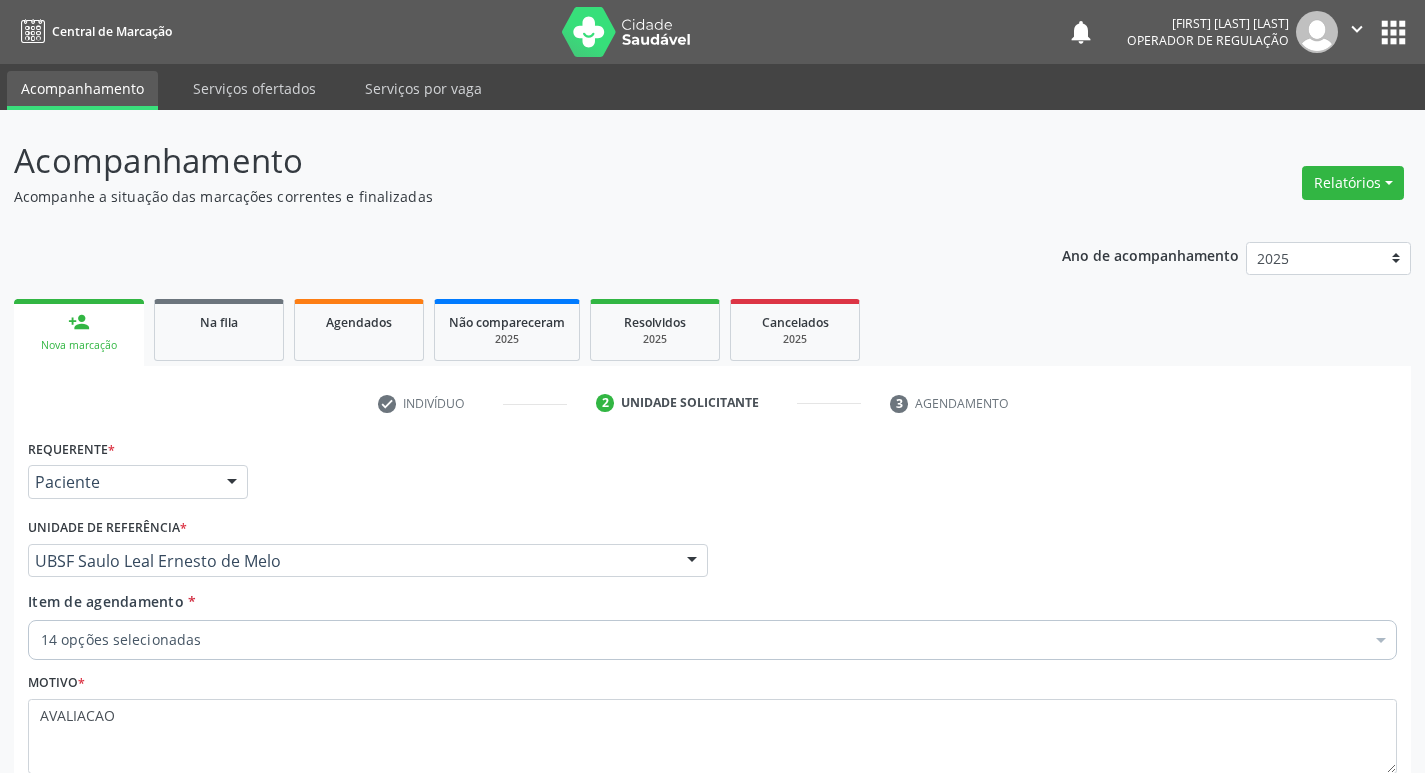 scroll, scrollTop: 133, scrollLeft: 0, axis: vertical 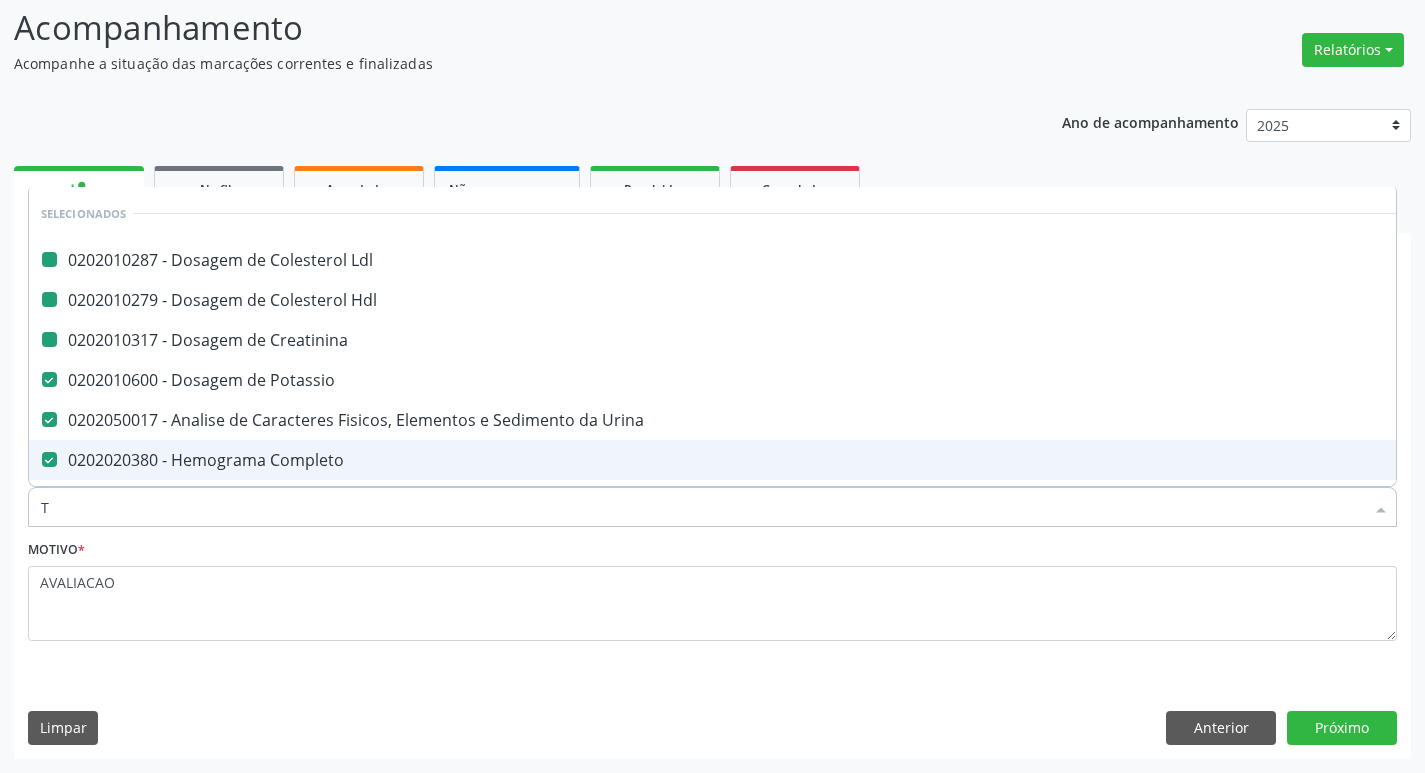 type on "TG" 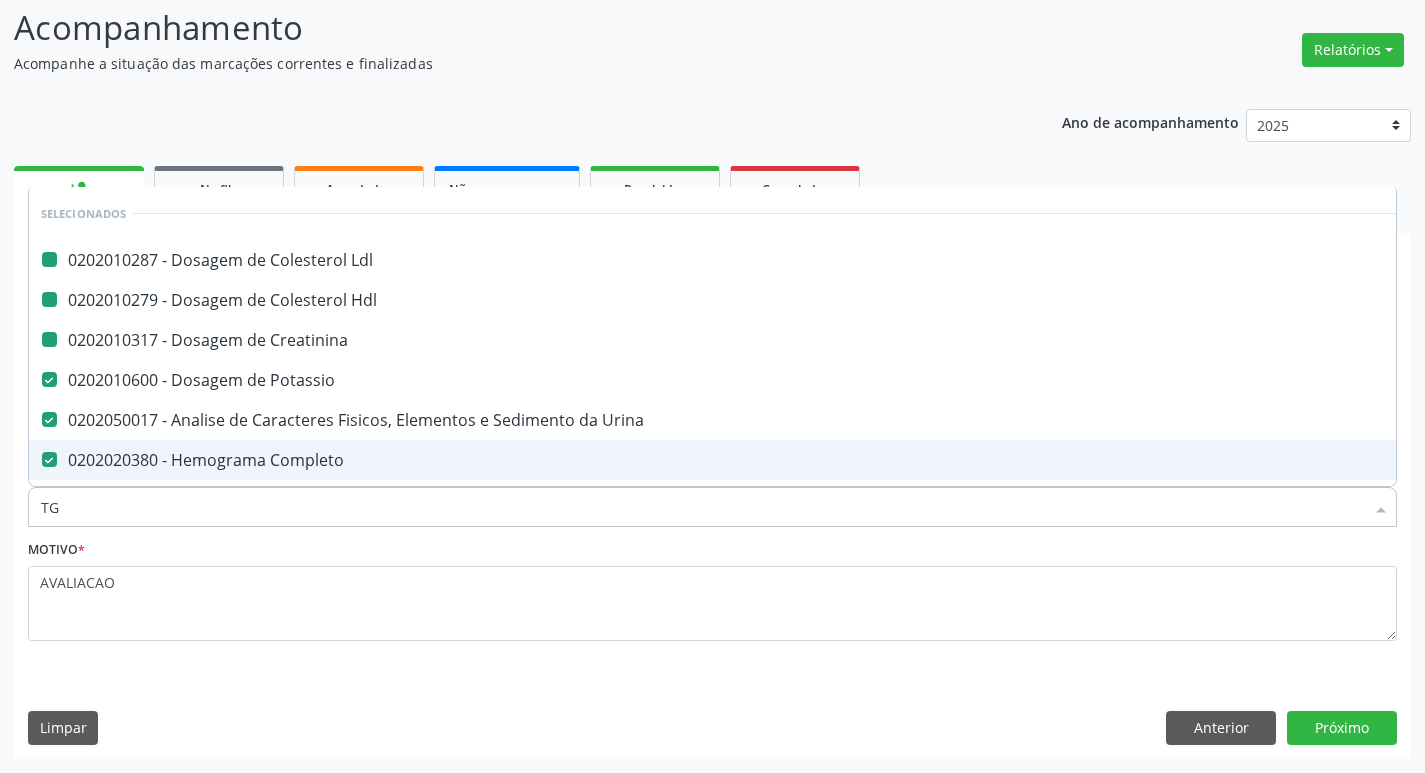 checkbox on "false" 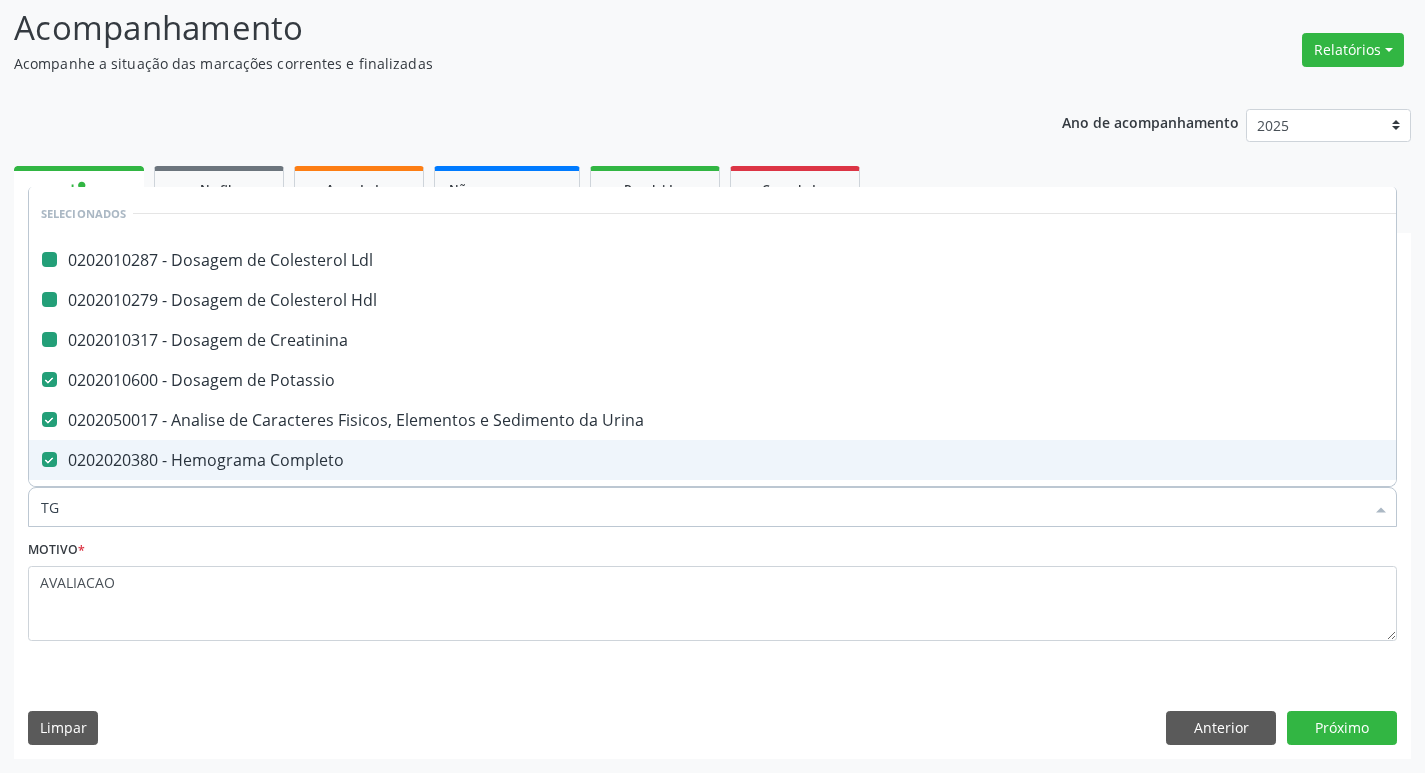 checkbox on "false" 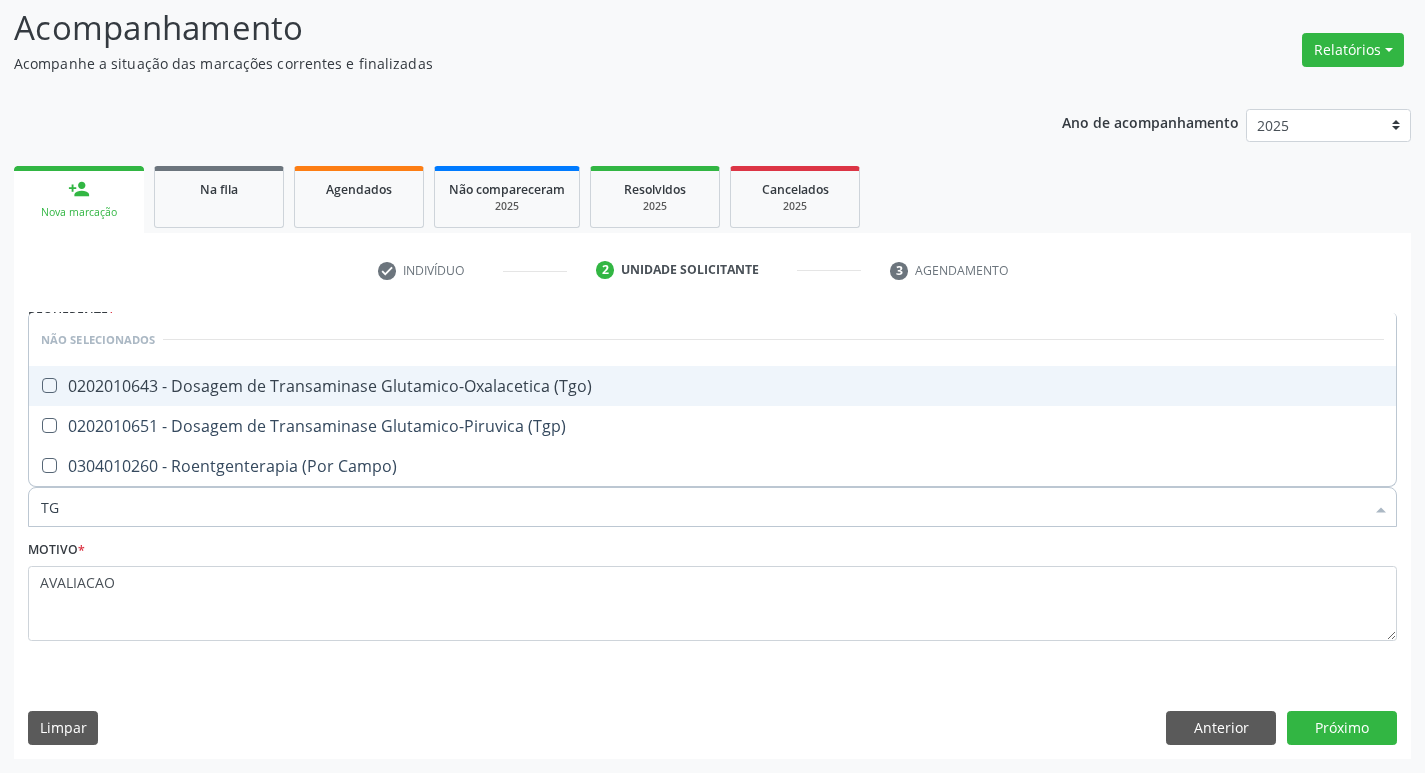 click on "0202010643 - Dosagem de Transaminase Glutamico-Oxalacetica (Tgo)" at bounding box center [712, 386] 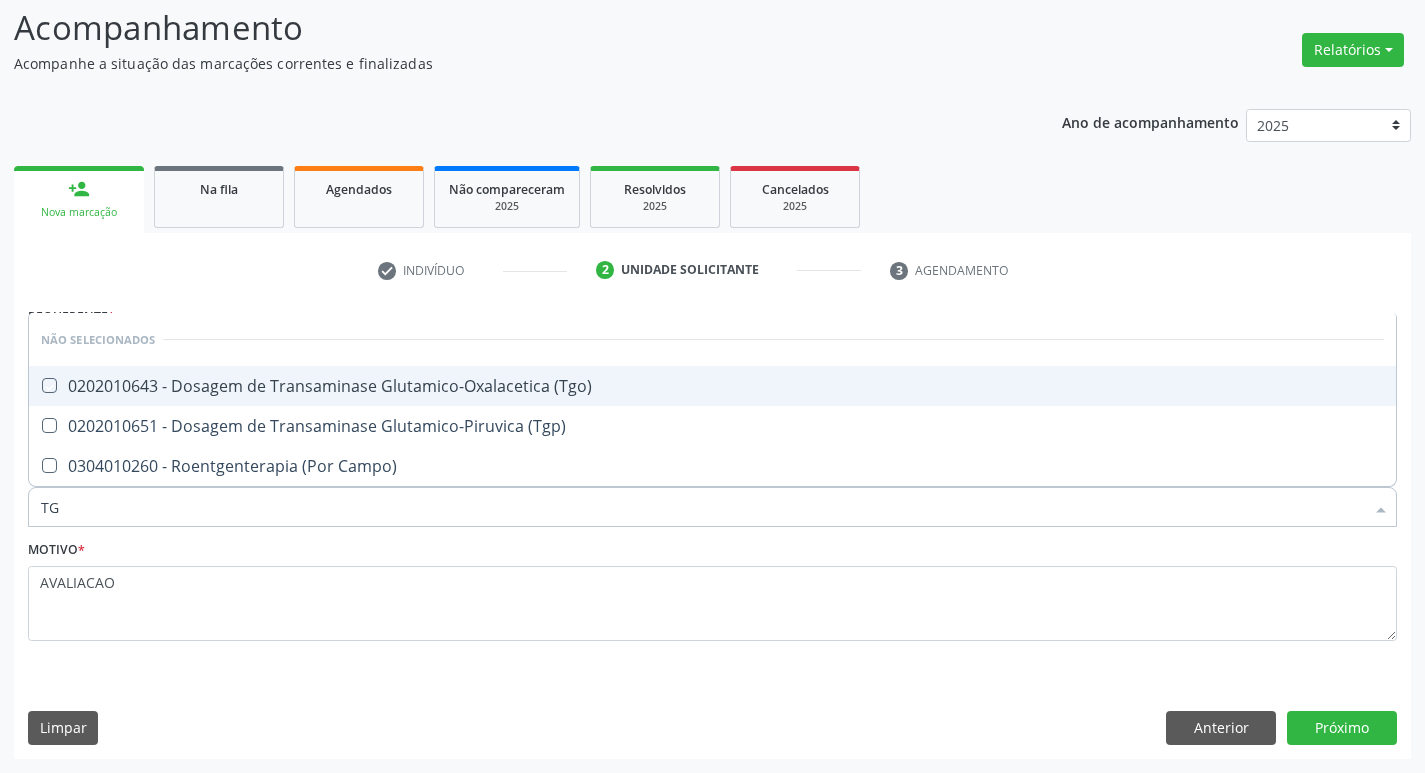 checkbox on "true" 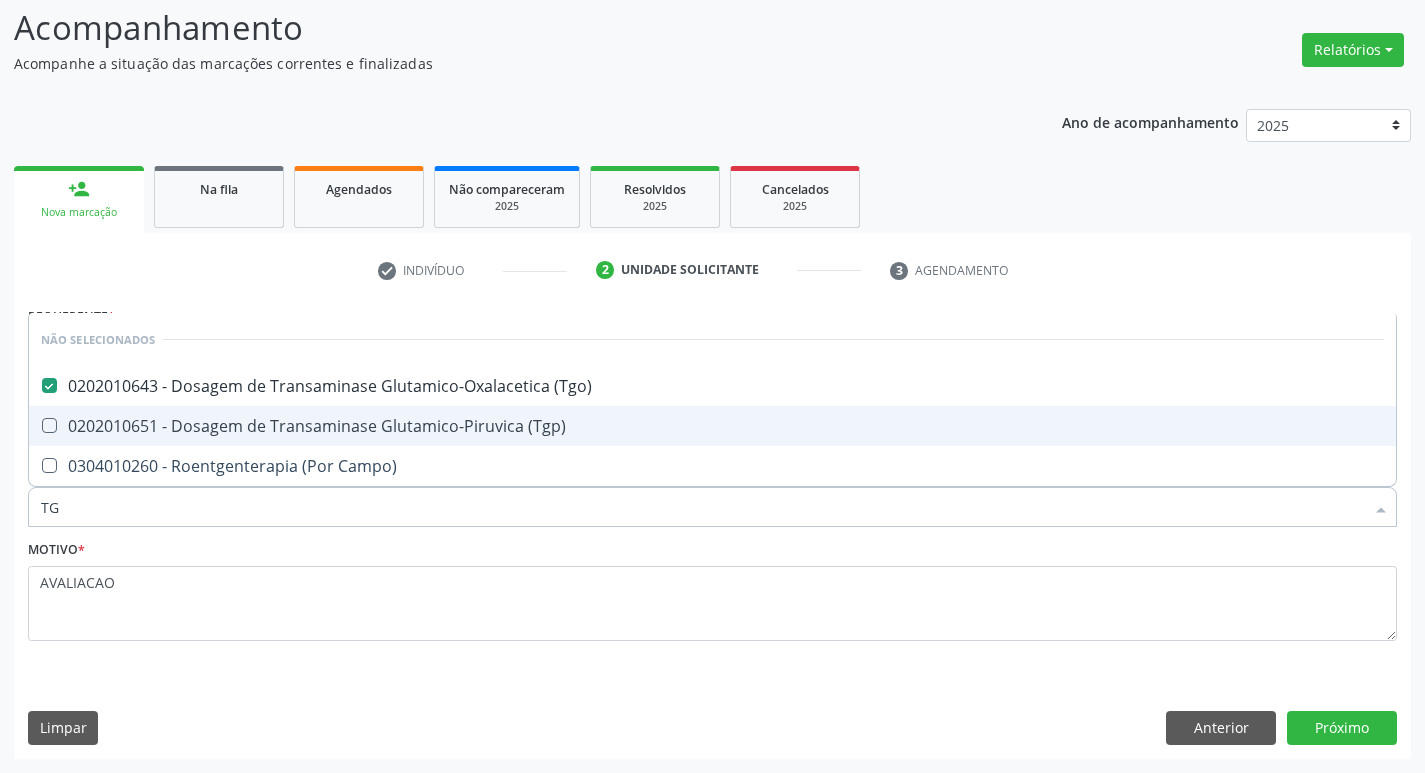 click on "0202010651 - Dosagem de Transaminase Glutamico-Piruvica (Tgp)" at bounding box center [712, 426] 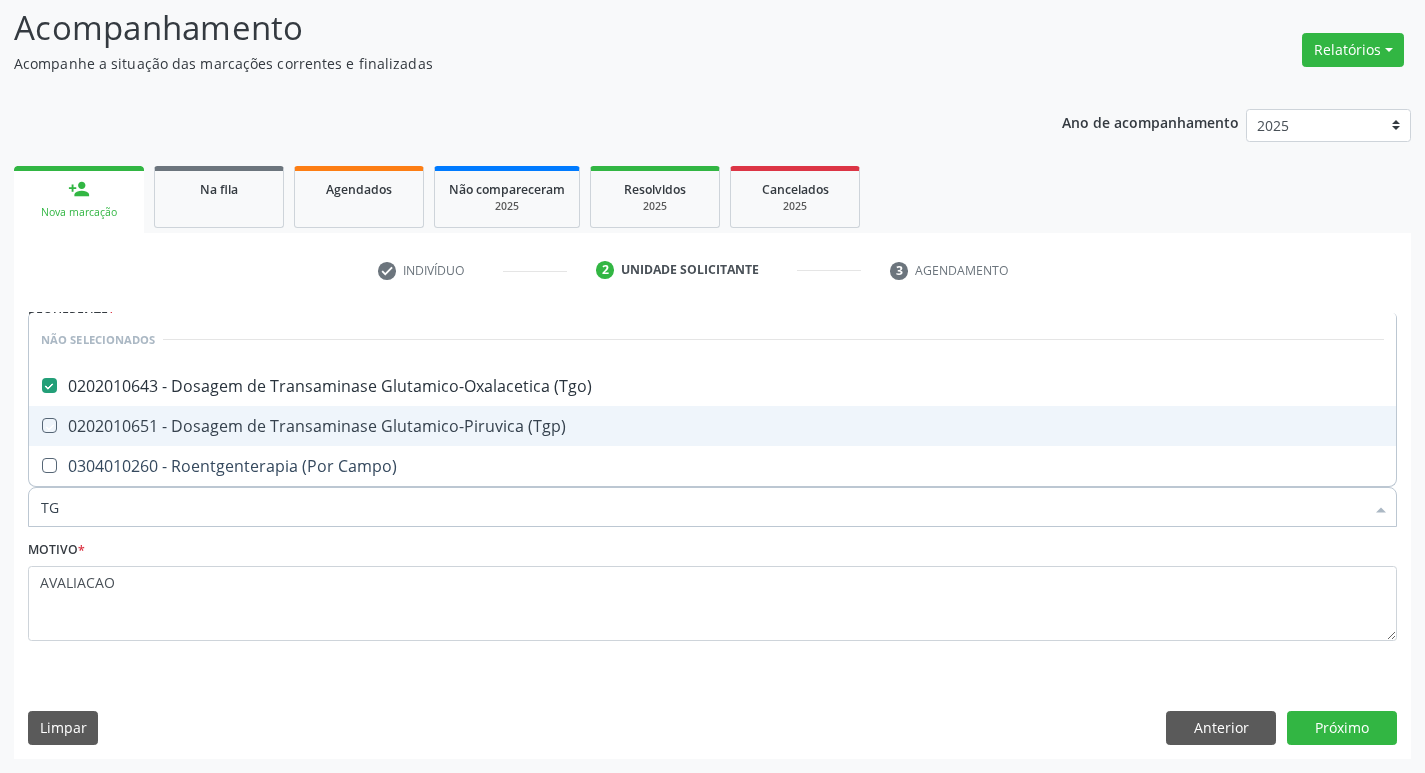 checkbox on "true" 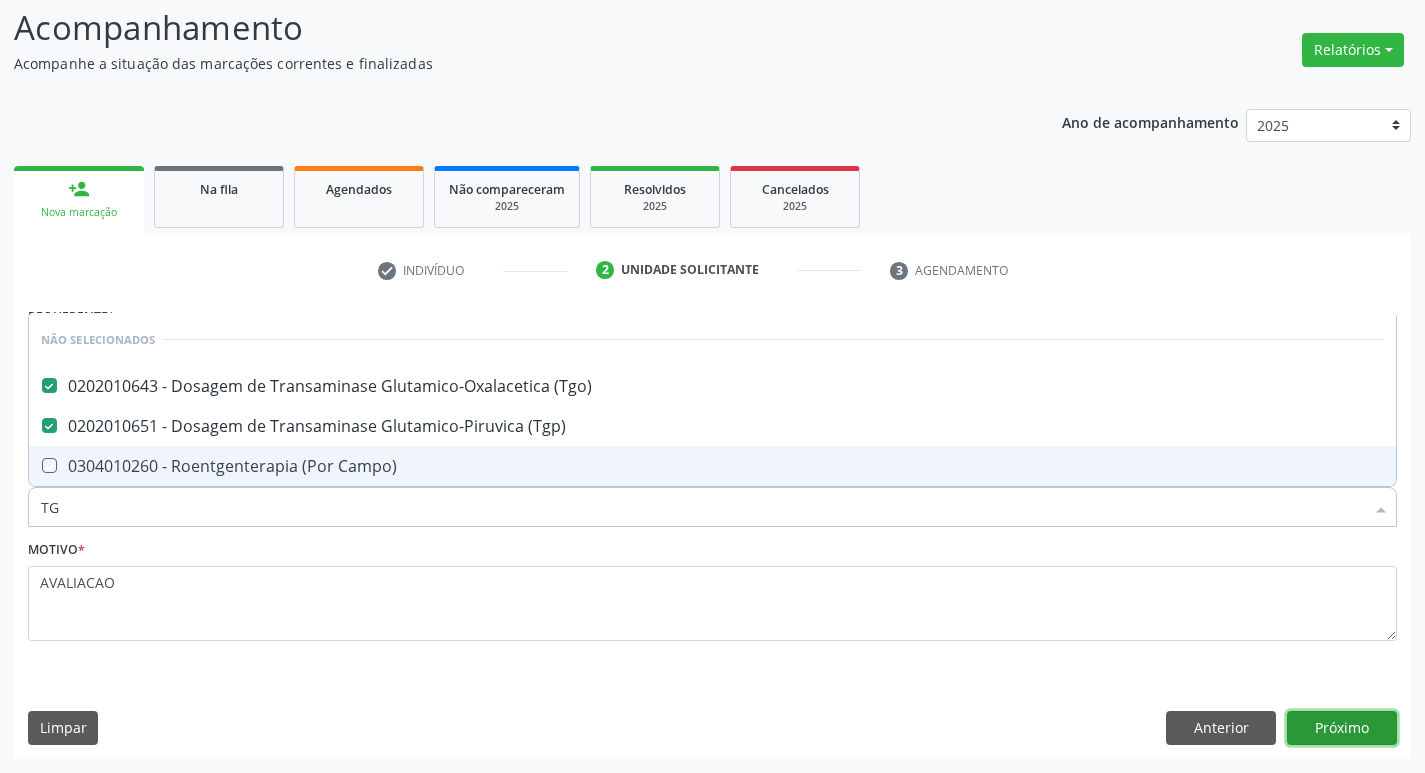 click on "Próximo" at bounding box center [1342, 728] 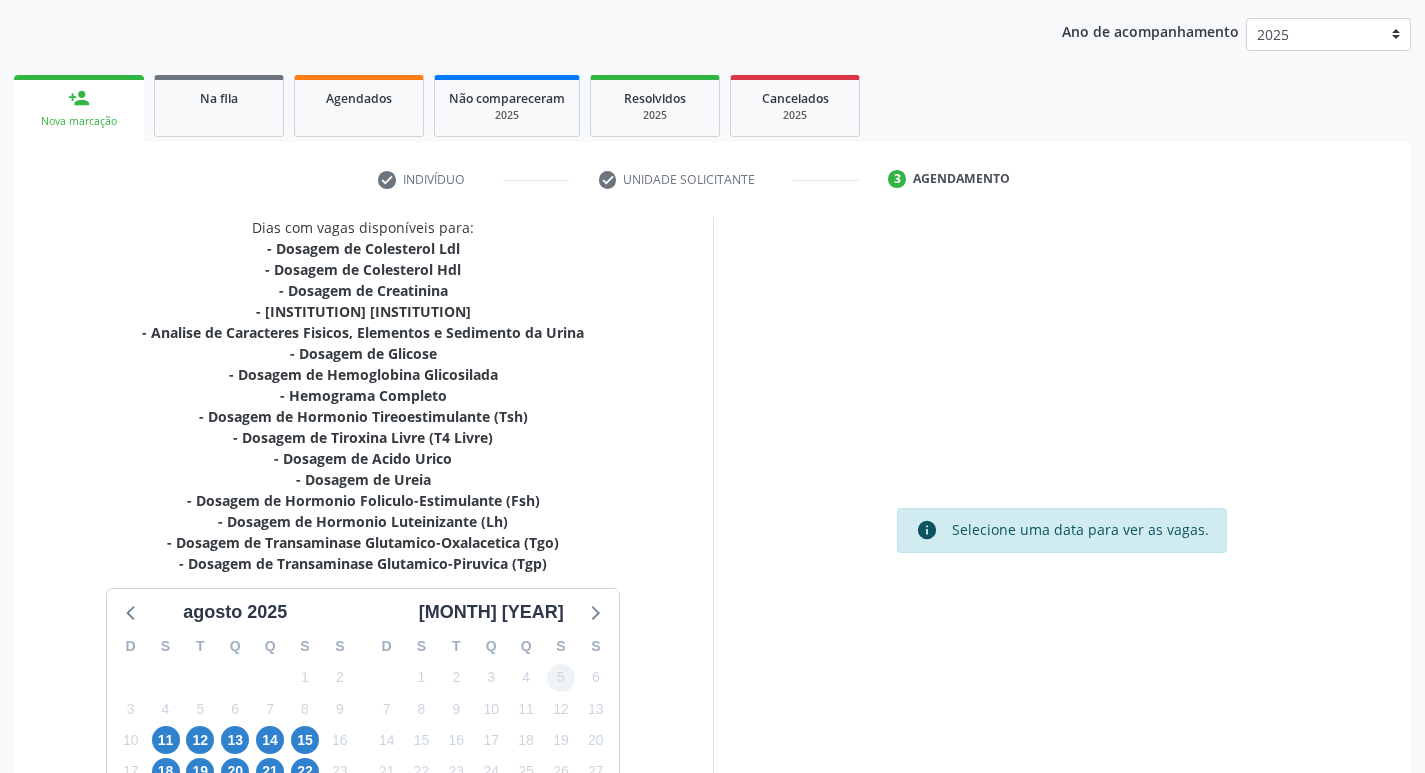 scroll, scrollTop: 412, scrollLeft: 0, axis: vertical 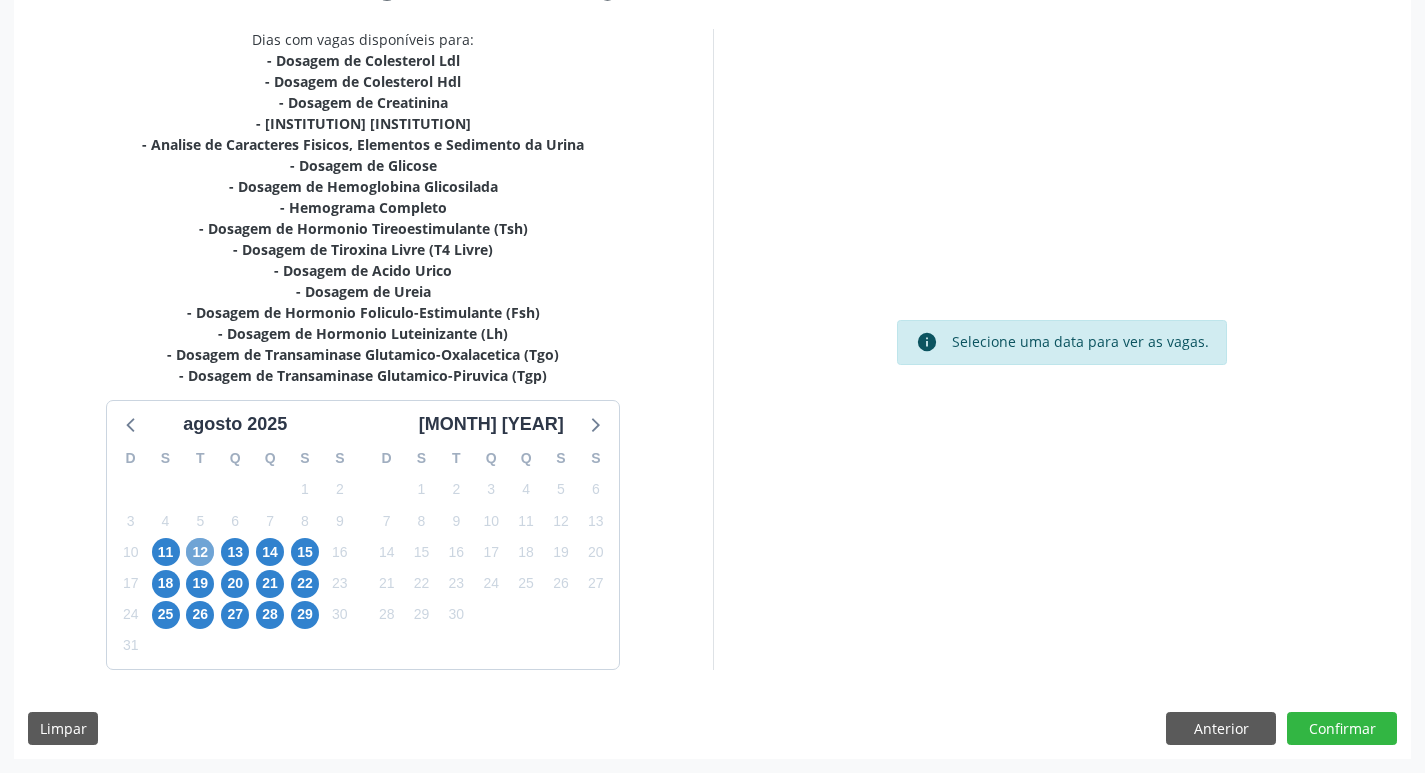 click on "12" at bounding box center [200, 552] 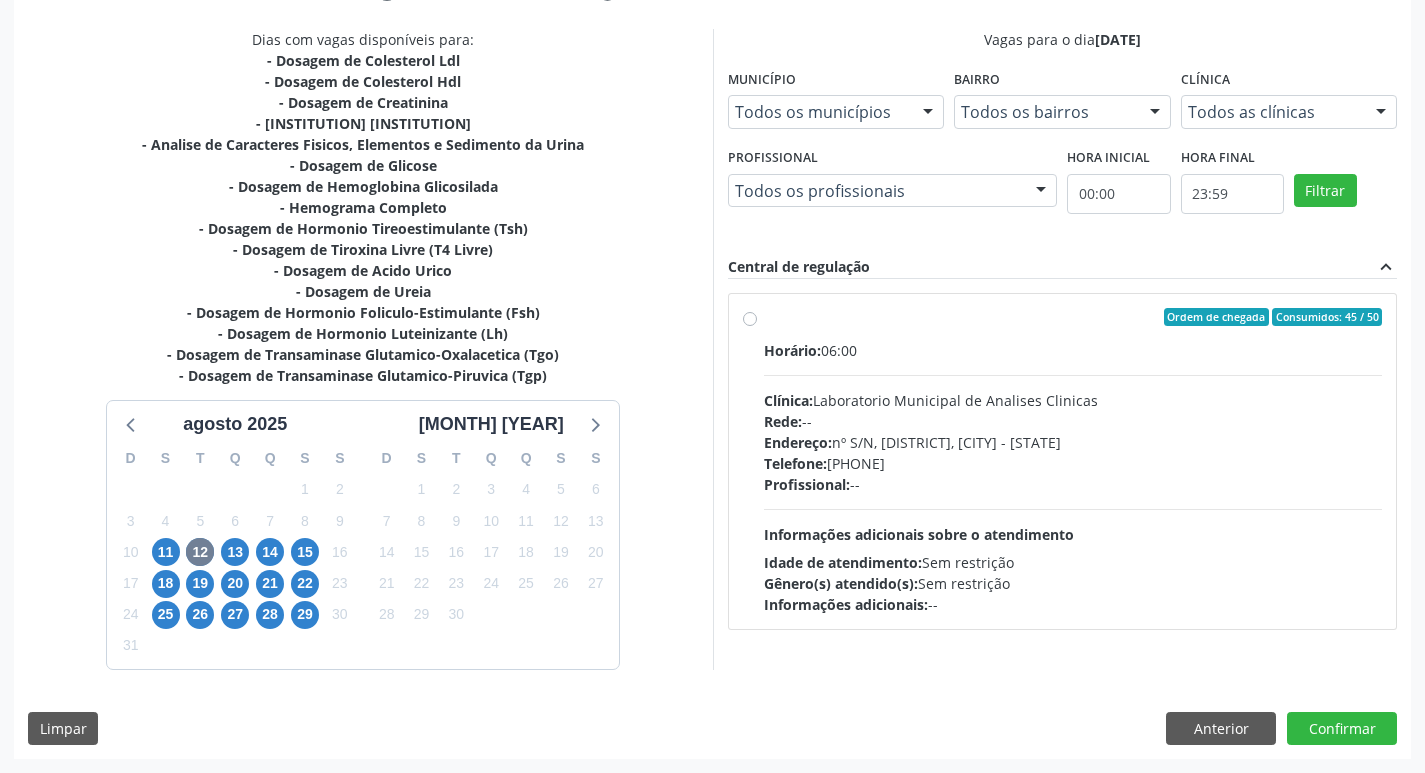 click on "Profissional:
--" at bounding box center [1073, 484] 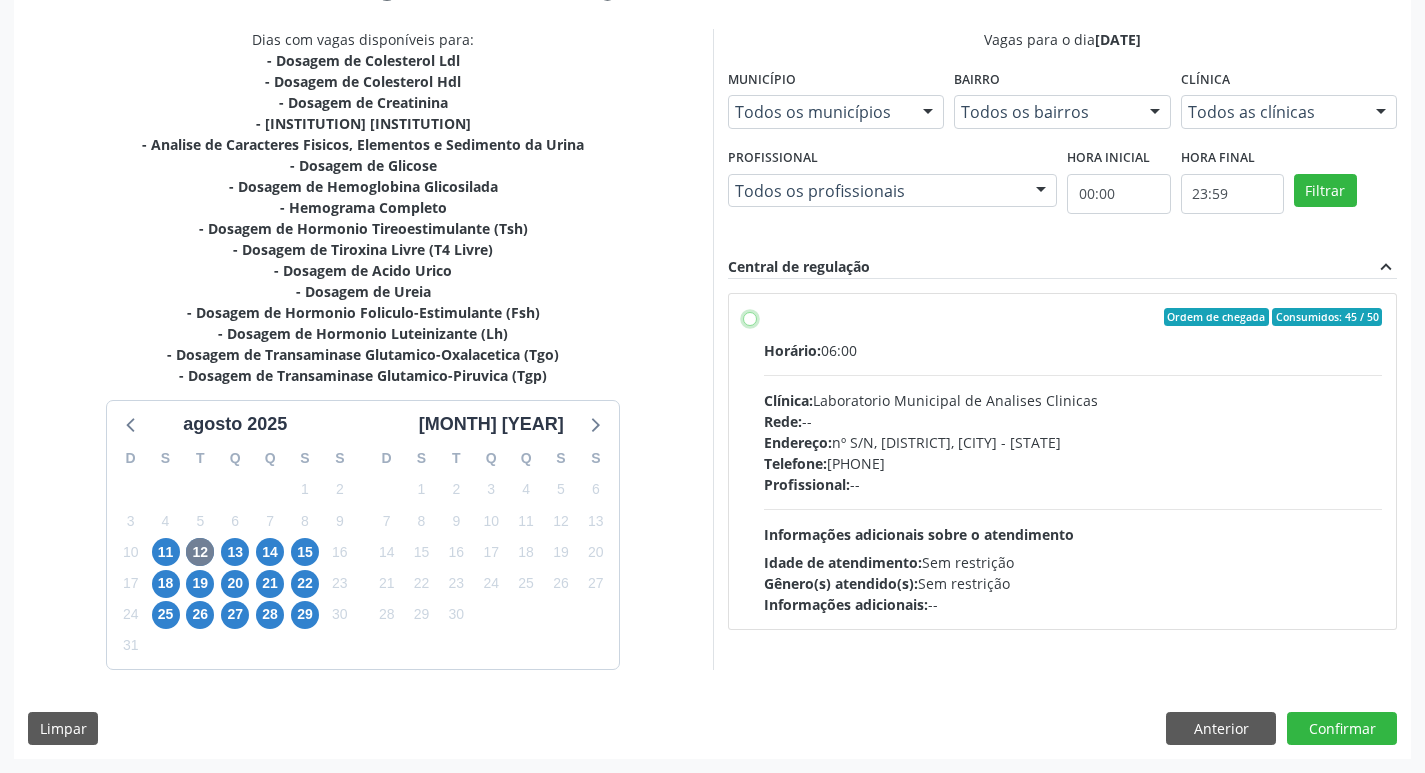 click on "Ordem de chegada
Consumidos: 45 / 50
Horário:   06:00
Clínica:  Laboratorio Municipal de Analises Clinicas
Rede:
--
Endereço:   nº S/N, Centro, Queimadas - PB
Telefone:   (83) 33921344
Profissional:
--
Informações adicionais sobre o atendimento
Idade de atendimento:
Sem restrição
Gênero(s) atendido(s):
Sem restrição
Informações adicionais:
--" at bounding box center [750, 317] 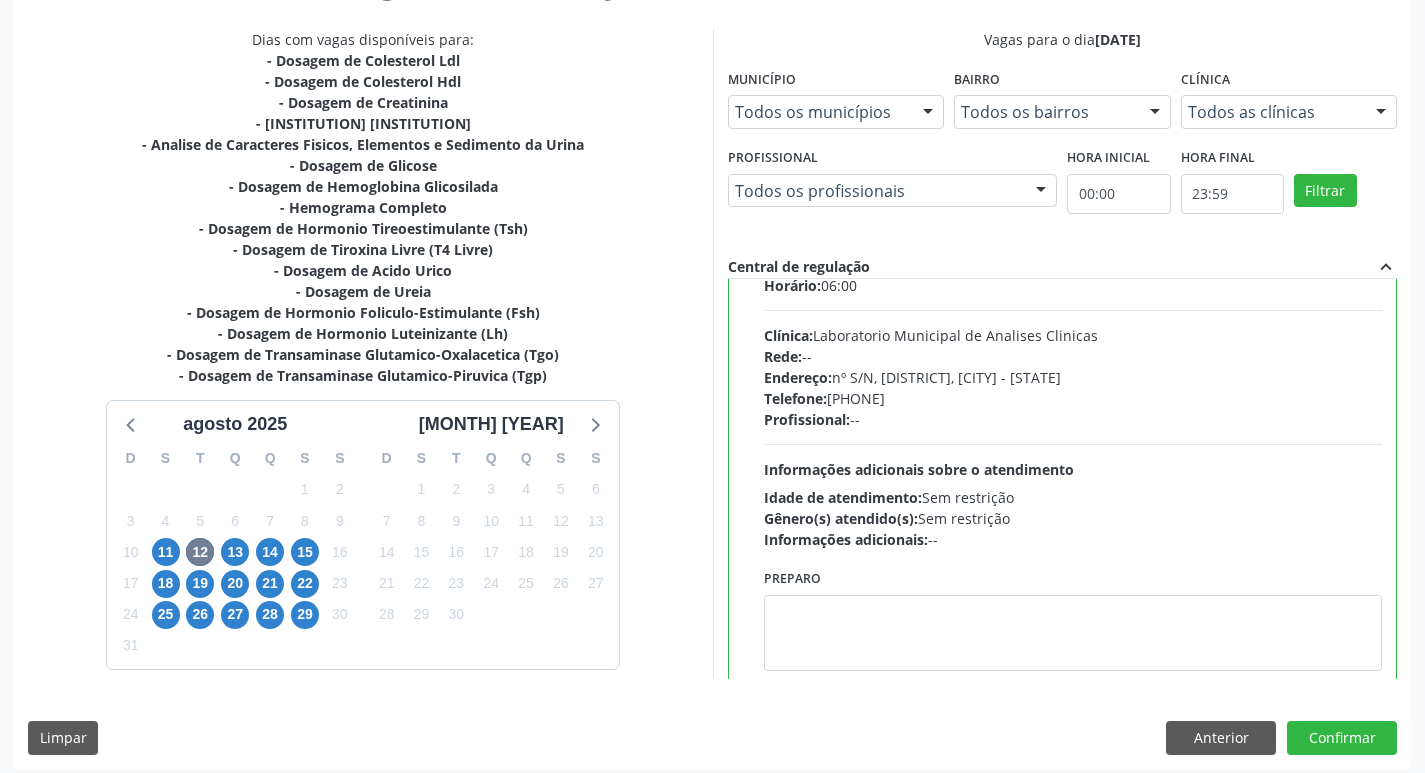 scroll, scrollTop: 99, scrollLeft: 0, axis: vertical 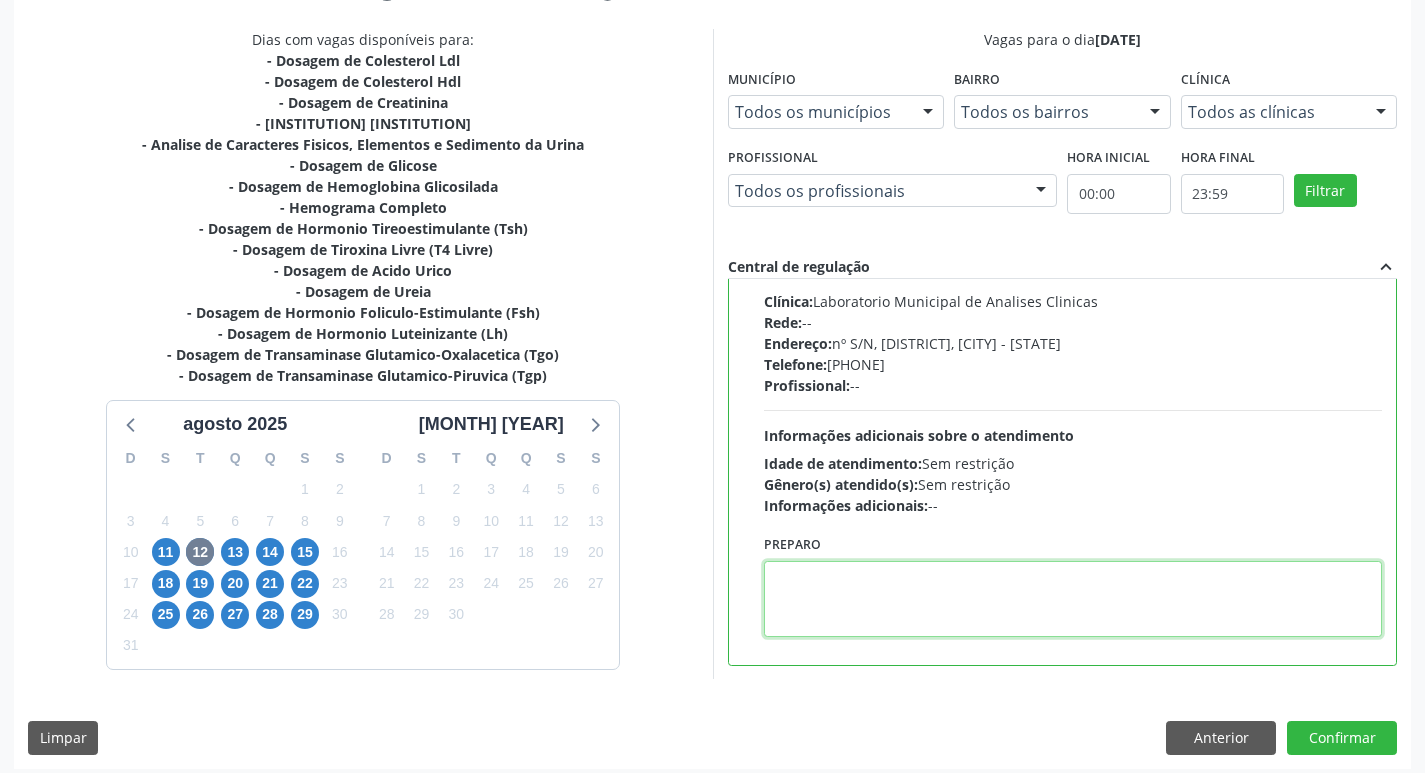 click at bounding box center [1073, 599] 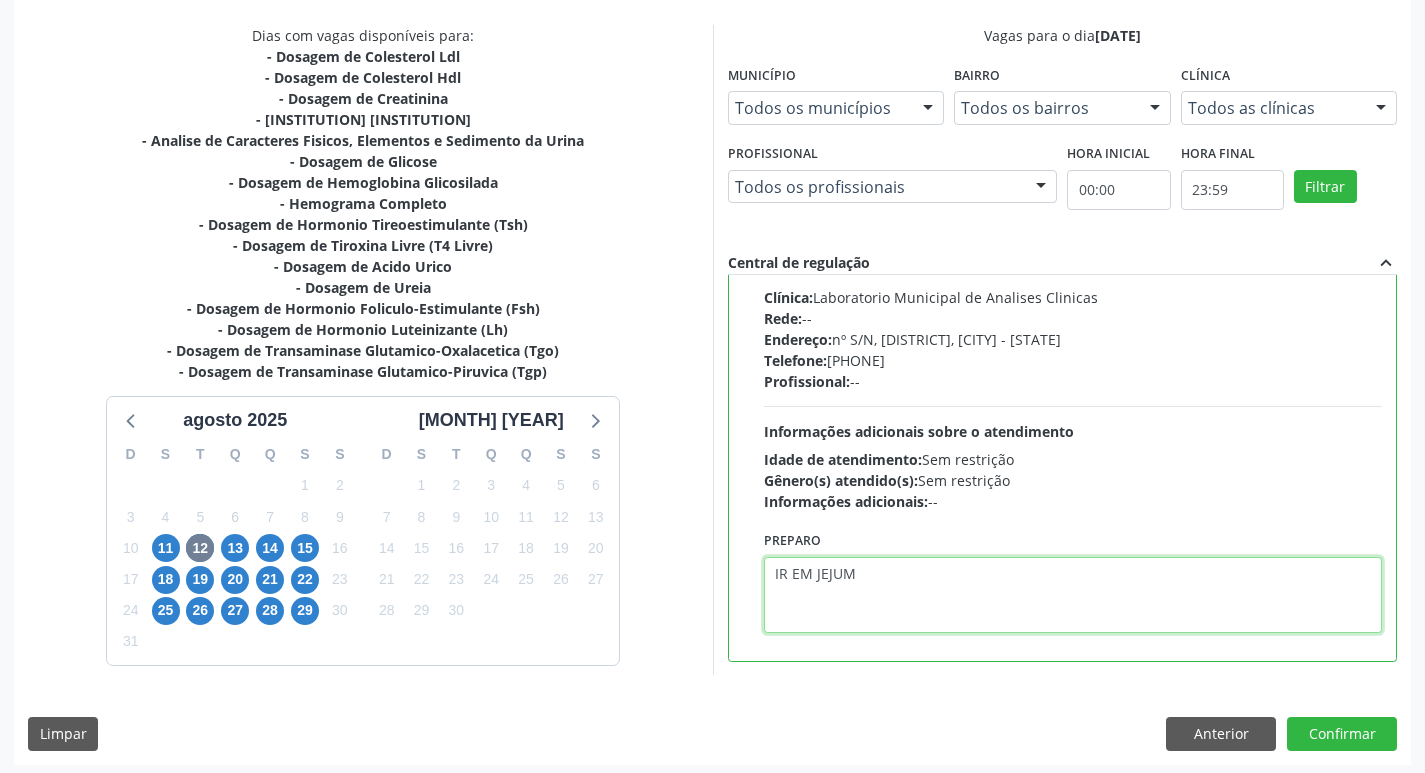 scroll, scrollTop: 422, scrollLeft: 0, axis: vertical 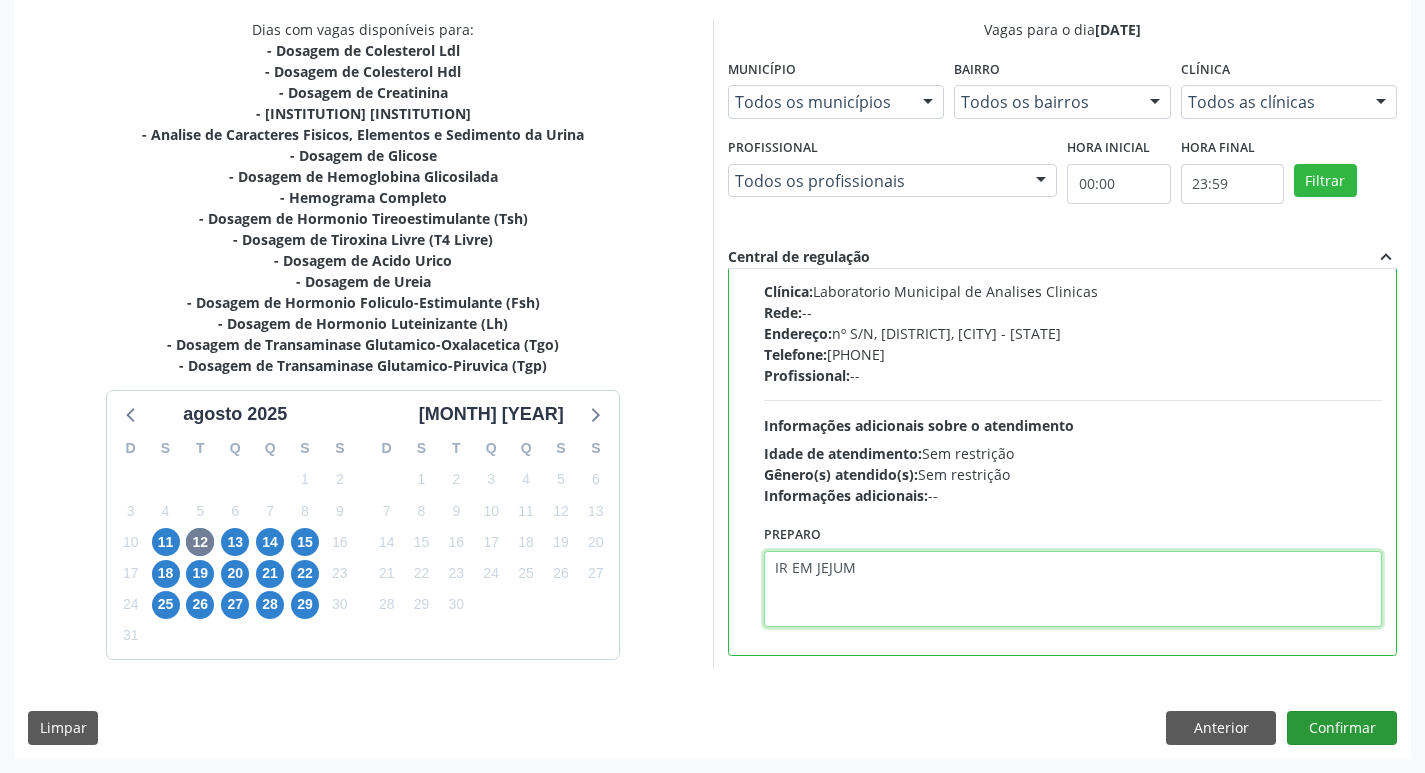 type on "IR EM JEJUM" 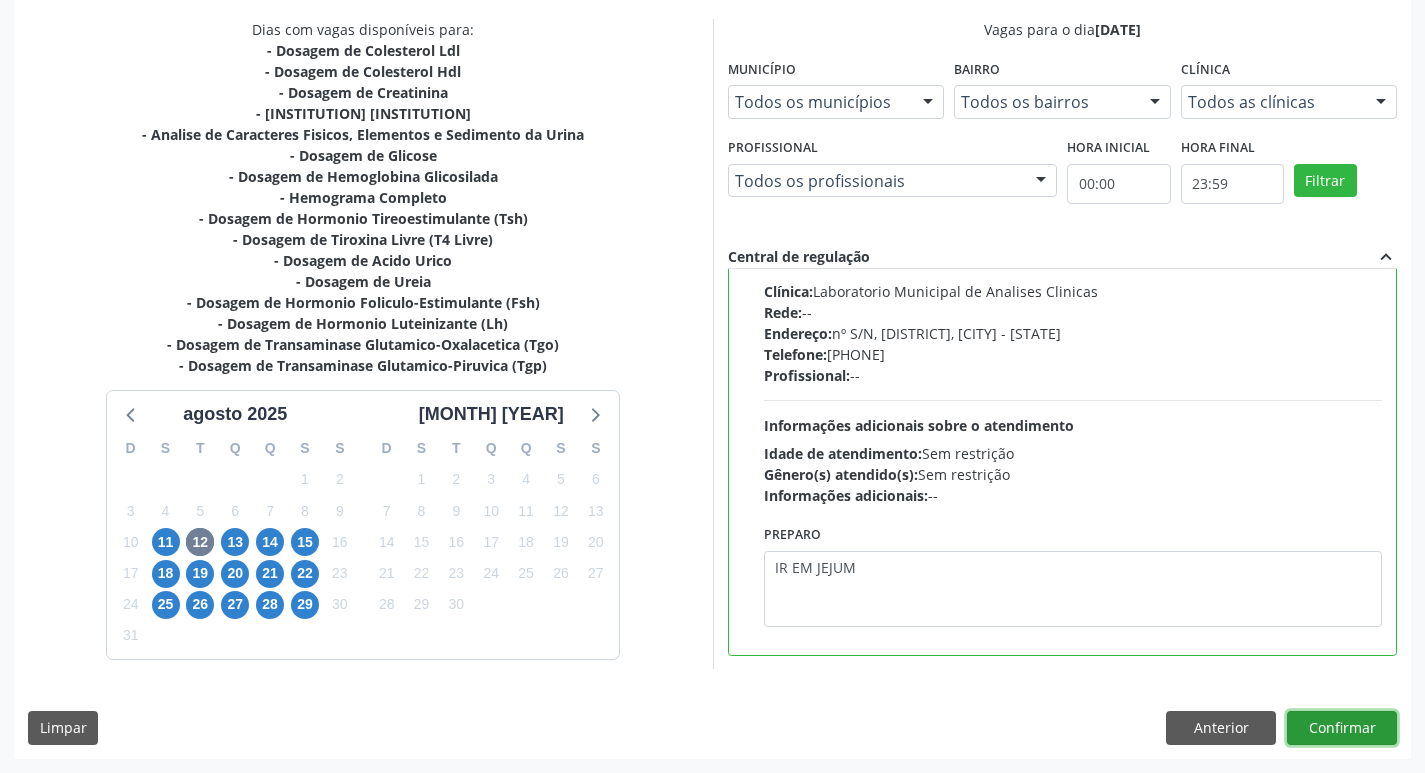 click on "Confirmar" at bounding box center [1342, 728] 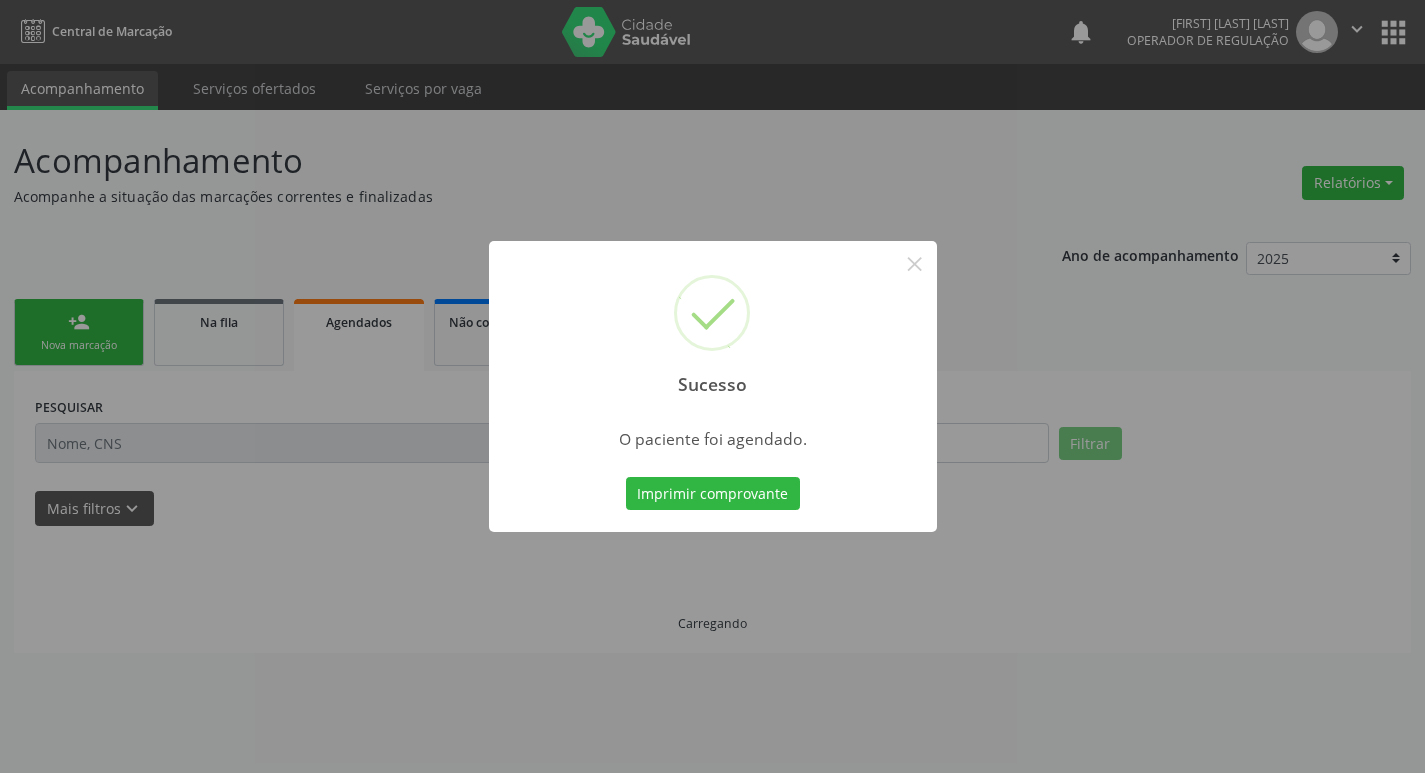 scroll, scrollTop: 0, scrollLeft: 0, axis: both 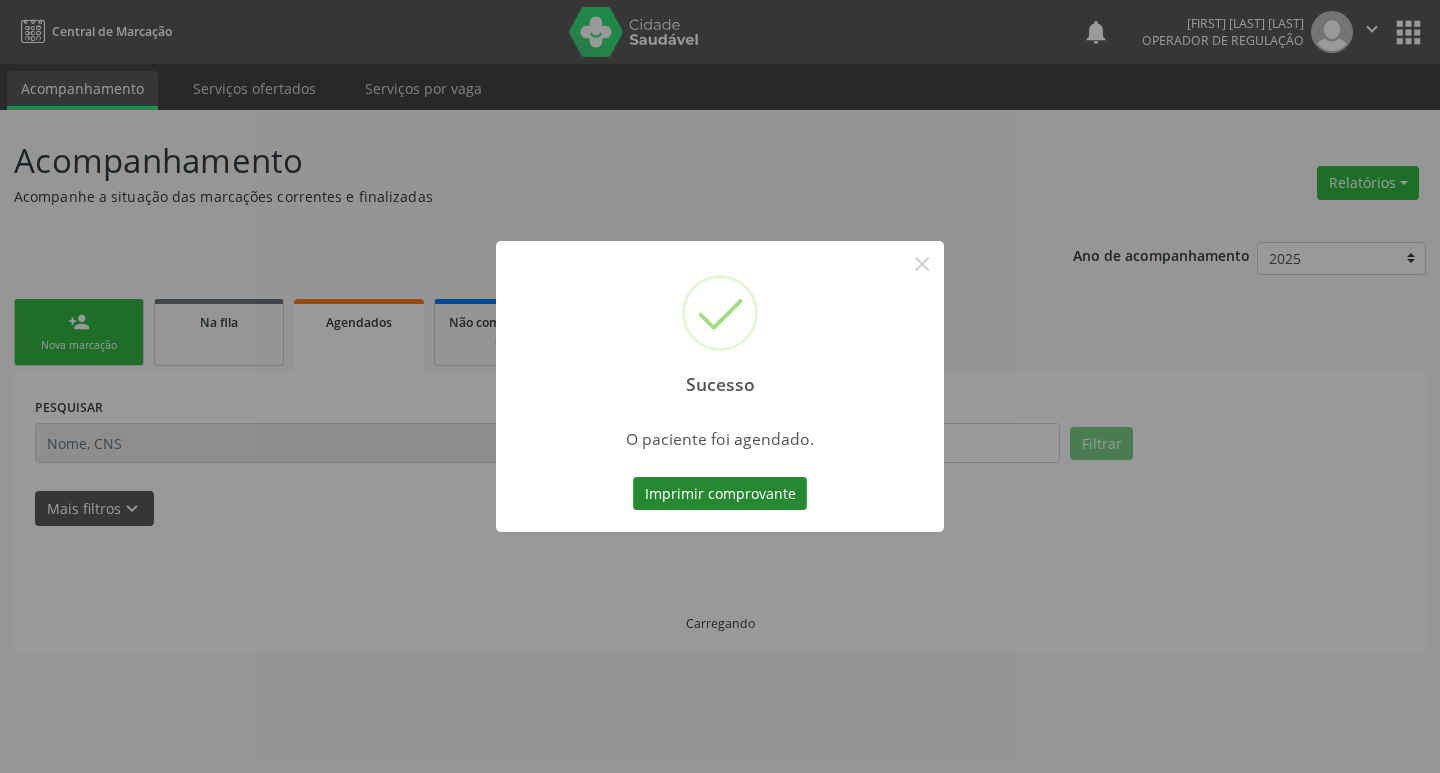 click on "Imprimir comprovante" at bounding box center [720, 494] 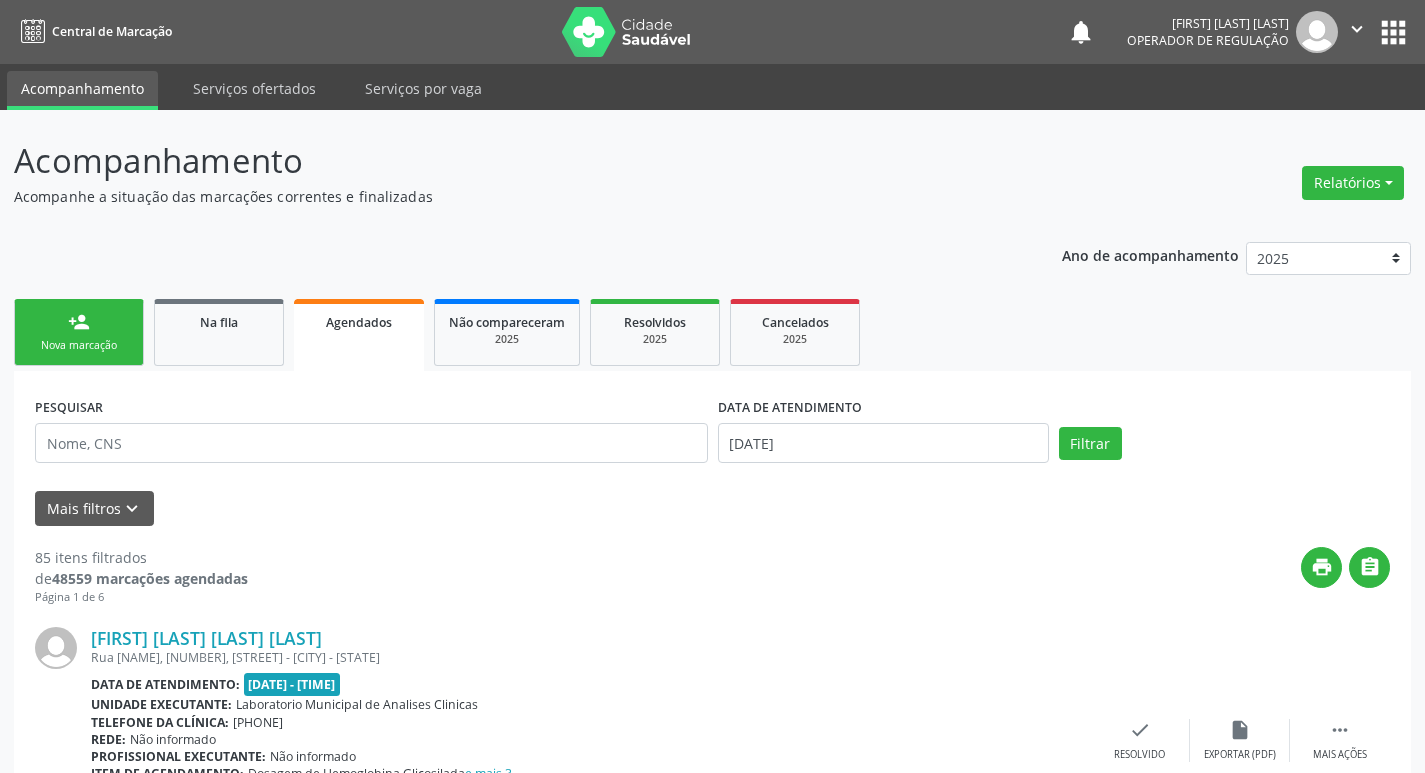 click on "person_add
Nova marcação" at bounding box center [79, 332] 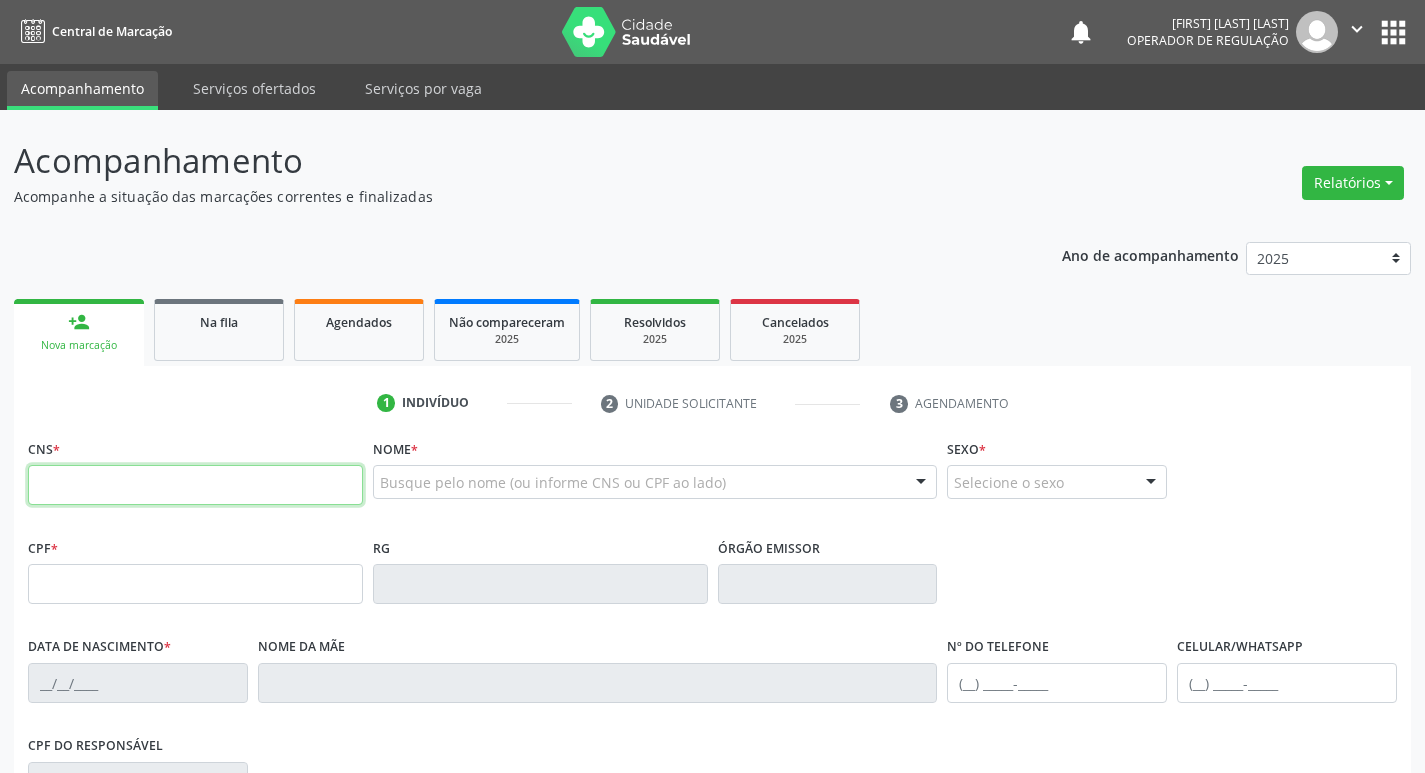 click at bounding box center [195, 485] 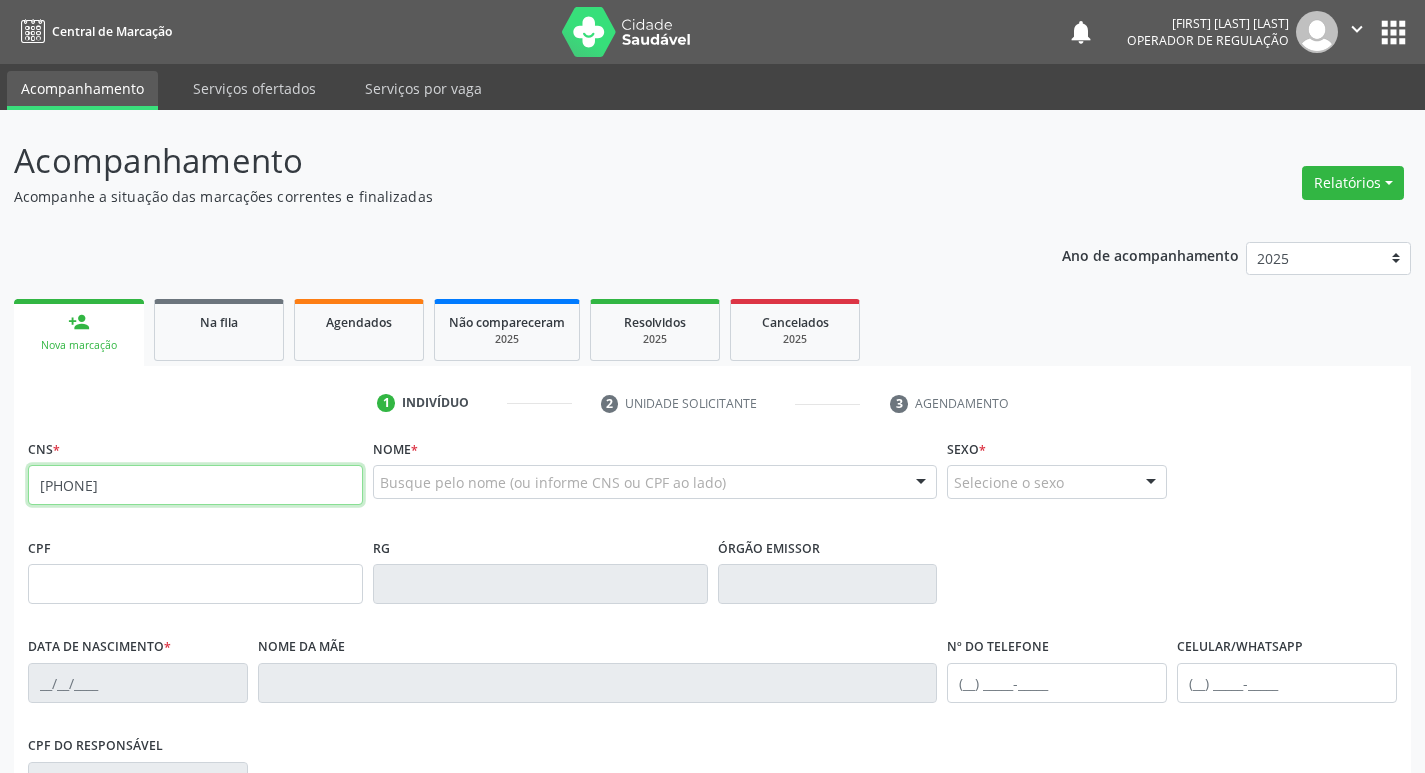 type on "702 6087 0524 3845" 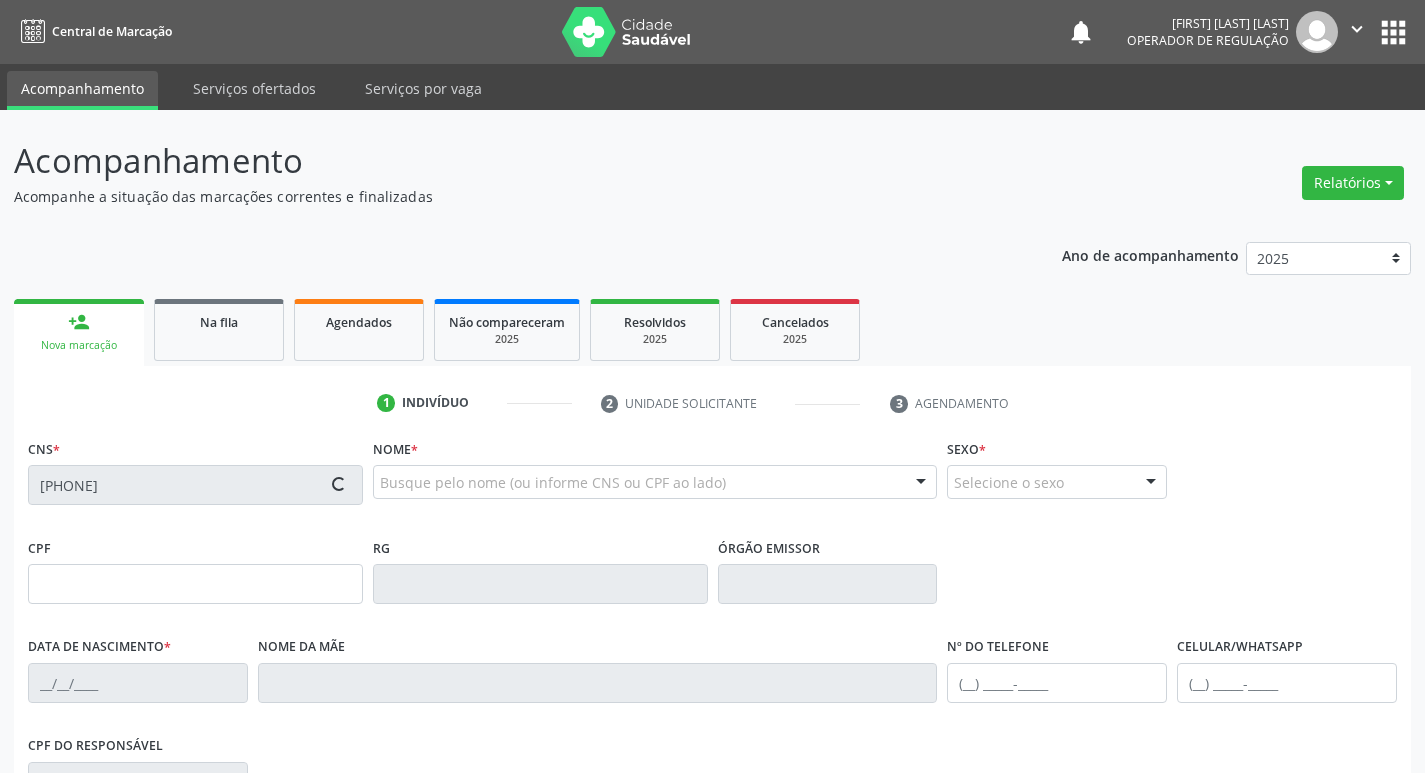 type on "101.312.314-05" 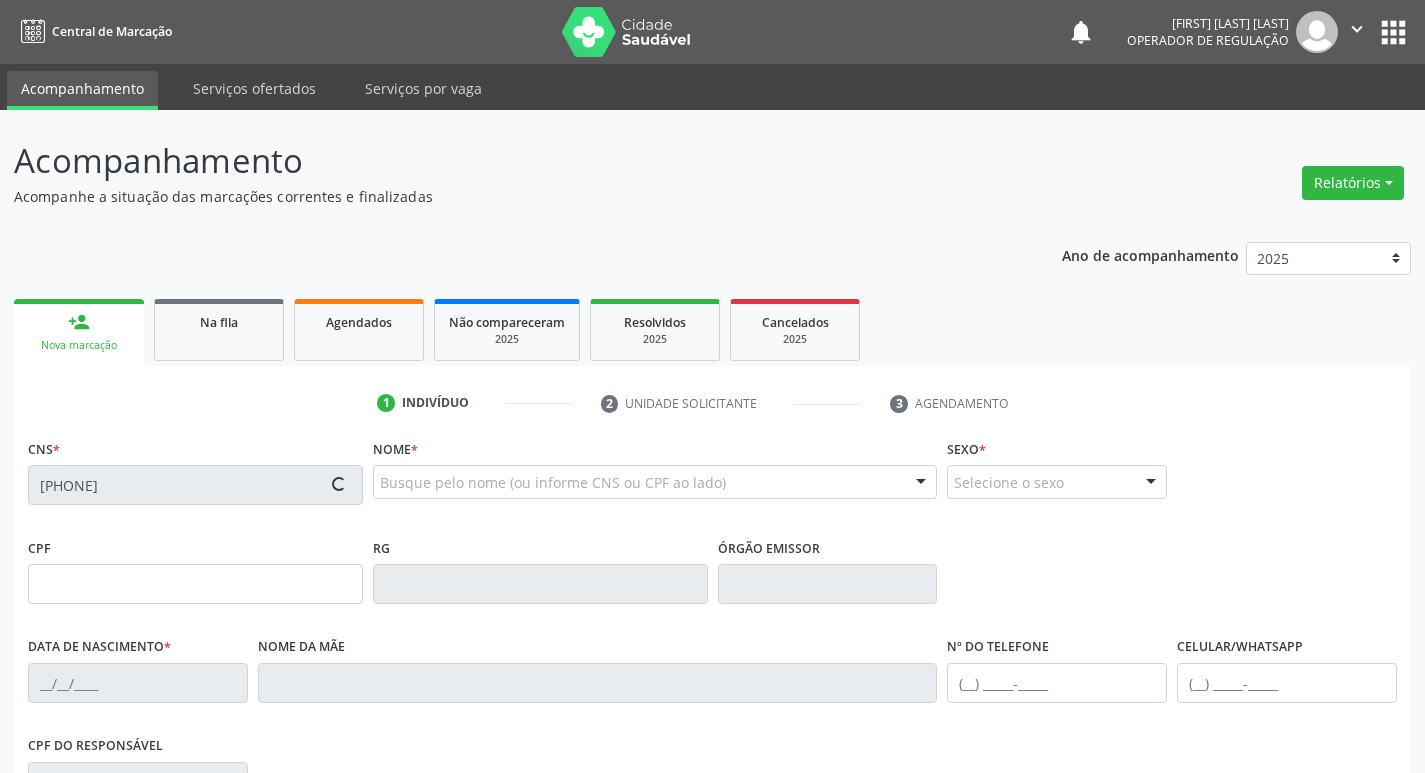 type on "21/04/2007" 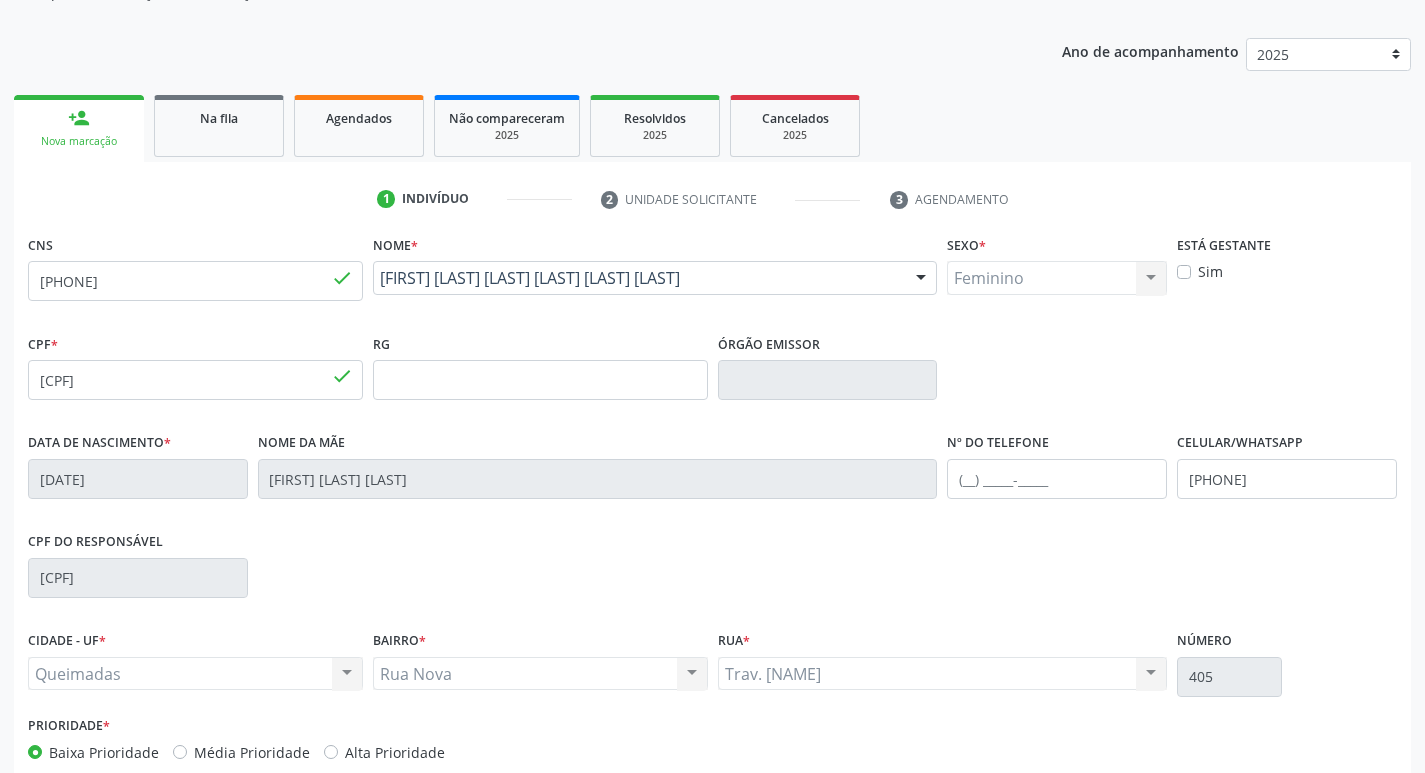 scroll, scrollTop: 311, scrollLeft: 0, axis: vertical 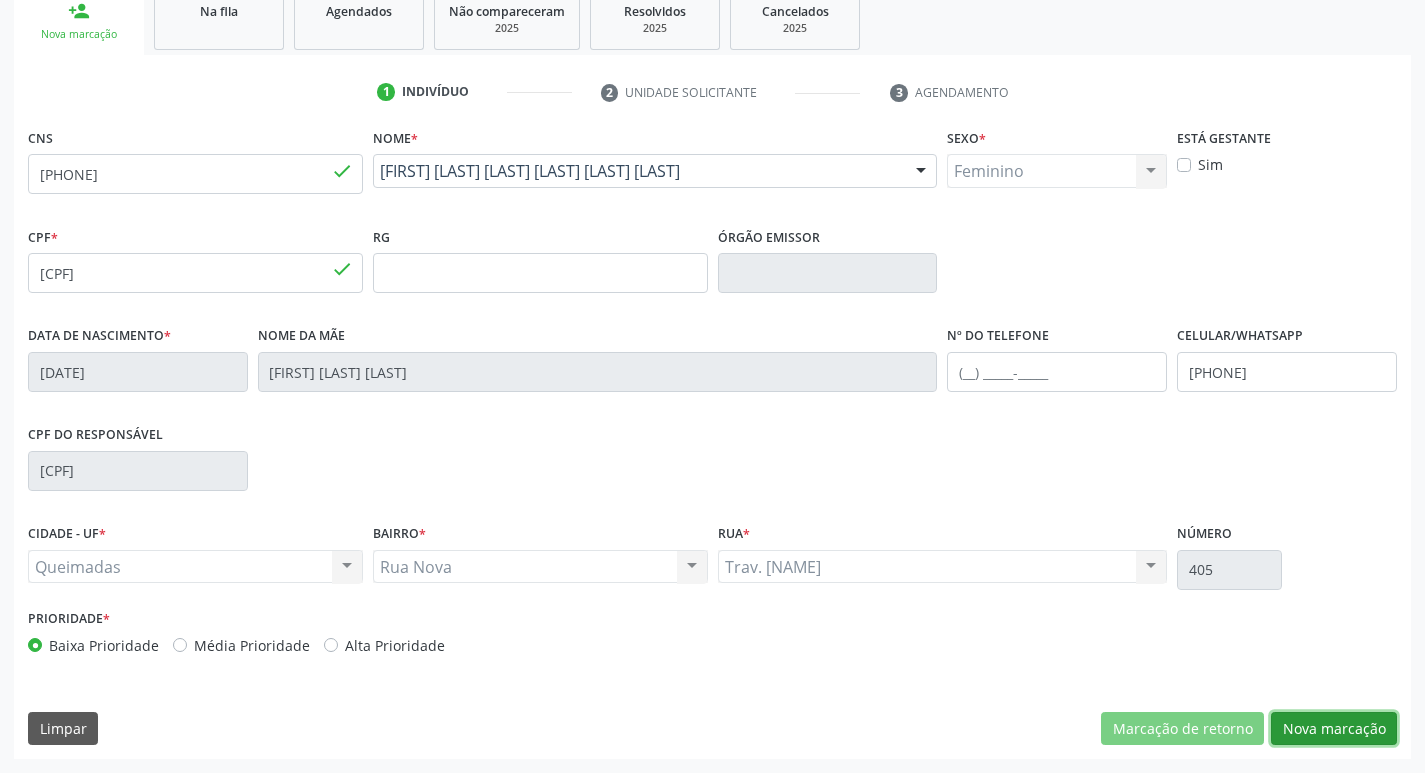 click on "Nova marcação" at bounding box center [1334, 729] 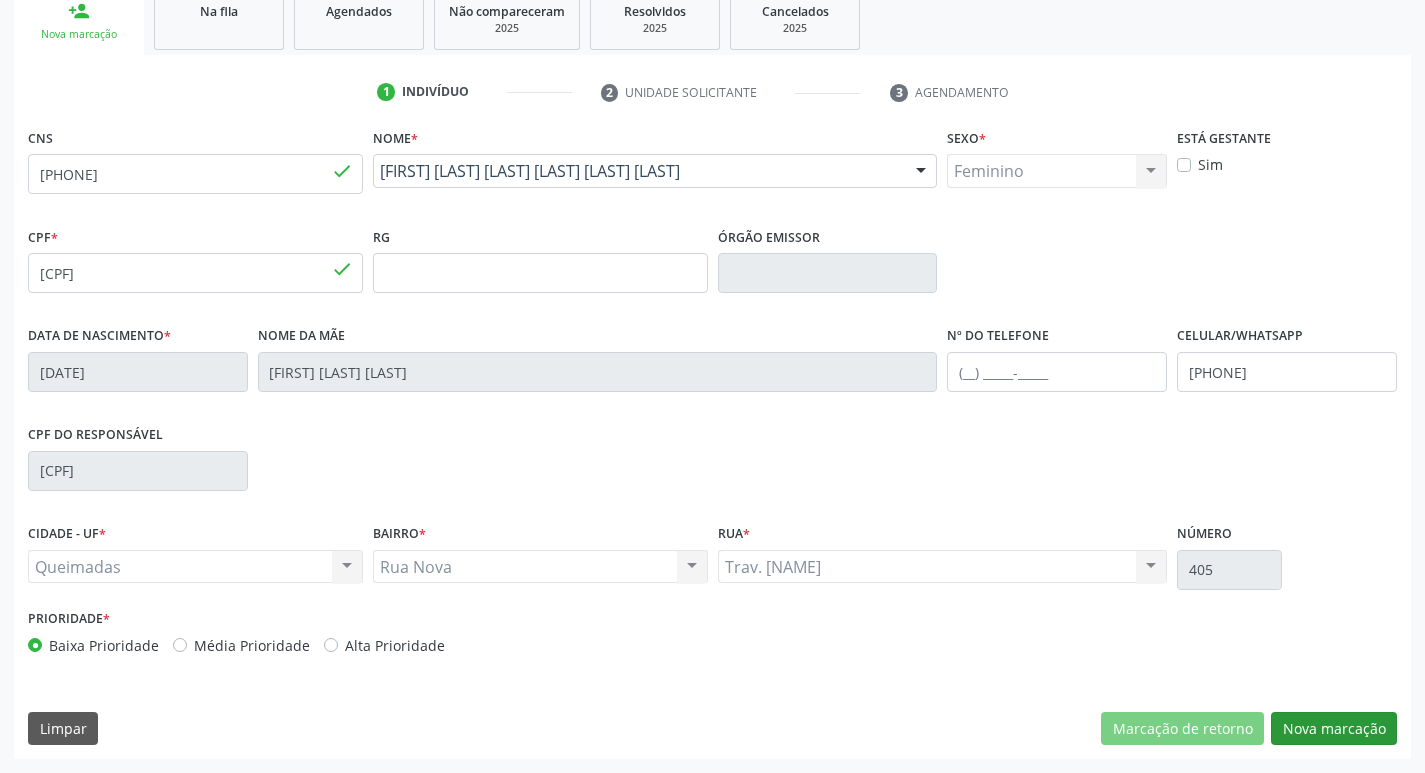 scroll, scrollTop: 133, scrollLeft: 0, axis: vertical 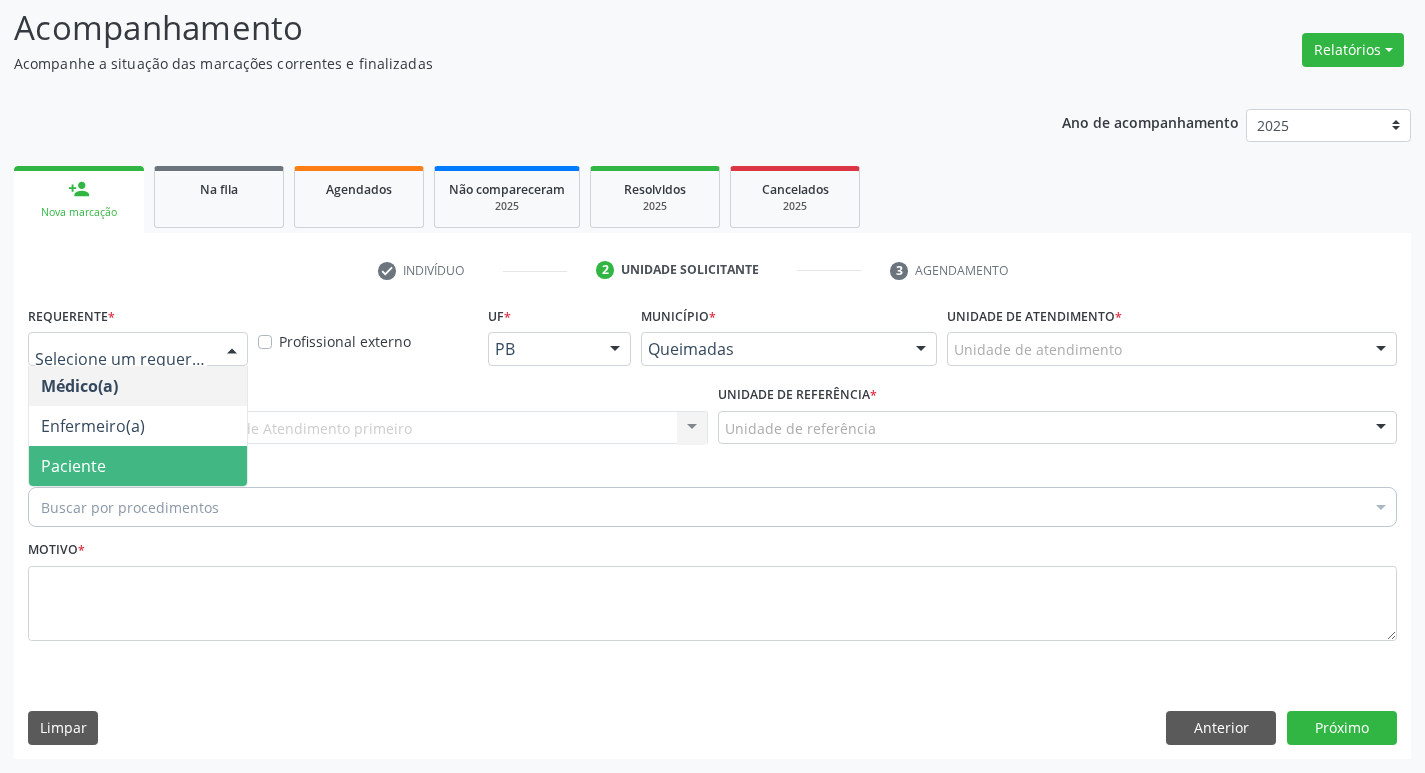 click on "Paciente" at bounding box center (138, 466) 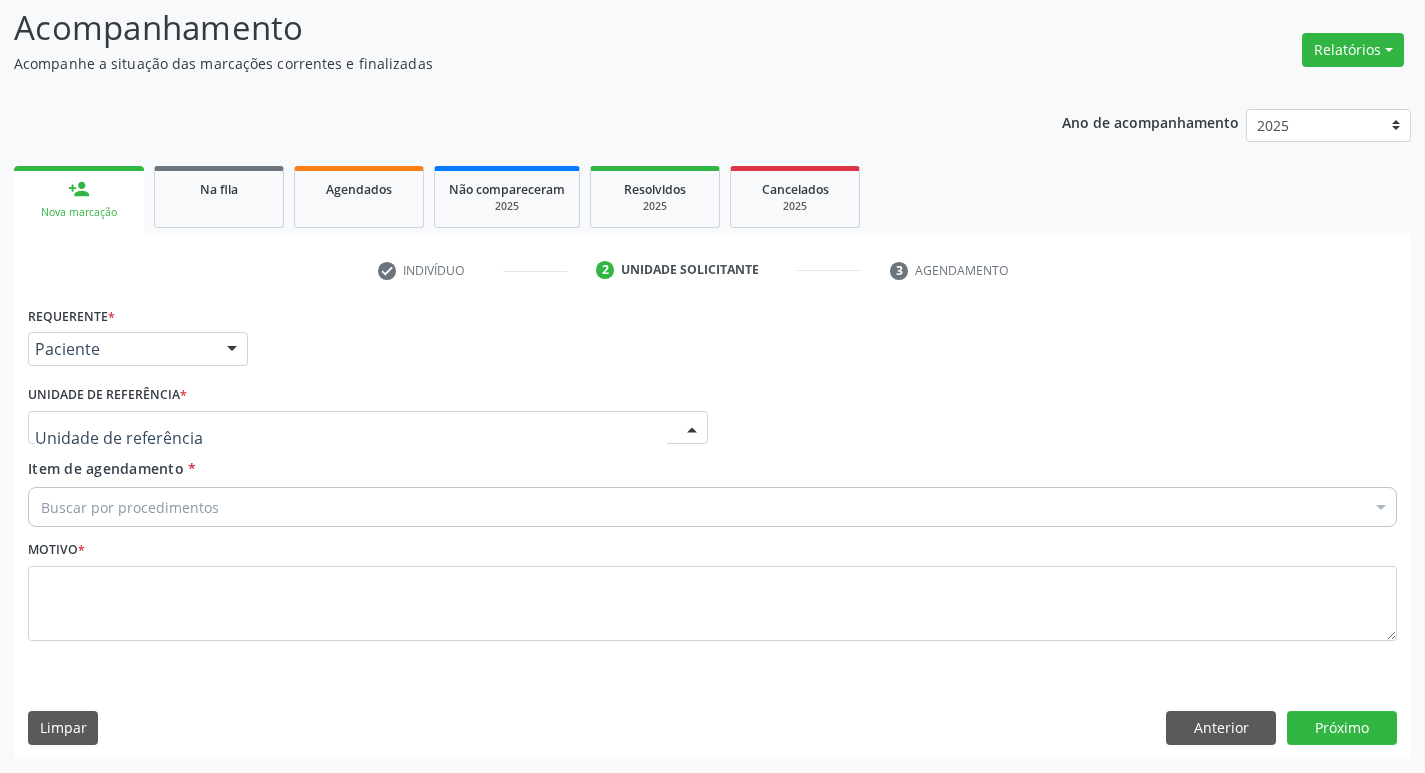 click at bounding box center (368, 428) 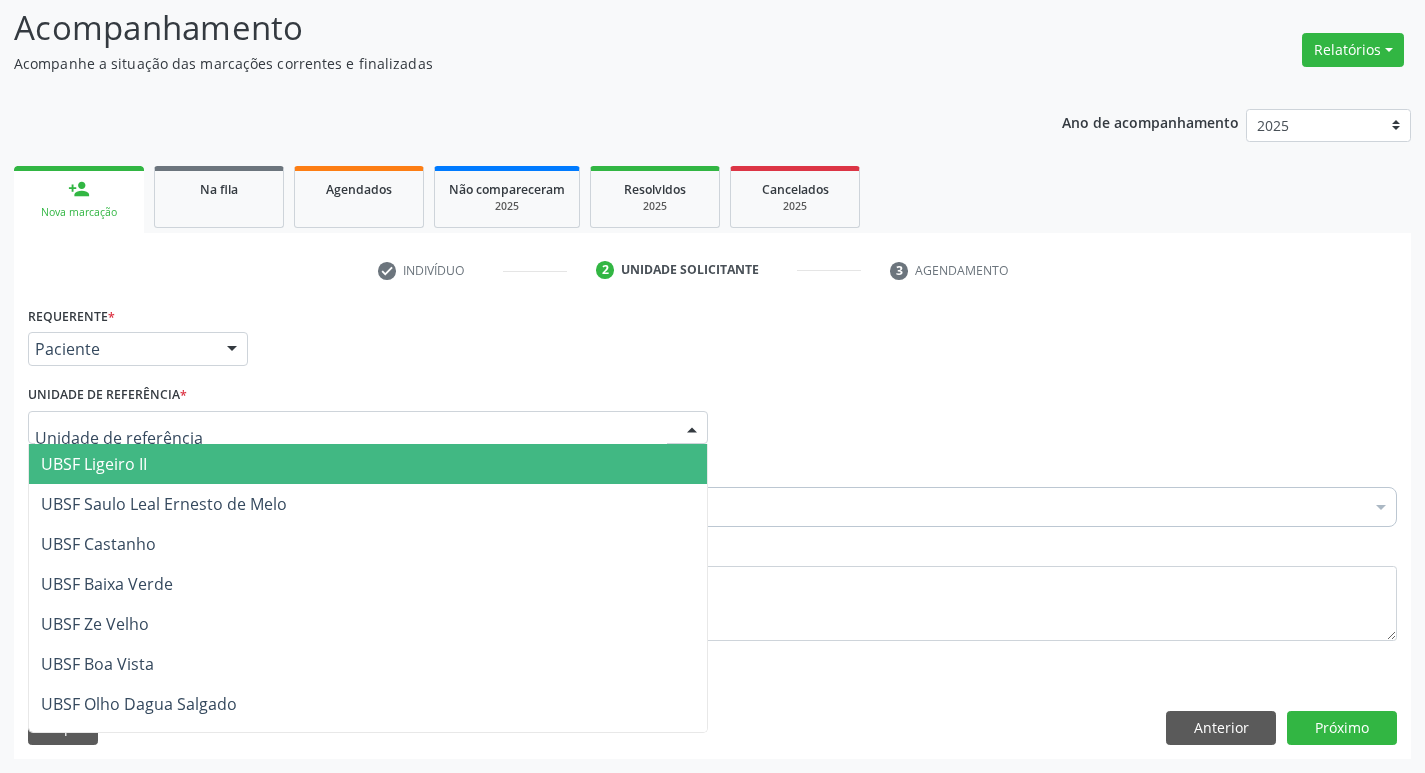 click on "UBSF Ligeiro II" at bounding box center (368, 464) 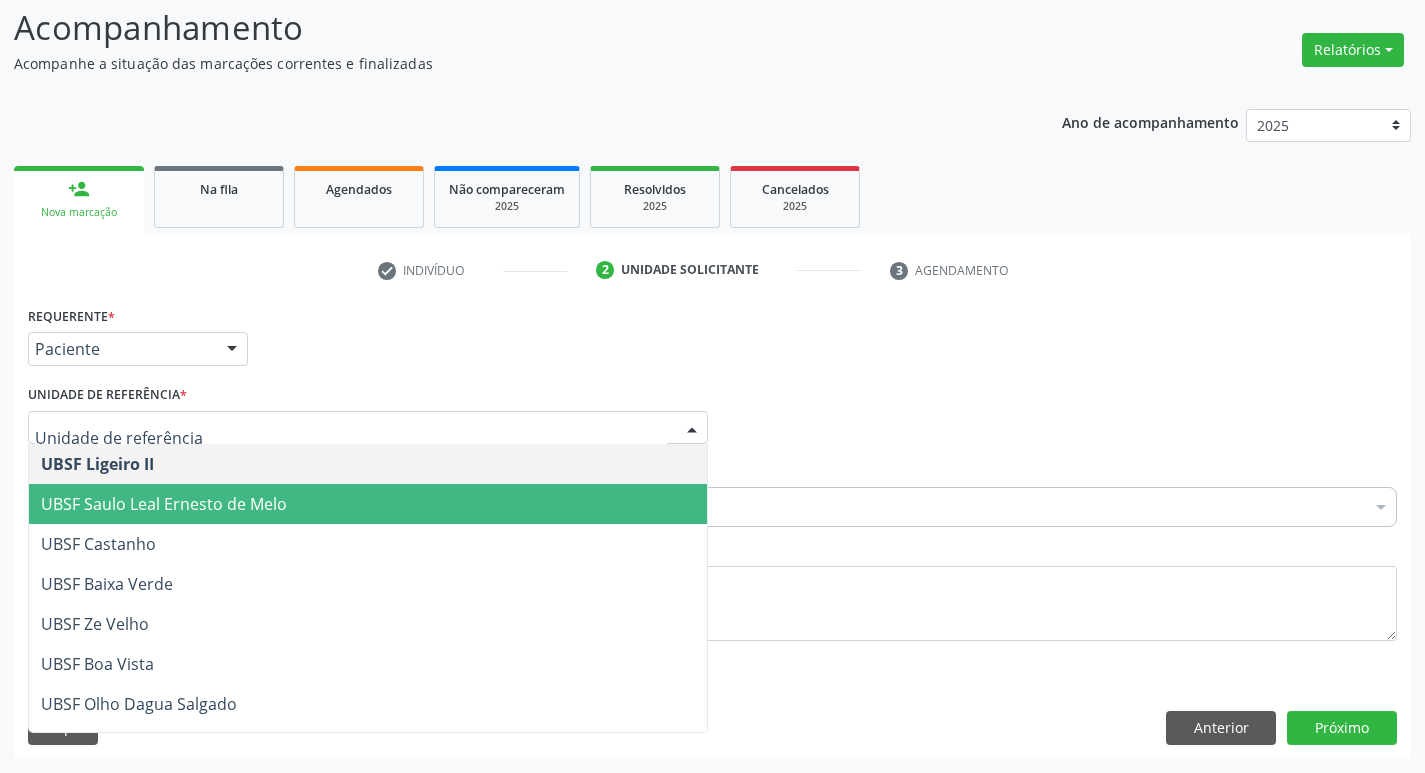 click on "UBSF Saulo Leal Ernesto de Melo" at bounding box center [164, 504] 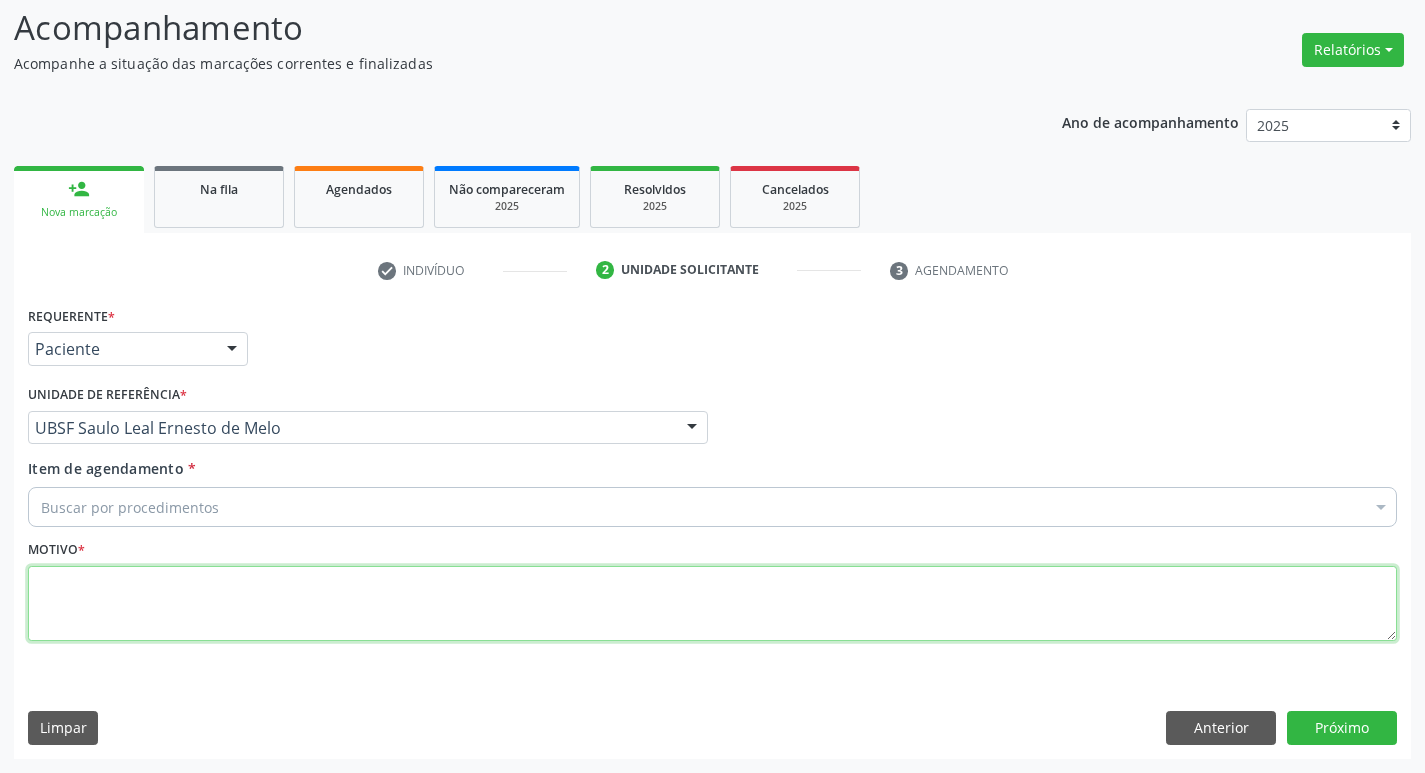 click at bounding box center [712, 604] 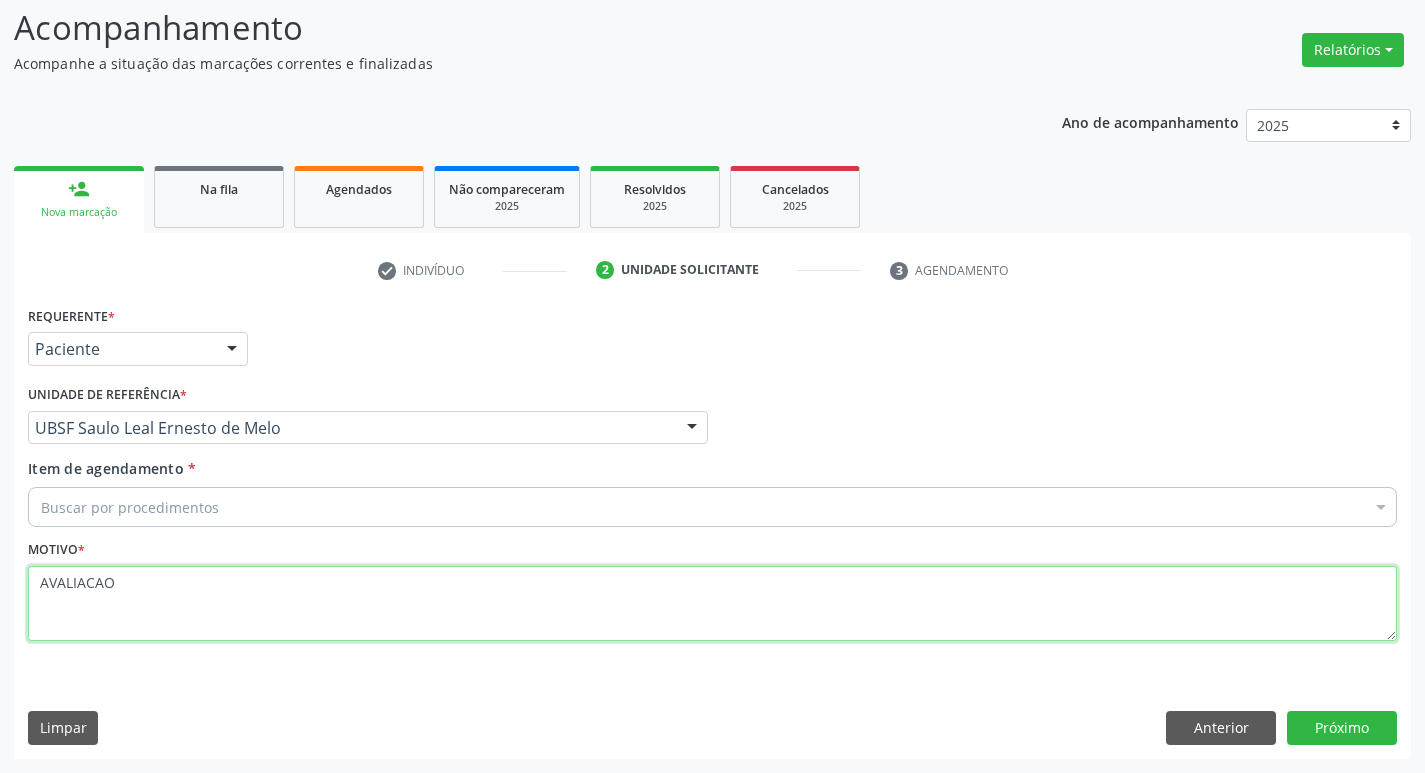 type on "AVALIACAO" 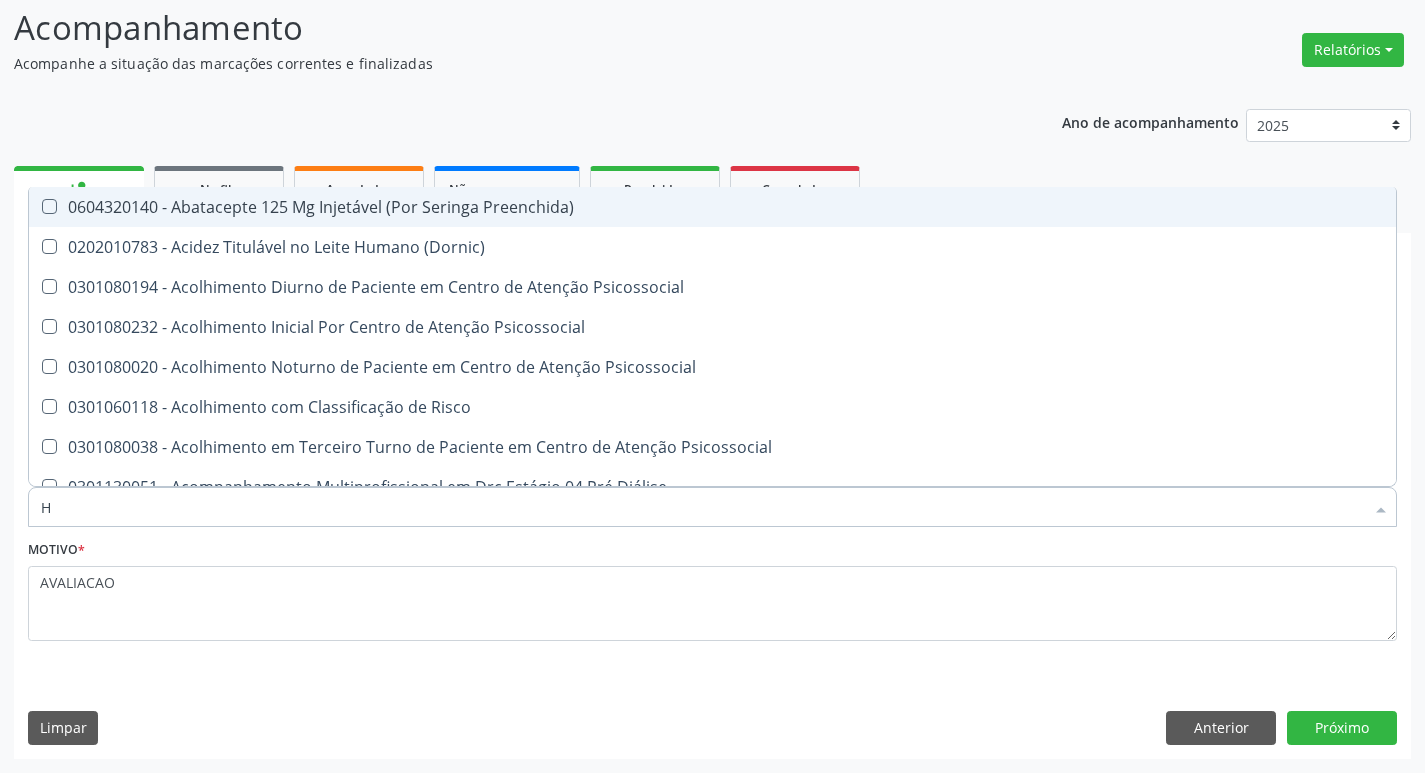 type on "HEMOGR" 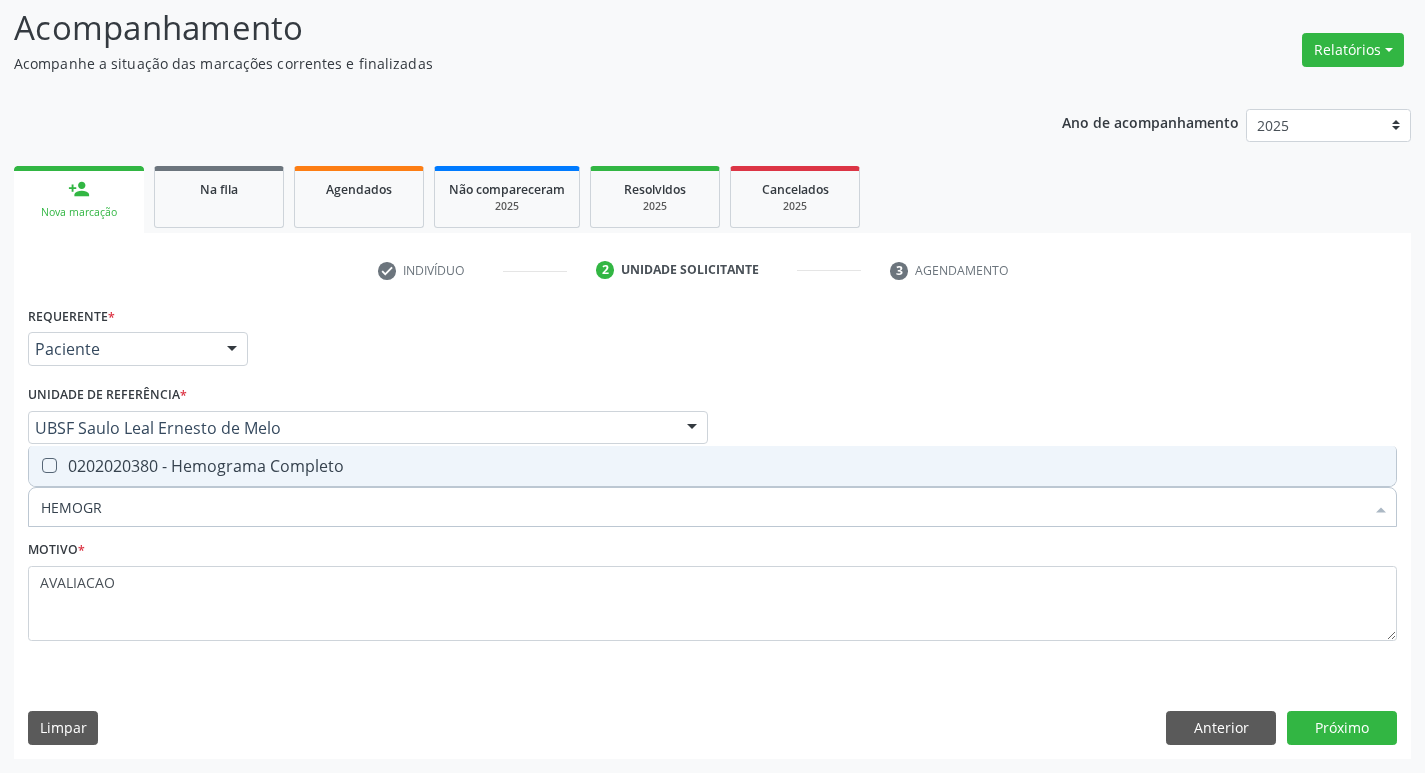 click on "0202020380 - Hemograma Completo" at bounding box center (712, 466) 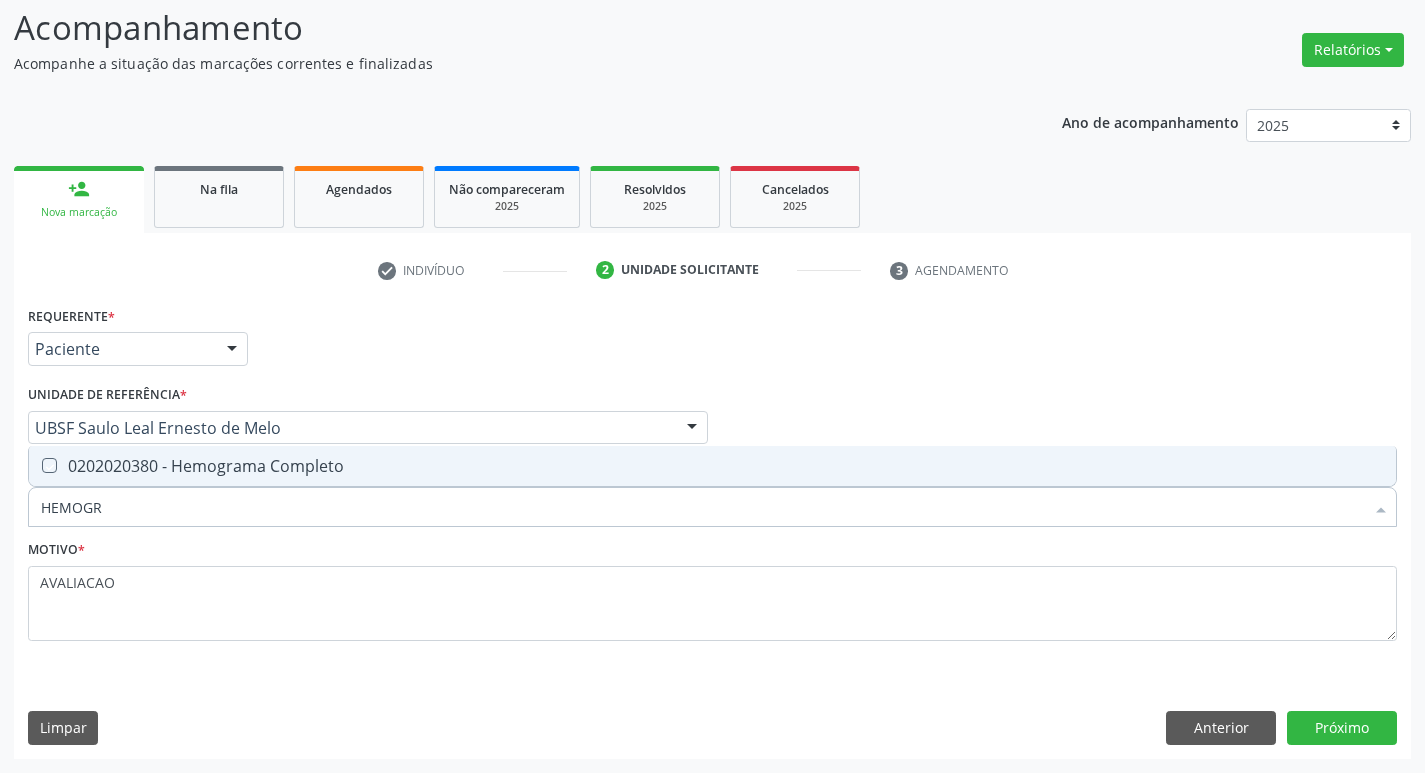 checkbox on "true" 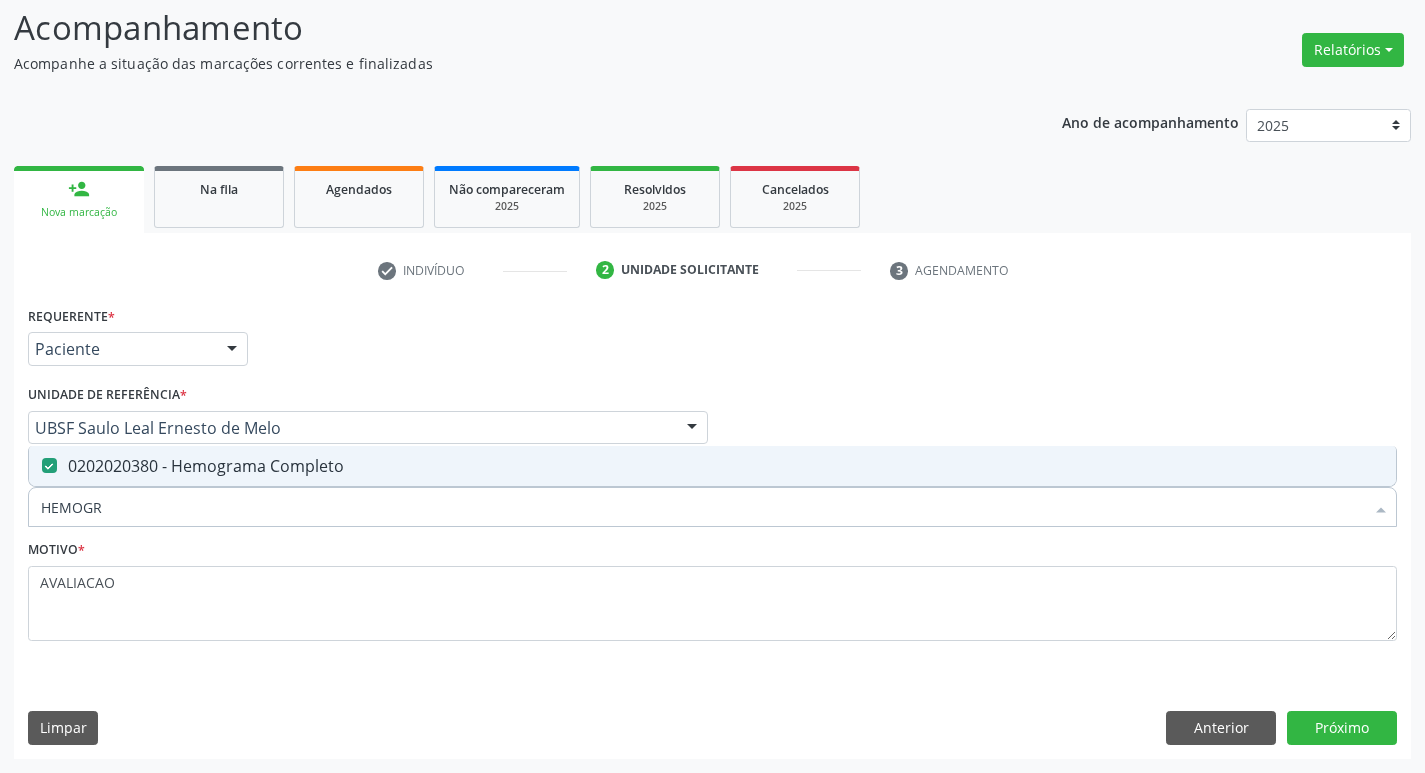 type on "HEMOG" 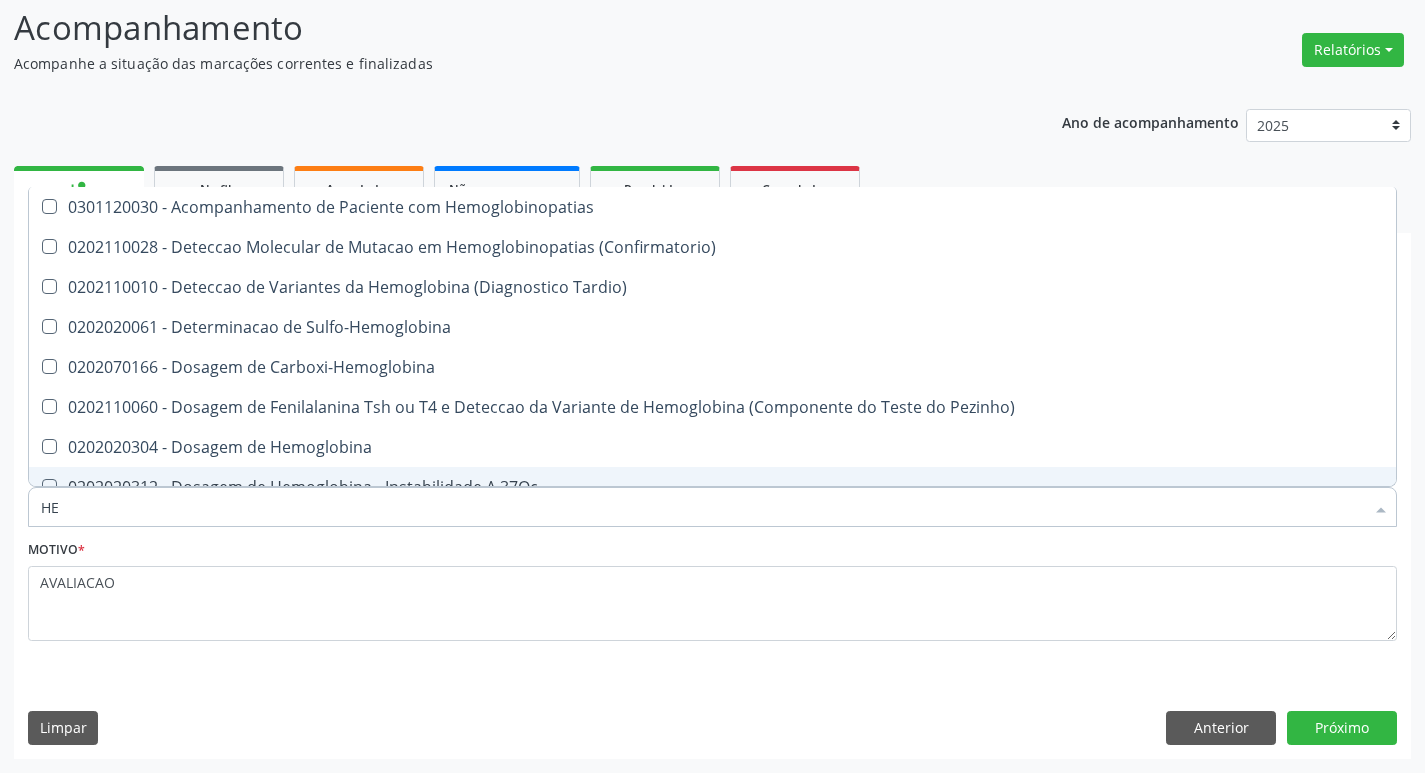 type on "H" 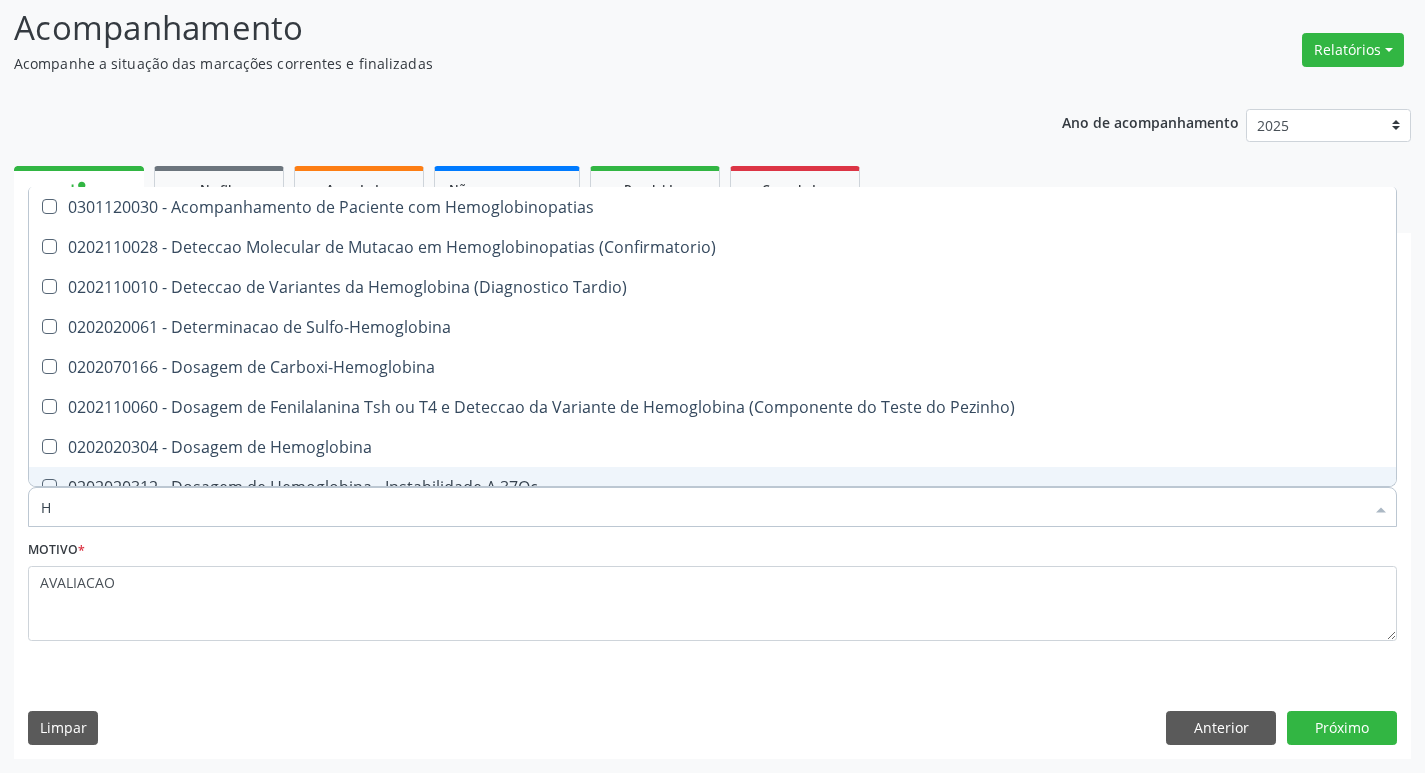 type 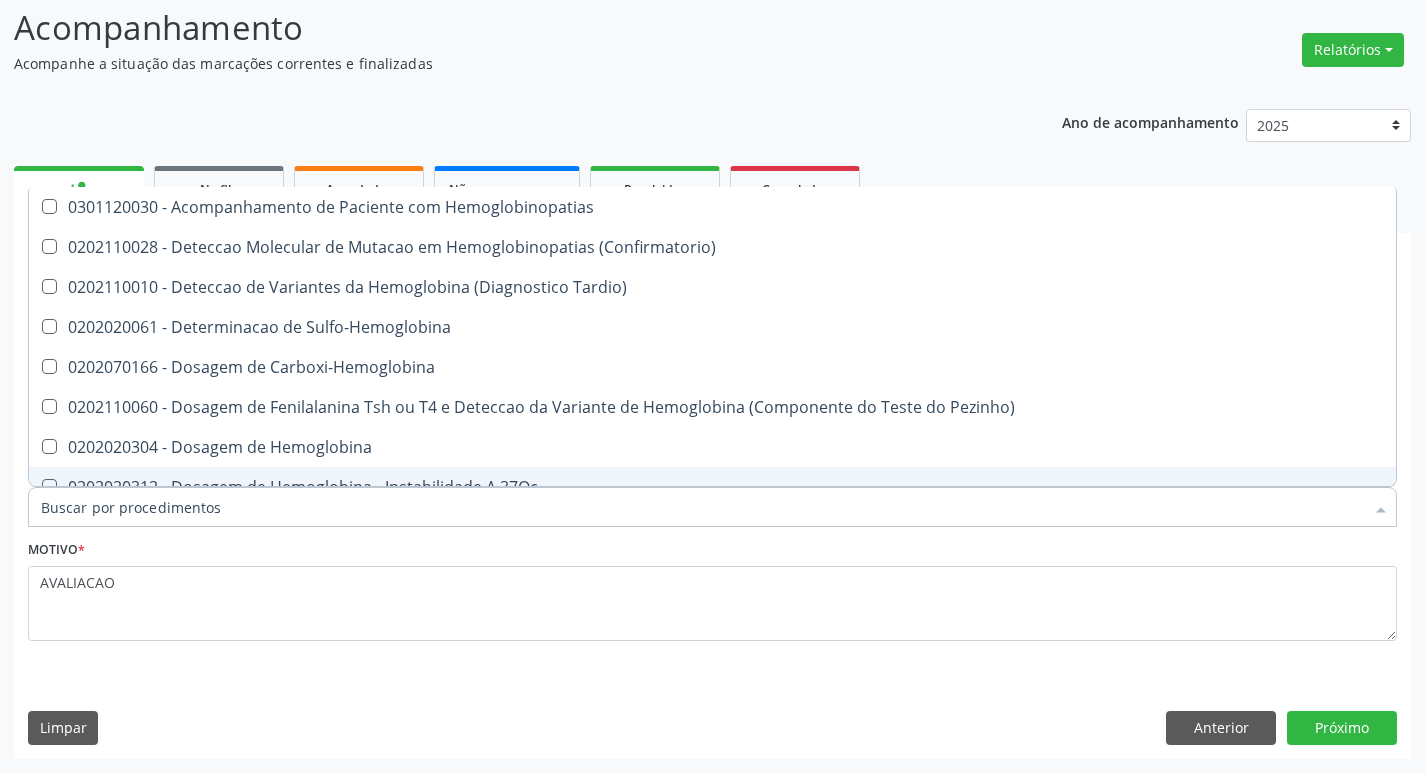 checkbox on "false" 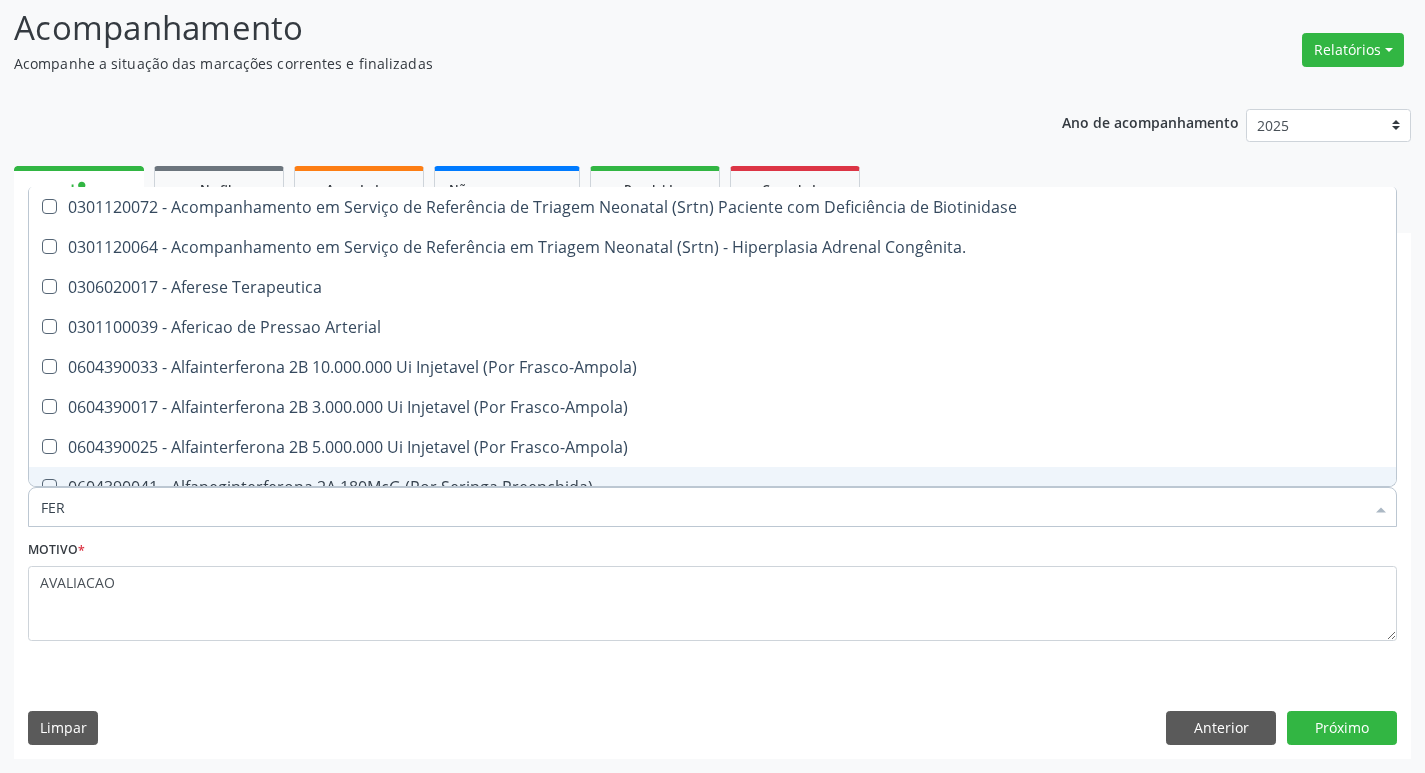type on "FERR" 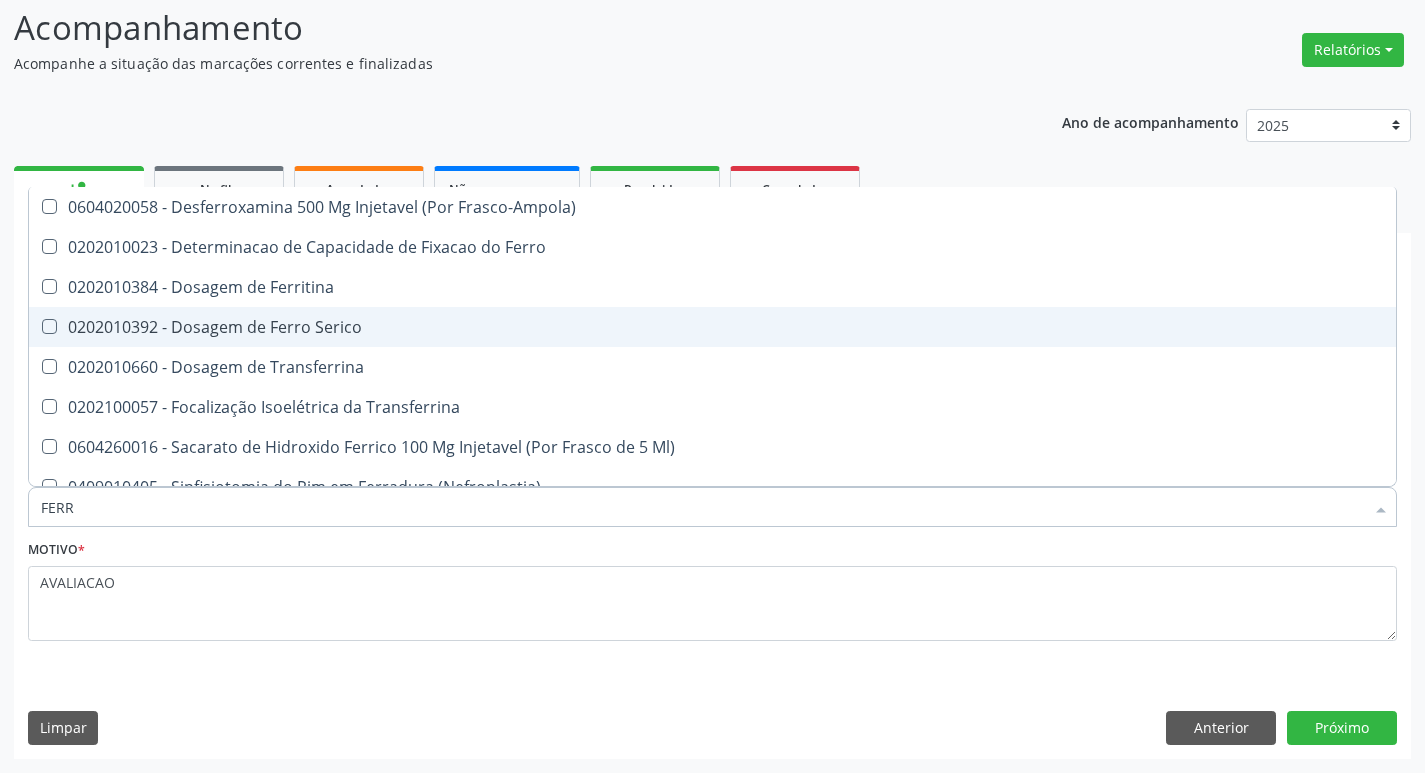 click on "0202010392 - Dosagem de Ferro Serico" at bounding box center [712, 327] 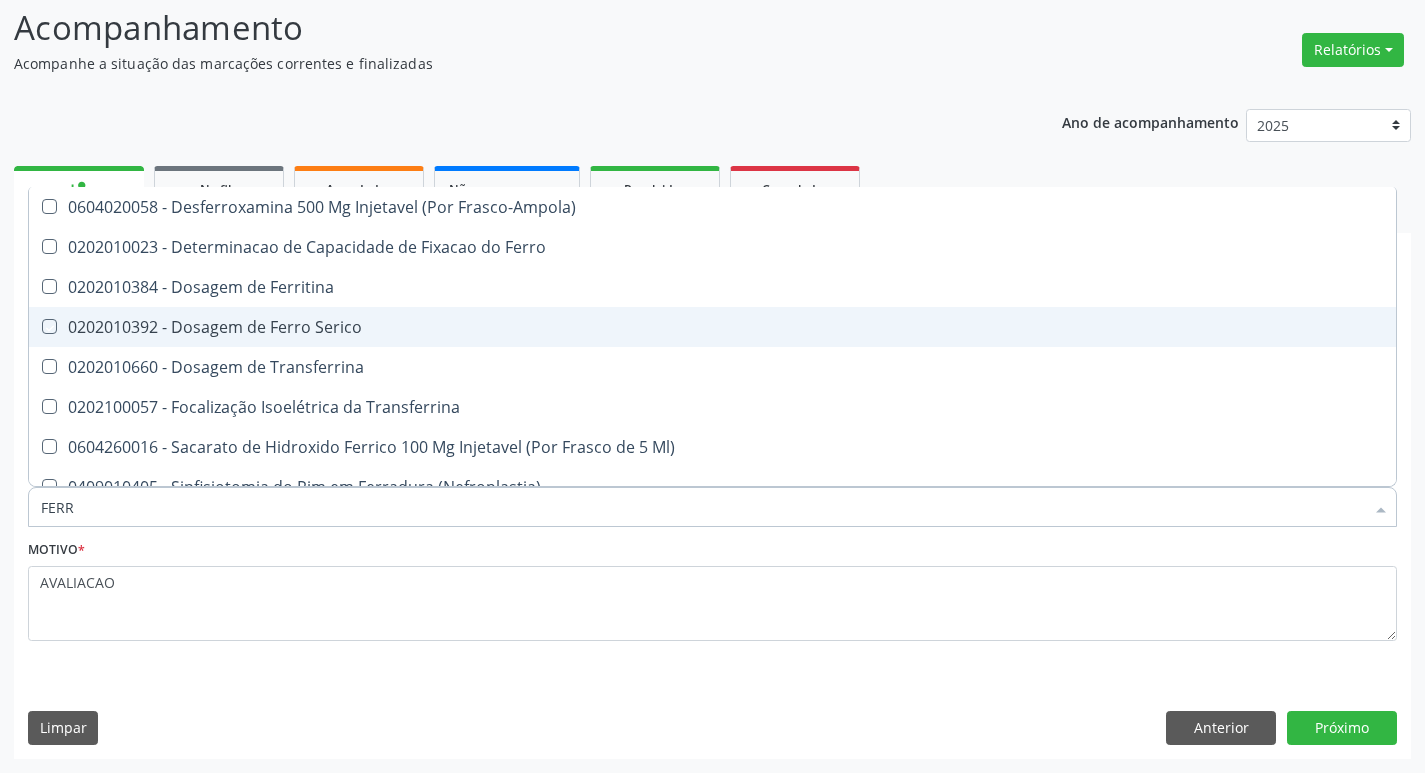 checkbox on "true" 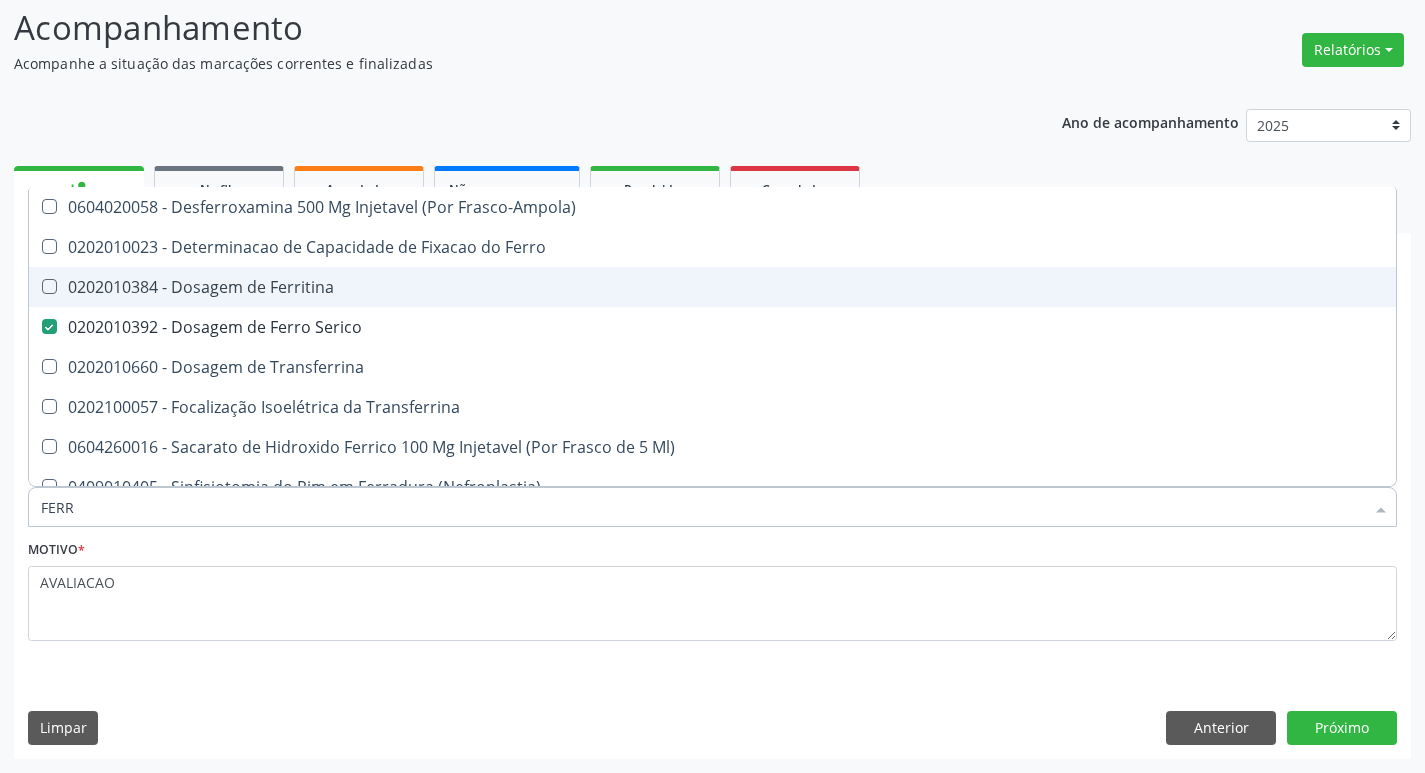 click on "0202010384 - Dosagem de Ferritina" at bounding box center [712, 287] 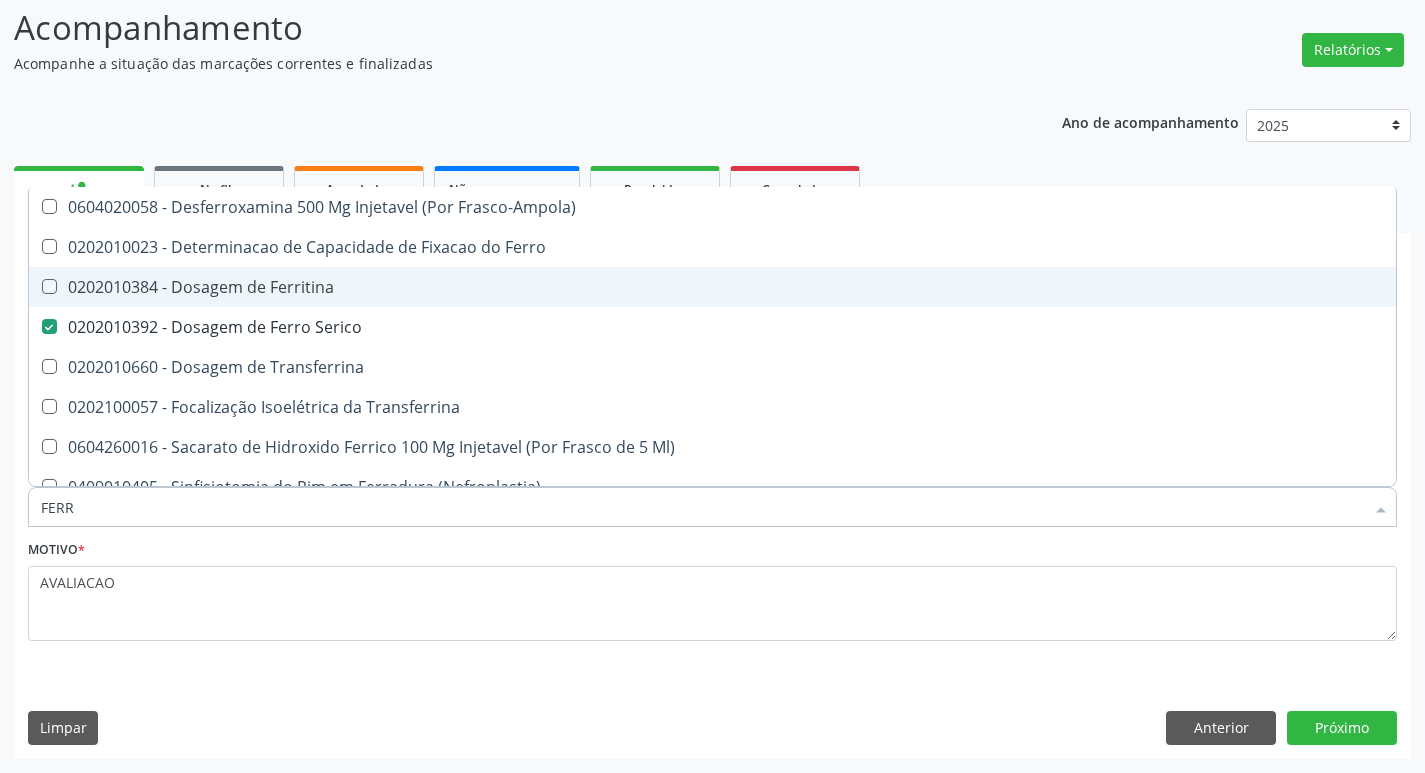 checkbox on "true" 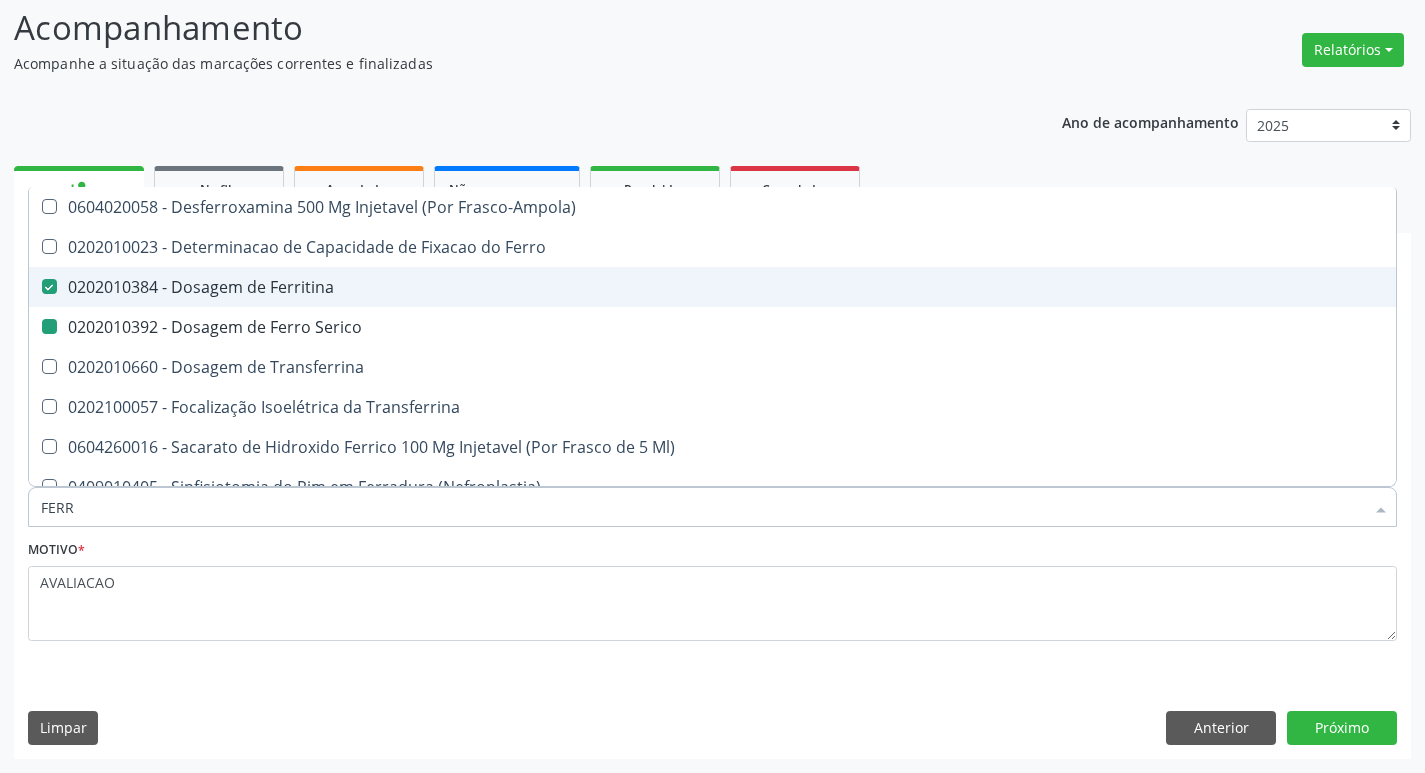 type on "FER" 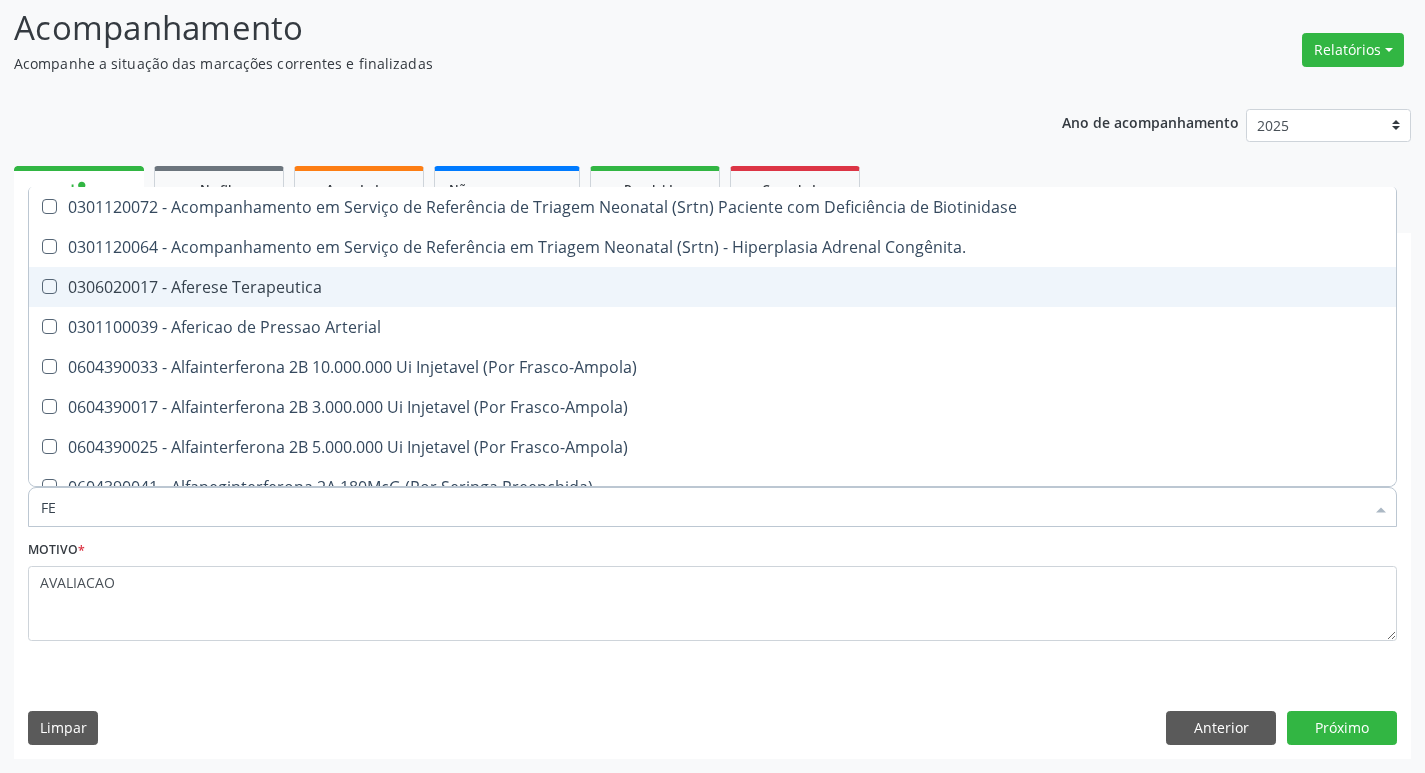 type on "F" 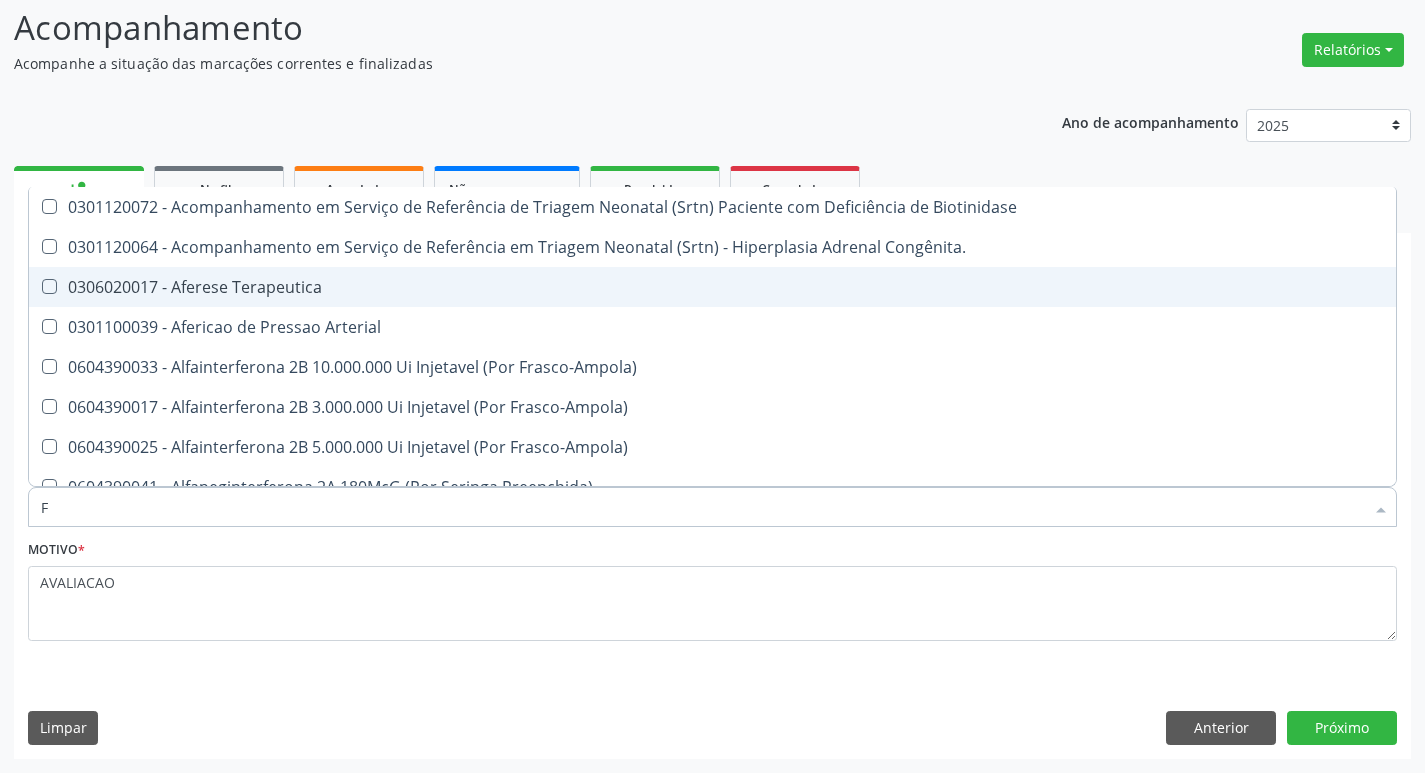 type 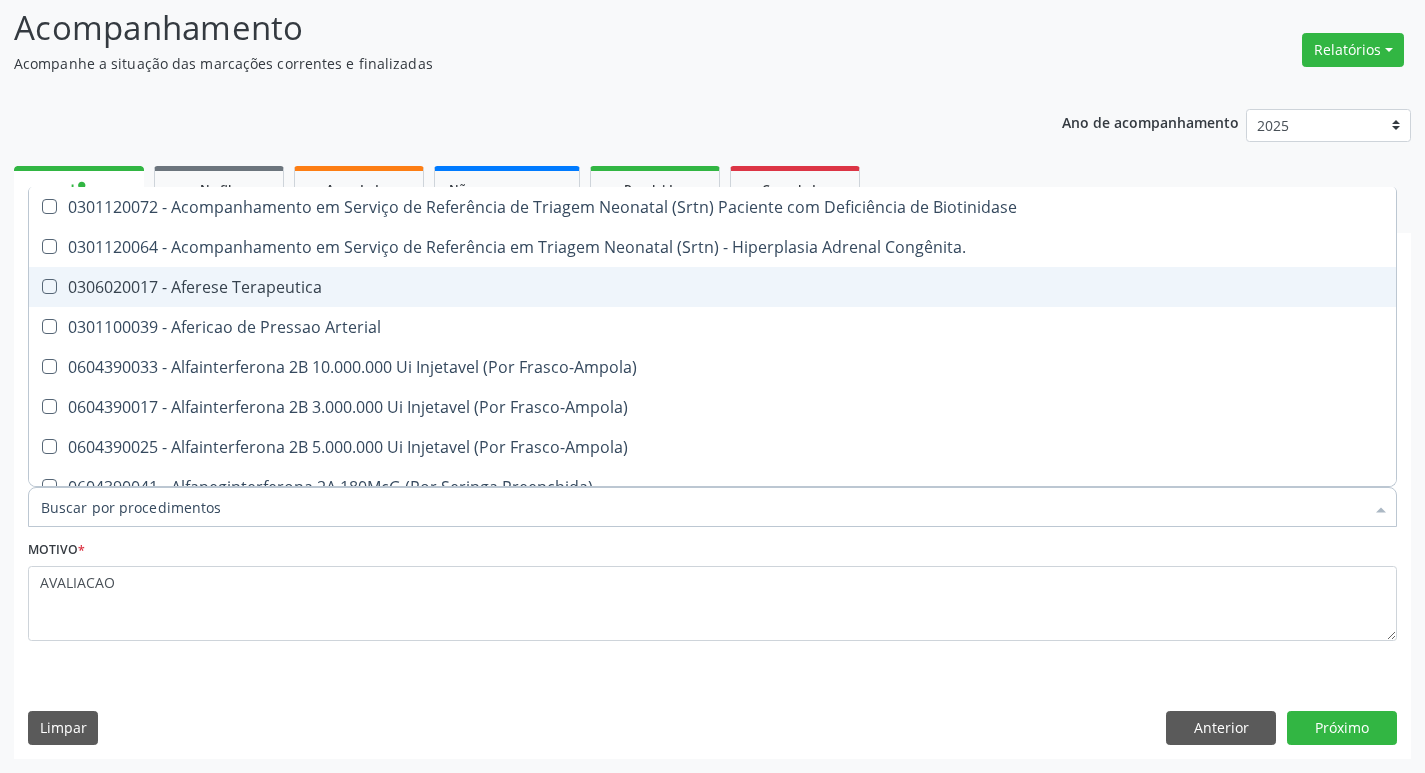 checkbox on "false" 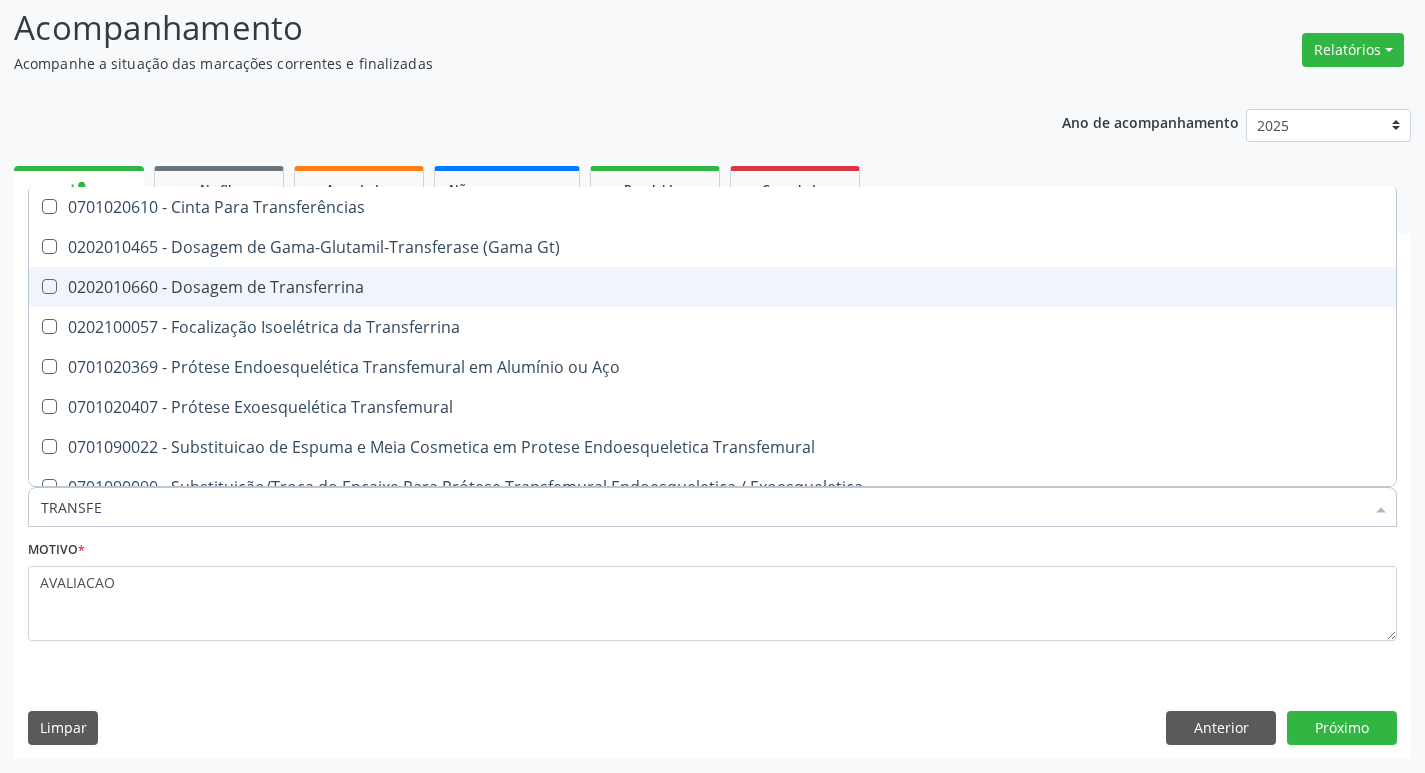type on "TRANSFER" 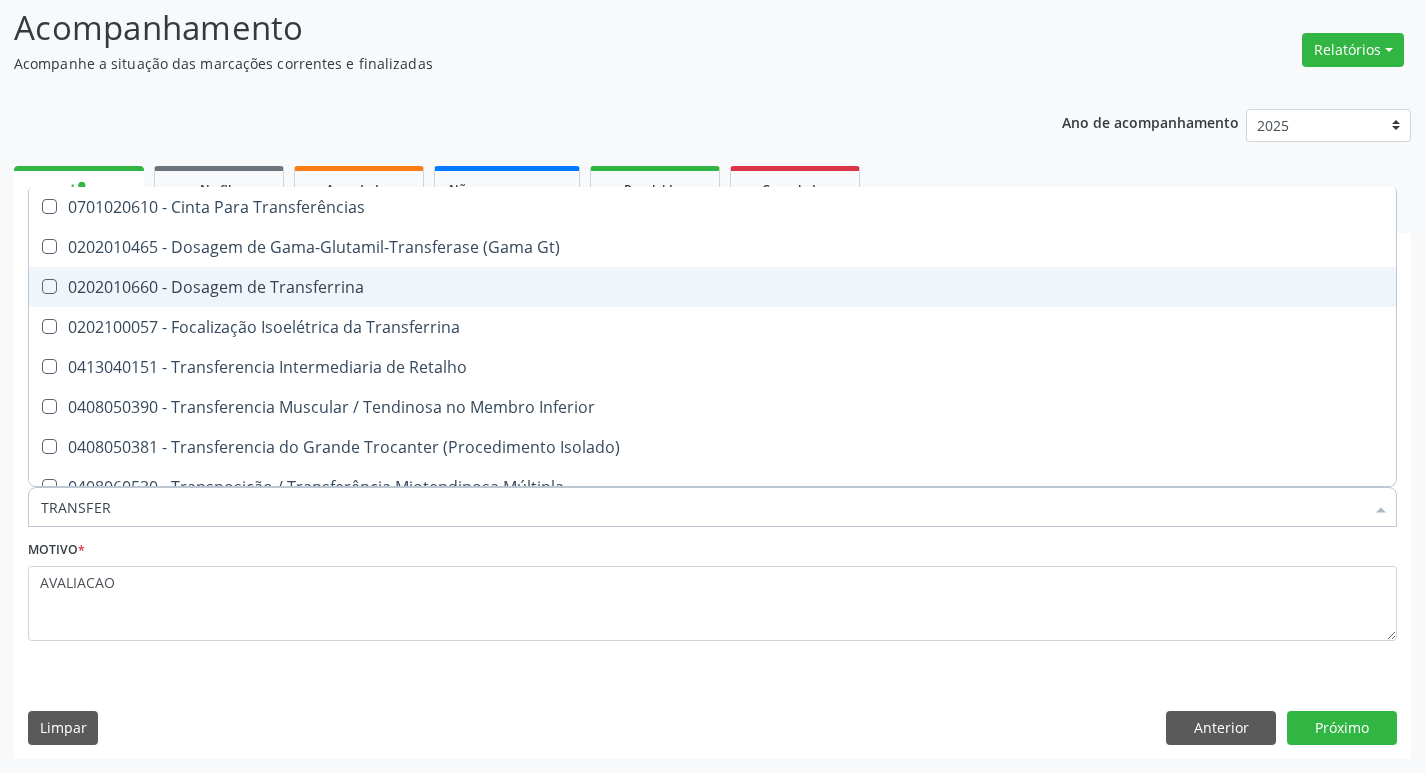 click on "0202010660 - Dosagem de Transferrina" at bounding box center (712, 287) 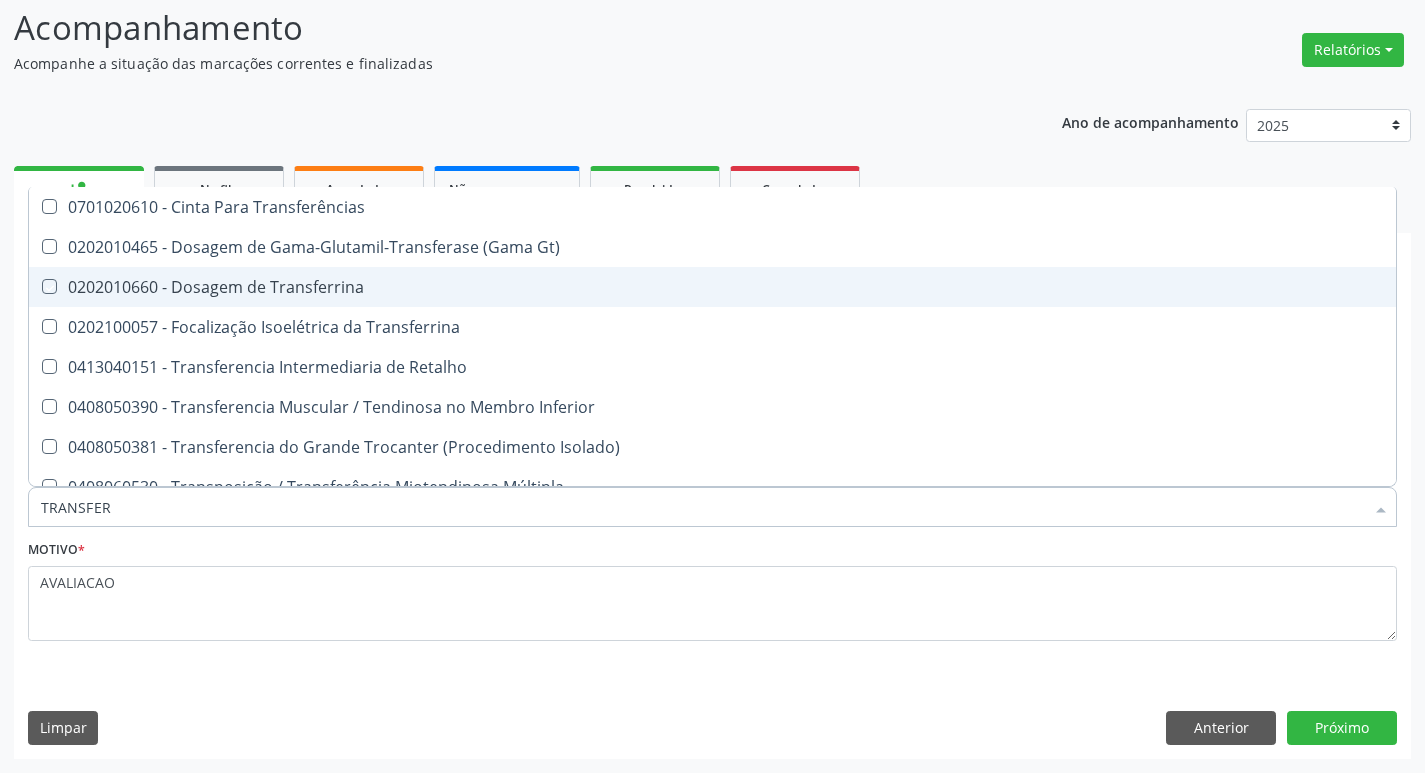 checkbox on "true" 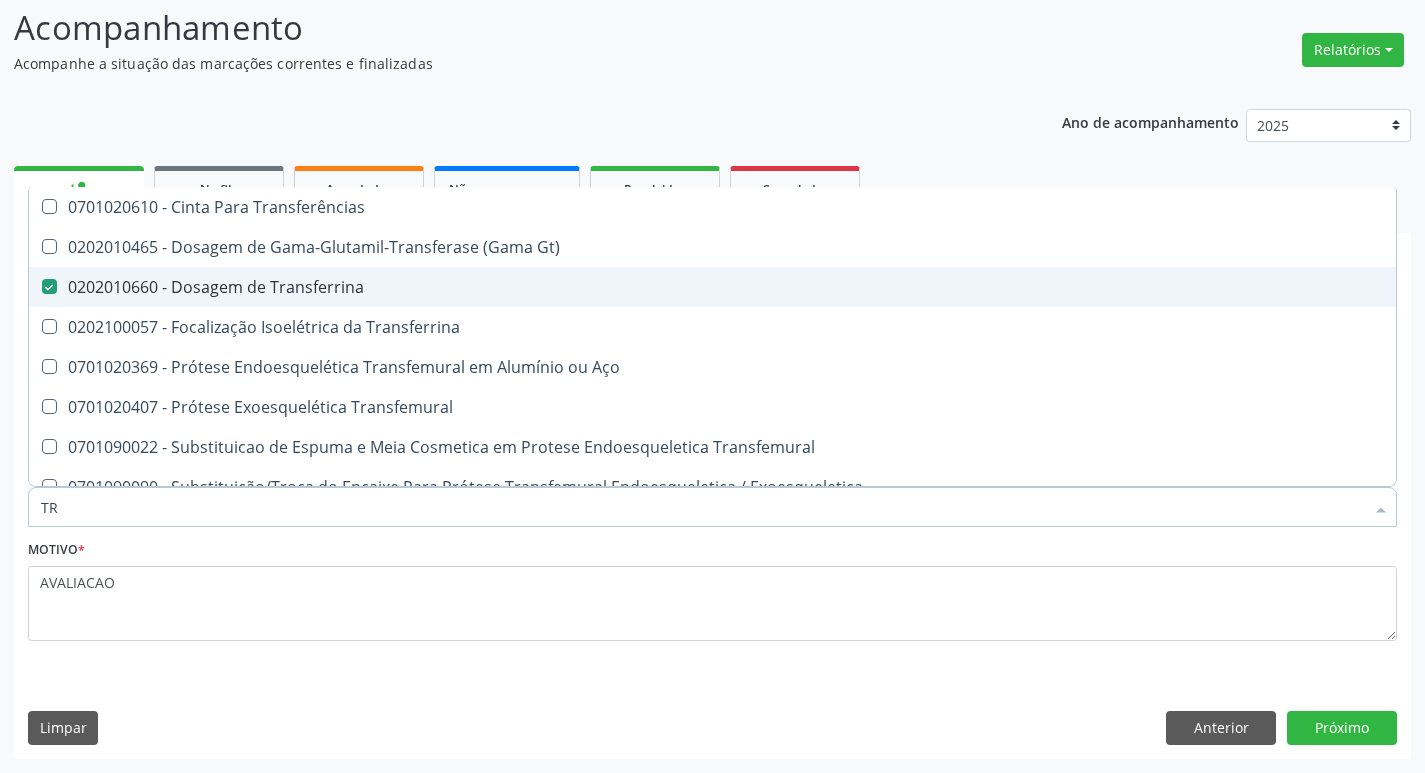 type on "T" 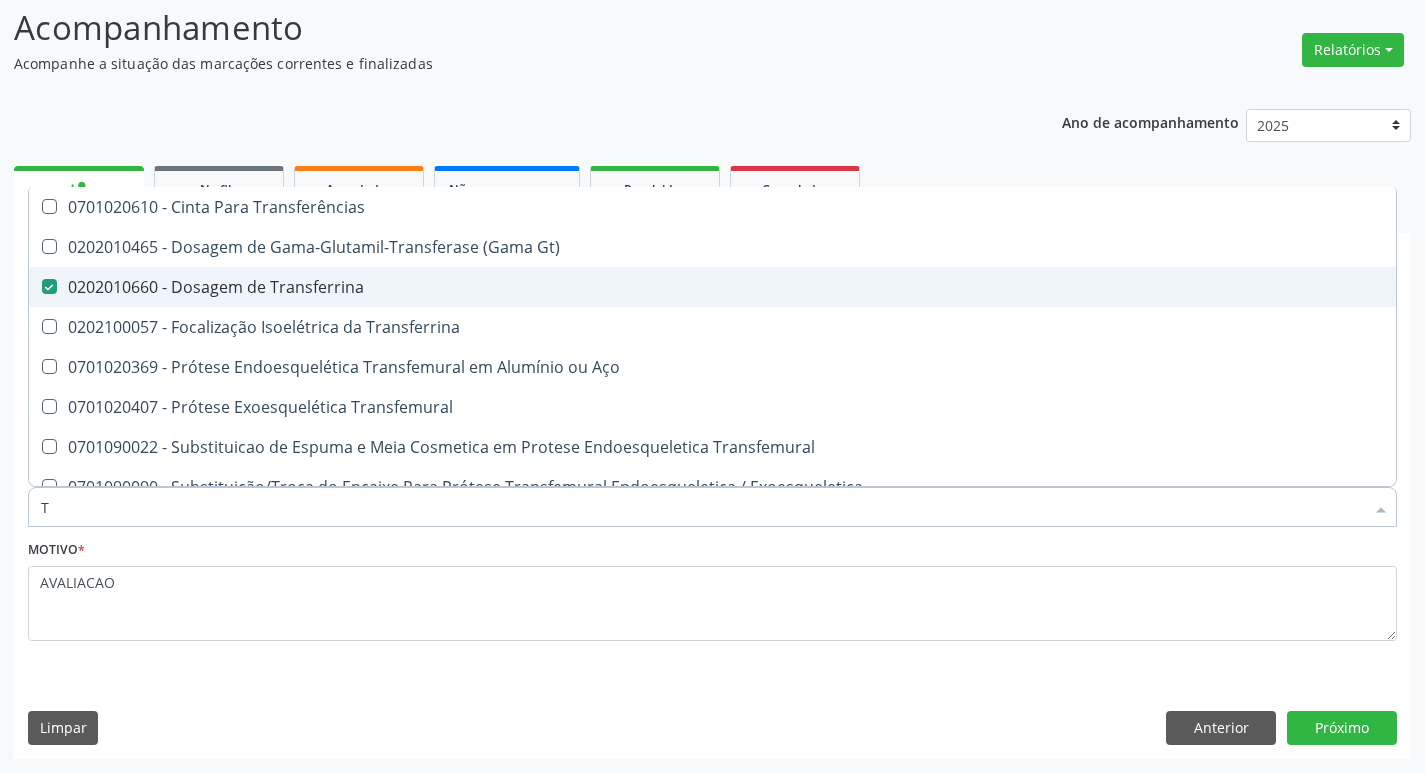 type 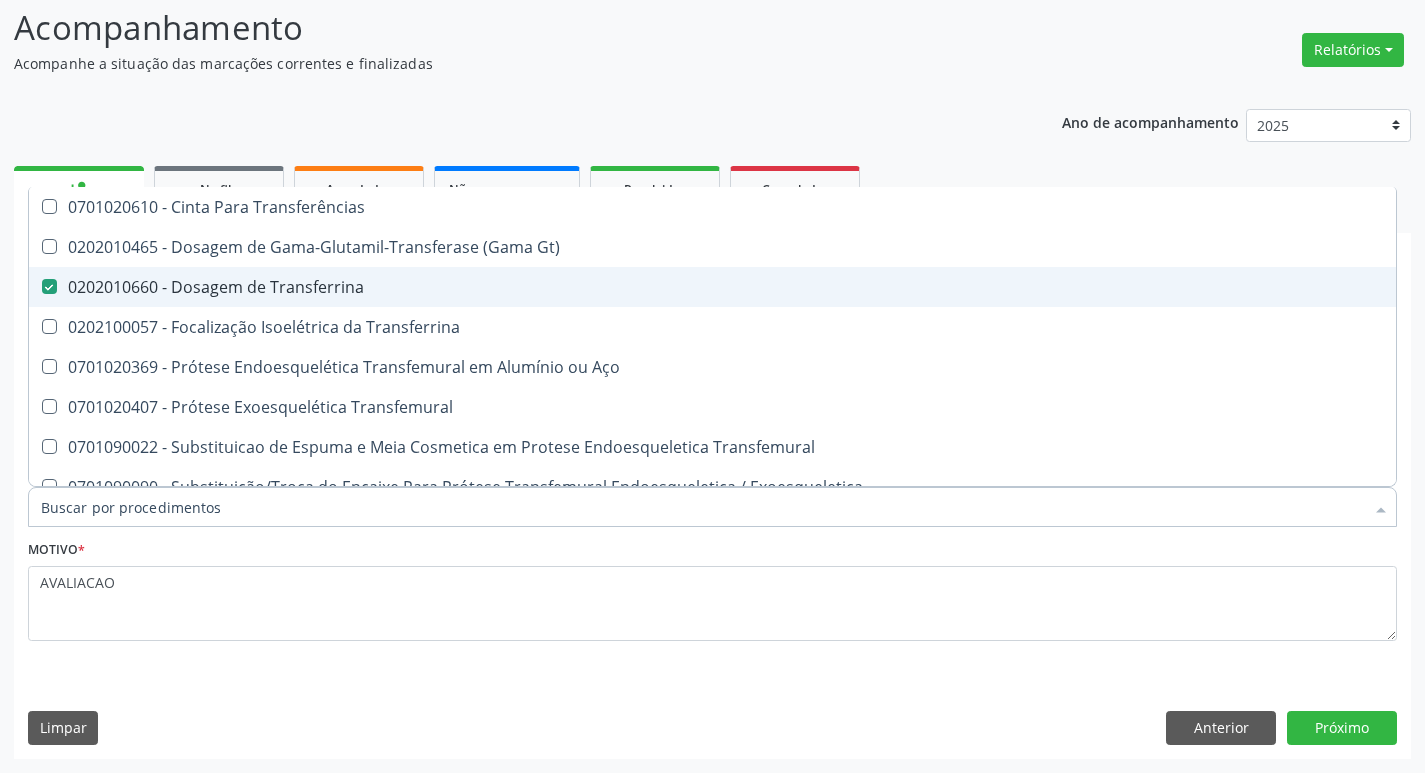 checkbox on "false" 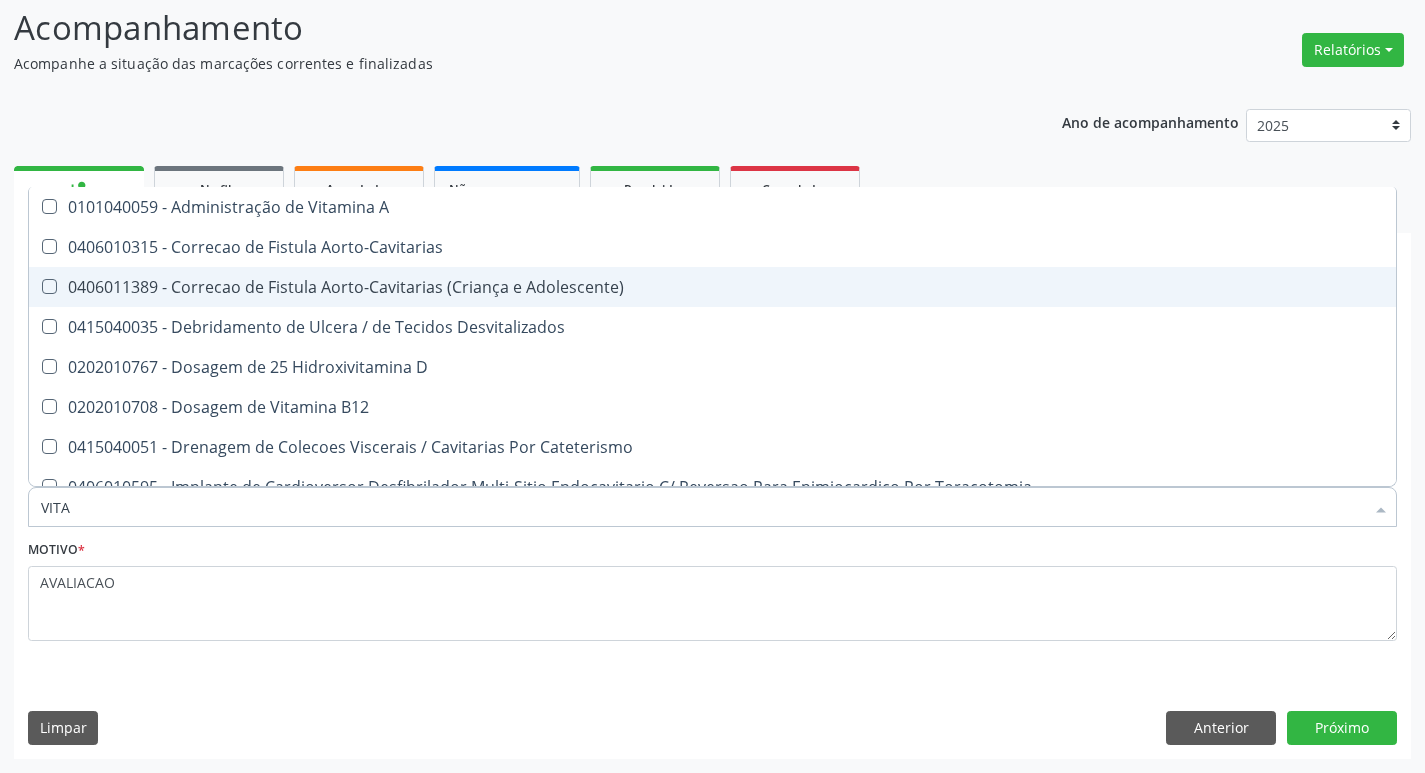 type on "VITAM" 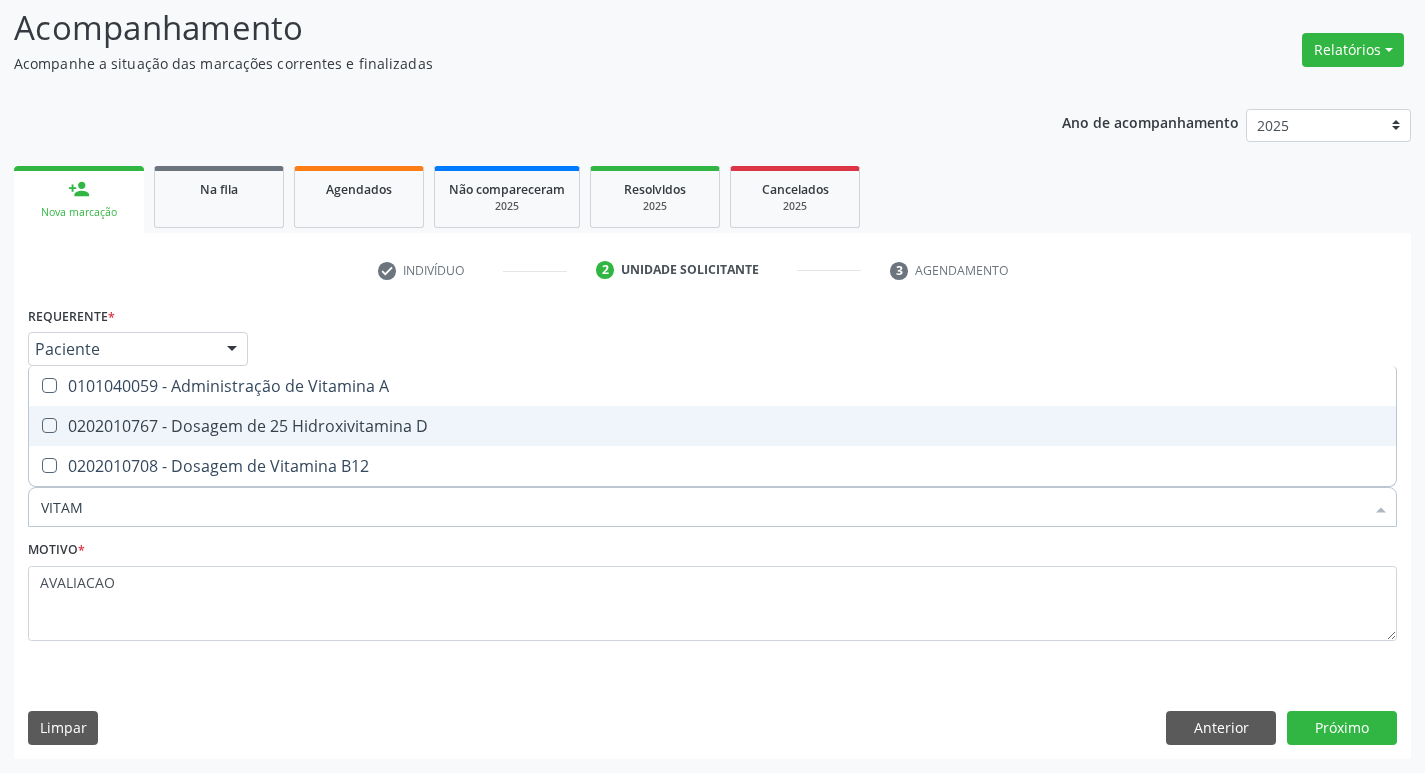 click on "0202010767 - Dosagem de 25 Hidroxivitamina D" at bounding box center [712, 426] 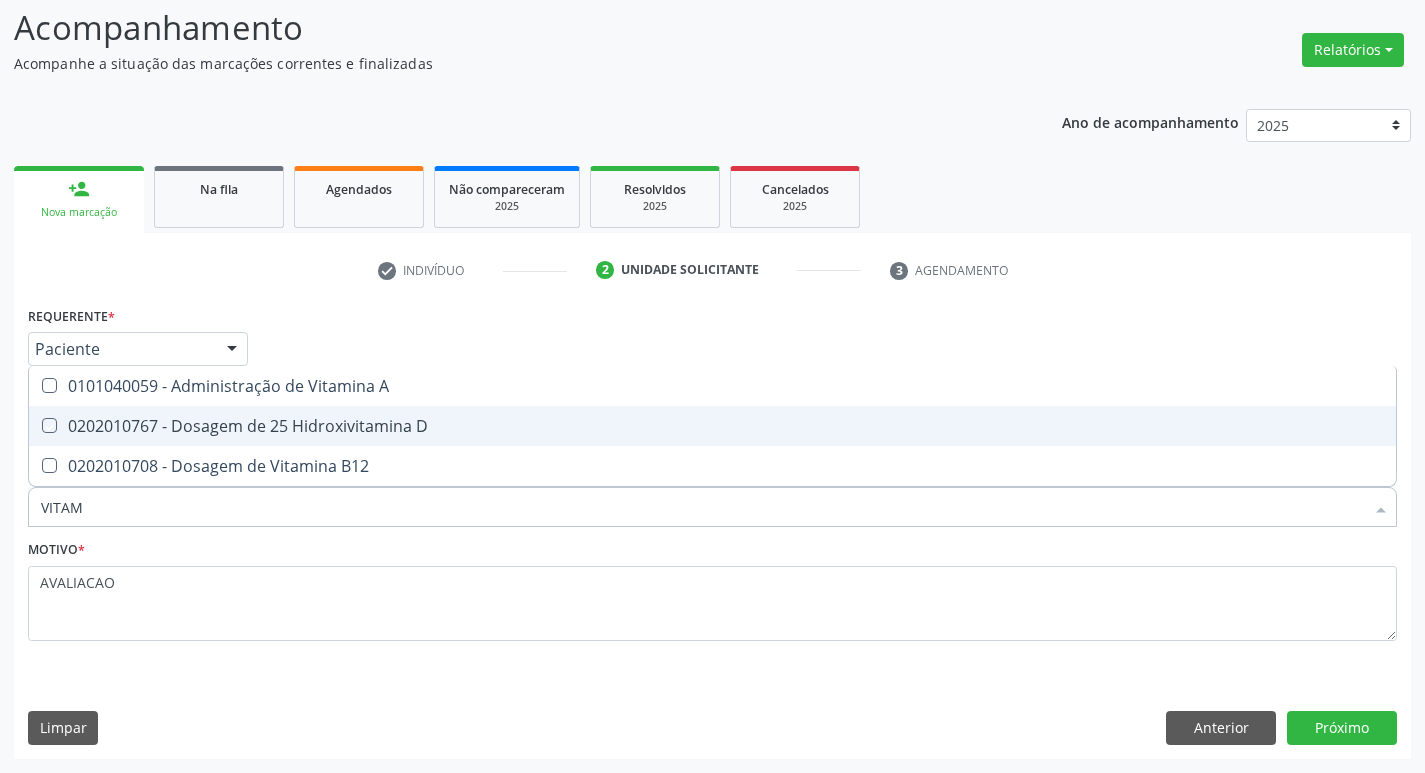checkbox on "true" 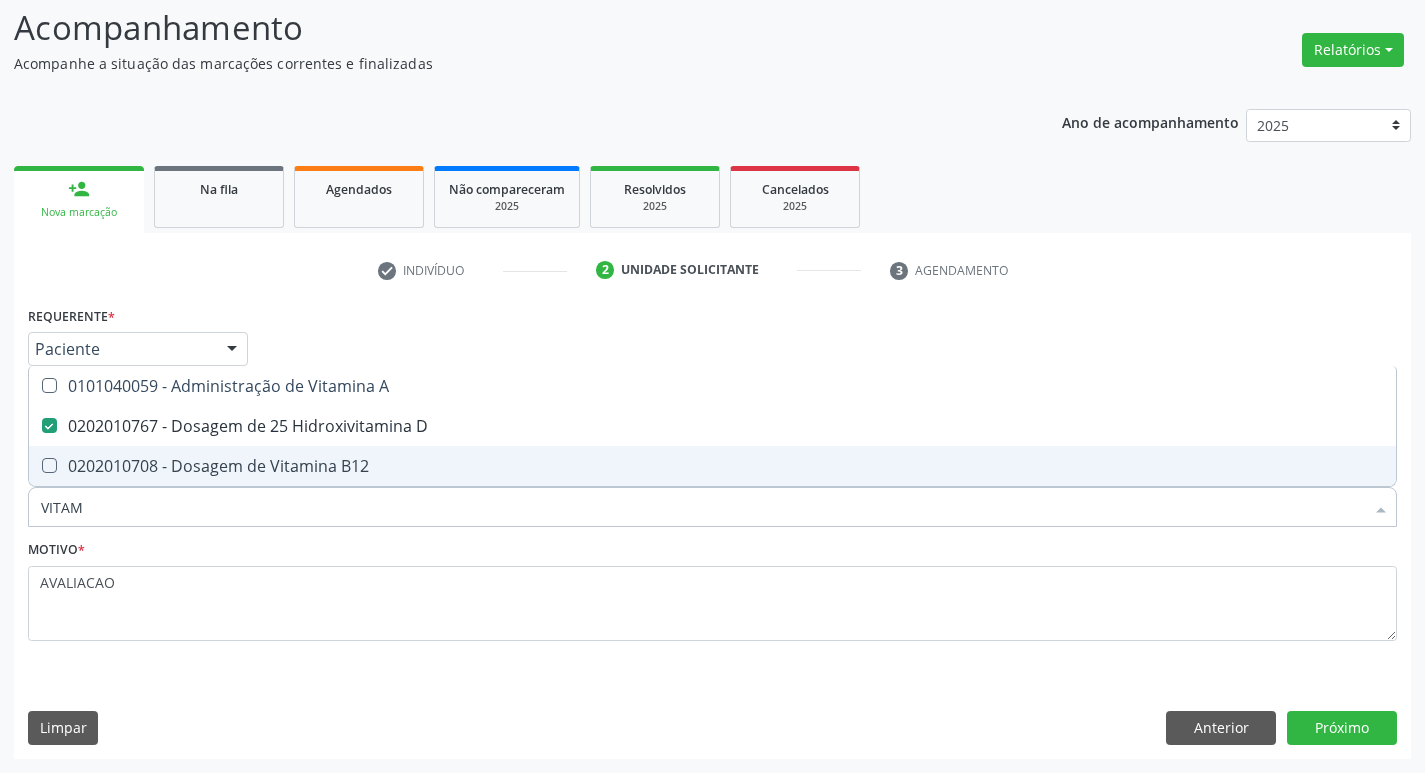 click on "0202010708 - Dosagem de Vitamina B12" at bounding box center [712, 466] 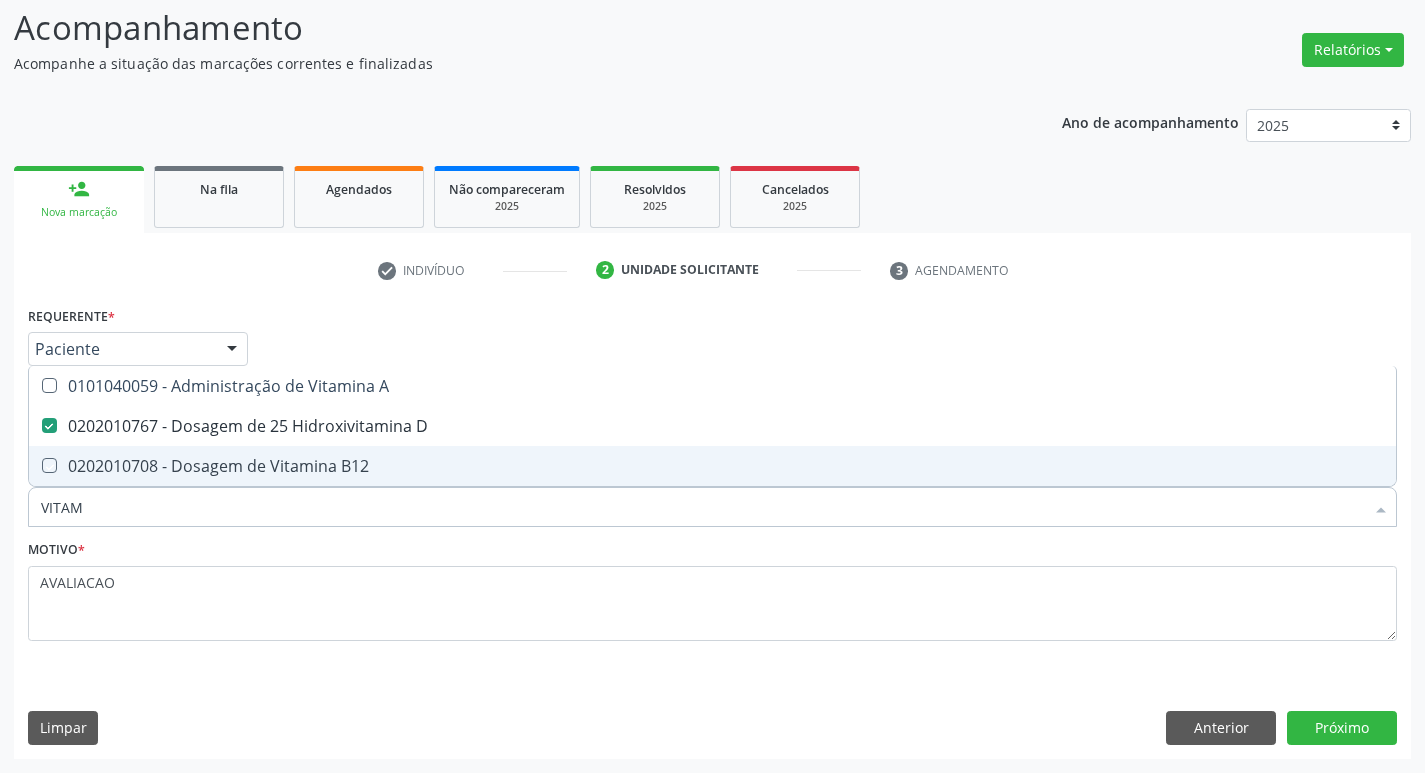 checkbox on "true" 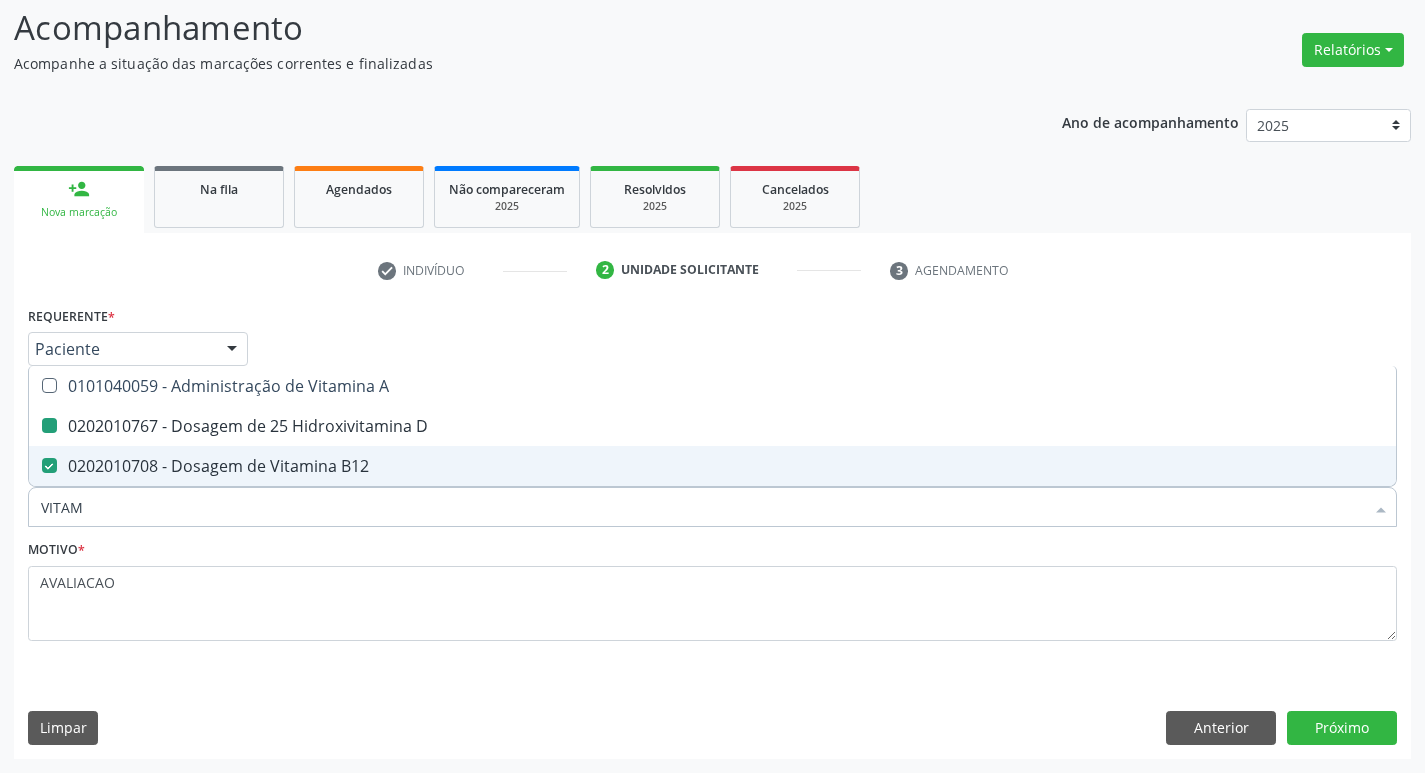 type on "VITA" 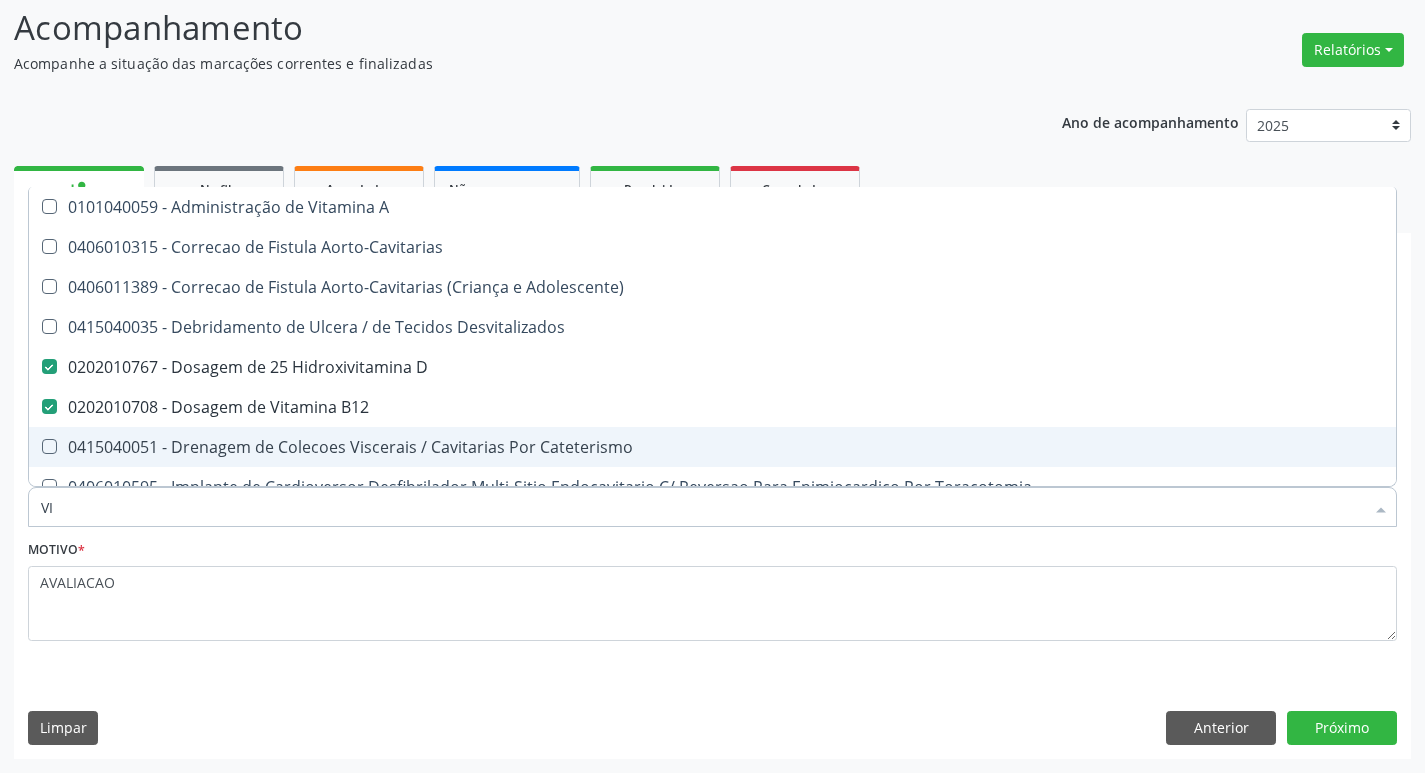 type on "V" 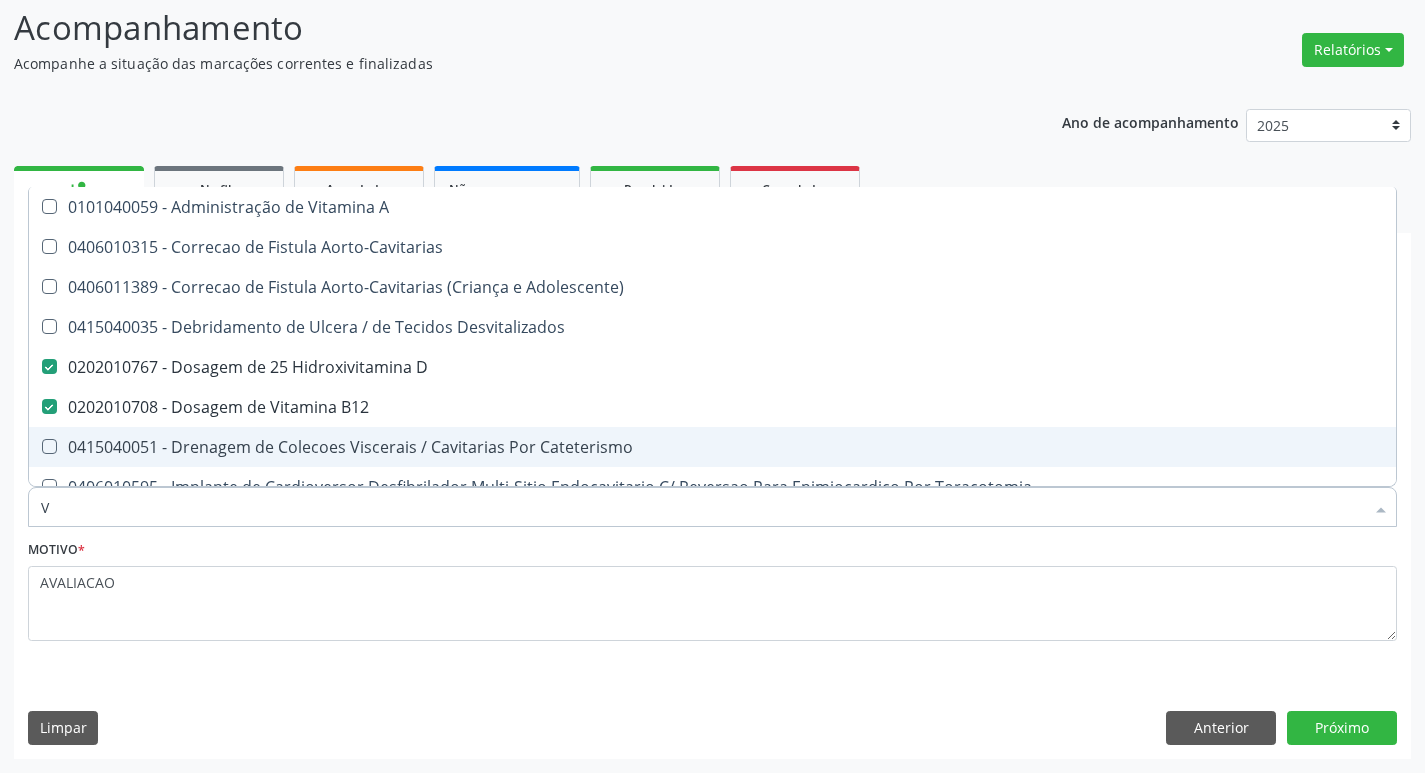 type 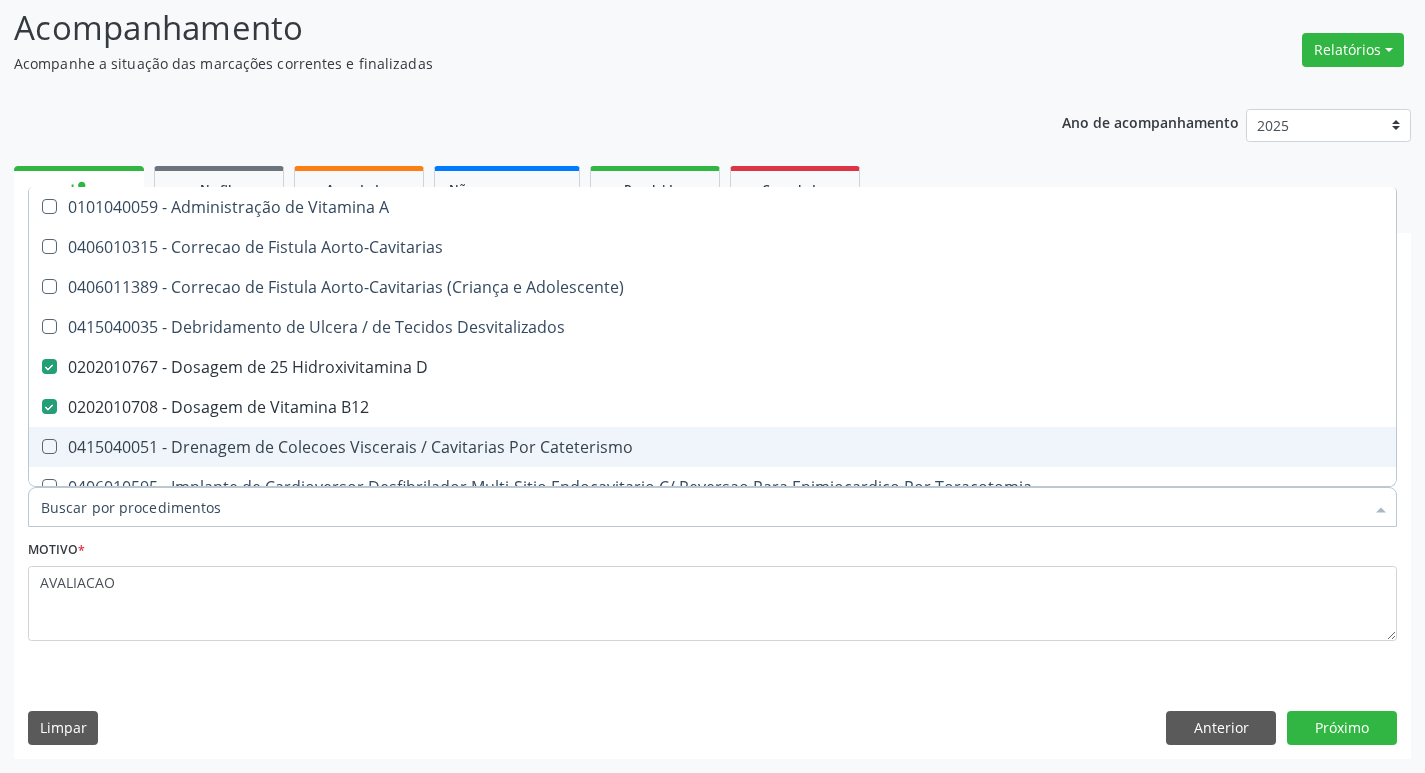 checkbox on "false" 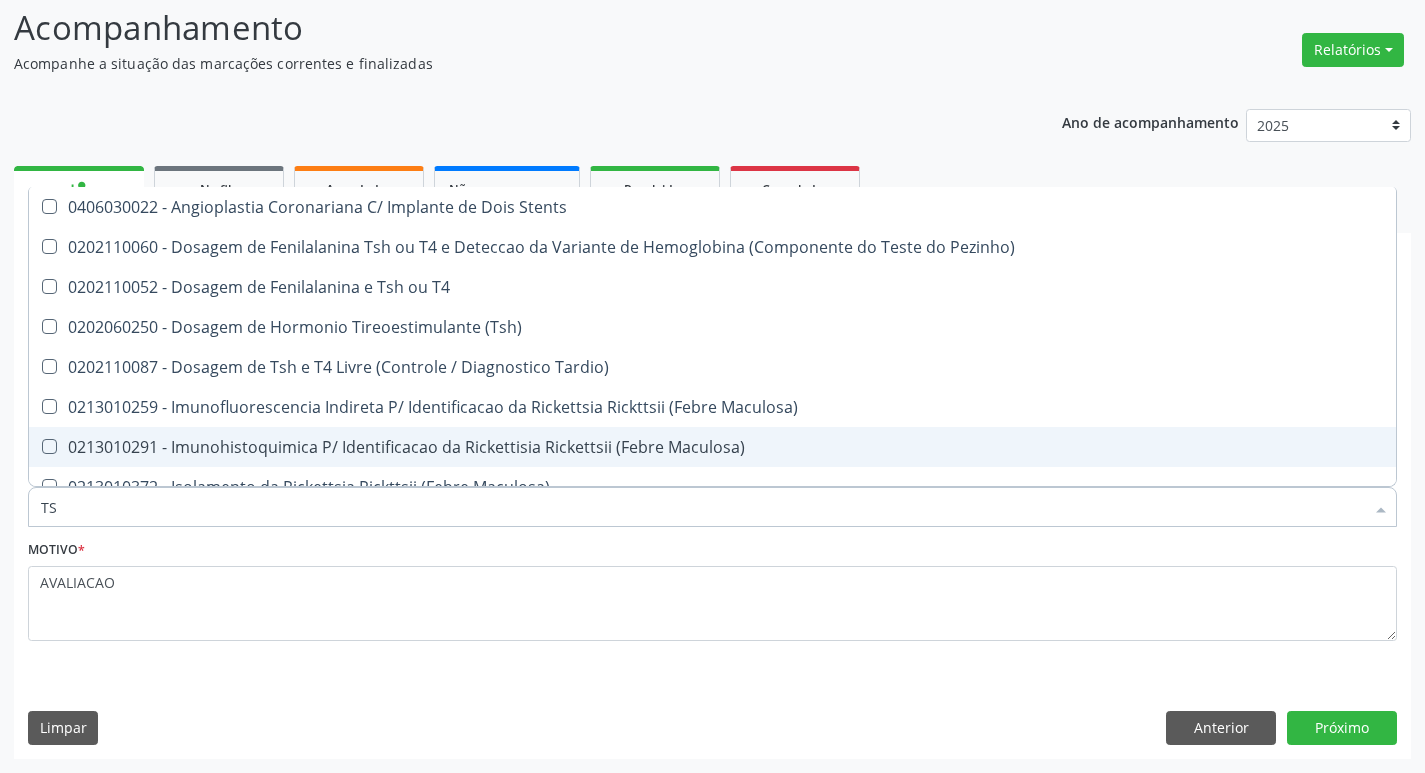 type on "TSH" 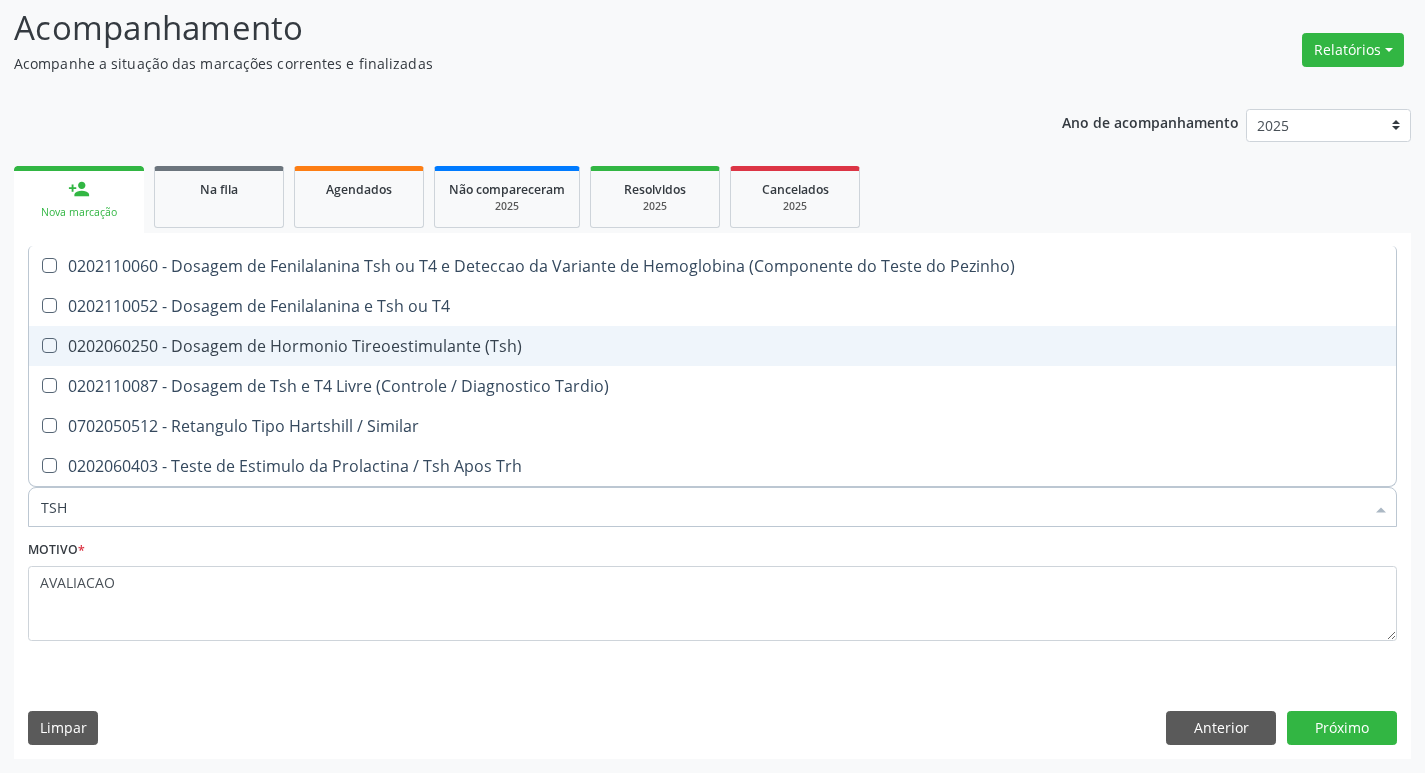 click on "0202060250 - Dosagem de Hormonio Tireoestimulante (Tsh)" at bounding box center (712, 346) 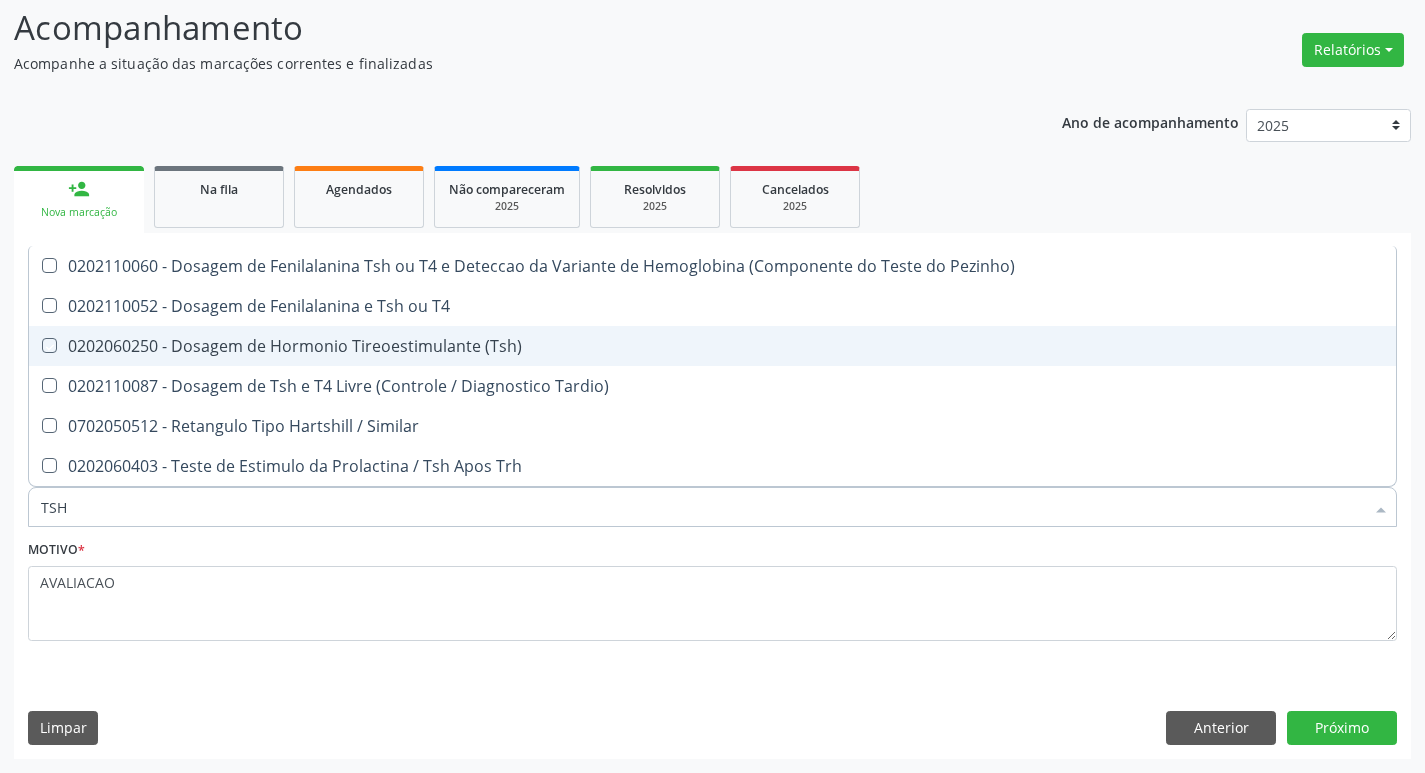 checkbox on "true" 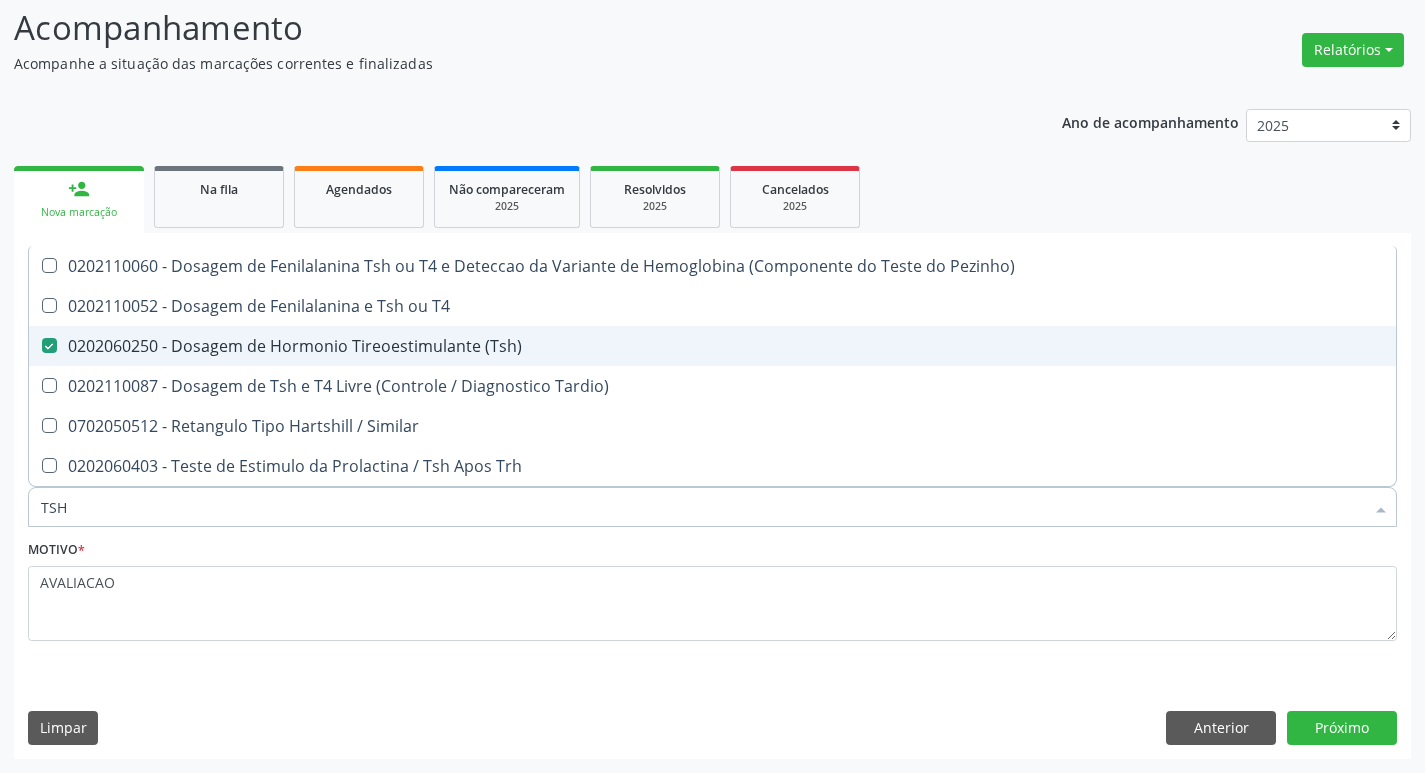 type on "TS" 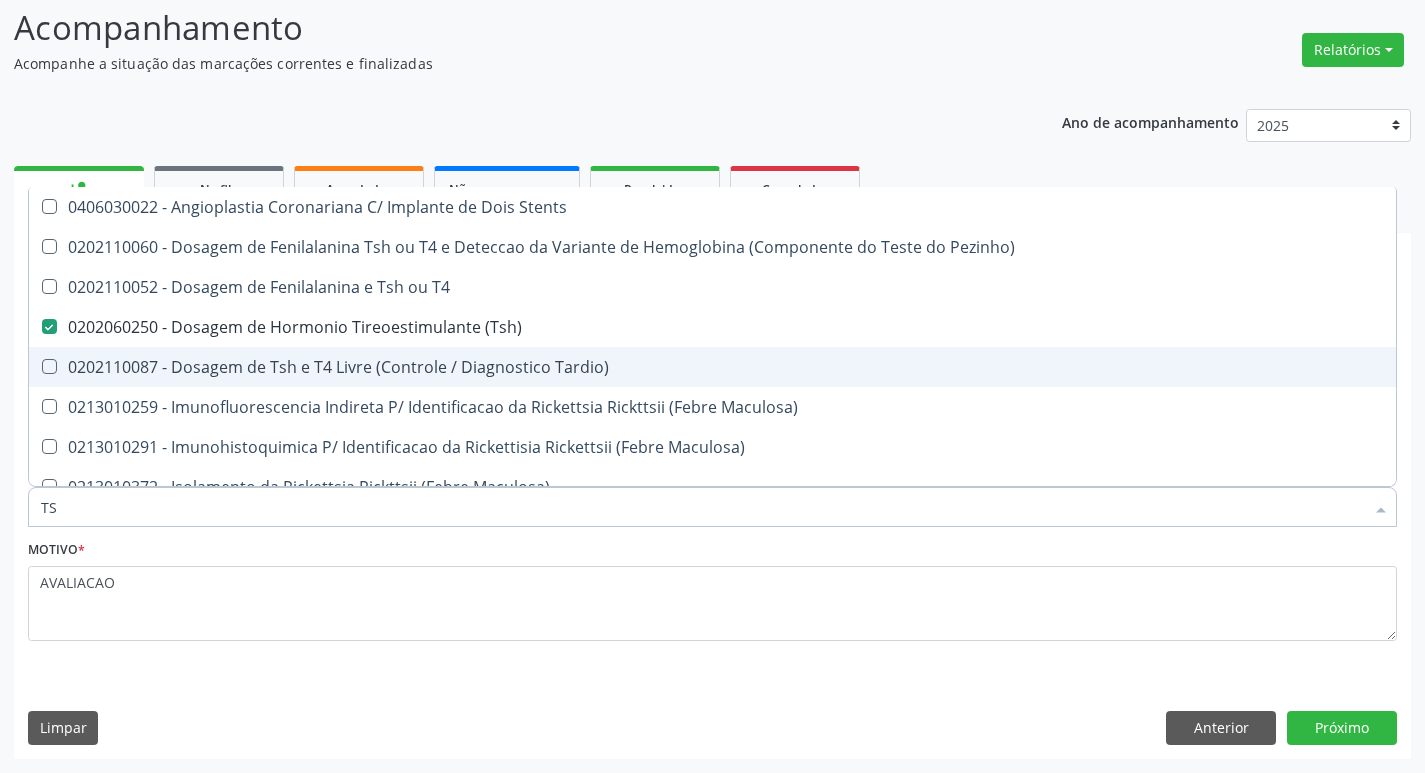 type on "T" 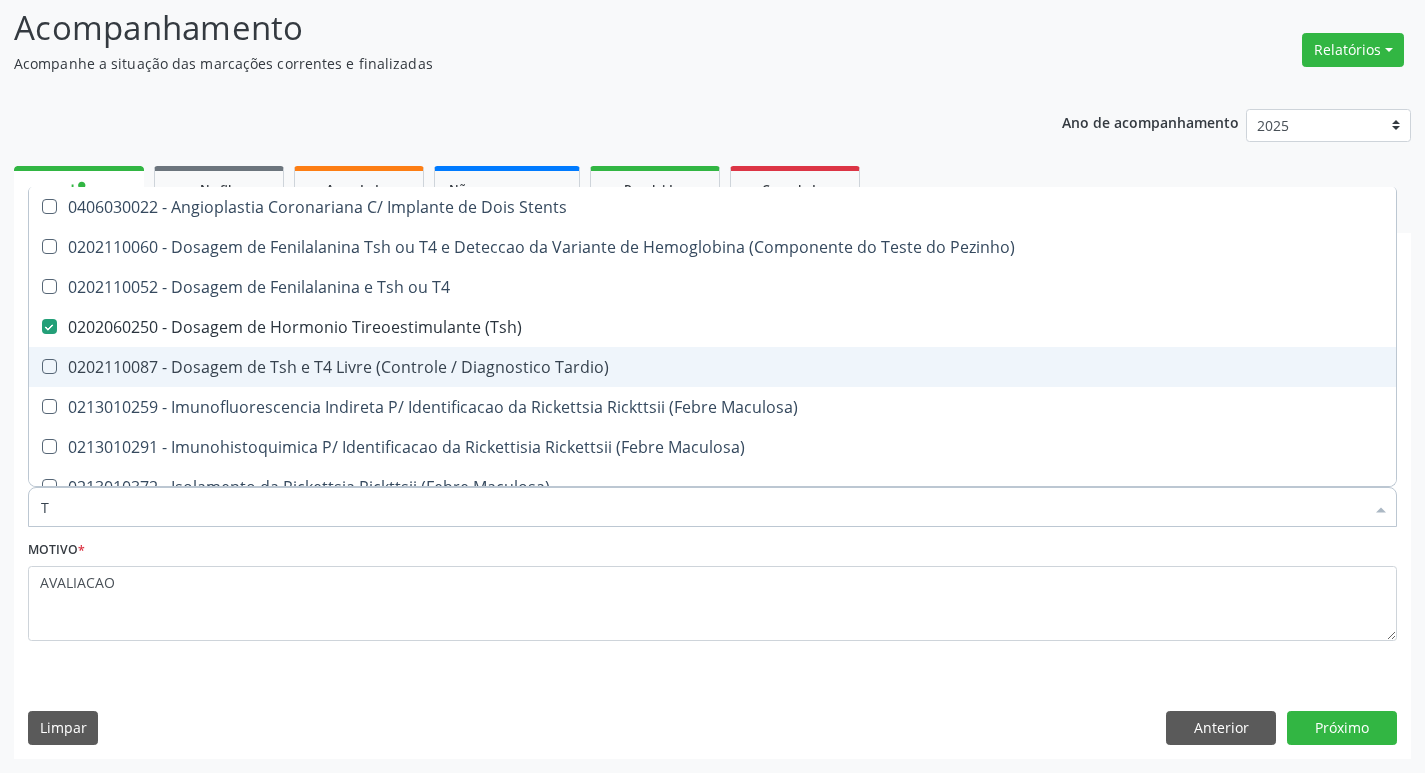 checkbox on "false" 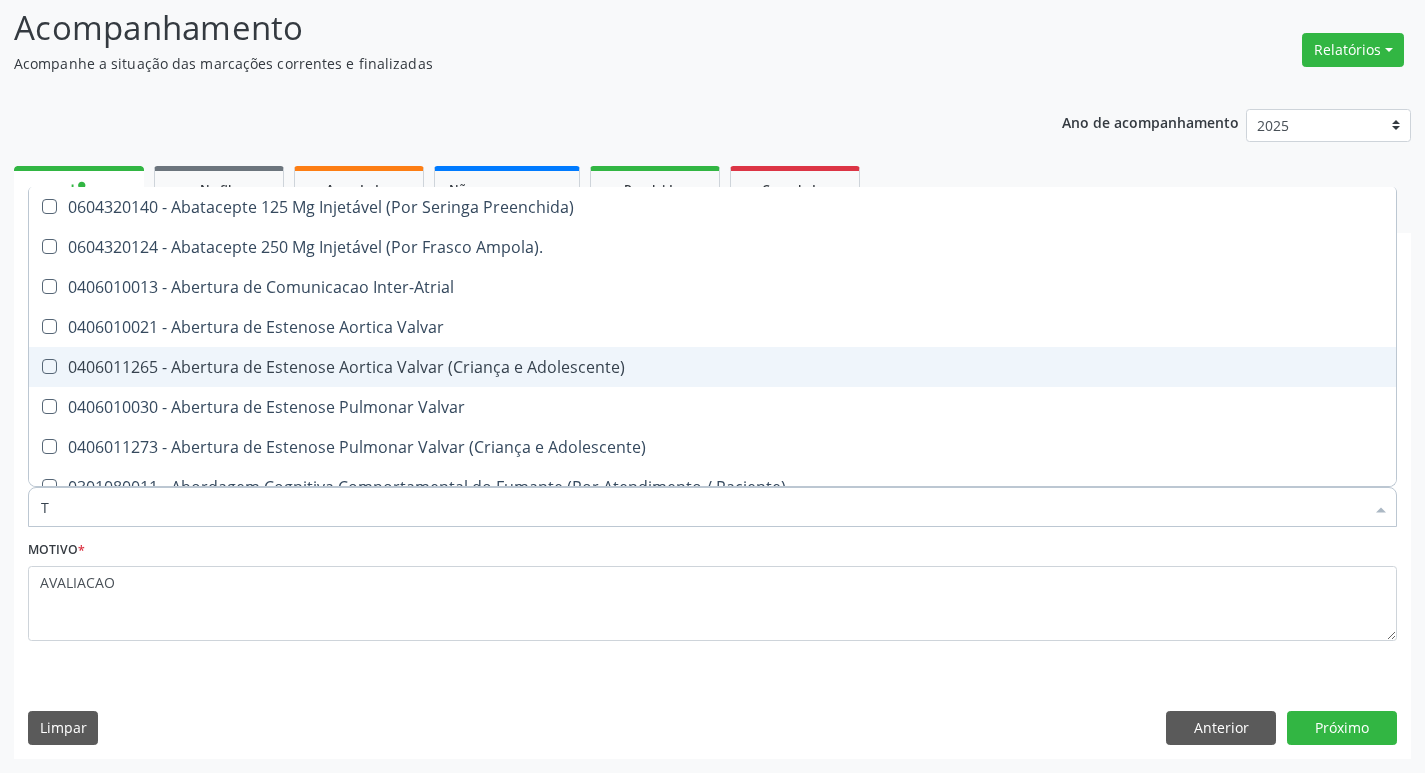 type on "T4" 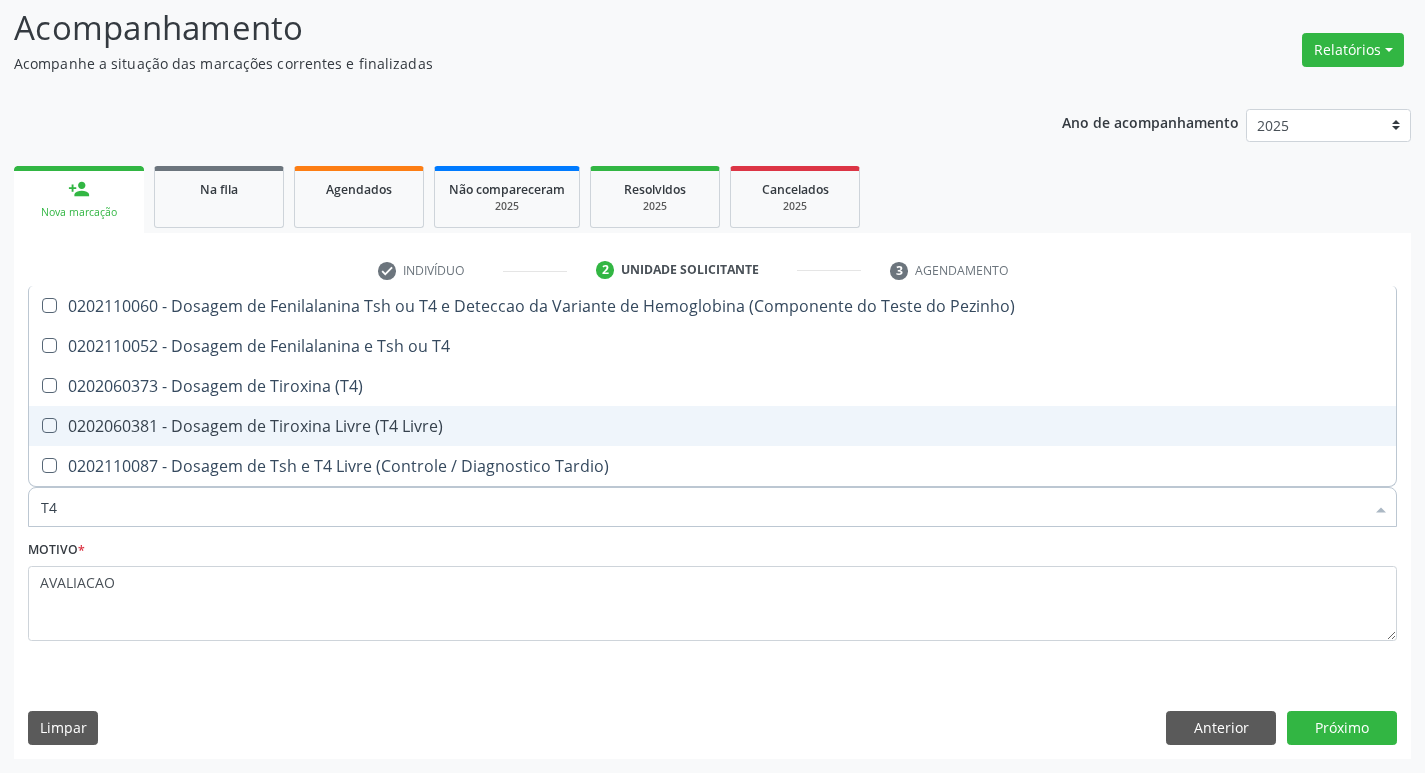 click on "0202060381 - Dosagem de Tiroxina Livre (T4 Livre)" at bounding box center [712, 426] 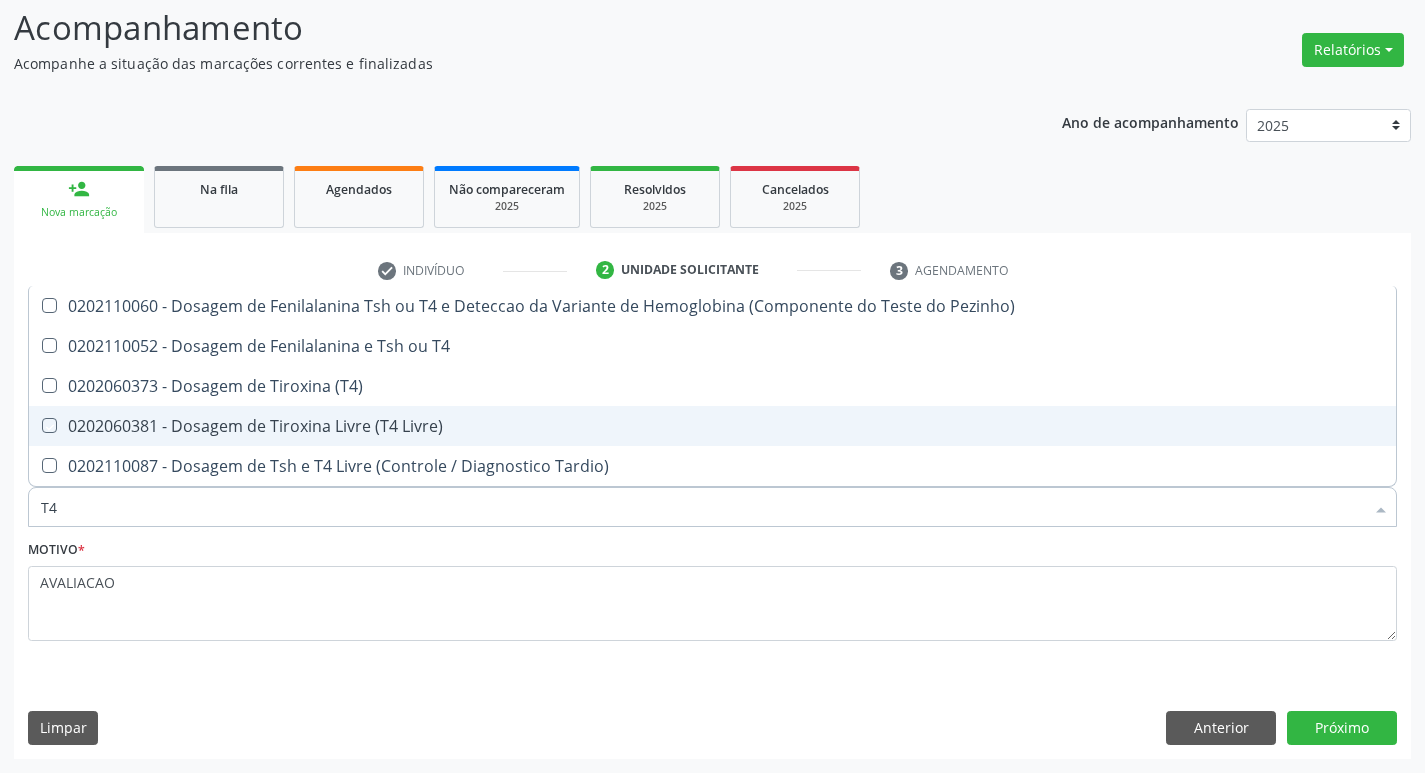 checkbox on "true" 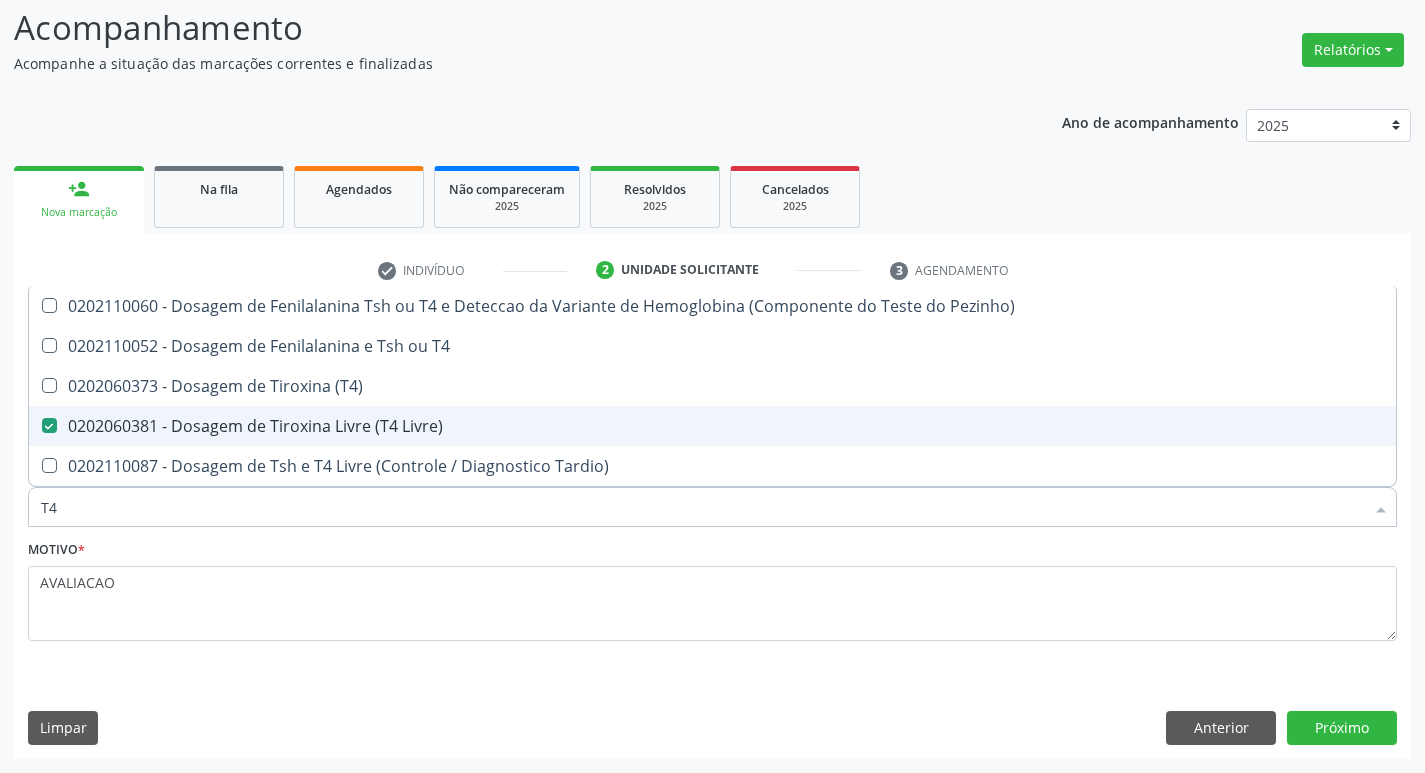 type on "T" 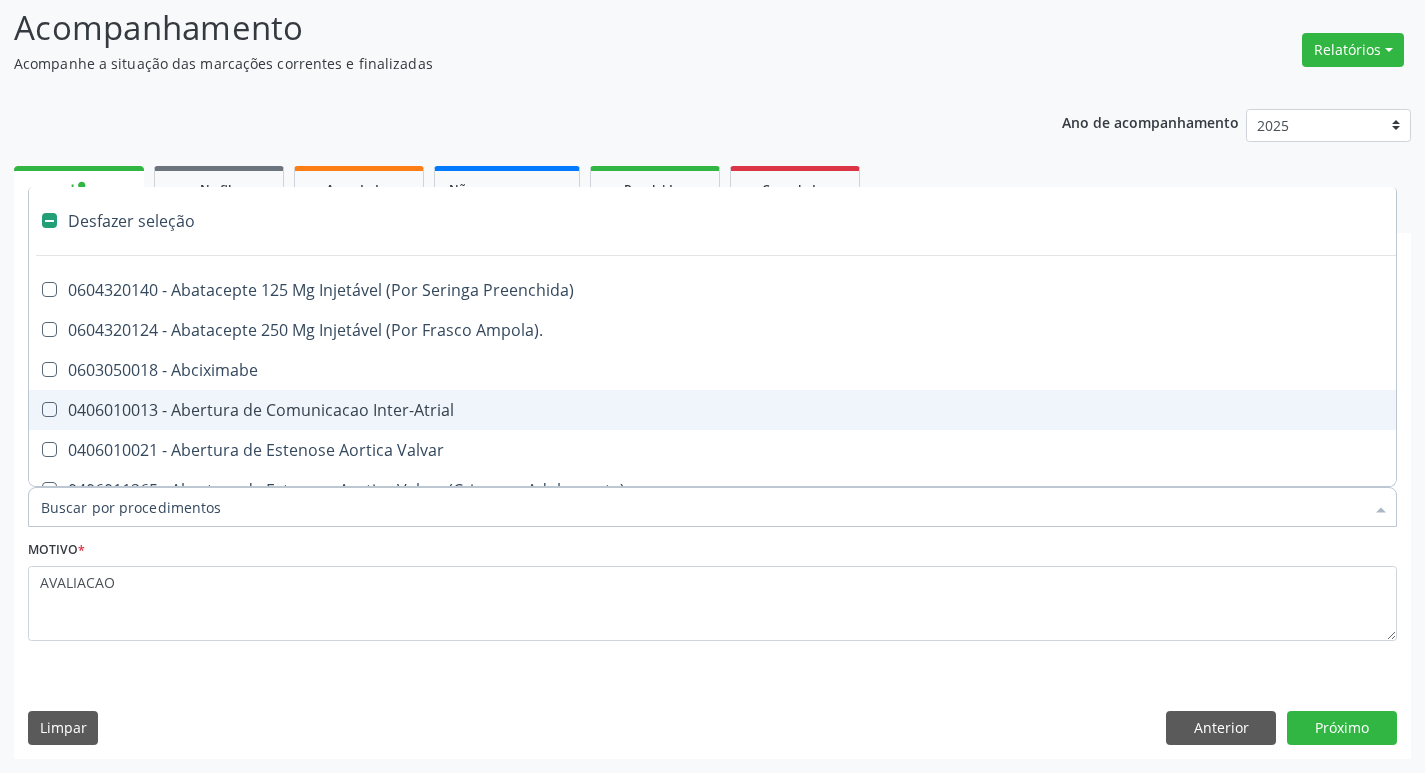 type on "H" 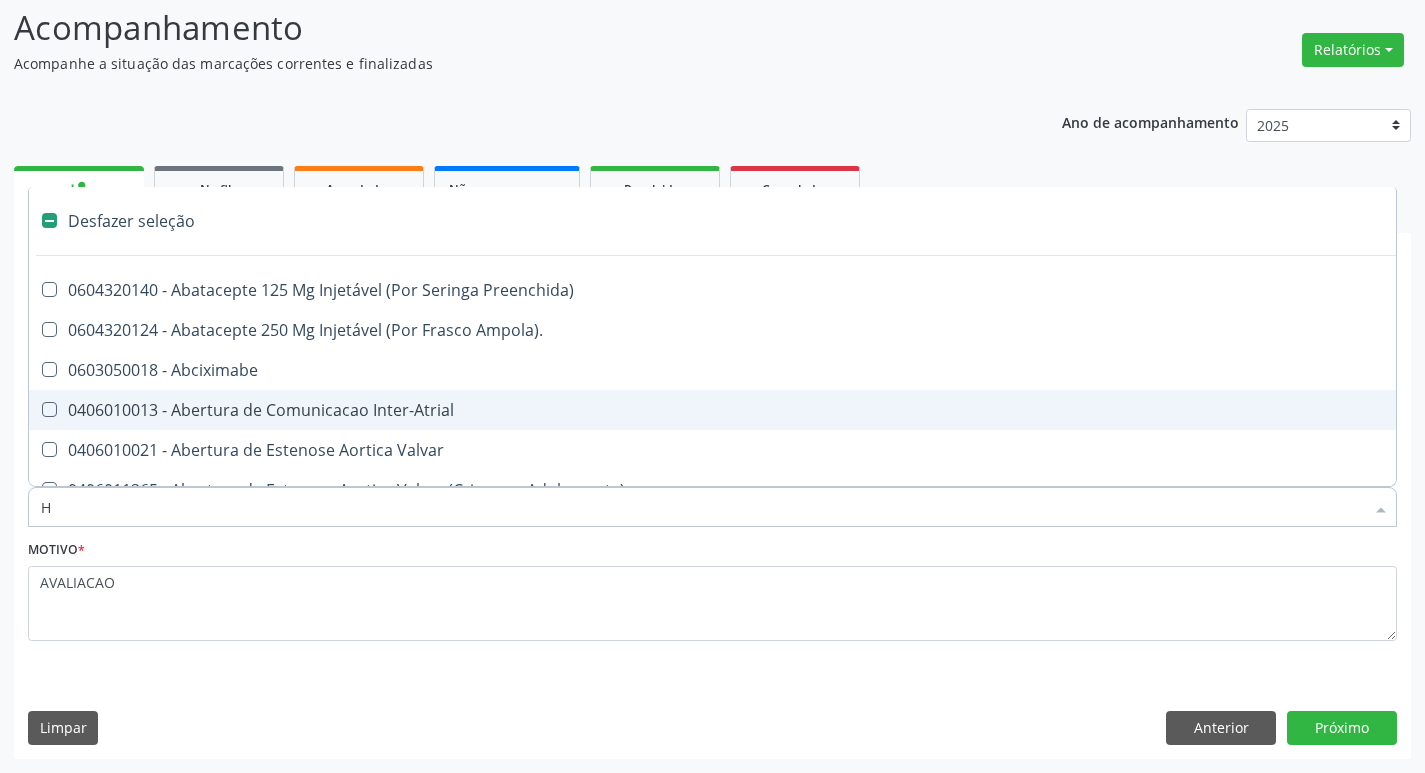 checkbox on "true" 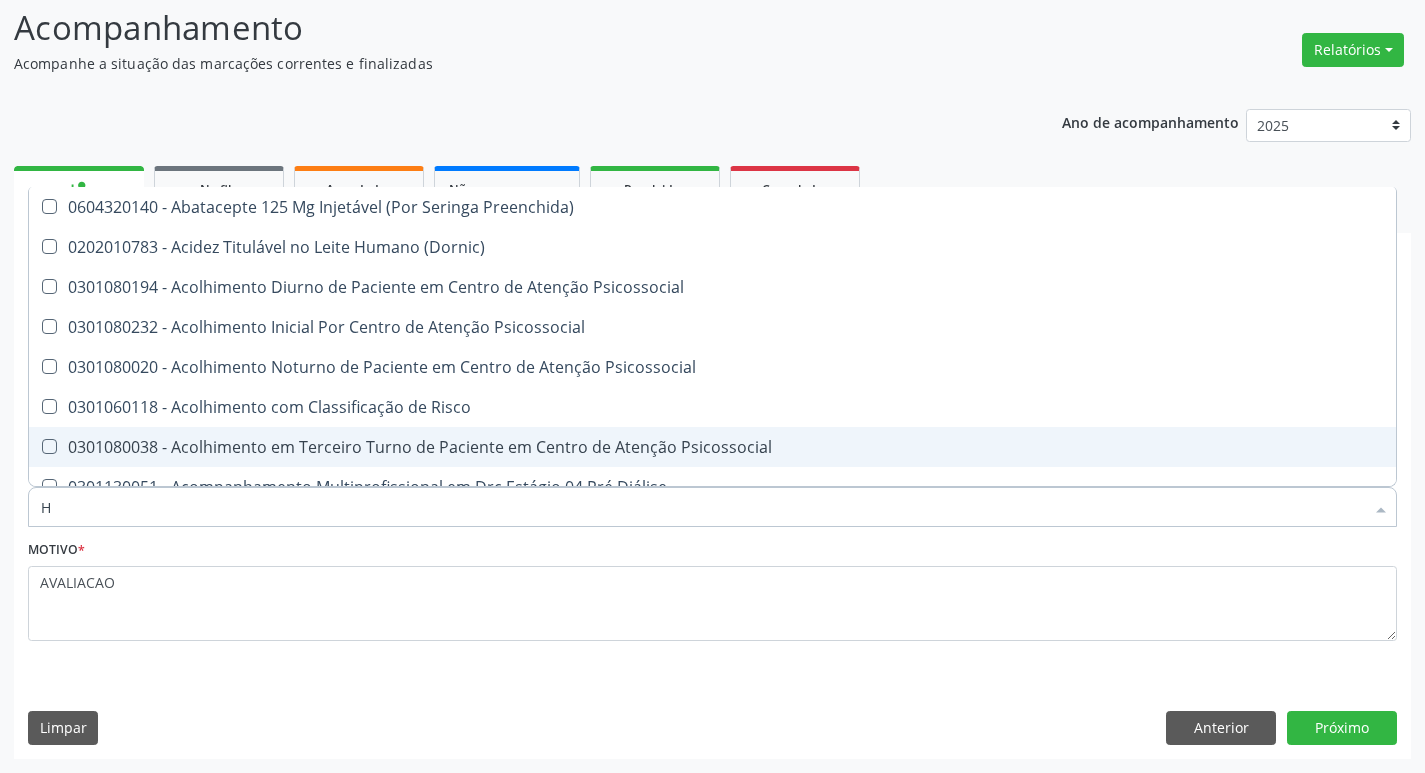 type on "HEMOGLOBINA G" 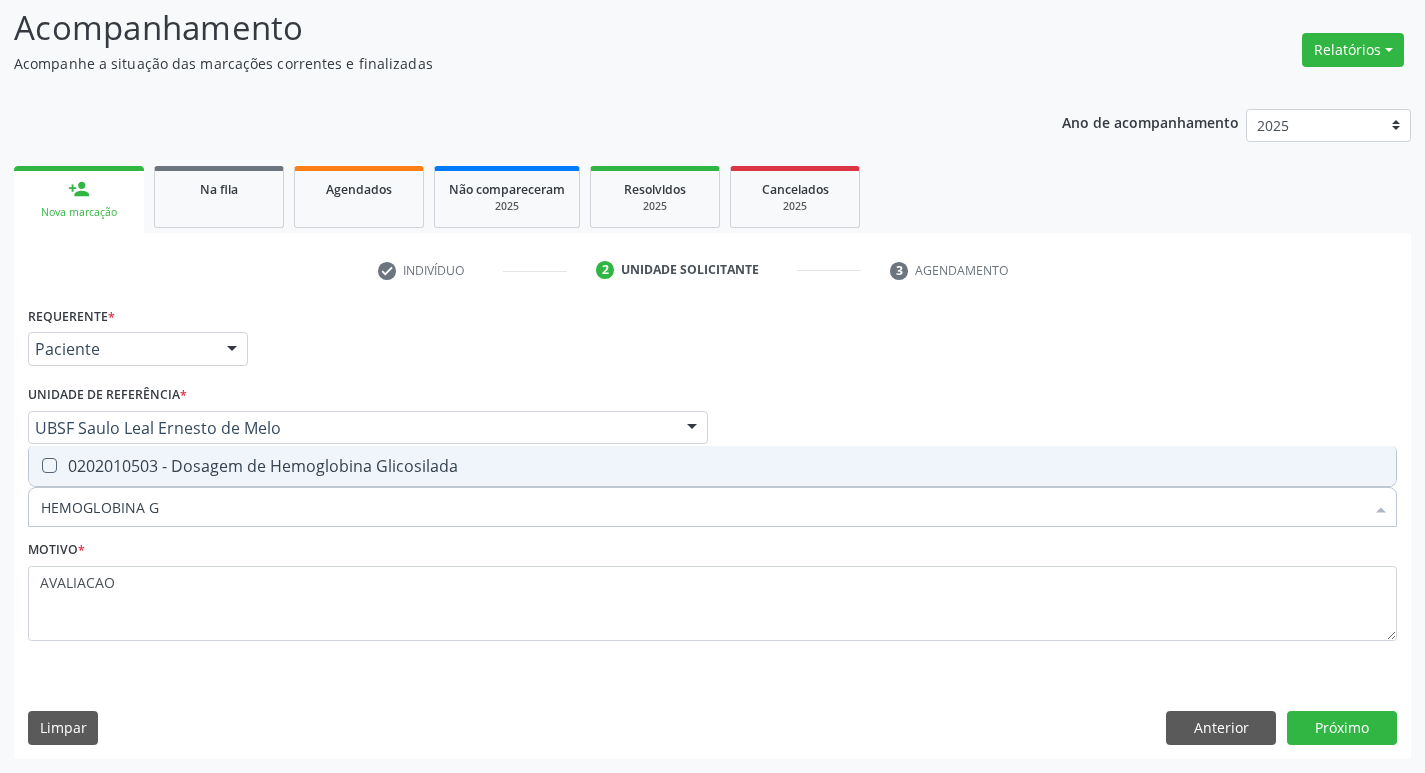 click on "0202010503 - Dosagem de Hemoglobina Glicosilada" at bounding box center [712, 466] 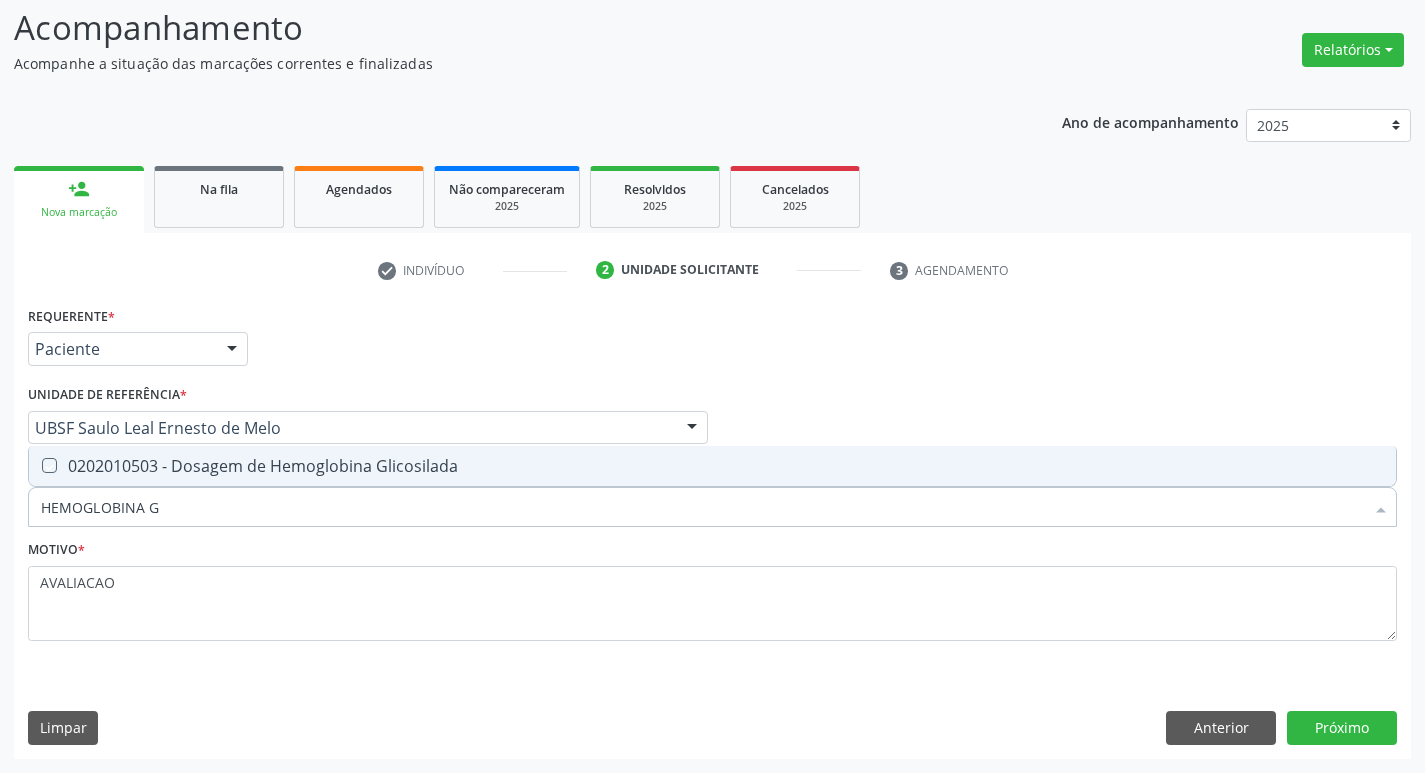 checkbox on "true" 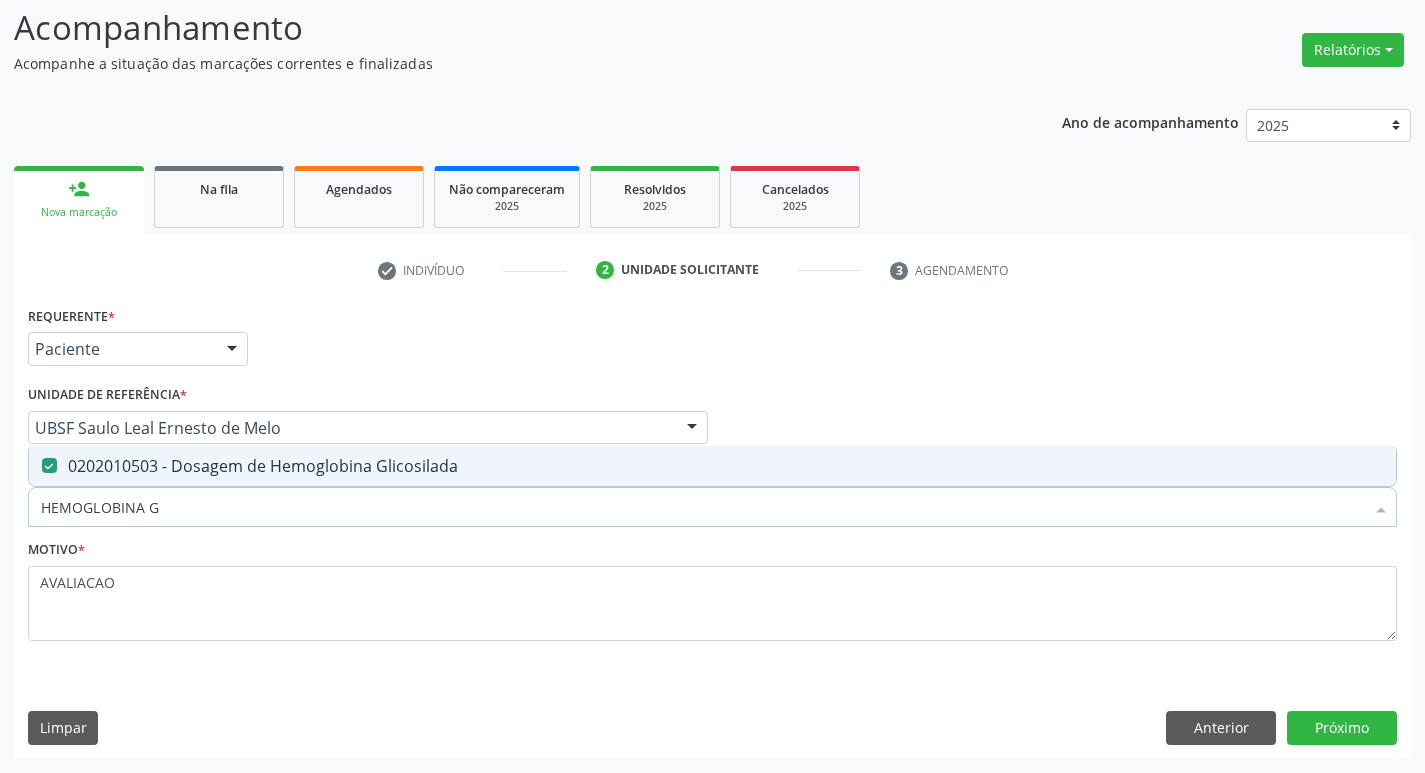 type on "HEMOGLOBINA" 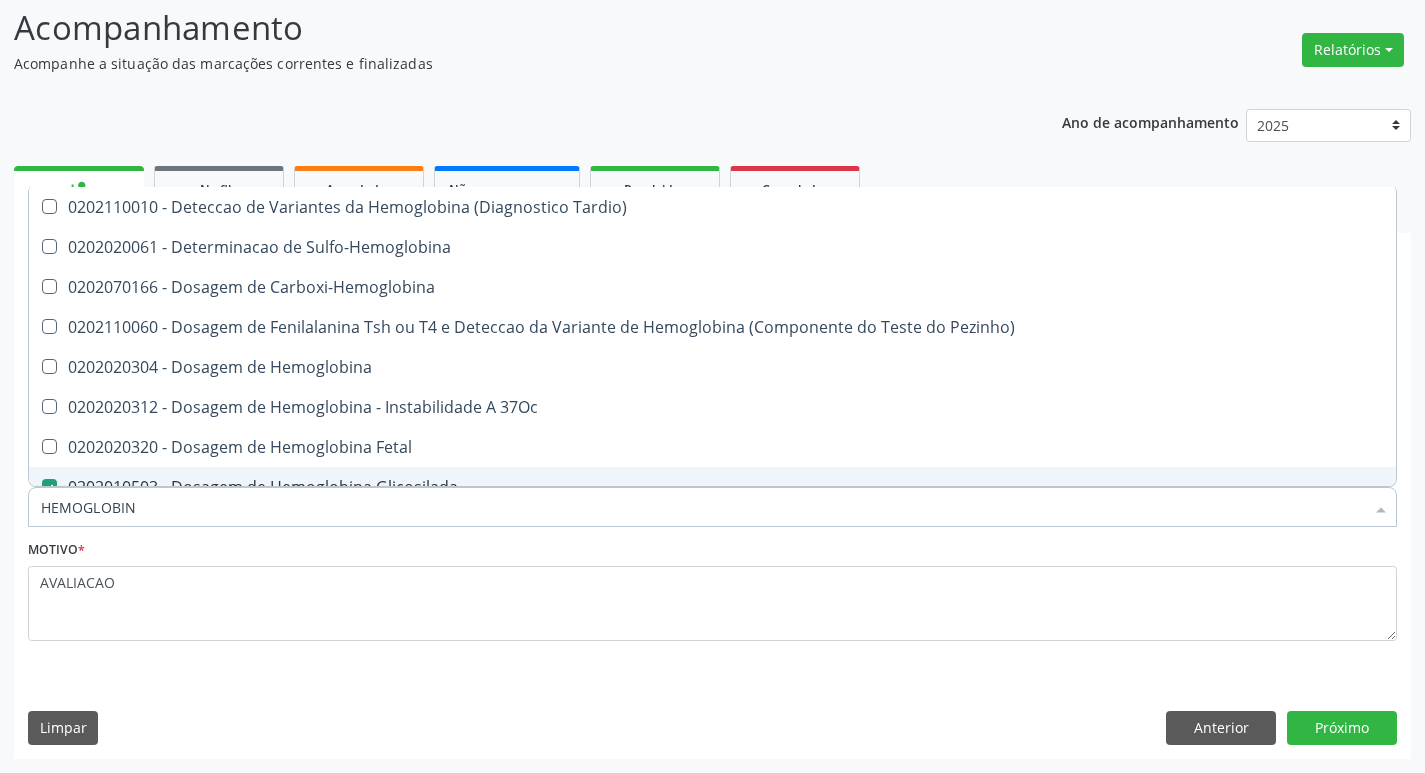 type on "HEMOGLOBI" 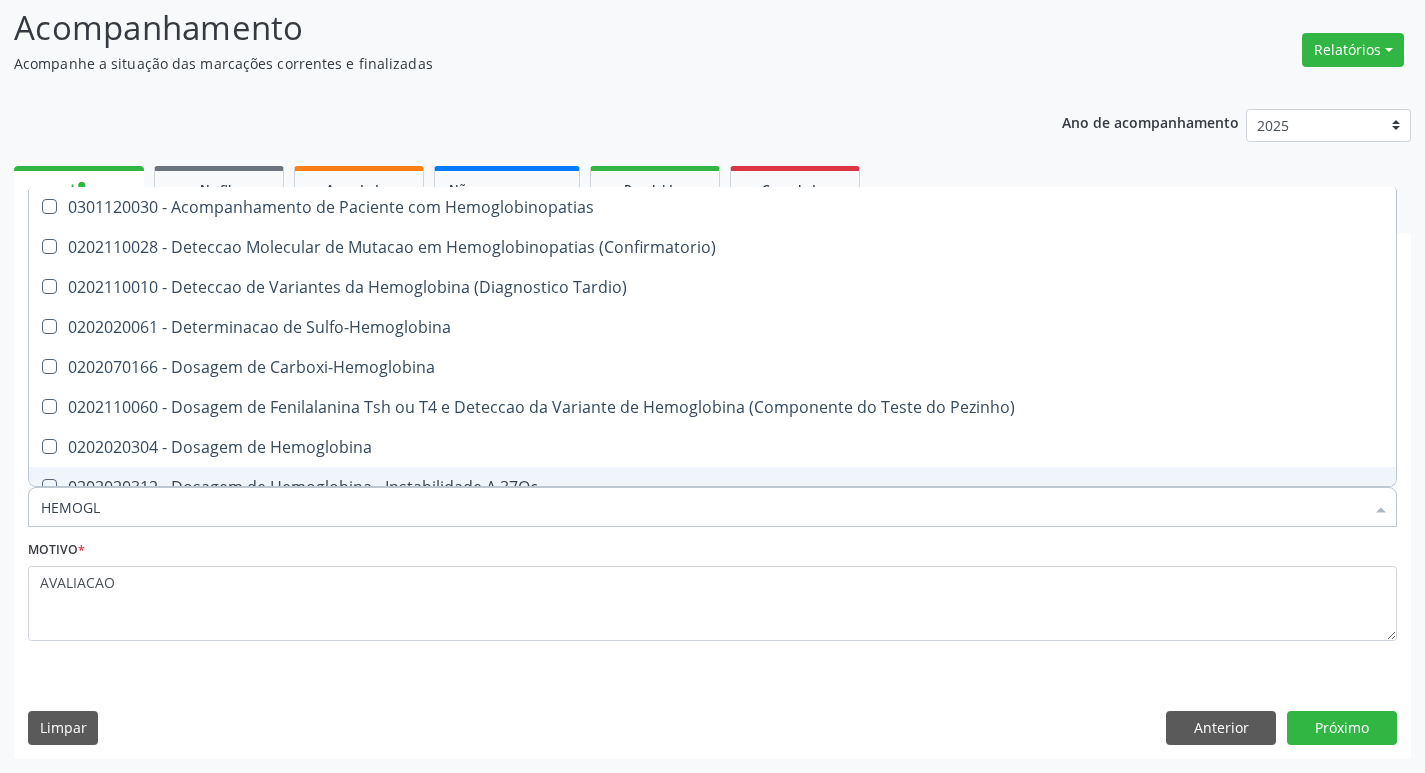 type on "HEMOG" 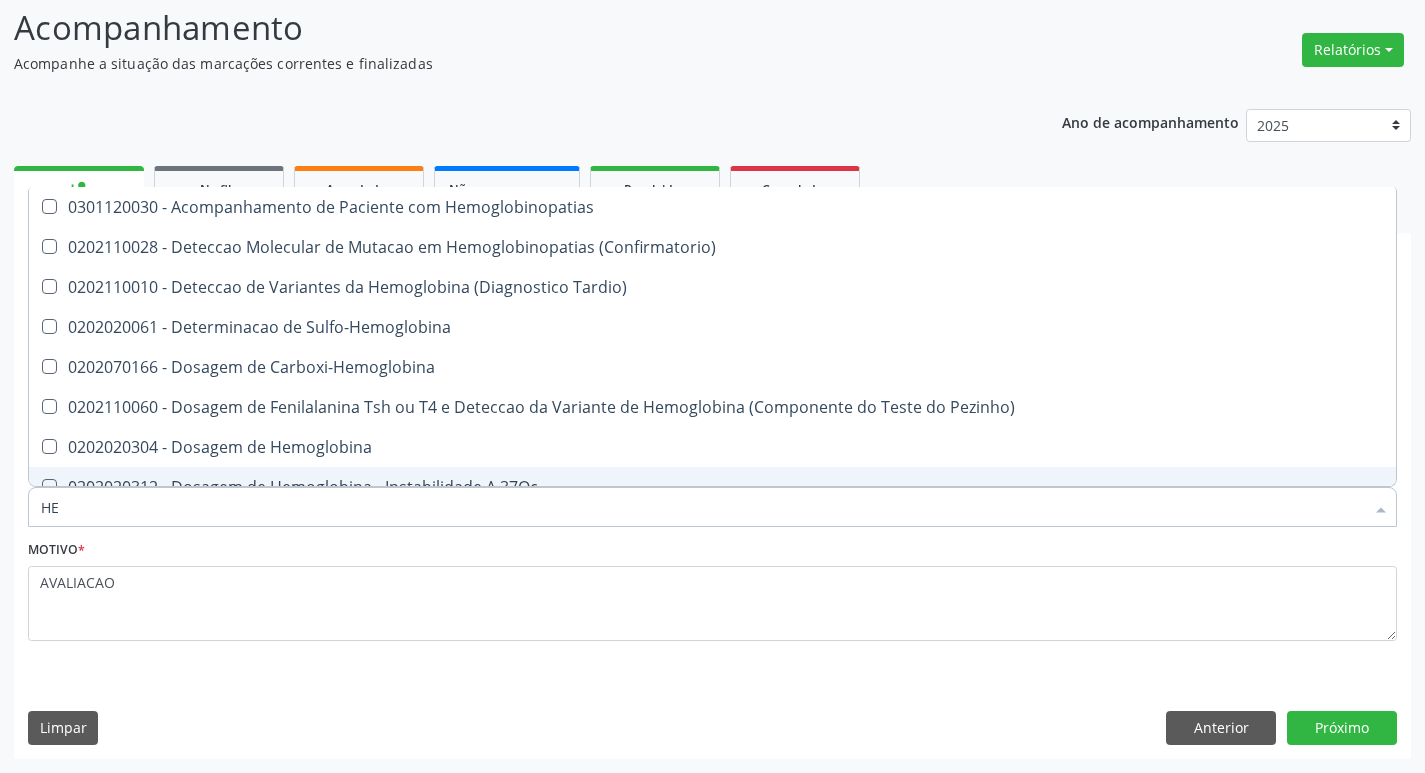 type on "H" 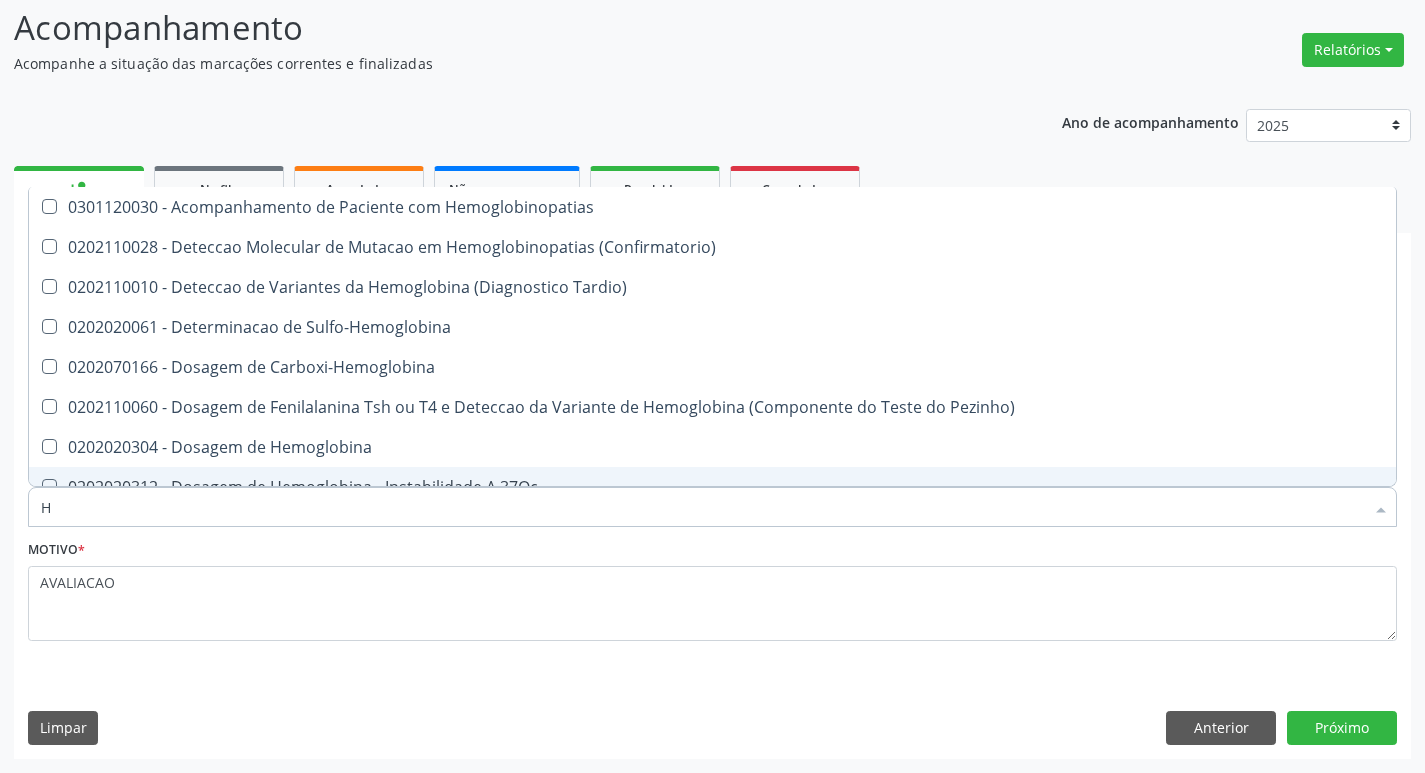 type 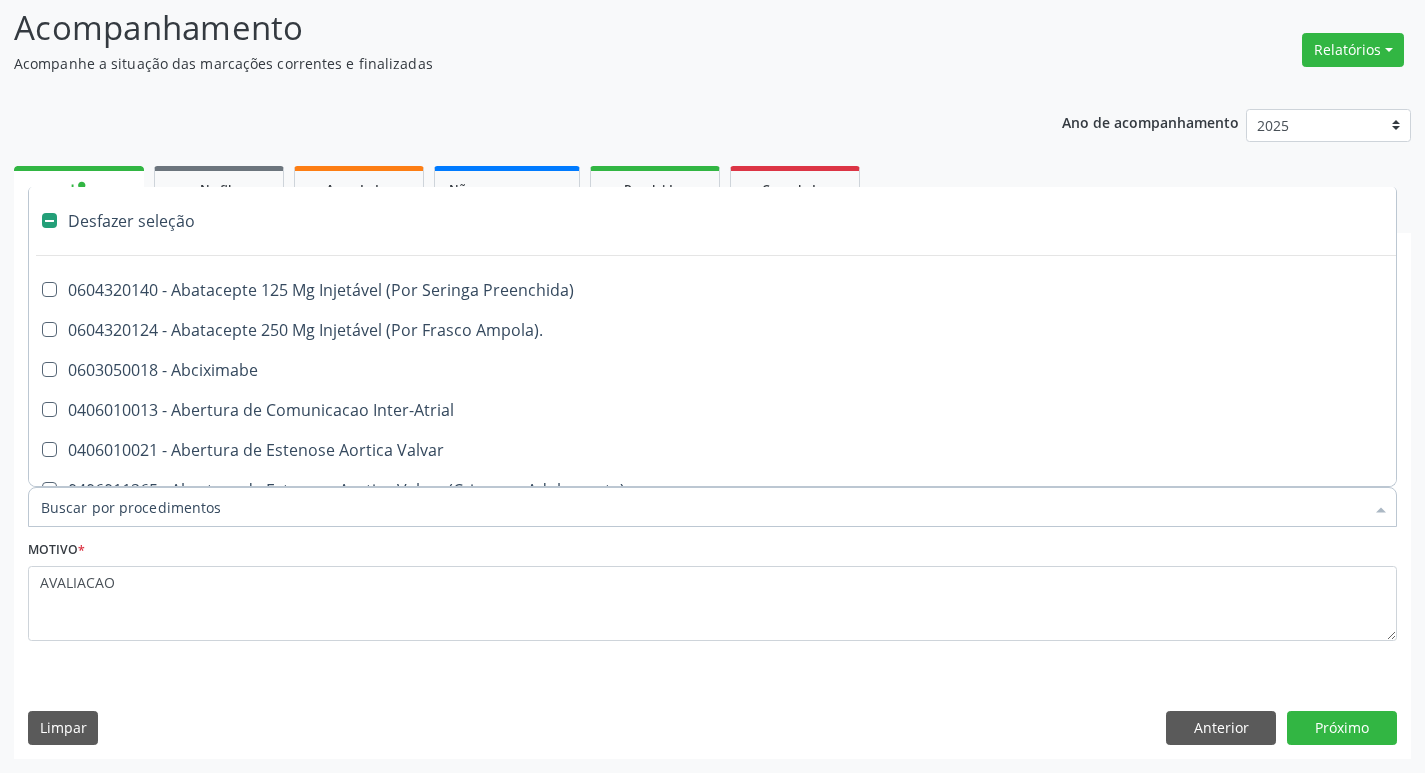 checkbox on "false" 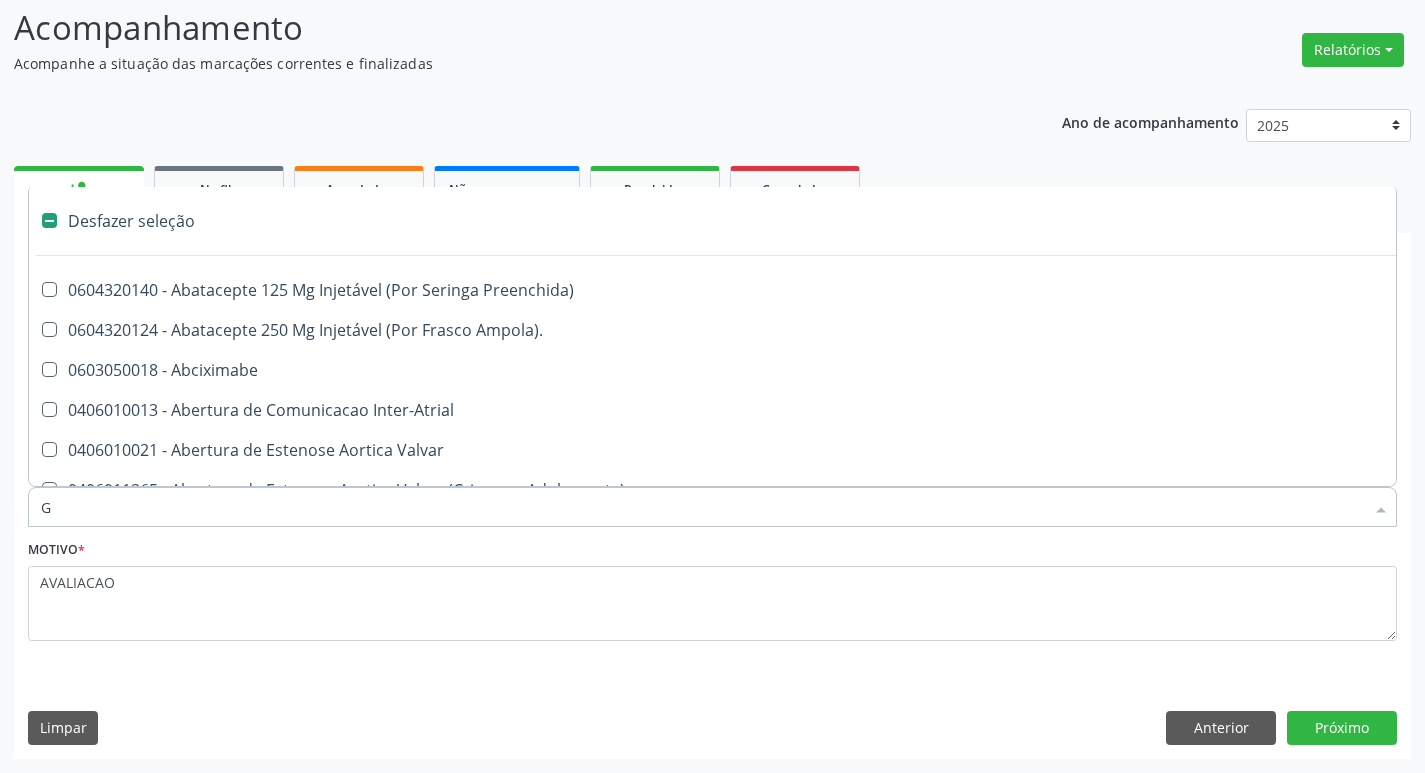 checkbox on "true" 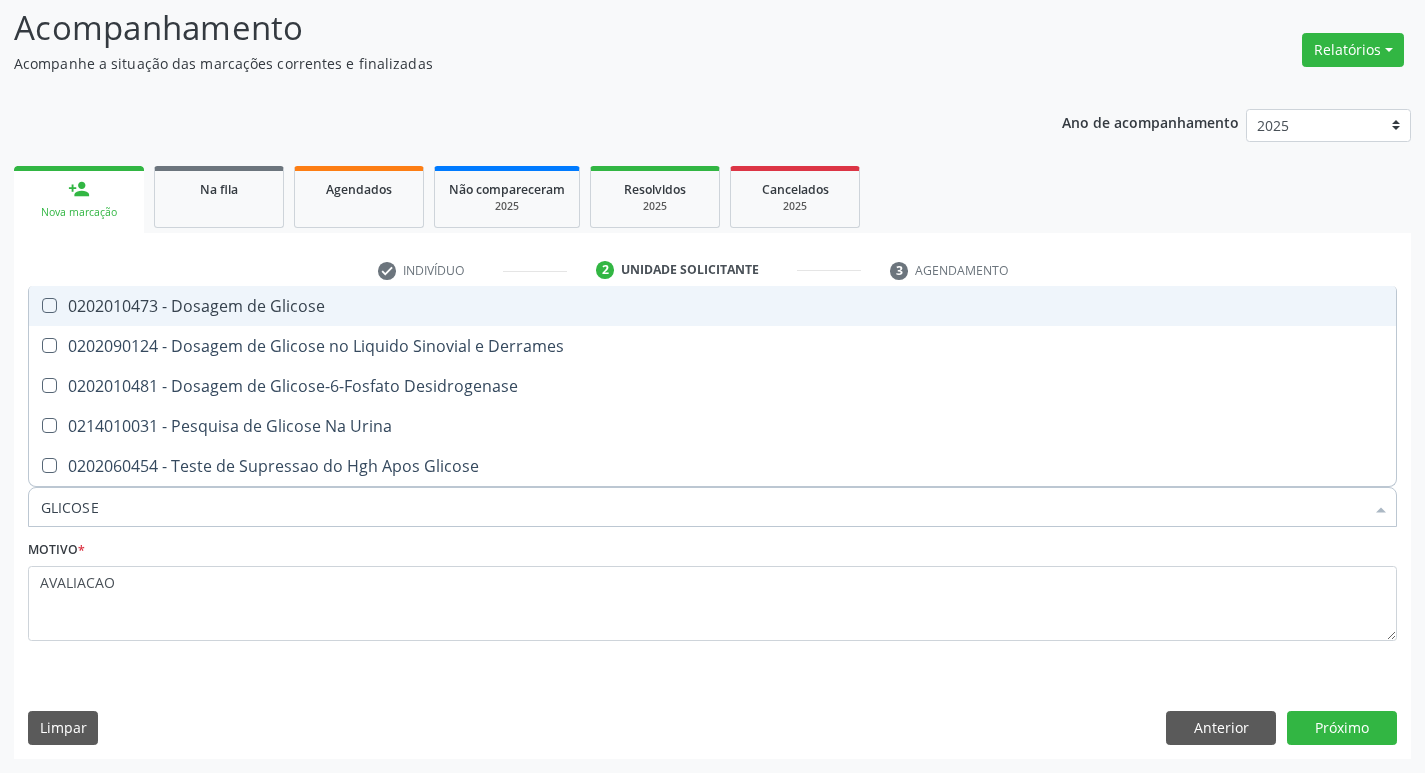 click on "check
Indivíduo
2
Unidade solicitante
3
Agendamento
CNS
702 6087 0524 3845       done
Nome
*
Maria Clara Rosa Batista Ferreira de Almeida
Maria Clara Rosa Batista Ferreira de Almeida
CNS:
702 6087 0524 3845
CPF:
101.312.314-05
Nascimento:
21/04/2007
Nenhum resultado encontrado para: "   "
Digite o nome
Sexo
*
Feminino         Masculino   Feminino
Nenhum resultado encontrado para: "   "
Não há nenhuma opção para ser exibida.
Está gestante
Sim
CPF
*
101.312.314-05       done
RG
Órgão emissor
Data de nascimento
*
21/04/2007
Nome da mãe
Soraya Rosa Batista" at bounding box center (712, 506) 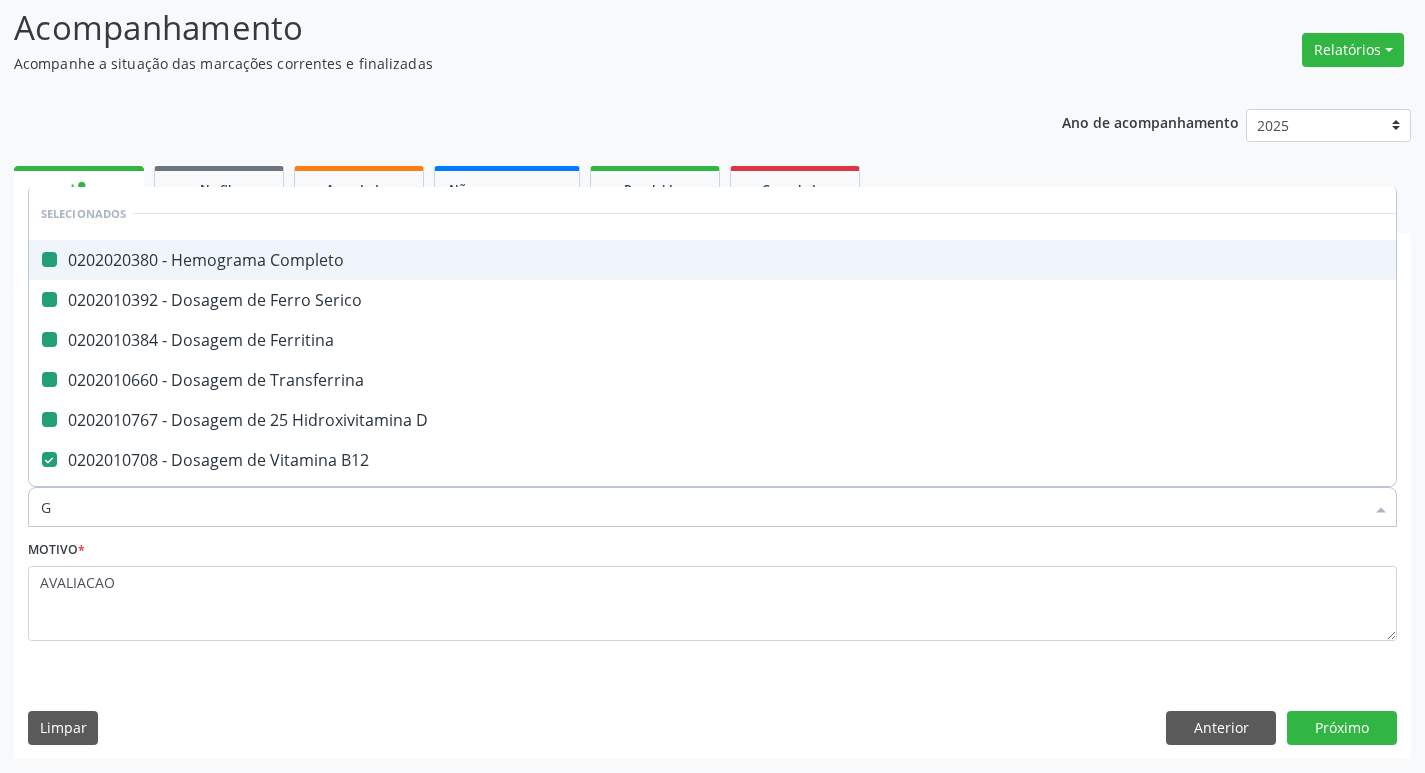type on "GLICOSE" 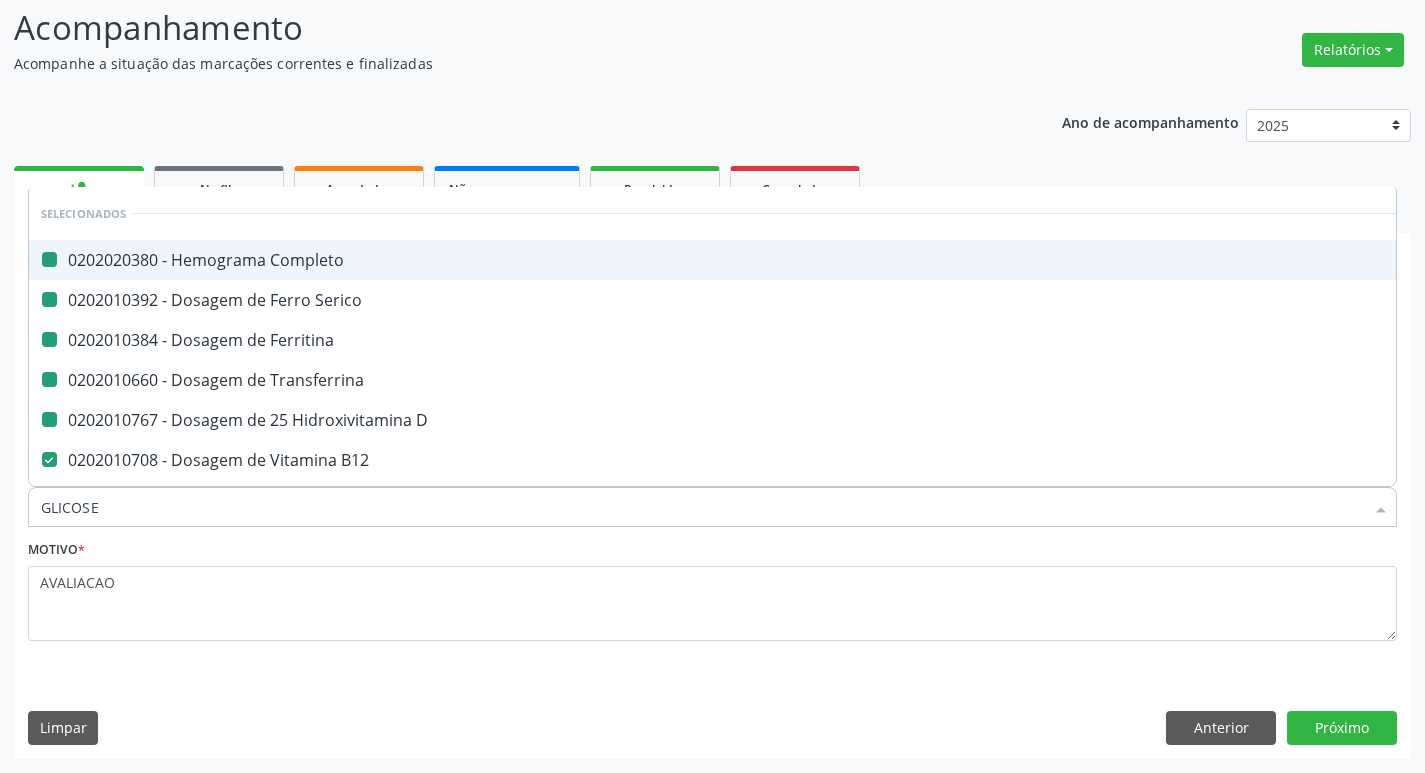 checkbox on "false" 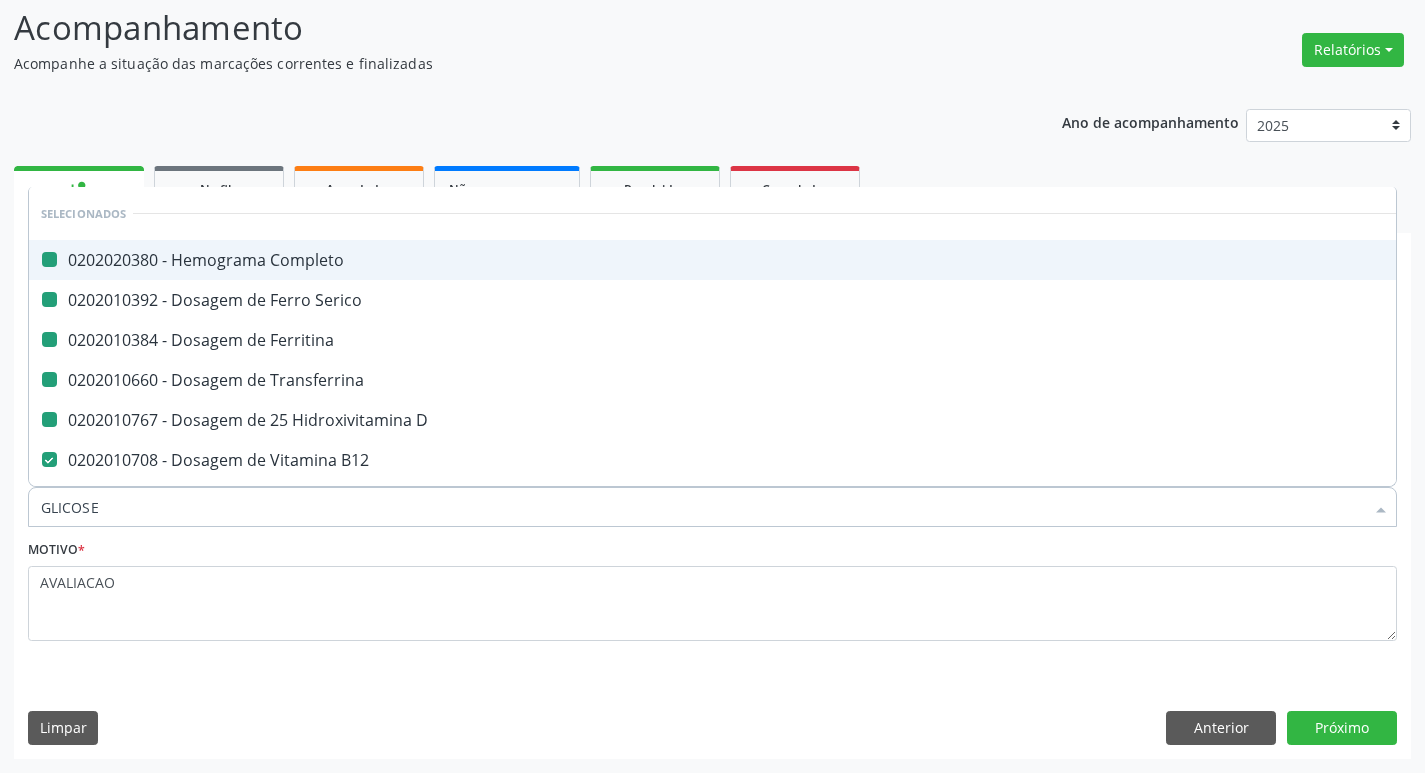 checkbox on "false" 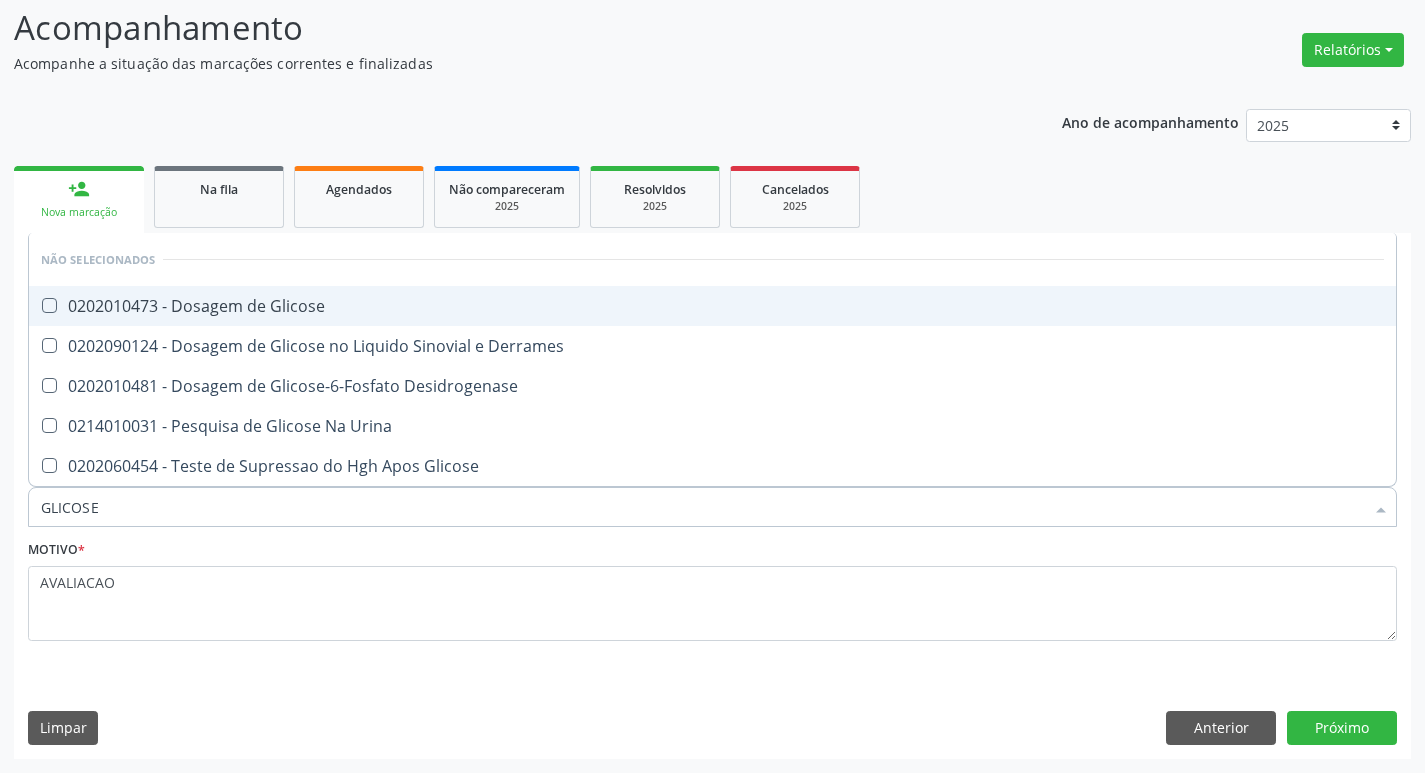 click on "0202010473 - Dosagem de Glicose" at bounding box center [712, 306] 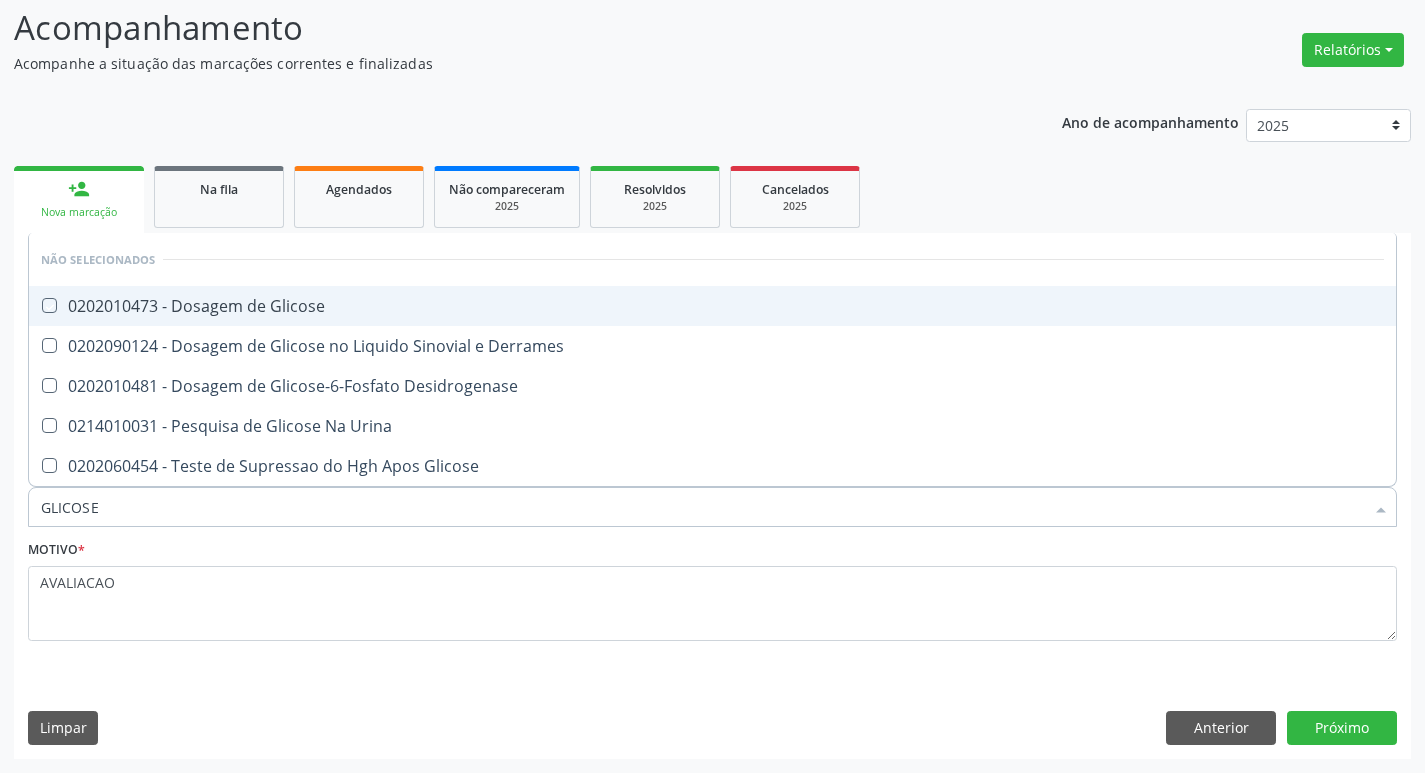 checkbox on "true" 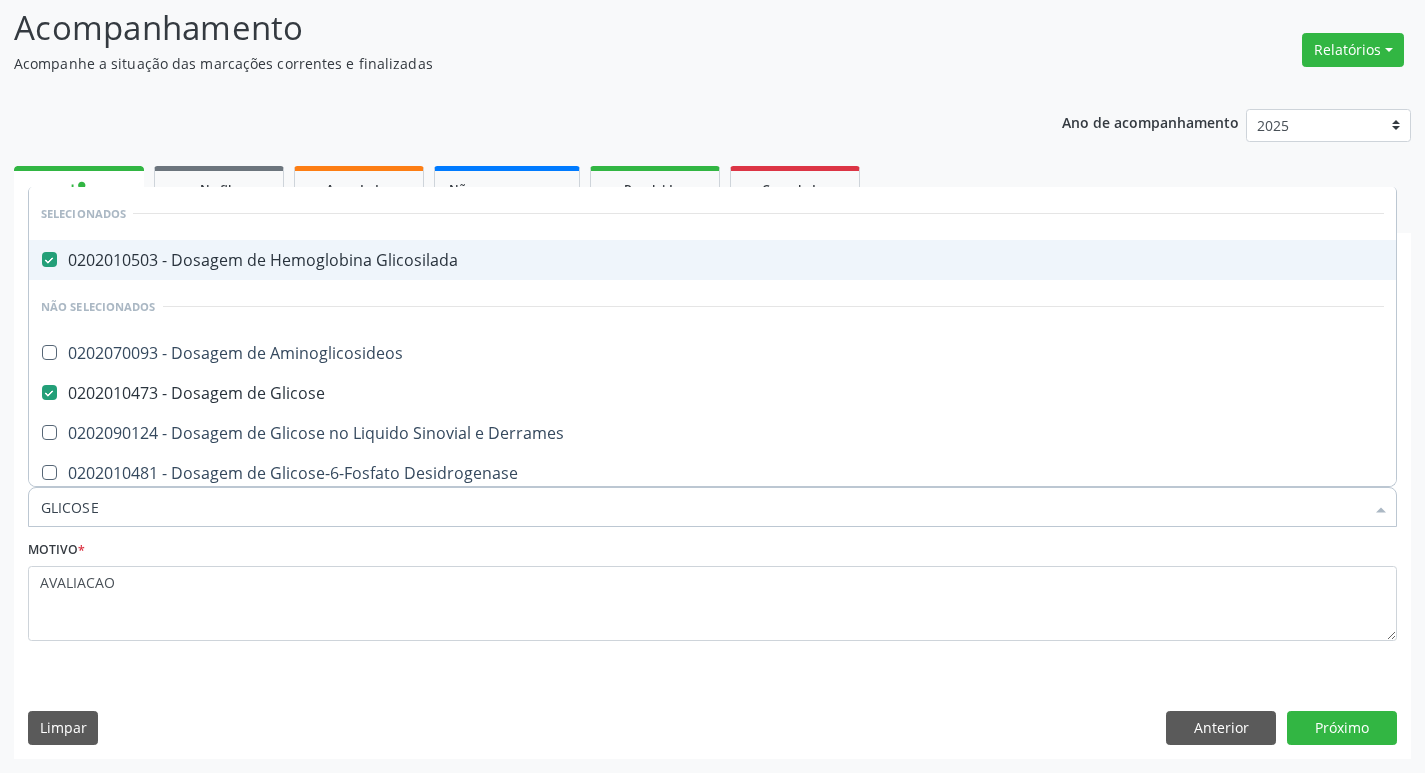 type on "GLICOS" 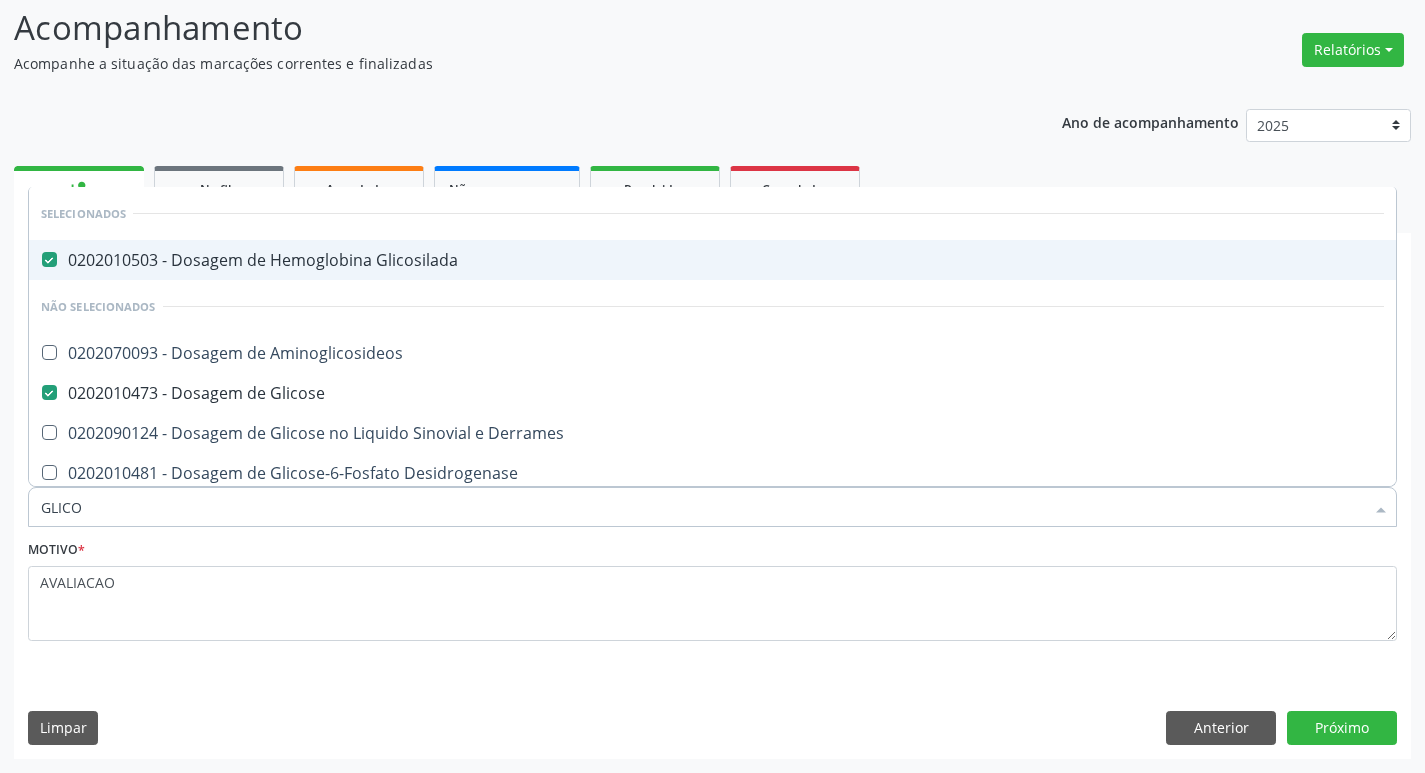 type on "GLIC" 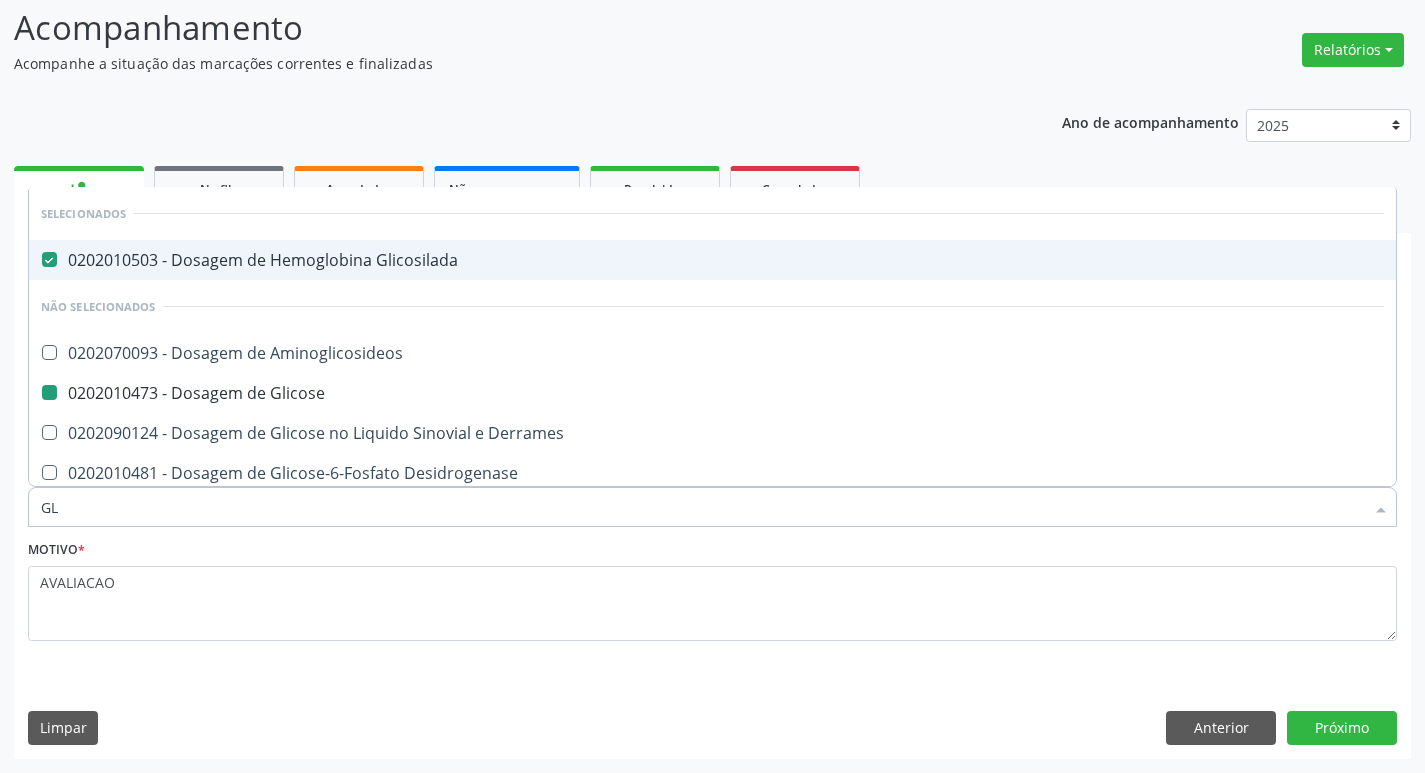 type on "G" 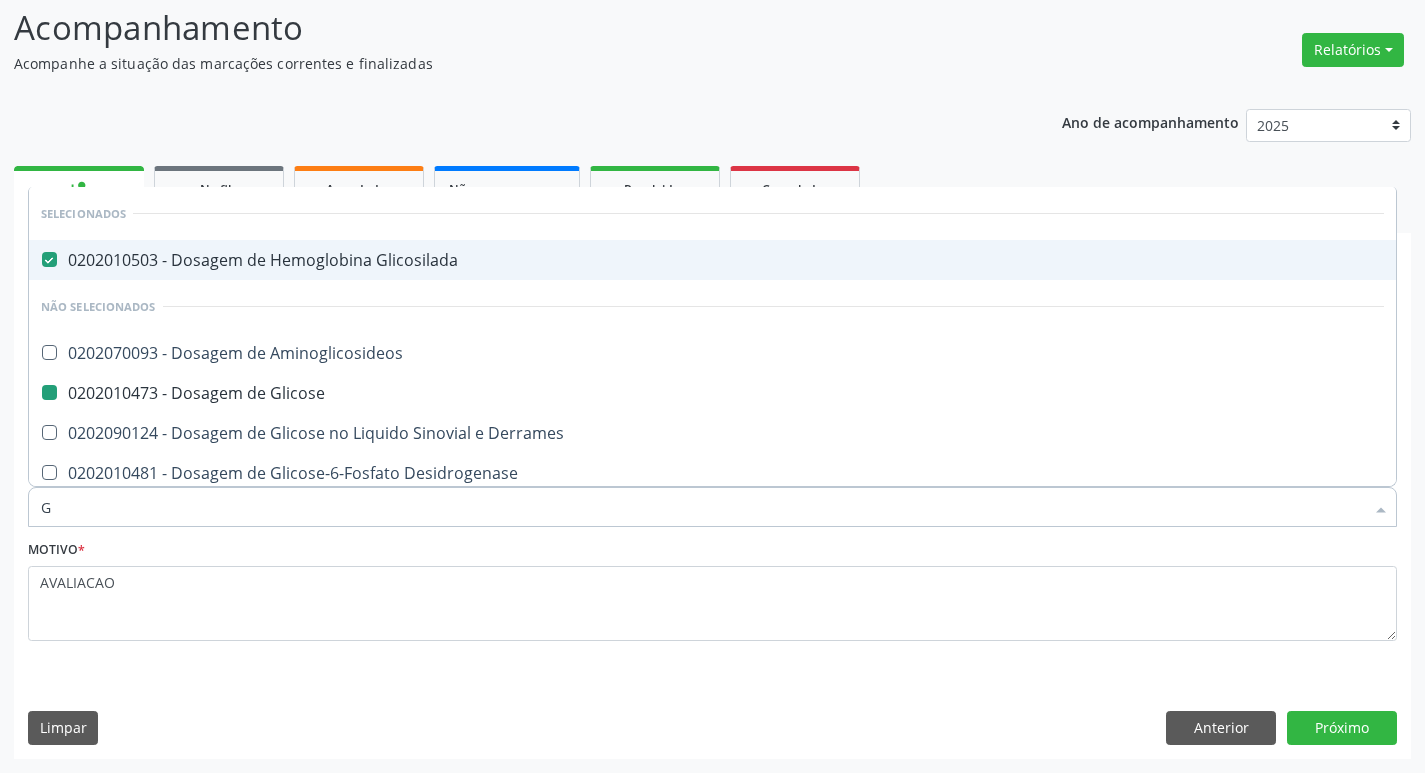 type 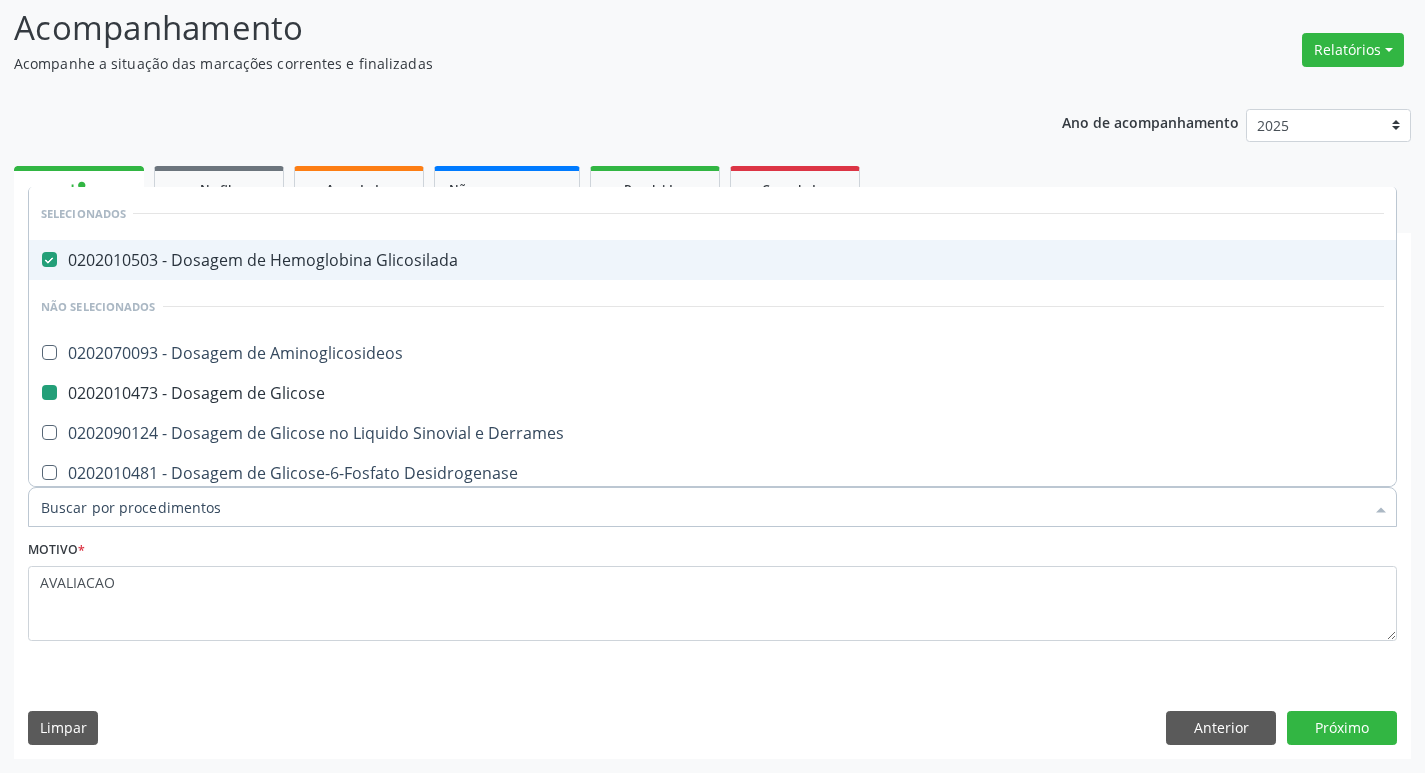 checkbox on "true" 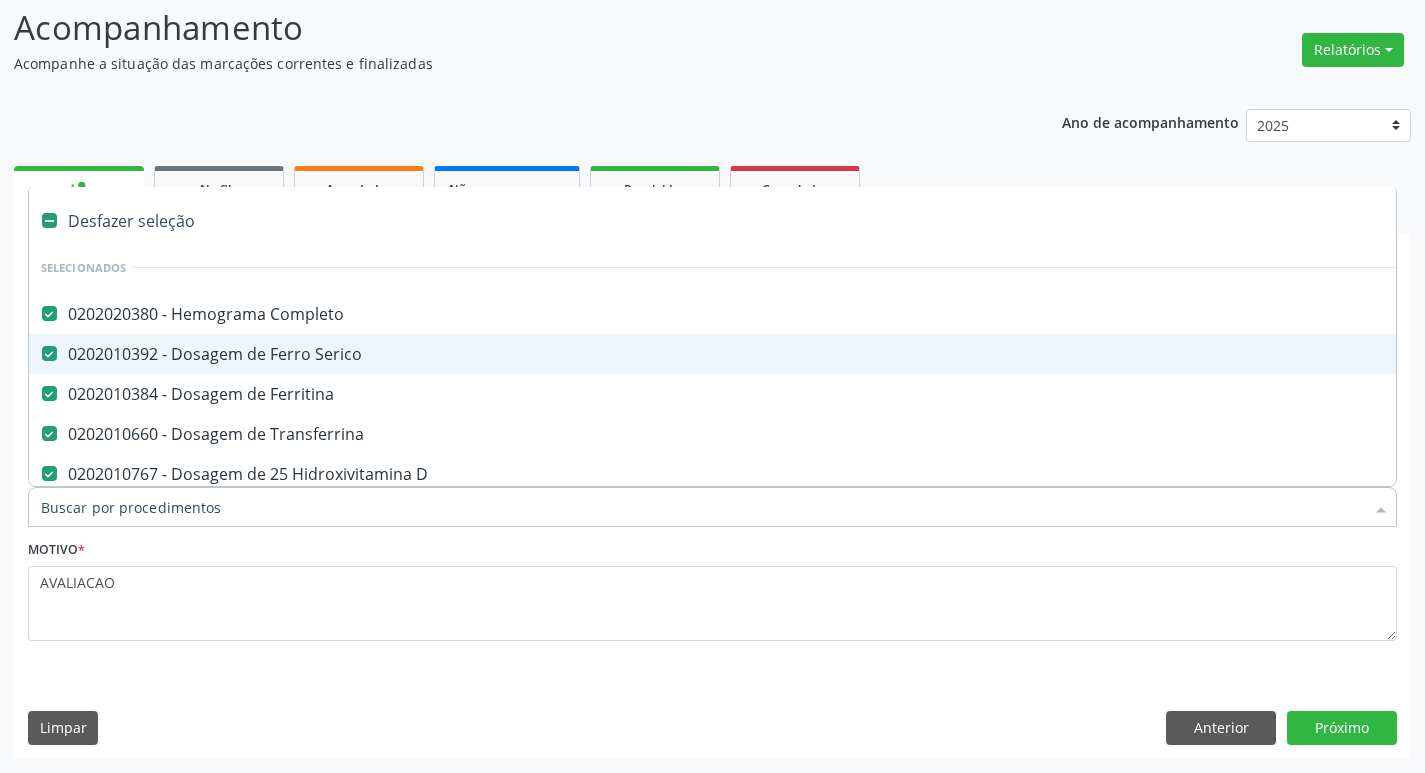 type on "T" 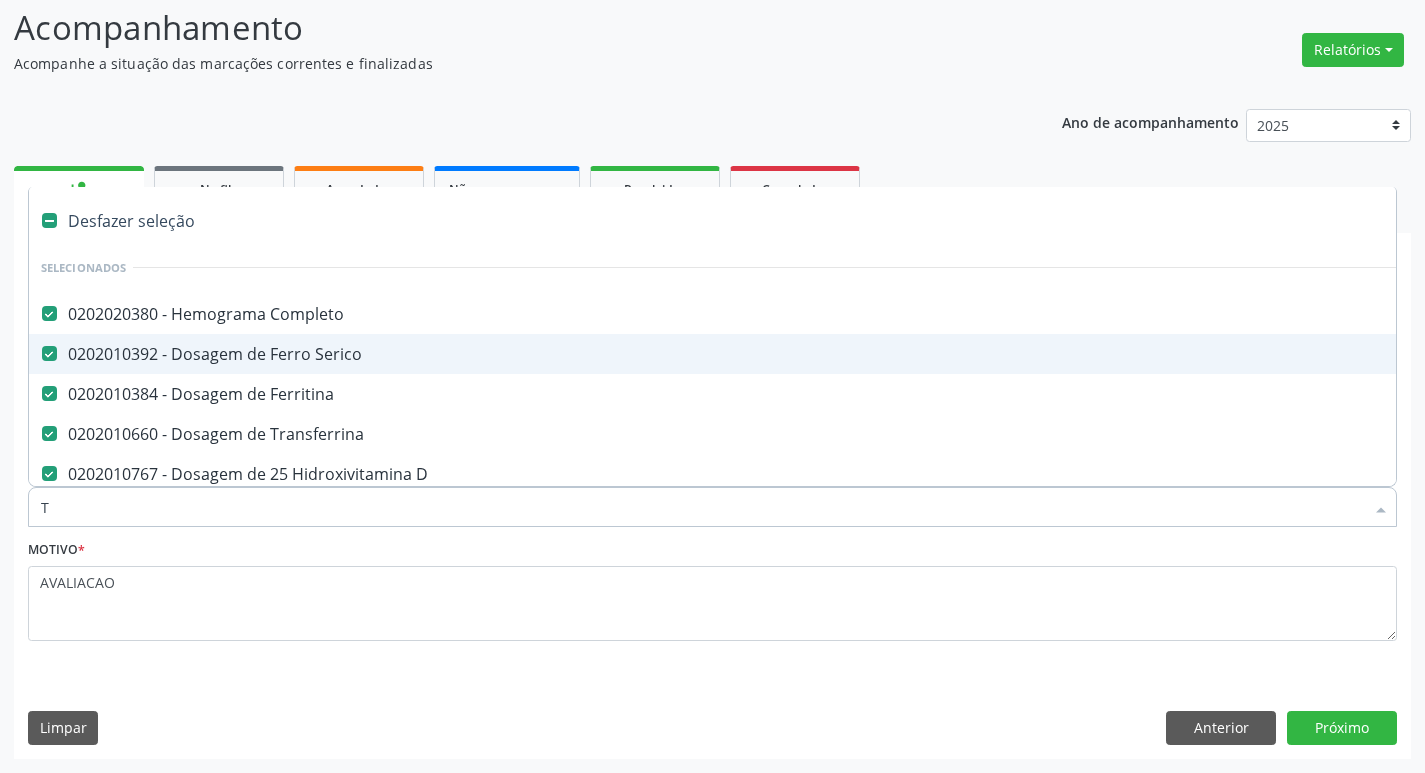 checkbox on "false" 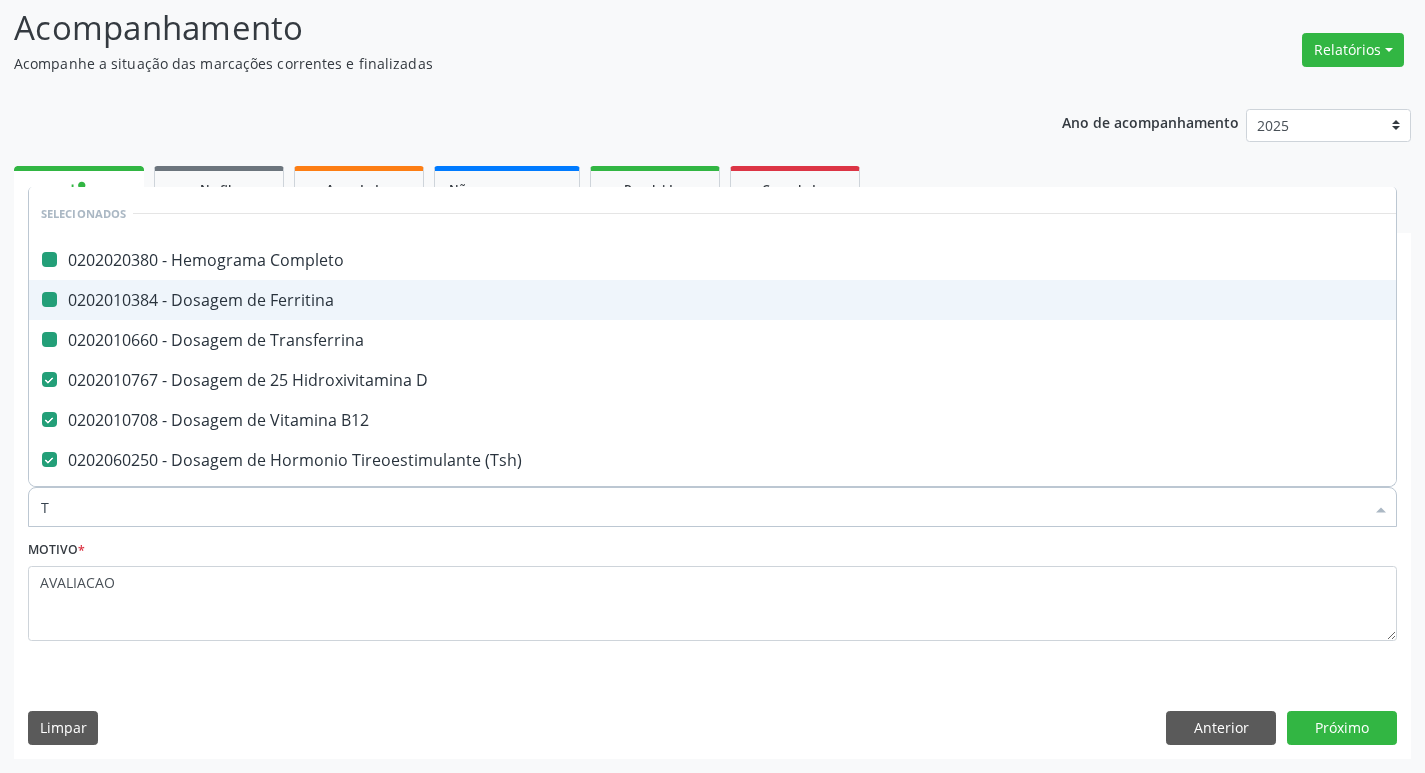 type on "TG" 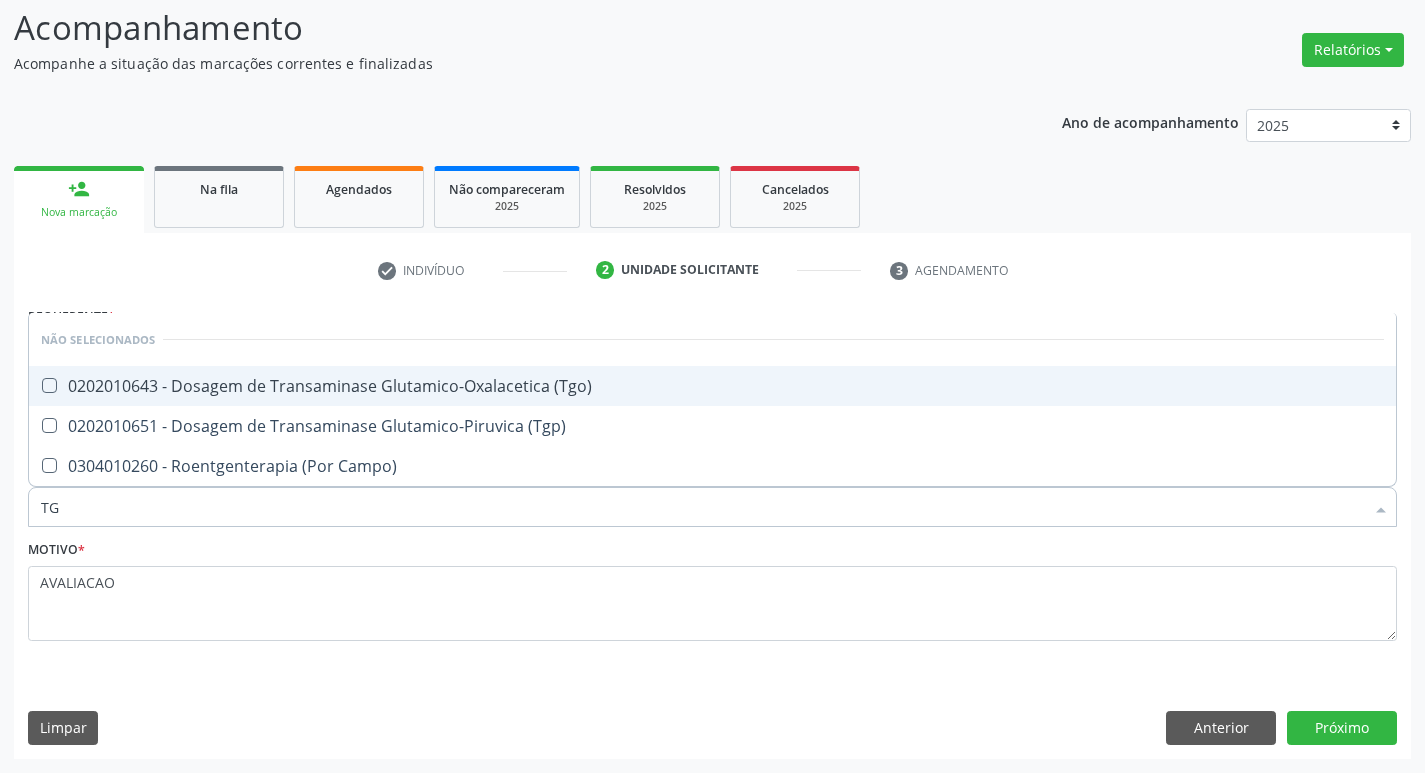 click on "0202010643 - Dosagem de Transaminase Glutamico-Oxalacetica (Tgo)" at bounding box center [712, 386] 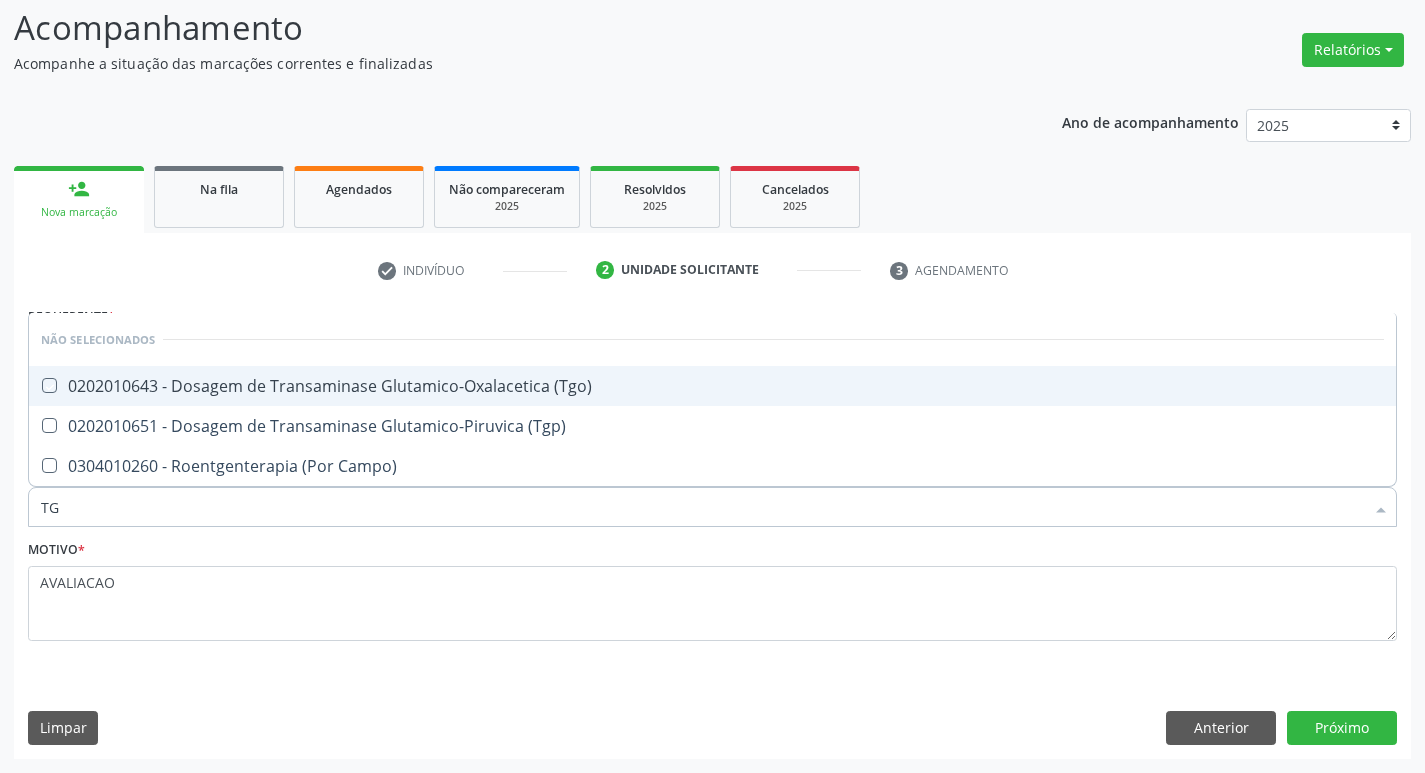 checkbox on "true" 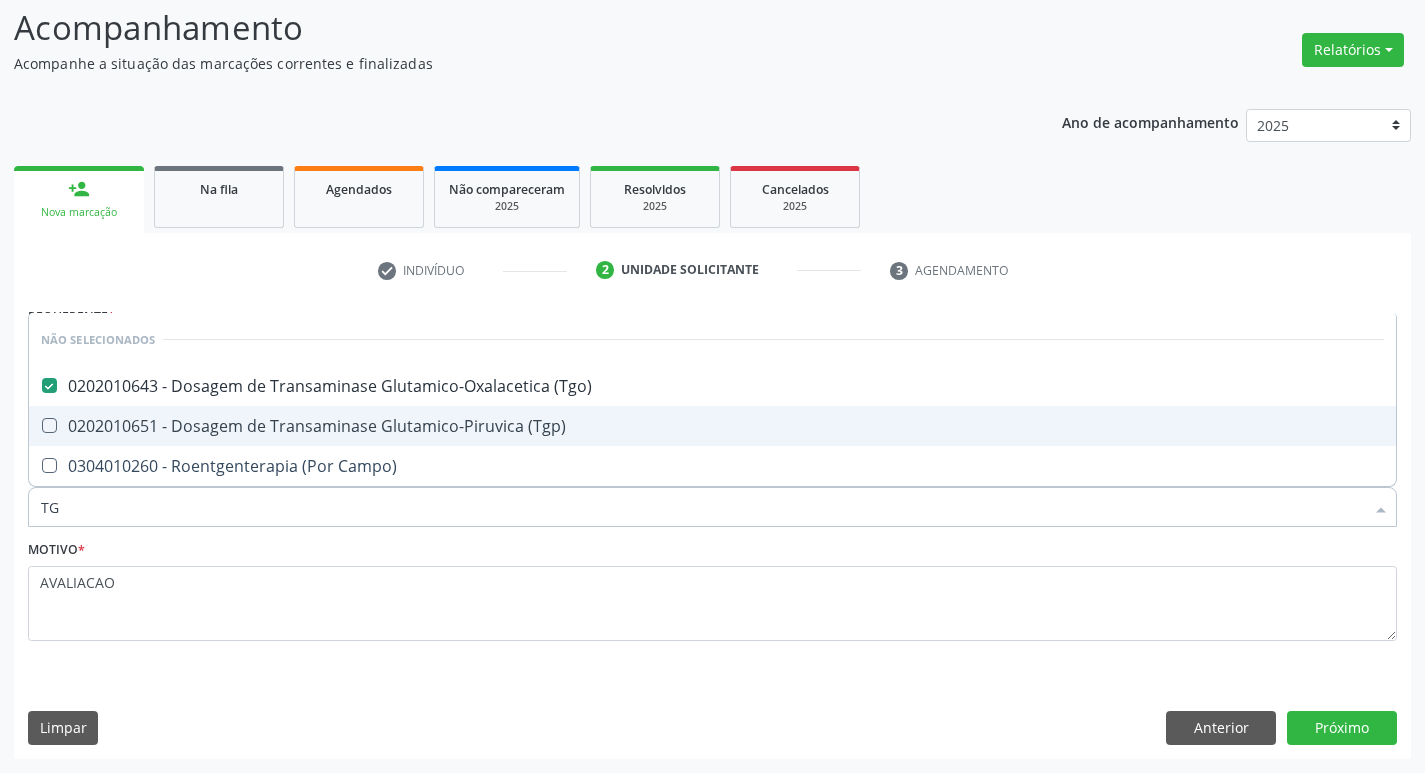click on "0202010651 - Dosagem de Transaminase Glutamico-Piruvica (Tgp)" at bounding box center (712, 426) 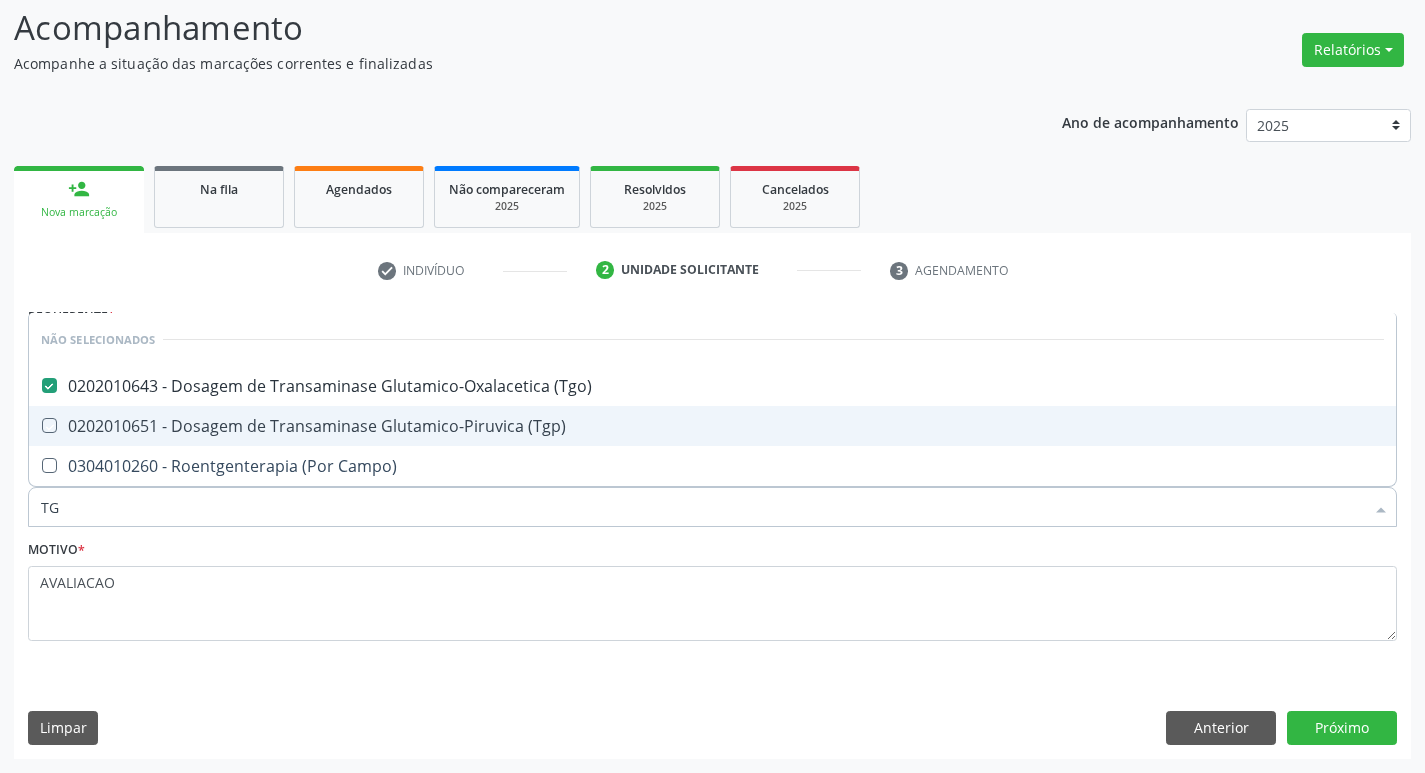 checkbox on "true" 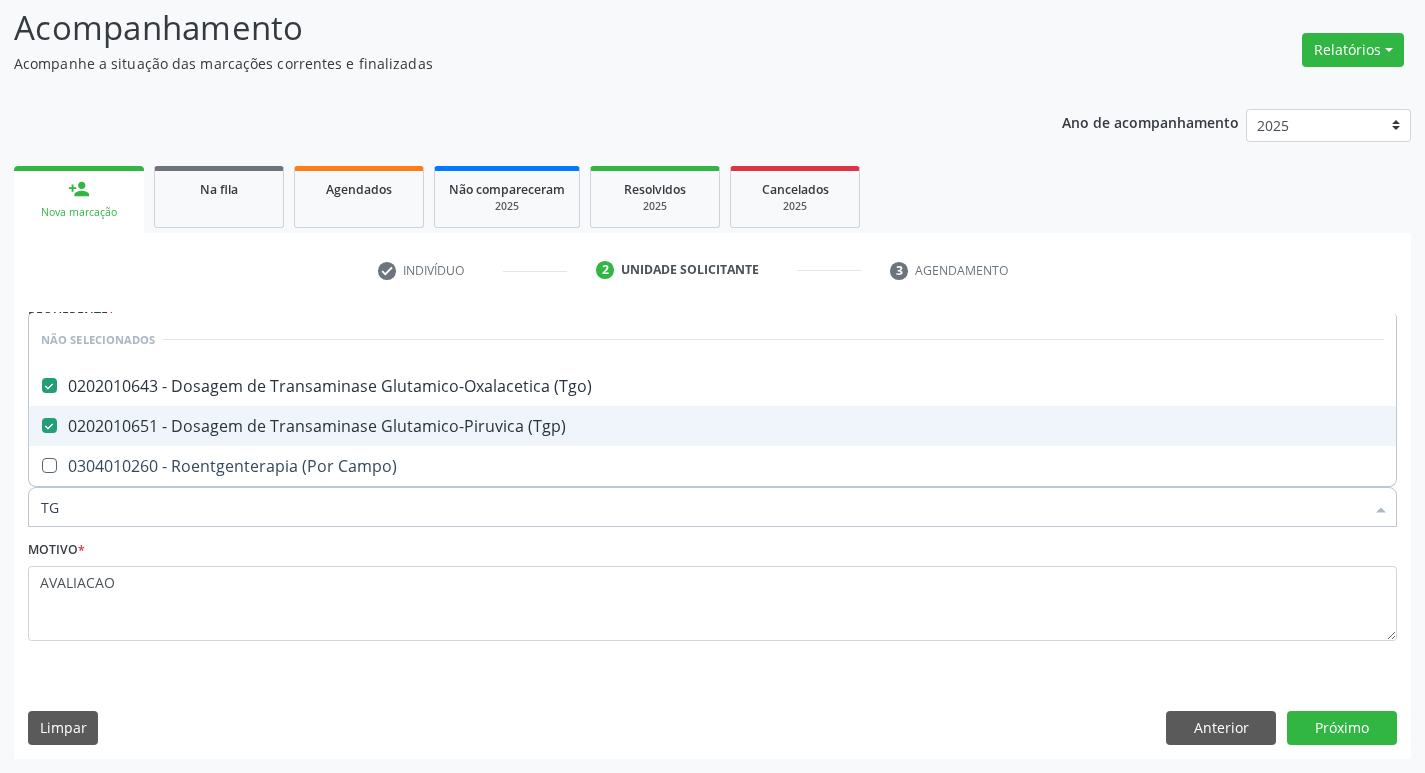 type on "T" 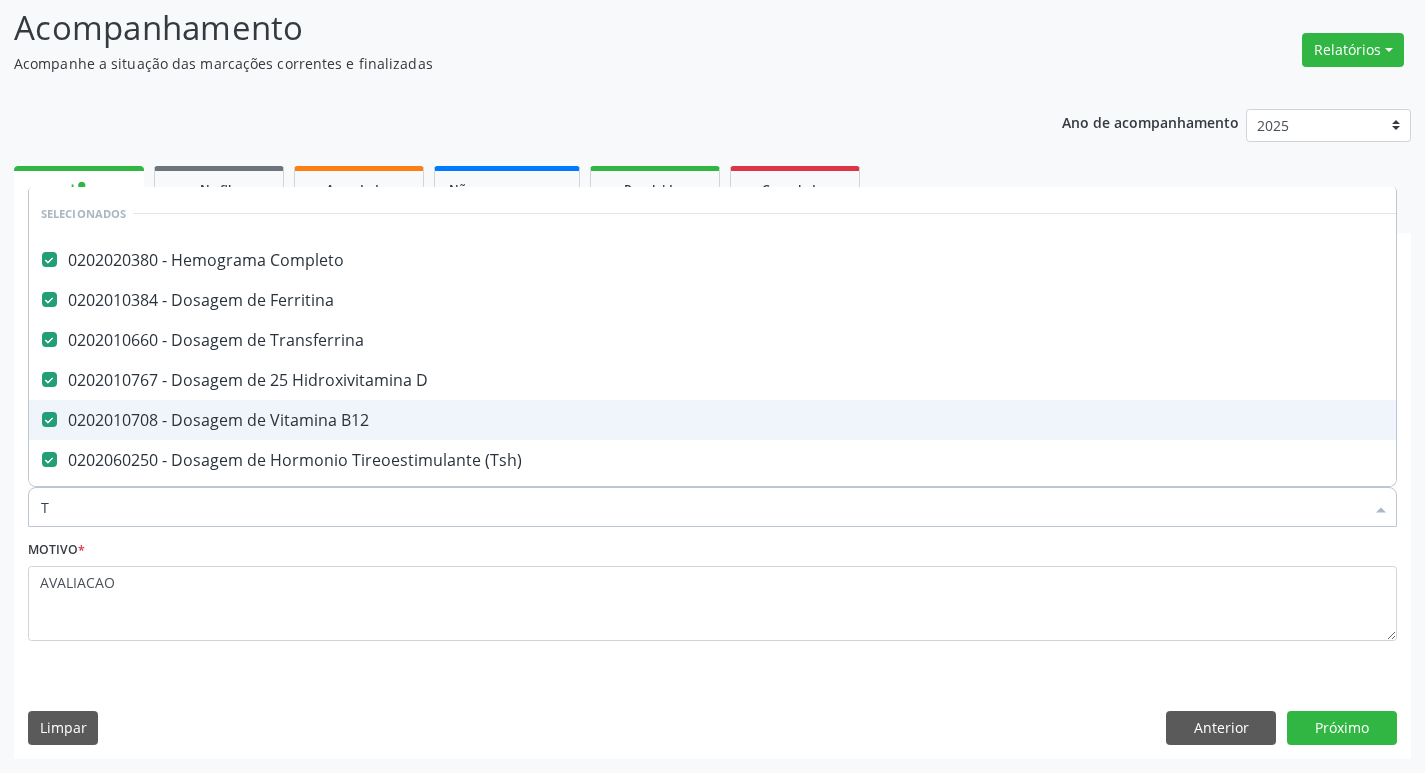 type 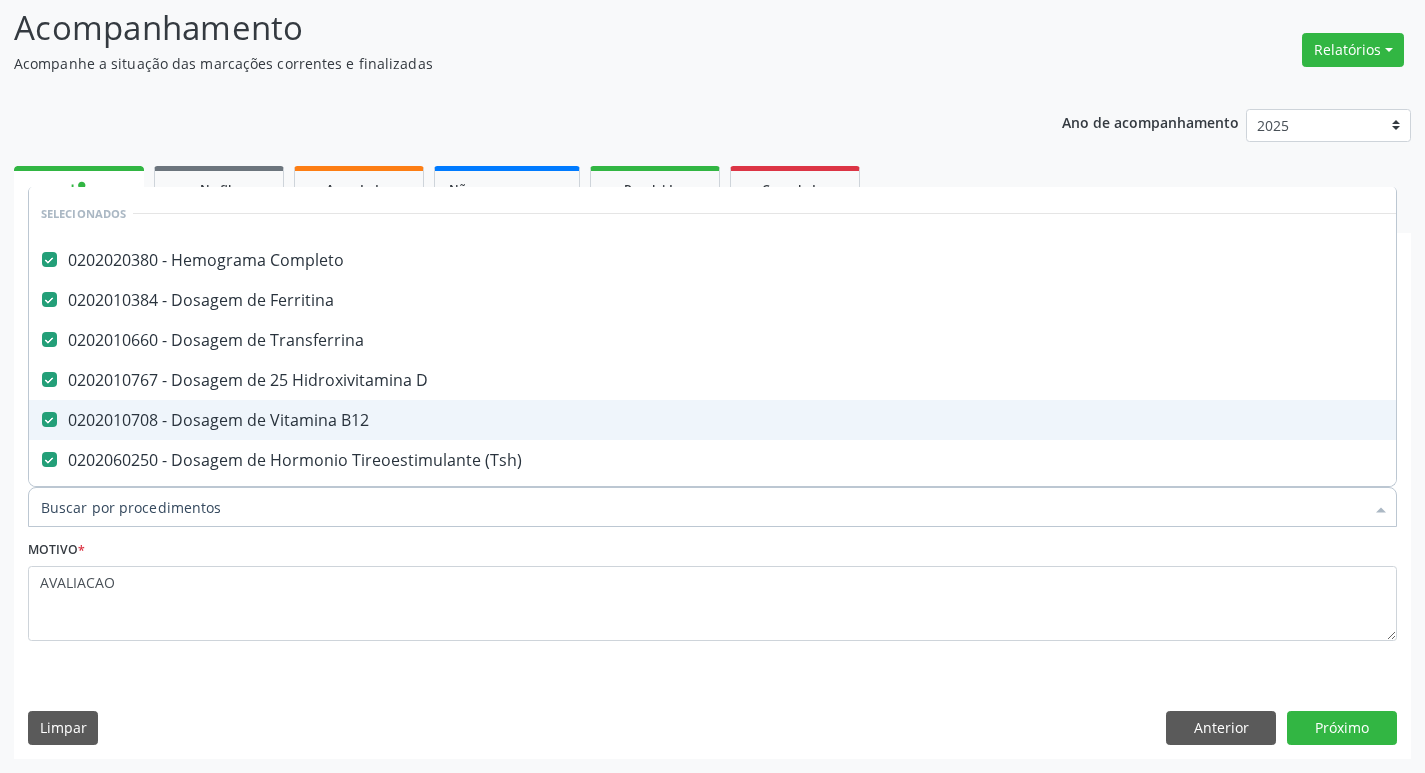 checkbox on "true" 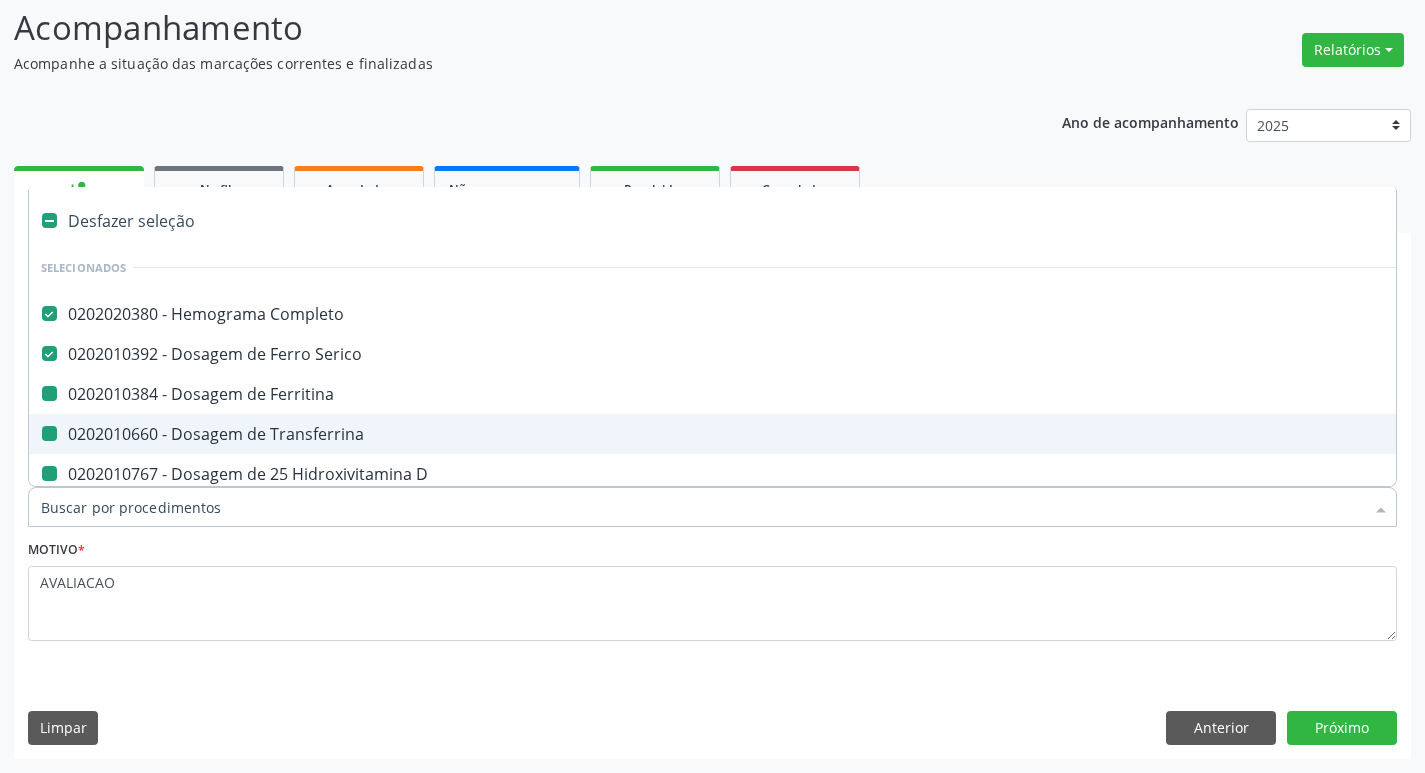 type on "U" 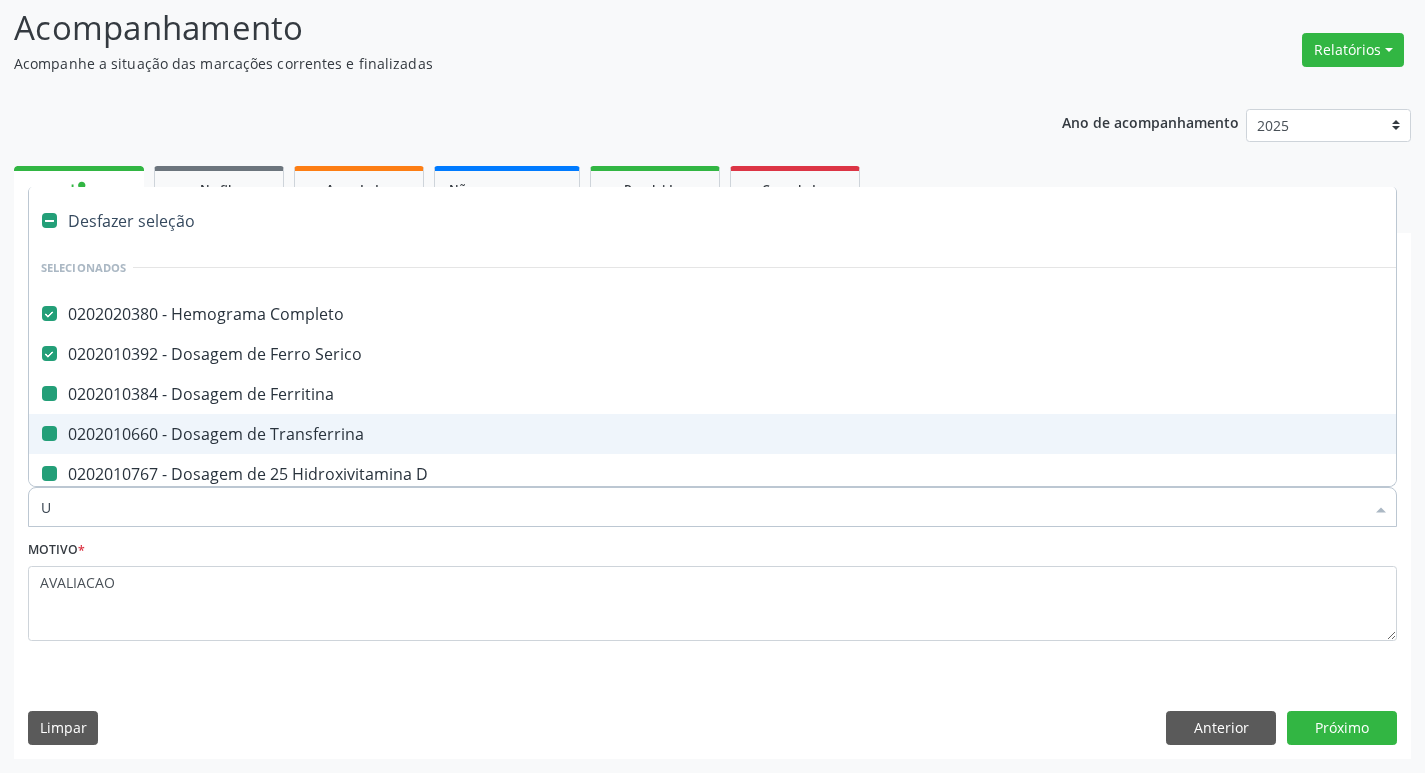 checkbox on "false" 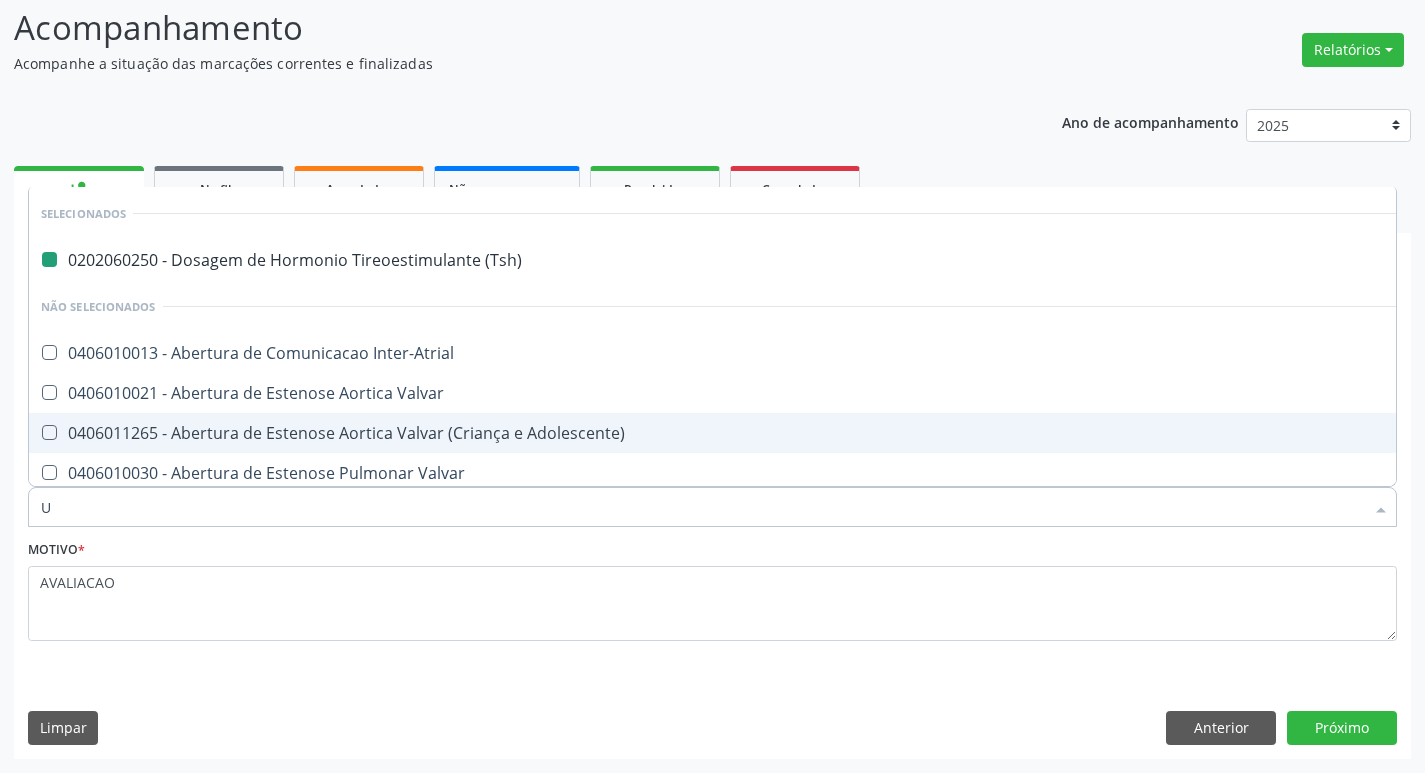 type on "UR" 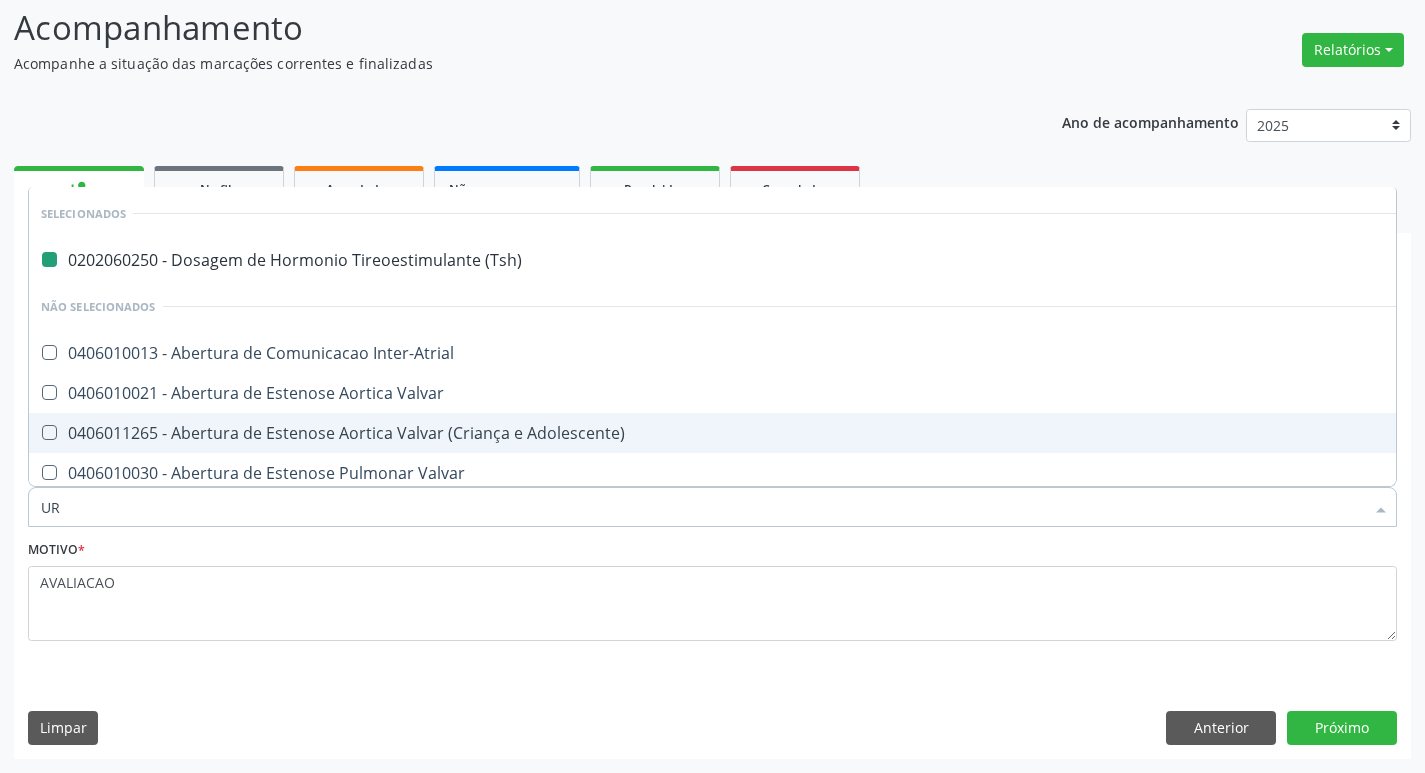 checkbox on "false" 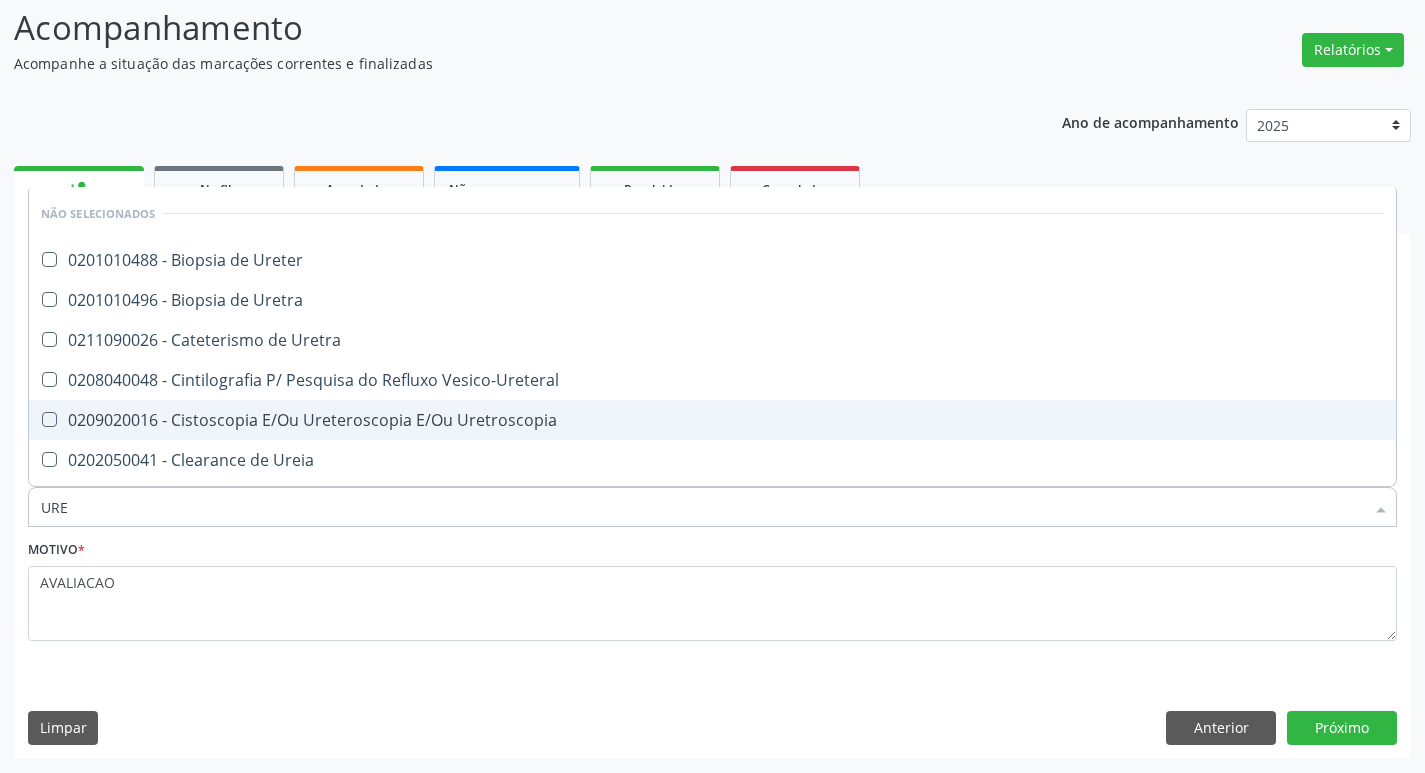 type on "UREI" 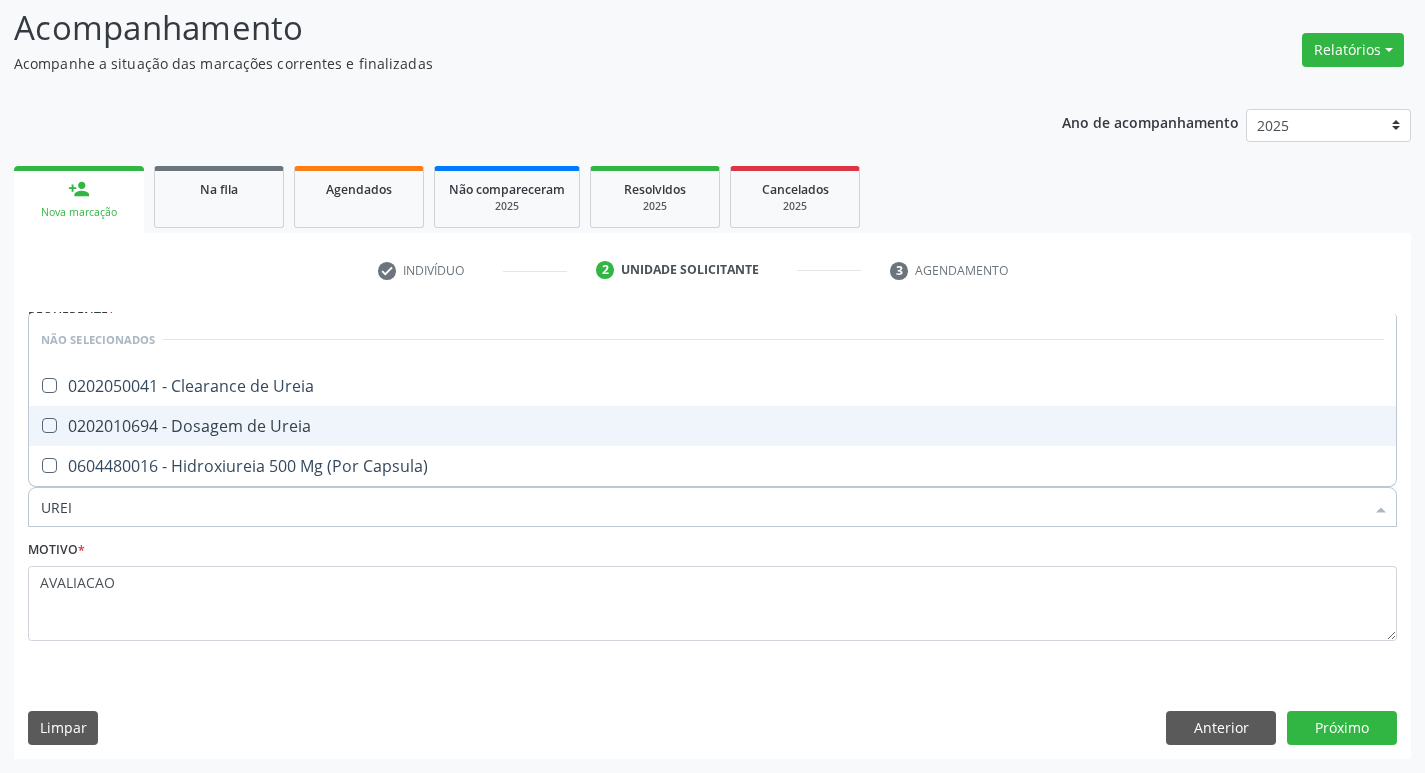click on "0202010694 - Dosagem de Ureia" at bounding box center [712, 426] 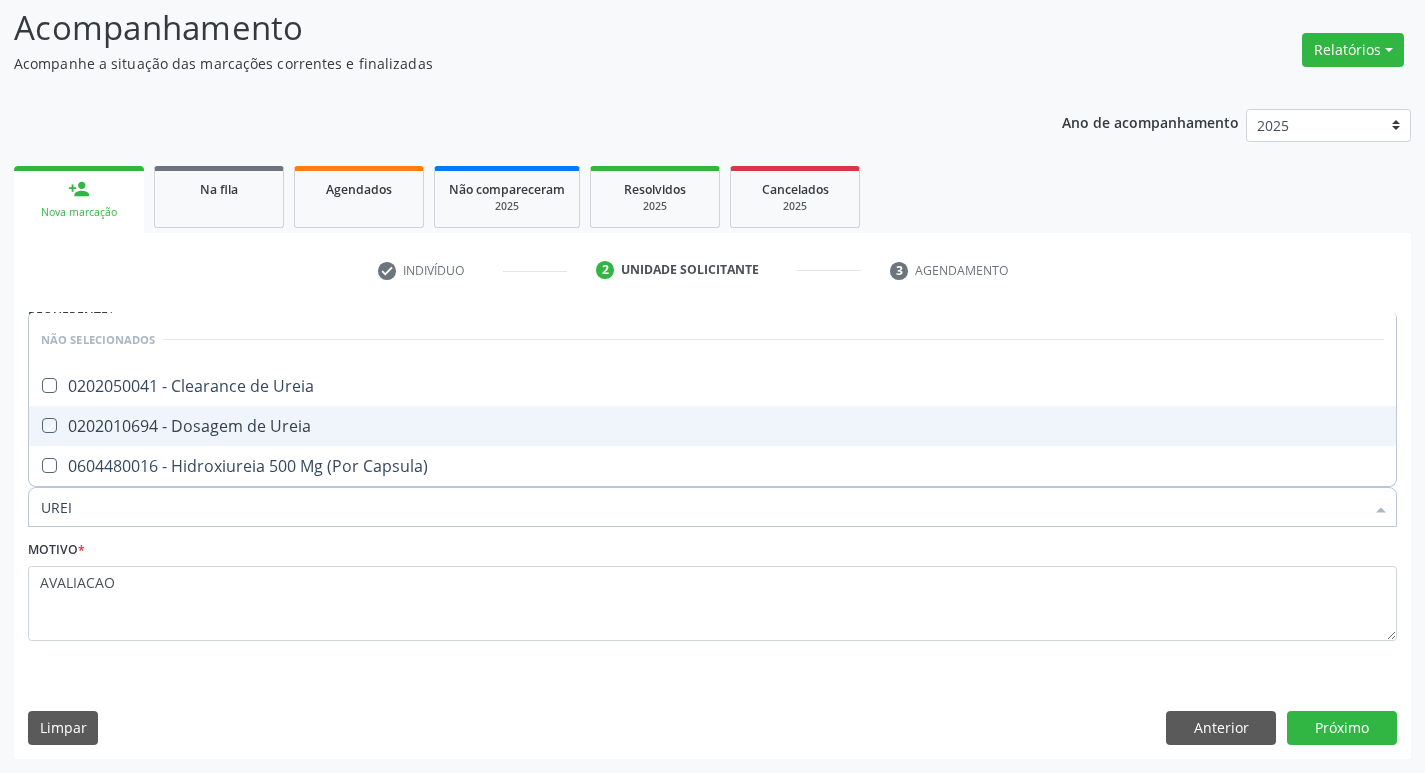 checkbox on "true" 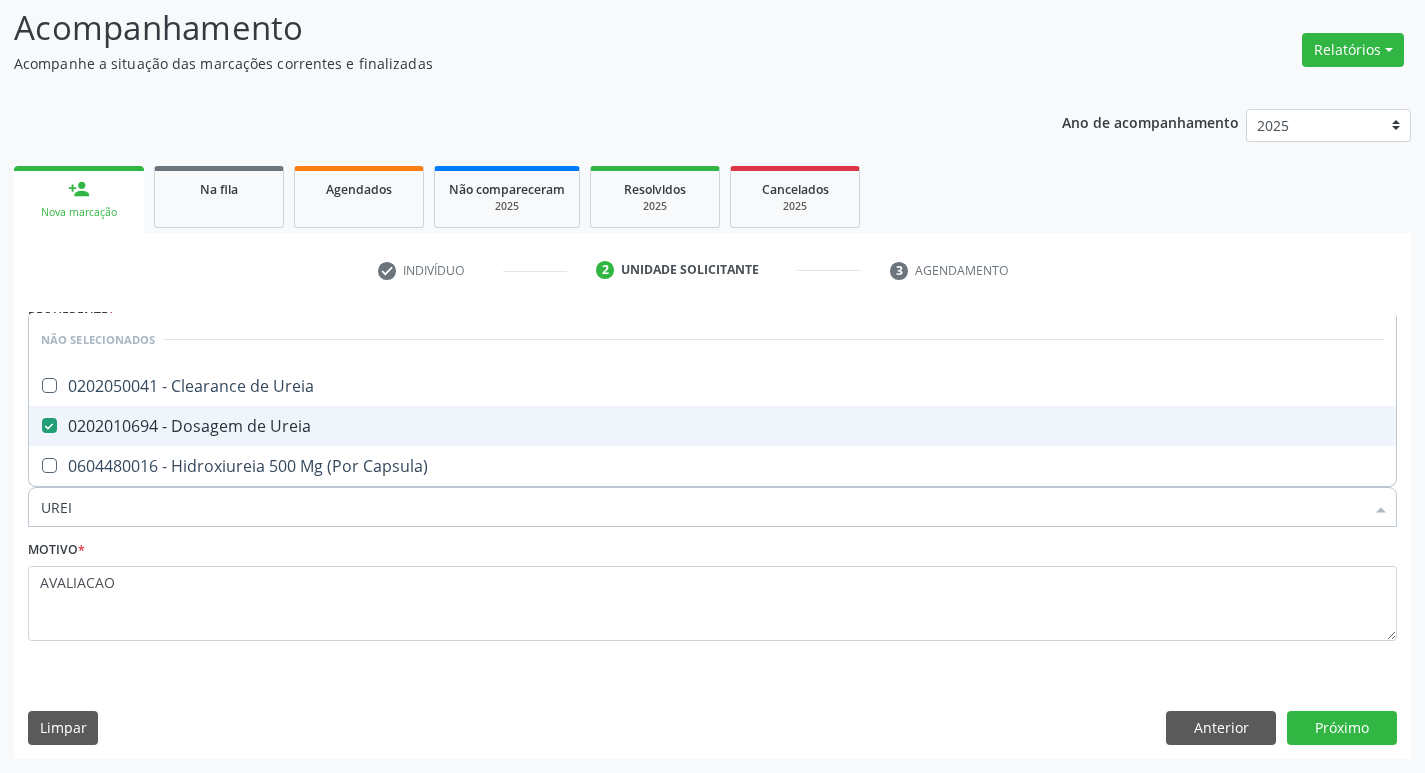type on "URE" 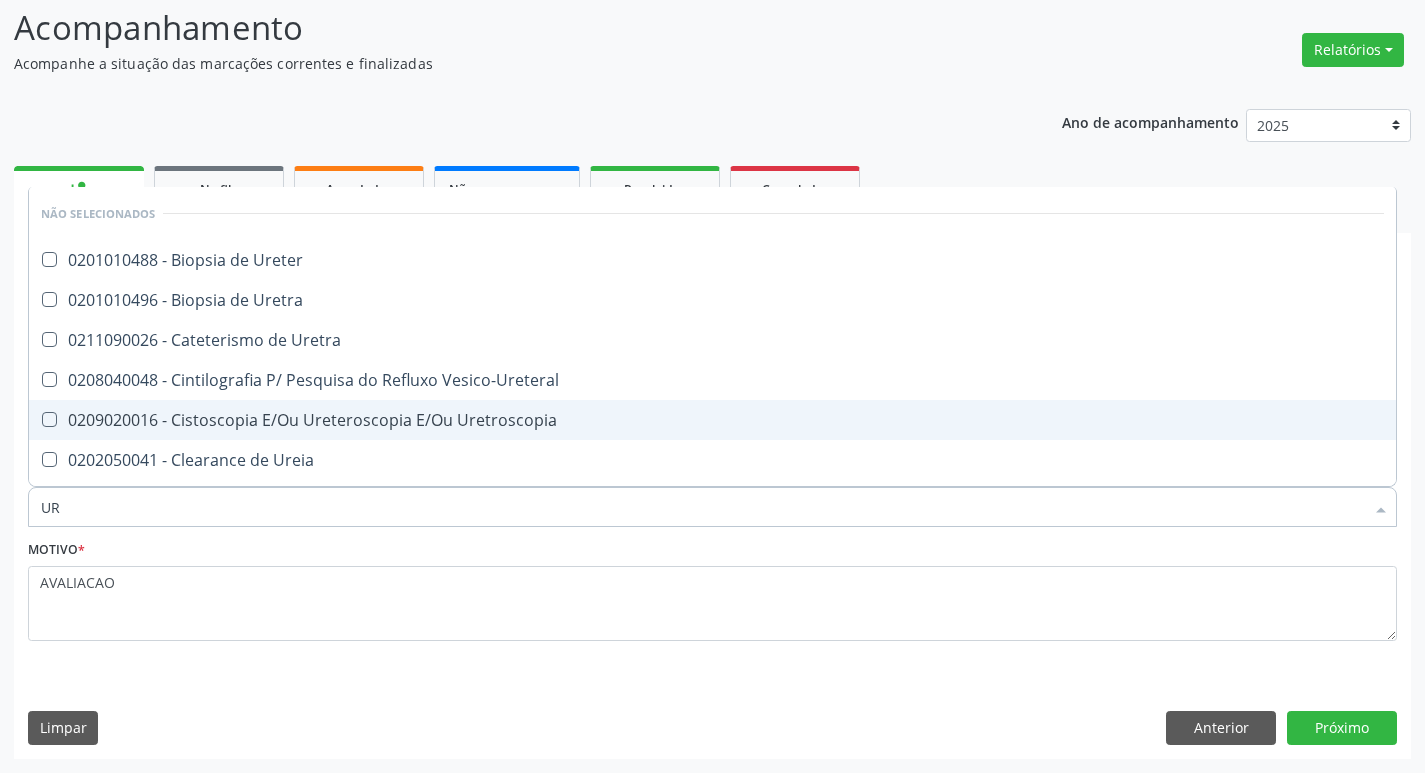 type on "U" 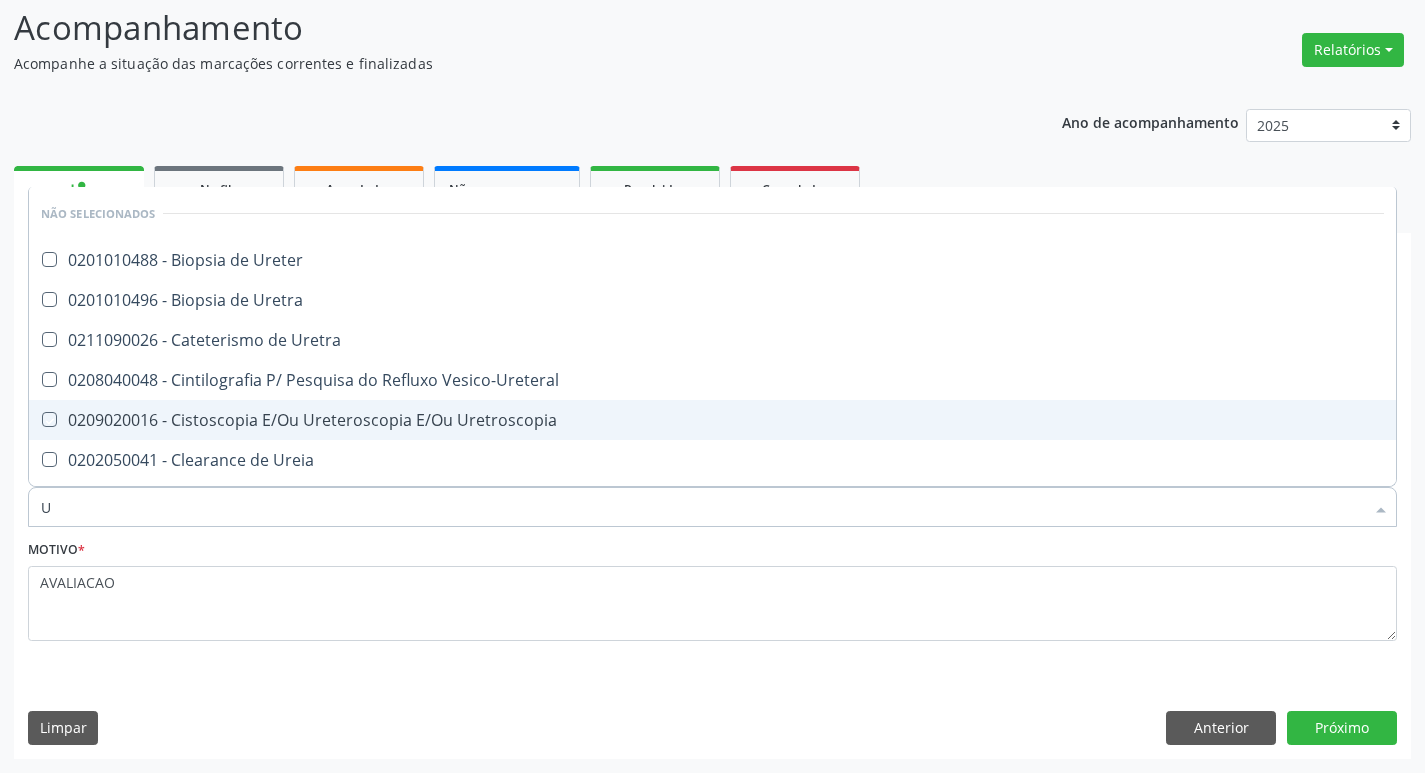 type 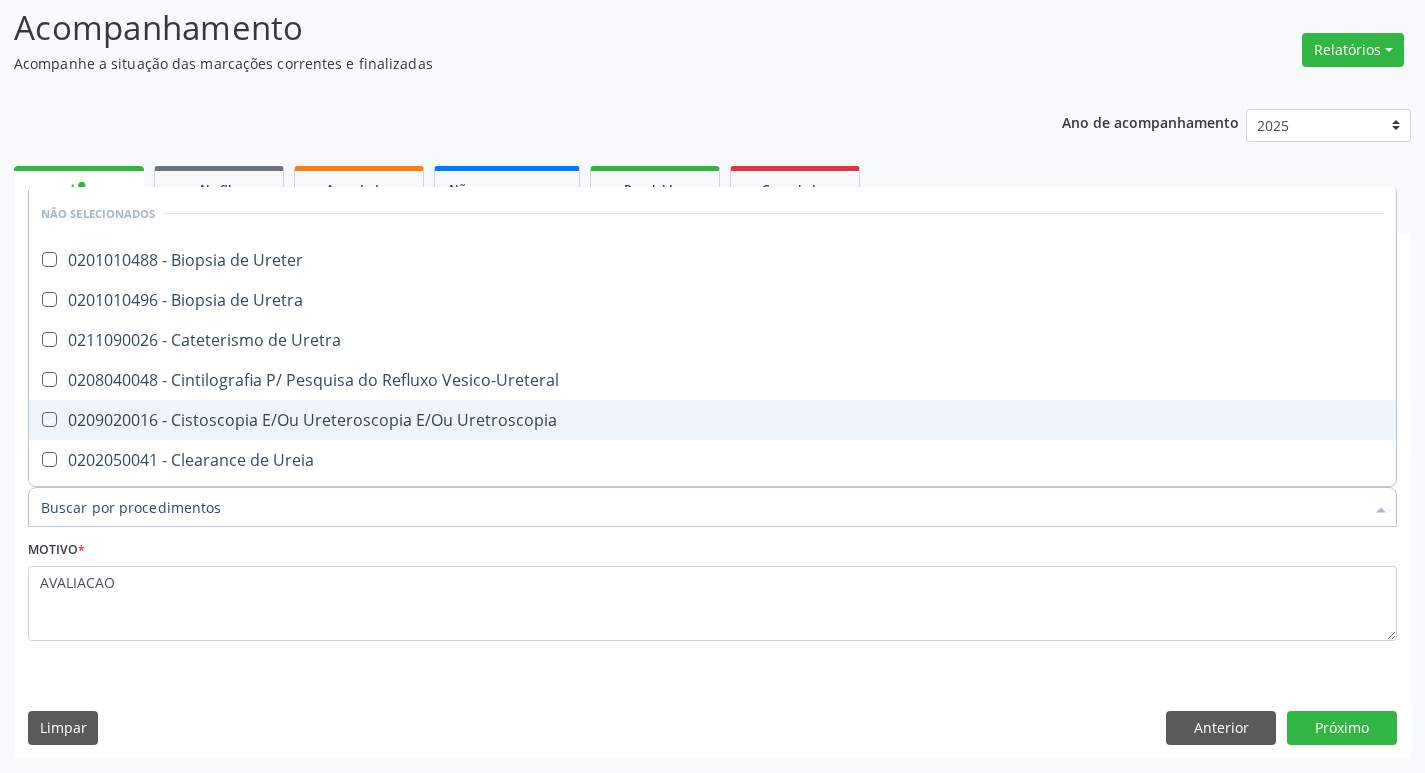 checkbox on "true" 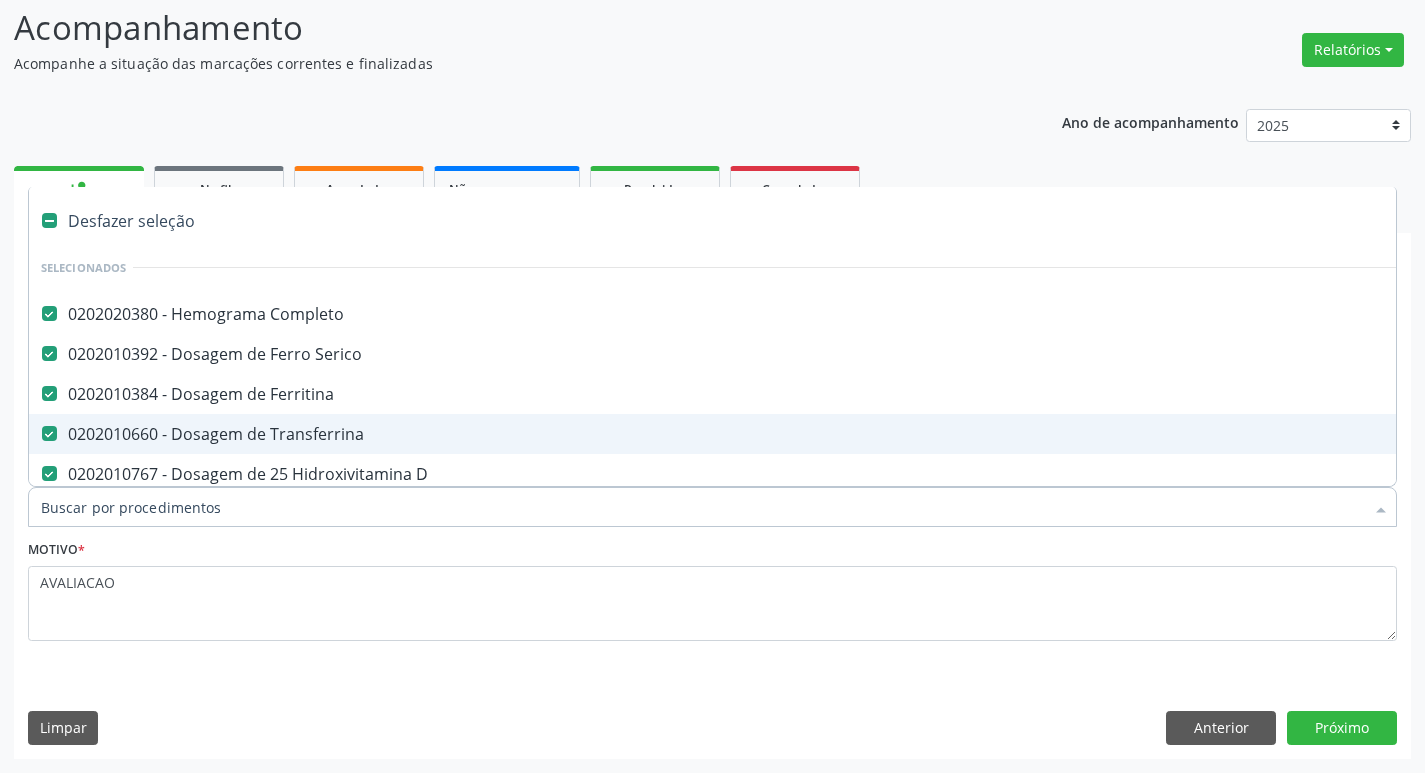 type on "C" 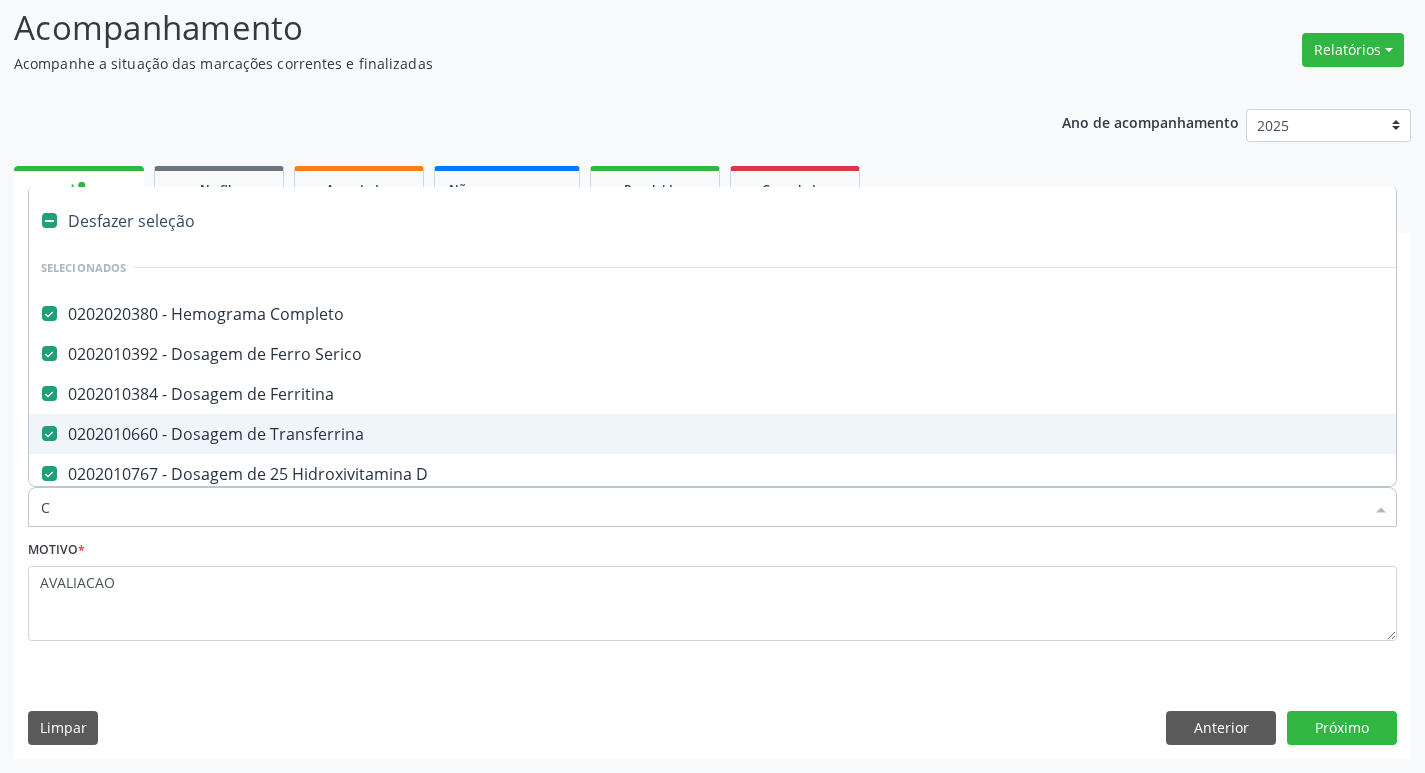 checkbox on "false" 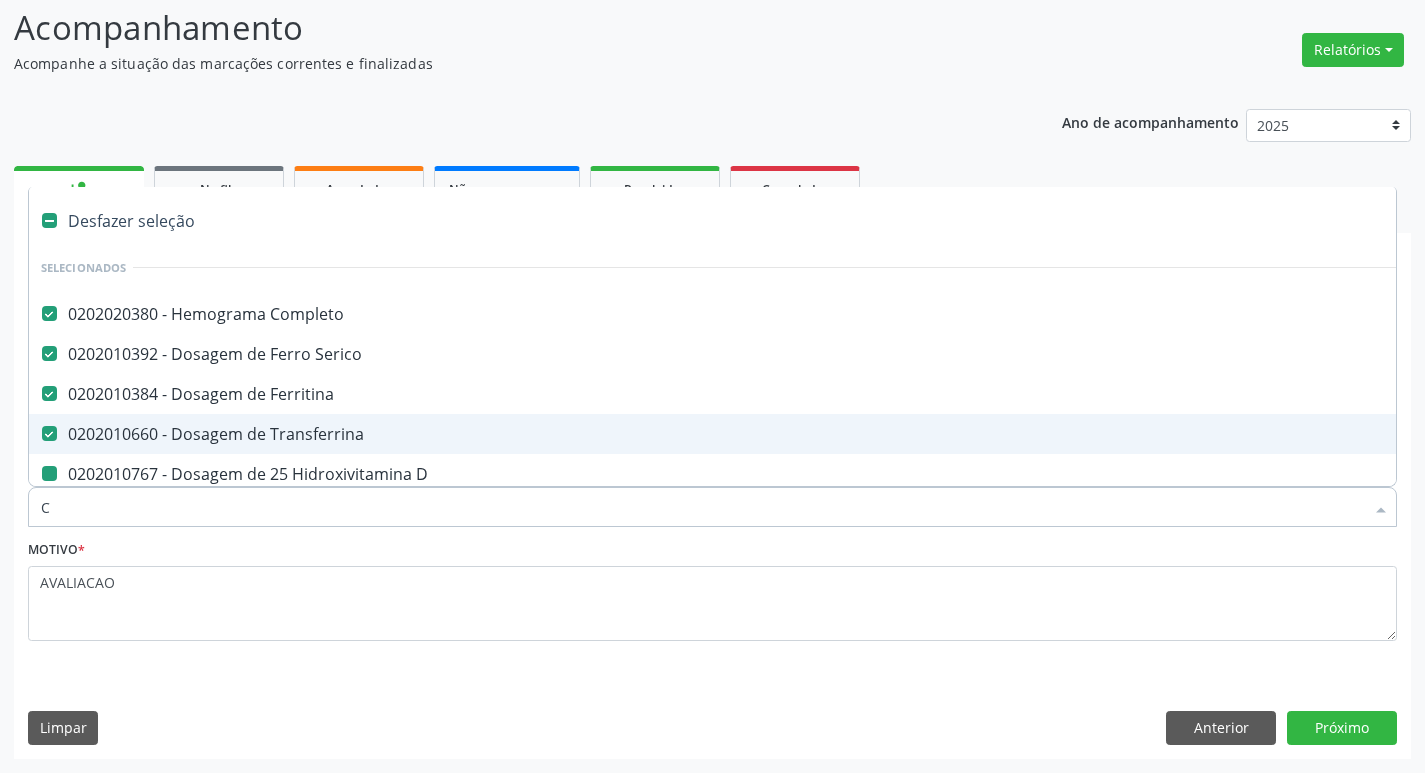 checkbox on "false" 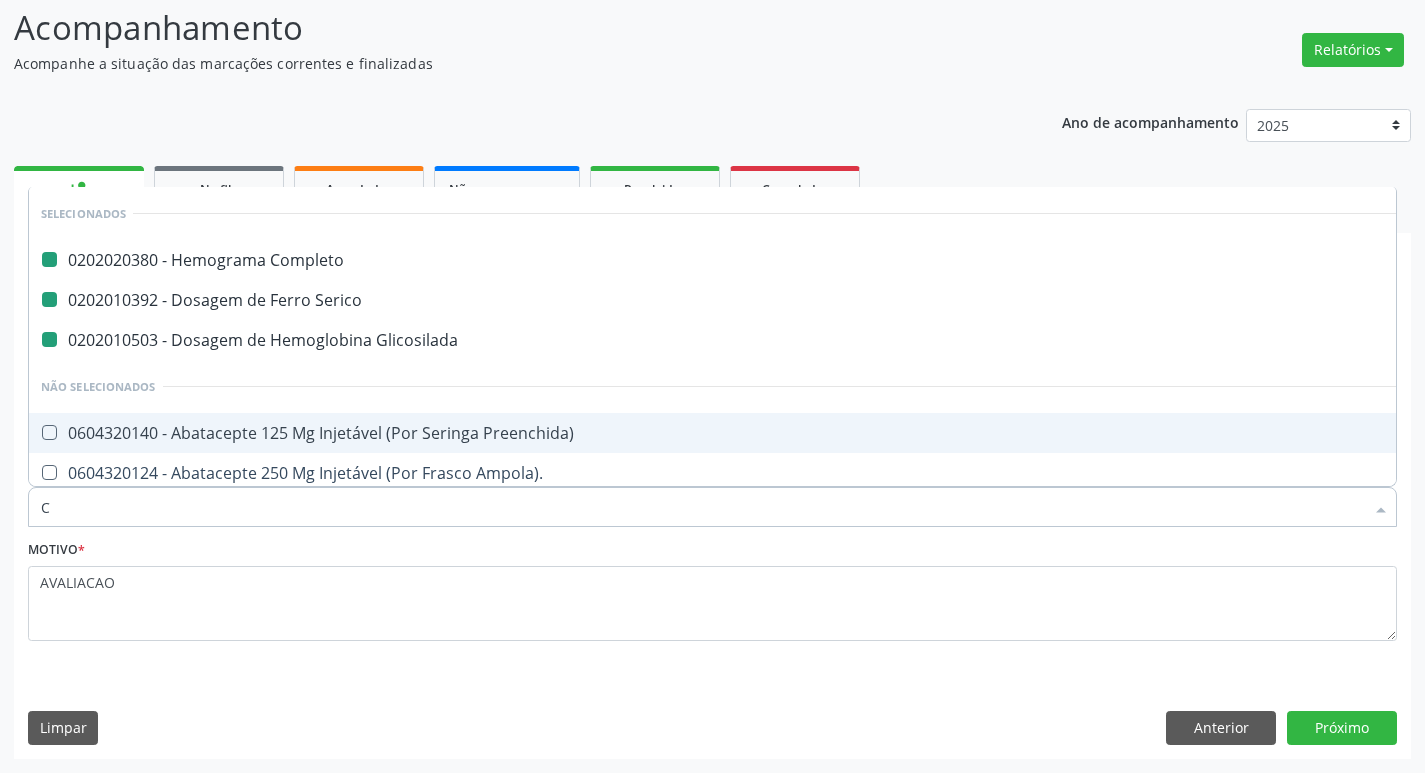 type on "CR" 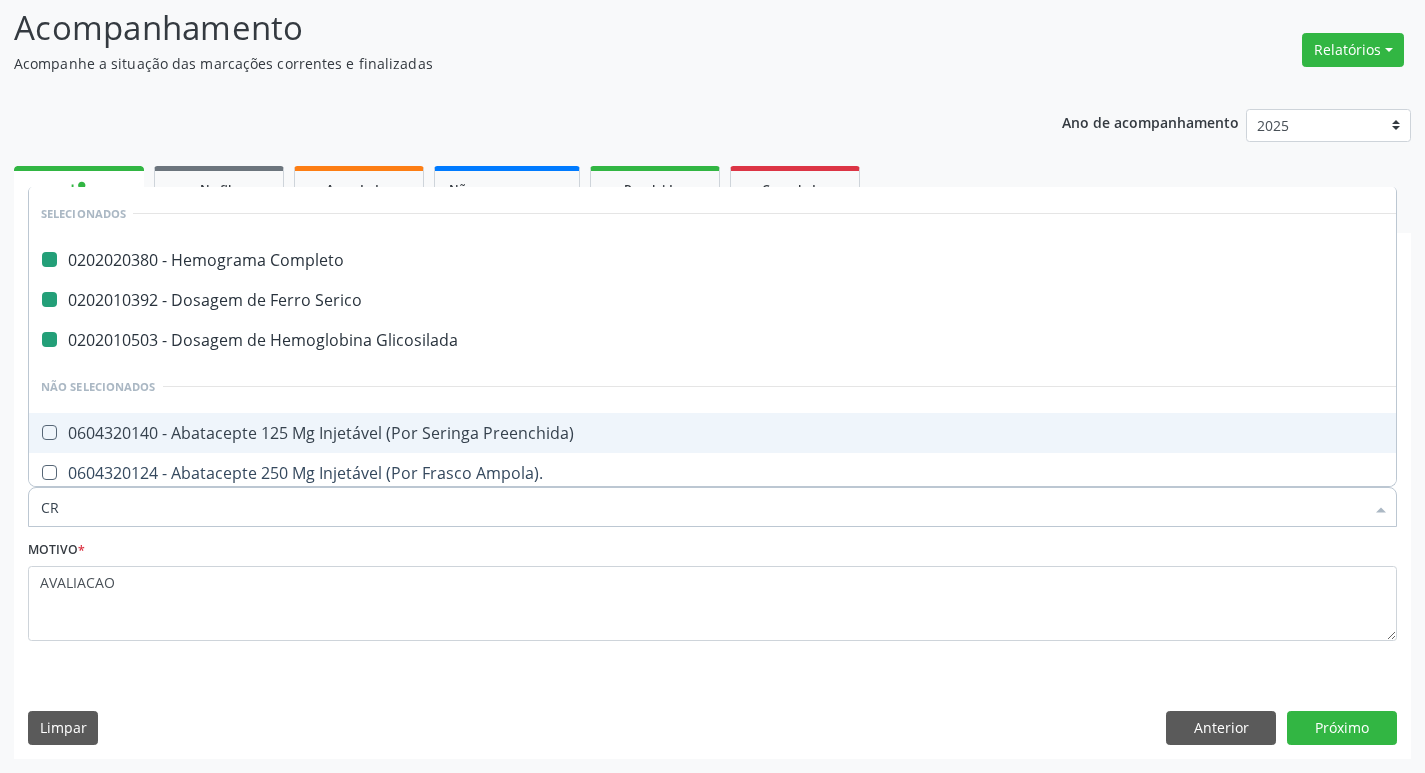 checkbox on "false" 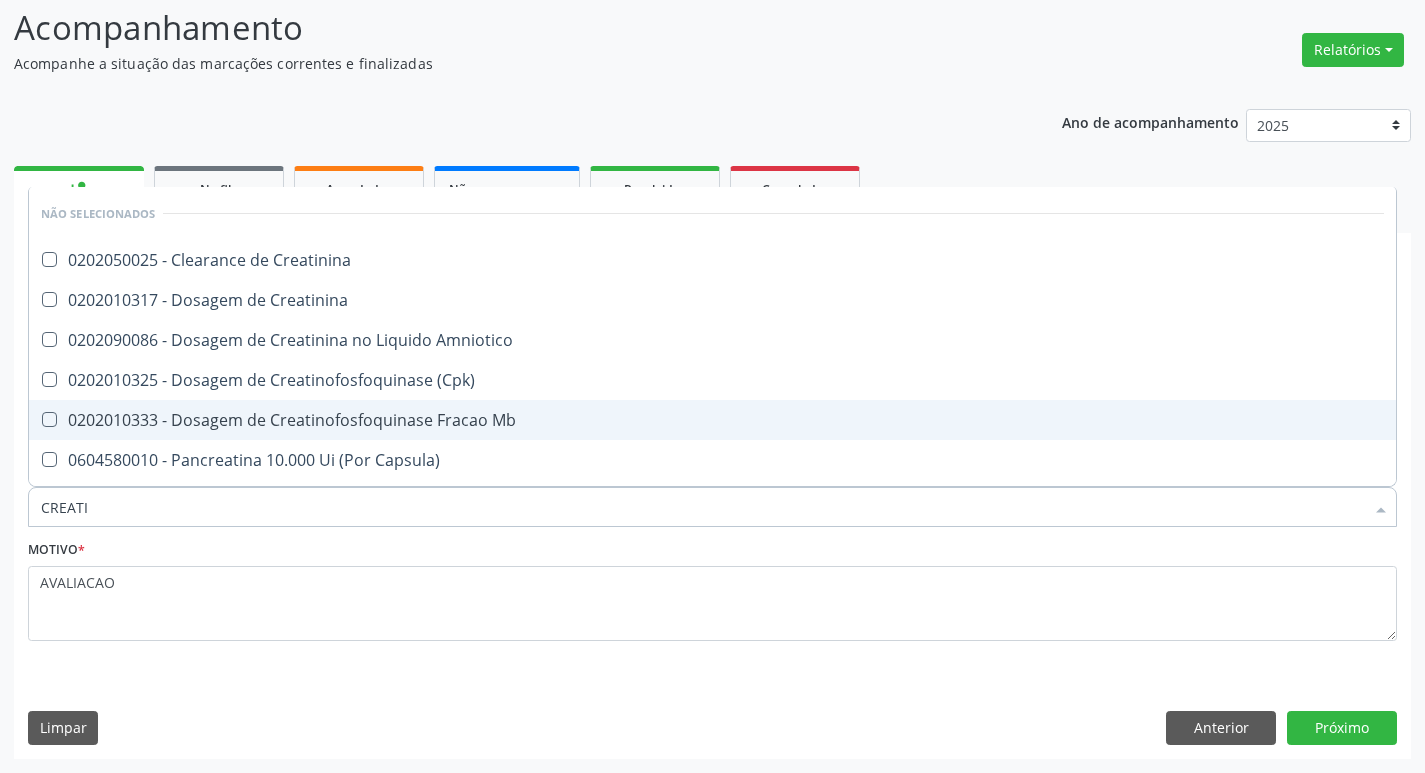 type on "CREATIN" 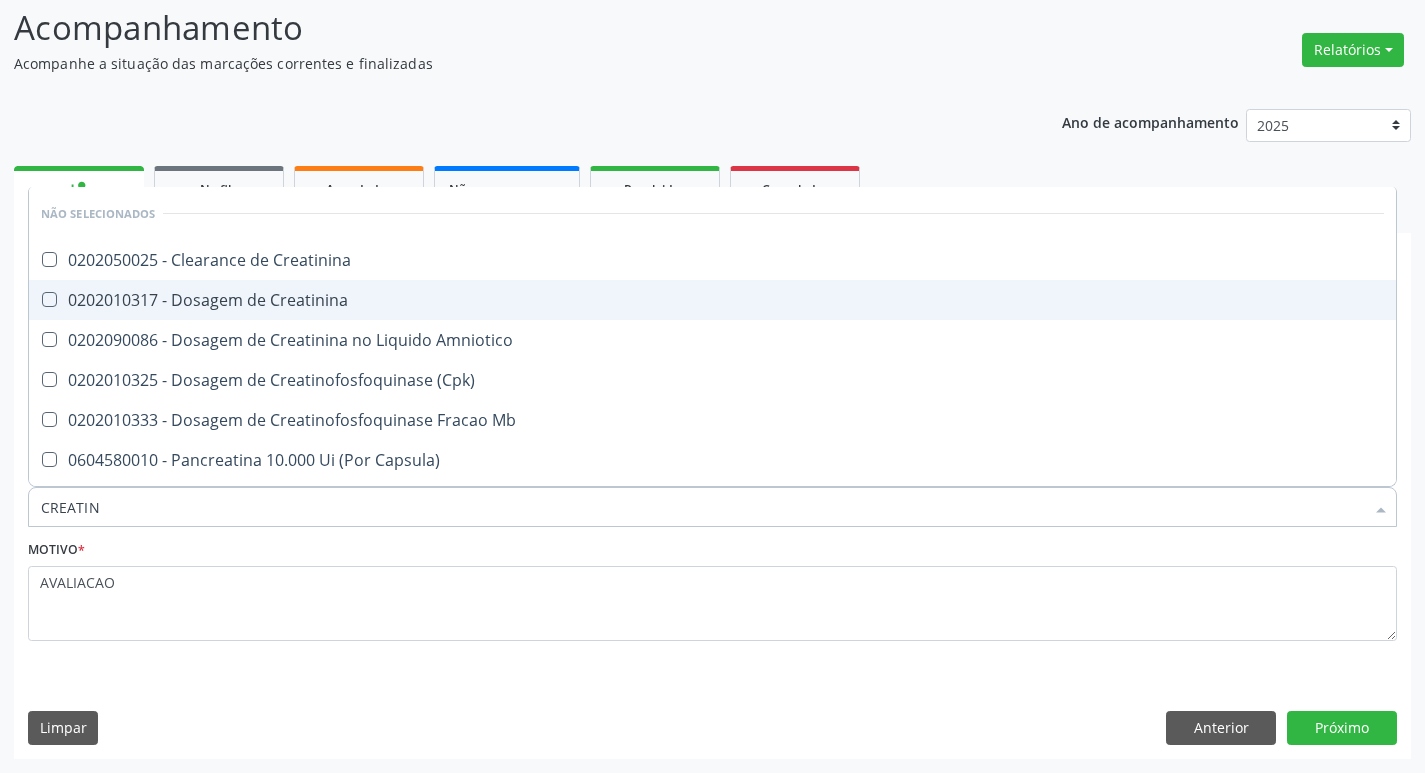click on "0202010317 - Dosagem de Creatinina" at bounding box center (712, 300) 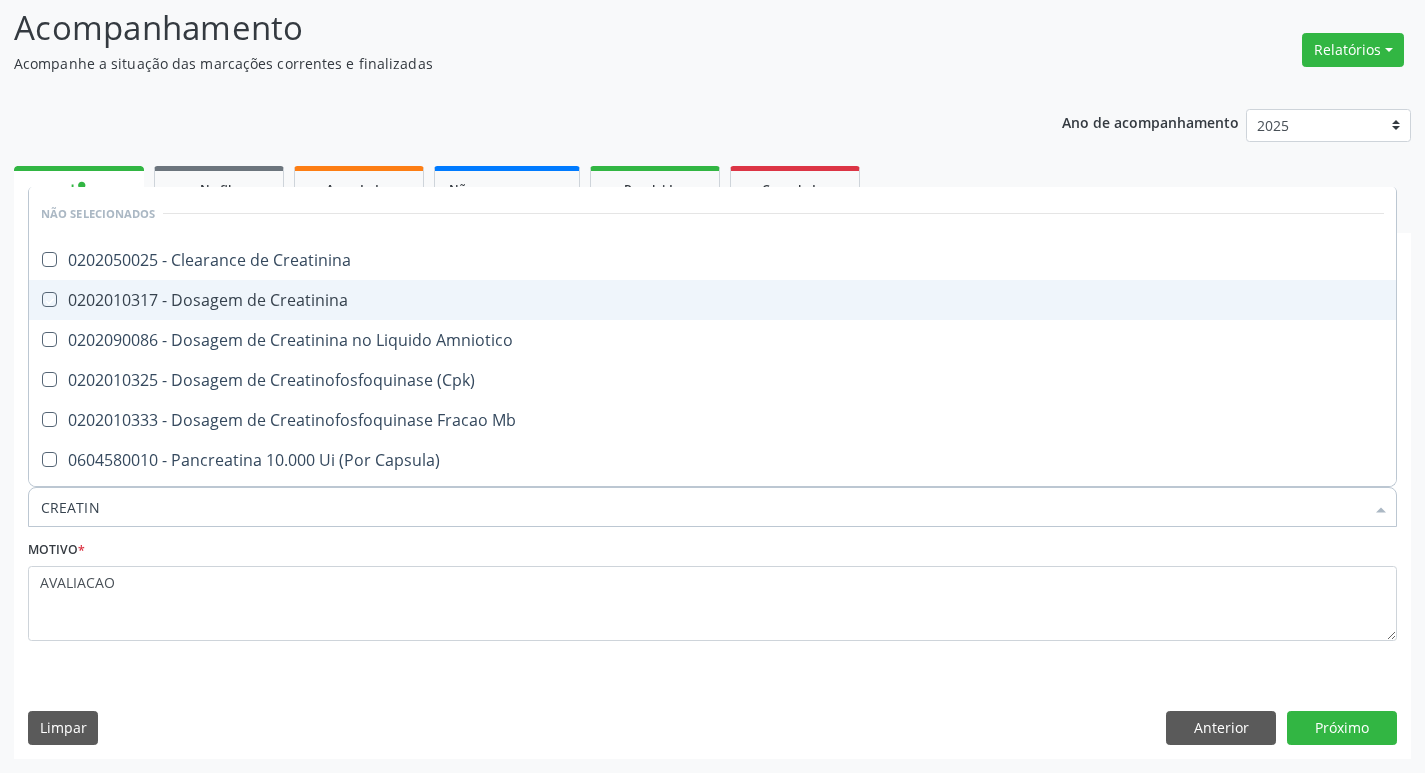 checkbox on "true" 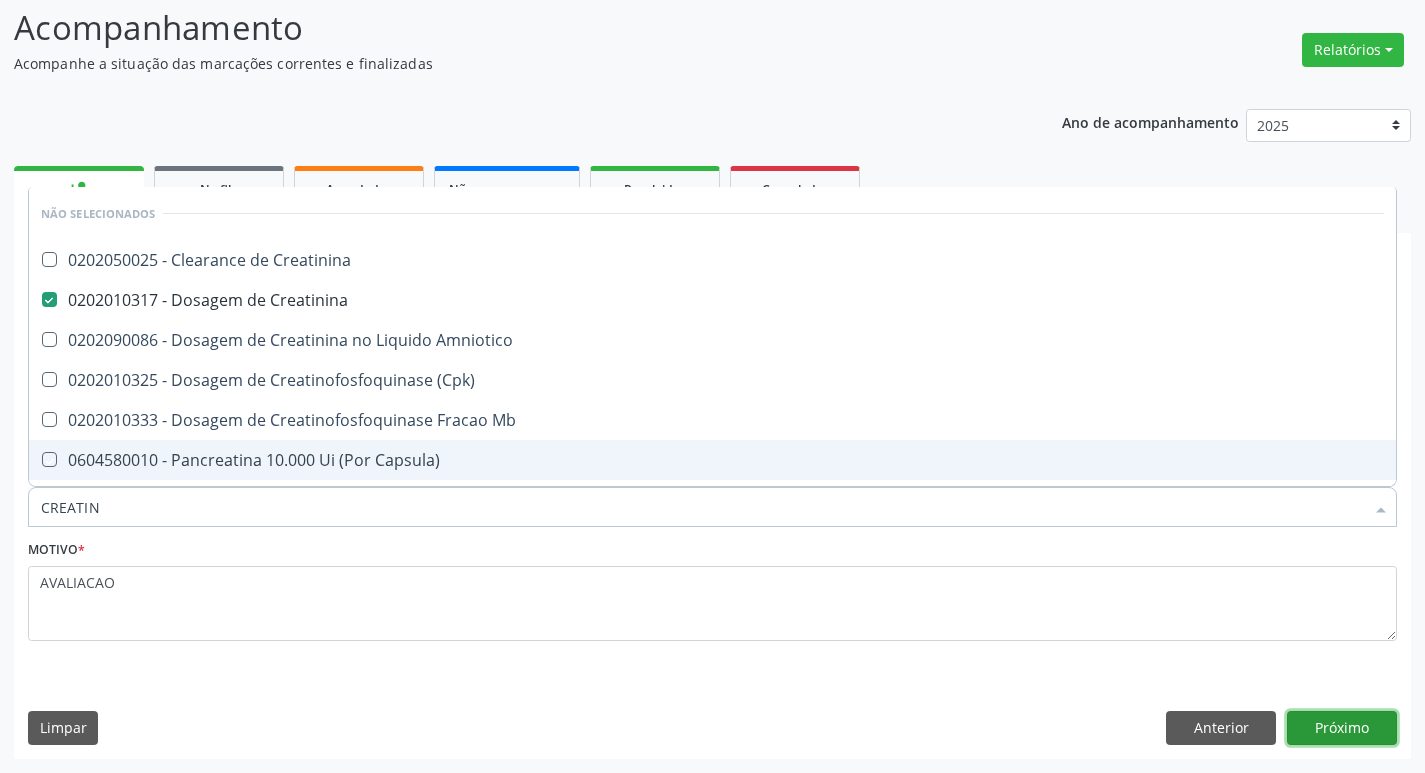click on "Próximo" at bounding box center [1342, 728] 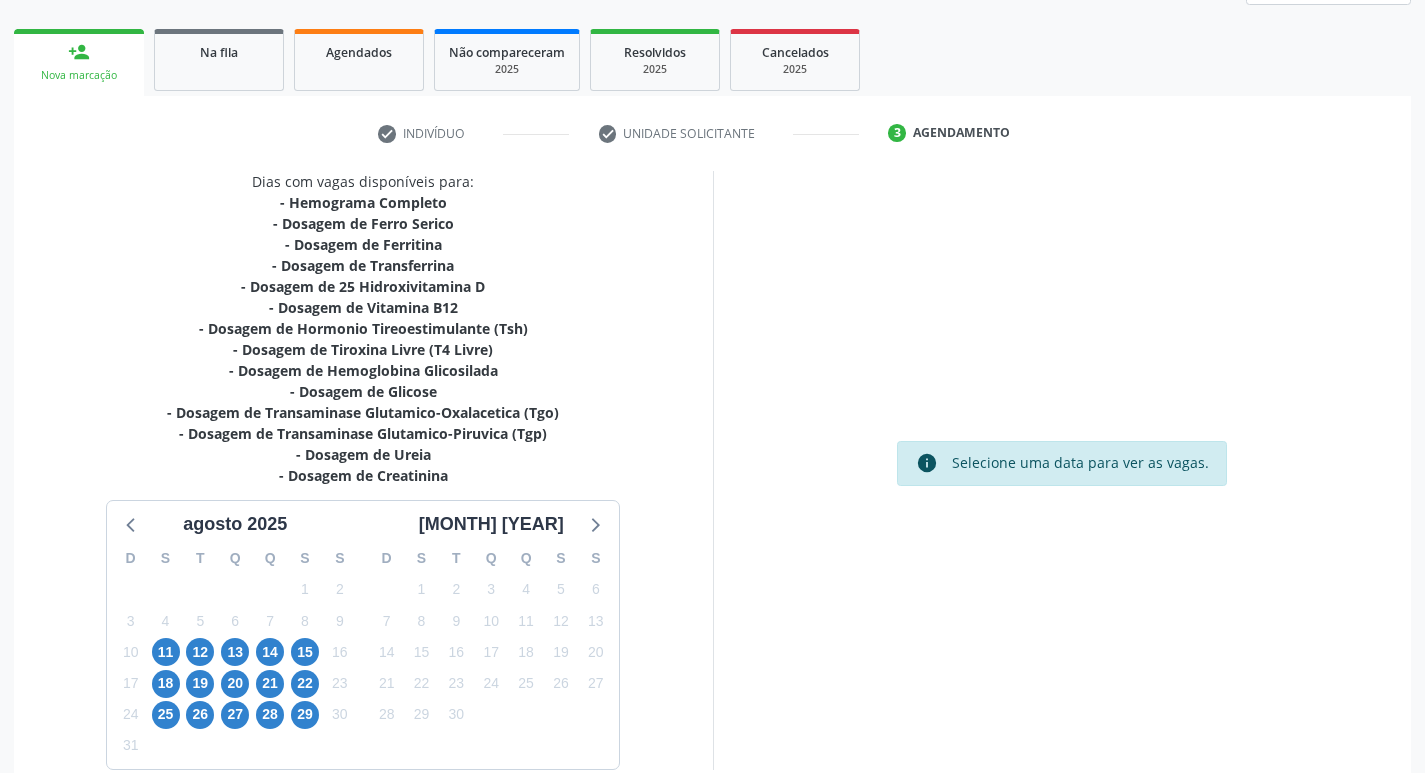 scroll, scrollTop: 370, scrollLeft: 0, axis: vertical 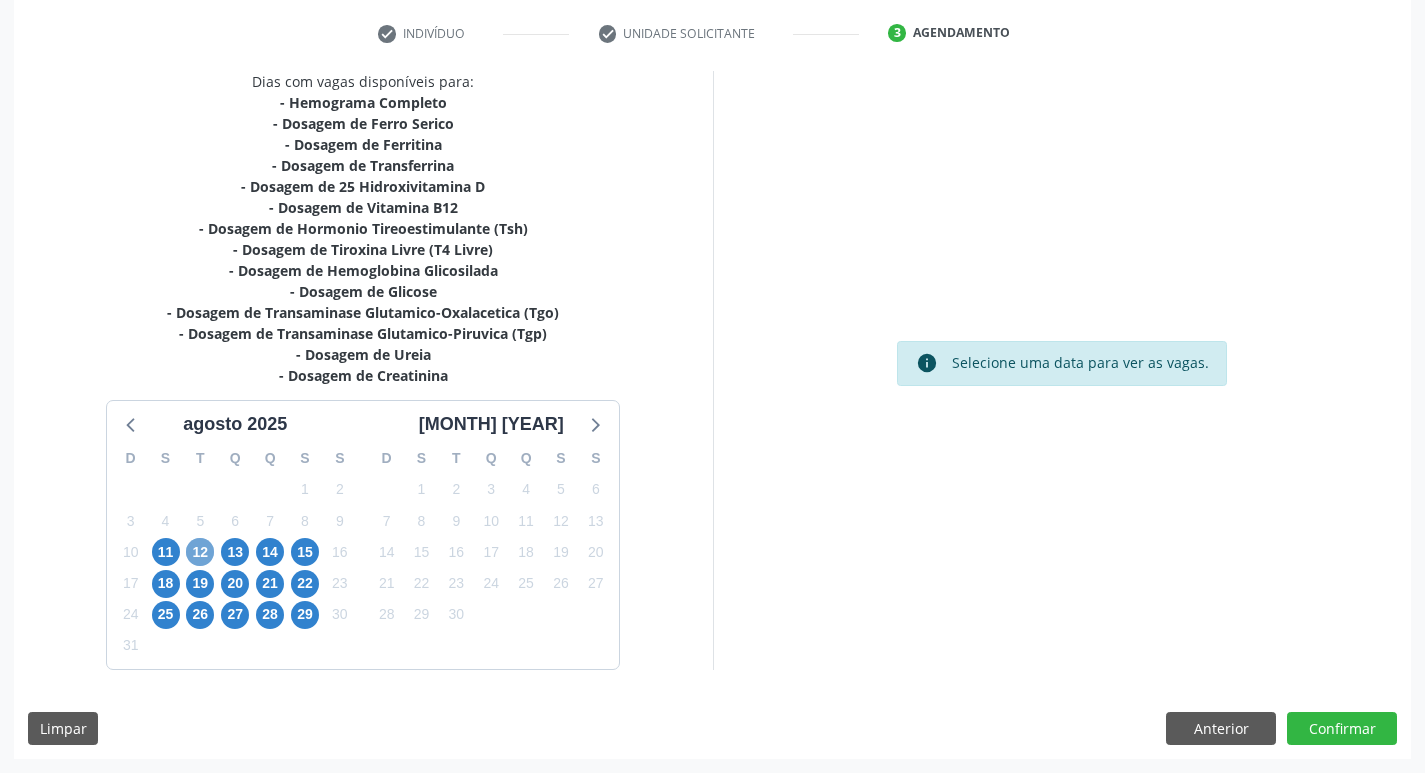 click on "12" at bounding box center [200, 552] 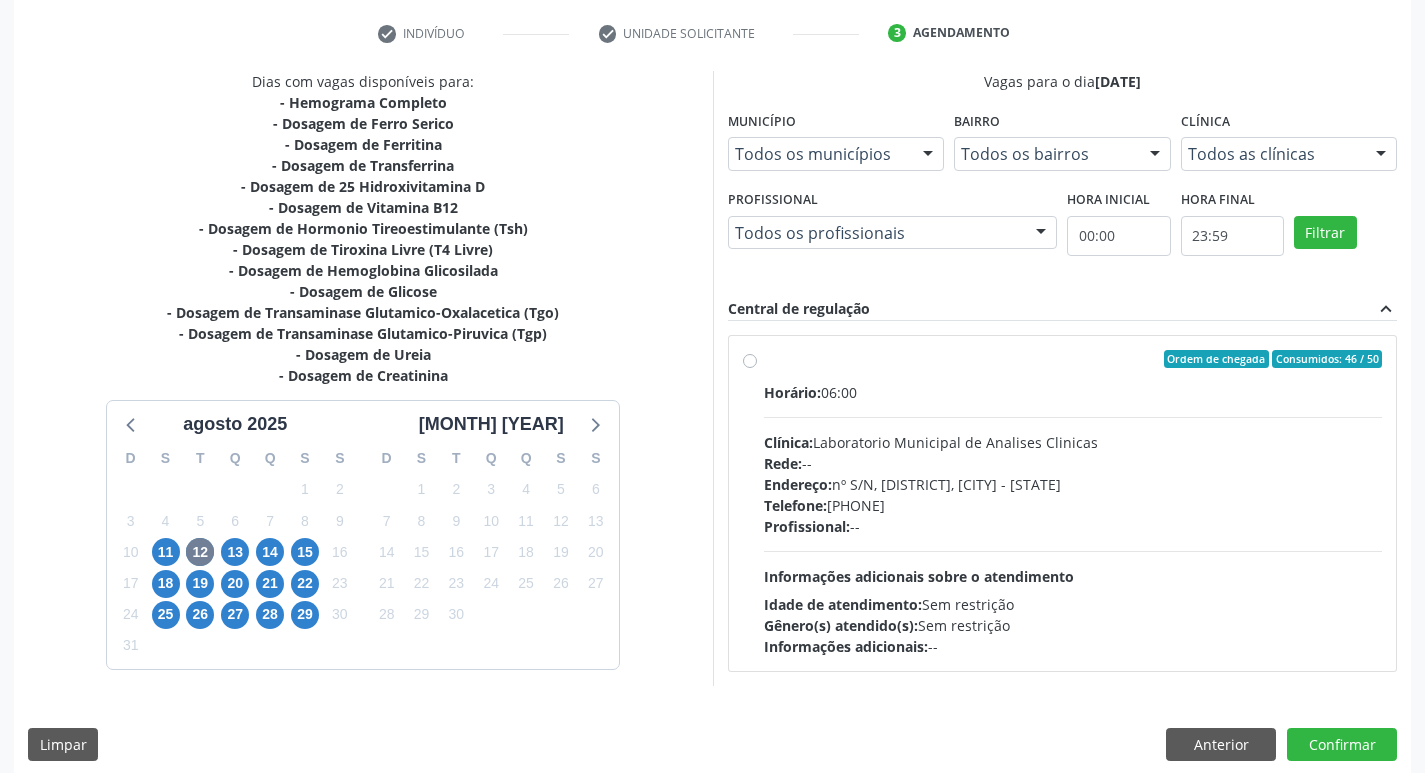 click on "Clínica:  Laboratorio Municipal de Analises Clinicas" at bounding box center (1073, 442) 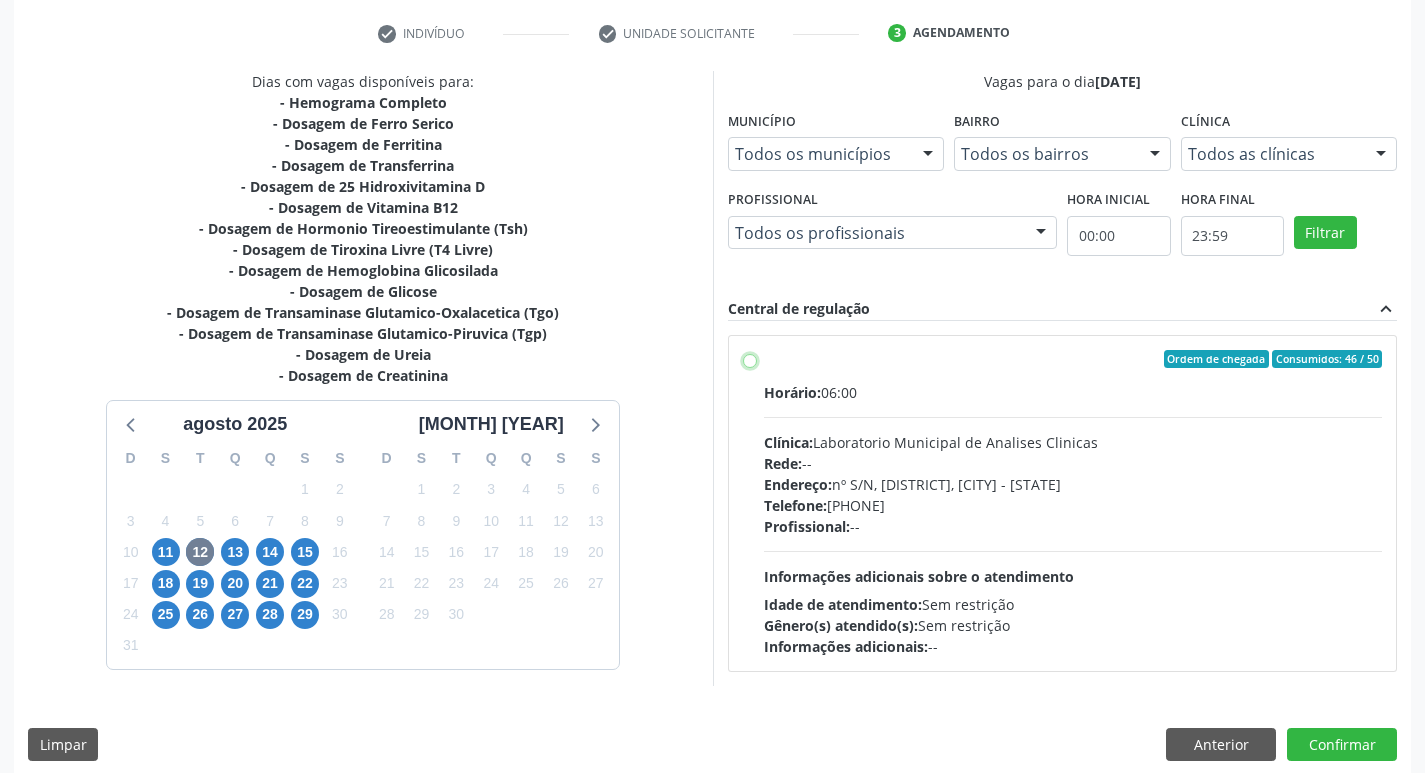 click on "Ordem de chegada
Consumidos: 46 / 50
Horário:   06:00
Clínica:  Laboratorio Municipal de Analises Clinicas
Rede:
--
Endereço:   nº S/N, Centro, Queimadas - PB
Telefone:   (83) 33921344
Profissional:
--
Informações adicionais sobre o atendimento
Idade de atendimento:
Sem restrição
Gênero(s) atendido(s):
Sem restrição
Informações adicionais:
--" at bounding box center (750, 359) 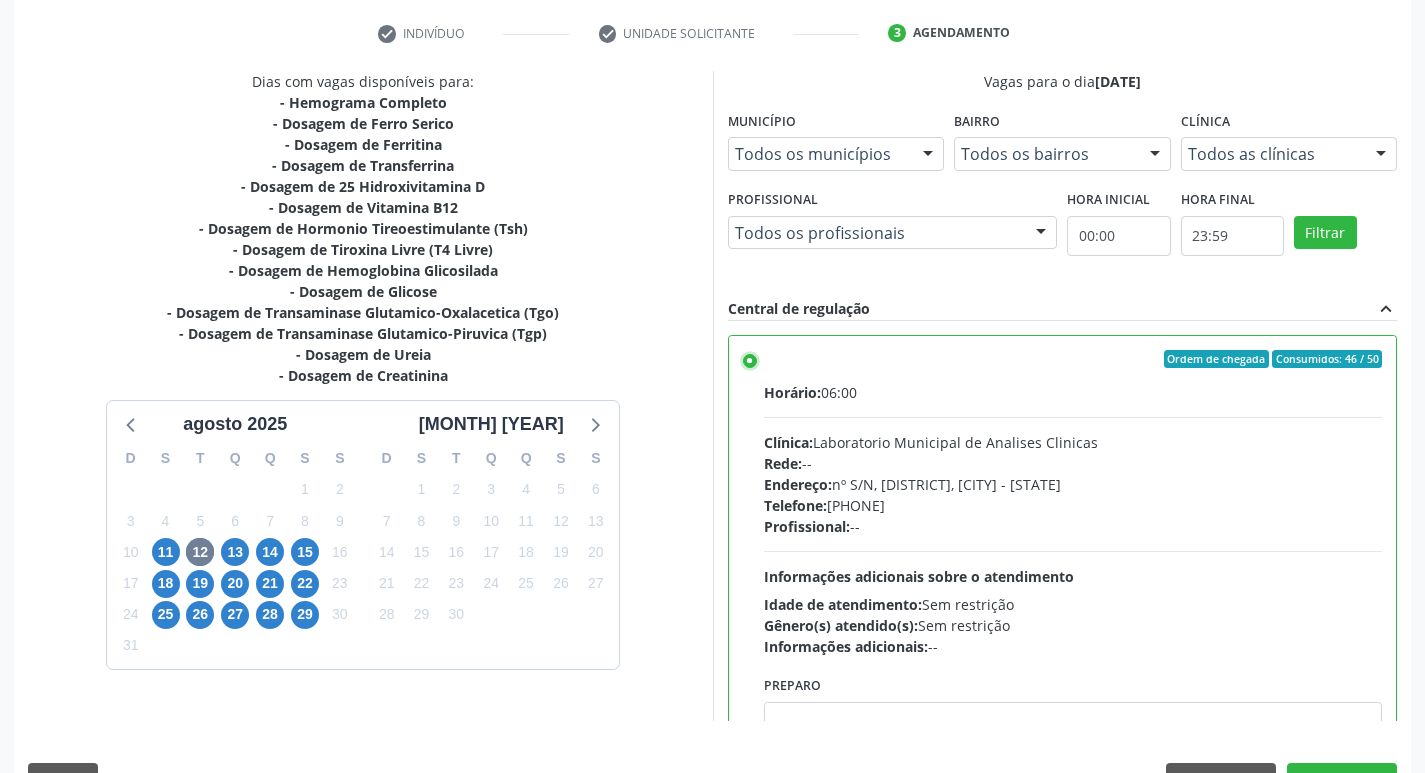 scroll, scrollTop: 99, scrollLeft: 0, axis: vertical 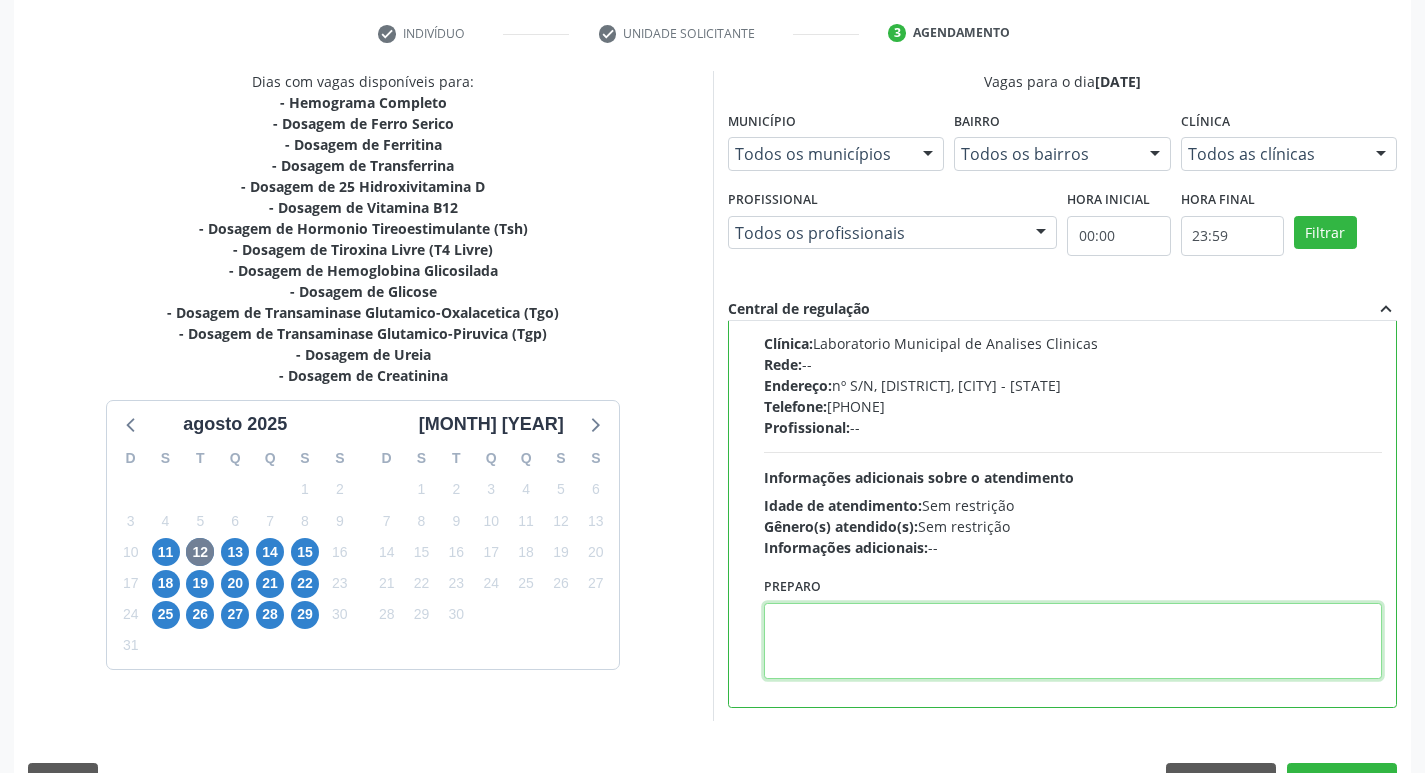 click at bounding box center [1073, 641] 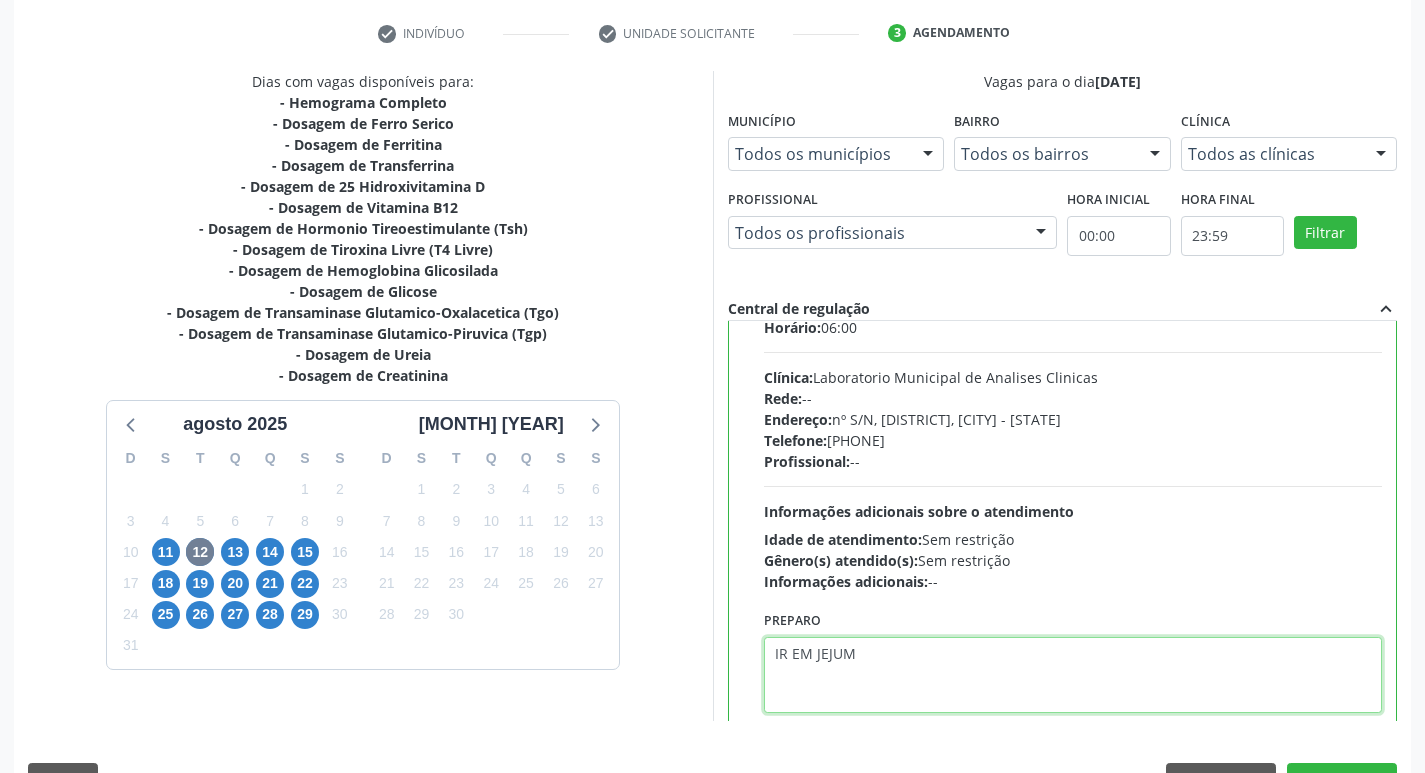 scroll, scrollTop: 99, scrollLeft: 0, axis: vertical 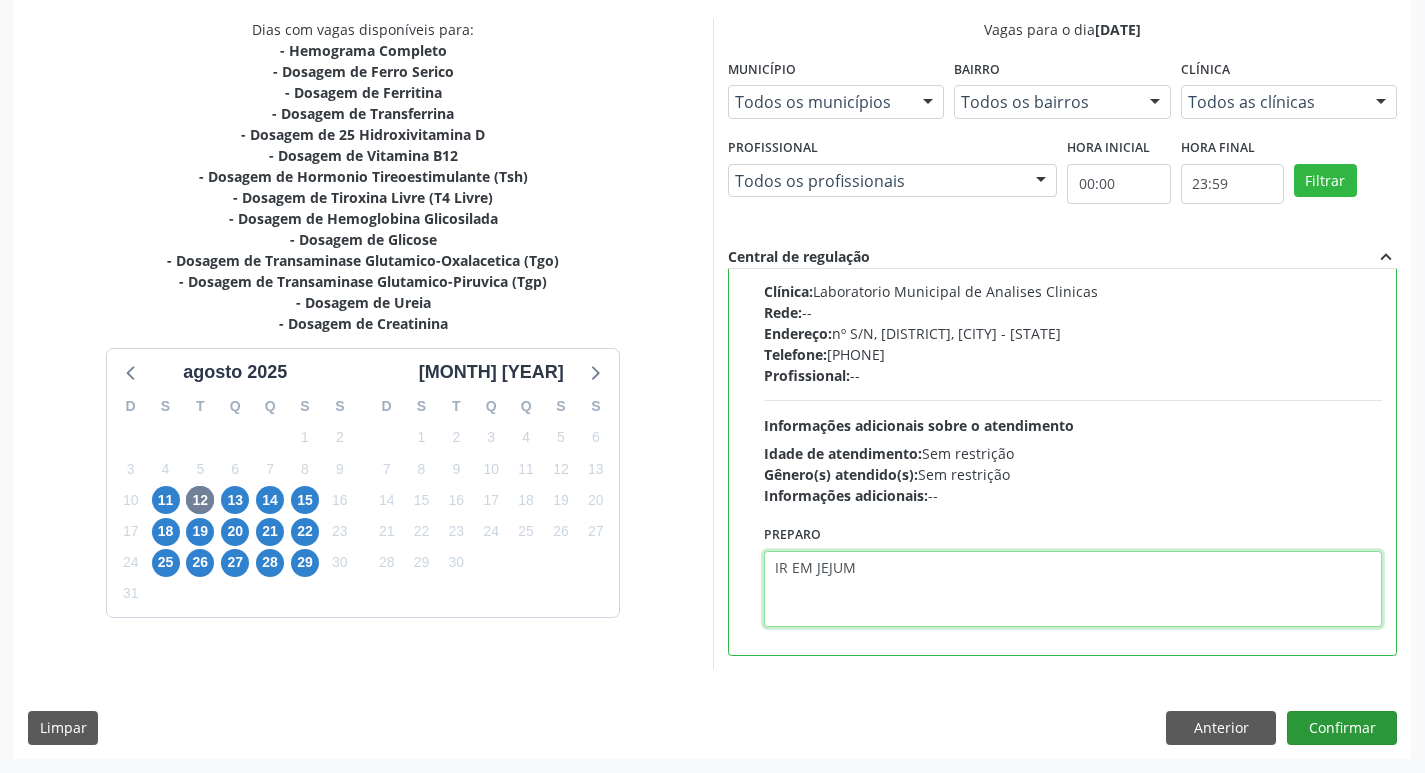 type on "IR EM JEJUM" 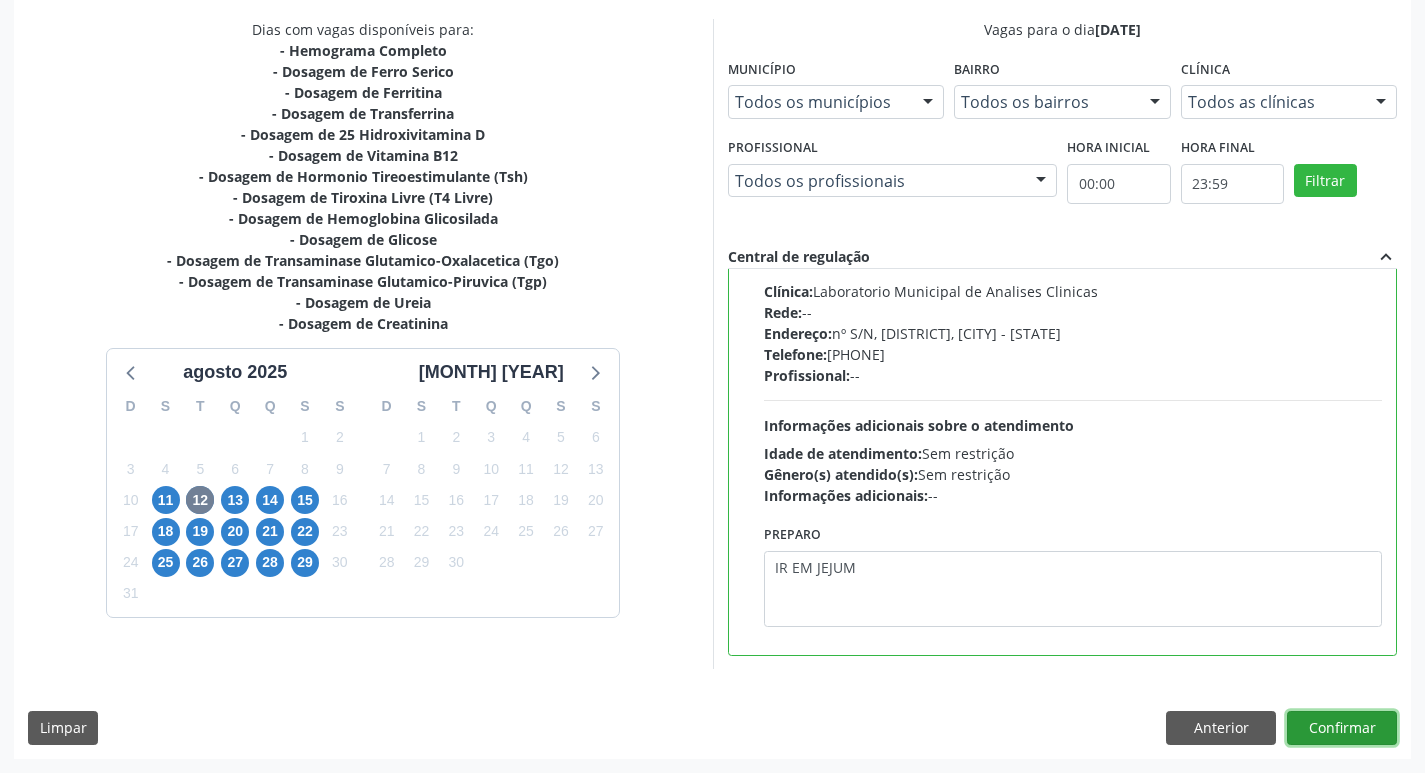 click on "Confirmar" at bounding box center [1342, 728] 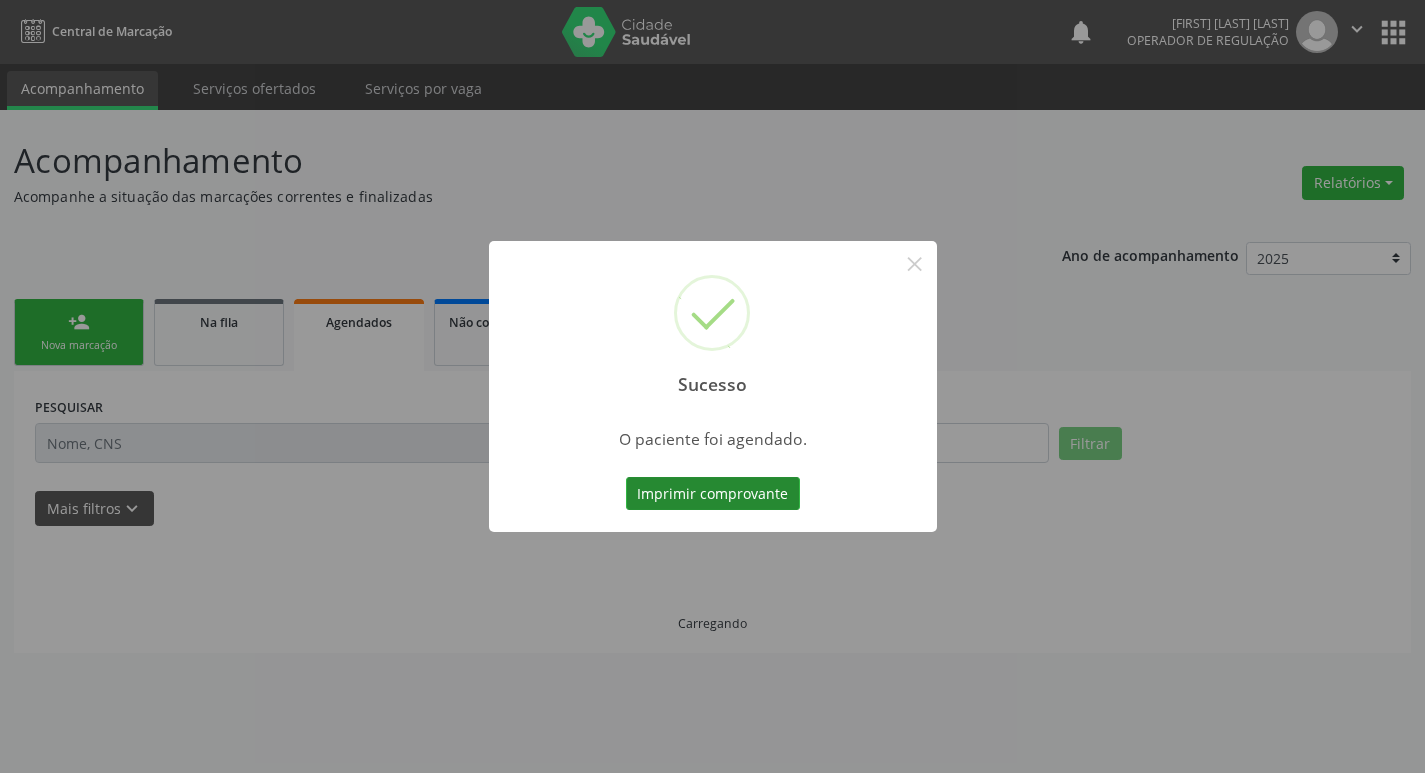 scroll, scrollTop: 0, scrollLeft: 0, axis: both 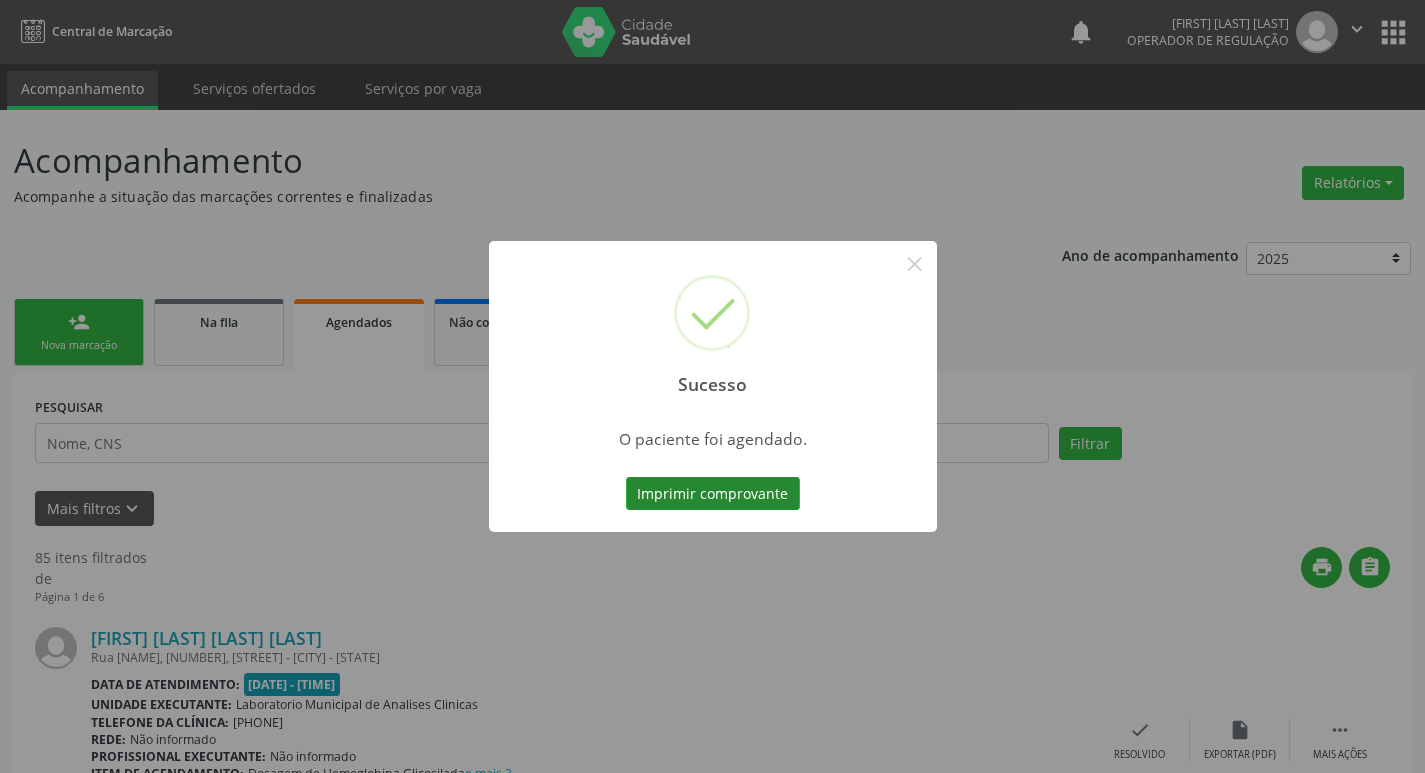 click on "Imprimir comprovante" at bounding box center (713, 494) 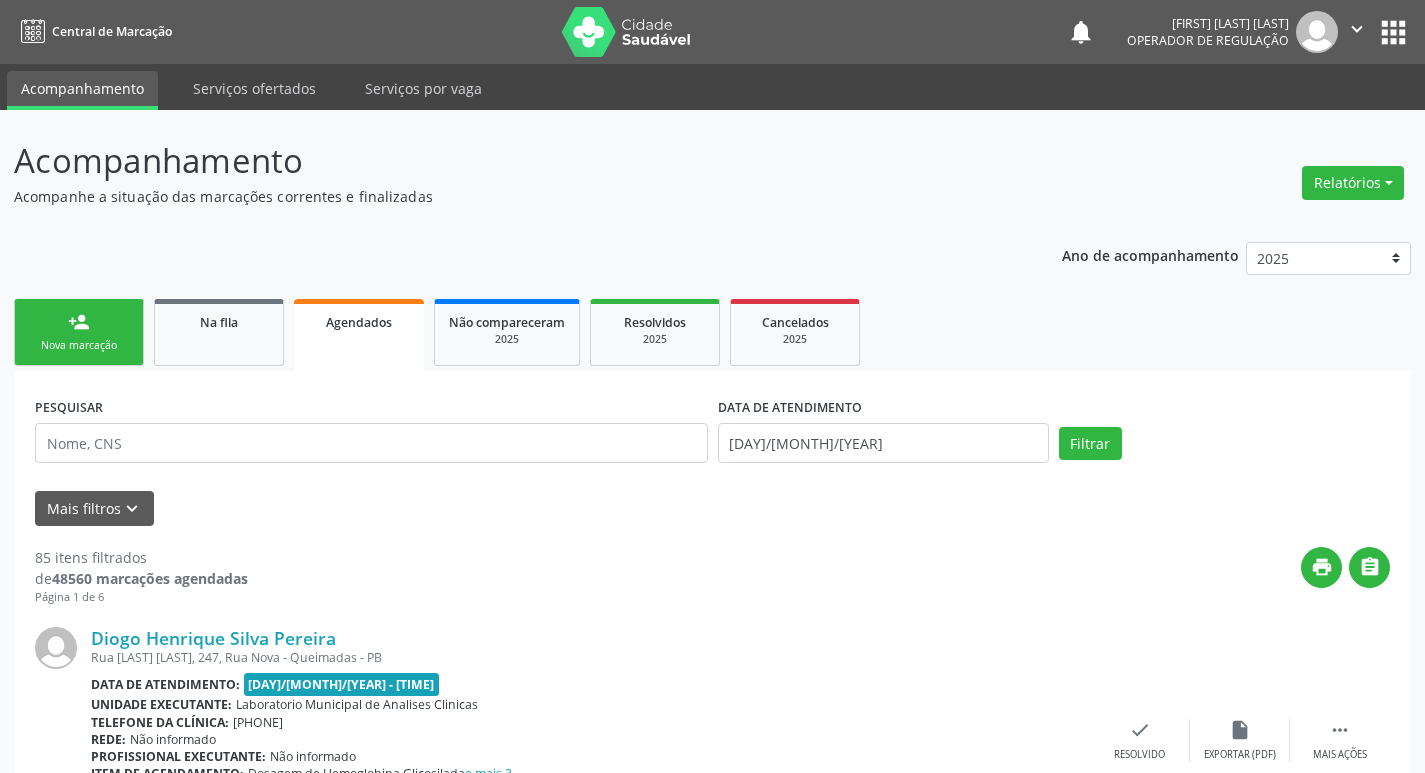 scroll, scrollTop: 0, scrollLeft: 0, axis: both 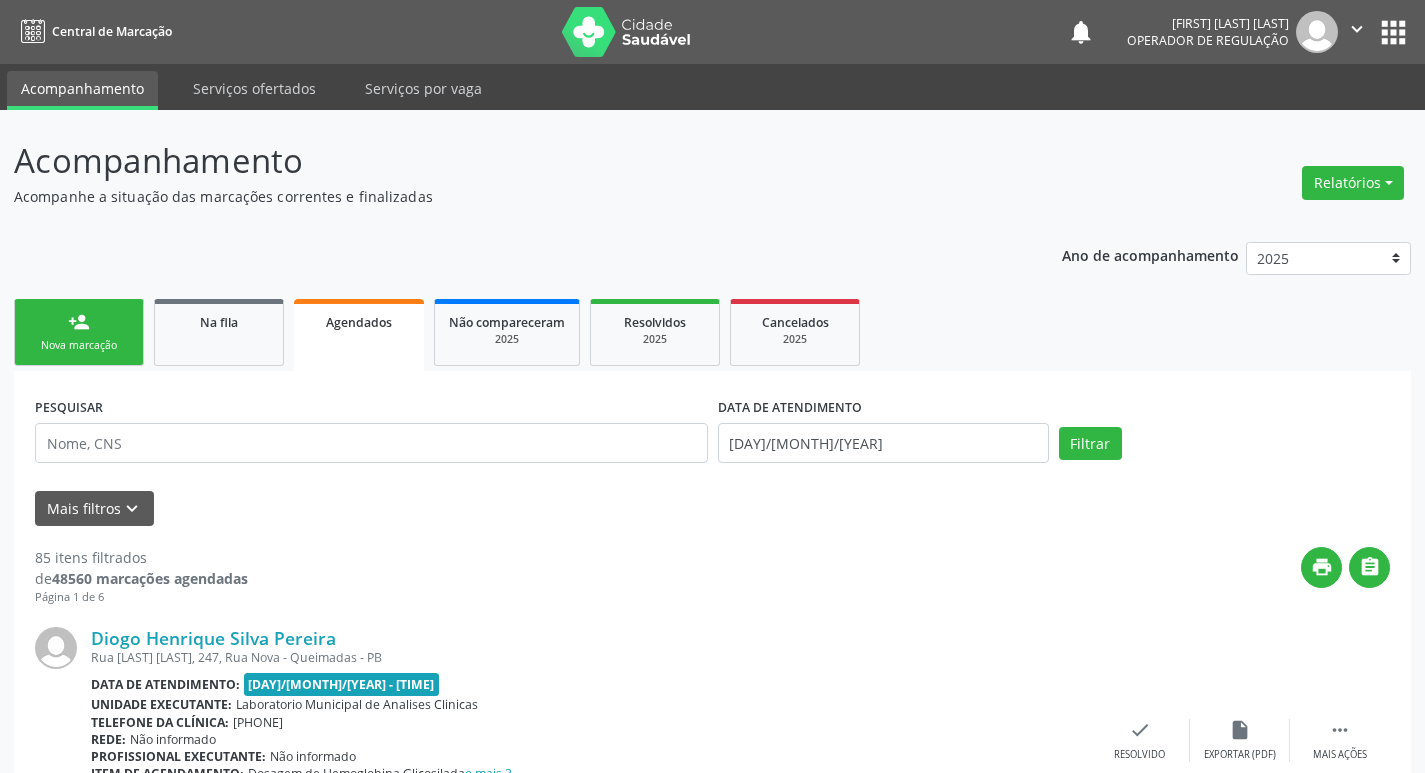 click on "person_add
Nova marcação" at bounding box center (79, 332) 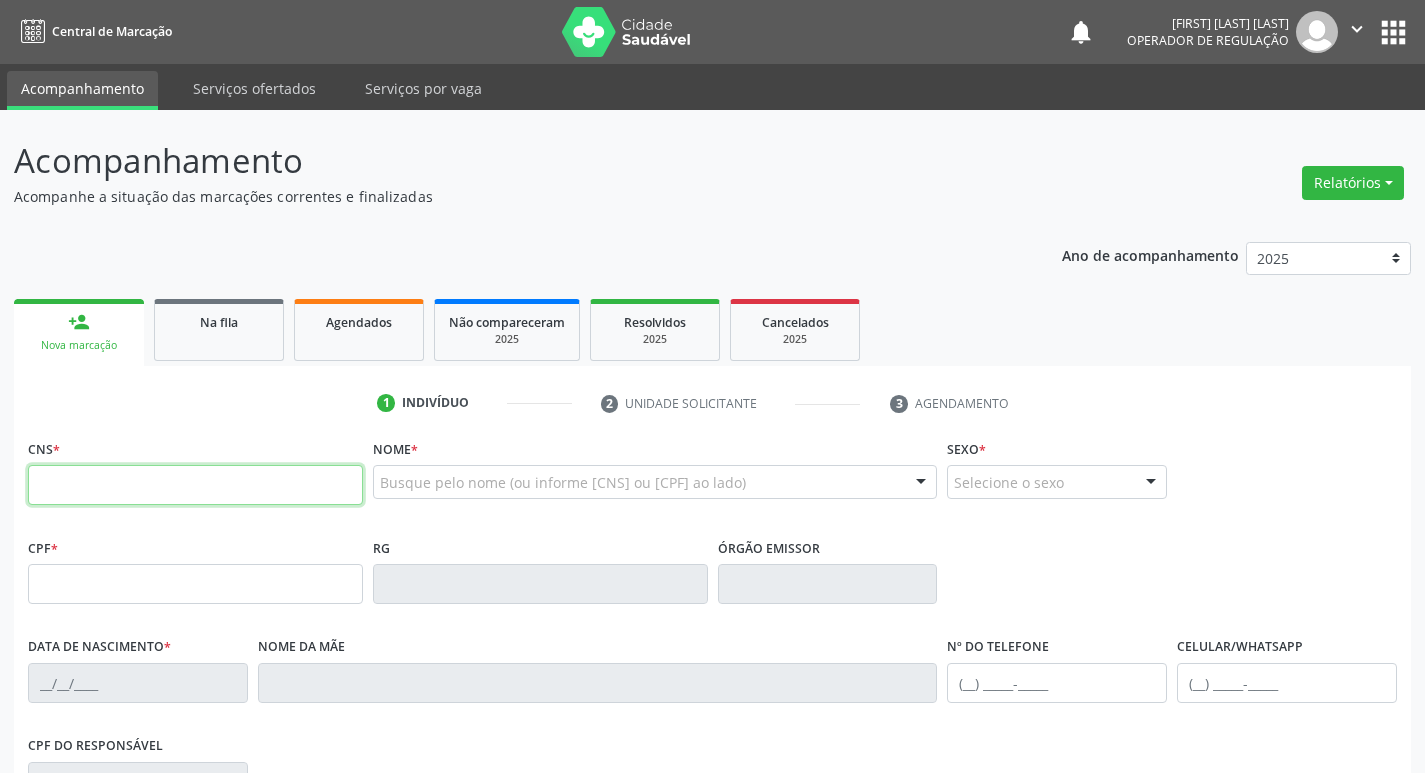 click at bounding box center [195, 485] 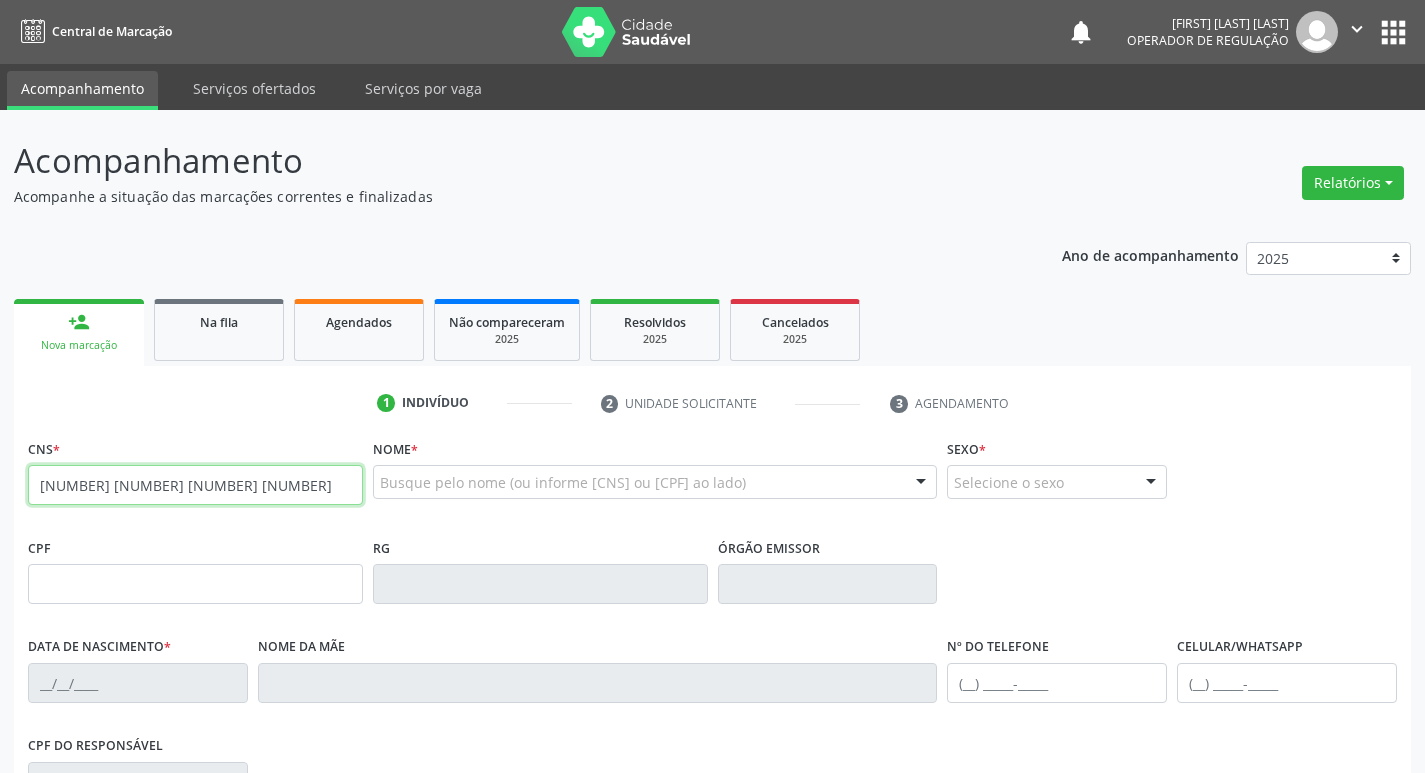 type on "[NUMBER] [NUMBER] [NUMBER] [NUMBER]" 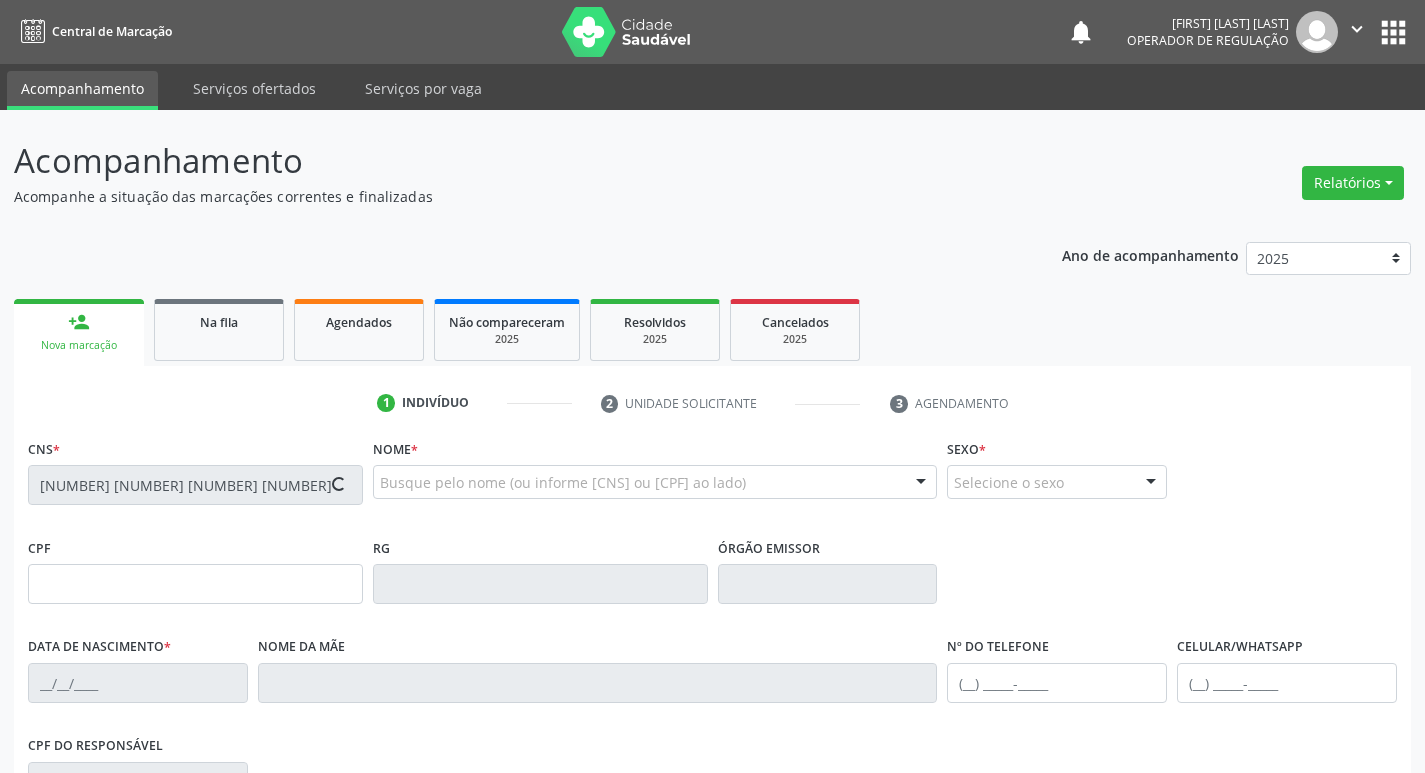 type on "[CPF]" 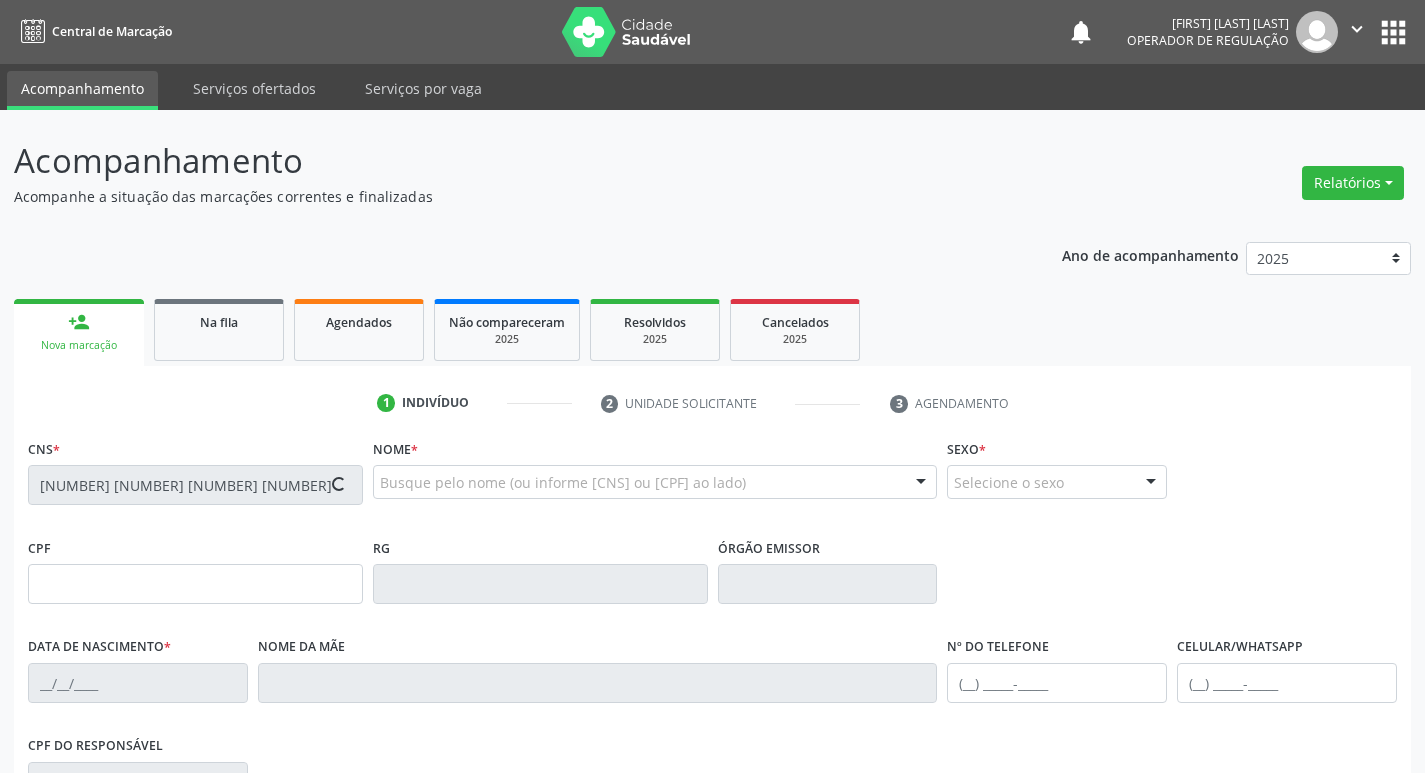 type on "07/01/1976" 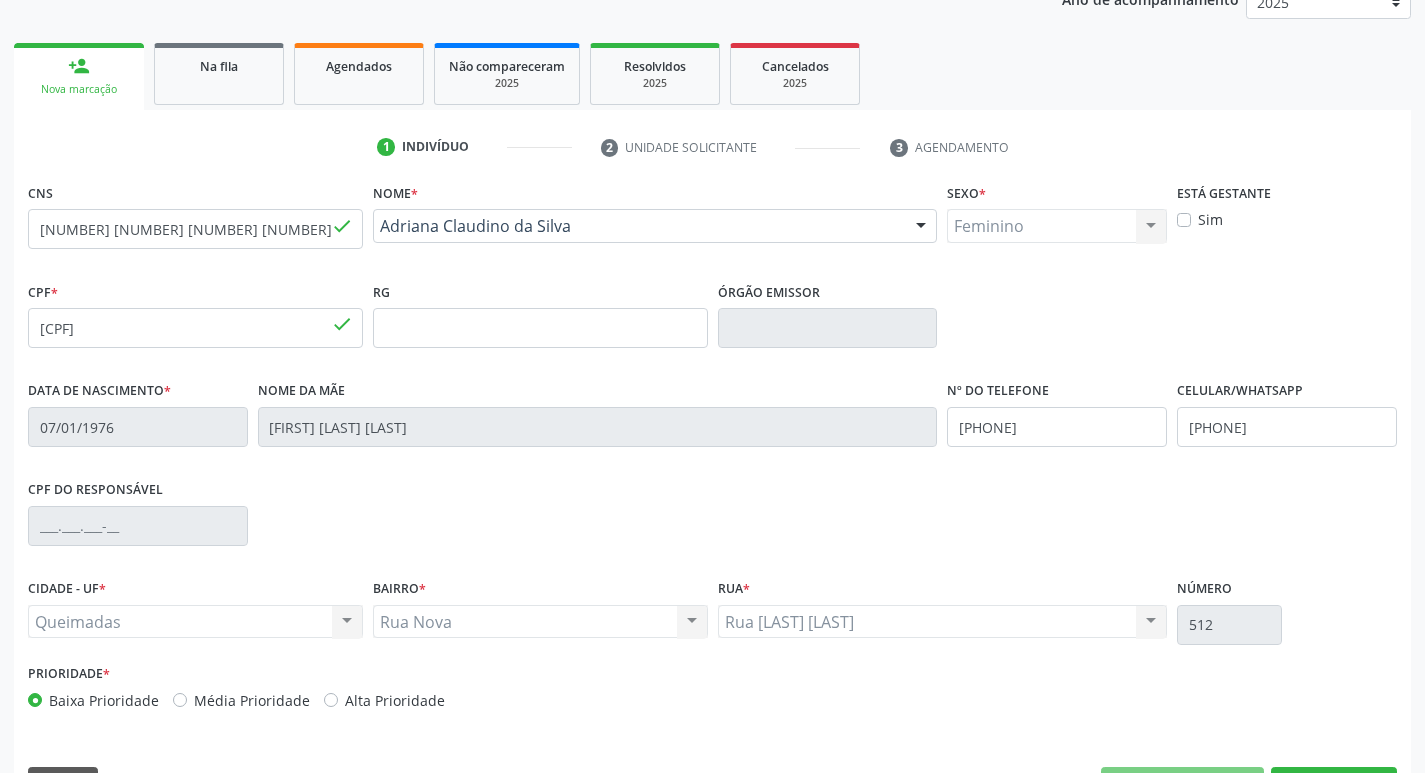 scroll, scrollTop: 311, scrollLeft: 0, axis: vertical 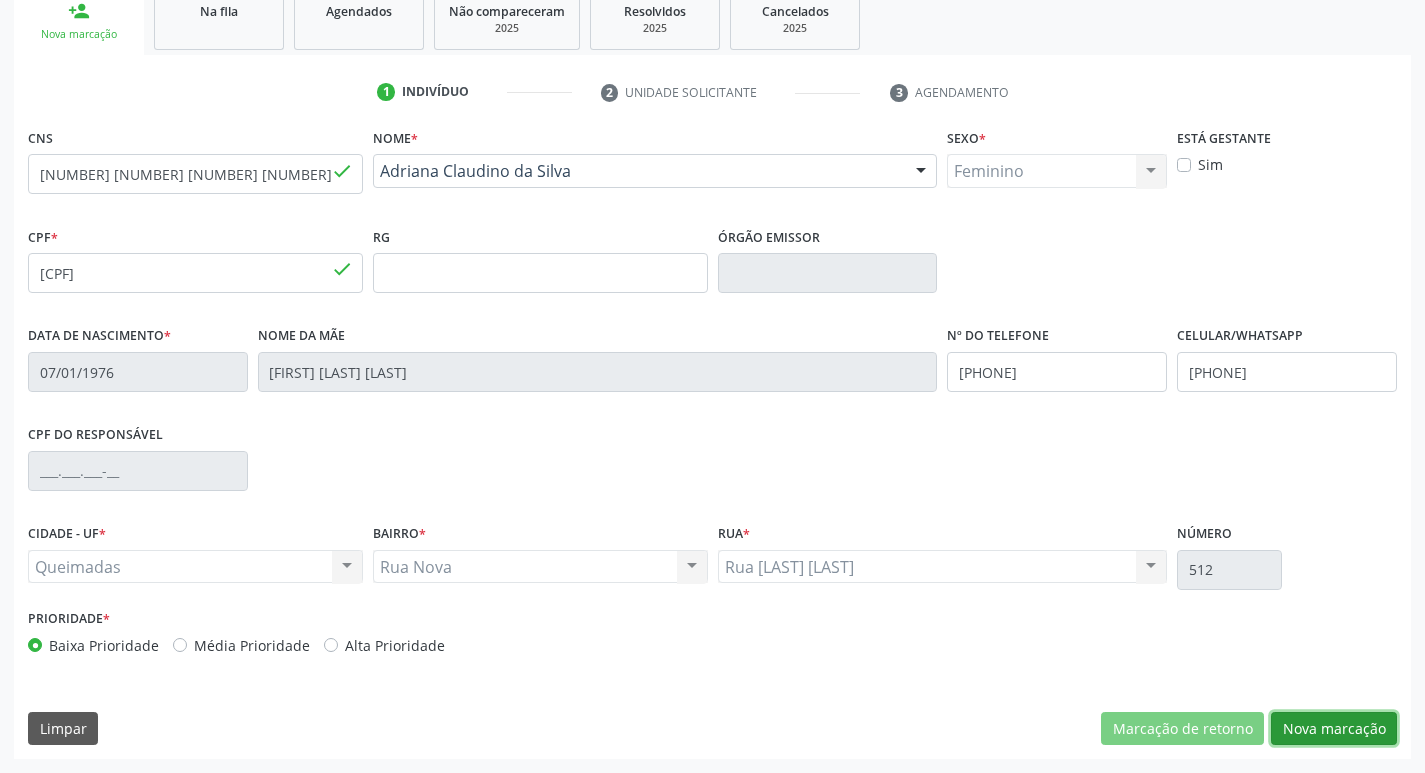 click on "Nova marcação" at bounding box center (1334, 729) 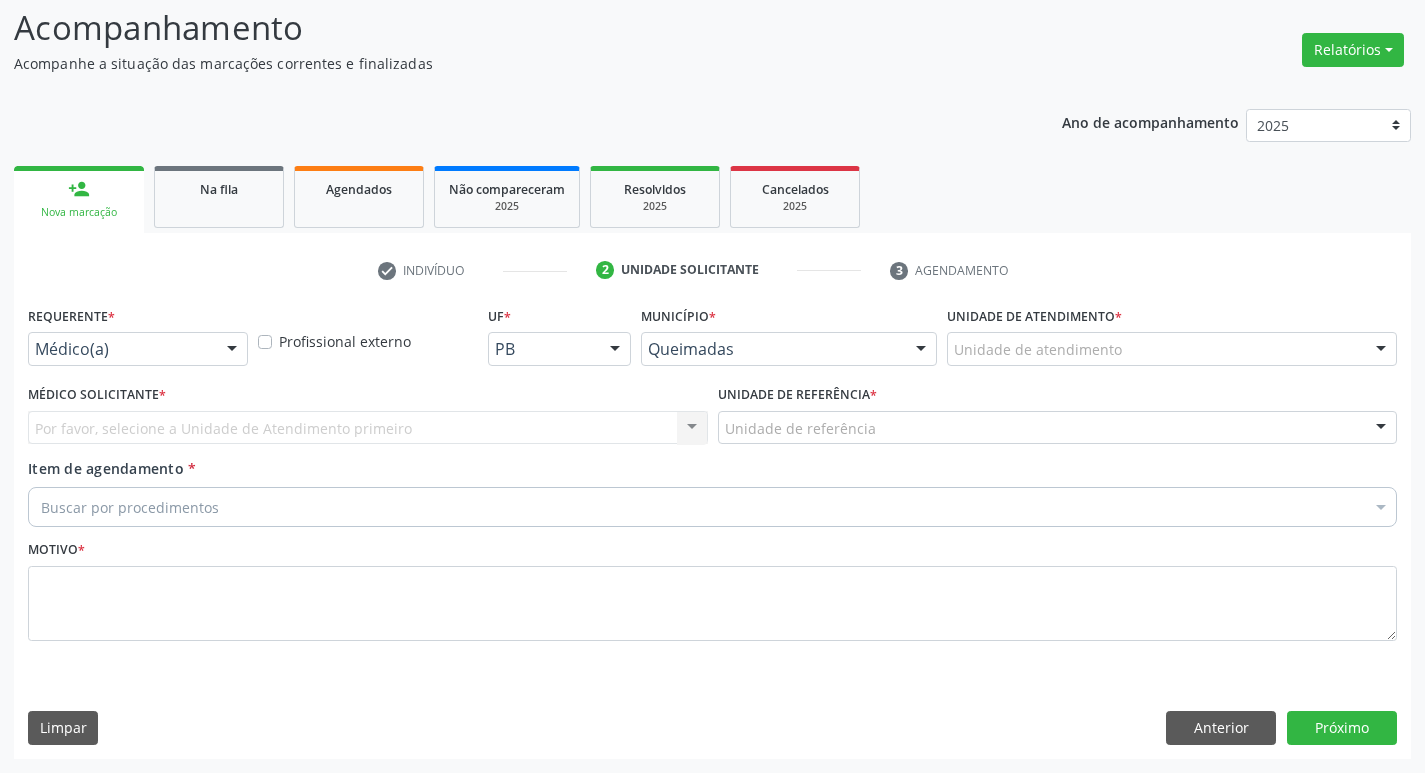 scroll, scrollTop: 133, scrollLeft: 0, axis: vertical 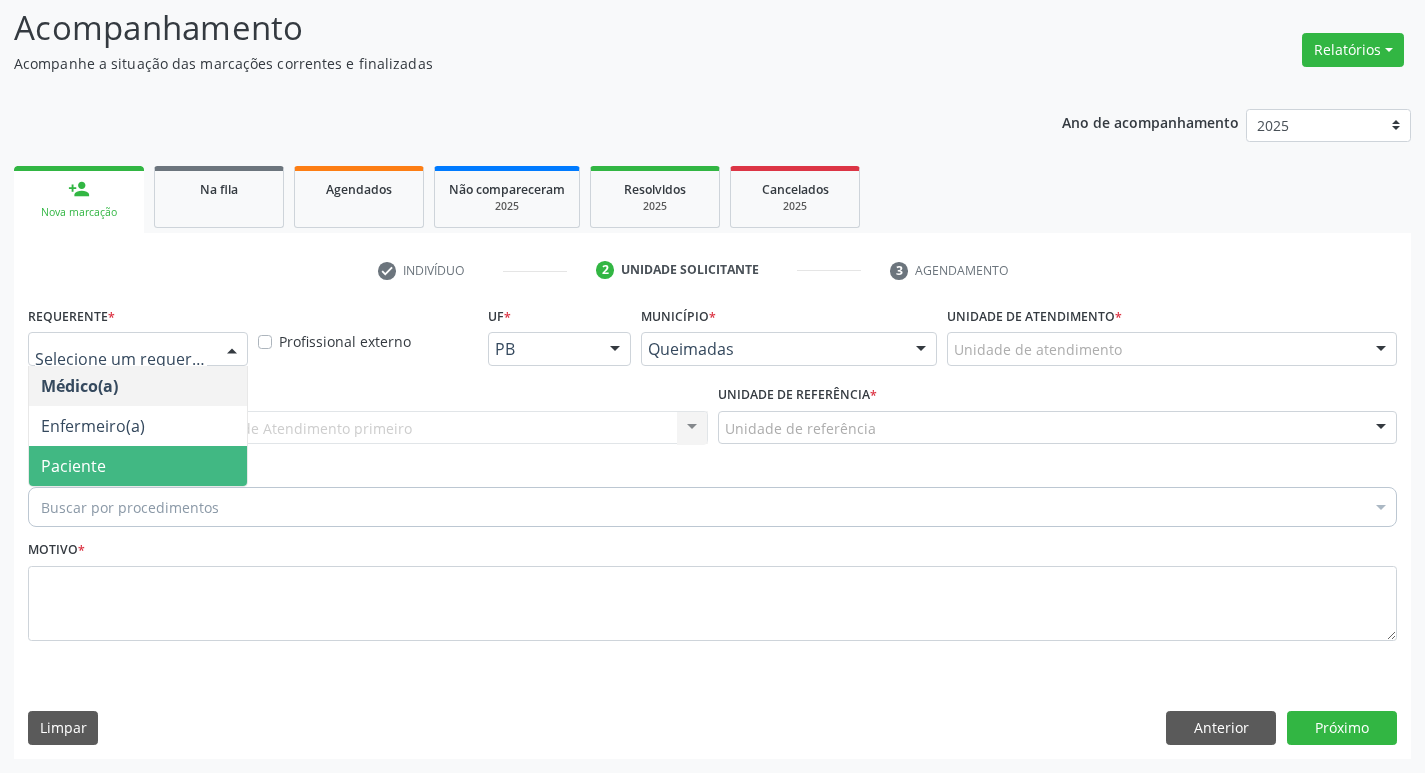 click on "Paciente" at bounding box center (138, 466) 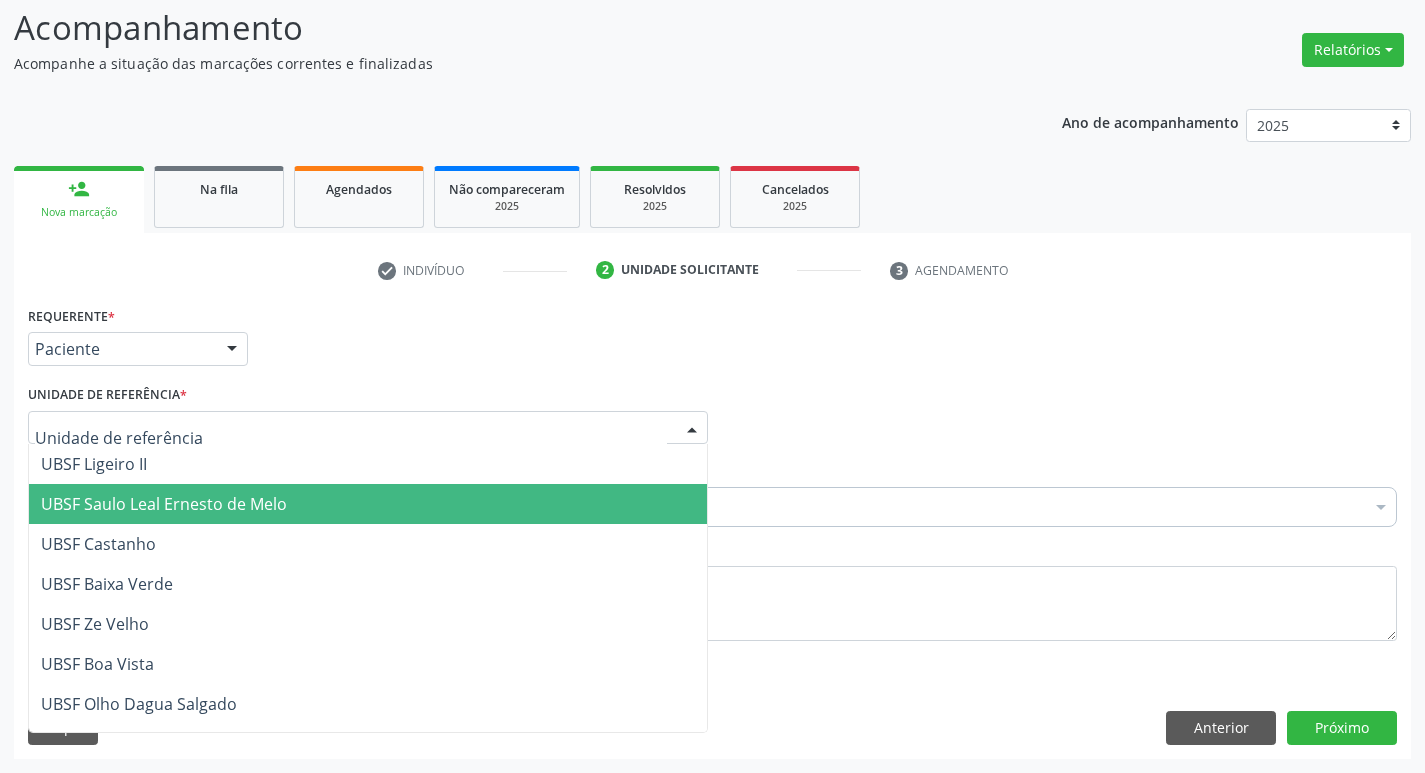 click on "UBSF Saulo Leal Ernesto de Melo" at bounding box center [164, 504] 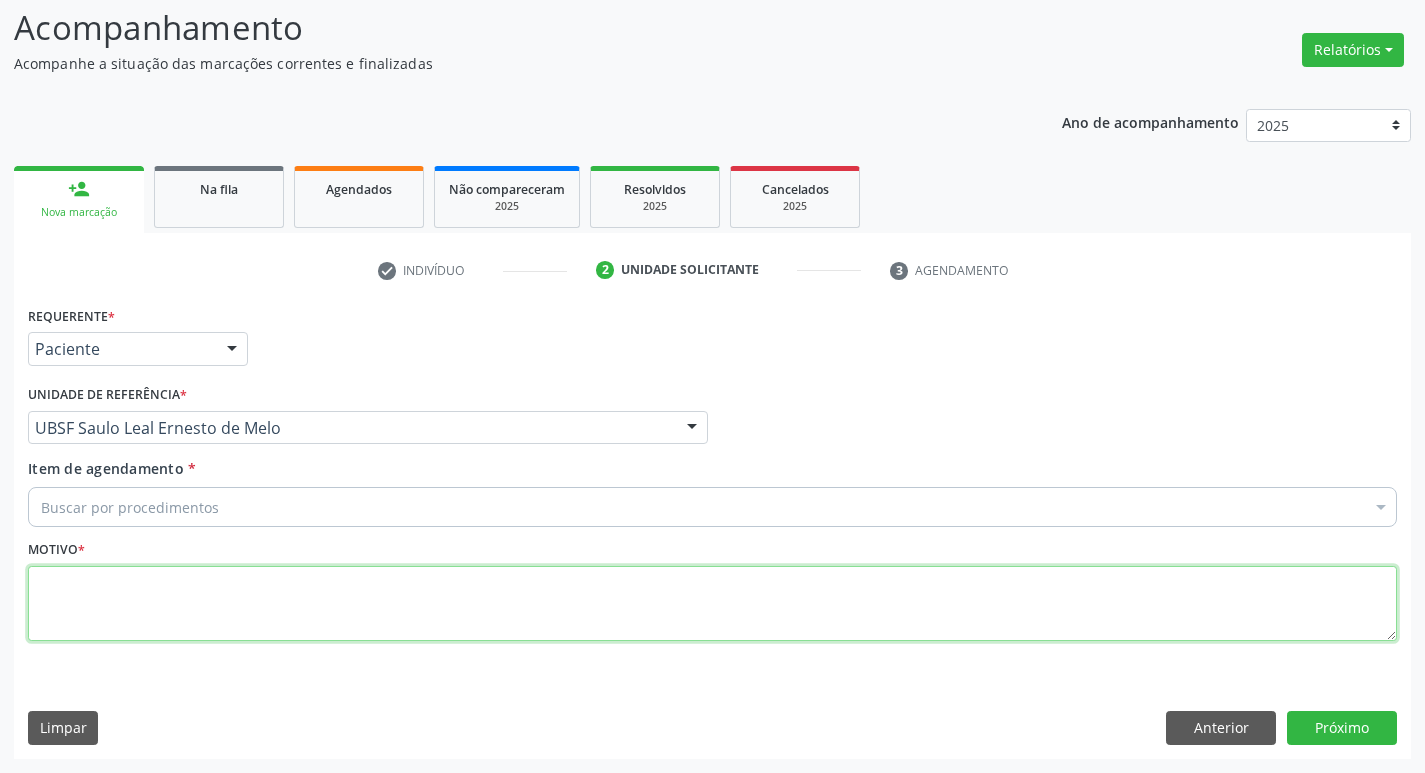 click at bounding box center [712, 604] 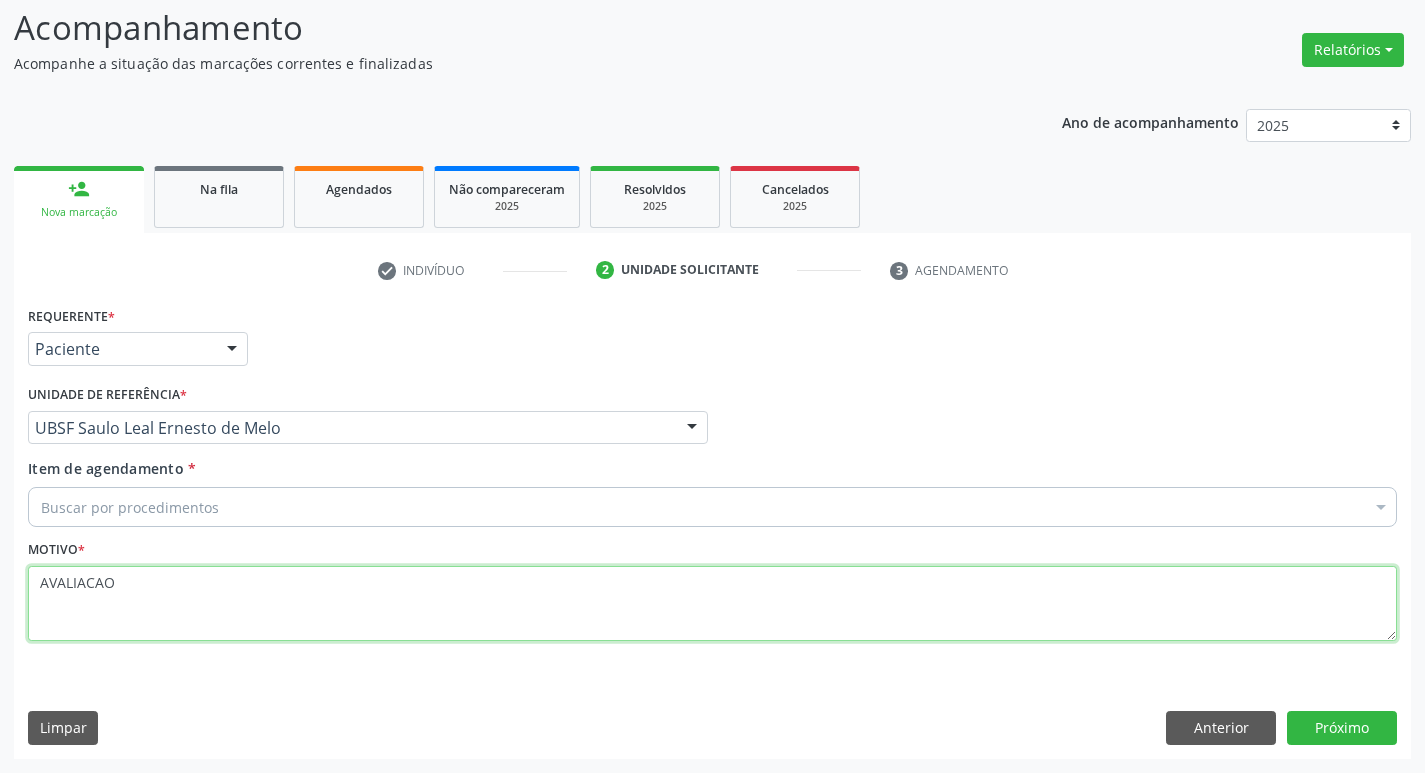 type on "AVALIACAO" 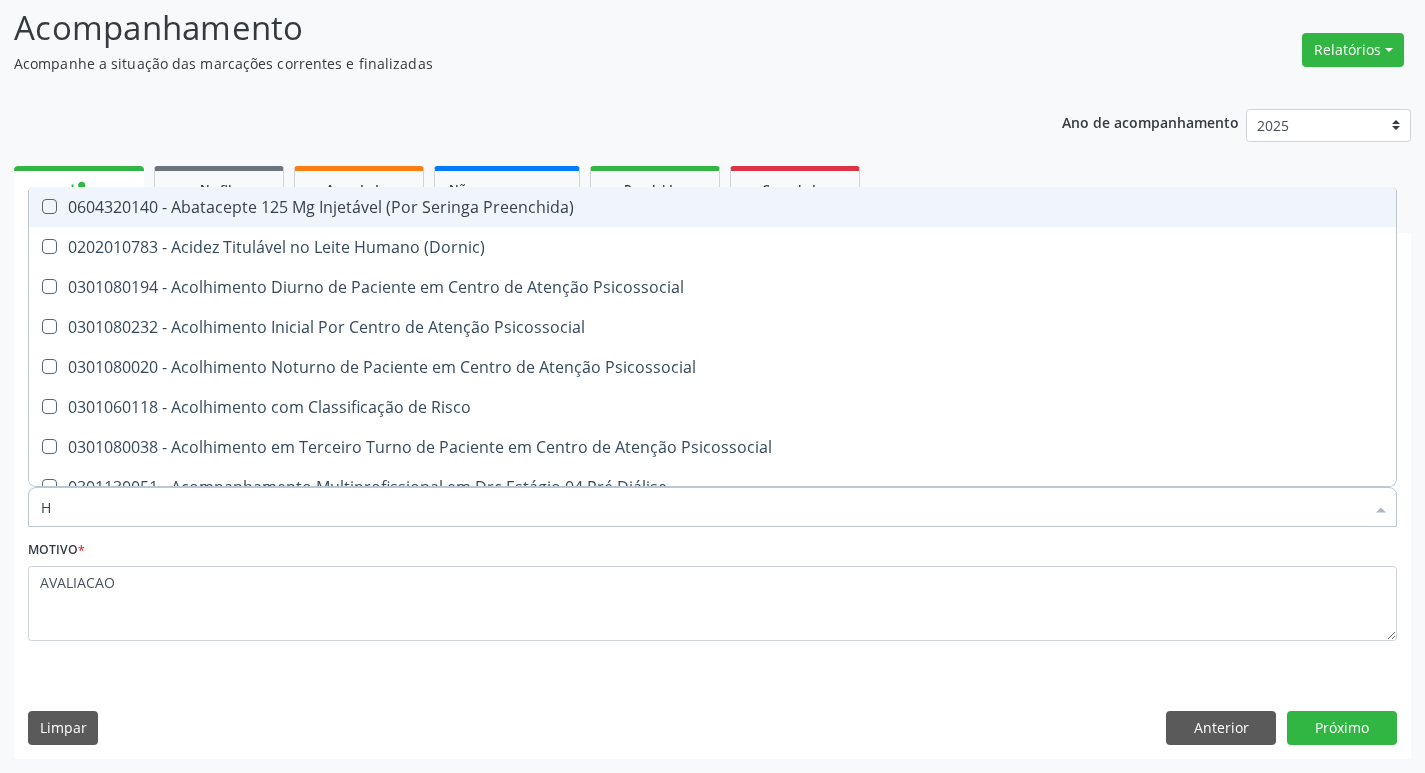 type on "HEMOGR" 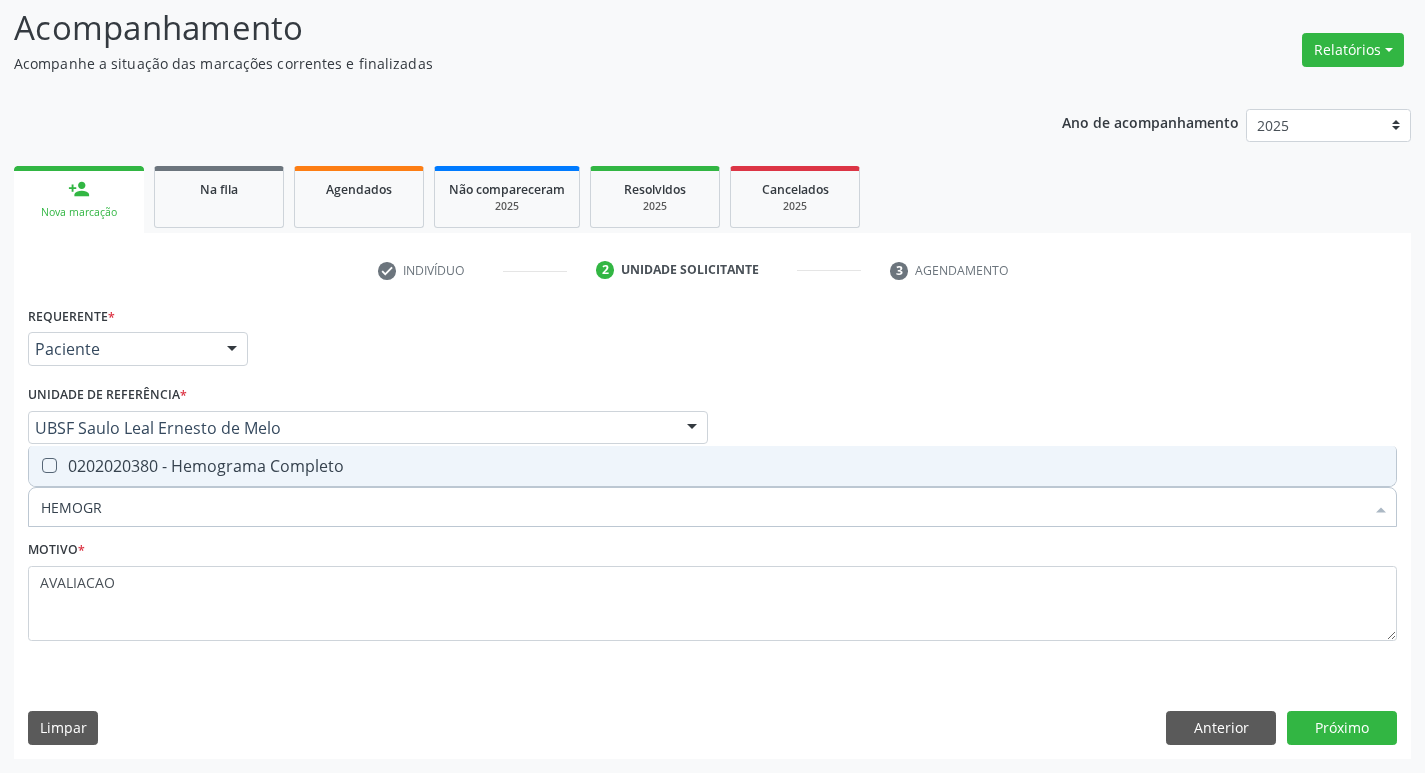 click on "0202020380 - Hemograma Completo" at bounding box center (712, 466) 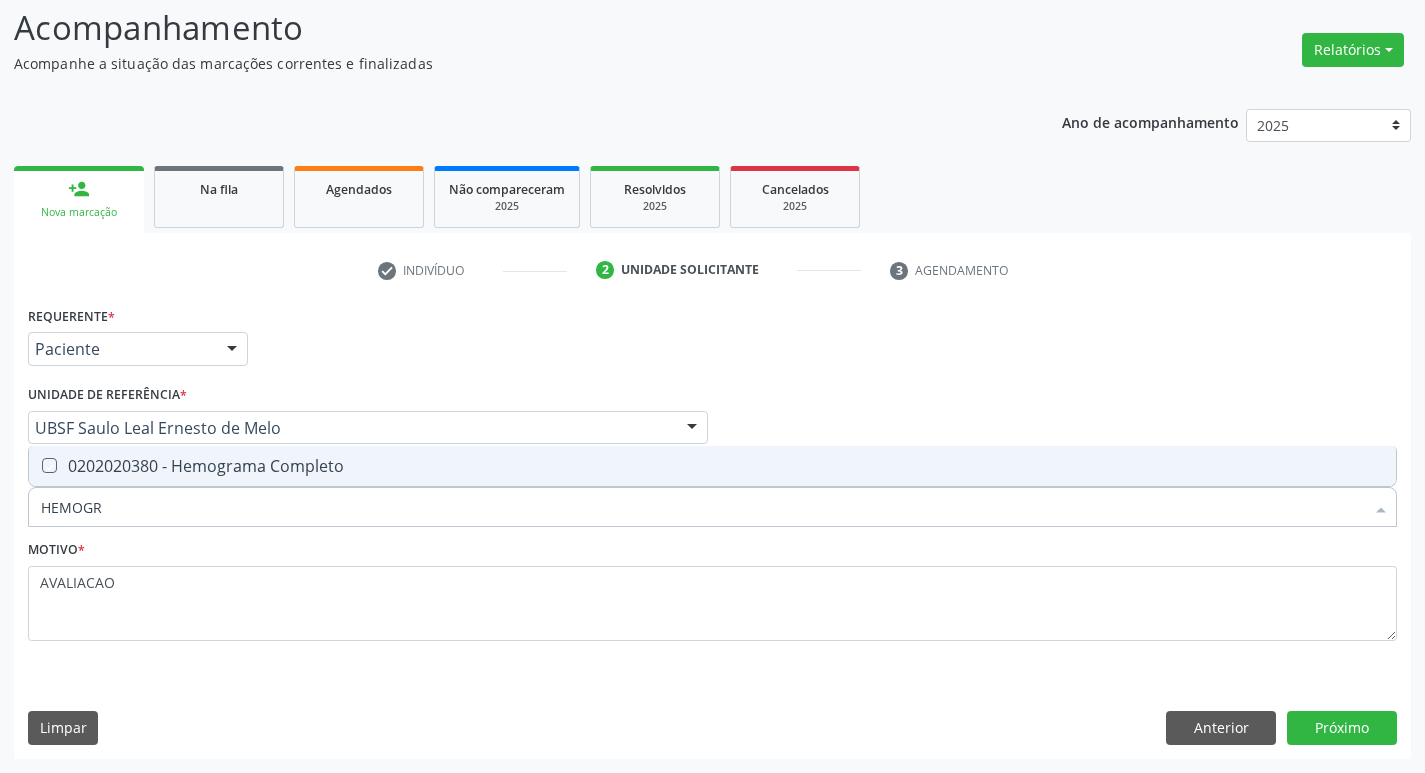 checkbox on "true" 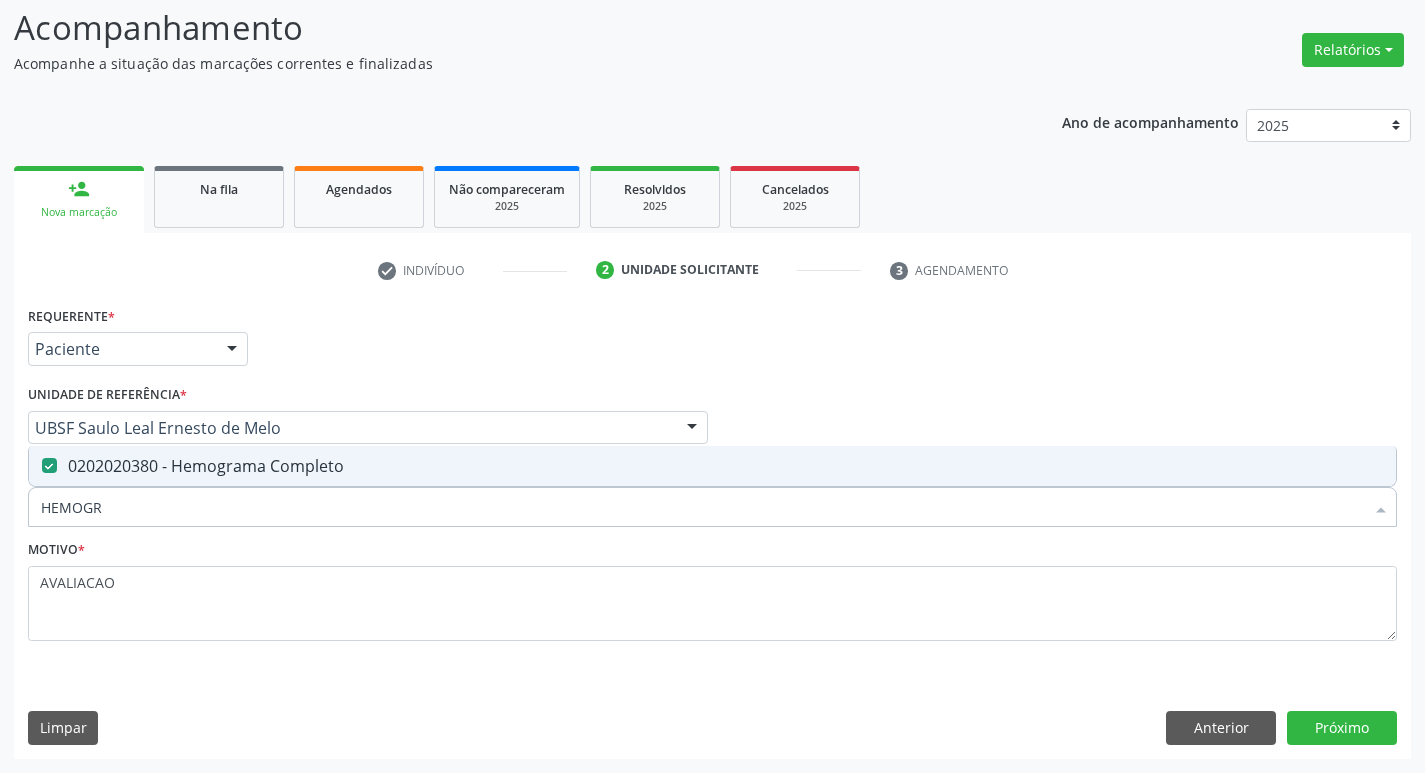 type on "HEMOG" 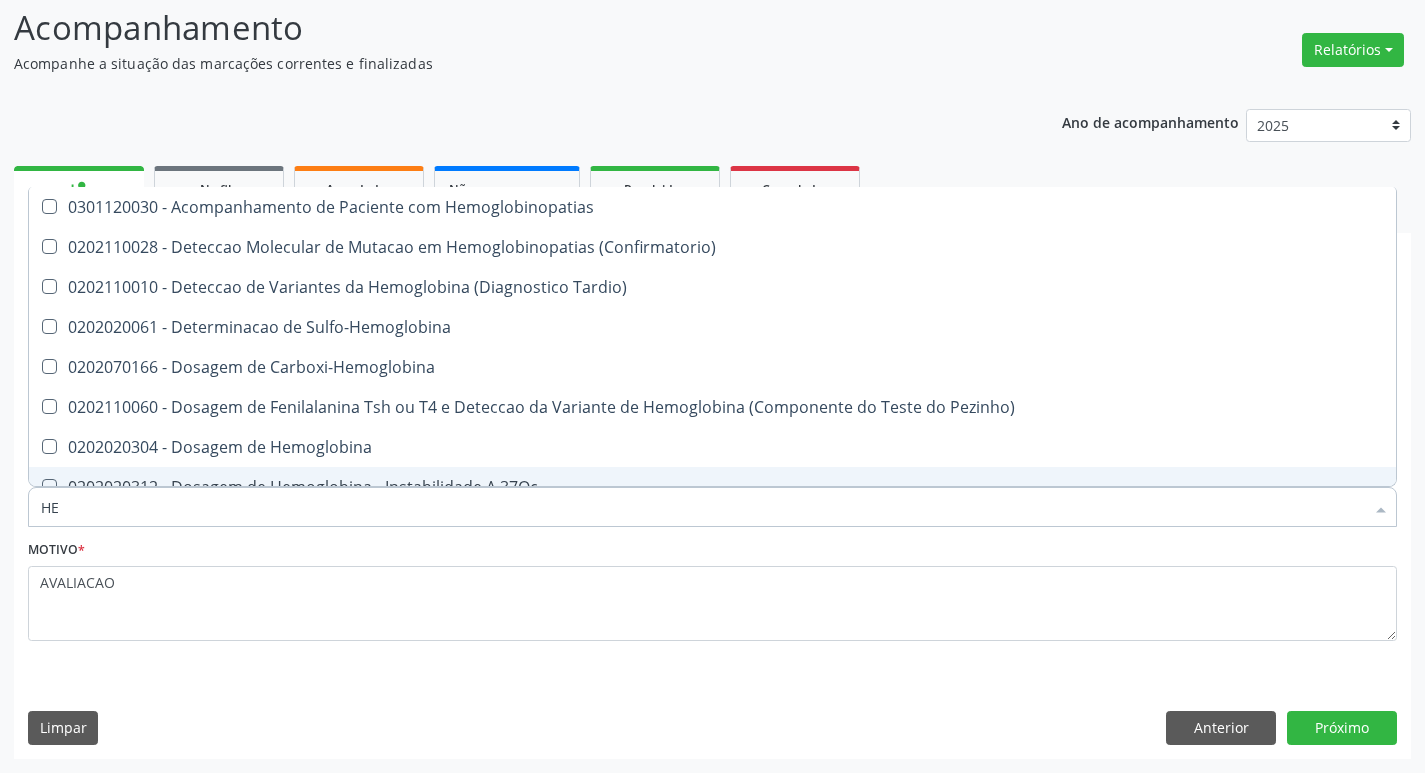 type on "H" 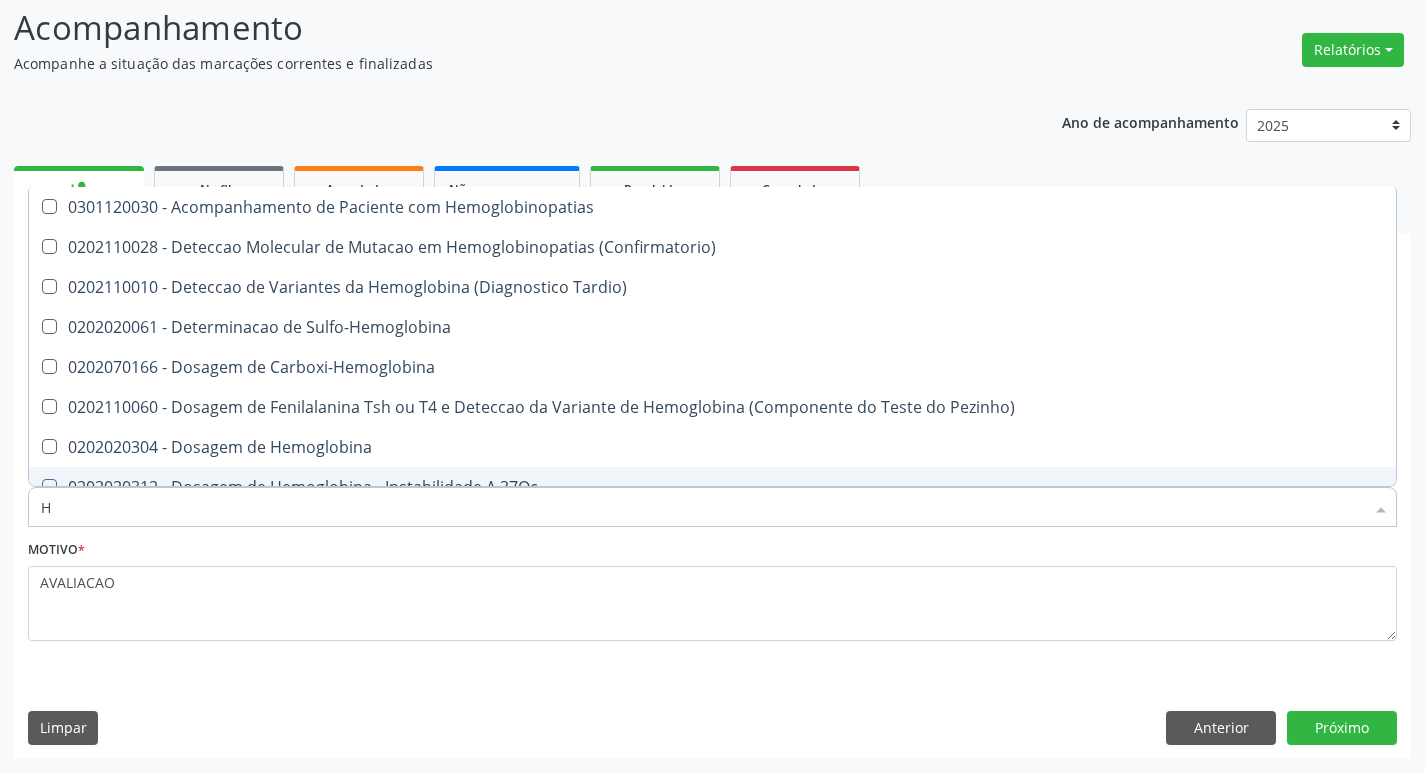 type 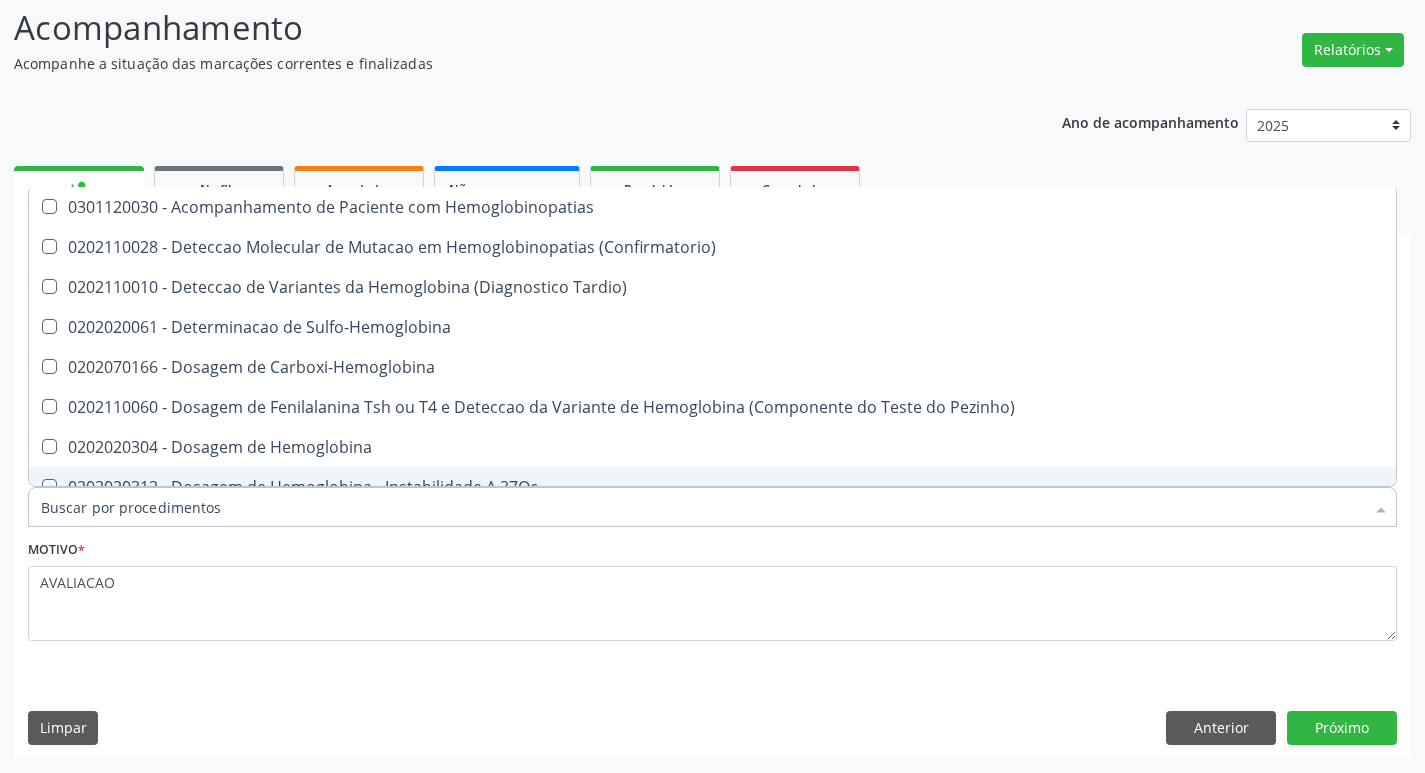 checkbox on "false" 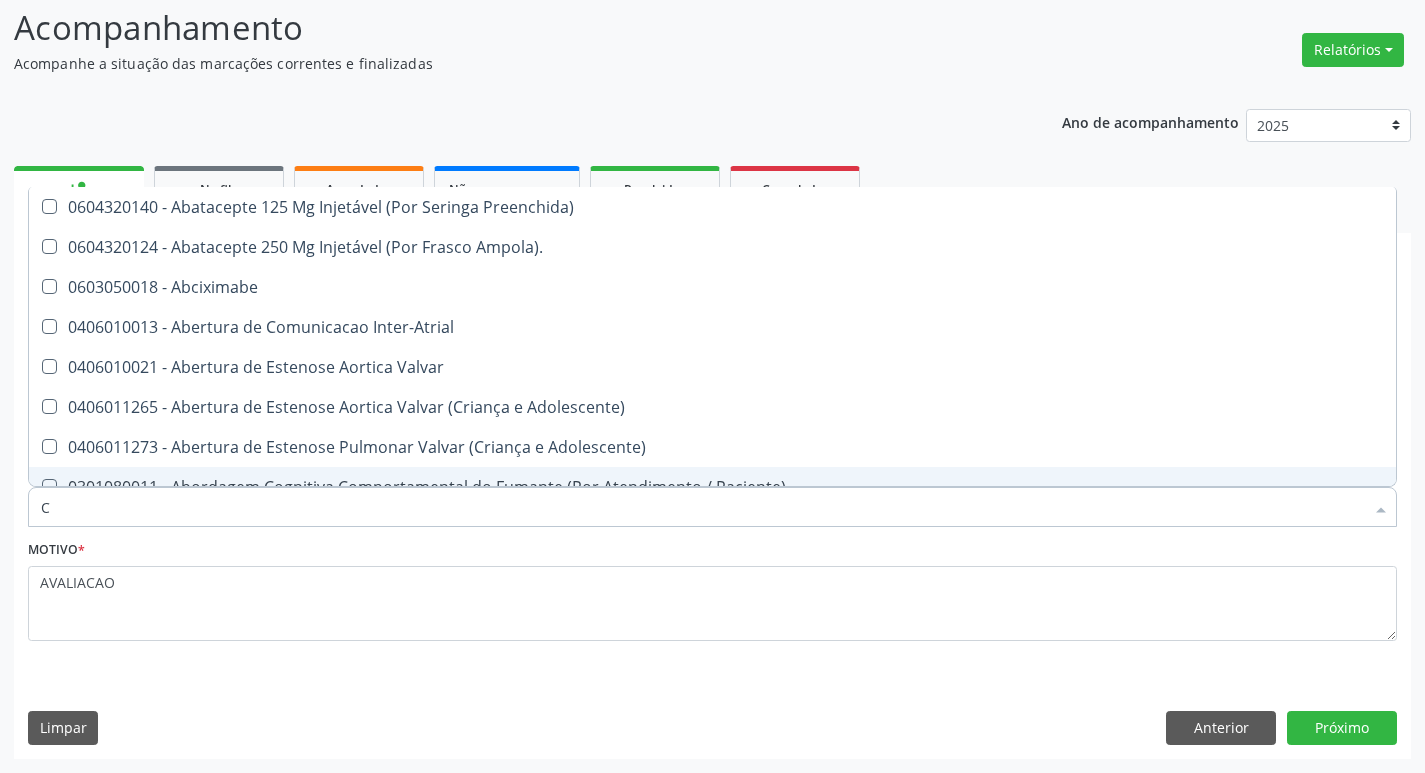 type on "CO" 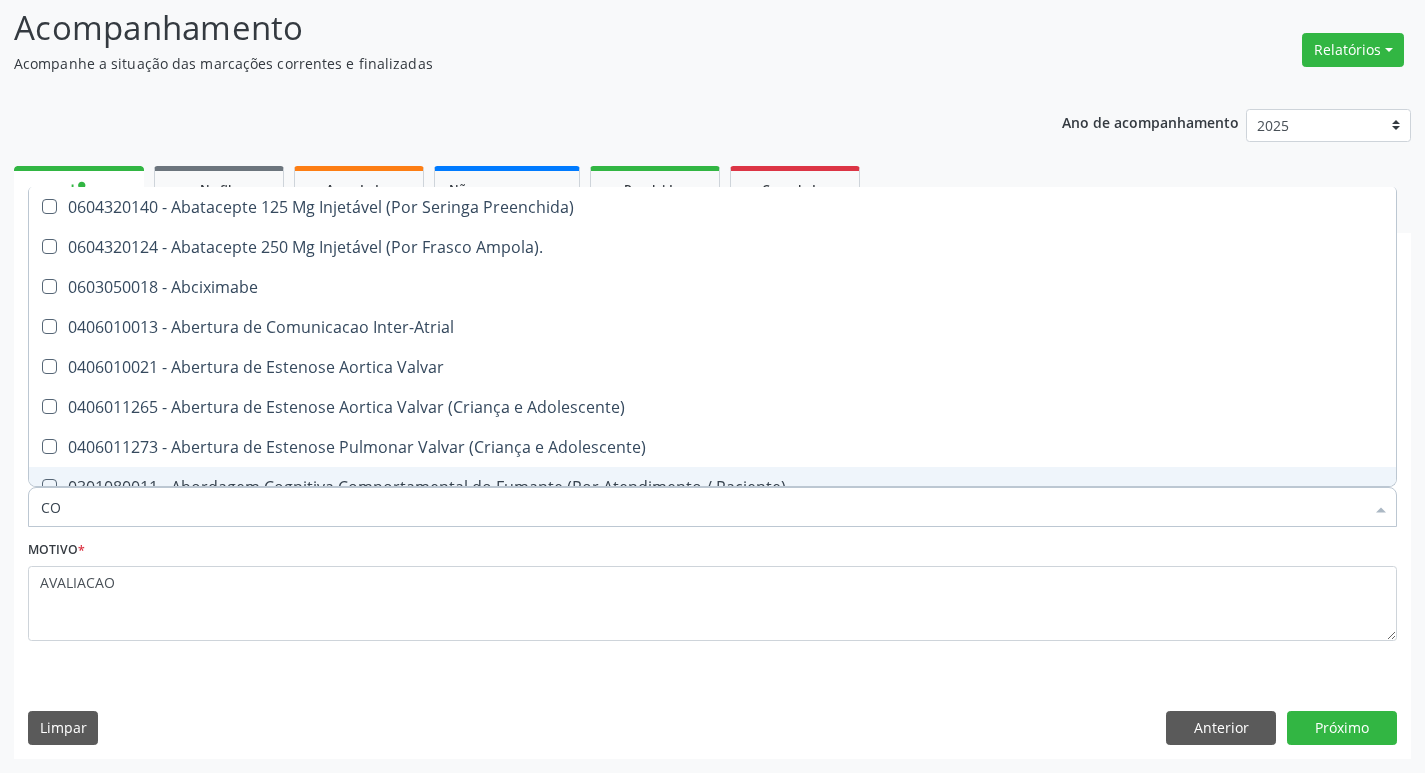 checkbox on "true" 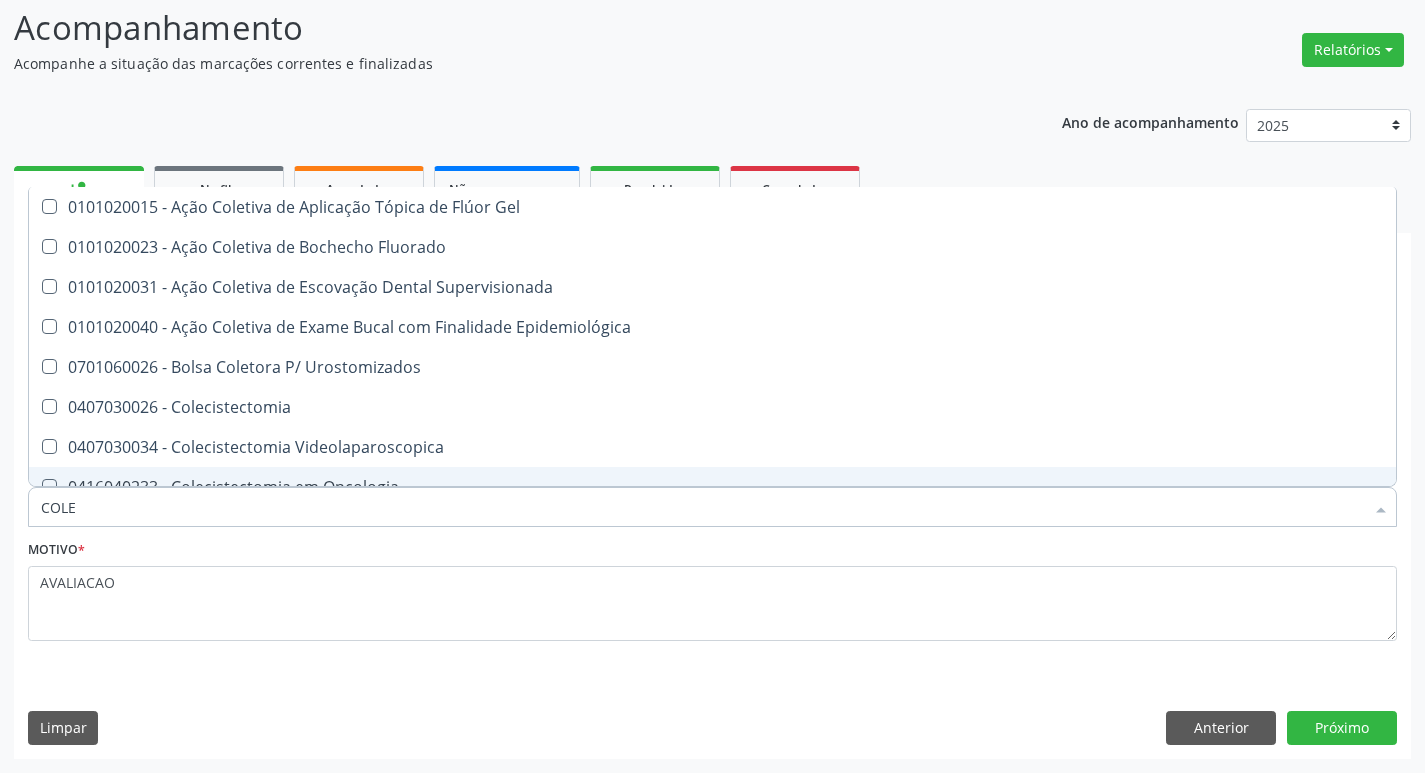 type on "COLES" 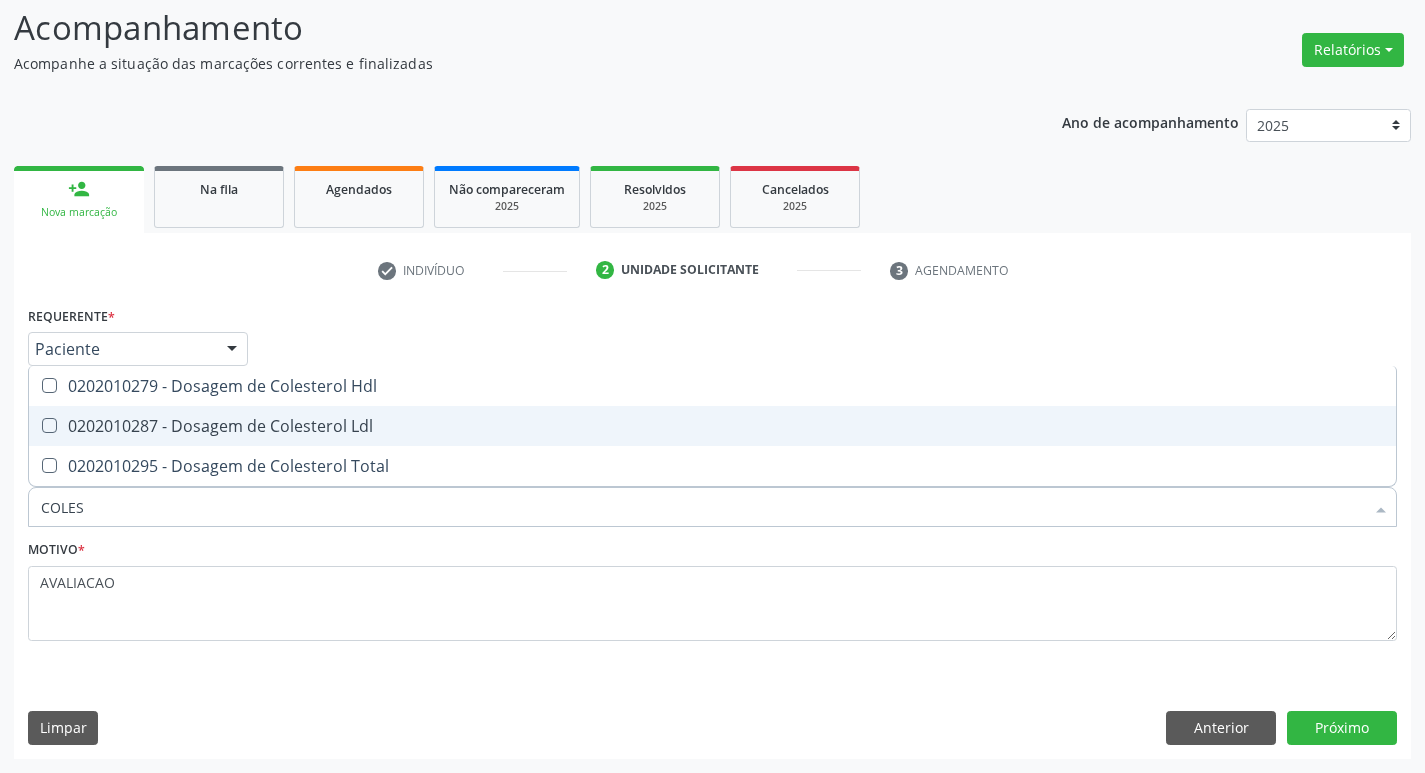 click on "0202010287 - Dosagem de Colesterol Ldl" at bounding box center (712, 426) 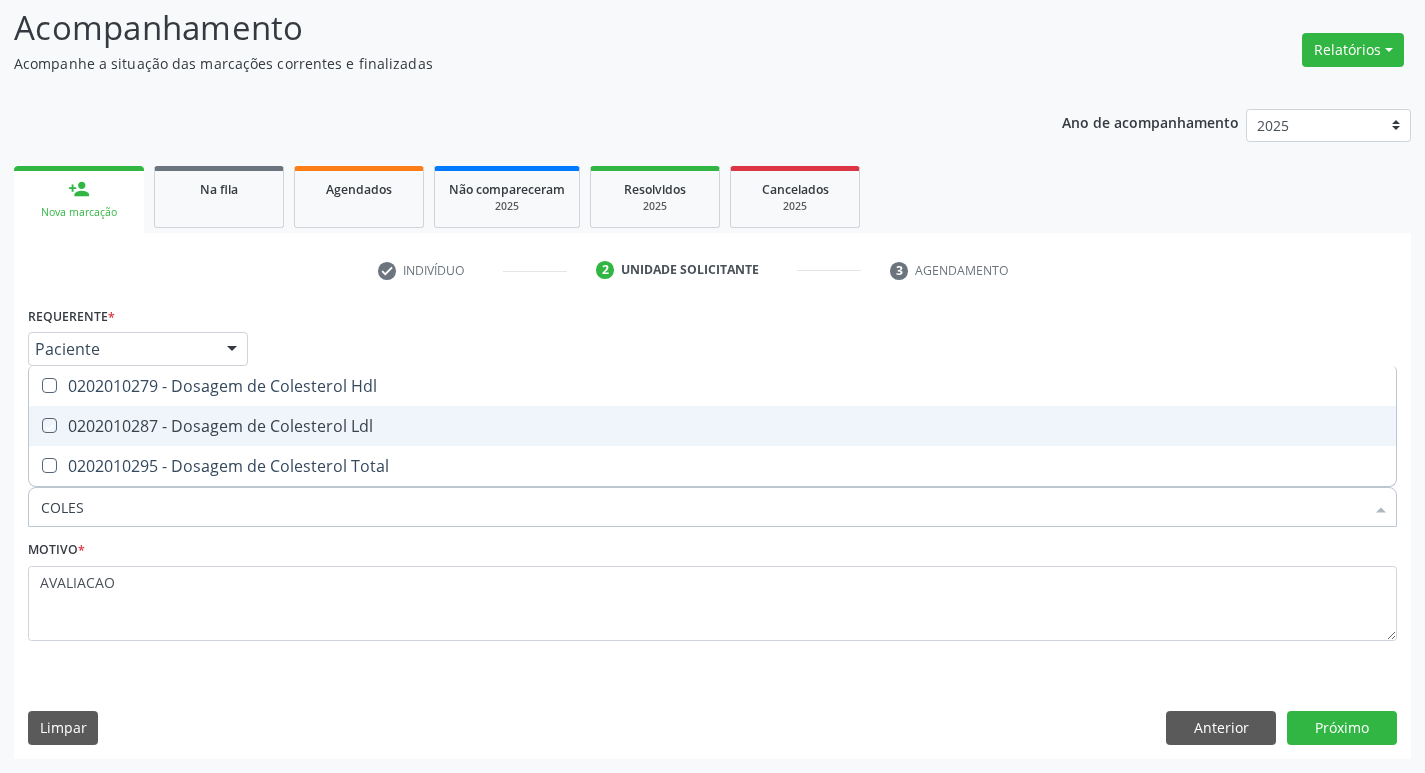 checkbox on "true" 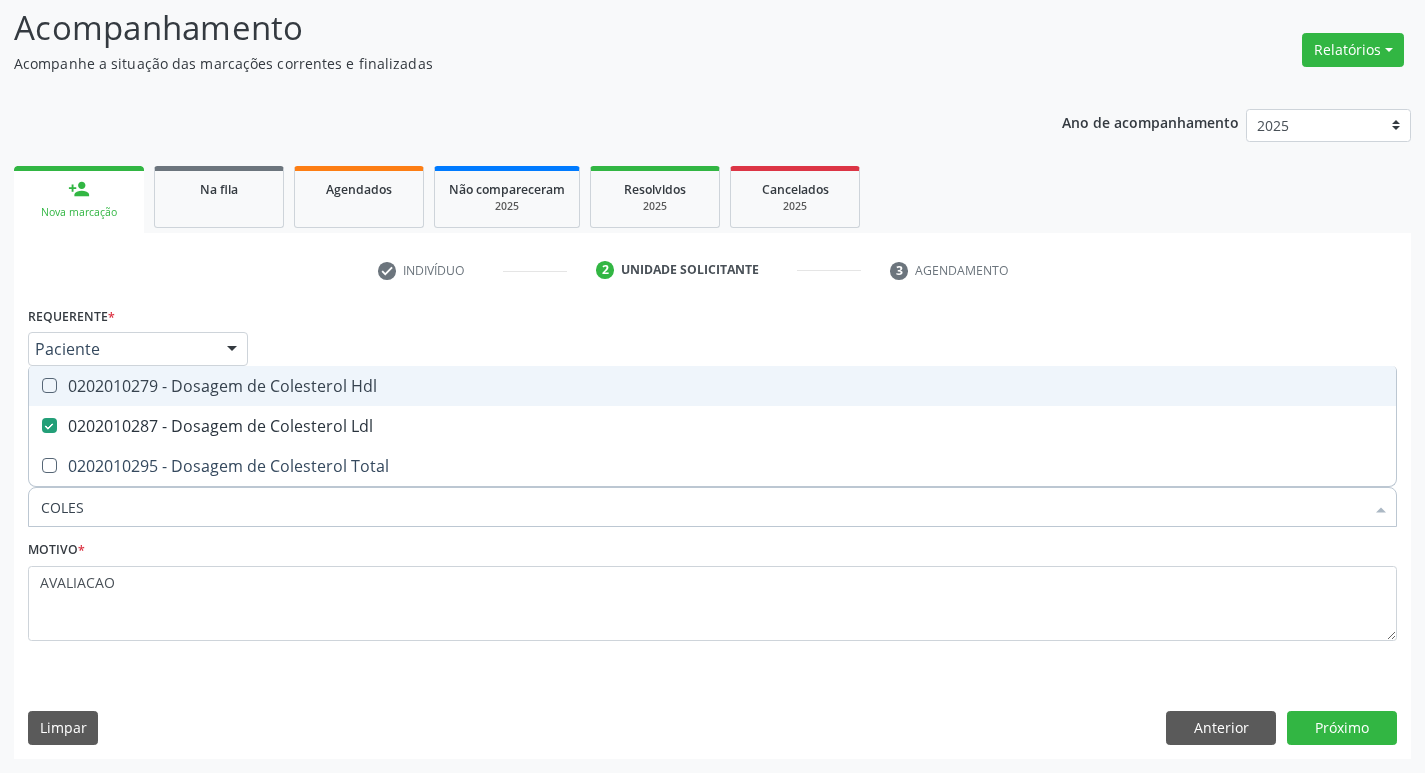 click on "0202010279 - Dosagem de Colesterol Hdl" at bounding box center [712, 386] 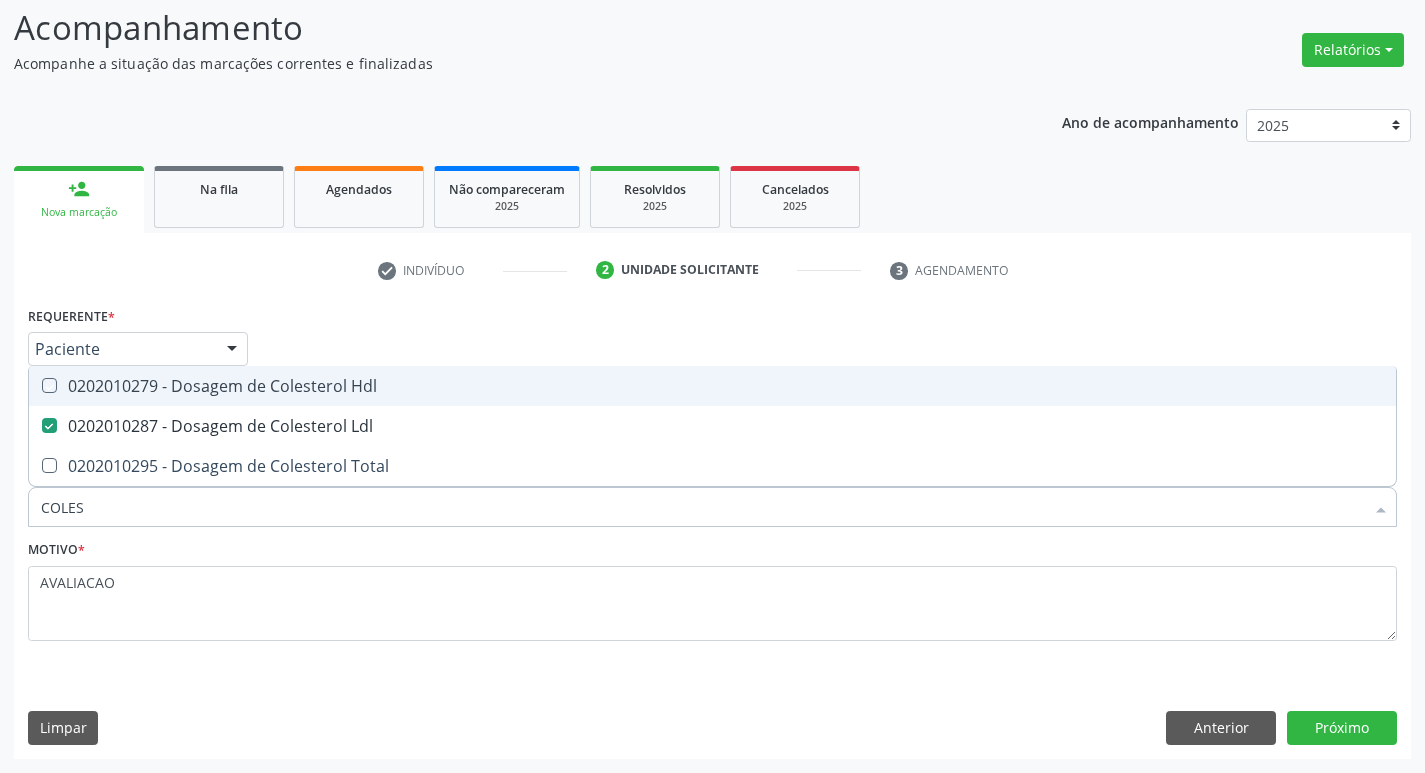 checkbox on "true" 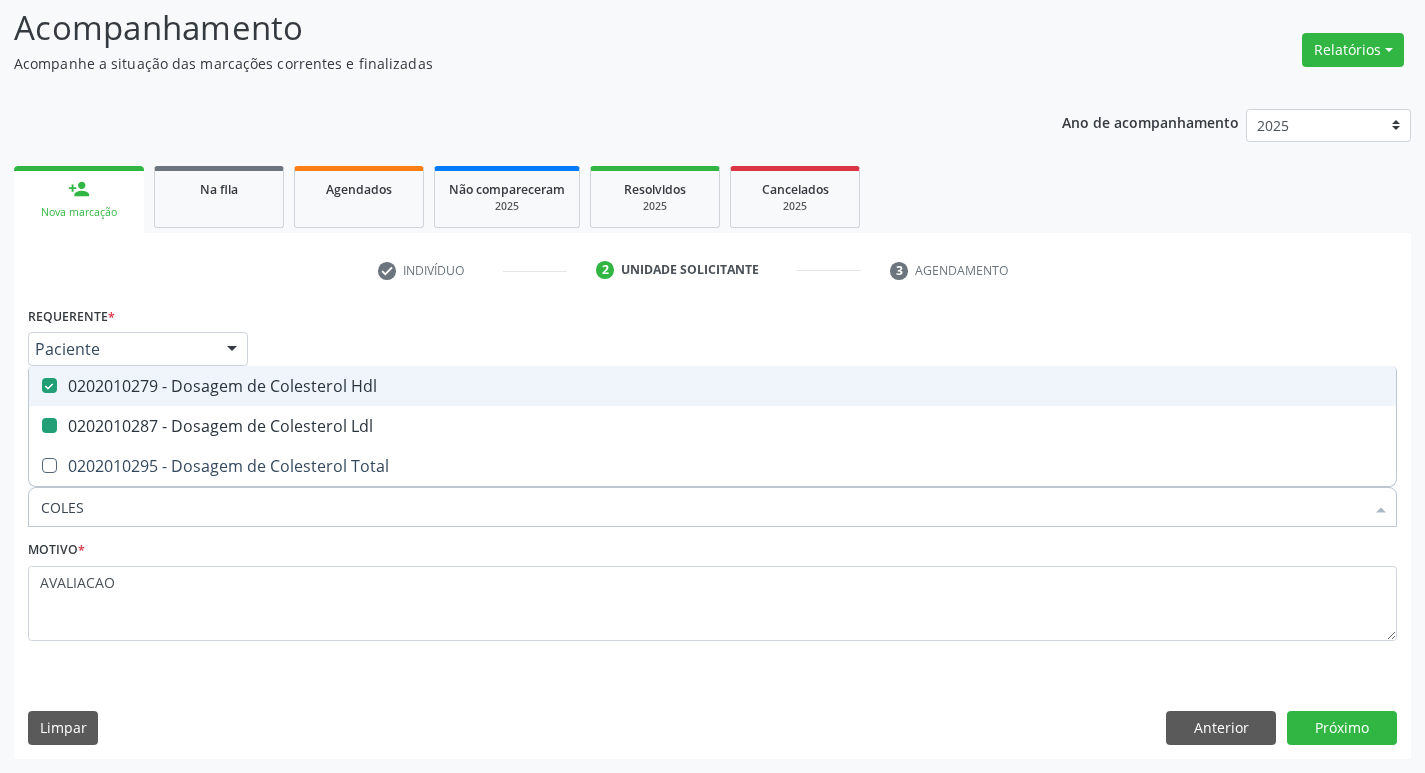 type on "COLE" 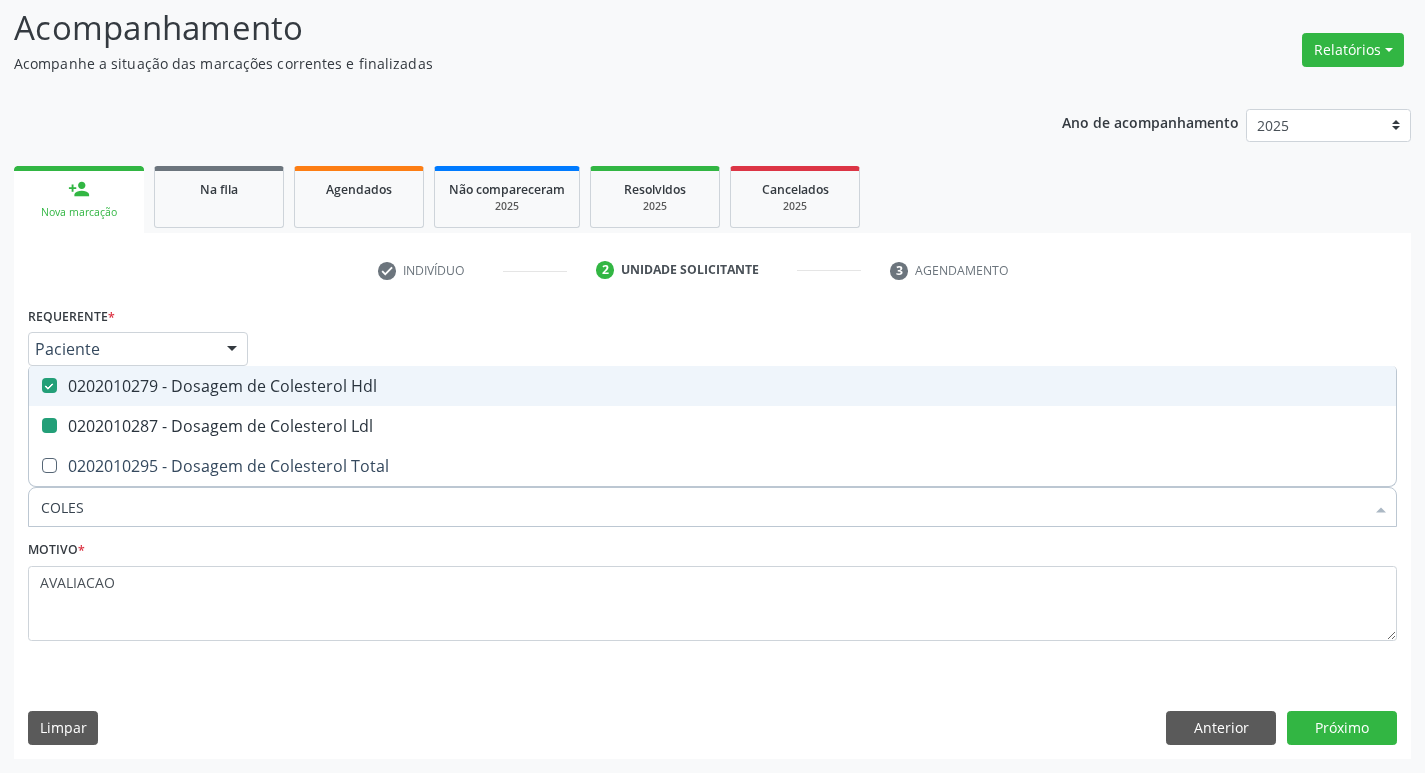 checkbox on "false" 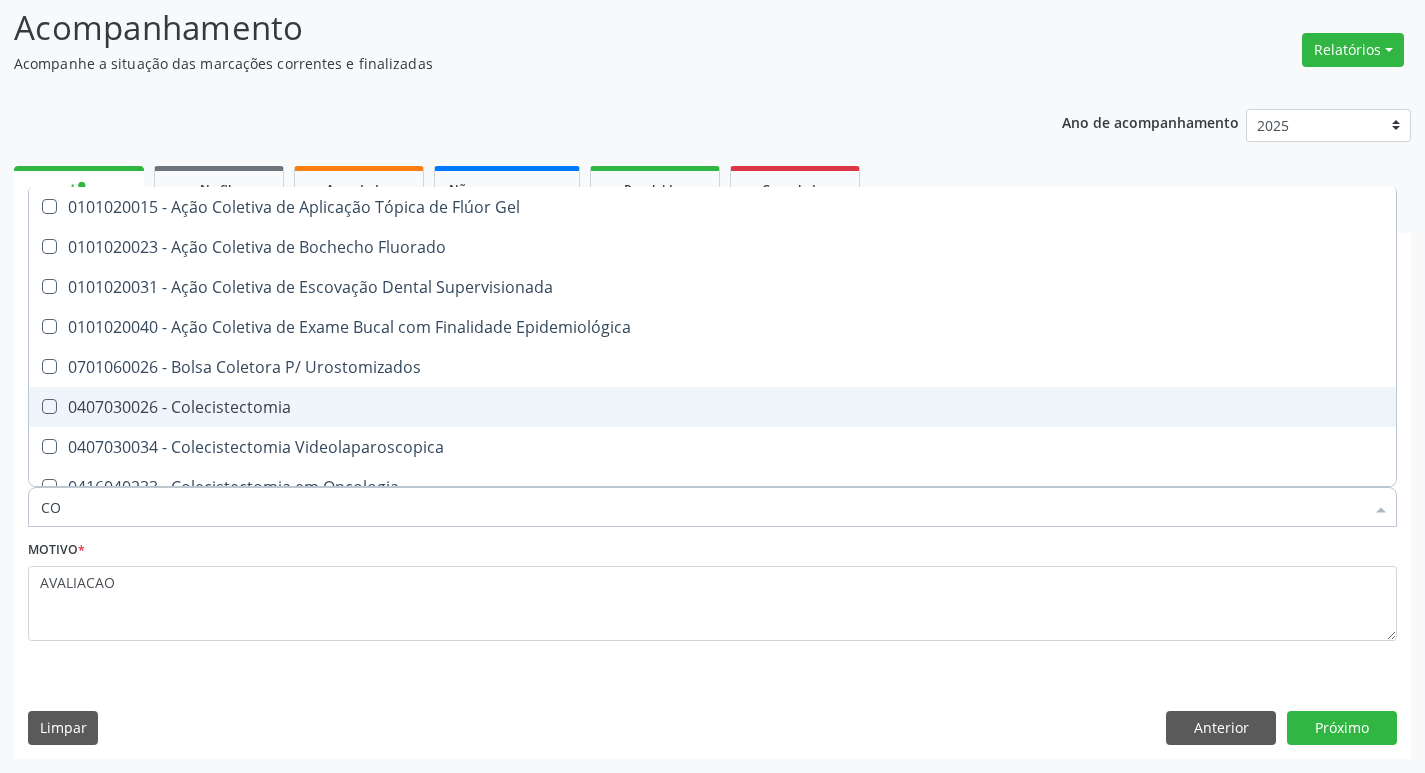 type on "C" 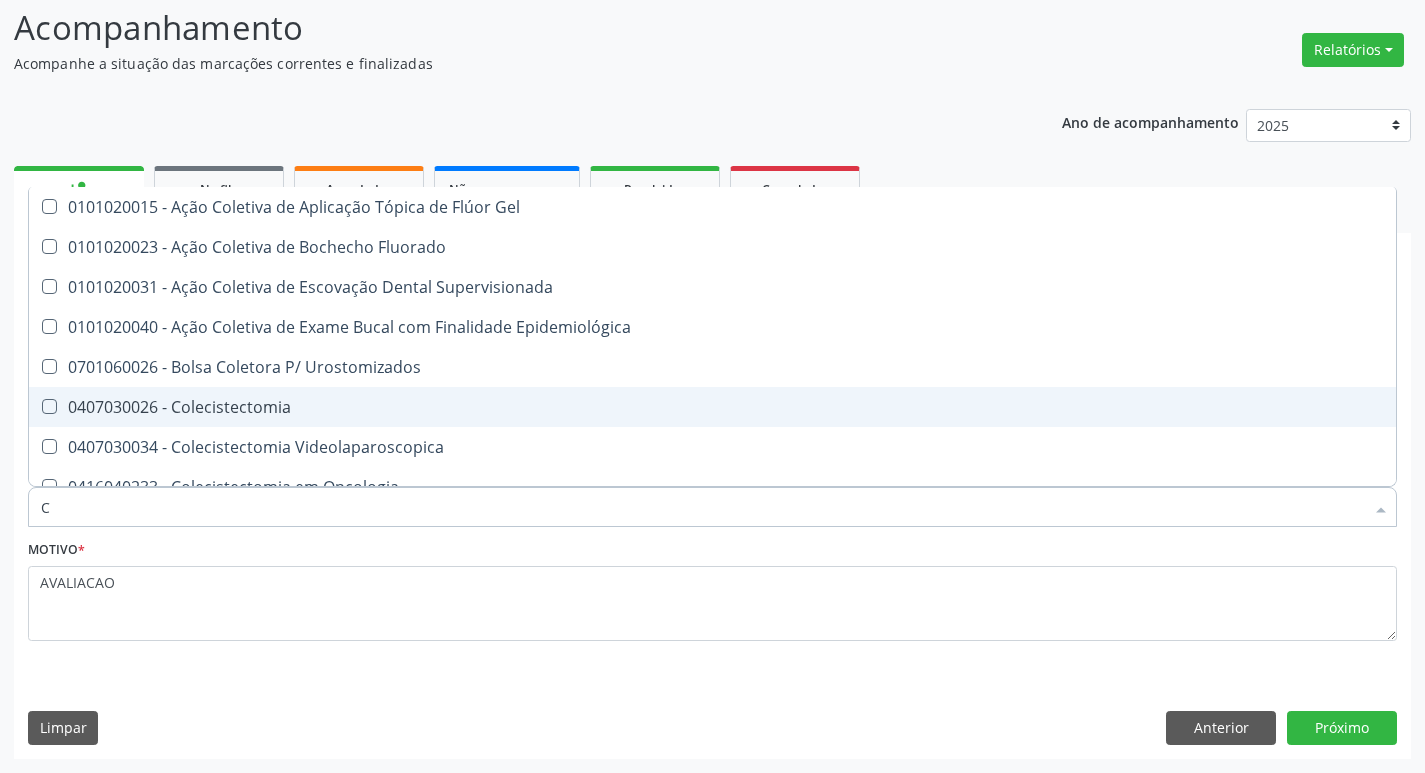 type 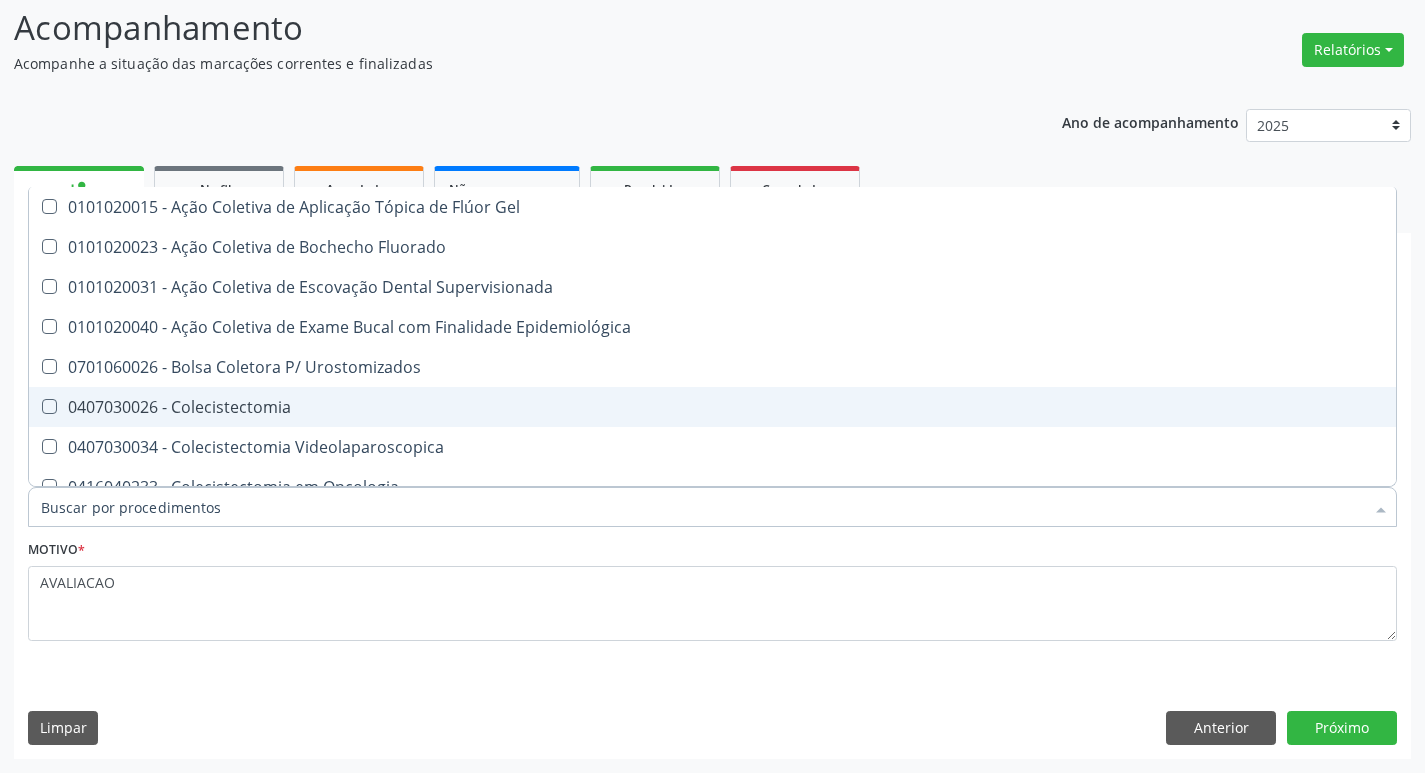 checkbox on "false" 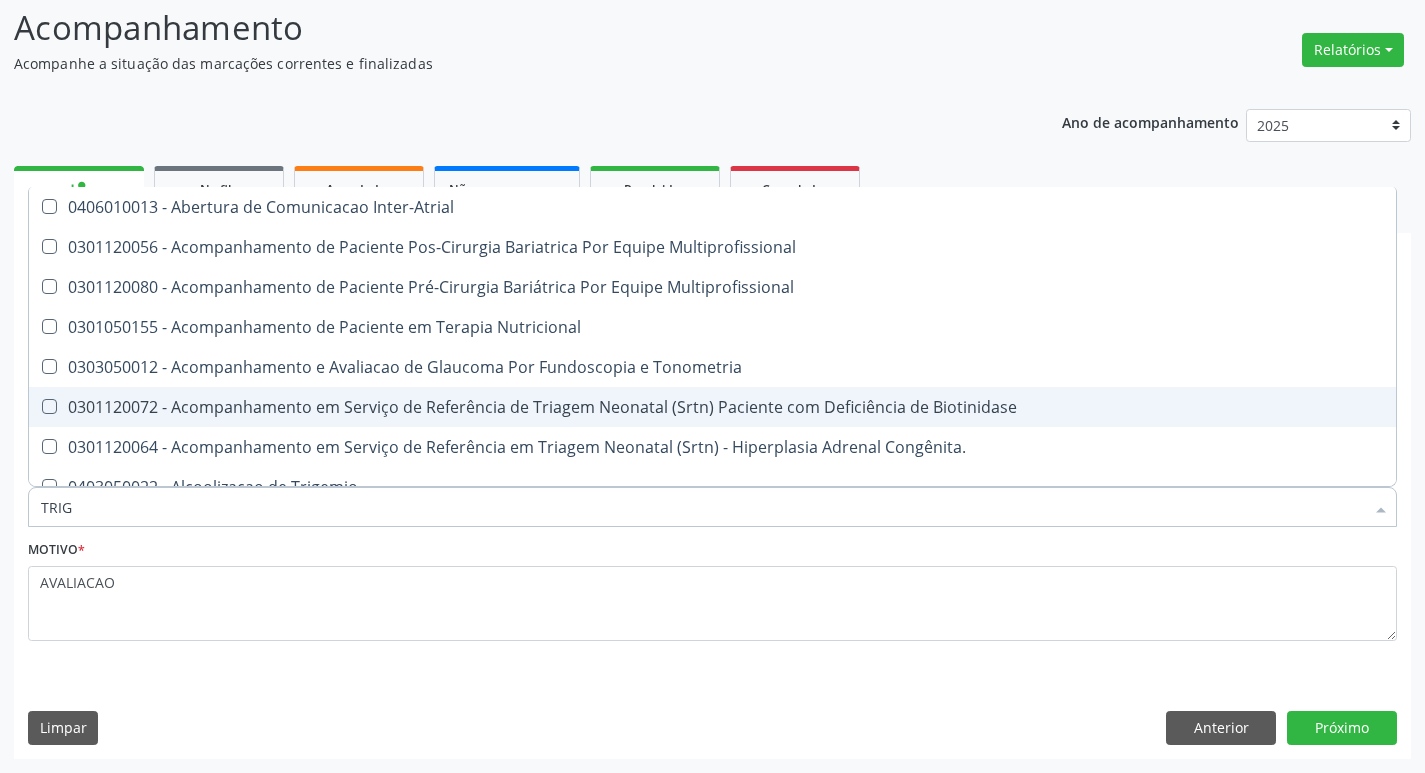 type on "TRIGL" 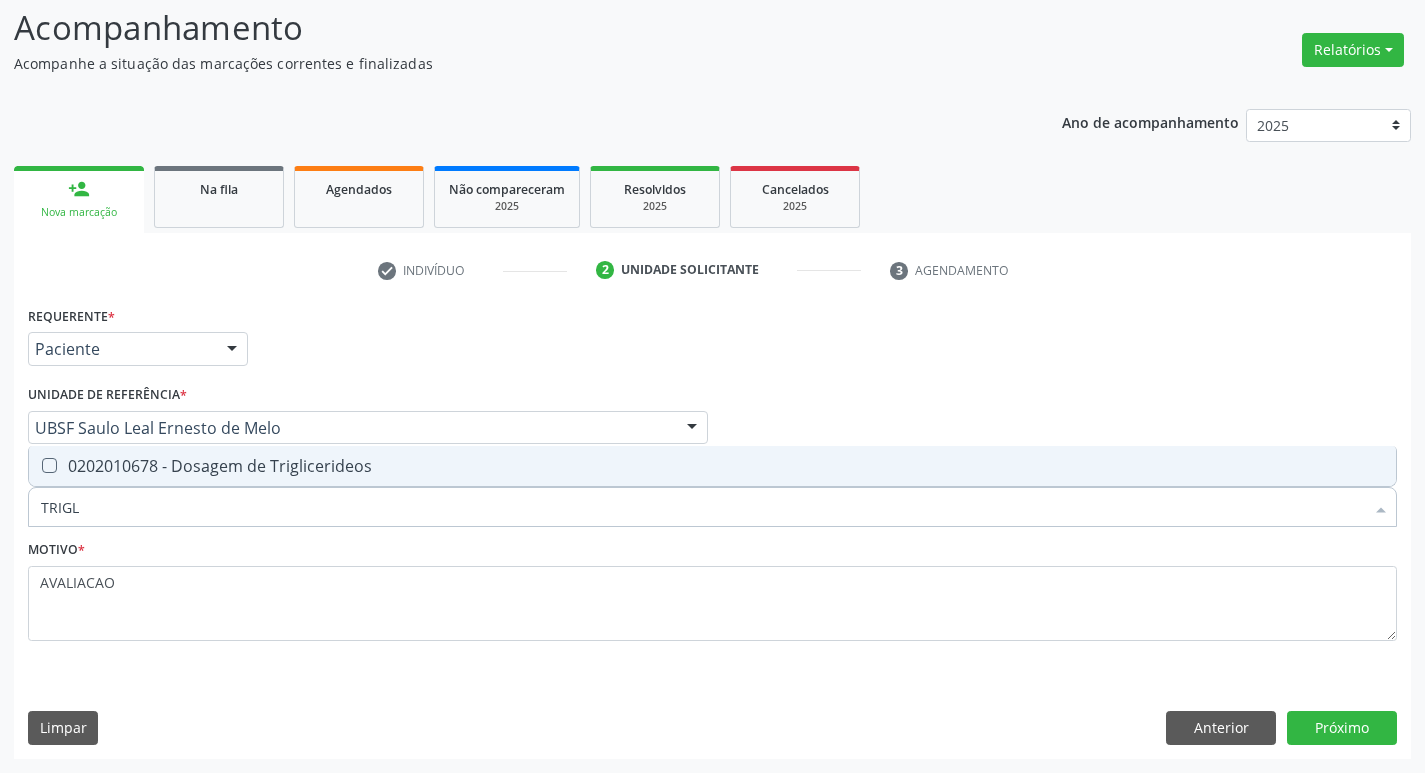 click on "0202010678 - Dosagem de Triglicerideos" at bounding box center [712, 466] 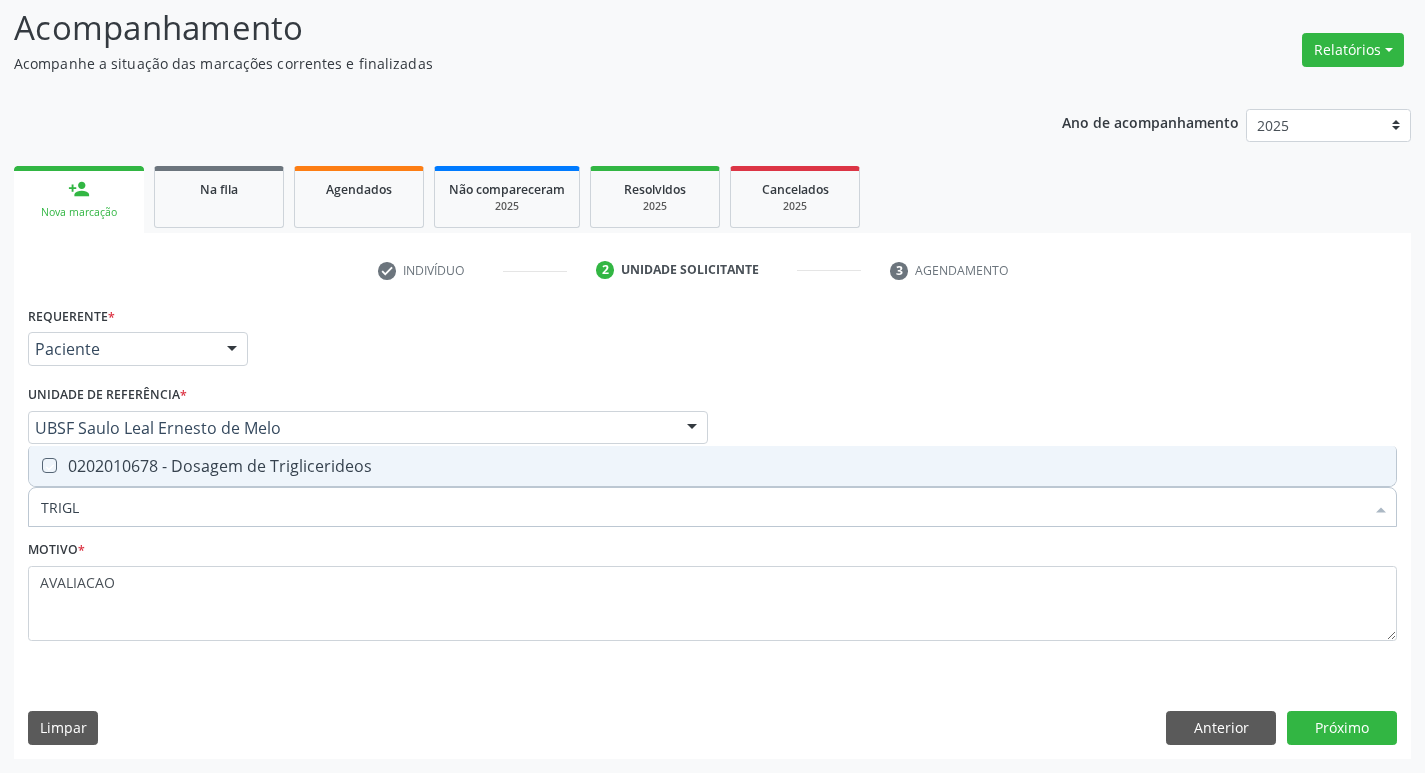 checkbox on "true" 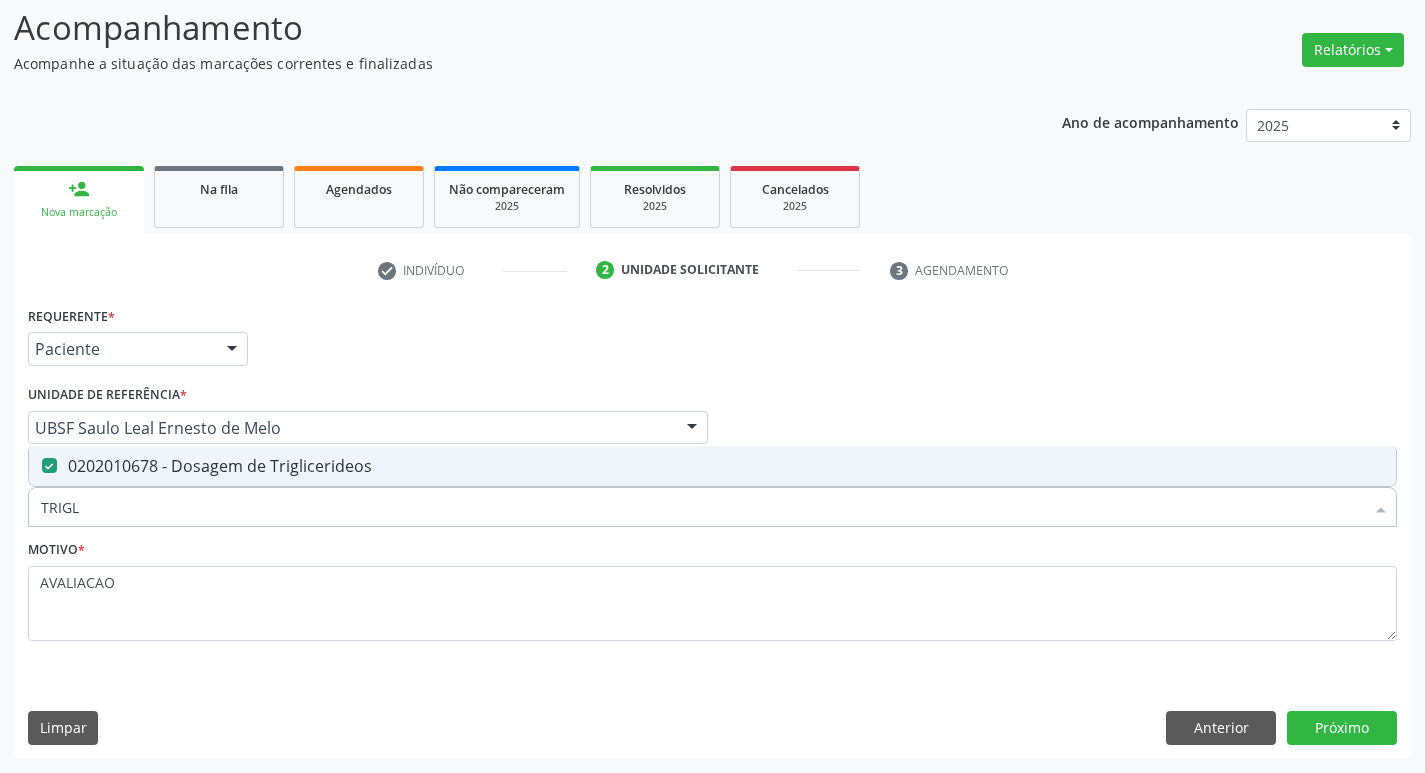 type on "TRIG" 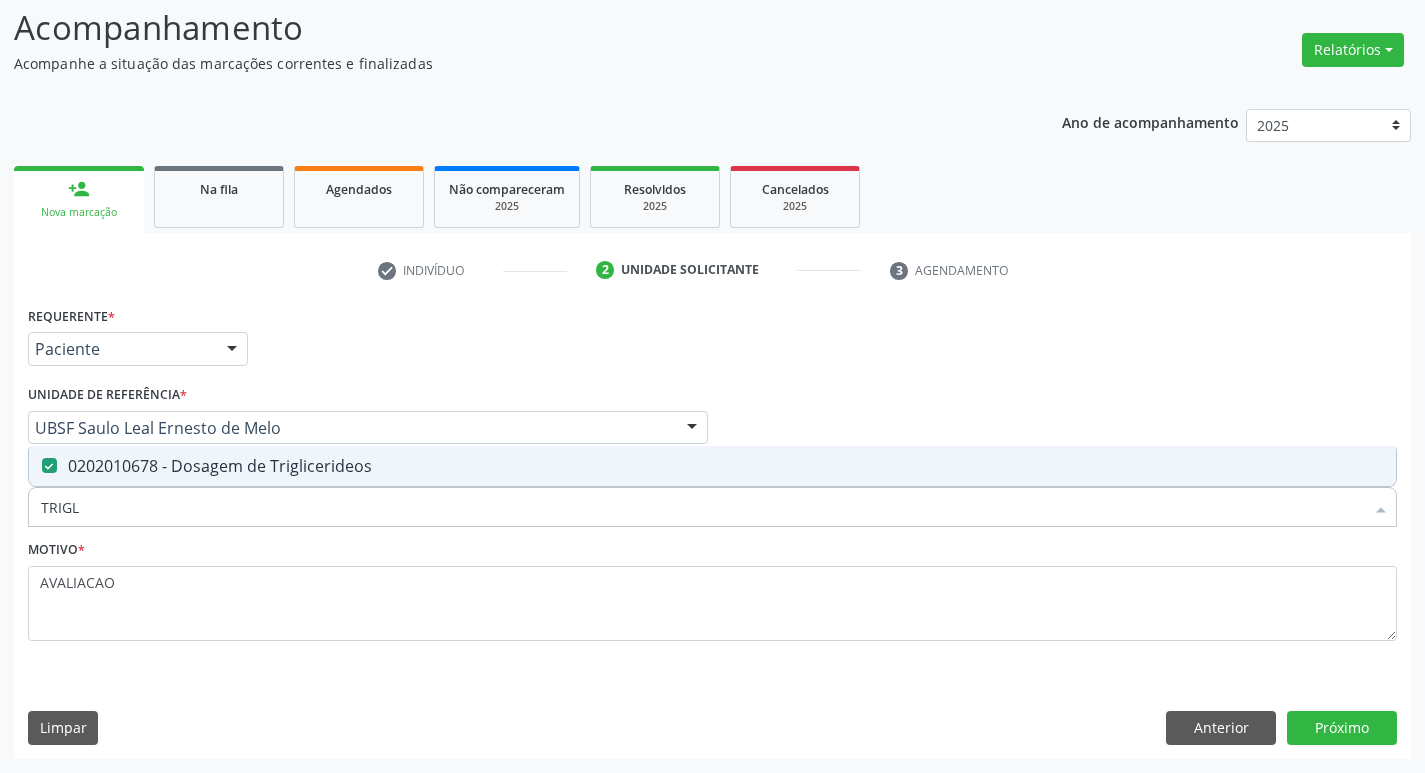 checkbox on "false" 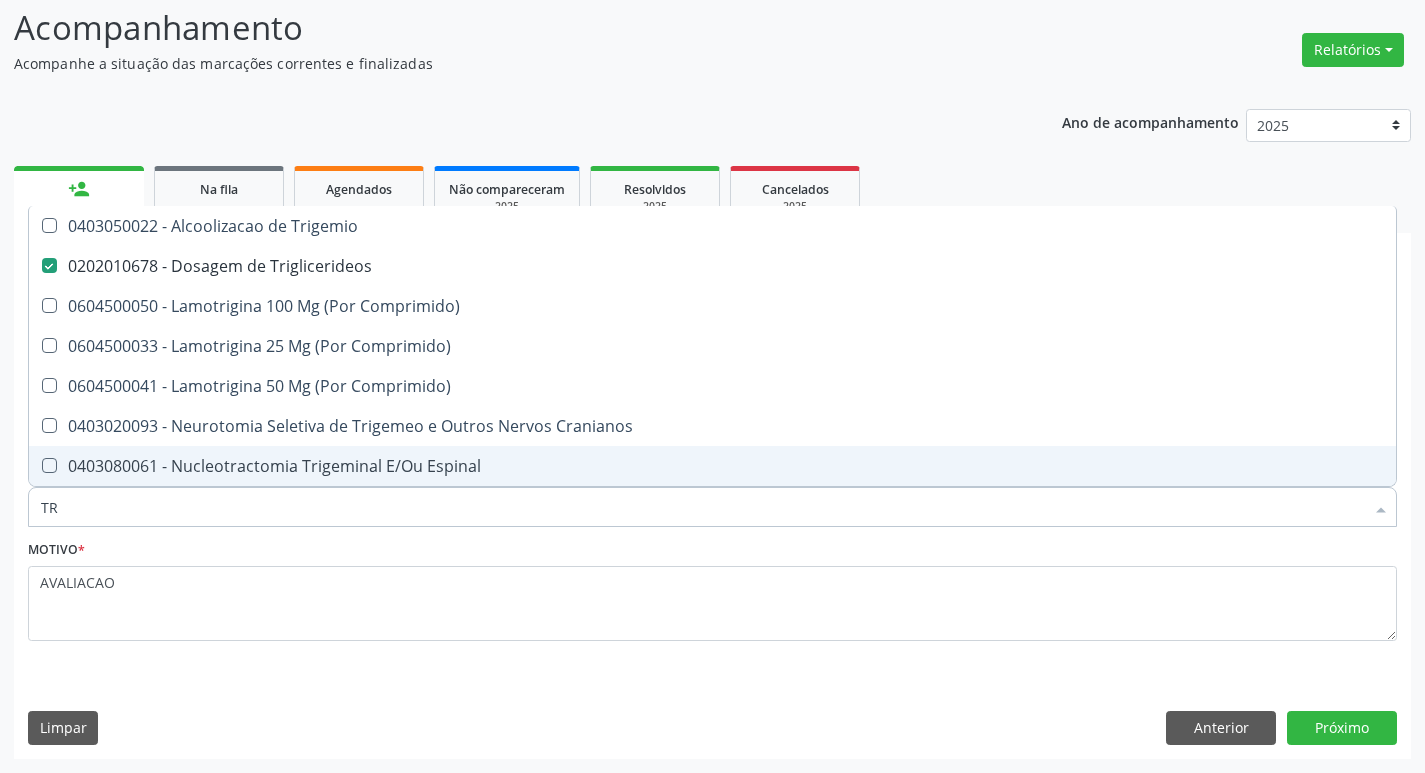 type on "T" 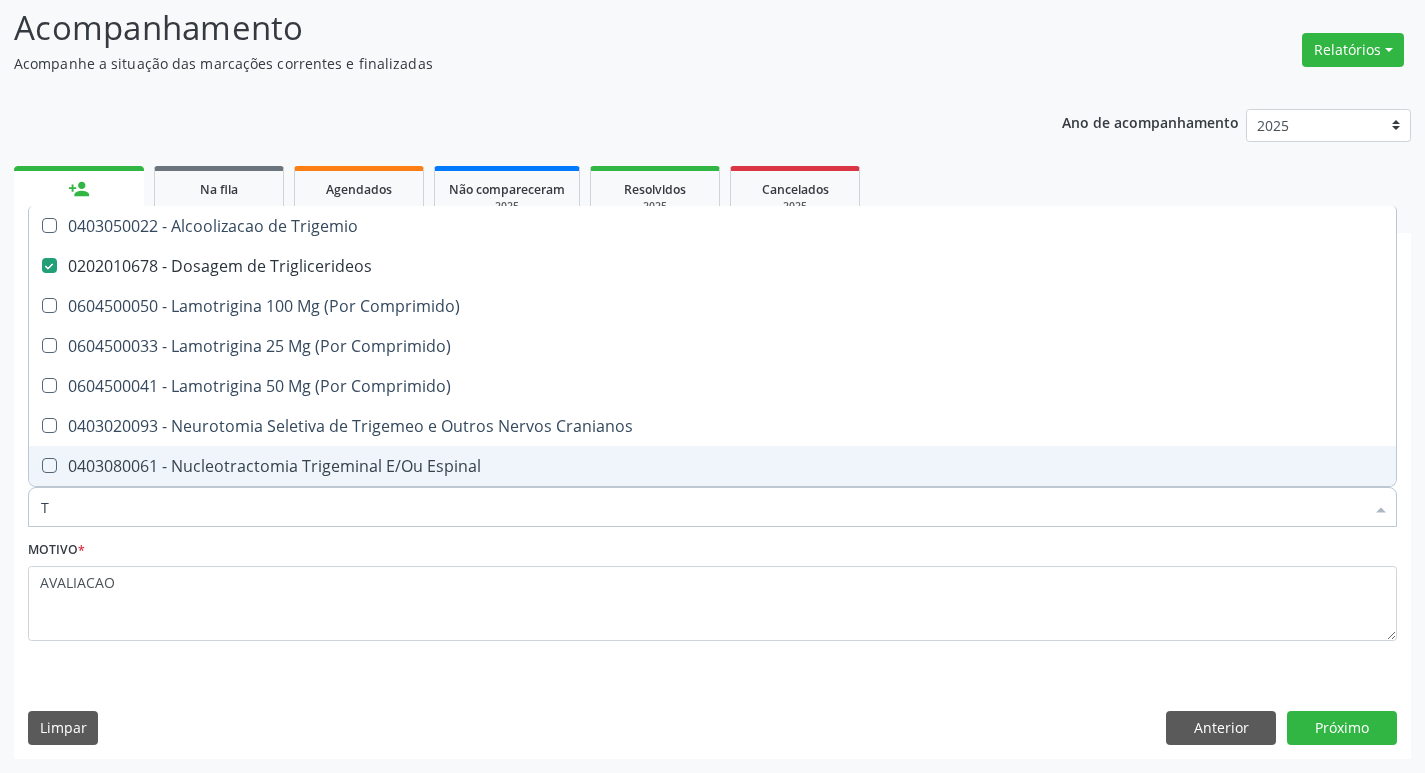 type 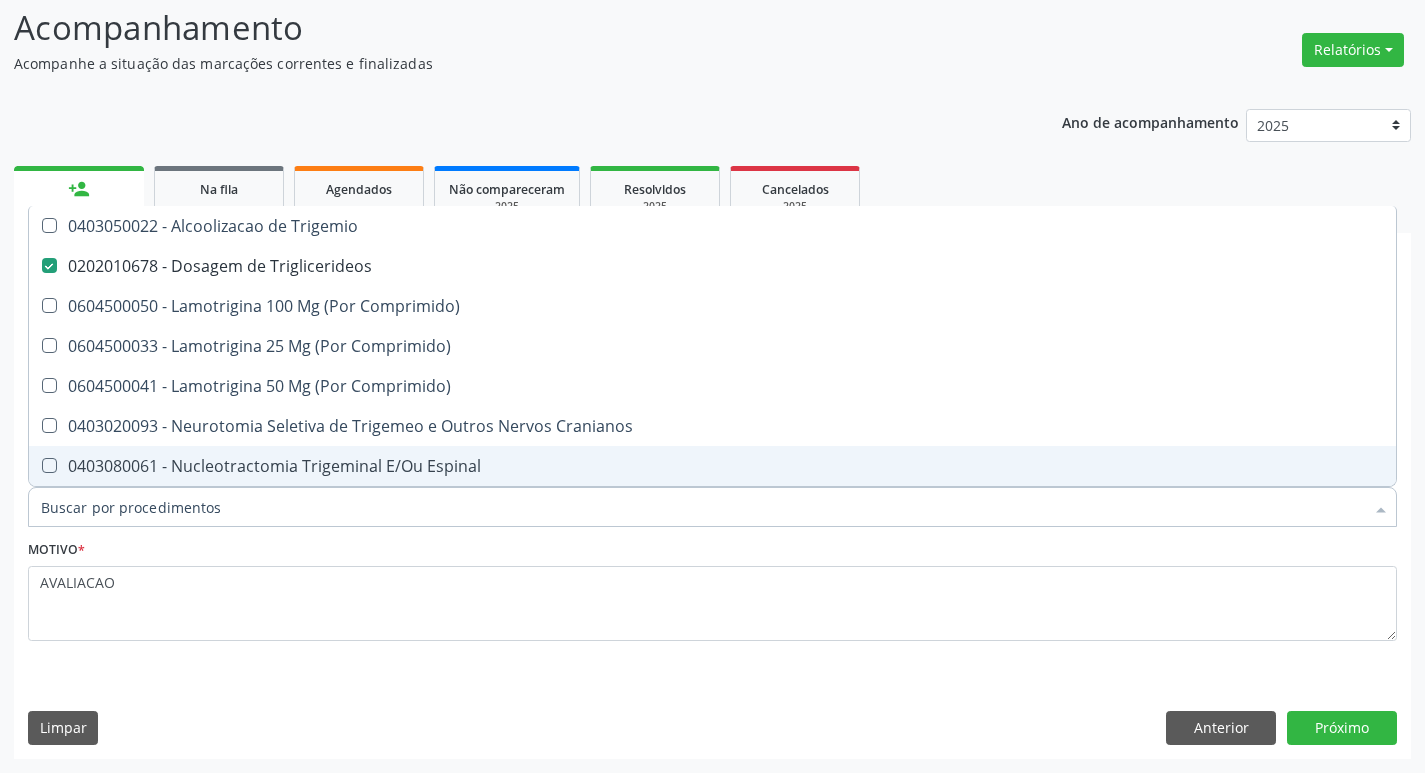 checkbox on "false" 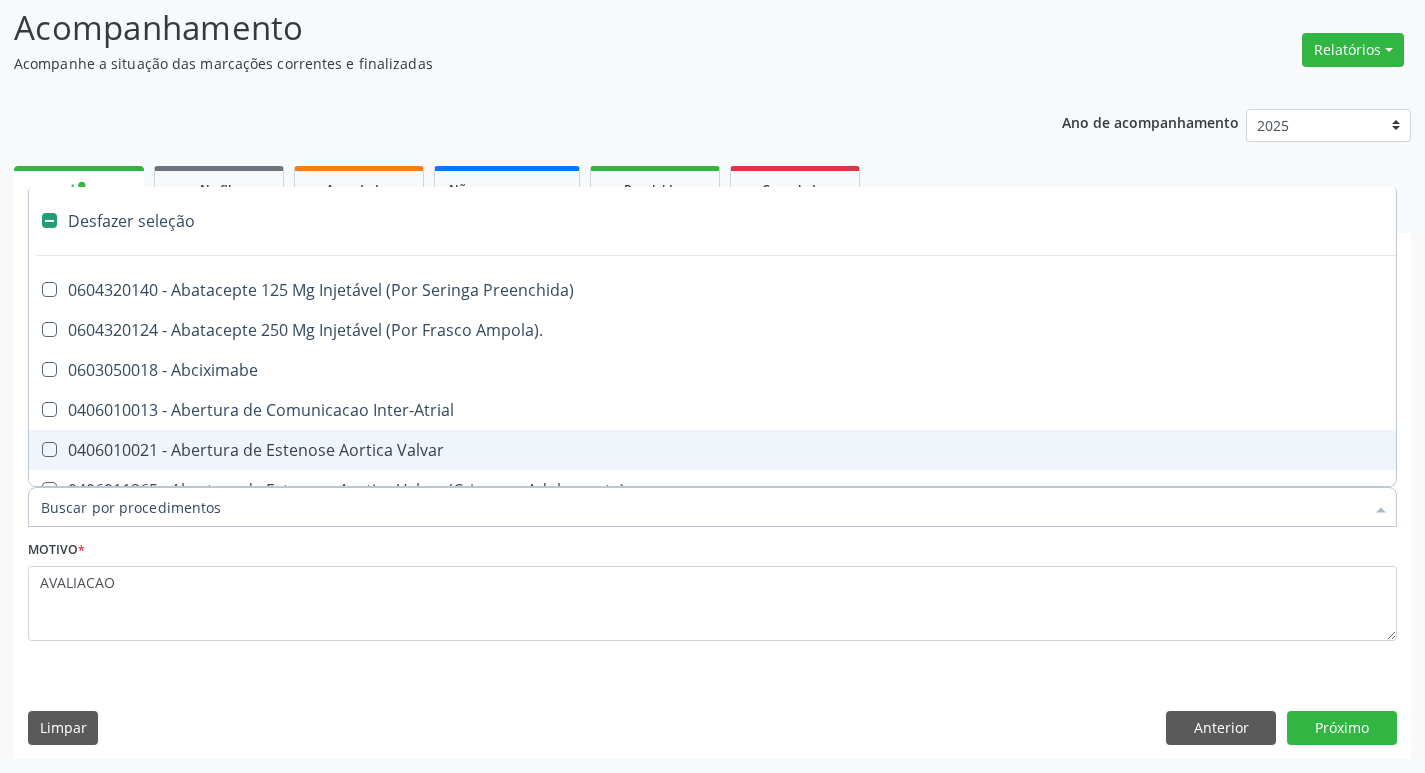 type on "G" 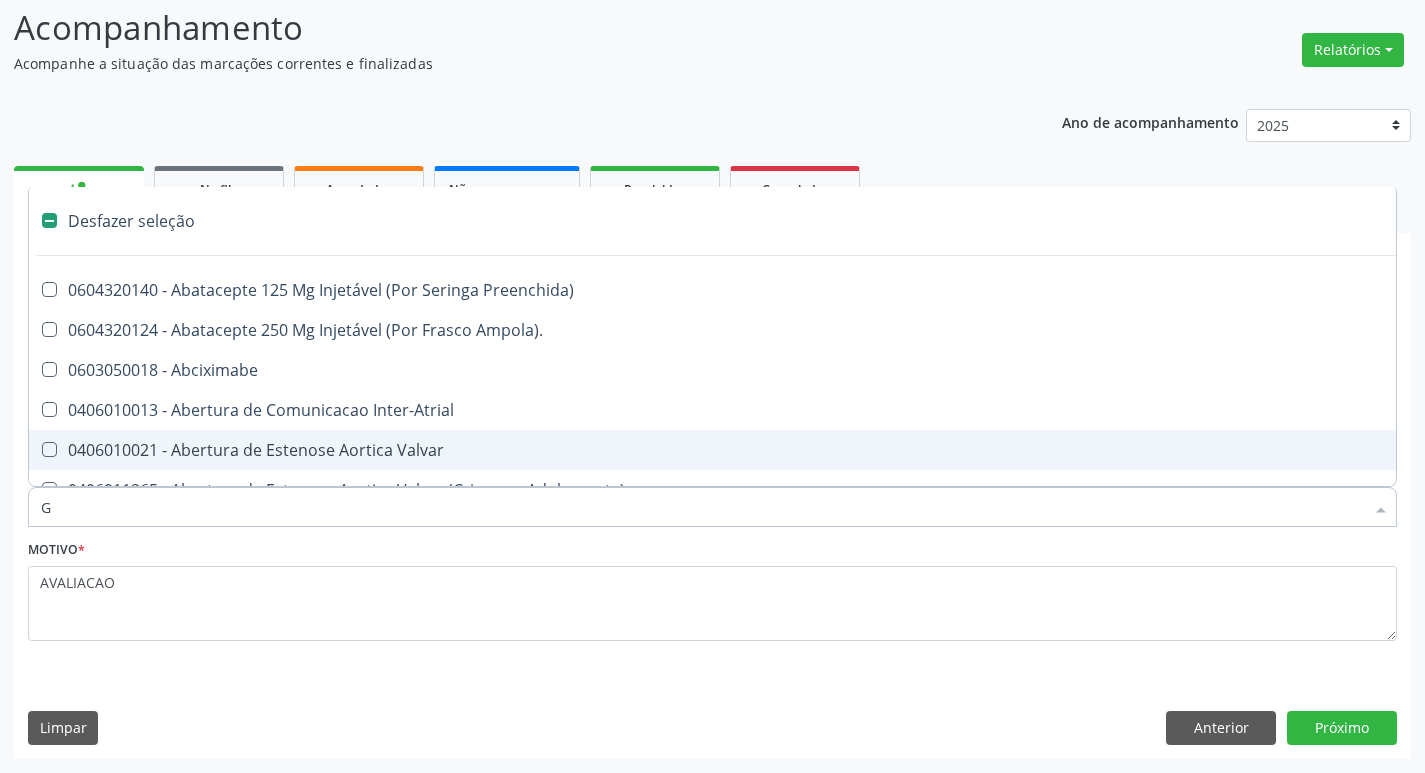 checkbox on "true" 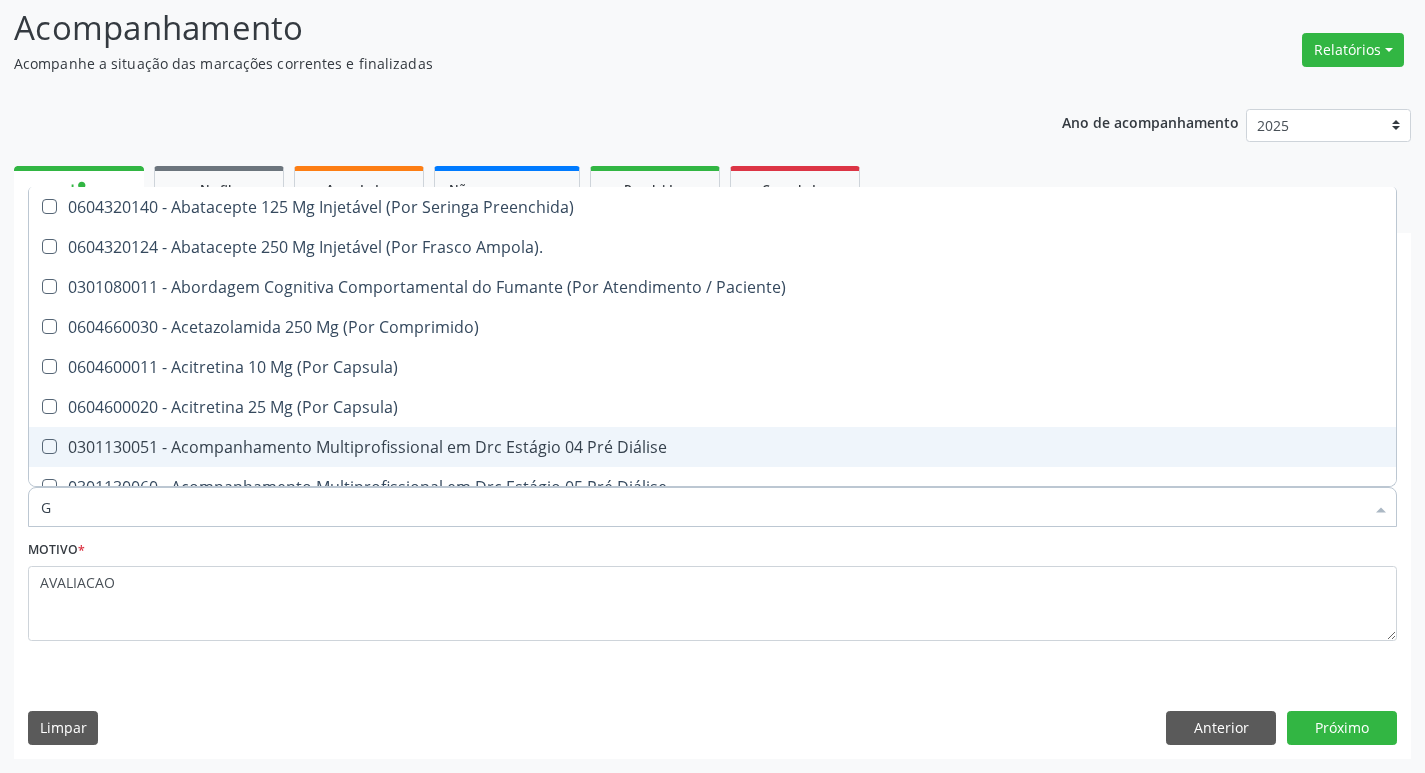 type on "GLICOSE" 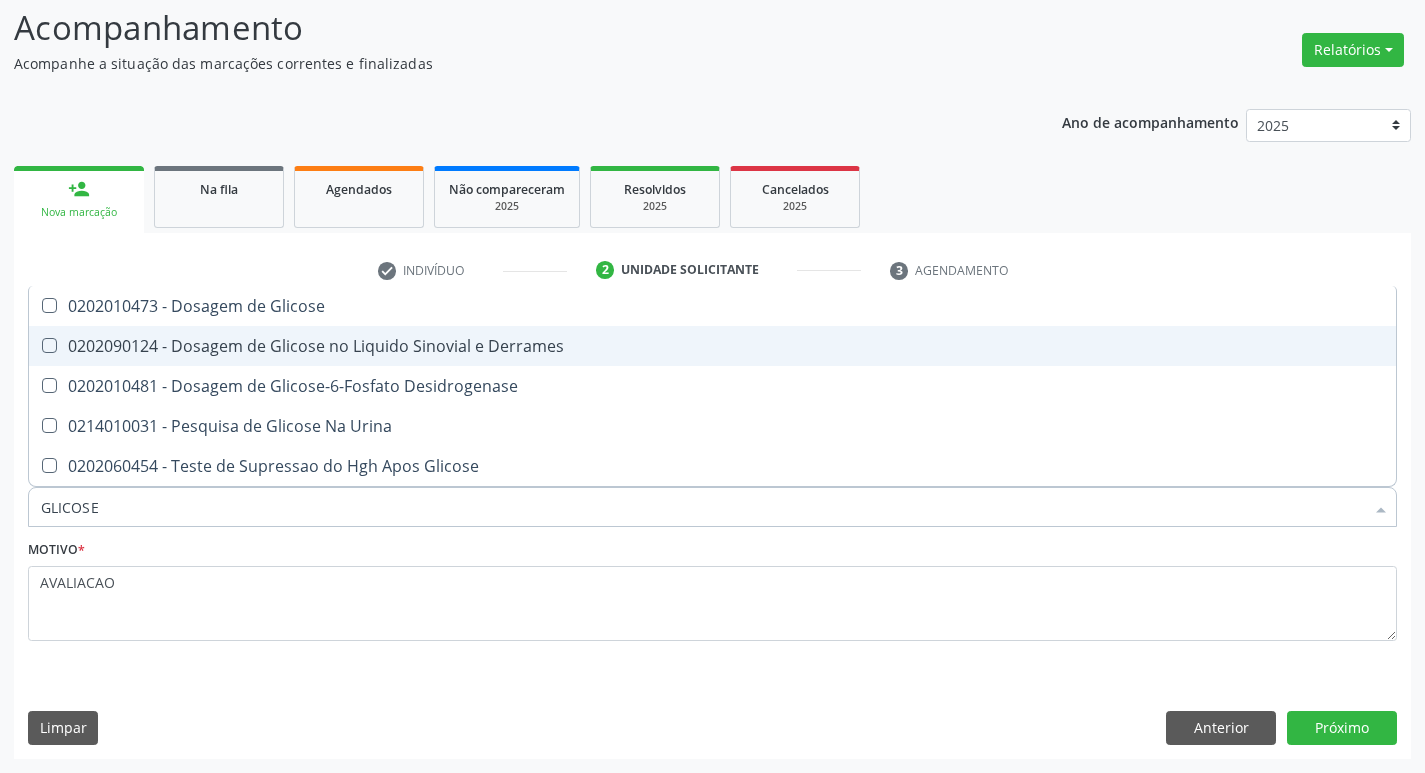 click on "0202010473 - Dosagem de Glicose" at bounding box center (712, 306) 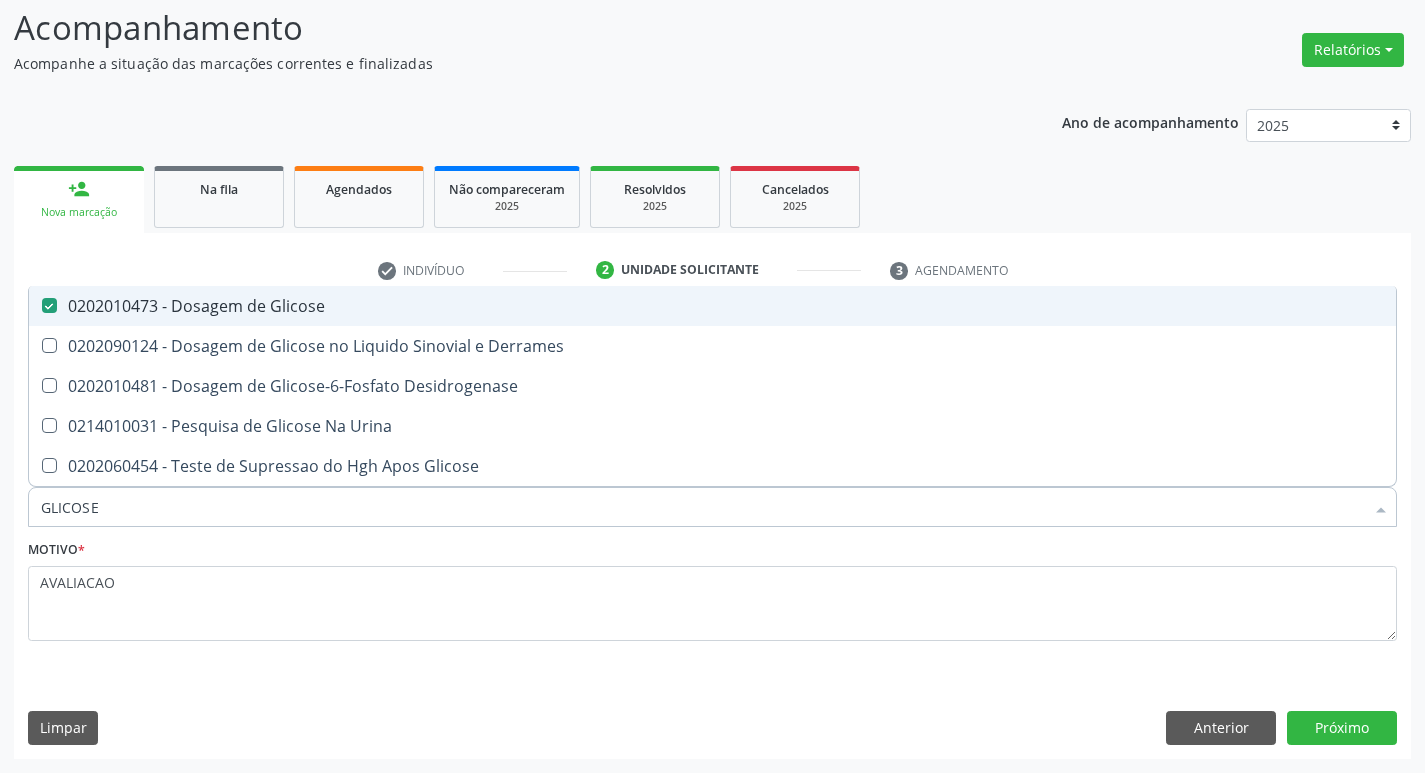 type on "GLICOS" 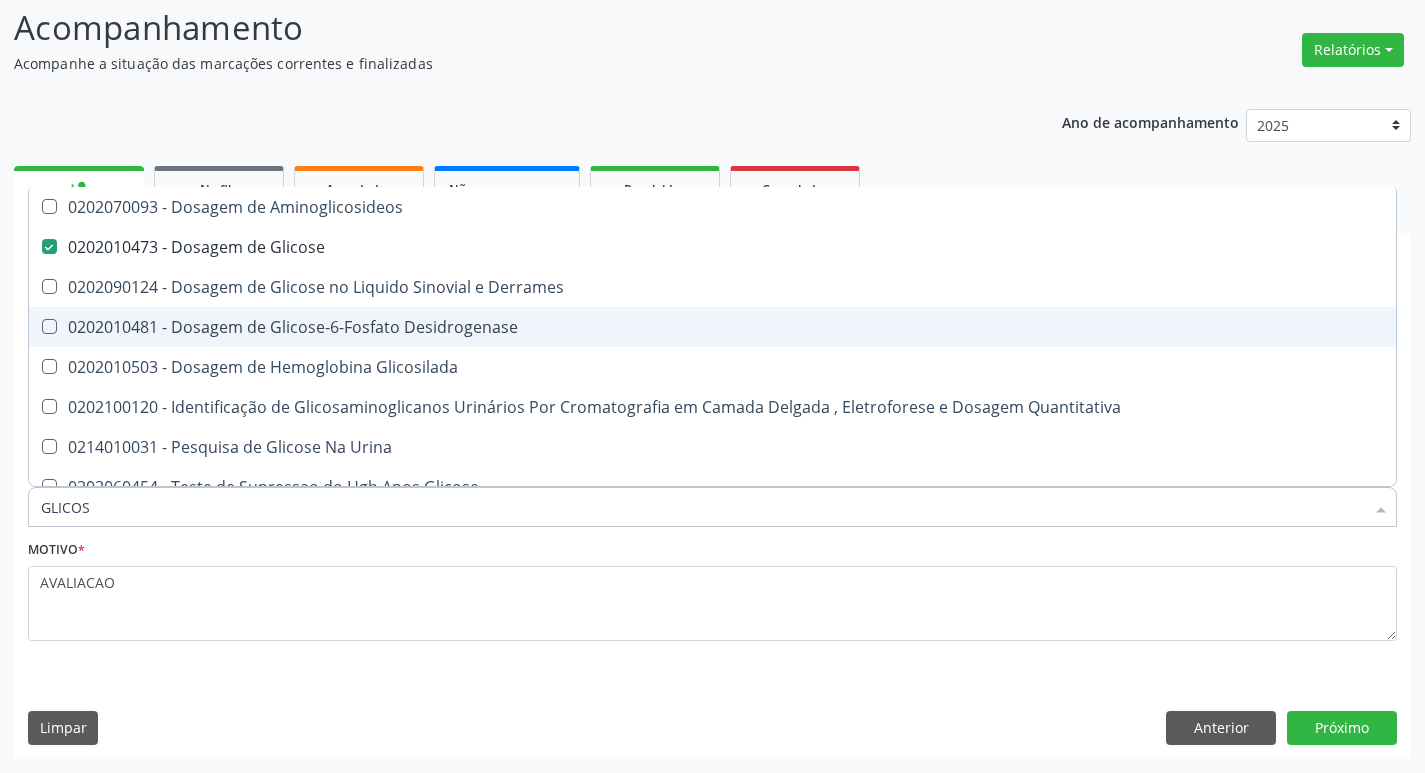 type on "GLICO" 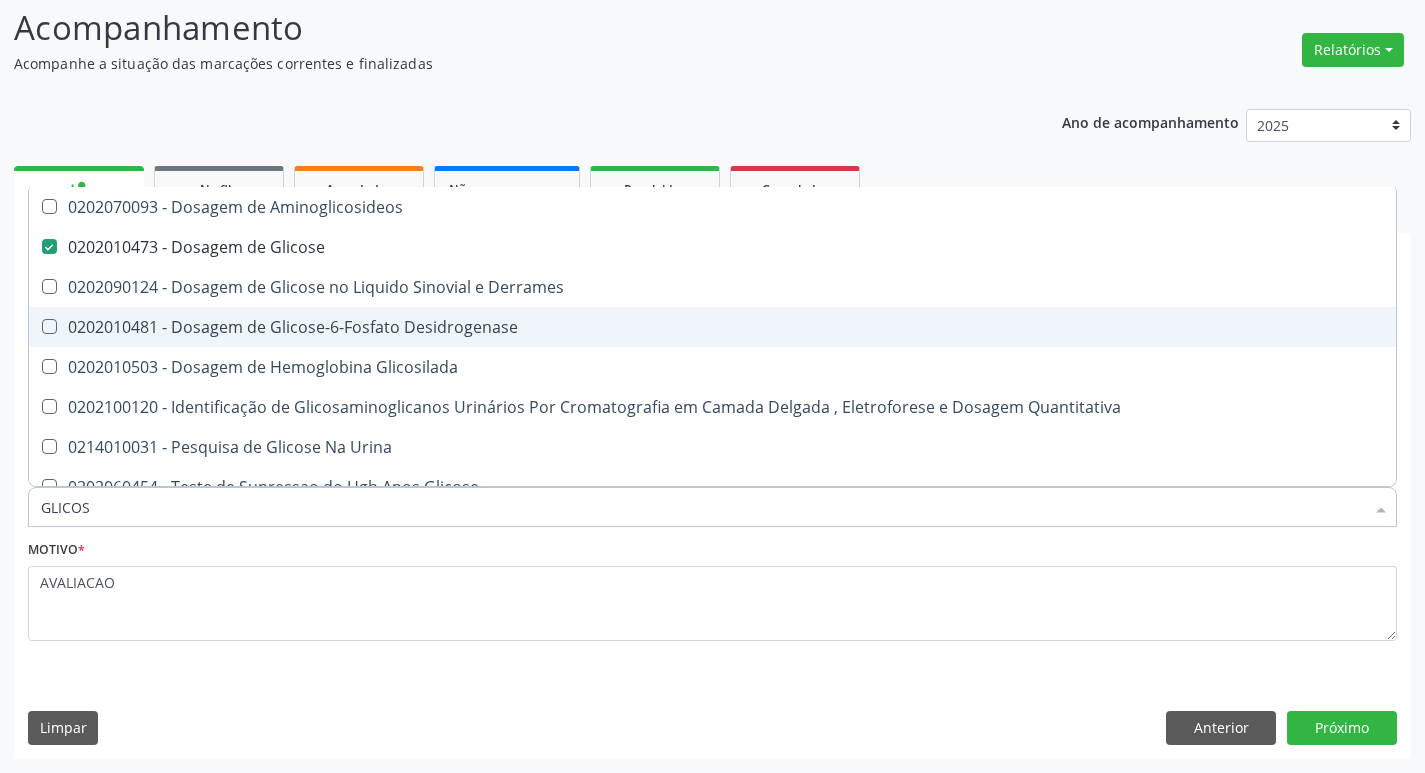 checkbox on "false" 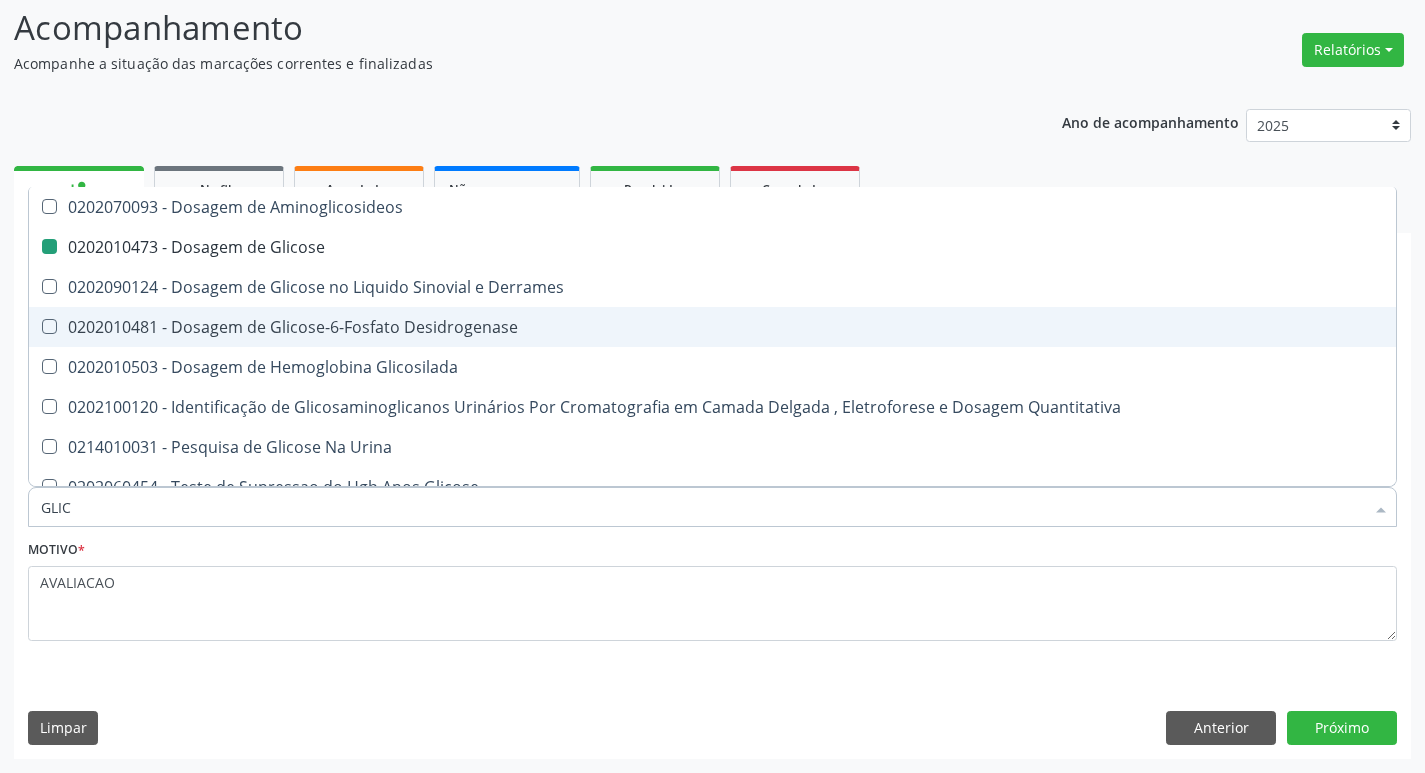type on "GLI" 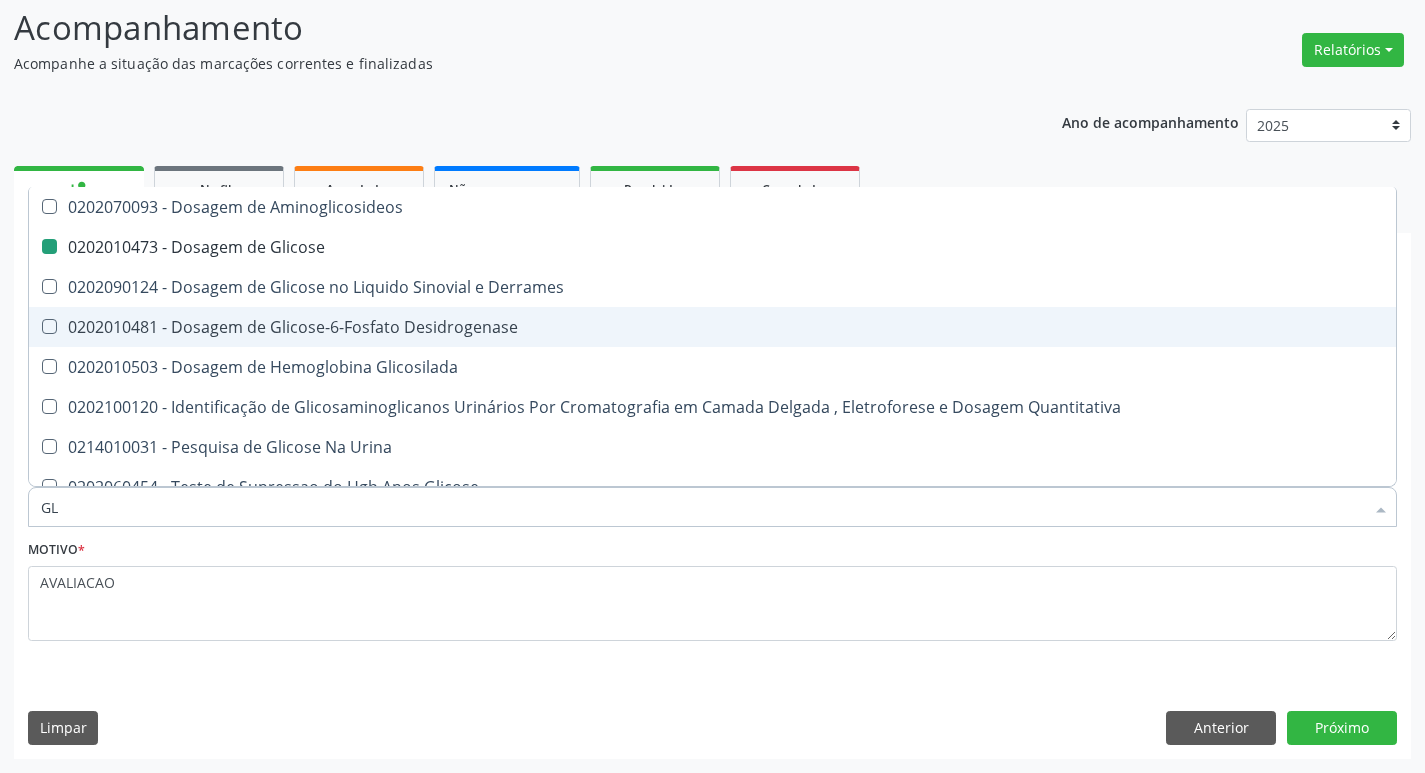 type on "G" 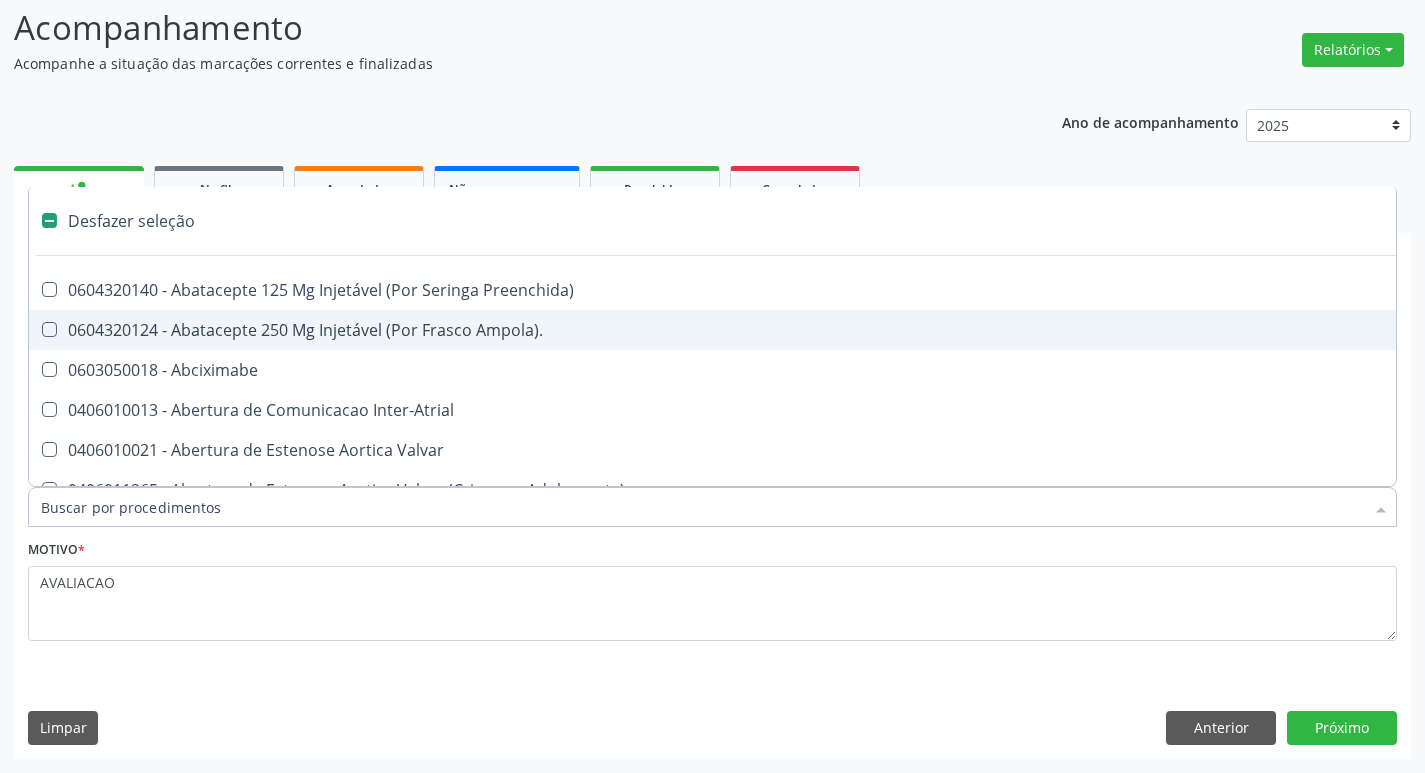 type on "H" 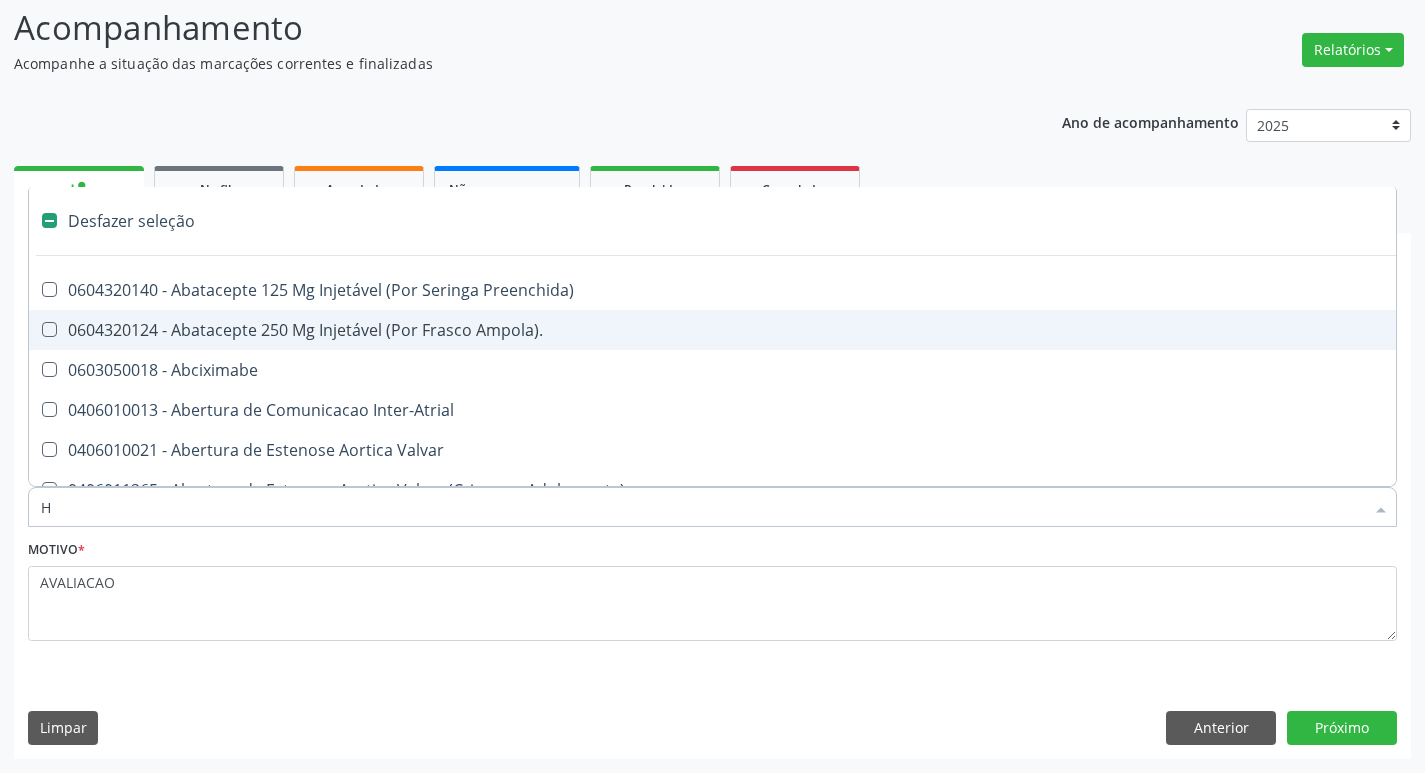 checkbox on "true" 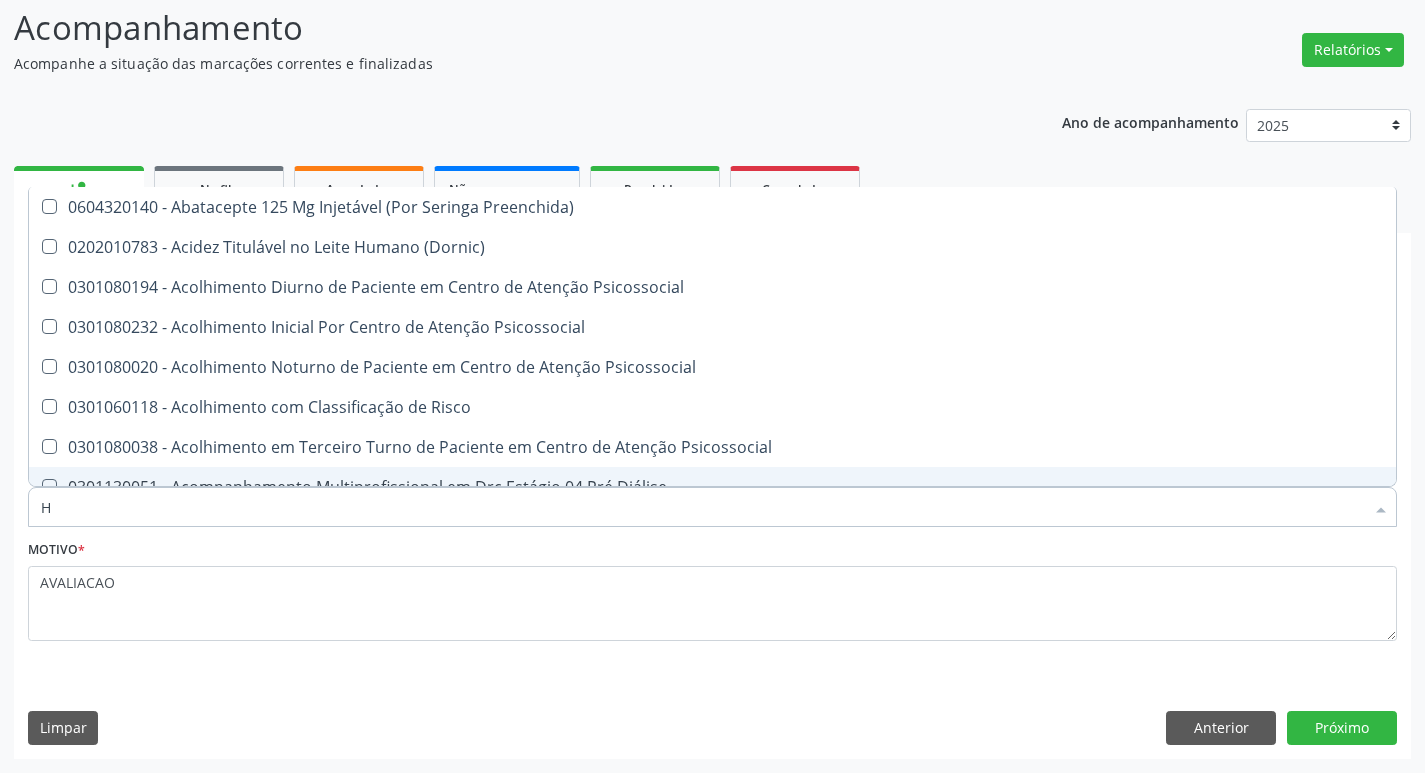 type on "HEMOGLOBINA G" 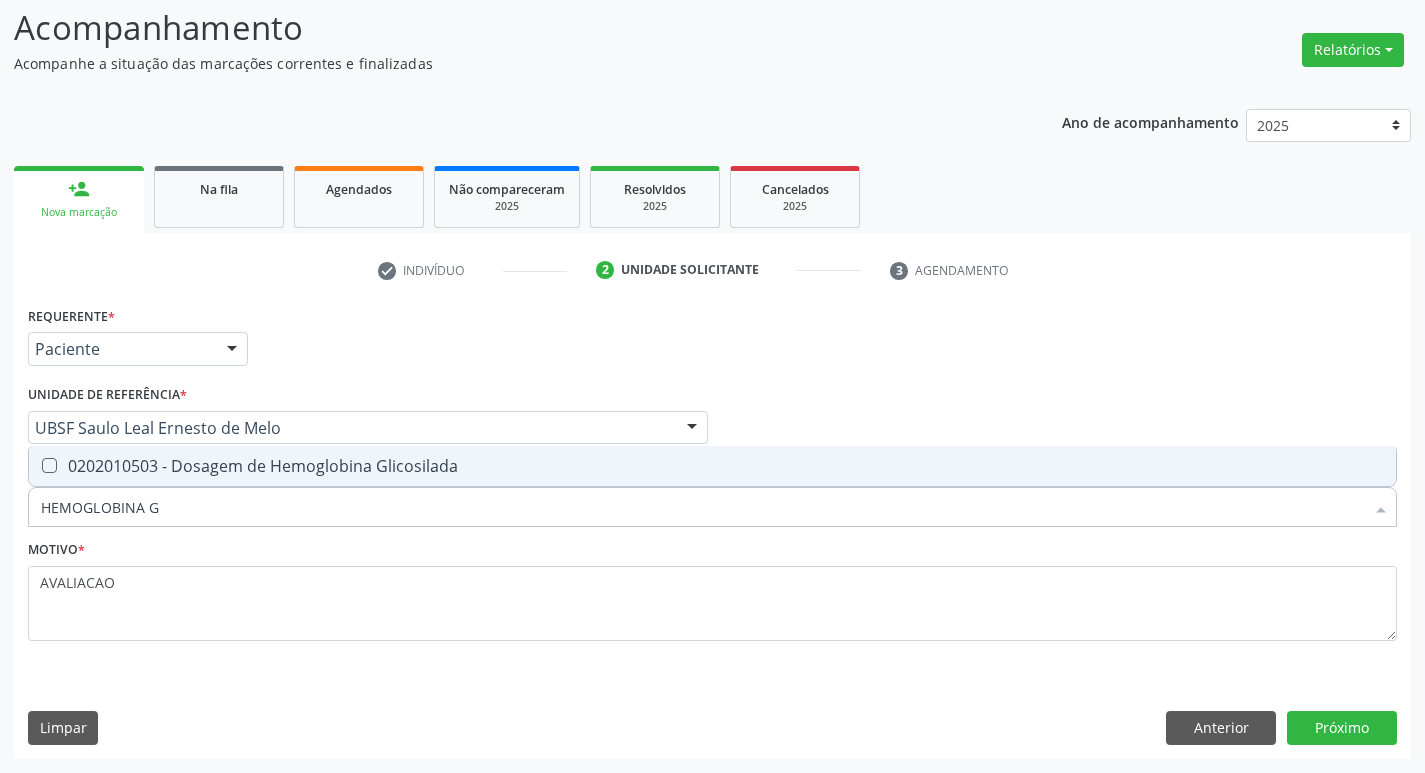 click on "0202010503 - Dosagem de Hemoglobina Glicosilada" at bounding box center [712, 466] 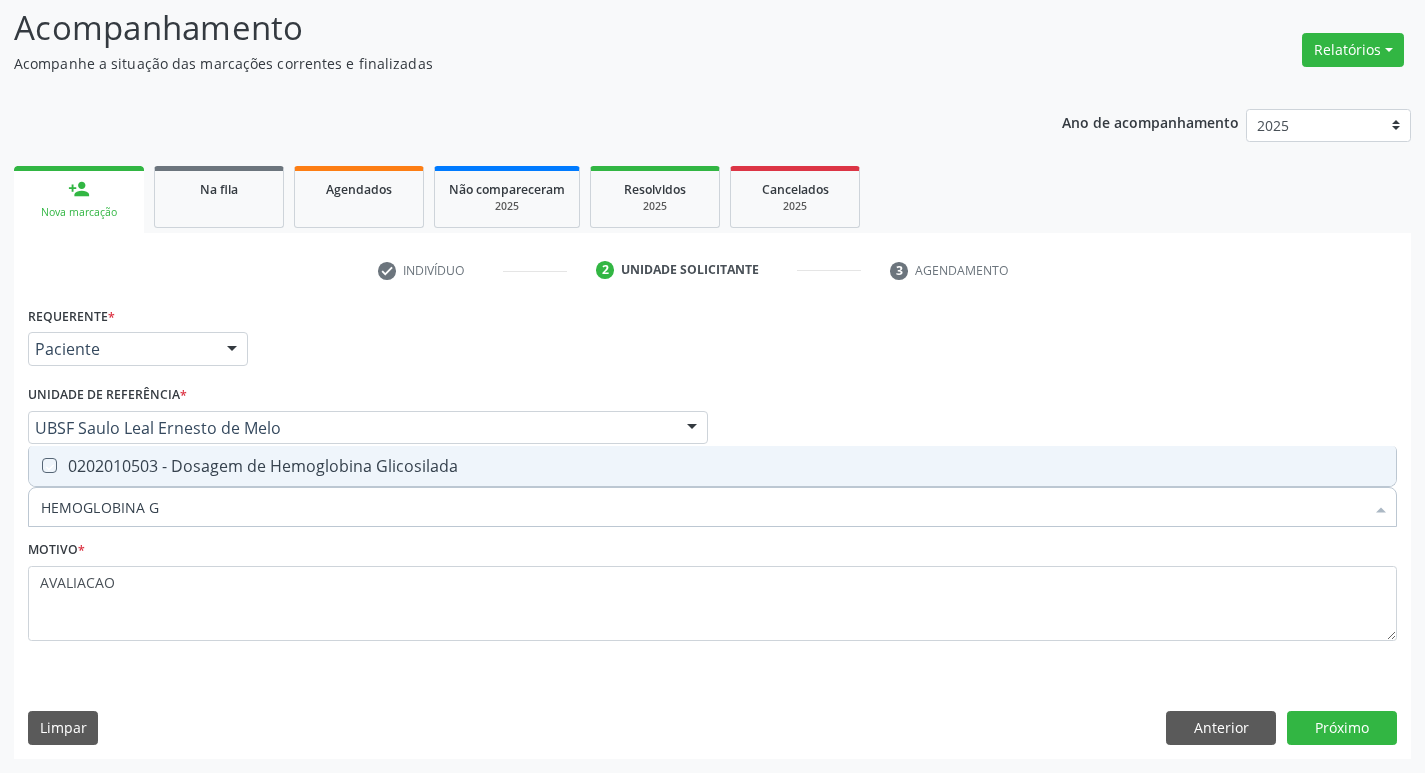 checkbox on "true" 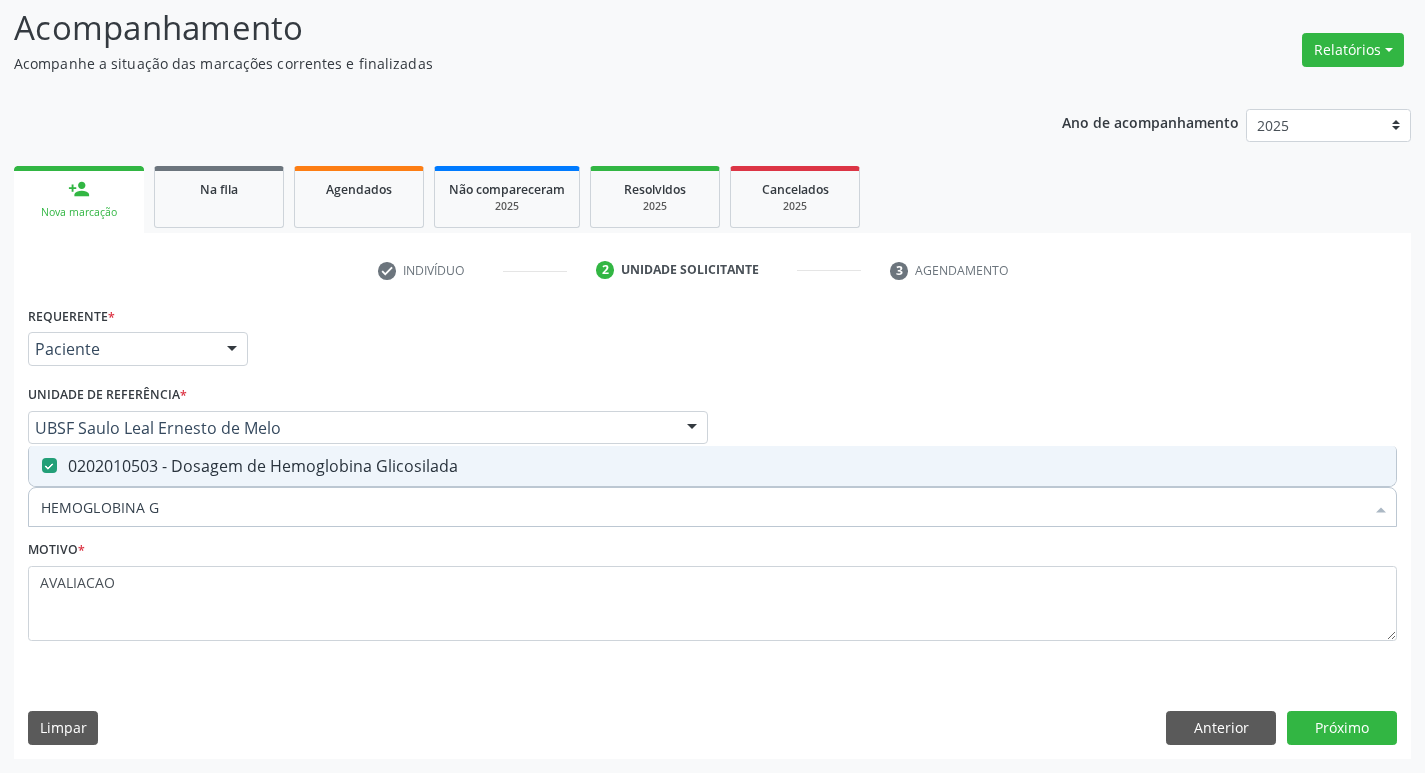type on "HEMOGLOBINA" 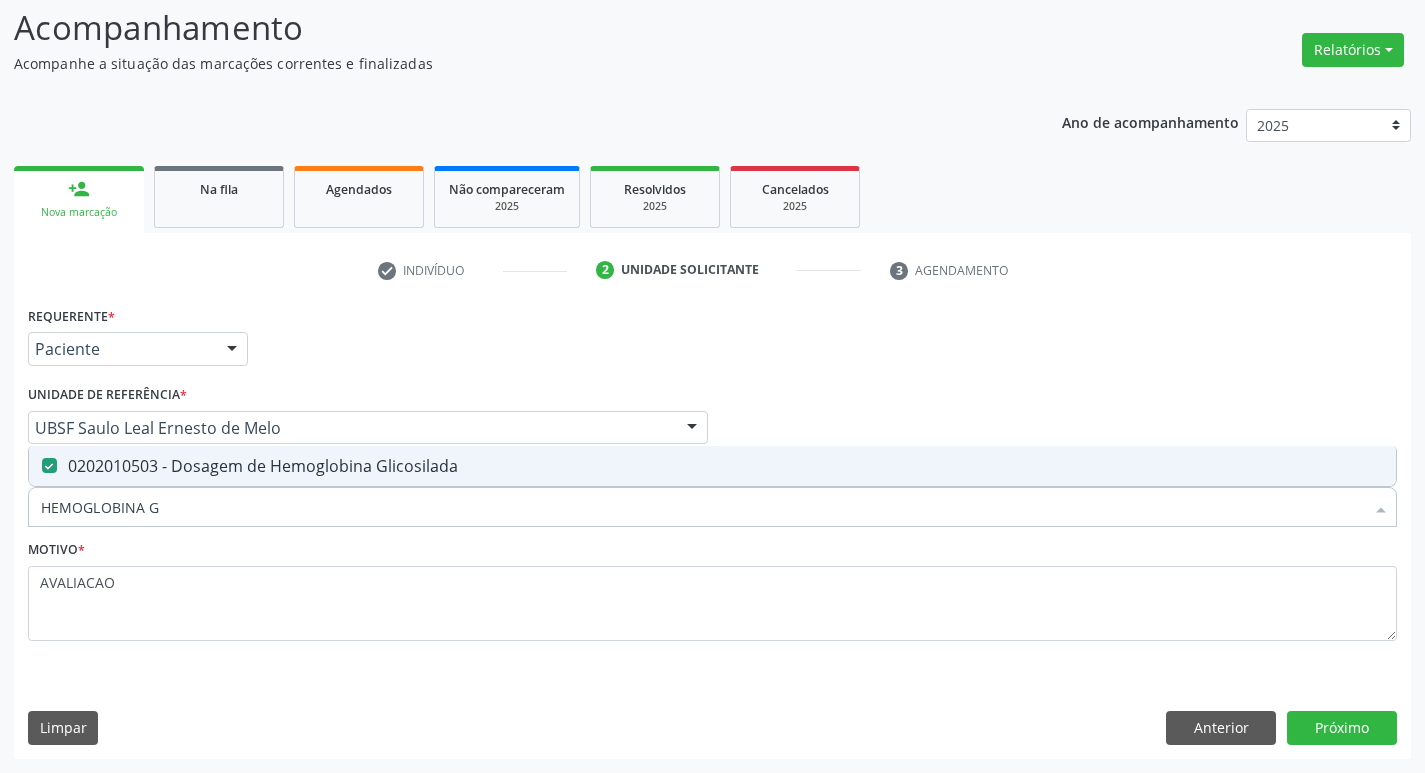 checkbox on "false" 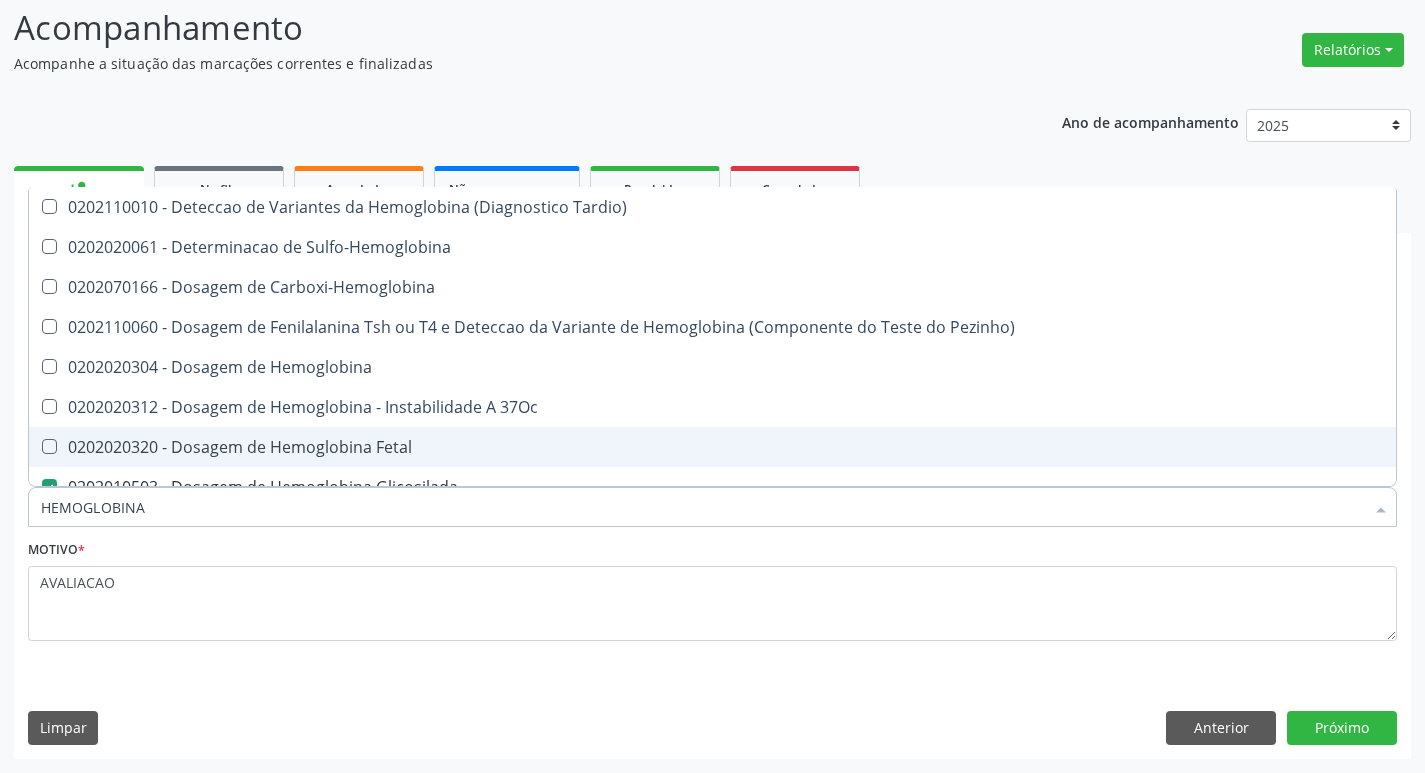 type on "HEMOGLOBIN" 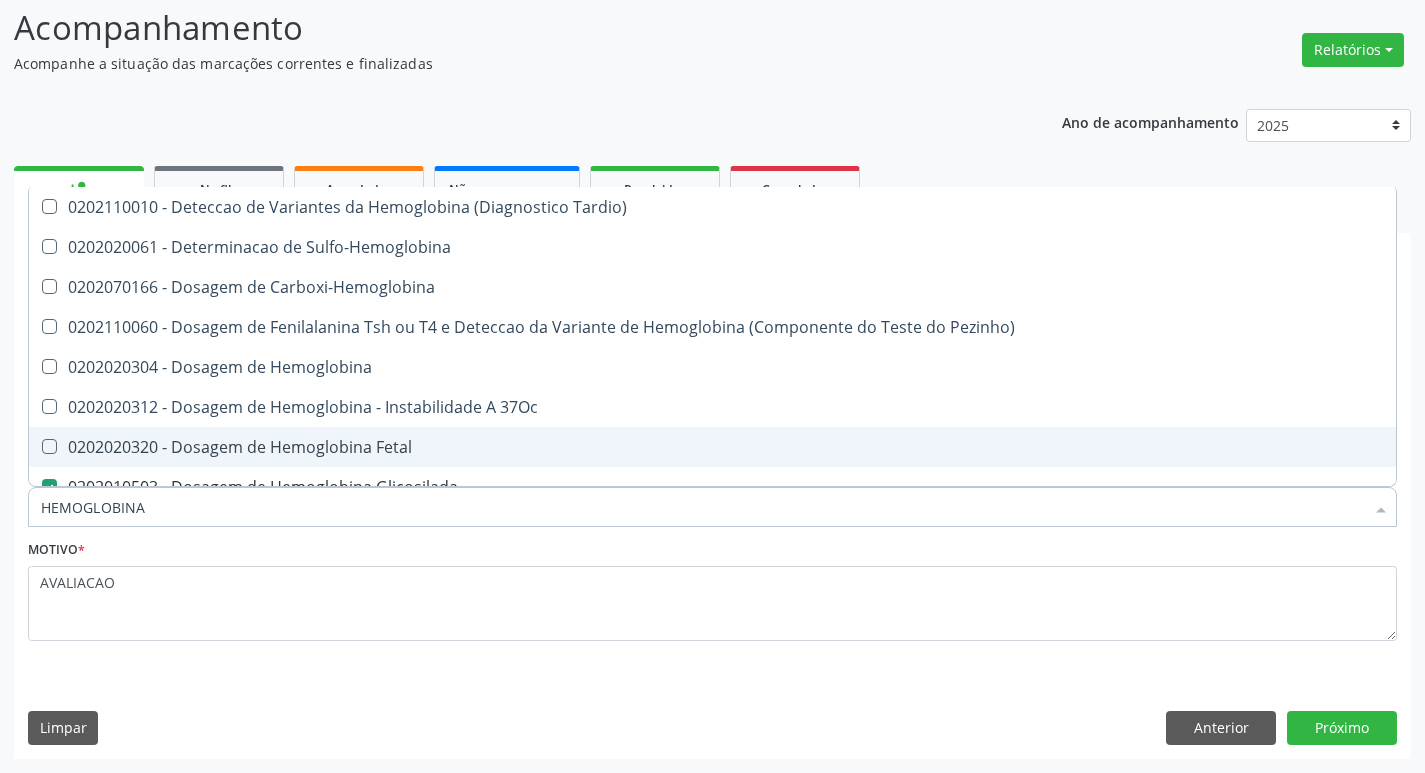 checkbox on "false" 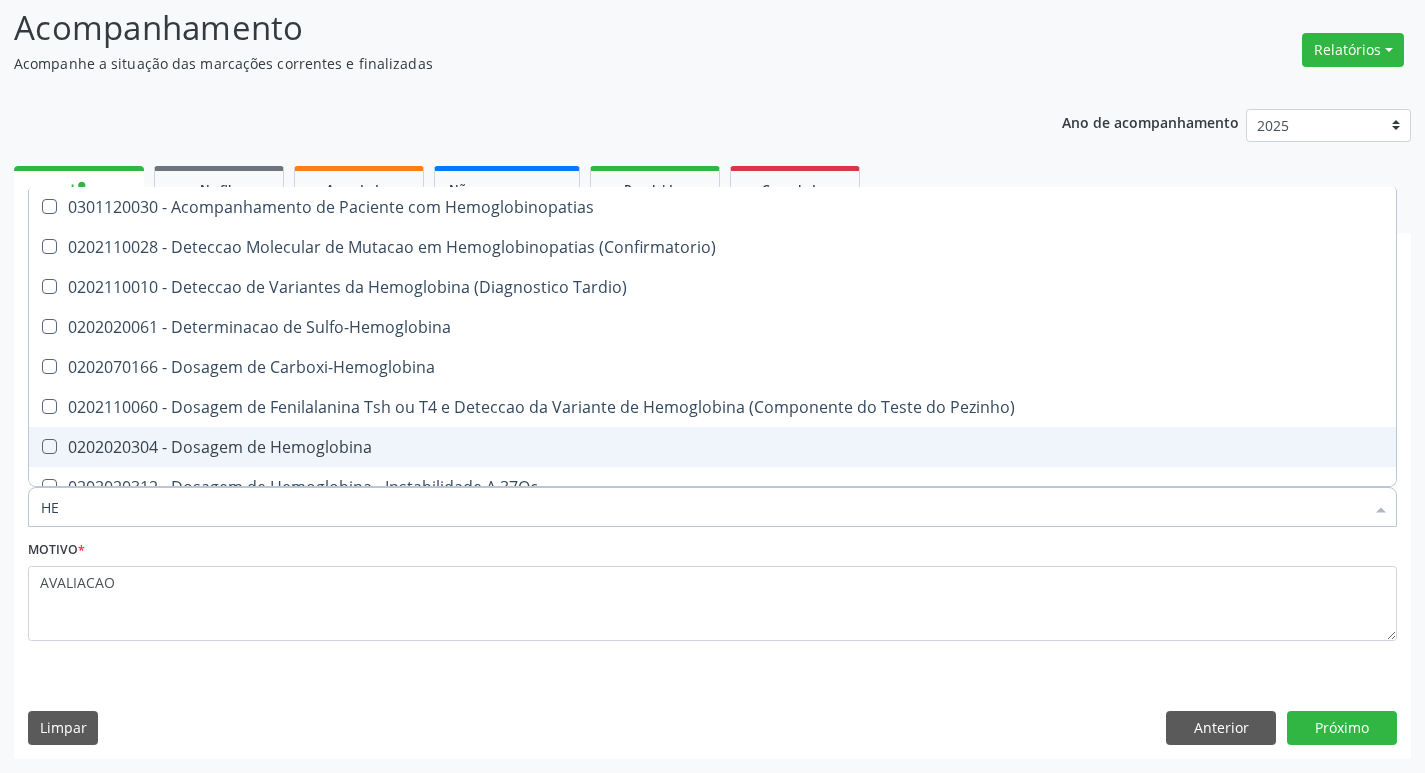 type on "H" 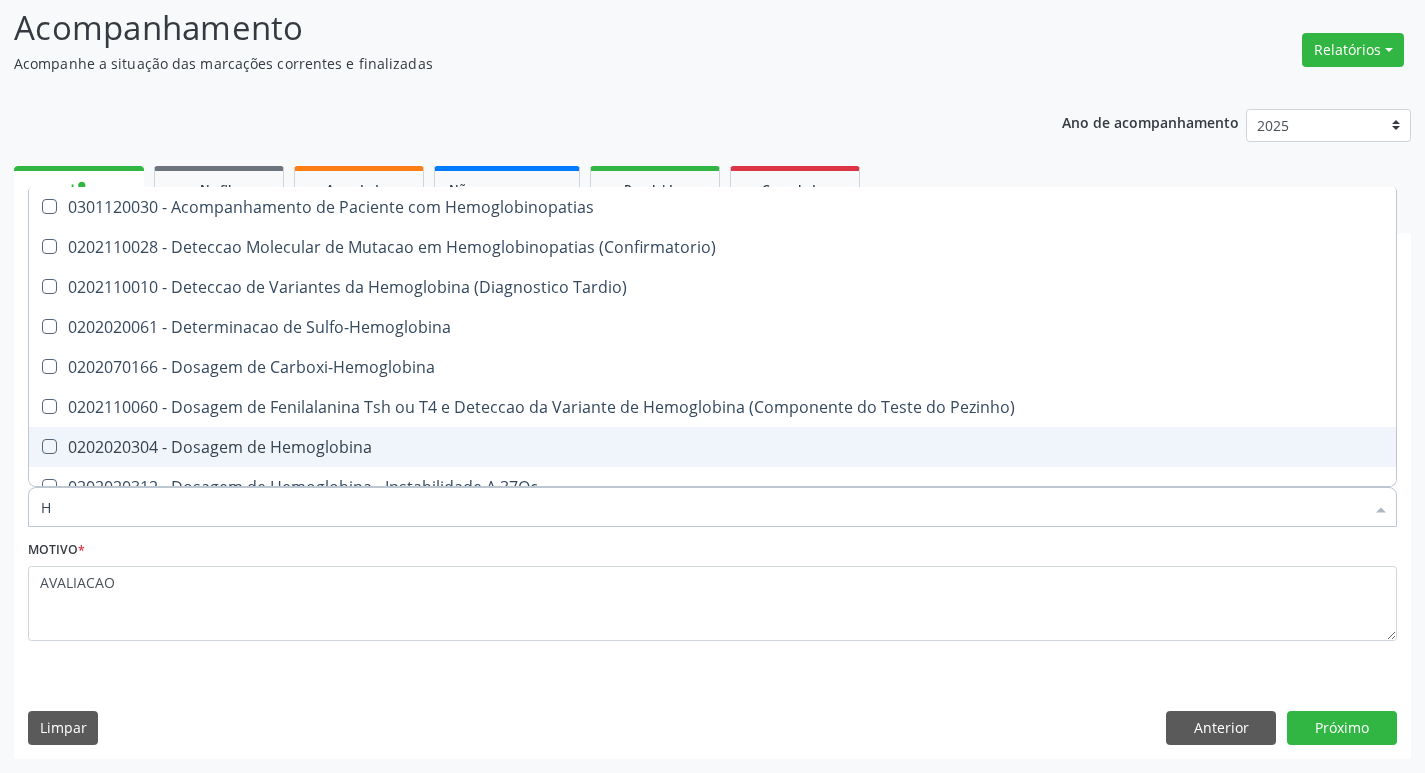 type 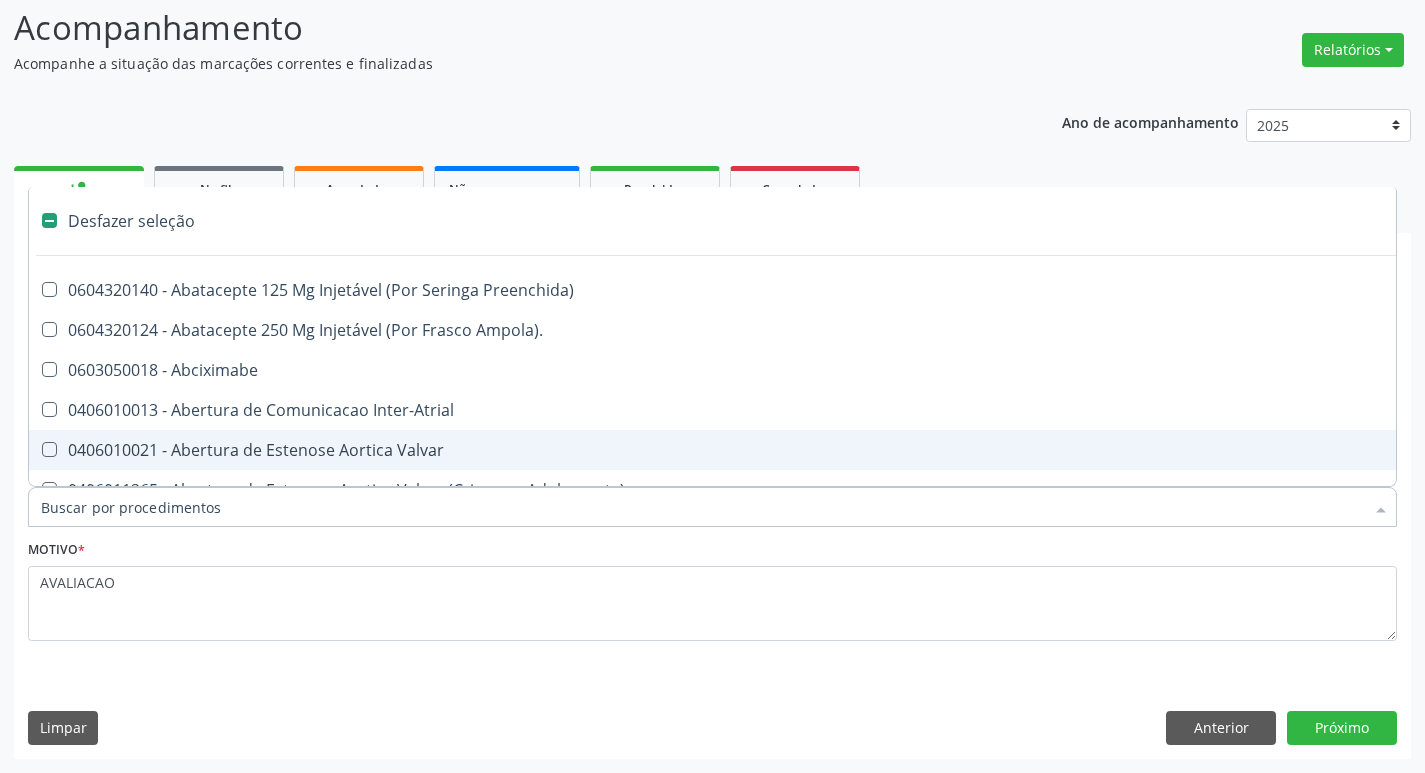 checkbox on "false" 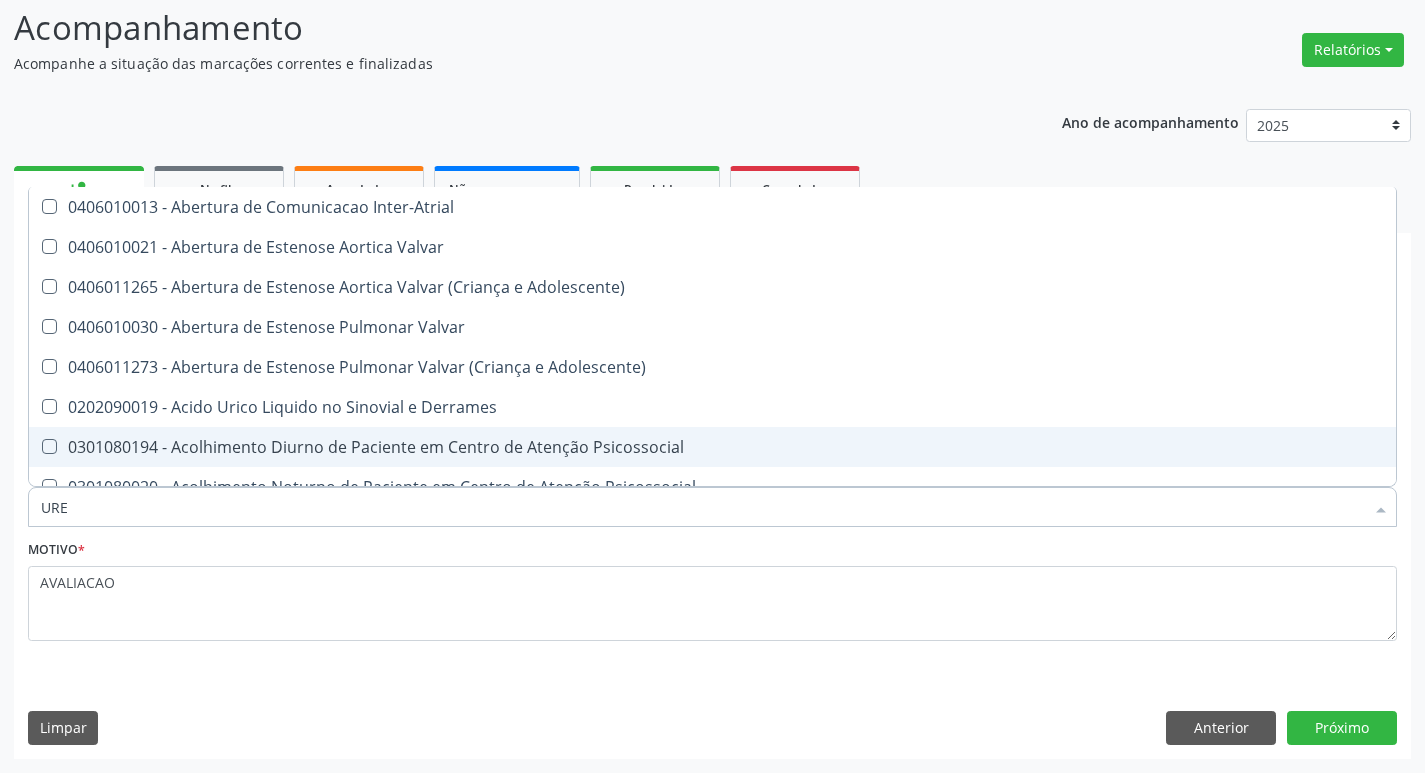 type on "UREI" 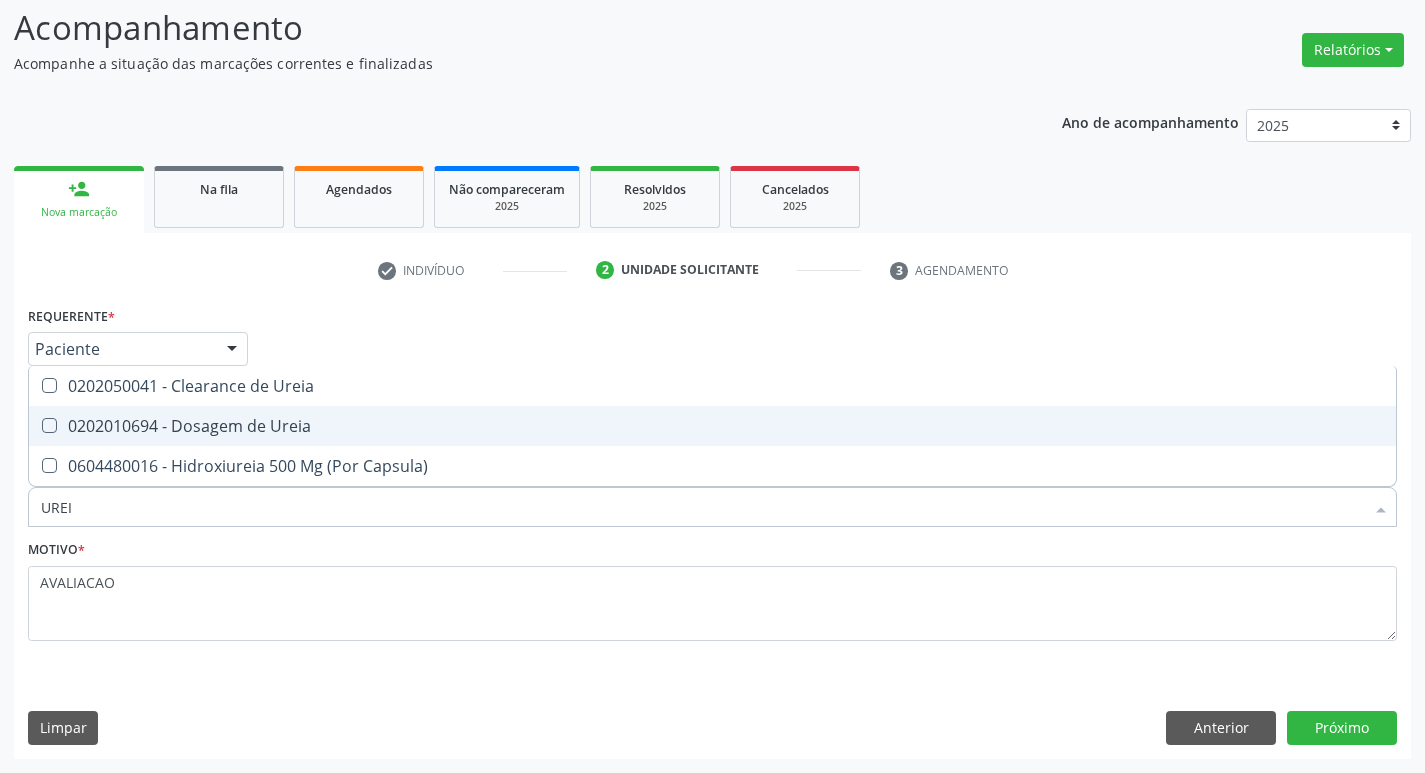 click on "0202010694 - Dosagem de Ureia" at bounding box center [712, 426] 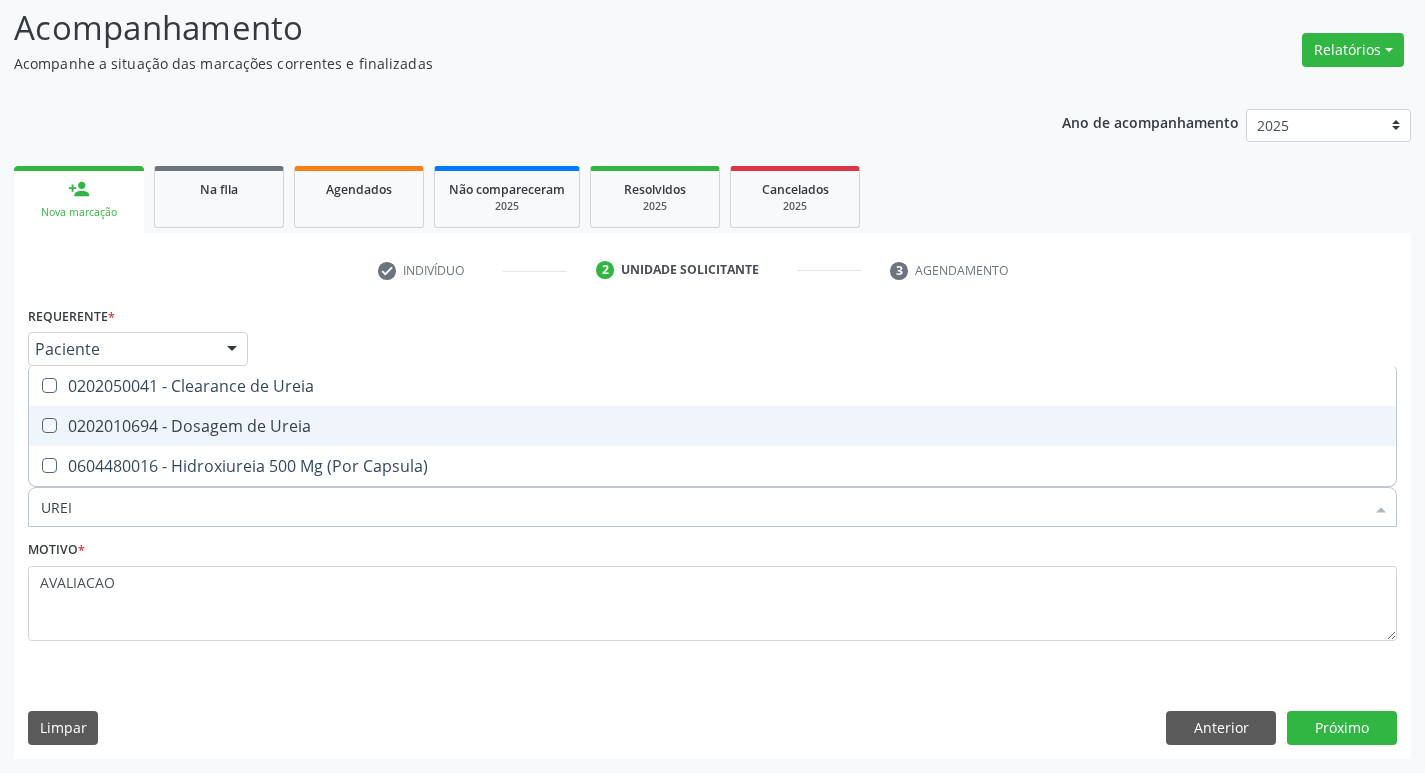 checkbox on "true" 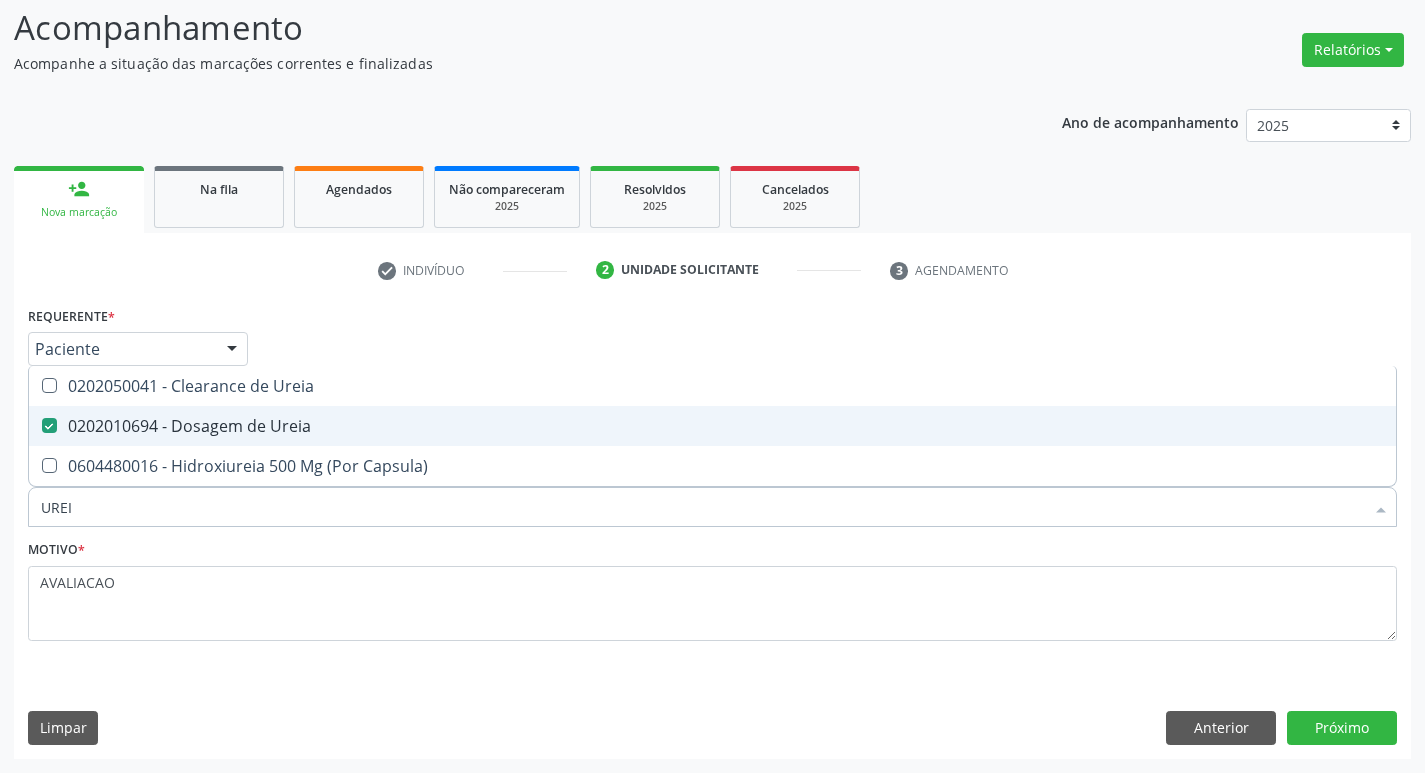 type on "URE" 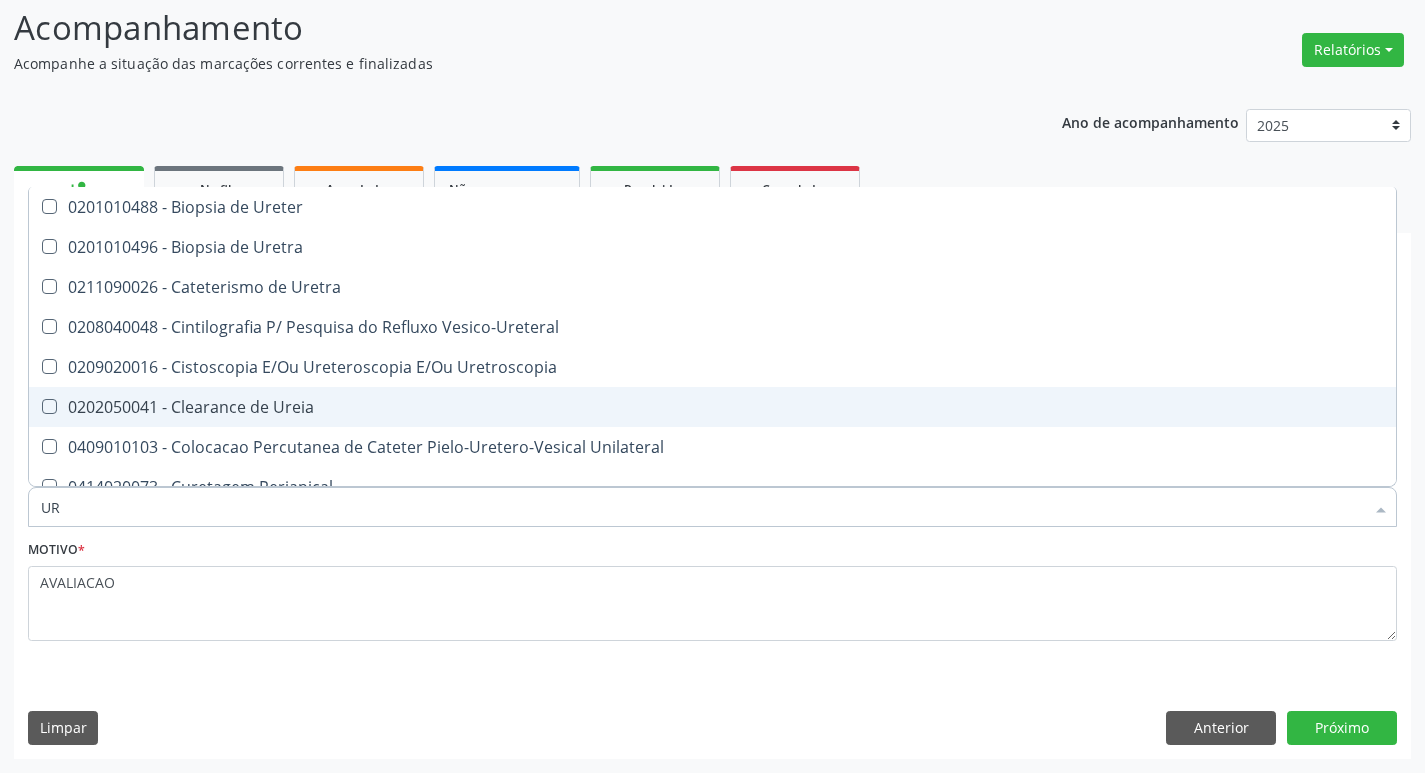 type on "U" 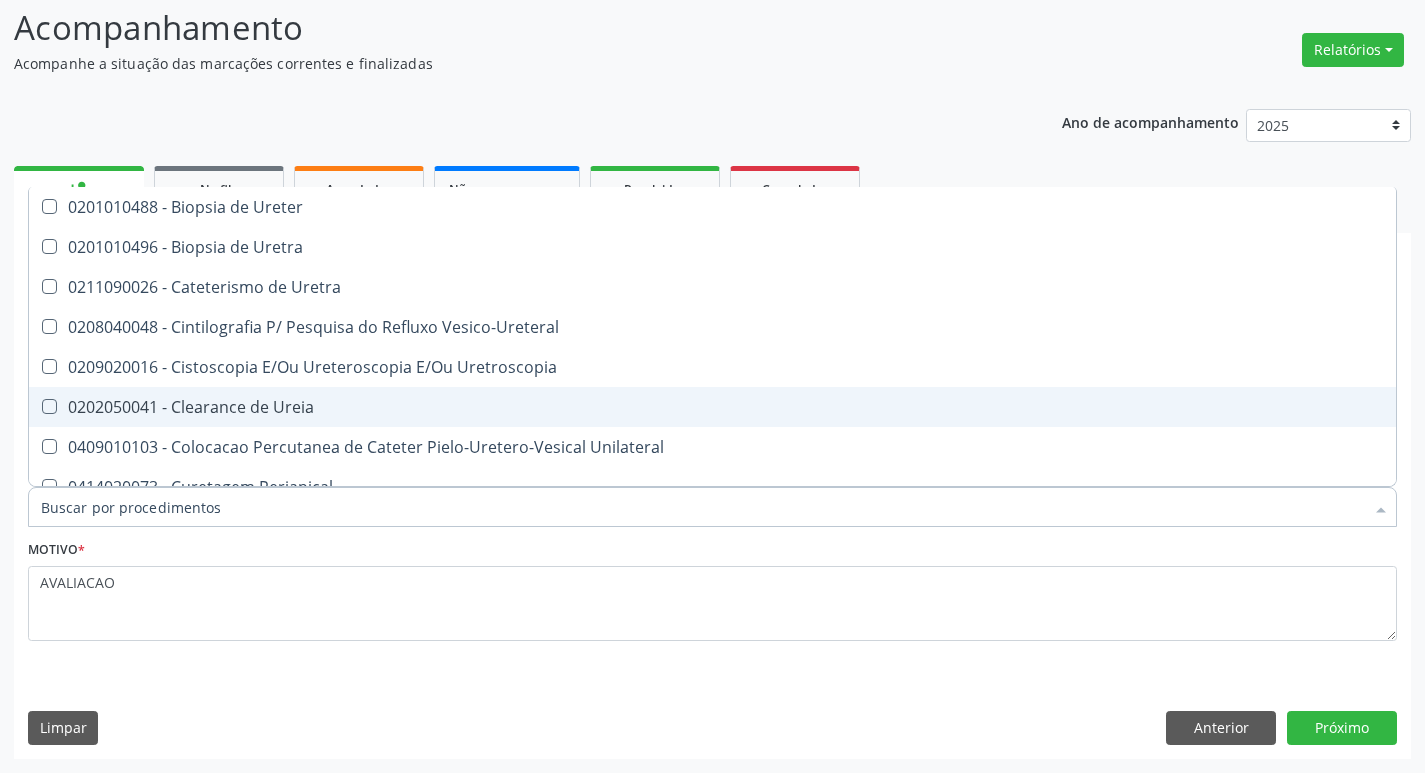 type on "C" 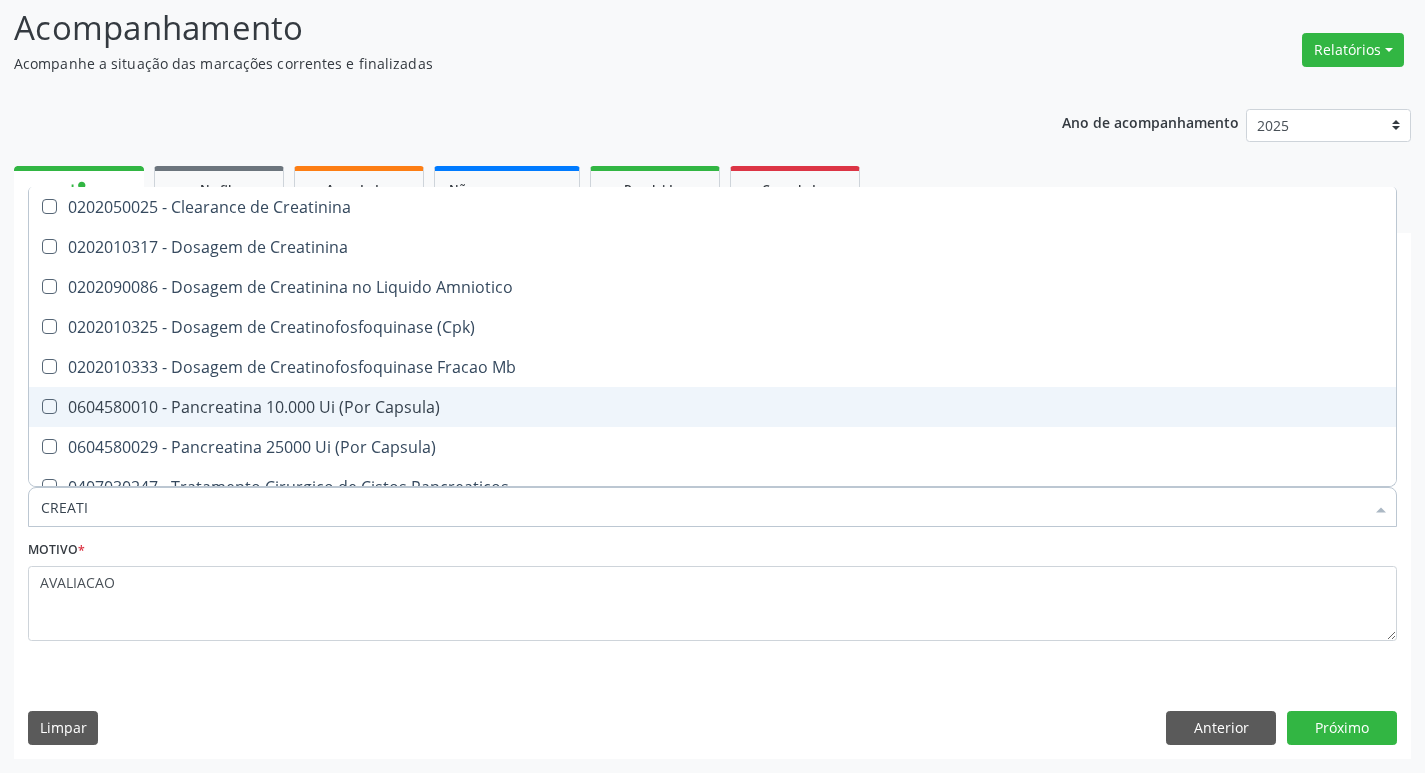type on "CREATIN" 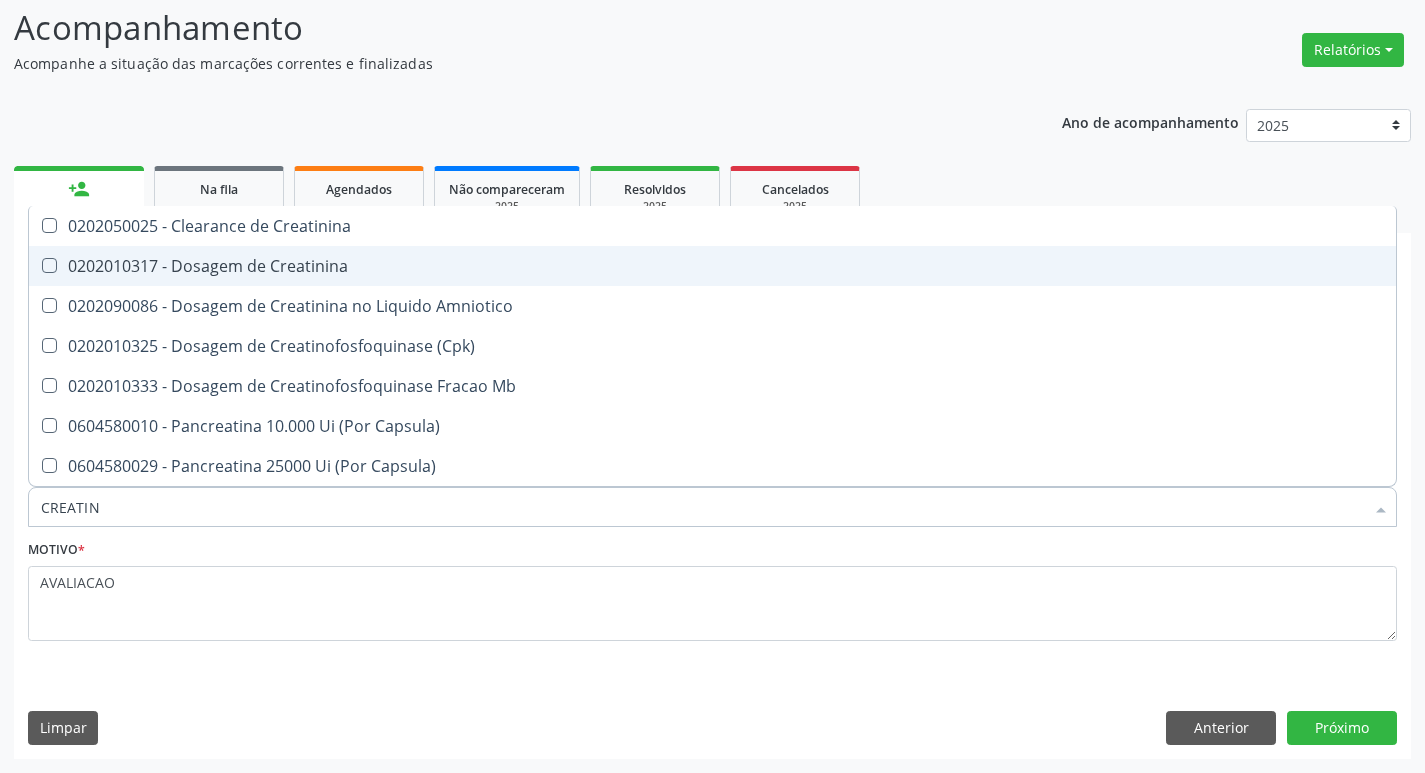 click on "0202010317 - Dosagem de Creatinina" at bounding box center [712, 266] 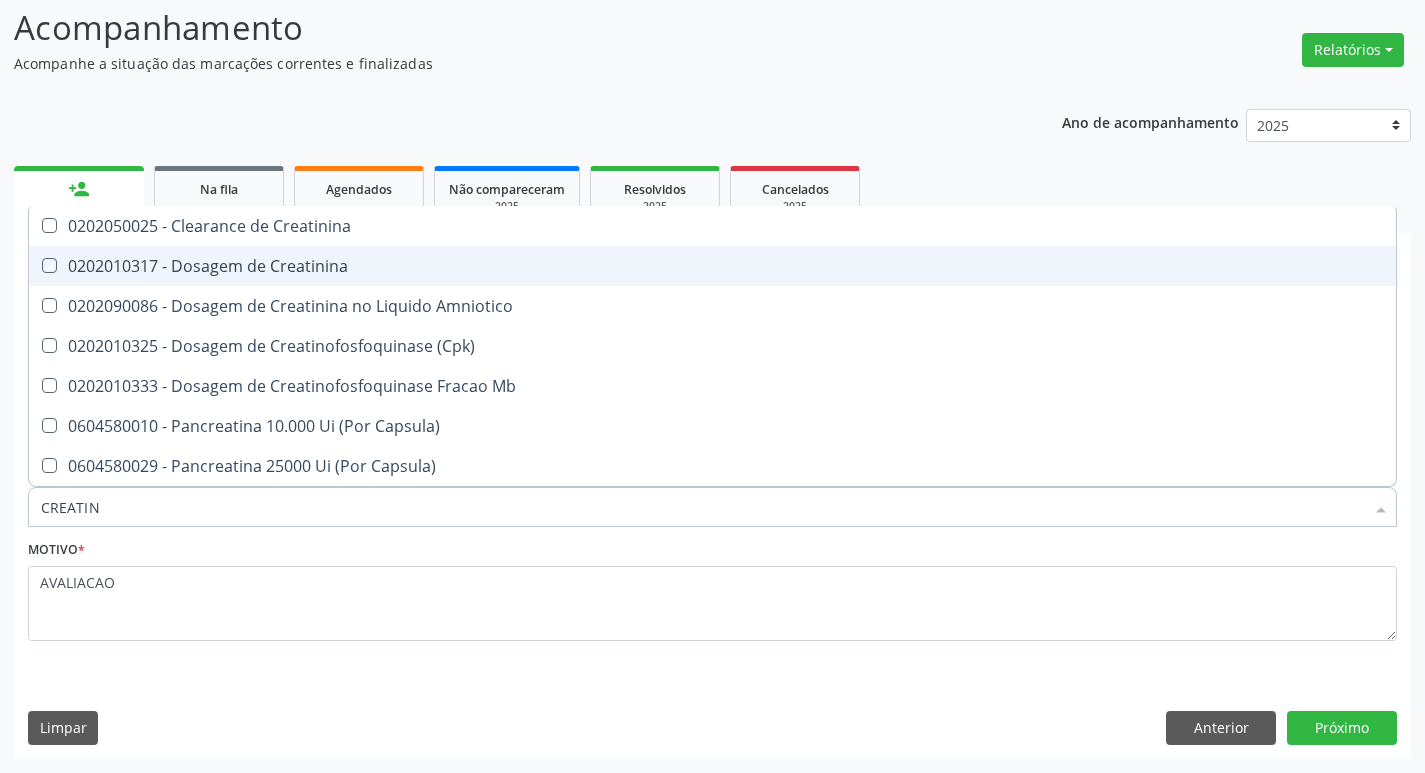 checkbox on "true" 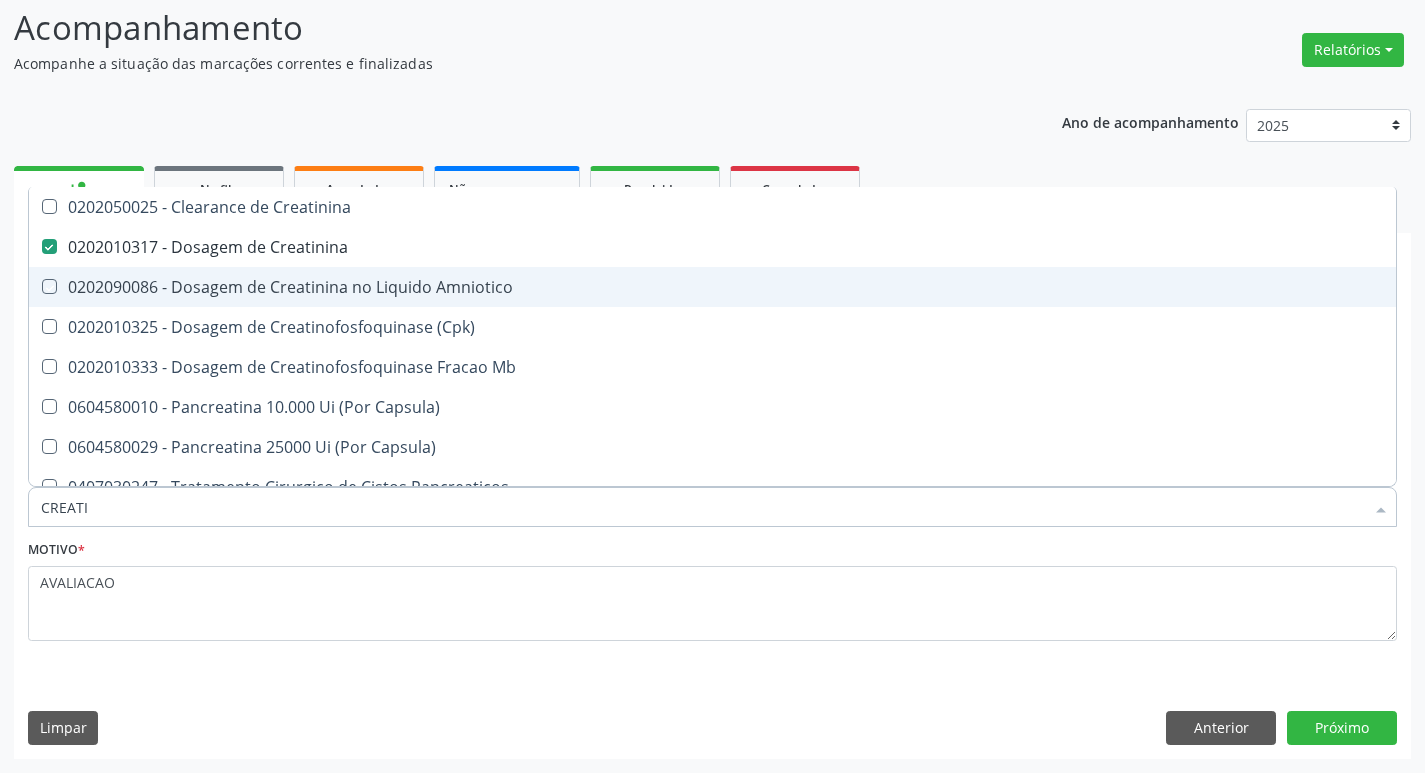 type on "CREAT" 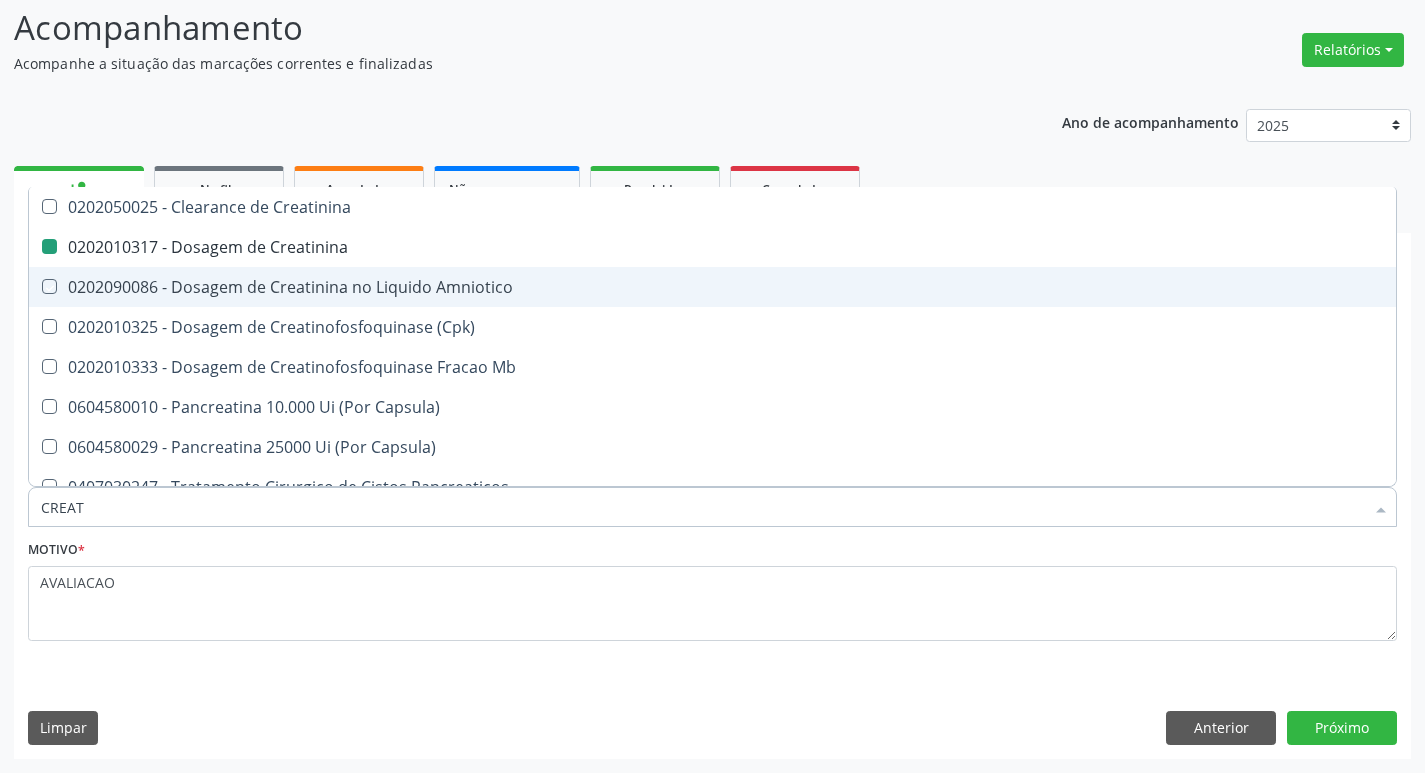 type on "CREA" 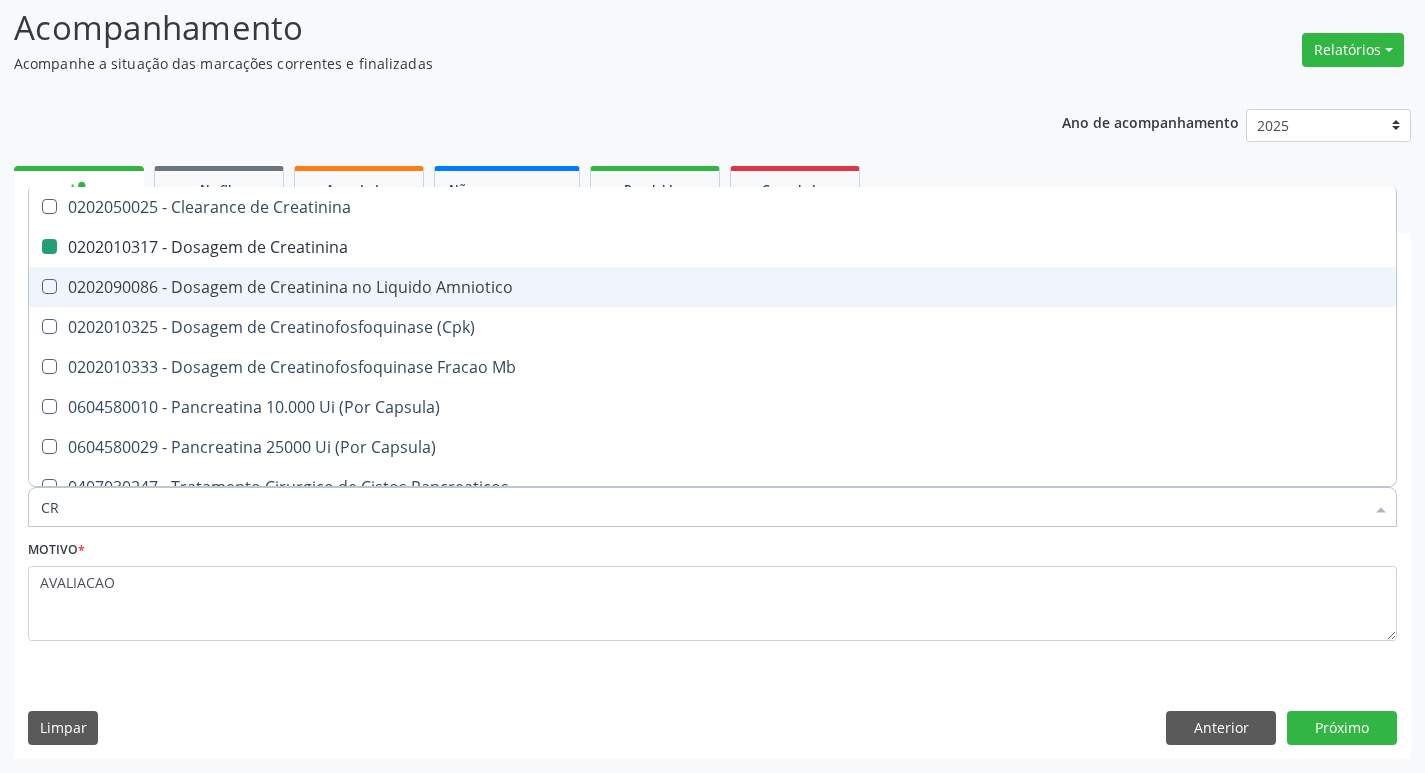 type on "C" 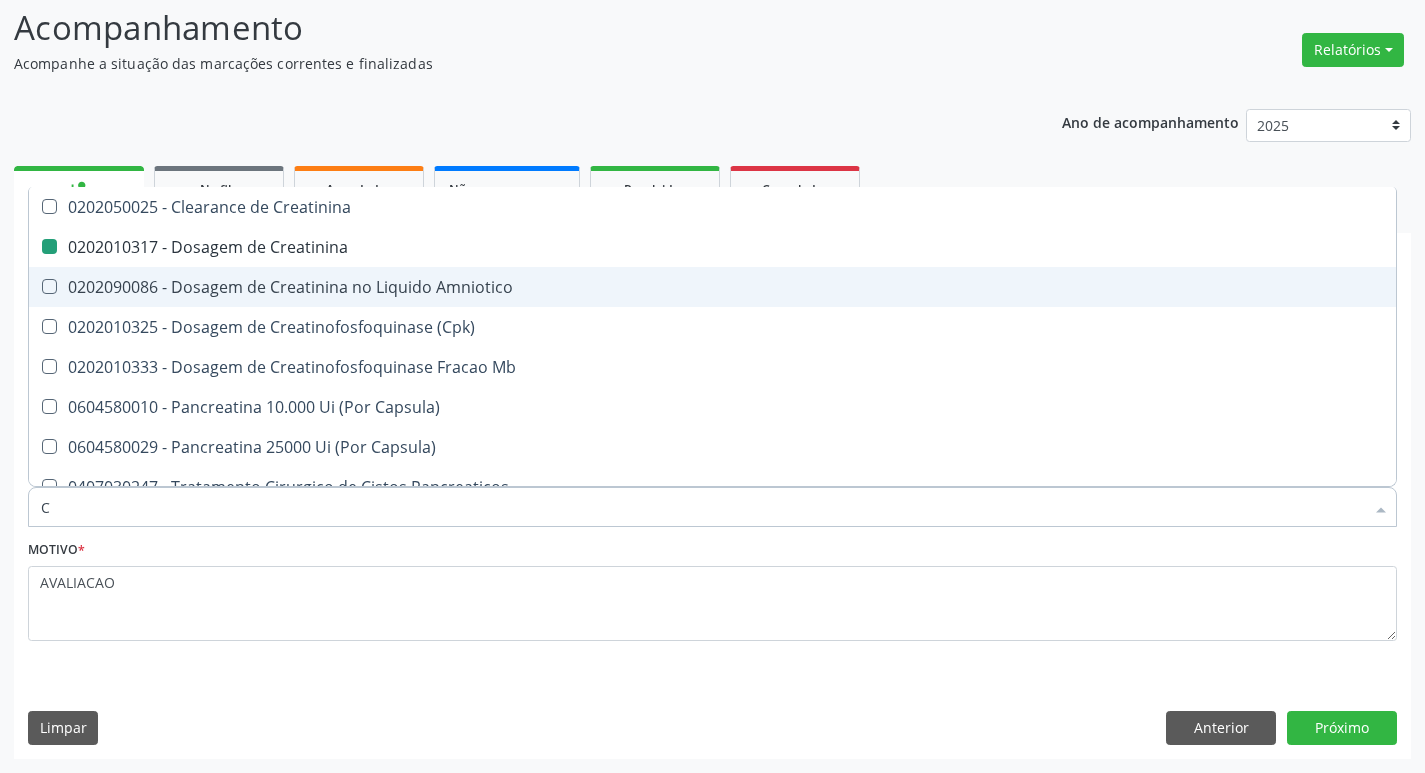 type 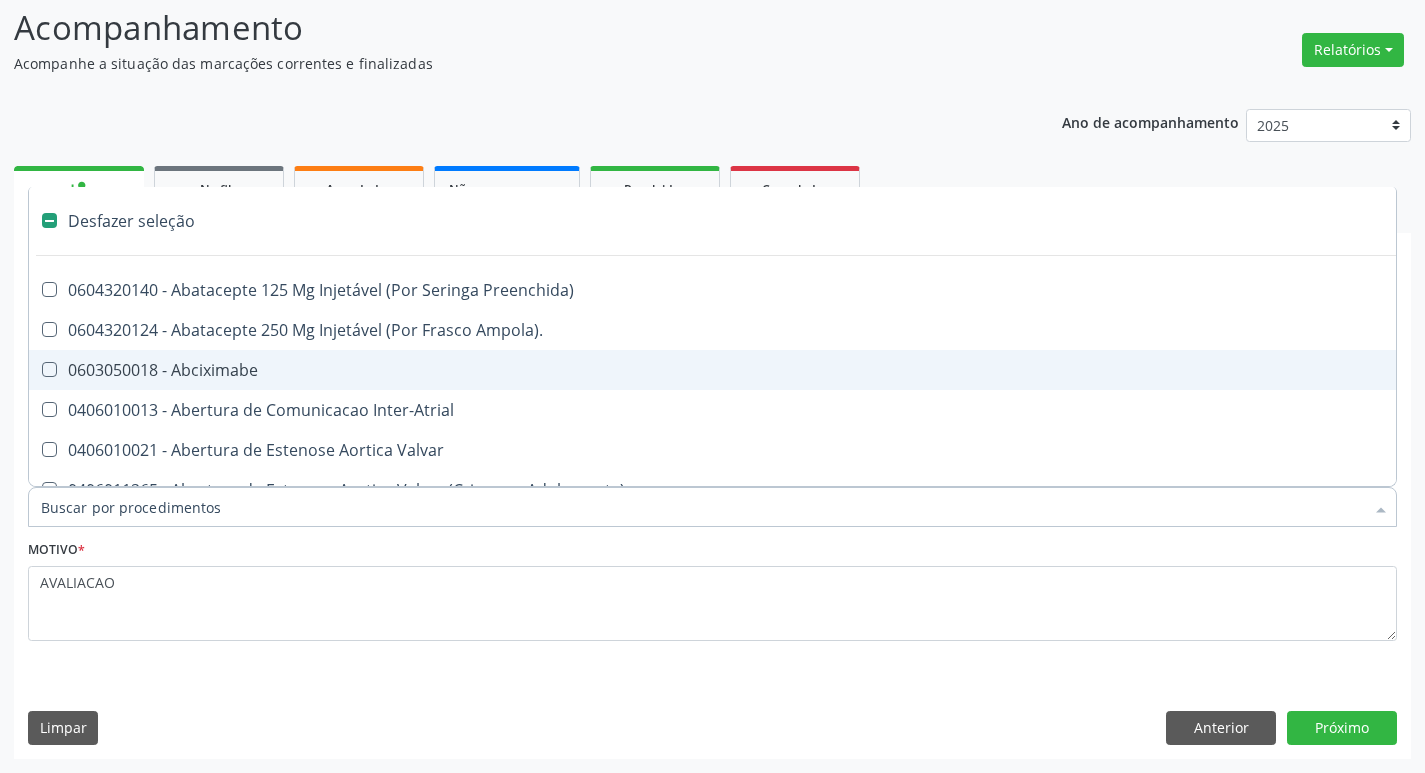 type on "5" 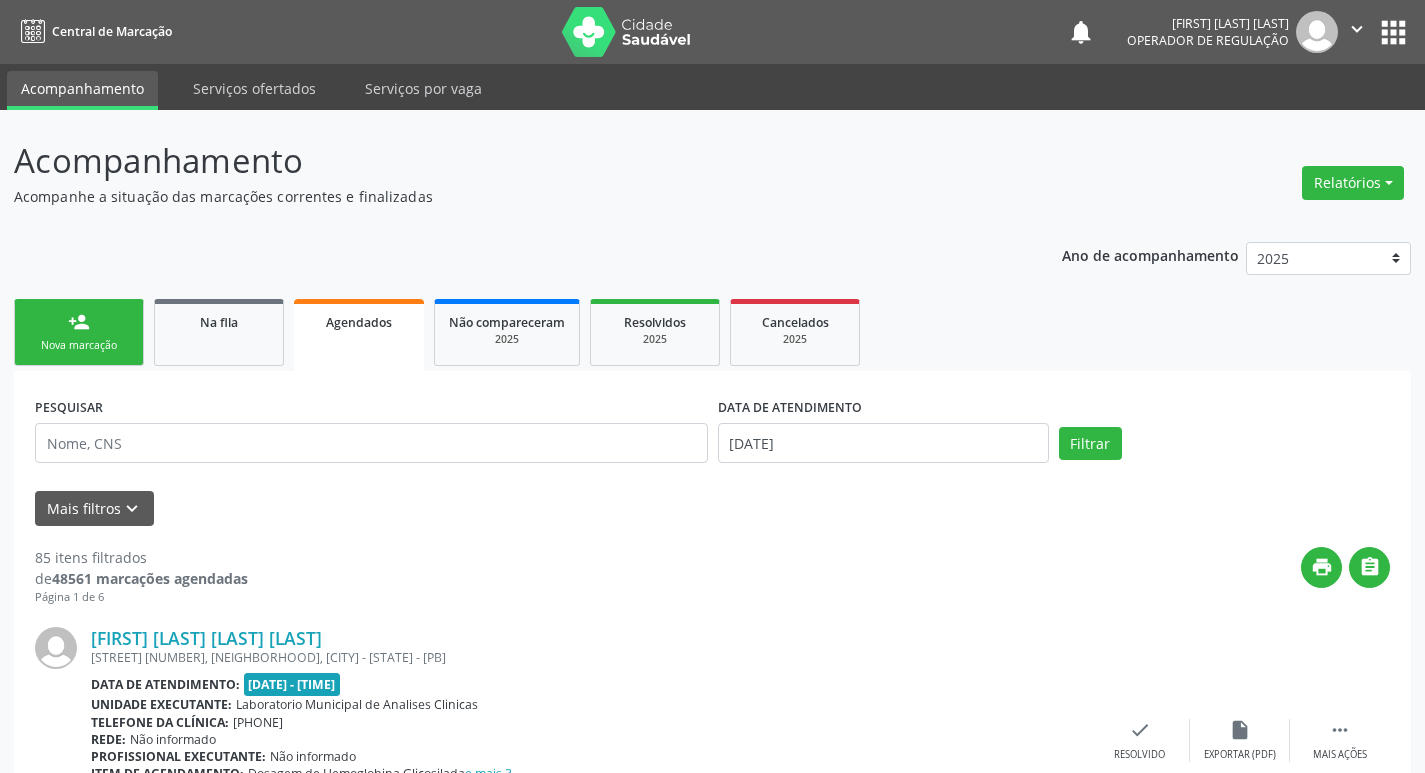 scroll, scrollTop: 0, scrollLeft: 0, axis: both 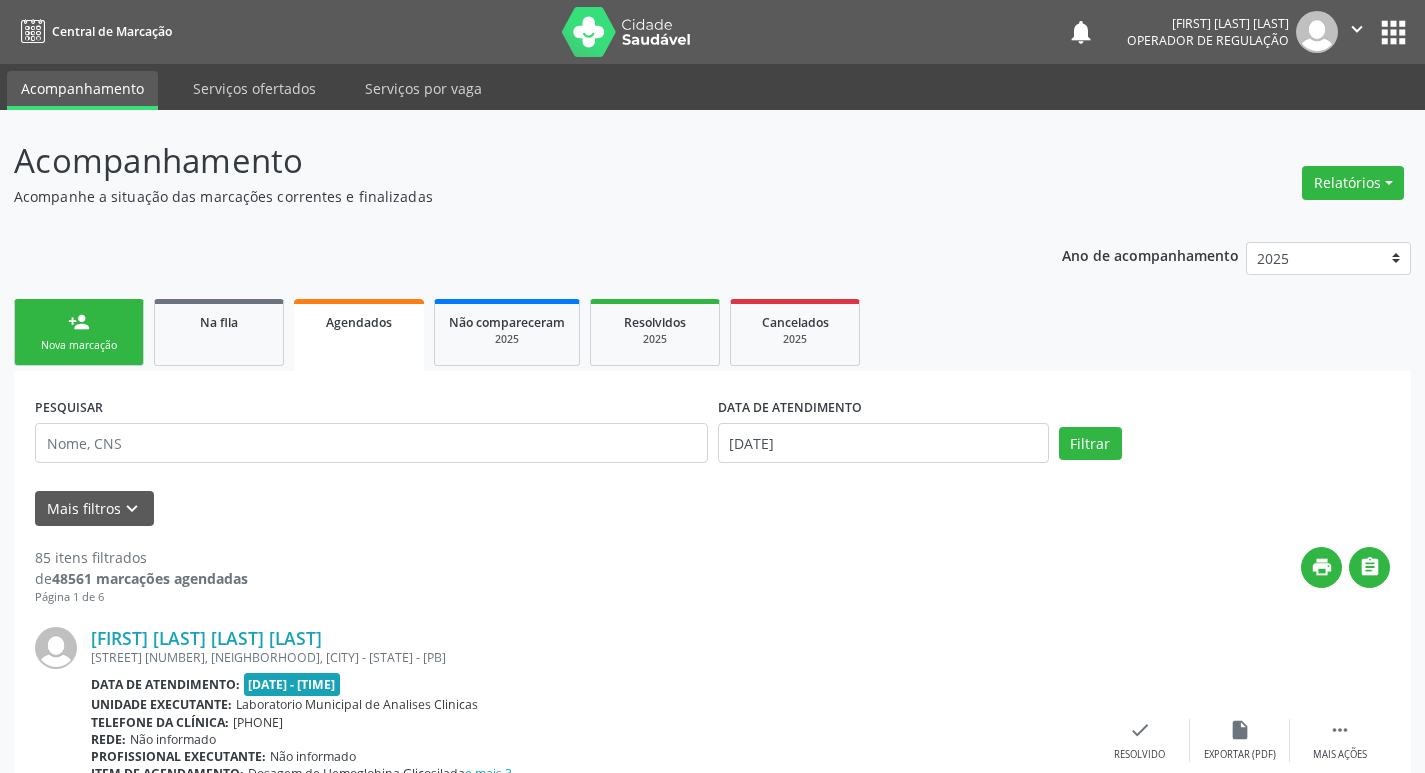 click on "Nova marcação" at bounding box center (79, 345) 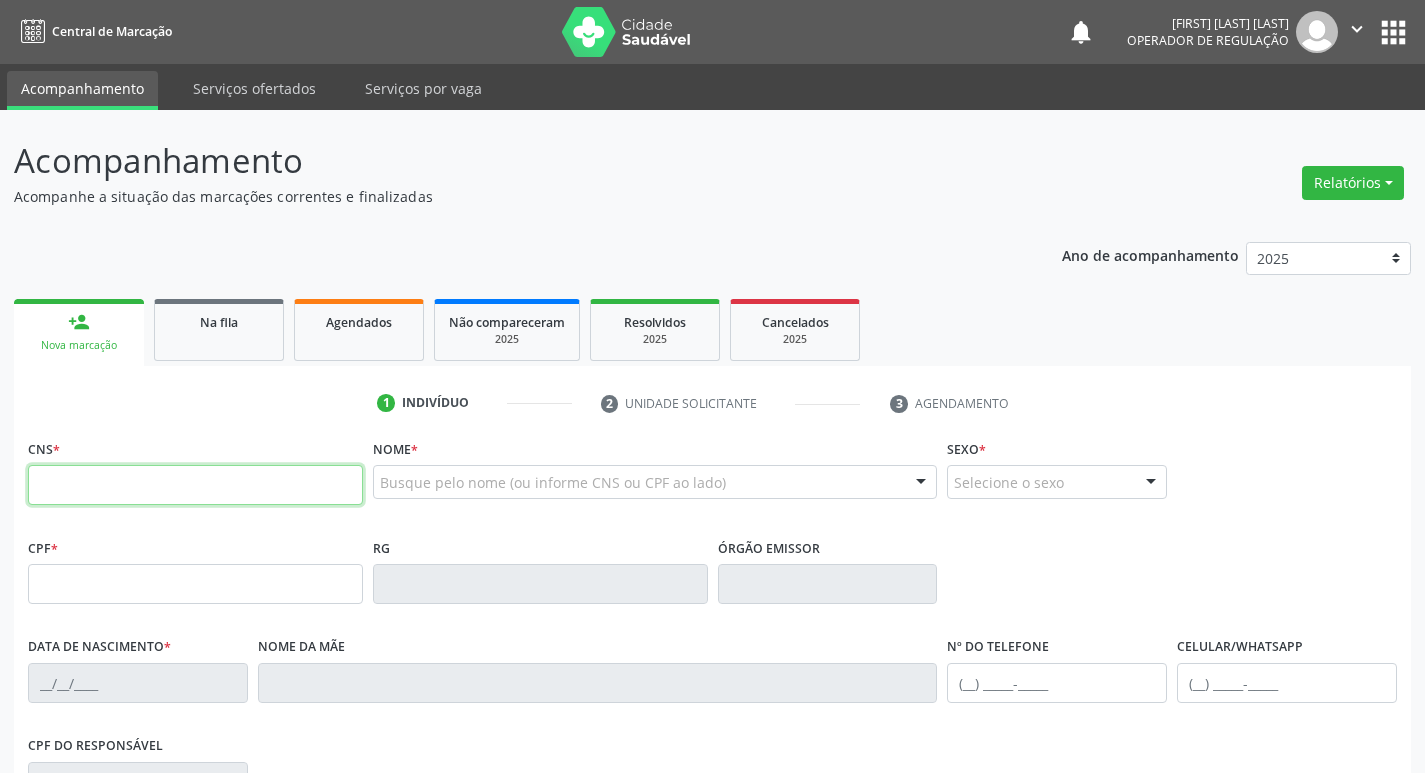 click at bounding box center (195, 485) 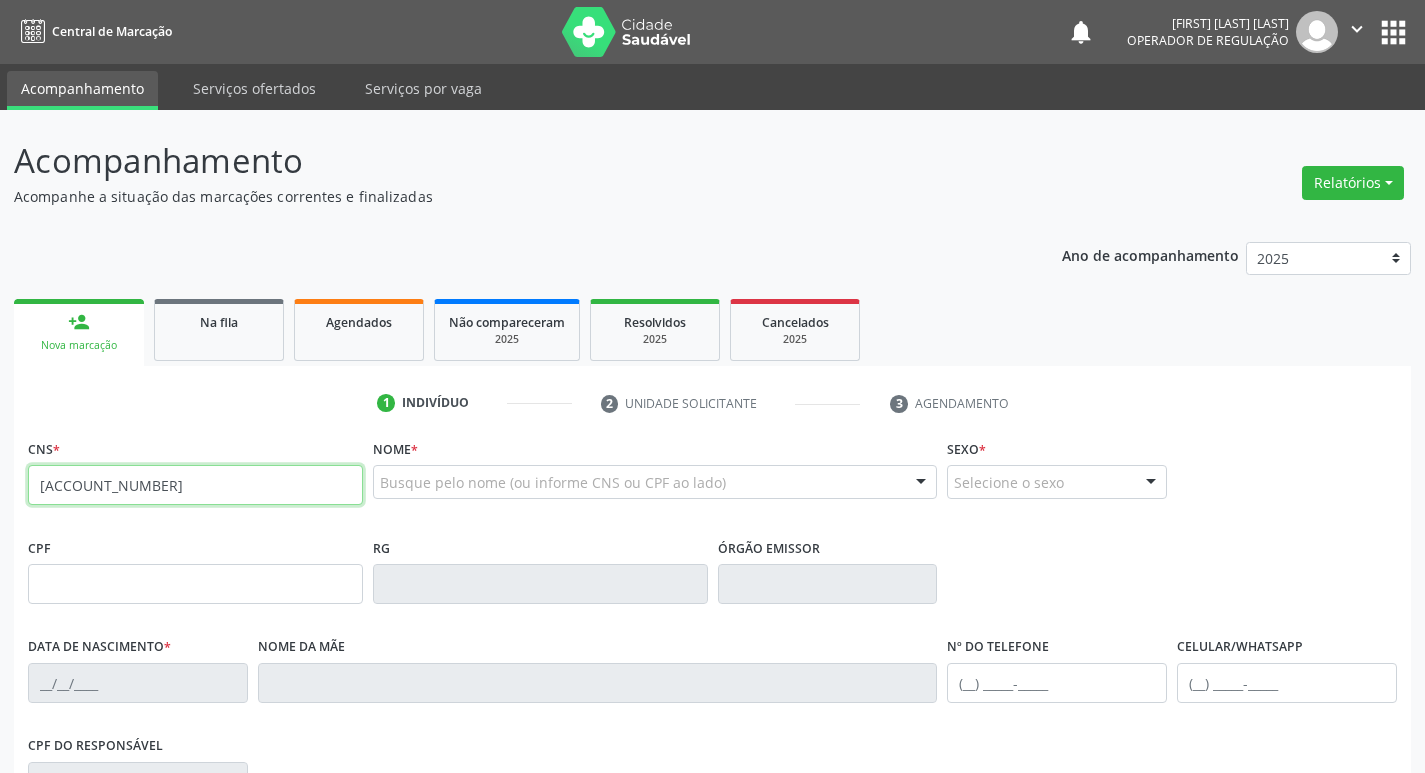type on "700 0037 6497 5800" 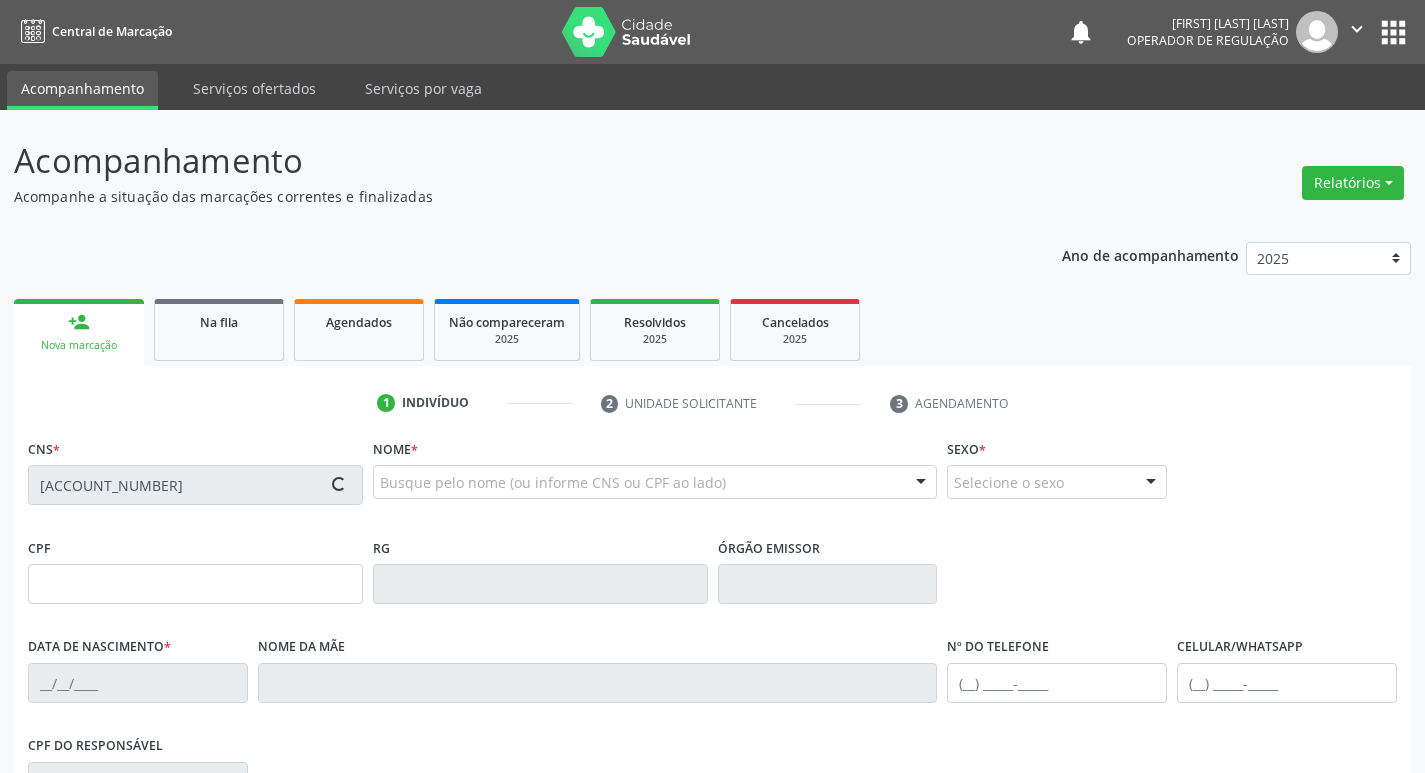type on "039.392.184-05" 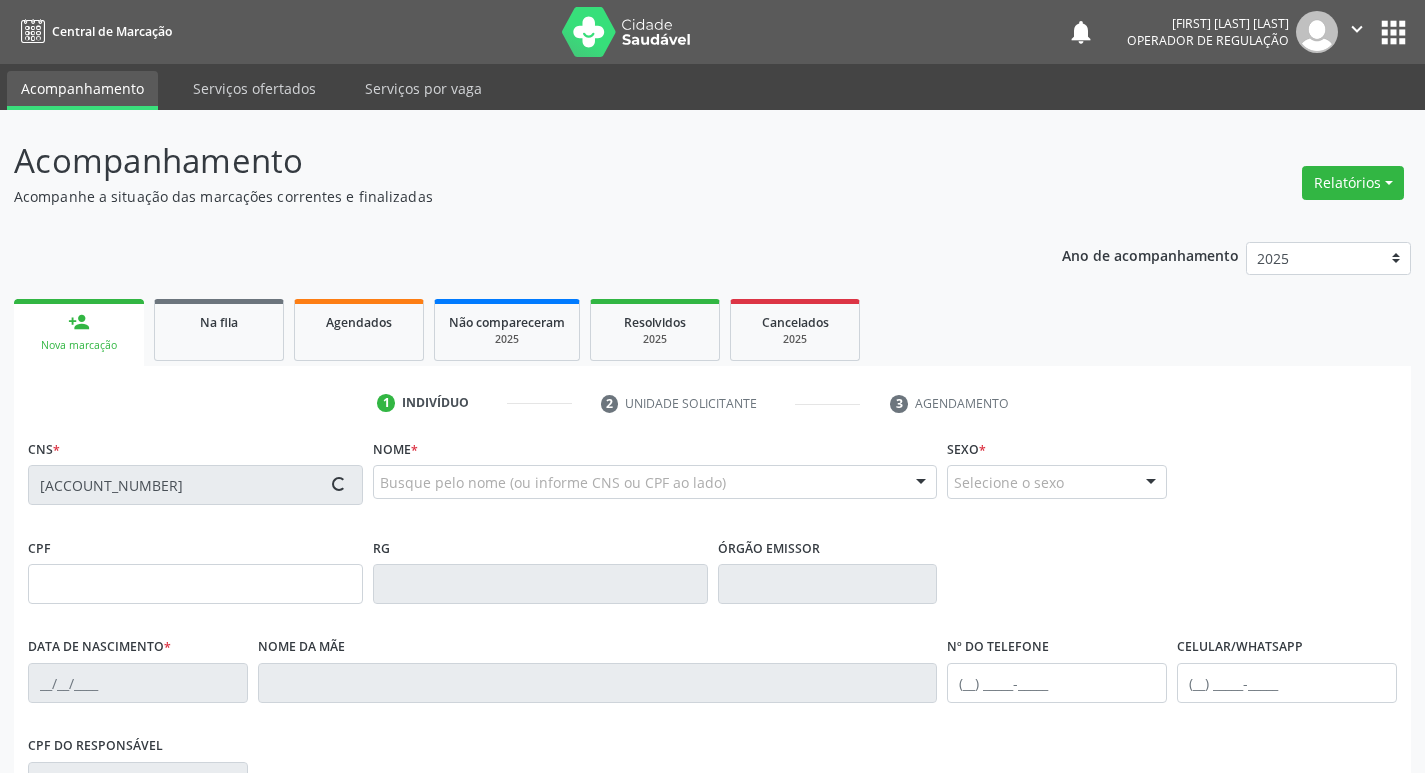 type on "25/03/1972" 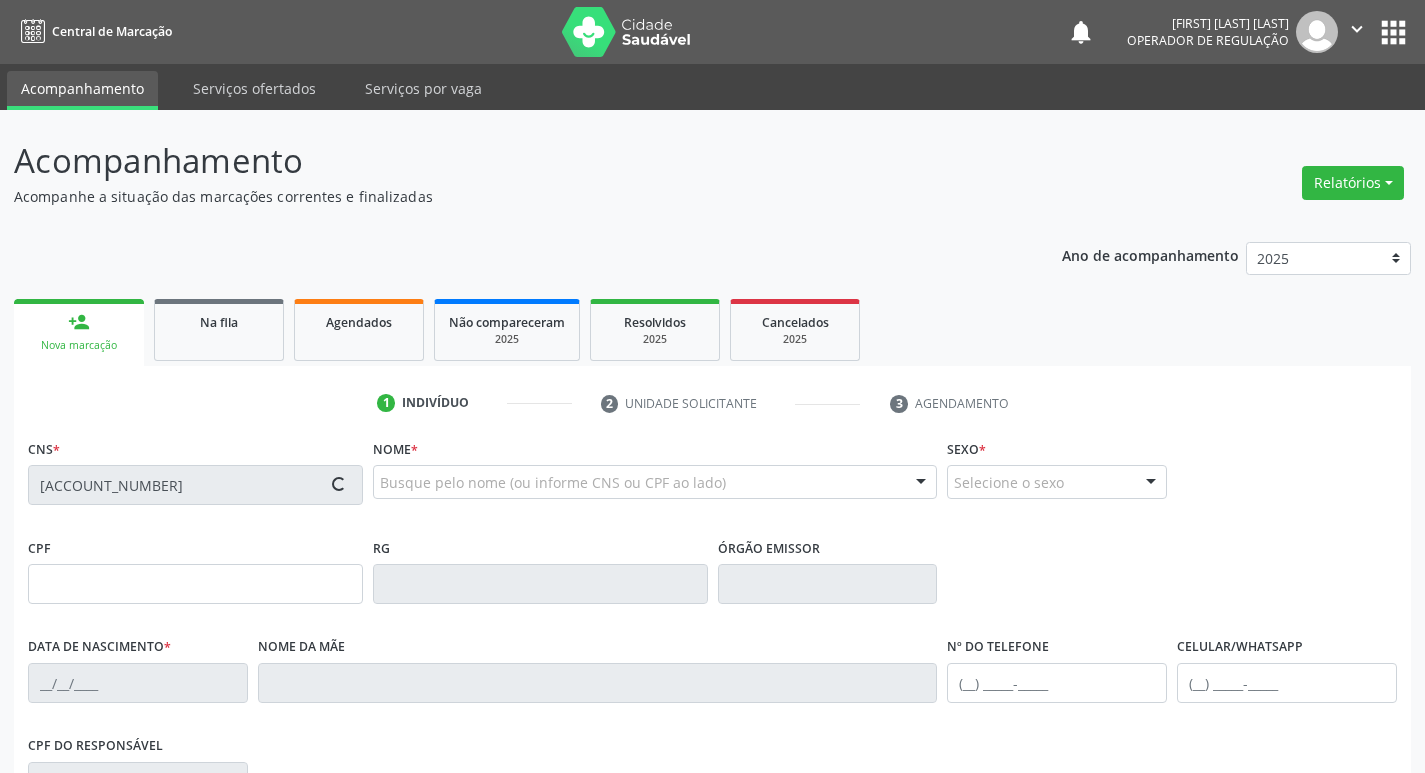 type on "(83) 99116-4417" 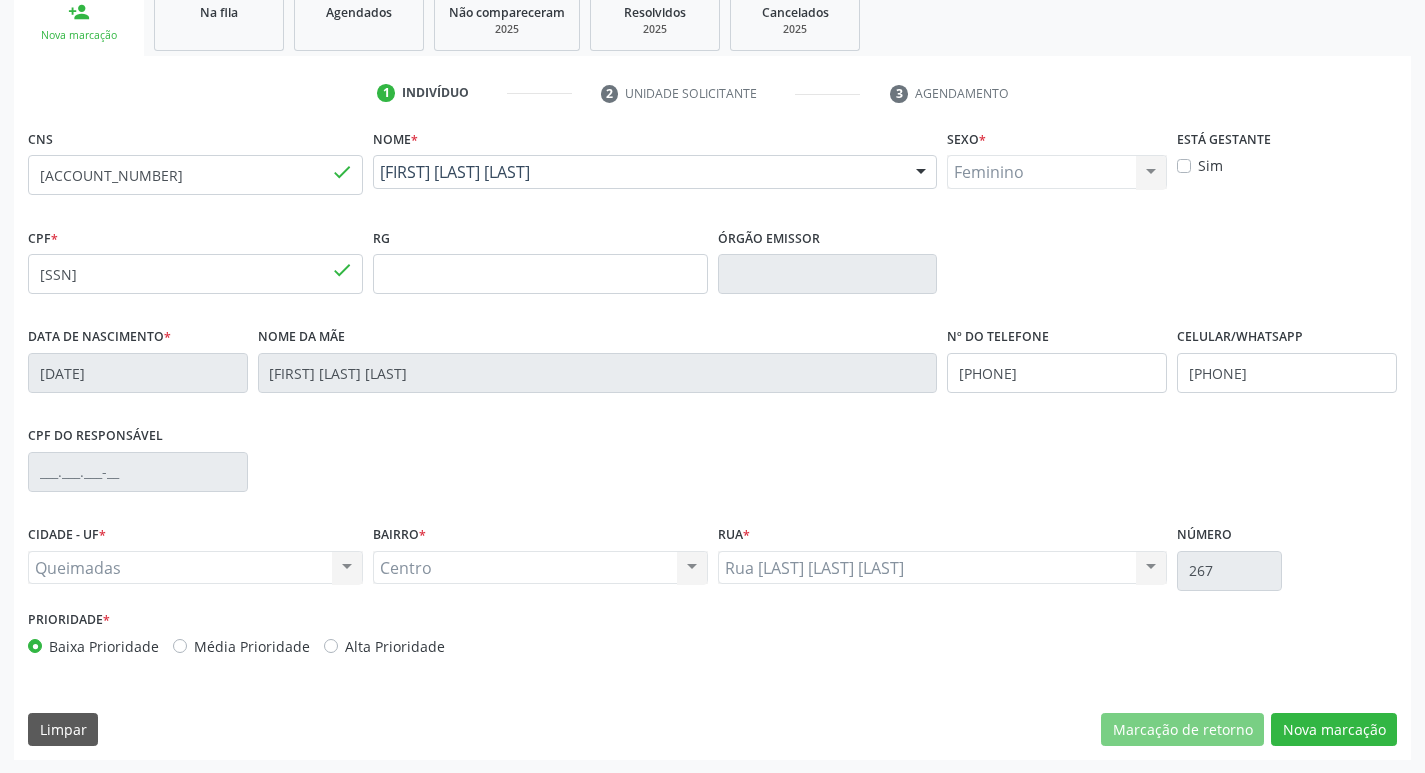 scroll, scrollTop: 311, scrollLeft: 0, axis: vertical 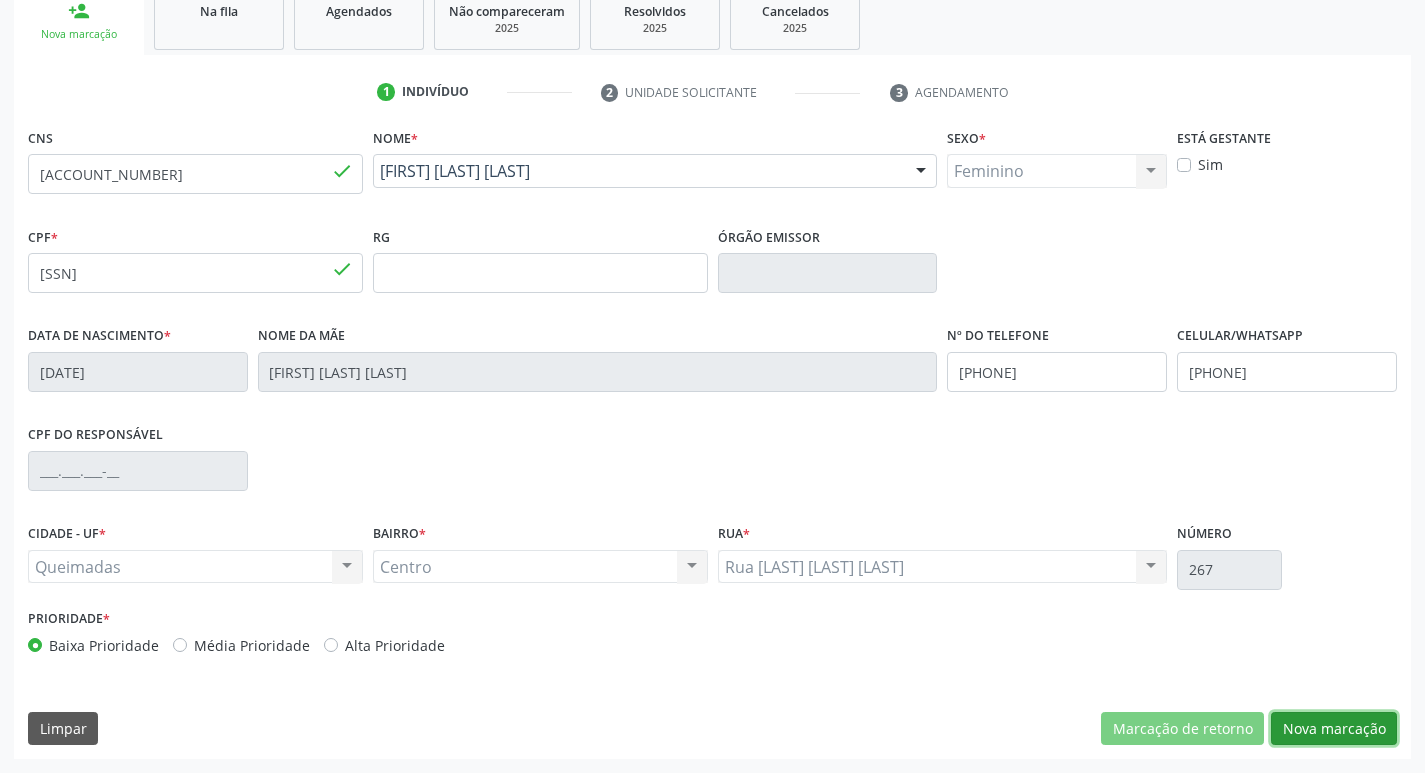click on "Nova marcação" at bounding box center [1334, 729] 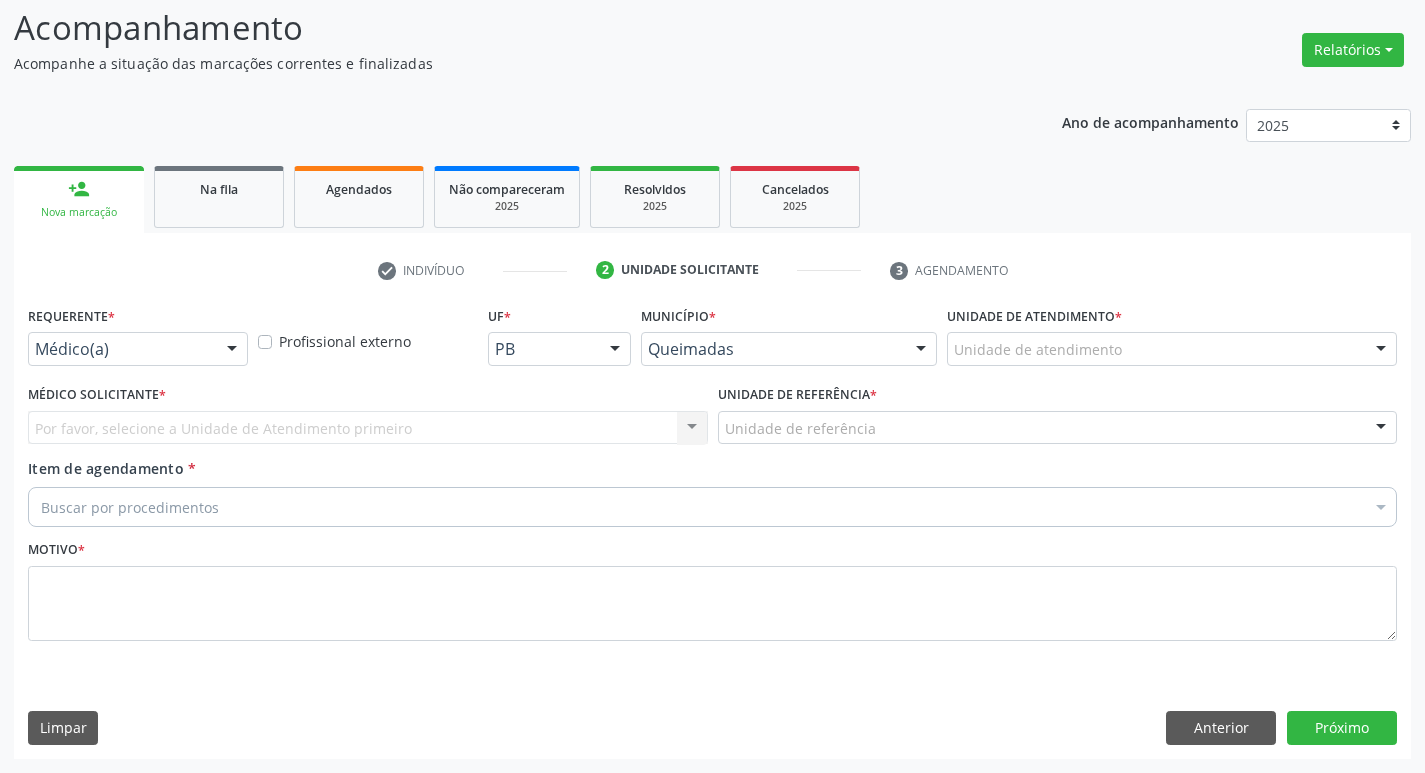 scroll, scrollTop: 133, scrollLeft: 0, axis: vertical 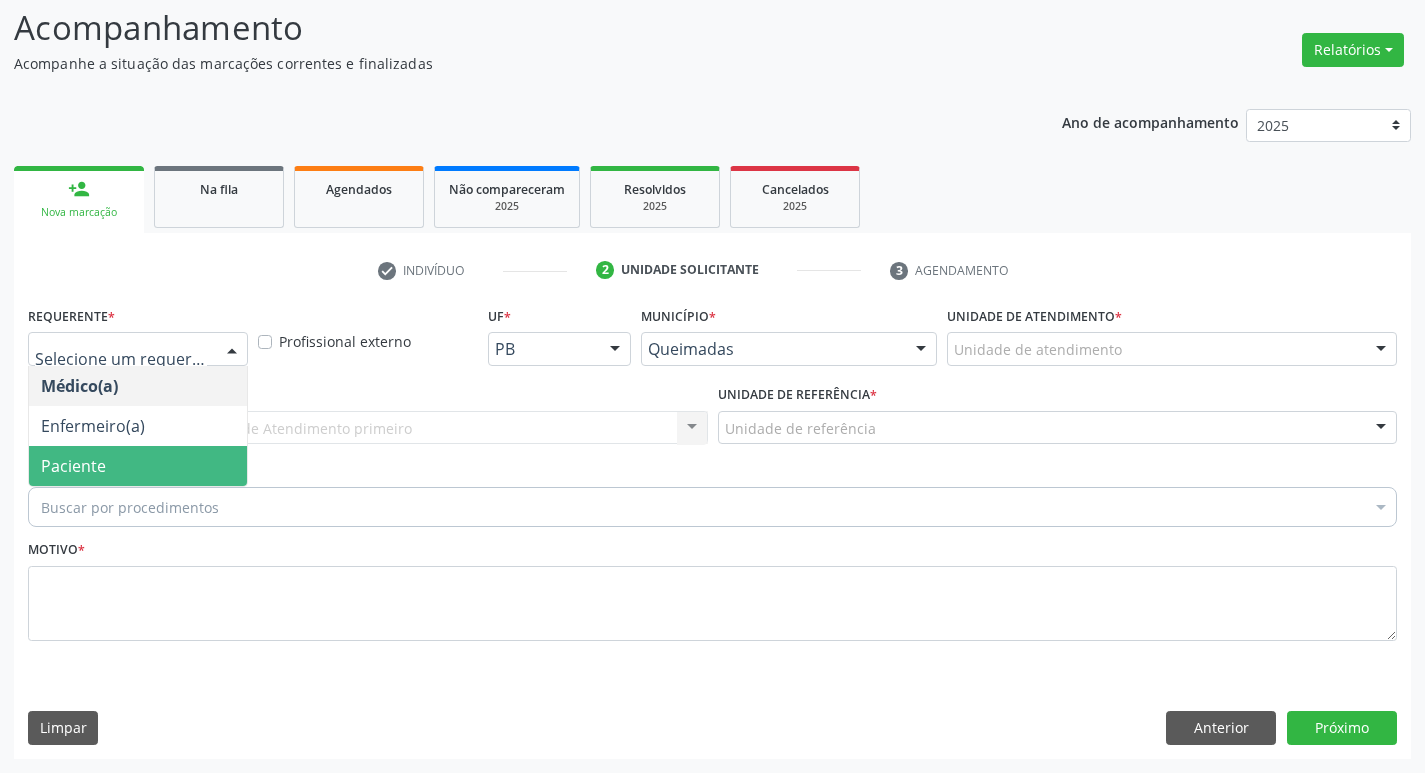 click on "Paciente" at bounding box center (138, 466) 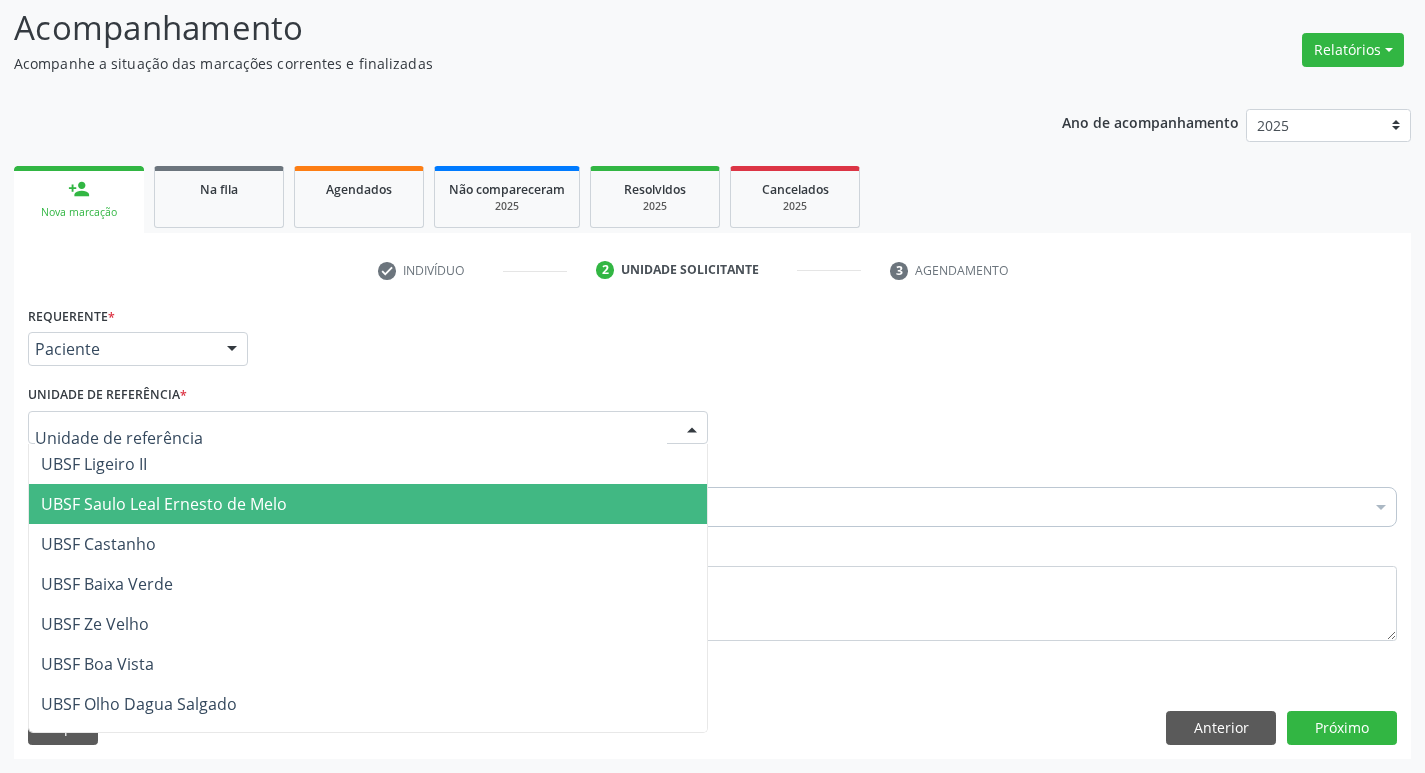 click on "UBSF Saulo Leal Ernesto de Melo" at bounding box center [164, 504] 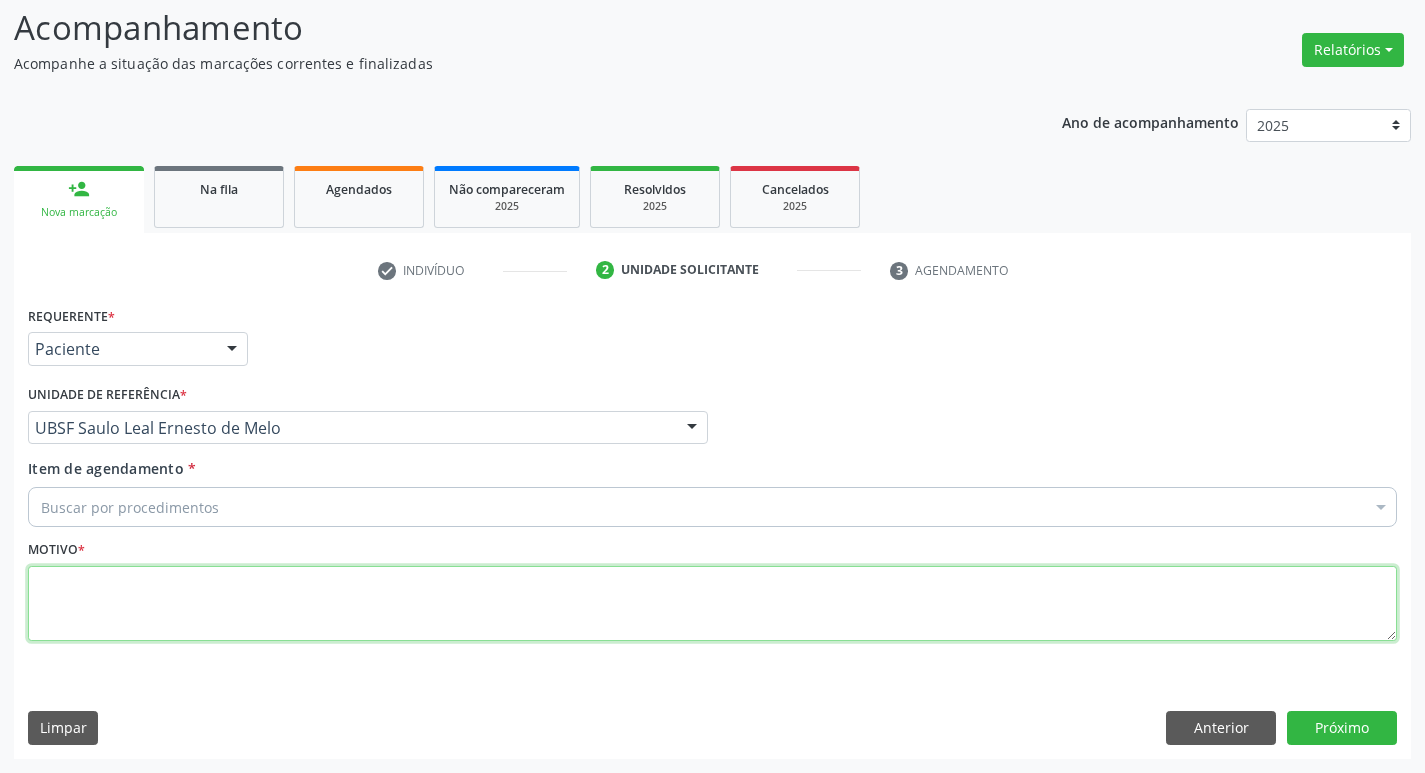 click at bounding box center [712, 604] 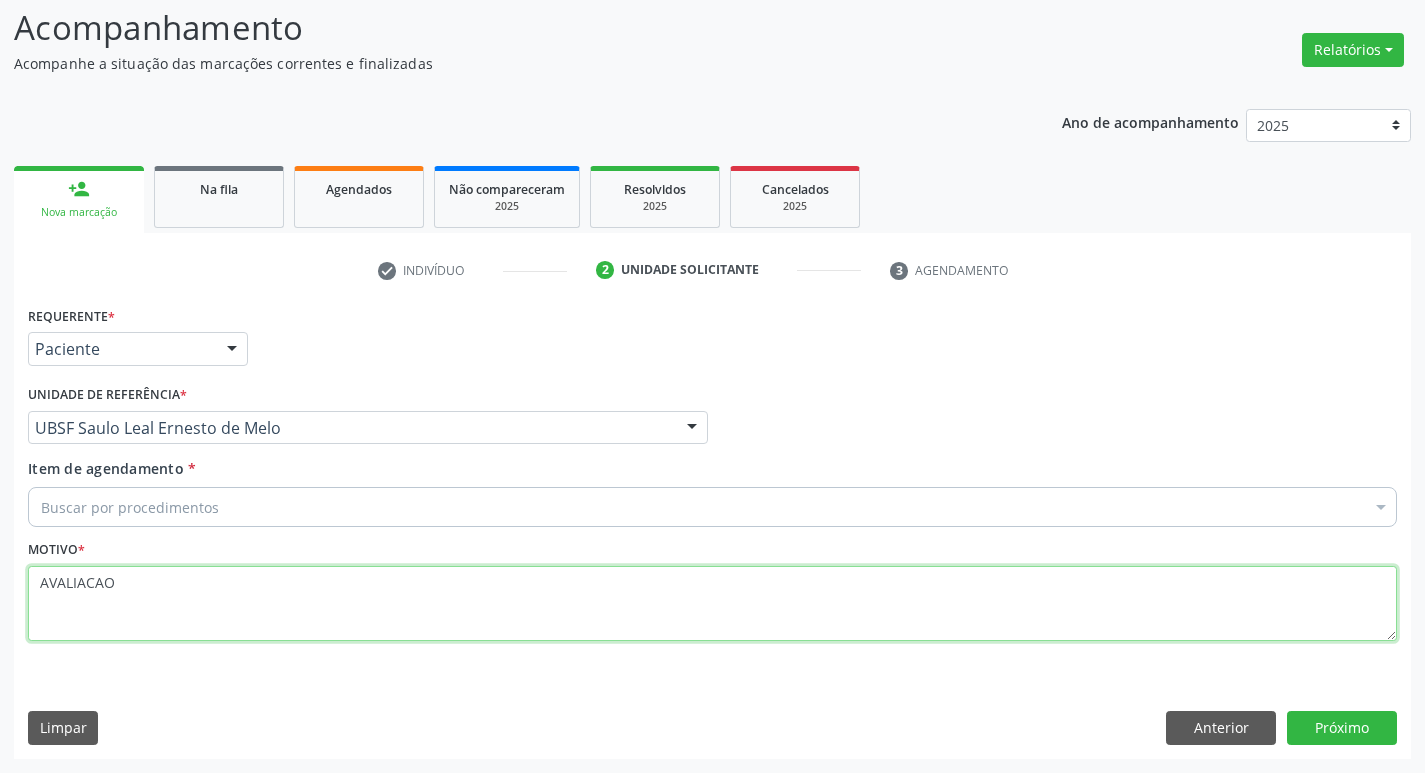 type on "AVALIACAO" 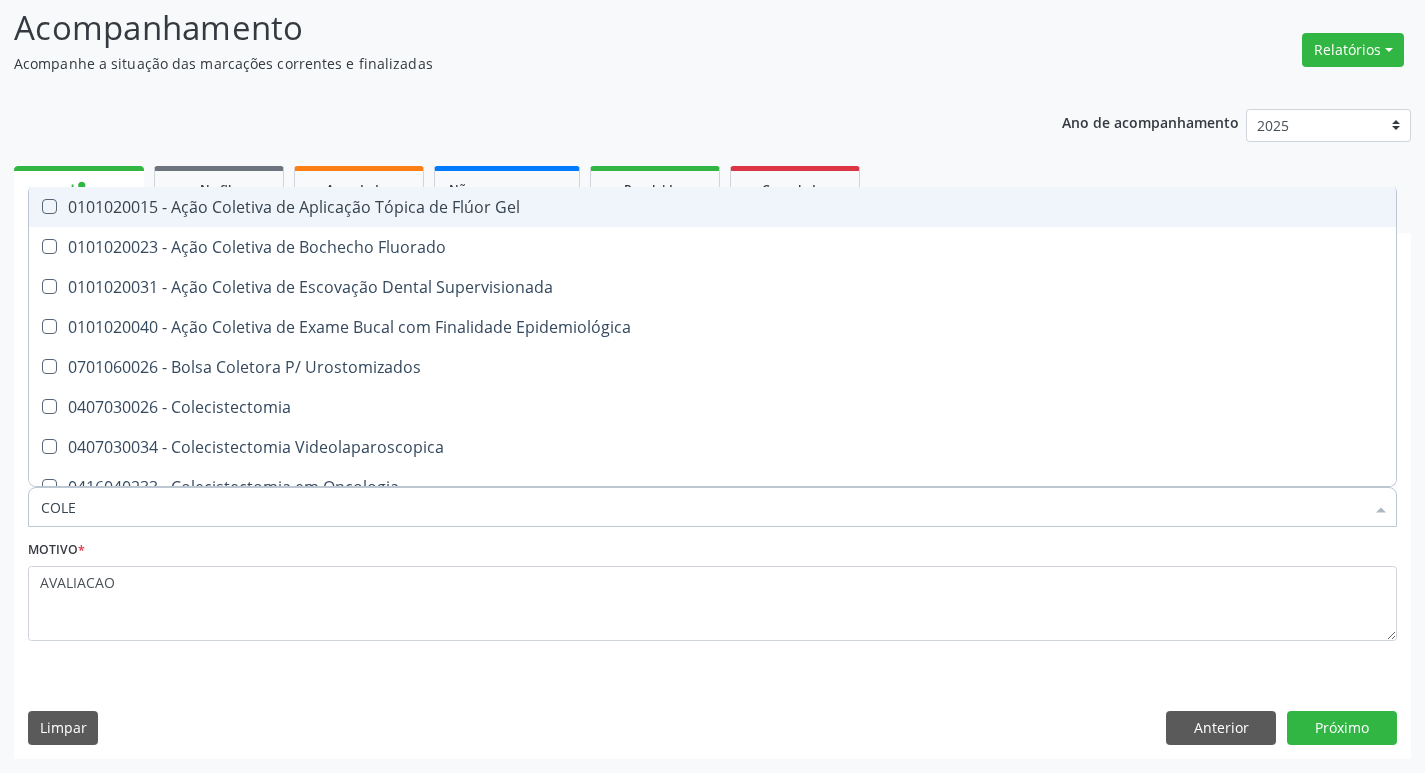 type on "COLES" 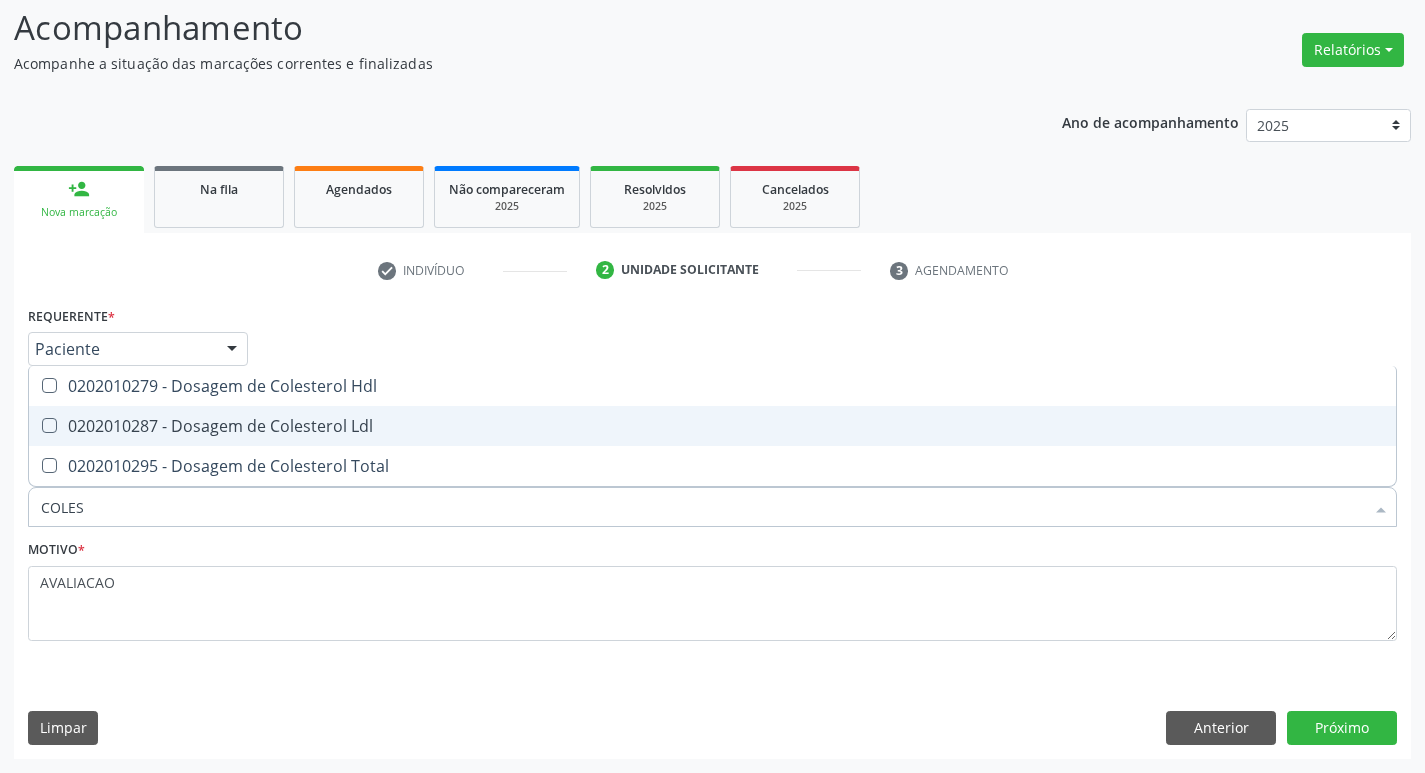 click on "0202010287 - Dosagem de Colesterol Ldl" at bounding box center (712, 426) 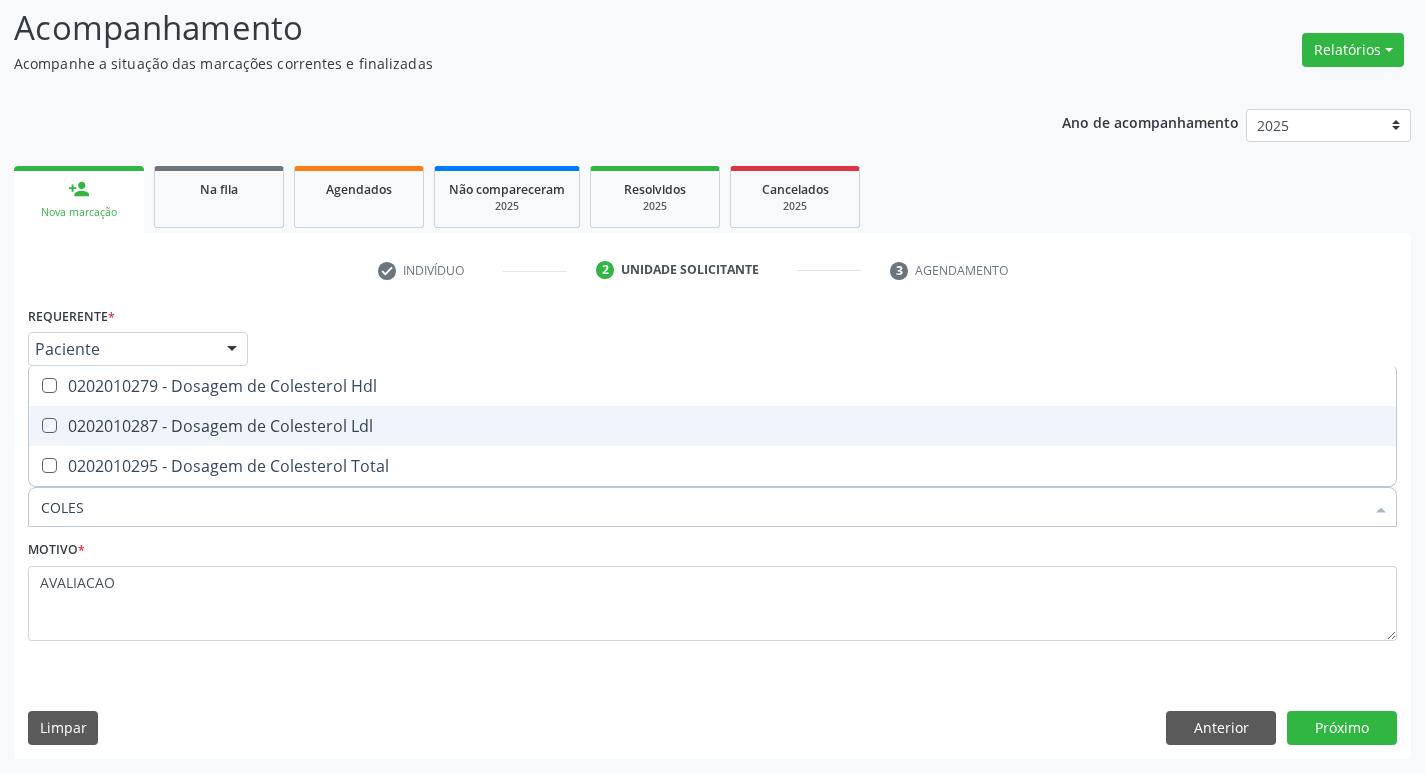 checkbox on "true" 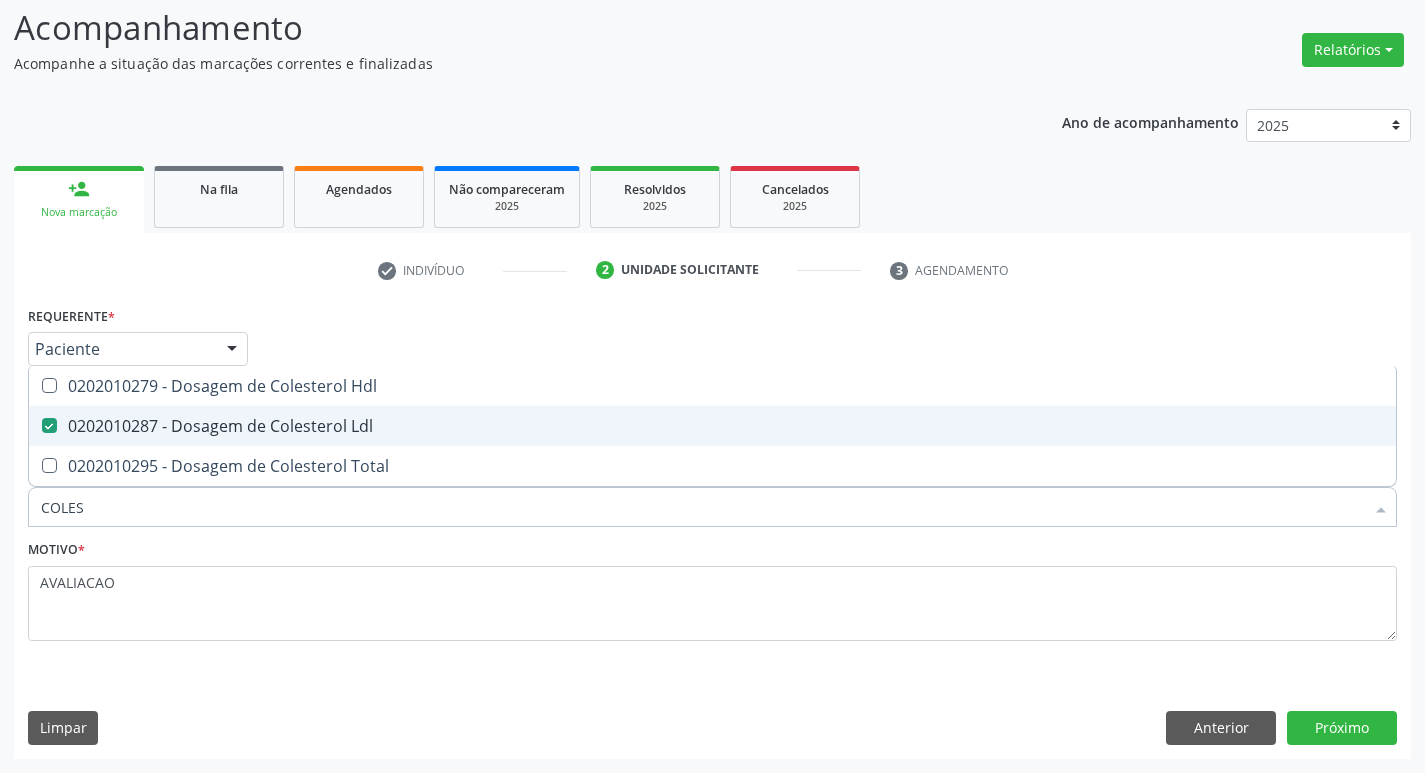 click on "0202010279 - Dosagem de Colesterol Hdl" at bounding box center (712, 386) 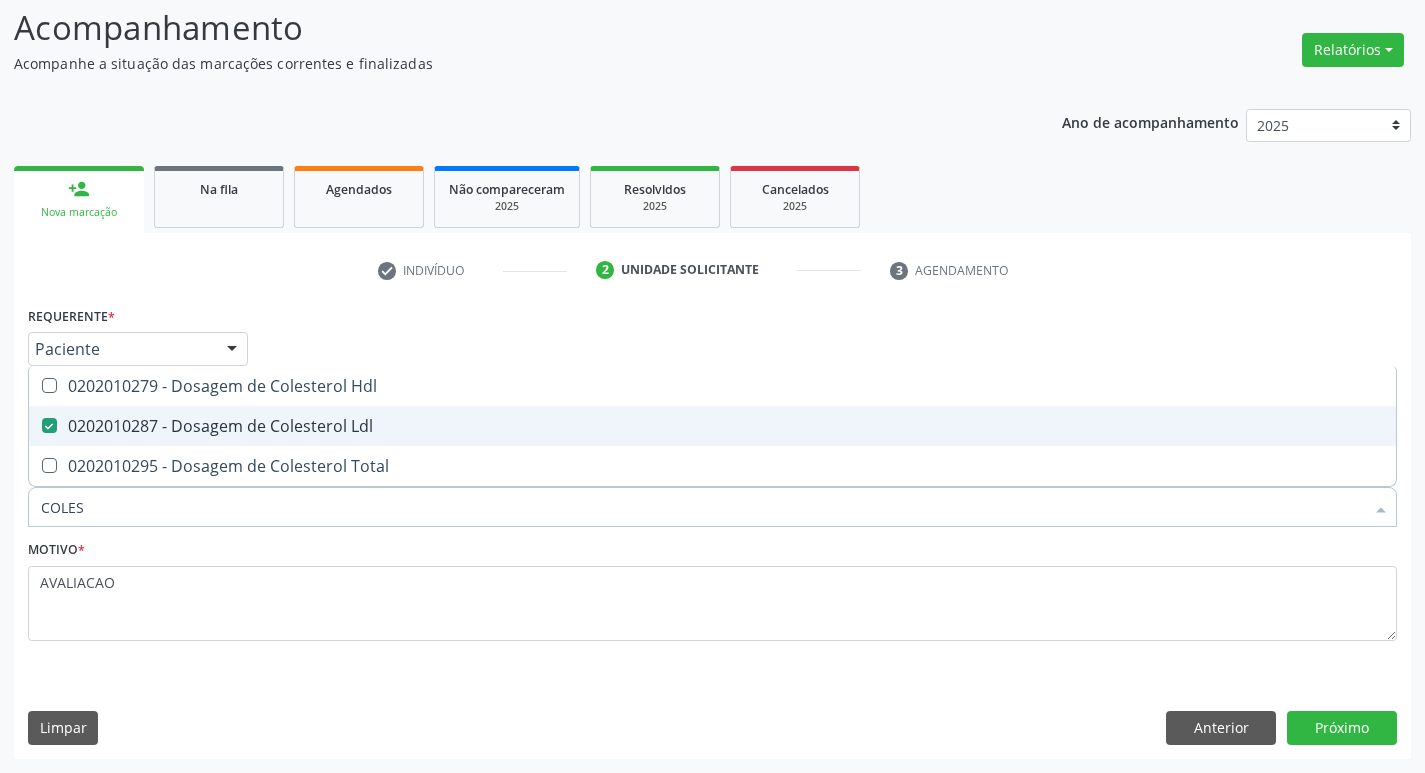 checkbox on "true" 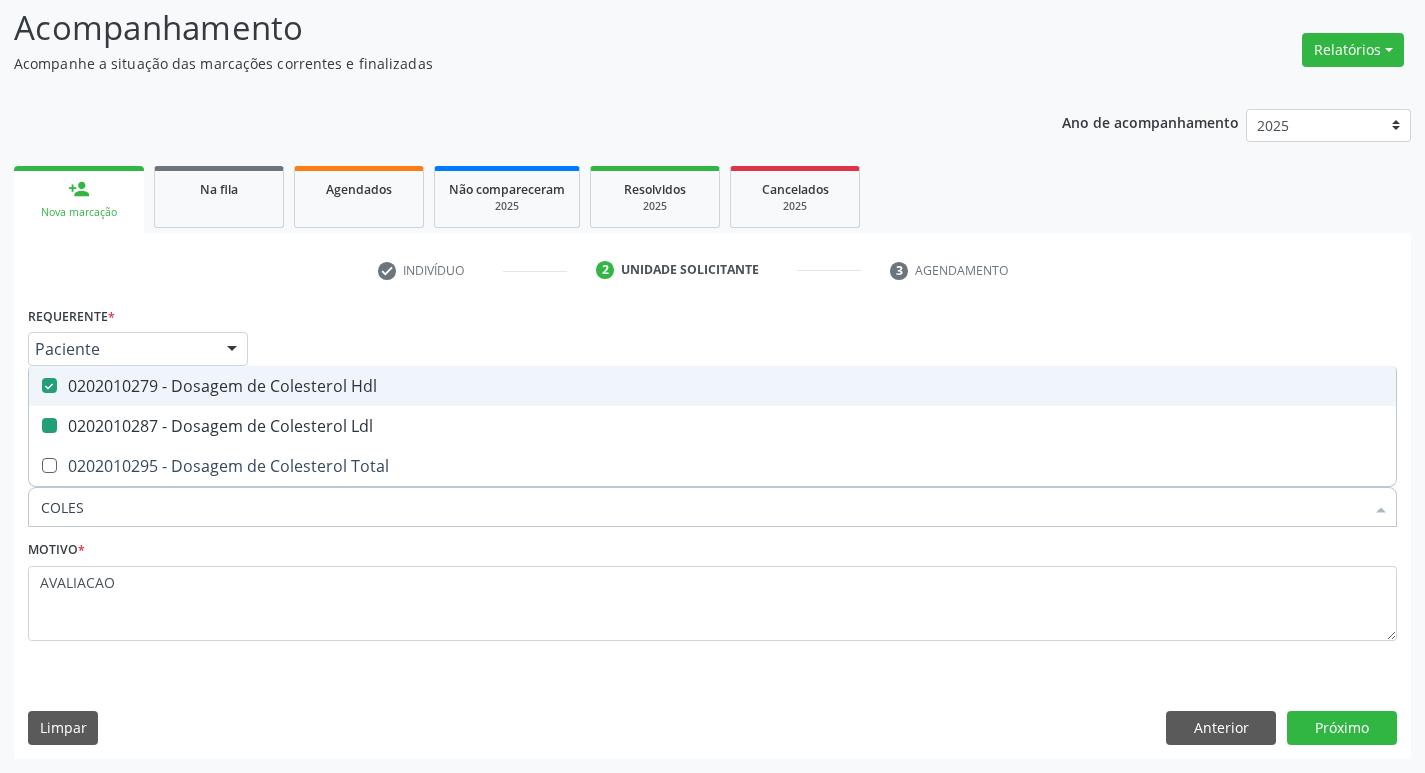 type on "COLE" 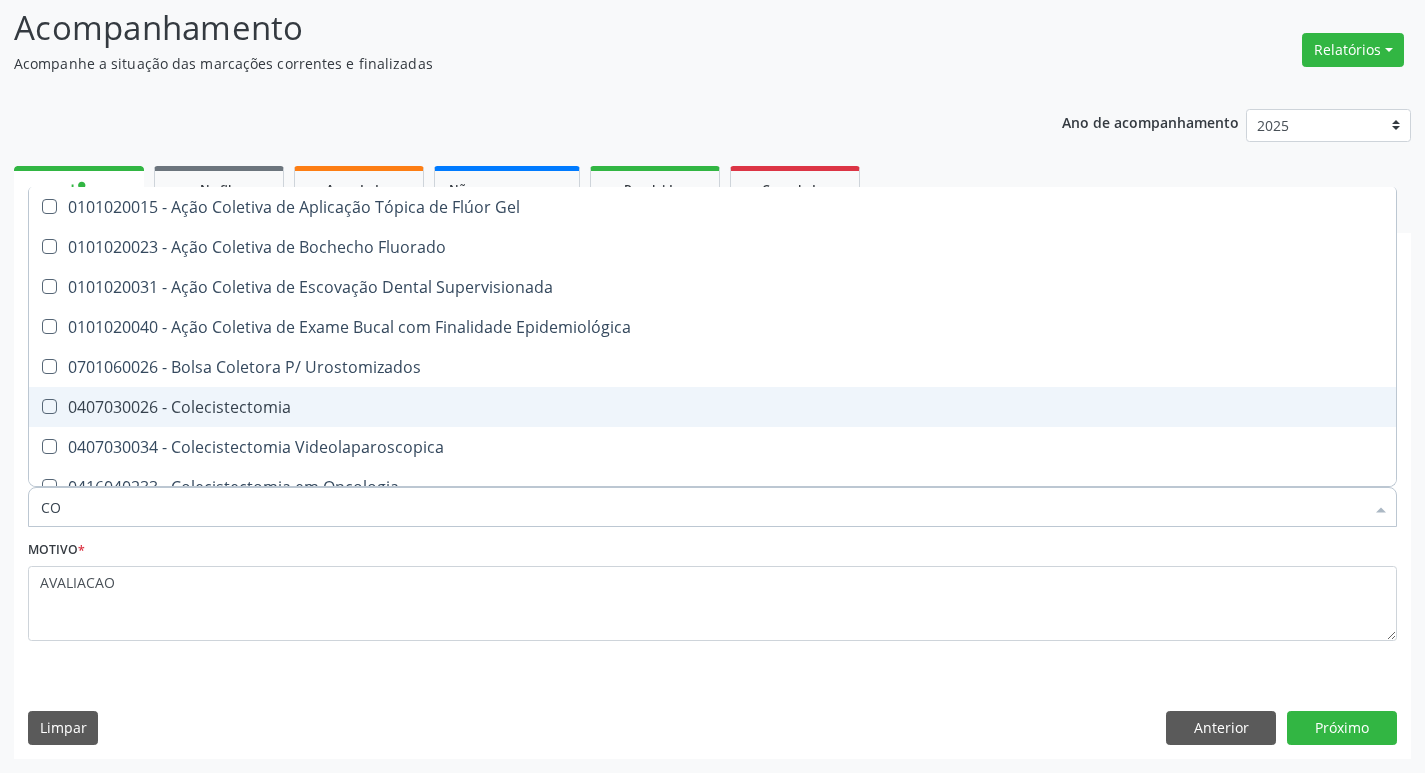 type on "C" 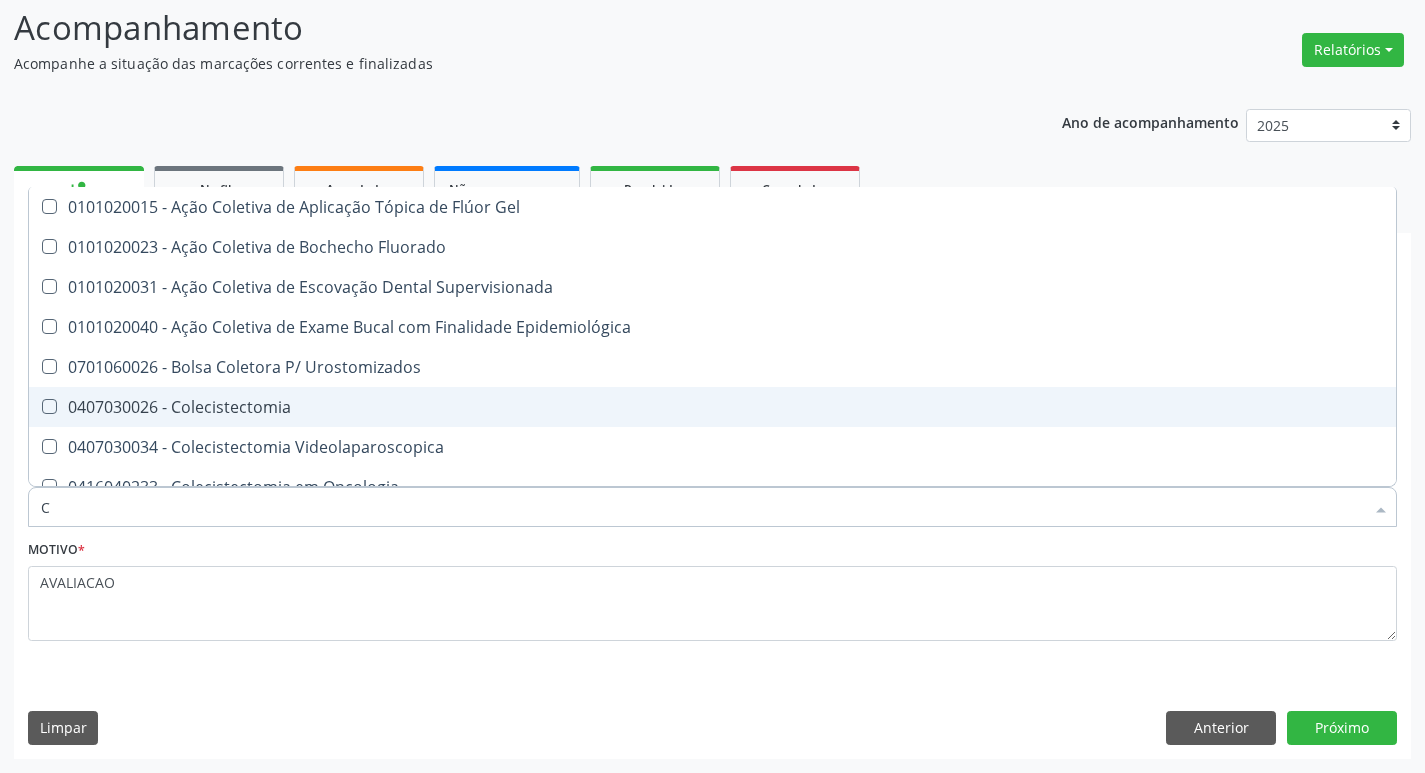 type 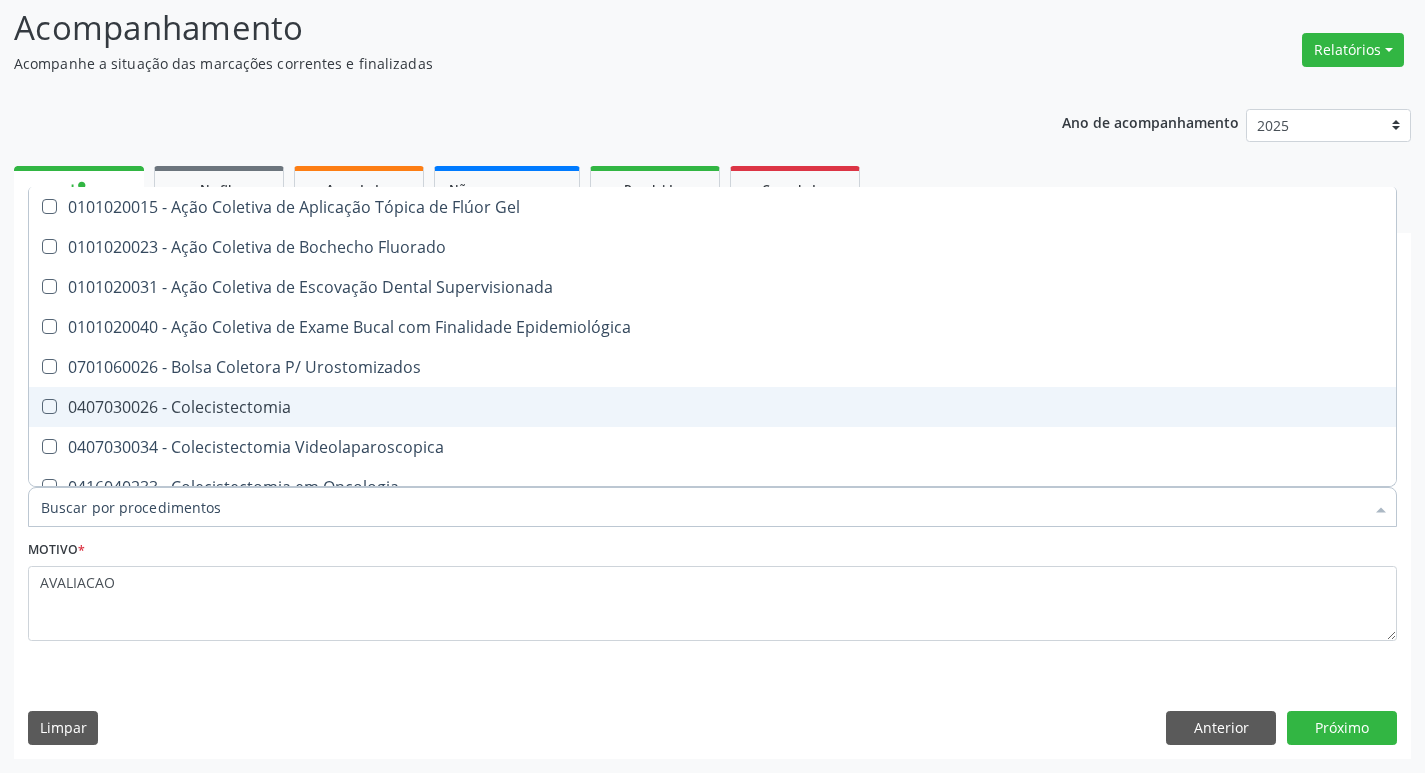 checkbox on "false" 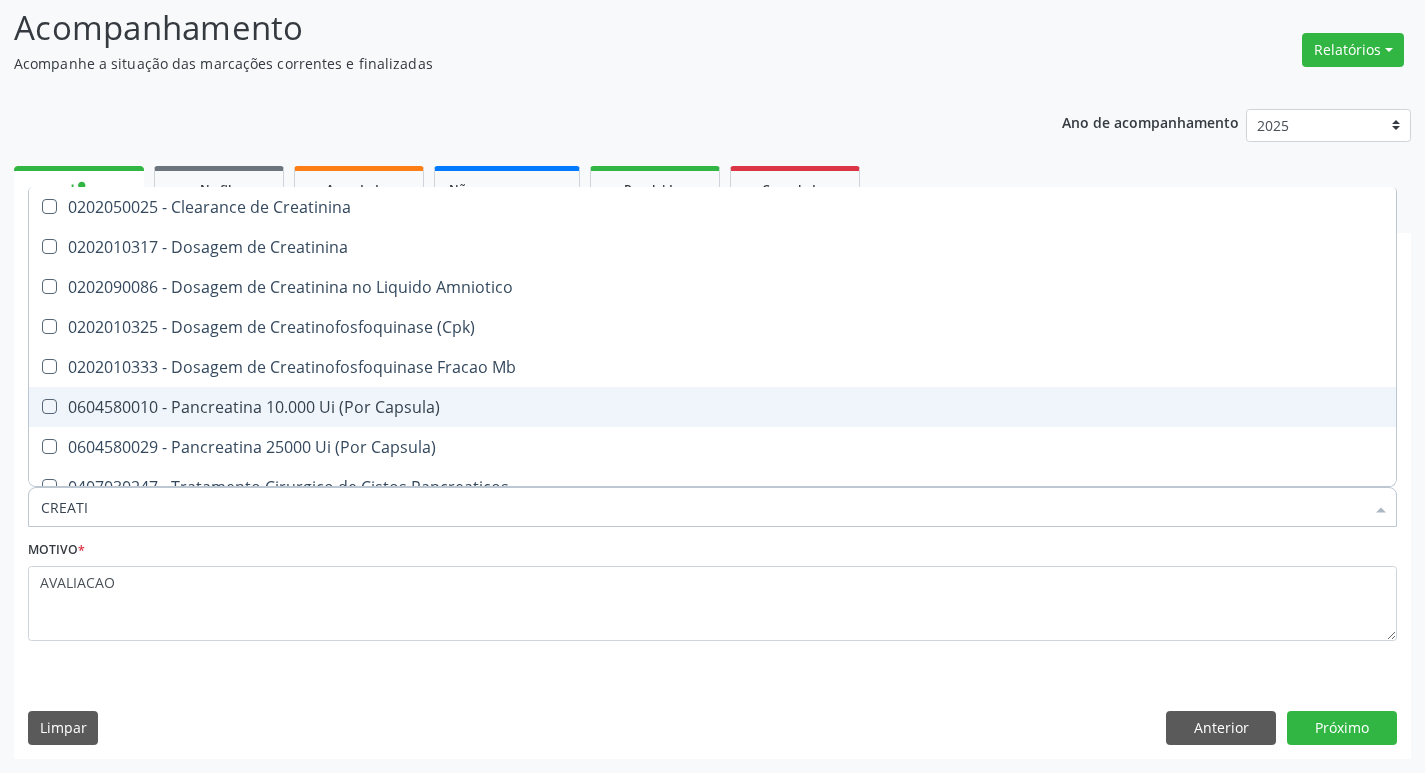 type on "CREATIN" 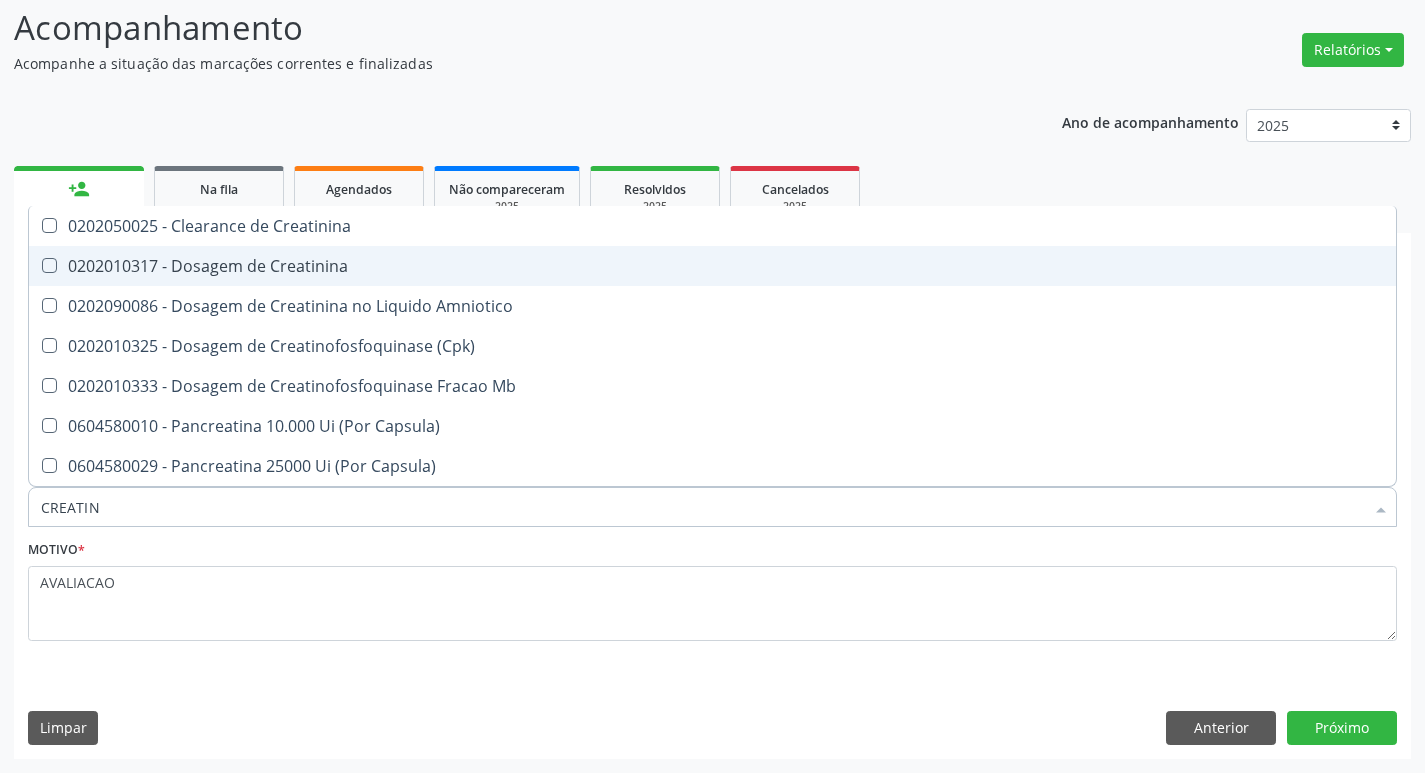 click on "0202010317 - Dosagem de Creatinina" at bounding box center [712, 266] 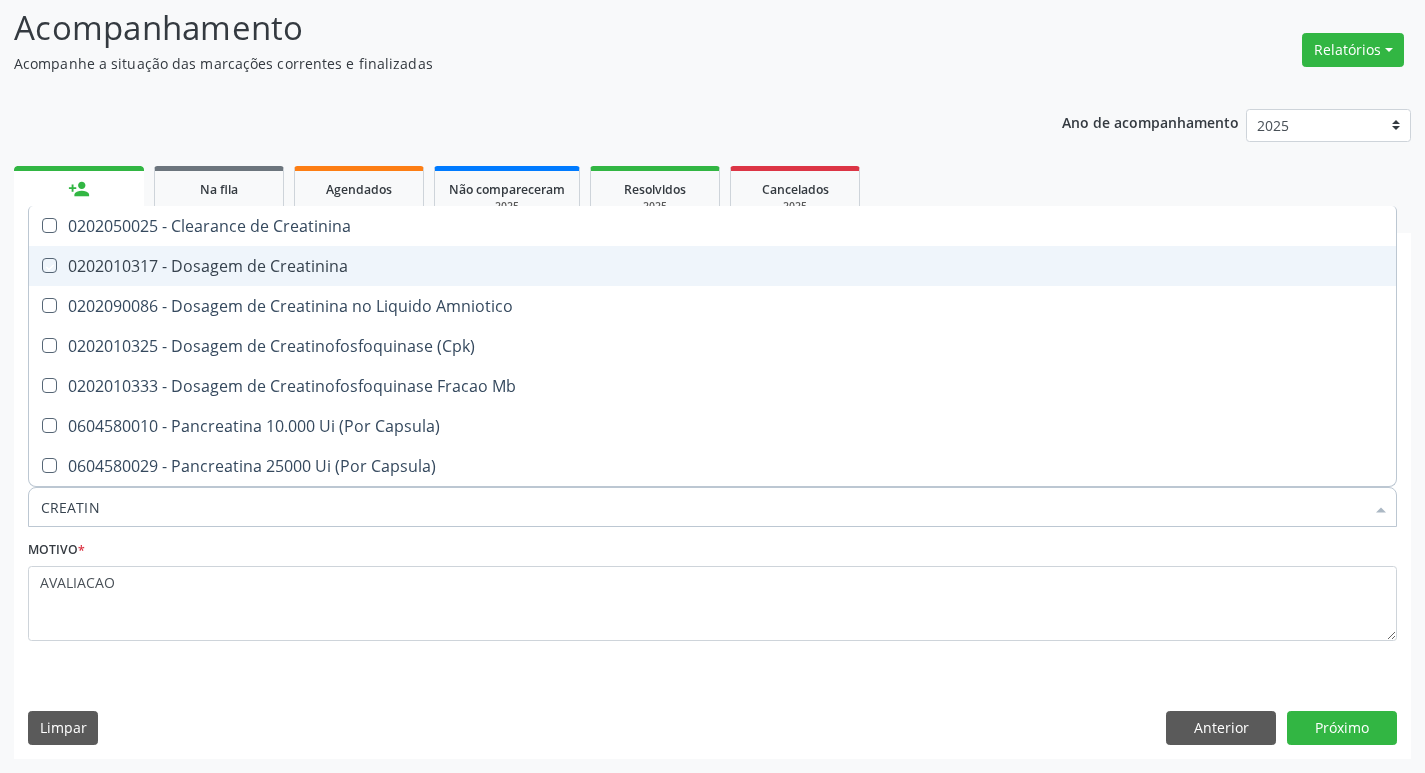 checkbox on "true" 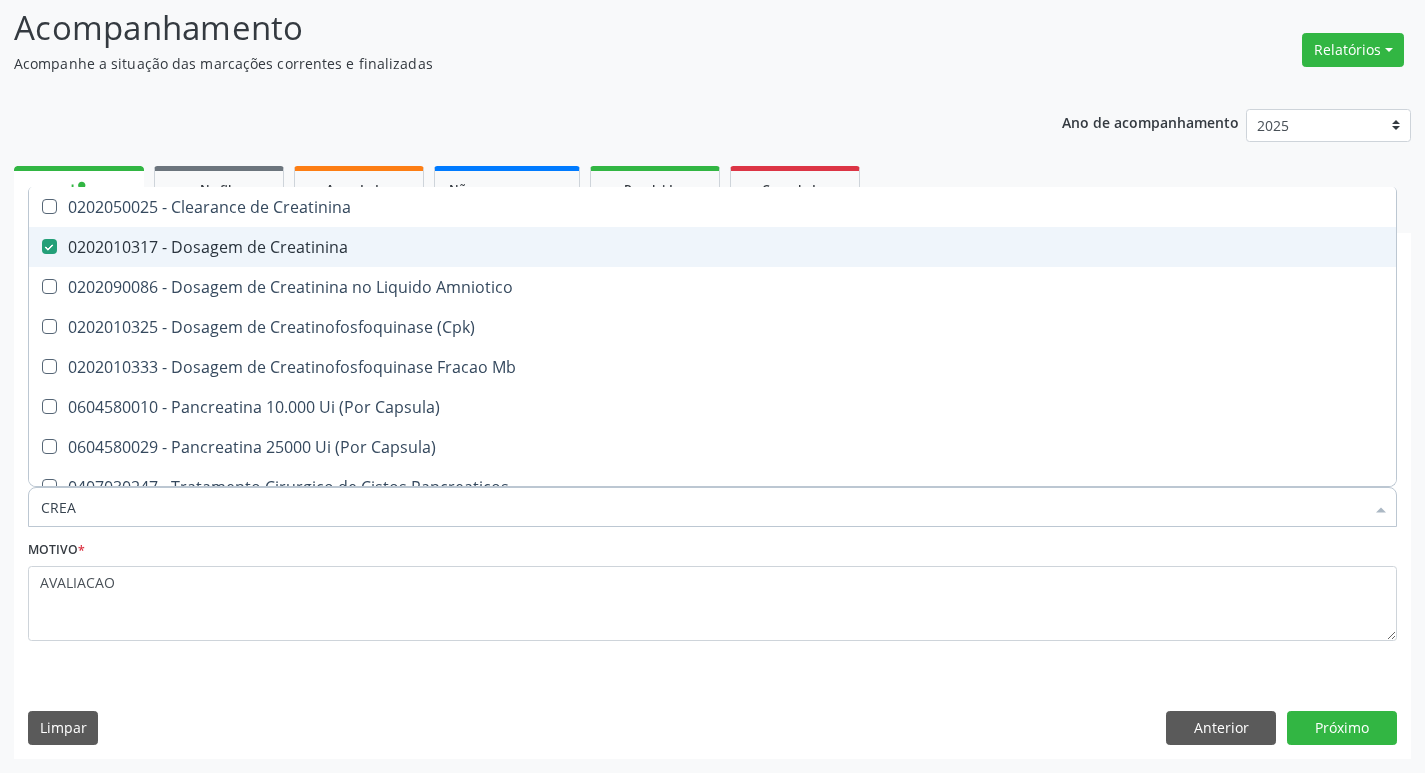 type on "CRE" 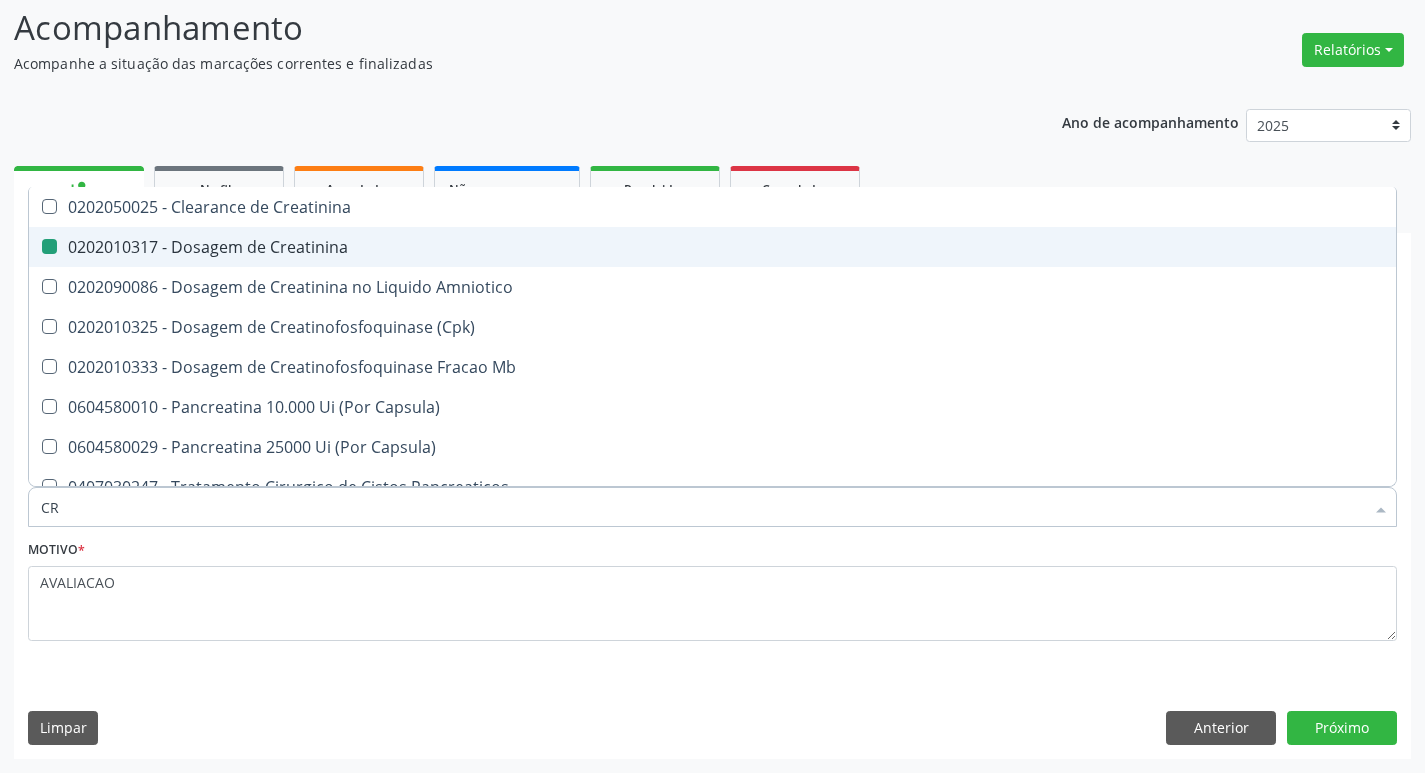 type on "C" 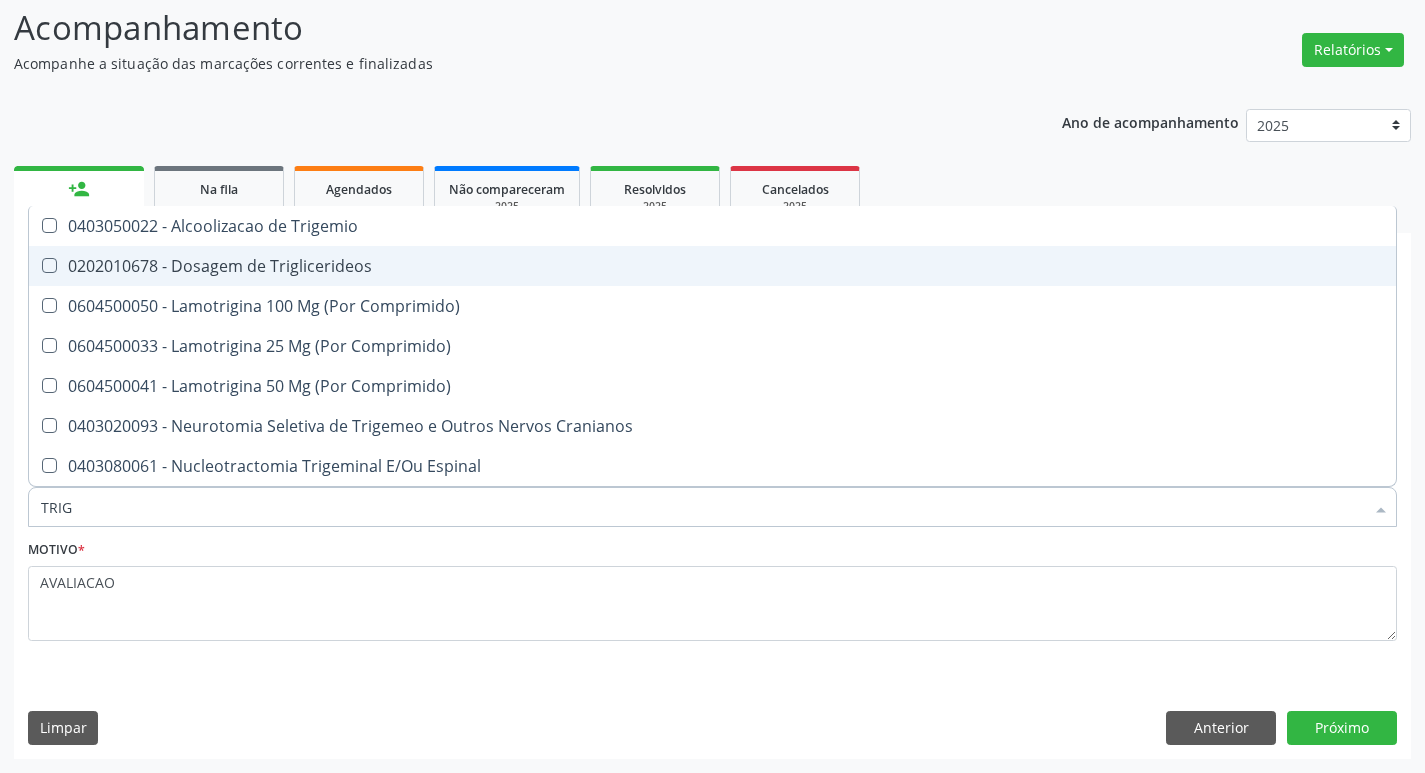 type on "TRIGL" 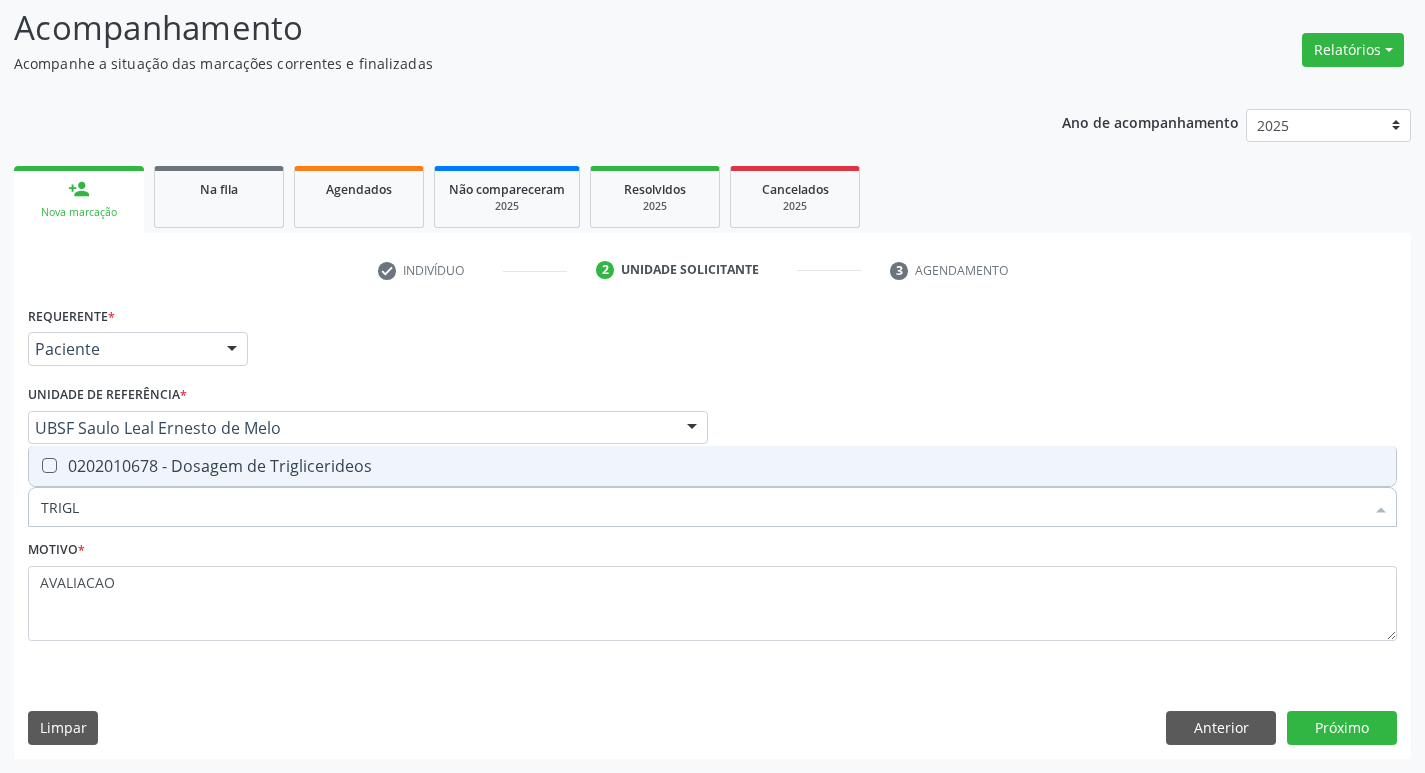 click on "0202010678 - Dosagem de Triglicerideos" at bounding box center (712, 466) 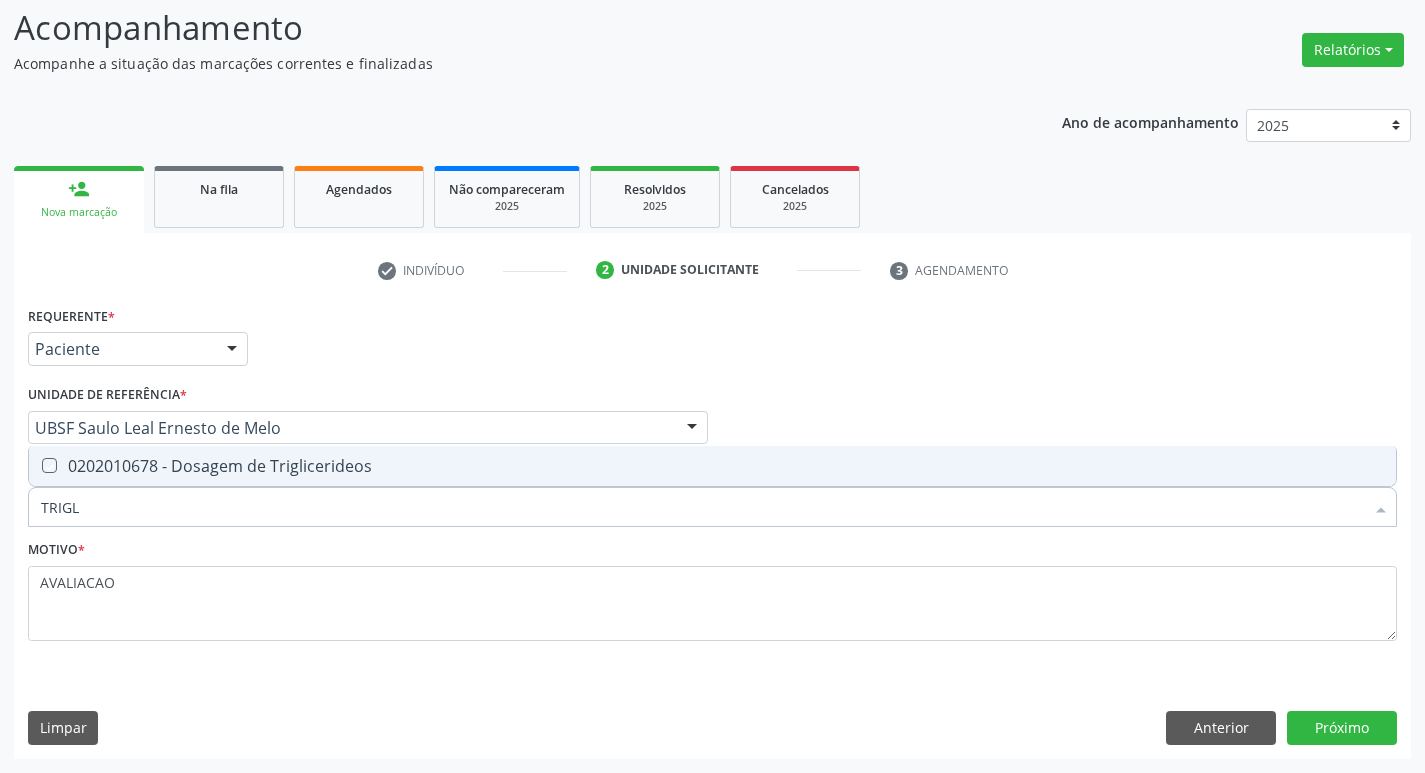 checkbox on "true" 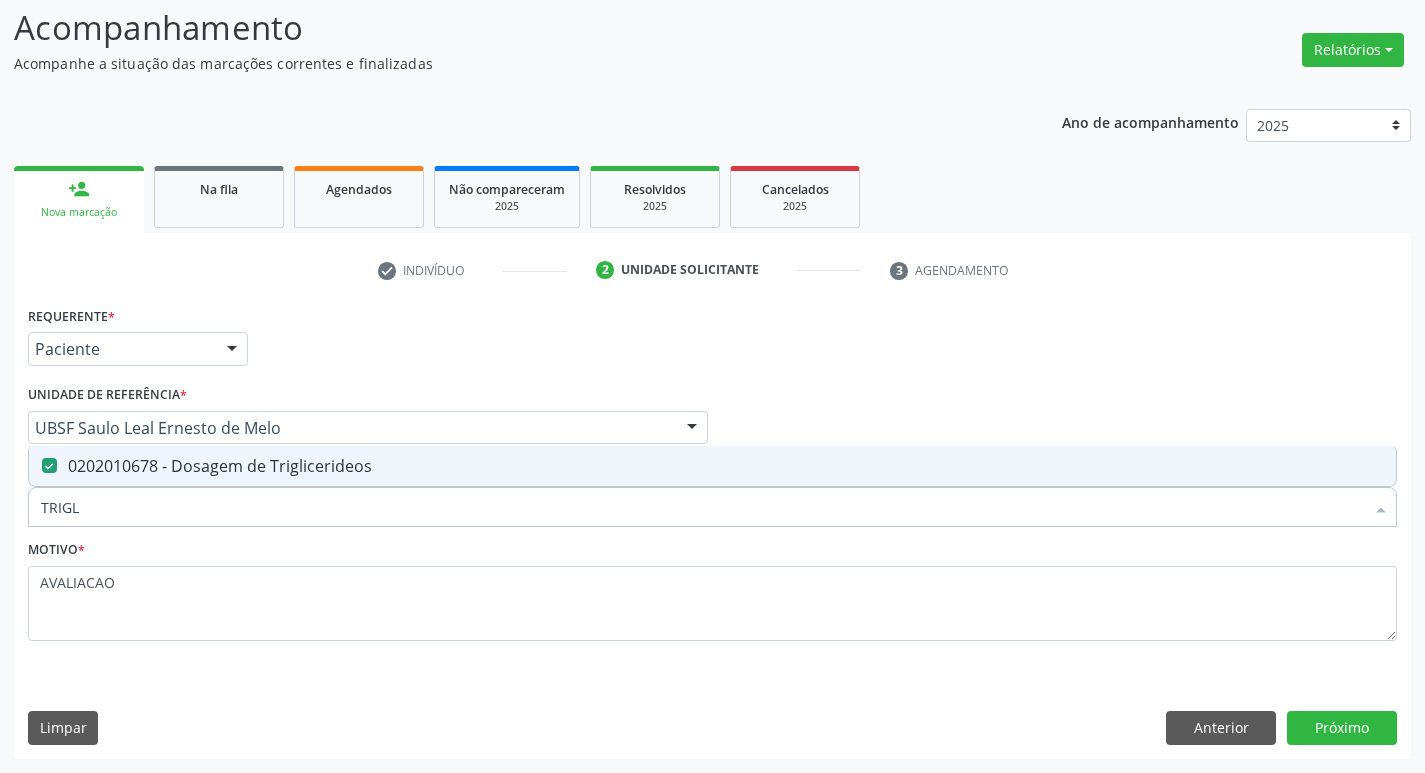 type on "TRIG" 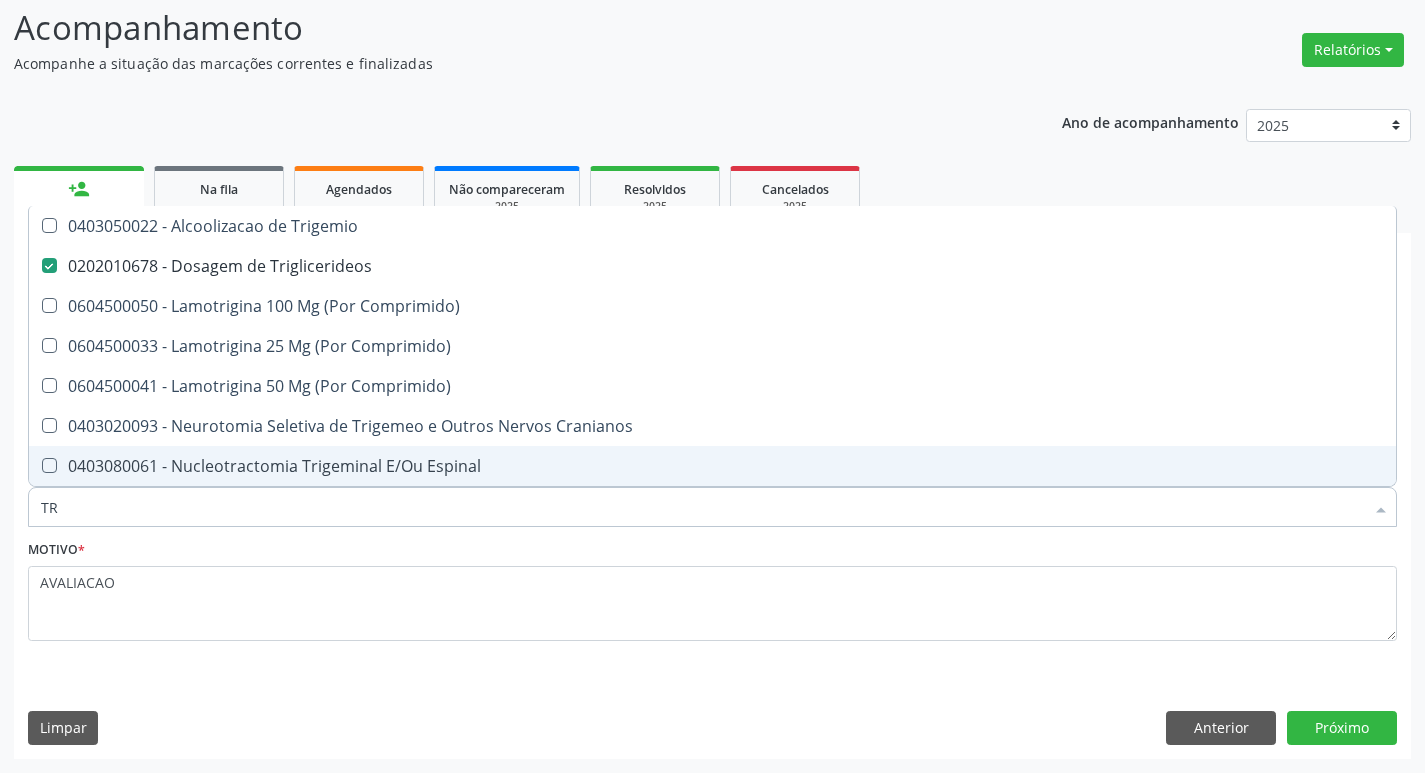 type on "T" 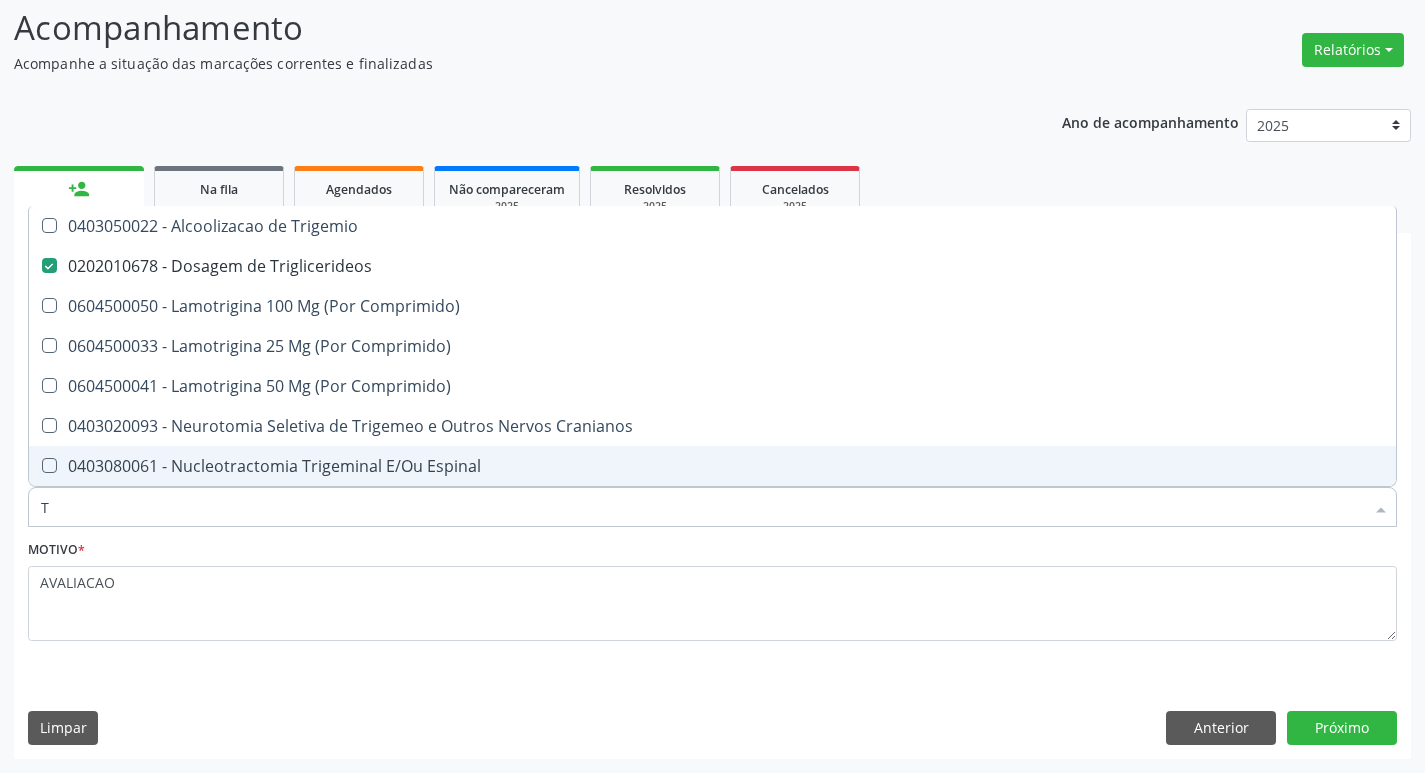 type 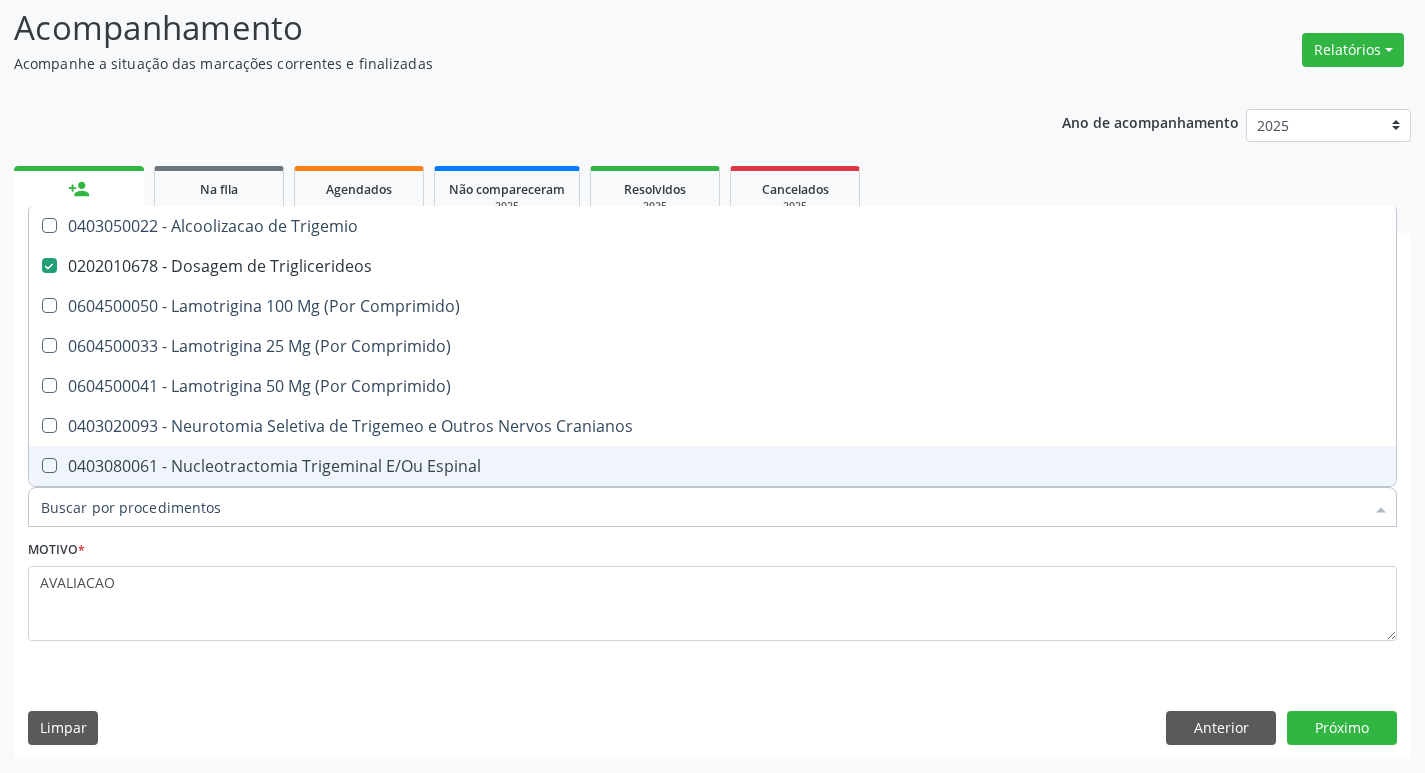 checkbox on "false" 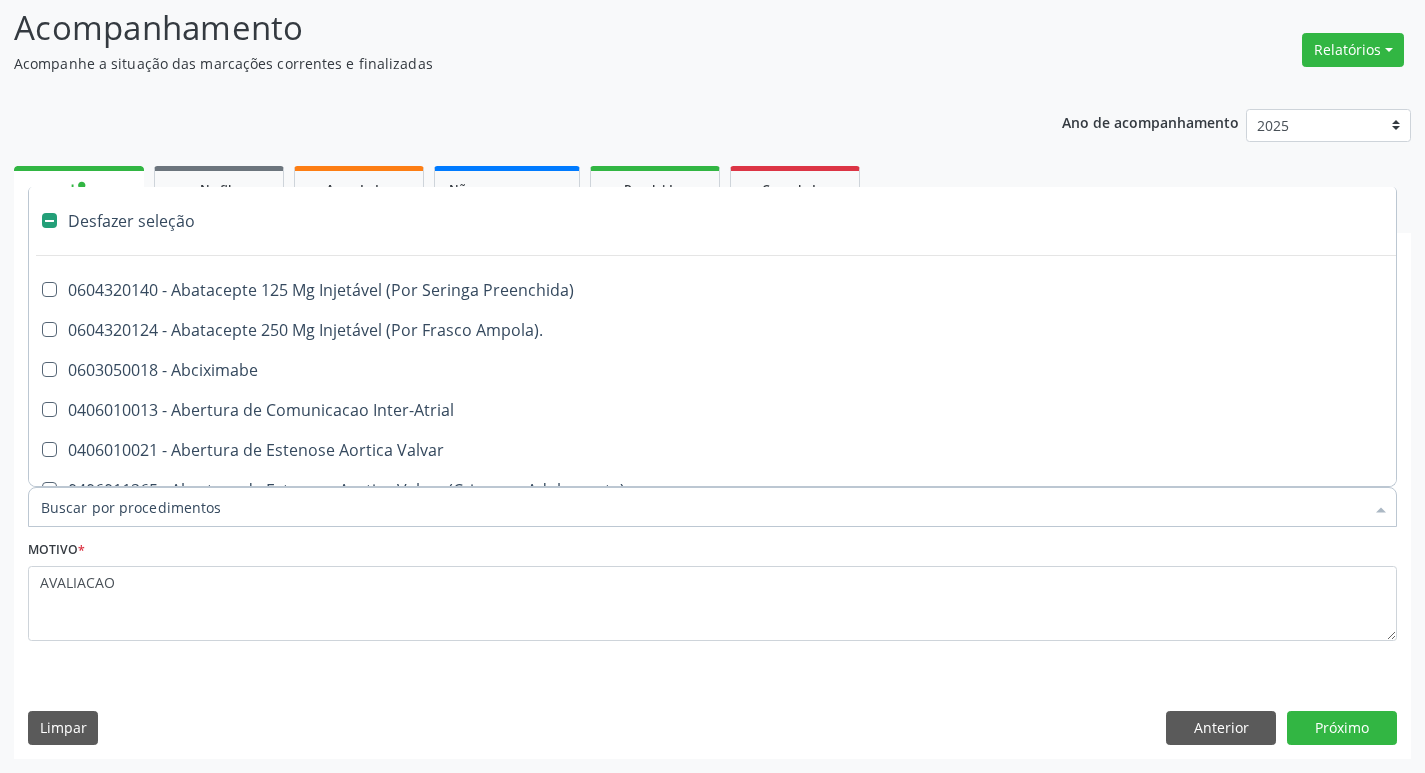 type on "5" 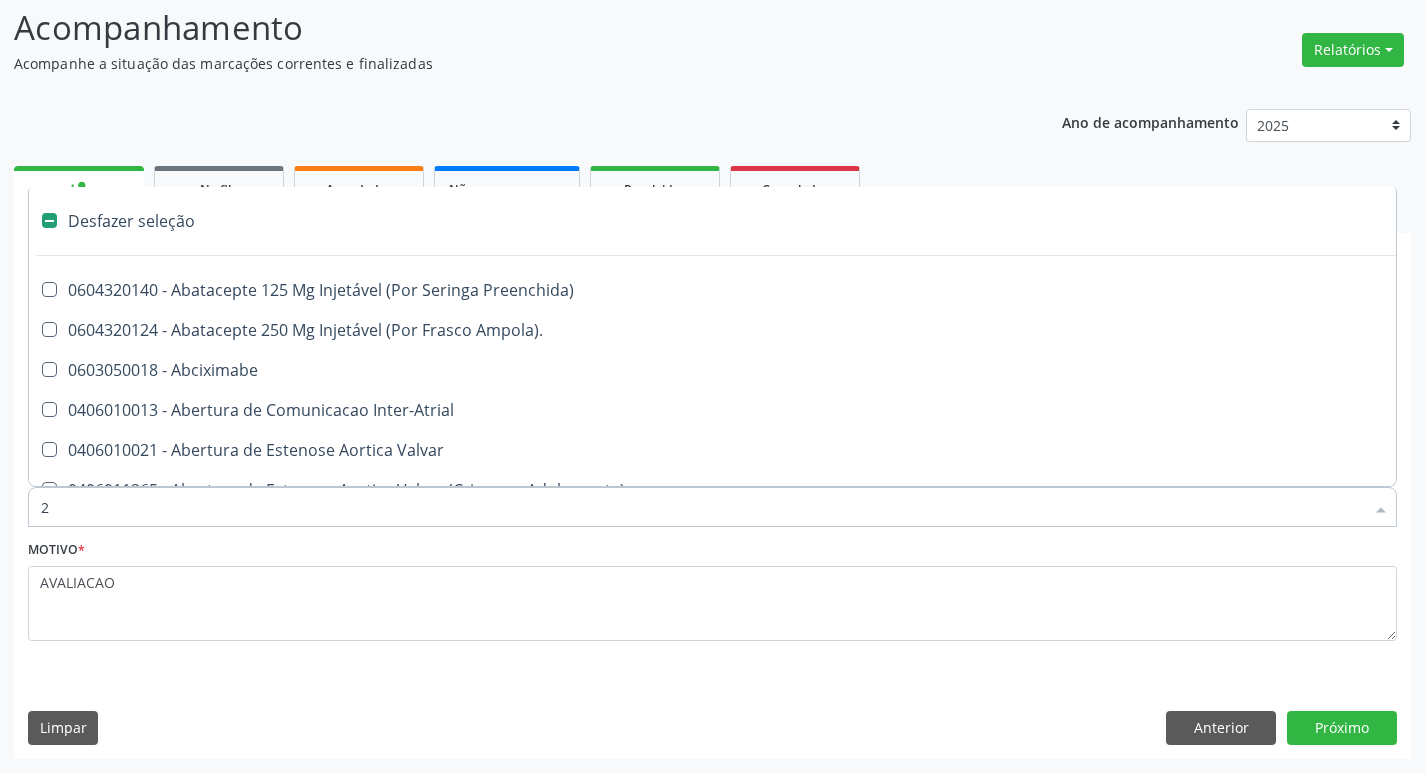 checkbox on "true" 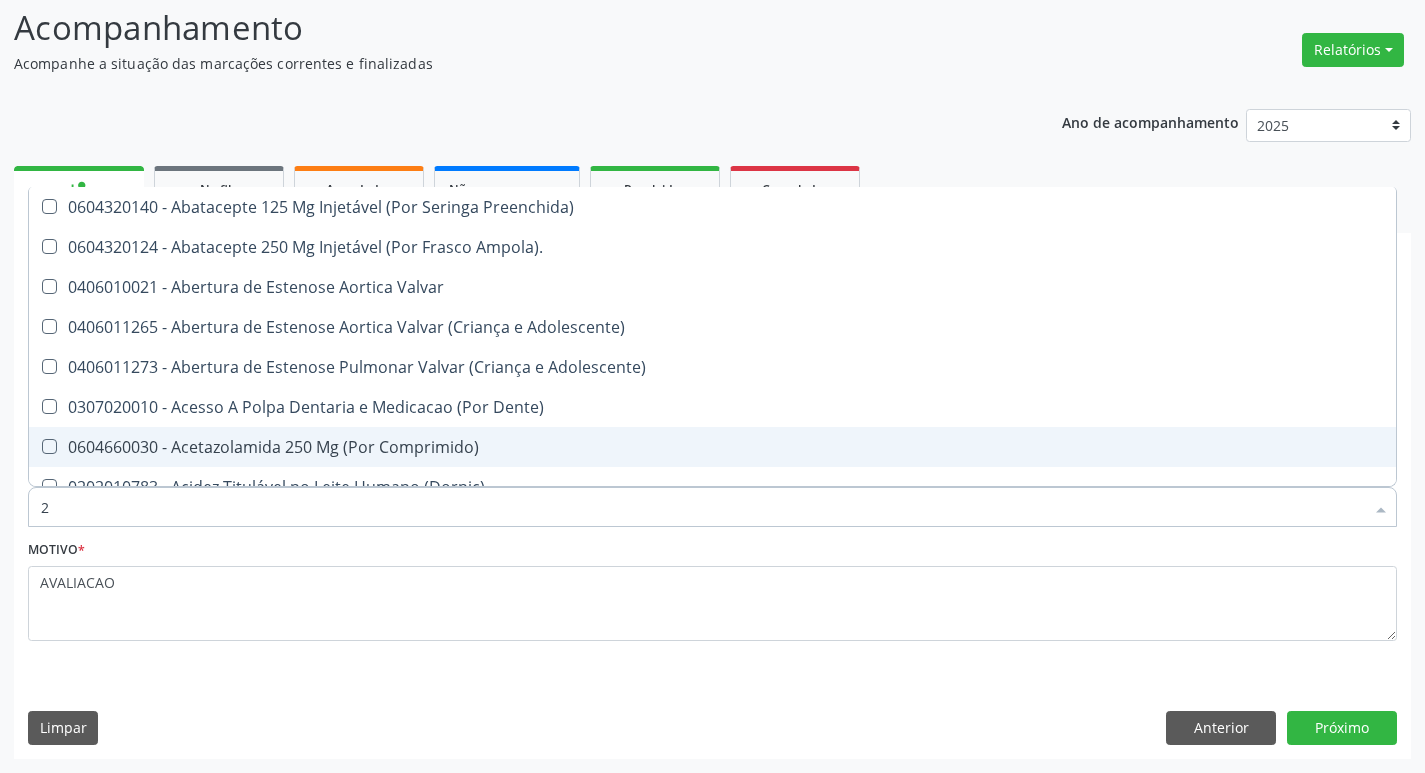 type on "20205001" 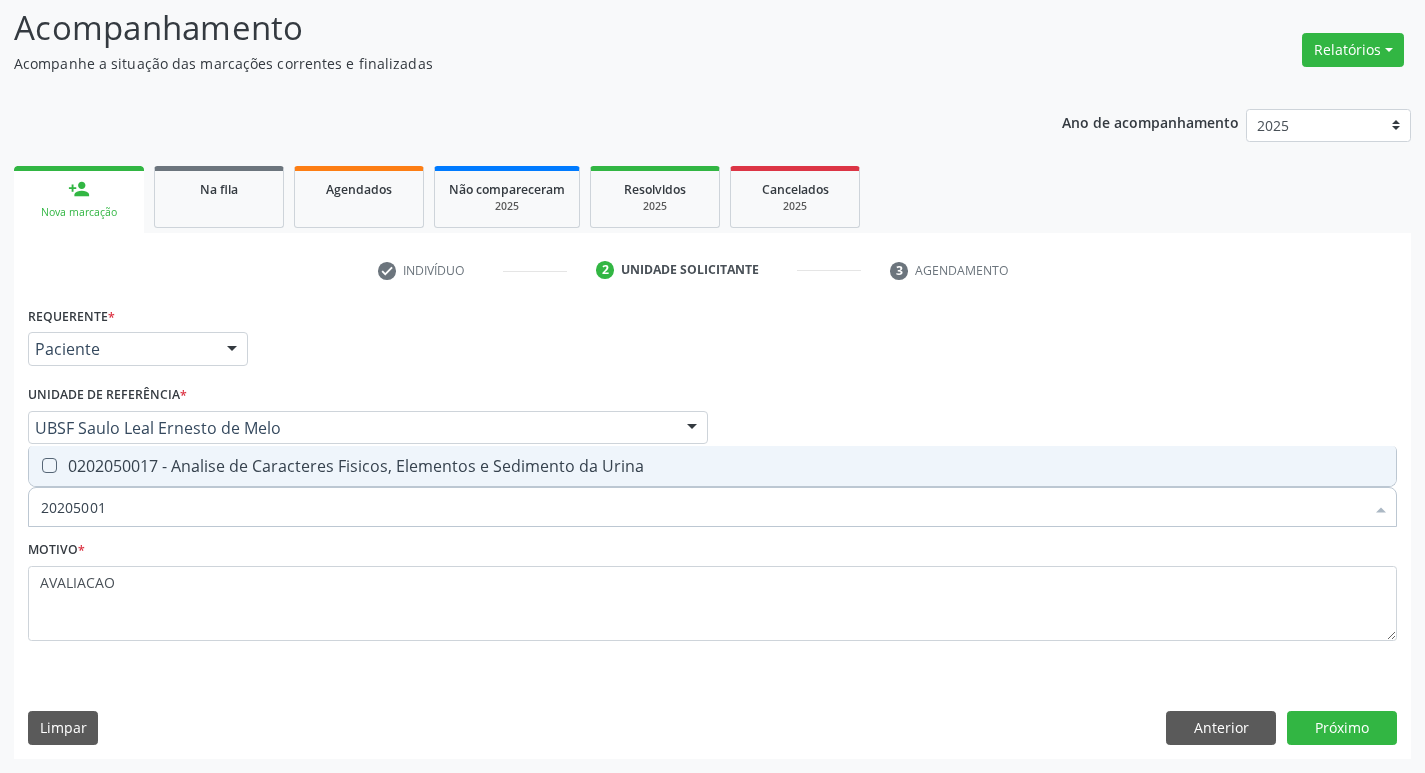 click on "0202050017 - Analise de Caracteres Fisicos, Elementos e Sedimento da Urina" at bounding box center (712, 466) 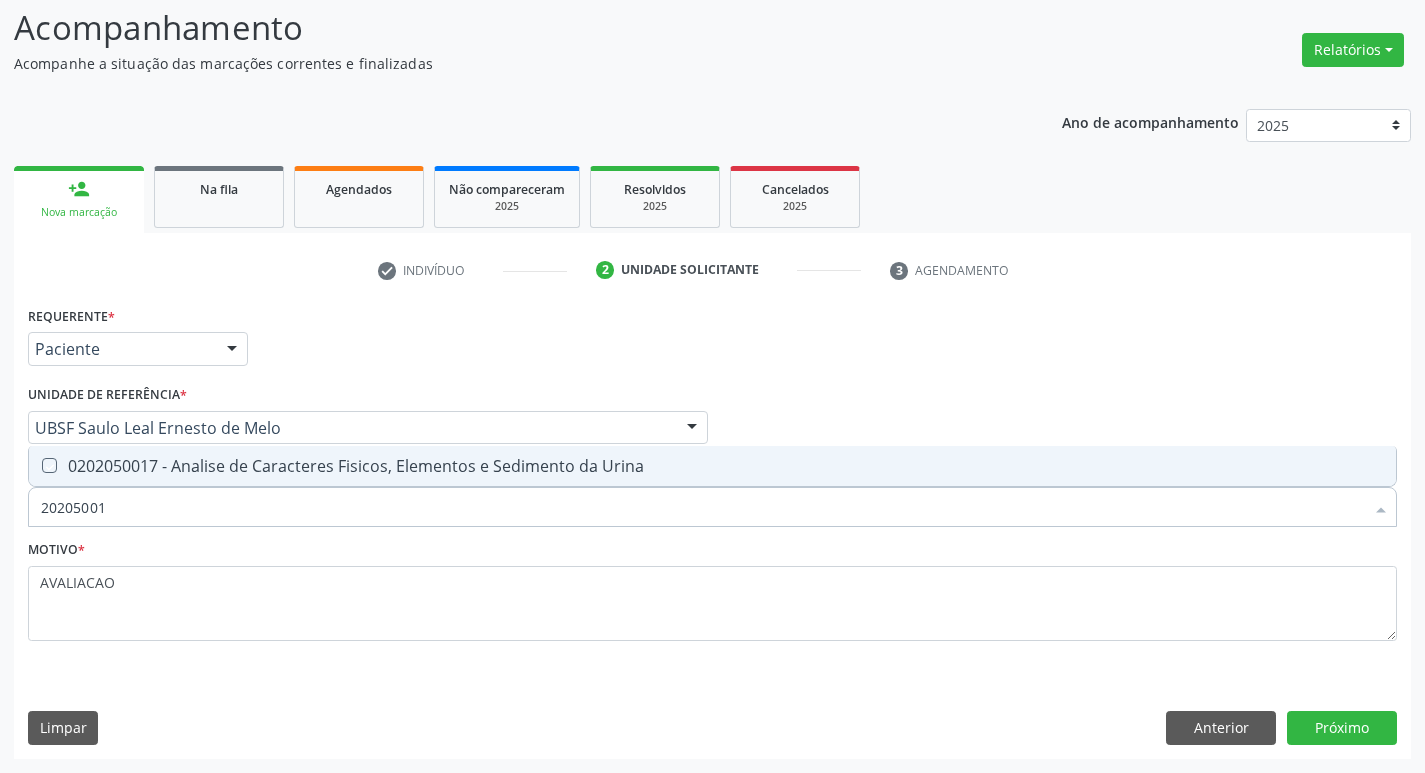 checkbox on "true" 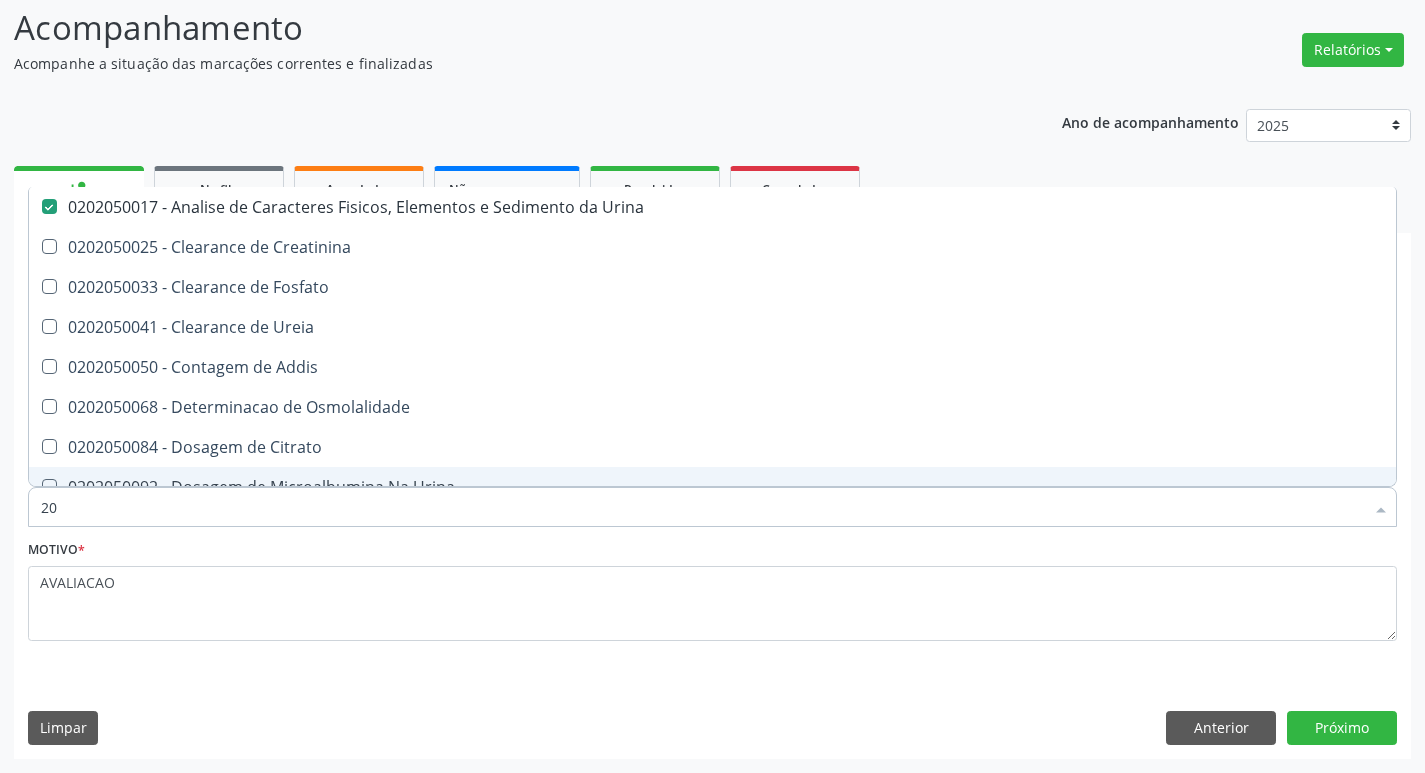type on "2" 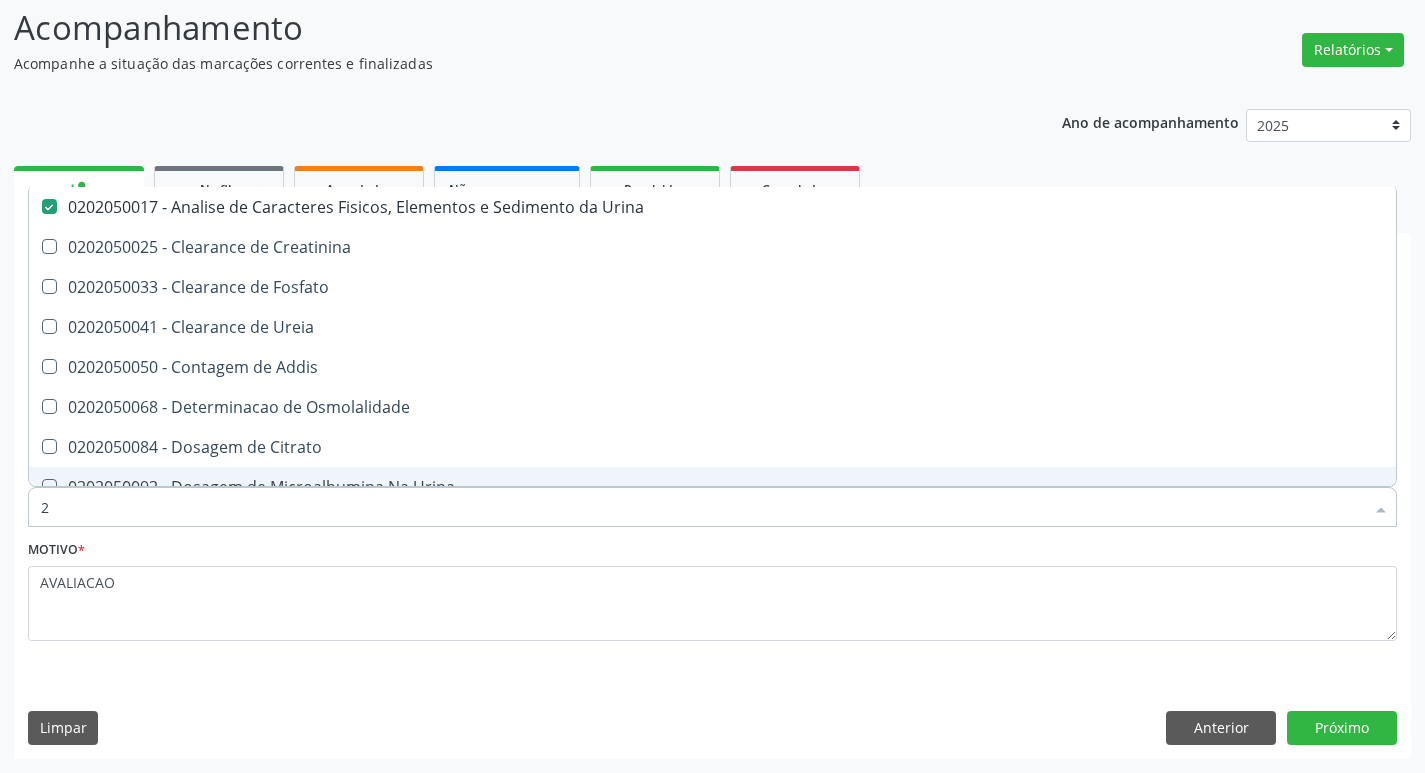 type 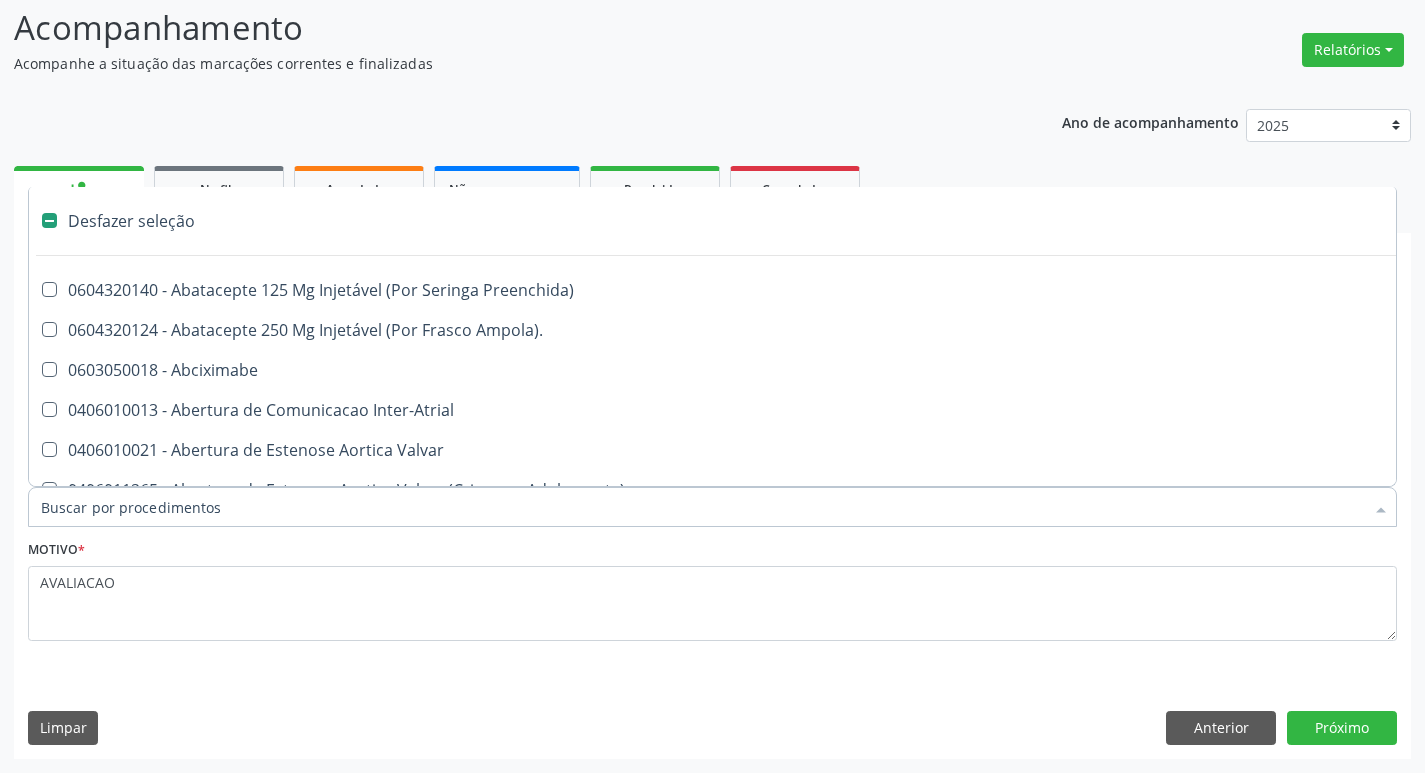checkbox on "false" 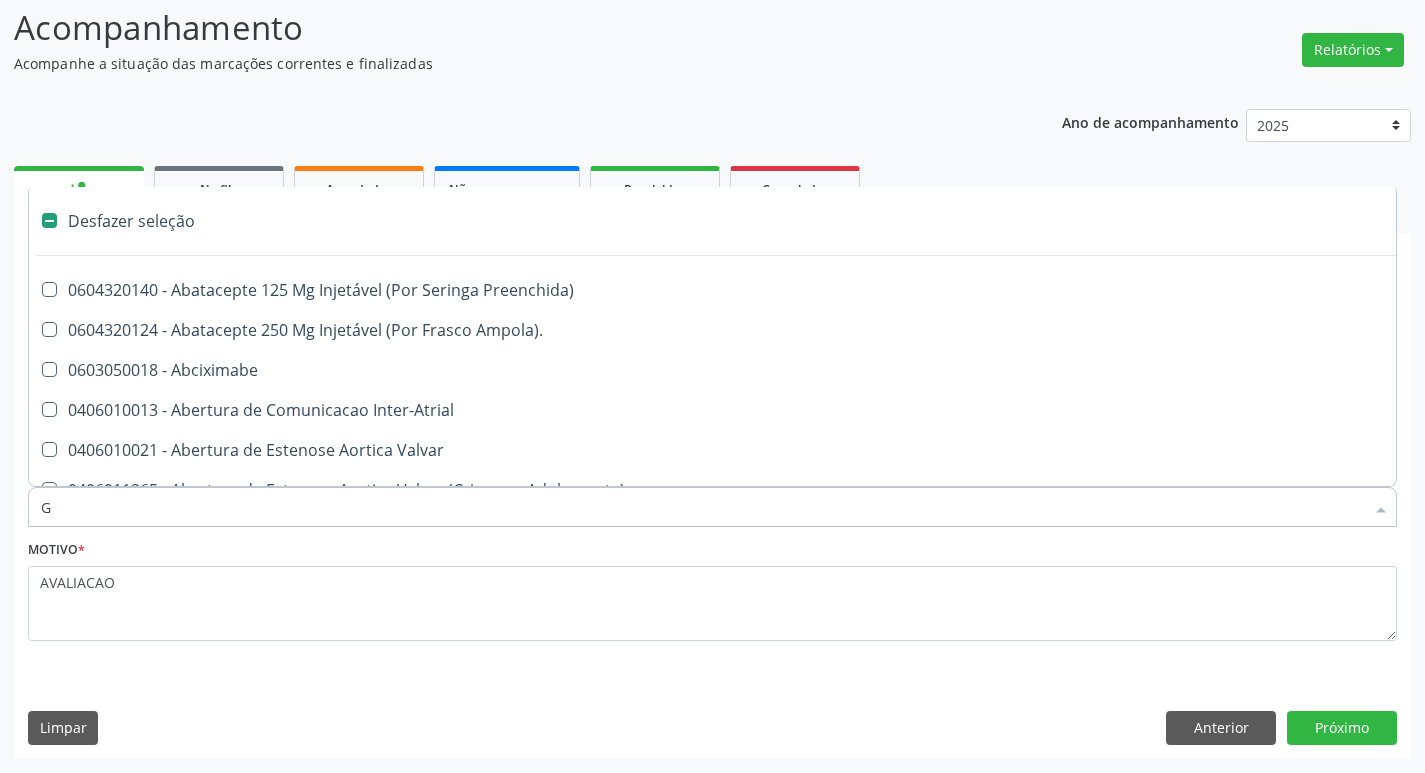 checkbox on "false" 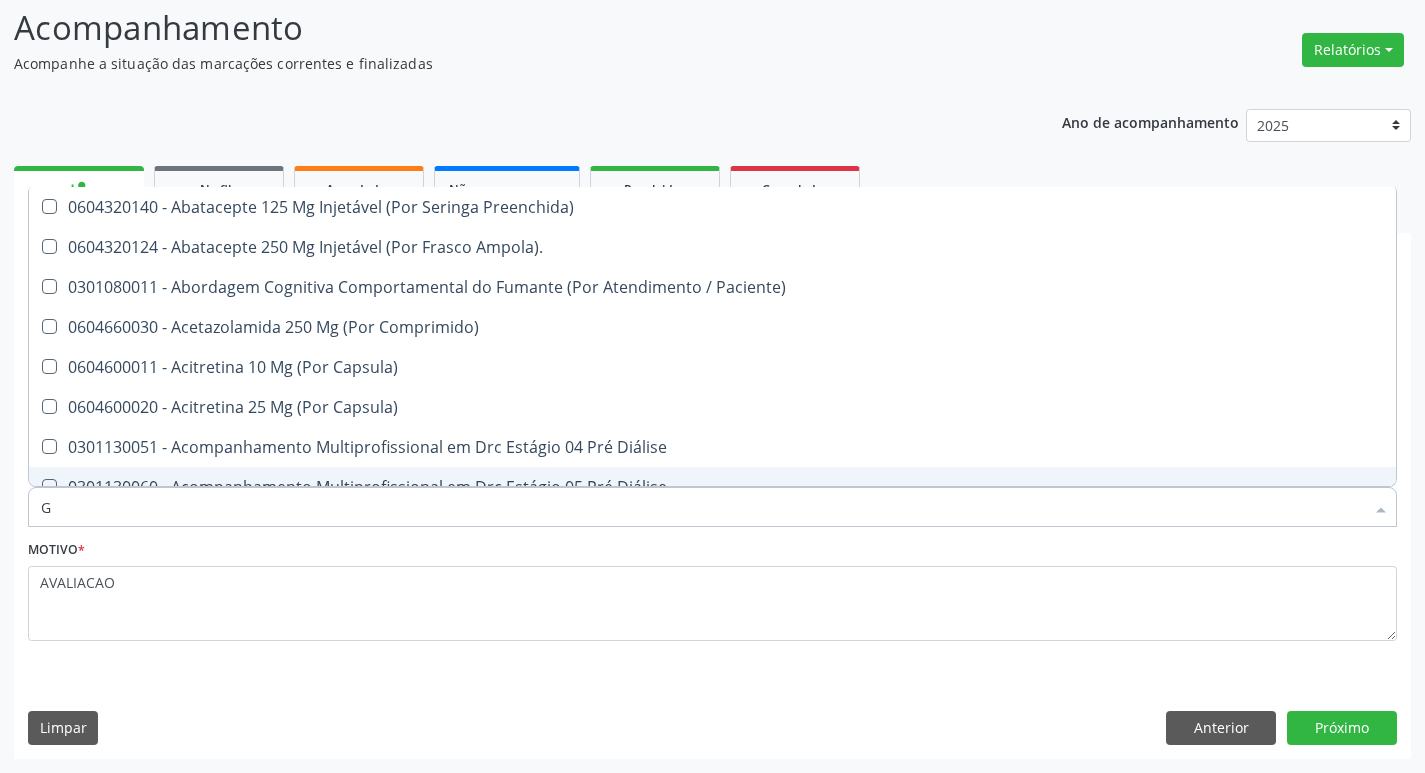 type on "GLICOSE" 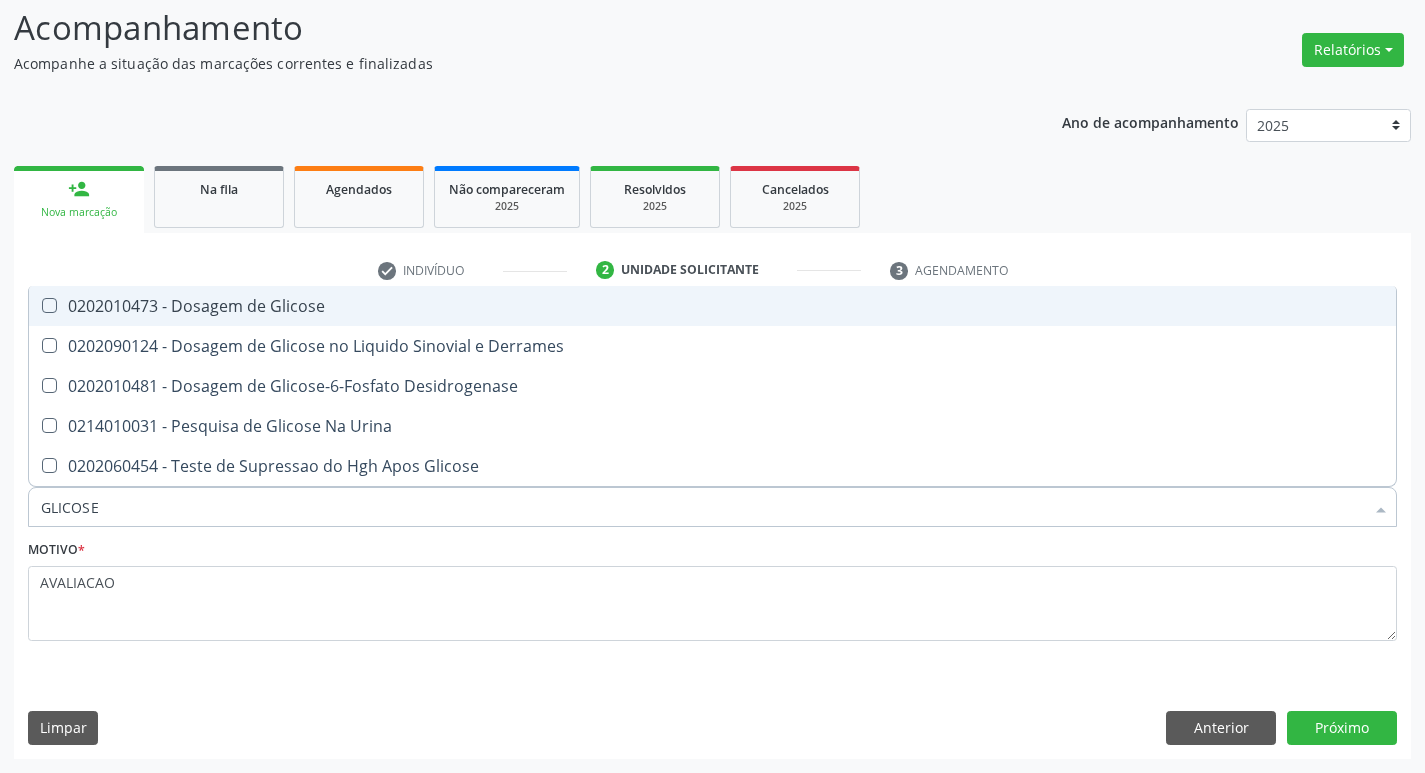 click on "0202010473 - Dosagem de Glicose" at bounding box center (712, 306) 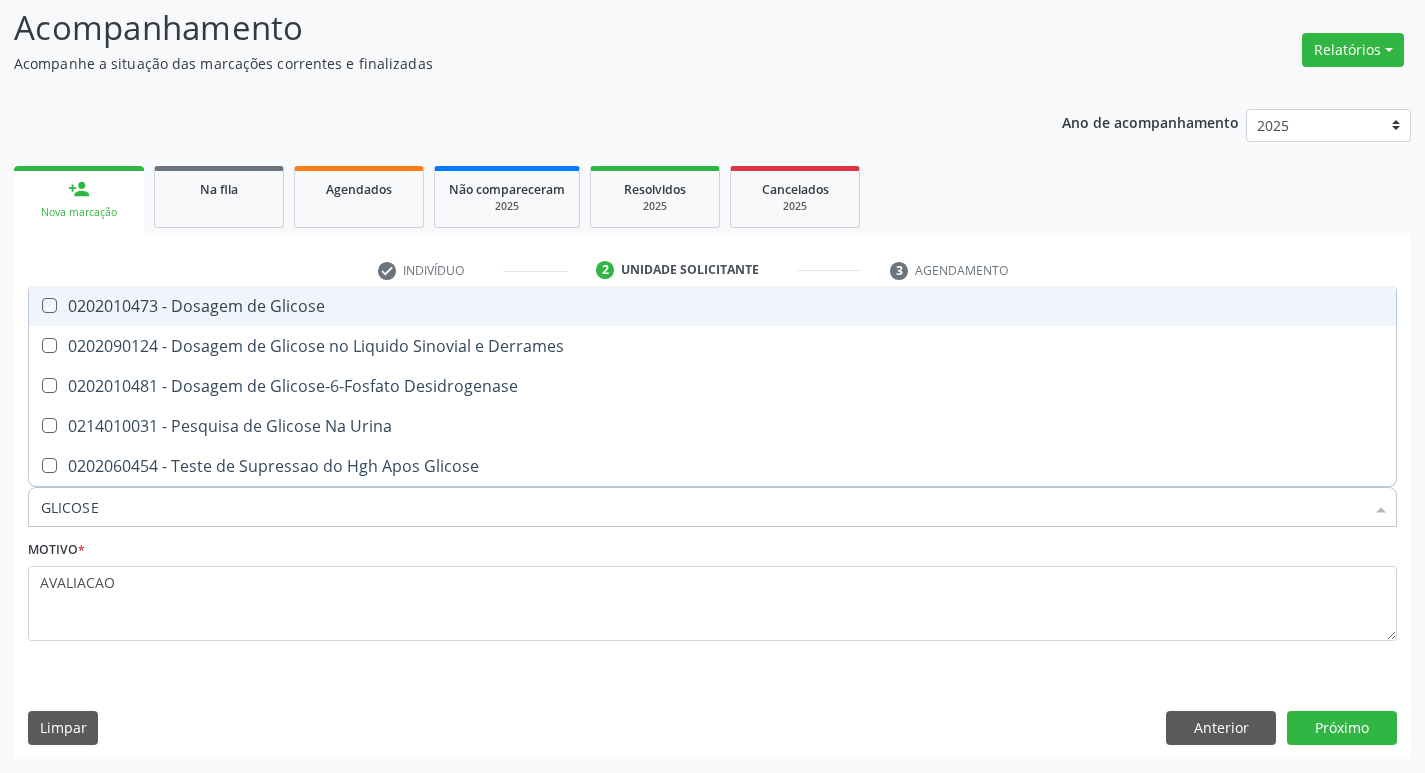 checkbox on "true" 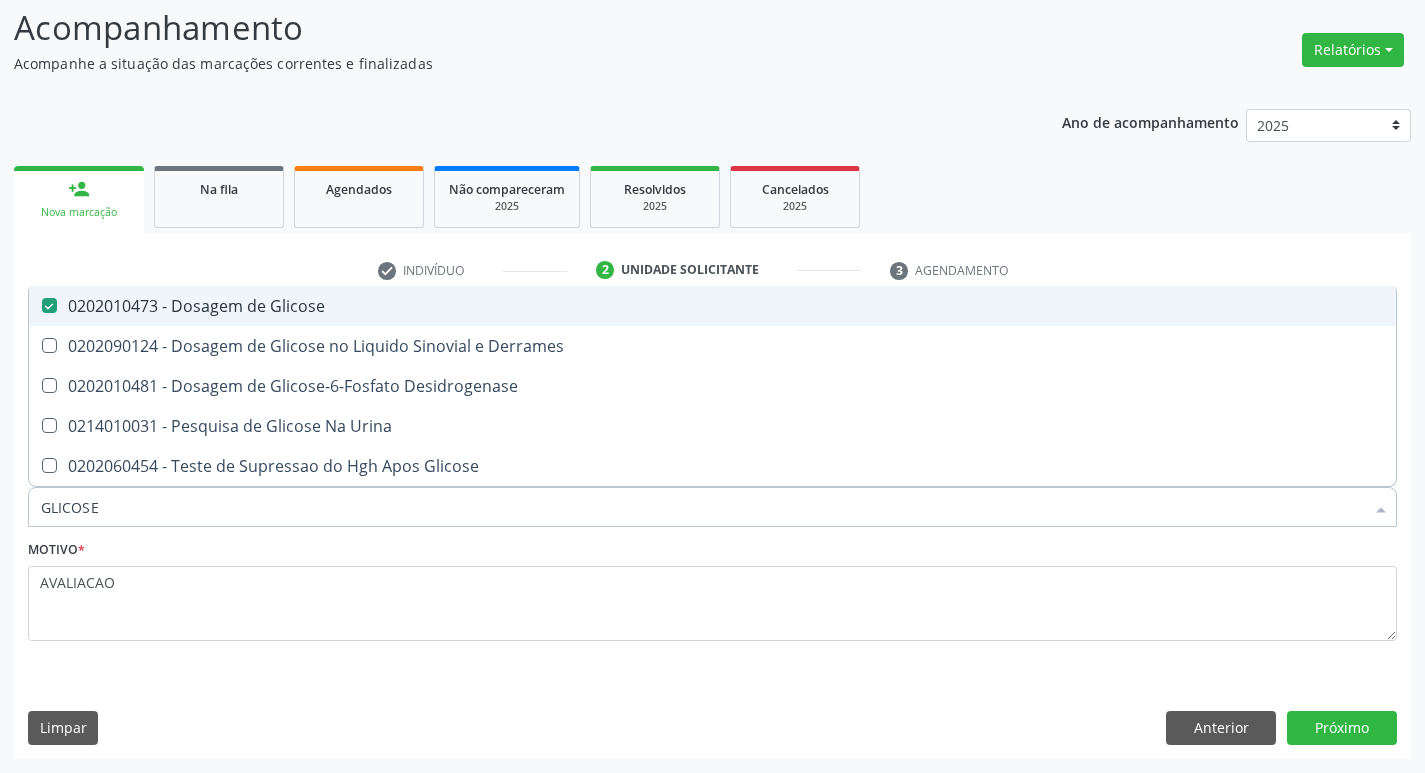 type on "GLICOS" 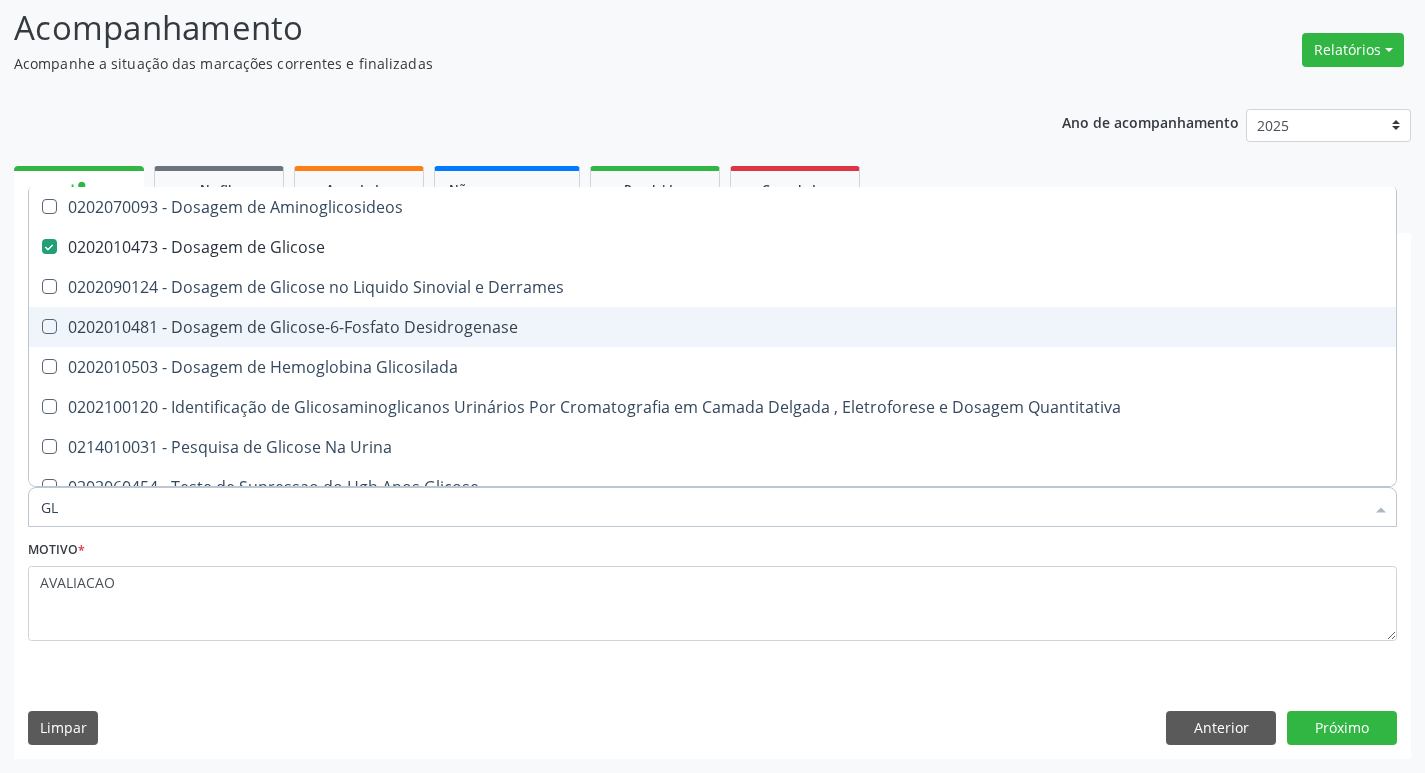 type on "G" 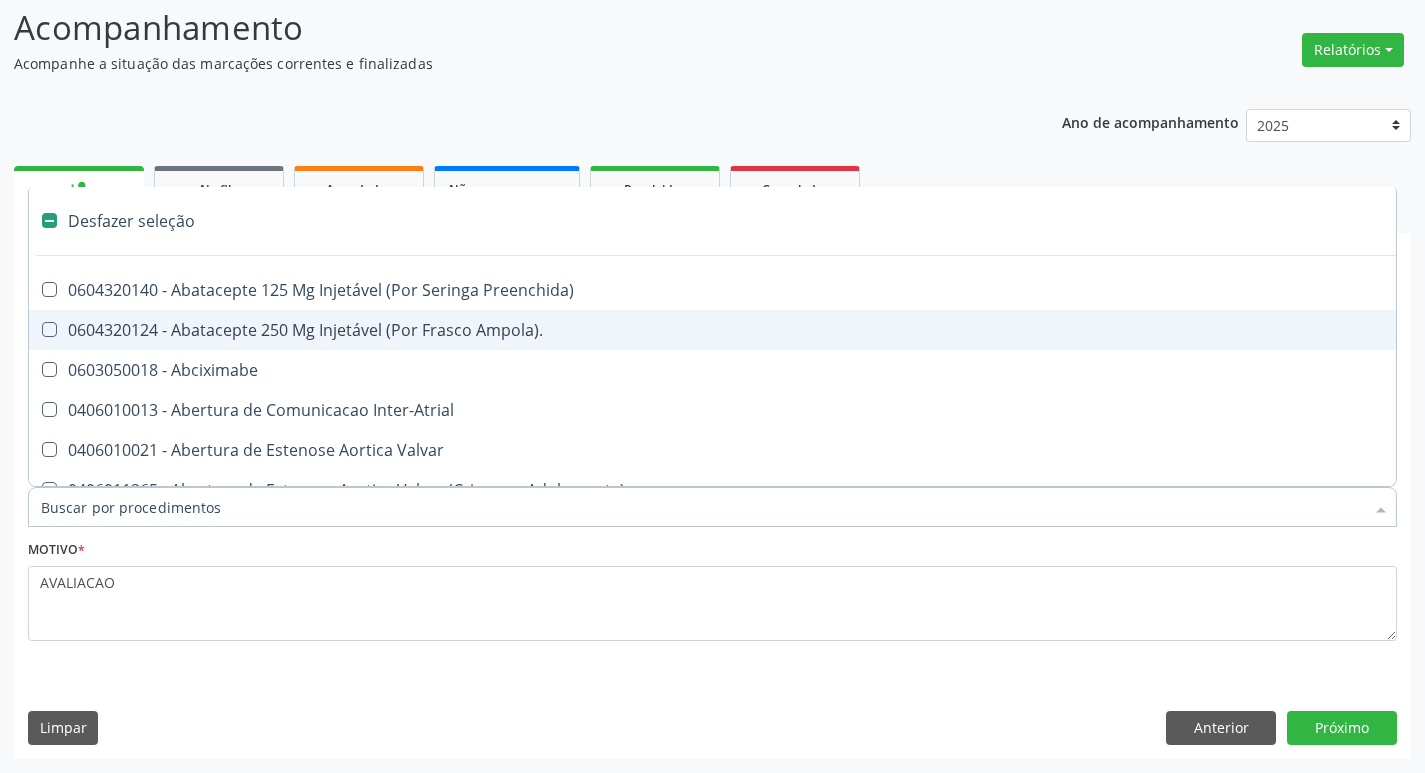 type on "H" 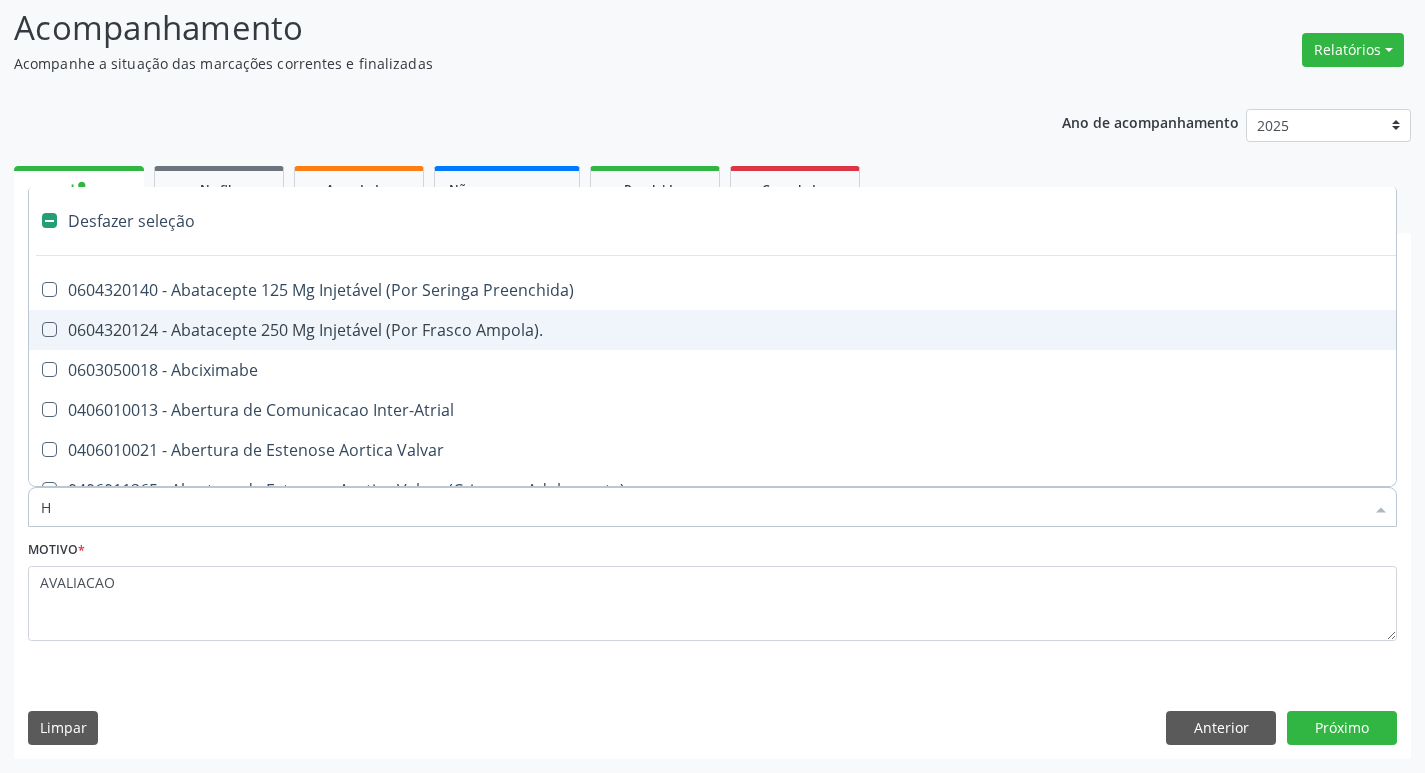 checkbox on "false" 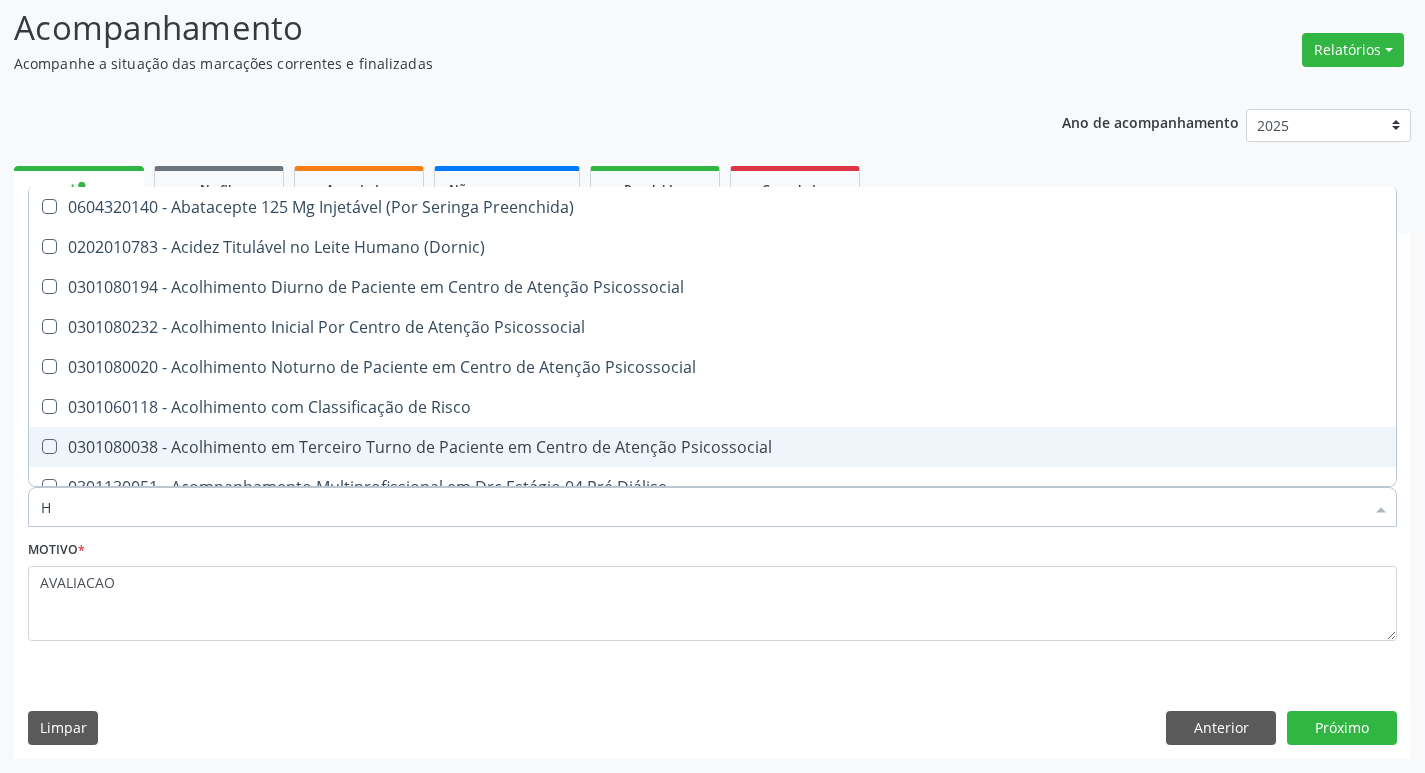 type on "HEMOGLOBINA G" 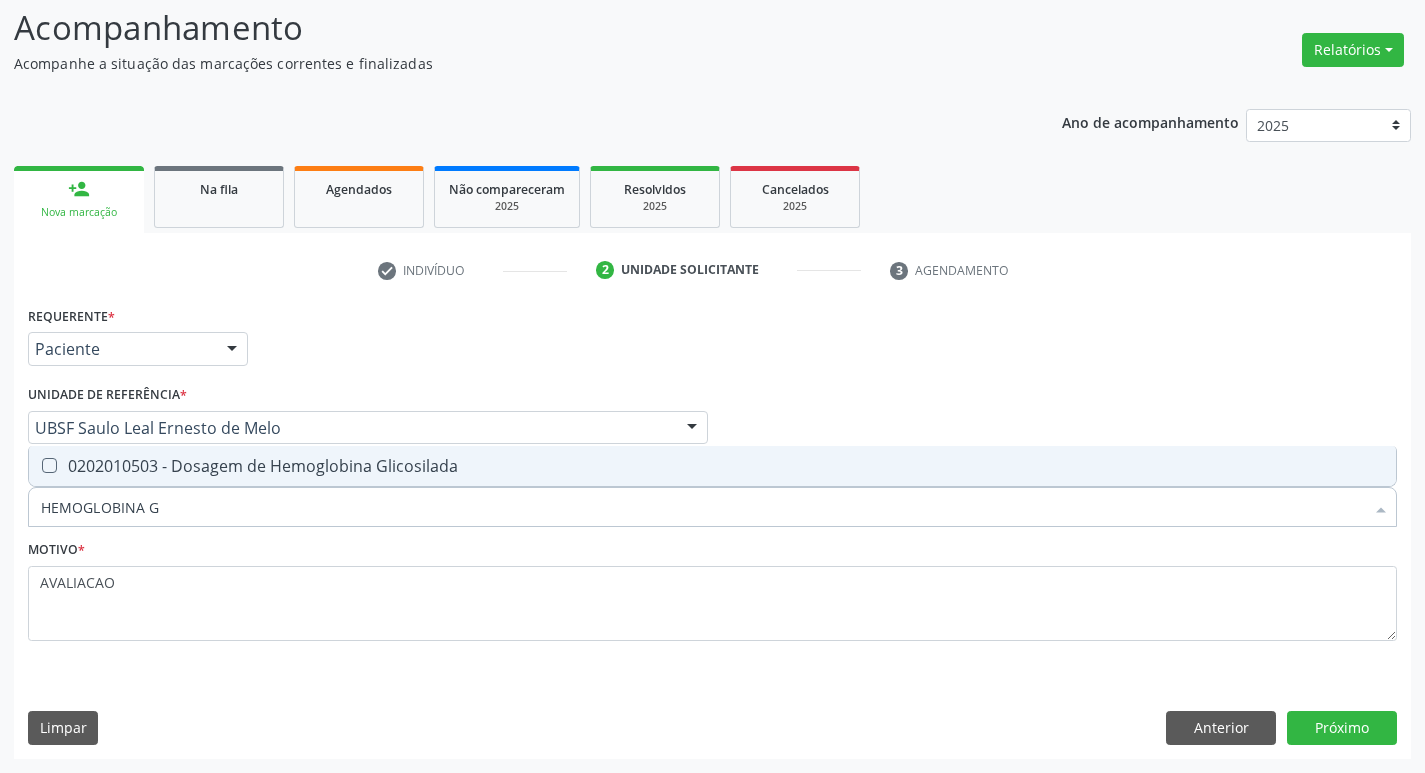 click on "0202010503 - Dosagem de Hemoglobina Glicosilada" at bounding box center [712, 466] 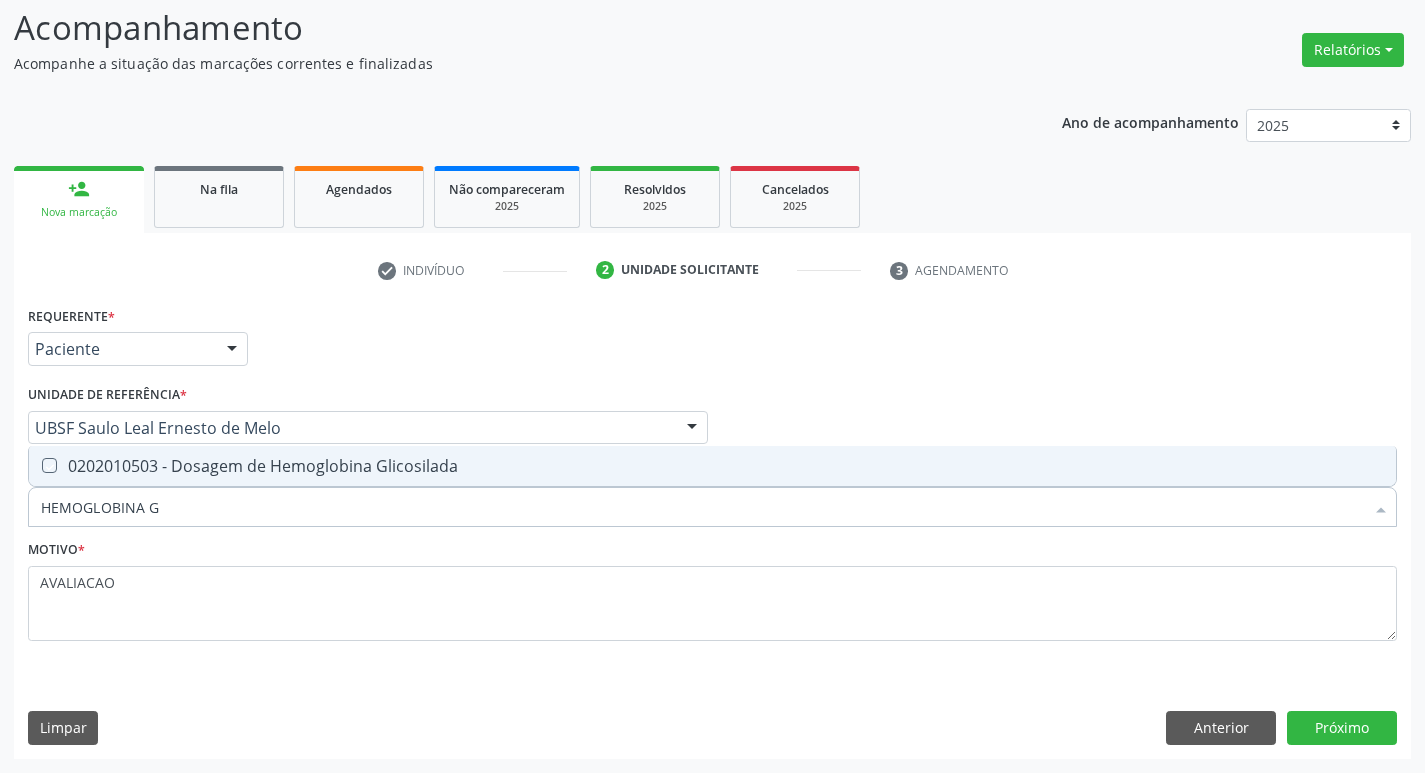 checkbox on "true" 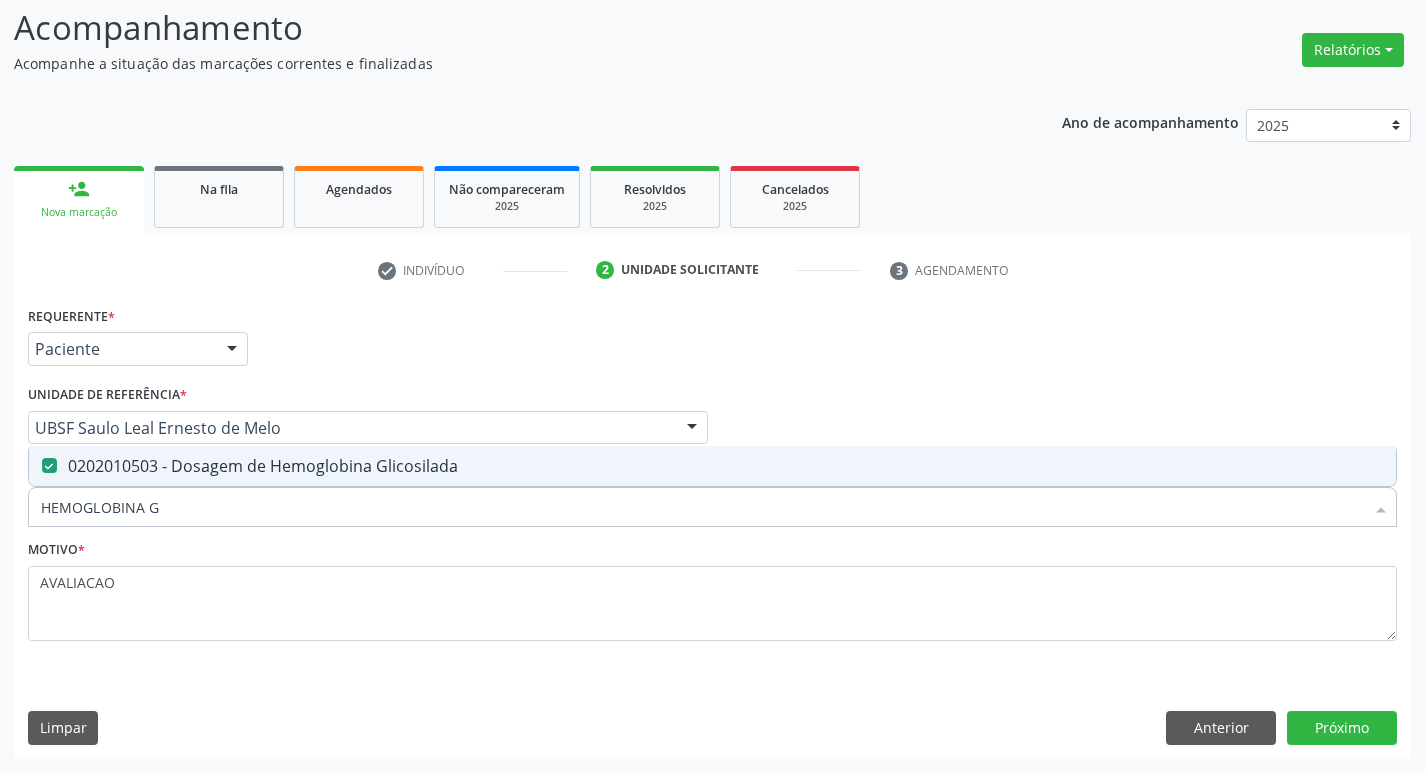 type on "HEMOGLOBINA" 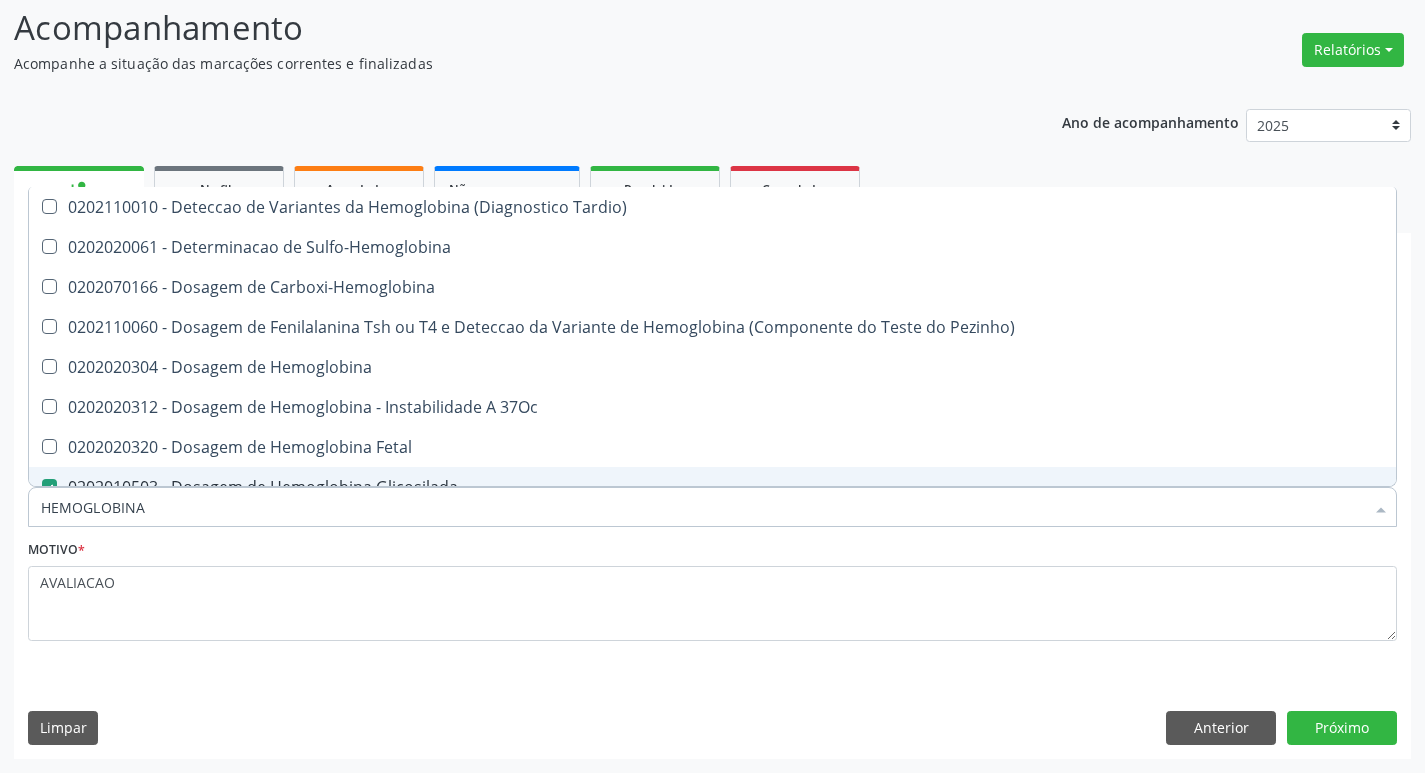 type on "HEMOGLOBIN" 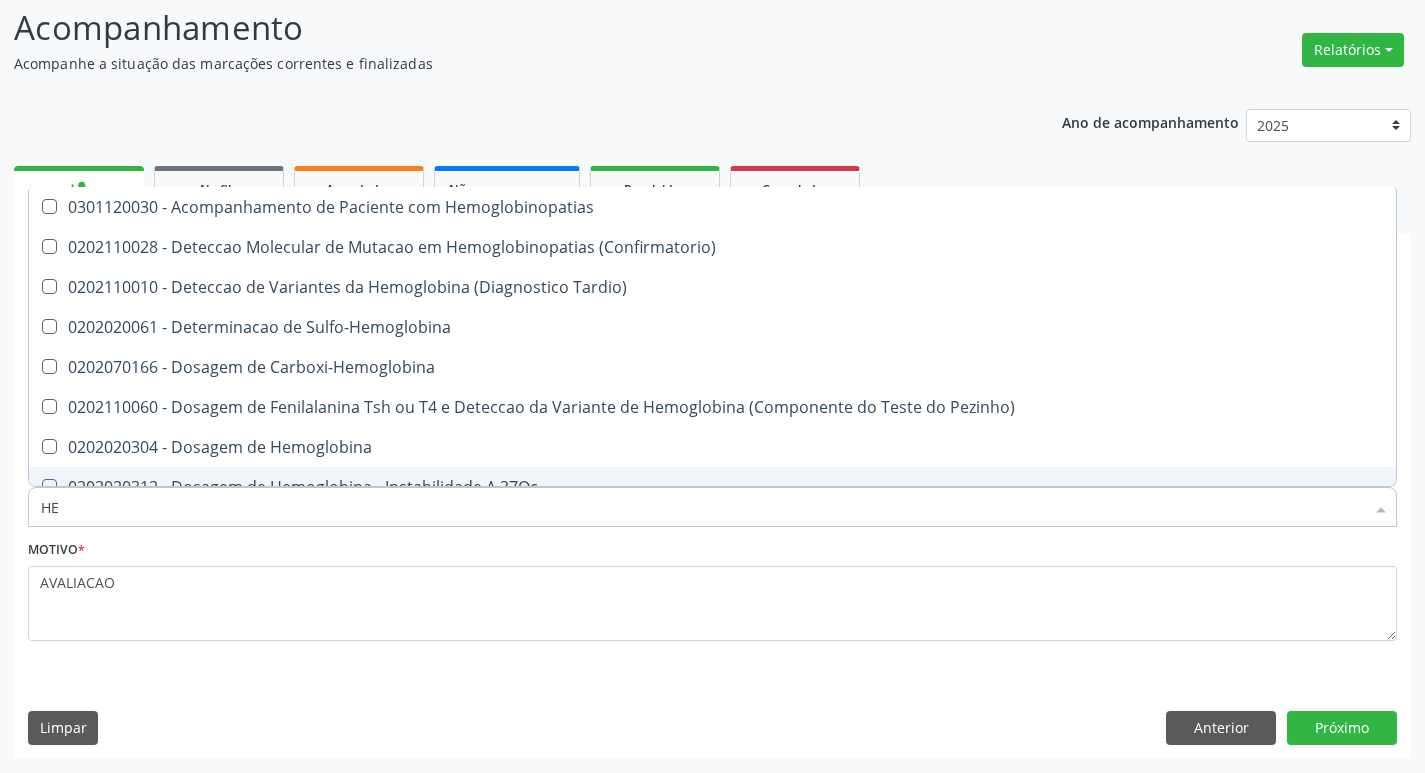 type on "H" 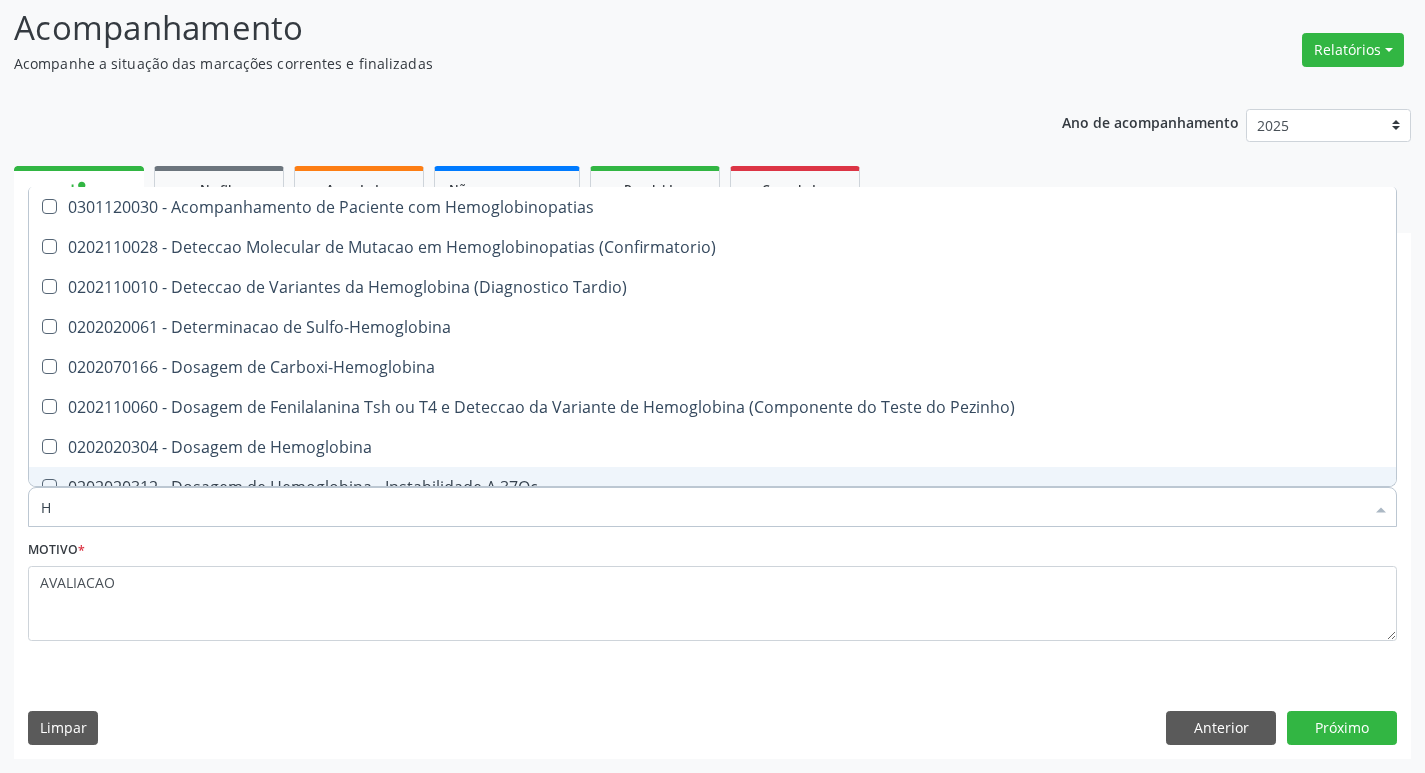 type 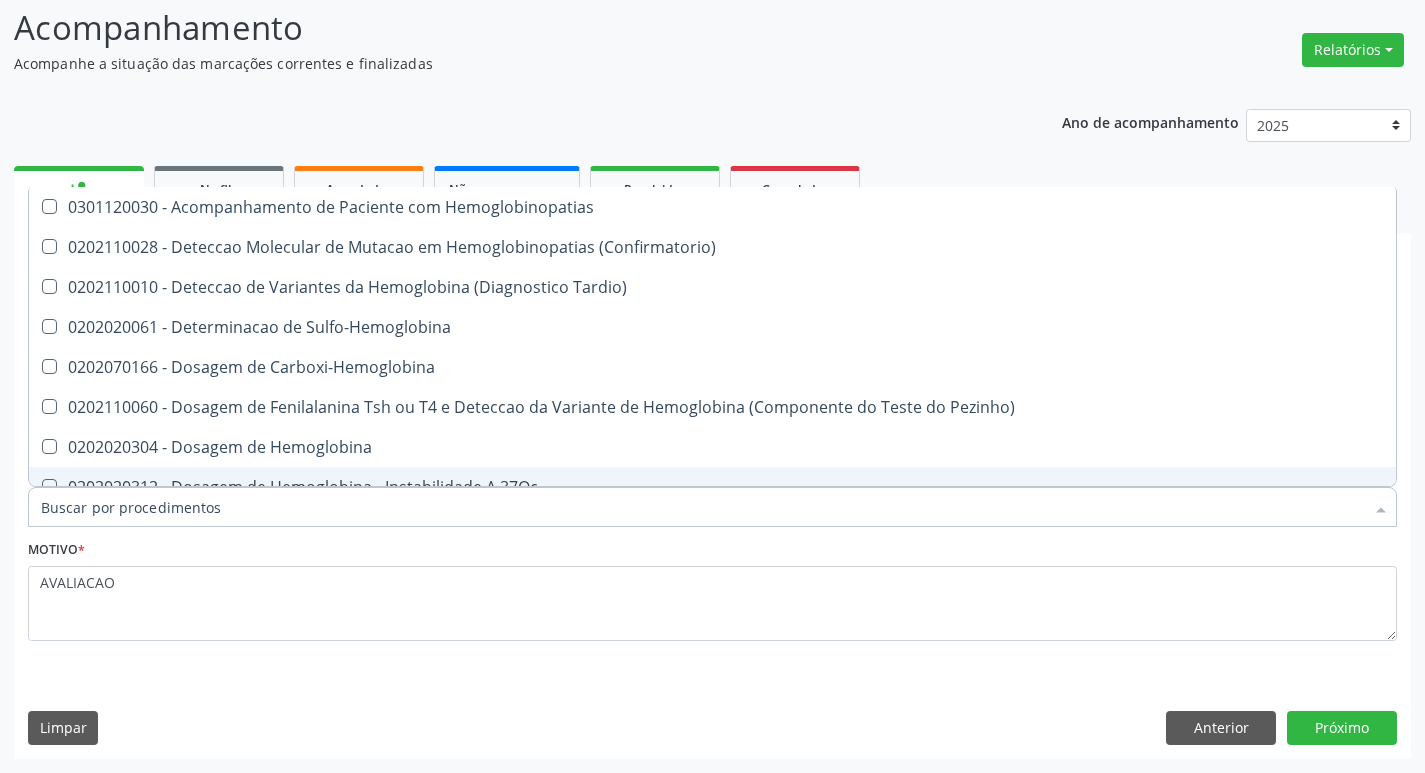 checkbox on "false" 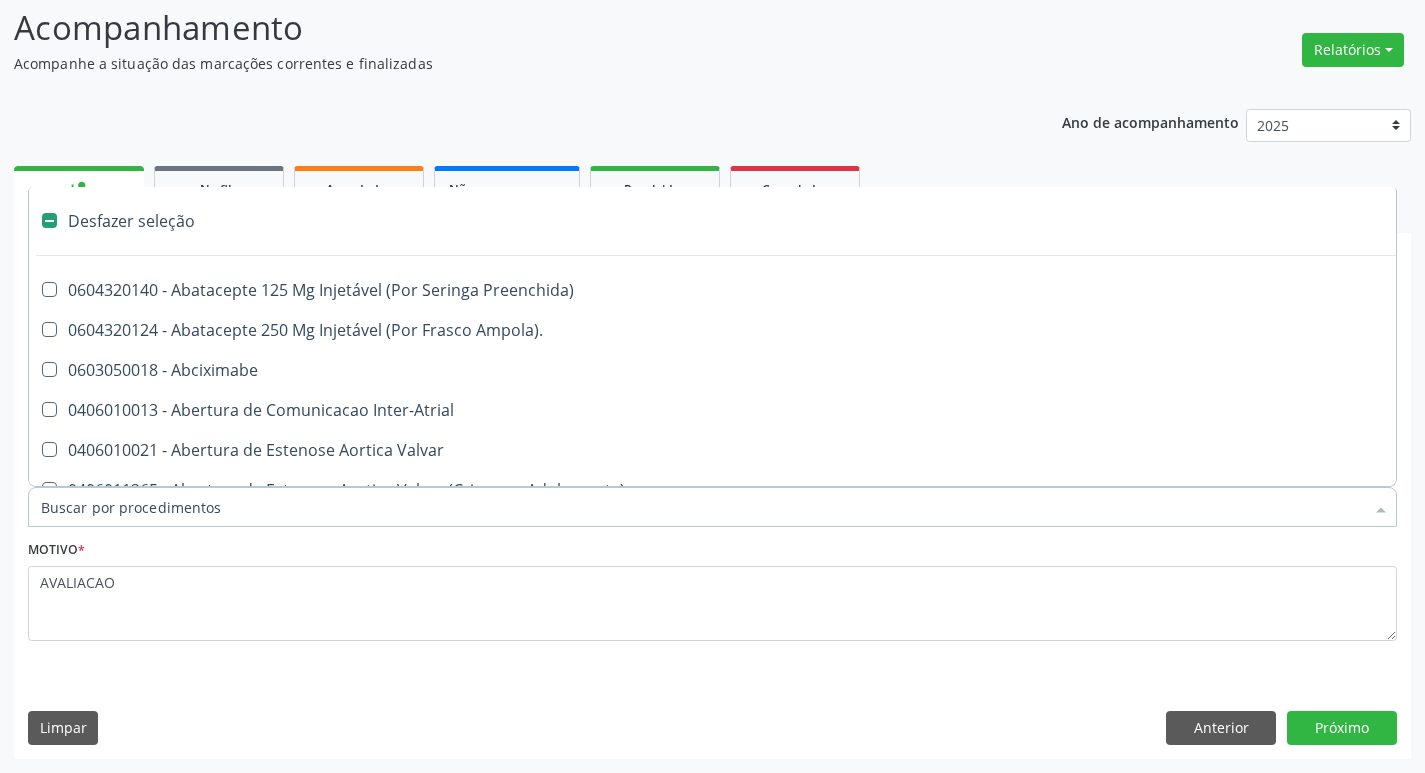 type on "H" 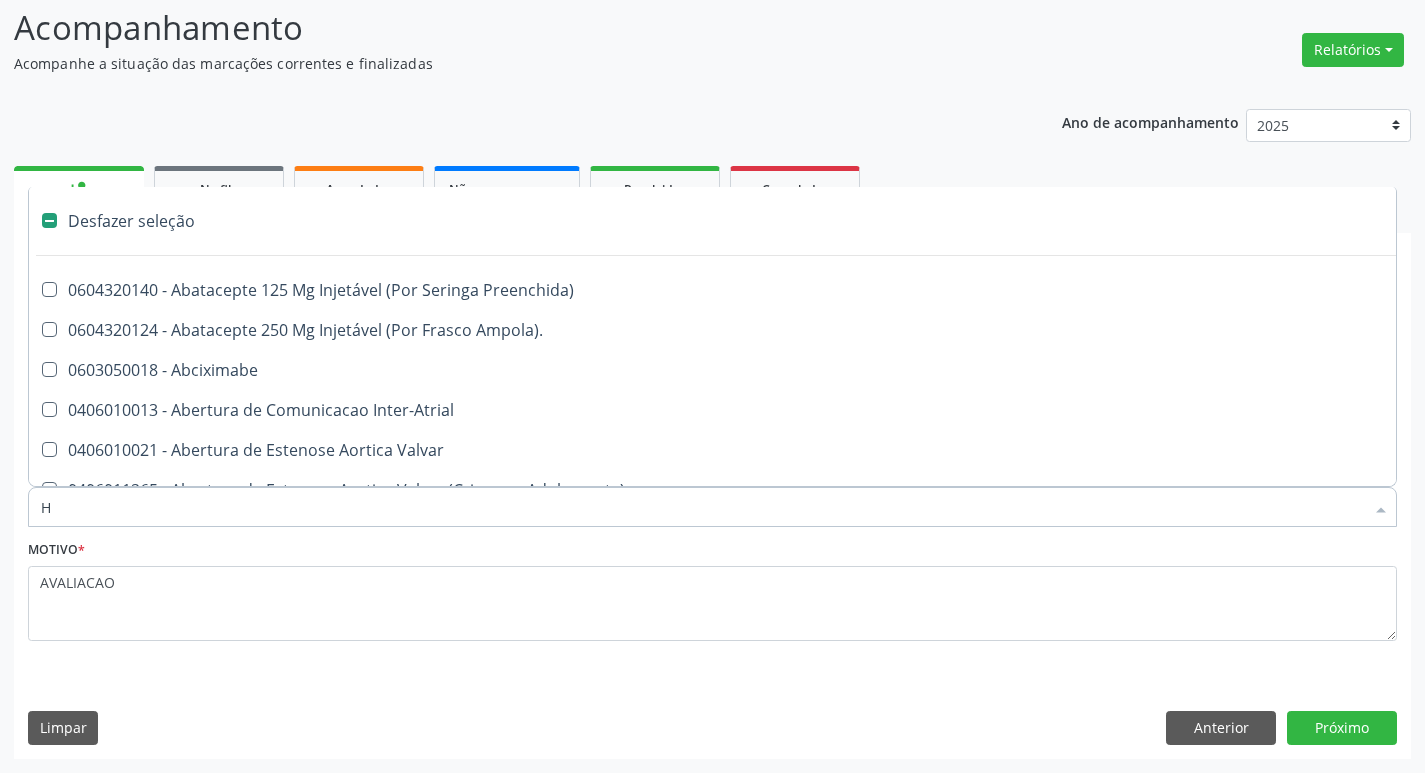 checkbox on "false" 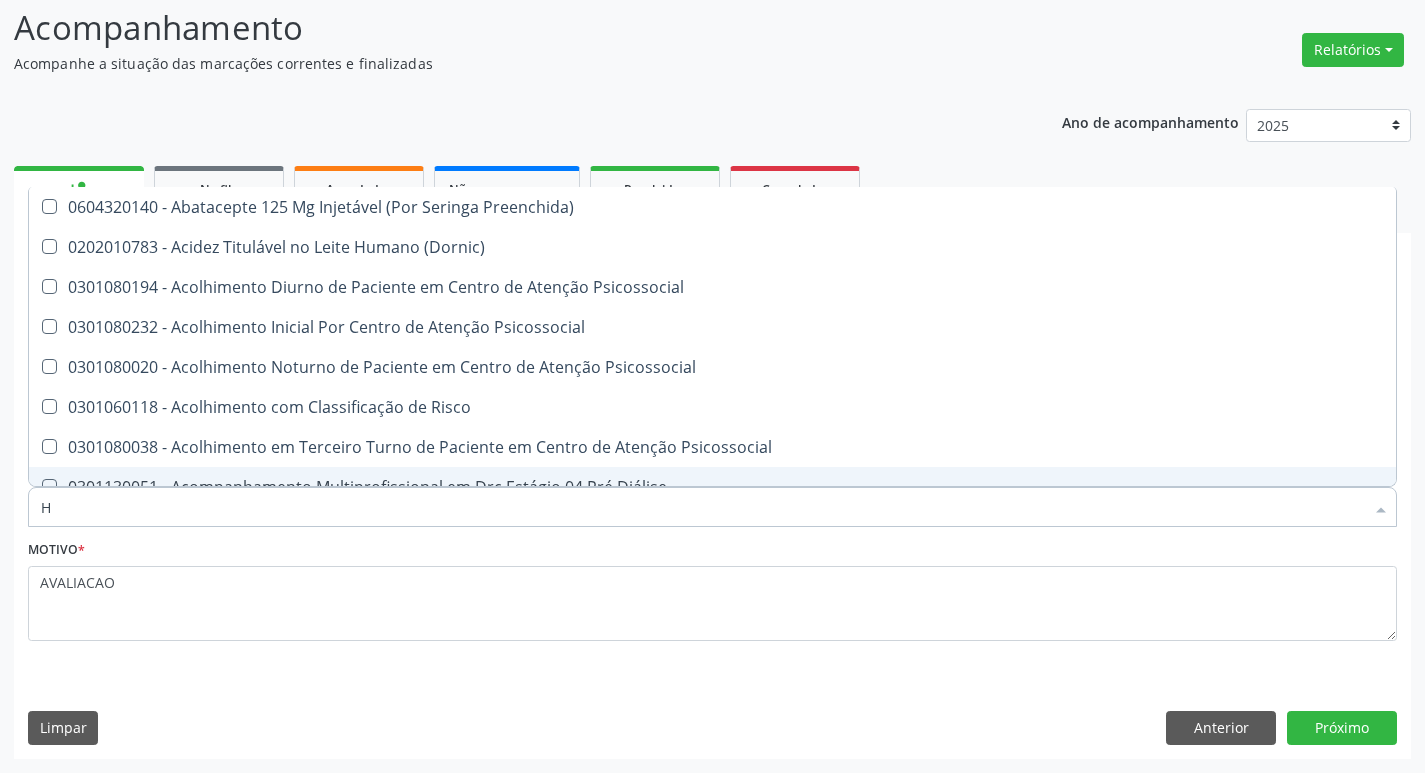 type on "HEMOGR" 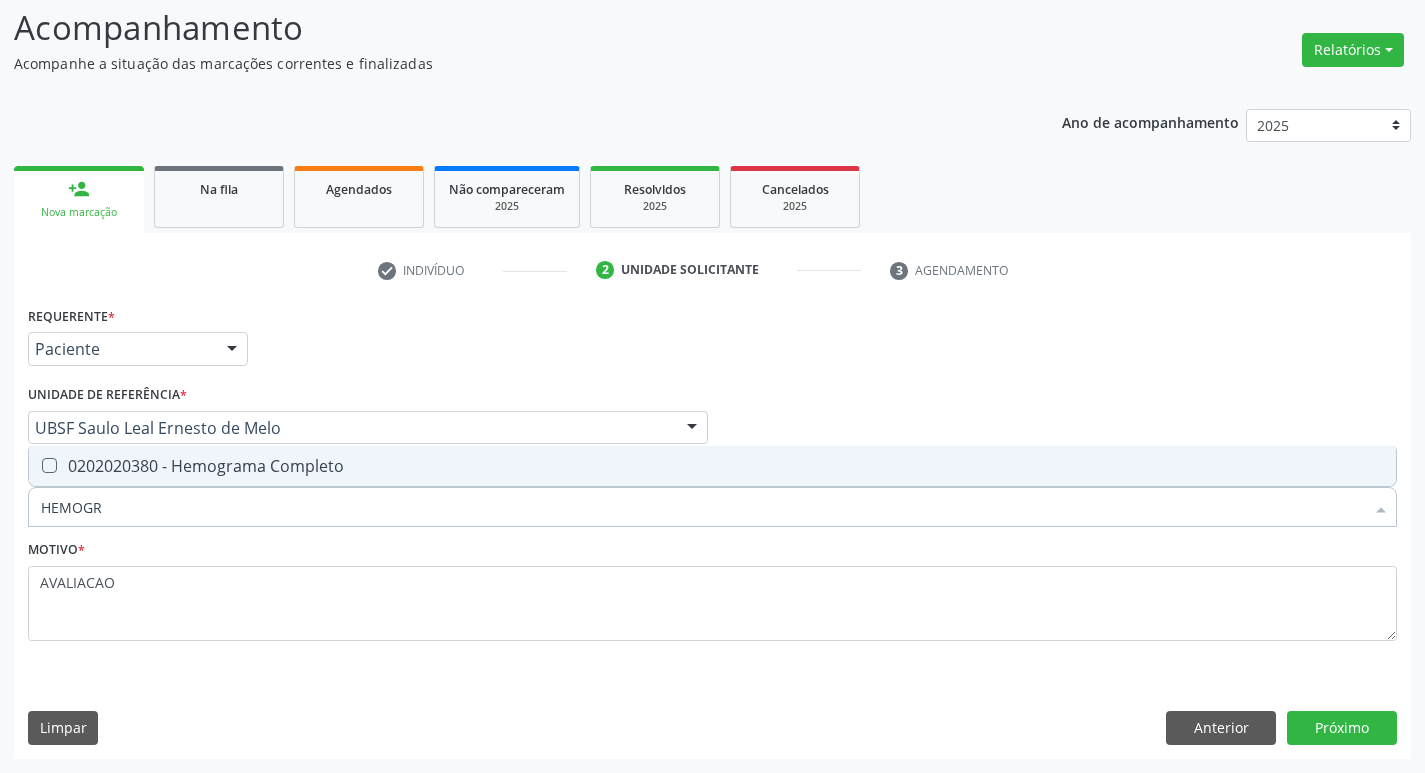 click on "0202020380 - Hemograma Completo" at bounding box center (712, 466) 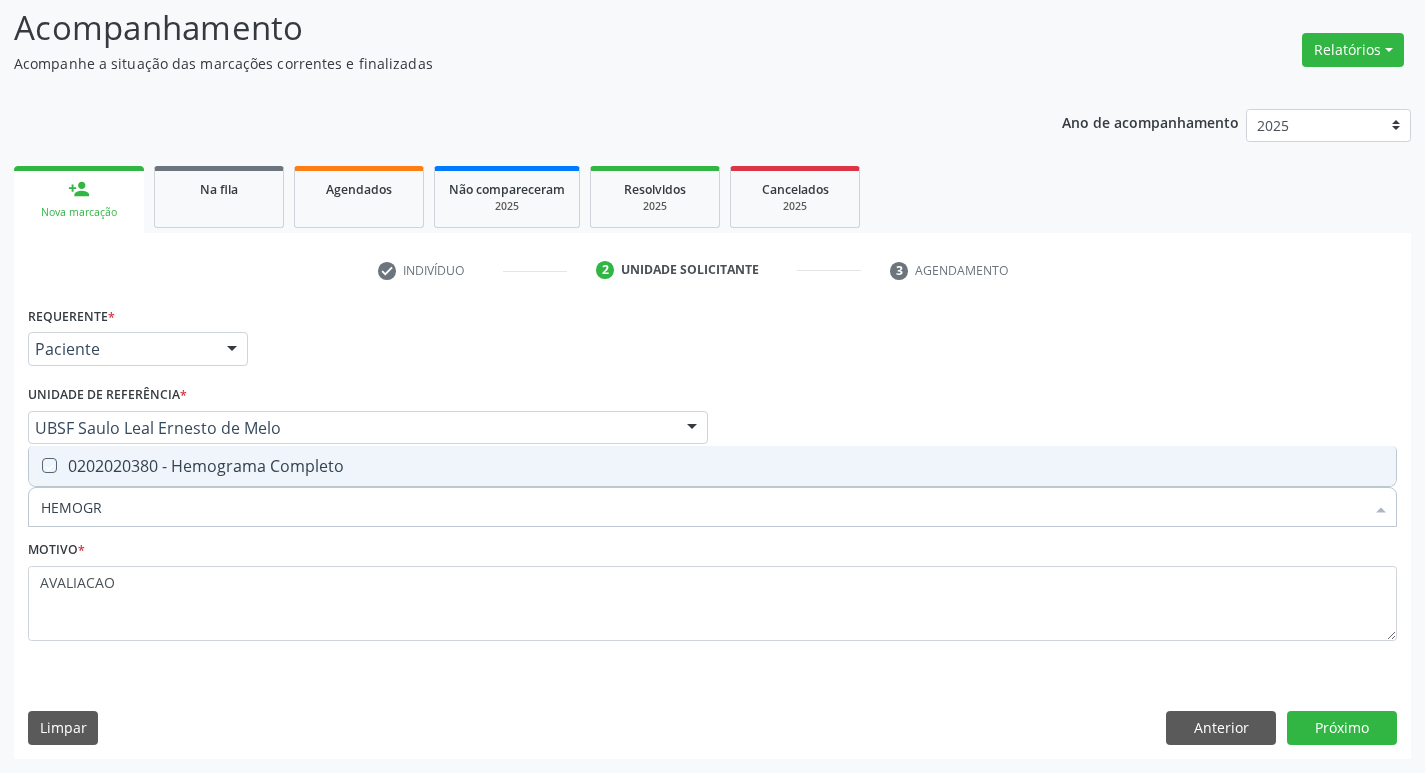 checkbox on "true" 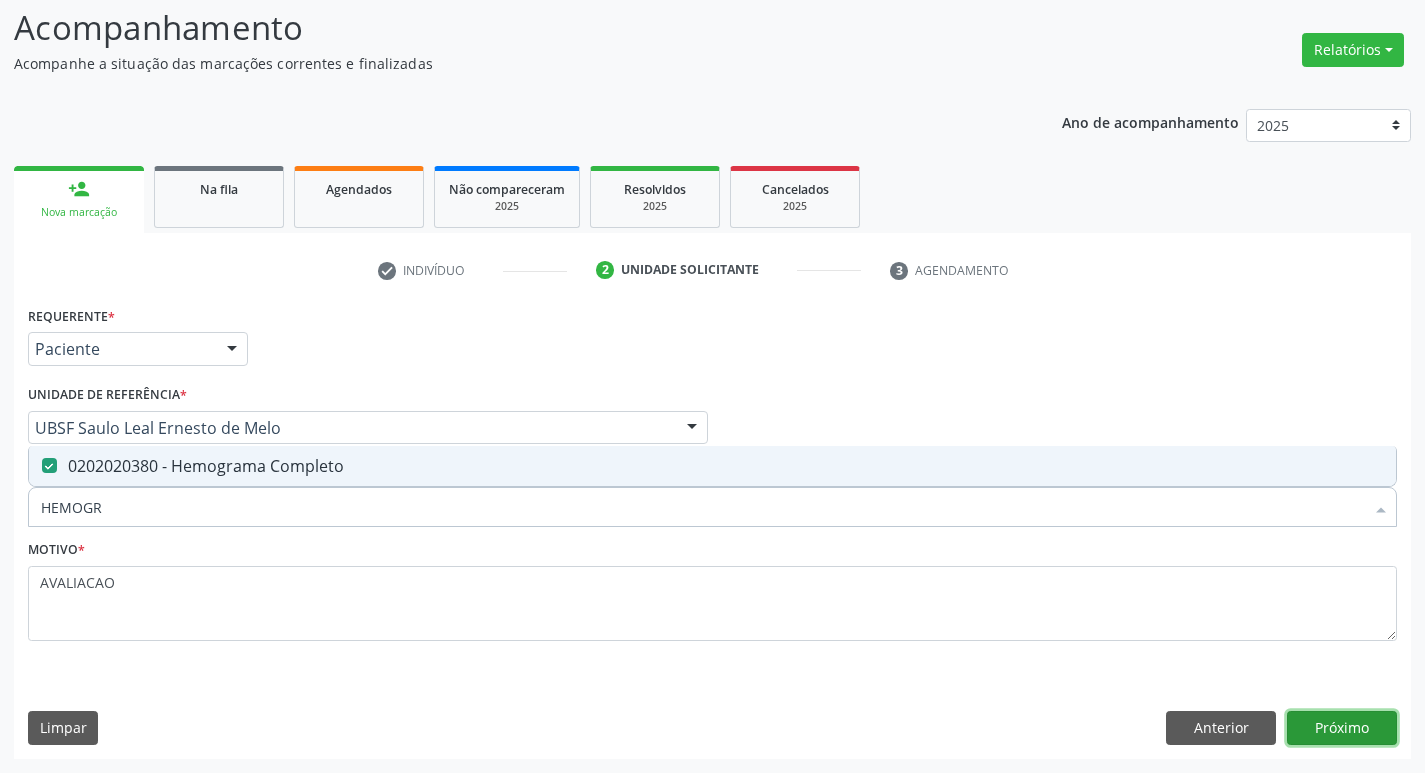 click on "Próximo" at bounding box center [1342, 728] 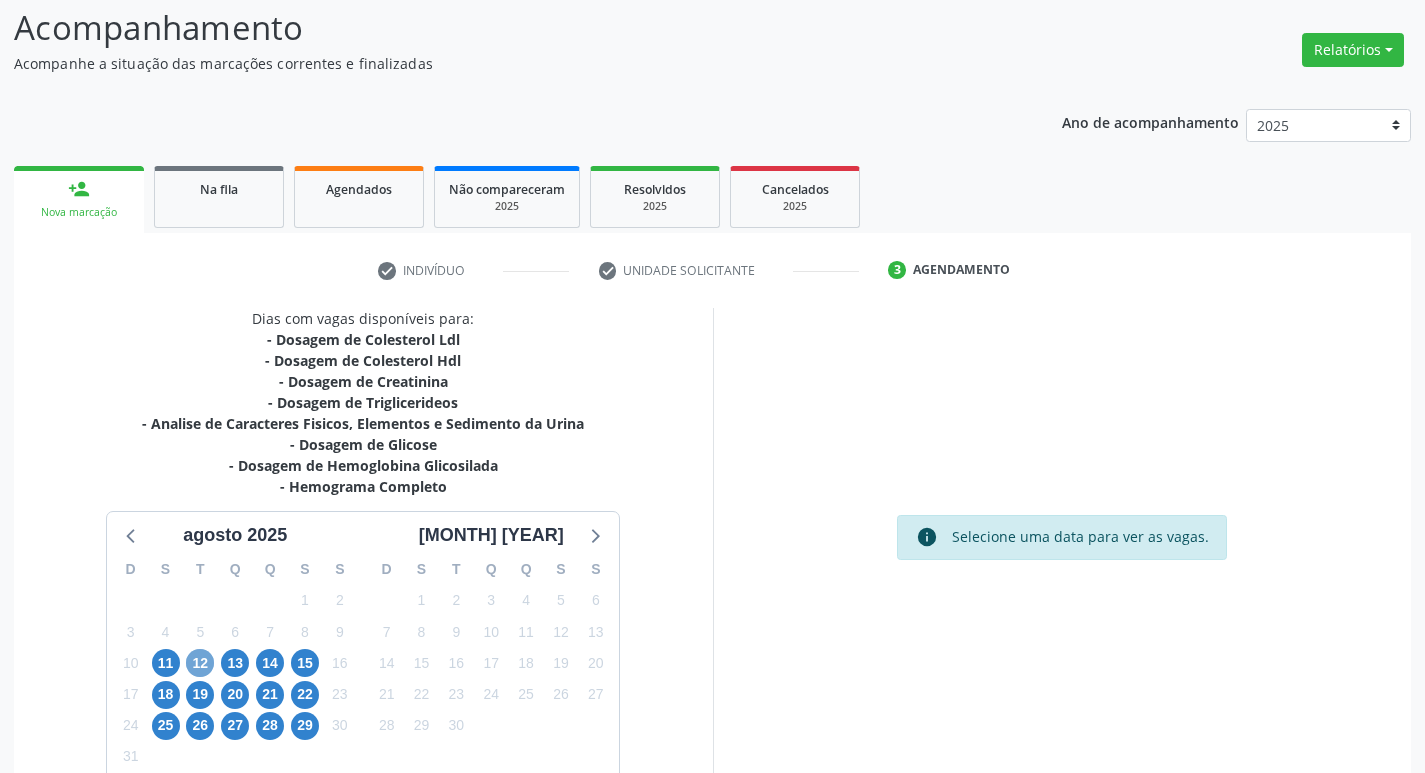 click on "12" at bounding box center (200, 663) 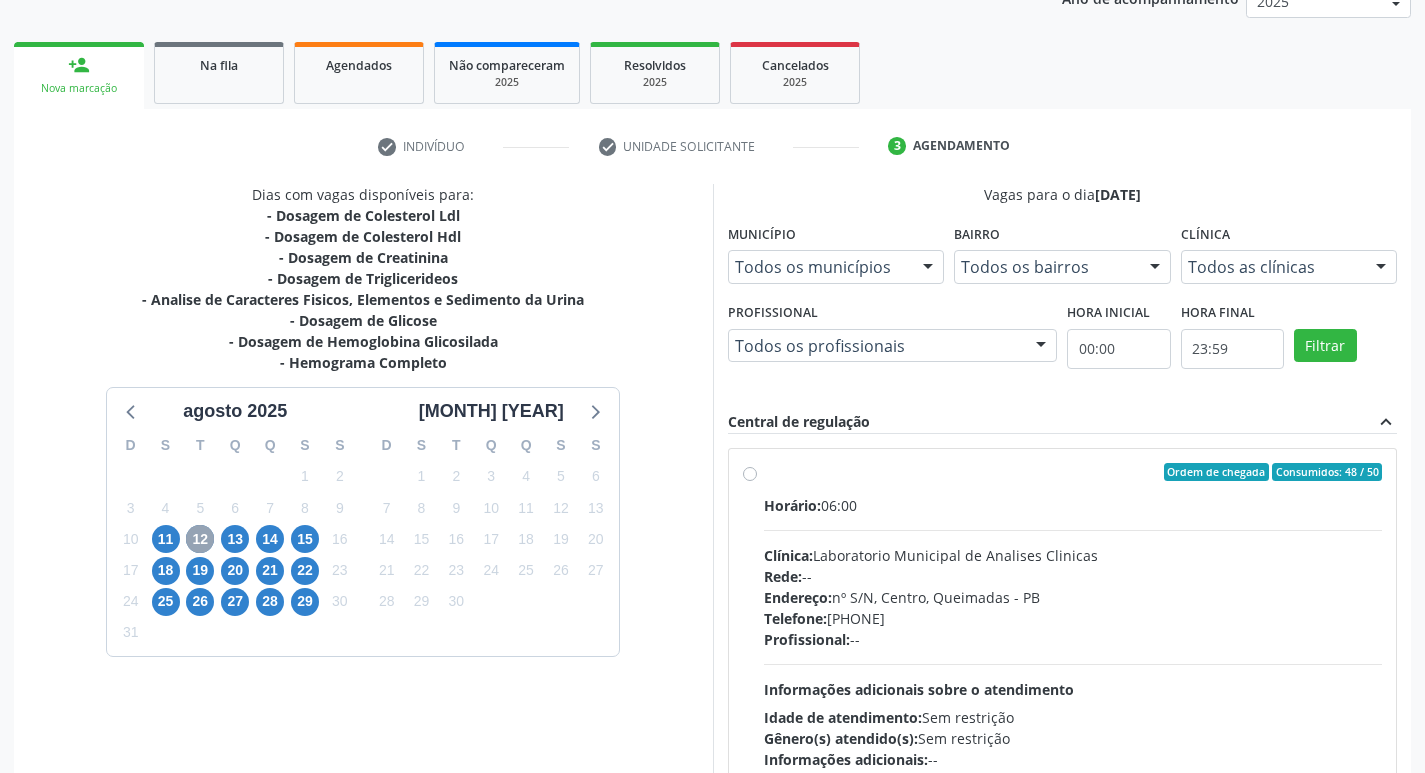 scroll, scrollTop: 386, scrollLeft: 0, axis: vertical 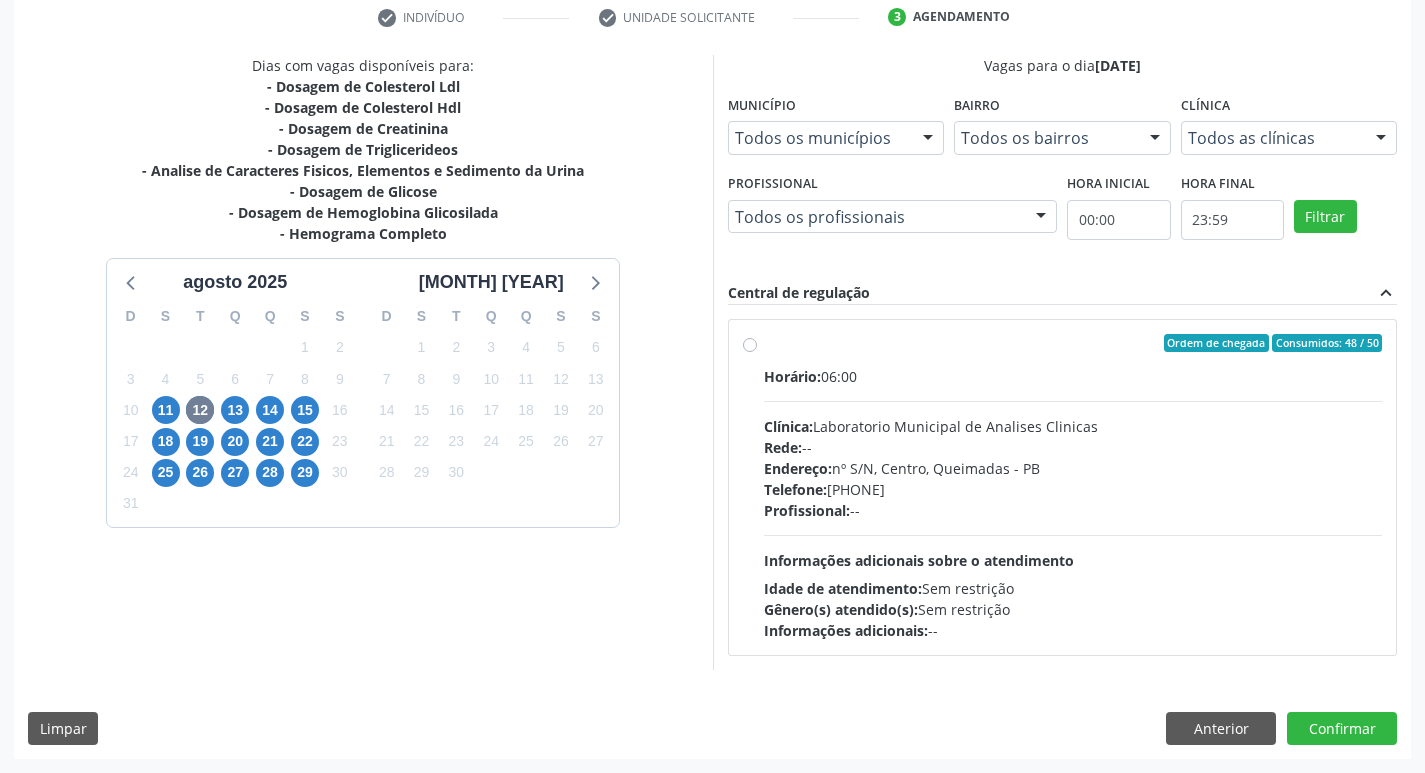 click on "Rede:
--" at bounding box center [1073, 447] 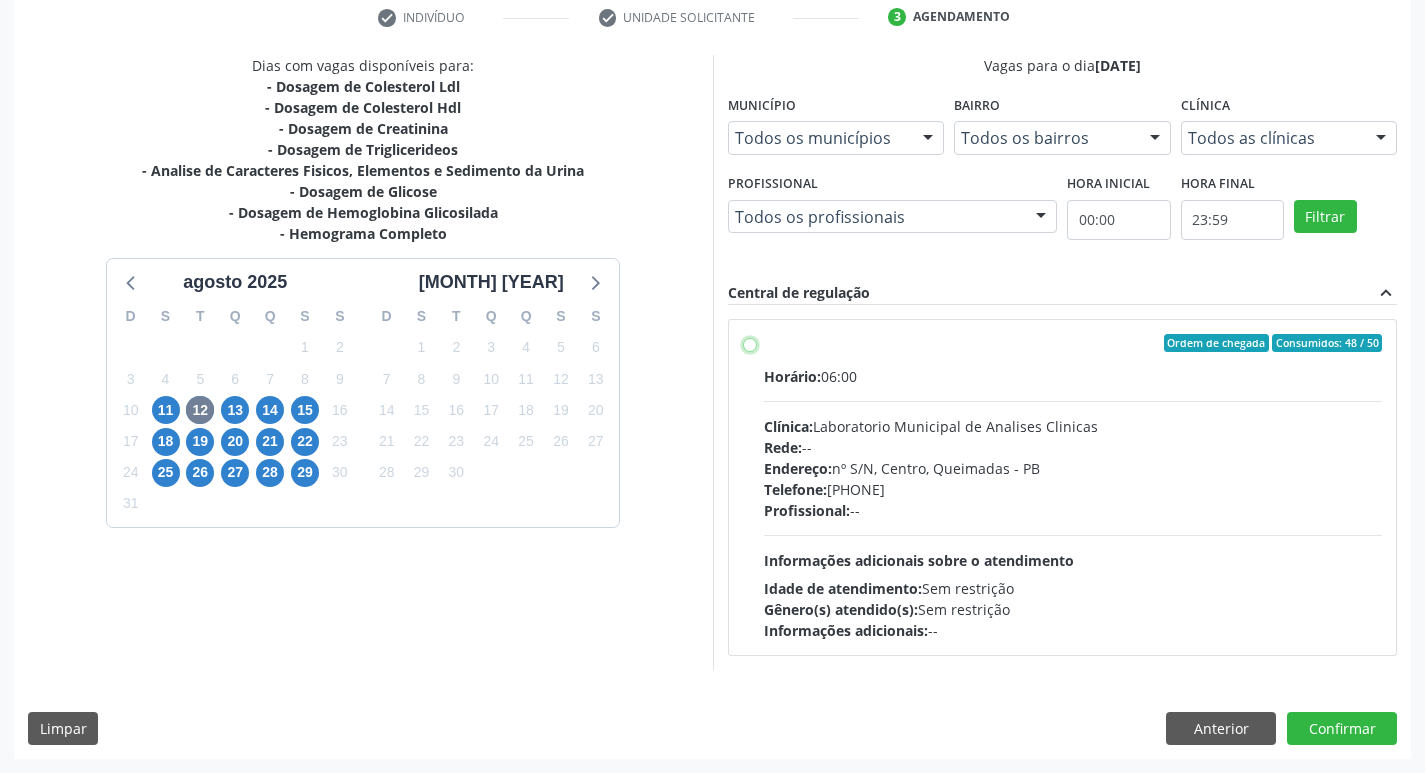 click on "Ordem de chegada
Consumidos: 48 / 50
Horário:   06:00
Clínica:  Laboratorio Municipal de Analises Clinicas
Rede:
--
Endereço:   nº S/N, Centro, Queimadas - PB
Telefone:   (83) 33921344
Profissional:
--
Informações adicionais sobre o atendimento
Idade de atendimento:
Sem restrição
Gênero(s) atendido(s):
Sem restrição
Informações adicionais:
--" at bounding box center (750, 343) 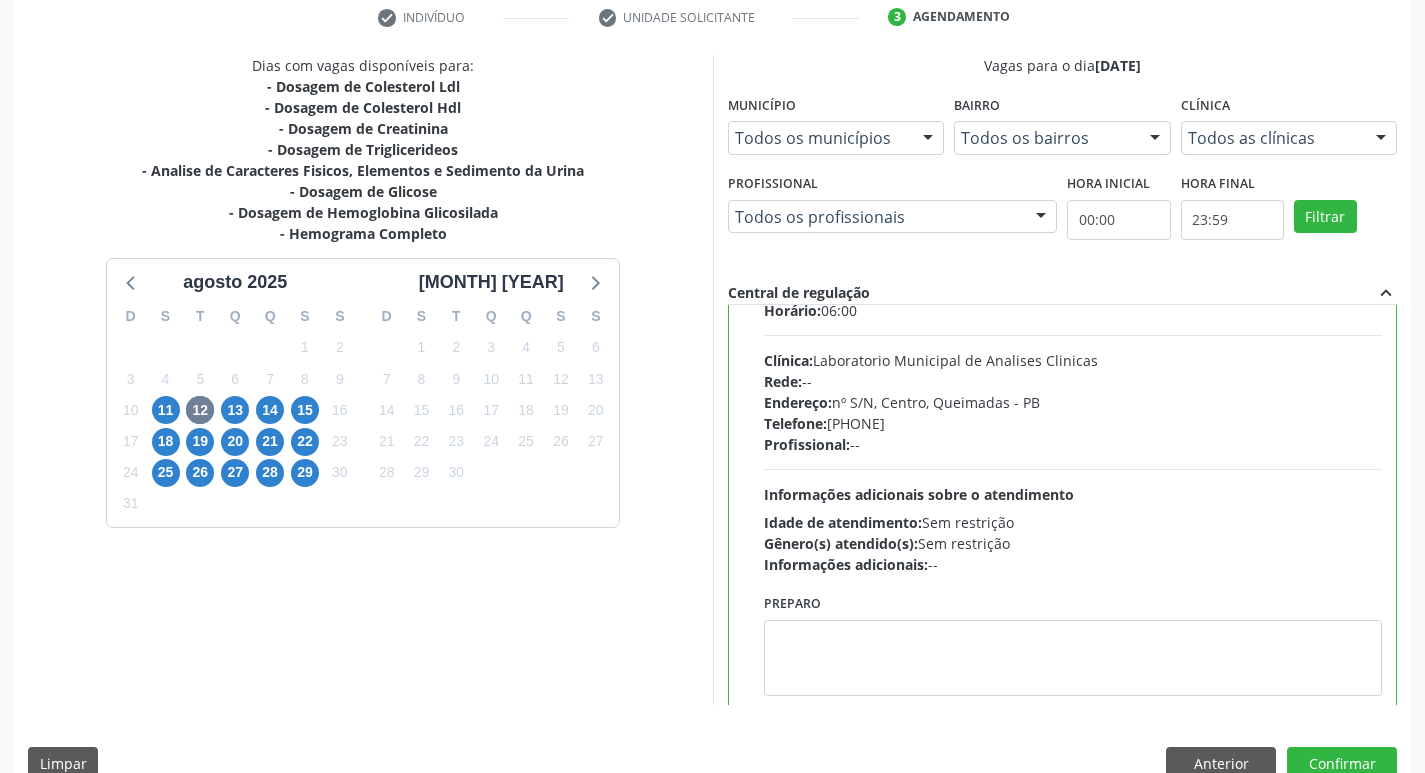 scroll, scrollTop: 99, scrollLeft: 0, axis: vertical 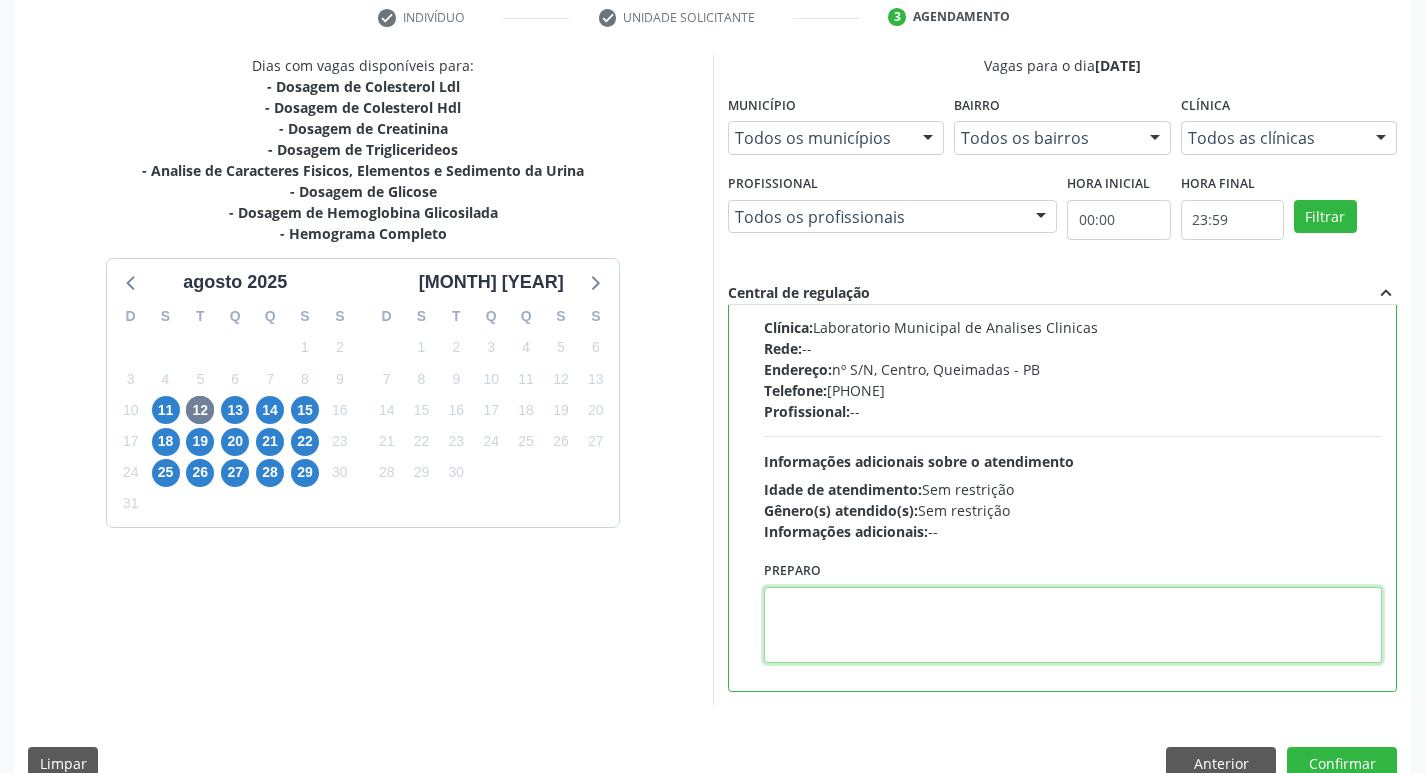 click at bounding box center [1073, 625] 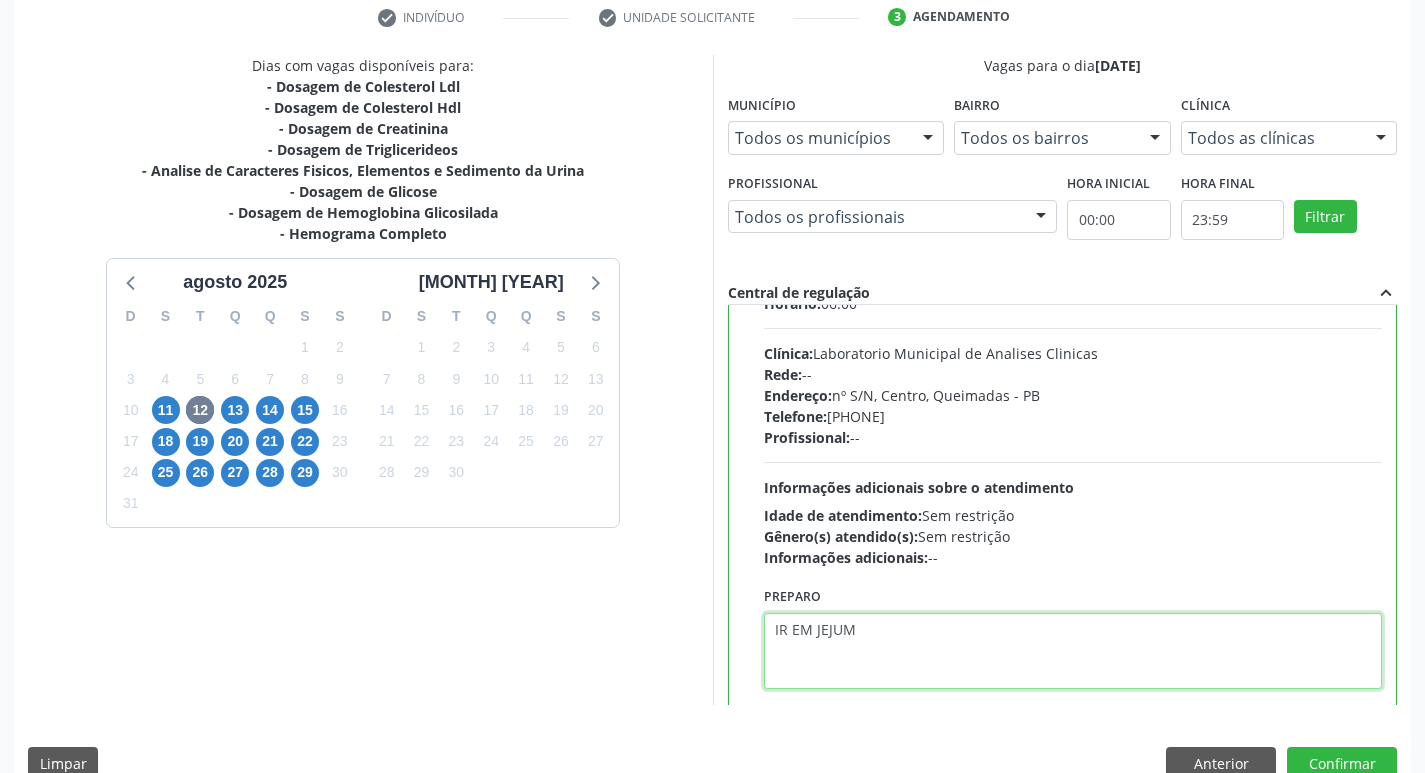 scroll, scrollTop: 99, scrollLeft: 0, axis: vertical 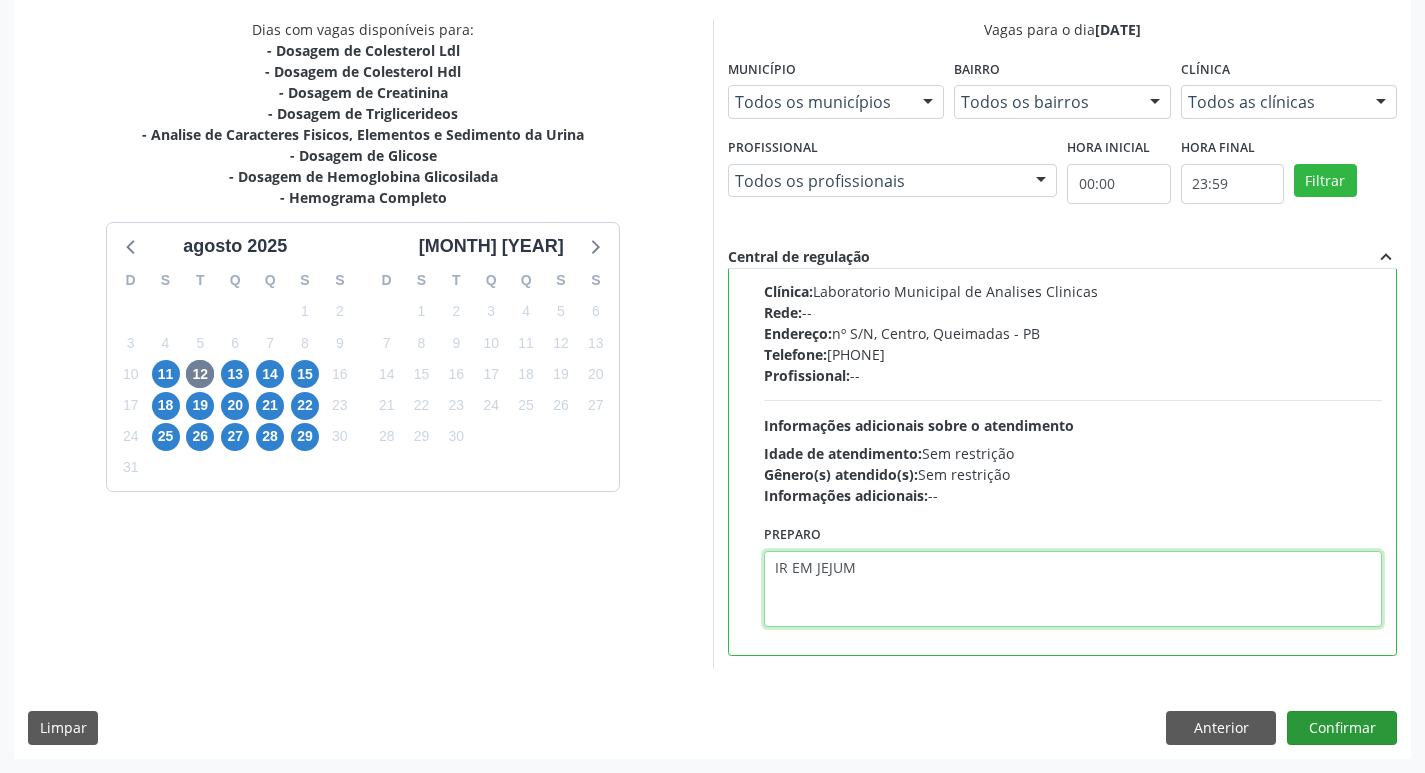 type on "IR EM JEJUM" 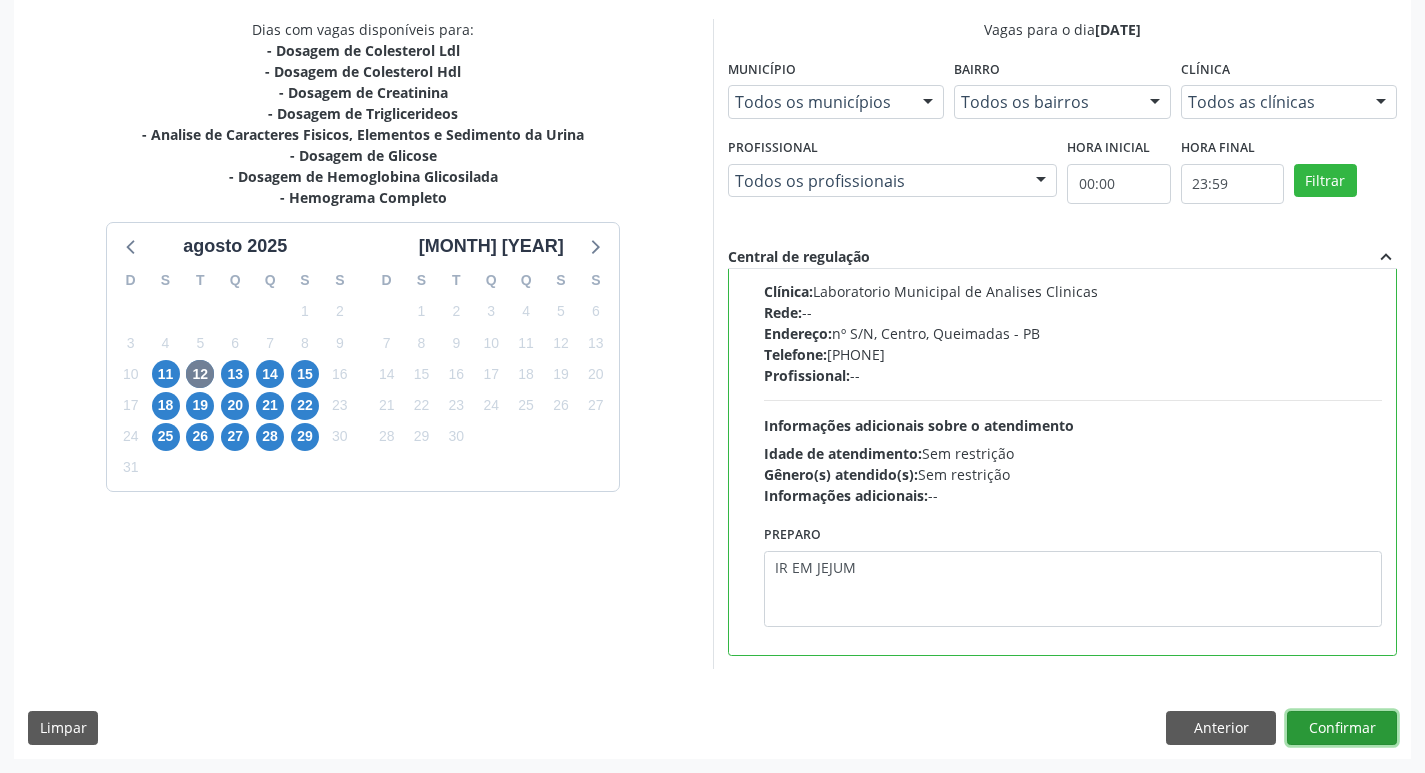 click on "Confirmar" at bounding box center (1342, 728) 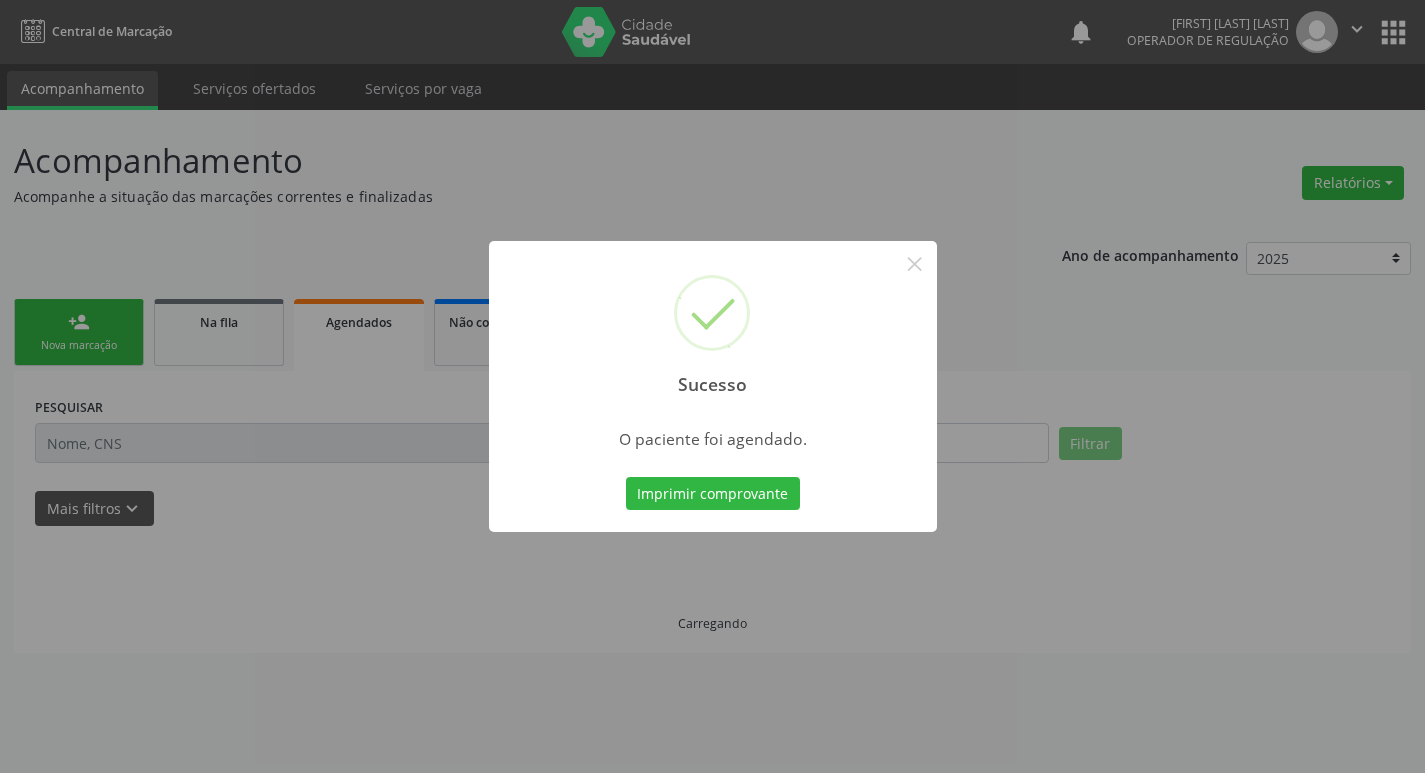 scroll, scrollTop: 0, scrollLeft: 0, axis: both 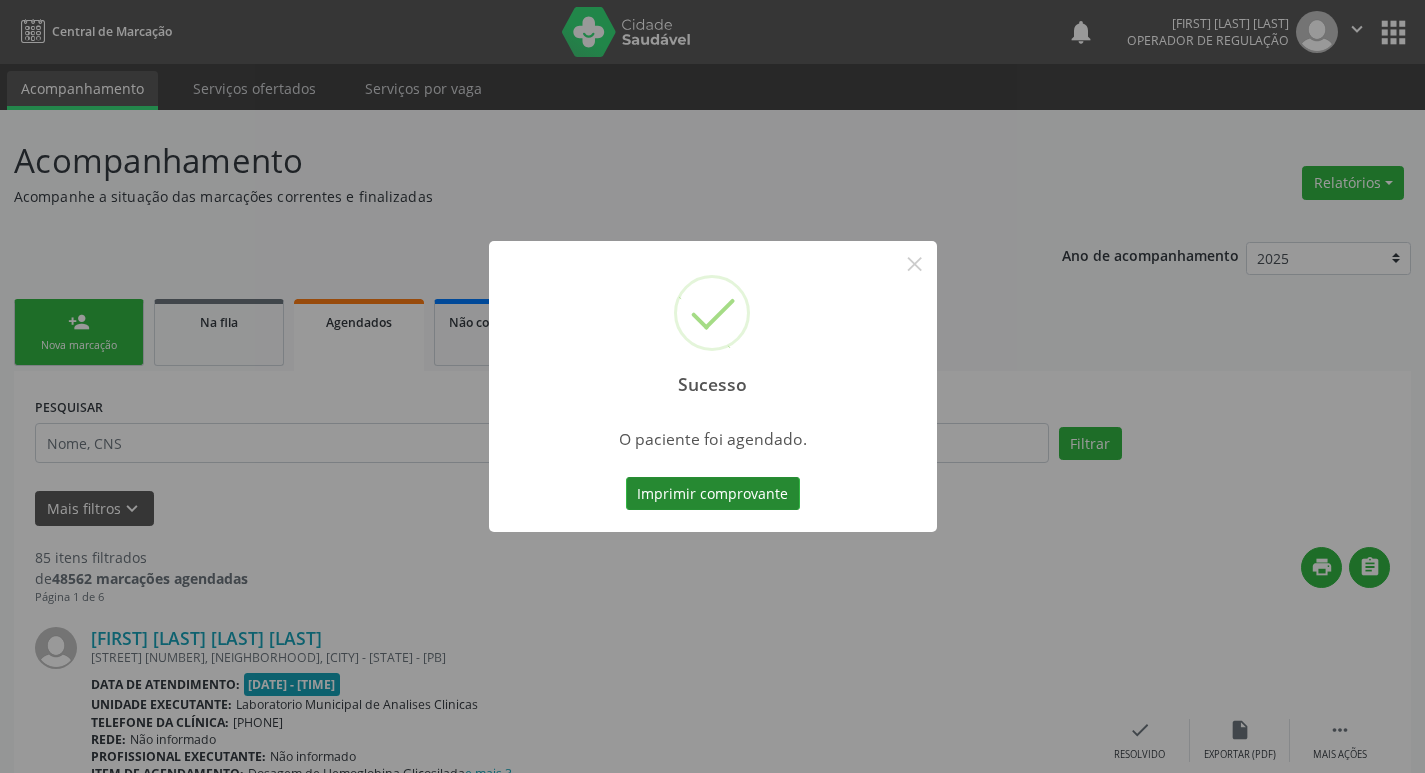 click on "Imprimir comprovante" at bounding box center [713, 494] 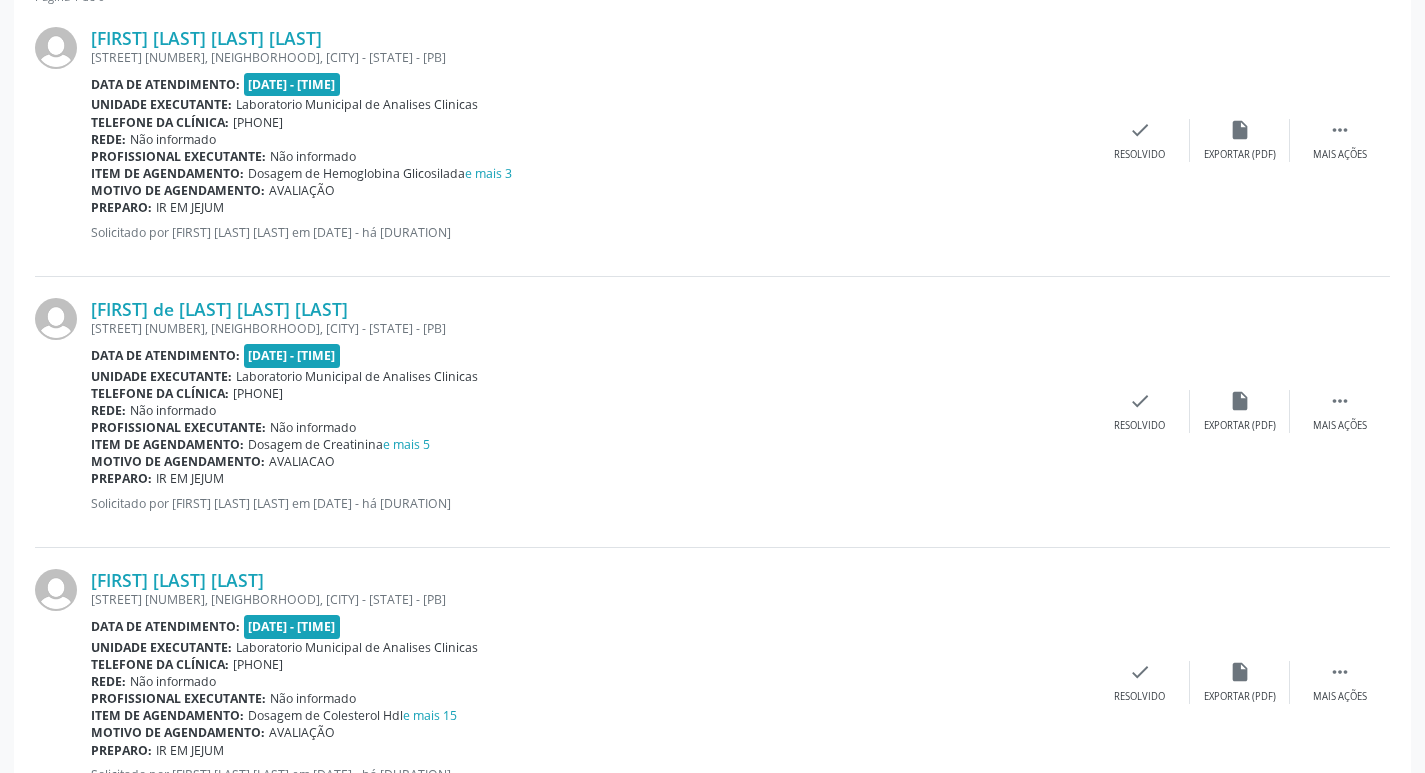 scroll, scrollTop: 200, scrollLeft: 0, axis: vertical 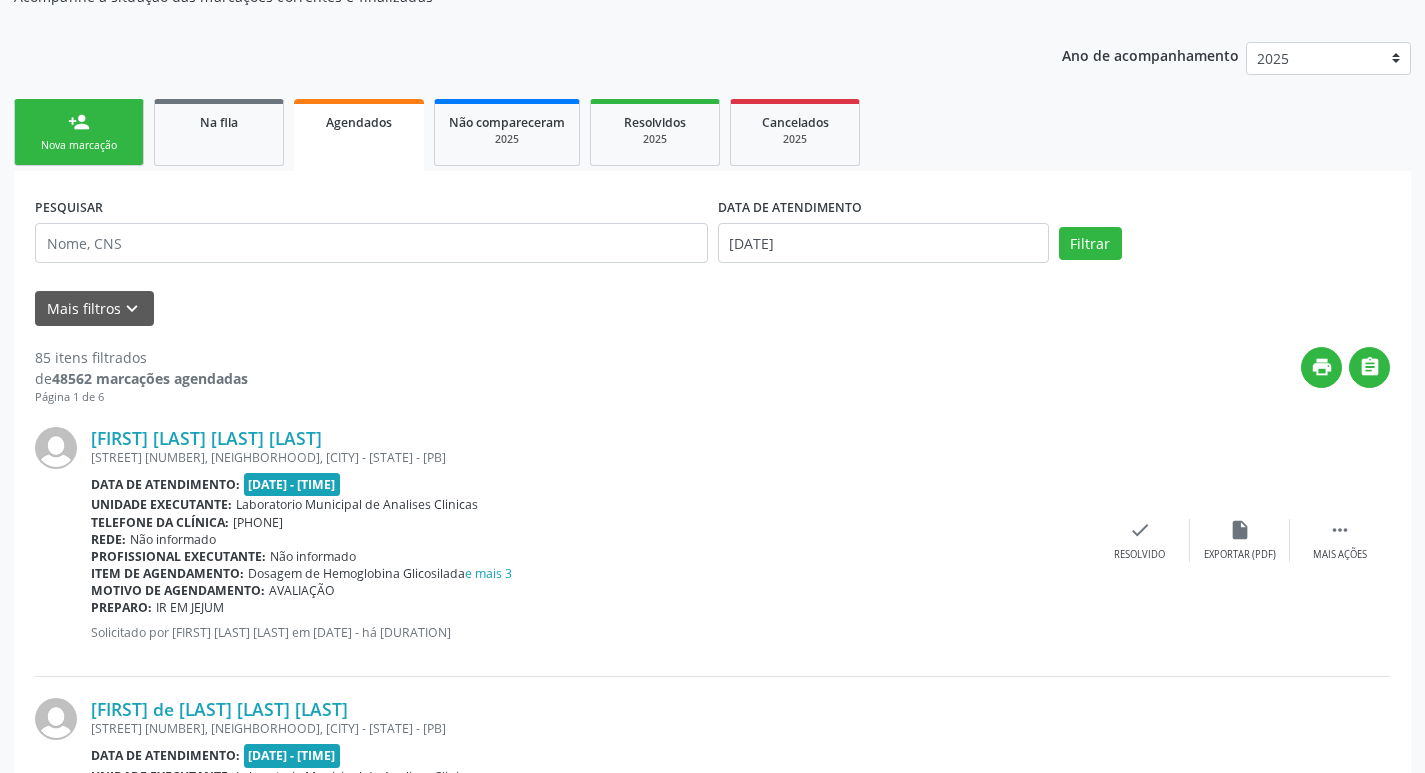 click on "Nova marcação" at bounding box center (79, 145) 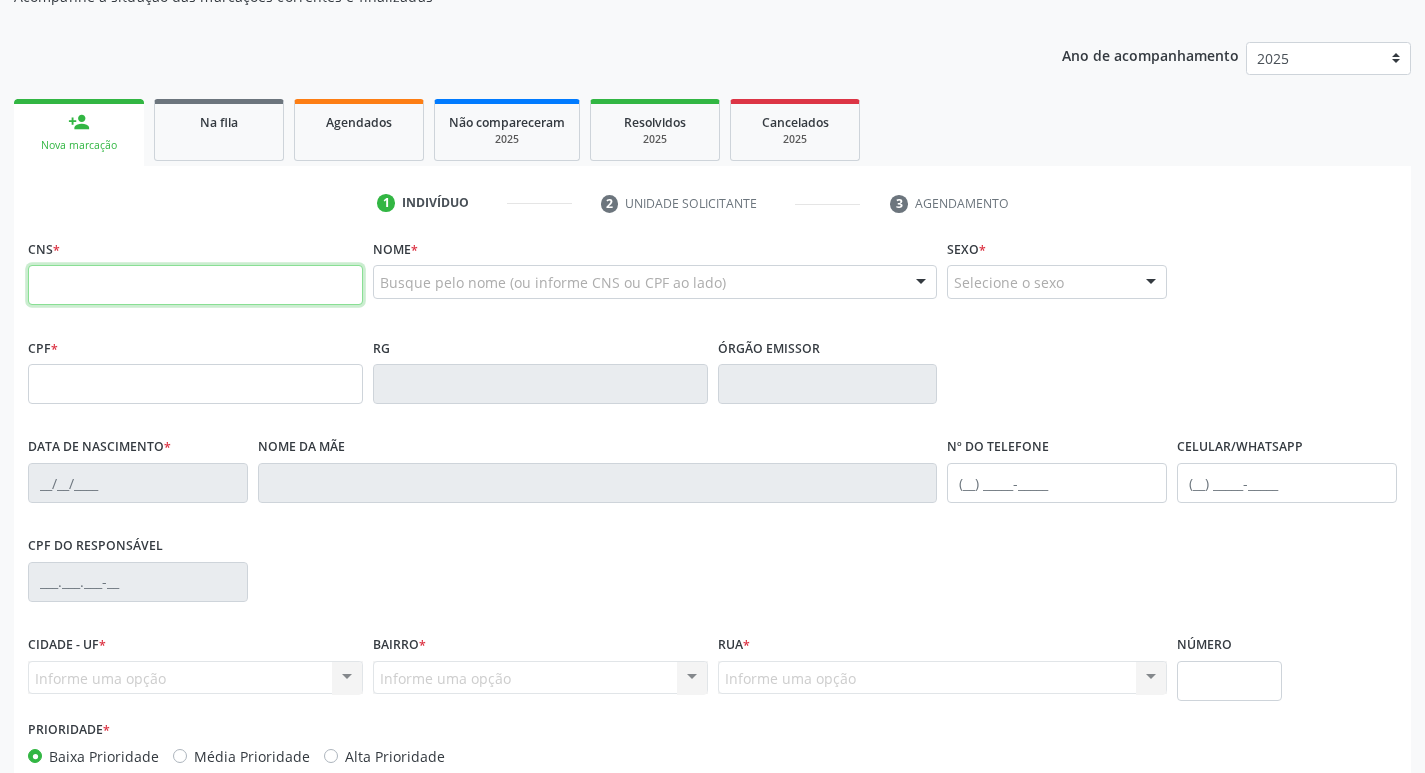 drag, startPoint x: 55, startPoint y: 289, endPoint x: 68, endPoint y: 286, distance: 13.341664 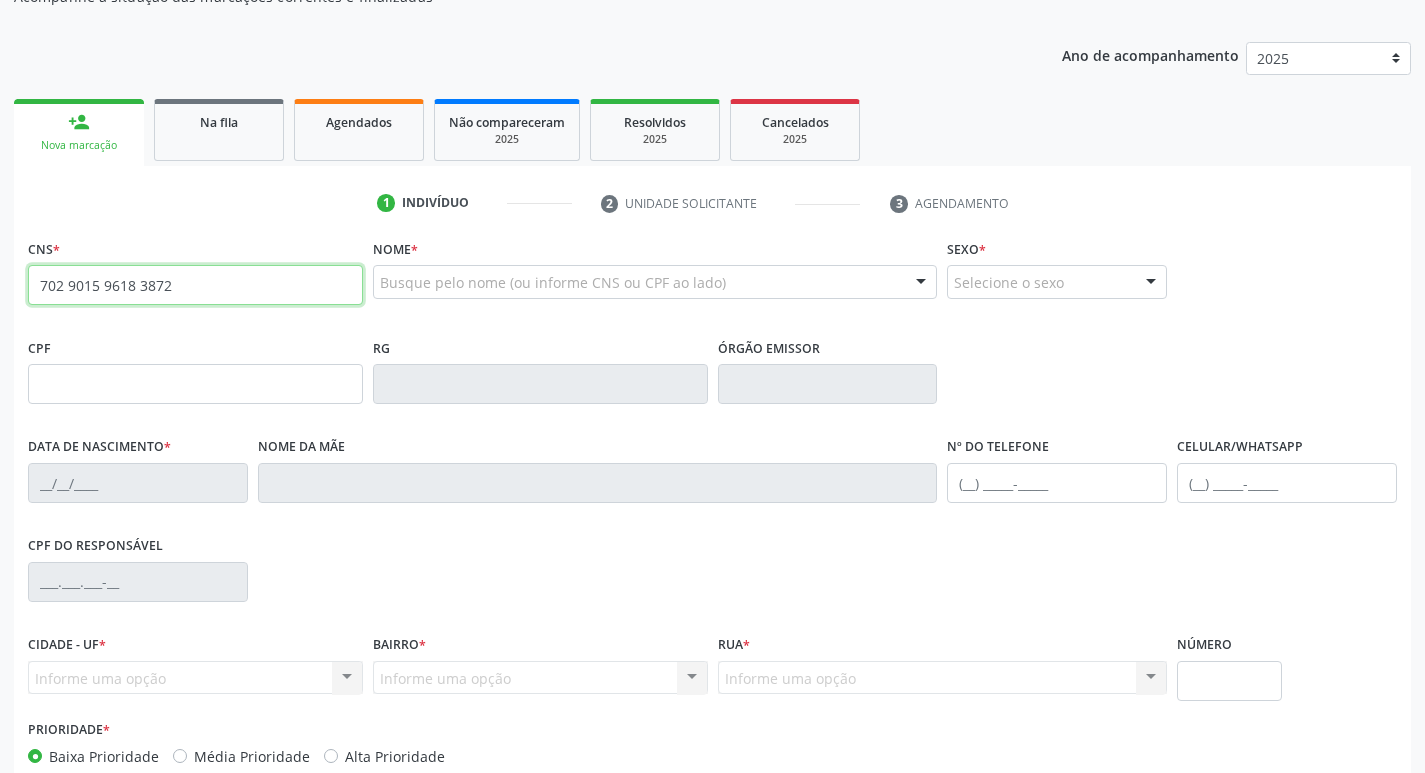 type on "702 9015 9618 3872" 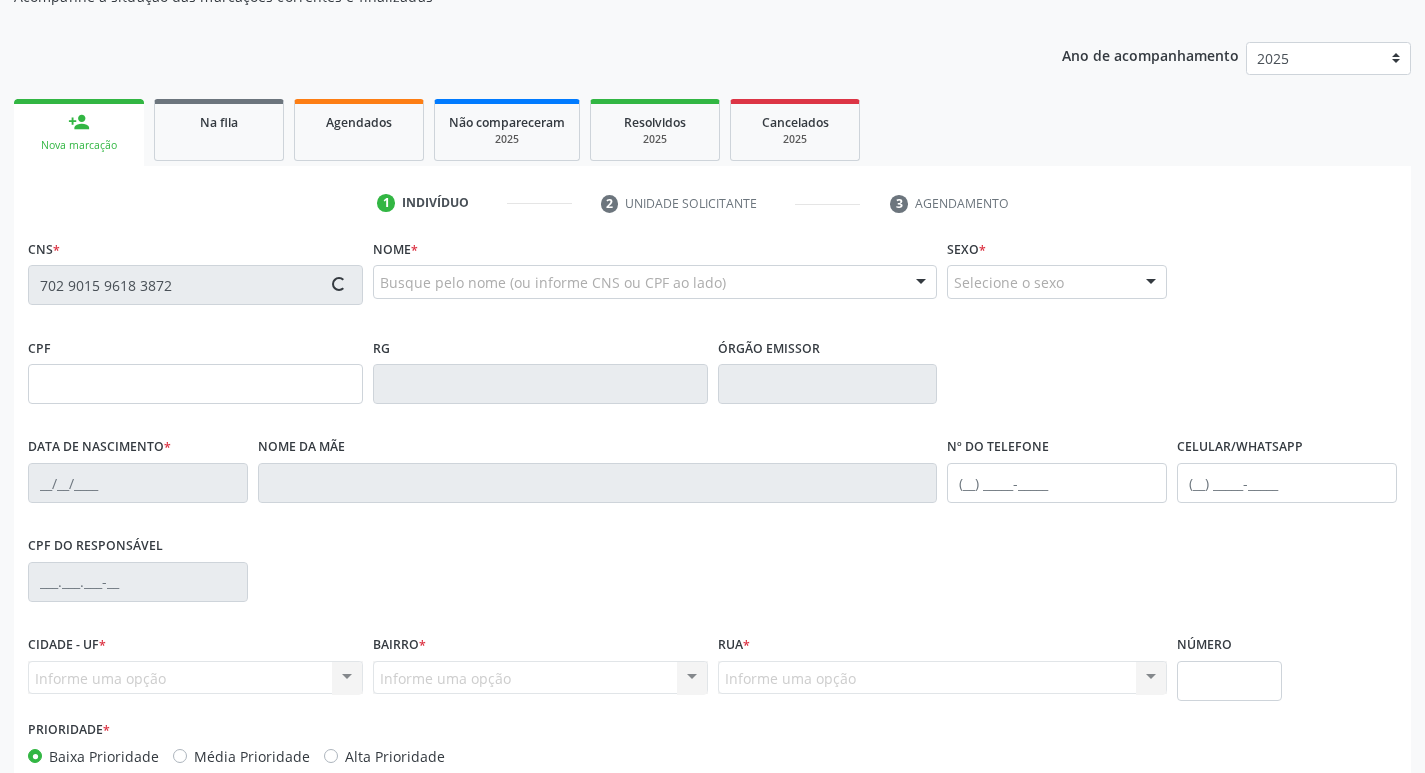 type on "016.464.184-09" 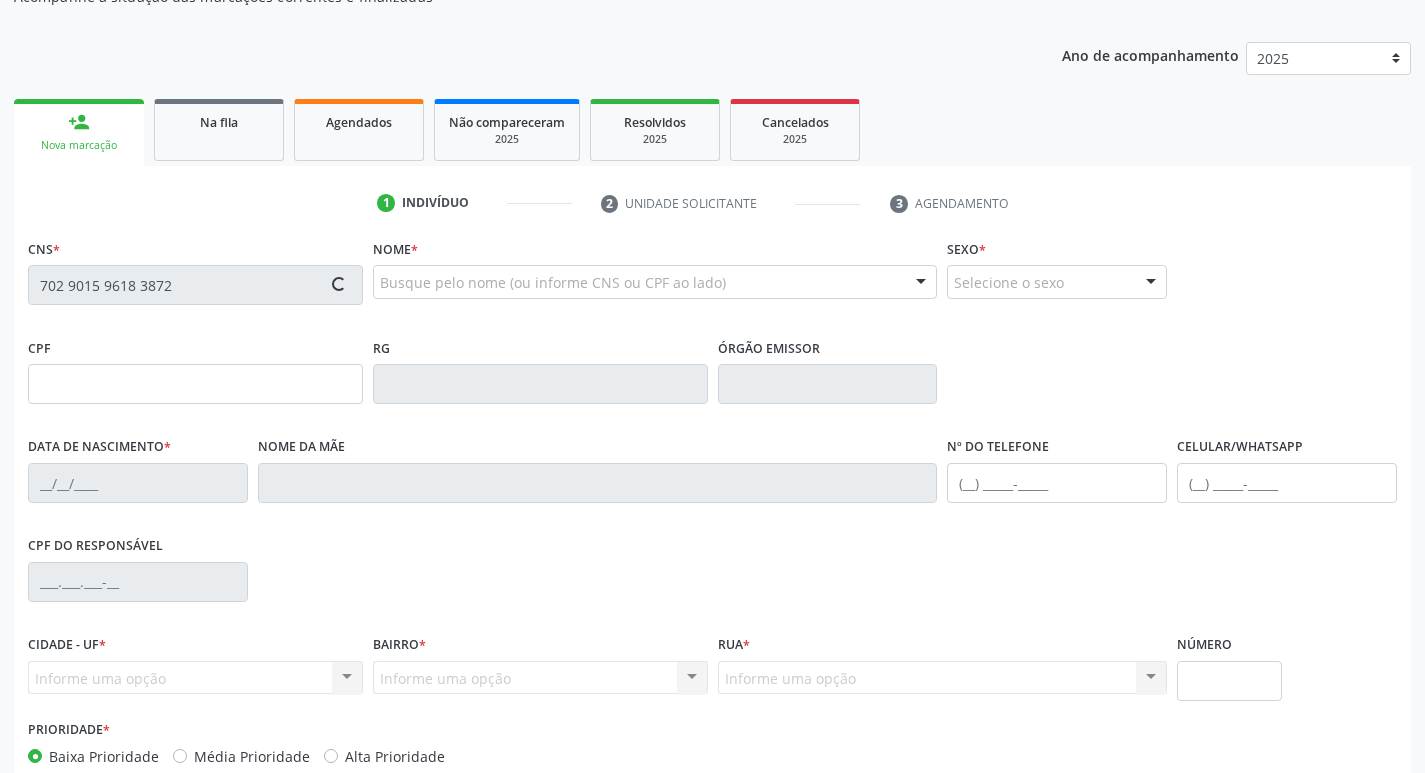 type on "08/12/1950" 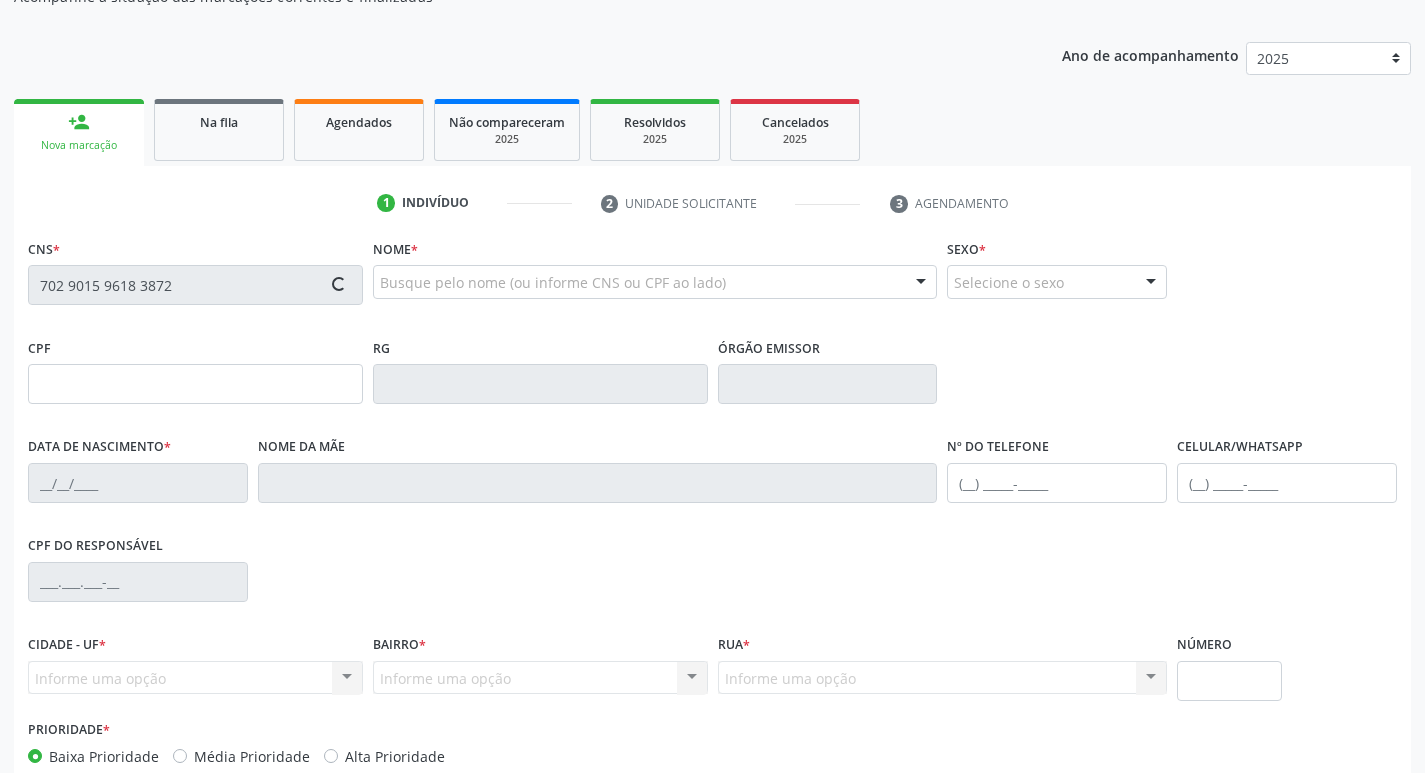type on "Rosa Florinda dos Santos" 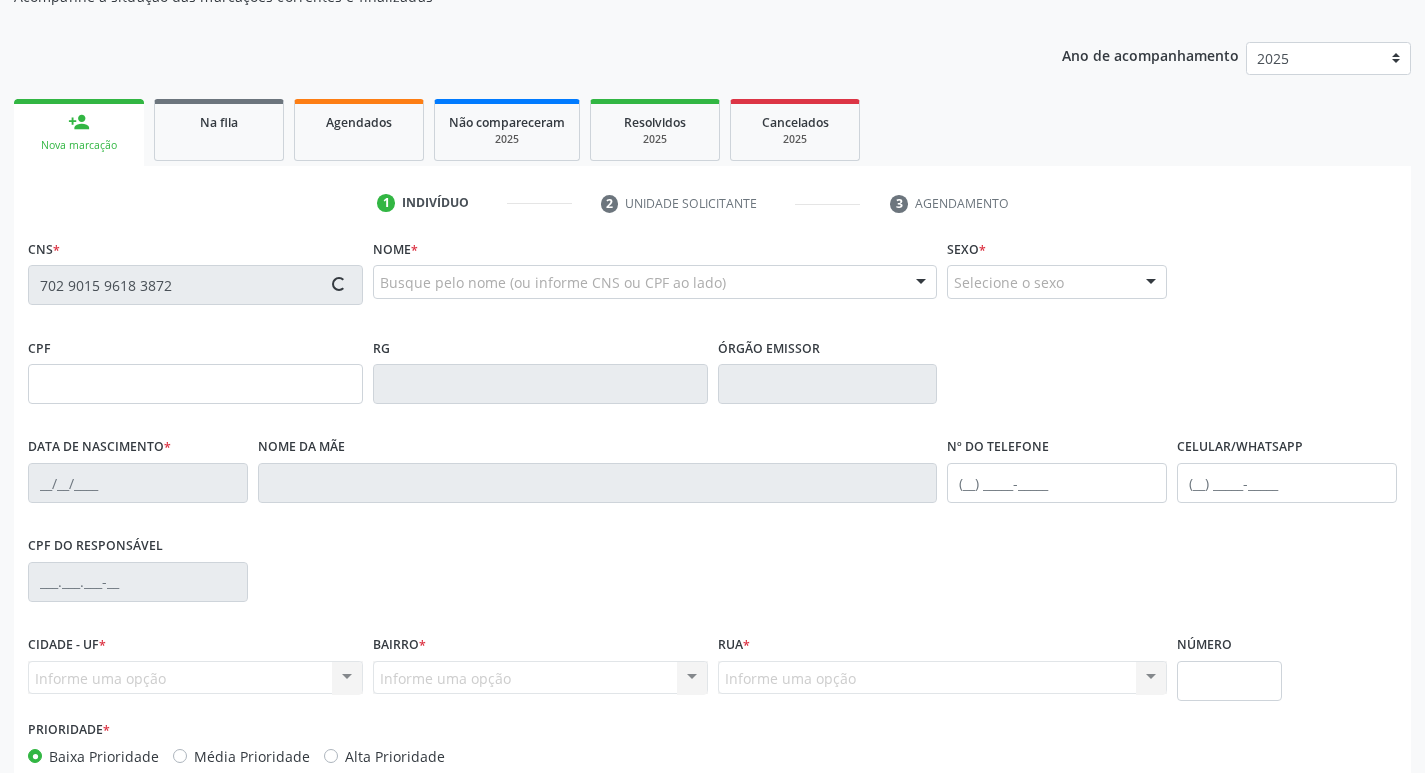 type on "(81) 99712-9681" 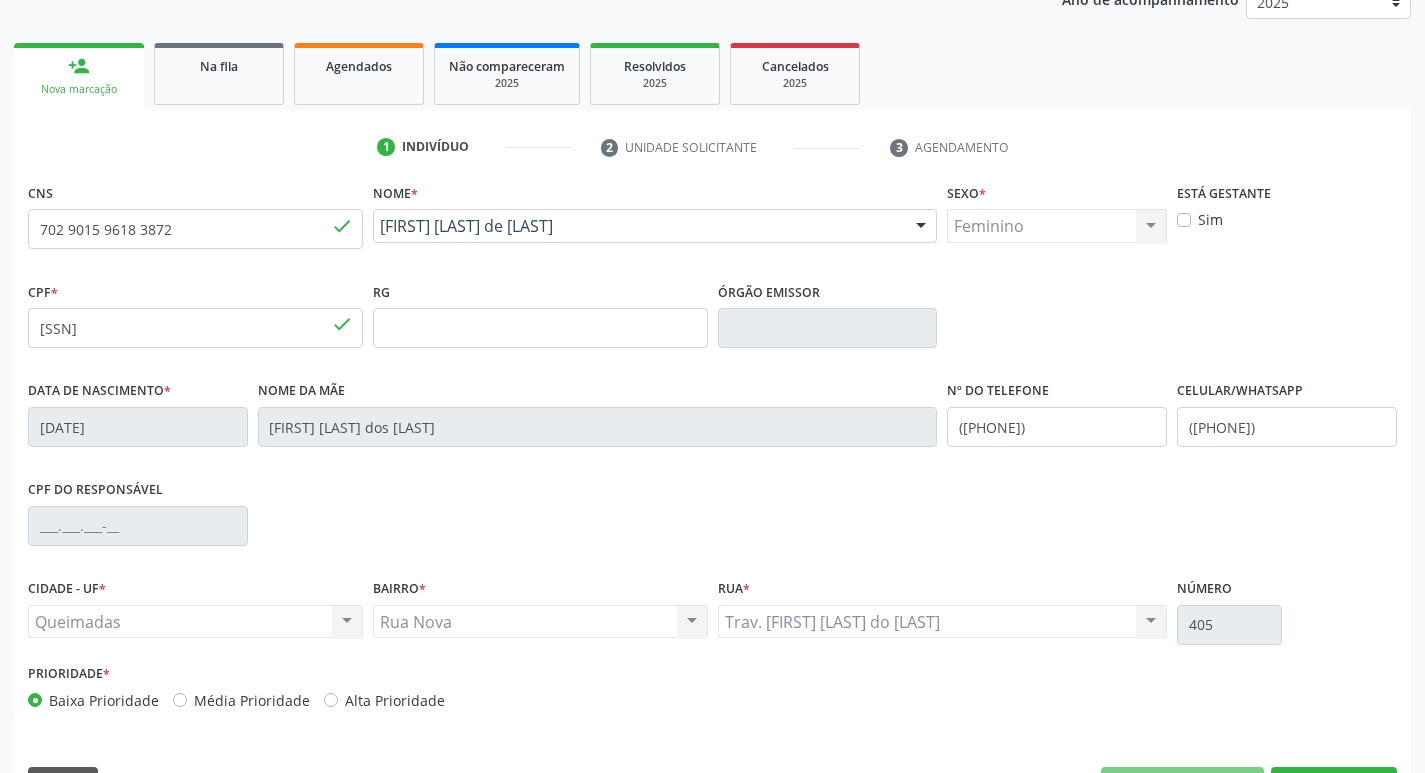 scroll, scrollTop: 311, scrollLeft: 0, axis: vertical 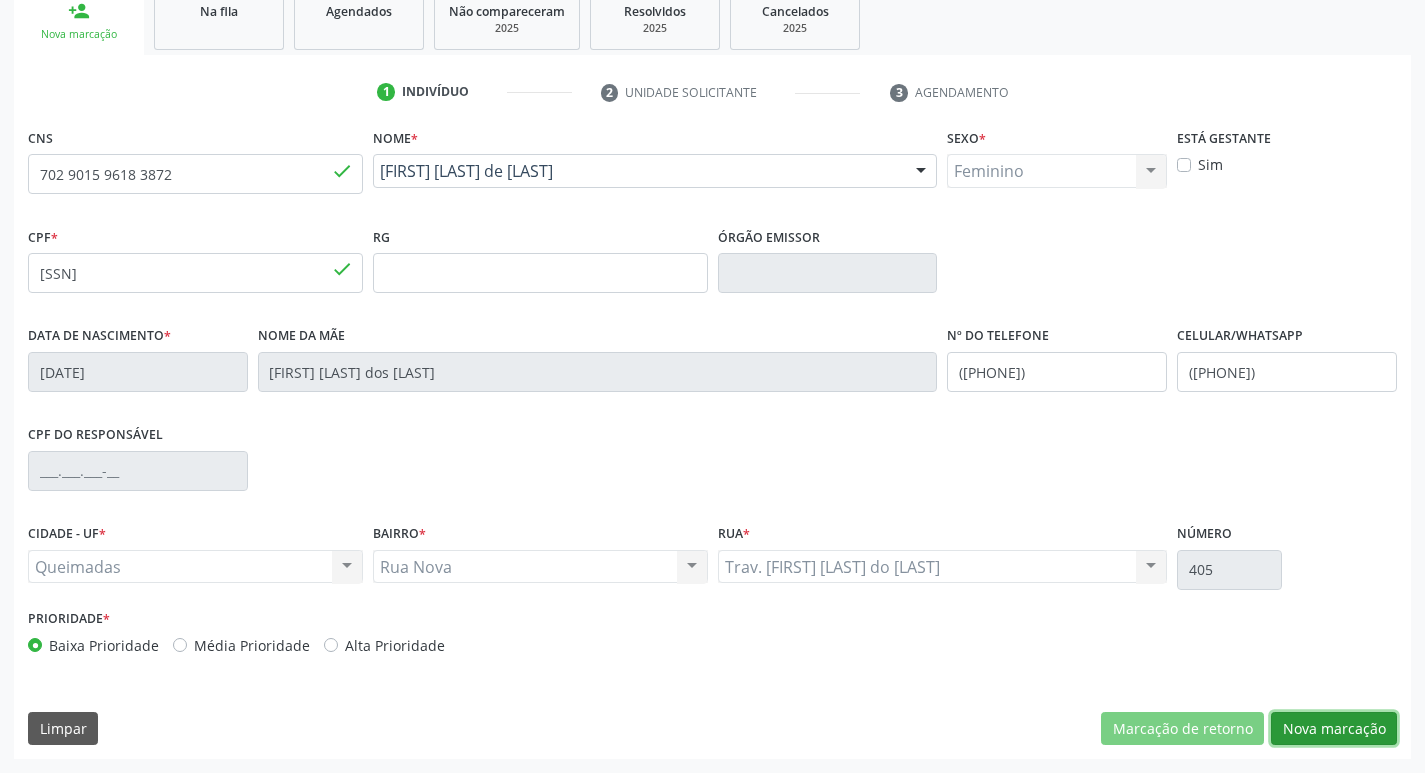 click on "Nova marcação" at bounding box center [1334, 729] 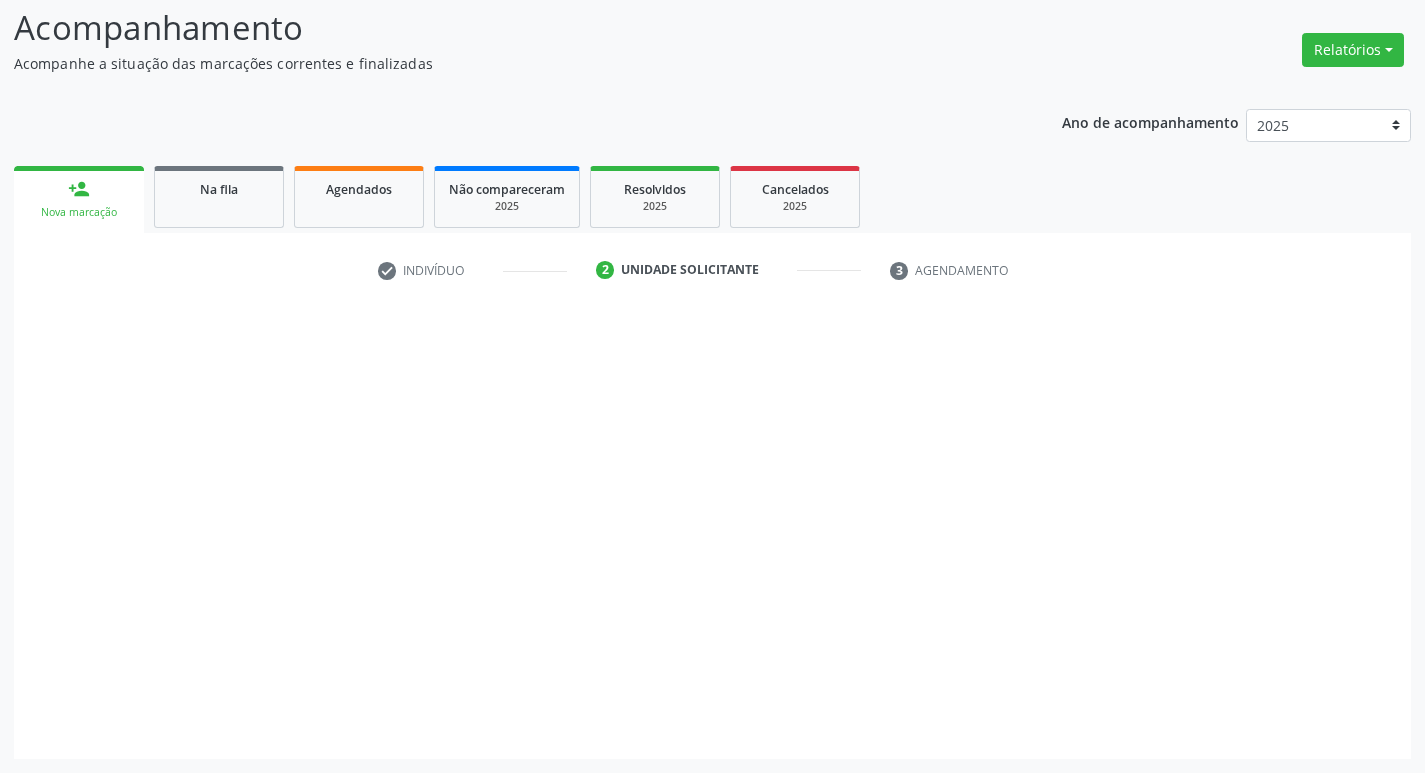 scroll, scrollTop: 133, scrollLeft: 0, axis: vertical 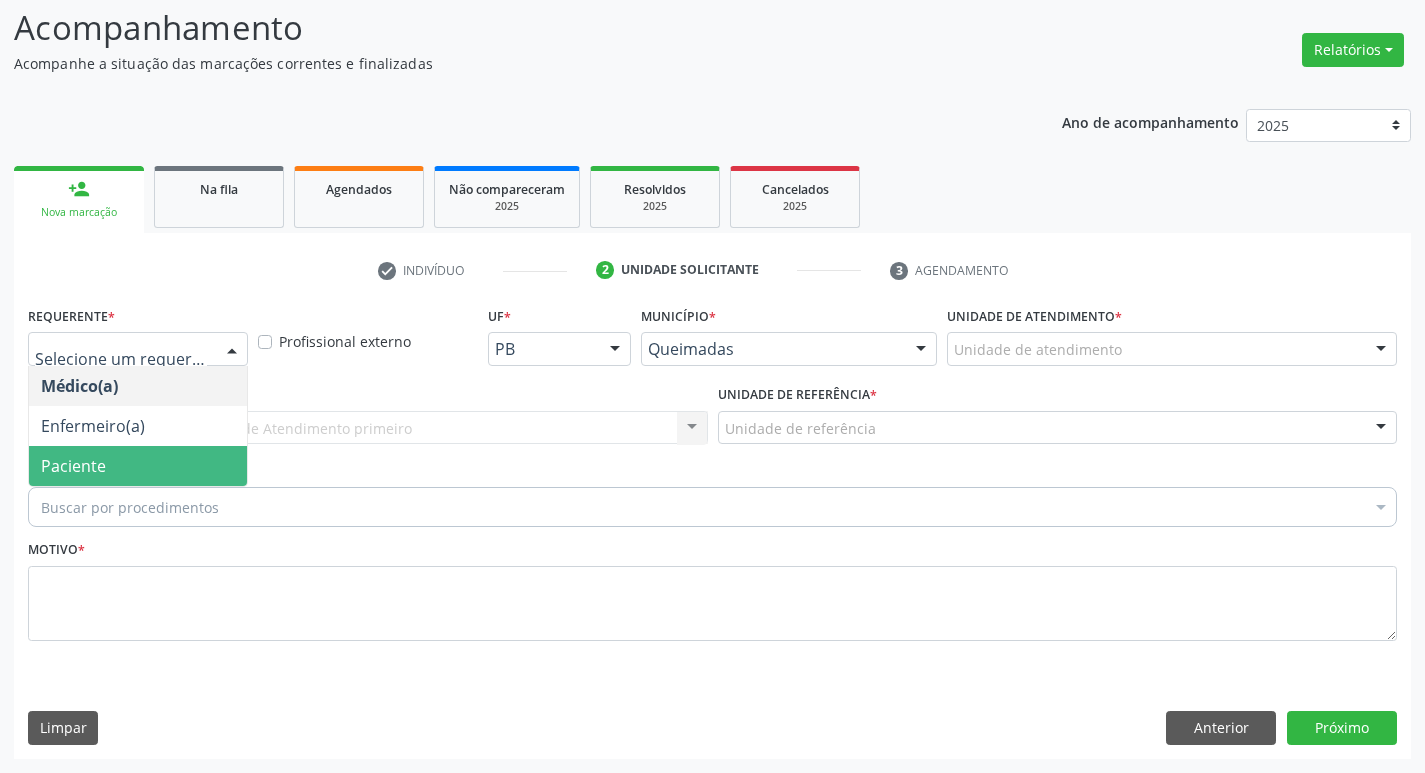 click on "Paciente" at bounding box center [138, 466] 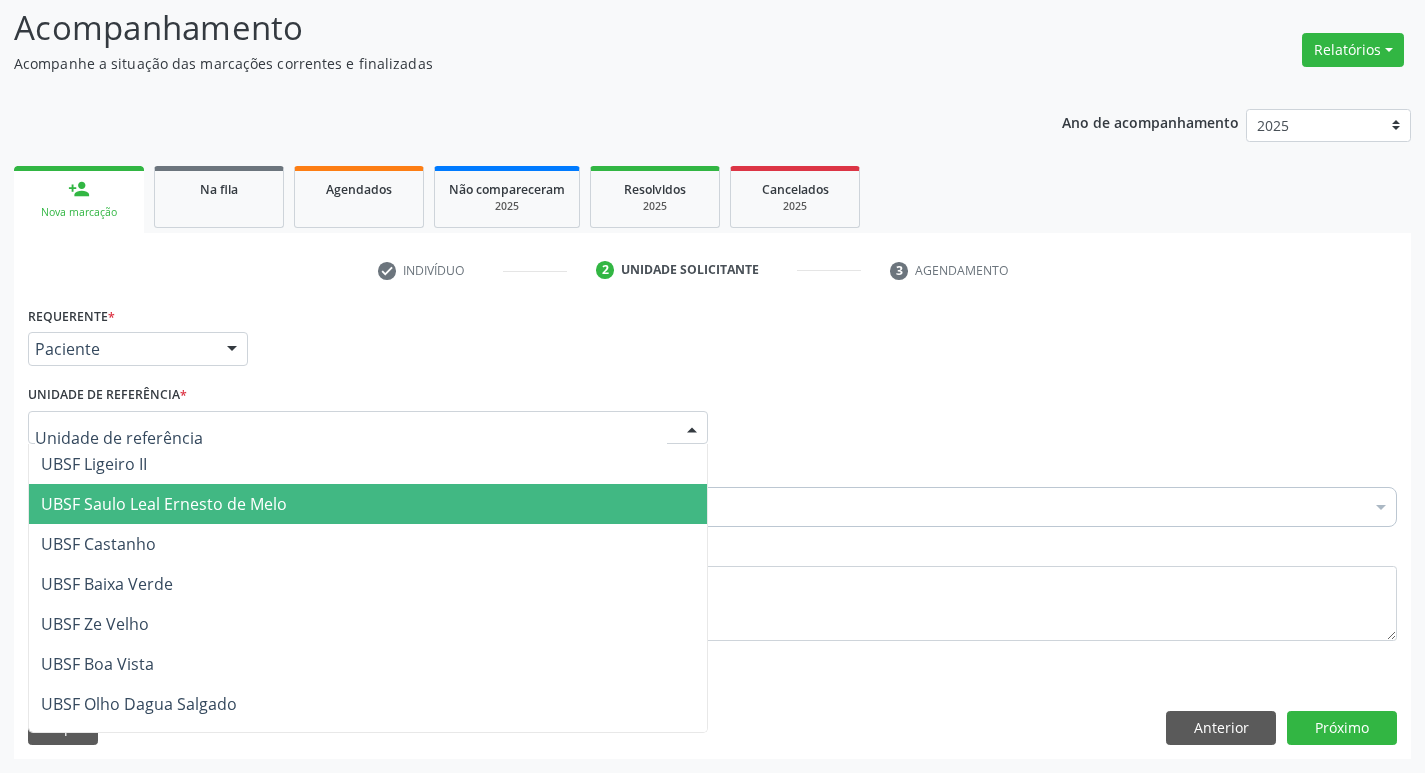 click on "UBSF Saulo Leal Ernesto de Melo" at bounding box center [164, 504] 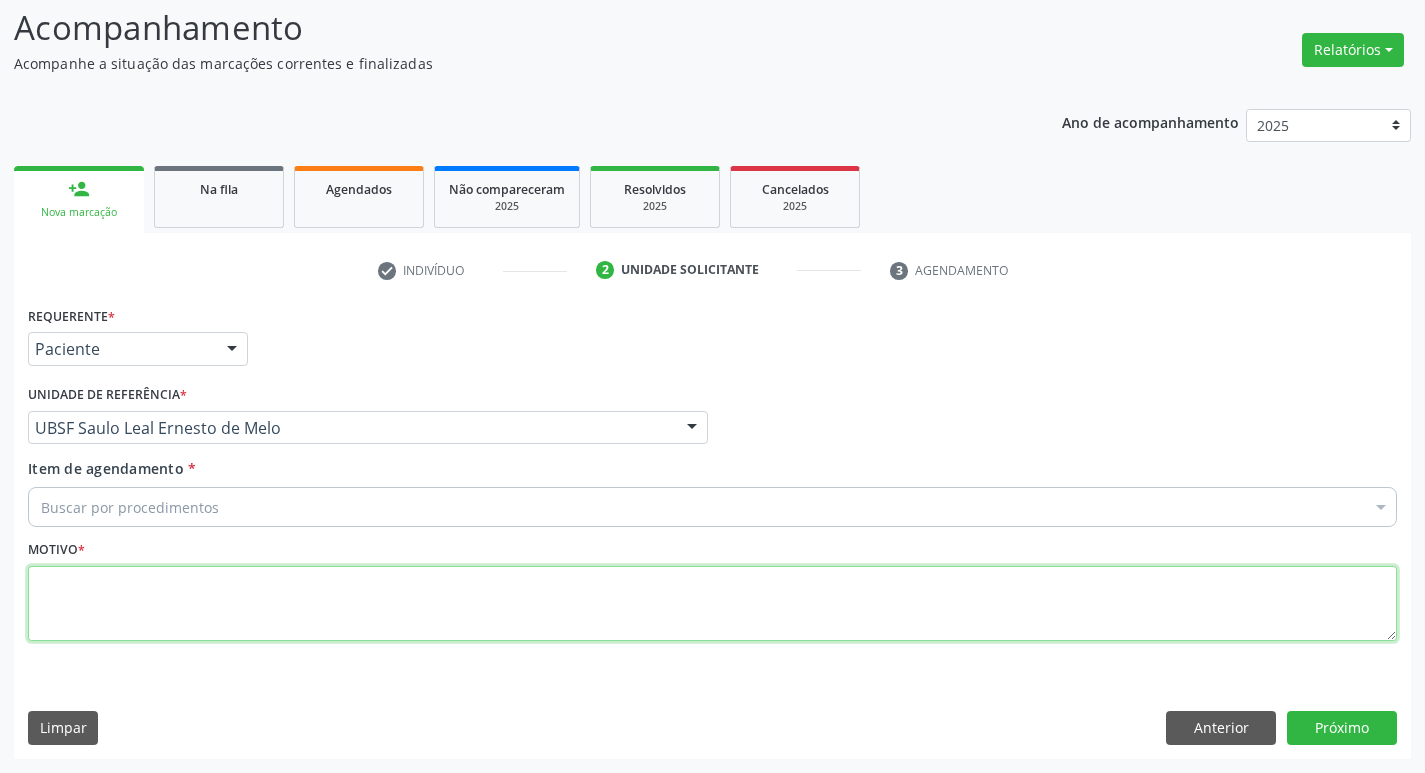 click at bounding box center (712, 604) 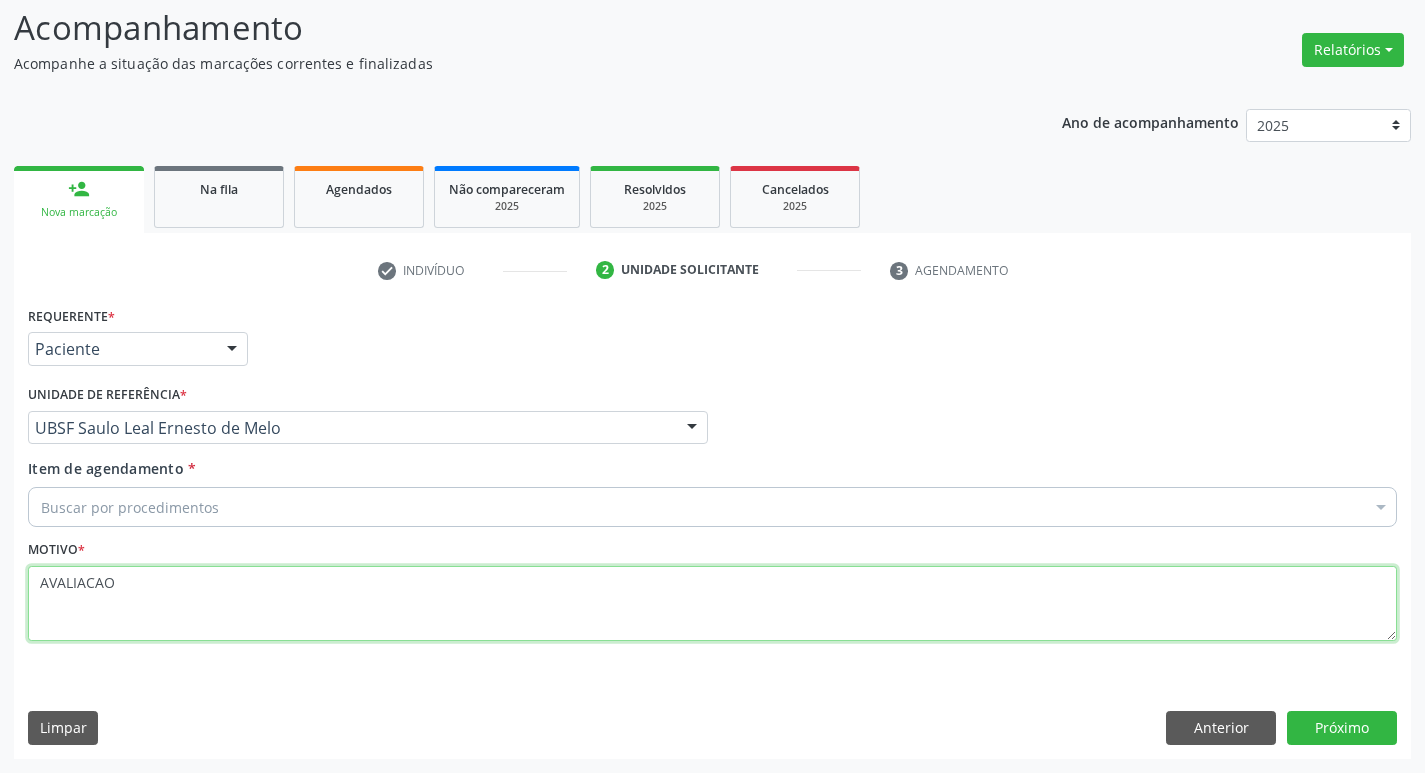 type on "AVALIACAO" 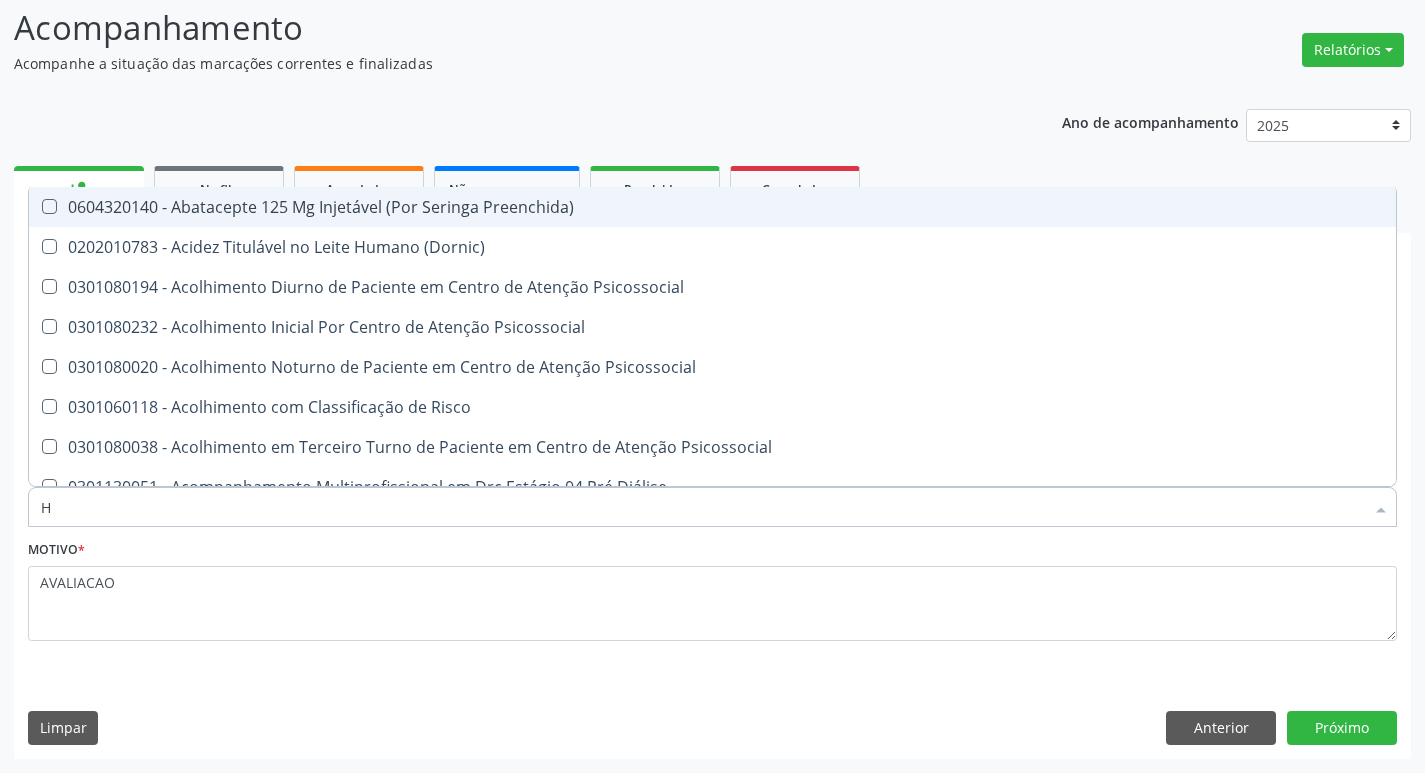 type on "HEMOGR" 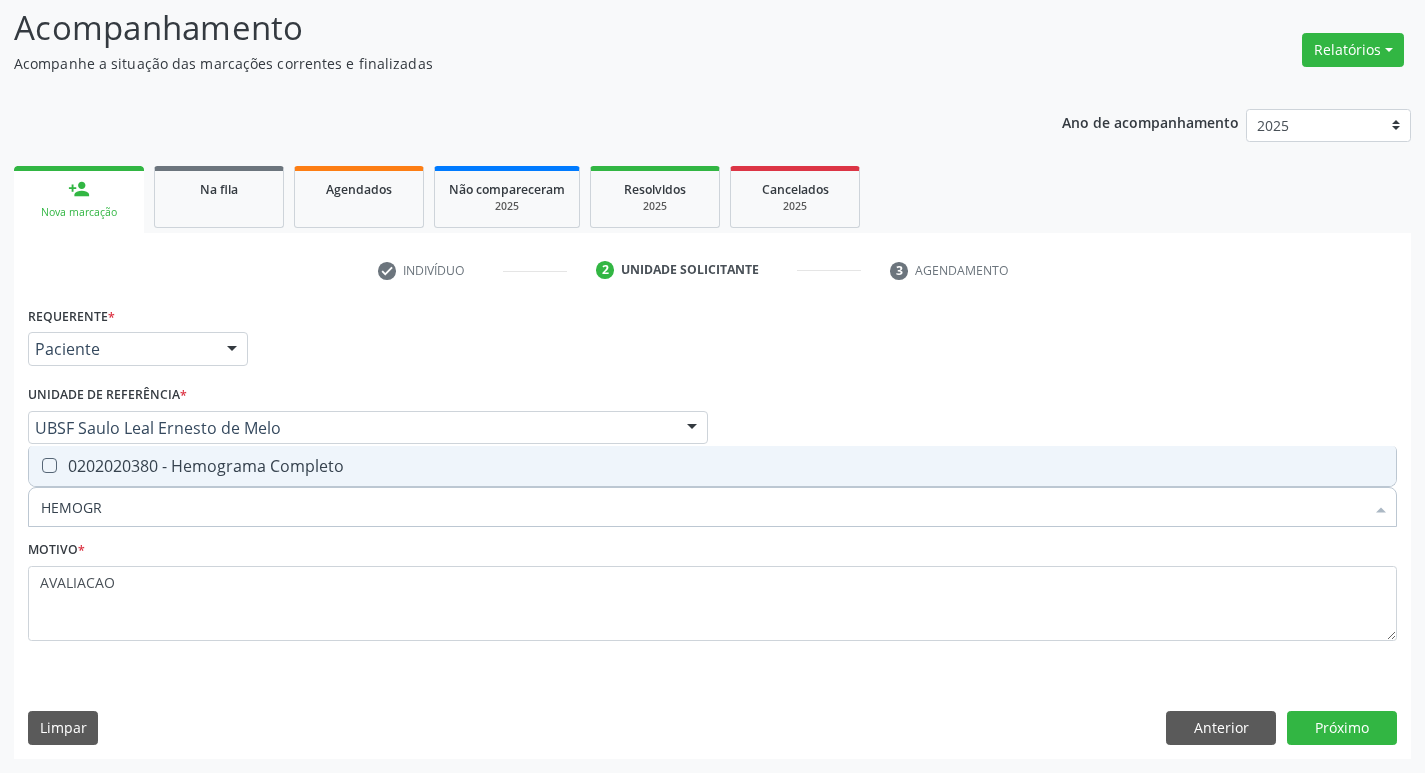 click on "0202020380 - Hemograma Completo" at bounding box center [712, 466] 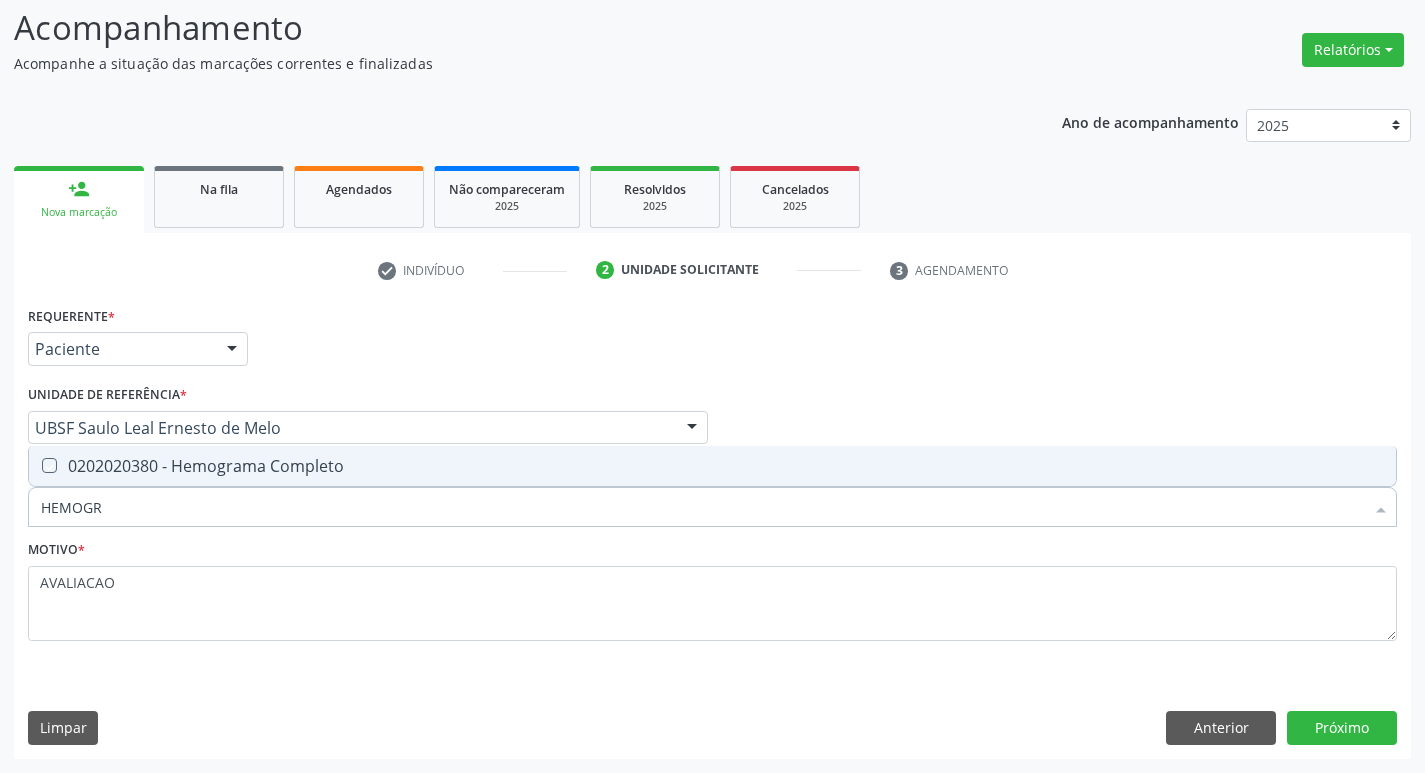 checkbox on "true" 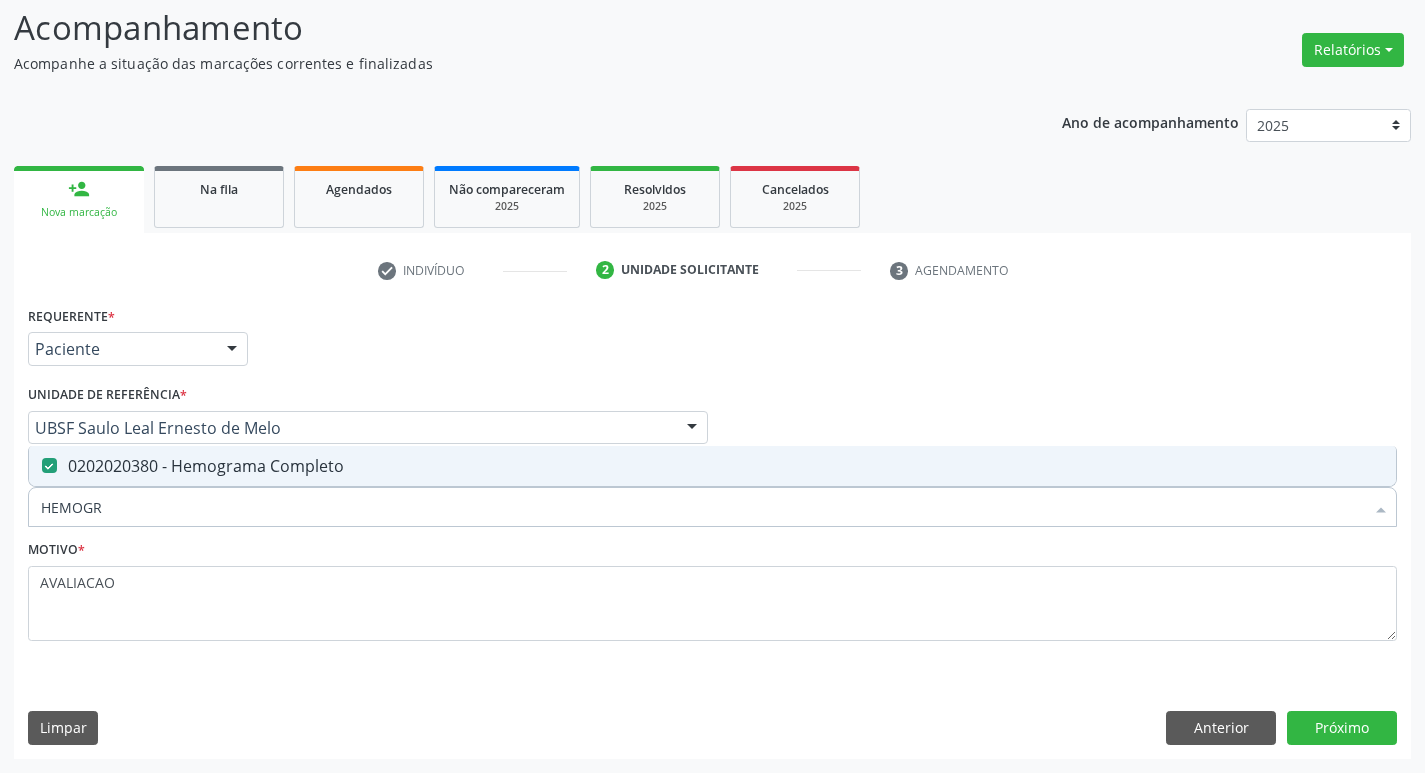 type on "HEMOG" 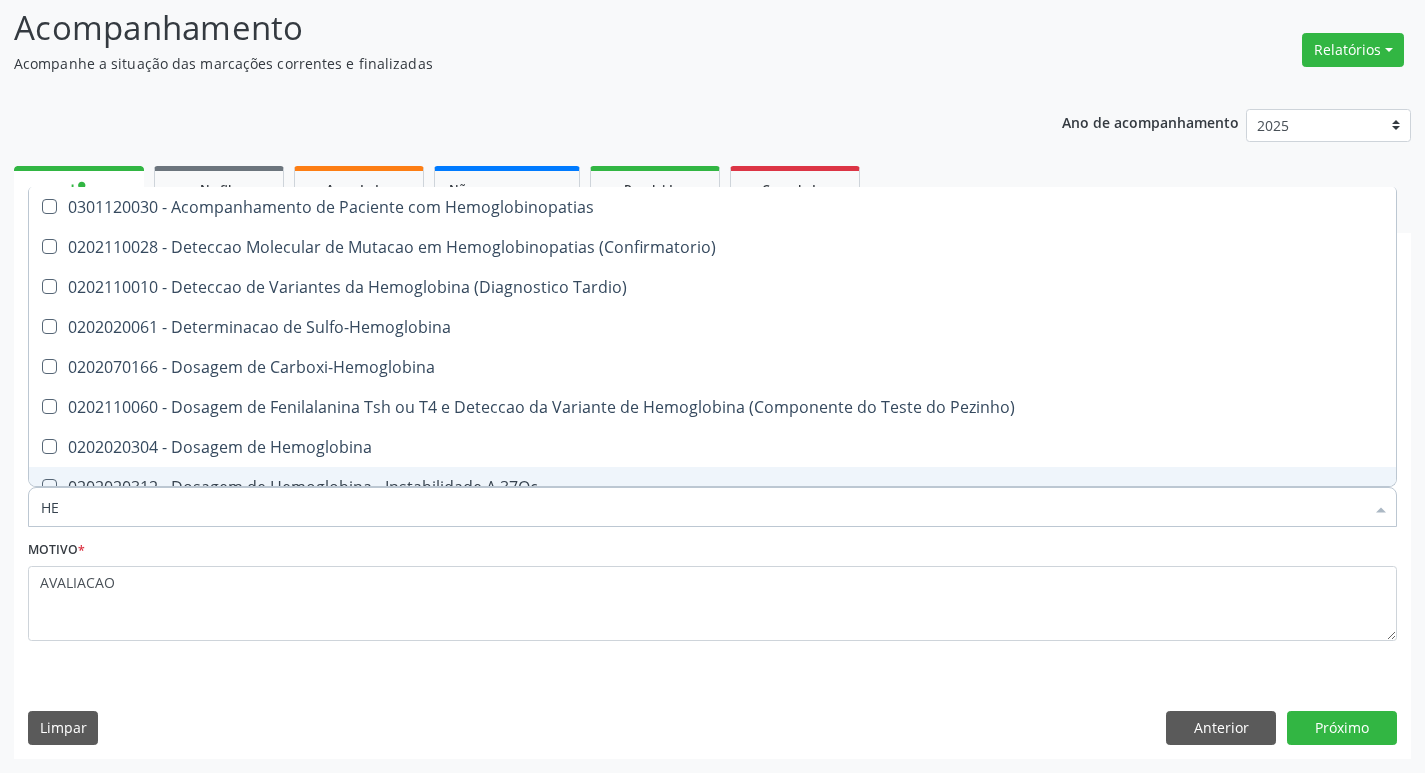 type on "H" 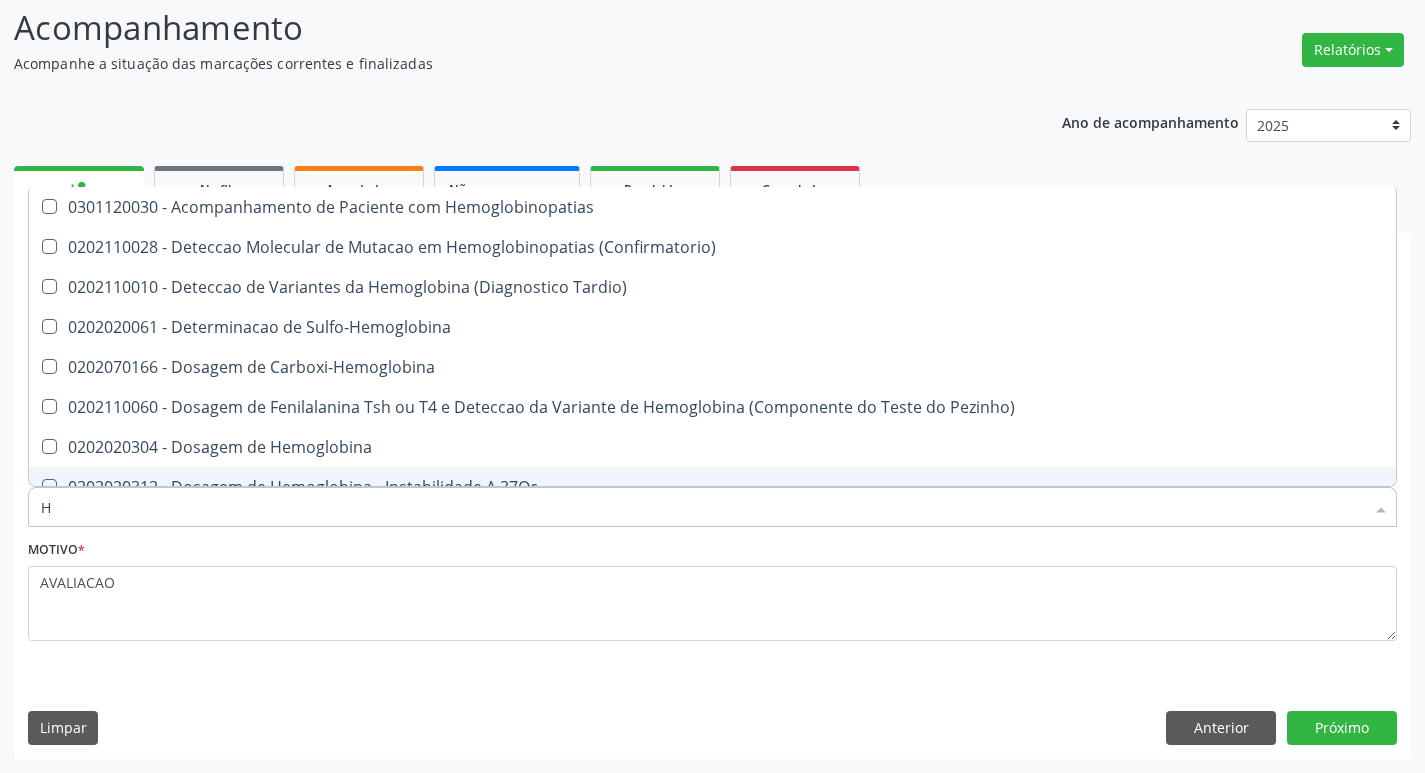 type 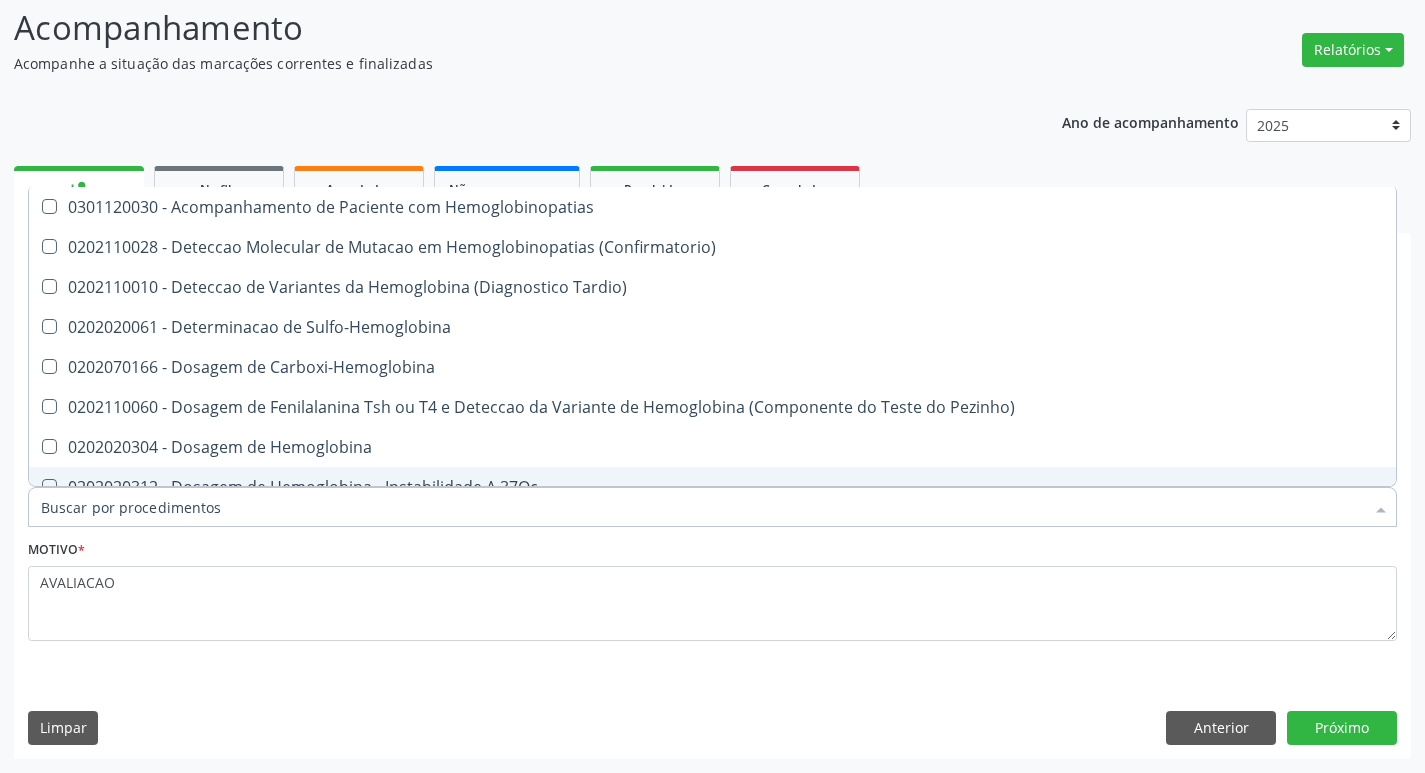 checkbox on "false" 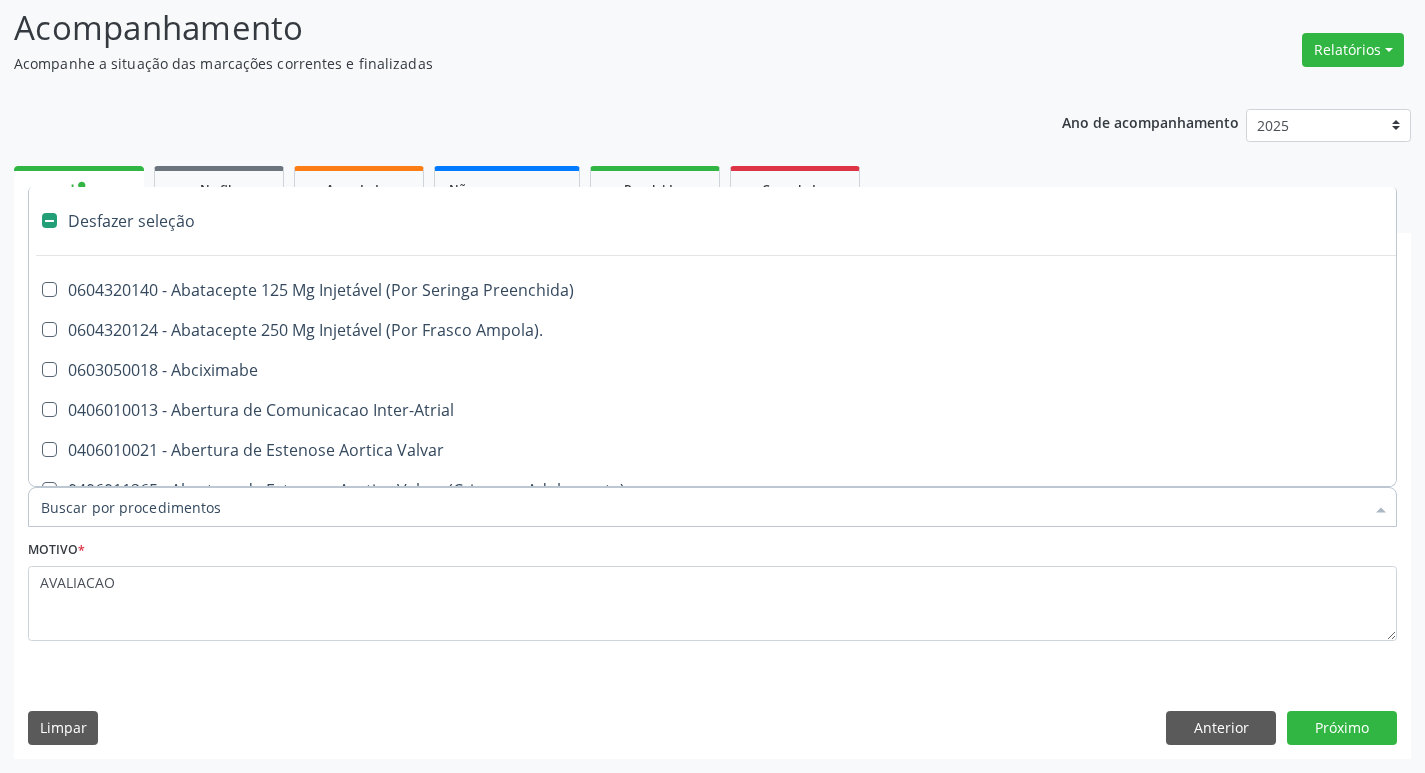 type on "T" 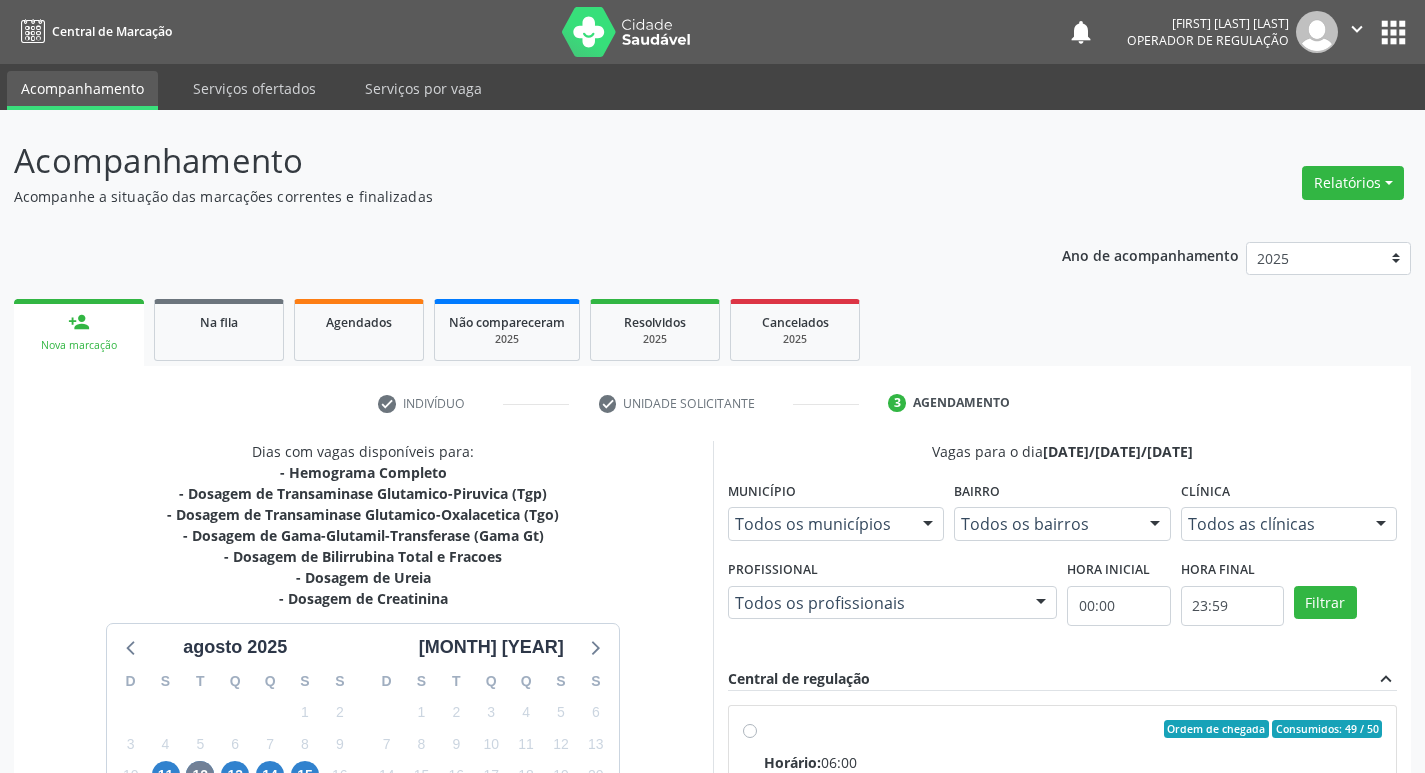 click on "Endereço:   nº S/N, Centro, Queimadas - PB" at bounding box center (1073, 854) 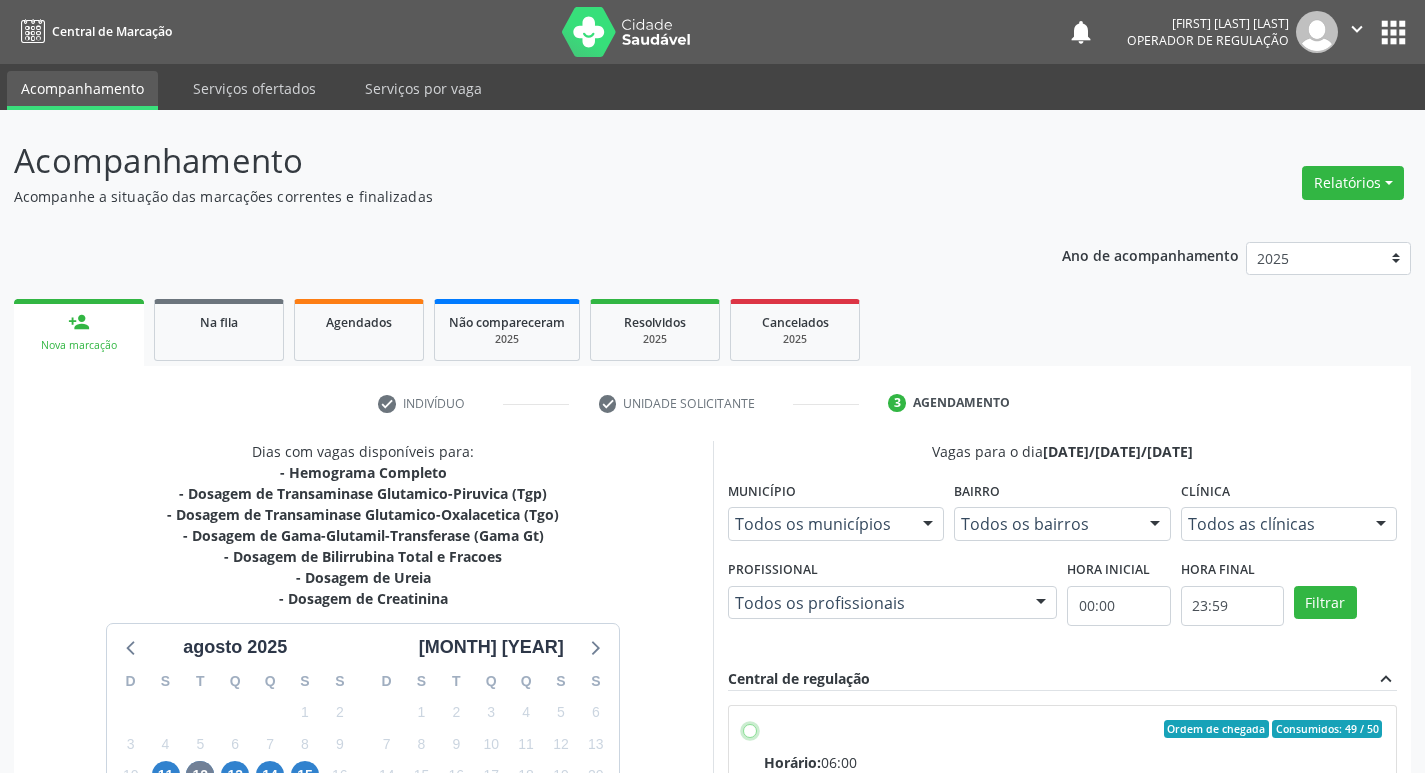 radio on "true" 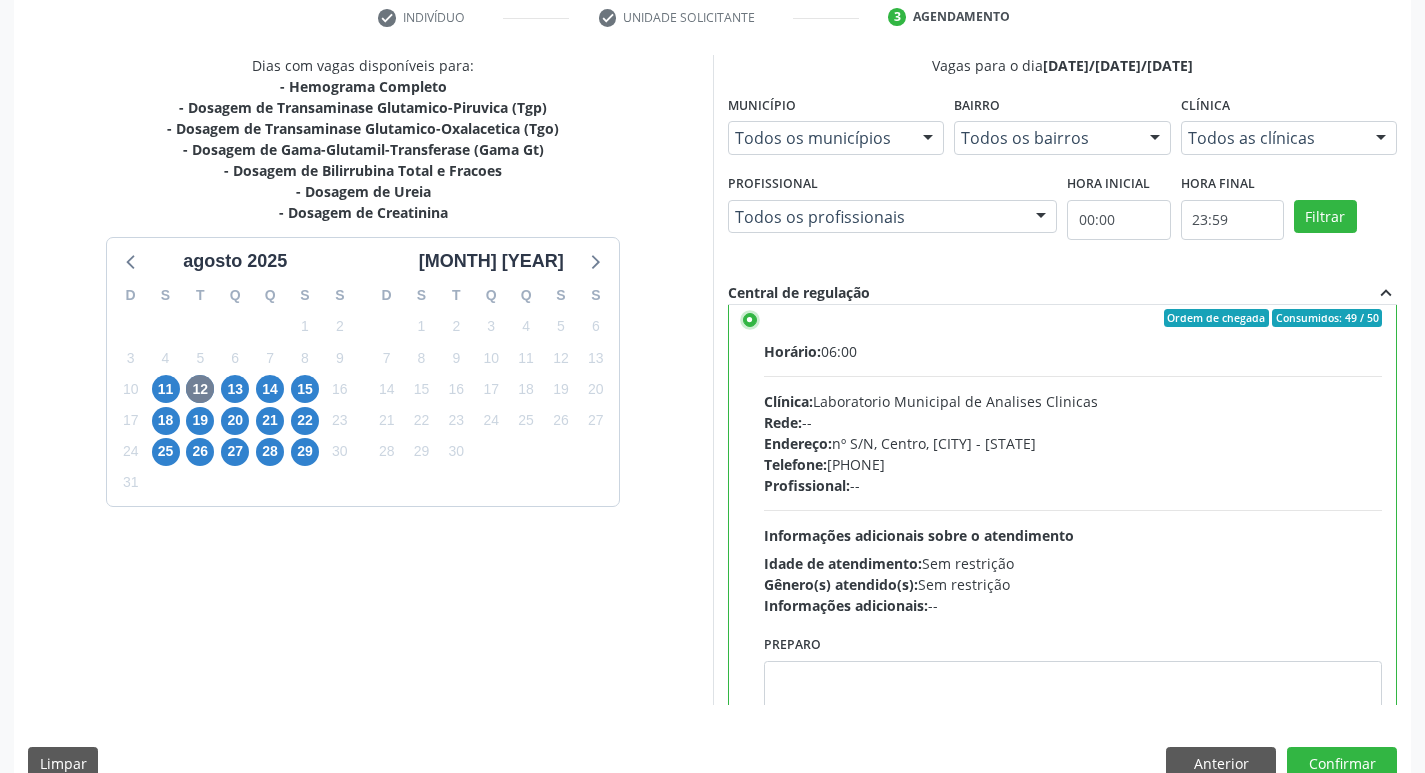 scroll, scrollTop: 99, scrollLeft: 0, axis: vertical 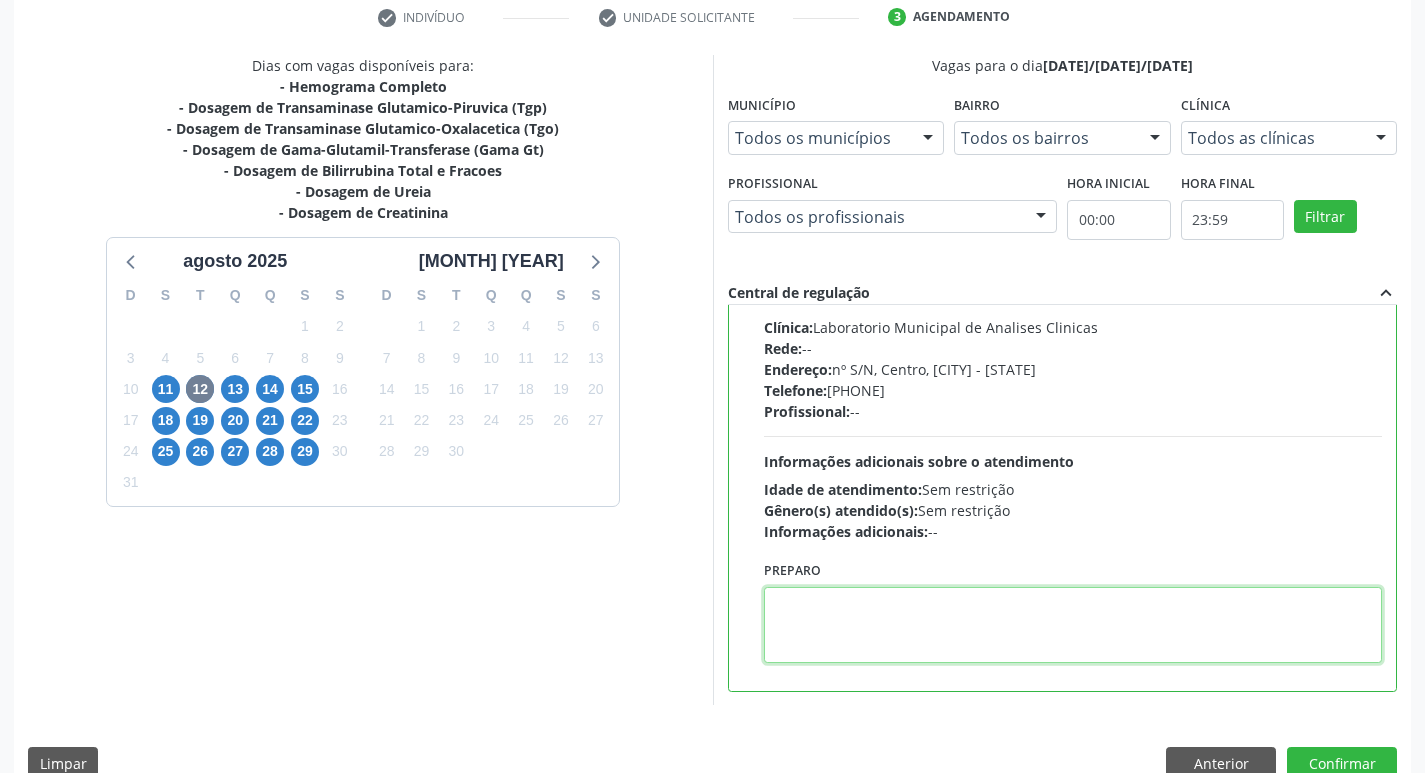 click at bounding box center (1073, 625) 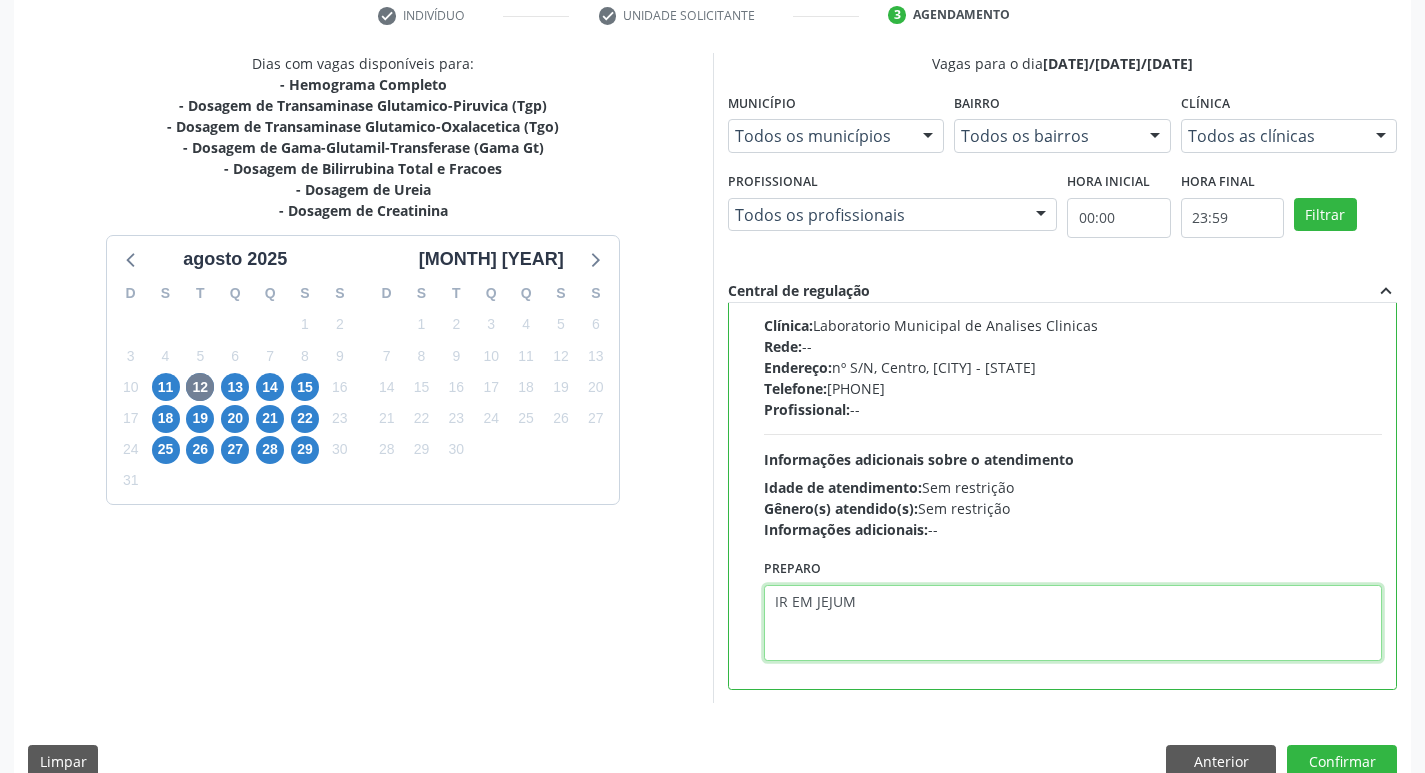 scroll, scrollTop: 422, scrollLeft: 0, axis: vertical 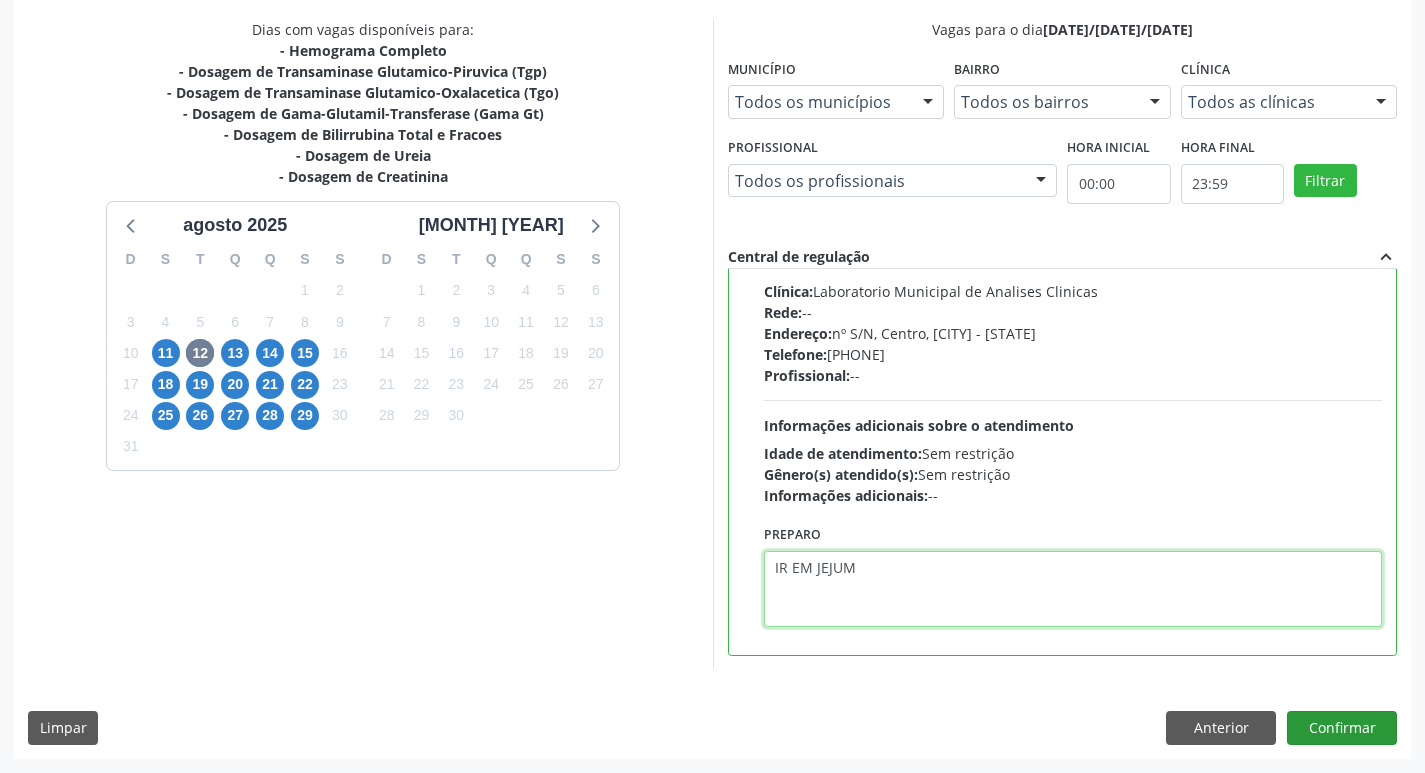 type on "IR EM JEJUM" 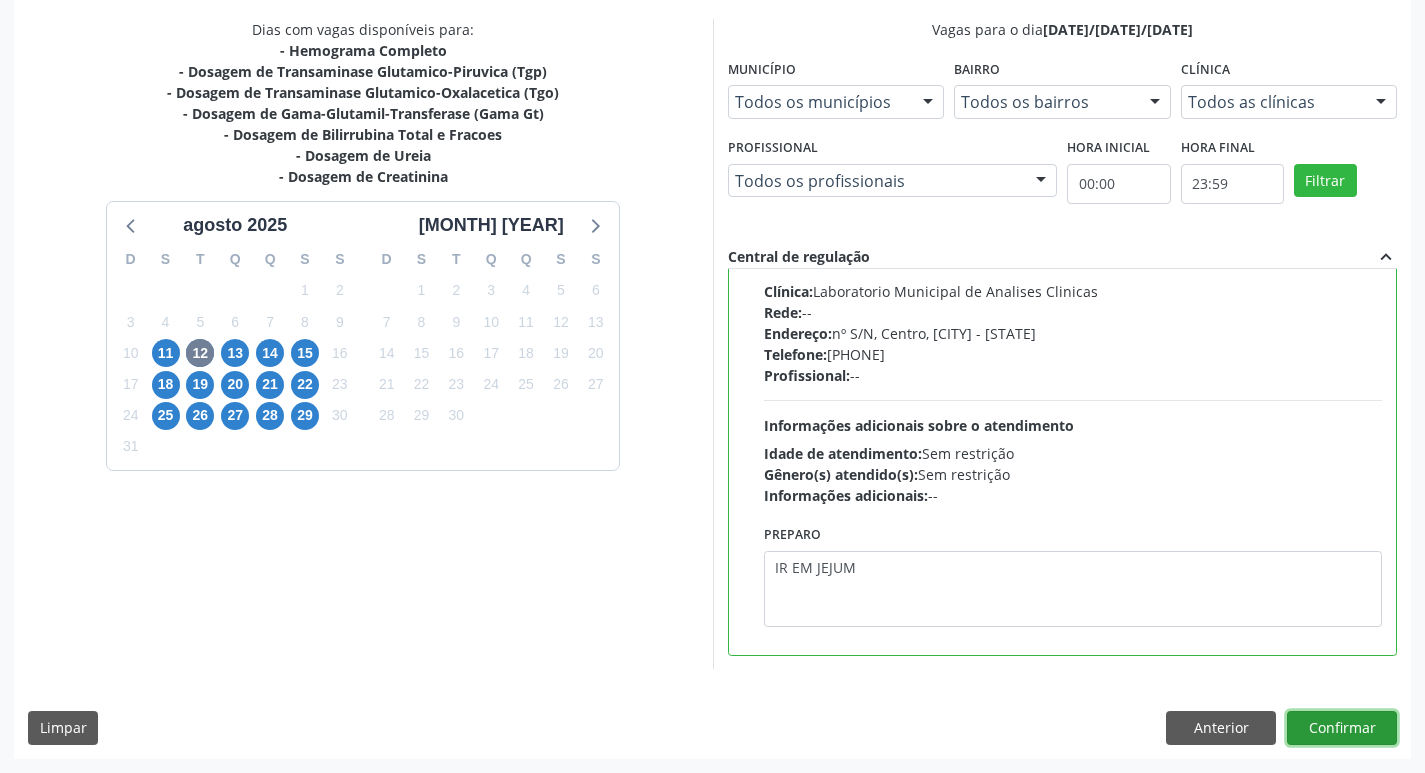 click on "Confirmar" at bounding box center (1342, 728) 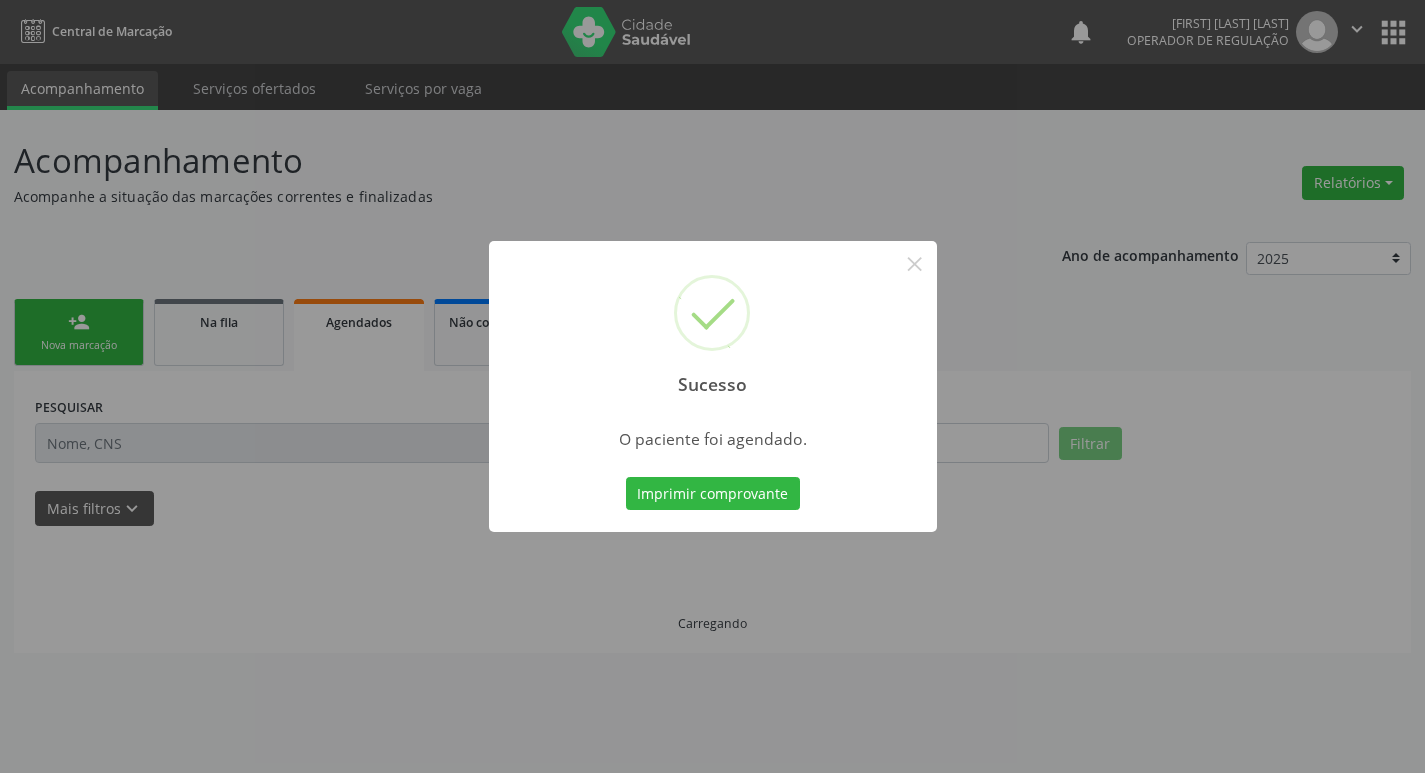 scroll, scrollTop: 0, scrollLeft: 0, axis: both 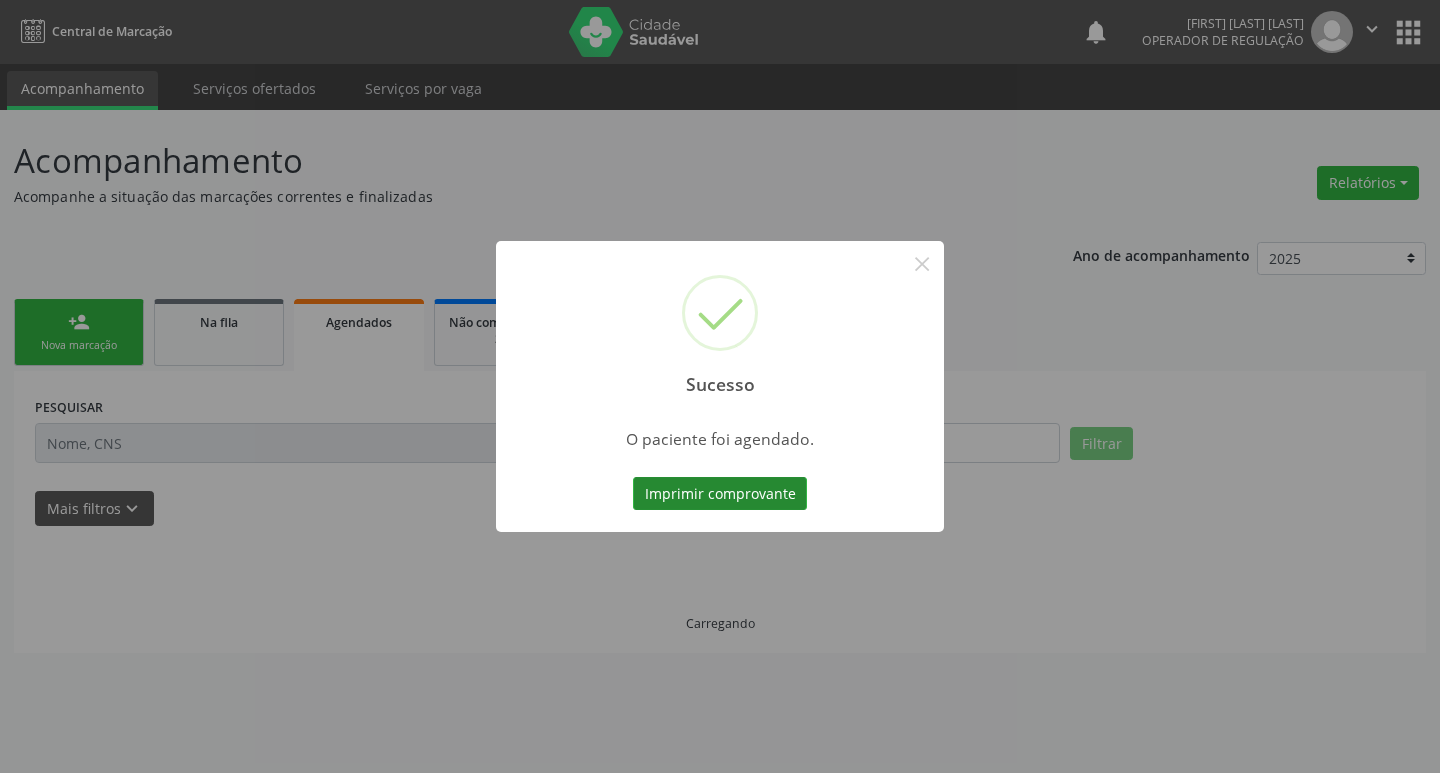 click on "Imprimir comprovante" at bounding box center [720, 494] 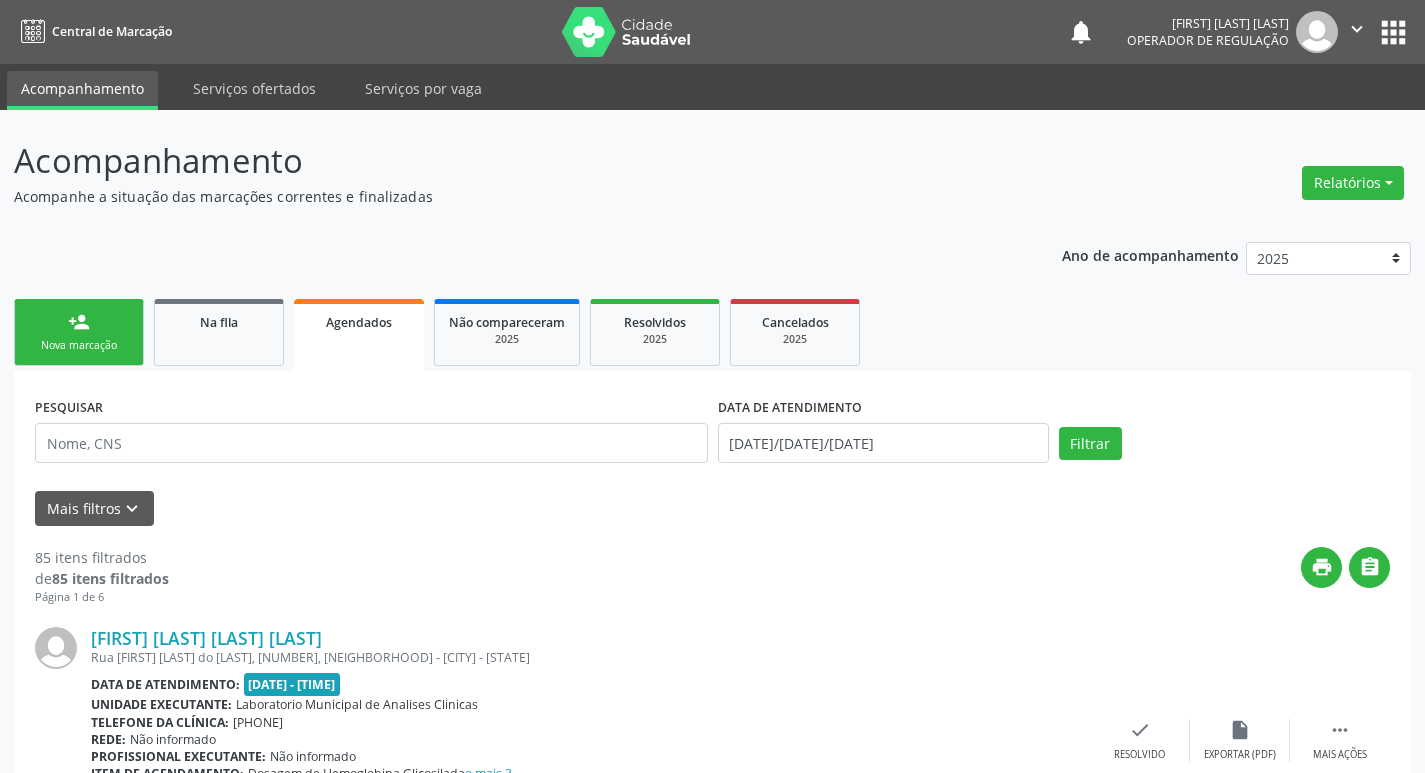 click on "person_add
Nova marcação" at bounding box center [79, 332] 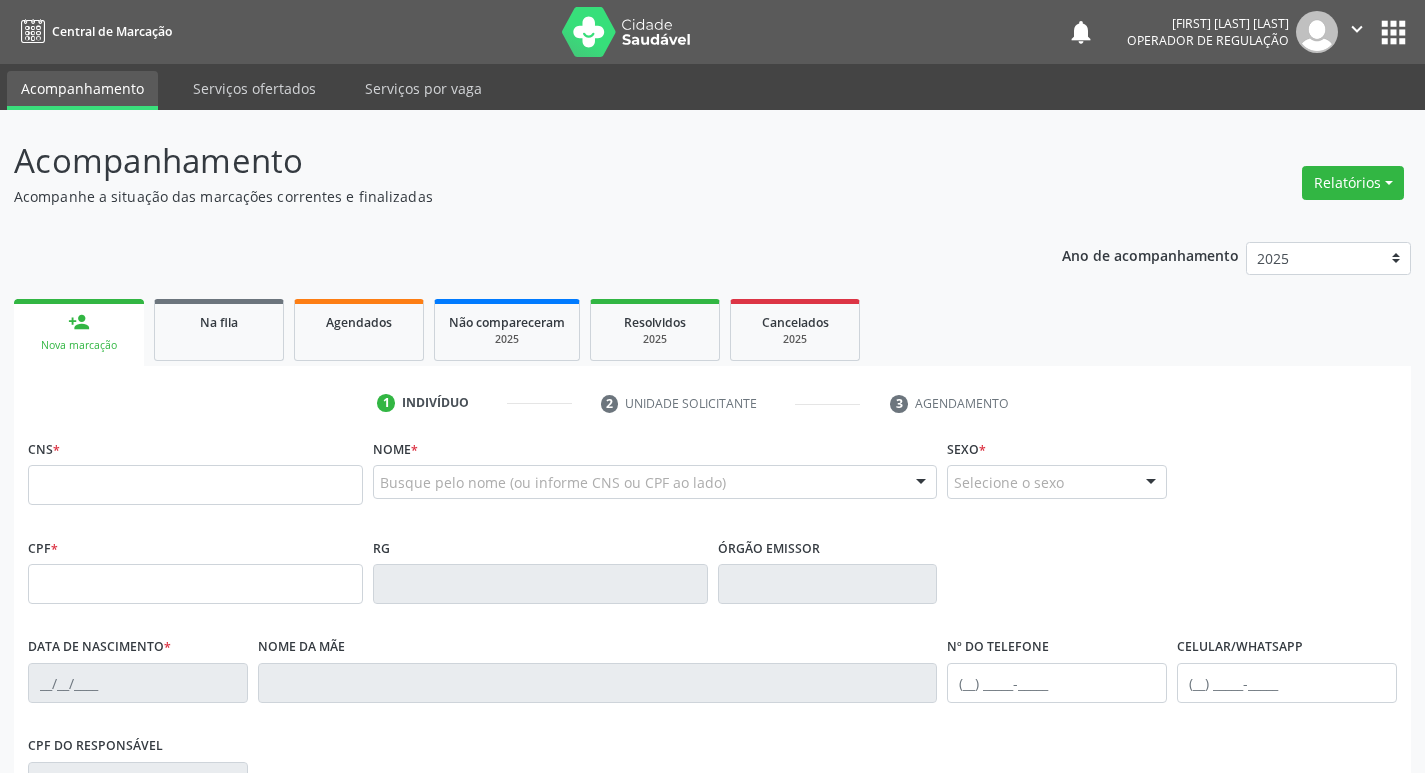 click on "person_add
Nova marcação" at bounding box center (79, 332) 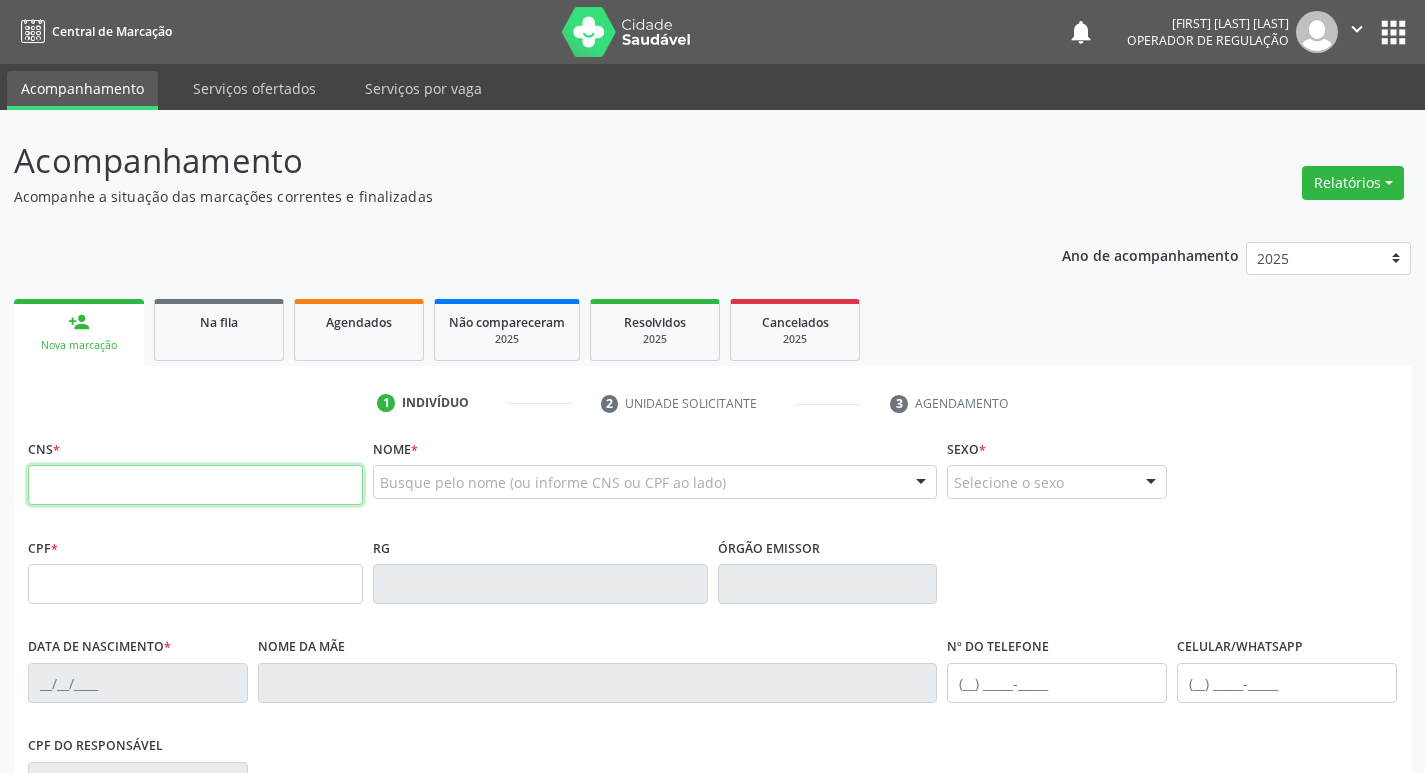 click at bounding box center [195, 485] 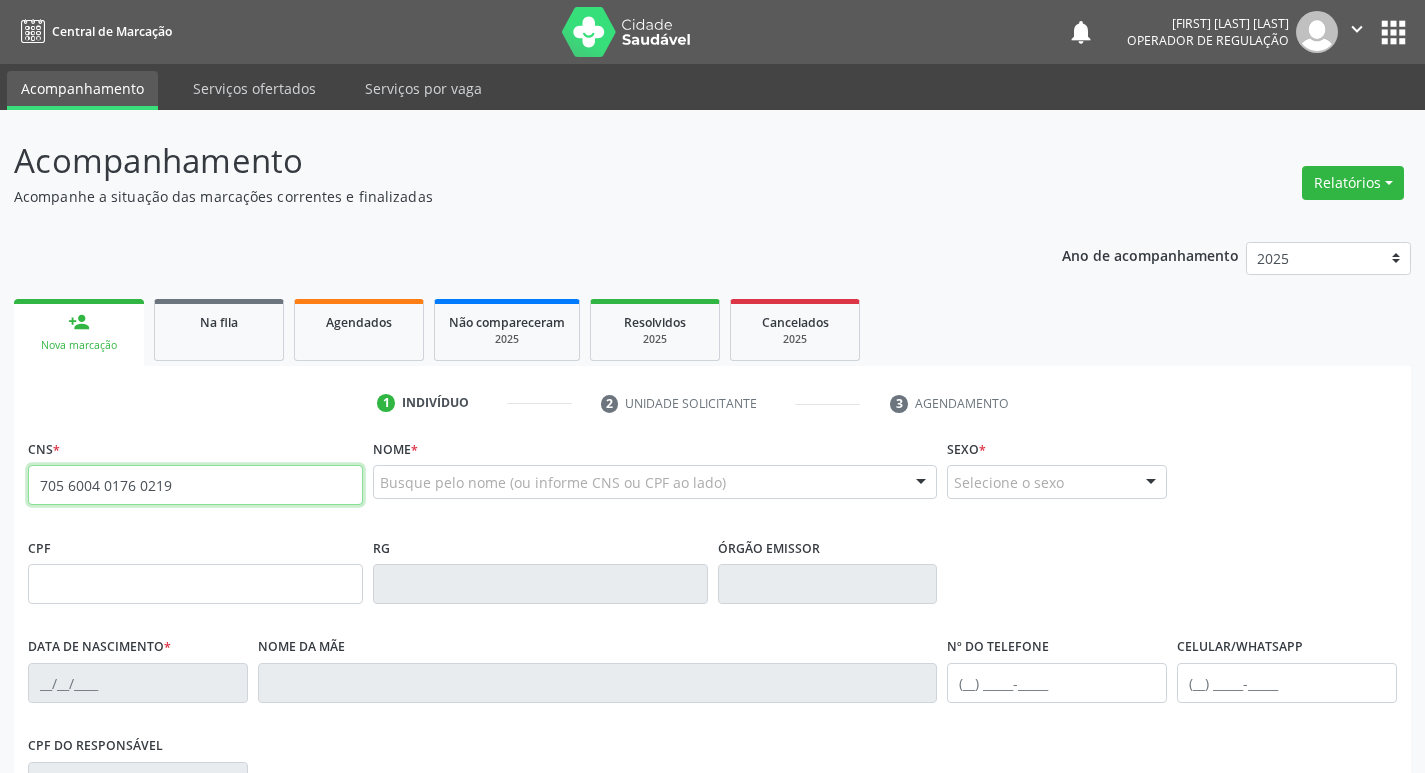 type on "705 6004 0176 0219" 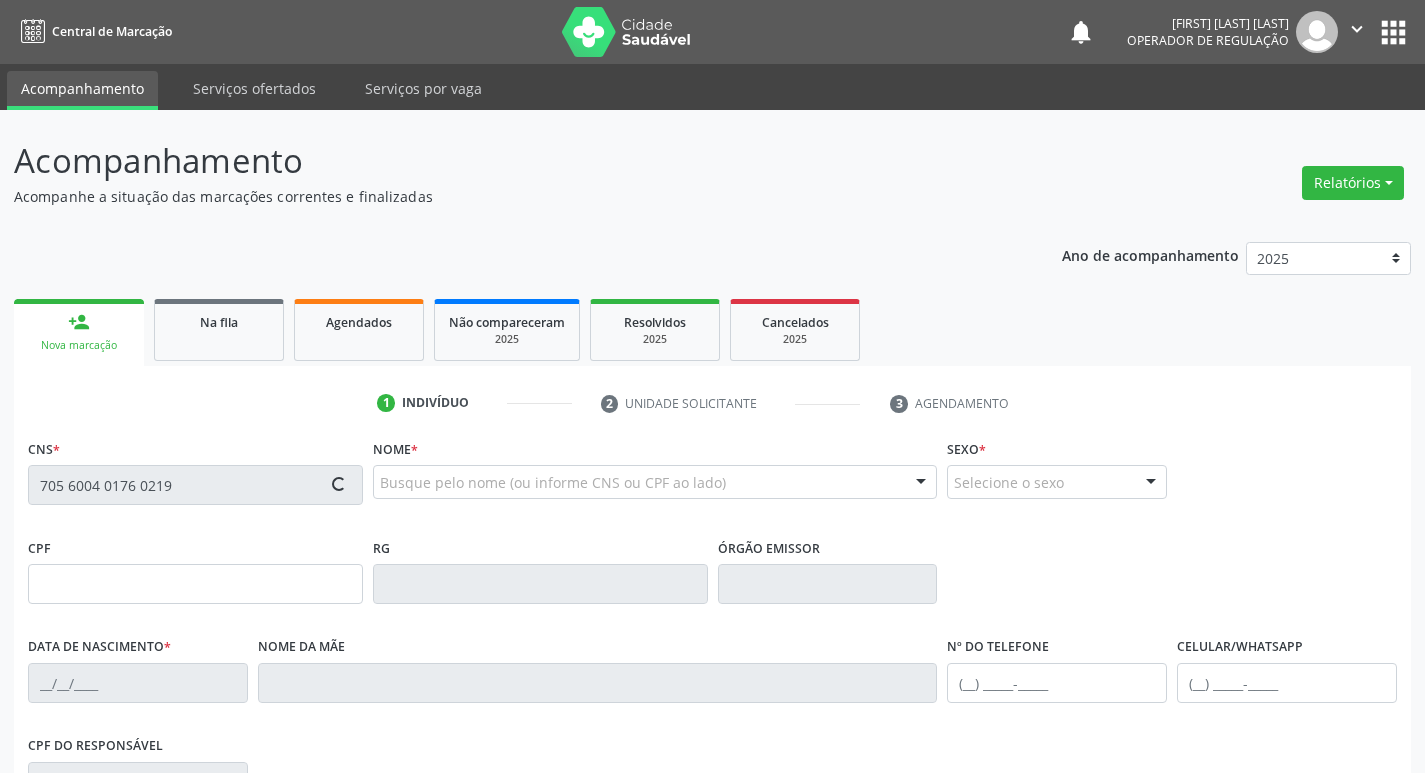 type on "401.383.848-60" 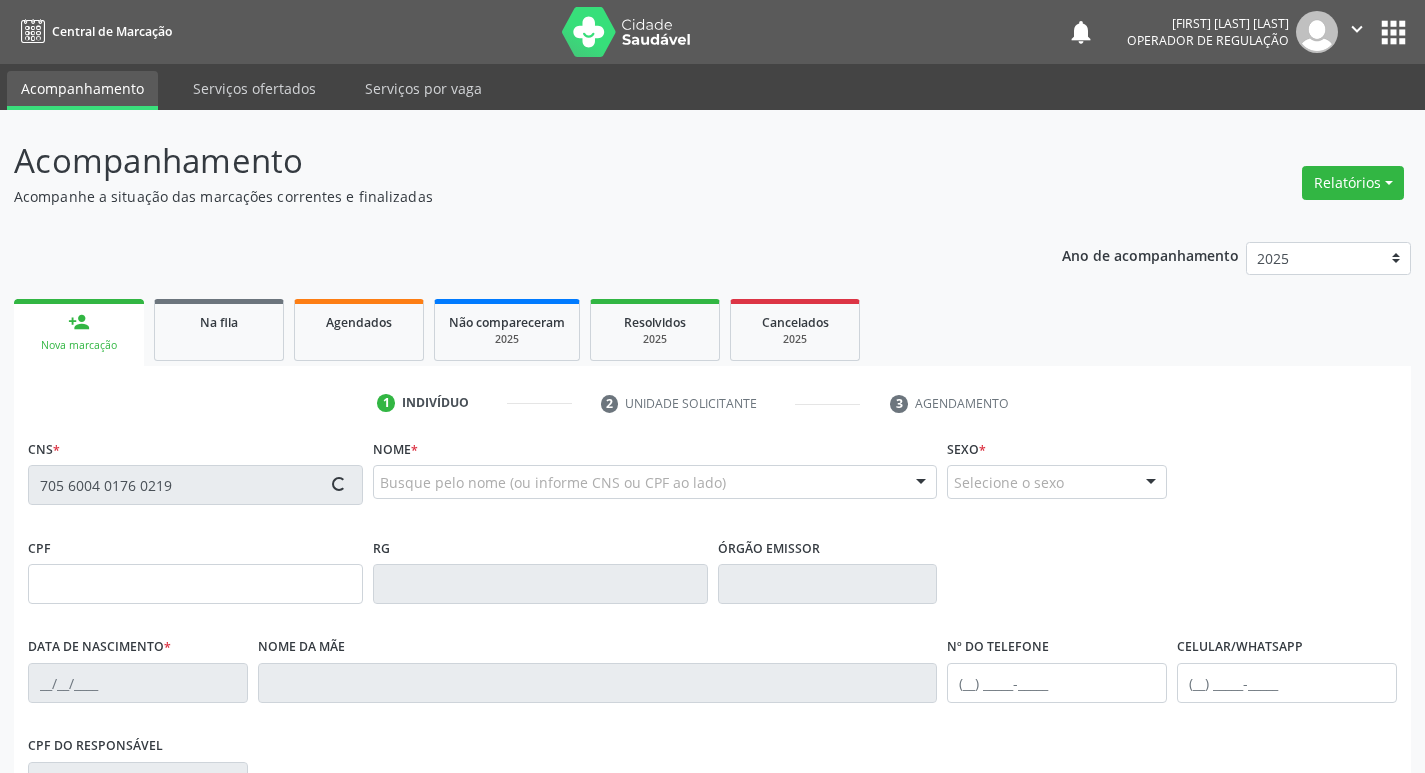 type on "26/03/1999" 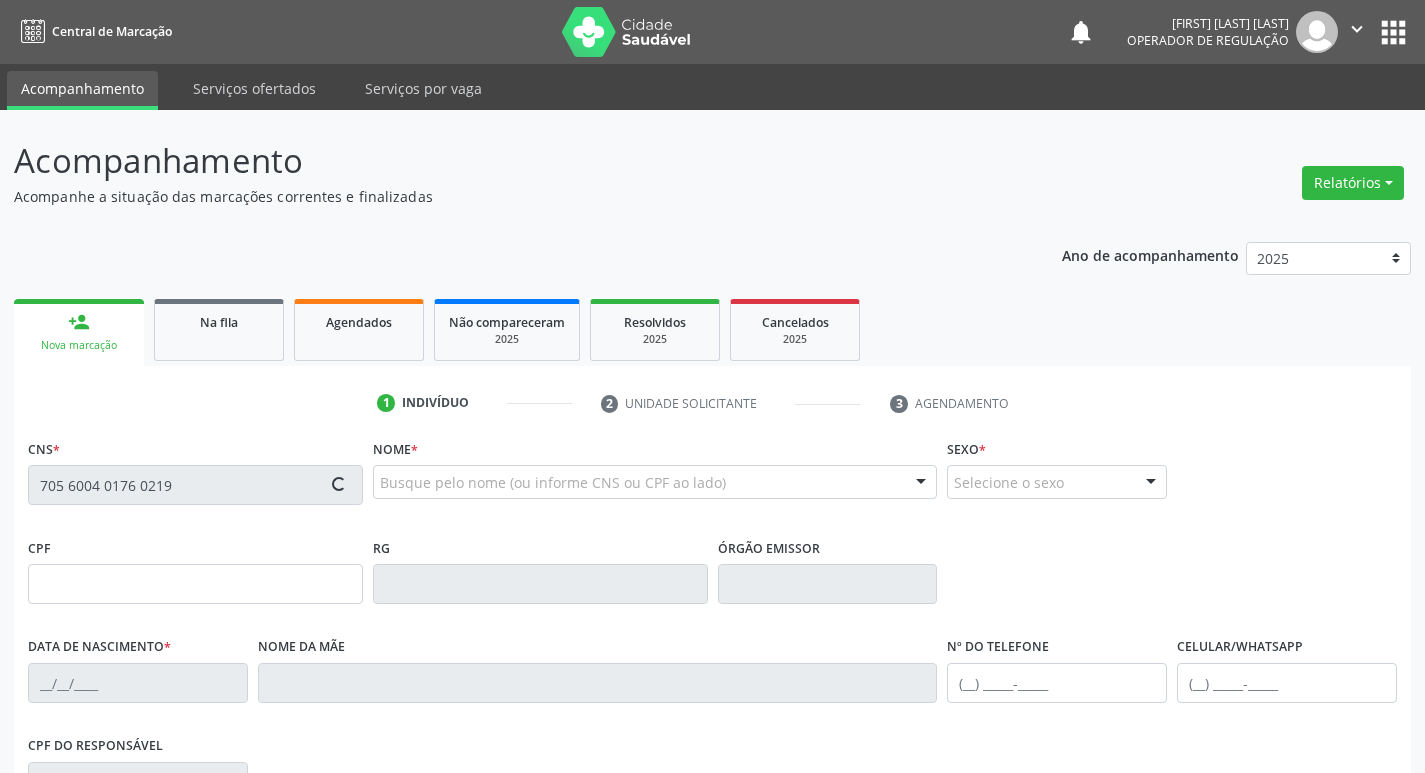 type on "103.015.364-73" 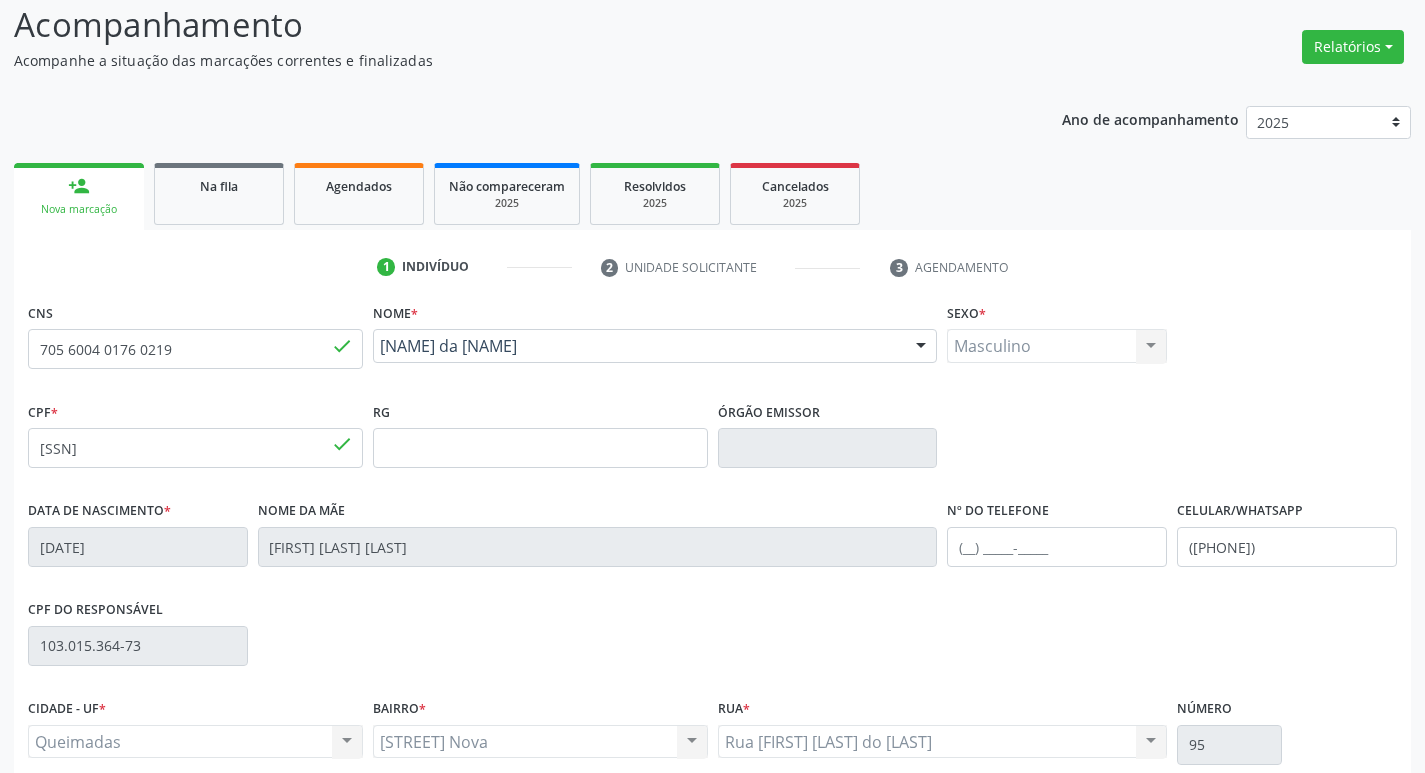 scroll, scrollTop: 311, scrollLeft: 0, axis: vertical 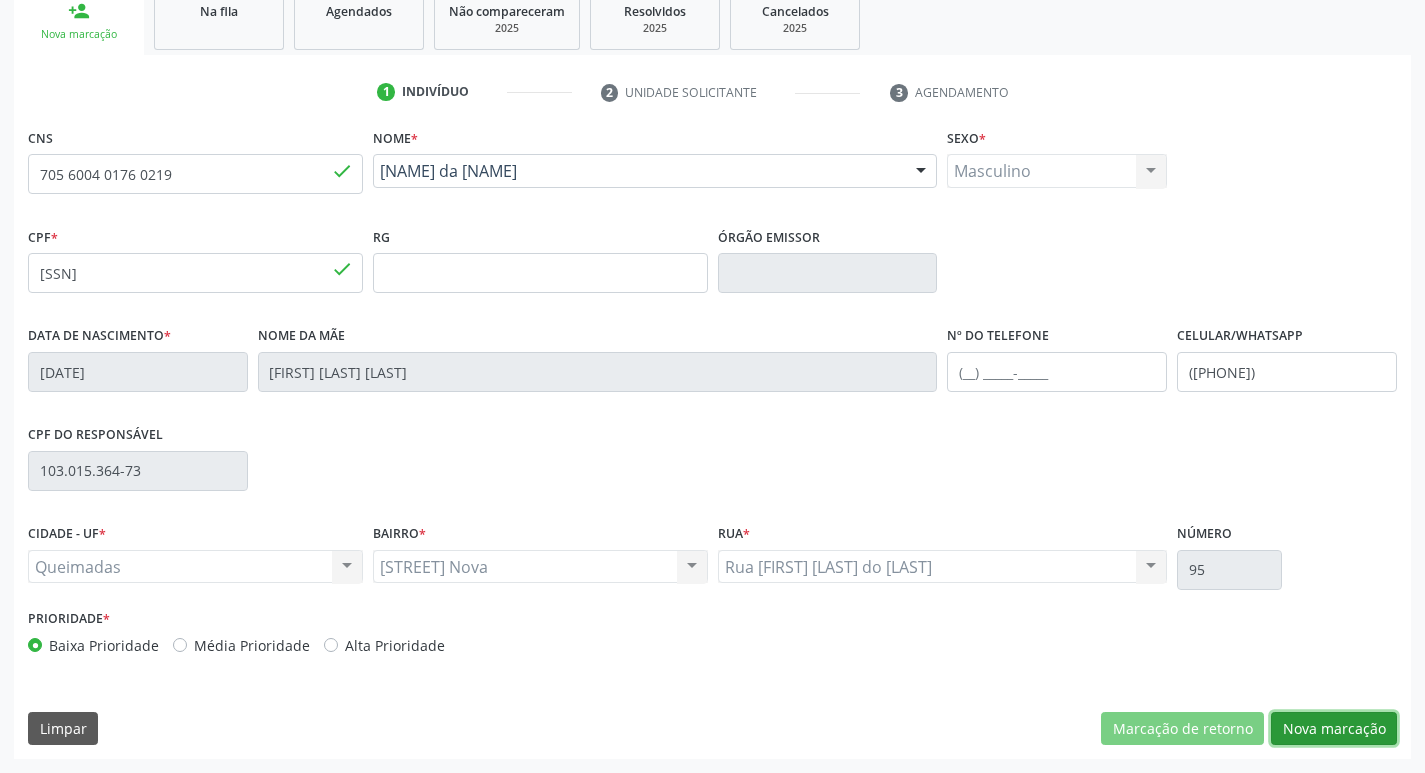 click on "Nova marcação" at bounding box center [1334, 729] 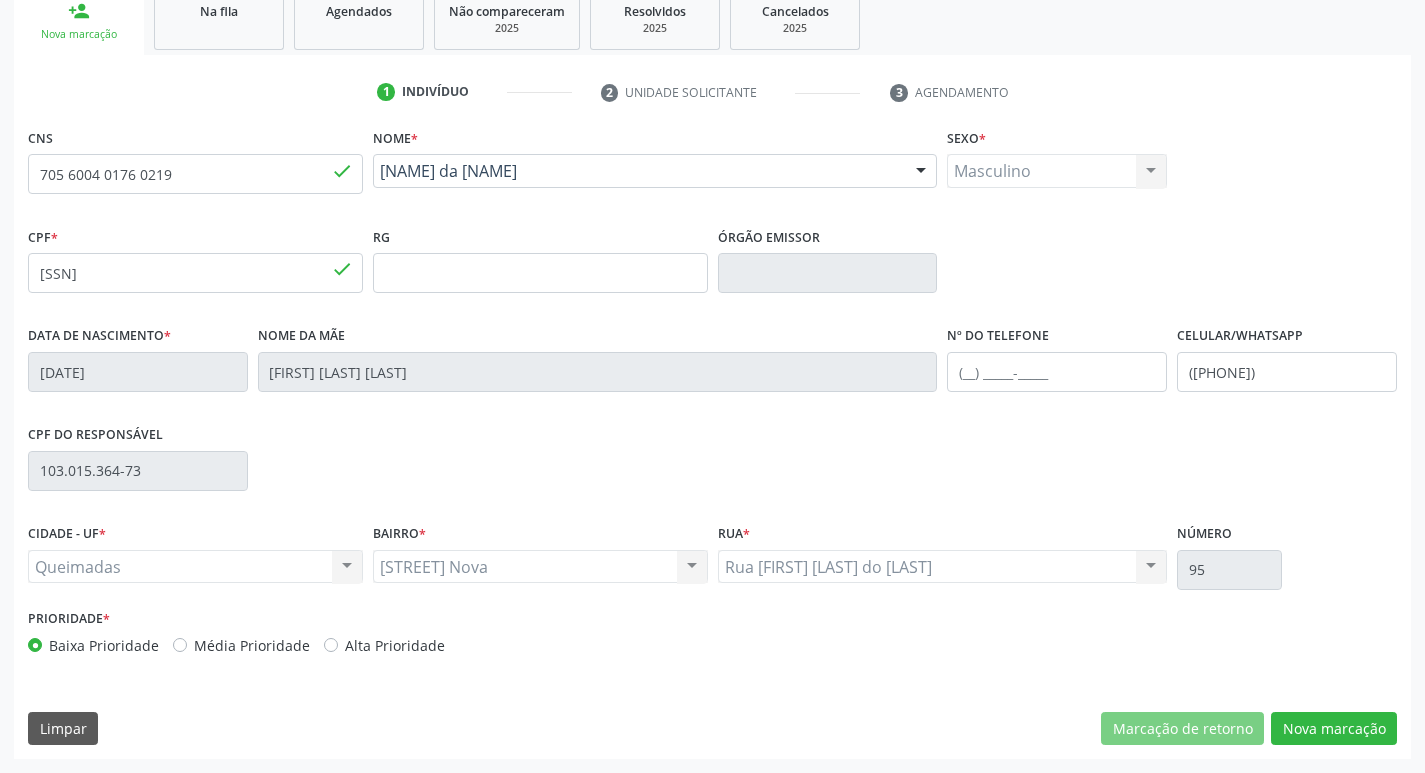 scroll, scrollTop: 133, scrollLeft: 0, axis: vertical 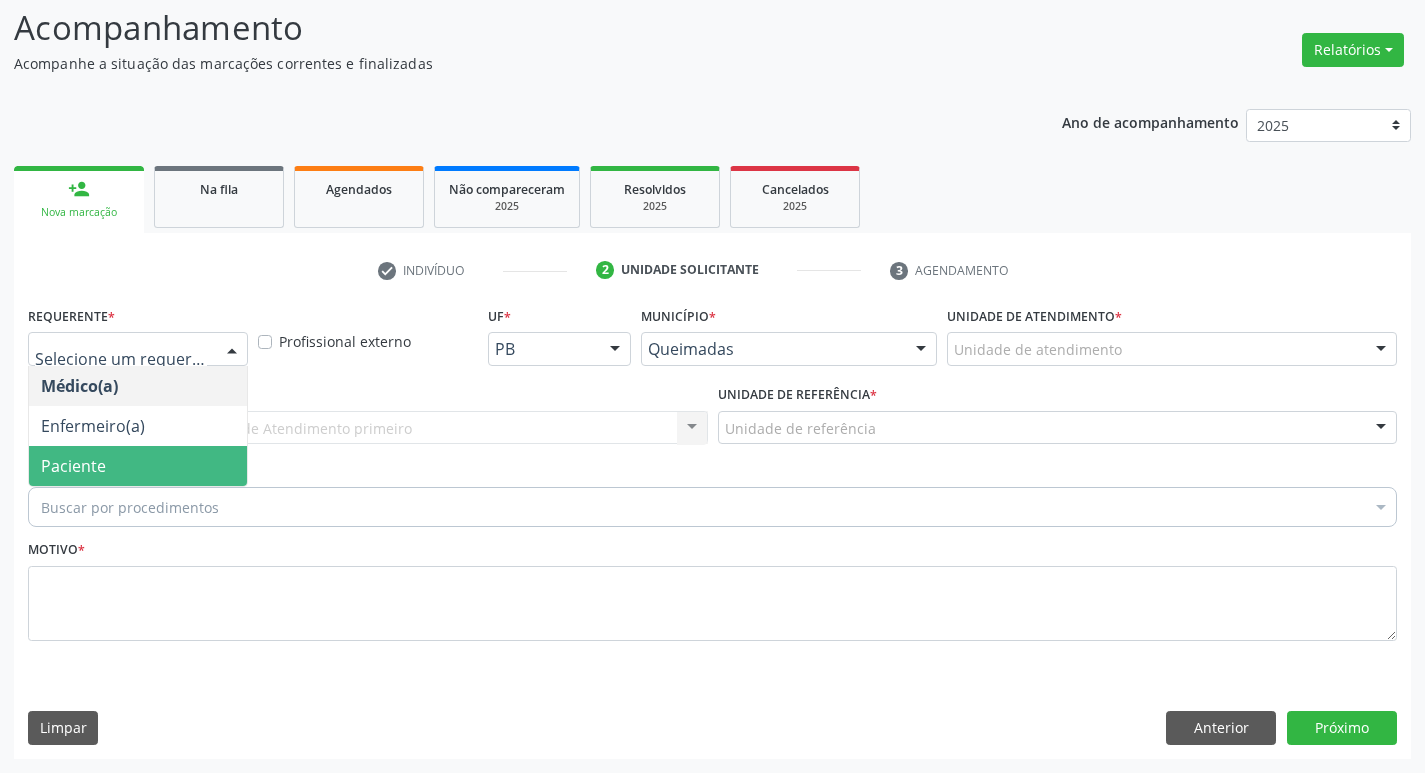 click on "Paciente" at bounding box center (138, 466) 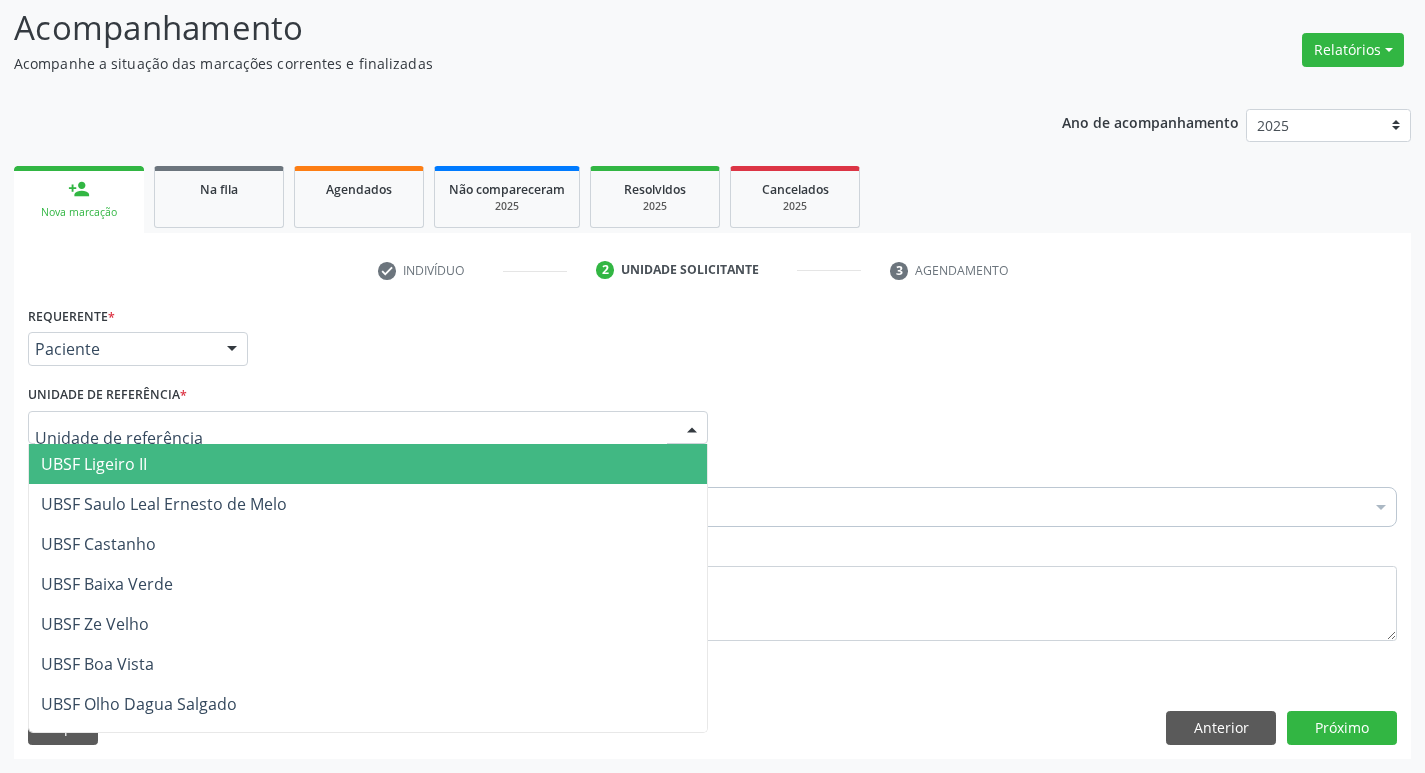 click at bounding box center (368, 428) 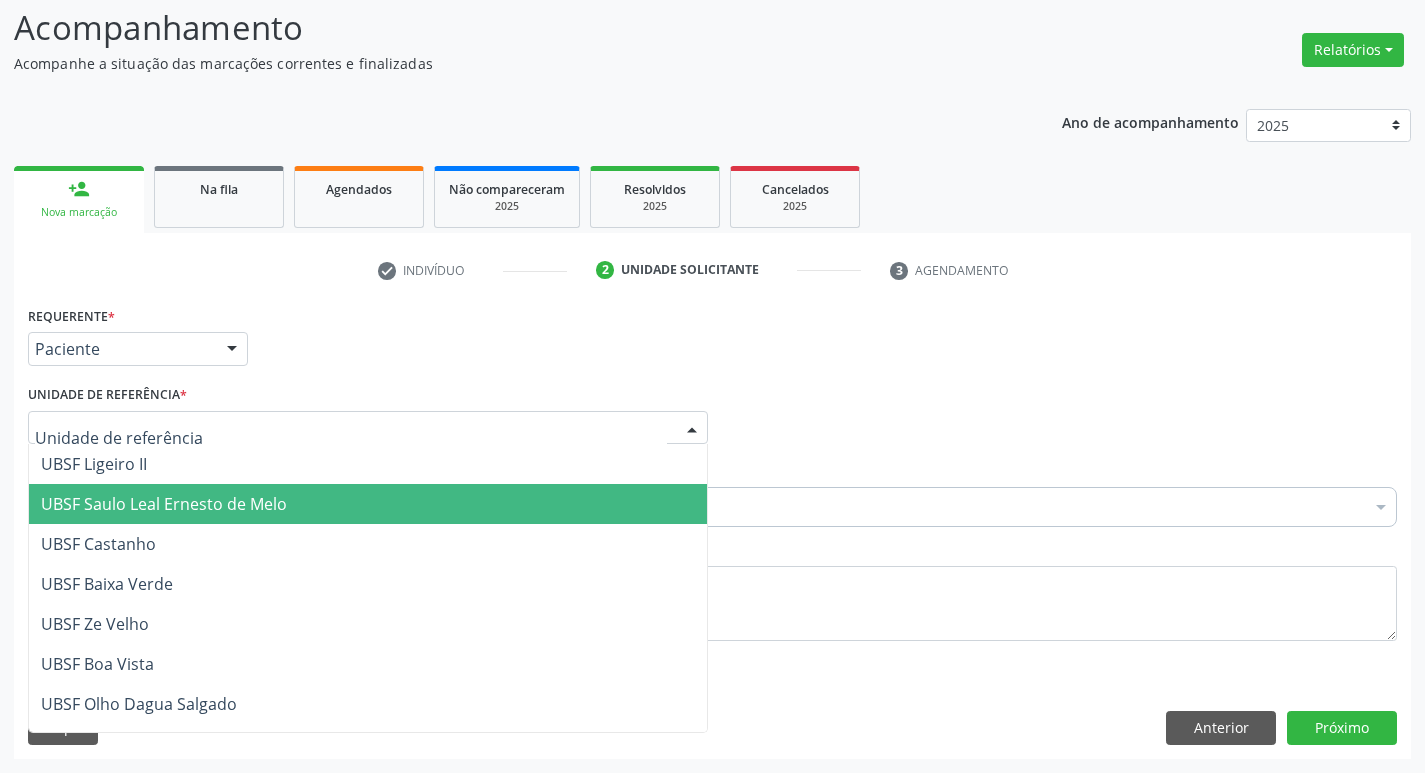 click on "UBSF Saulo Leal Ernesto de Melo" at bounding box center (368, 504) 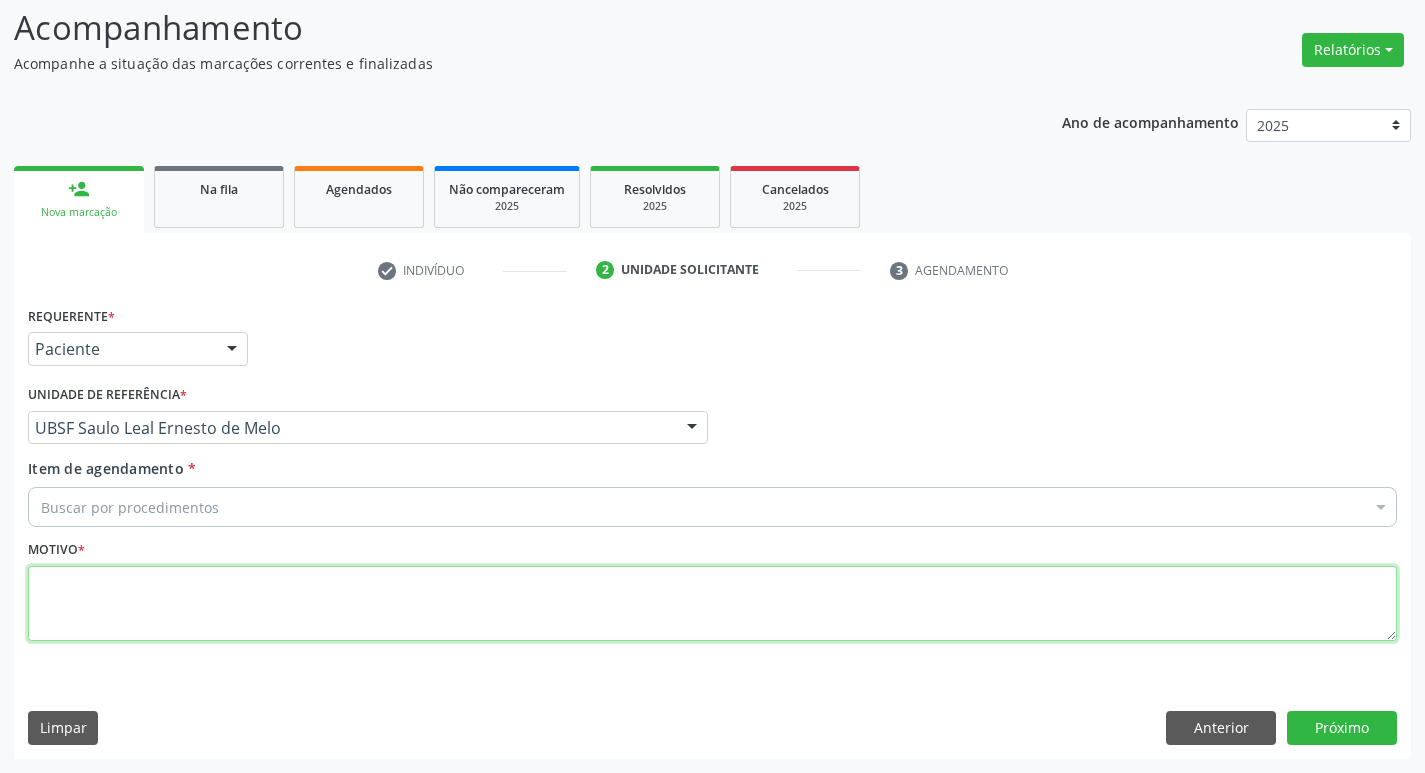 click at bounding box center (712, 604) 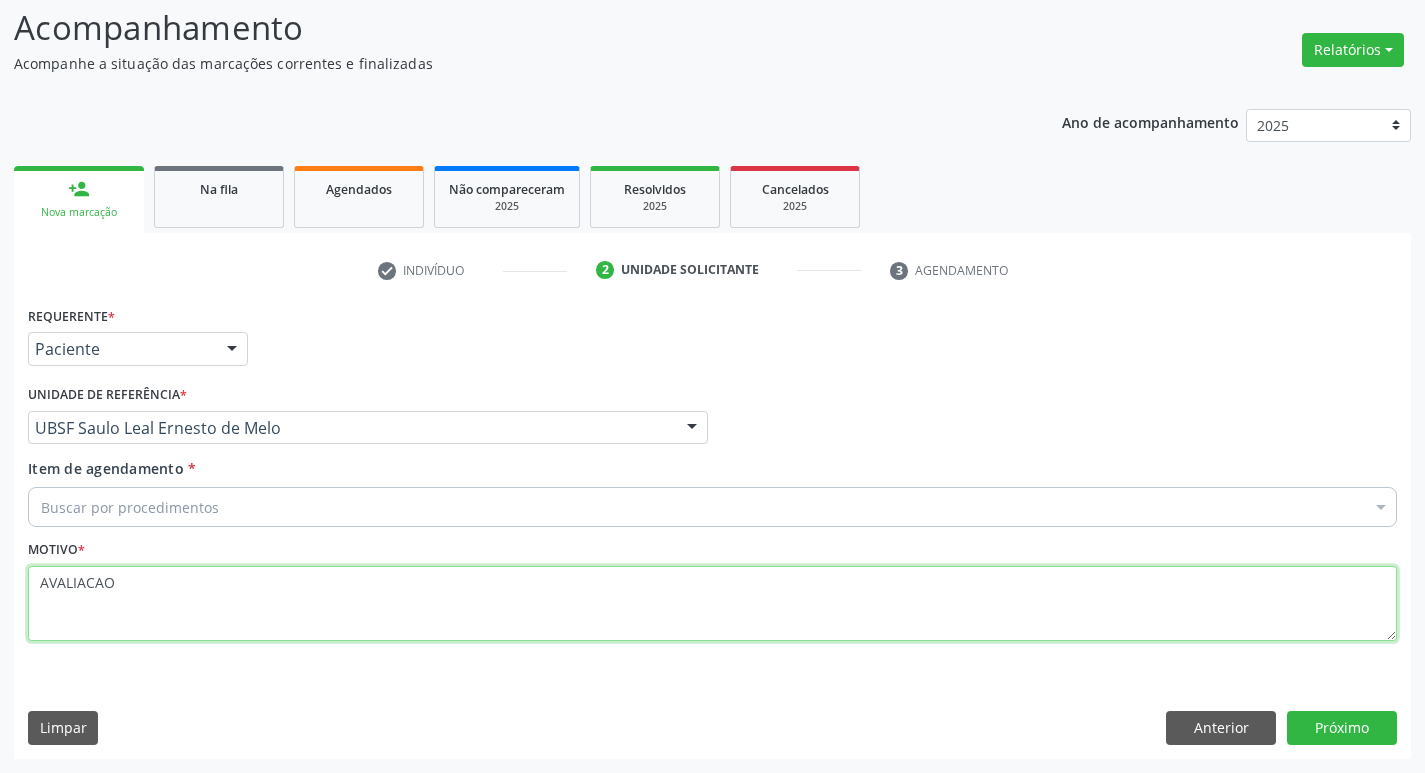 type on "AVALIACAO" 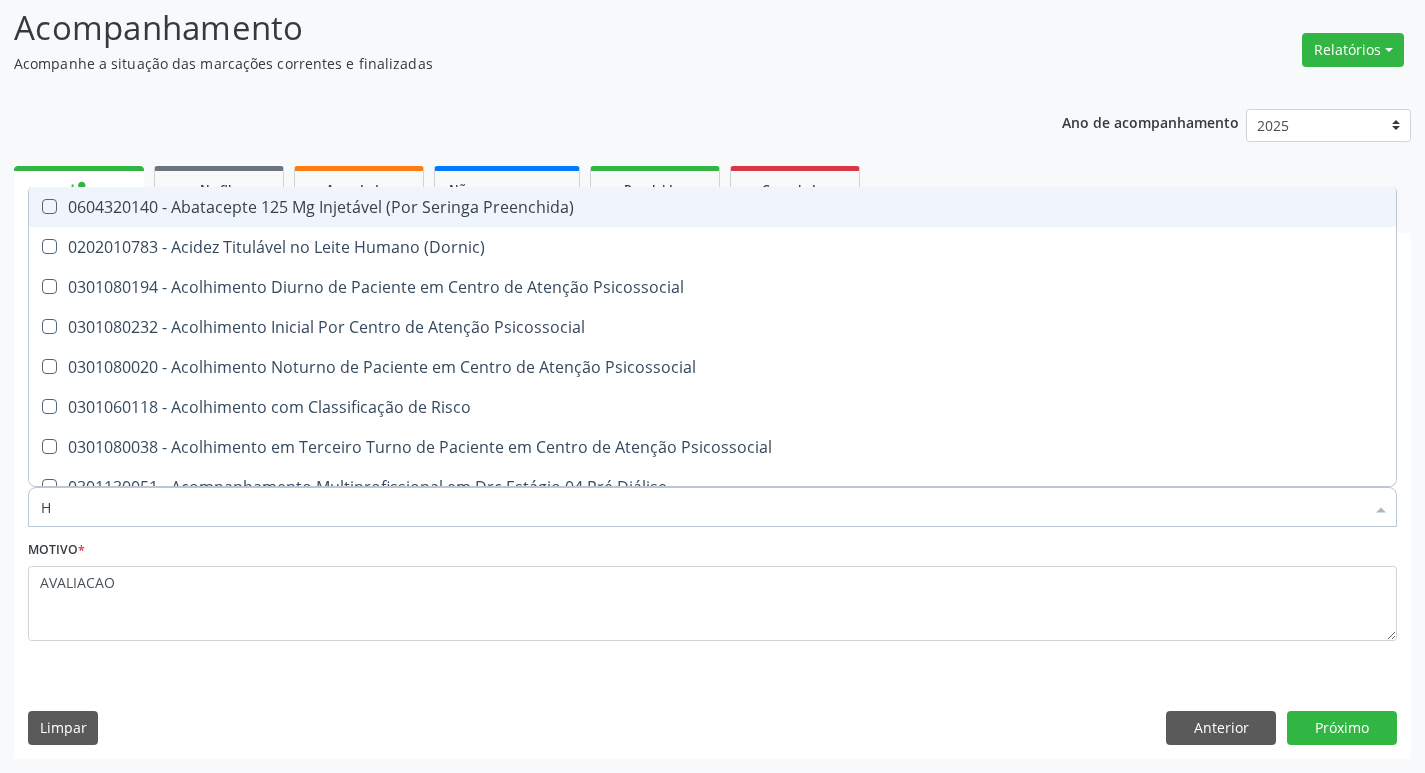 type on "HEMOGR" 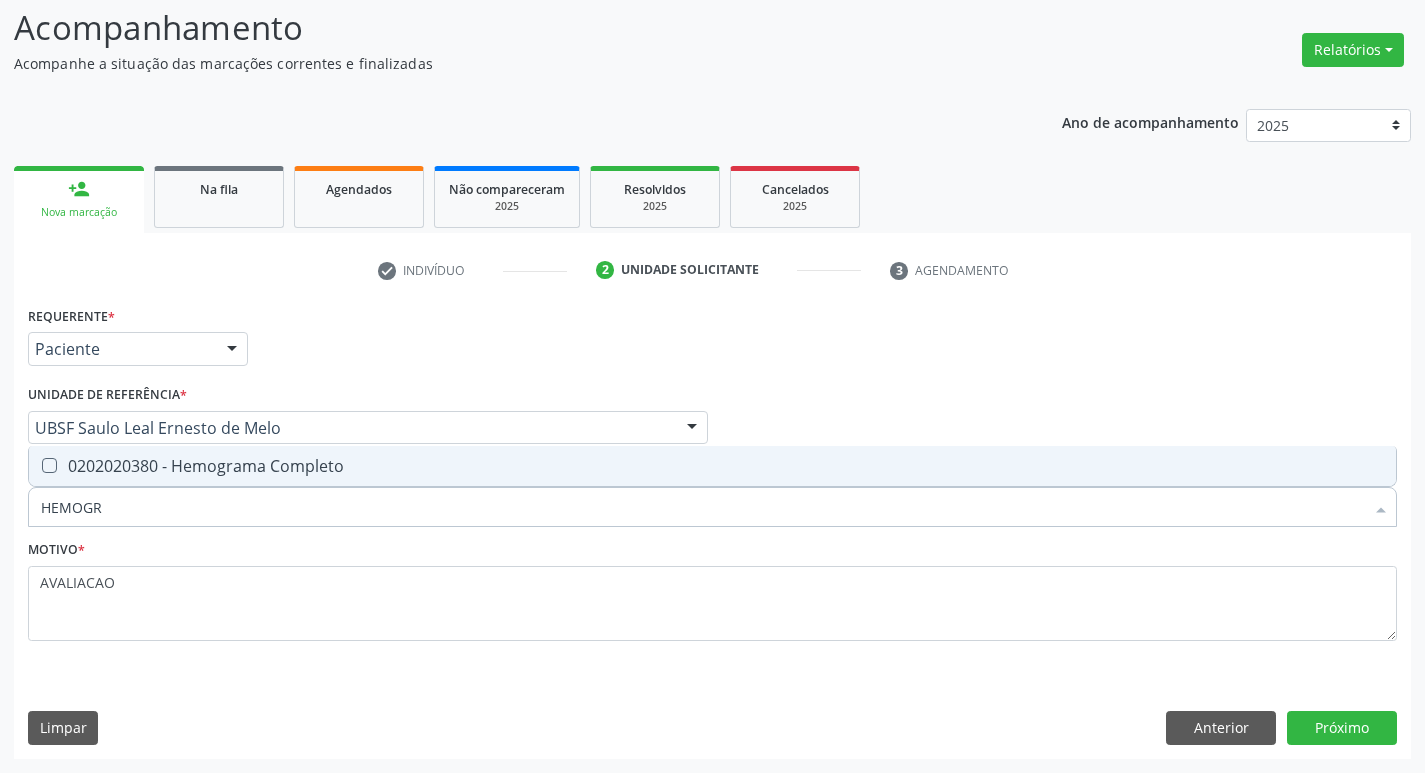 click on "0202020380 - Hemograma Completo" at bounding box center (712, 466) 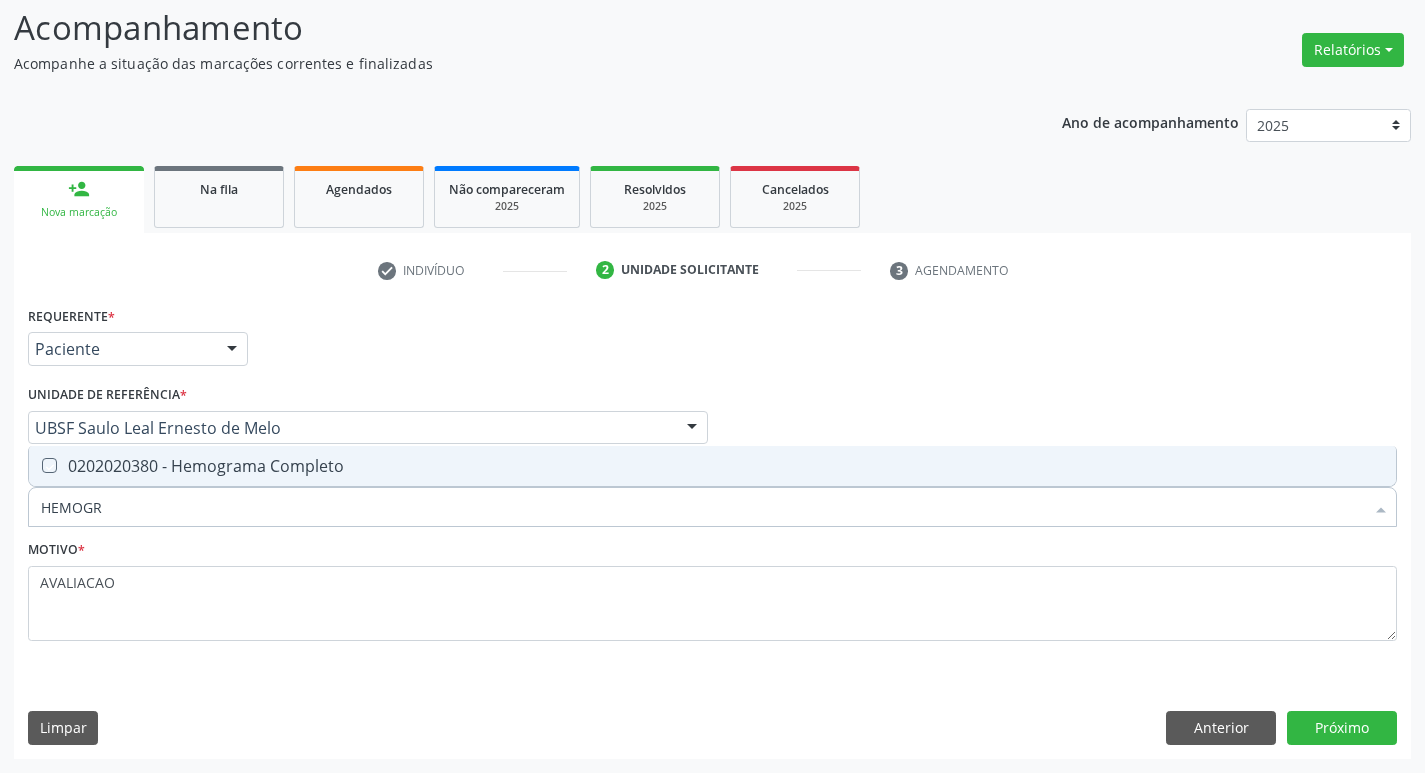 checkbox on "true" 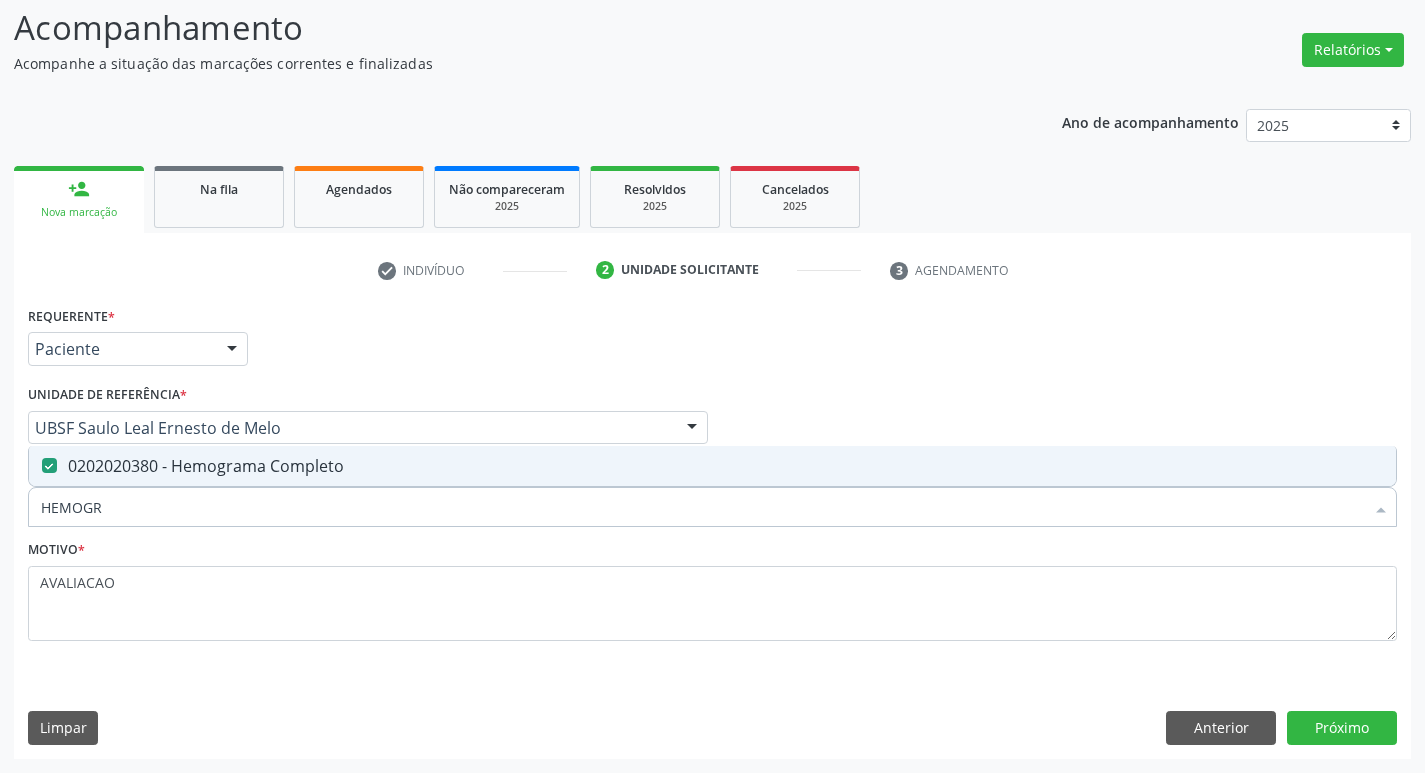 type on "HEMOG" 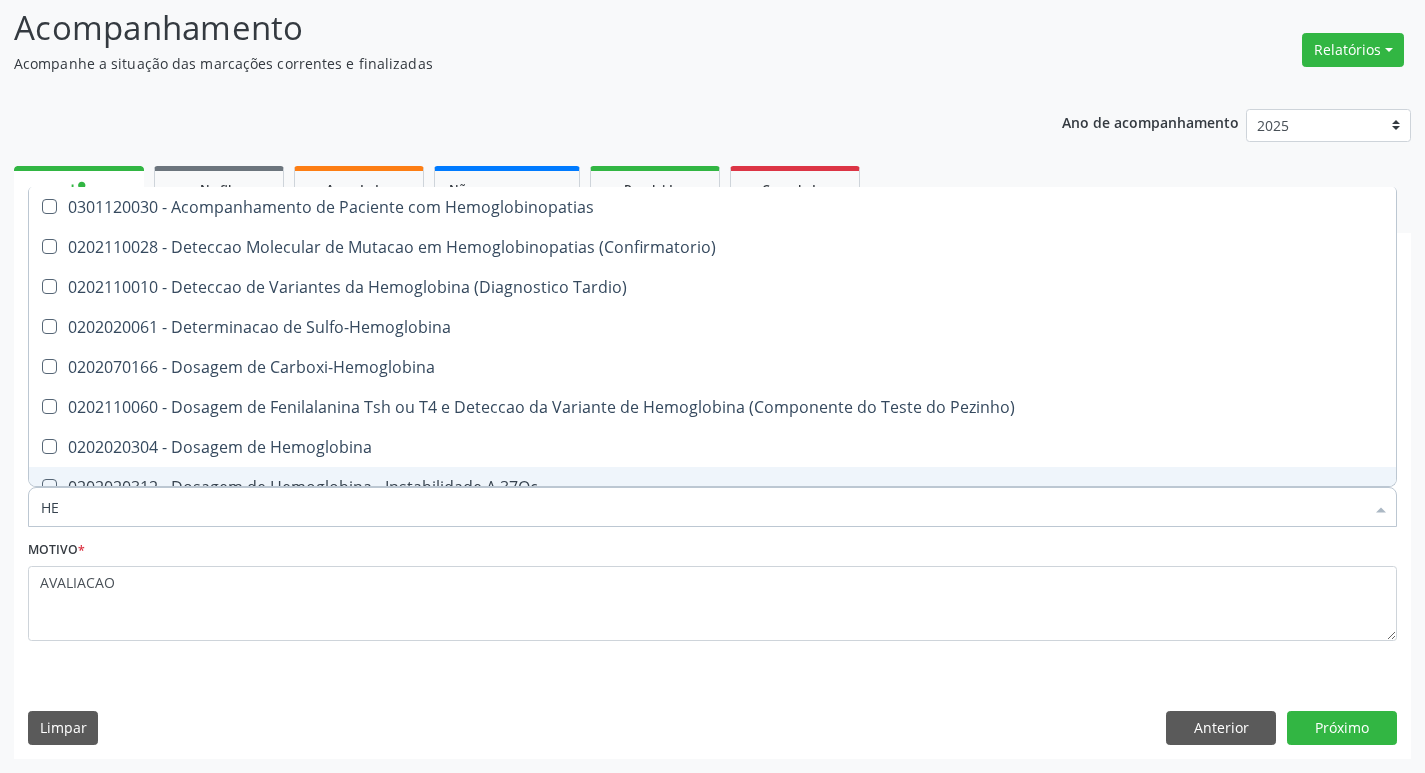 type on "H" 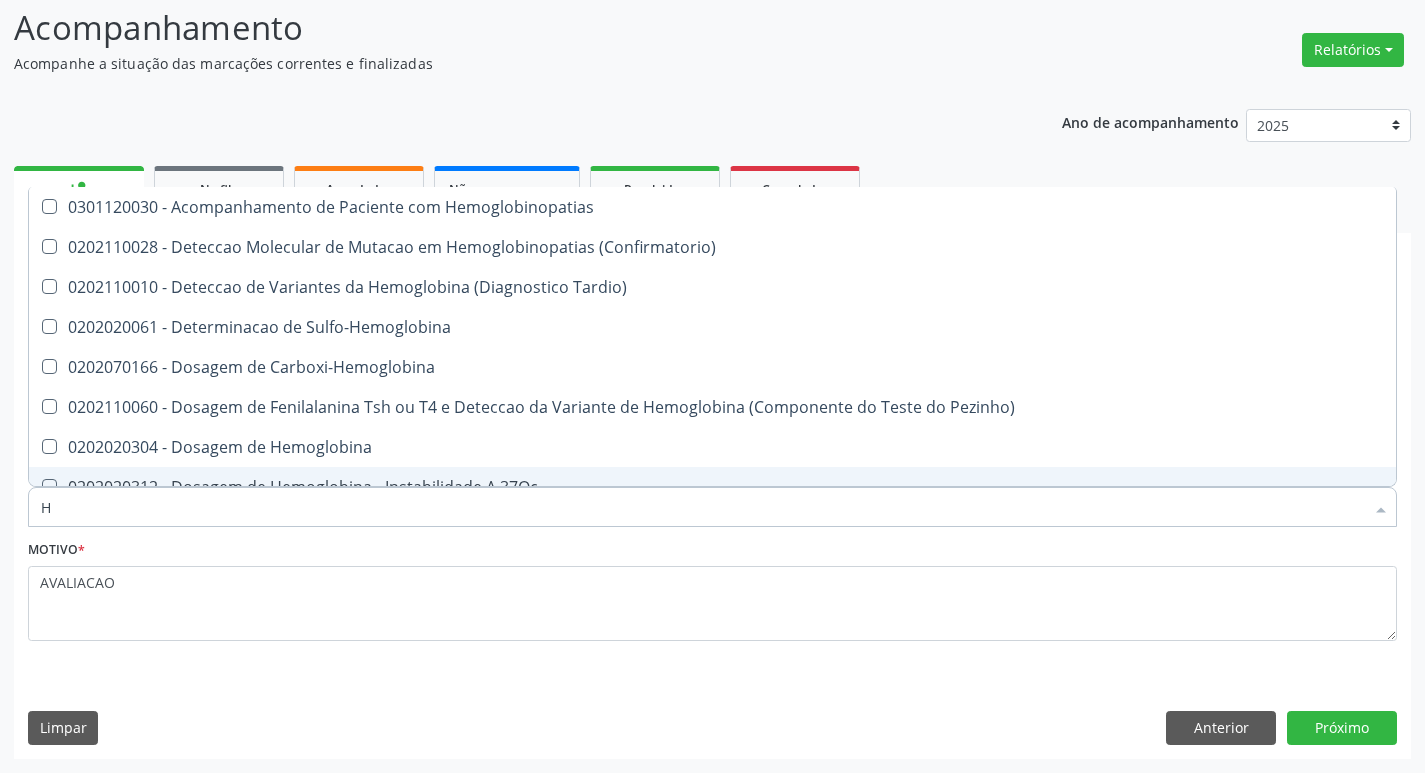 type 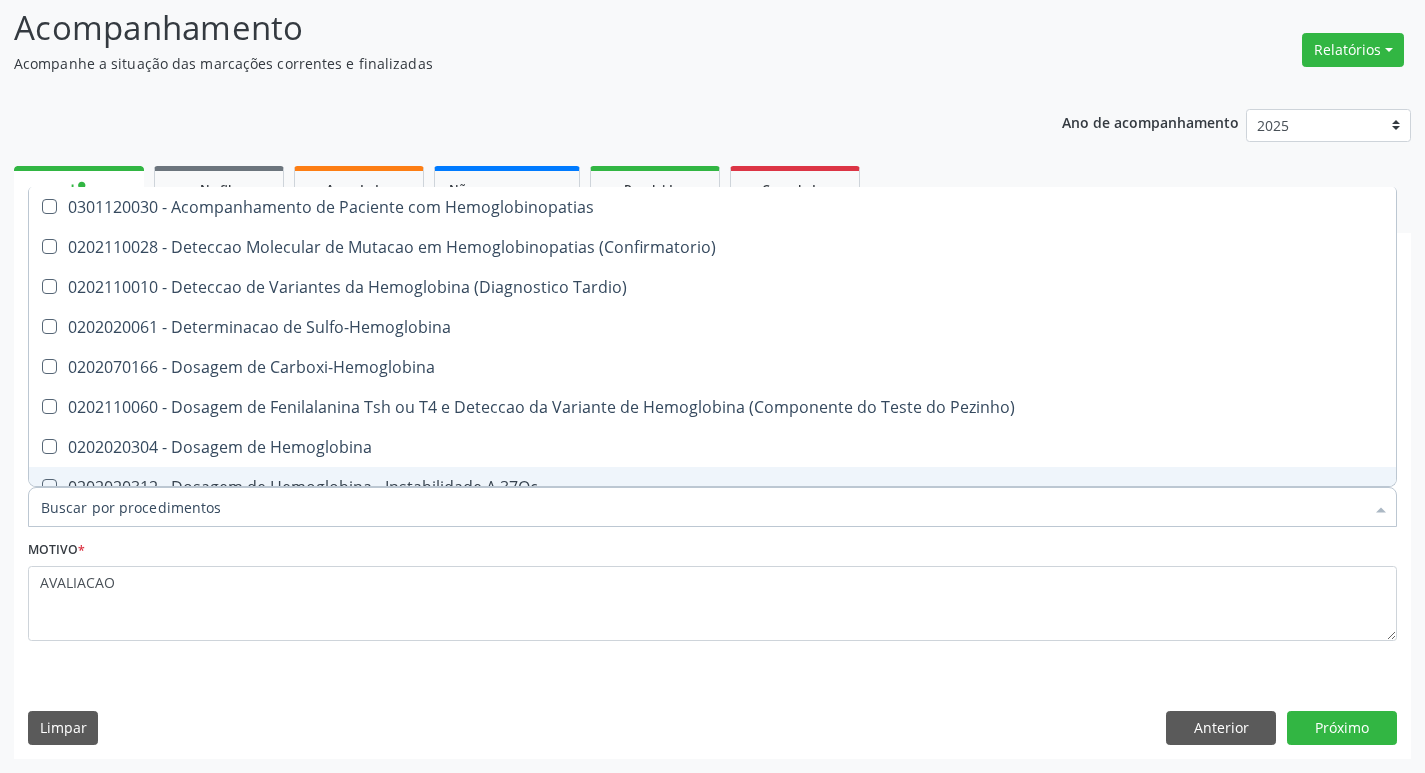 checkbox on "false" 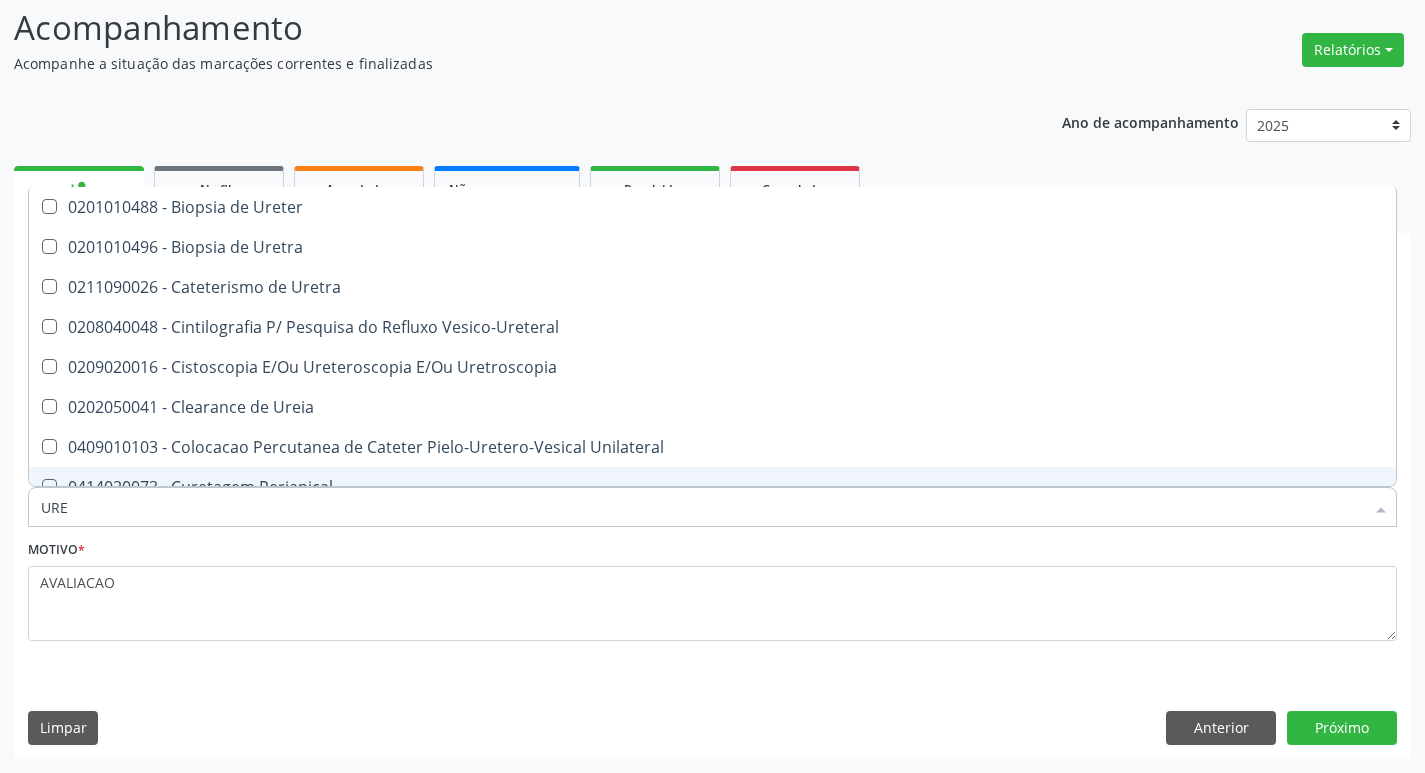 type on "UREI" 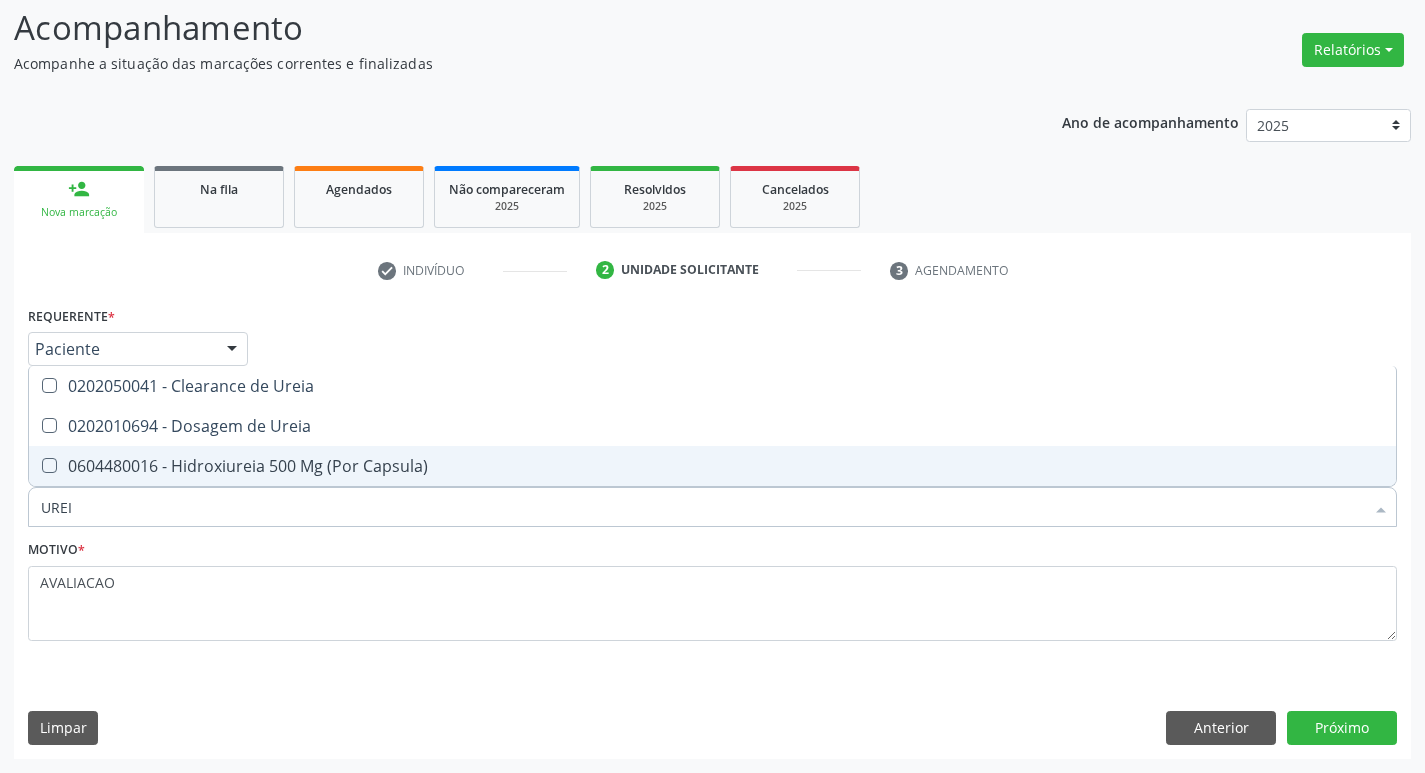 click on "0202010694 - Dosagem de Ureia" at bounding box center (712, 426) 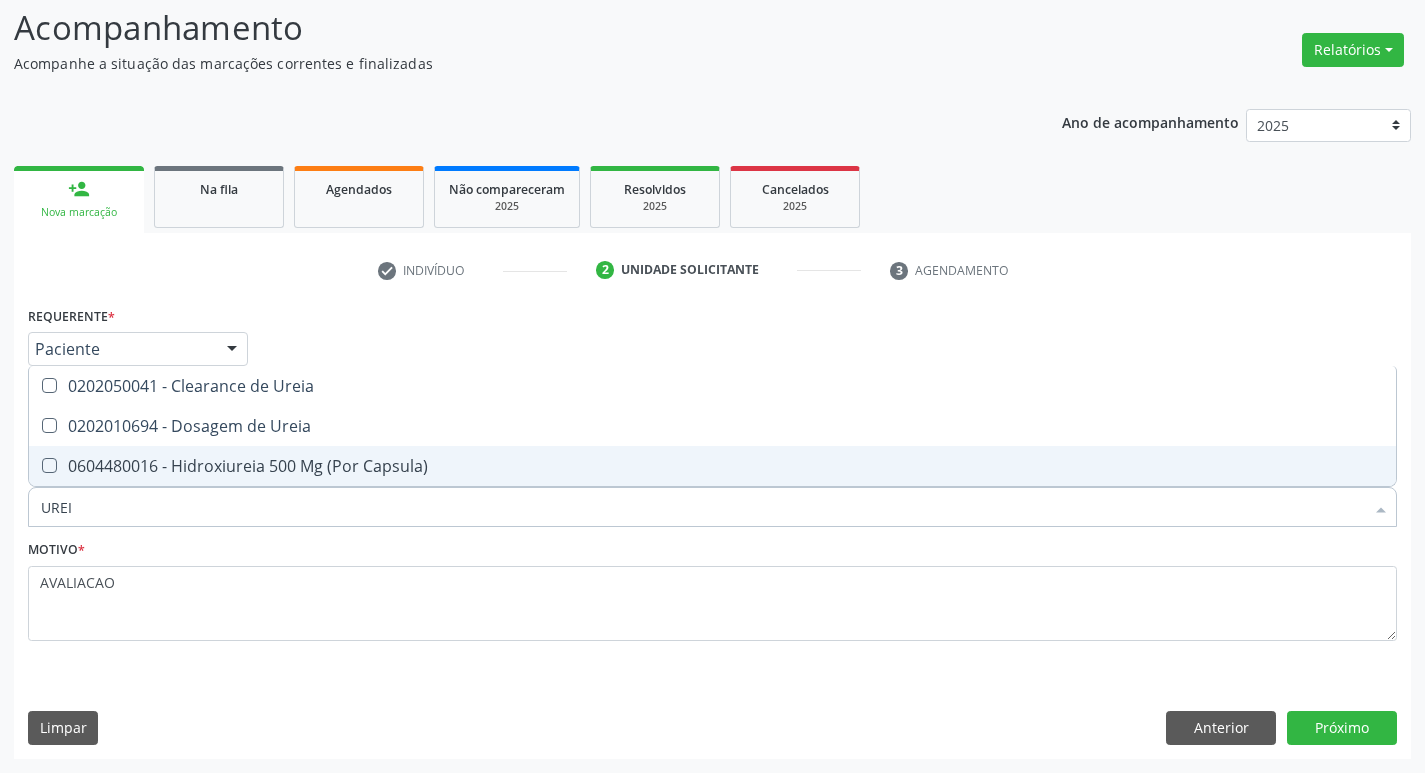 checkbox on "true" 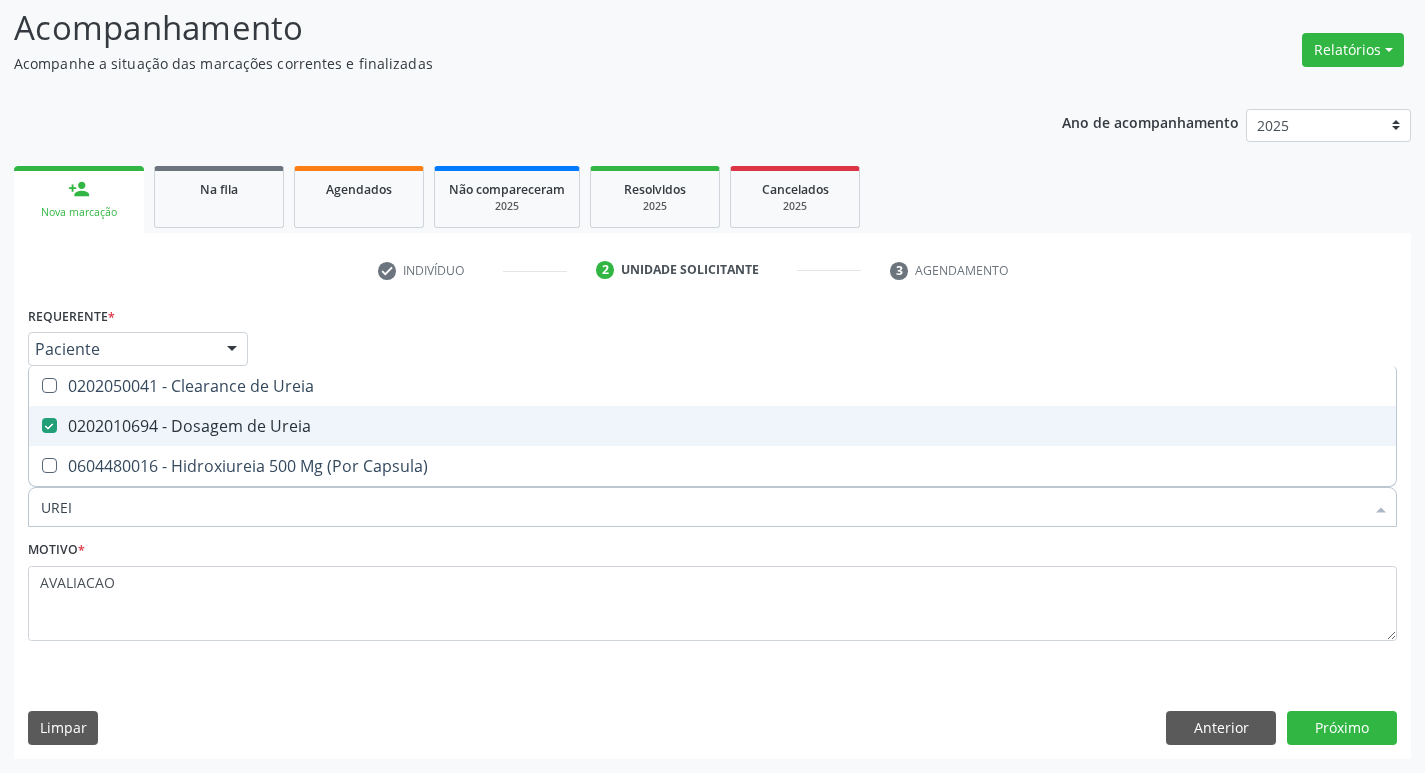 type on "URE" 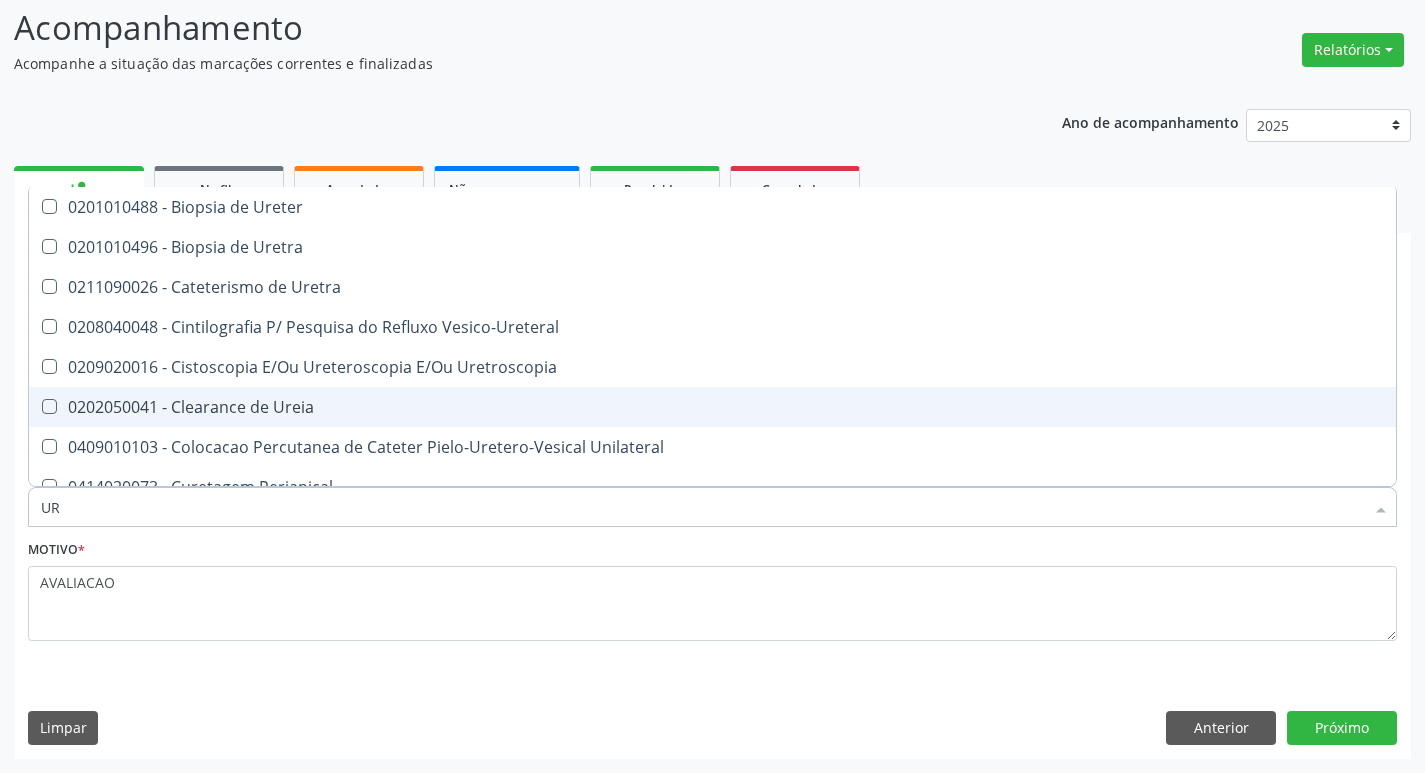 type on "U" 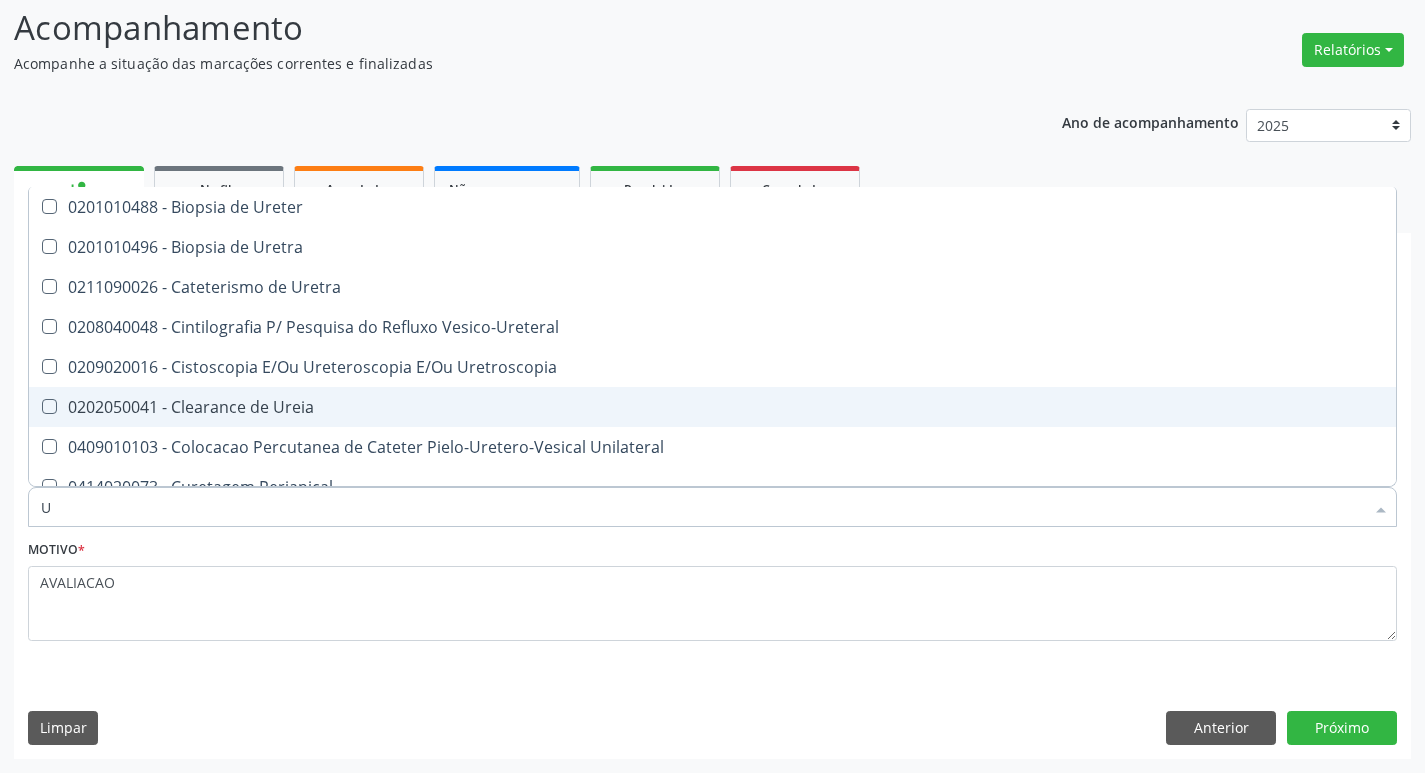 type 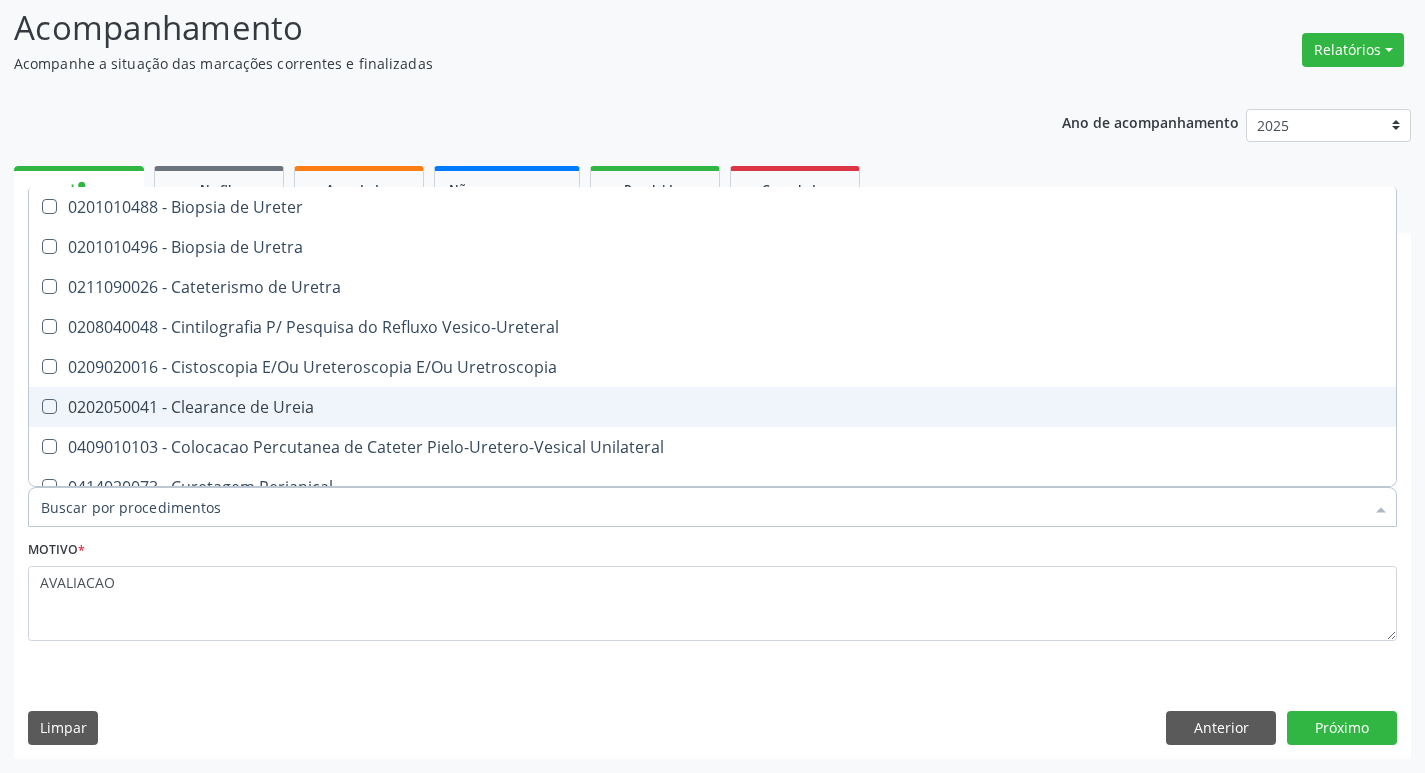checkbox on "false" 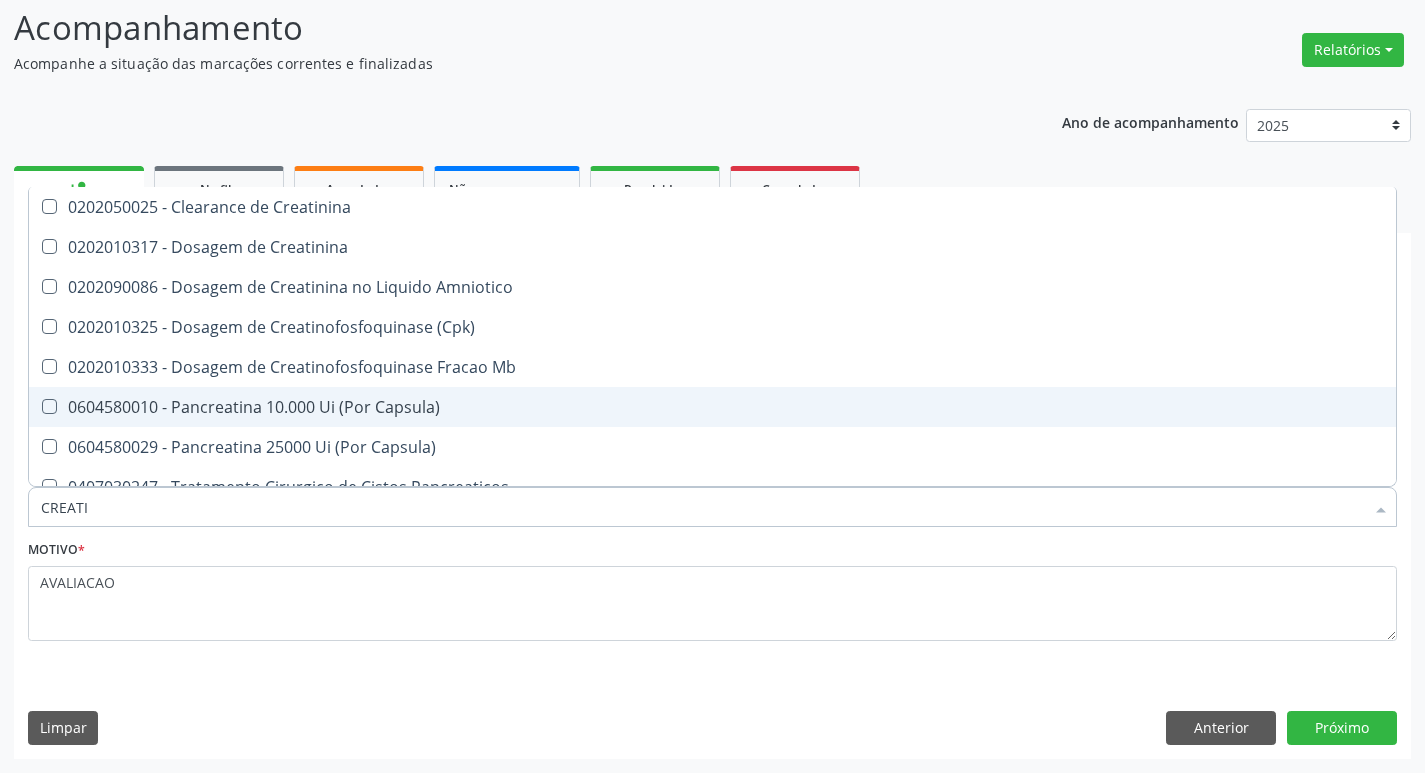 type on "CREATIN" 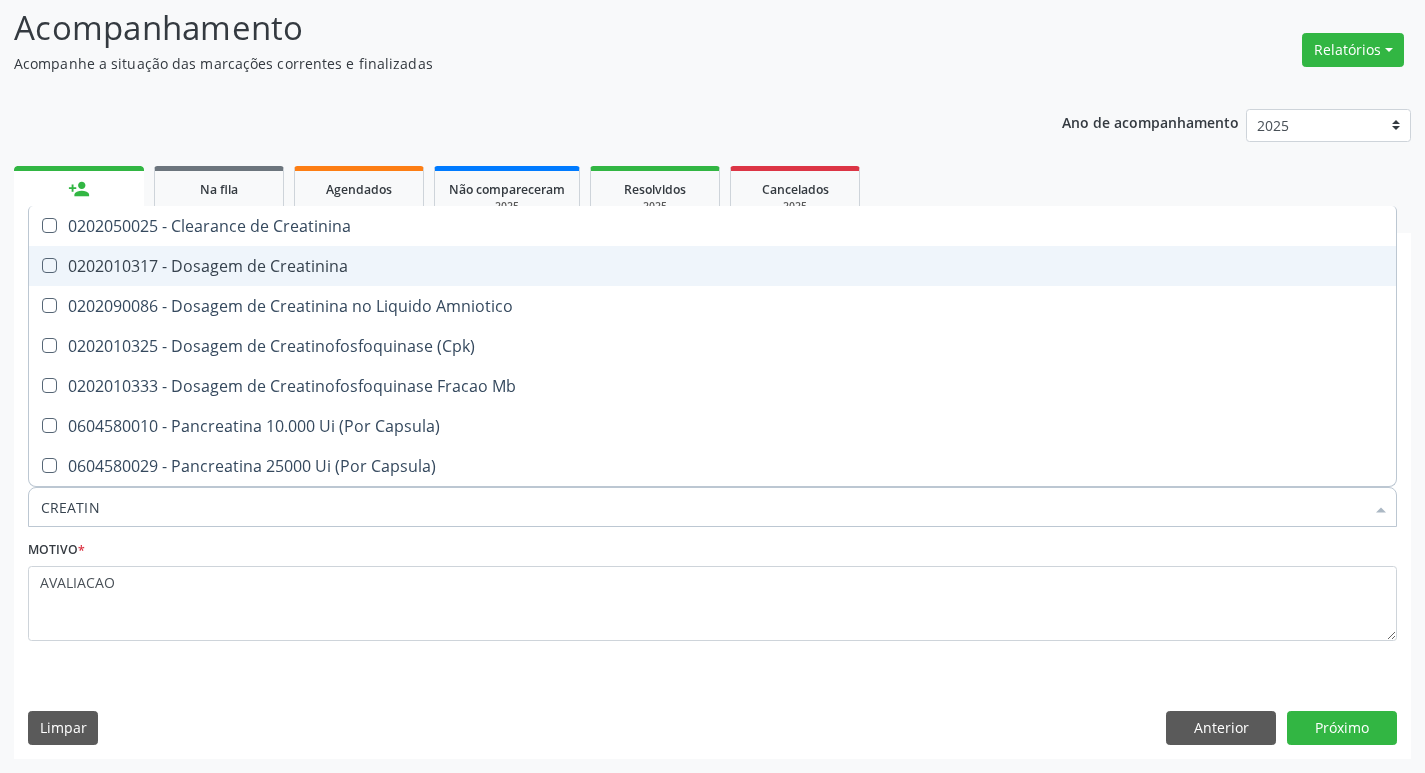 click on "0202010317 - Dosagem de Creatinina" at bounding box center (712, 266) 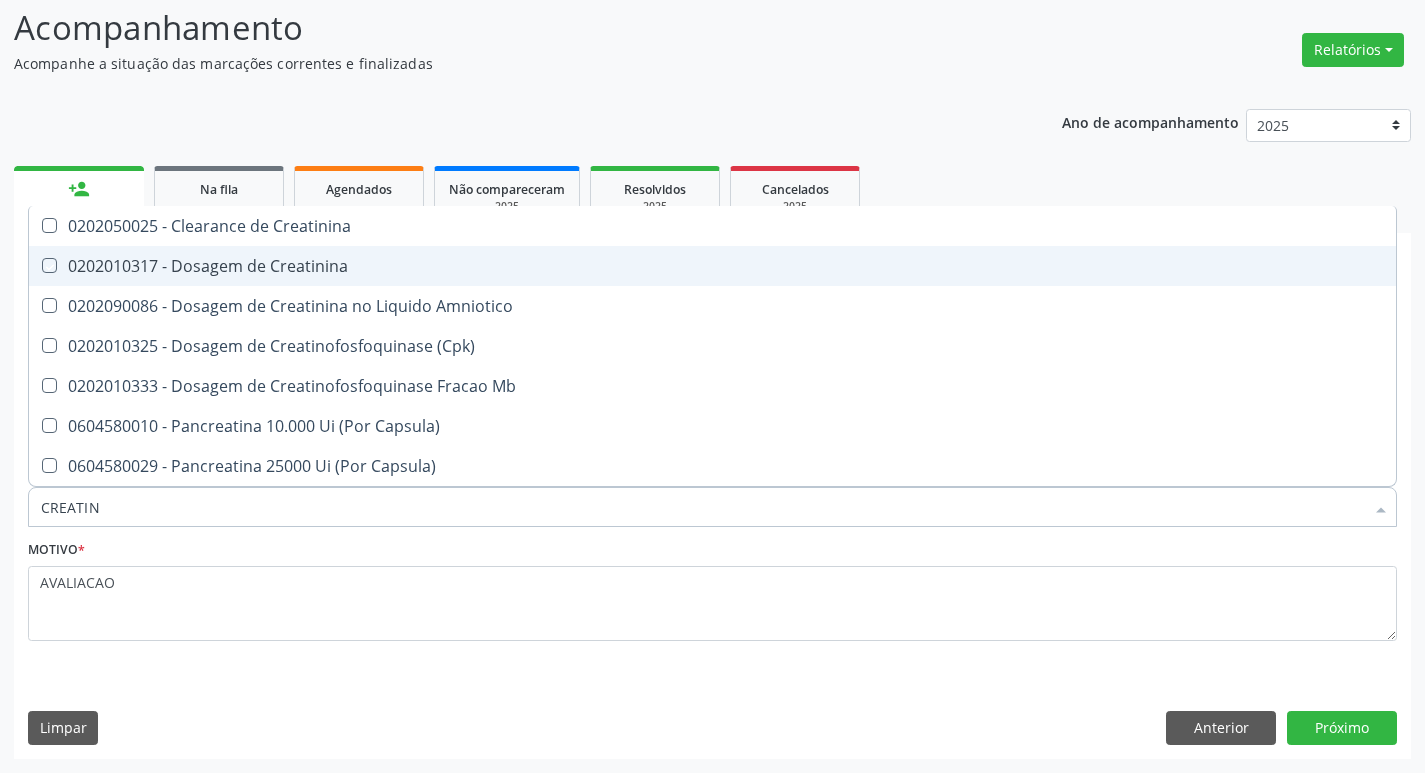 checkbox on "true" 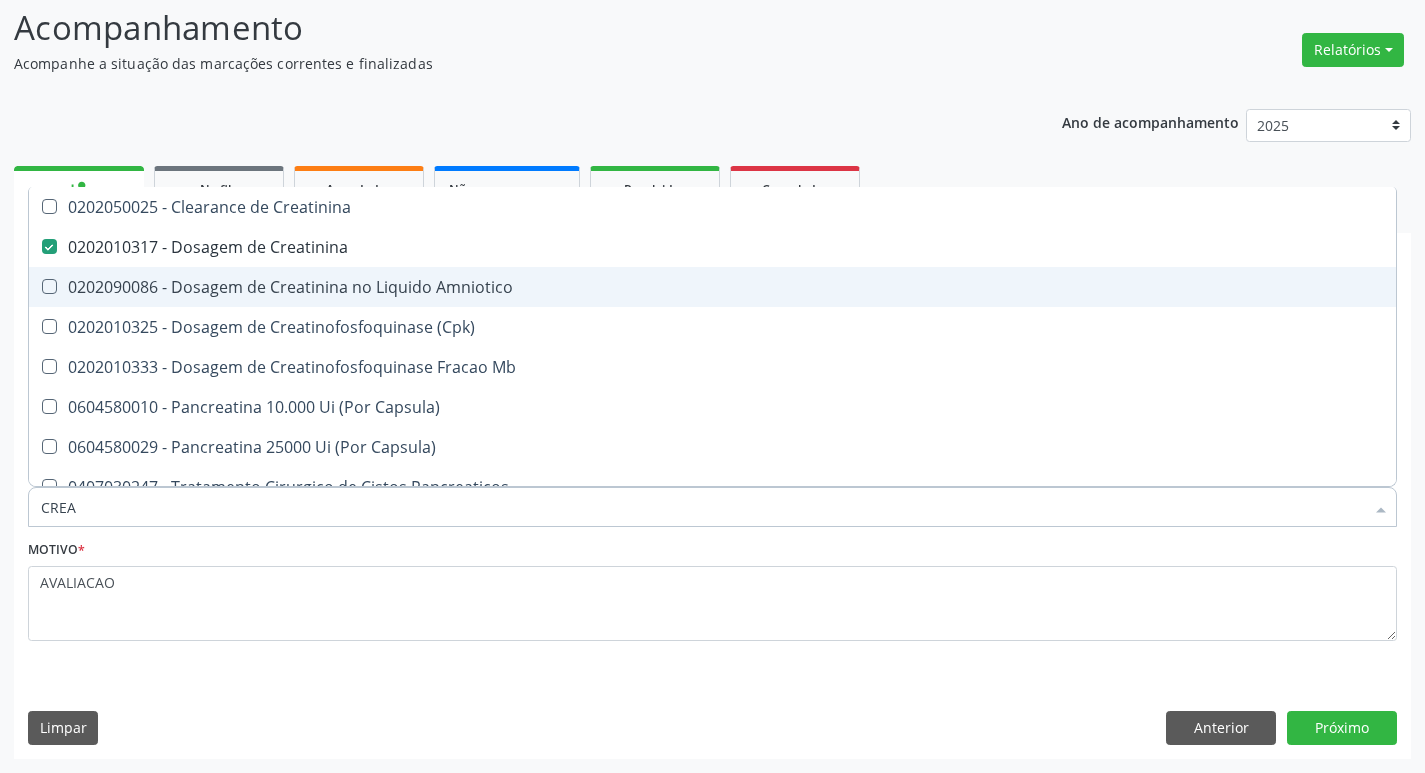 type on "CRE" 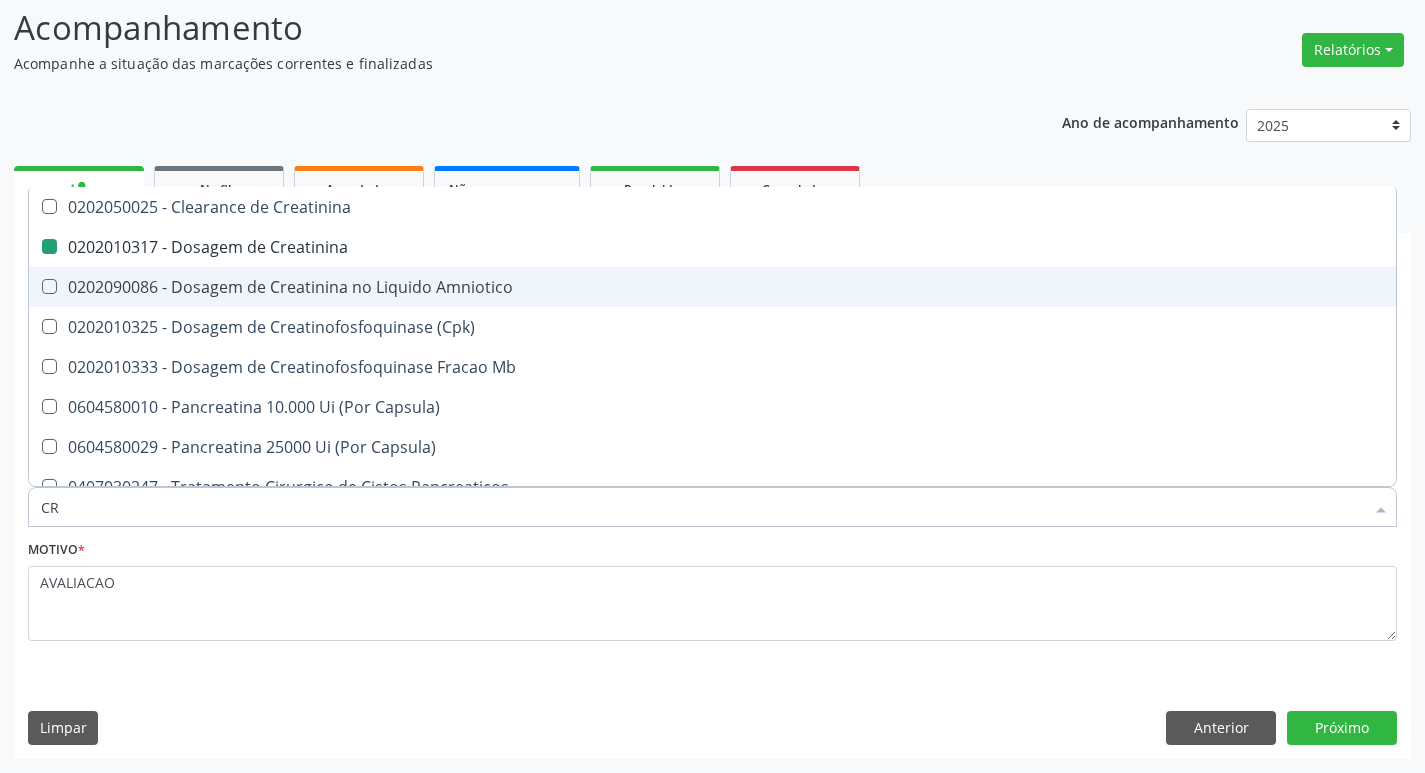 type on "C" 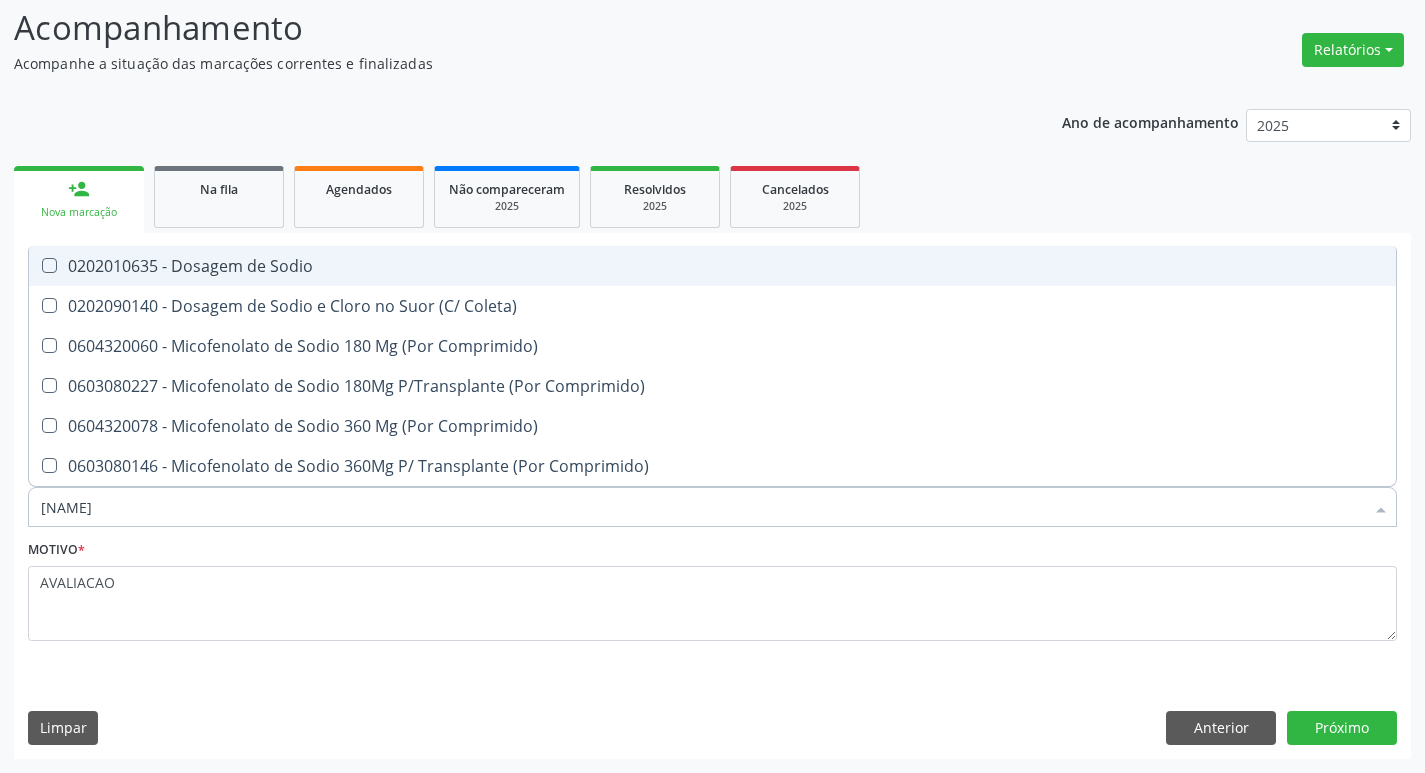 type on "SODIO" 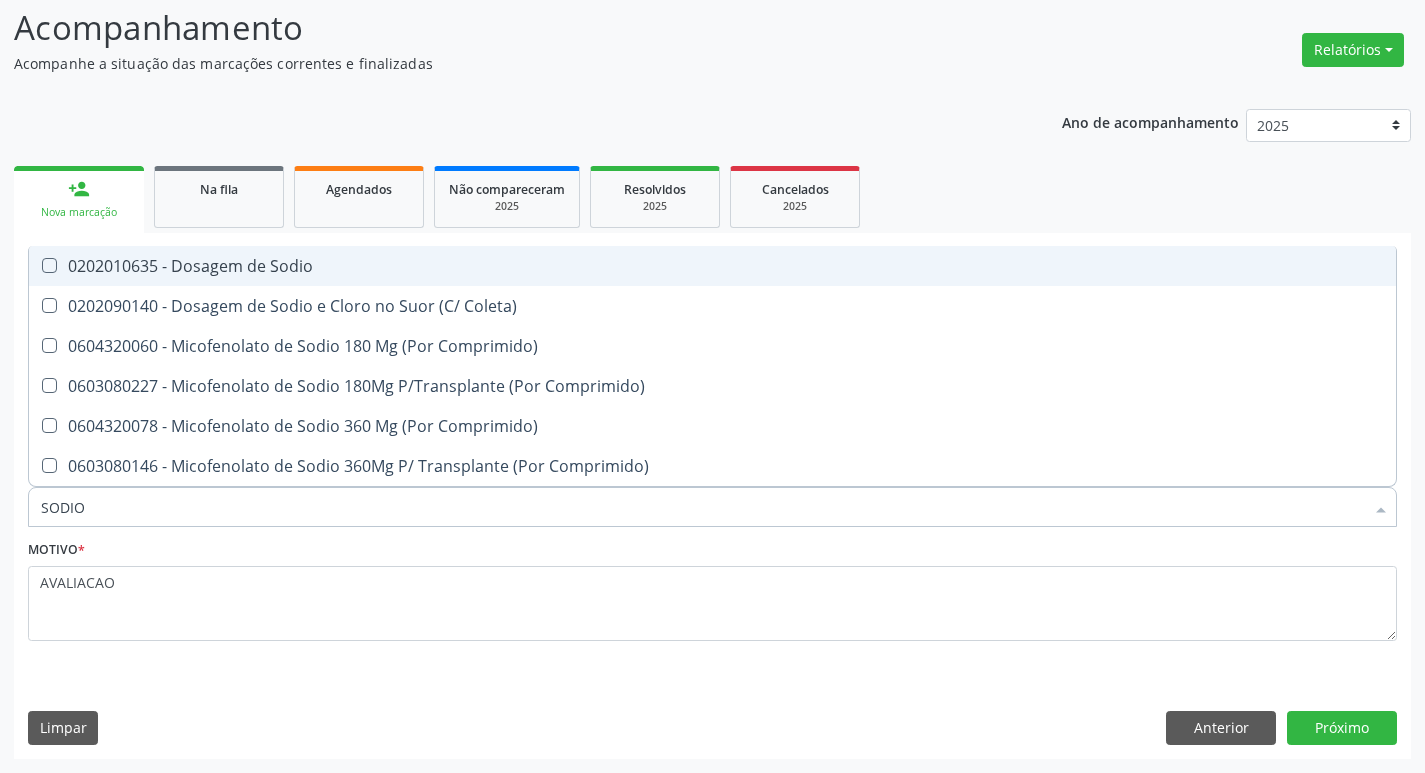 click on "0202010635 - Dosagem de Sodio" at bounding box center (712, 266) 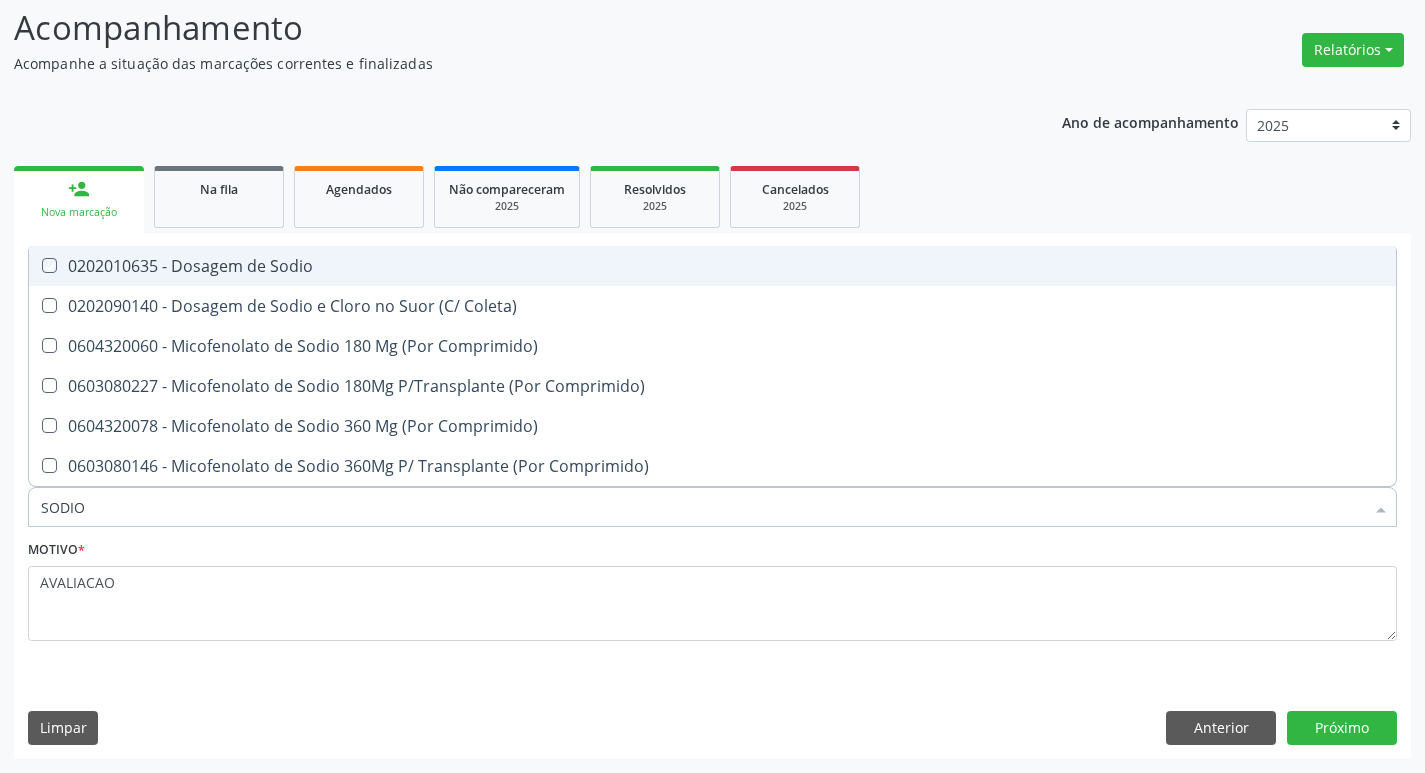 checkbox on "true" 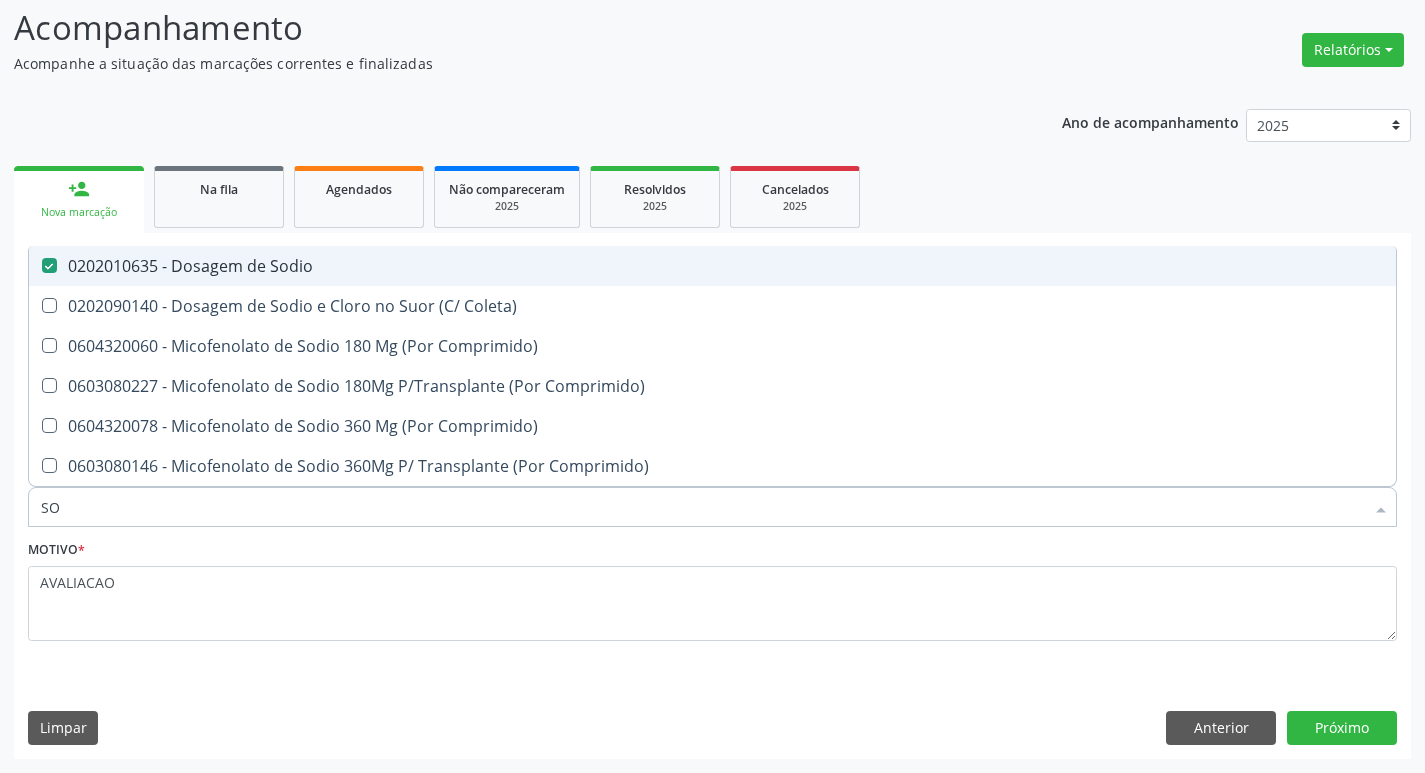 type on "S" 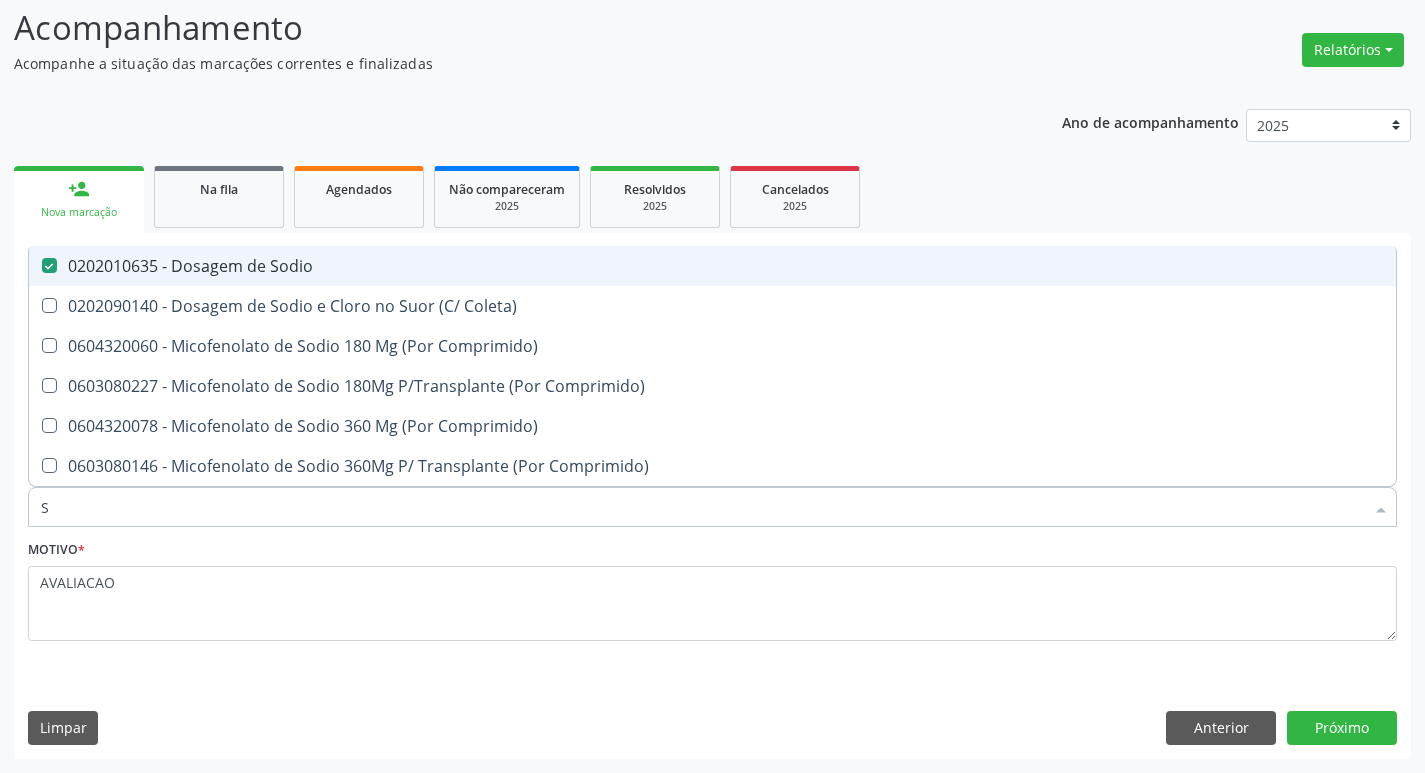 type 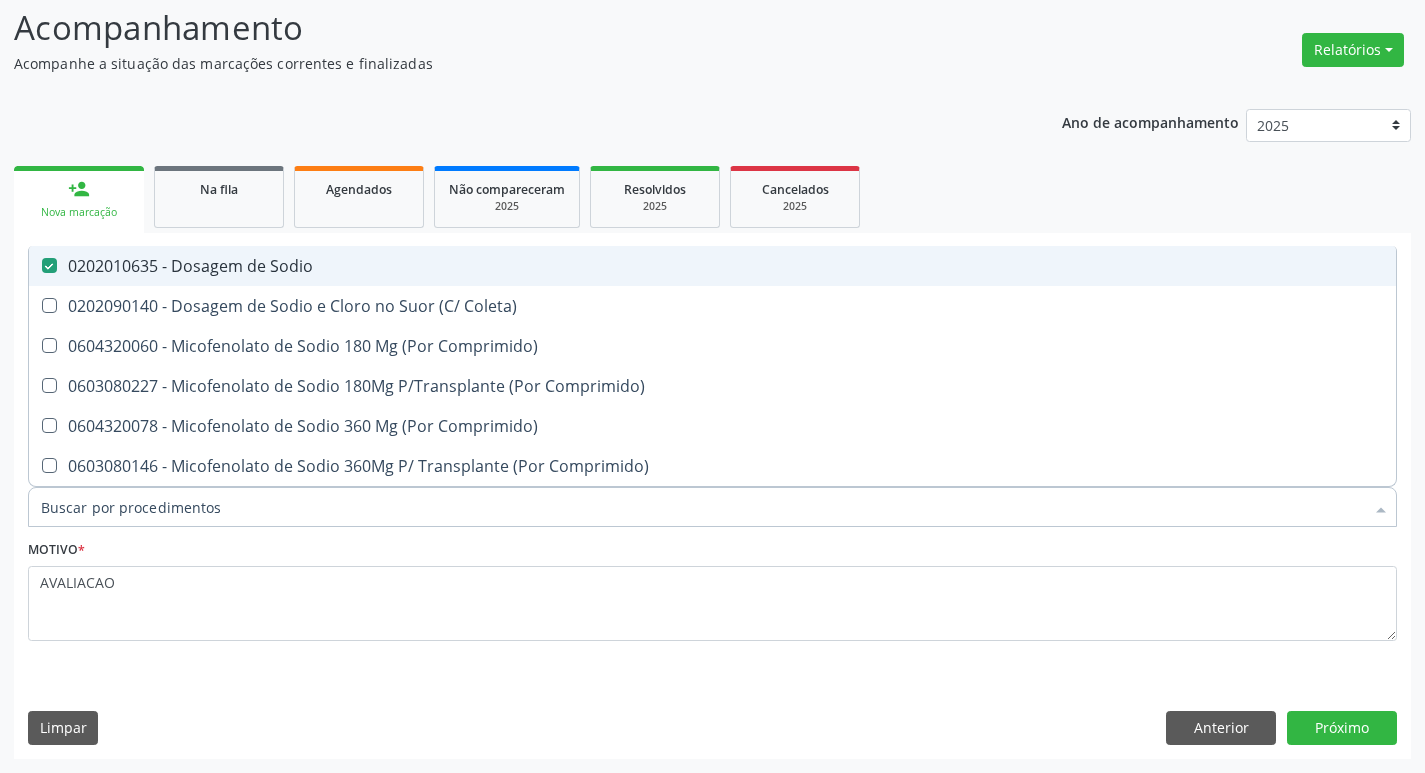checkbox on "false" 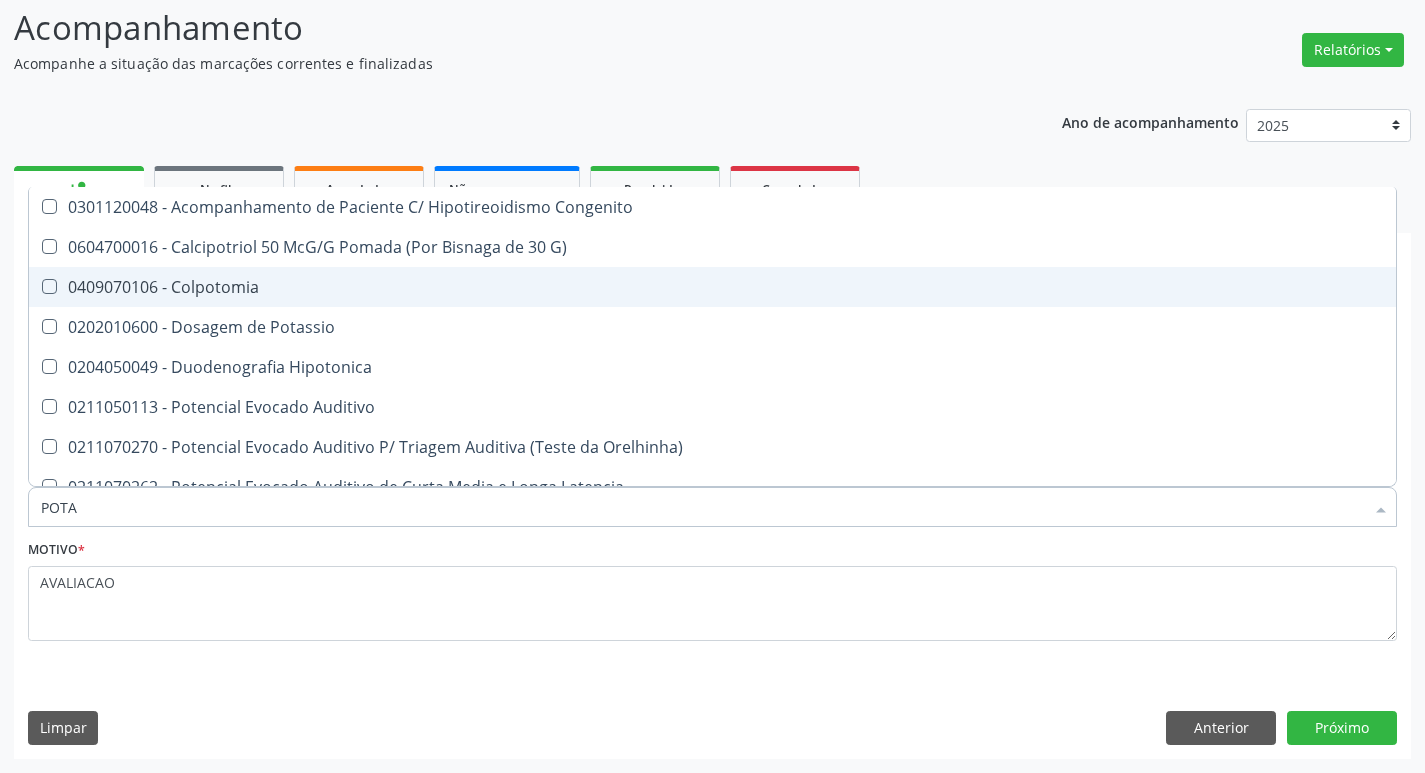 type on "POTAS" 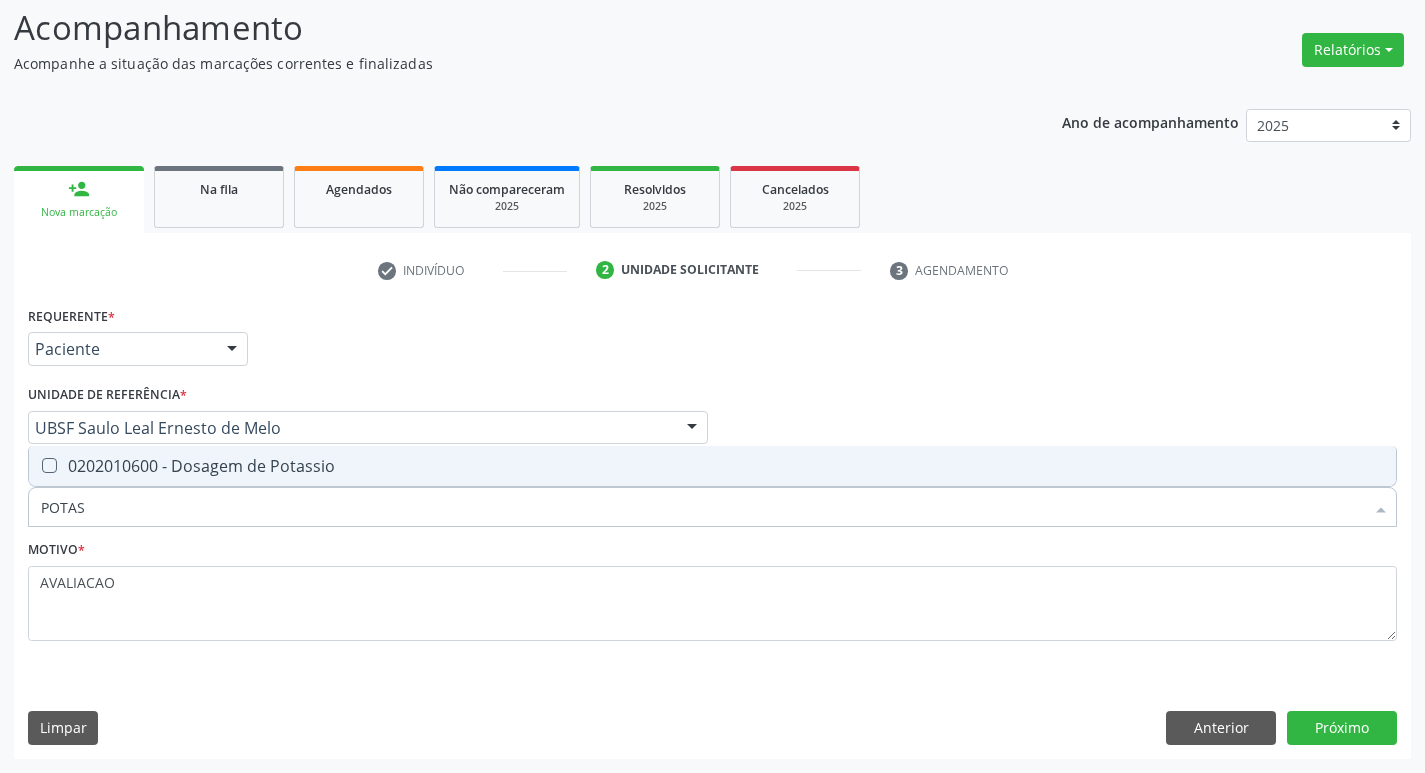 click on "0202010600 - Dosagem de Potassio" at bounding box center [712, 466] 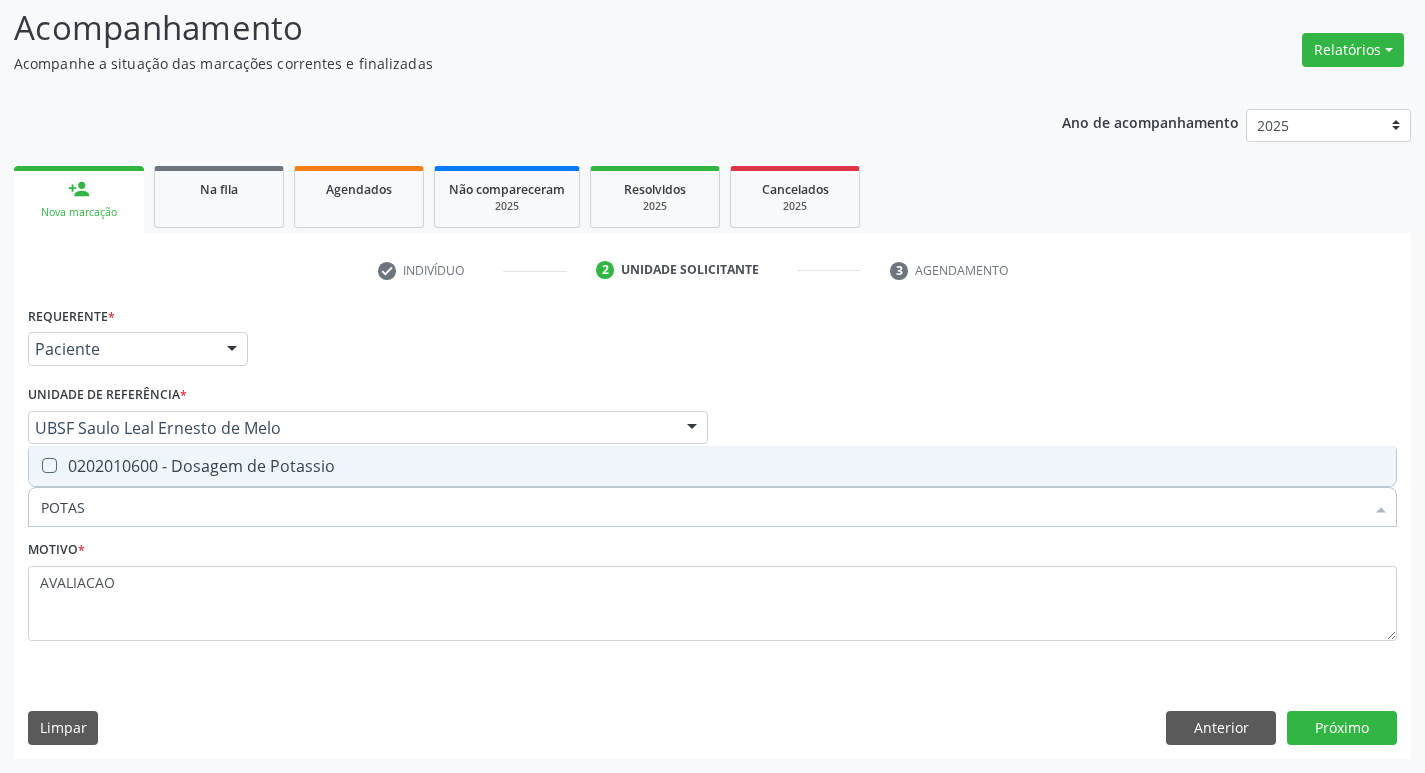 checkbox on "true" 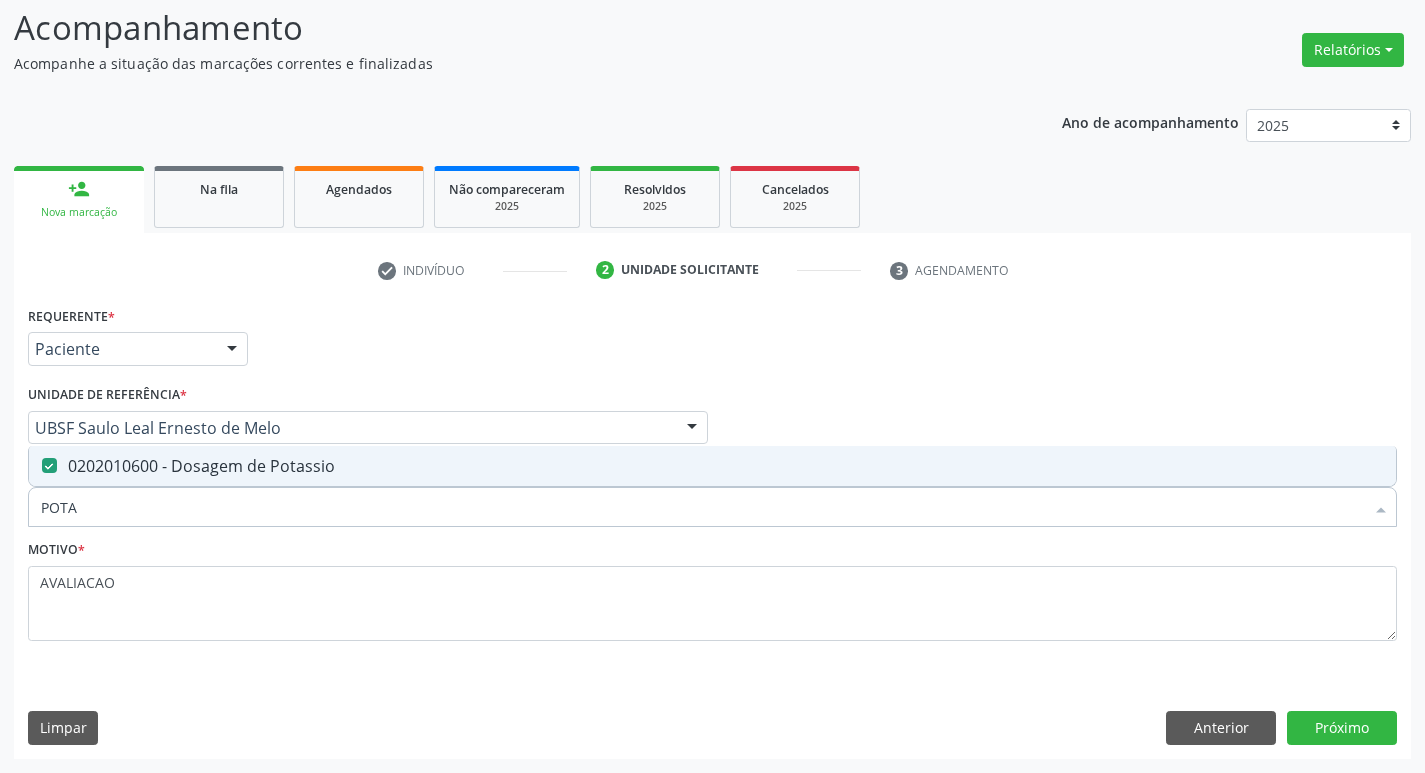 type on "POT" 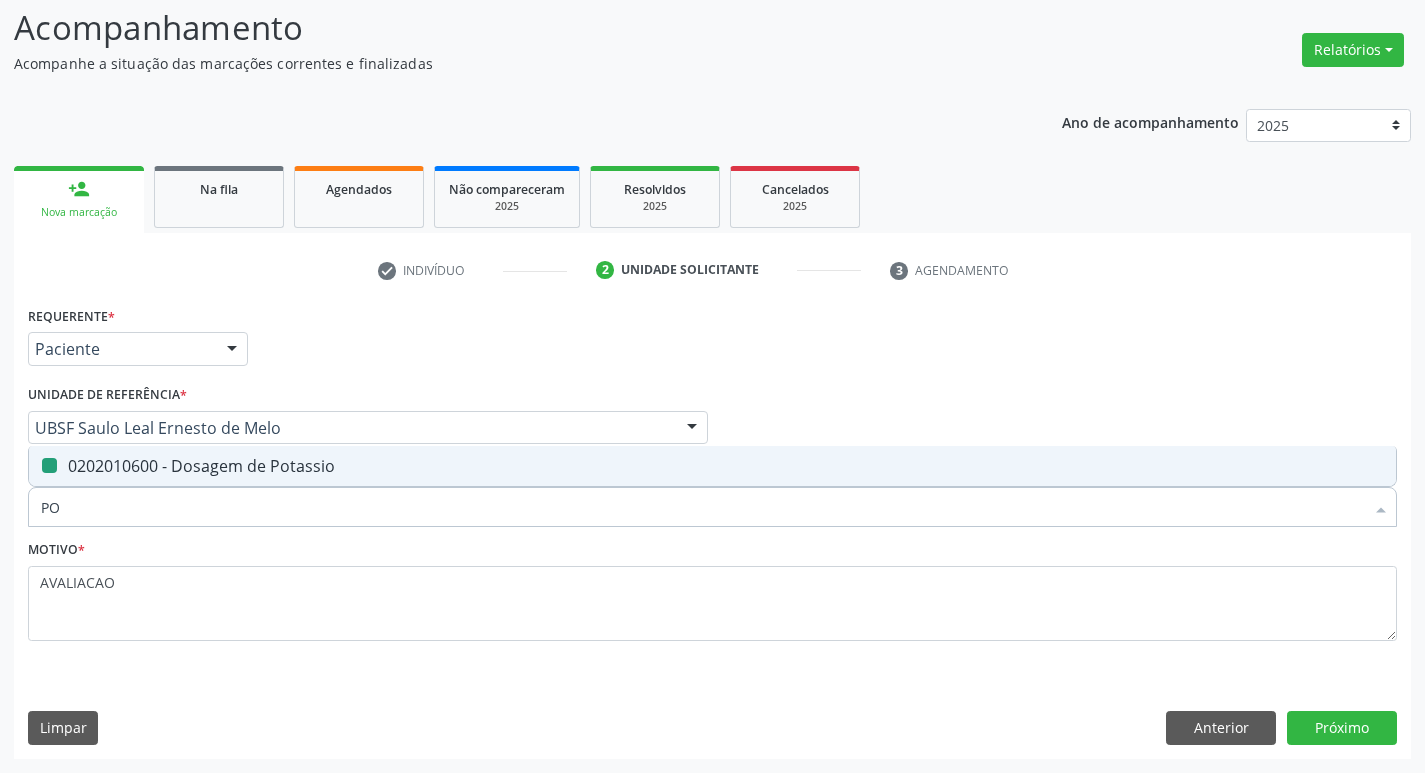 type on "P" 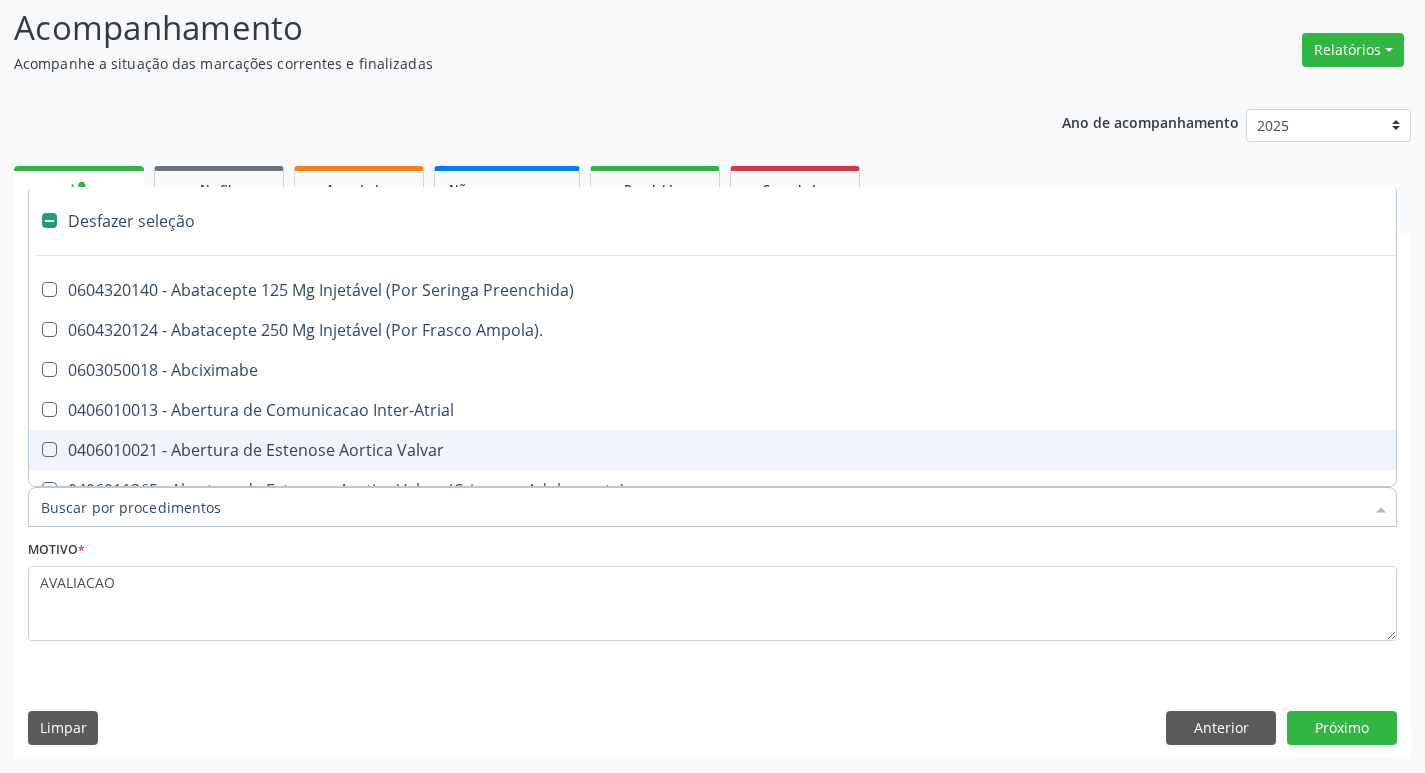 type on "H" 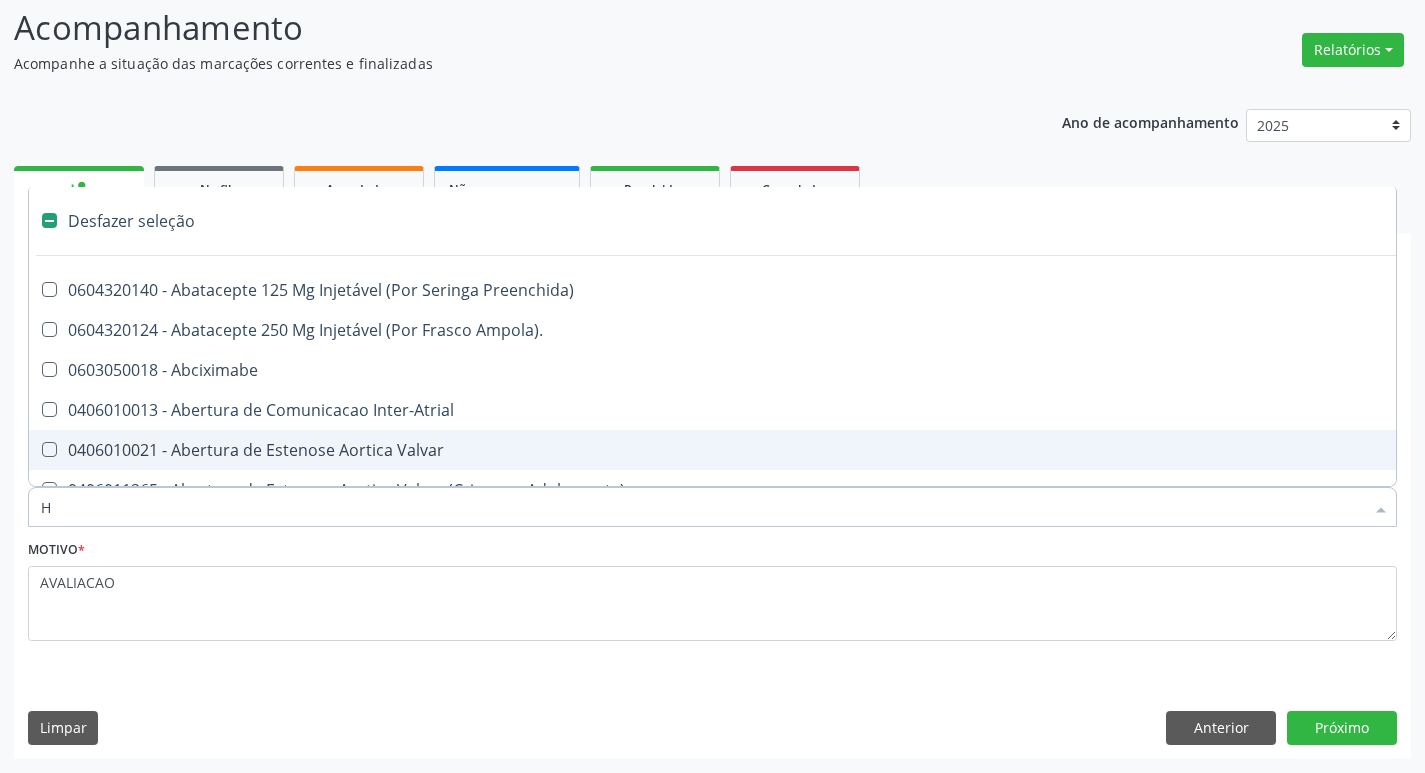 checkbox on "true" 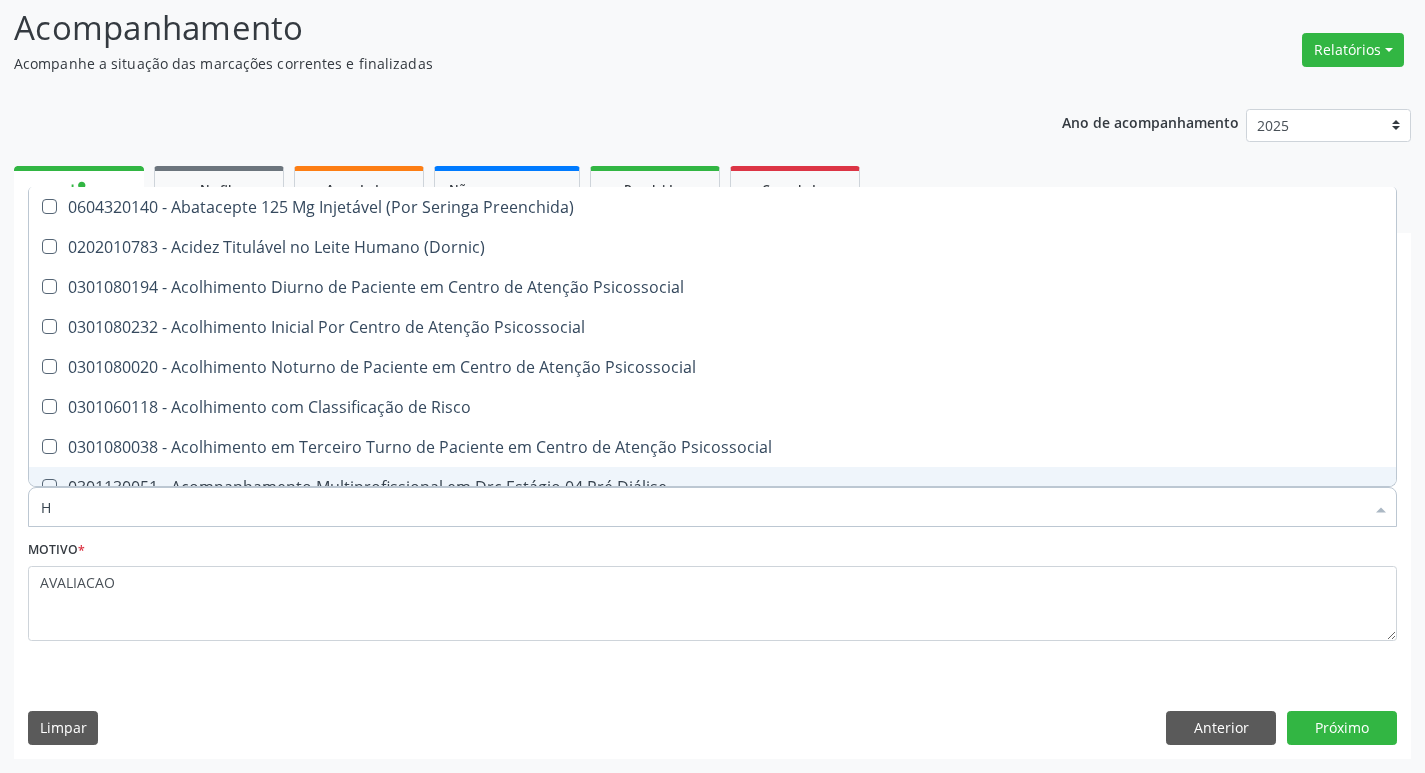 type on "HEMOGLOBINA G" 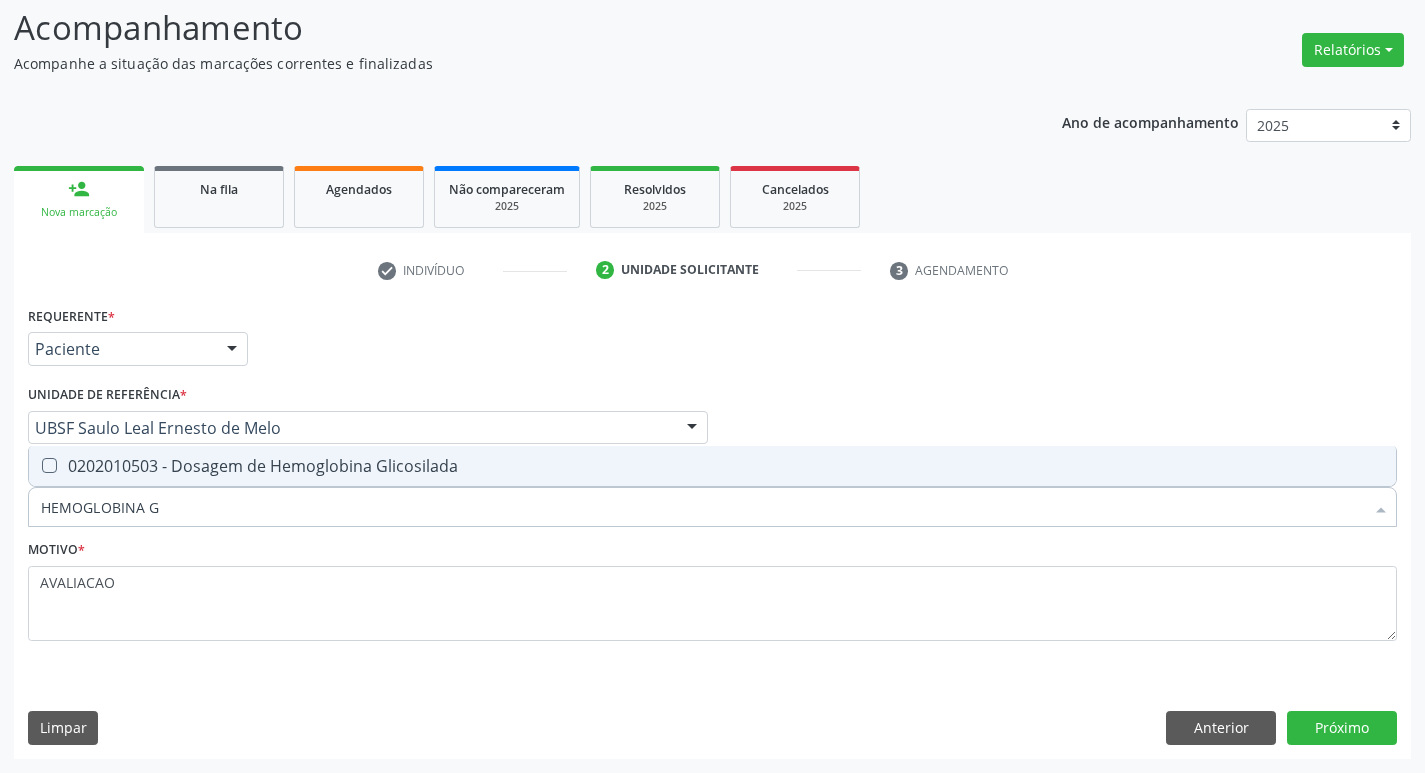 click on "0202010503 - Dosagem de Hemoglobina Glicosilada" at bounding box center (712, 466) 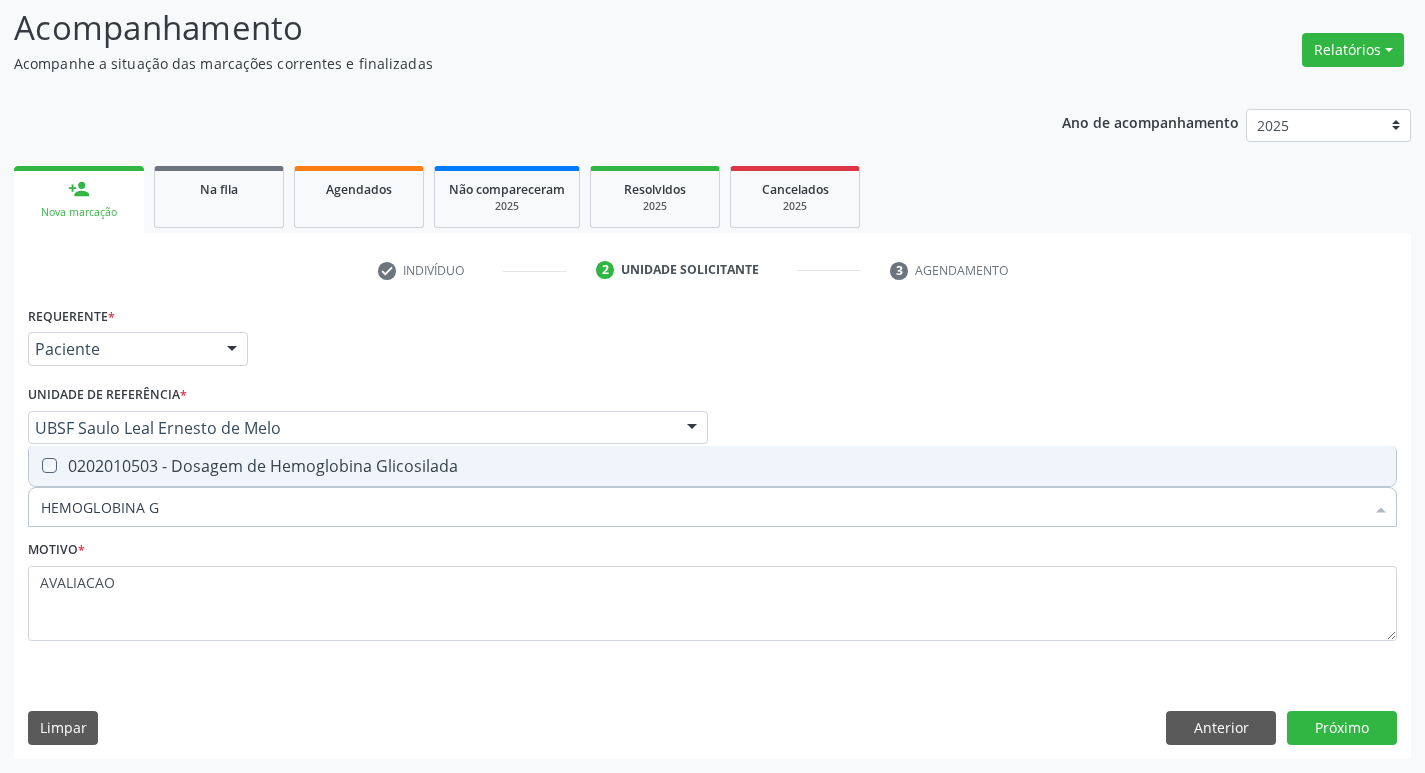 checkbox on "true" 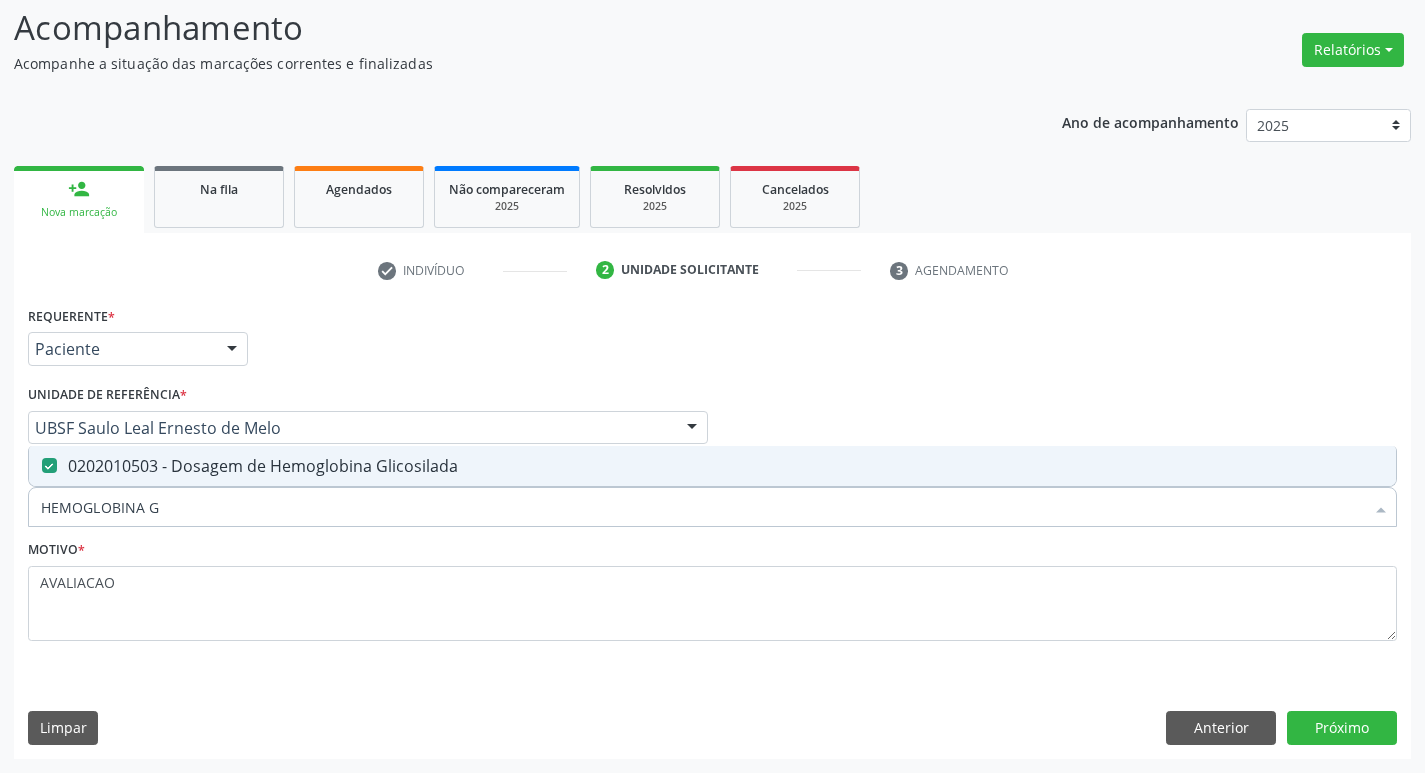type on "HEMOGLOBINA" 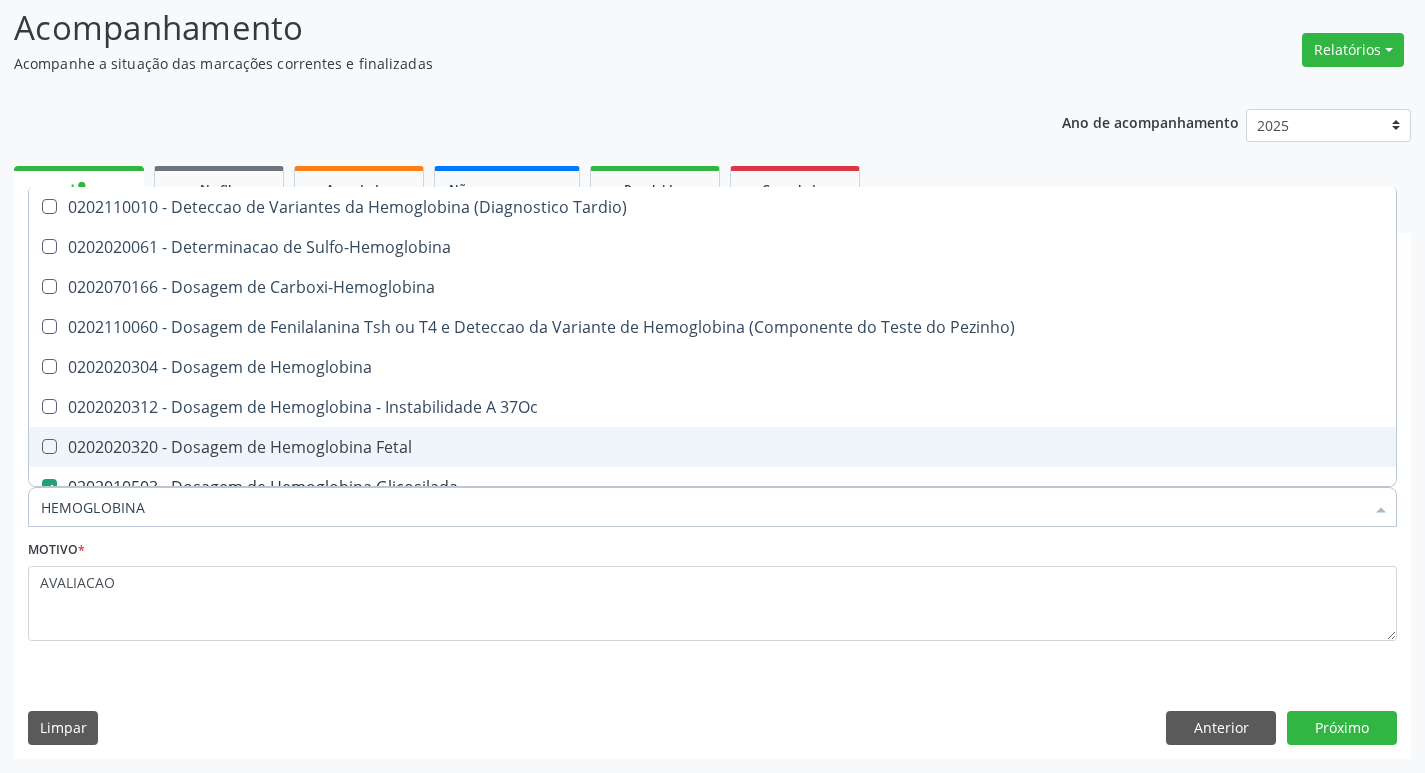 type on "HEMOGLOBIN" 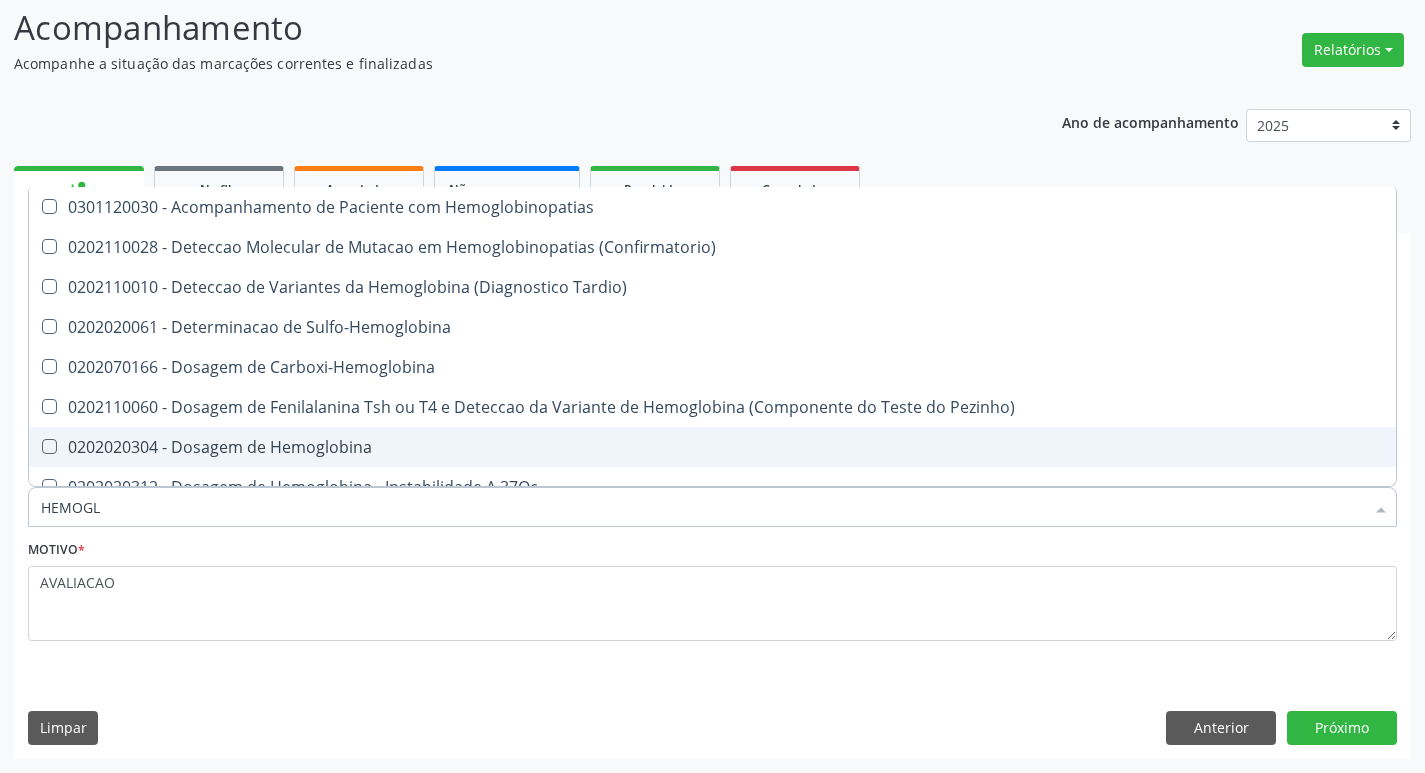 type on "HEMOG" 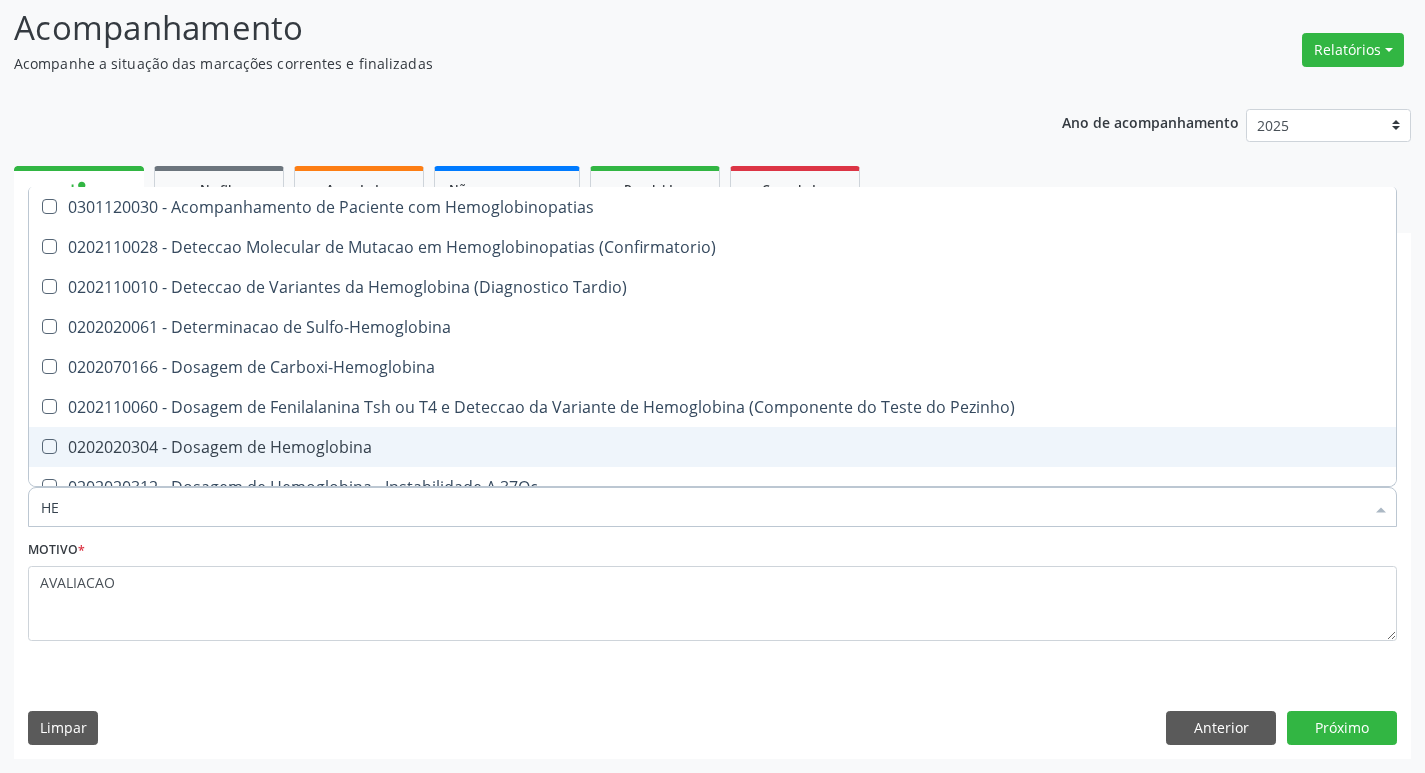 type on "H" 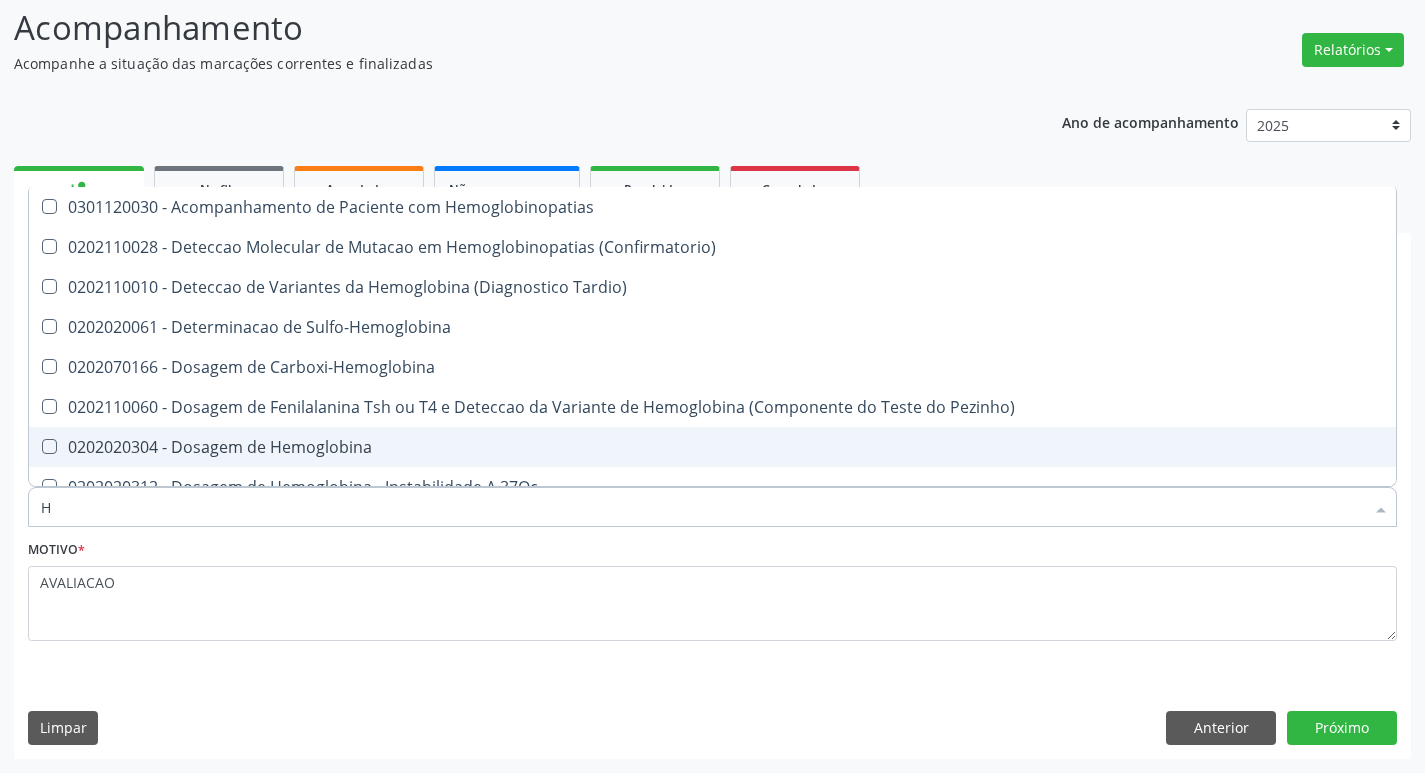 type 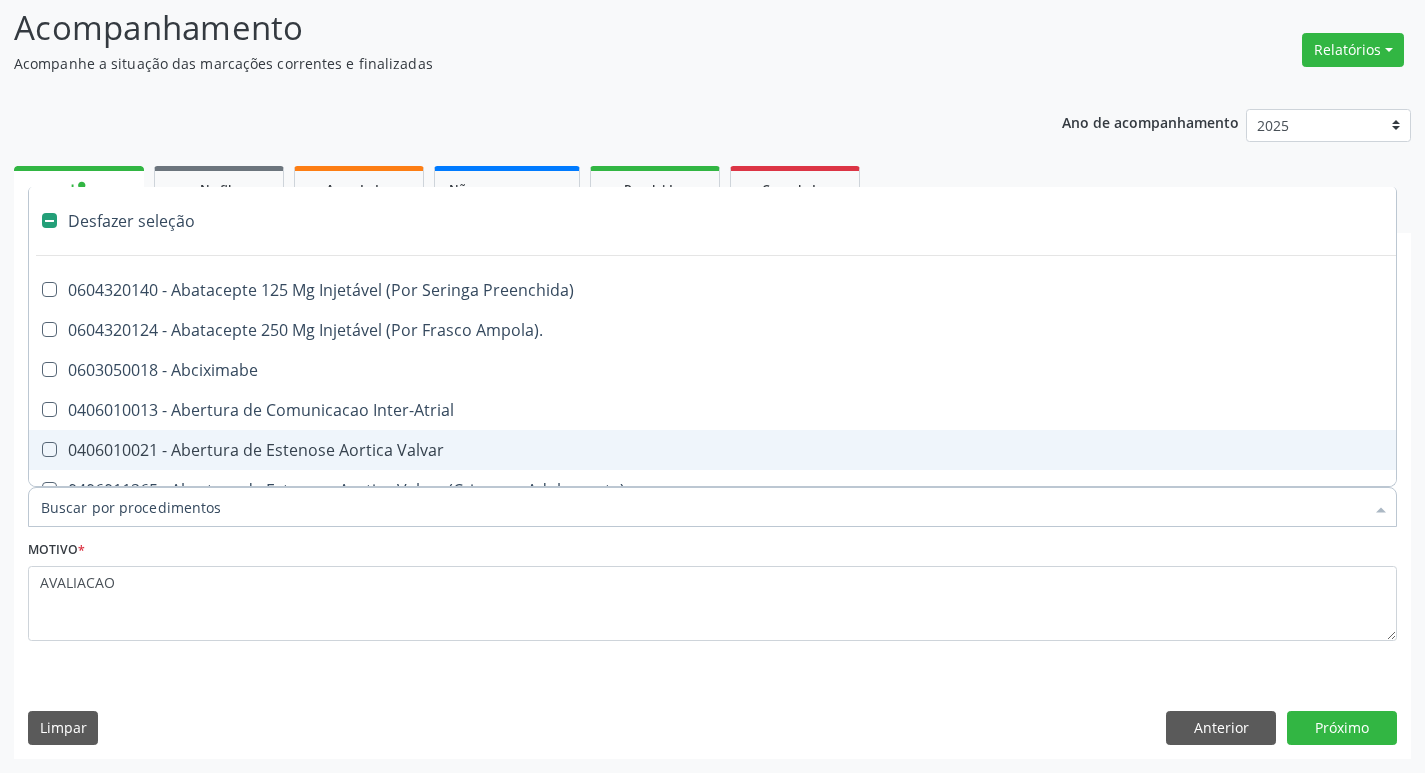 checkbox on "false" 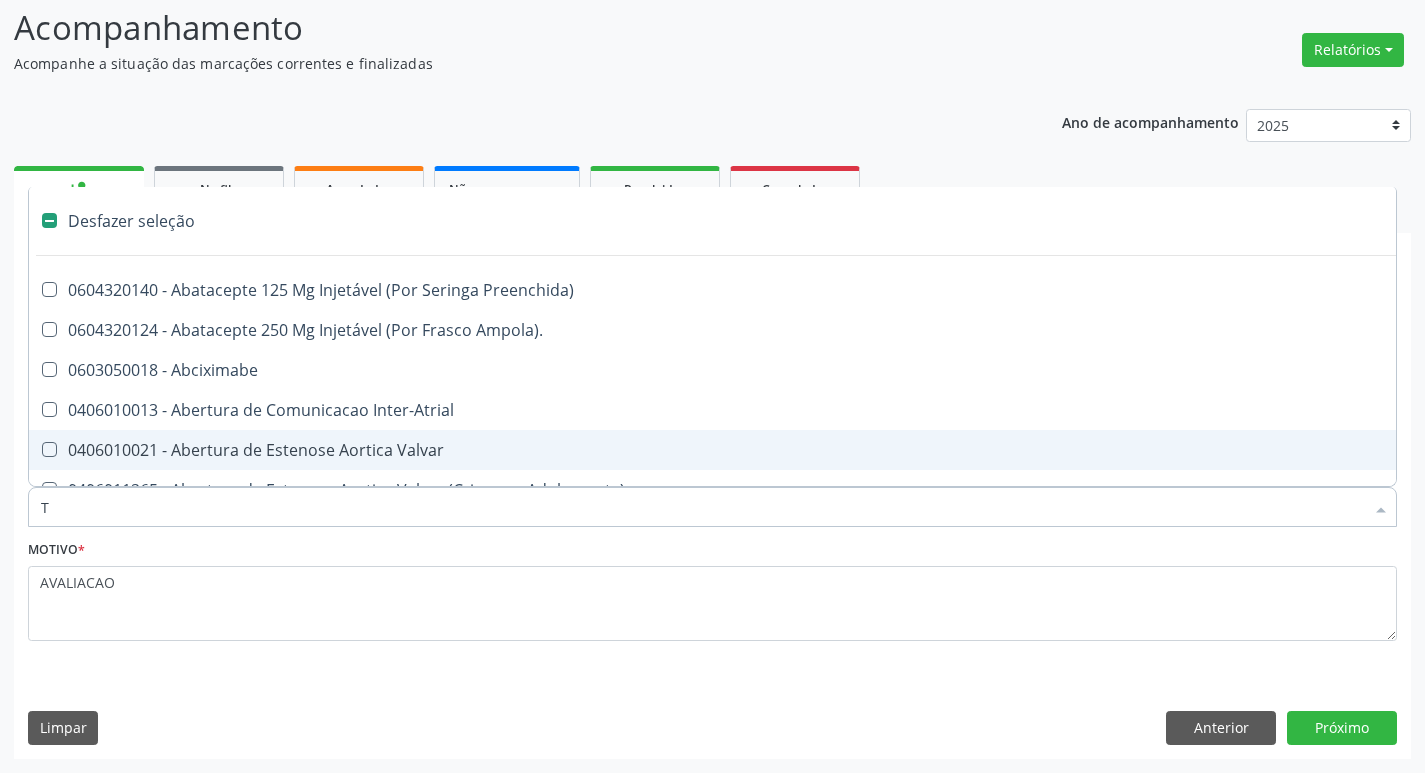 type on "TG" 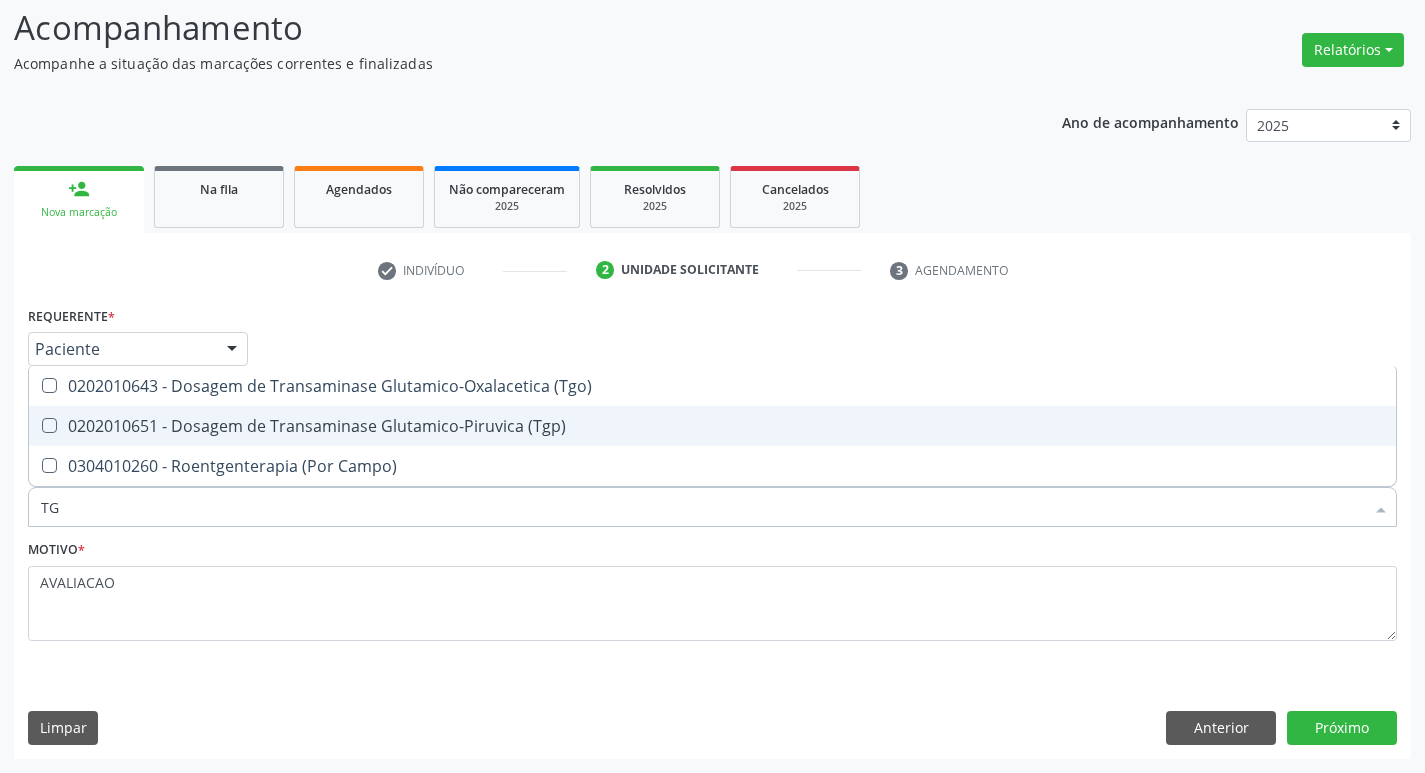 click on "0202010651 - Dosagem de Transaminase Glutamico-Piruvica (Tgp)" at bounding box center (712, 426) 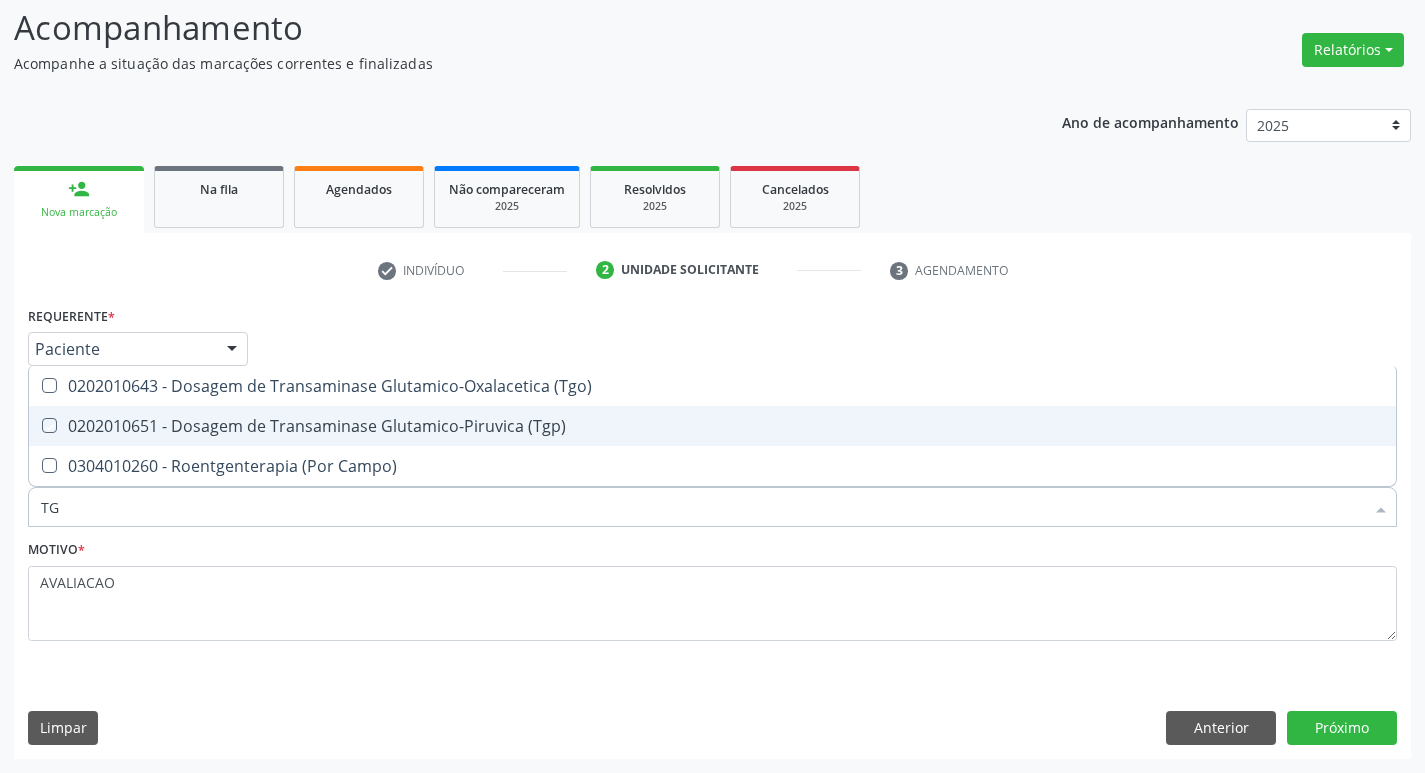 checkbox on "true" 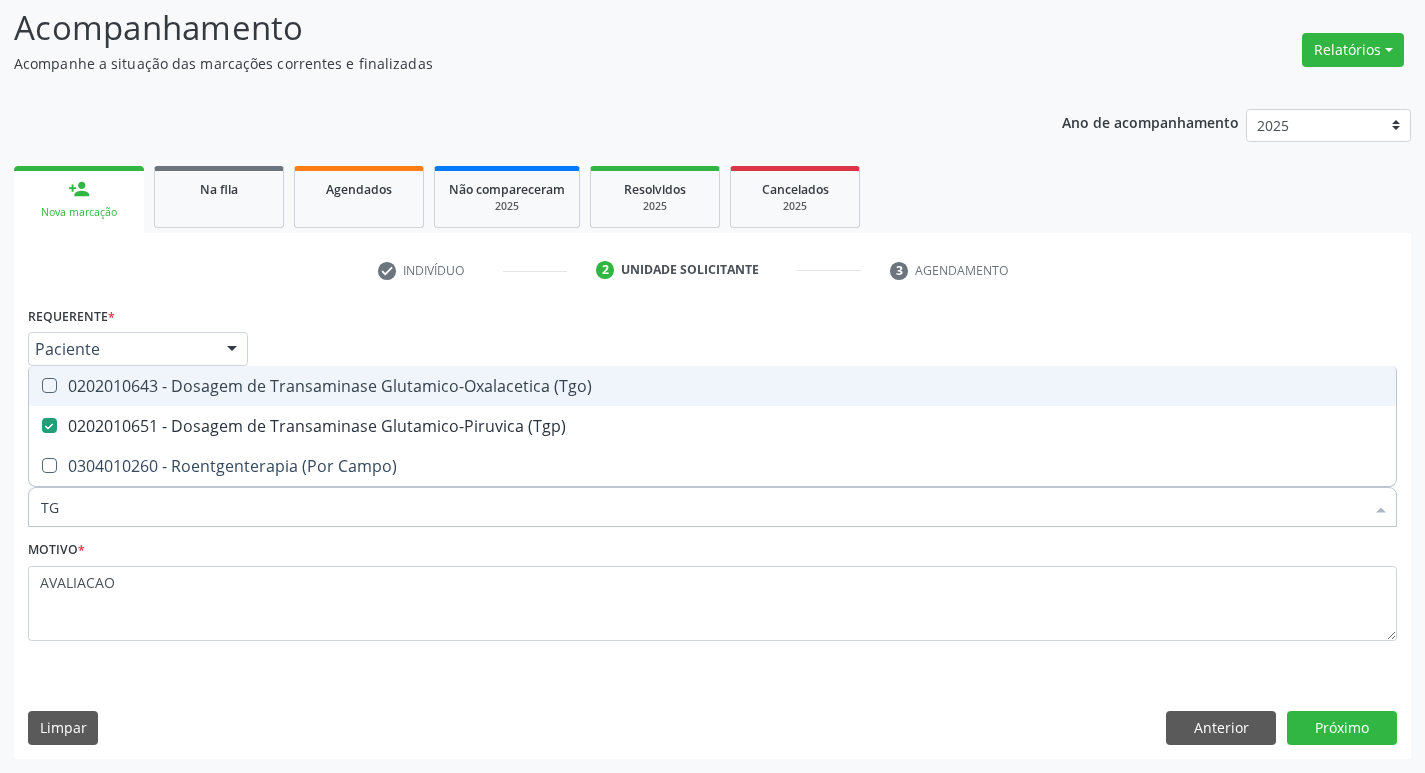 click on "0202010643 - Dosagem de Transaminase Glutamico-Oxalacetica (Tgo)" at bounding box center (712, 386) 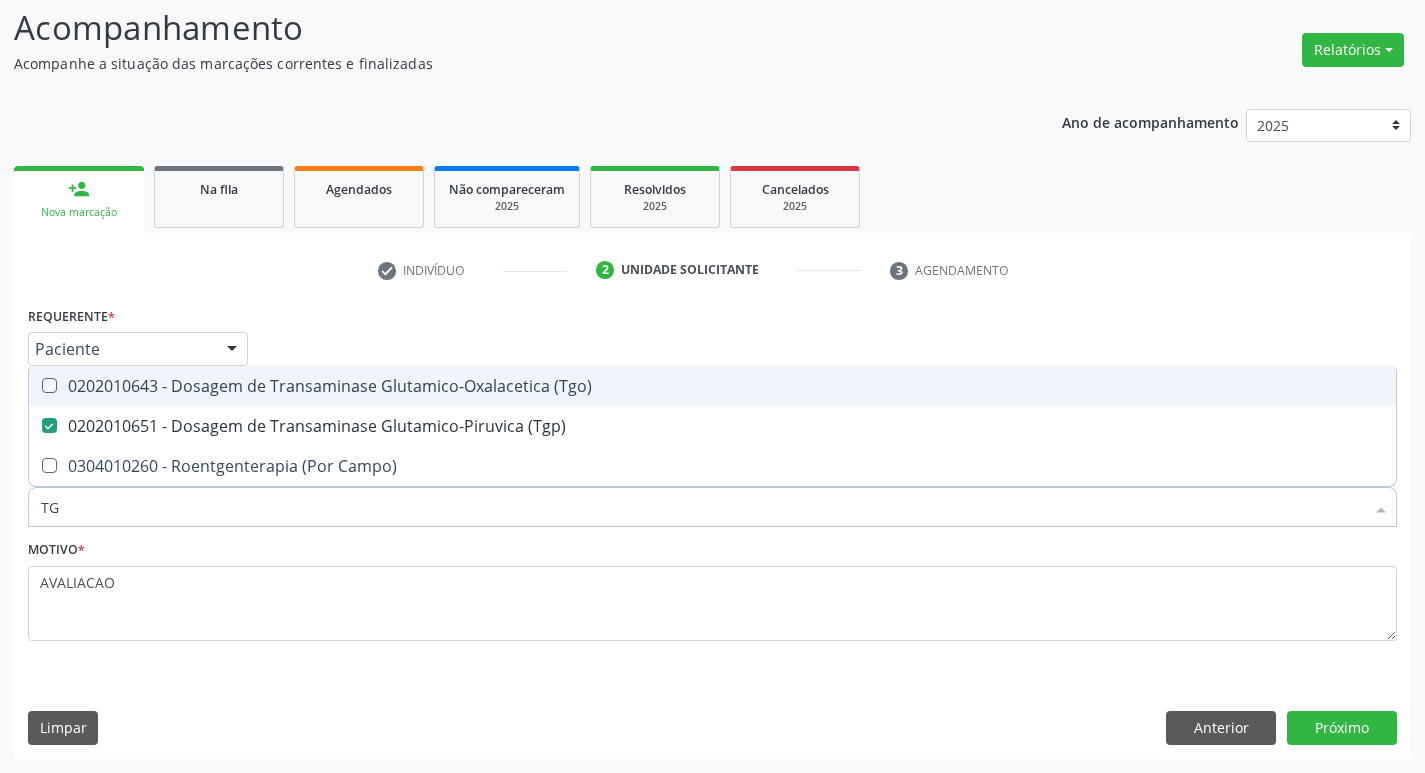 checkbox on "true" 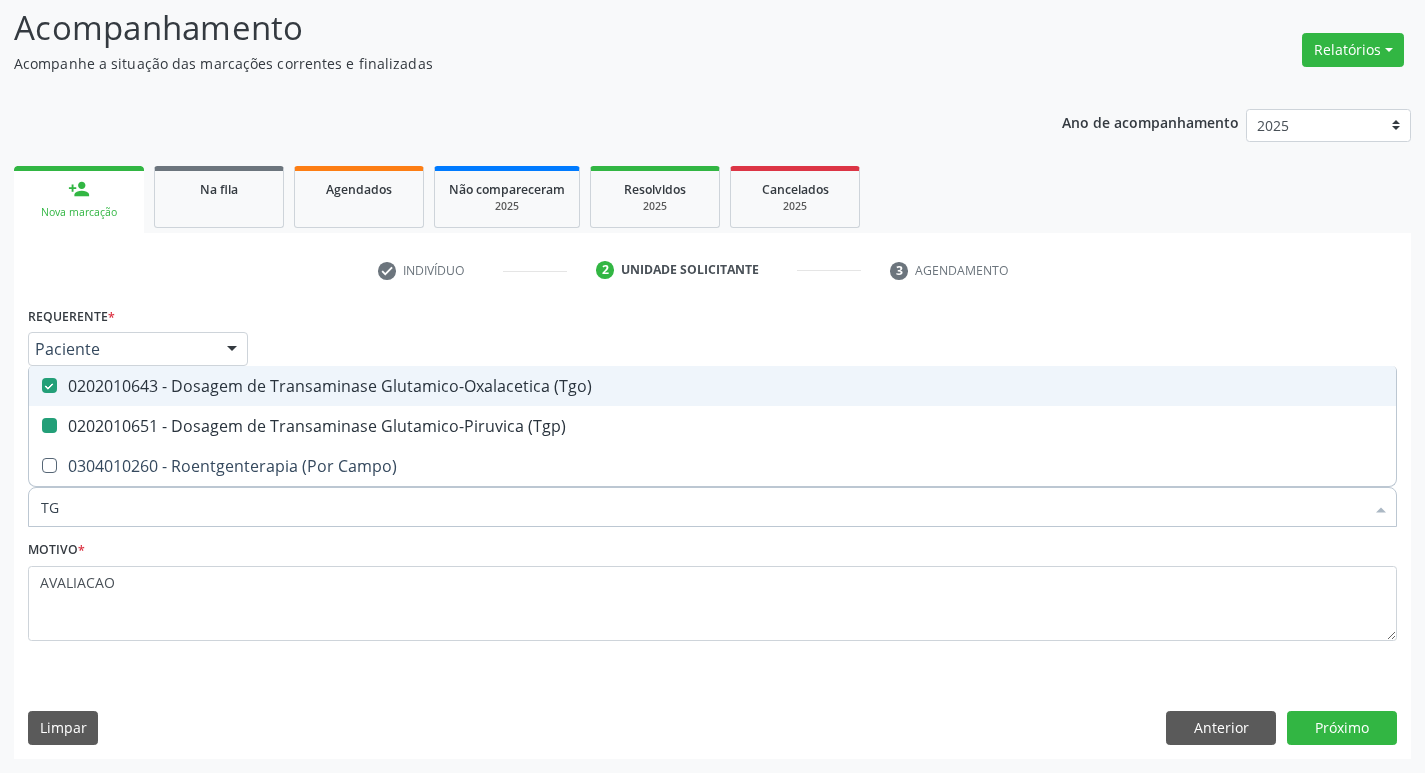 type on "T" 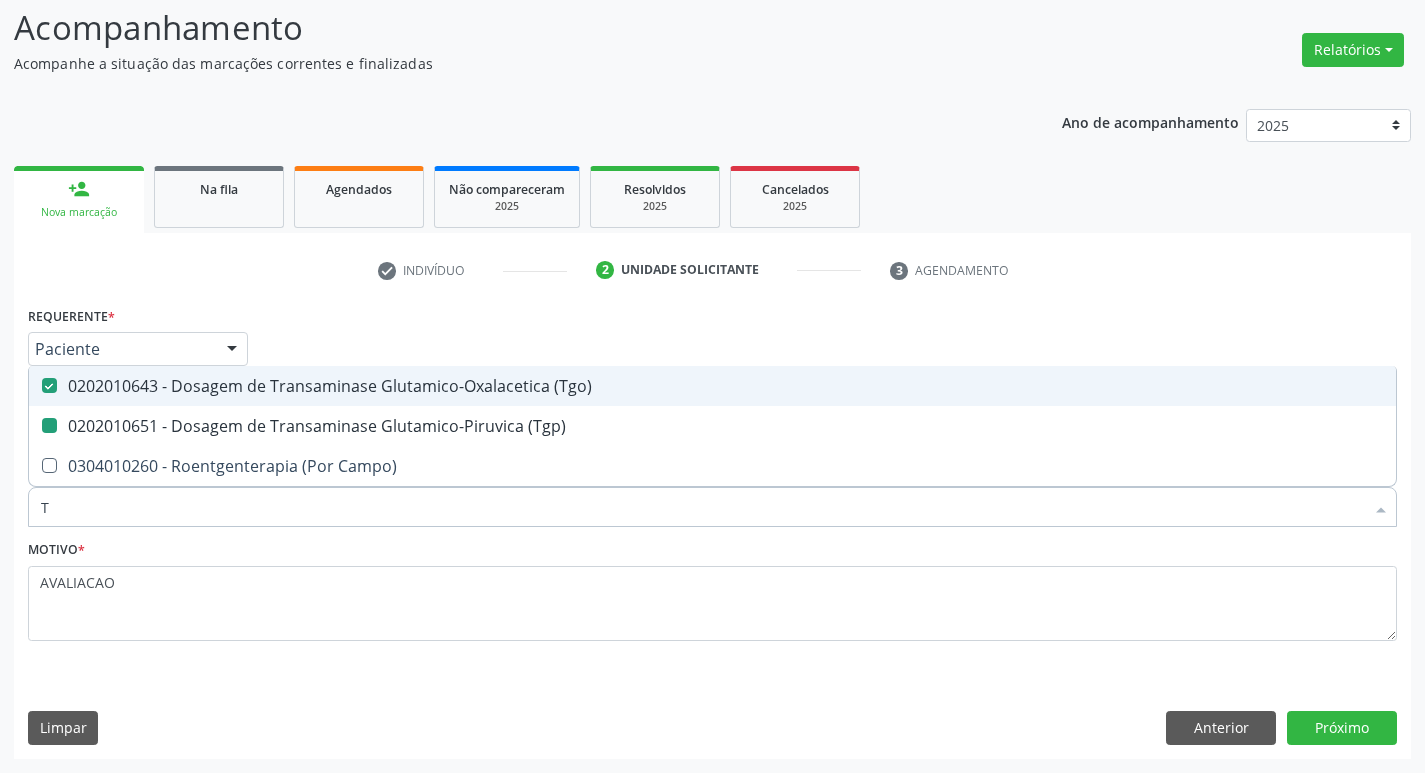 checkbox on "false" 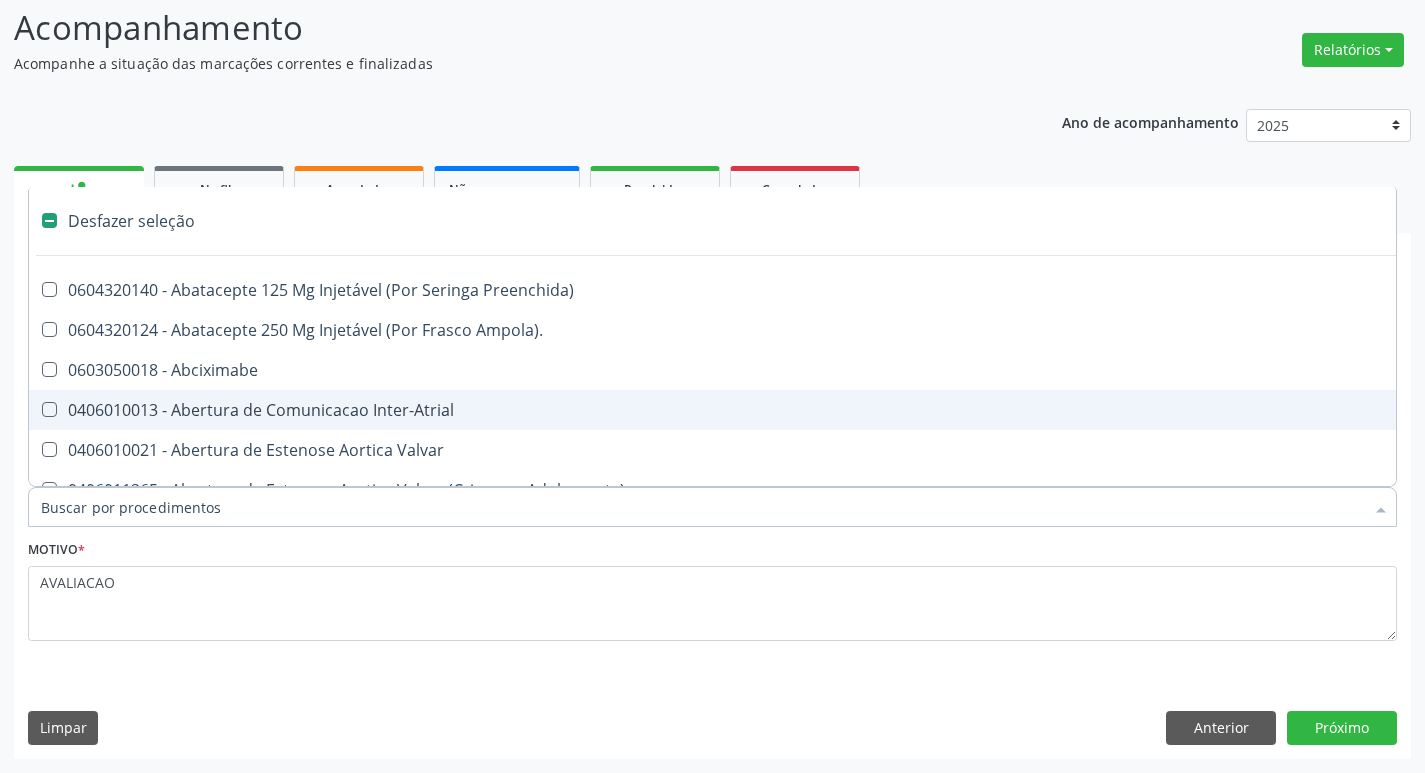 type on "G" 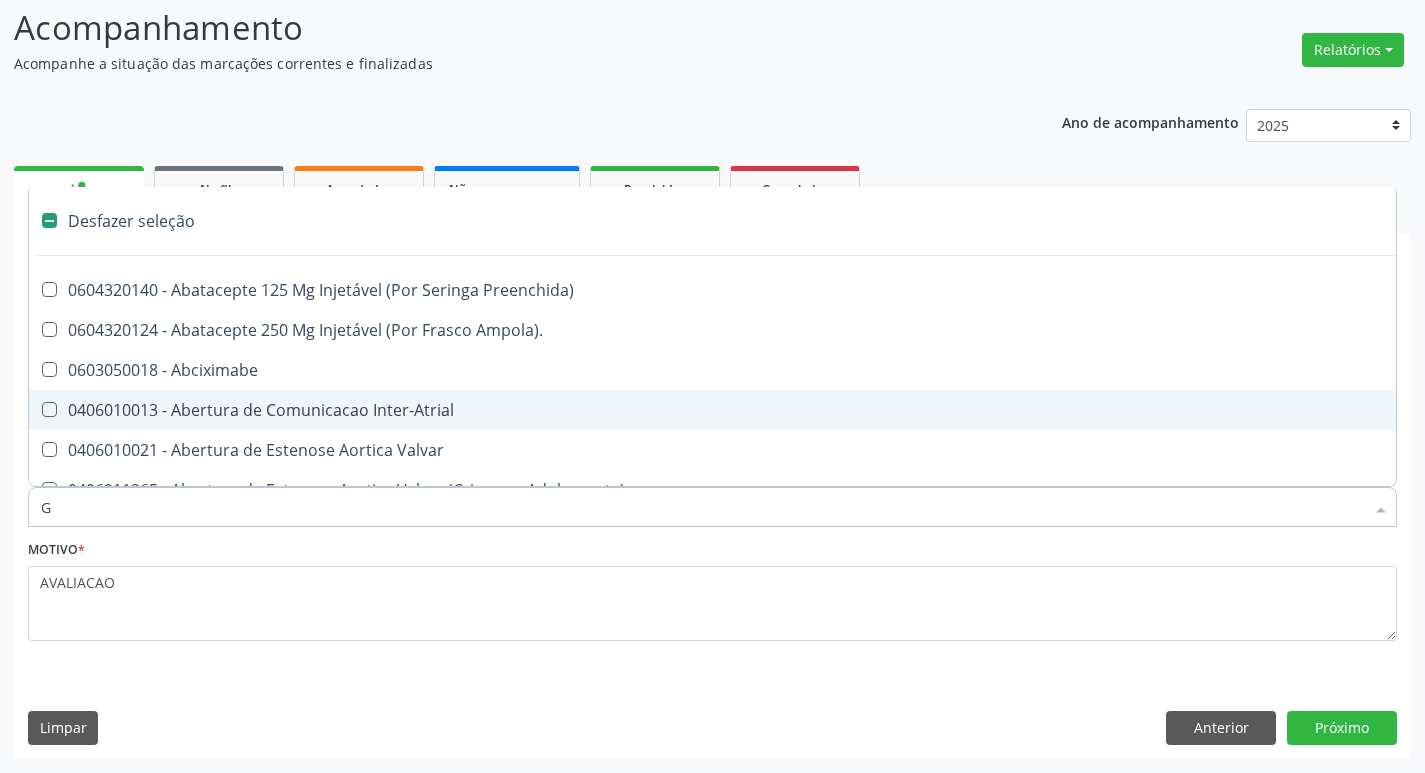 checkbox on "true" 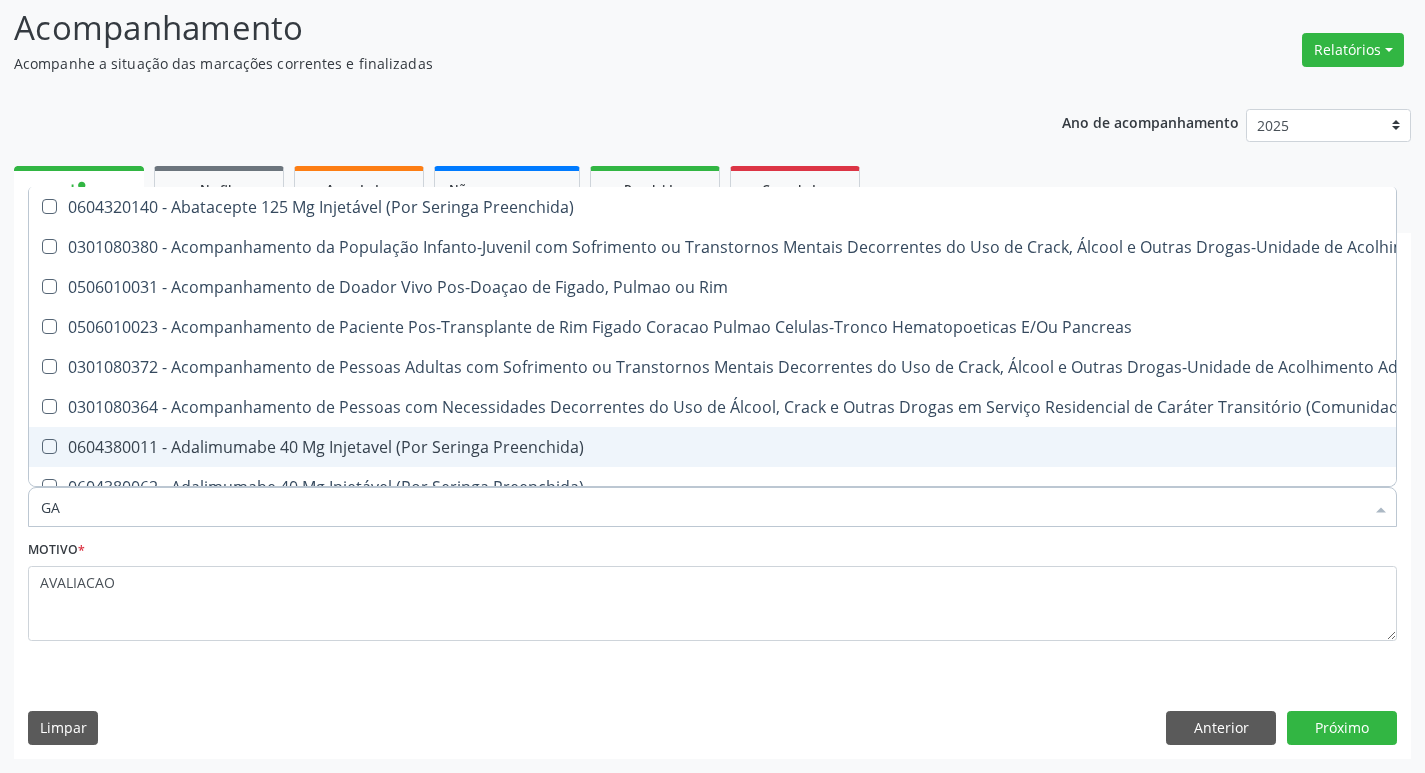 type on "GAMA" 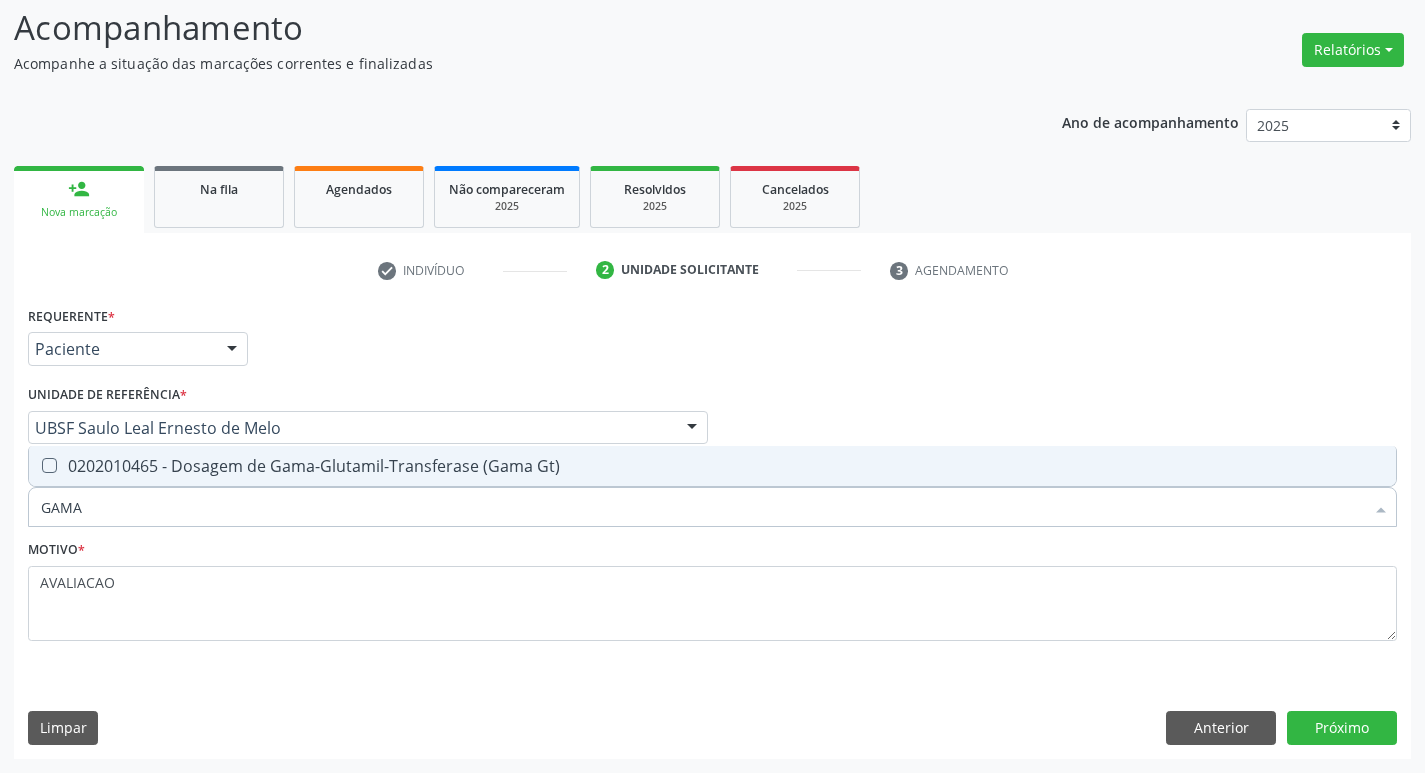 click on "0202010465 - Dosagem de Gama-Glutamil-Transferase (Gama Gt)" at bounding box center [712, 466] 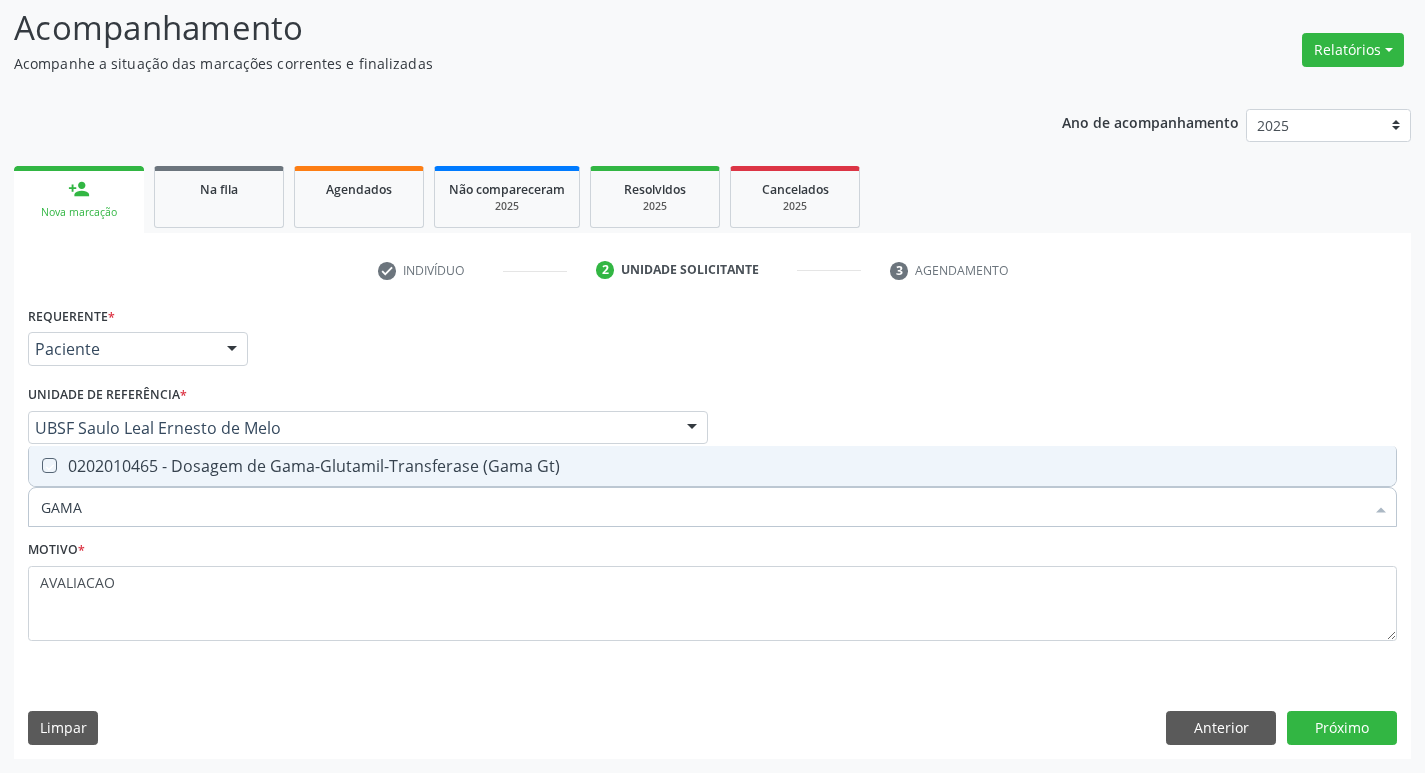 checkbox on "true" 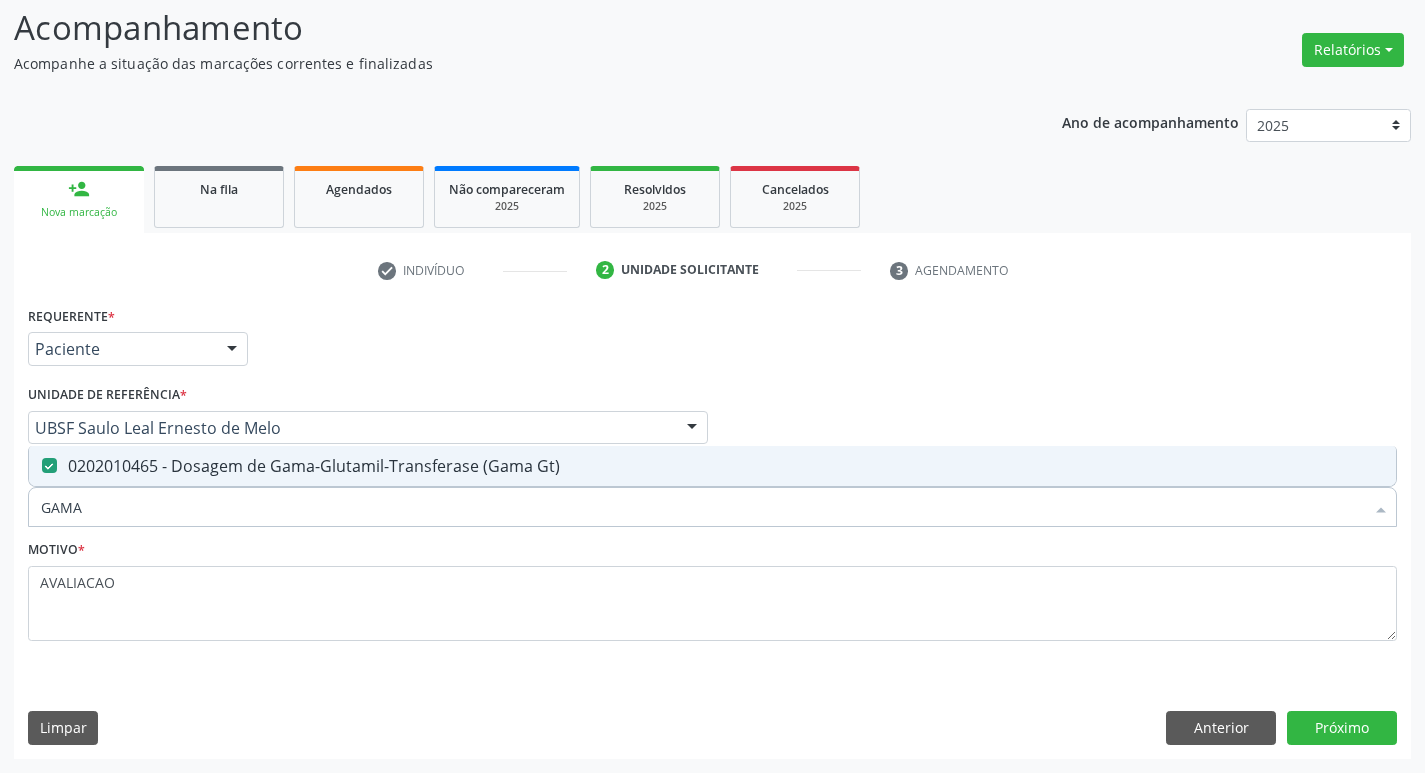 type on "GAM" 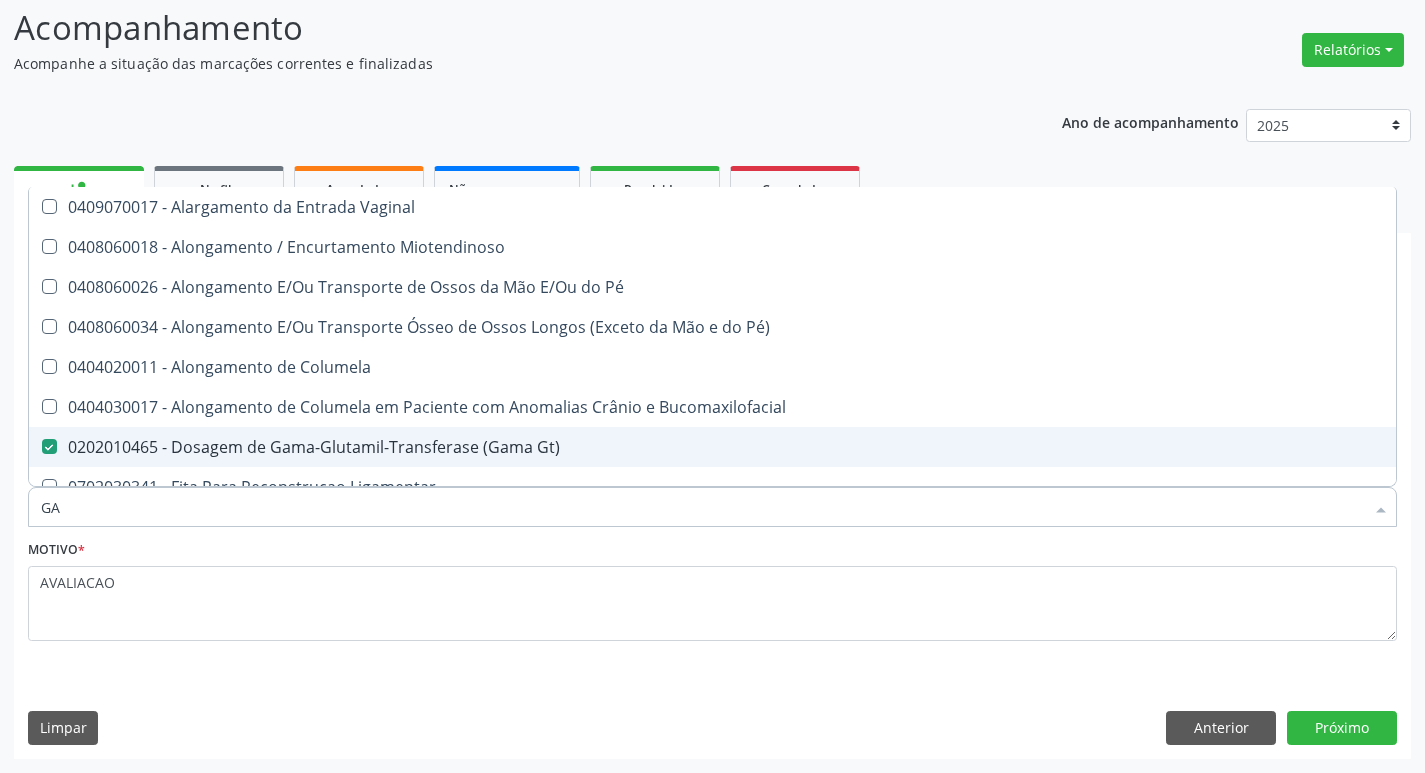type on "G" 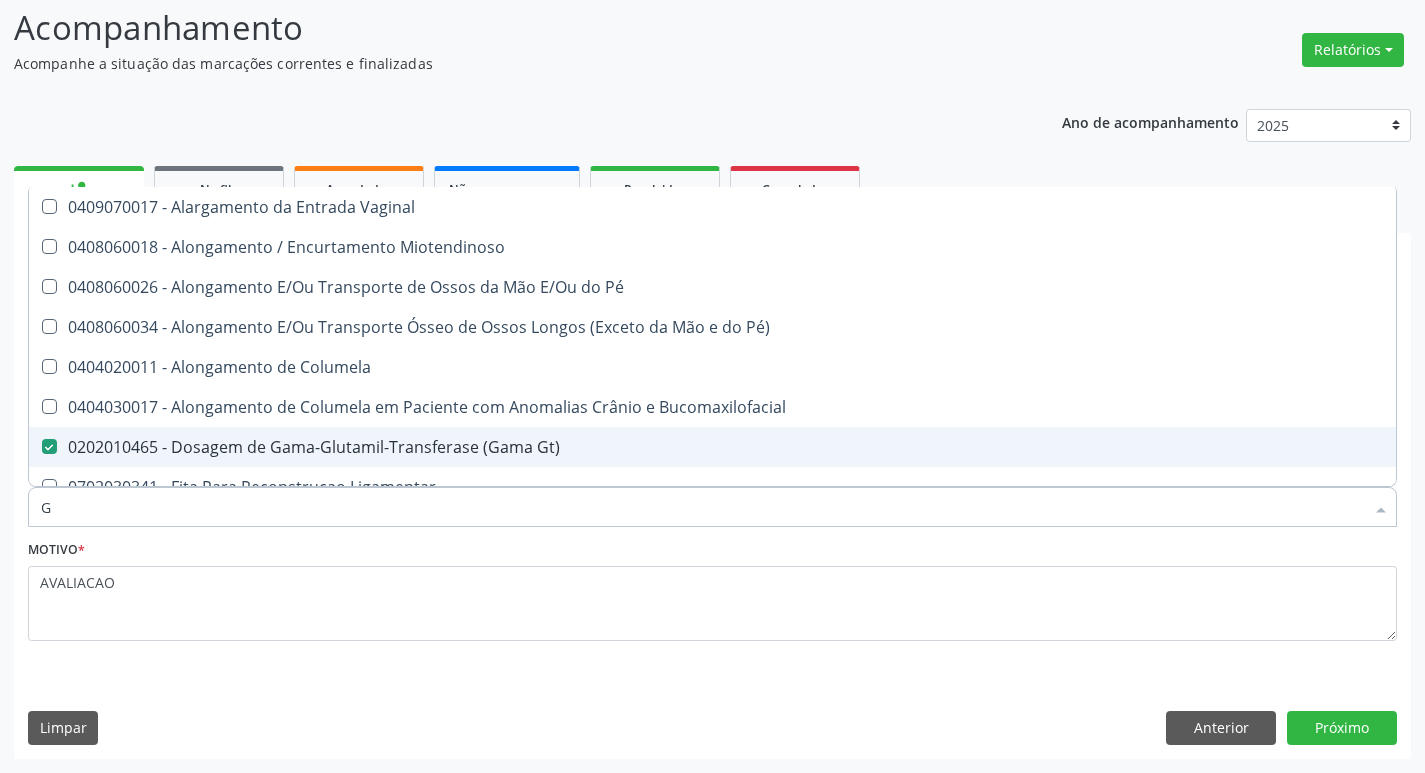 type 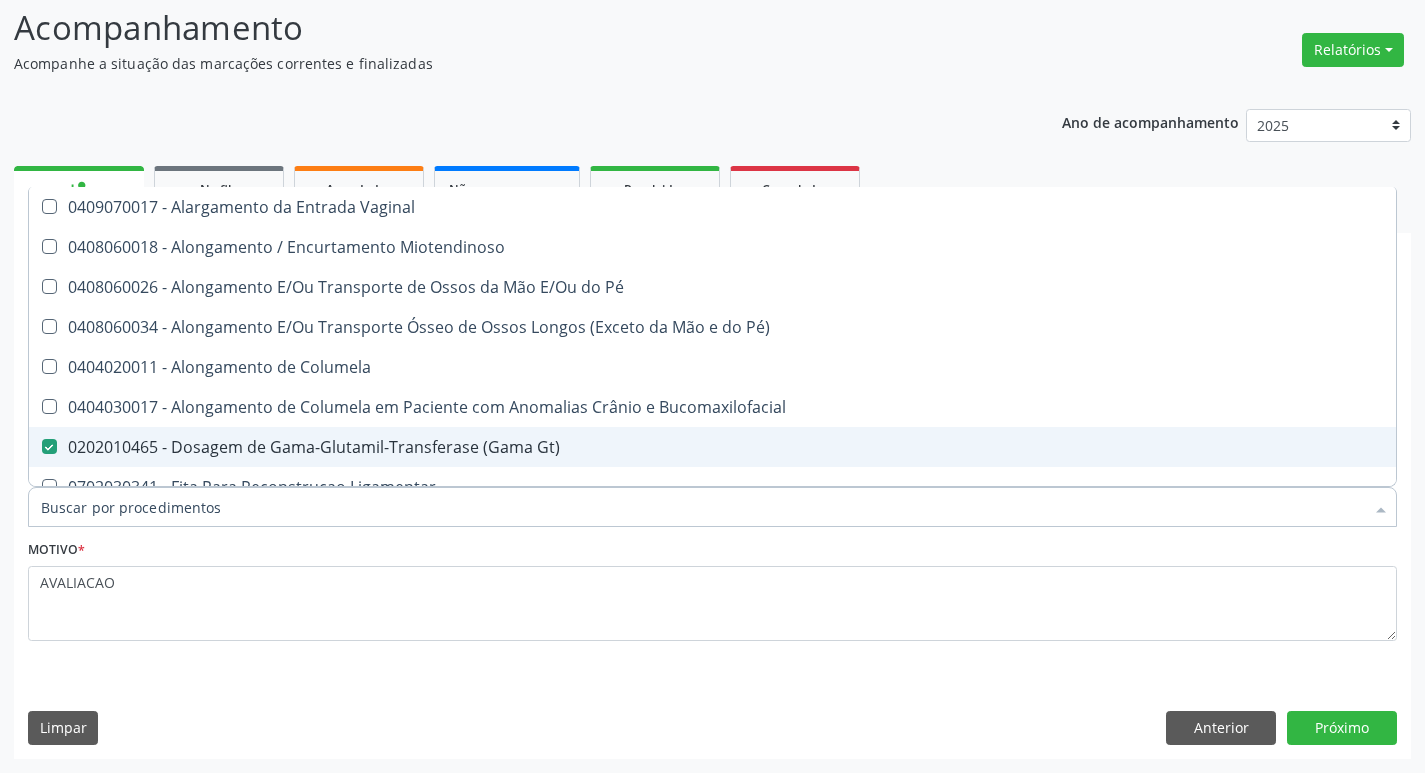 checkbox on "false" 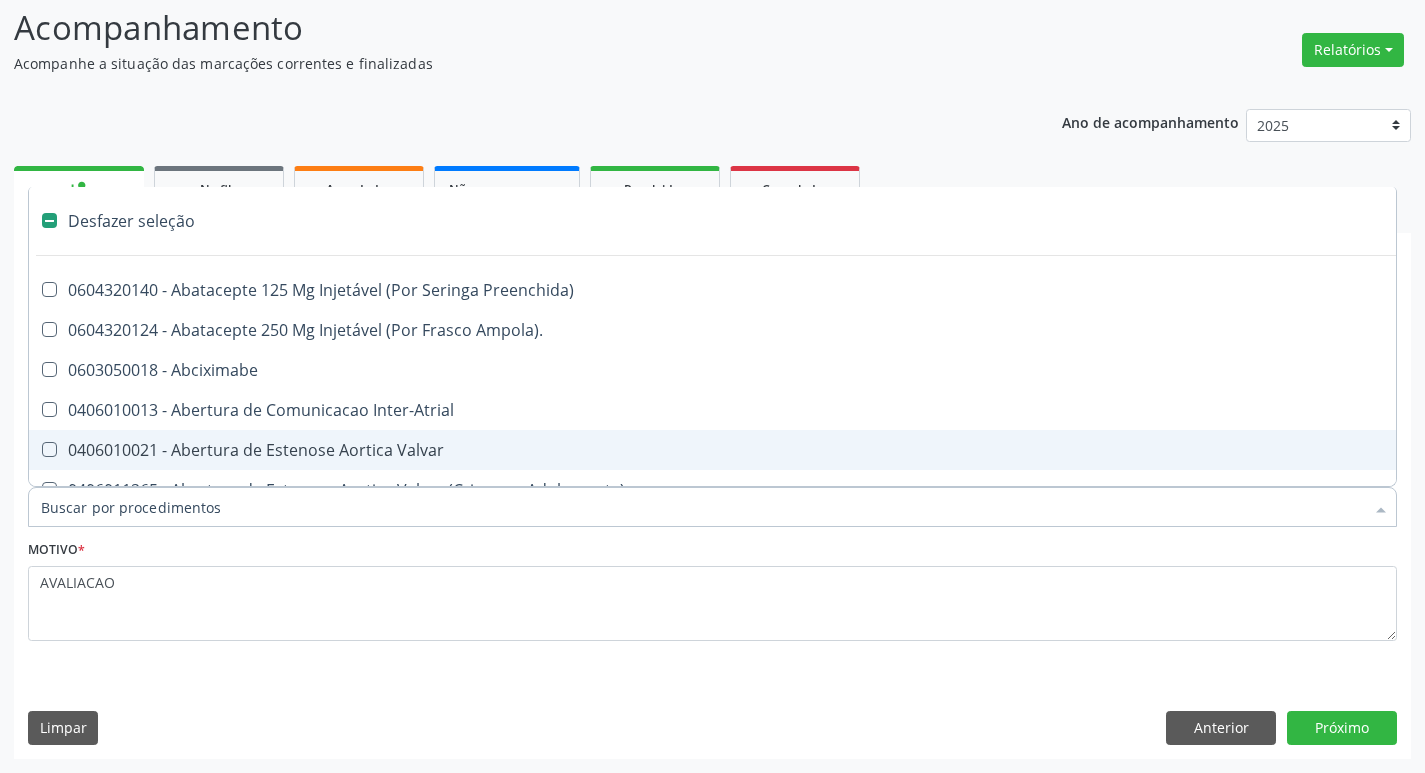 type on "B" 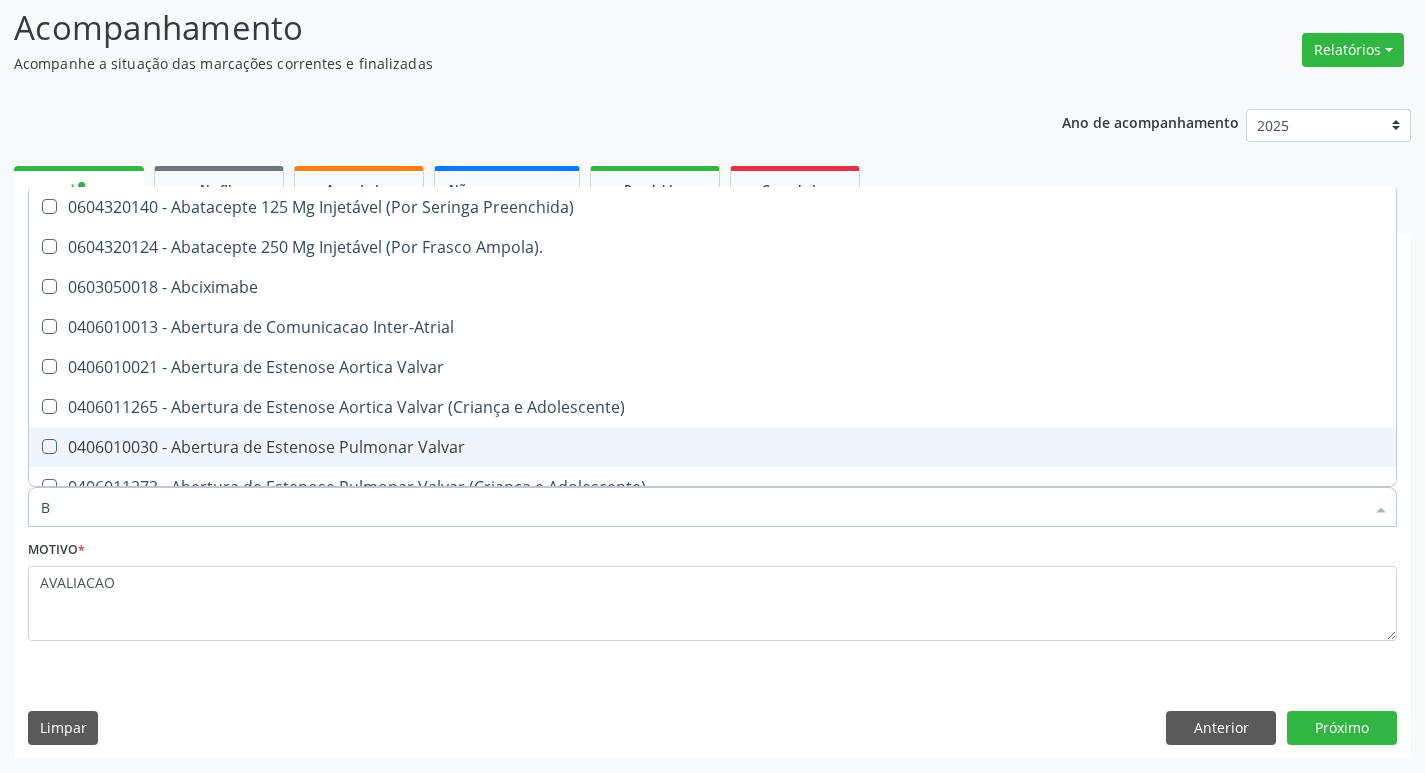 checkbox on "true" 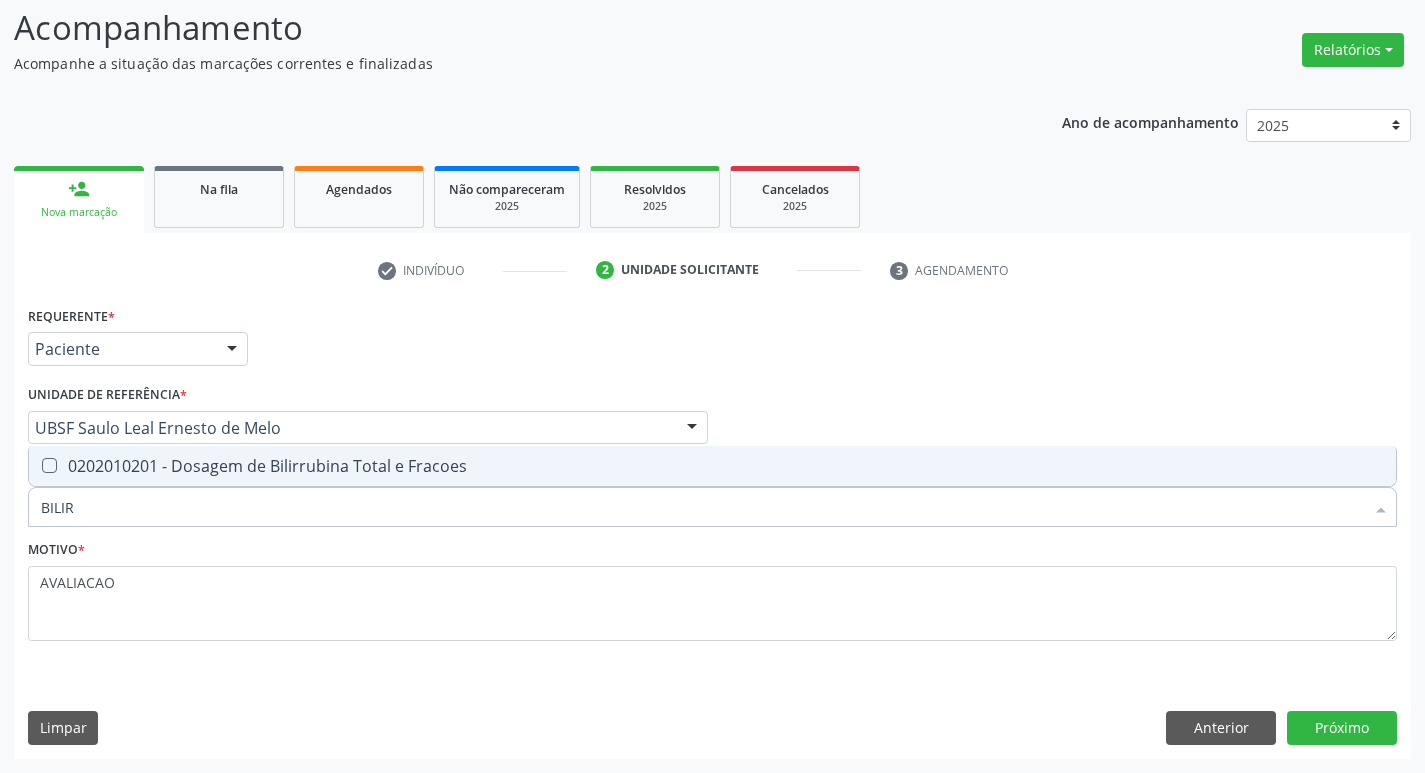 type on "BILIRR" 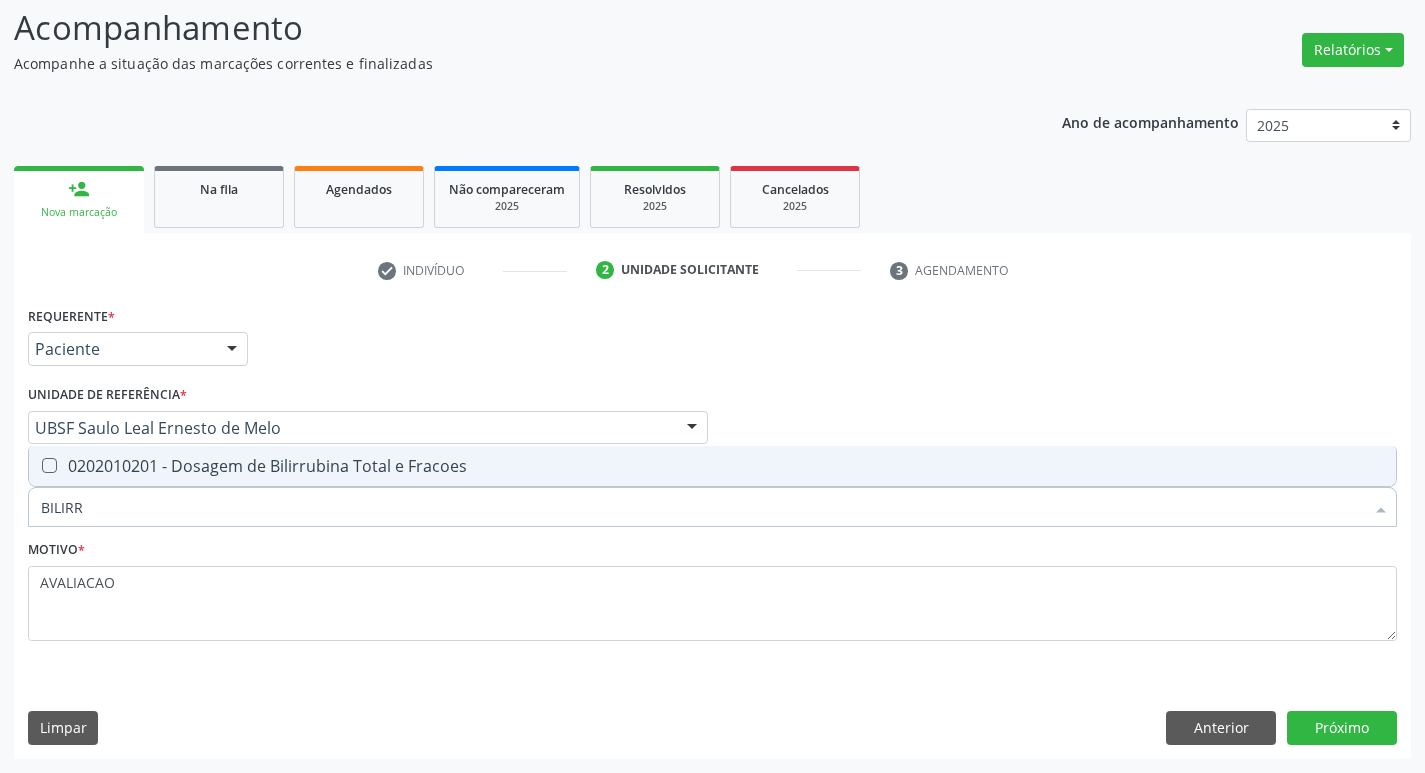 click on "0202010201 - Dosagem de Bilirrubina Total e Fracoes" at bounding box center [712, 466] 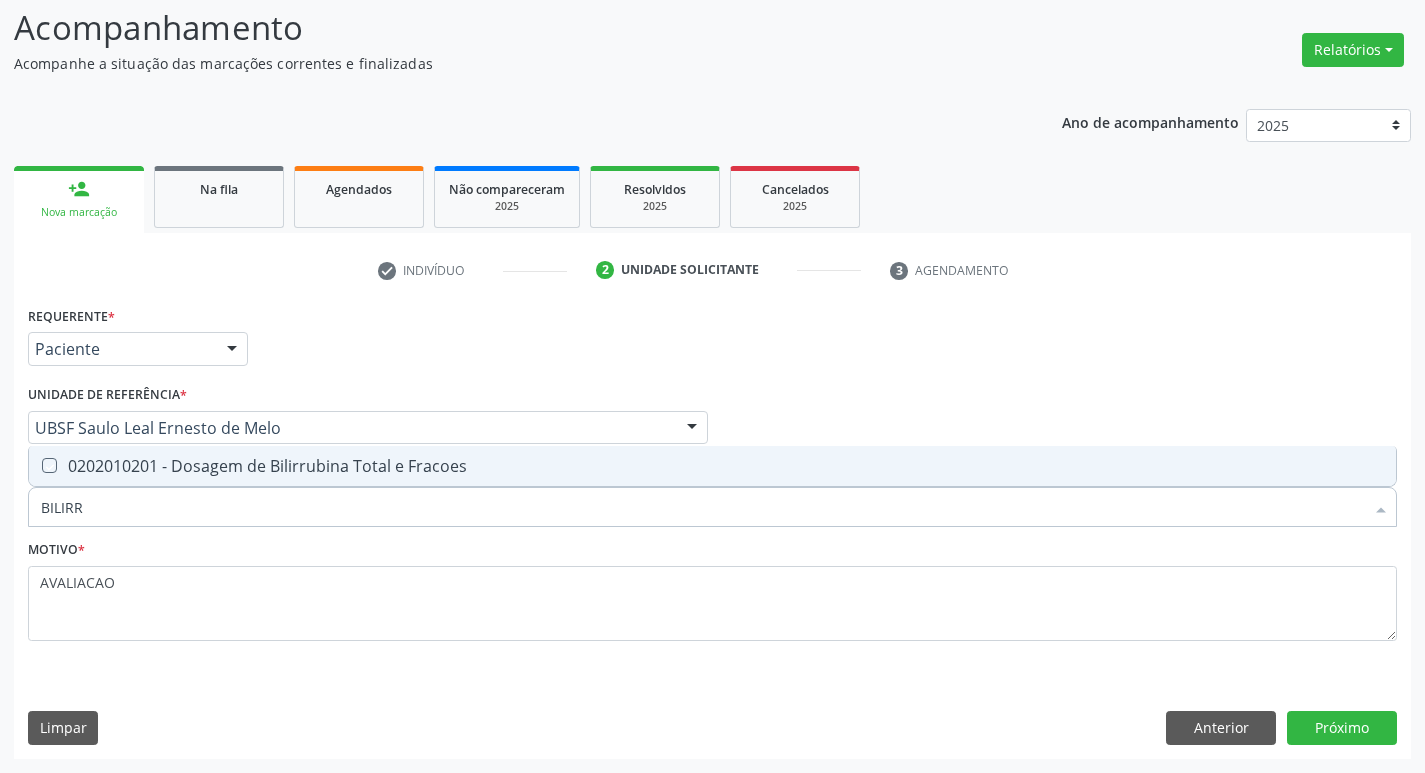checkbox on "true" 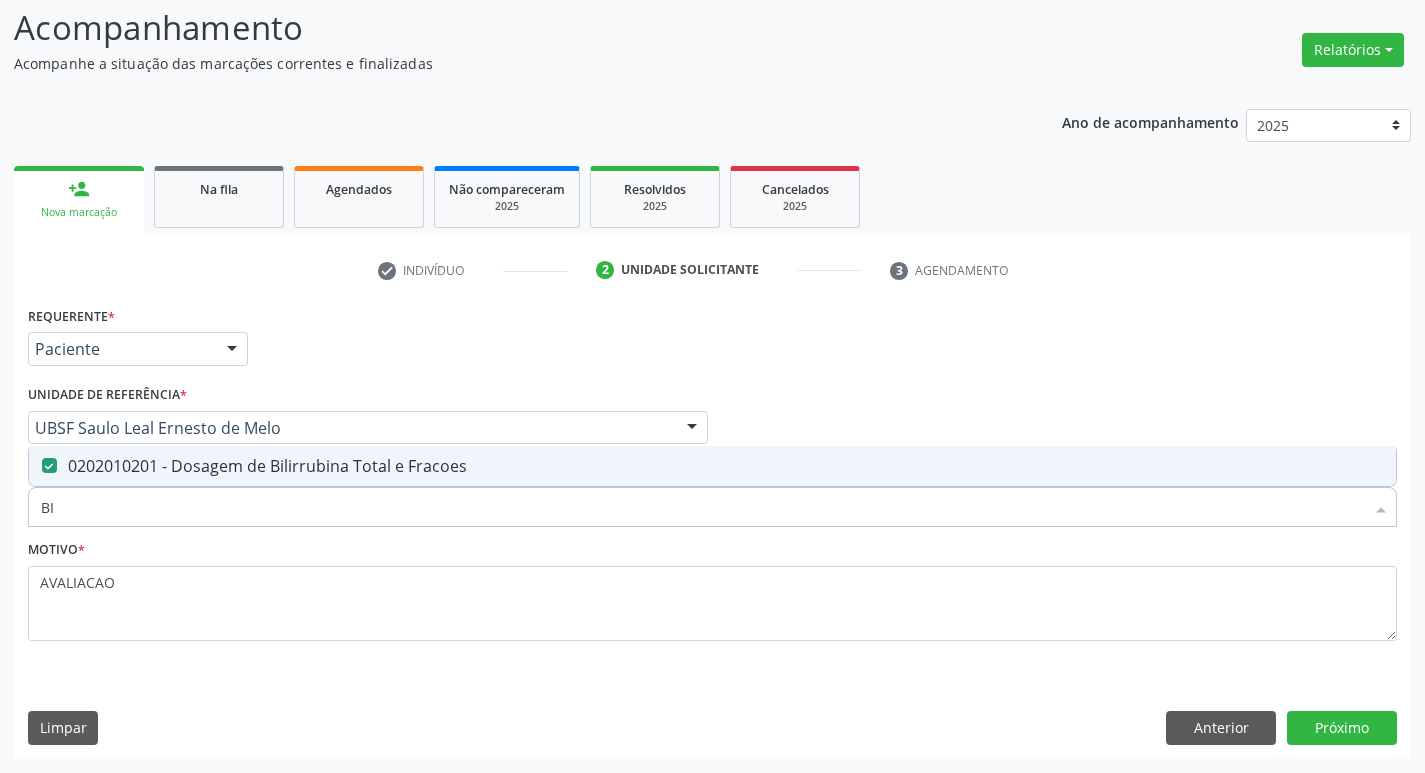 type on "B" 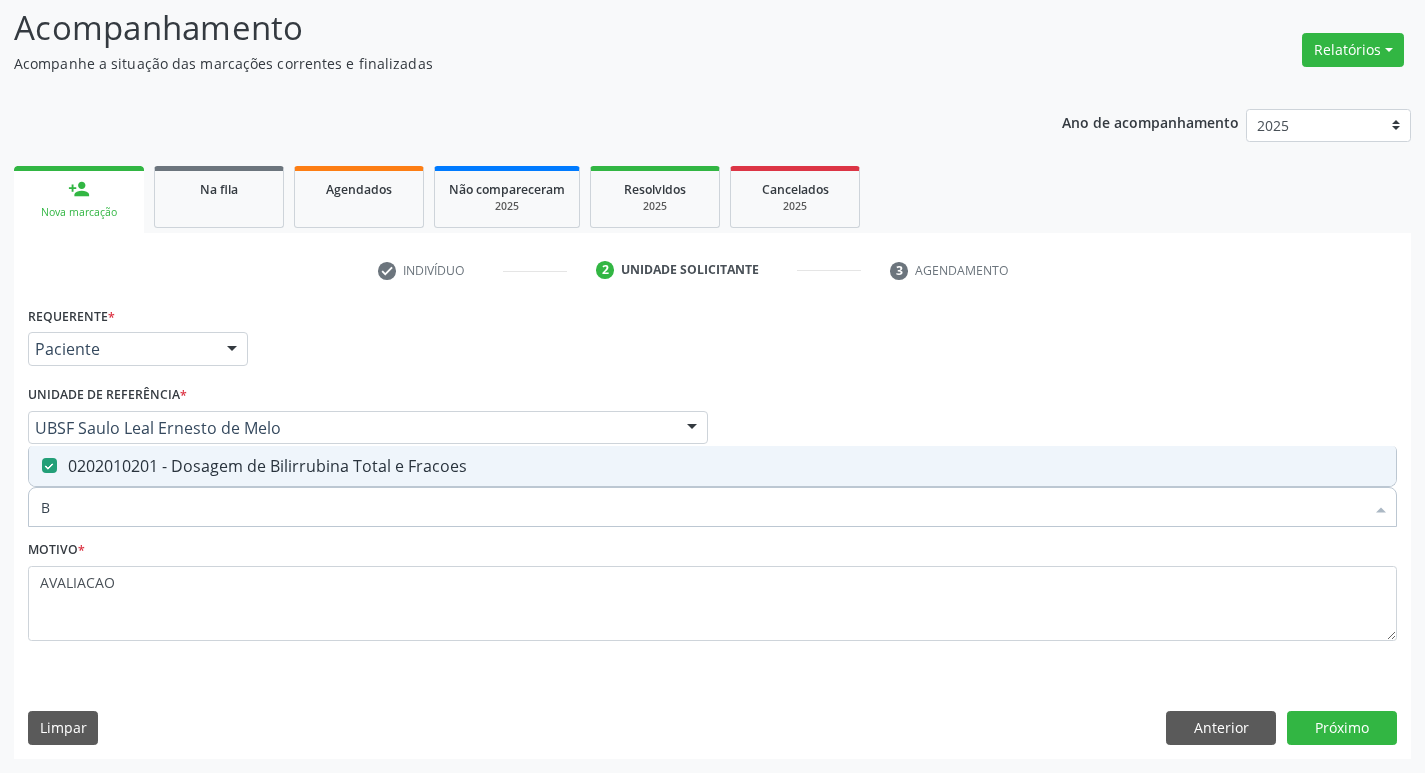 type 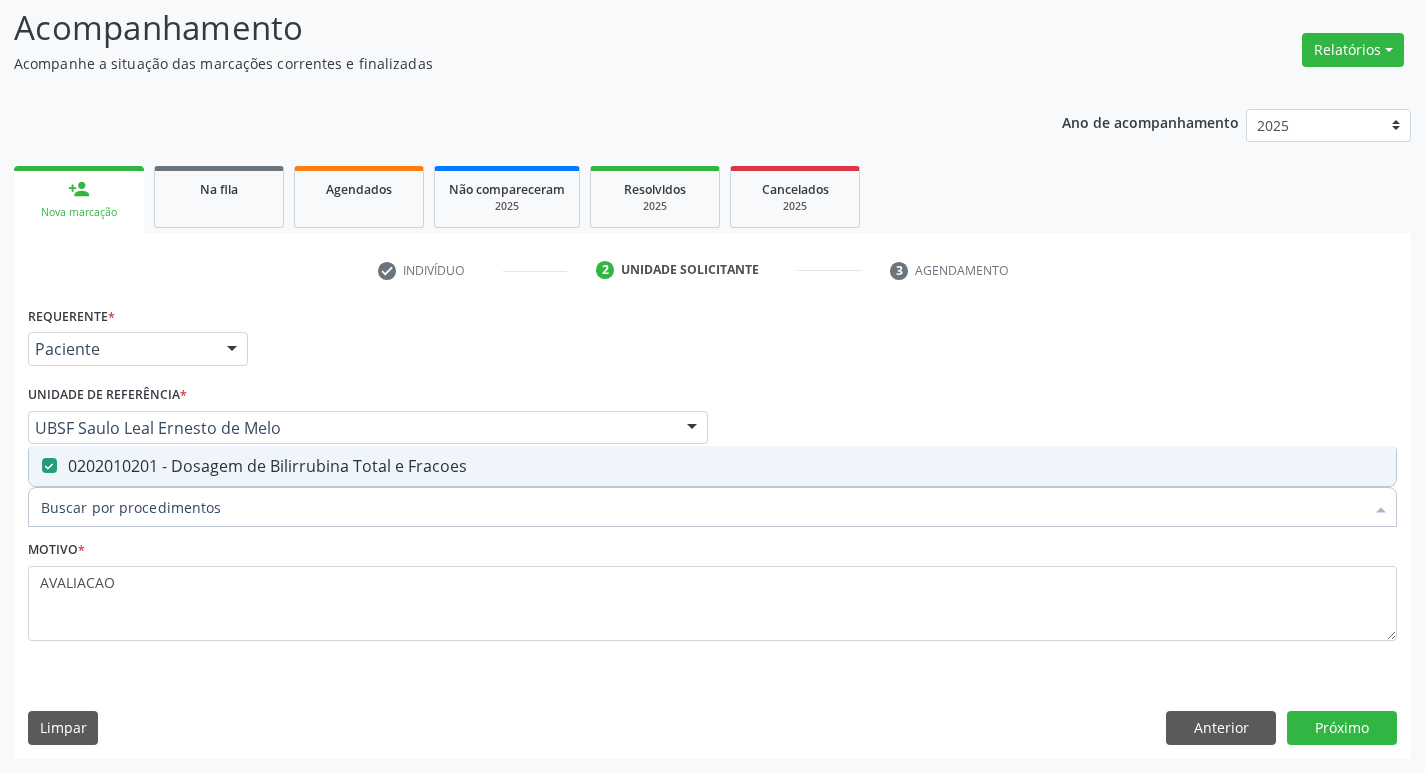 checkbox on "false" 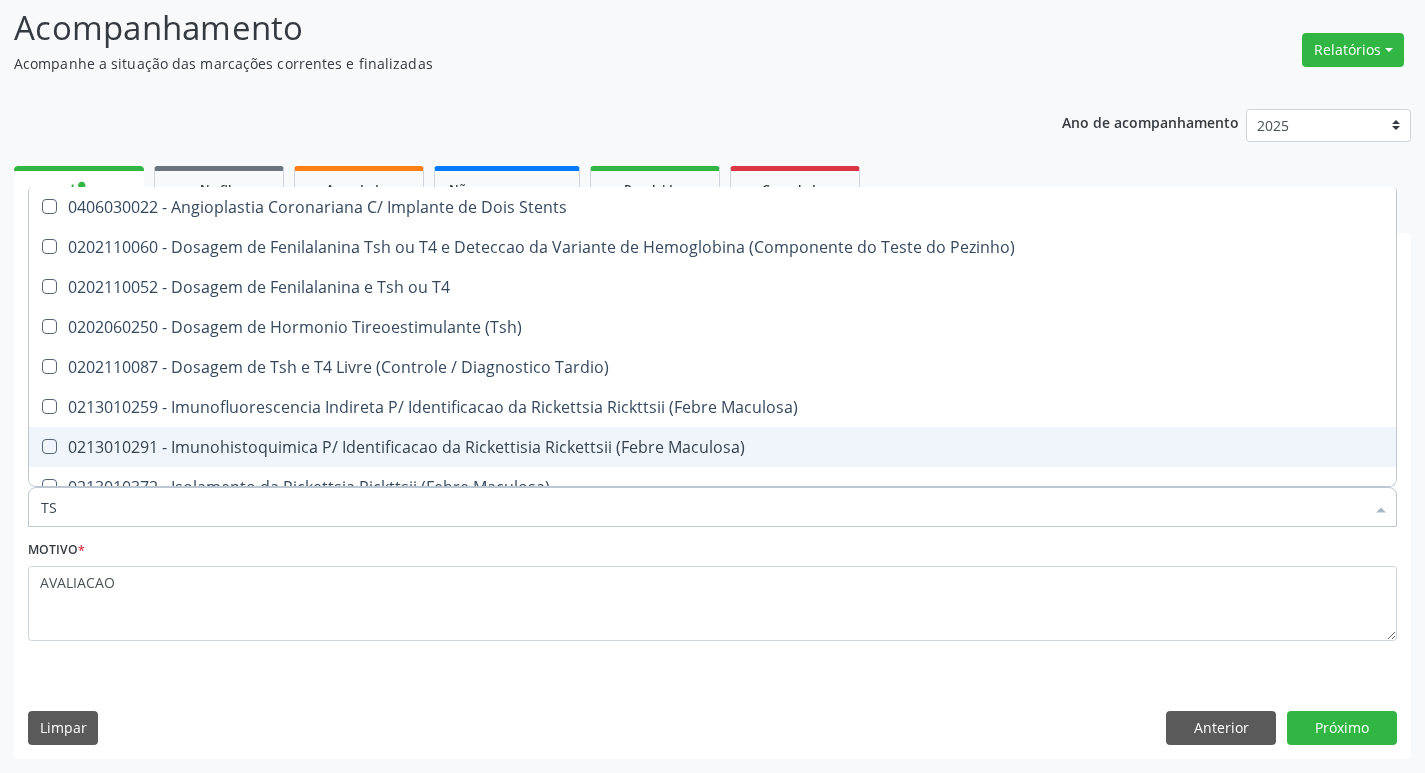 type on "TSH" 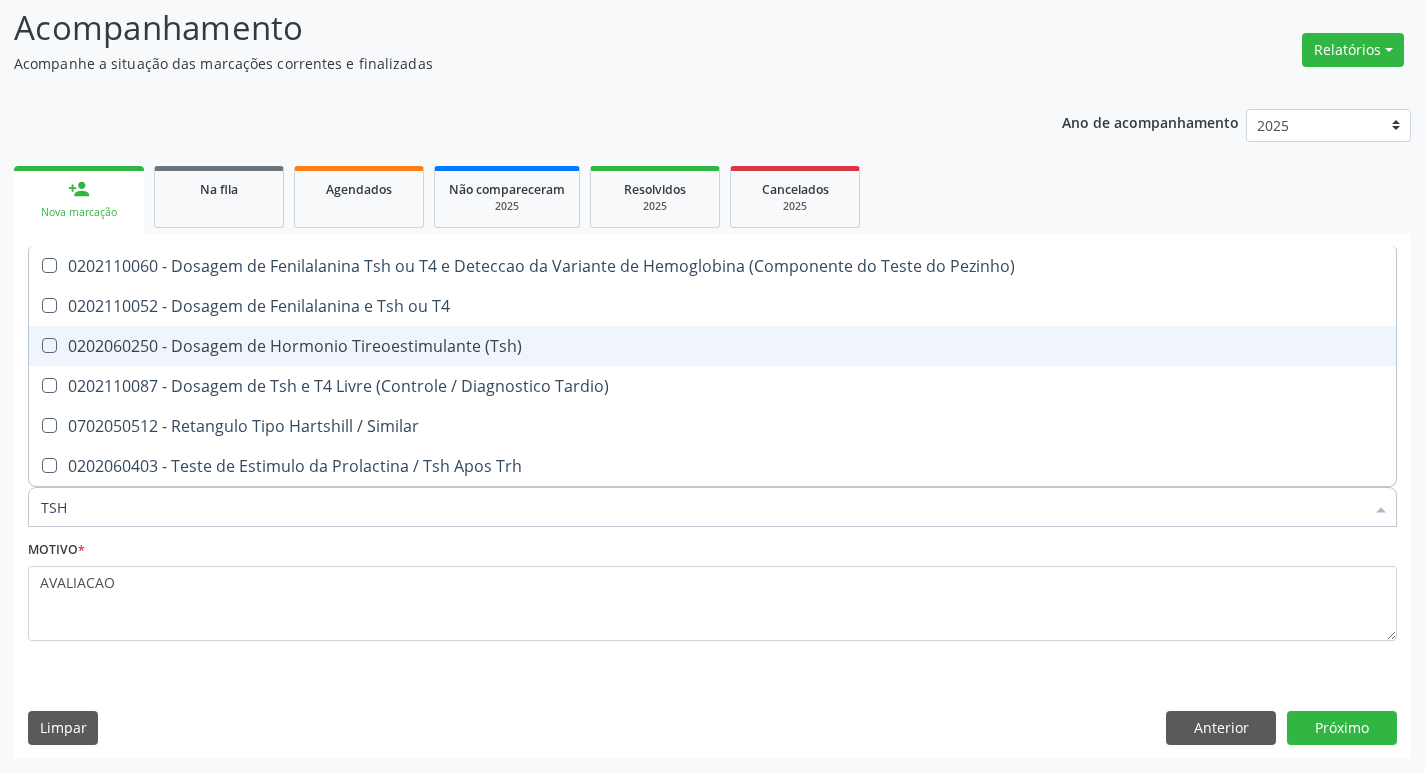 click on "0202060250 - Dosagem de Hormonio Tireoestimulante (Tsh)" at bounding box center (712, 346) 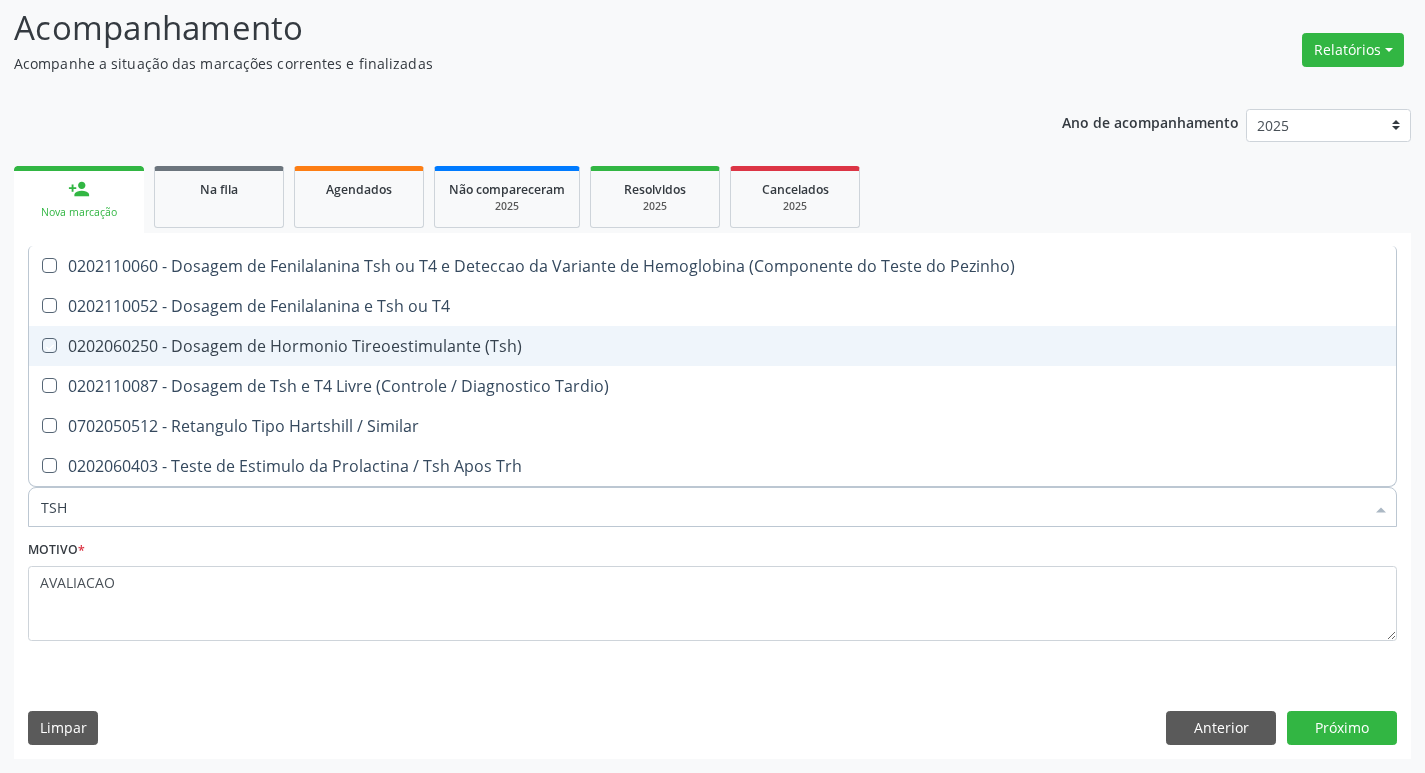 checkbox on "true" 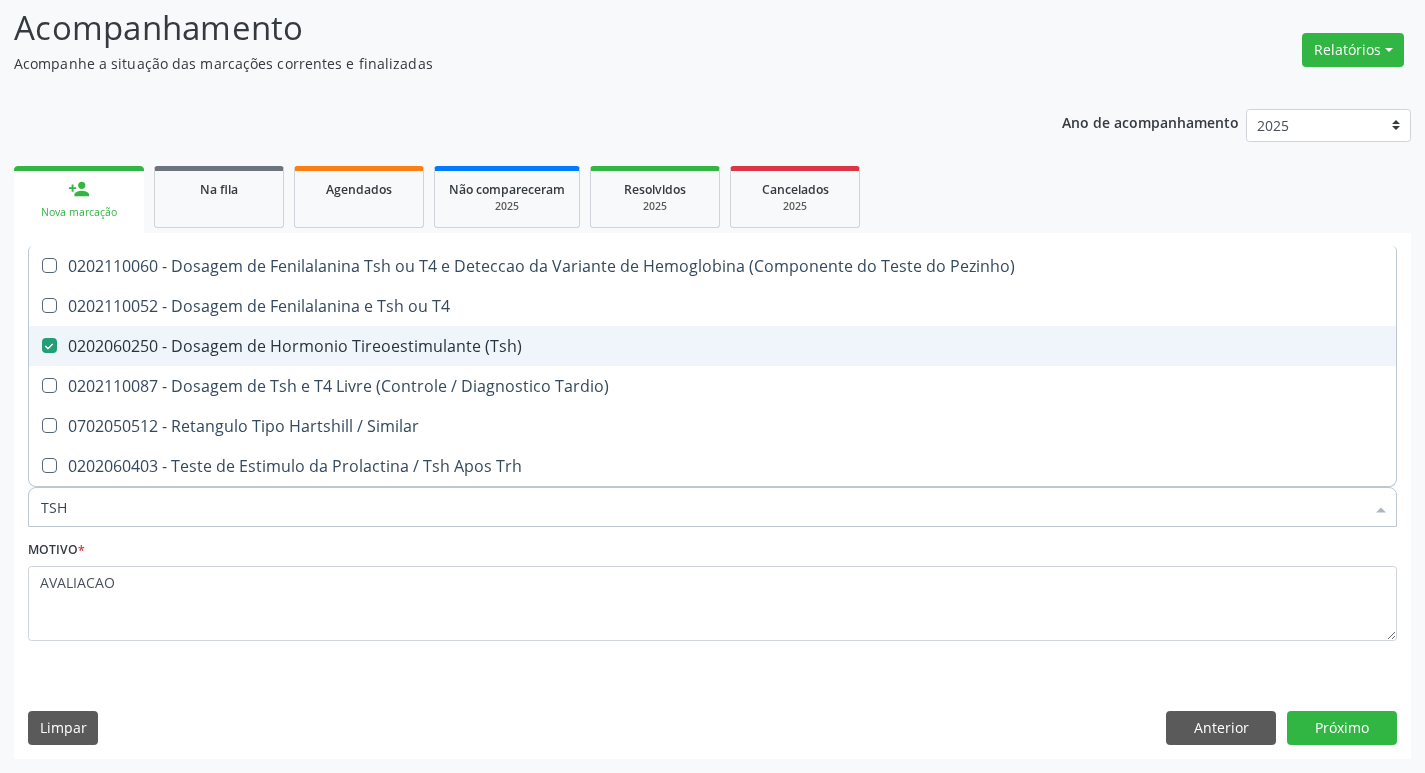 type on "TS" 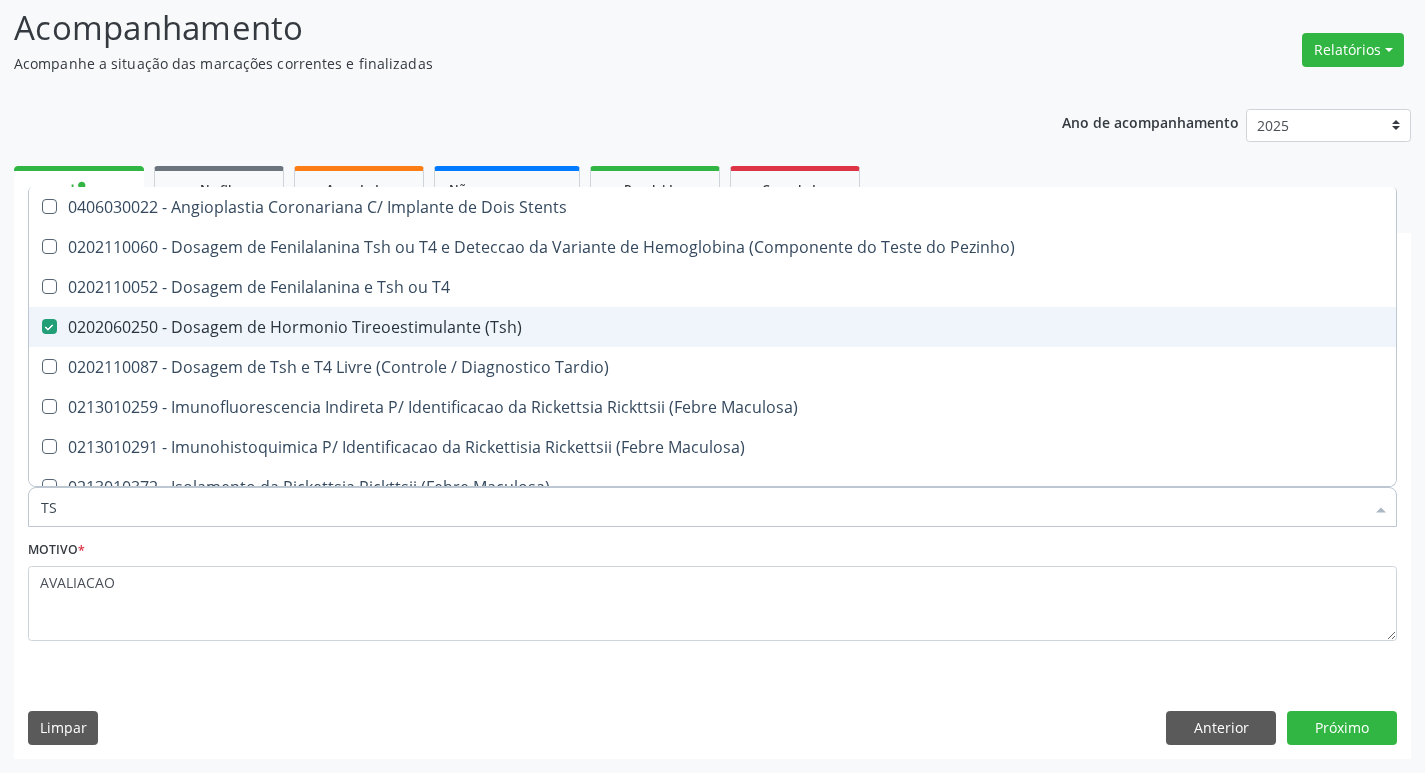 type on "T" 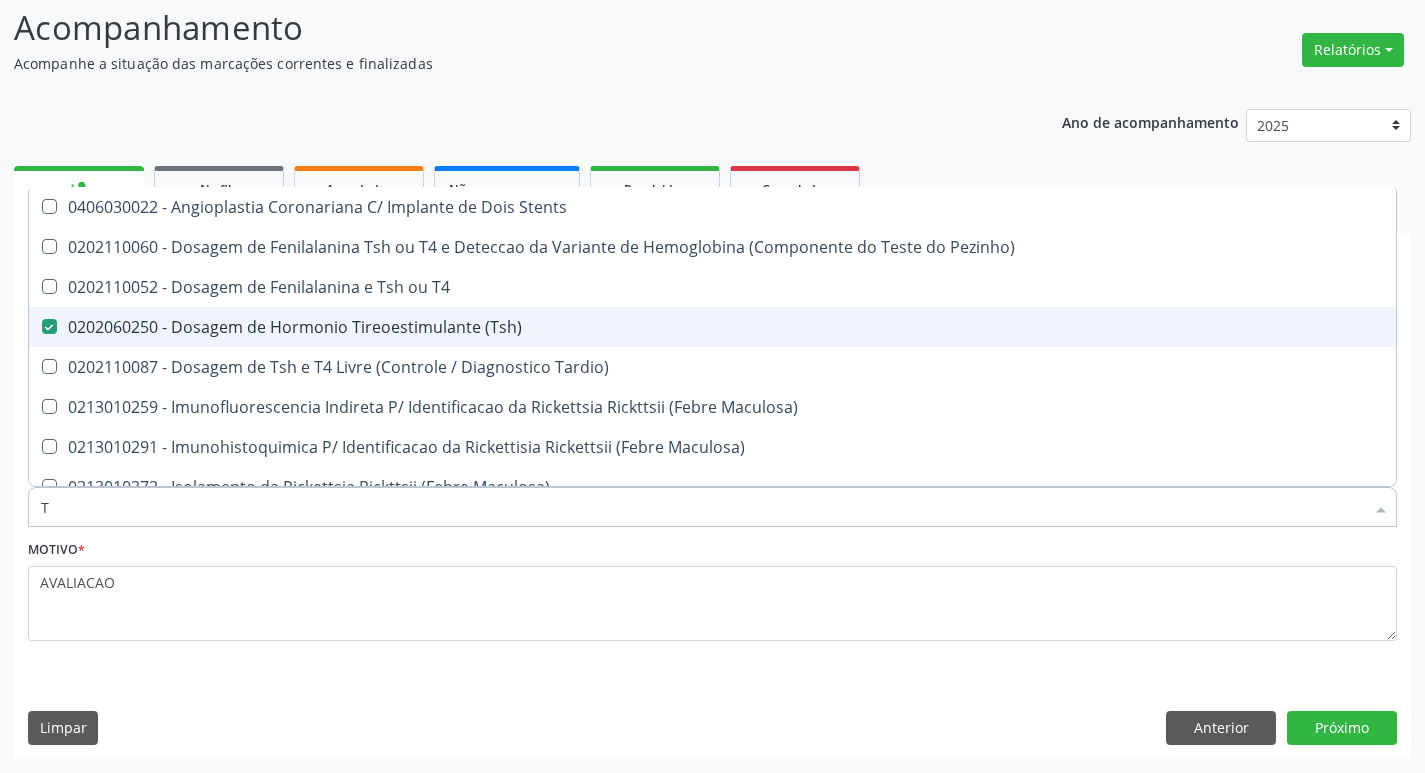 checkbox on "false" 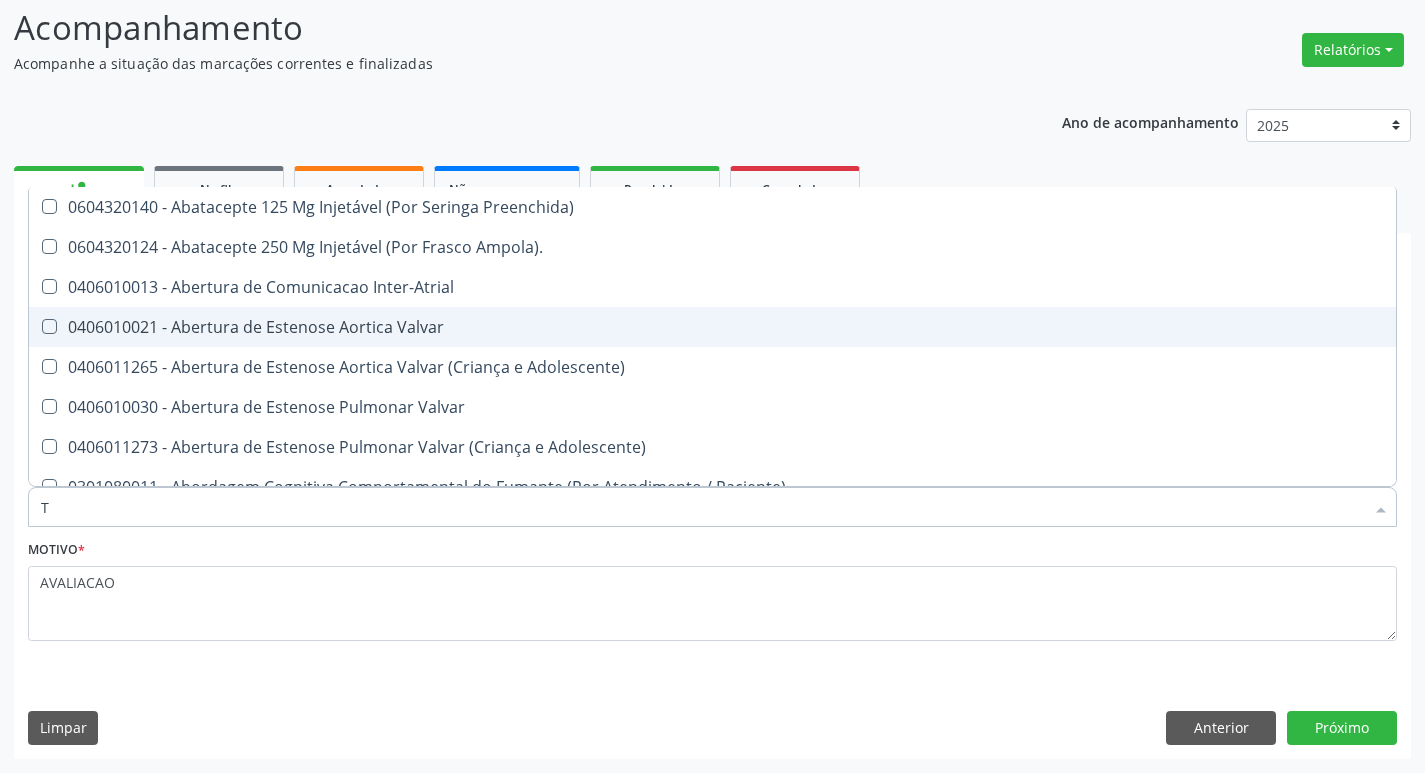 type on "T4" 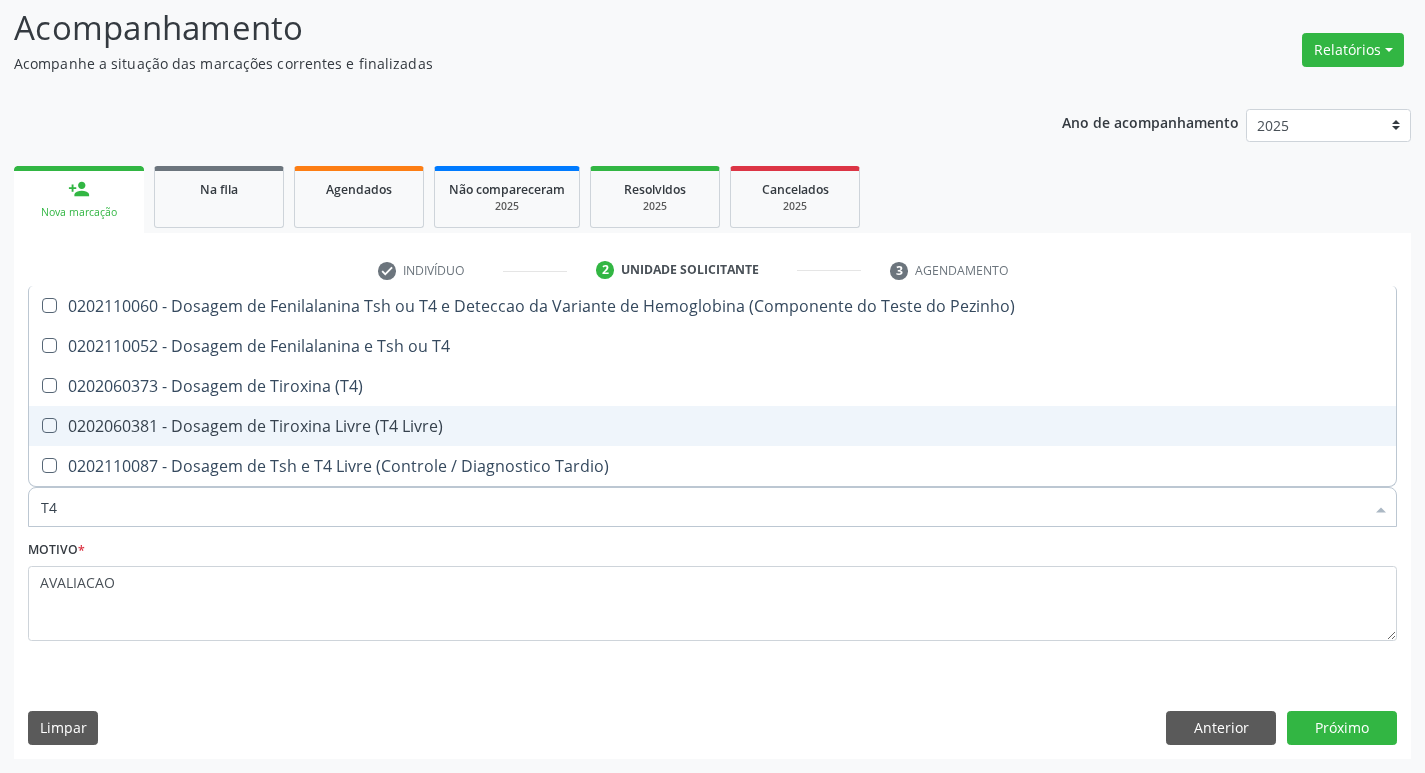 click on "0202060381 - Dosagem de Tiroxina Livre (T4 Livre)" at bounding box center [712, 426] 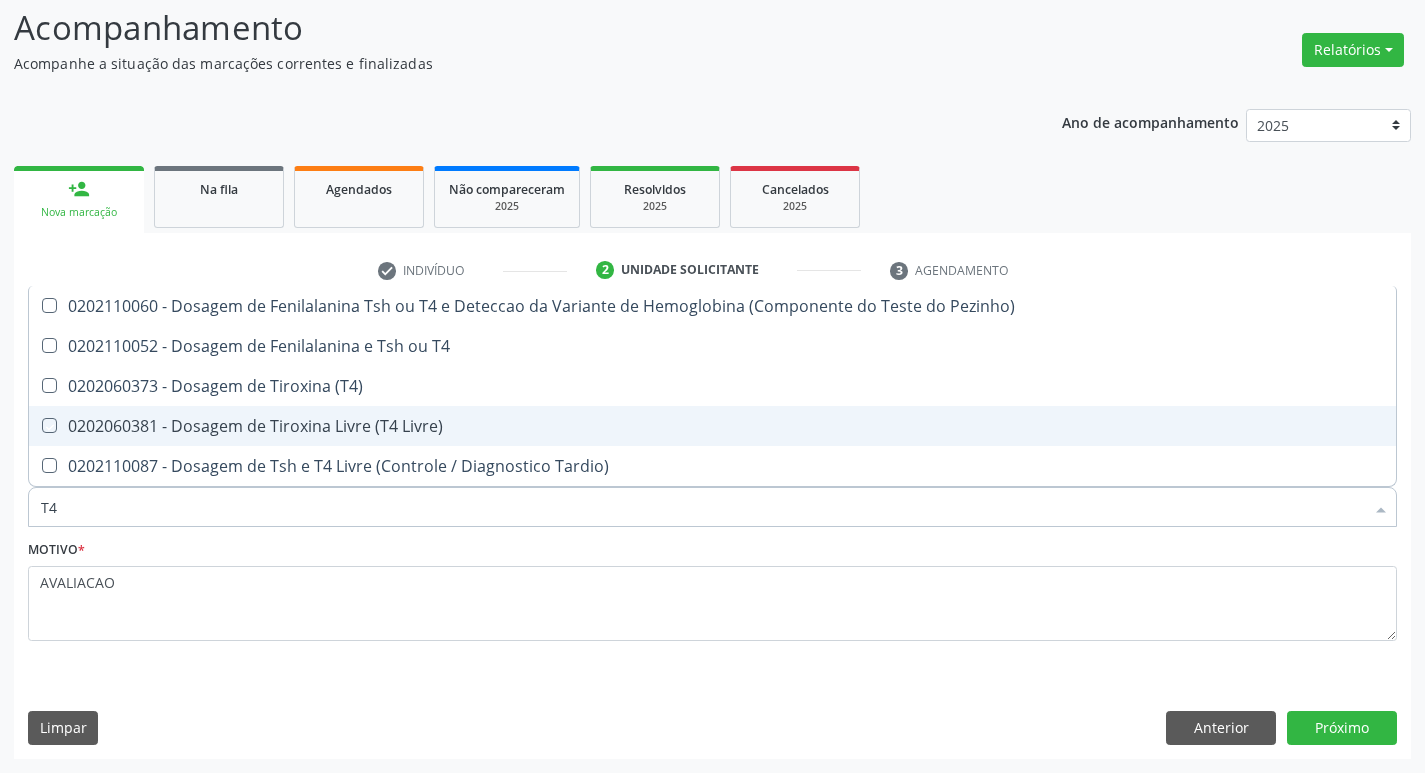 checkbox on "true" 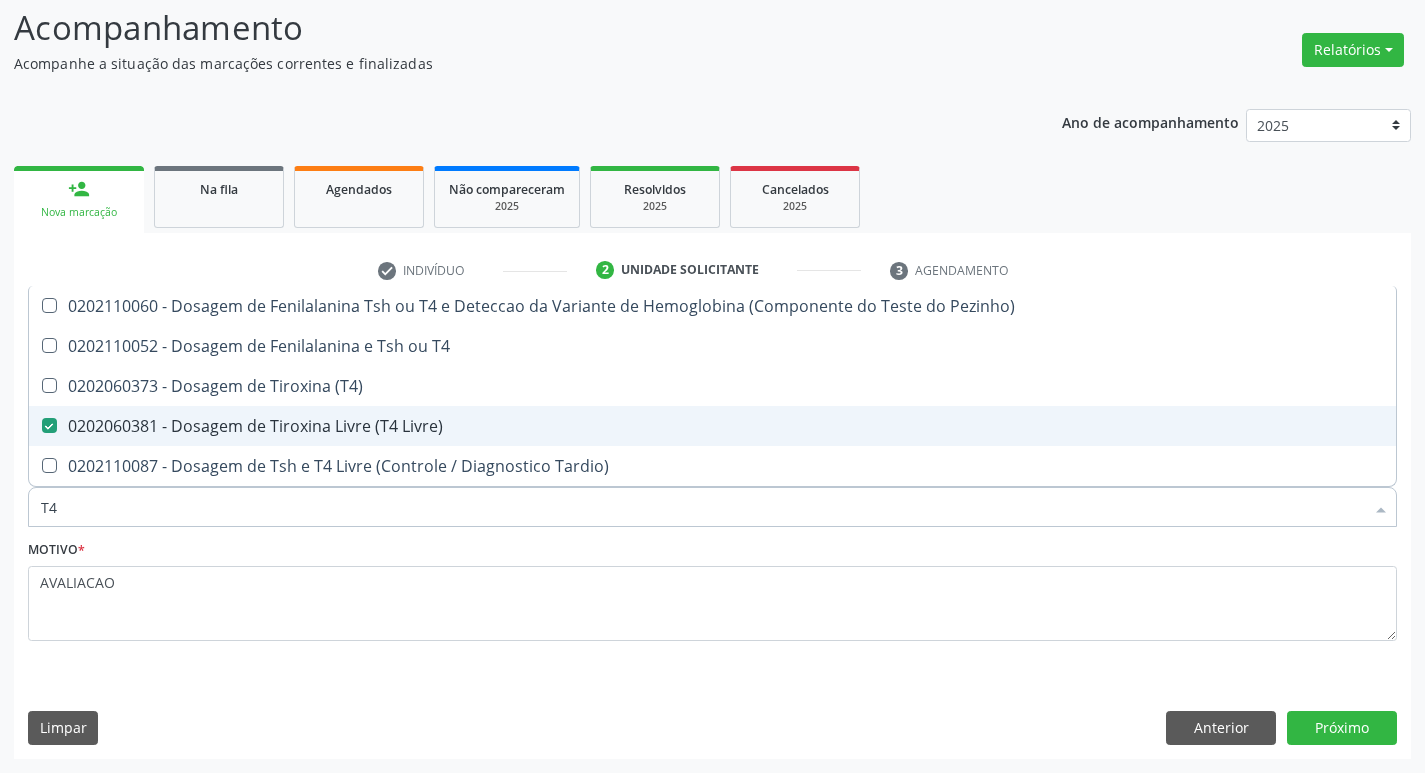 type on "T" 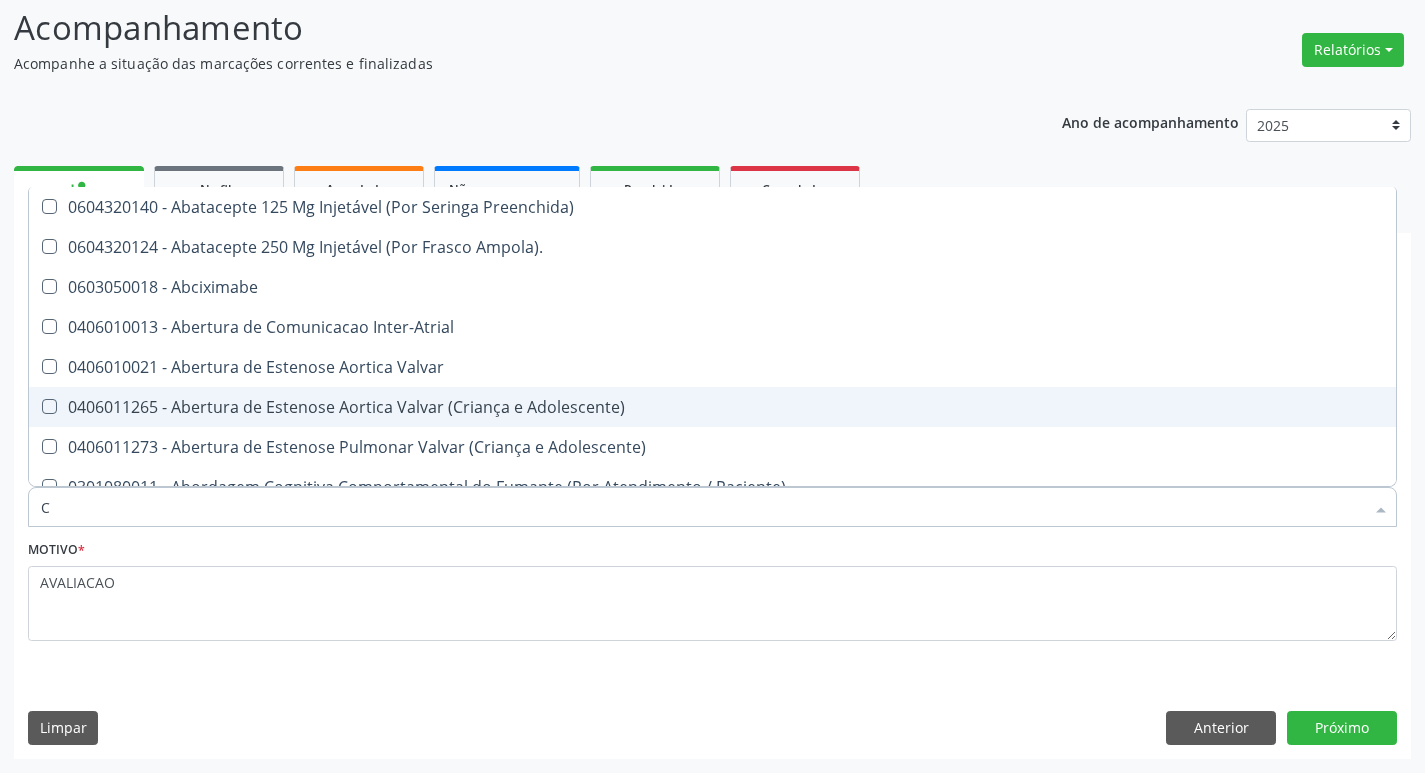 type on "CO" 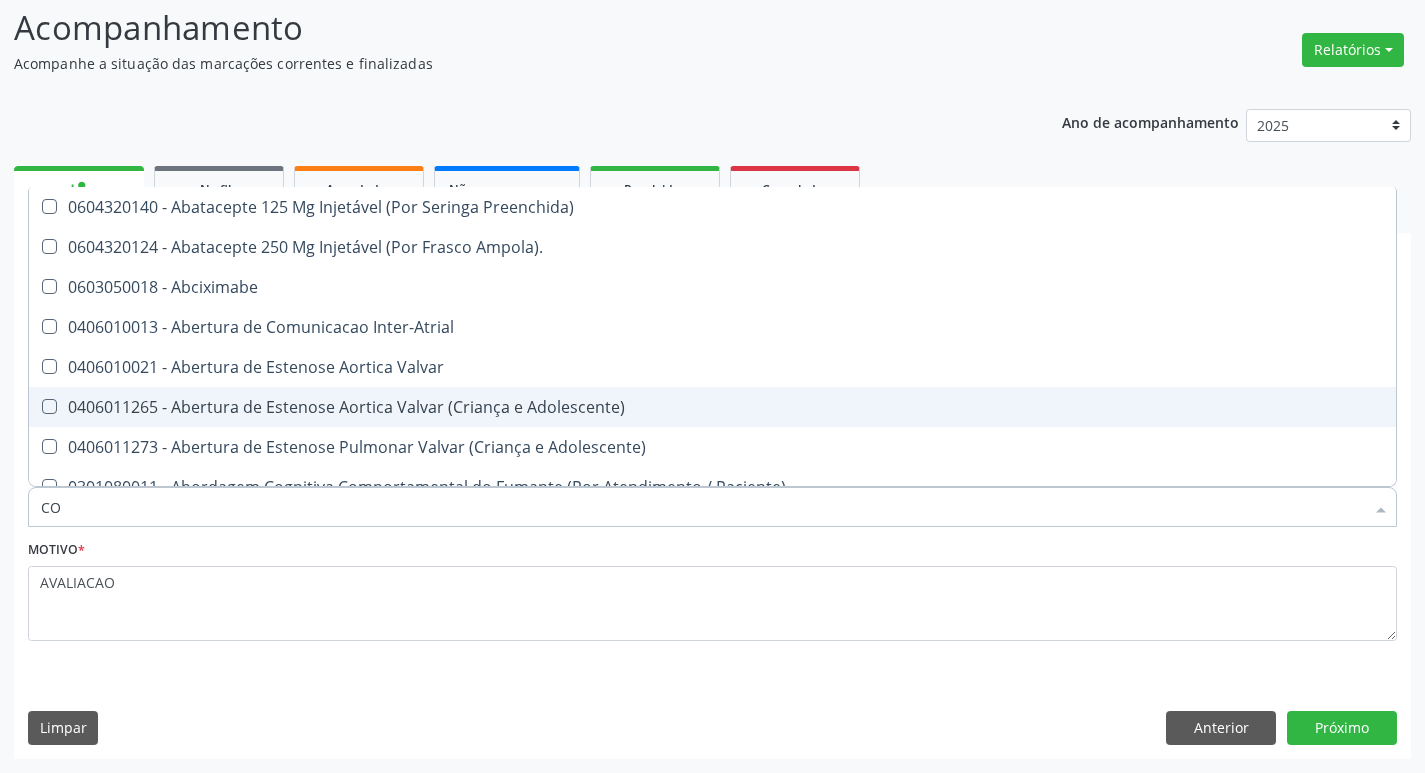 checkbox on "true" 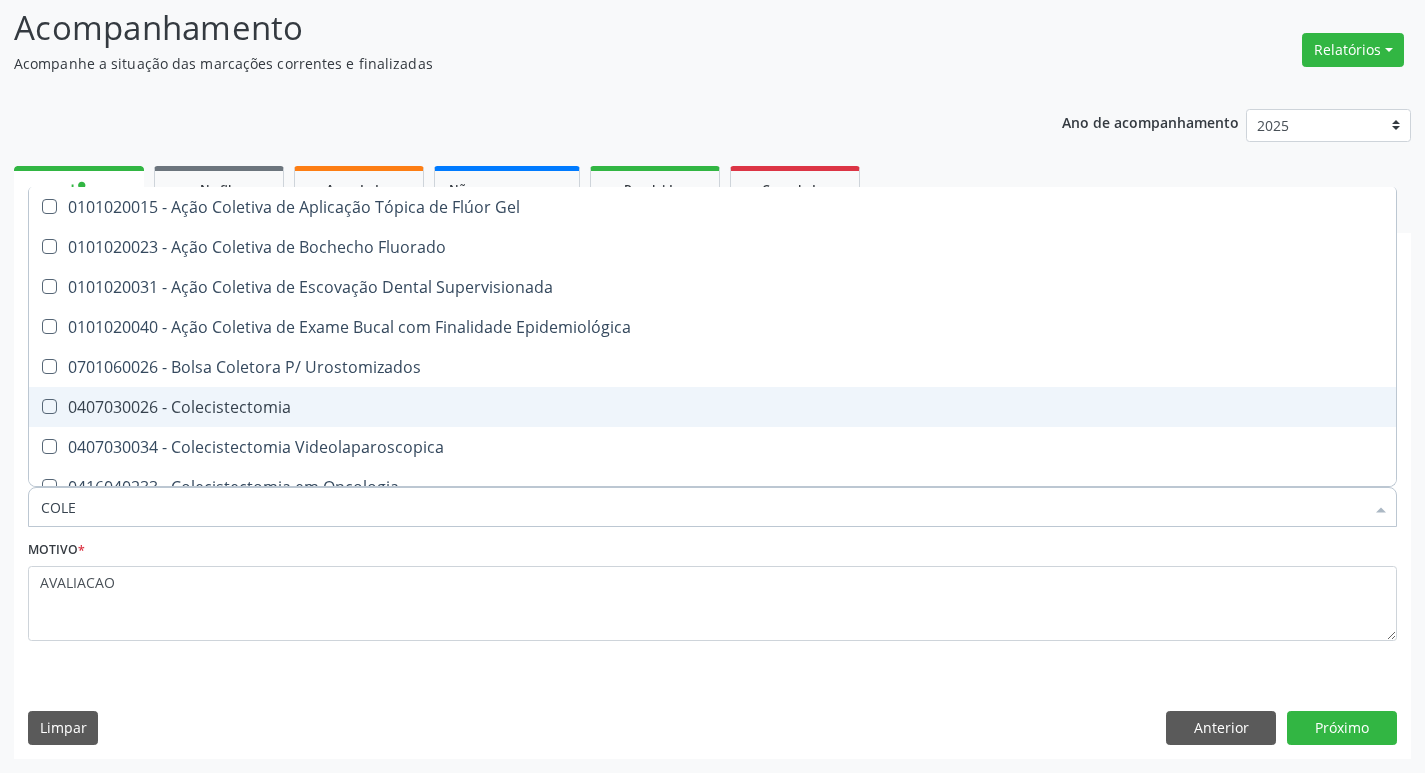 type on "COLES" 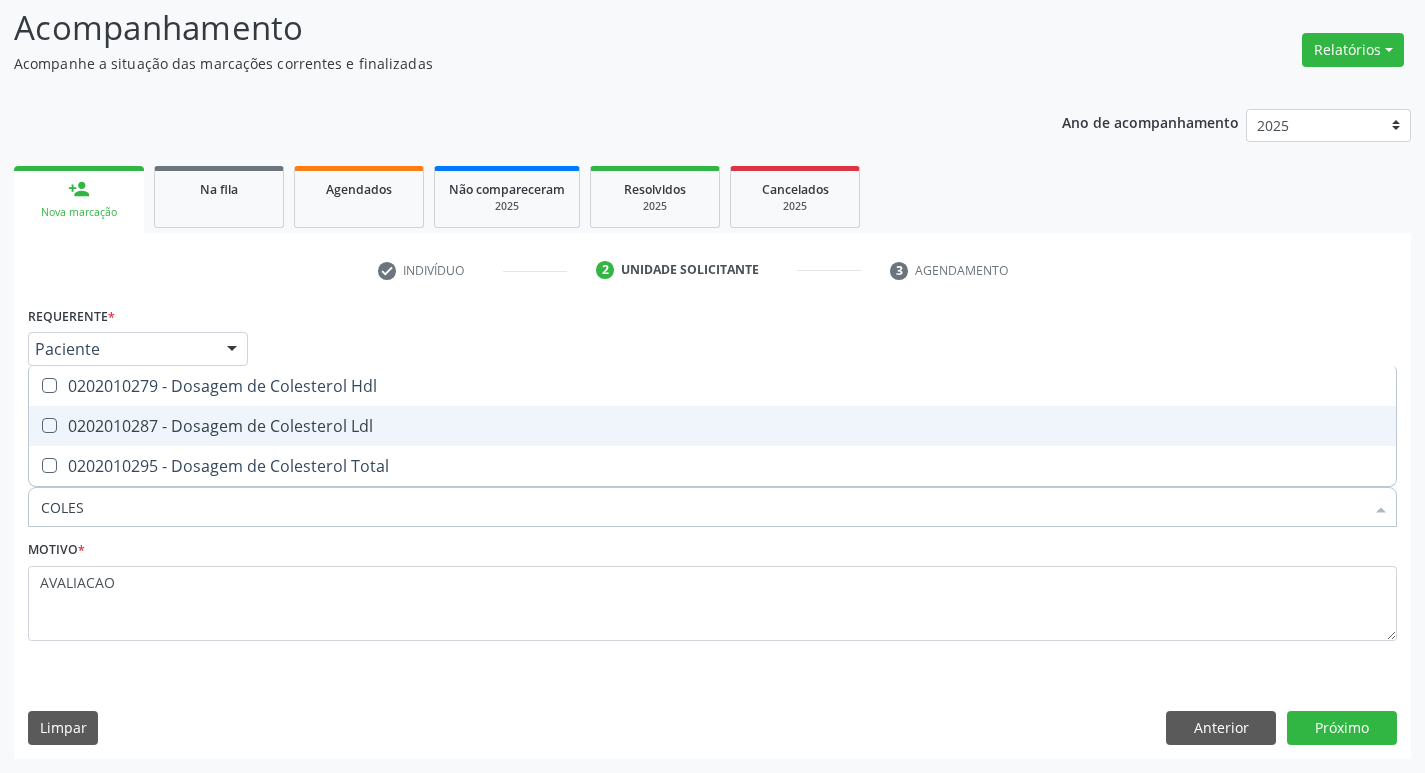 click on "0202010287 - Dosagem de Colesterol Ldl" at bounding box center [712, 426] 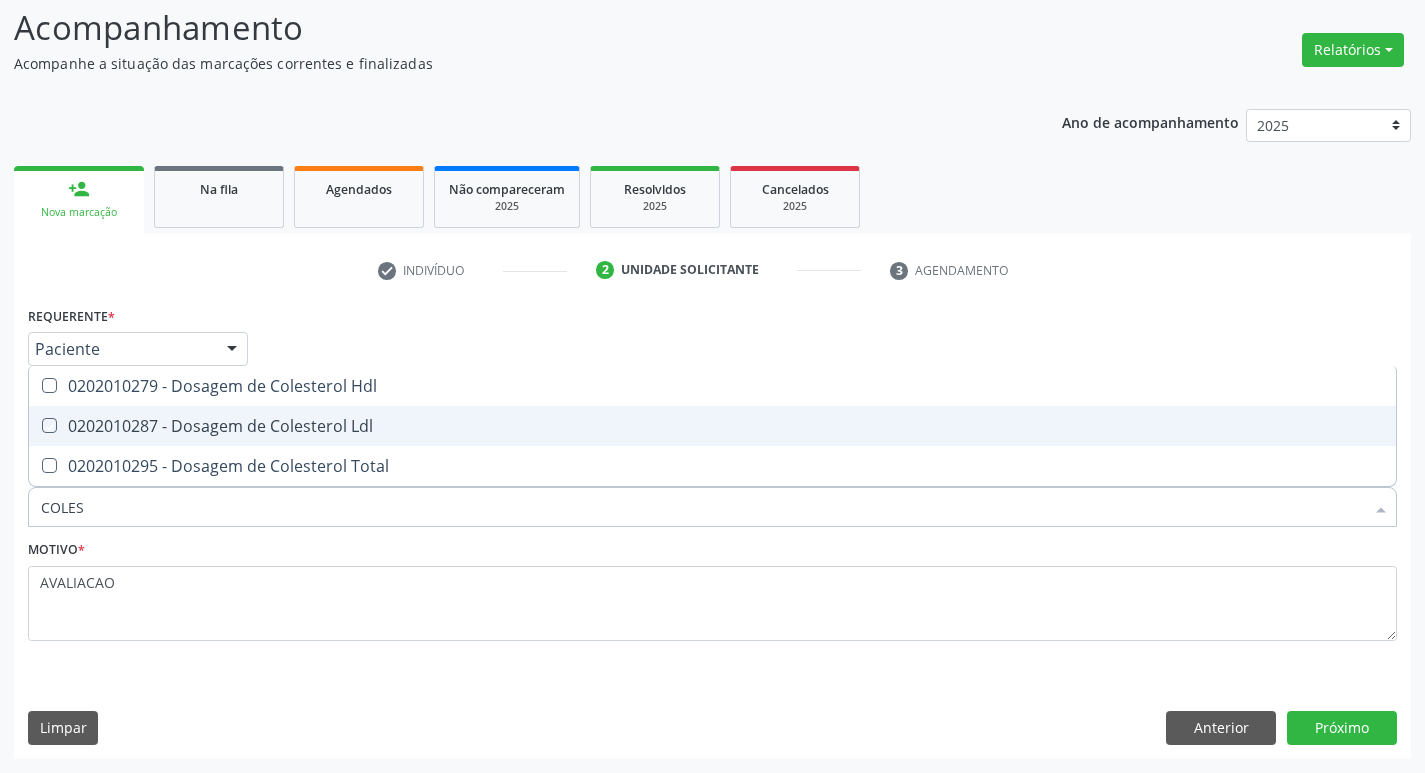 checkbox on "true" 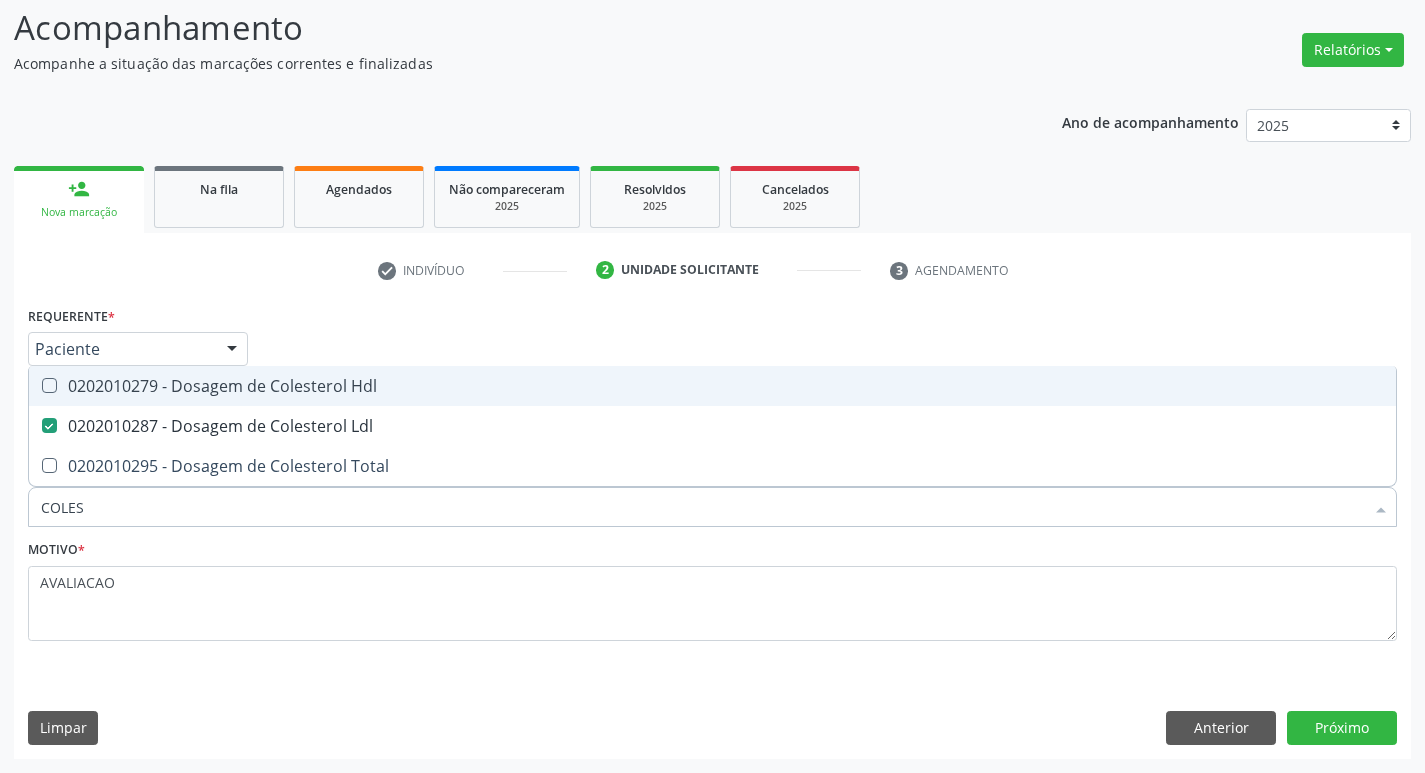 click on "0202010279 - Dosagem de Colesterol Hdl" at bounding box center [712, 386] 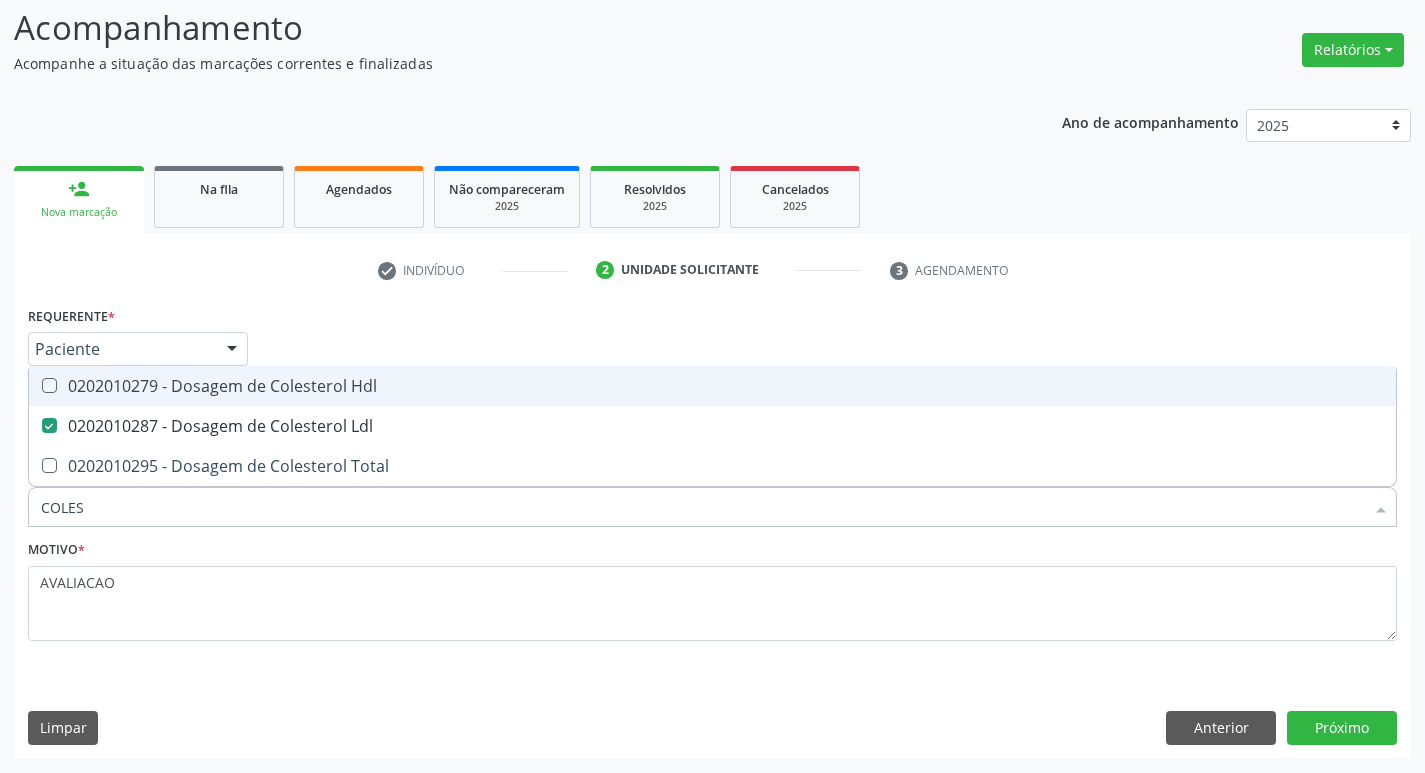 checkbox on "true" 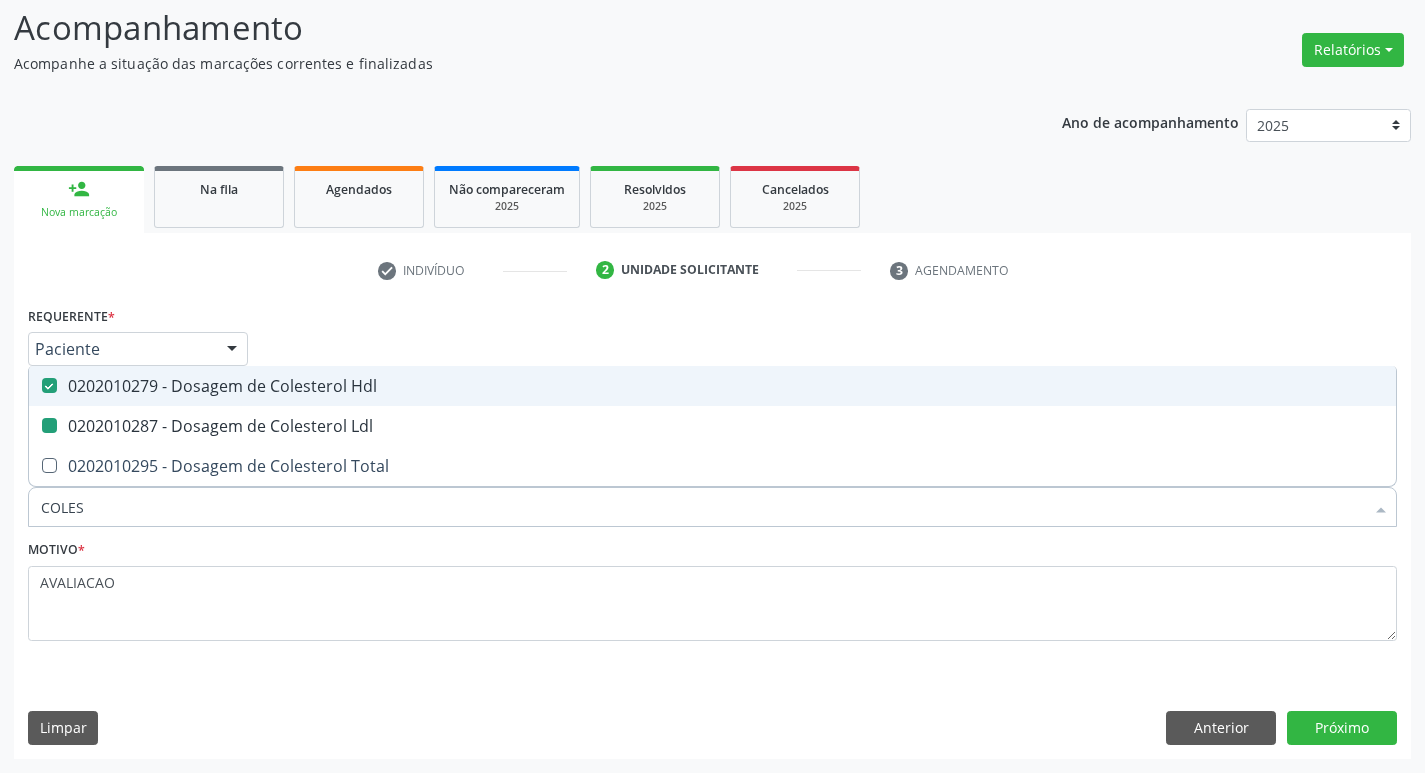 type on "COLE" 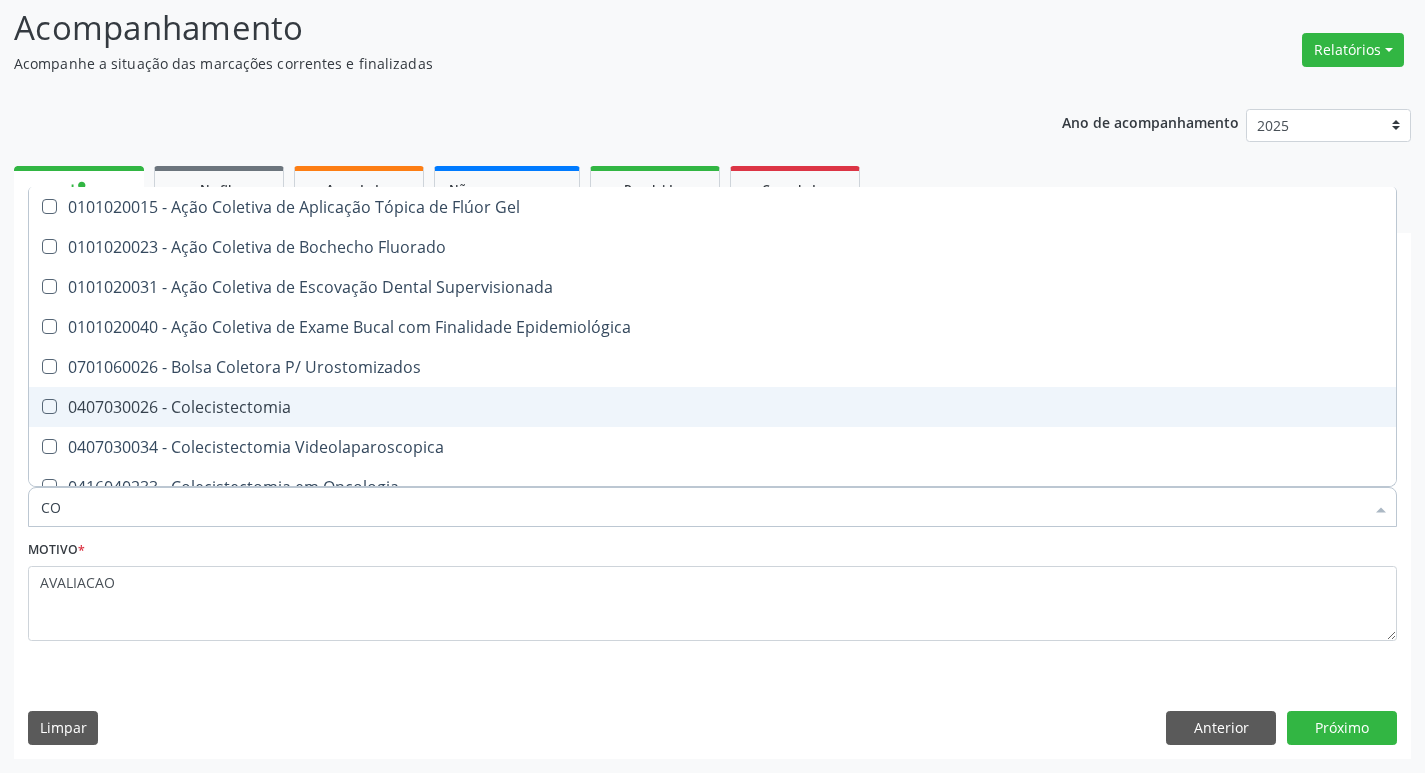 type on "C" 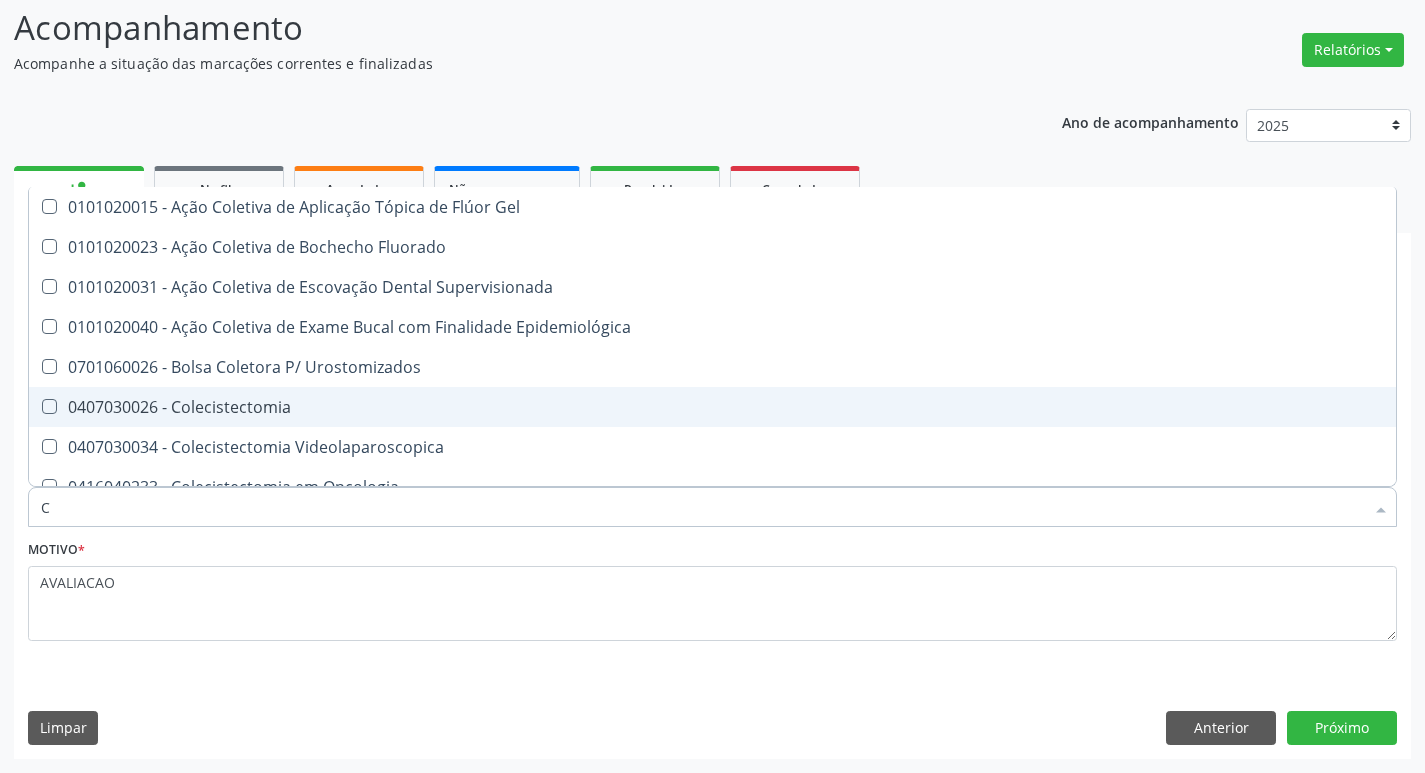 type 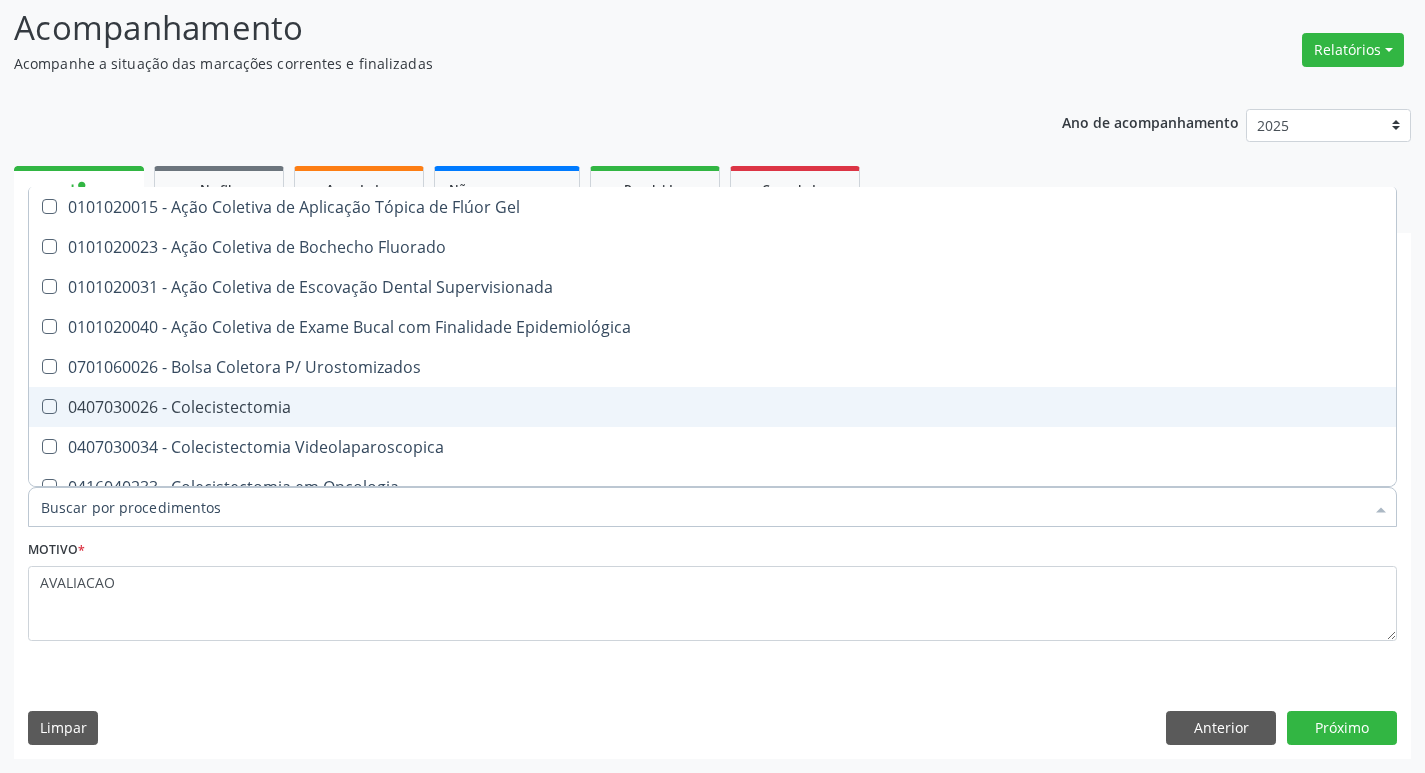 checkbox on "false" 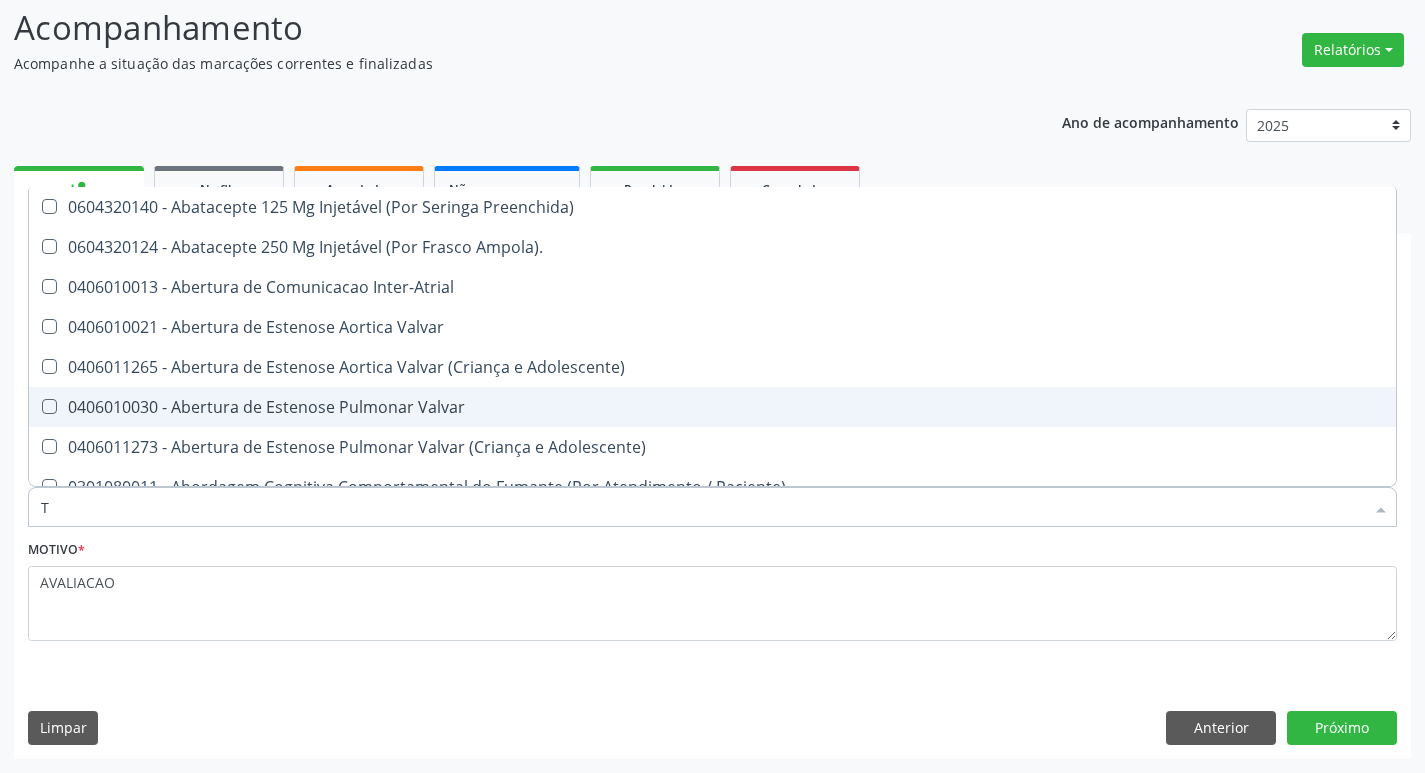 type on "TR" 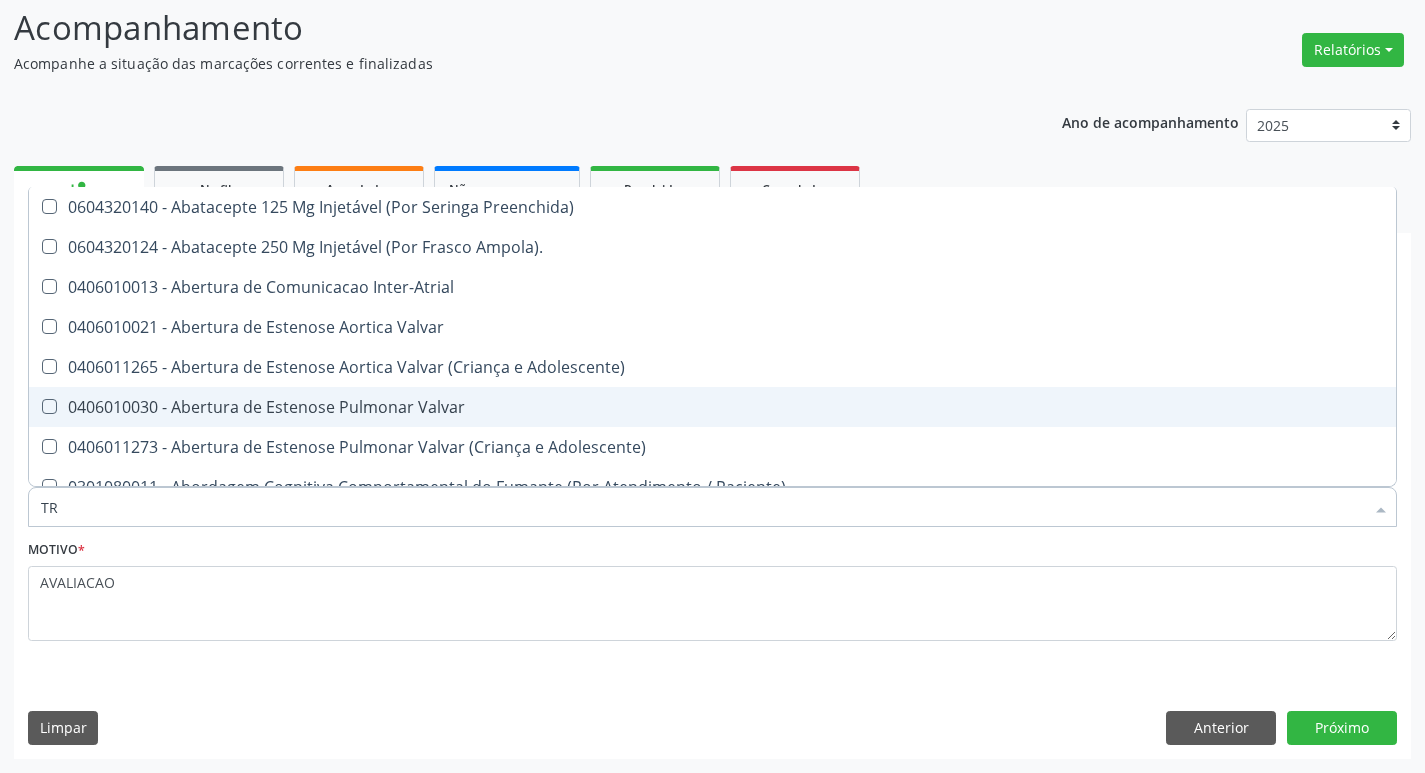 checkbox on "true" 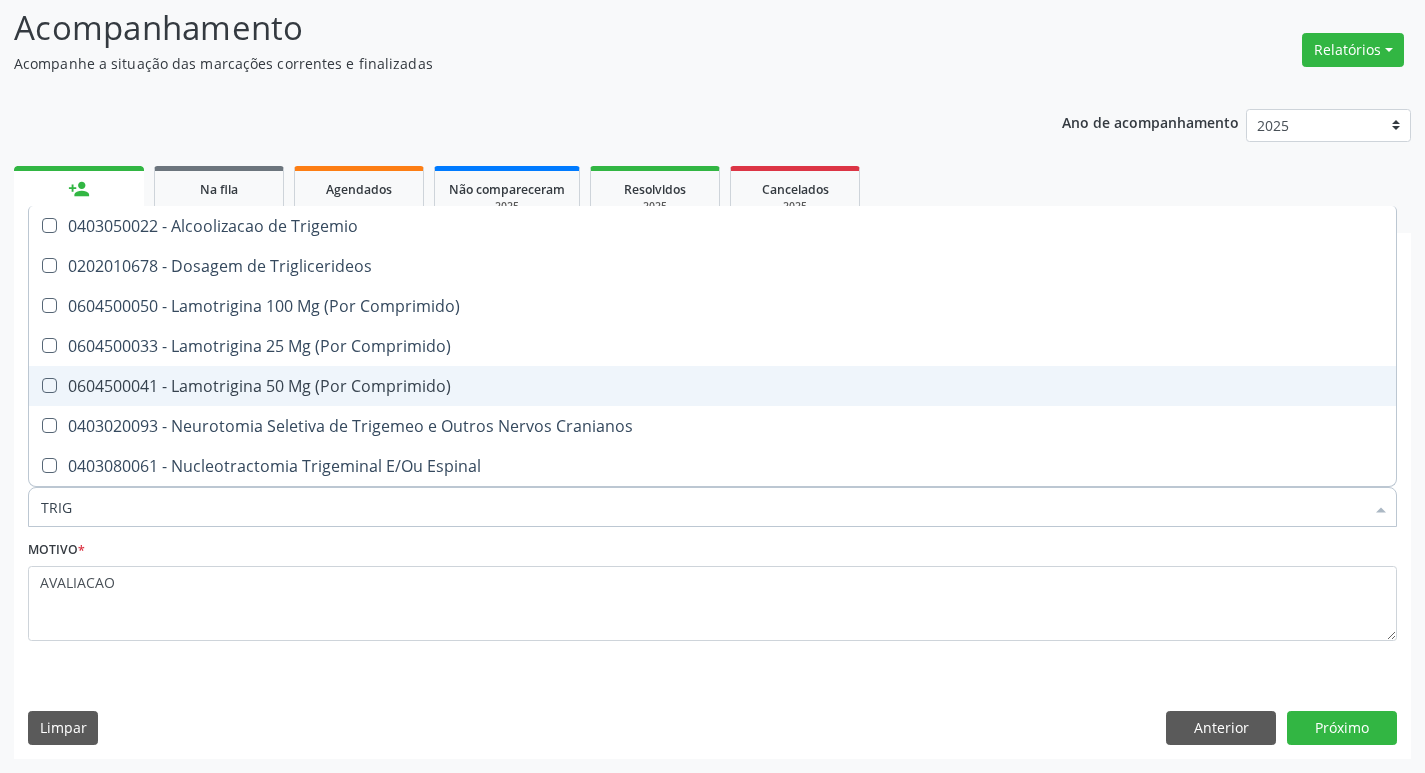 type on "TRIGL" 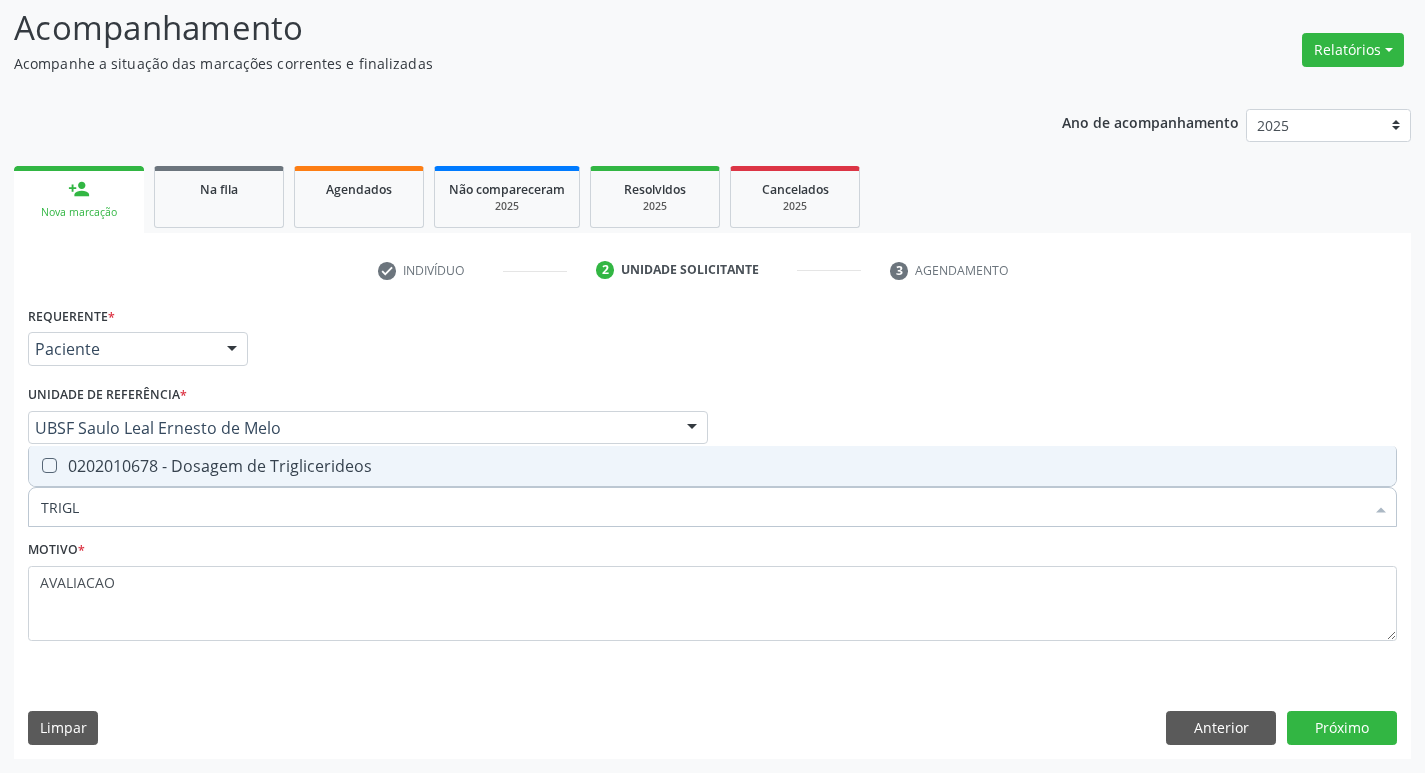 click on "0202010678 - Dosagem de Triglicerideos" at bounding box center [712, 466] 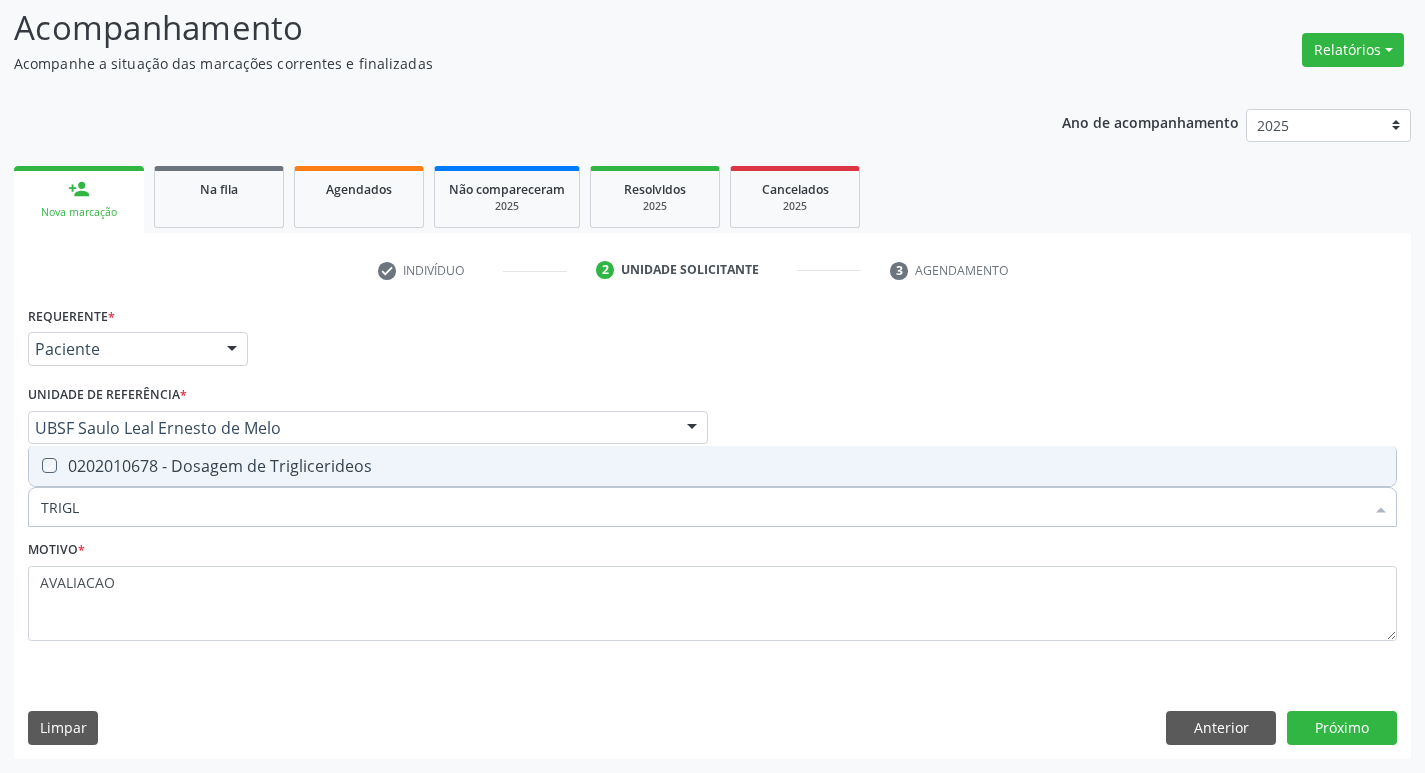 checkbox on "true" 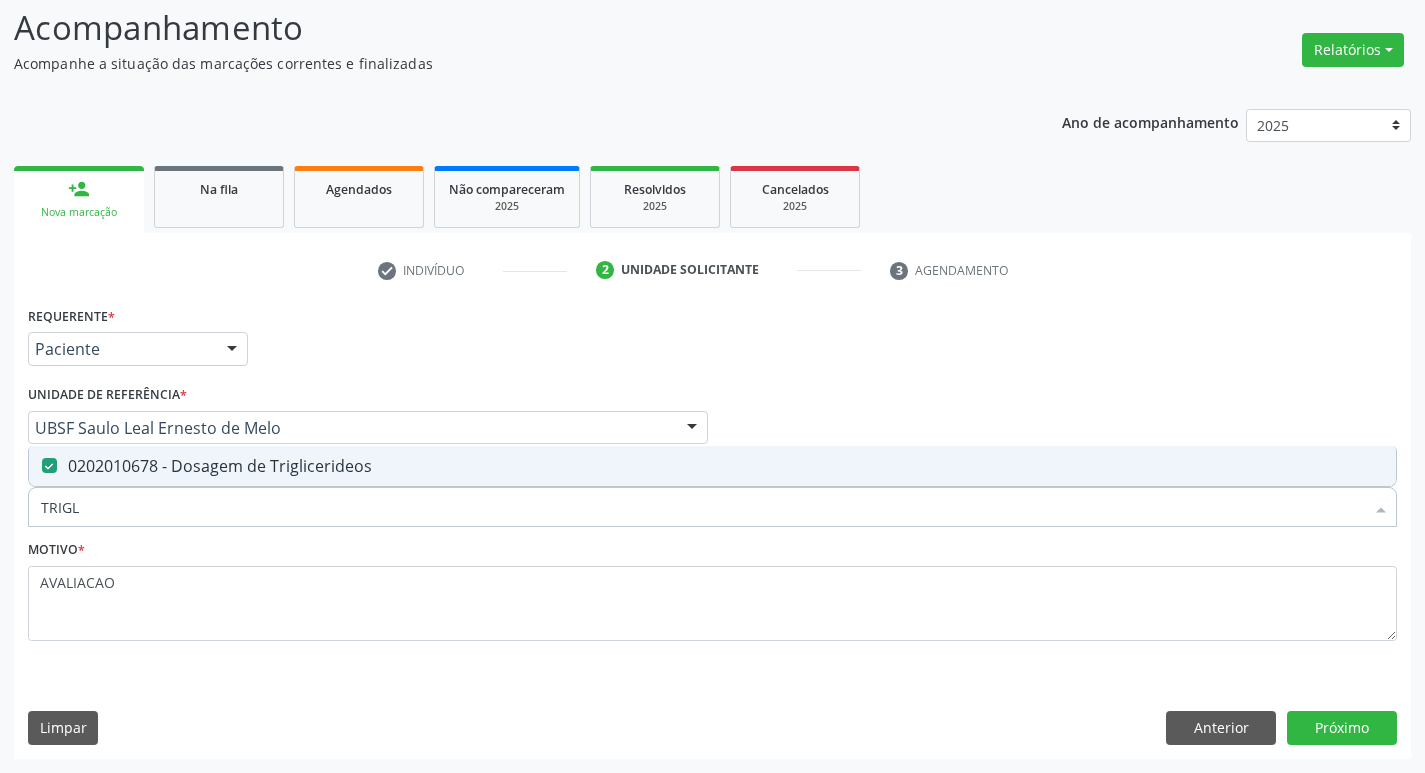 type on "TRIG" 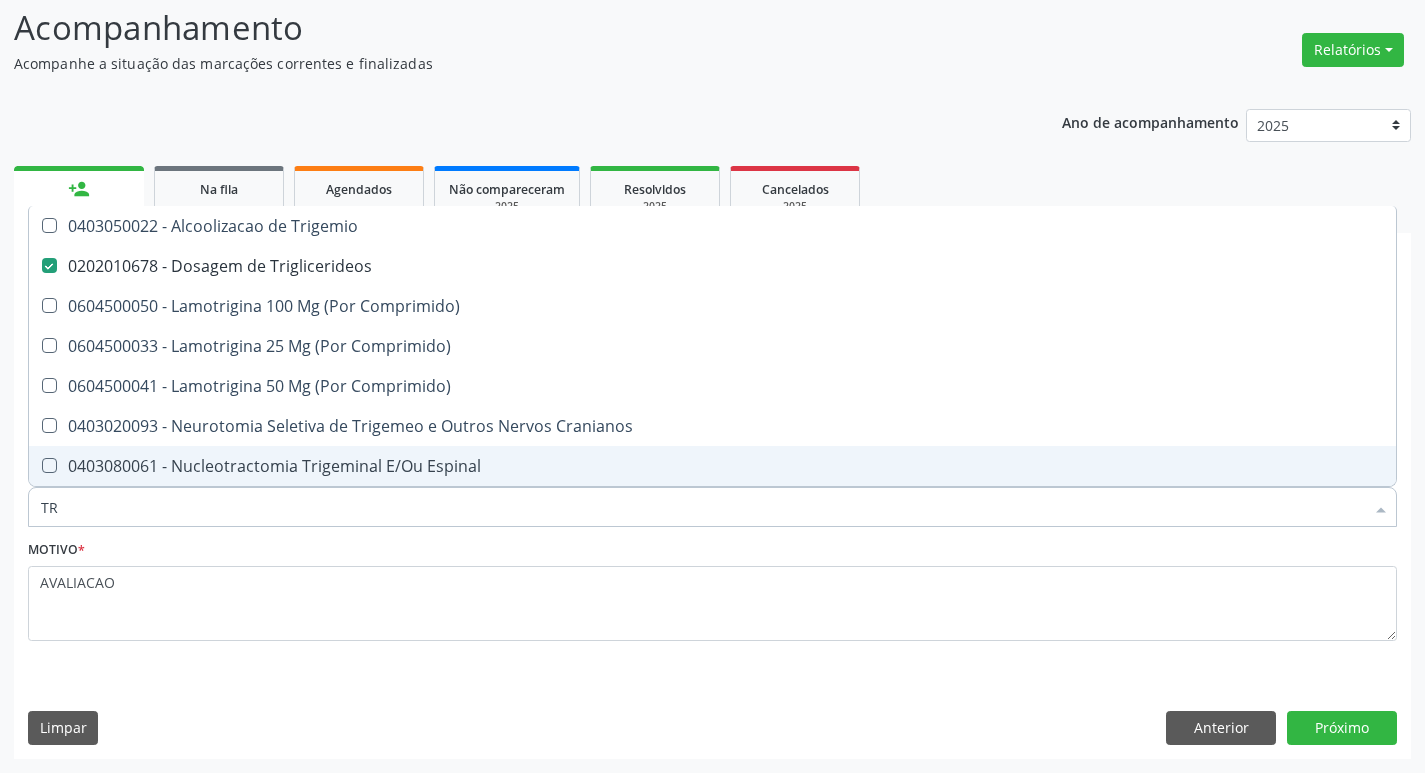 type on "T" 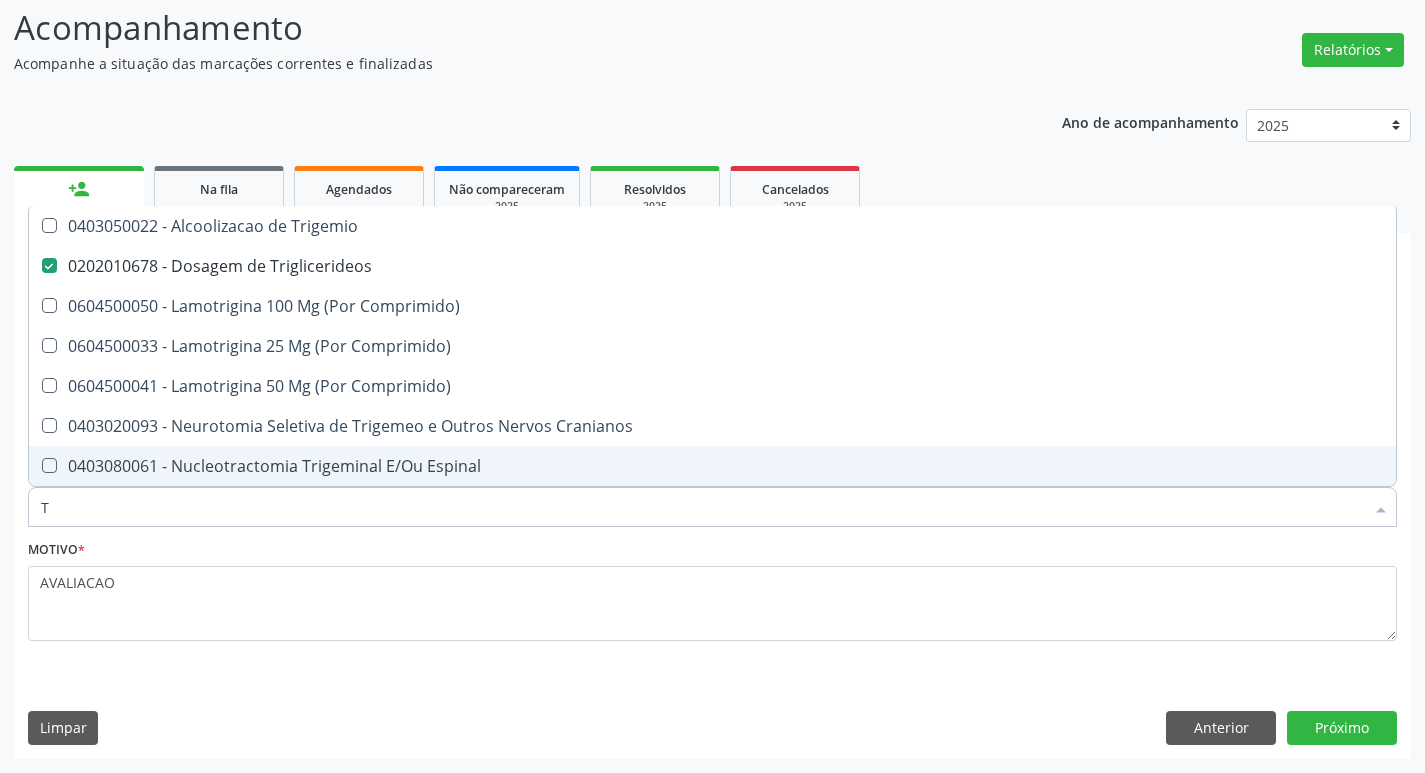 type 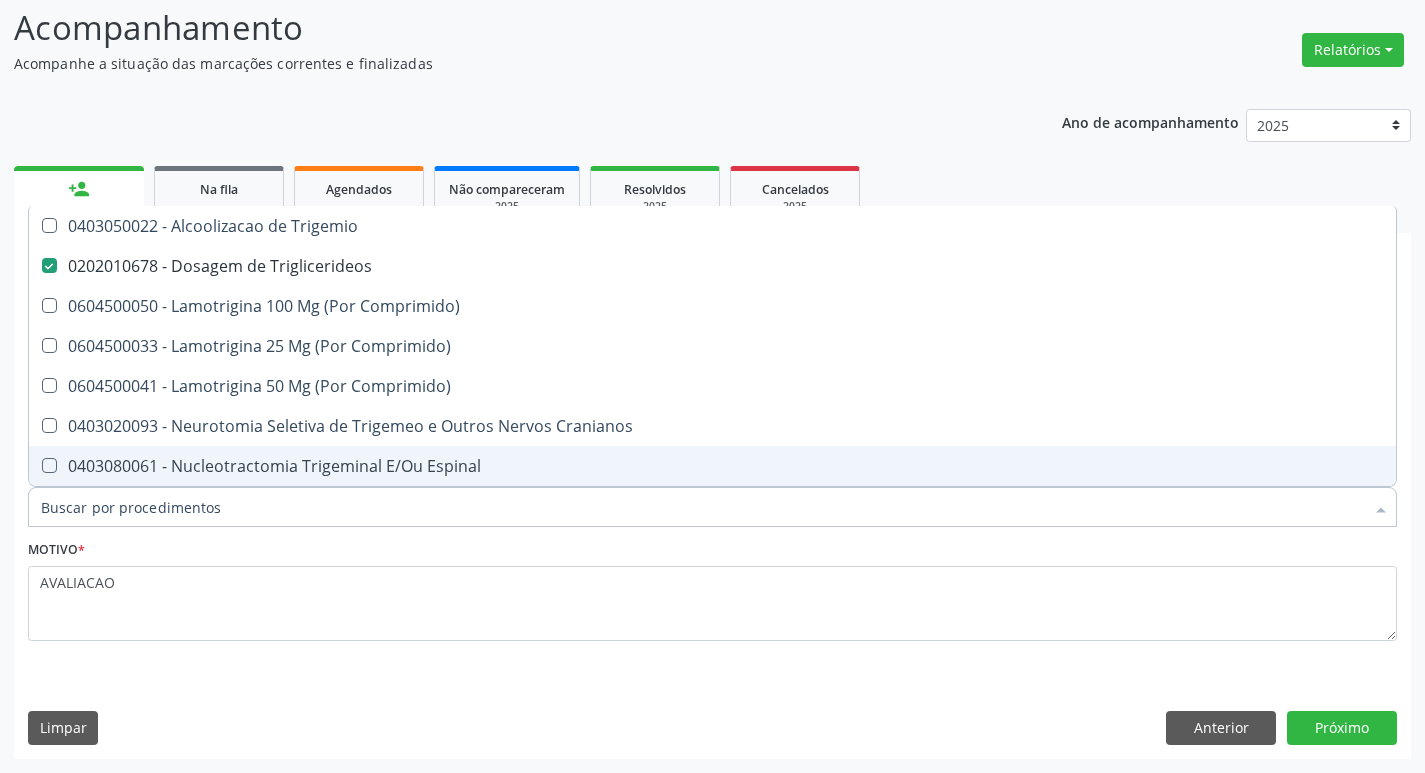 checkbox on "false" 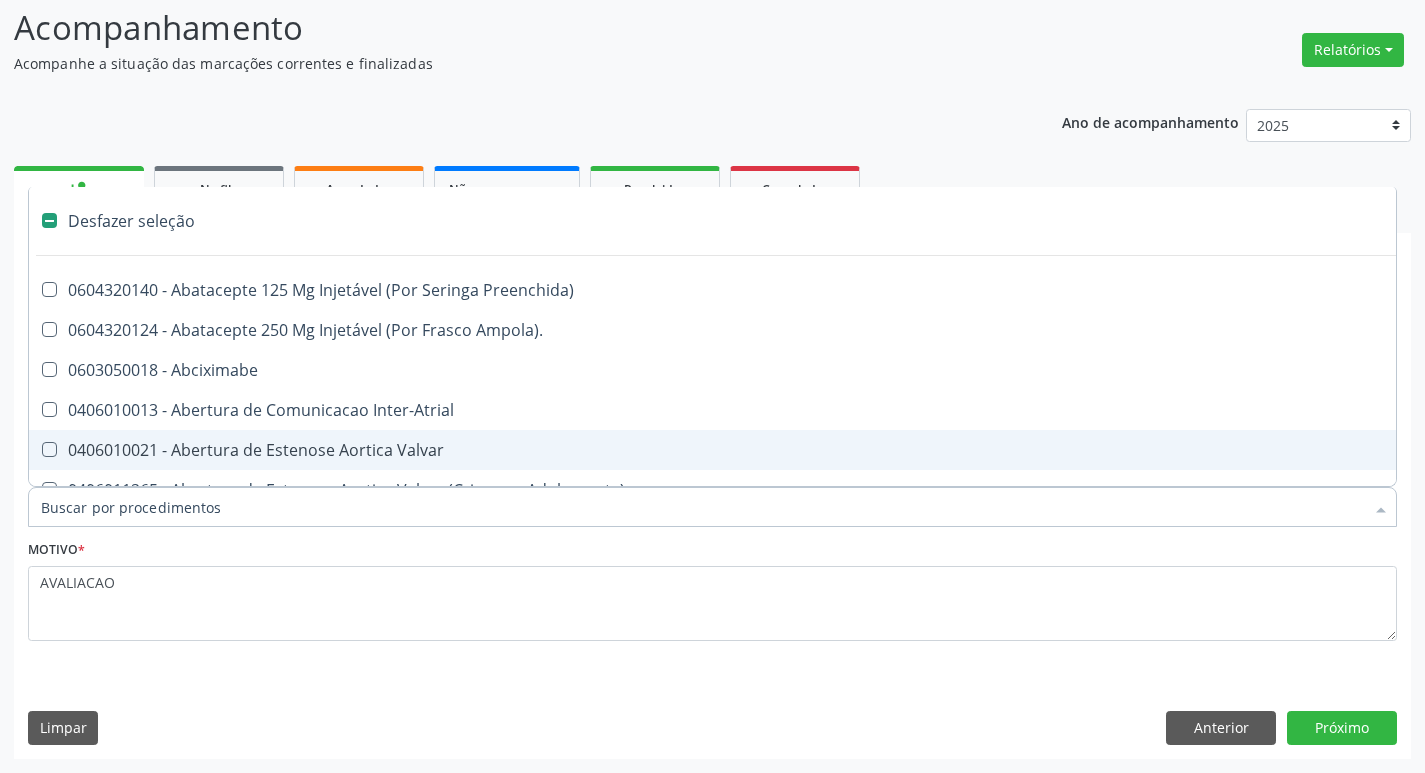 type on "V" 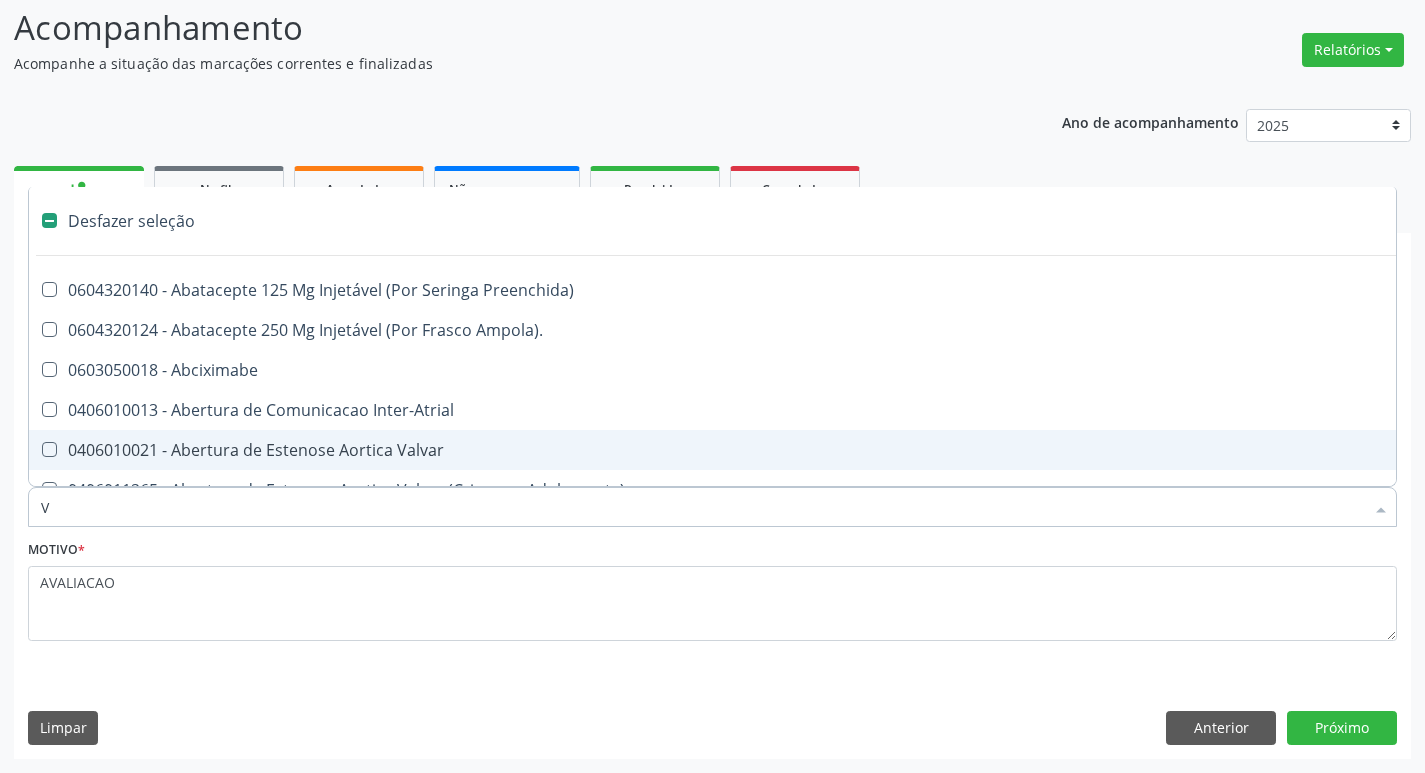 checkbox on "true" 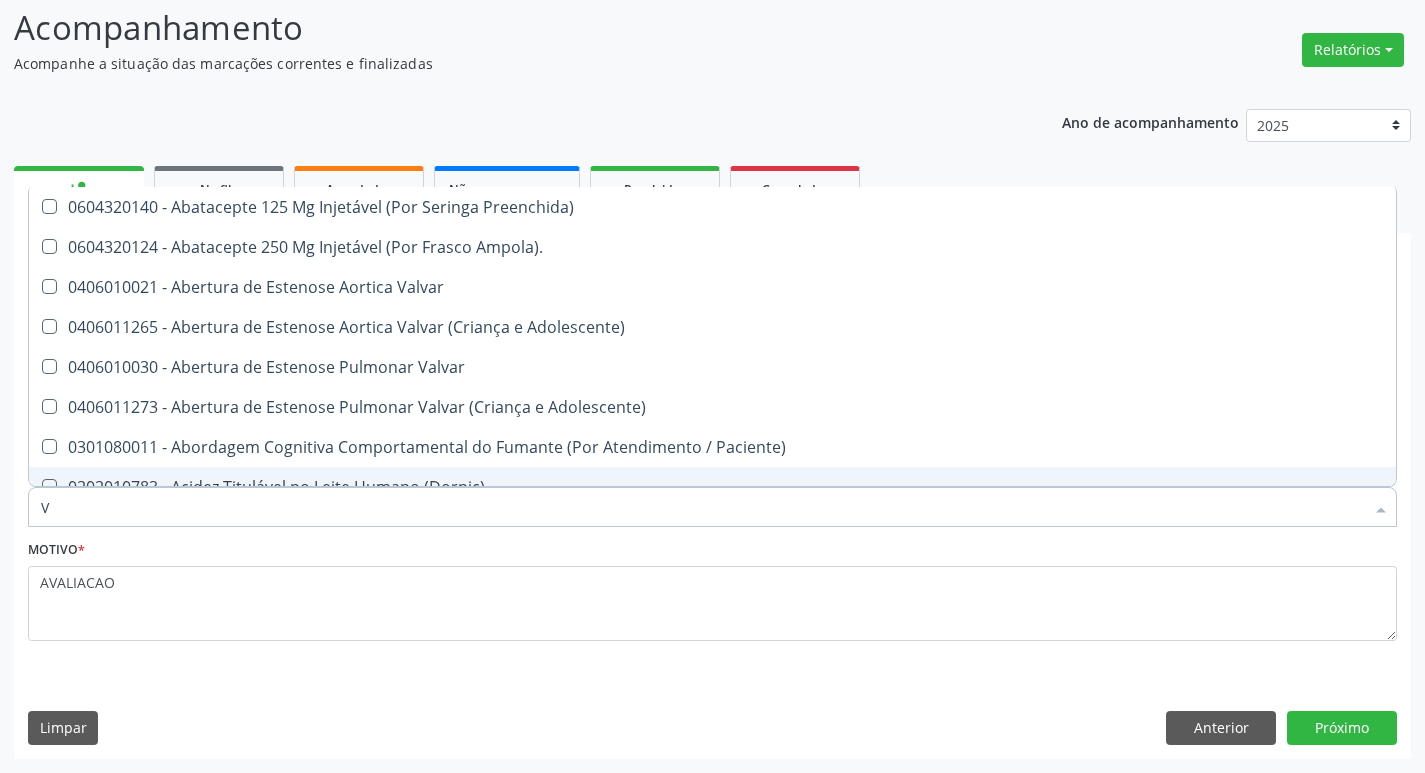 type on "VI" 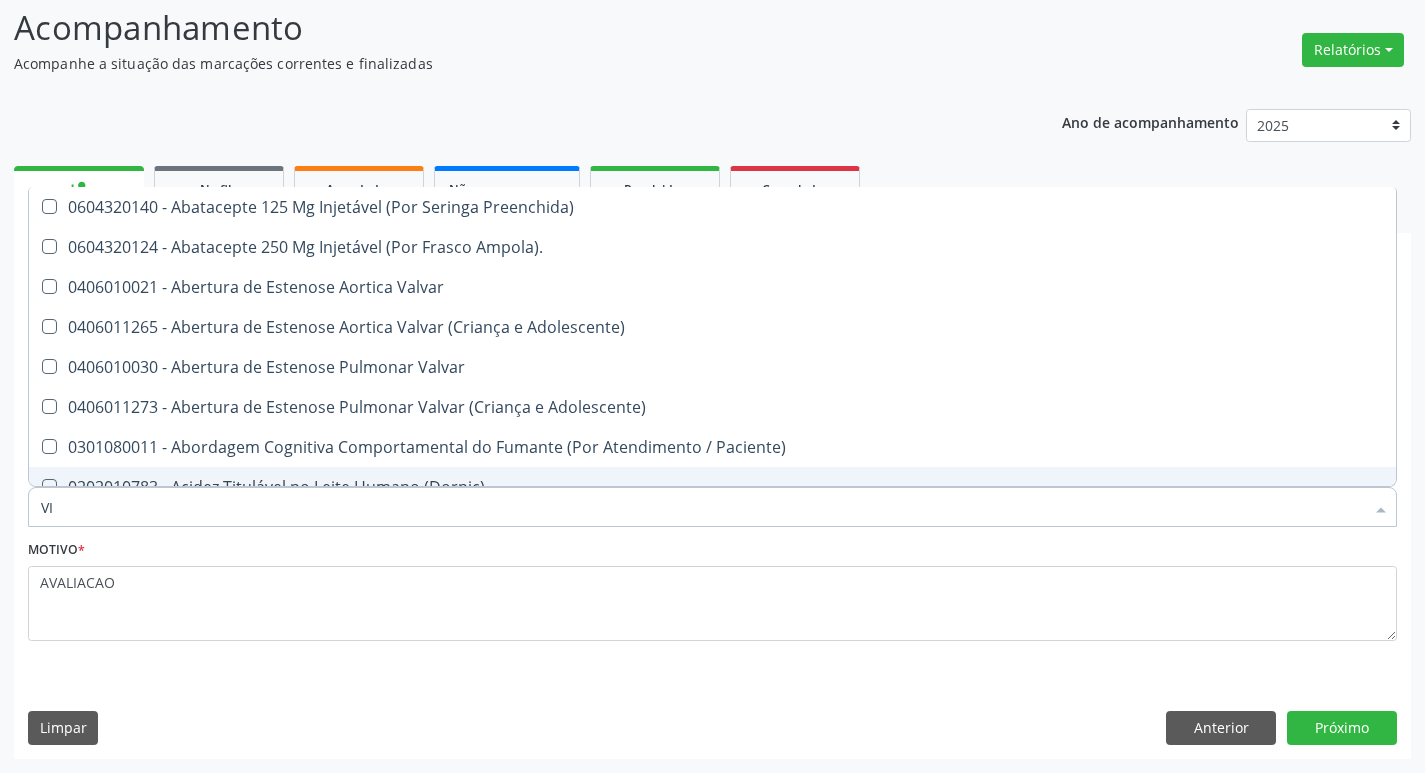 checkbox on "true" 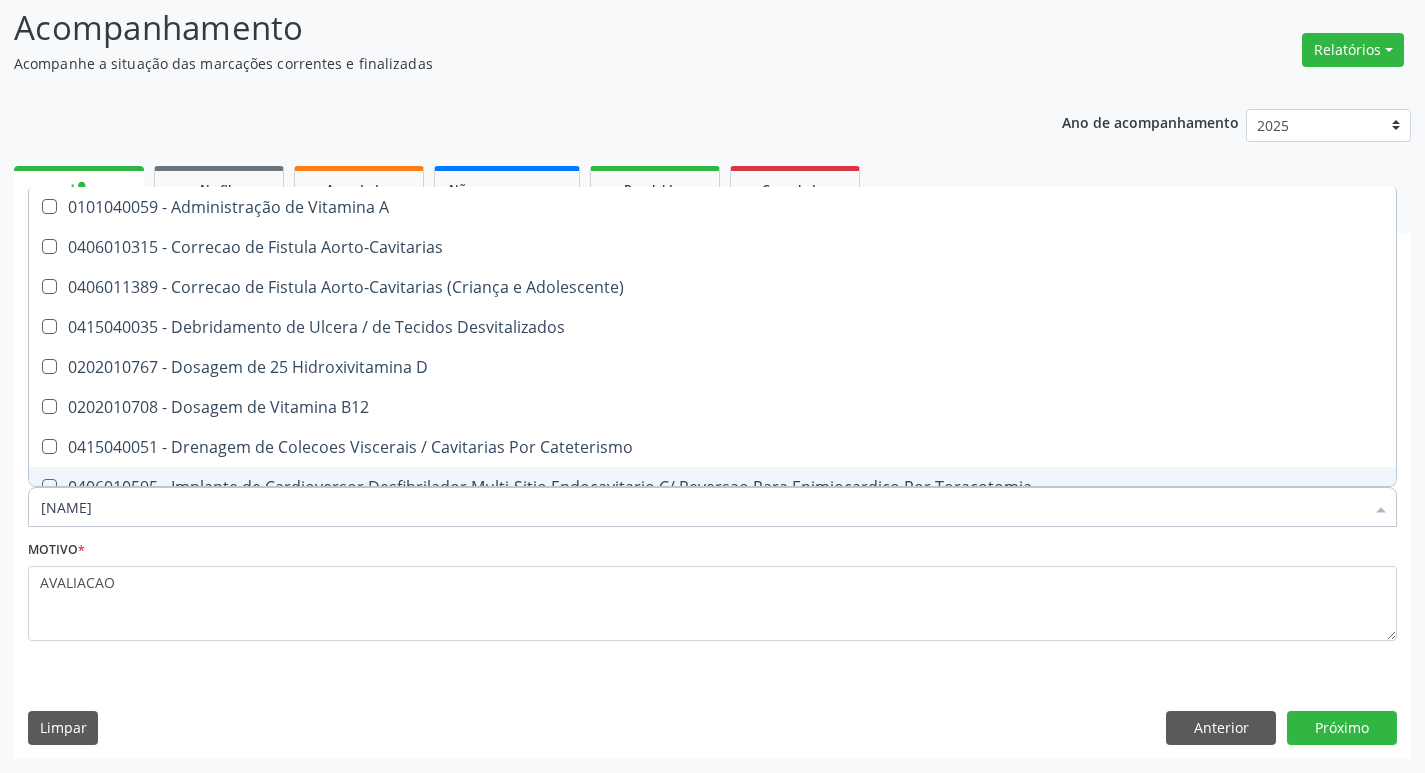 type on "VITAM" 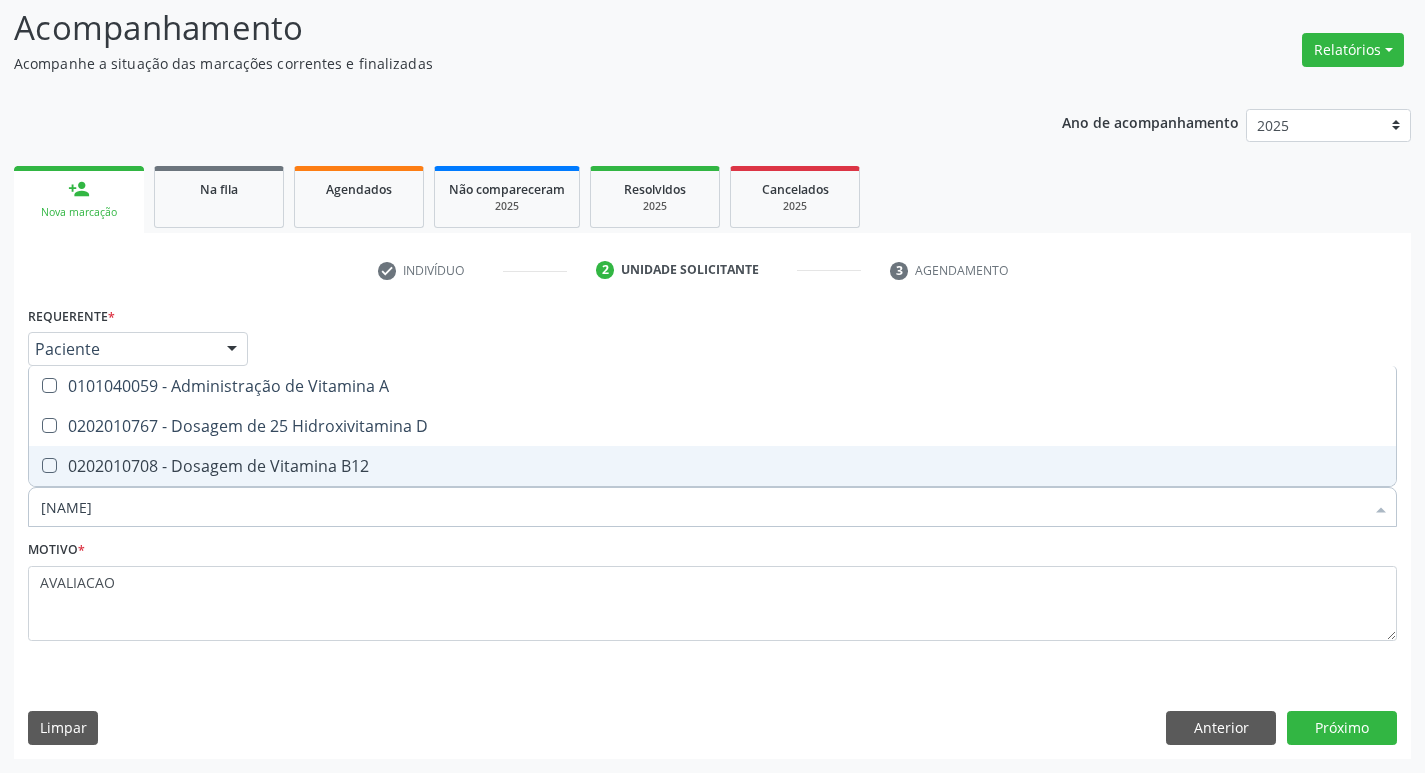 click on "0202010708 - Dosagem de Vitamina B12" at bounding box center (712, 466) 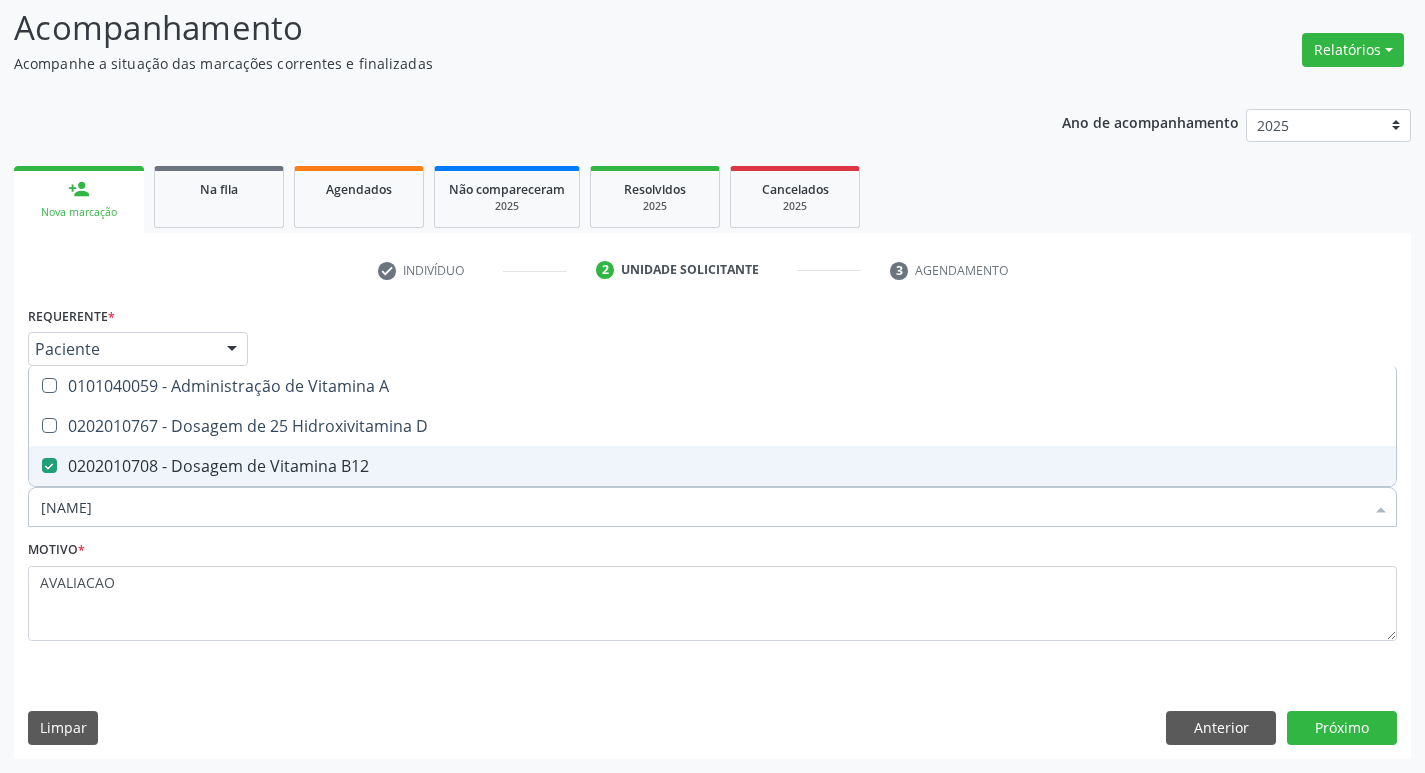 click on "0202010708 - Dosagem de Vitamina B12" at bounding box center (712, 466) 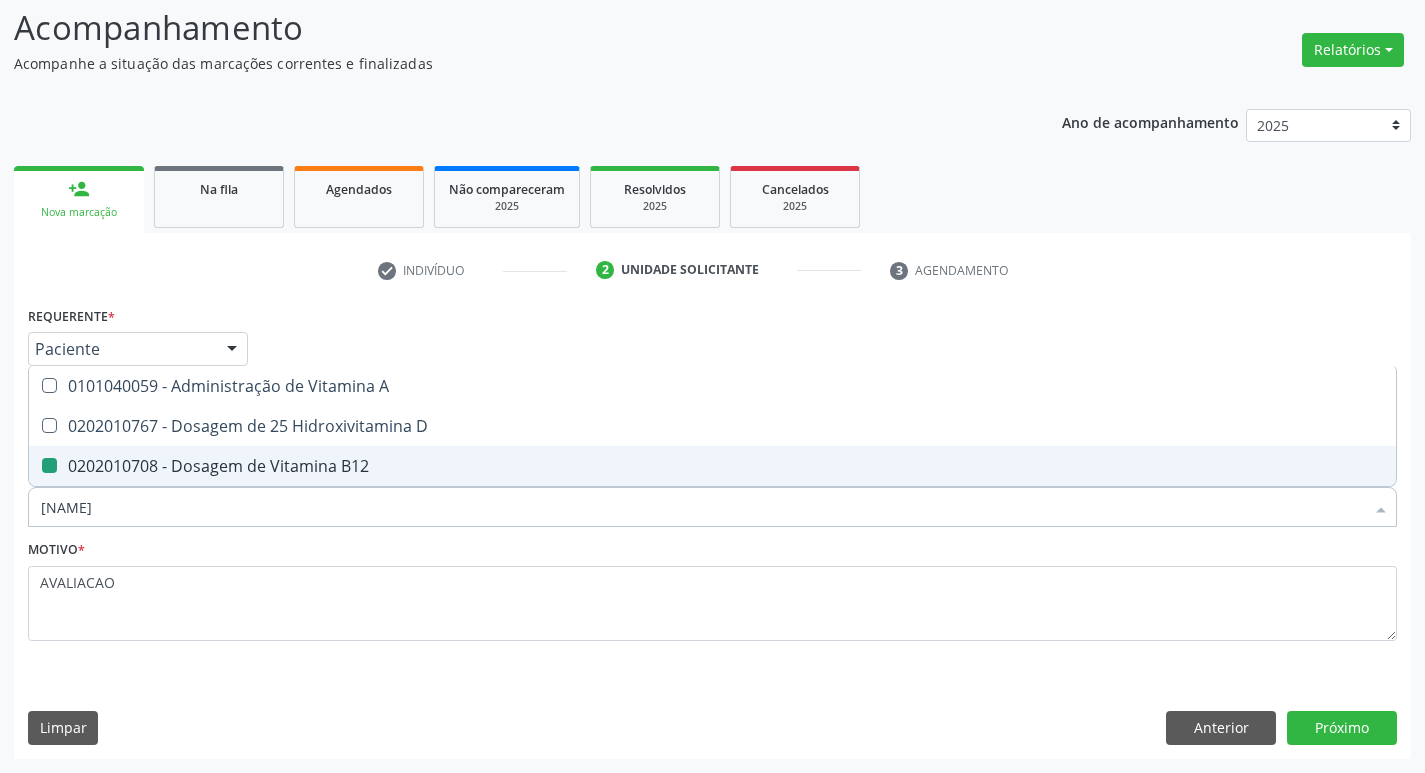 checkbox on "false" 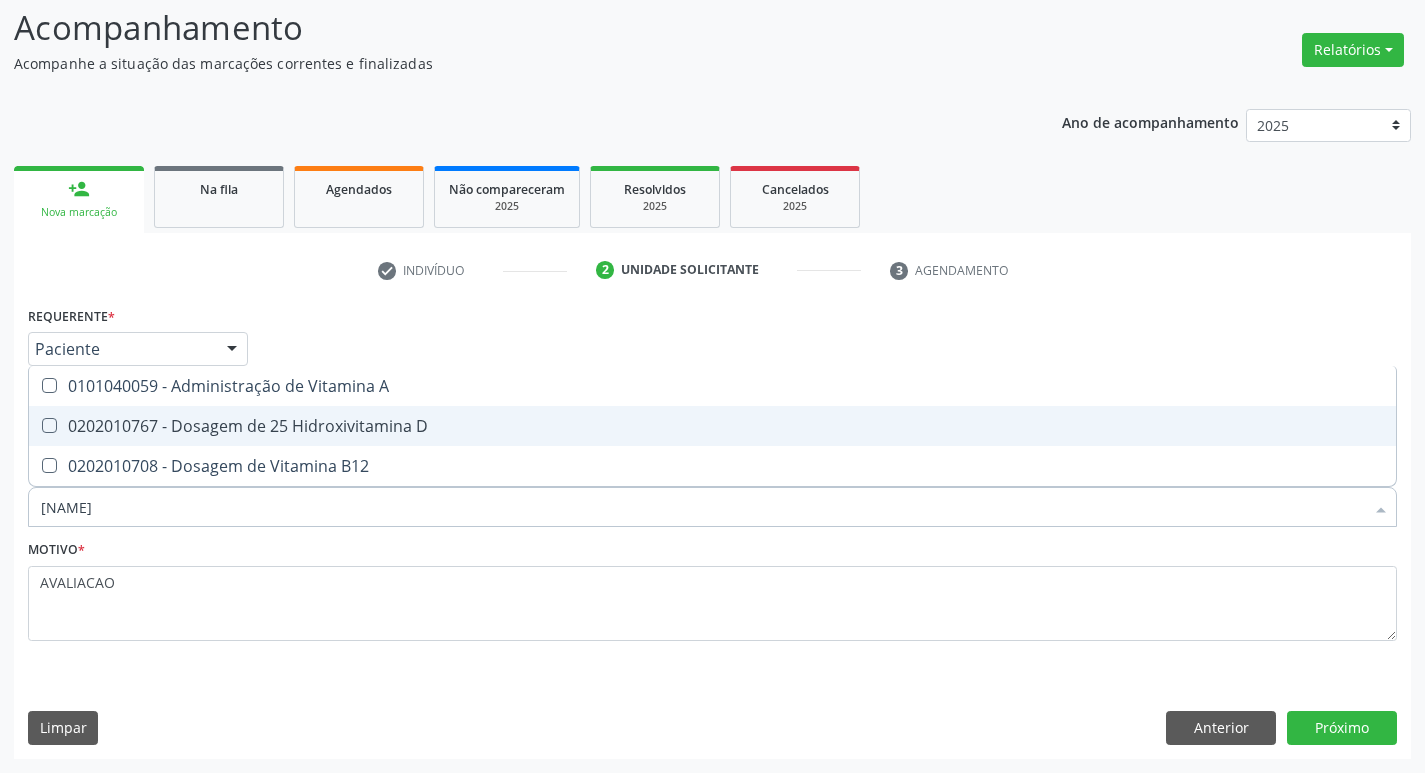 click on "0202010767 - Dosagem de 25 Hidroxivitamina D" at bounding box center (712, 426) 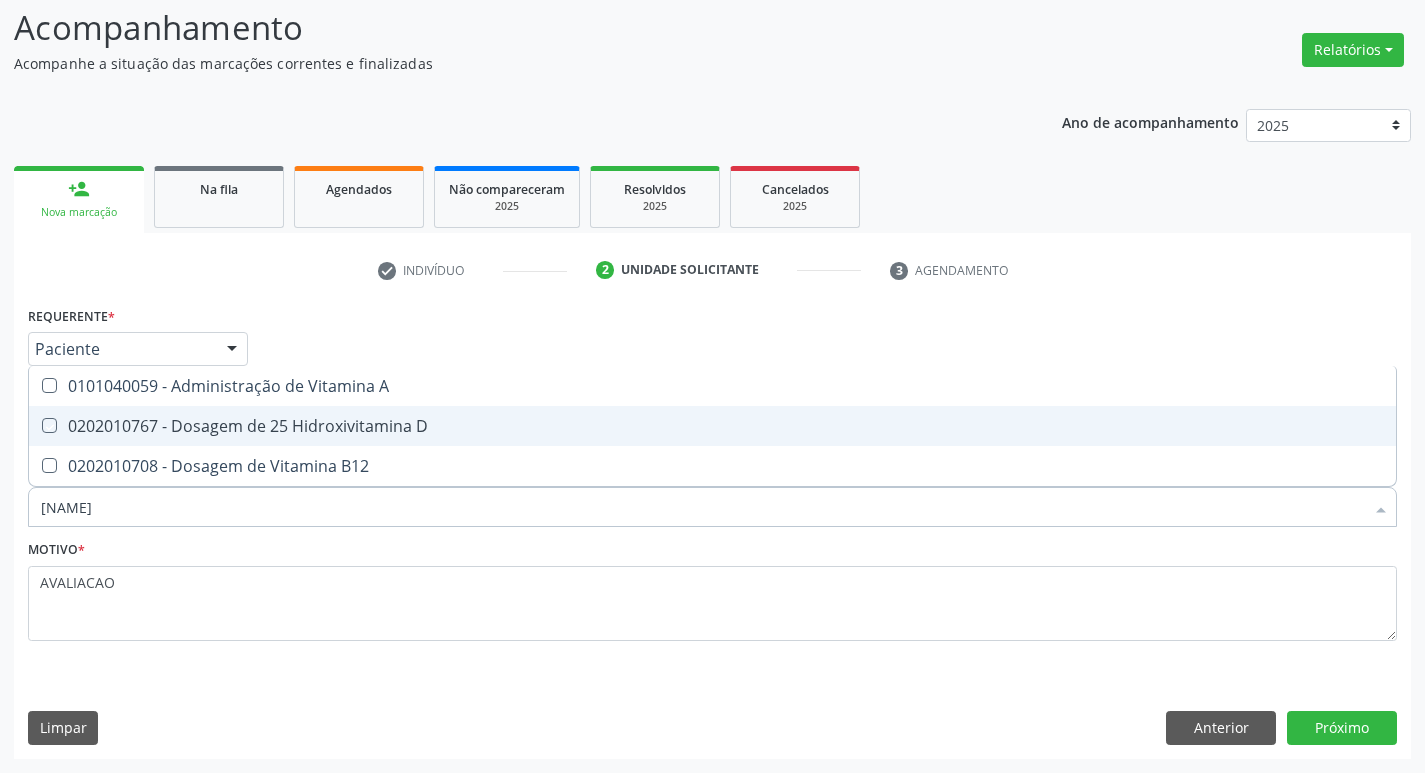 checkbox on "true" 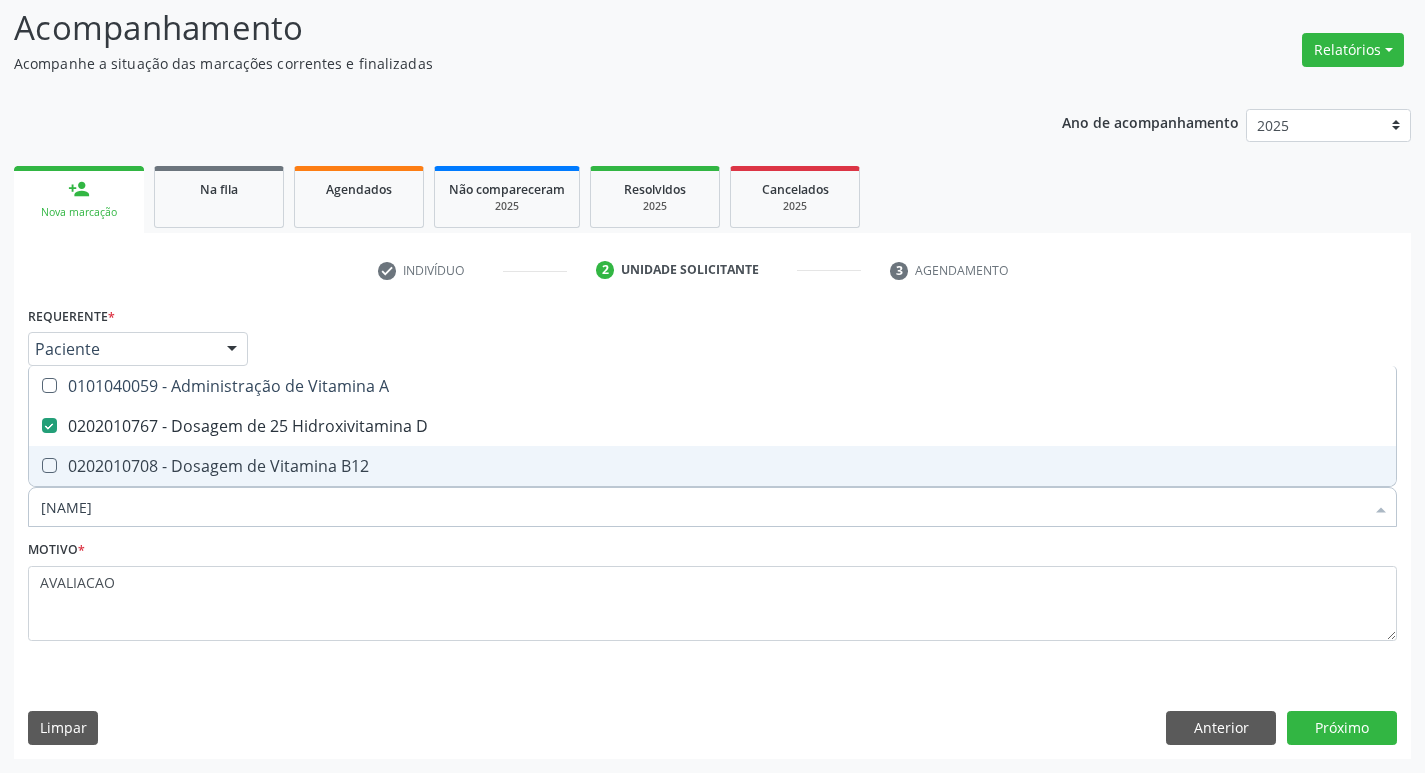 click on "0202010708 - Dosagem de Vitamina B12" at bounding box center [712, 466] 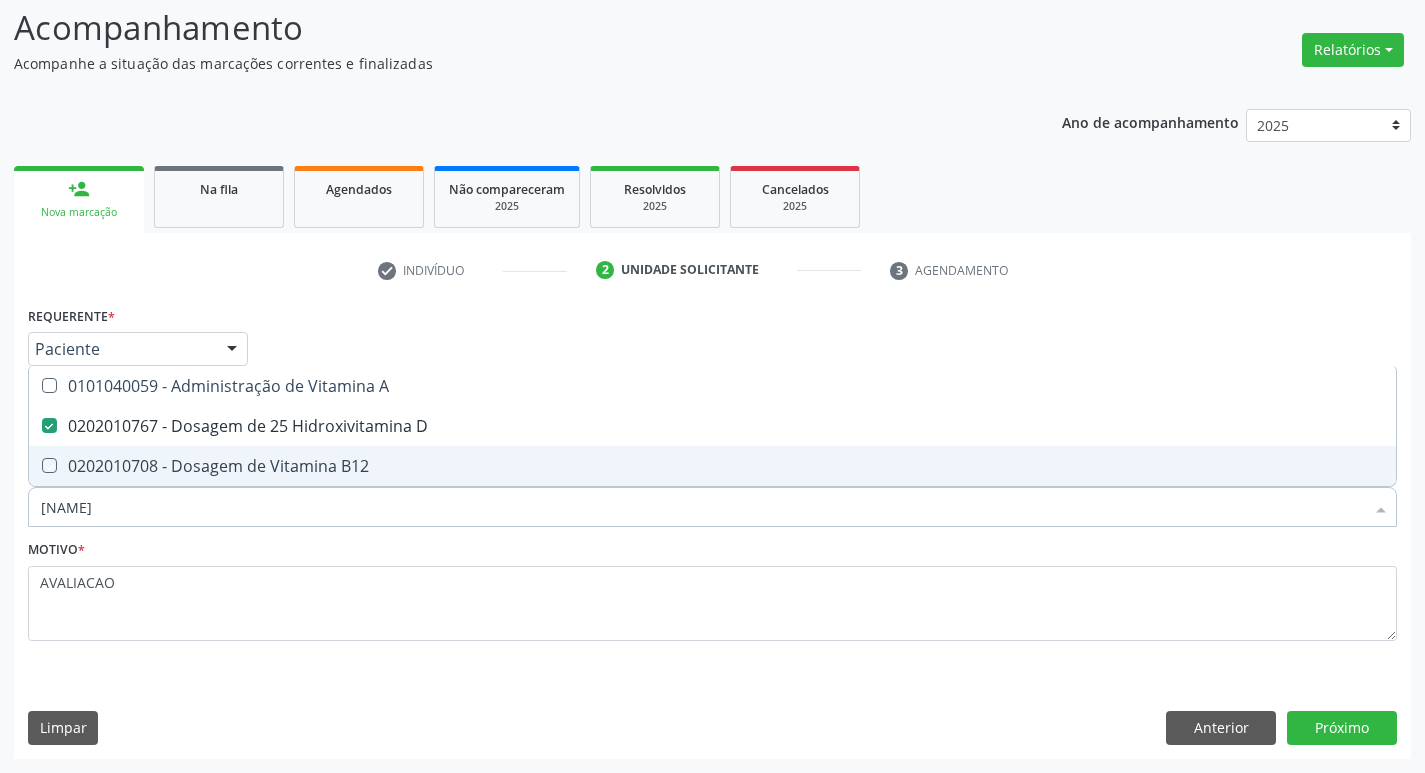 checkbox on "true" 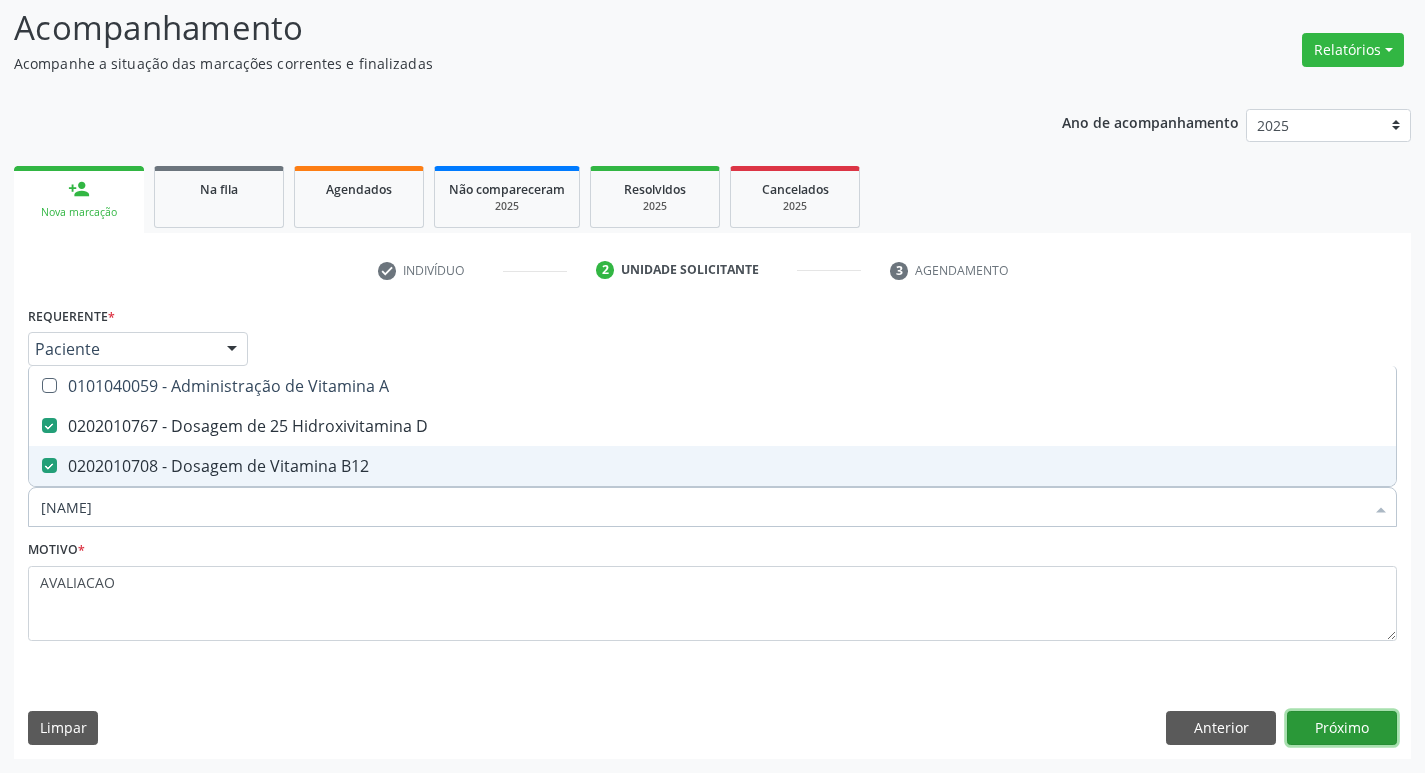 click on "Próximo" at bounding box center [1342, 728] 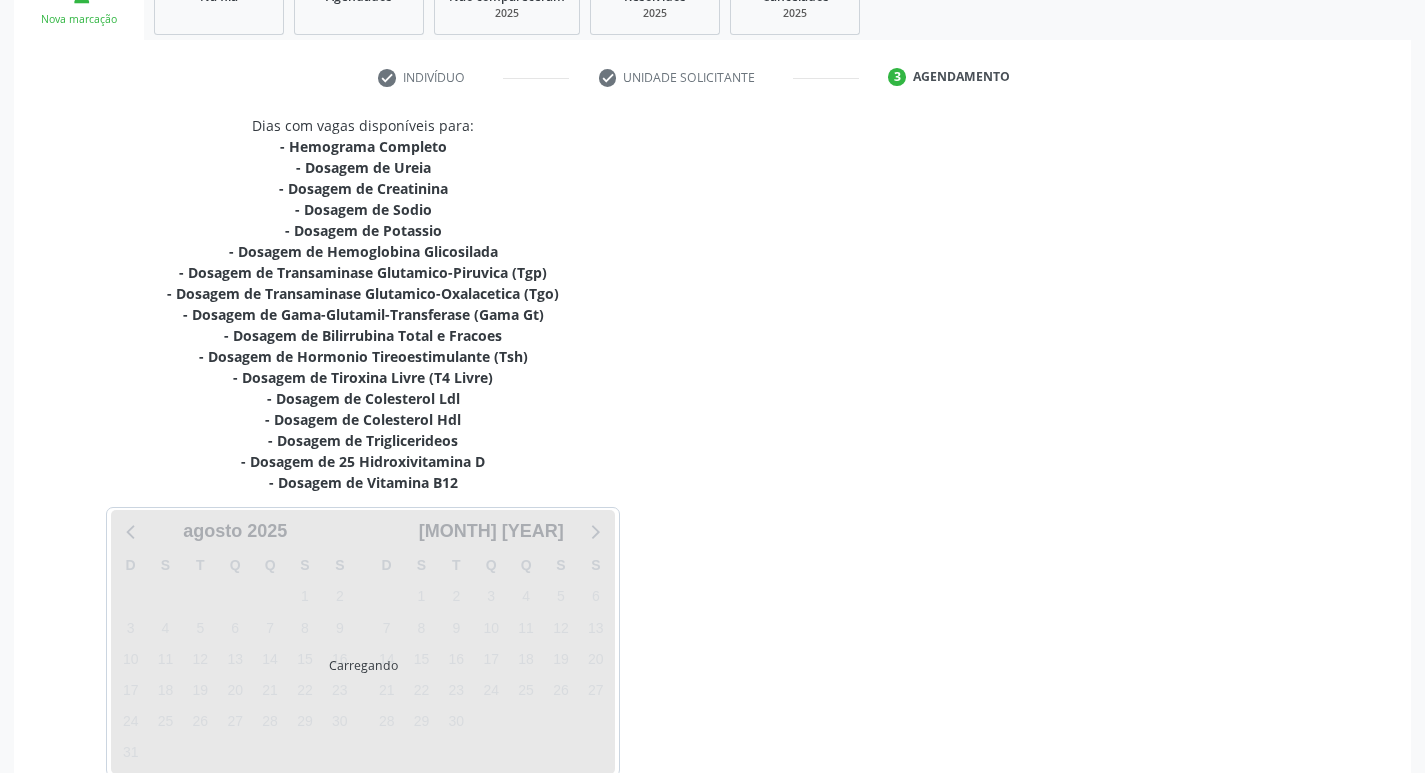 scroll, scrollTop: 433, scrollLeft: 0, axis: vertical 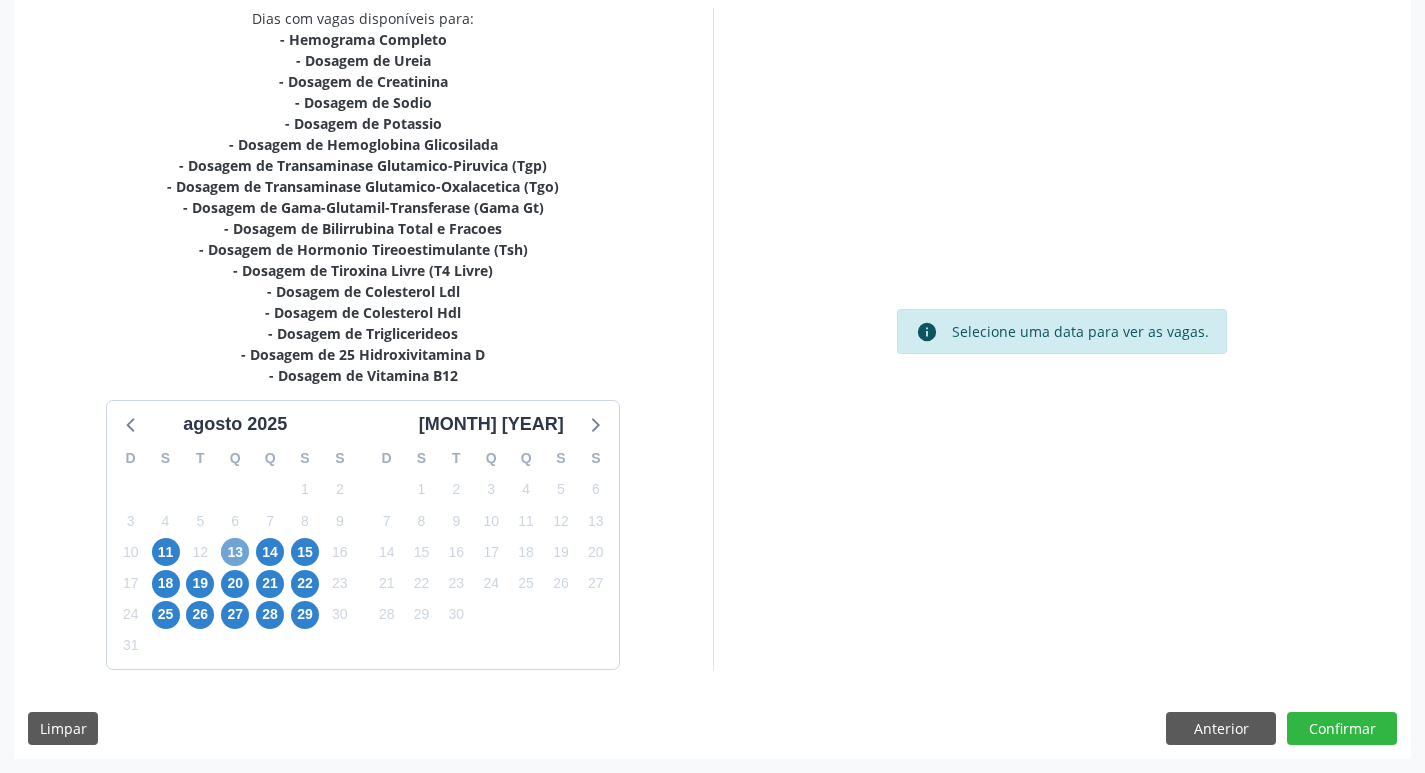click on "13" at bounding box center [235, 552] 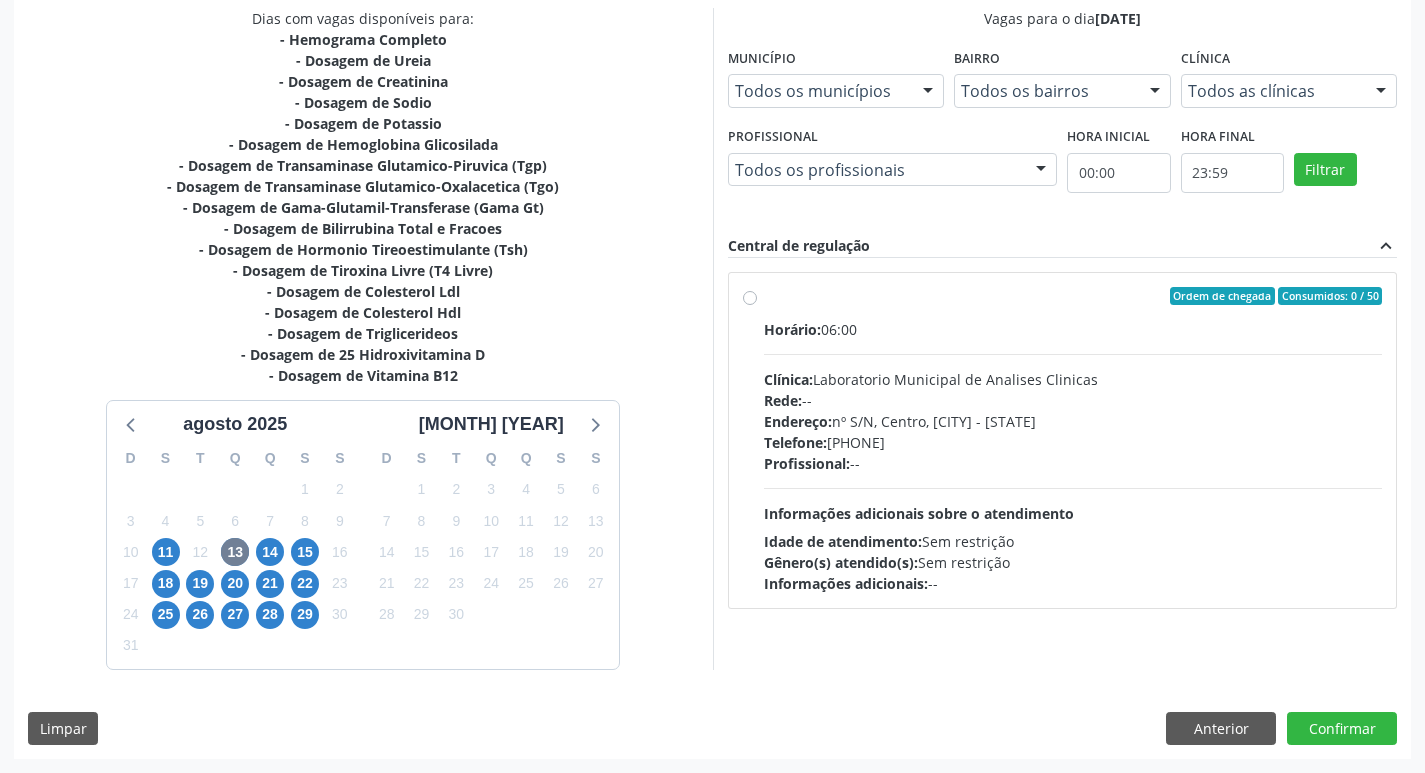 click on "Horário:   06:00
Clínica:  Laboratorio Municipal de Analises Clinicas
Rede:
--
Endereço:   nº S/N, Centro, Queimadas - PB
Telefone:   (83) 33921344
Profissional:
--
Informações adicionais sobre o atendimento
Idade de atendimento:
Sem restrição
Gênero(s) atendido(s):
Sem restrição
Informações adicionais:
--" at bounding box center [1073, 456] 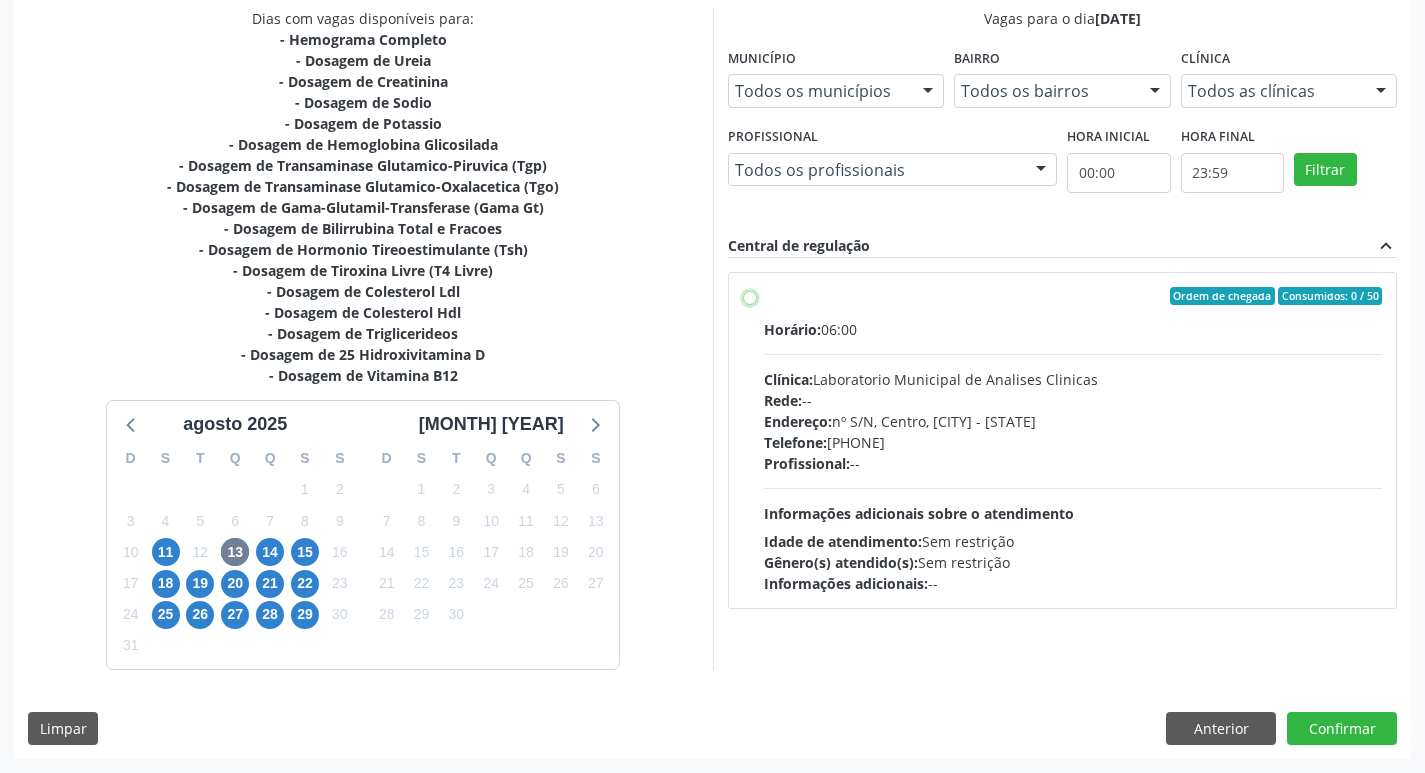 click on "Ordem de chegada
Consumidos: 0 / 50
Horário:   06:00
Clínica:  Laboratorio Municipal de Analises Clinicas
Rede:
--
Endereço:   nº S/N, Centro, Queimadas - PB
Telefone:   (83) 33921344
Profissional:
--
Informações adicionais sobre o atendimento
Idade de atendimento:
Sem restrição
Gênero(s) atendido(s):
Sem restrição
Informações adicionais:
--" at bounding box center (750, 296) 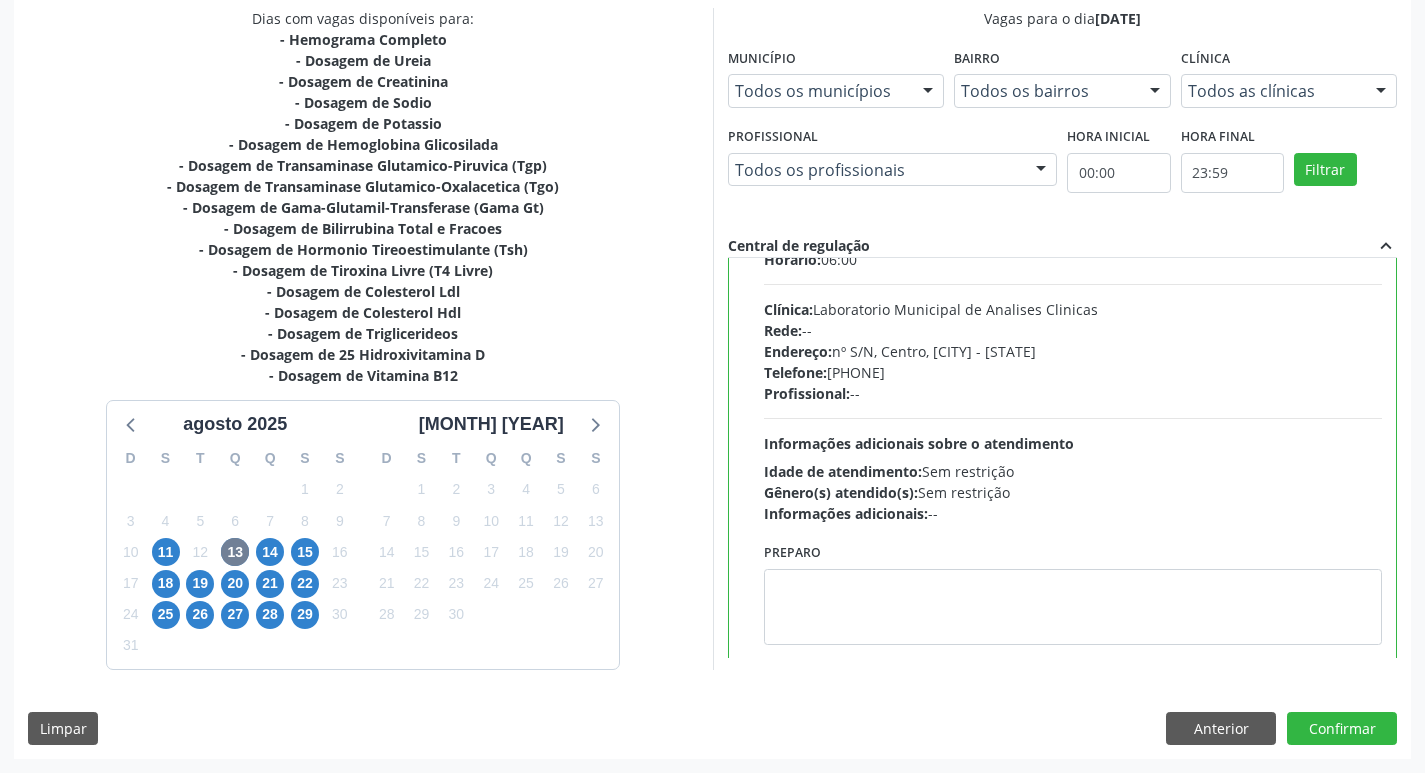scroll, scrollTop: 99, scrollLeft: 0, axis: vertical 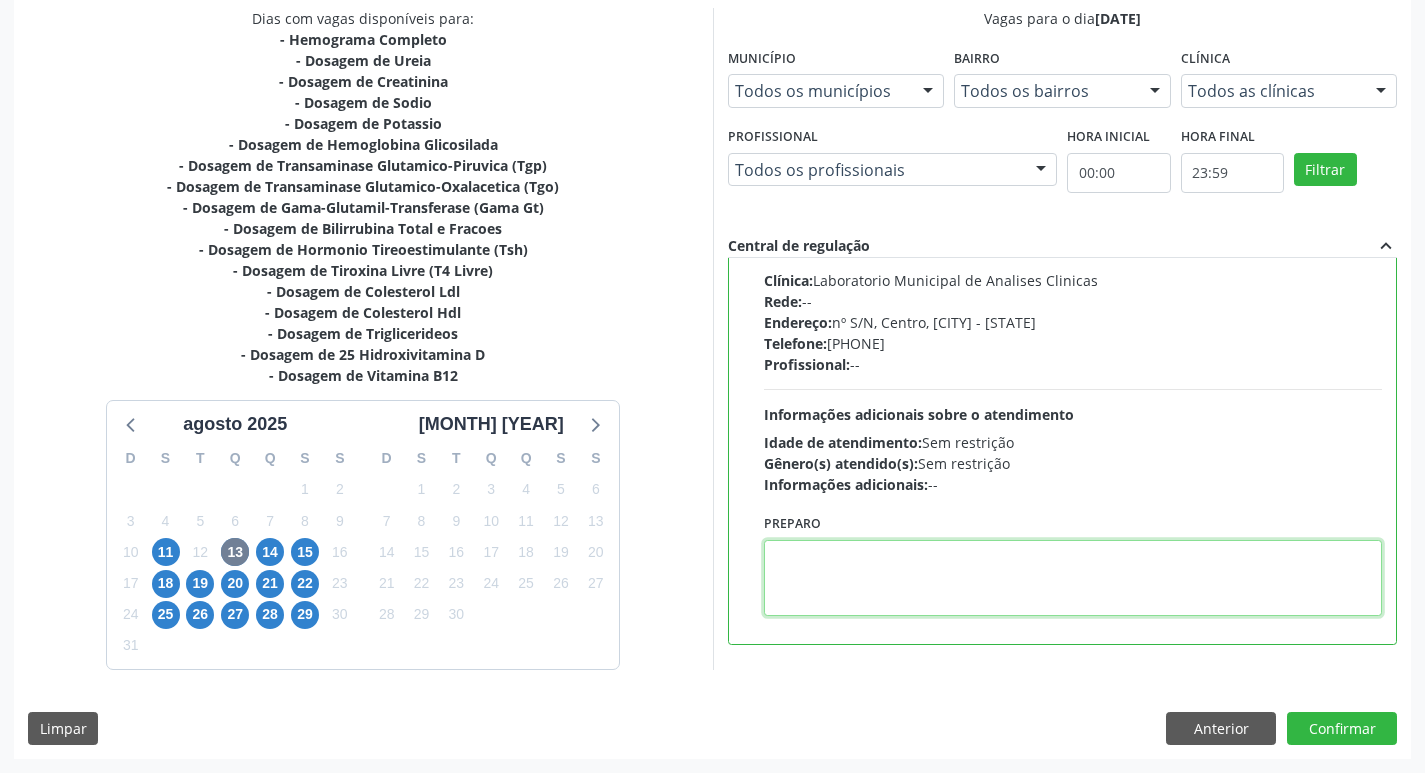 click at bounding box center (1073, 578) 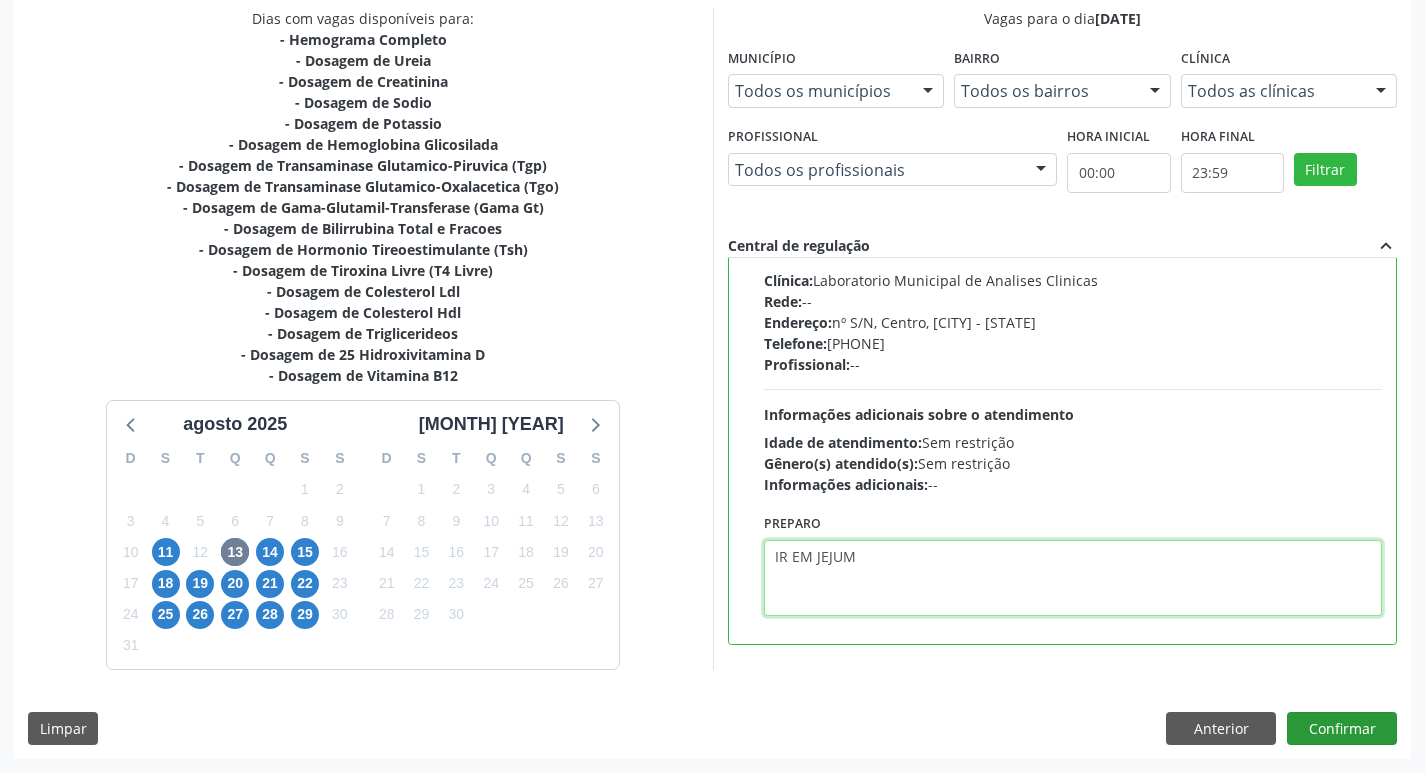 type on "IR EM JEJUM" 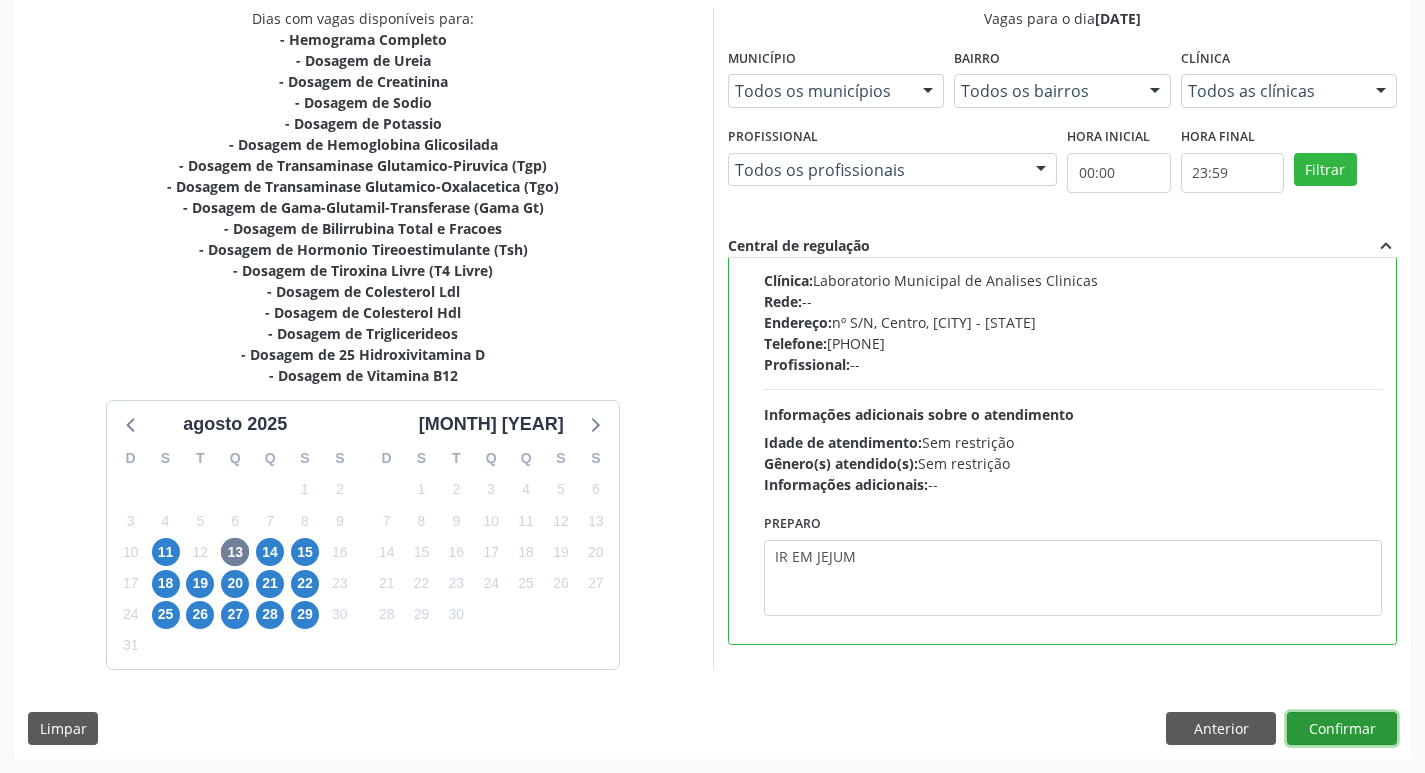 drag, startPoint x: 1335, startPoint y: 726, endPoint x: 1285, endPoint y: 725, distance: 50.01 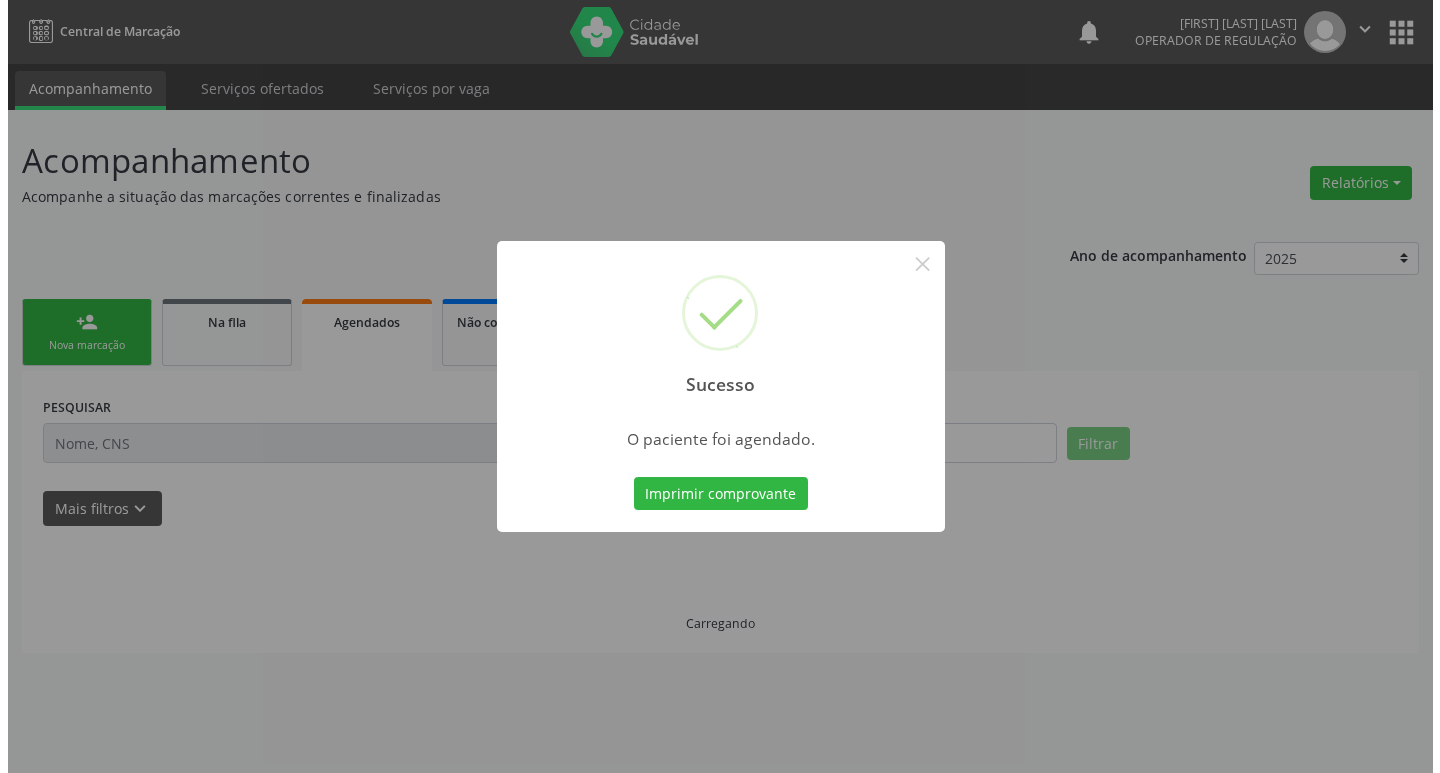 scroll, scrollTop: 0, scrollLeft: 0, axis: both 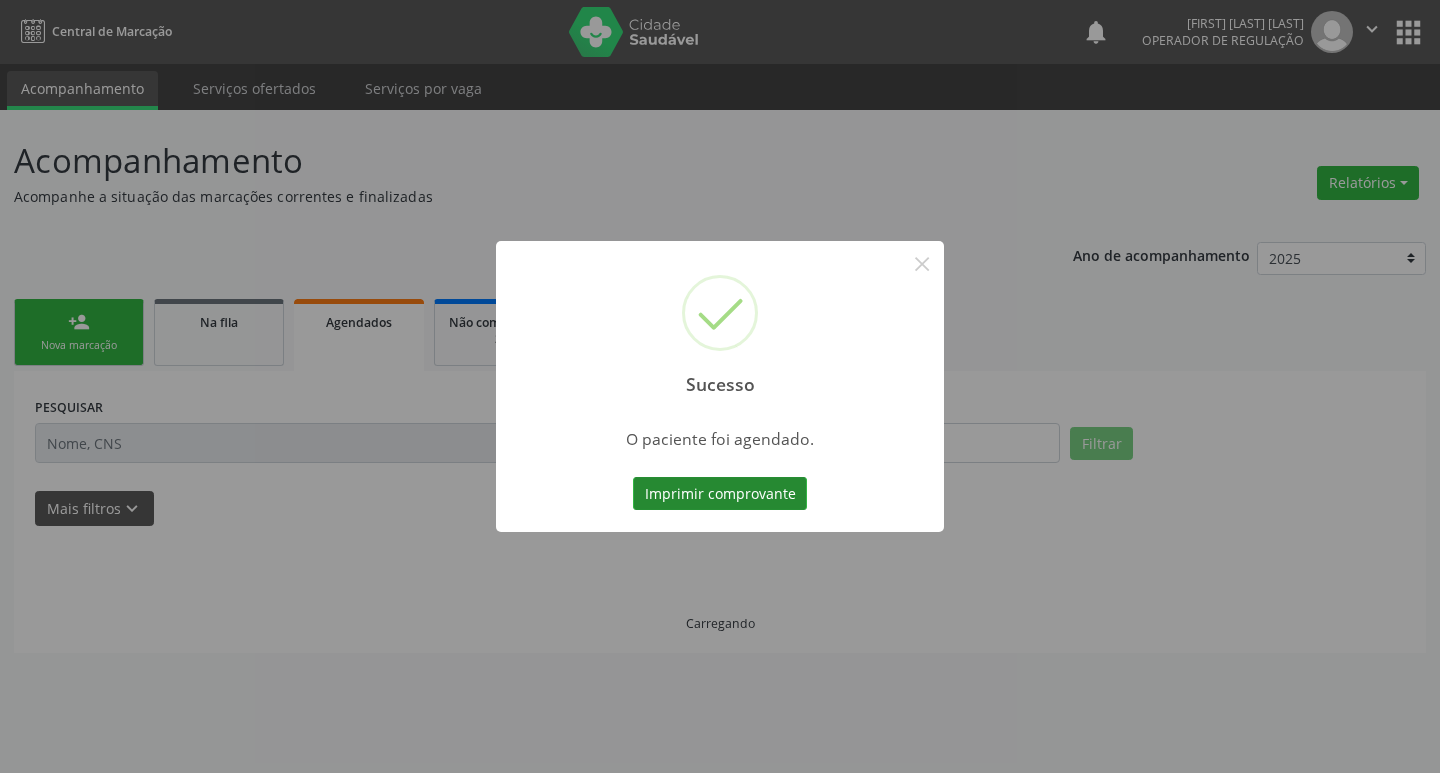 click on "Imprimir comprovante" at bounding box center [720, 494] 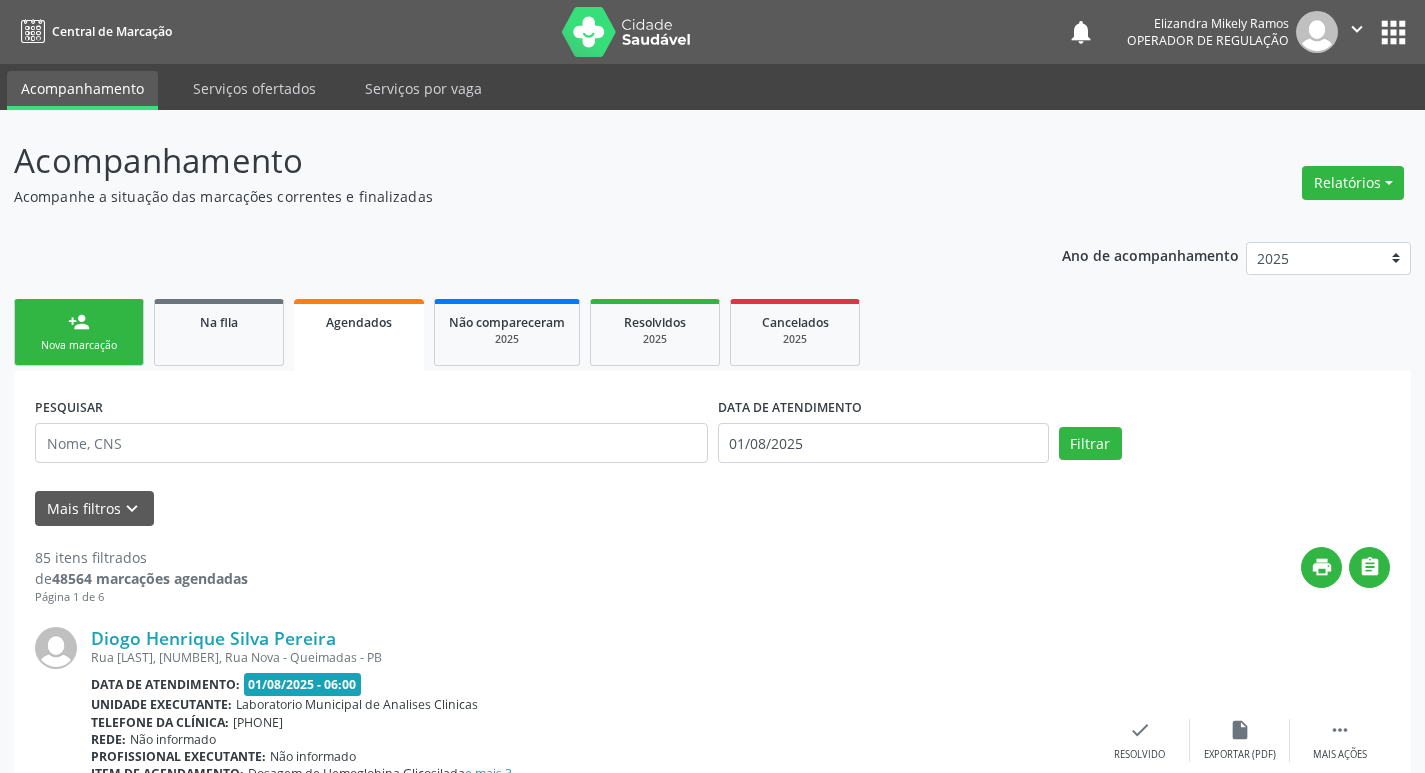 scroll, scrollTop: 0, scrollLeft: 0, axis: both 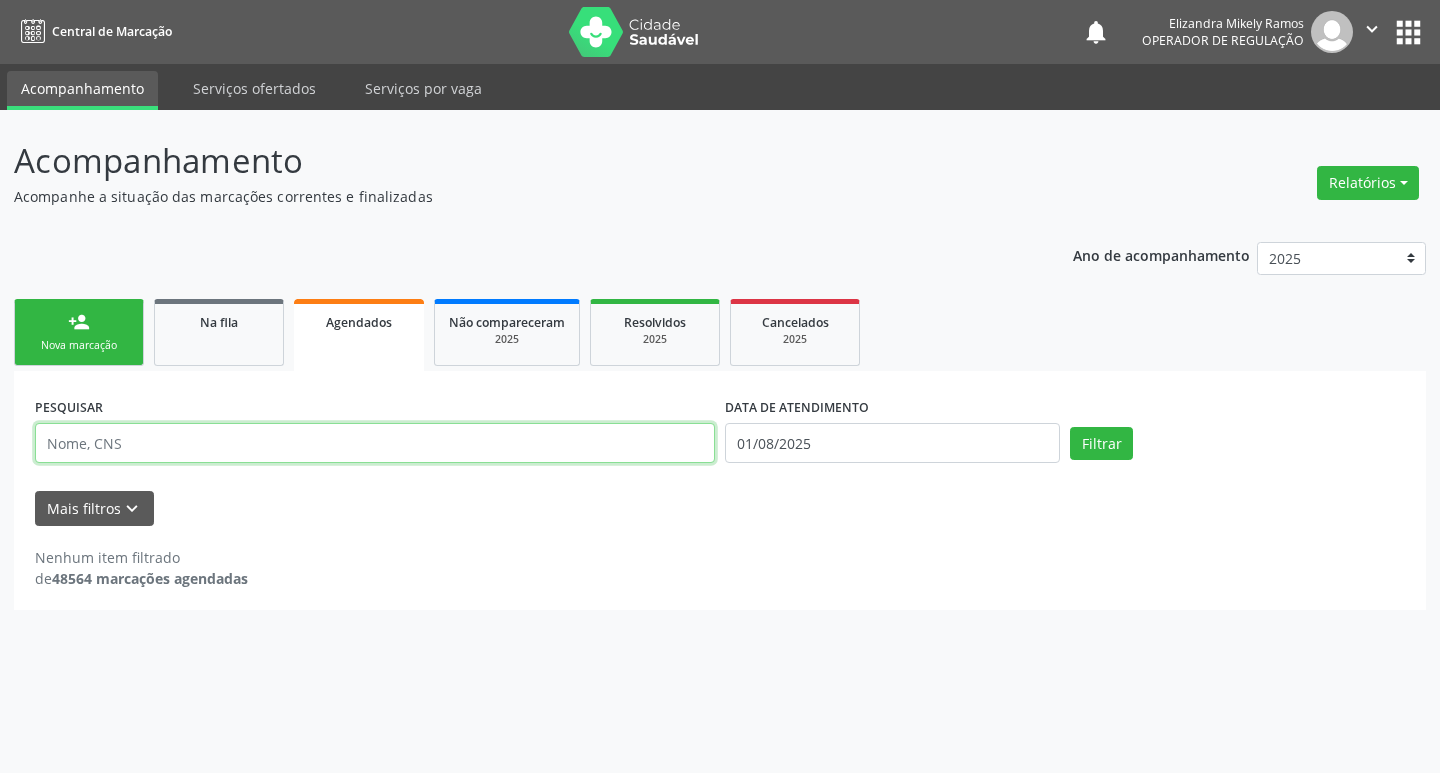 click at bounding box center [375, 443] 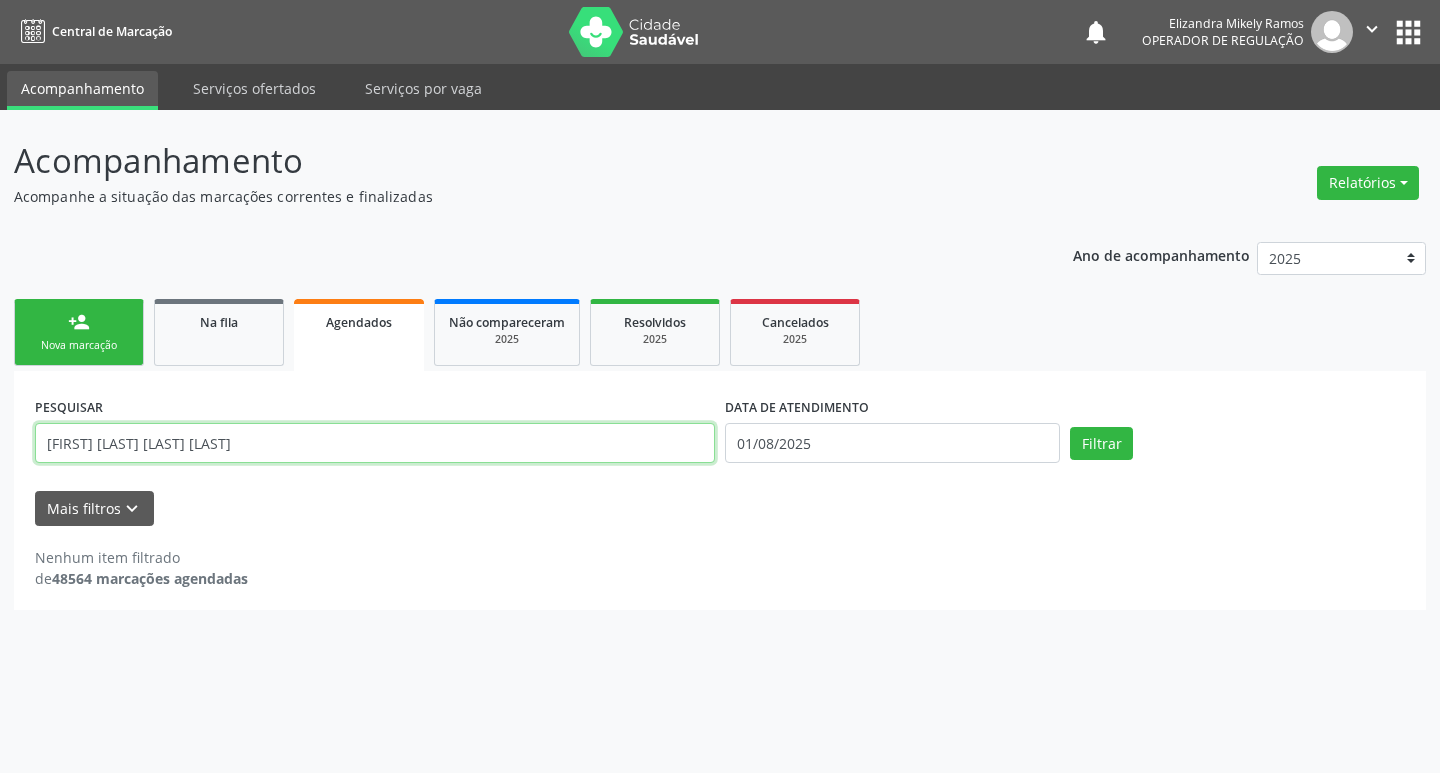 type on "ANA BEATRIZ MIRANDA N" 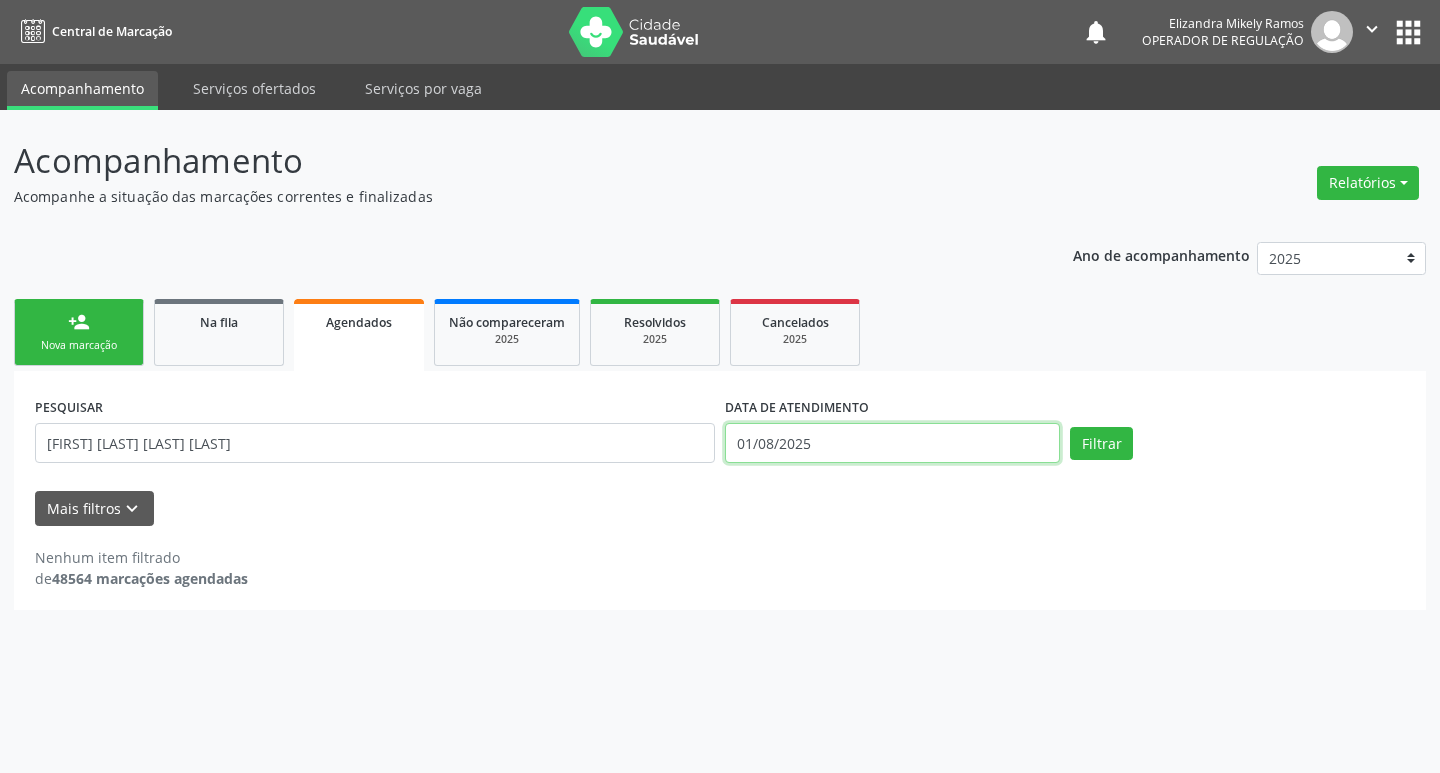 click on "01/08/2025" at bounding box center [892, 443] 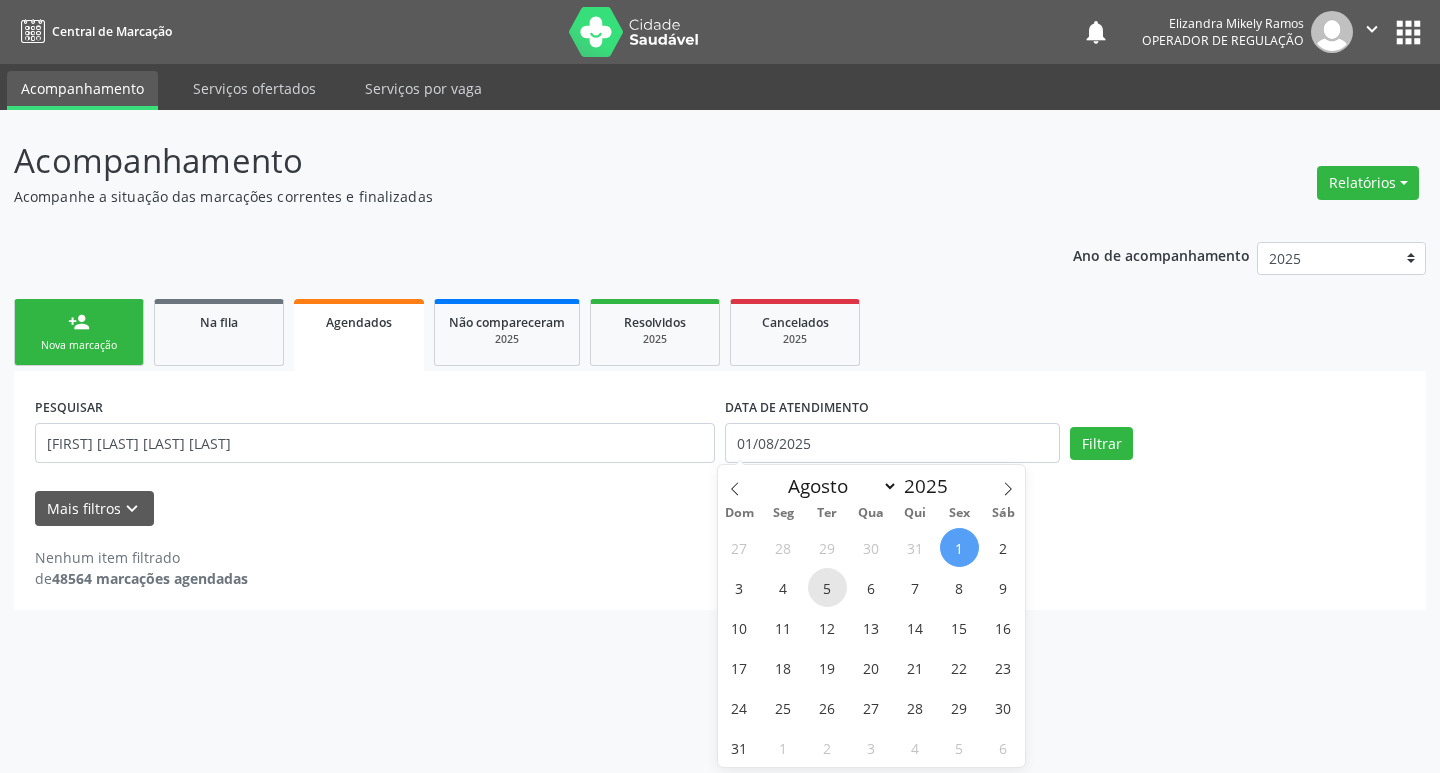 click on "5" at bounding box center [827, 587] 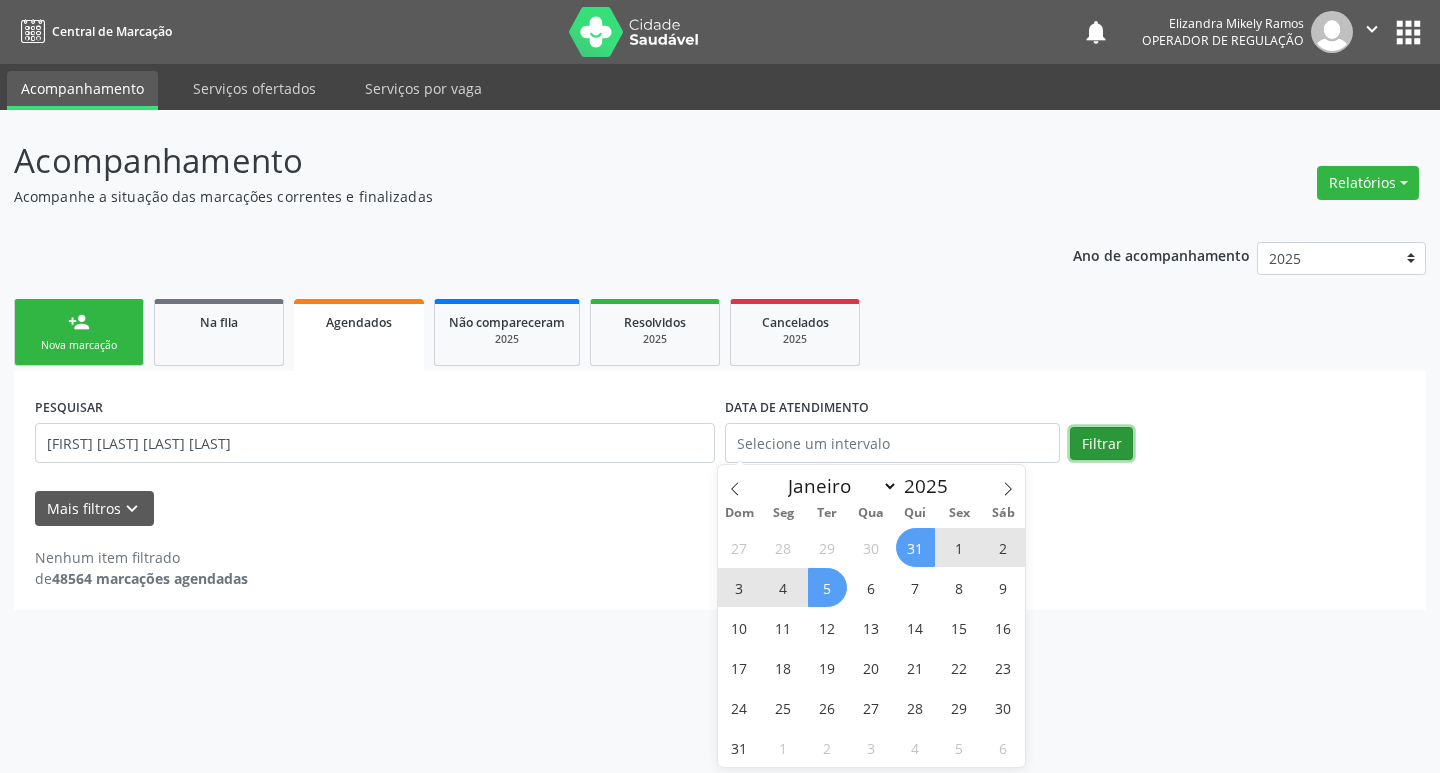 click on "Filtrar" at bounding box center [1101, 444] 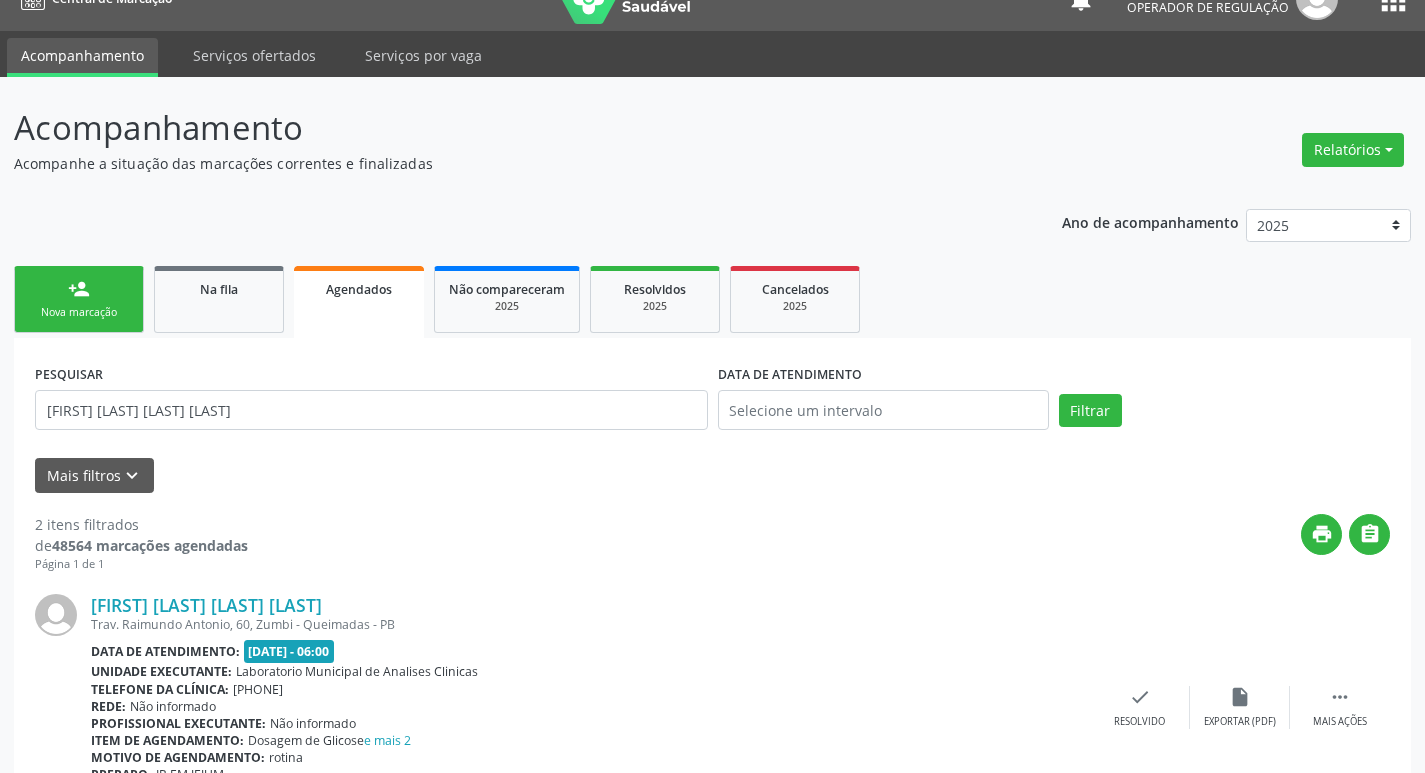 scroll, scrollTop: 409, scrollLeft: 0, axis: vertical 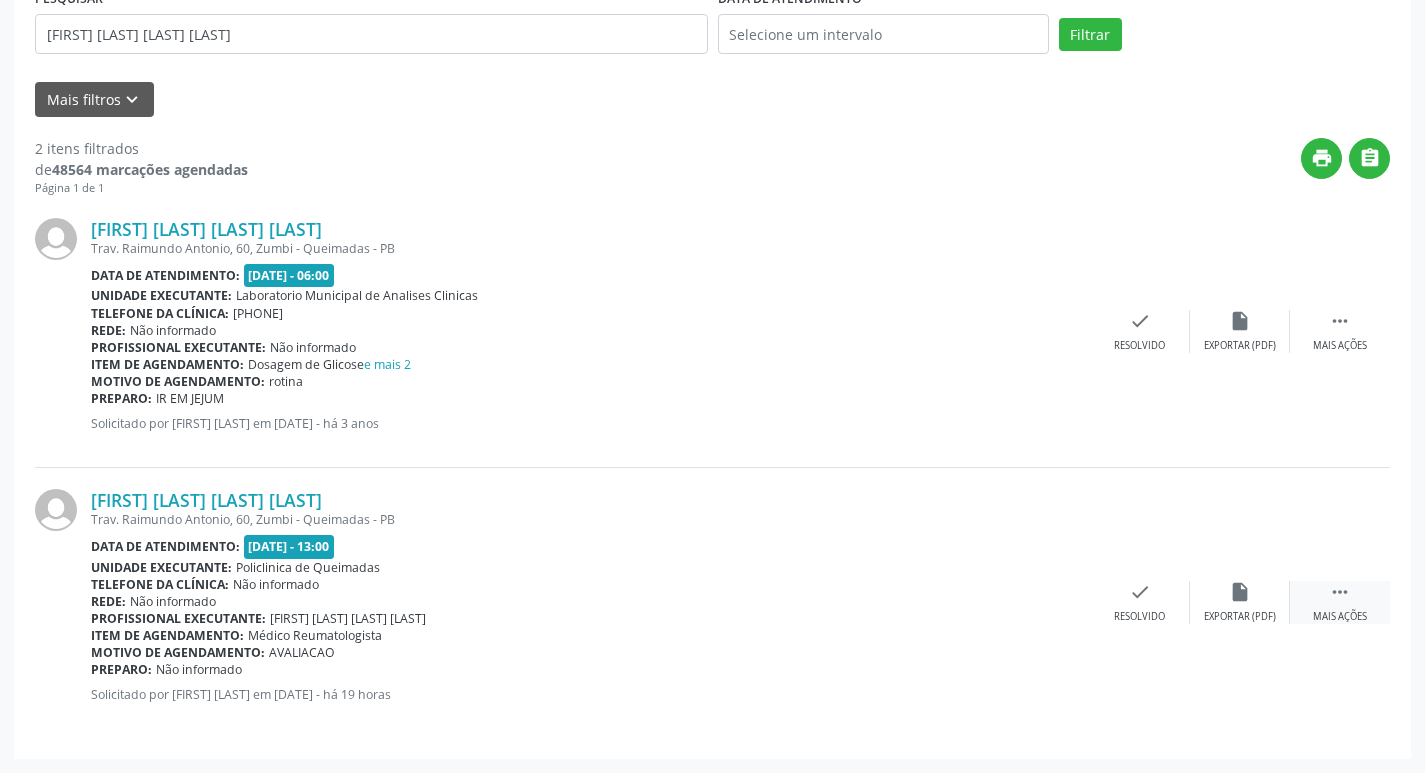 click on "
Mais ações" at bounding box center [1340, 602] 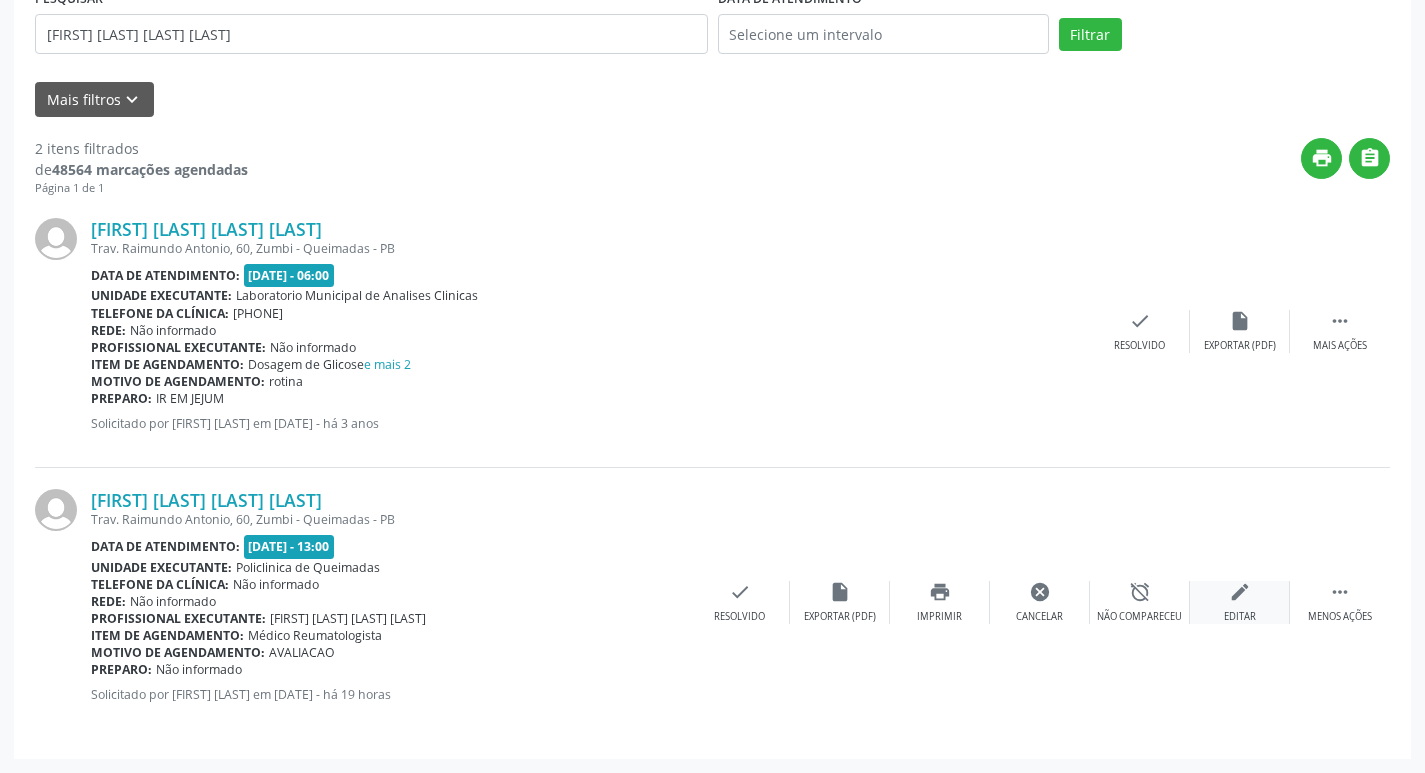 click on "edit
Editar" at bounding box center (1240, 602) 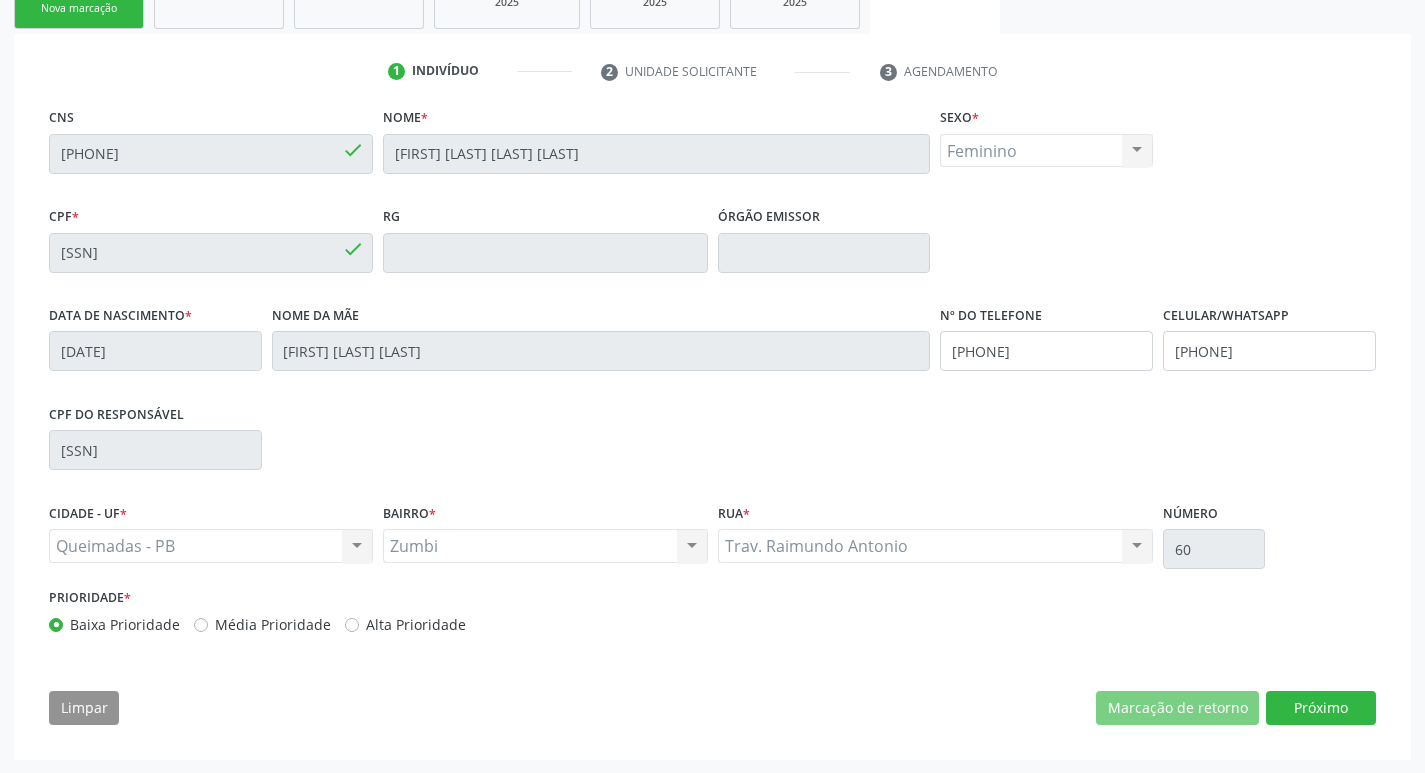 scroll, scrollTop: 338, scrollLeft: 0, axis: vertical 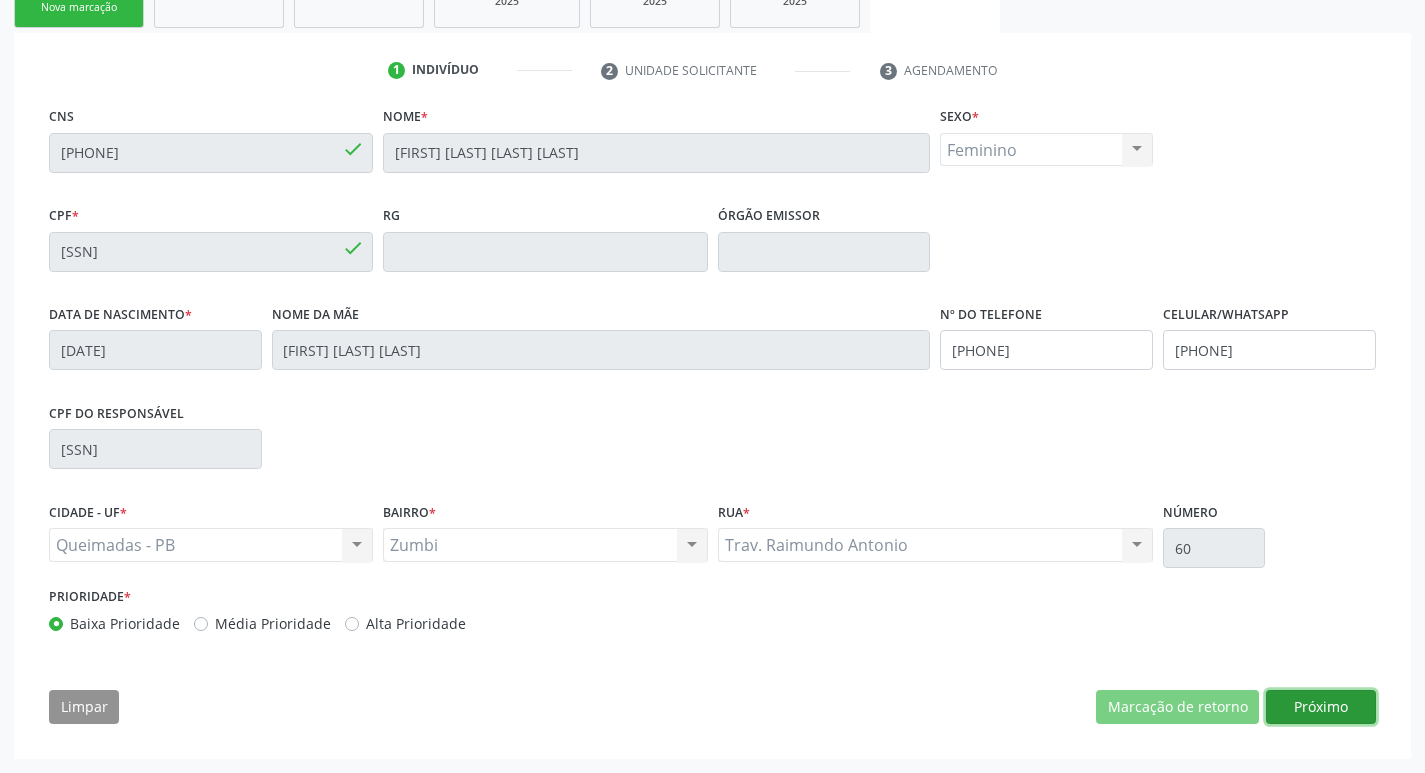 click on "Próximo" at bounding box center (1321, 707) 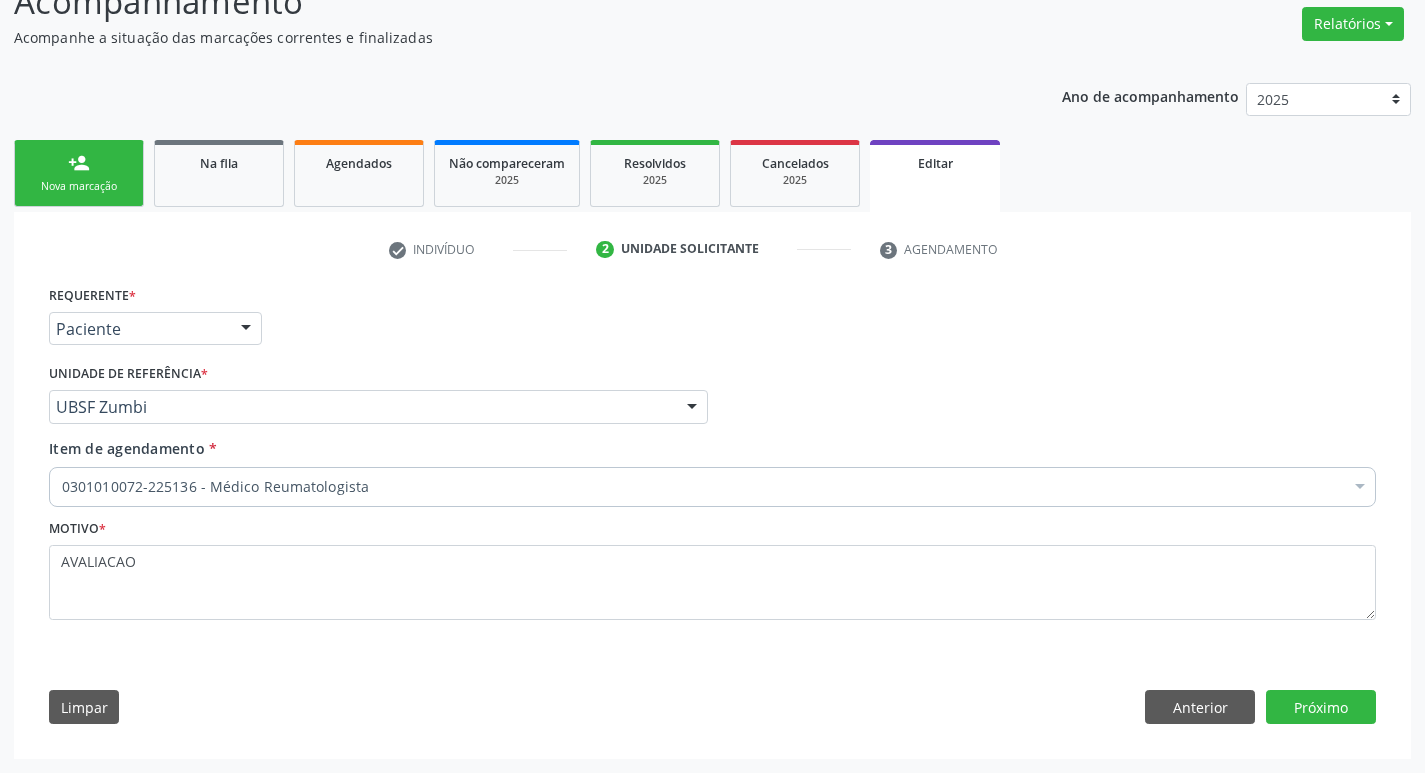 scroll, scrollTop: 159, scrollLeft: 0, axis: vertical 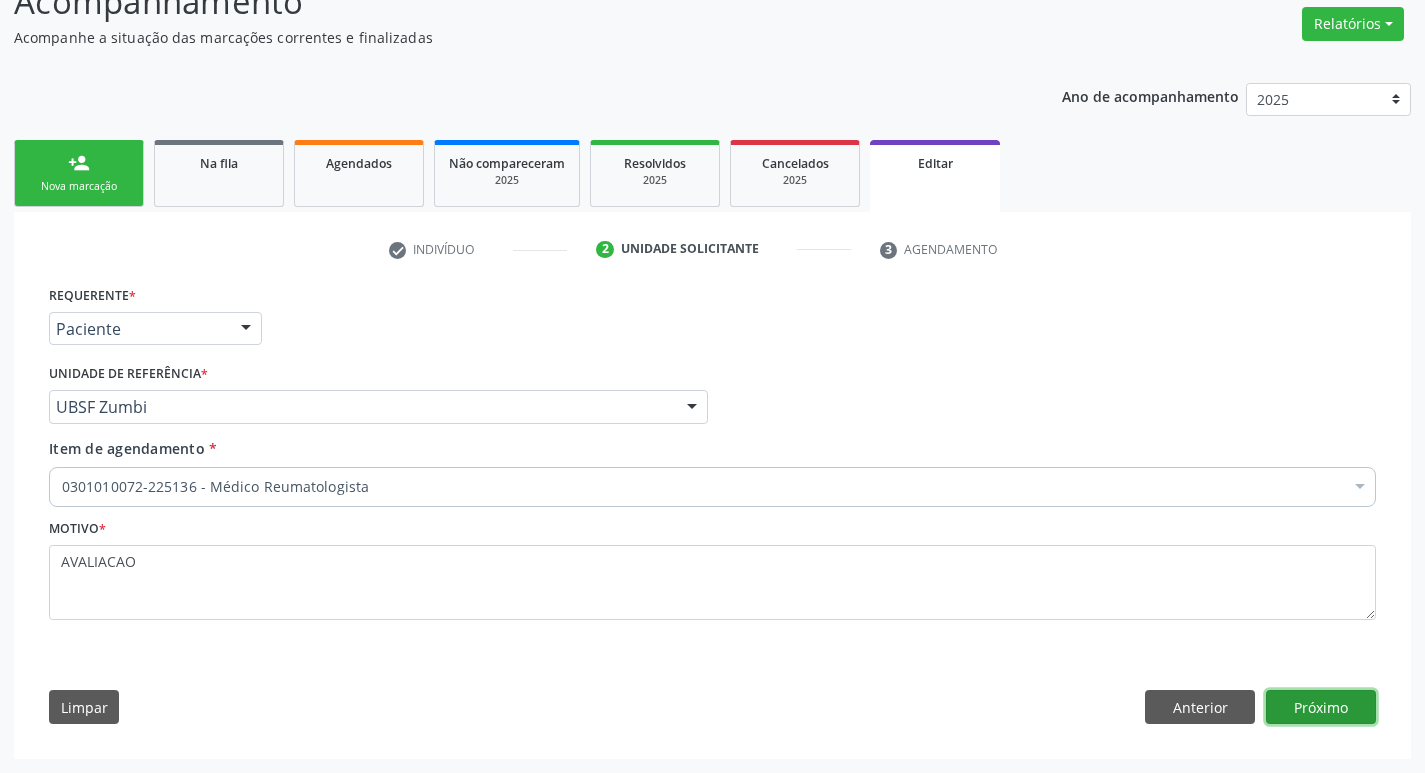 click on "Próximo" at bounding box center [1321, 707] 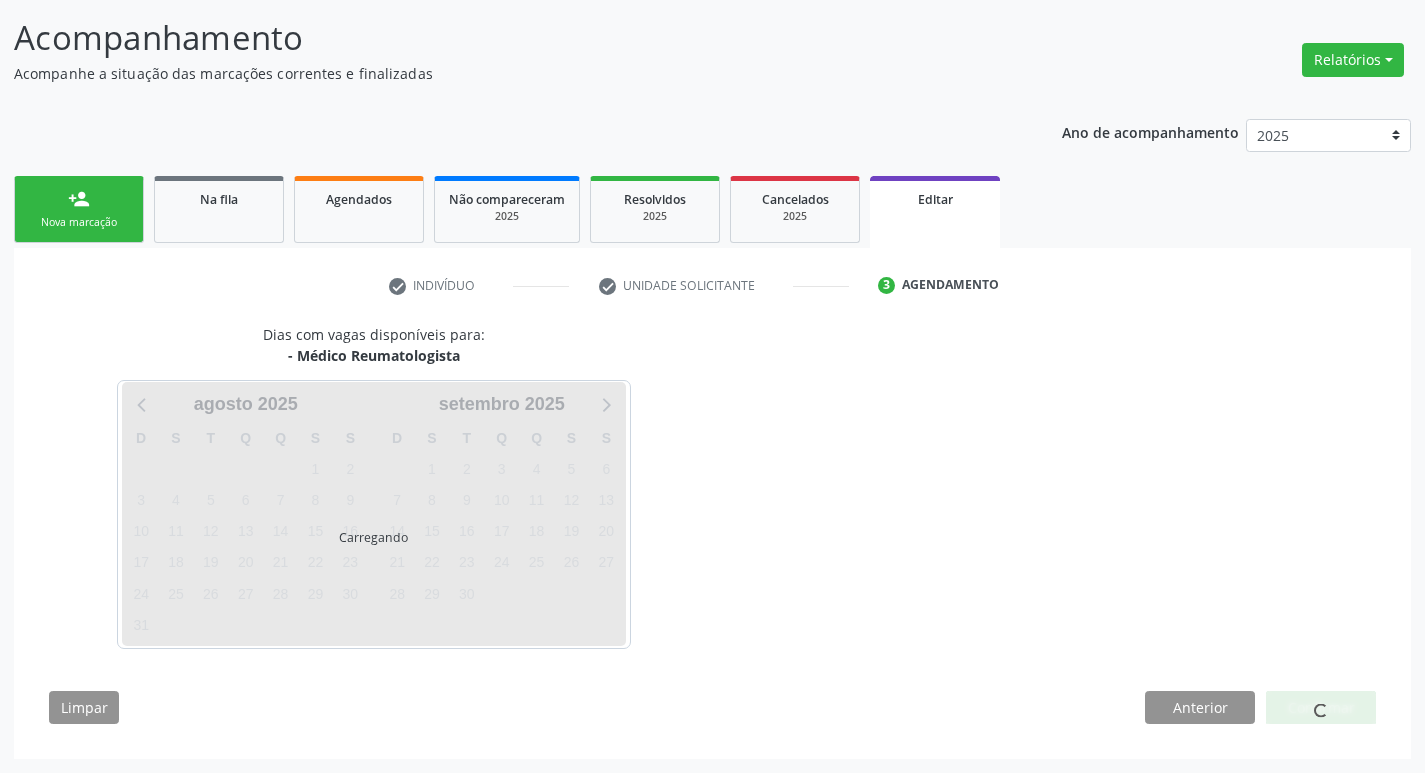 scroll, scrollTop: 123, scrollLeft: 0, axis: vertical 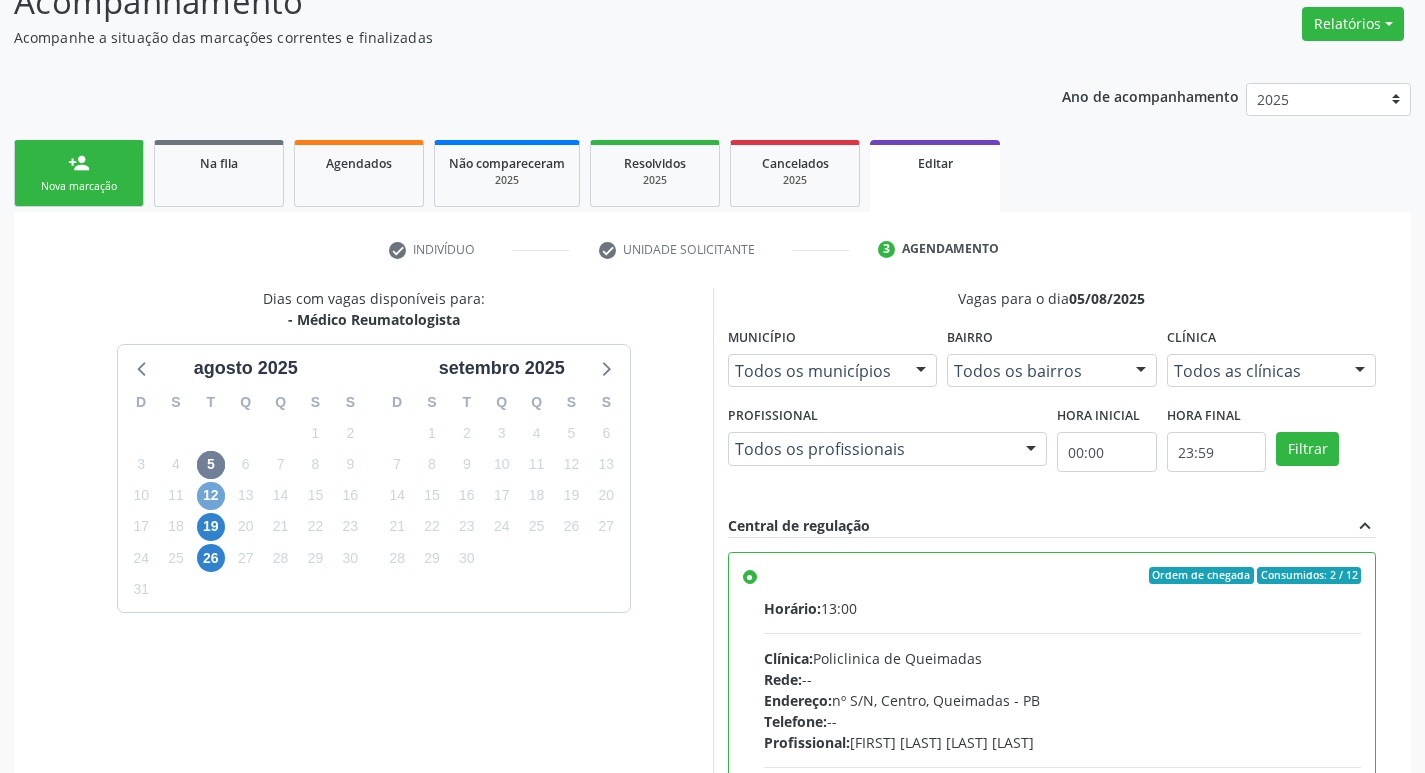 click on "12" at bounding box center [211, 496] 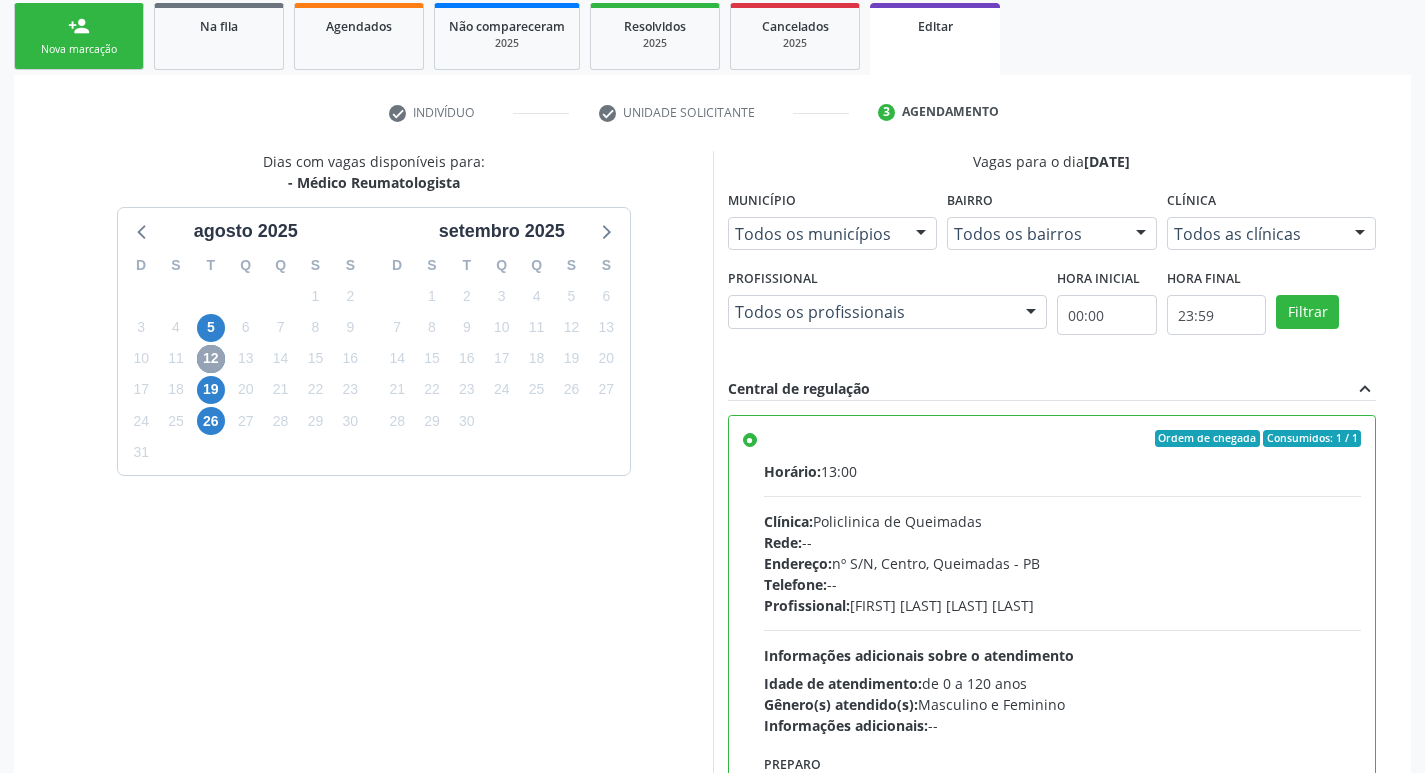 scroll, scrollTop: 448, scrollLeft: 0, axis: vertical 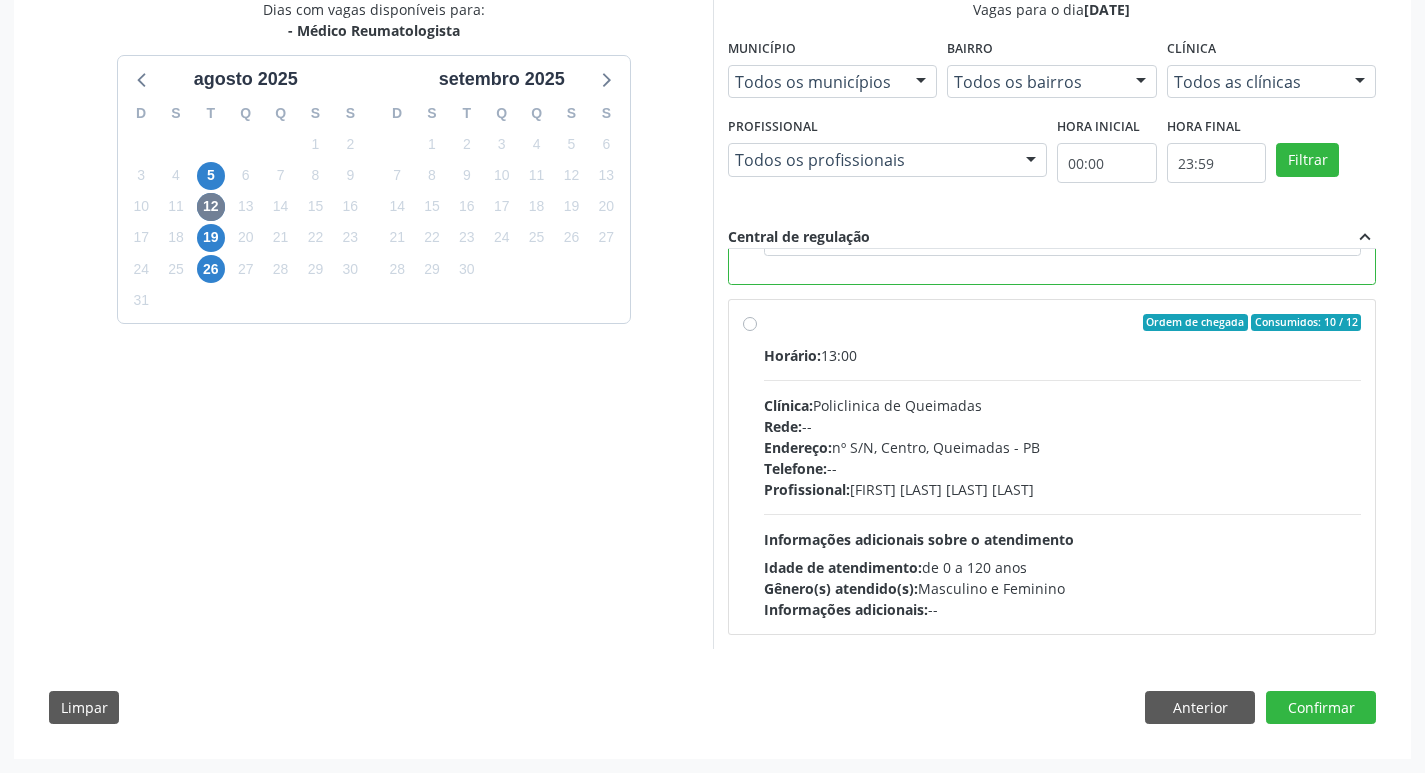 click on "Horário:   13:00
Clínica:  Policlinica de Queimadas
Rede:
--
Endereço:   nº S/N, Centro, Queimadas - PB
Telefone:   --
Profissional:
Andrezza Virni Pereira Nobrega
Informações adicionais sobre o atendimento
Idade de atendimento:
de 0 a 120 anos
Gênero(s) atendido(s):
Masculino e Feminino
Informações adicionais:
--" at bounding box center [1063, 482] 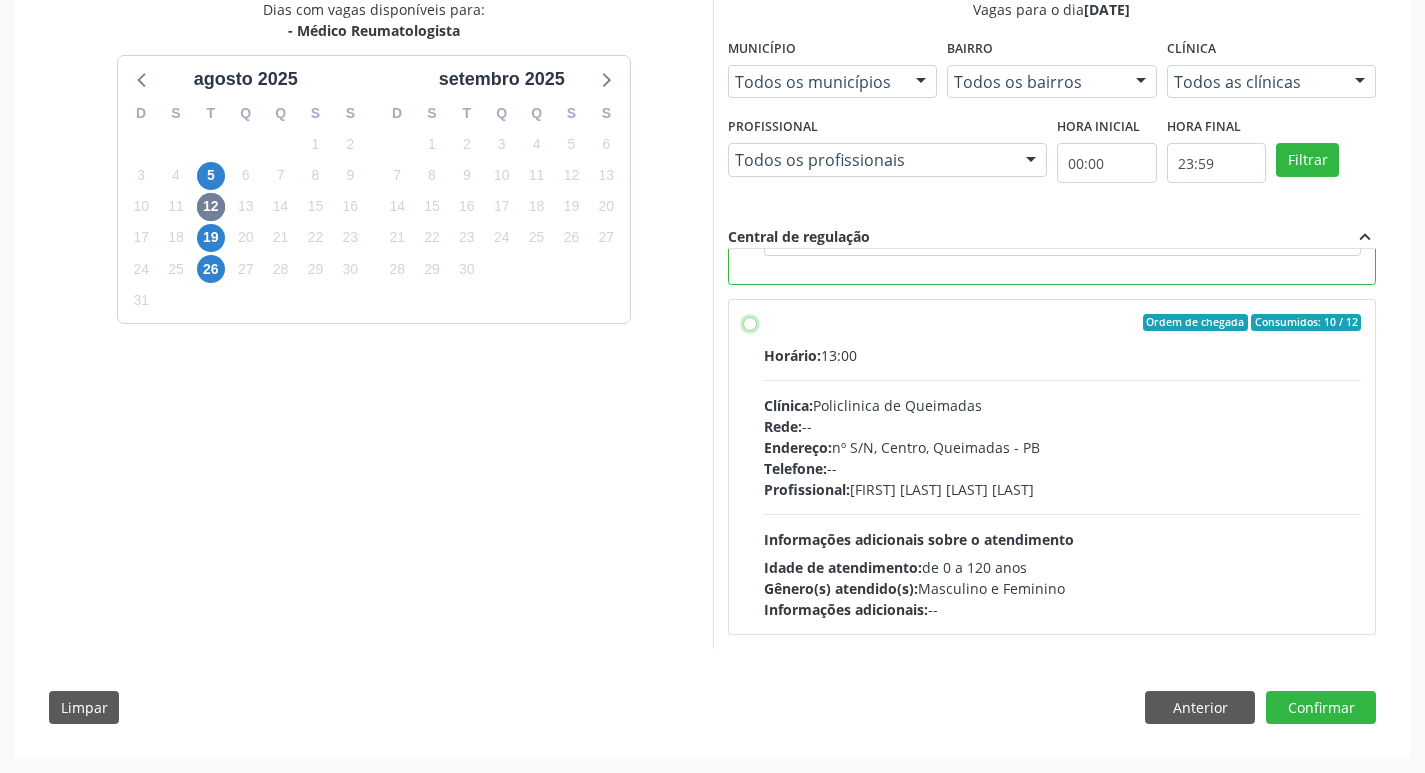 radio on "false" 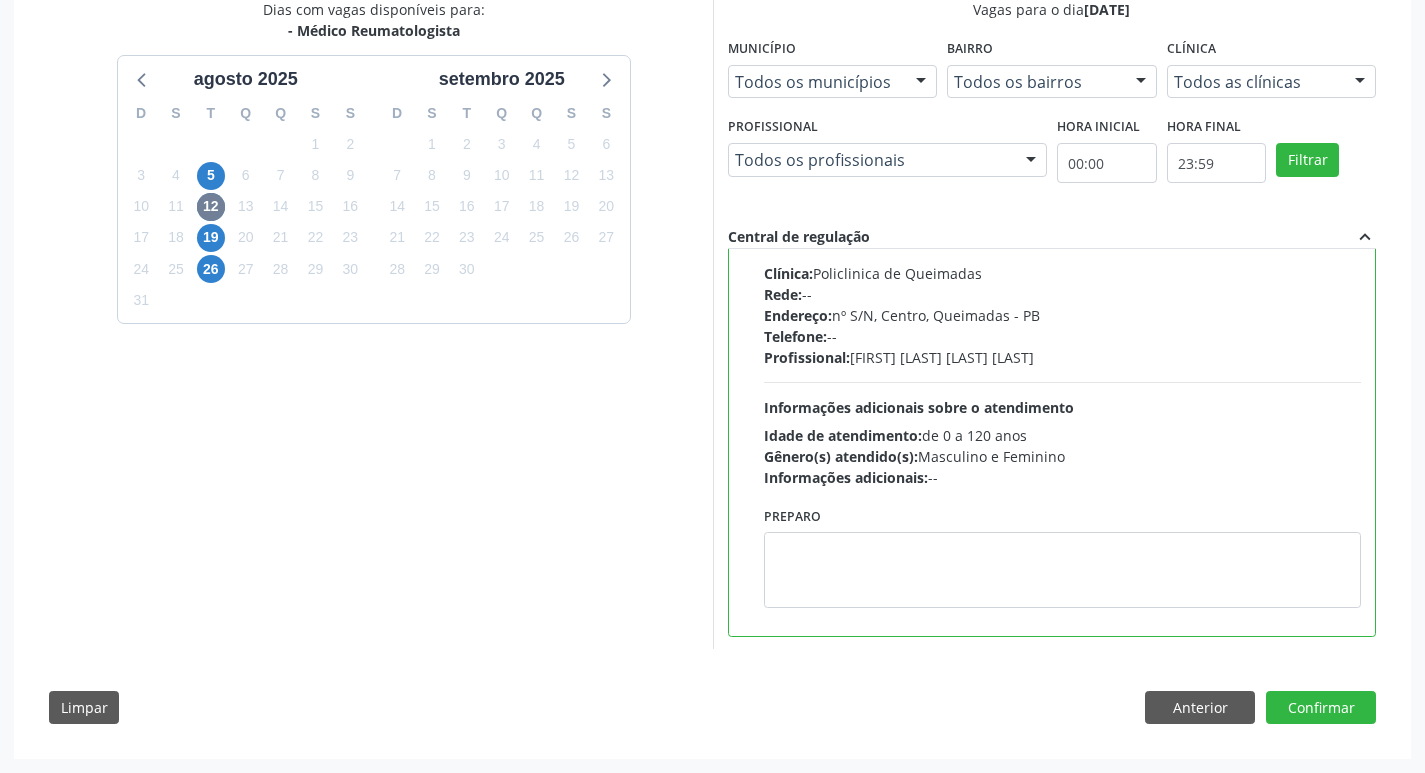 scroll, scrollTop: 449, scrollLeft: 0, axis: vertical 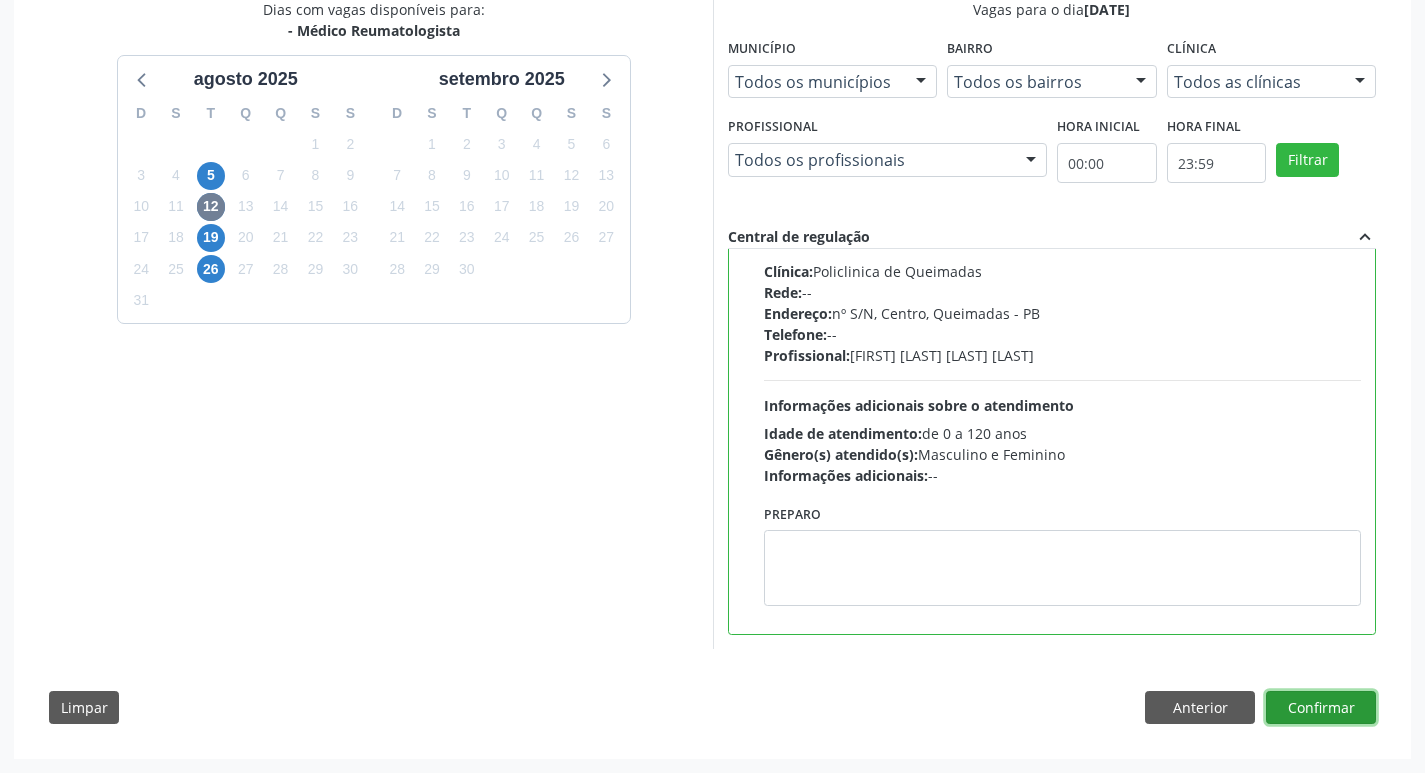click on "Confirmar" at bounding box center (1321, 708) 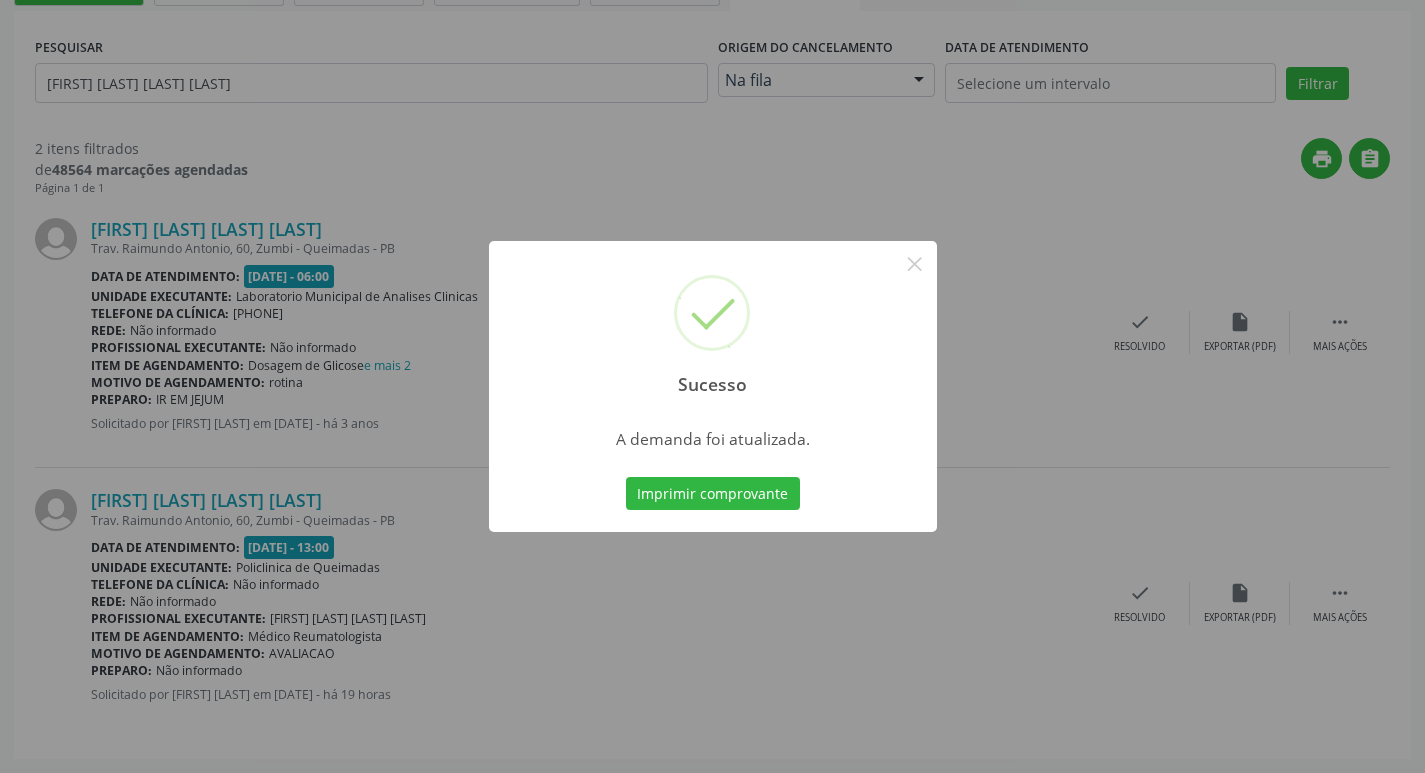 scroll, scrollTop: 0, scrollLeft: 0, axis: both 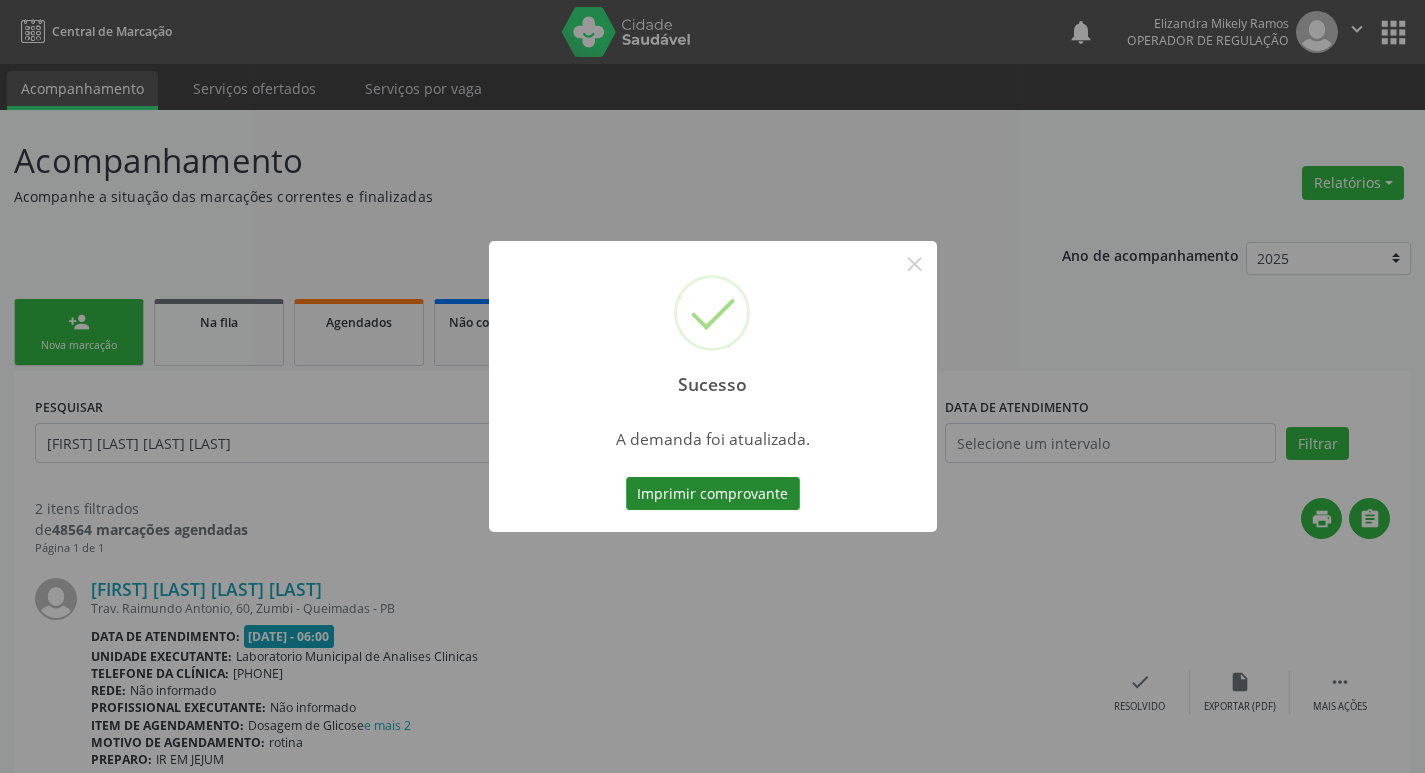 click on "Imprimir comprovante" at bounding box center (713, 494) 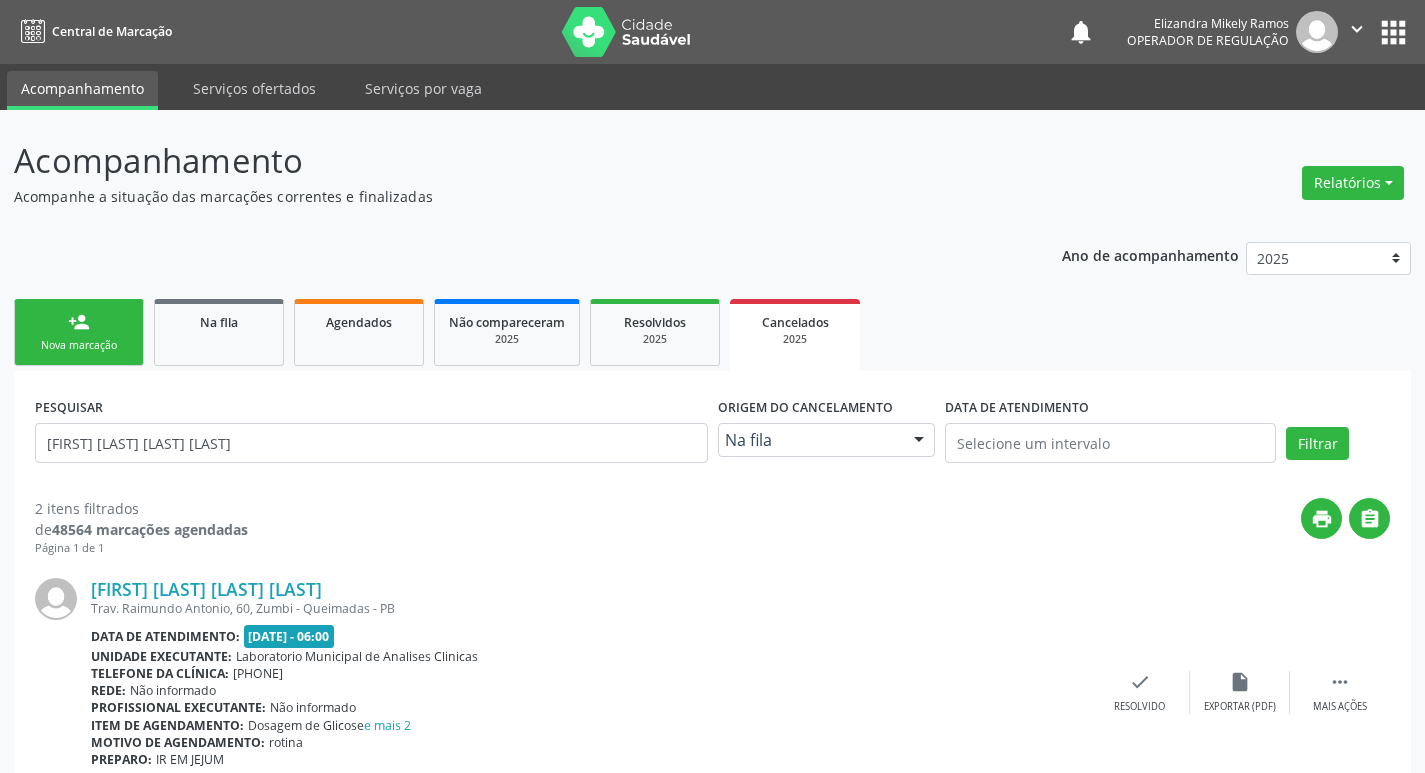 click on "Nova marcação" at bounding box center [79, 345] 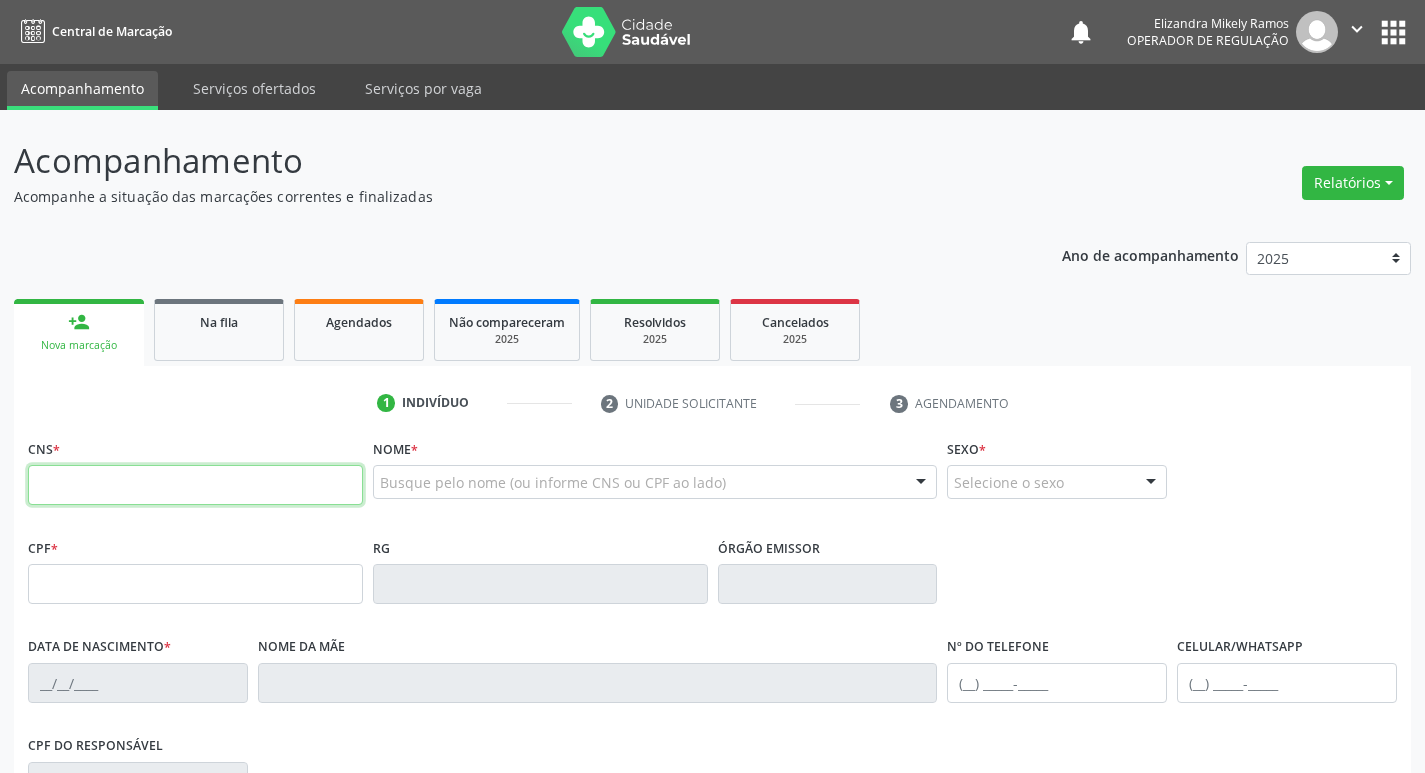 click at bounding box center (195, 485) 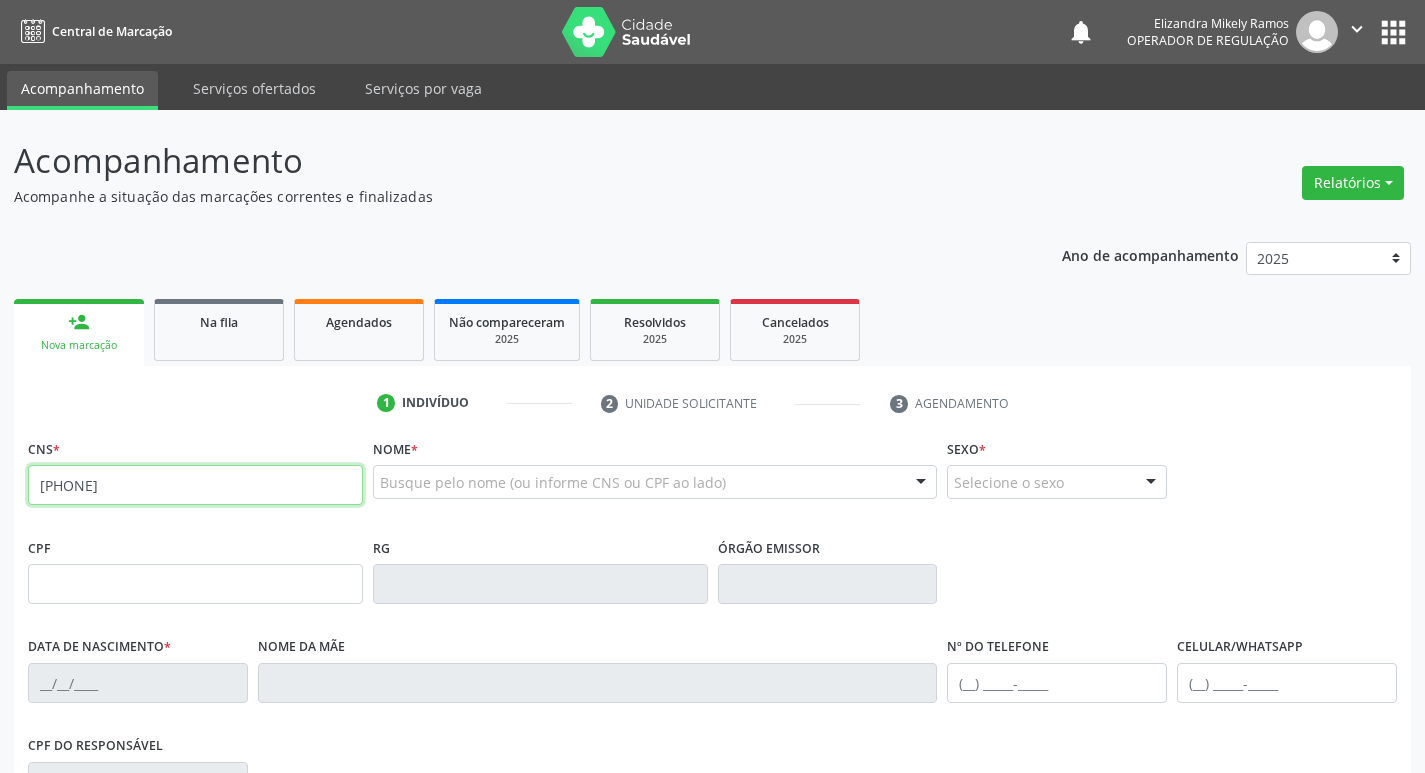 type on "708 1075 5030 1335" 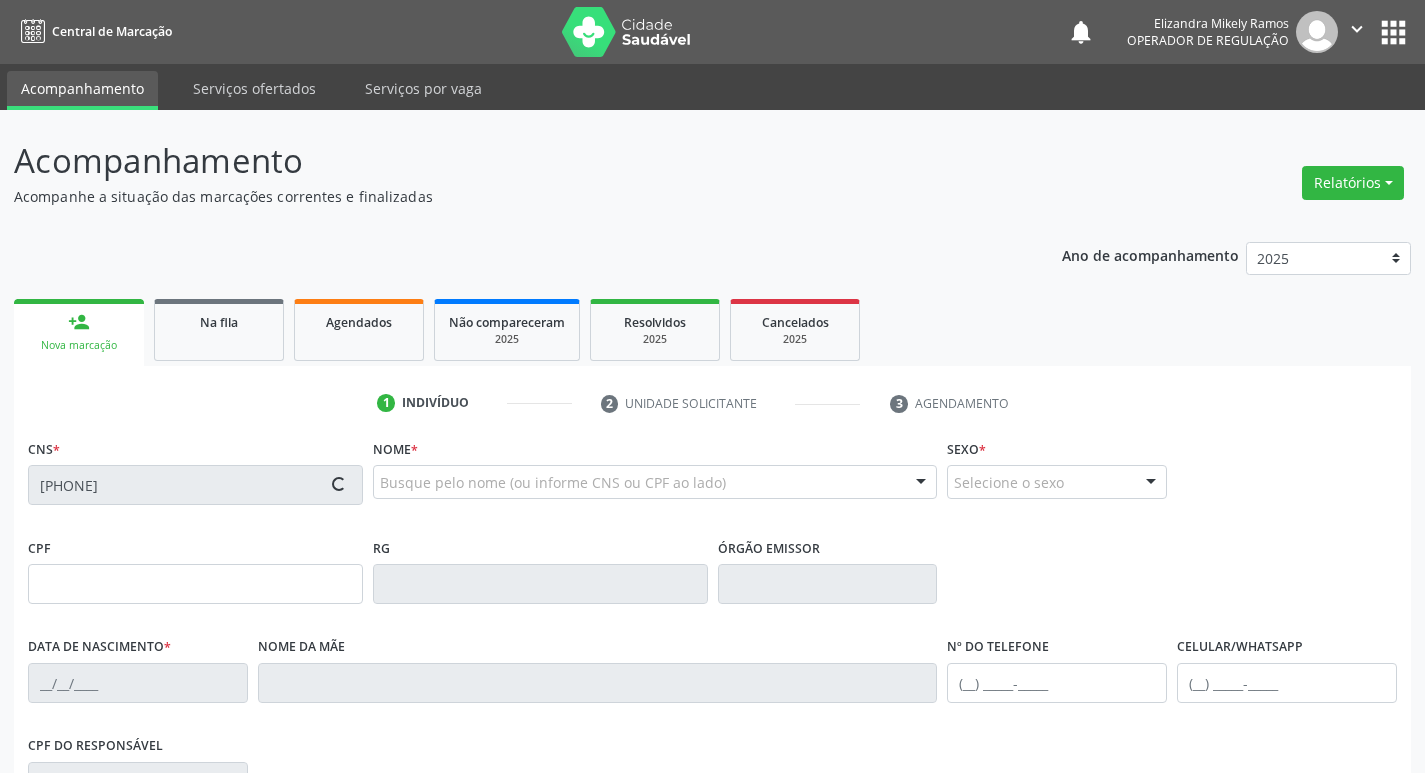 type on "121.343.554-41" 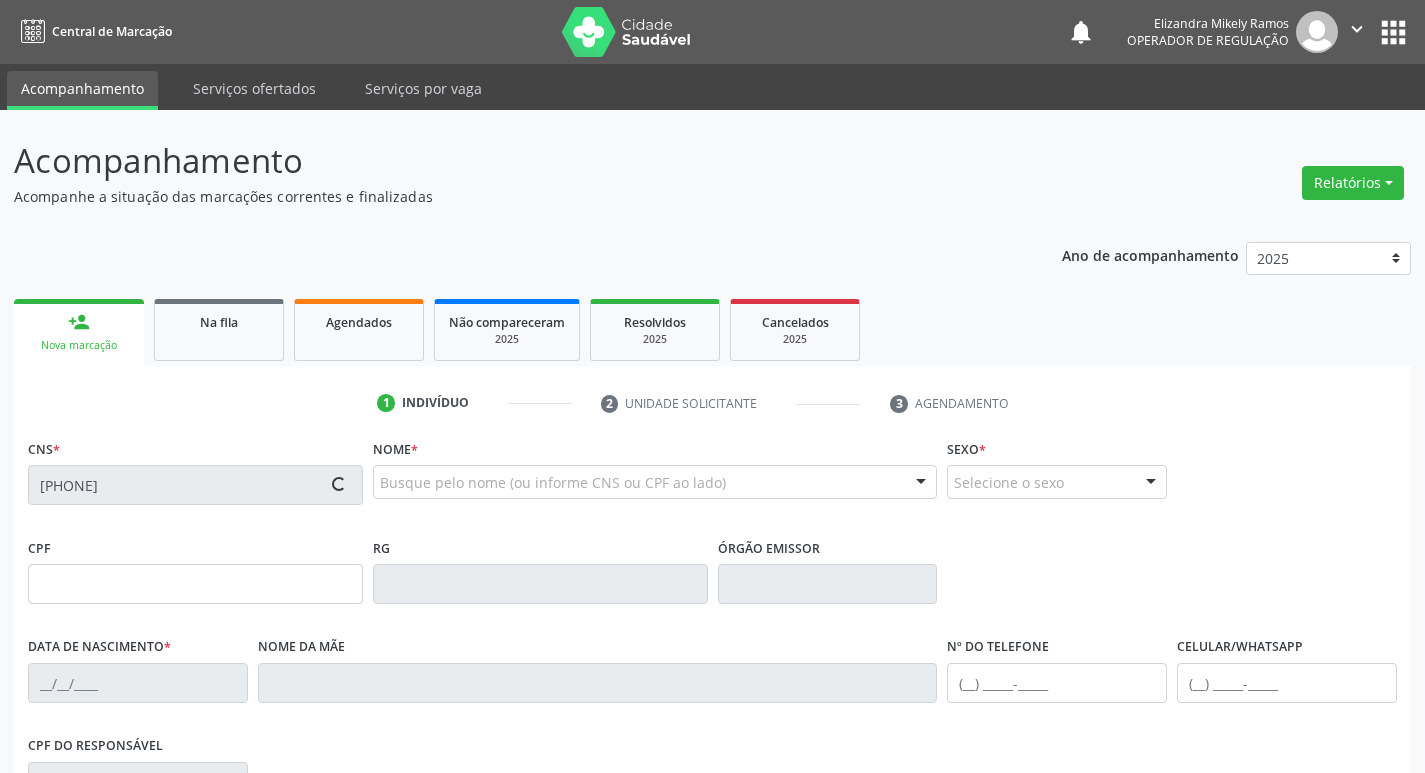 type on "Luzia Marques da Silva" 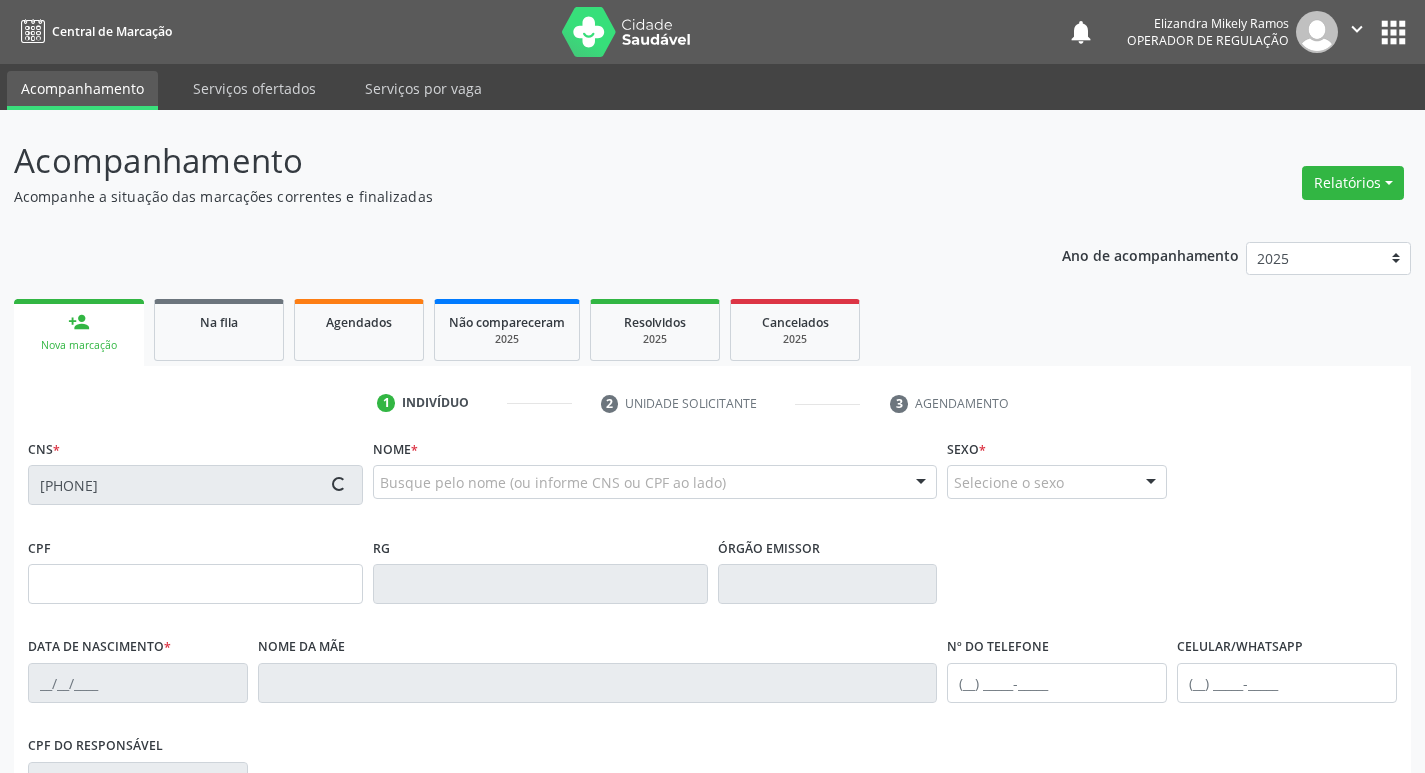 type on "(83) 99133-7952" 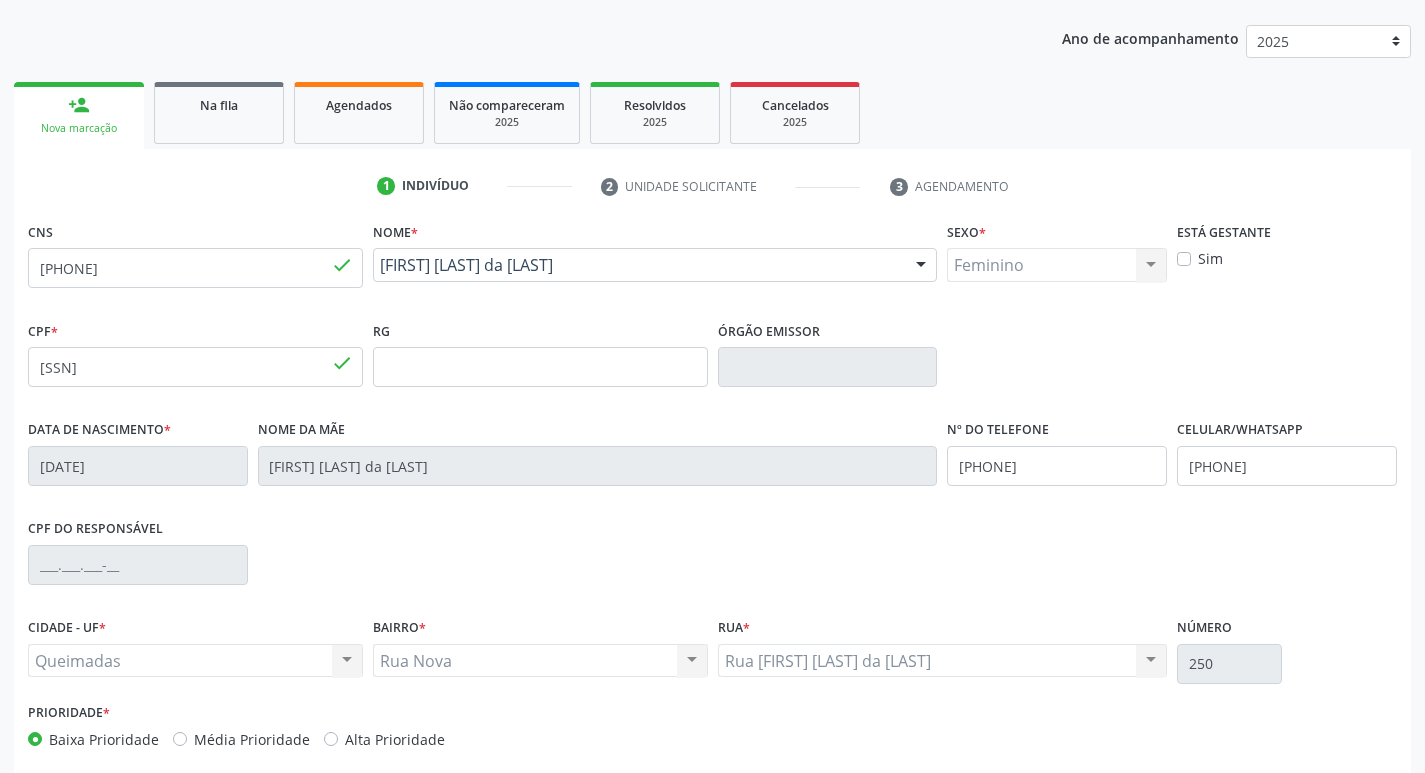 scroll, scrollTop: 311, scrollLeft: 0, axis: vertical 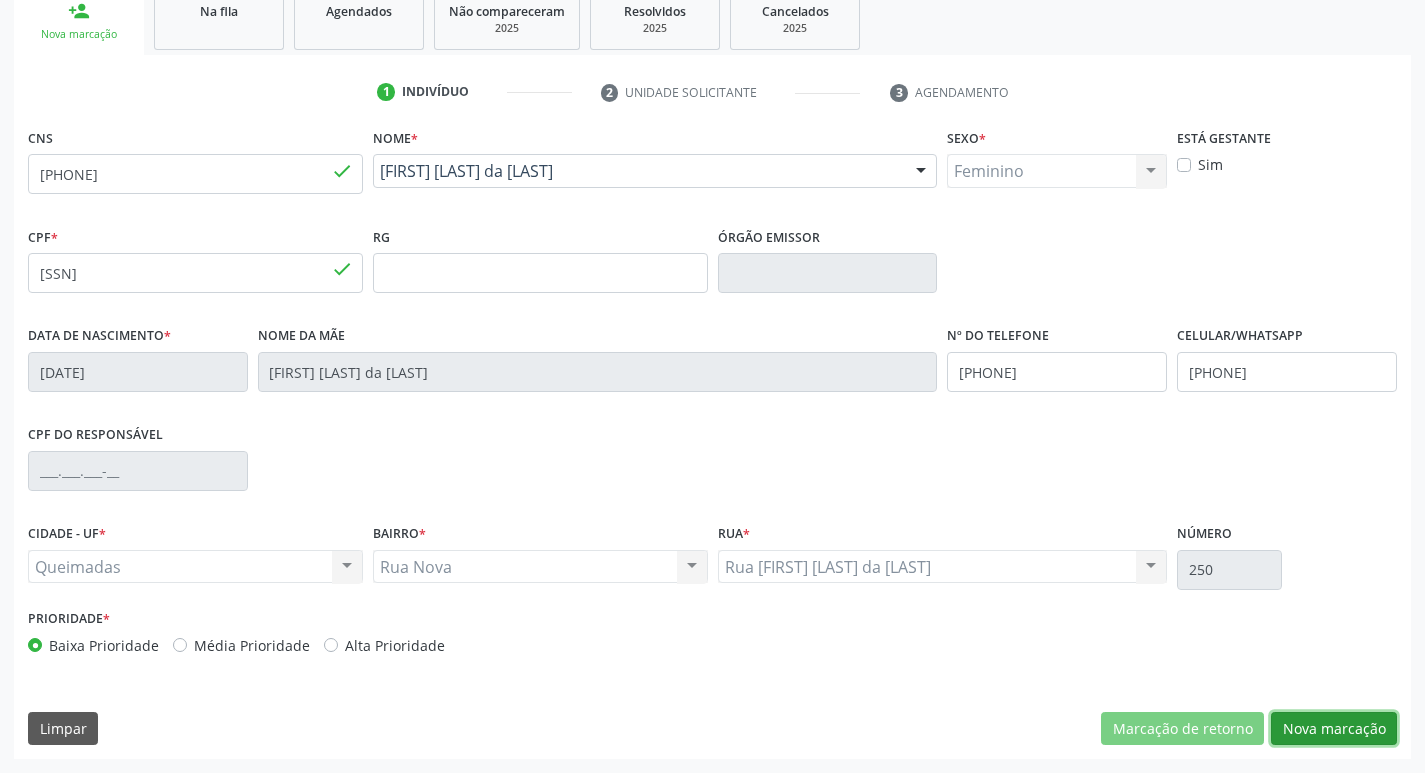 click on "Nova marcação" at bounding box center [1334, 729] 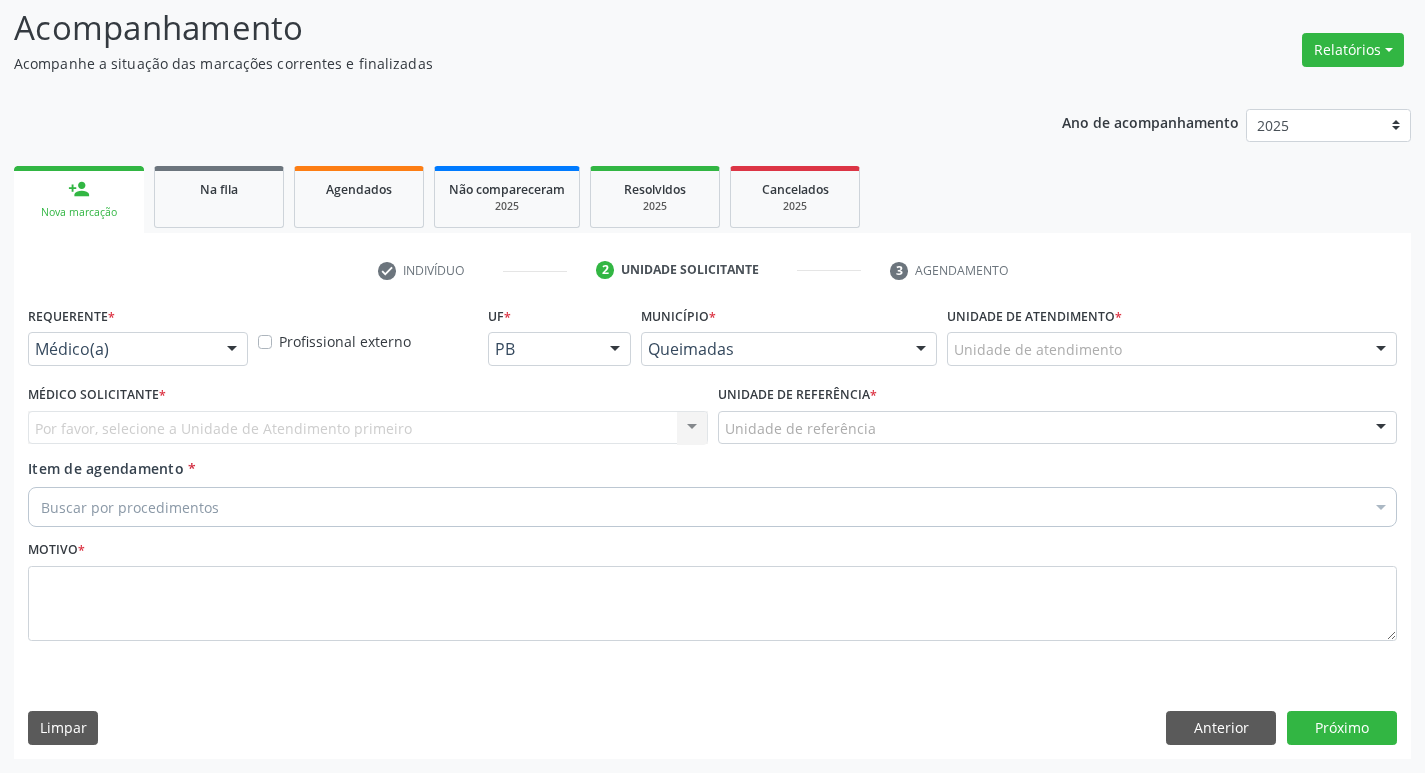 scroll, scrollTop: 133, scrollLeft: 0, axis: vertical 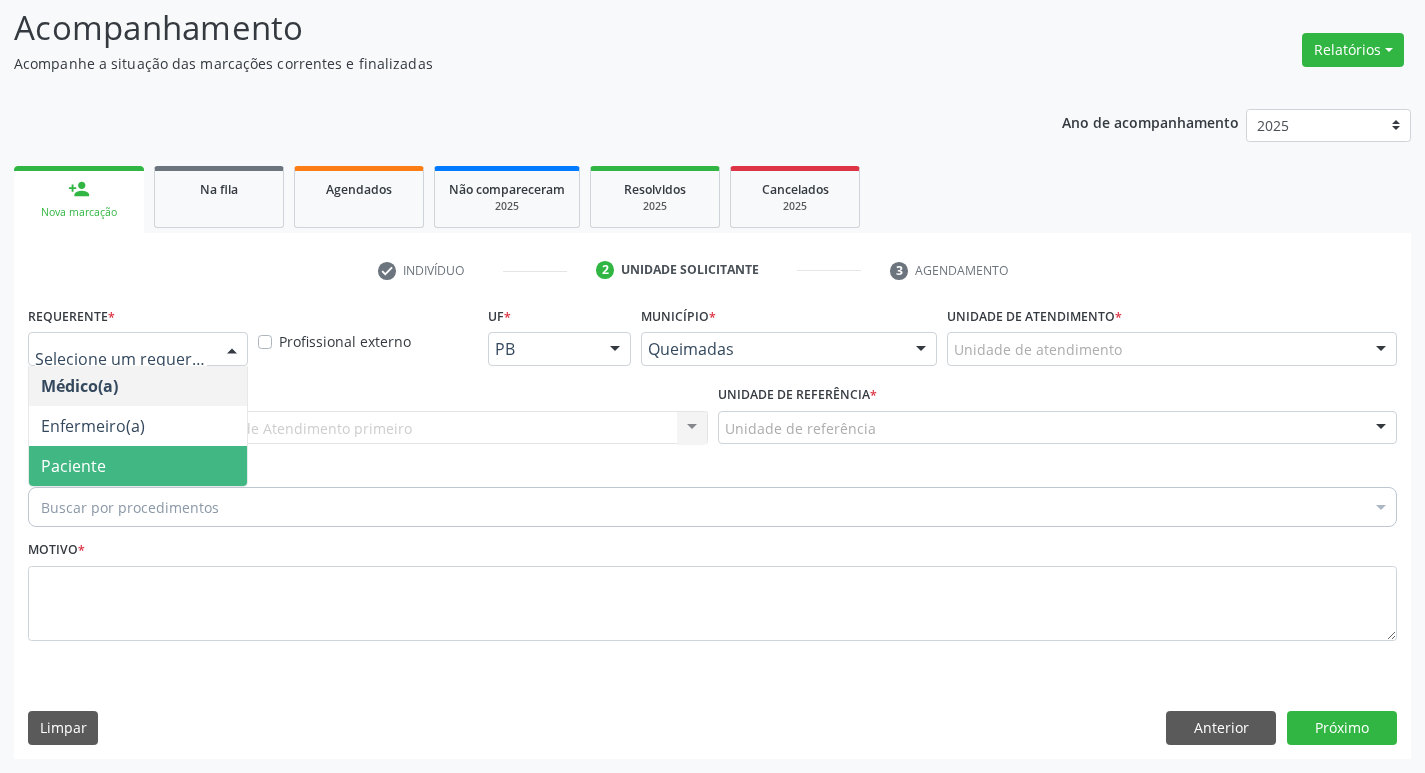 click on "Paciente" at bounding box center [138, 466] 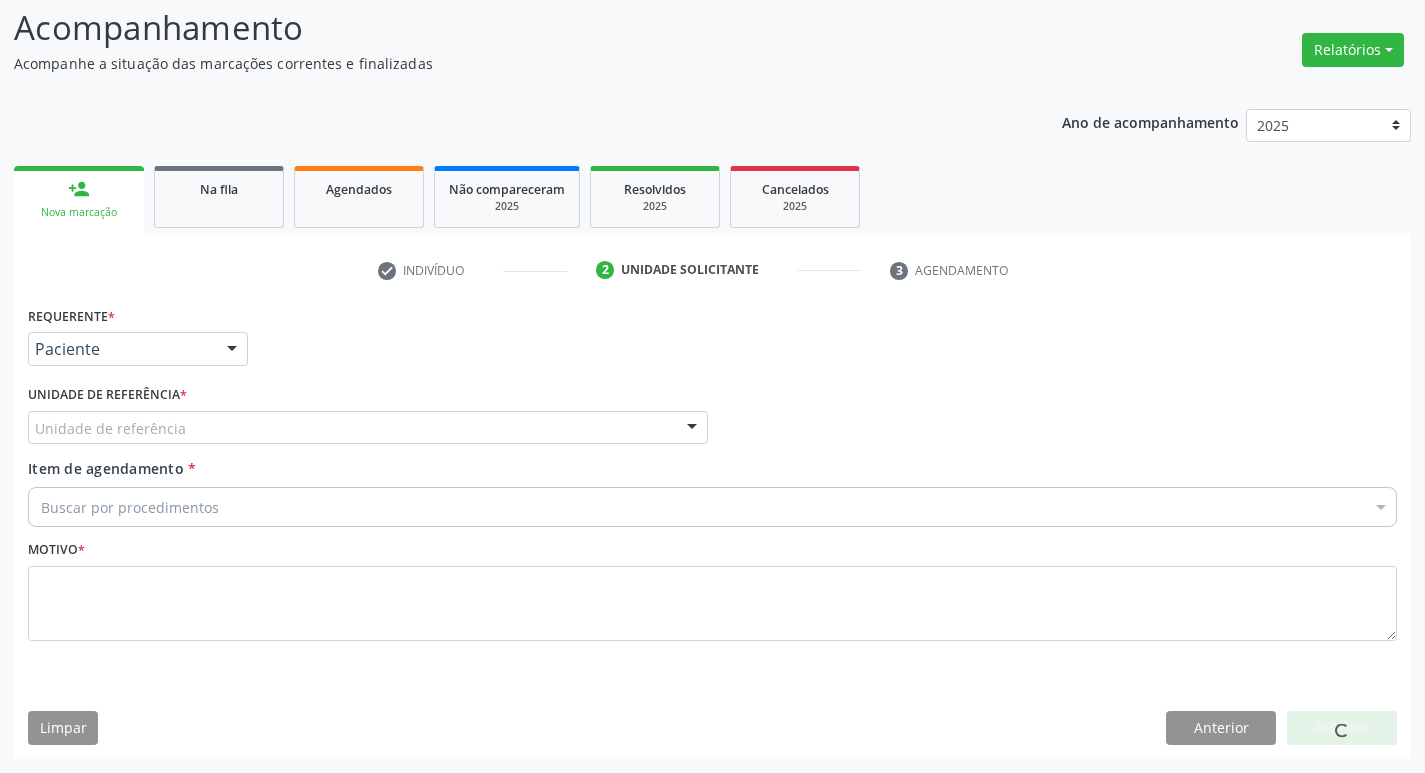 click on "Unidade de referência
*
Unidade de referência
UBSF Ligeiro II   UBSF Saulo Leal Ernesto de Melo   UBSF Castanho   UBSF Baixa Verde   UBSF Ze Velho   UBSF Boa Vista   UBSF Olho Dagua Salgado   UBSF Zumbi   NASF Pedra do Touro   UBSF Lutador   UBSF Anibal Teixeira   UBSF Central   UBSF Riacho do Meio   UBSF Caixa Dagua   UBSF Ligeiro I   UBSF Malhada Grande   UBSF Vila   UBSF Guritiba   NASF Tataguassu   UBSF Cidade Tiao do Rego
Nenhum resultado encontrado para: "   "
Não há nenhuma opção para ser exibida." at bounding box center (368, 419) 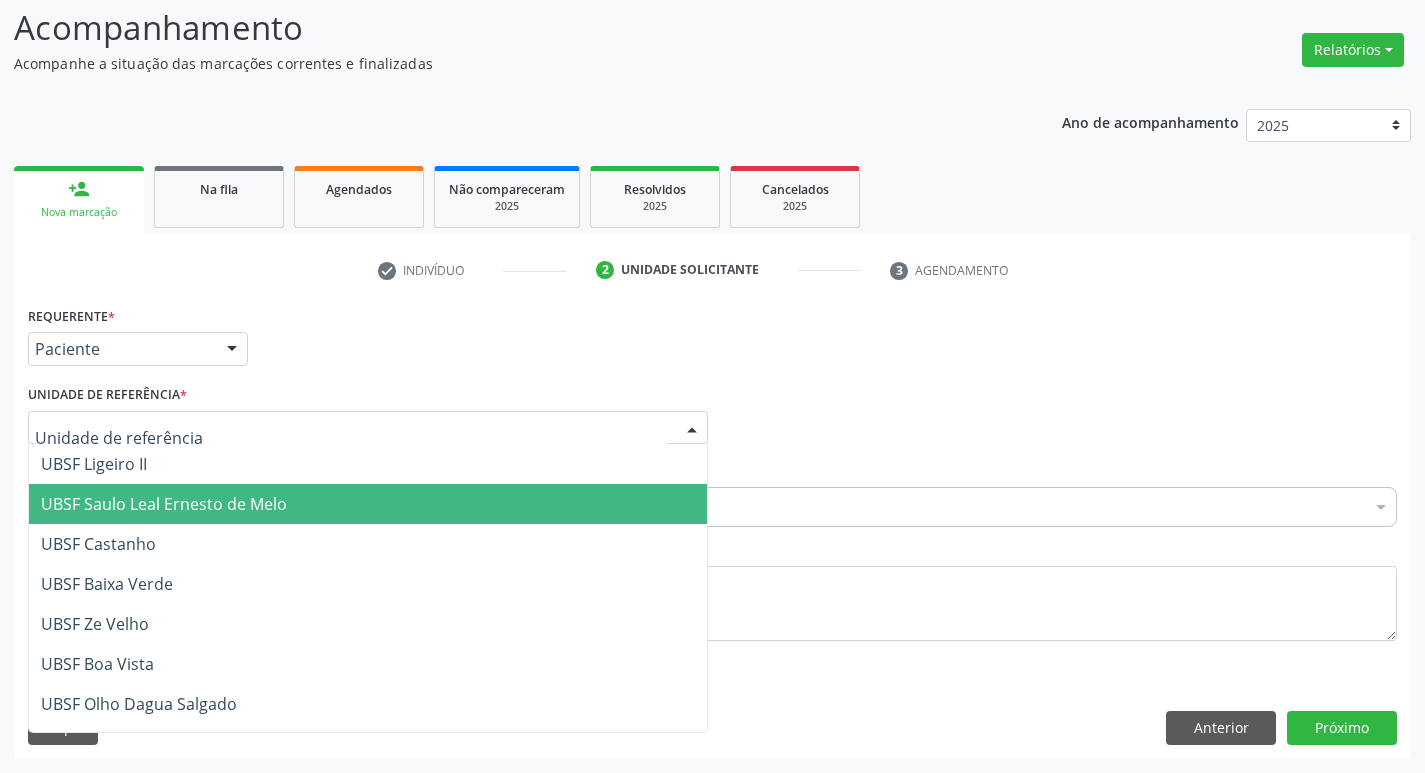 click on "UBSF Saulo Leal Ernesto de Melo" at bounding box center [164, 504] 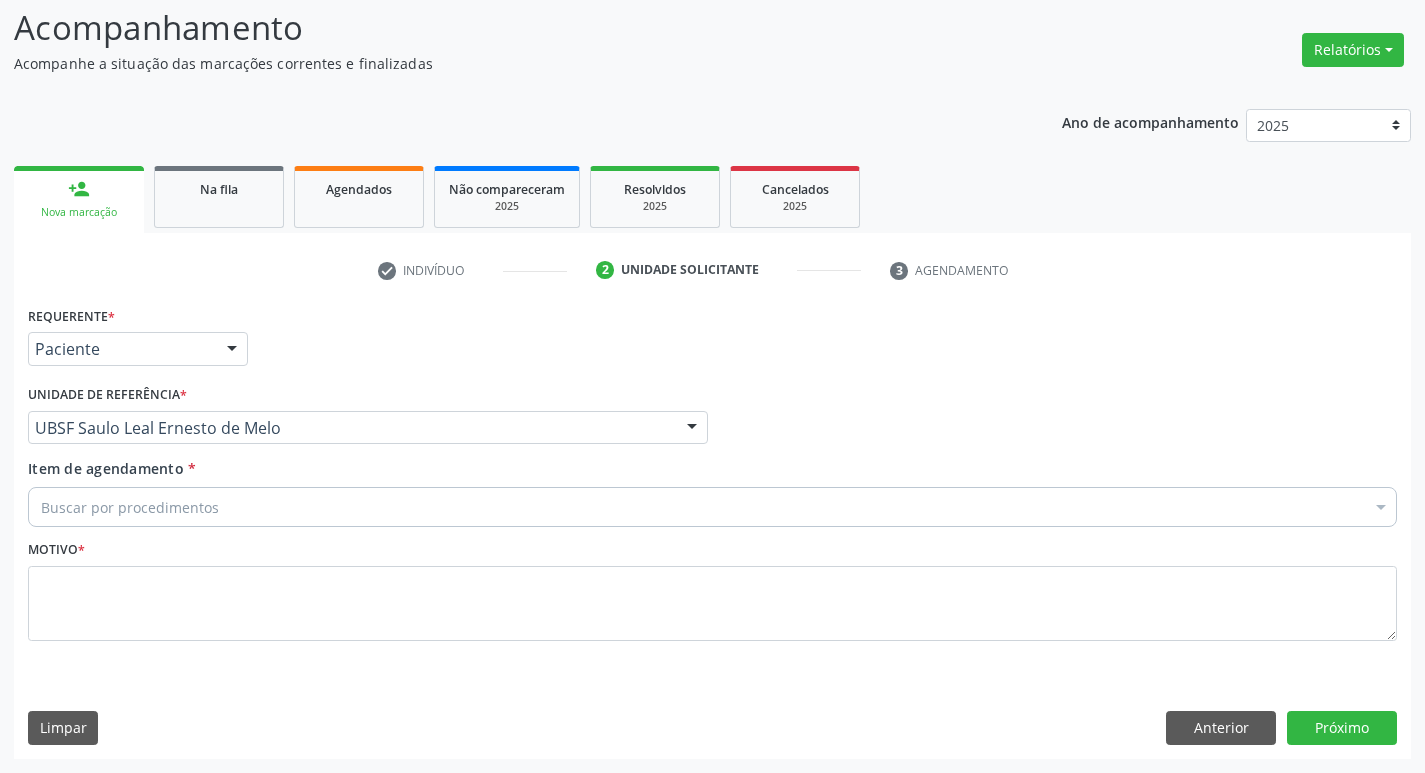 drag, startPoint x: 124, startPoint y: 664, endPoint x: 93, endPoint y: 699, distance: 46.75468 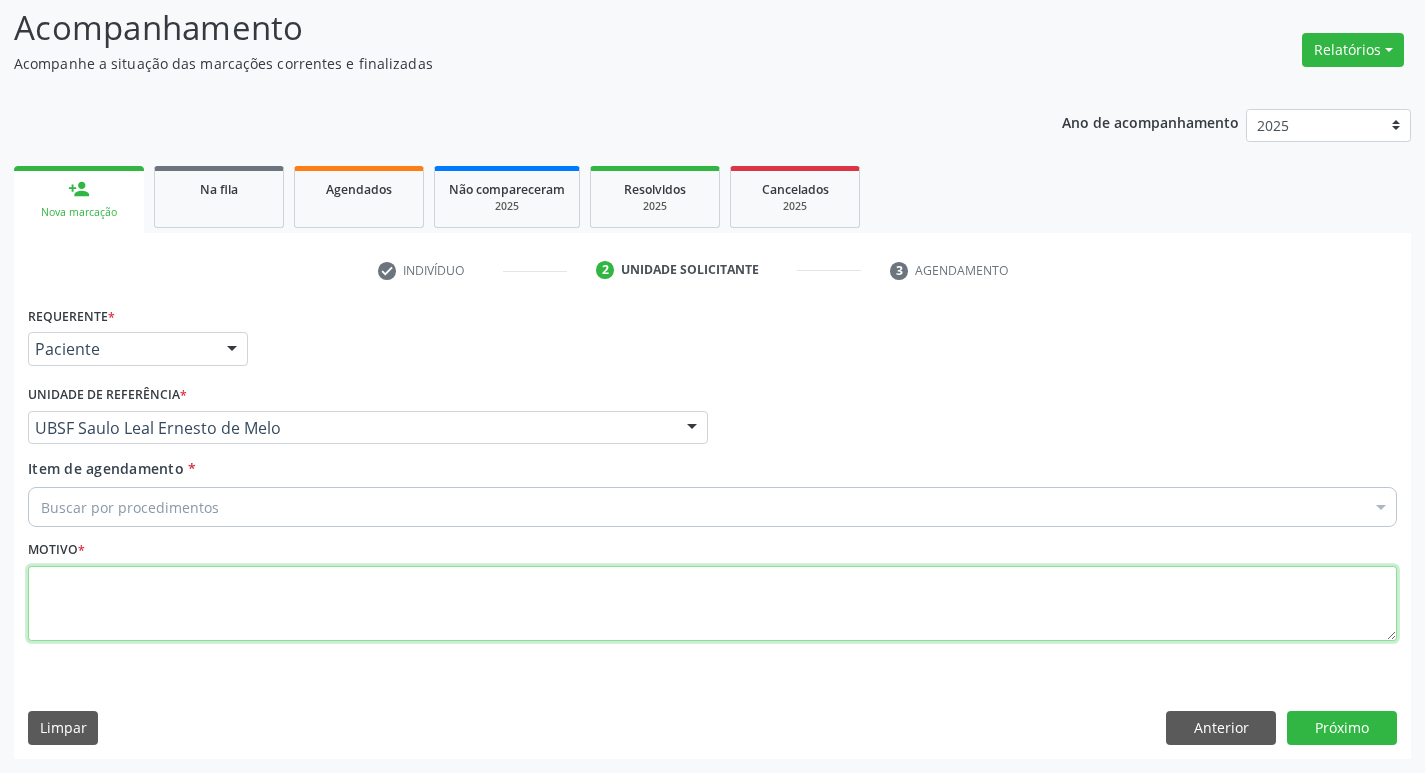 click at bounding box center (712, 604) 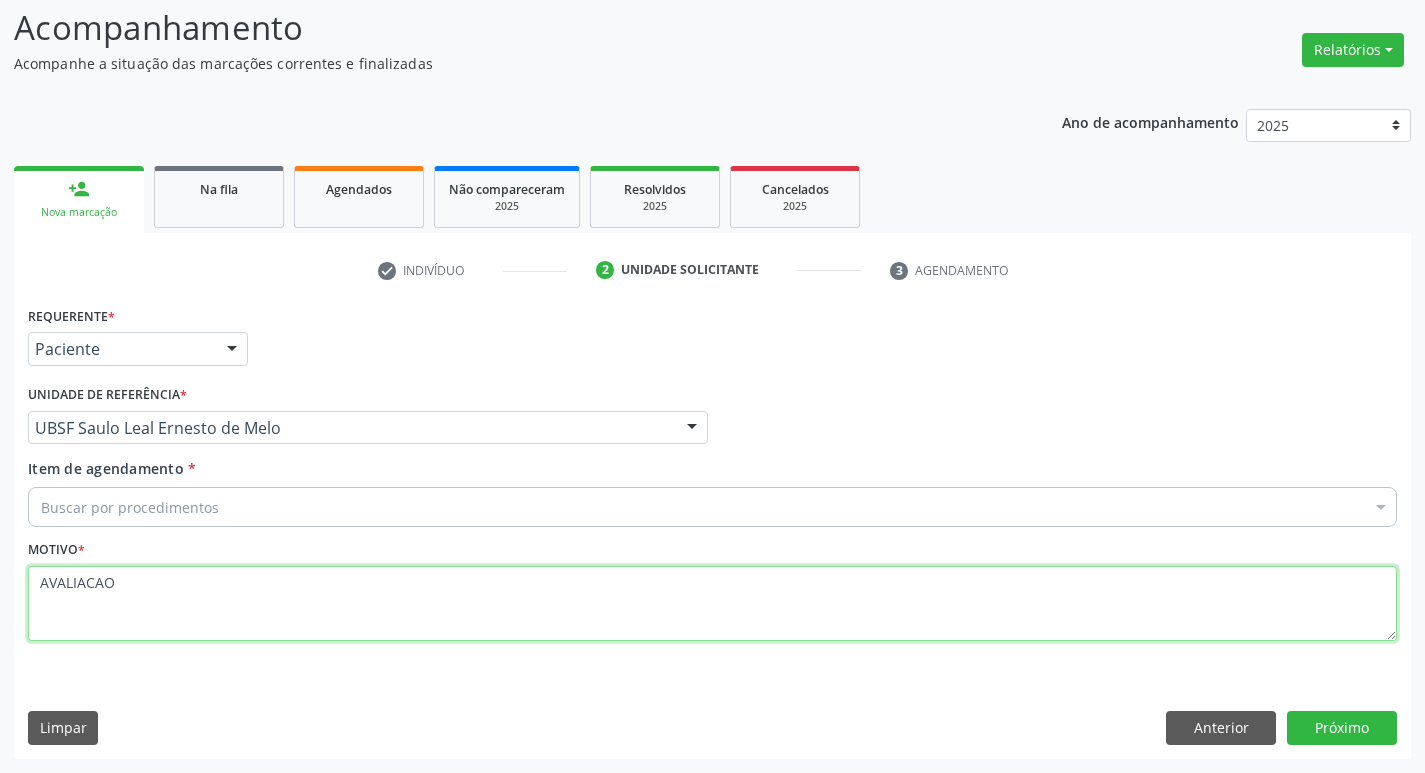 type on "AVALIACAO" 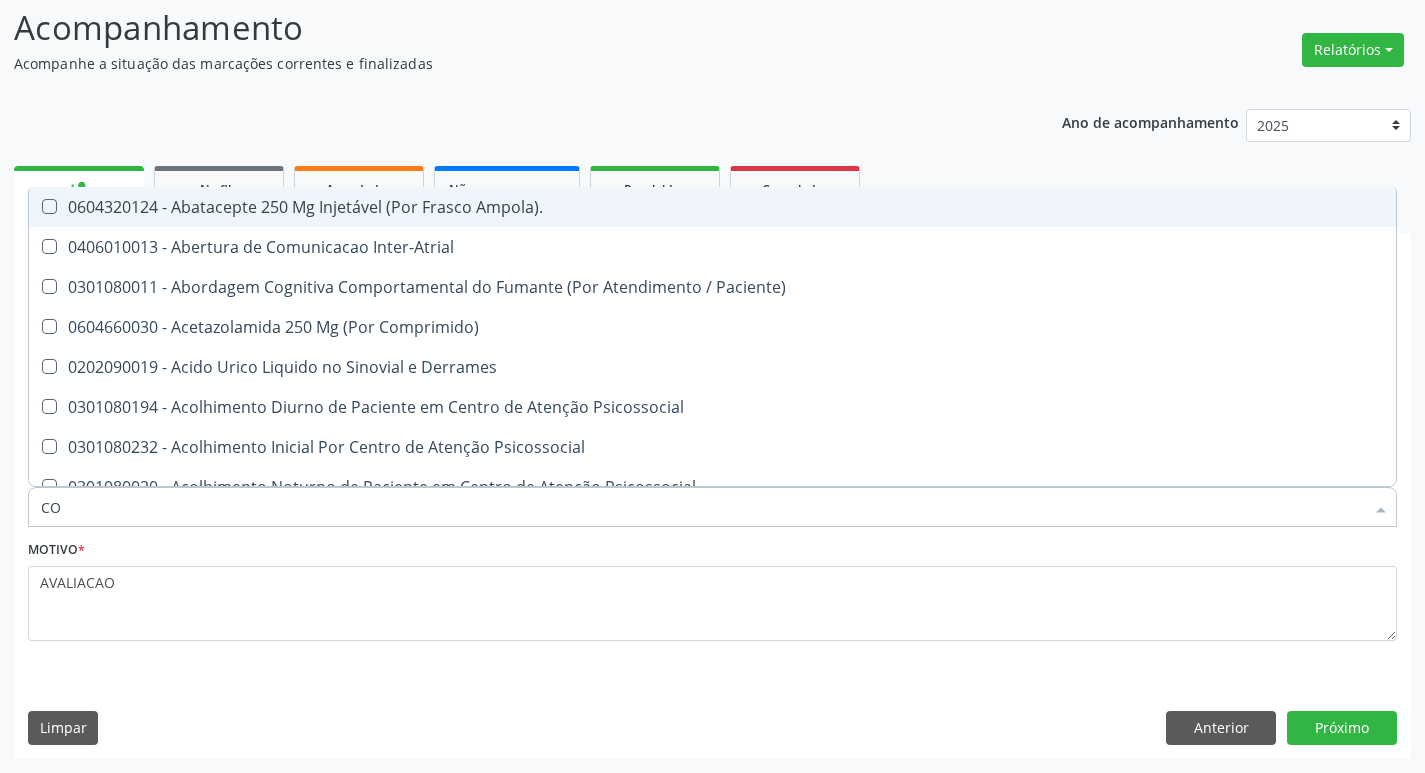 type on "COLES" 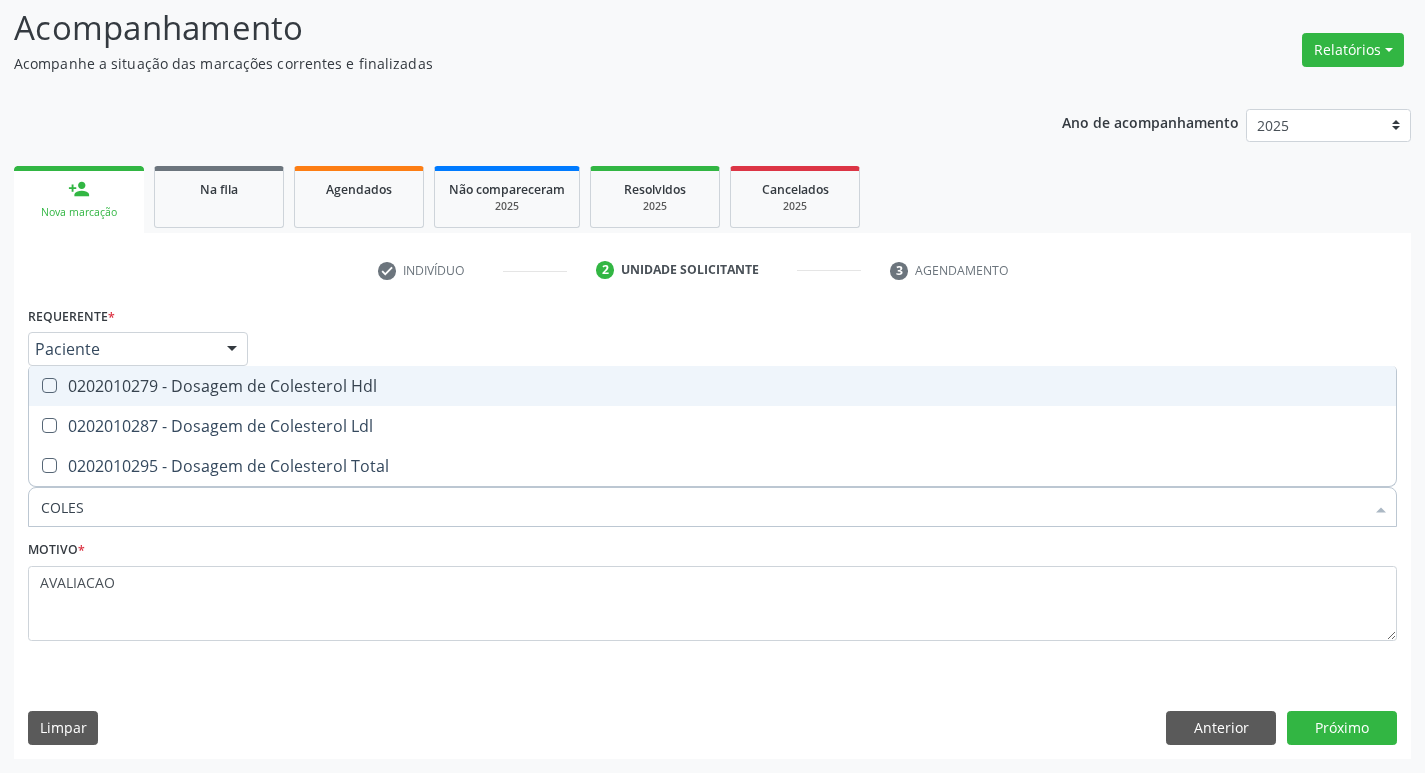 click on "0202010279 - Dosagem de Colesterol Hdl" at bounding box center [712, 386] 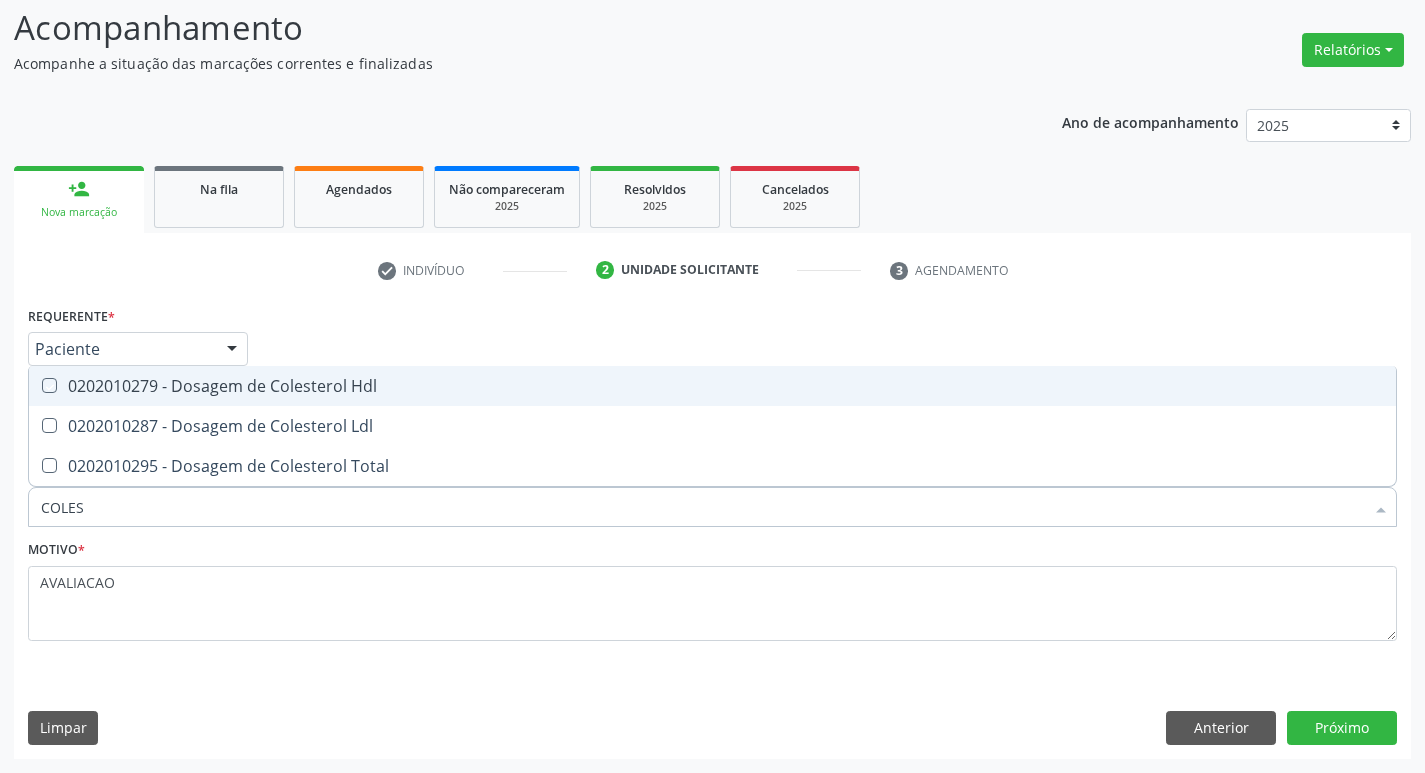 checkbox on "true" 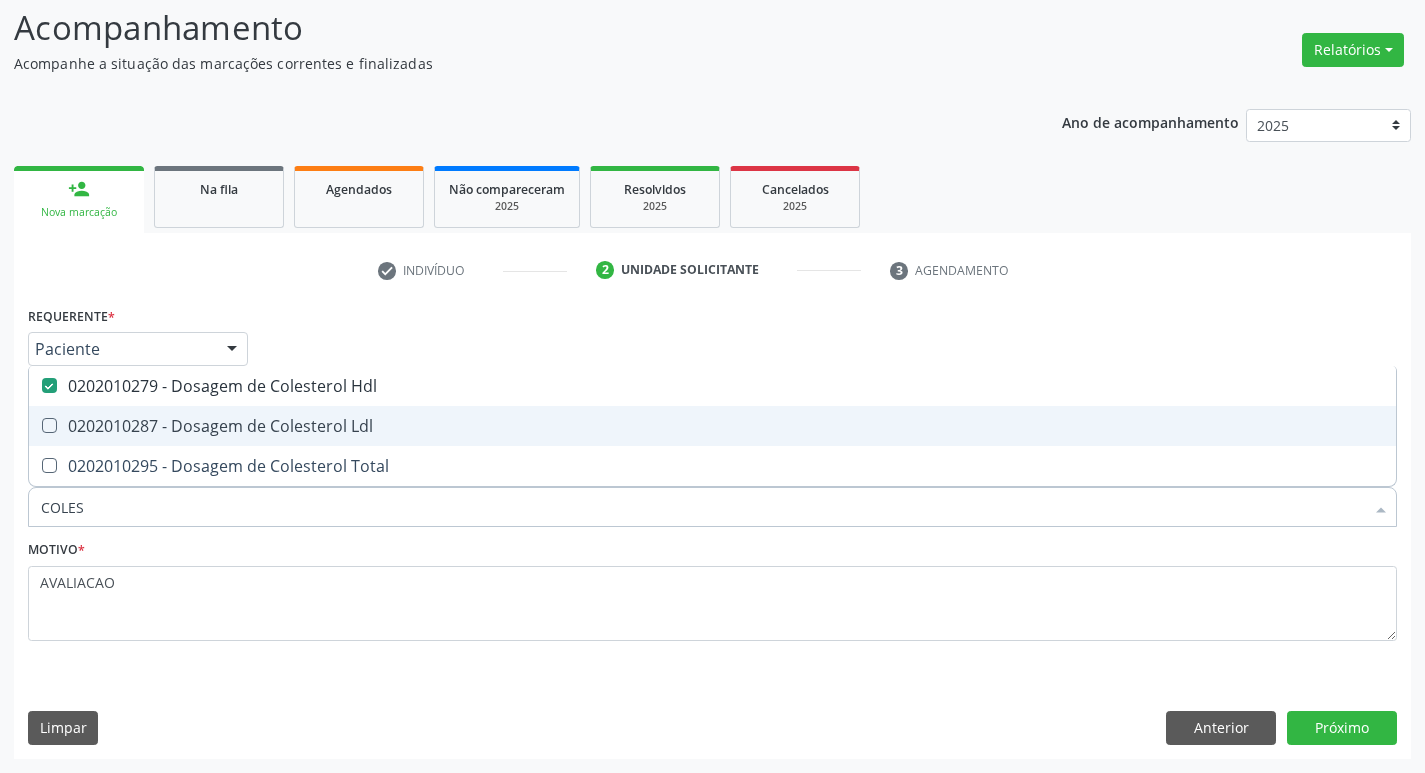 click on "0202010287 - Dosagem de Colesterol Ldl" at bounding box center [712, 426] 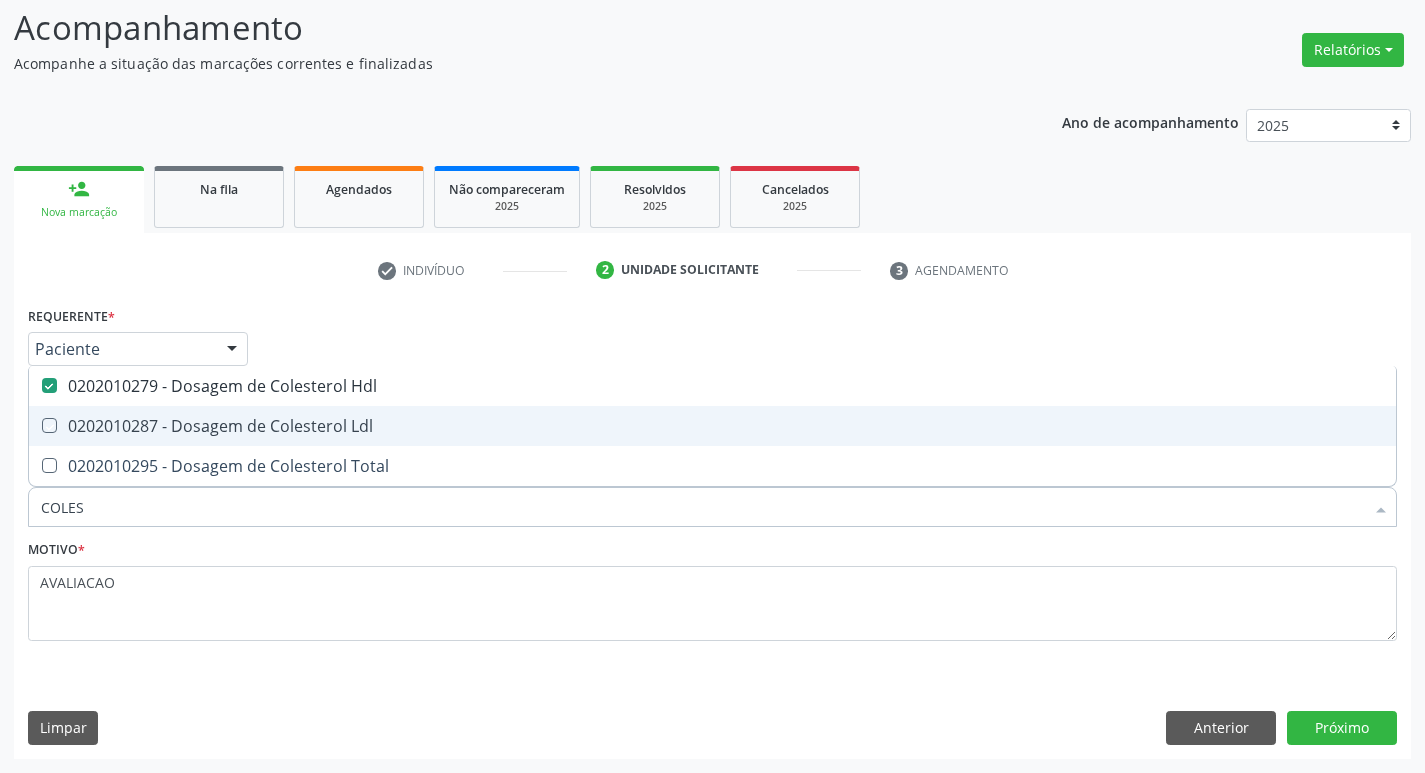 checkbox on "true" 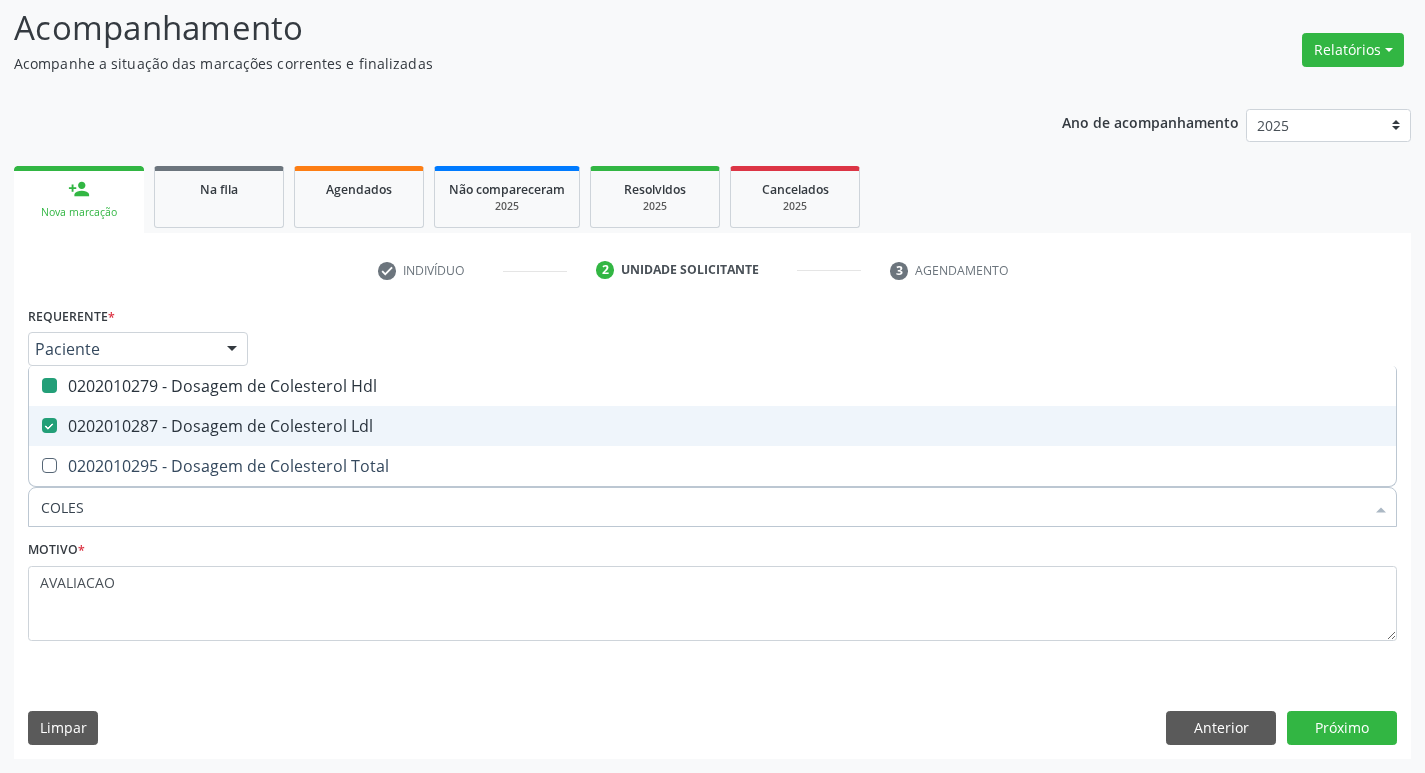 type on "COLE" 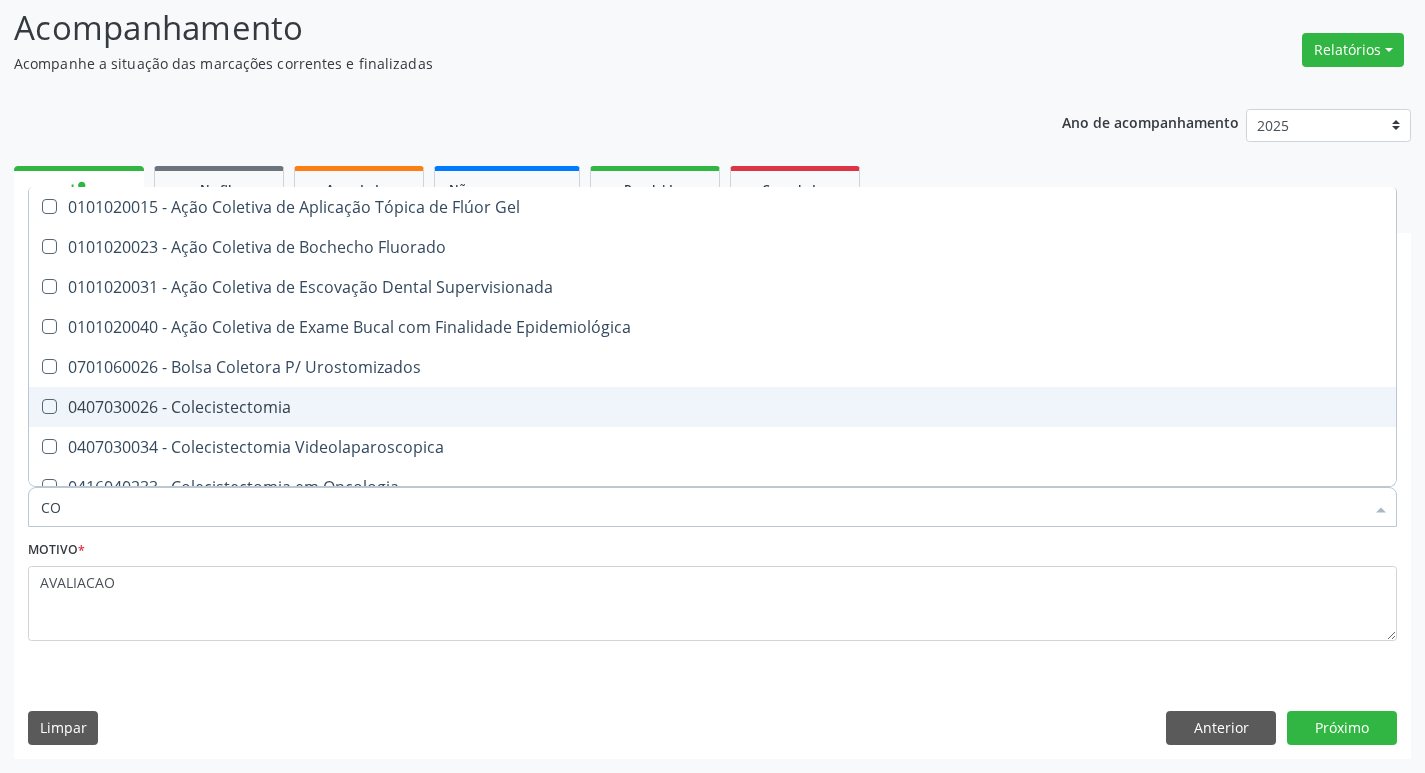 type on "C" 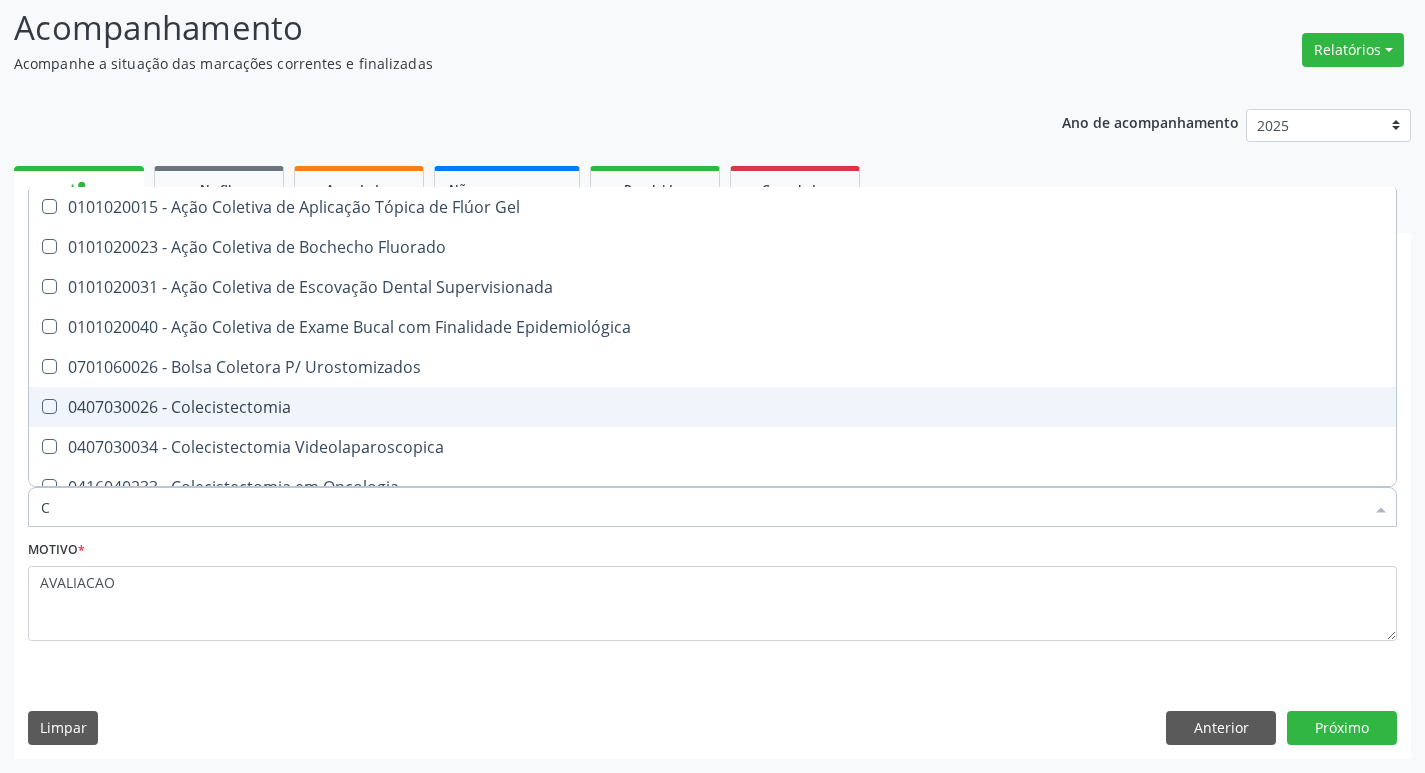 type 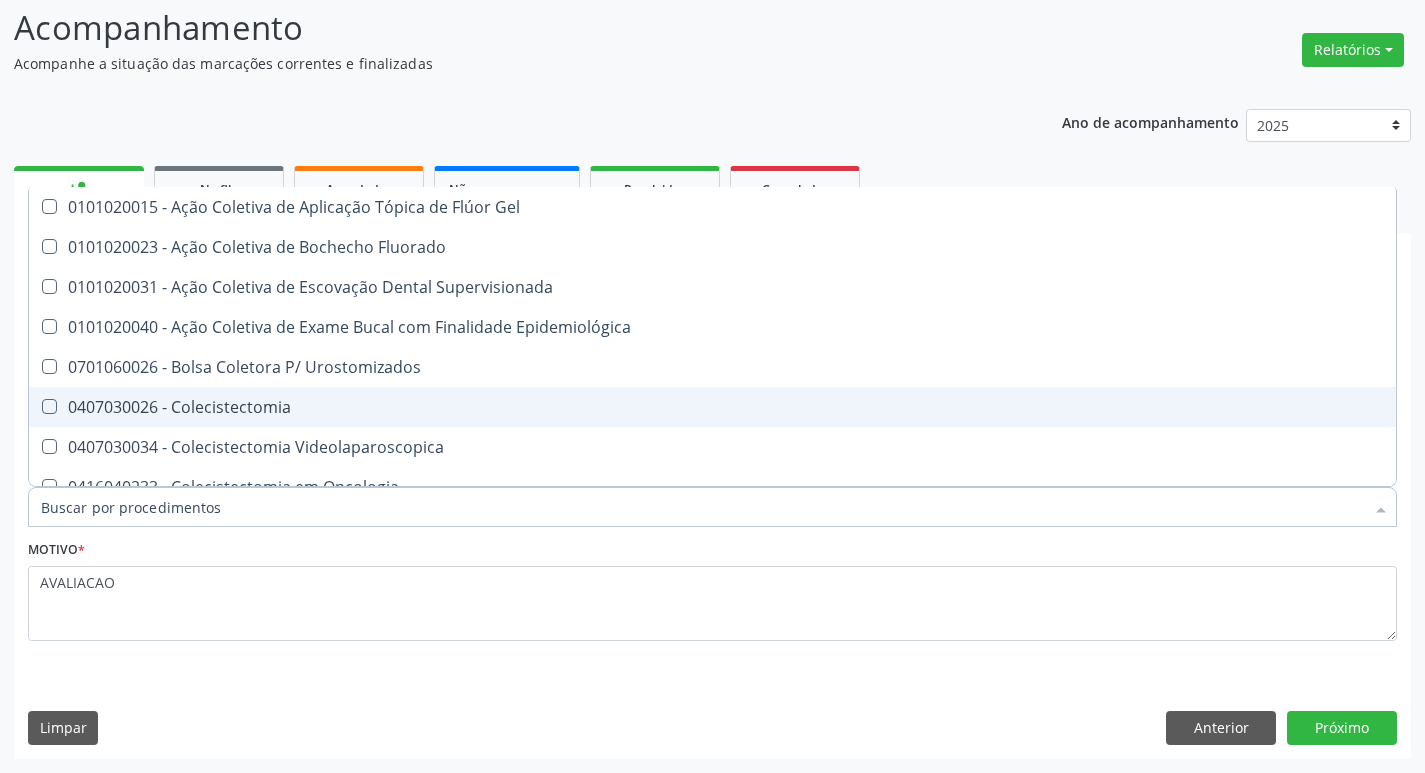 checkbox on "false" 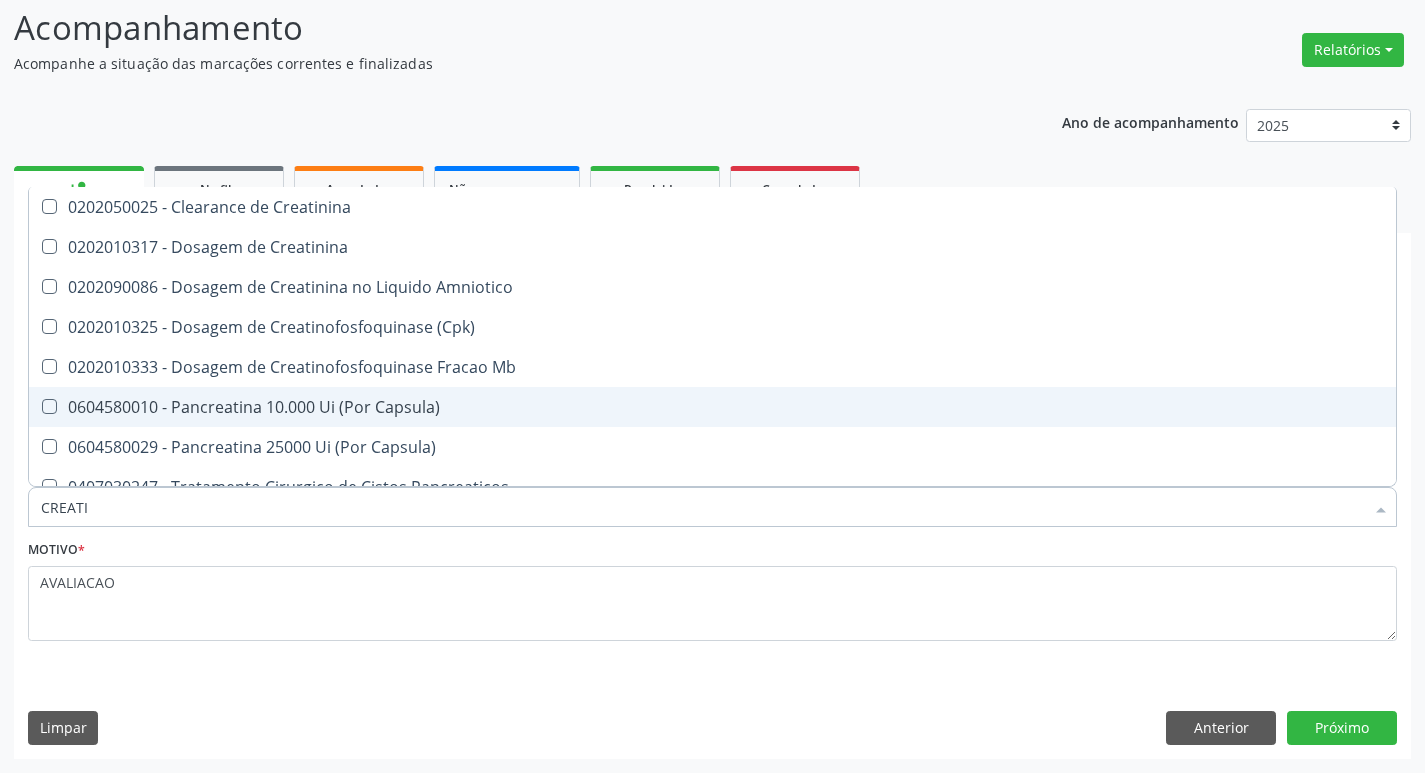 type on "CREATIN" 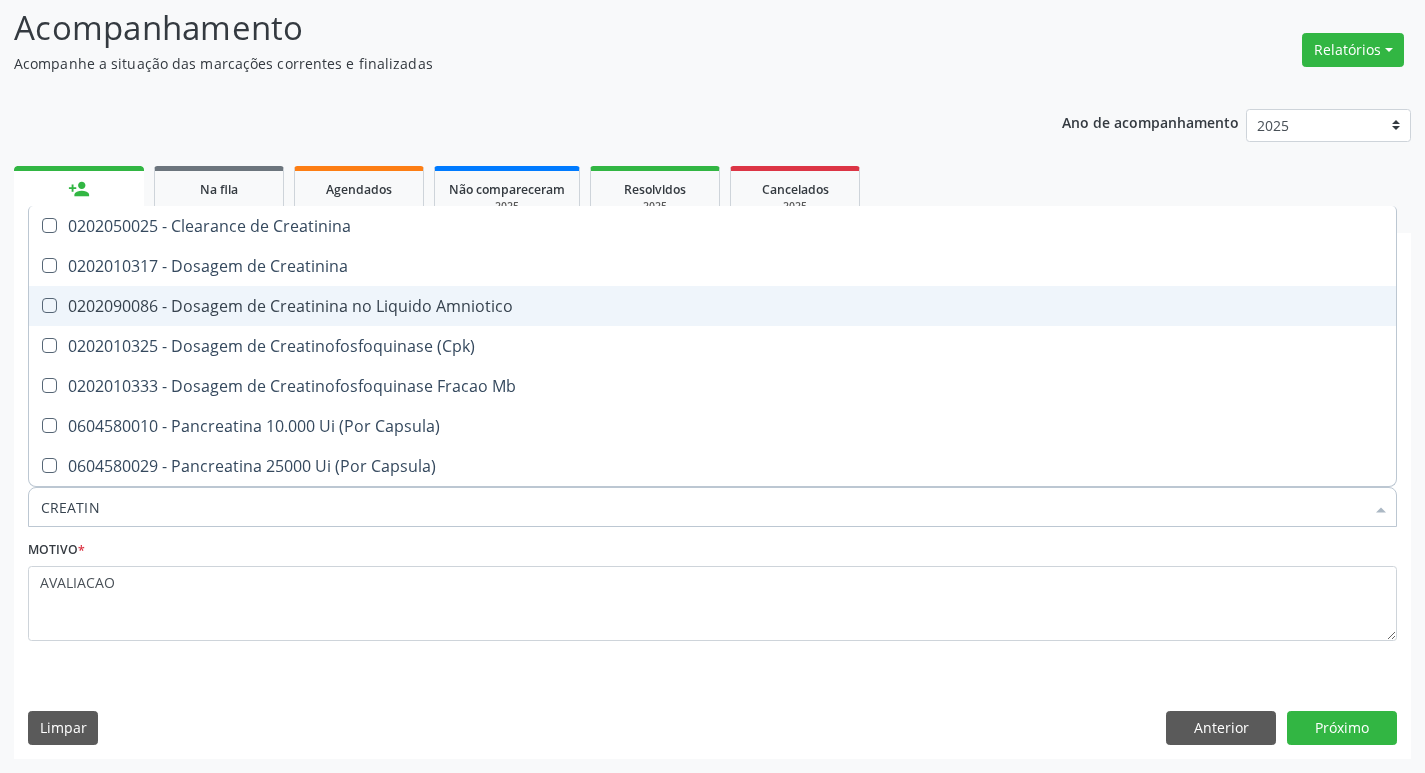 click on "0202010317 - Dosagem de Creatinina" at bounding box center [712, 266] 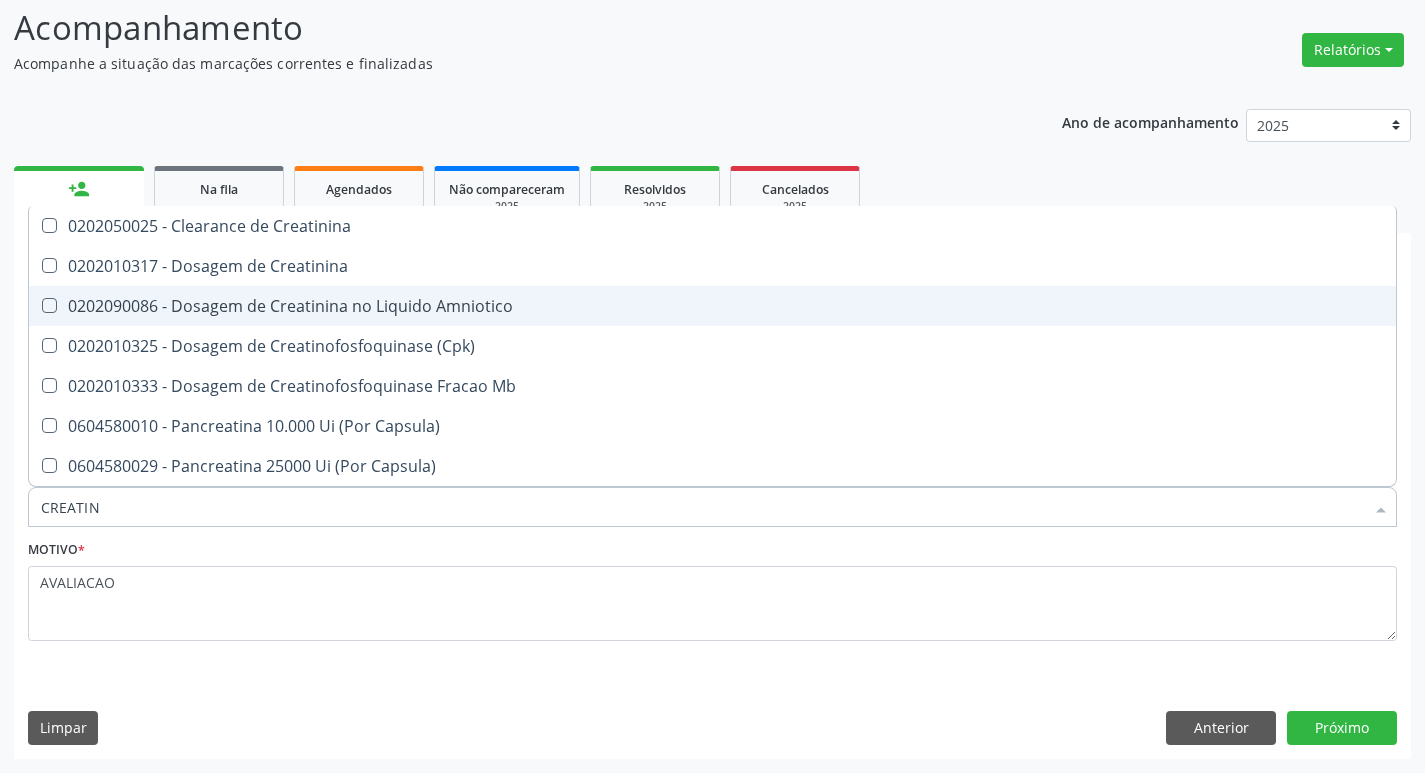 checkbox on "true" 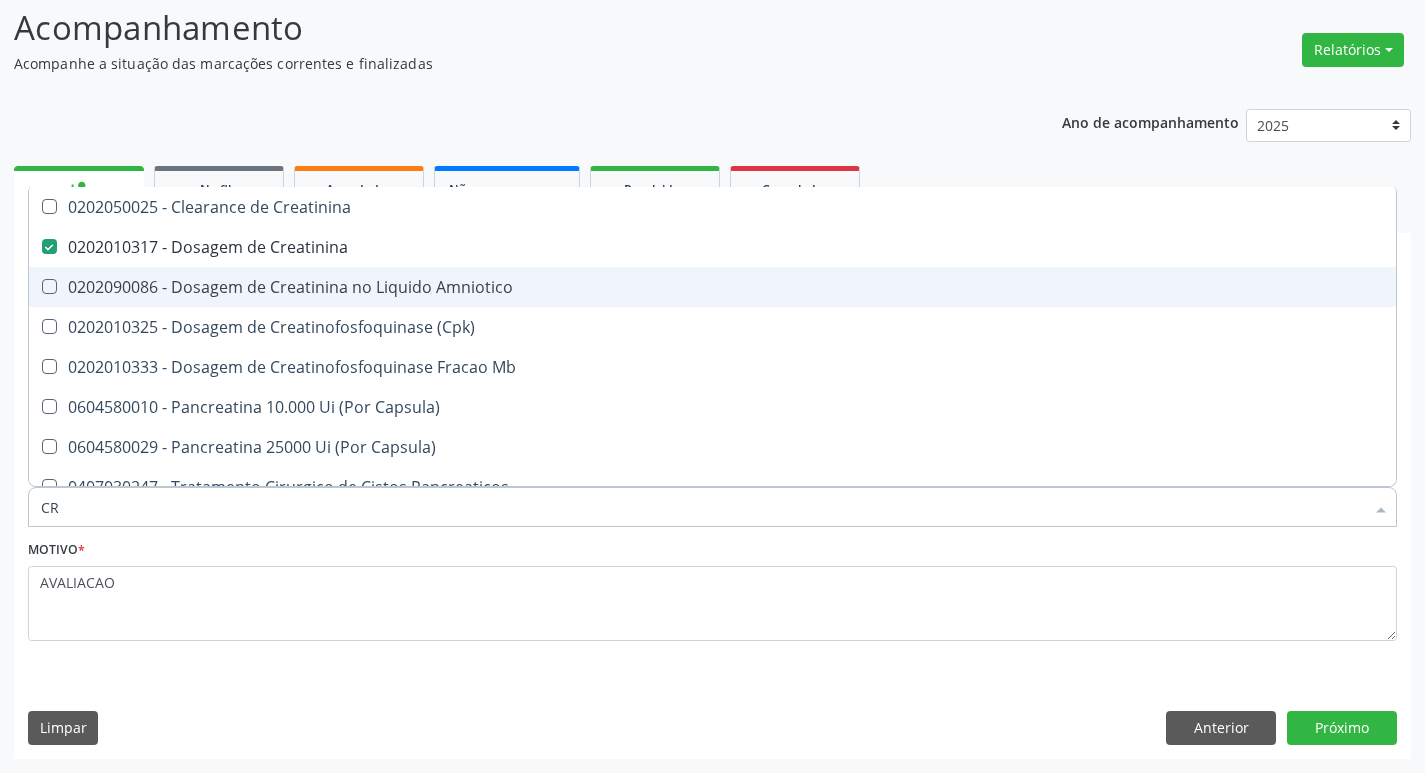 type on "C" 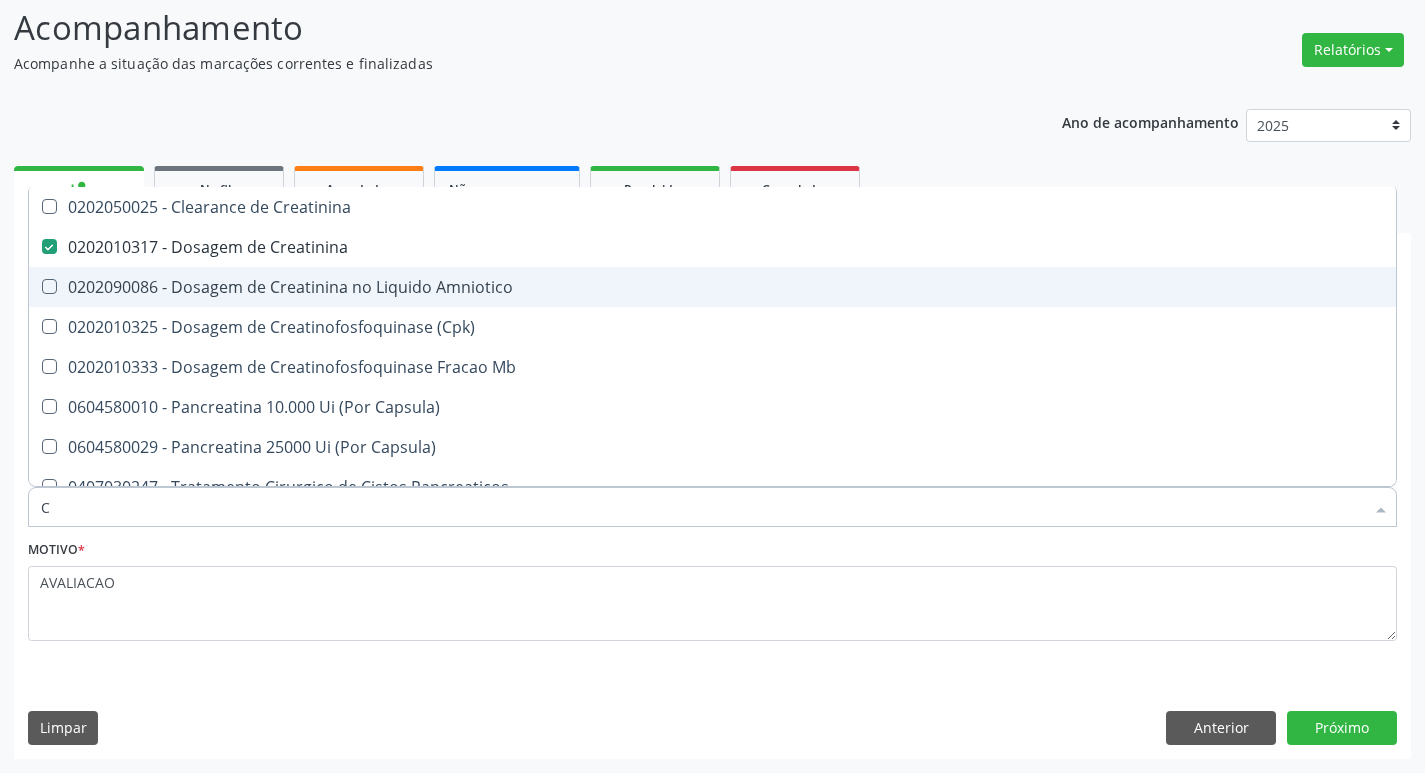 type 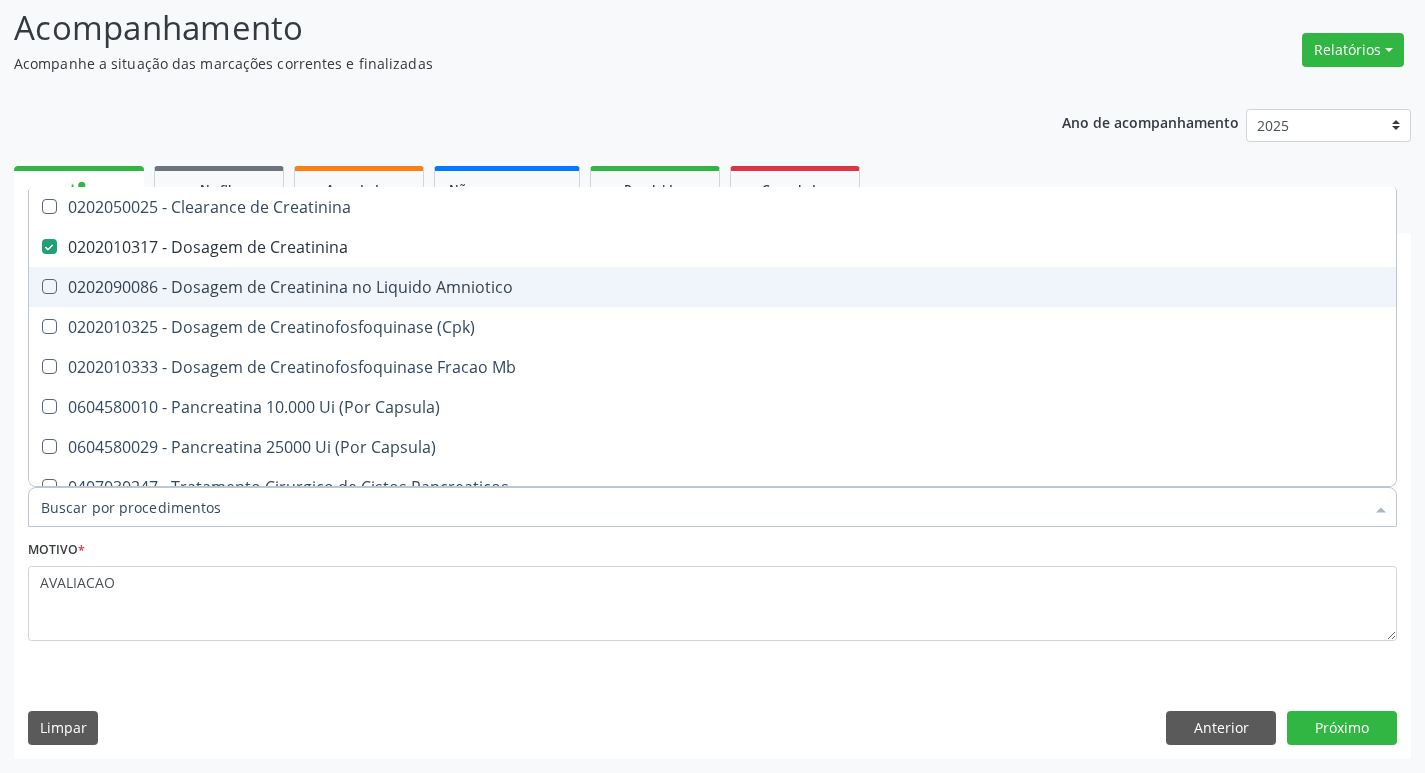 checkbox on "false" 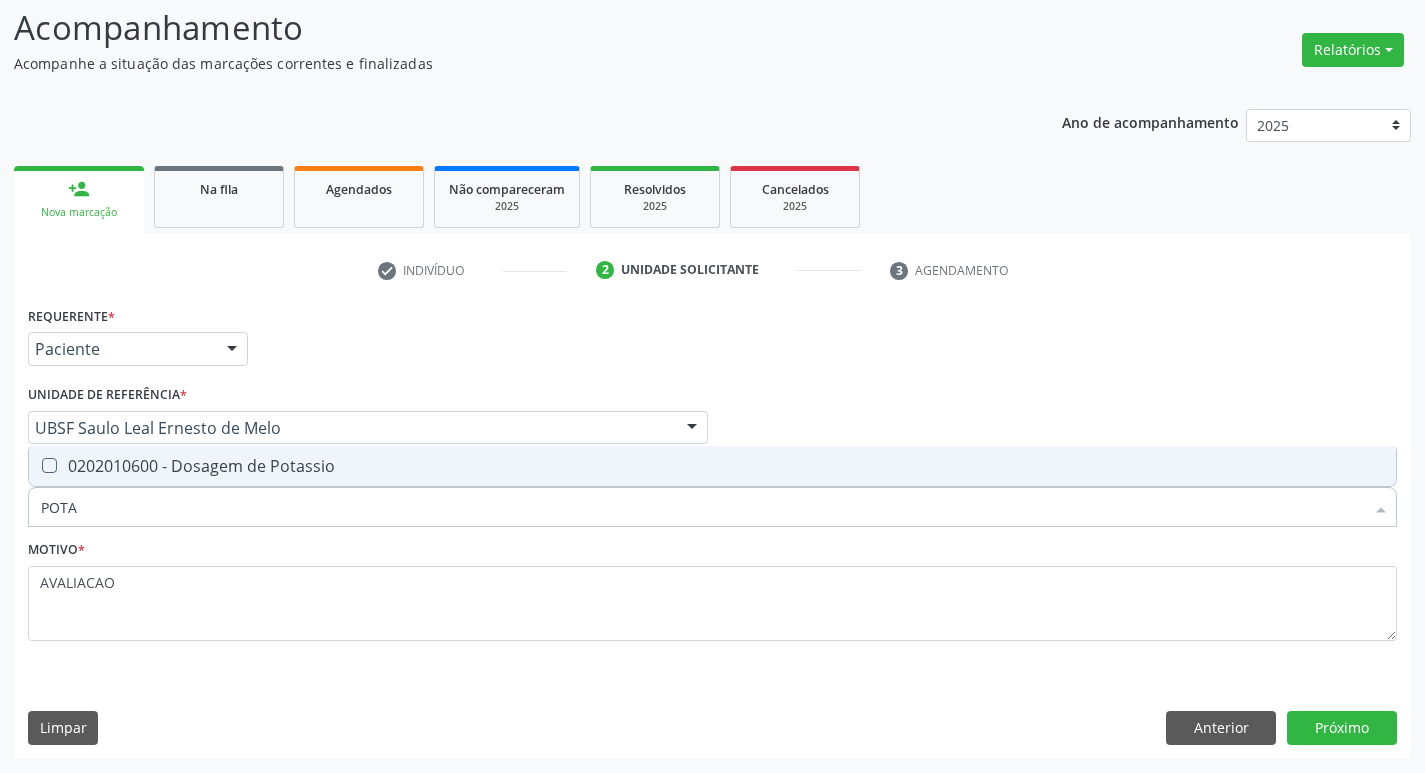 type on "POTAS" 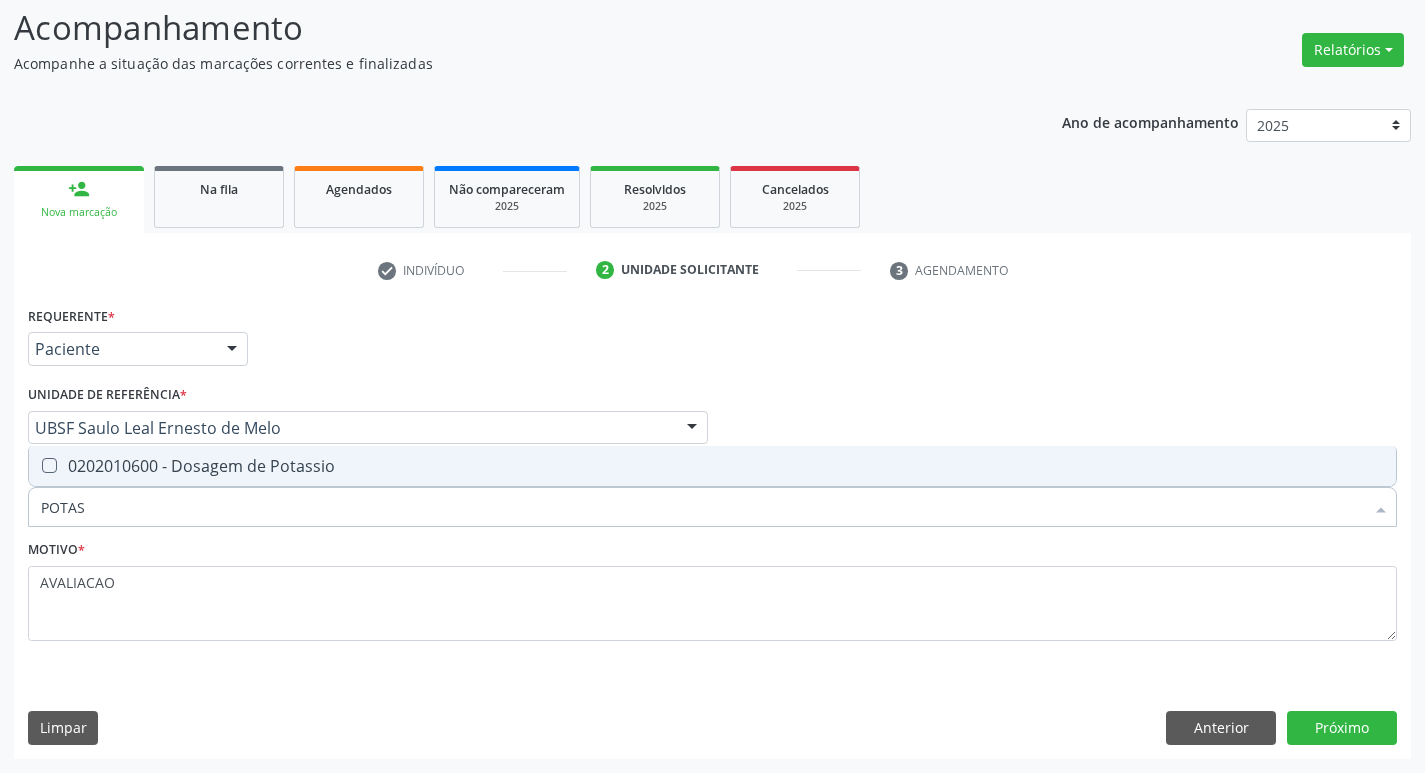 click on "0202010600 - Dosagem de Potassio" at bounding box center [712, 466] 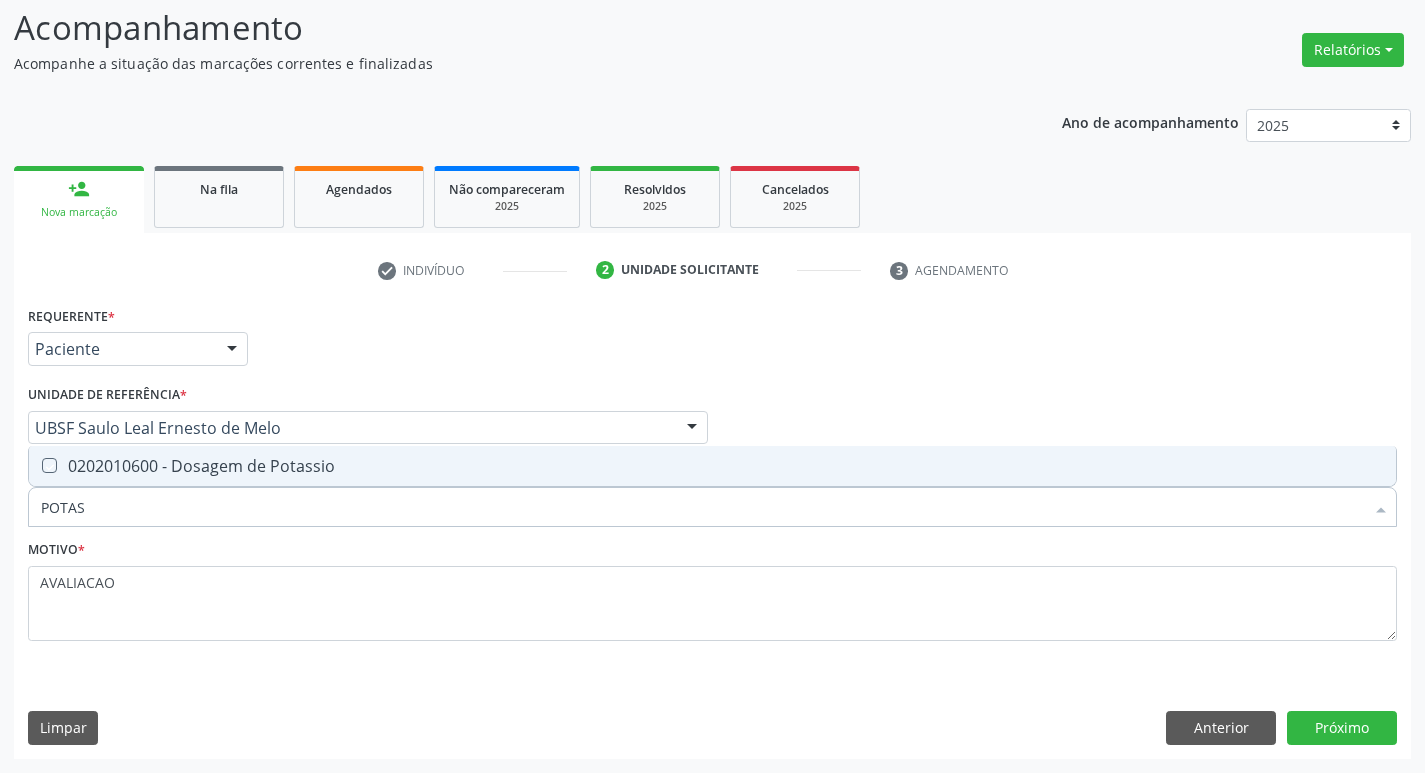 checkbox on "true" 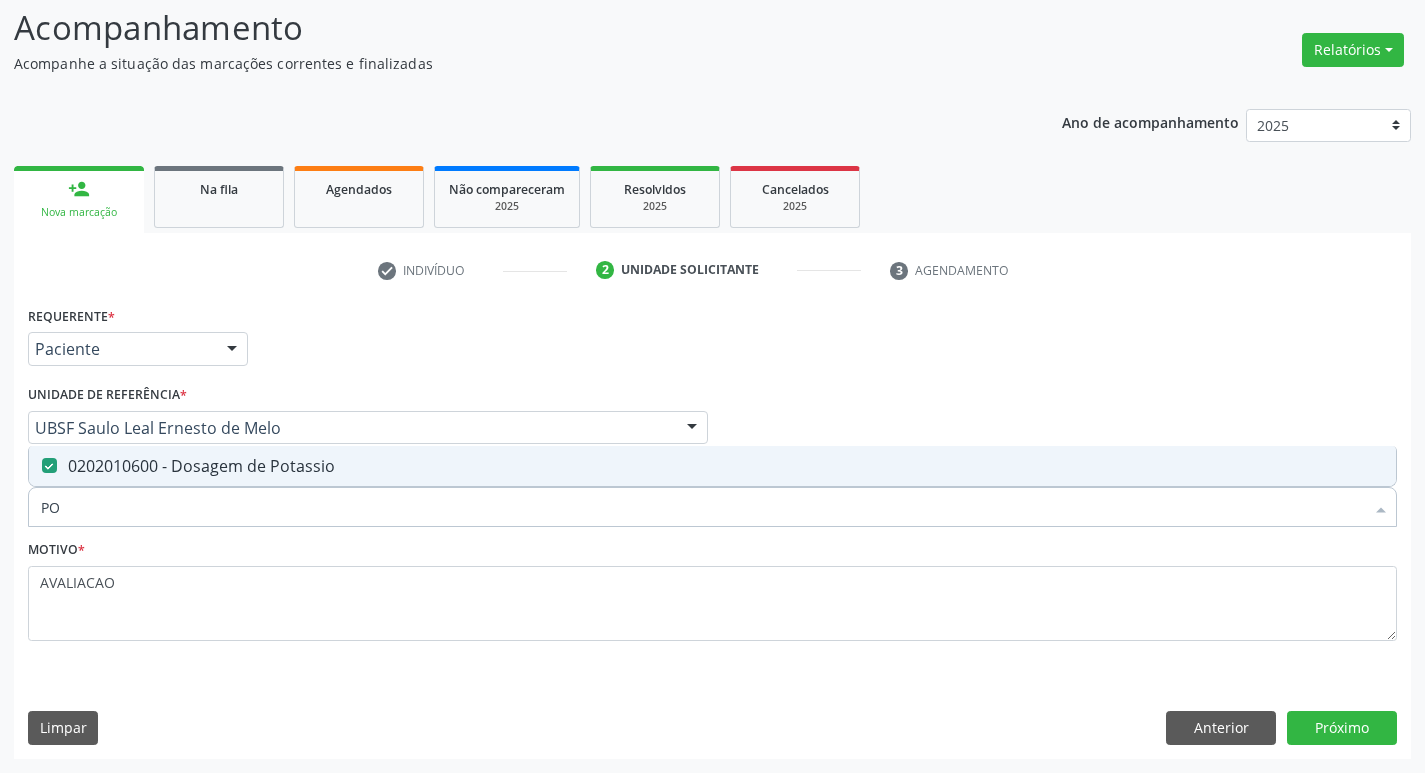 type on "P" 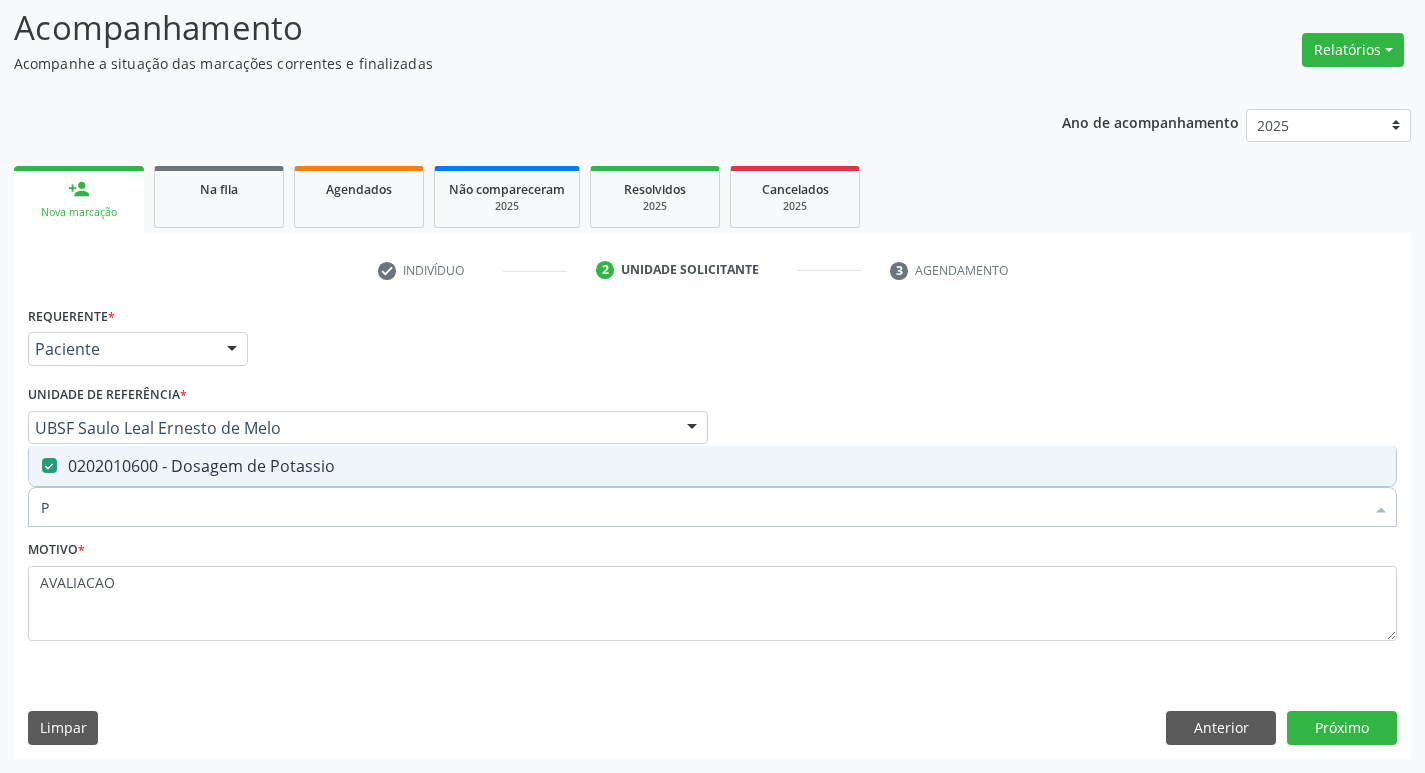 type 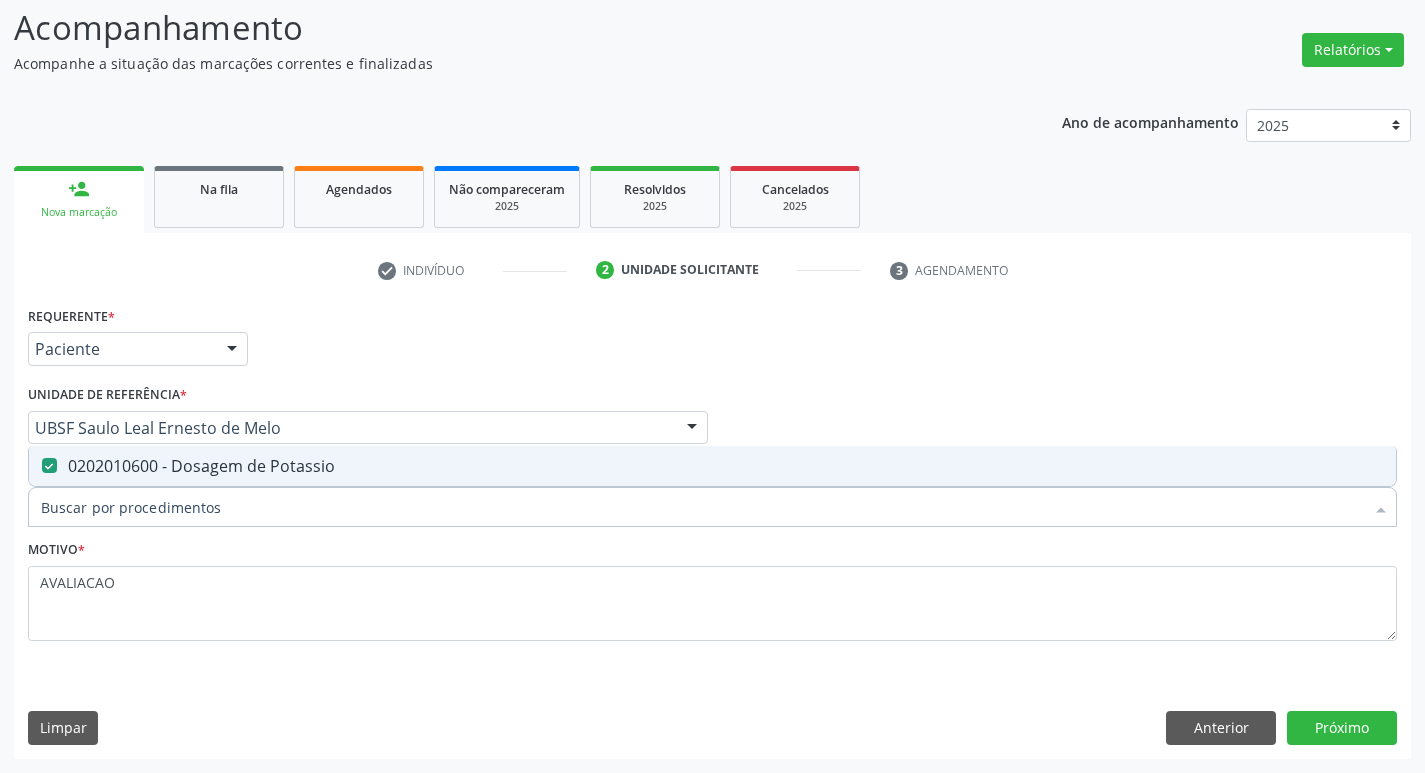 checkbox on "false" 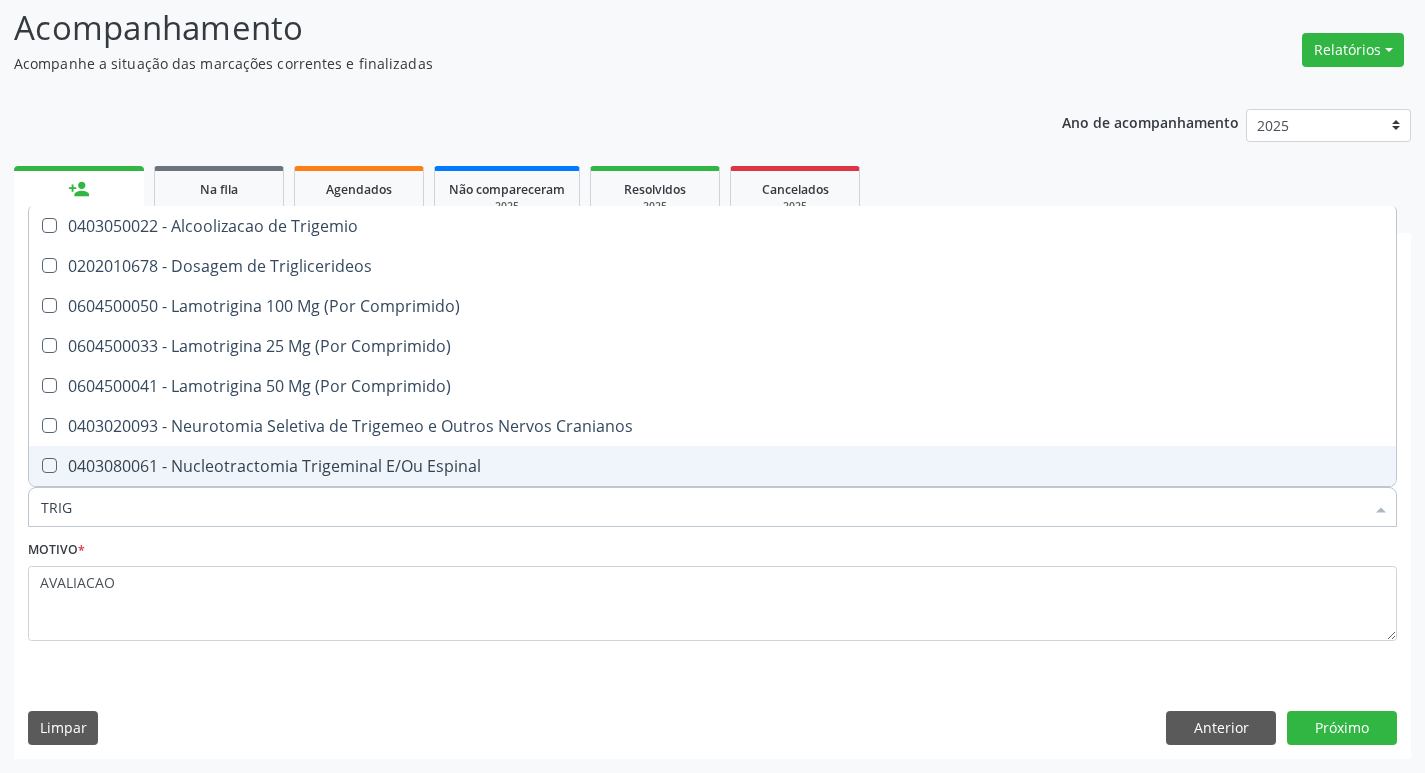type on "TRIGL" 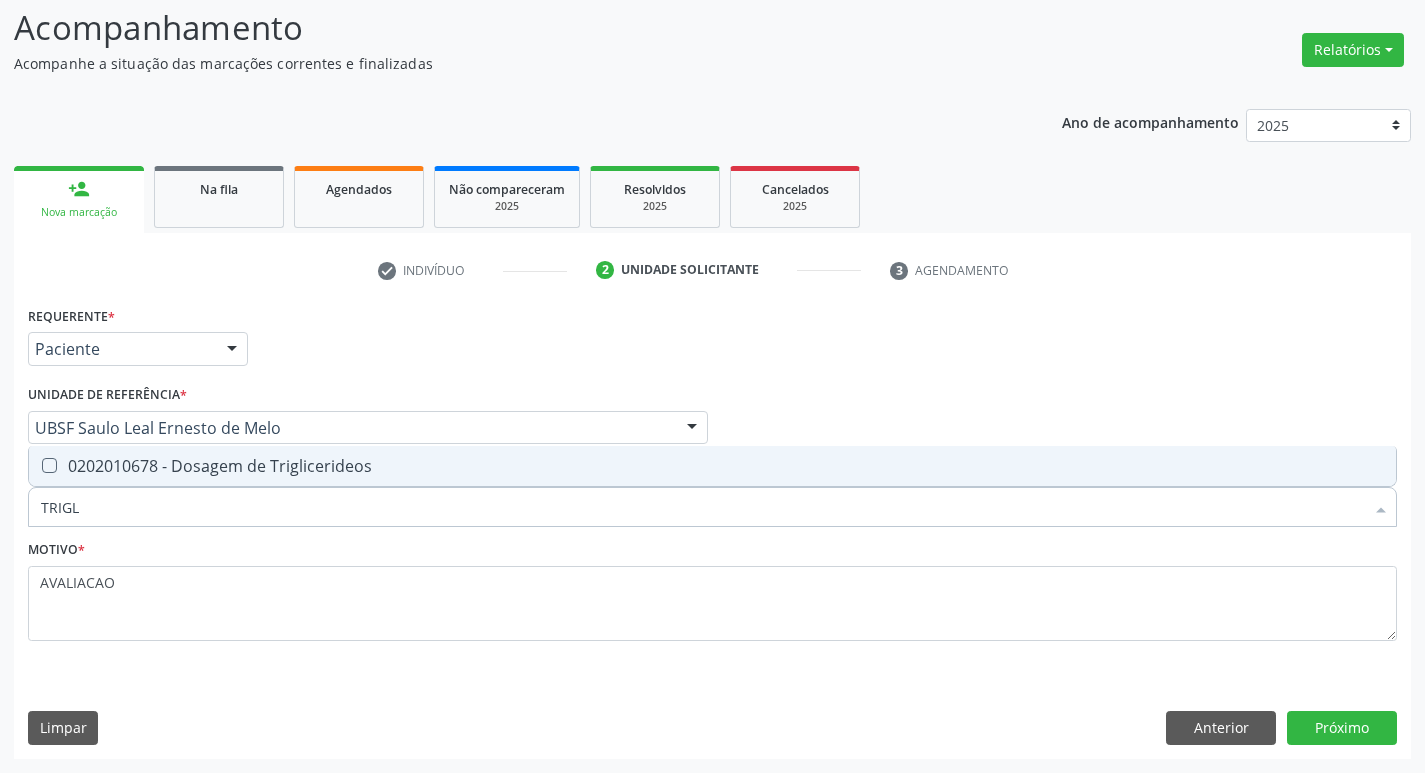 click on "0202010678 - Dosagem de Triglicerideos" at bounding box center [712, 466] 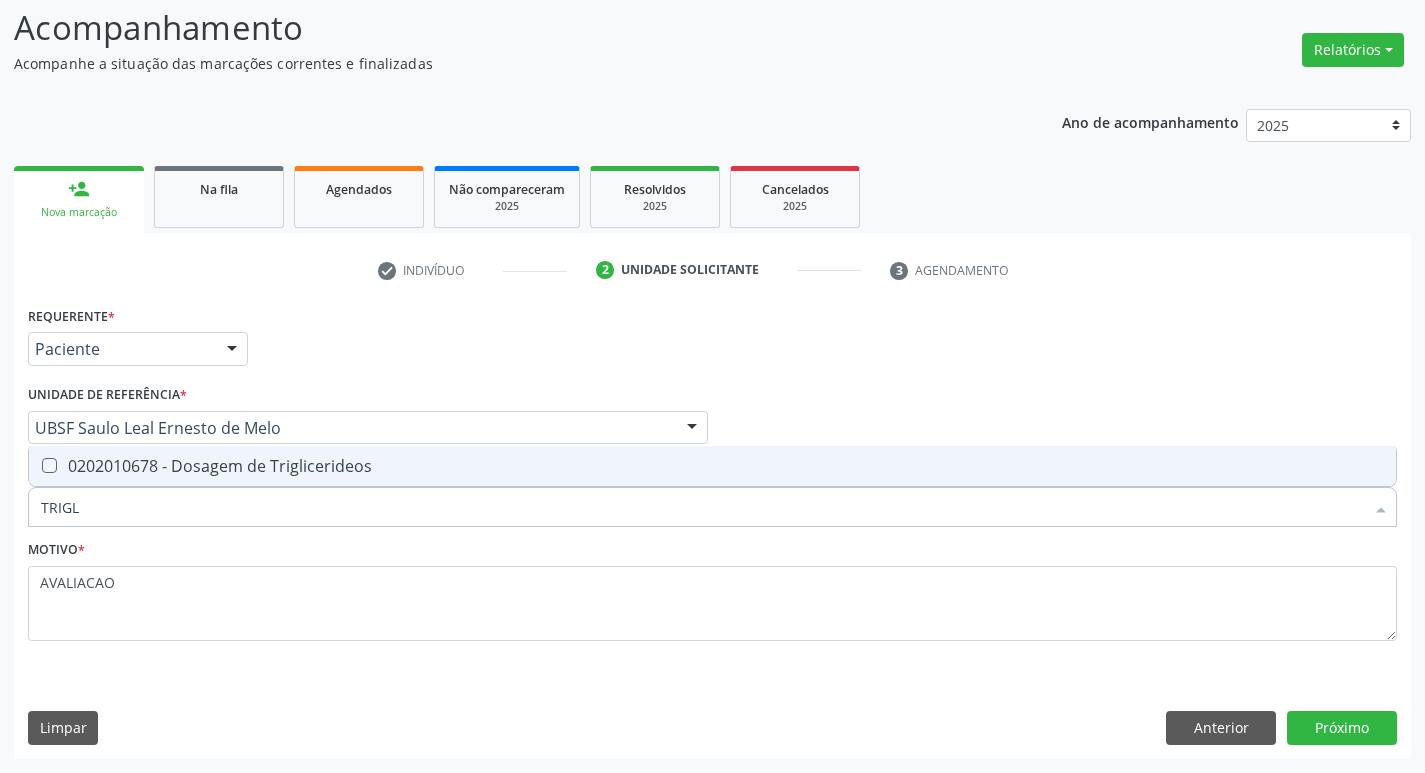 checkbox on "true" 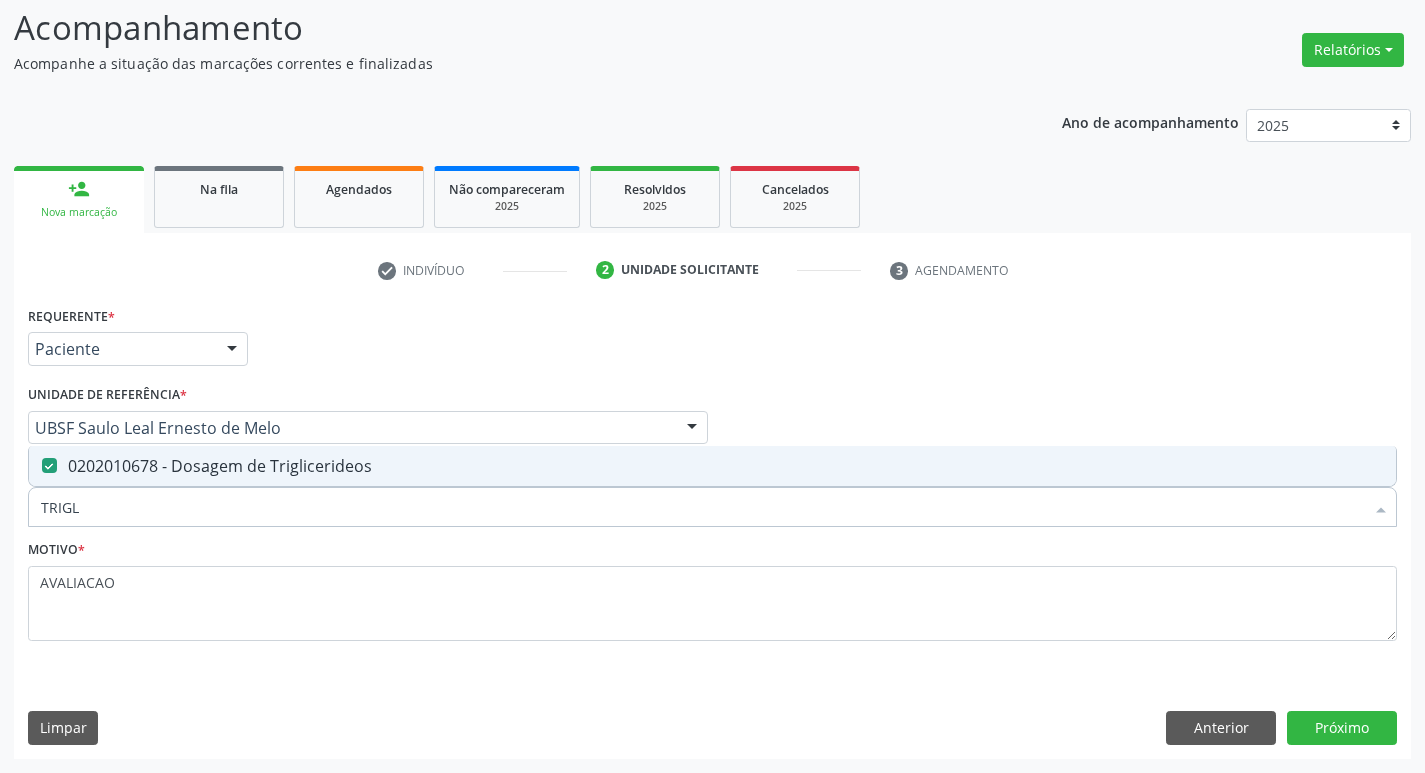 type on "TRIG" 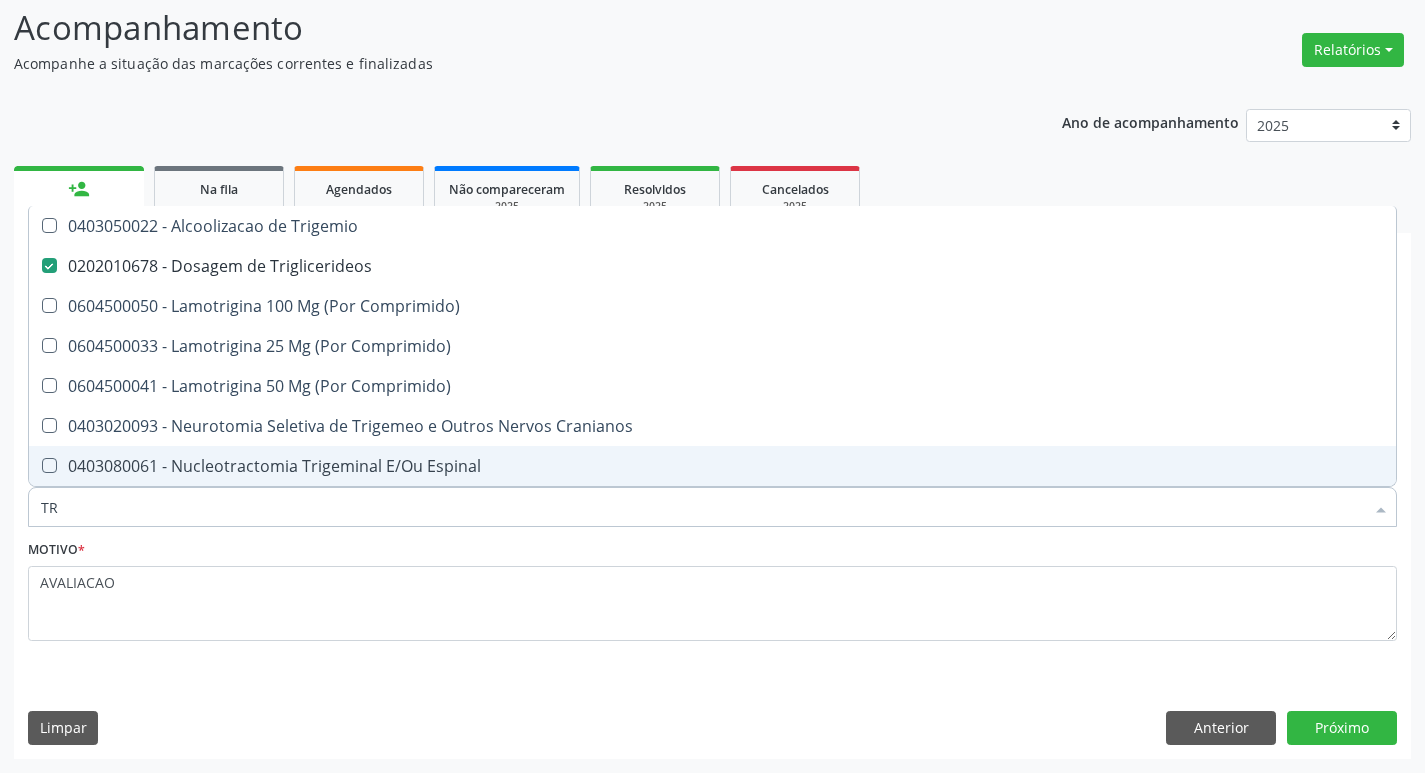 type on "T" 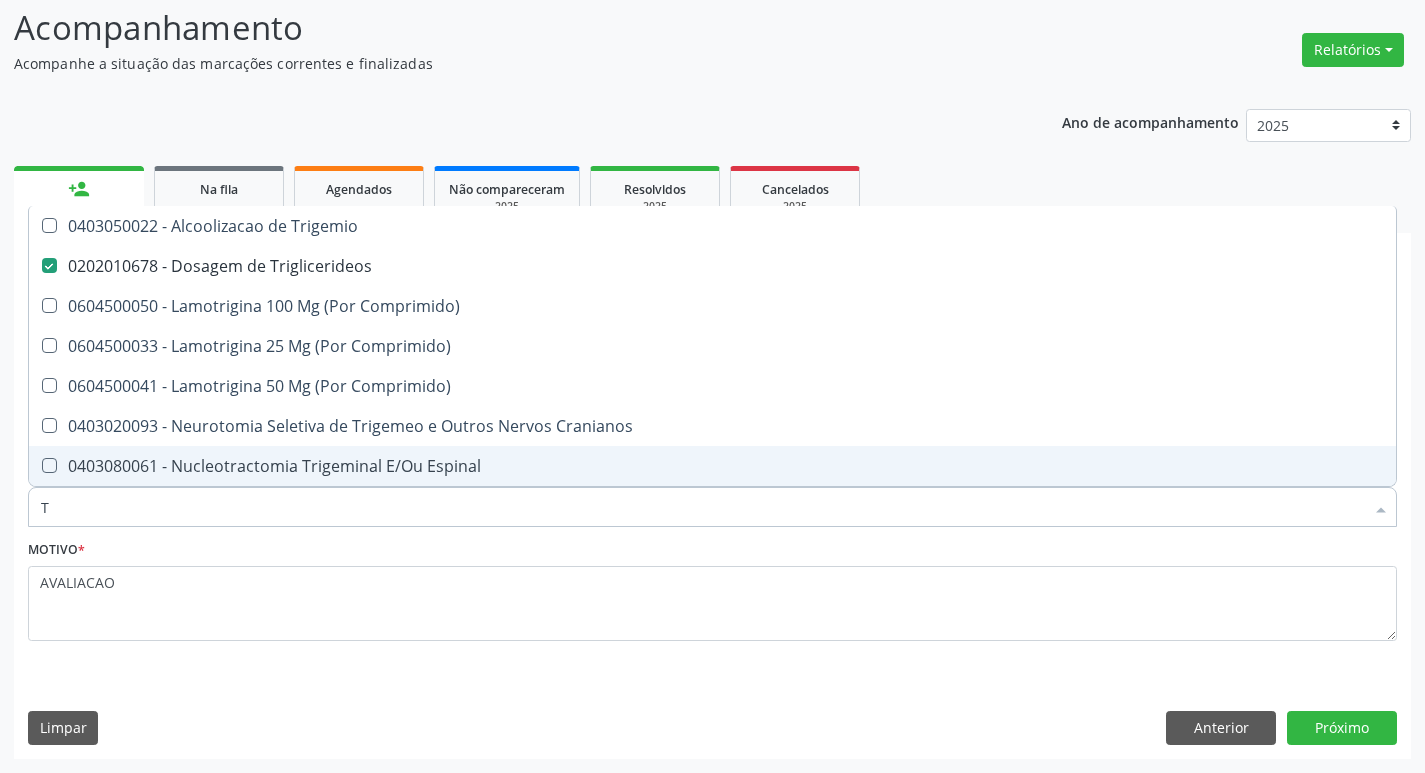 type 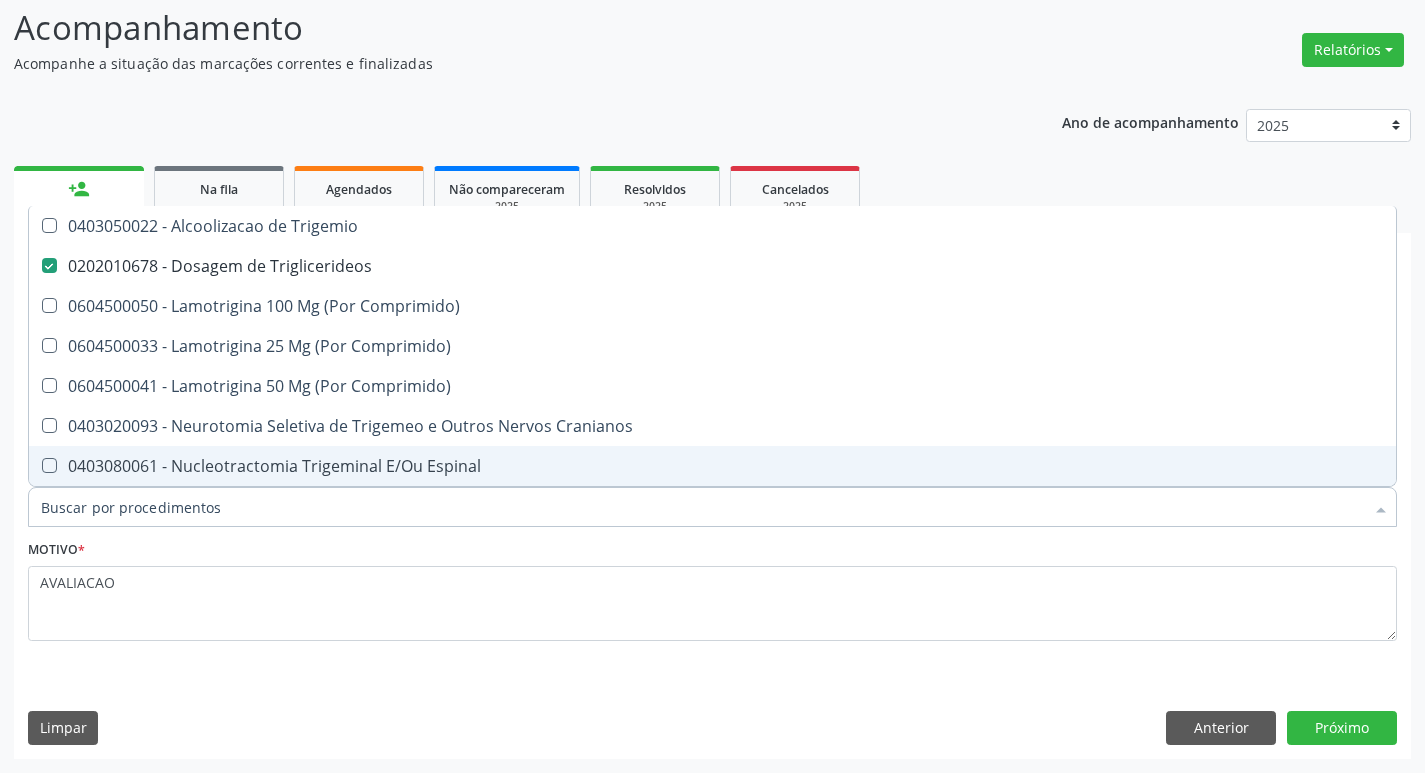 checkbox on "false" 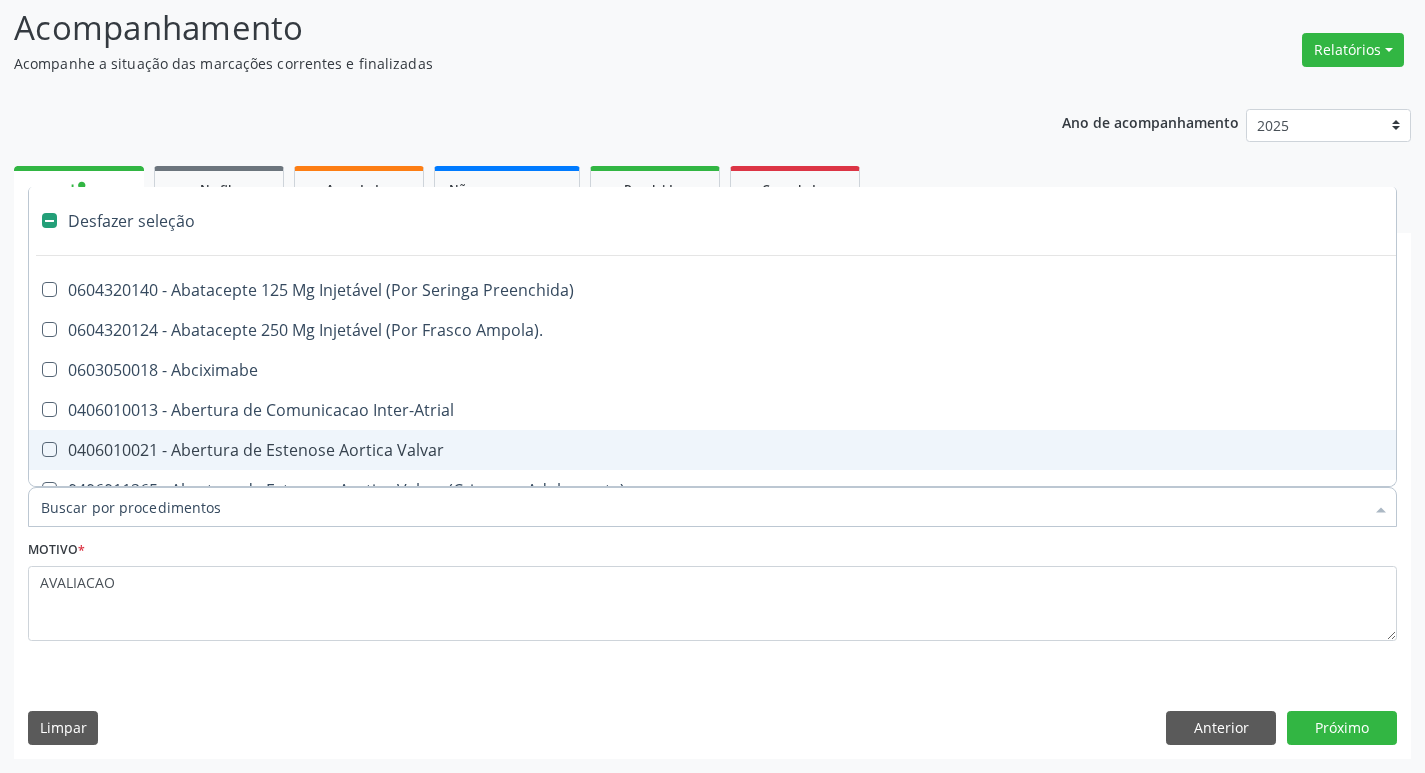 type on "2" 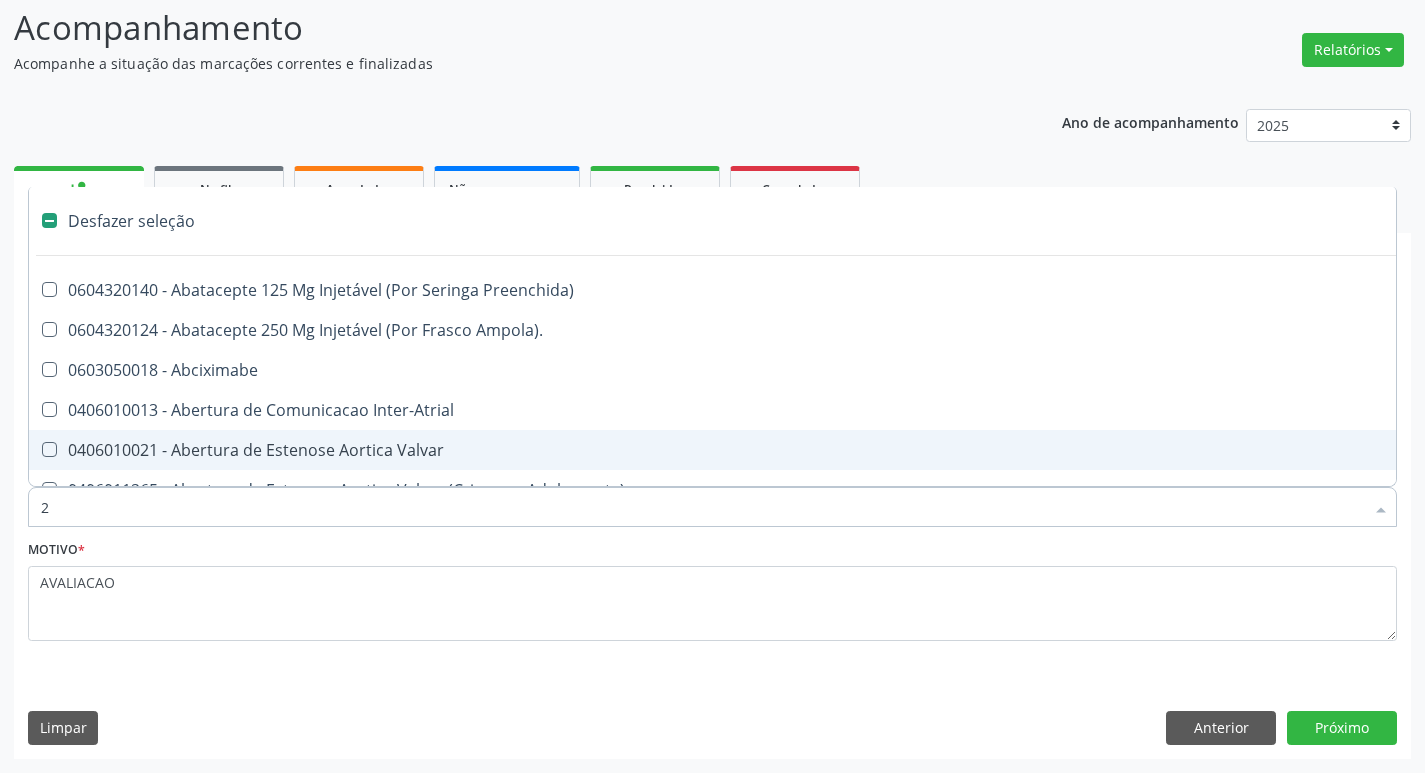 checkbox on "true" 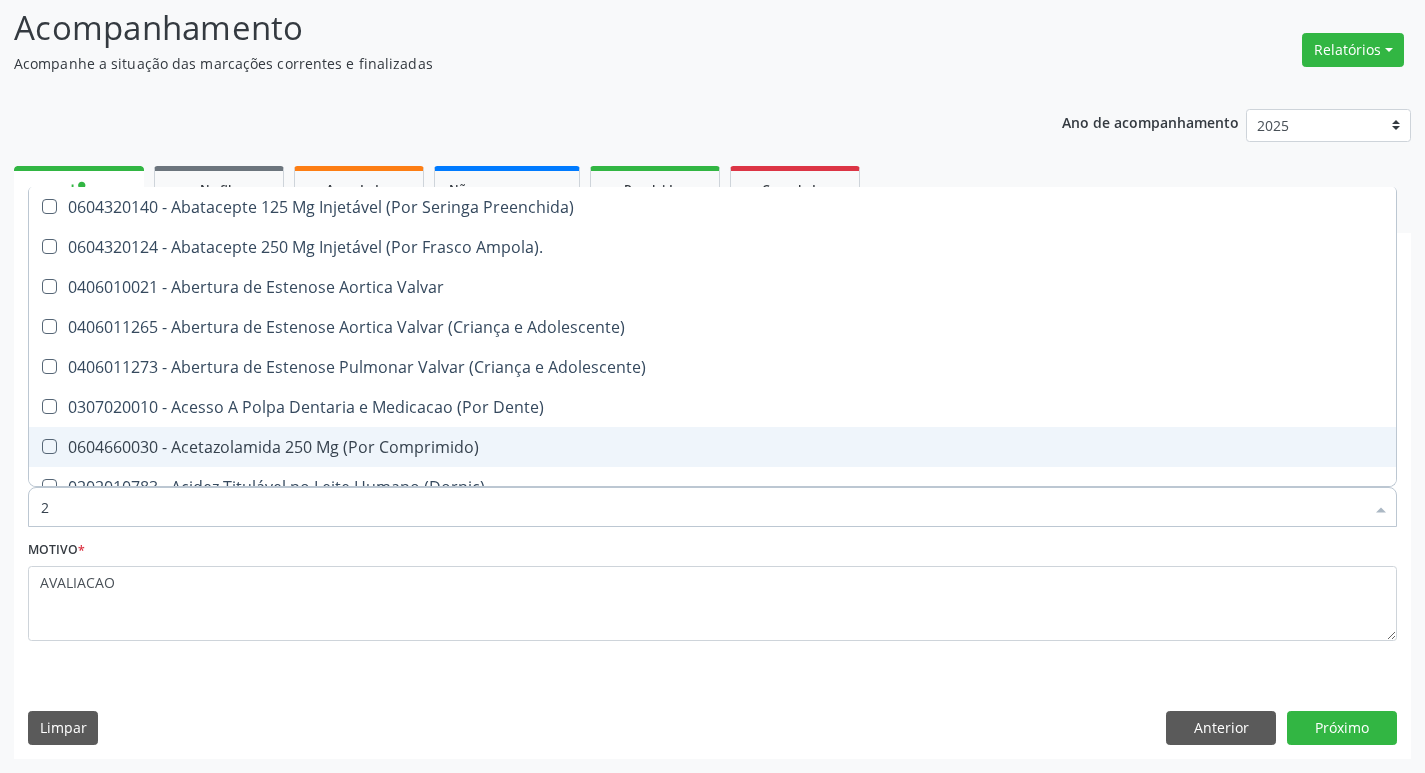 type on "20205001" 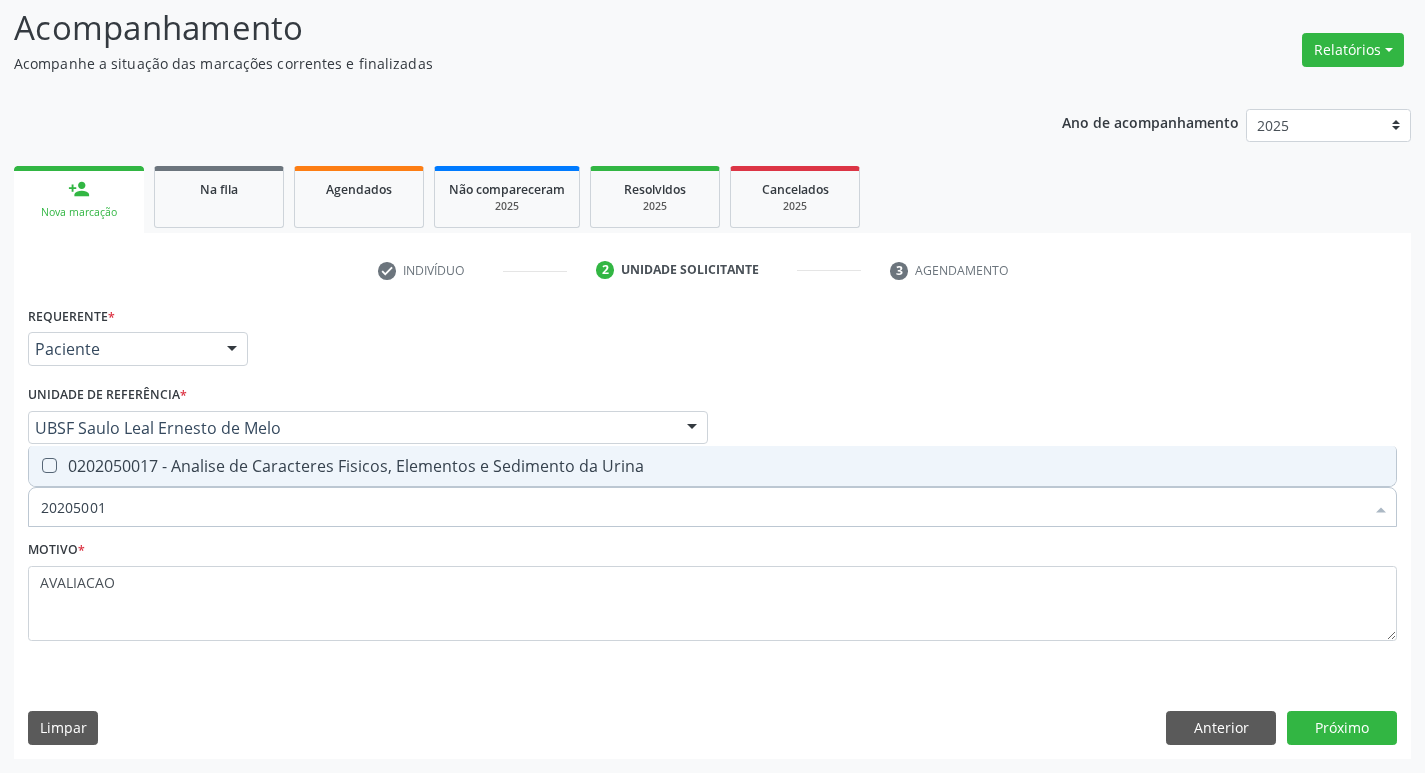 click on "0202050017 - Analise de Caracteres Fisicos, Elementos e Sedimento da Urina" at bounding box center (712, 466) 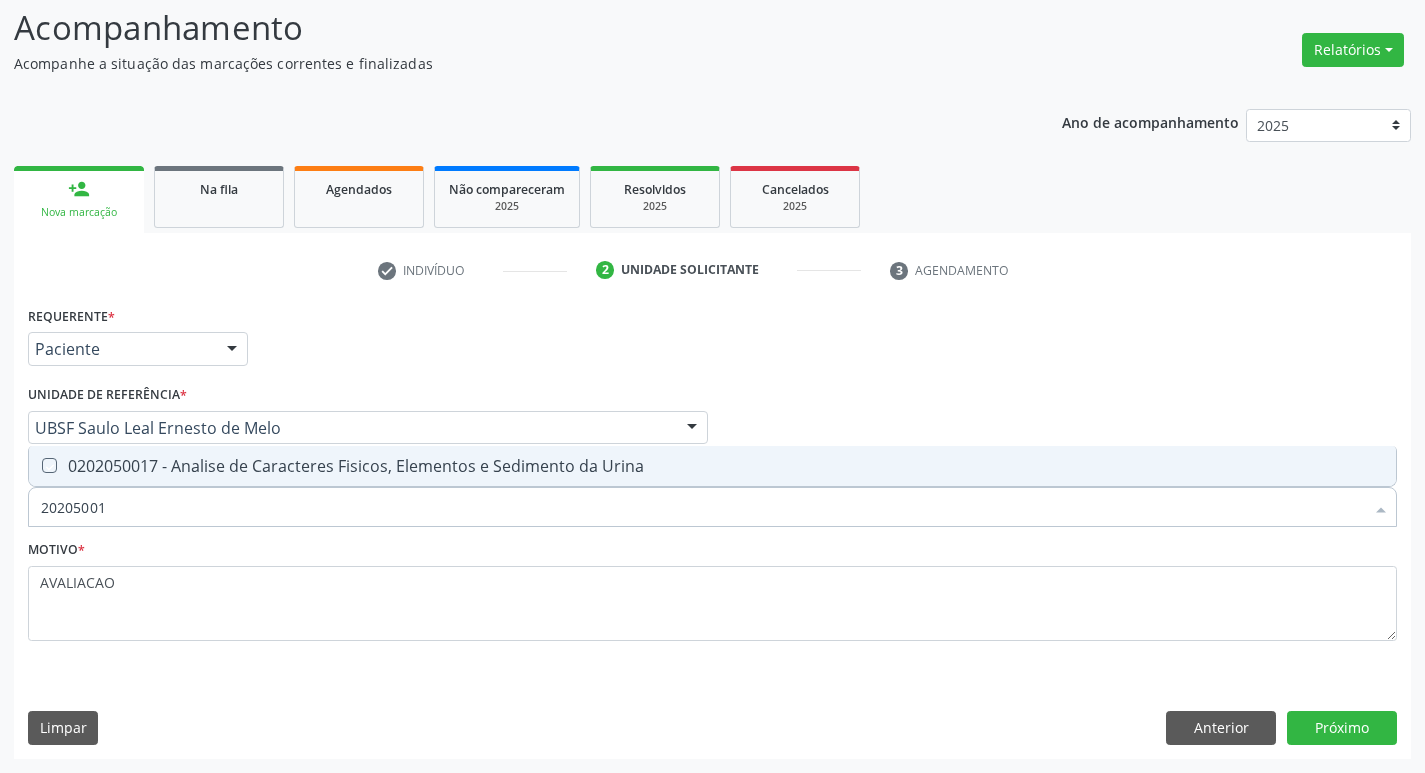 checkbox on "true" 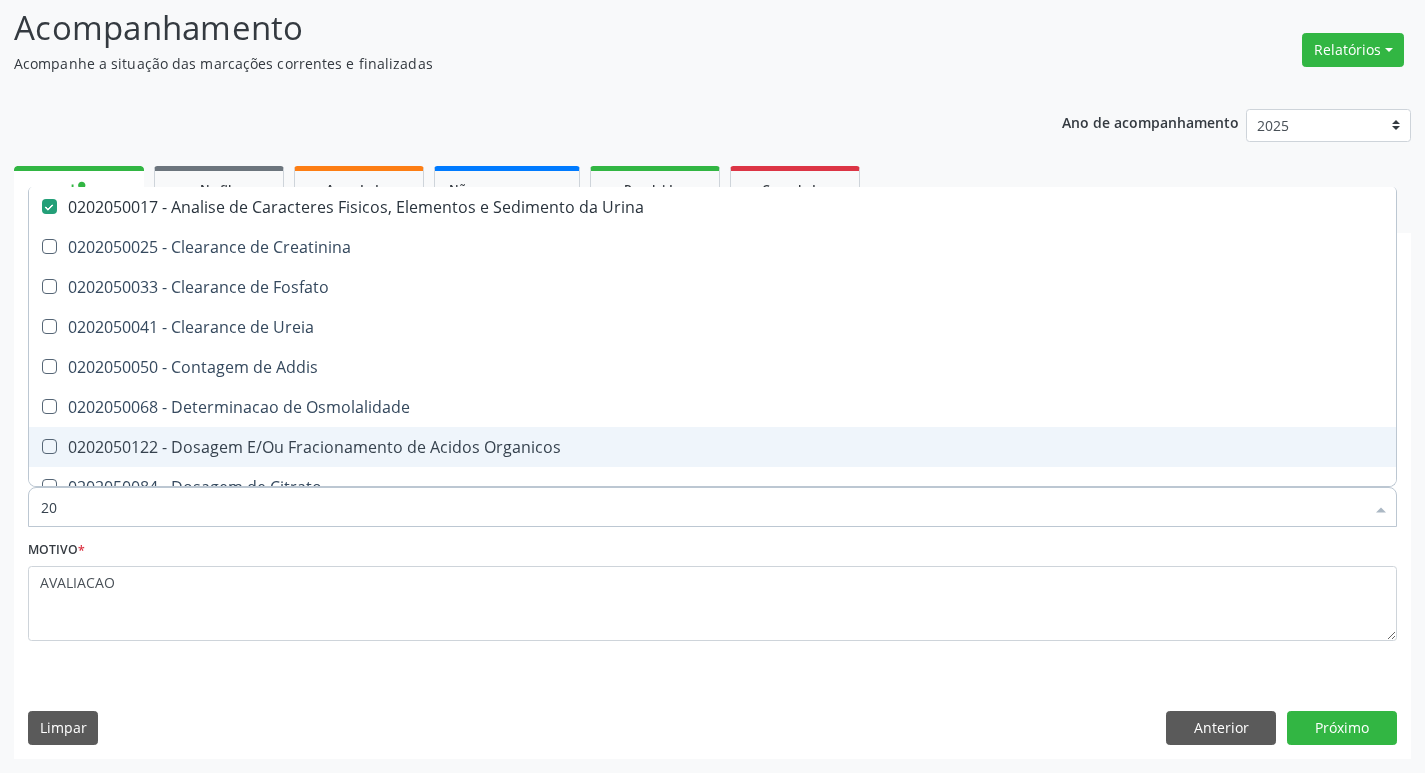 type on "2" 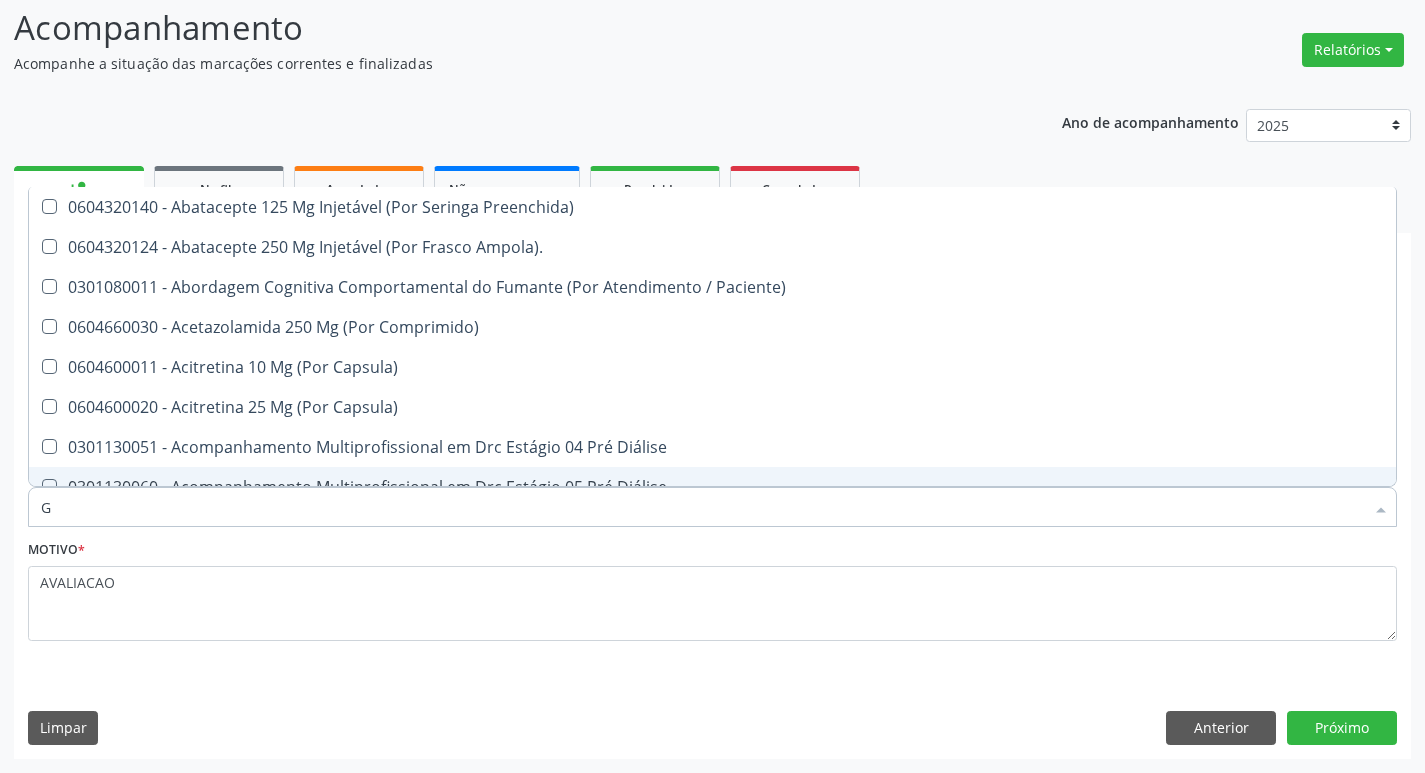 type on "GLICOSE" 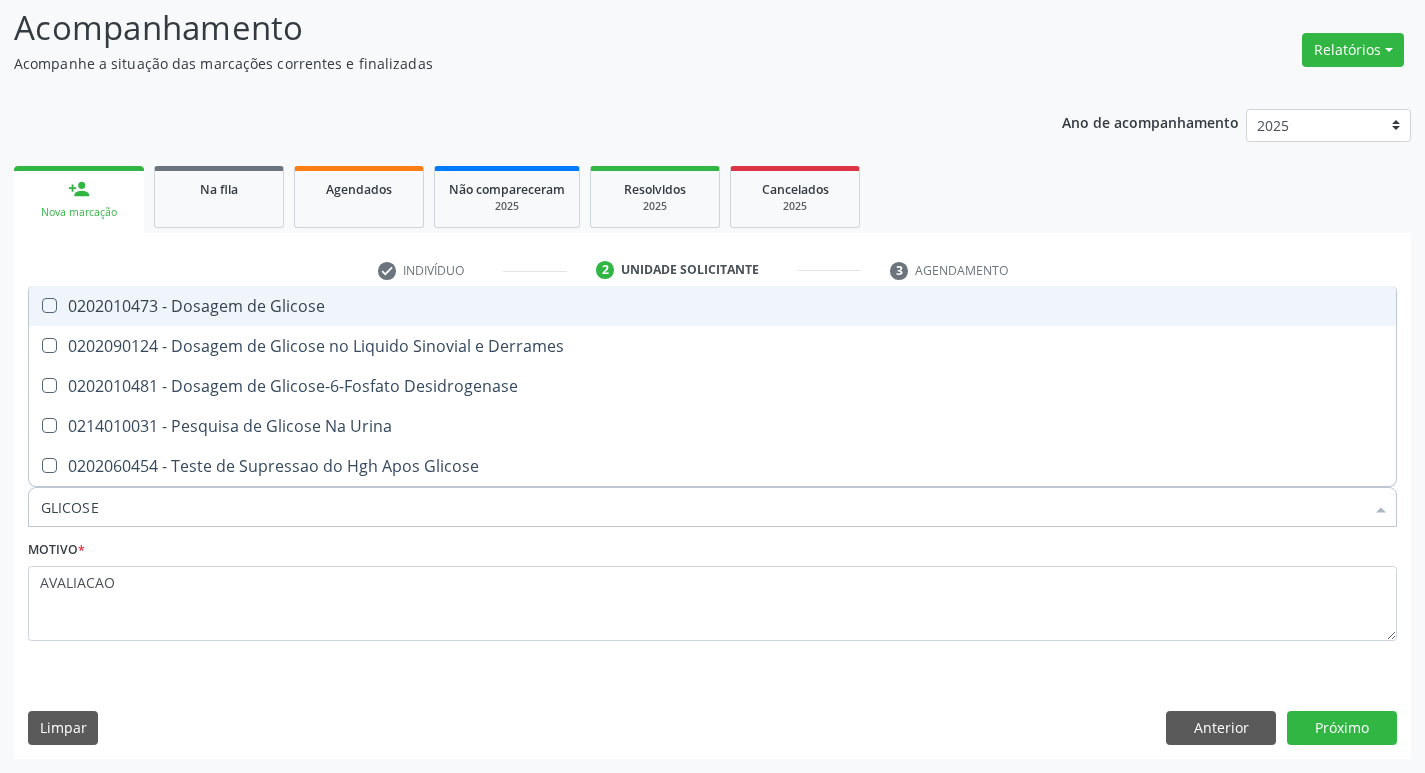 click on "0202010473 - Dosagem de Glicose" at bounding box center [712, 306] 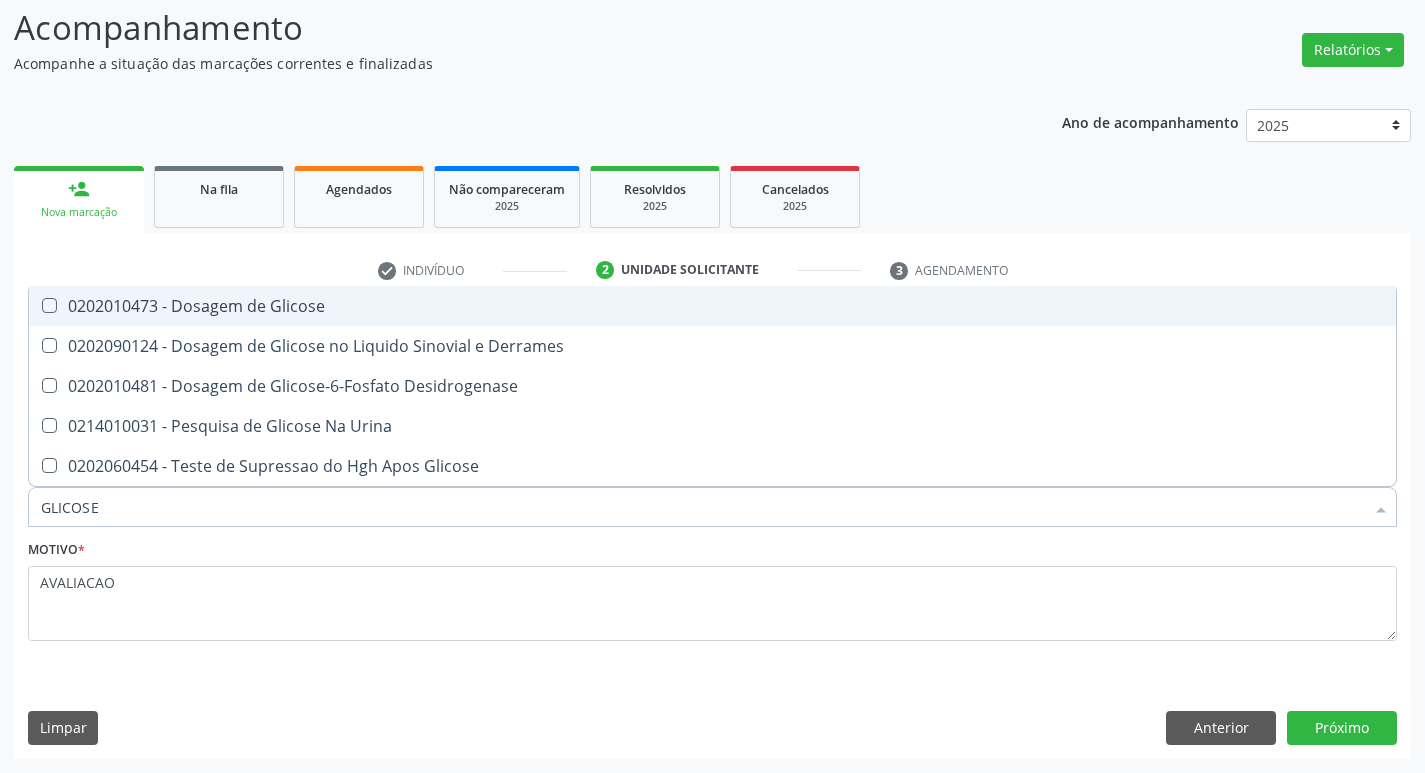checkbox on "true" 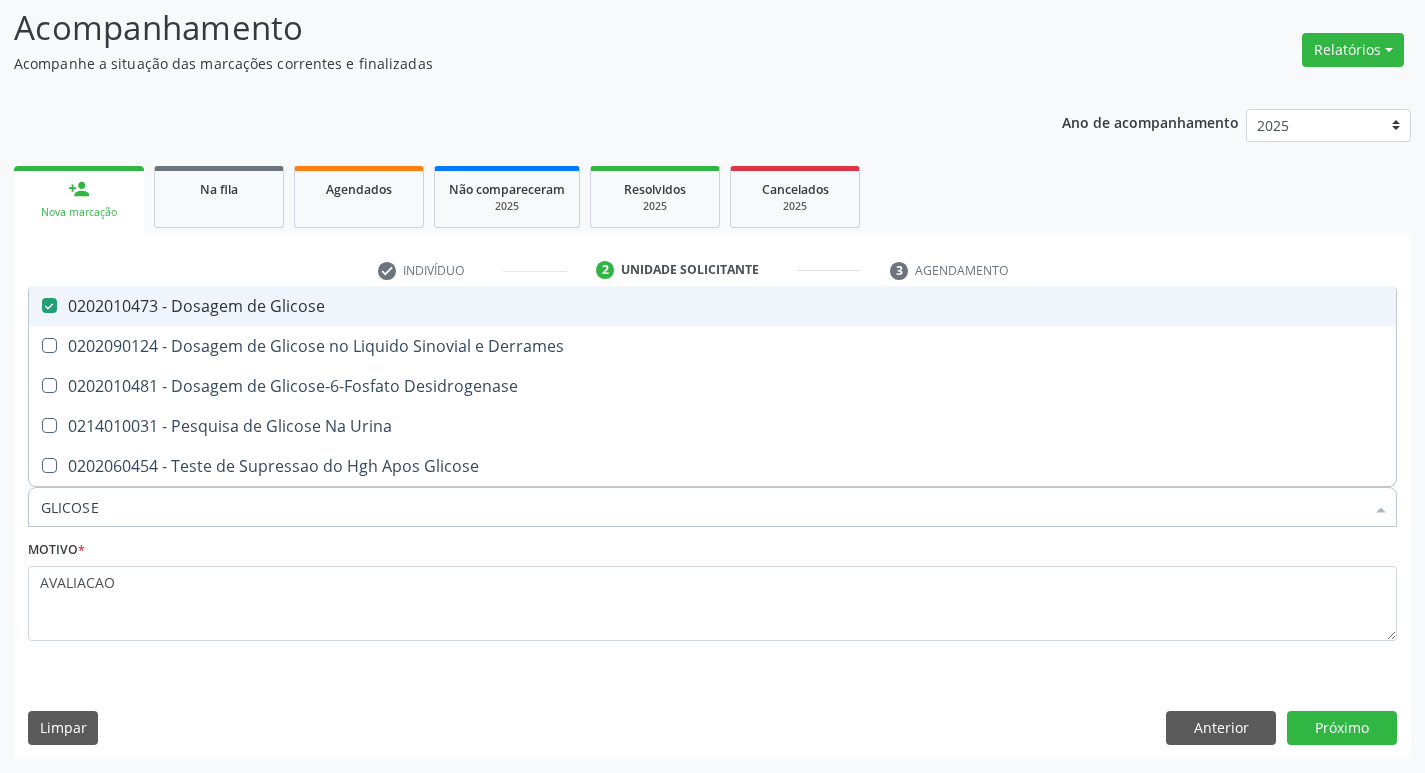 type on "GLICOS" 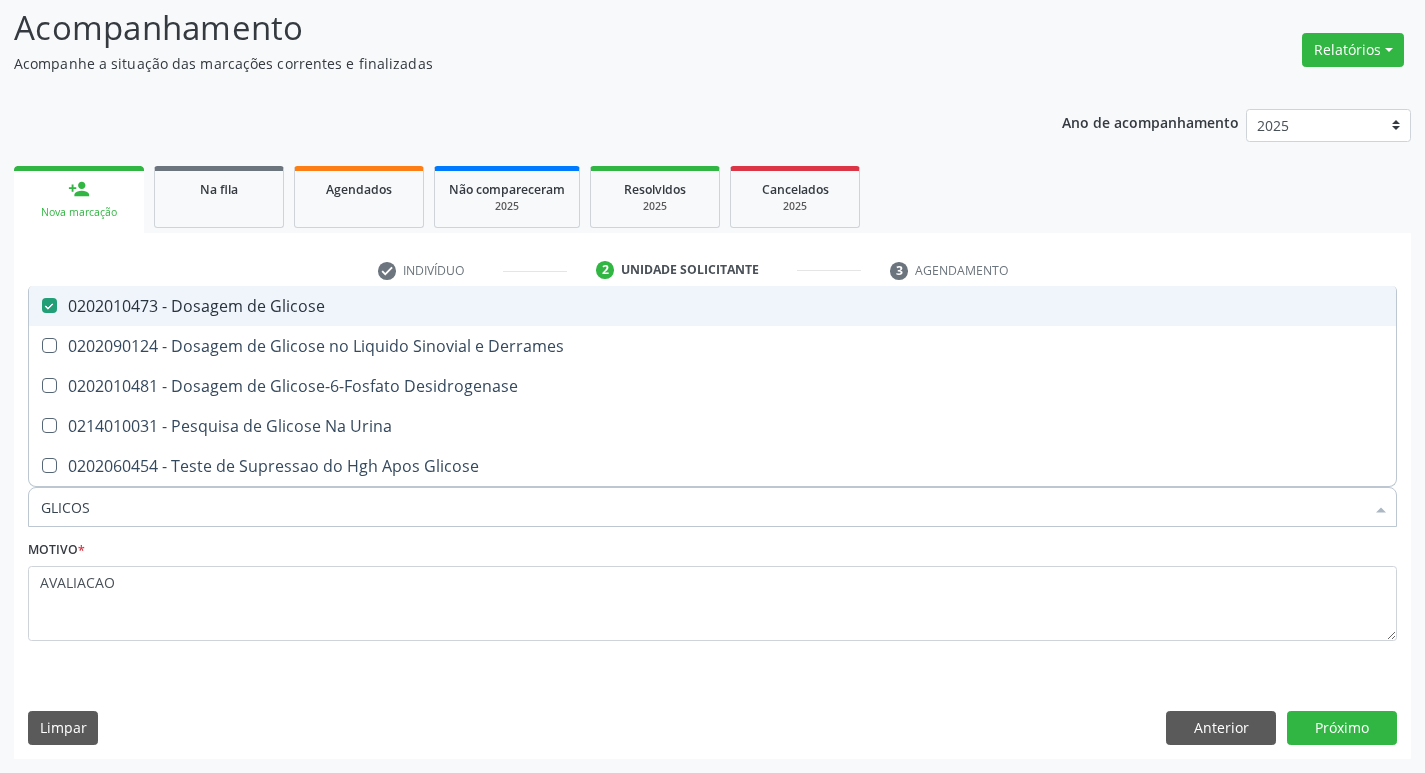 checkbox on "false" 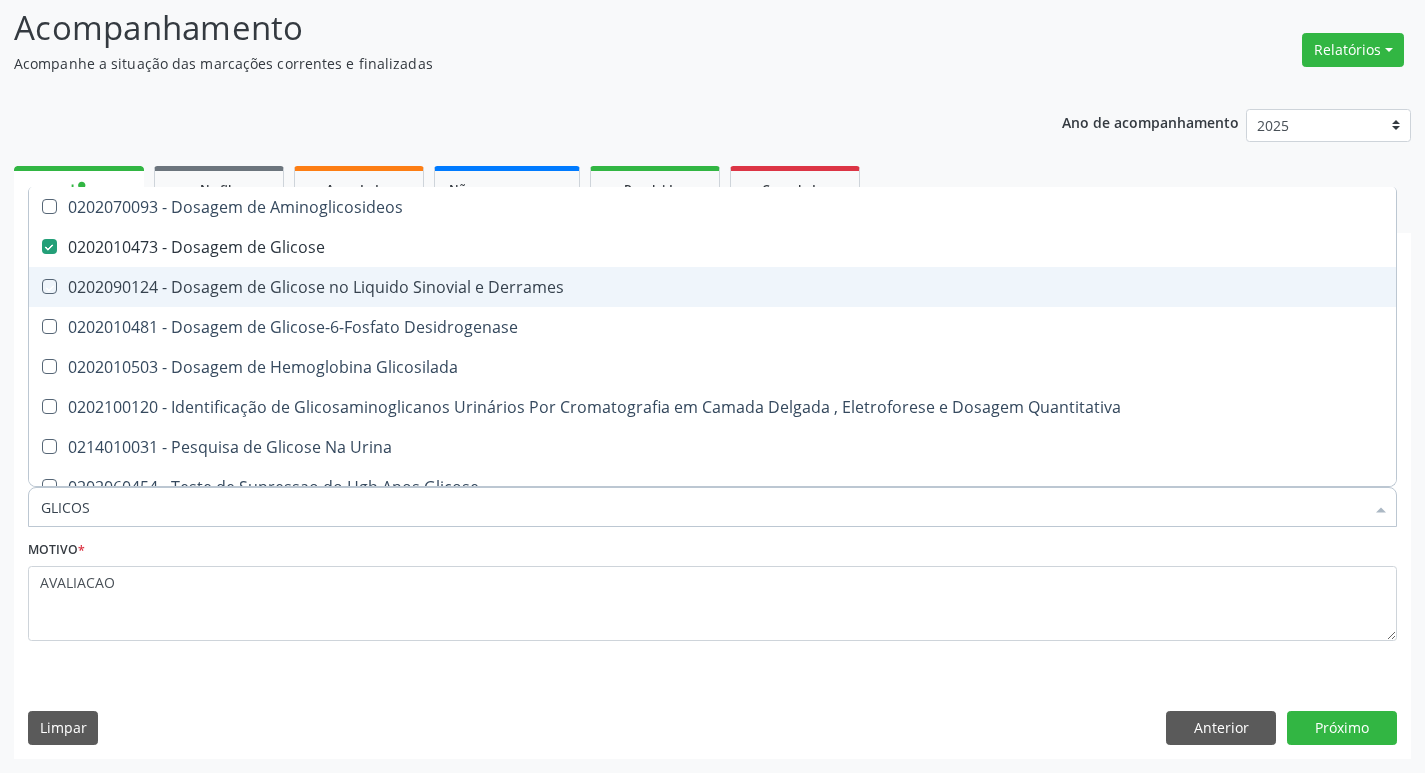 type on "GLICO" 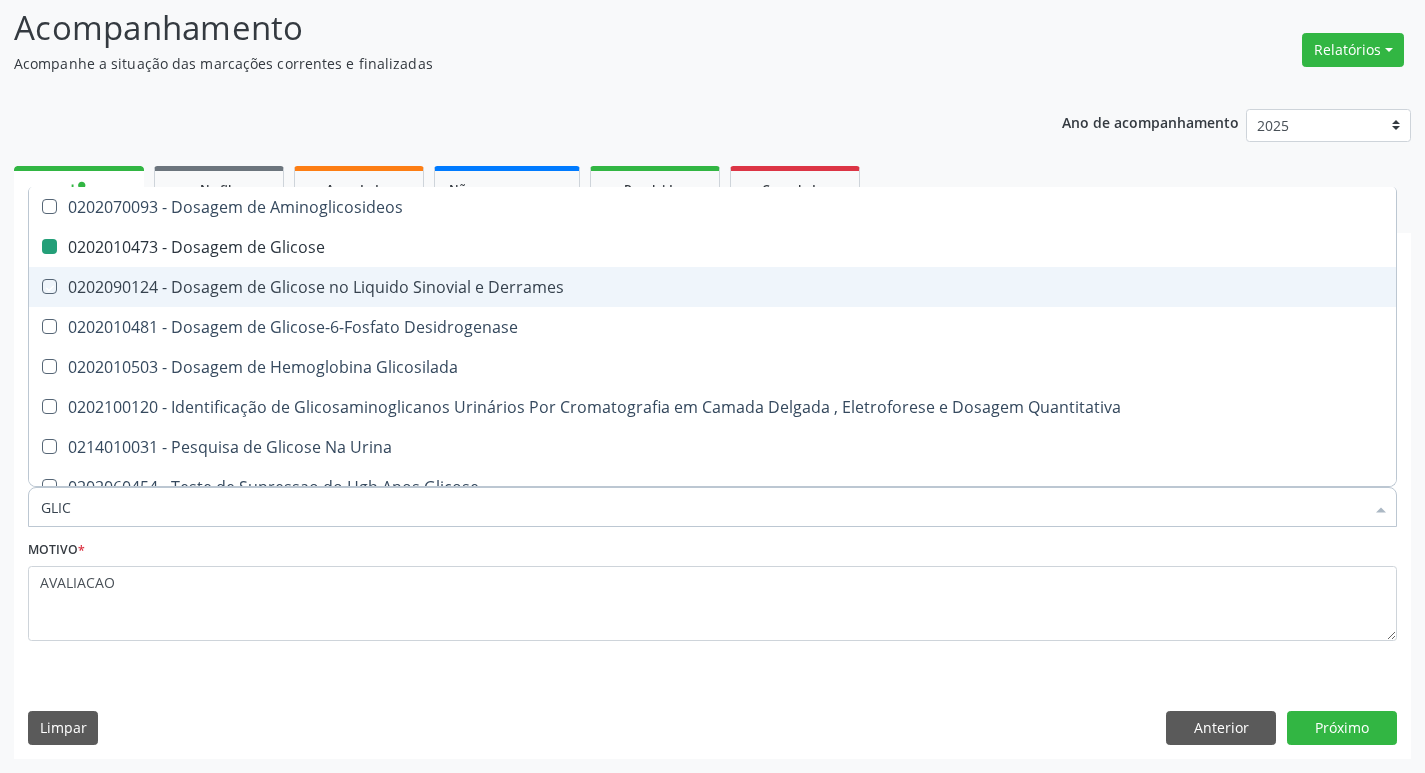 type on "GLI" 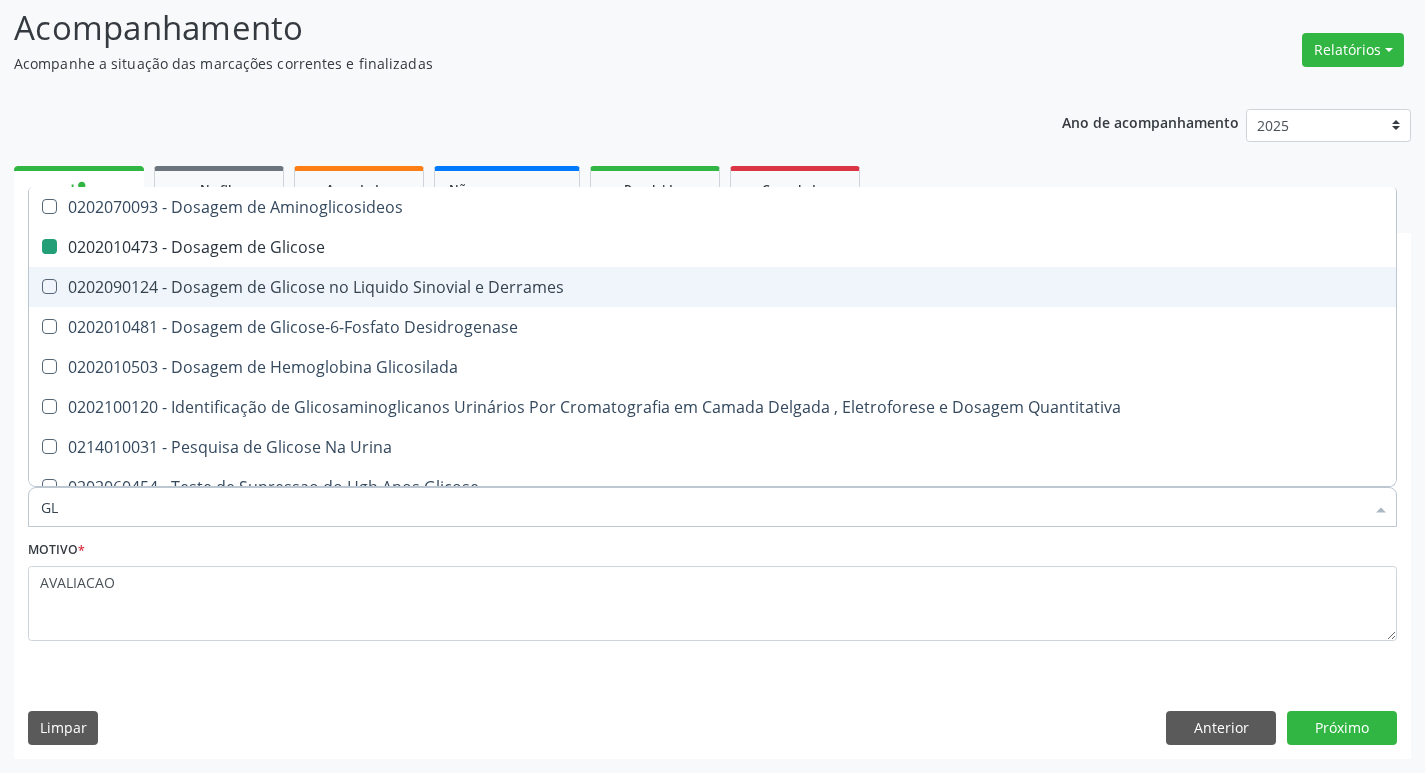 type on "G" 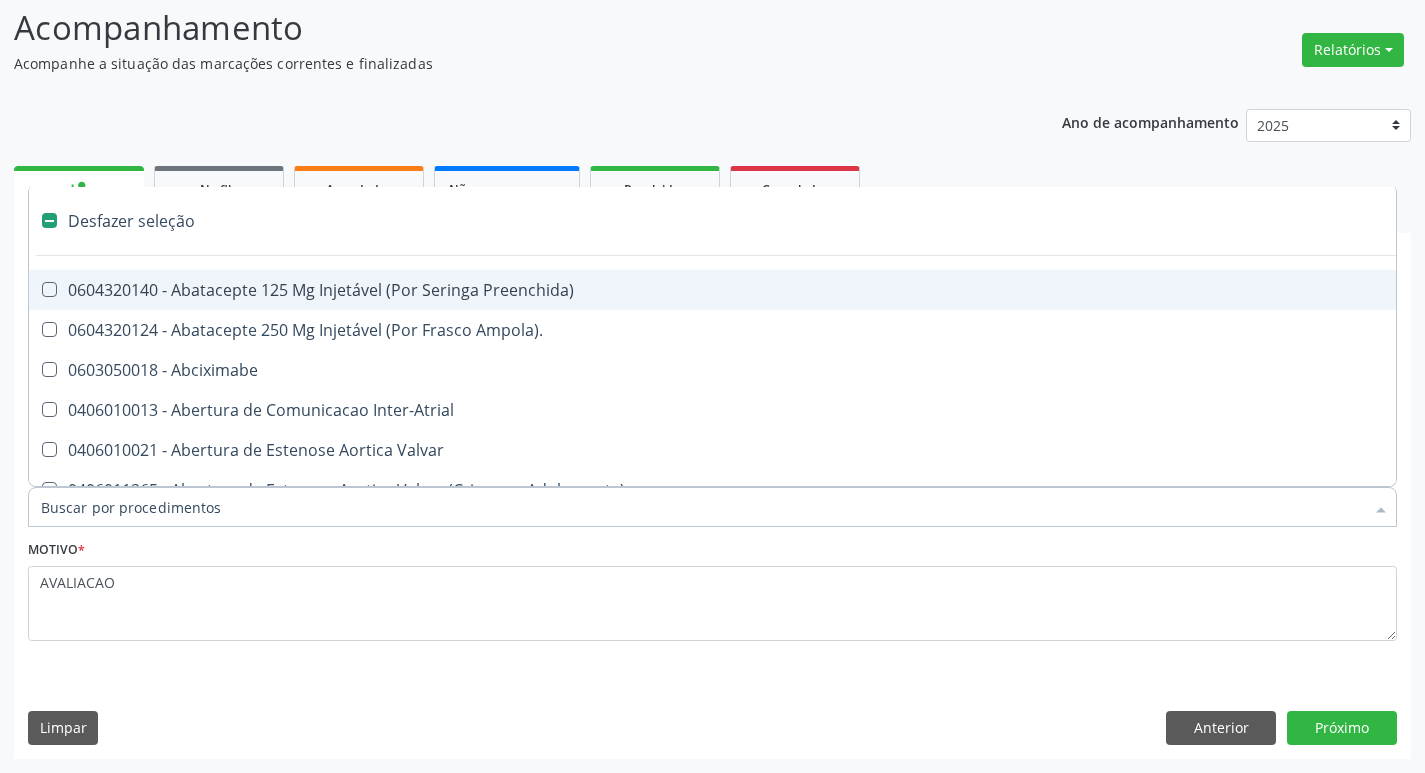 type on "H" 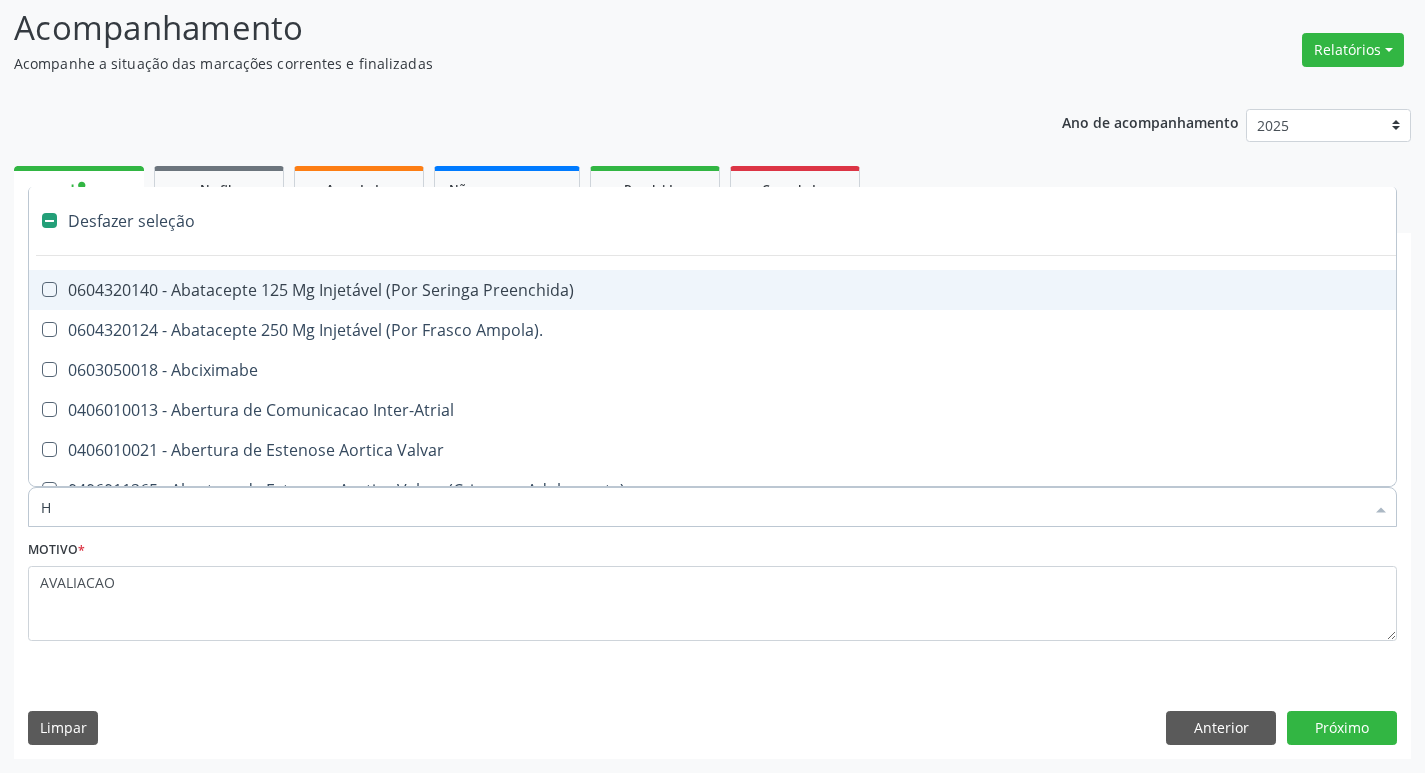 checkbox on "false" 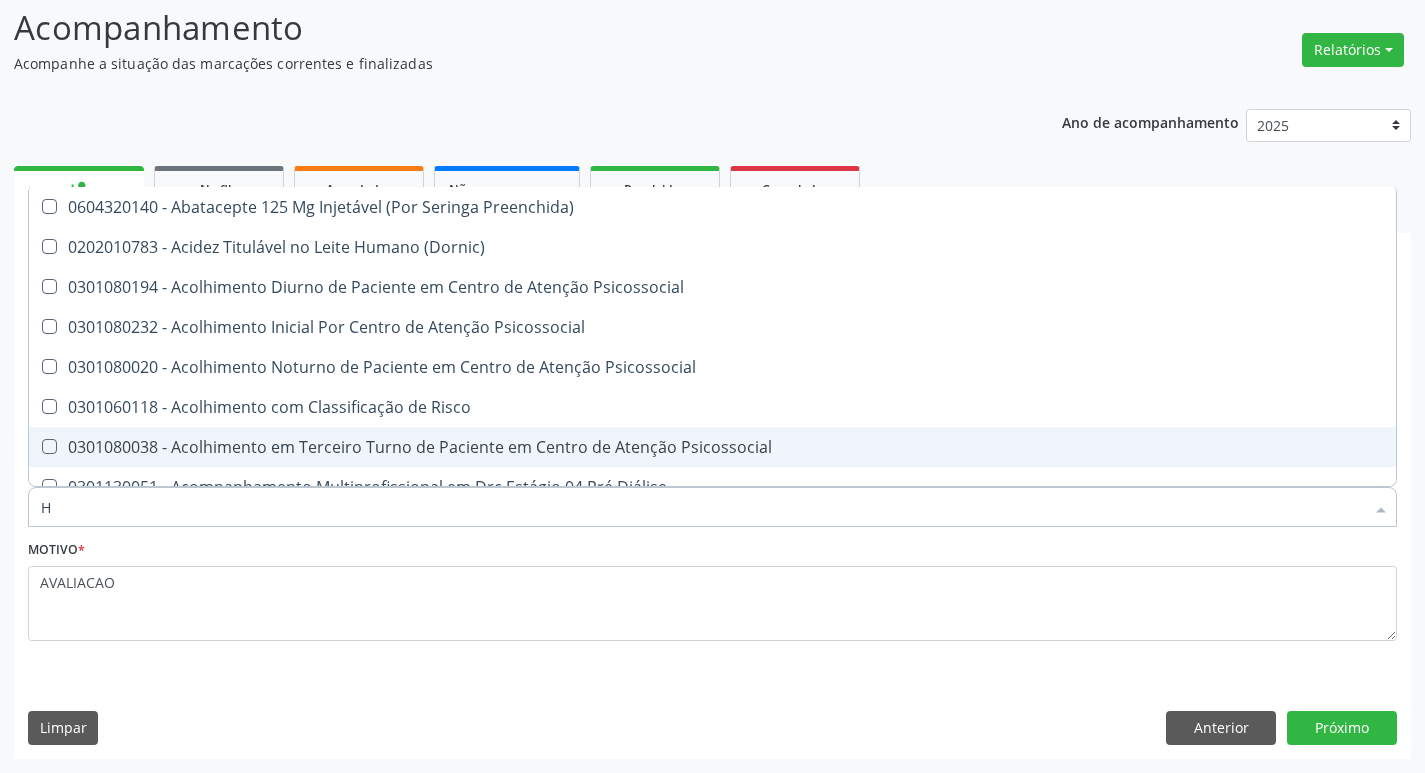 type on "HEMOGLOBINA G" 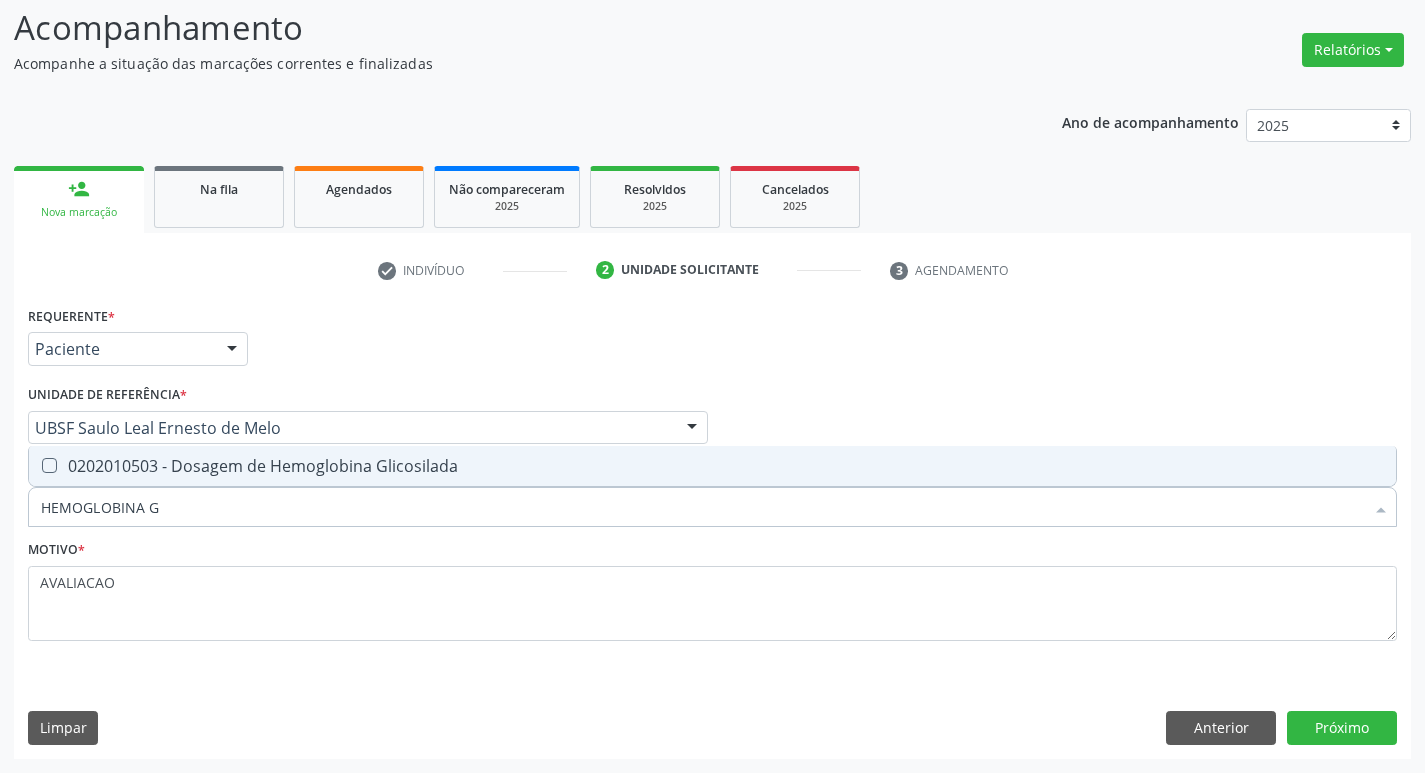 click on "0202010503 - Dosagem de Hemoglobina Glicosilada" at bounding box center (712, 466) 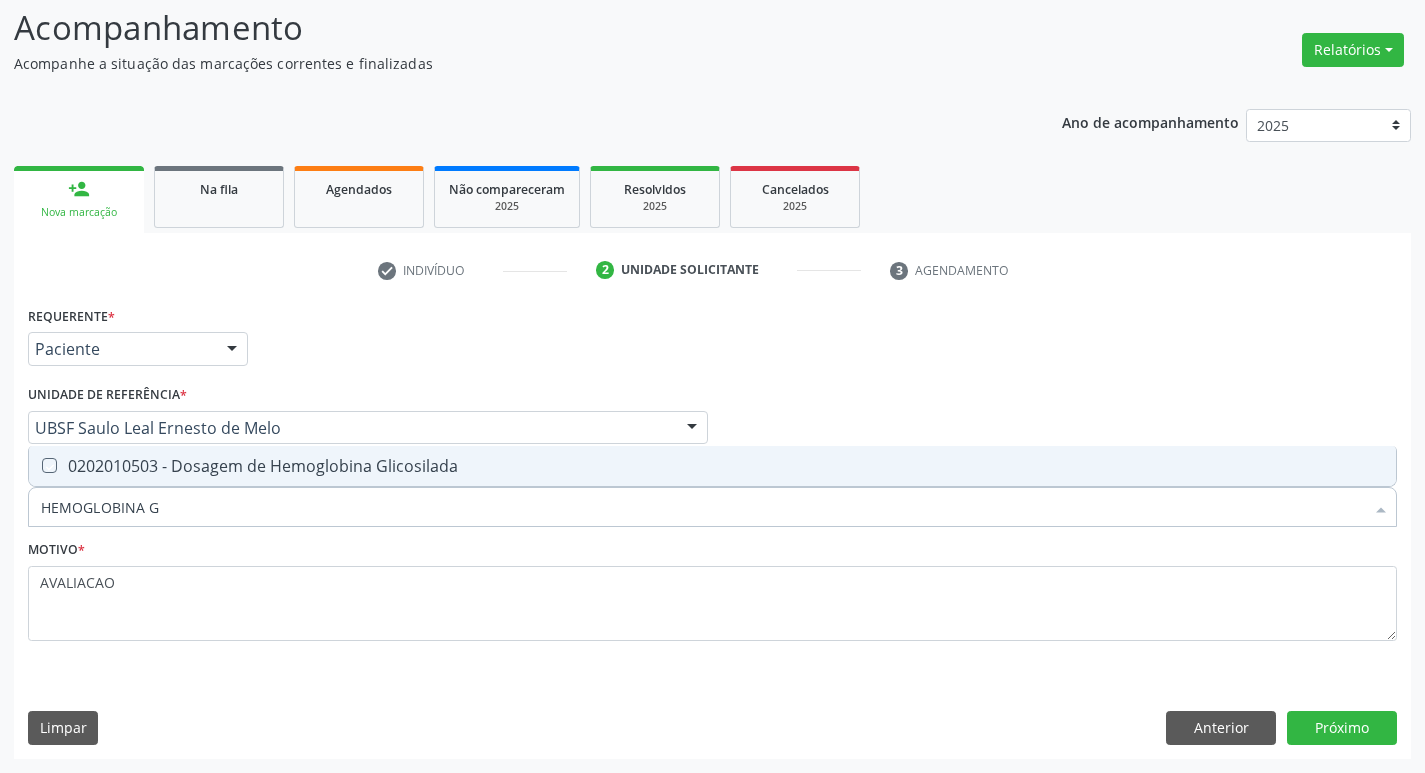 checkbox on "true" 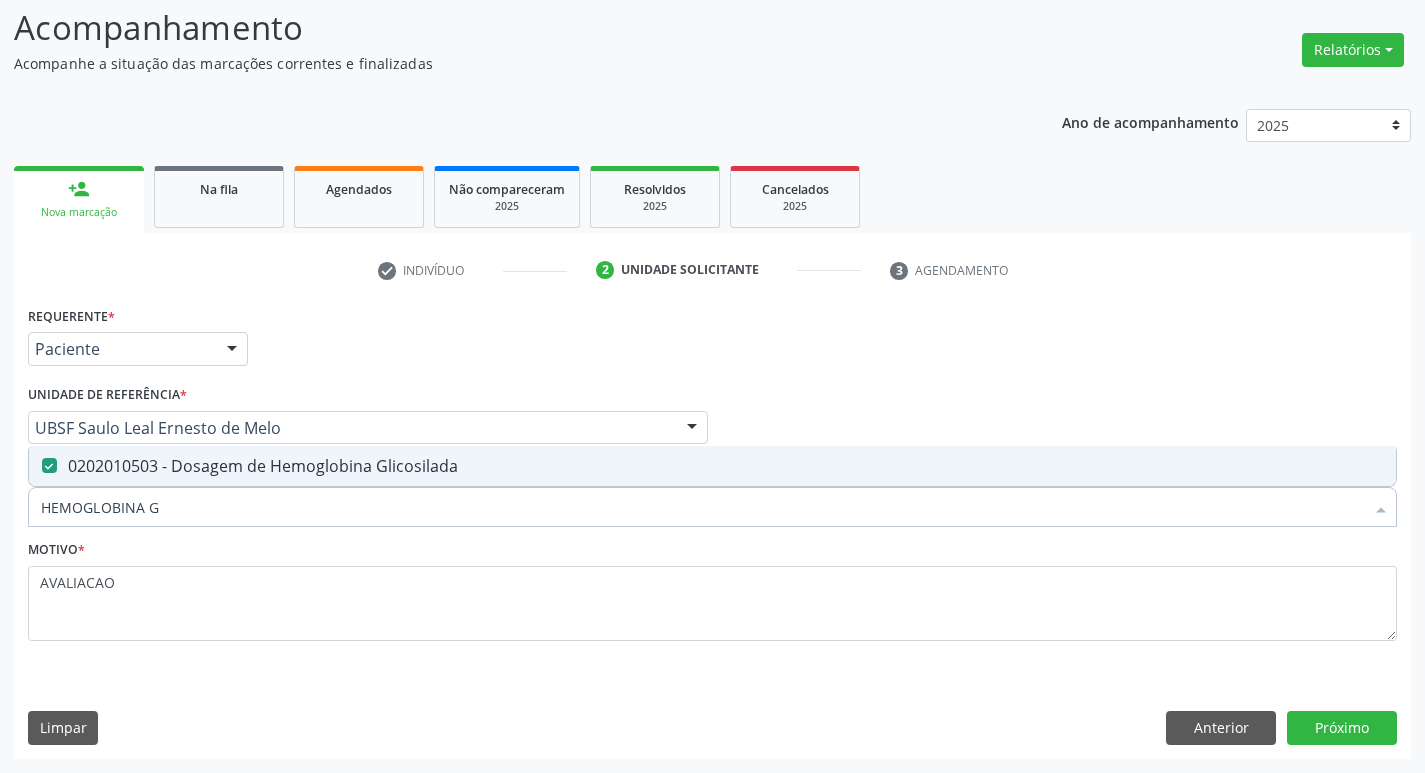type on "HEMOGLOBINA" 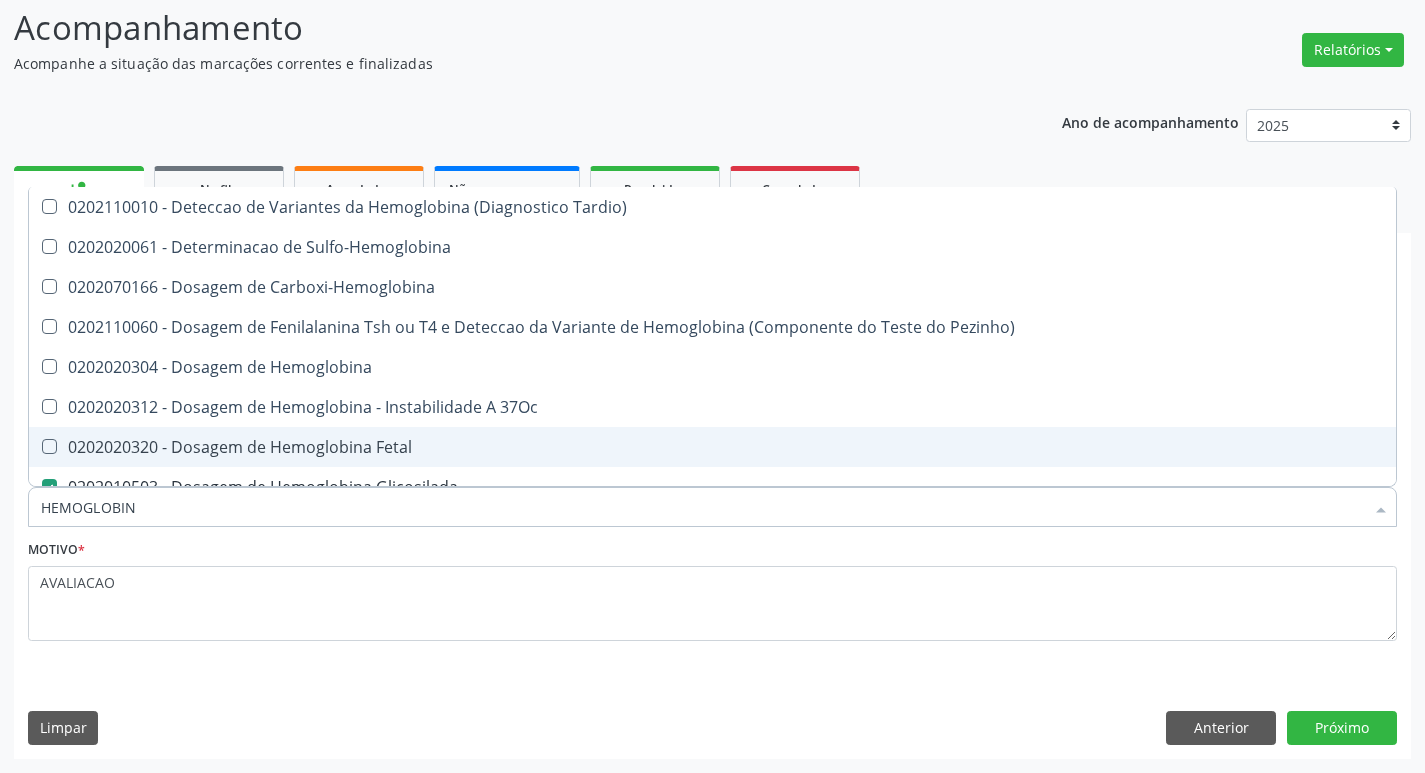 type on "HEMOGLOBI" 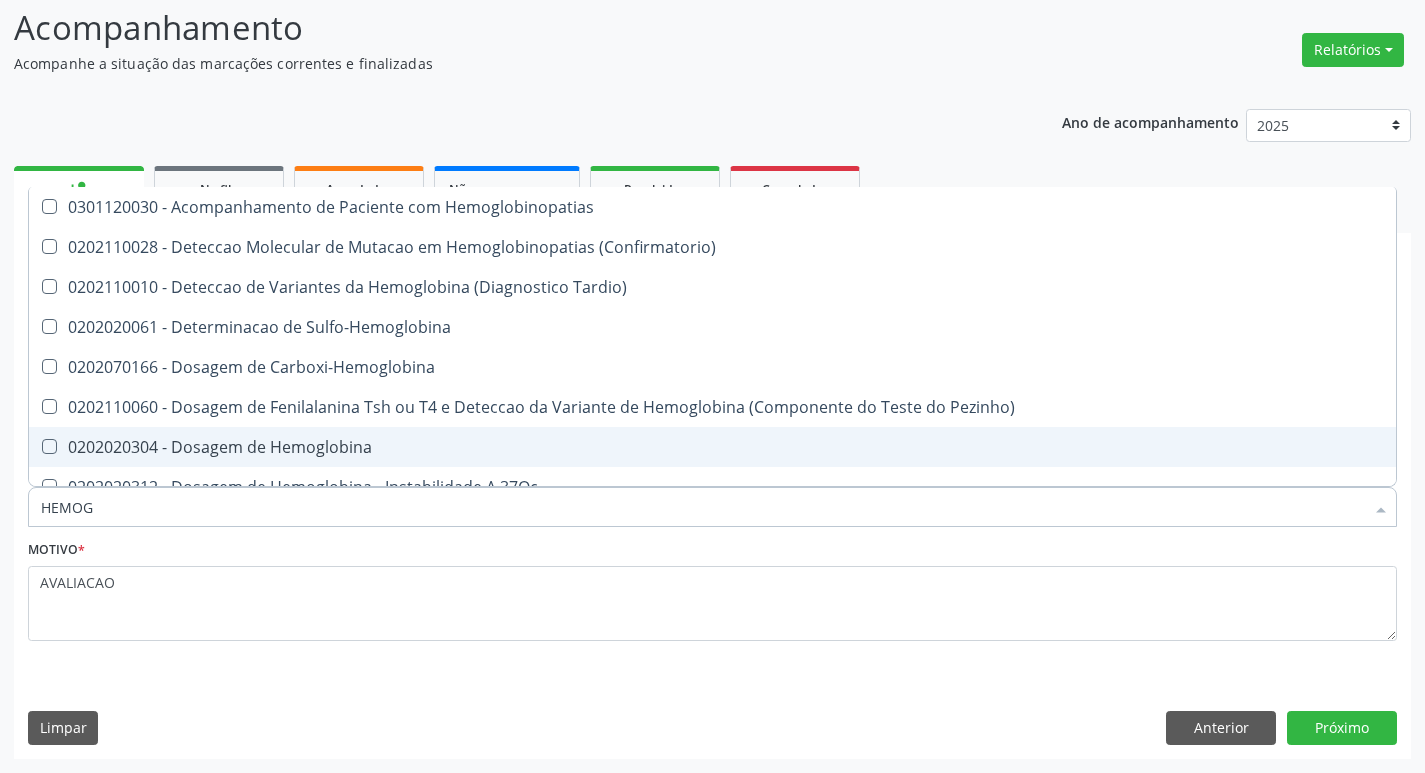 type on "HEMO" 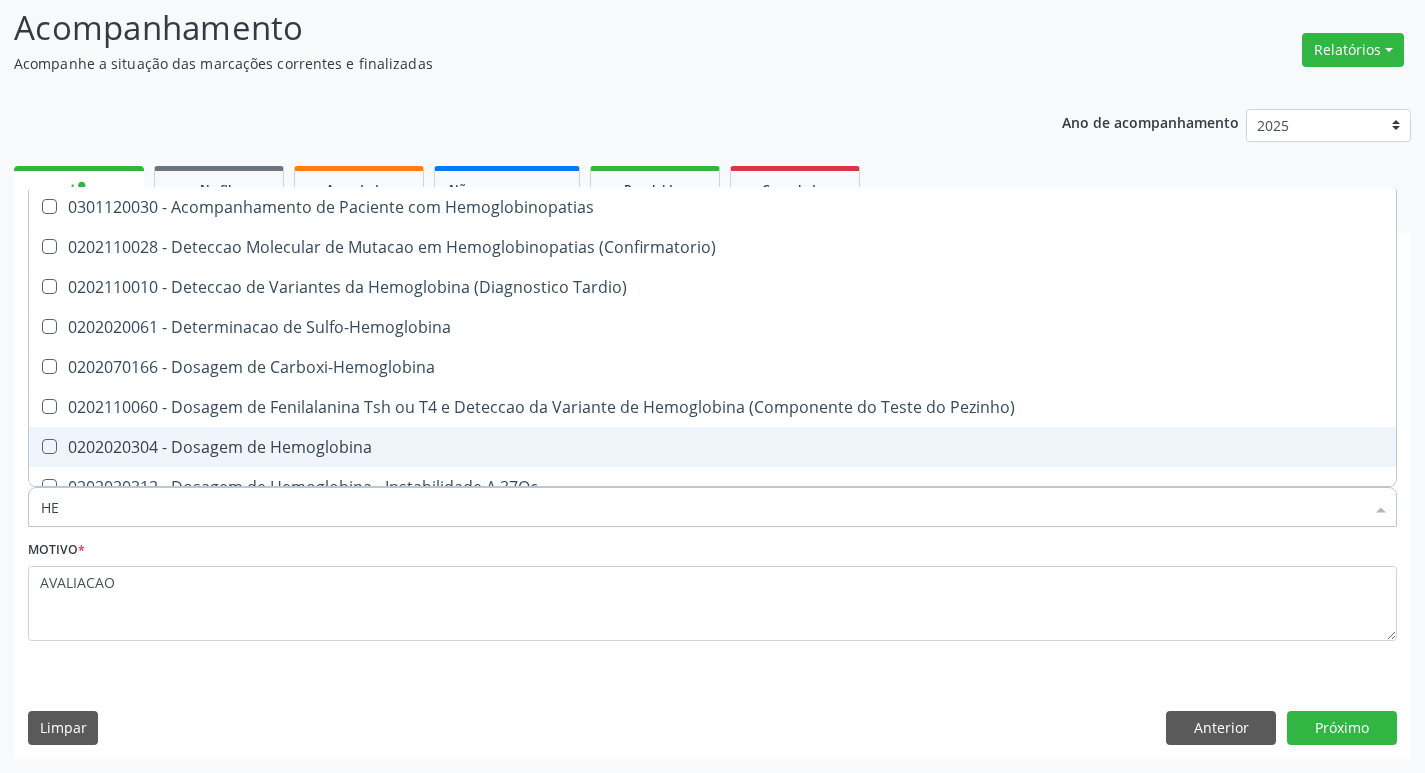 type on "H" 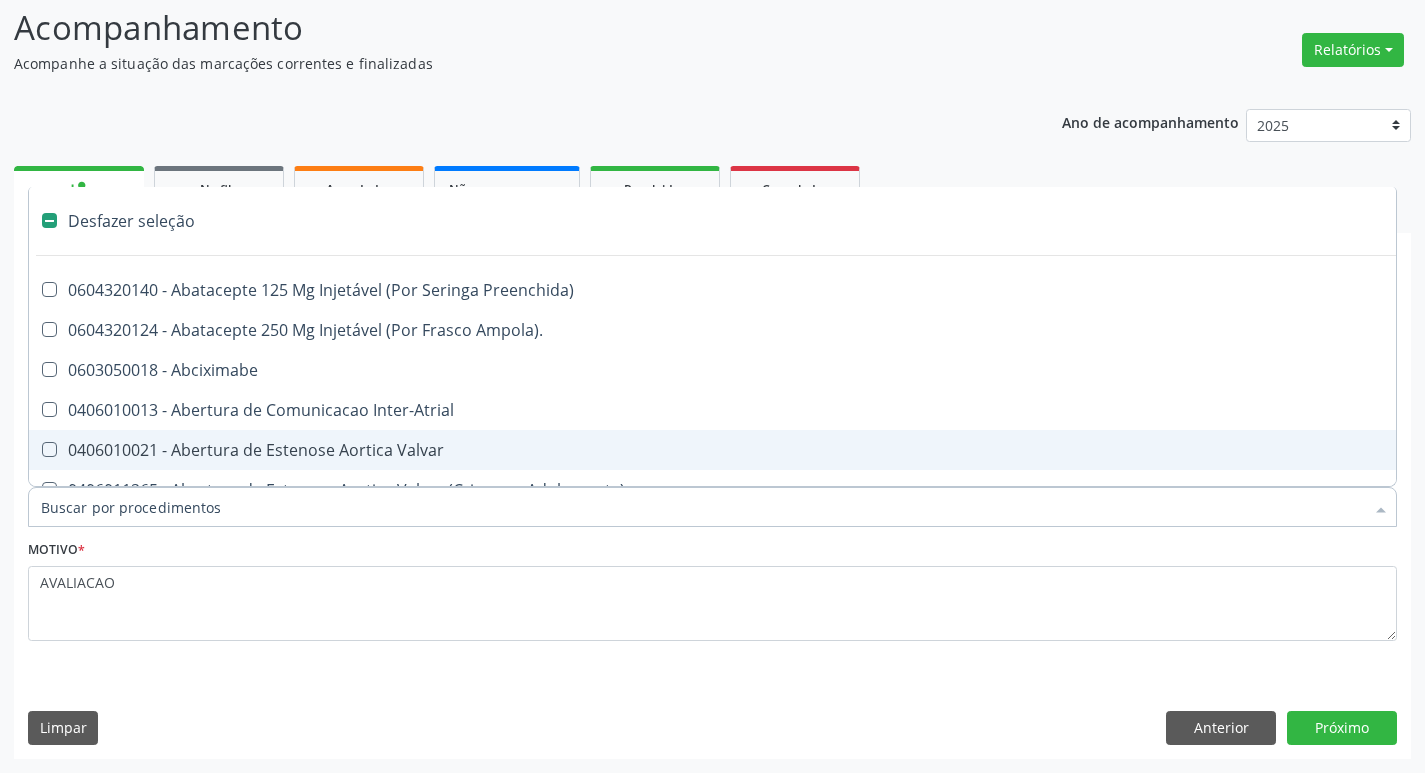 type on "C" 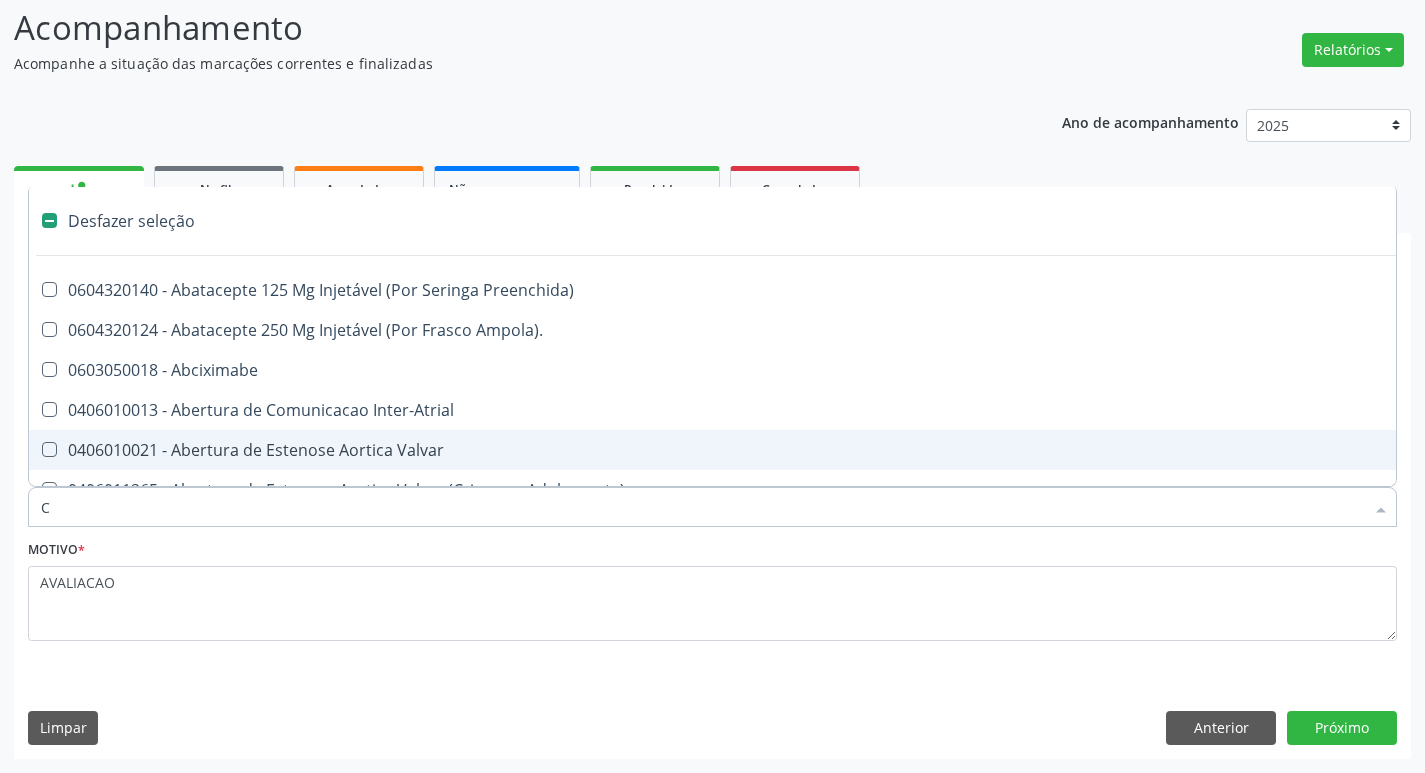 checkbox on "true" 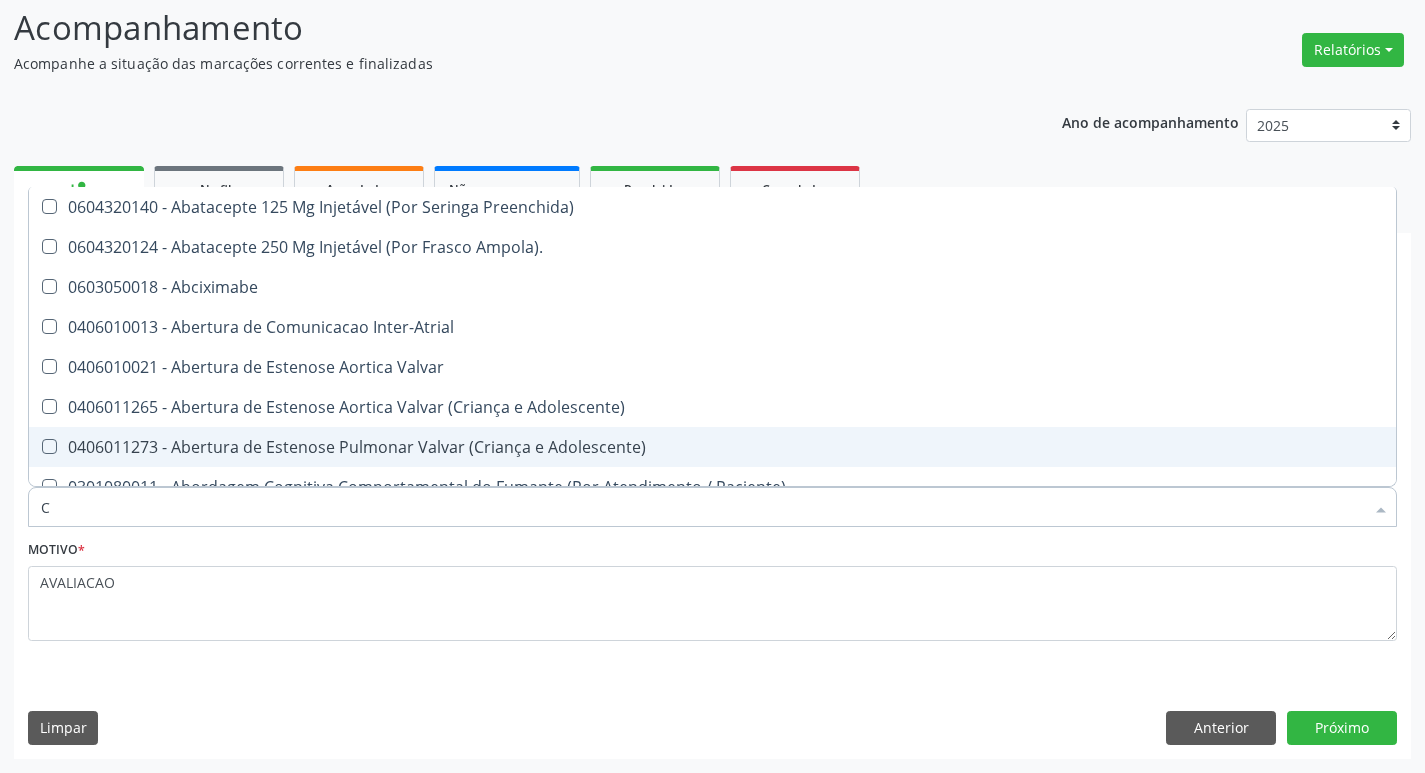 type 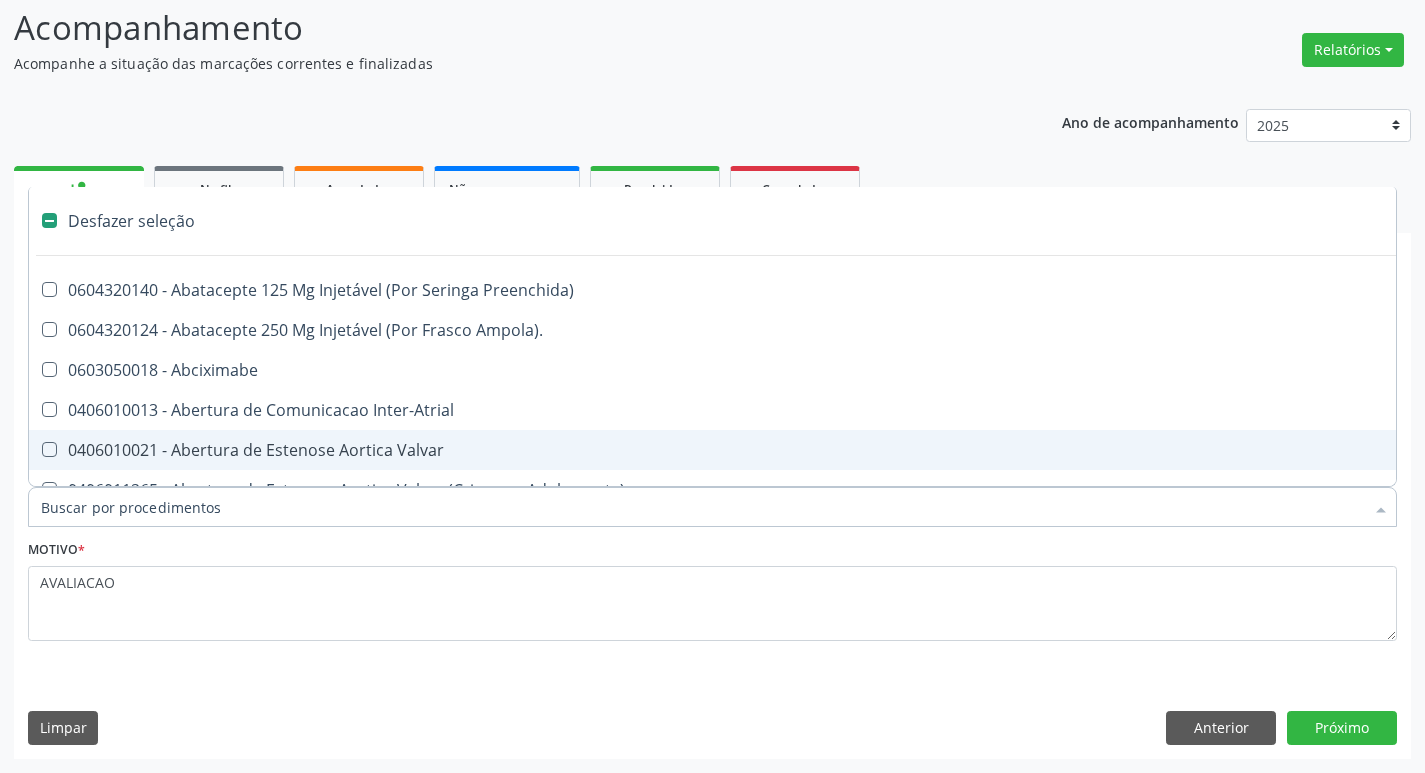 type on "V" 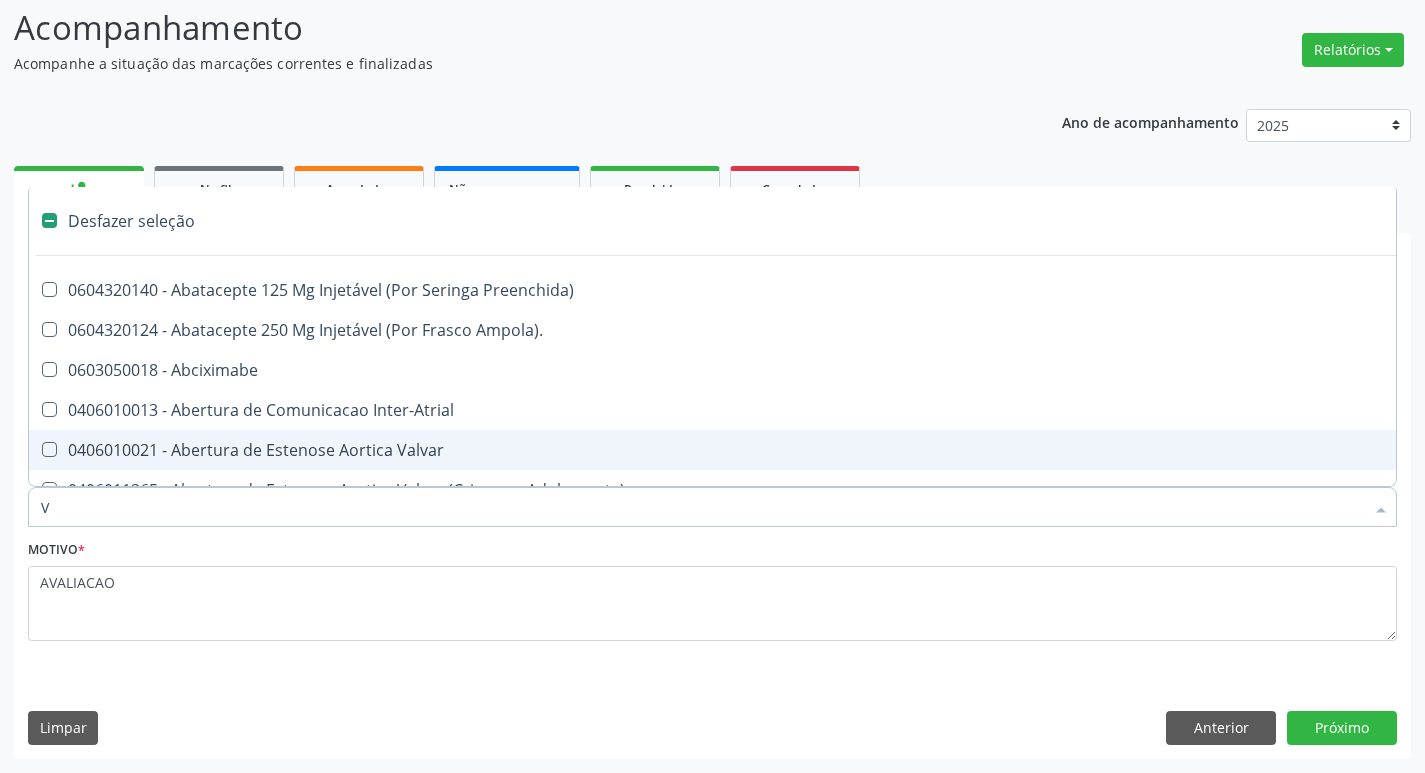 checkbox on "false" 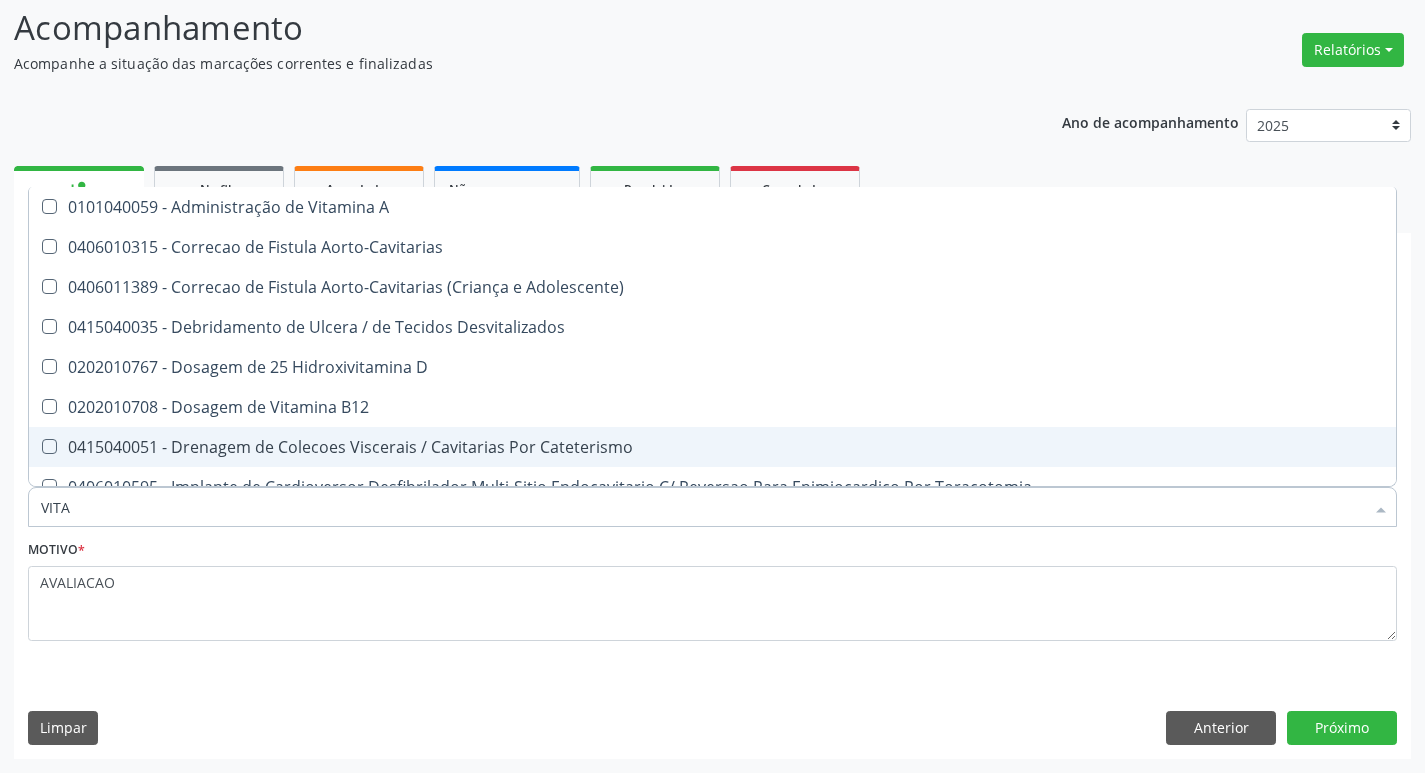 type on "VITAM" 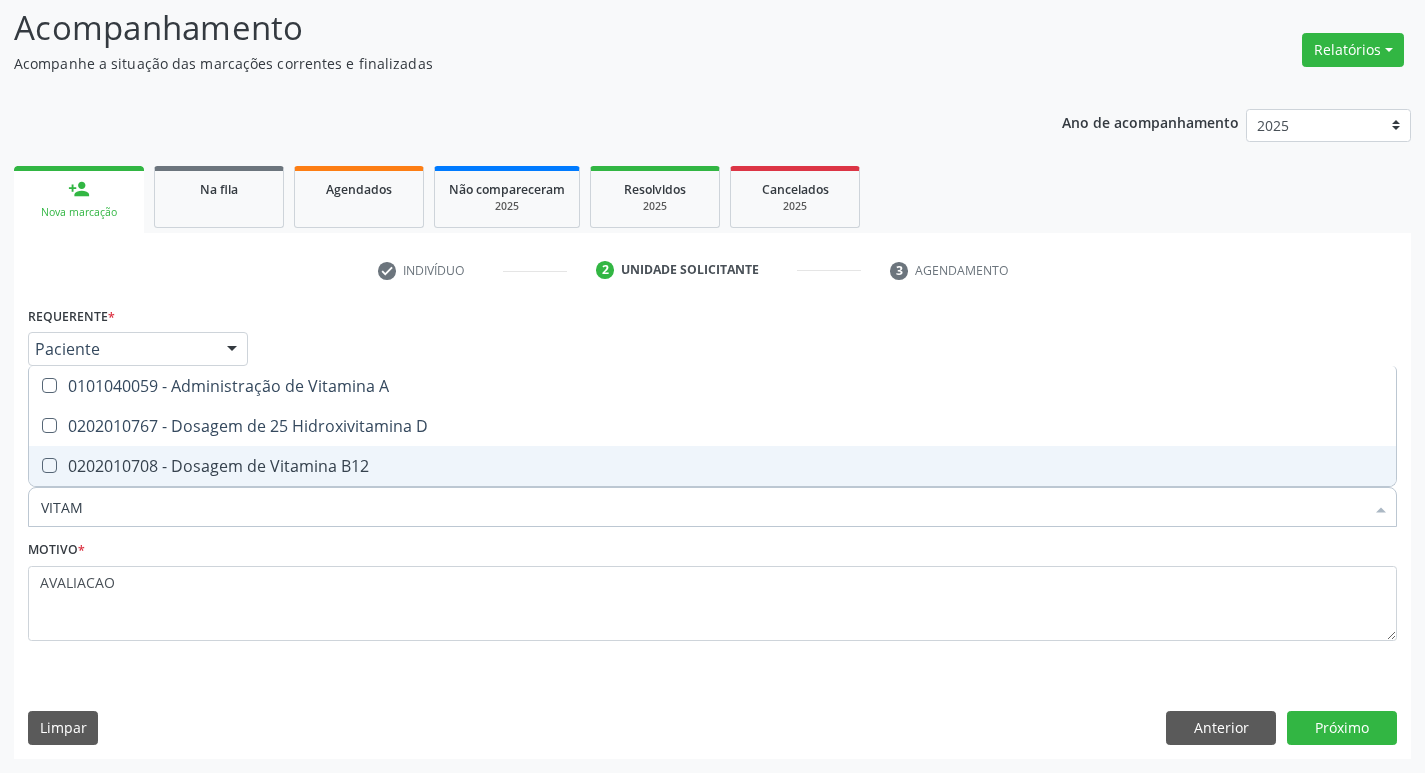 click on "0202010708 - Dosagem de Vitamina B12" at bounding box center [712, 466] 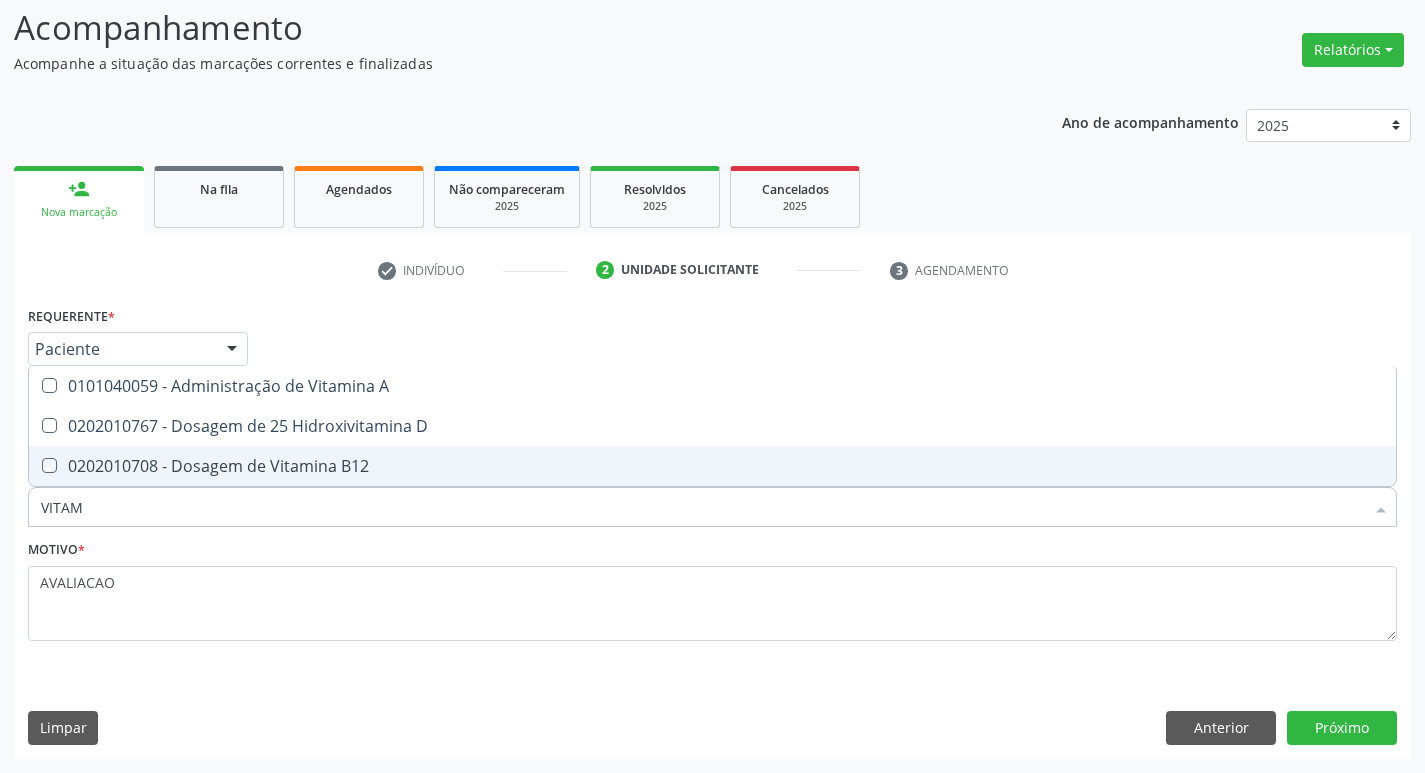 checkbox on "true" 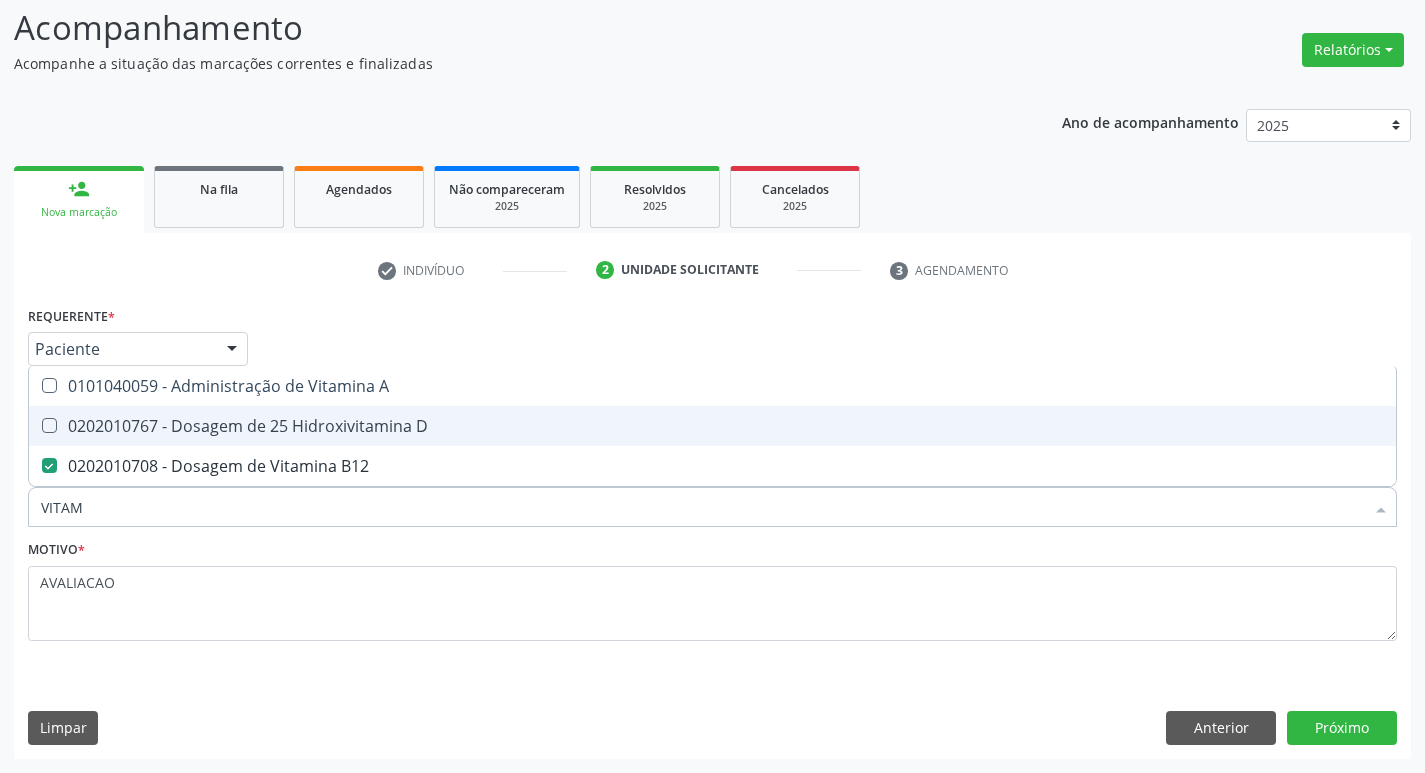 click on "0202010767 - Dosagem de 25 Hidroxivitamina D" at bounding box center [712, 426] 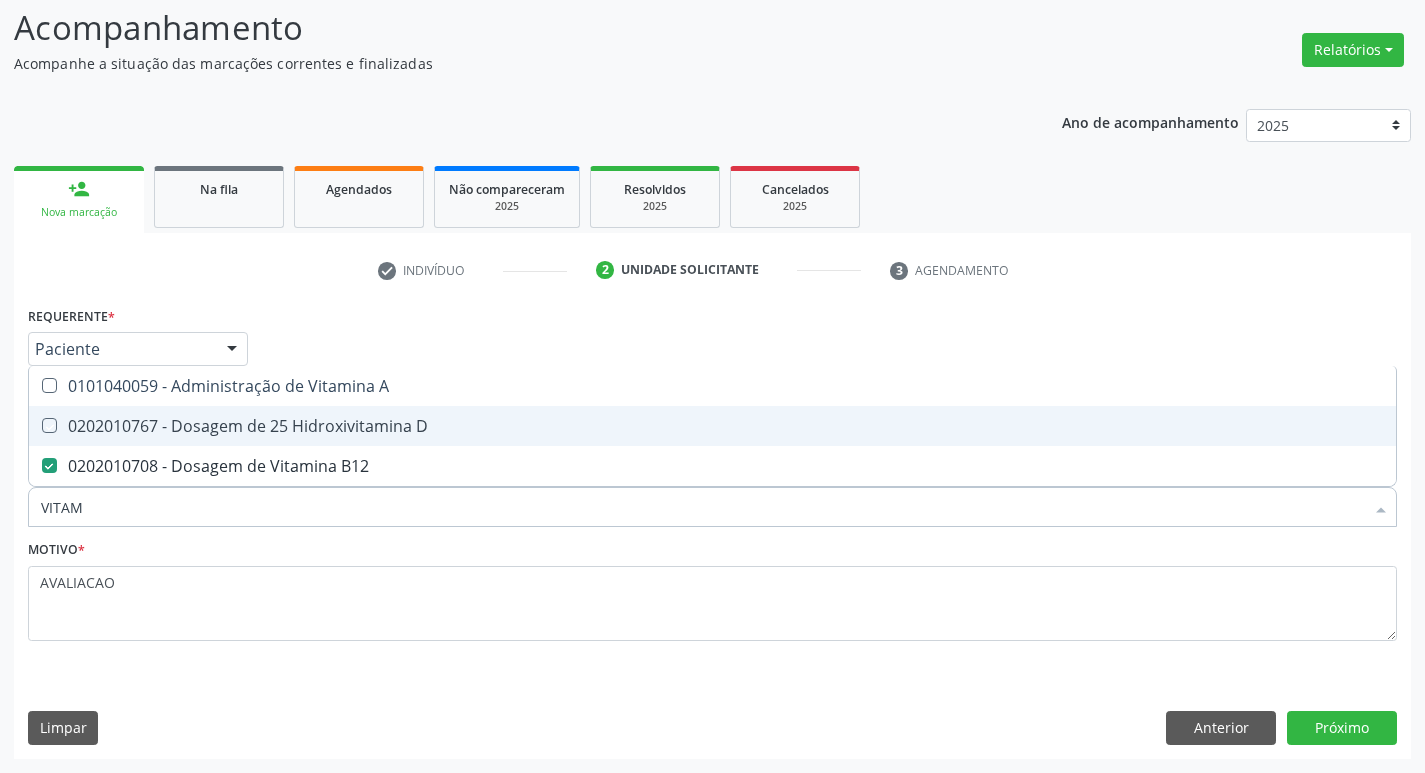 checkbox on "true" 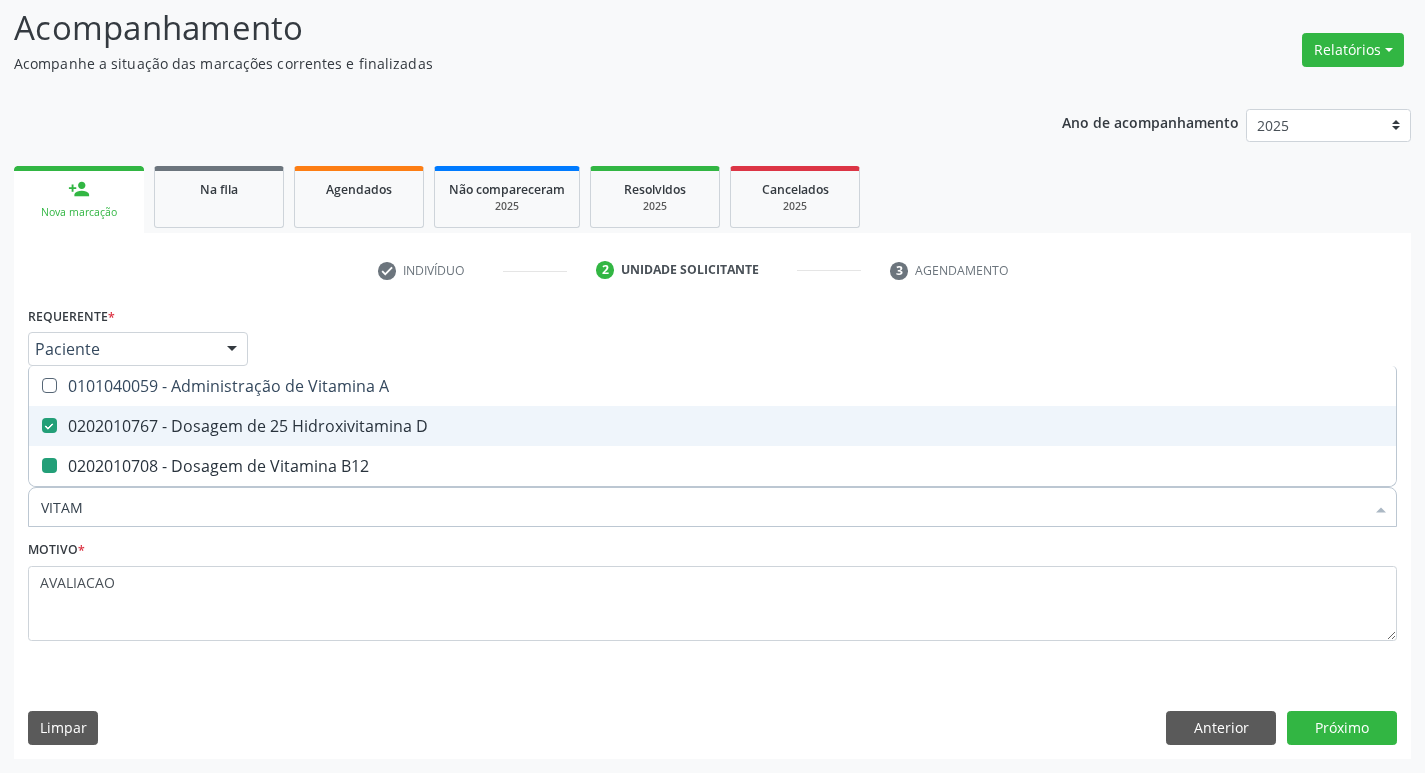 type on "VITA" 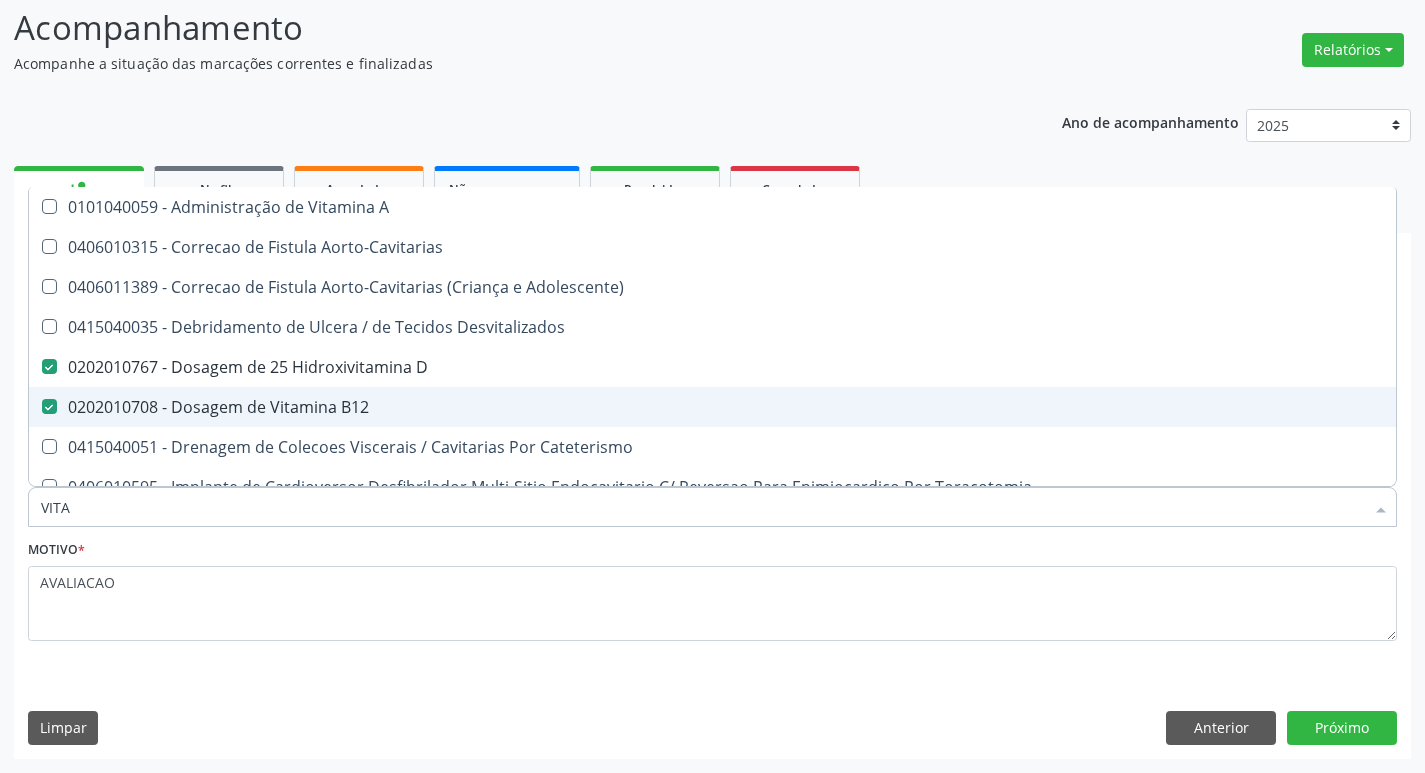 type on "VIT" 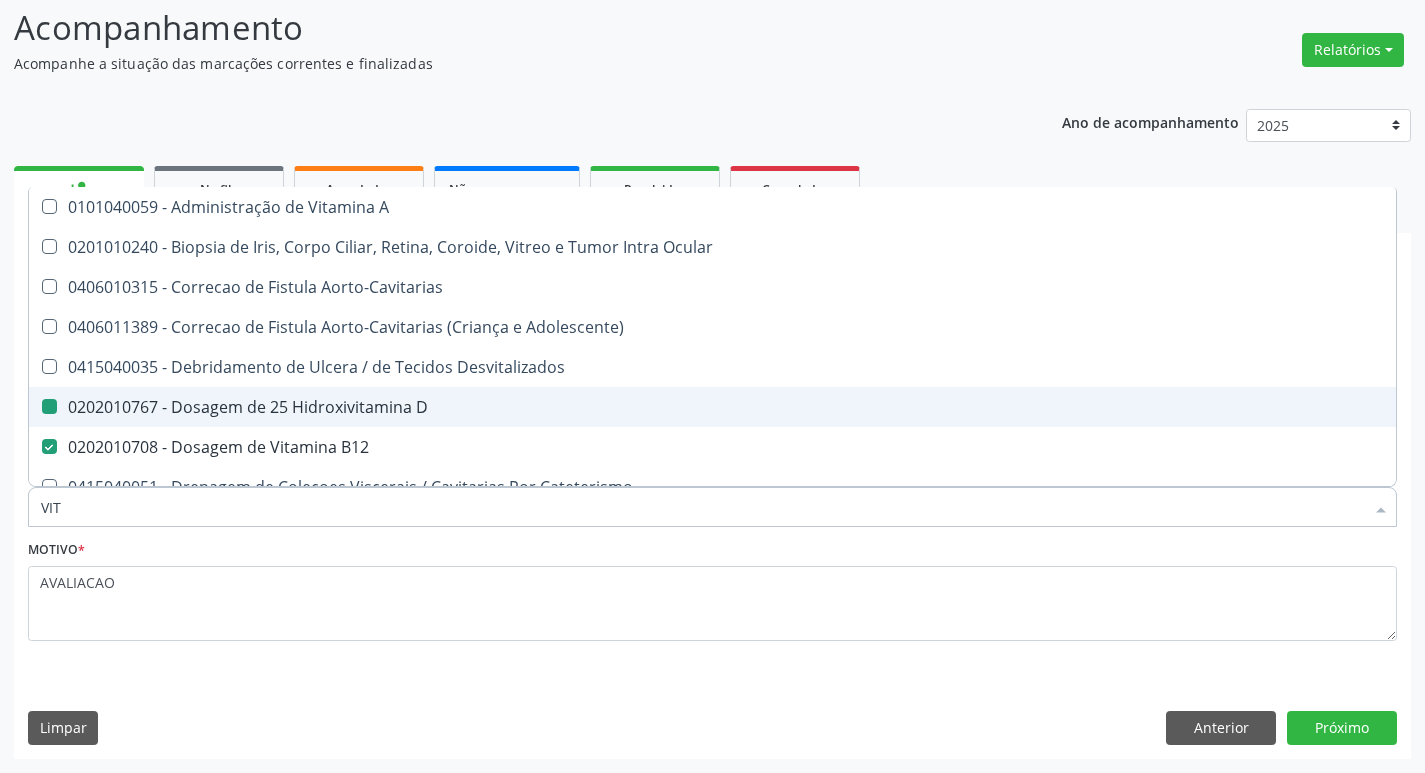 type on "VI" 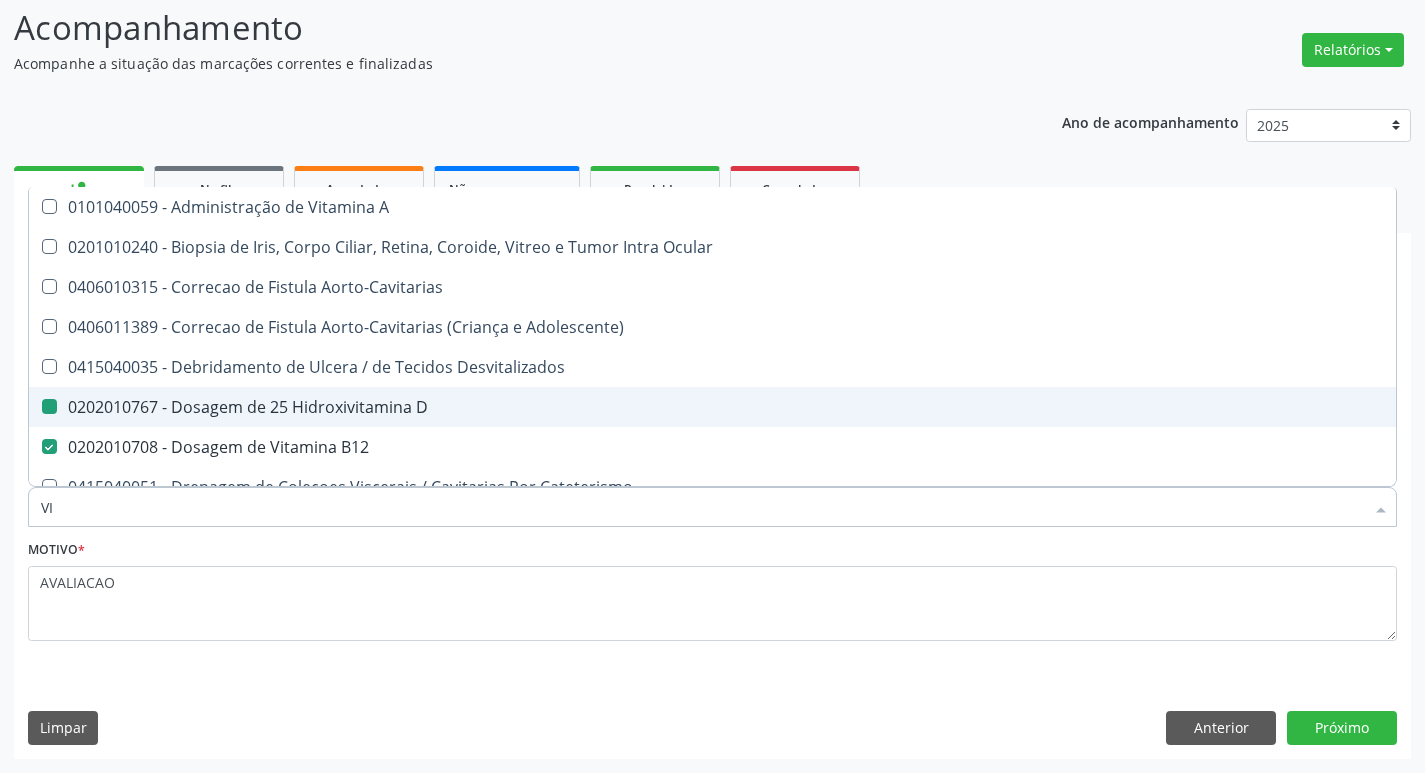 checkbox on "false" 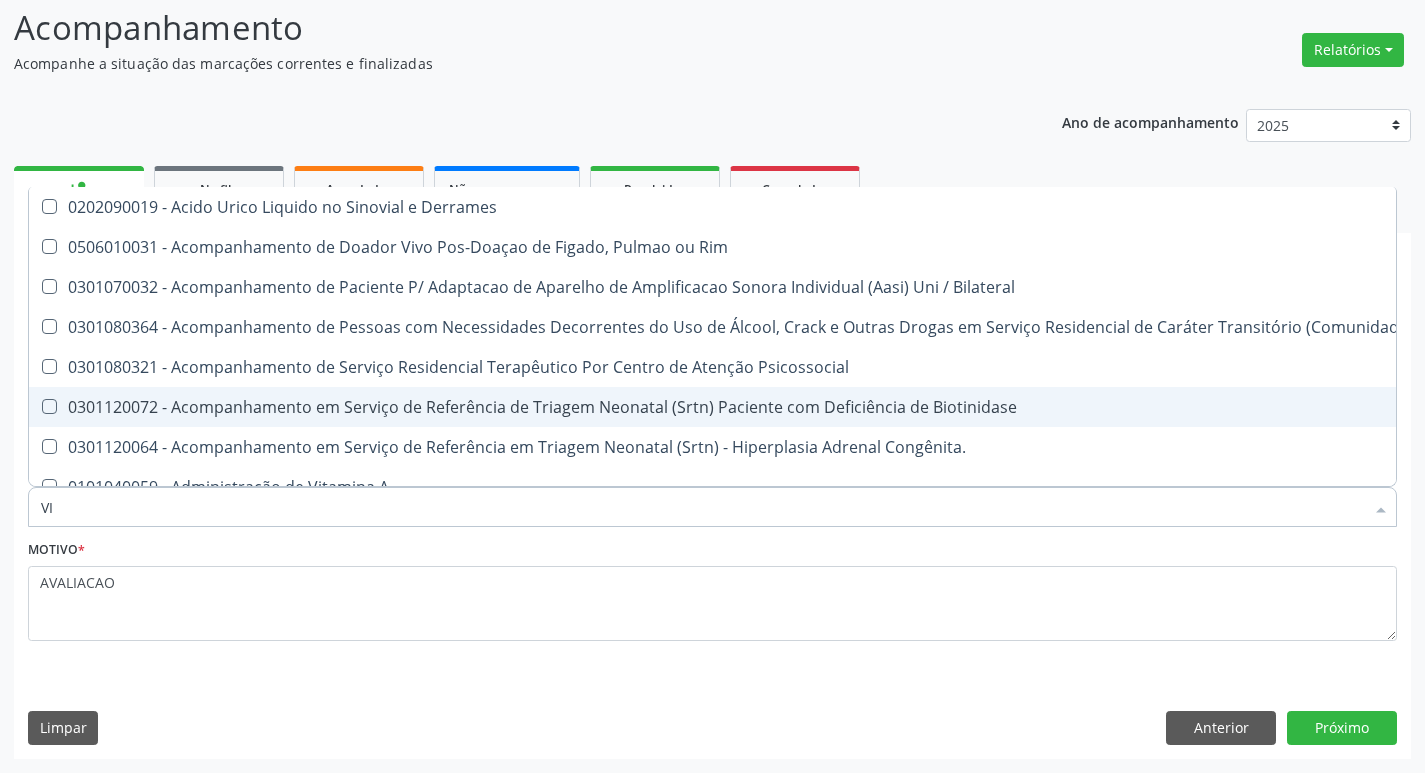 type on "V" 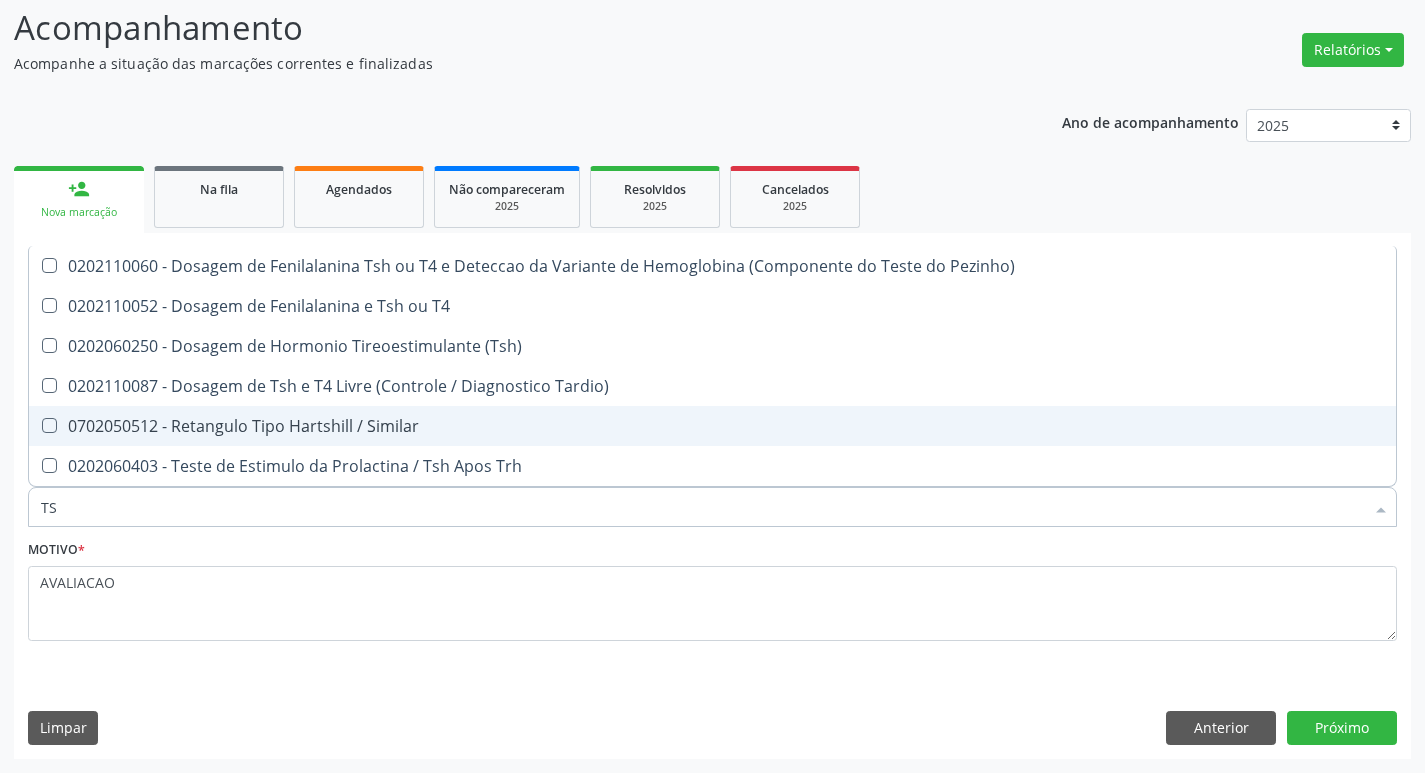 type on "TSH" 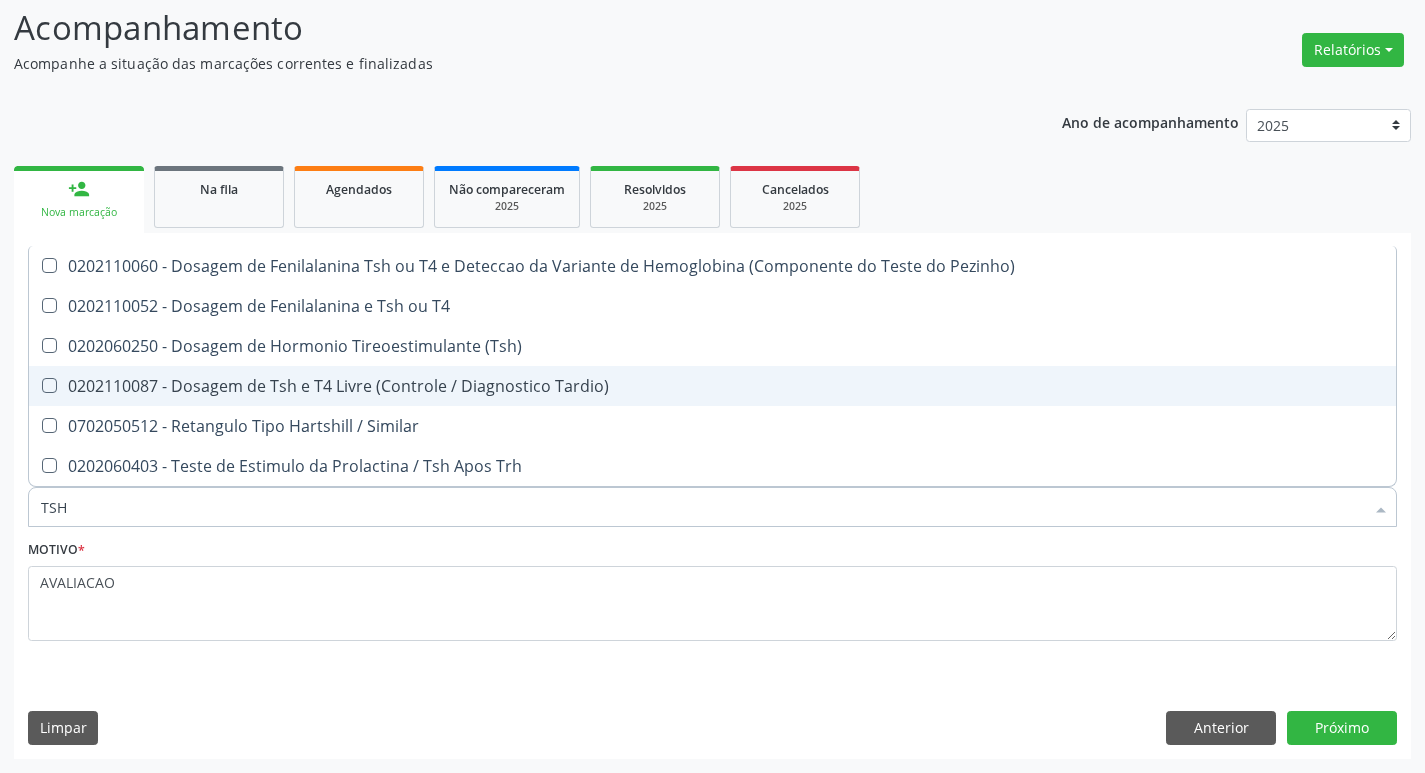 click on "0202060250 - Dosagem de Hormonio Tireoestimulante (Tsh)" at bounding box center [712, 346] 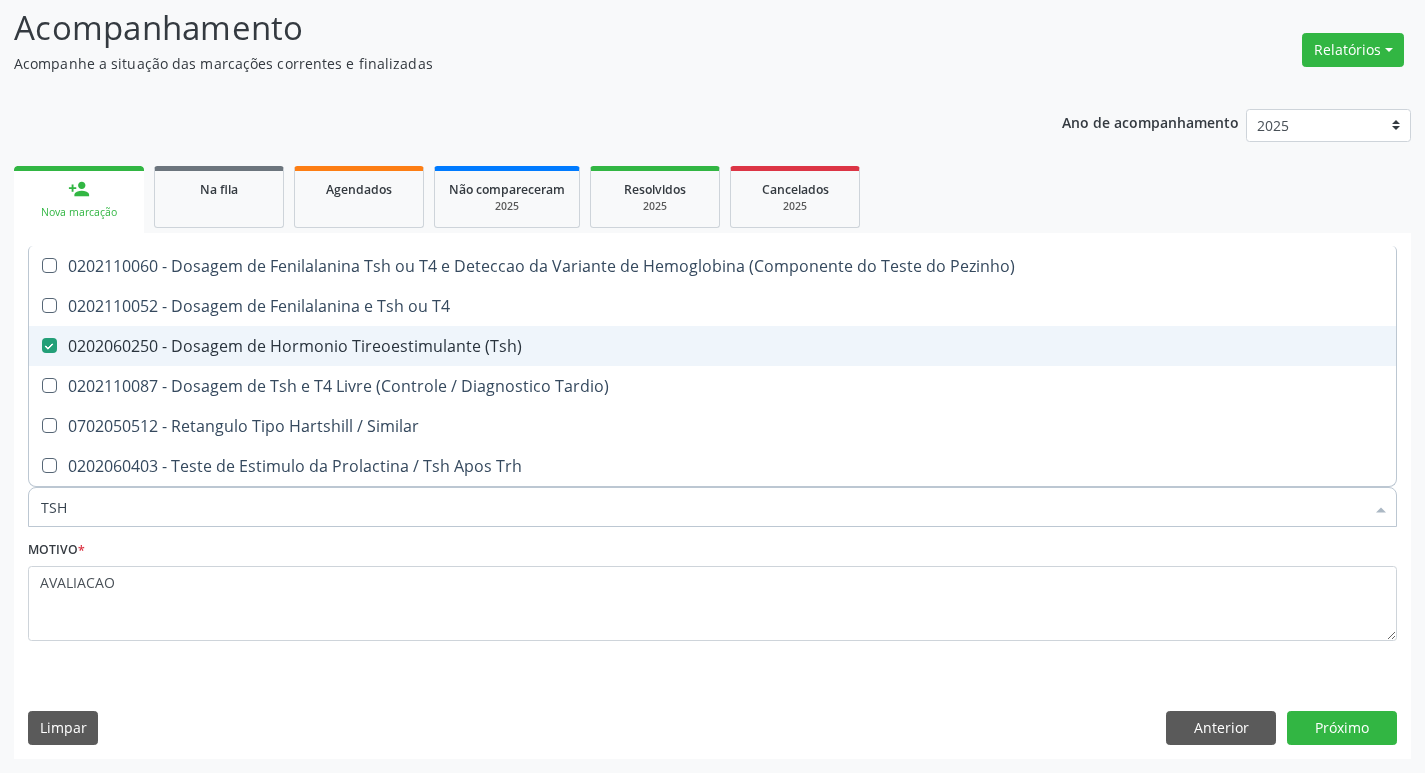 type on "TS" 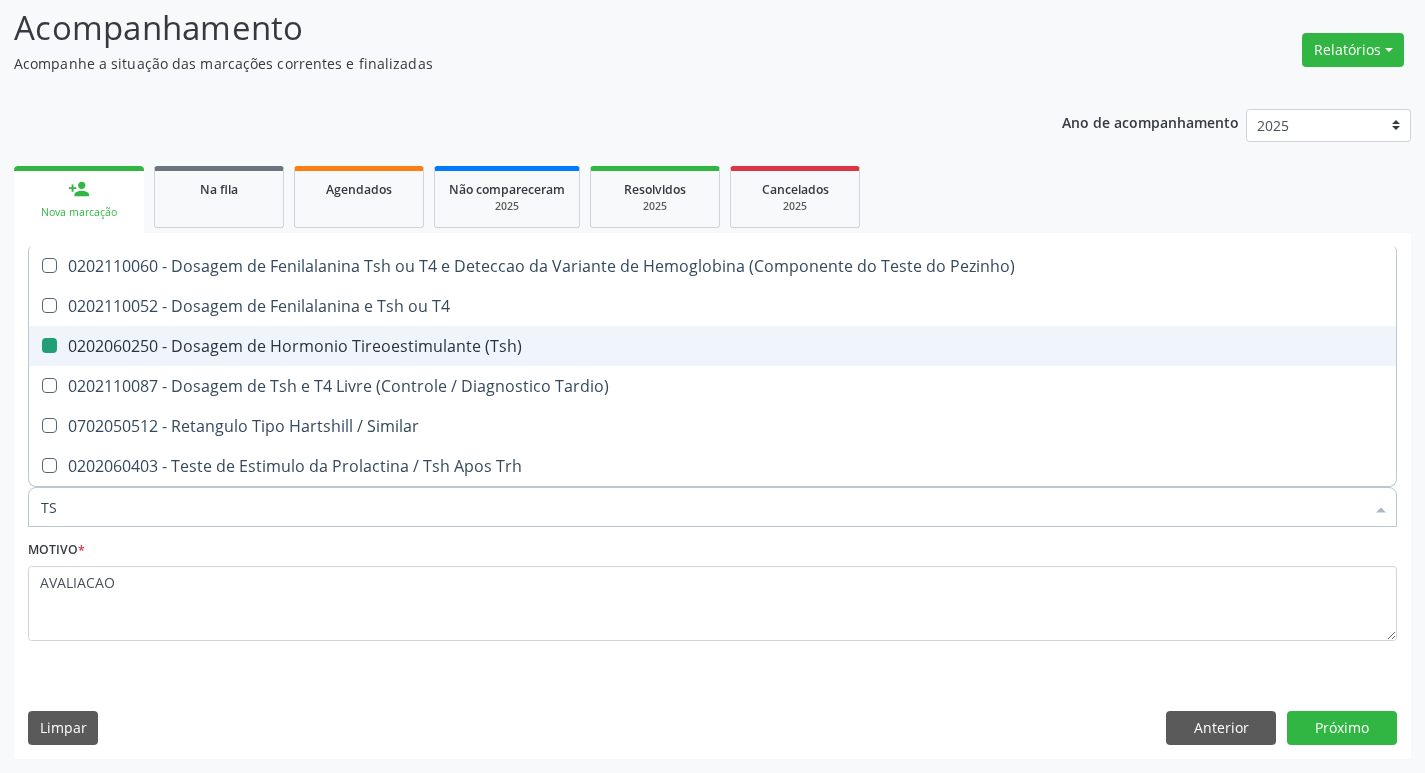 type on "T" 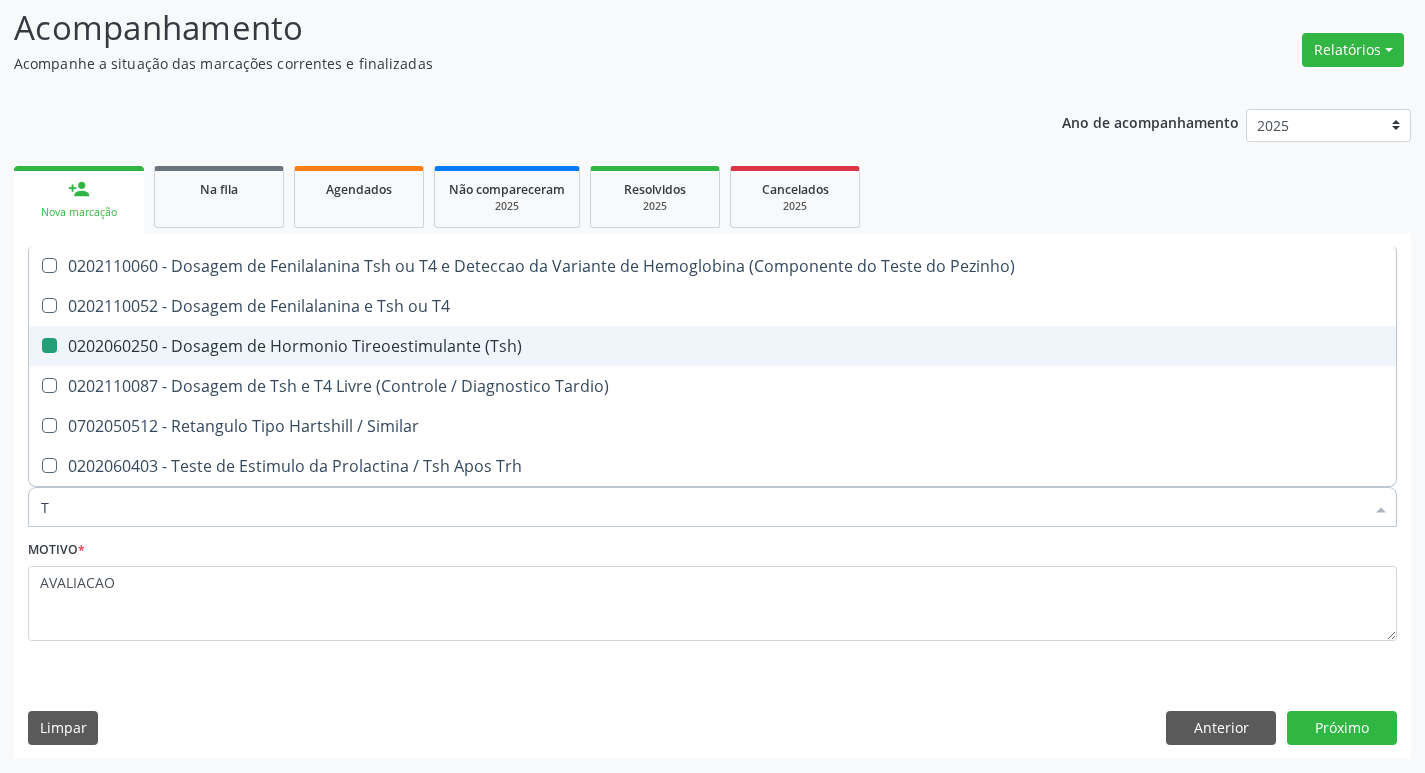 checkbox on "false" 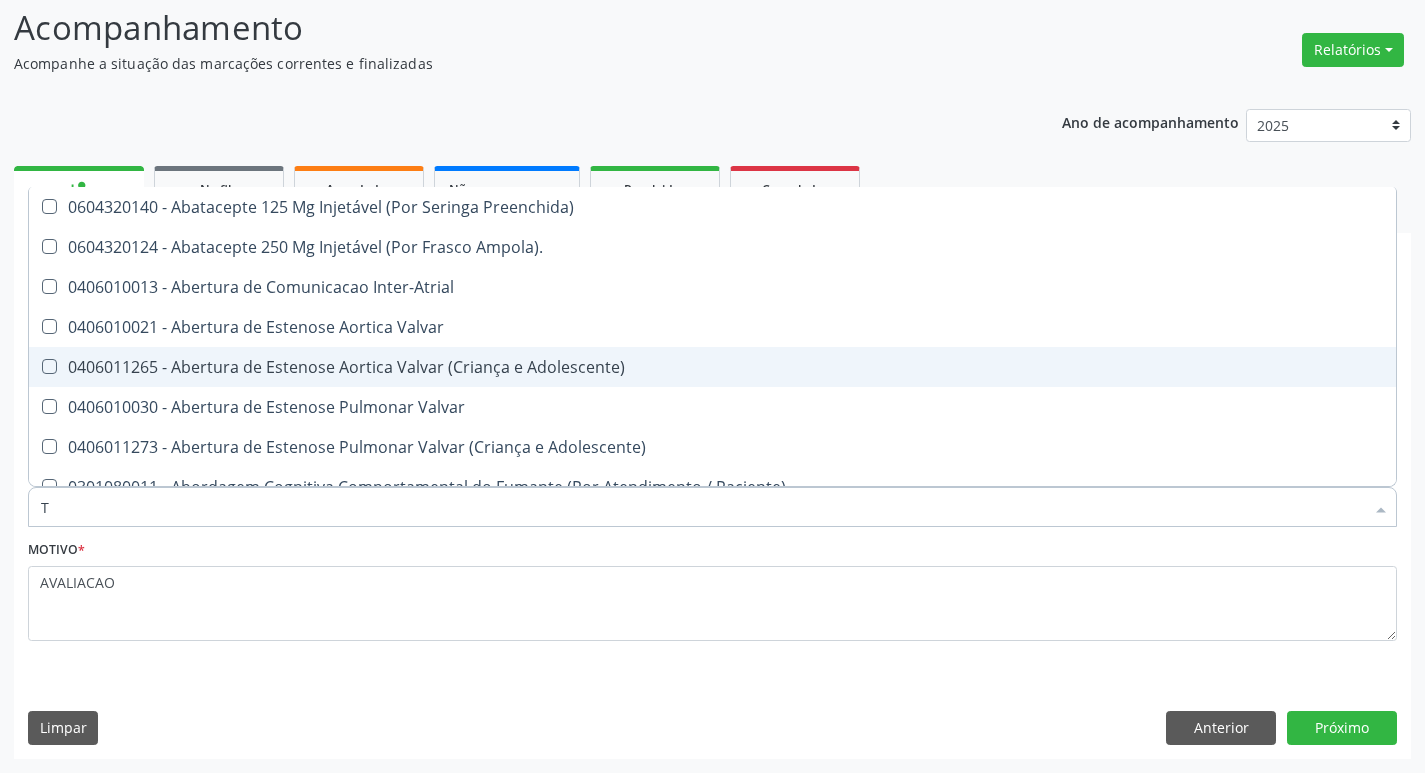 type on "T4" 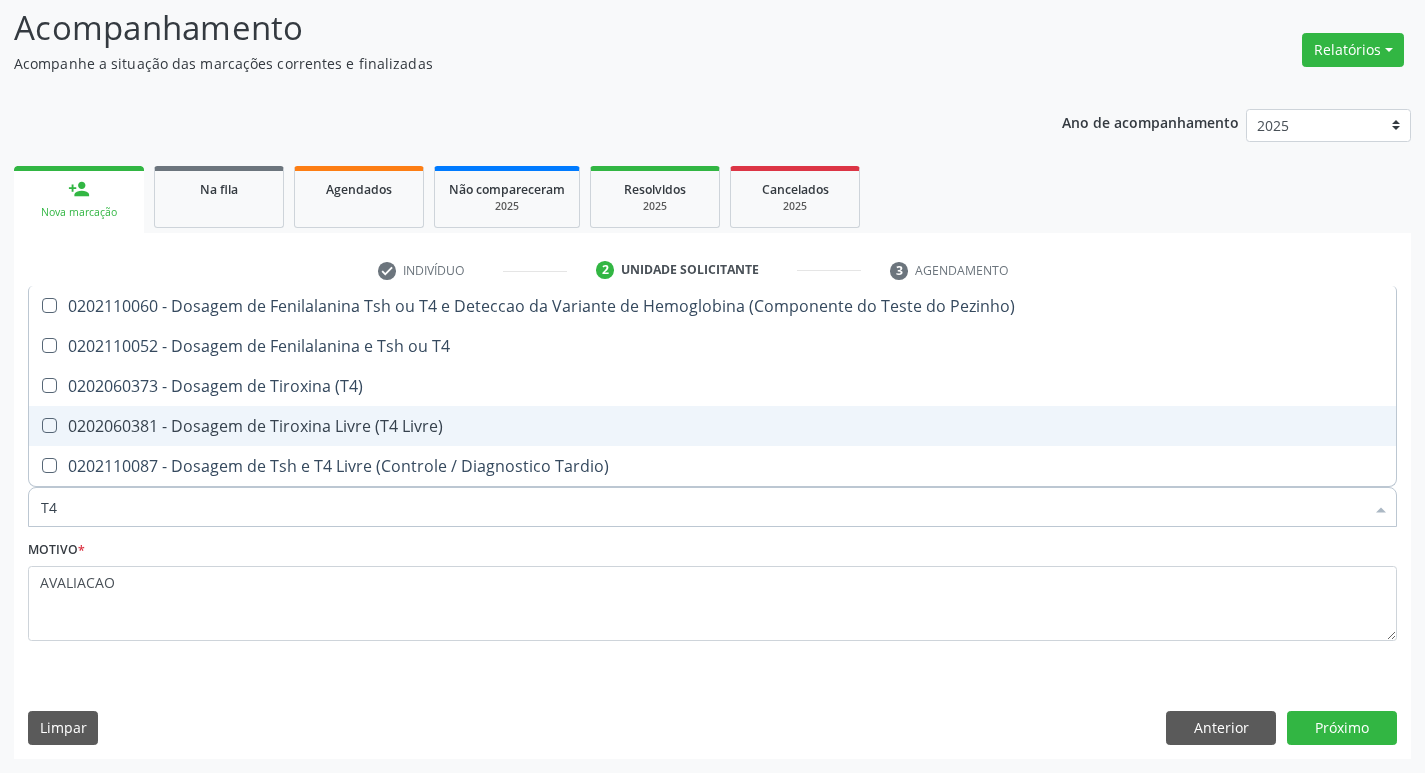 click on "0202060381 - Dosagem de Tiroxina Livre (T4 Livre)" at bounding box center [712, 426] 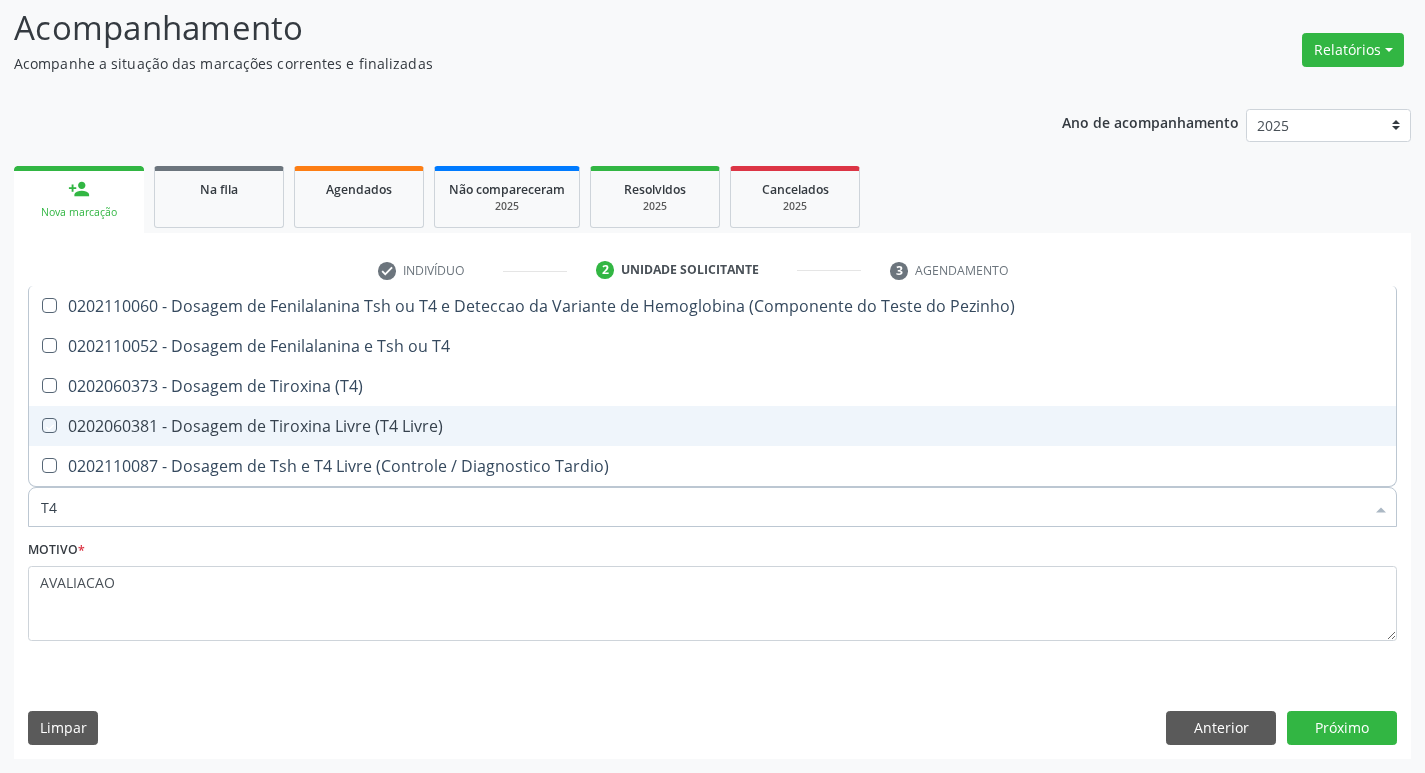 checkbox on "true" 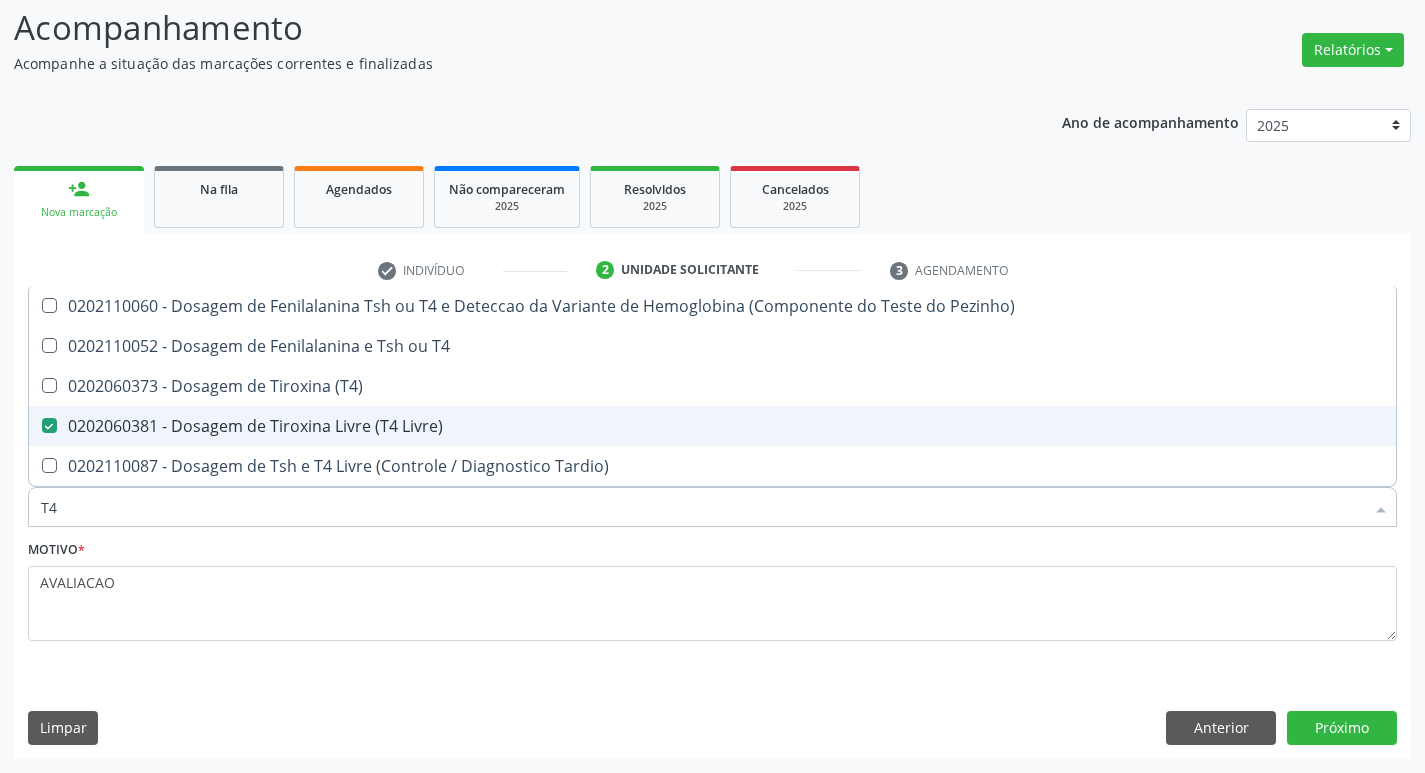 type on "T" 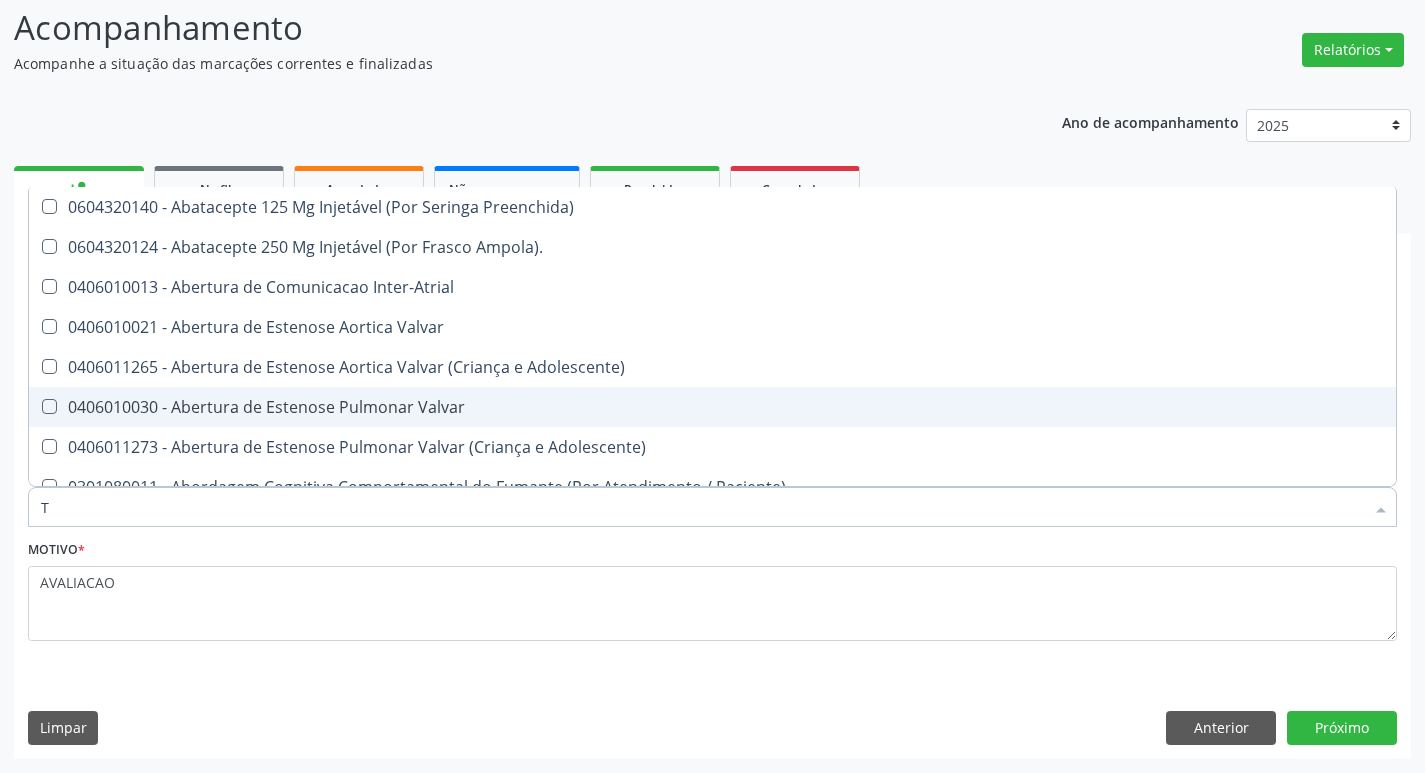 type 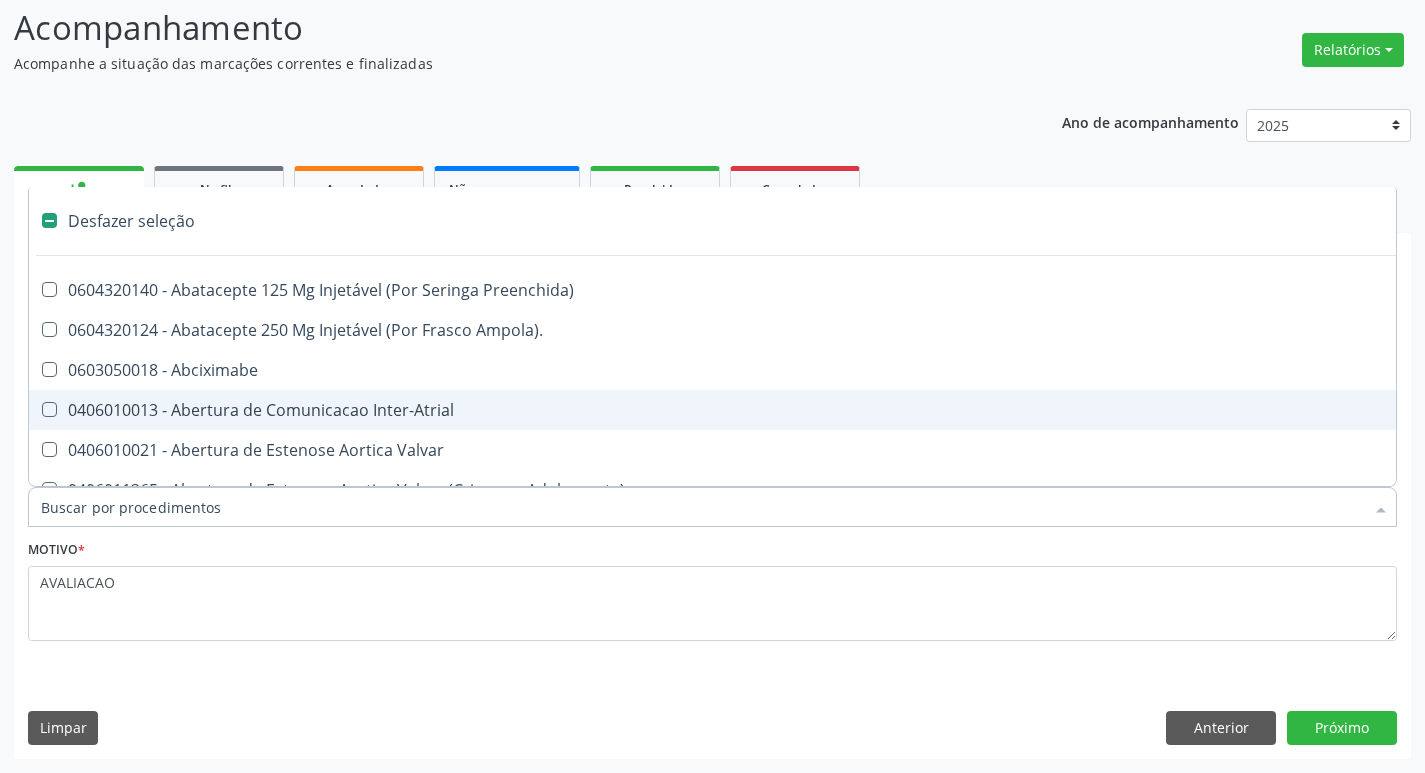 checkbox on "false" 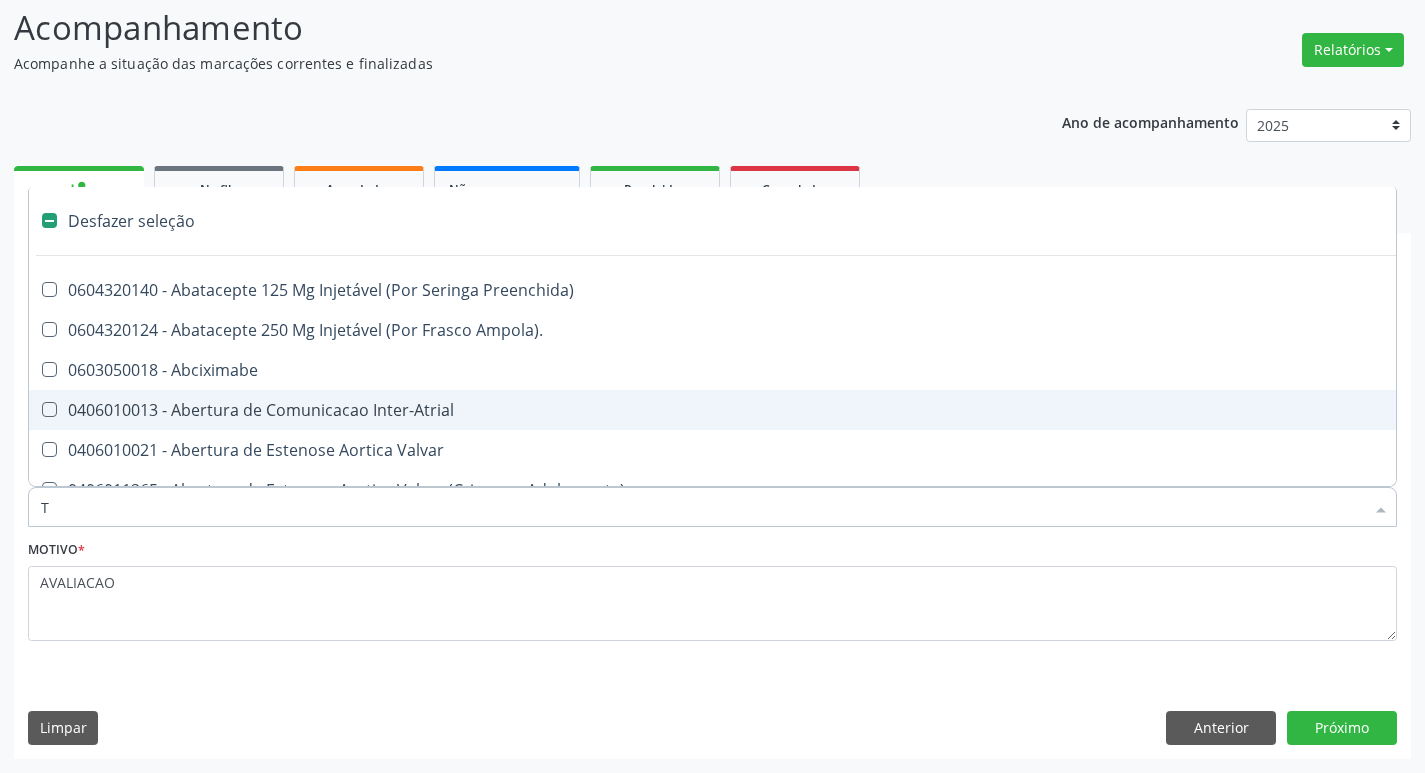 type on "TG" 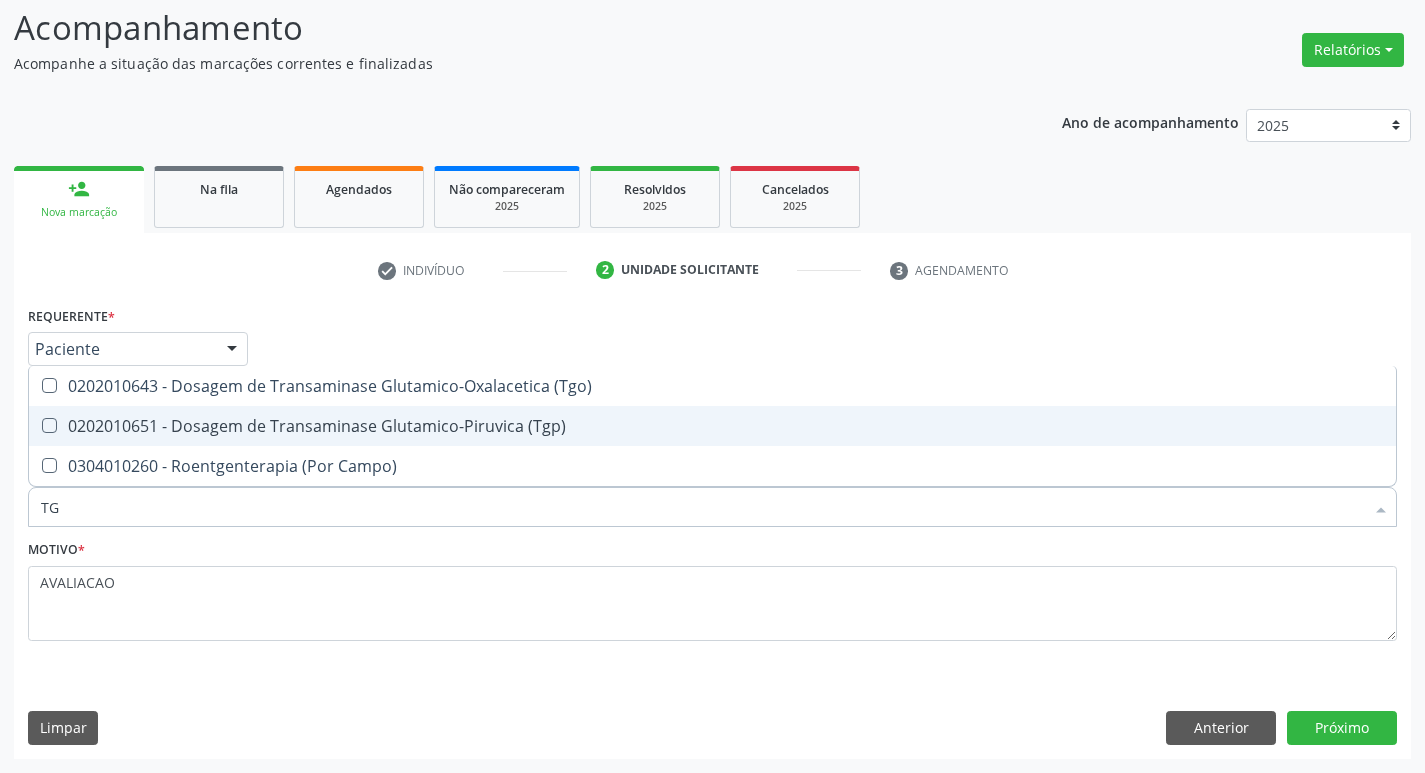click on "0202010651 - Dosagem de Transaminase Glutamico-Piruvica (Tgp)" at bounding box center (712, 426) 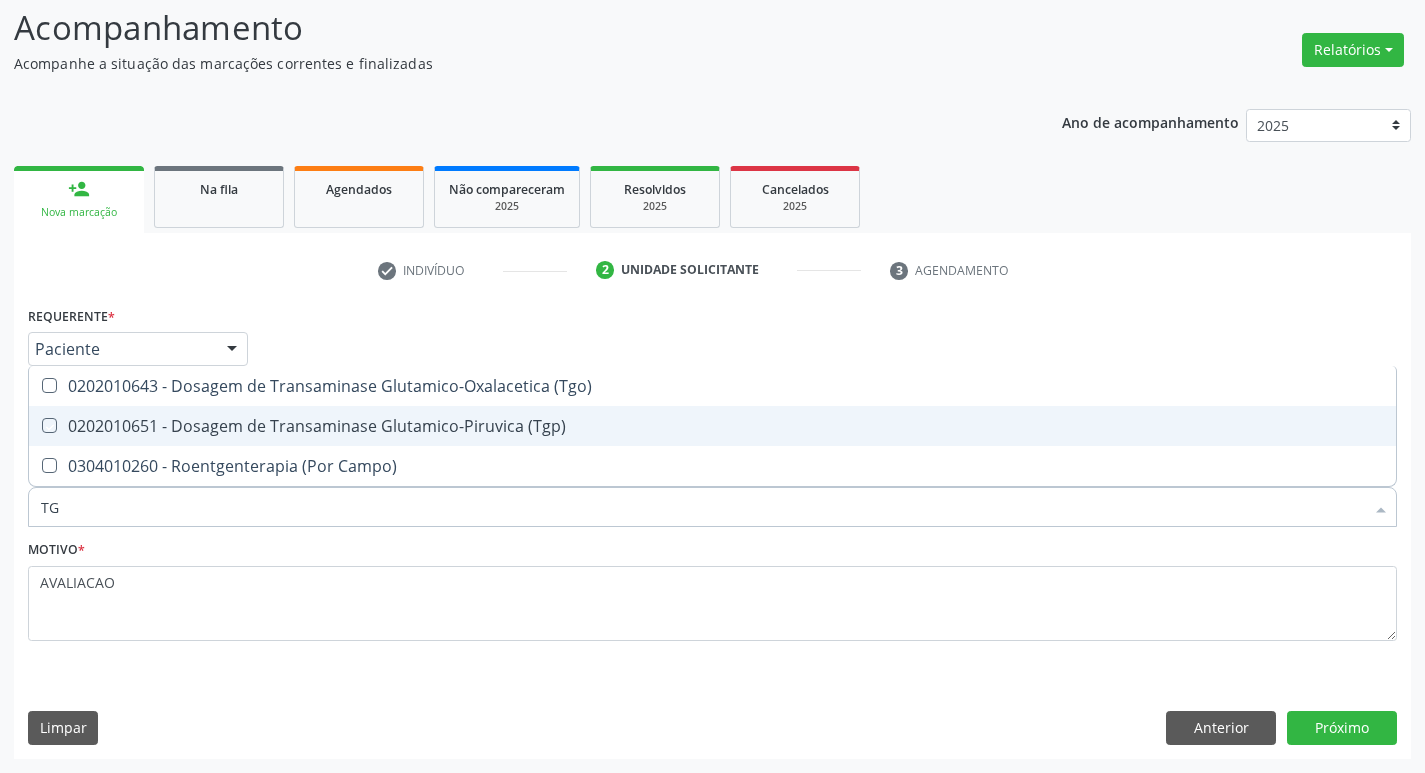 checkbox on "true" 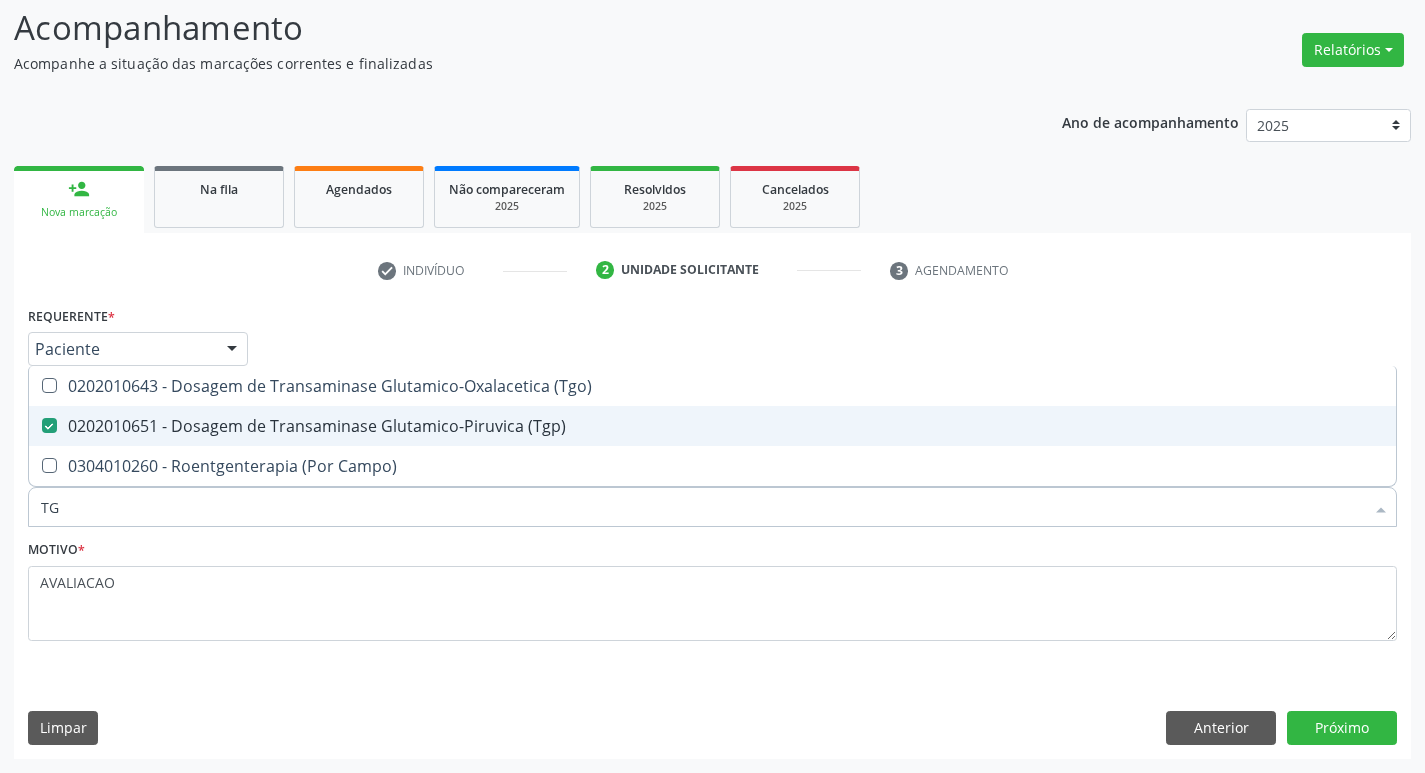 click on "0202010643 - Dosagem de Transaminase Glutamico-Oxalacetica (Tgo)" at bounding box center [712, 386] 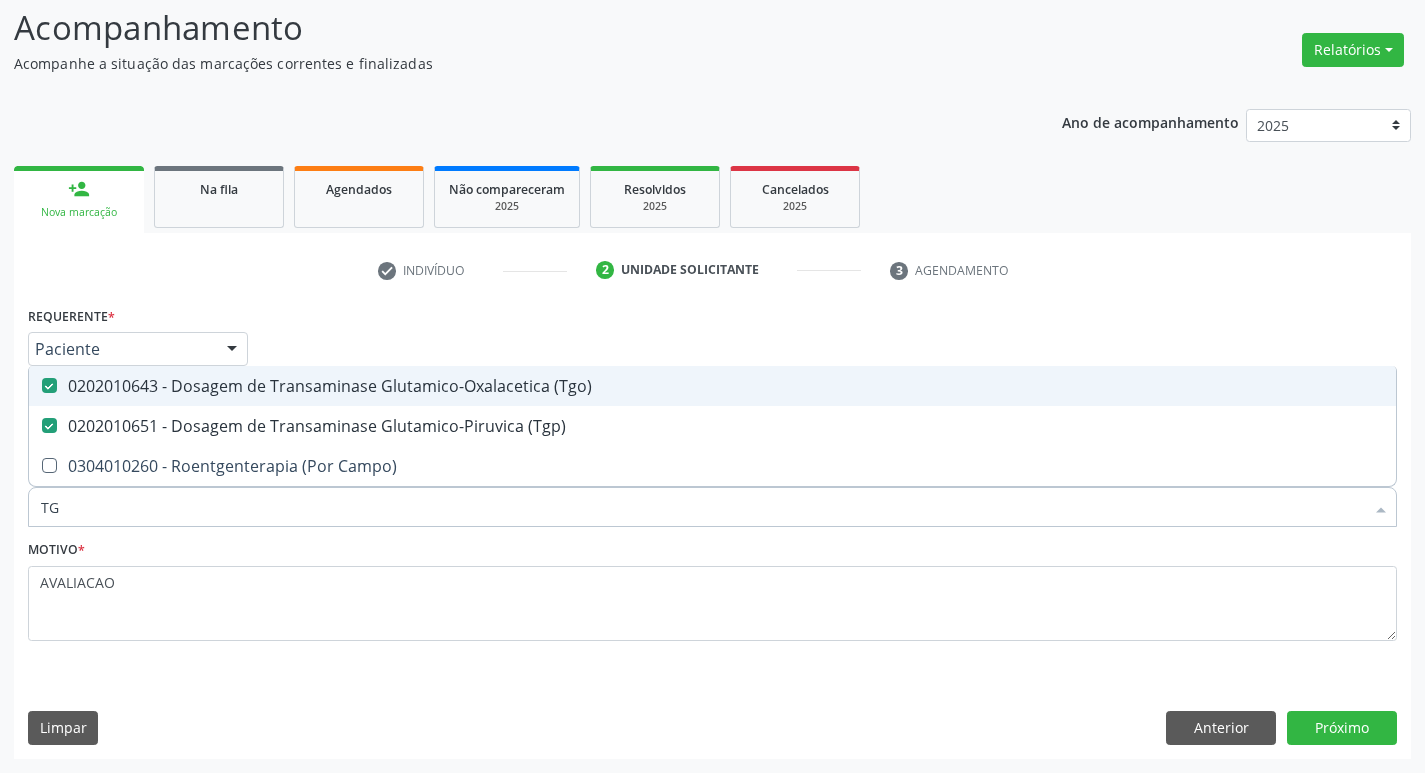 checkbox on "true" 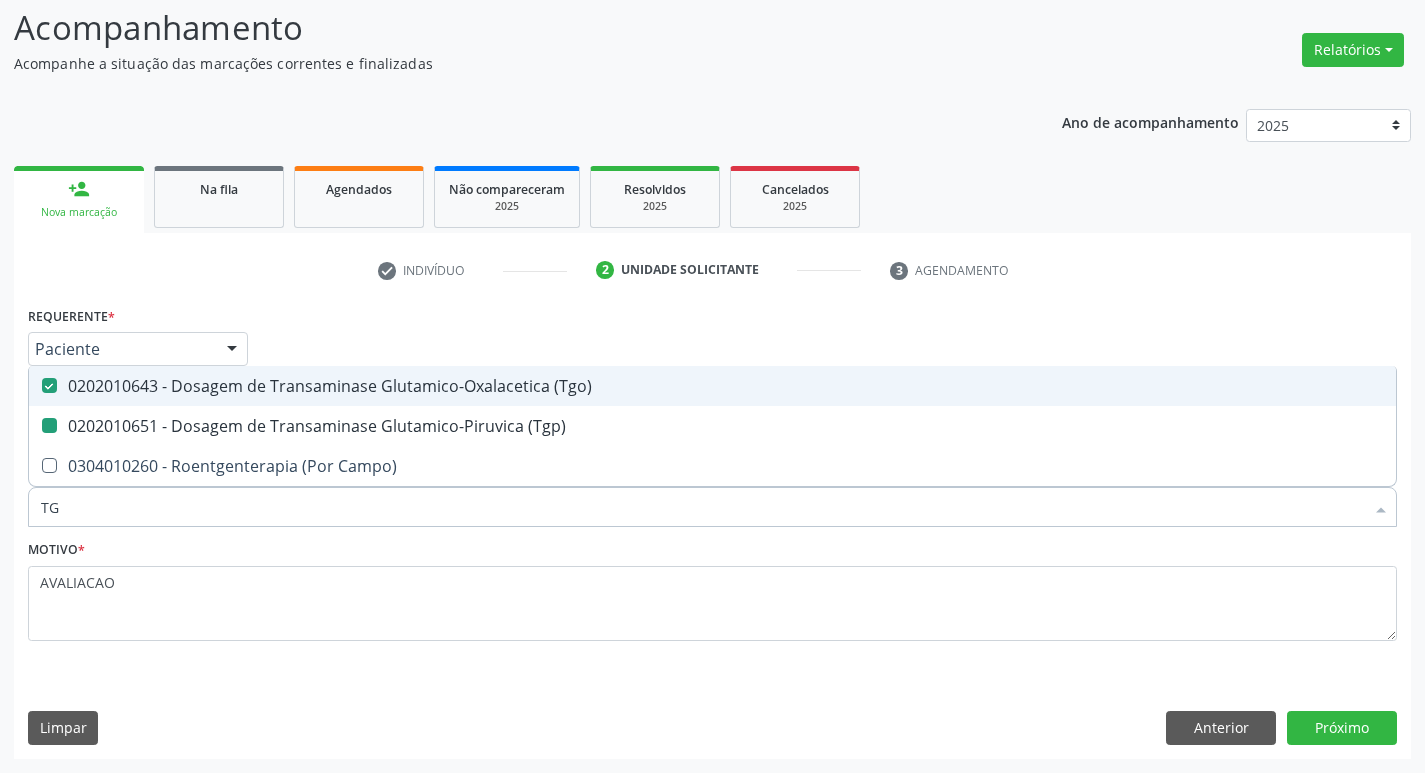 type on "T" 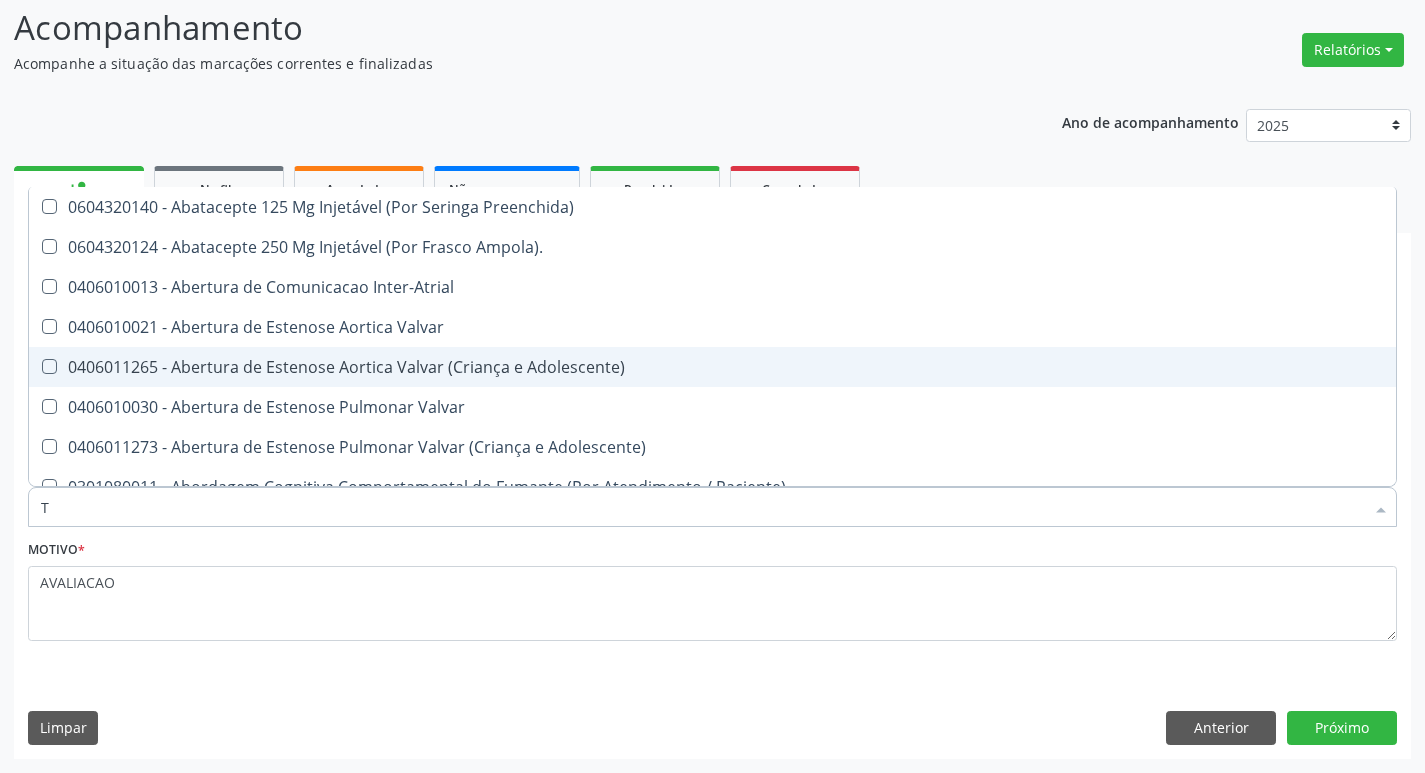 type 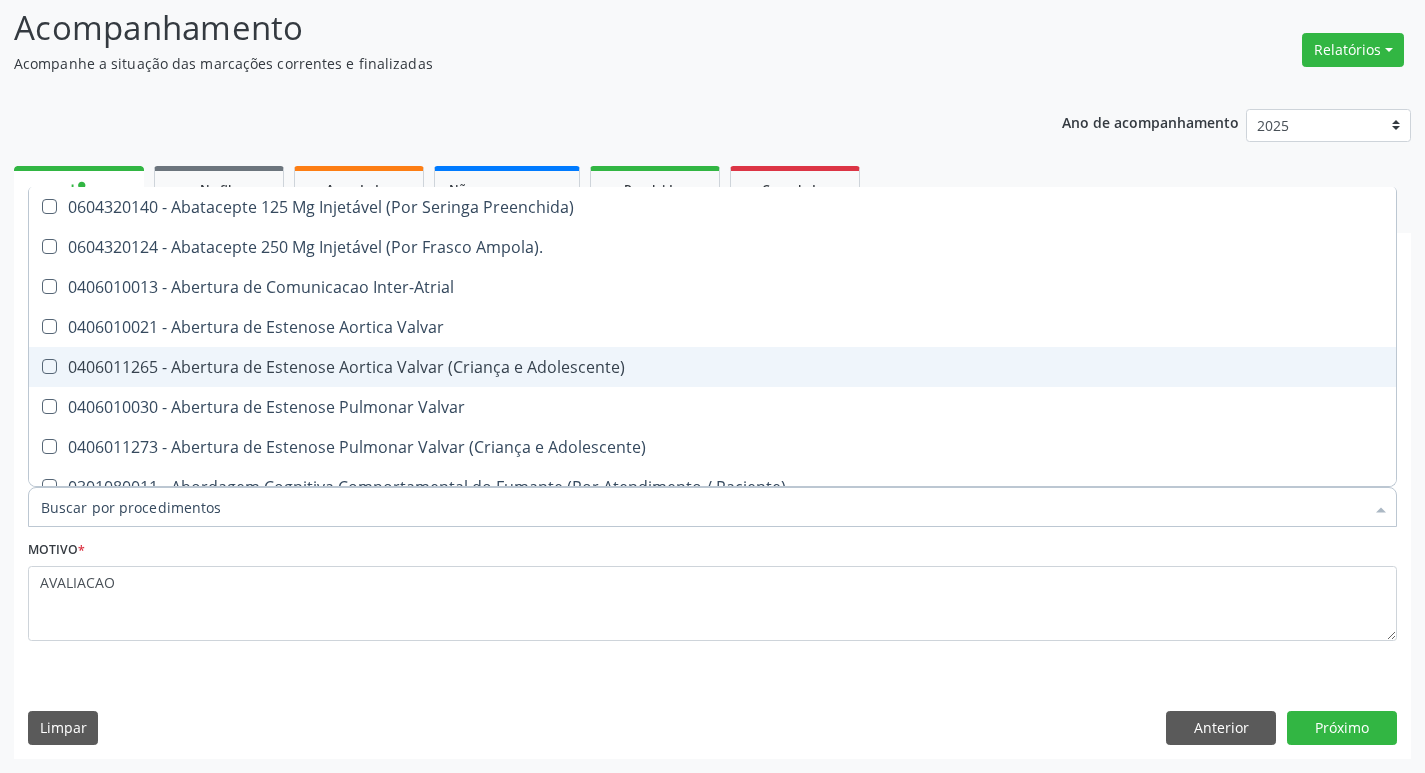 checkbox on "false" 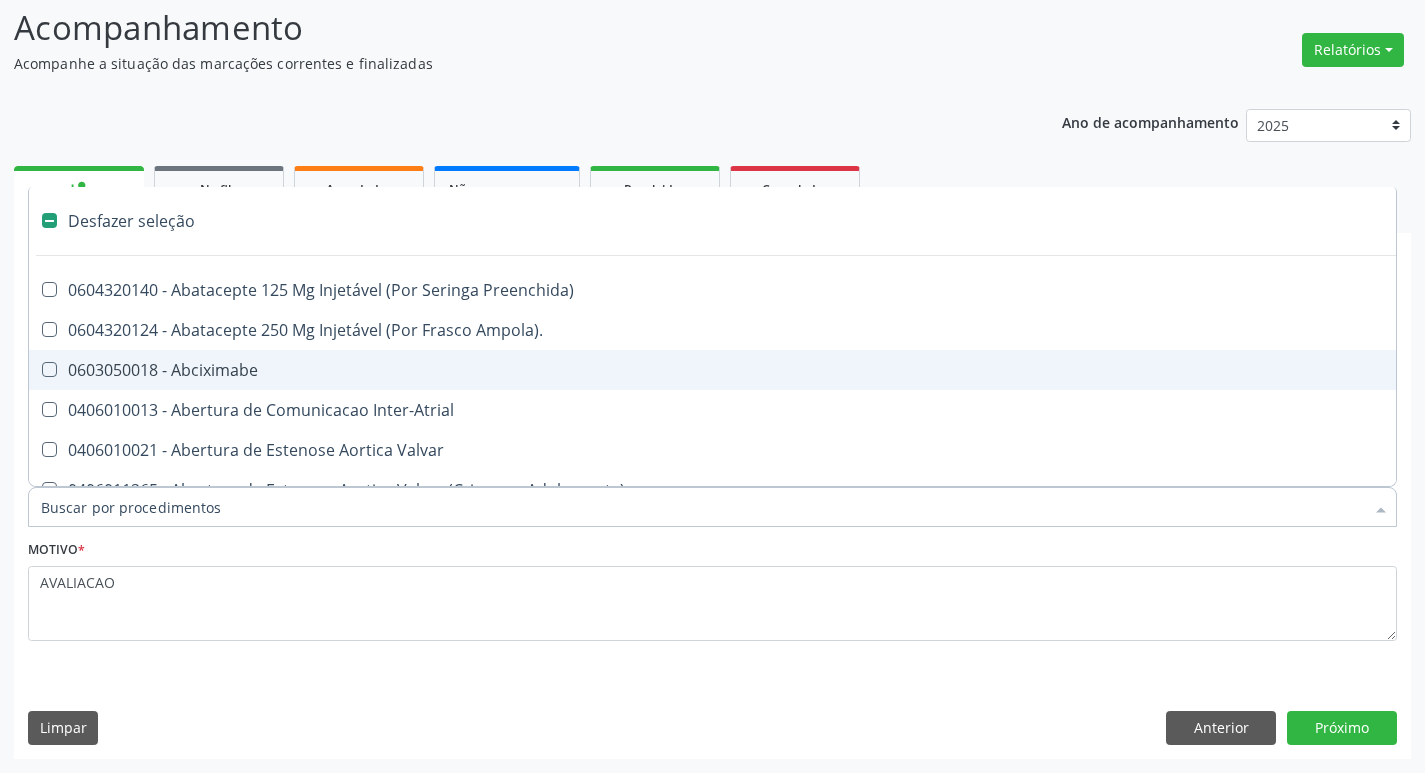 type on "U" 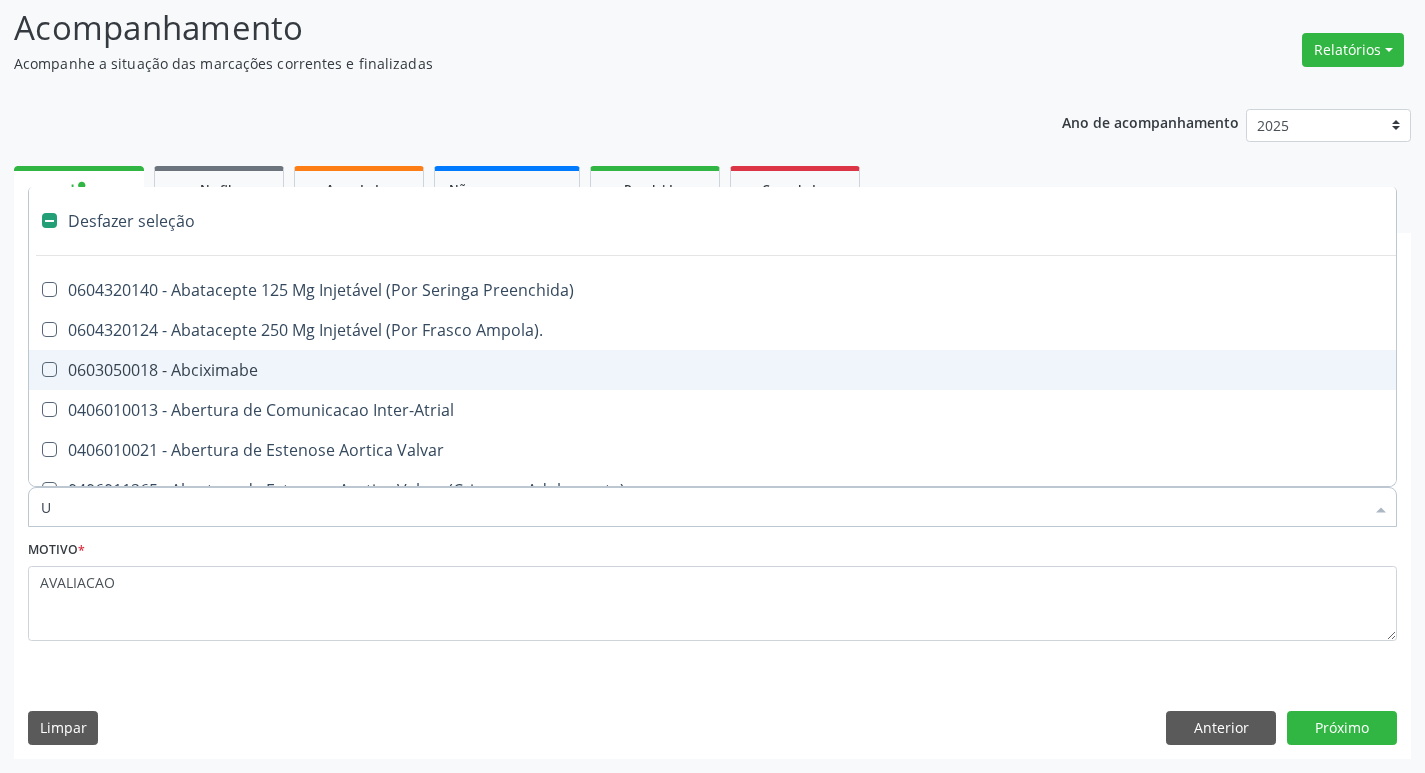 checkbox on "true" 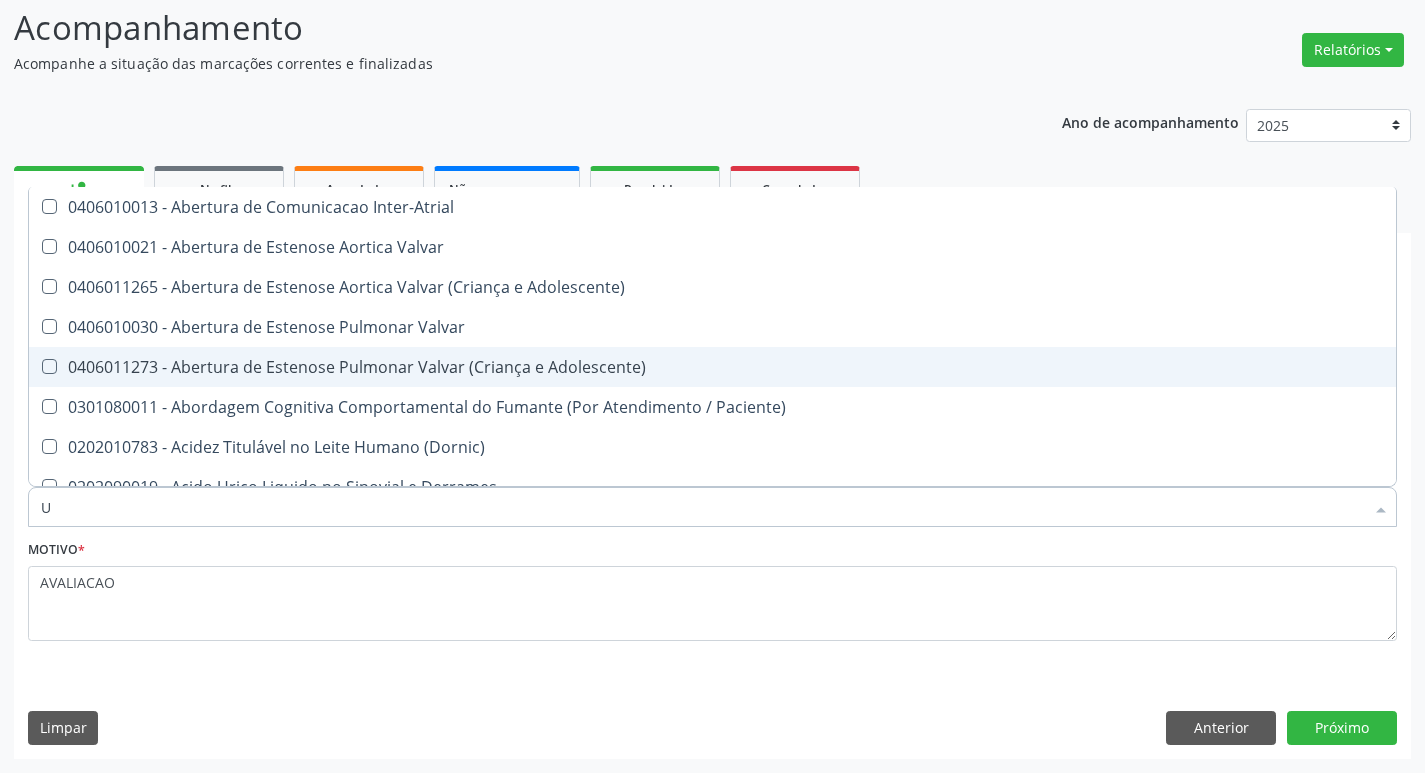 type on "UR" 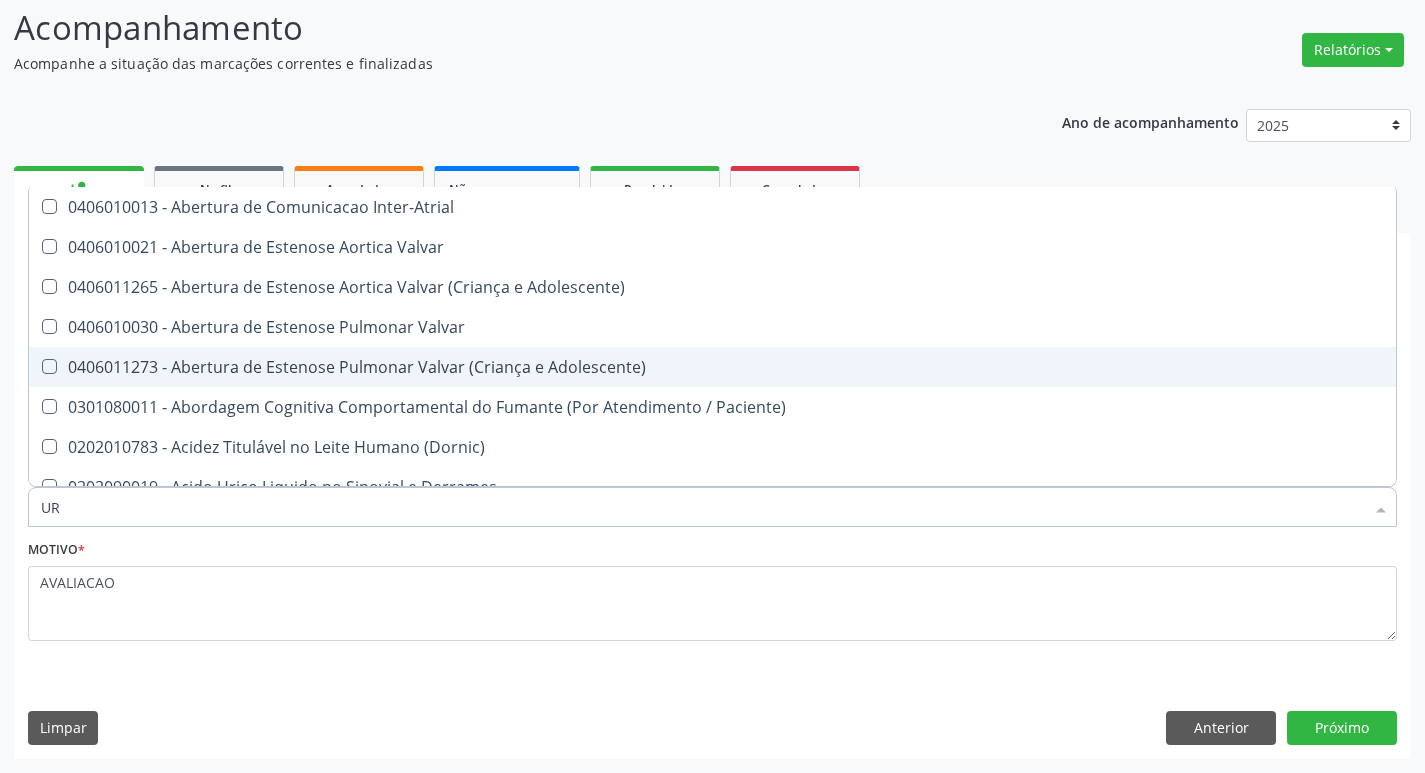 checkbox on "true" 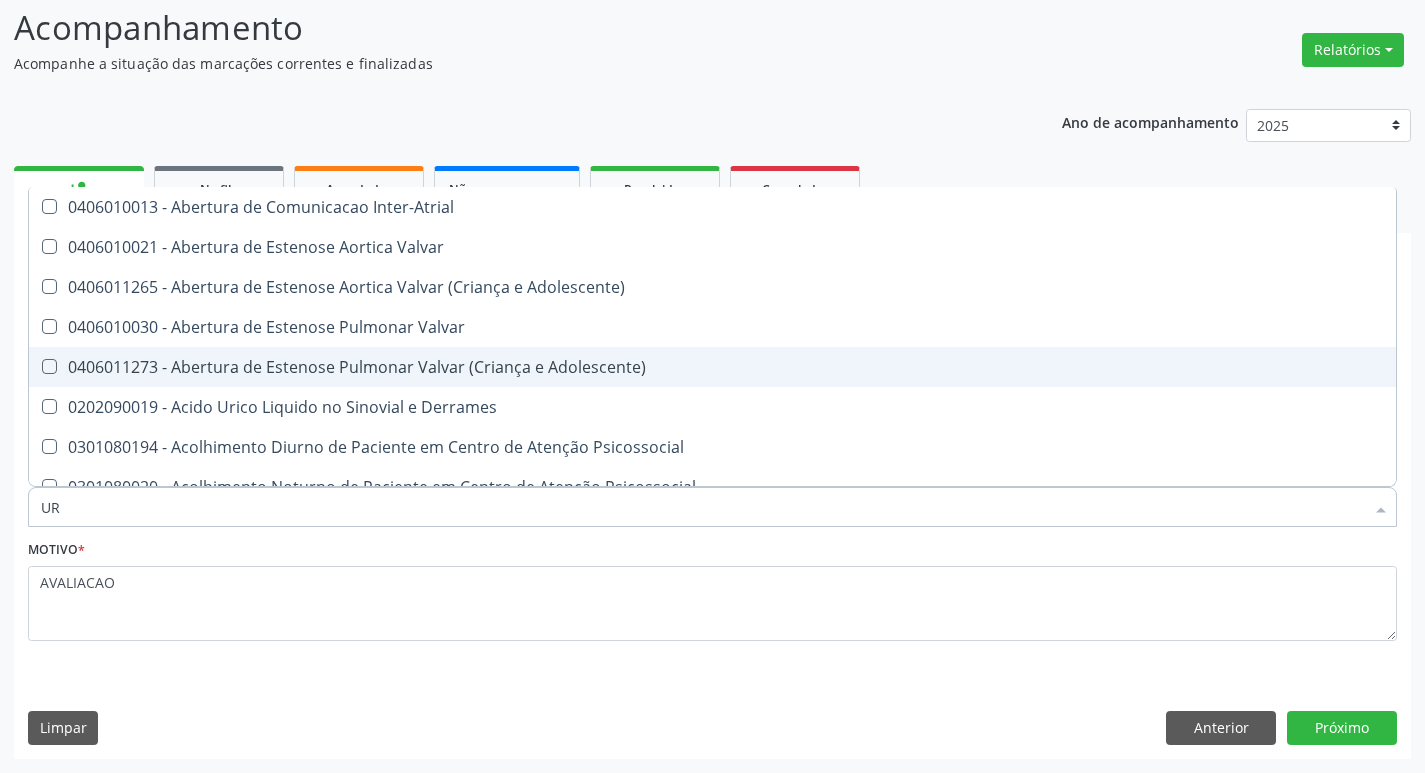 type on "URE" 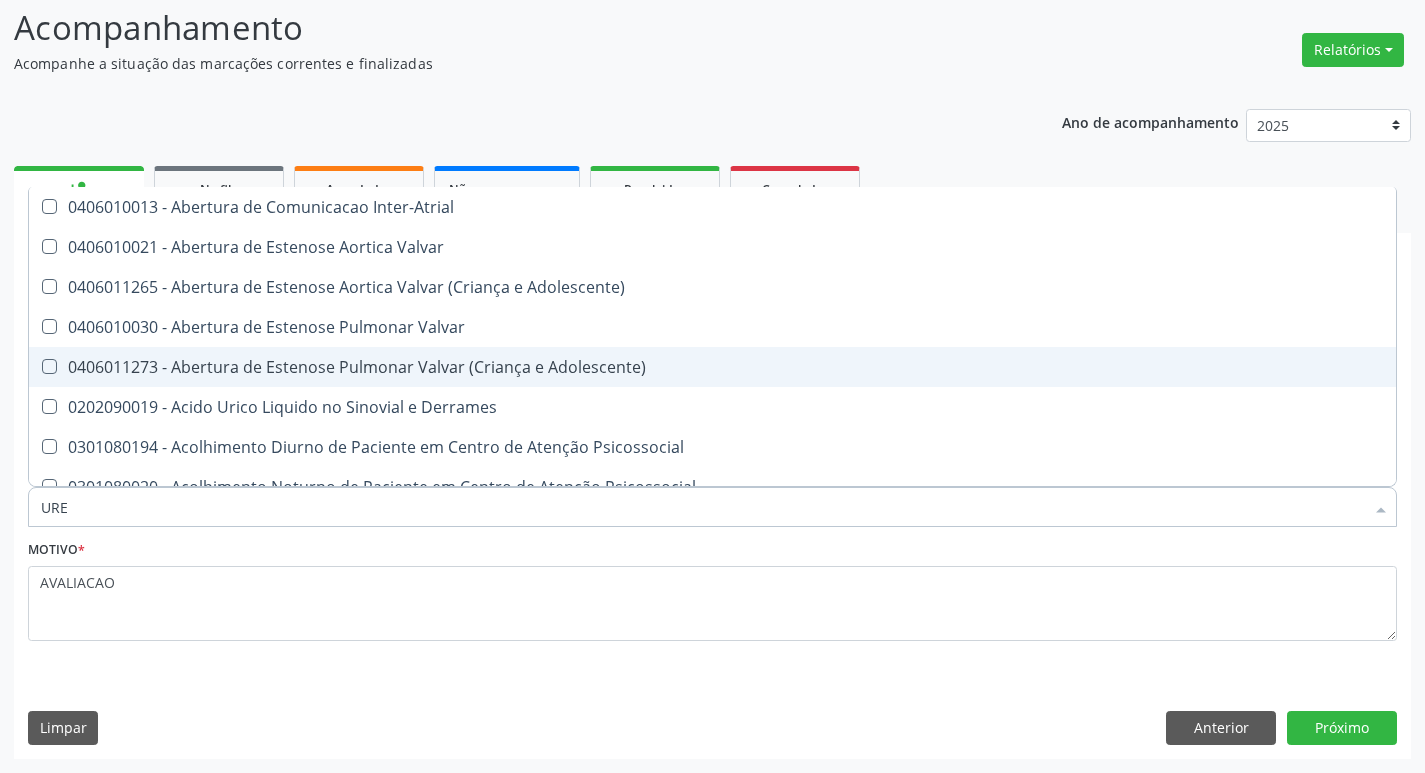 type on "UREI" 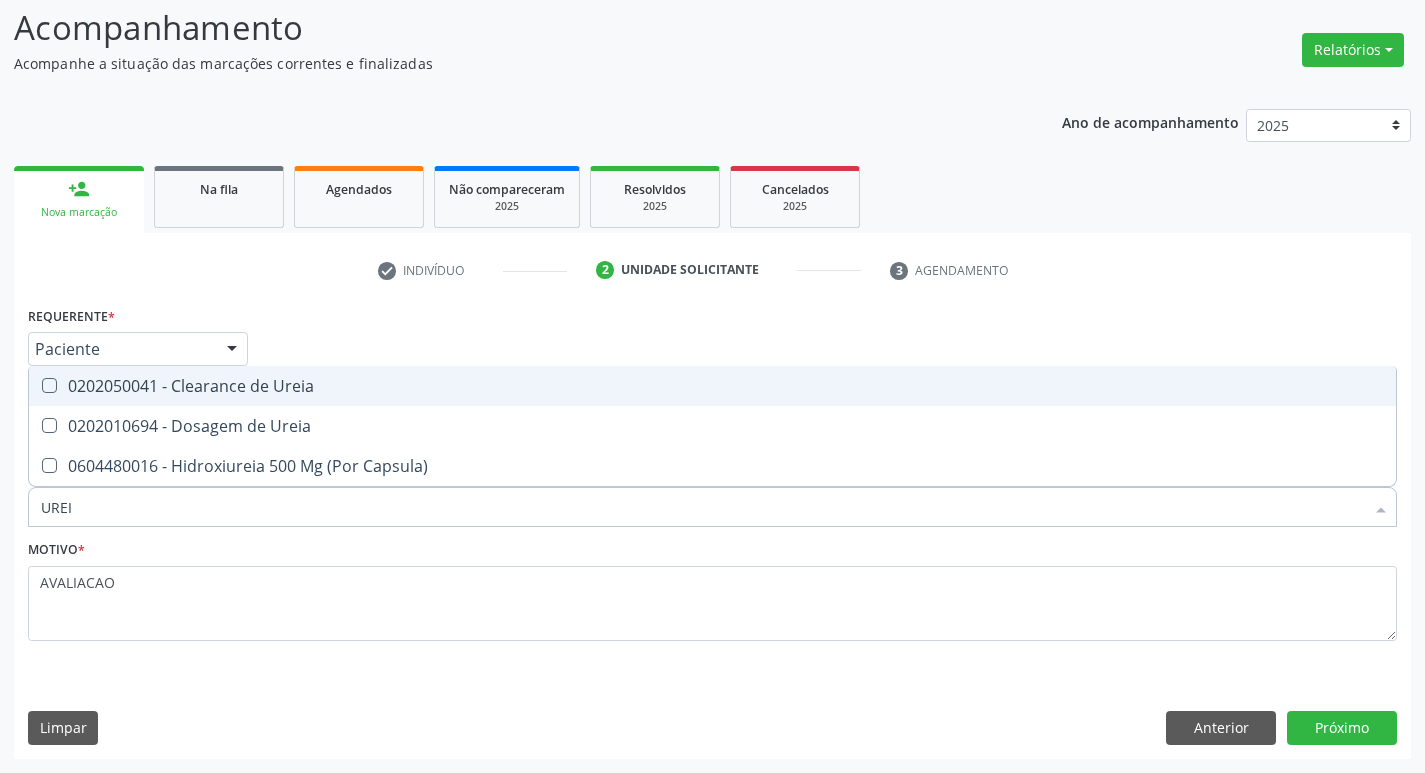 click on "0202010694 - Dosagem de Ureia" at bounding box center (712, 426) 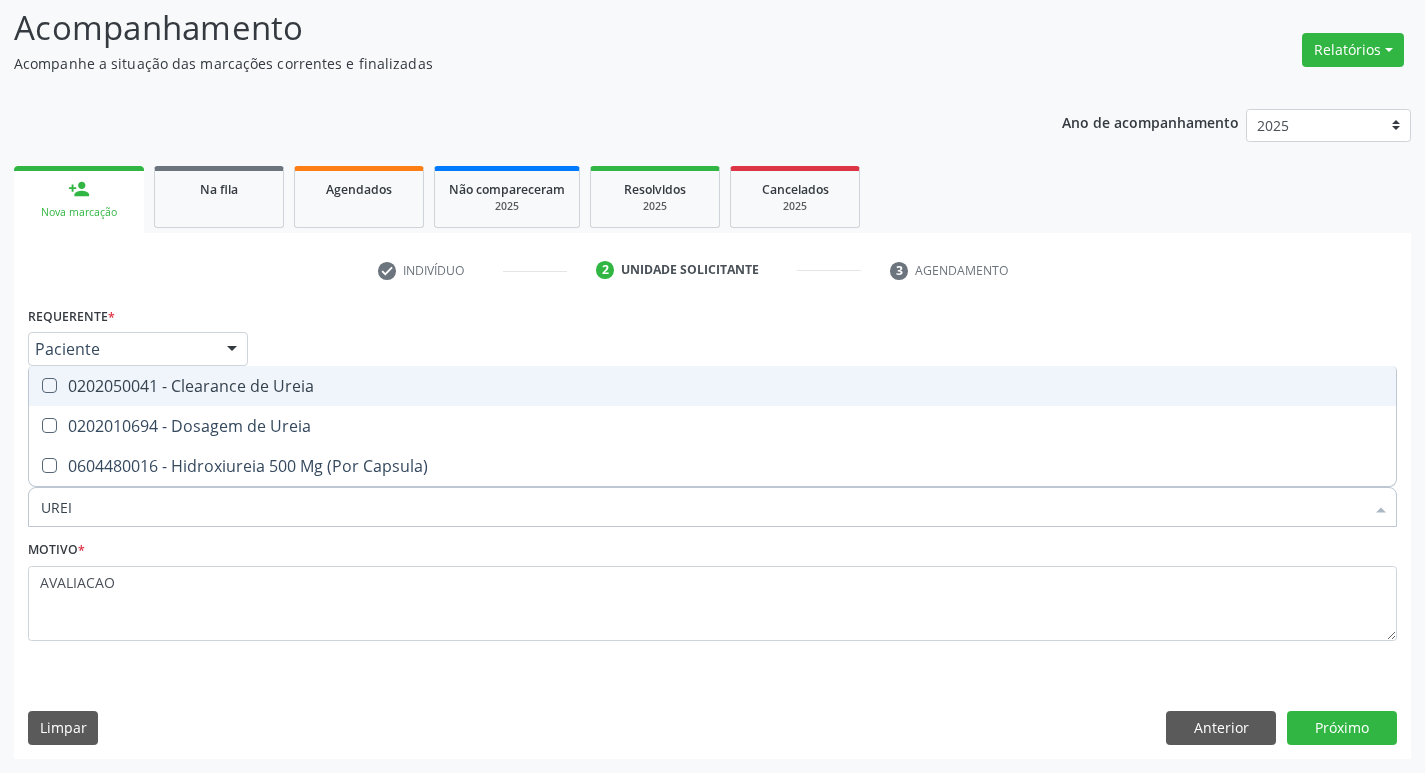 checkbox on "true" 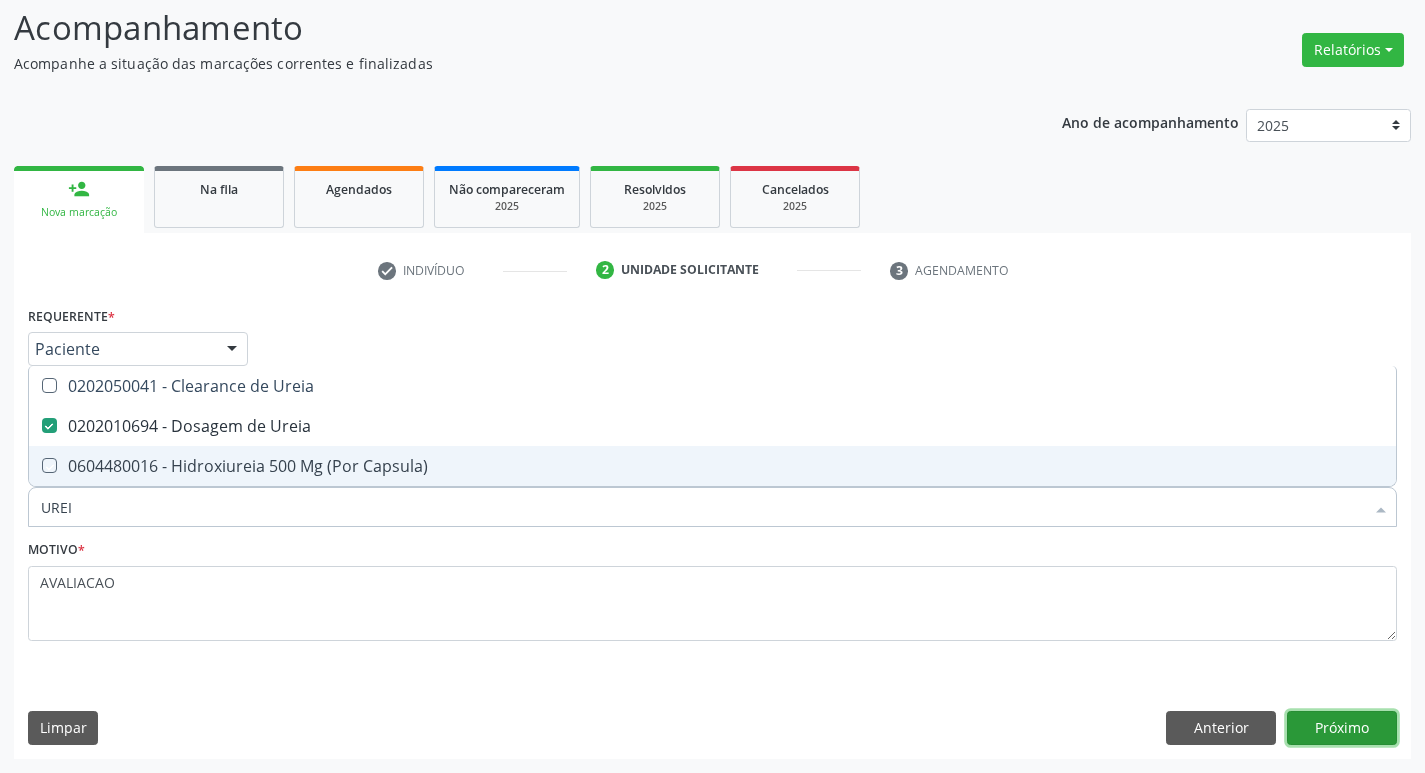 click on "Próximo" at bounding box center (1342, 728) 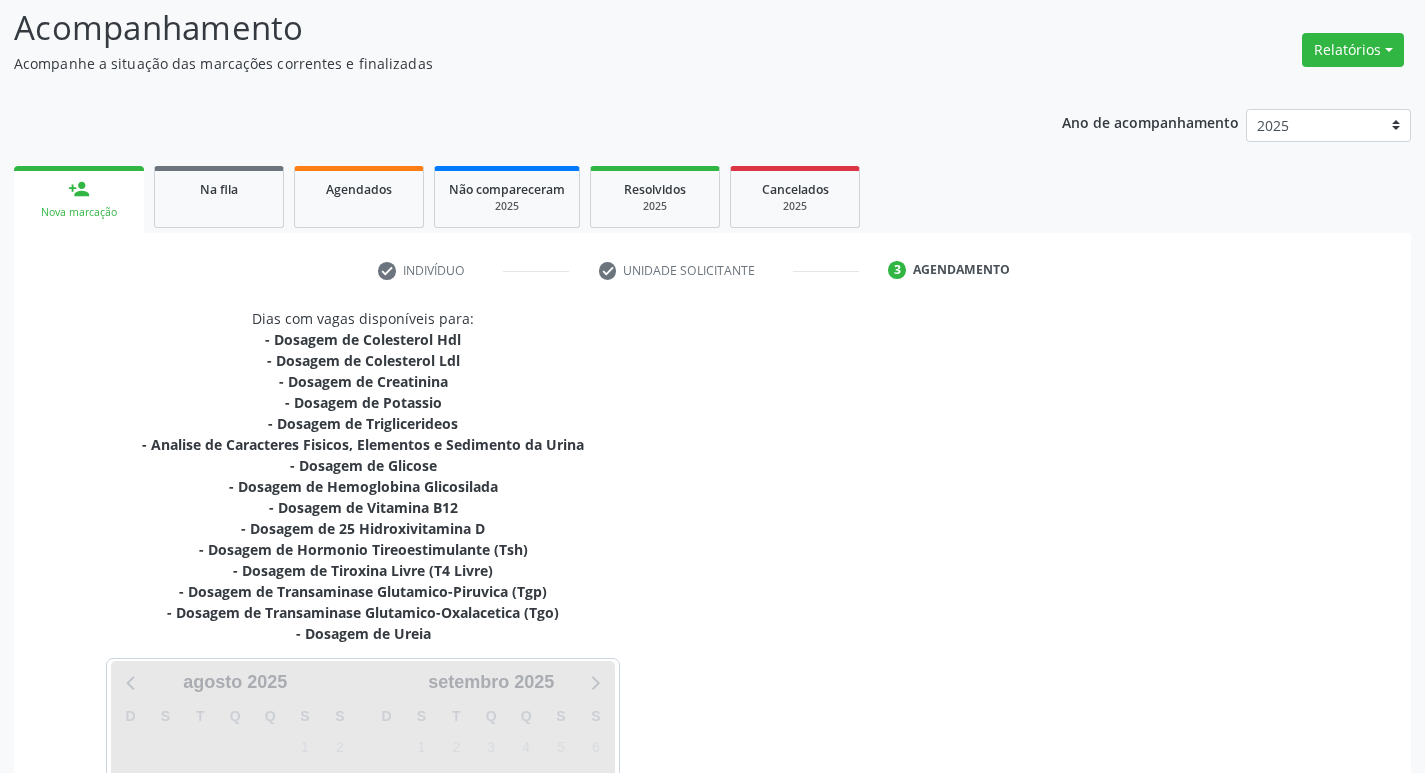 scroll, scrollTop: 391, scrollLeft: 0, axis: vertical 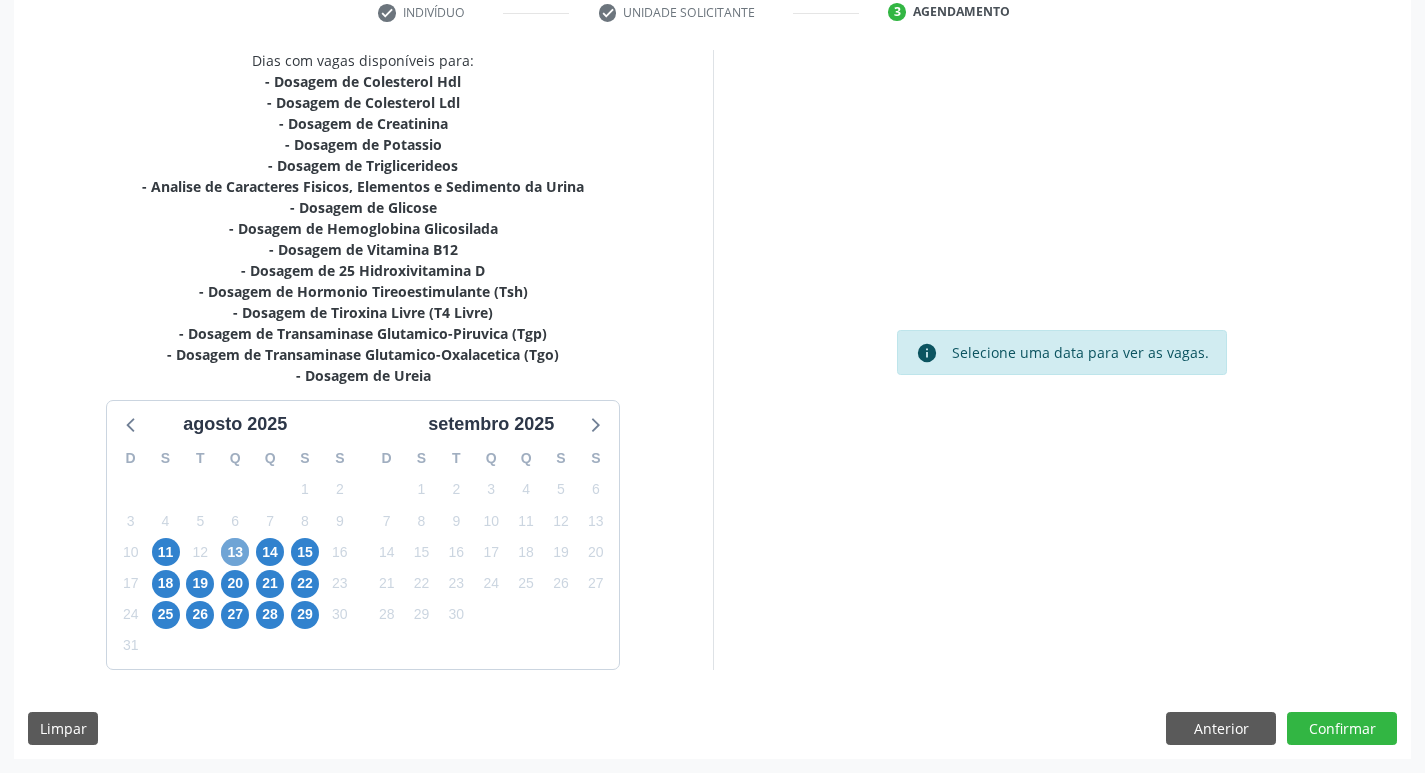 click on "13" at bounding box center (235, 552) 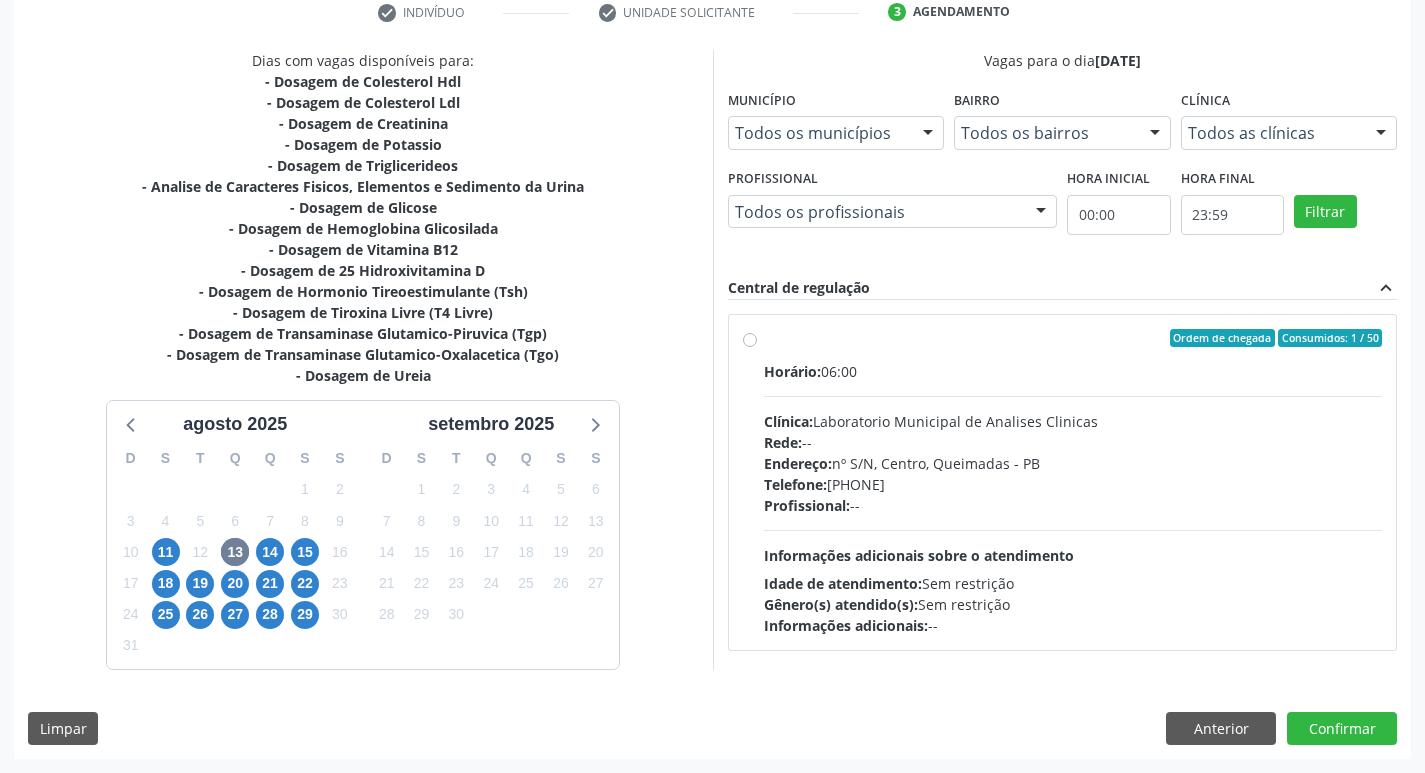click on "Telefone:   (83) 33921344" at bounding box center [1073, 484] 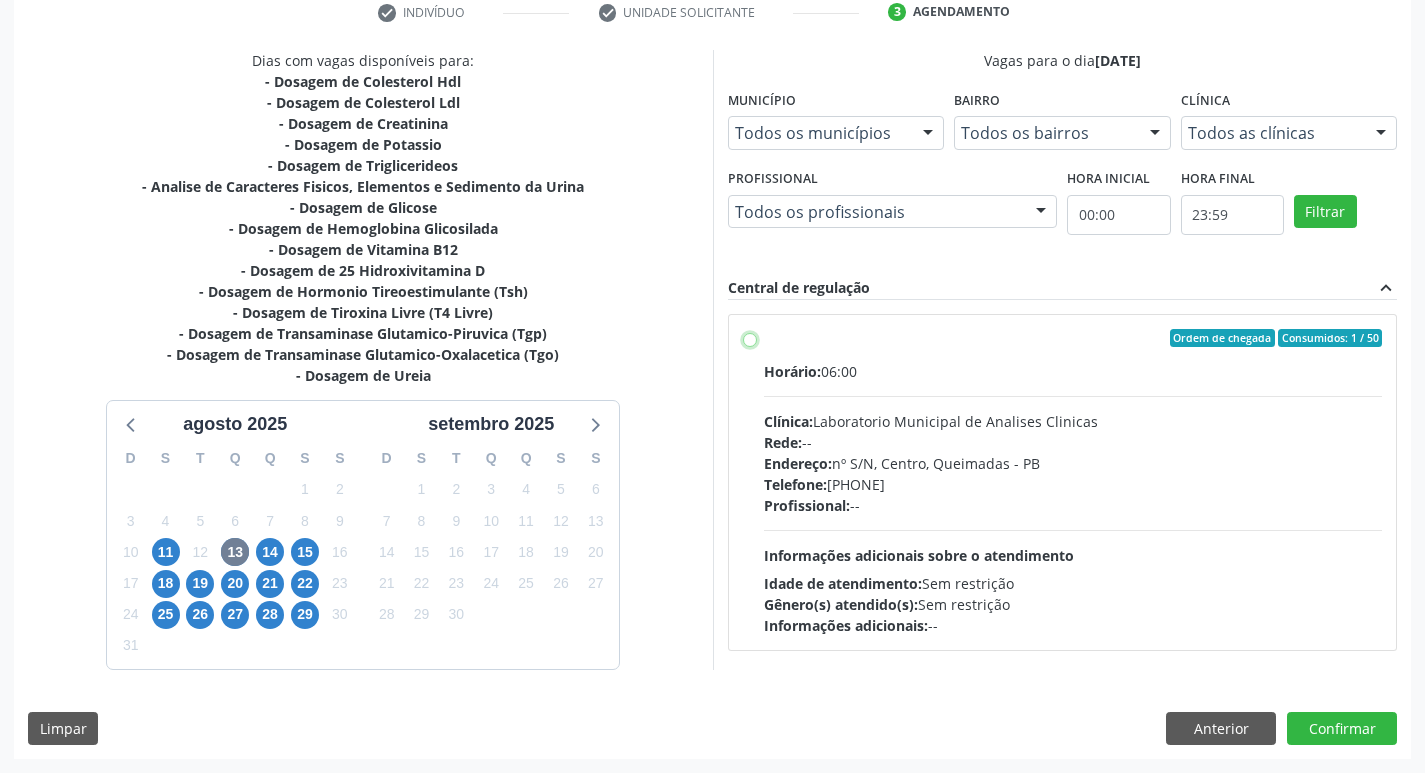 radio on "true" 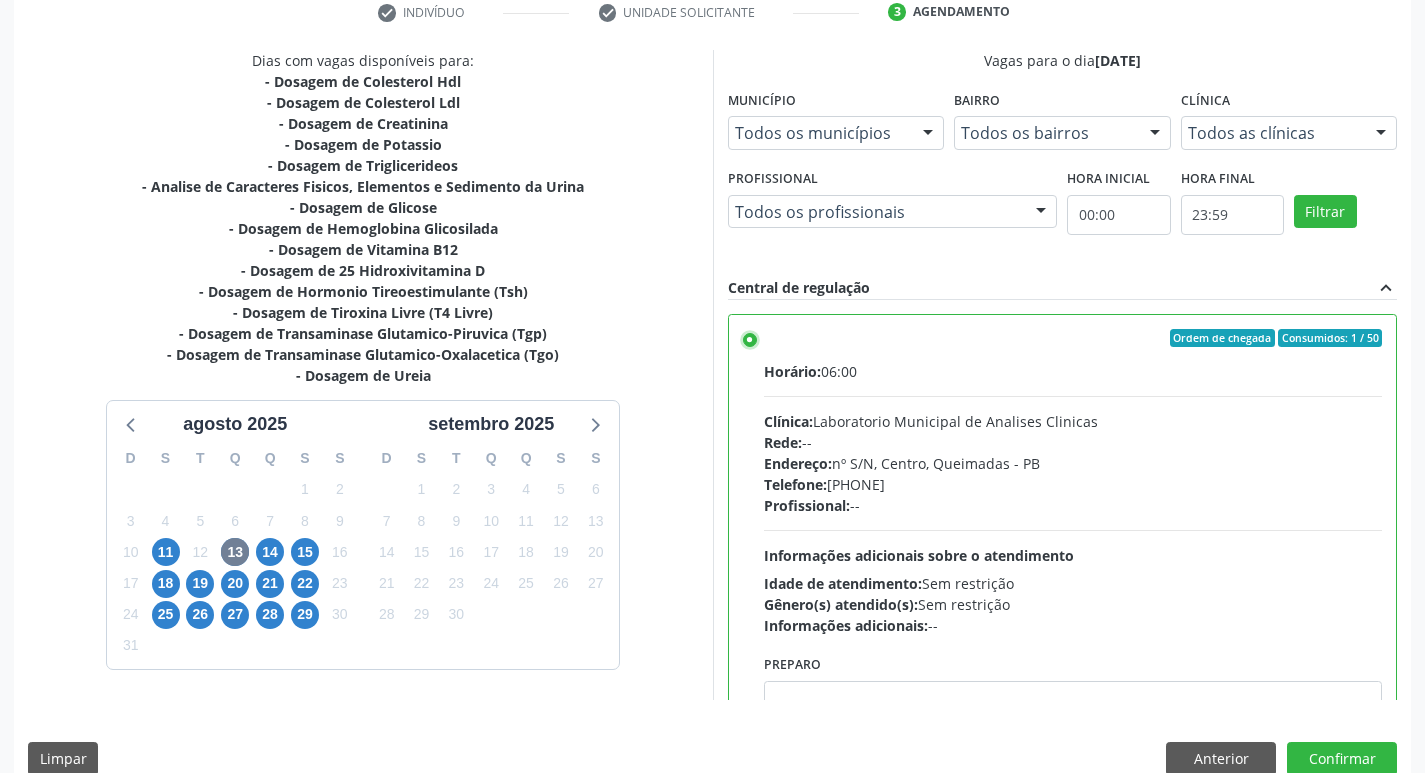 scroll, scrollTop: 99, scrollLeft: 0, axis: vertical 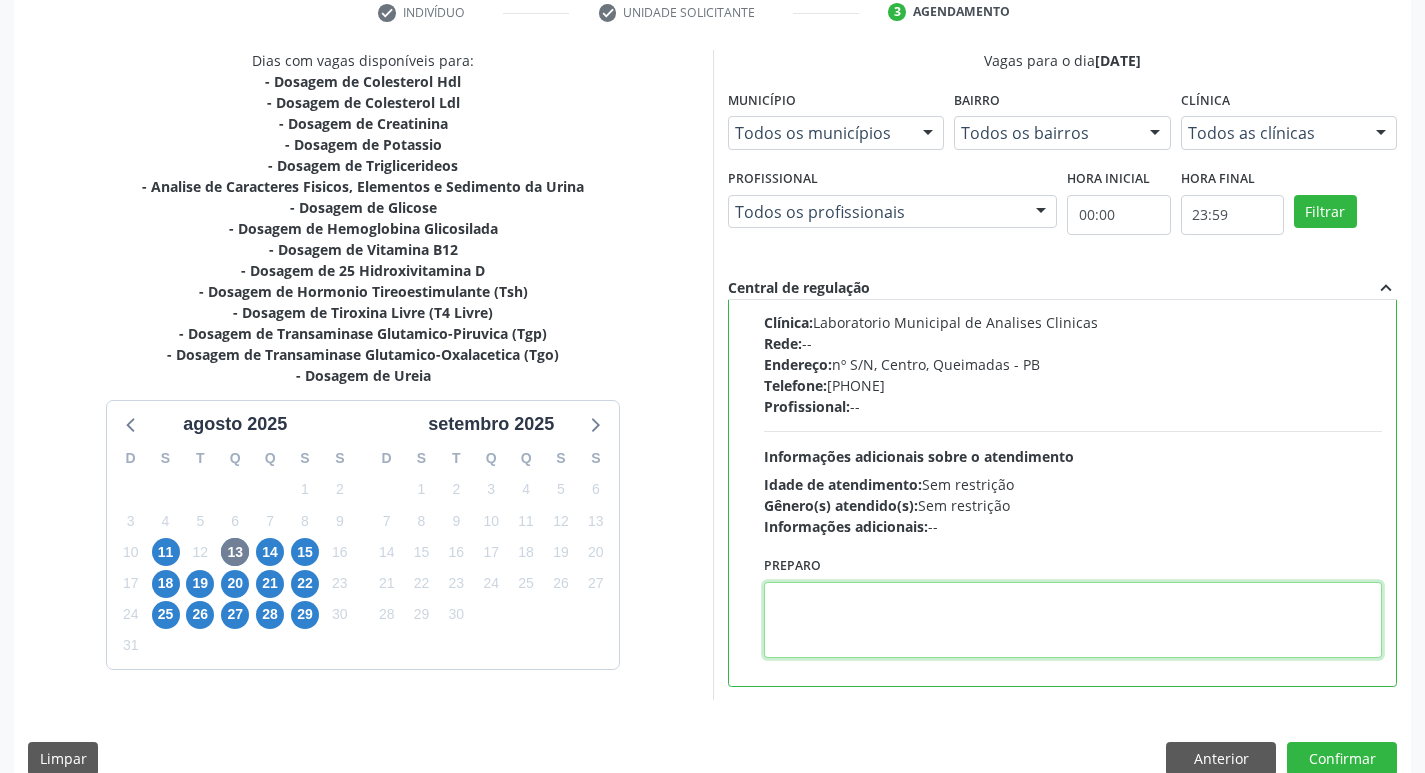 click at bounding box center (1073, 620) 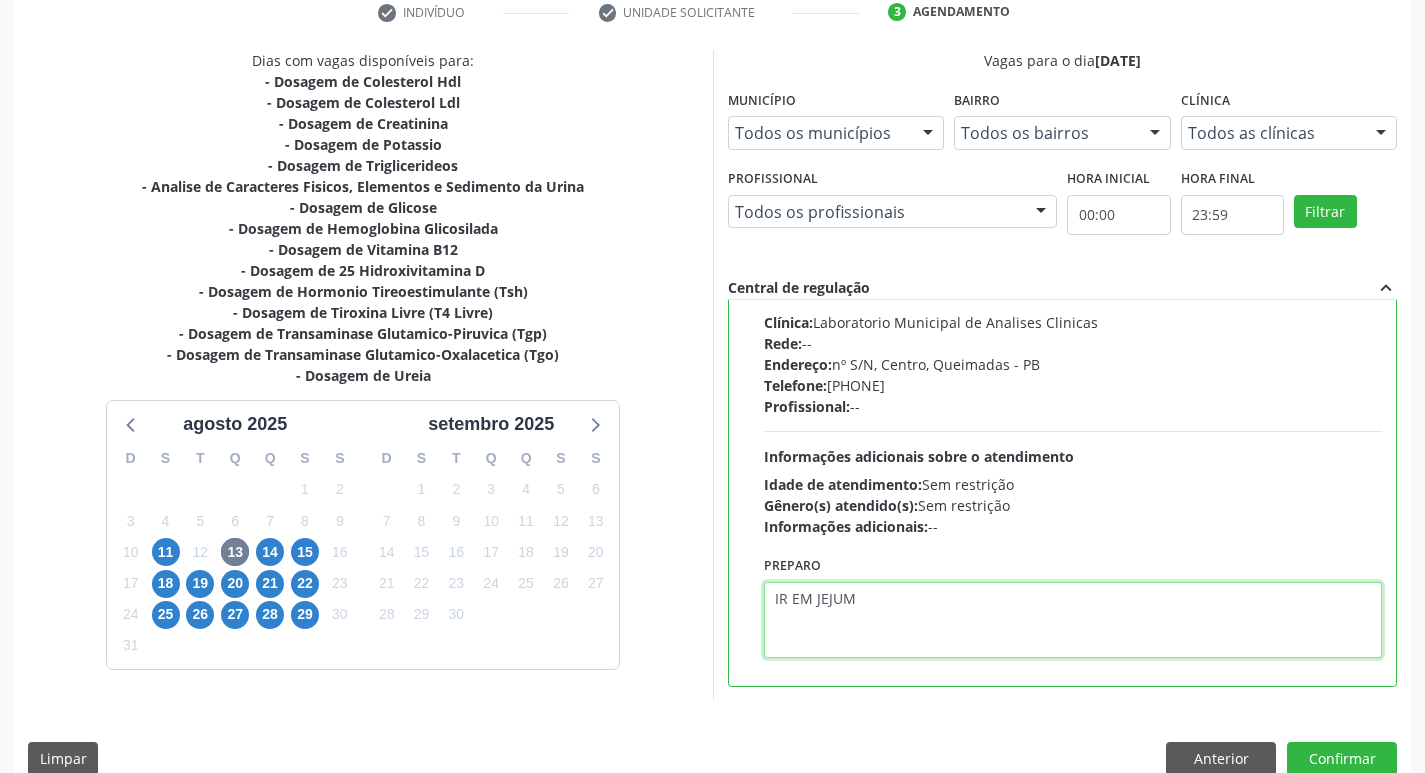 scroll, scrollTop: 422, scrollLeft: 0, axis: vertical 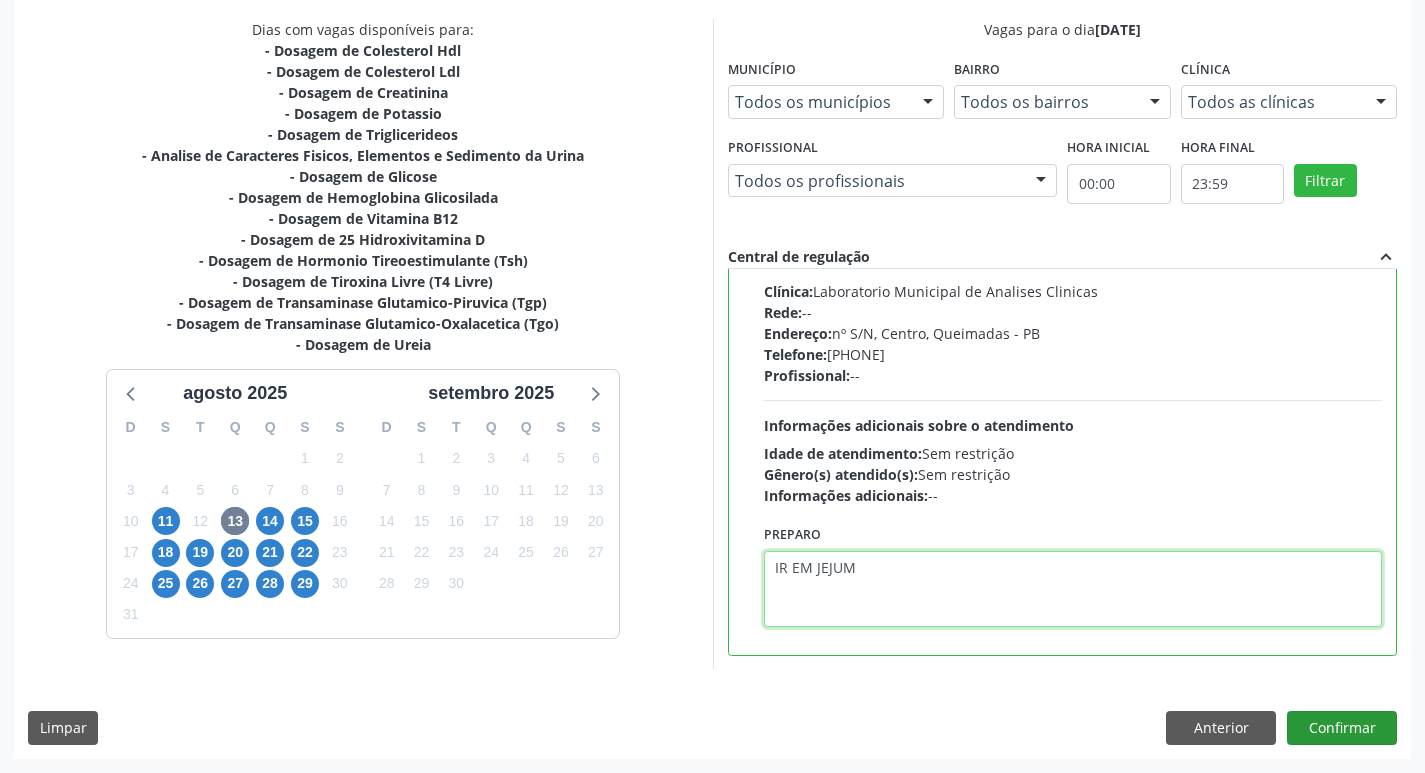 type on "IR EM JEJUM" 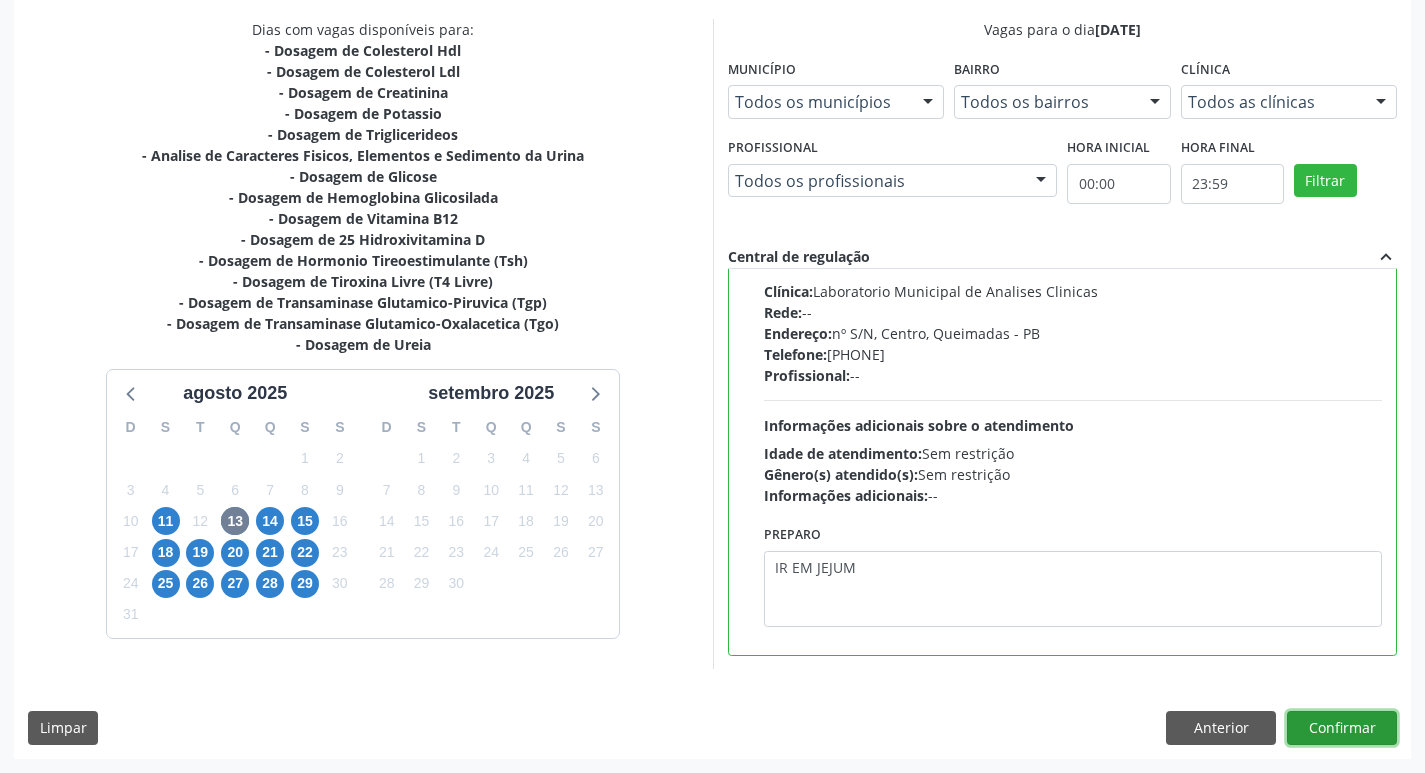 drag, startPoint x: 1345, startPoint y: 729, endPoint x: 1306, endPoint y: 743, distance: 41.4367 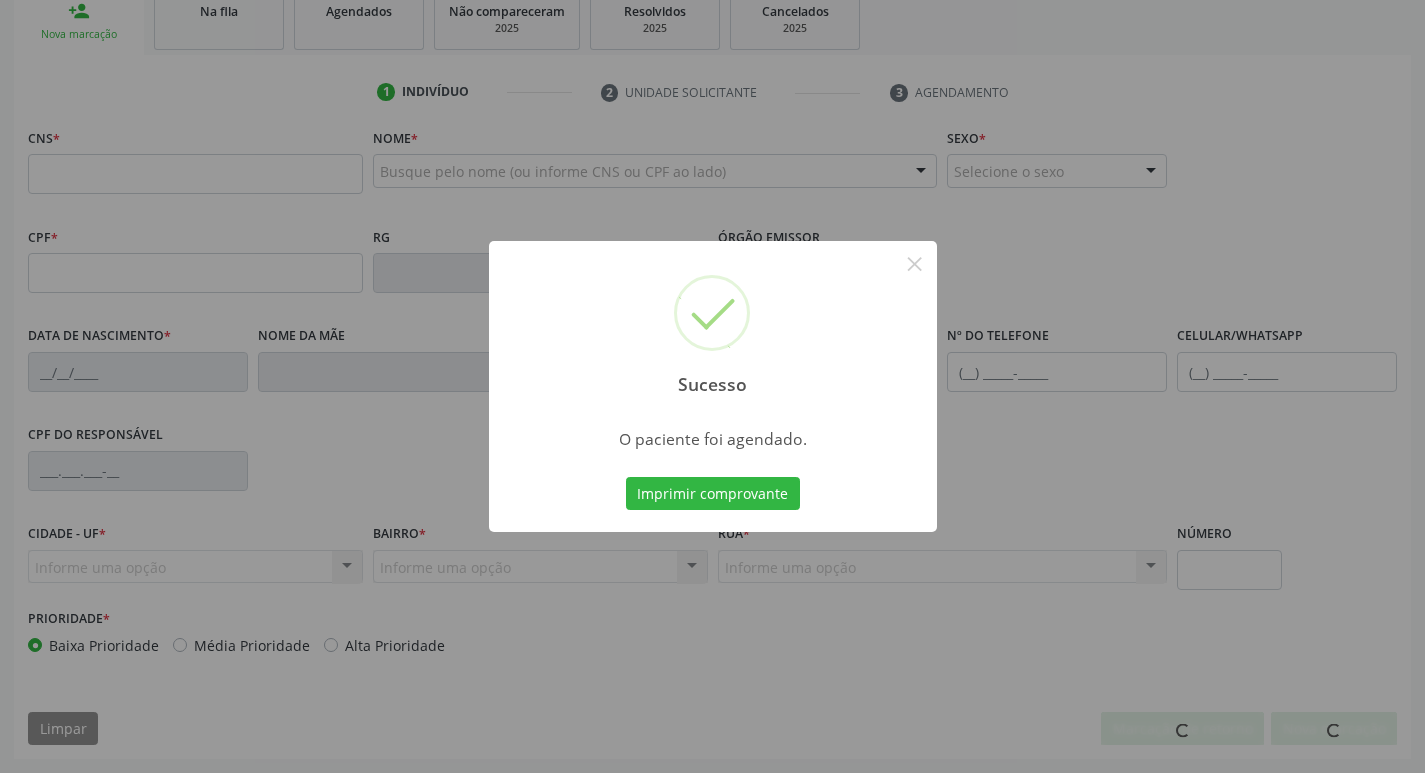 scroll, scrollTop: 0, scrollLeft: 0, axis: both 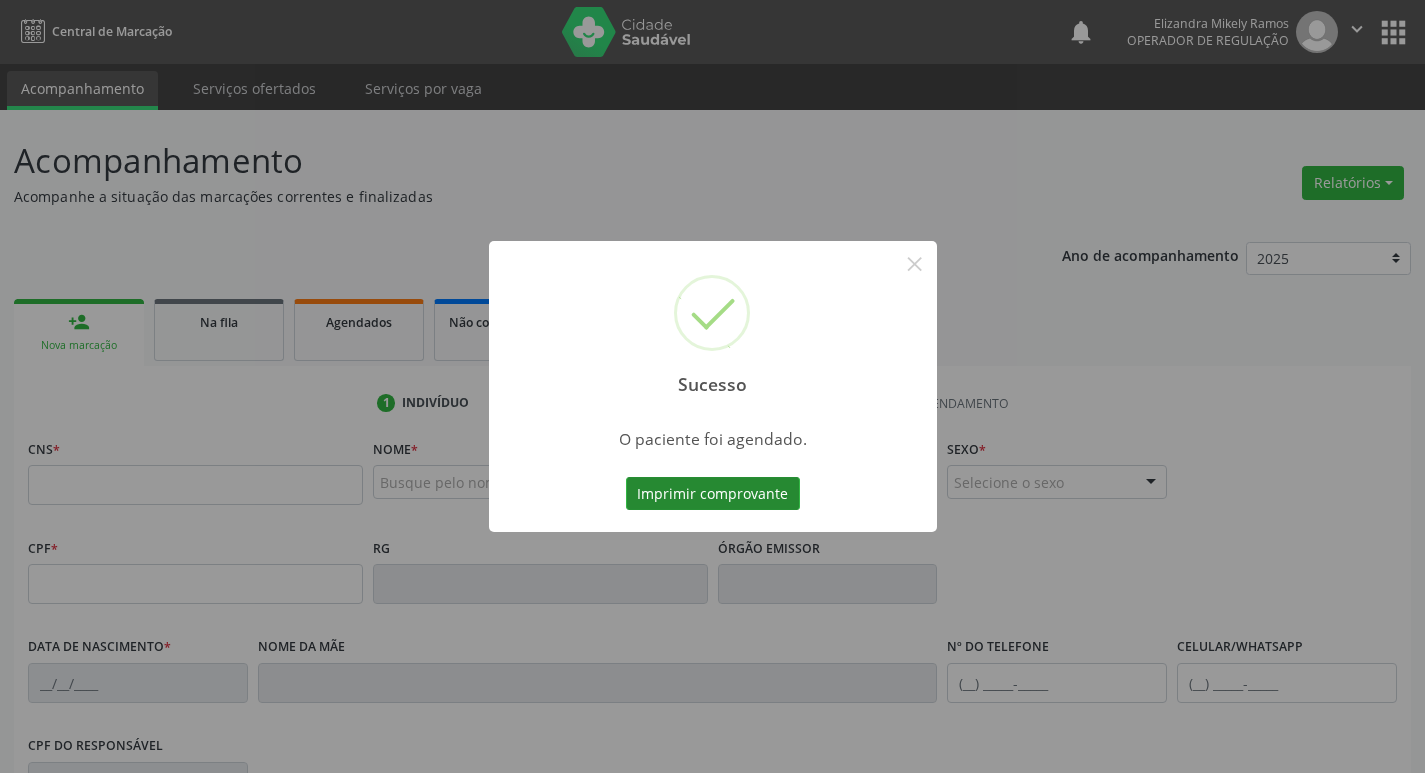 click on "Imprimir comprovante" at bounding box center [713, 494] 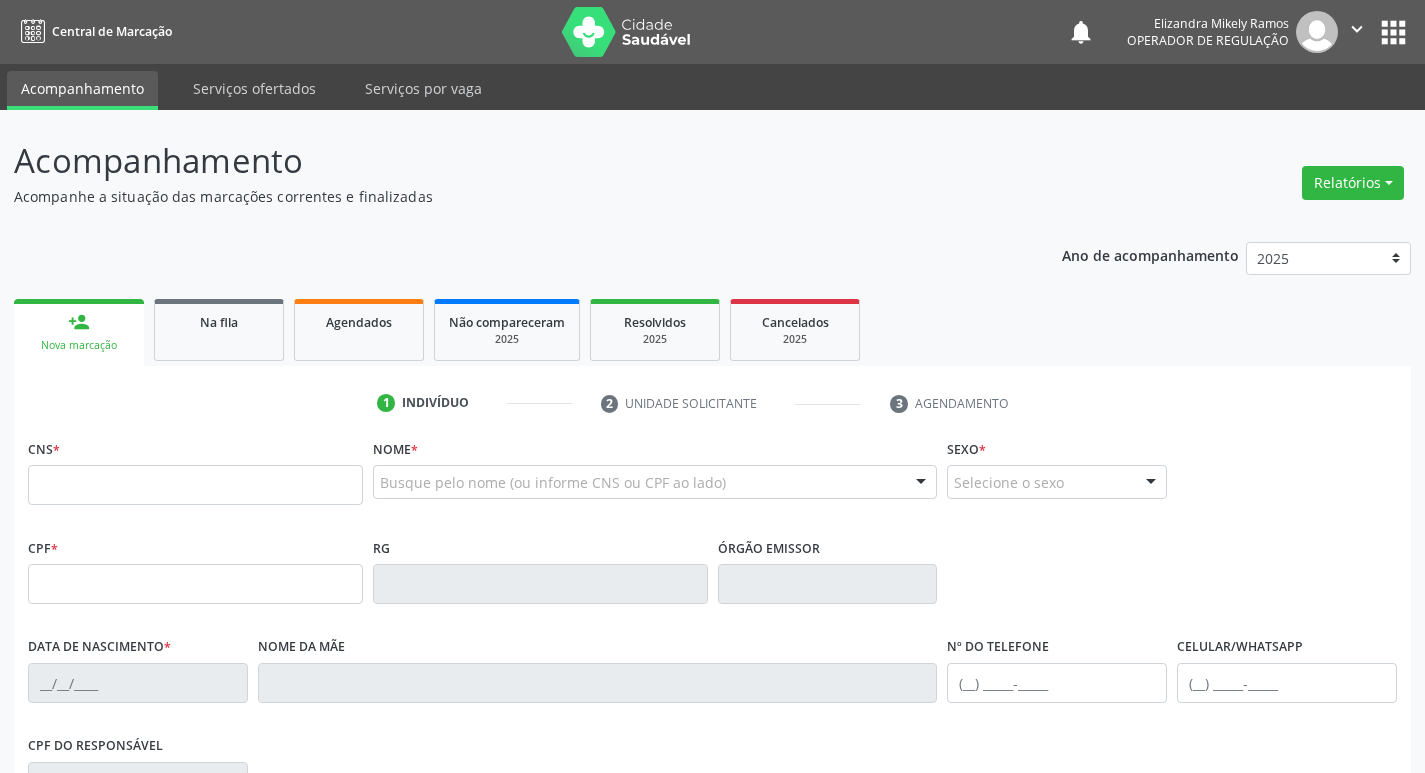 scroll, scrollTop: 0, scrollLeft: 0, axis: both 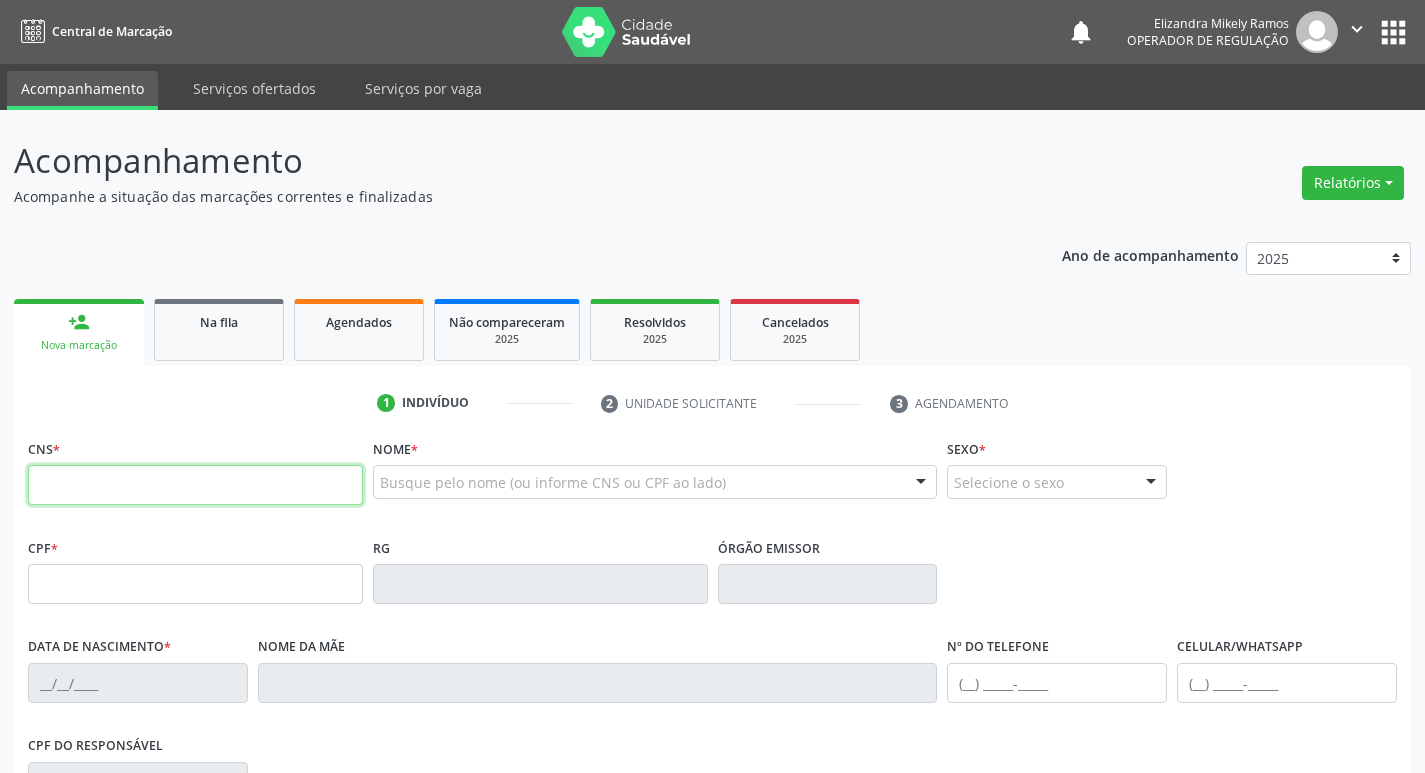 click at bounding box center [195, 485] 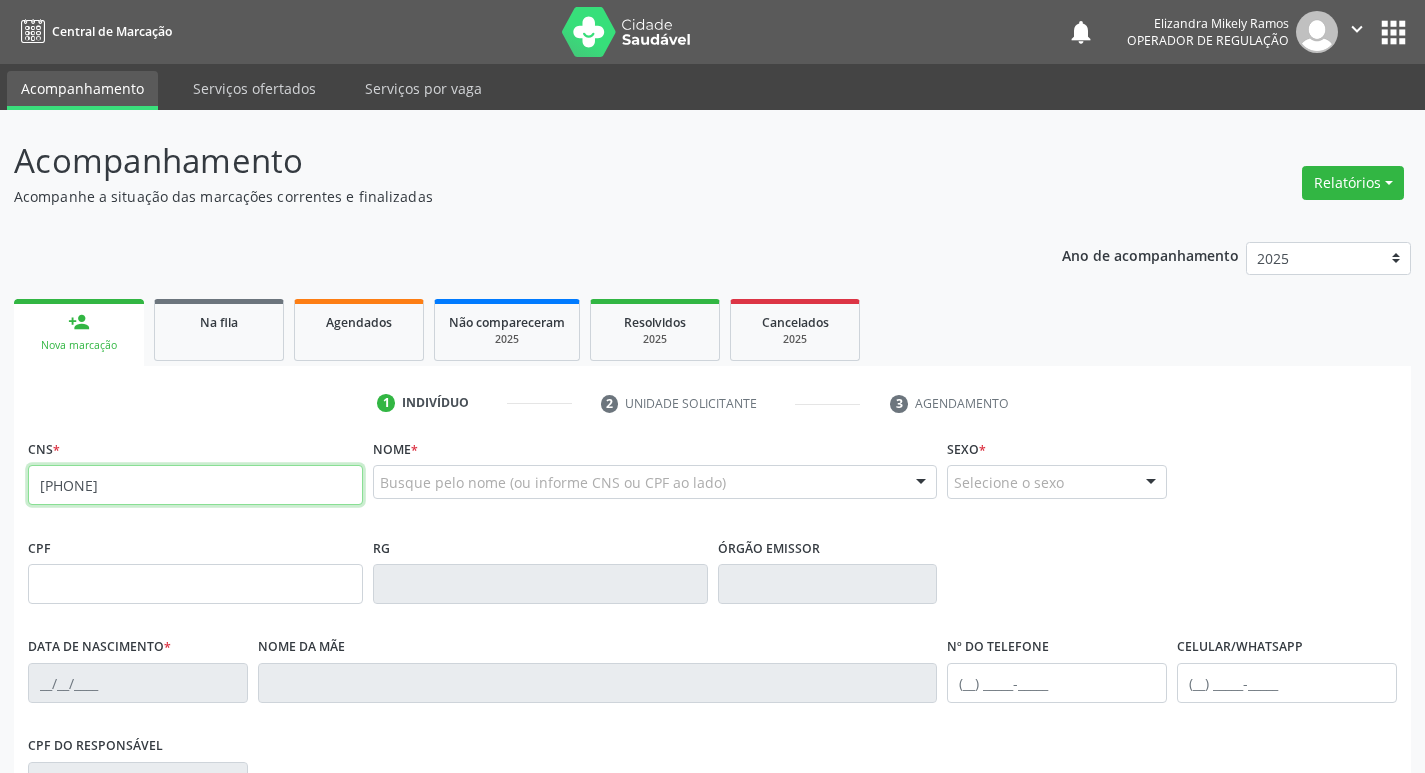 type on "[PHONE]" 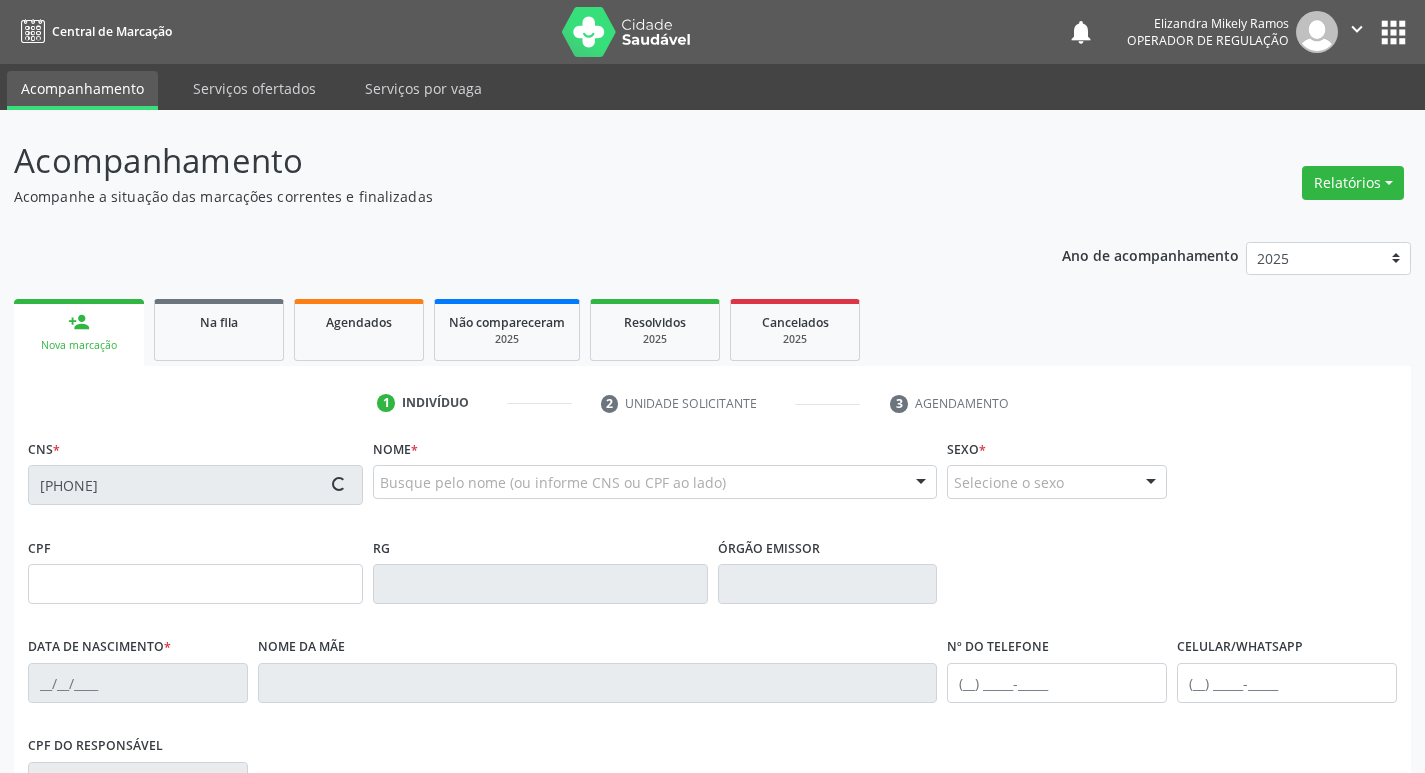 type on "[SSN]" 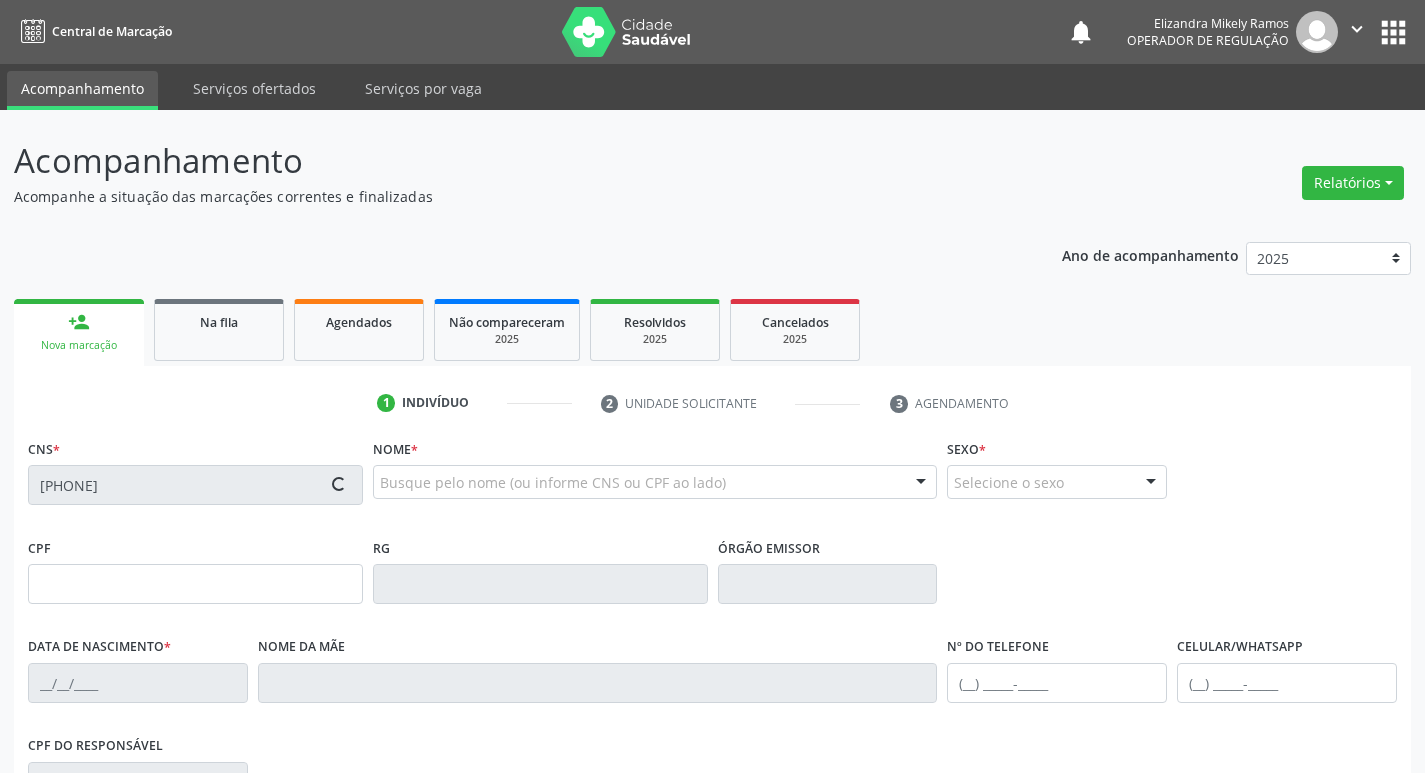 type on "[DATE]" 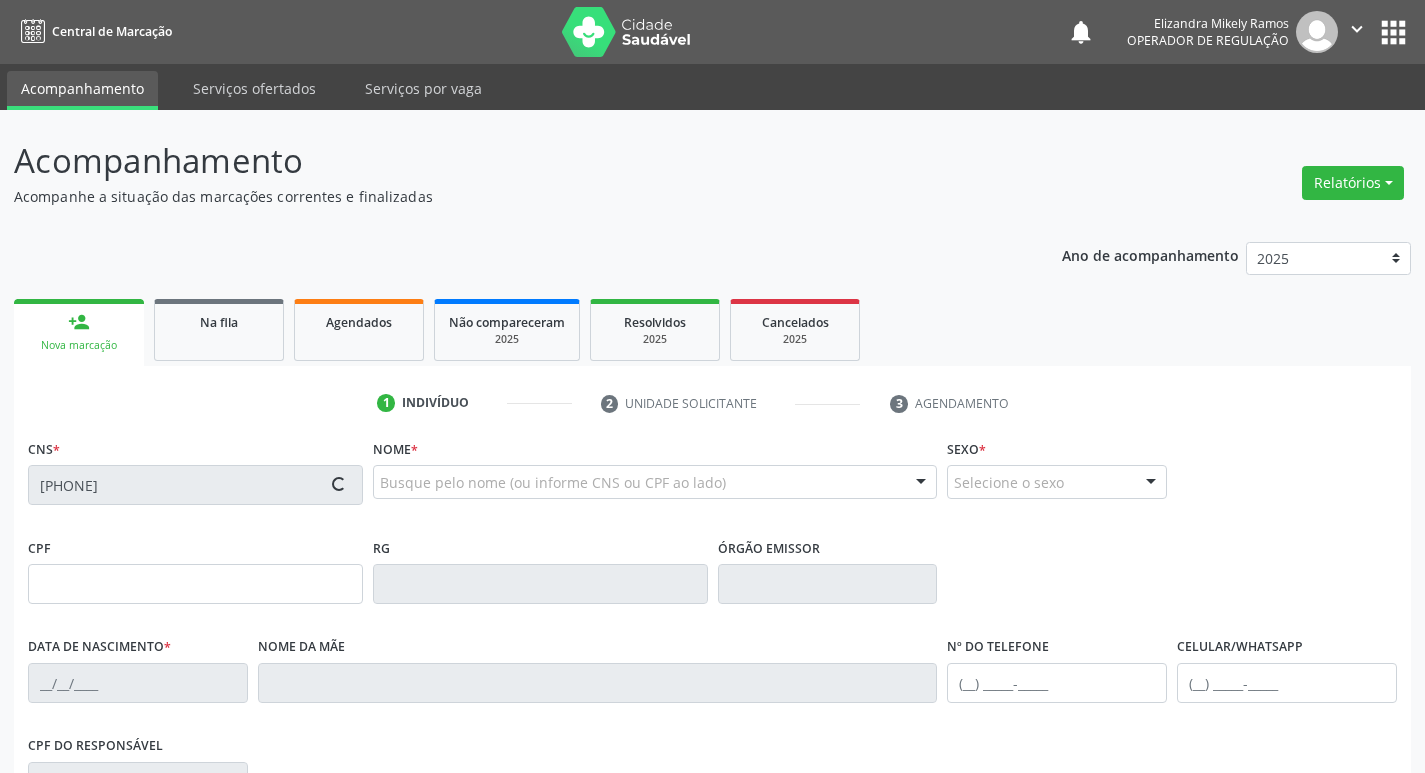 type on "[PHONE]" 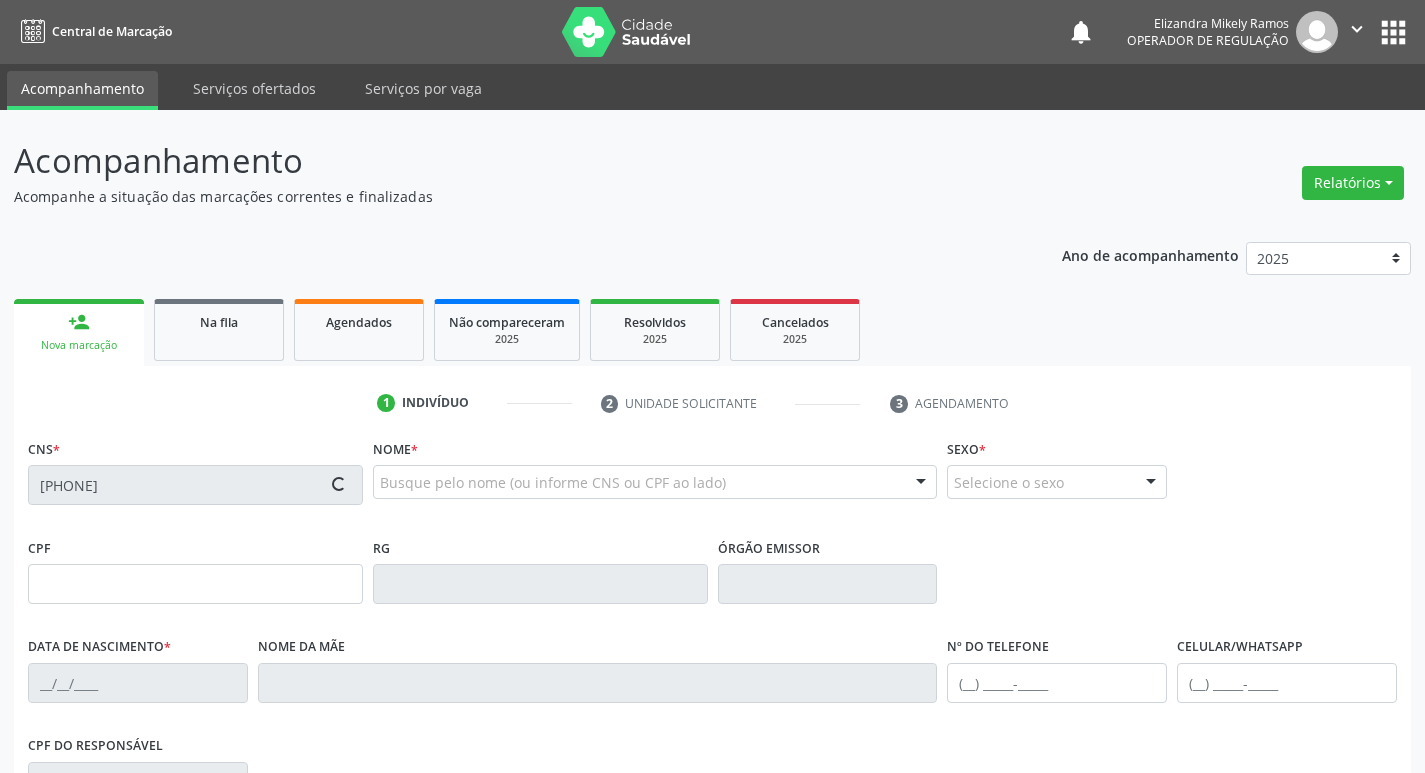 type on "17" 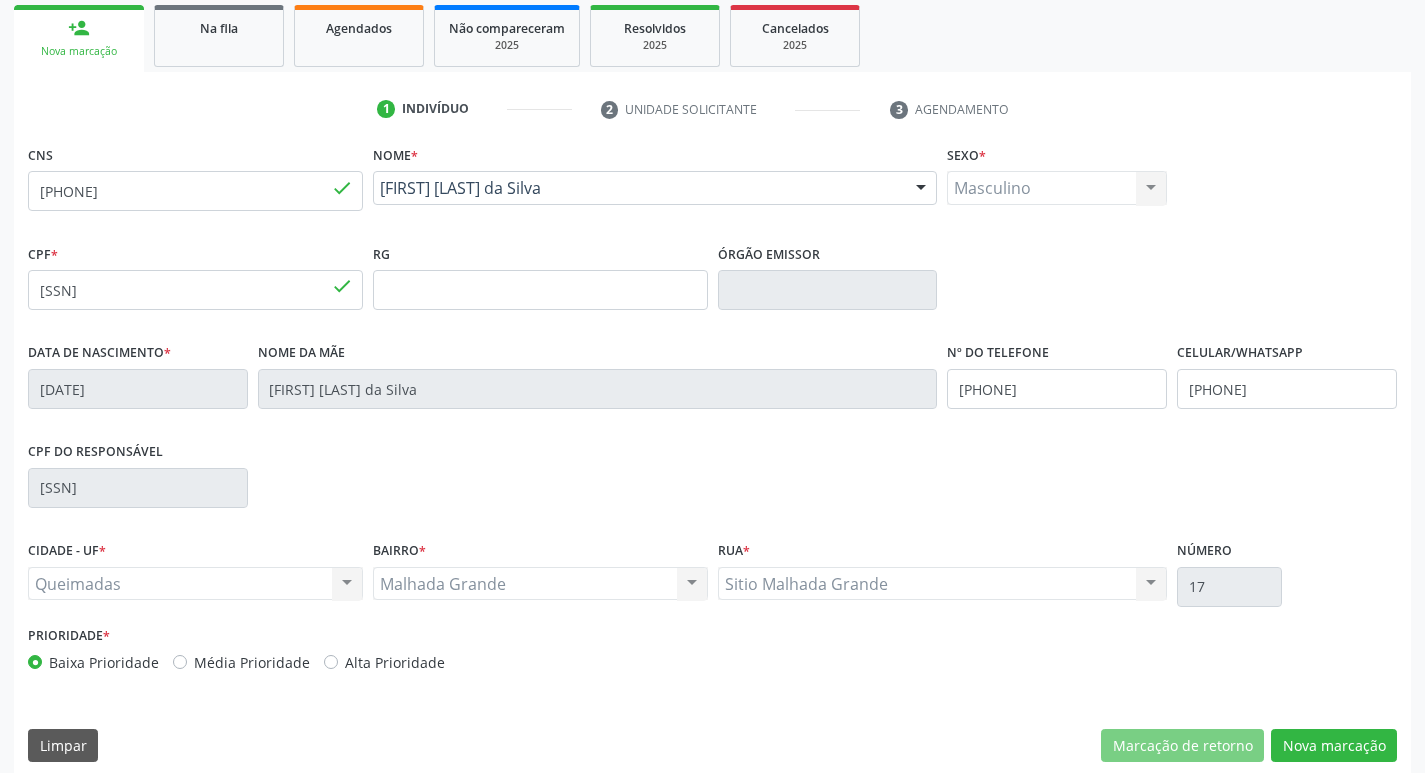 scroll, scrollTop: 311, scrollLeft: 0, axis: vertical 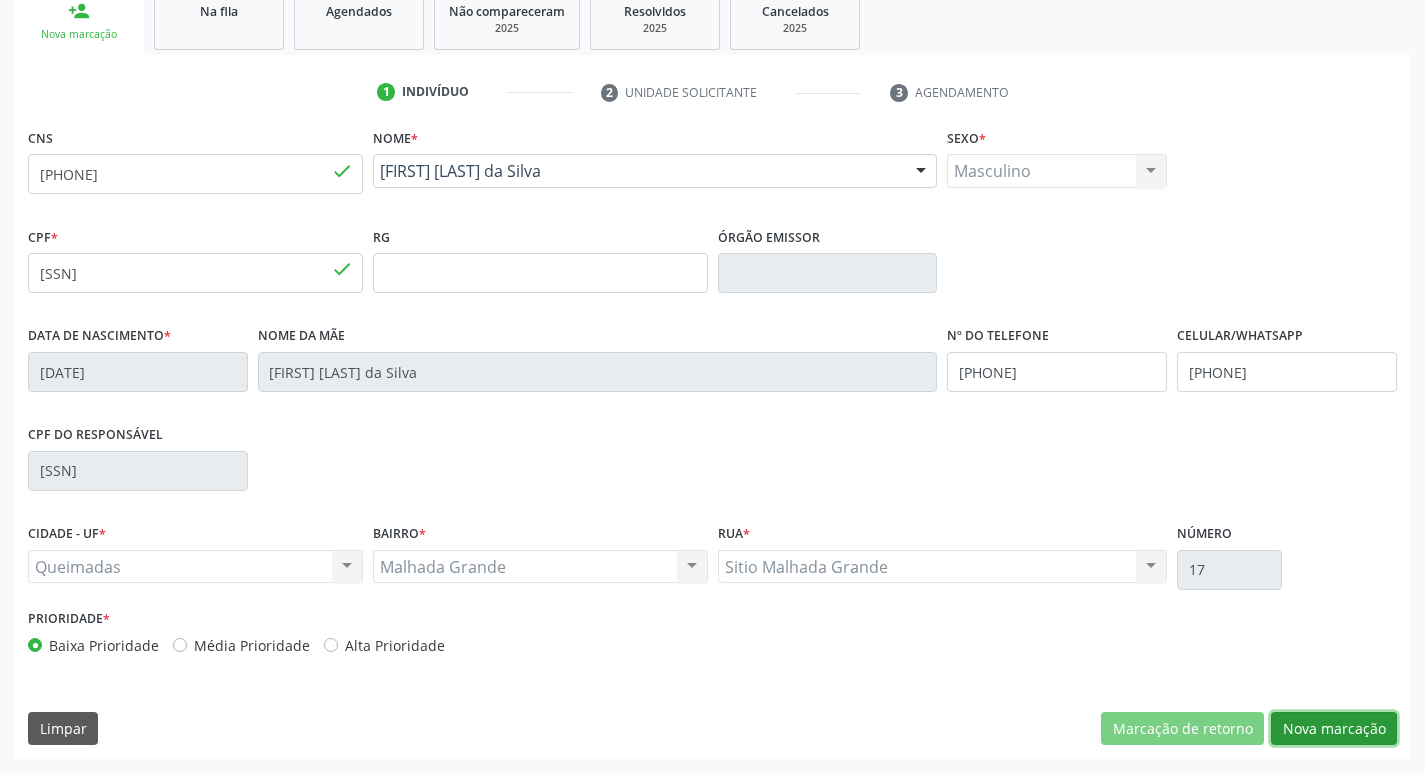 click on "Nova marcação" at bounding box center [1334, 729] 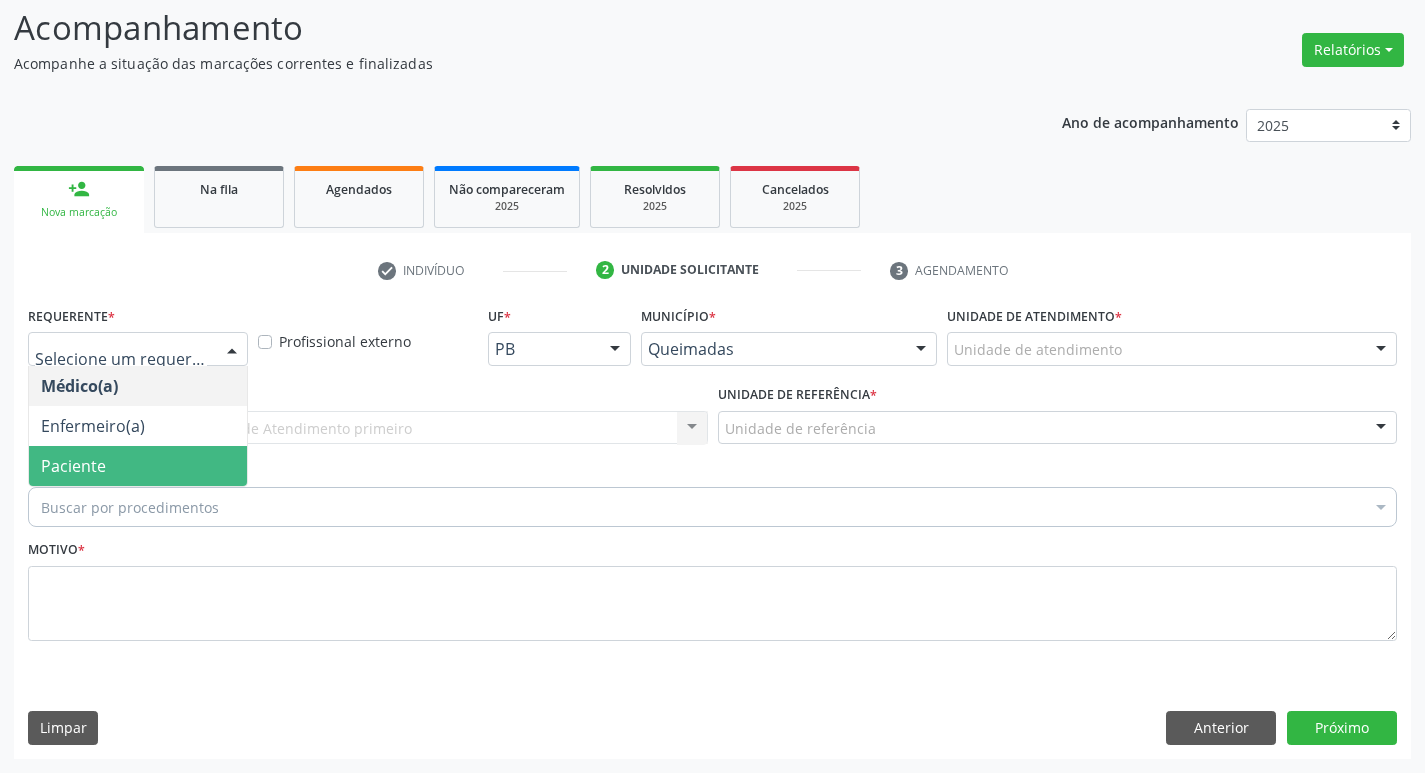 click on "Paciente" at bounding box center [138, 466] 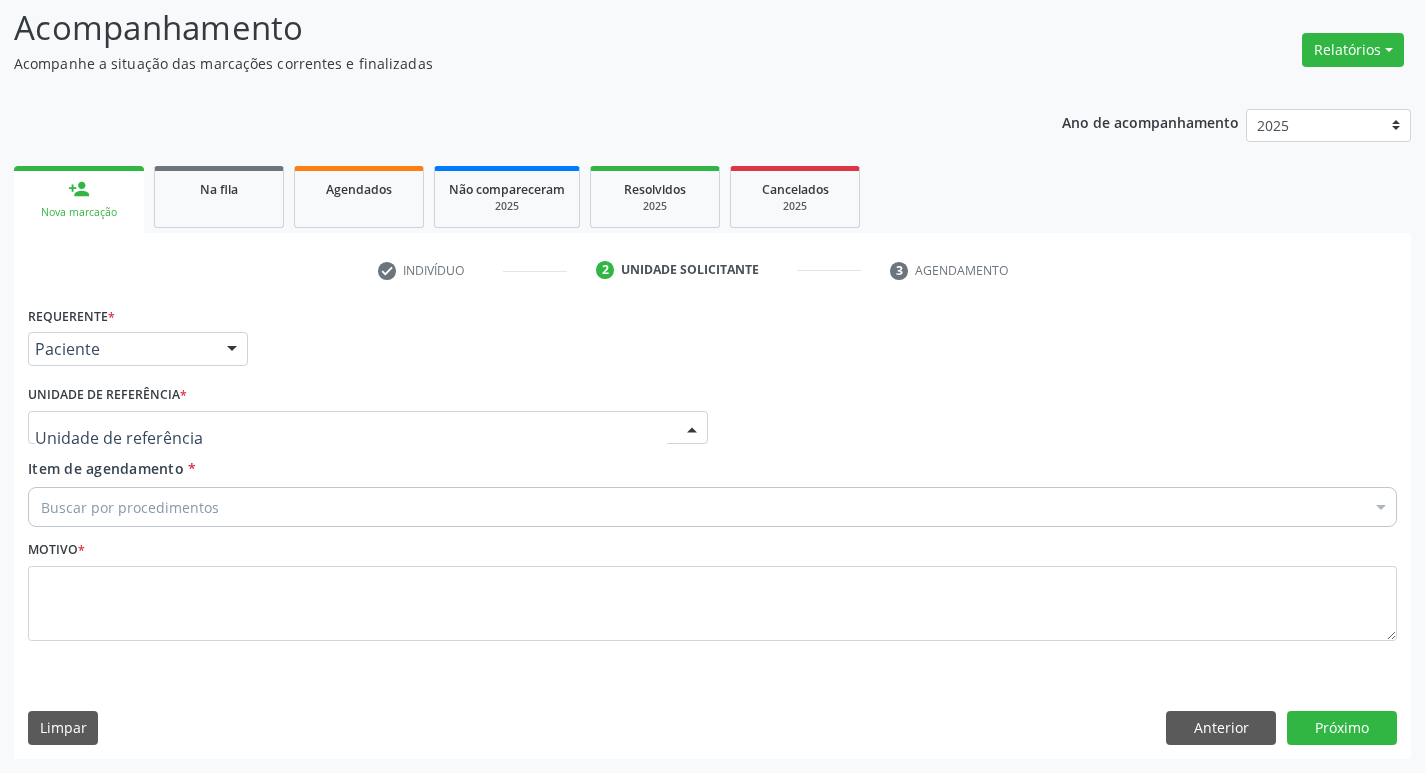 click at bounding box center [368, 428] 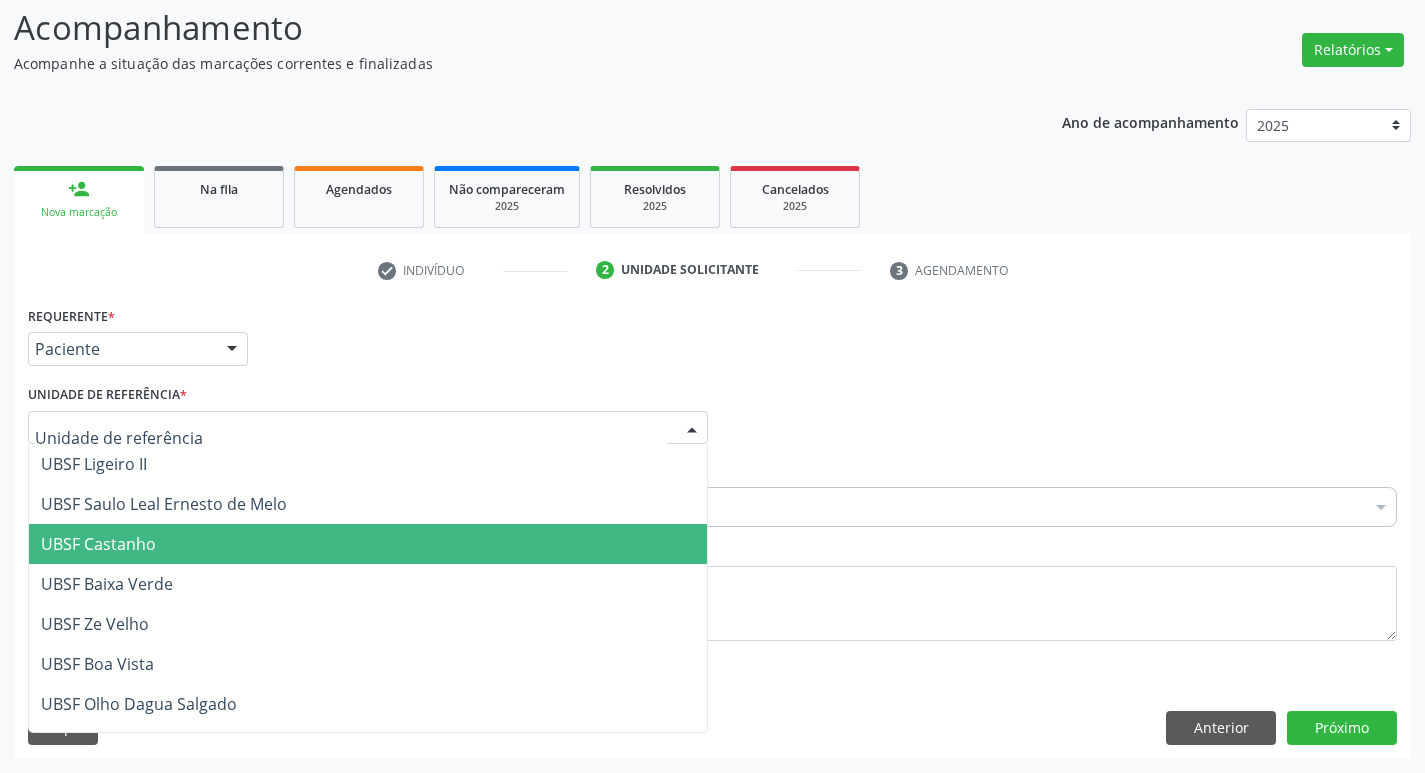 type on "M" 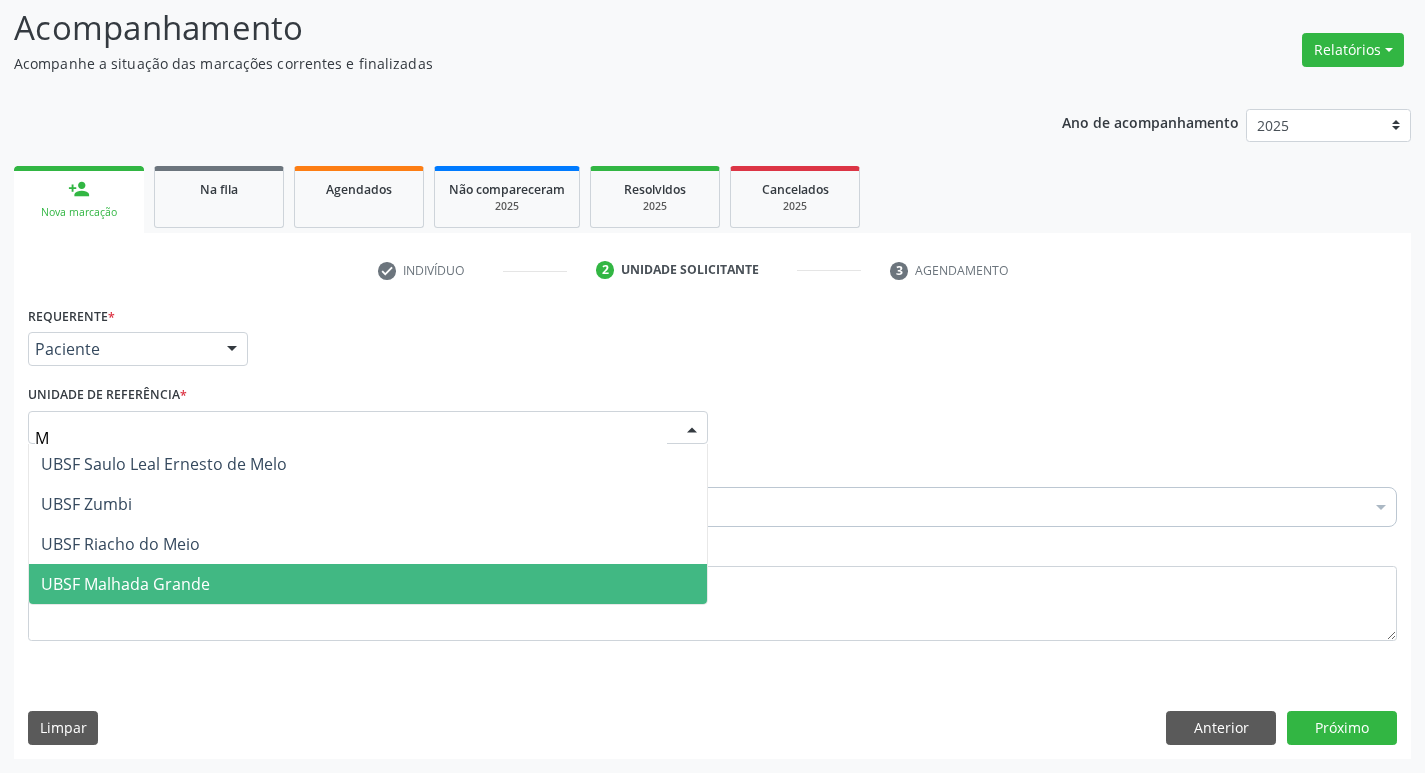 click on "UBSF Malhada Grande" at bounding box center [368, 584] 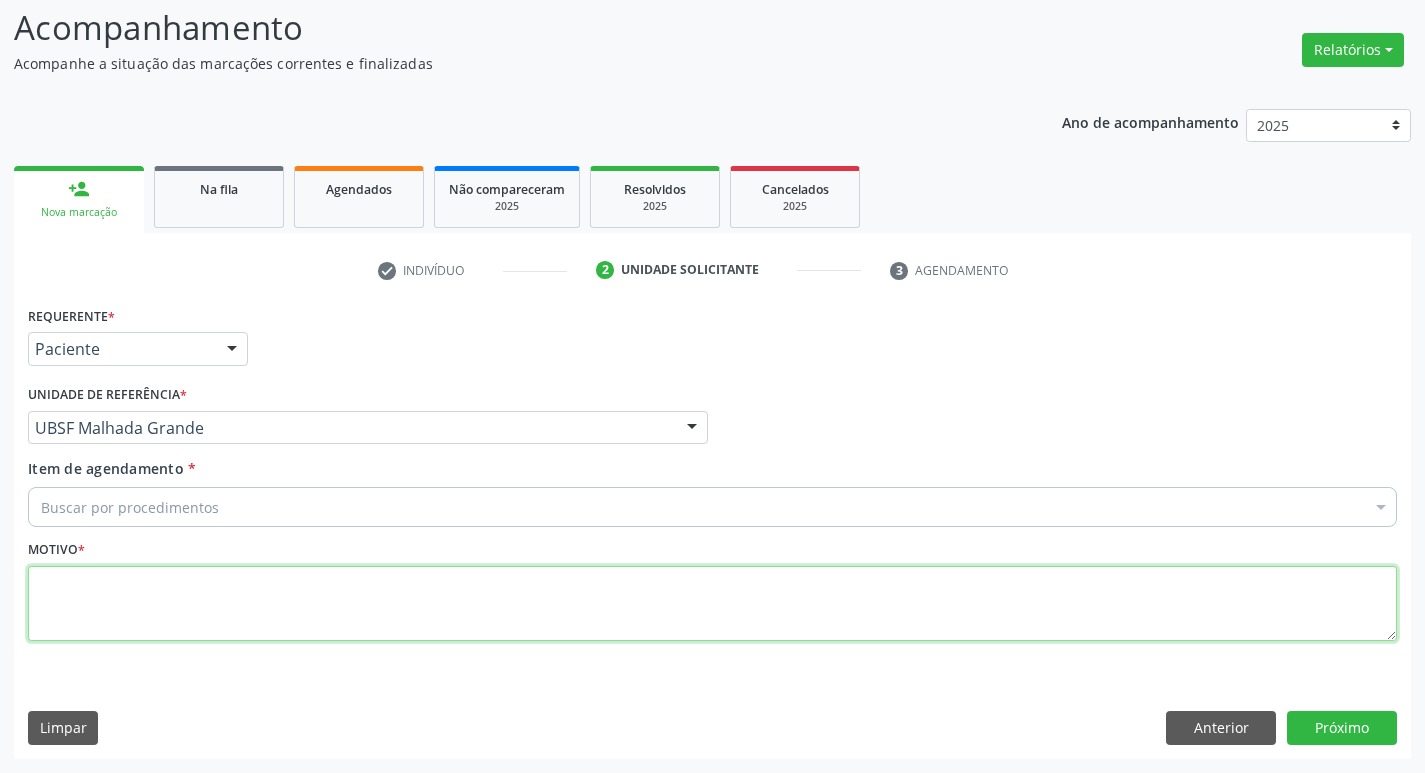 drag, startPoint x: 237, startPoint y: 591, endPoint x: 195, endPoint y: 604, distance: 43.965897 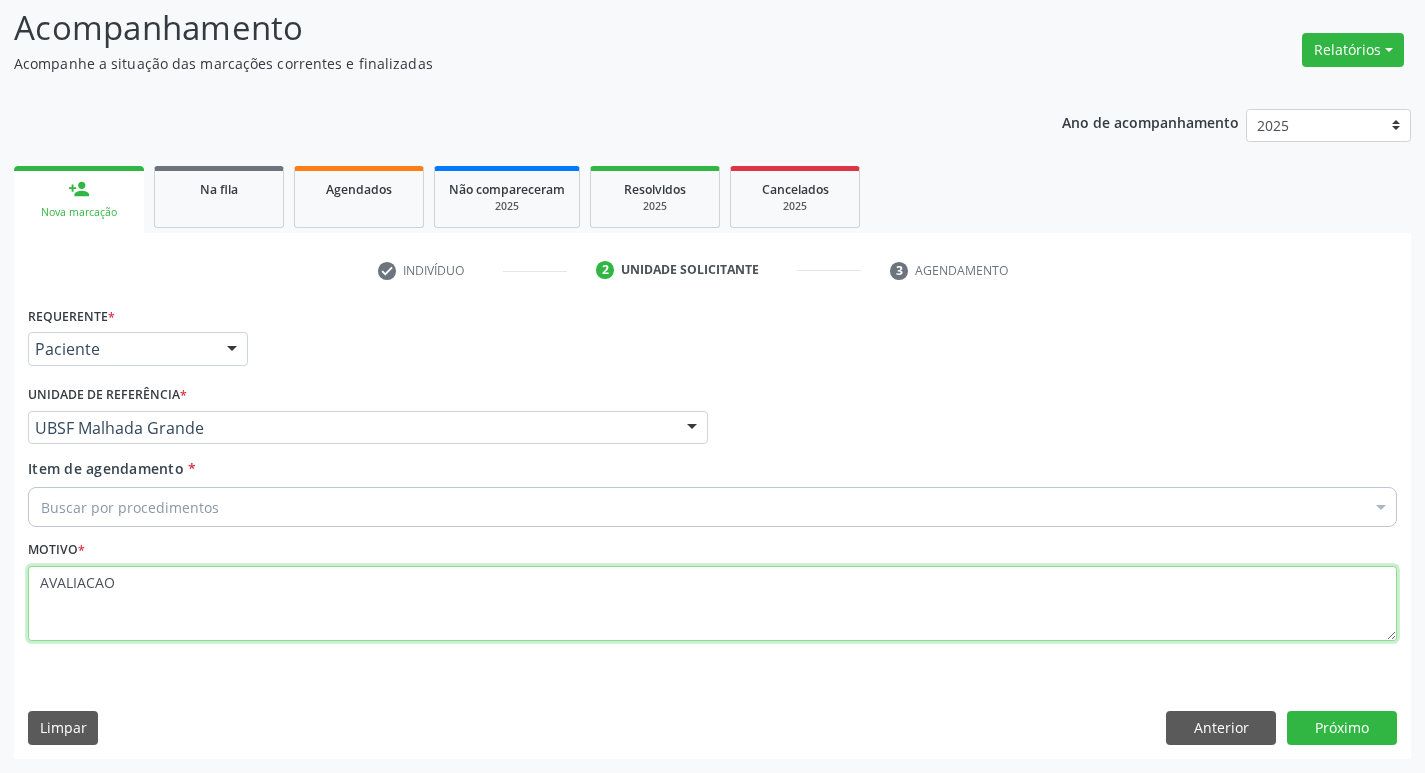 type on "AVALIACAO" 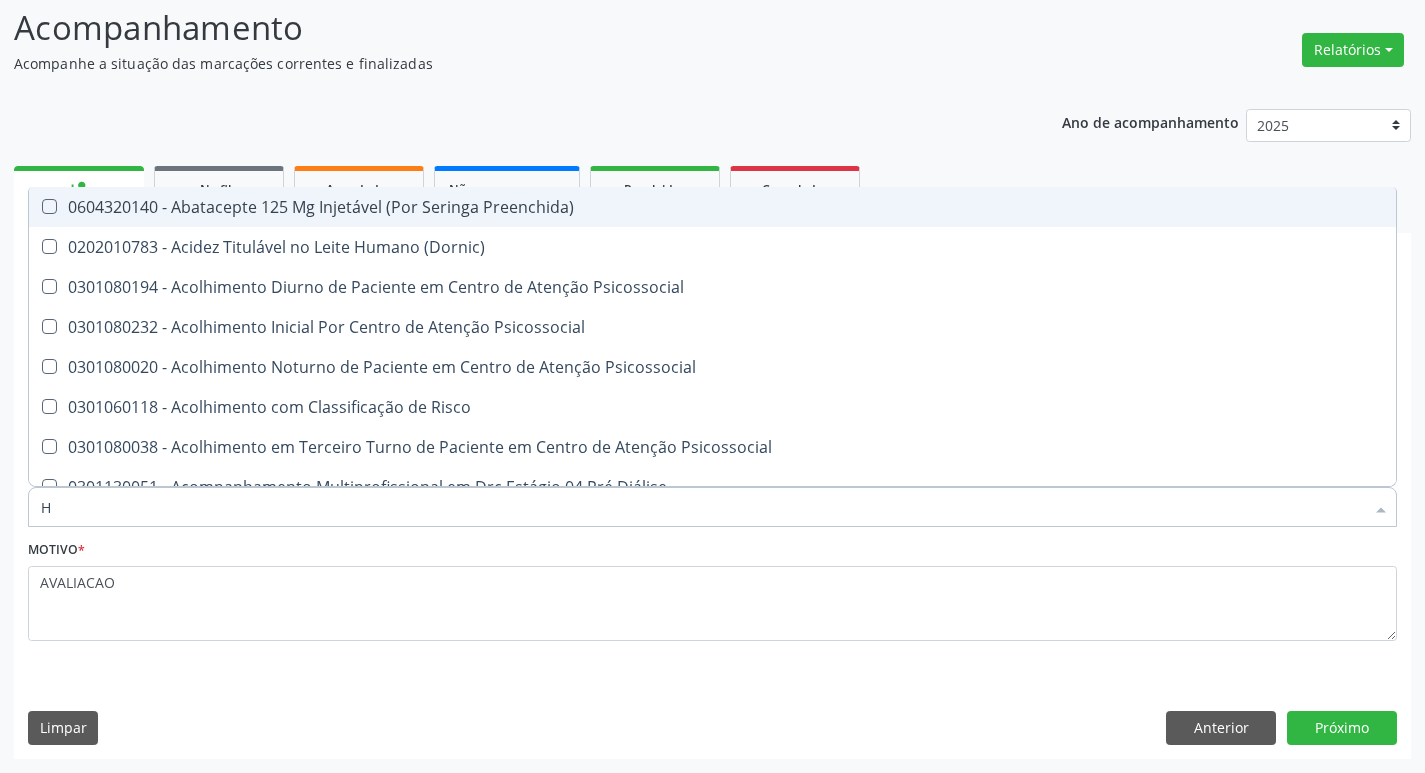 type on "HEMOGR" 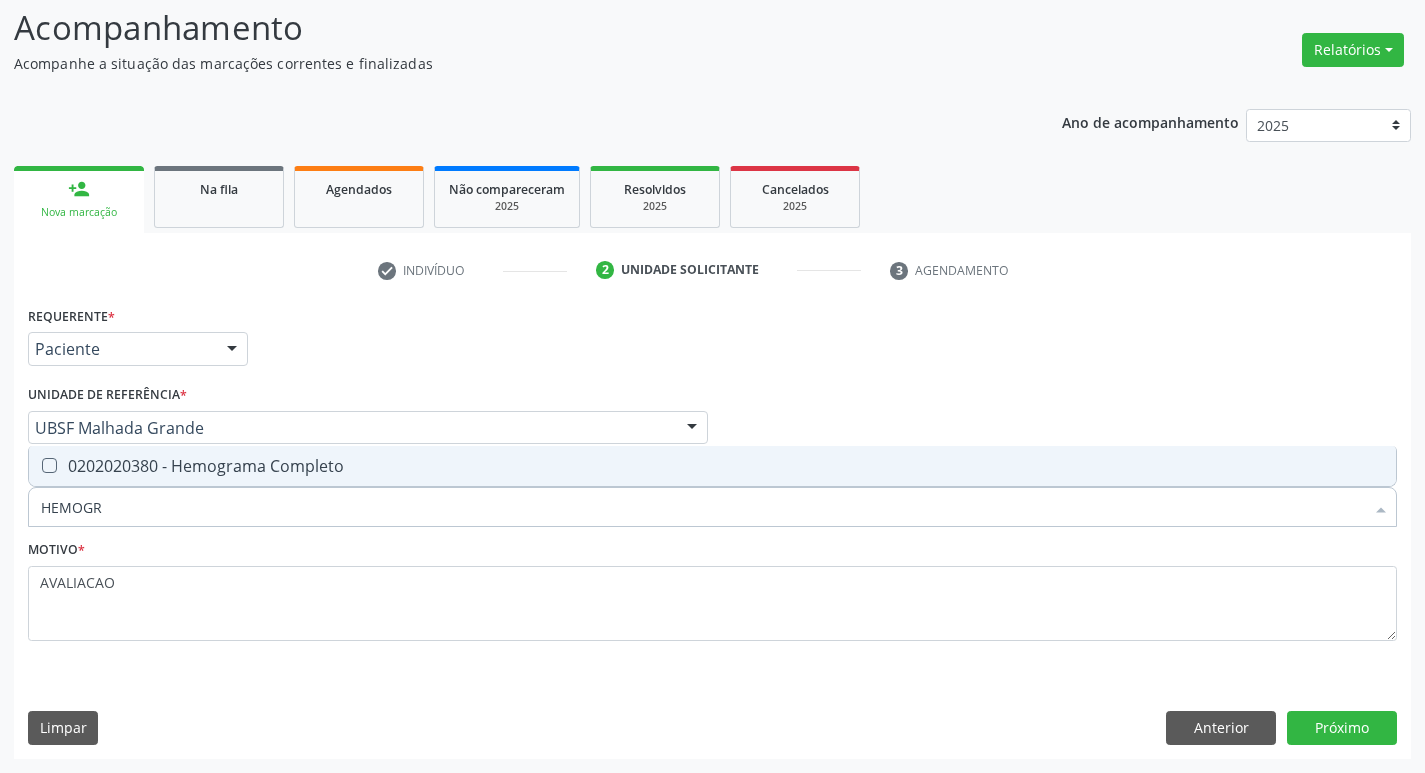 click on "0202020380 - Hemograma Completo" at bounding box center (712, 466) 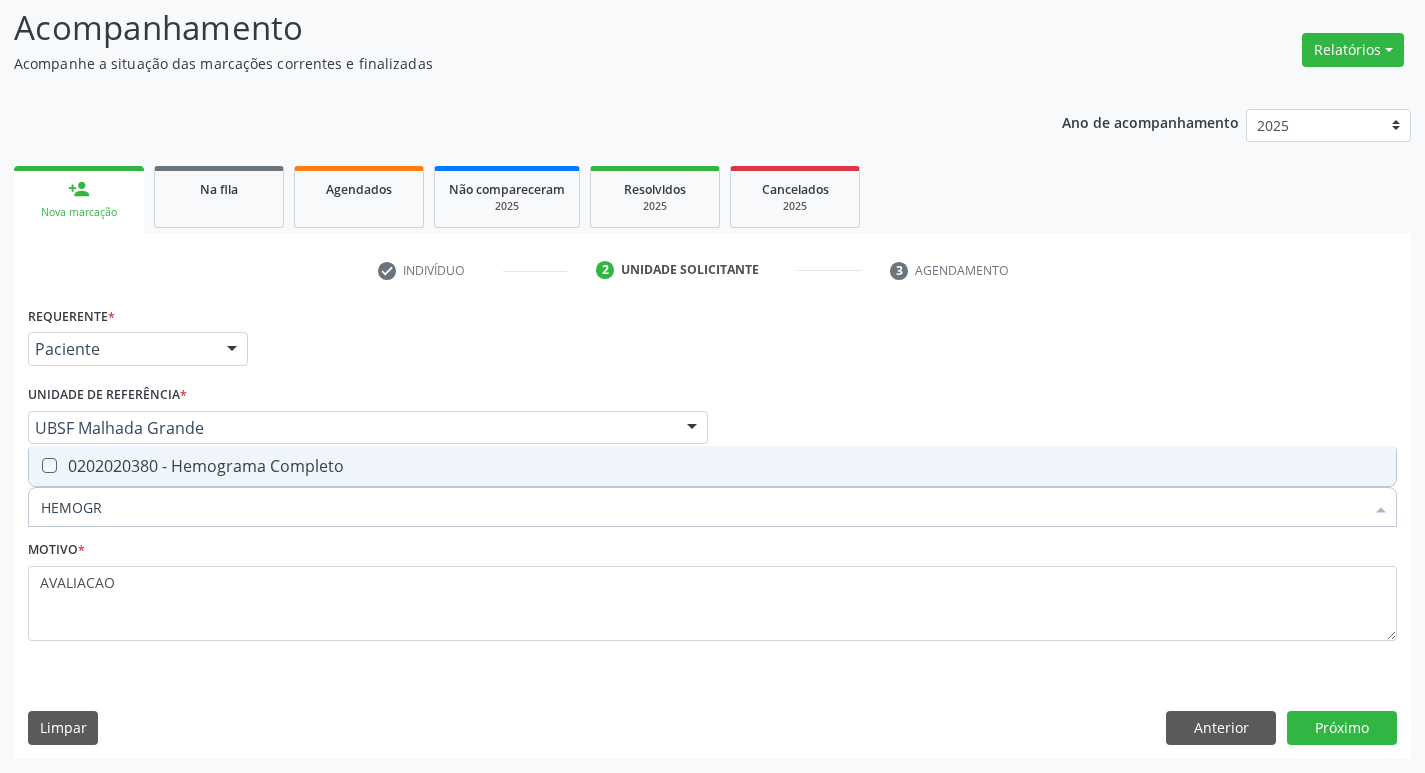 checkbox on "true" 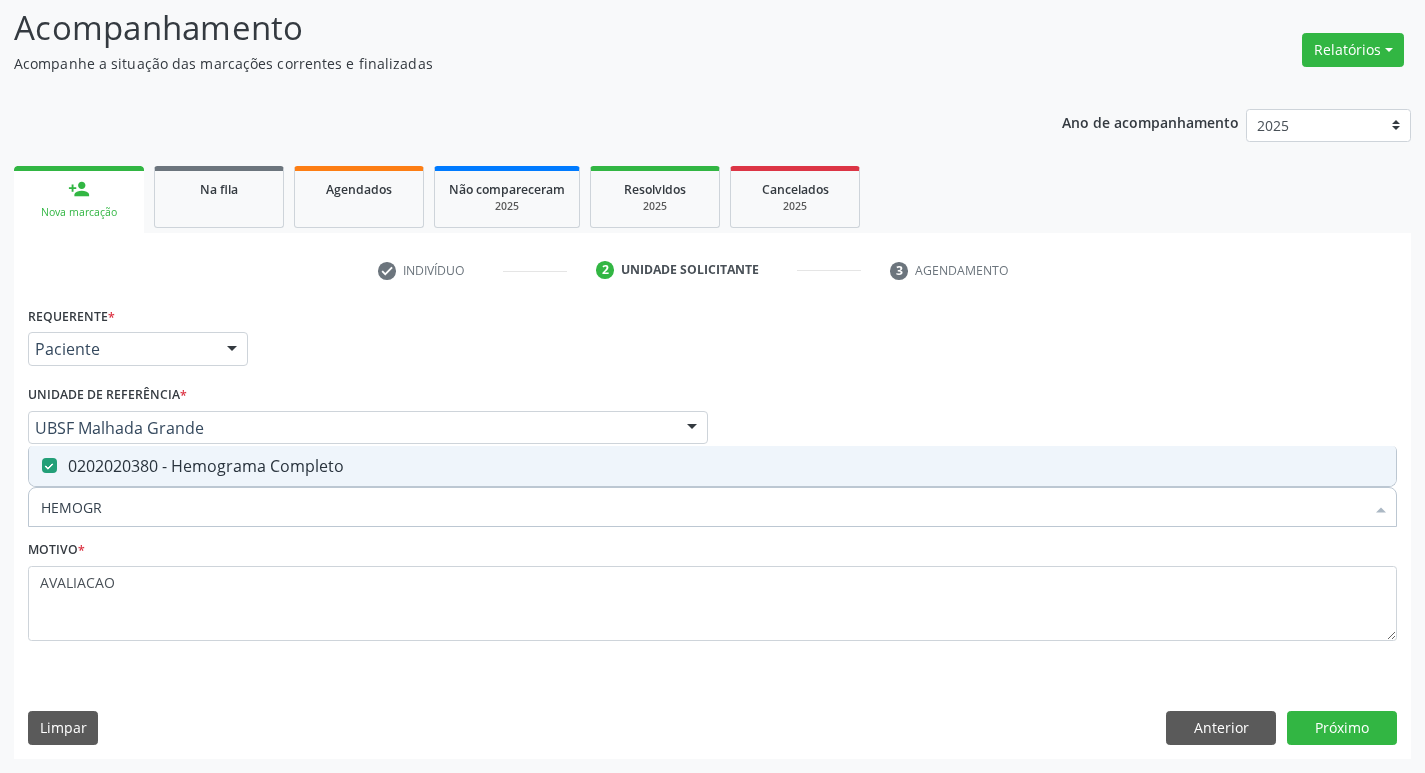 type on "HEMOG" 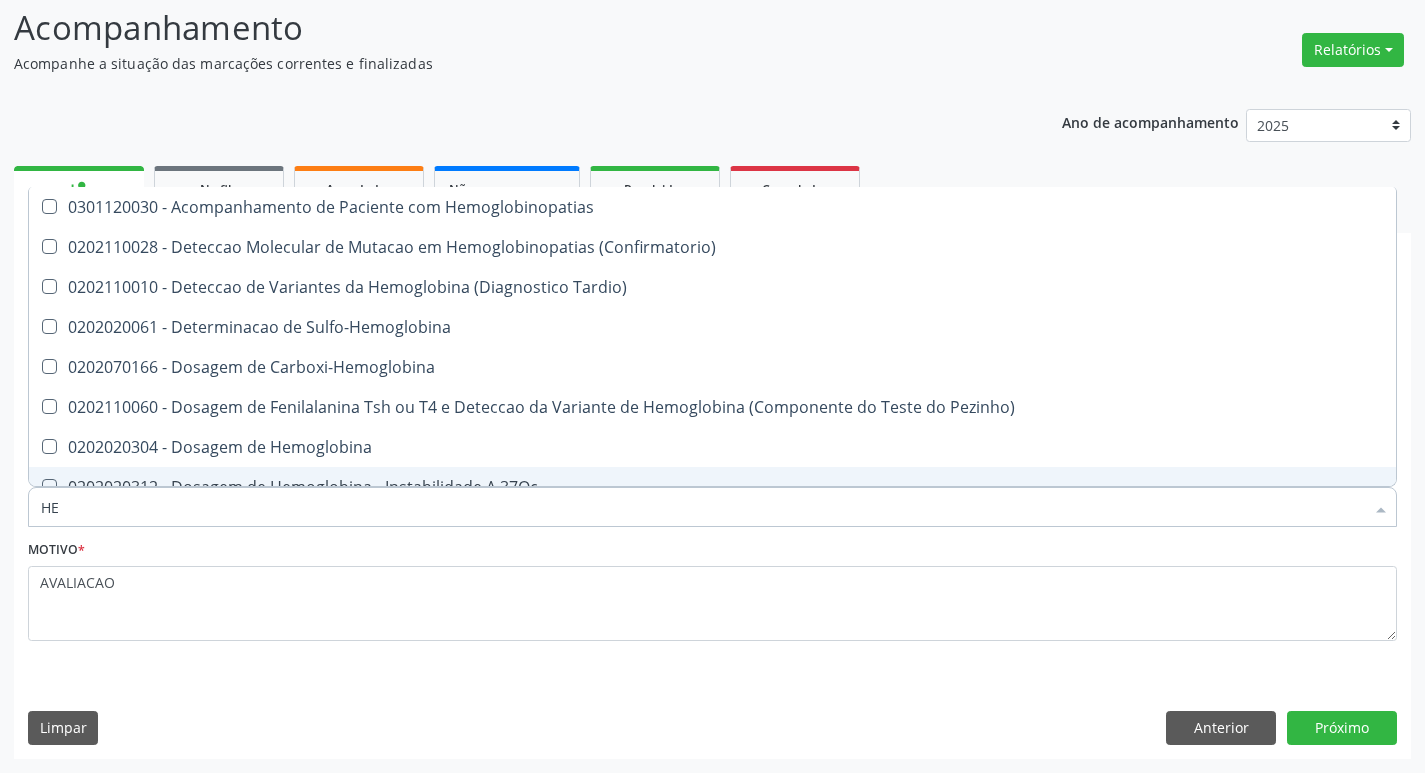type on "H" 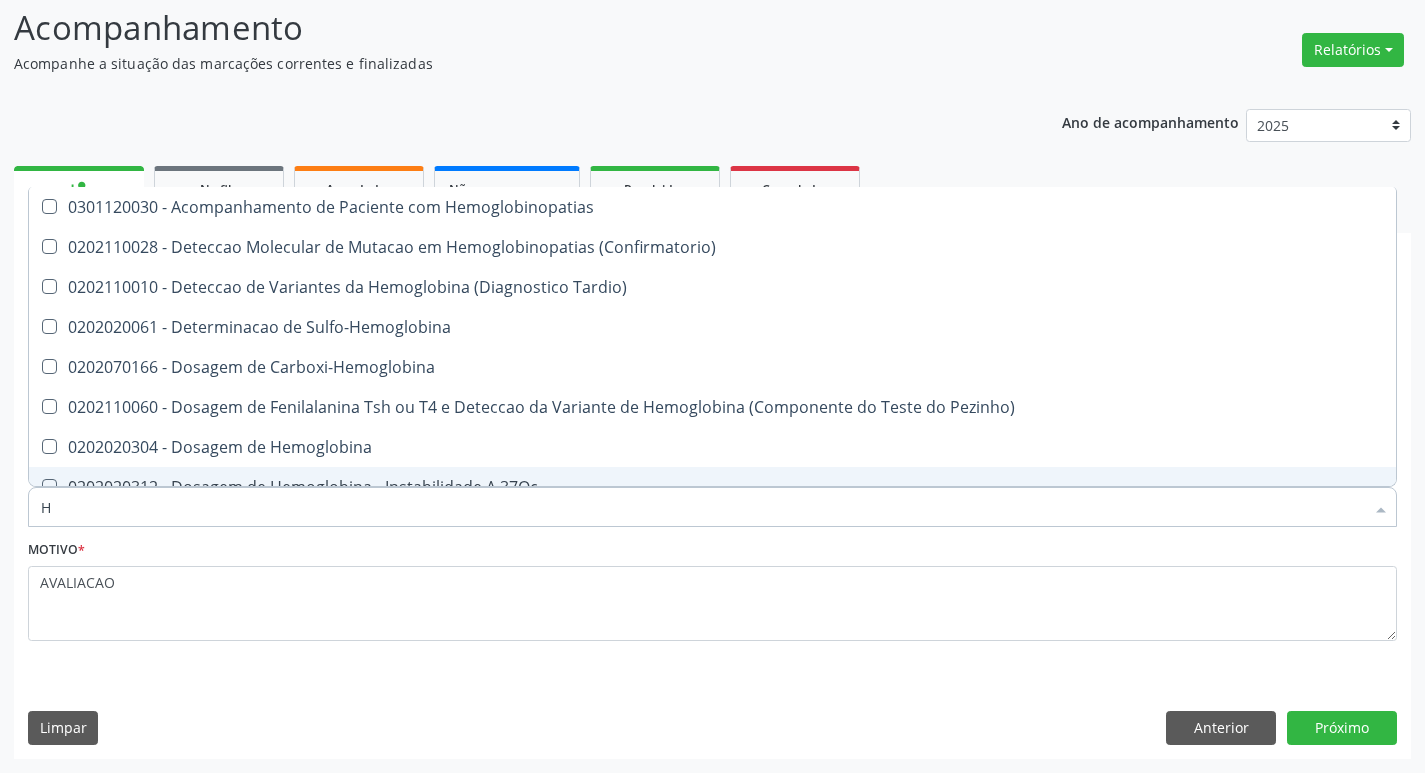 type 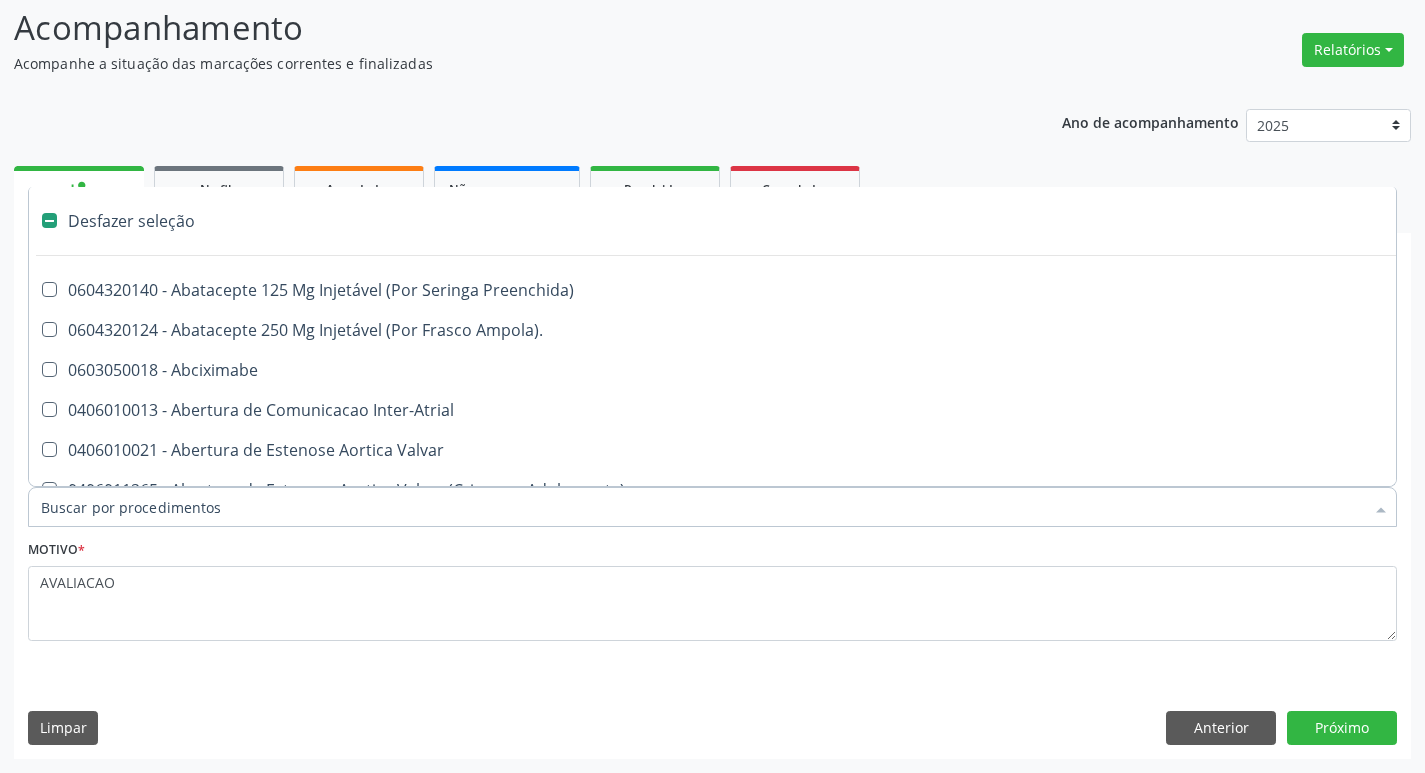 checkbox on "false" 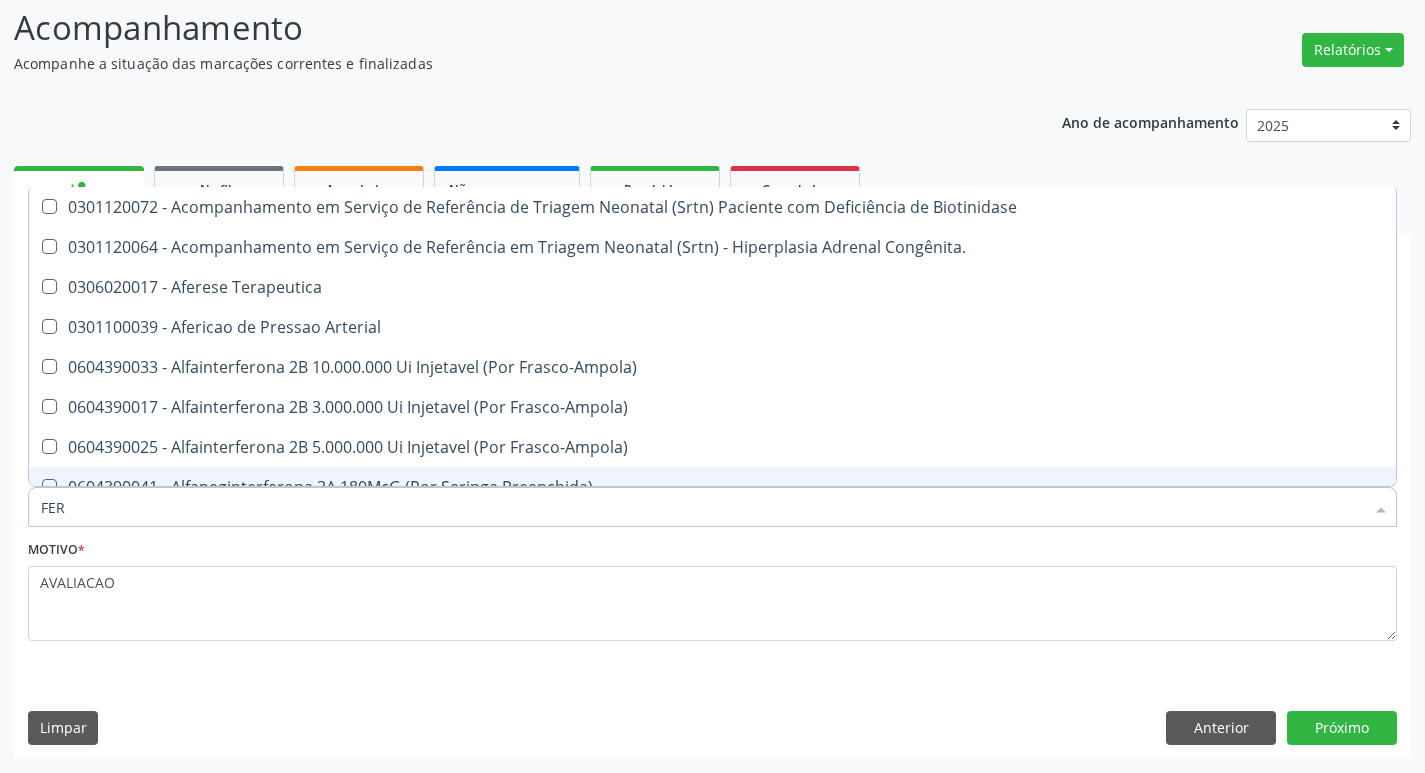 type on "FERR" 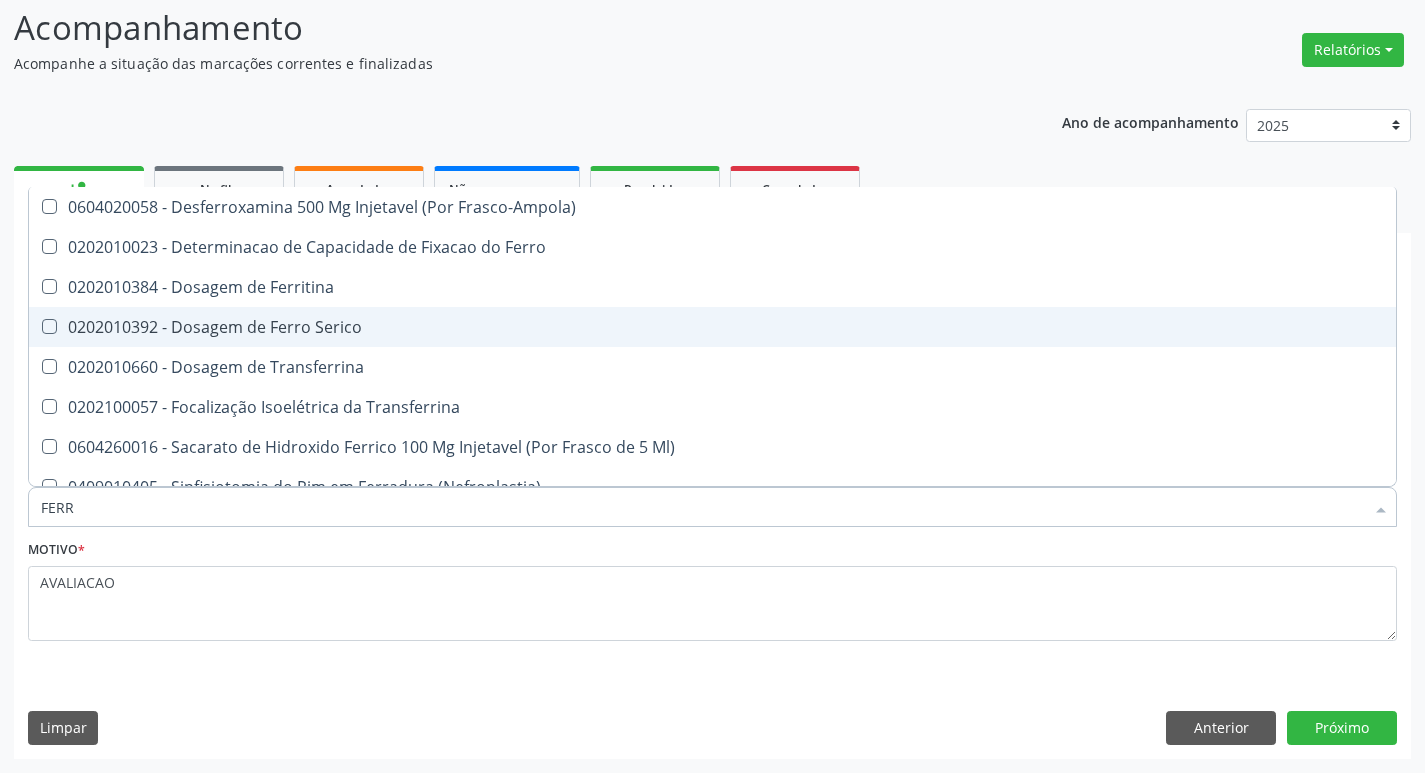 click on "0202010392 - Dosagem de Ferro Serico" at bounding box center [712, 327] 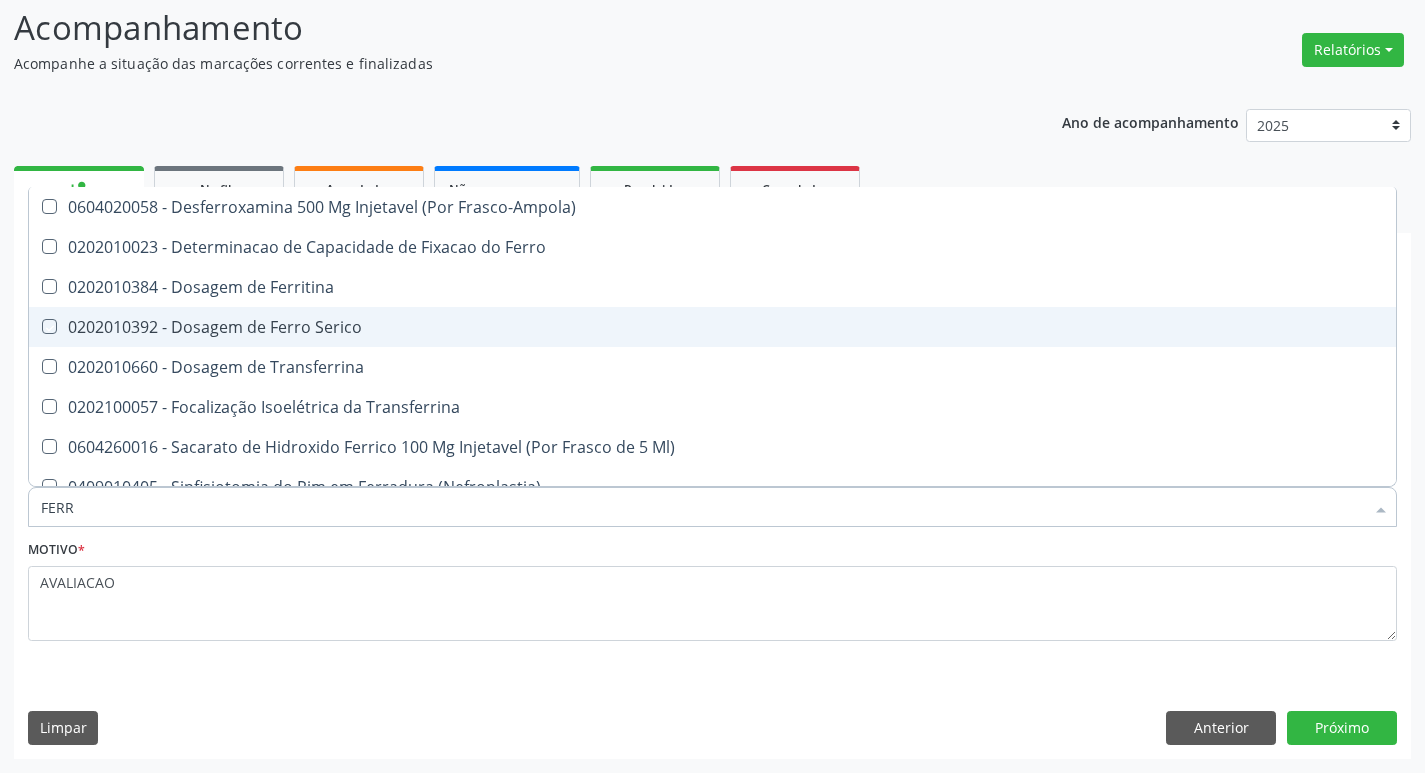 checkbox on "true" 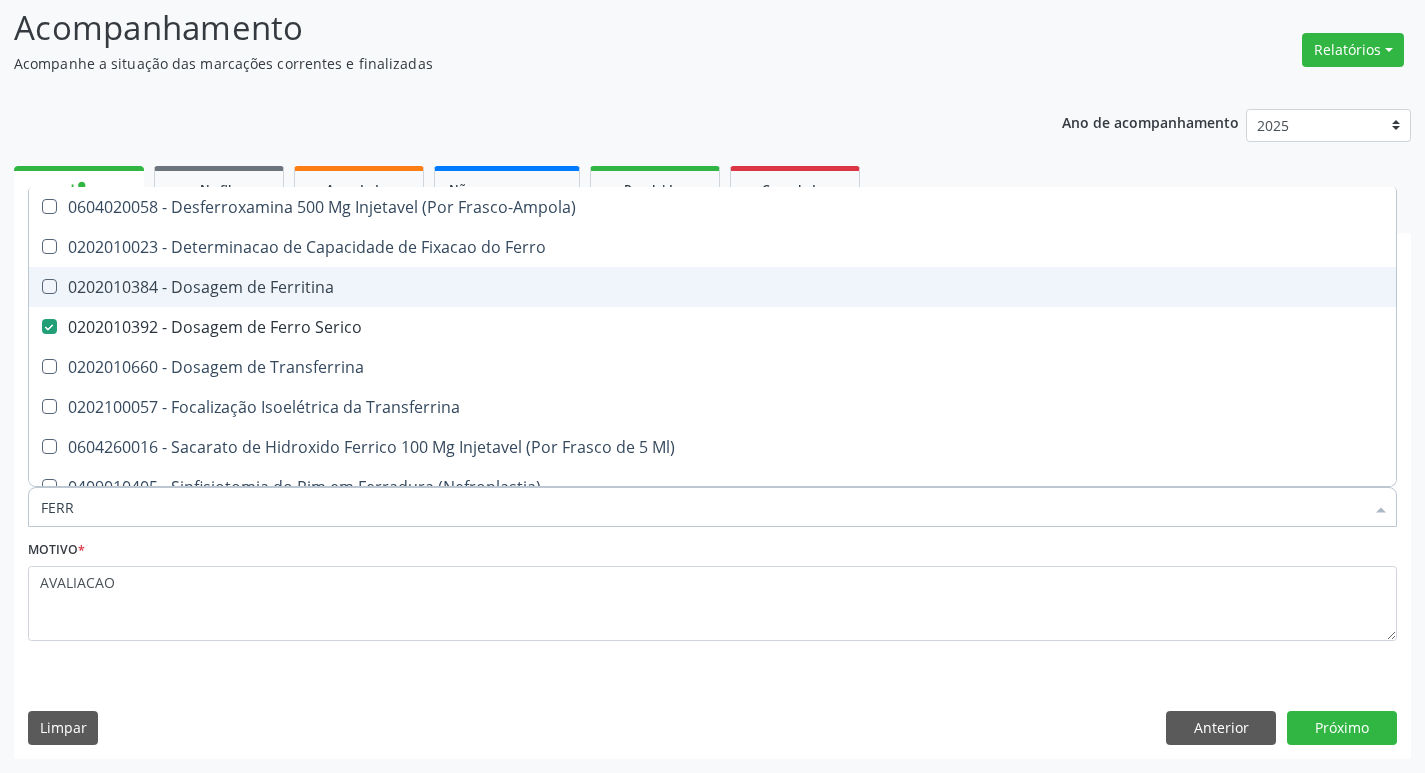 click on "0202010384 - Dosagem de Ferritina" at bounding box center (712, 287) 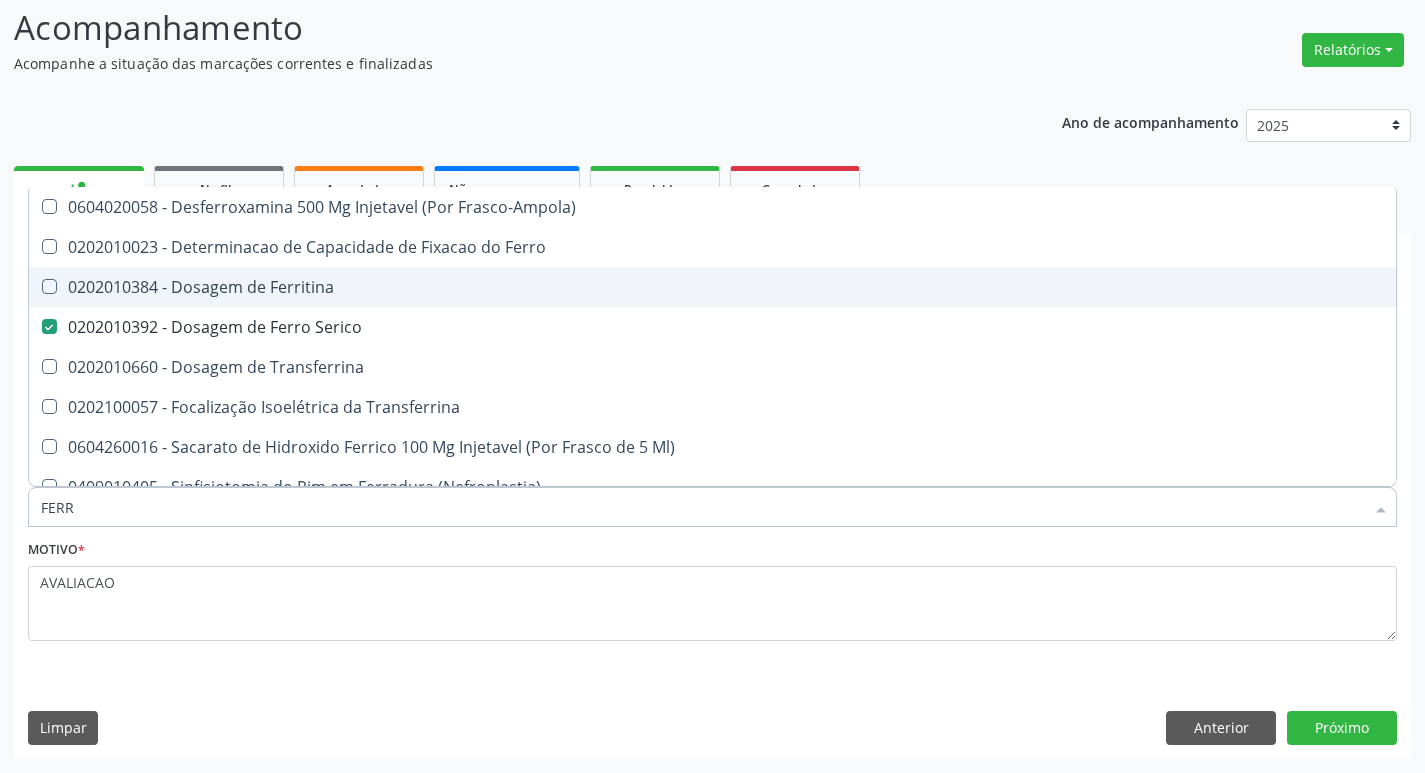 checkbox on "true" 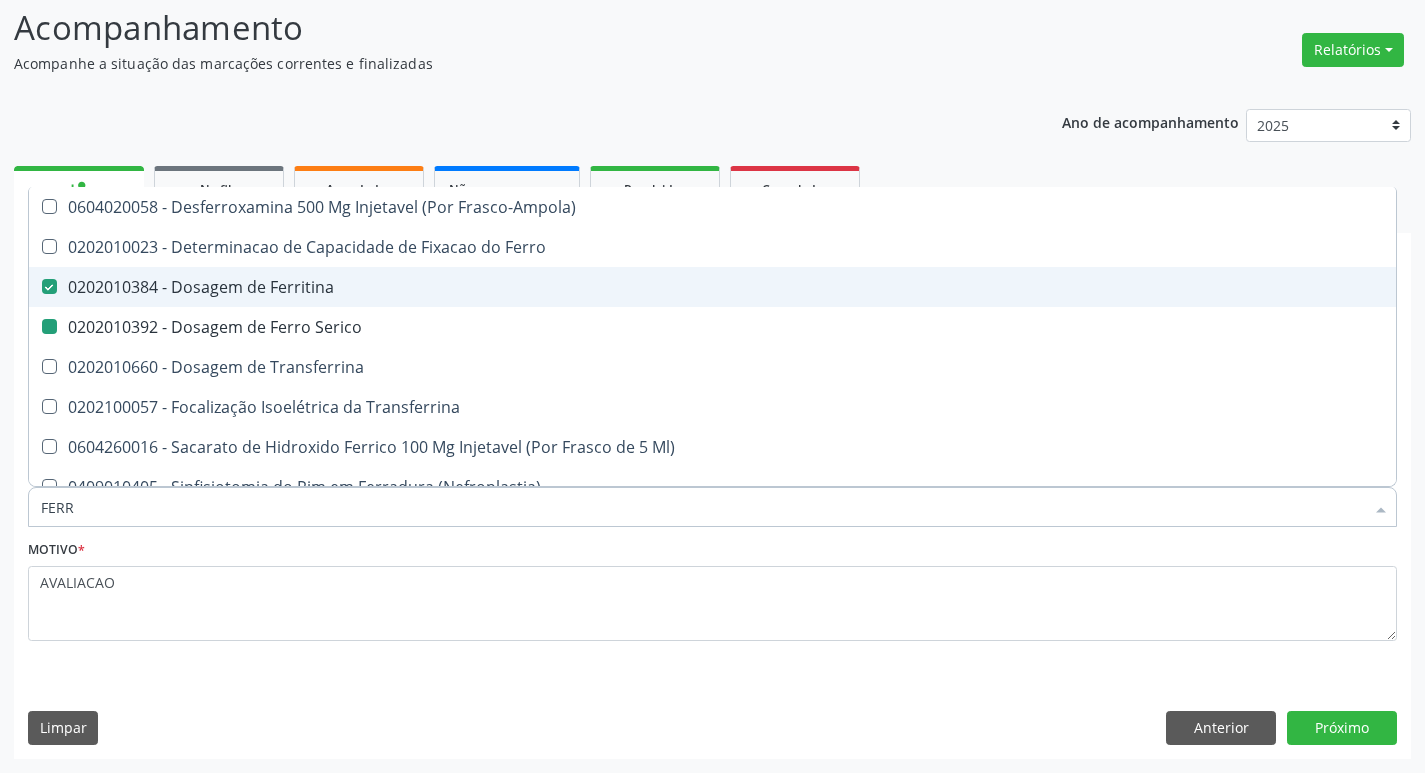 type on "FER" 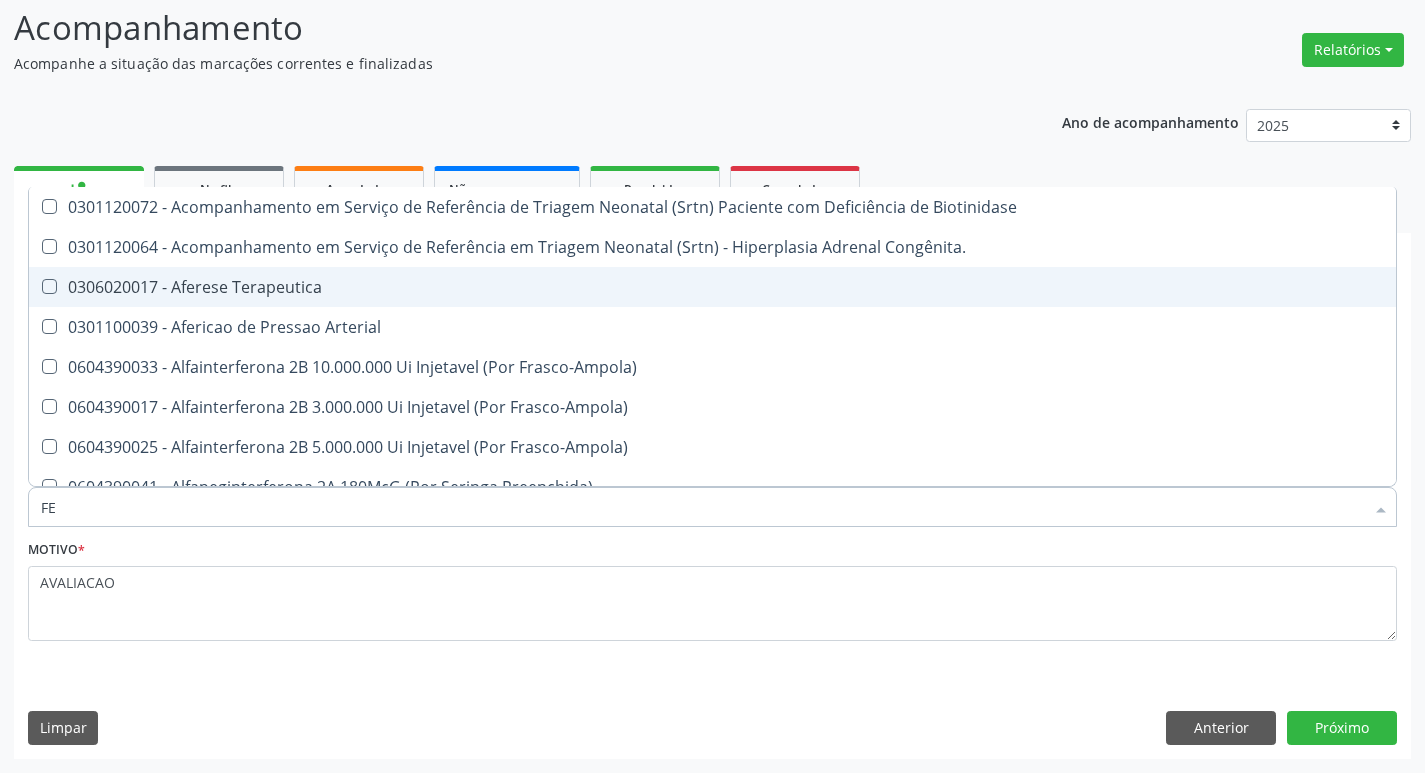 type on "F" 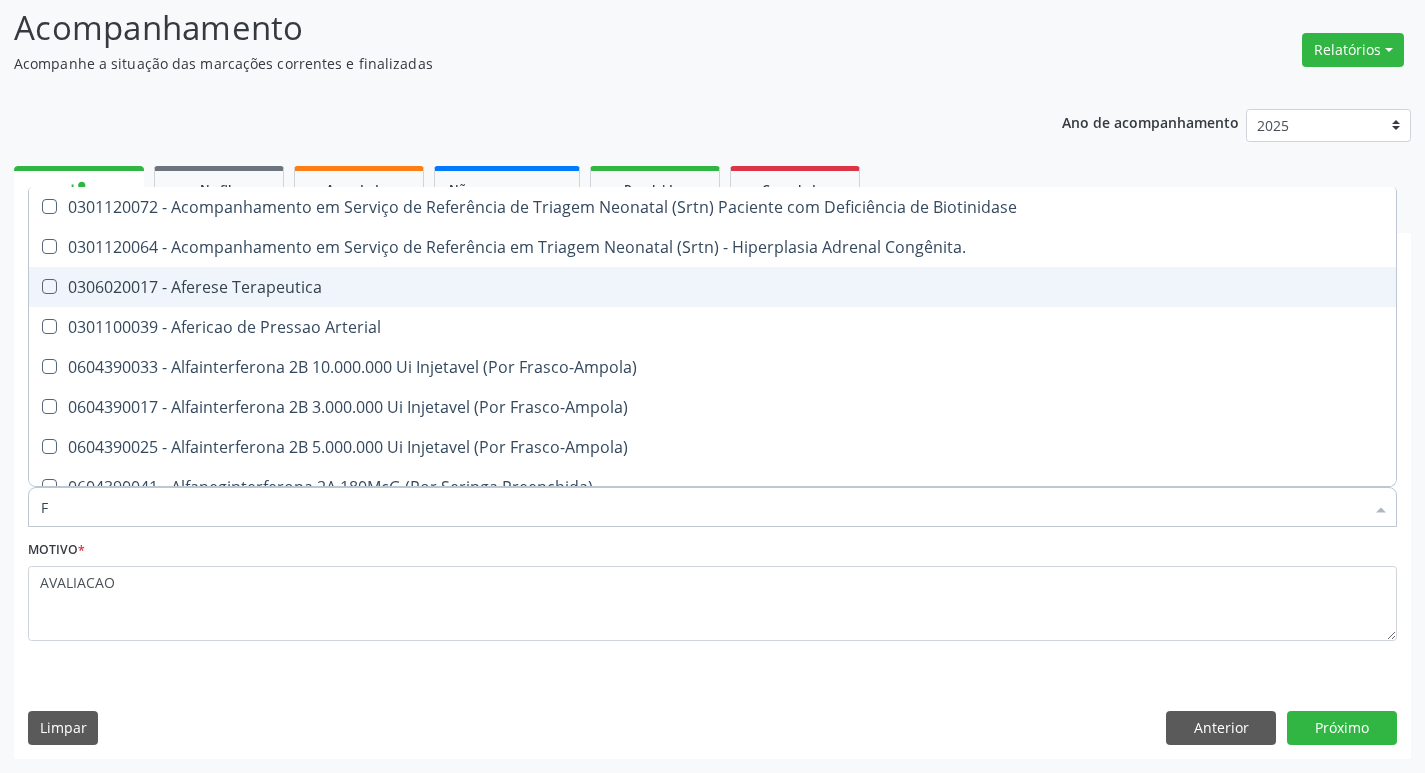 type 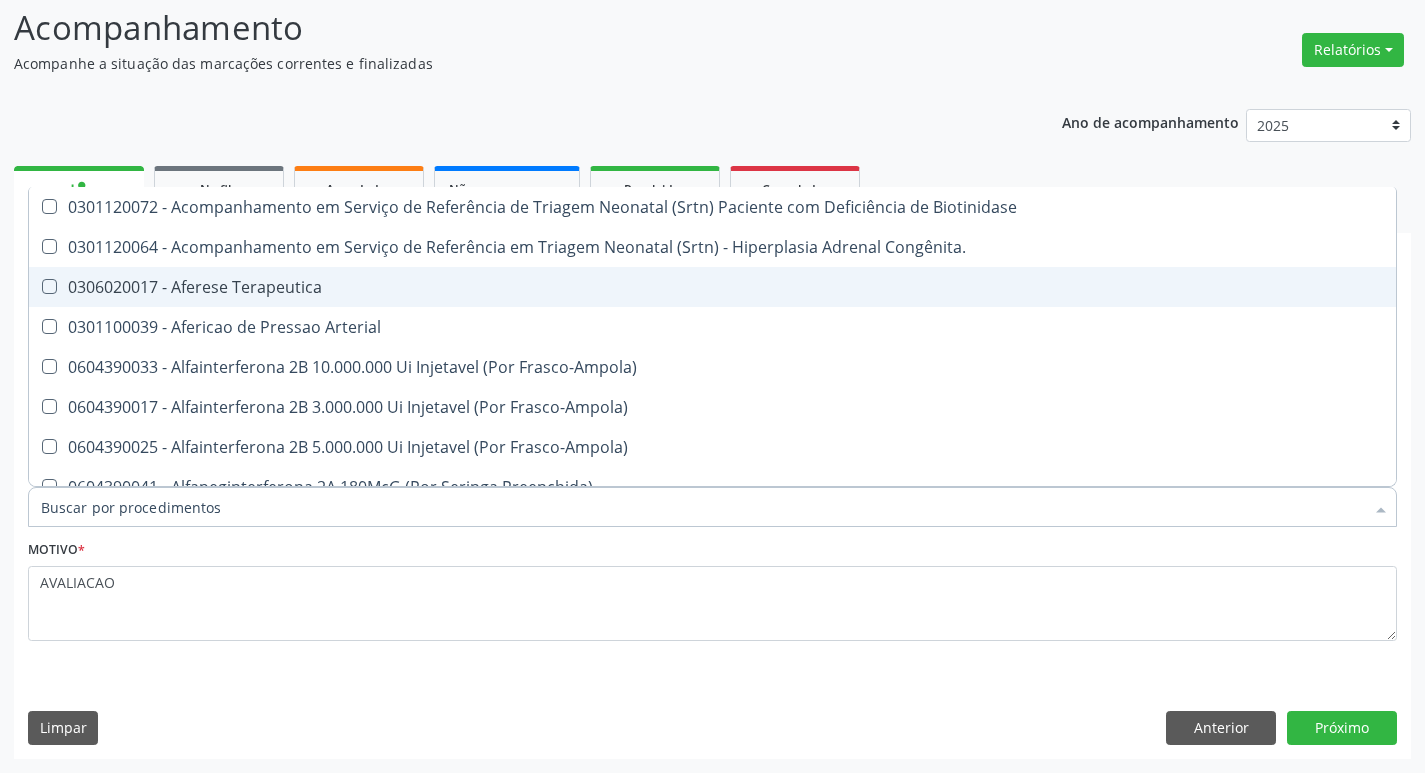 checkbox on "false" 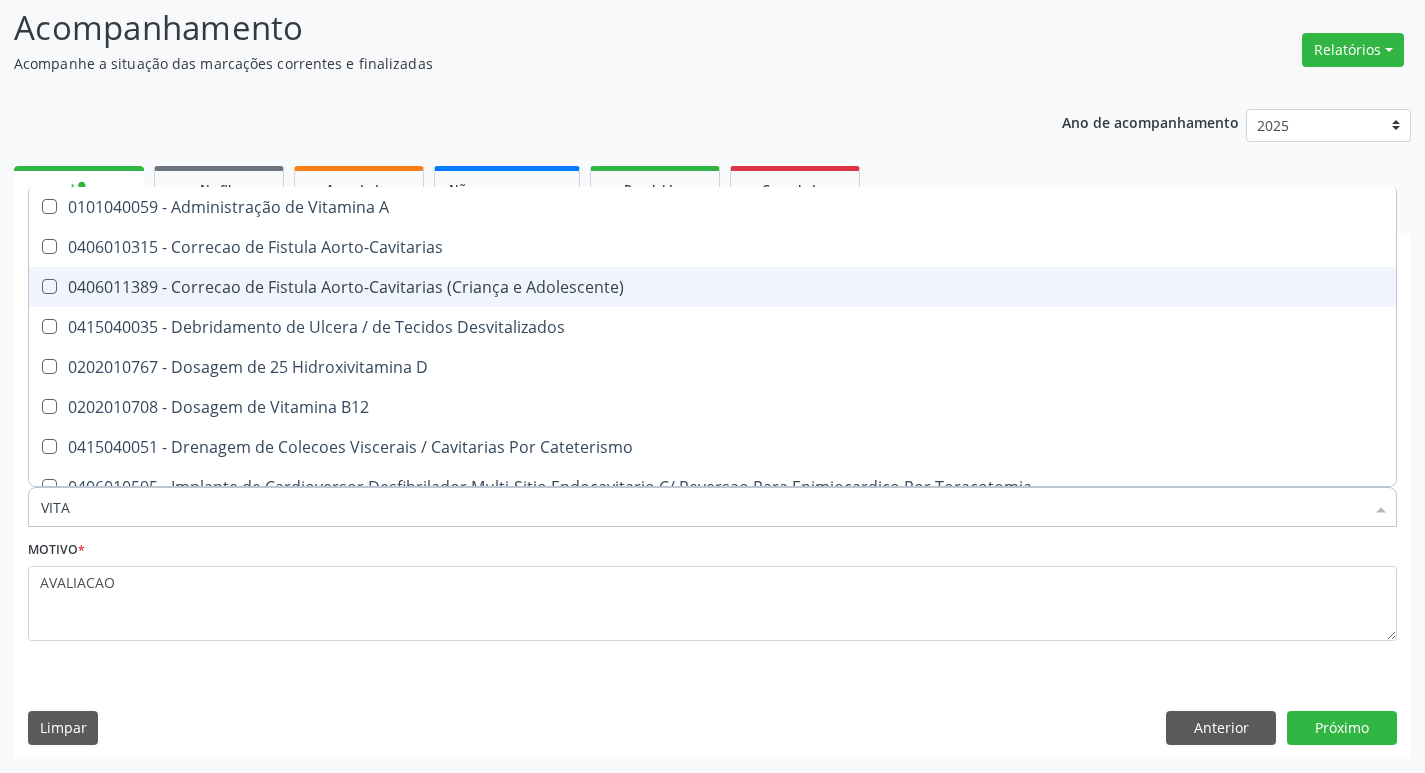 type on "VITAM" 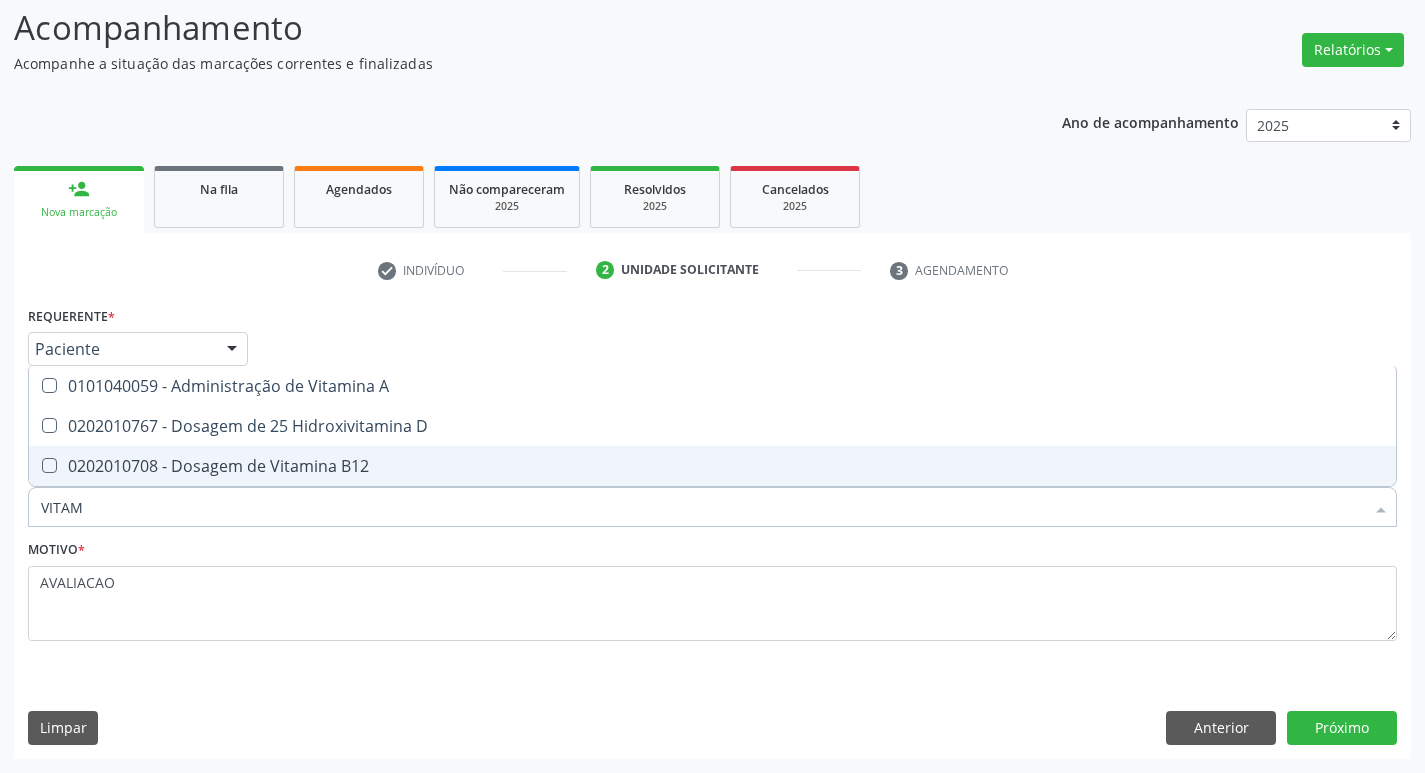 click on "0202010708 - Dosagem de Vitamina B12" at bounding box center (712, 466) 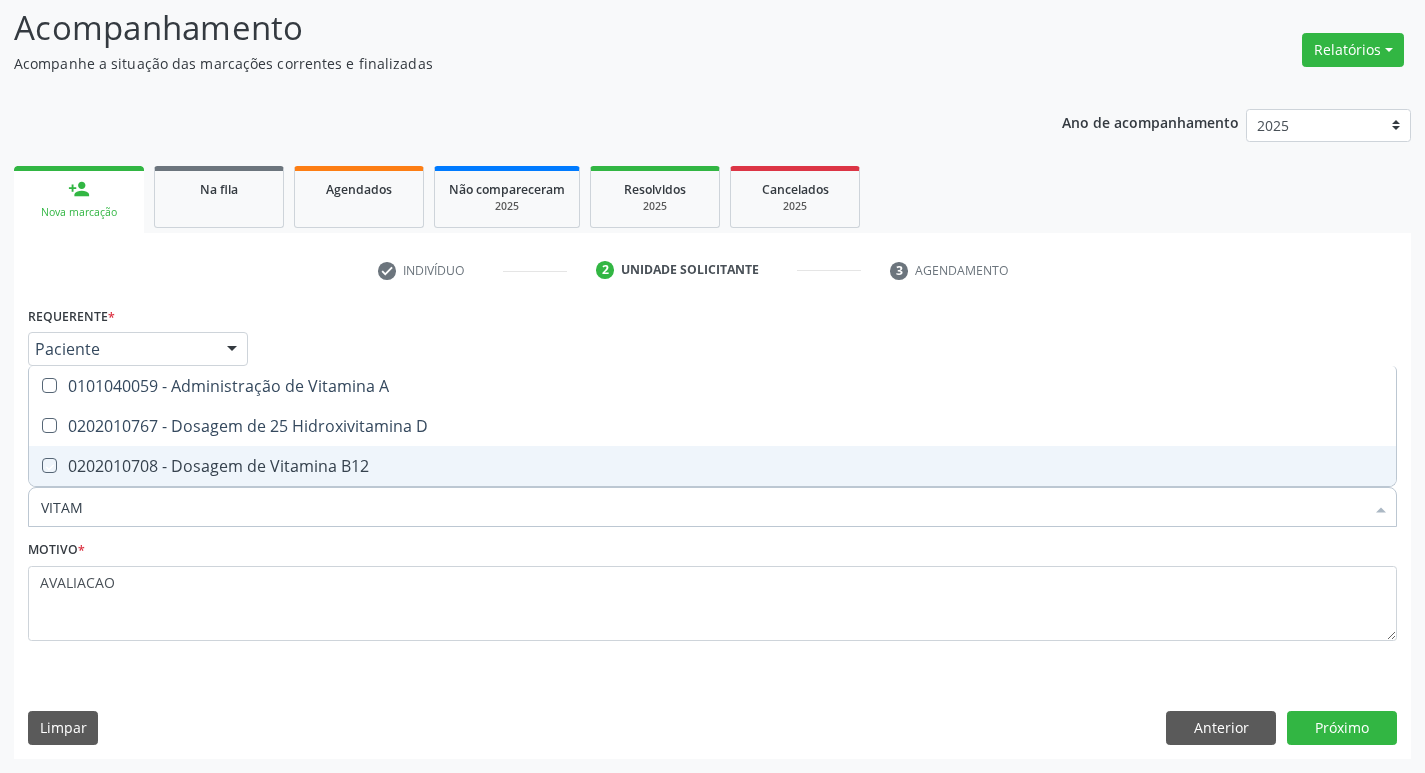 checkbox on "true" 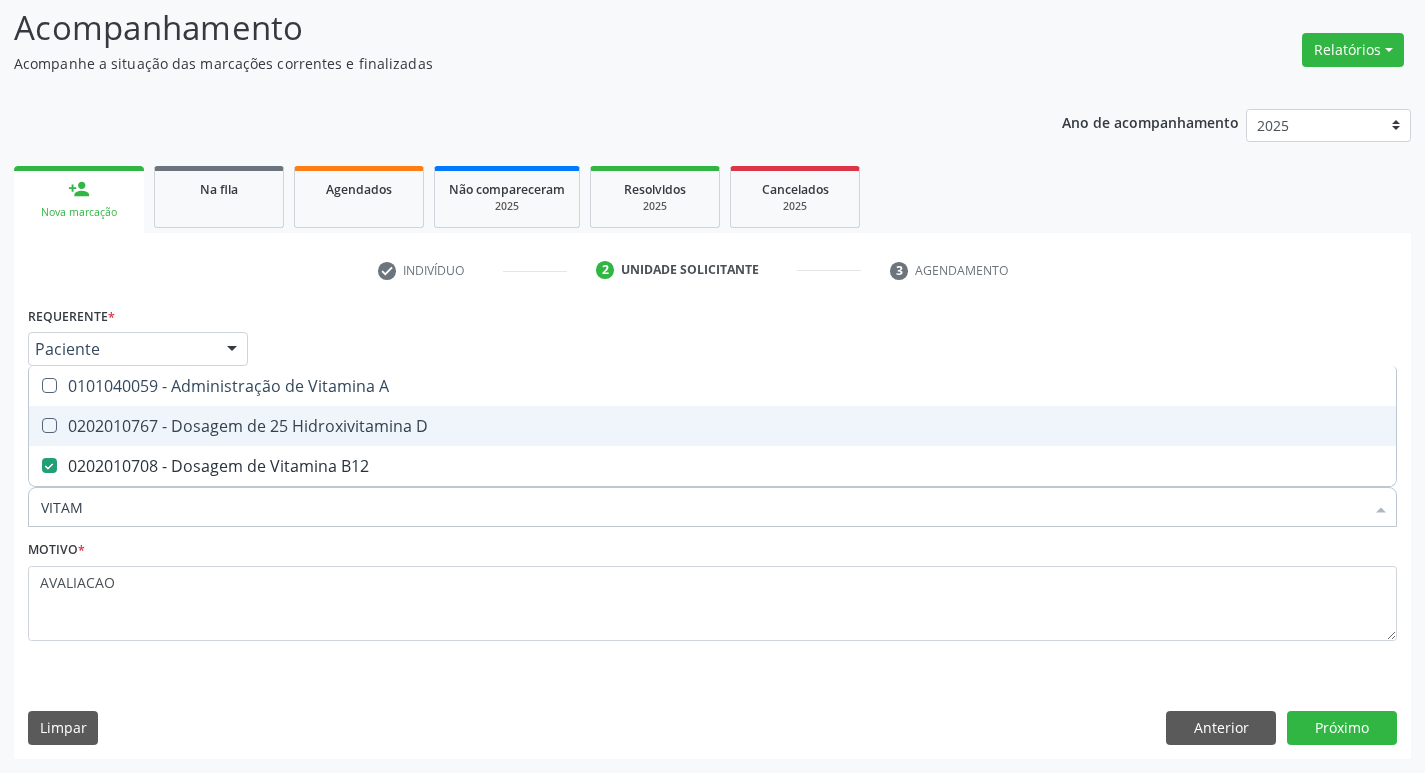 click on "0202010767 - Dosagem de 25 Hidroxivitamina D" at bounding box center (712, 426) 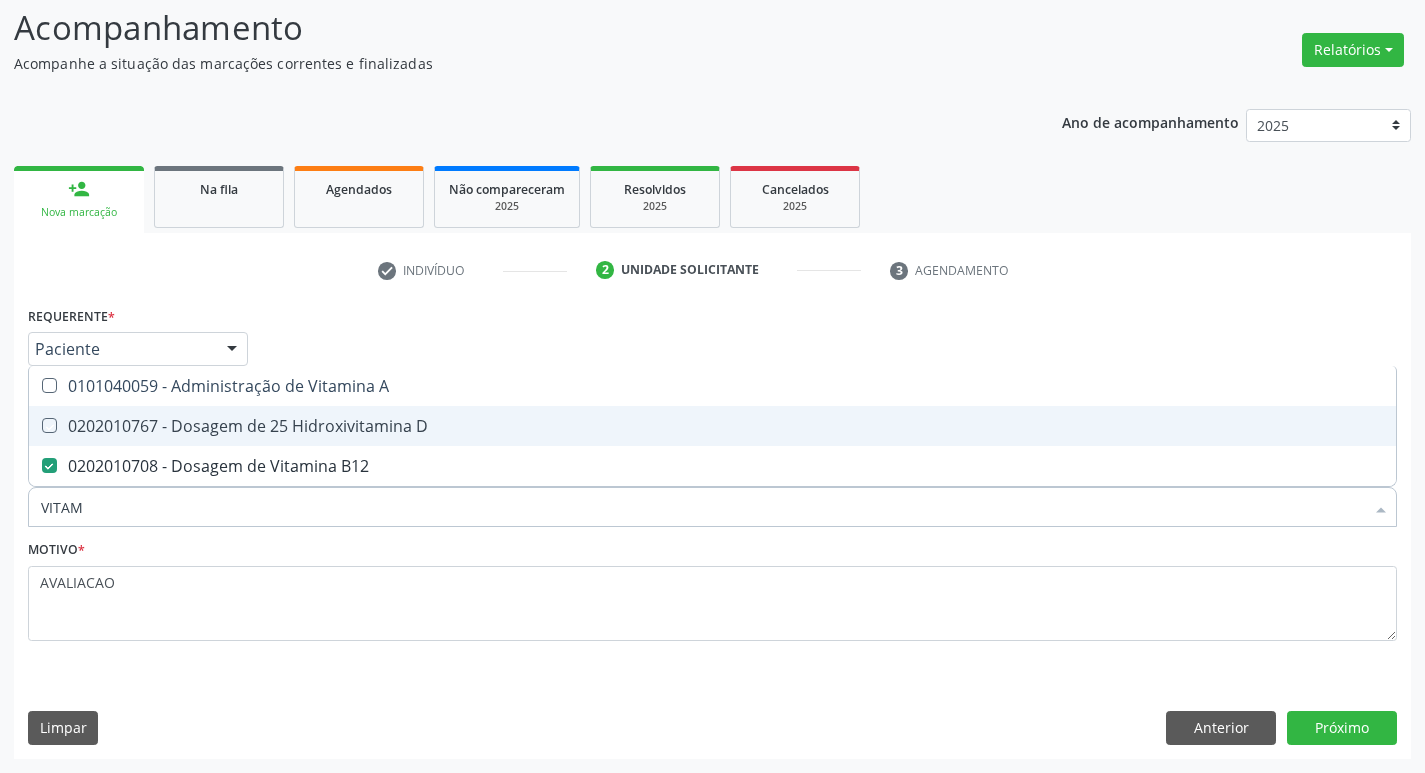 checkbox on "true" 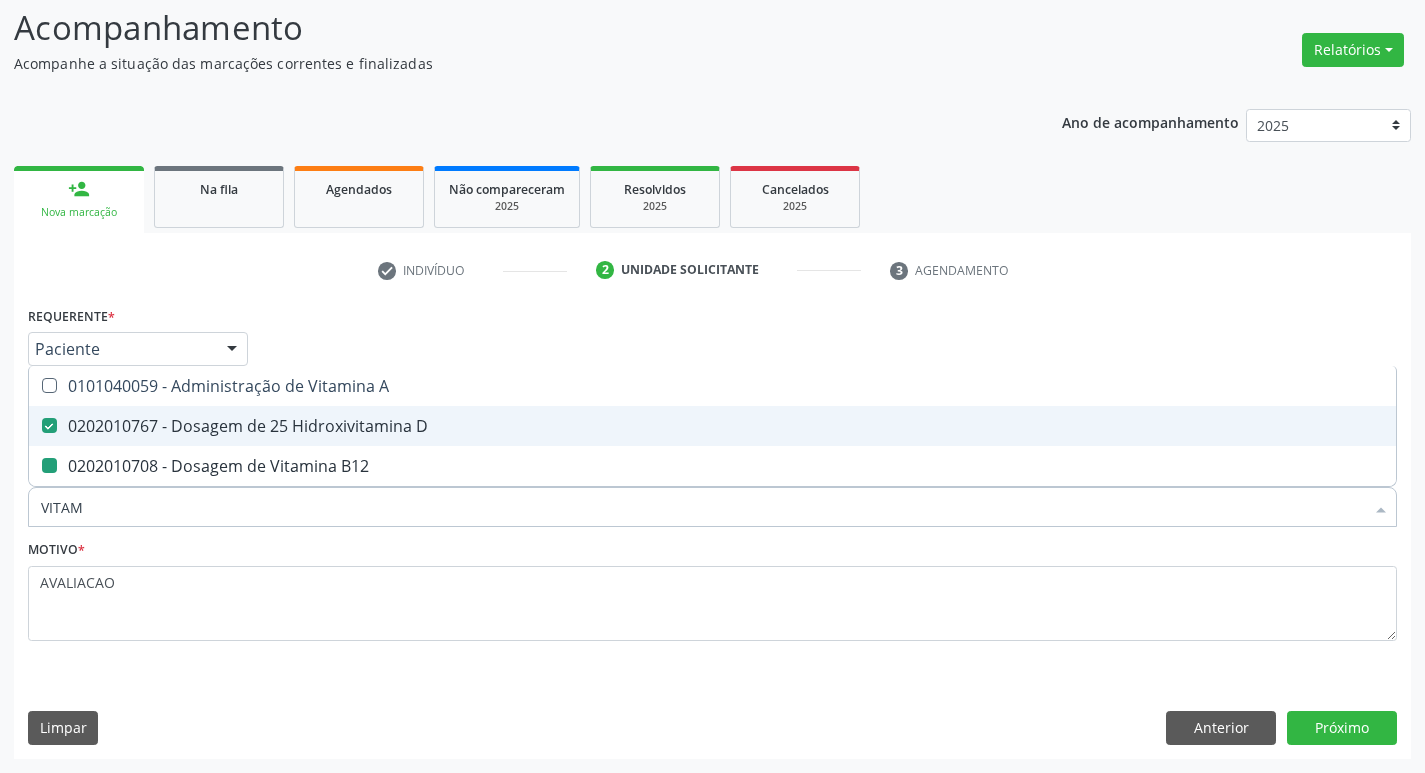 type on "VITA" 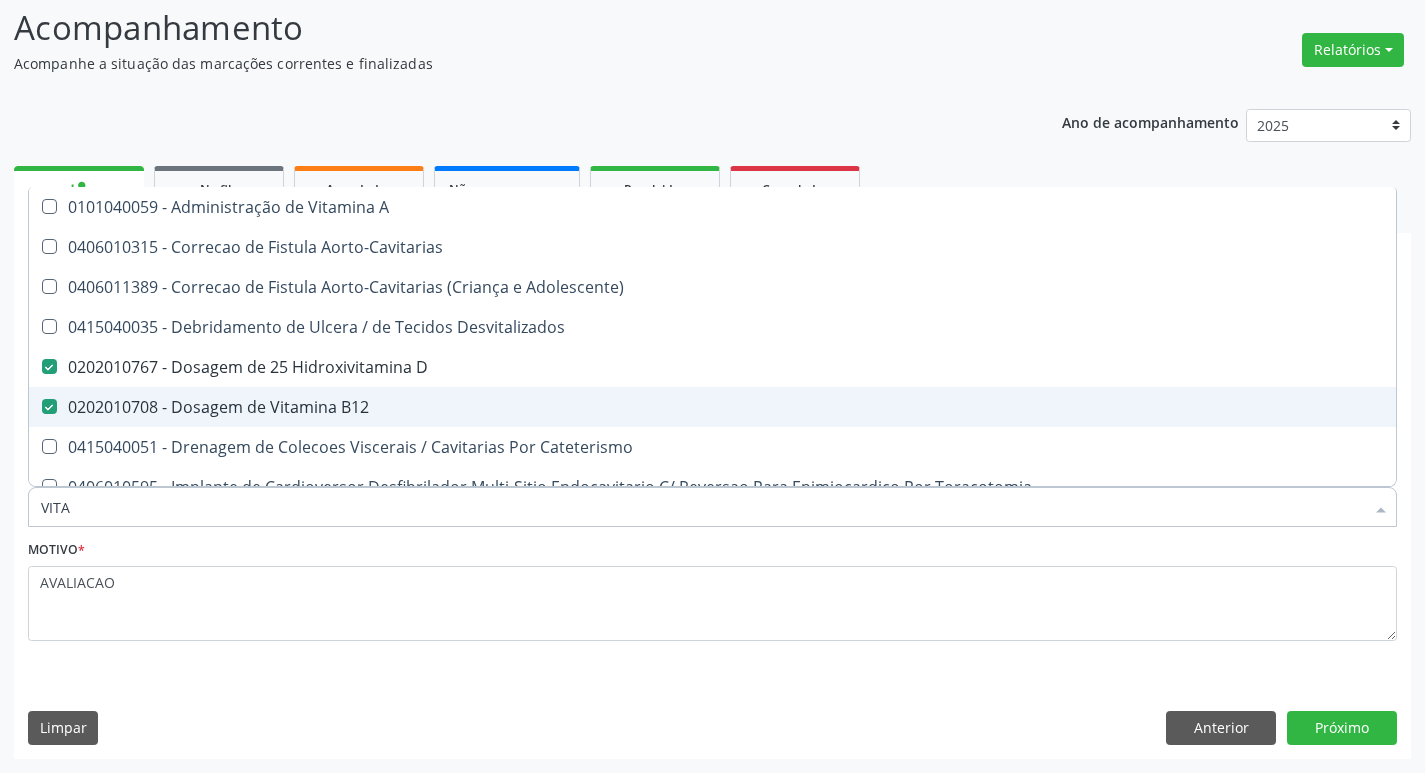 type on "VIT" 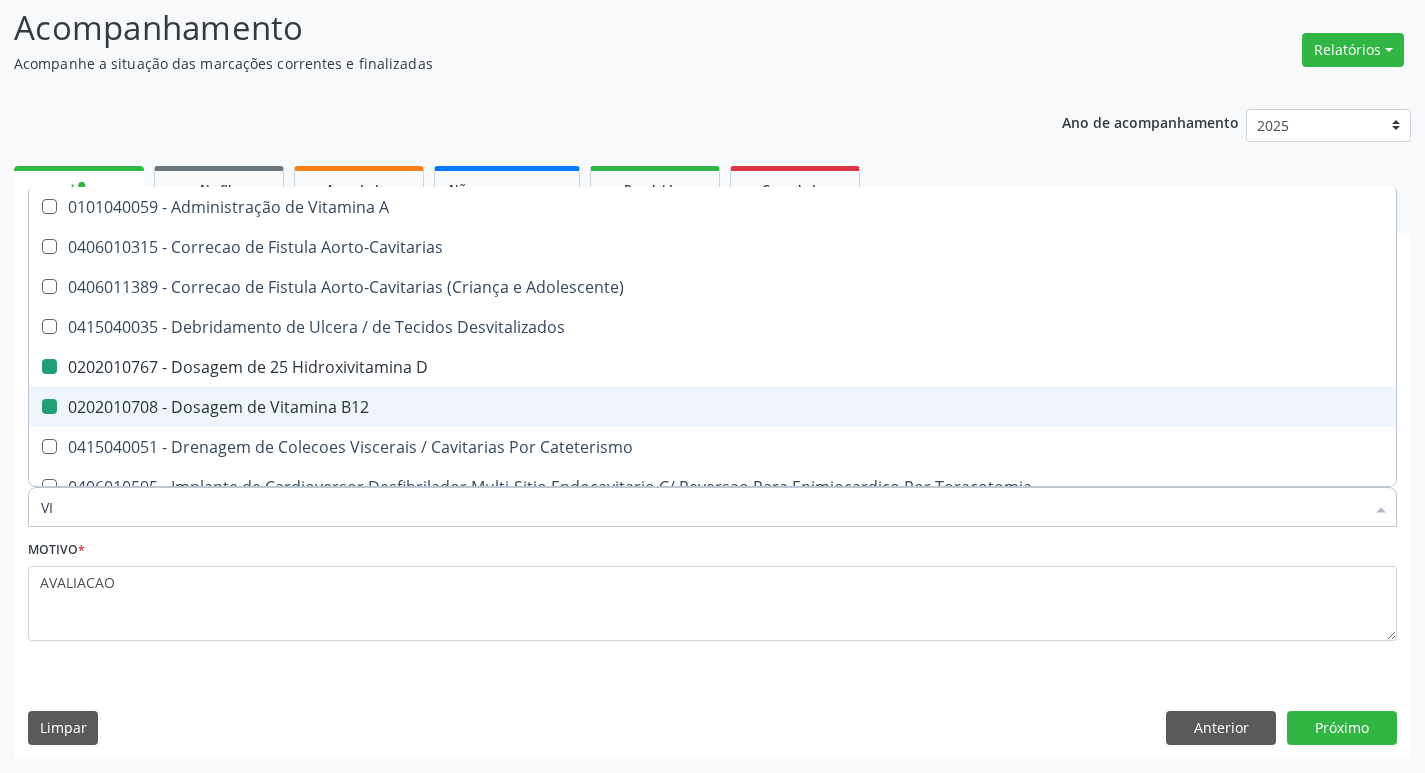 type on "V" 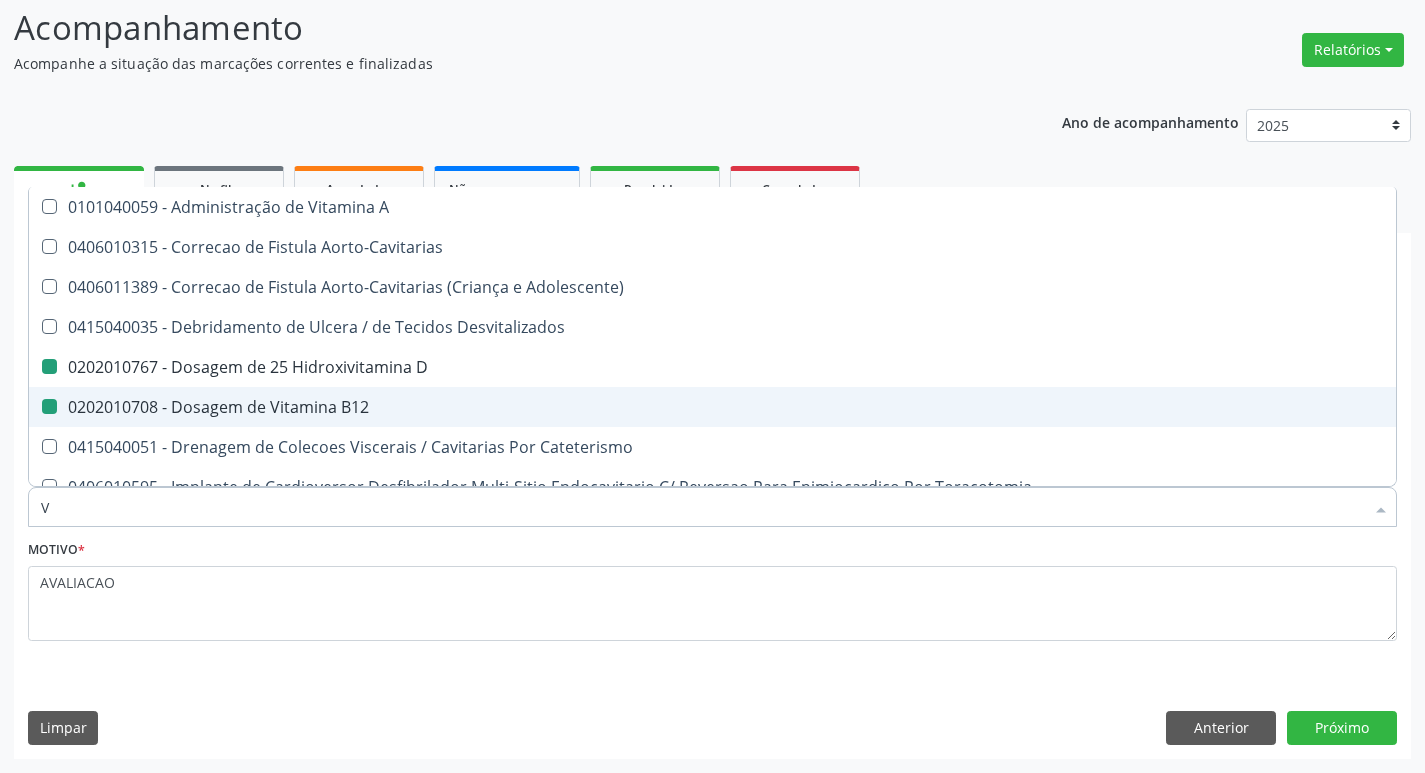 type 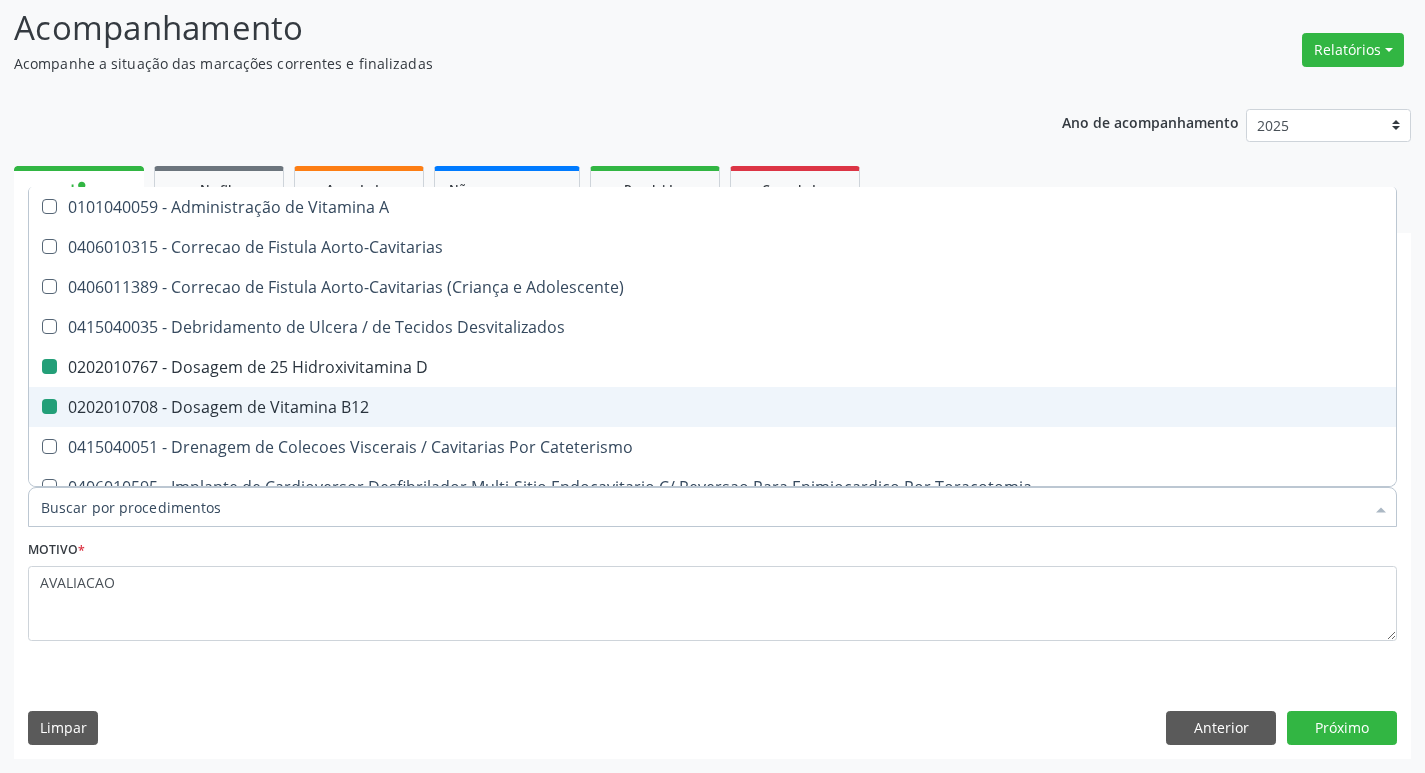 checkbox on "false" 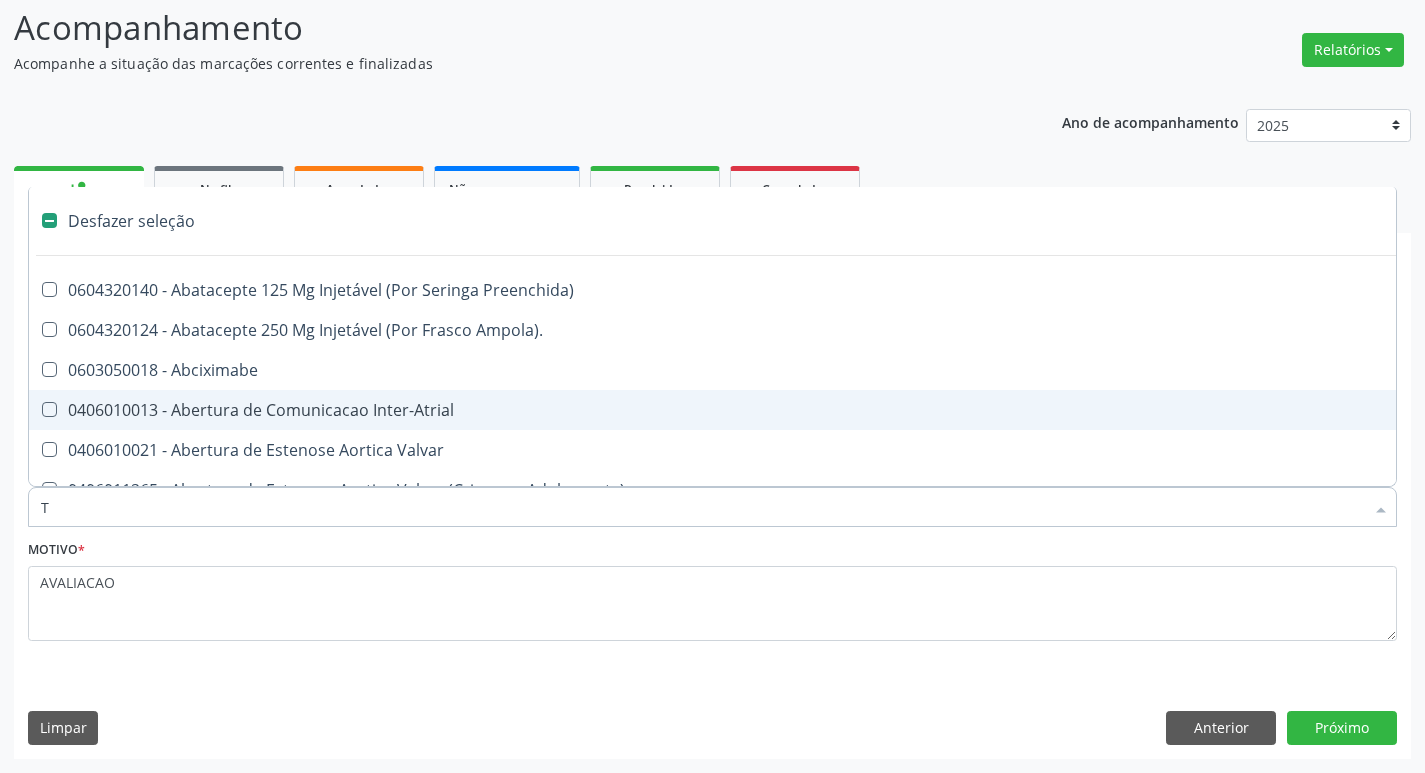 type on "TG" 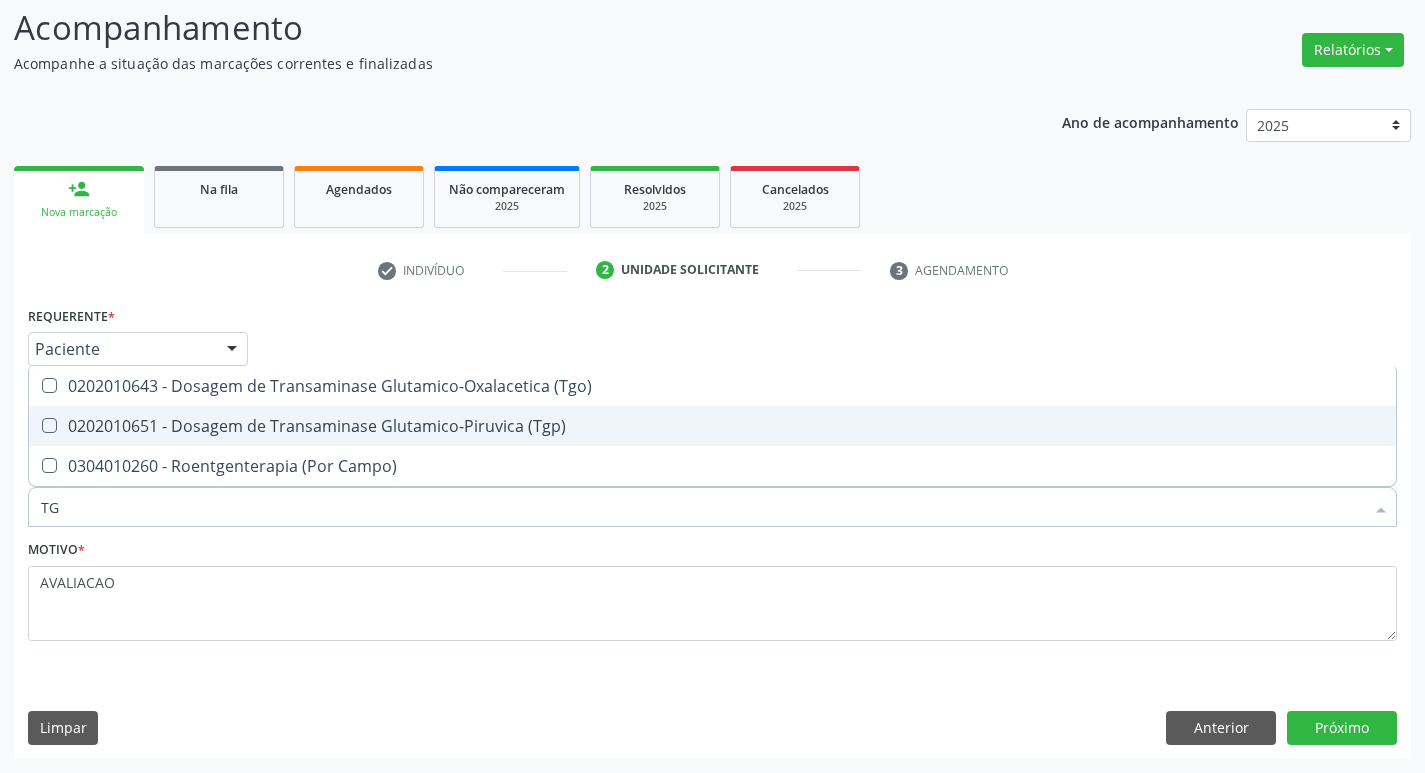 click on "0202010651 - Dosagem de Transaminase Glutamico-Piruvica (Tgp)" at bounding box center (712, 426) 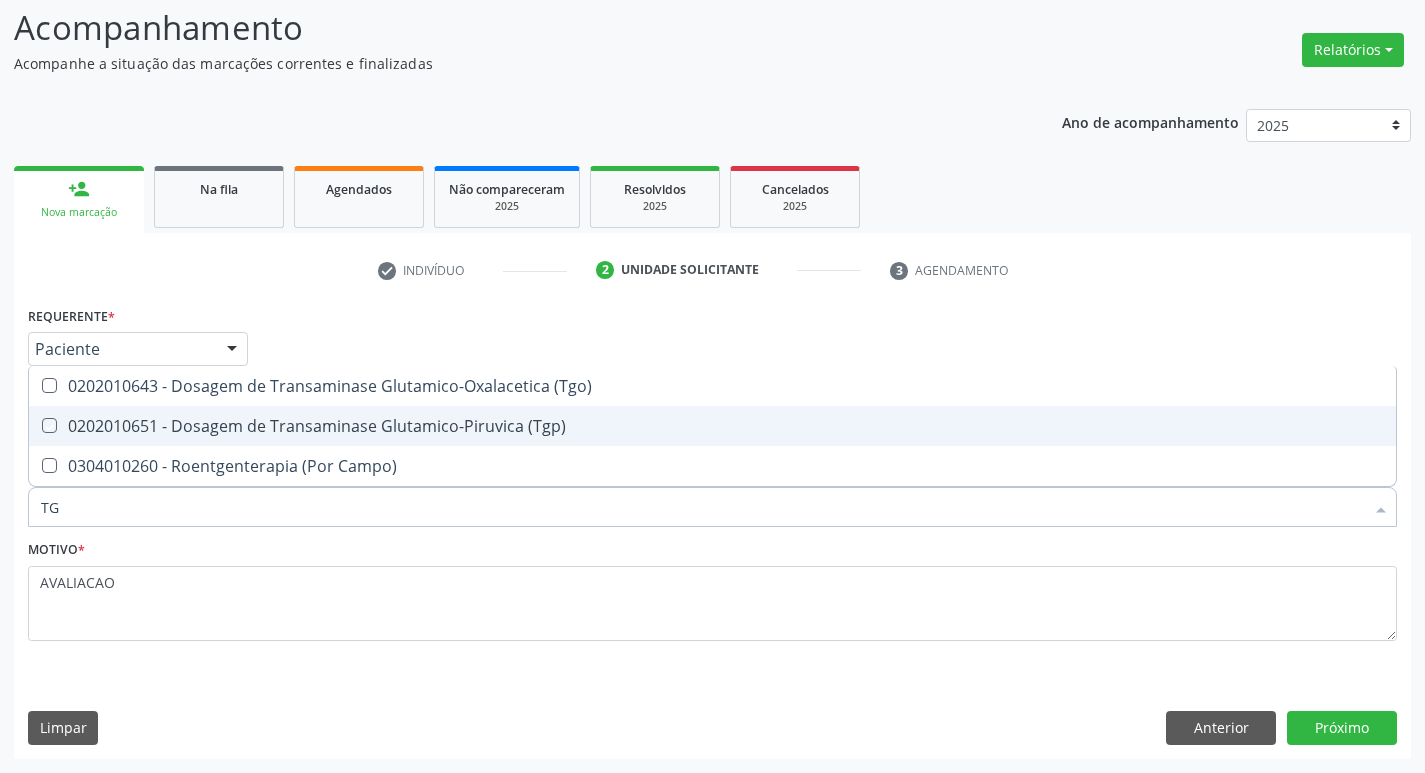 checkbox on "true" 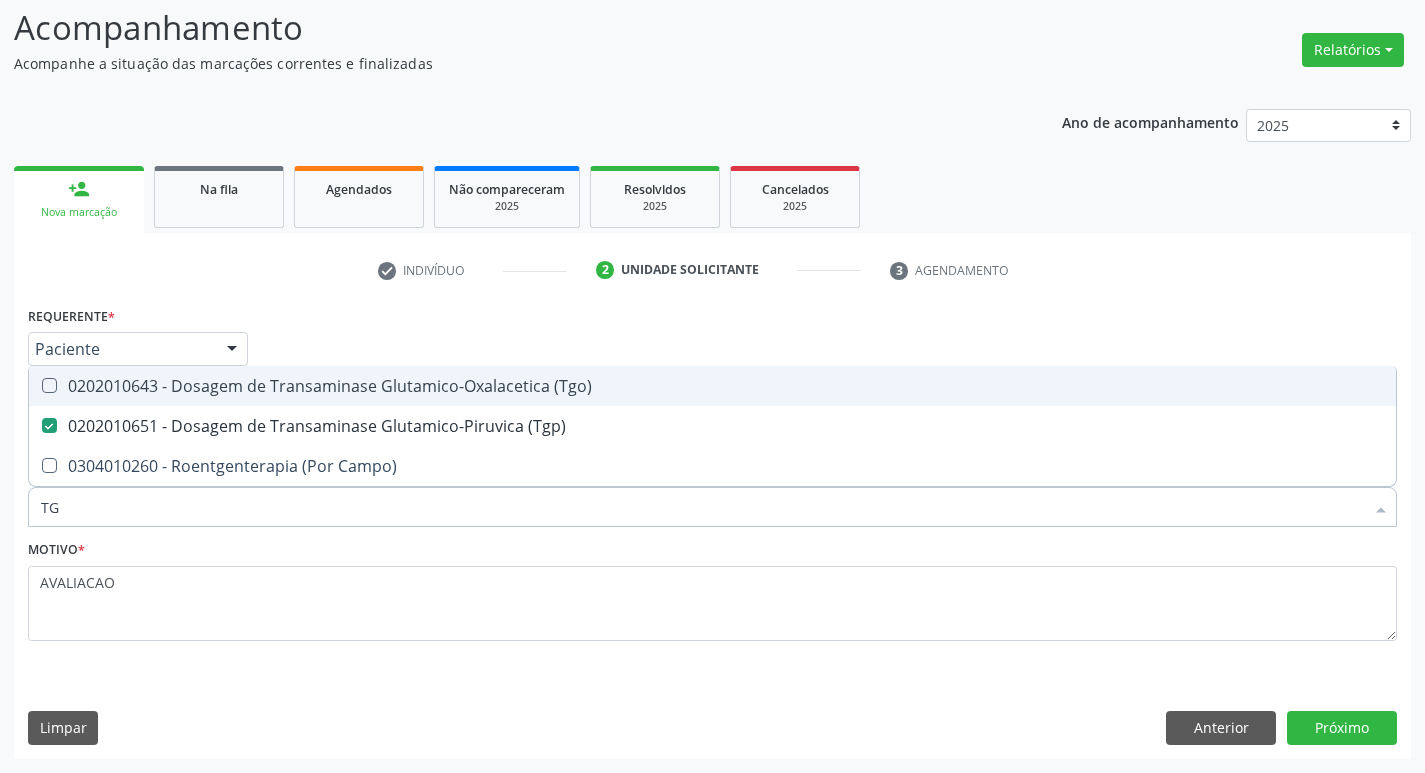 click on "0202010643 - Dosagem de Transaminase Glutamico-Oxalacetica (Tgo)" at bounding box center [712, 386] 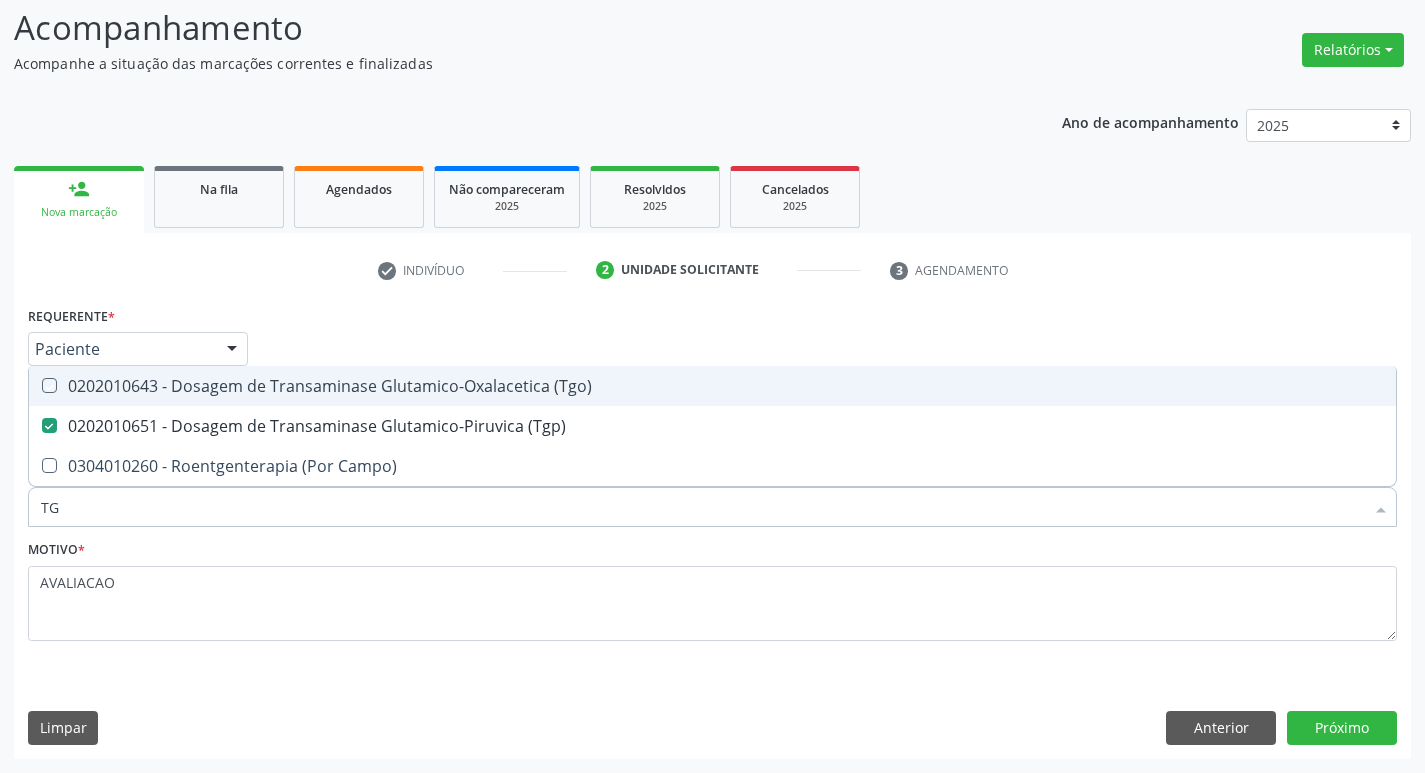 checkbox on "true" 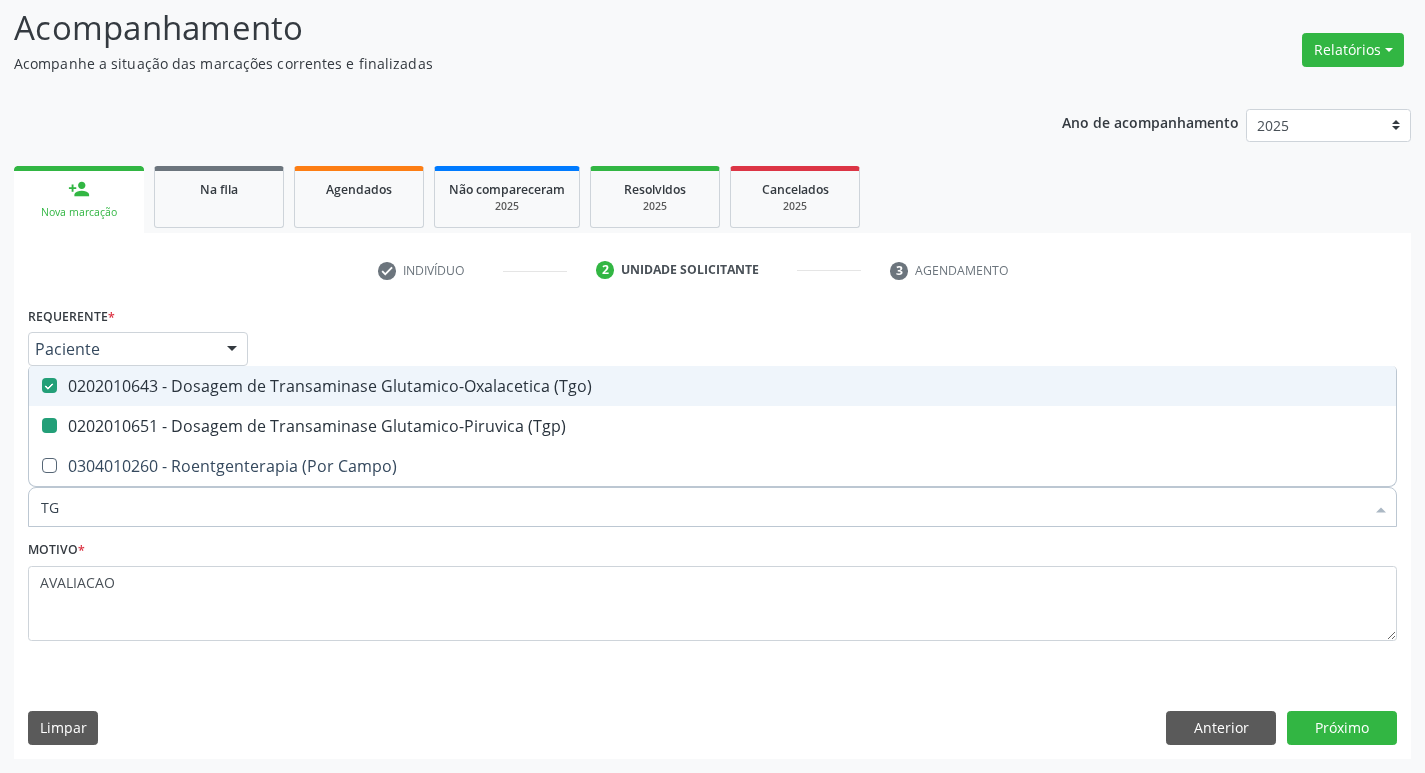 type on "T" 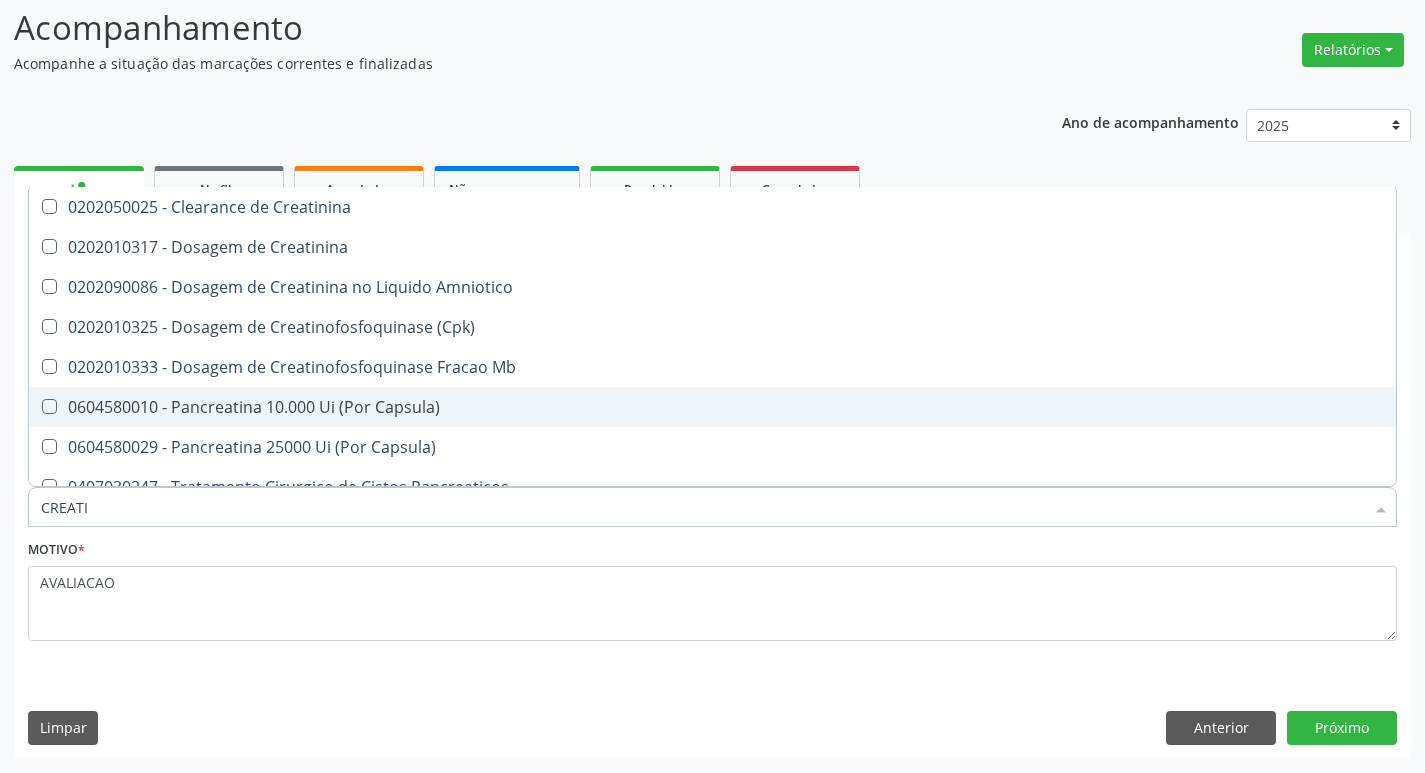type on "CREATIN" 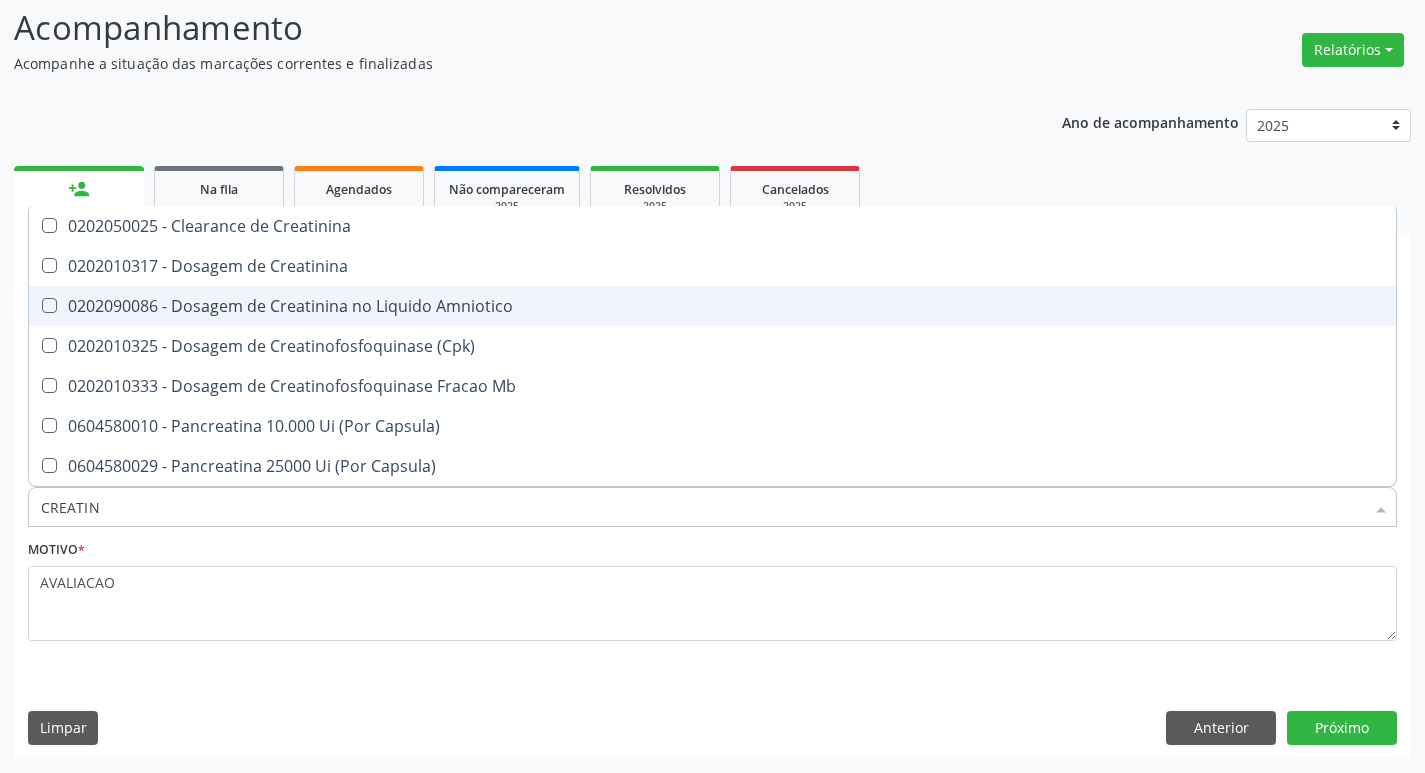 click on "0202010317 - Dosagem de Creatinina" at bounding box center [712, 266] 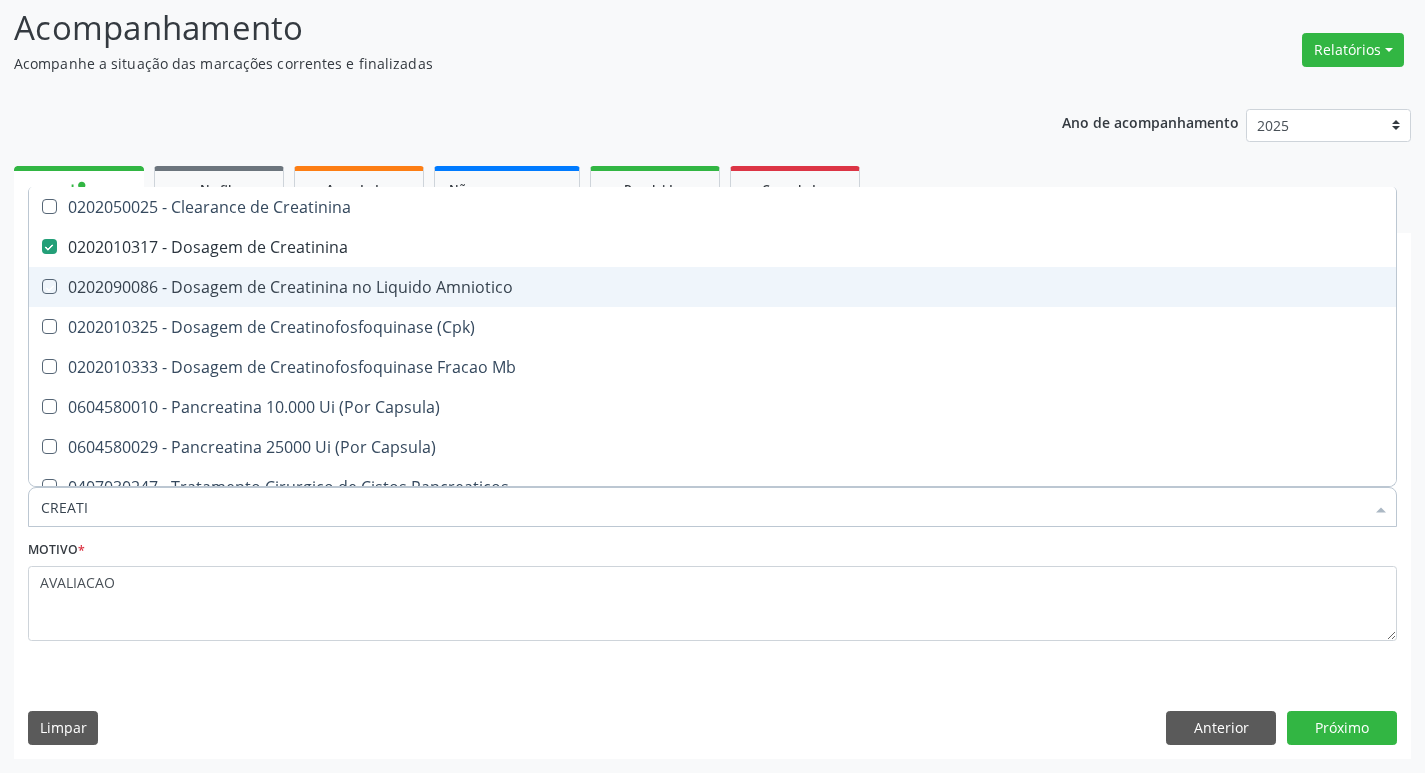 type on "CREAT" 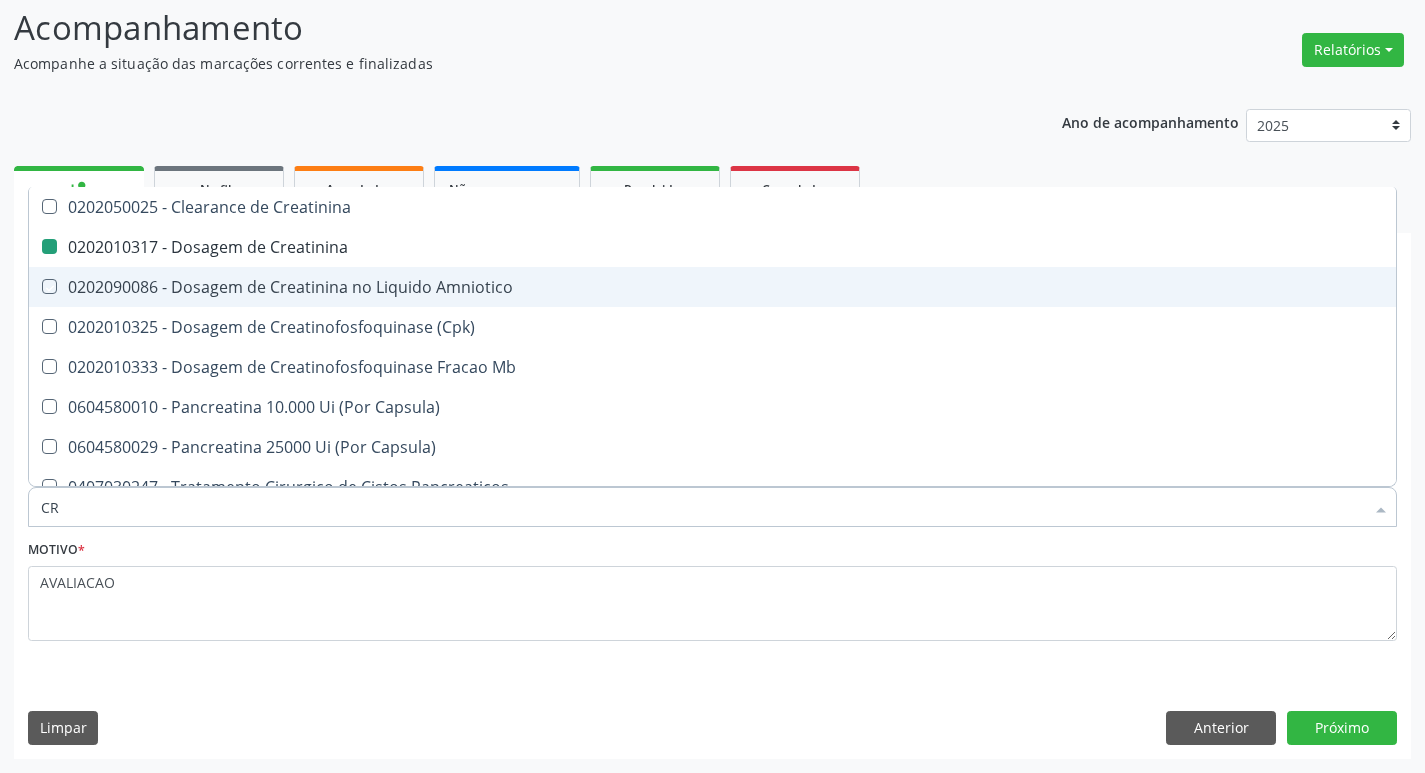 type on "C" 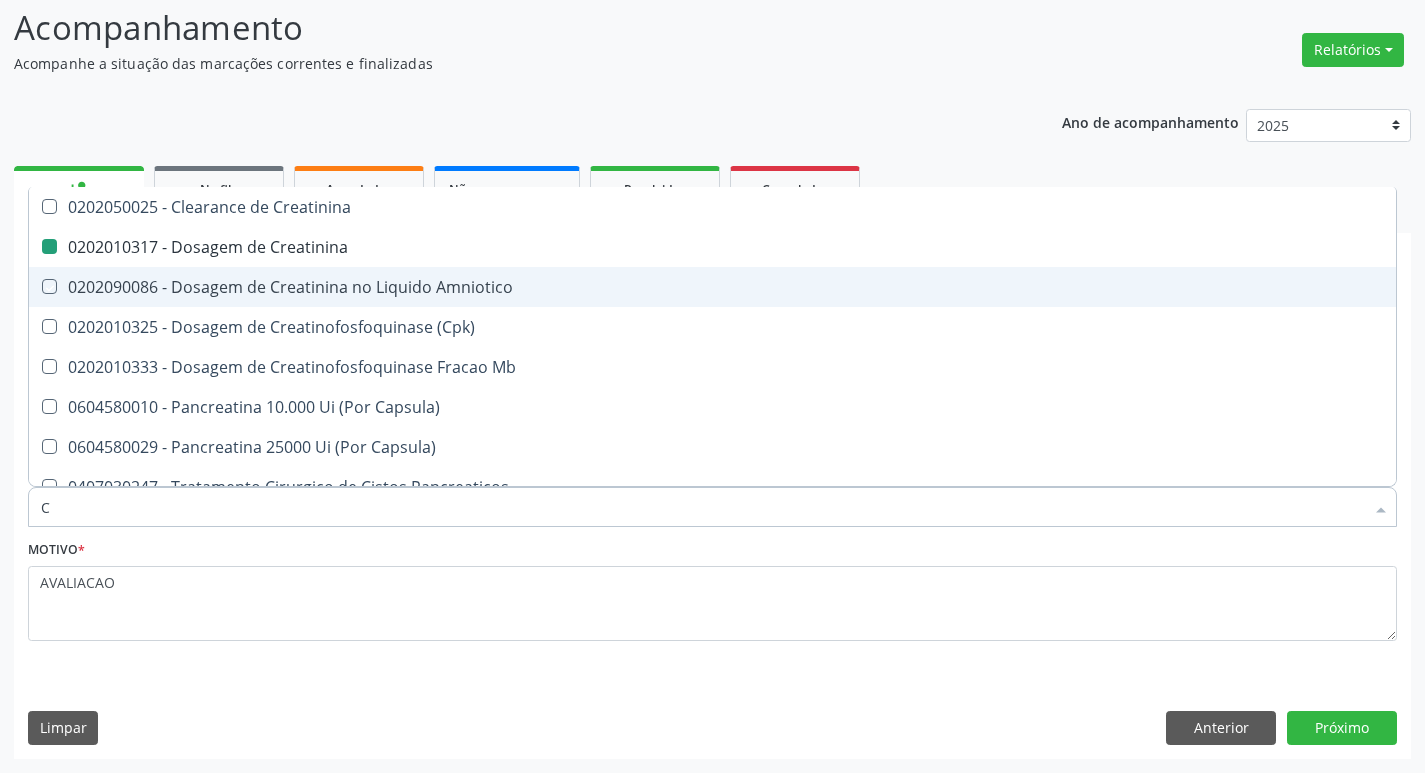 type 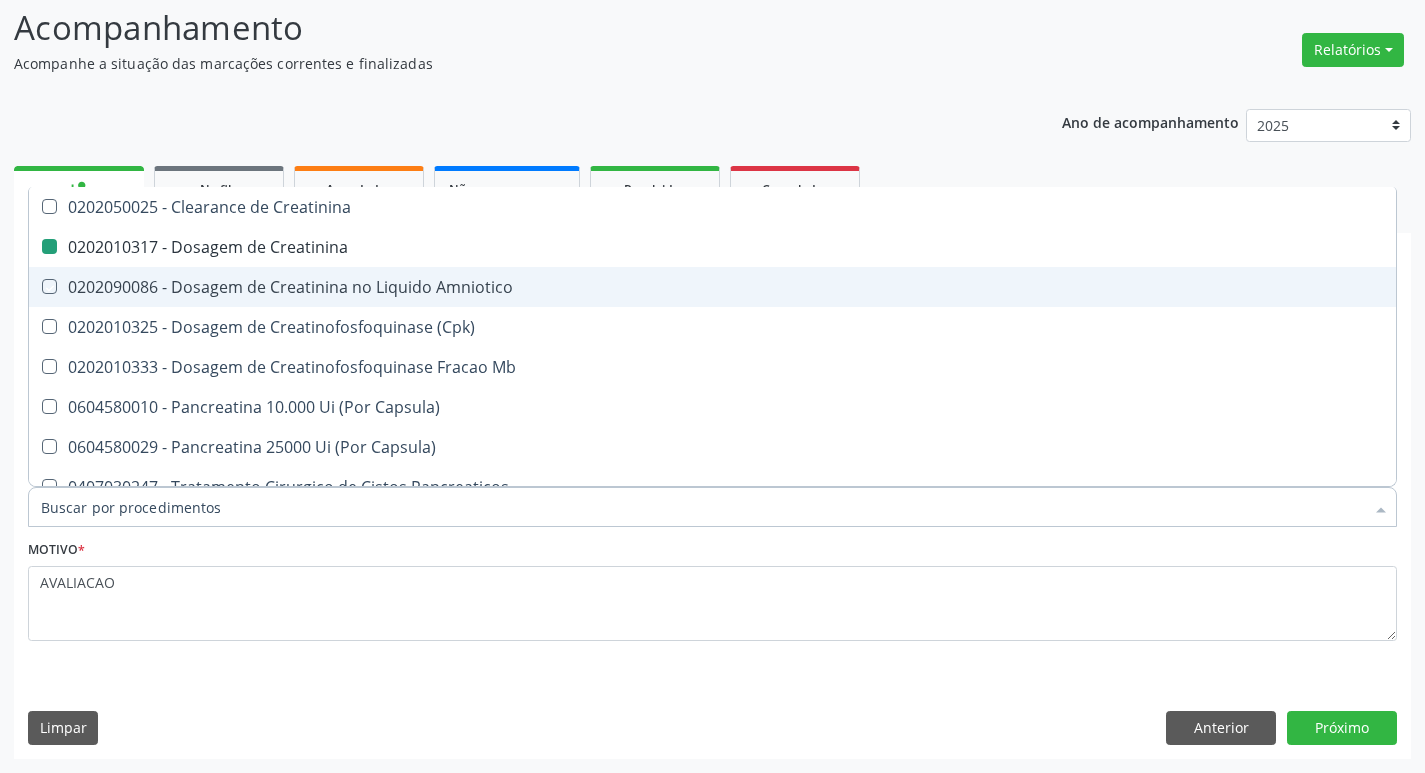 checkbox on "false" 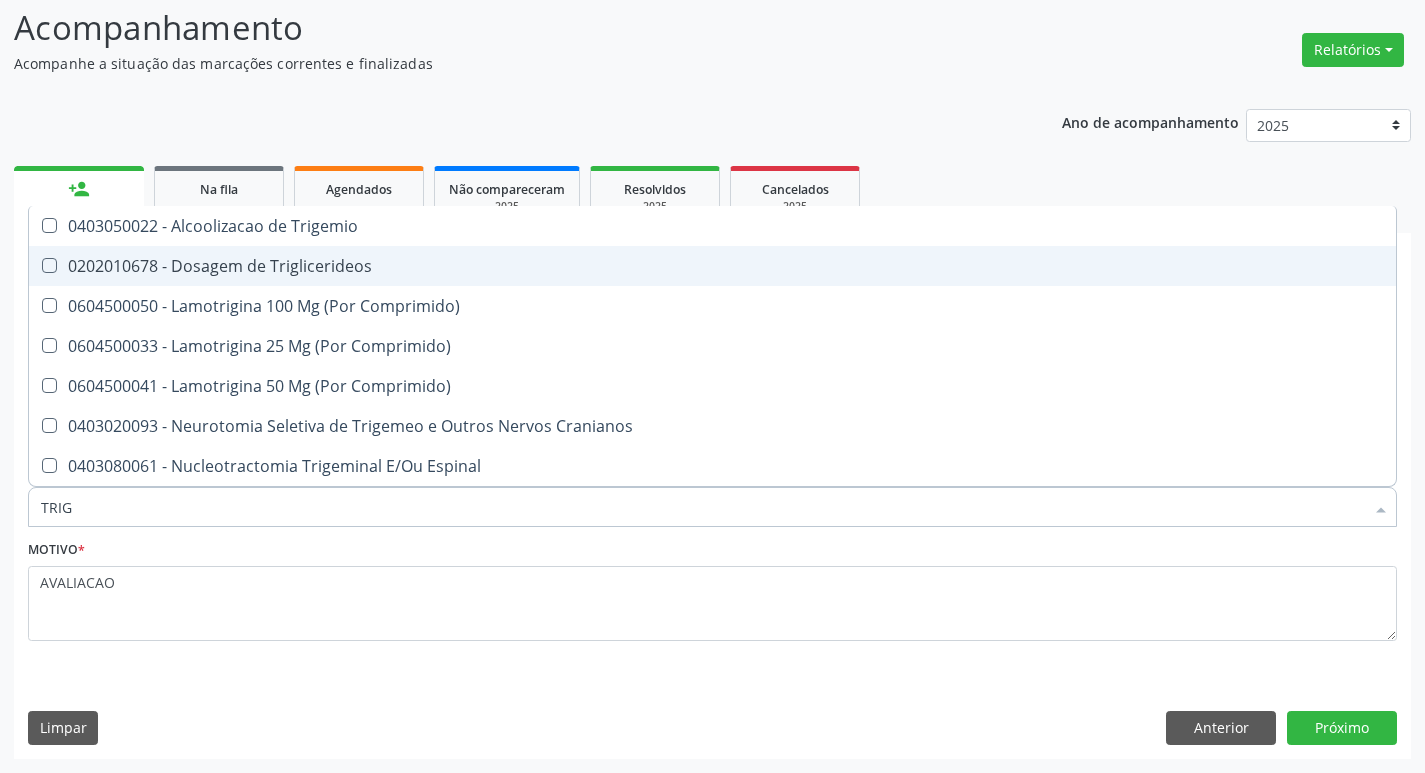 type on "TRIGL" 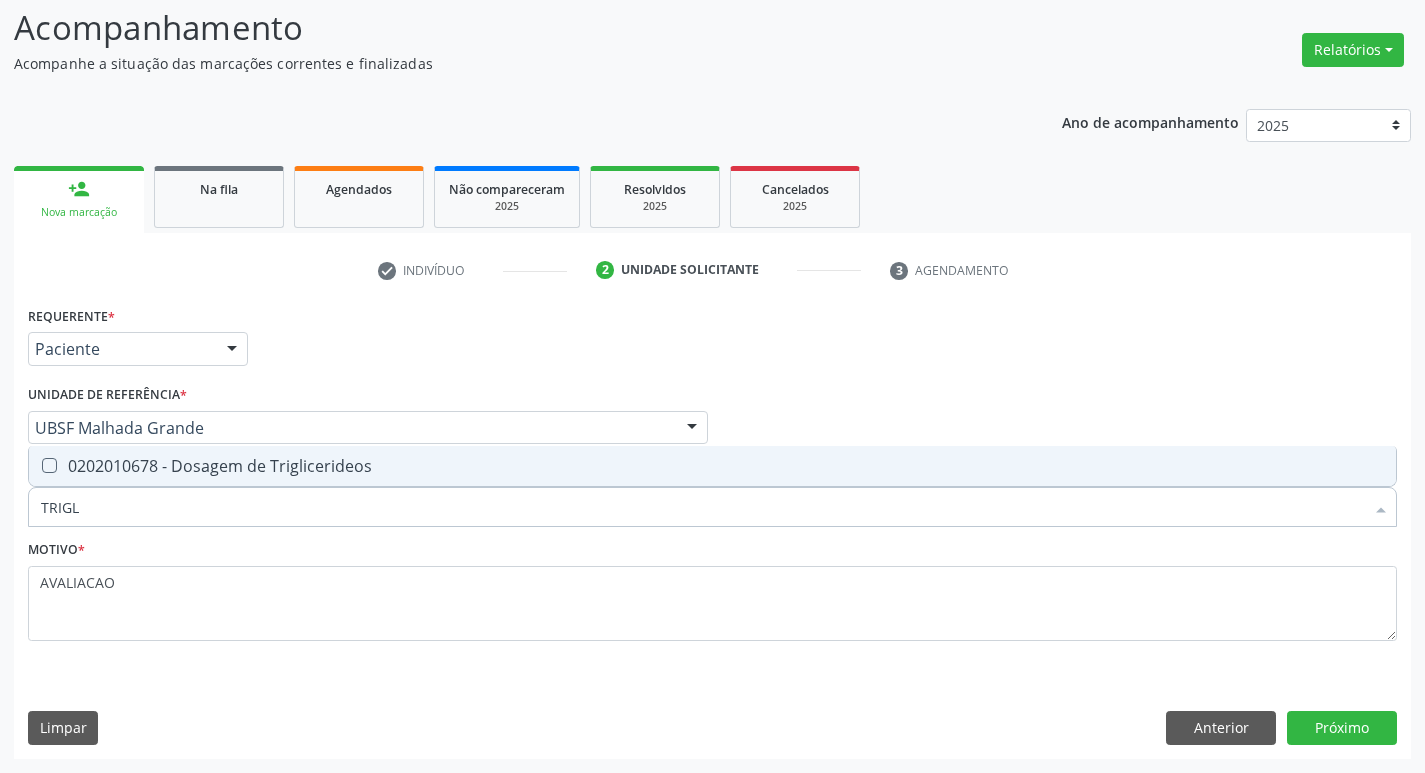 click on "0202010678 - Dosagem de Triglicerideos" at bounding box center [712, 466] 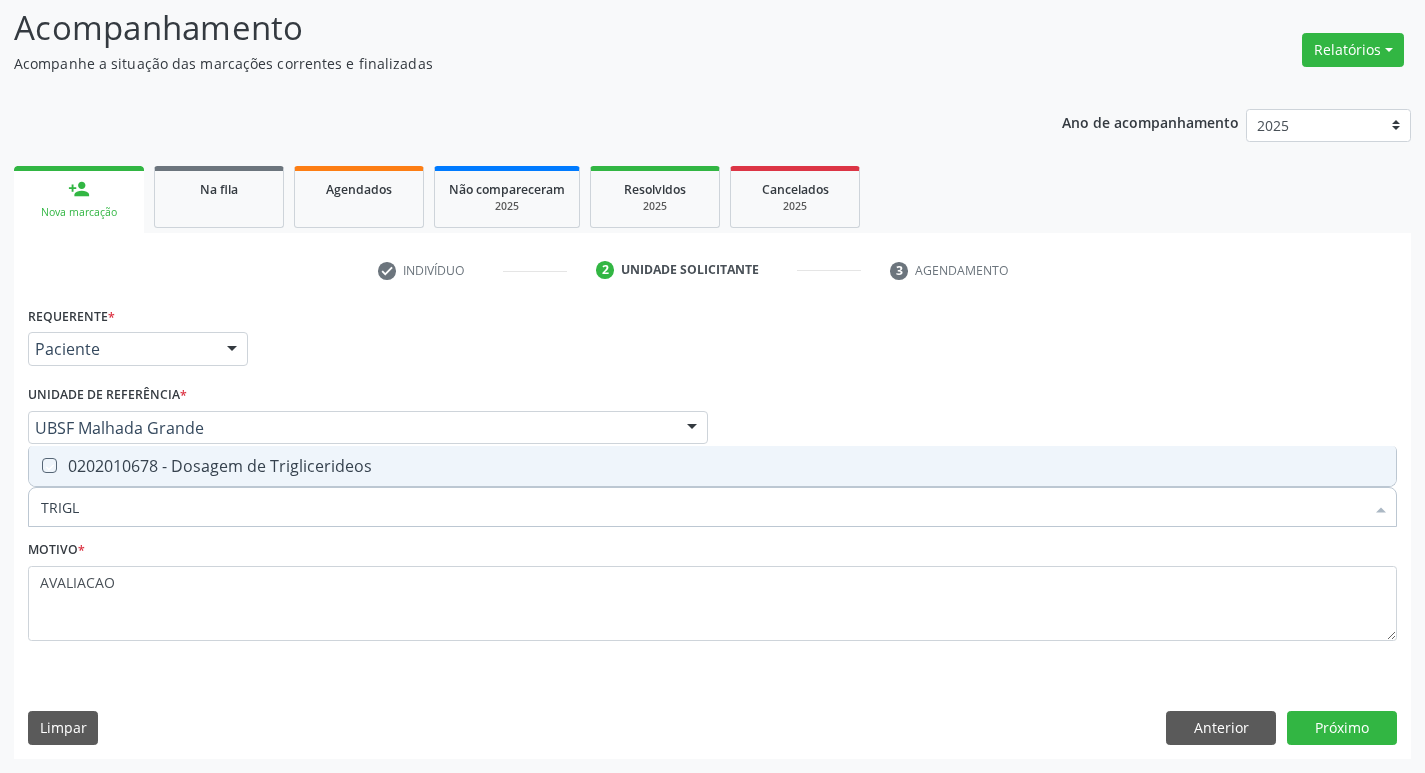 checkbox on "true" 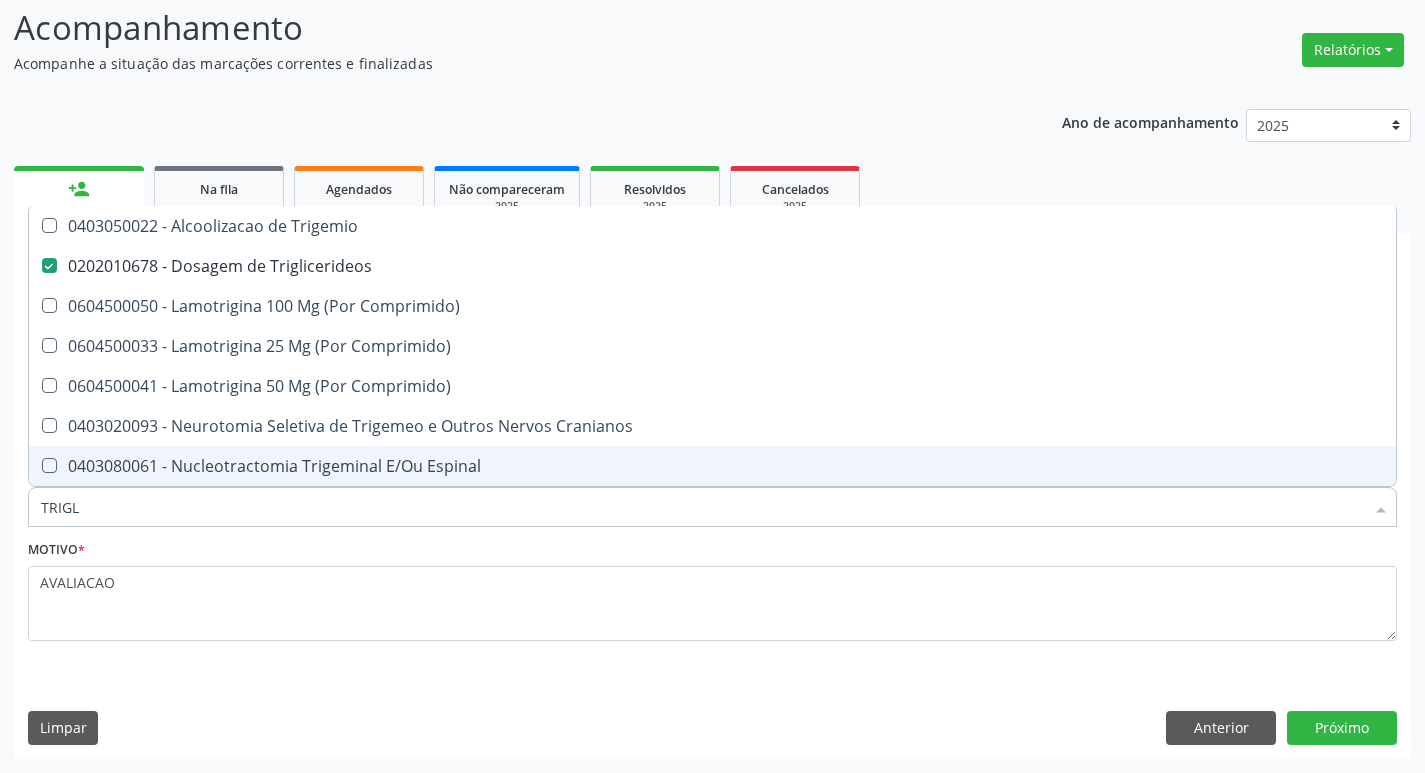 type on "TRIG" 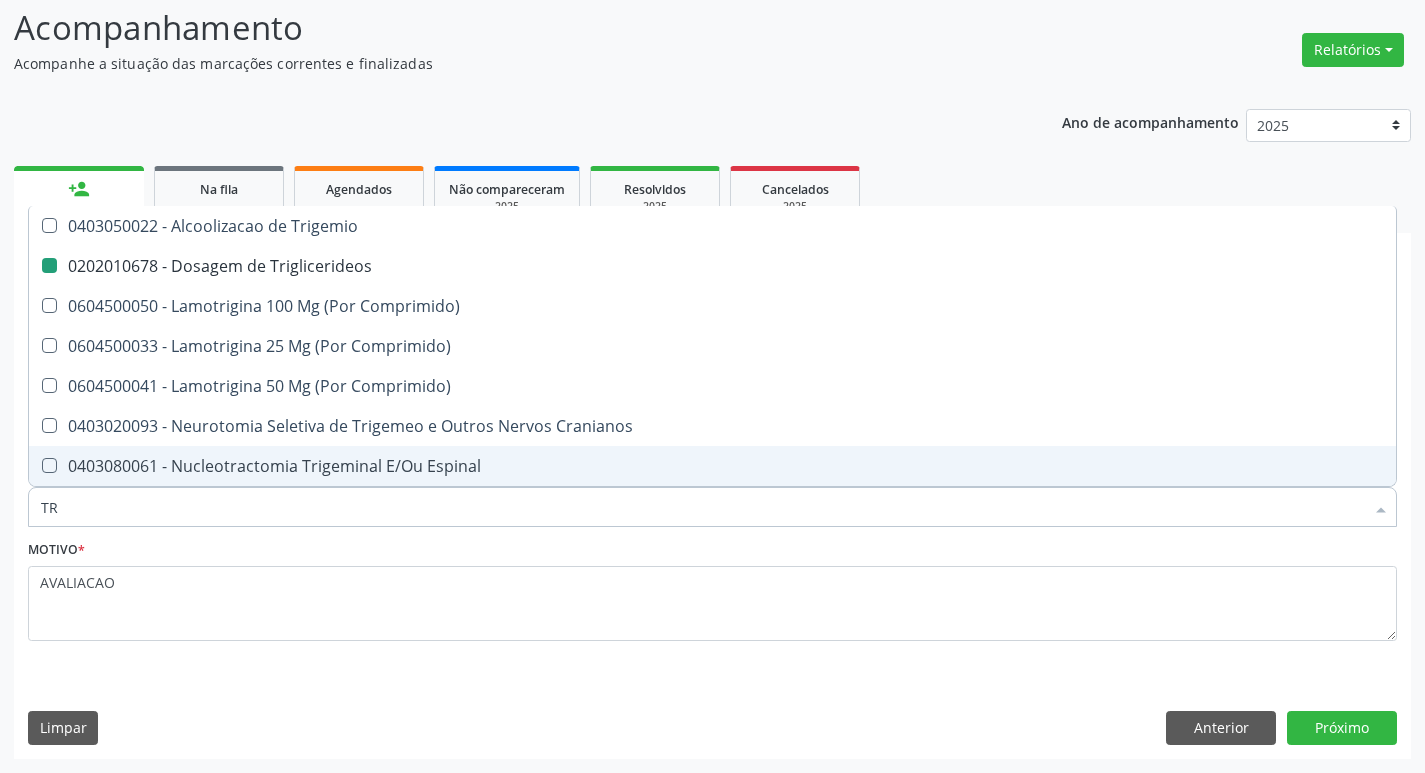 type on "T" 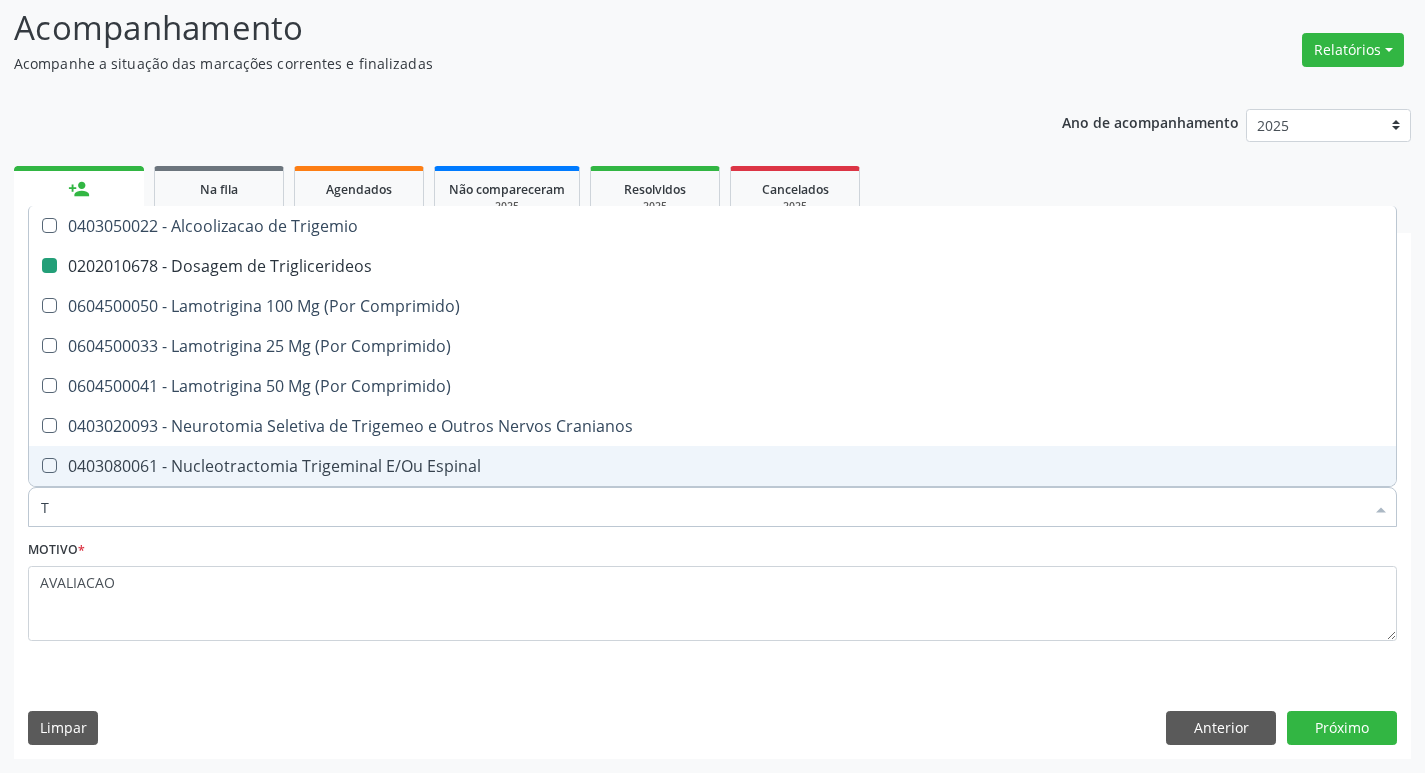 type 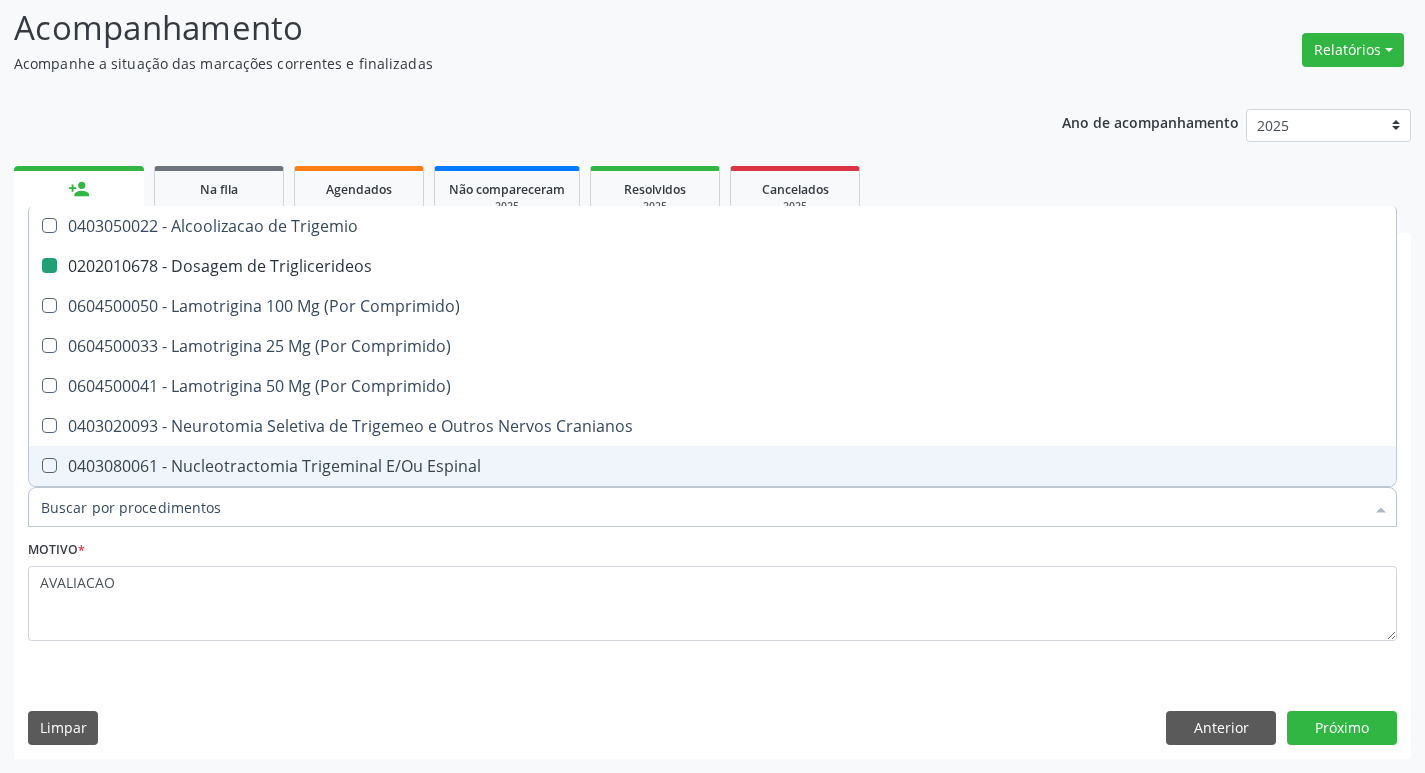 checkbox on "false" 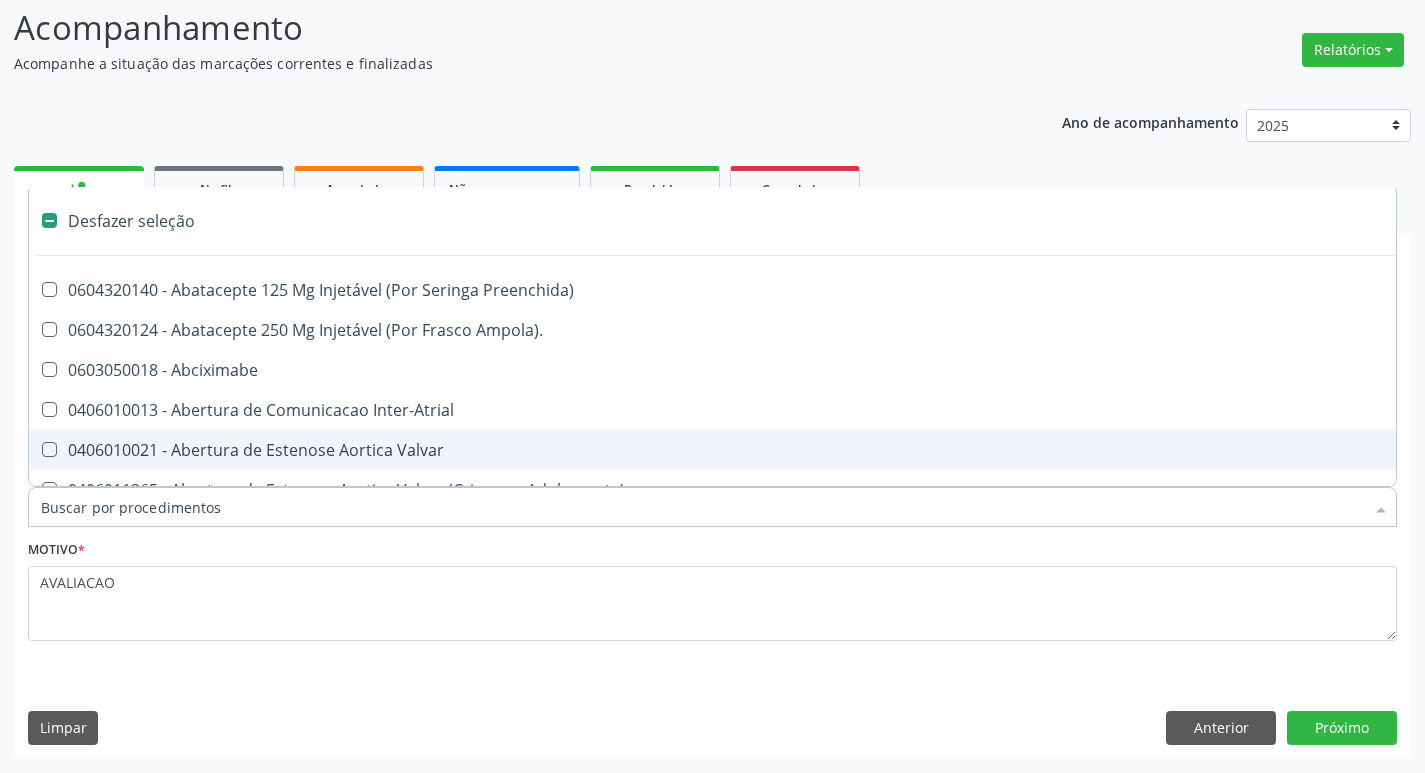 type on "B" 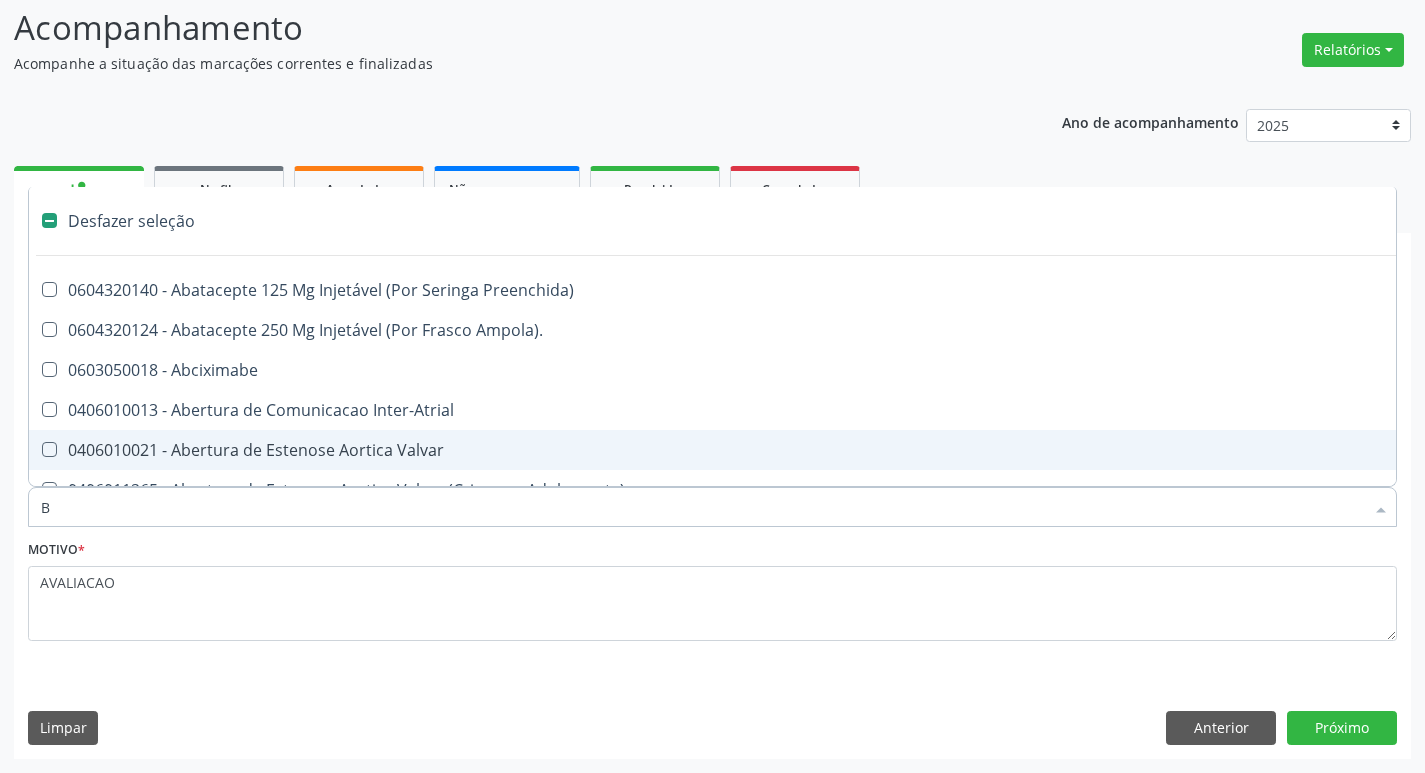 checkbox on "true" 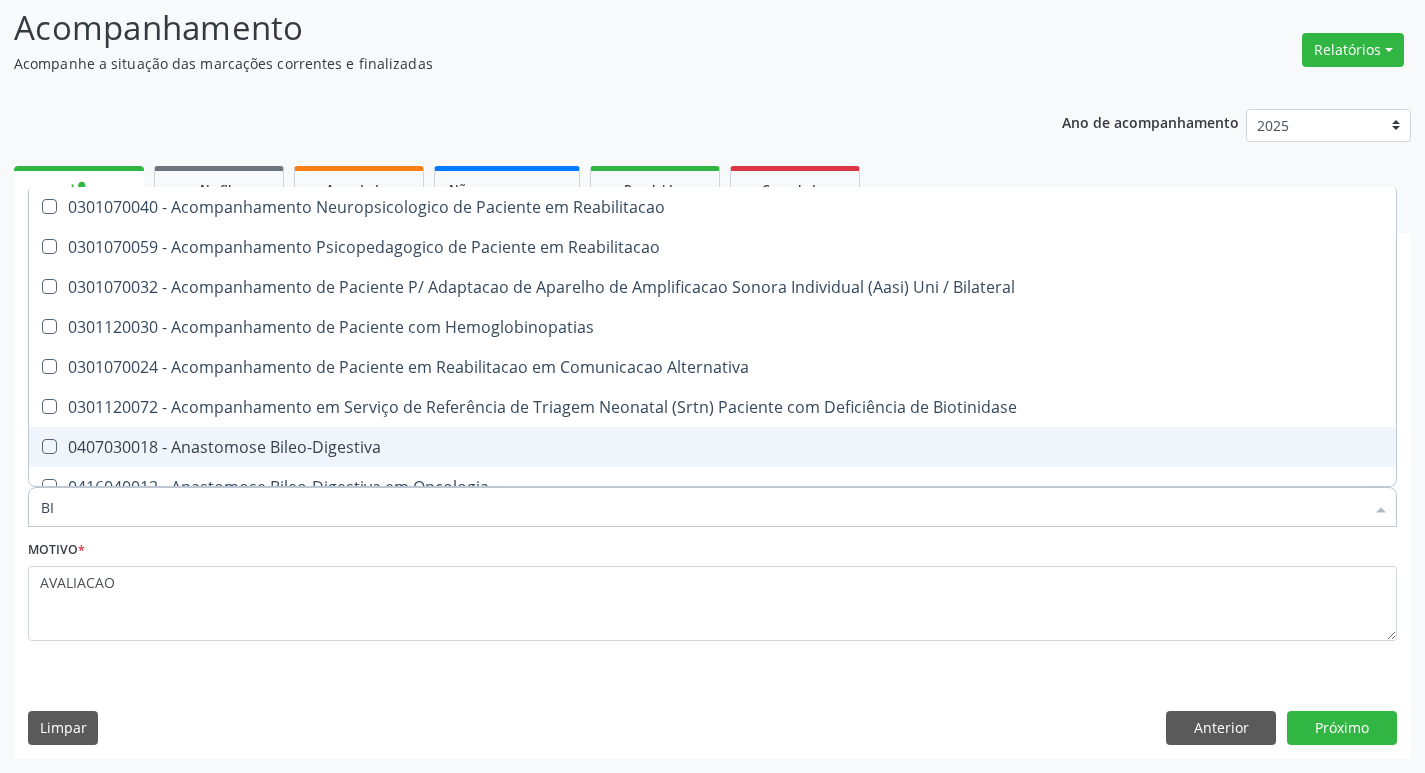 type on "BILIRR" 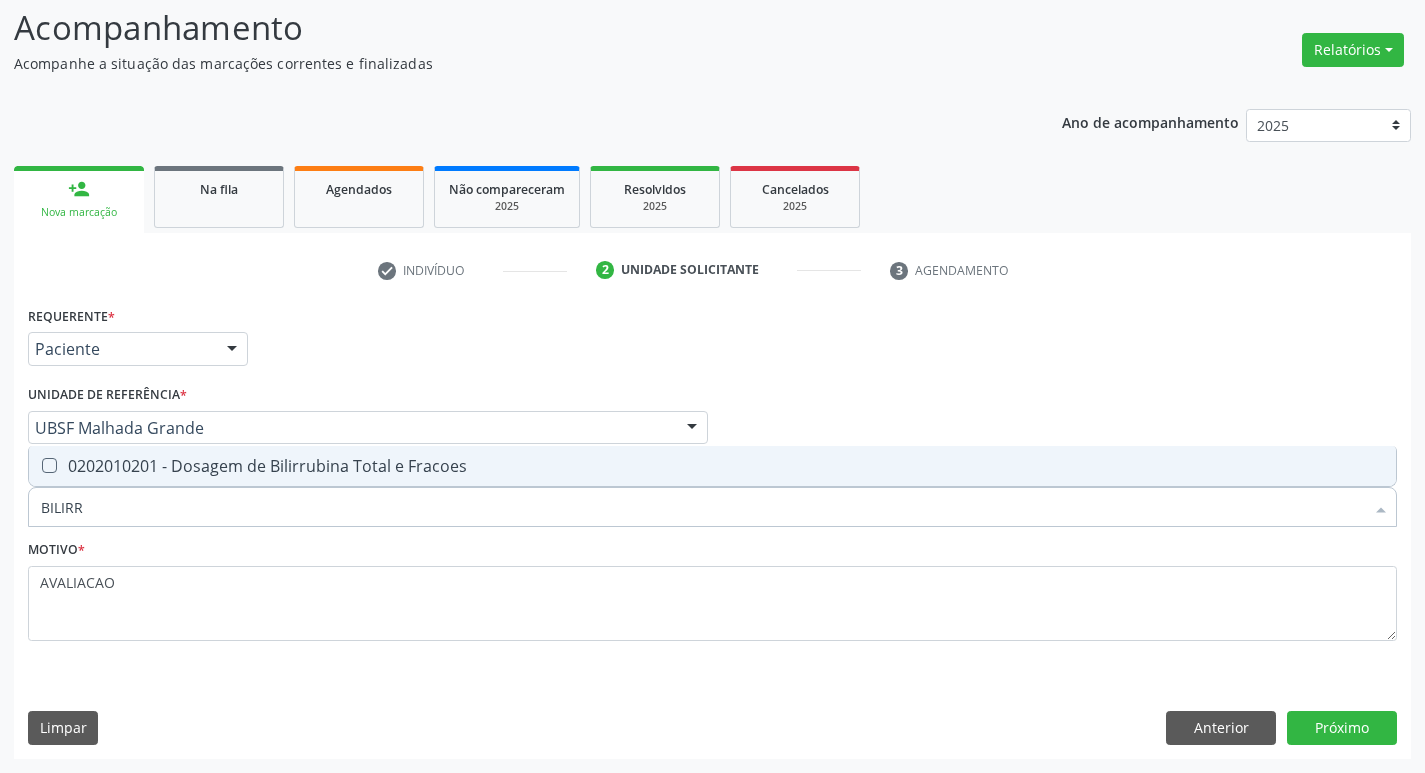 click on "0202010201 - Dosagem de Bilirrubina Total e Fracoes" at bounding box center [712, 466] 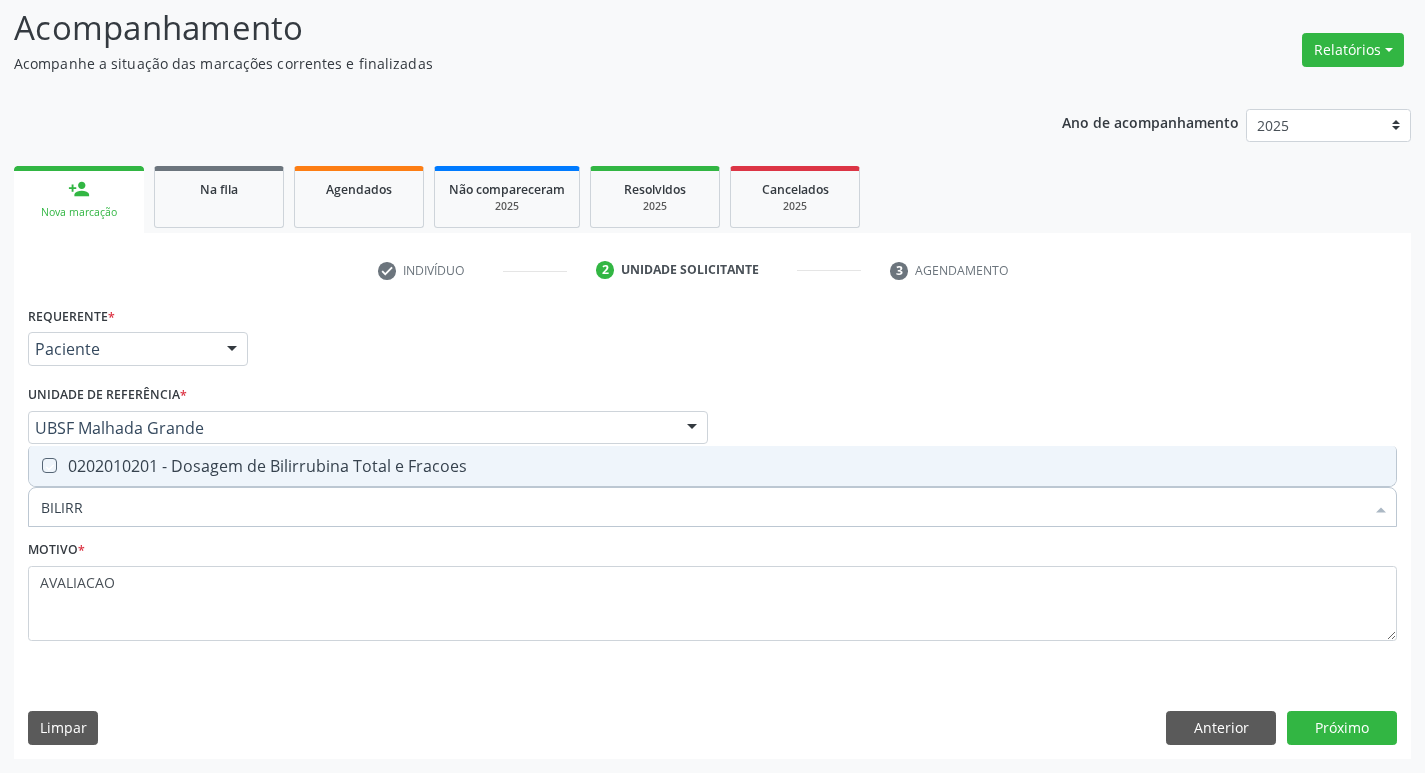 checkbox on "true" 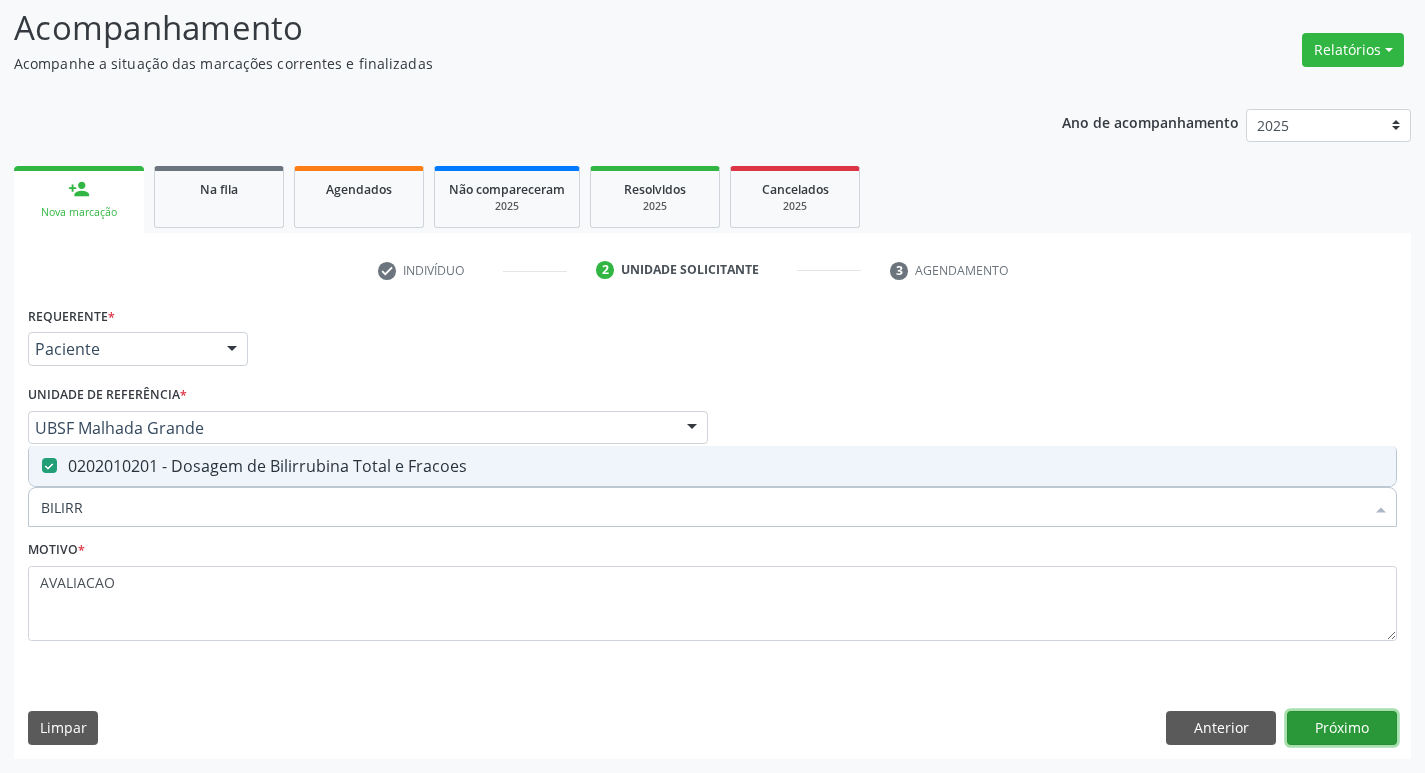 click on "Próximo" at bounding box center [1342, 728] 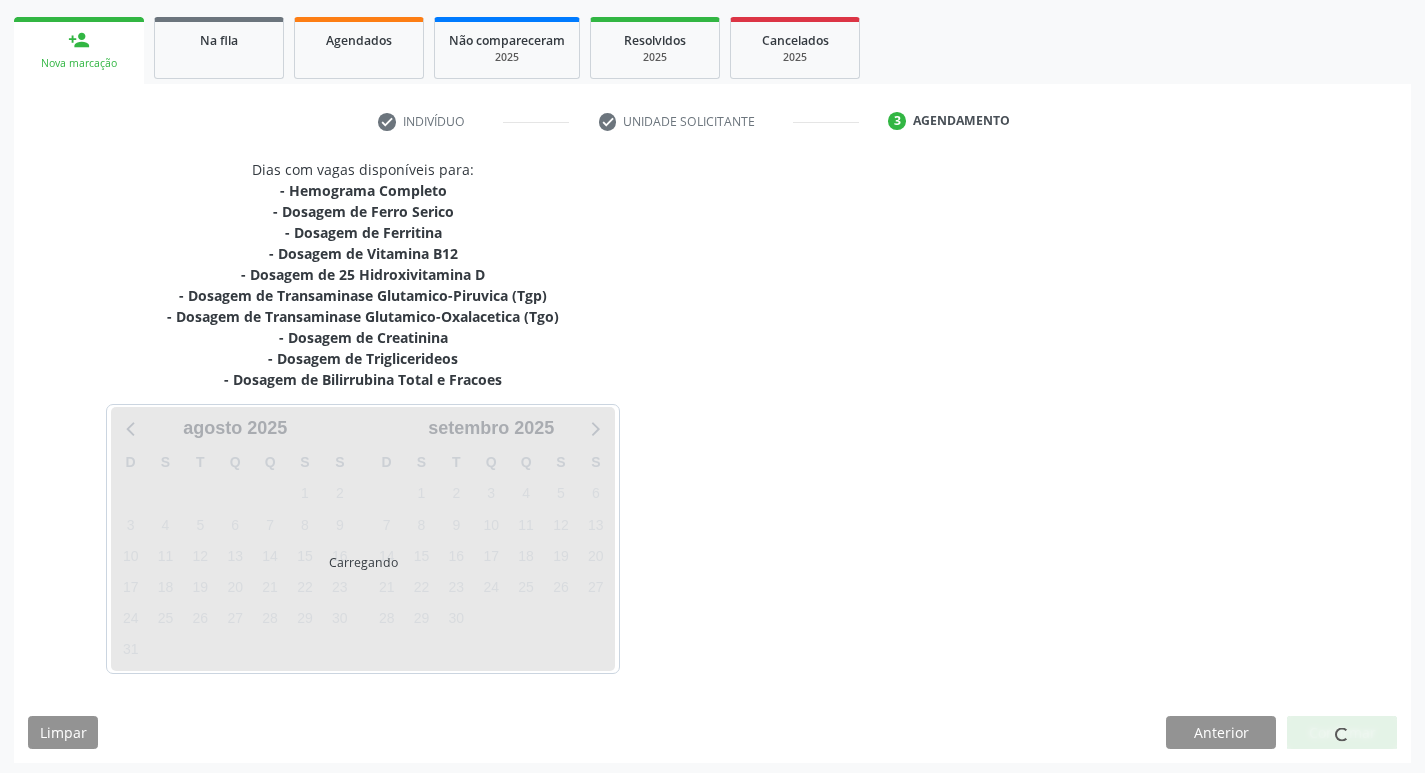 scroll, scrollTop: 286, scrollLeft: 0, axis: vertical 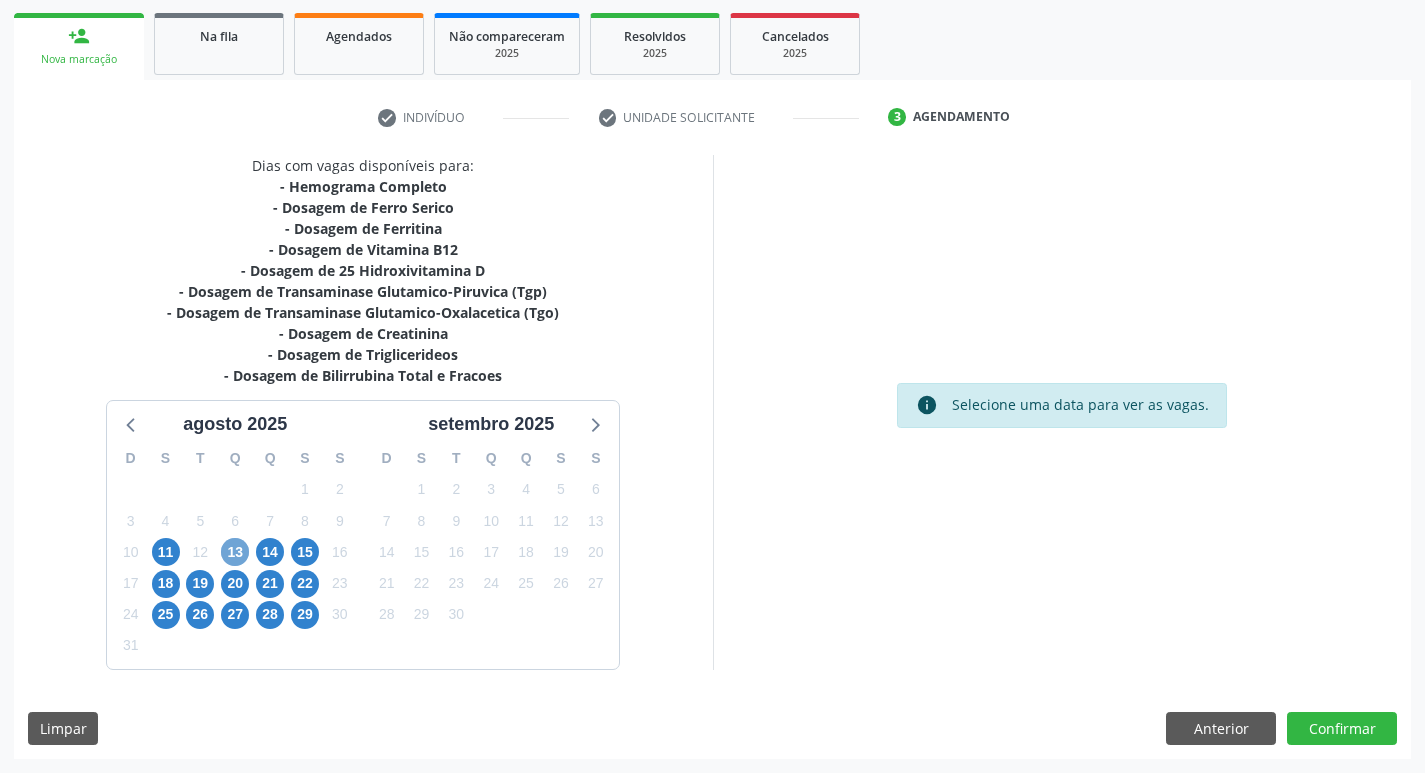 click on "13" at bounding box center (235, 552) 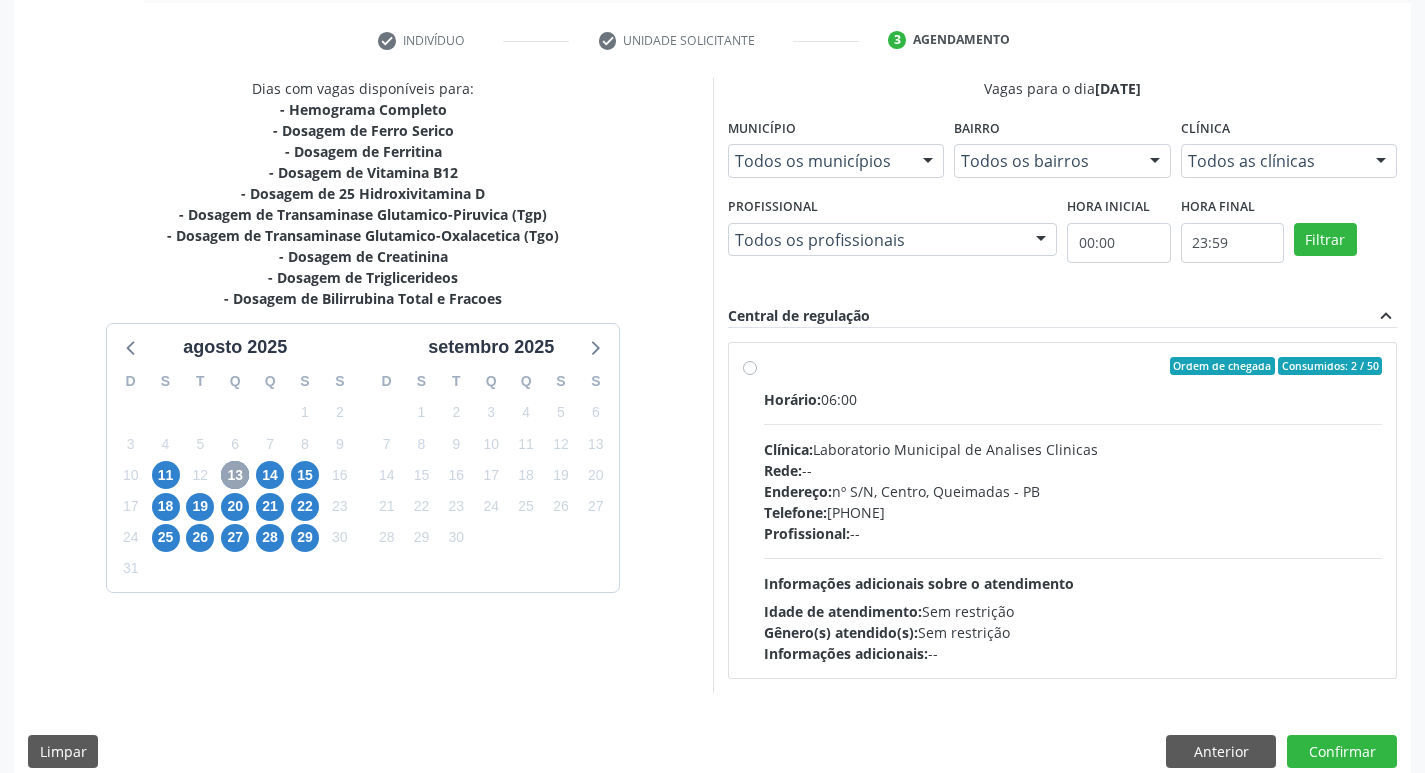 scroll, scrollTop: 386, scrollLeft: 0, axis: vertical 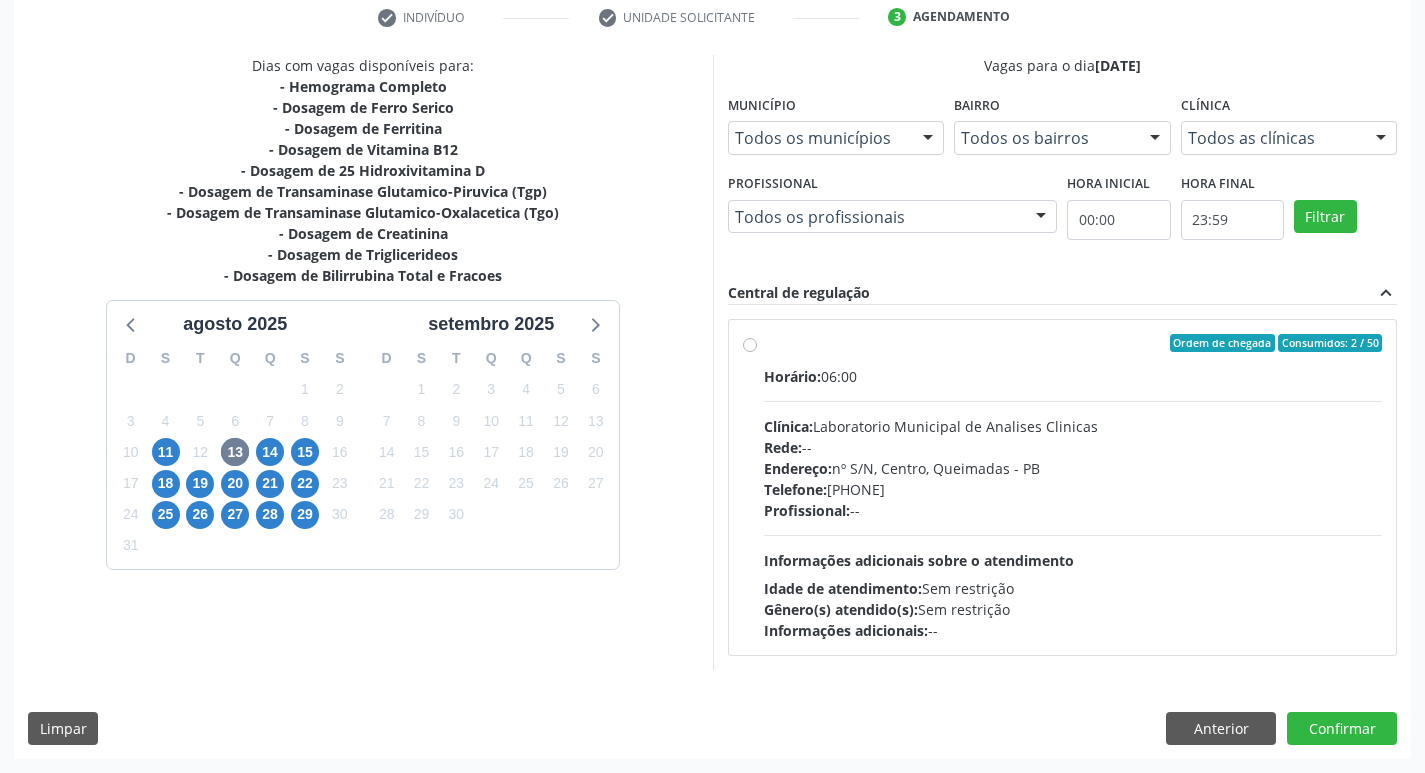 click on "Rede:
--" at bounding box center [1073, 447] 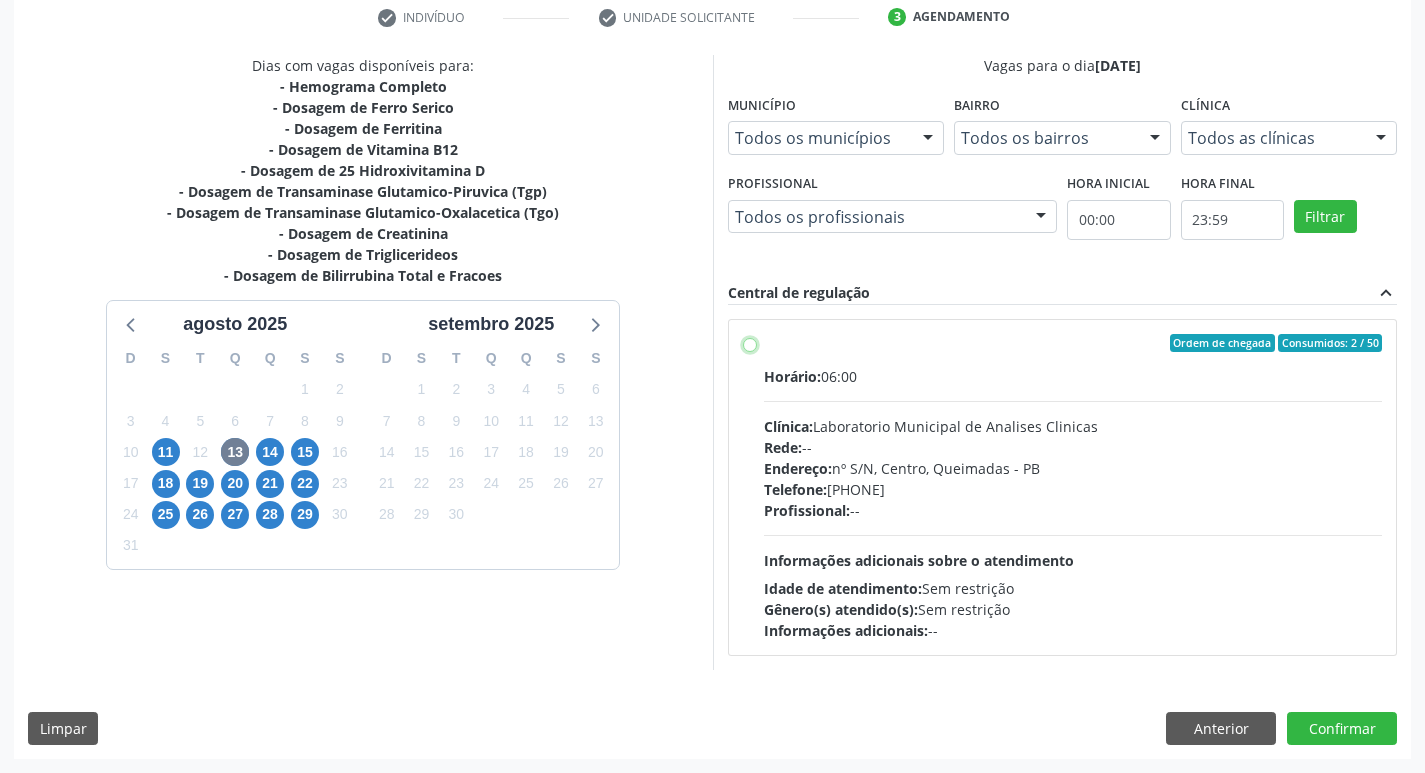 click on "Ordem de chegada
Consumidos: 2 / 50
Horário:   06:00
Clínica:  Laboratorio Municipal de Analises Clinicas
Rede:
--
Endereço:   nº S/N, Centro, [CITY] - [STATE]
Telefone:   [PHONE]
Profissional:
--
Informações adicionais sobre o atendimento
Idade de atendimento:
Sem restrição
Gênero(s) atendido(s):
Sem restrição
Informações adicionais:
--" at bounding box center [750, 343] 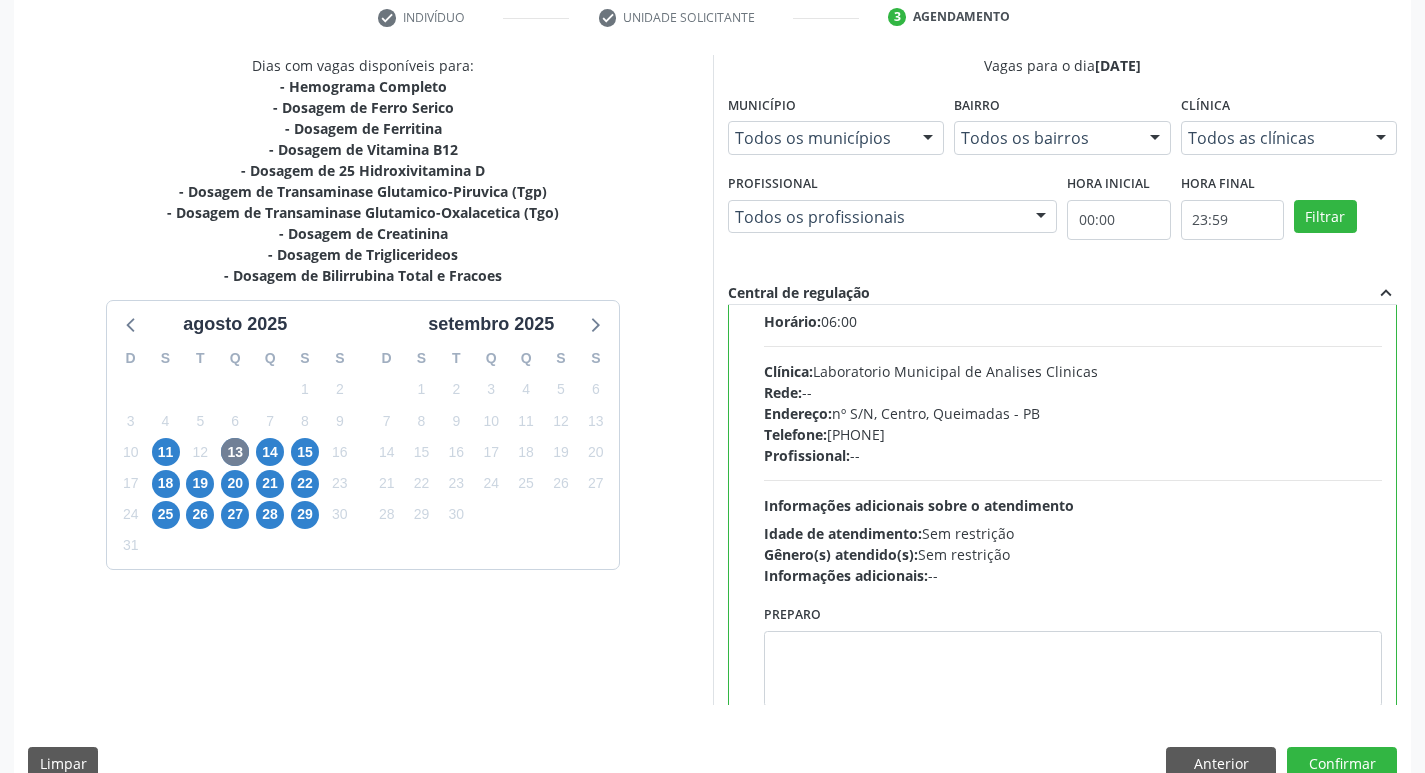 scroll, scrollTop: 99, scrollLeft: 0, axis: vertical 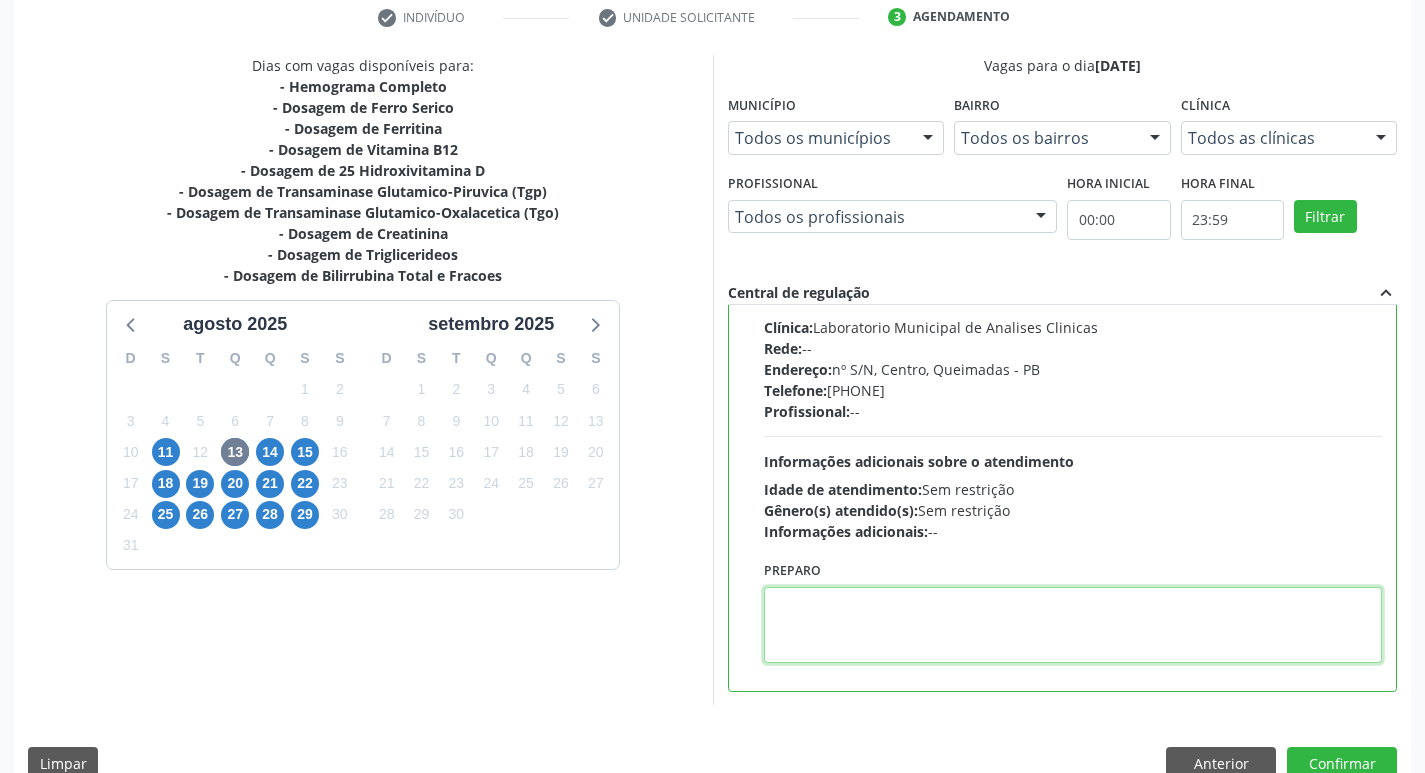 click at bounding box center (1073, 625) 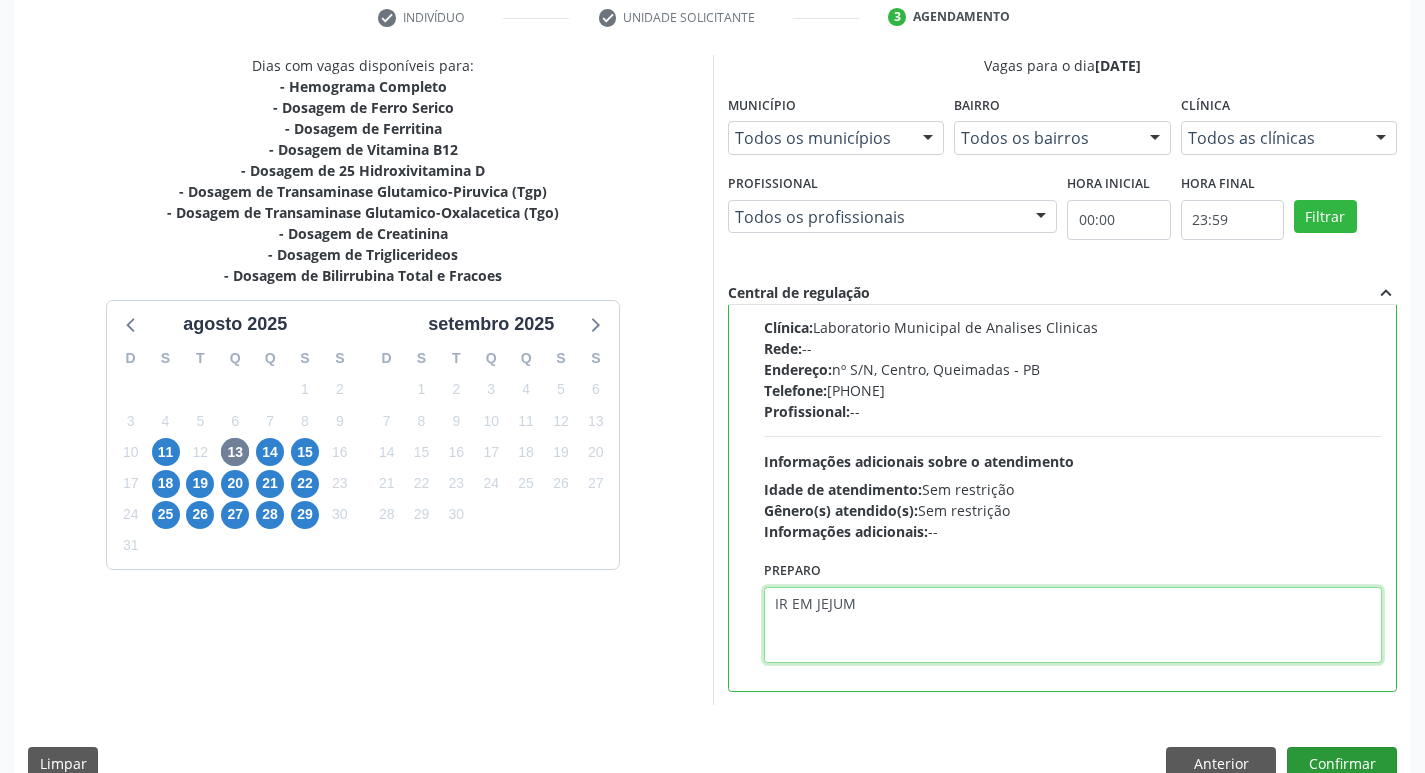scroll, scrollTop: 422, scrollLeft: 0, axis: vertical 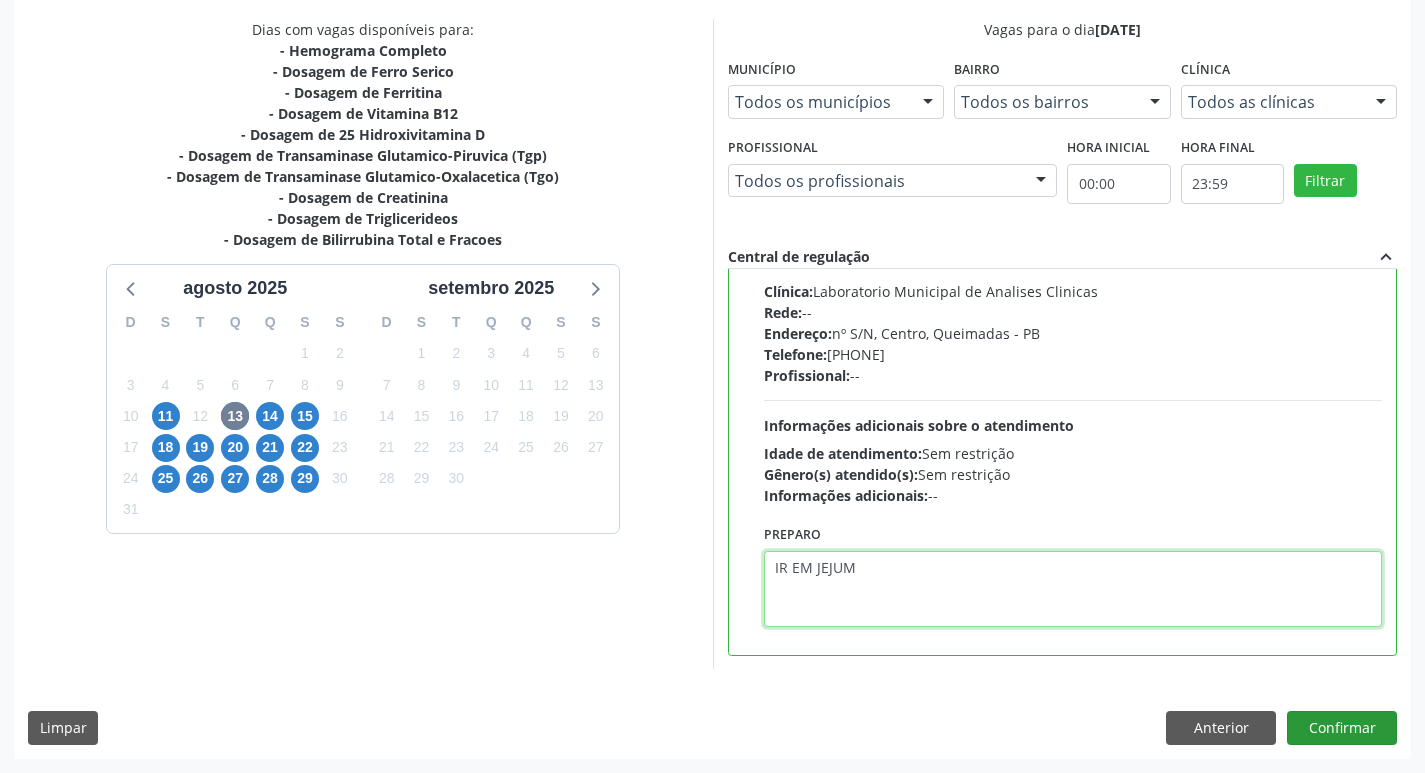 type on "IR EM JEJUM" 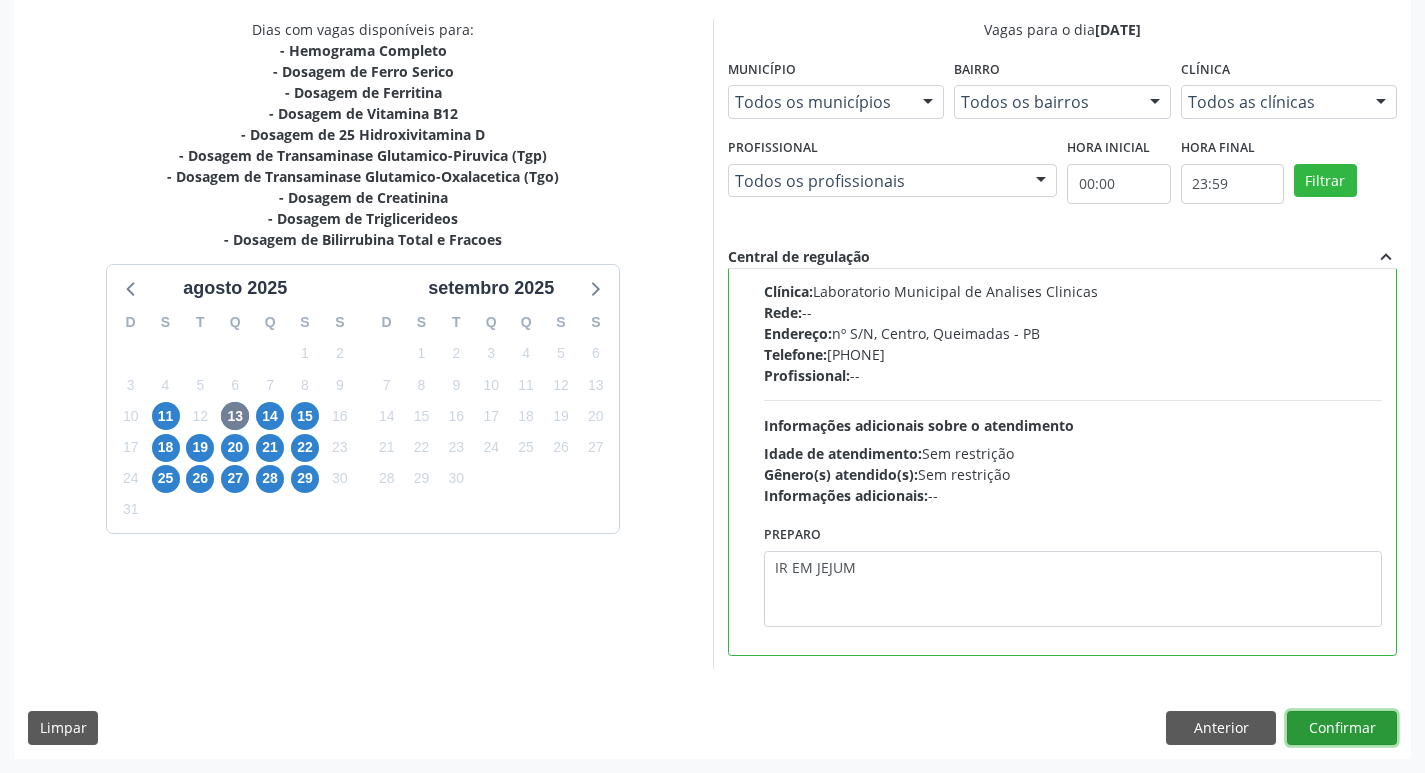 click on "Confirmar" at bounding box center (1342, 728) 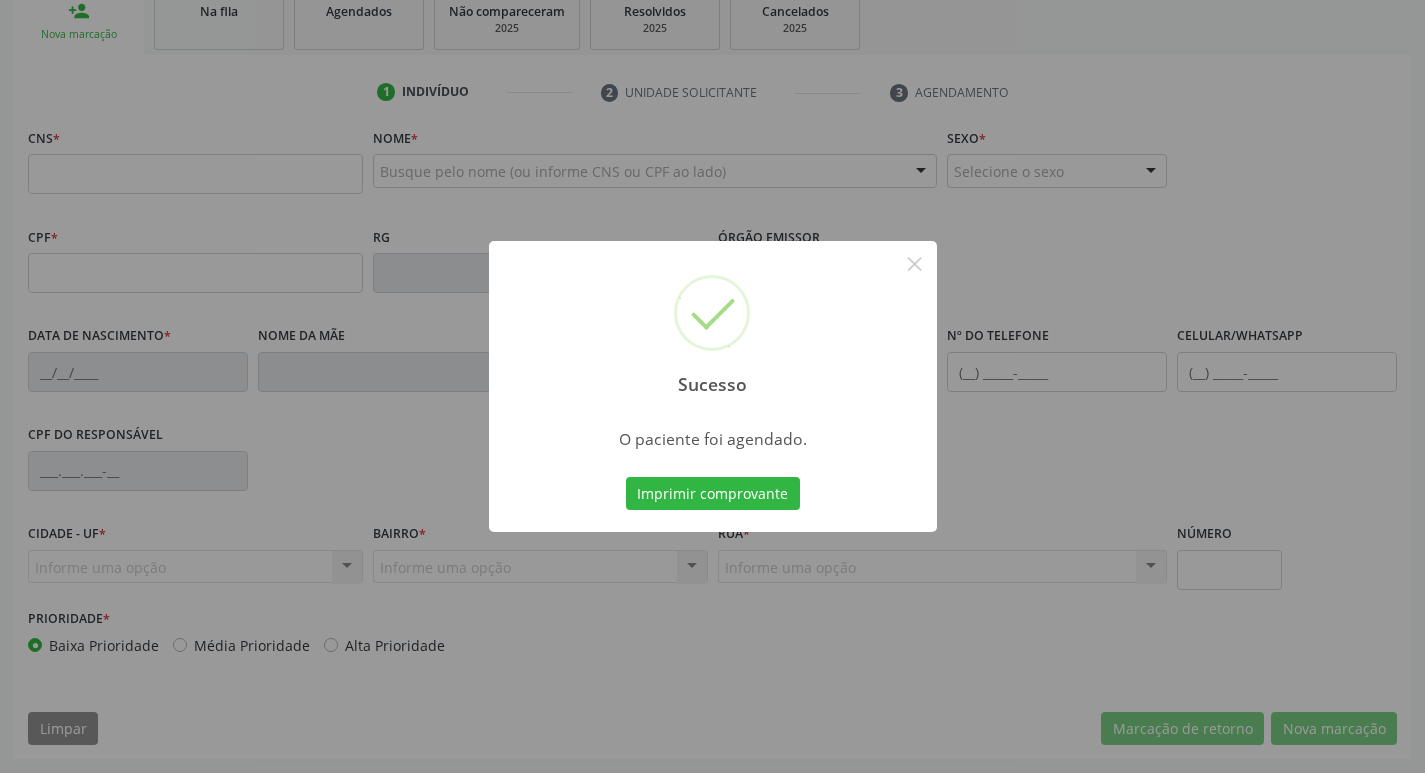 scroll, scrollTop: 0, scrollLeft: 0, axis: both 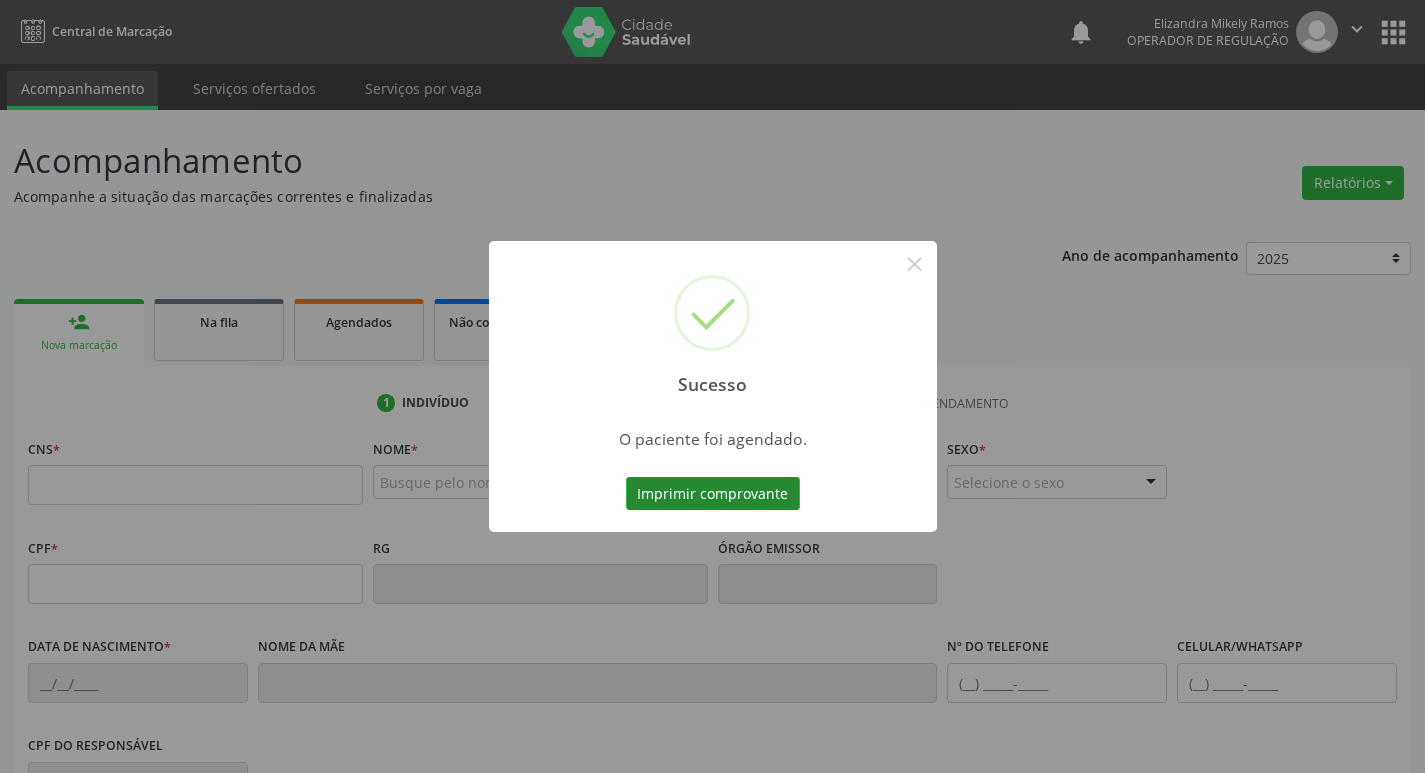 click on "Imprimir comprovante" at bounding box center (713, 494) 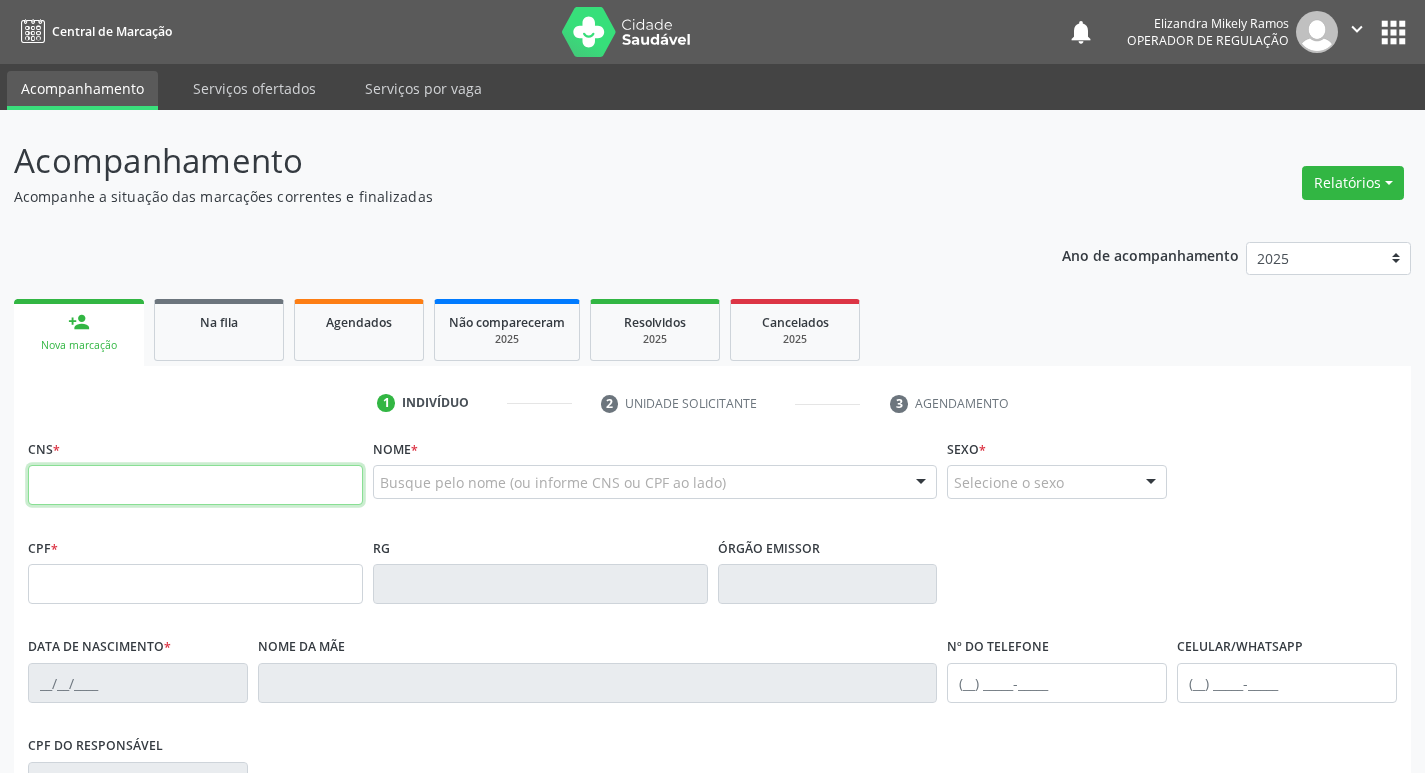 click at bounding box center (195, 485) 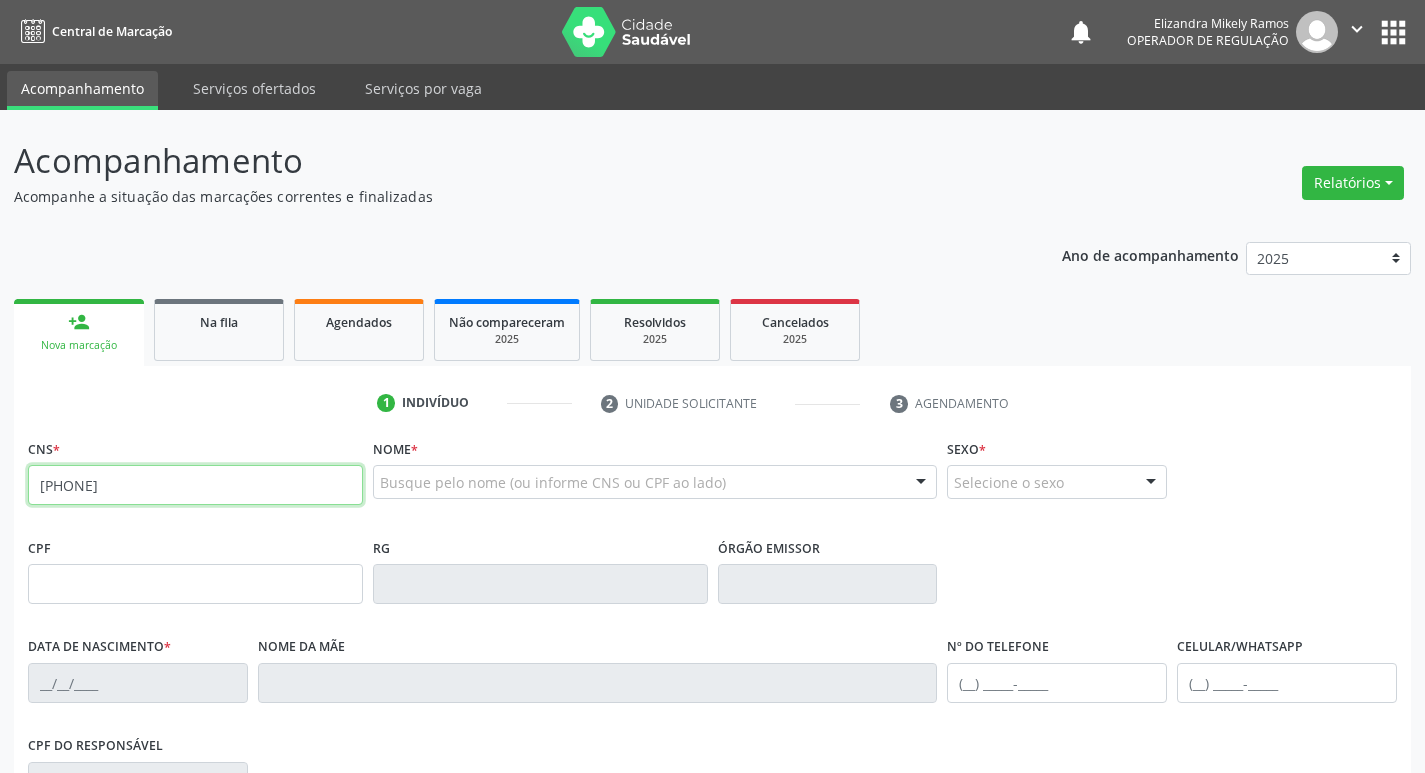 type on "[PHONE]" 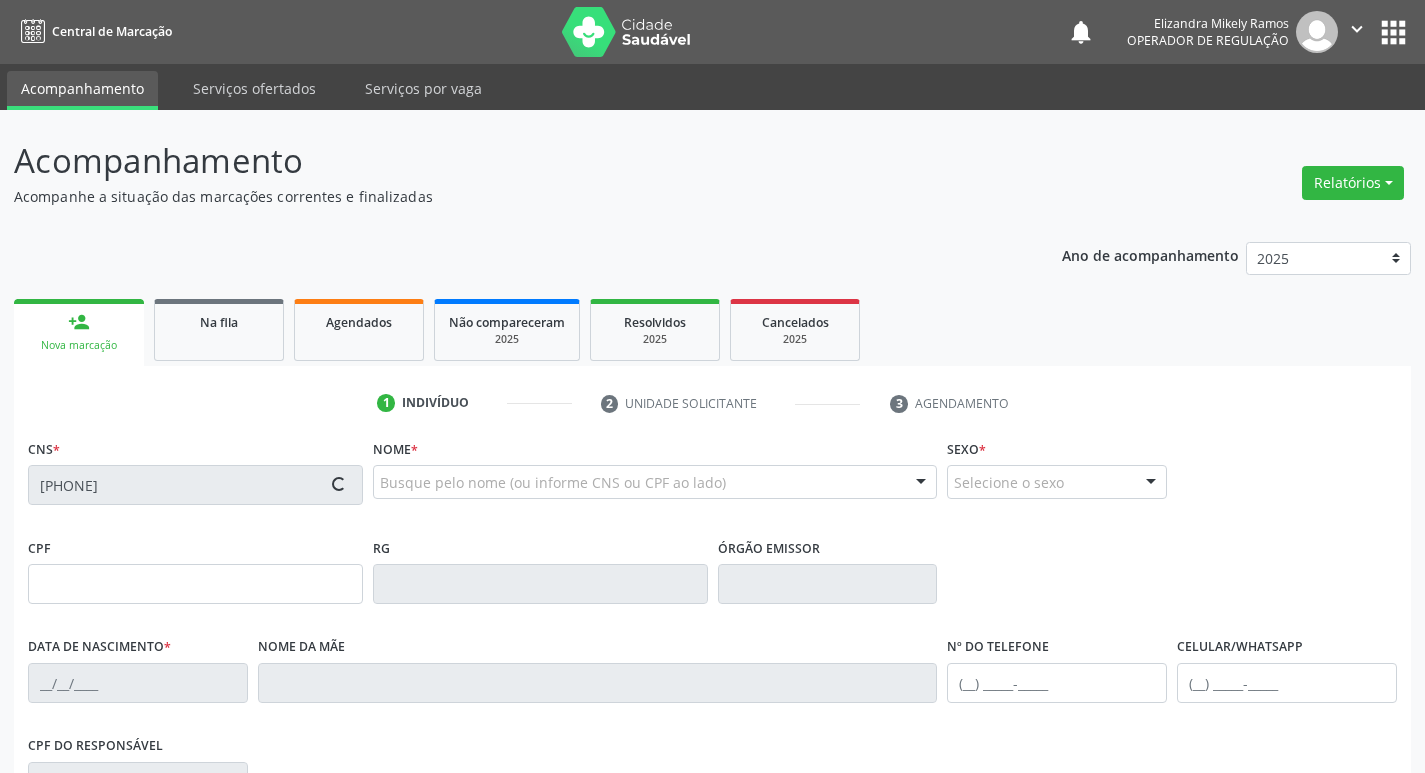 type on "[SSN]" 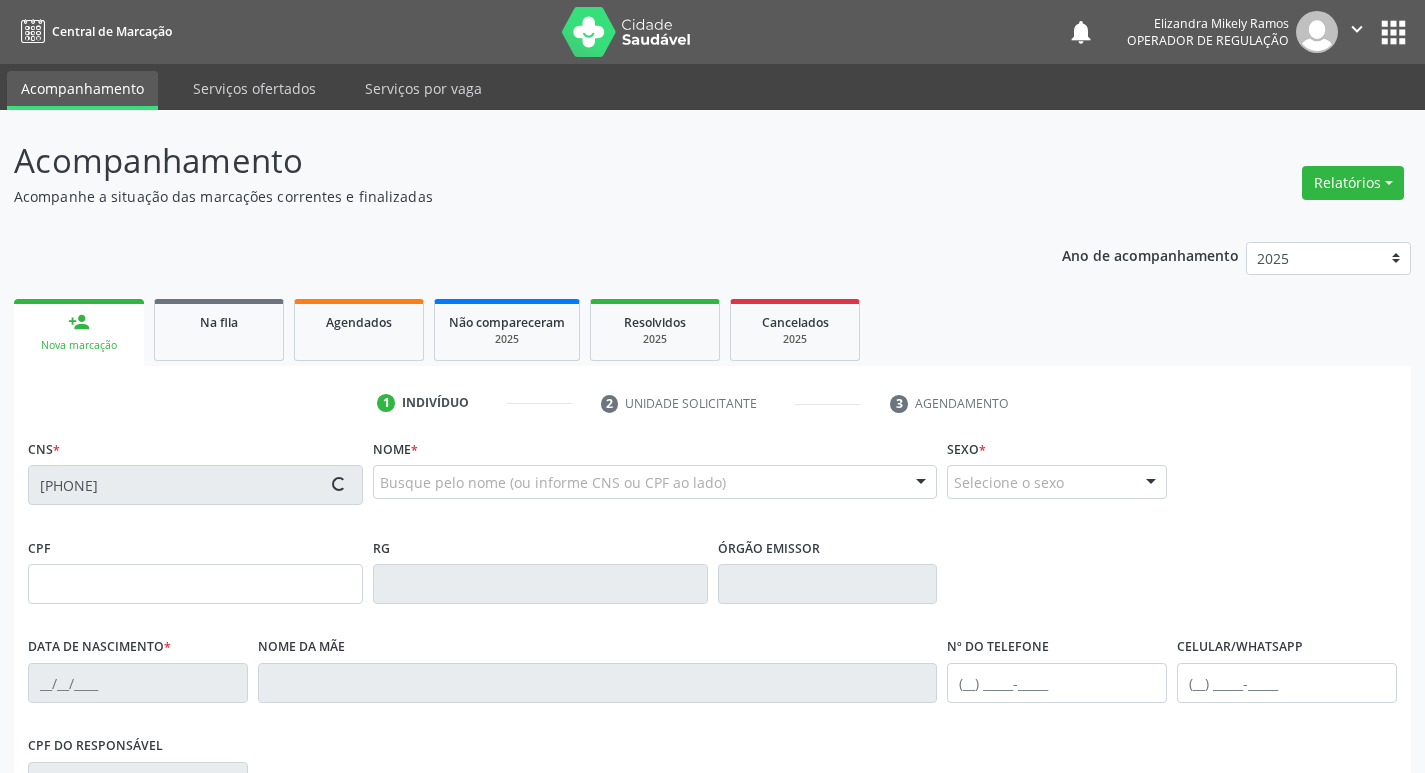 type on "[DATE]" 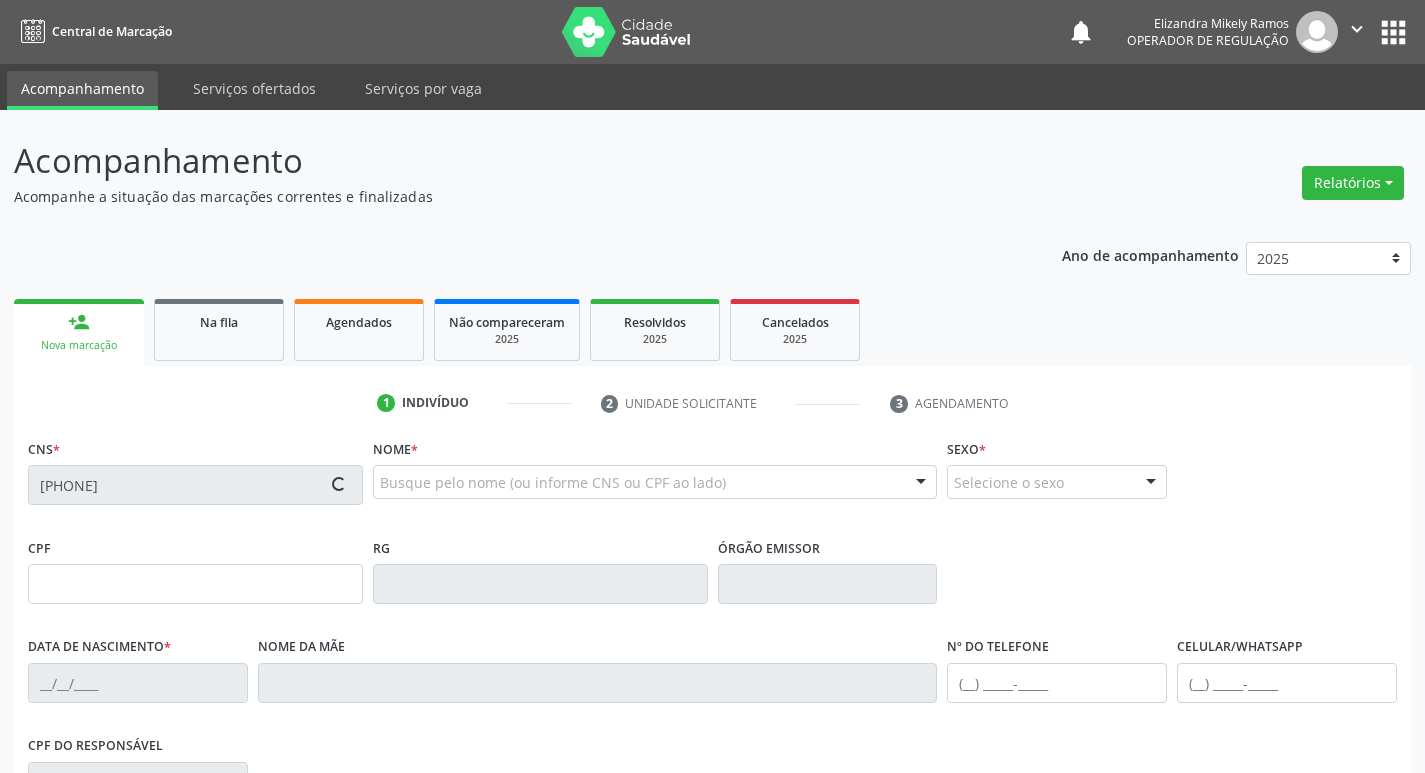 type on "[FIRST] [LAST] da Silva" 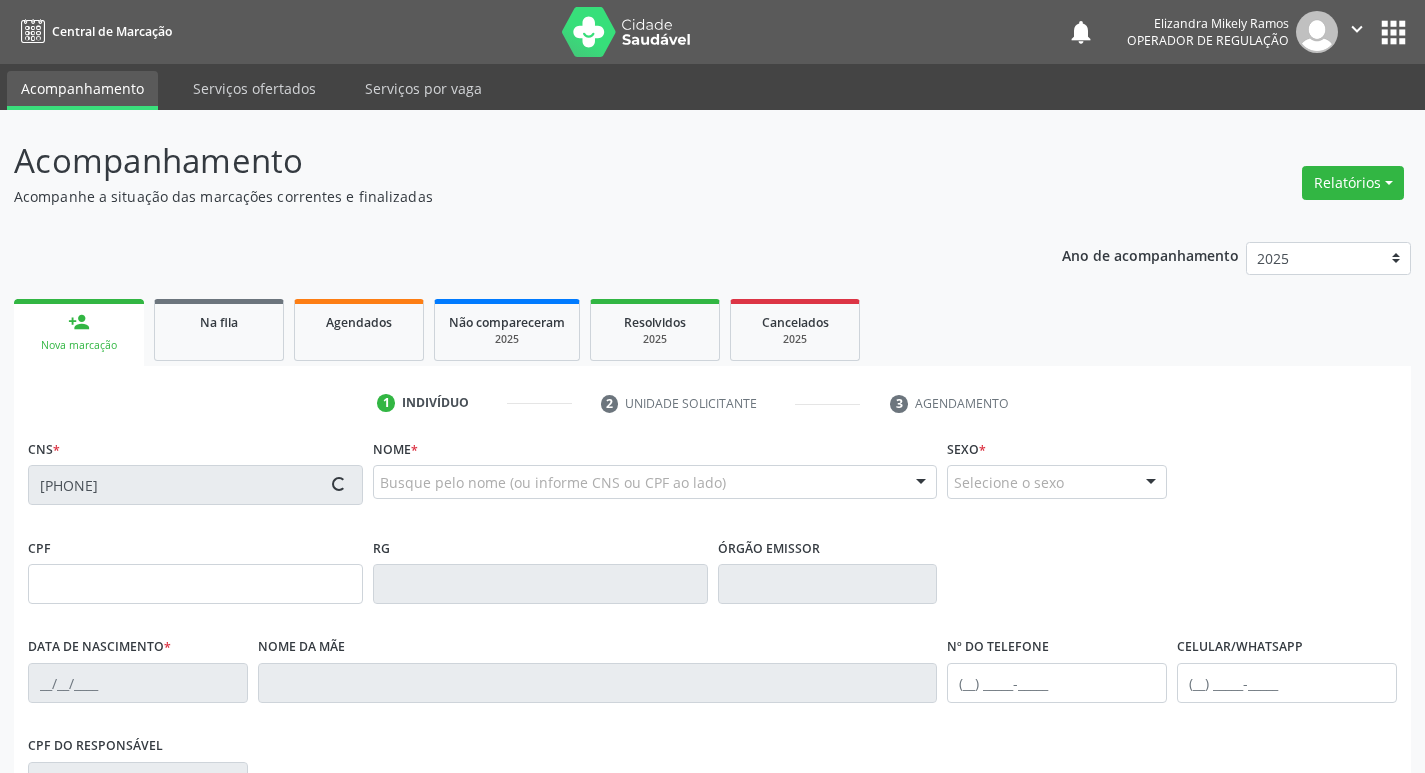 type on "[PHONE]" 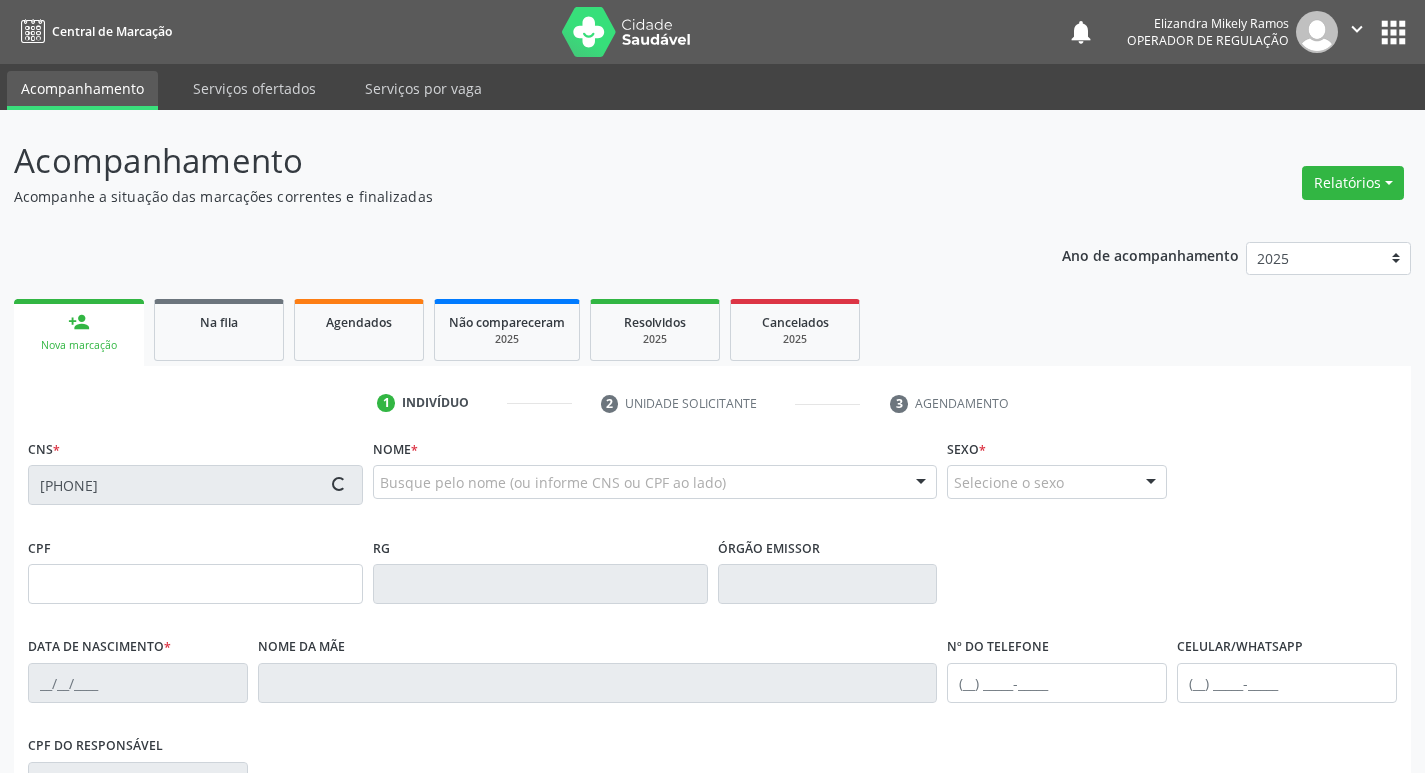 type on "[PHONE]" 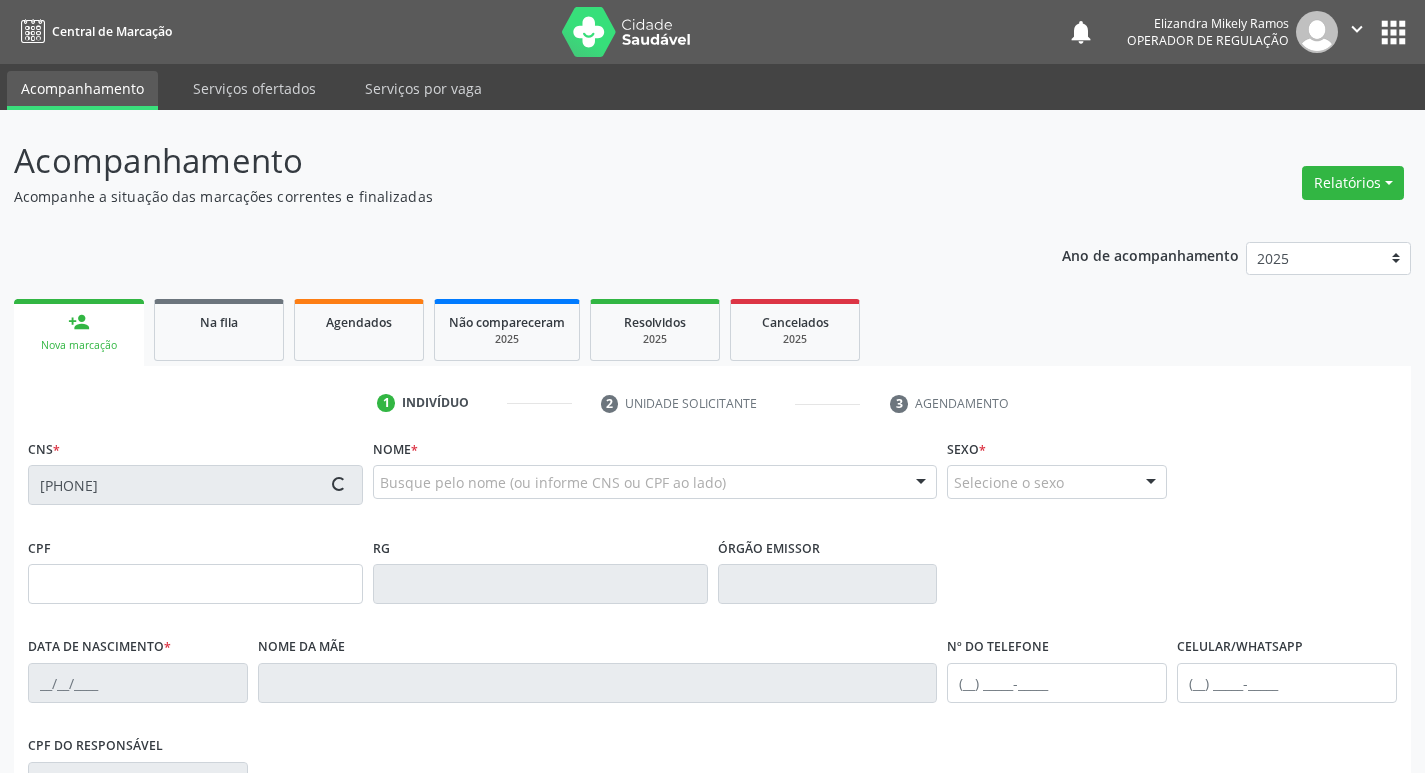 type on "17" 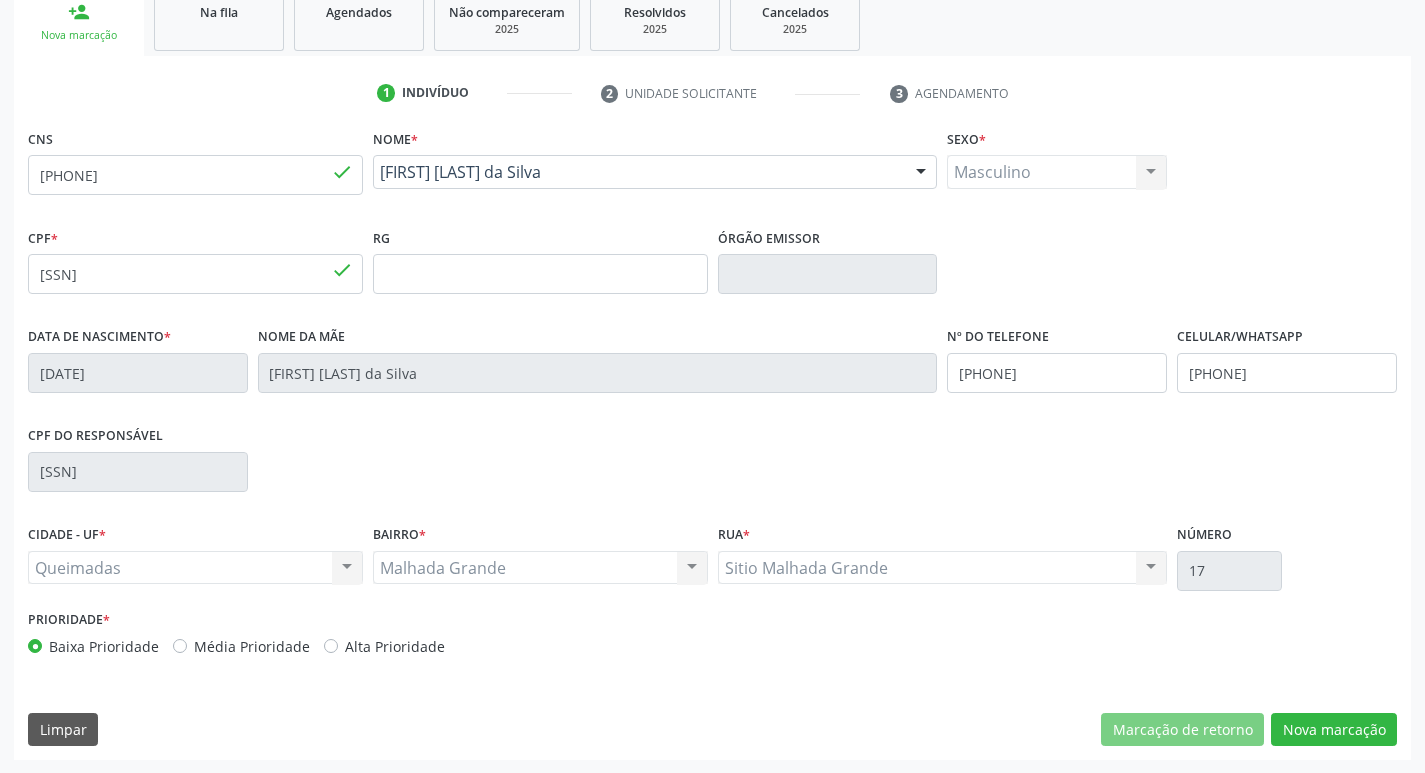 scroll, scrollTop: 311, scrollLeft: 0, axis: vertical 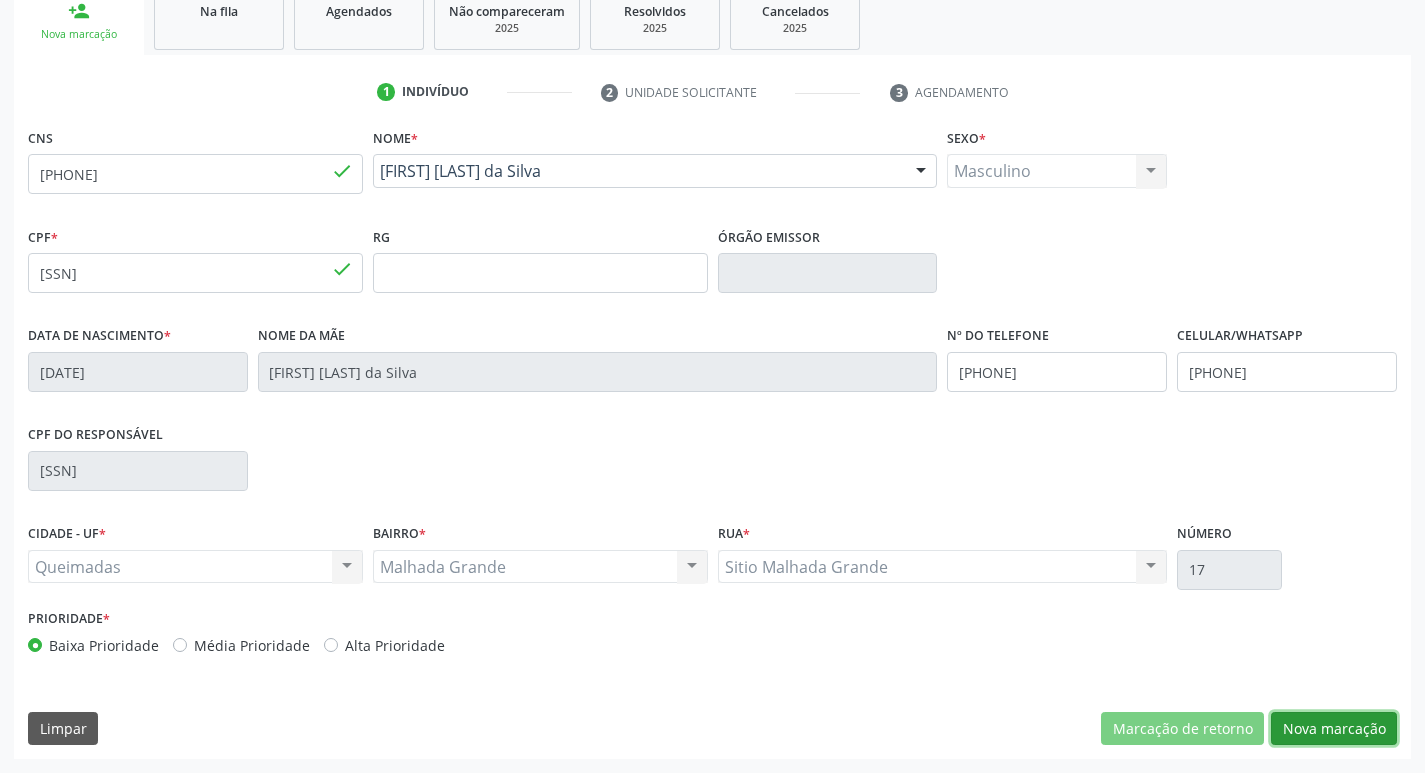 click on "Nova marcação" at bounding box center [1334, 729] 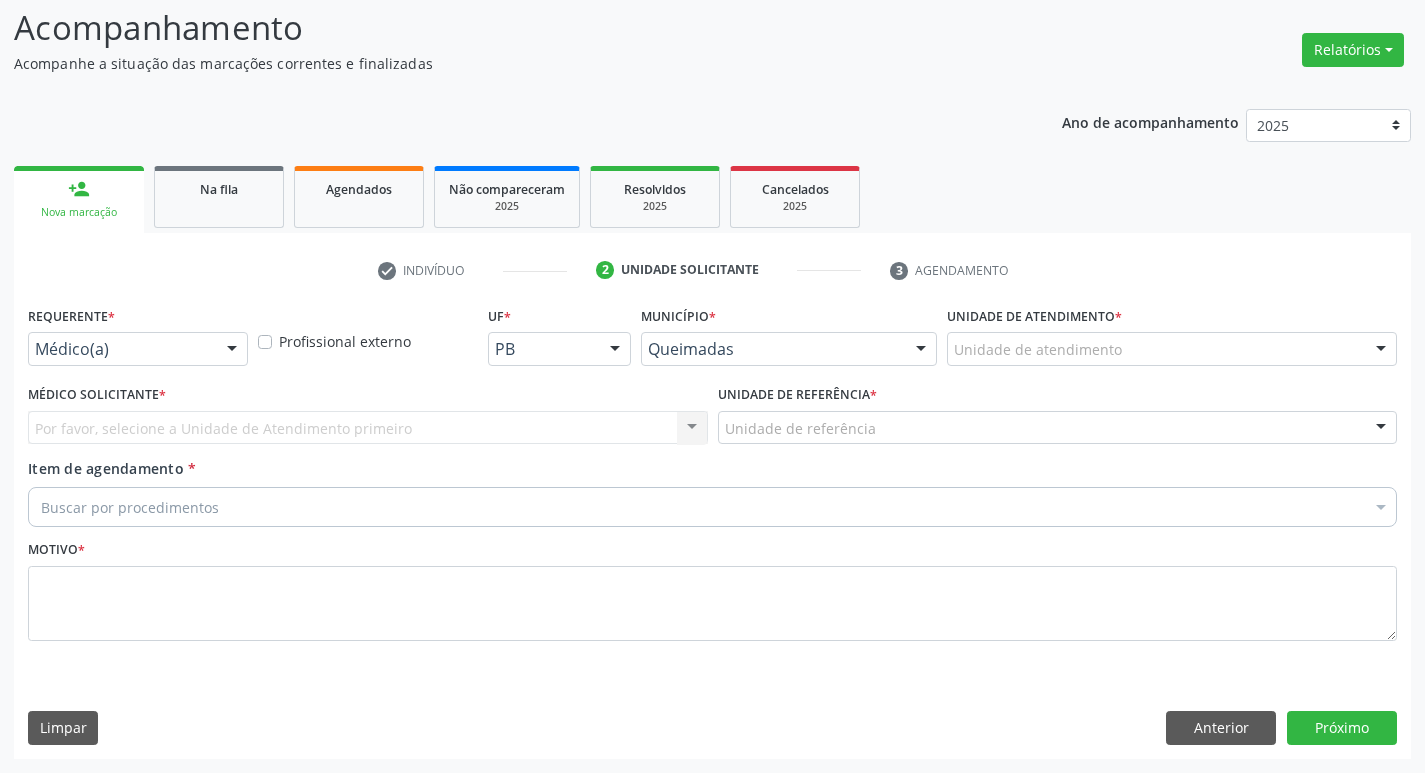 scroll, scrollTop: 133, scrollLeft: 0, axis: vertical 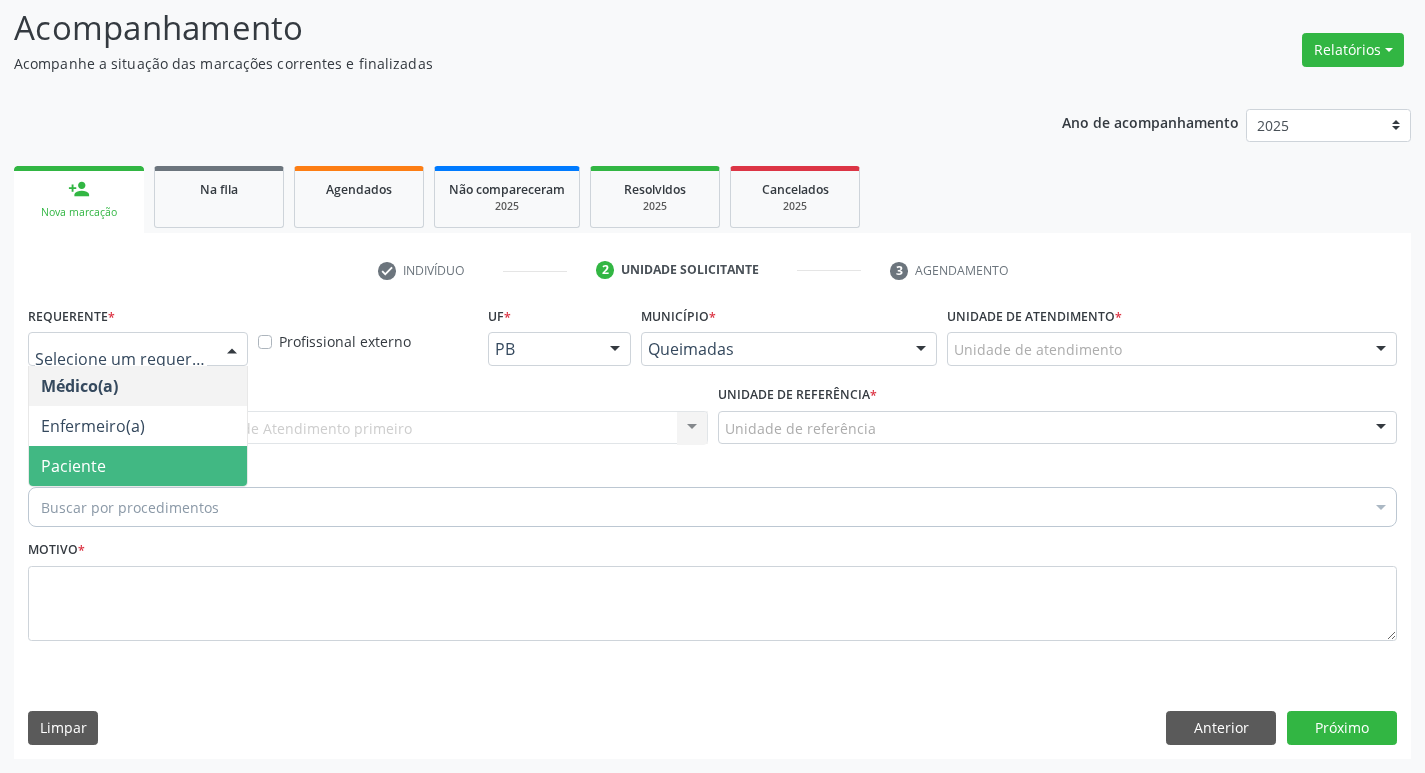 click on "Paciente" at bounding box center (138, 466) 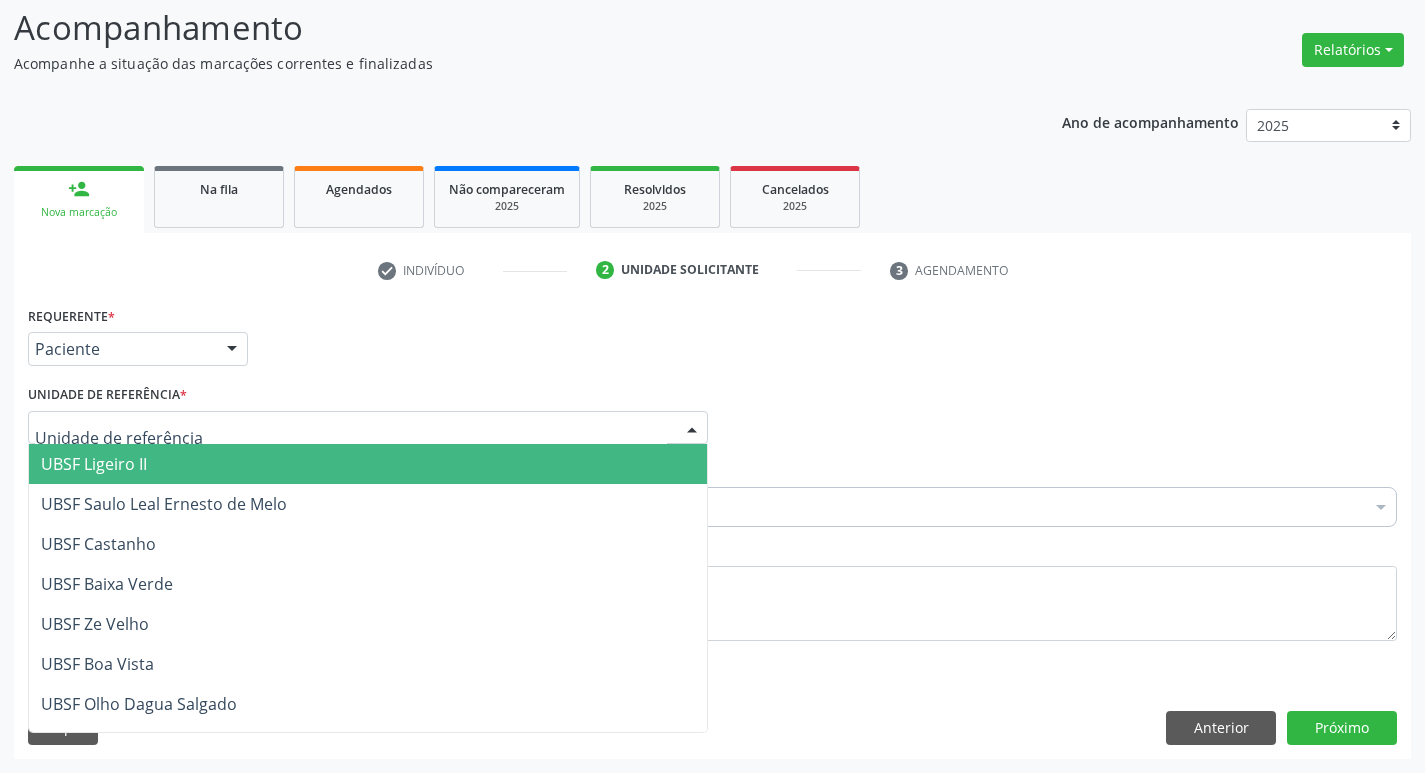 type on "M" 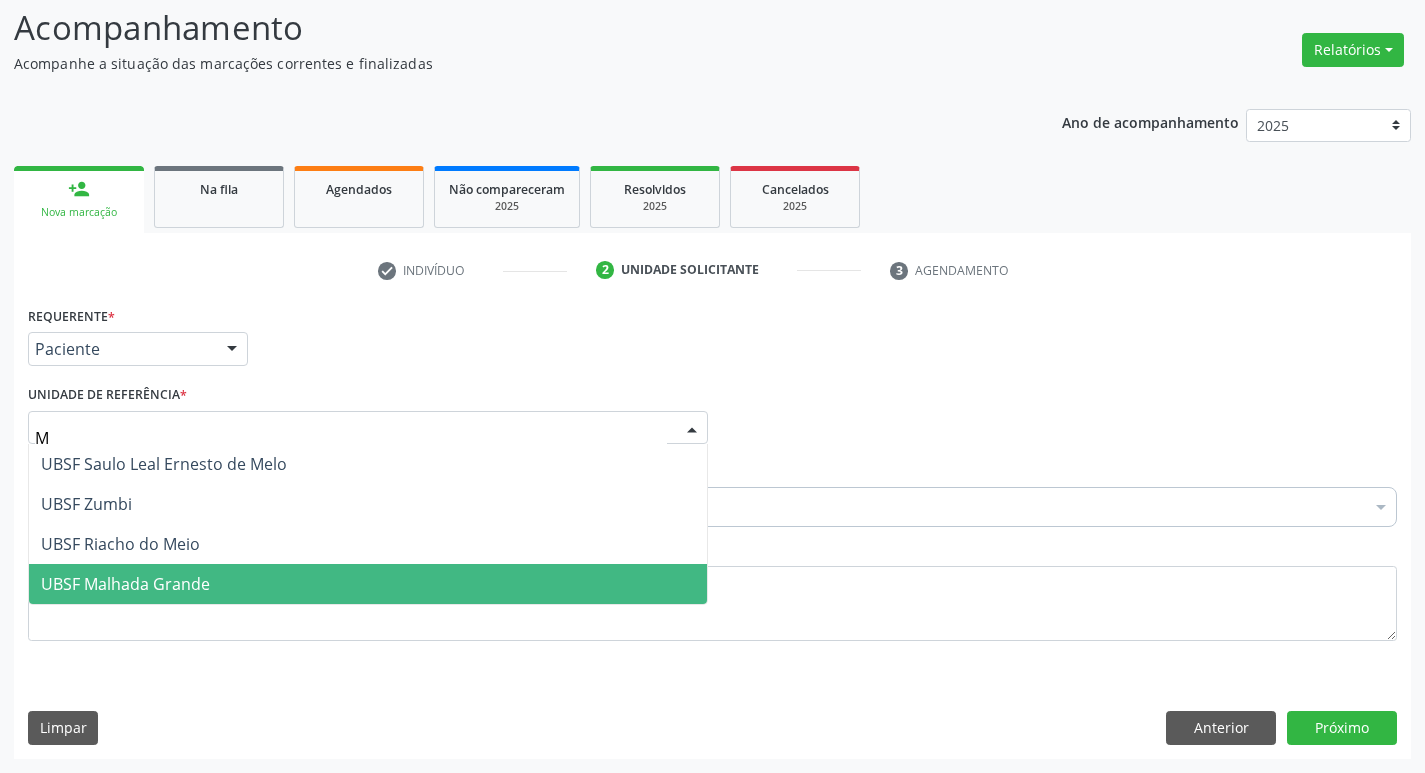 click on "UBSF Malhada Grande" at bounding box center [368, 584] 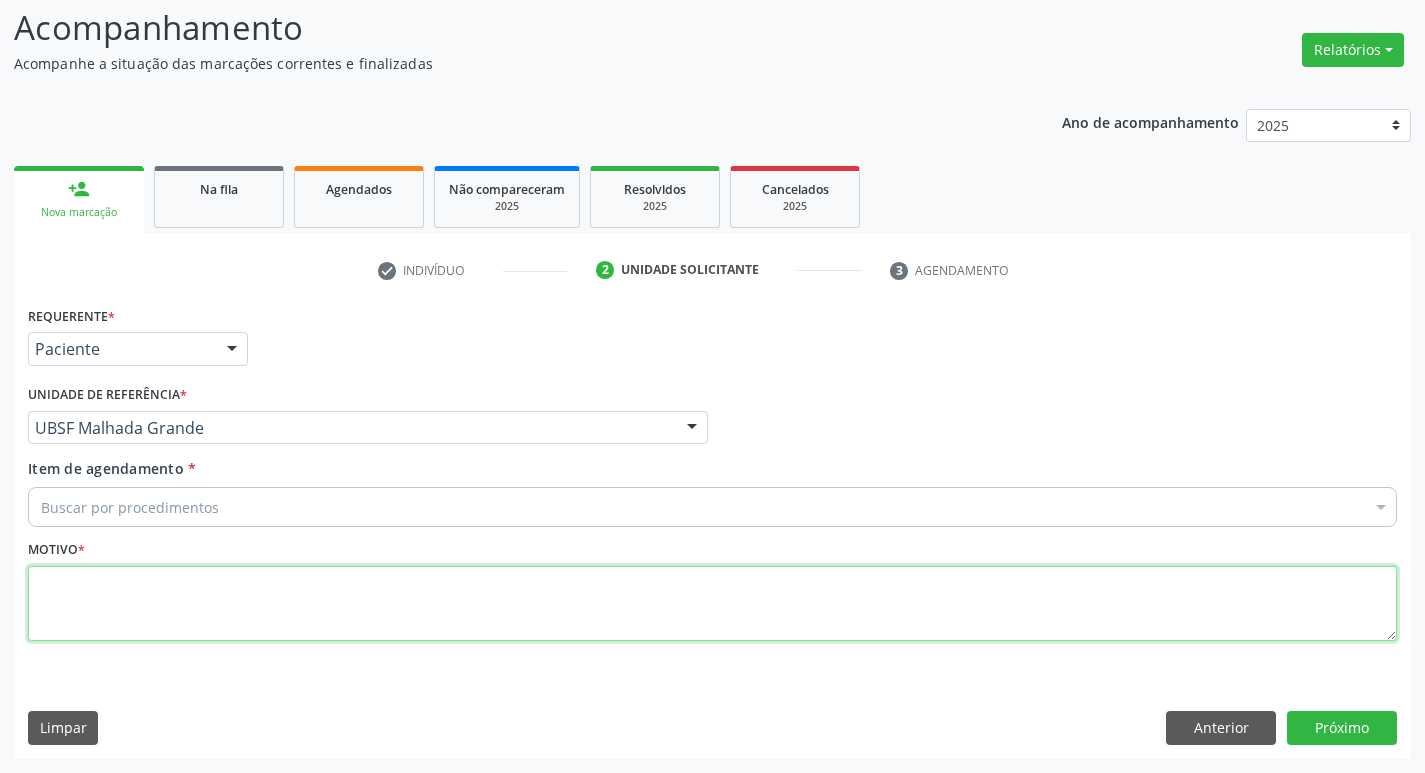 click at bounding box center [712, 604] 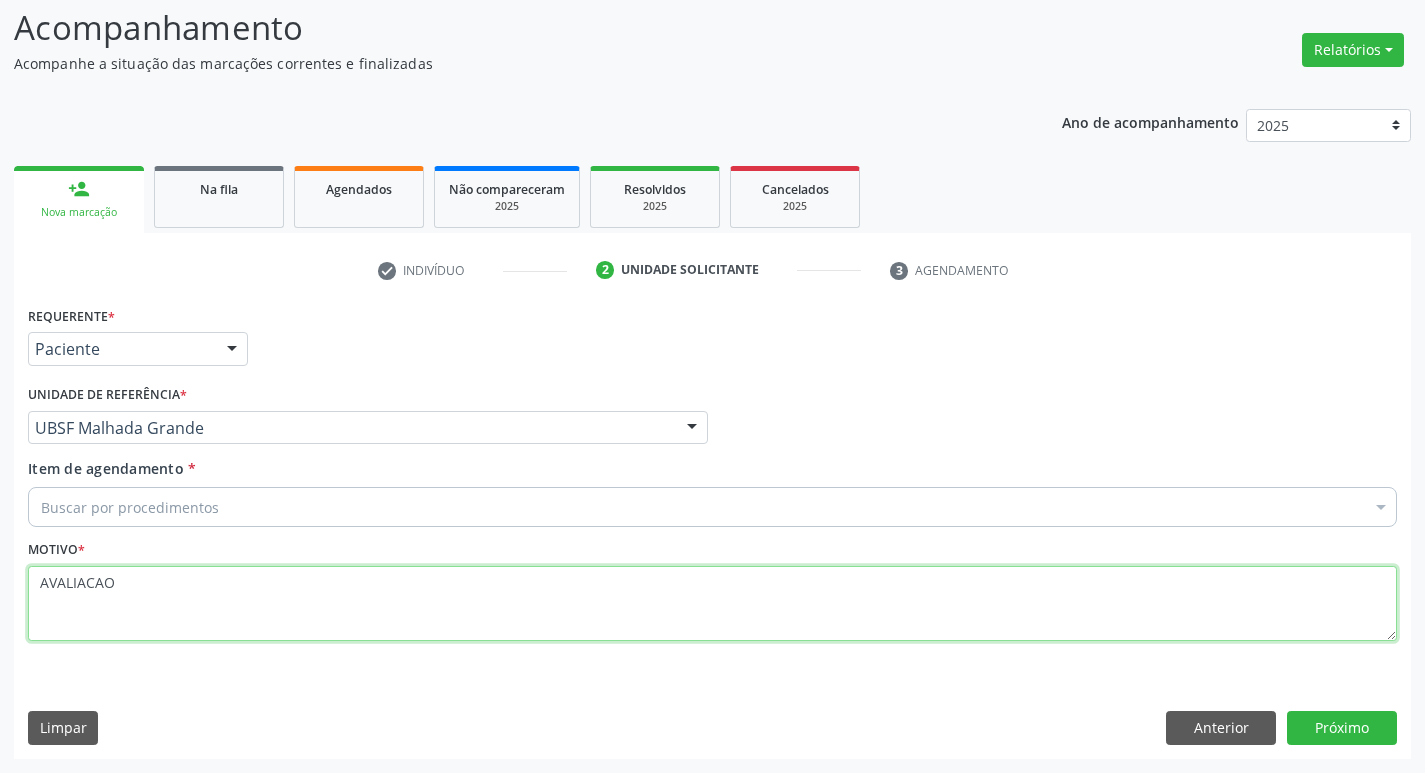 type on "AVALIACAO" 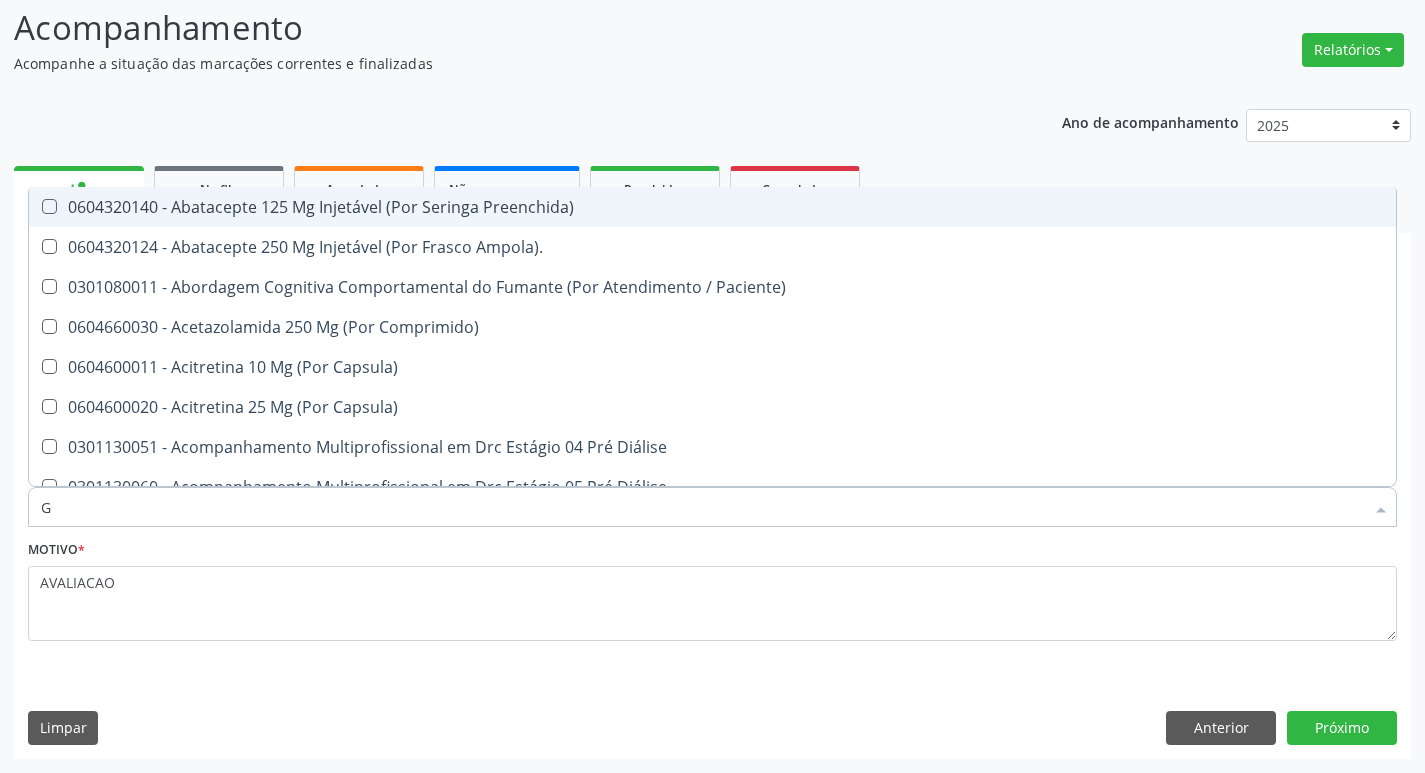 type on "GLICOSE" 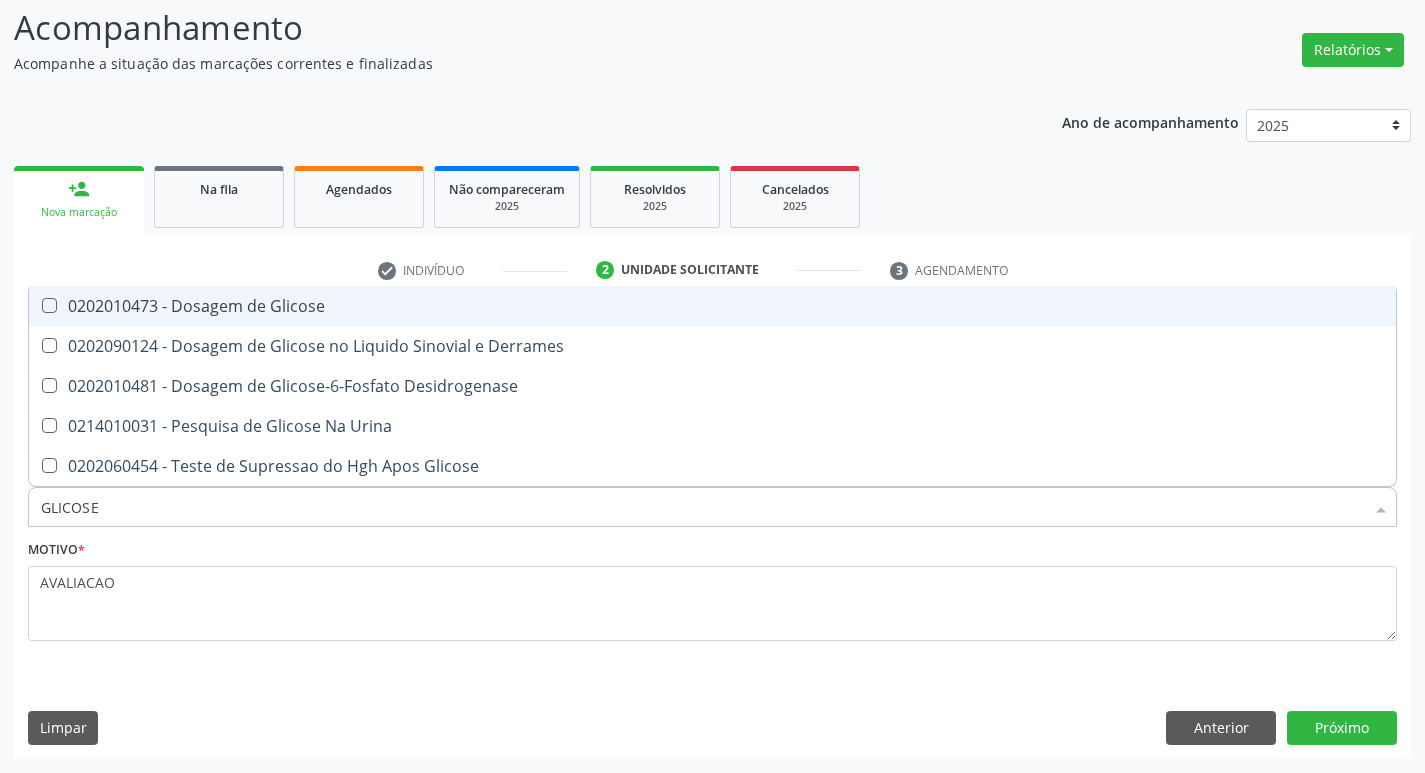 click on "0202010473 - Dosagem de Glicose" at bounding box center (712, 306) 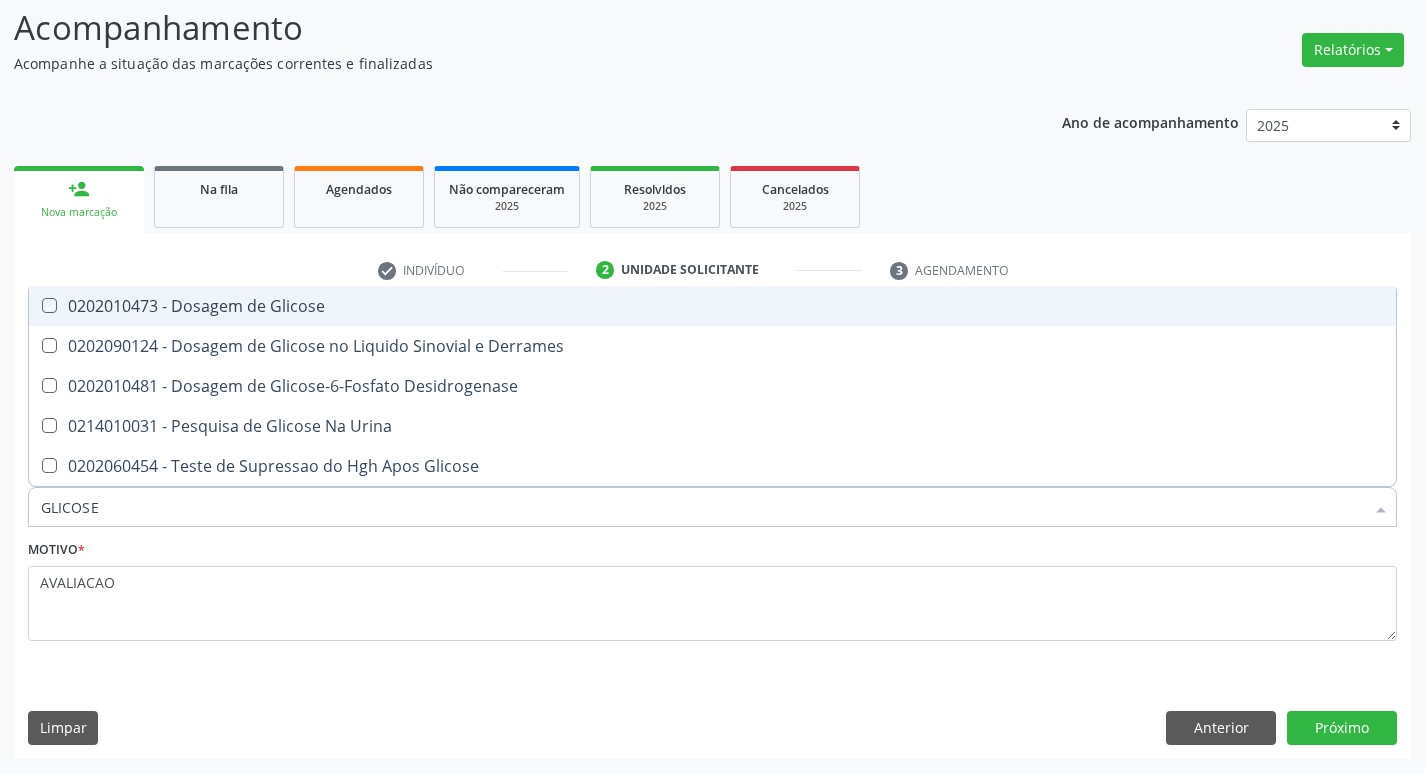 checkbox on "true" 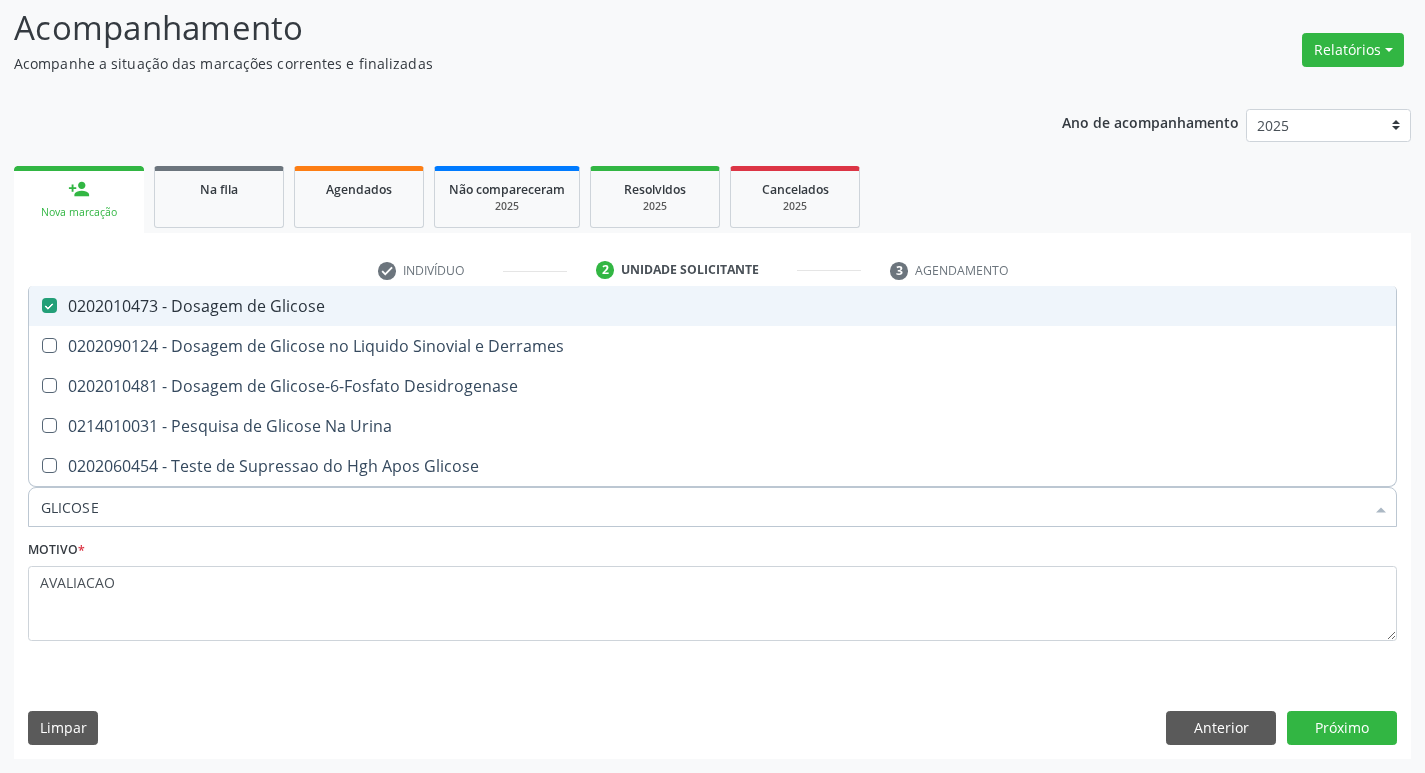 type on "GLICOS" 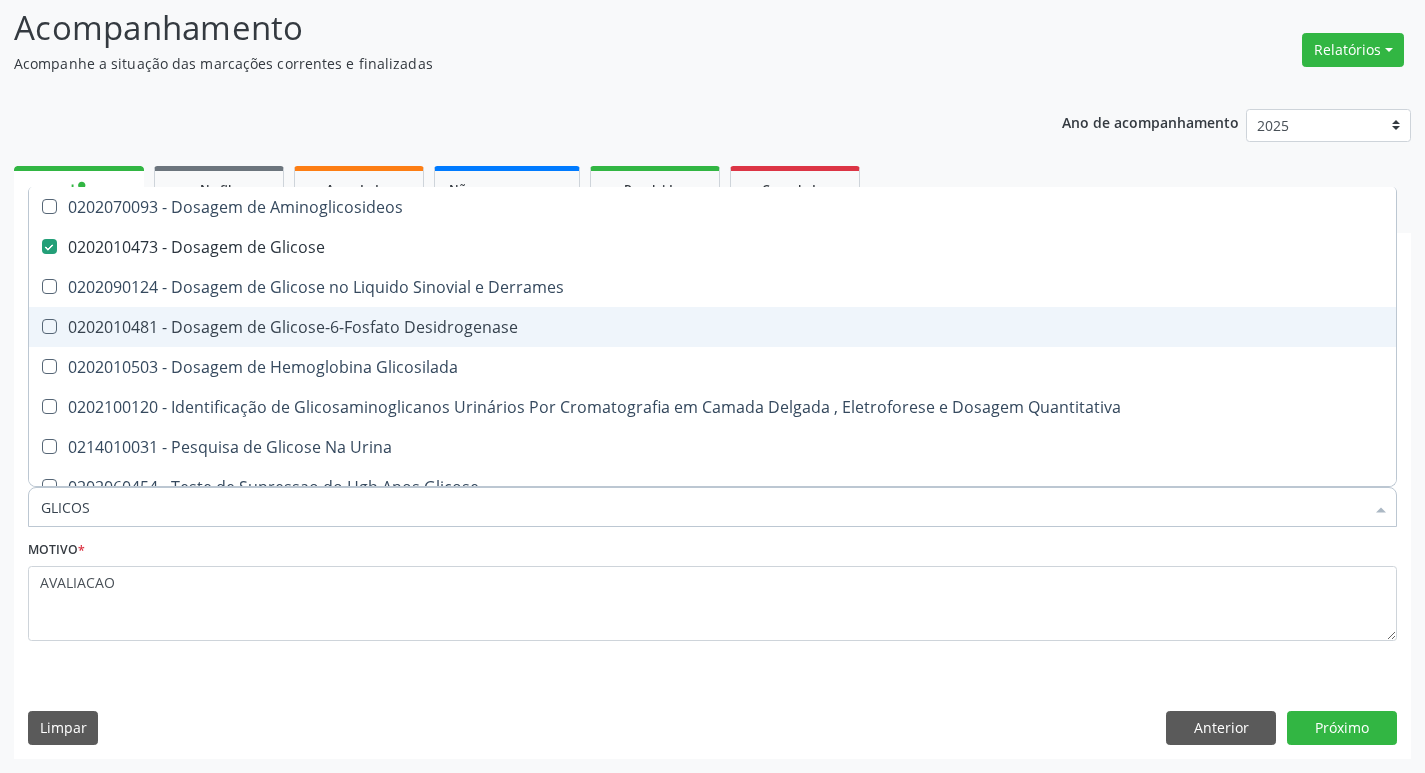 type on "GLICO" 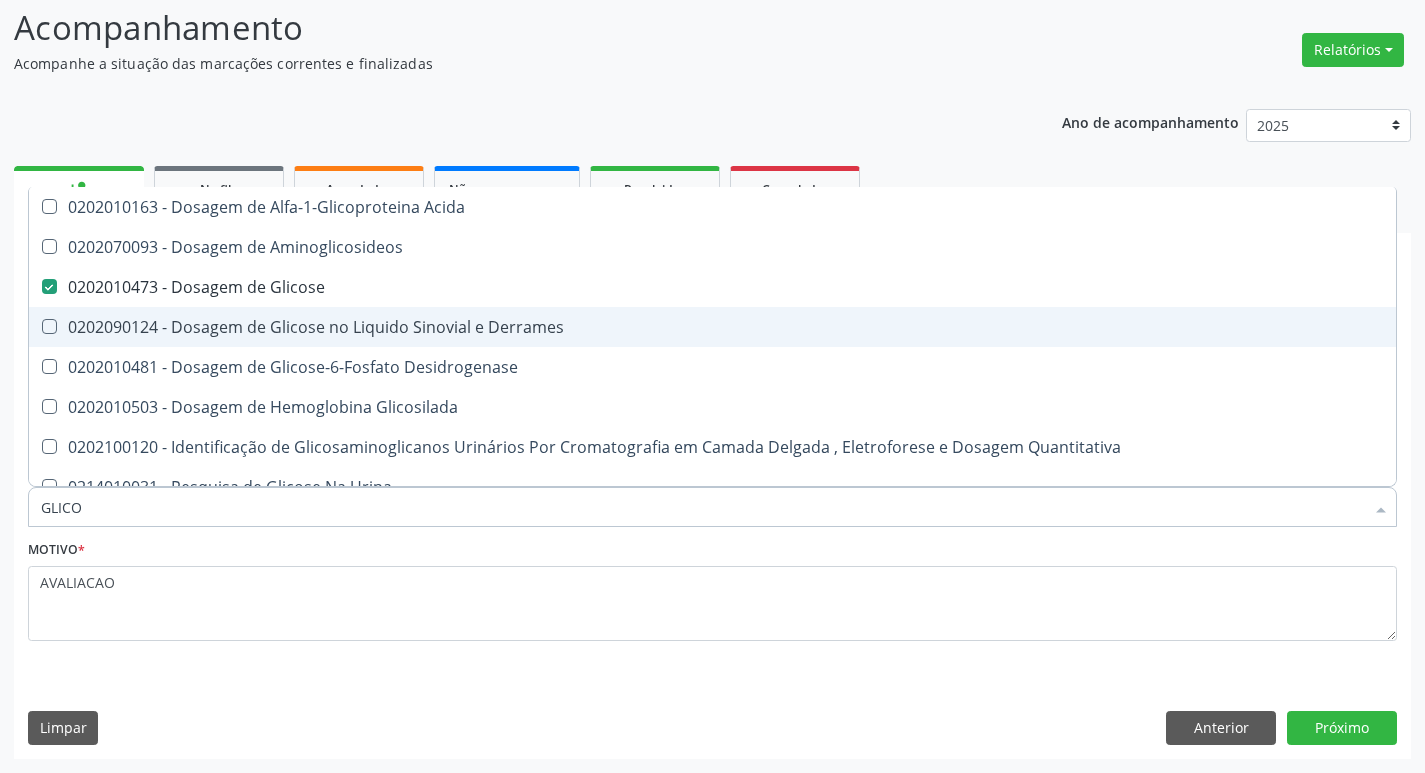 type on "GLIC" 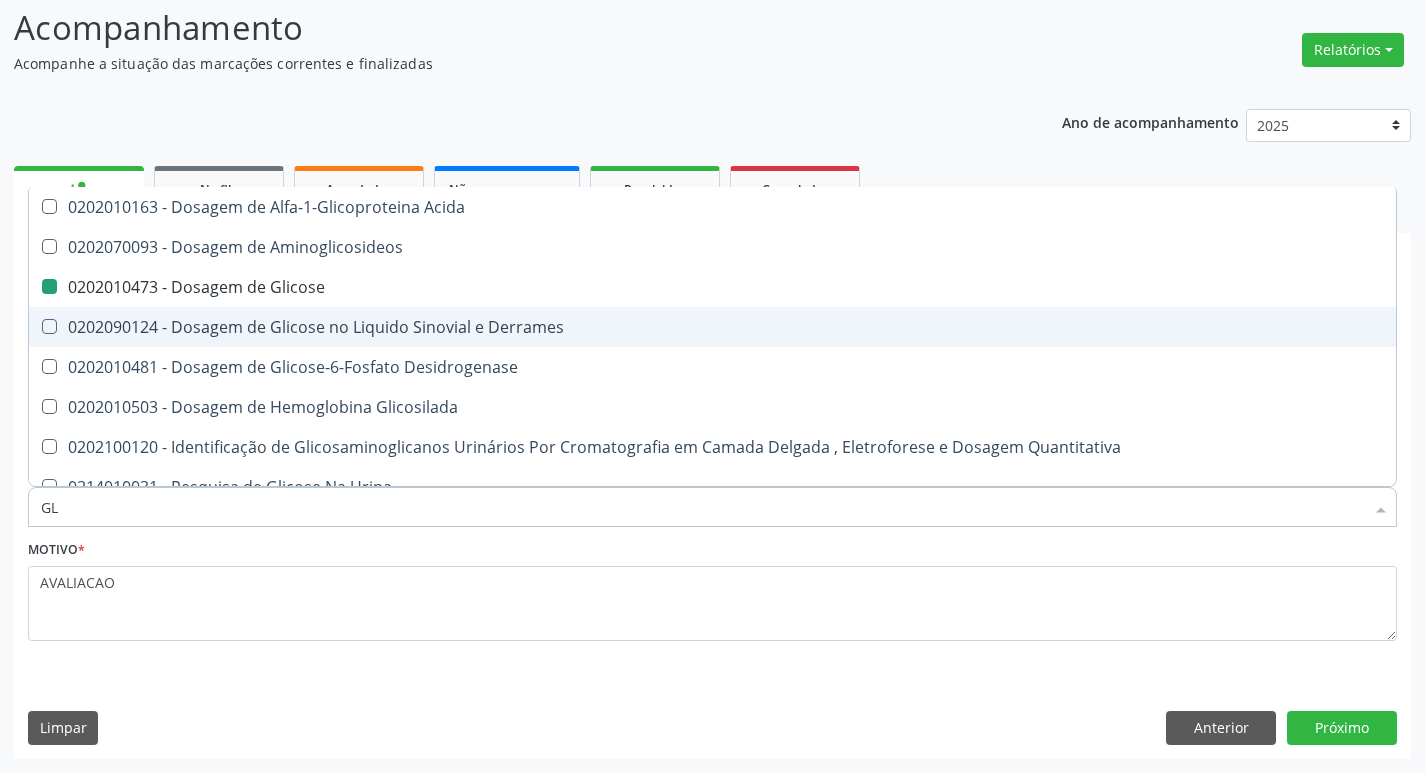 type on "G" 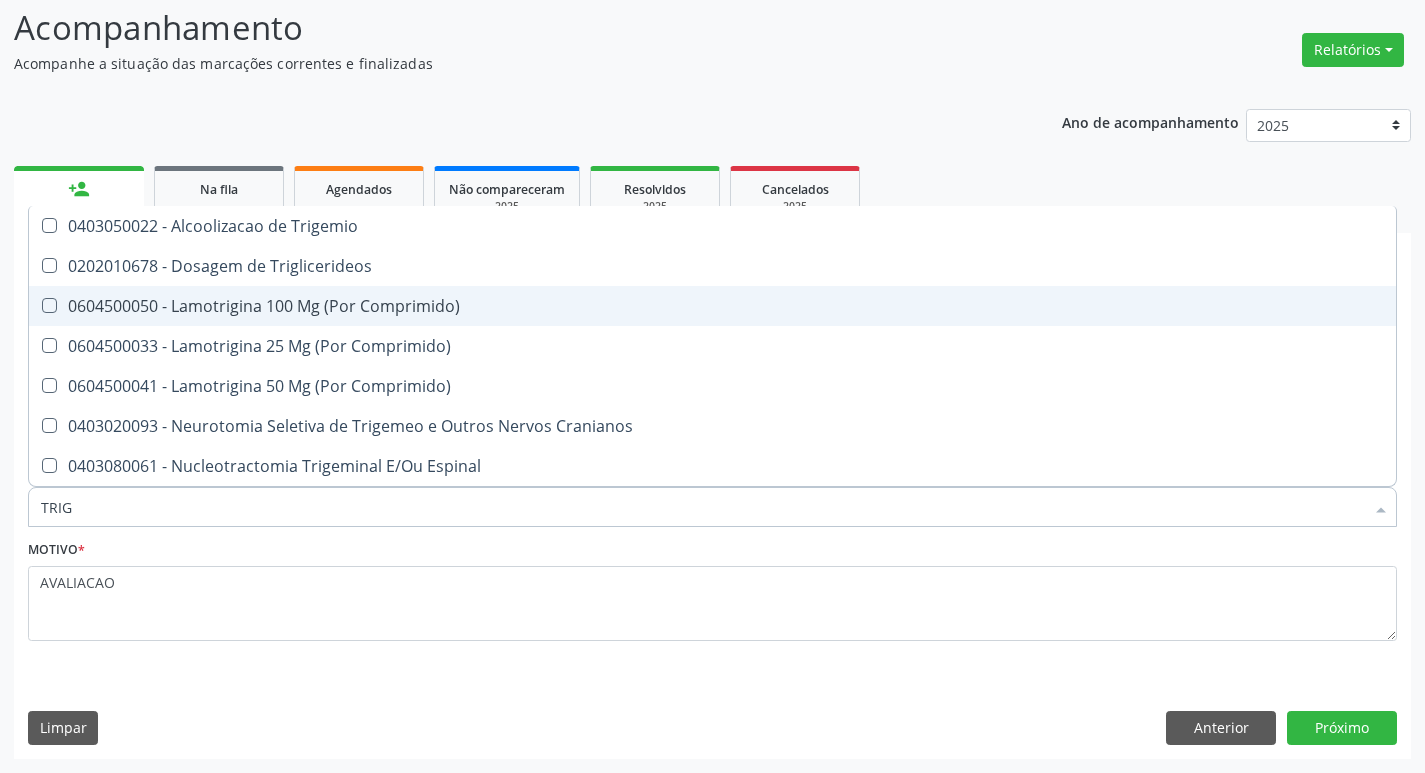 type on "TRIGL" 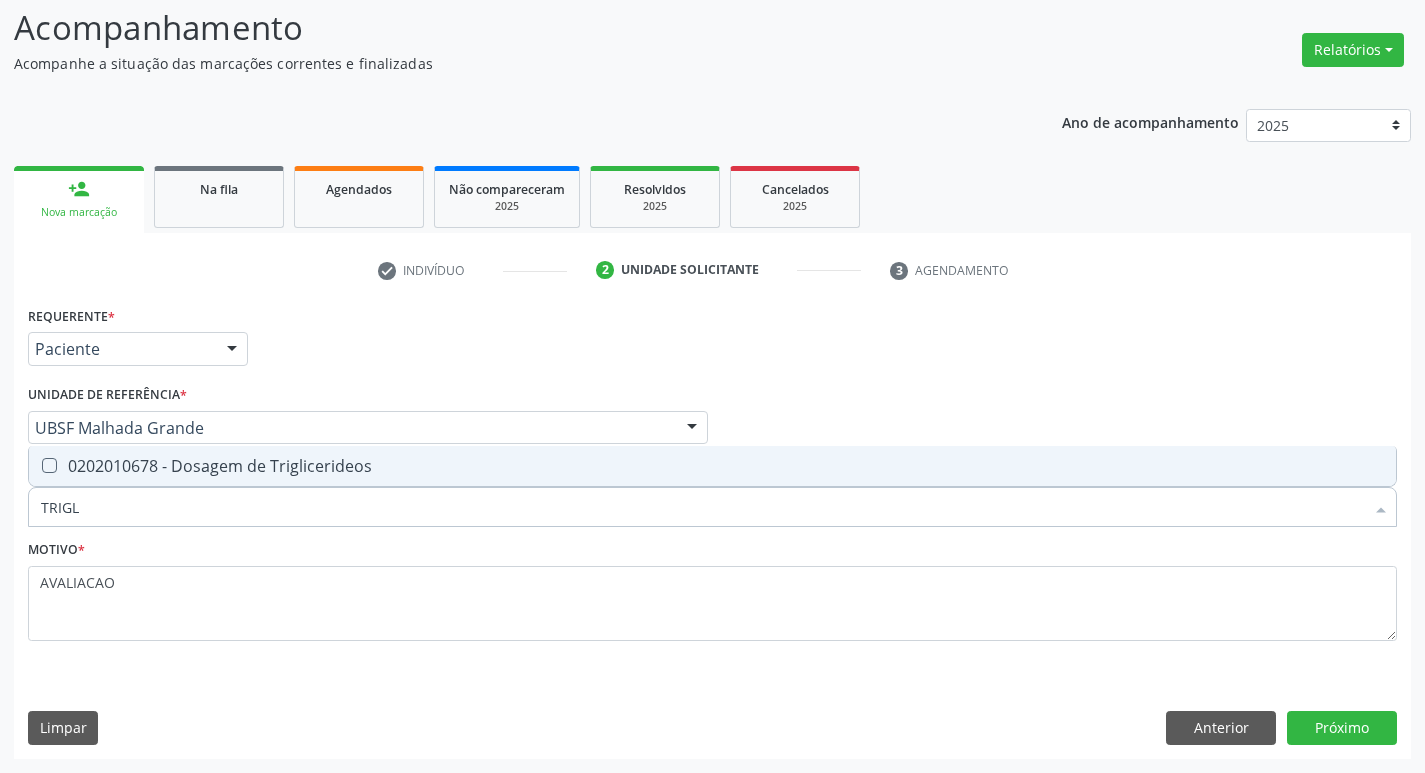 click on "0202010678 - Dosagem de Triglicerideos" at bounding box center [712, 466] 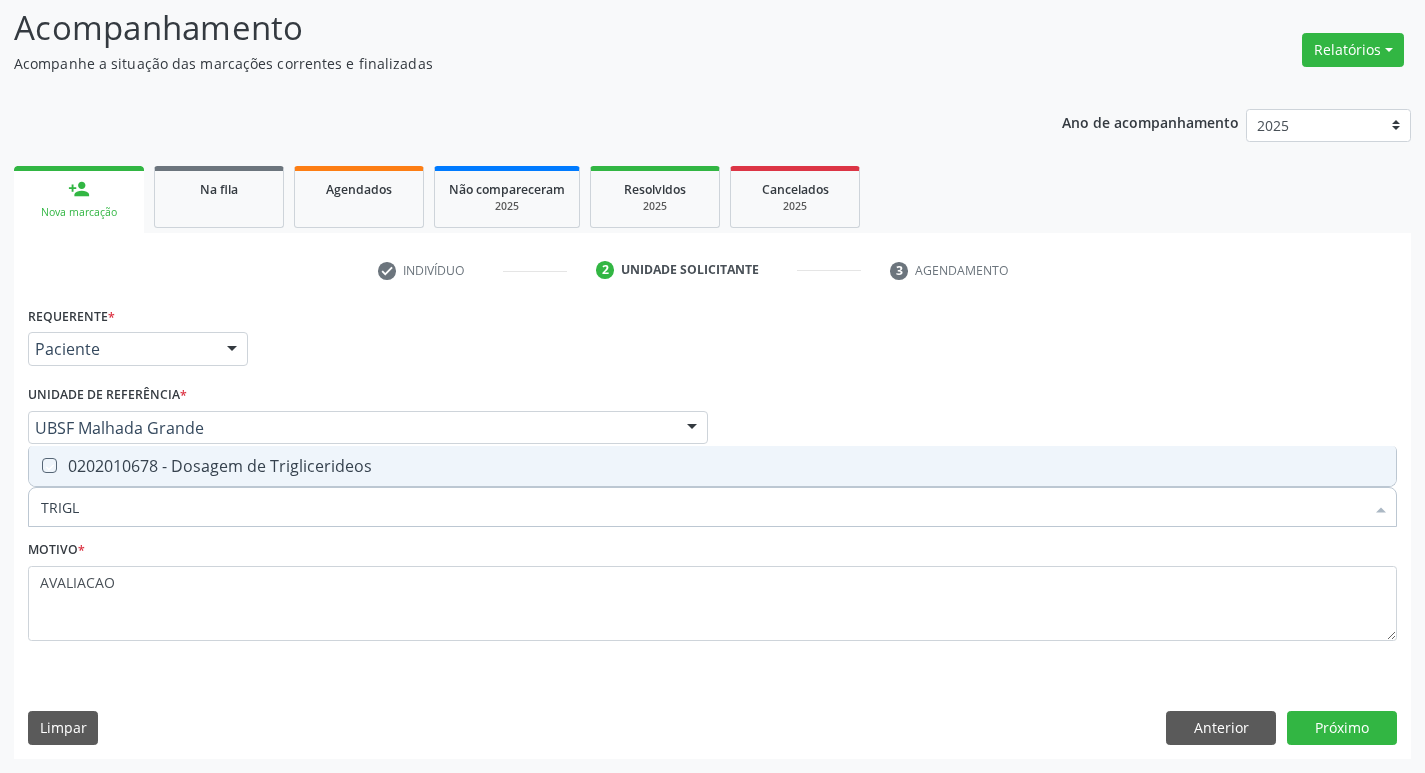 checkbox on "true" 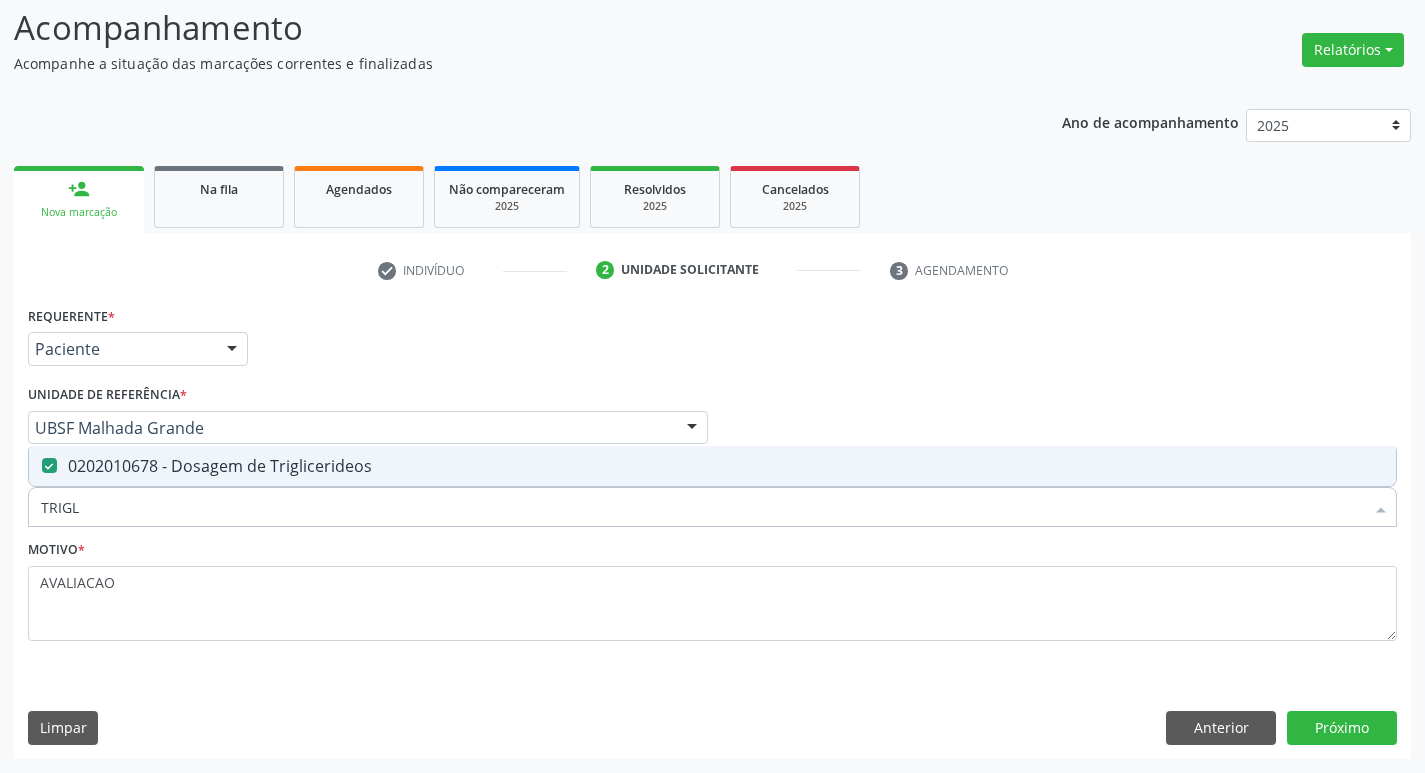 type on "TRIG" 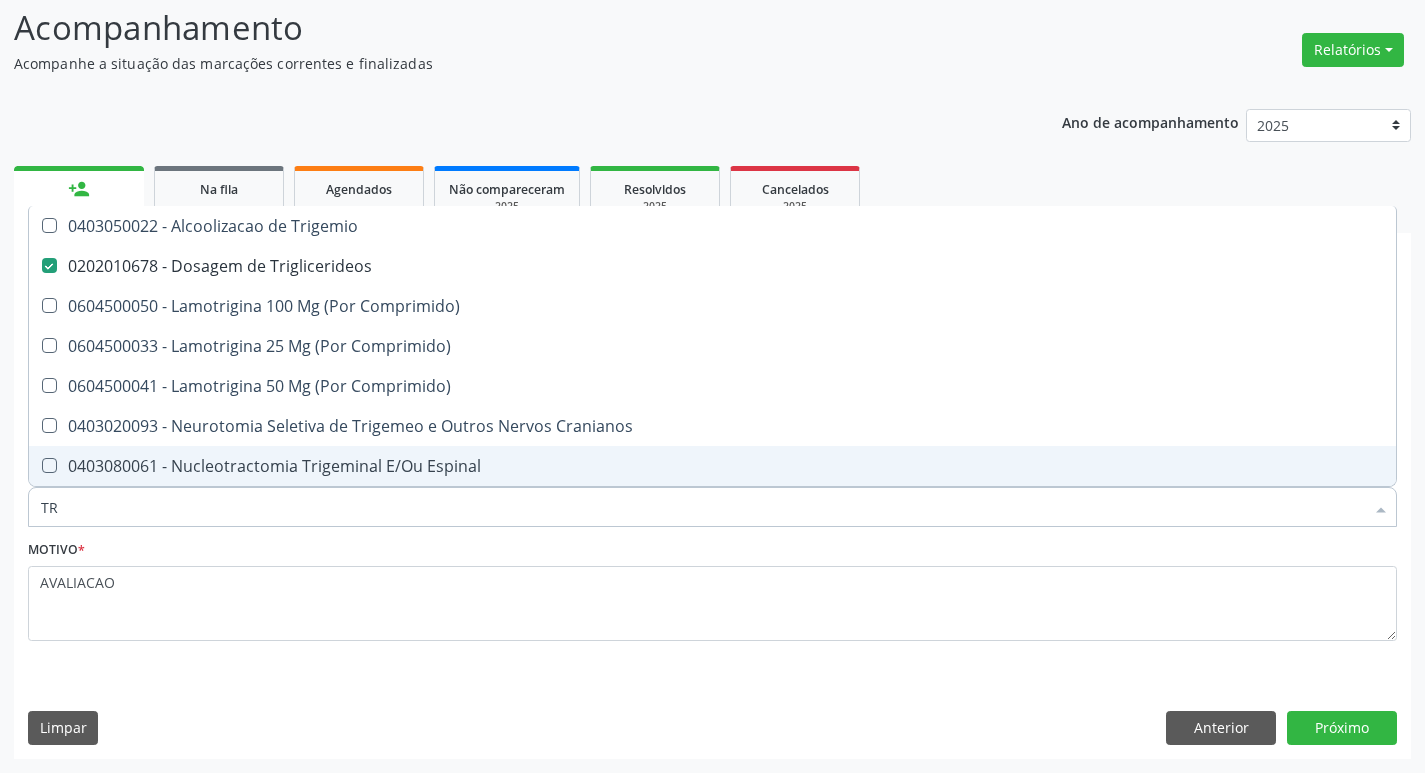 type on "T" 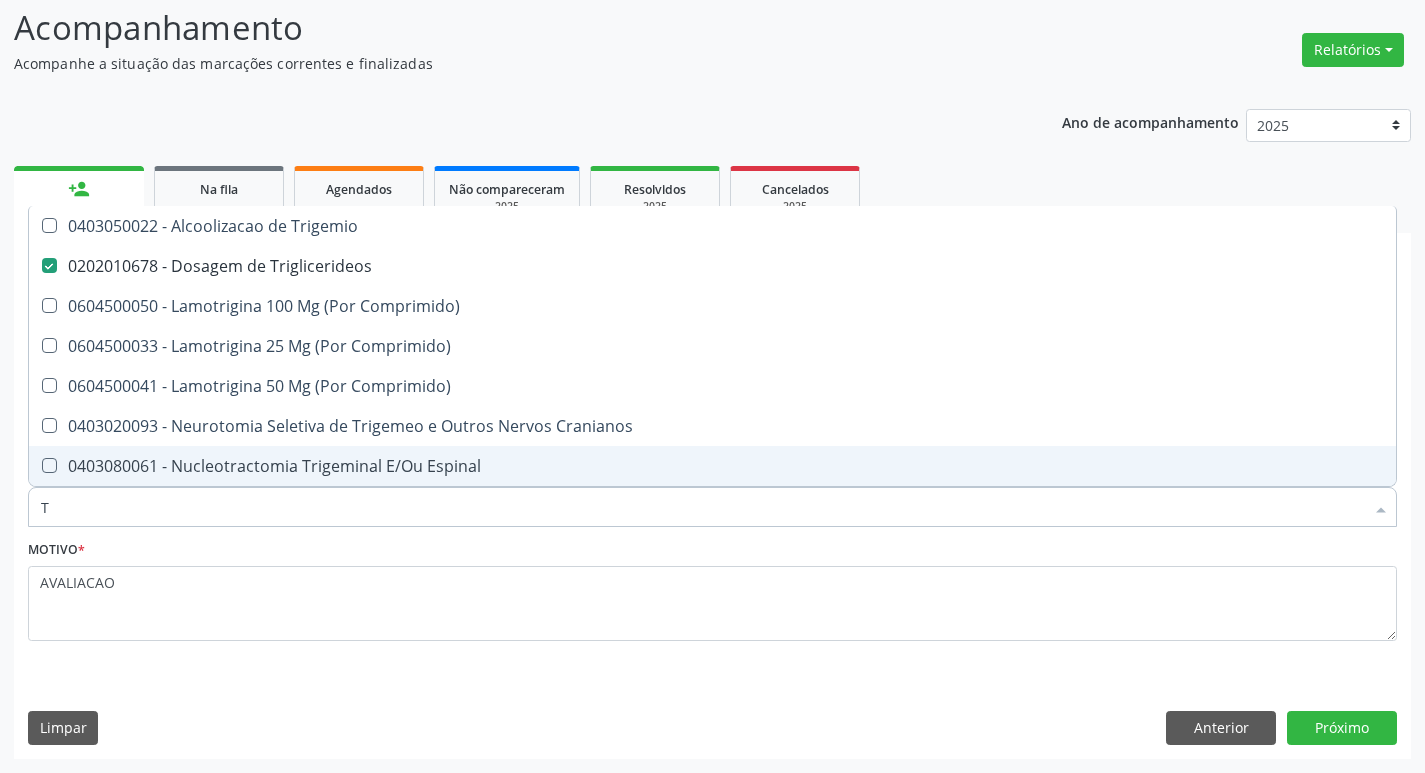 type 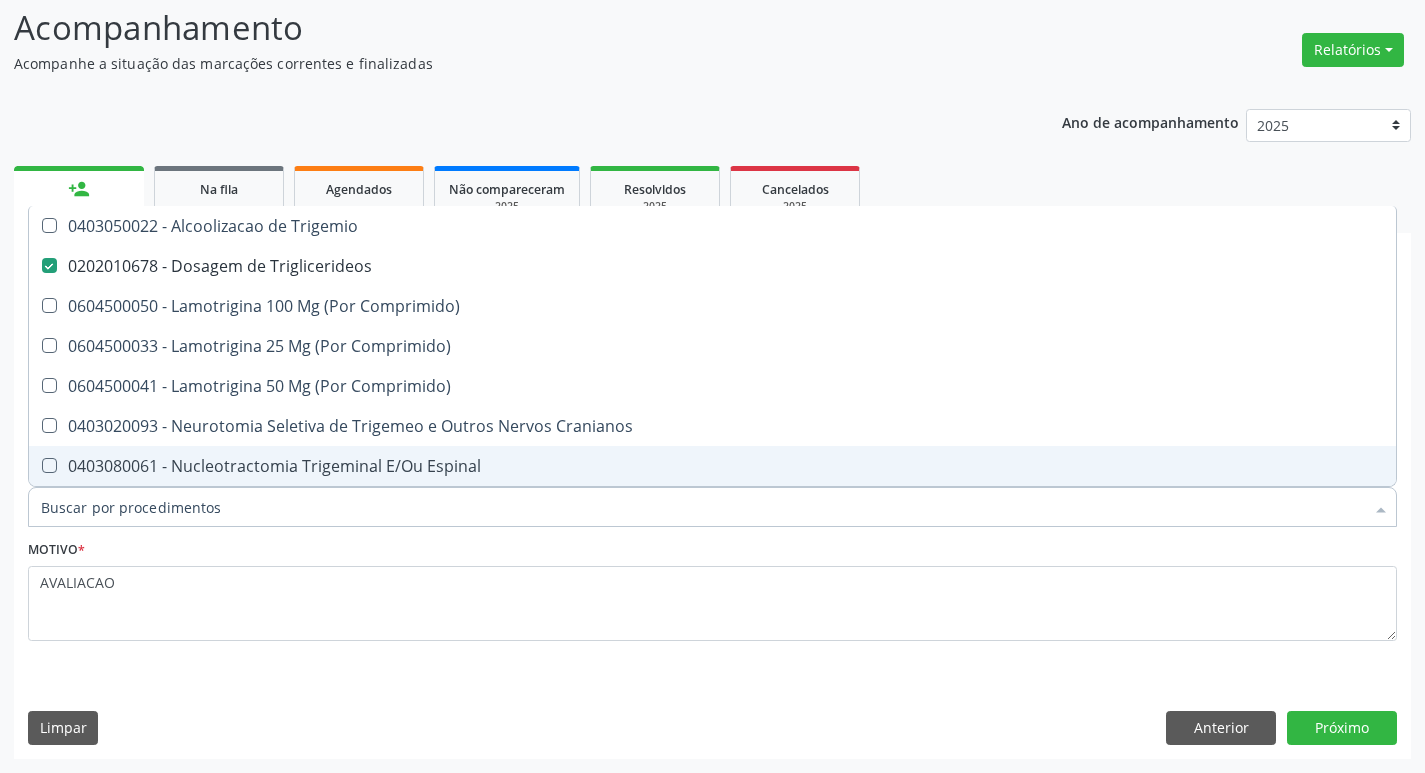 checkbox on "false" 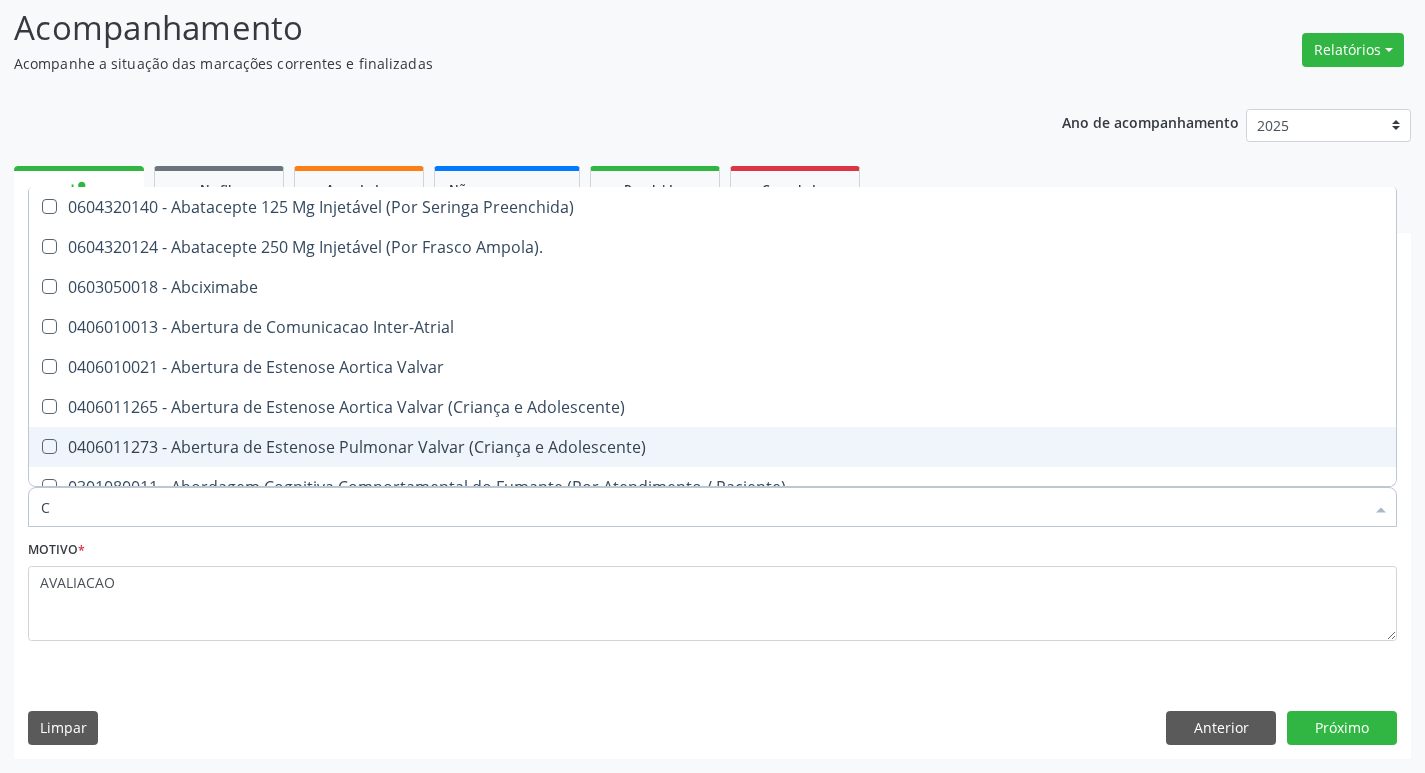 type on "CO" 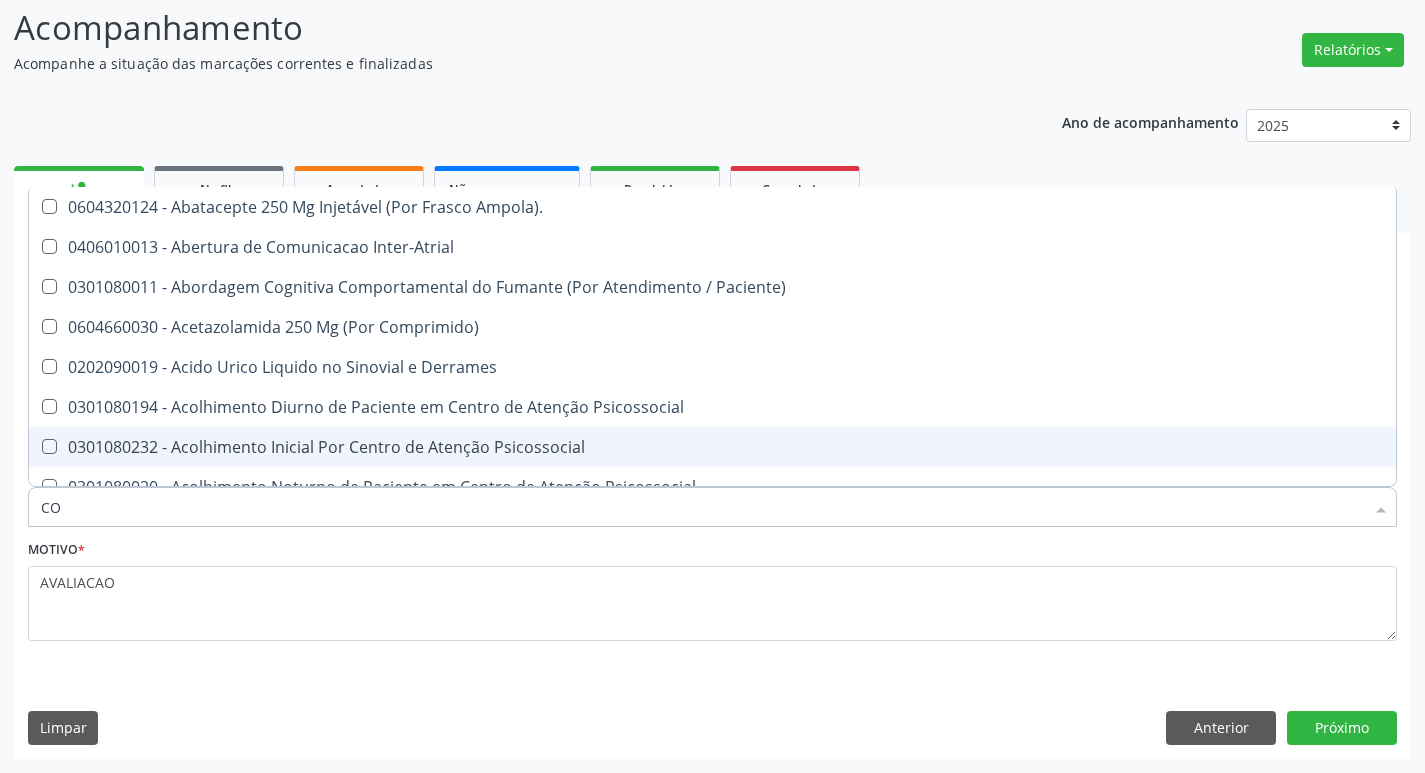 checkbox on "true" 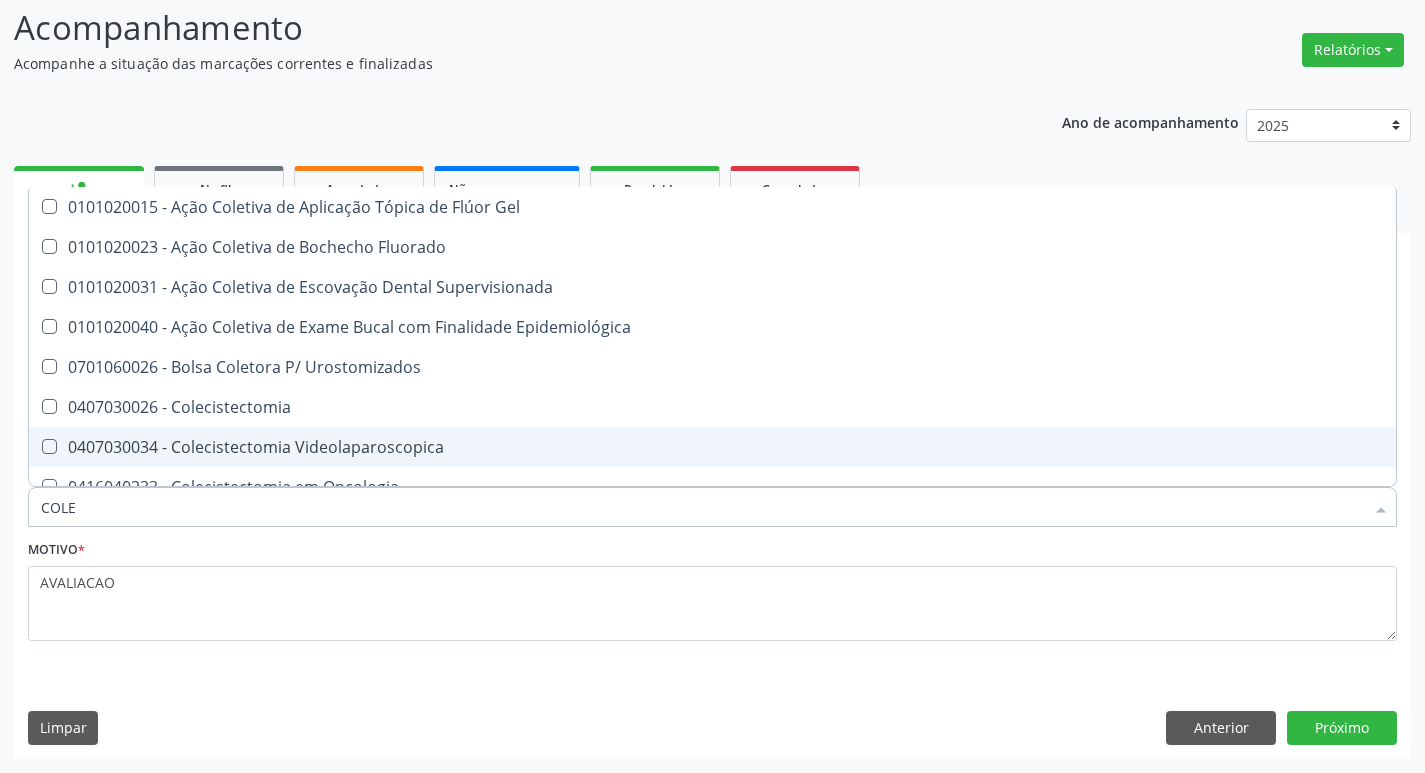 type on "COLES" 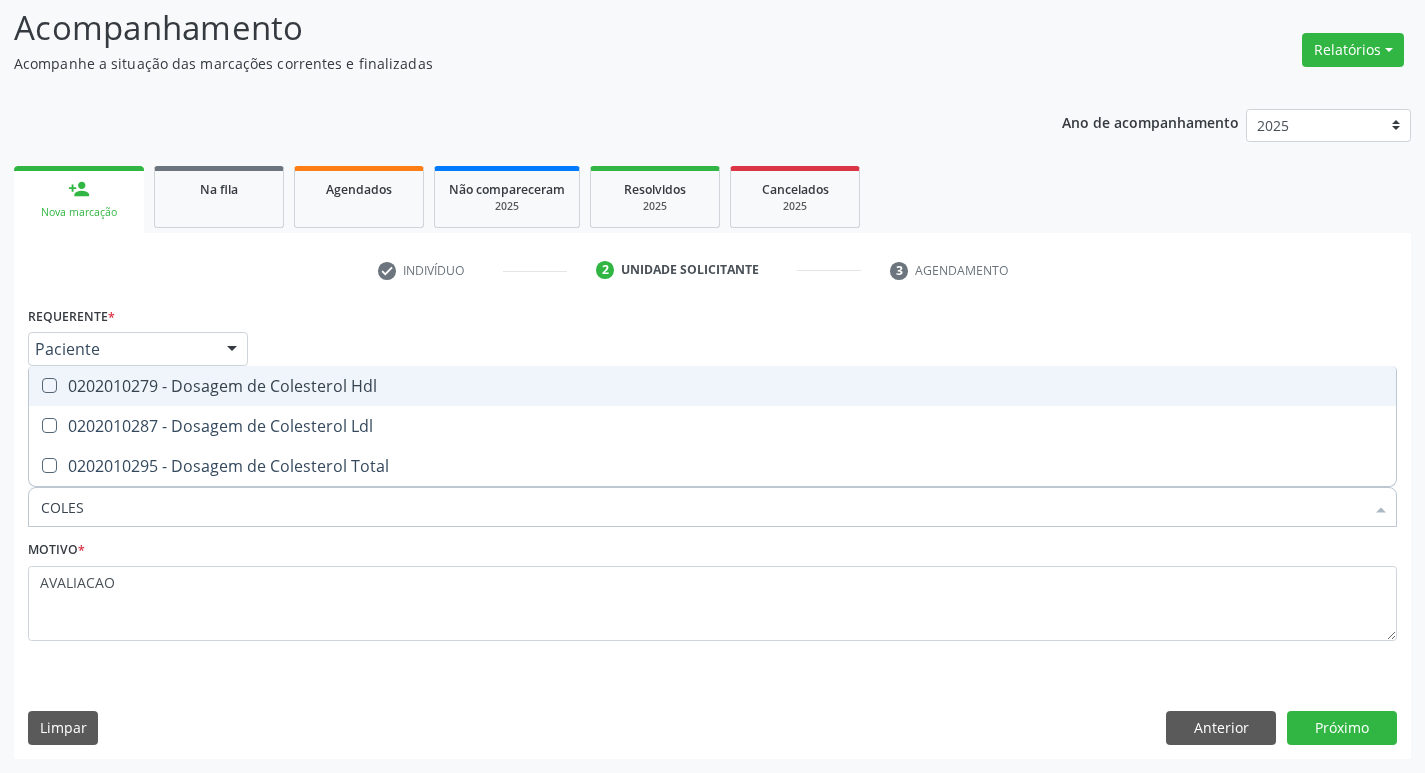 click on "0202010279 - Dosagem de Colesterol Hdl" at bounding box center (712, 386) 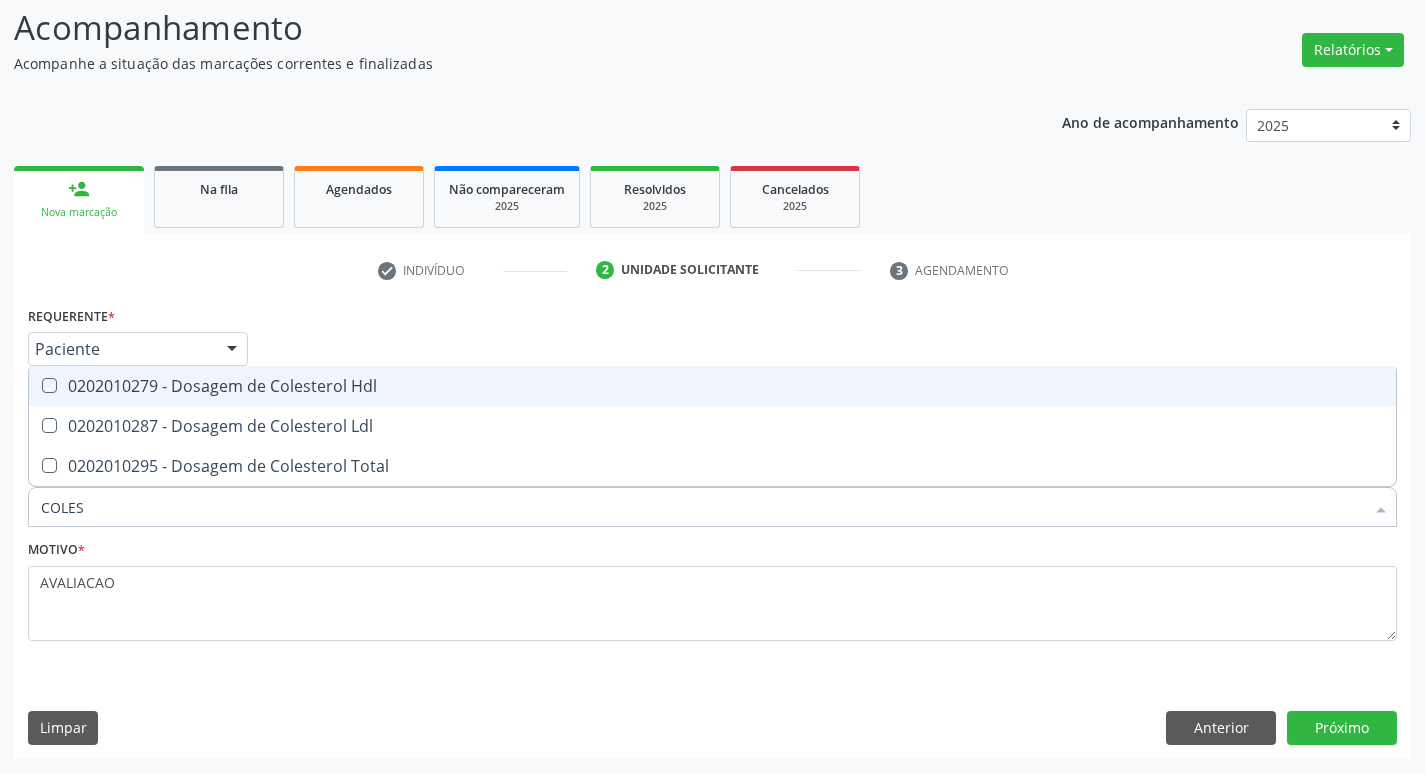 checkbox on "true" 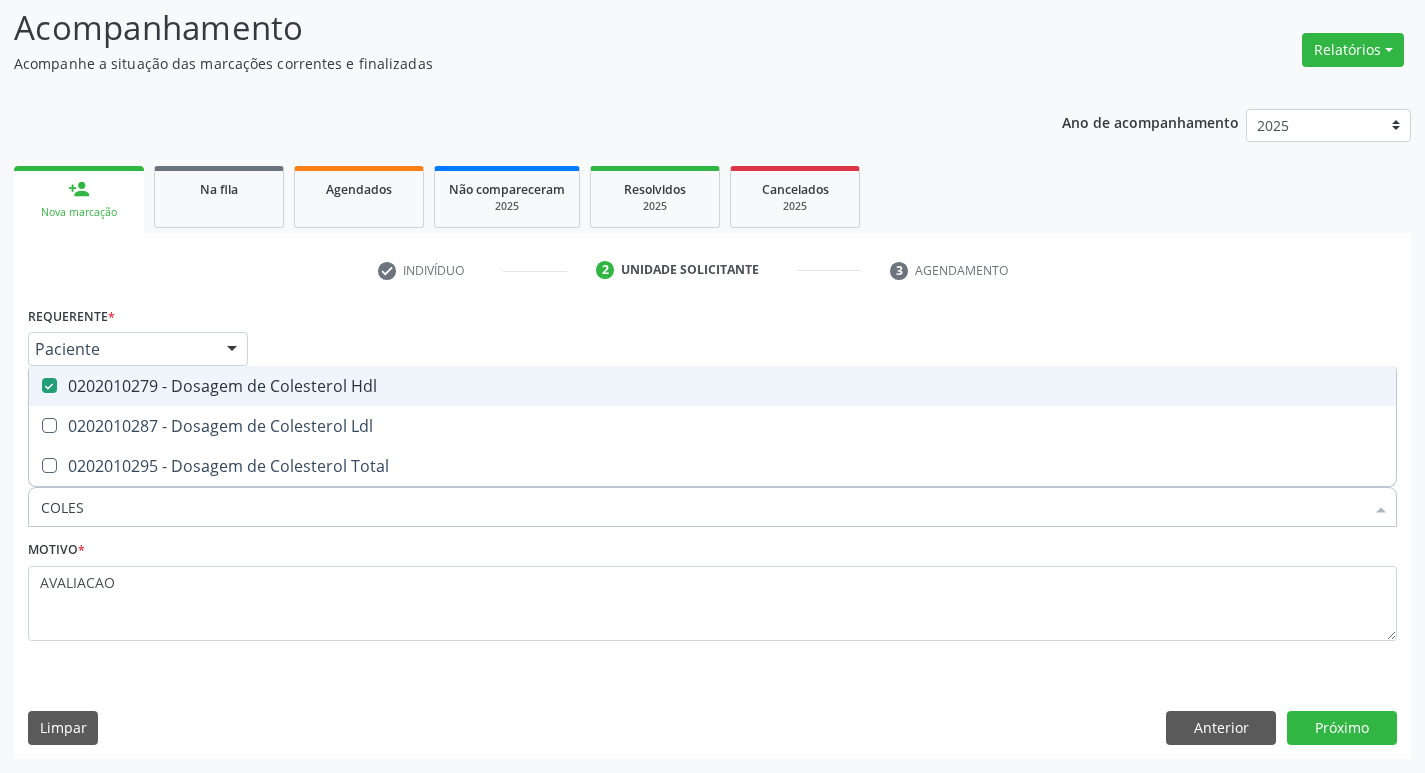 click on "0202010287 - Dosagem de Colesterol Ldl" at bounding box center [712, 426] 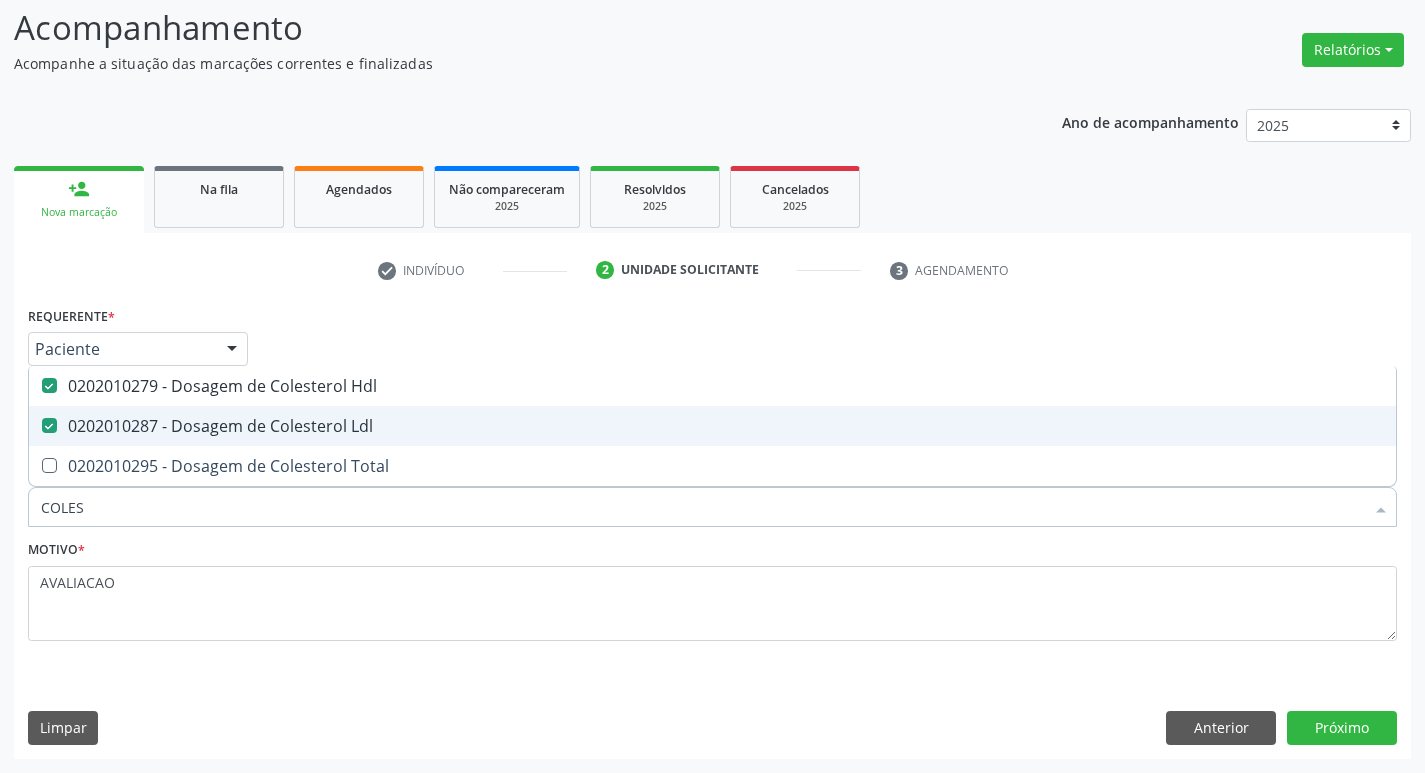 checkbox on "true" 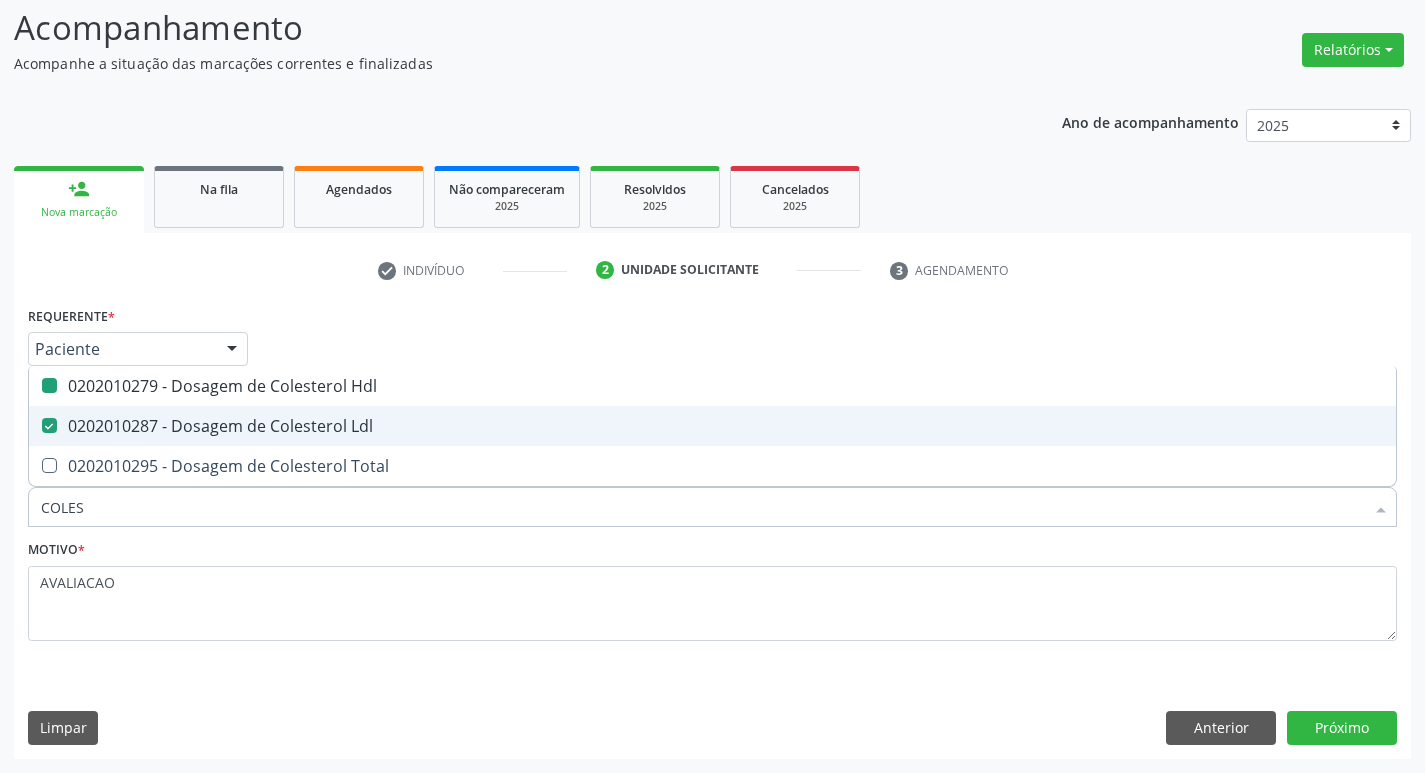 type on "COLE" 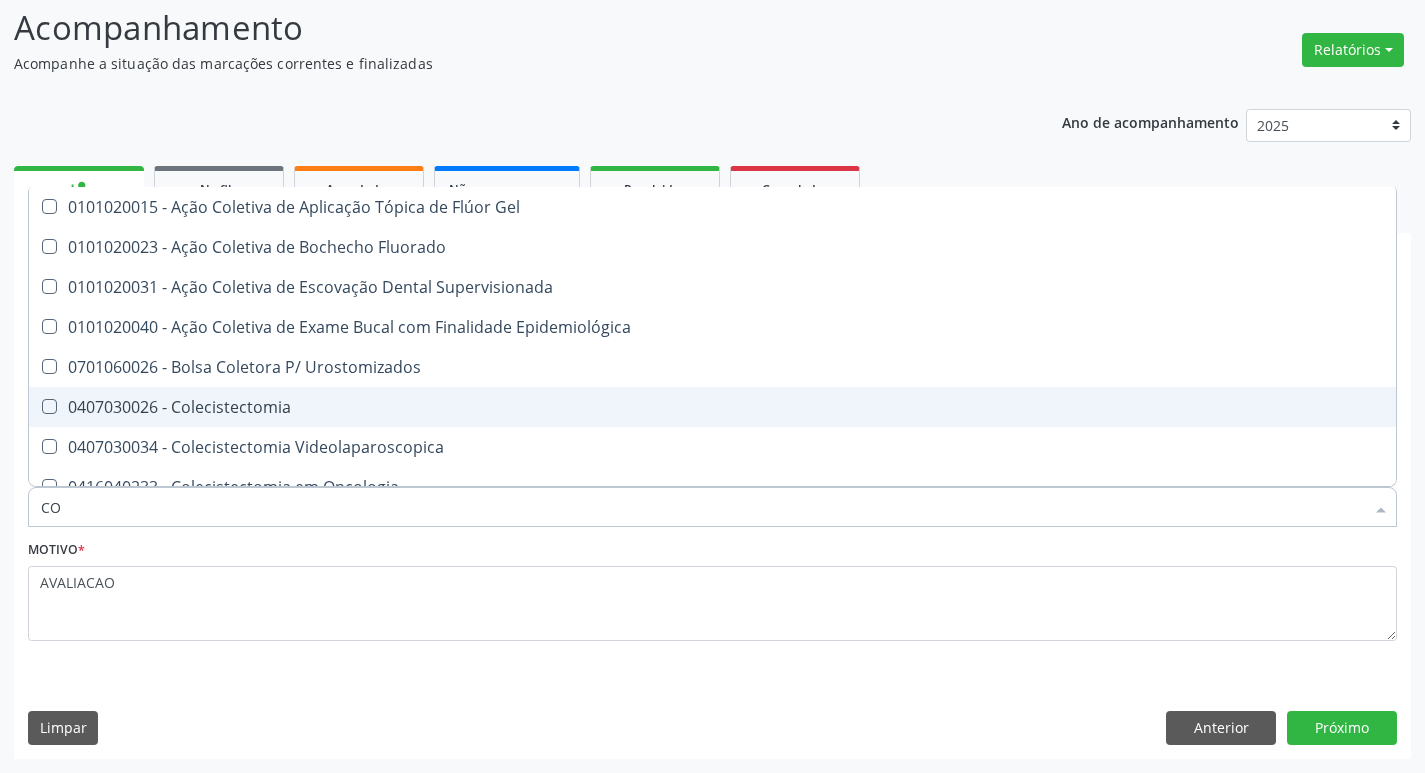 type on "C" 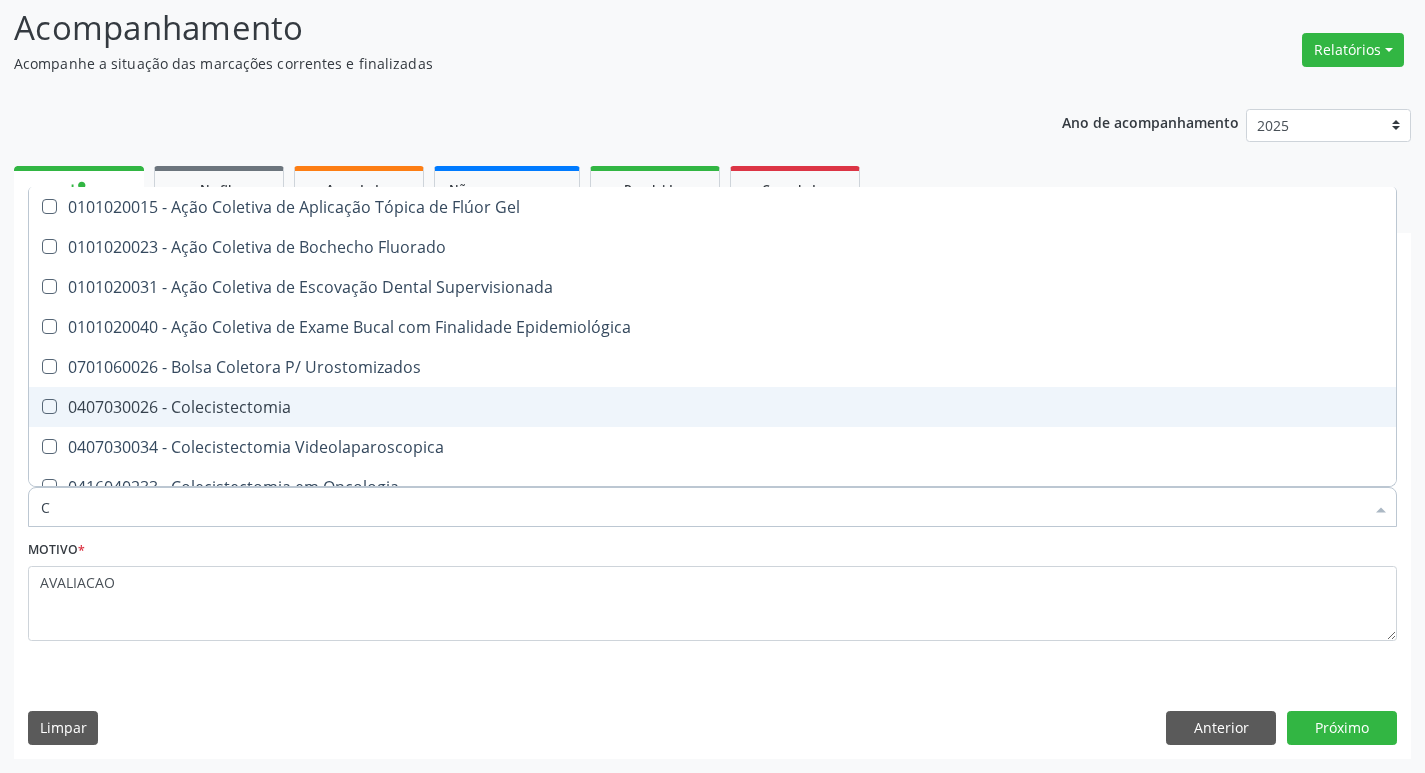 type 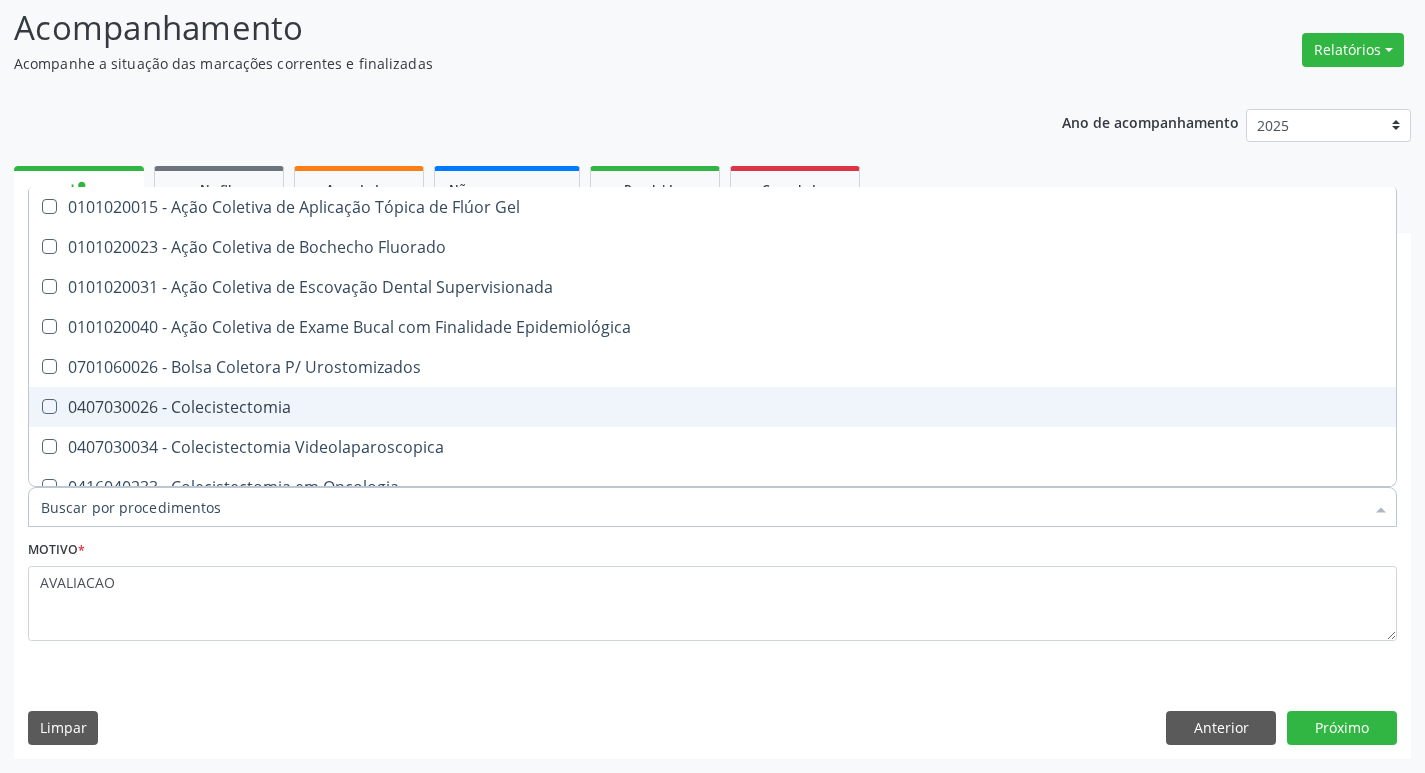 checkbox on "false" 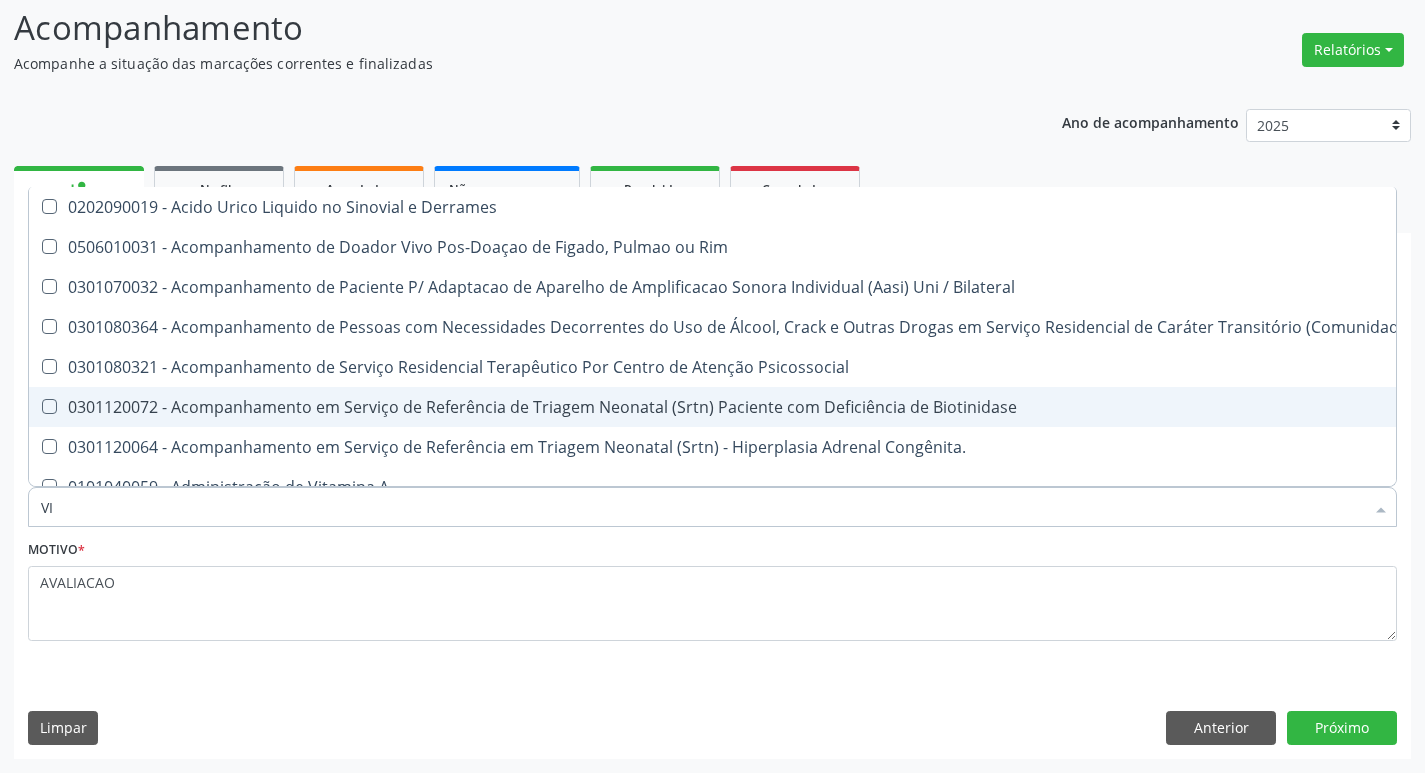 type on "VIT" 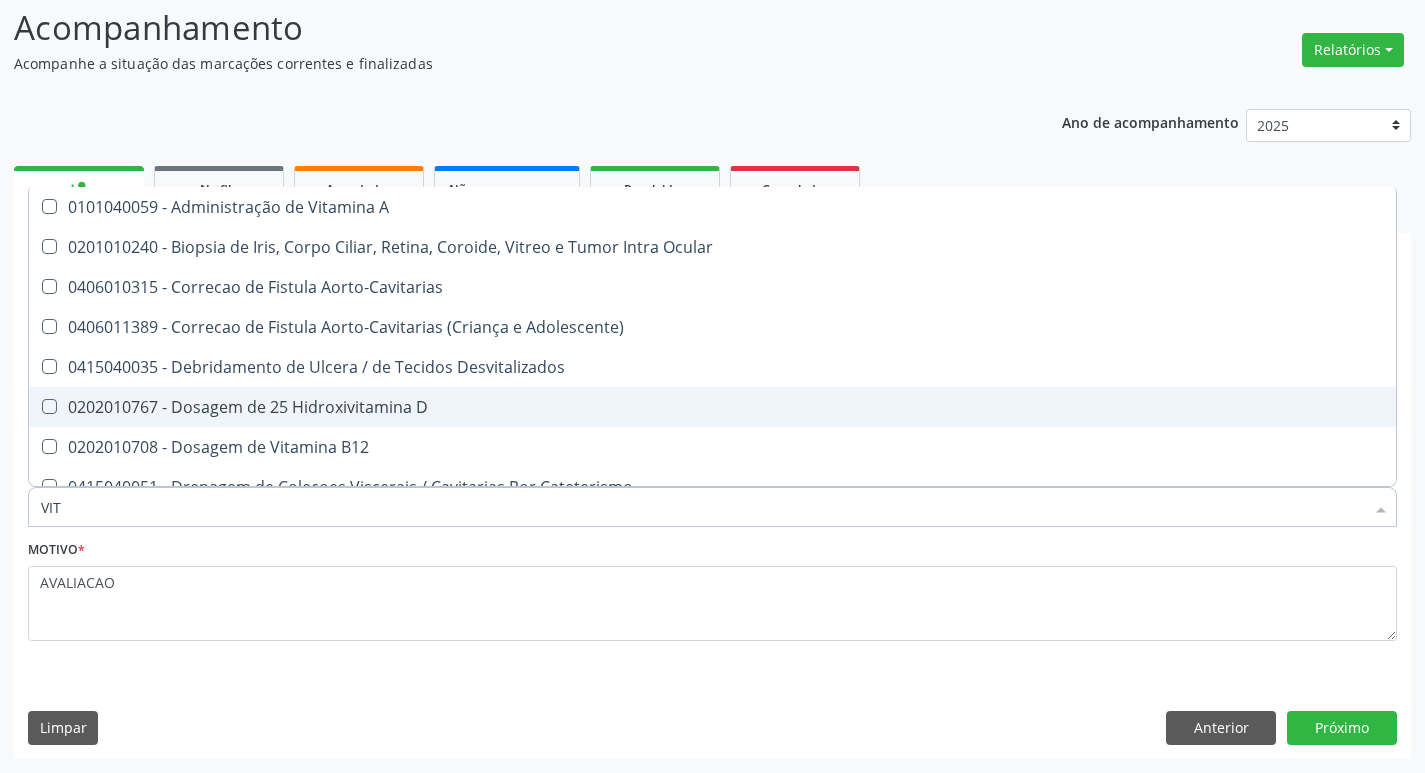 click on "0202010767 - Dosagem de 25 Hidroxivitamina D" at bounding box center [712, 407] 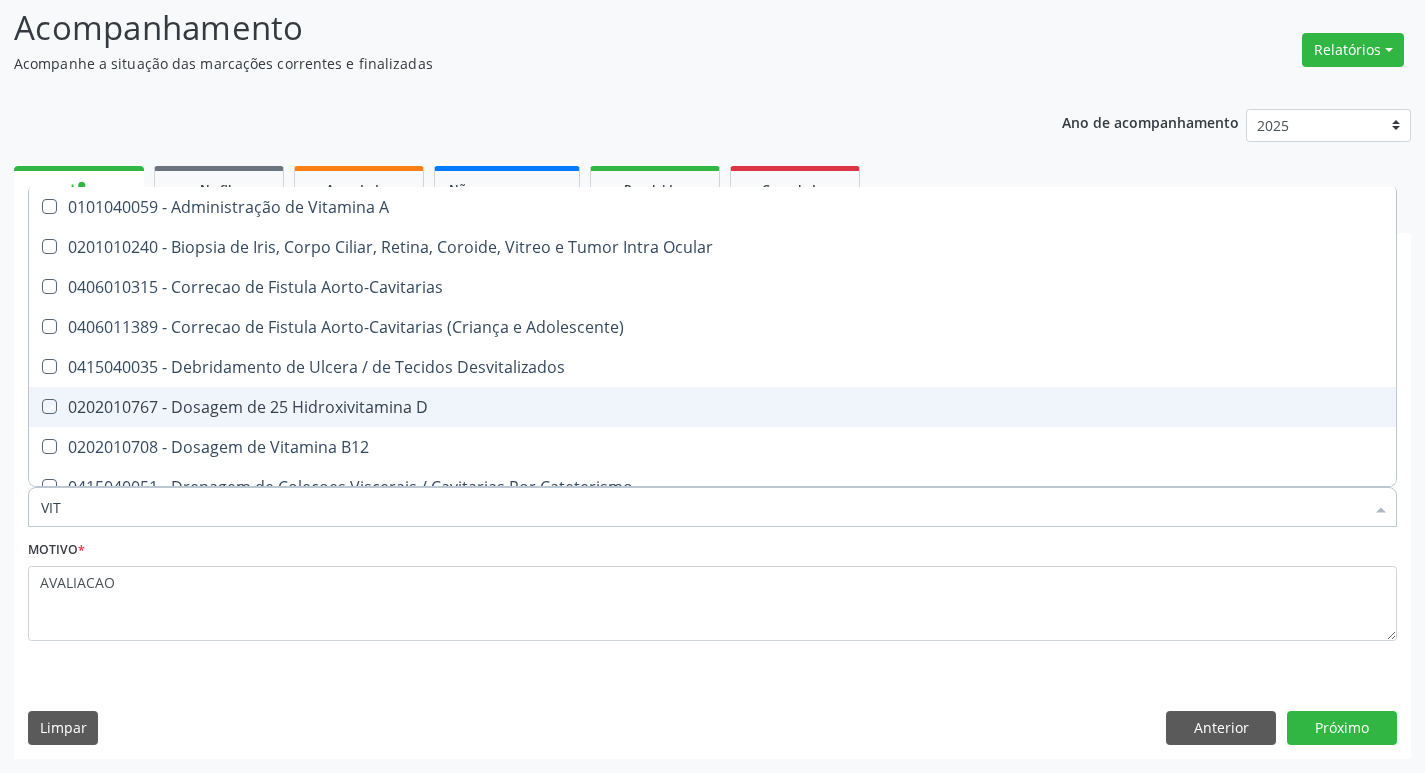 checkbox on "true" 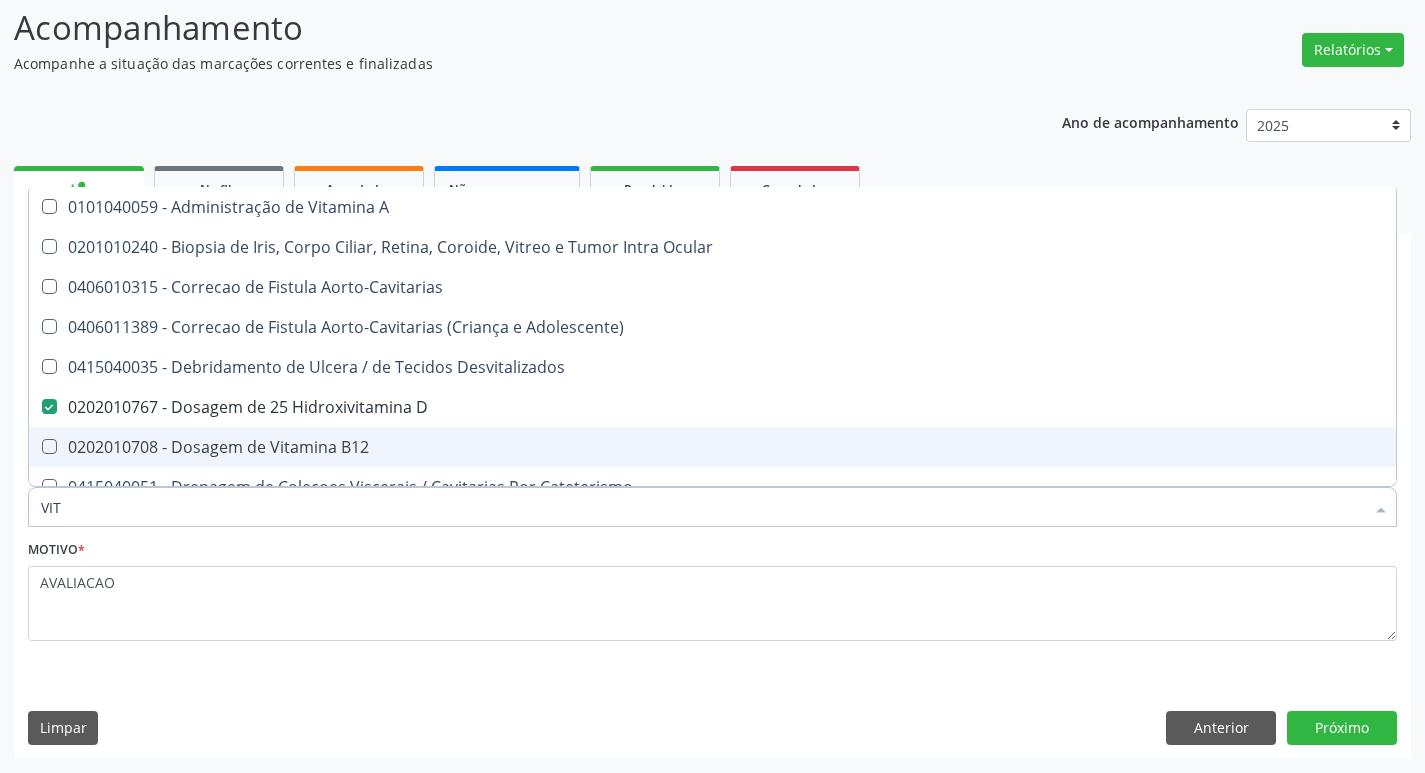click on "0202010708 - Dosagem de Vitamina B12" at bounding box center (712, 447) 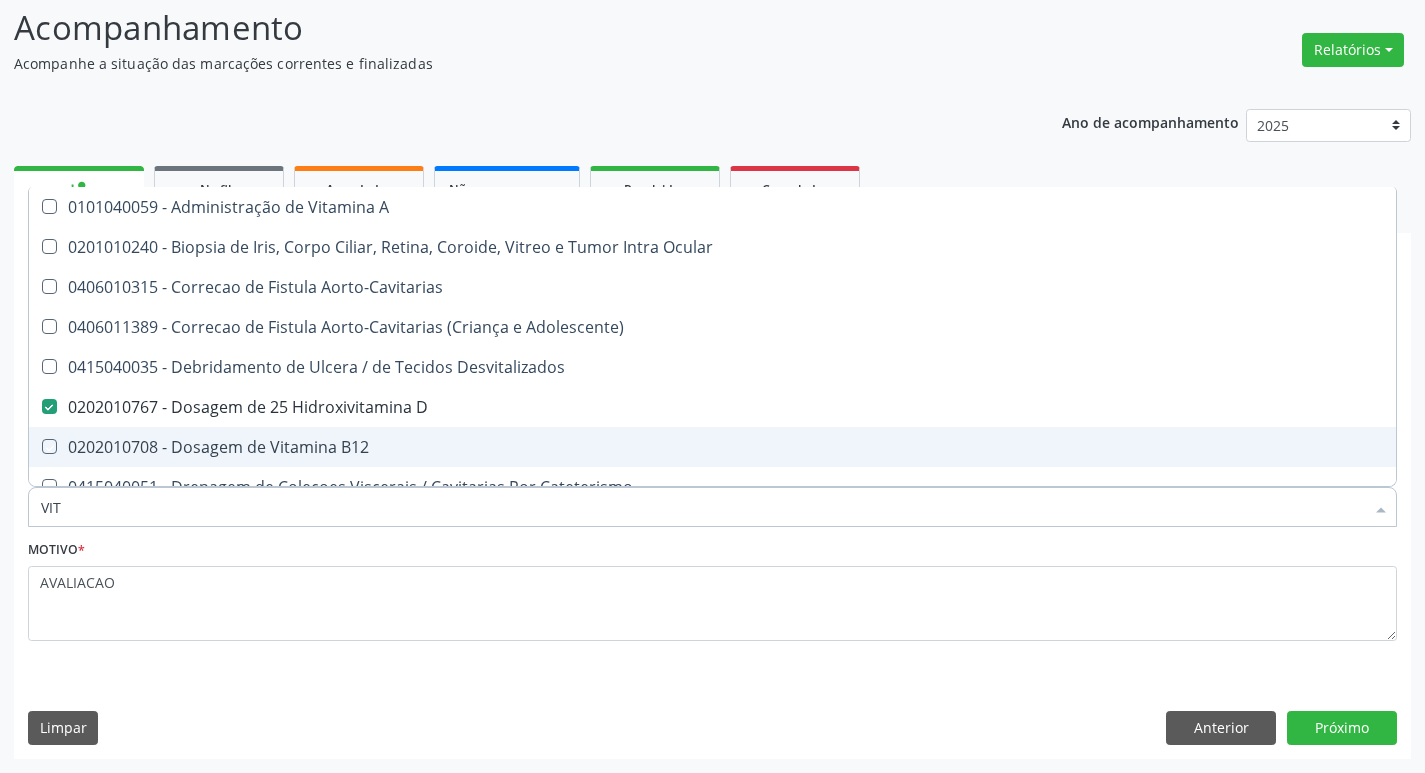 checkbox on "true" 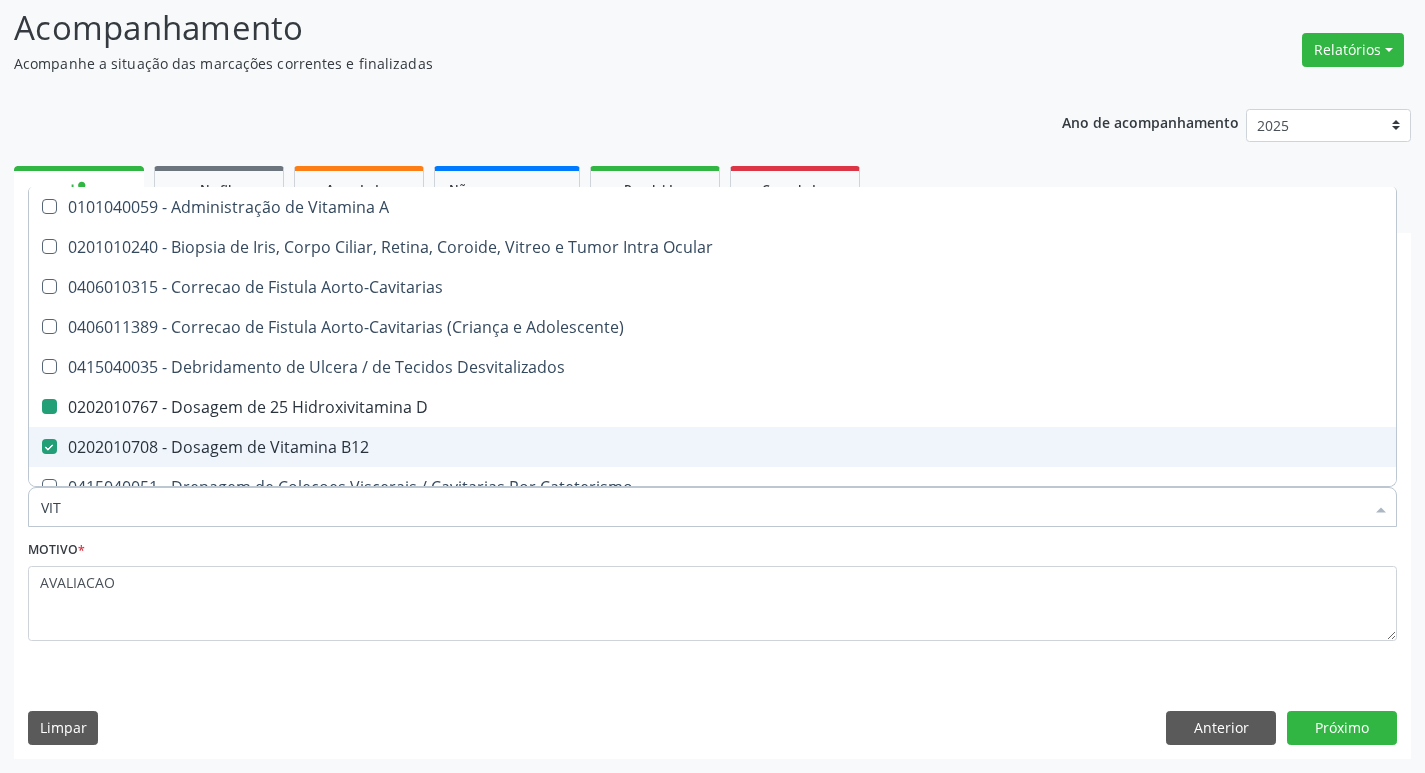 type on "VI" 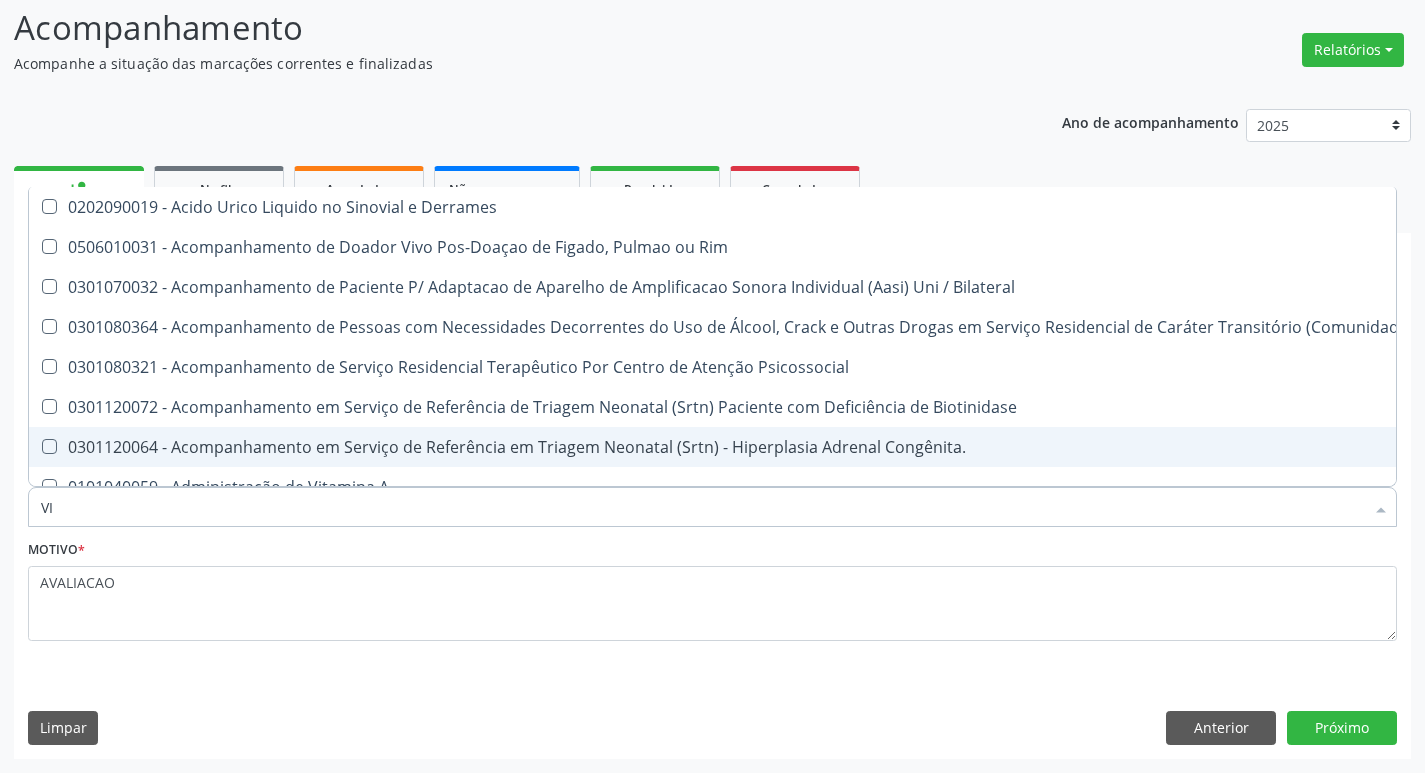 type on "V" 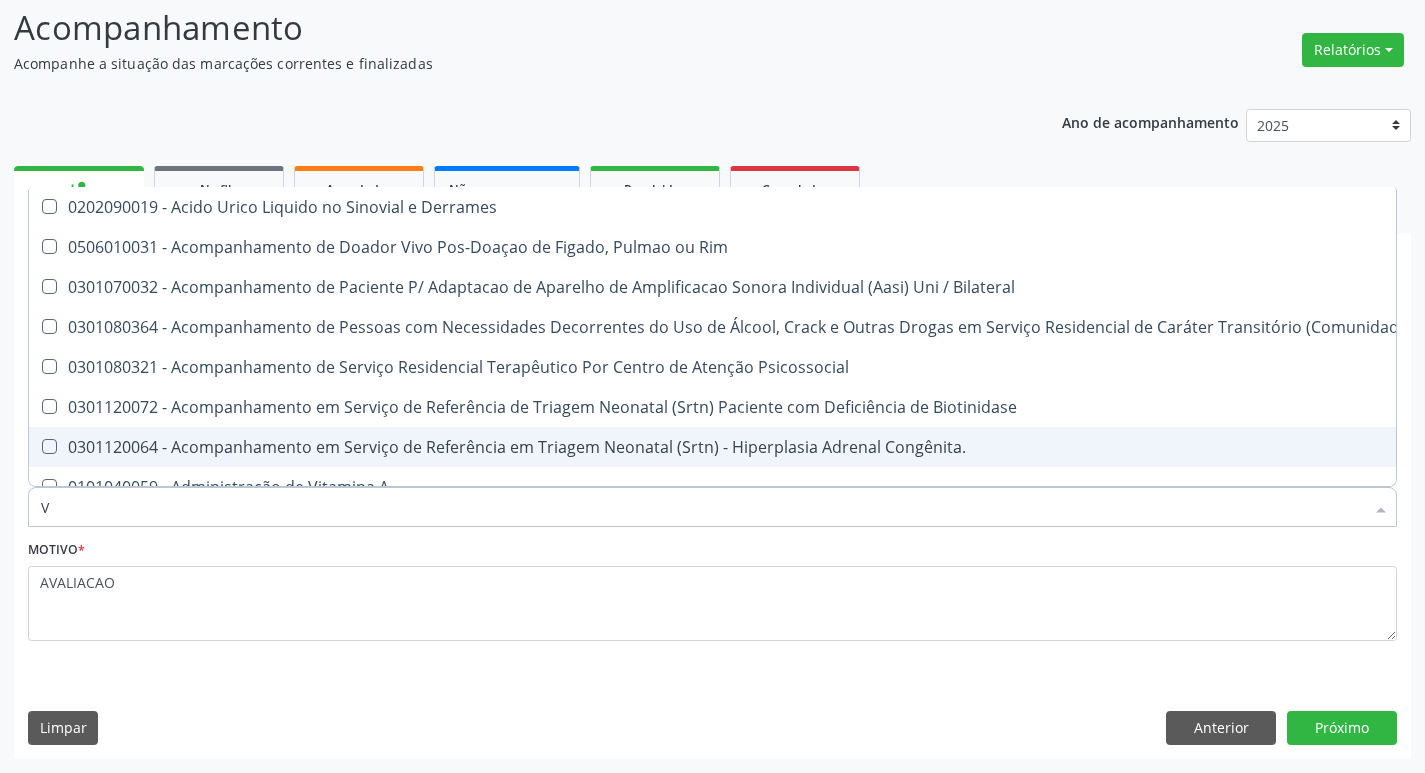 type 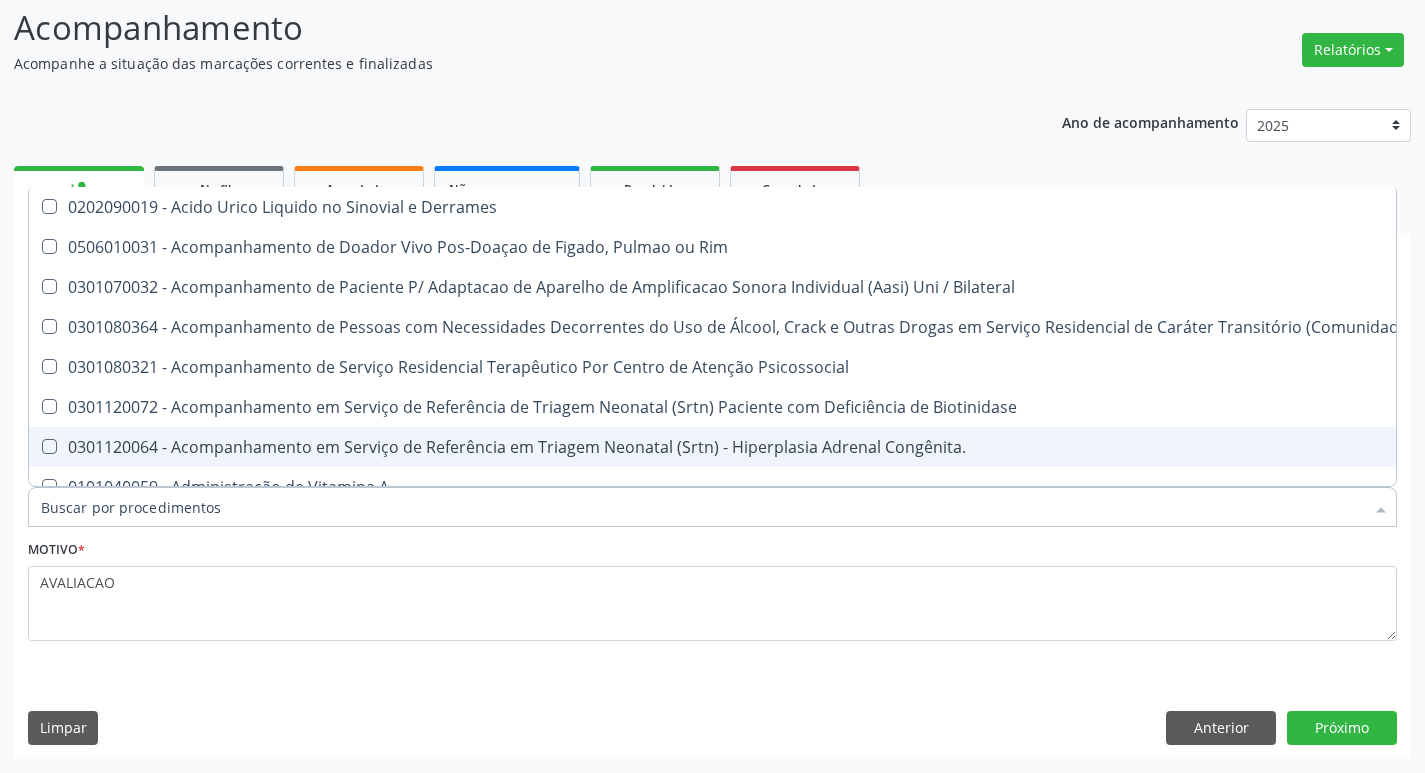 checkbox on "false" 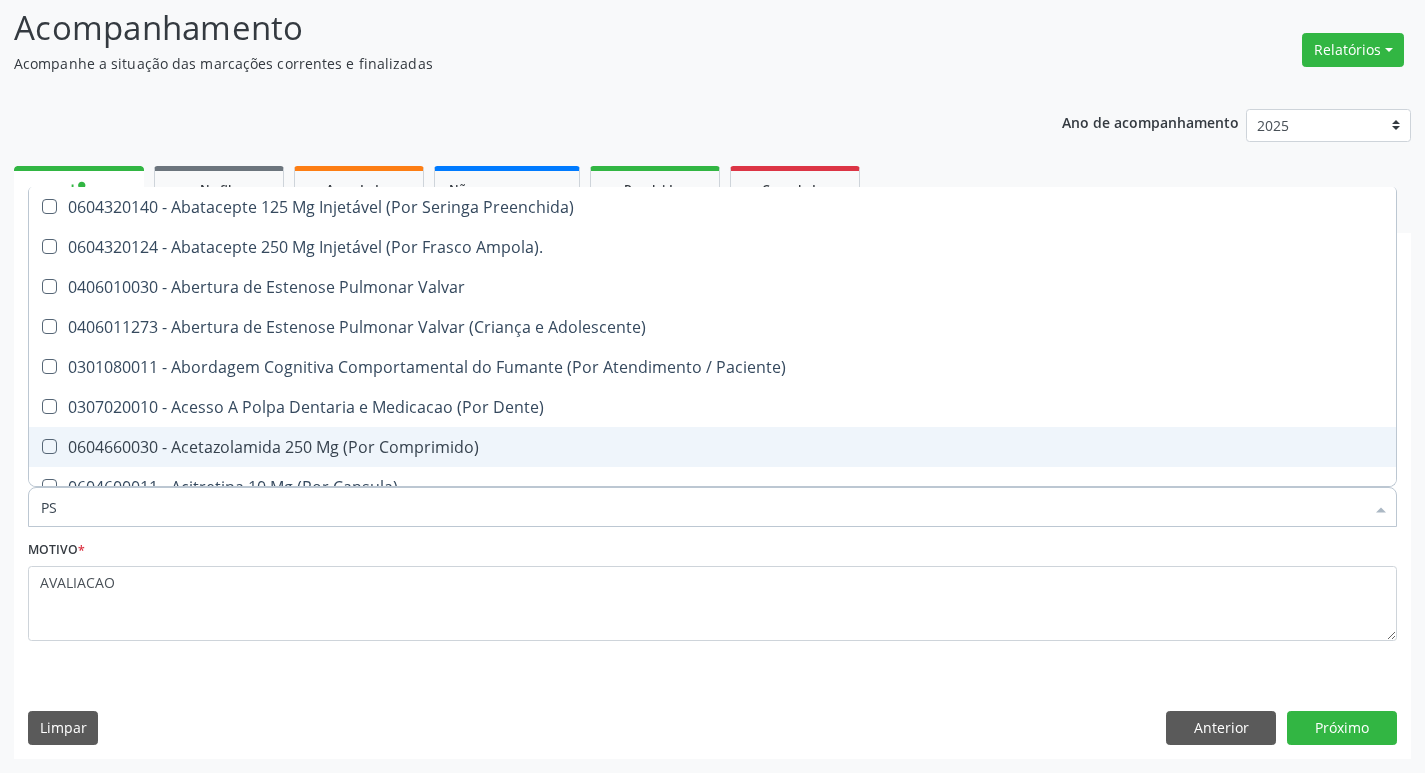type on "PSA" 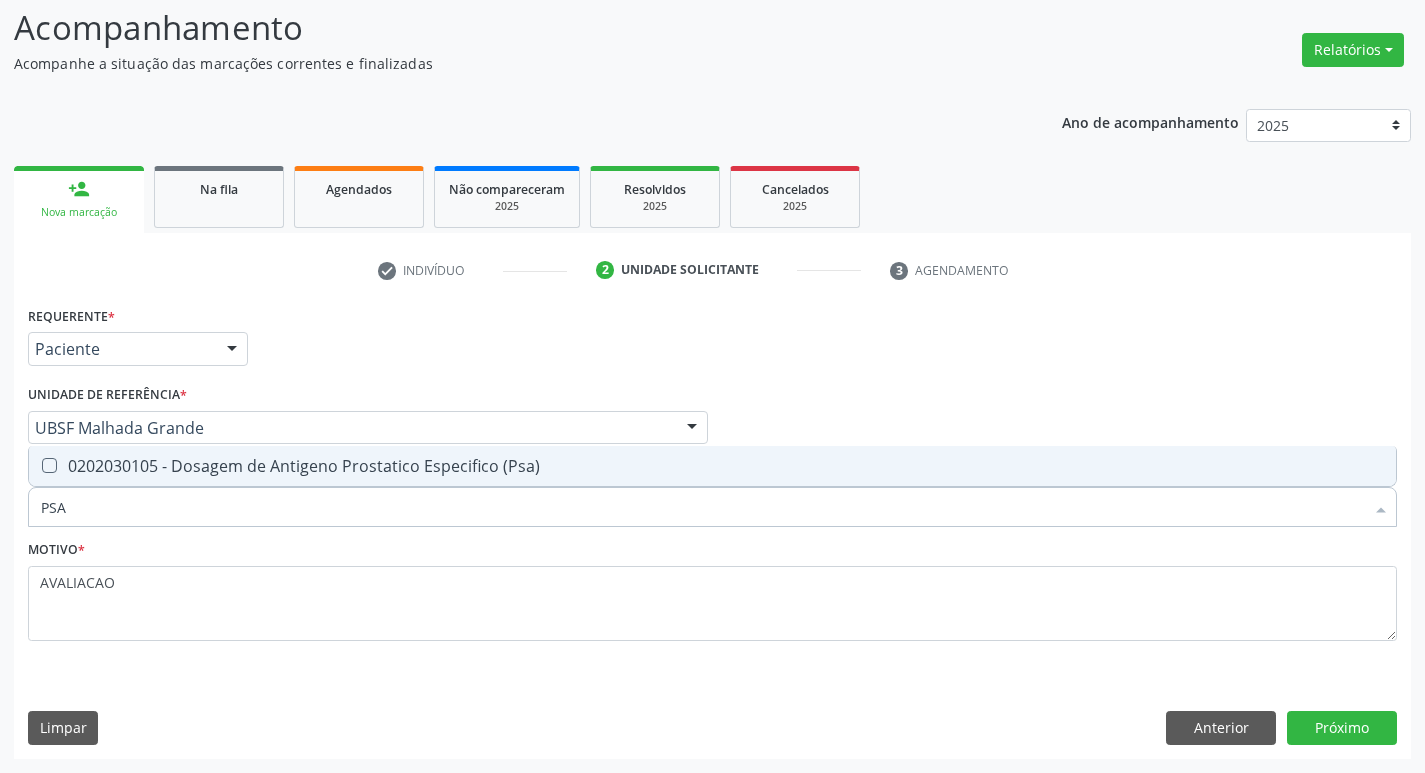 click on "0202030105 - Dosagem de Antigeno Prostatico Especifico (Psa)" at bounding box center [712, 466] 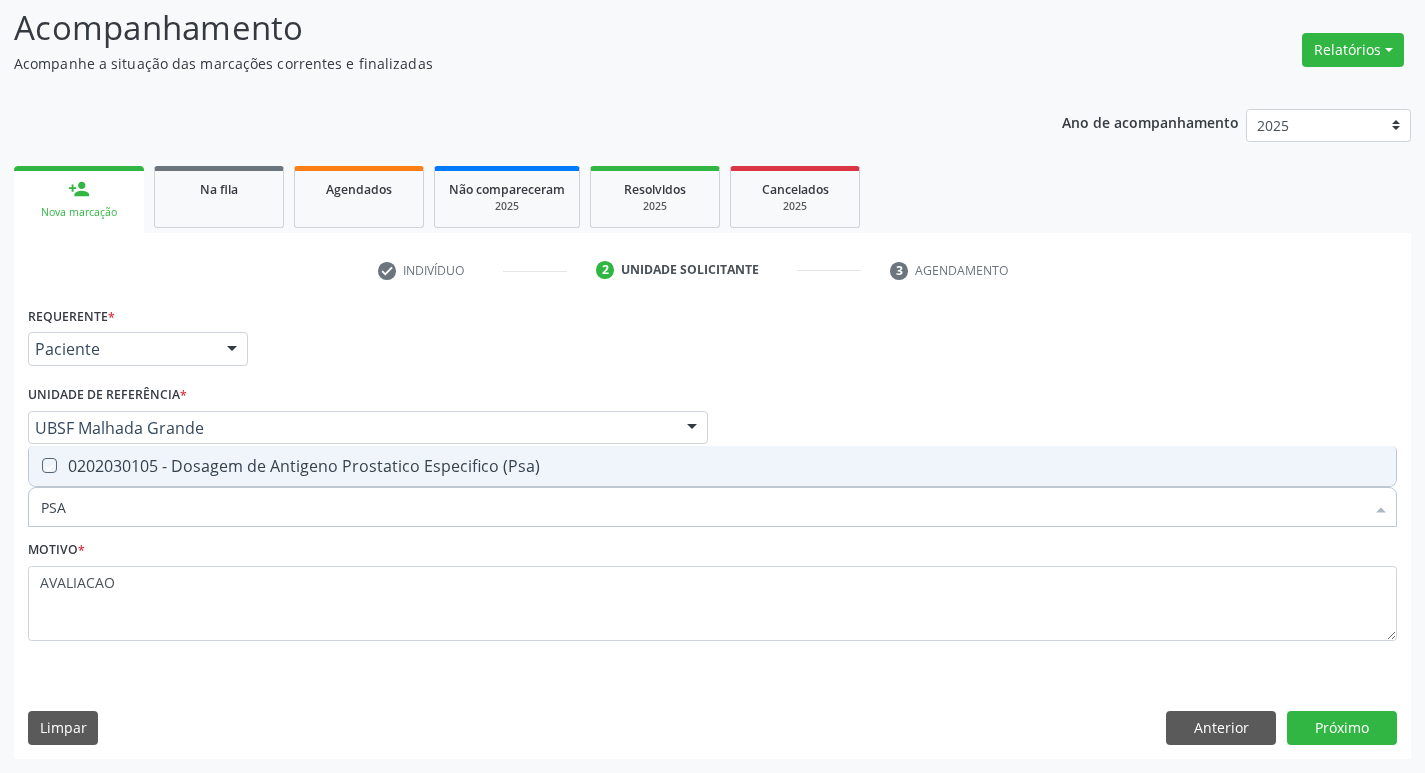 checkbox on "true" 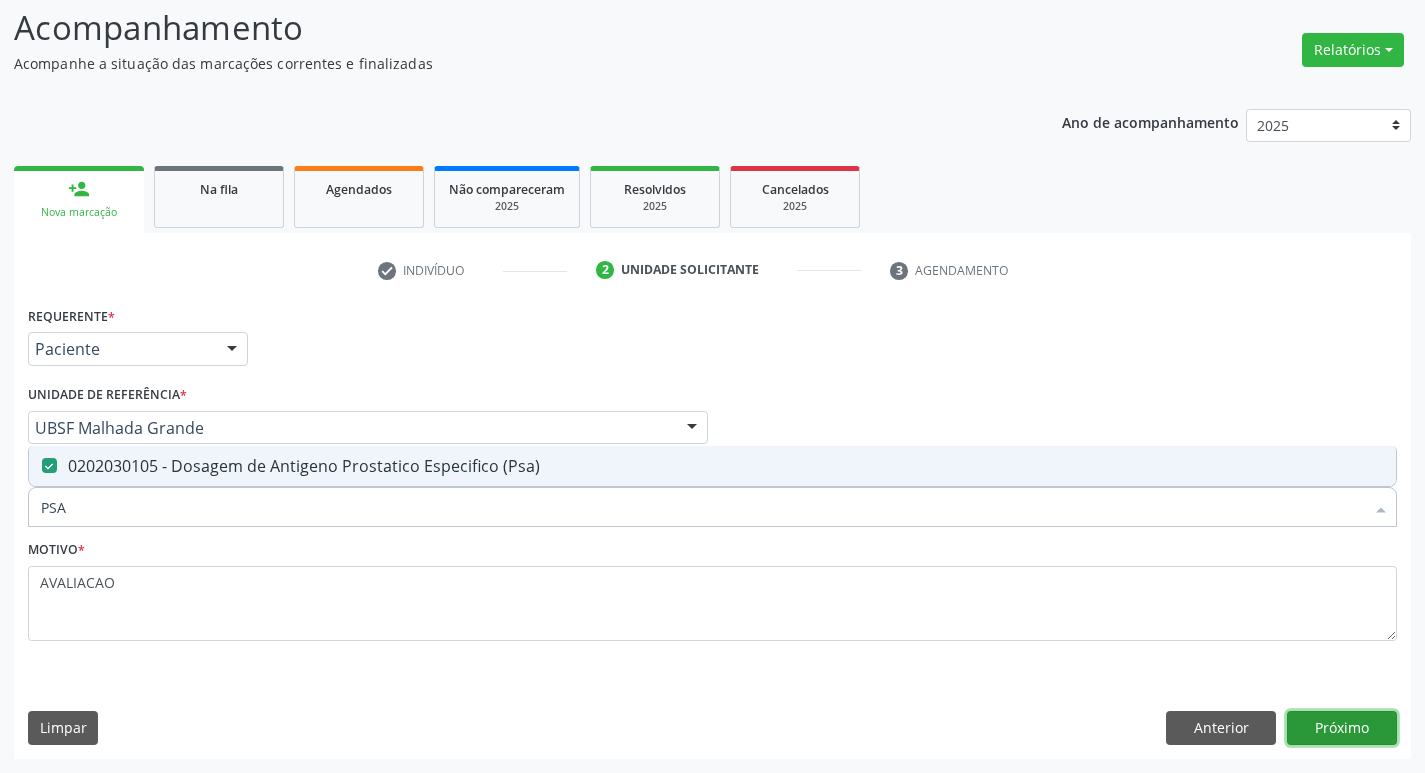 click on "Próximo" at bounding box center [1342, 728] 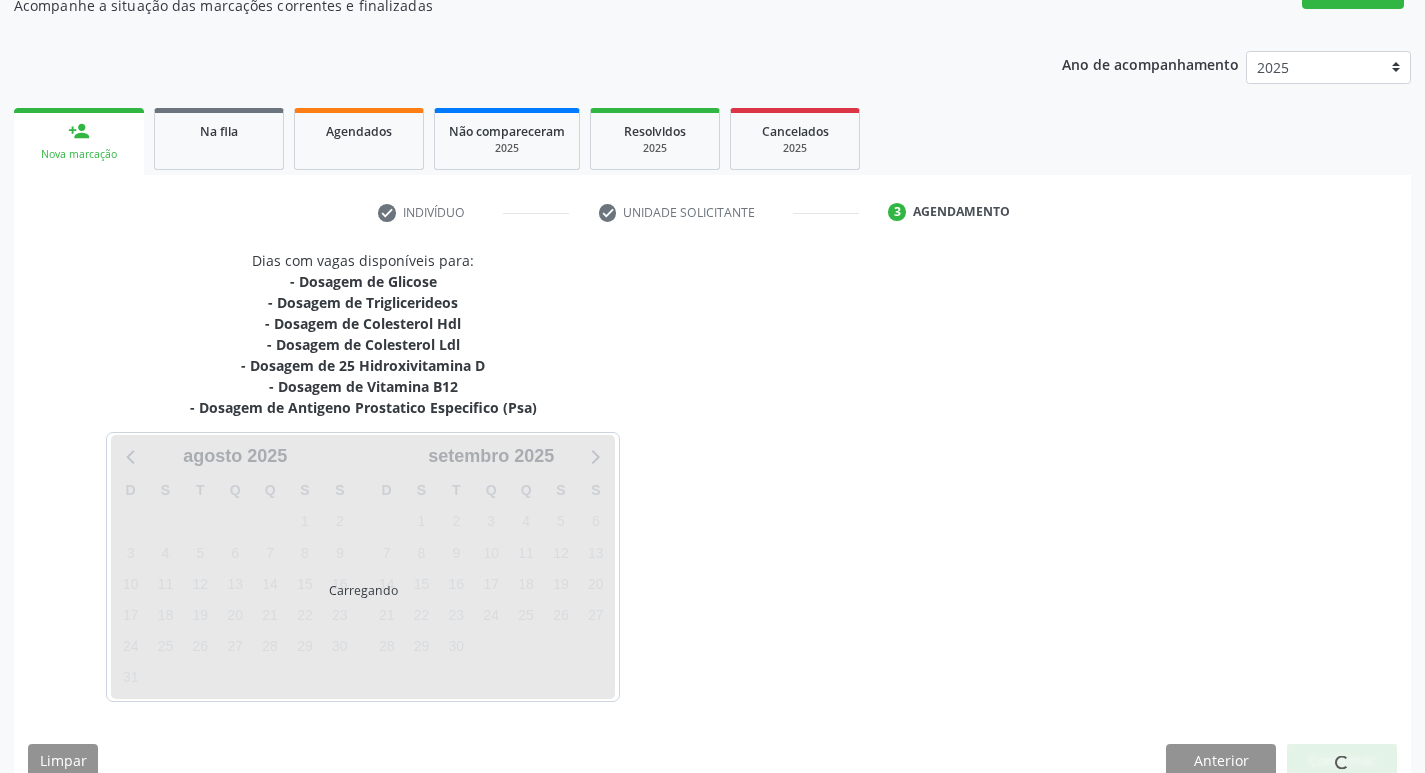 scroll, scrollTop: 223, scrollLeft: 0, axis: vertical 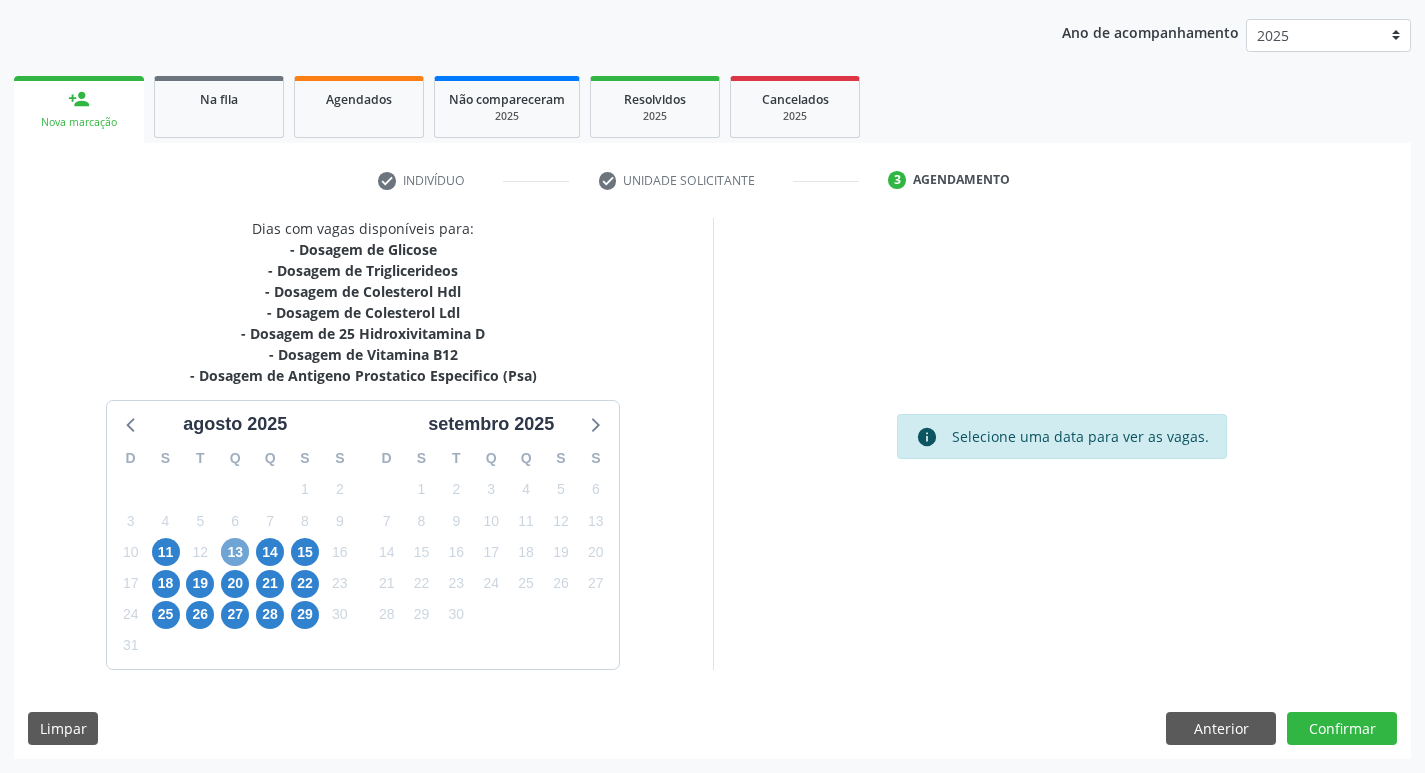 click on "13" at bounding box center [235, 552] 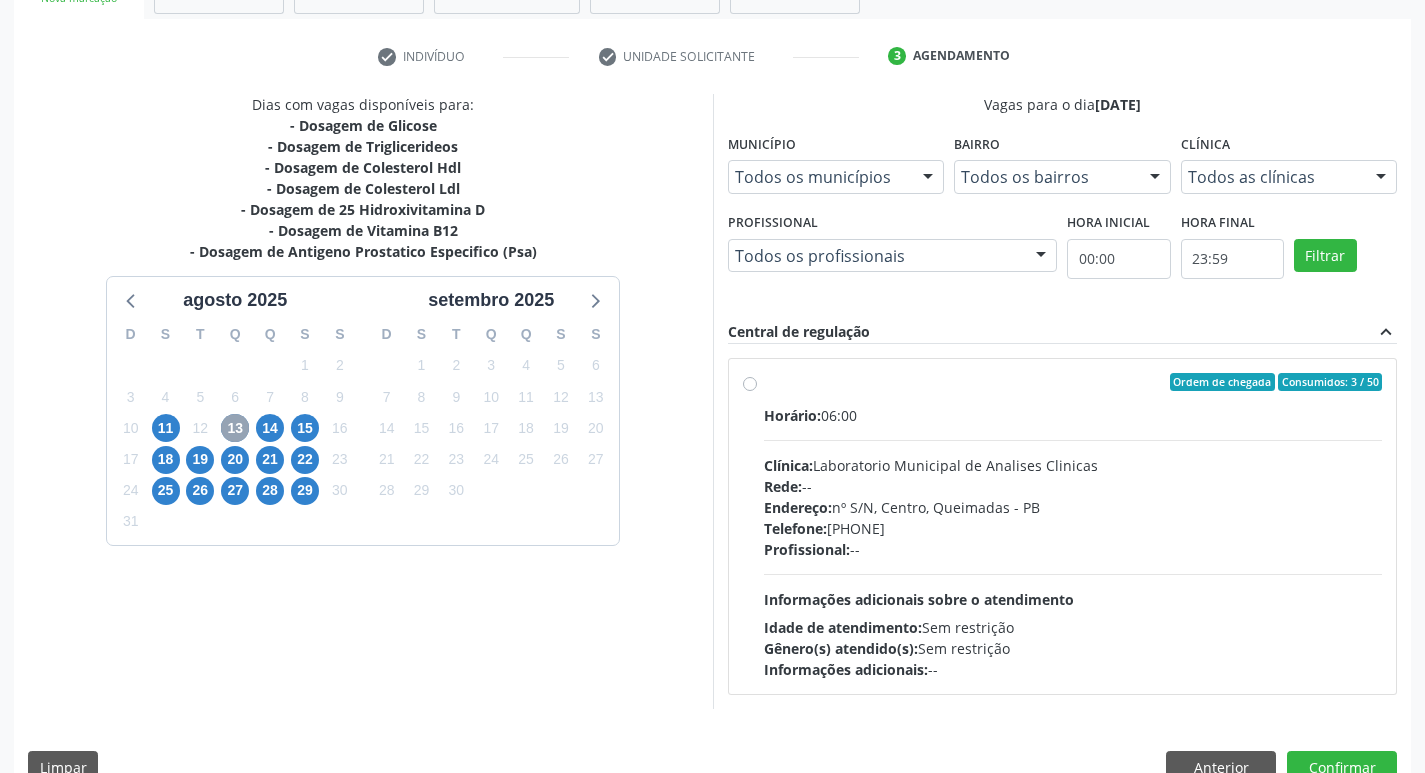scroll, scrollTop: 386, scrollLeft: 0, axis: vertical 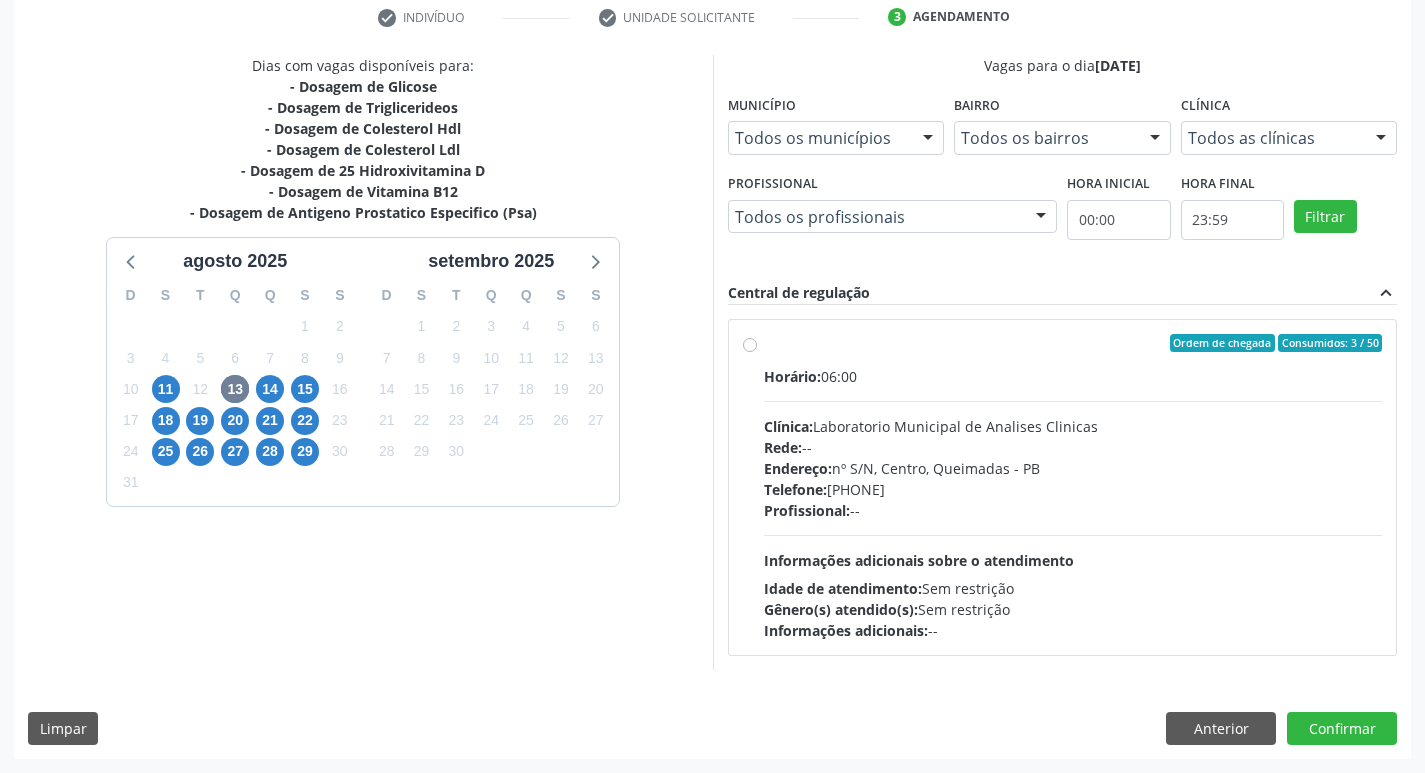 click on "Clínica:  Laboratorio Municipal de Analises Clinicas" at bounding box center (1073, 426) 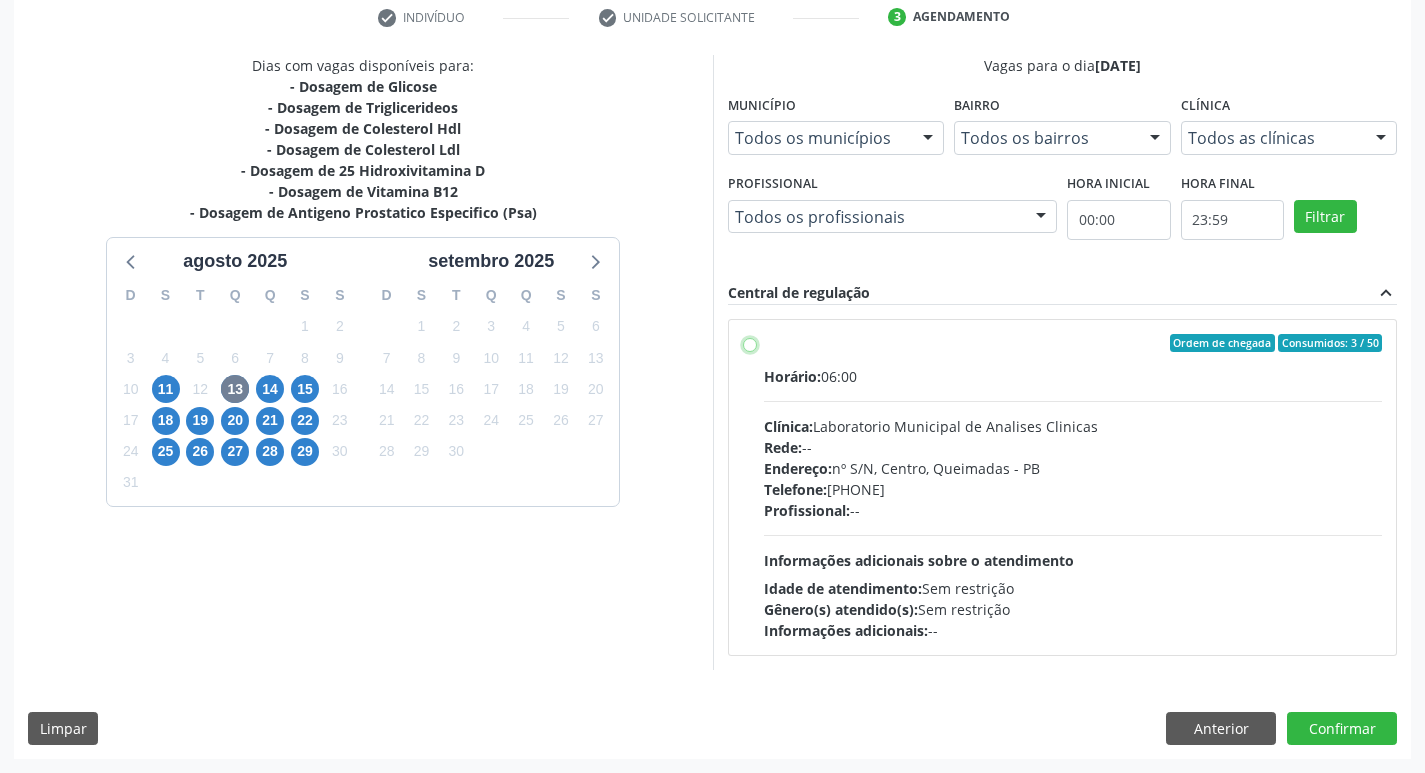 radio on "true" 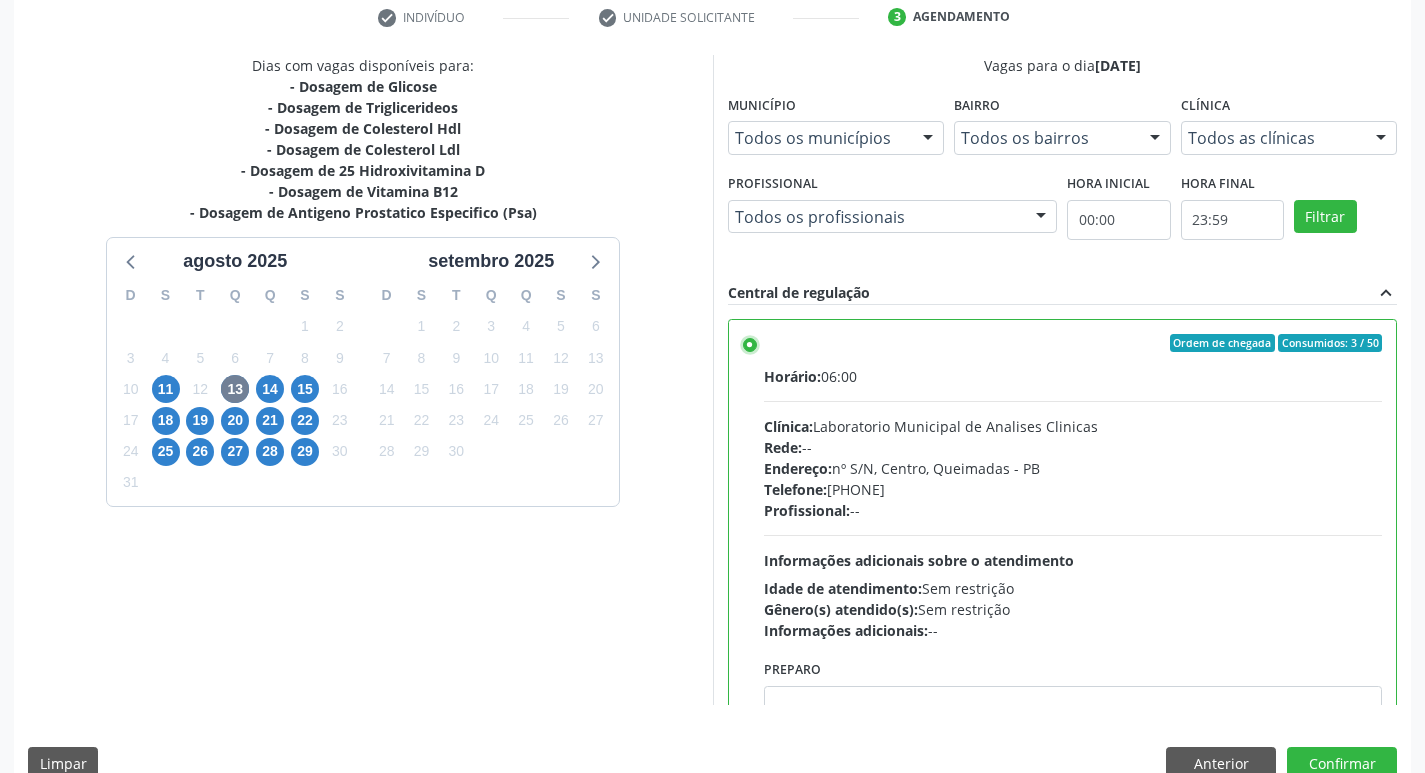 scroll, scrollTop: 99, scrollLeft: 0, axis: vertical 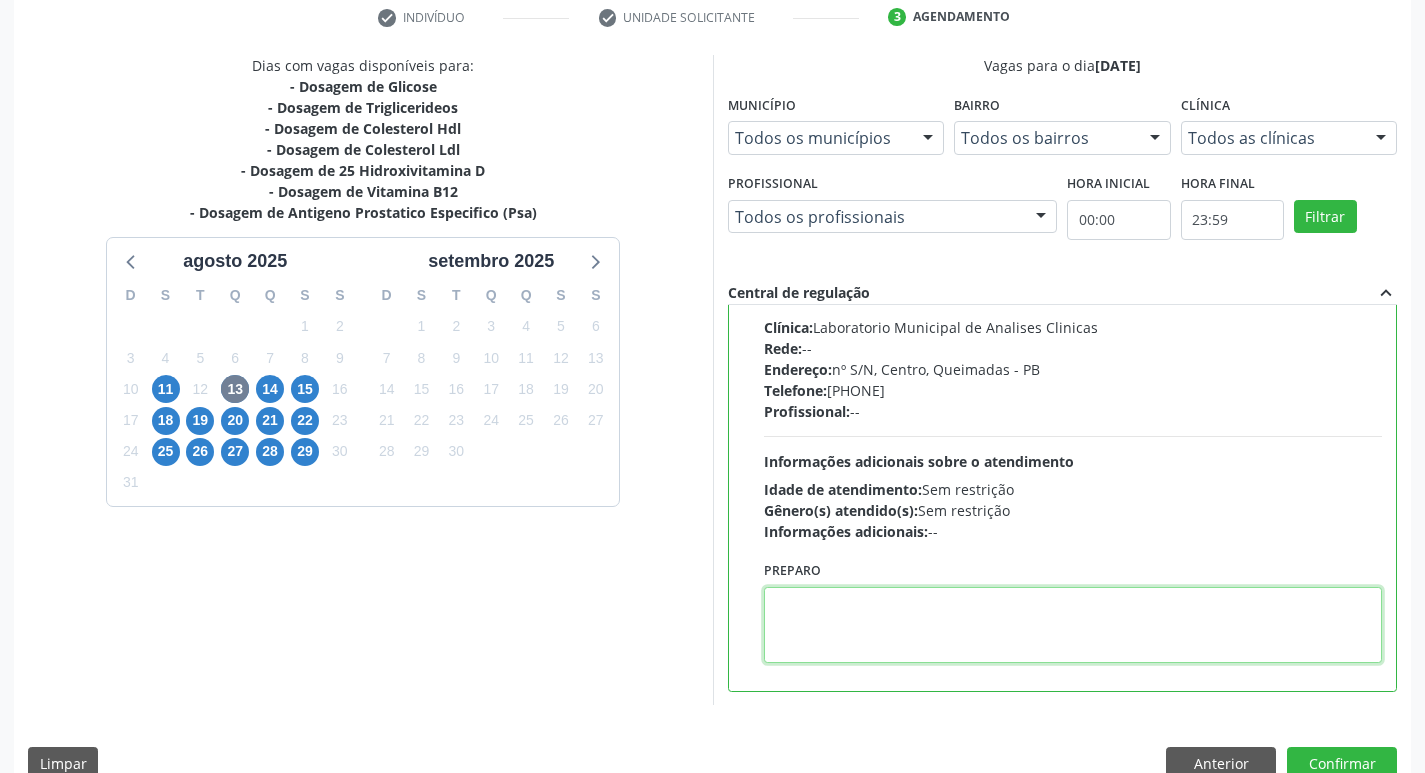 click at bounding box center (1073, 625) 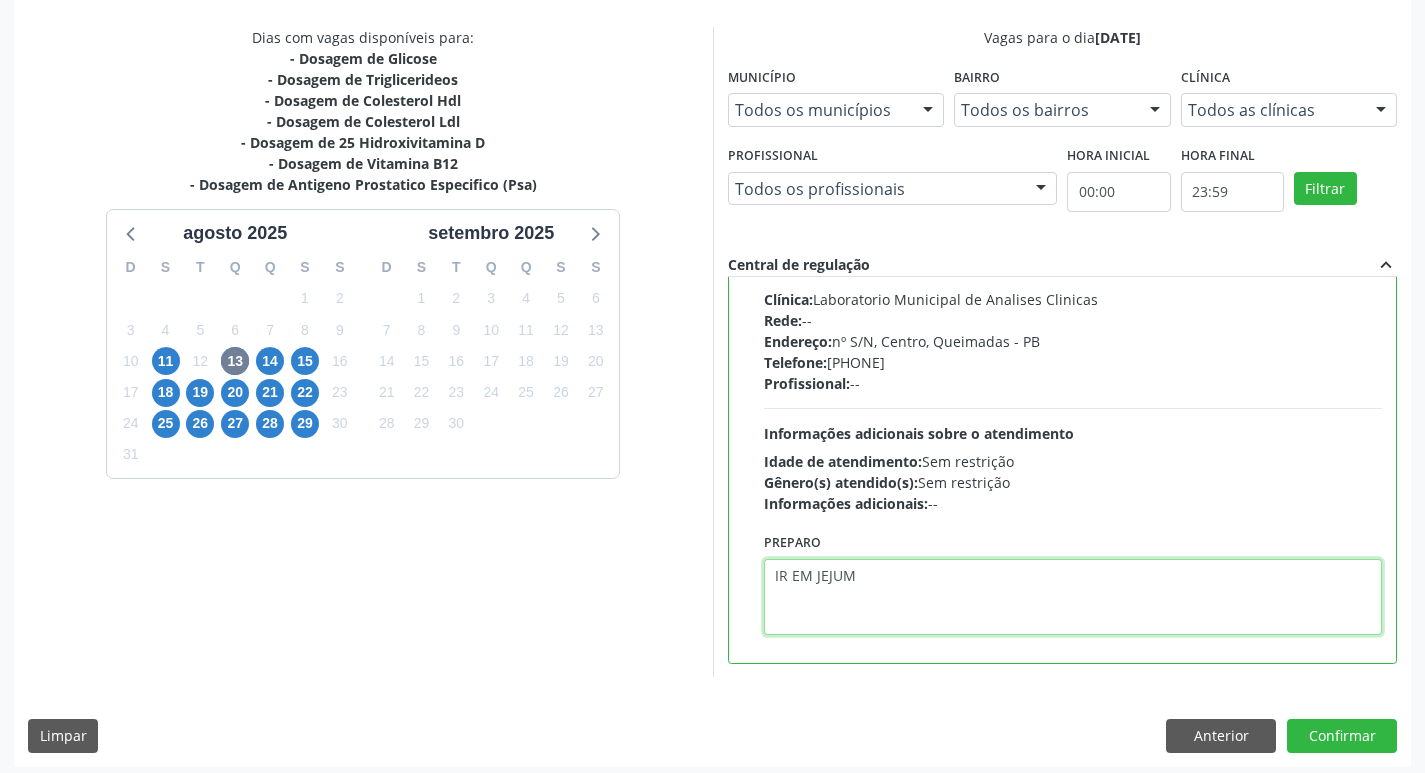 scroll, scrollTop: 422, scrollLeft: 0, axis: vertical 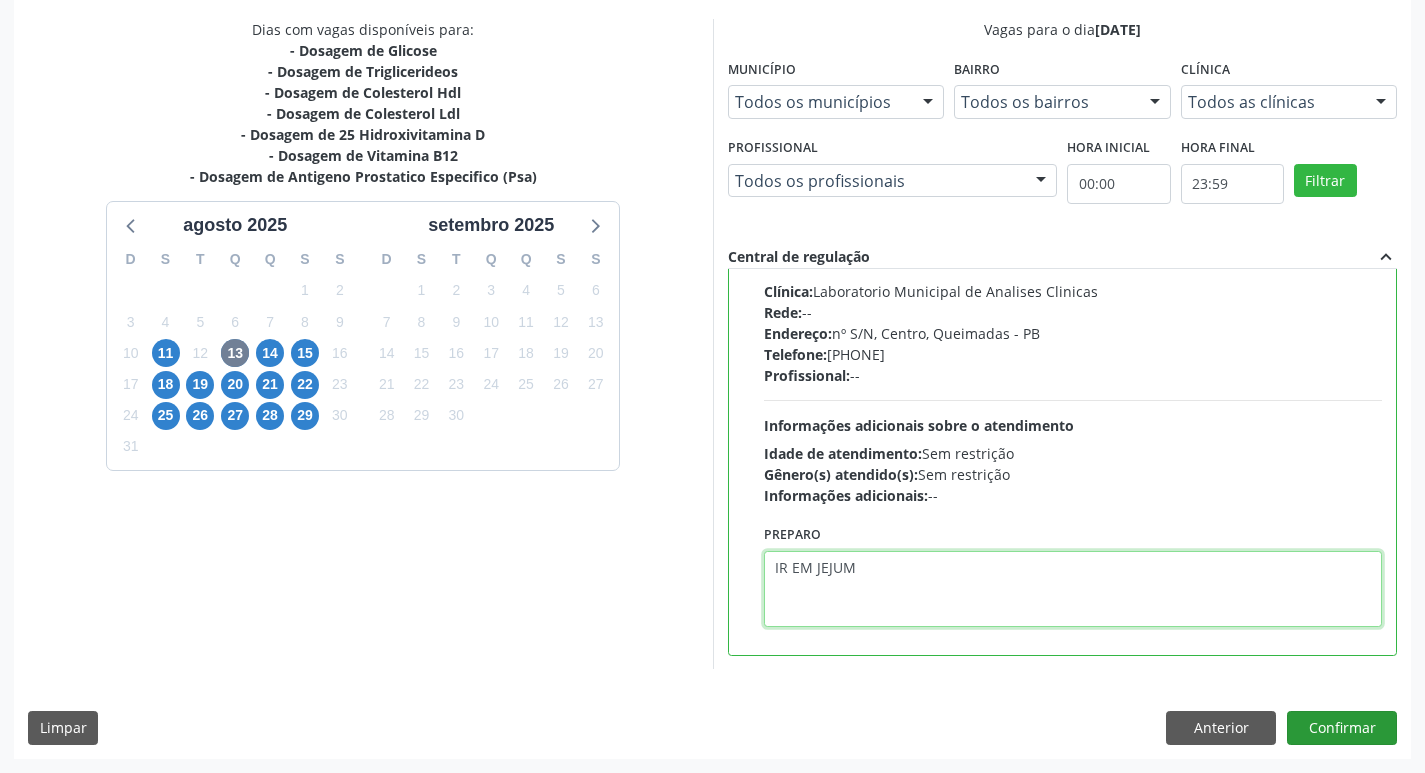 type on "IR EM JEJUM" 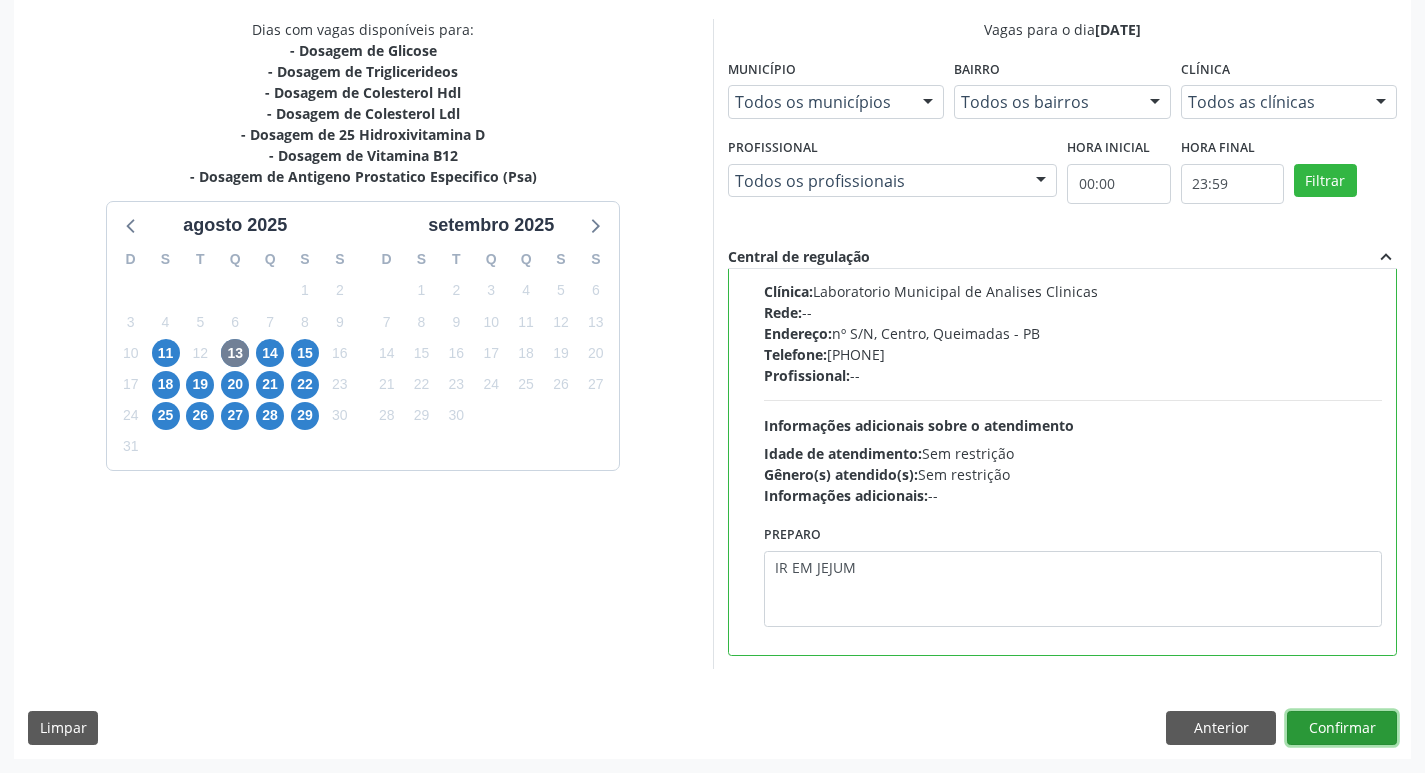 click on "Confirmar" at bounding box center [1342, 728] 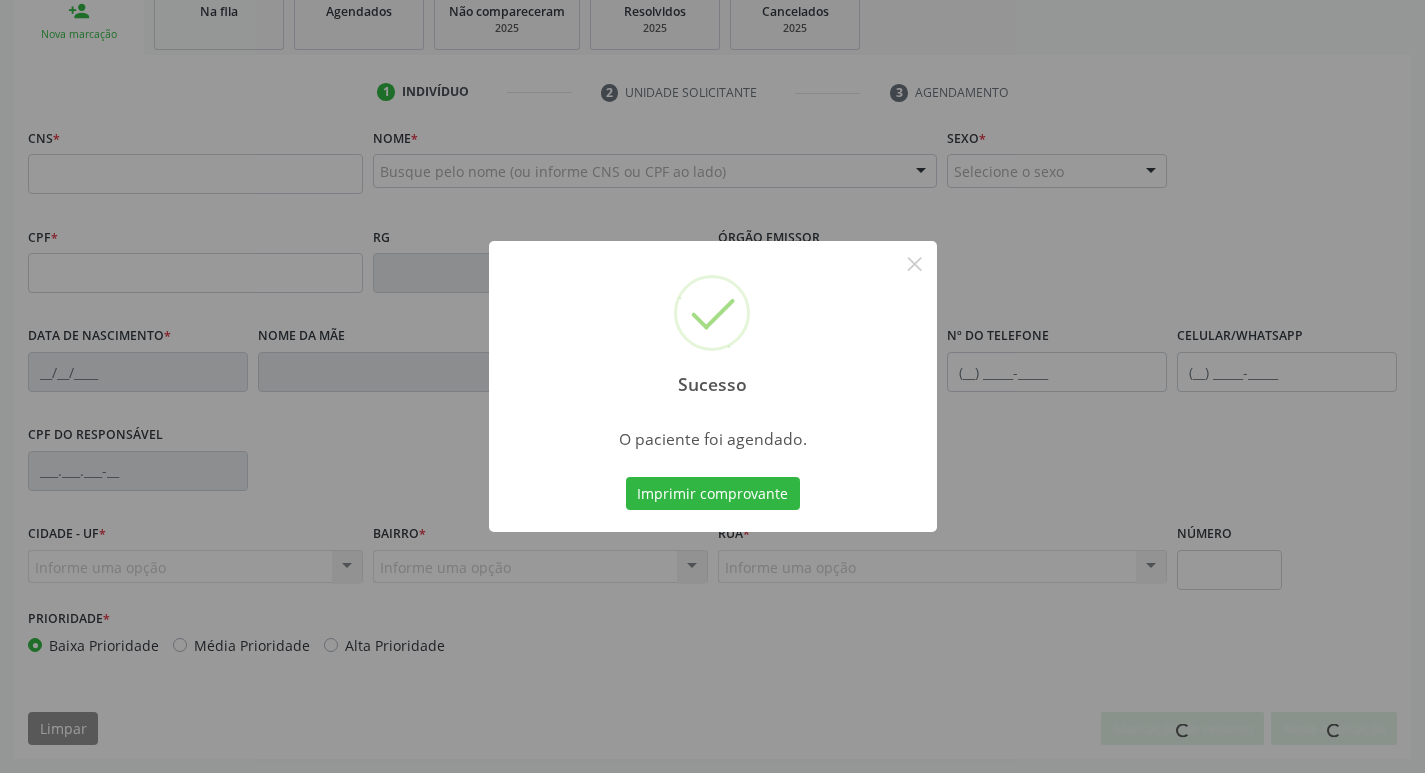 scroll, scrollTop: 0, scrollLeft: 0, axis: both 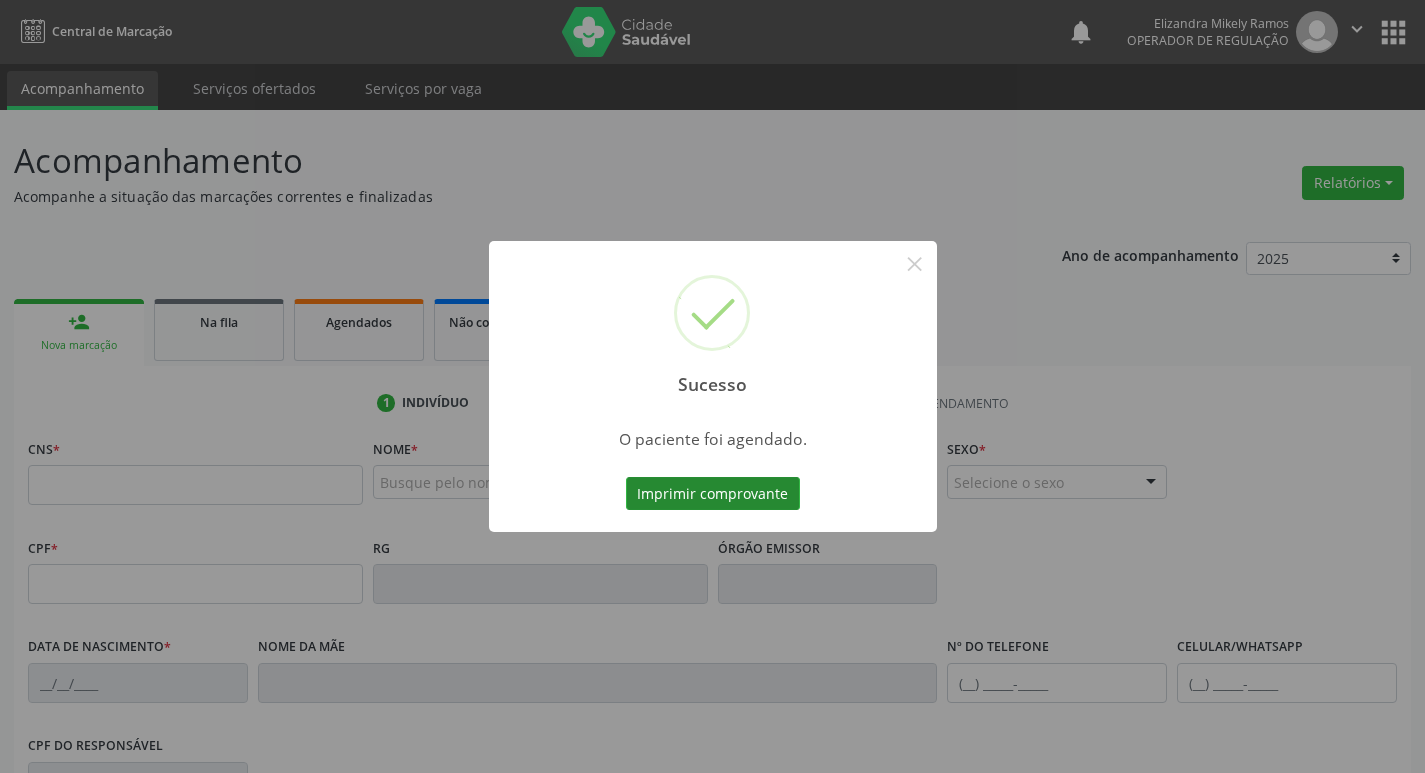 click on "Imprimir comprovante" at bounding box center (713, 494) 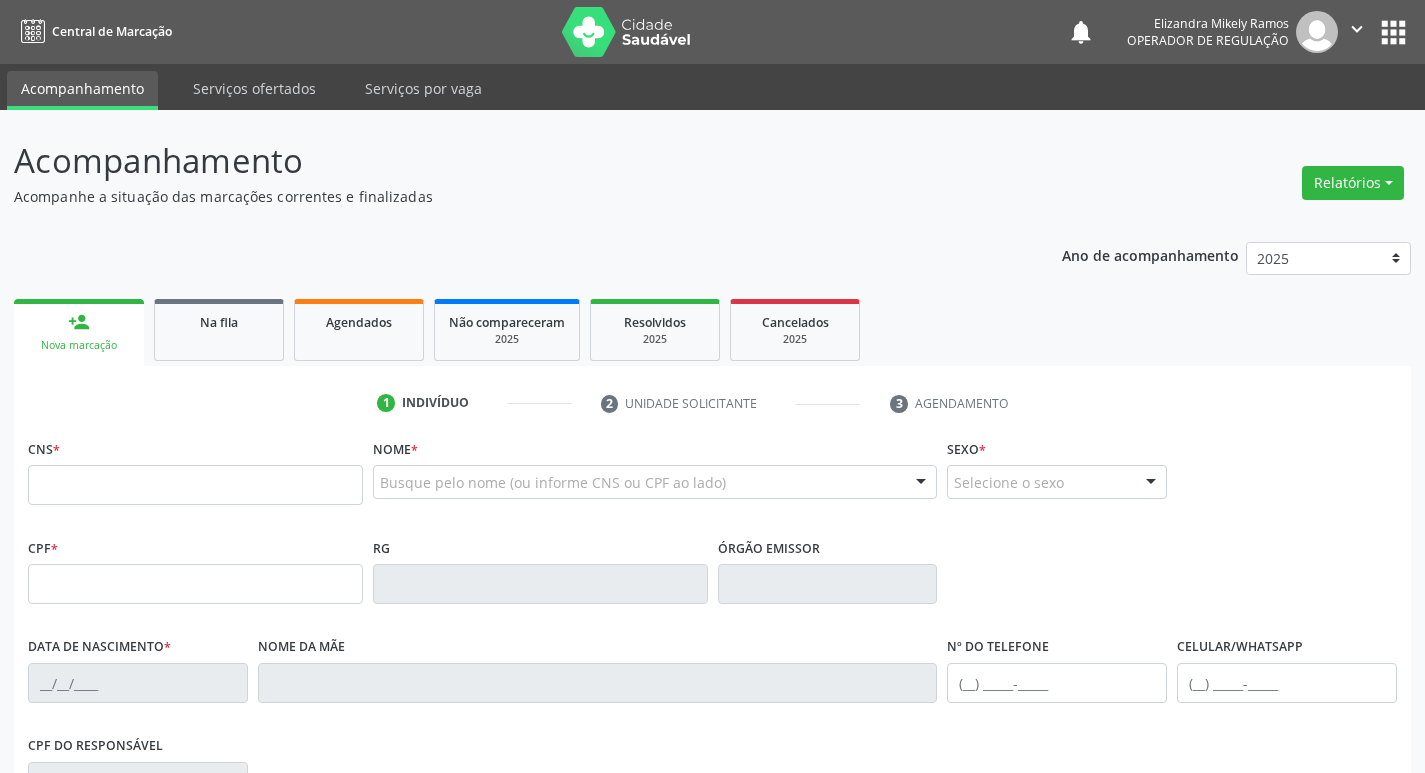 scroll, scrollTop: 0, scrollLeft: 0, axis: both 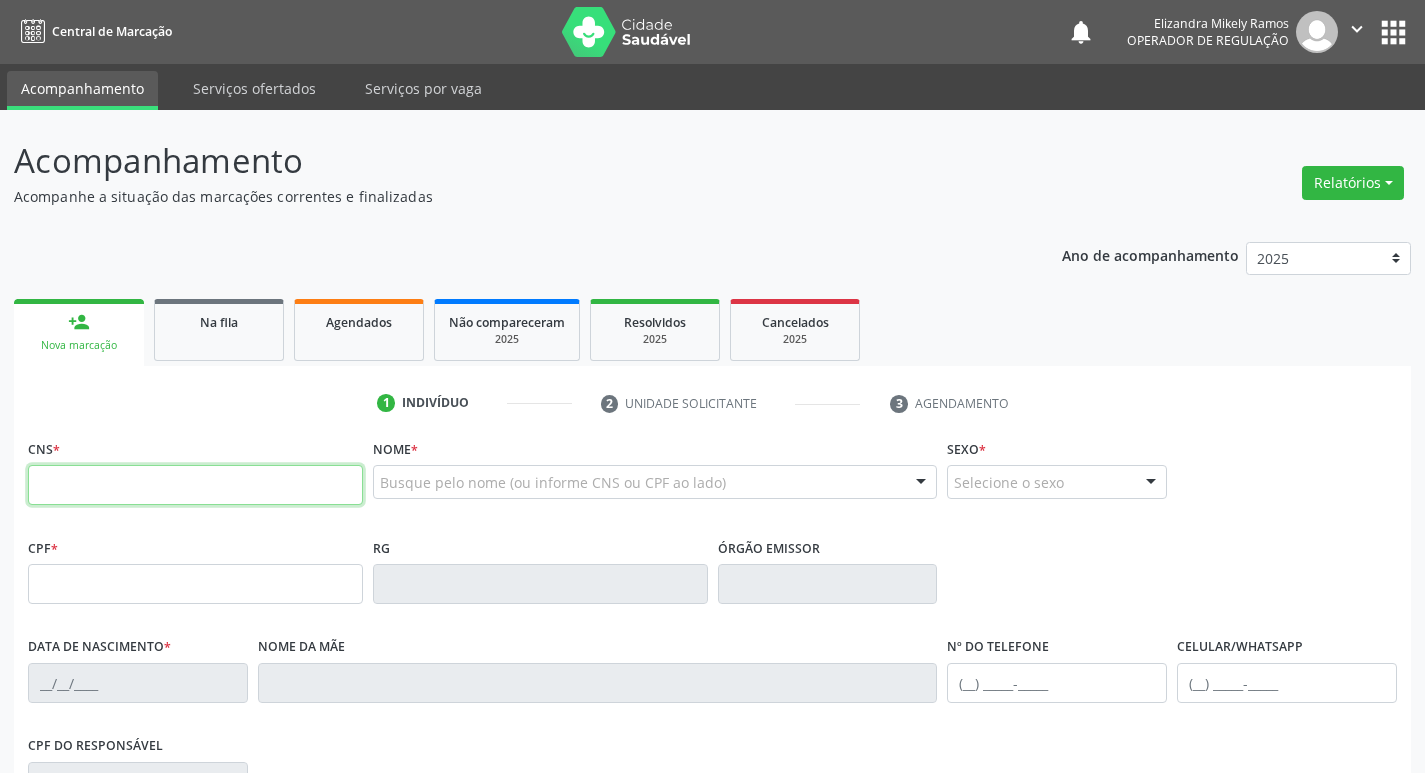 click at bounding box center (195, 485) 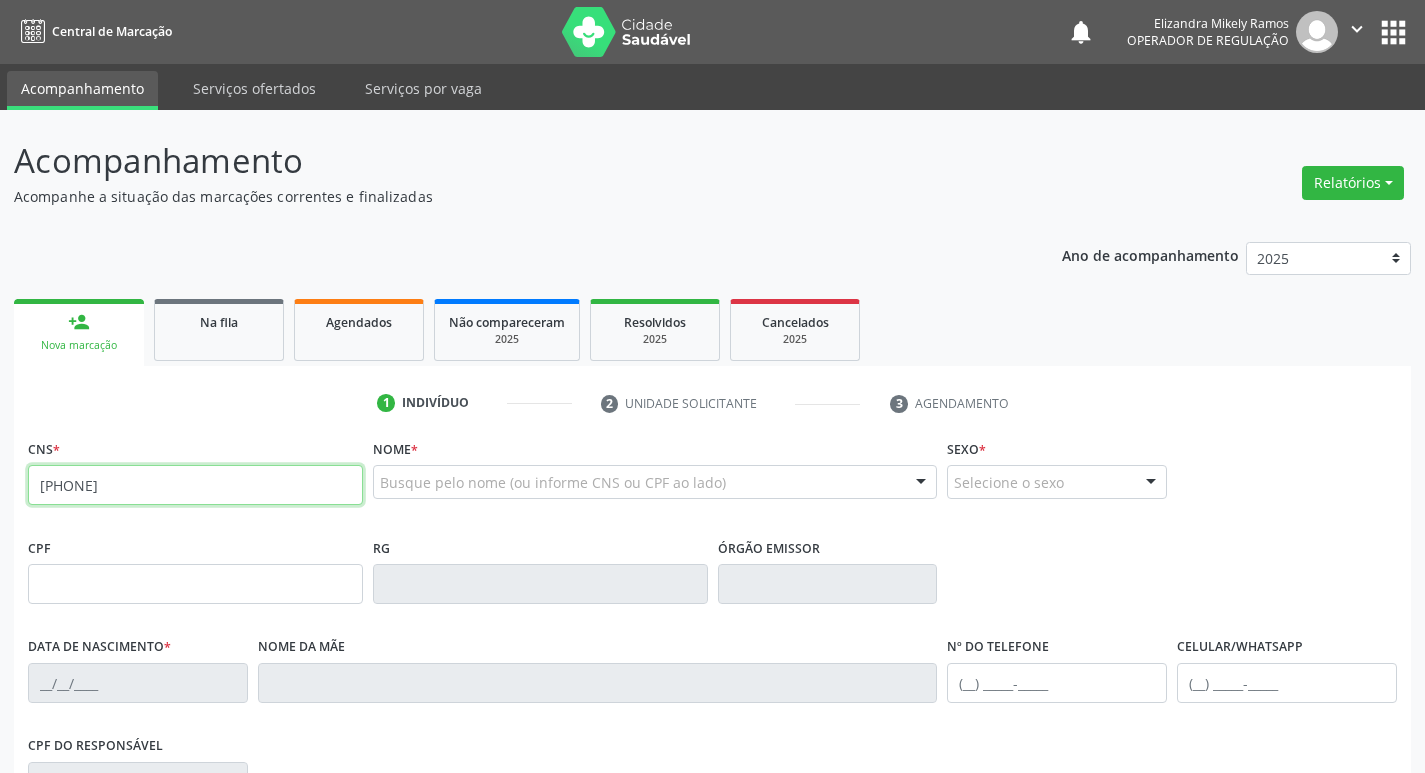 type on "[PHONE]" 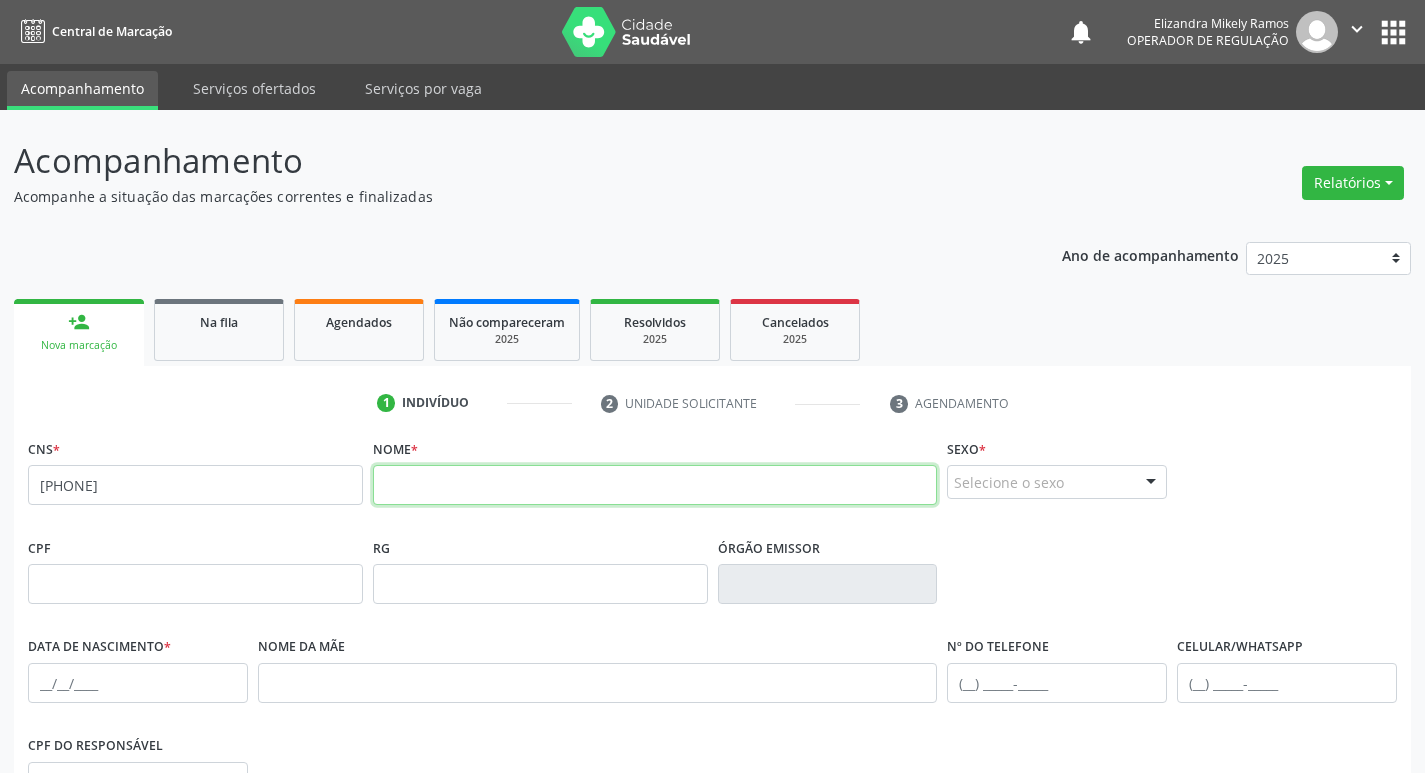click at bounding box center (655, 485) 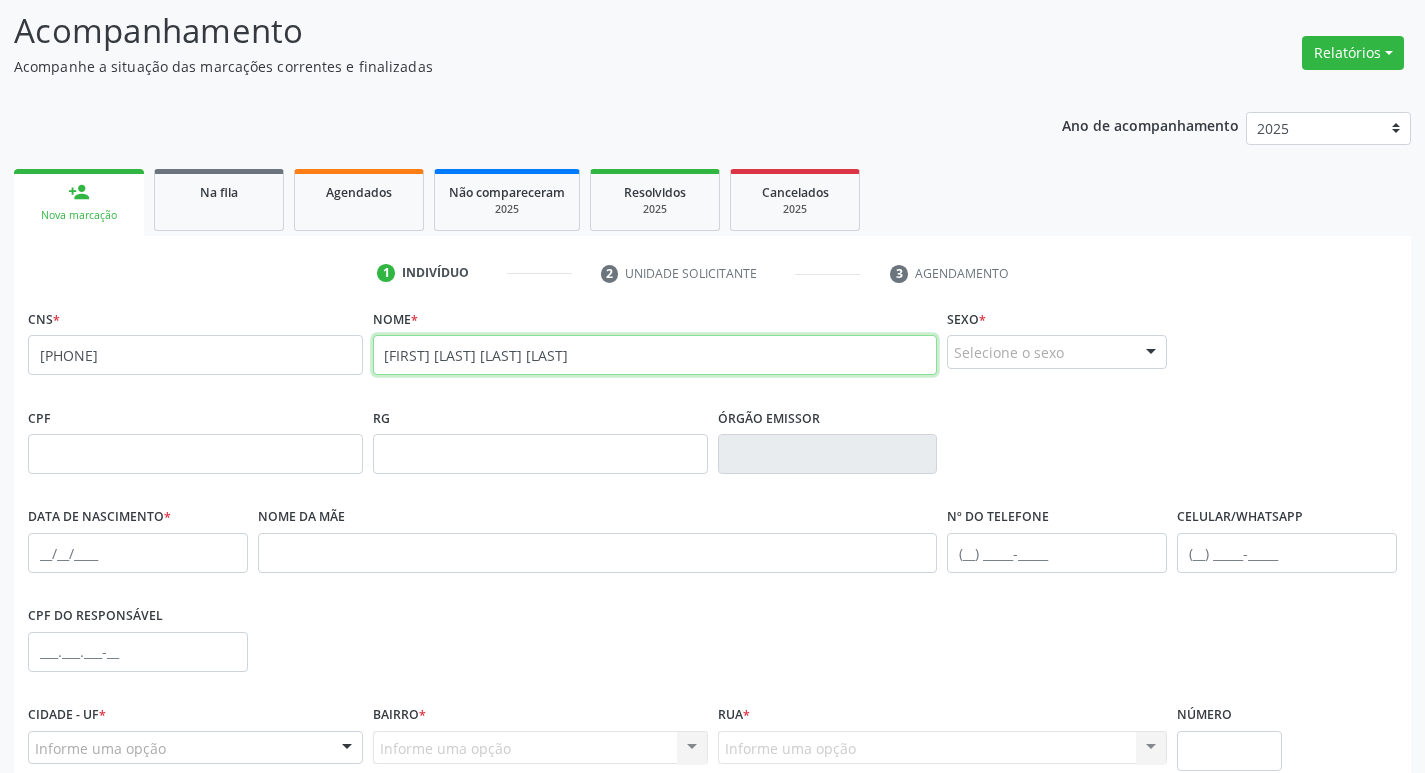 scroll, scrollTop: 311, scrollLeft: 0, axis: vertical 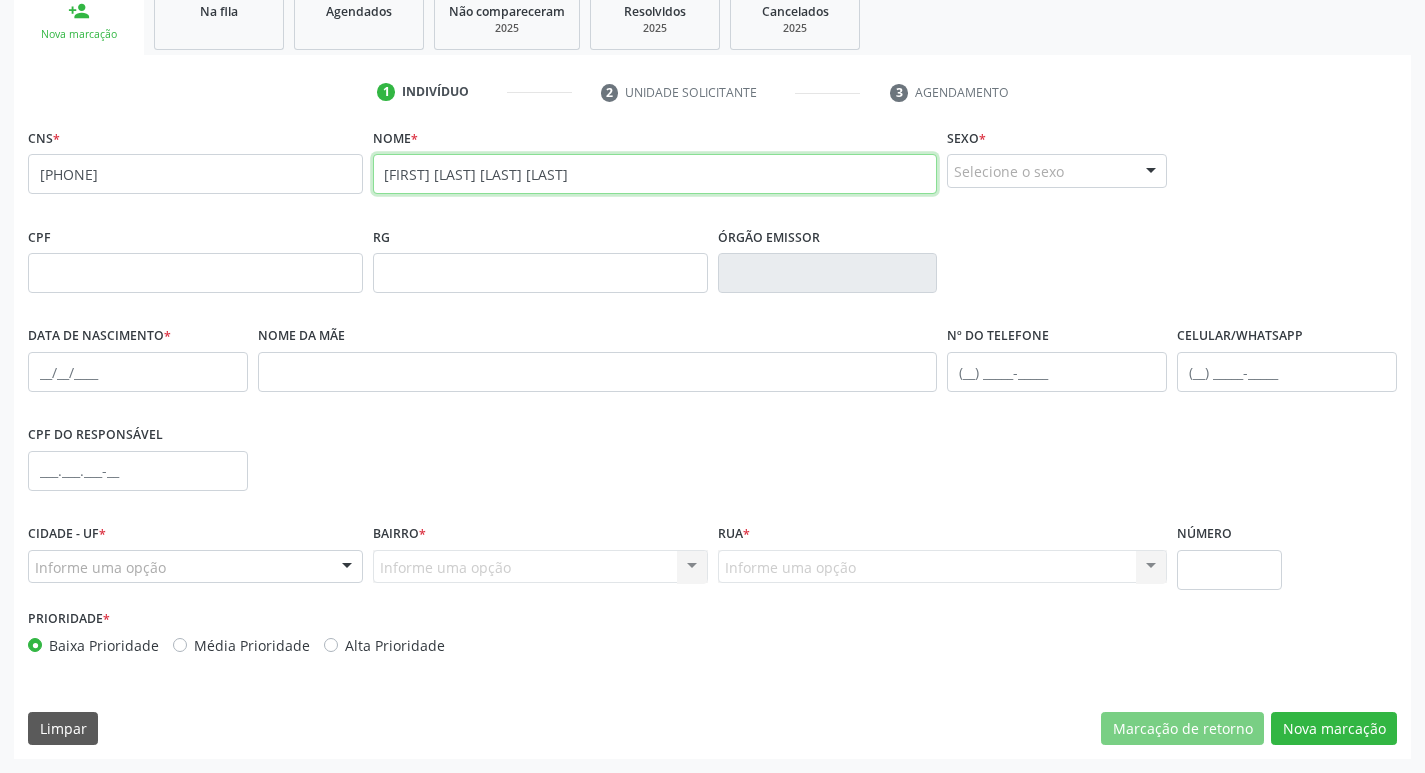 type on "MARIO CESAR GOMES DE ALMEIDA" 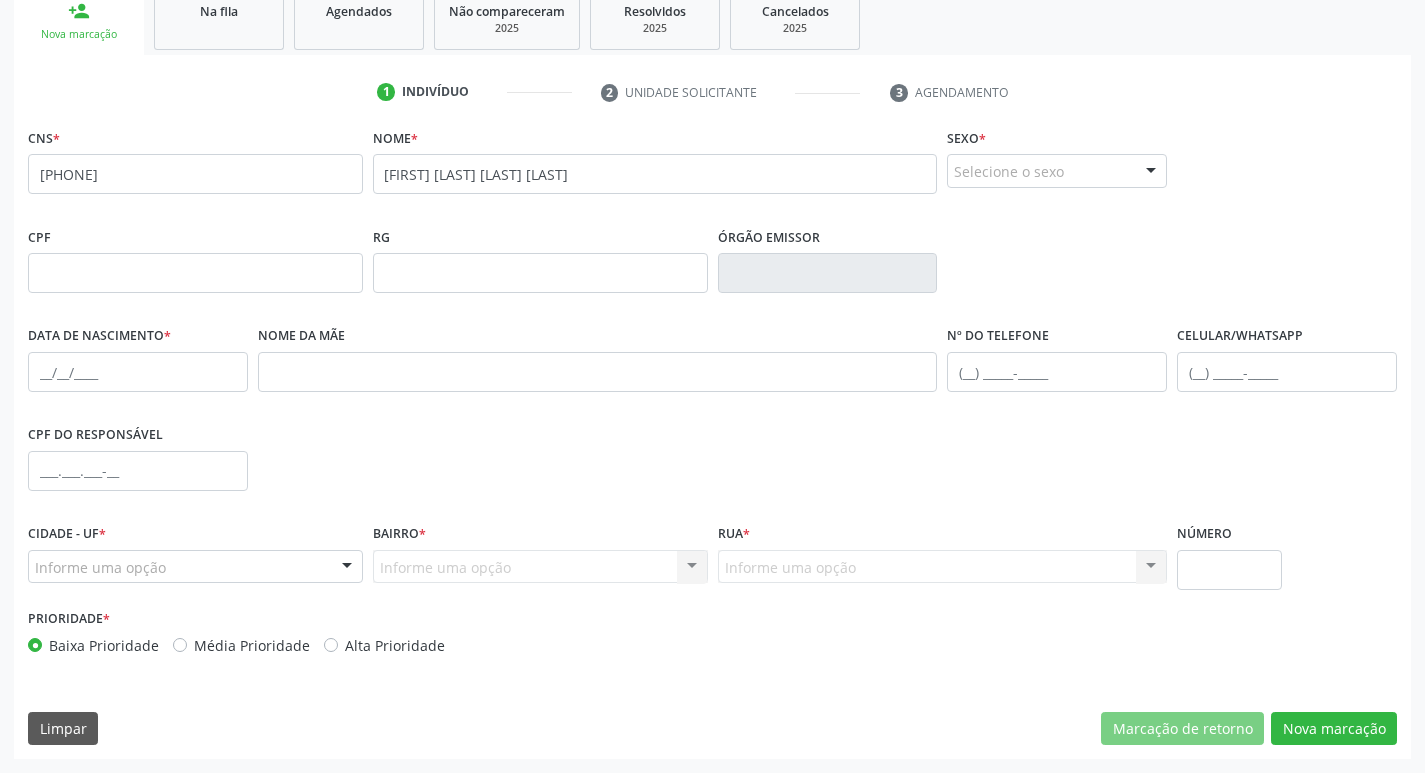 click on "Selecione o sexo" at bounding box center (1057, 171) 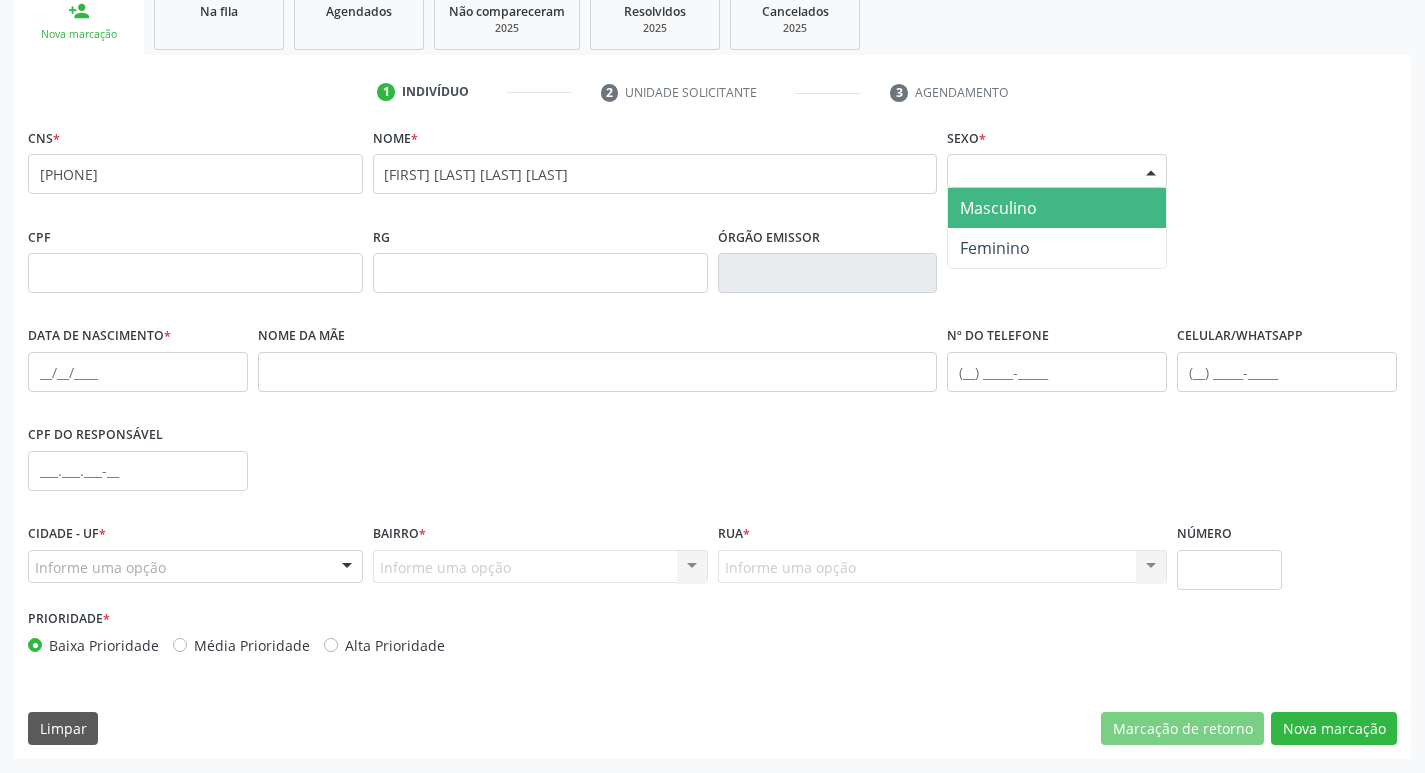 click on "Masculino" at bounding box center [998, 208] 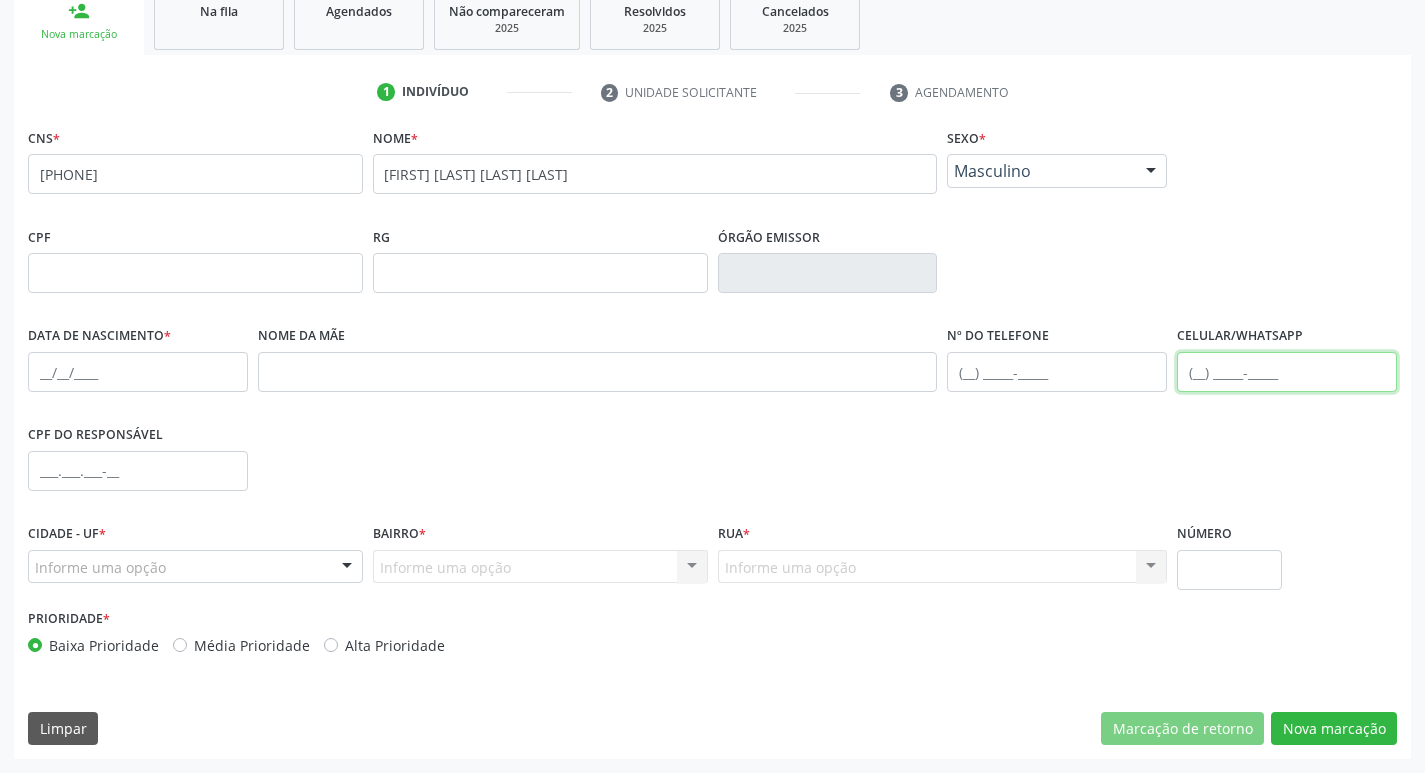 click at bounding box center [1287, 372] 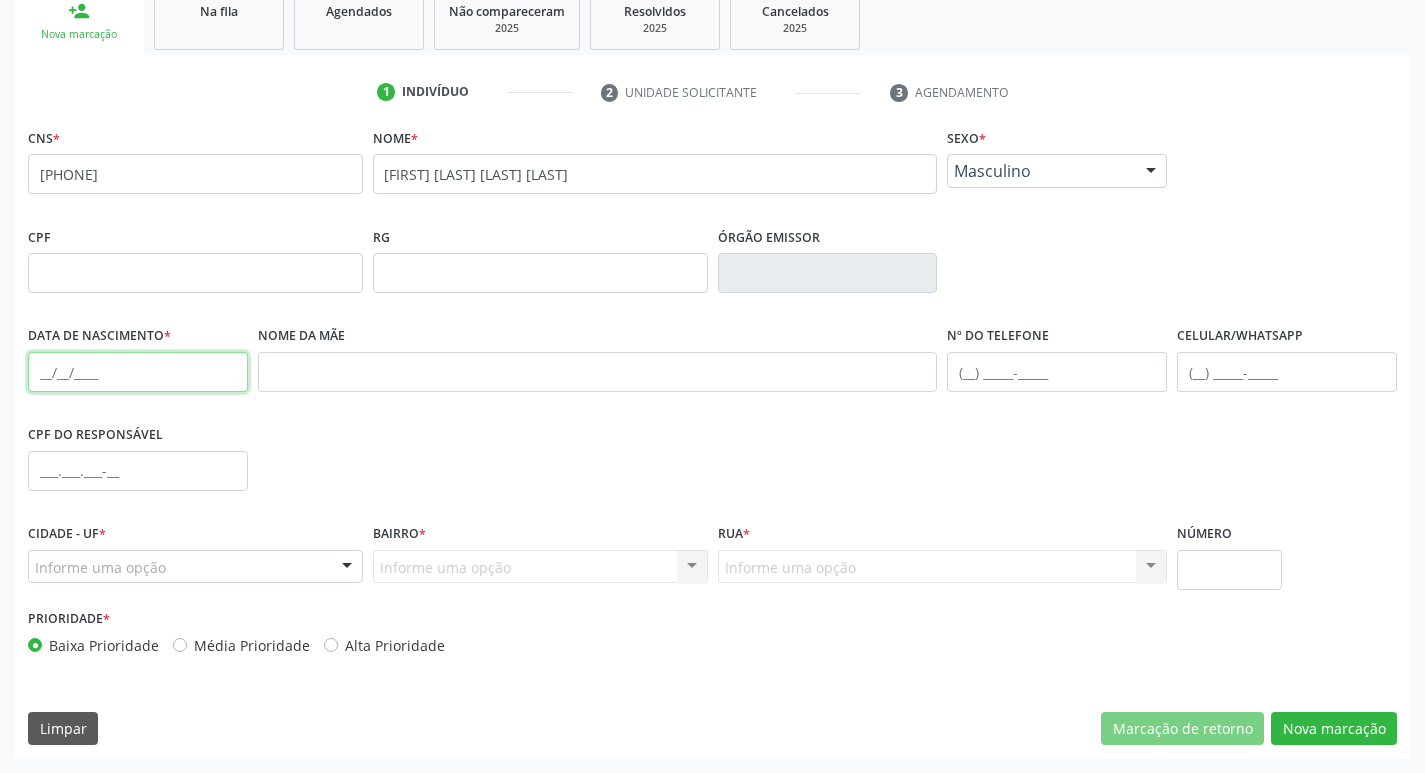 click at bounding box center (138, 372) 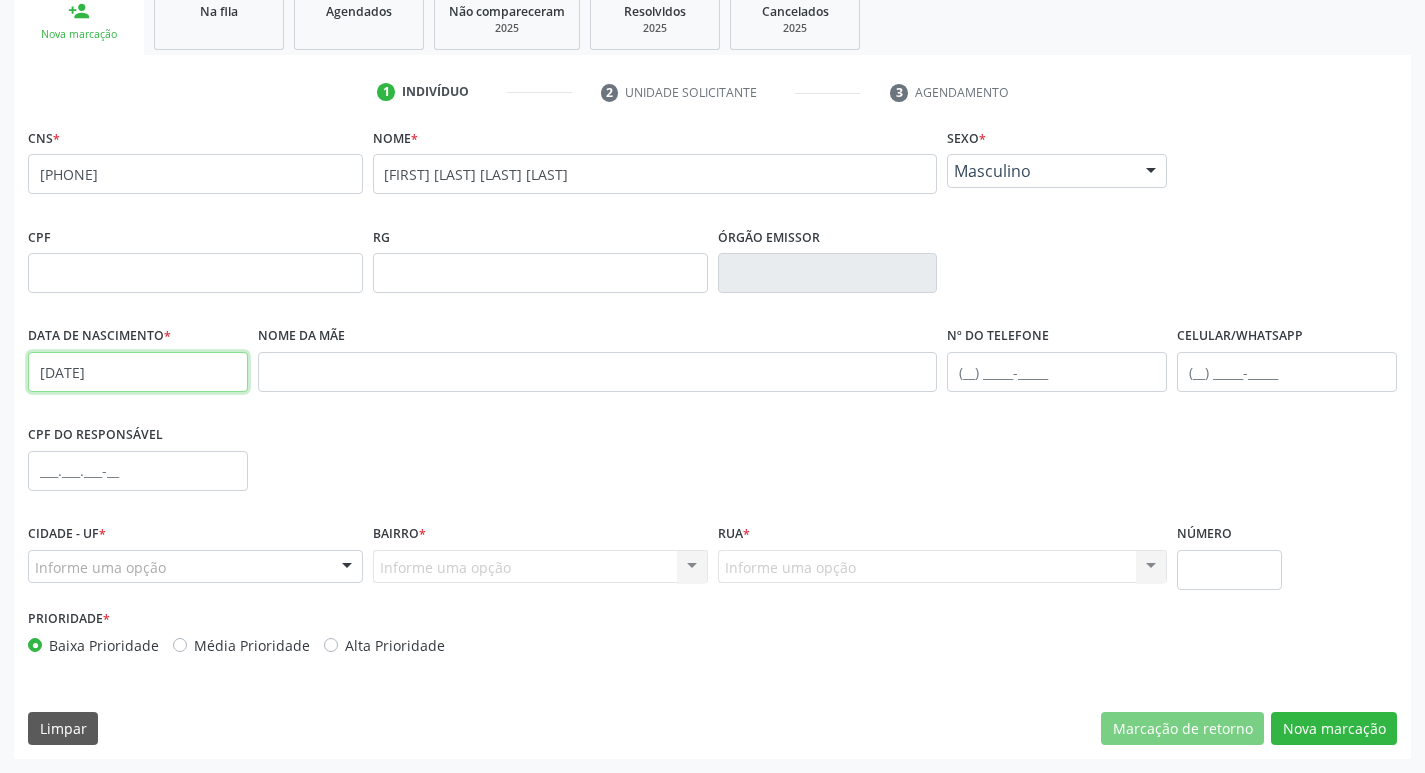 type on "08/03/1980" 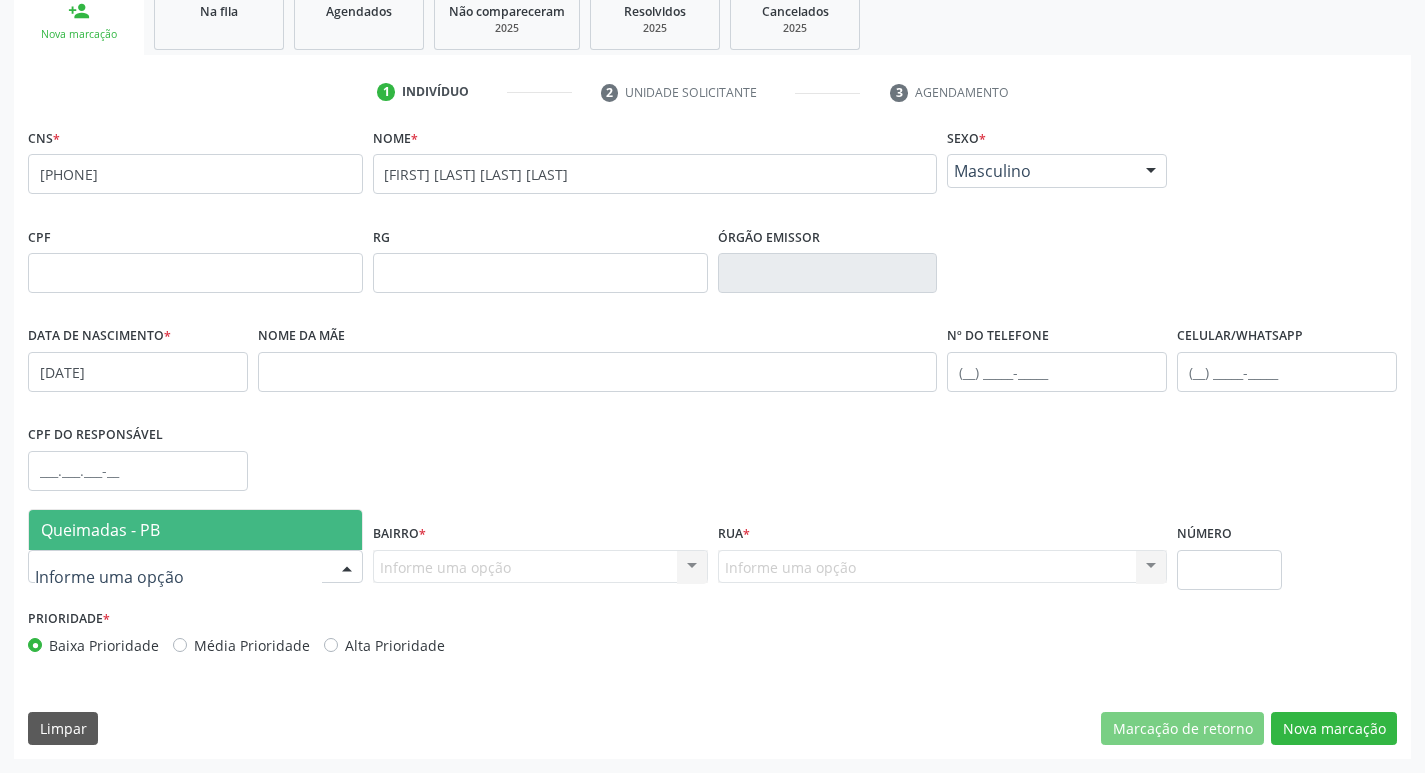 click on "Queimadas - PB" at bounding box center (195, 530) 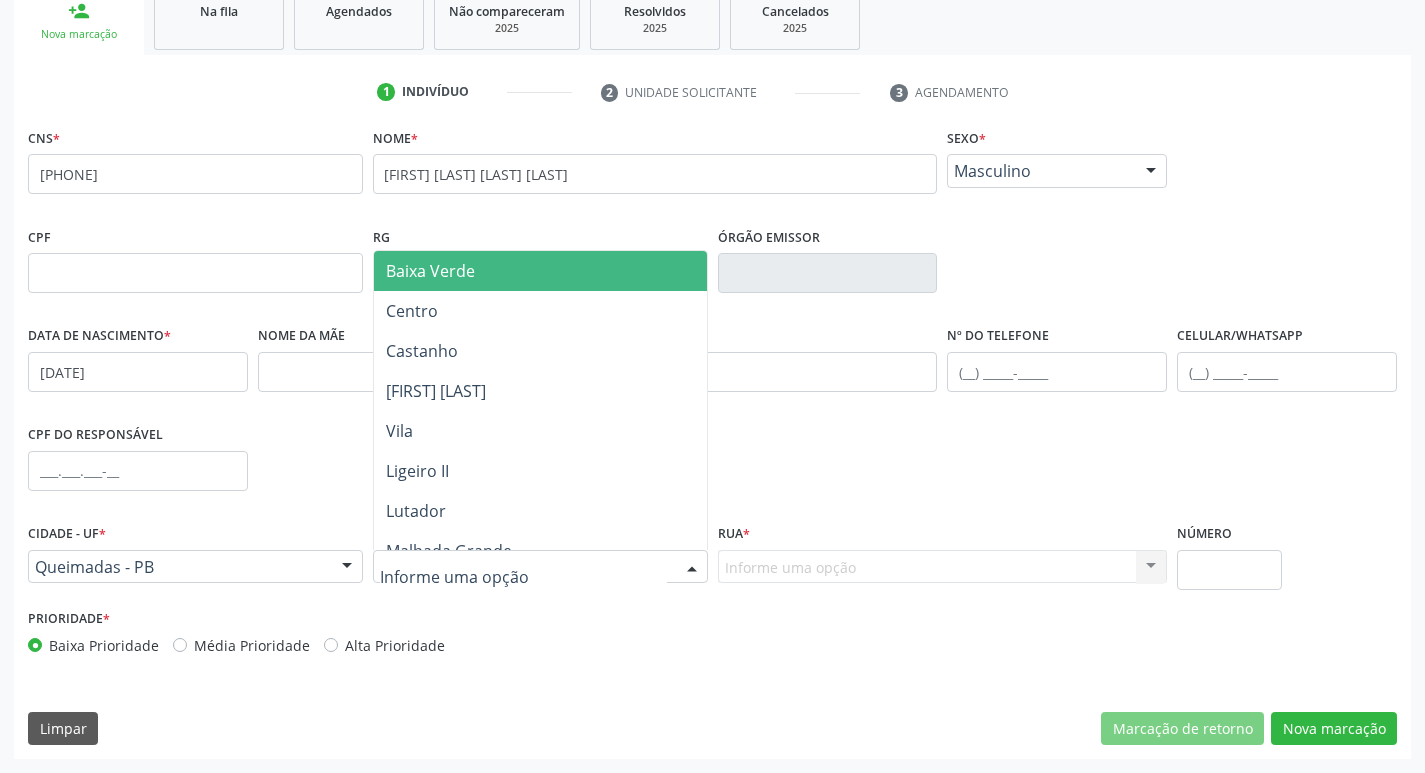 click at bounding box center [540, 567] 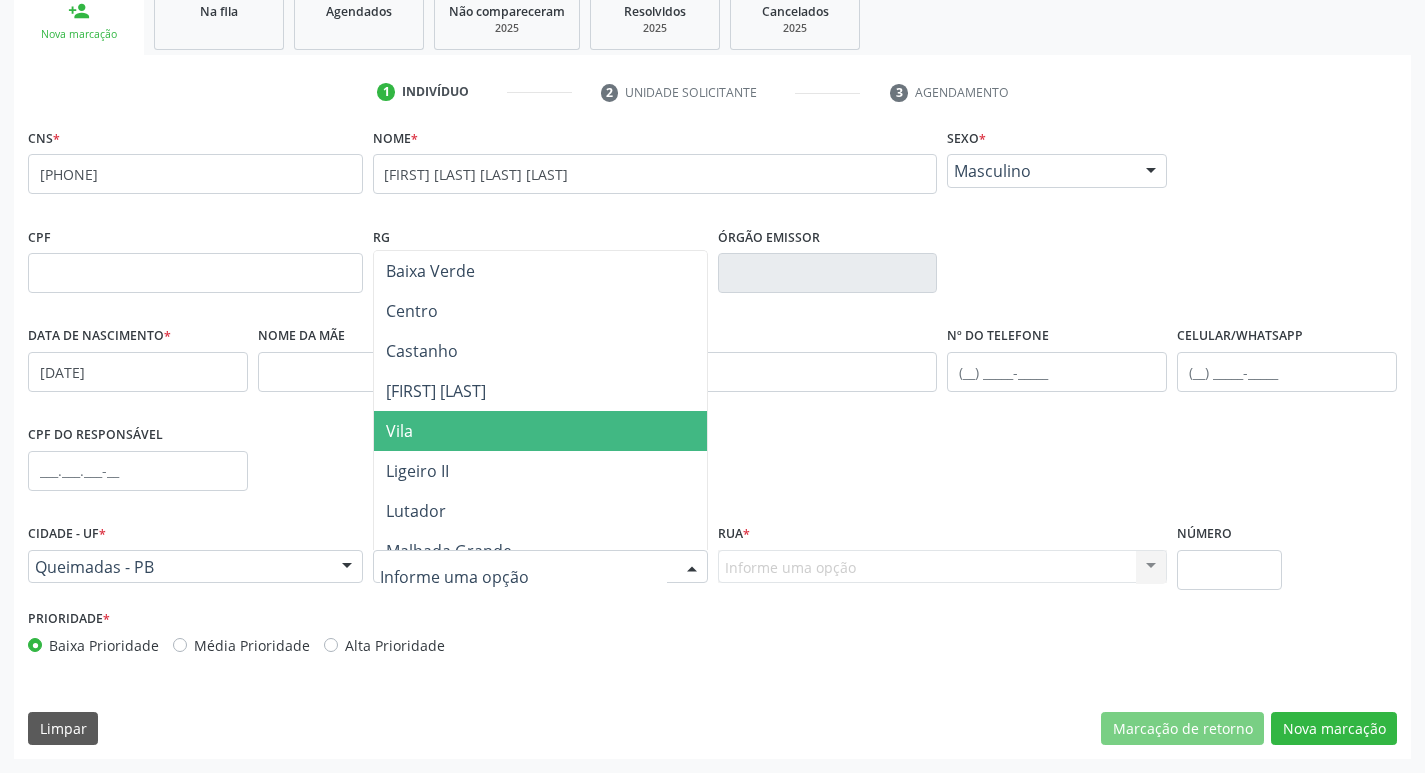 type on "M" 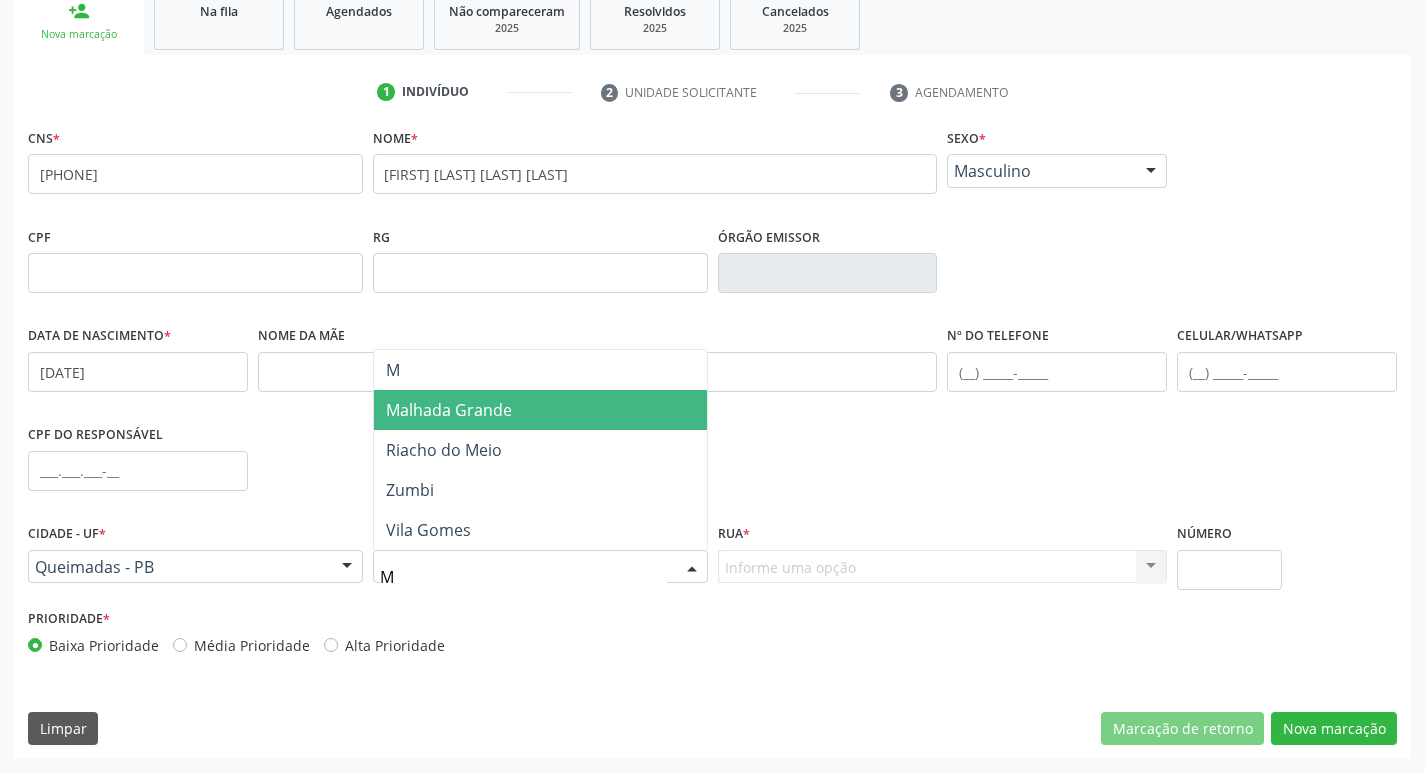 click on "Malhada Grande" at bounding box center [540, 410] 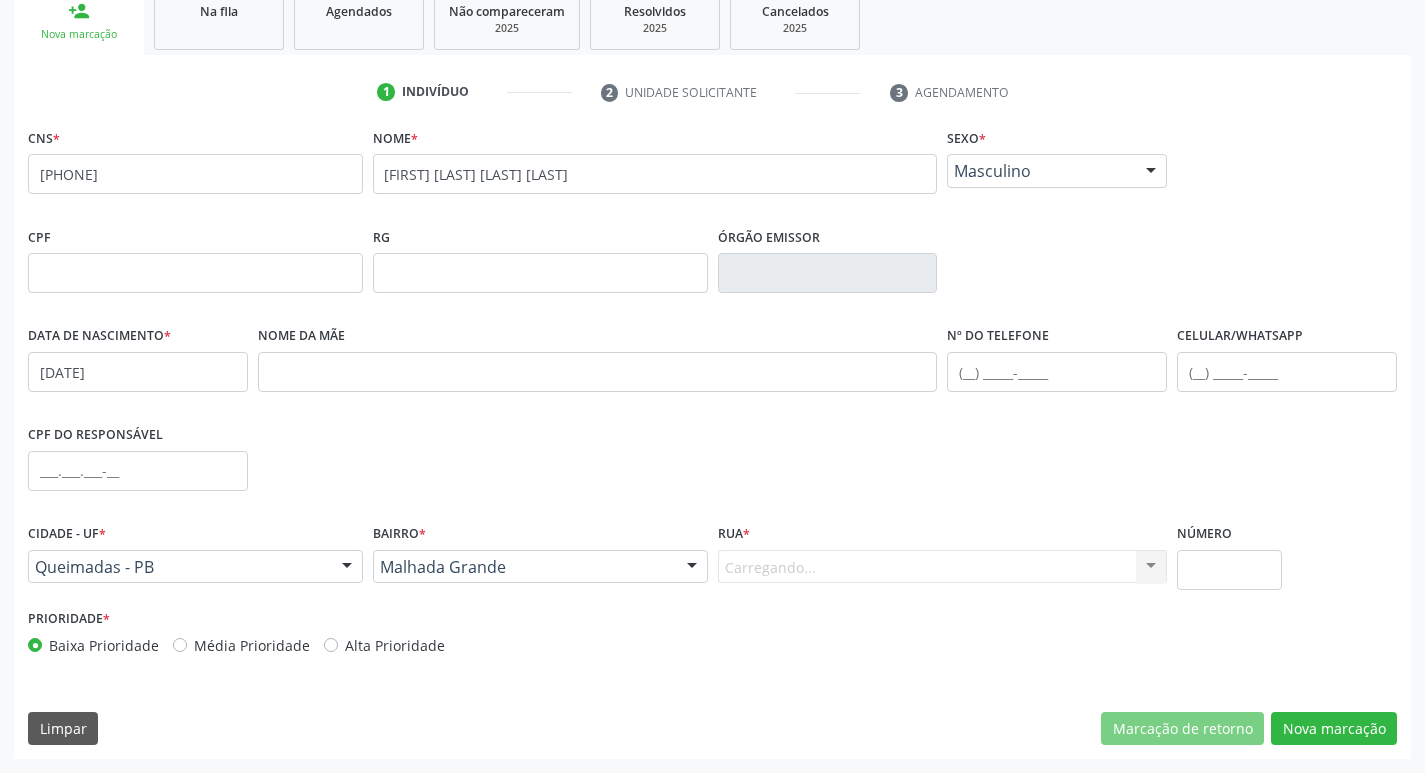click on "Carregando...
Nenhum resultado encontrado para: "   "
Nenhuma opção encontrada. Digite para adicionar." at bounding box center (943, 567) 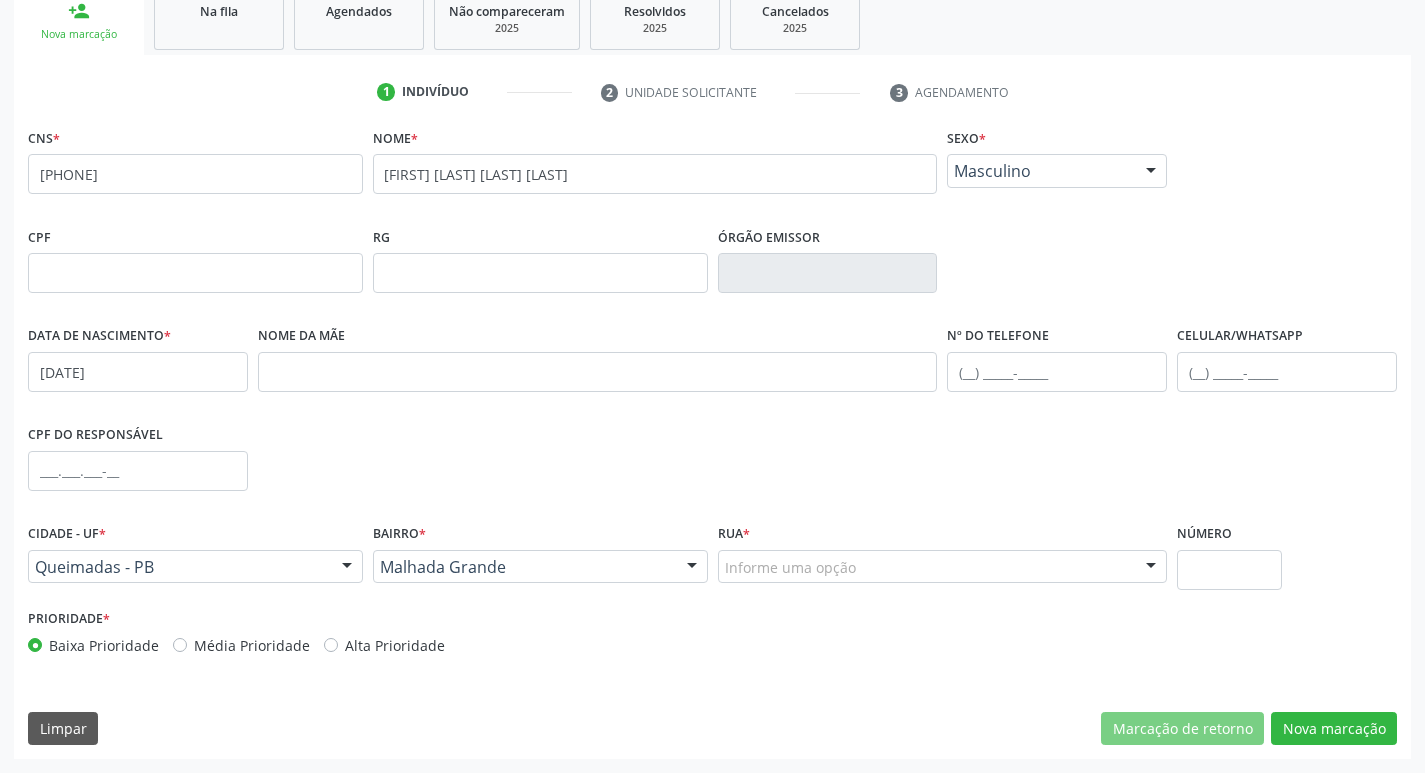 click on "Informe uma opção" at bounding box center [943, 567] 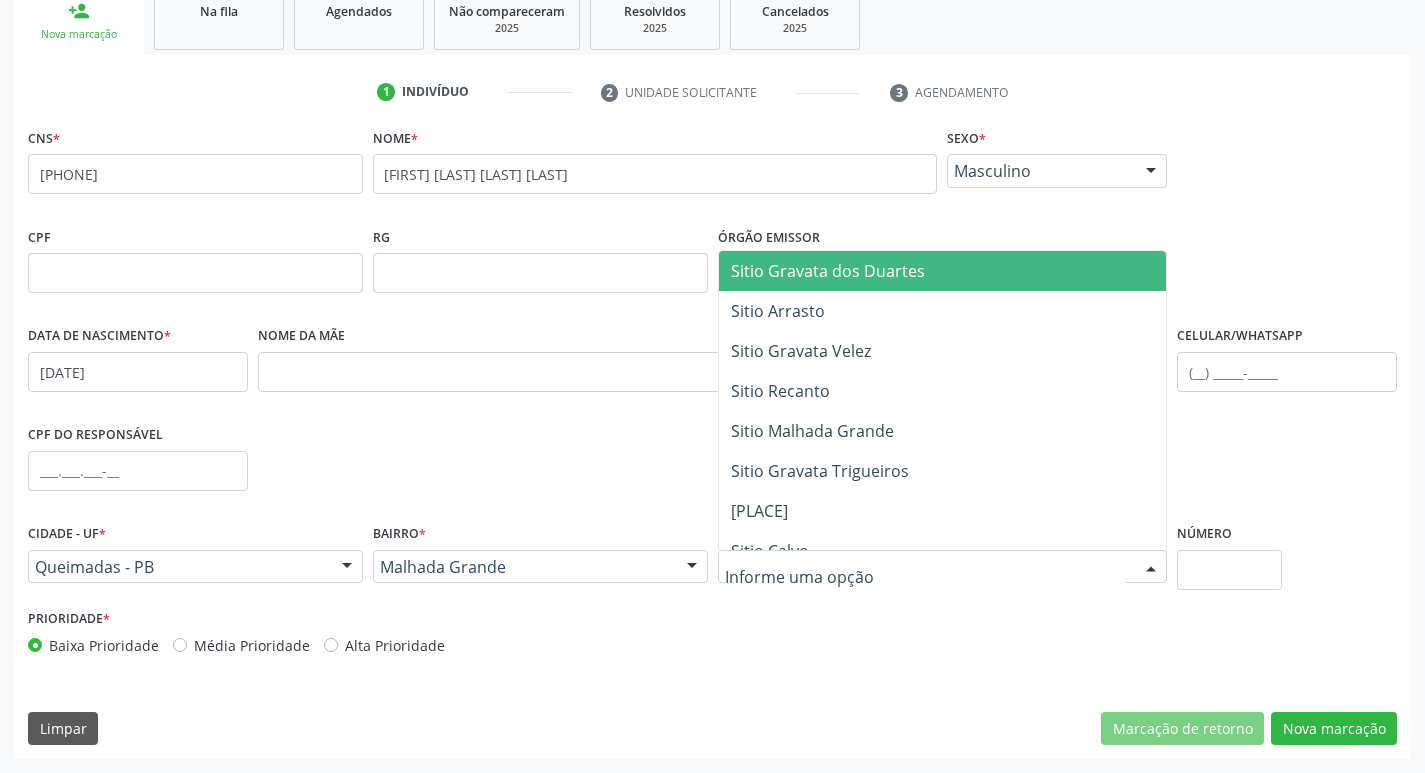type on "M" 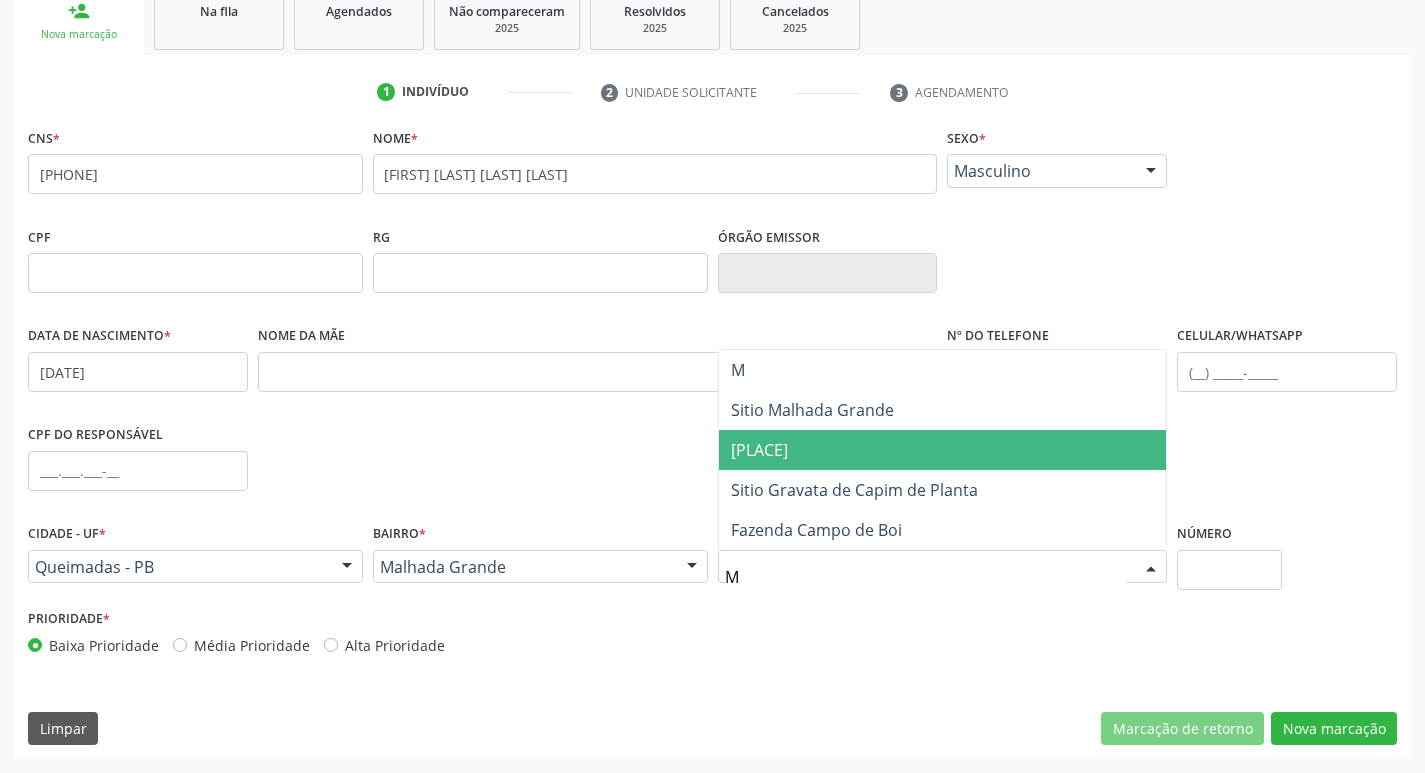 click on "Sitio Malhada Grande" at bounding box center (812, 410) 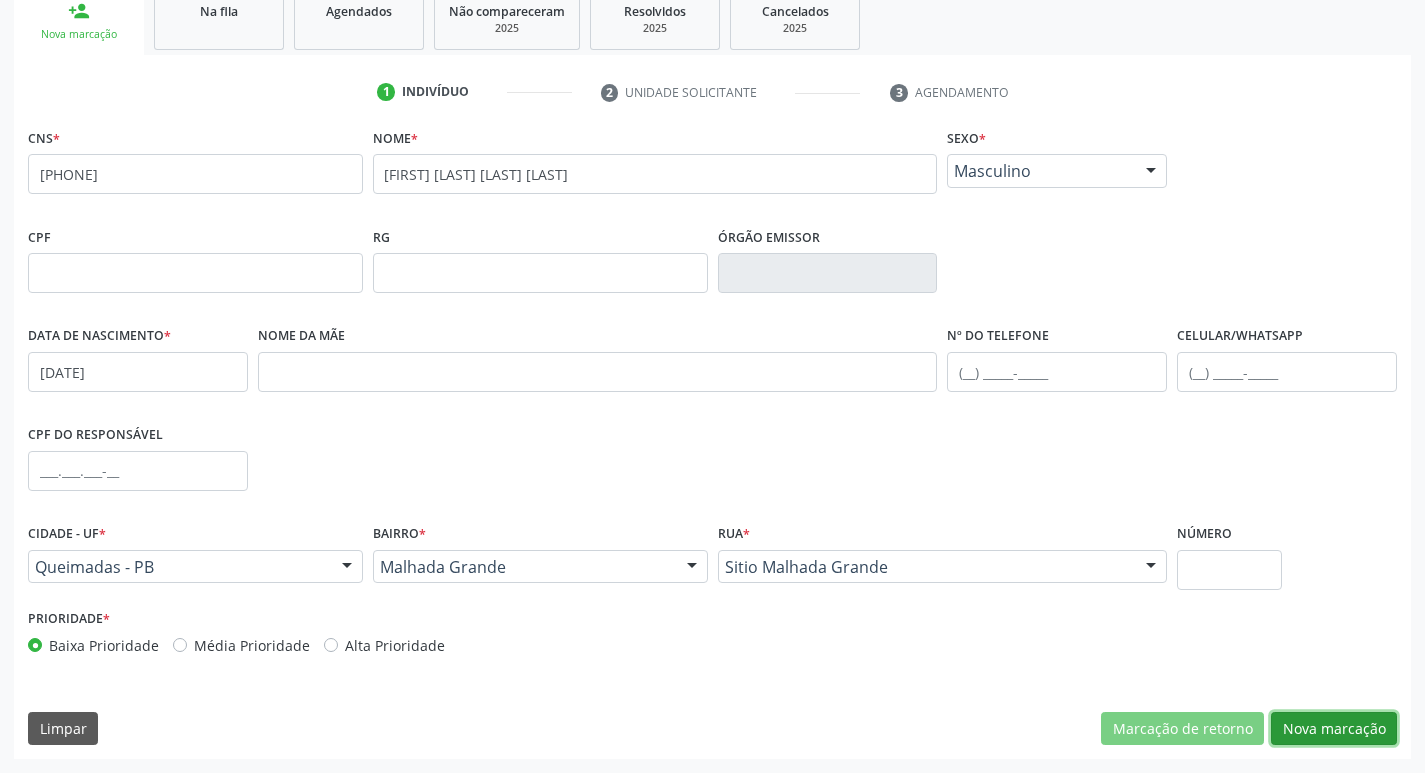 click on "Nova marcação" at bounding box center [1334, 729] 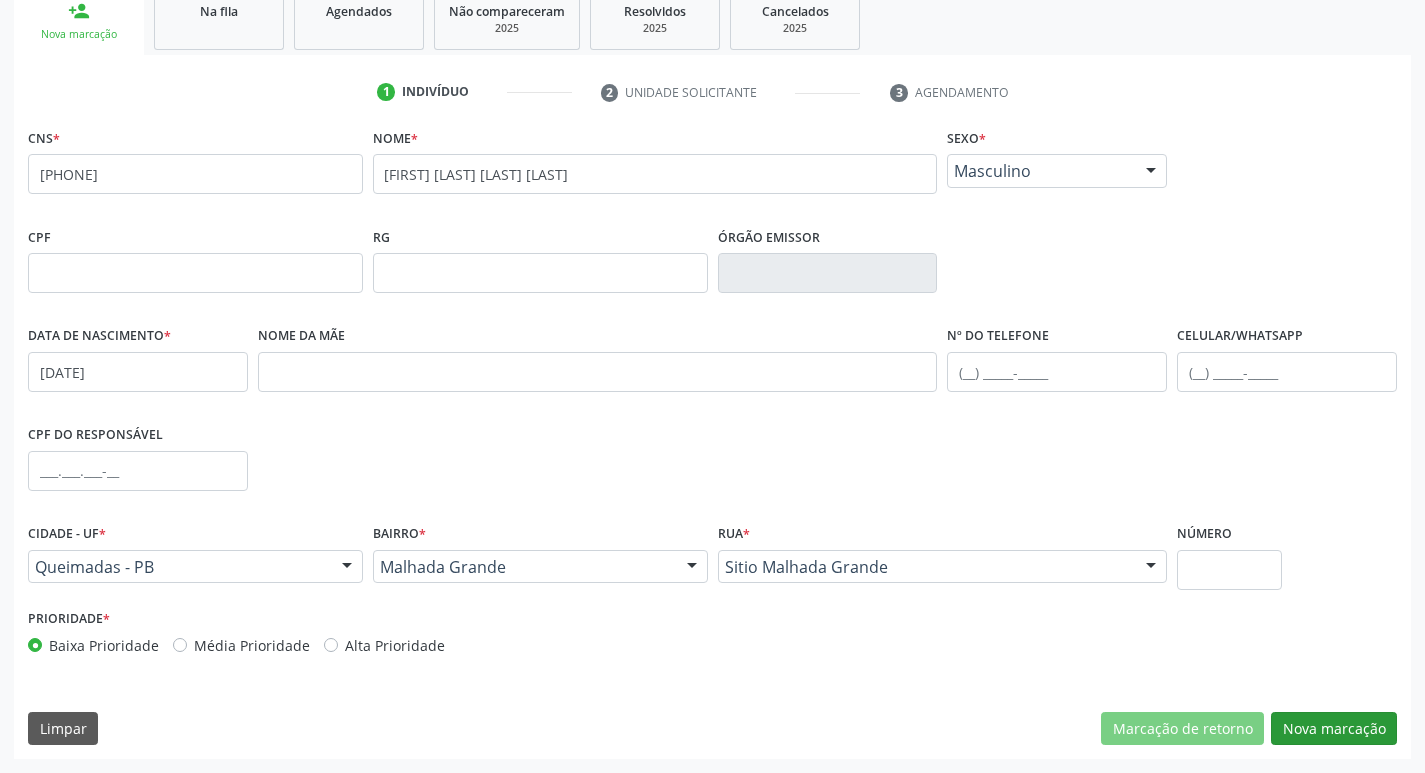 scroll, scrollTop: 133, scrollLeft: 0, axis: vertical 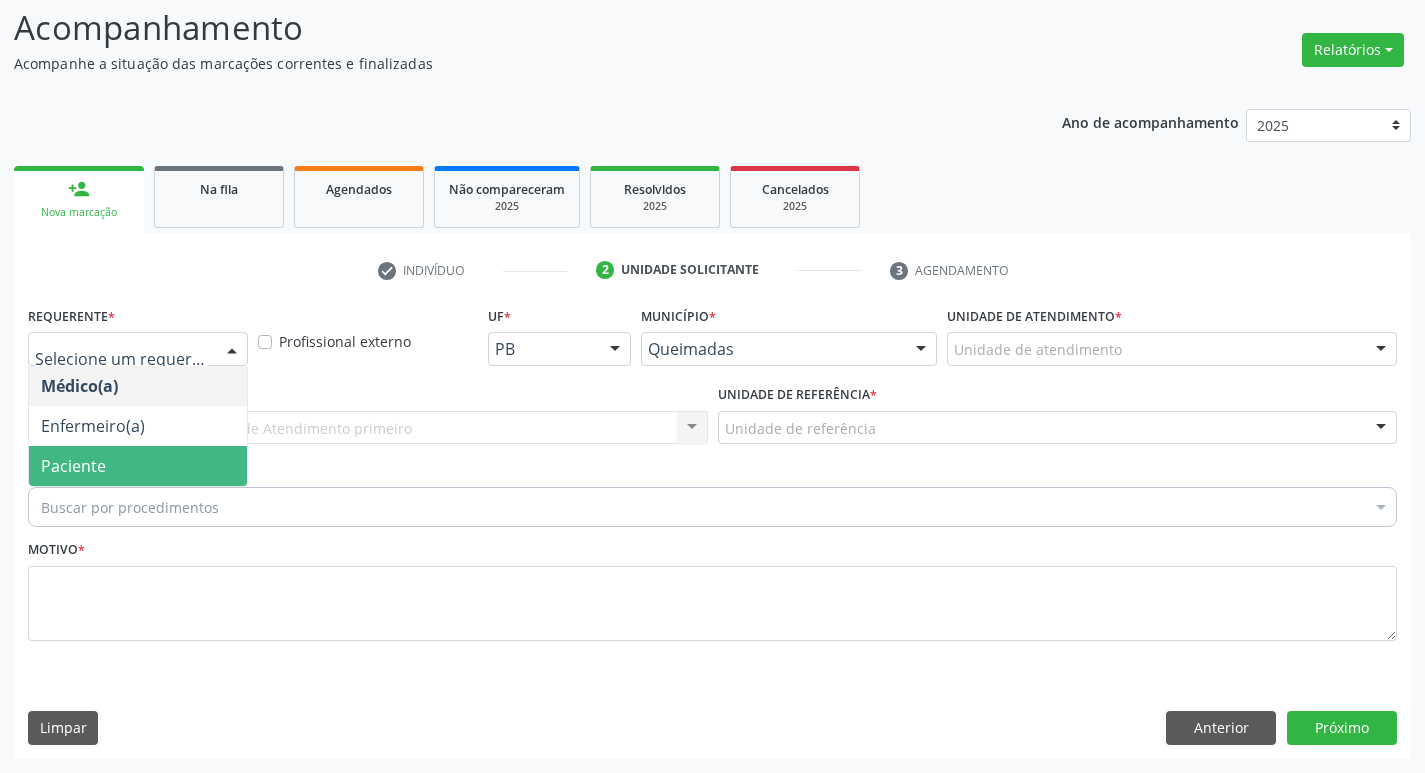 click on "Paciente" at bounding box center (138, 466) 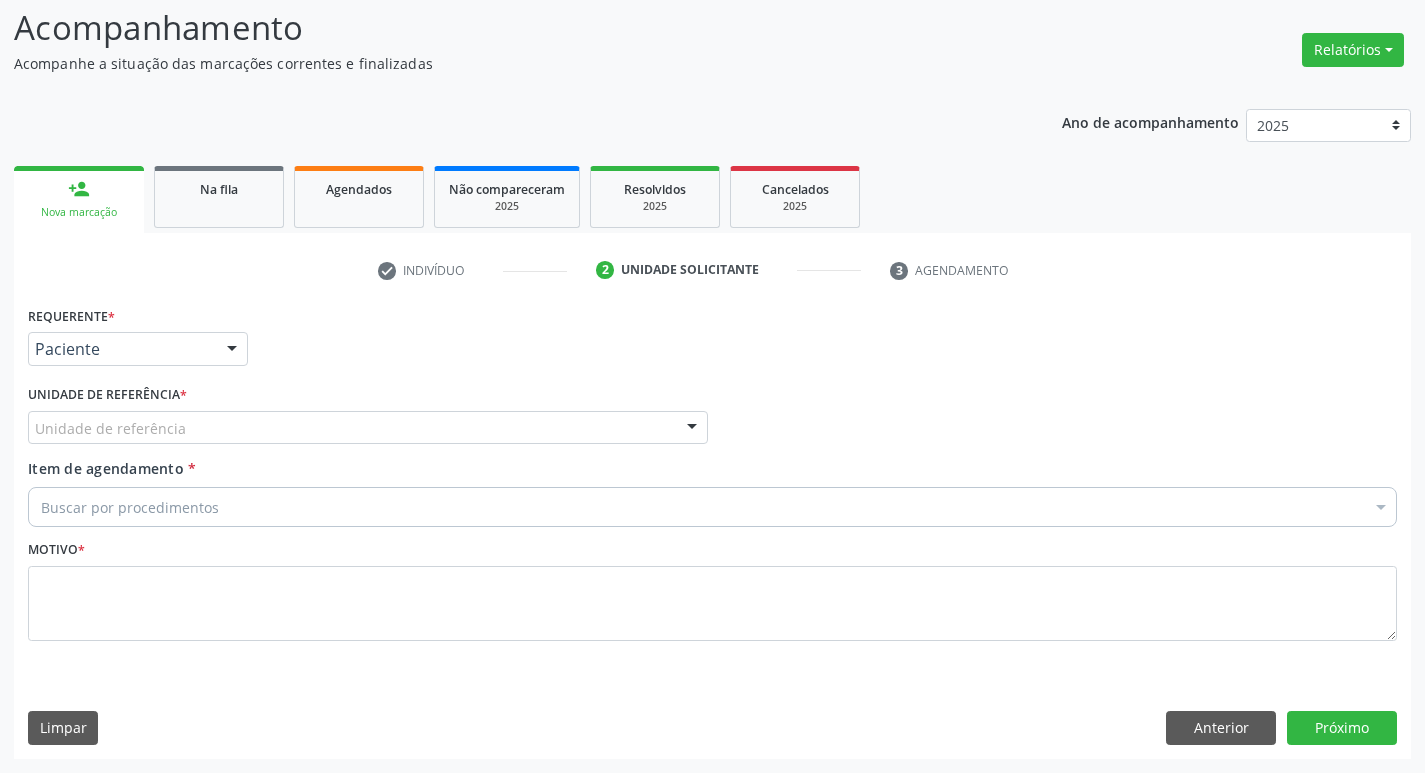 click on "Unidade de referência" at bounding box center [368, 428] 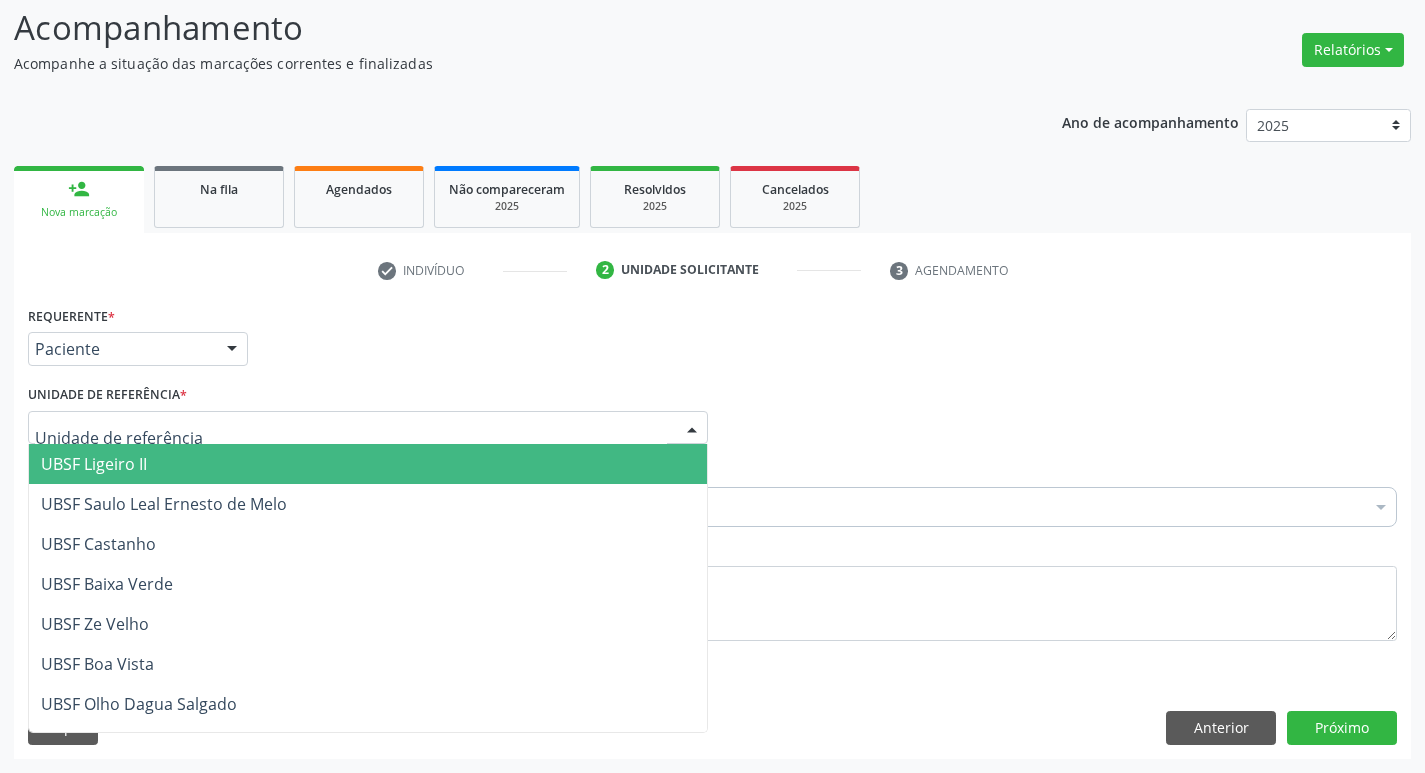 type on "M" 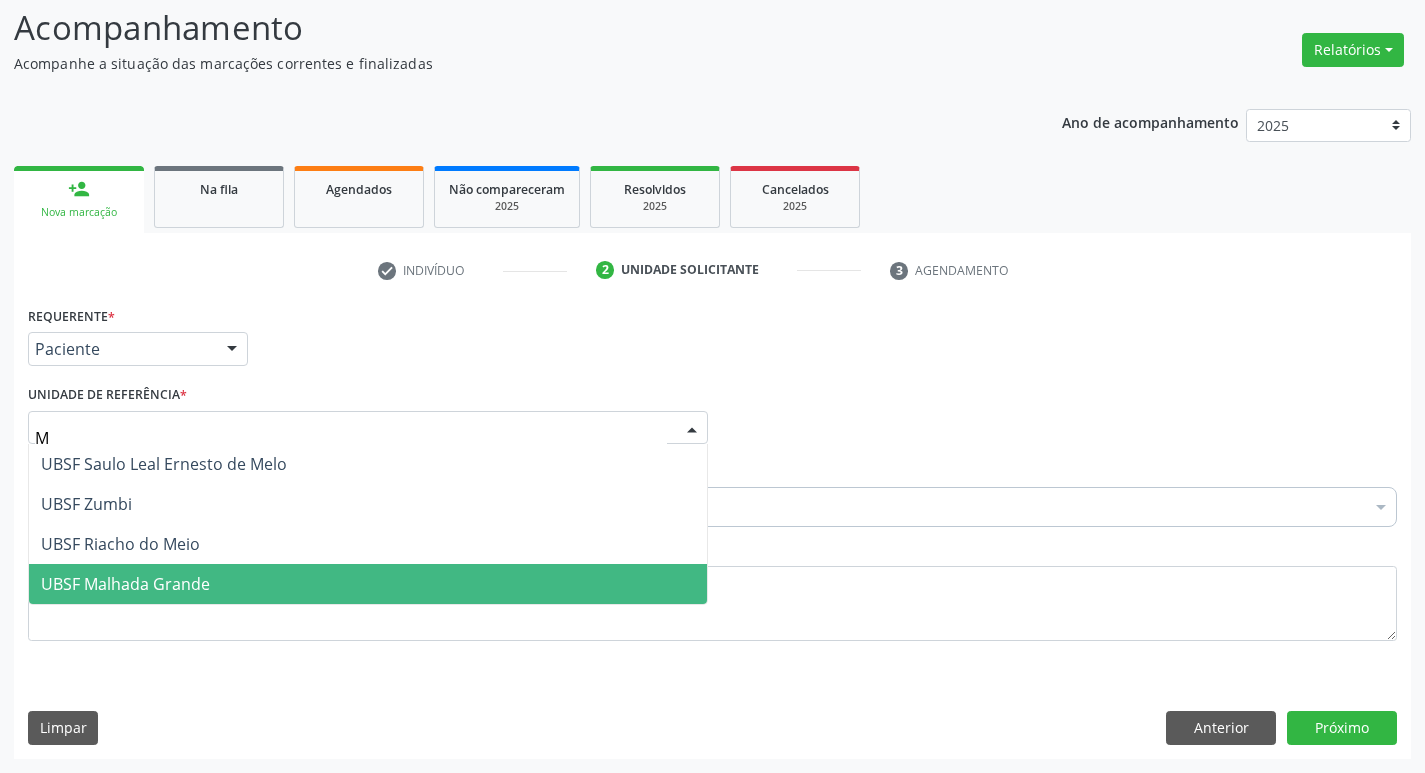 click on "UBSF Malhada Grande" at bounding box center (125, 584) 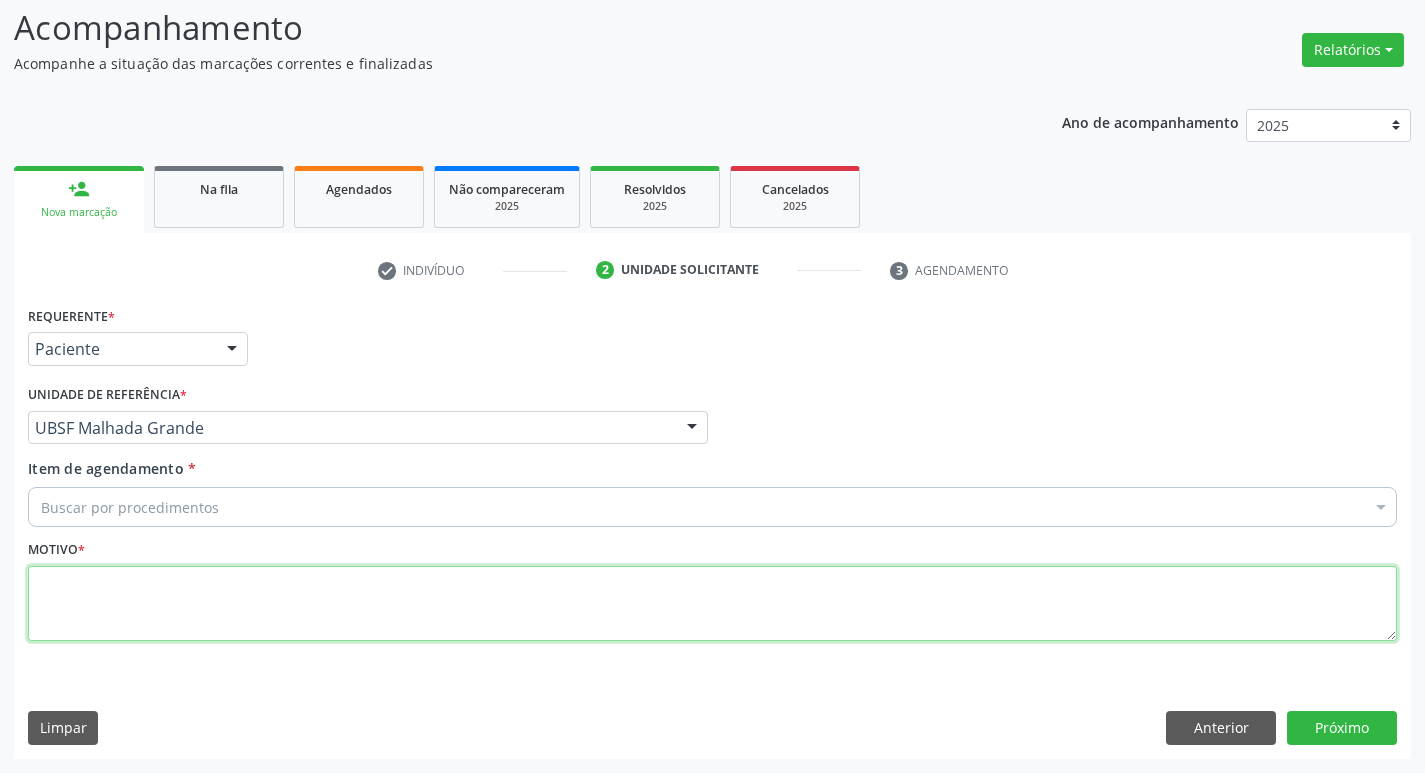 click at bounding box center (712, 604) 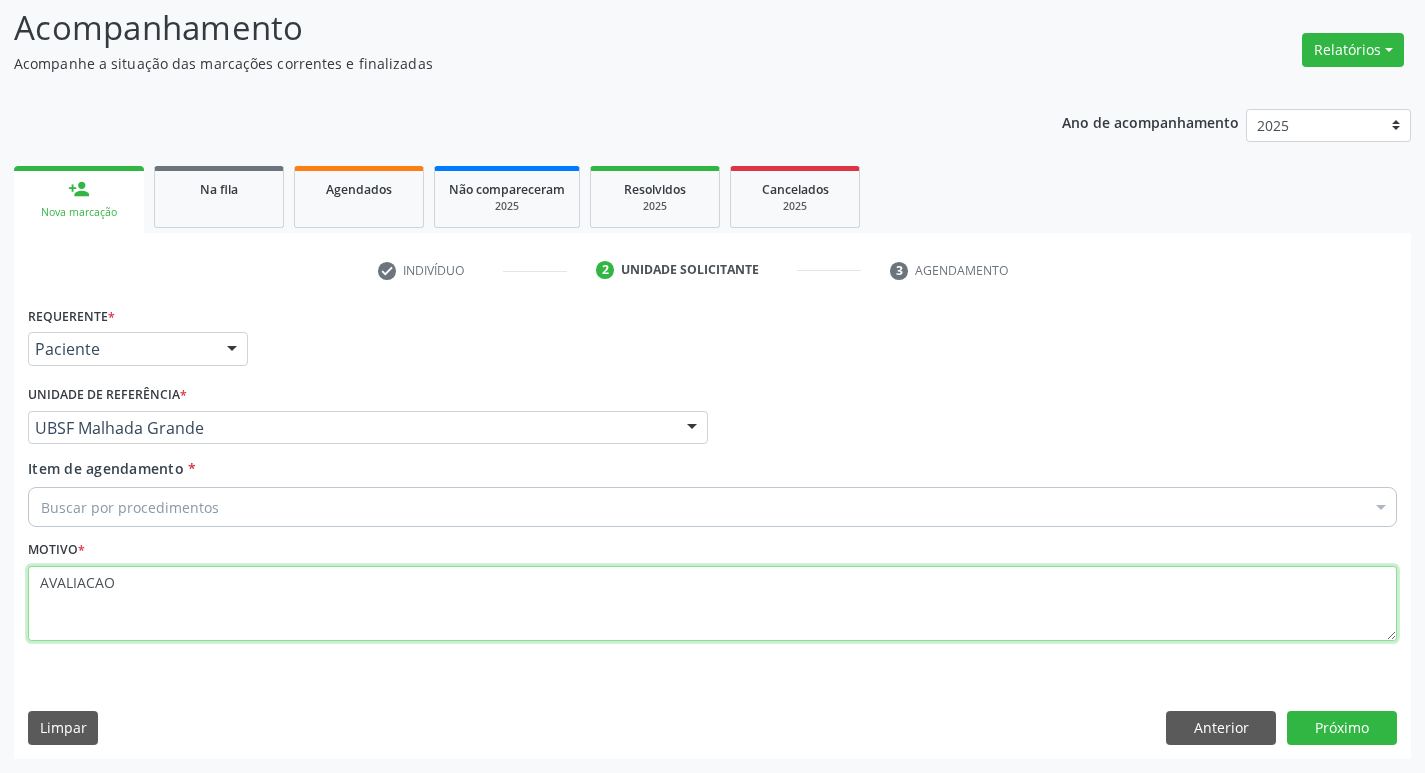 type on "AVALIACAO" 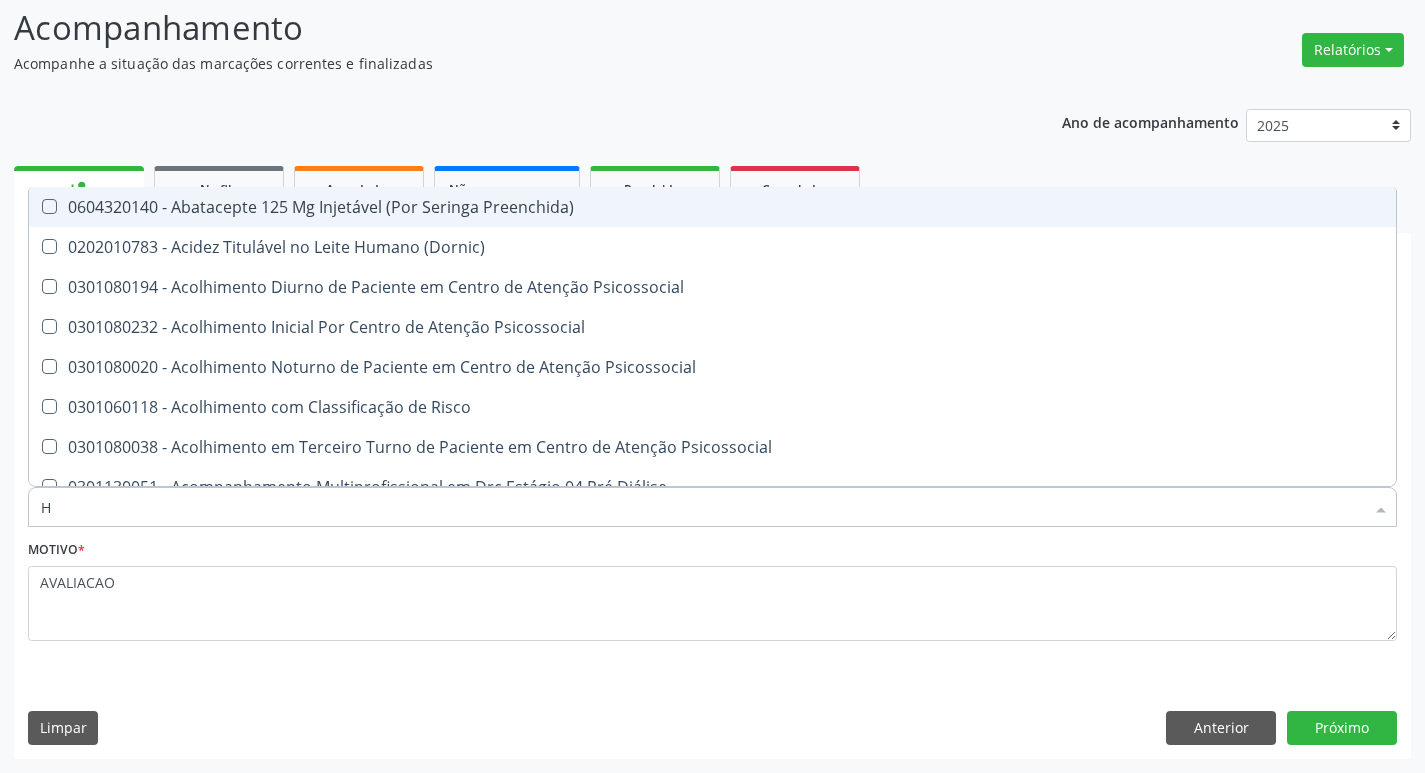 type on "HEMOGR" 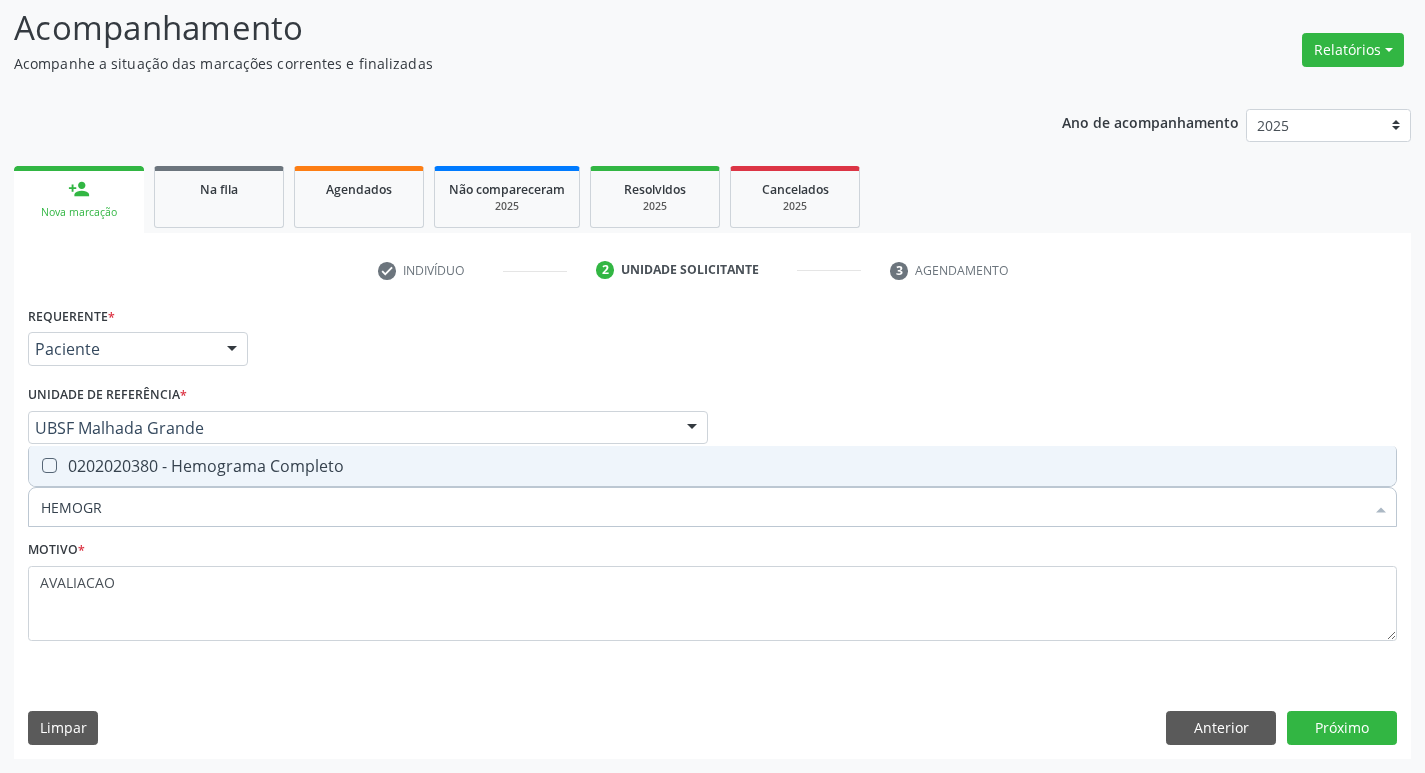 click on "0202020380 - Hemograma Completo" at bounding box center [712, 466] 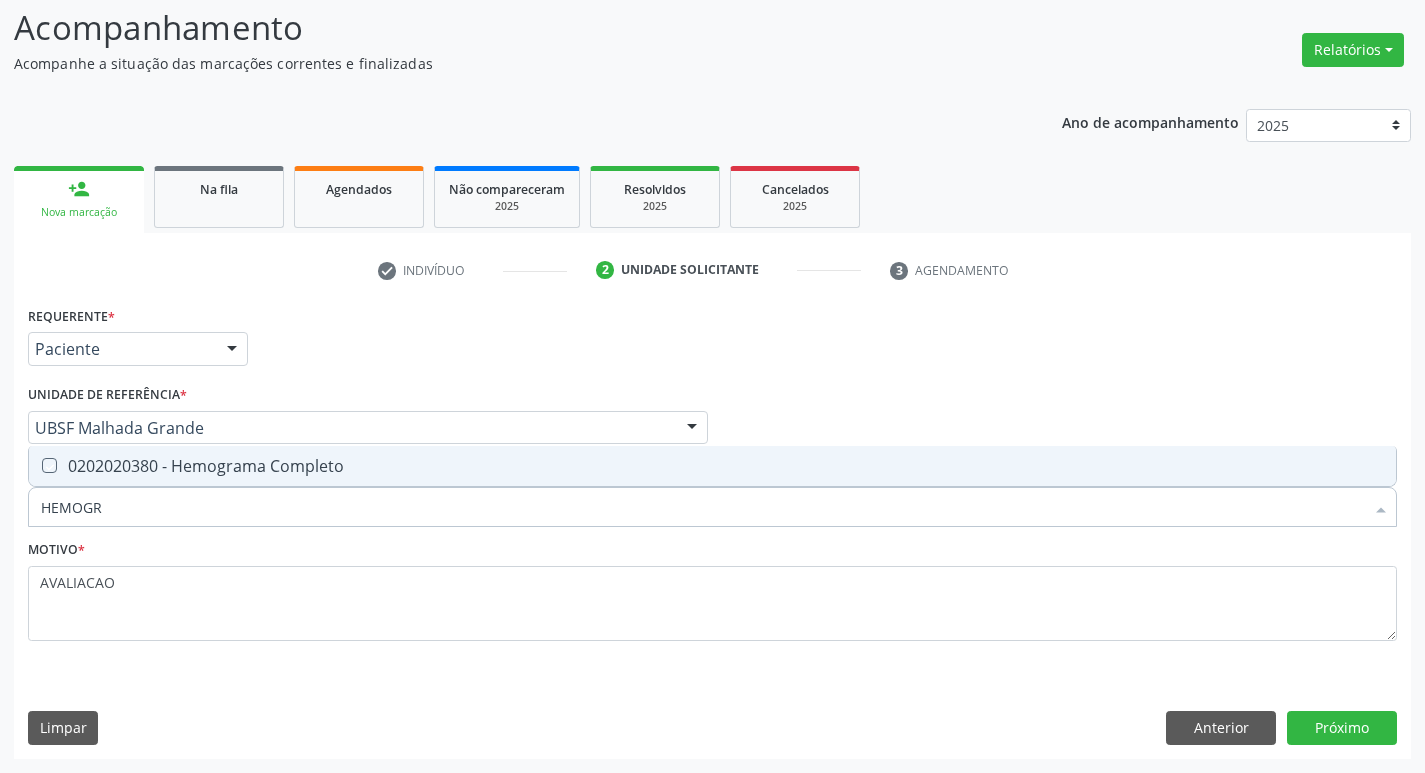 checkbox on "true" 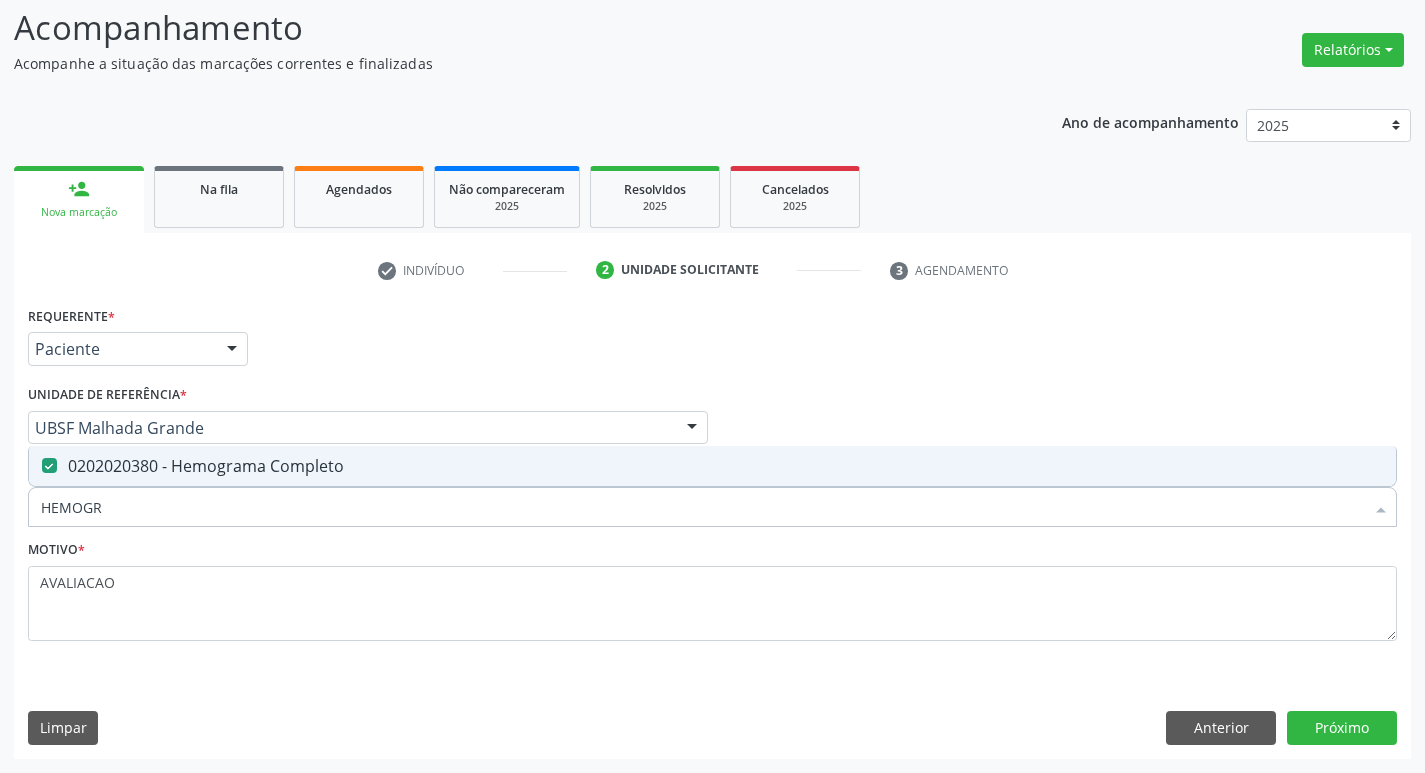 type on "HEMOG" 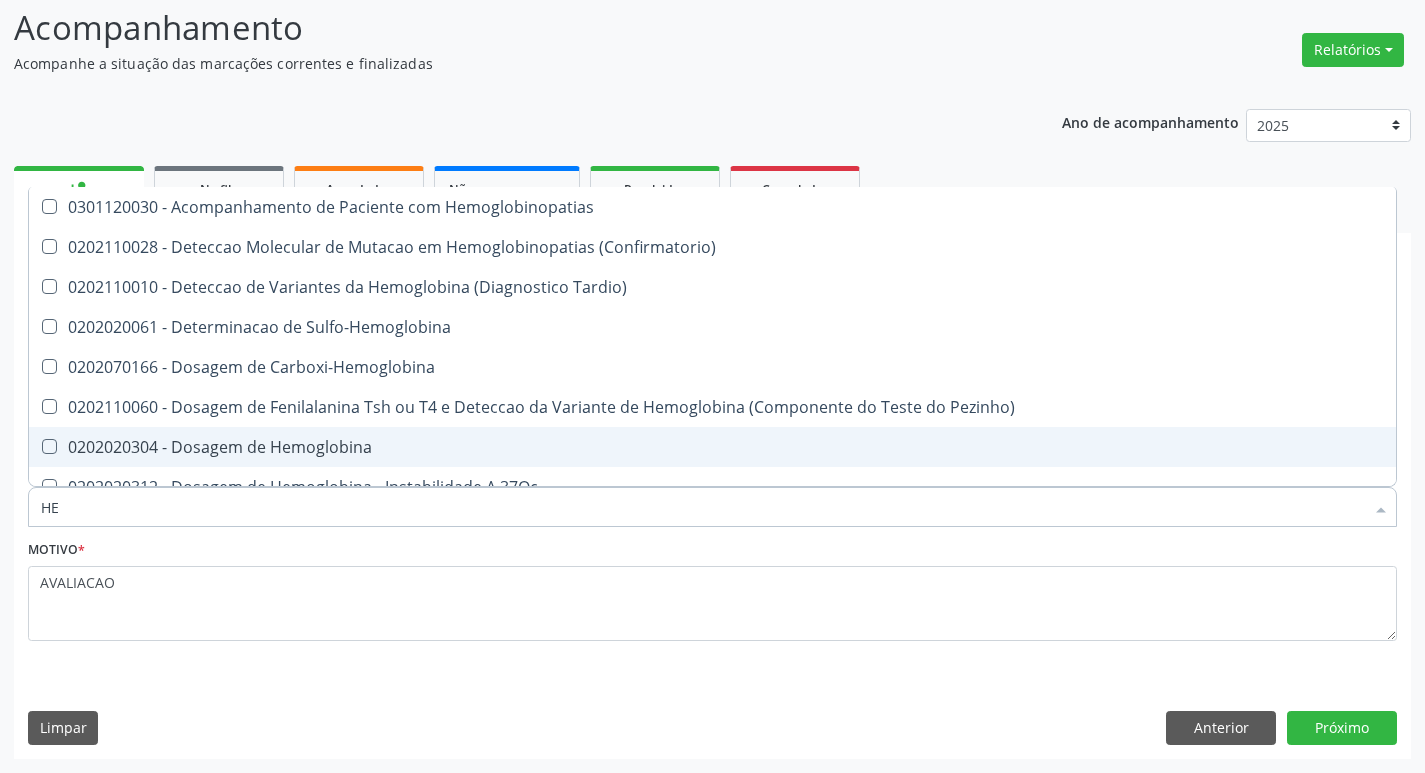 type on "H" 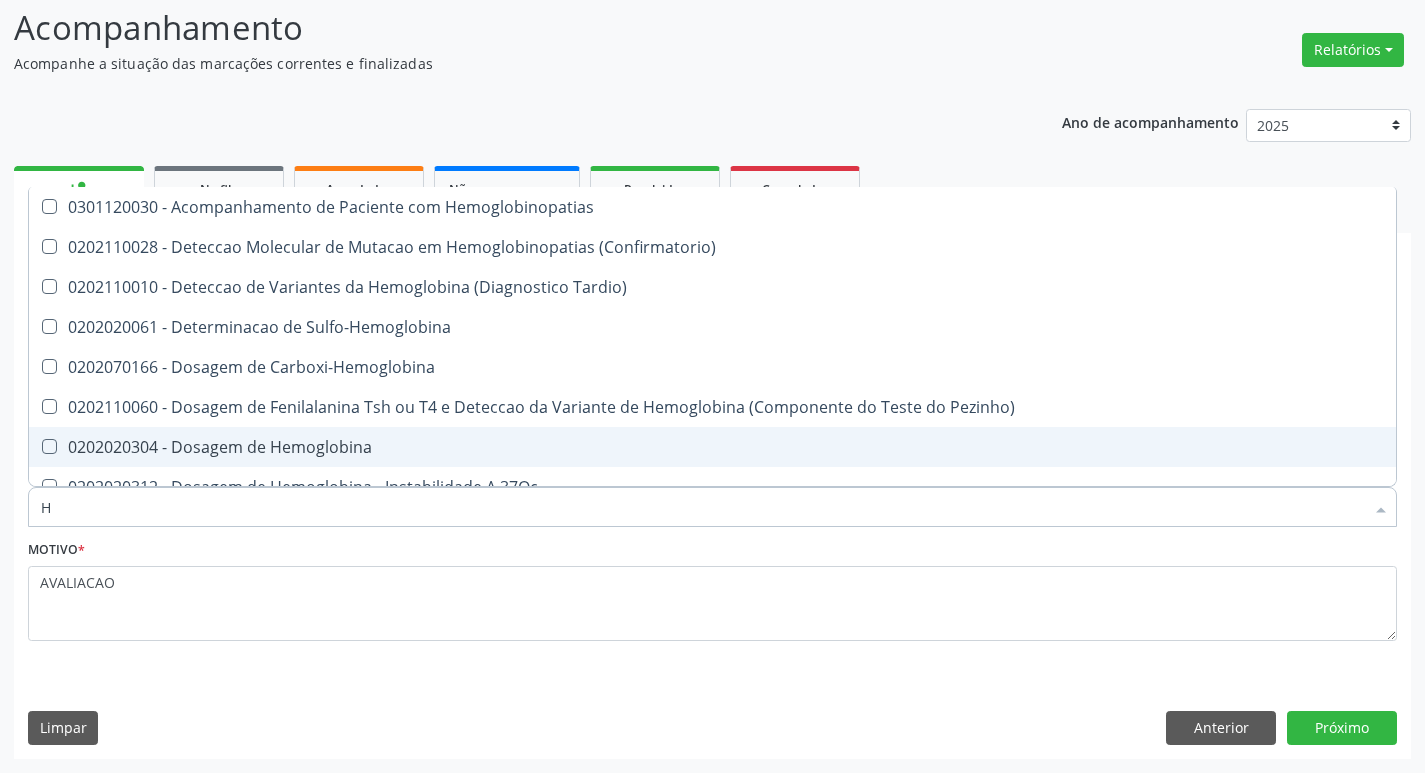type 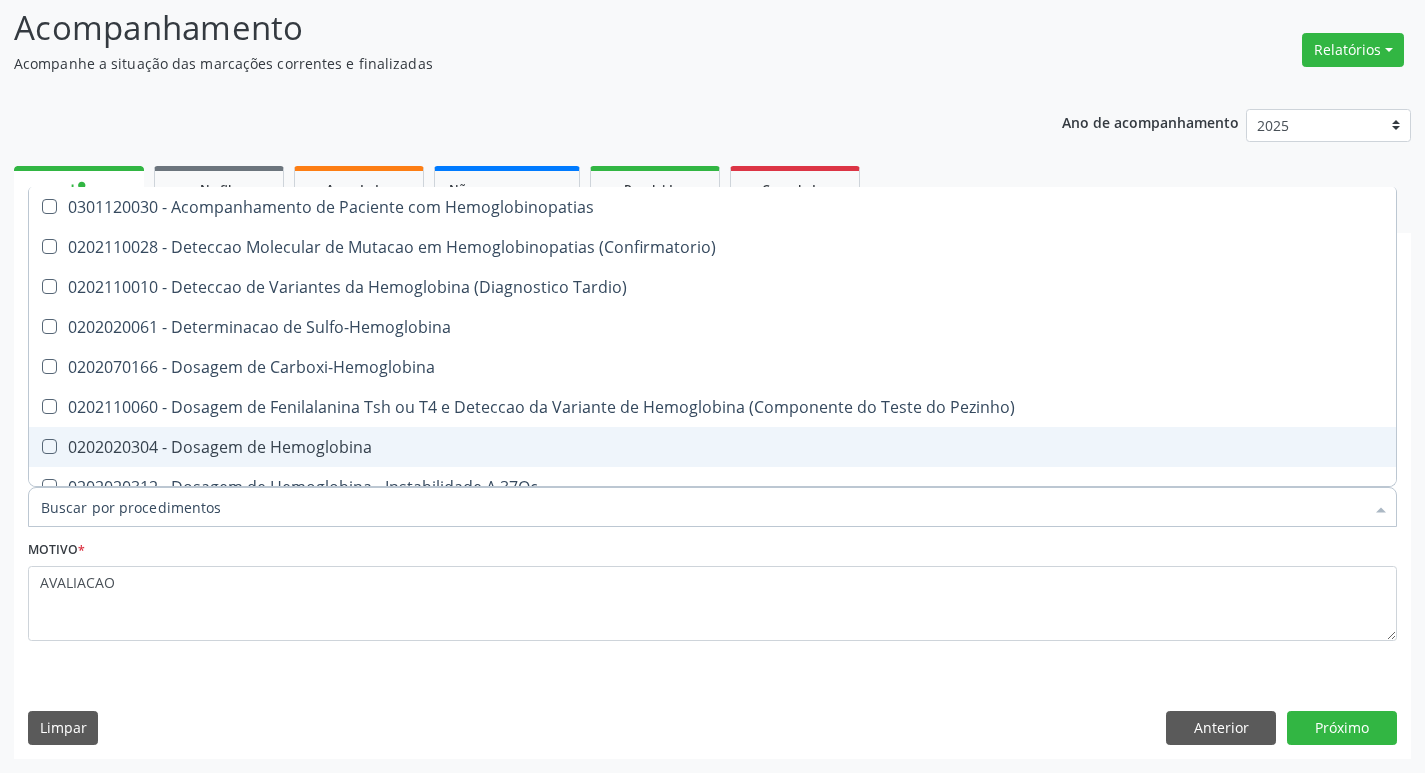 checkbox on "false" 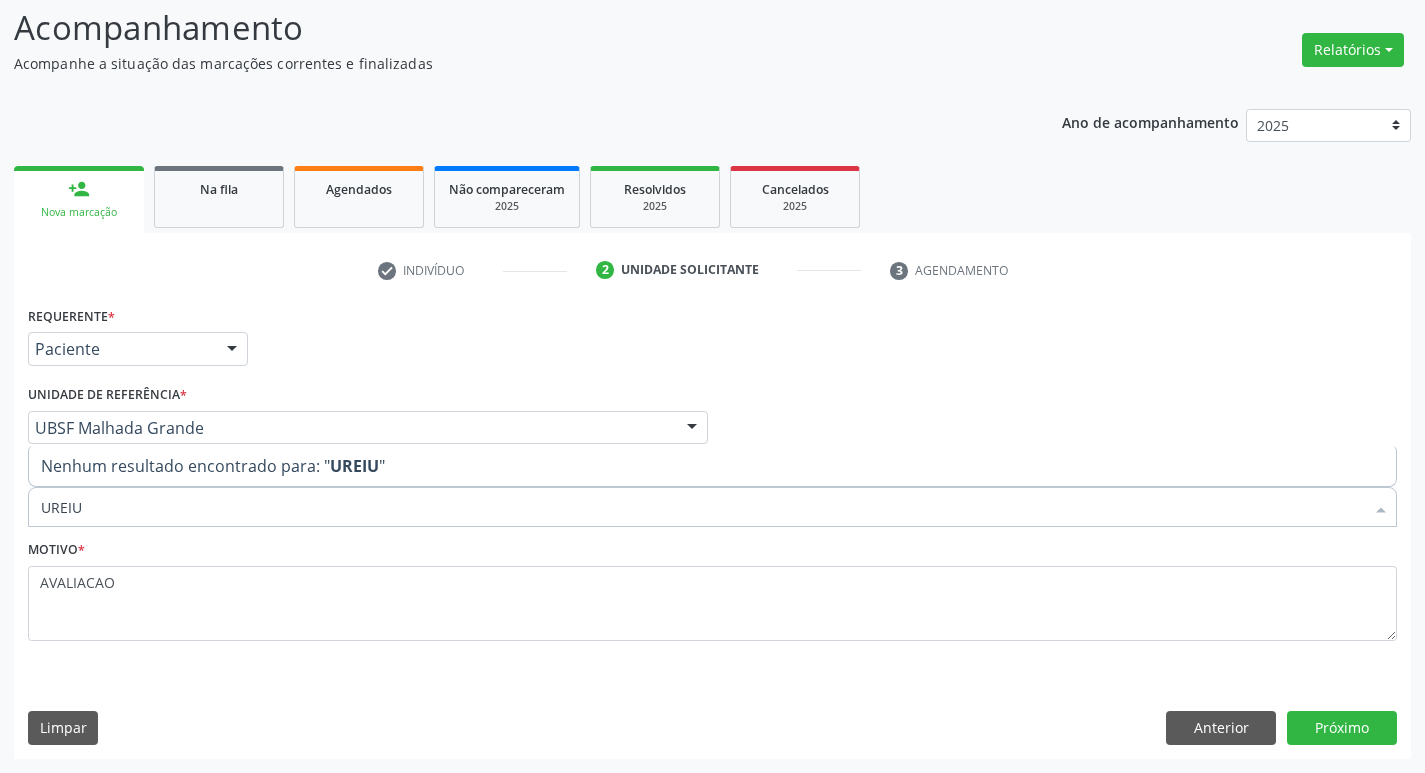 type on "UREI" 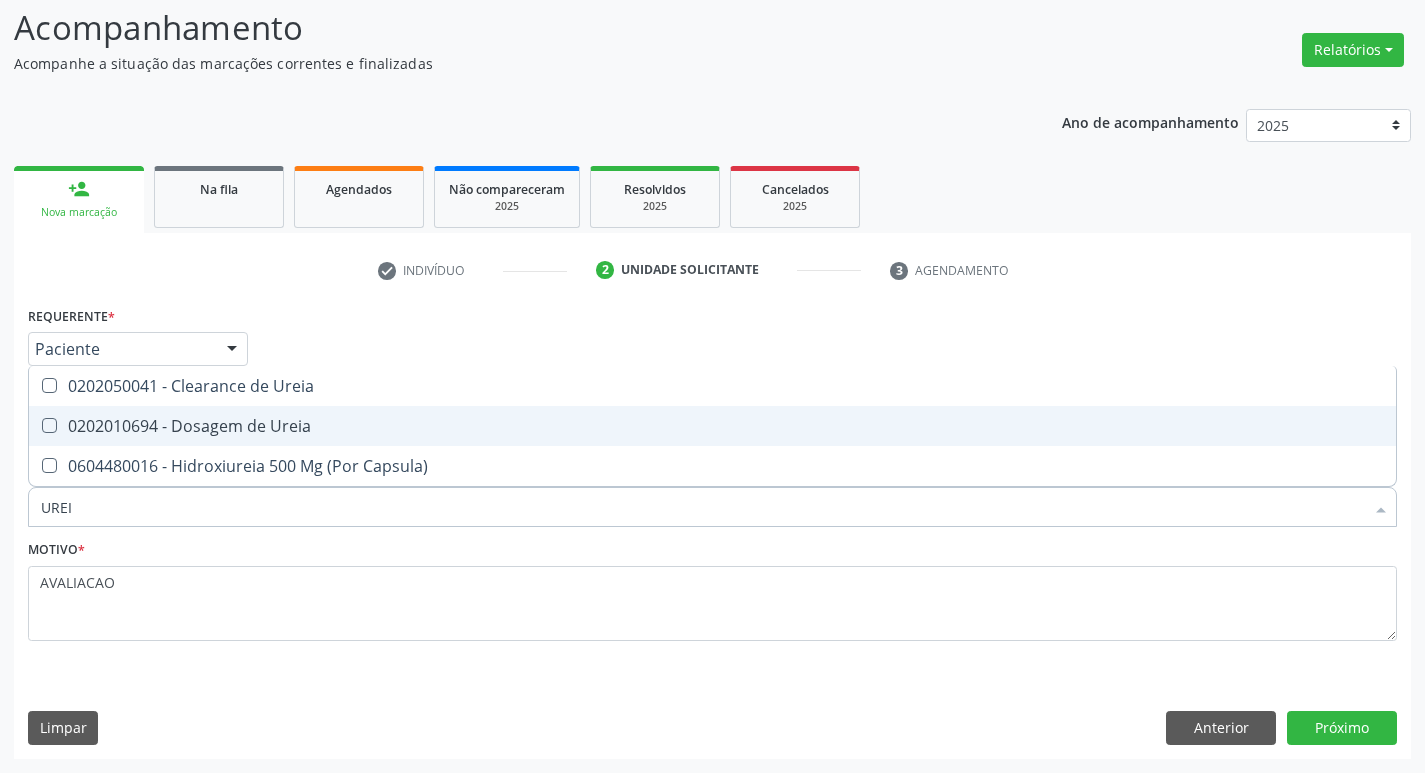 click on "0202010694 - Dosagem de Ureia" at bounding box center [712, 426] 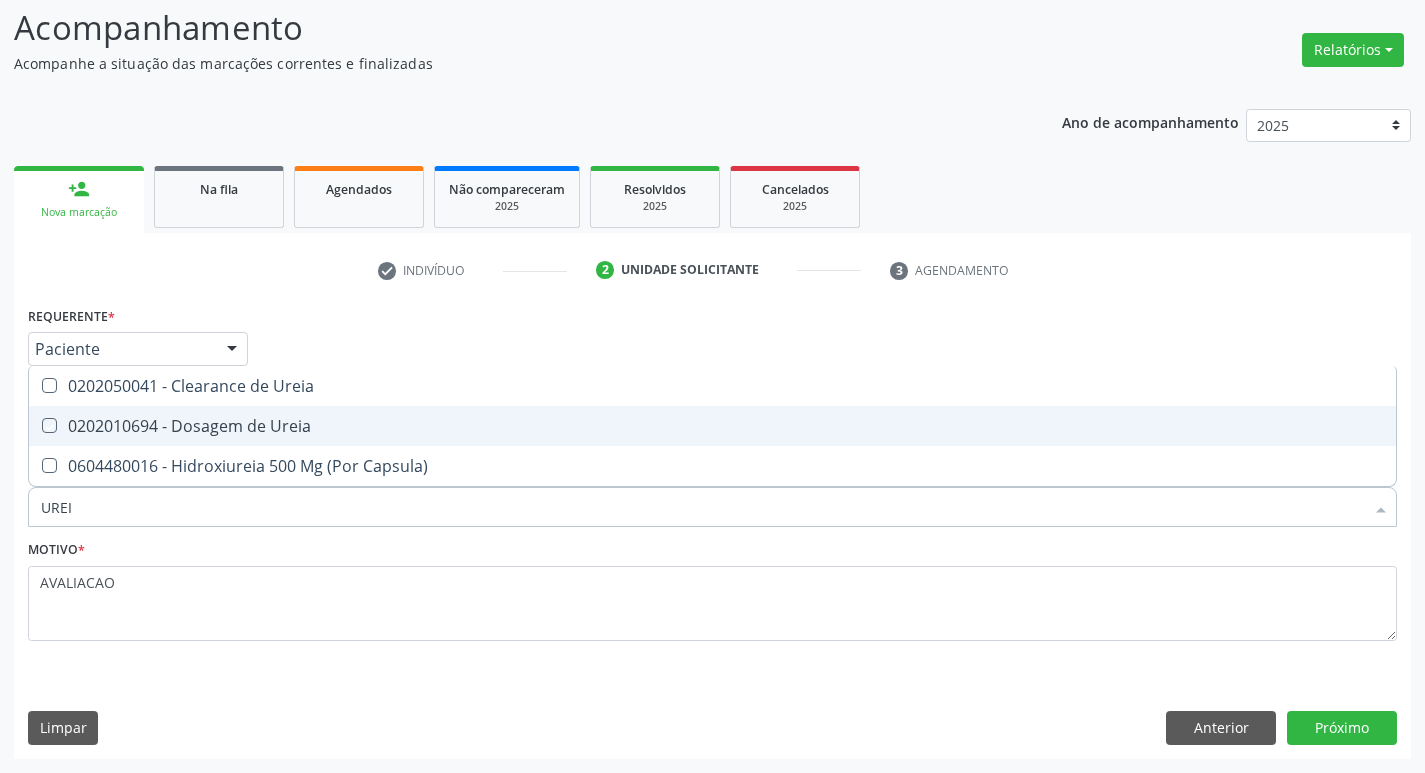 checkbox on "true" 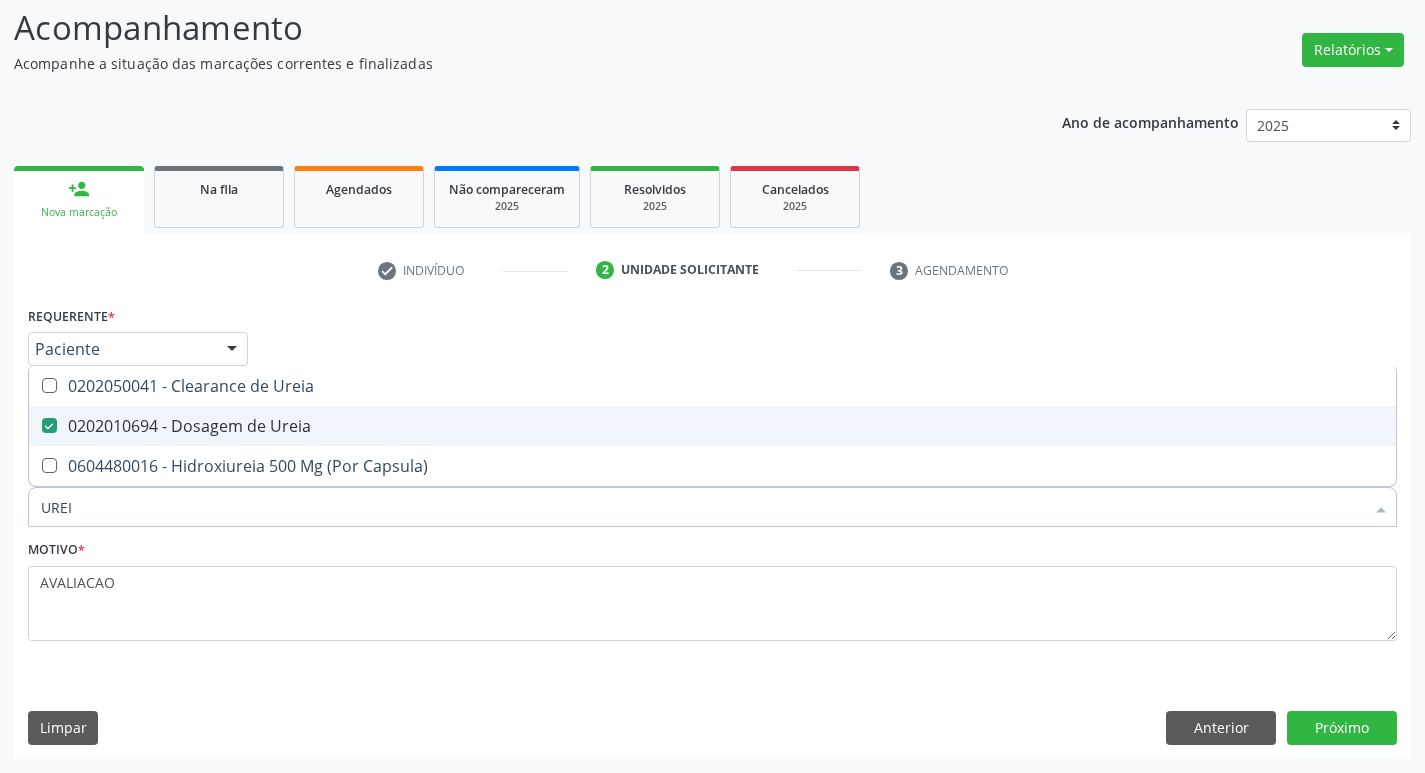 type on "URE" 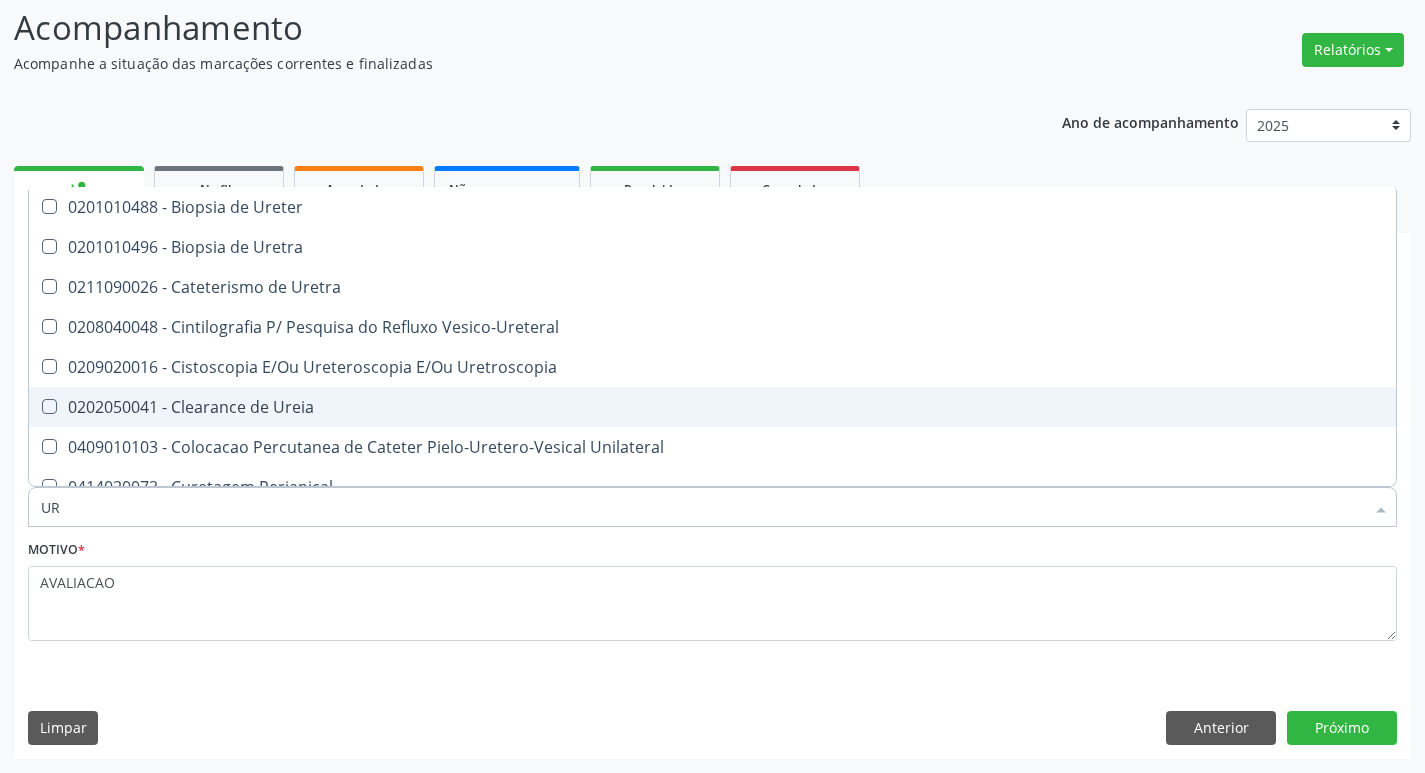 type on "U" 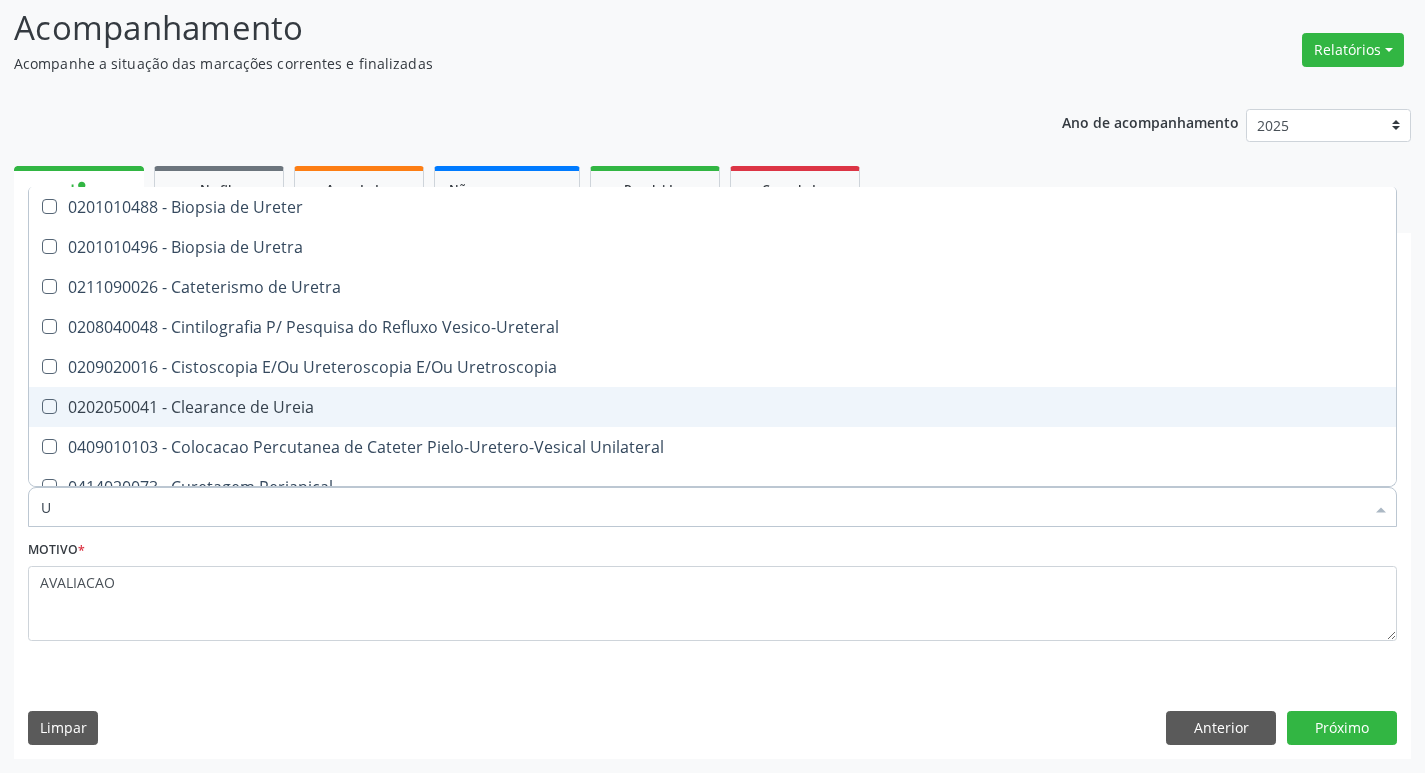 type 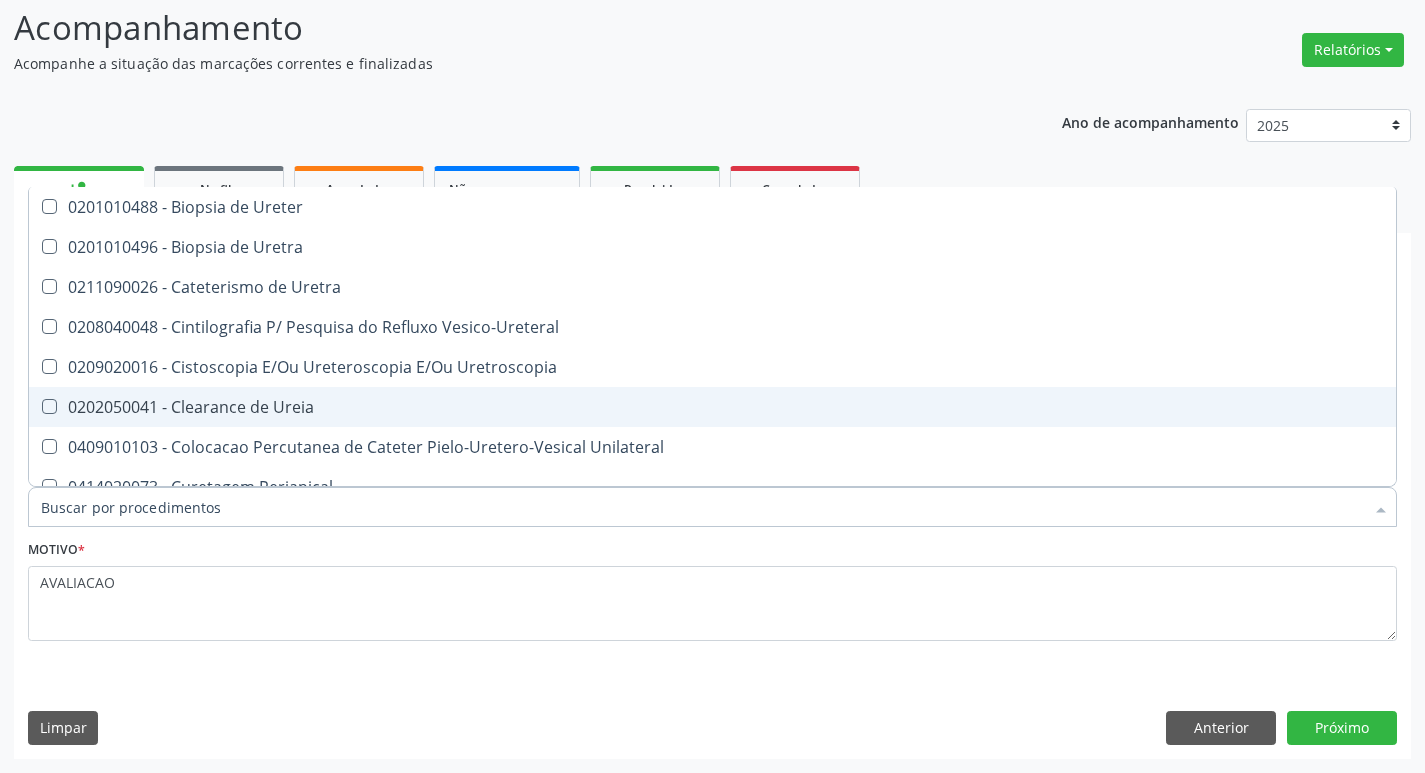 checkbox on "false" 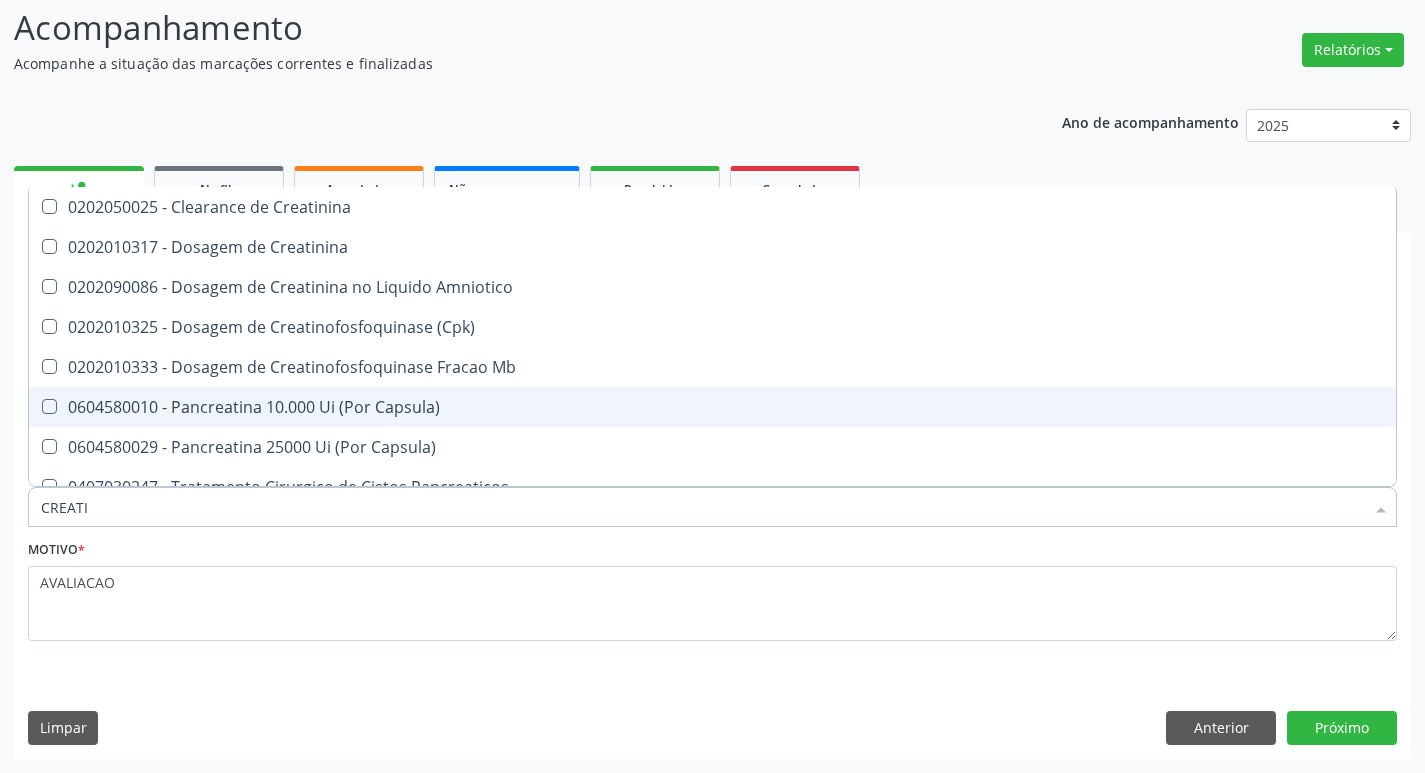 type on "CREATIN" 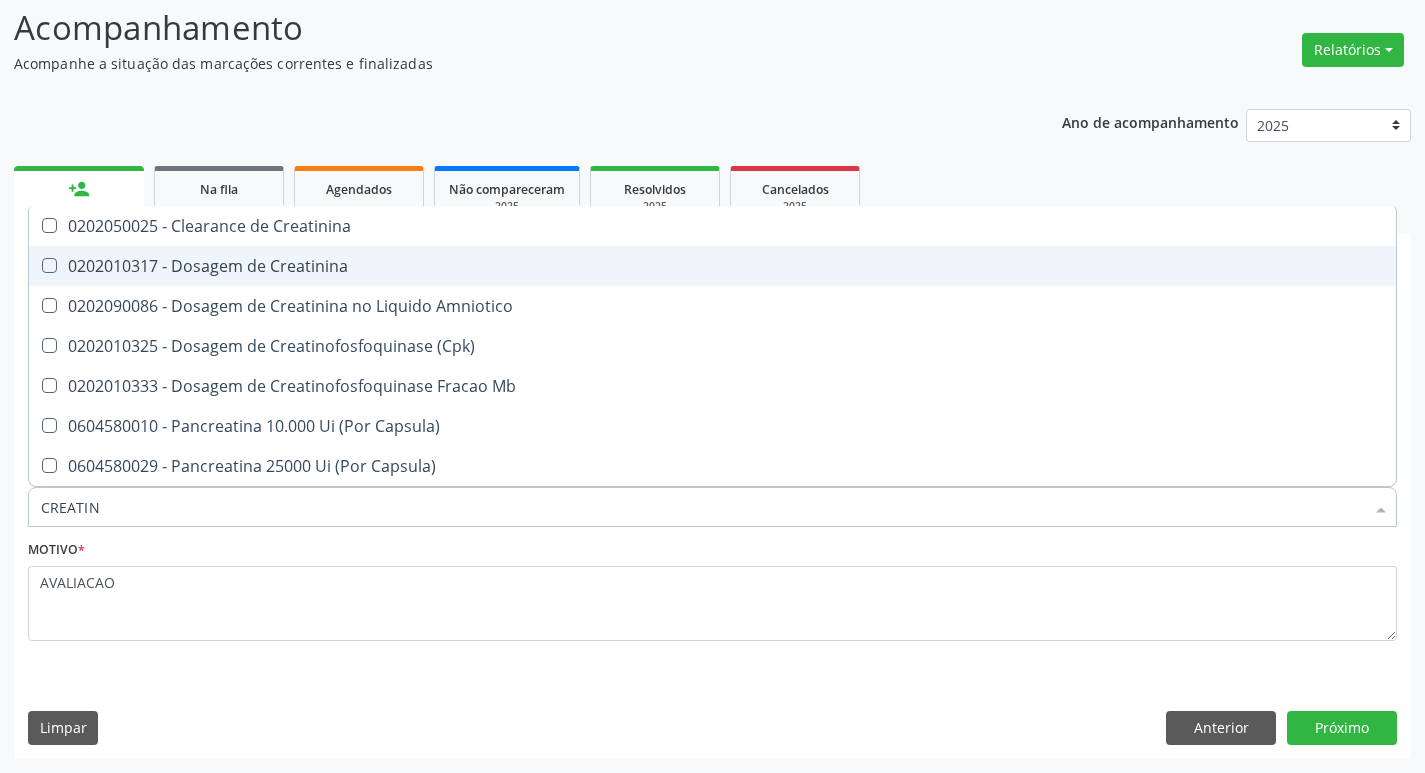 click on "0202010317 - Dosagem de Creatinina" at bounding box center (712, 266) 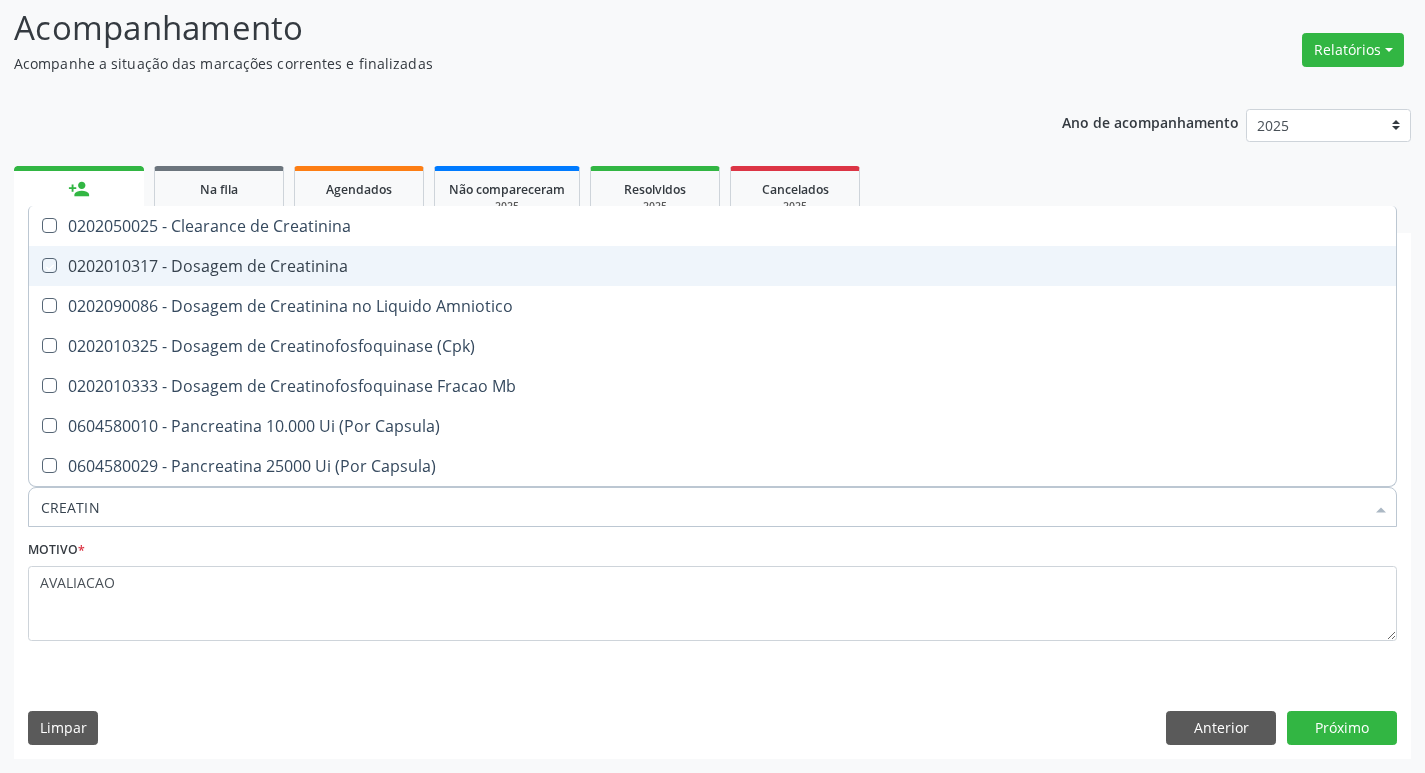 checkbox on "true" 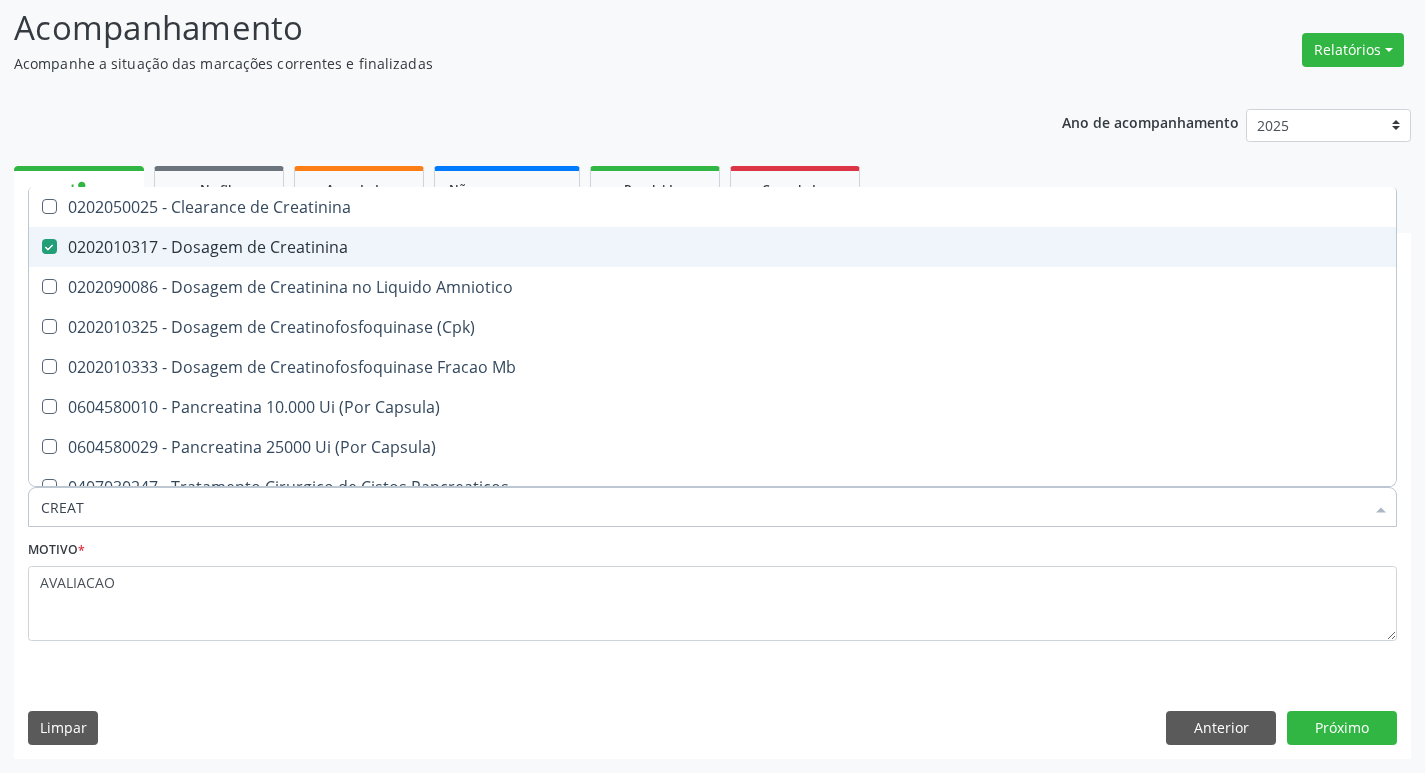 type on "CREA" 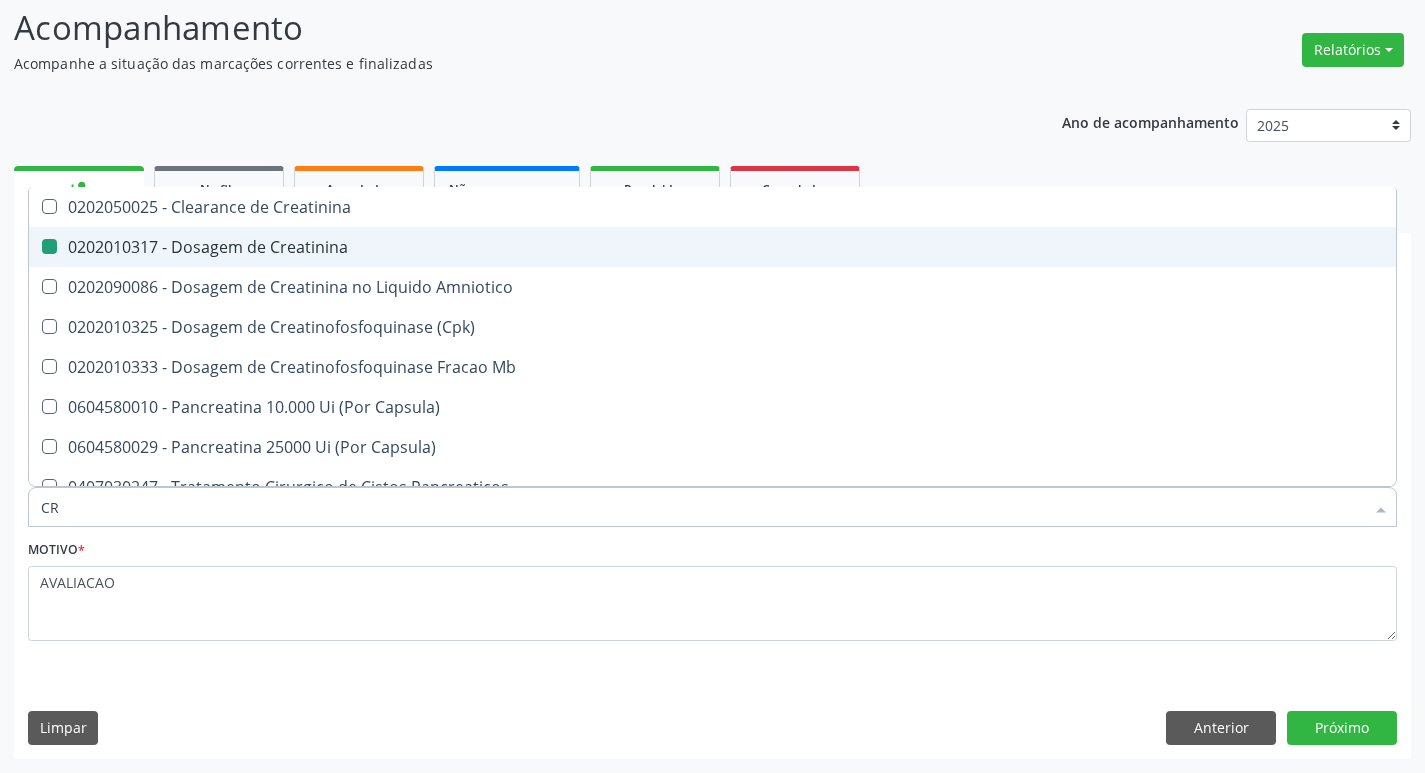 type on "C" 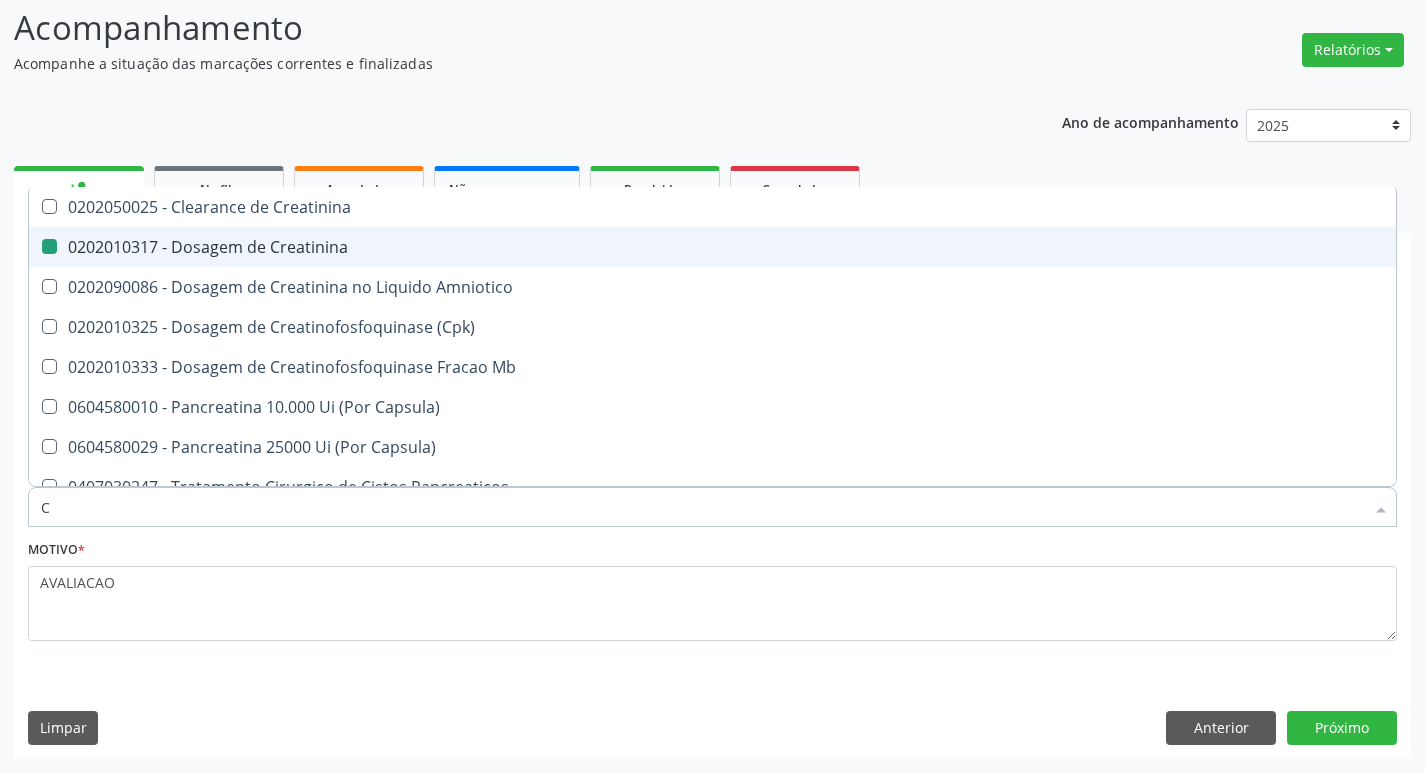 type 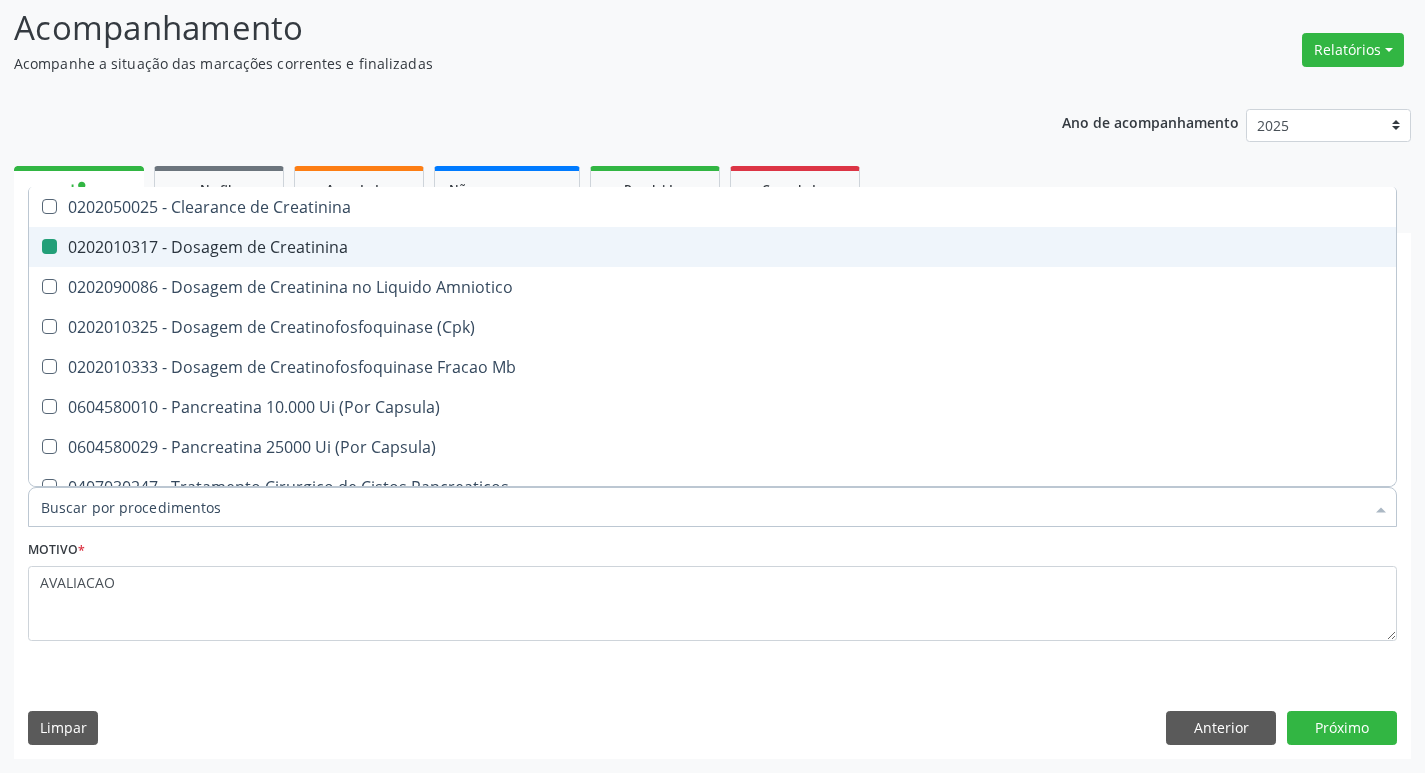 checkbox on "false" 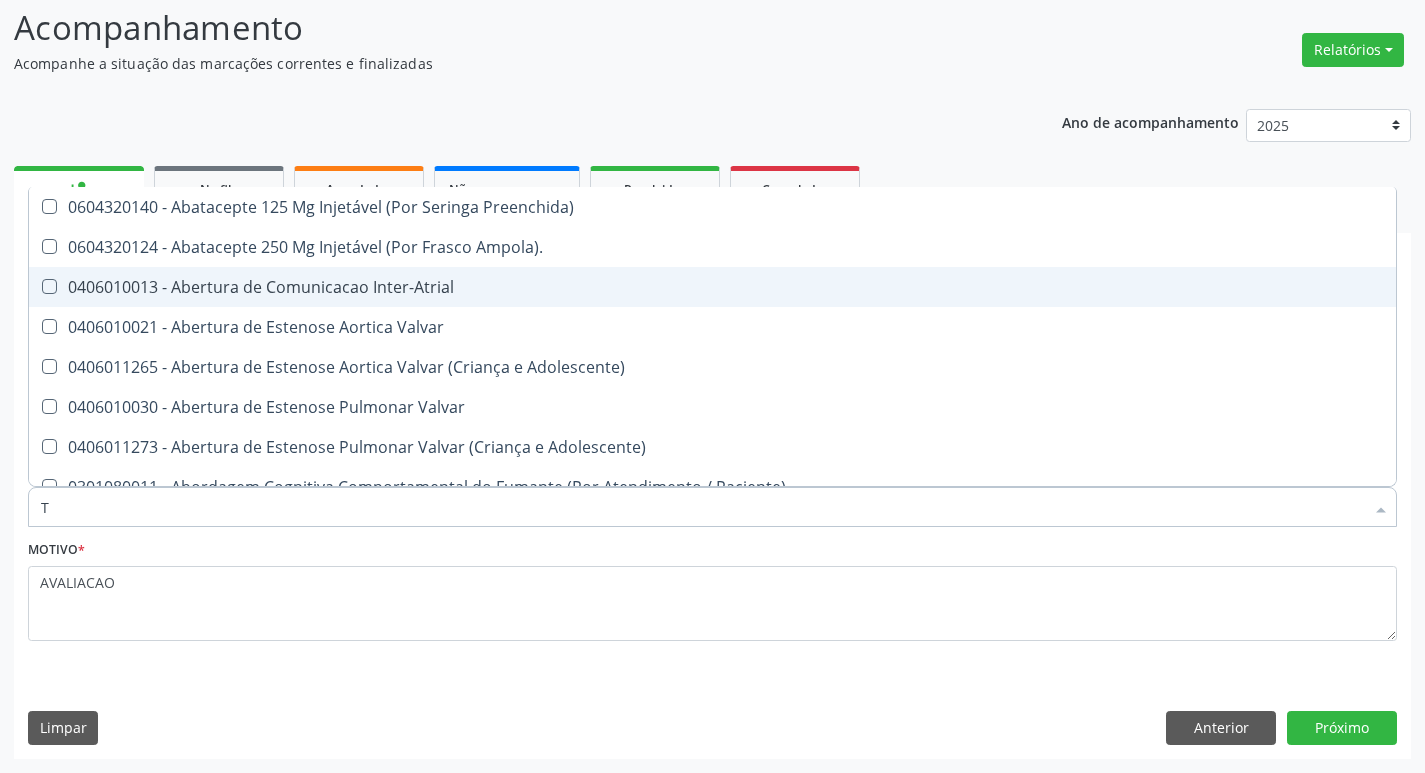 type on "TEMPO DE C" 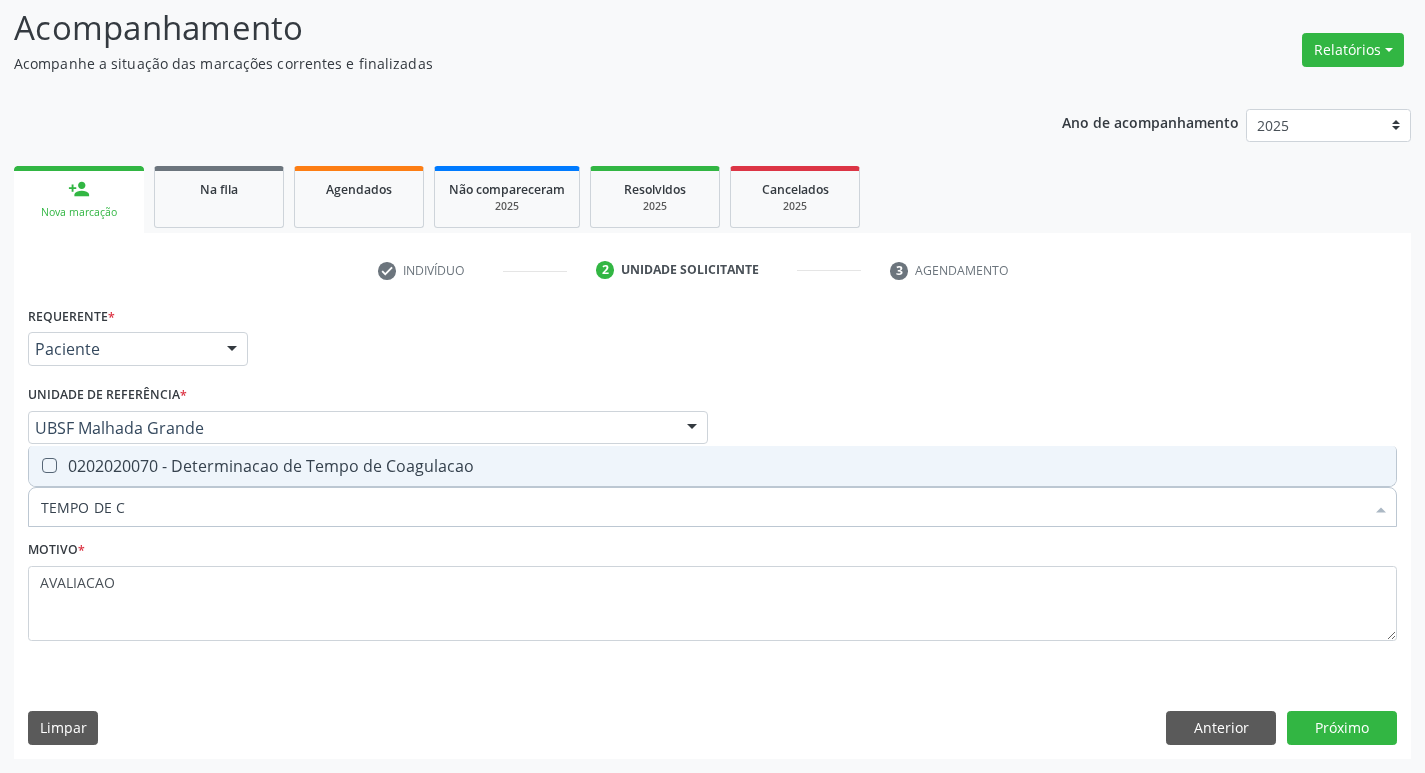 click on "0202020070 - Determinacao de Tempo de Coagulacao" at bounding box center (712, 466) 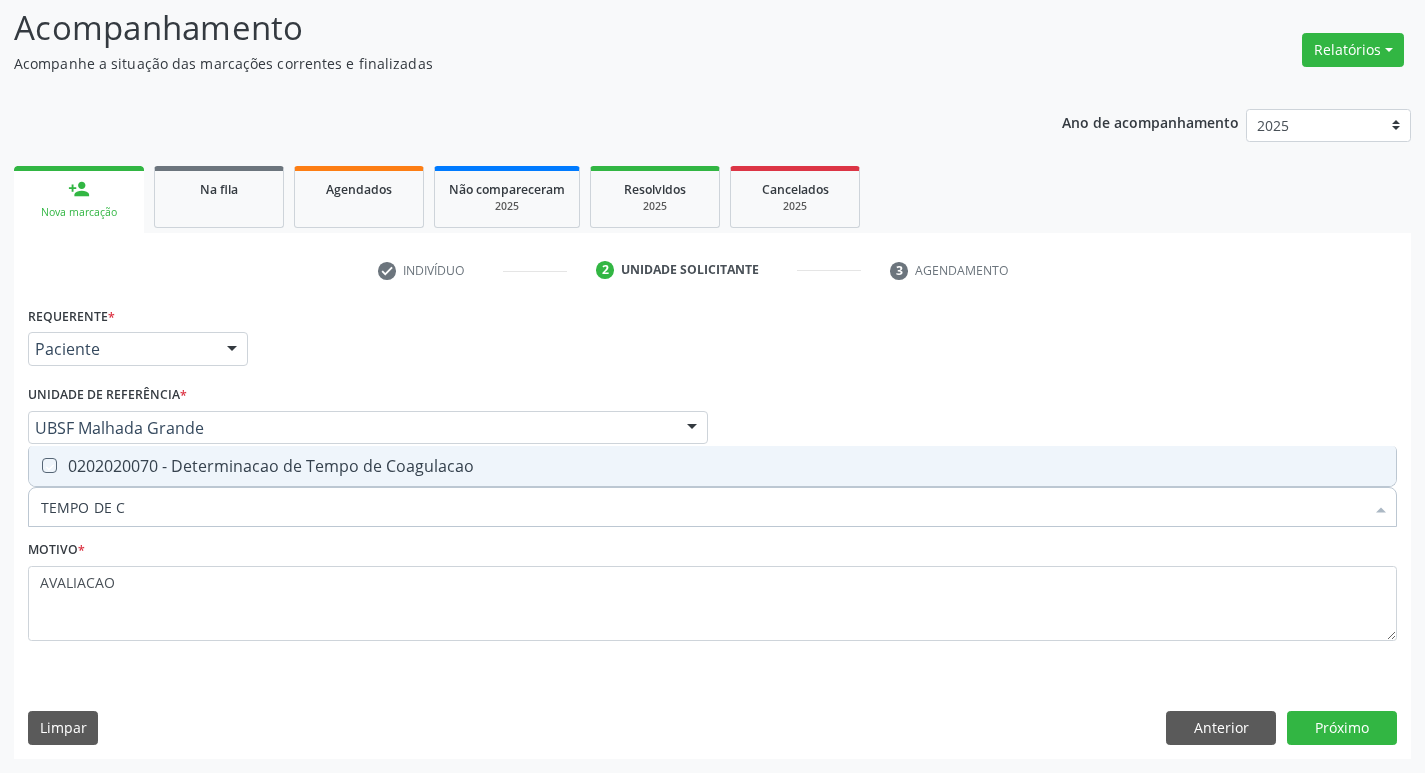 checkbox on "true" 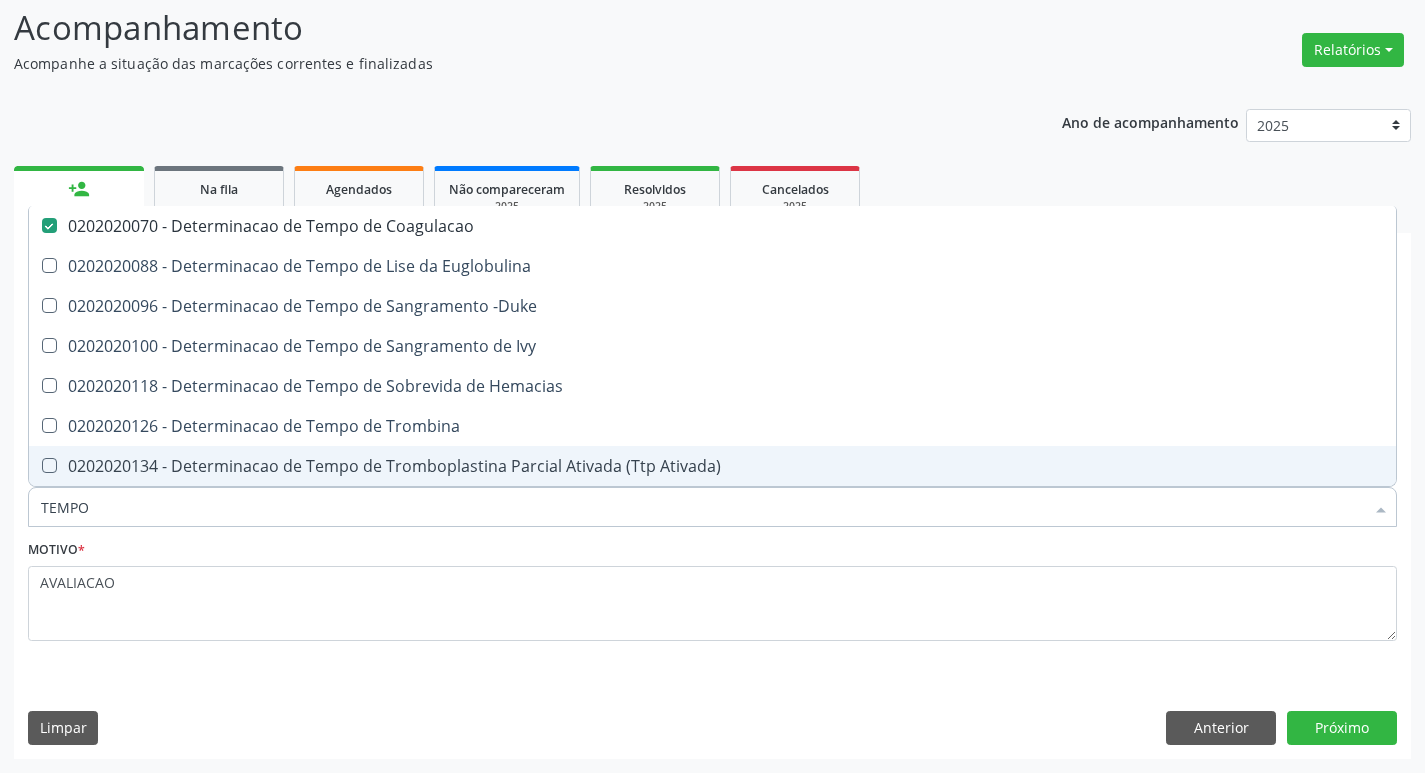 type on "TEMPO" 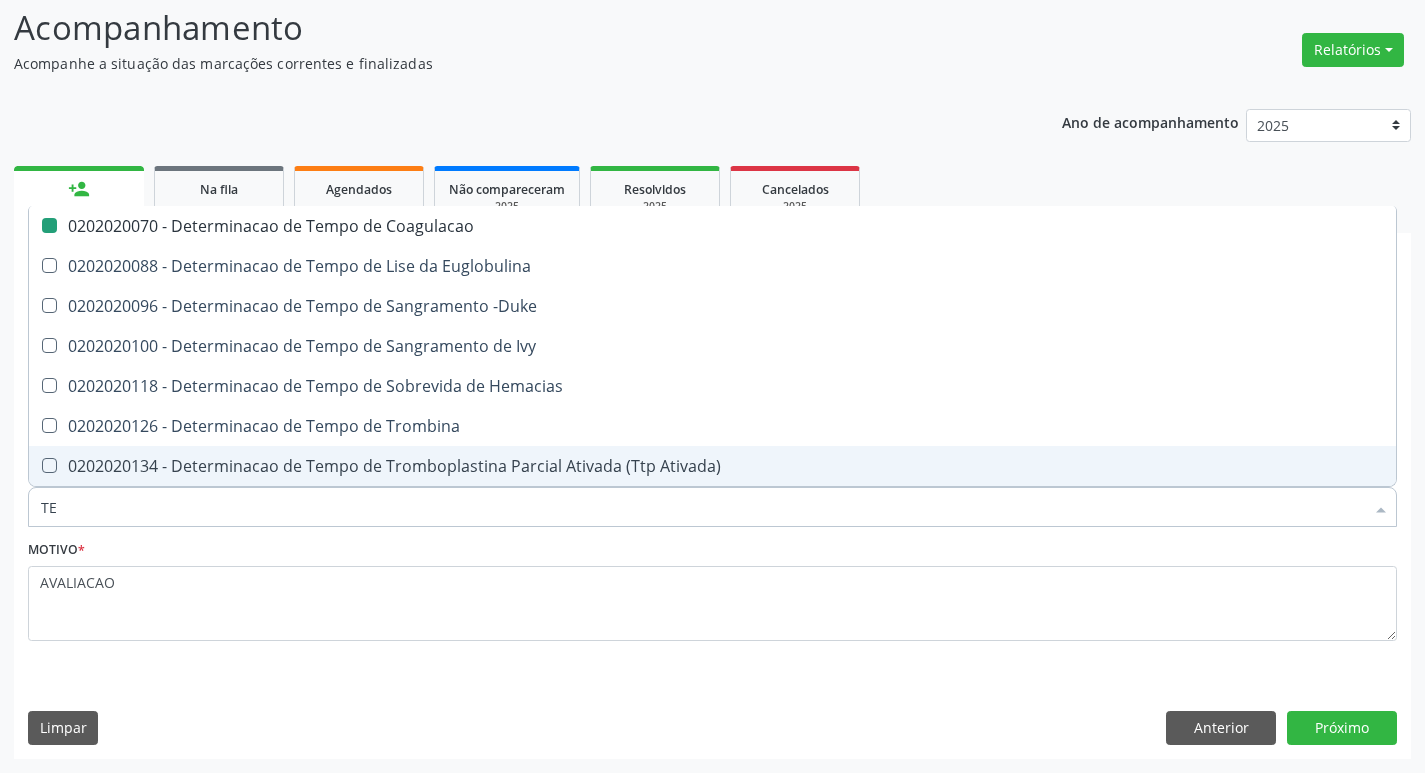 type on "T" 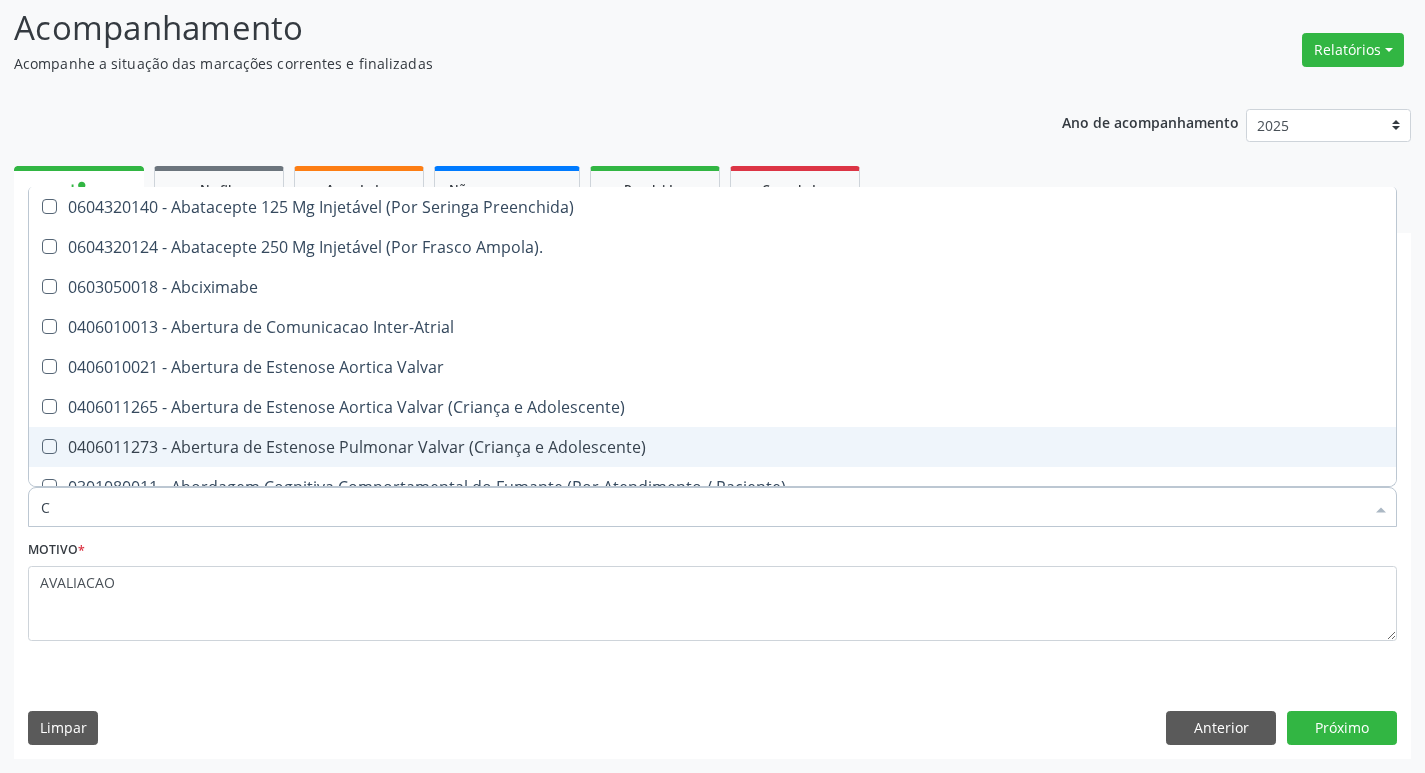 type on "CO" 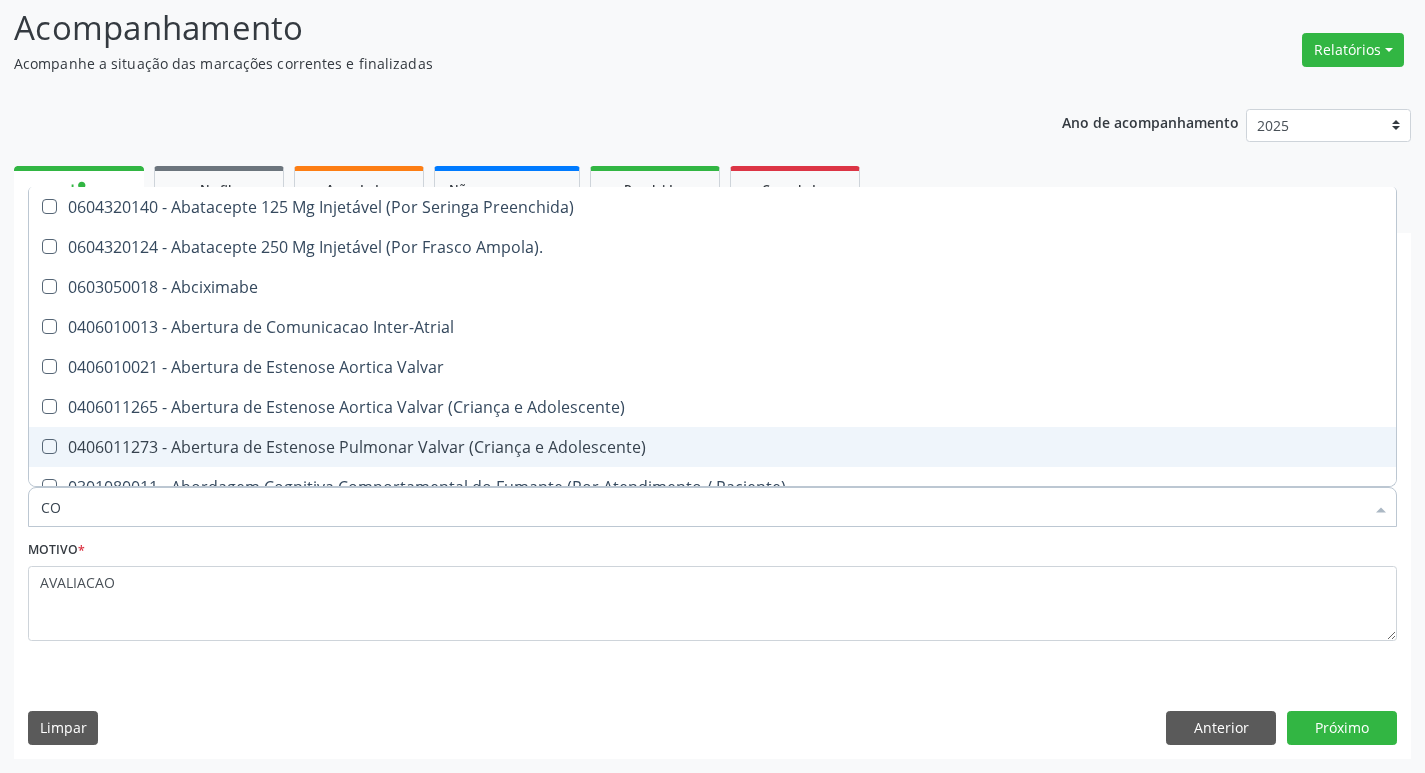 checkbox on "true" 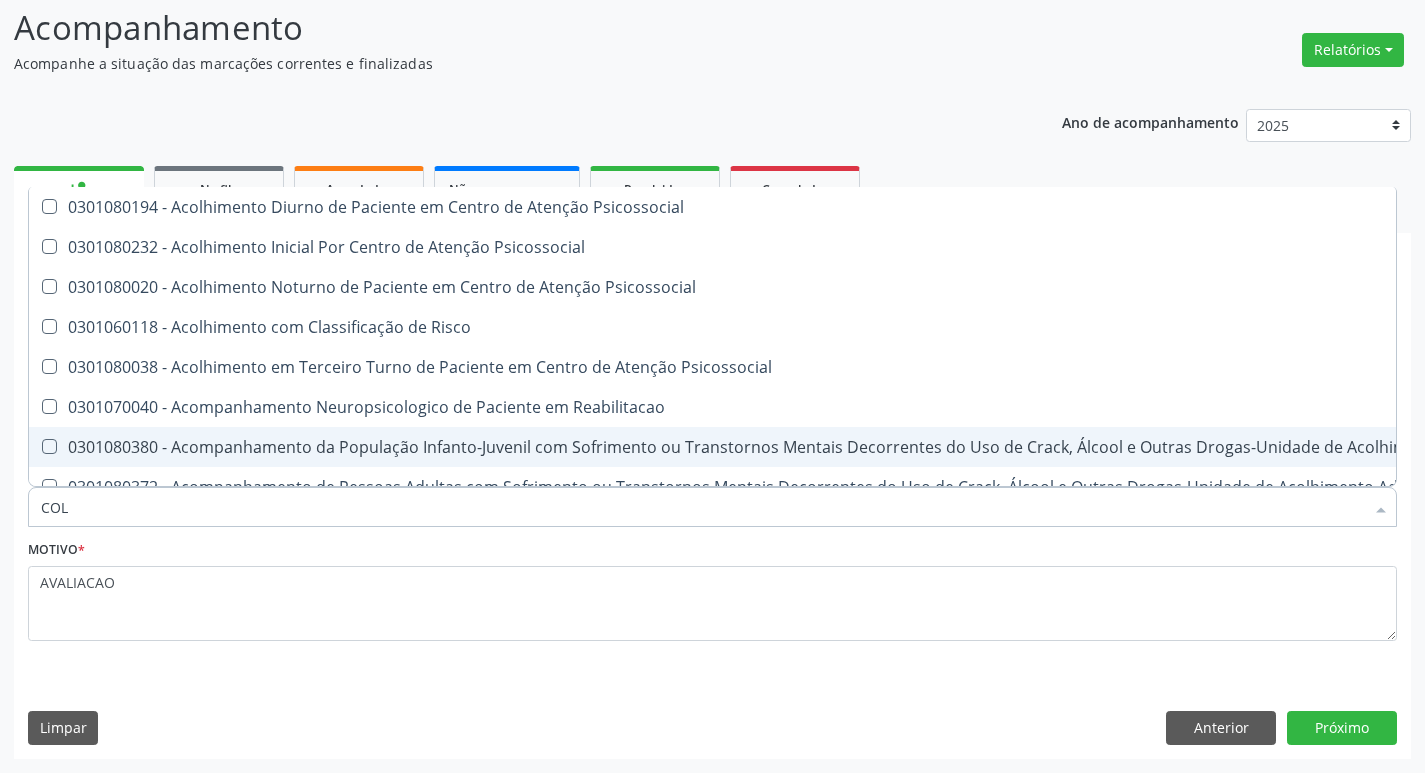 type on "COLES" 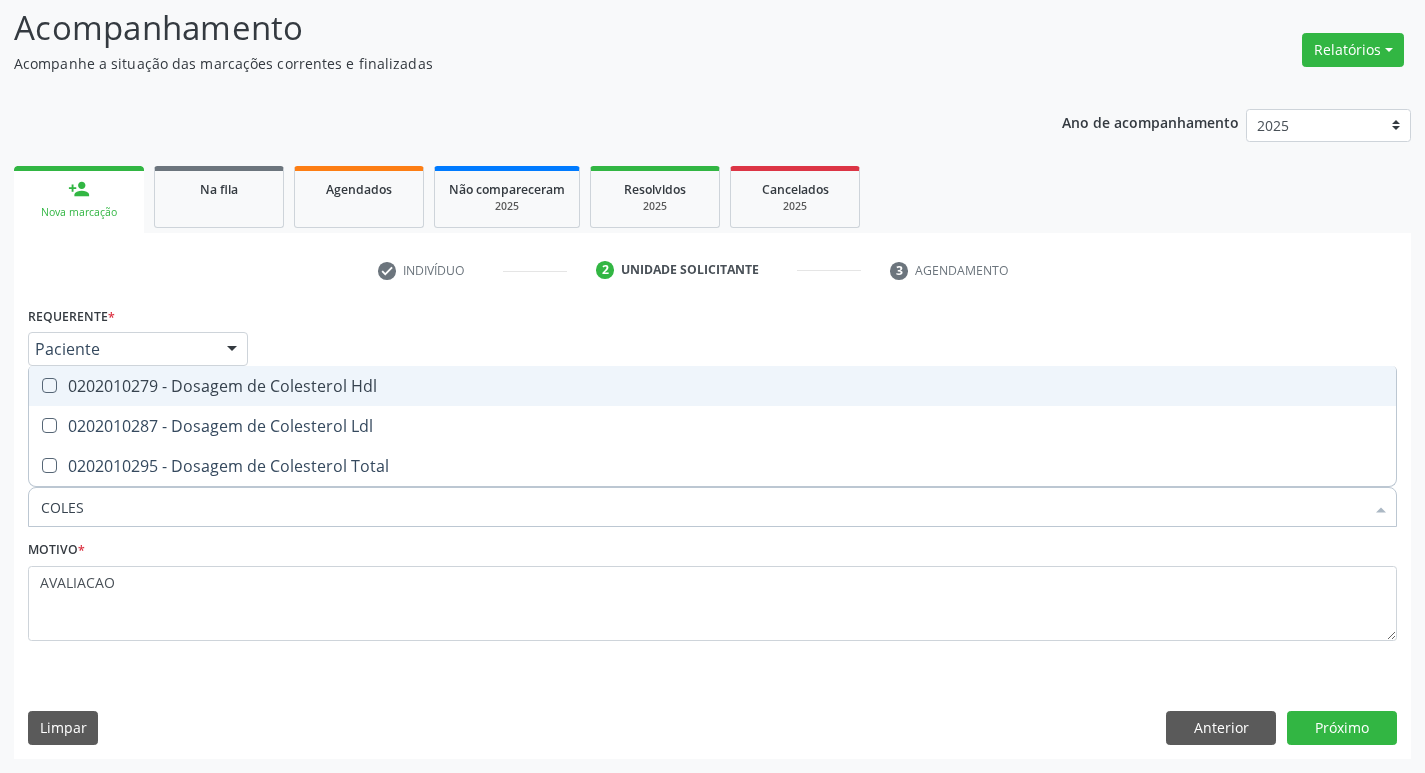 click on "0202010279 - Dosagem de Colesterol Hdl" at bounding box center (712, 386) 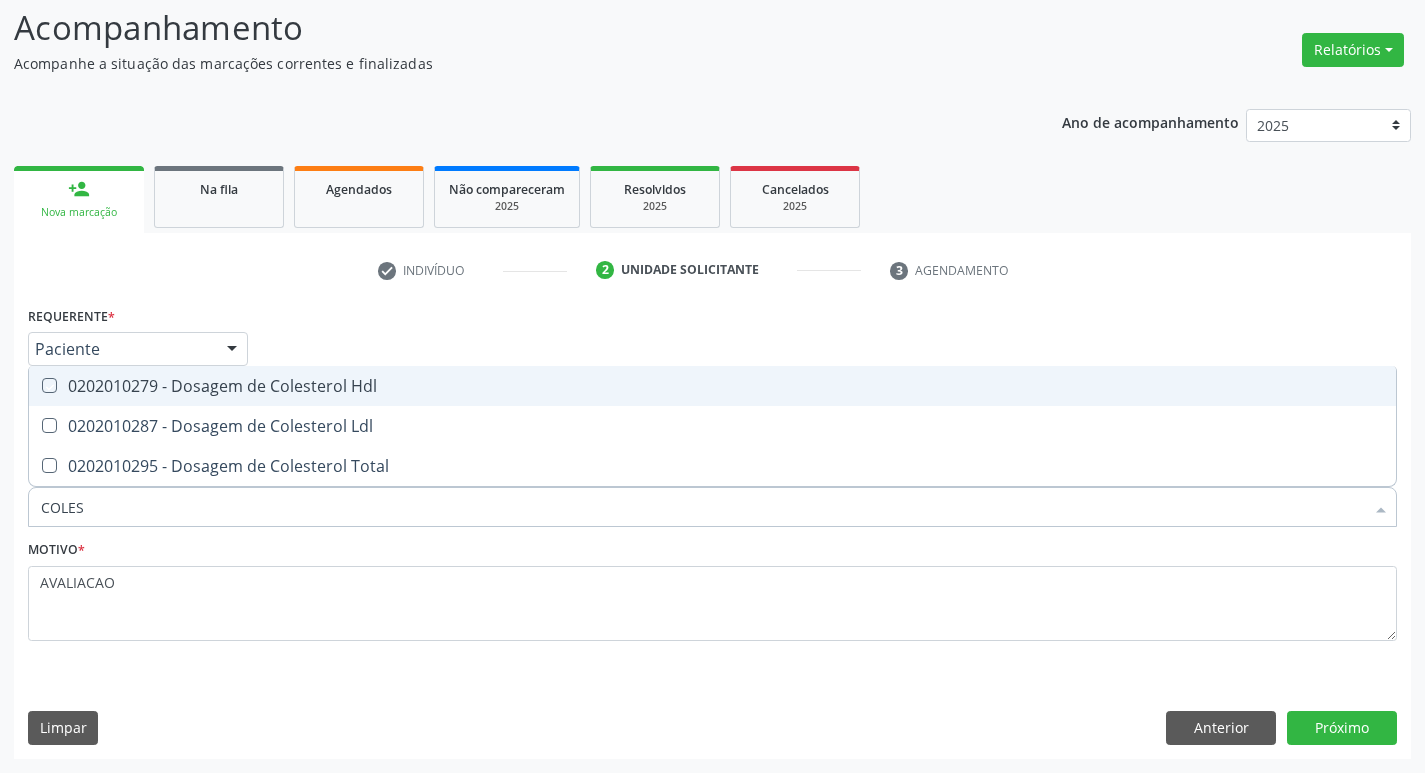 checkbox on "true" 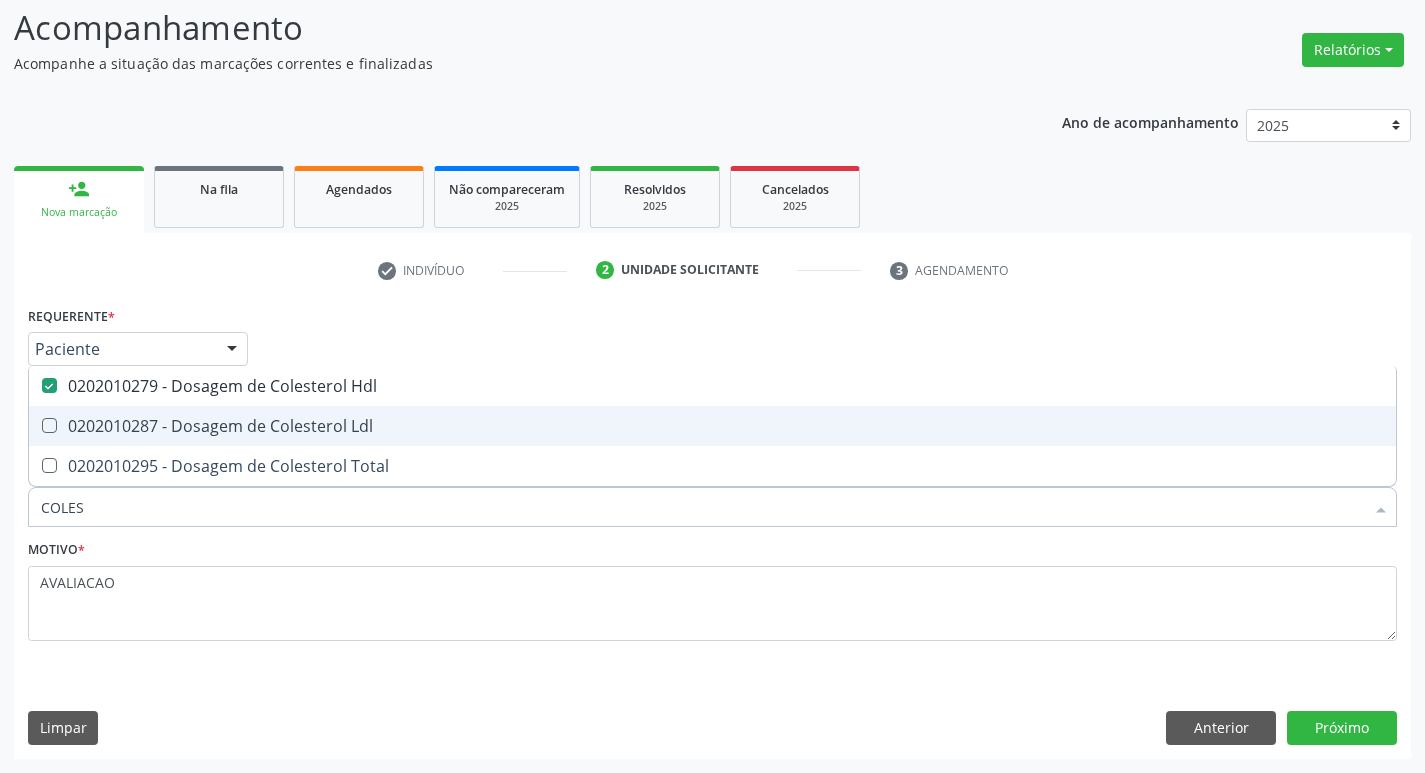 click on "0202010287 - Dosagem de Colesterol Ldl" at bounding box center [712, 426] 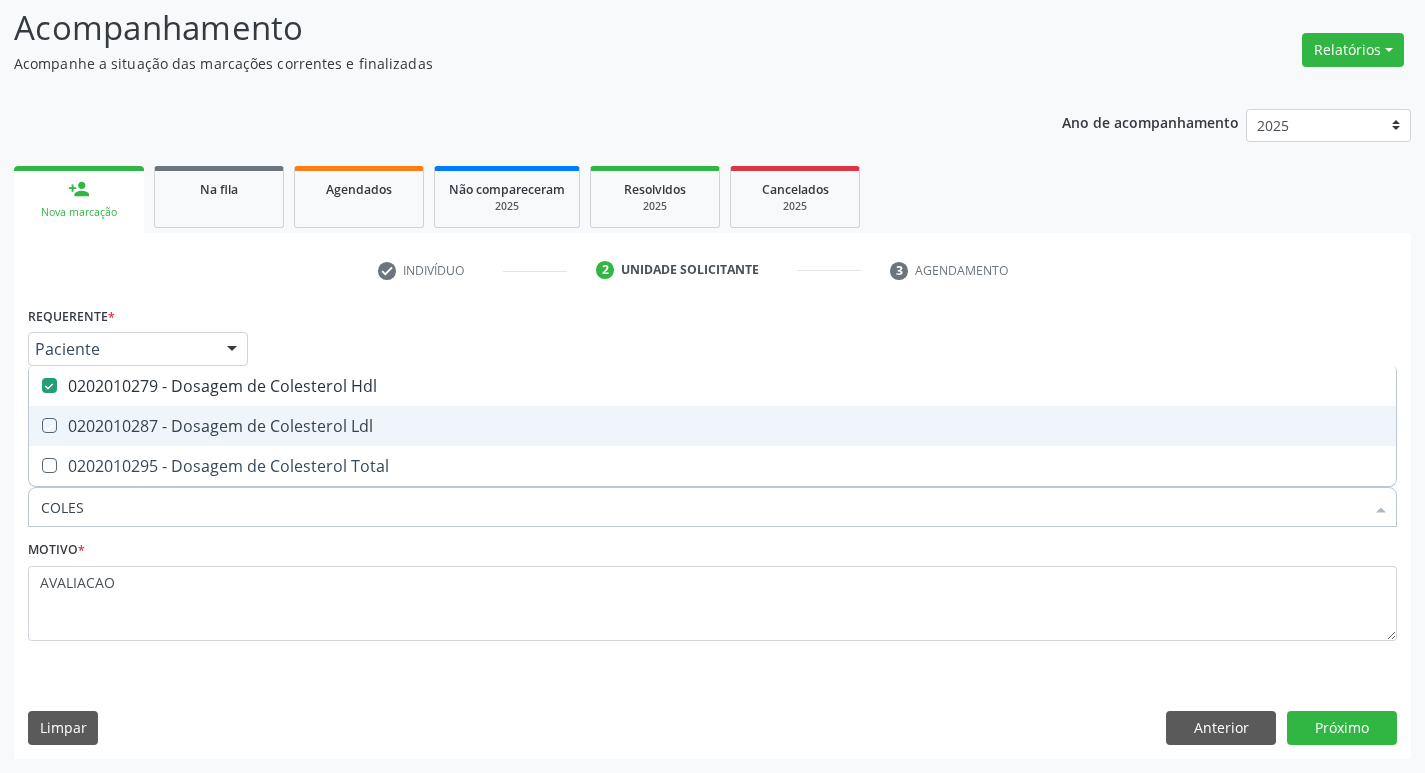 checkbox on "true" 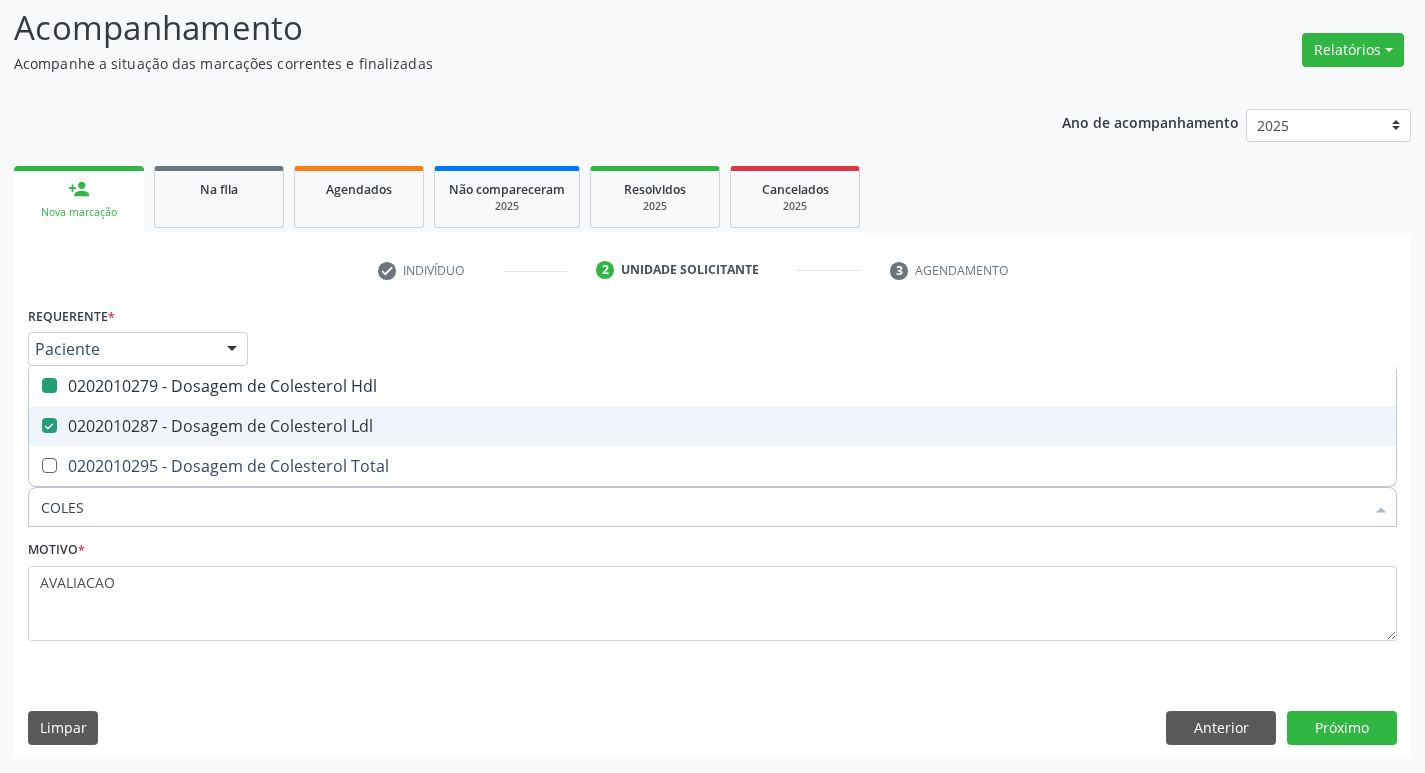 type on "COLE" 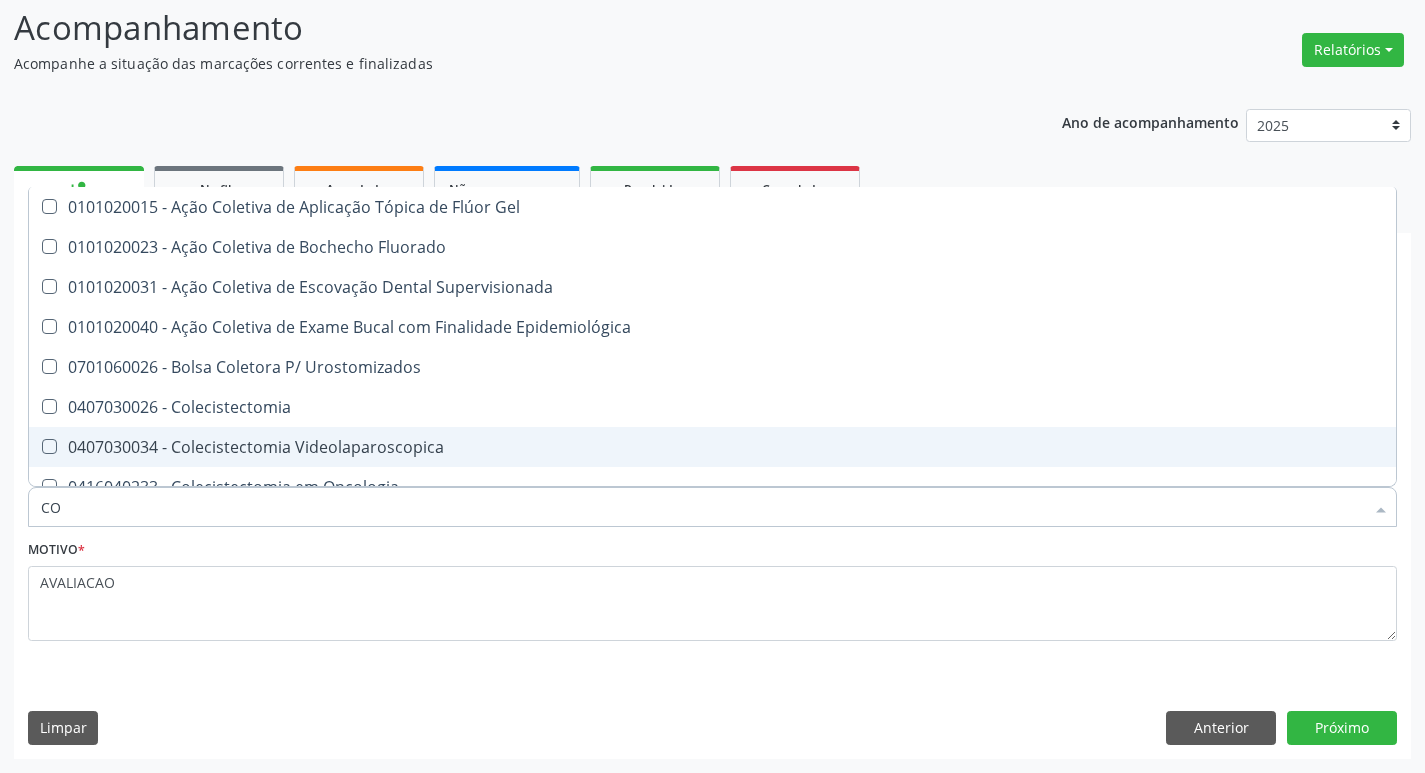 type on "C" 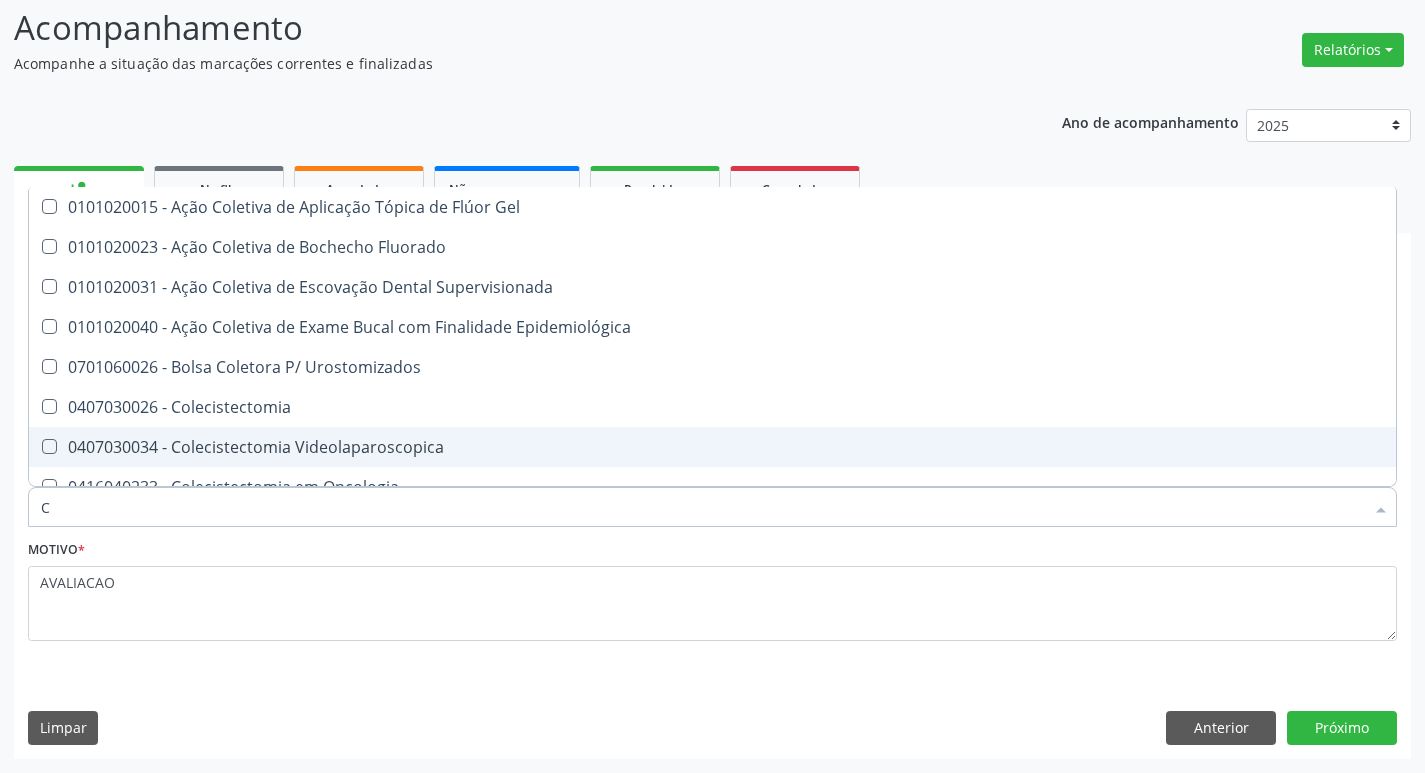 type 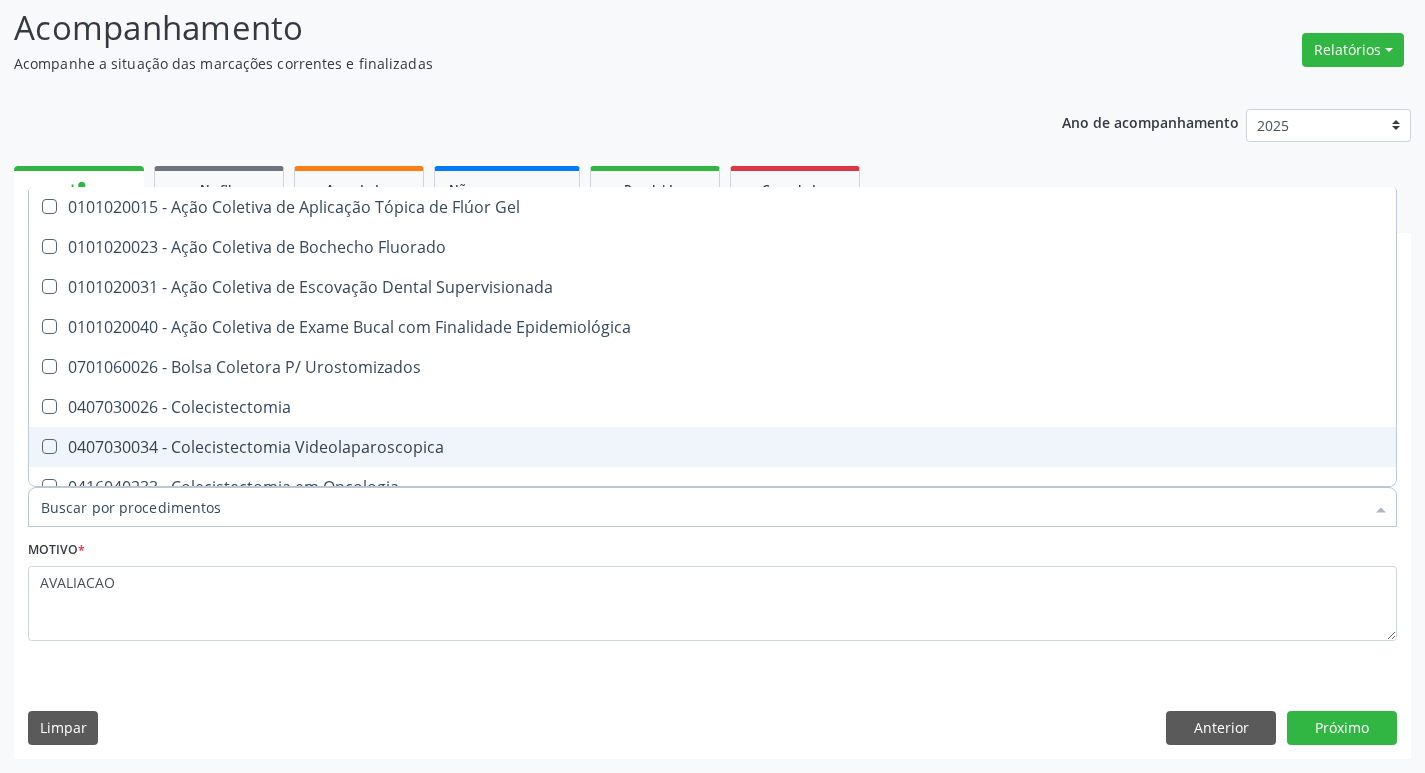 checkbox on "false" 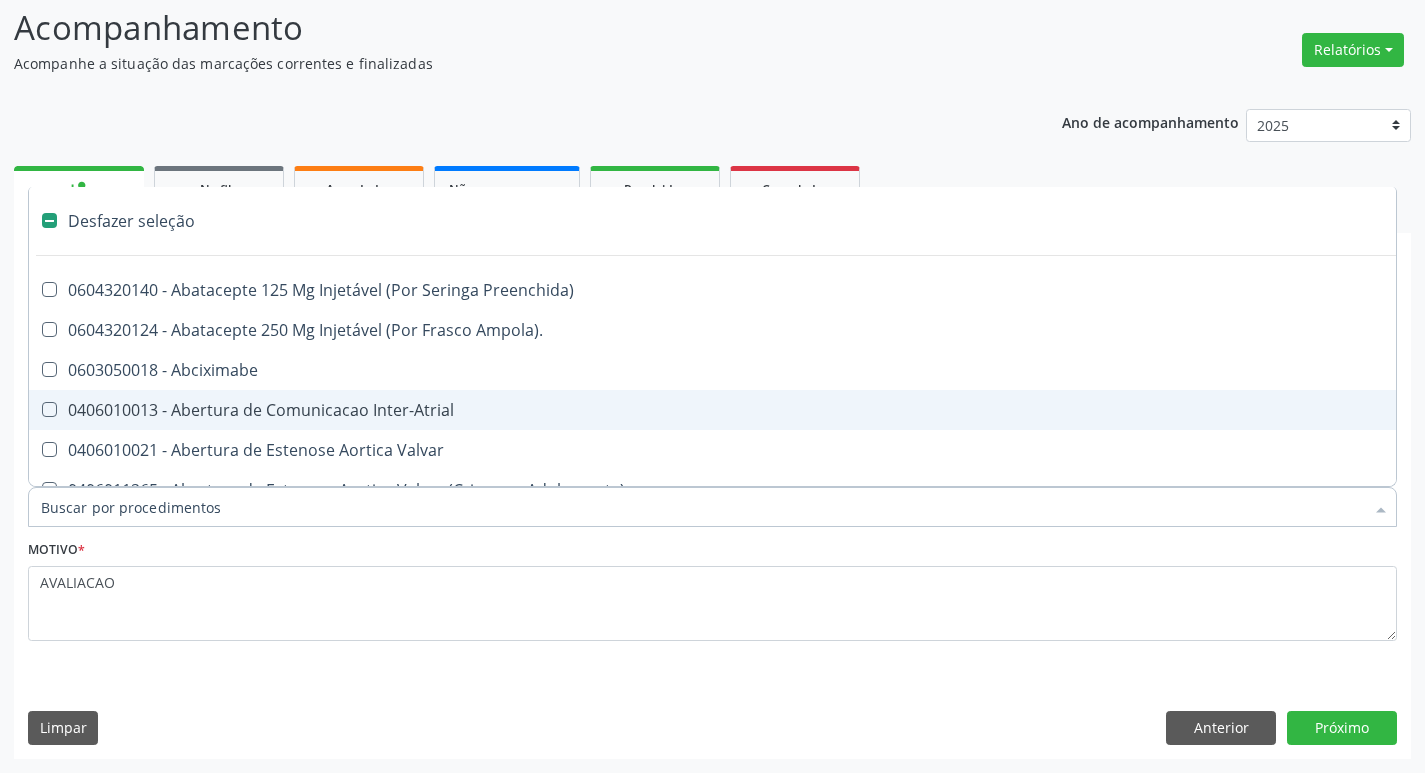 type on "G" 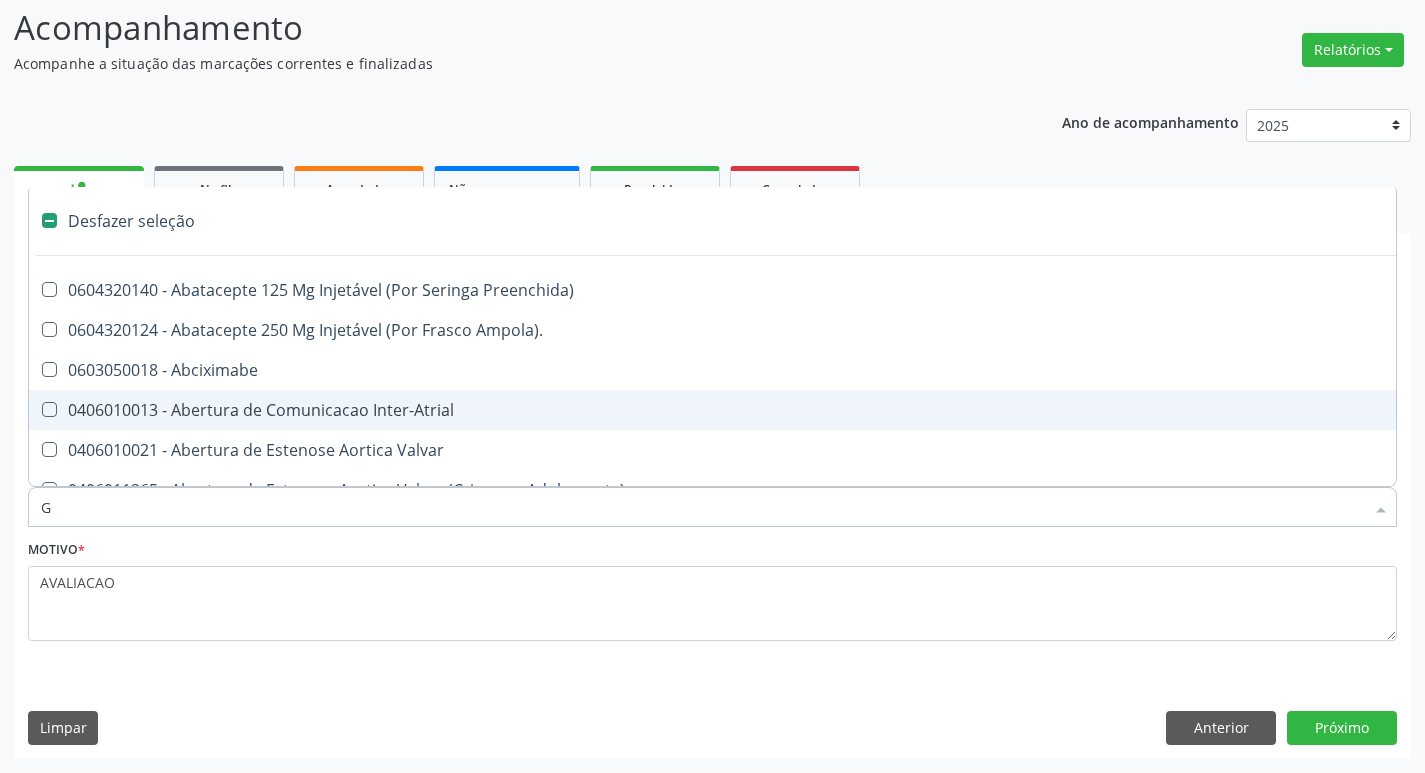 checkbox on "true" 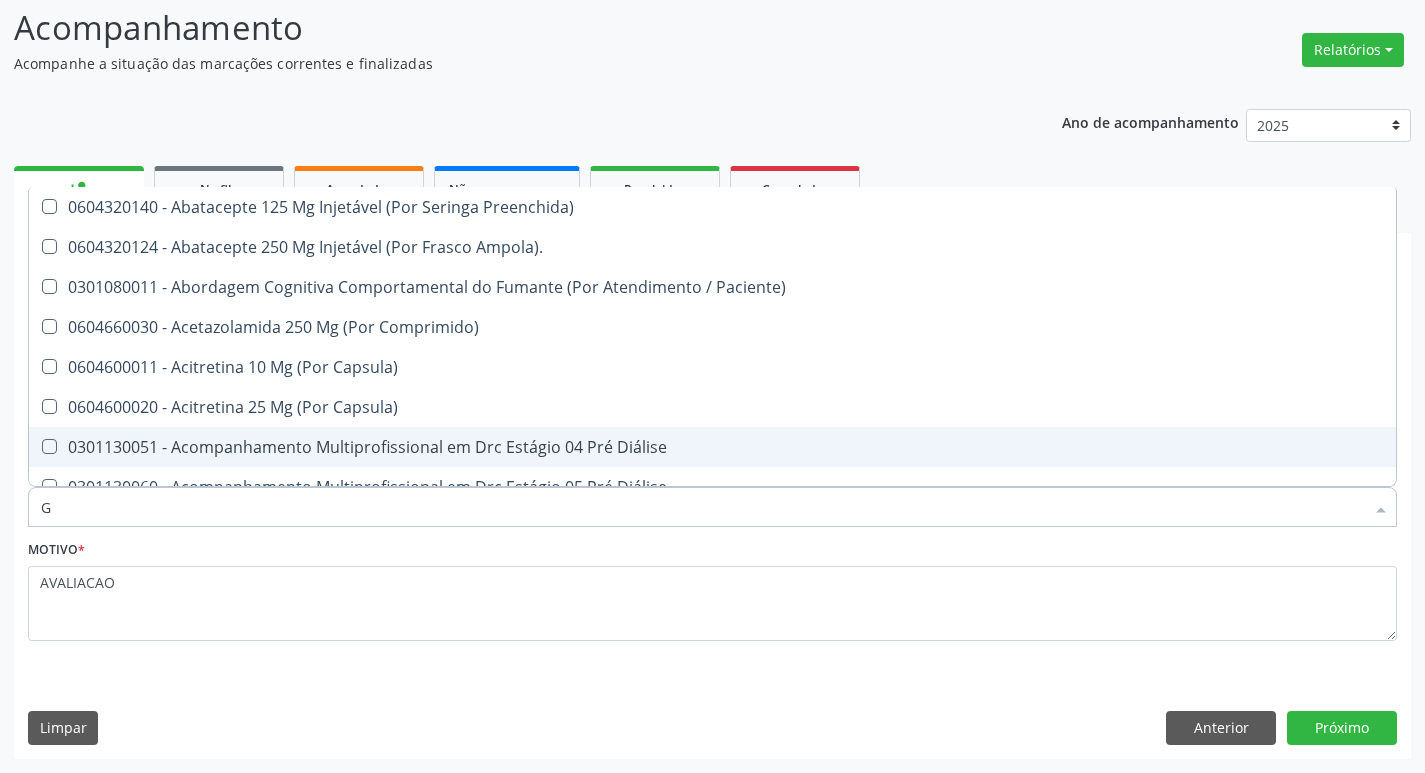 type on "GLICOSE" 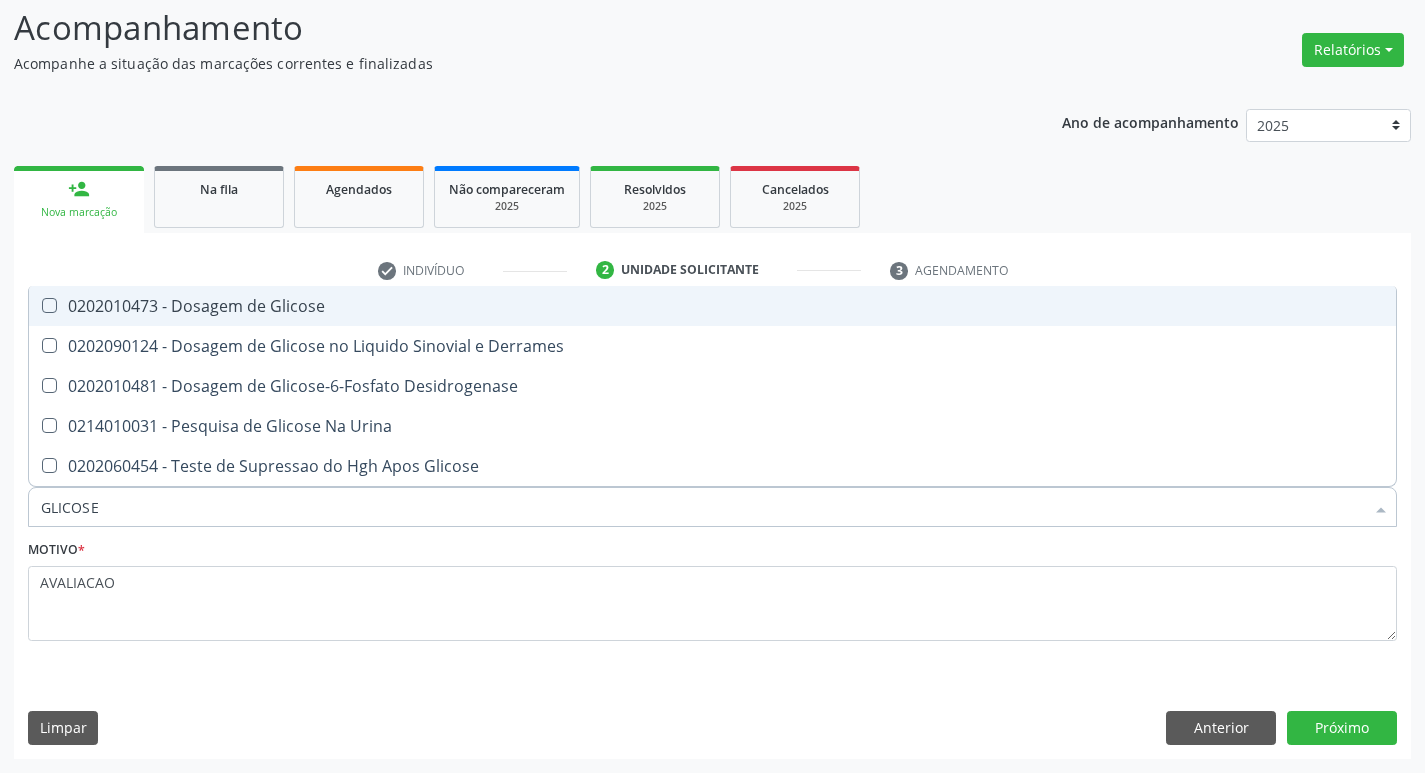 click on "0202010473 - Dosagem de Glicose" at bounding box center [712, 306] 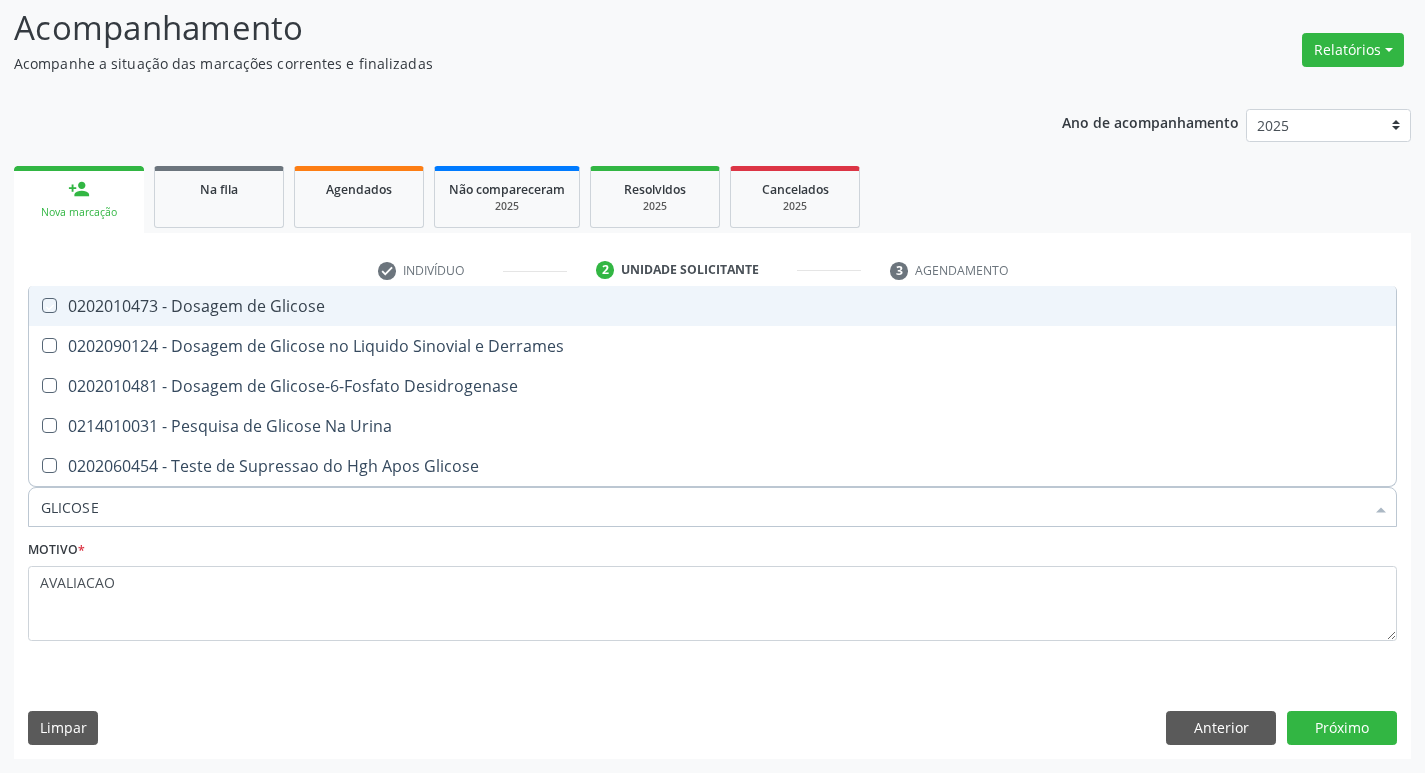 checkbox on "true" 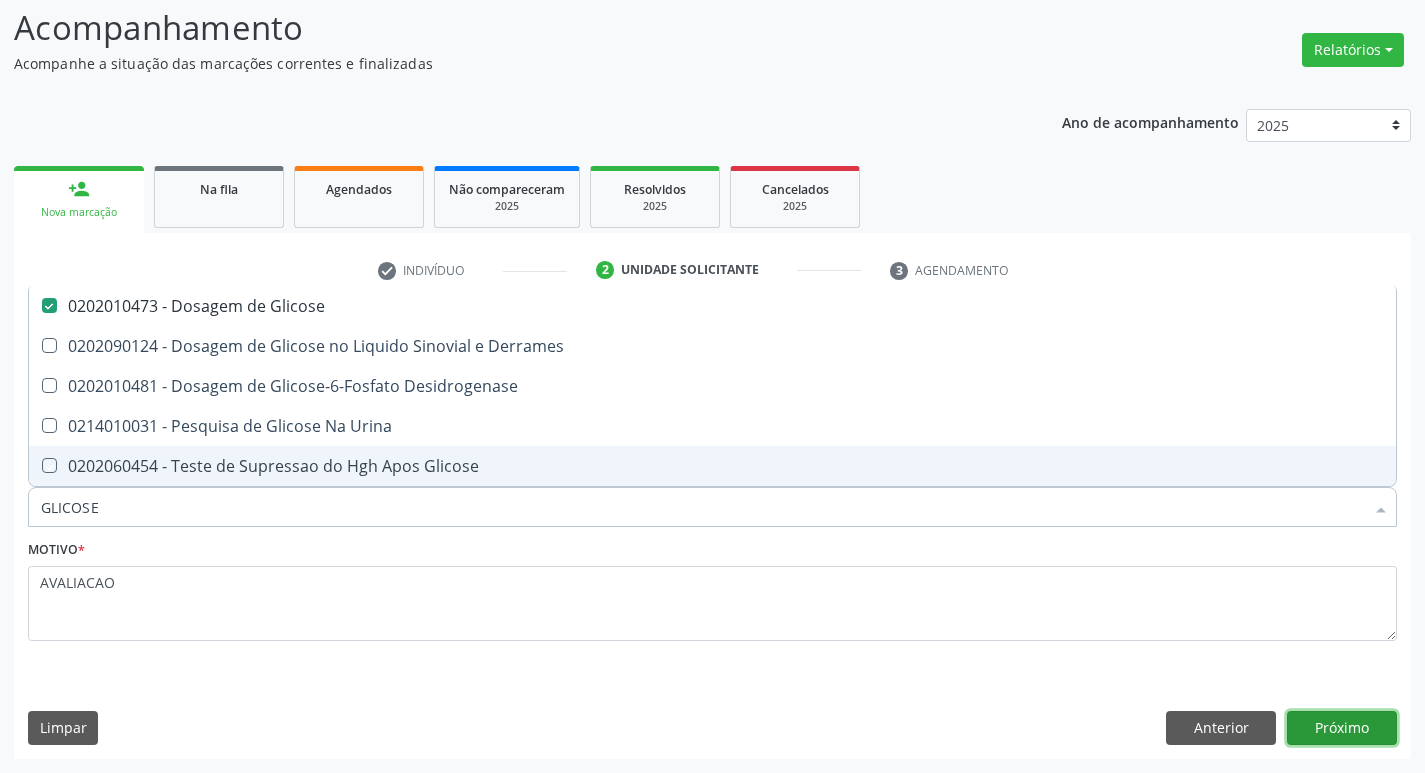 click on "Próximo" at bounding box center [1342, 728] 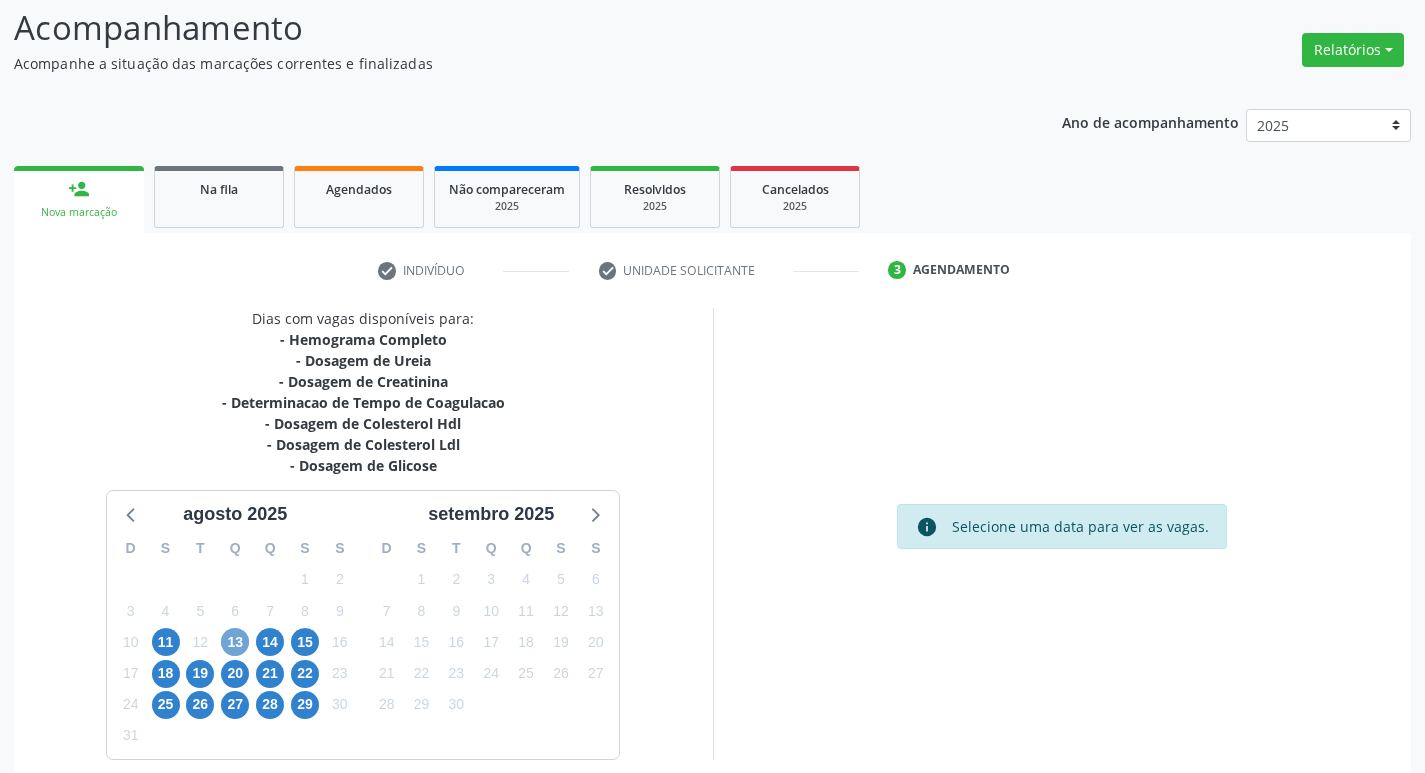 click on "13" at bounding box center (235, 642) 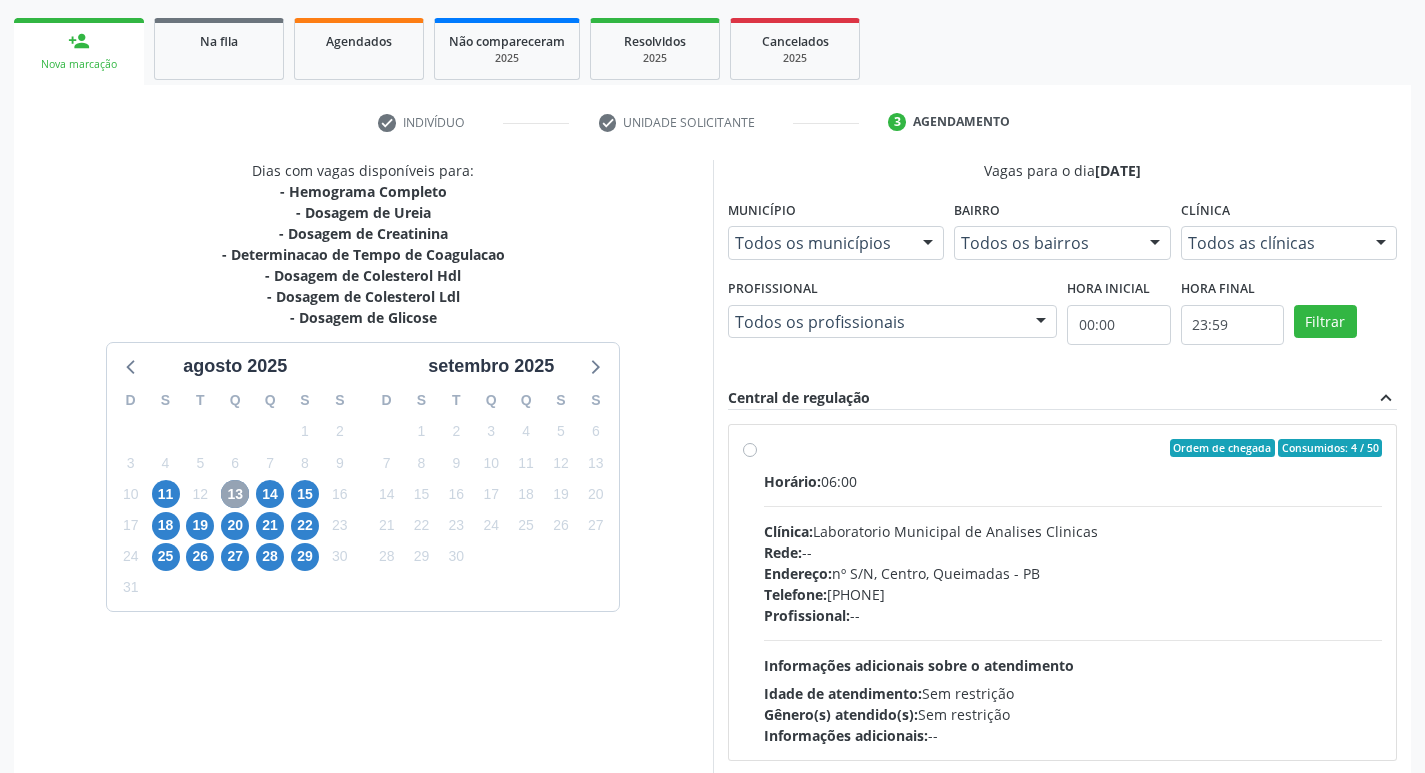 scroll, scrollTop: 386, scrollLeft: 0, axis: vertical 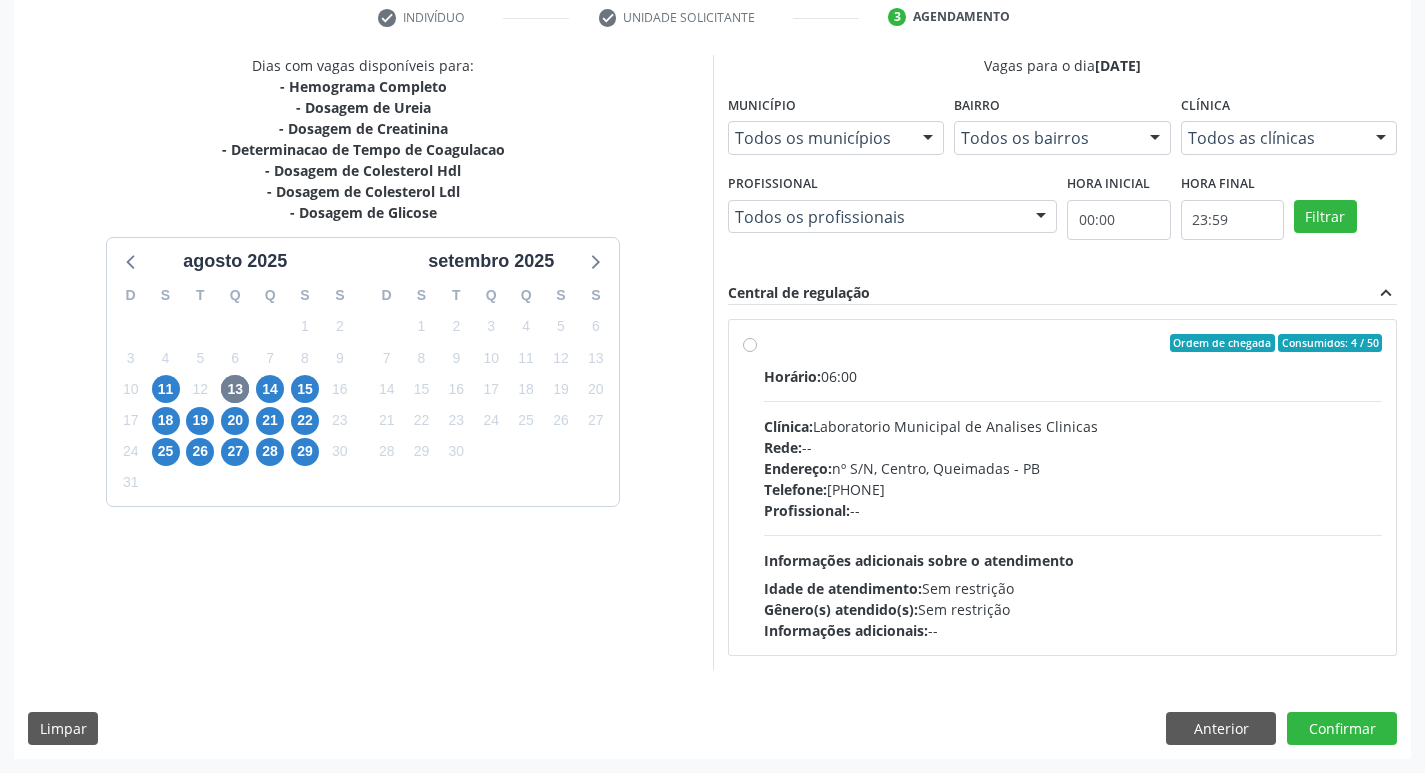 click on "Horário:   06:00
Clínica:  Laboratorio Municipal de Analises Clinicas
Rede:
--
Endereço:   nº S/N, Centro, Queimadas - PB
Telefone:   (83) 33921344
Profissional:
--
Informações adicionais sobre o atendimento
Idade de atendimento:
Sem restrição
Gênero(s) atendido(s):
Sem restrição
Informações adicionais:
--" at bounding box center (1073, 503) 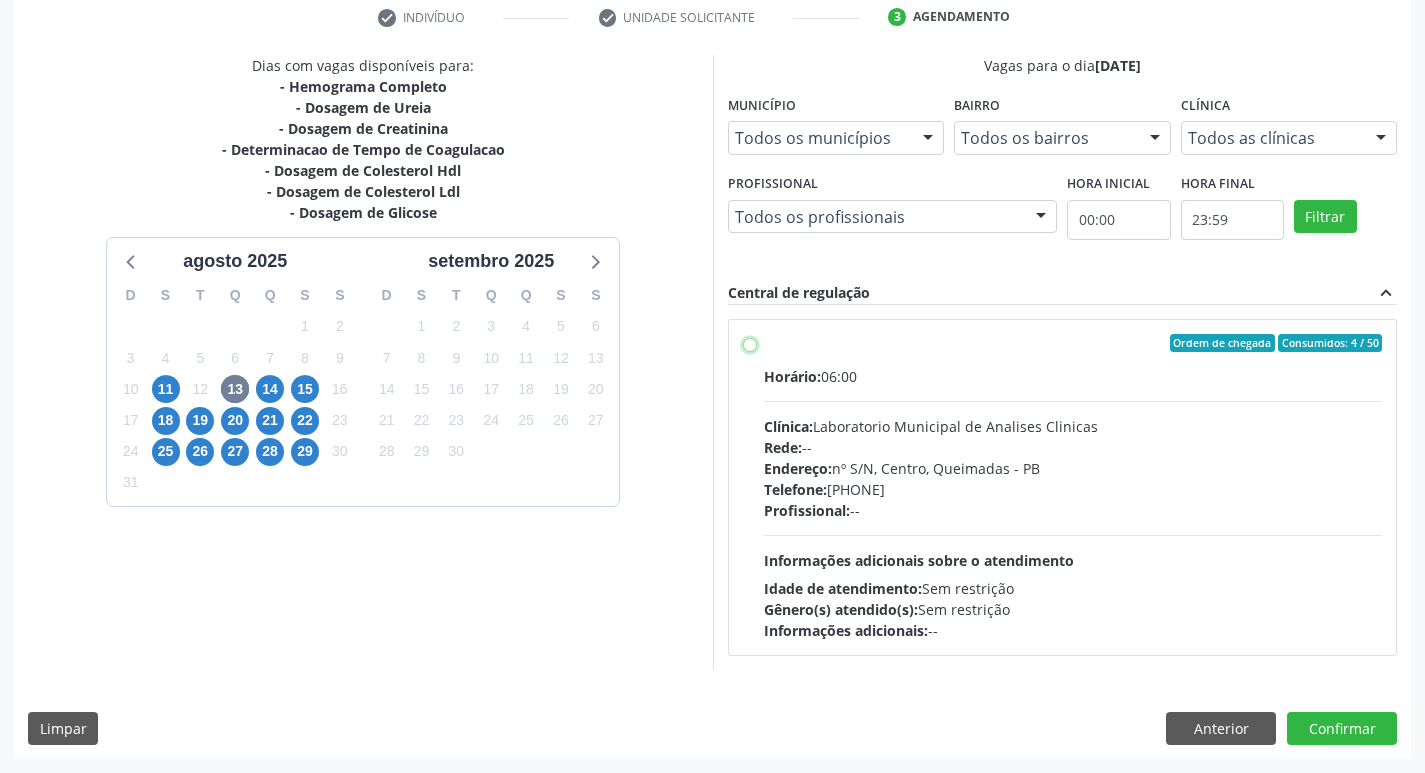 click on "Ordem de chegada
Consumidos: 4 / 50
Horário:   06:00
Clínica:  Laboratorio Municipal de Analises Clinicas
Rede:
--
Endereço:   nº S/N, Centro, Queimadas - PB
Telefone:   (83) 33921344
Profissional:
--
Informações adicionais sobre o atendimento
Idade de atendimento:
Sem restrição
Gênero(s) atendido(s):
Sem restrição
Informações adicionais:
--" at bounding box center (750, 343) 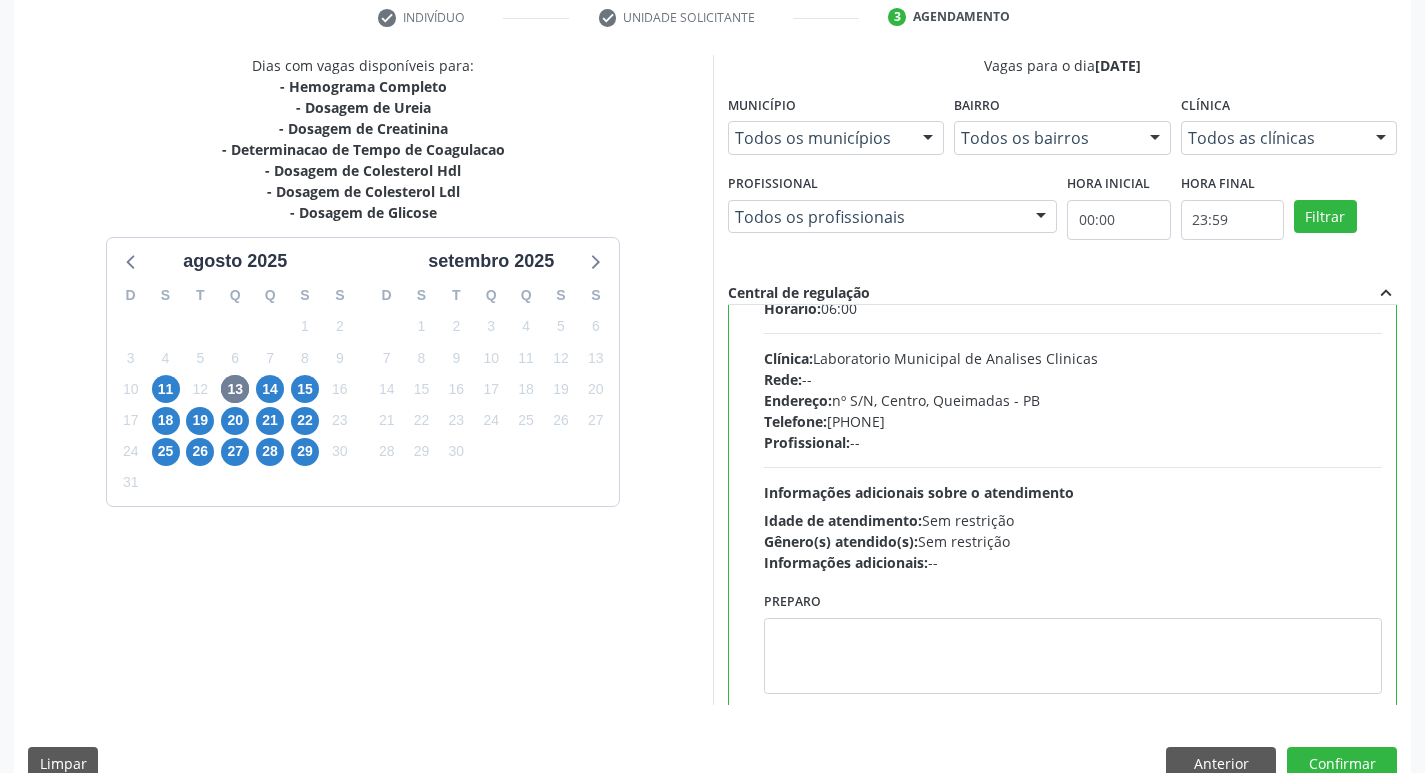 scroll, scrollTop: 99, scrollLeft: 0, axis: vertical 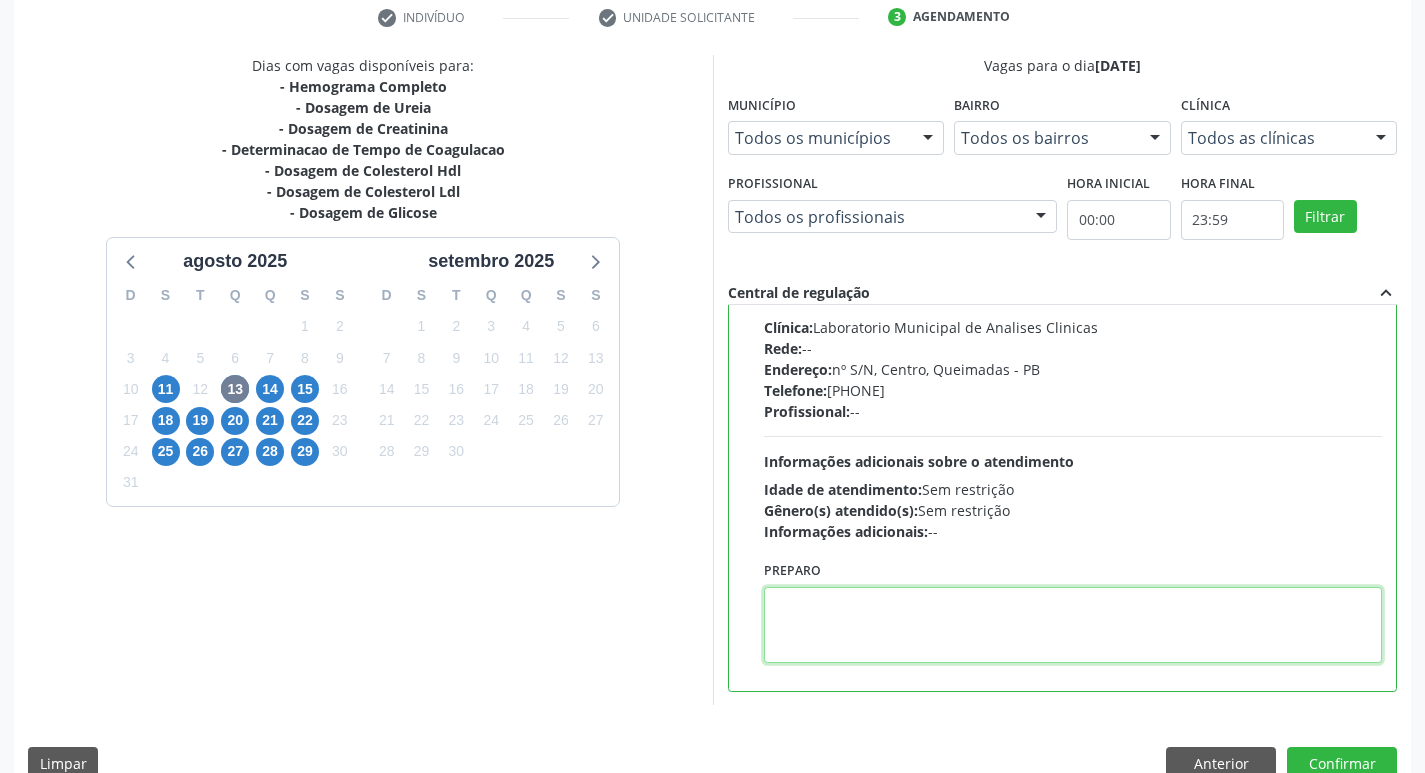 click at bounding box center (1073, 625) 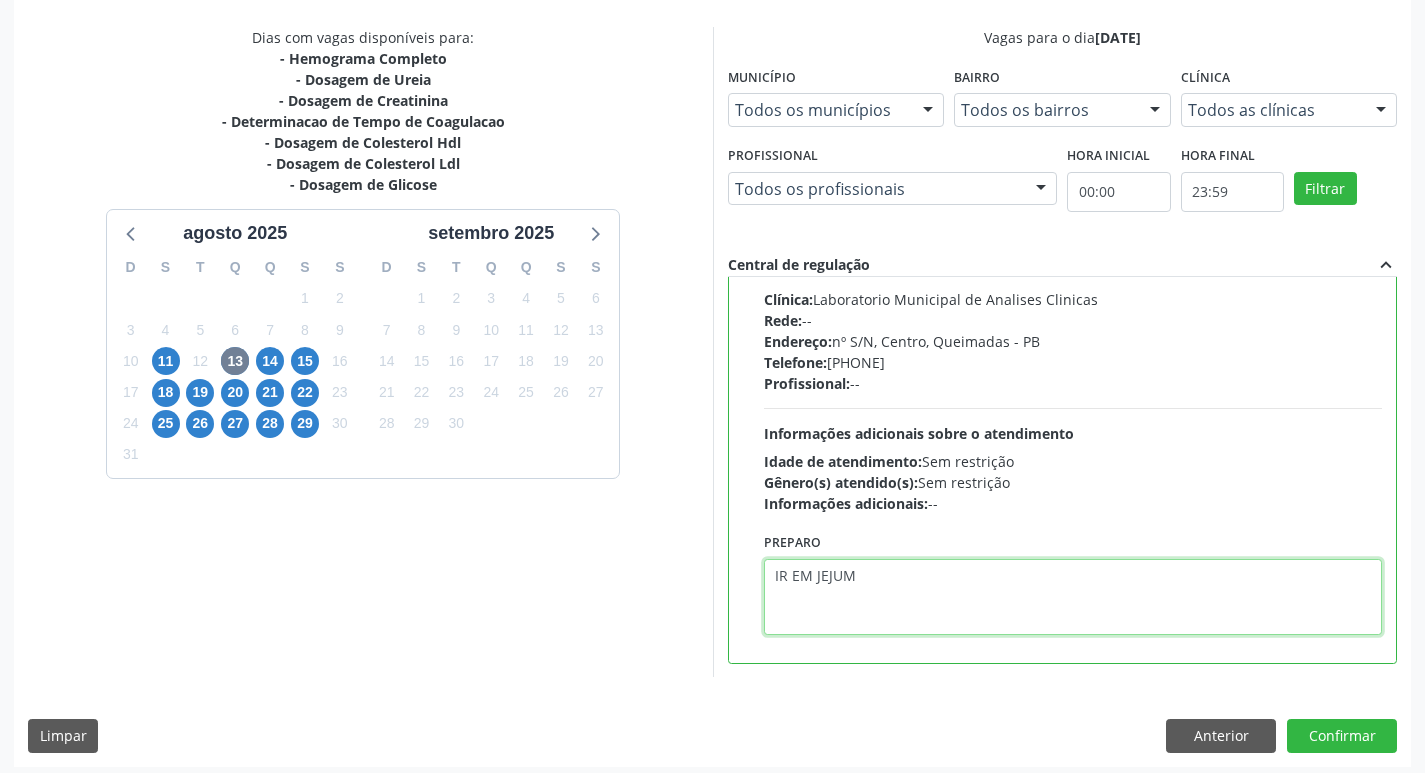 scroll, scrollTop: 422, scrollLeft: 0, axis: vertical 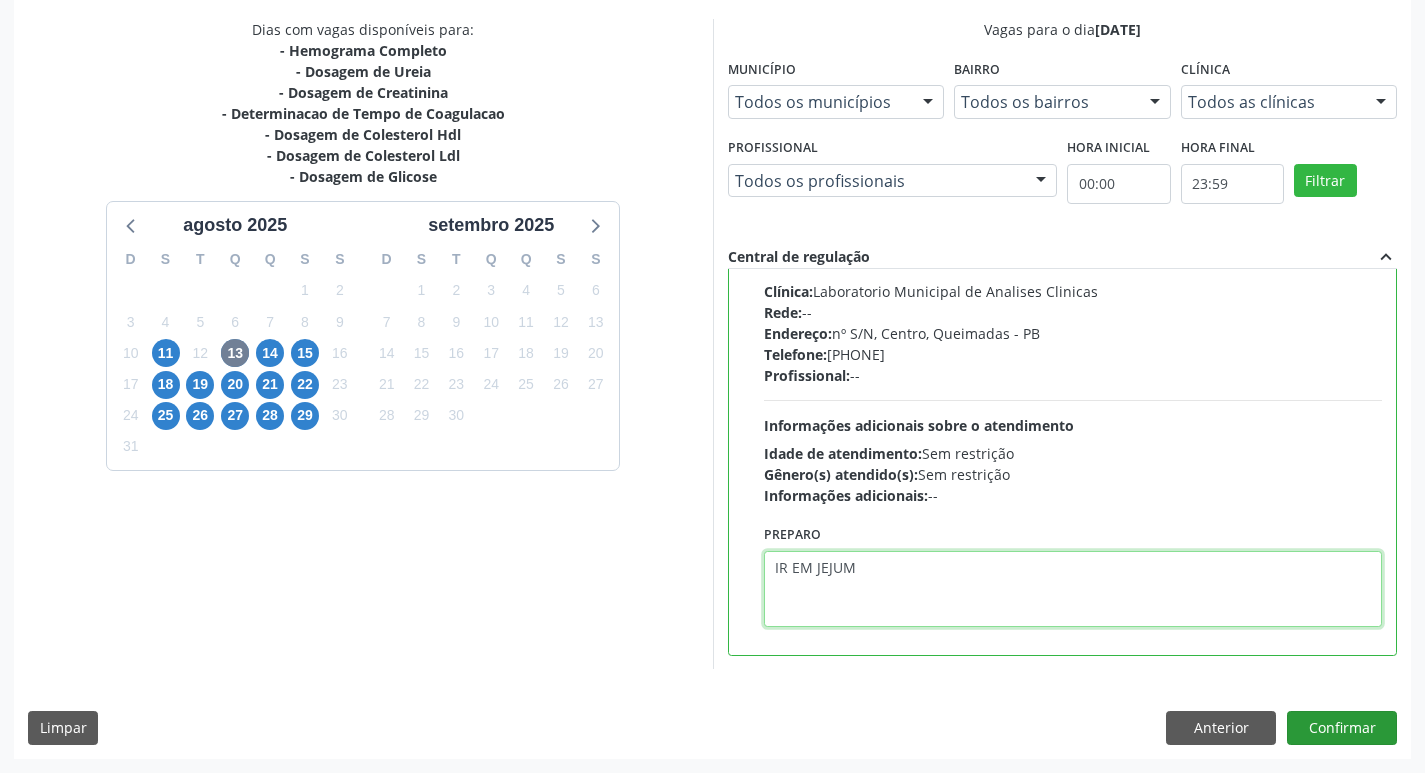 type on "IR EM JEJUM" 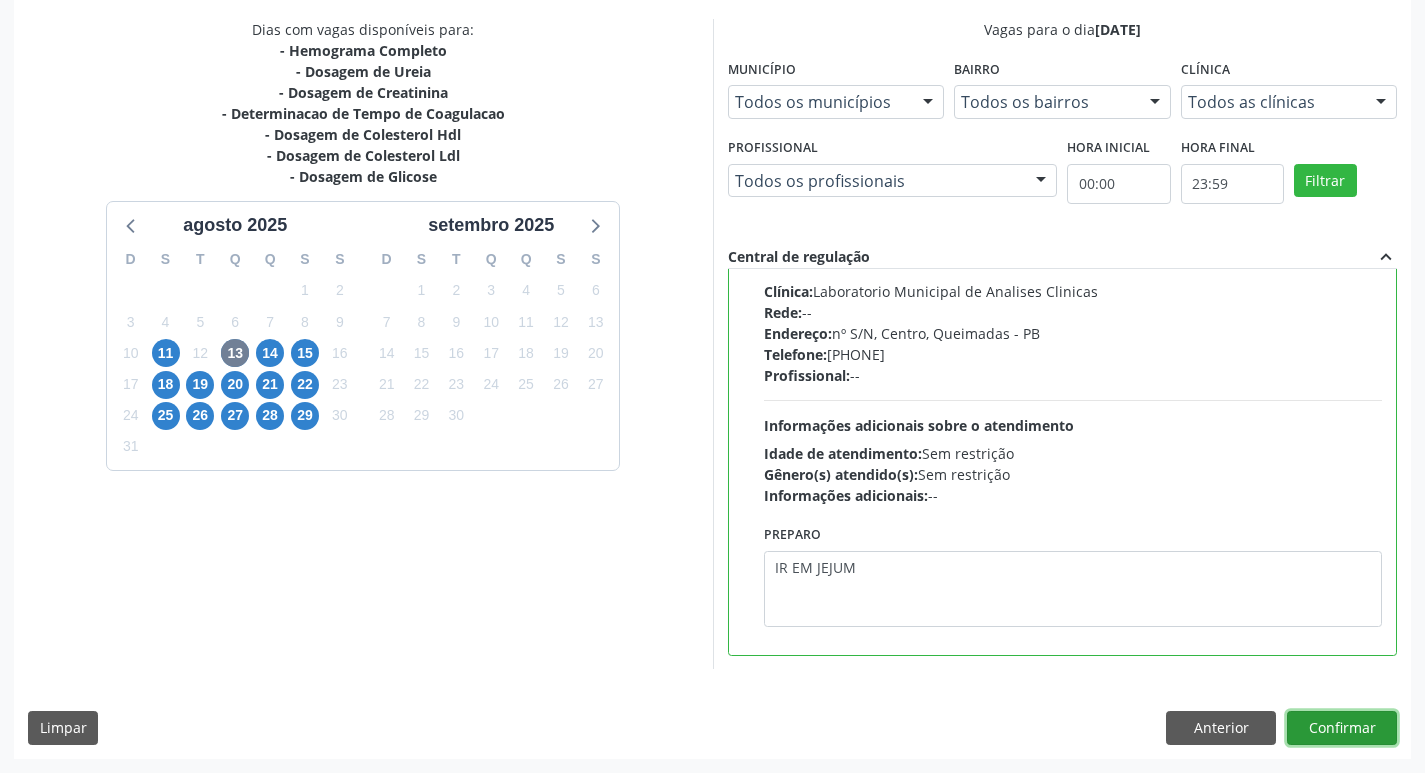 click on "Confirmar" at bounding box center (1342, 728) 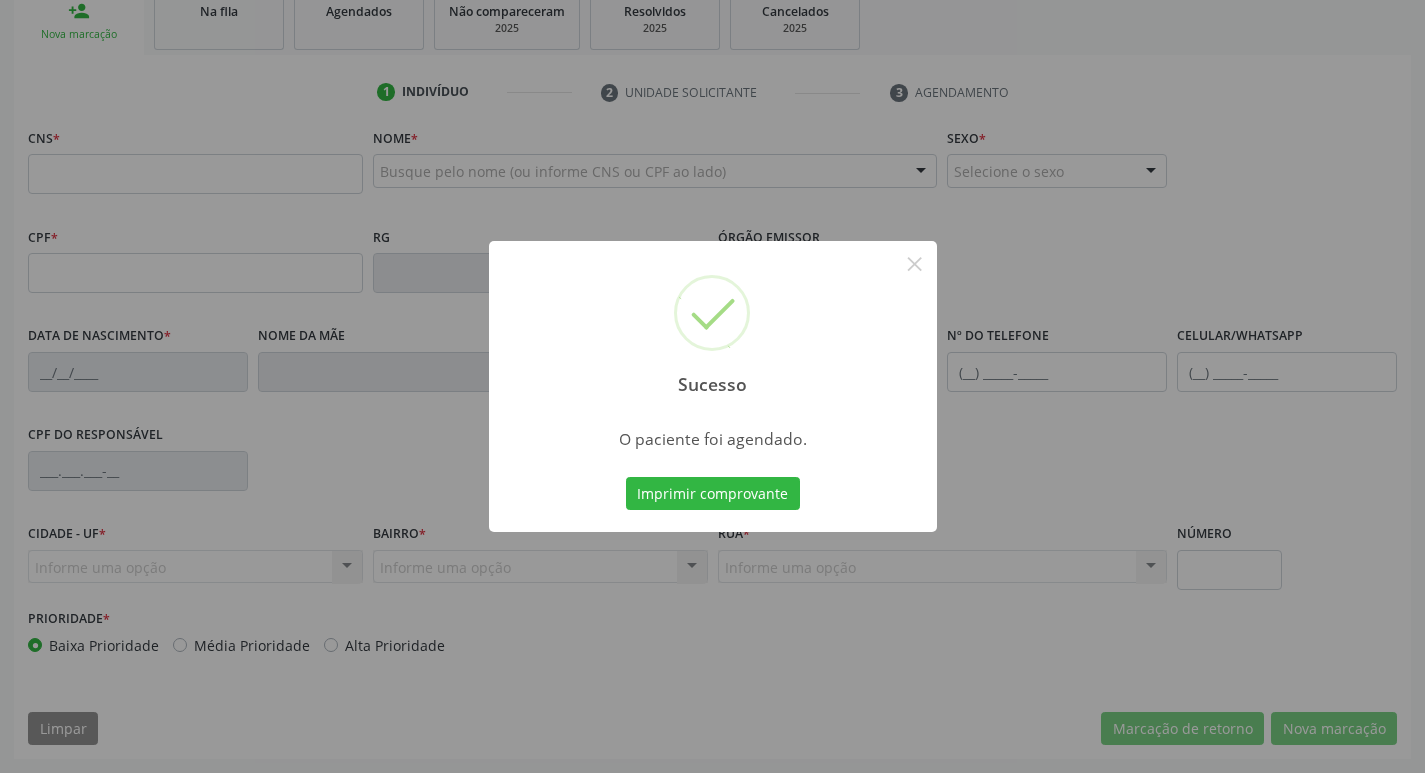 scroll, scrollTop: 311, scrollLeft: 0, axis: vertical 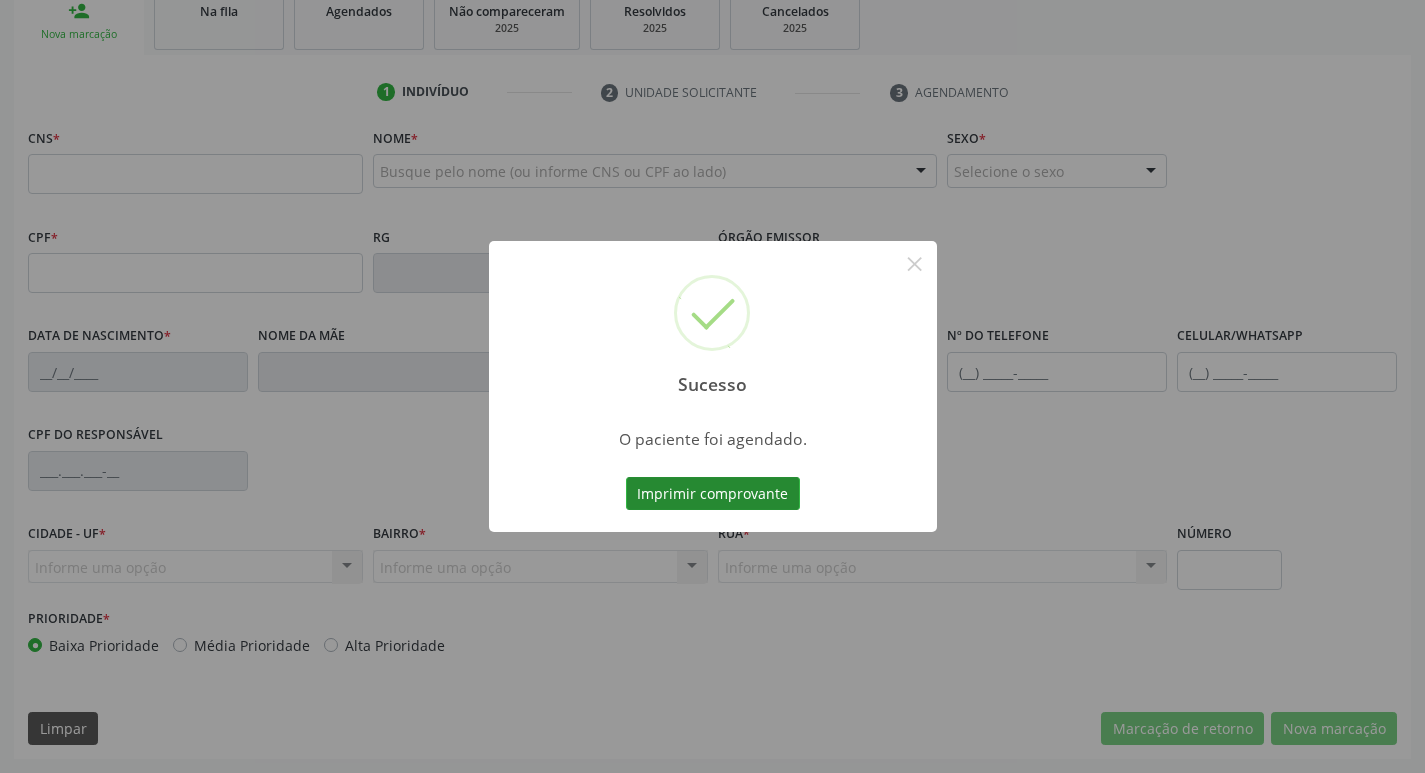 click on "Imprimir comprovante" at bounding box center (713, 494) 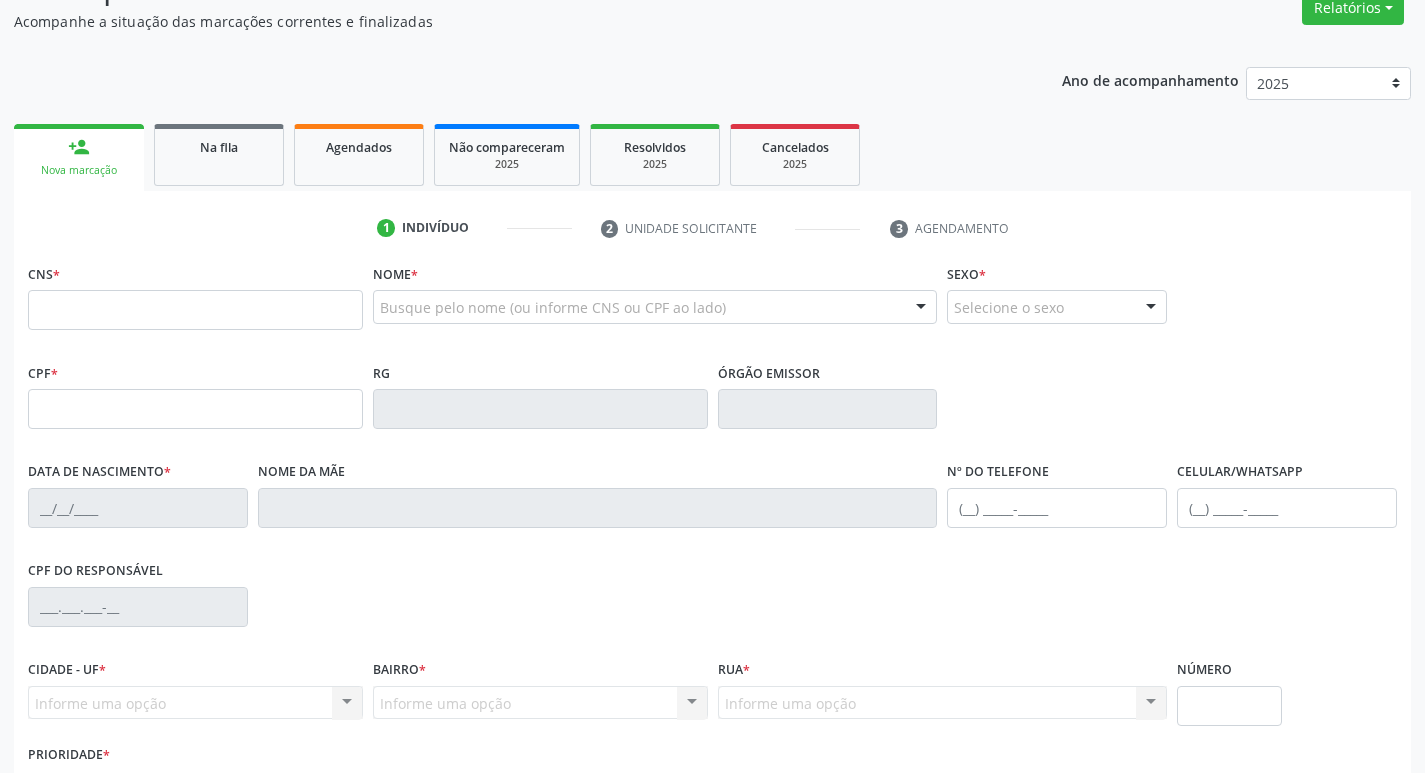 scroll, scrollTop: 0, scrollLeft: 0, axis: both 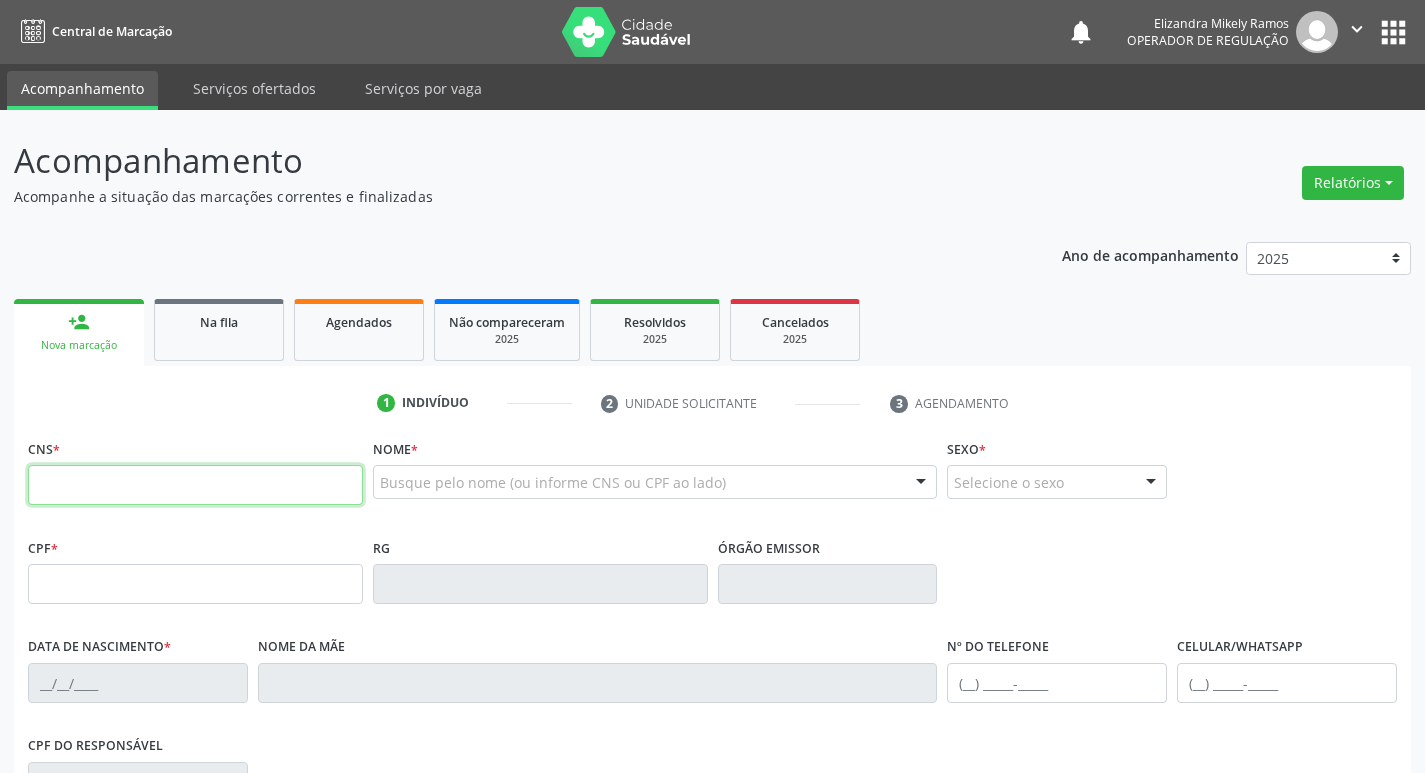 click at bounding box center (195, 485) 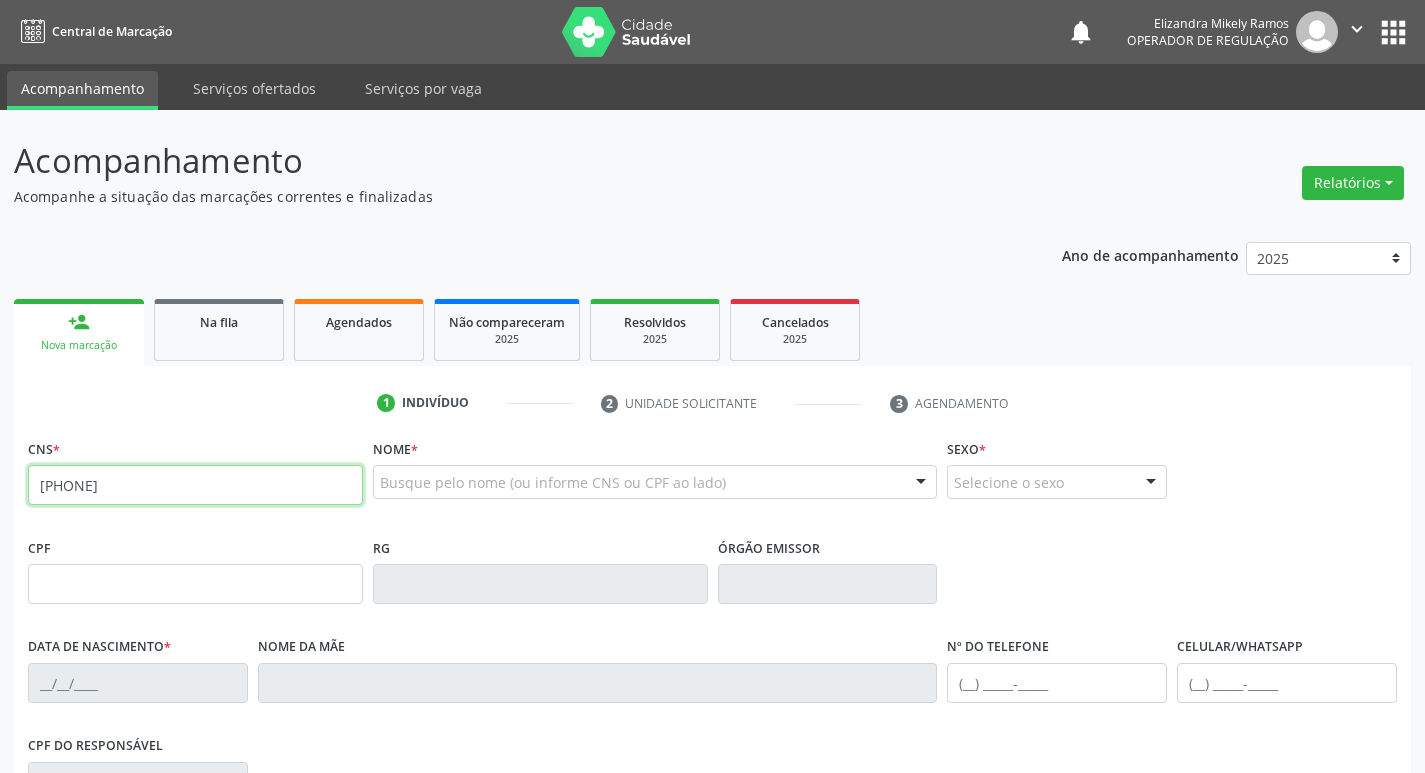type on "701 8002 0992 3178" 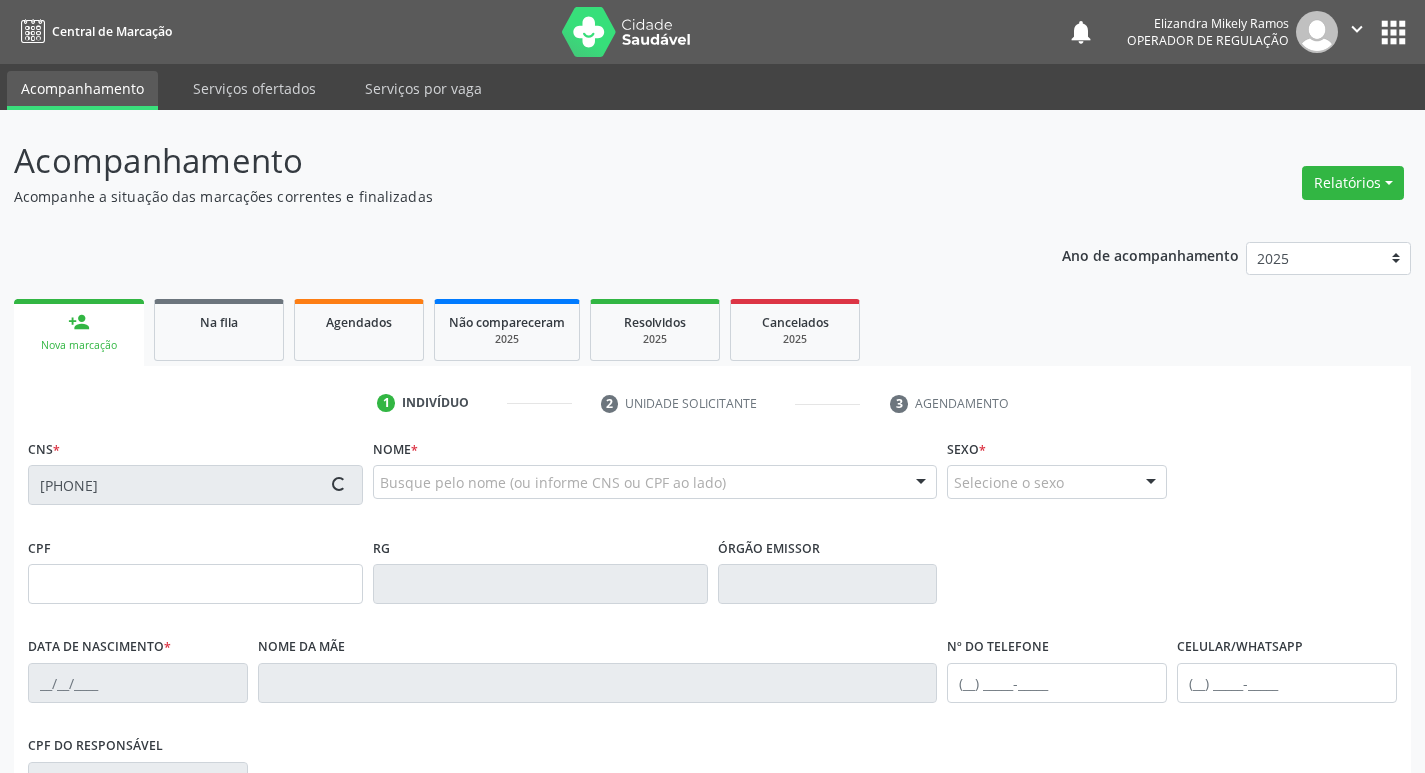 type on "691.507.377-91" 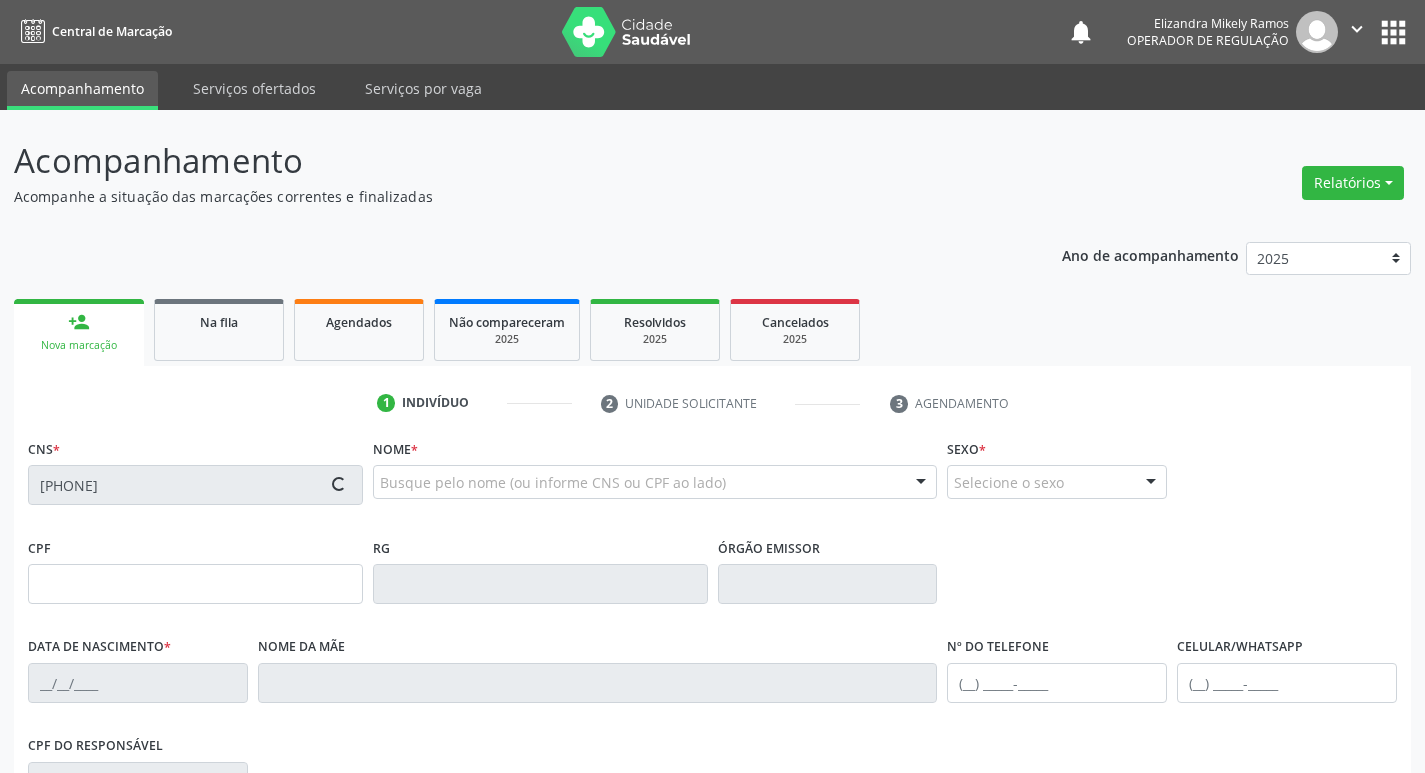 type on "27/03/1950" 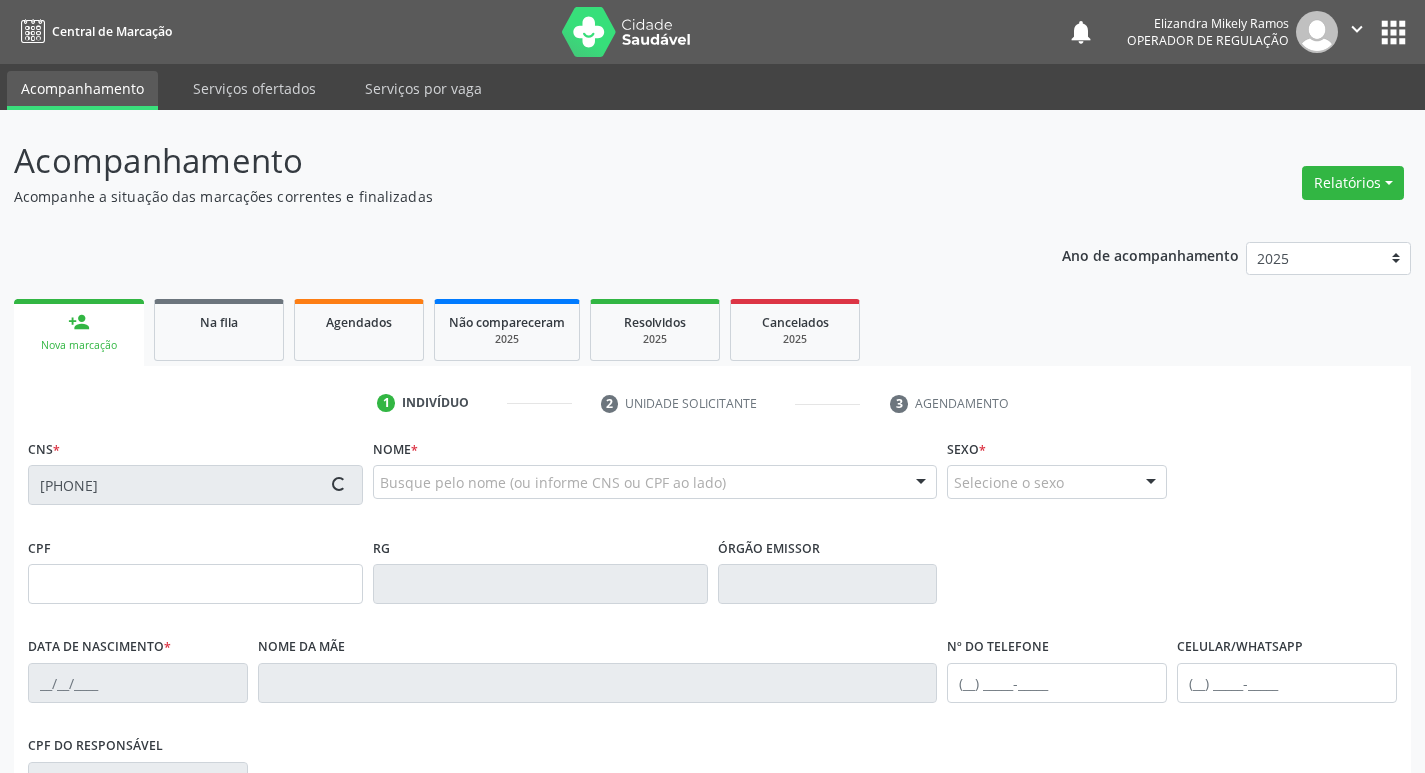 type on "Ceverina Celestial da Silva" 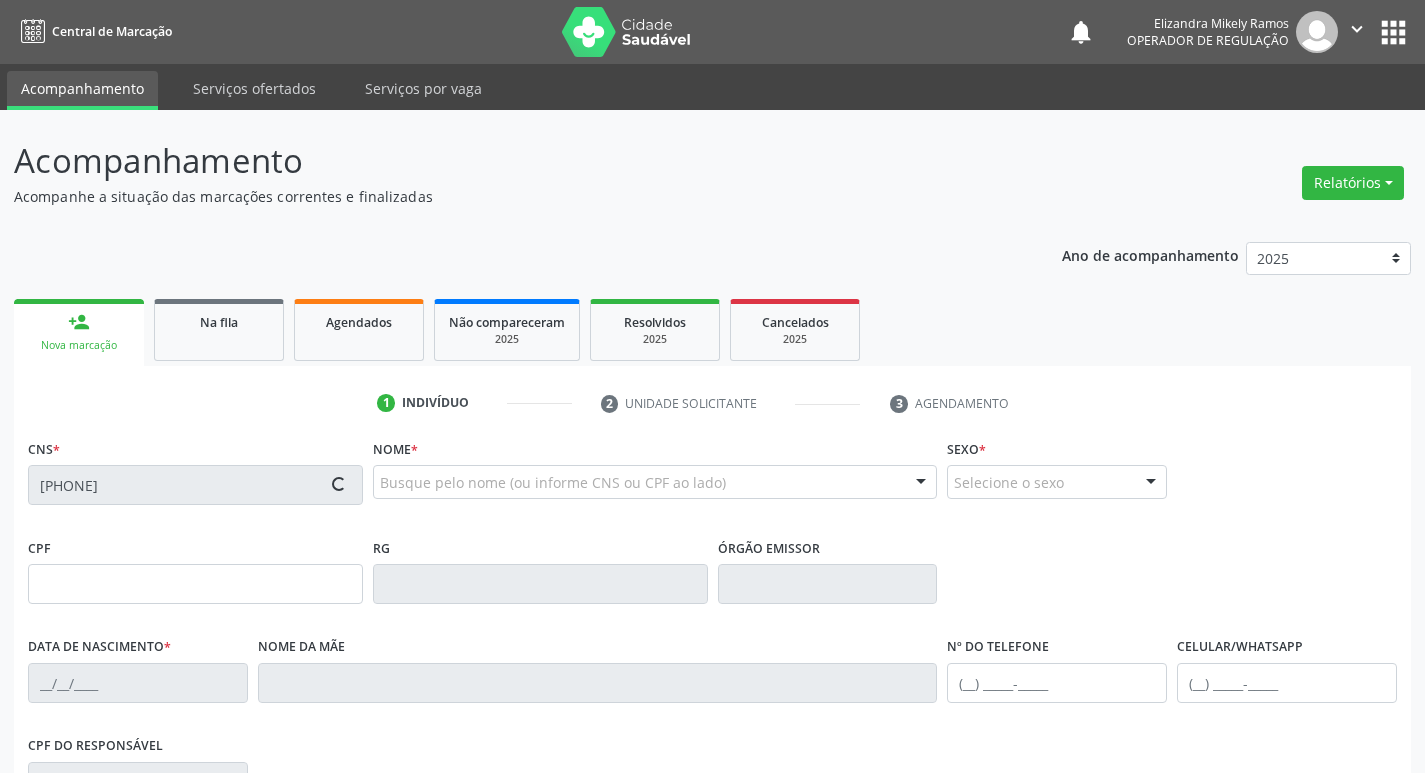 type on "691.506.057-04" 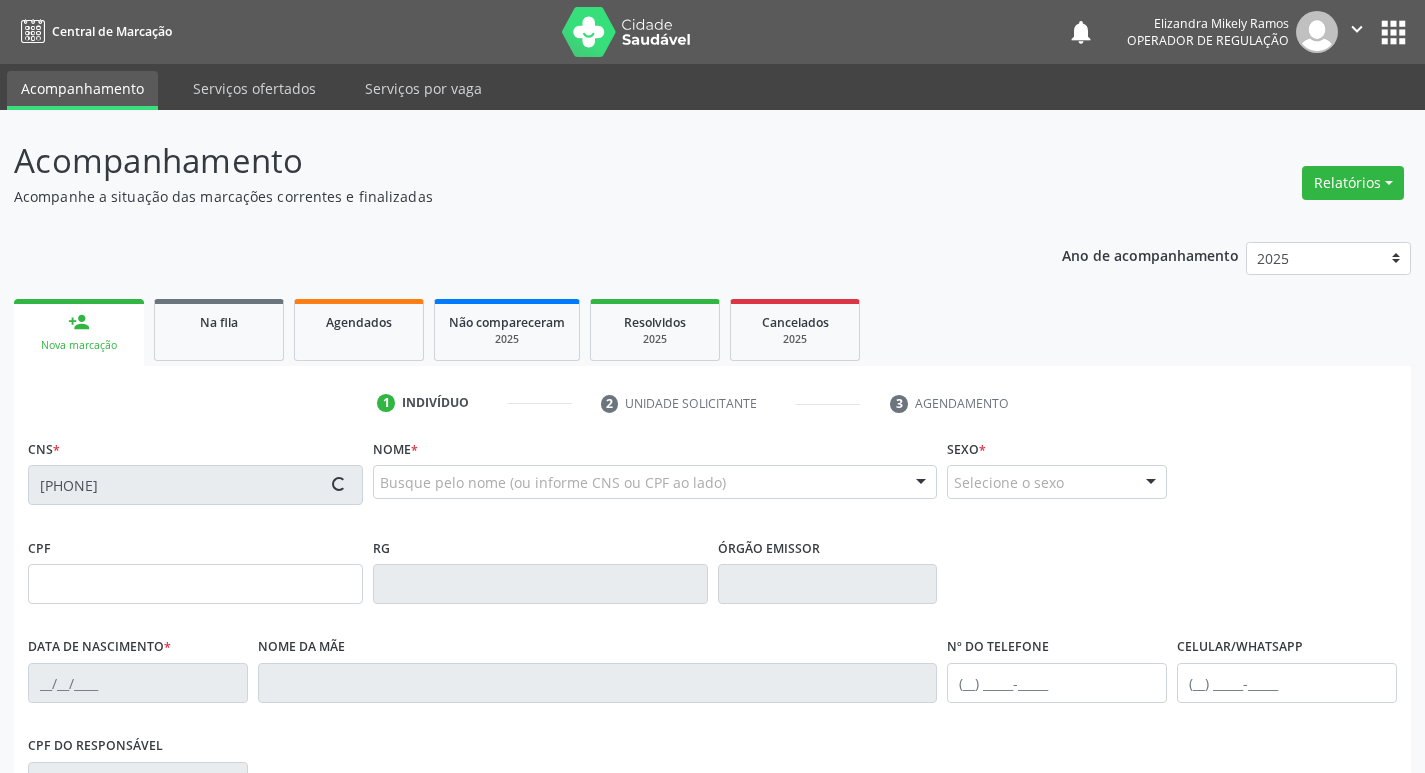 type on "S/N" 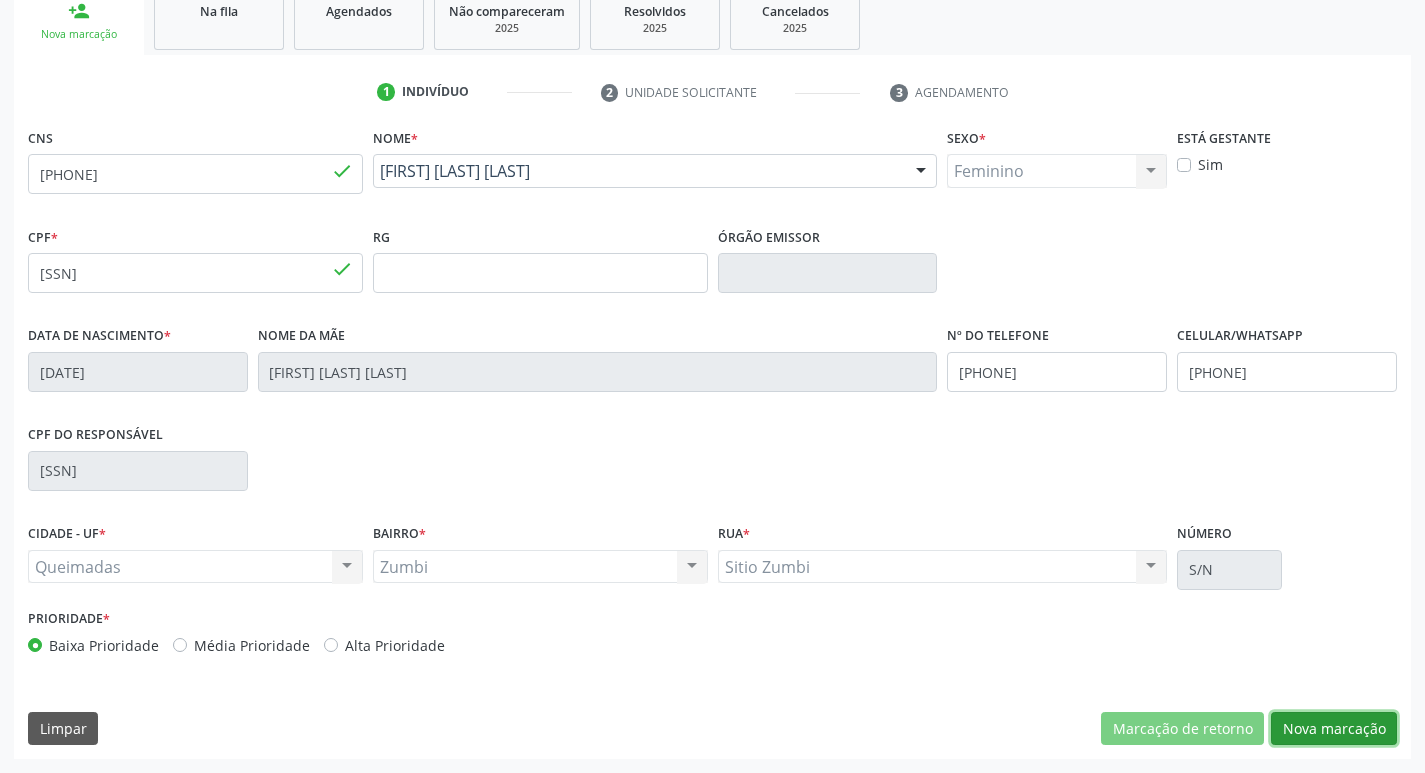 click on "Nova marcação" at bounding box center (1334, 729) 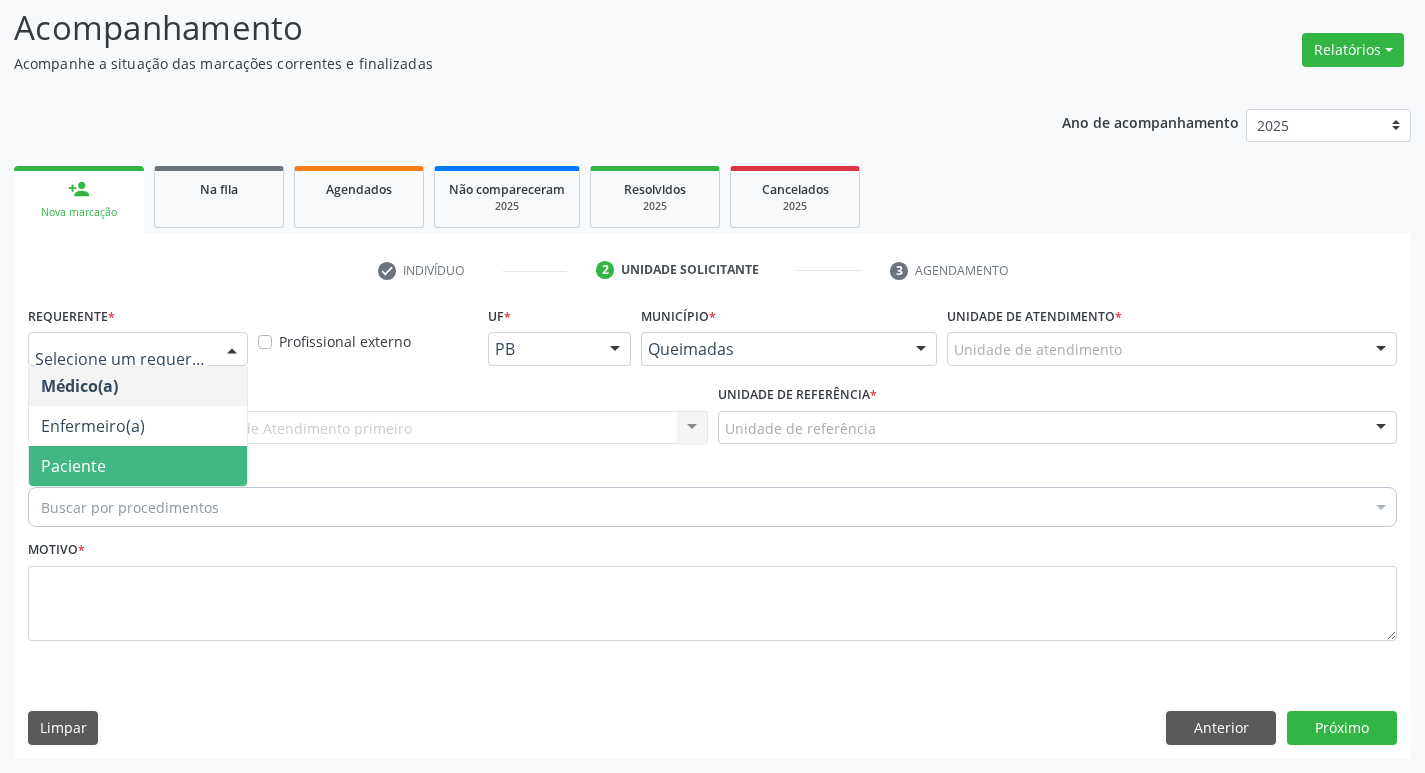 click on "Paciente" at bounding box center [138, 466] 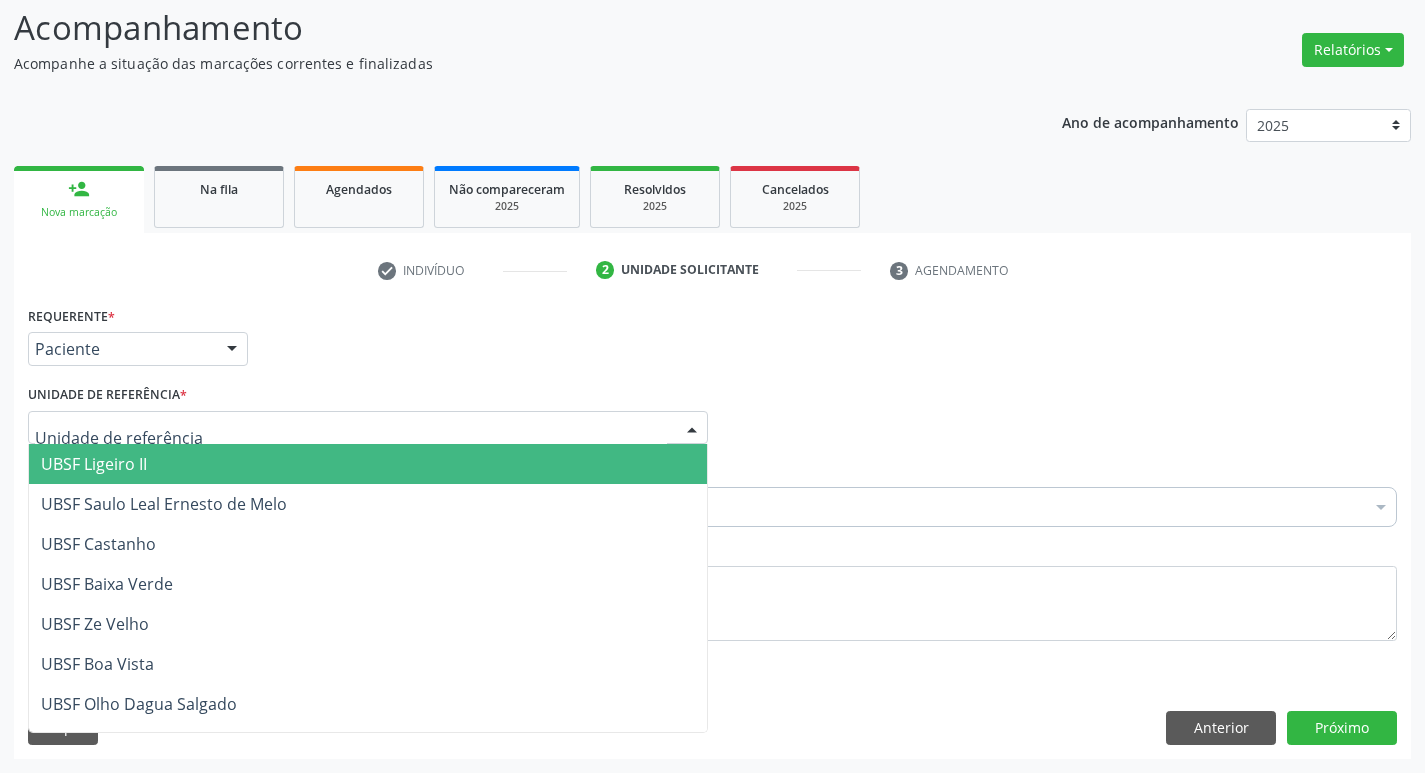 type on "Z" 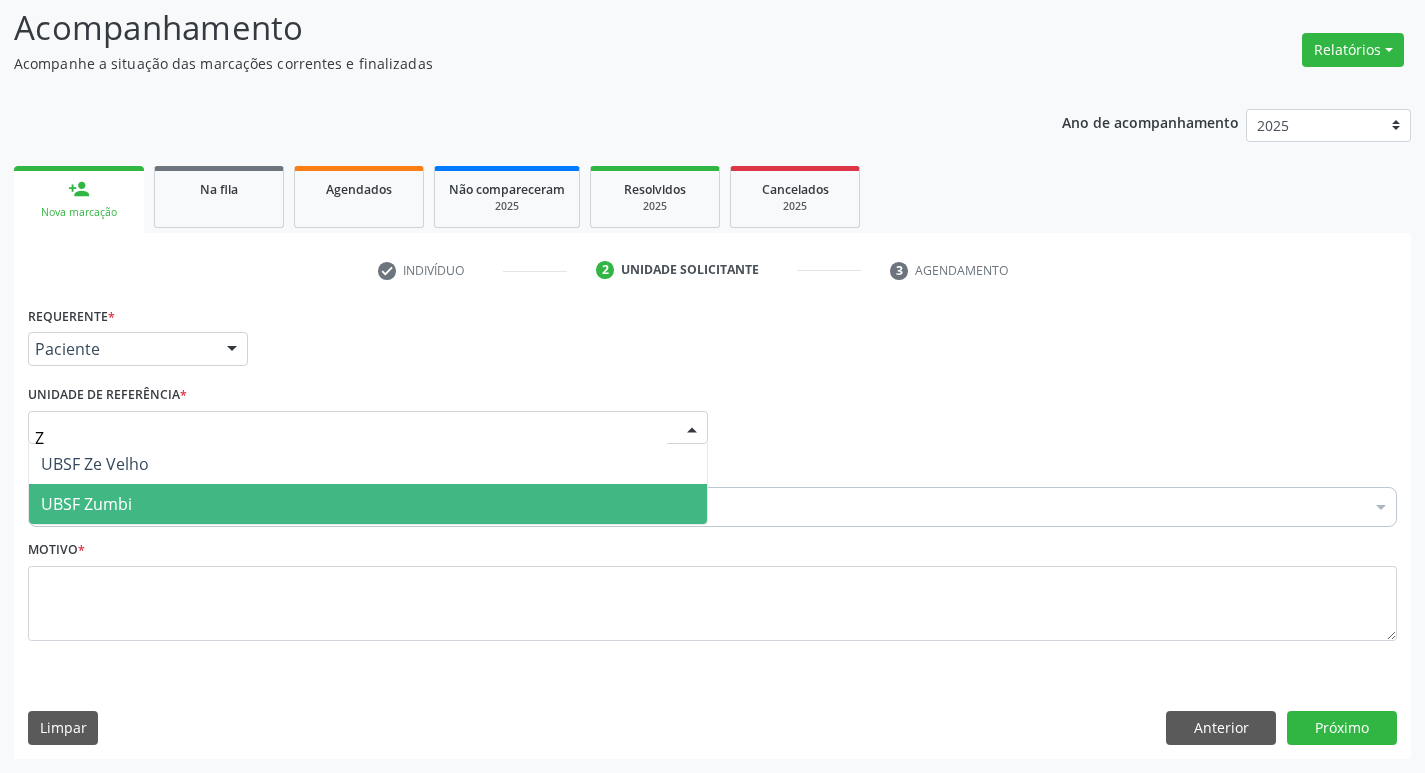 click on "UBSF Zumbi" at bounding box center (86, 504) 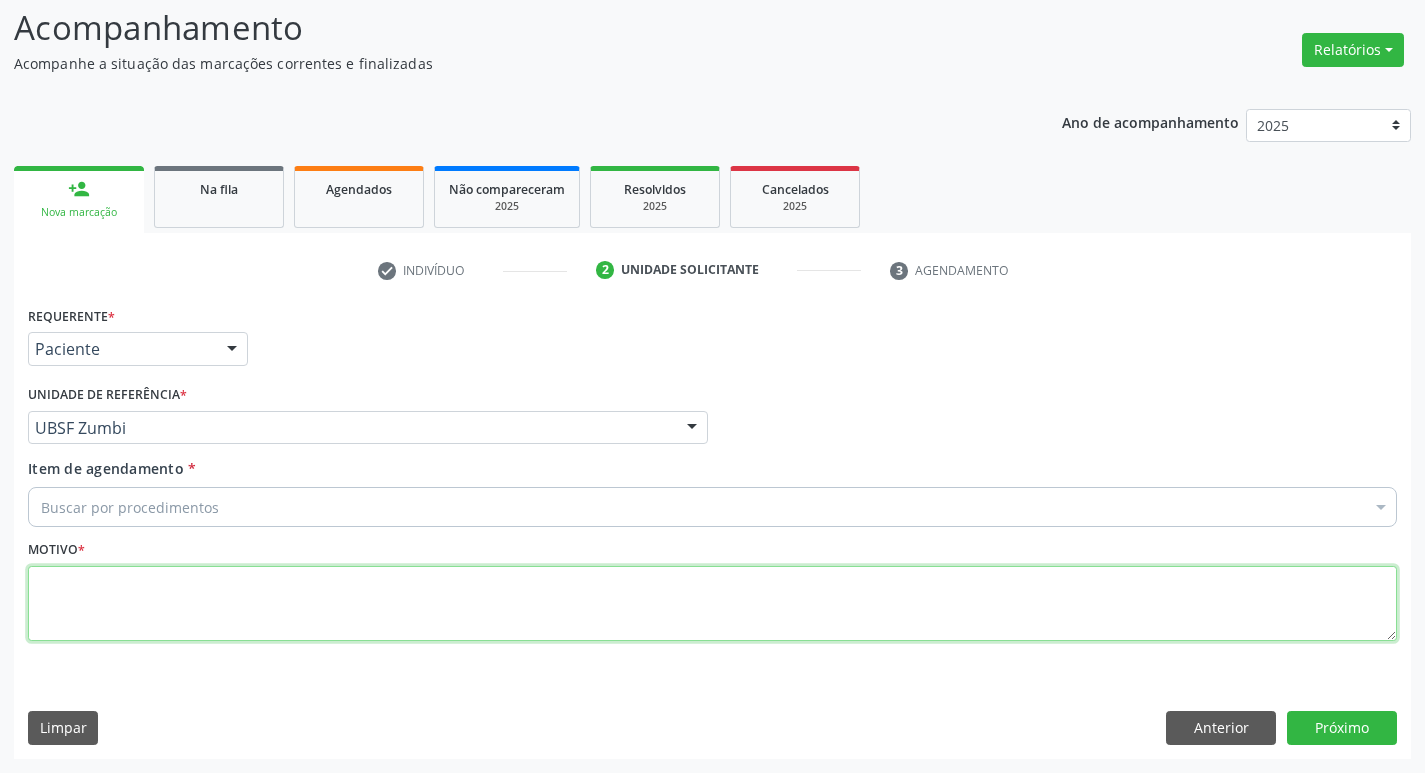 click at bounding box center (712, 604) 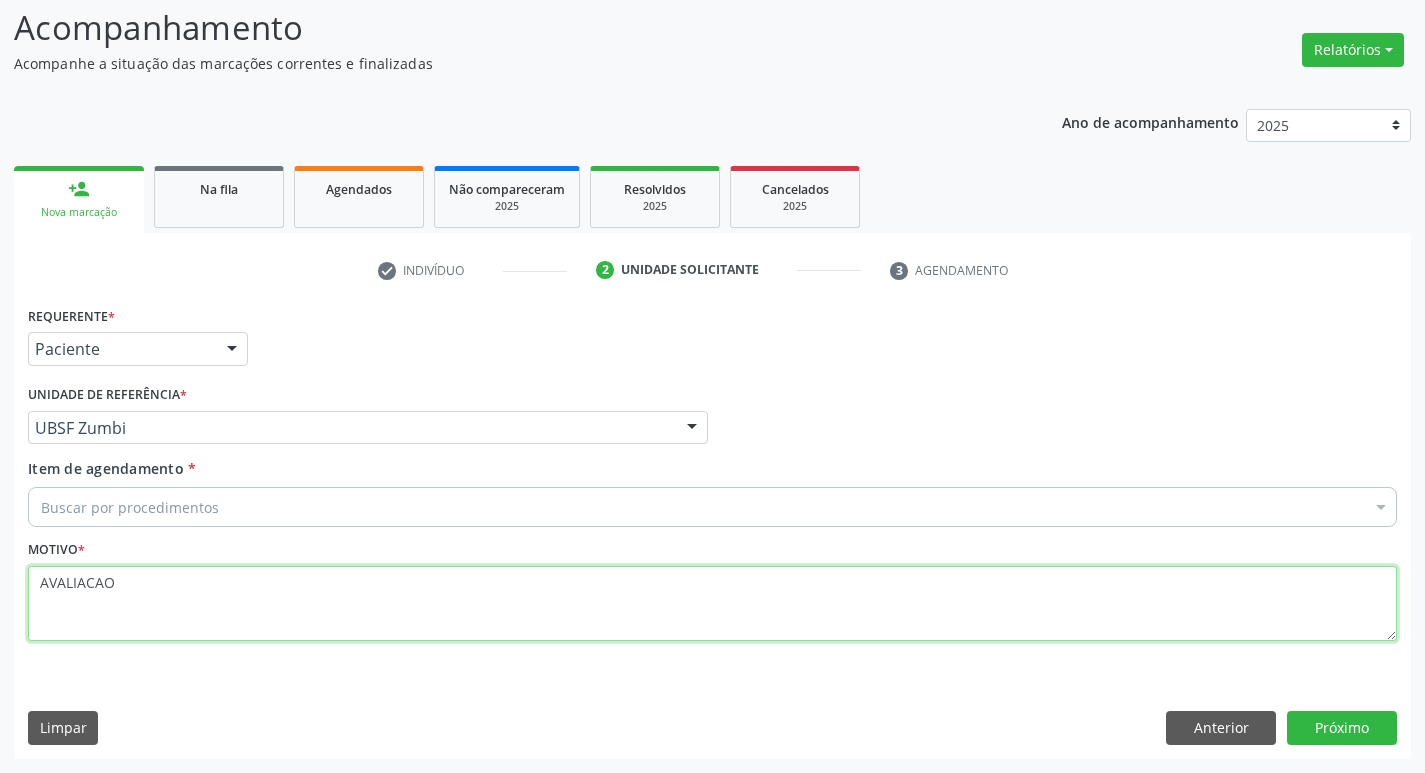 type on "AVALIACAO" 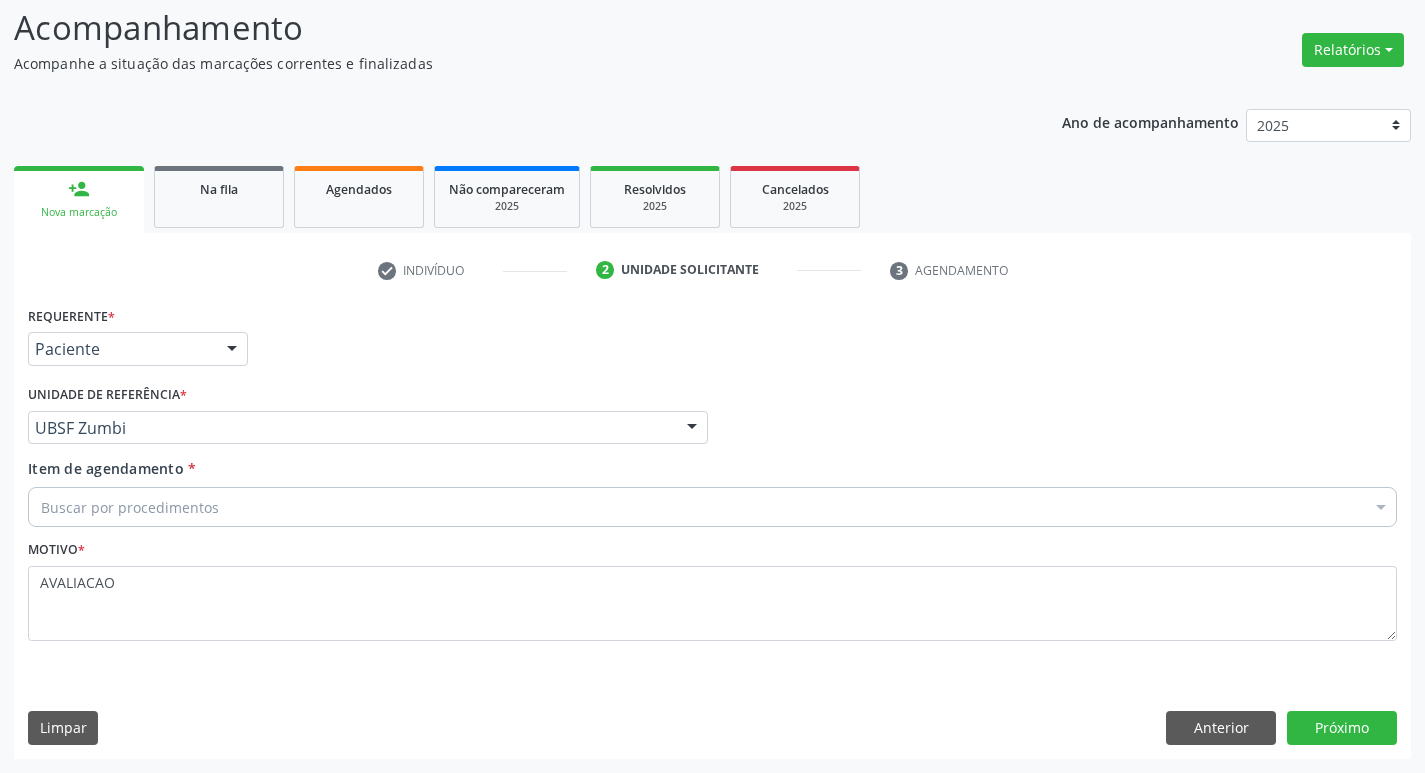 click on "Buscar por procedimentos" at bounding box center (712, 507) 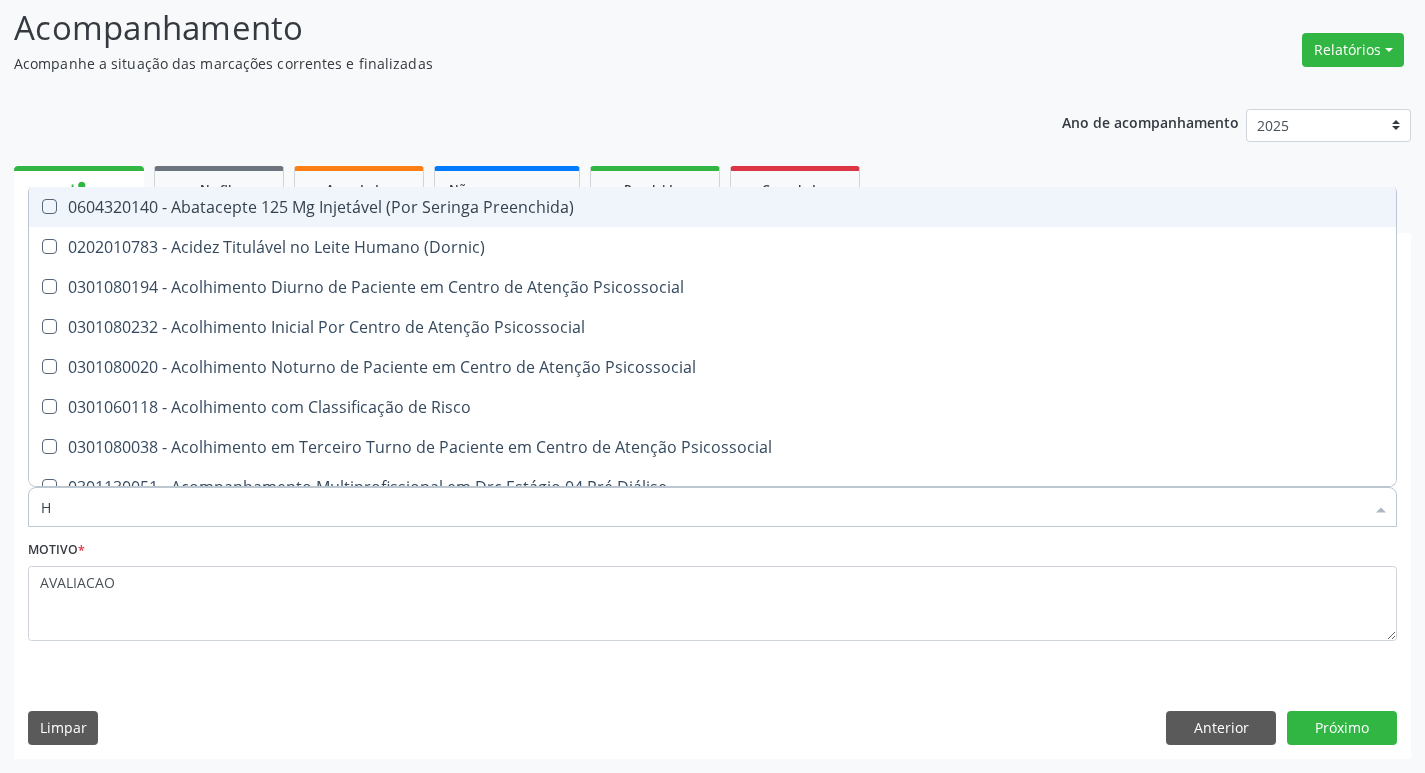 type on "HEMOGR" 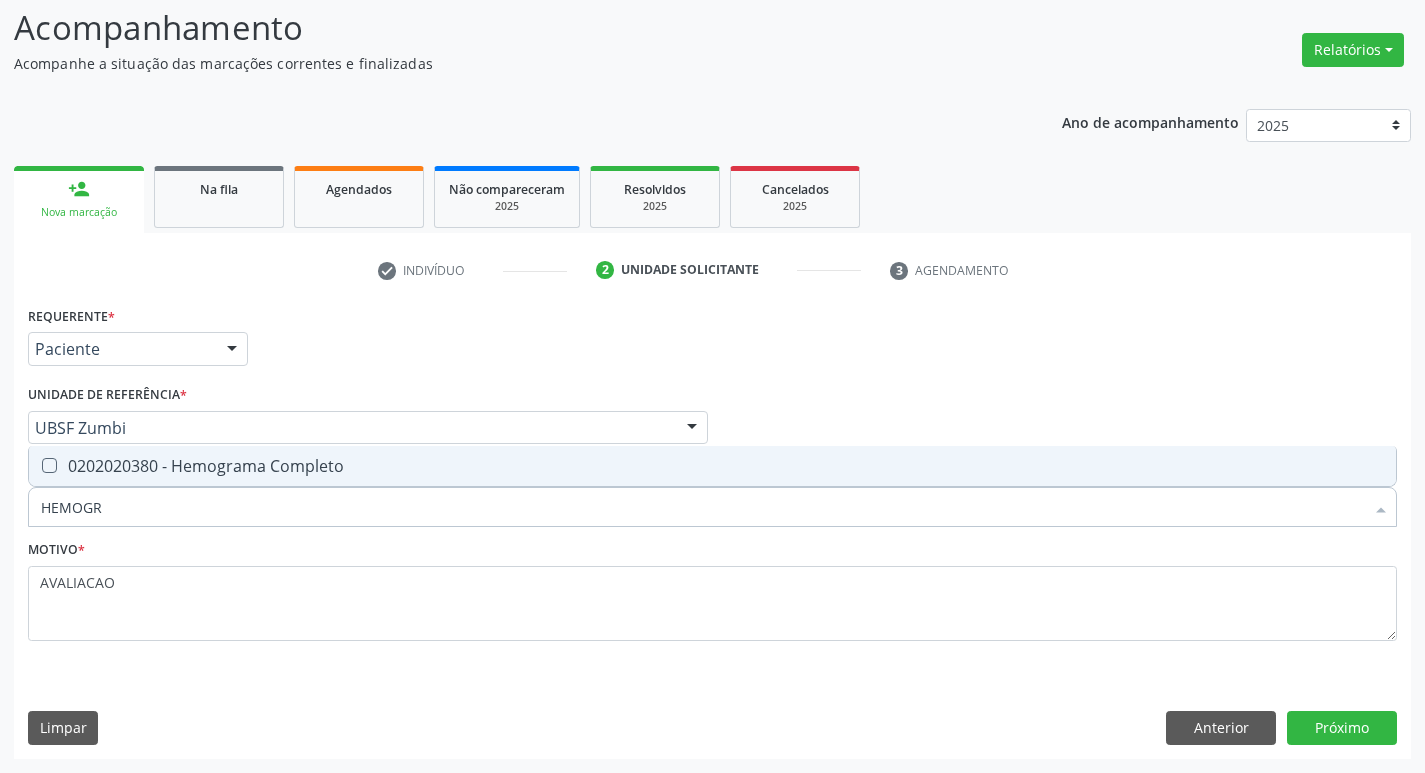 click on "0202020380 - Hemograma Completo" at bounding box center [712, 466] 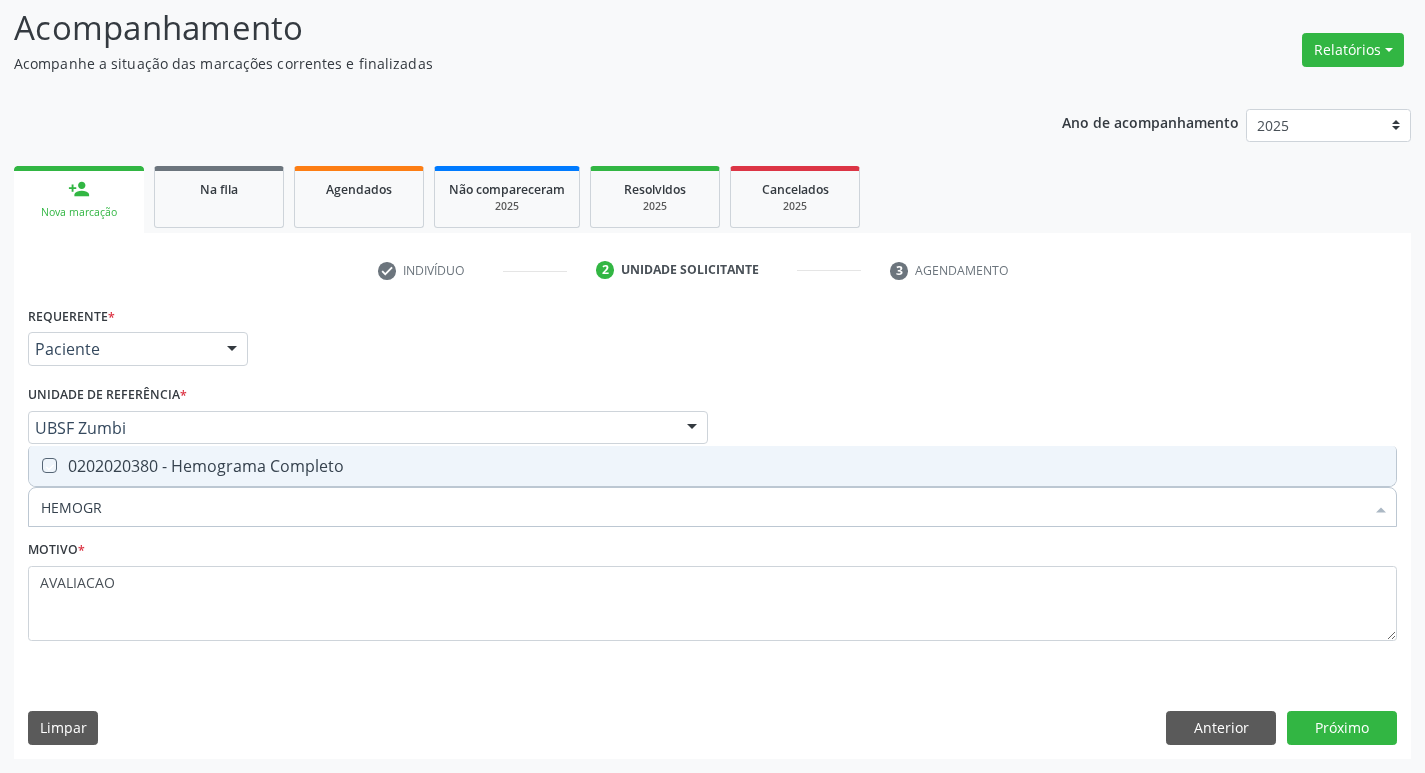 checkbox on "true" 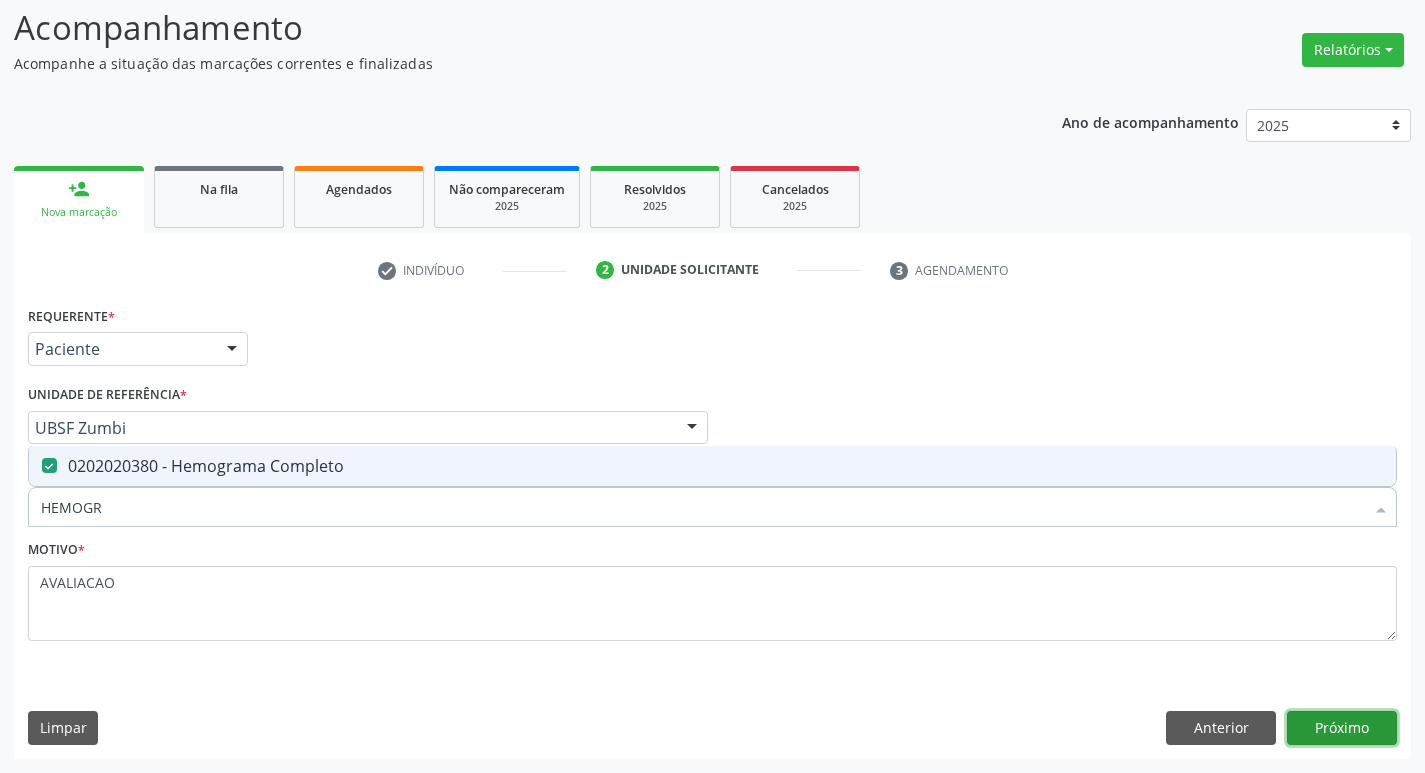click on "Próximo" at bounding box center [1342, 728] 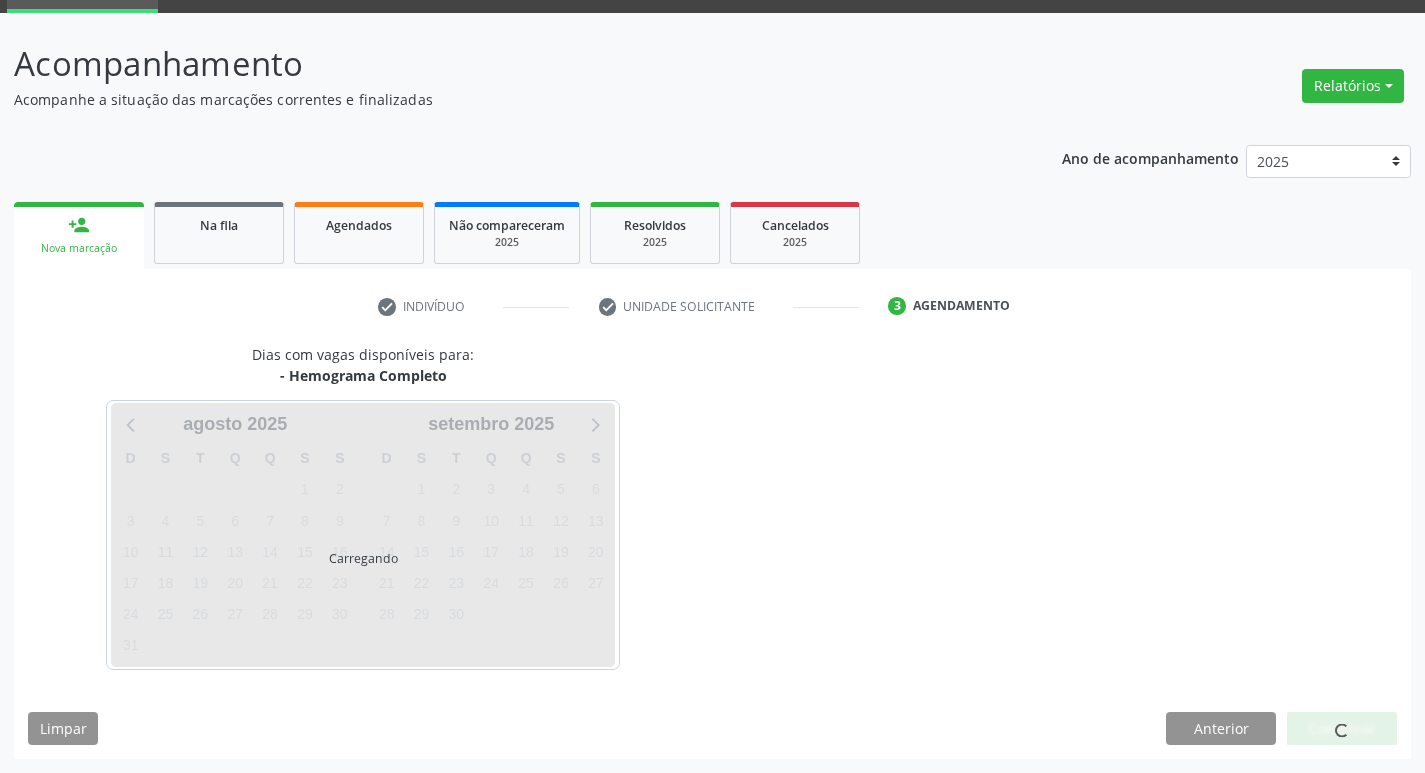 scroll, scrollTop: 97, scrollLeft: 0, axis: vertical 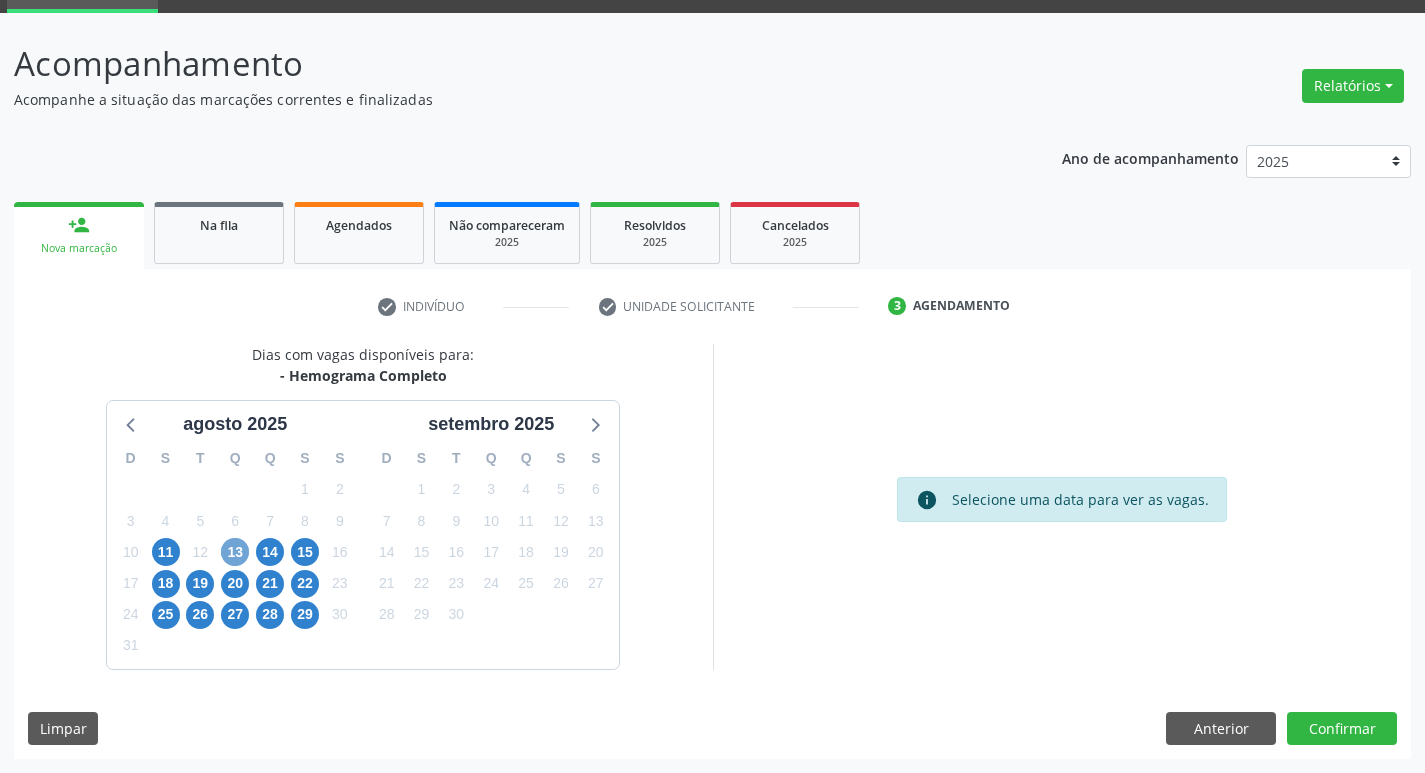 click on "13" at bounding box center [235, 552] 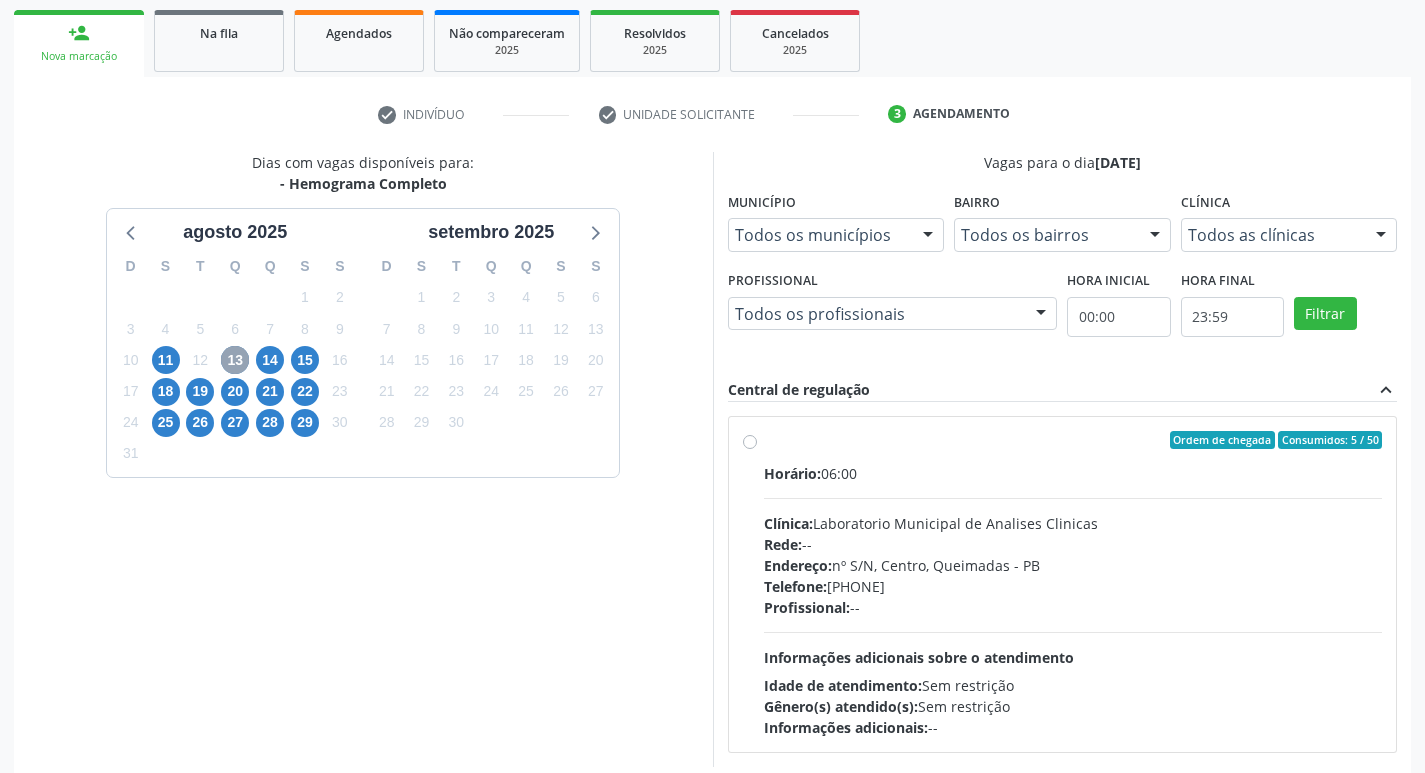 scroll, scrollTop: 386, scrollLeft: 0, axis: vertical 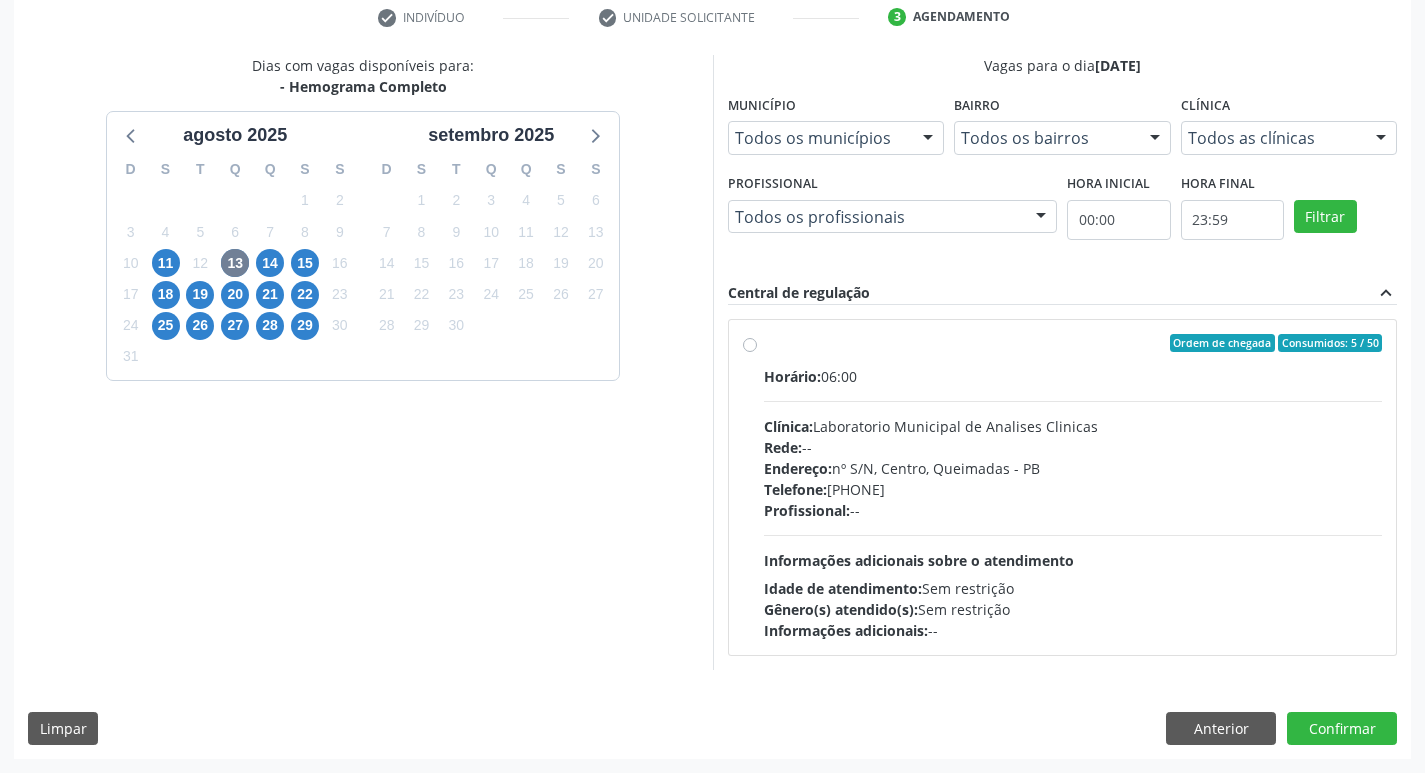 click on "Endereço:   nº S/N, Centro, Queimadas - PB" at bounding box center (1073, 468) 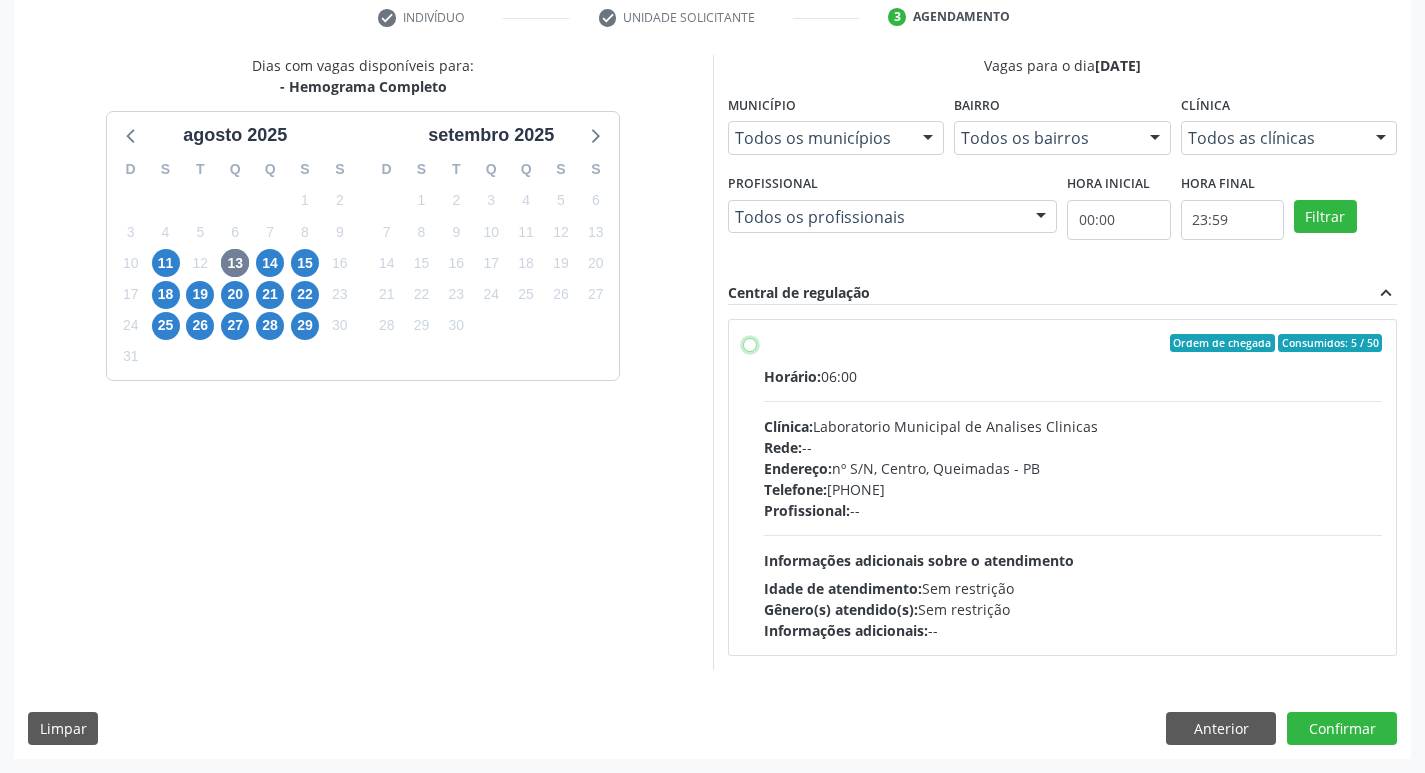 click on "Ordem de chegada
Consumidos: 5 / 50
Horário:   06:00
Clínica:  Laboratorio Municipal de Analises Clinicas
Rede:
--
Endereço:   nº S/N, Centro, Queimadas - PB
Telefone:   (83) 33921344
Profissional:
--
Informações adicionais sobre o atendimento
Idade de atendimento:
Sem restrição
Gênero(s) atendido(s):
Sem restrição
Informações adicionais:
--" at bounding box center (750, 343) 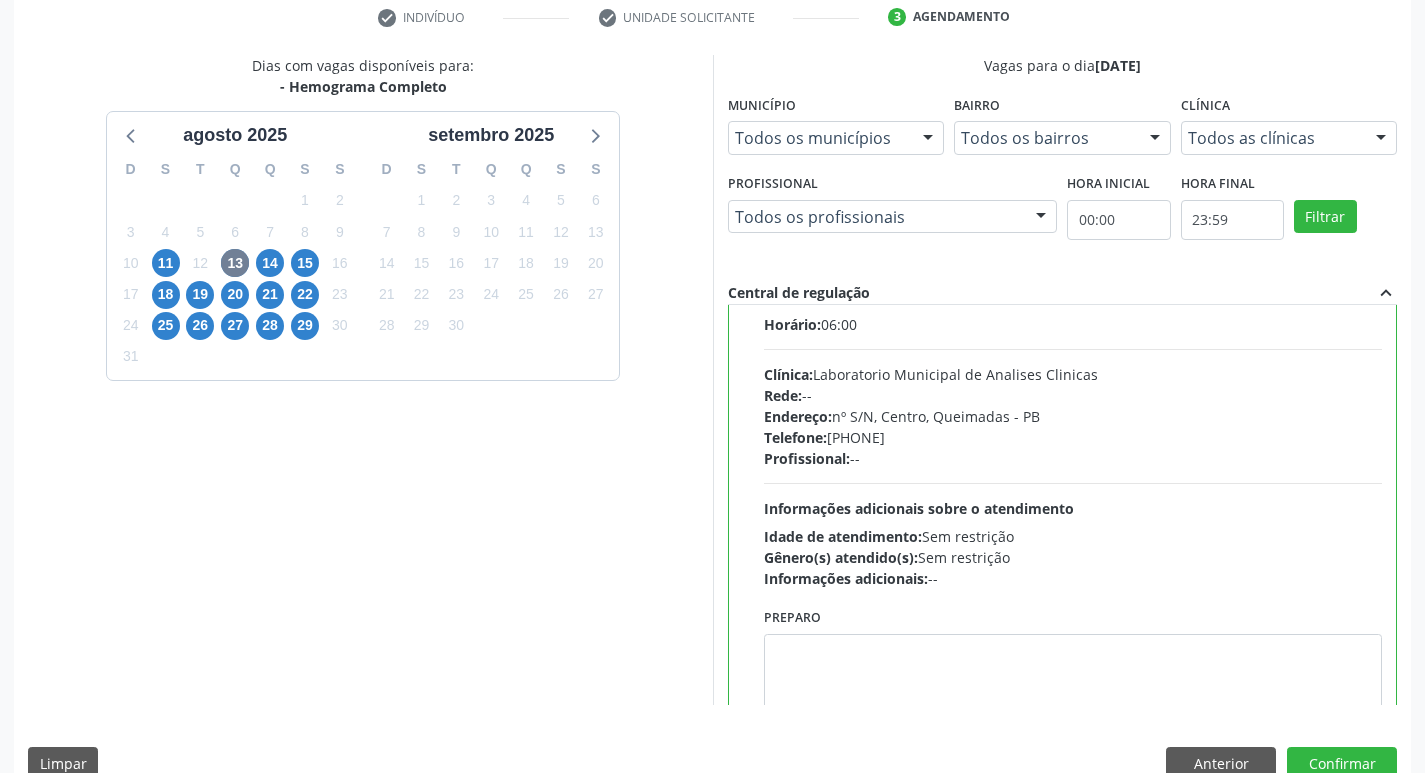 scroll, scrollTop: 99, scrollLeft: 0, axis: vertical 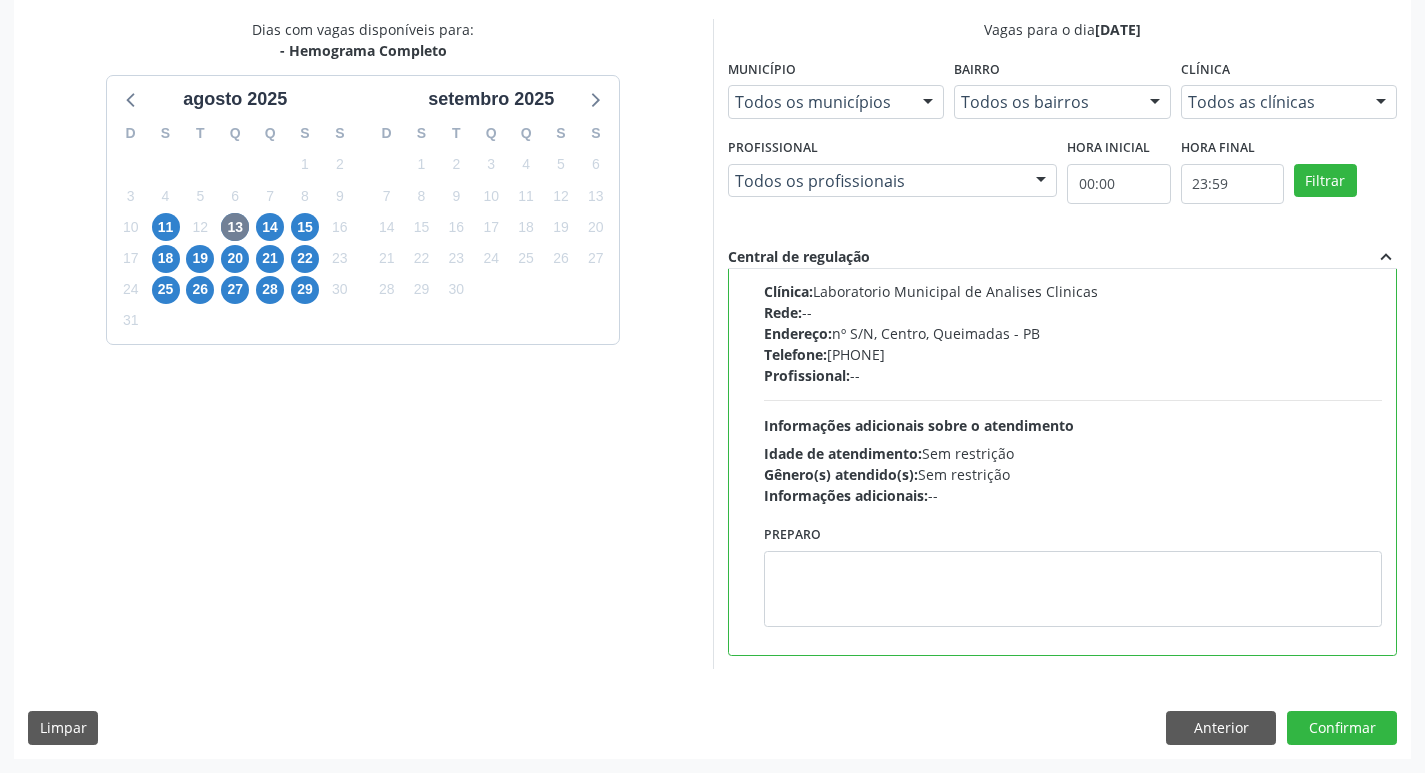 click on "Preparo" at bounding box center [1073, 573] 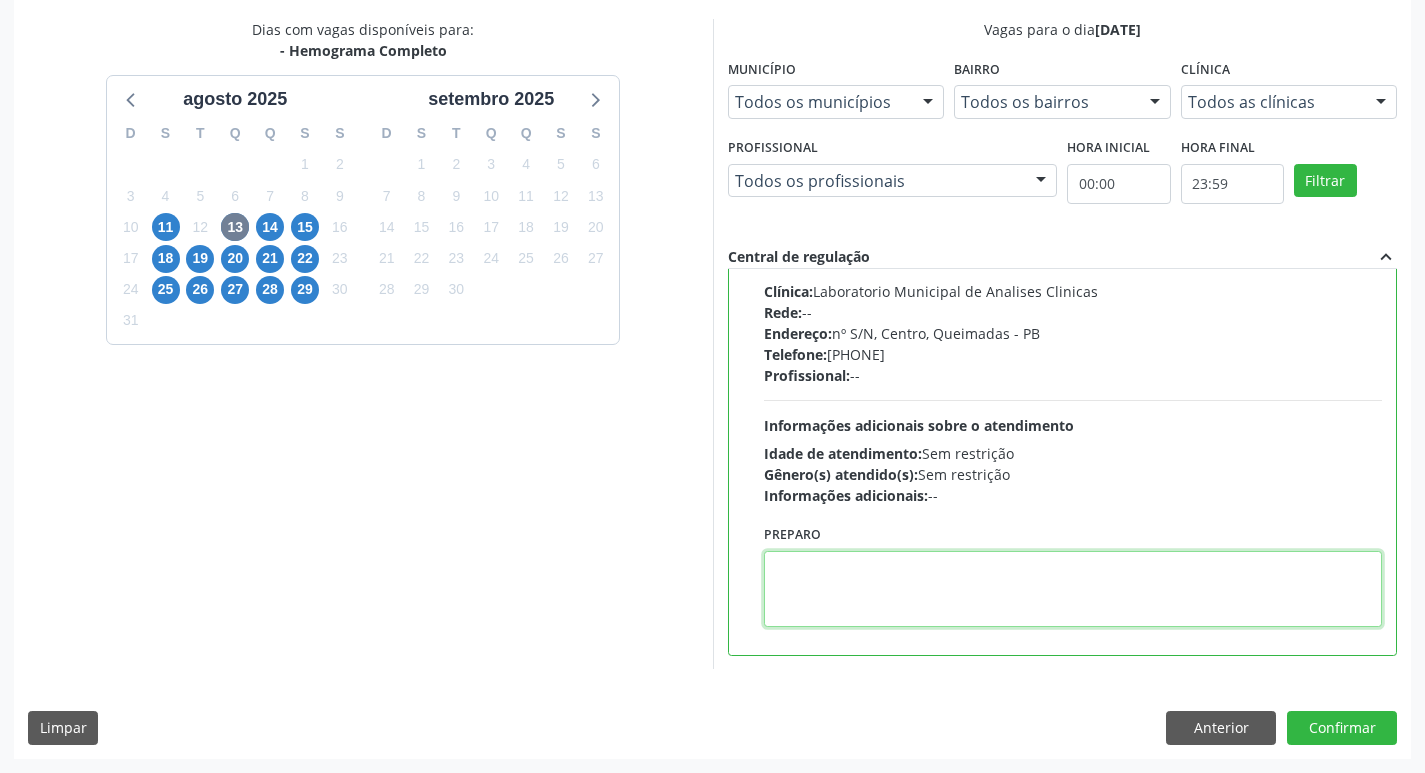 click at bounding box center (1073, 589) 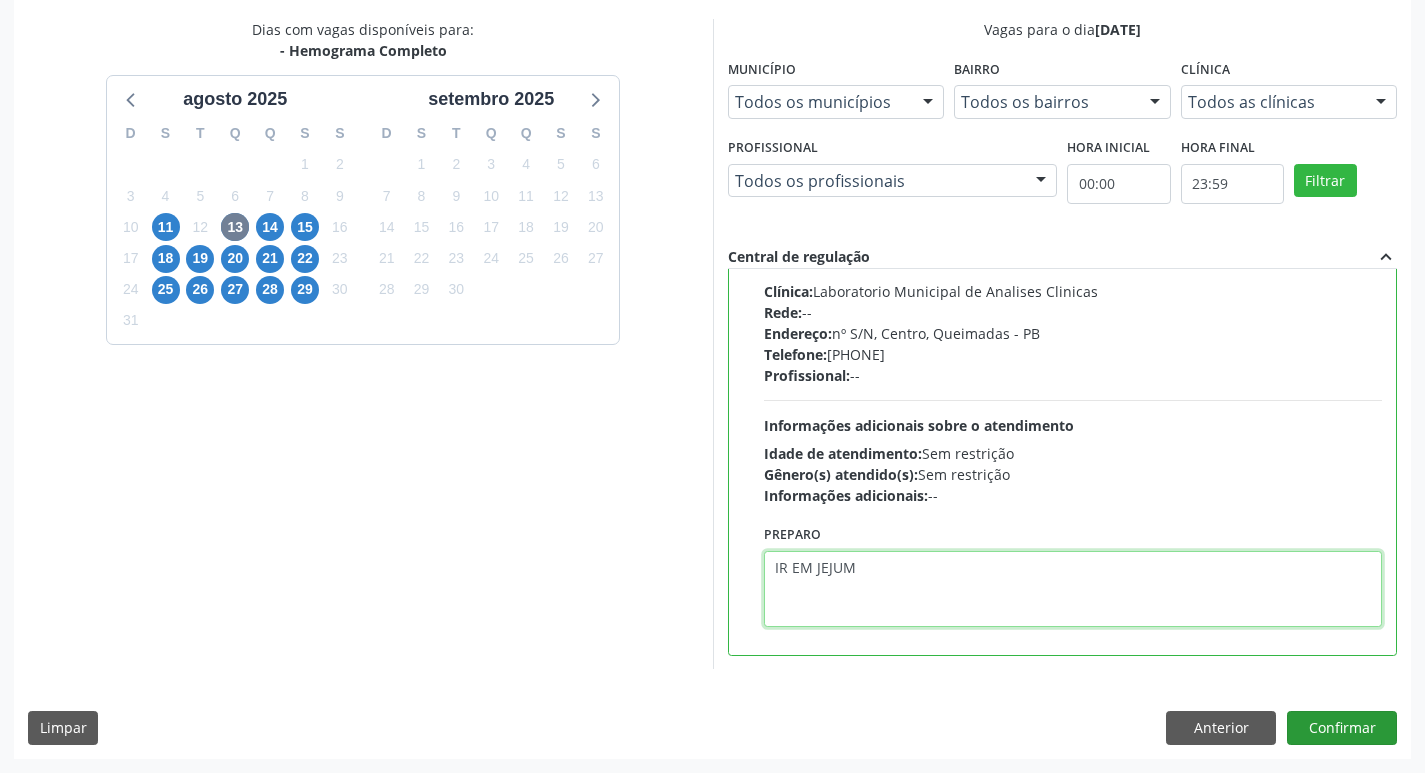 type on "IR EM JEJUM" 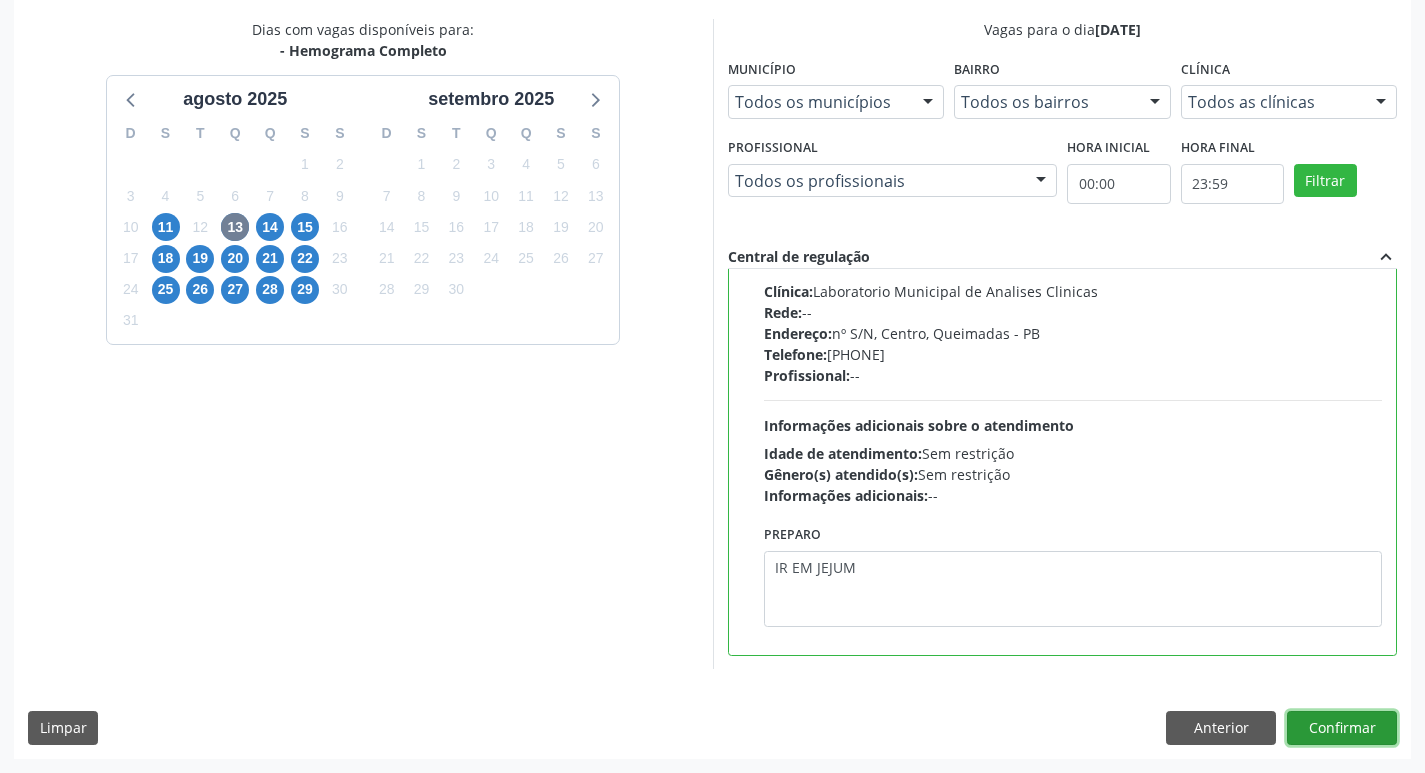 click on "Confirmar" at bounding box center [1342, 728] 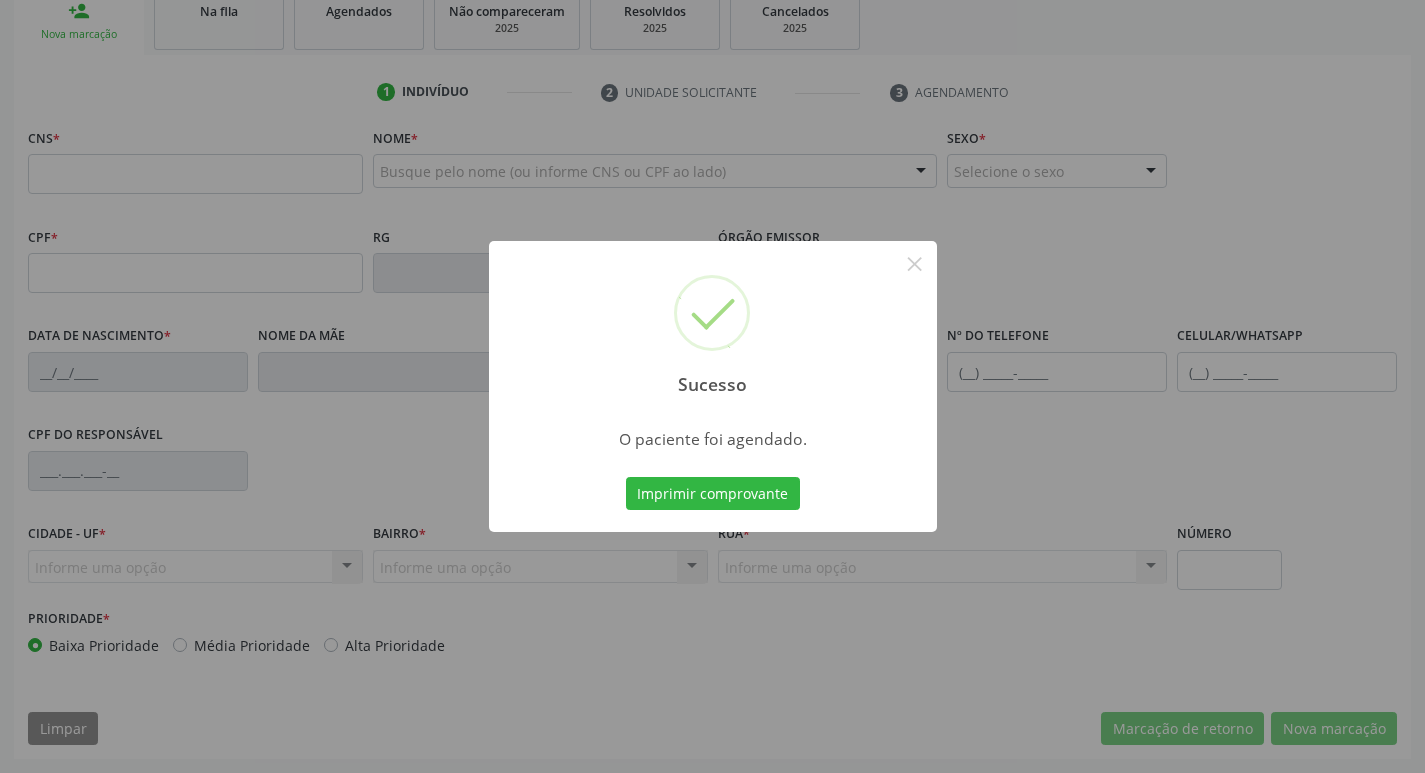 scroll, scrollTop: 0, scrollLeft: 0, axis: both 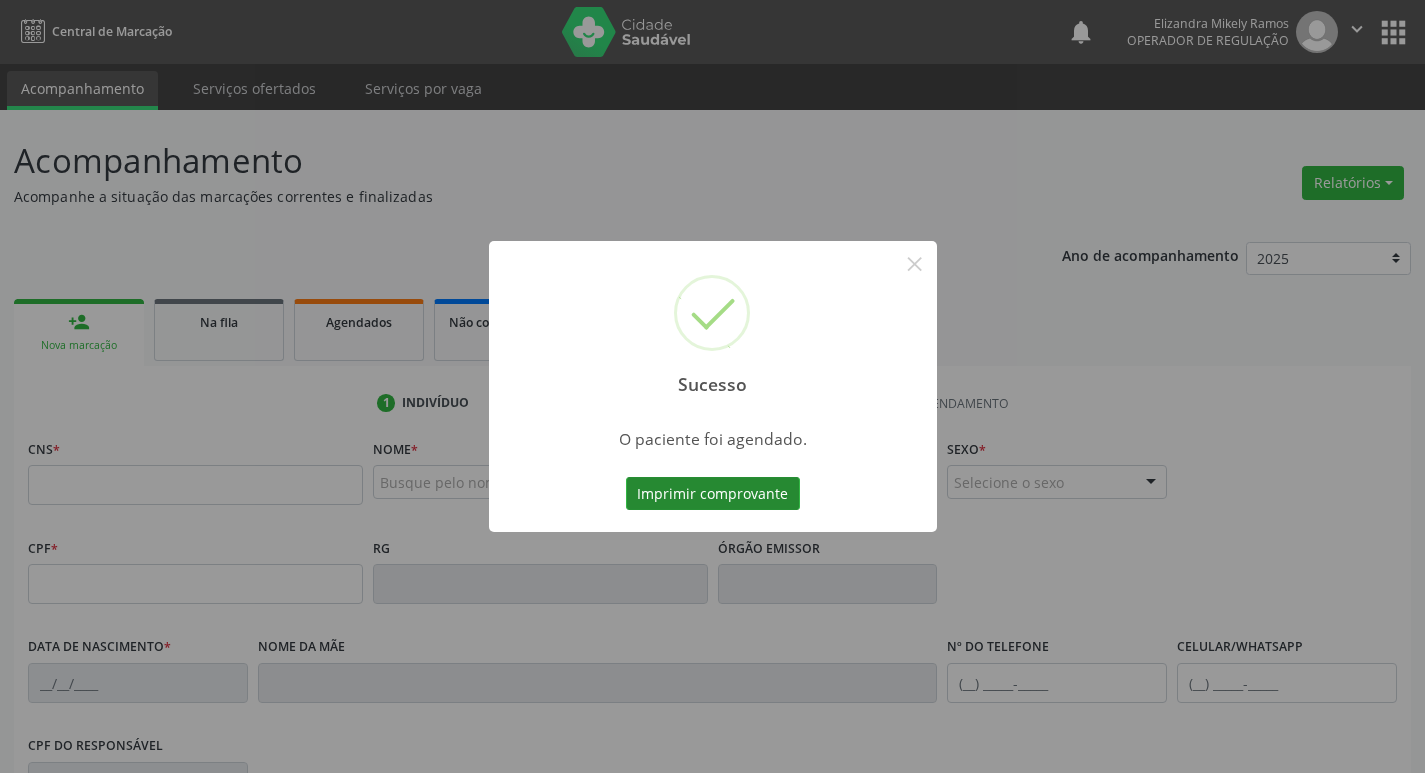 click on "Imprimir comprovante" at bounding box center (713, 494) 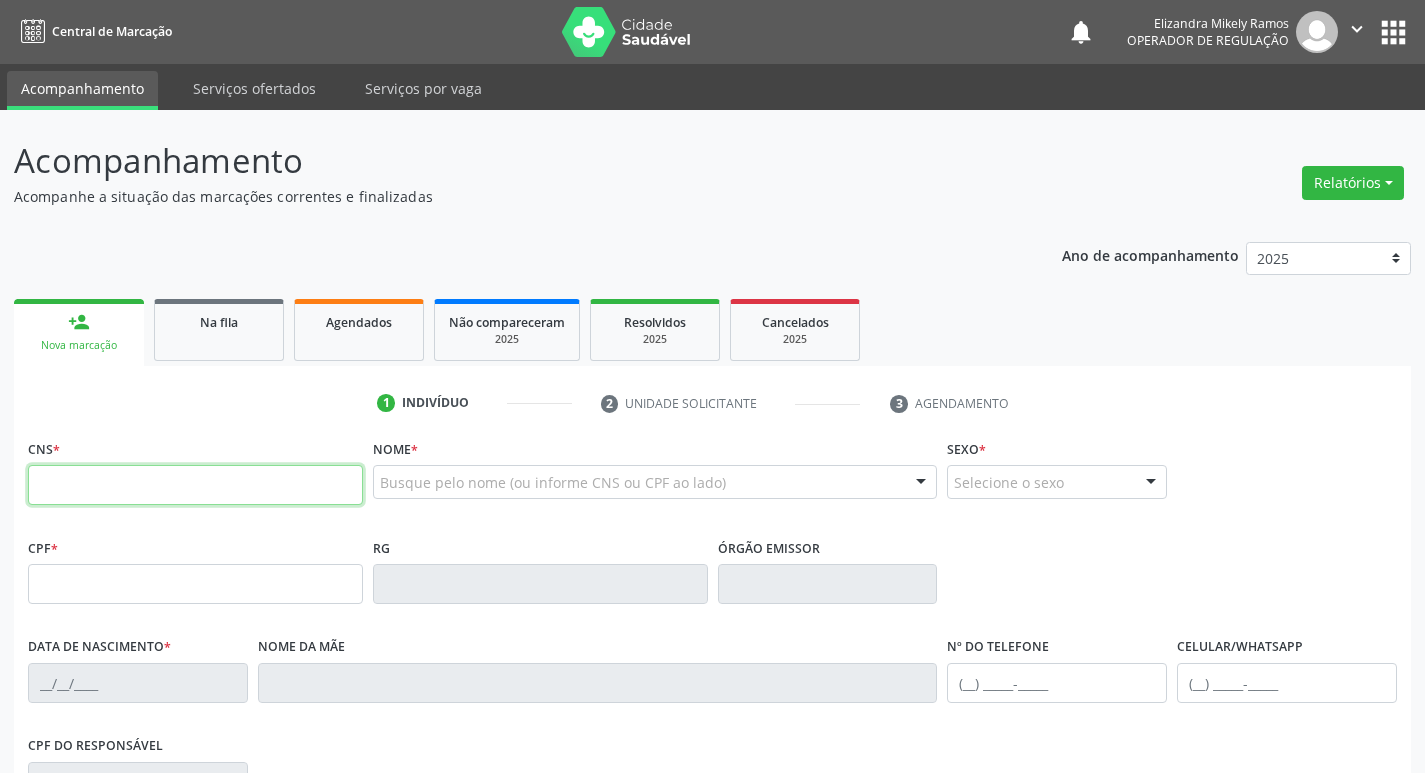 click at bounding box center [195, 485] 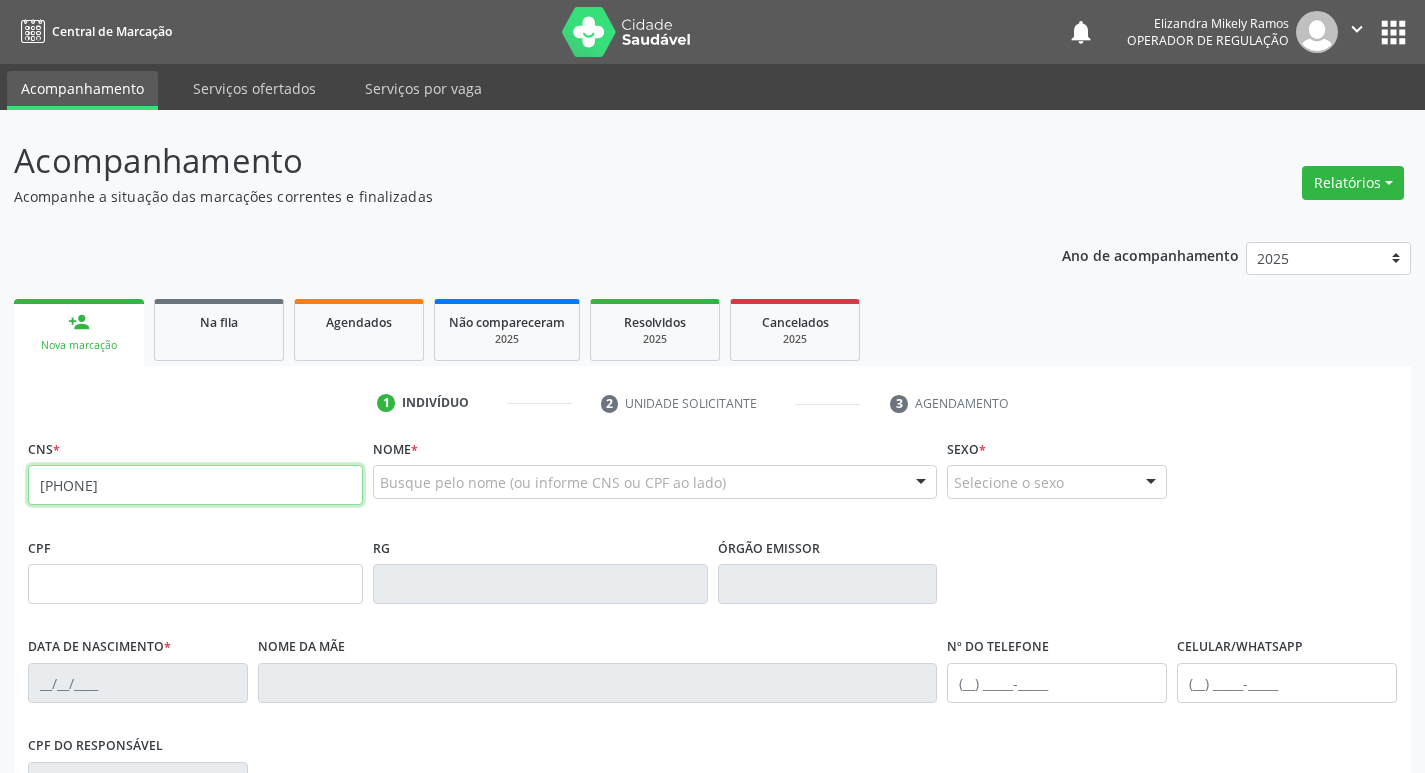 type on "[PHONE]" 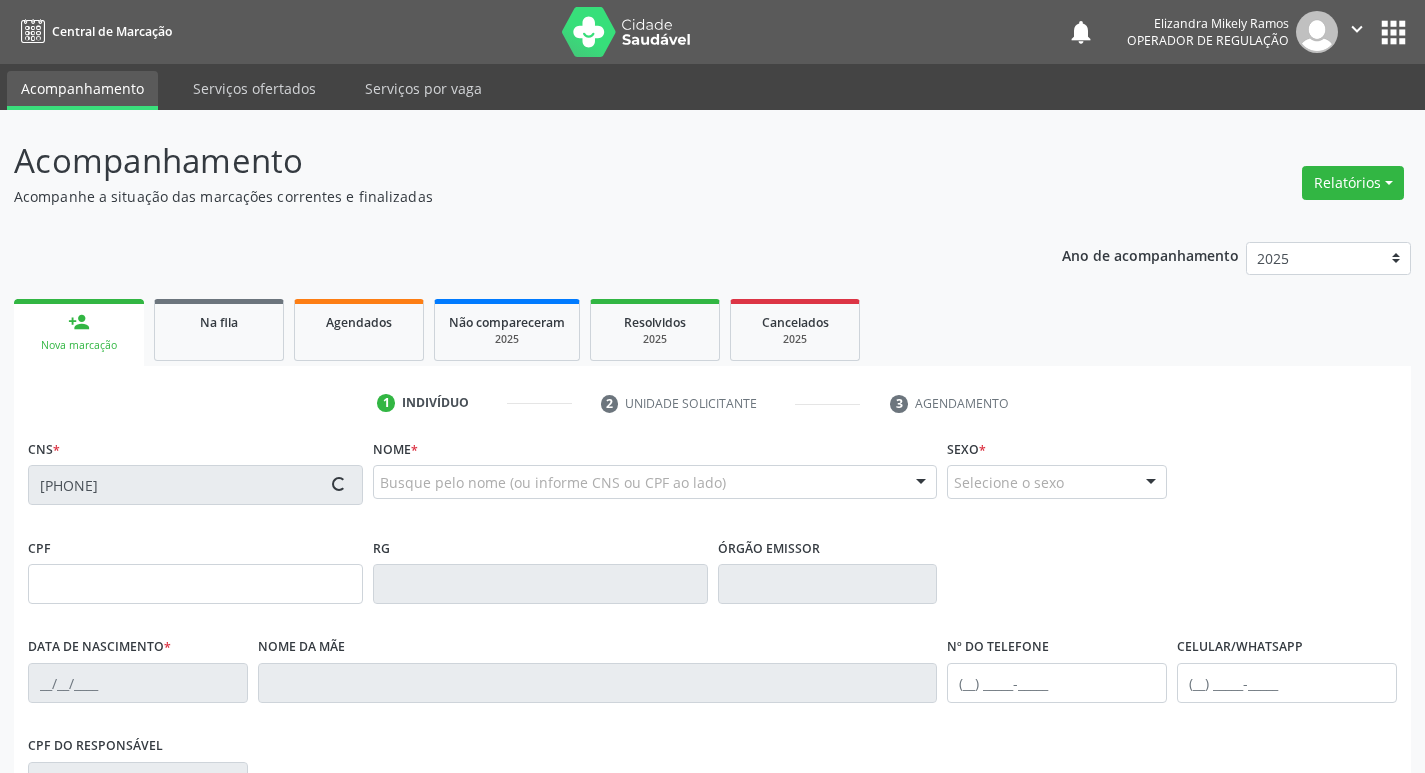 type on "[CPF]" 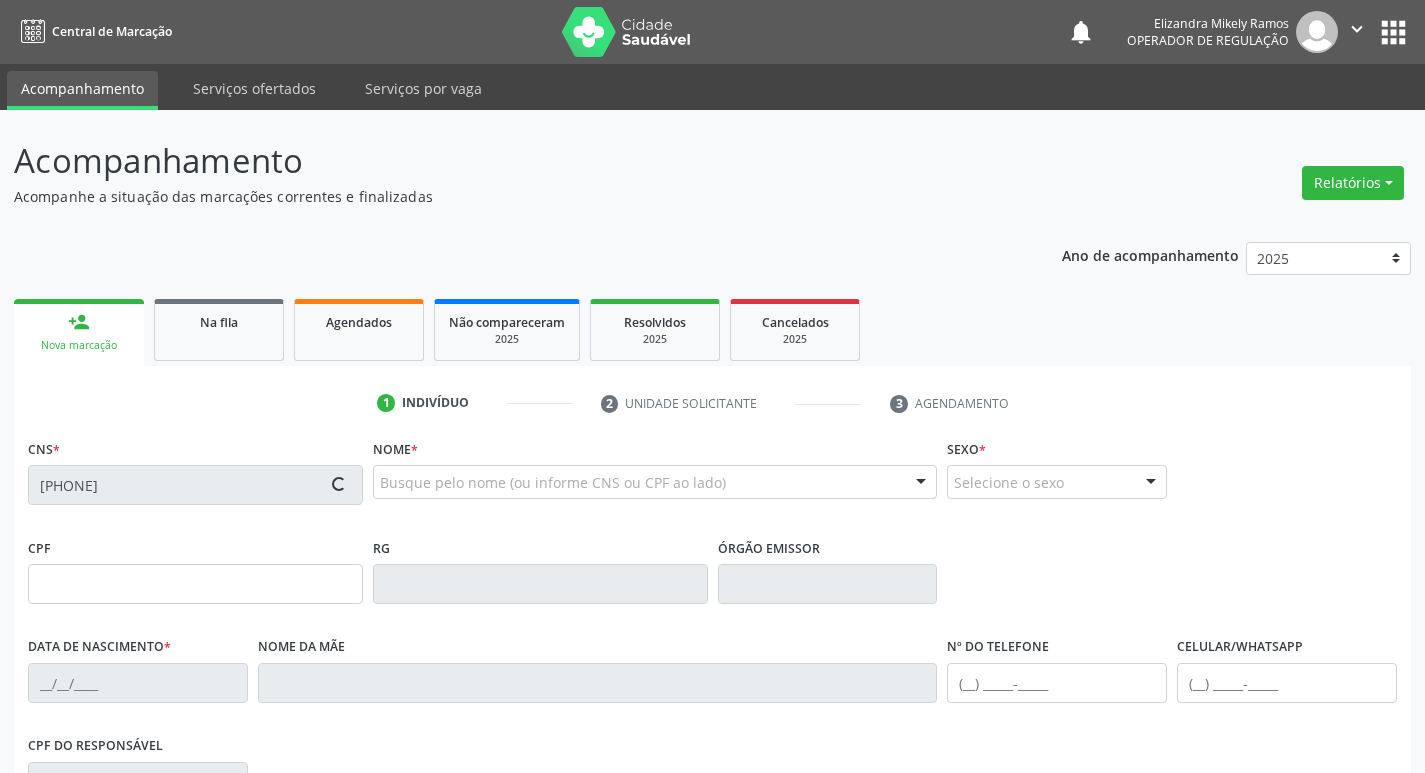 type on "[DD]/[MM]/[YYYY]" 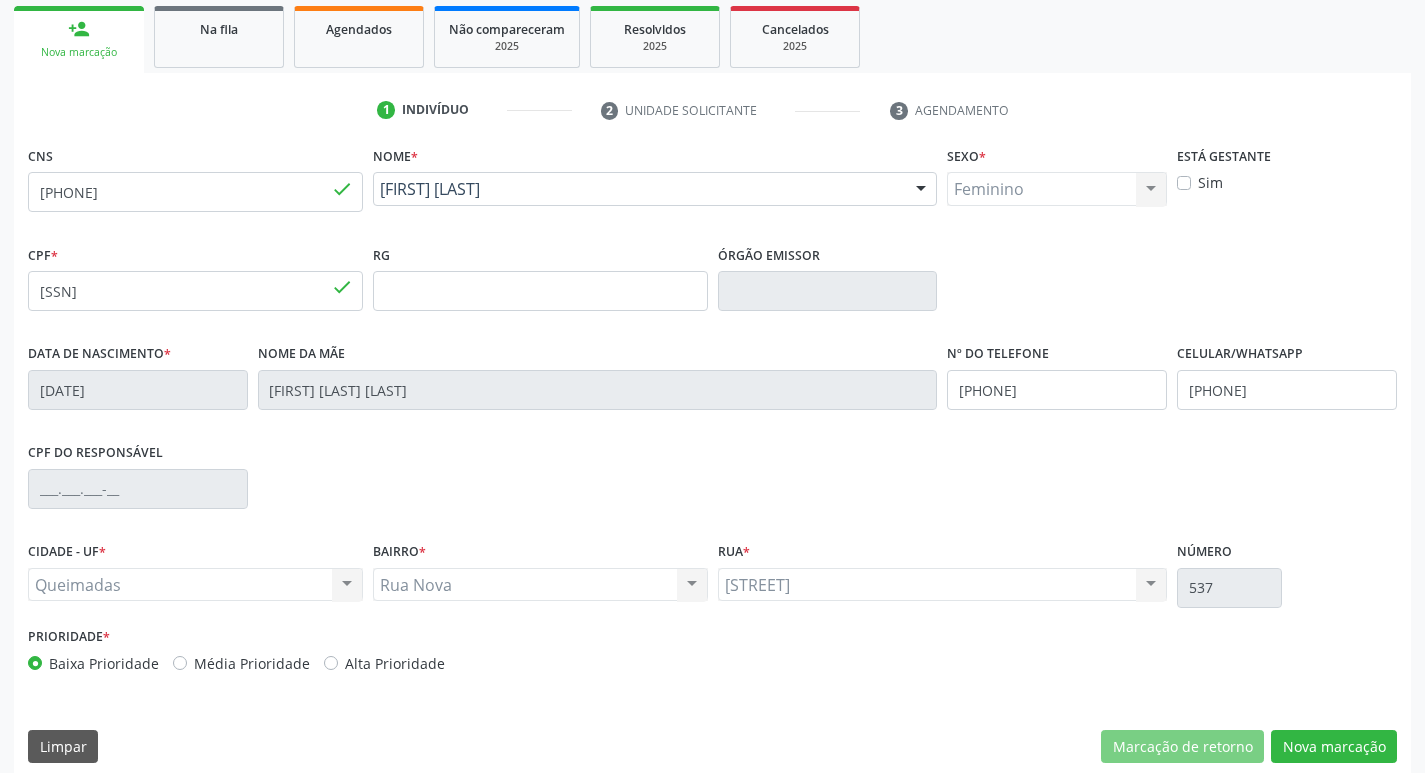 scroll, scrollTop: 311, scrollLeft: 0, axis: vertical 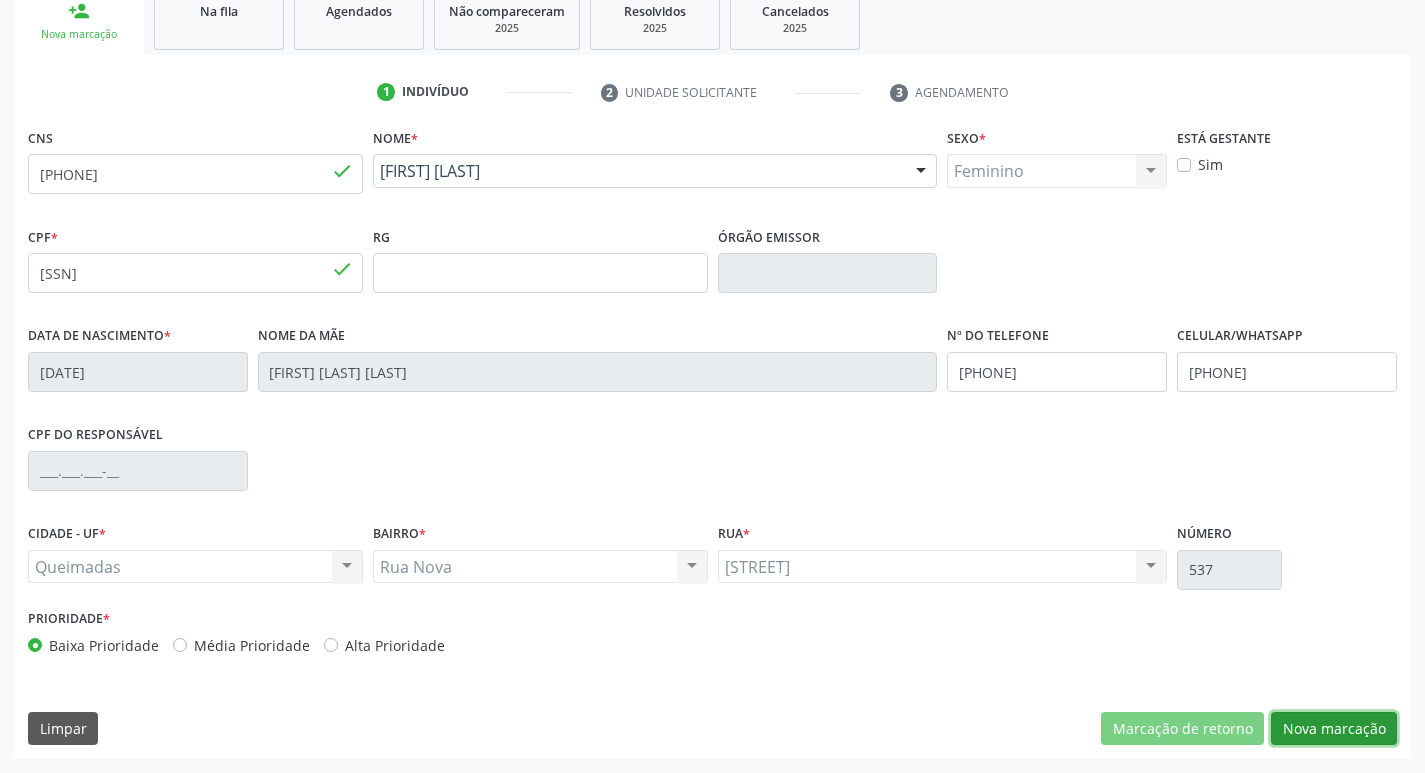 click on "Nova marcação" at bounding box center [1334, 729] 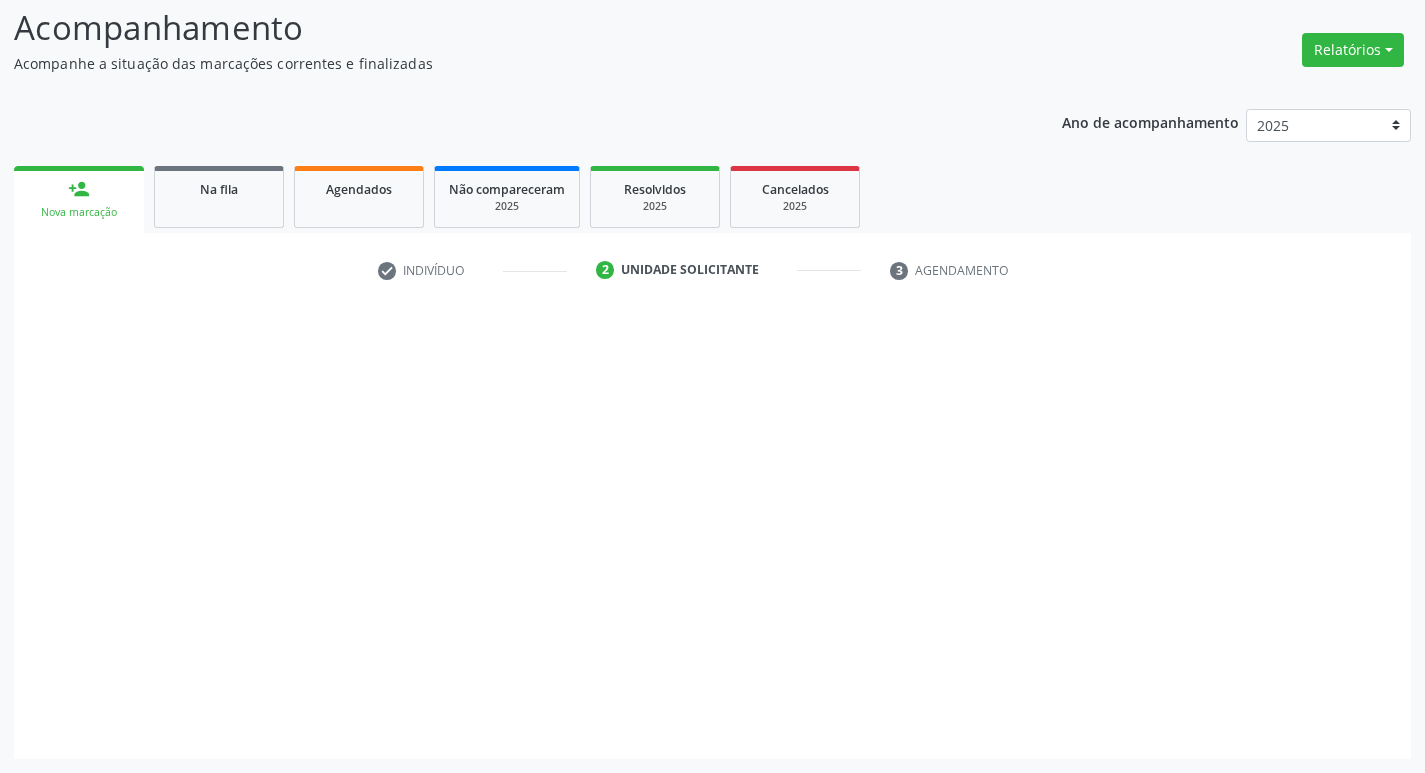 scroll, scrollTop: 133, scrollLeft: 0, axis: vertical 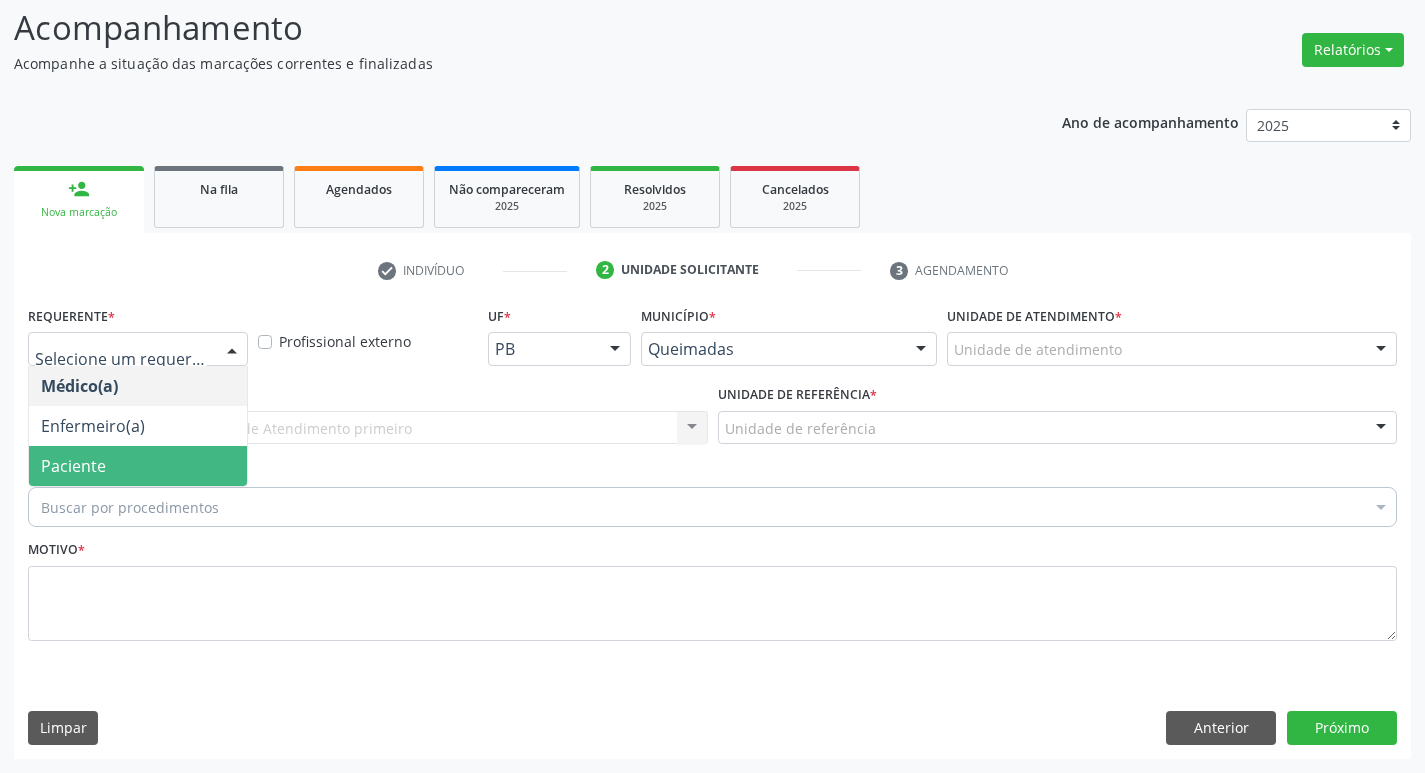 click on "Paciente" at bounding box center (138, 466) 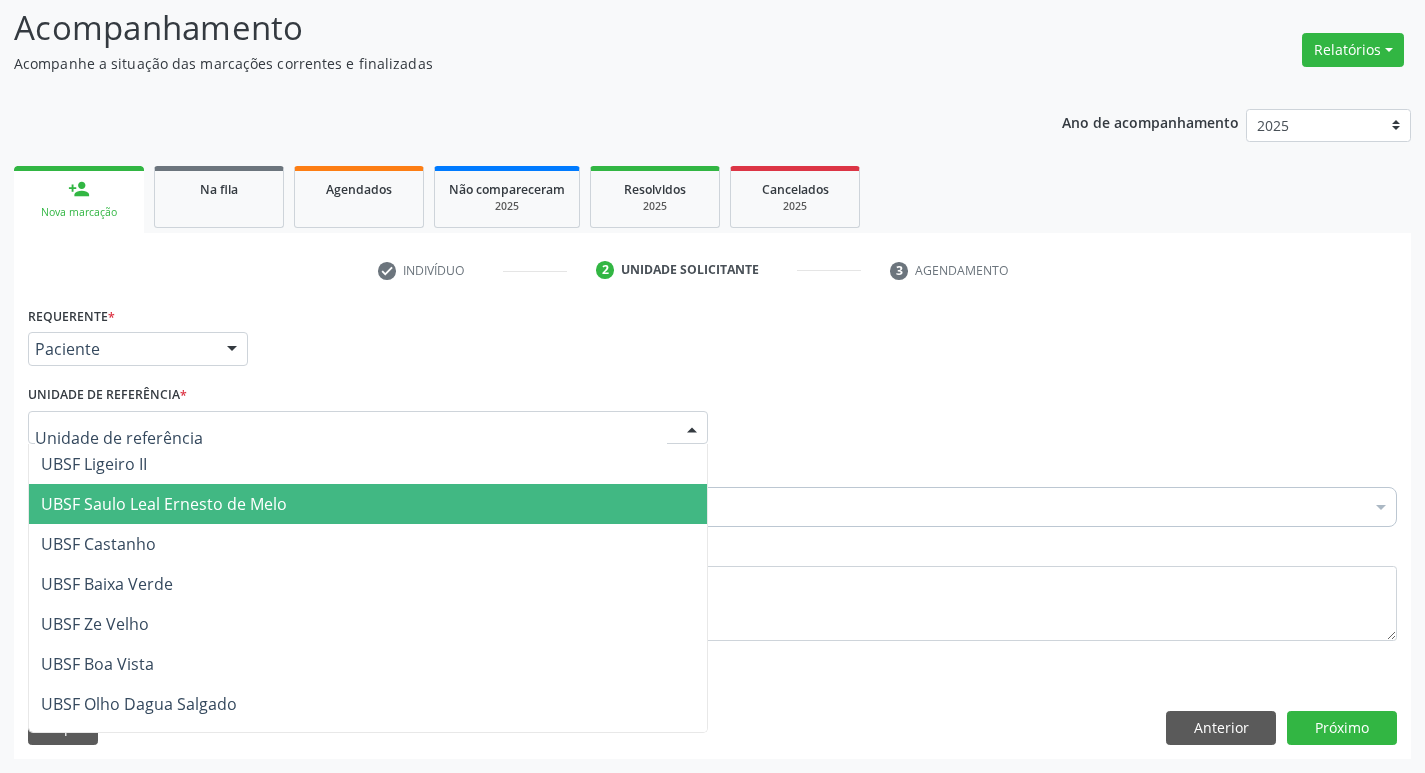 click on "UBSF Saulo Leal Ernesto de Melo" at bounding box center (164, 504) 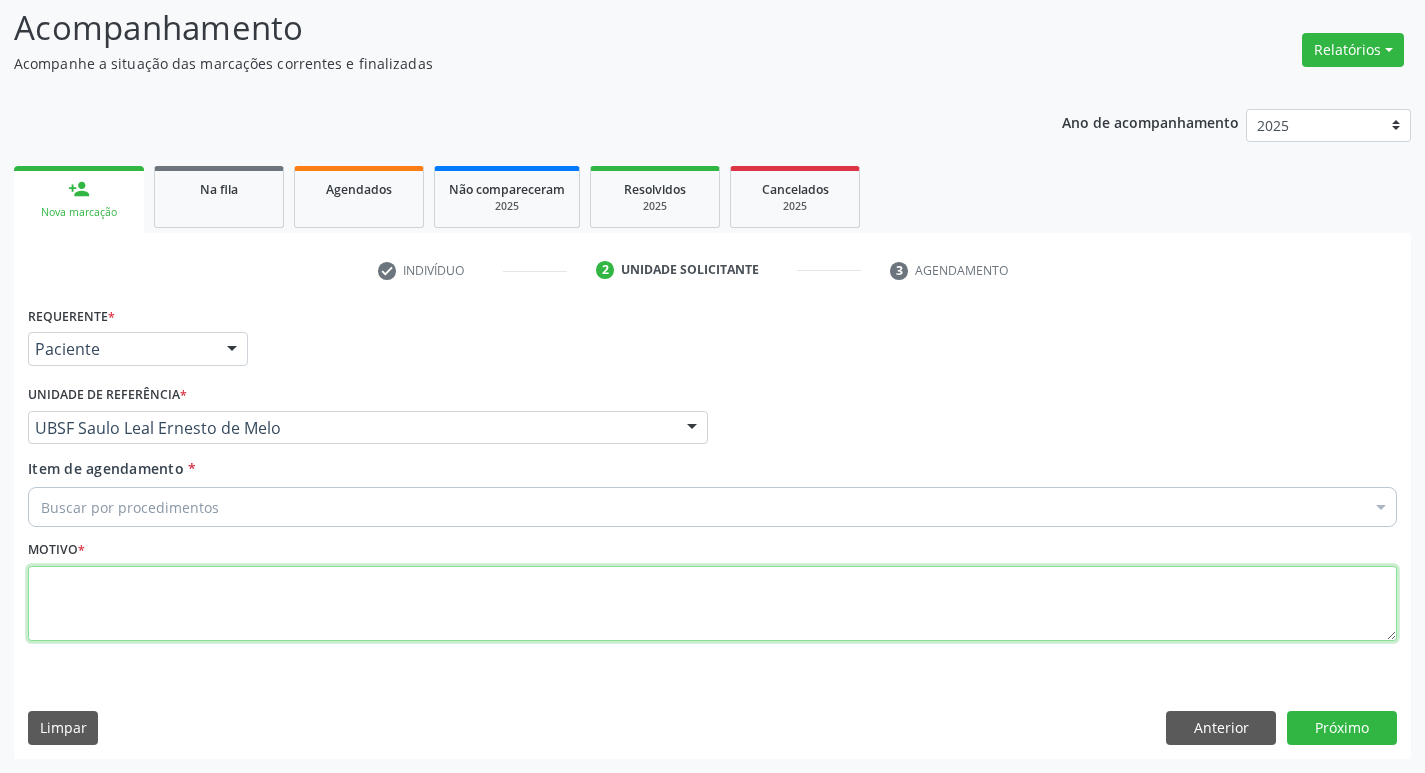 click at bounding box center (712, 604) 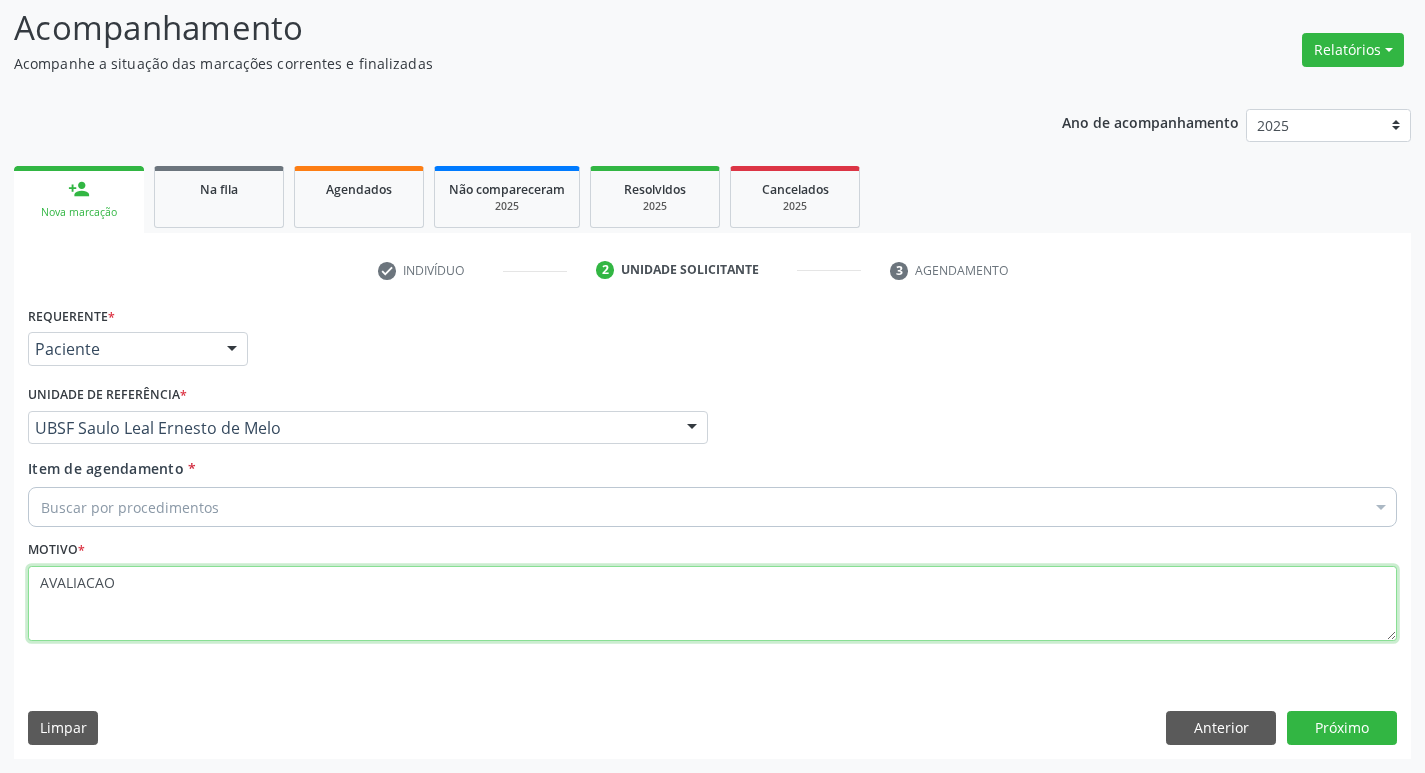 type on "AVALIACAO" 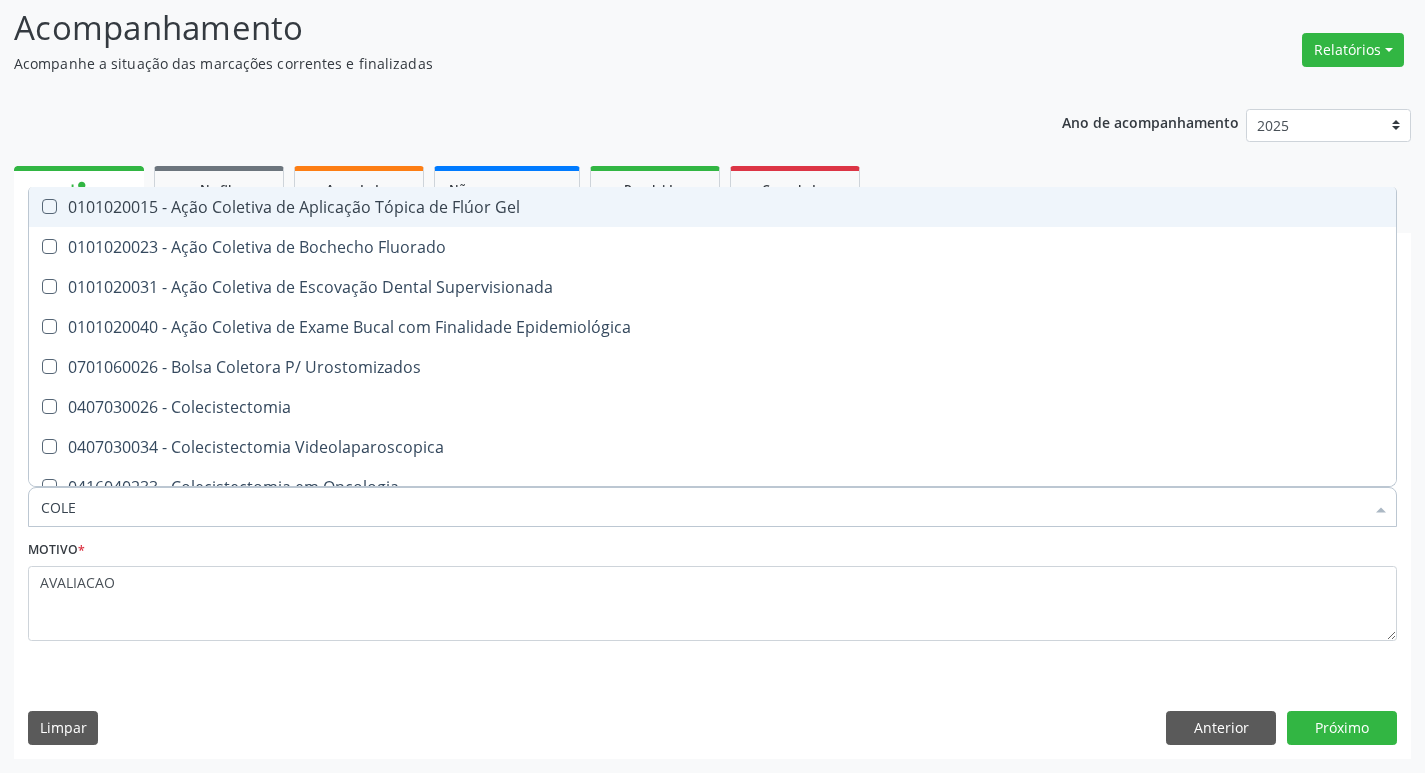 type on "COLES" 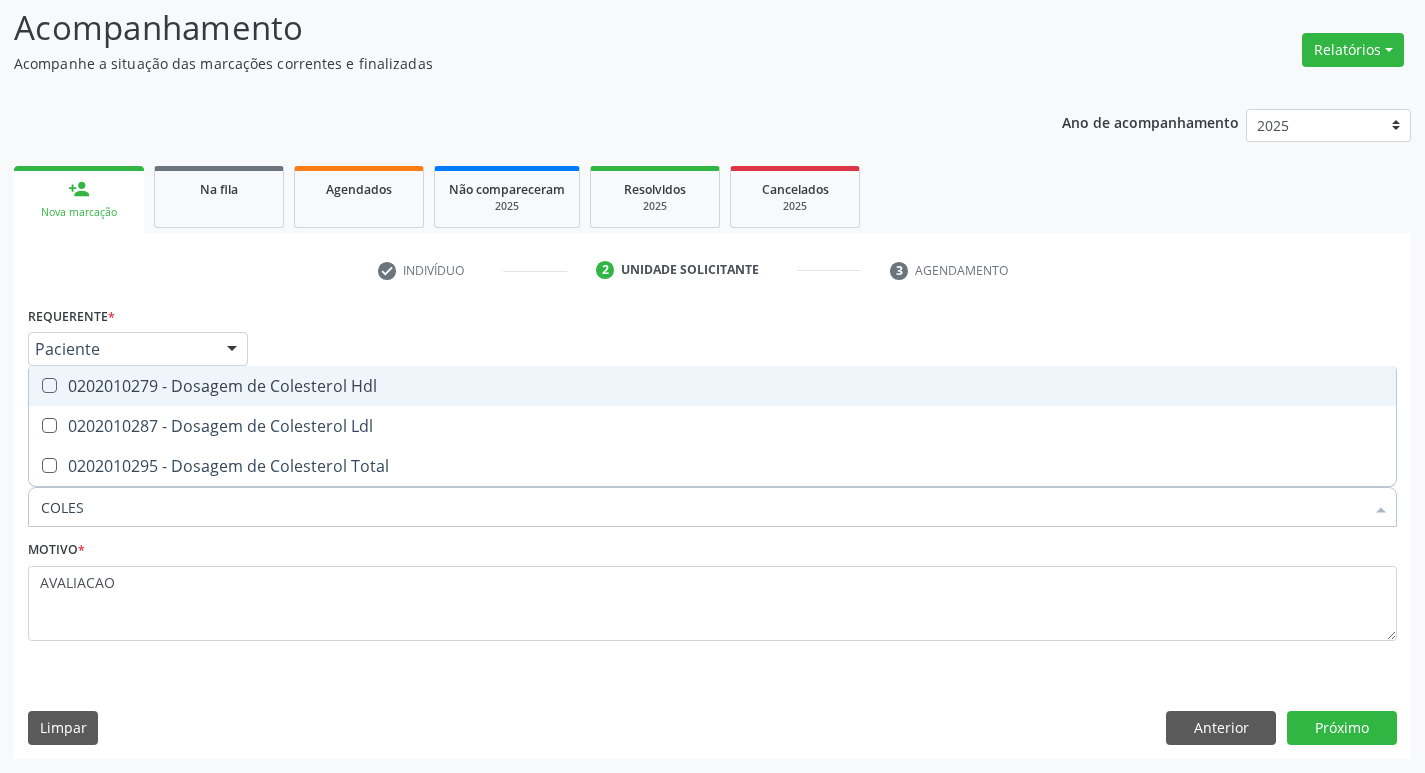 click on "0202010279 - Dosagem de Colesterol Hdl" at bounding box center (712, 386) 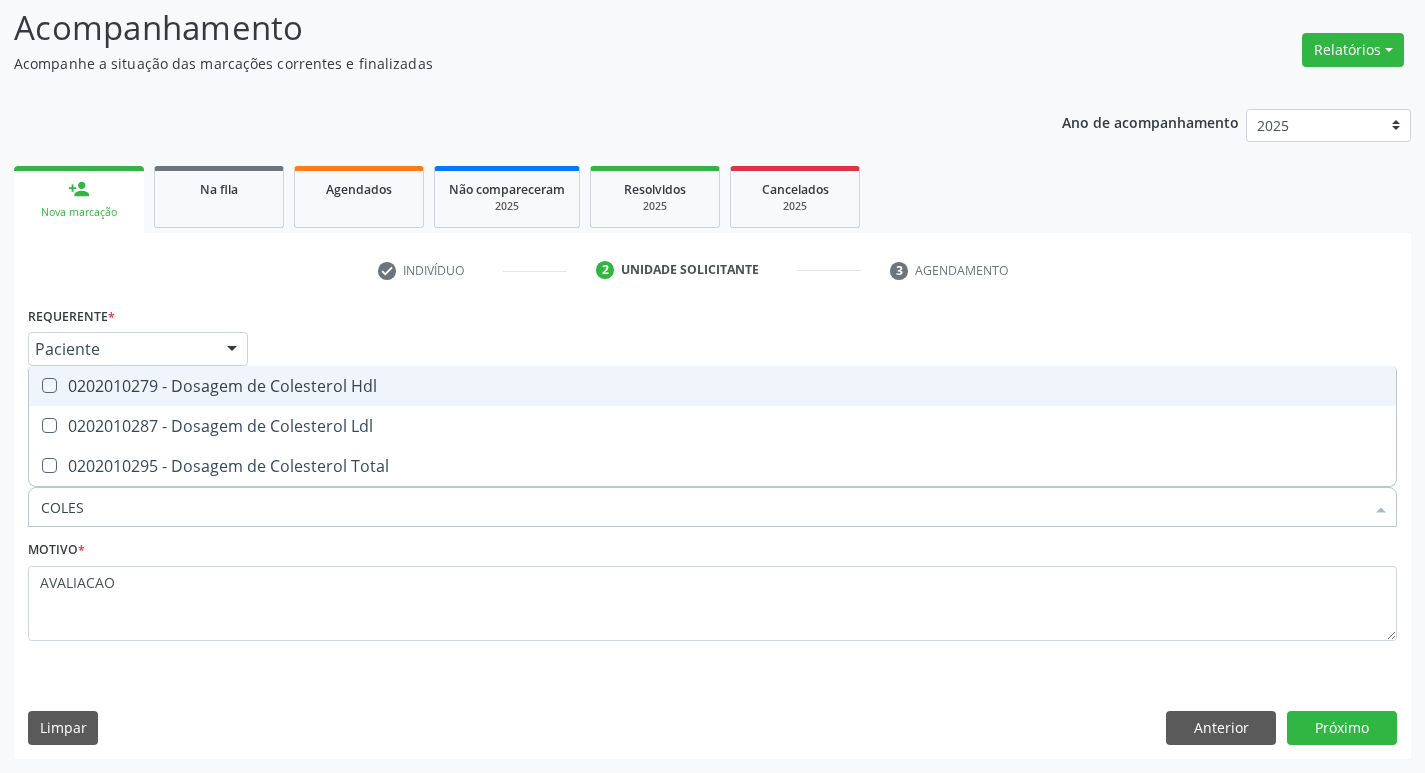 checkbox on "true" 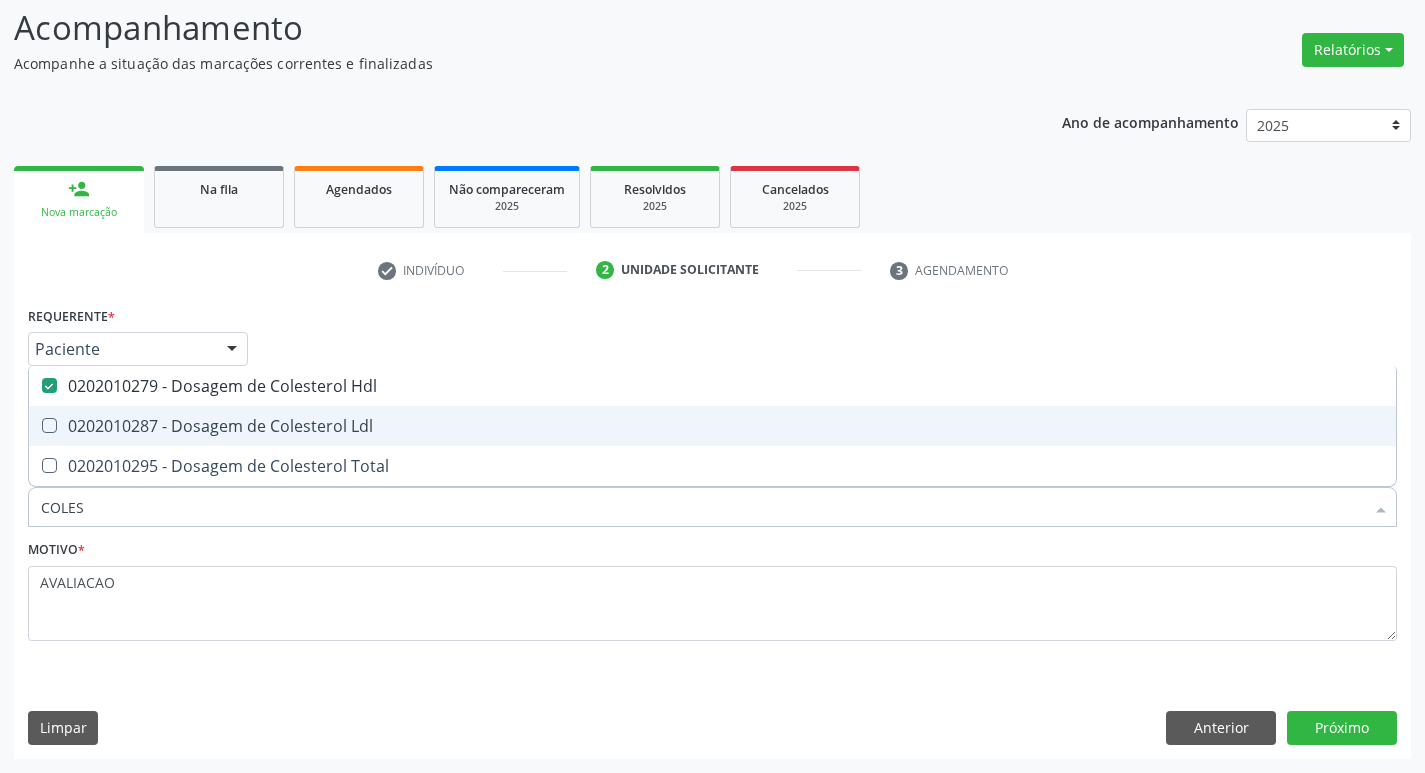 click on "0202010287 - Dosagem de Colesterol Ldl" at bounding box center (712, 426) 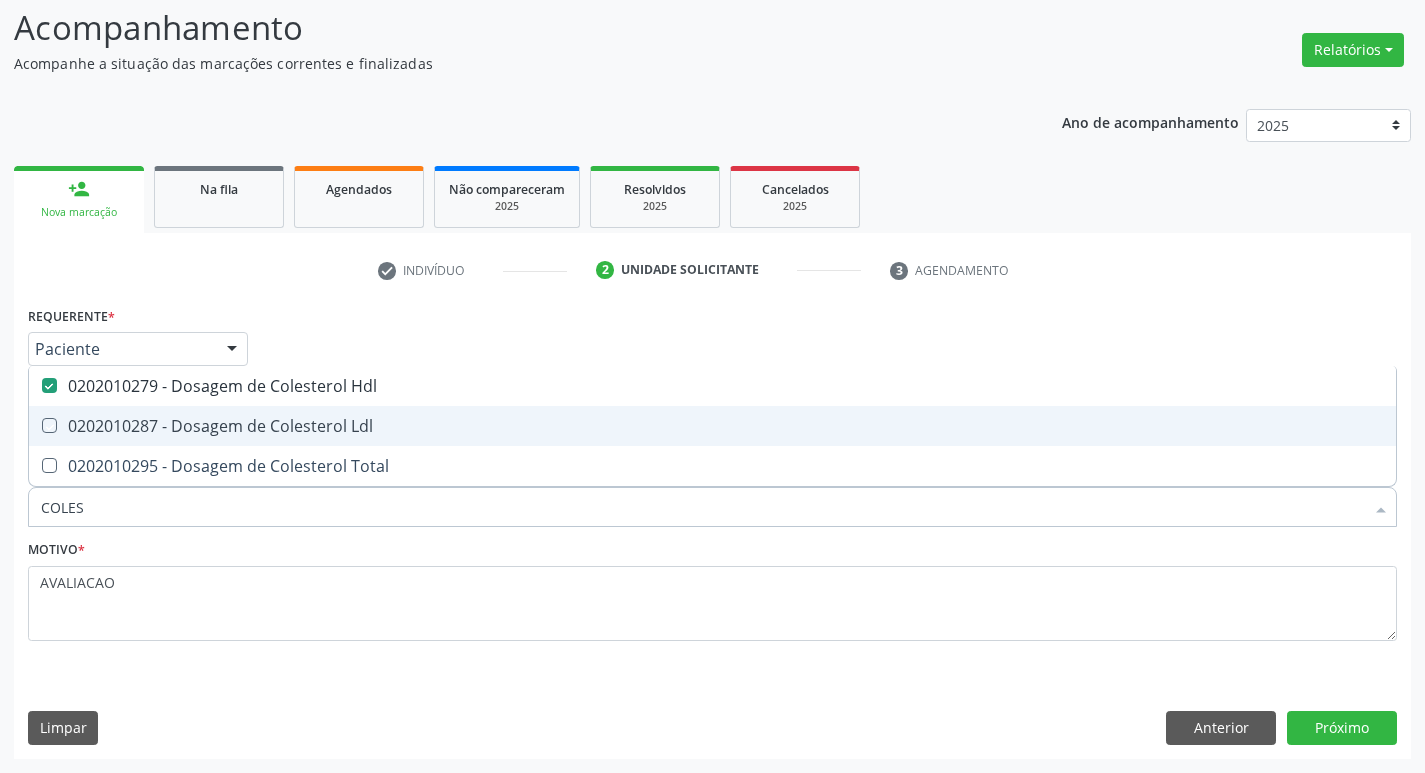 checkbox on "true" 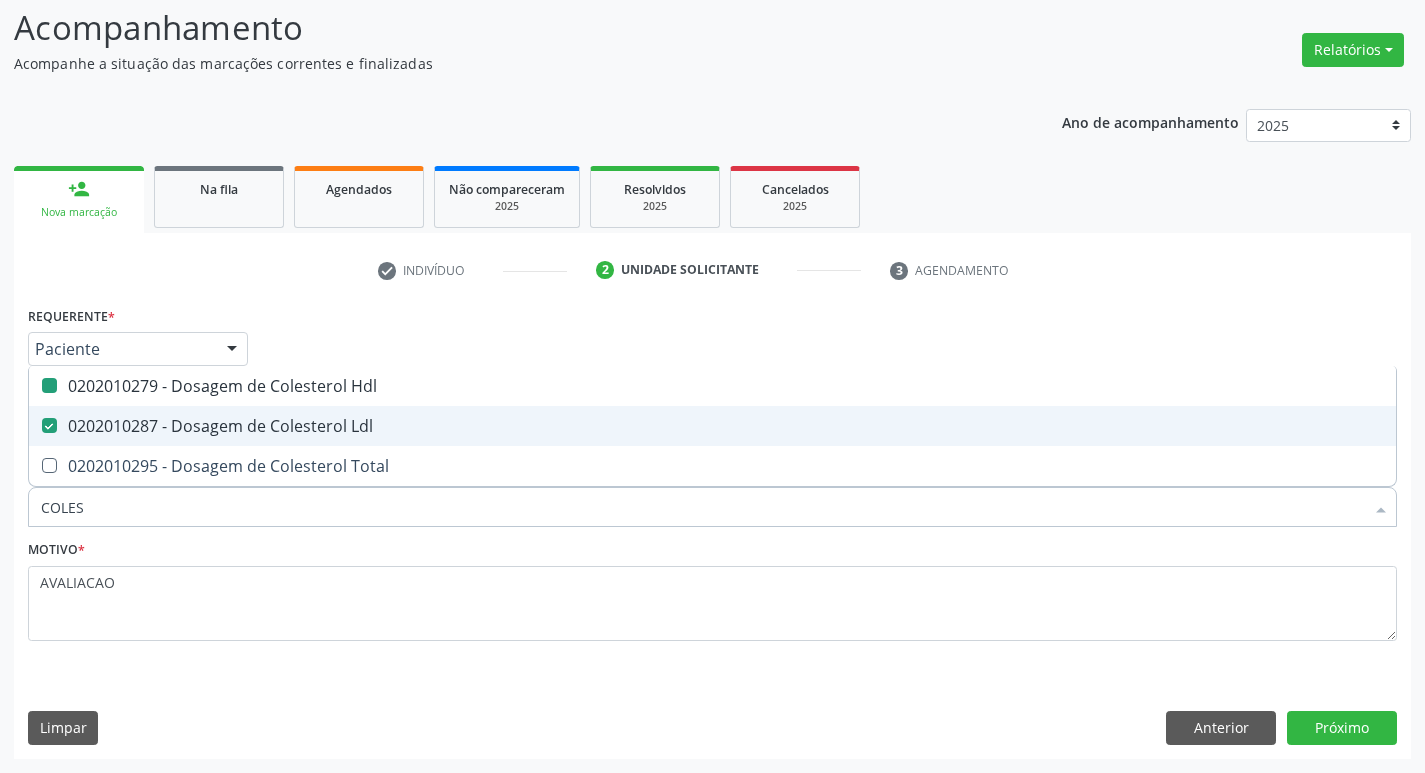 type on "COLE" 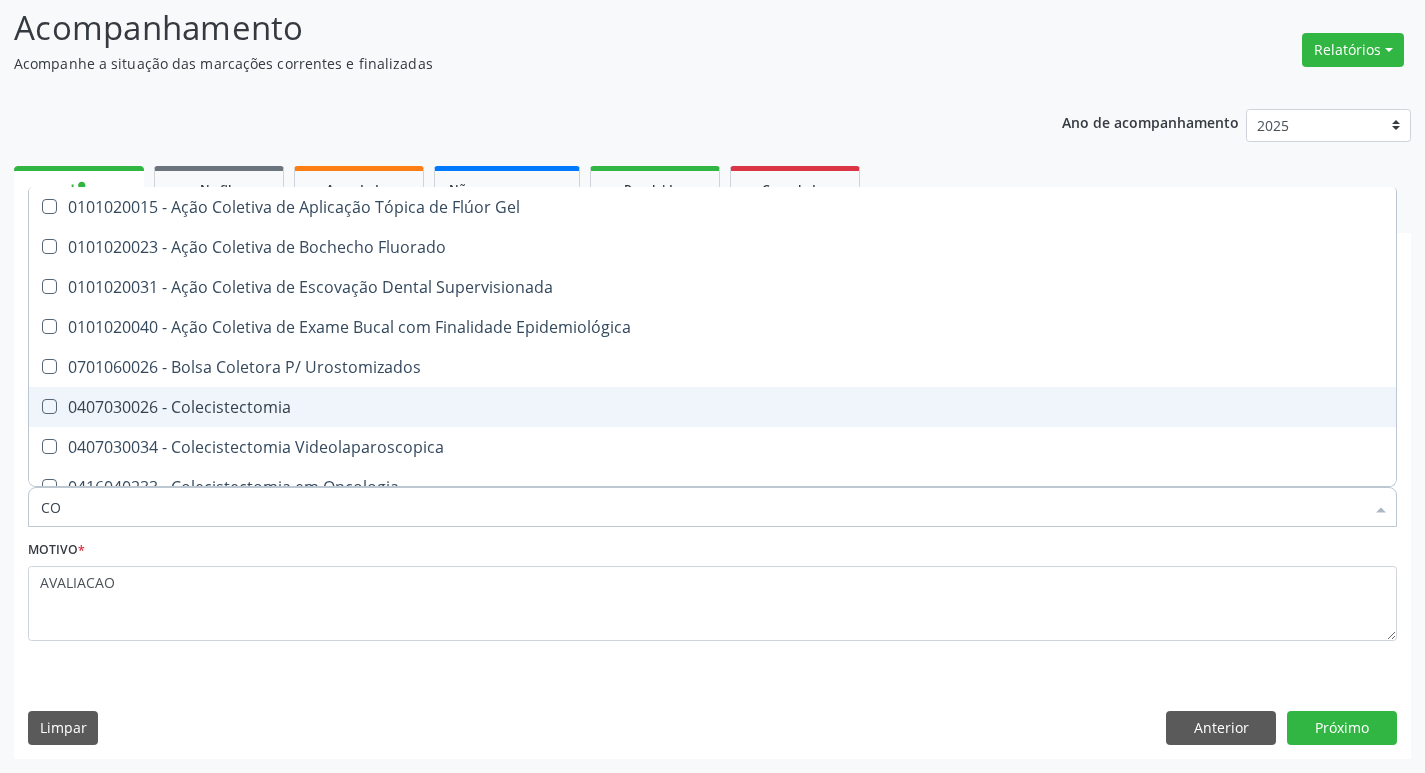 type on "C" 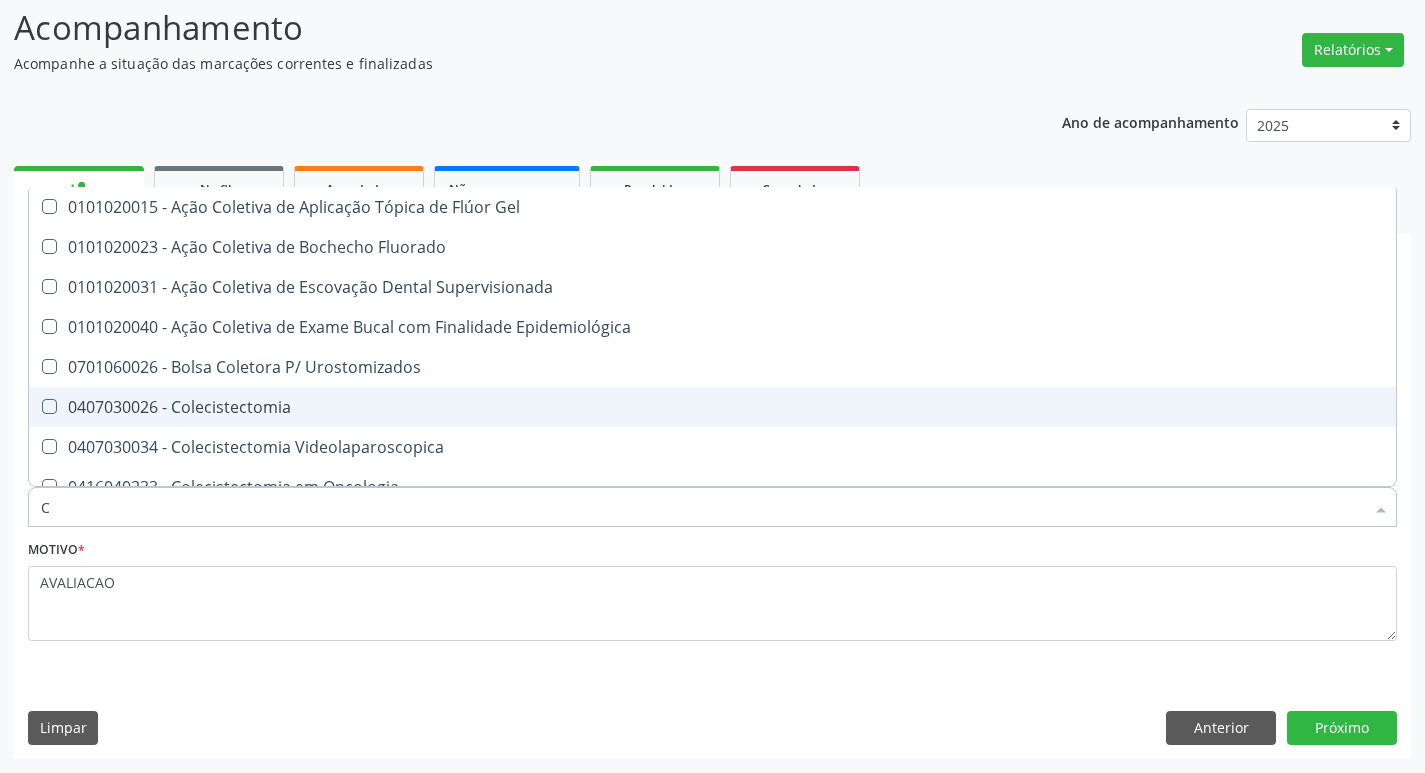 type 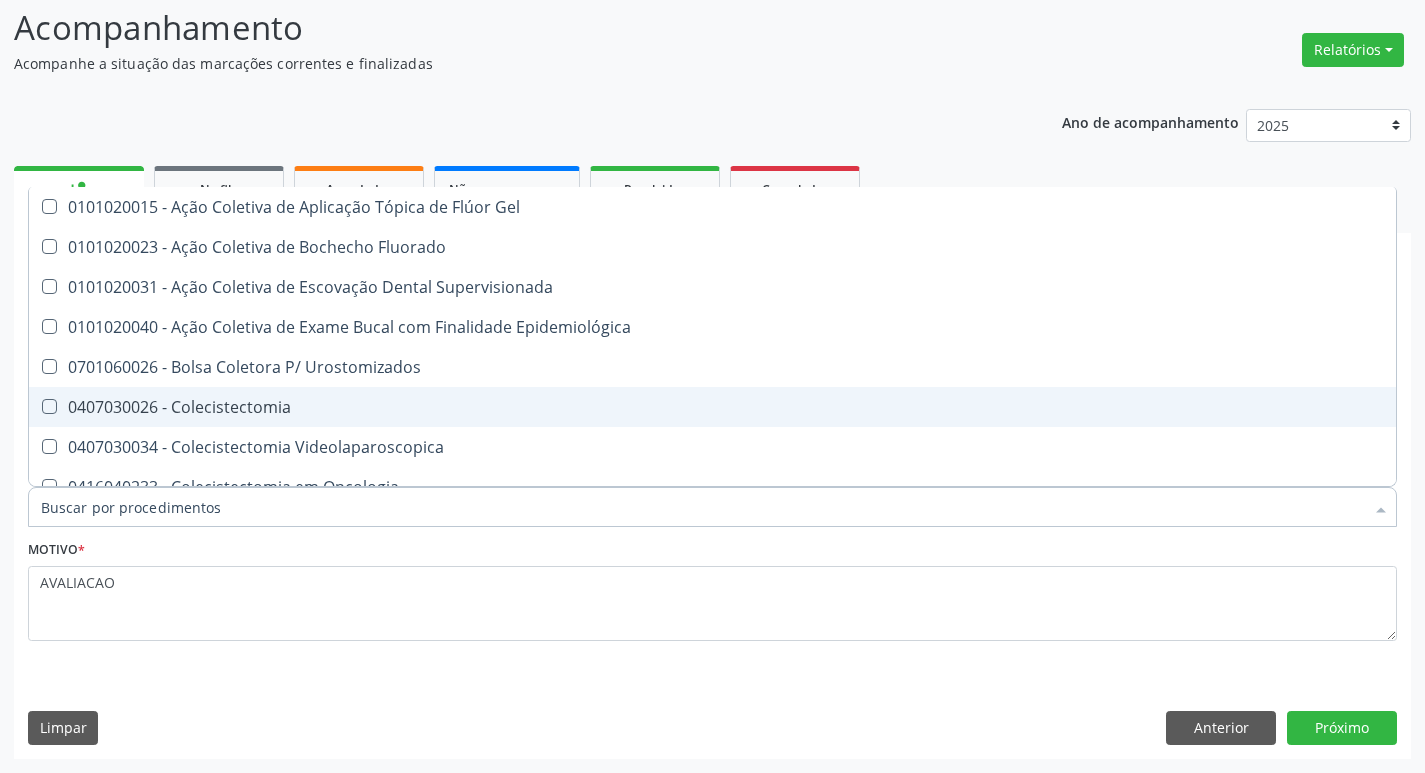checkbox on "false" 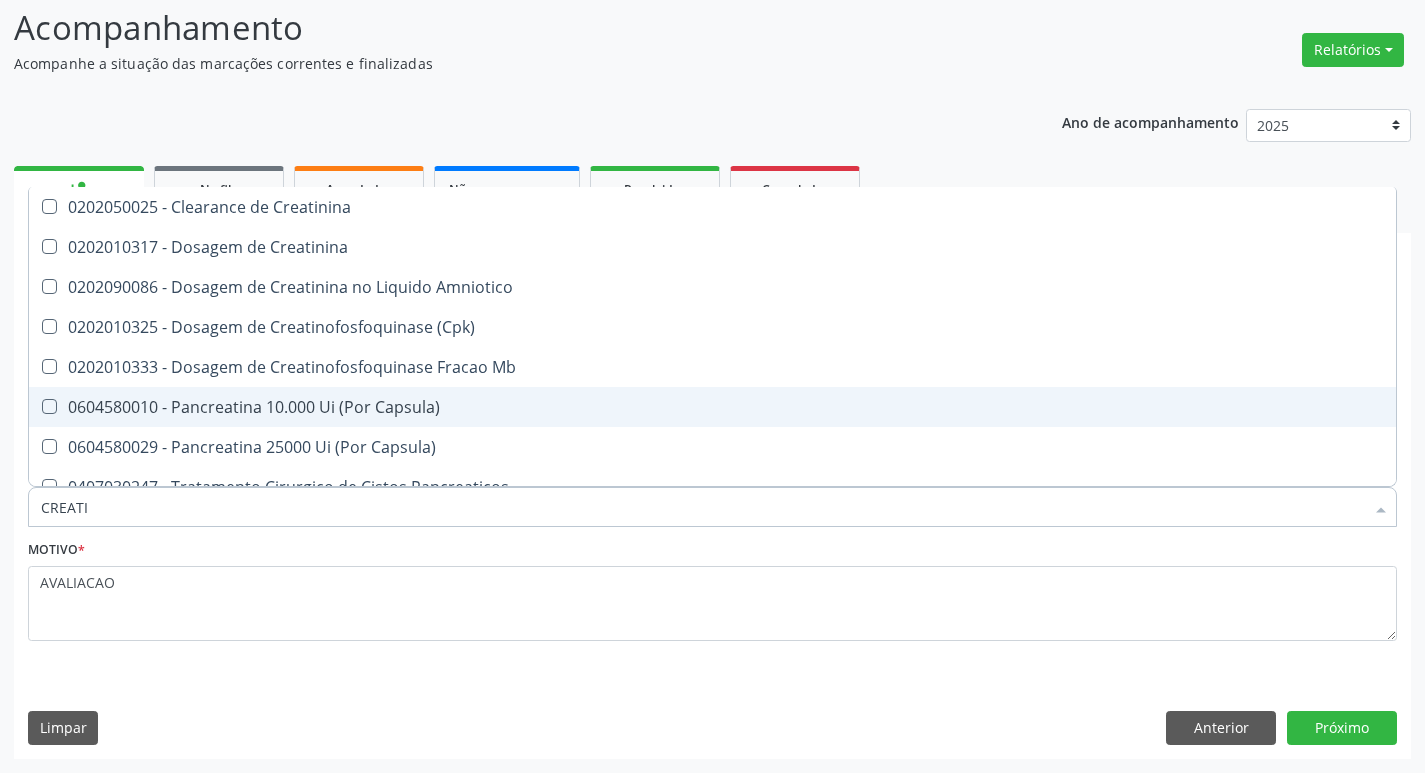 type on "CREATIN" 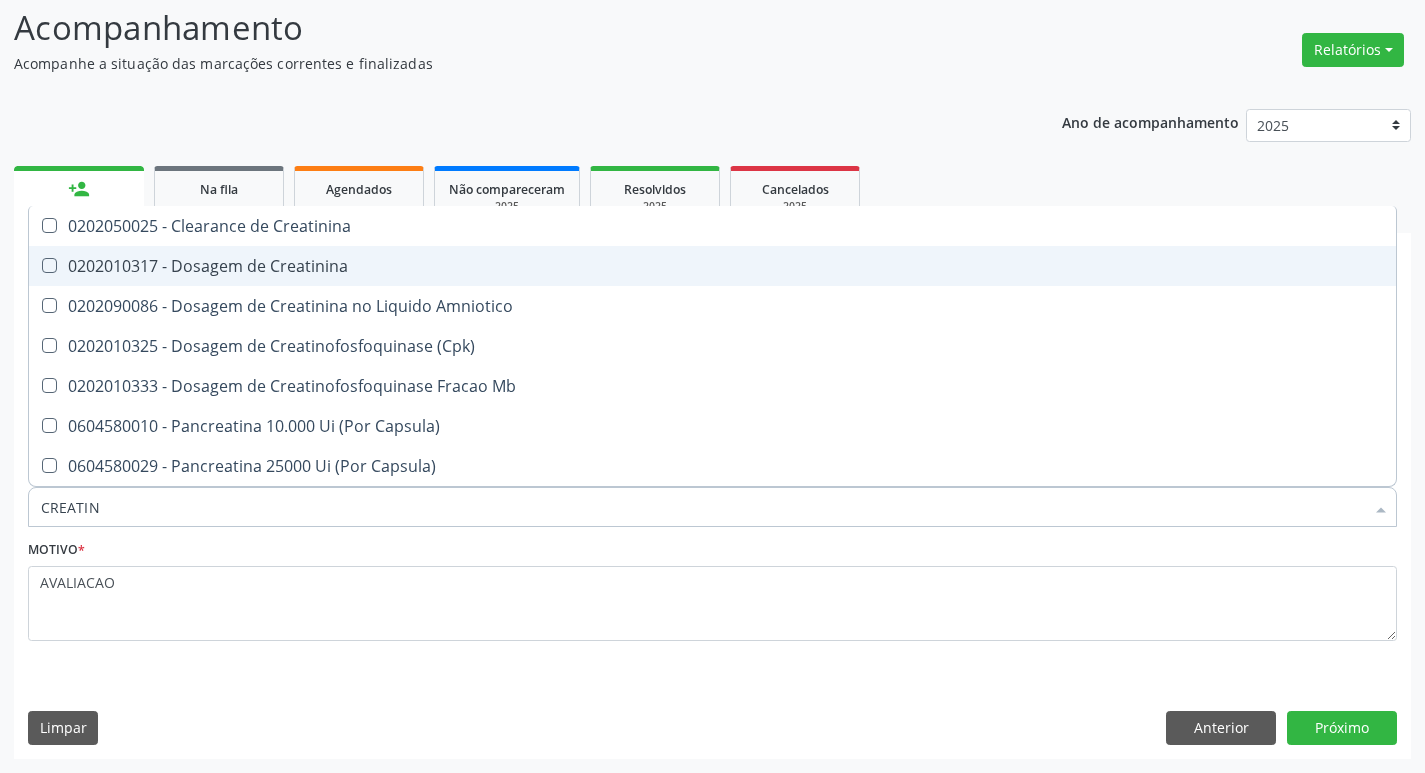 click on "0202010317 - Dosagem de Creatinina" at bounding box center (712, 266) 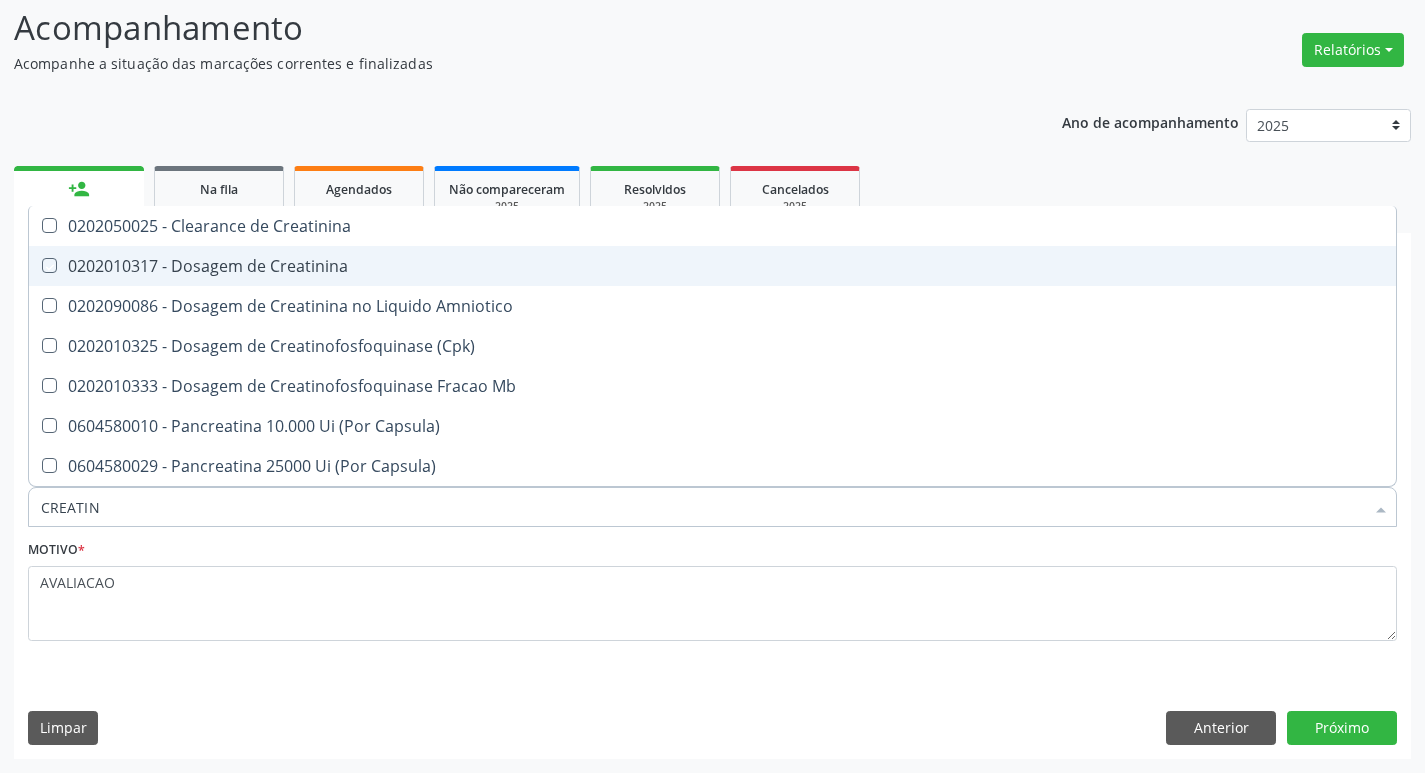 checkbox on "true" 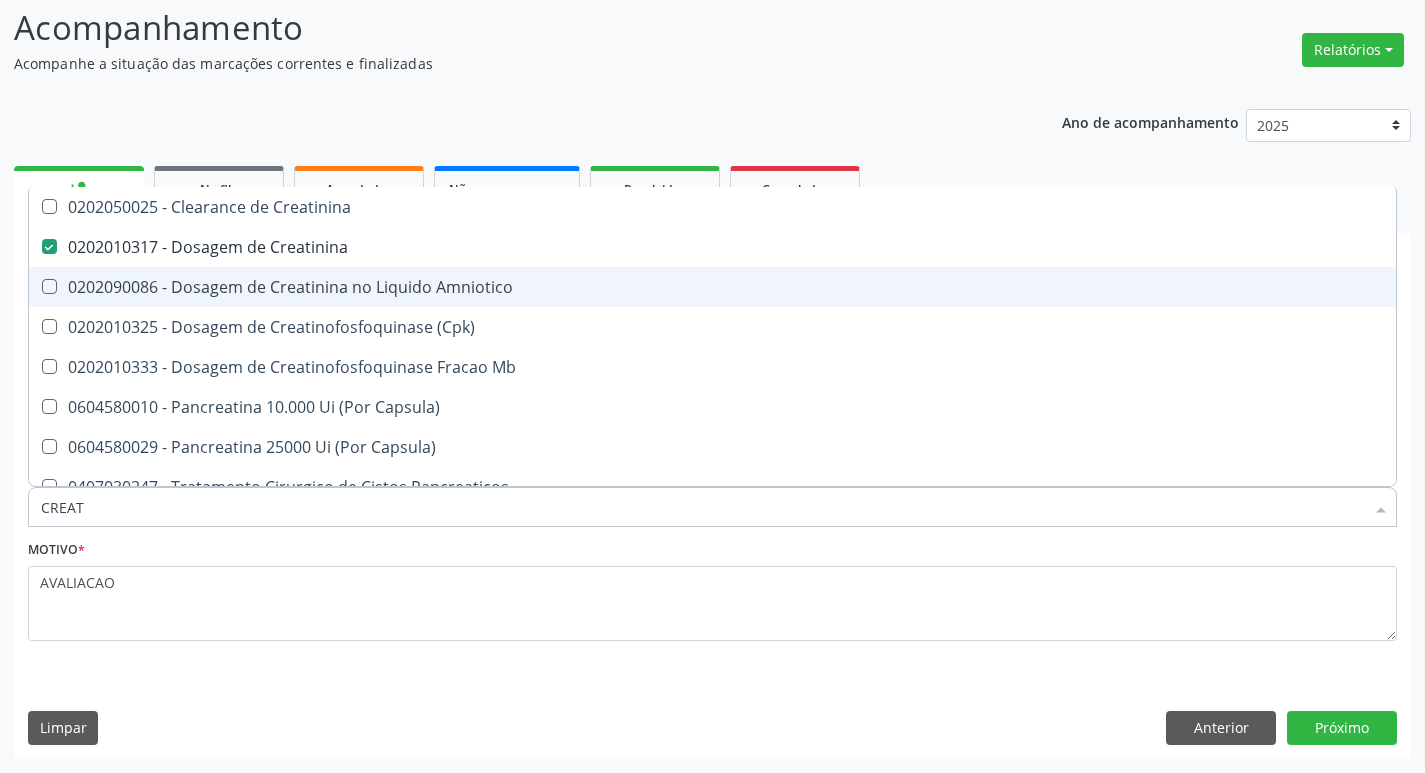 type on "CREA" 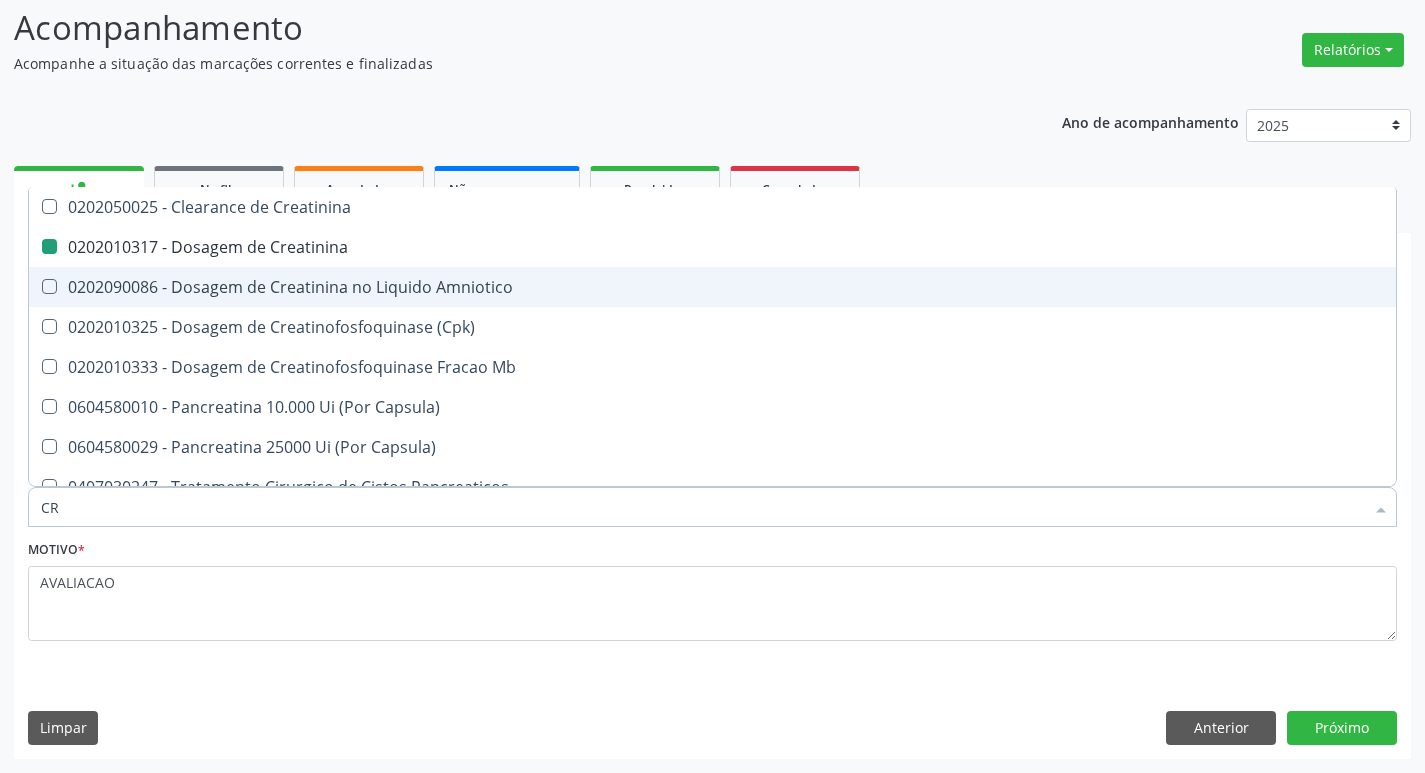 type on "C" 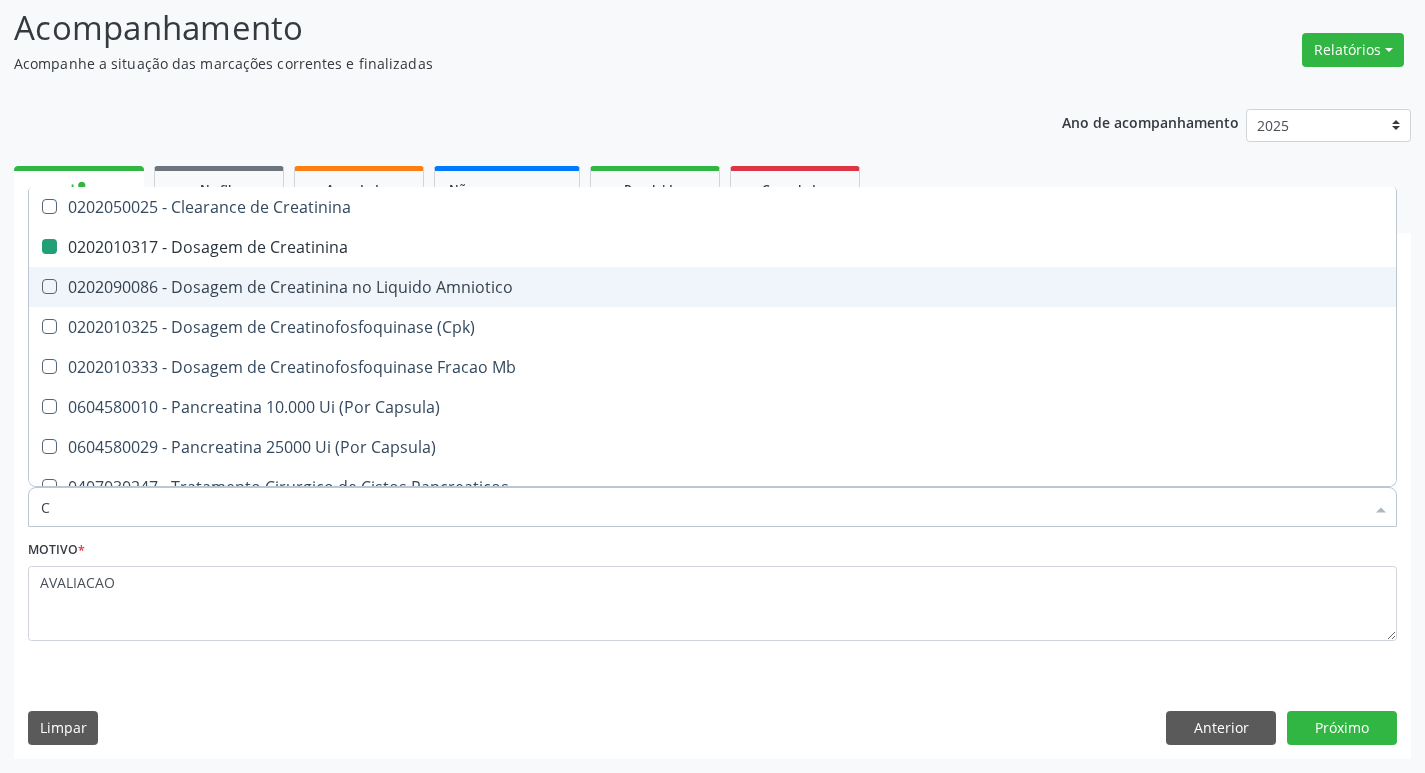 type 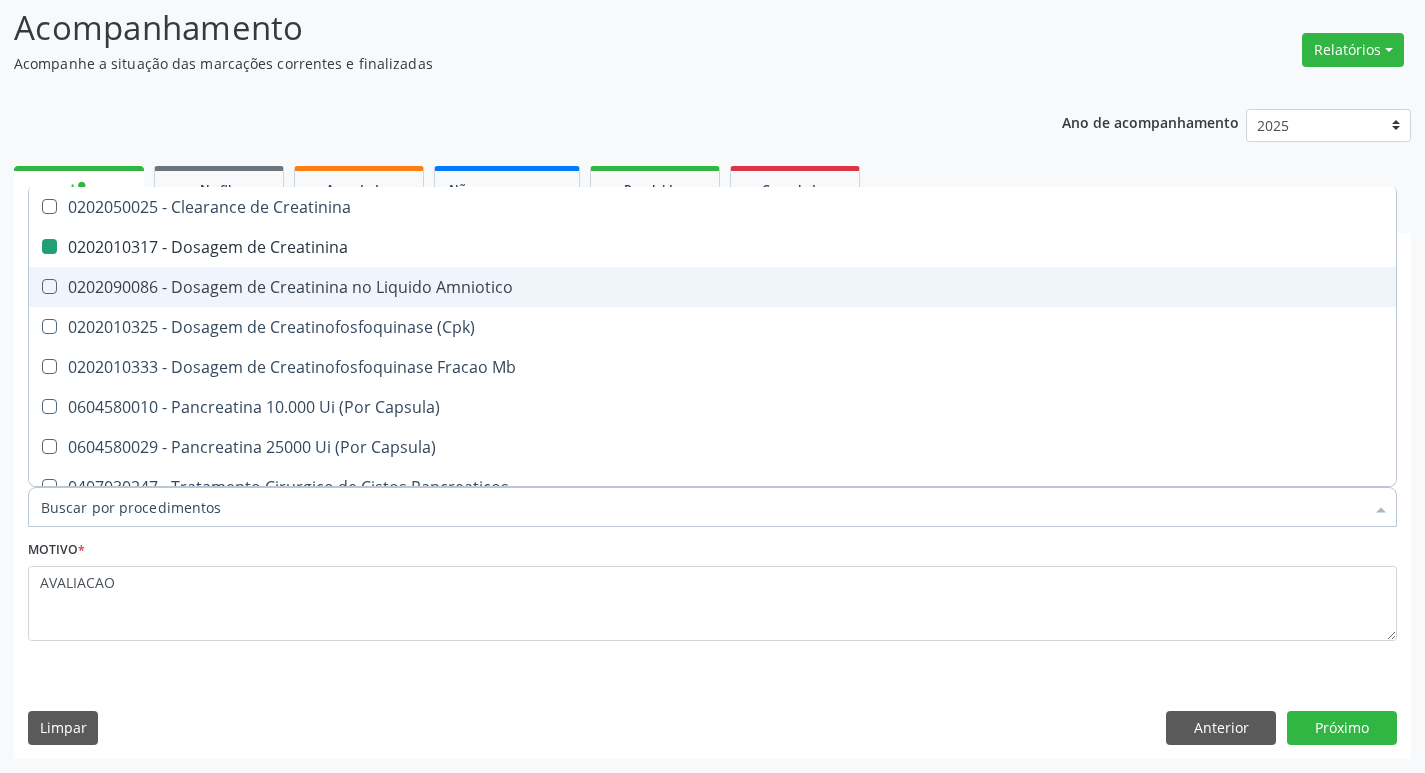 checkbox on "false" 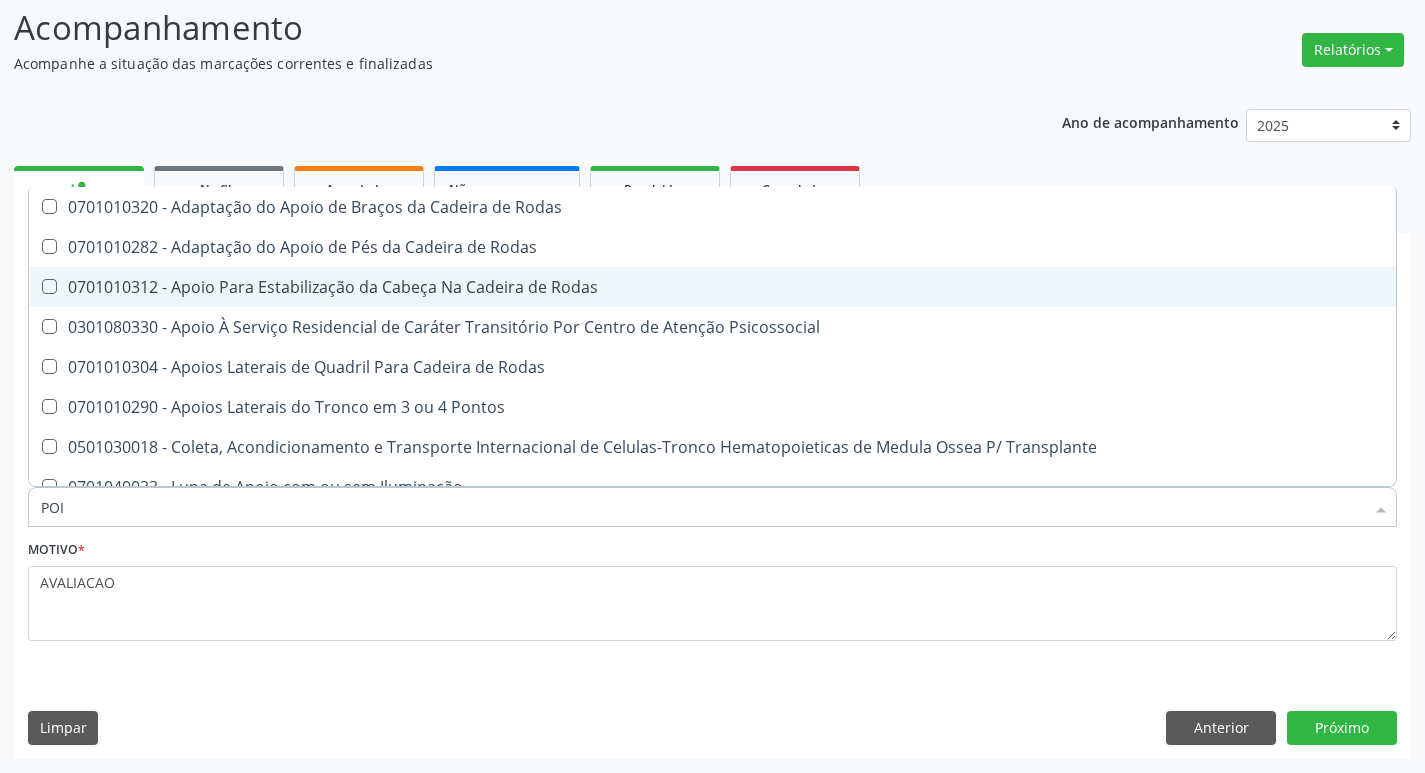 type on "PO" 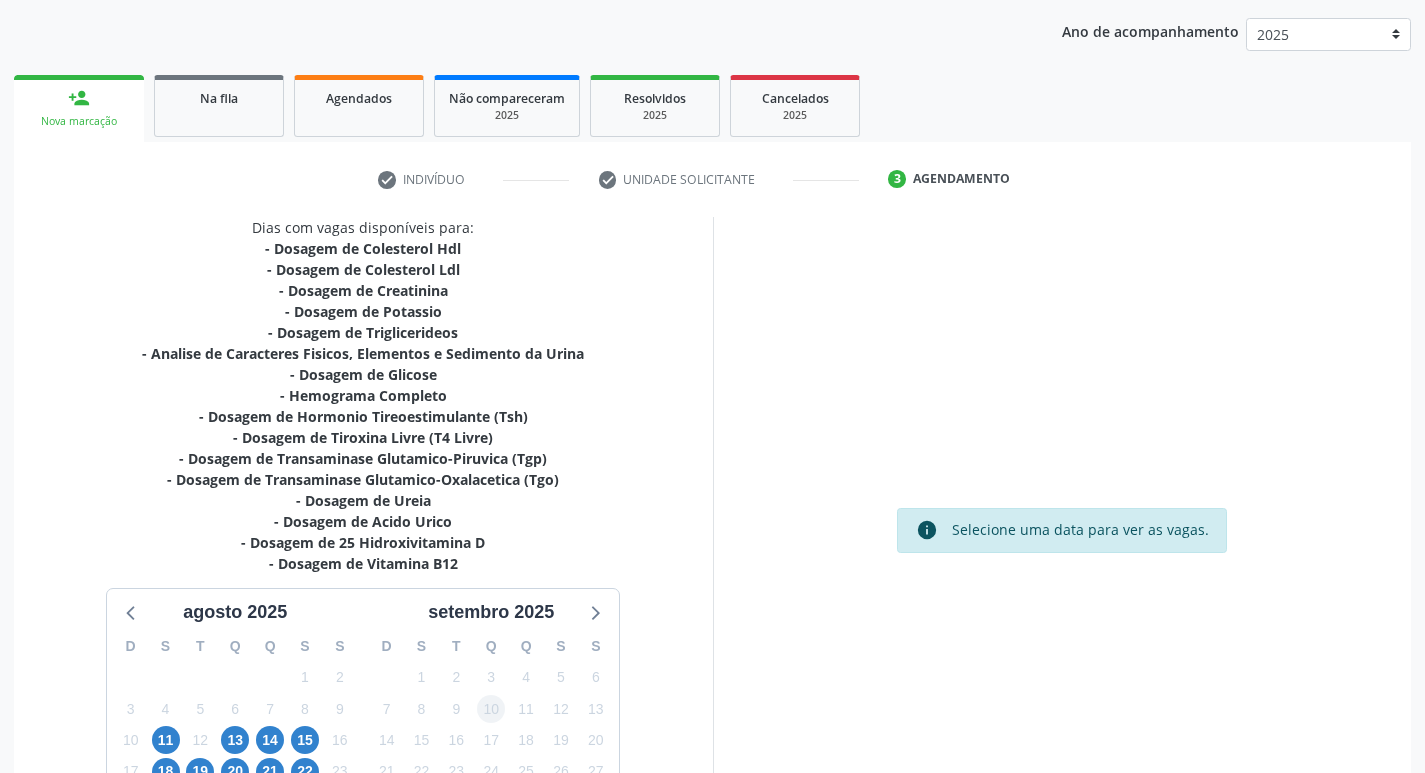scroll, scrollTop: 412, scrollLeft: 0, axis: vertical 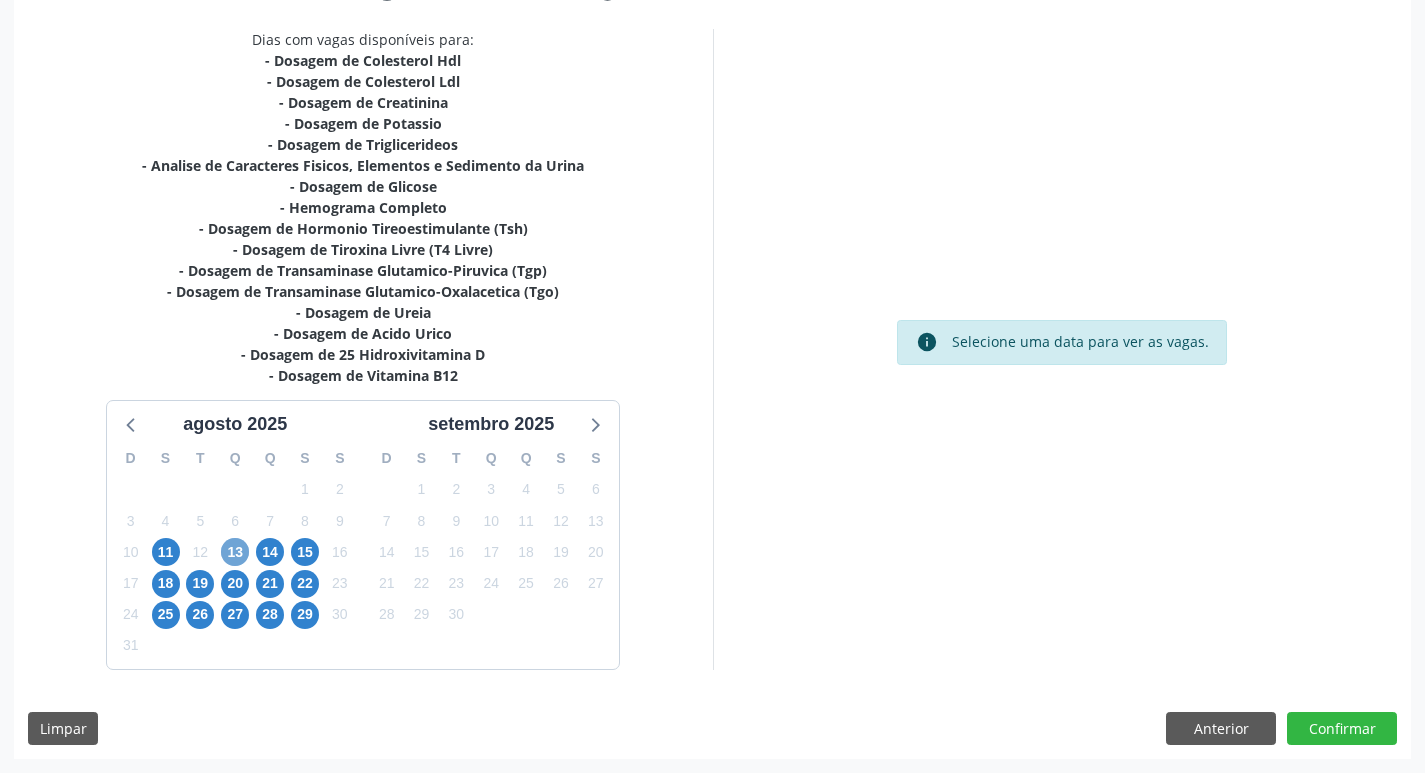 click on "13" at bounding box center (235, 552) 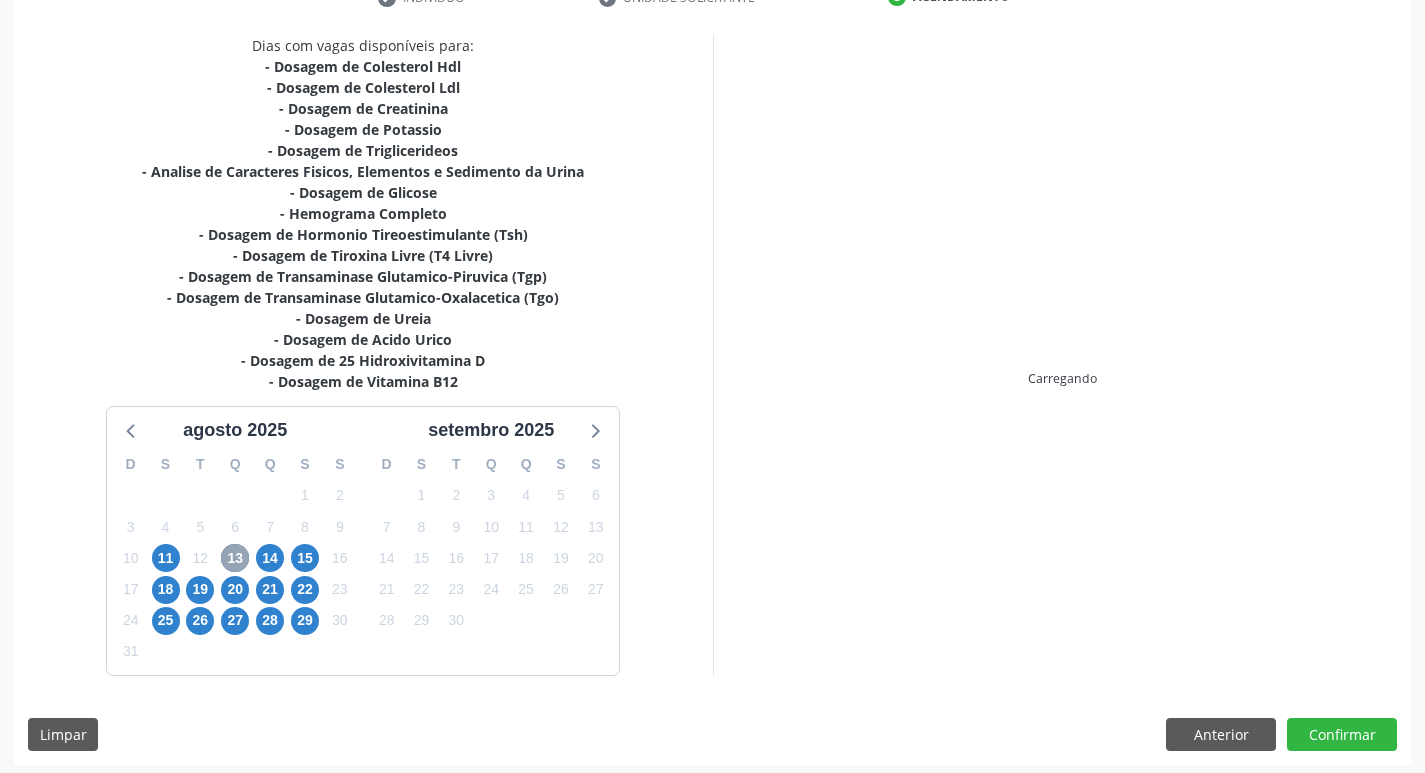 scroll, scrollTop: 412, scrollLeft: 0, axis: vertical 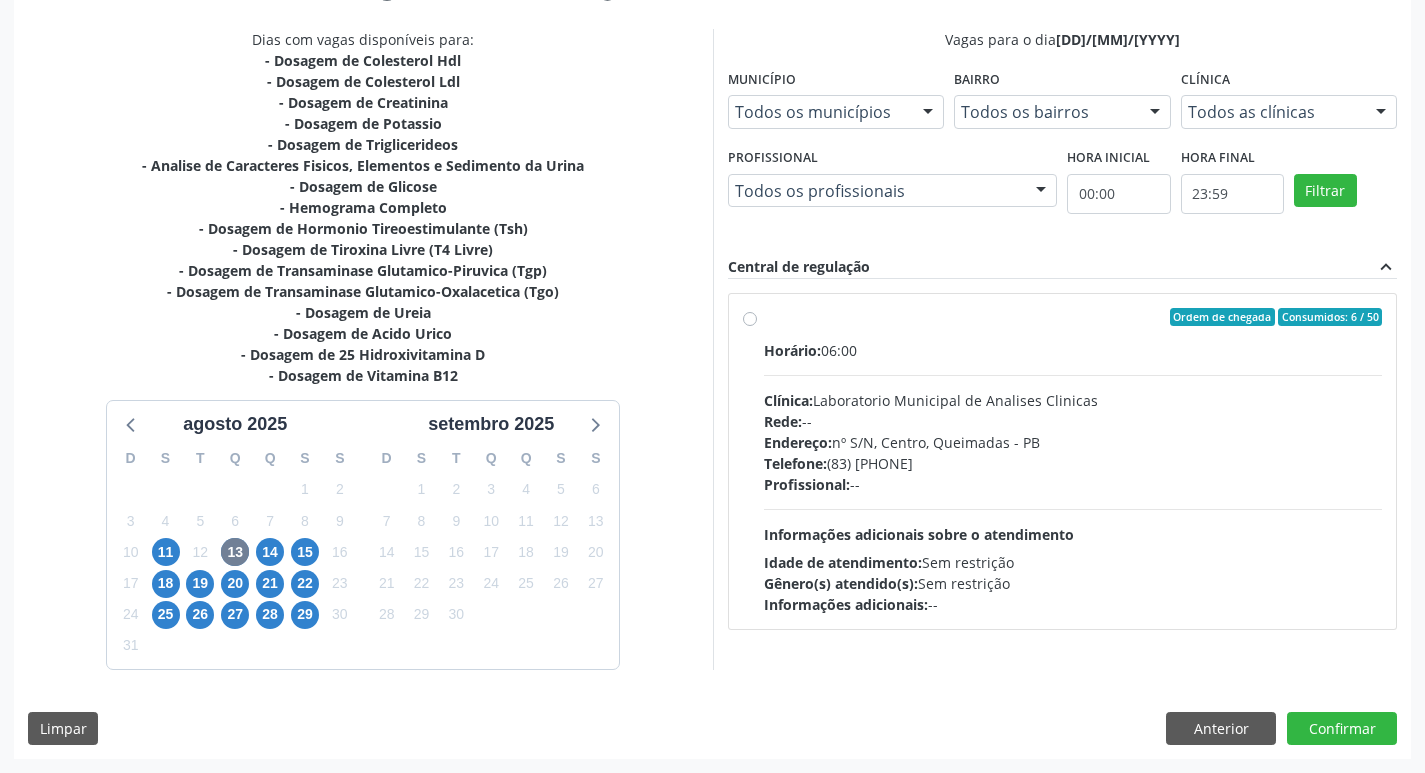 click on "Rede:
--" at bounding box center (1073, 421) 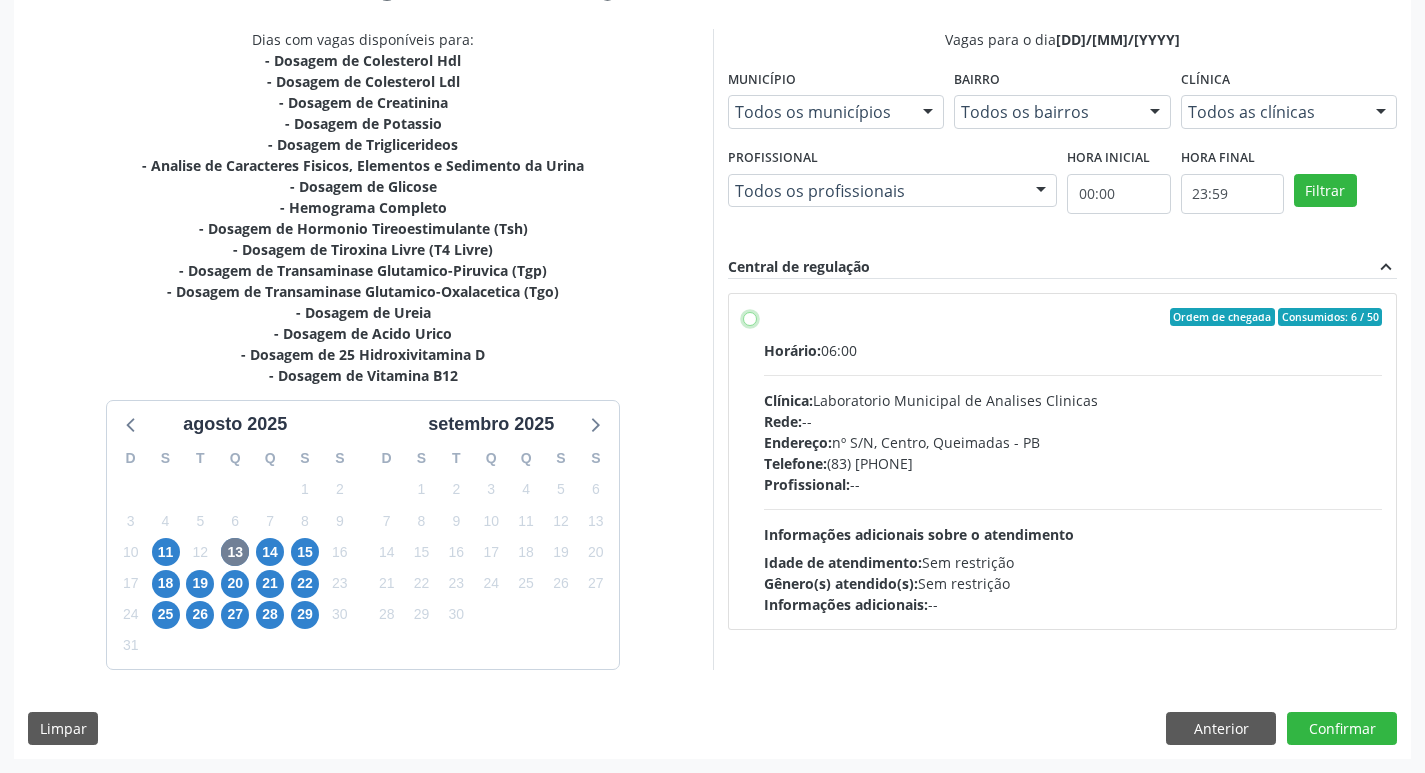 click on "Ordem de chegada
Consumidos: 6 / 50
Horário:   06:00
Clínica:  Laboratorio Municipal de Analises Clinicas
Rede:
--
Endereço:   nº S/N, Centro, Queimadas - PB
Telefone:   (83) [PHONE]
Profissional:
--
Informações adicionais sobre o atendimento
Idade de atendimento:
Sem restrição
Gênero(s) atendido(s):
Sem restrição
Informações adicionais:
--" at bounding box center [750, 317] 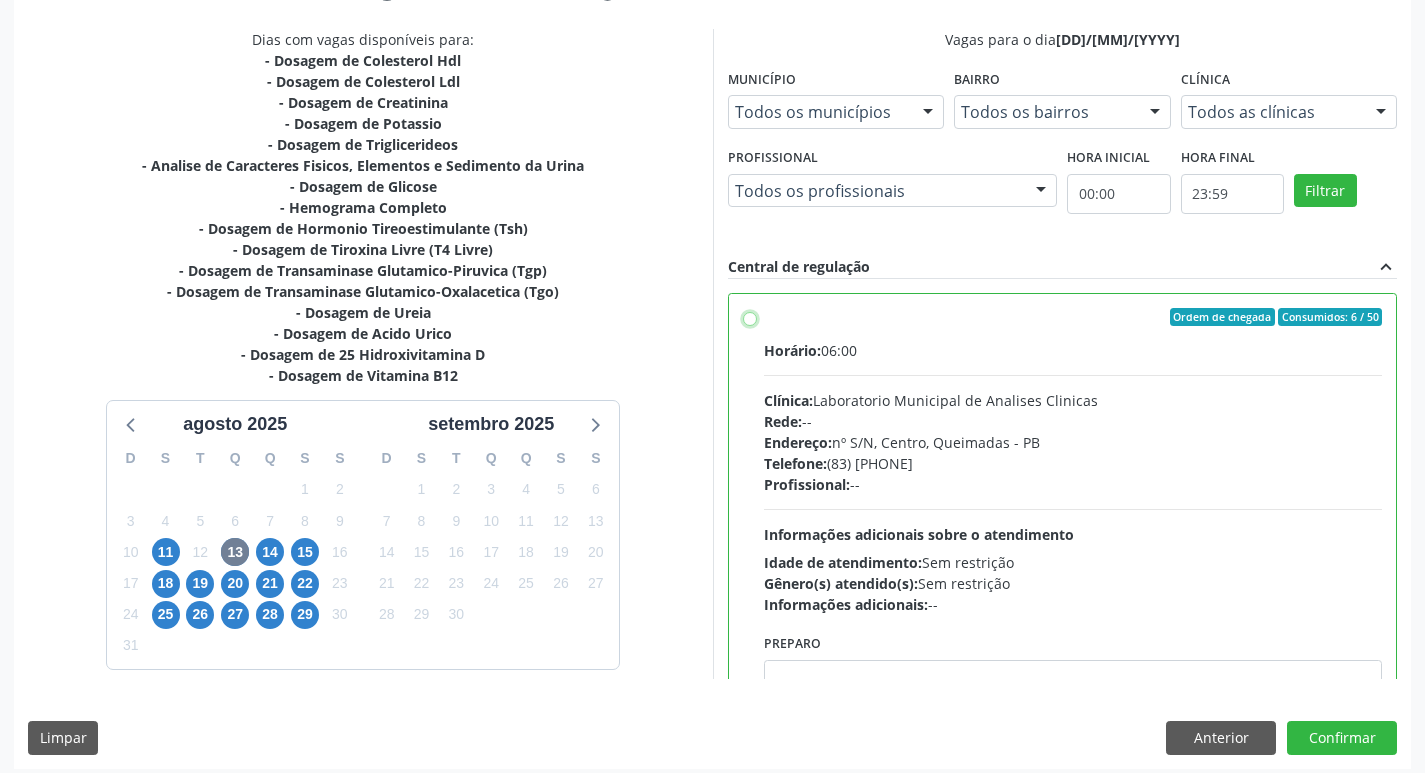 radio on "true" 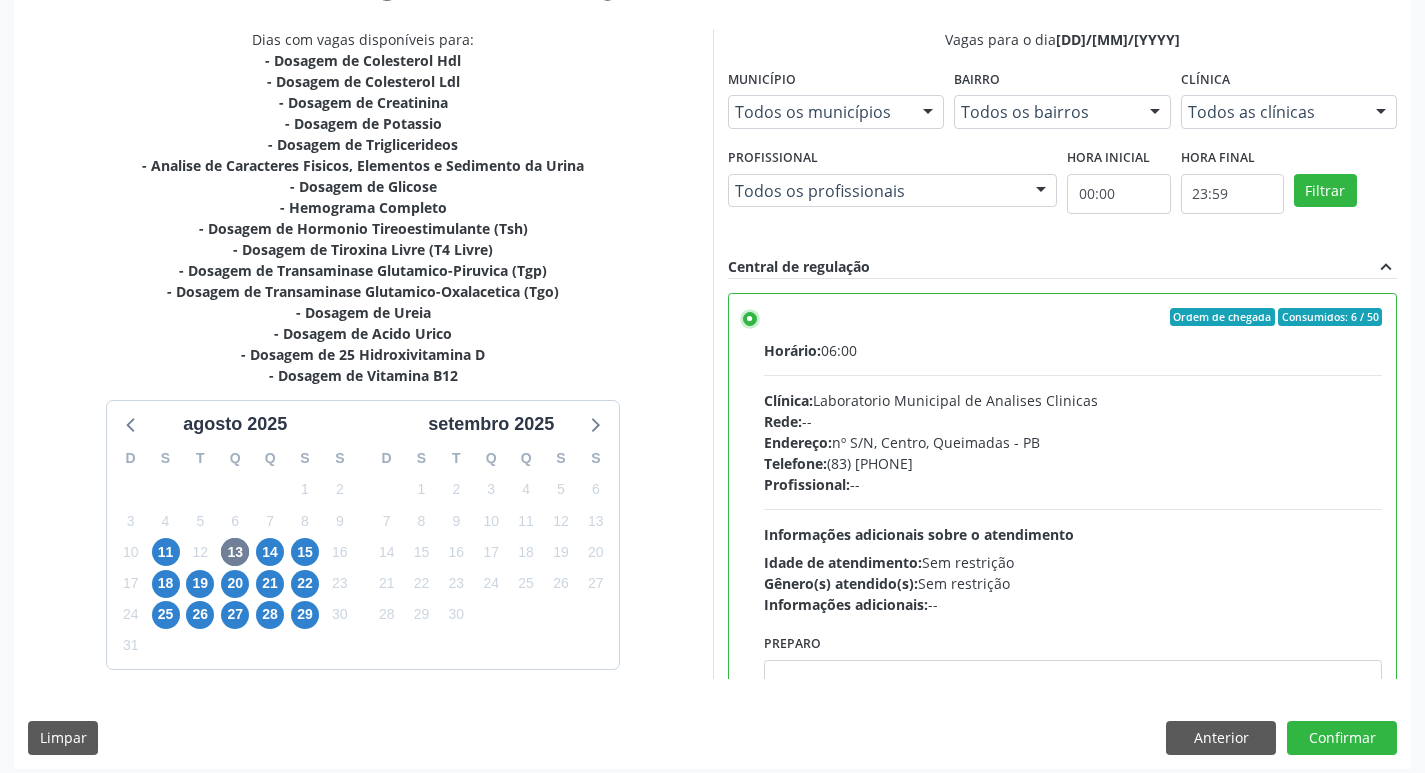 scroll, scrollTop: 99, scrollLeft: 0, axis: vertical 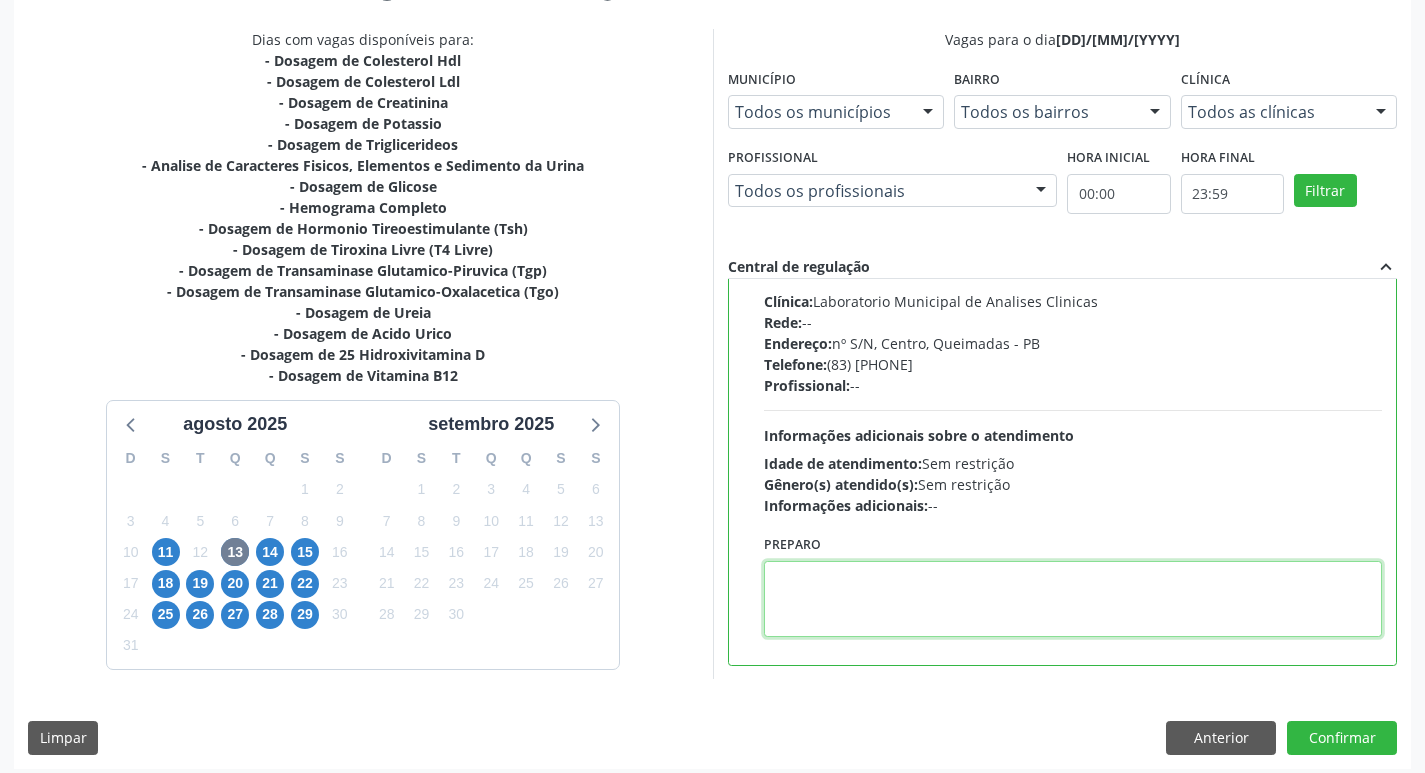 click at bounding box center (1073, 599) 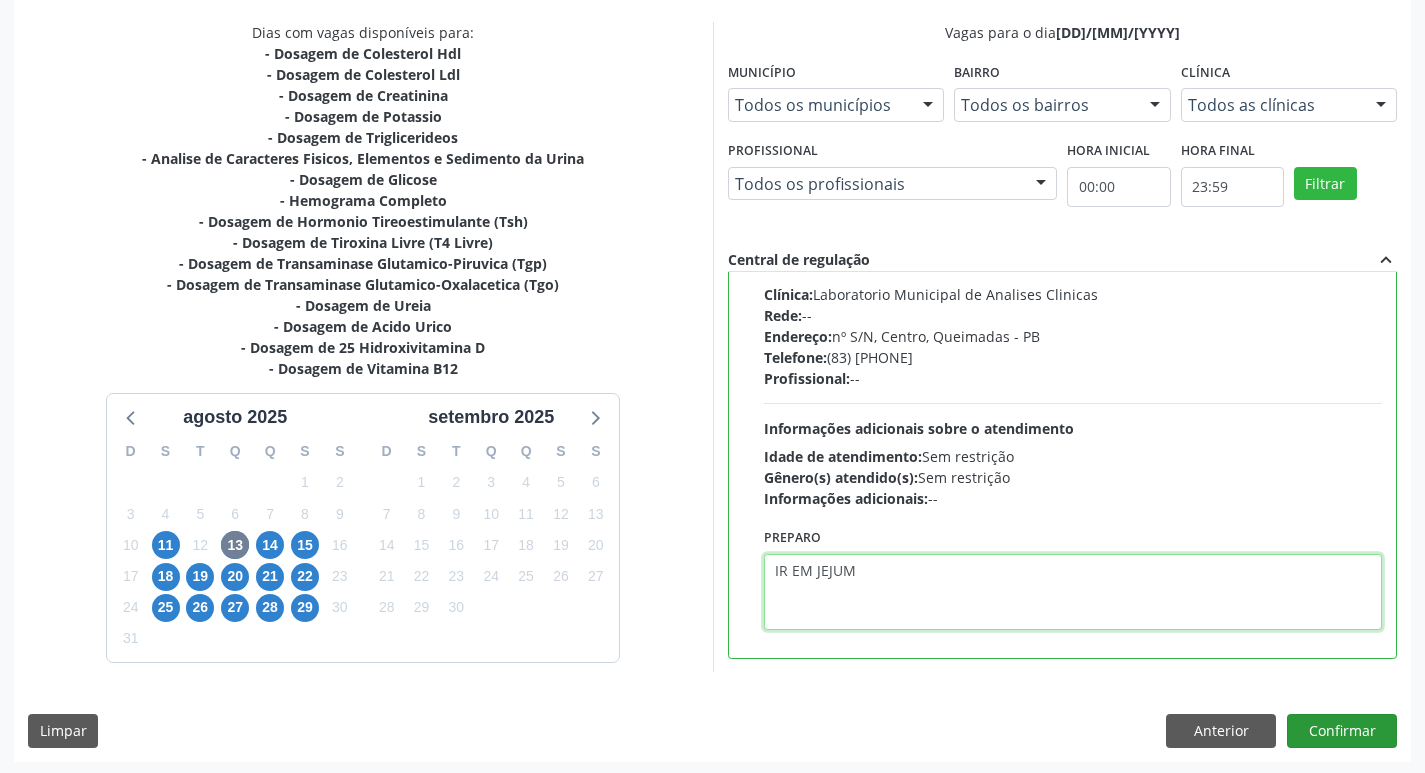scroll, scrollTop: 422, scrollLeft: 0, axis: vertical 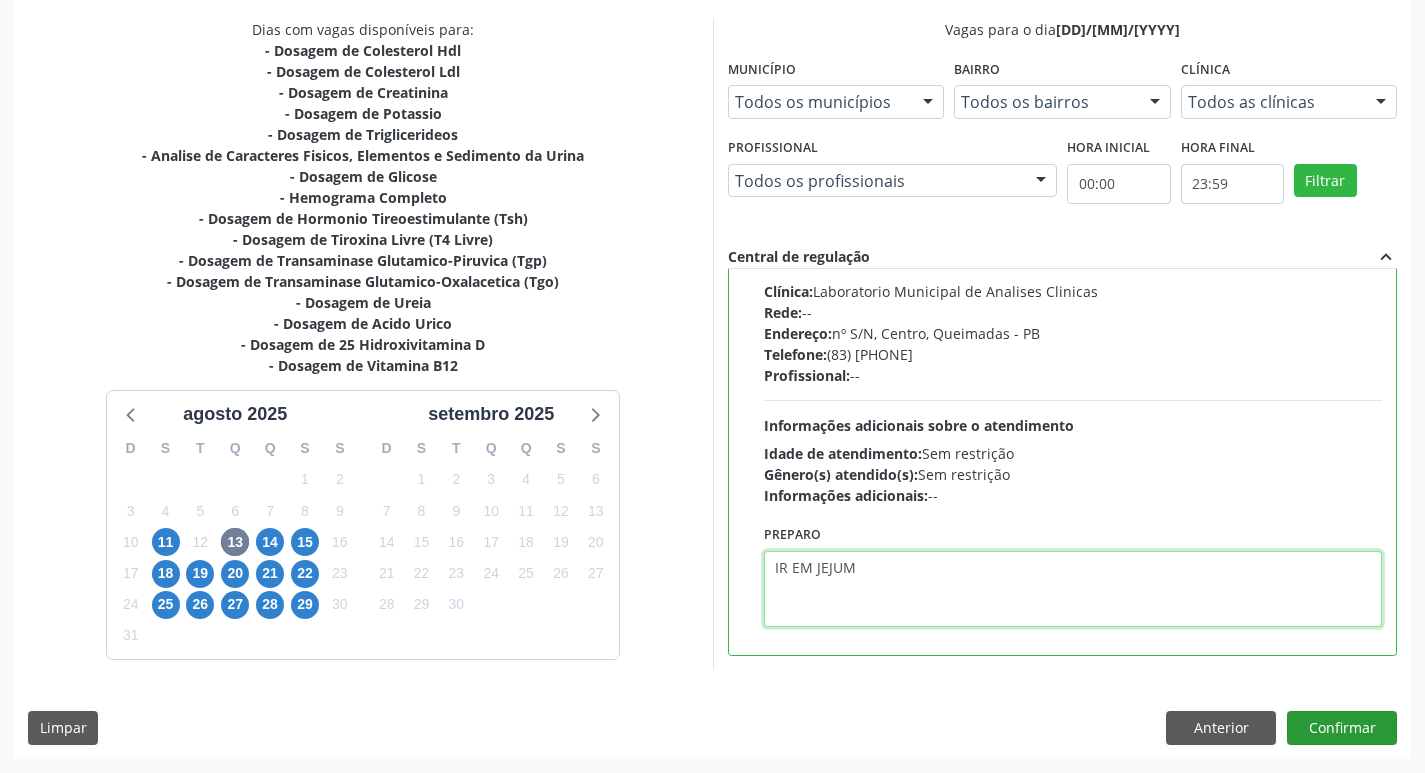 type on "IR EM JEJUM" 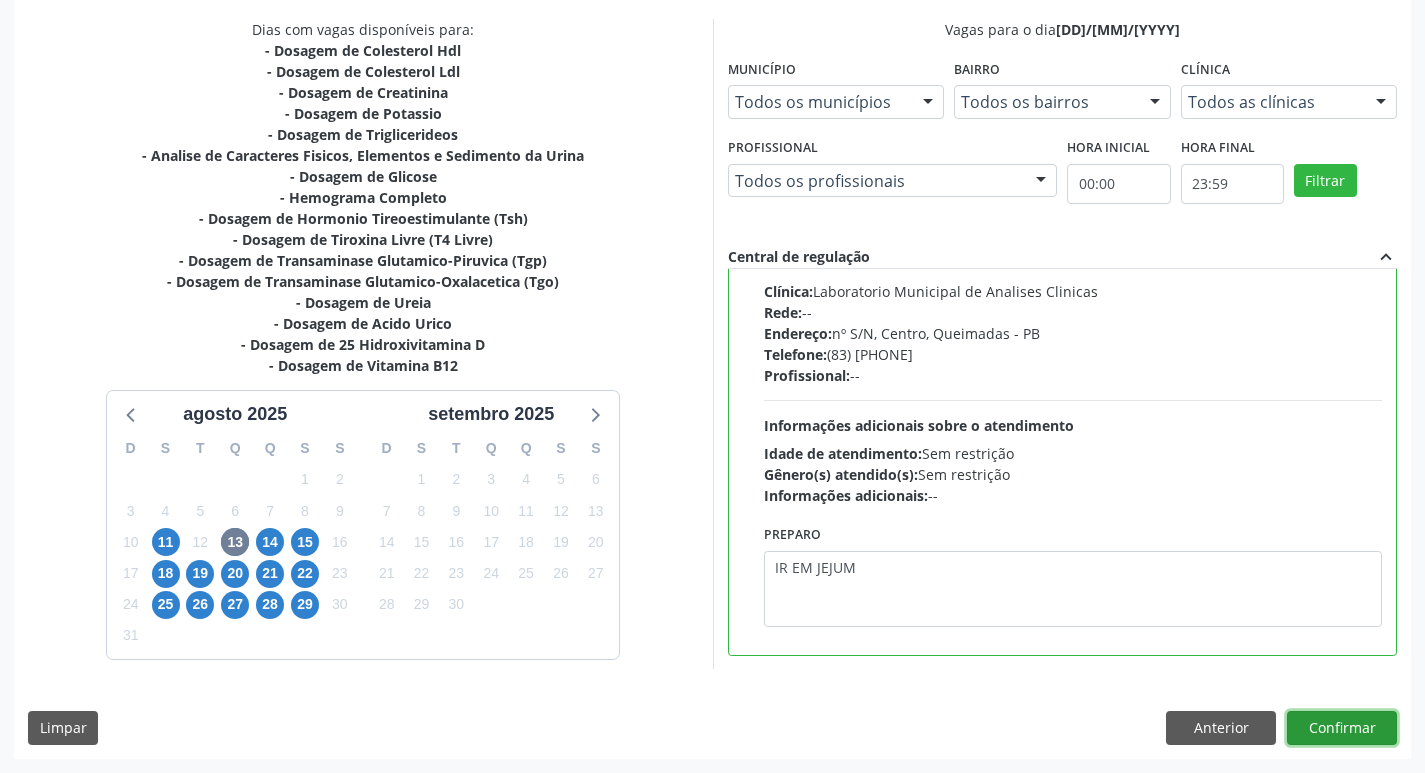 click on "Confirmar" at bounding box center [1342, 728] 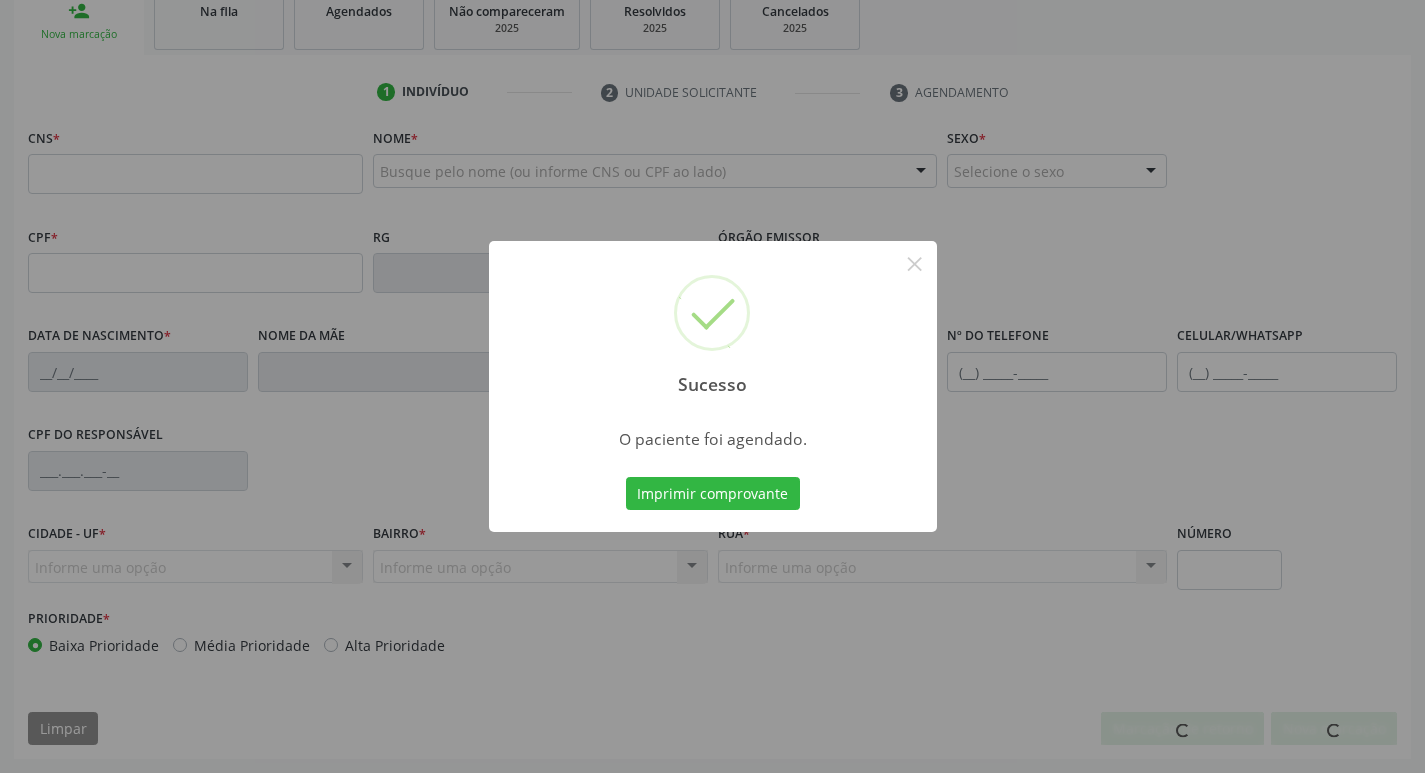 scroll, scrollTop: 0, scrollLeft: 0, axis: both 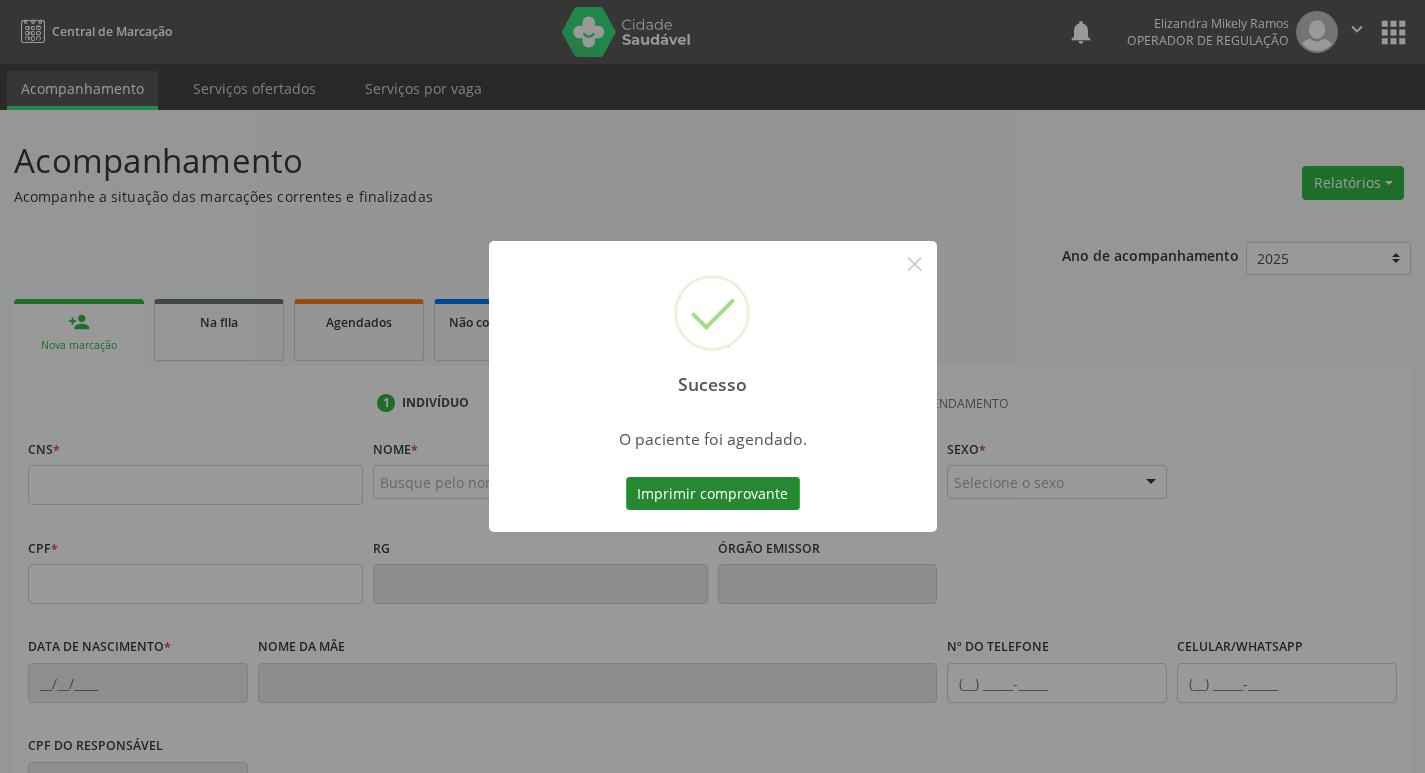 click on "Imprimir comprovante" at bounding box center [713, 494] 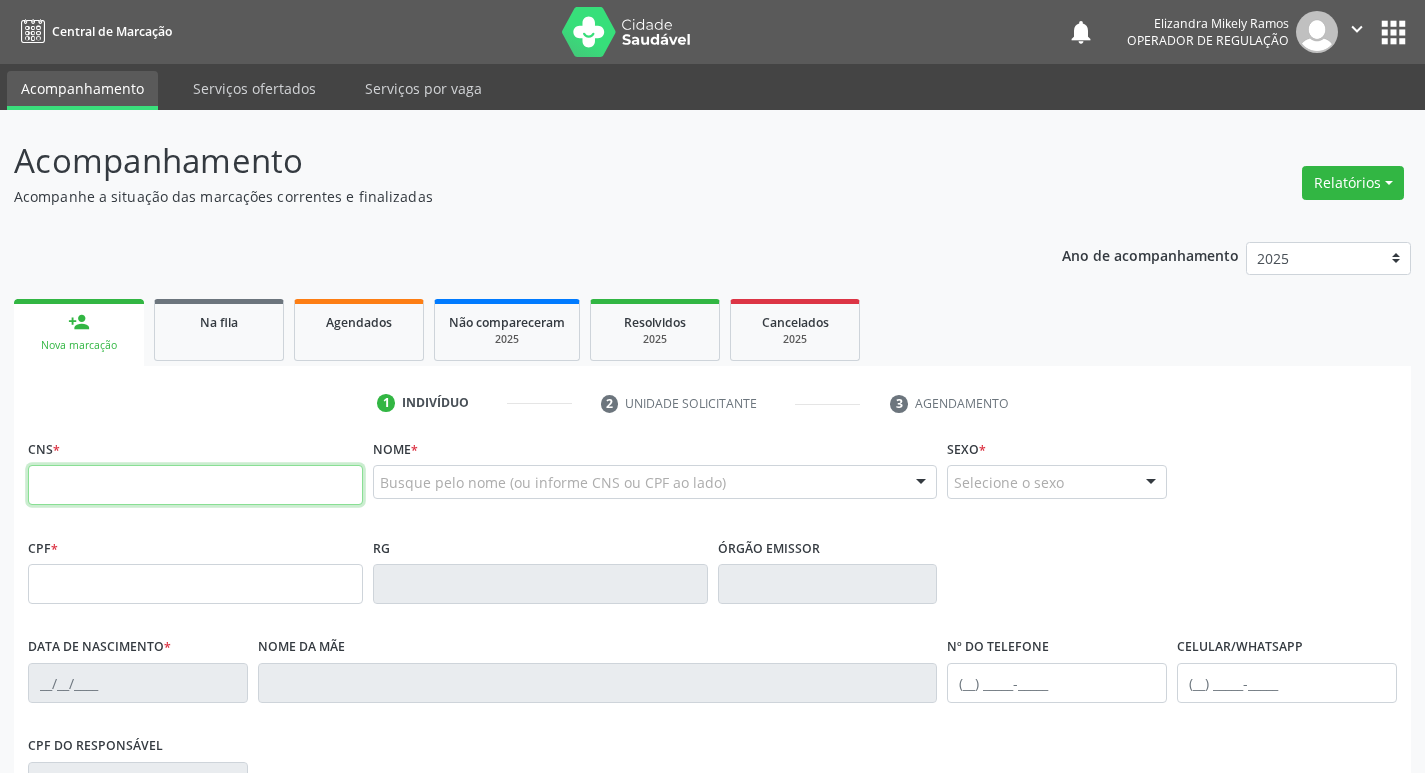 click at bounding box center [195, 485] 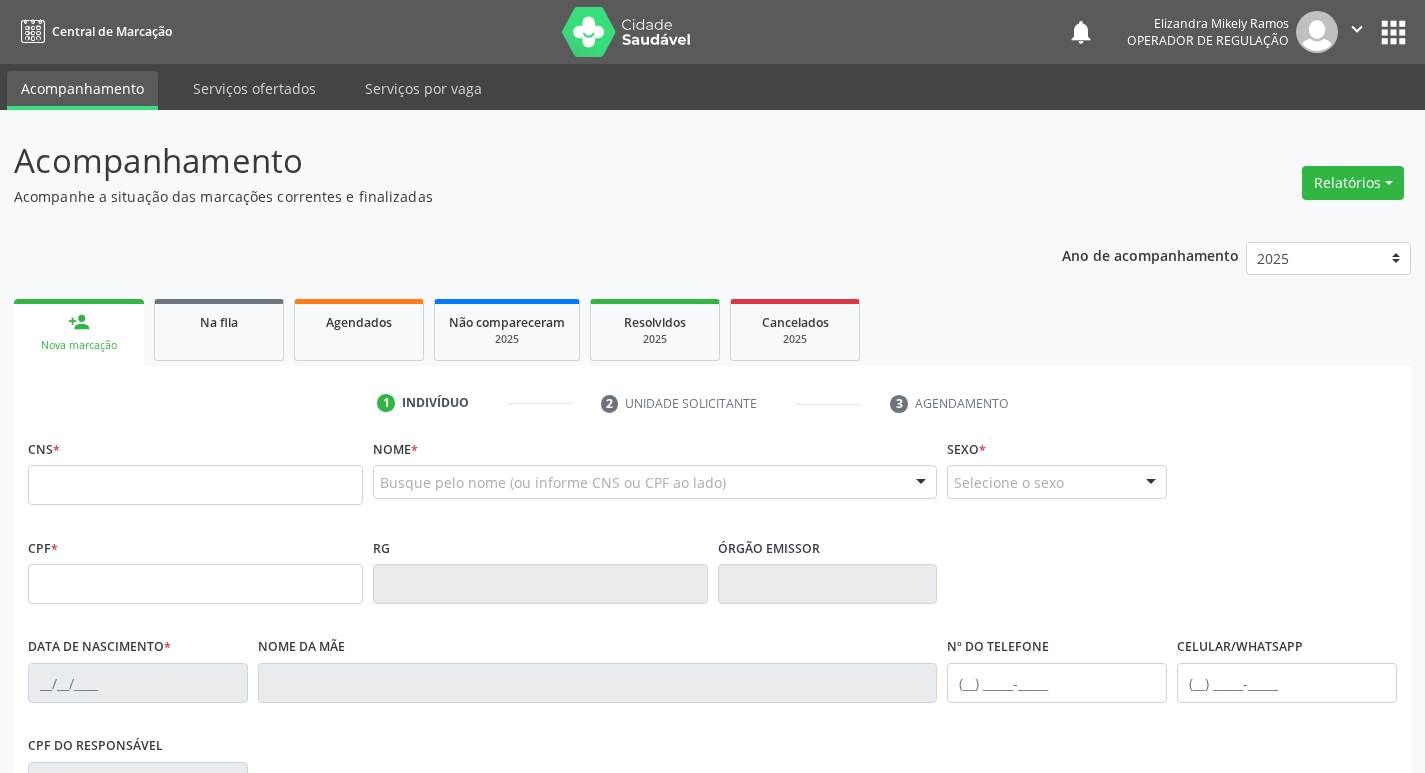 drag, startPoint x: 0, startPoint y: 440, endPoint x: 94, endPoint y: 480, distance: 102.156746 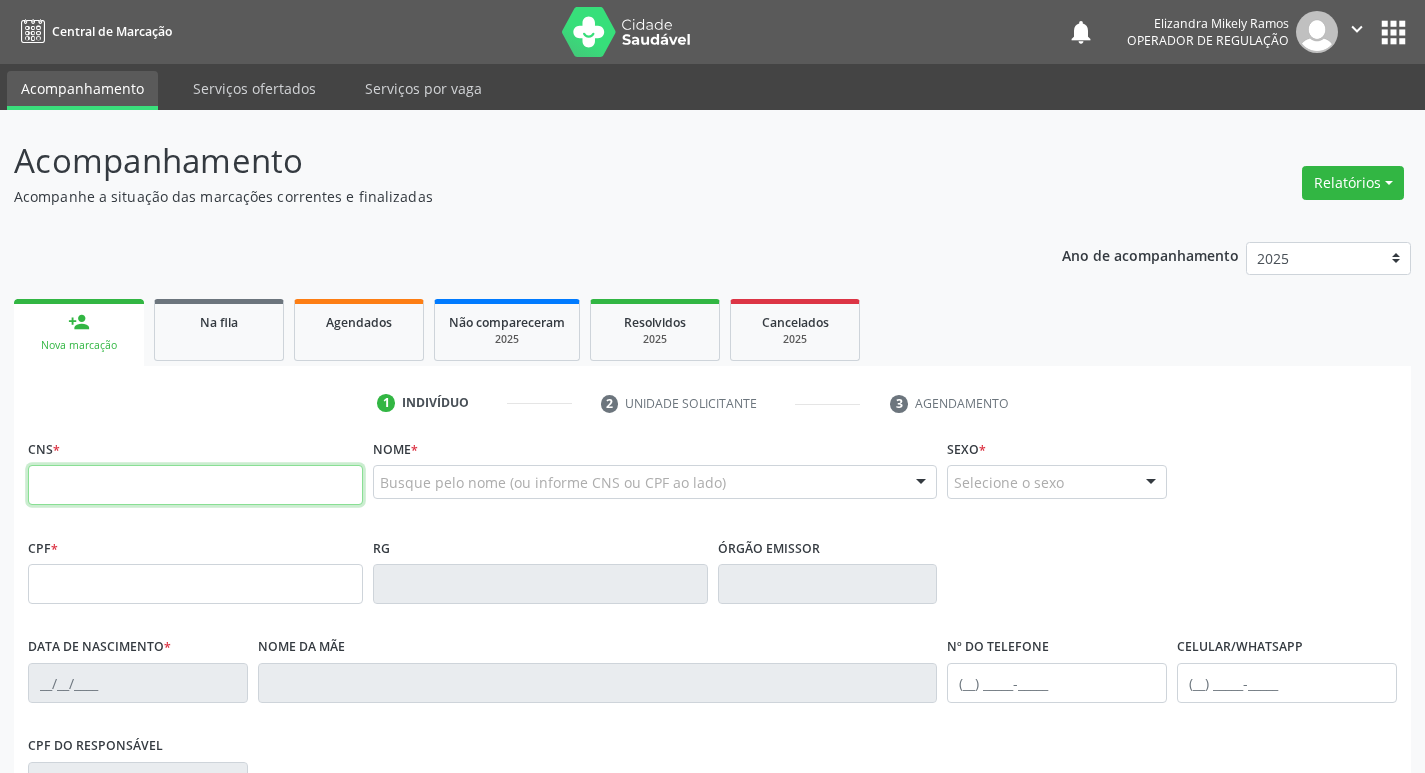 click at bounding box center (195, 485) 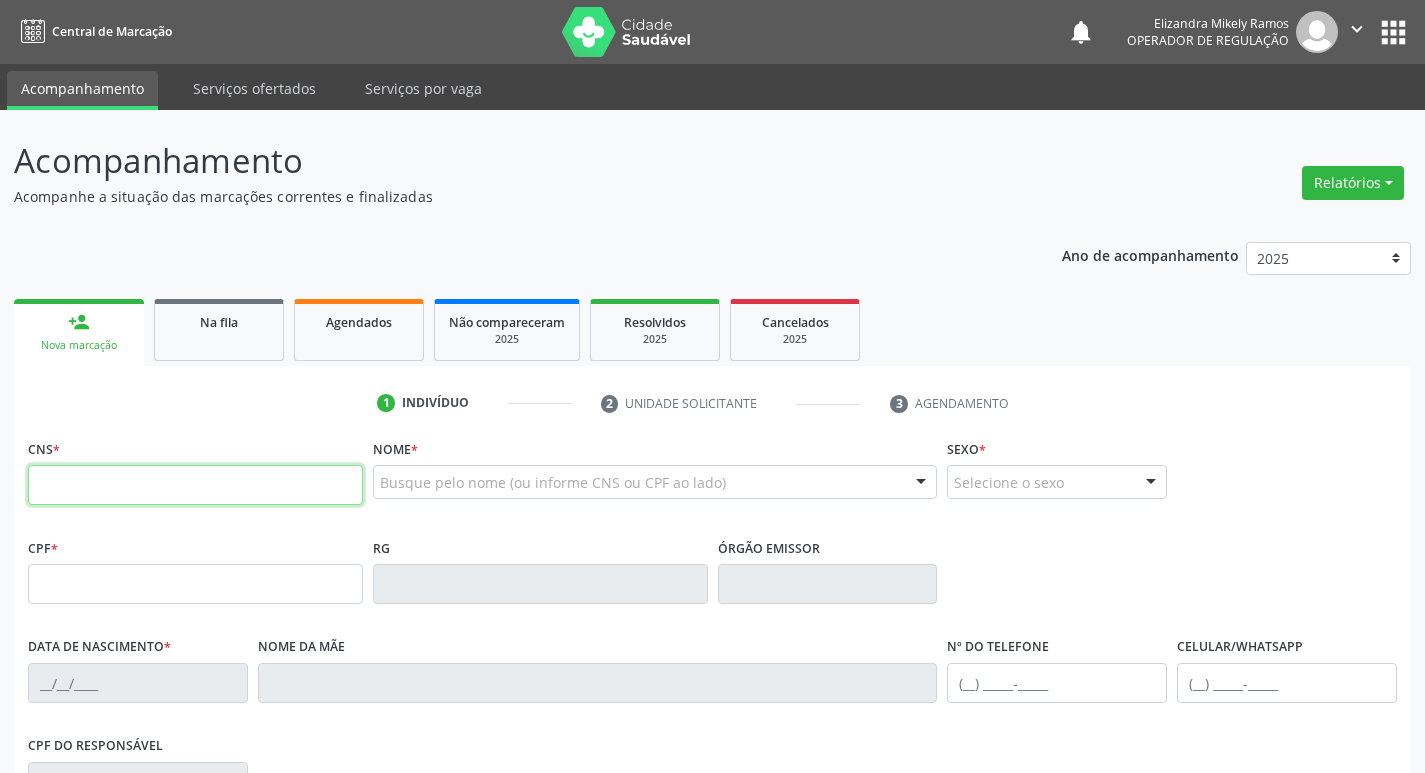 click at bounding box center (195, 485) 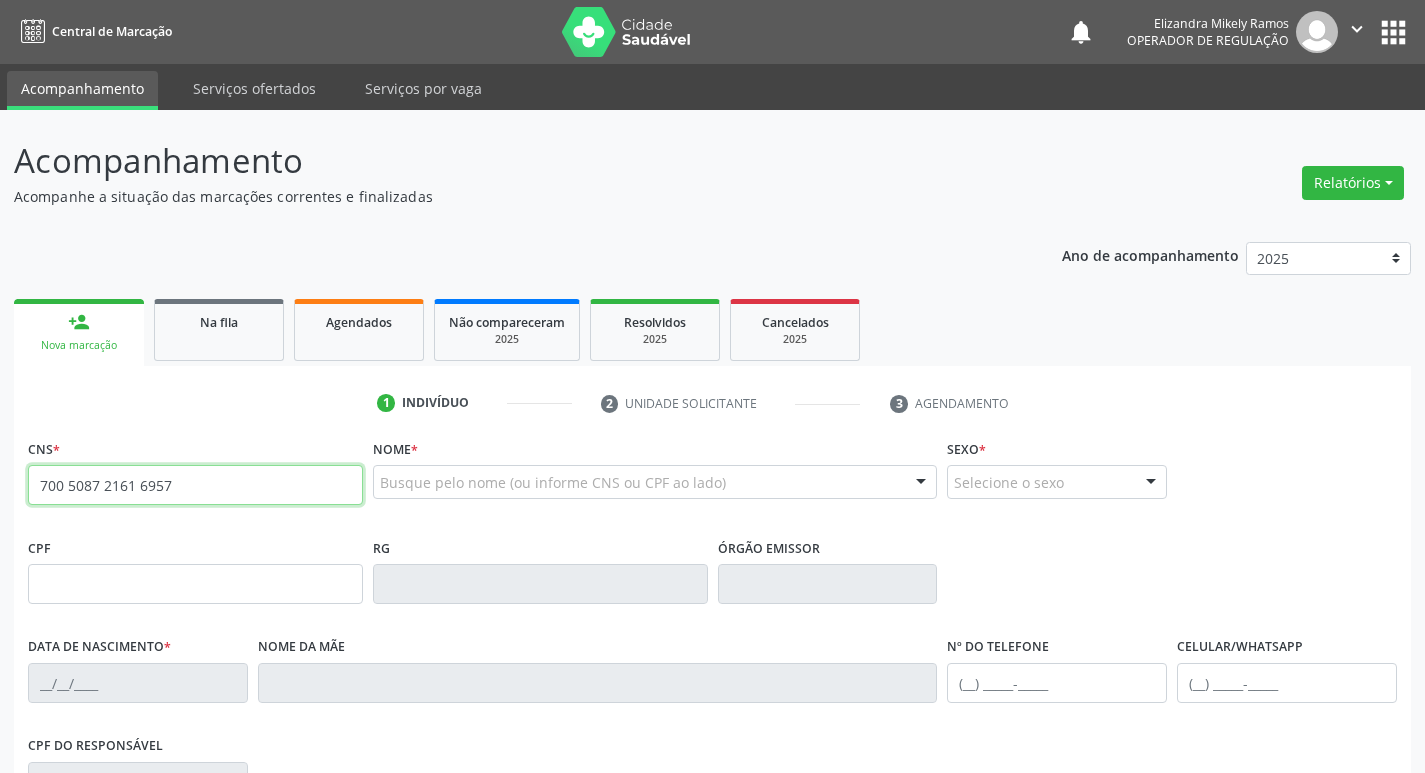type on "700 5087 2161 6957" 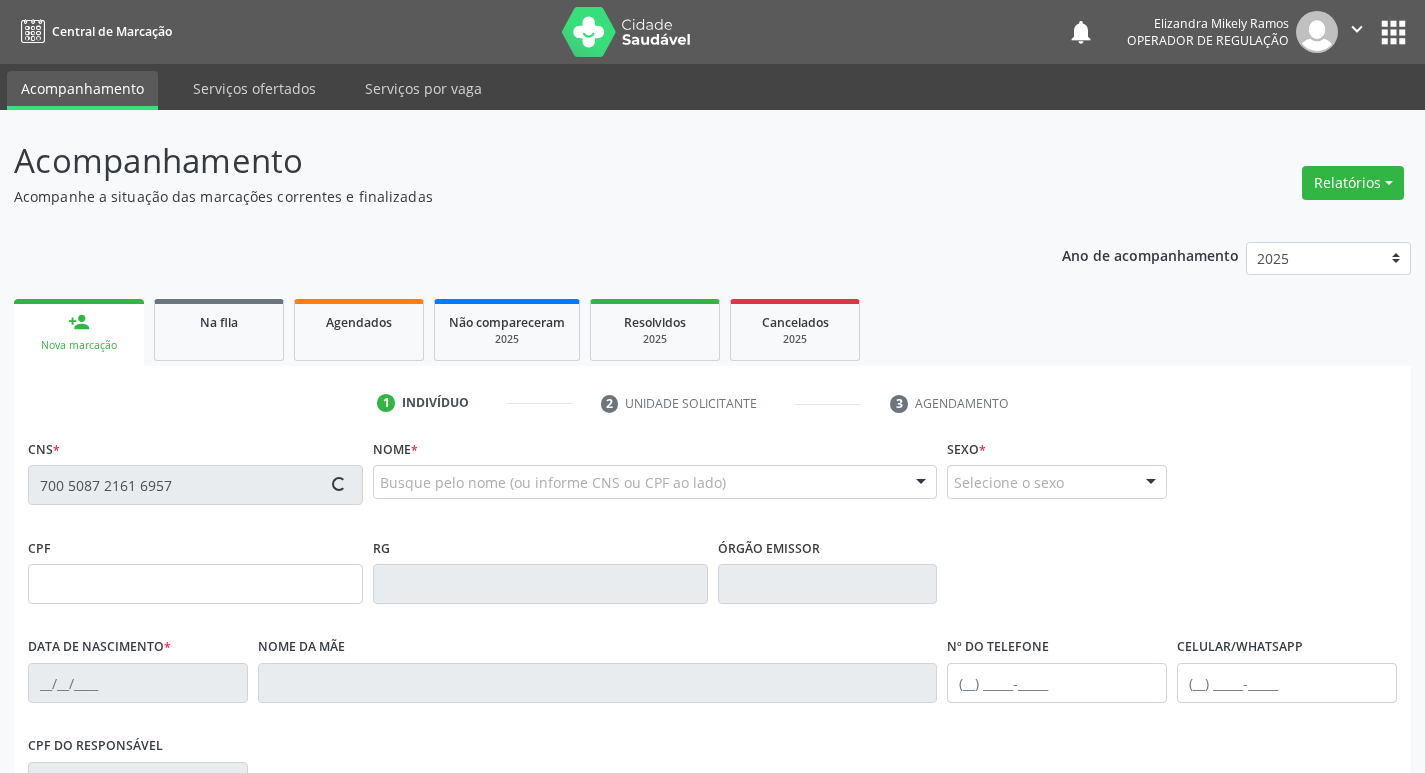 type on "[CPF]" 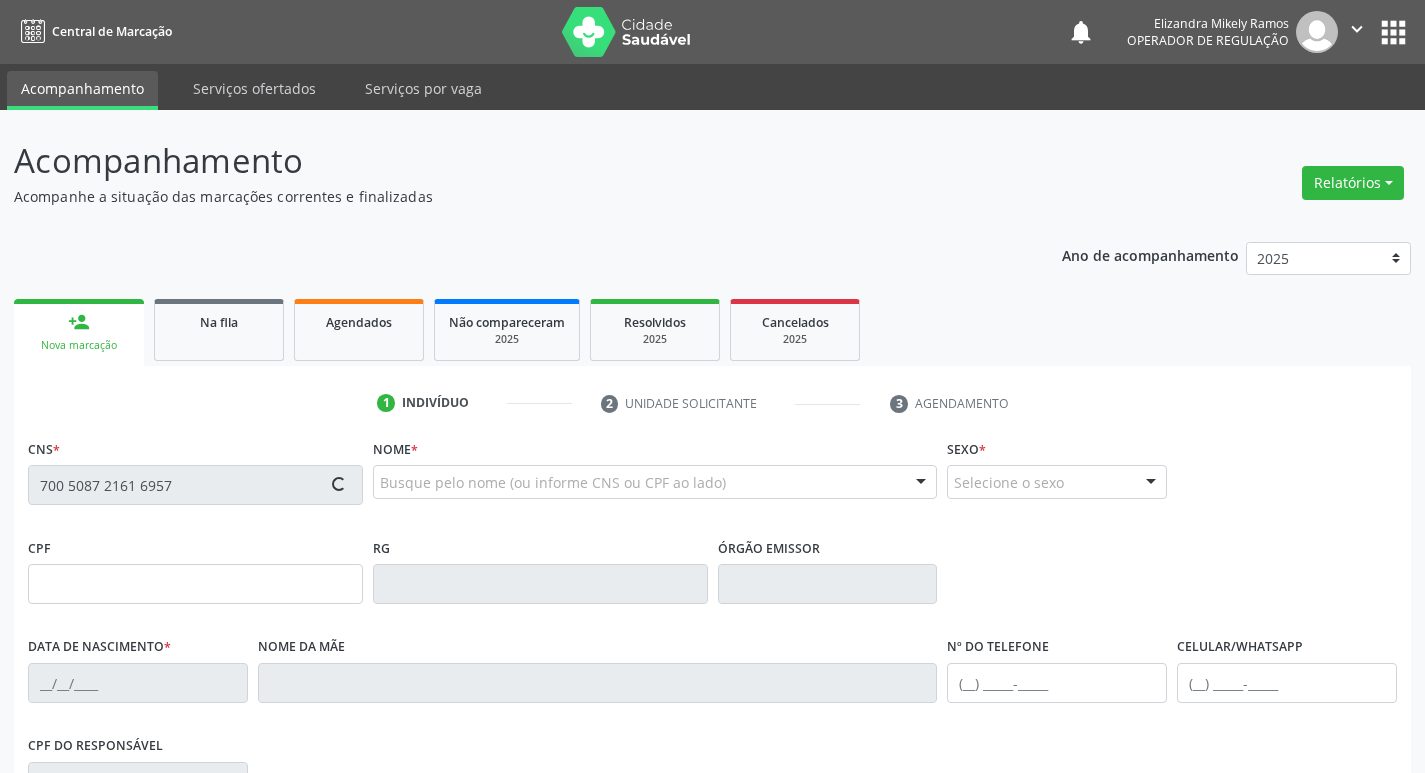 type on "[DD]/[MM]/[YYYY]" 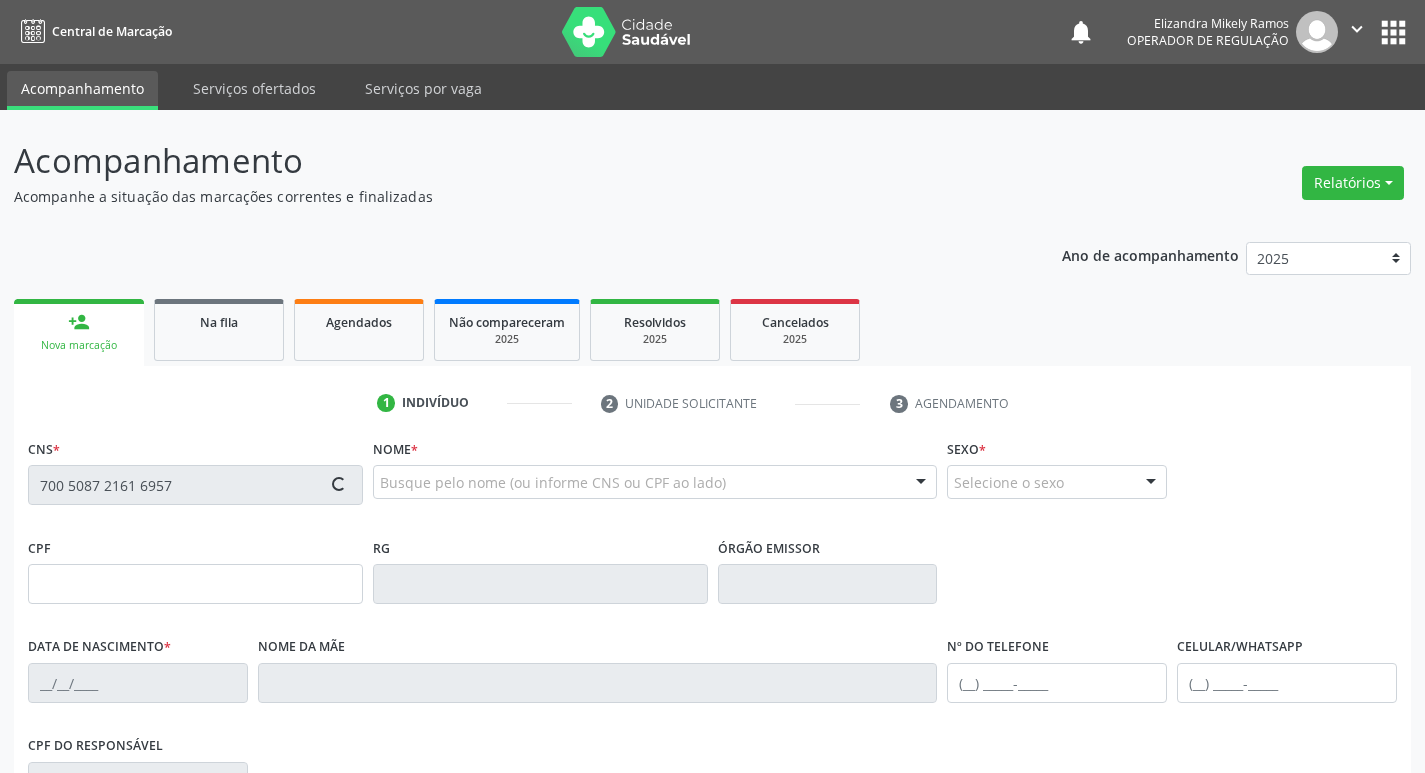 type on "(83) [PHONE]" 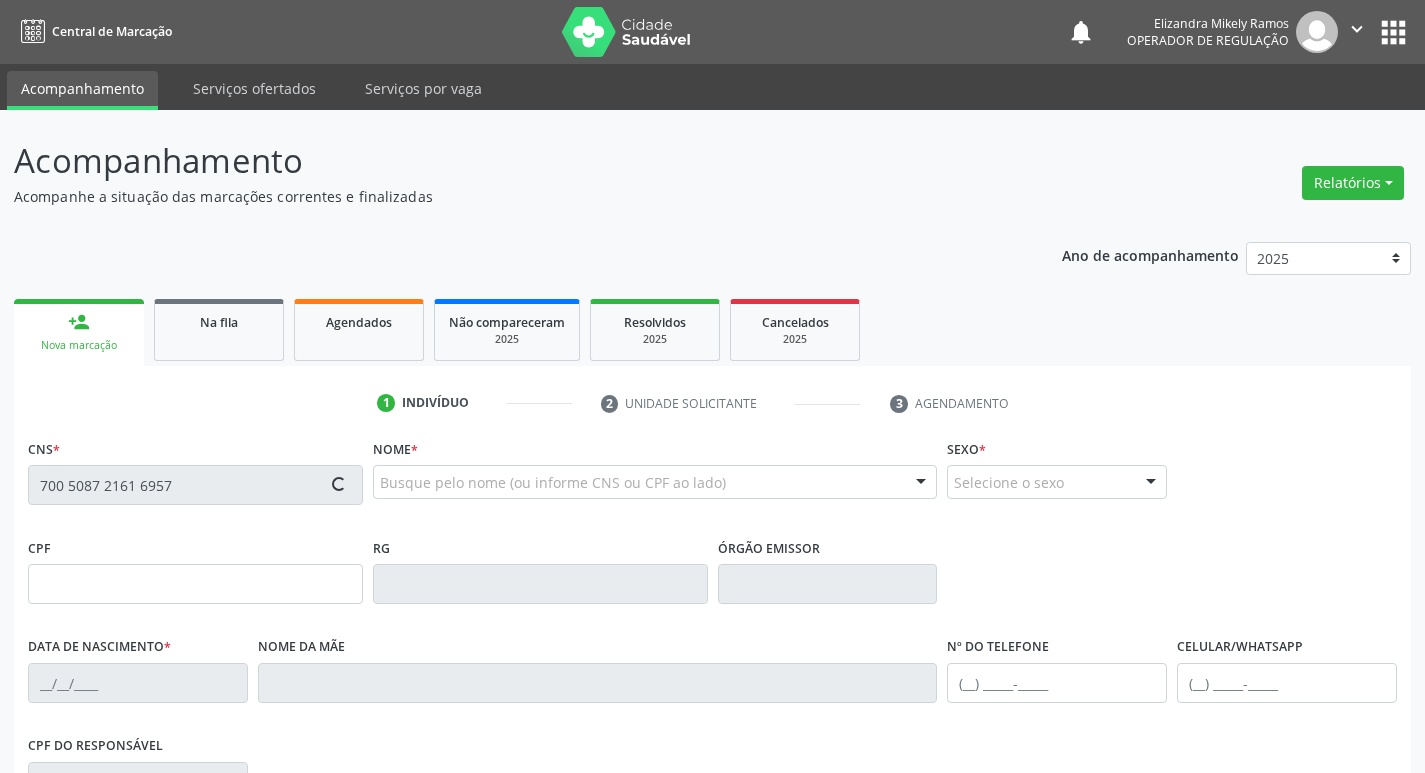 type on "(83) [PHONE]" 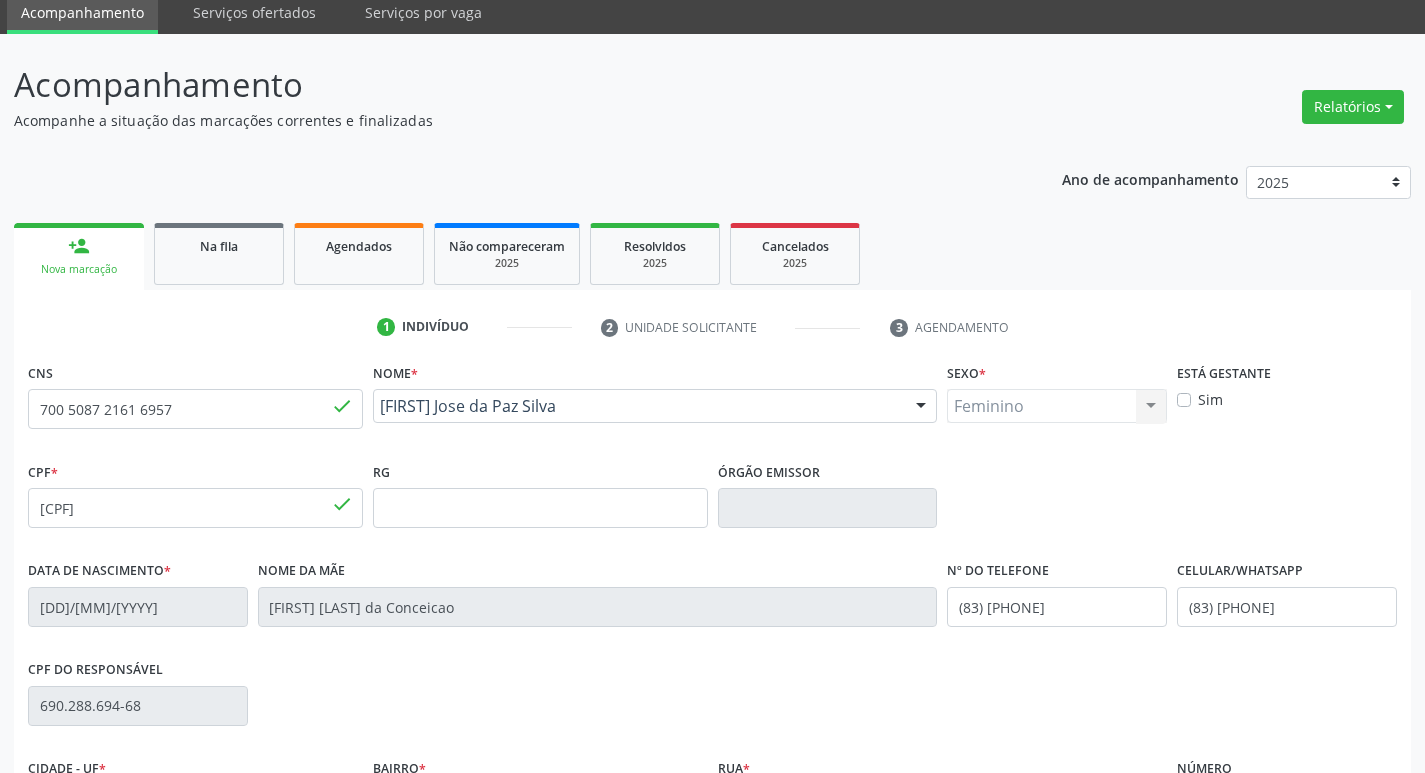 scroll, scrollTop: 311, scrollLeft: 0, axis: vertical 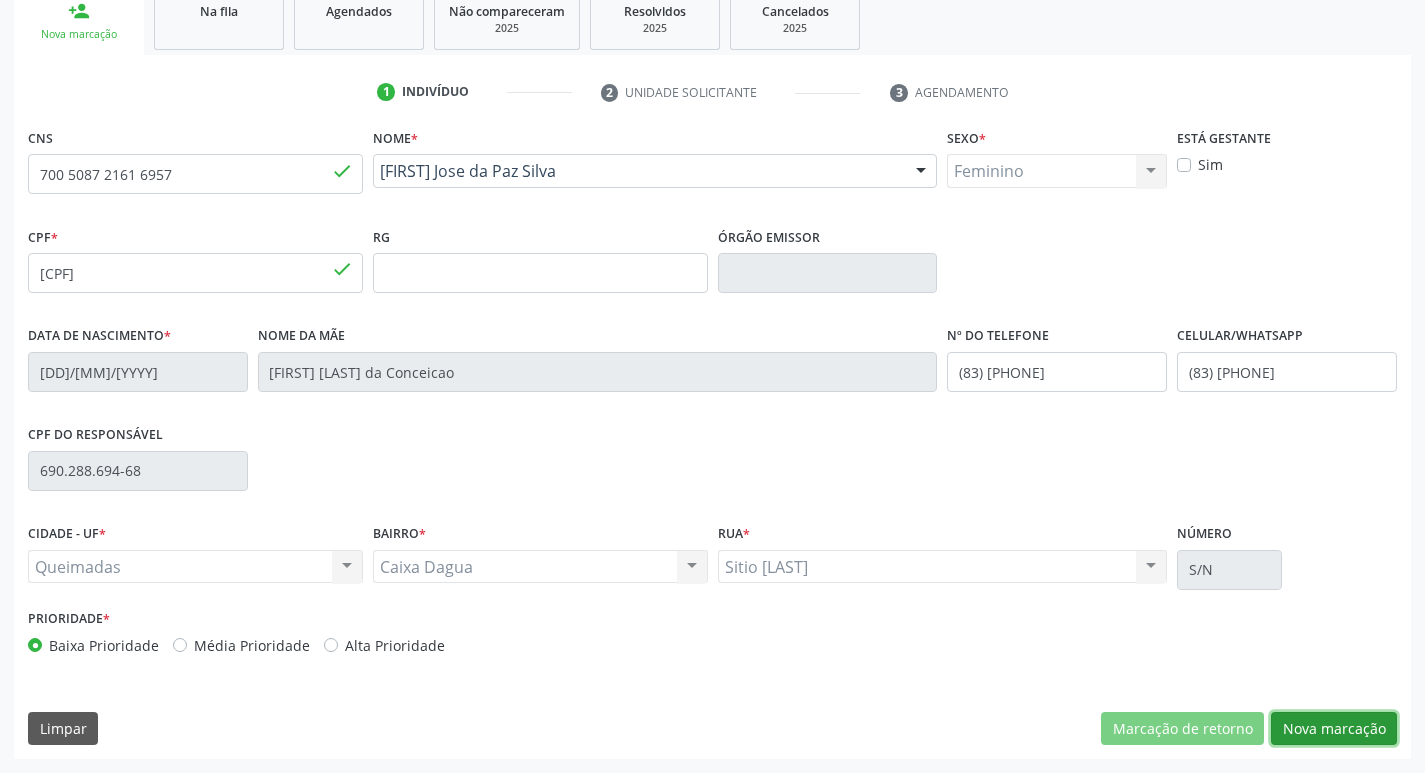 click on "Nova marcação" at bounding box center [1334, 729] 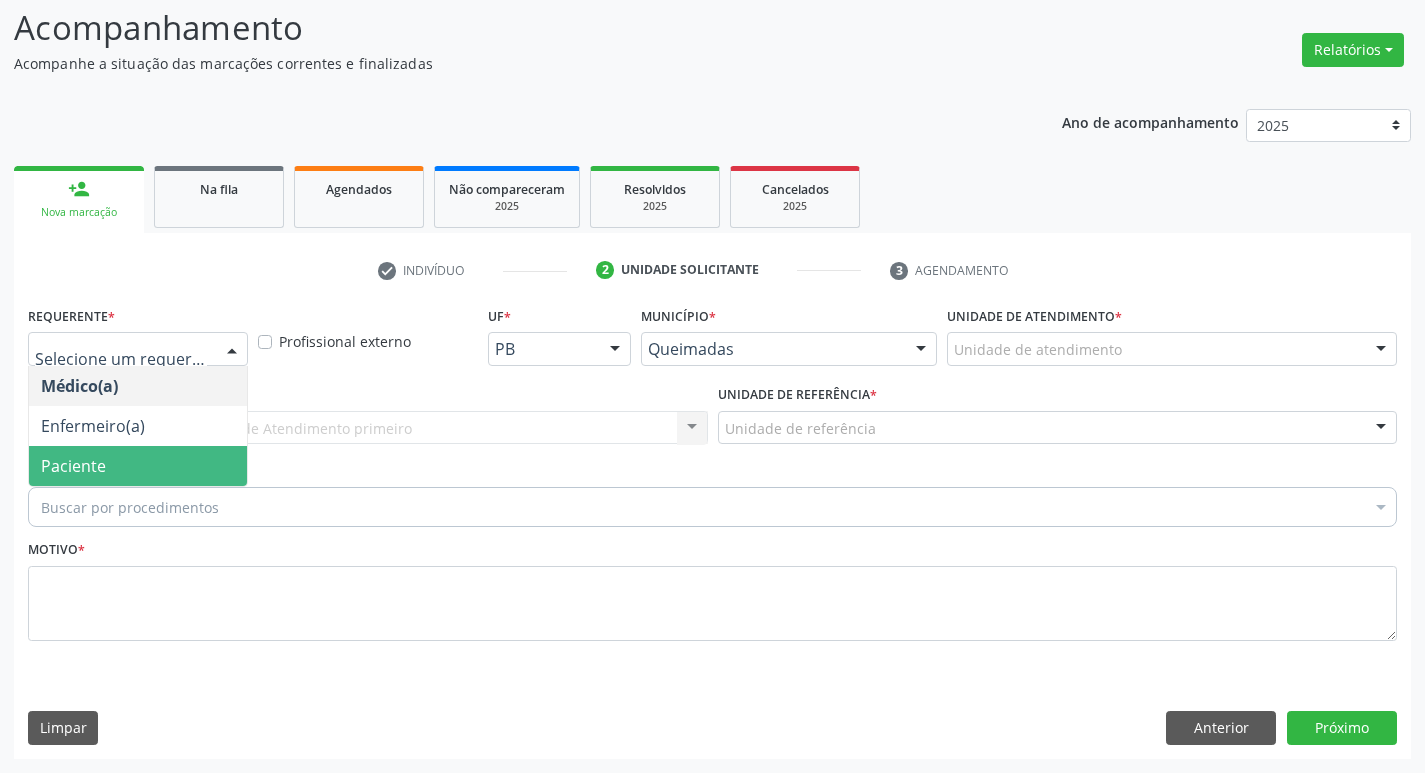 click on "Paciente" at bounding box center (138, 466) 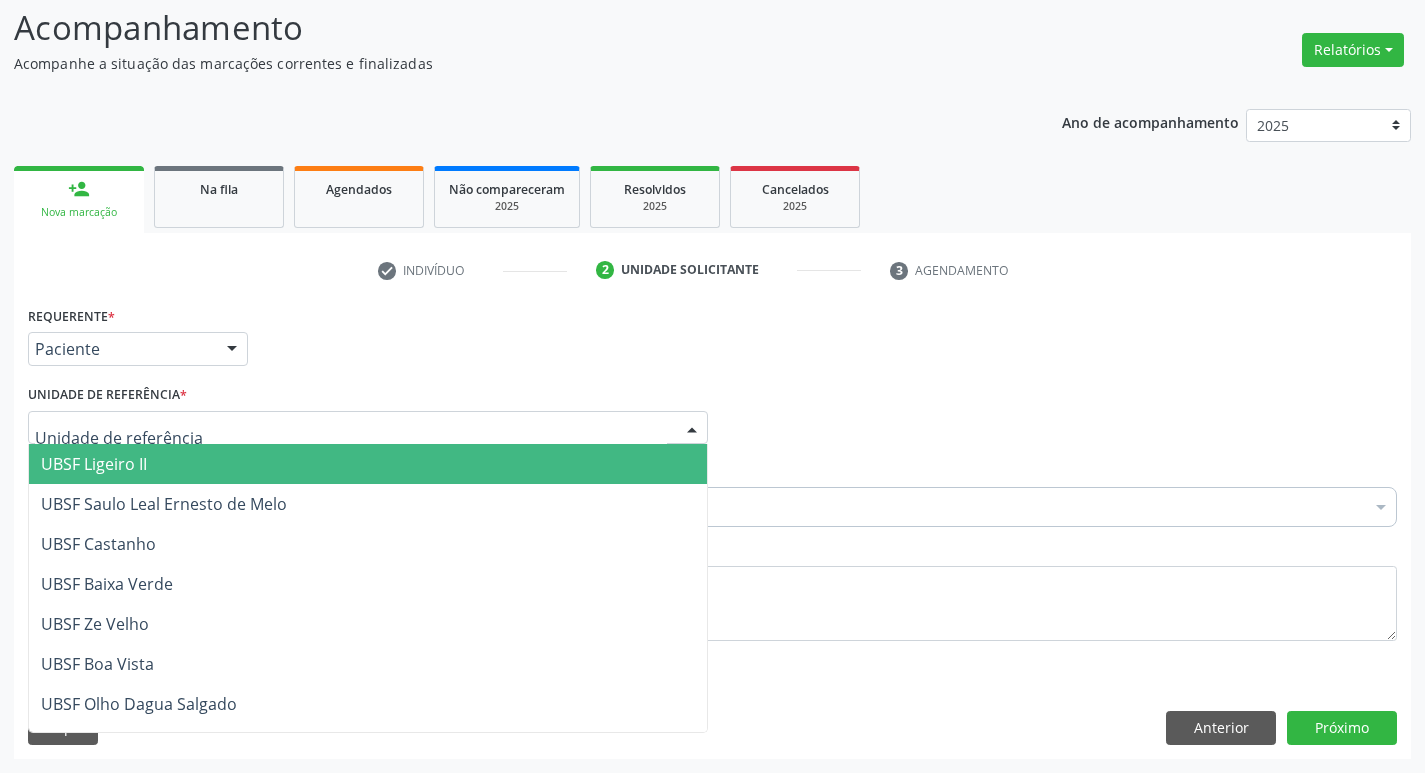 type on "C" 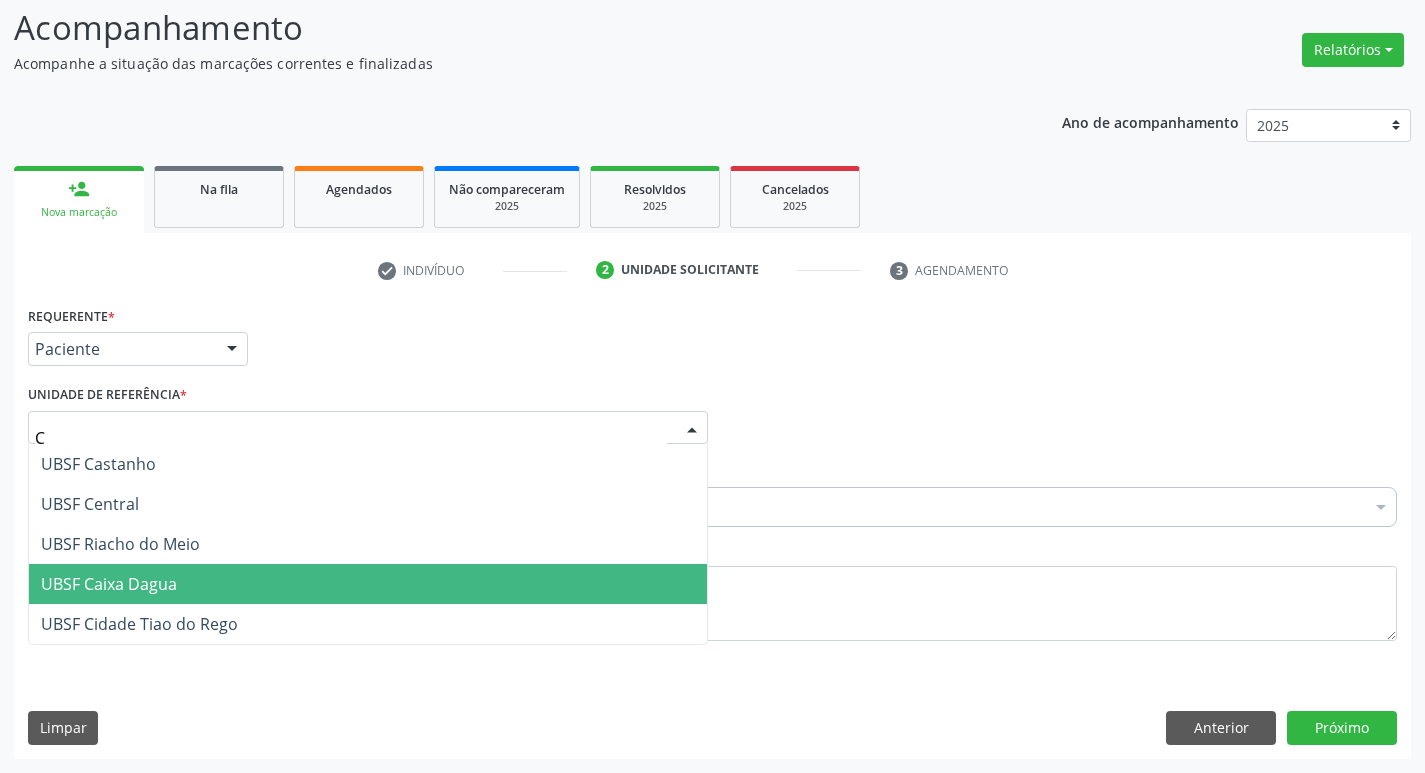 click on "UBSF Caixa Dagua" at bounding box center (109, 584) 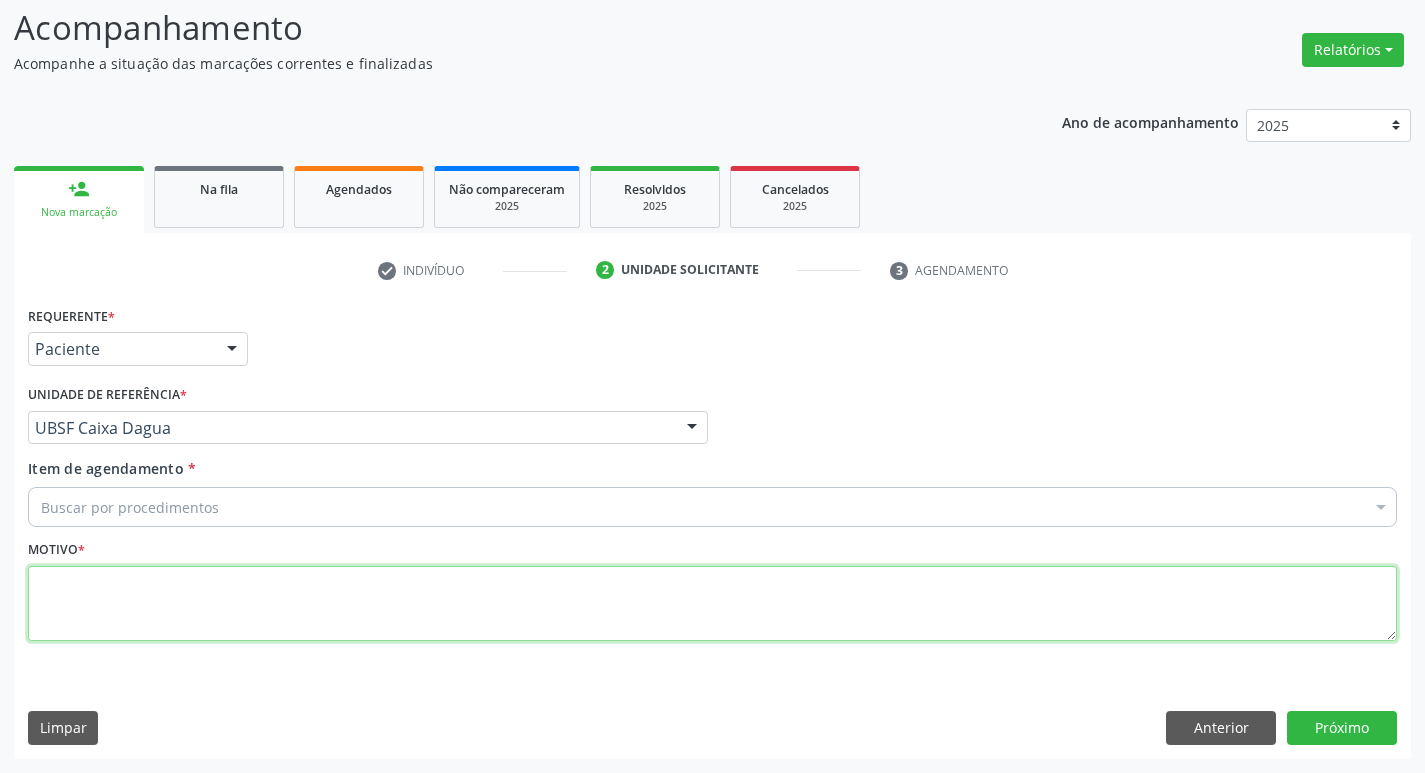 click at bounding box center [712, 604] 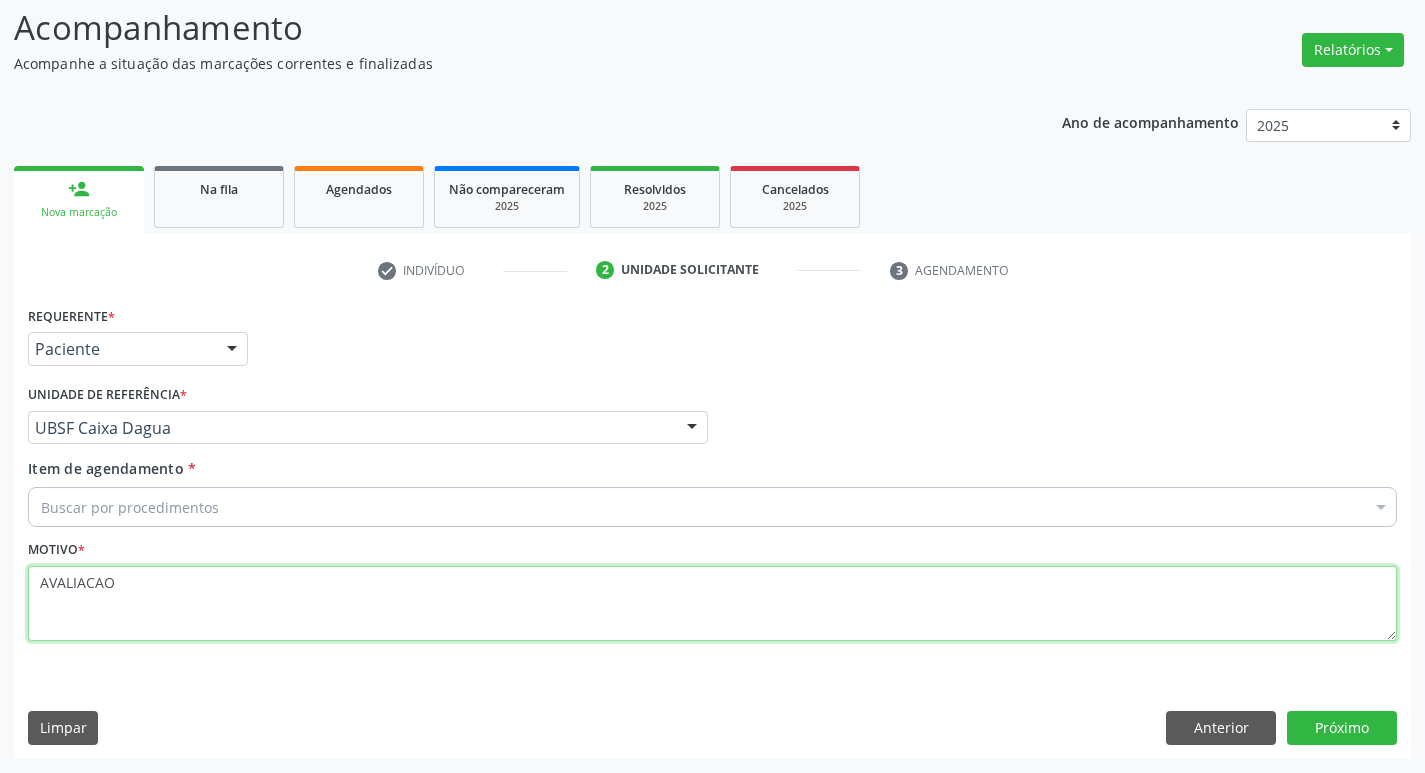 type on "AVALIACAO" 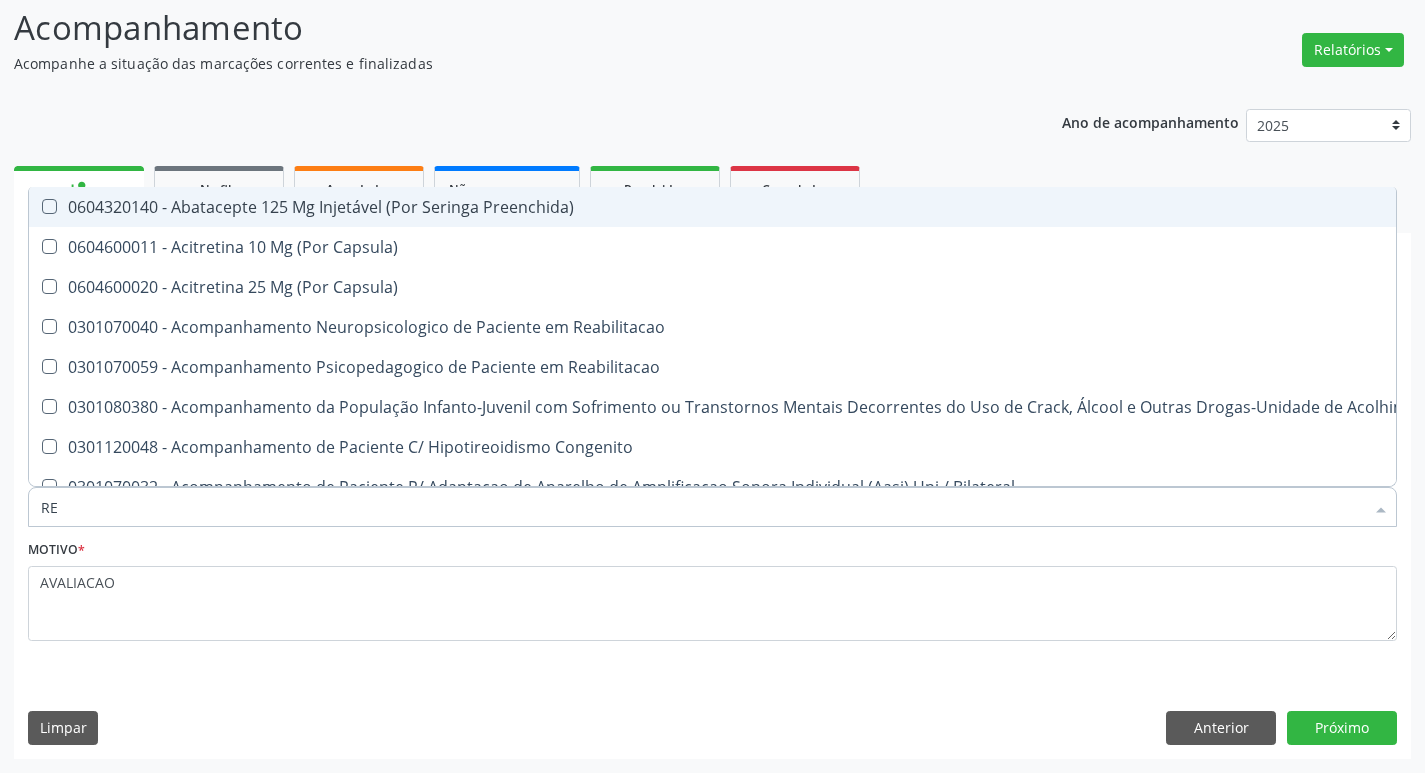 type on "REUMATOLOGISTA" 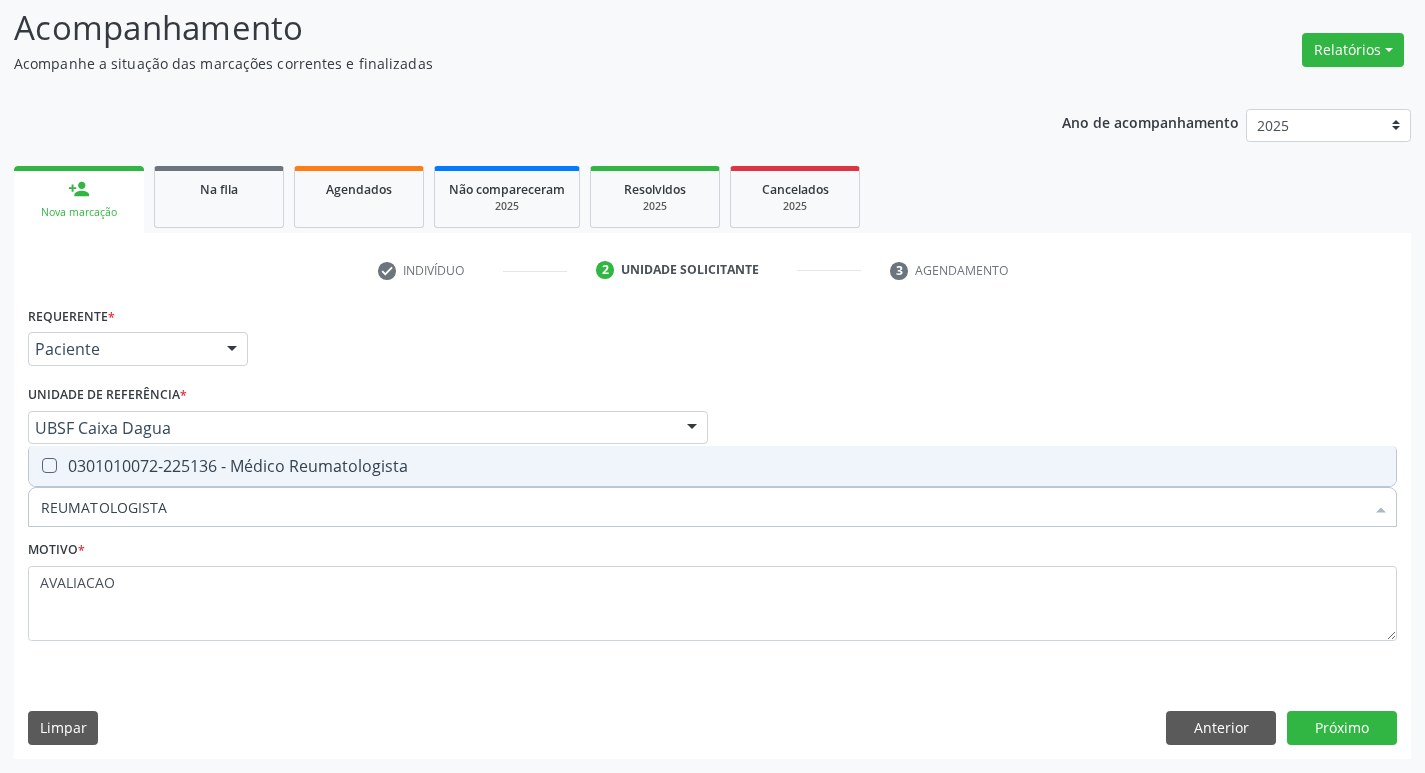 click on "0301010072-225136 - Médico Reumatologista" at bounding box center (712, 466) 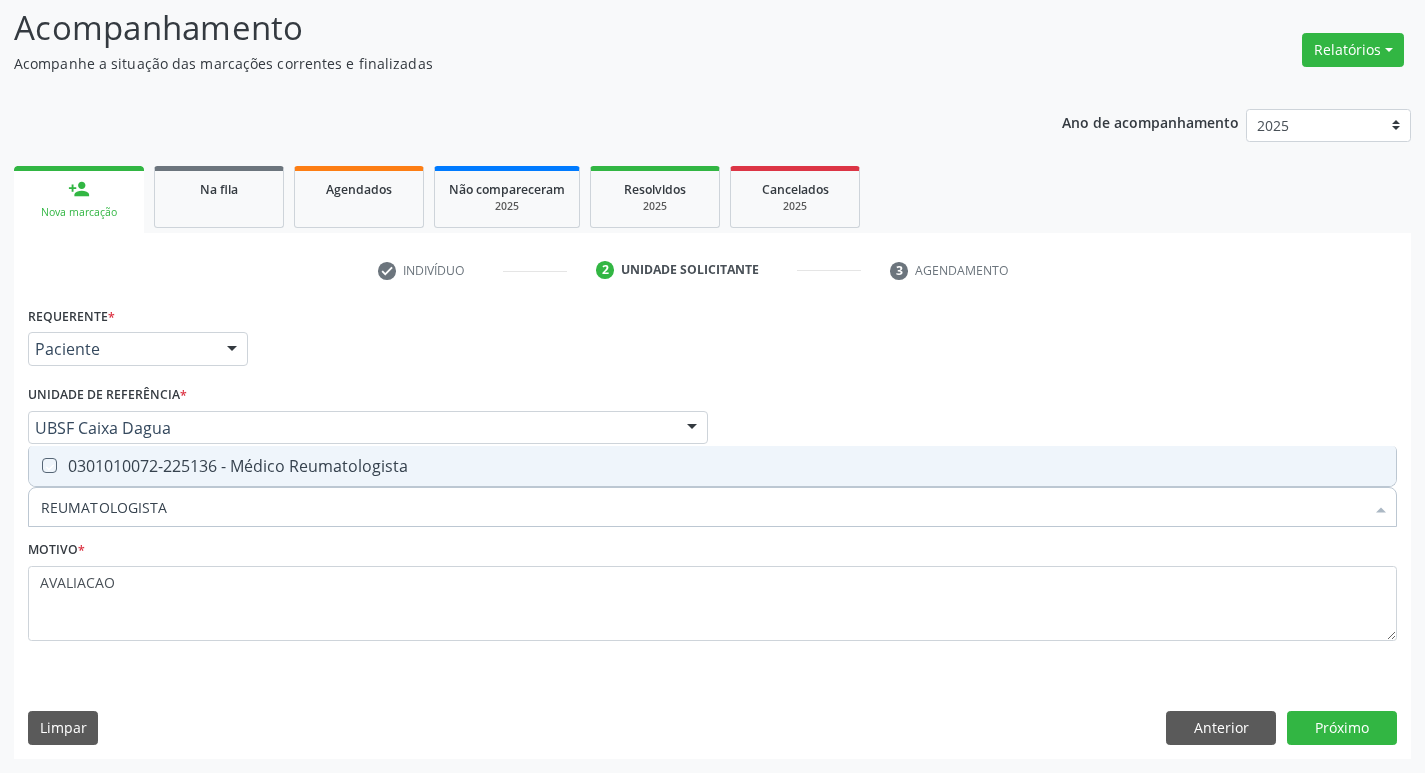 checkbox on "true" 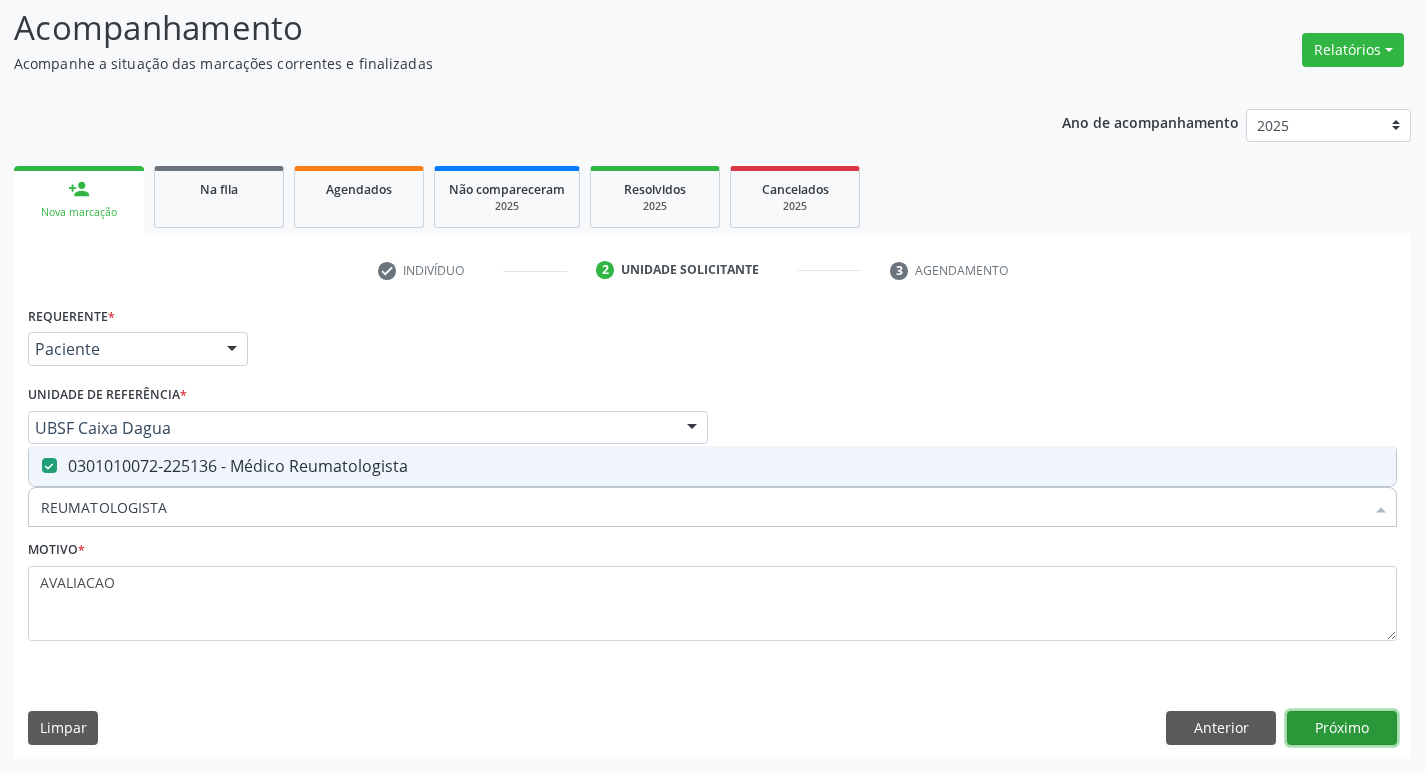 click on "Próximo" at bounding box center [1342, 728] 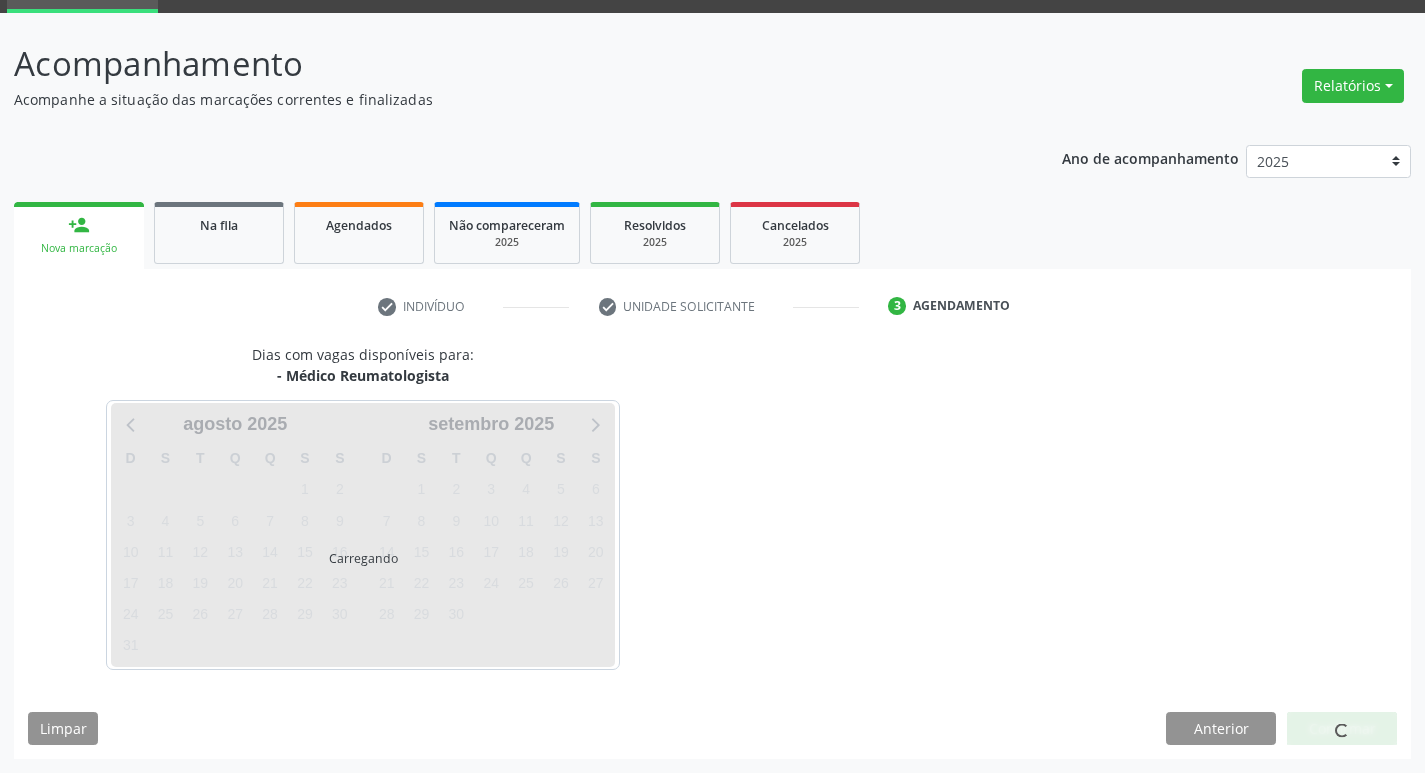 scroll, scrollTop: 97, scrollLeft: 0, axis: vertical 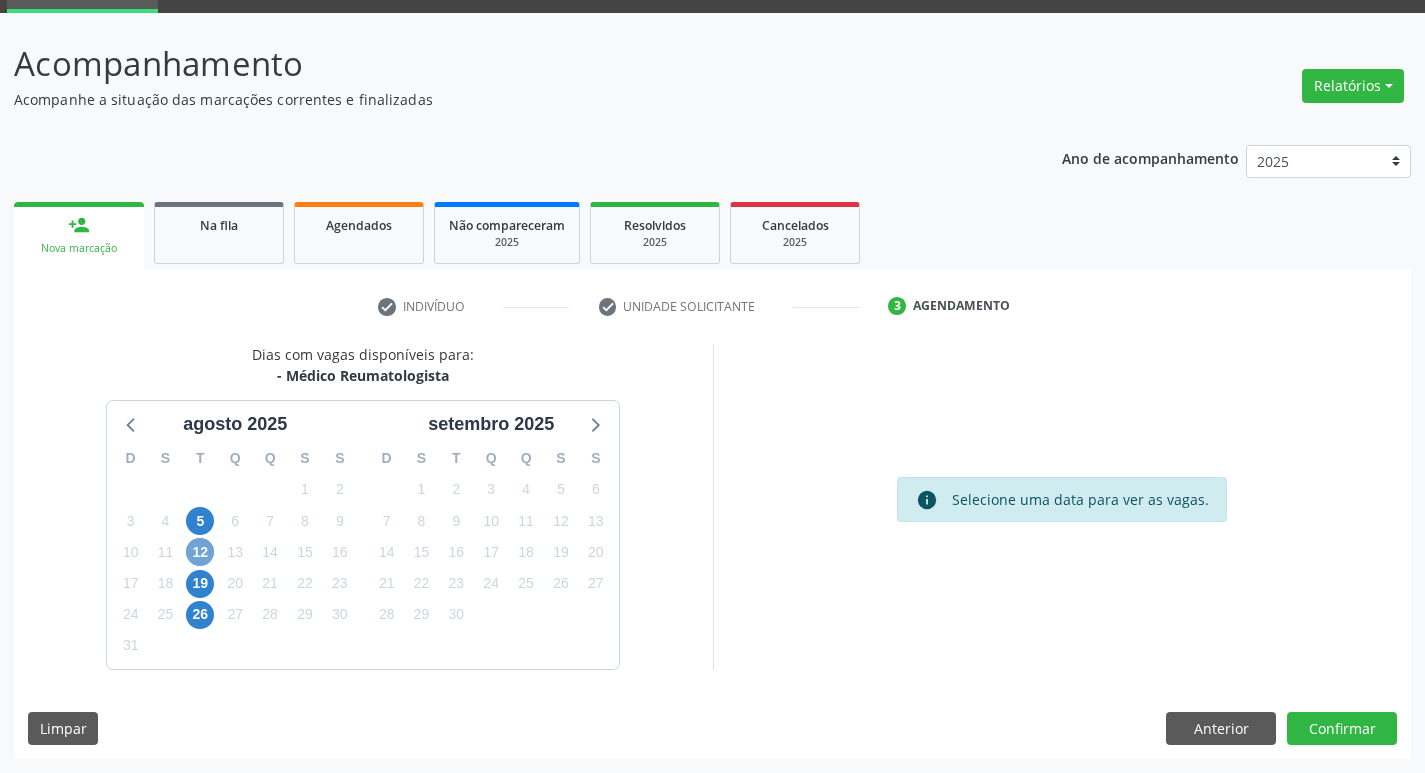 click on "12" at bounding box center (200, 552) 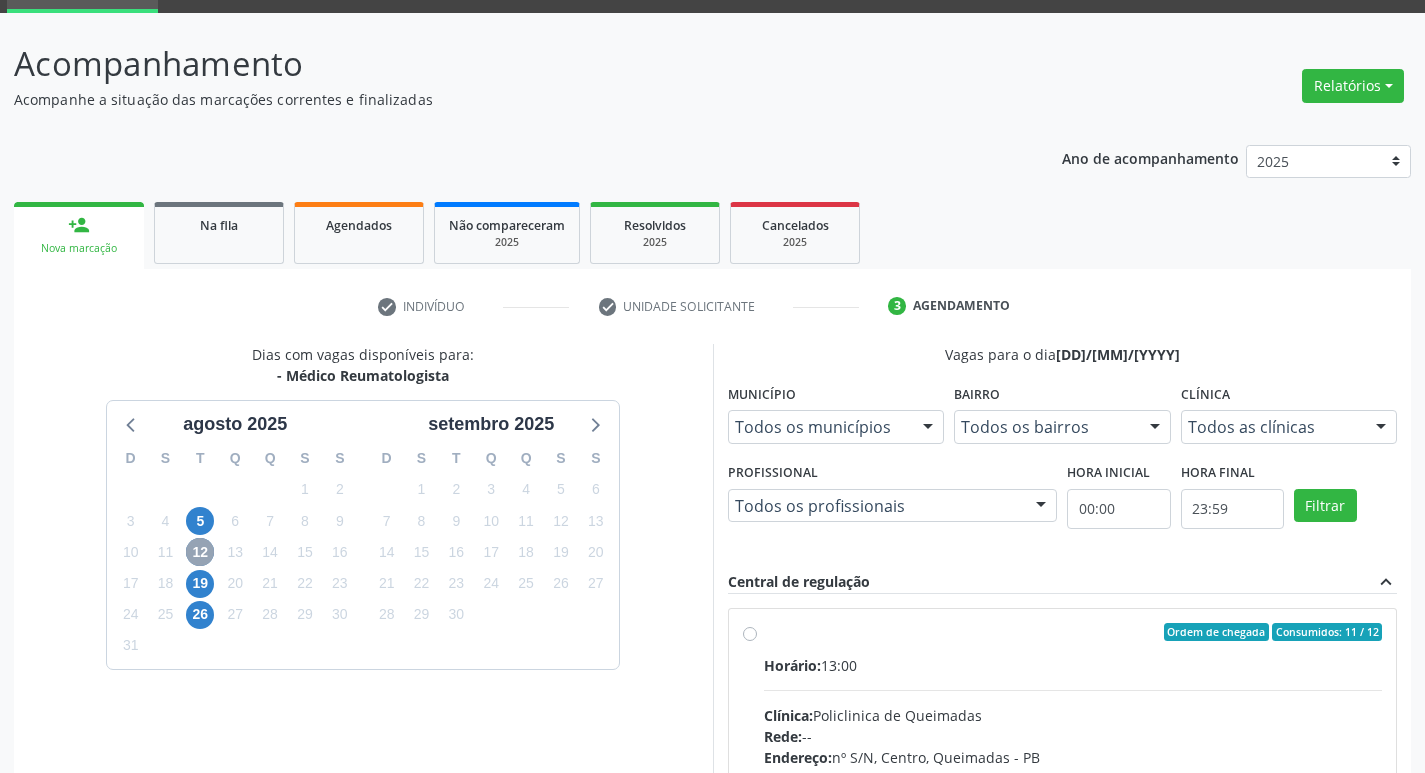 scroll, scrollTop: 386, scrollLeft: 0, axis: vertical 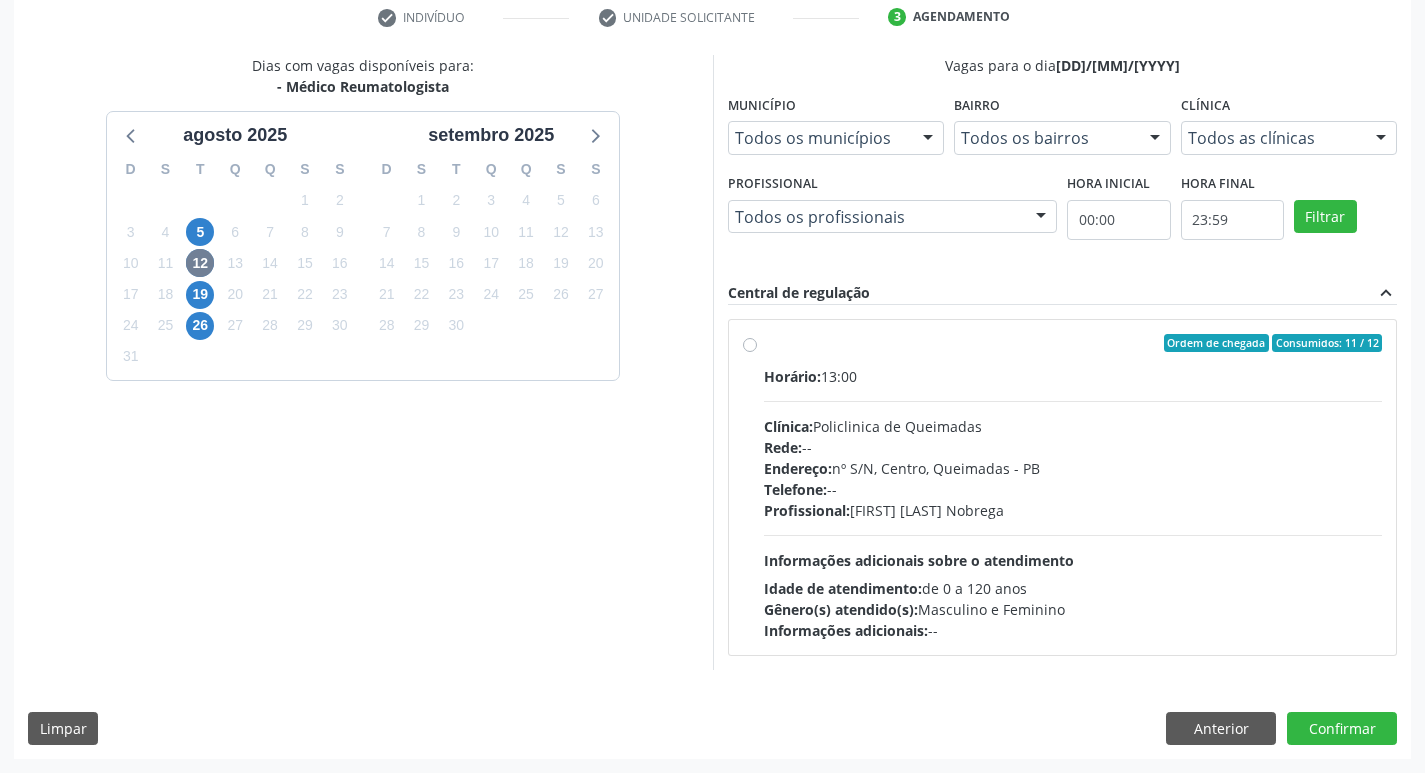 click on "Rede:
--" at bounding box center (1073, 447) 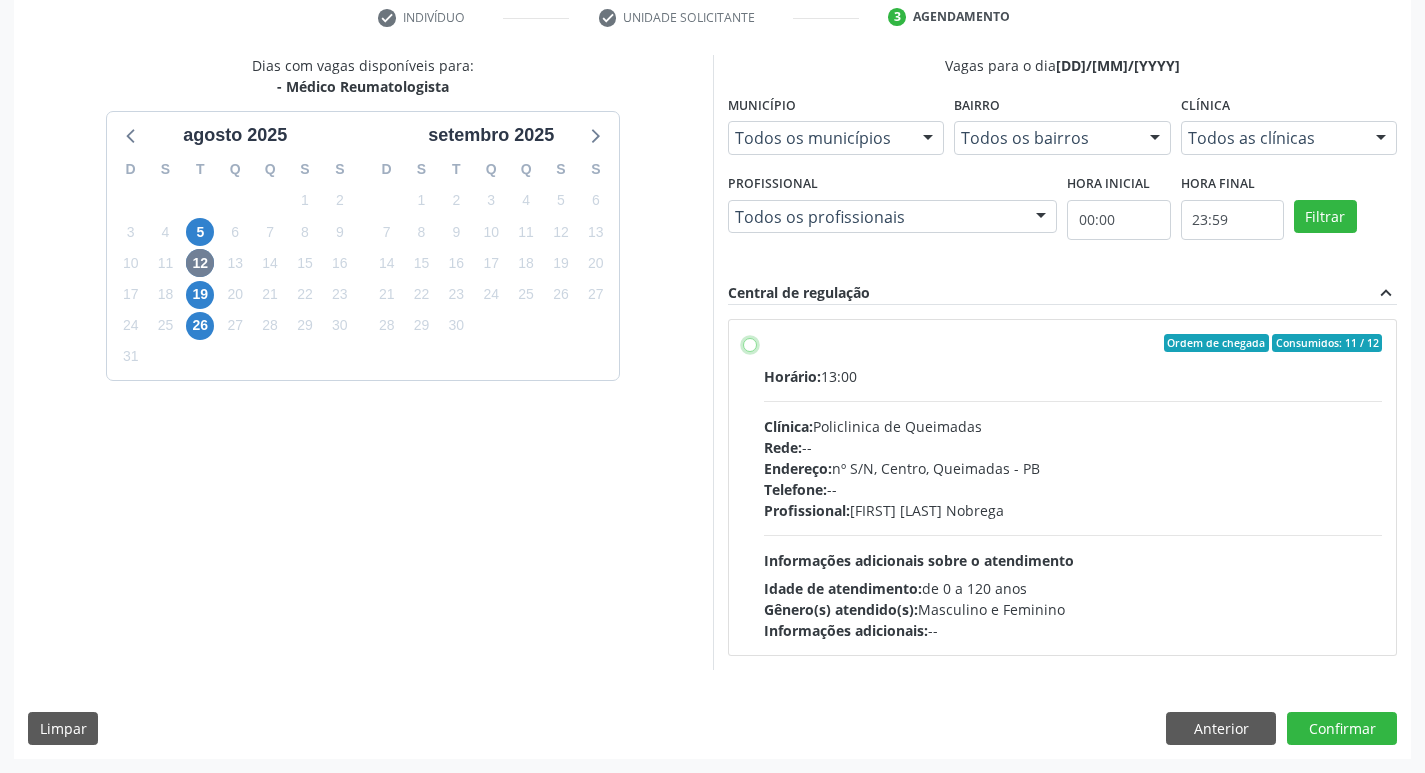 click on "Ordem de chegada
Consumidos: 11 / 12
Horário:   13:00
Clínica:  Policlinica de Queimadas
Rede:
--
Endereço:   nº S/N, Centro, Queimadas - PB
Telefone:   --
Profissional:
[FIRST] [LAST] Nobrega
Informações adicionais sobre o atendimento
Idade de atendimento:
de 0 a 120 anos
Gênero(s) atendido(s):
Masculino e Feminino
Informações adicionais:
--" at bounding box center [750, 343] 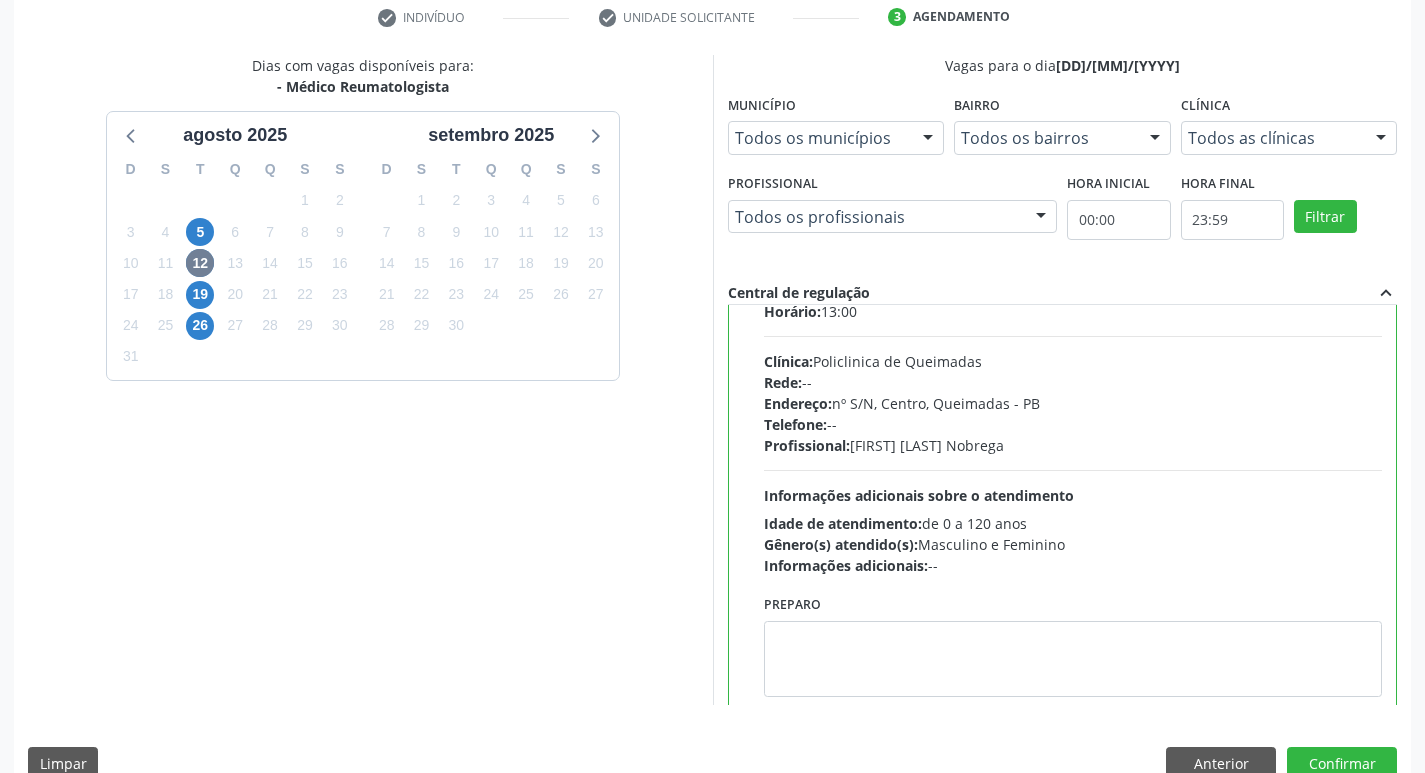 scroll, scrollTop: 99, scrollLeft: 0, axis: vertical 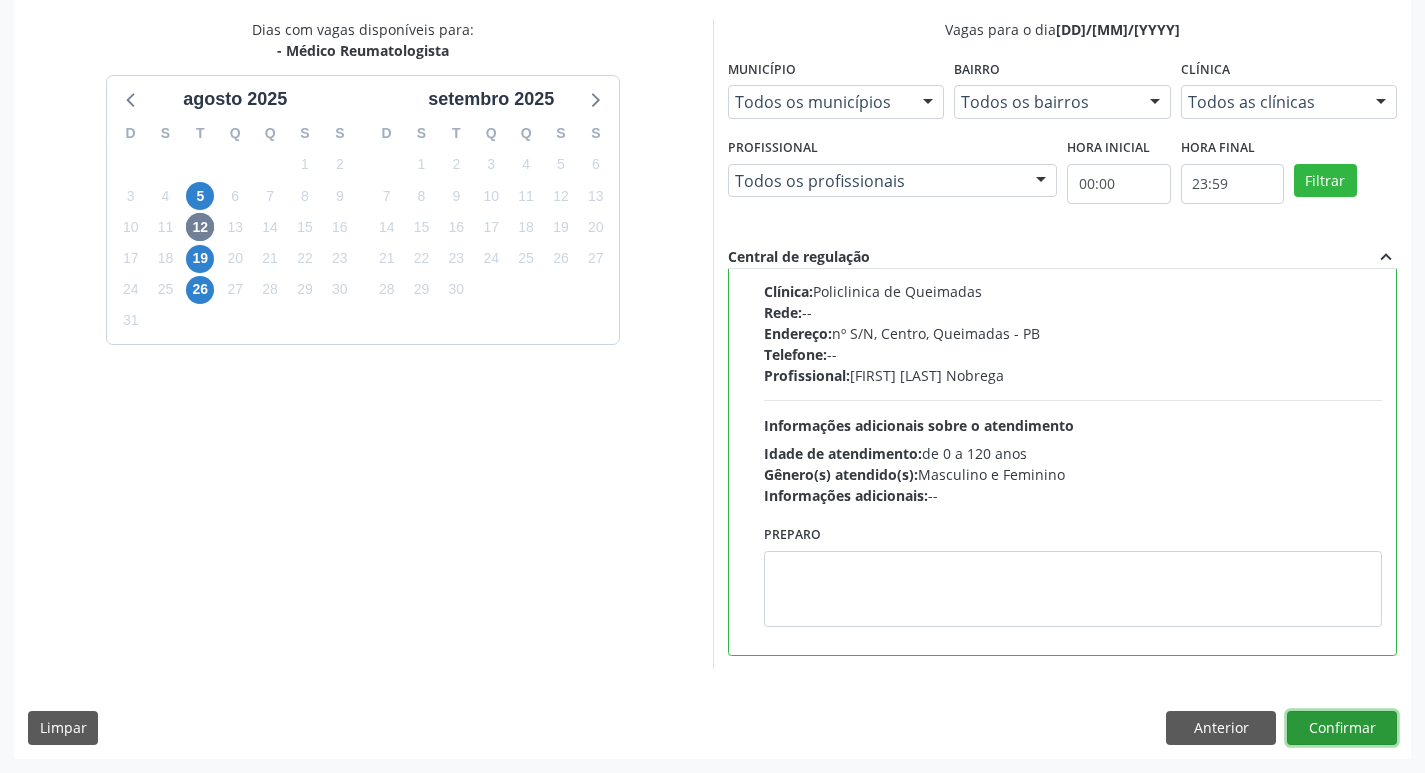 click on "Confirmar" at bounding box center [1342, 728] 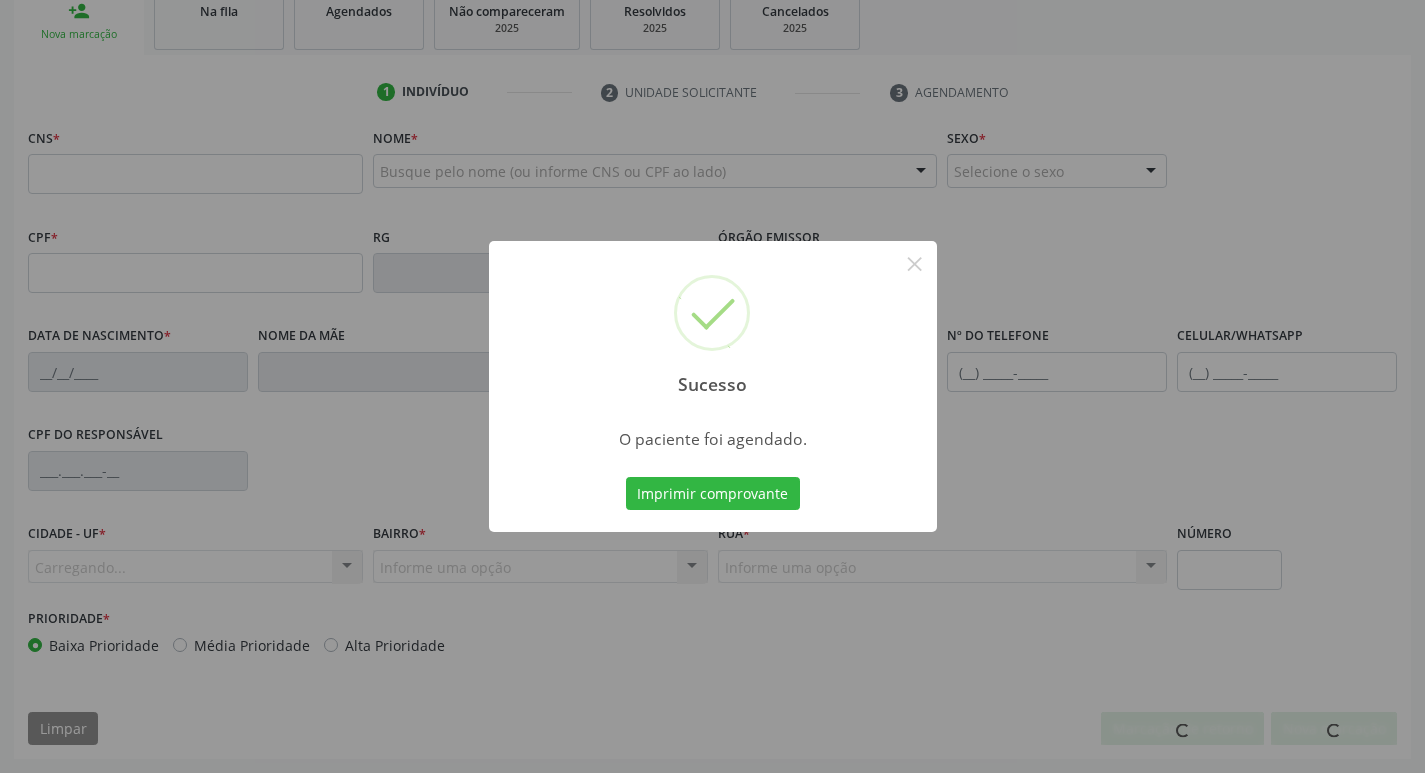 scroll, scrollTop: 311, scrollLeft: 0, axis: vertical 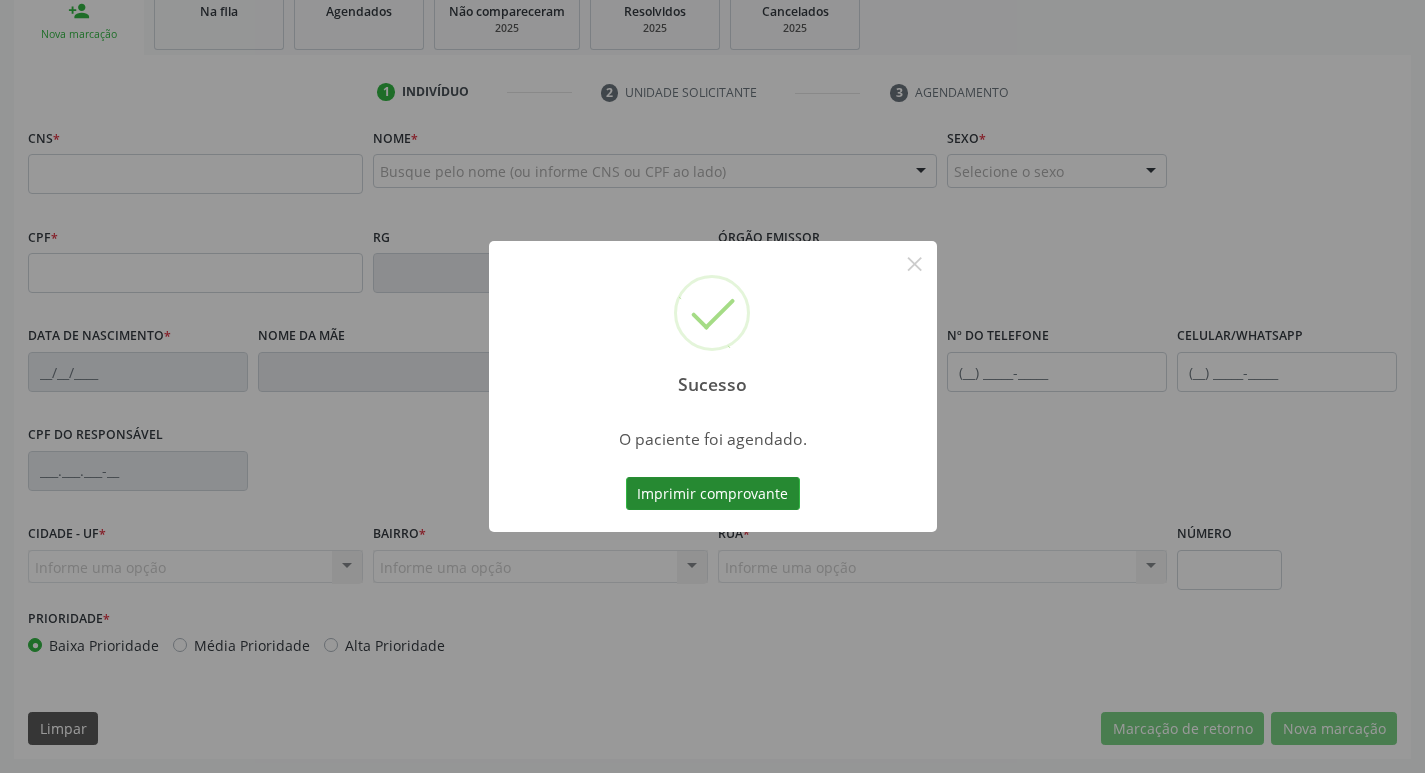 click on "Imprimir comprovante" at bounding box center (713, 494) 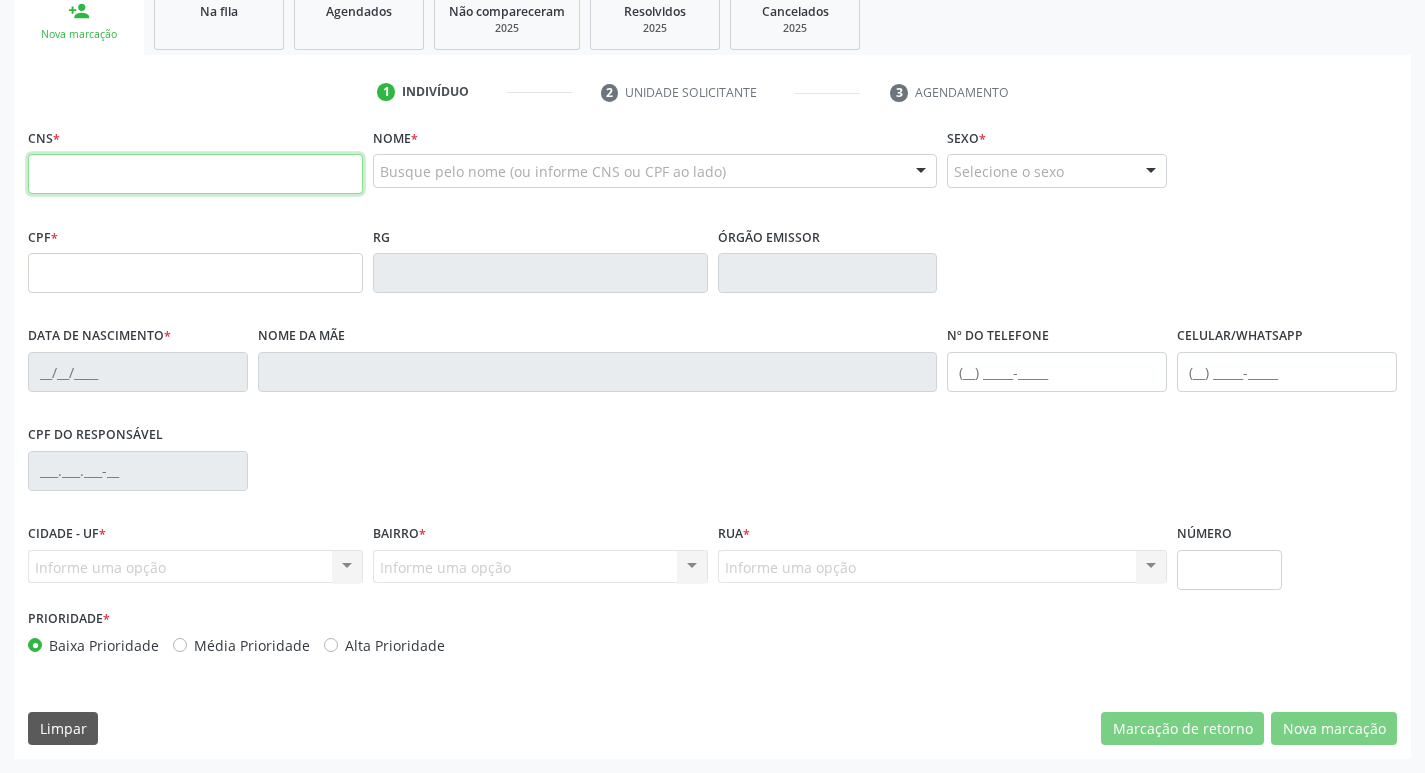 click at bounding box center [195, 174] 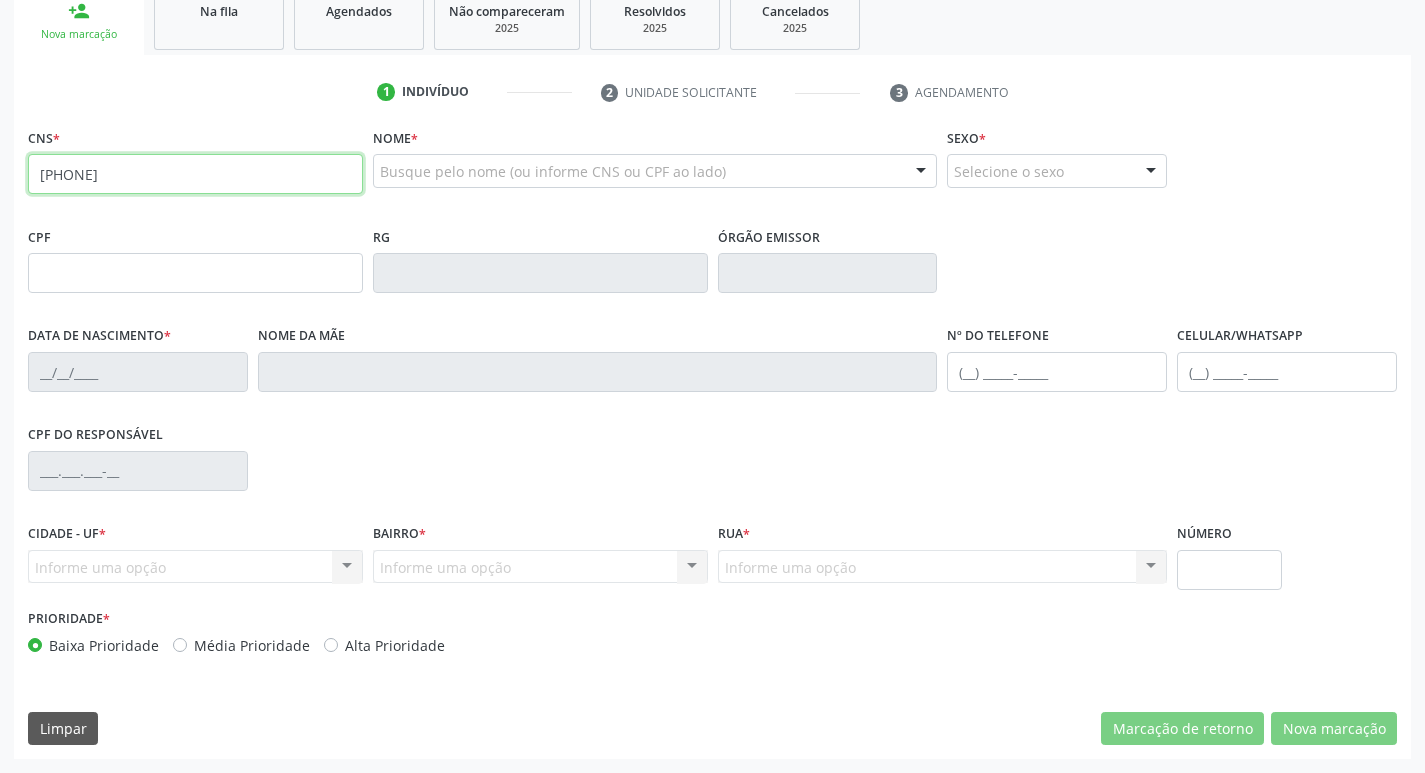 type on "[PHONE]" 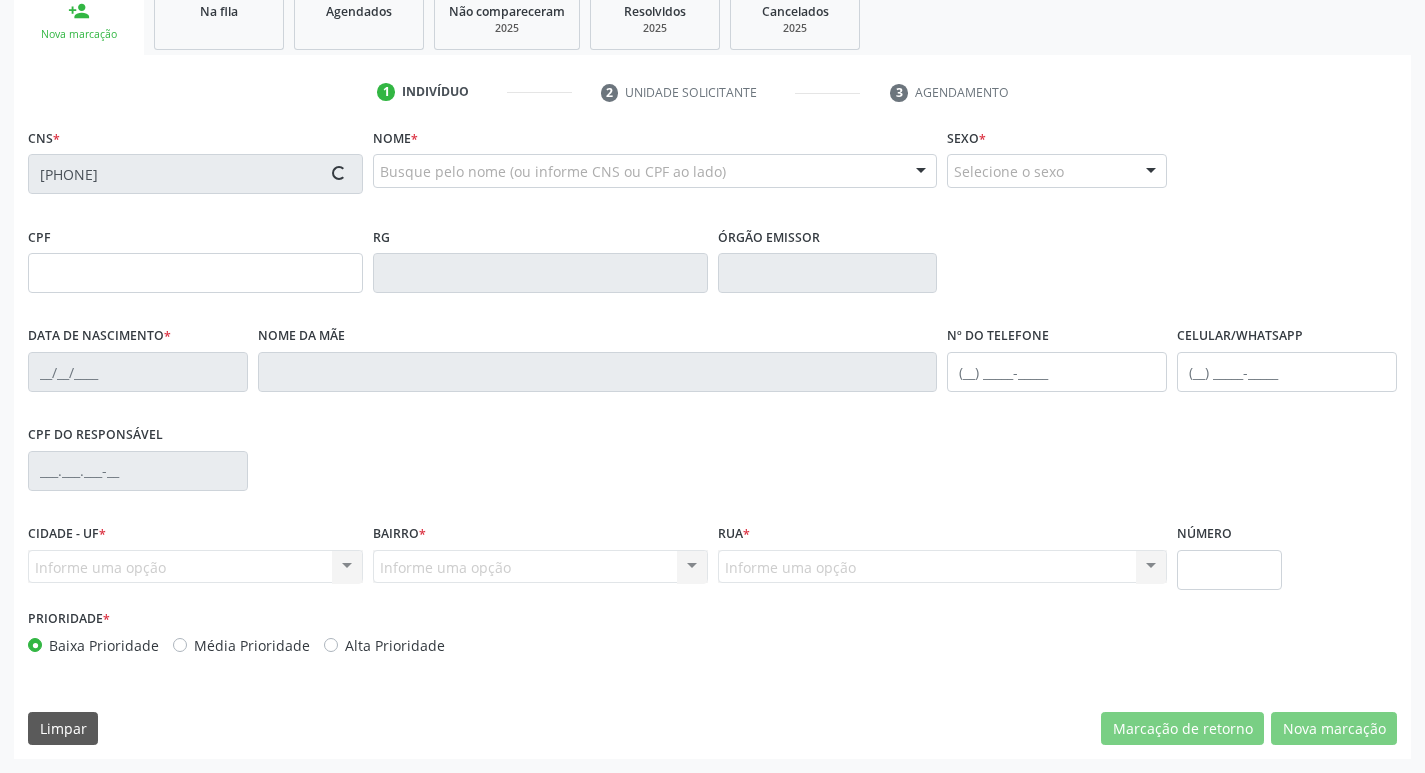 type on "[CPF]" 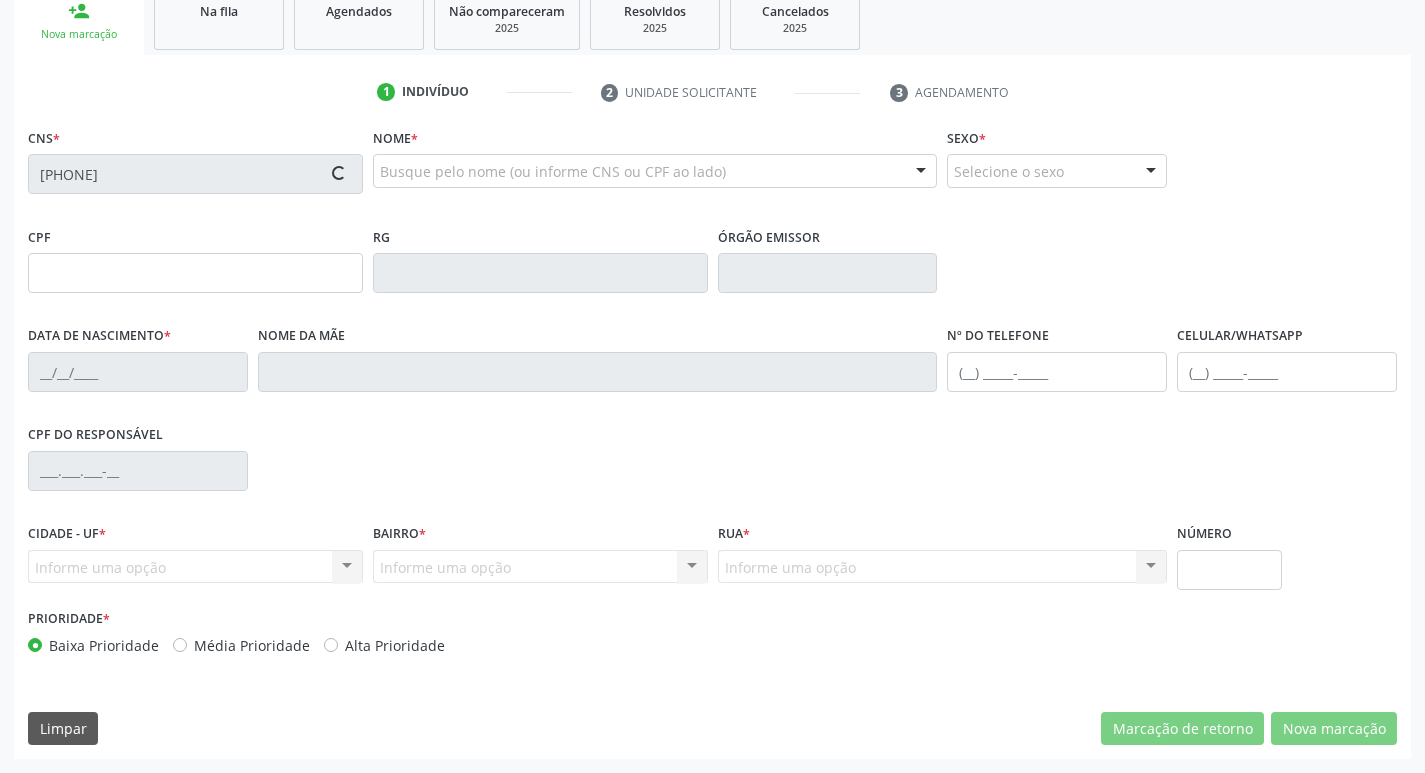 type on "[DD]/[MM]/[YYYY]" 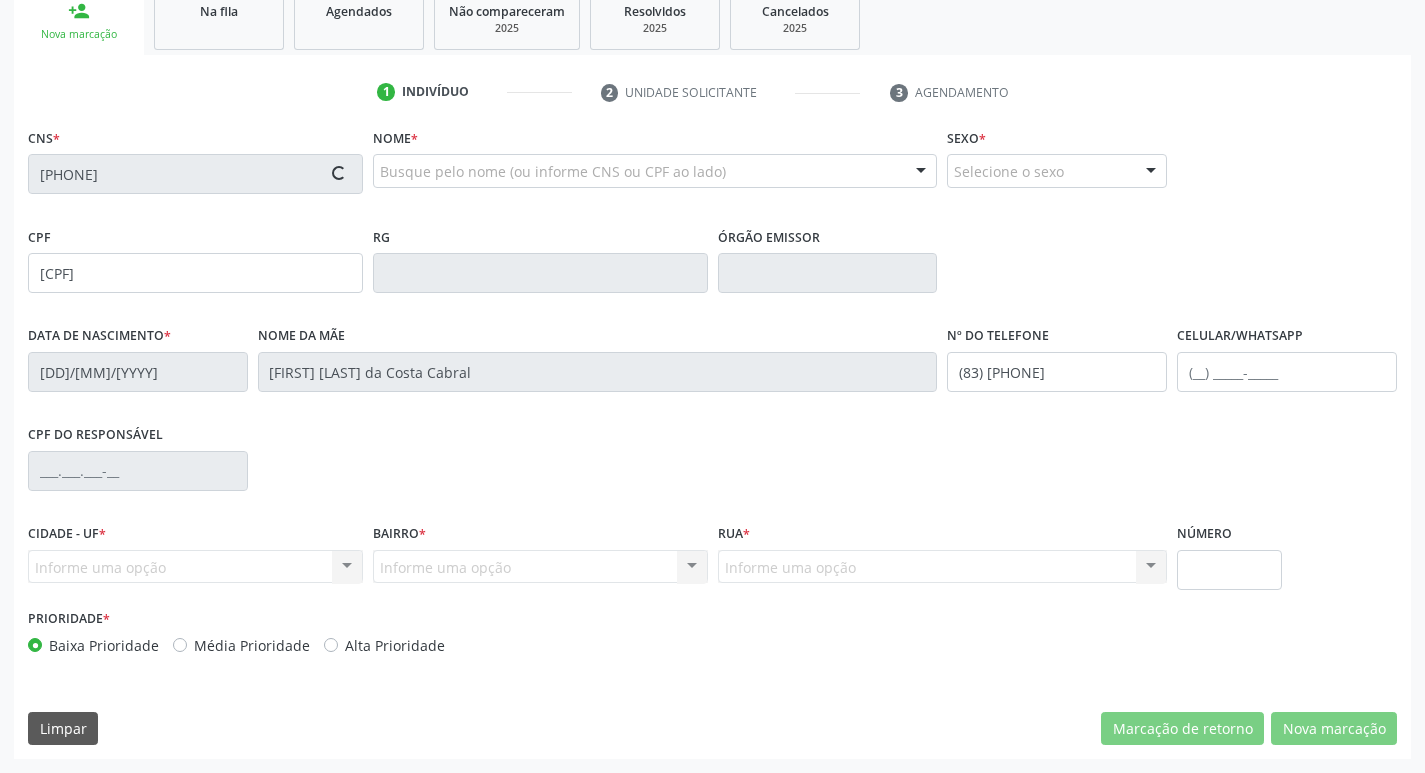 type on "(83) [PHONE]" 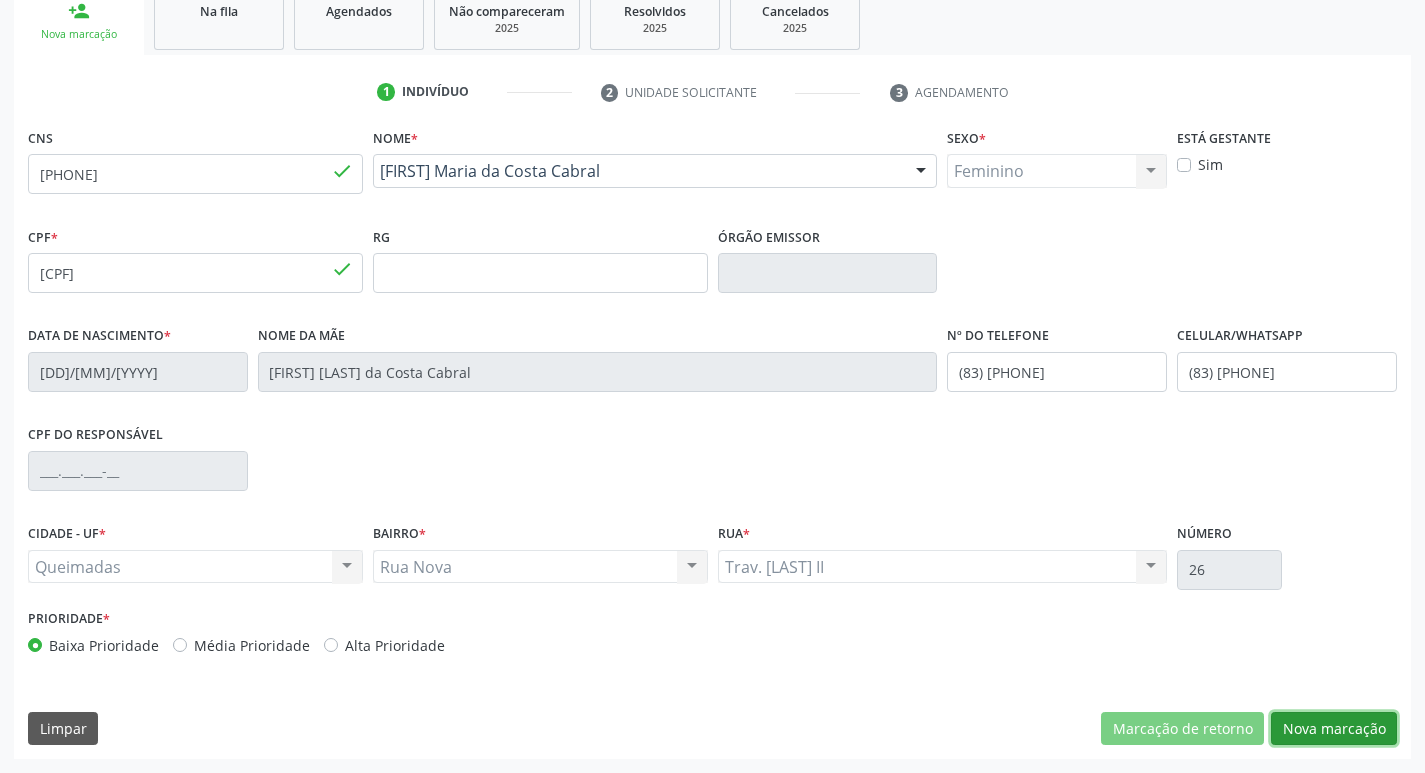 click on "Nova marcação" at bounding box center [1334, 729] 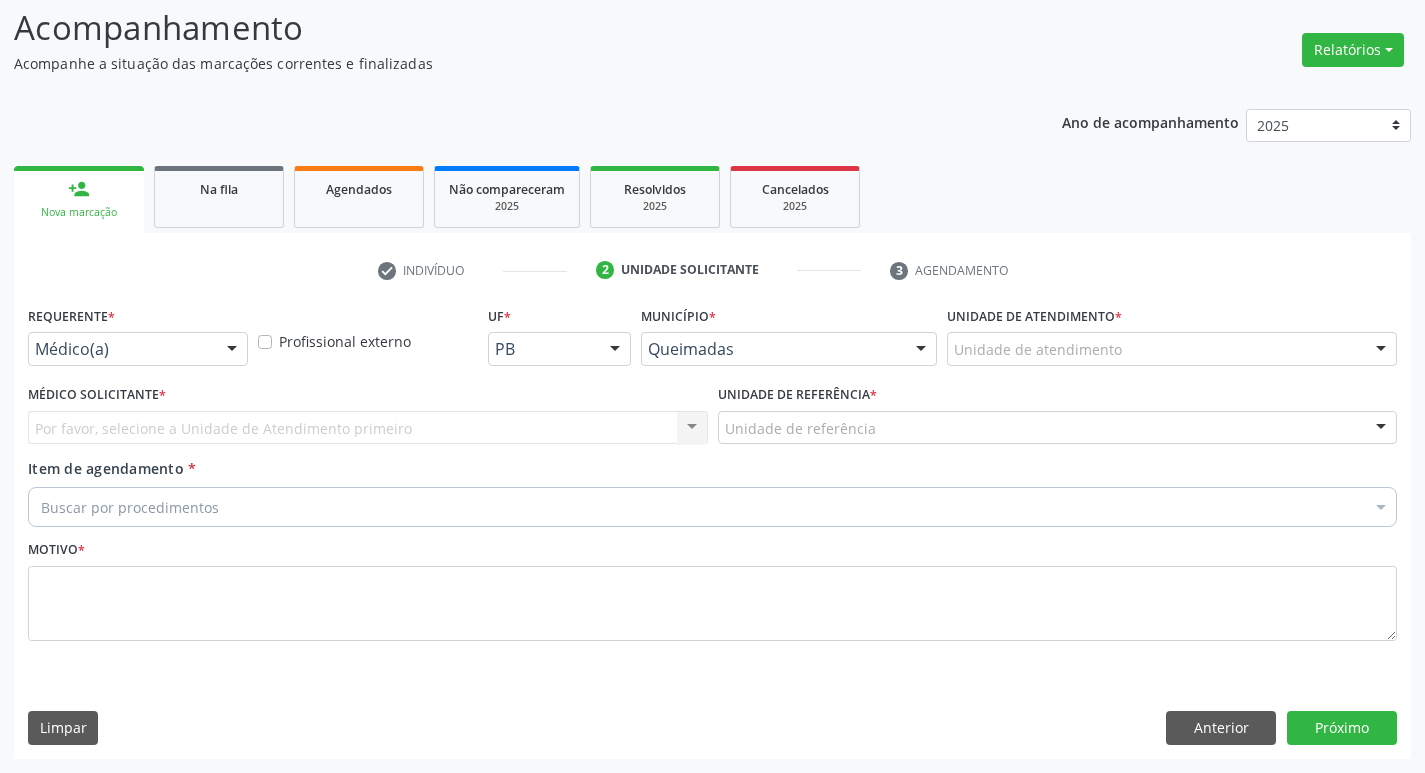 scroll, scrollTop: 133, scrollLeft: 0, axis: vertical 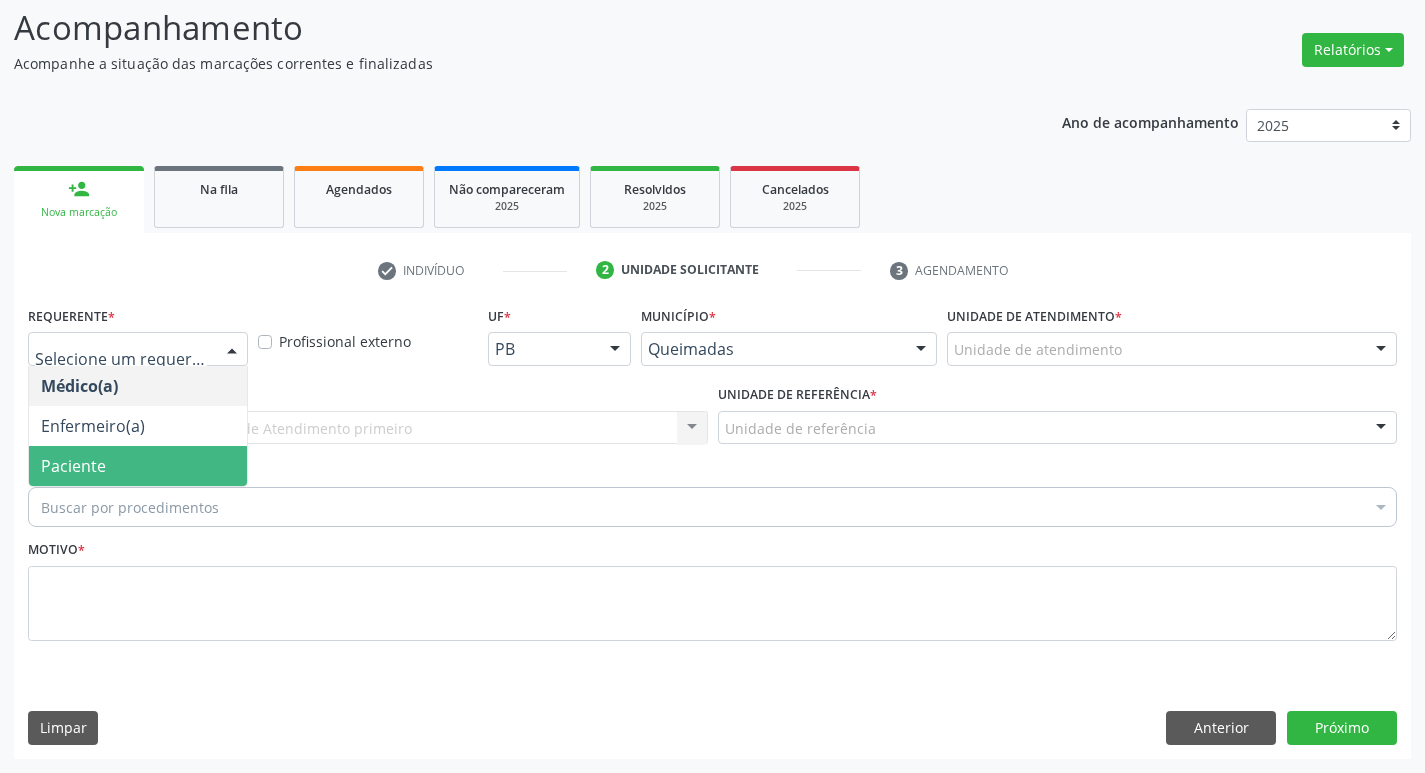 click on "Paciente" at bounding box center (73, 466) 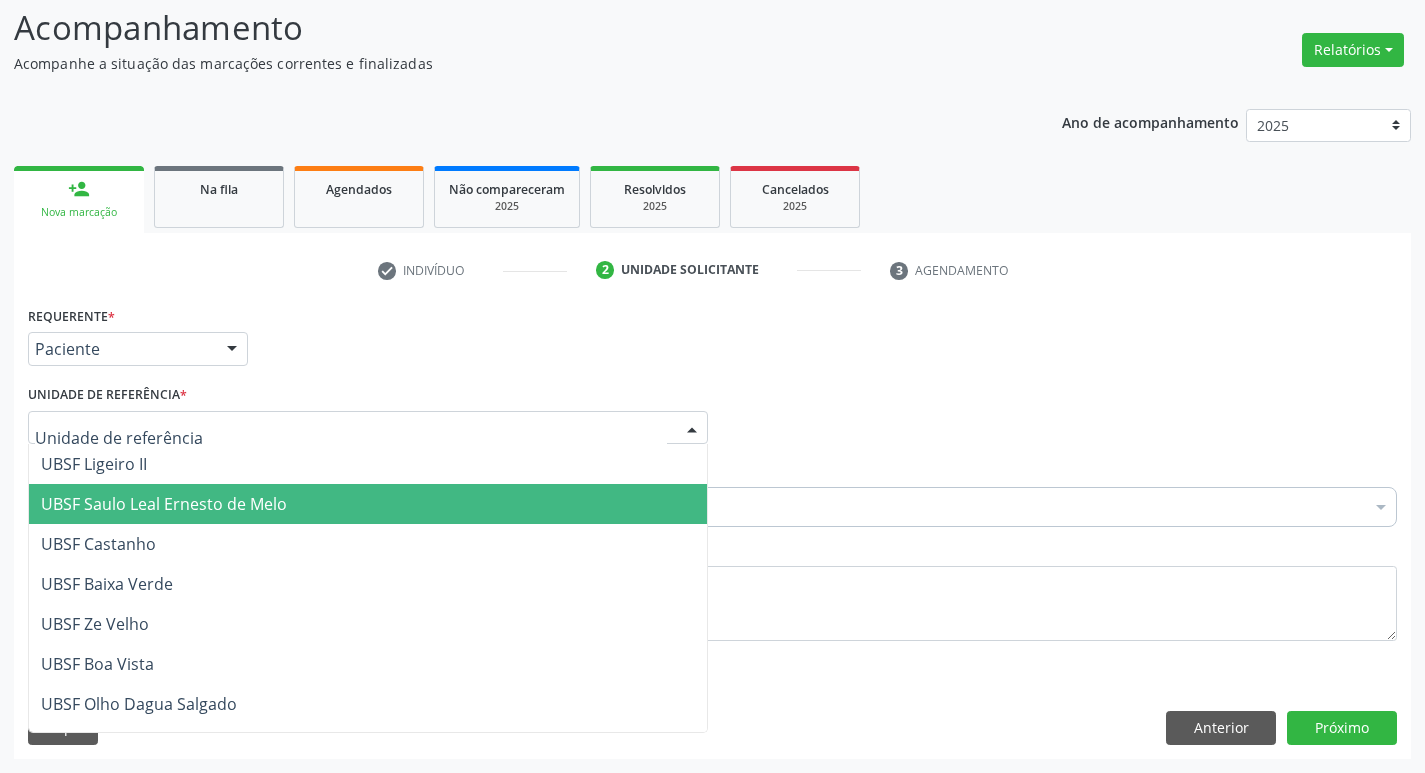 click on "UBSF Saulo Leal Ernesto de Melo" at bounding box center [164, 504] 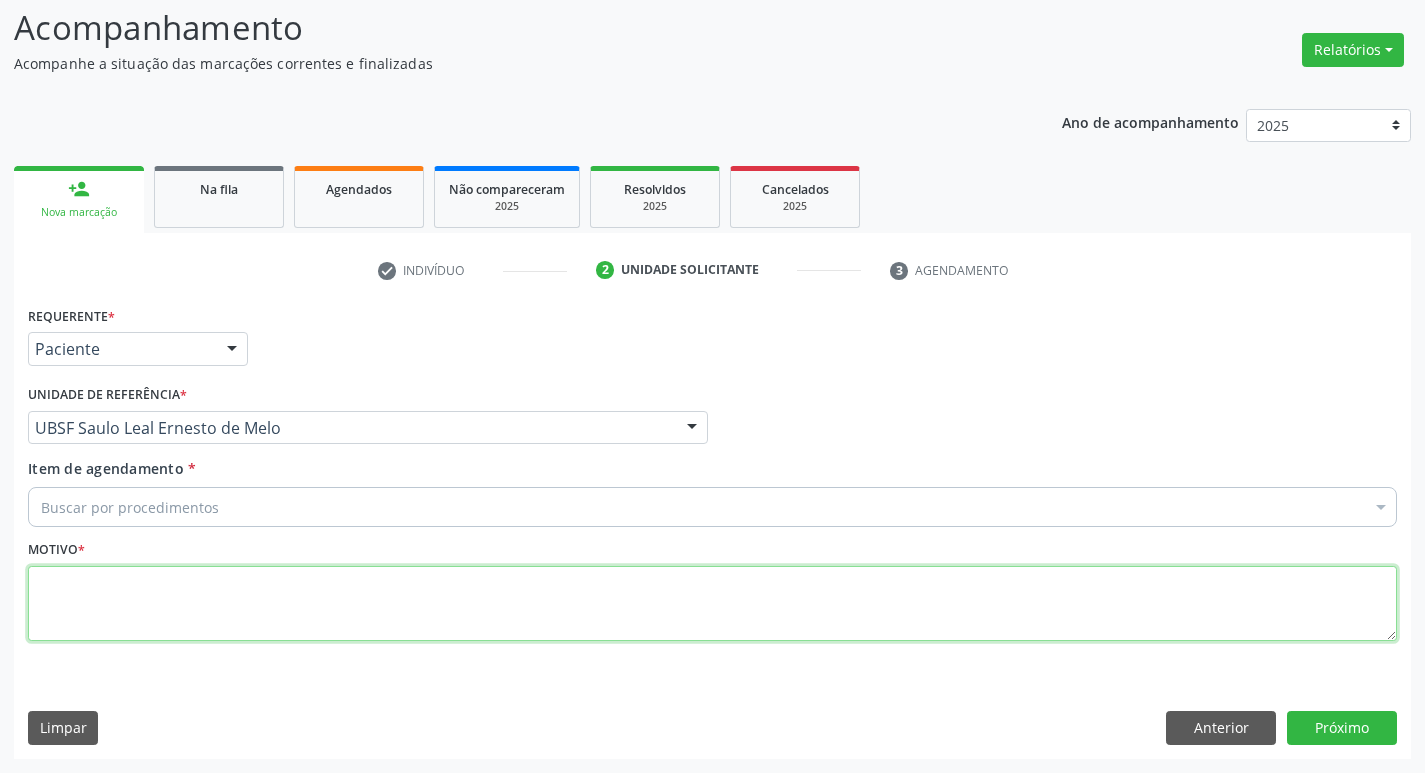 click at bounding box center [712, 604] 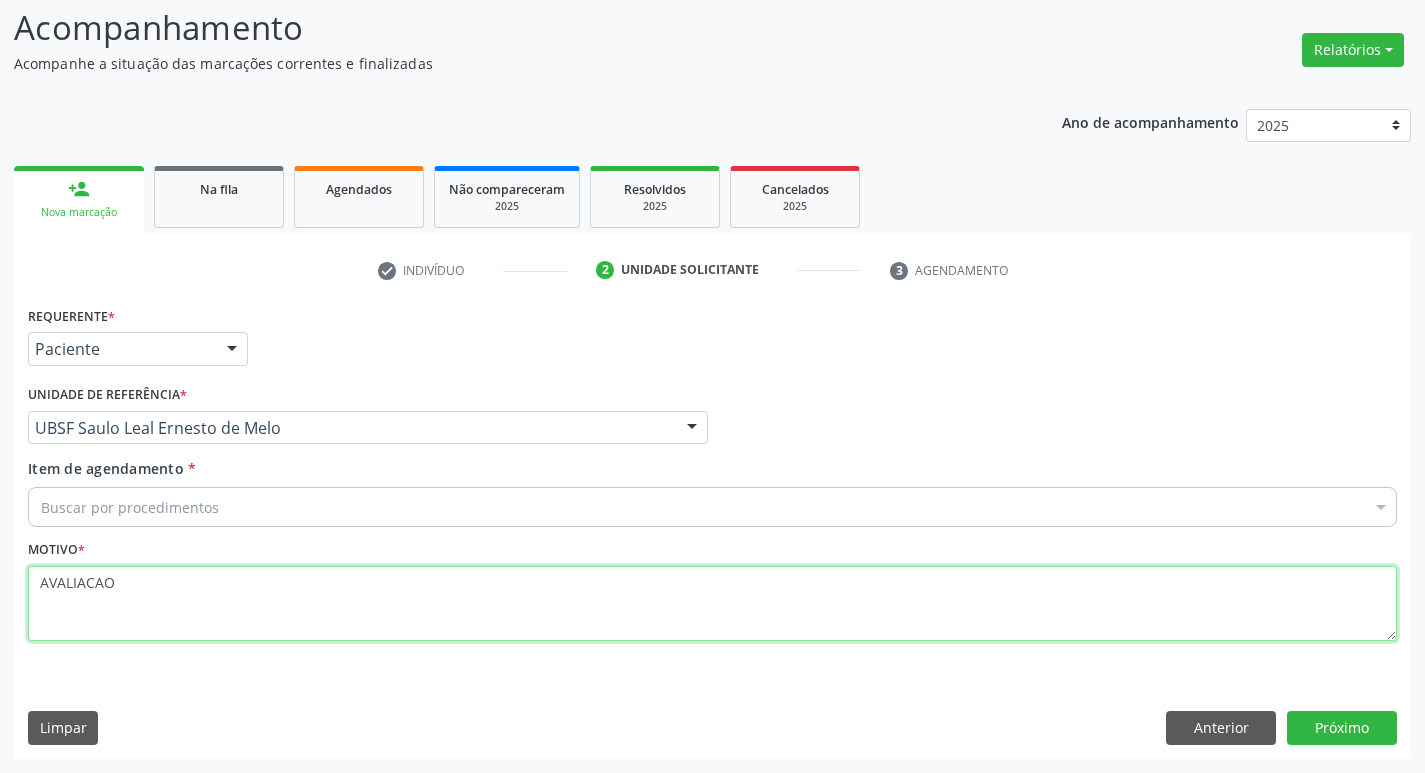 type on "AVALIACAO" 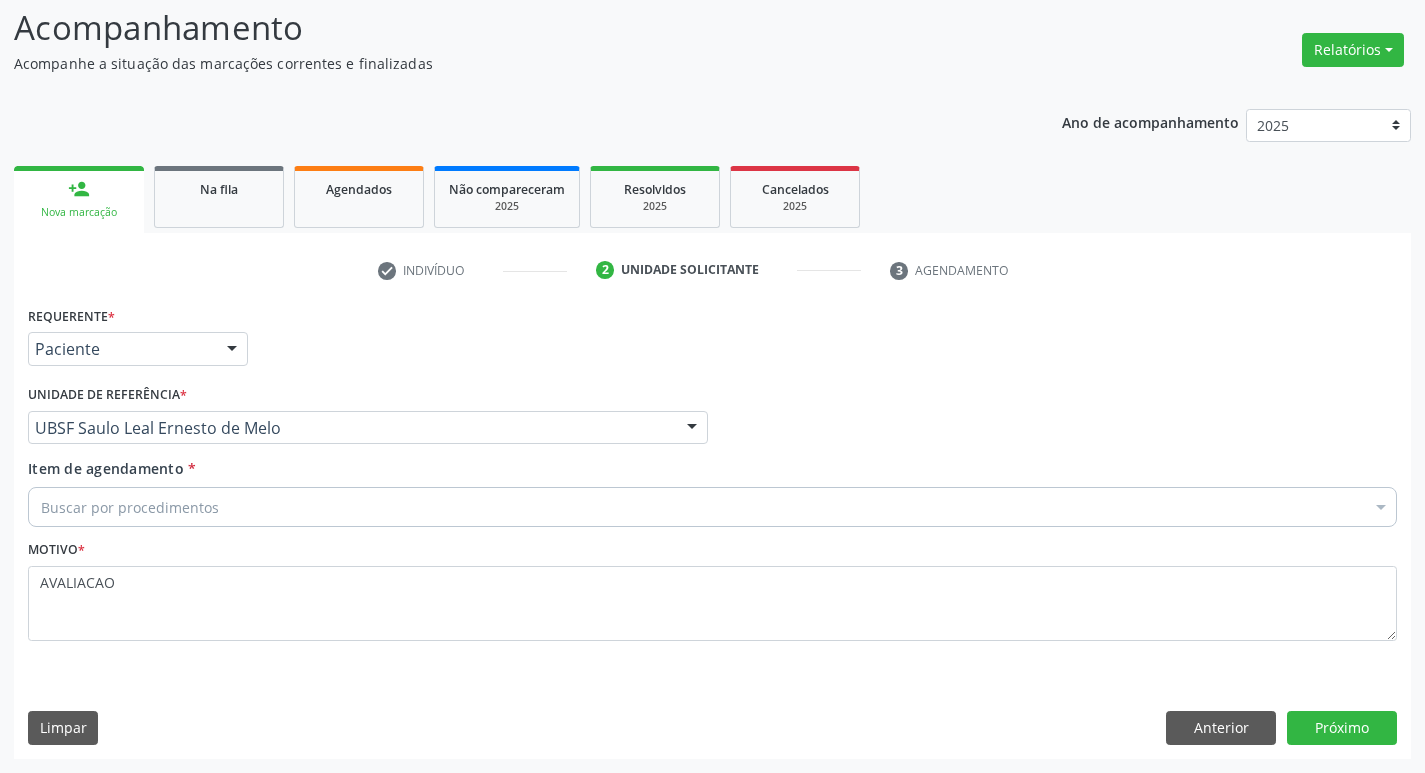 click on "Buscar por procedimentos" at bounding box center [712, 507] 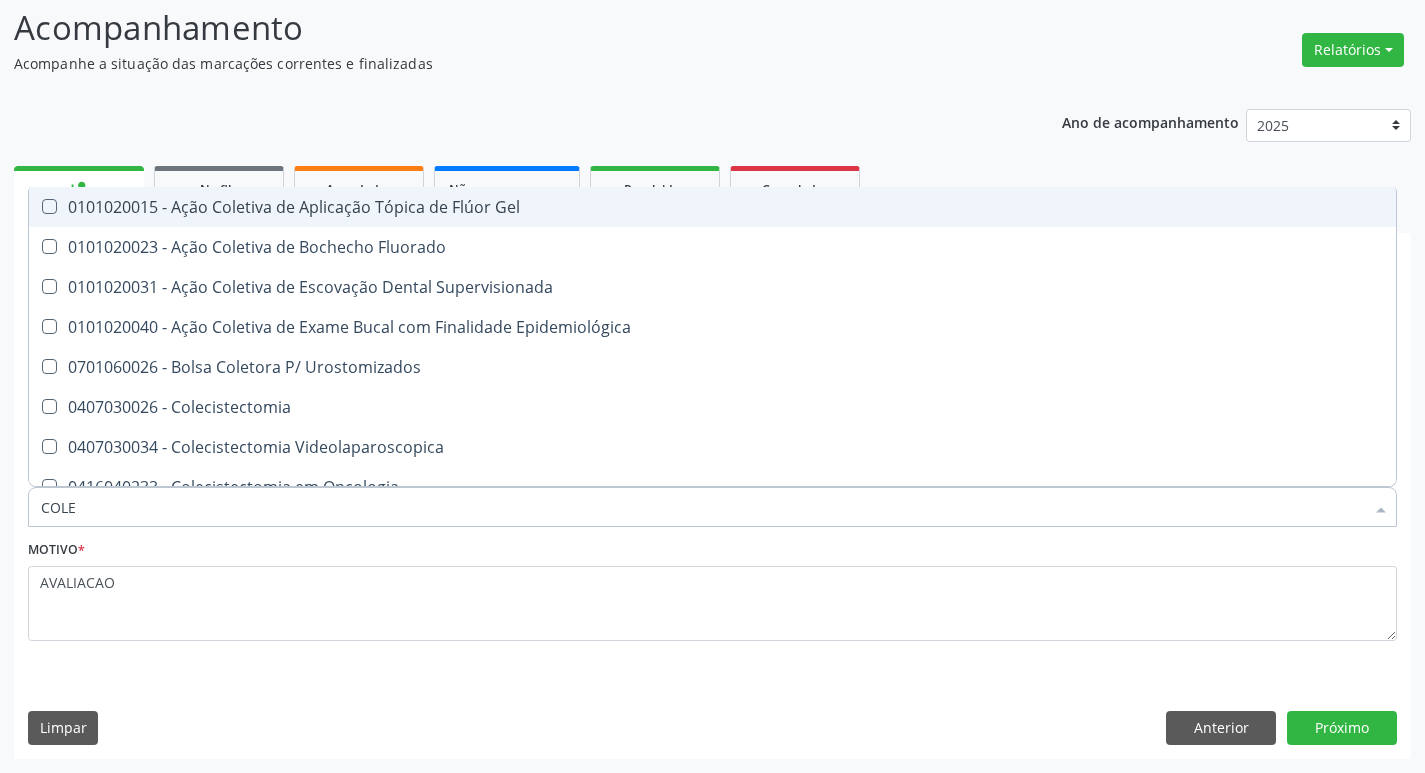 type on "COLES" 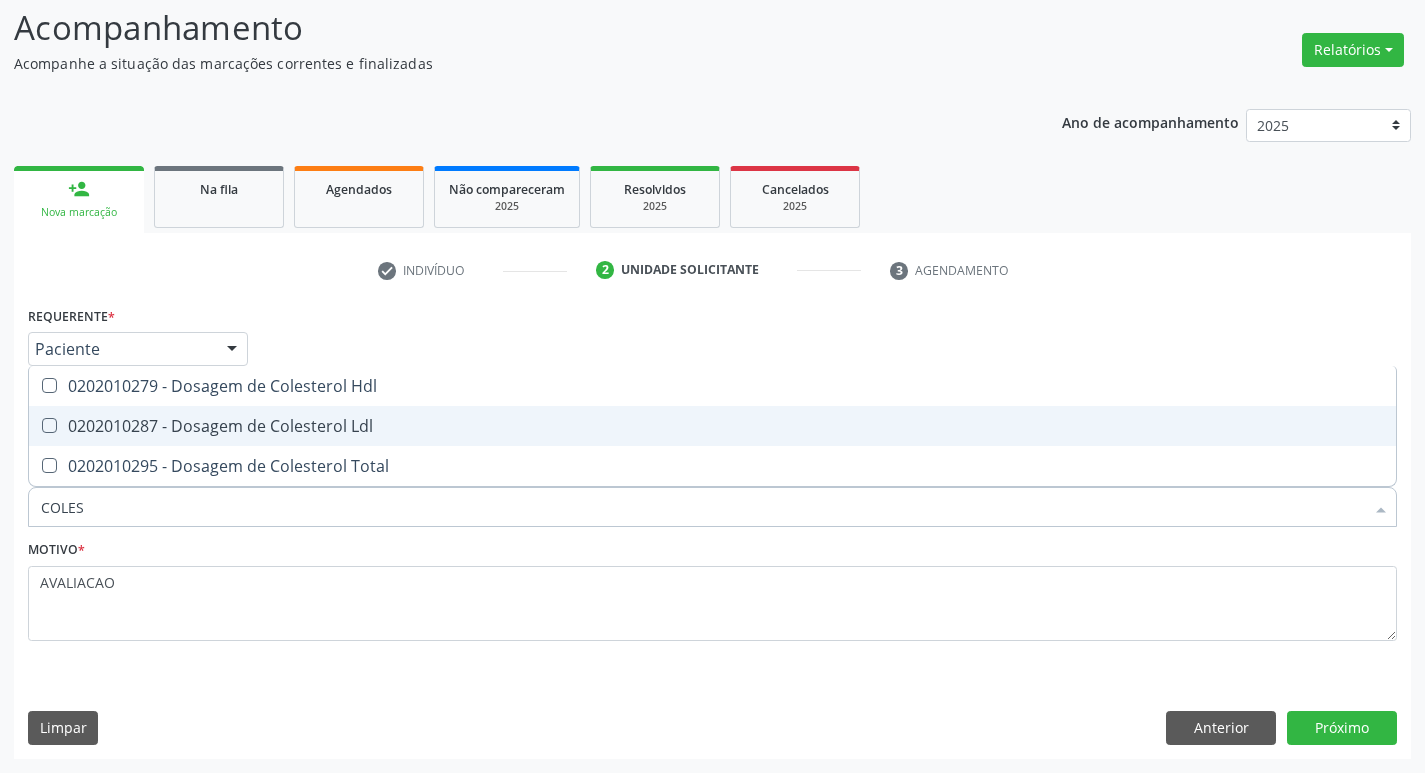 click on "0202010287 - Dosagem de Colesterol Ldl" at bounding box center (712, 426) 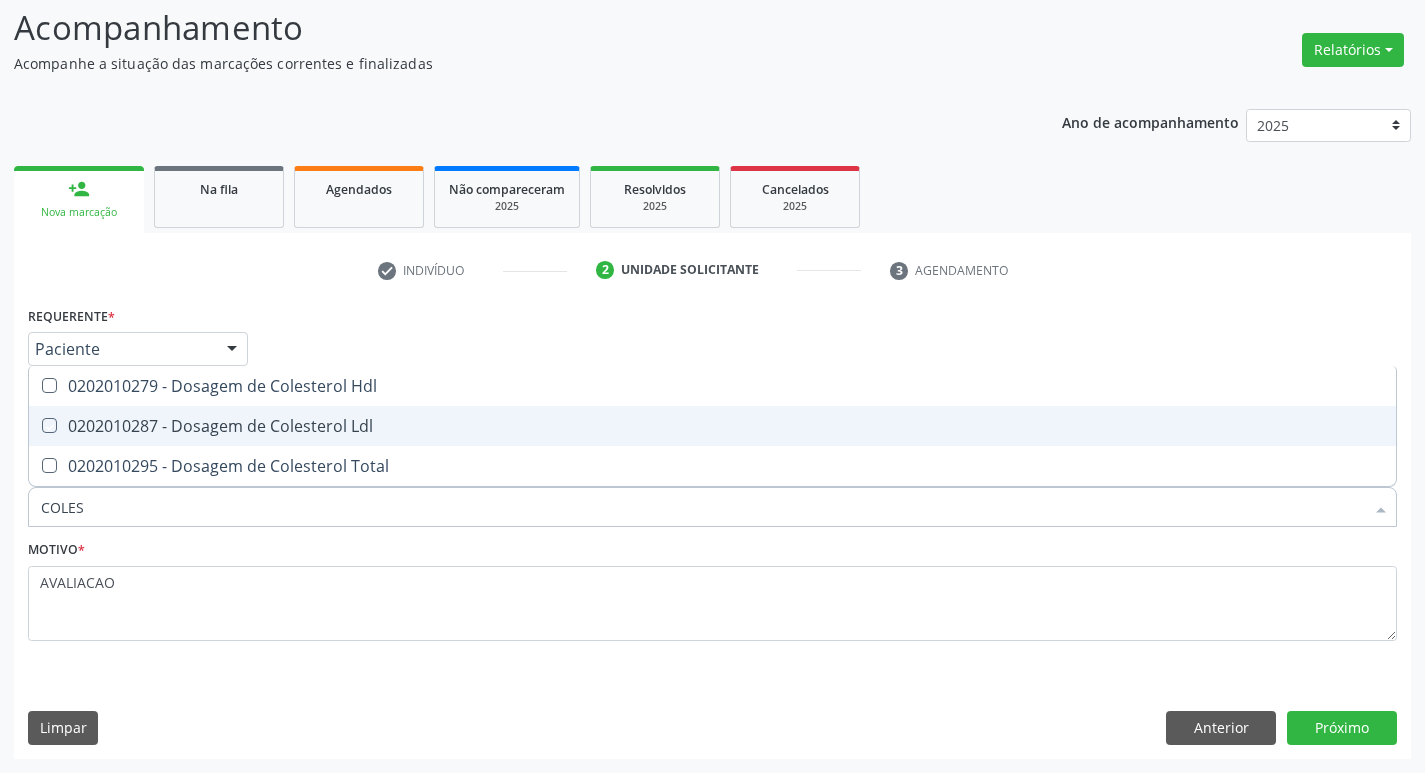 checkbox on "true" 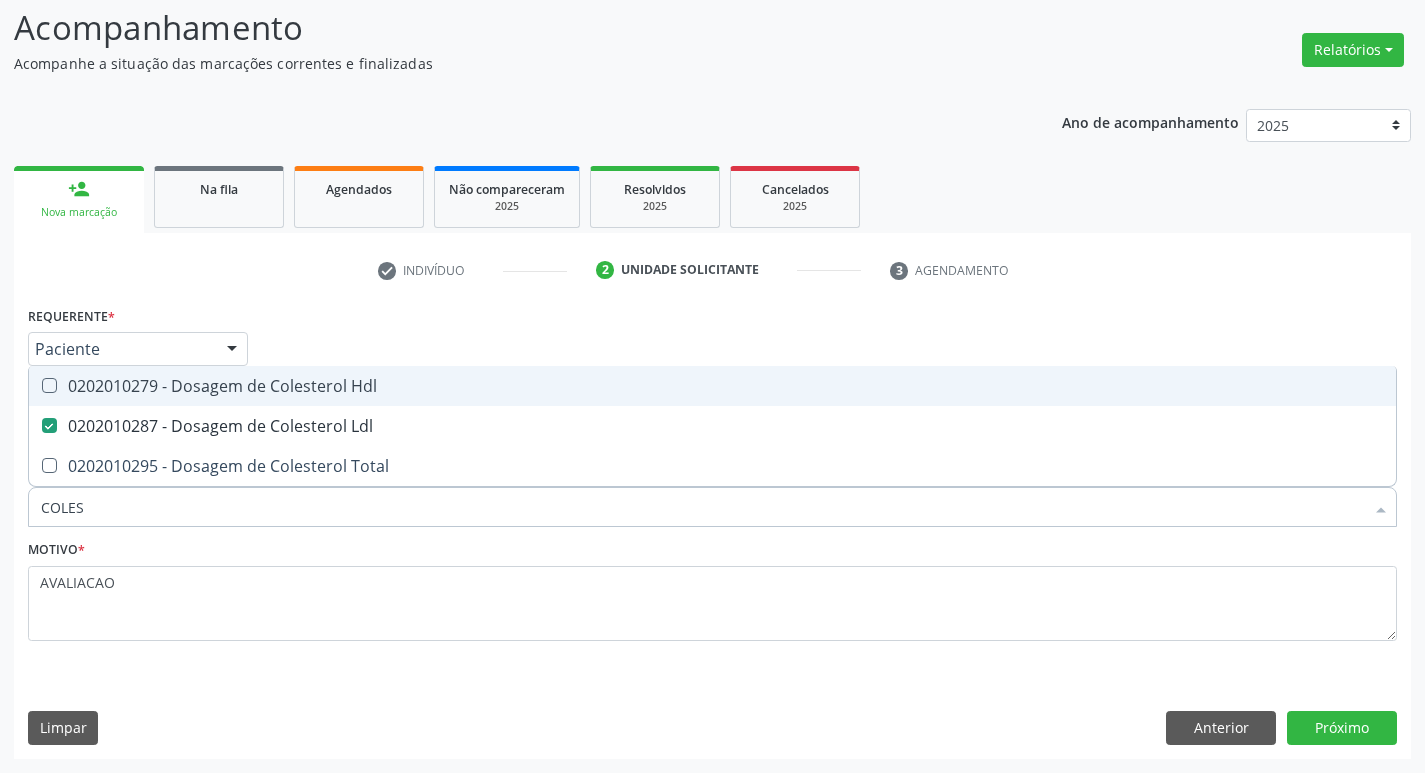 click on "0202010279 - Dosagem de Colesterol Hdl" at bounding box center [712, 386] 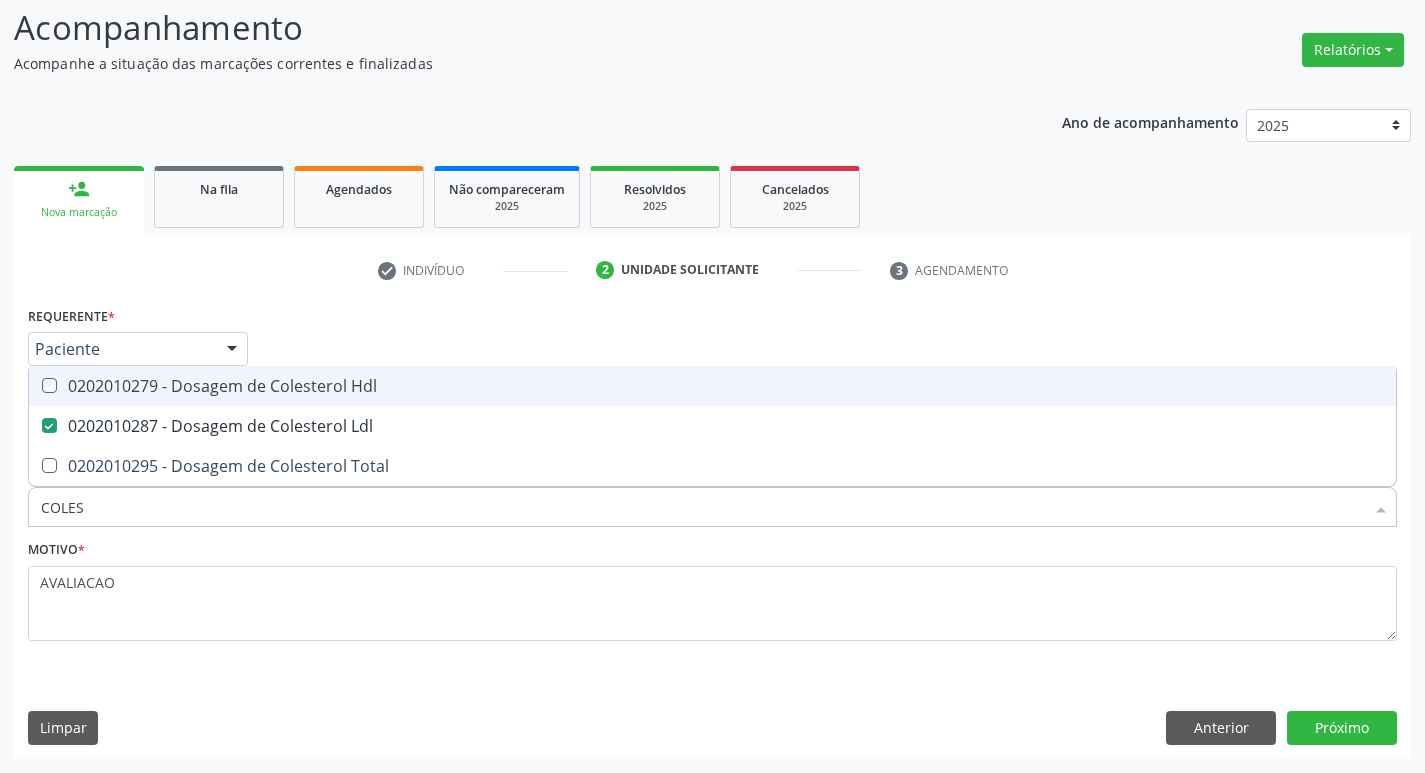 checkbox on "true" 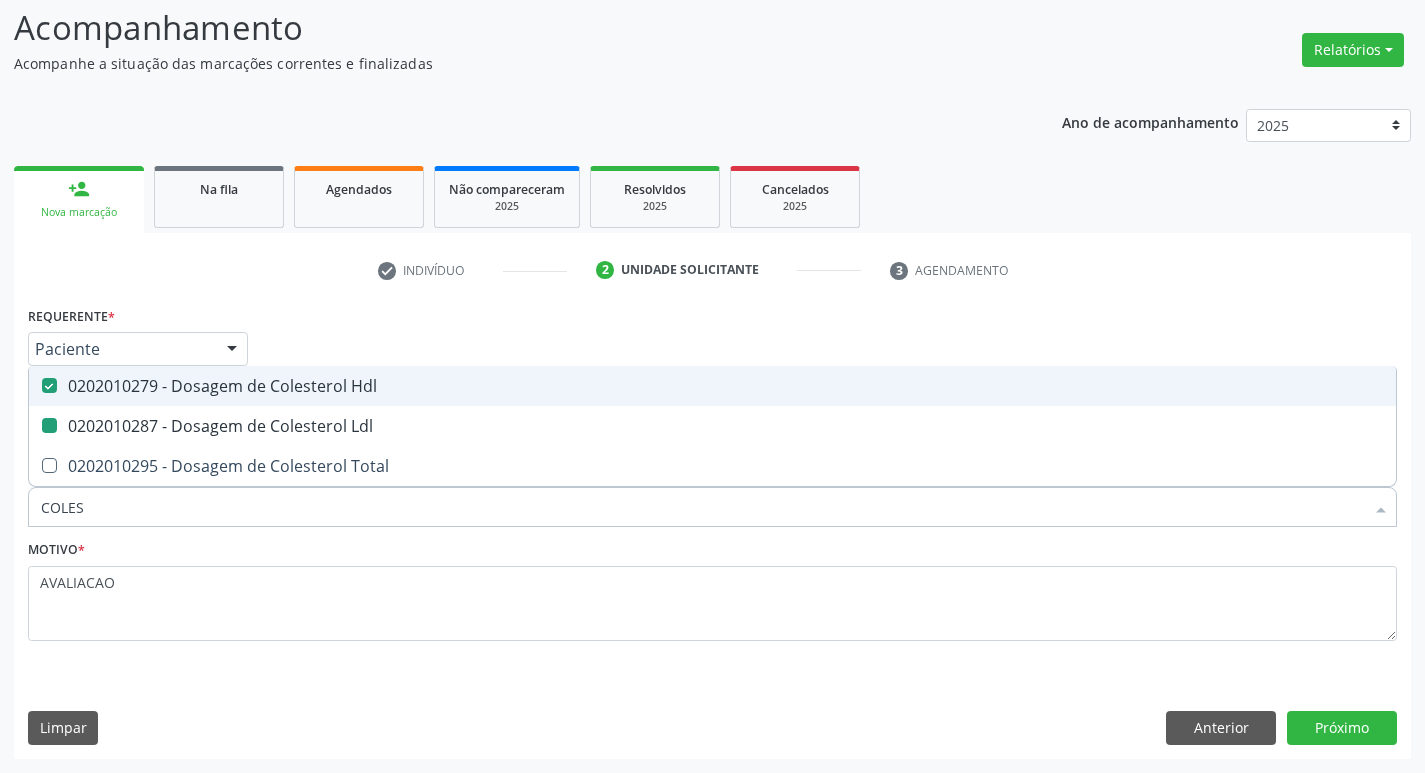 type on "COLE" 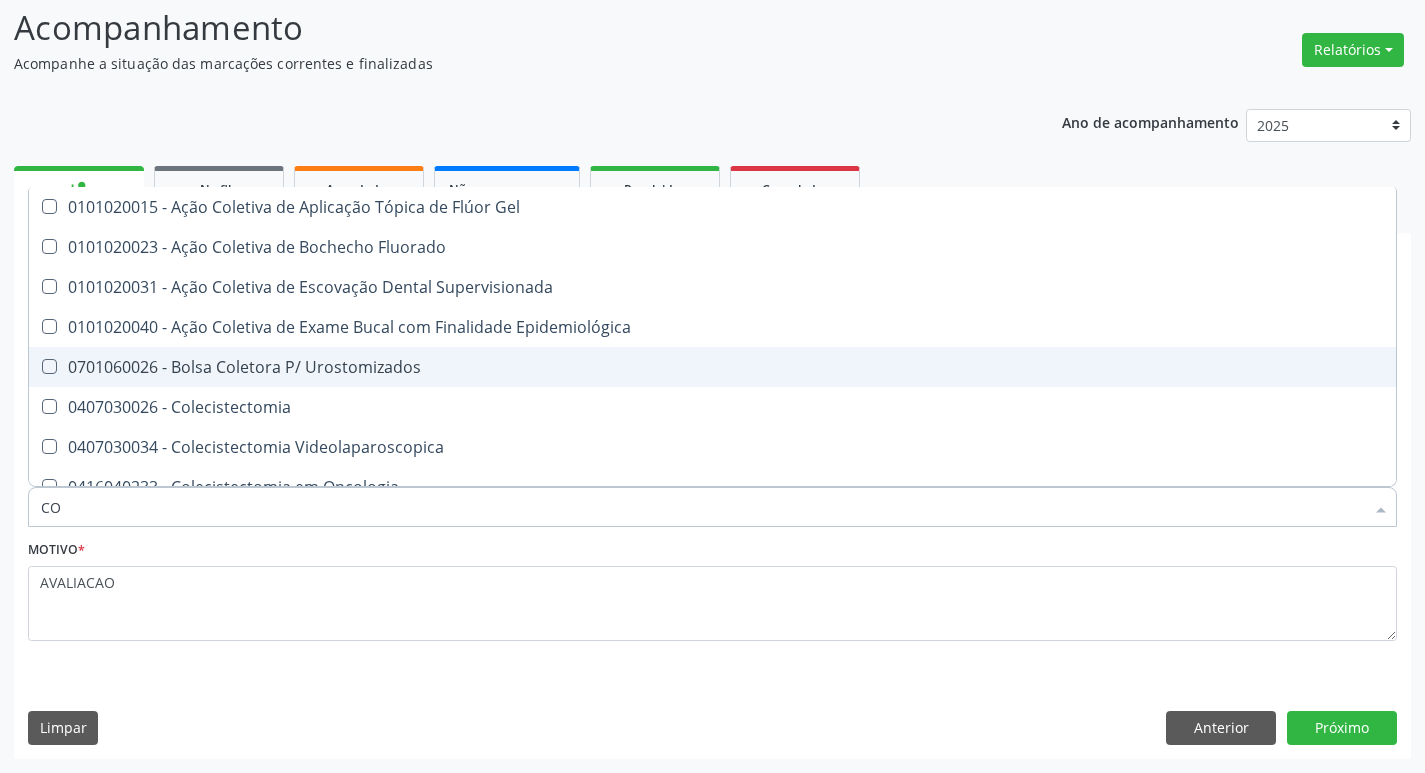 type on "C" 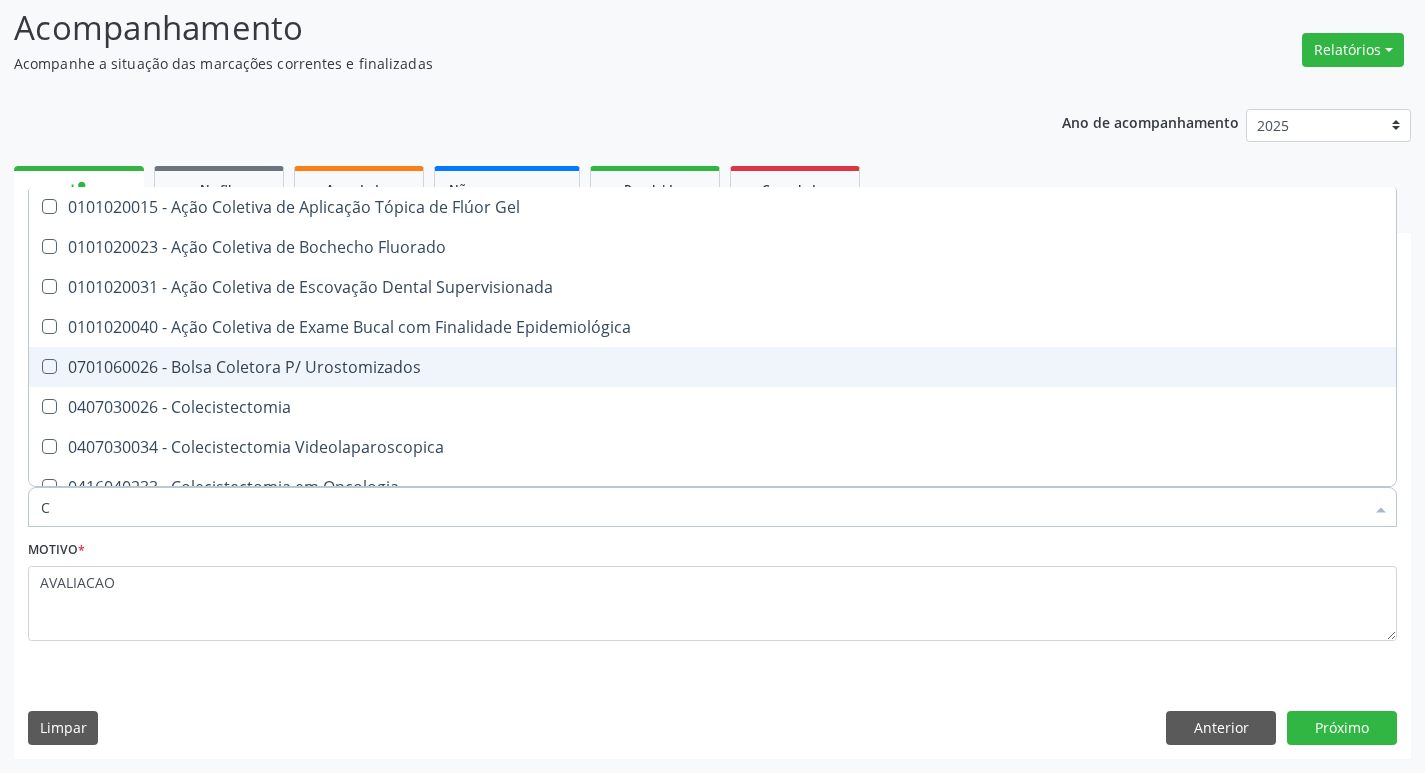 type 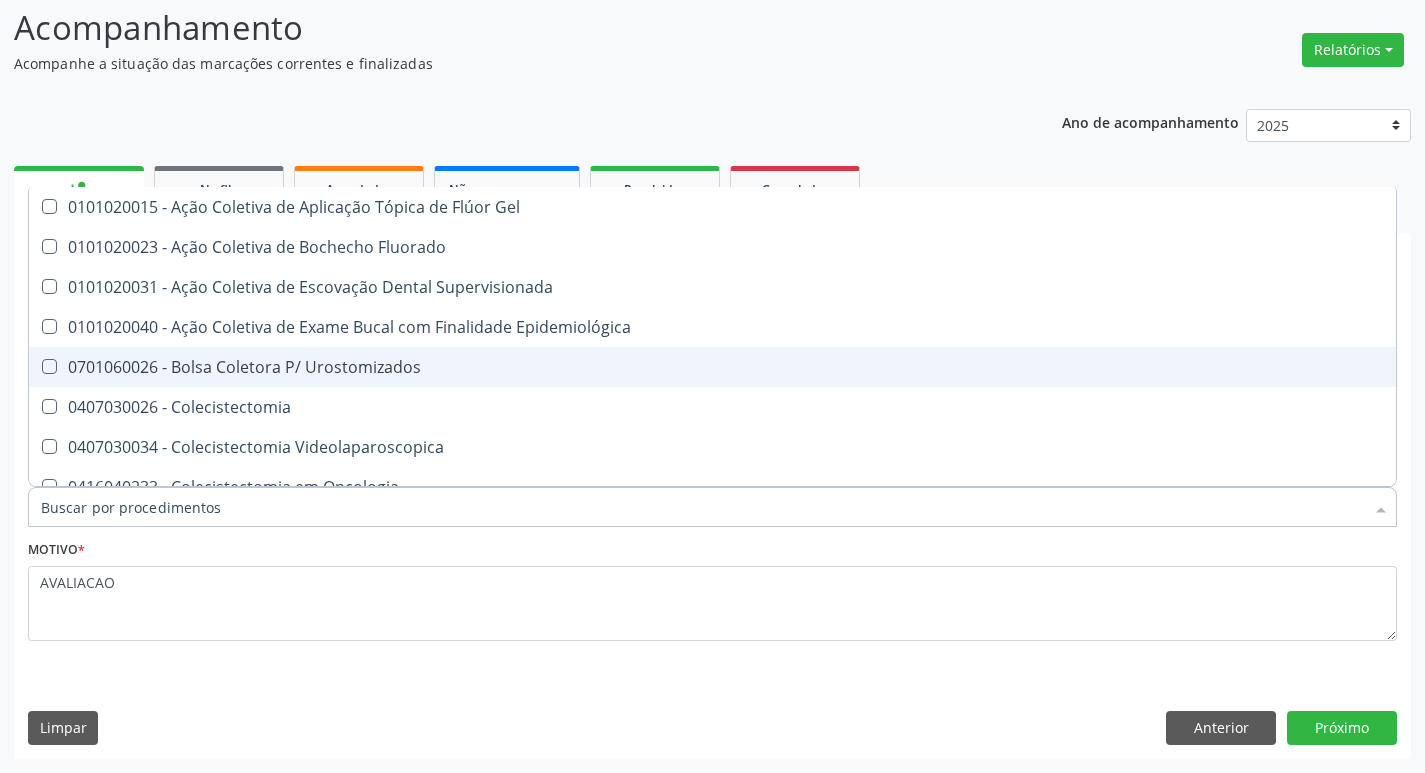 checkbox on "false" 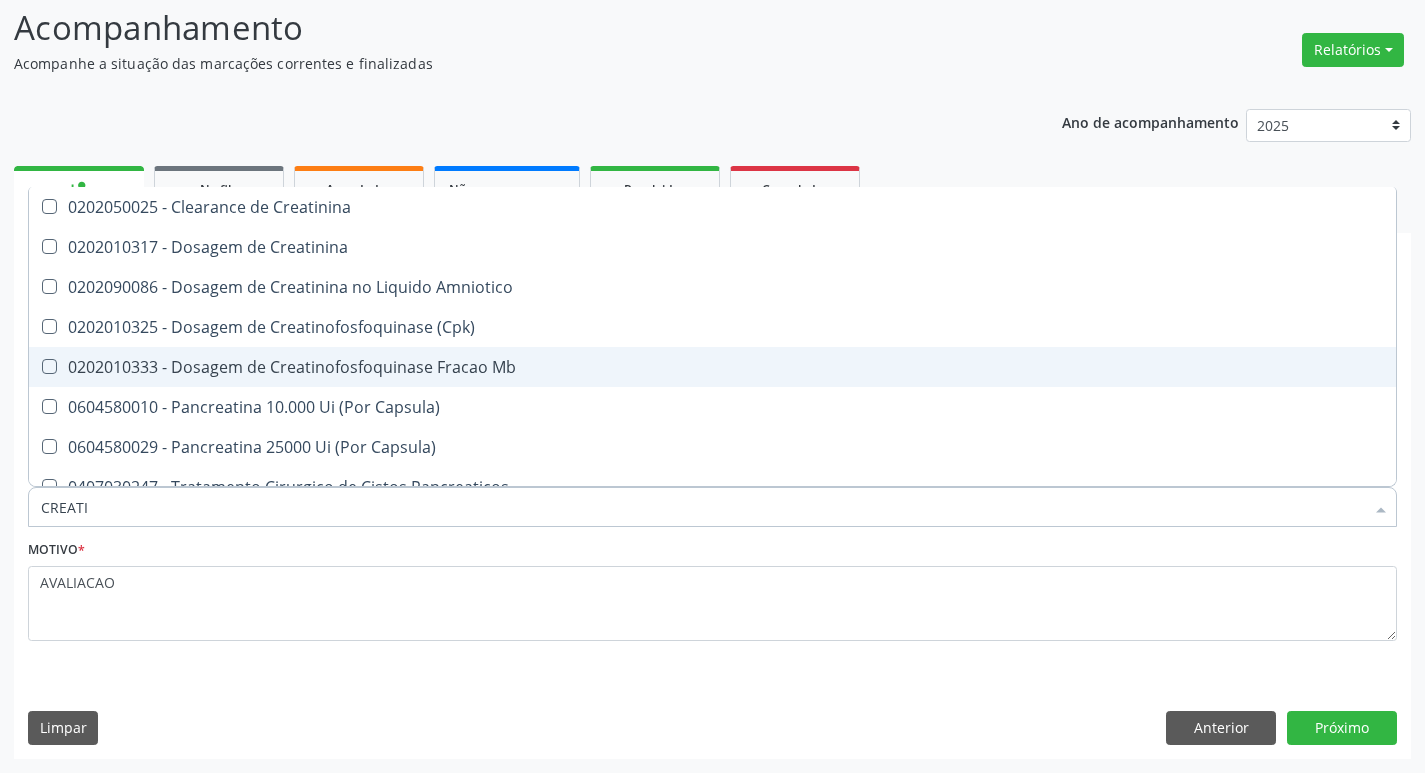 type on "CREATIN" 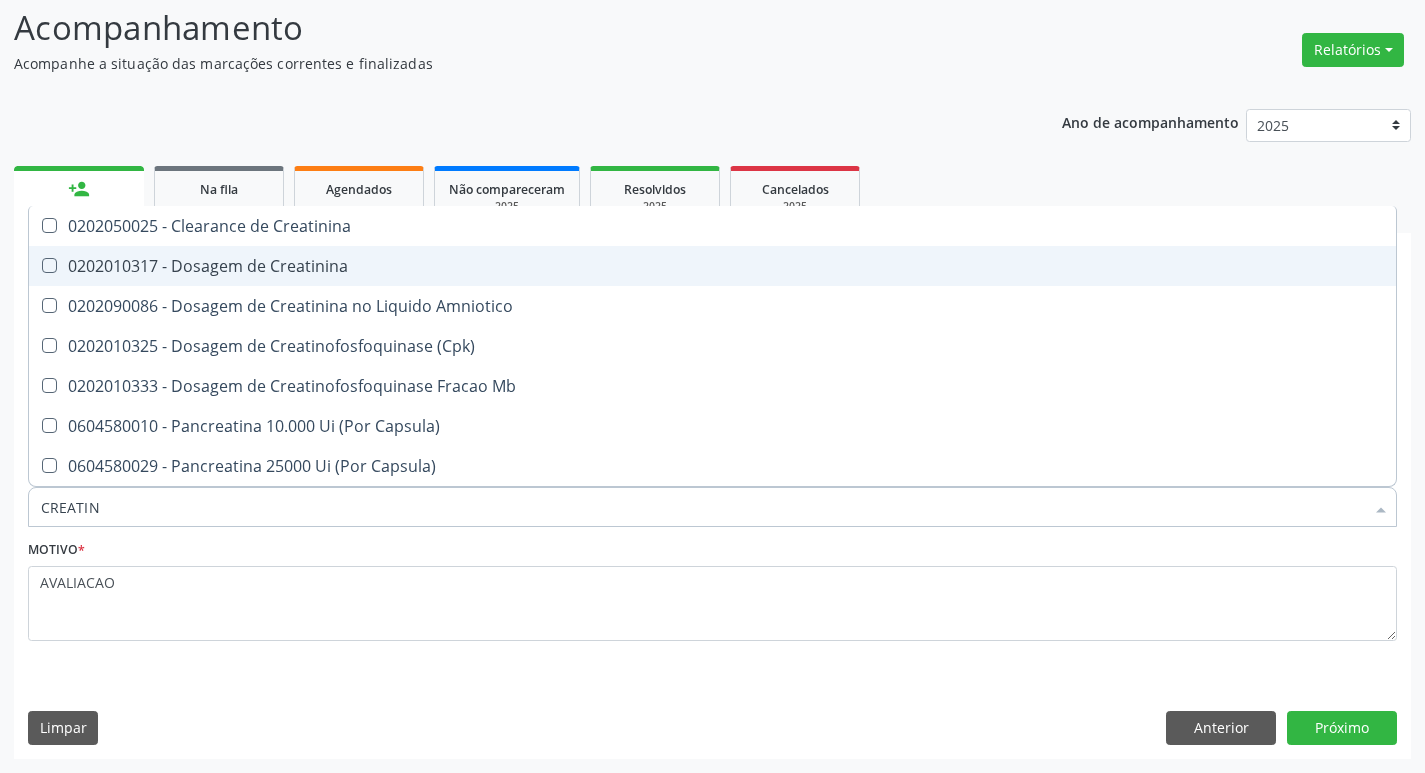 click on "0202010317 - Dosagem de Creatinina" at bounding box center (712, 266) 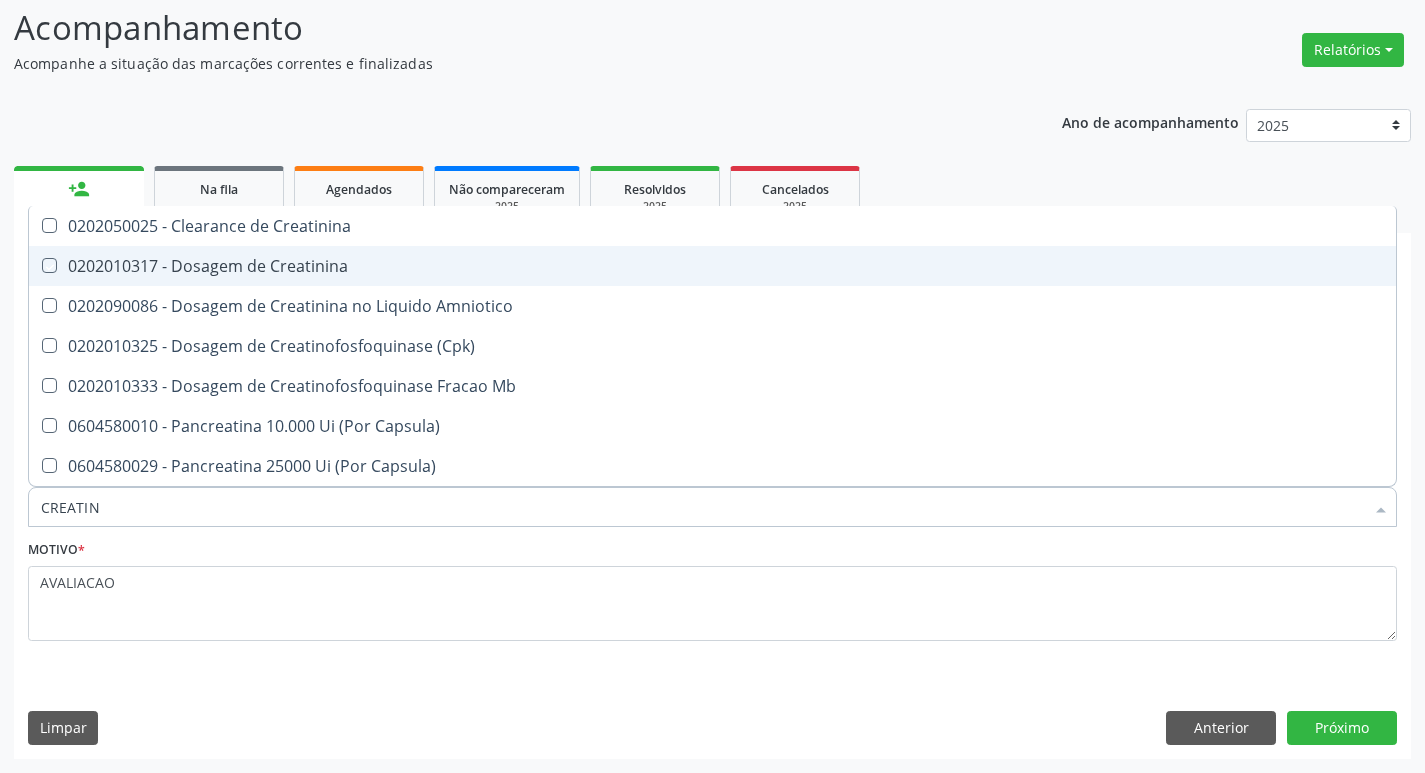 checkbox on "true" 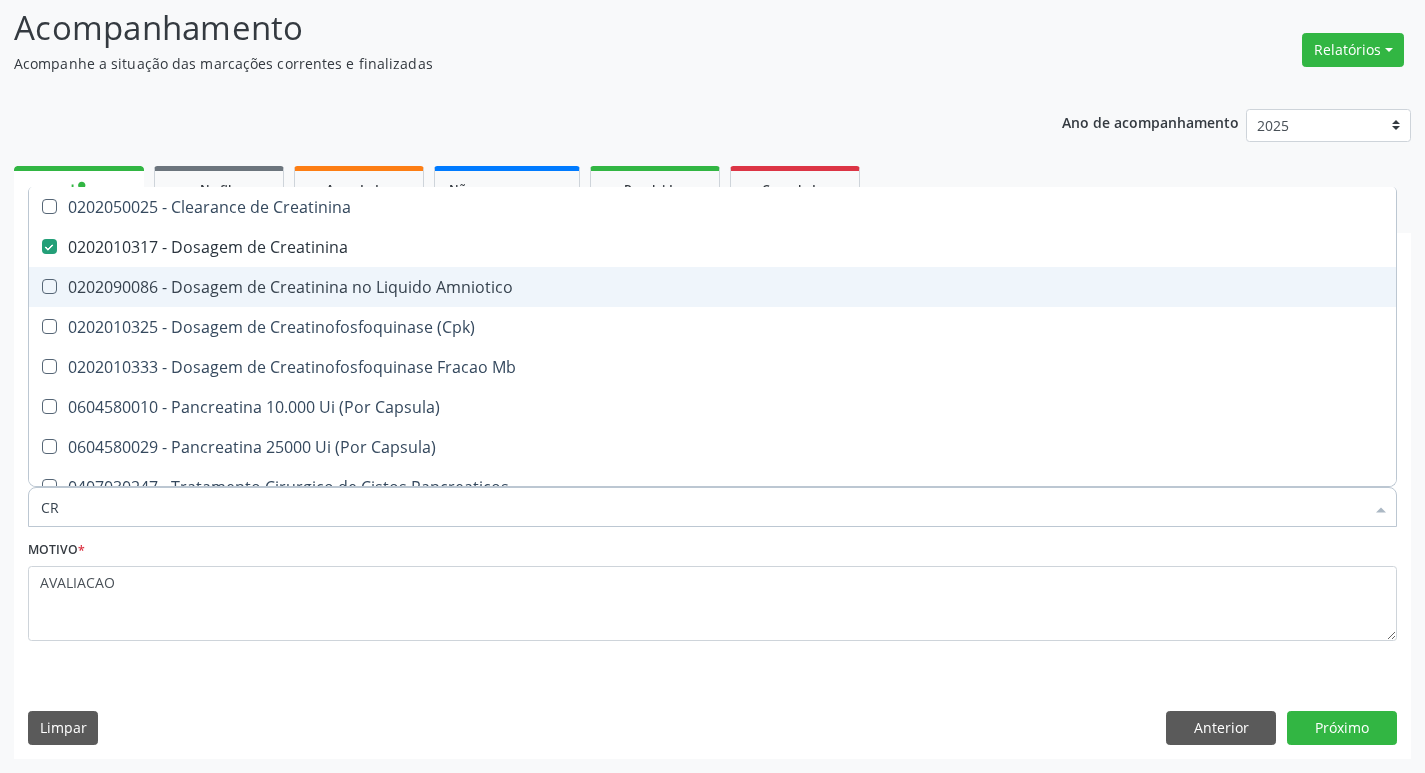 type on "C" 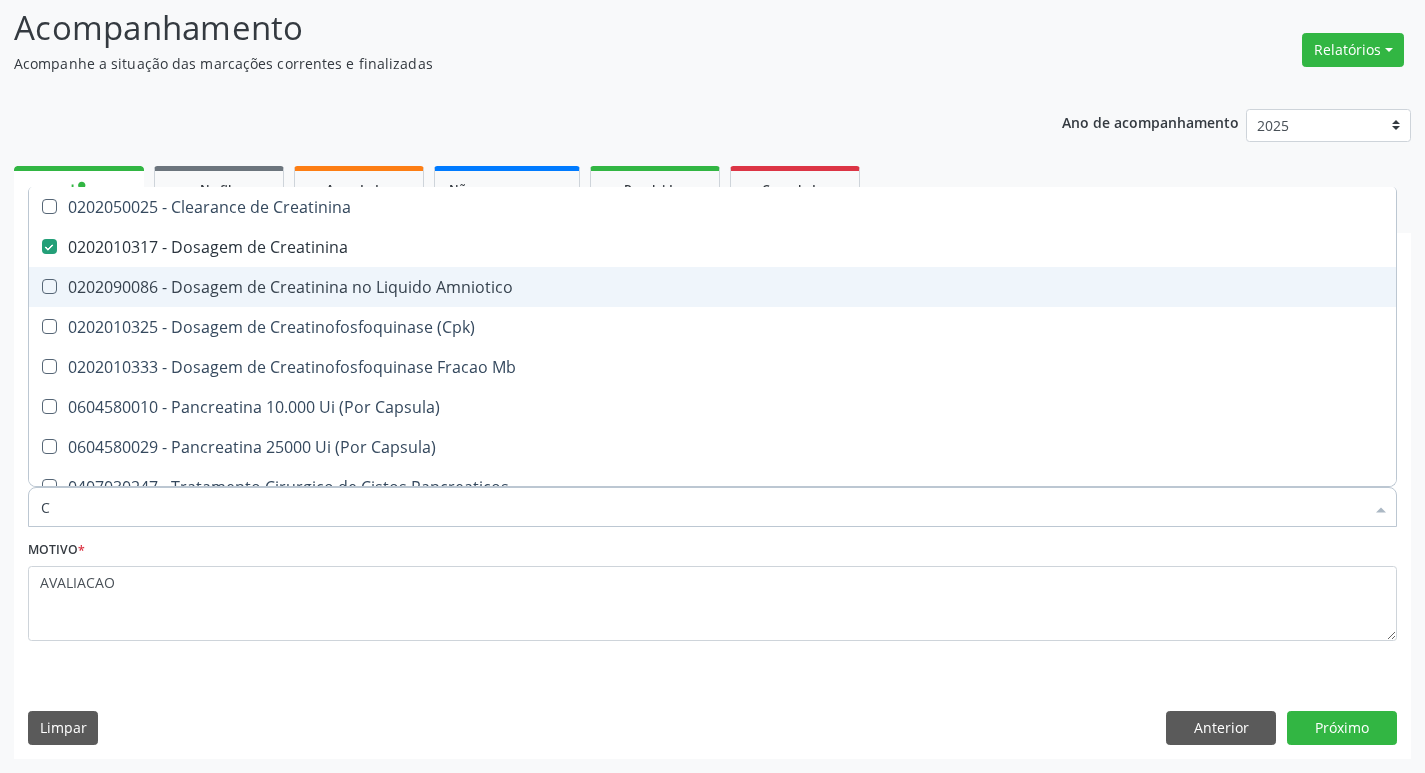 type 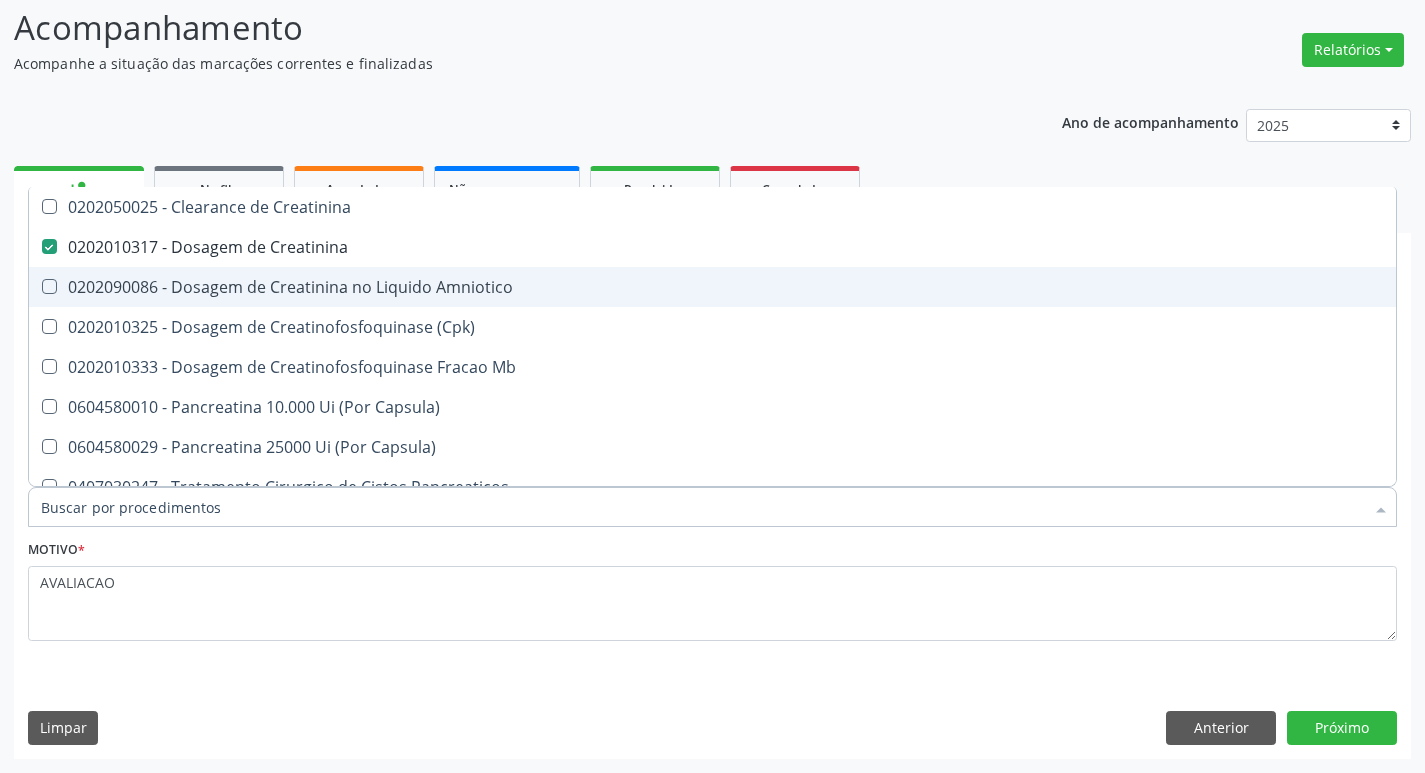 checkbox on "false" 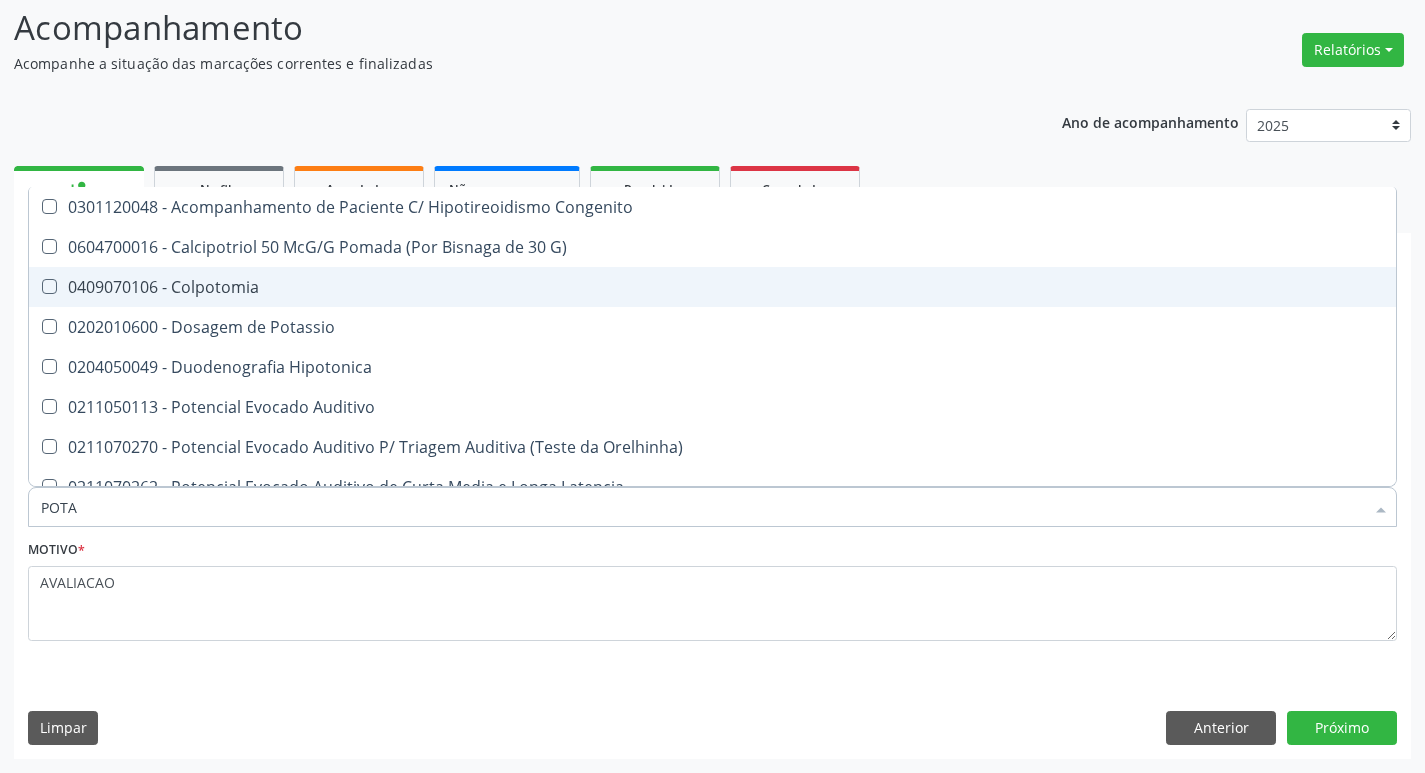 type on "POTAS" 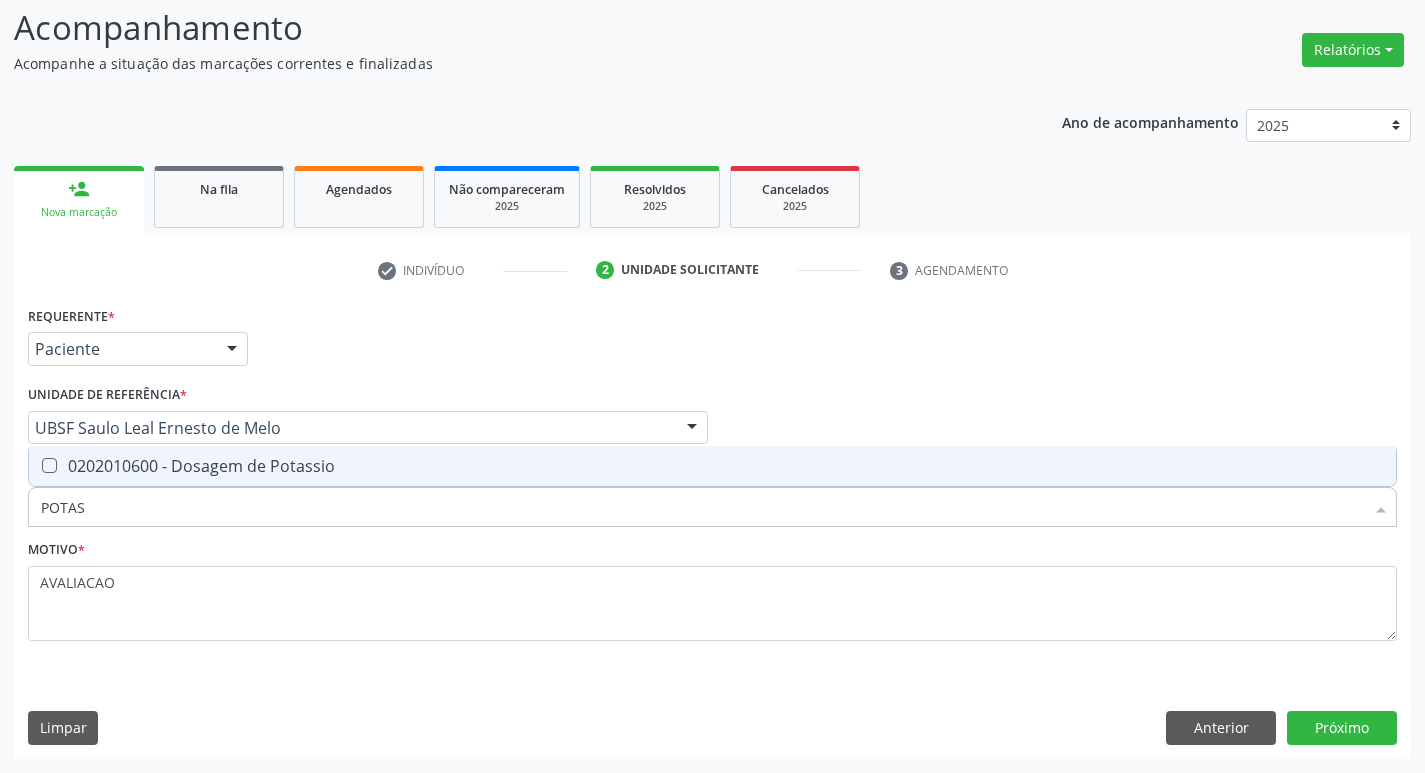 click on "0202010600 - Dosagem de Potassio" at bounding box center [712, 466] 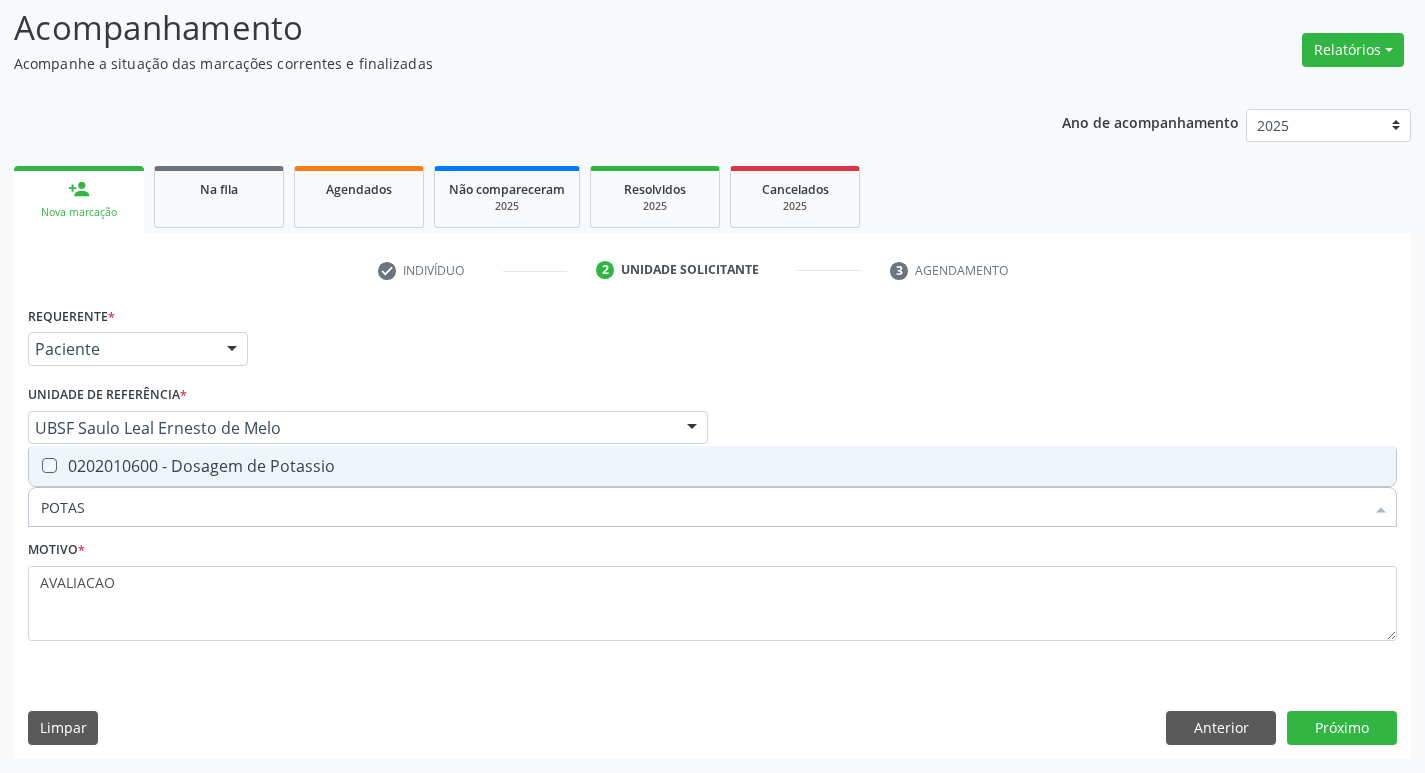 checkbox on "true" 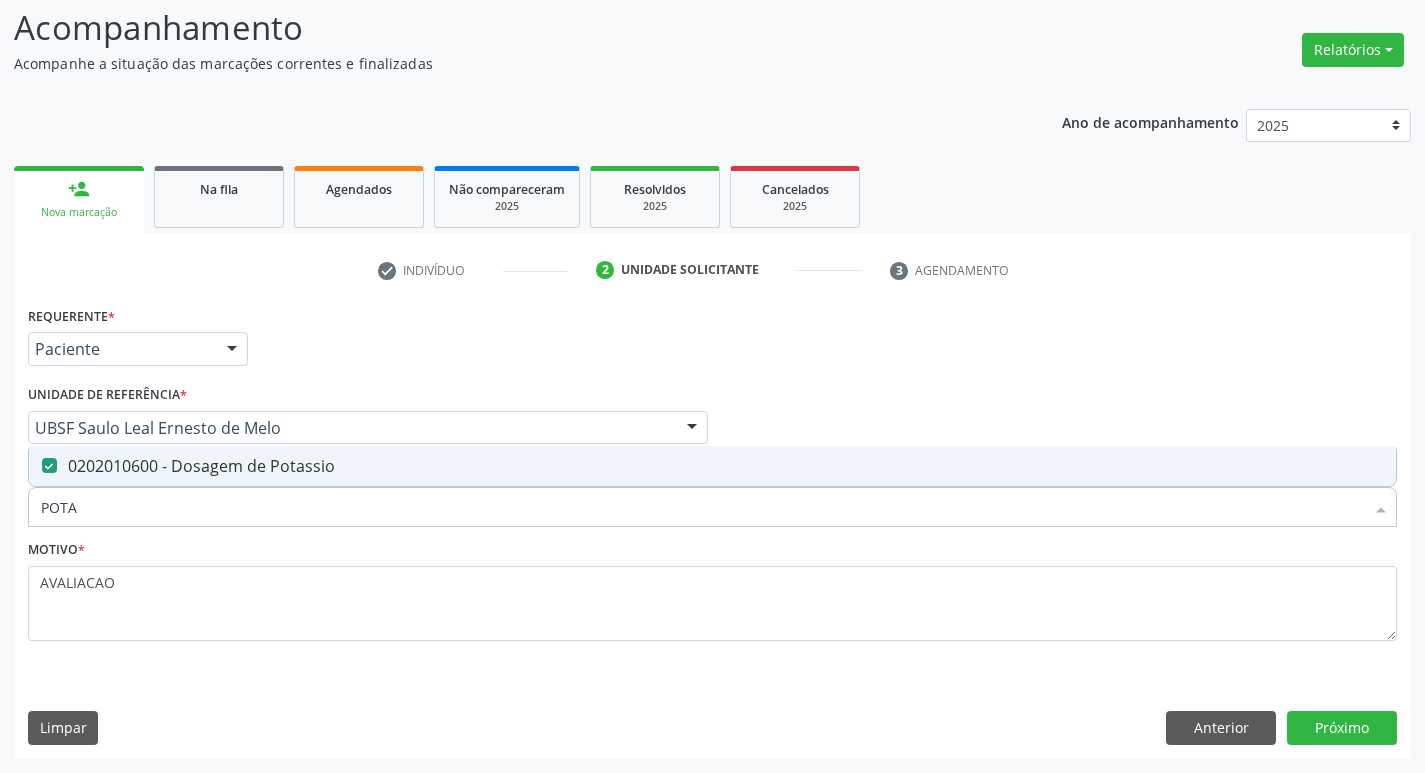 type on "POT" 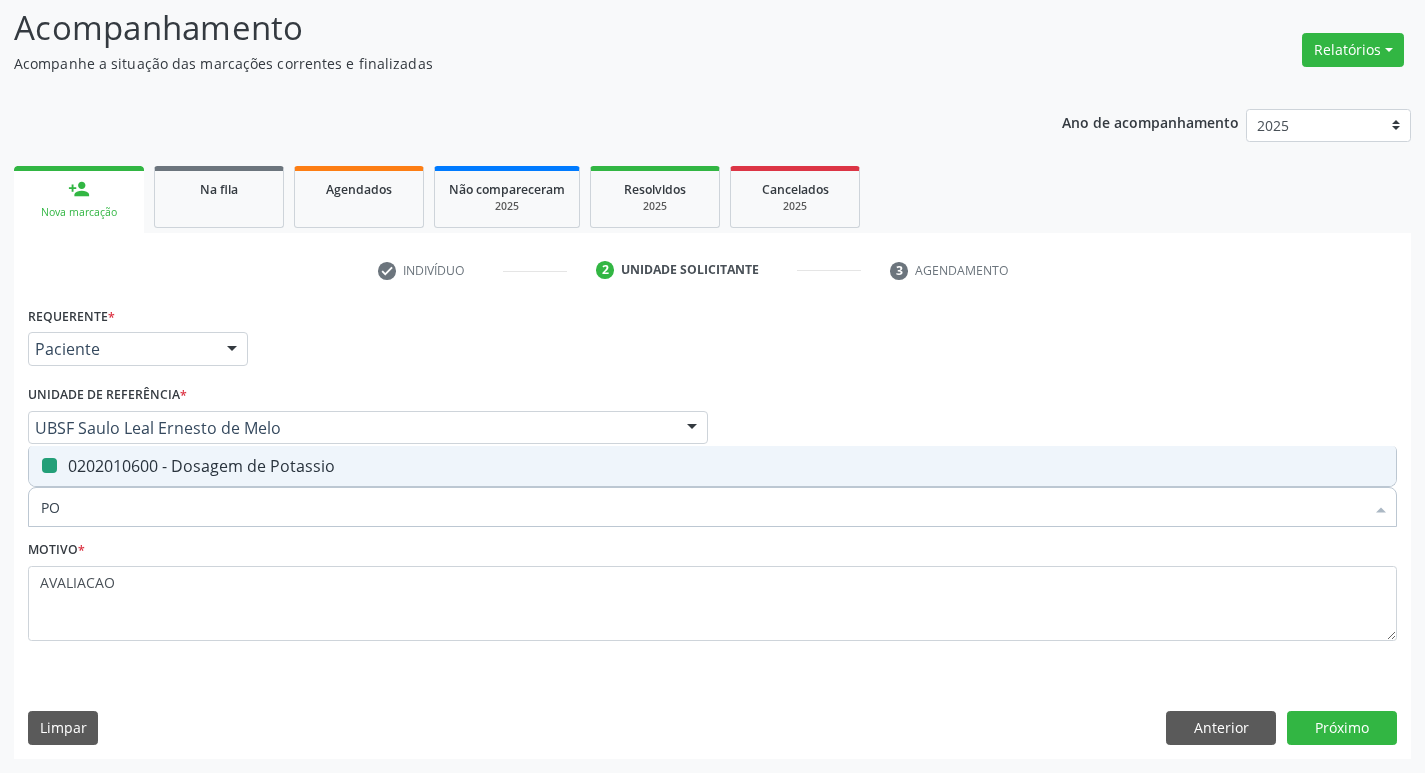 type on "P" 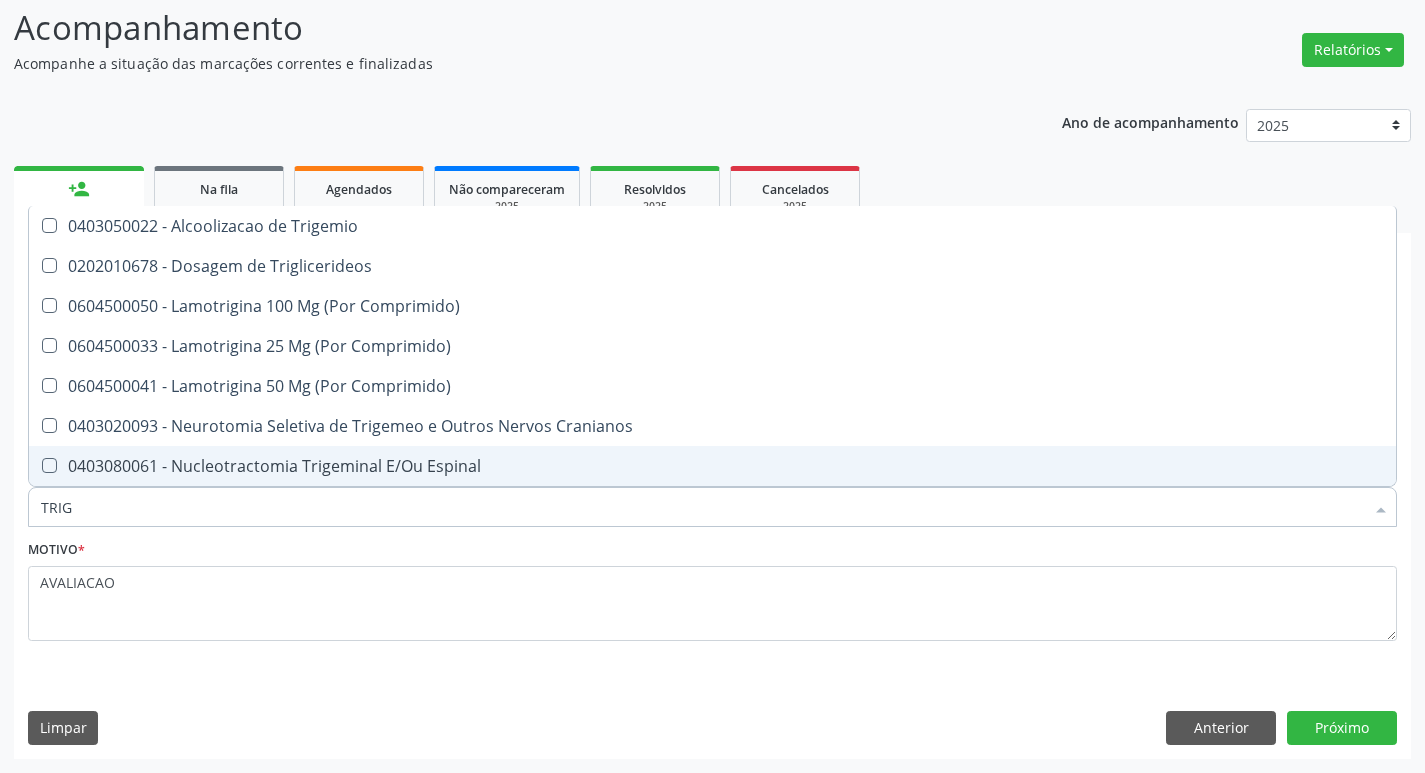 type on "TRIGL" 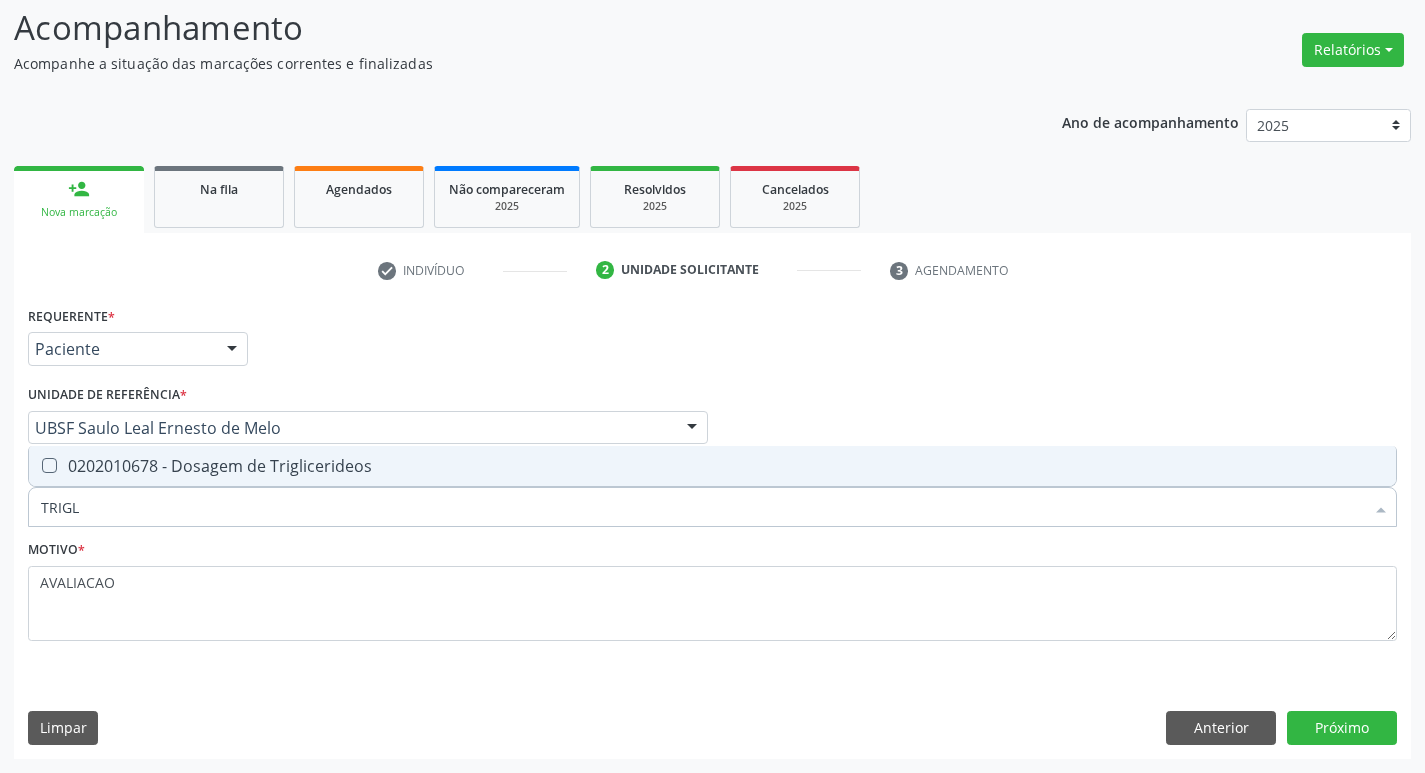 click on "0202010678 - Dosagem de Triglicerideos" at bounding box center [712, 466] 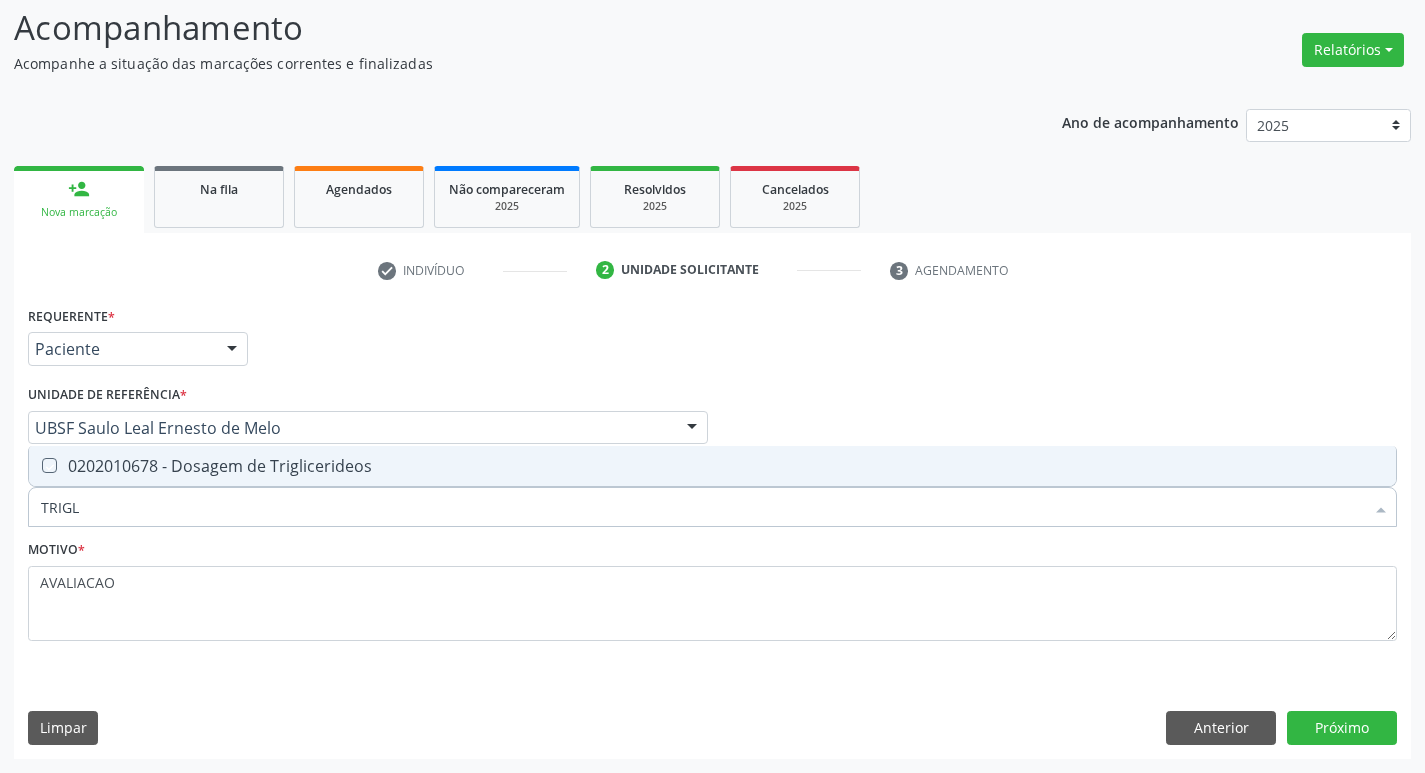 checkbox on "true" 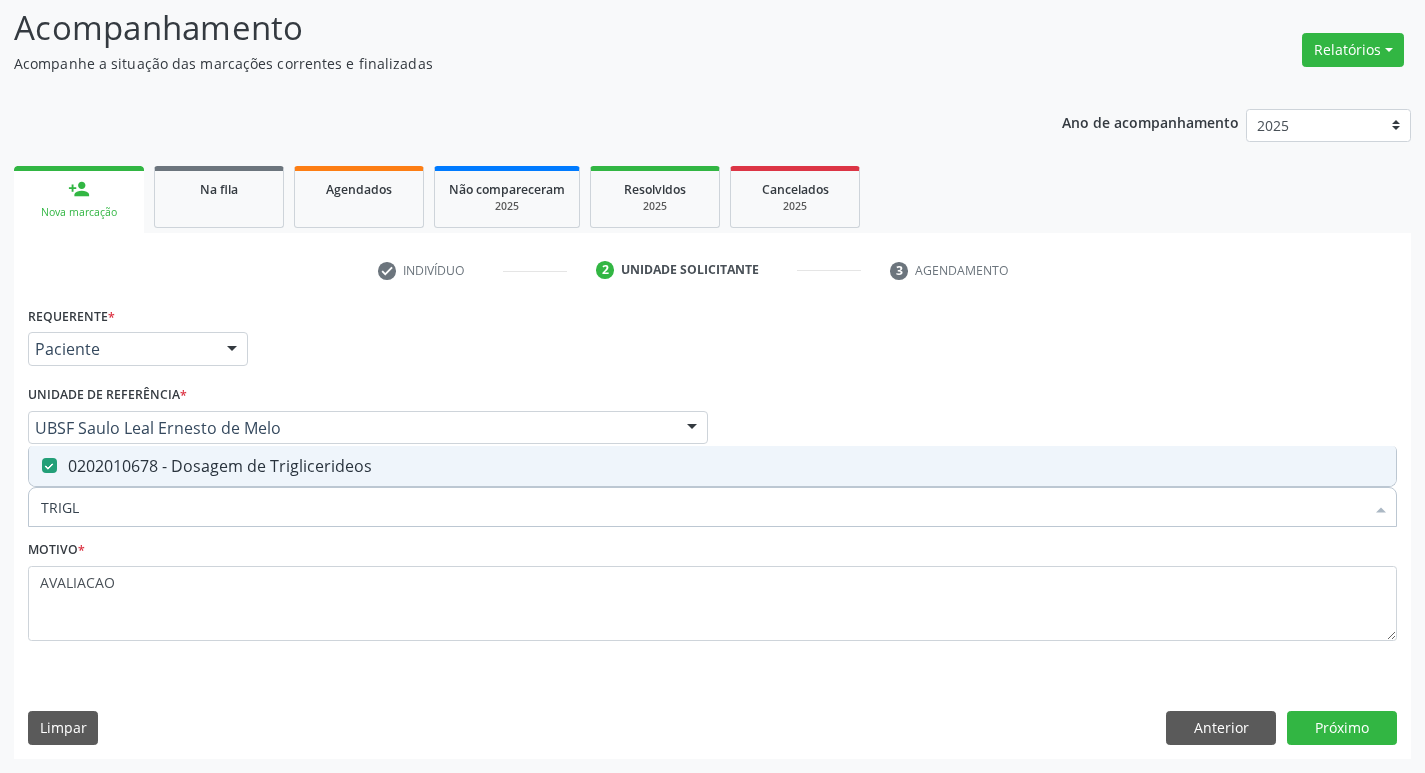 type on "TRIG" 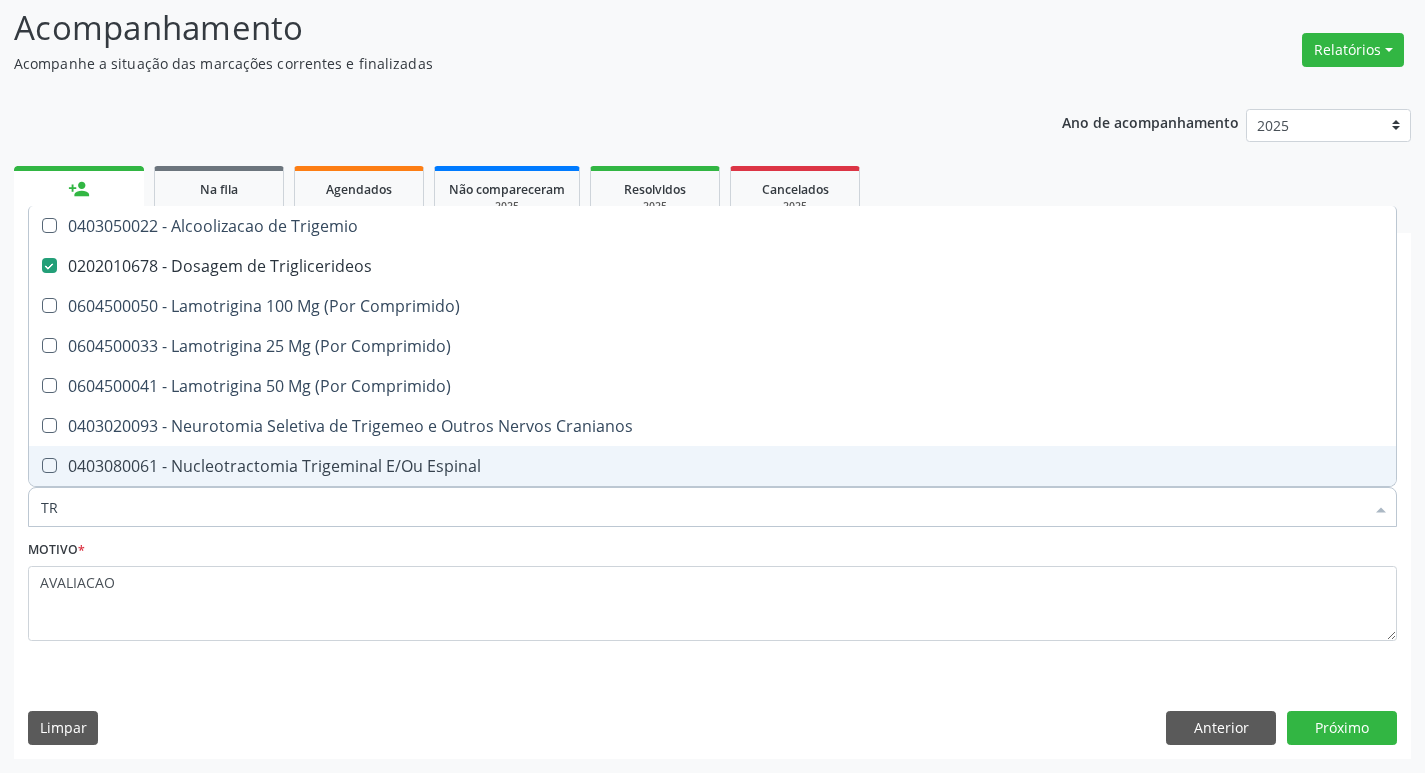 type on "T" 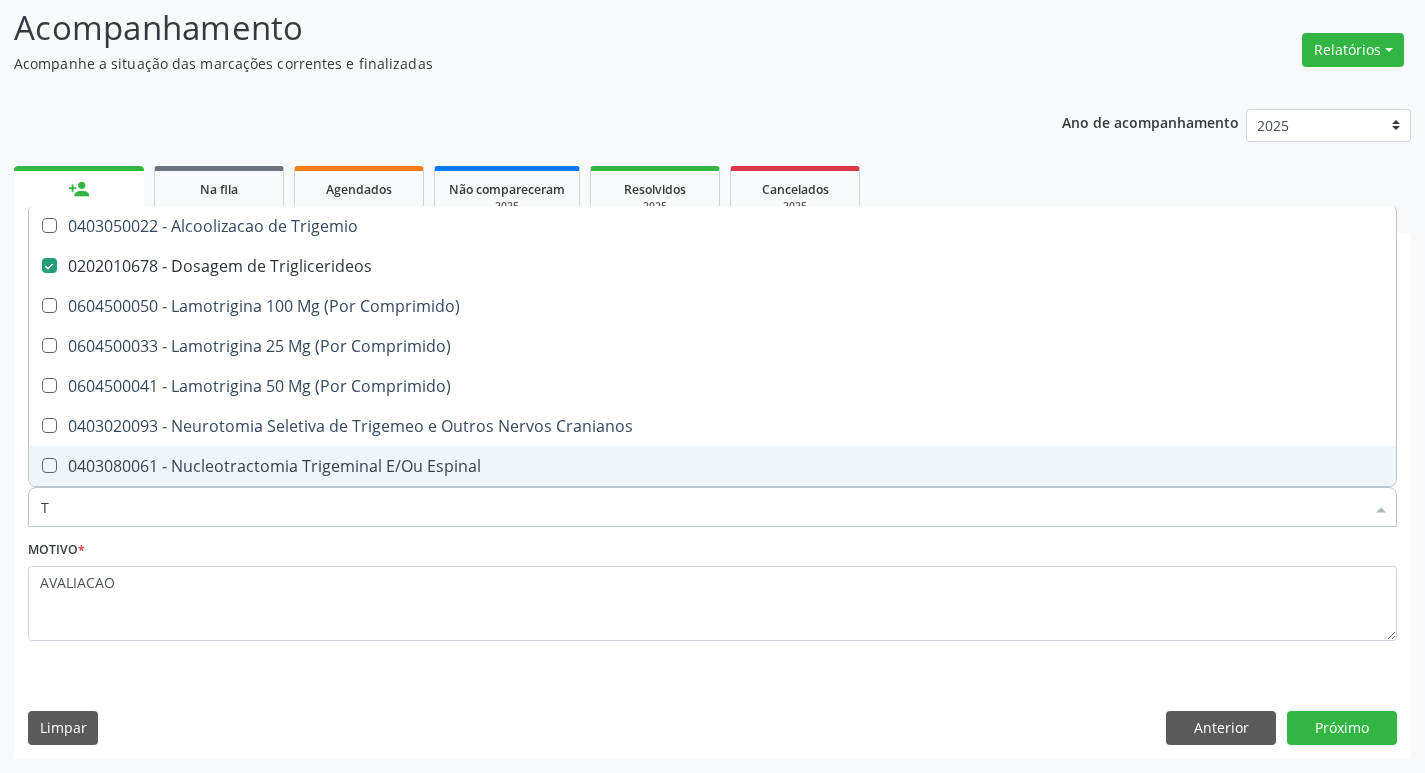 type 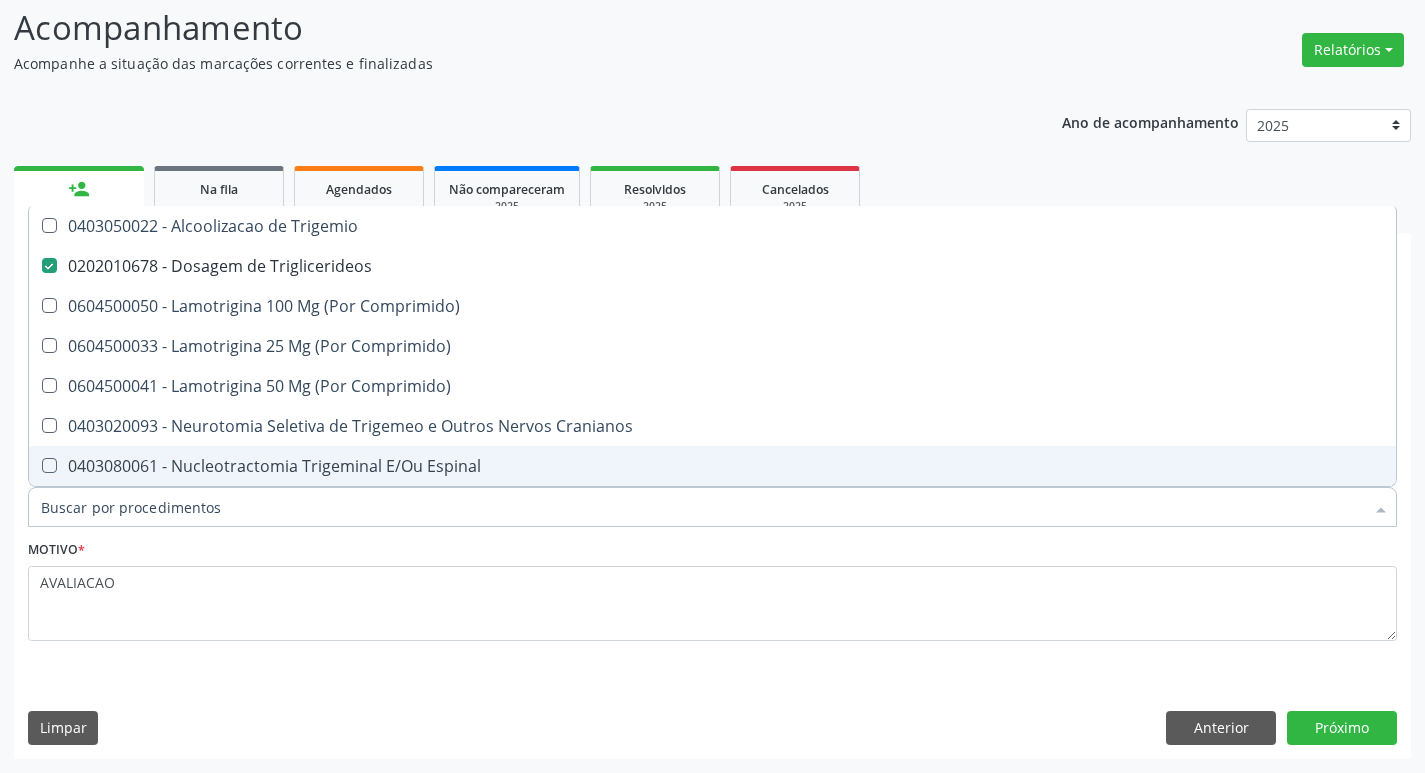 checkbox on "false" 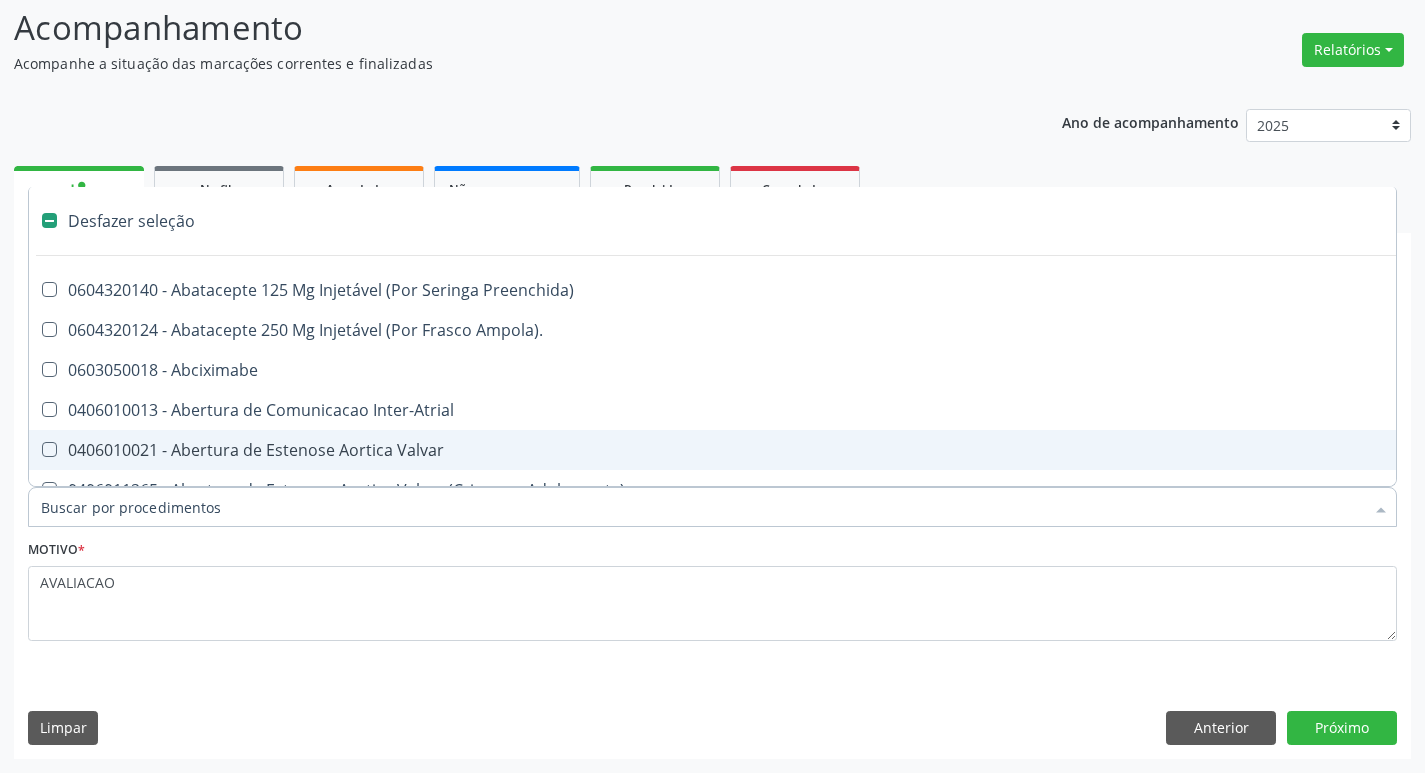 type on "2" 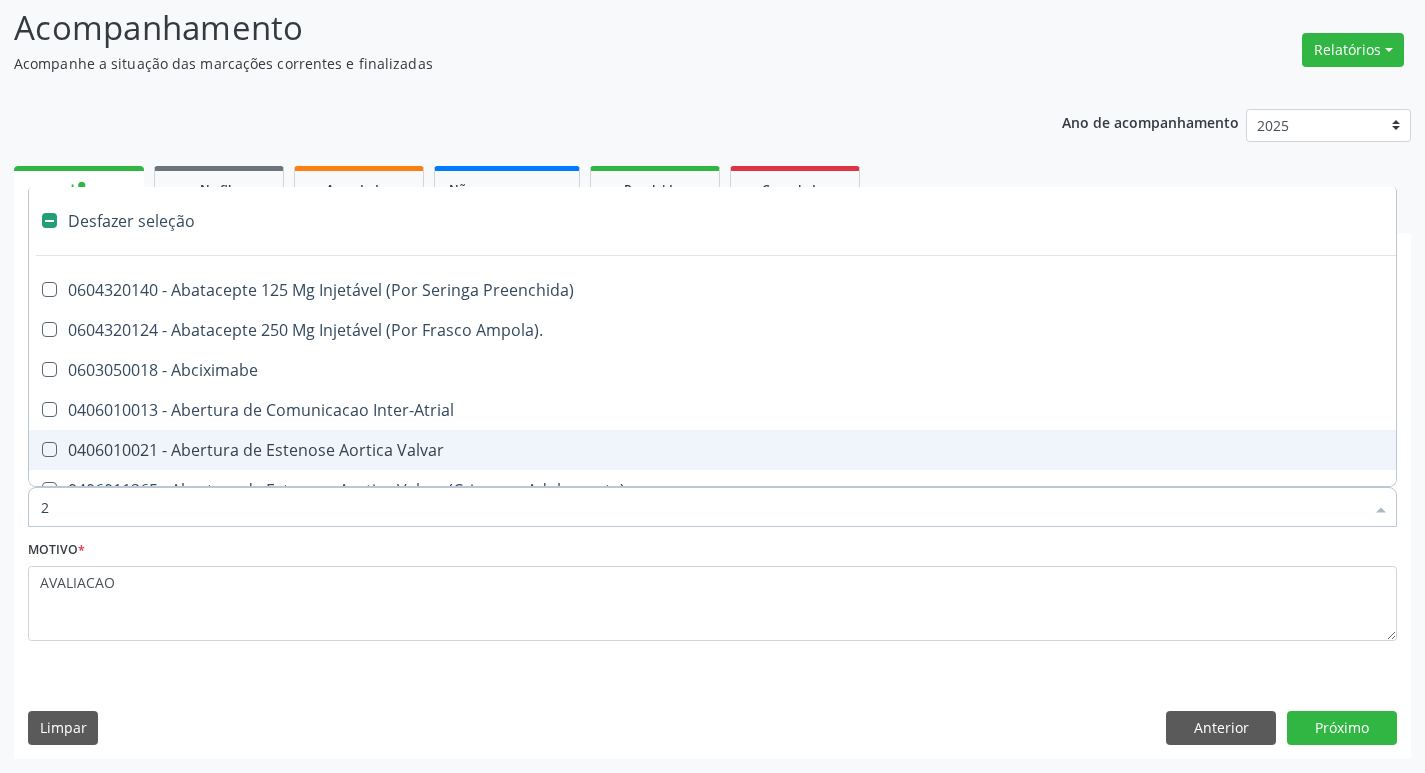 checkbox on "true" 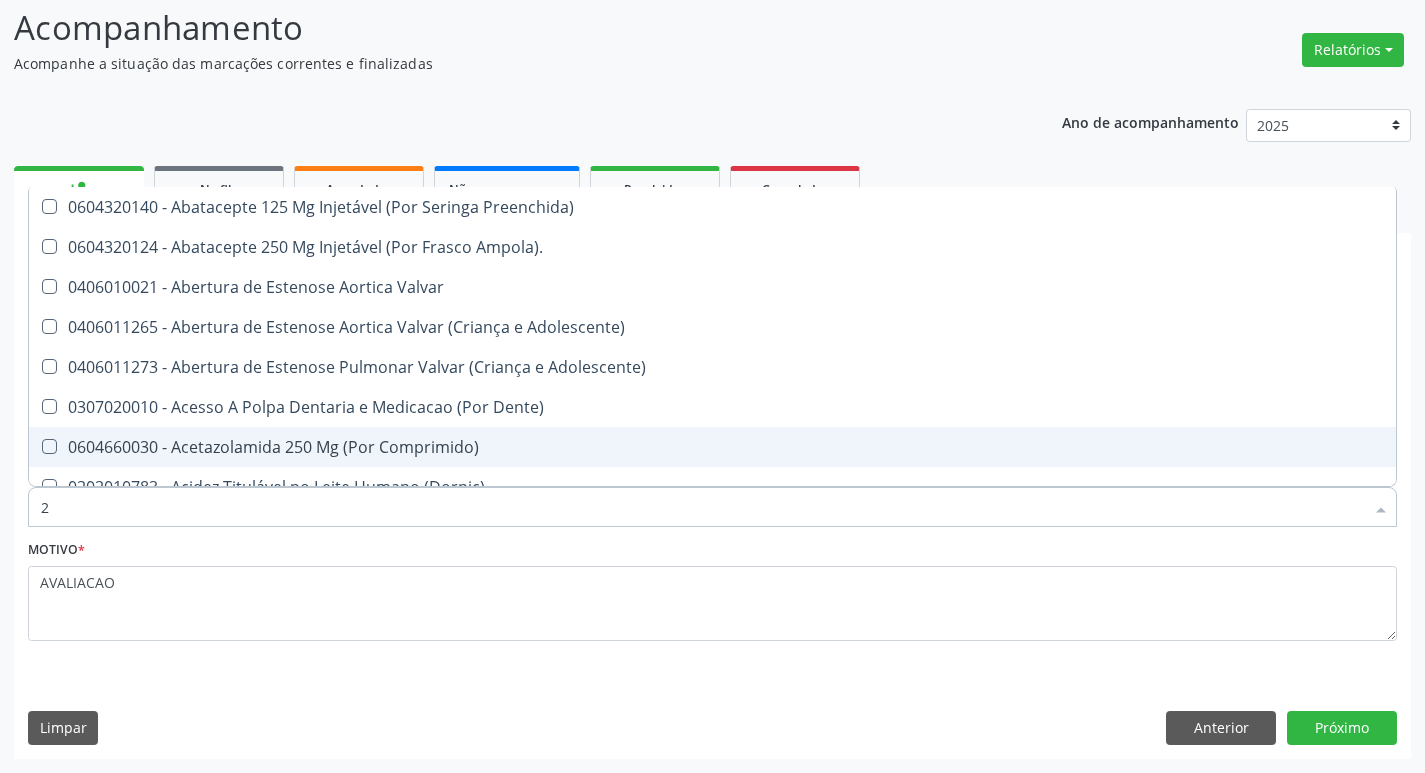 type on "20205001" 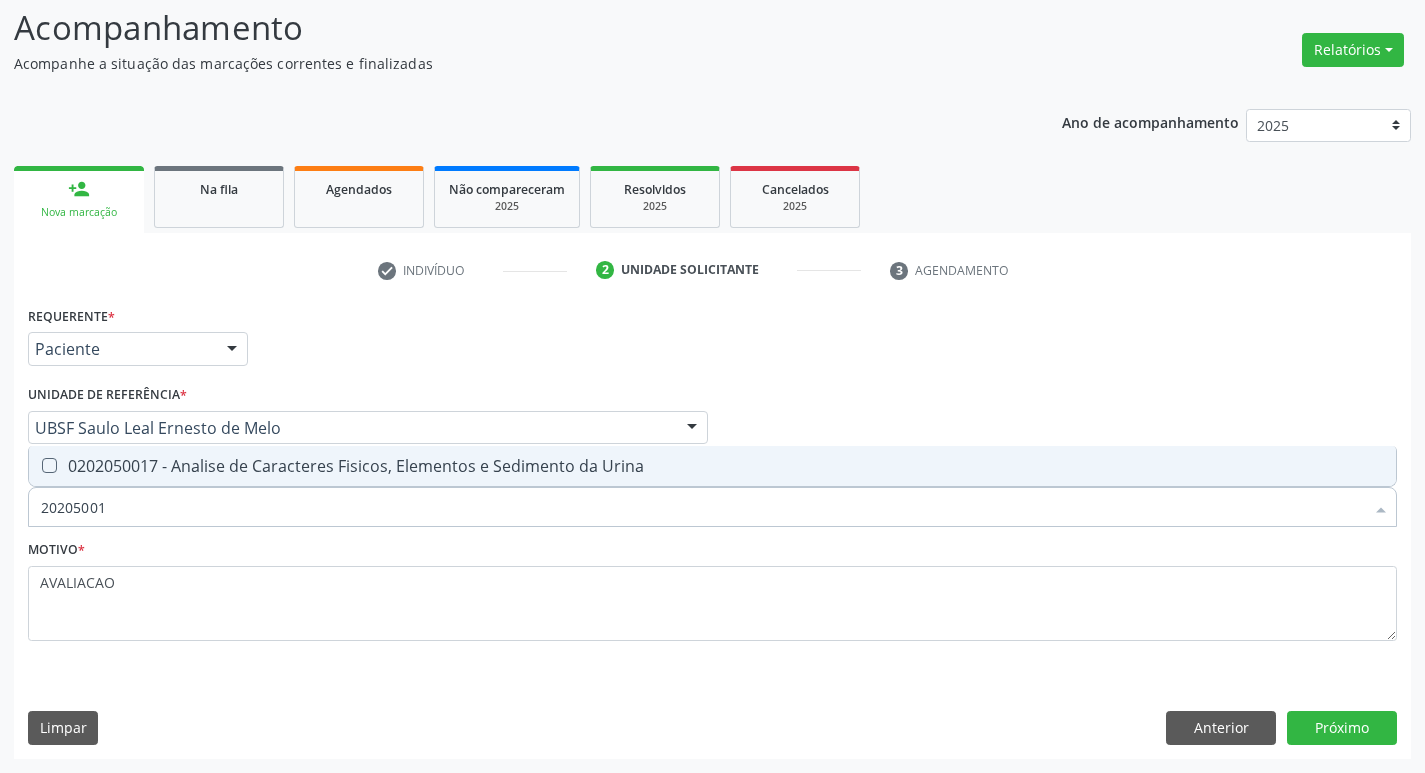 click on "0202050017 - Analise de Caracteres Fisicos, Elementos e Sedimento da Urina" at bounding box center [712, 466] 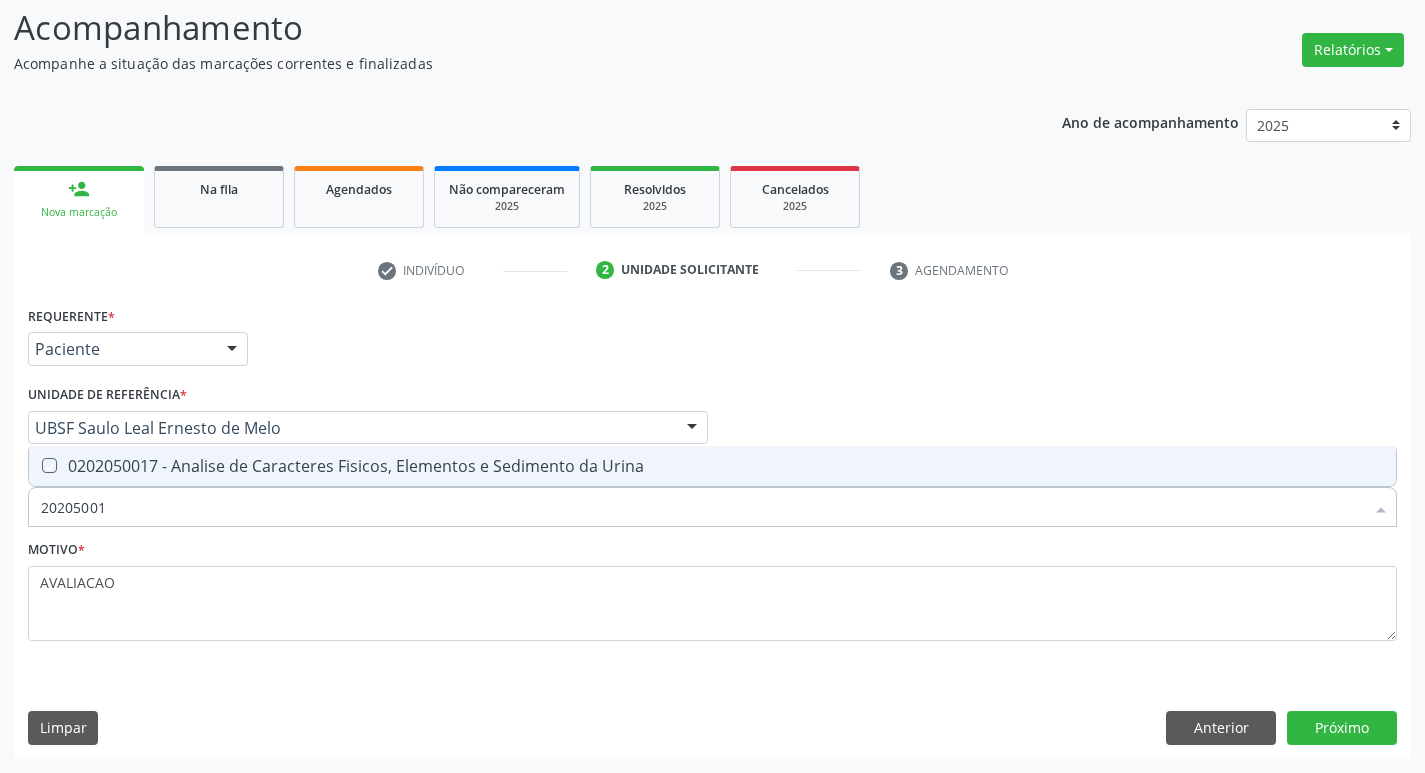 checkbox on "true" 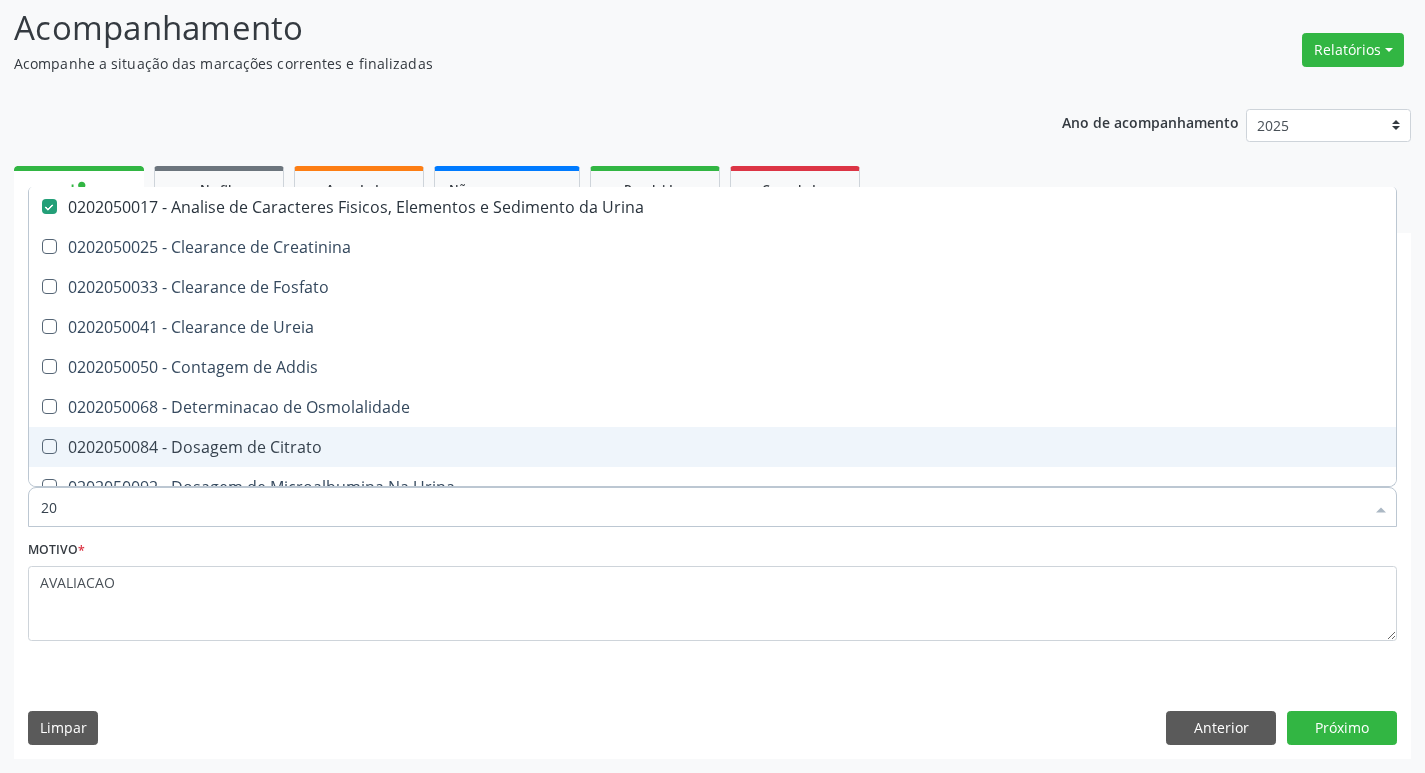 type on "2" 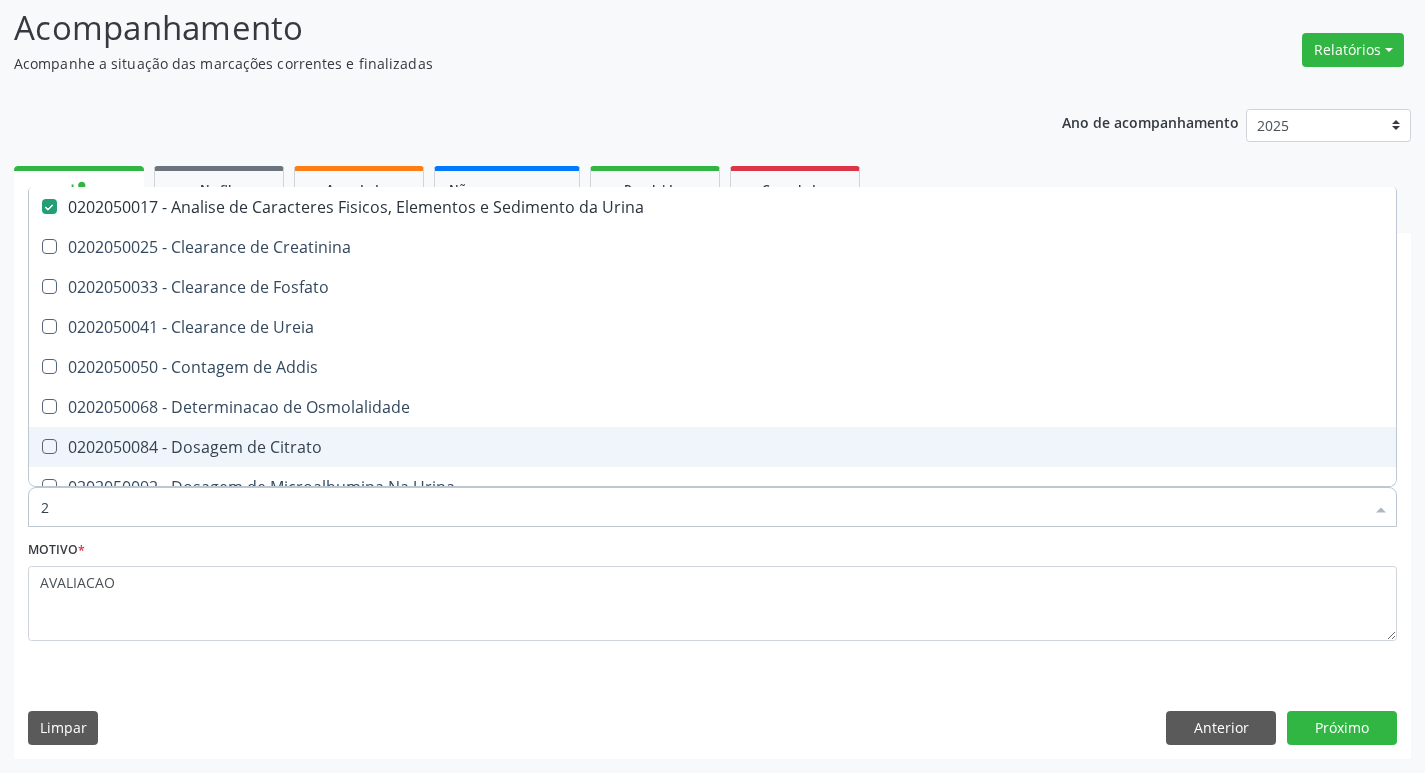 type 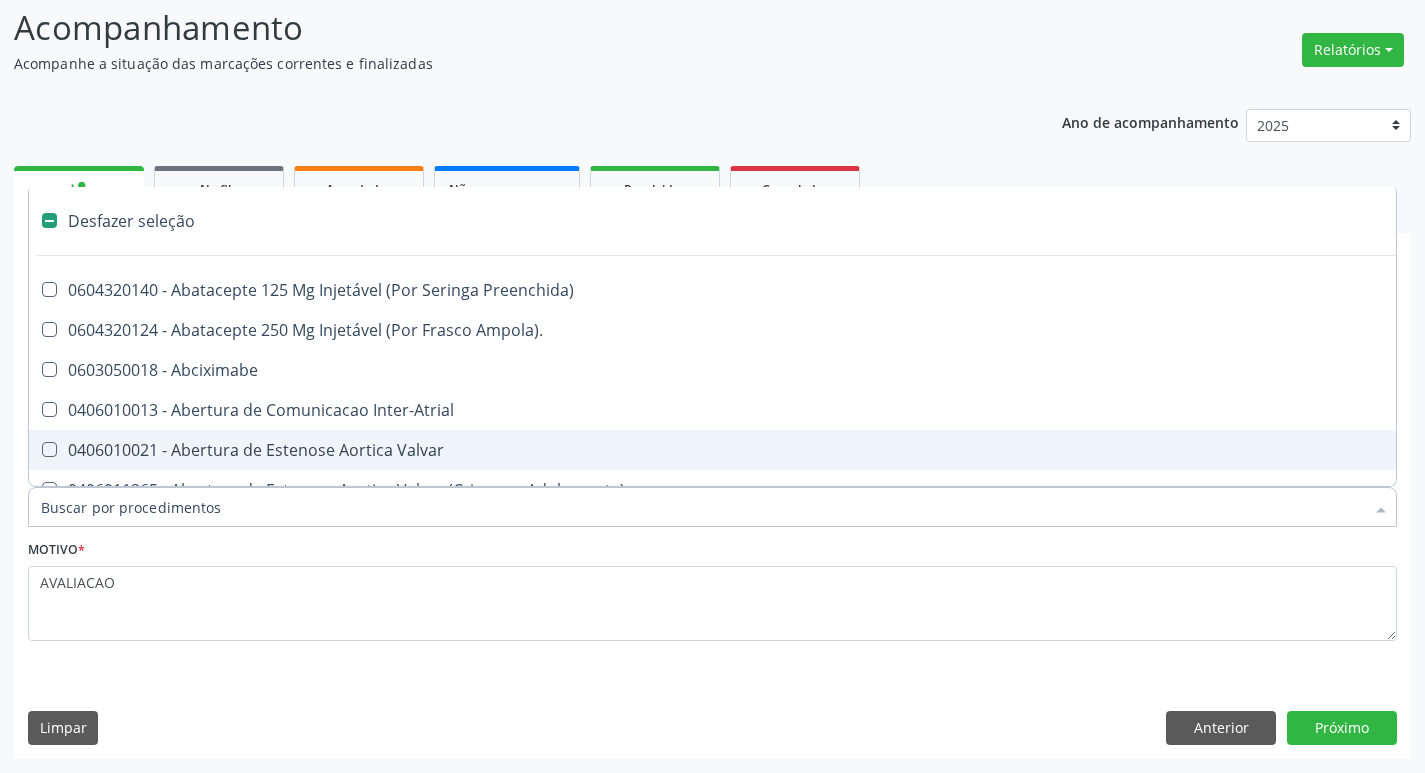 checkbox on "false" 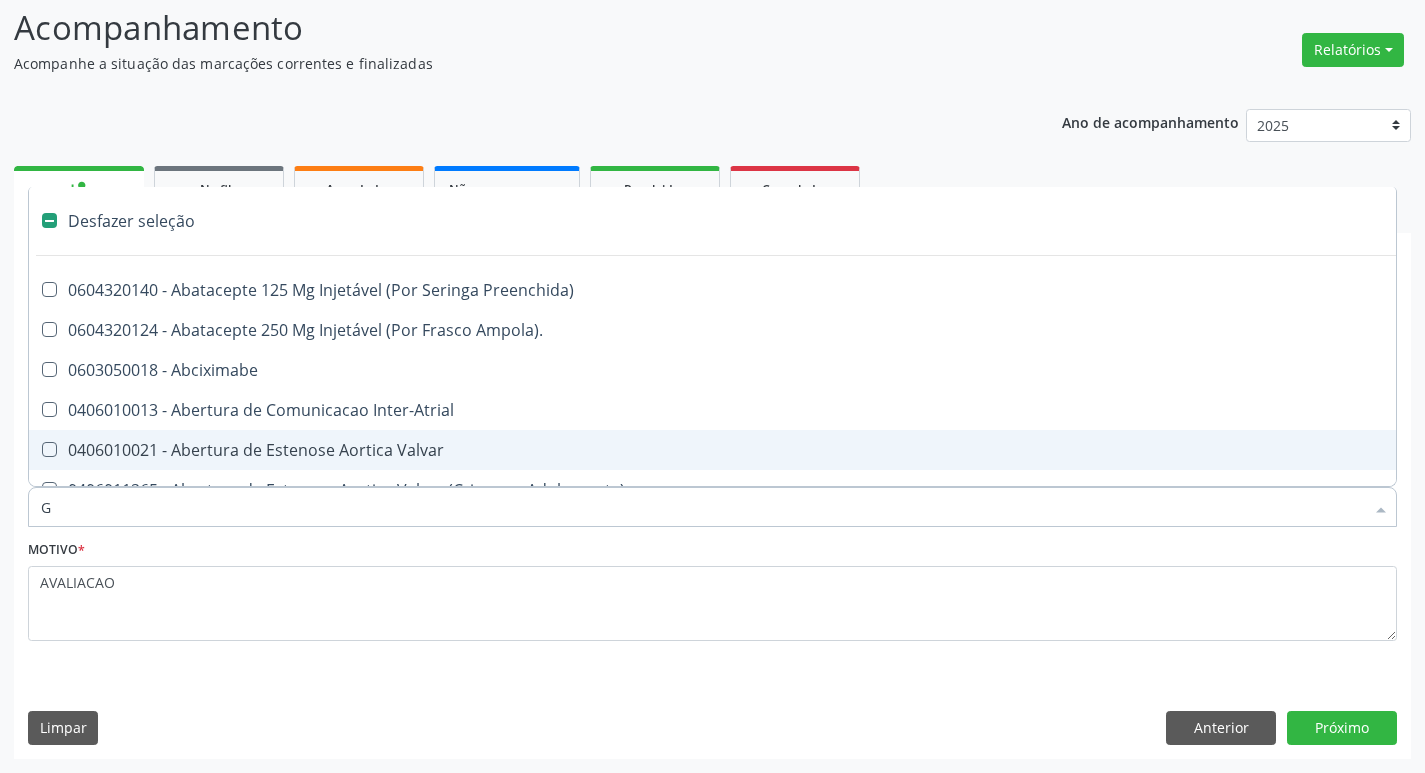 checkbox on "false" 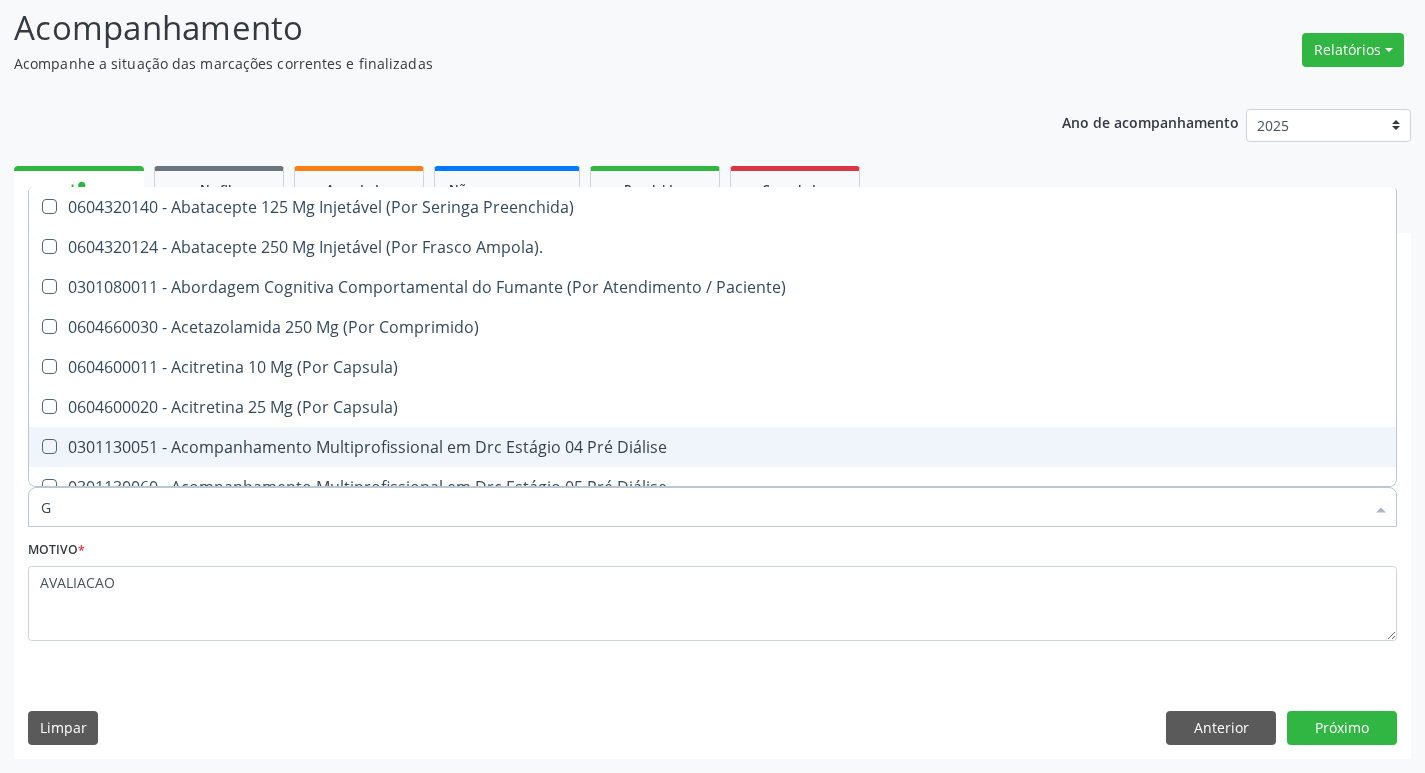 type on "GLICOSE" 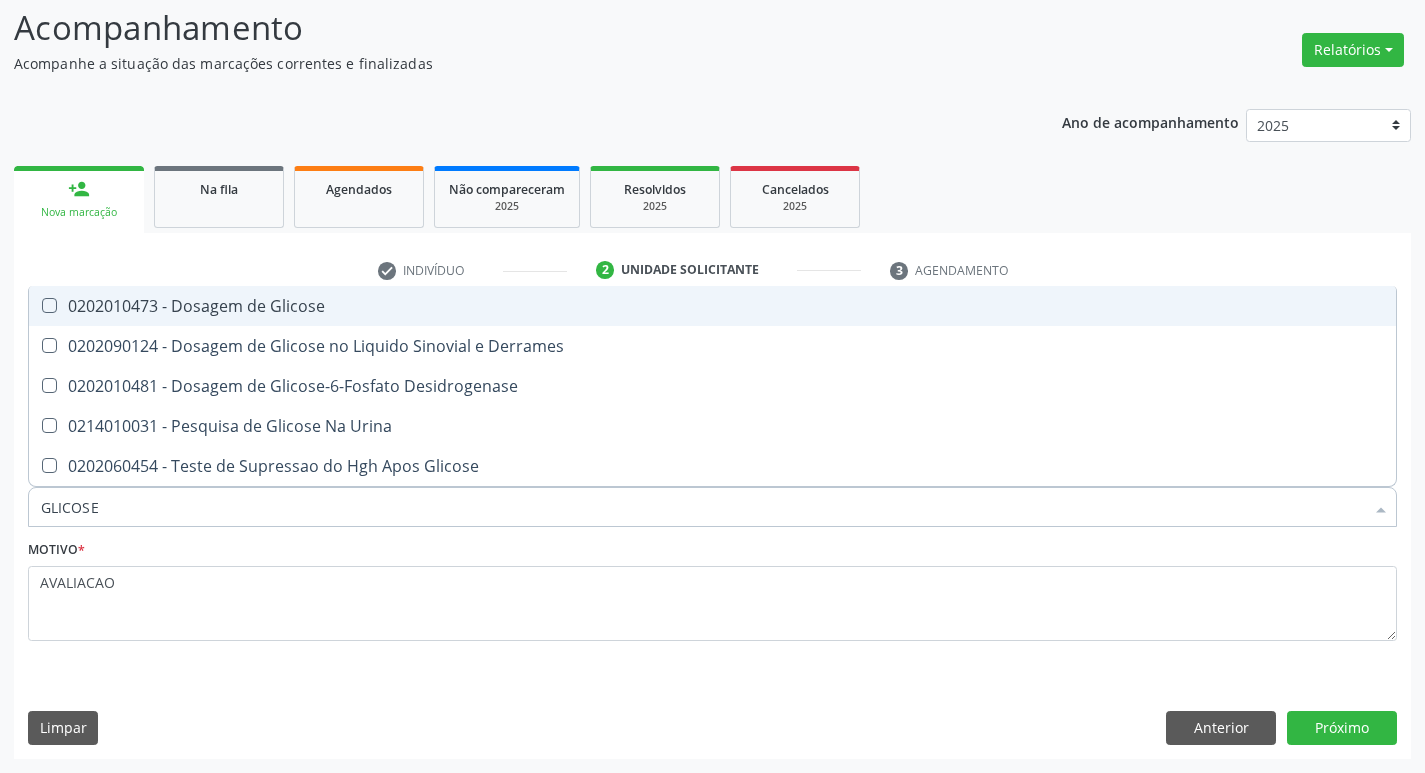 click on "0202010473 - Dosagem de Glicose" at bounding box center (712, 306) 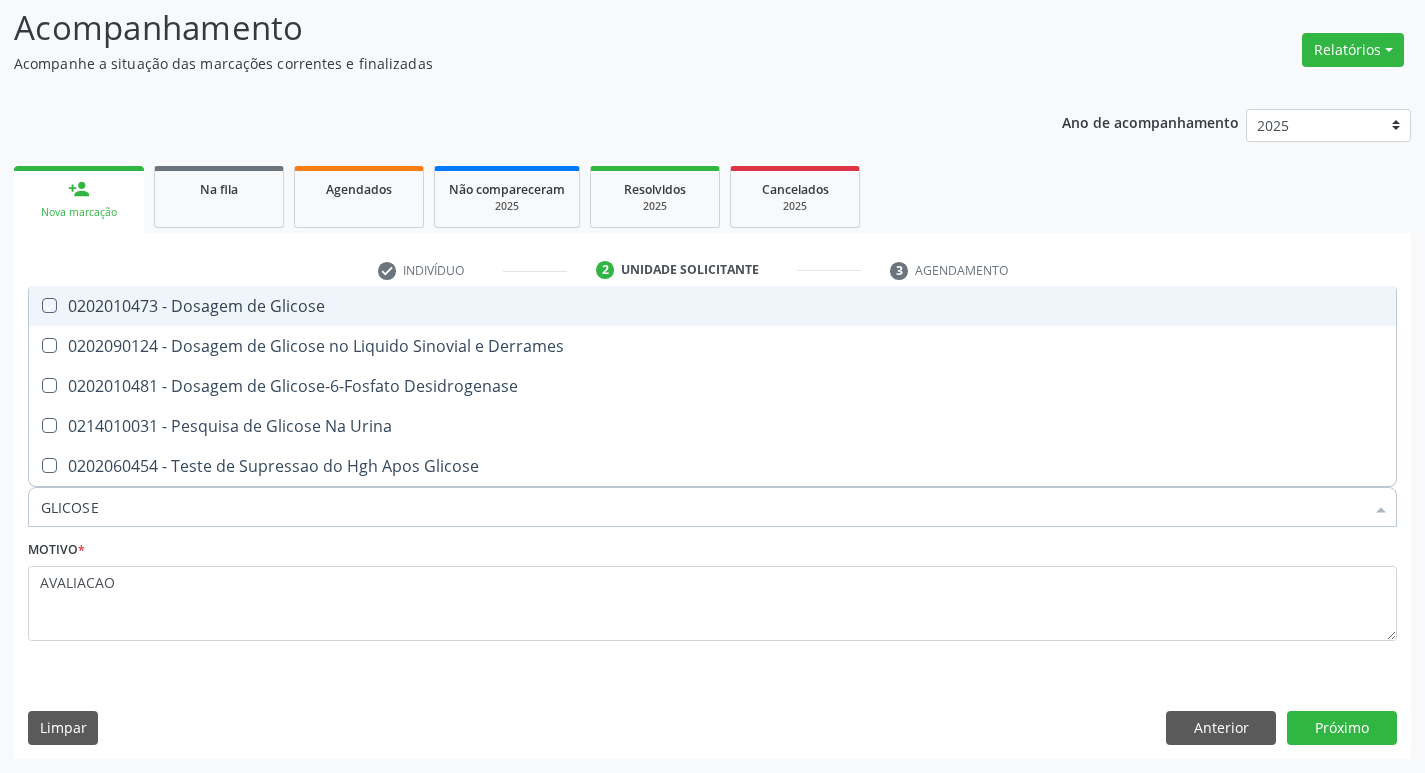 checkbox on "true" 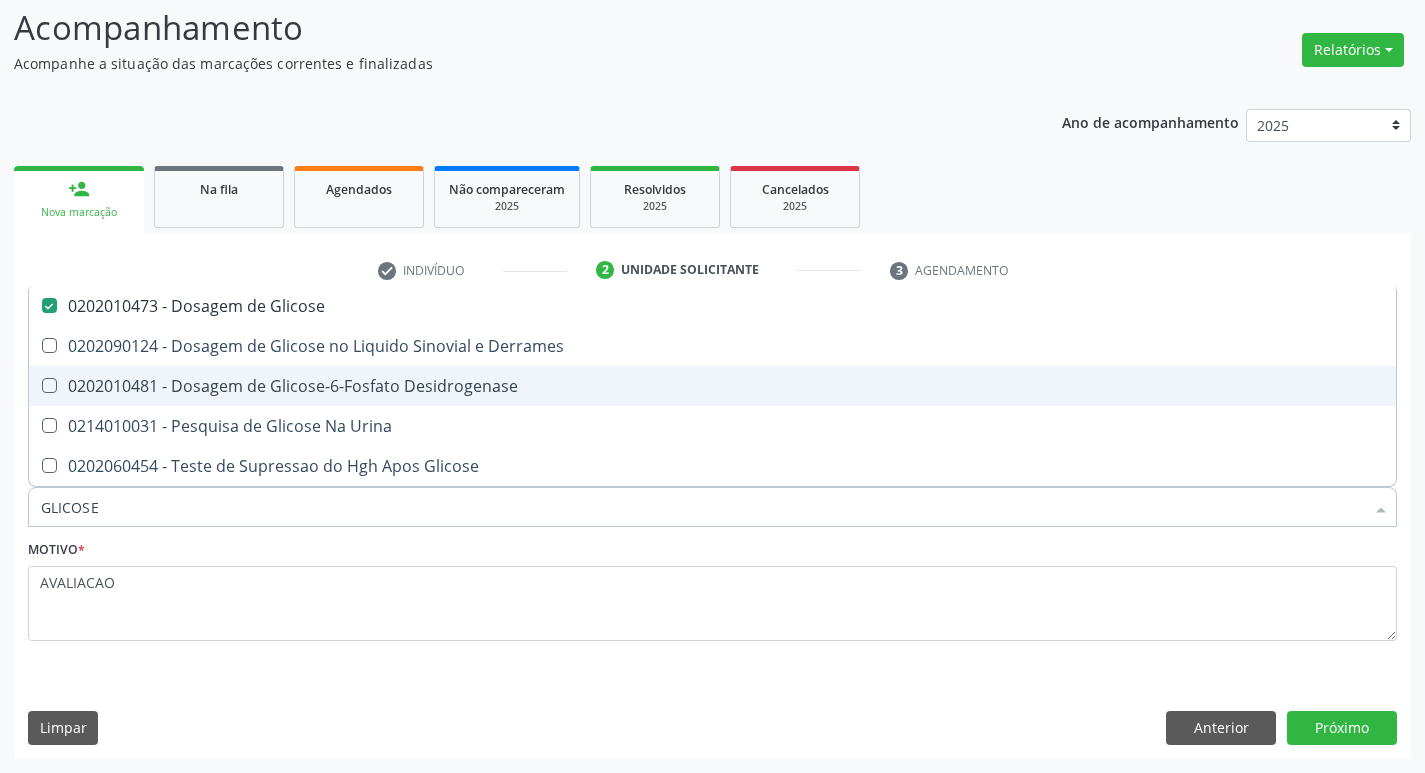 type on "GLICOS" 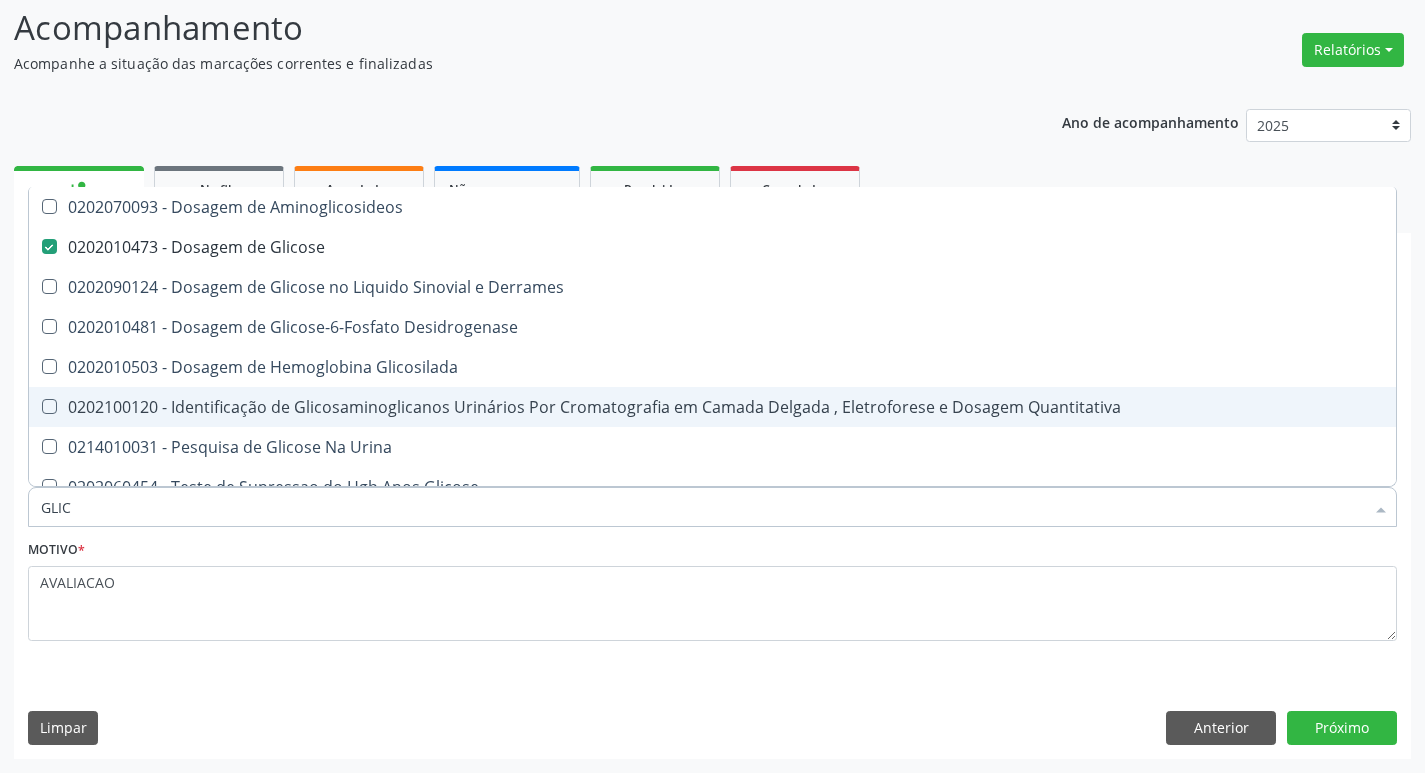 type on "GLI" 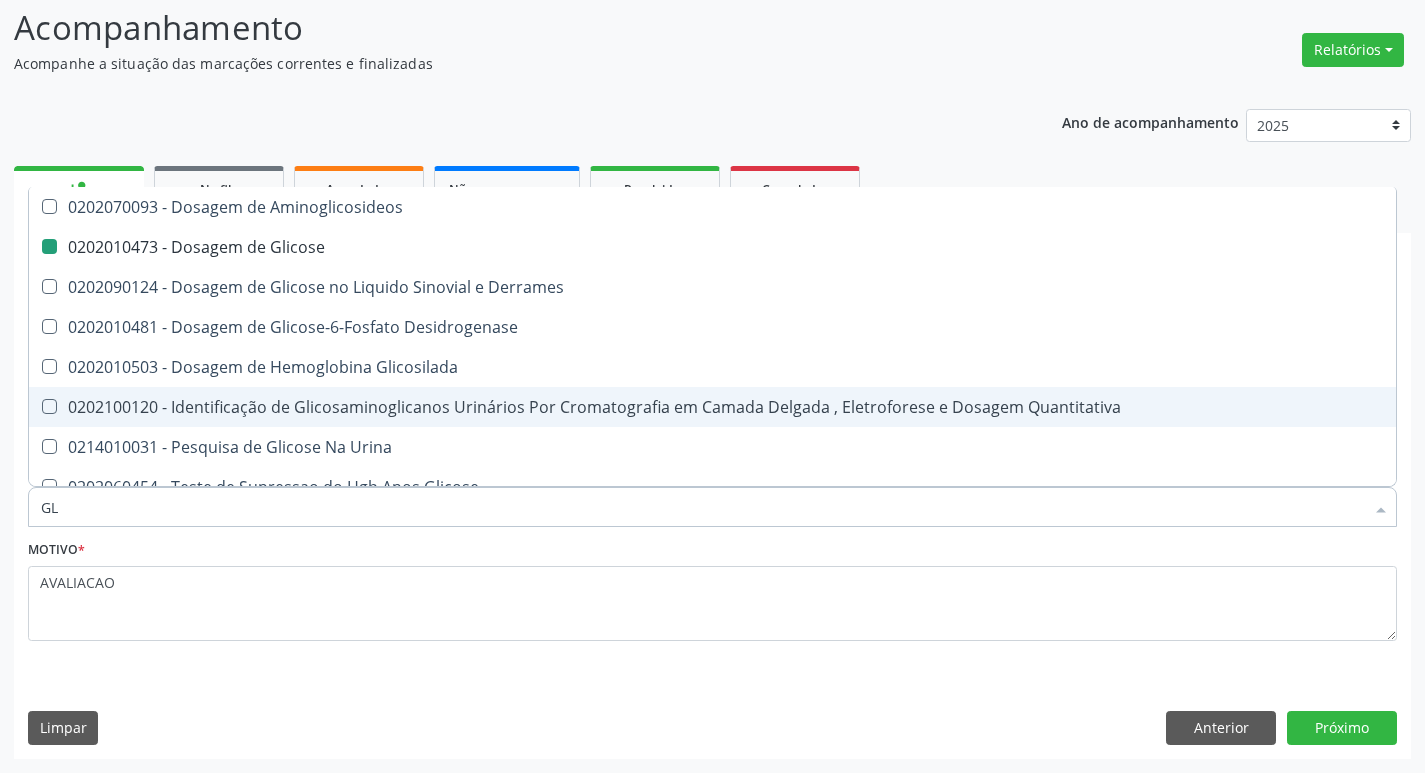 type on "G" 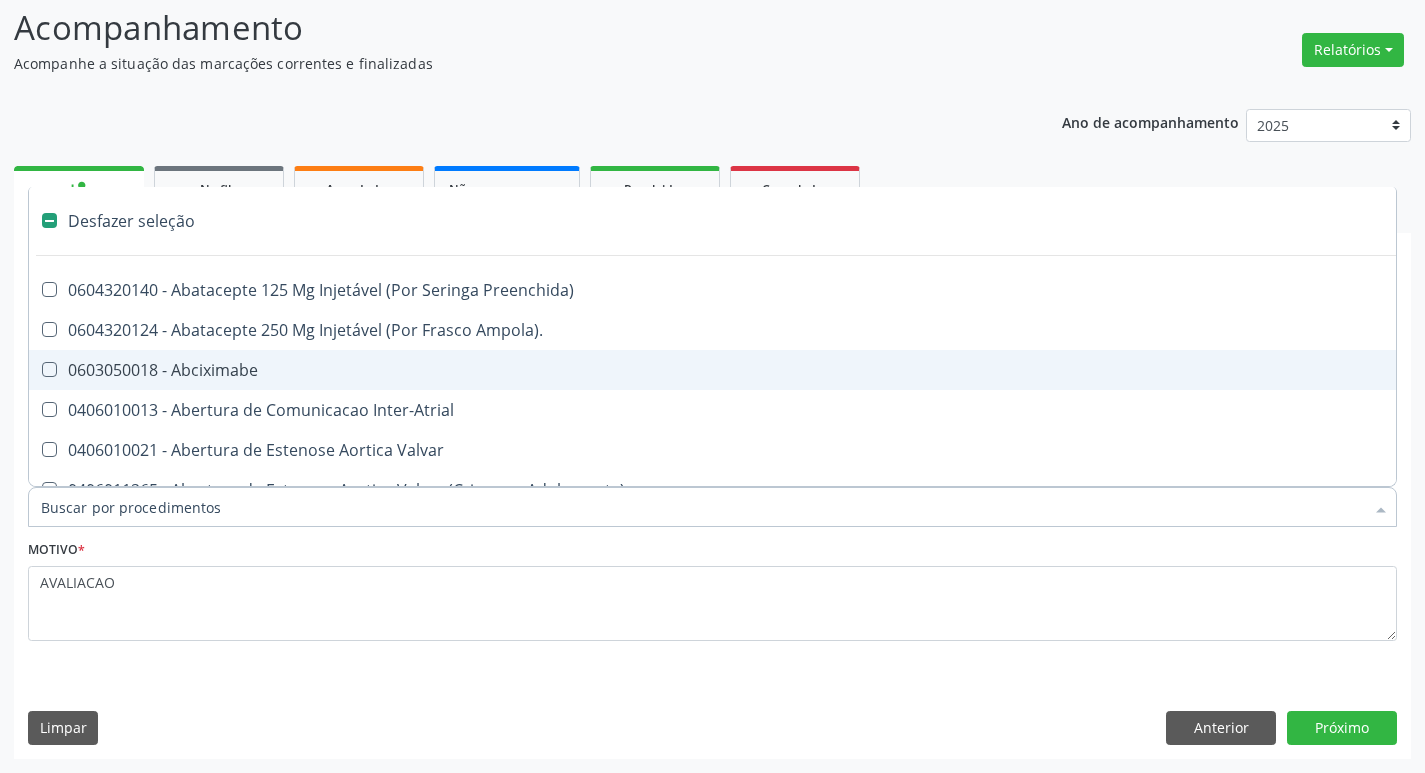 type on "H" 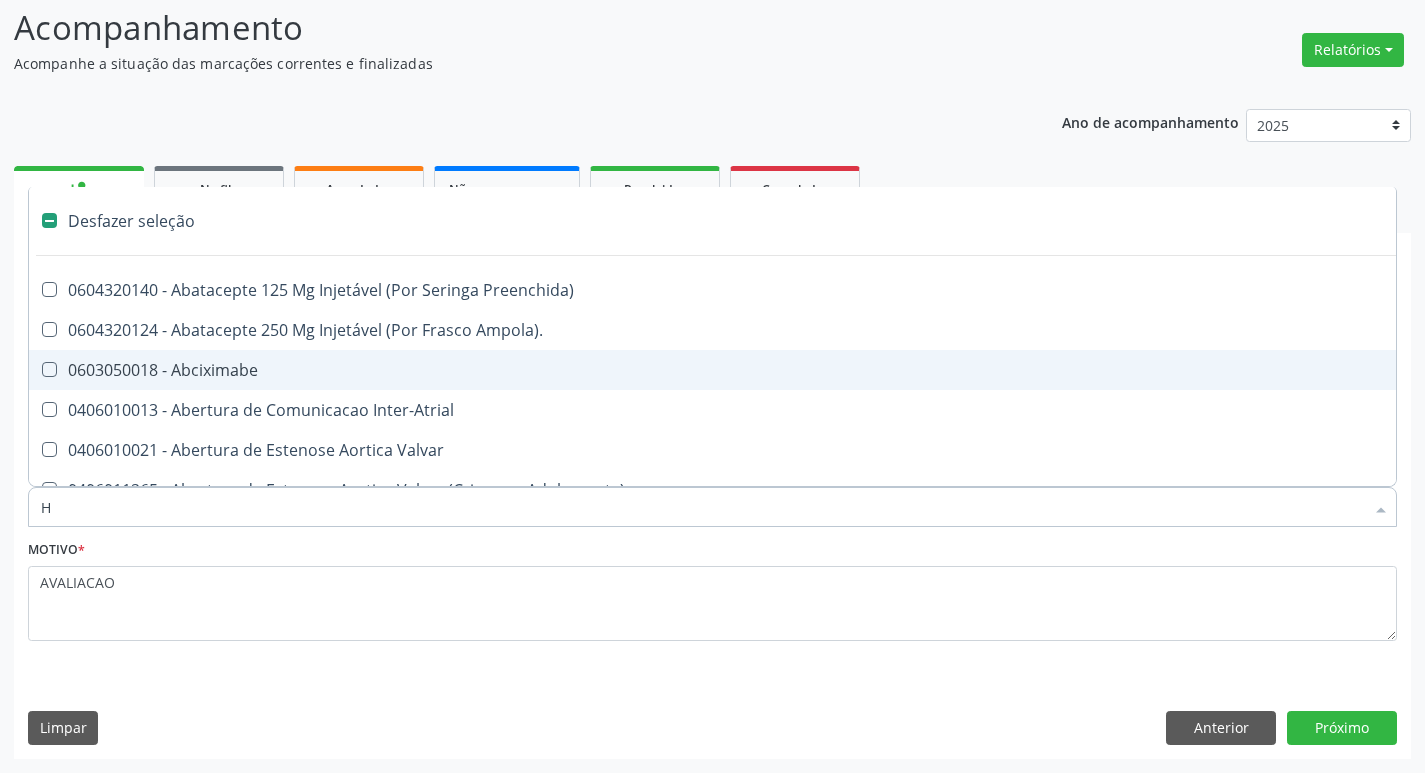 checkbox on "false" 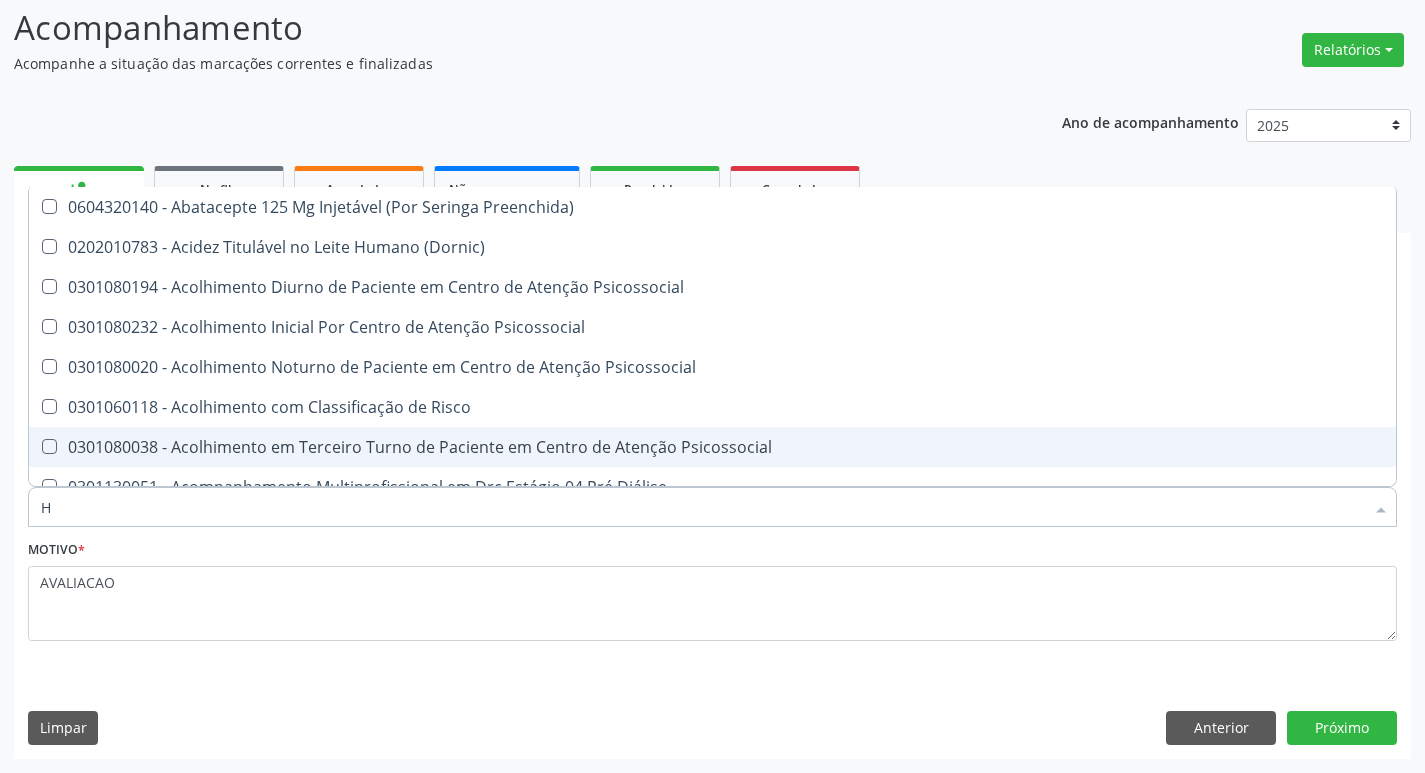 type on "HEMOGLOBINA G" 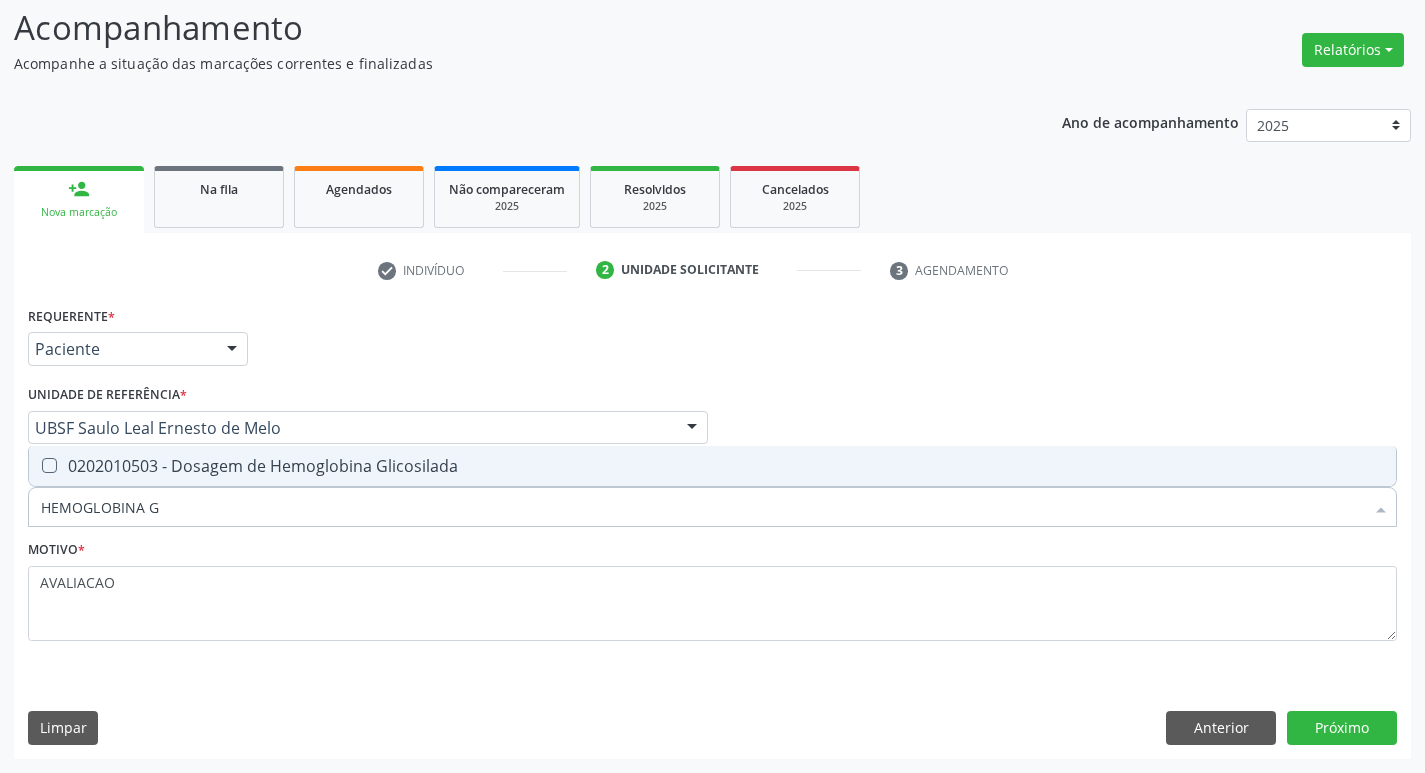 click on "0202010503 - Dosagem de Hemoglobina Glicosilada" at bounding box center [712, 466] 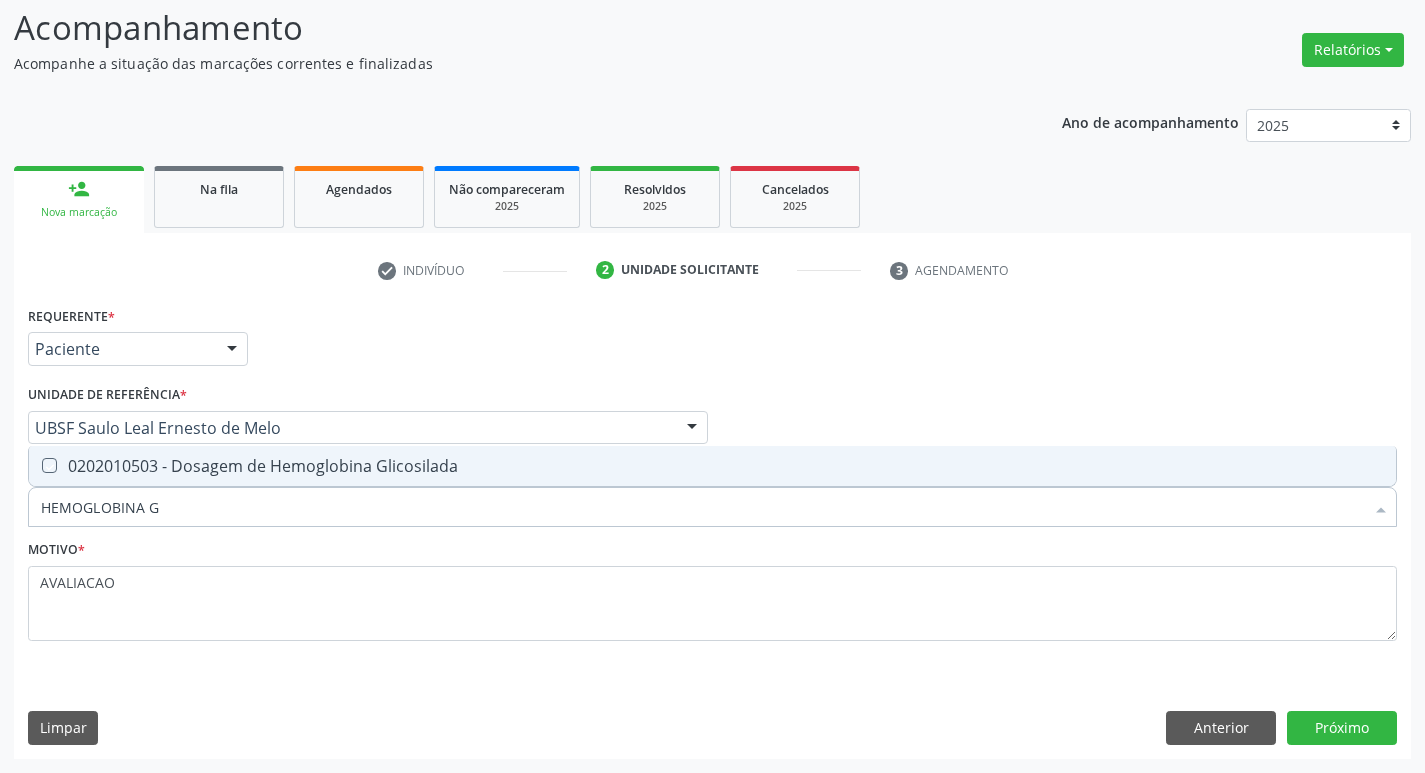 checkbox on "true" 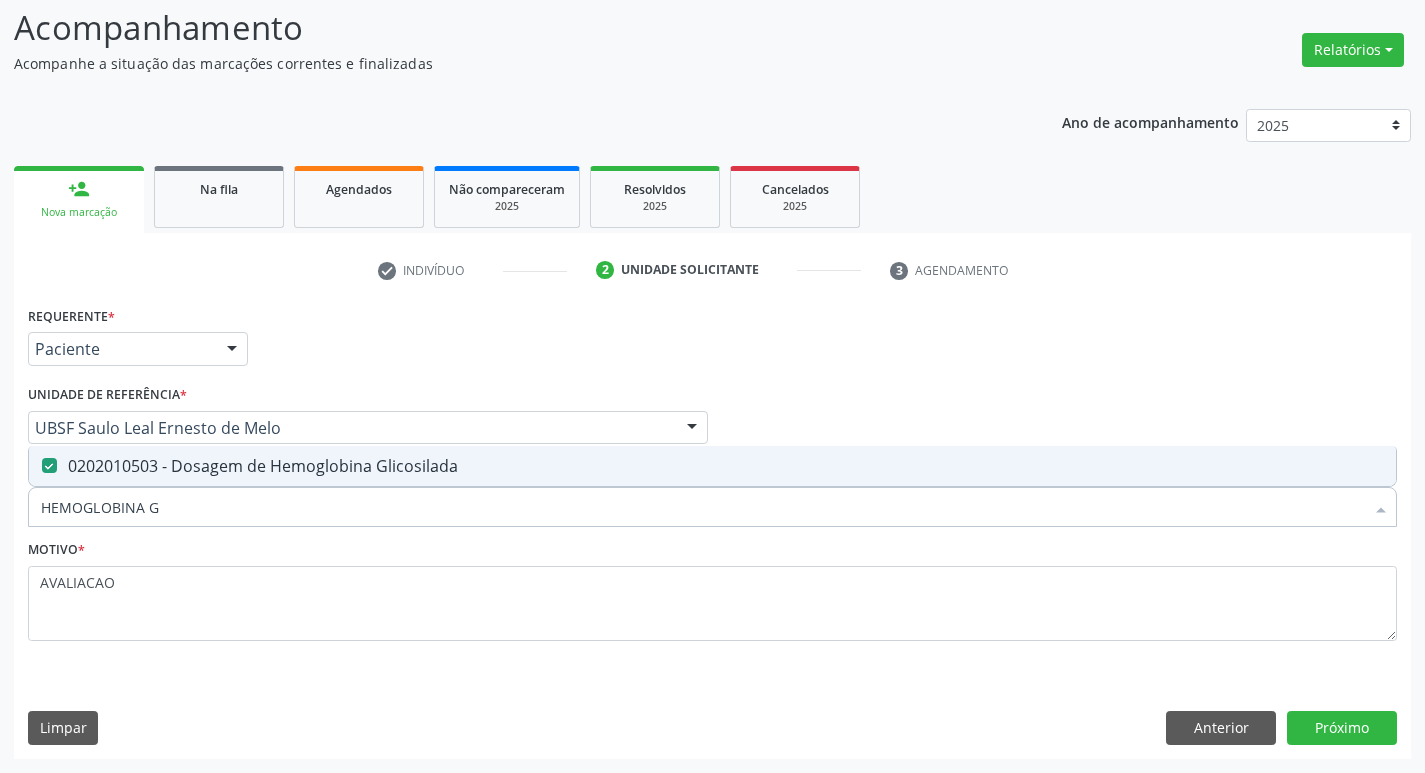type on "HEMOGLOBINA" 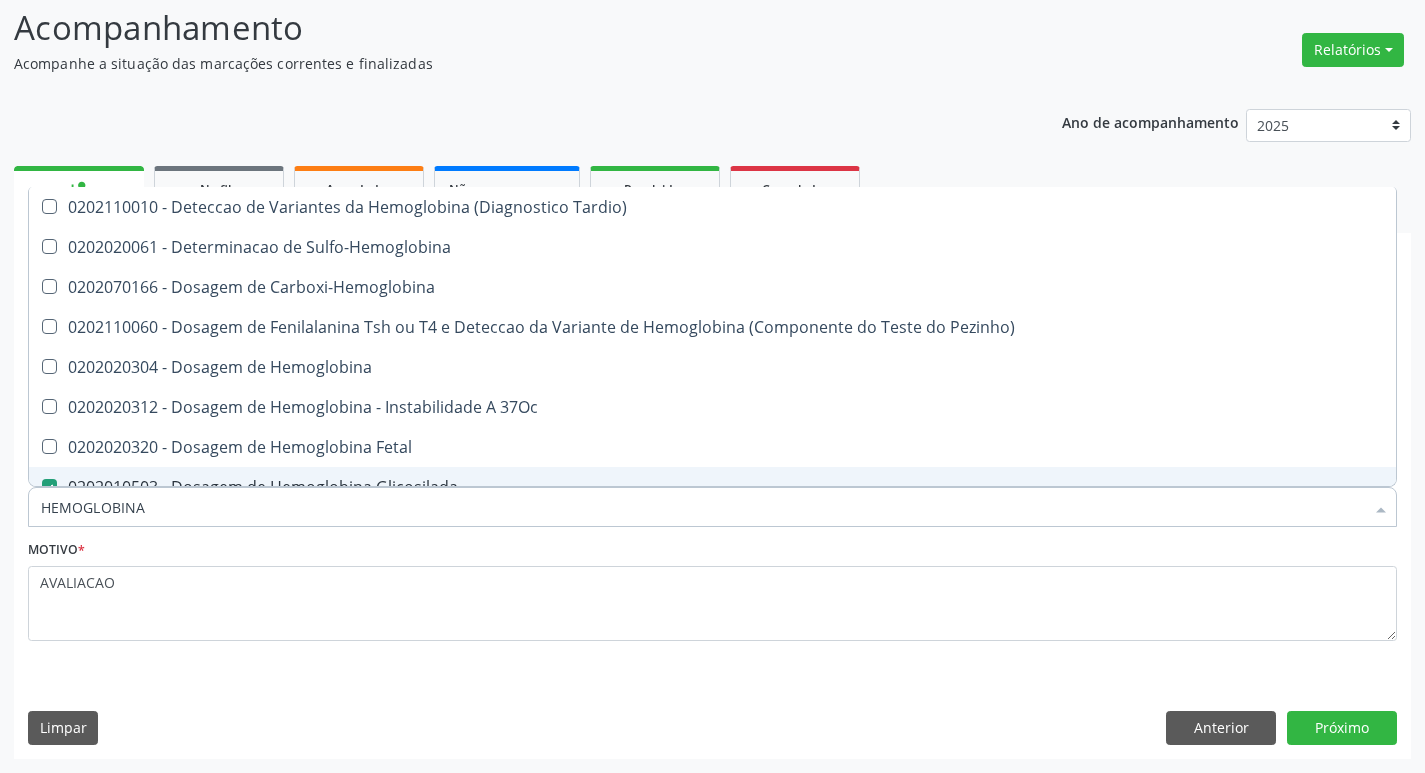type on "HEMOGLOBIN" 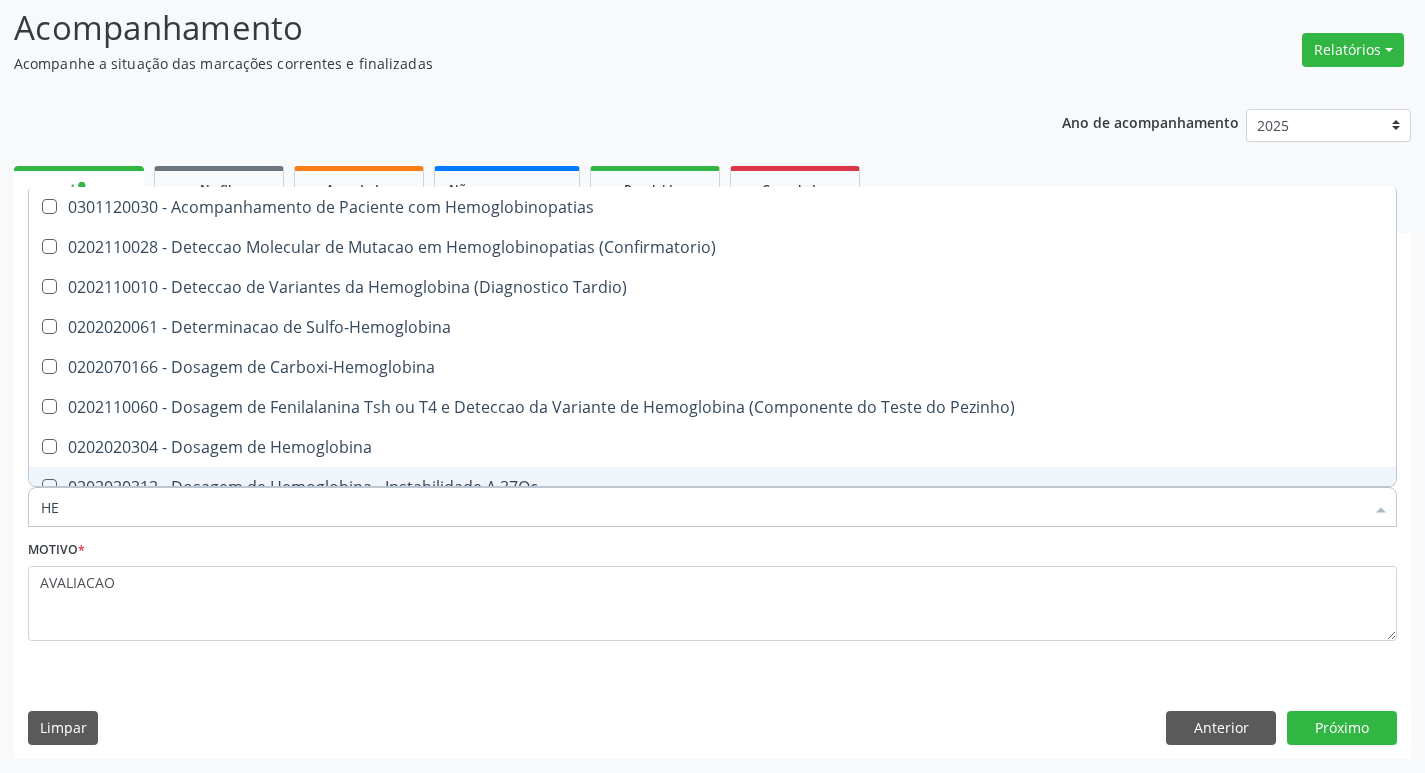 type on "H" 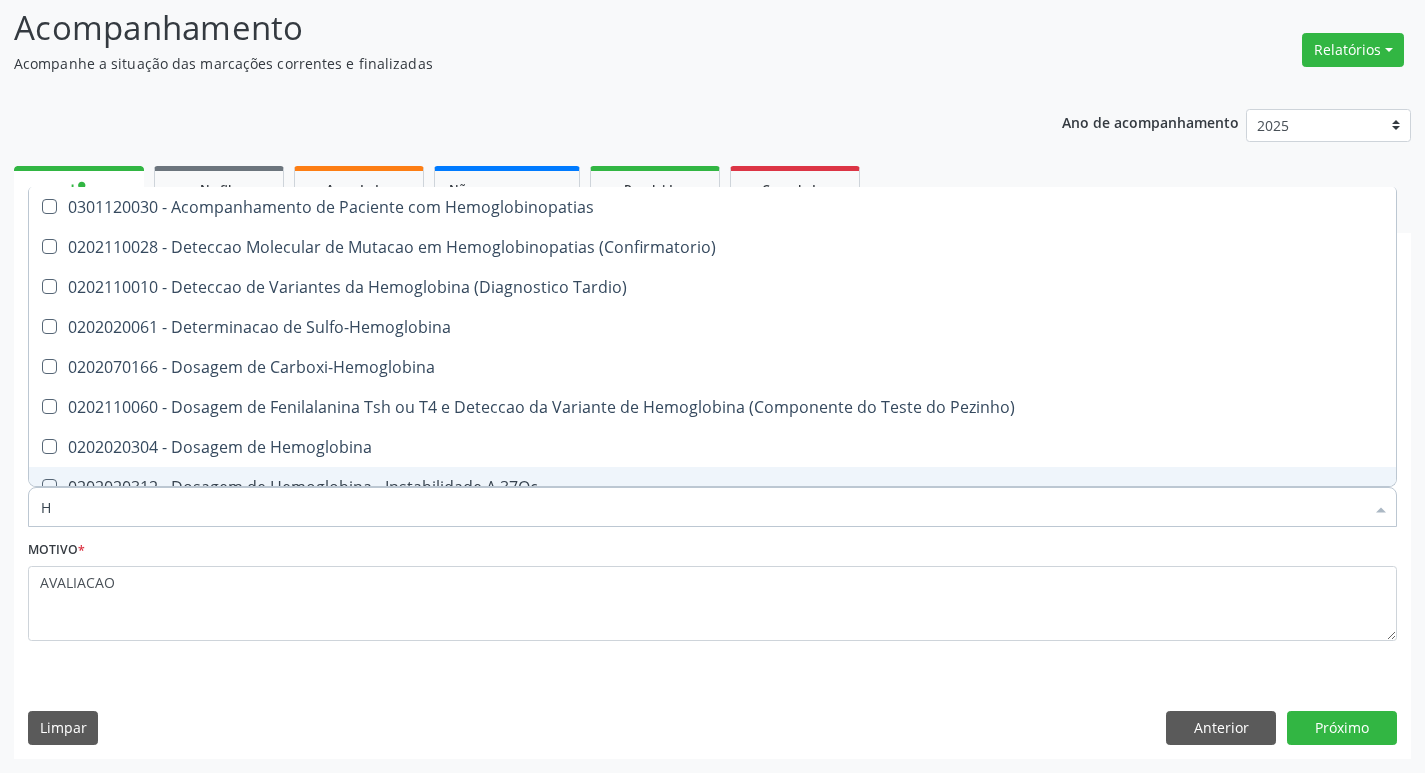 type 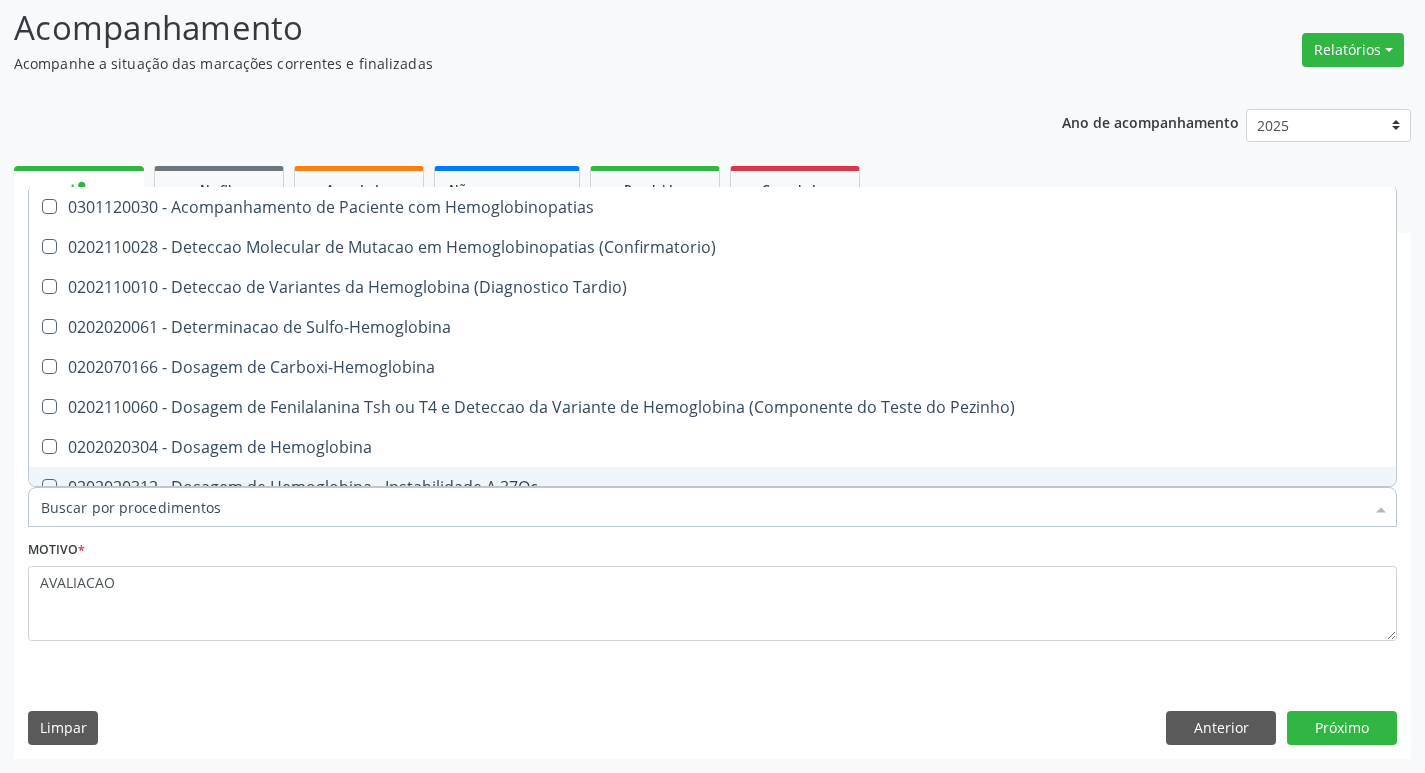 checkbox on "false" 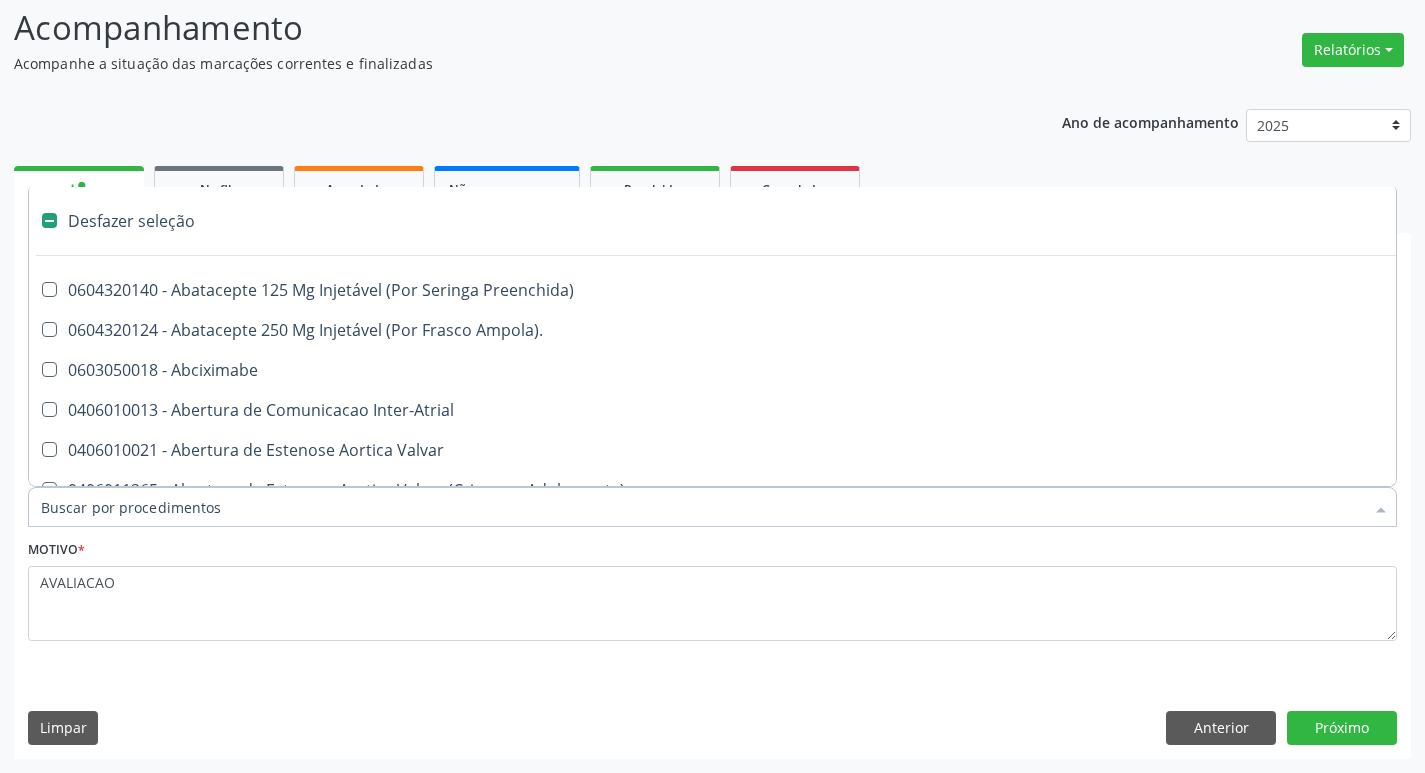 type on "H" 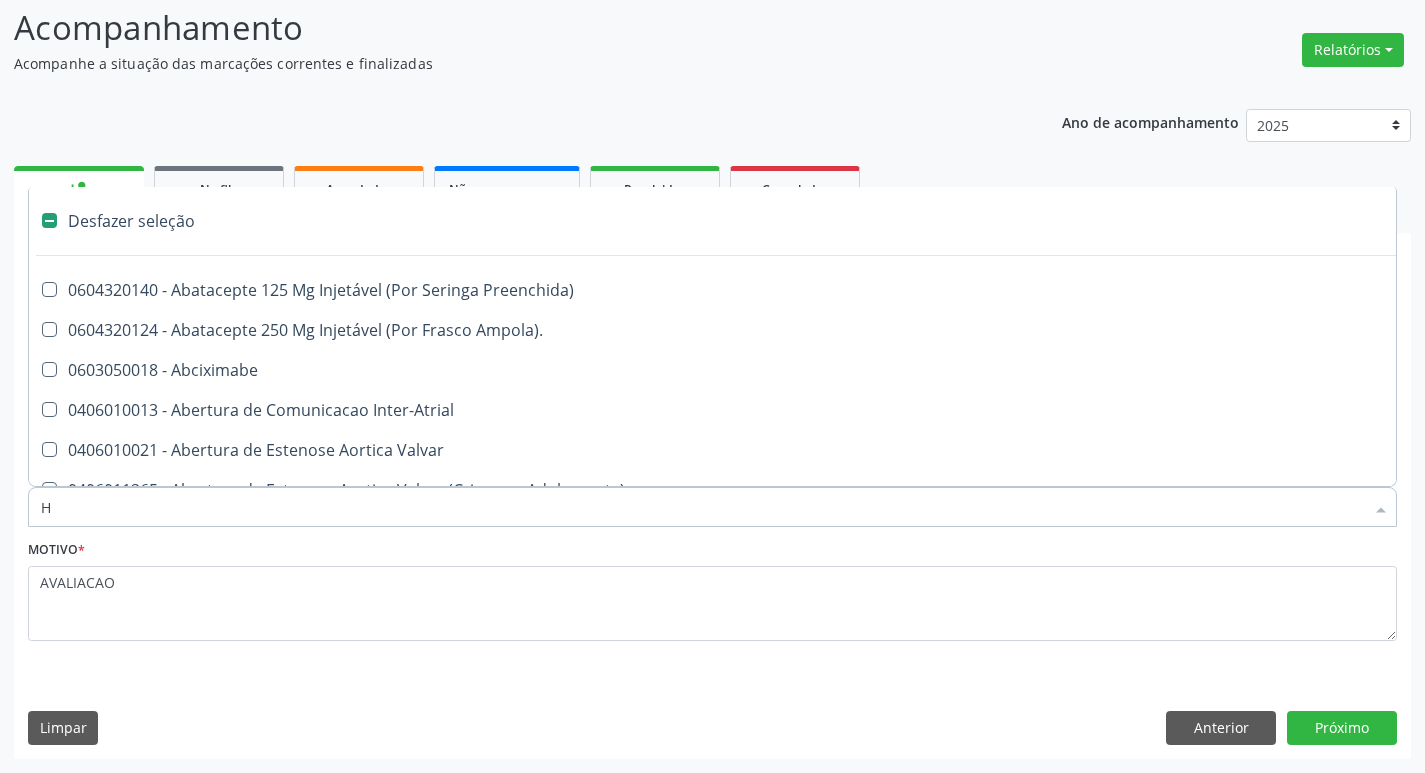 checkbox on "false" 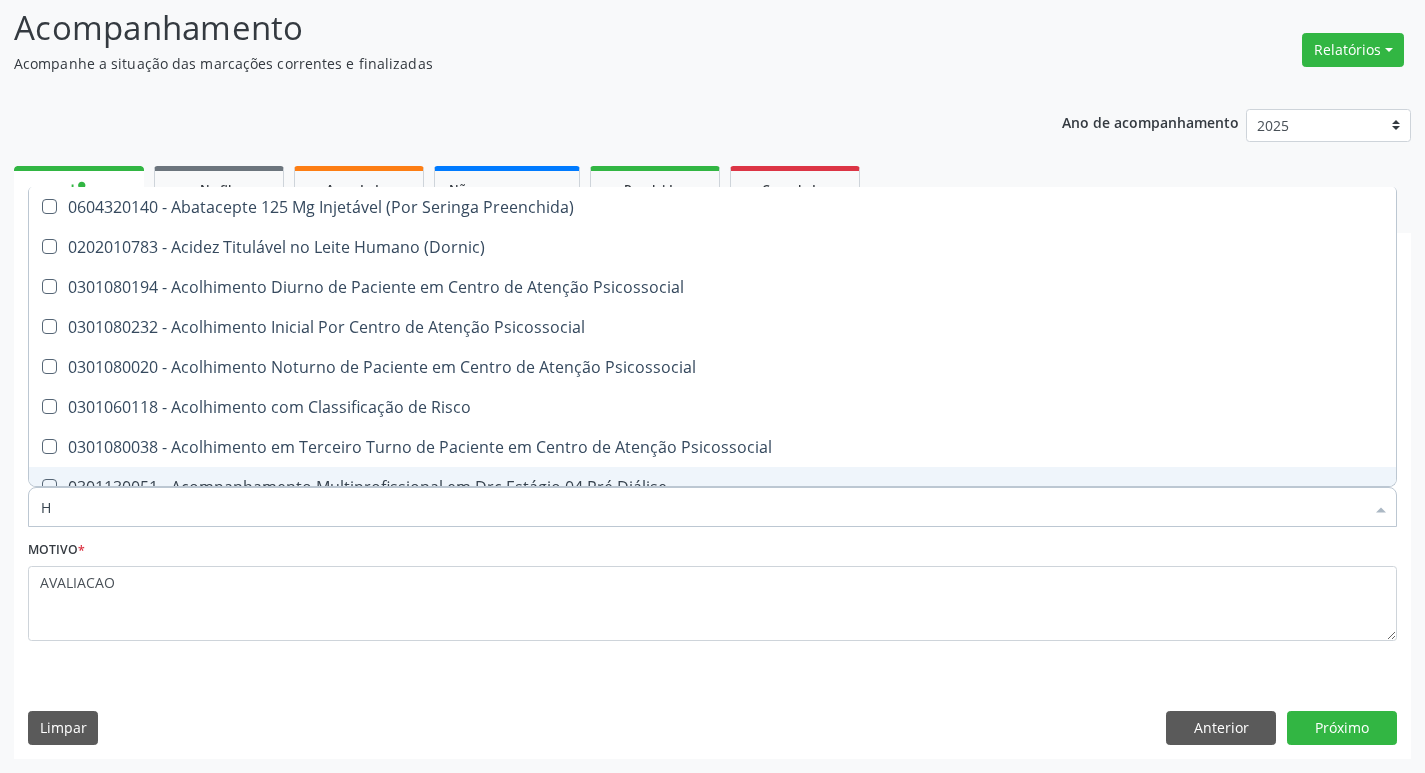 type on "HEMOGR" 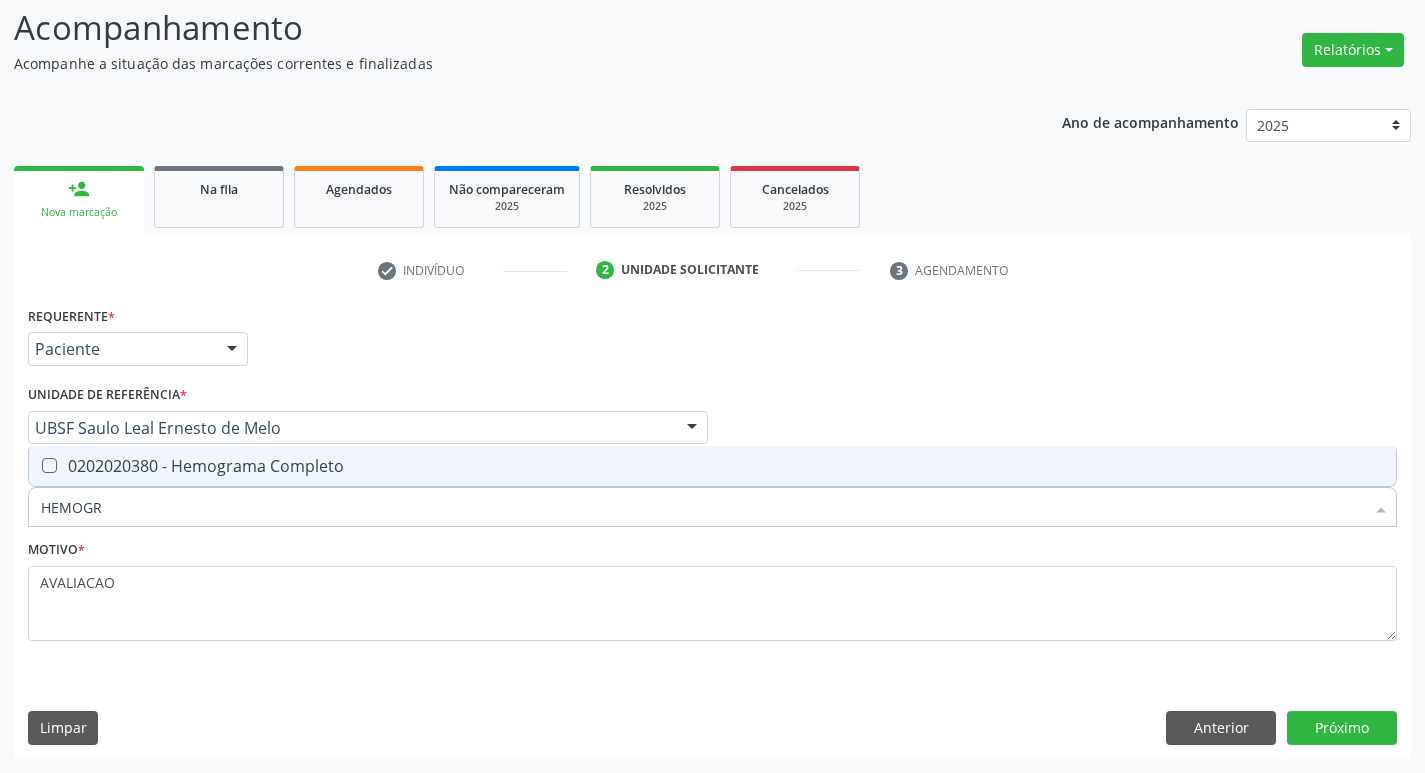 click on "0202020380 - Hemograma Completo" at bounding box center [712, 466] 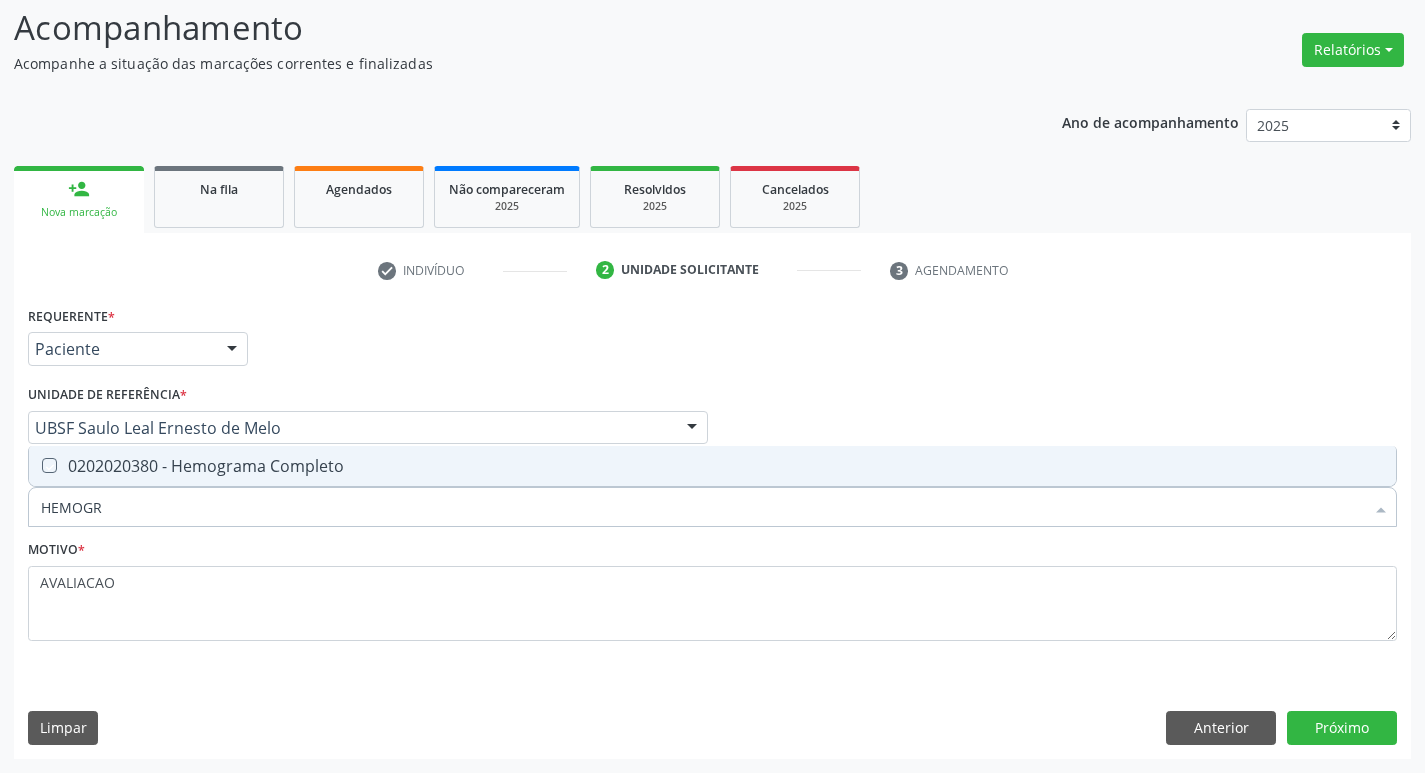 checkbox on "true" 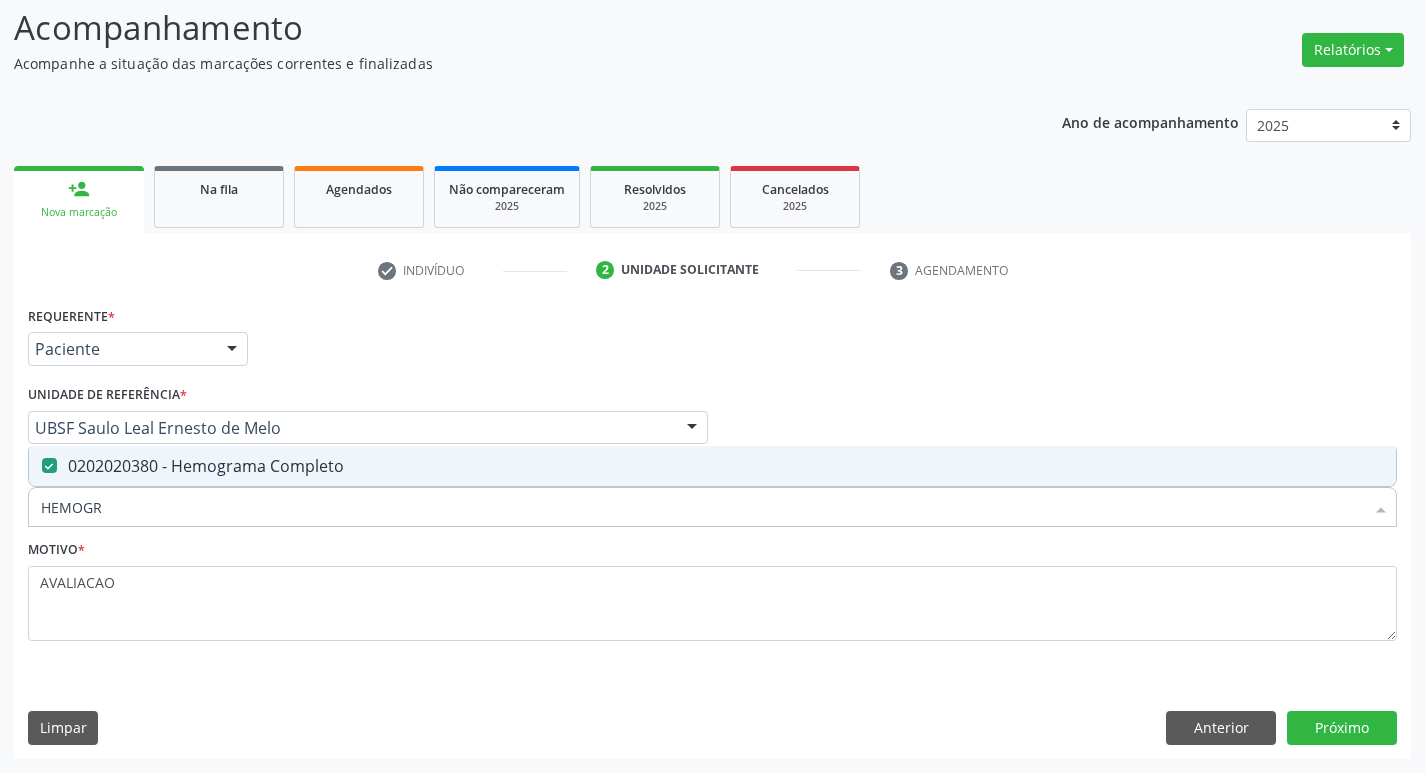 type on "HEMOG" 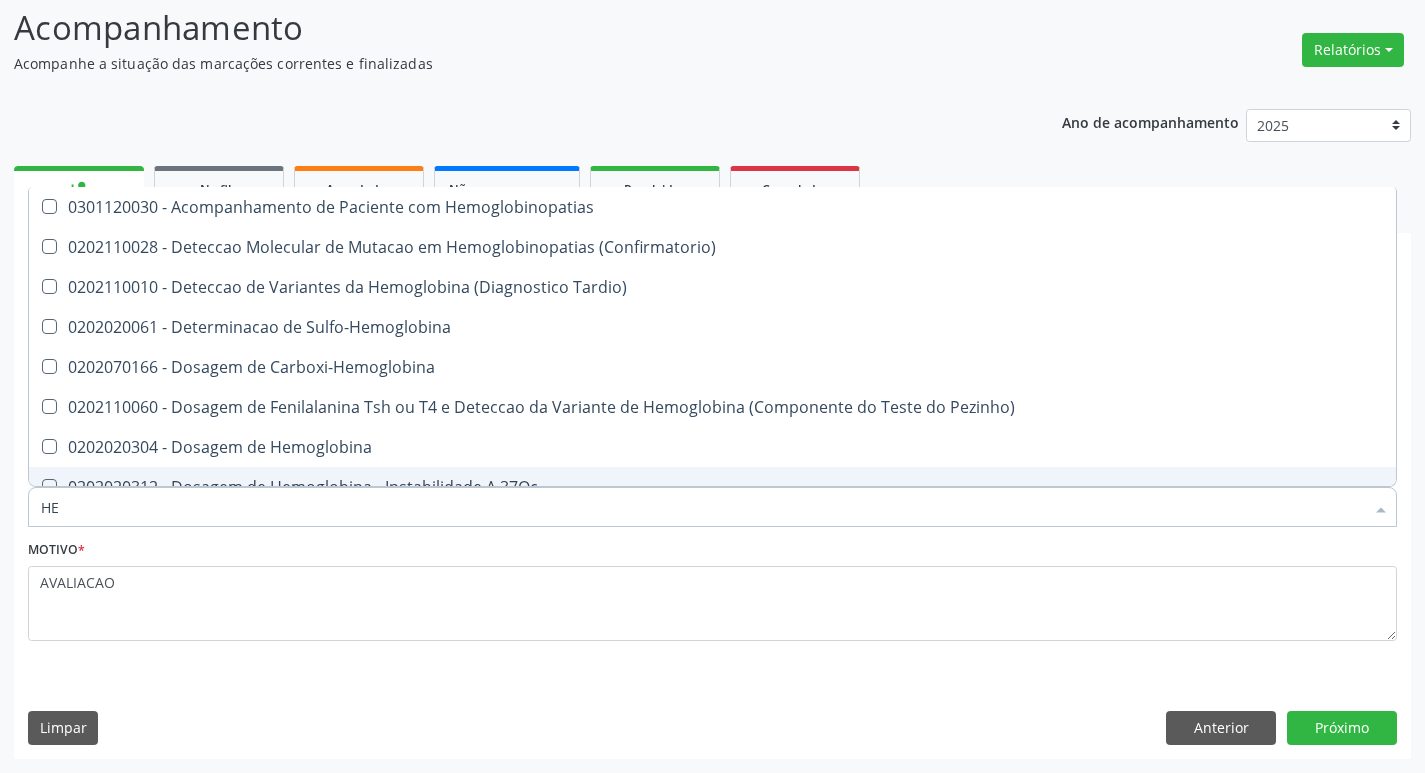 type on "H" 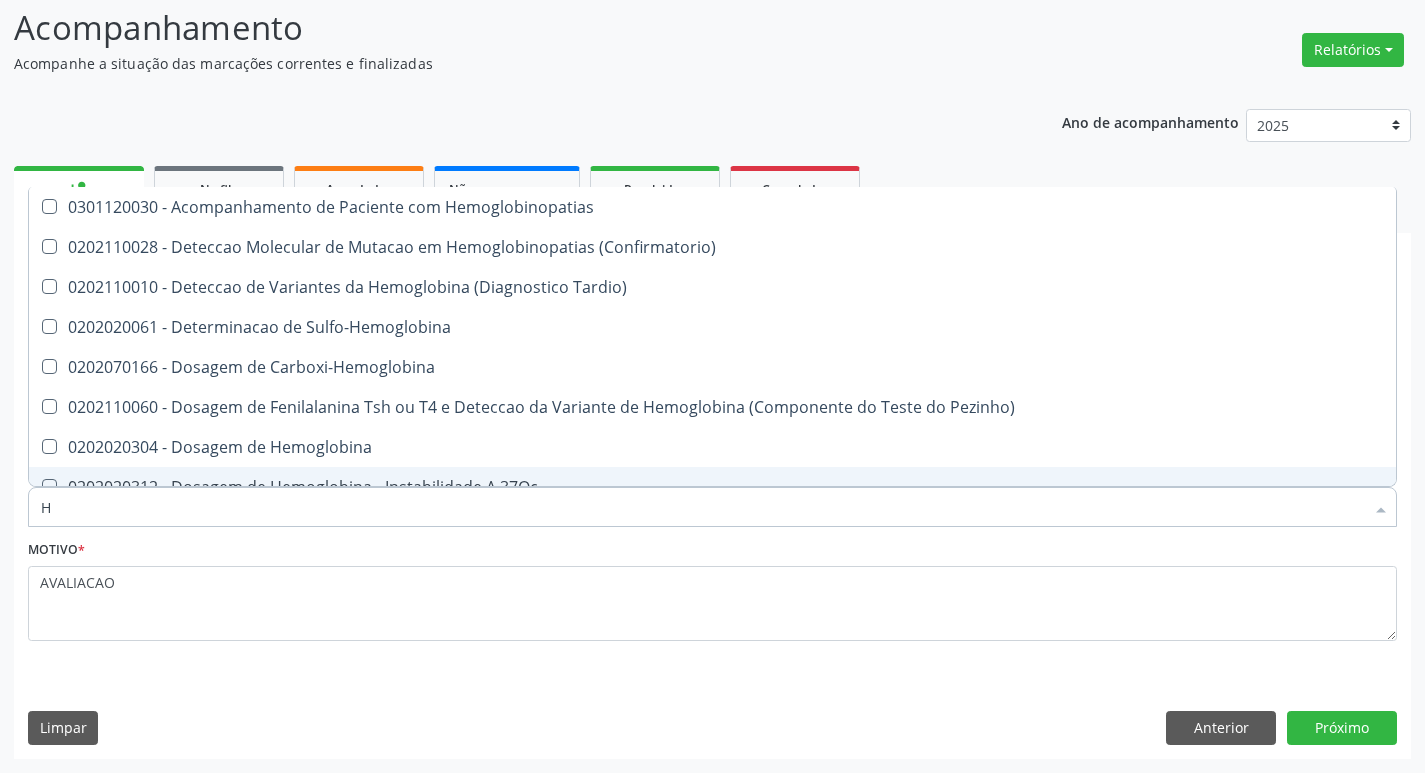type 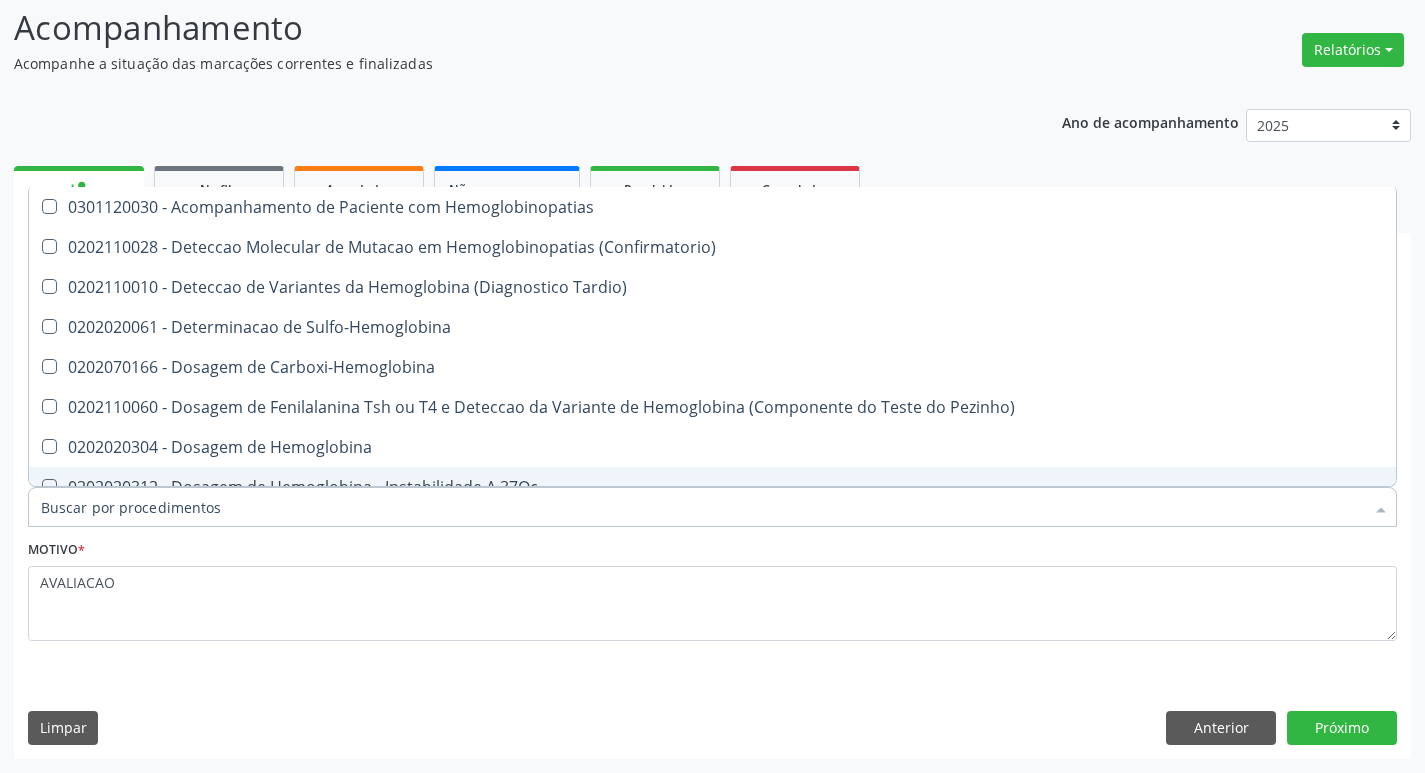 checkbox on "false" 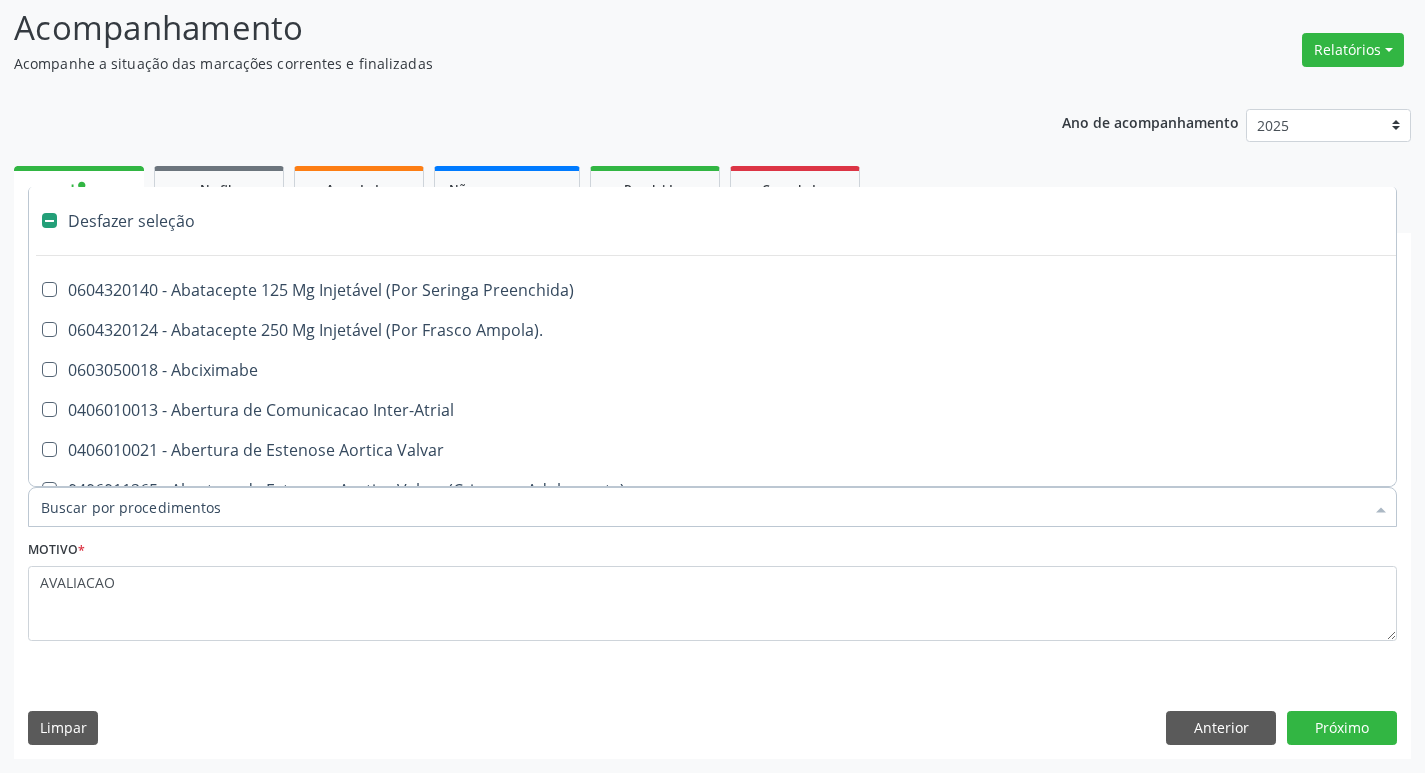 type on "T" 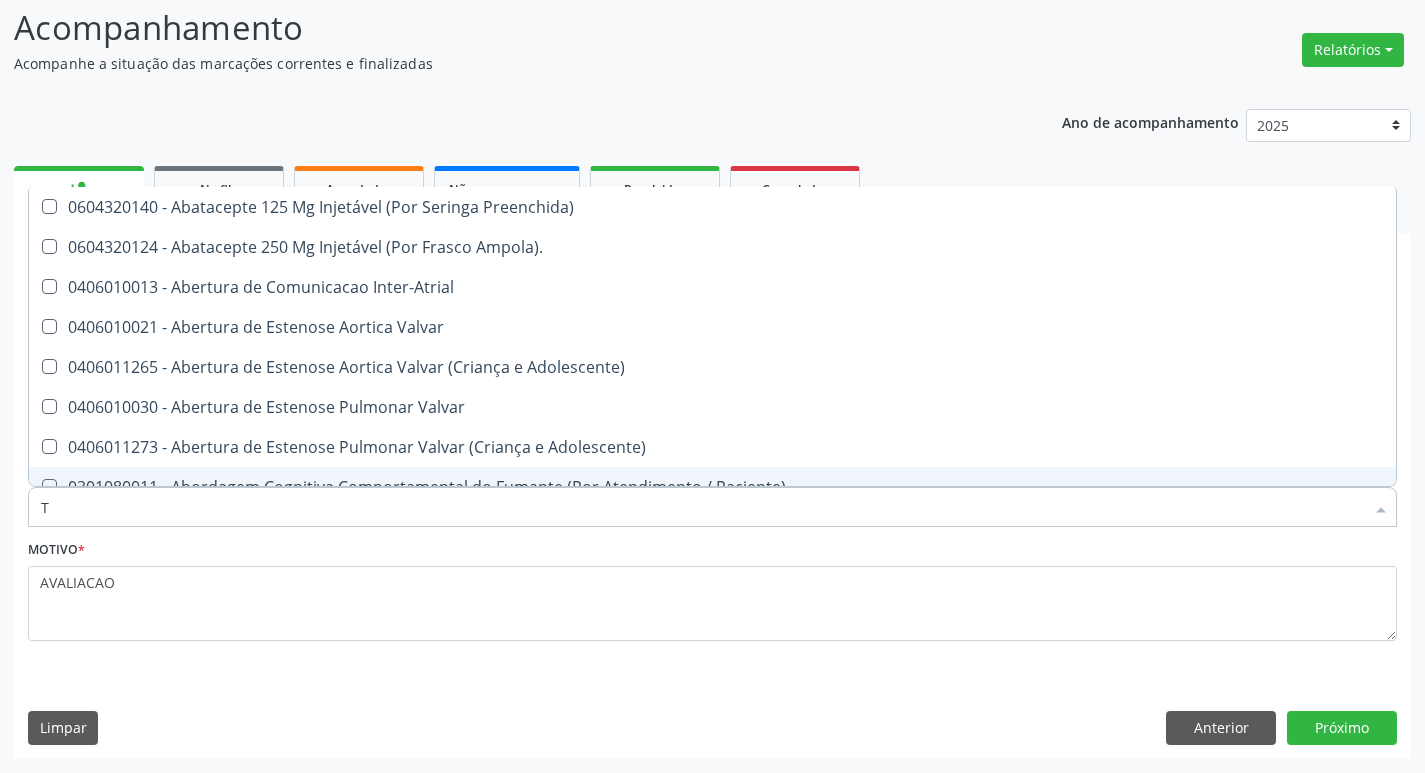 checkbox on "true" 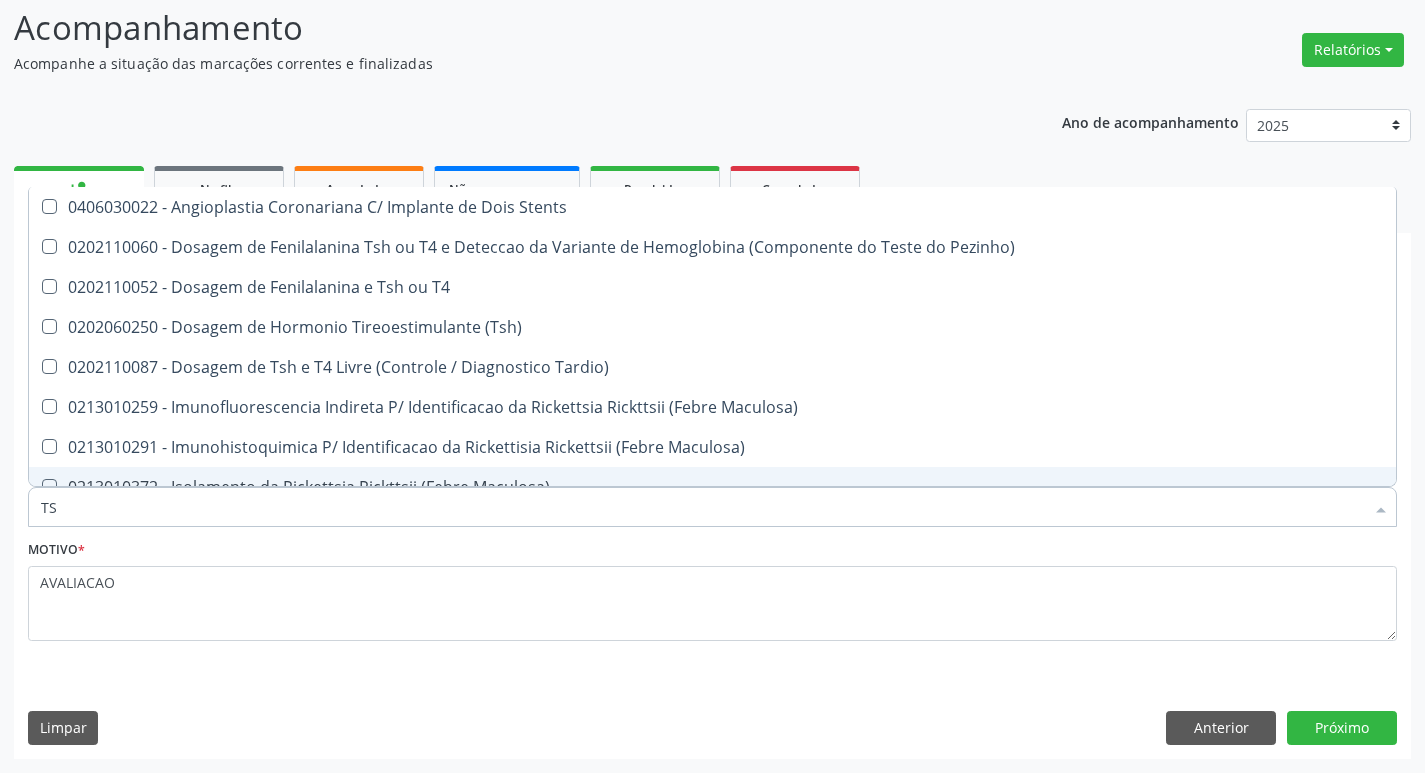 type on "TSH" 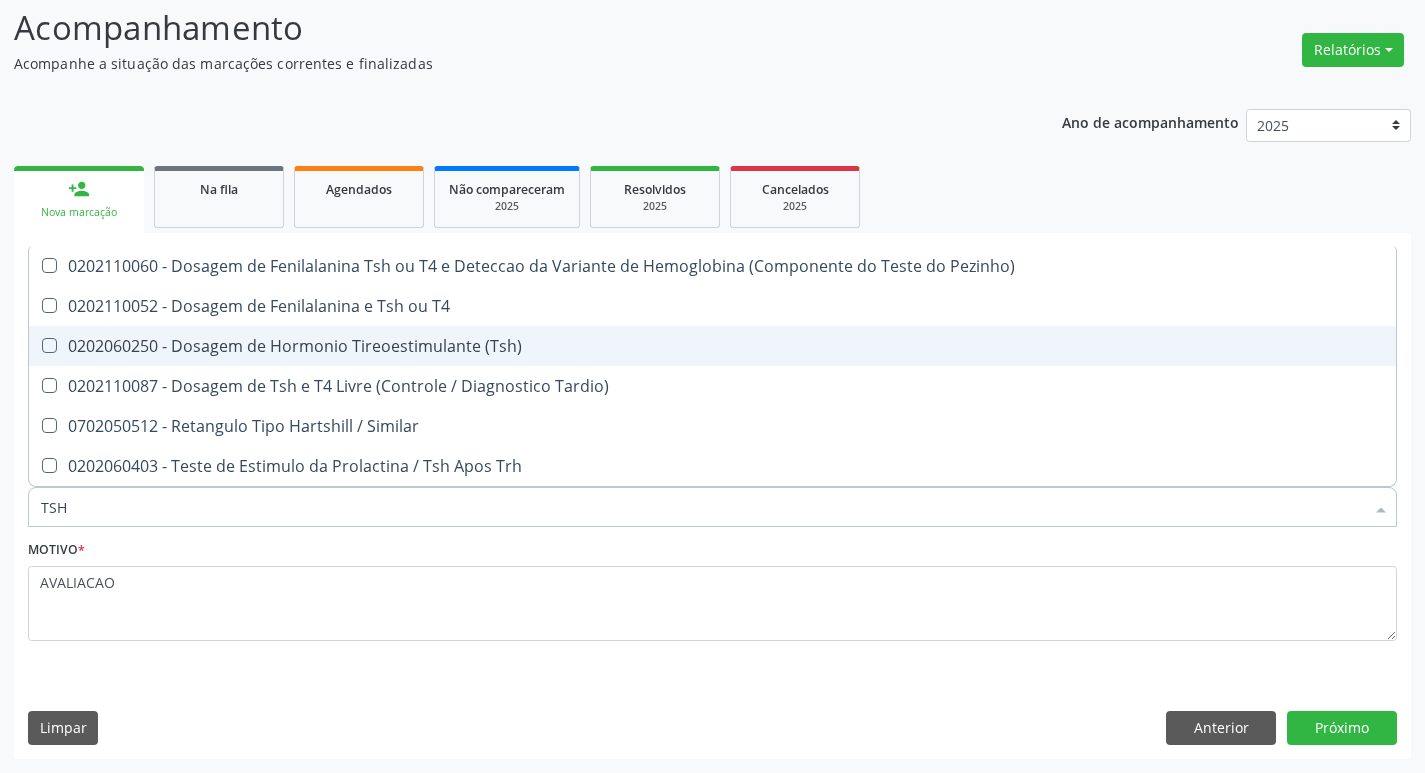 click on "0202060250 - Dosagem de Hormonio Tireoestimulante (Tsh)" at bounding box center [712, 346] 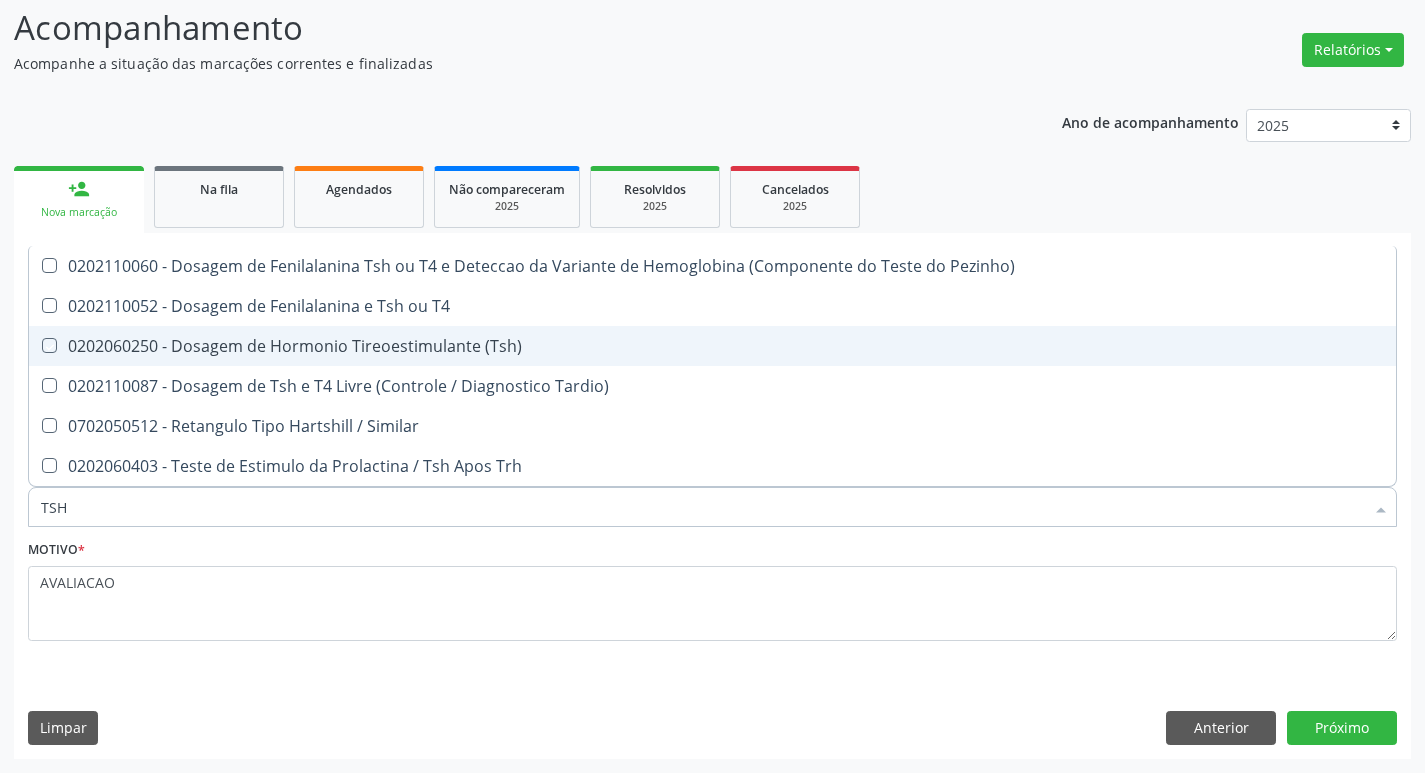 checkbox on "true" 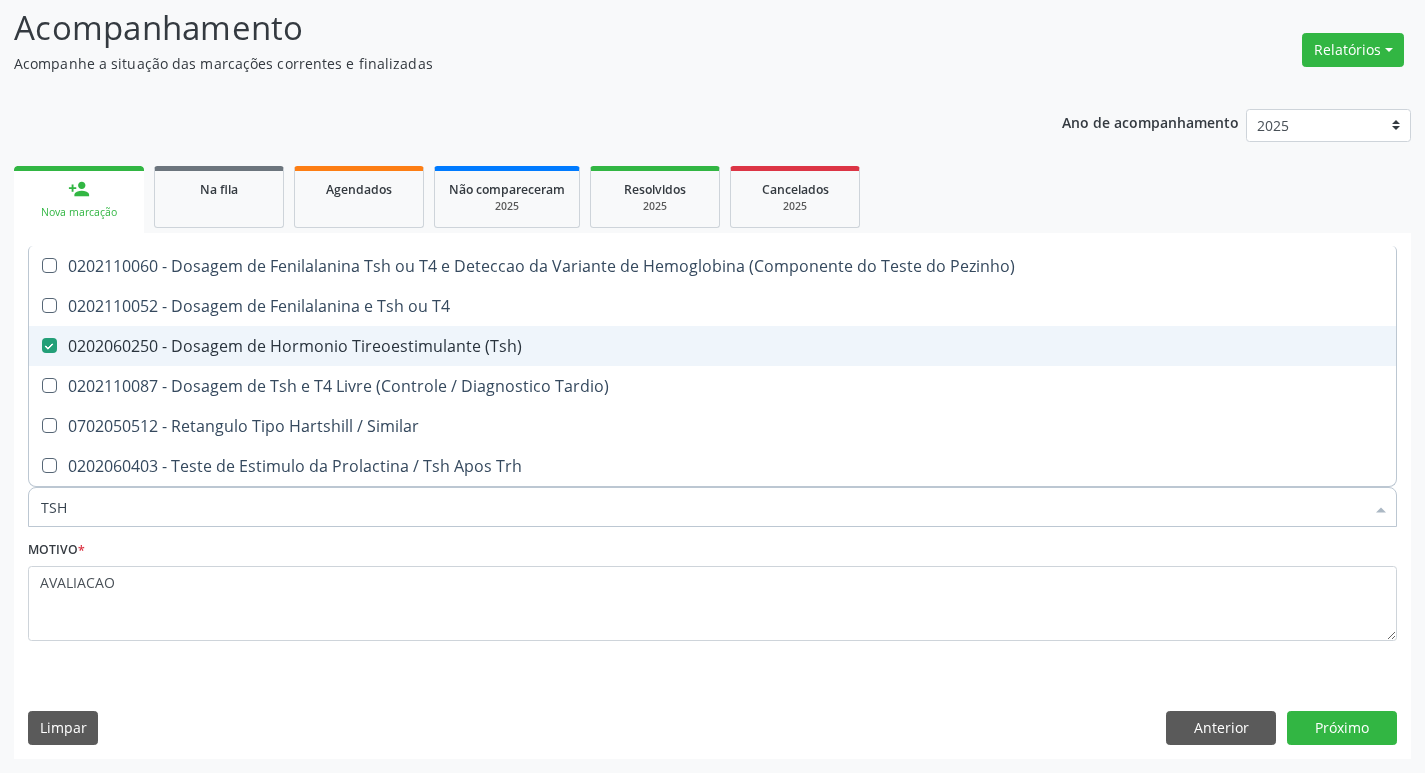 type on "TS" 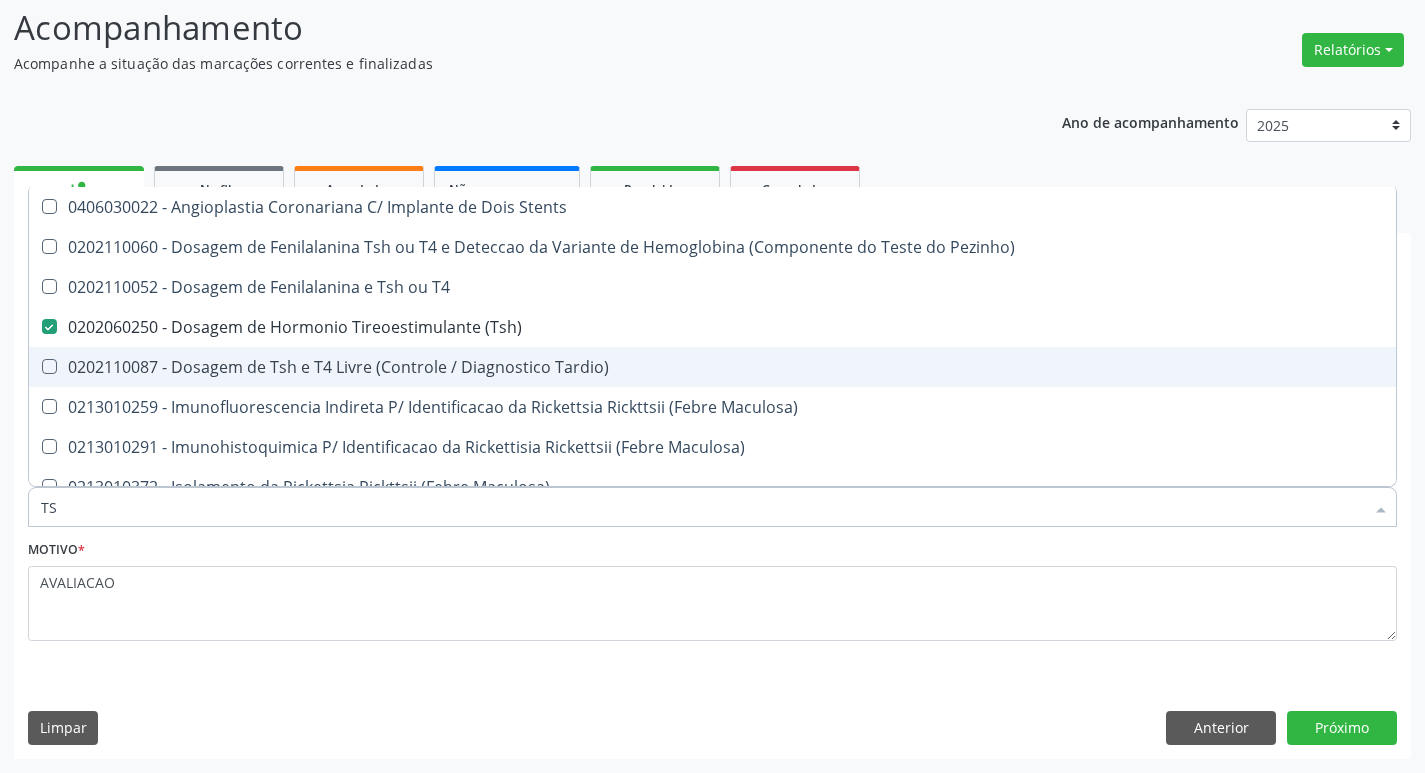 type on "T" 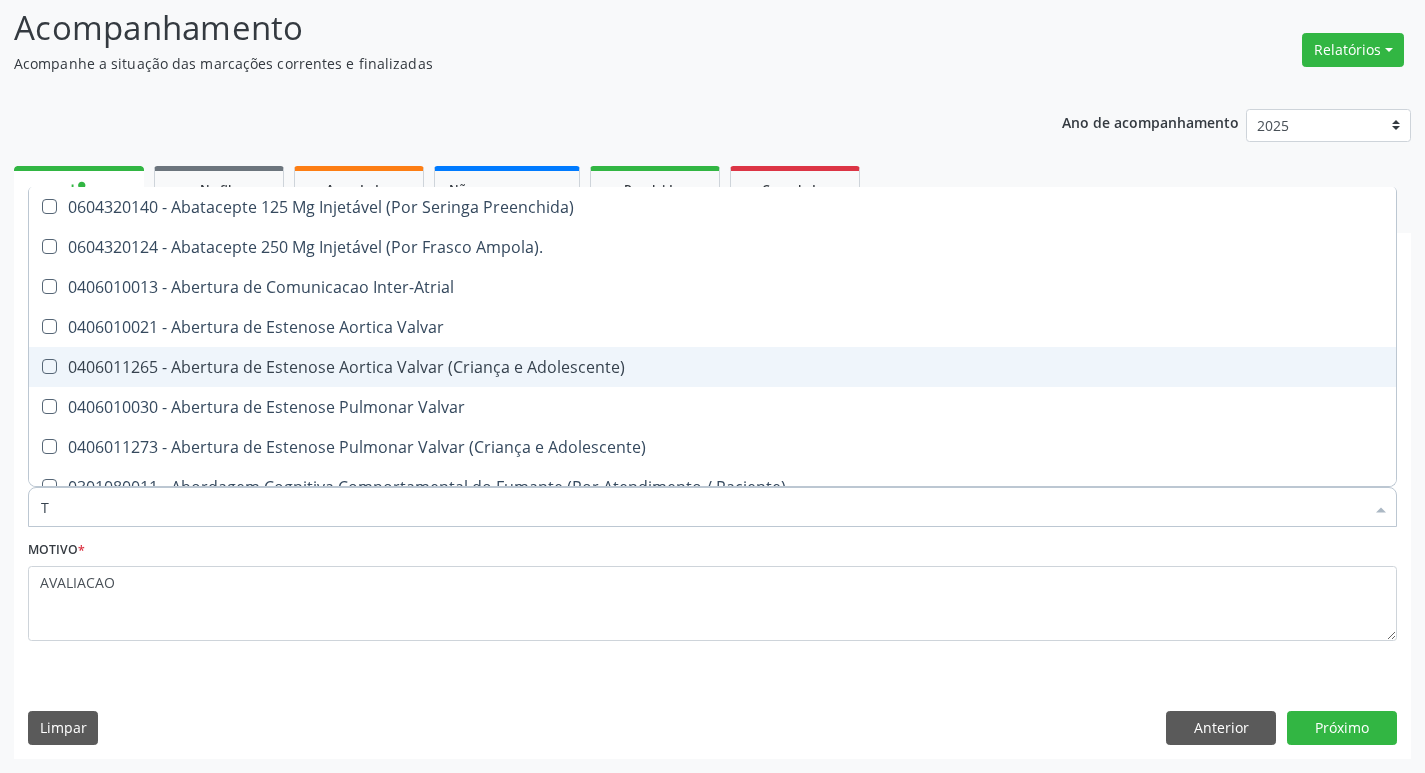 checkbox on "false" 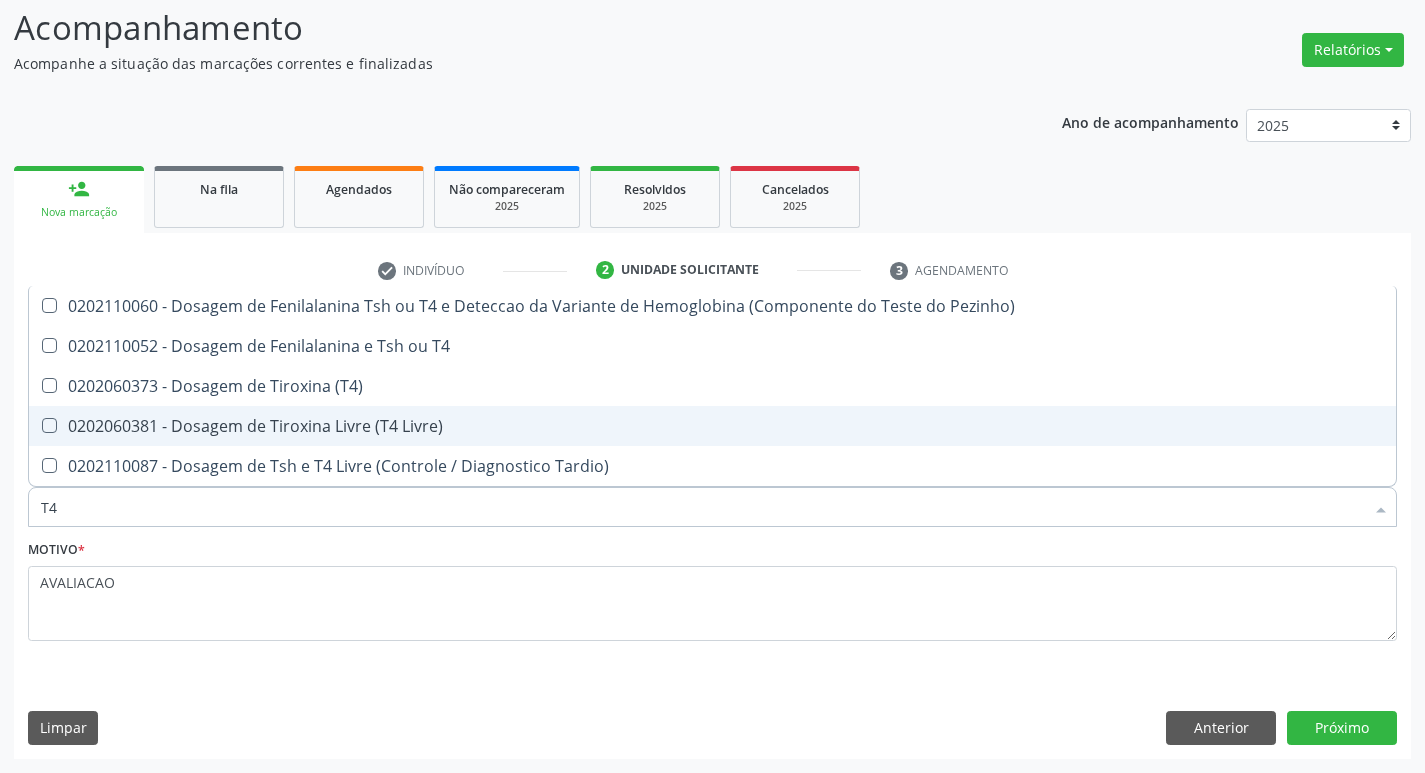 click on "0202060381 - Dosagem de Tiroxina Livre (T4 Livre)" at bounding box center (712, 426) 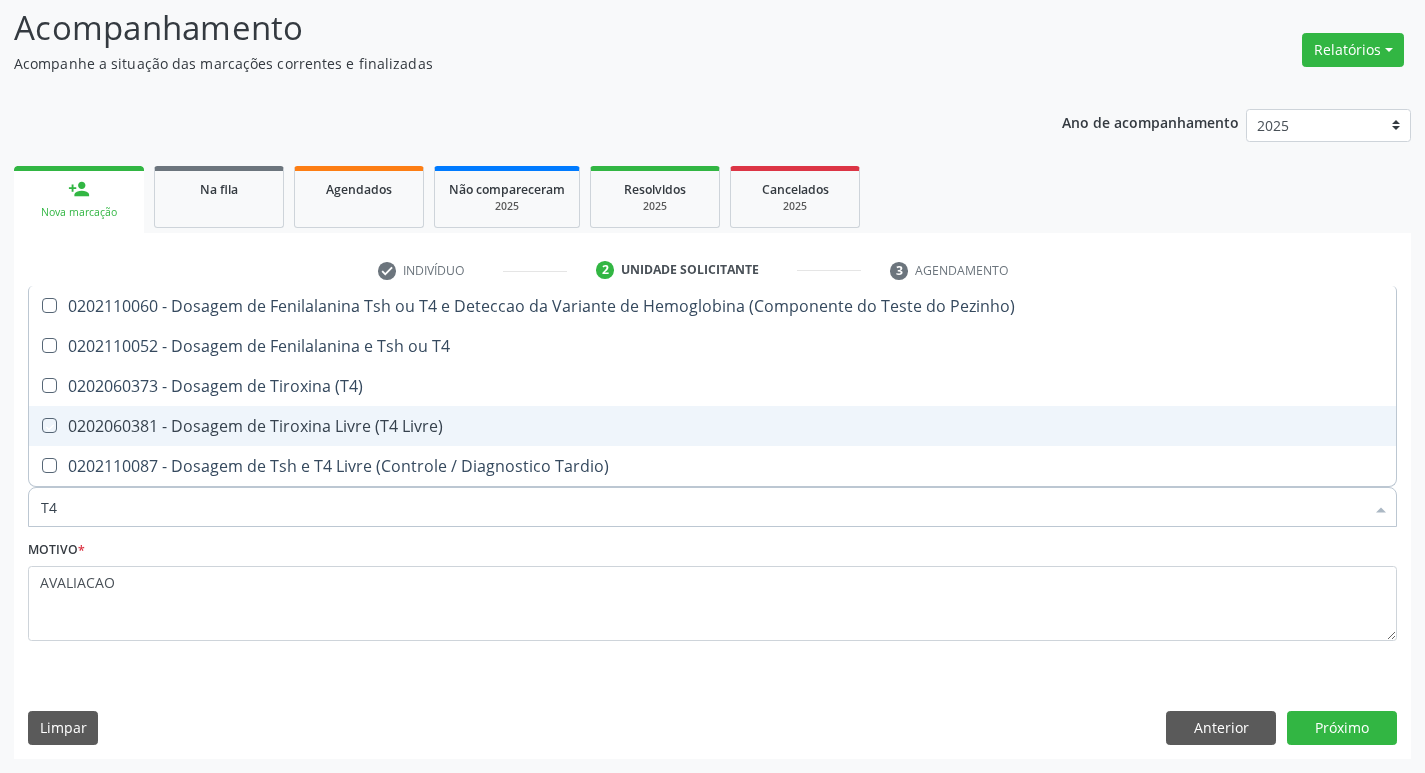 checkbox on "true" 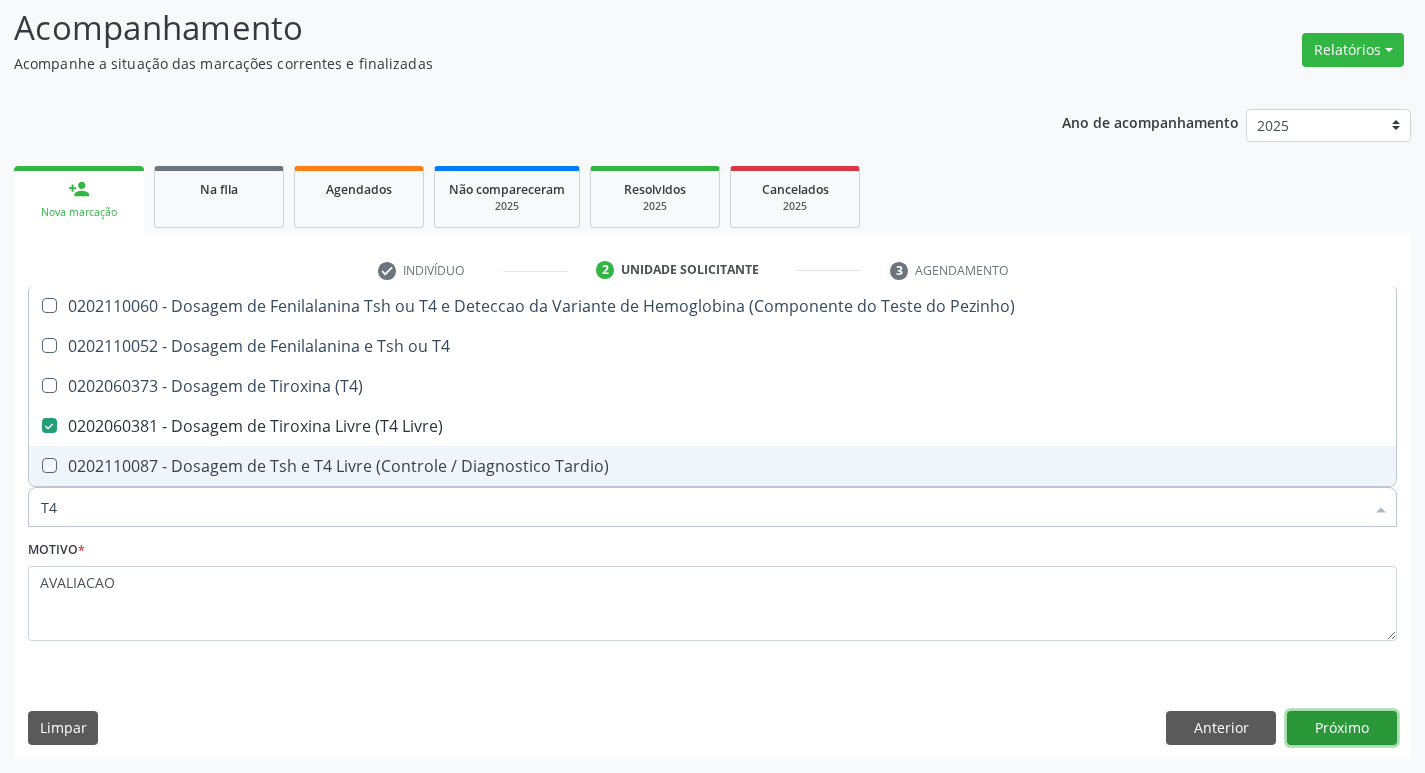 click on "Próximo" at bounding box center (1342, 728) 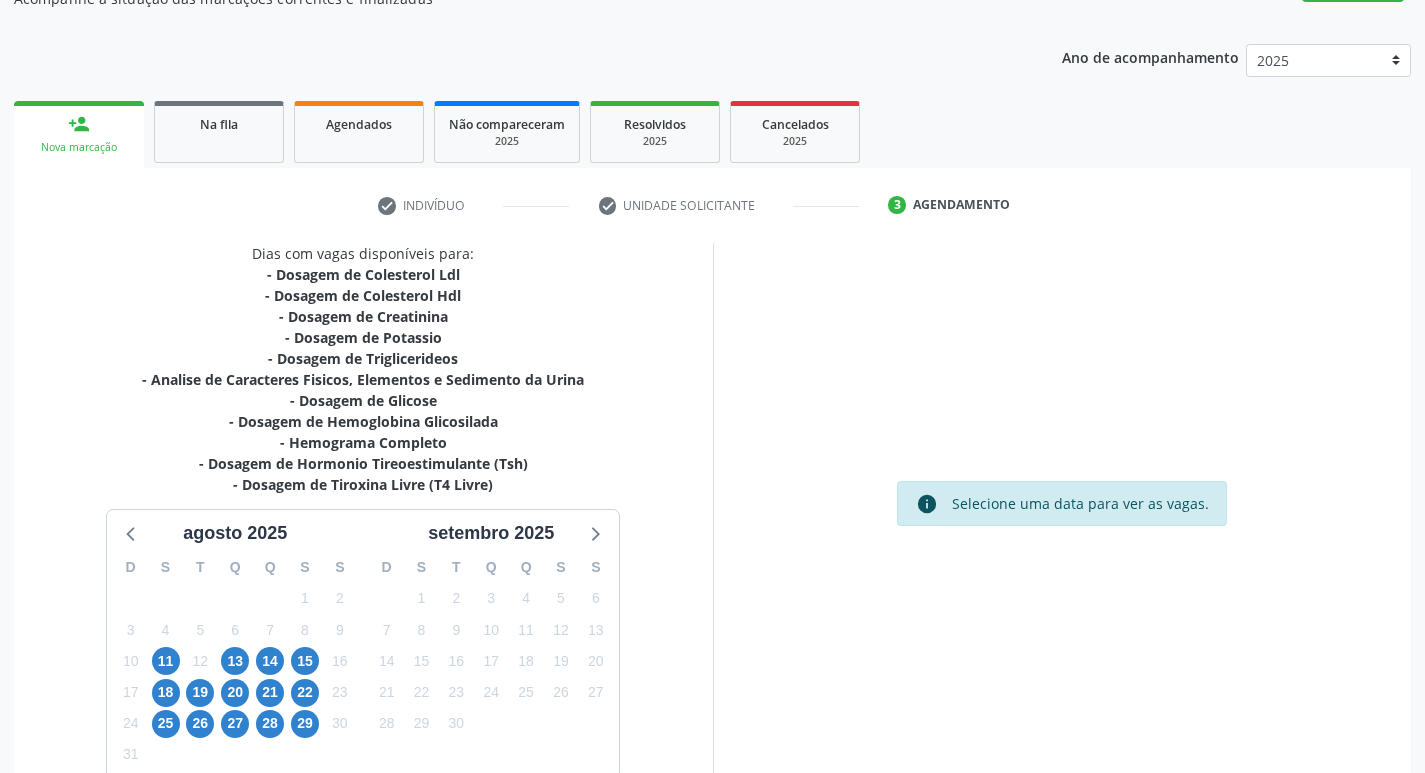 scroll, scrollTop: 233, scrollLeft: 0, axis: vertical 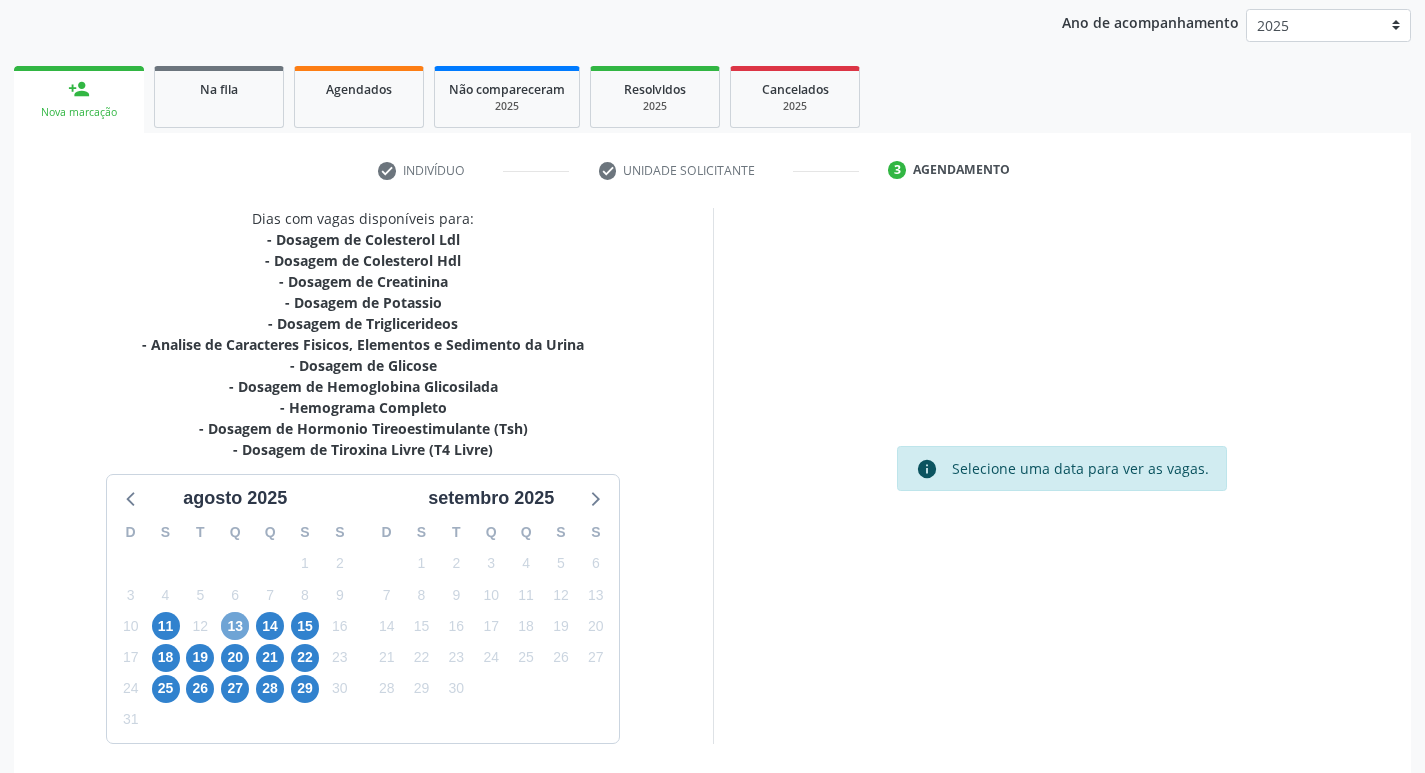 click on "13" at bounding box center (235, 626) 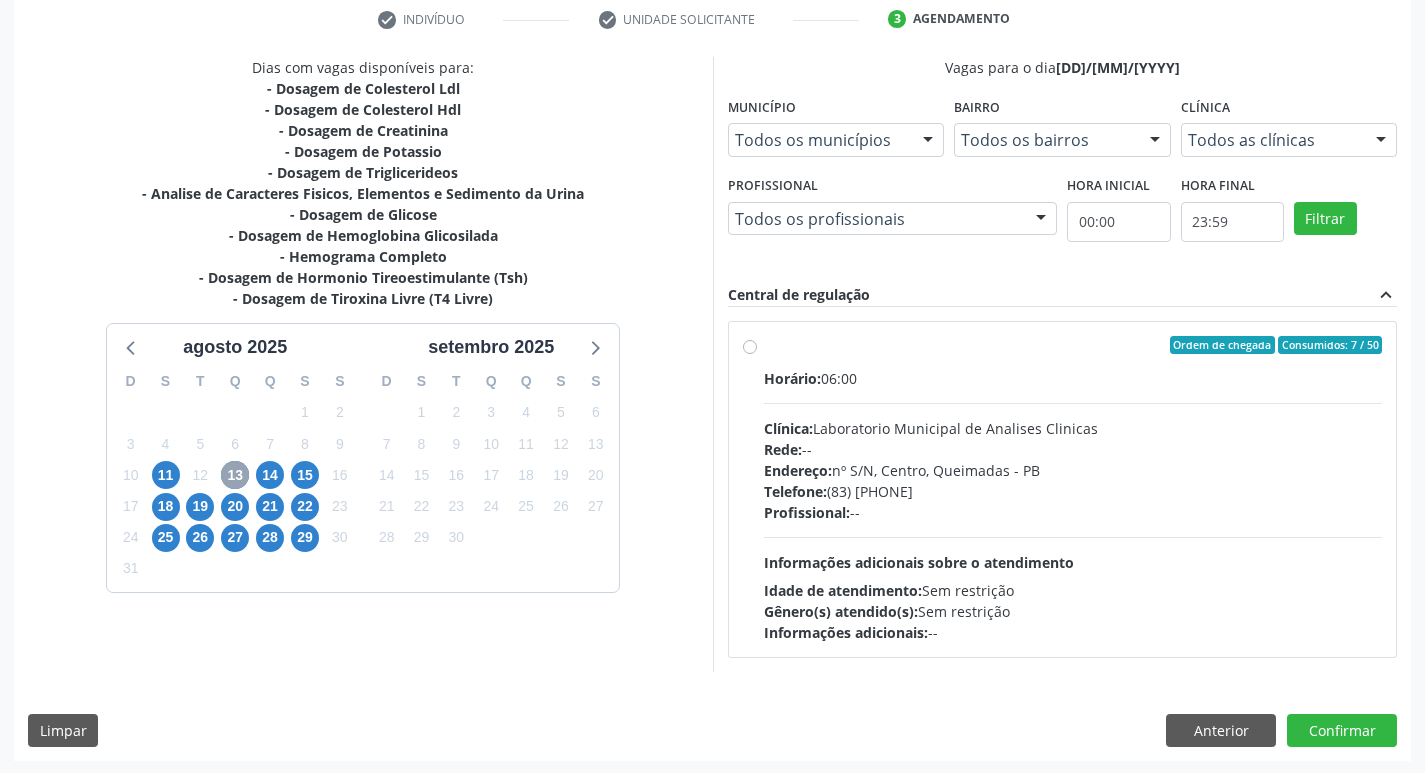 scroll, scrollTop: 386, scrollLeft: 0, axis: vertical 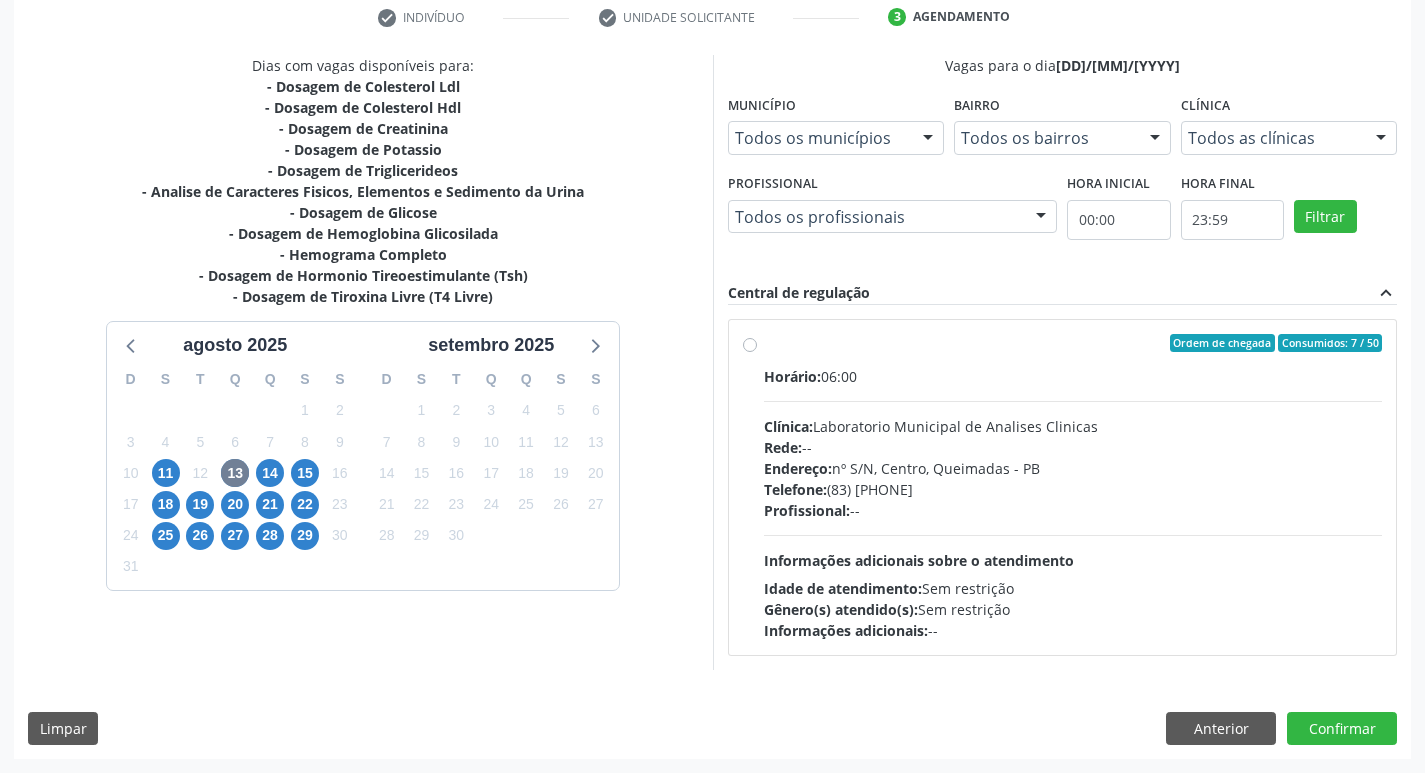 click on "Rede:
--" at bounding box center (1073, 447) 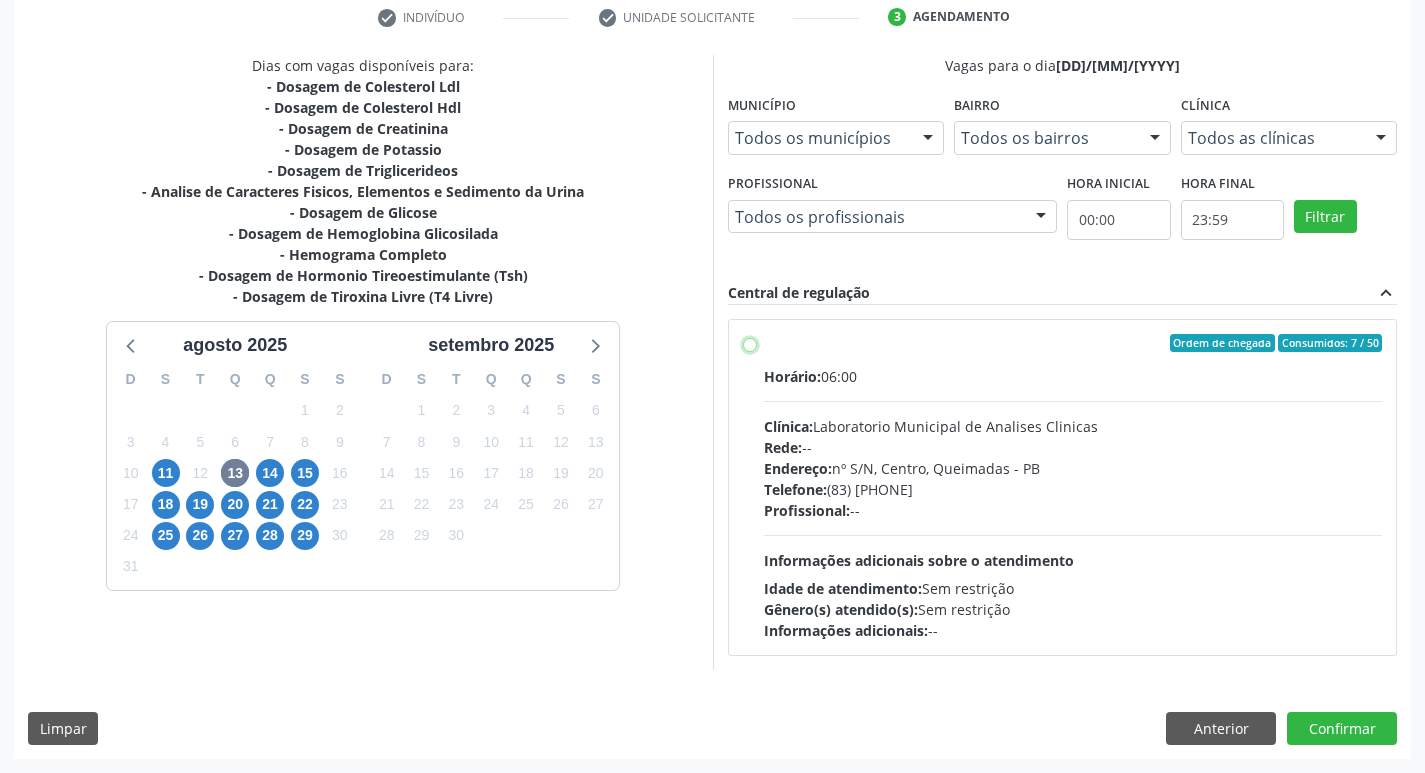 click on "Ordem de chegada
Consumidos: 7 / 50
Horário:   06:00
Clínica:  Laboratorio Municipal de Analises Clinicas
Rede:
--
Endereço:   nº S/N, Centro, Queimadas - PB
Telefone:   (83) [PHONE]
Profissional:
--
Informações adicionais sobre o atendimento
Idade de atendimento:
Sem restrição
Gênero(s) atendido(s):
Sem restrição
Informações adicionais:
--" at bounding box center [750, 343] 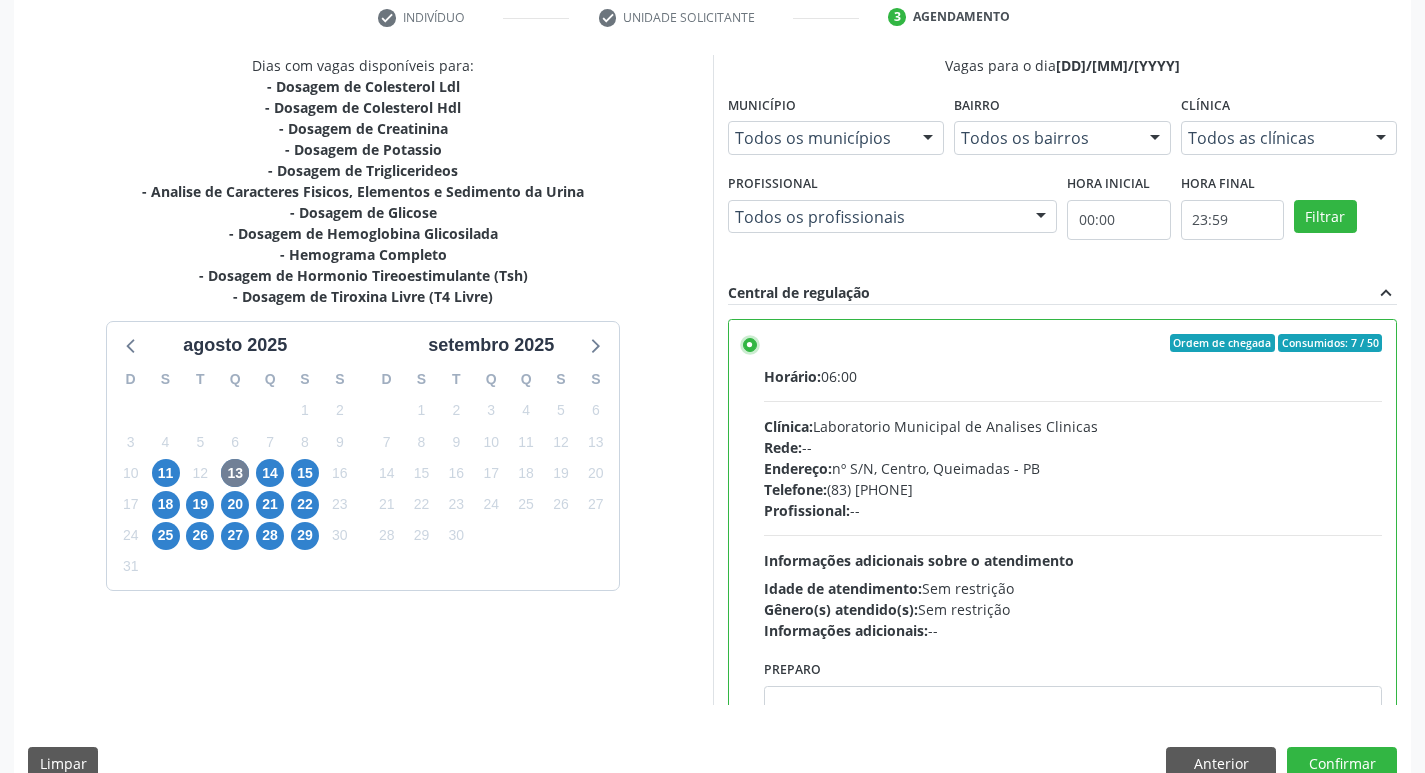 scroll, scrollTop: 99, scrollLeft: 0, axis: vertical 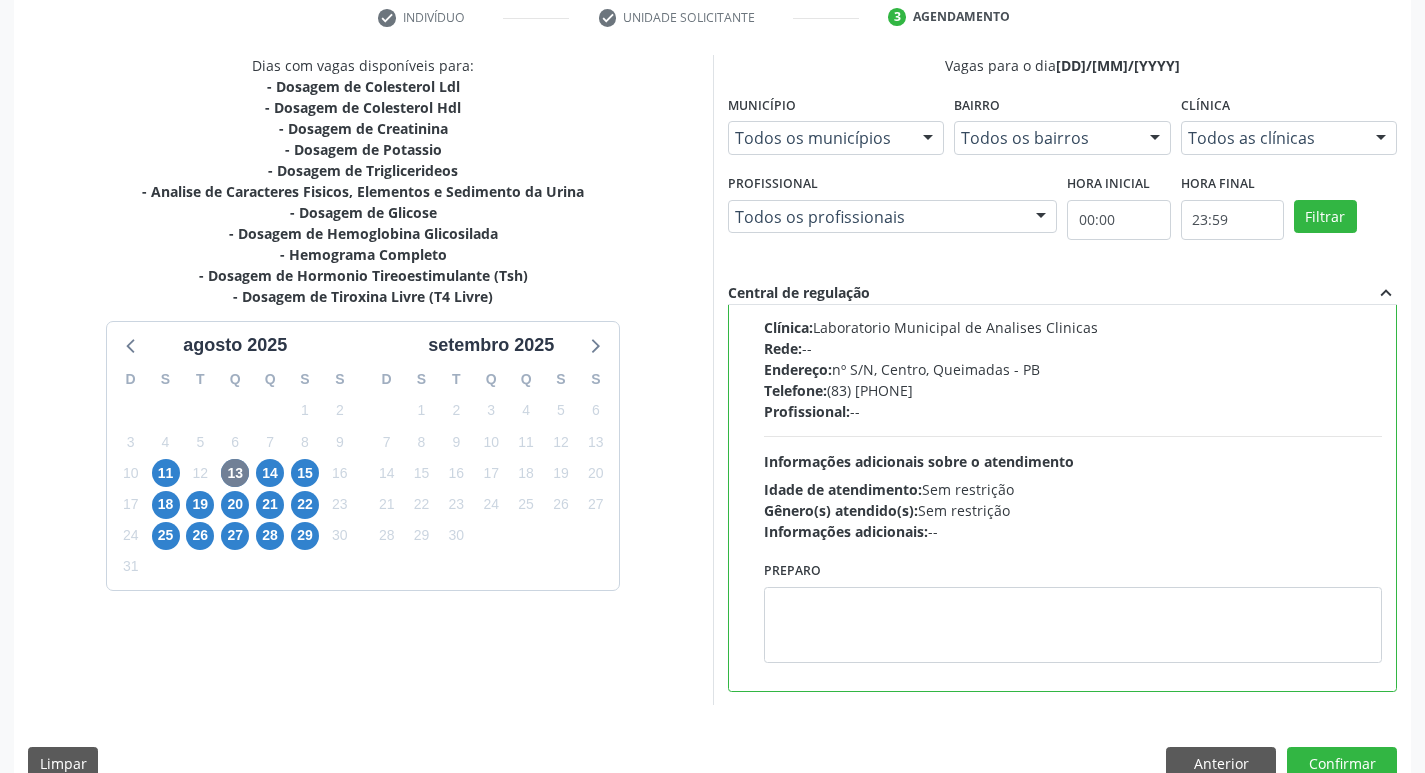 click on "Preparo" at bounding box center [1063, 609] 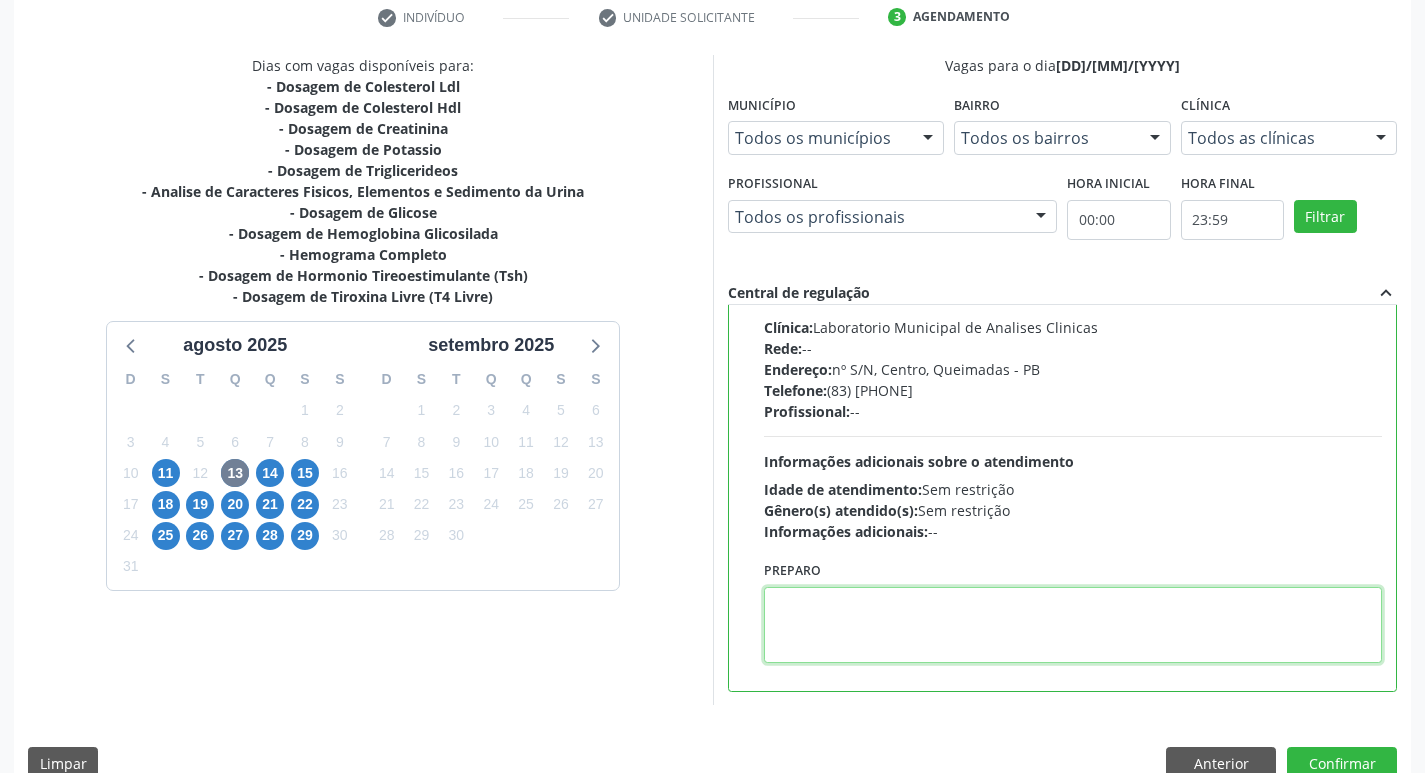 click at bounding box center [1073, 625] 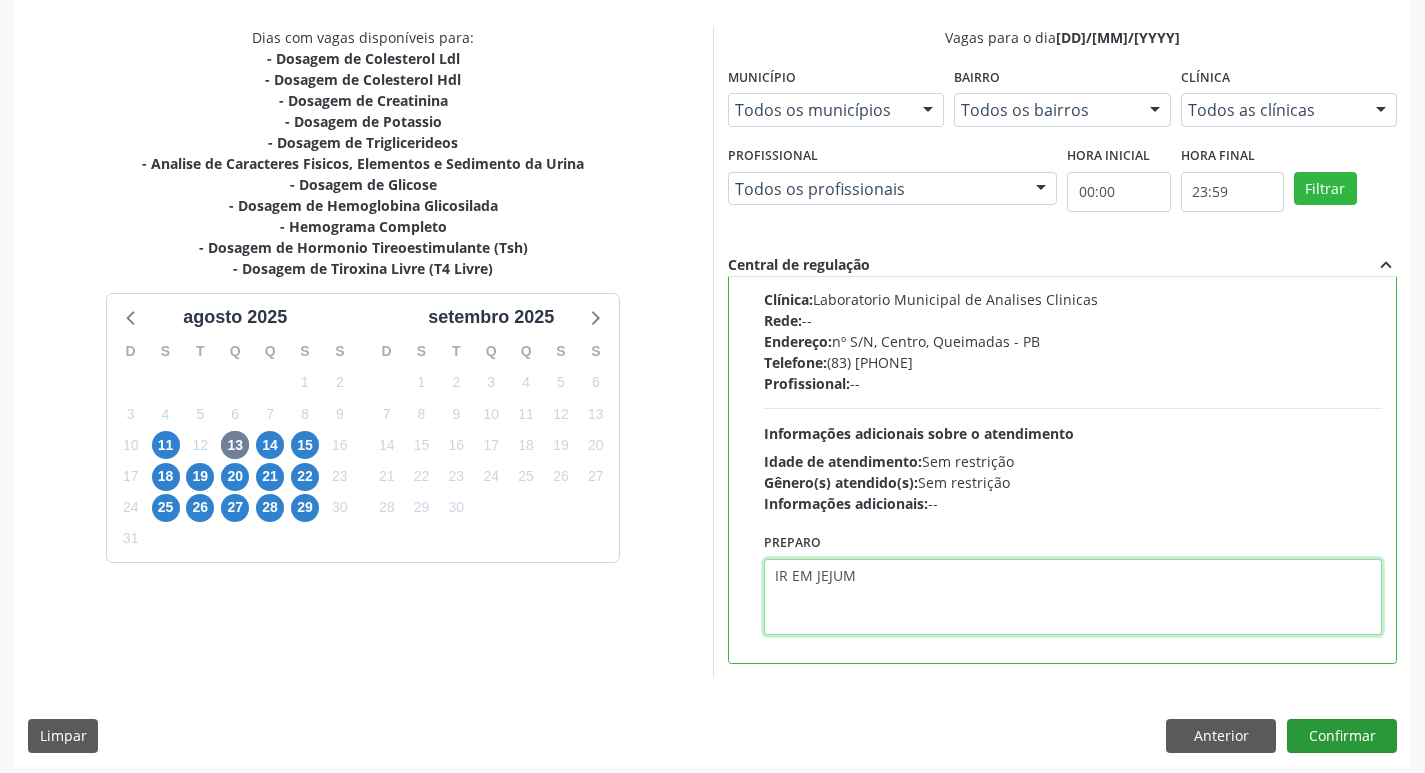 scroll, scrollTop: 422, scrollLeft: 0, axis: vertical 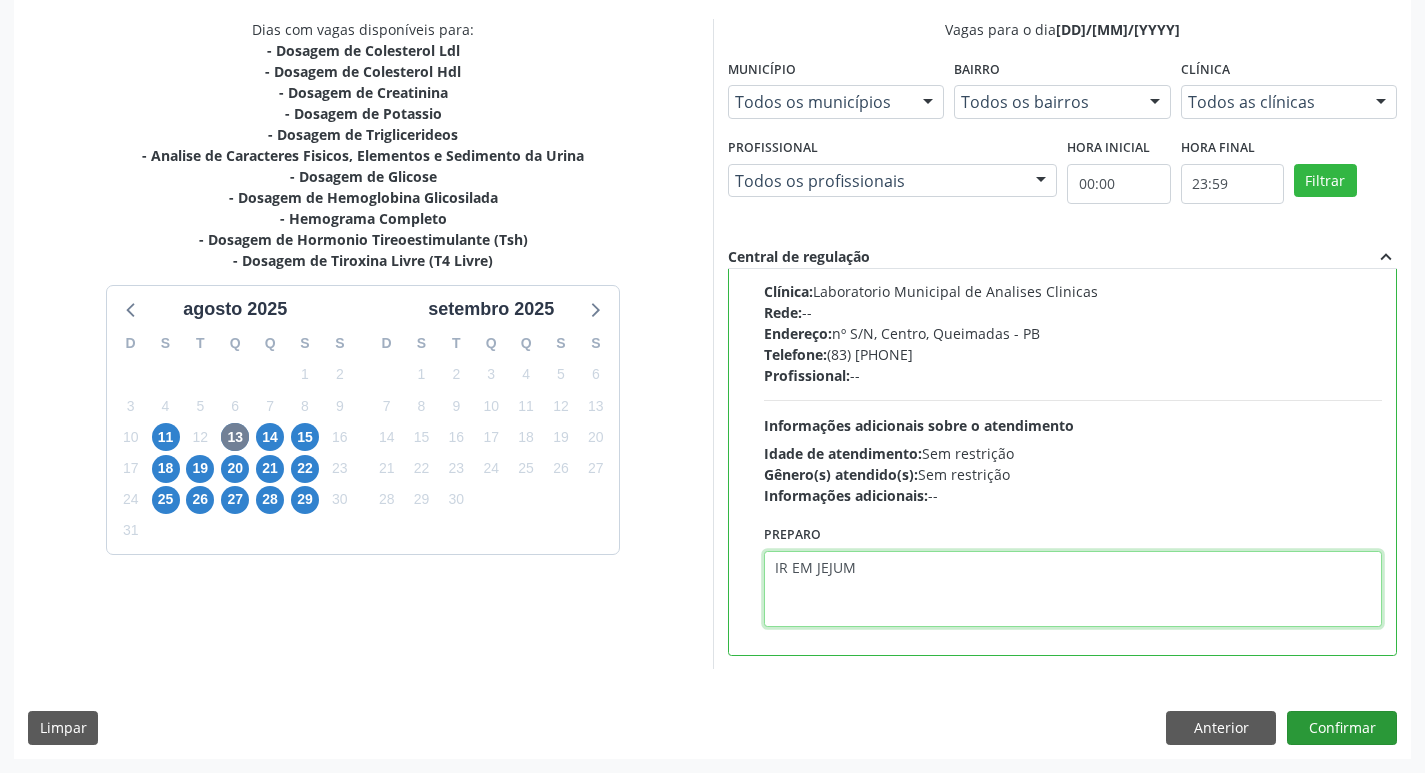 type on "IR EM JEJUM" 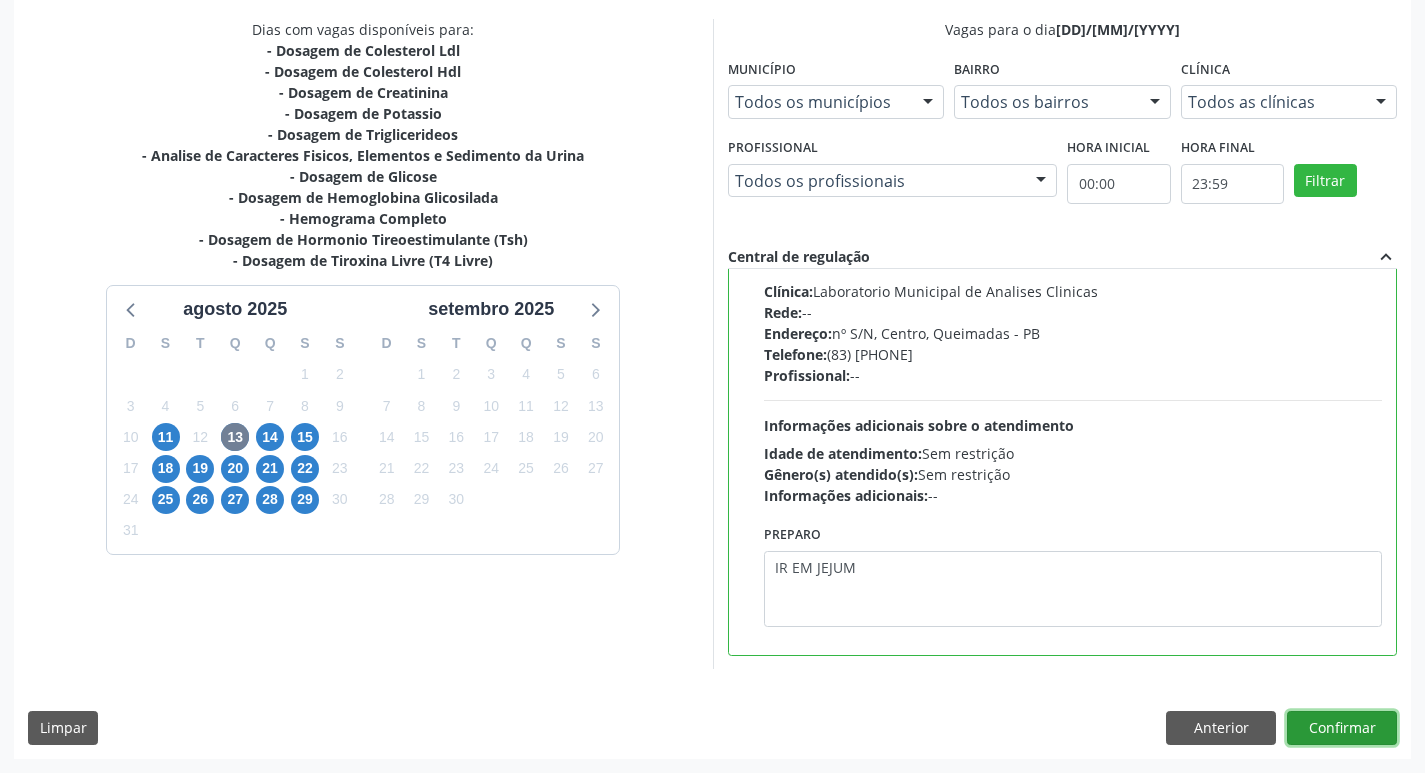 click on "Confirmar" at bounding box center [1342, 728] 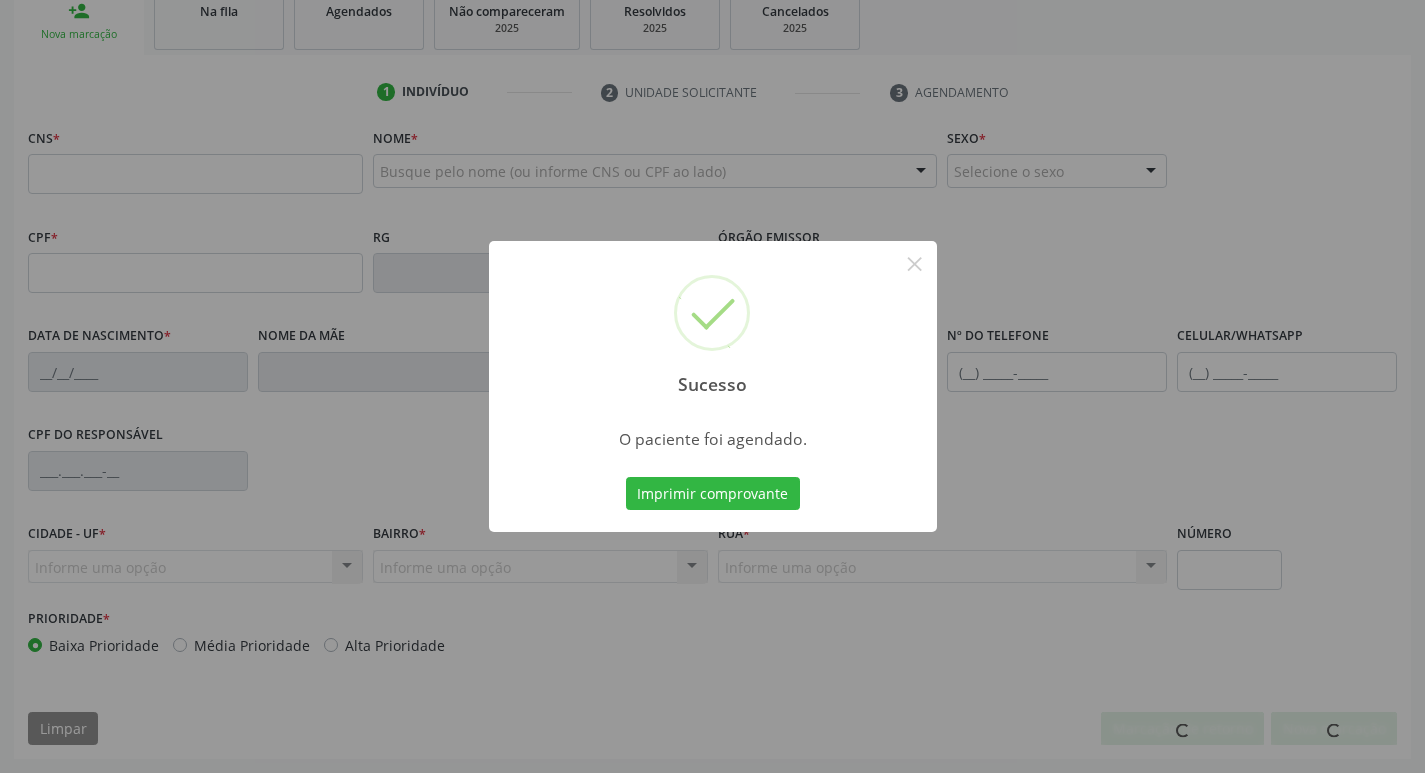 scroll, scrollTop: 0, scrollLeft: 0, axis: both 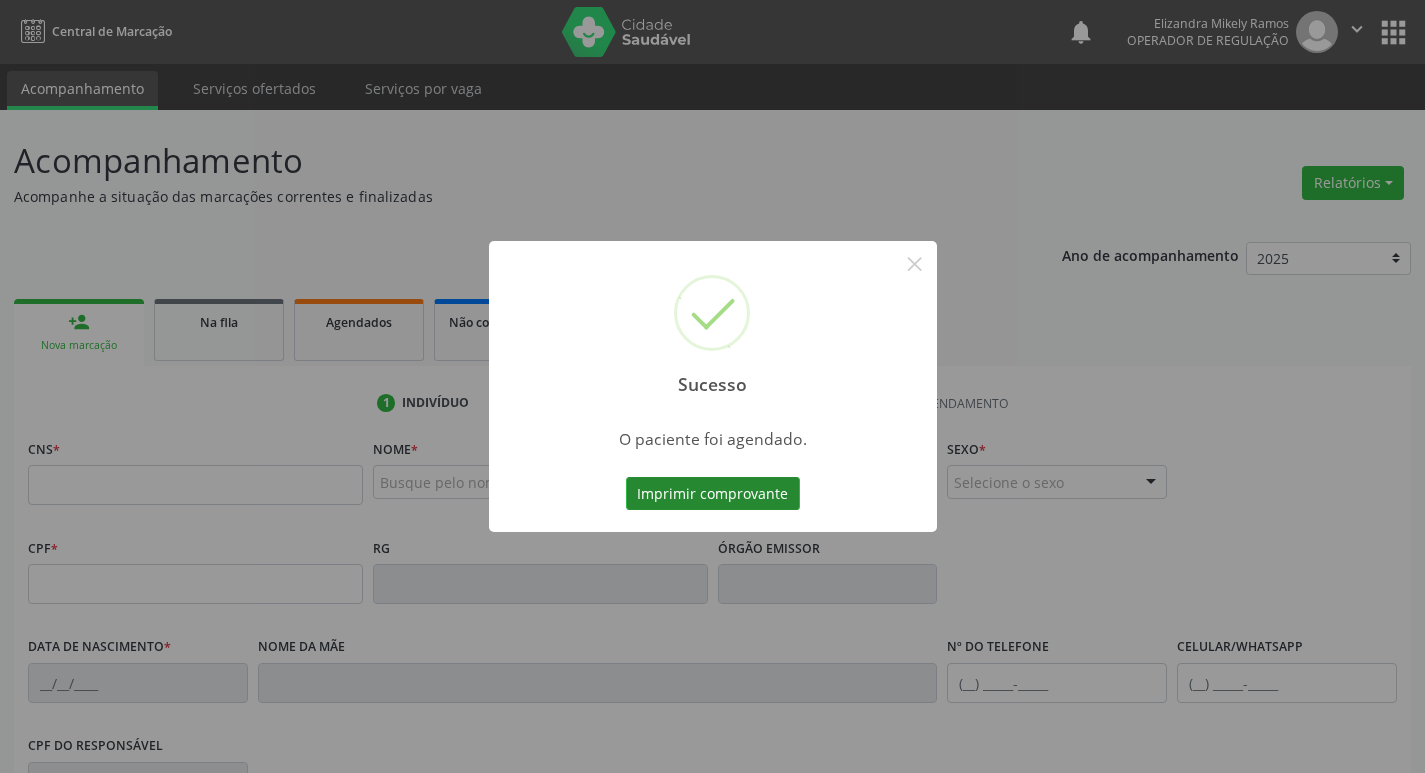 click on "Imprimir comprovante" at bounding box center (713, 494) 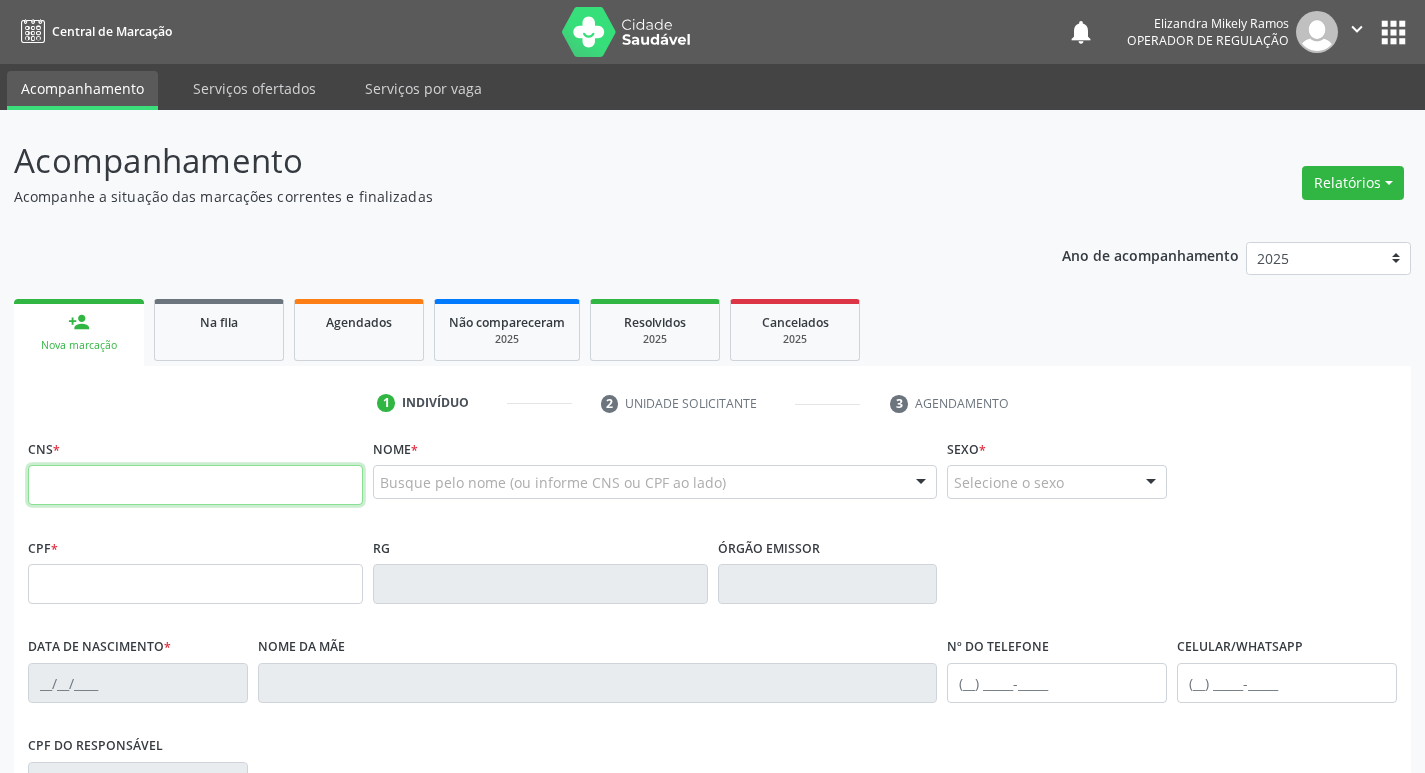 click at bounding box center (195, 485) 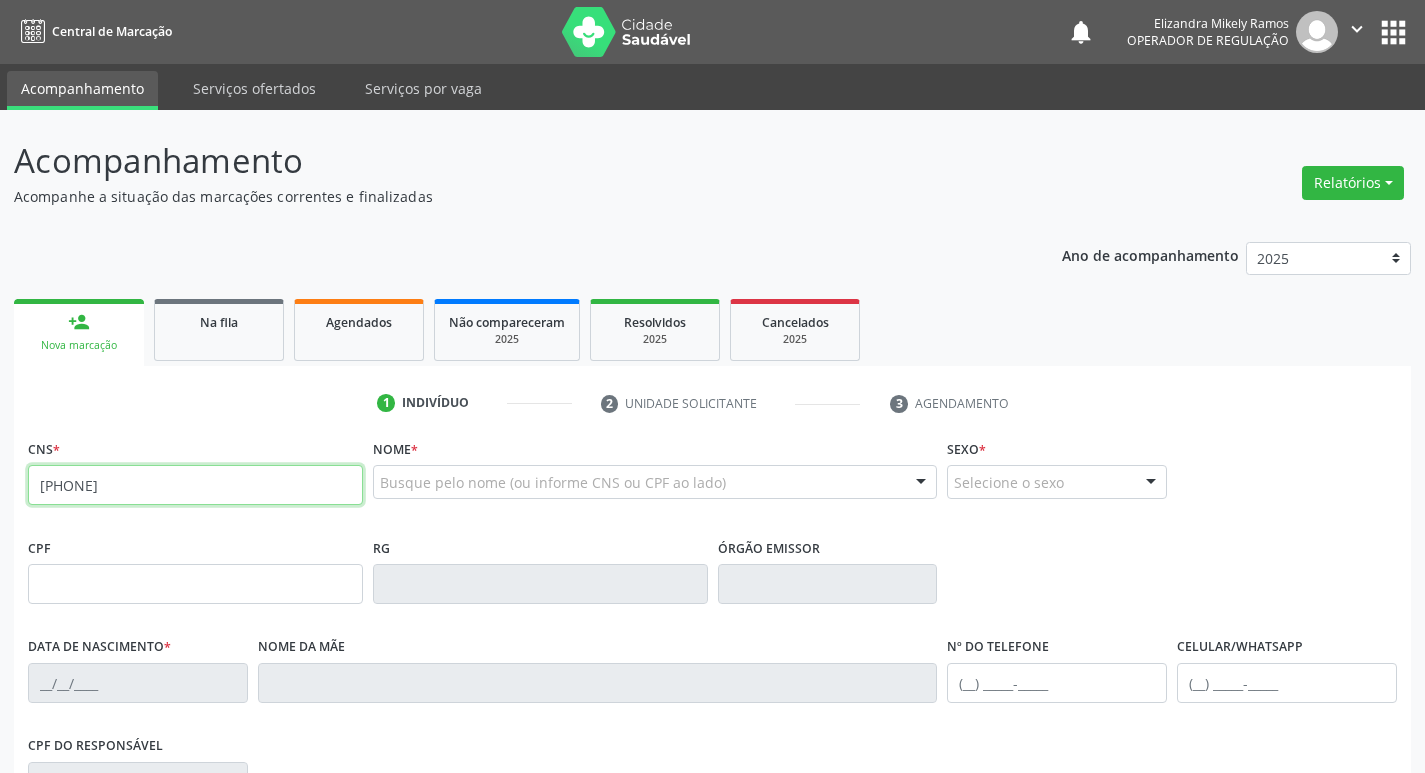 type on "[PHONE]" 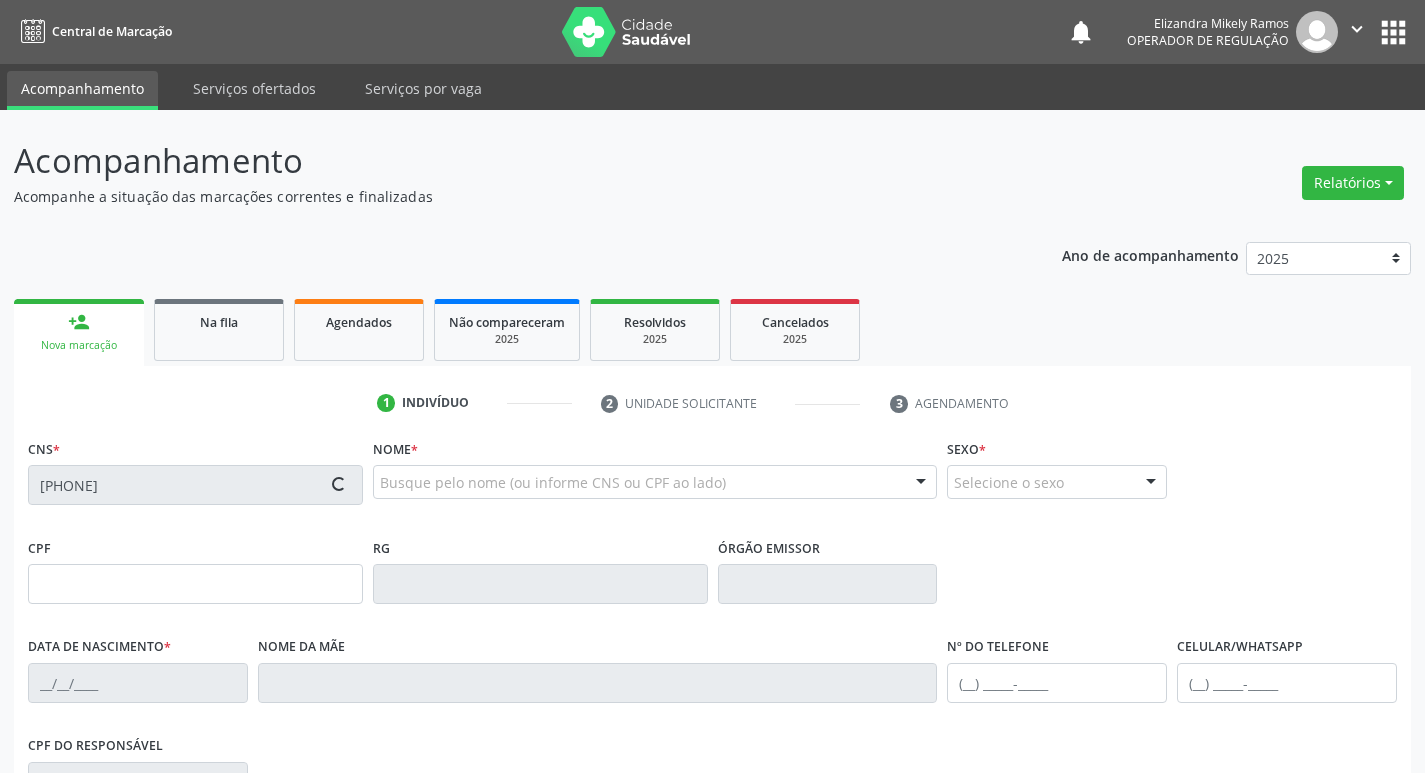type on "[CPF]" 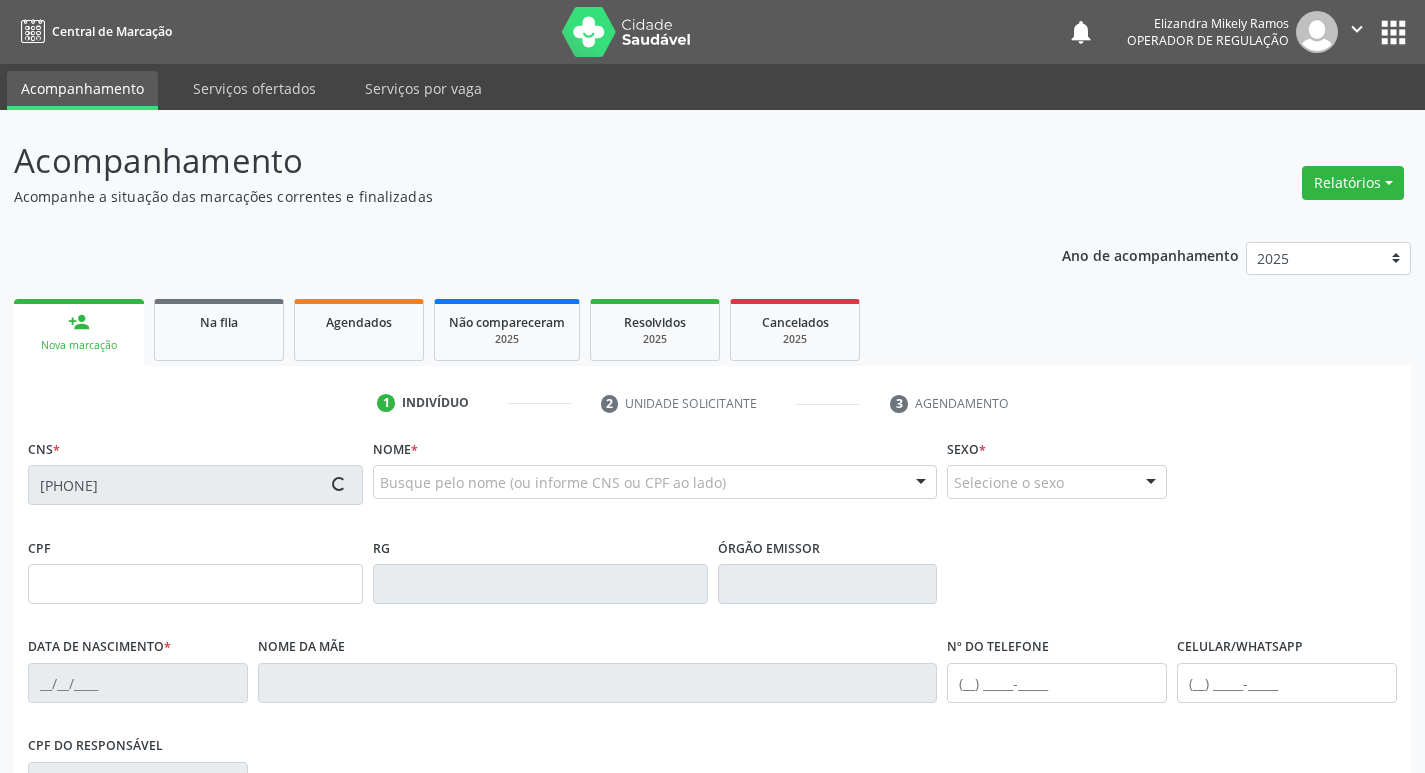 type on "[DD]/[MM]/[YYYY]" 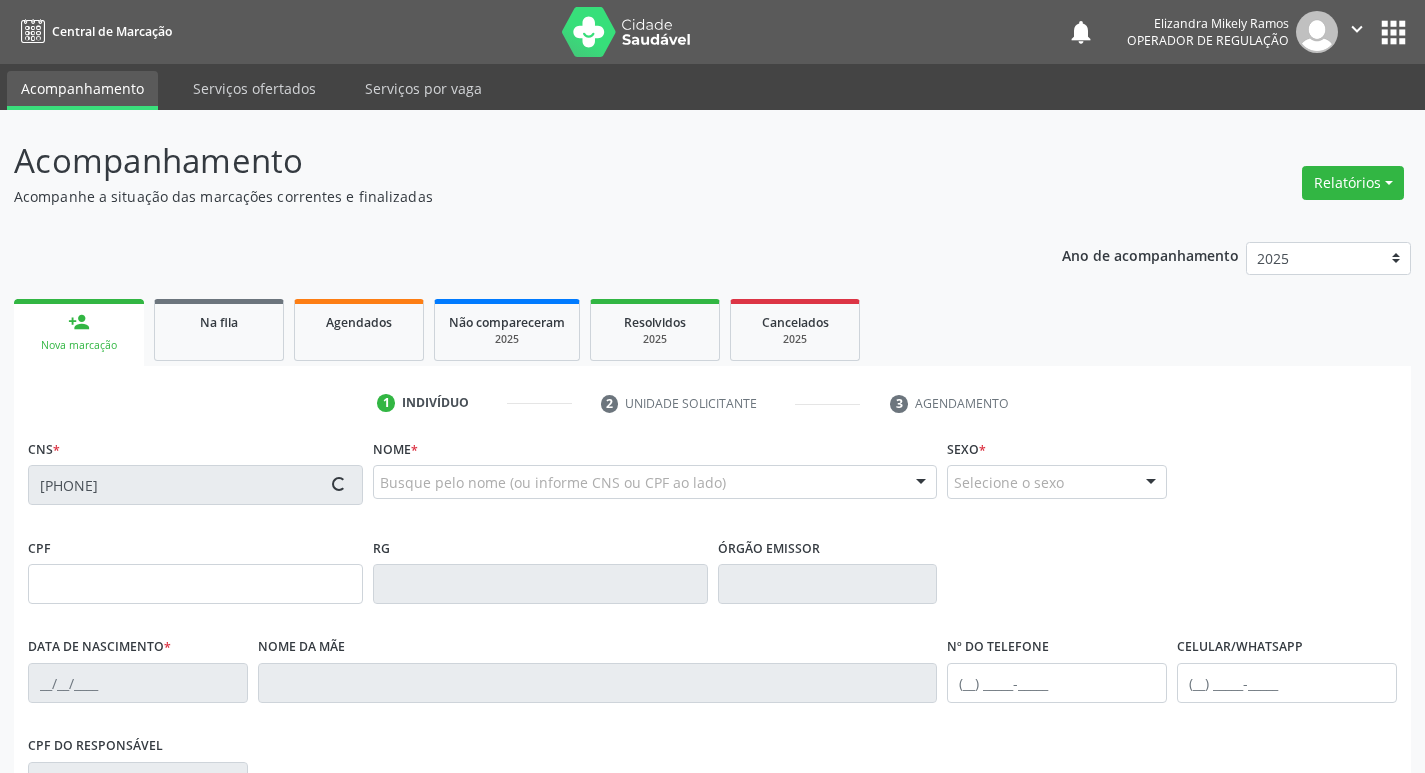 type on "(83) [PHONE]" 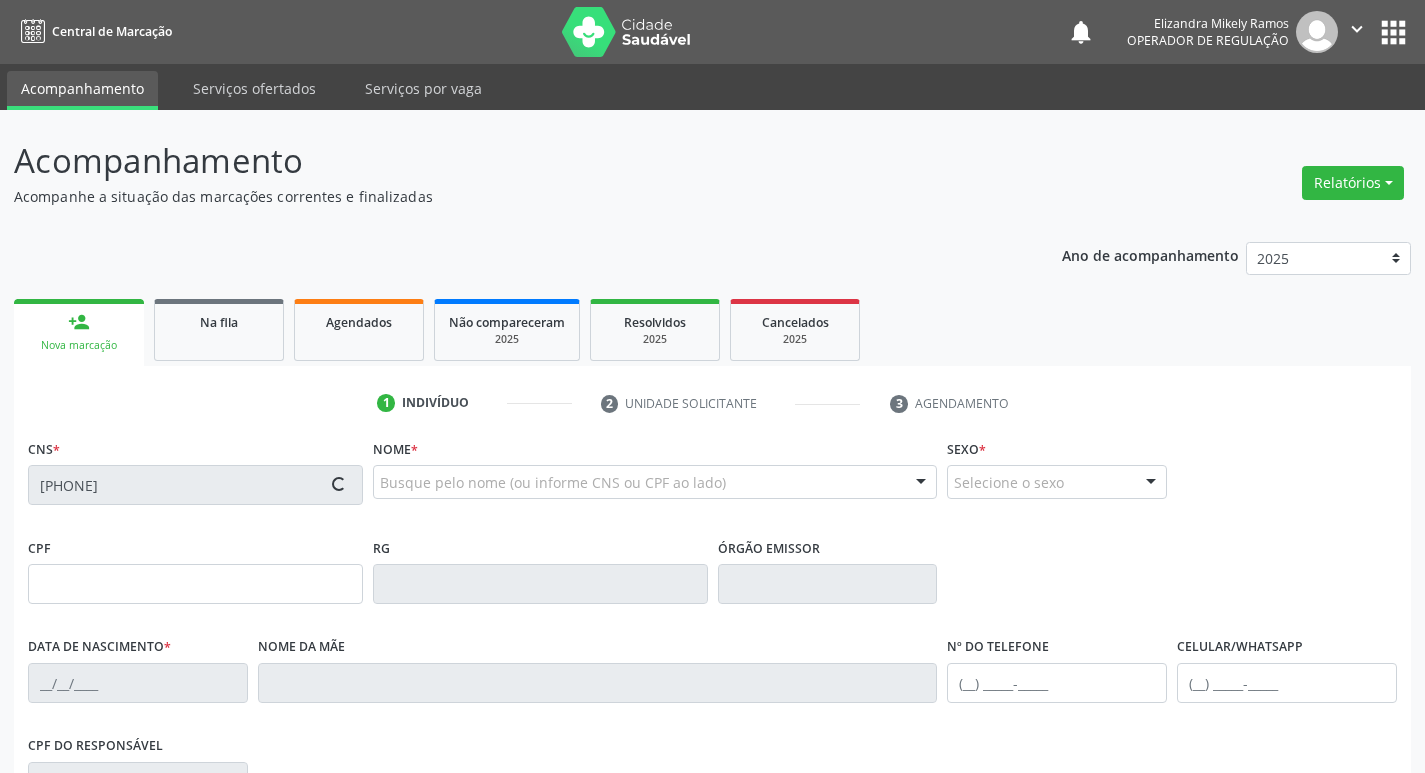 type on "[CPF]" 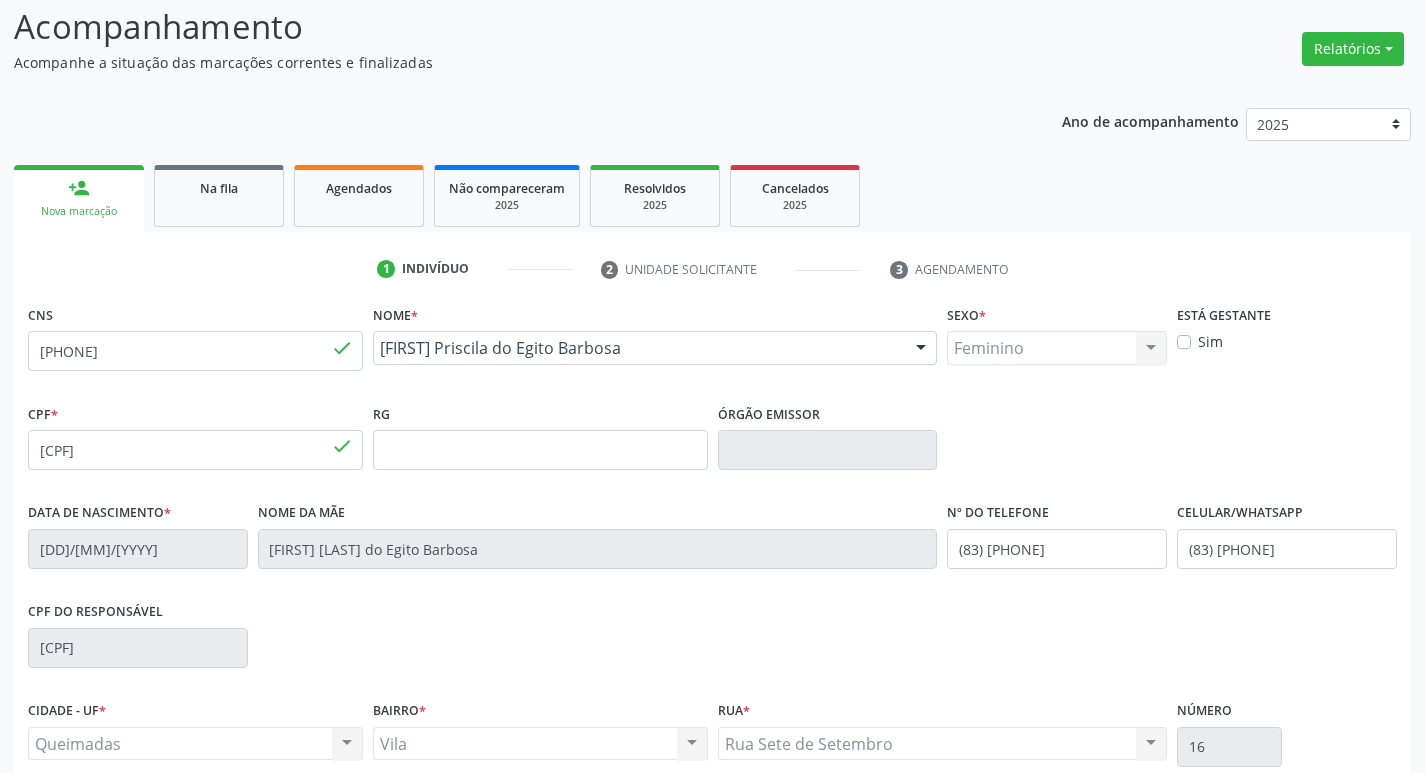 scroll, scrollTop: 311, scrollLeft: 0, axis: vertical 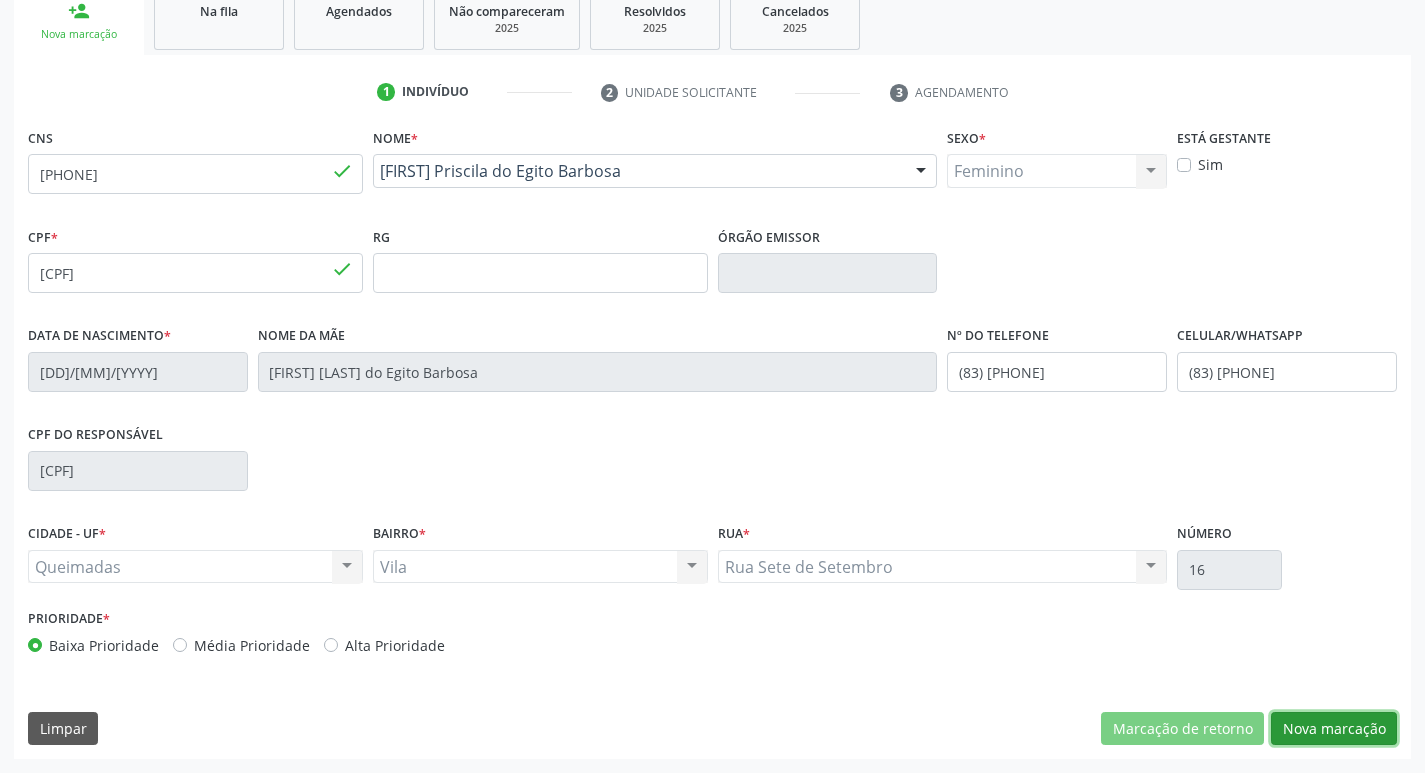 click on "Nova marcação" at bounding box center [1334, 729] 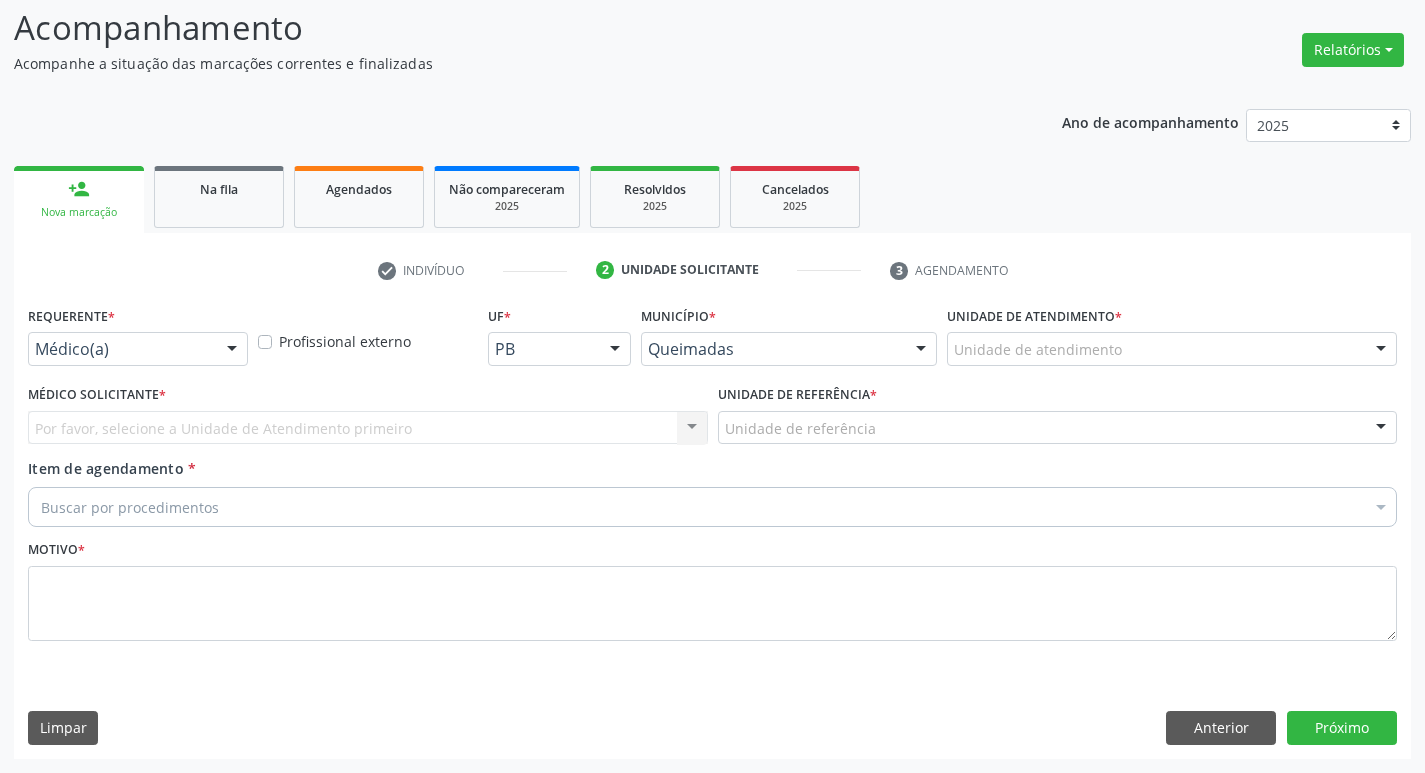 scroll, scrollTop: 133, scrollLeft: 0, axis: vertical 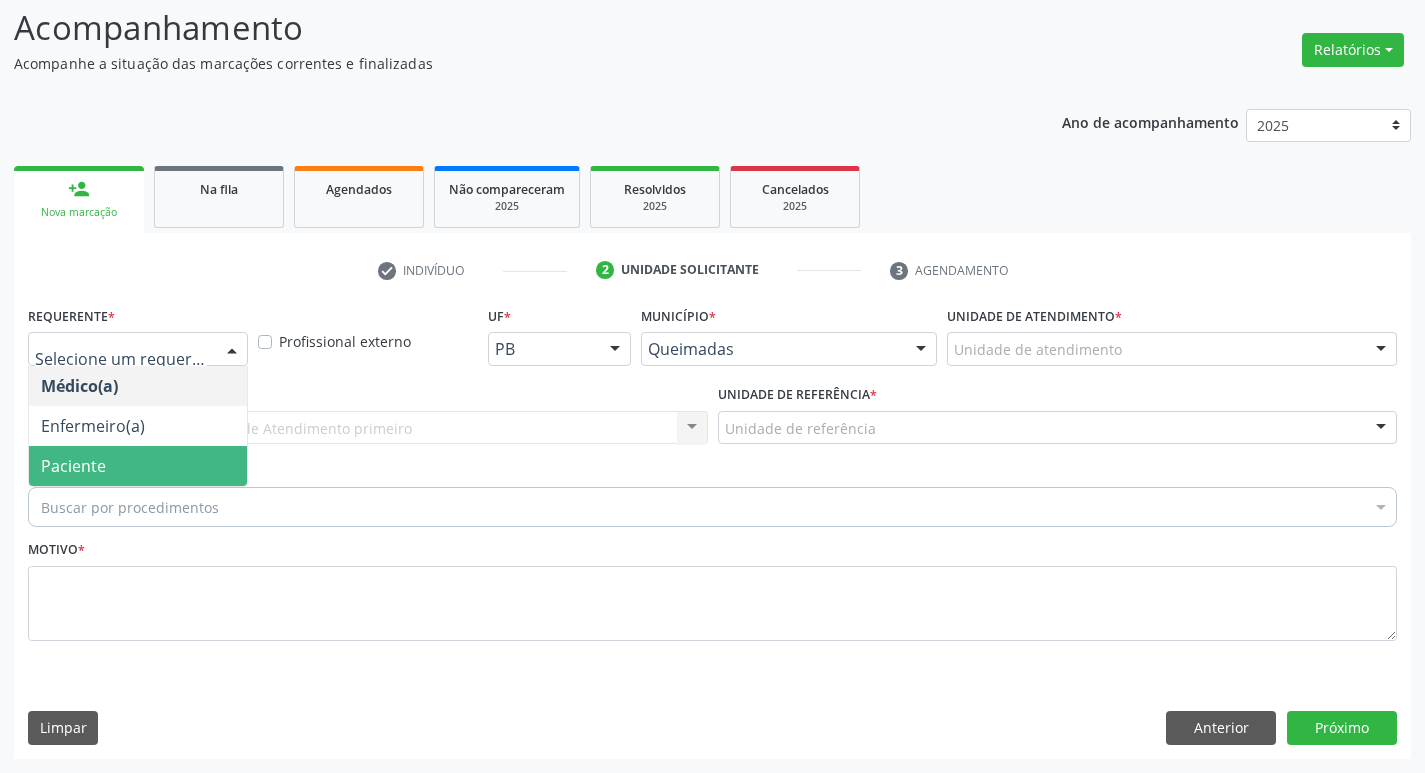 click on "Paciente" at bounding box center [138, 466] 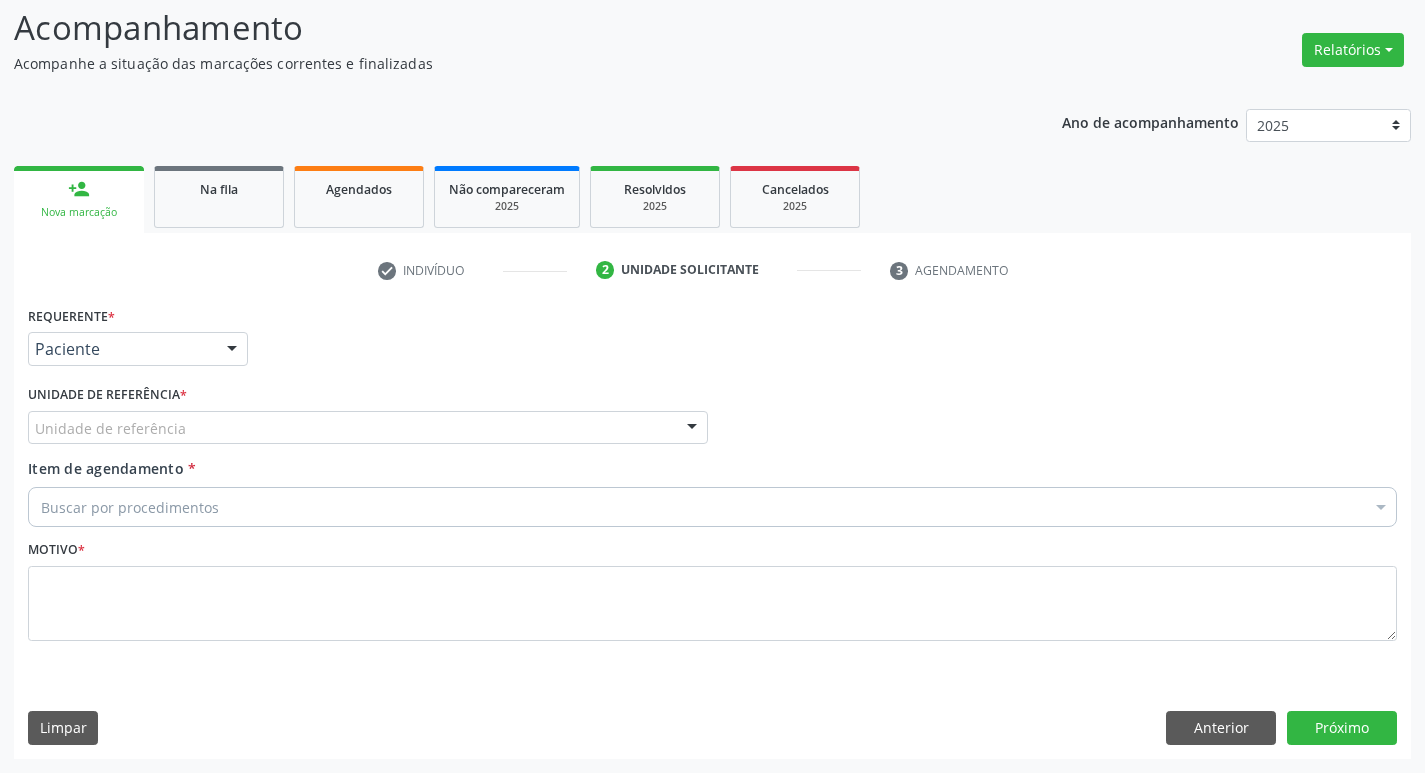 click on "Unidade de referência" at bounding box center [368, 428] 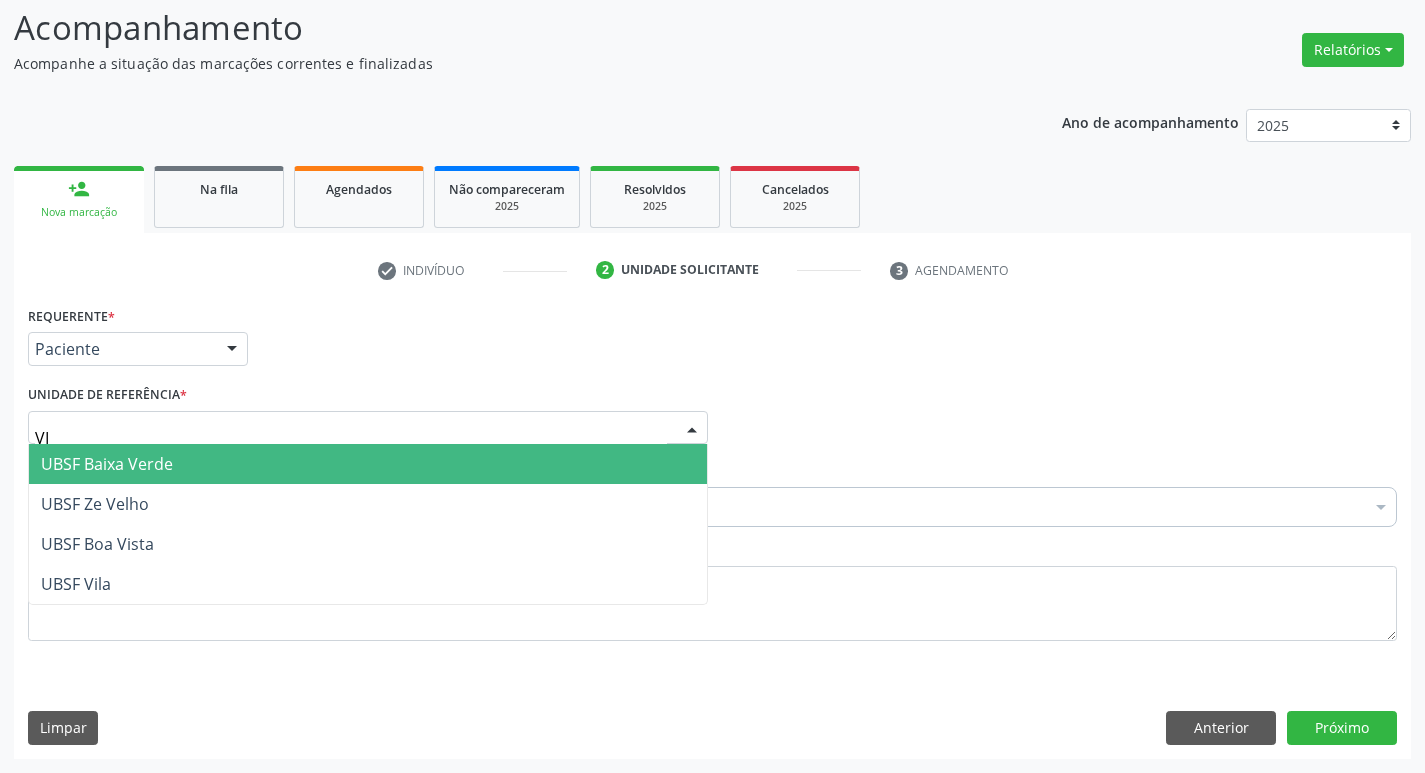 type on "VIL" 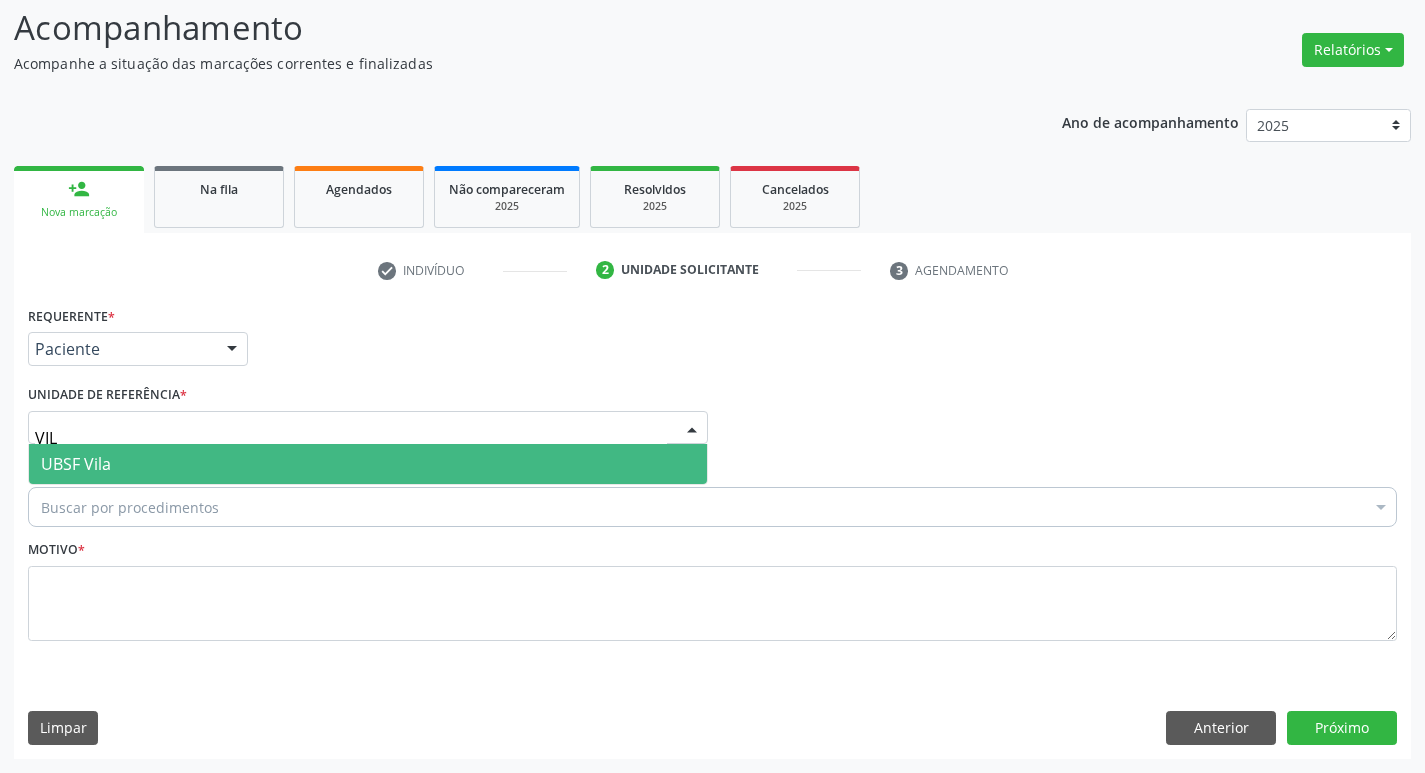 click on "UBSF Vila" at bounding box center [368, 464] 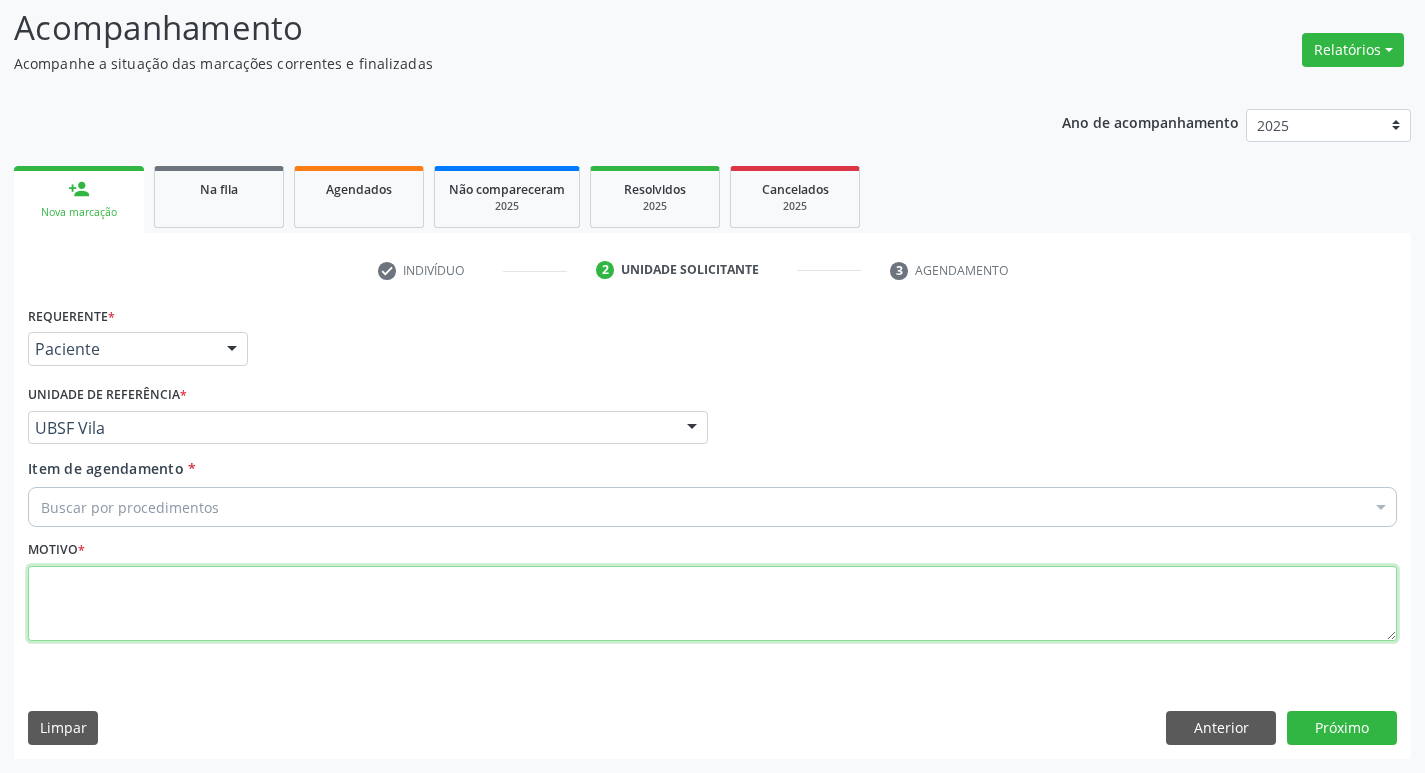 click at bounding box center [712, 604] 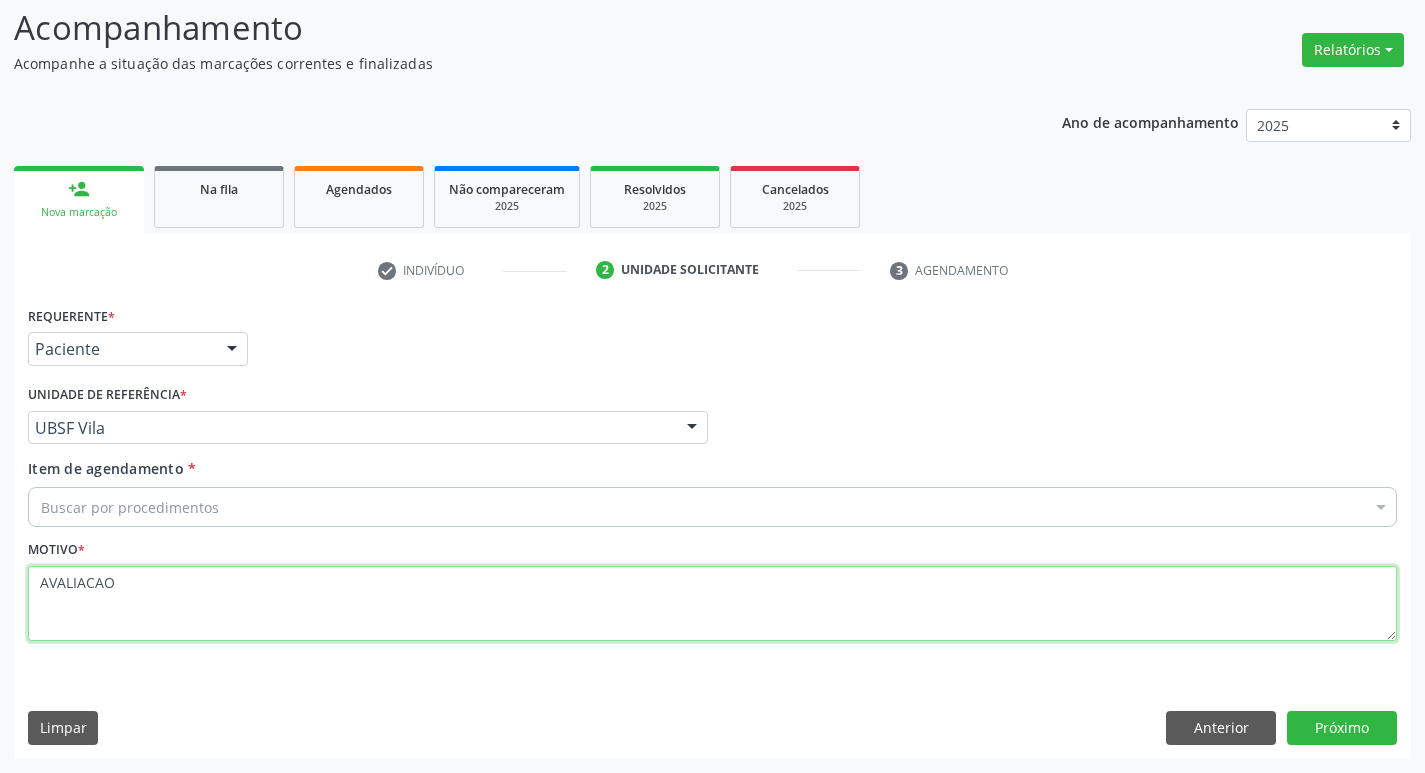 type on "AVALIACAO" 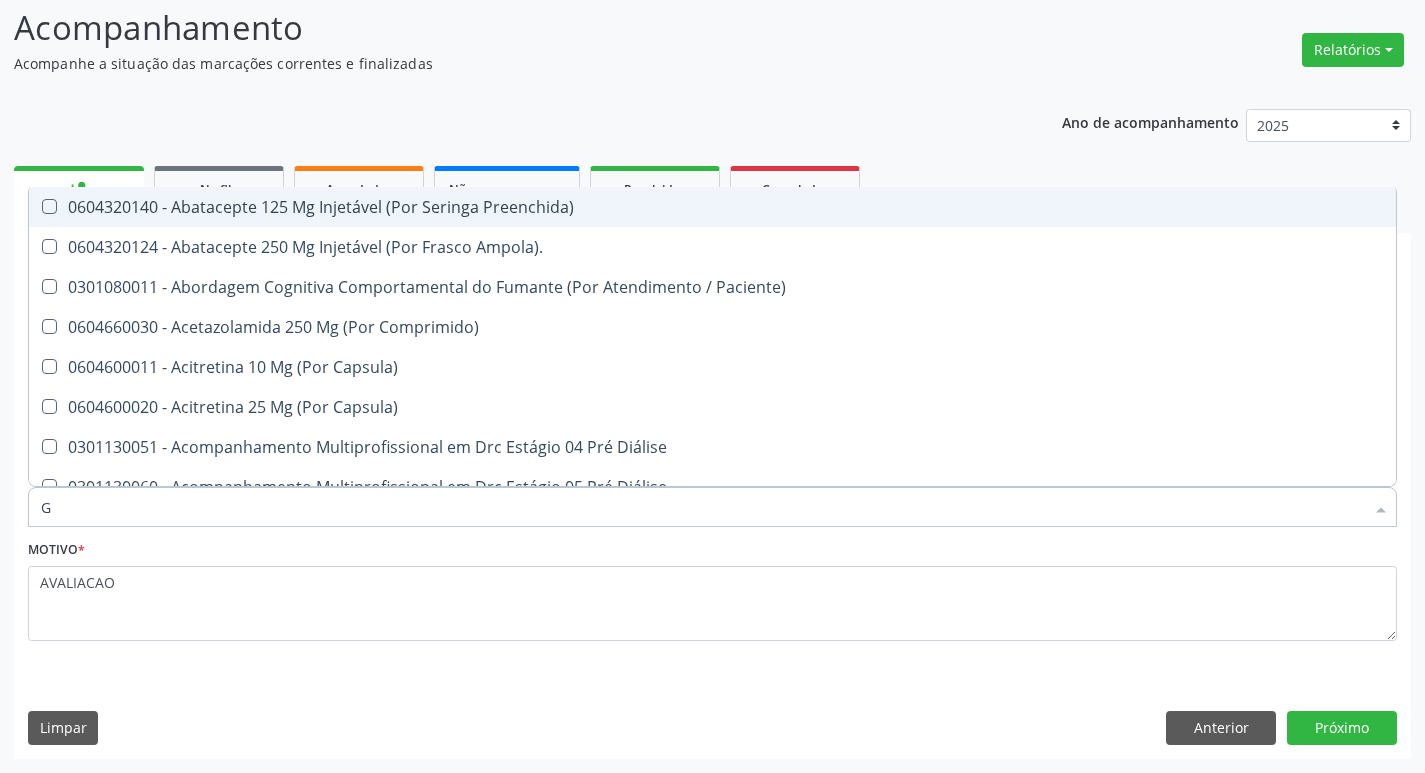 type on "GLICOSE" 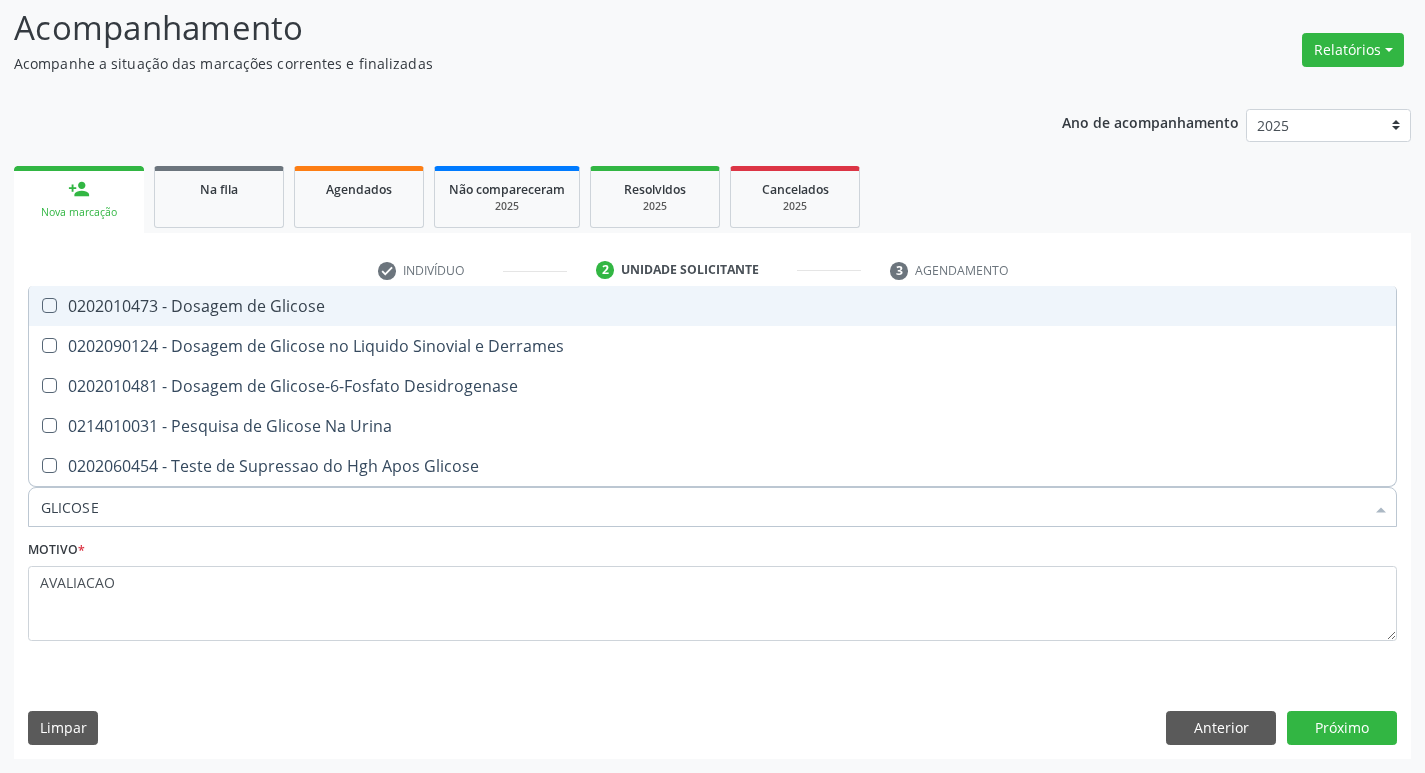 click on "0202010473 - Dosagem de Glicose" at bounding box center [712, 306] 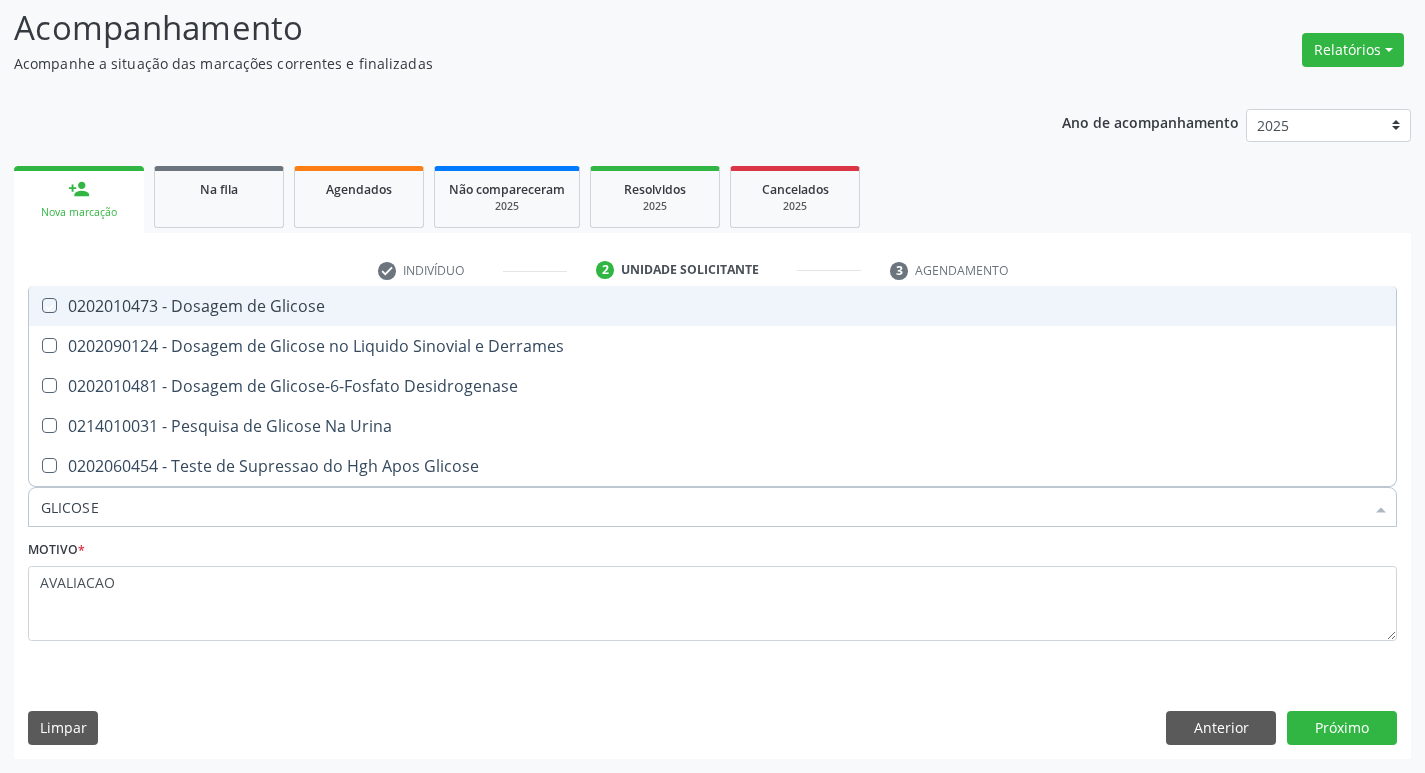 checkbox on "true" 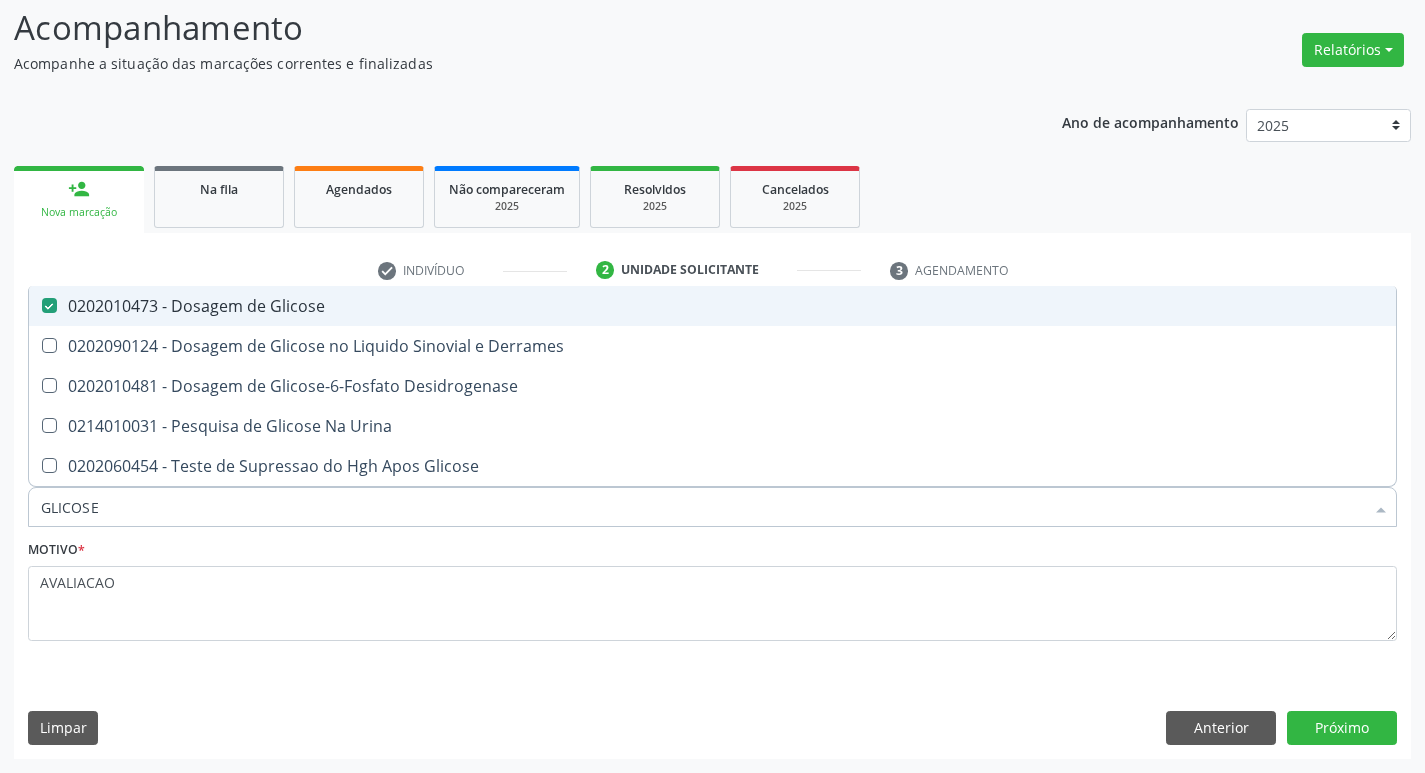 type on "GLICOS" 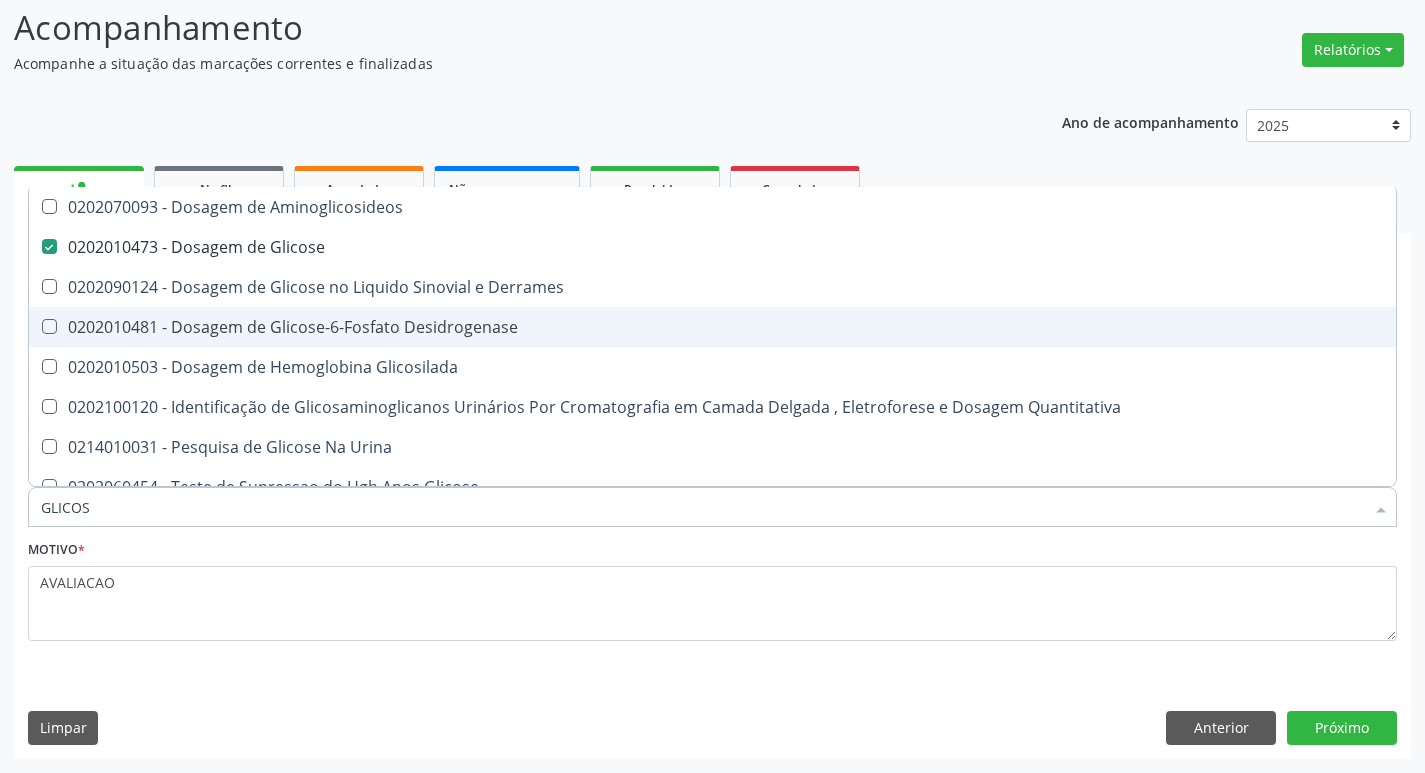 type on "GLICO" 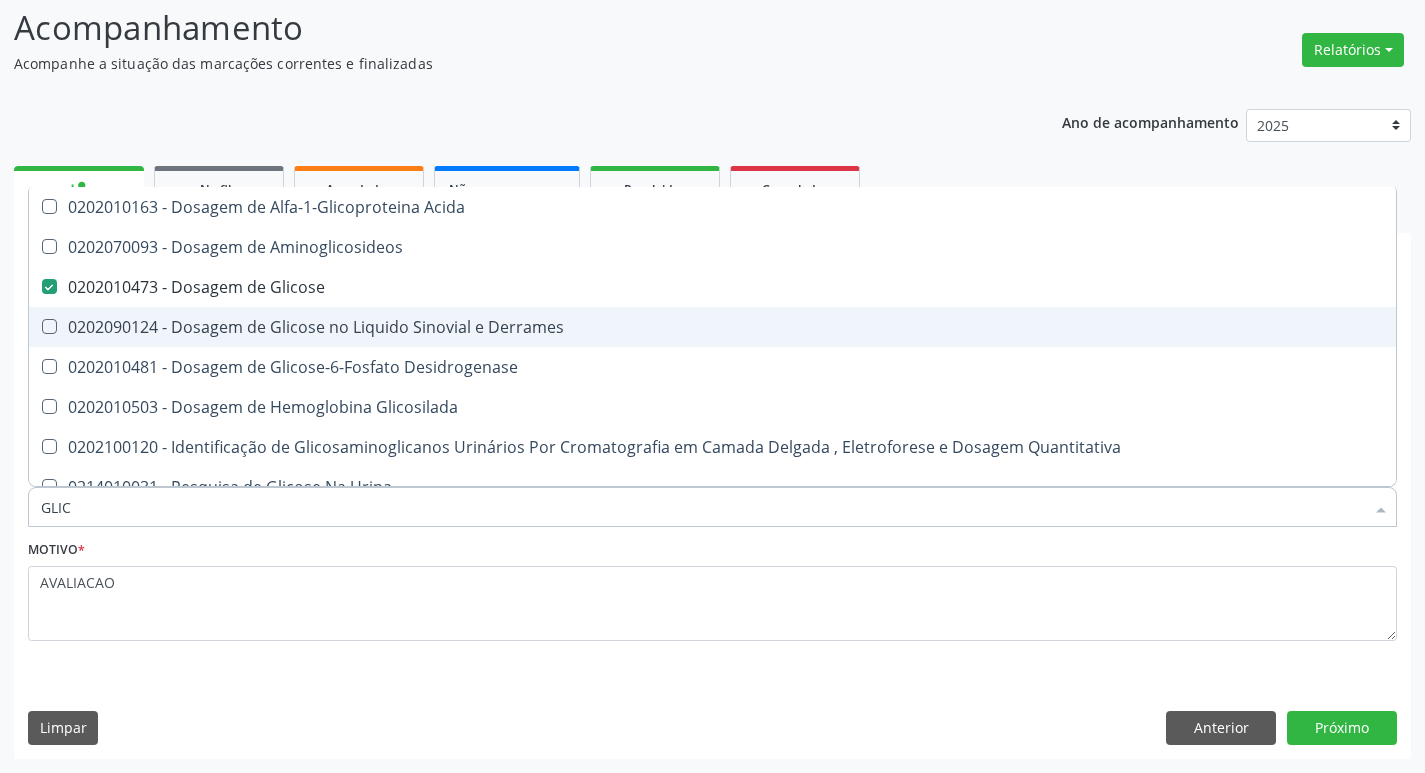 type on "GLI" 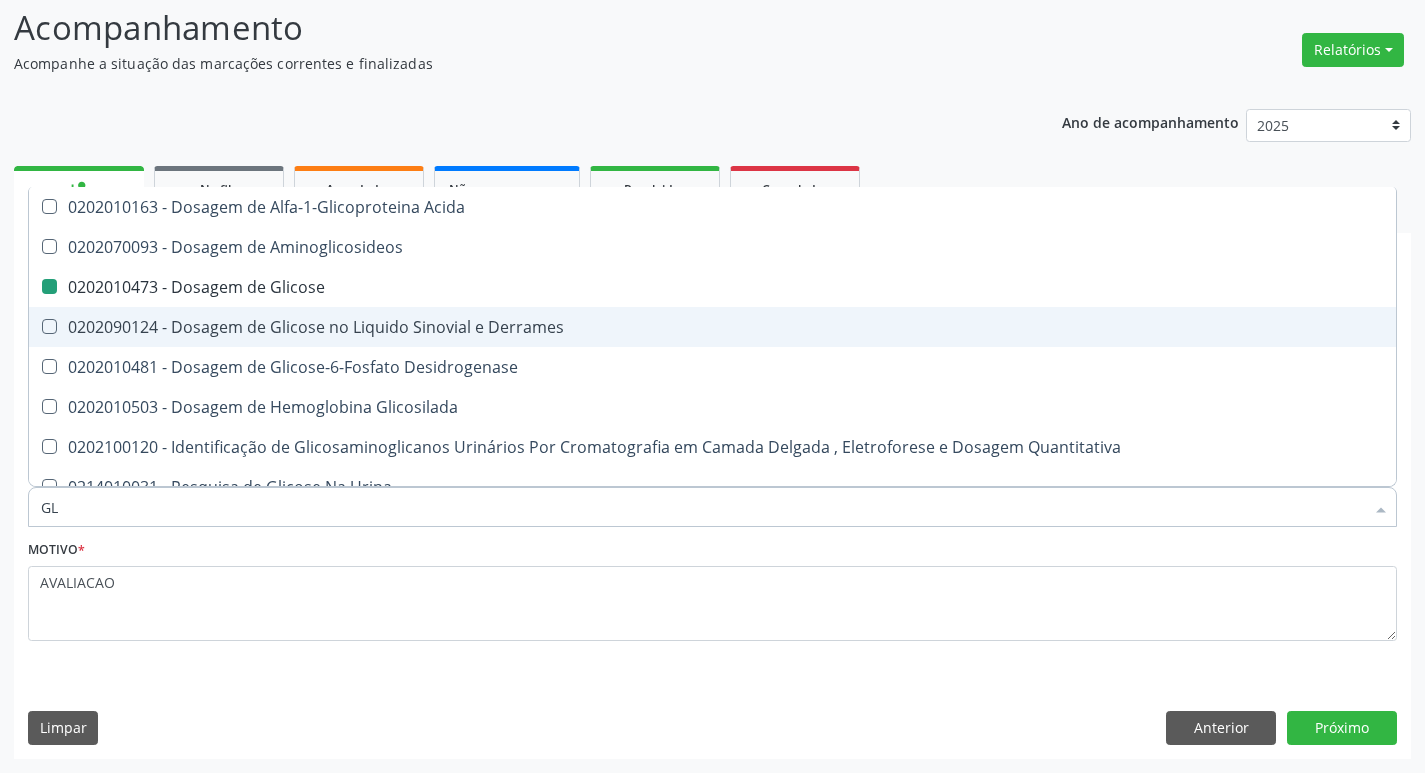 type on "G" 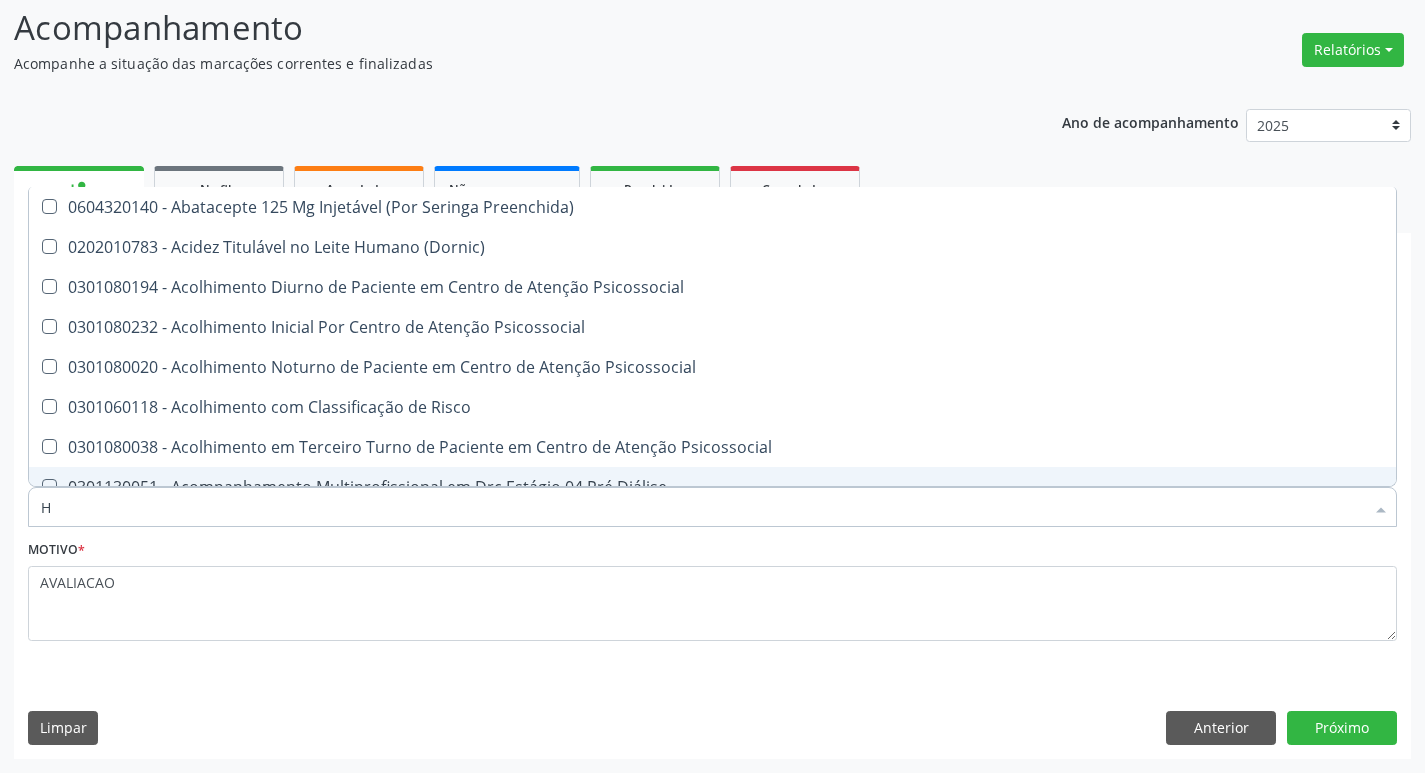 type on "HEMOGLOBINA G" 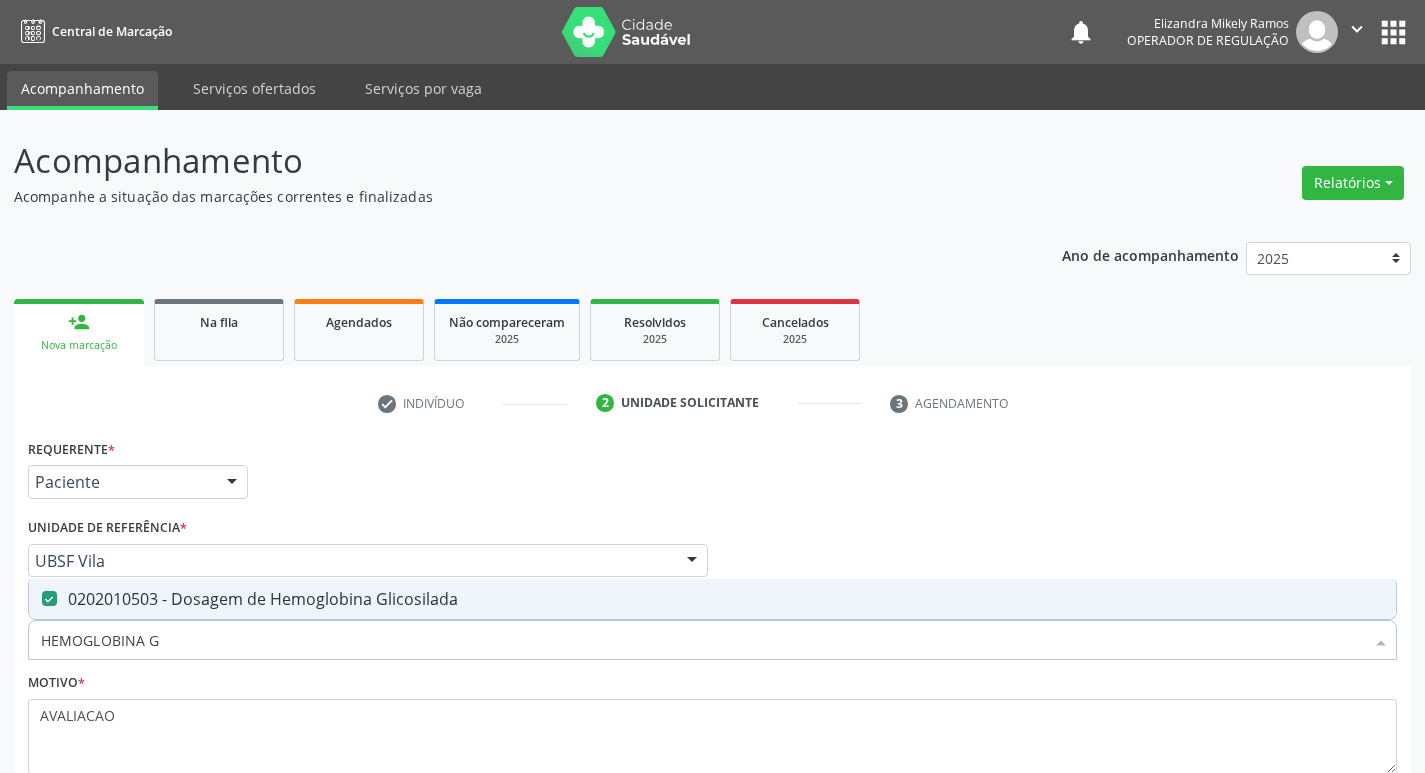 scroll, scrollTop: 133, scrollLeft: 0, axis: vertical 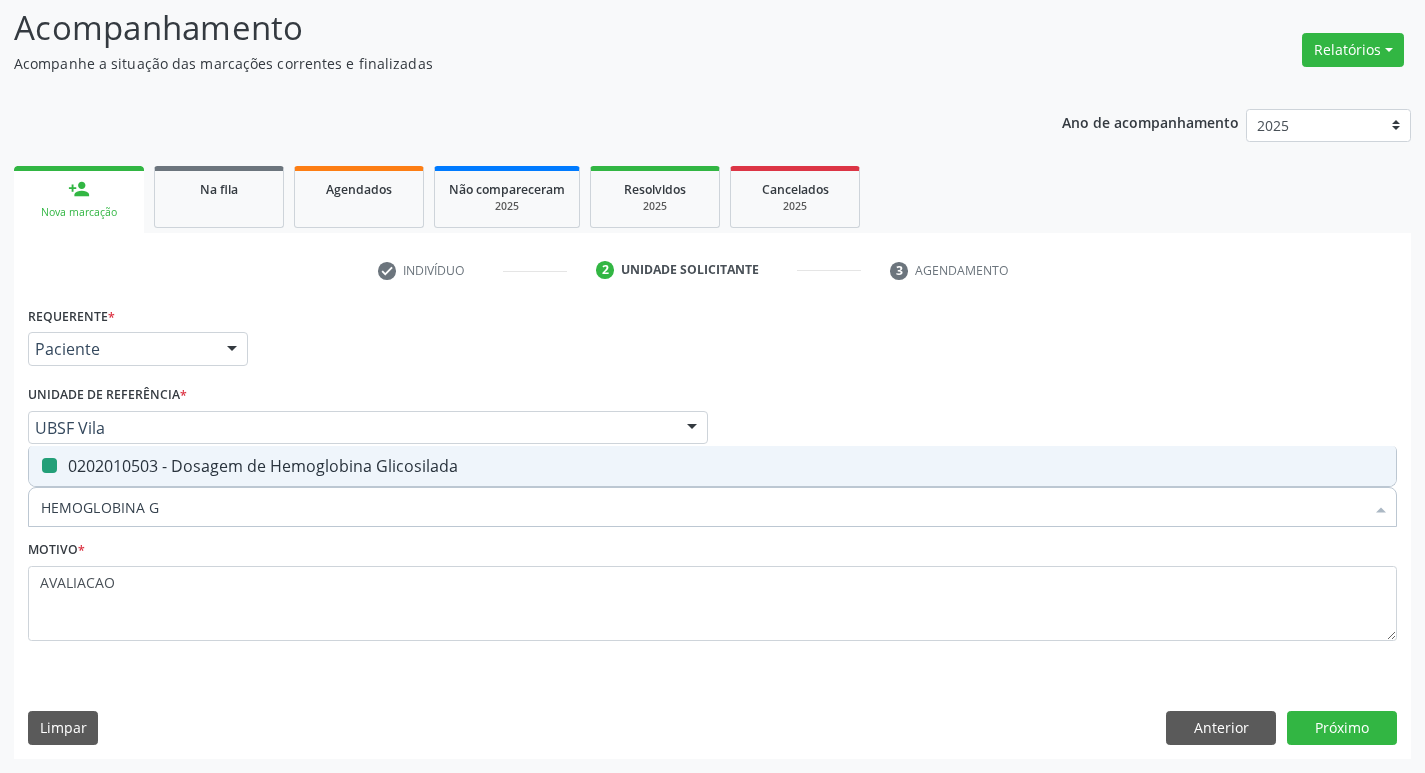 type on "HEMOGLOBINA" 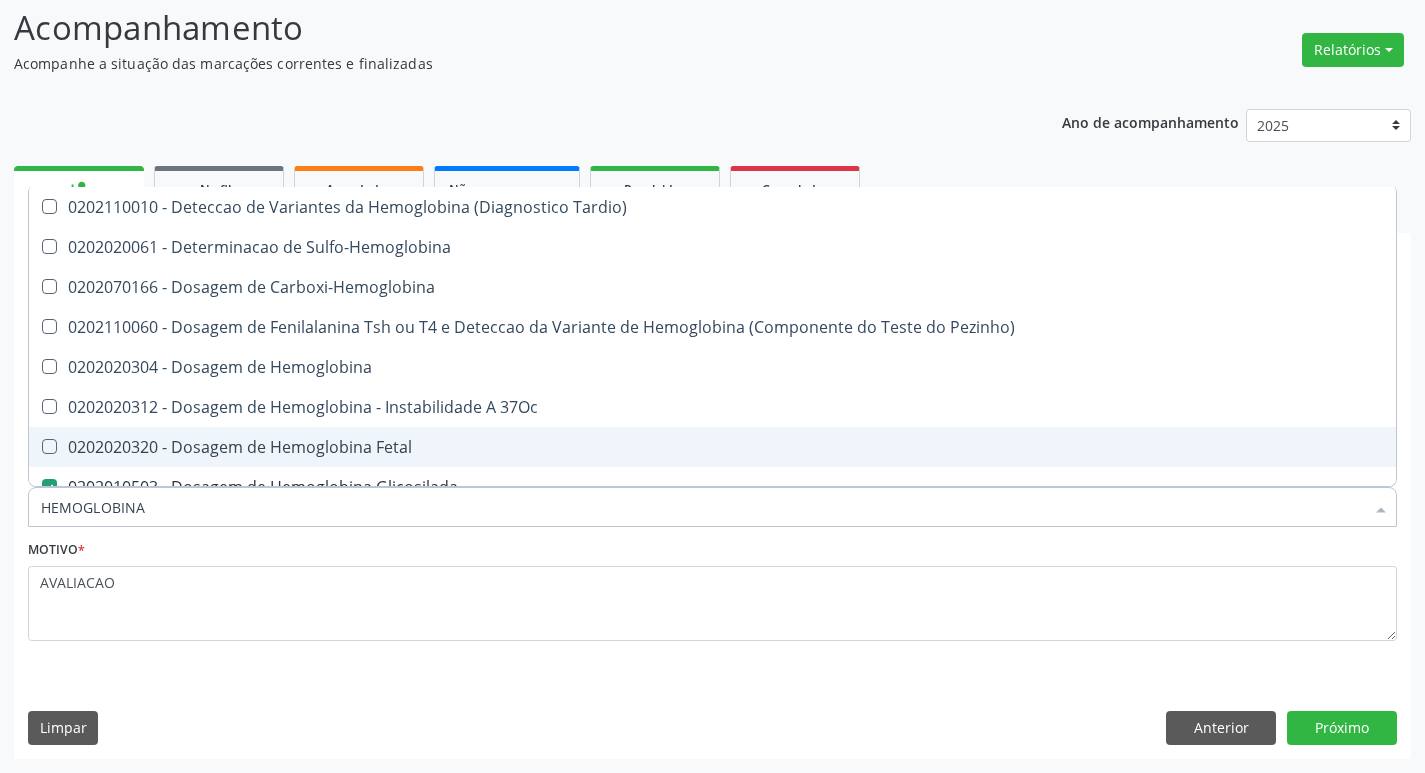 type on "HEMOGLOBIN" 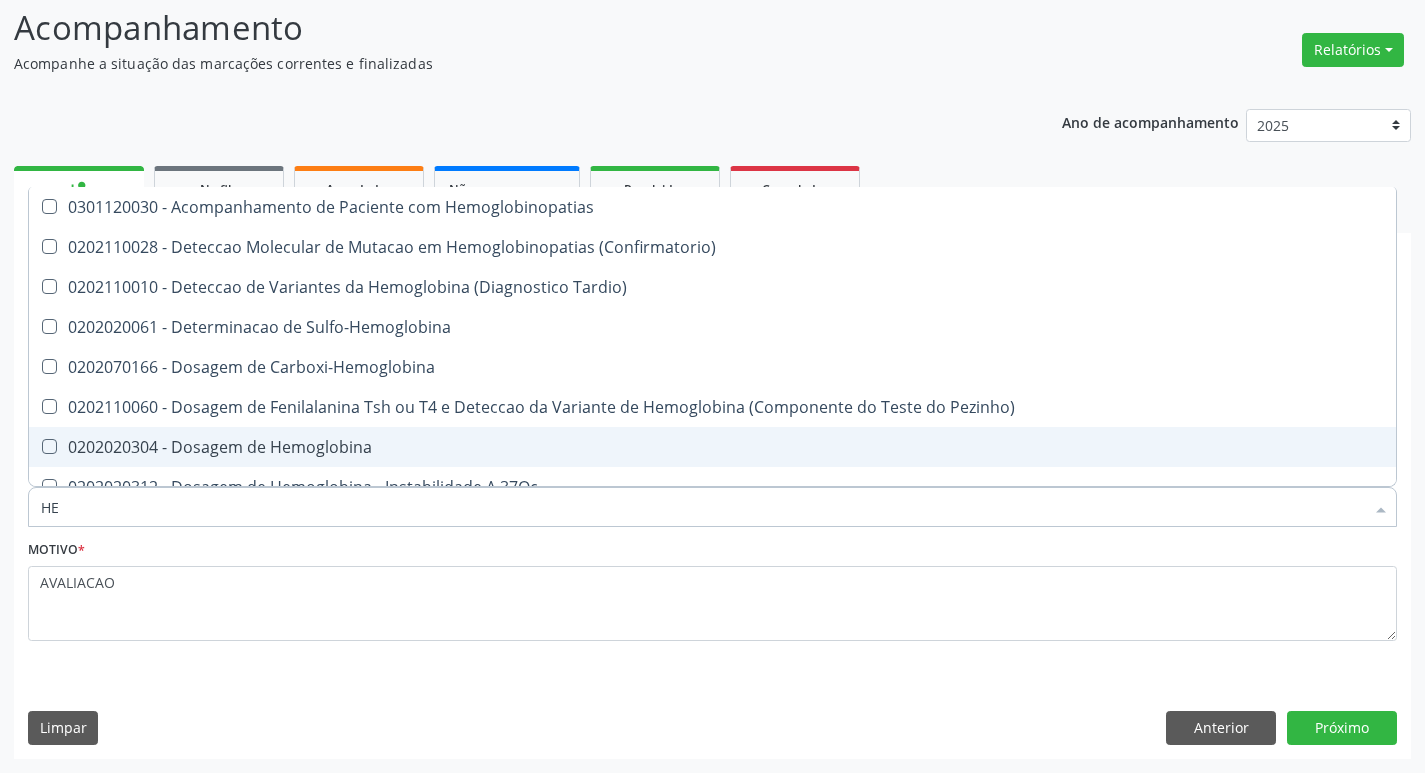 type on "H" 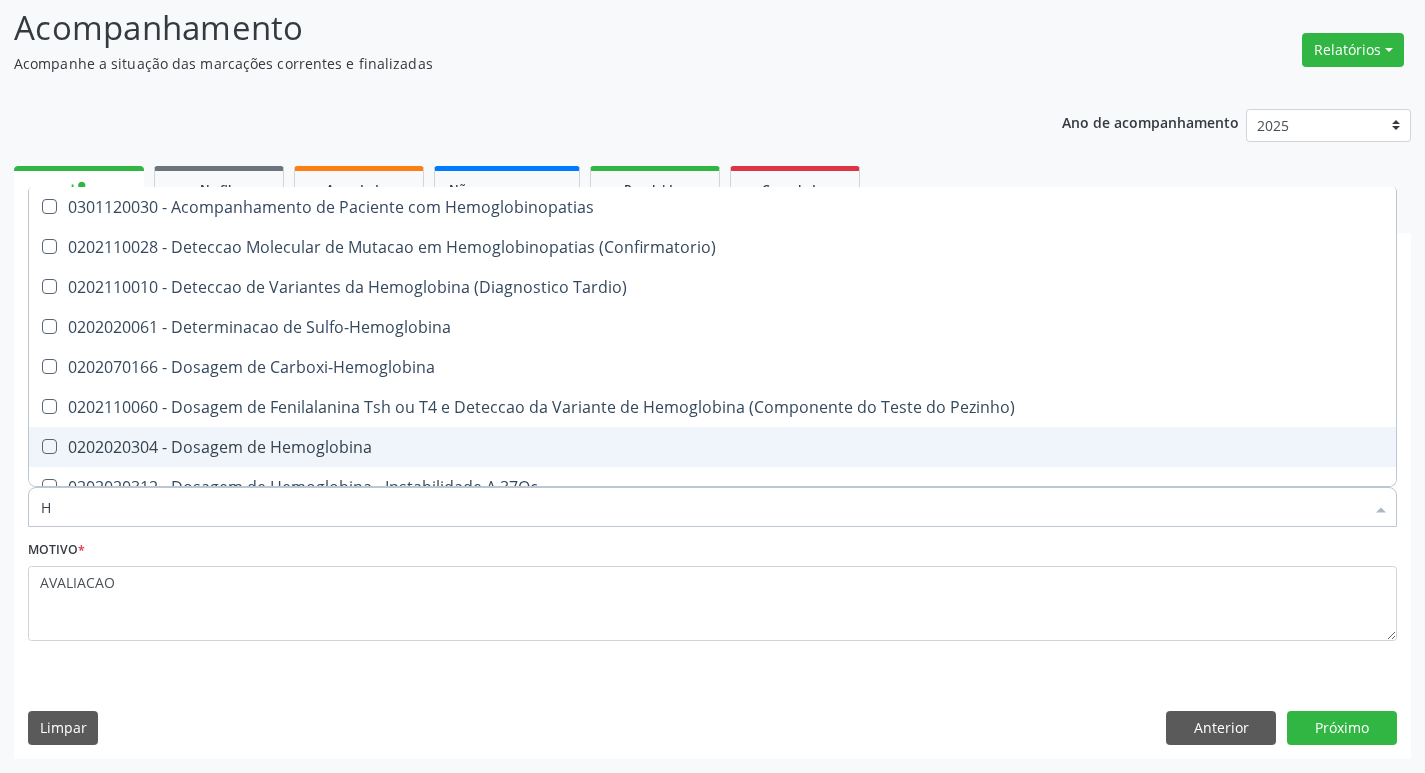 type 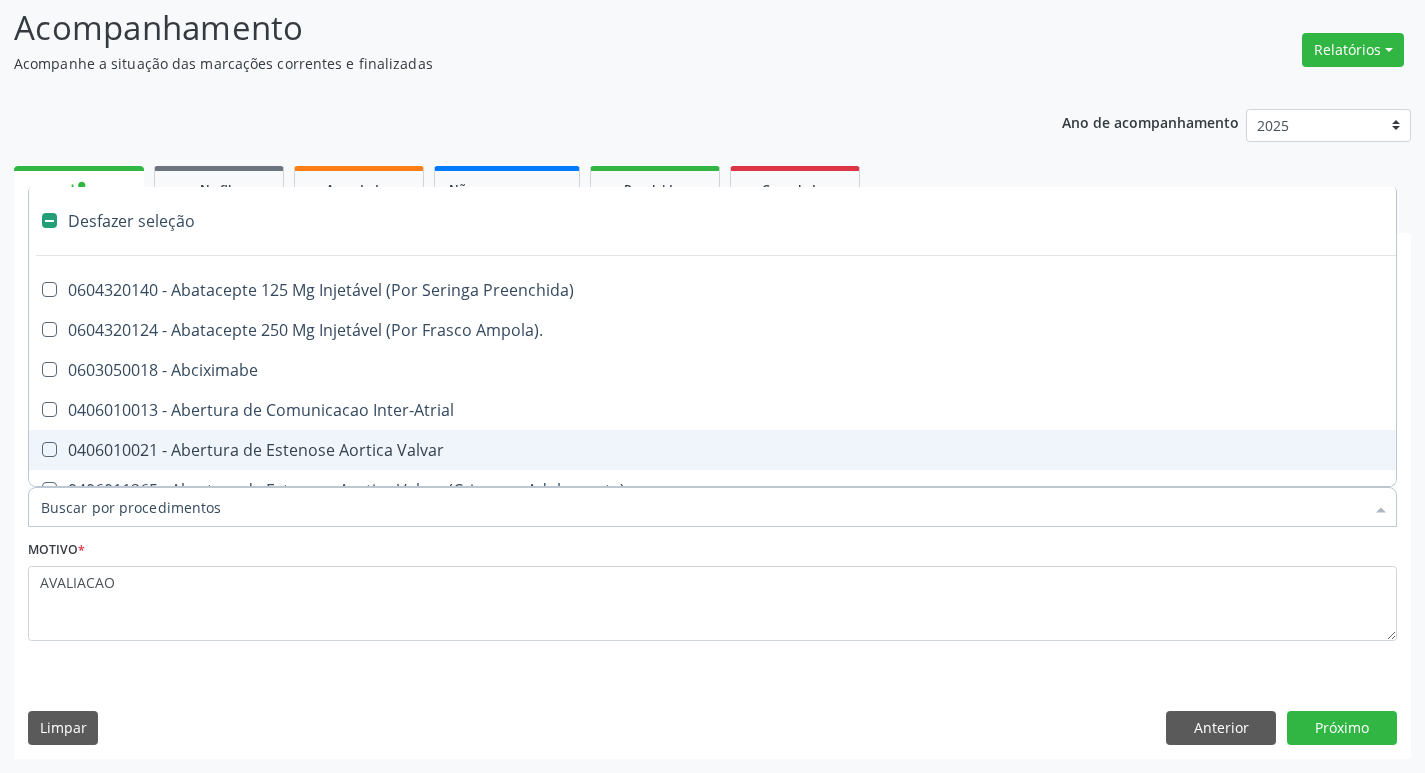 checkbox on "false" 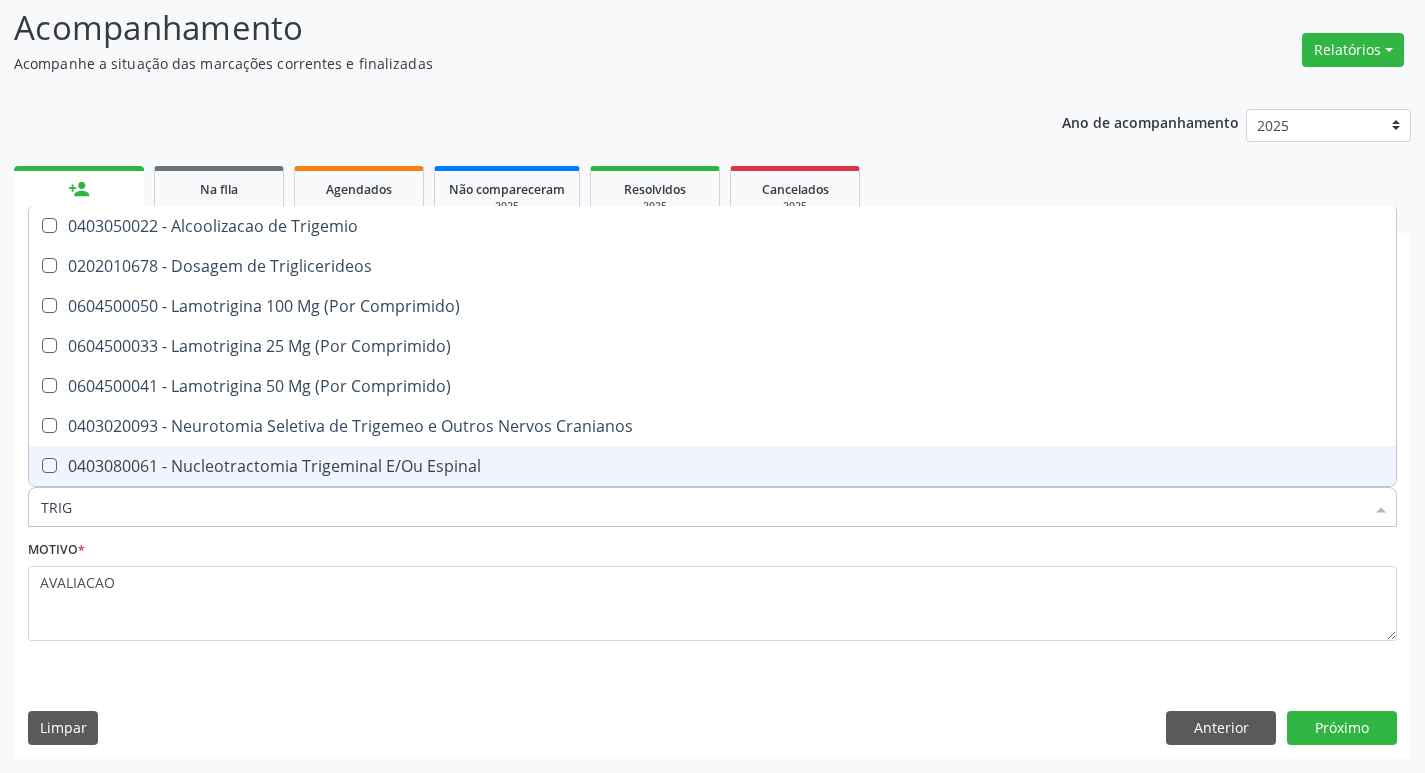 type on "TRIGL" 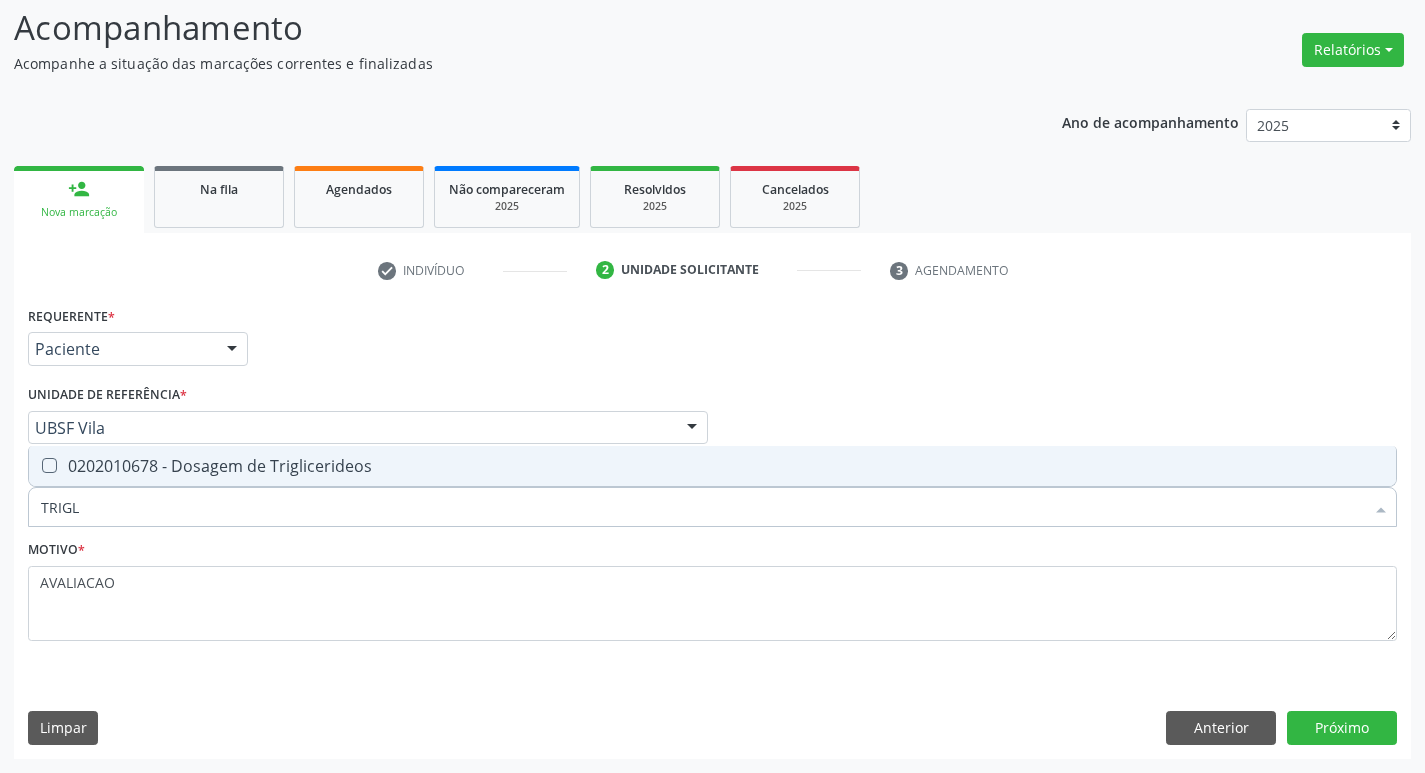 click on "0202010678 - Dosagem de Triglicerideos" at bounding box center [712, 466] 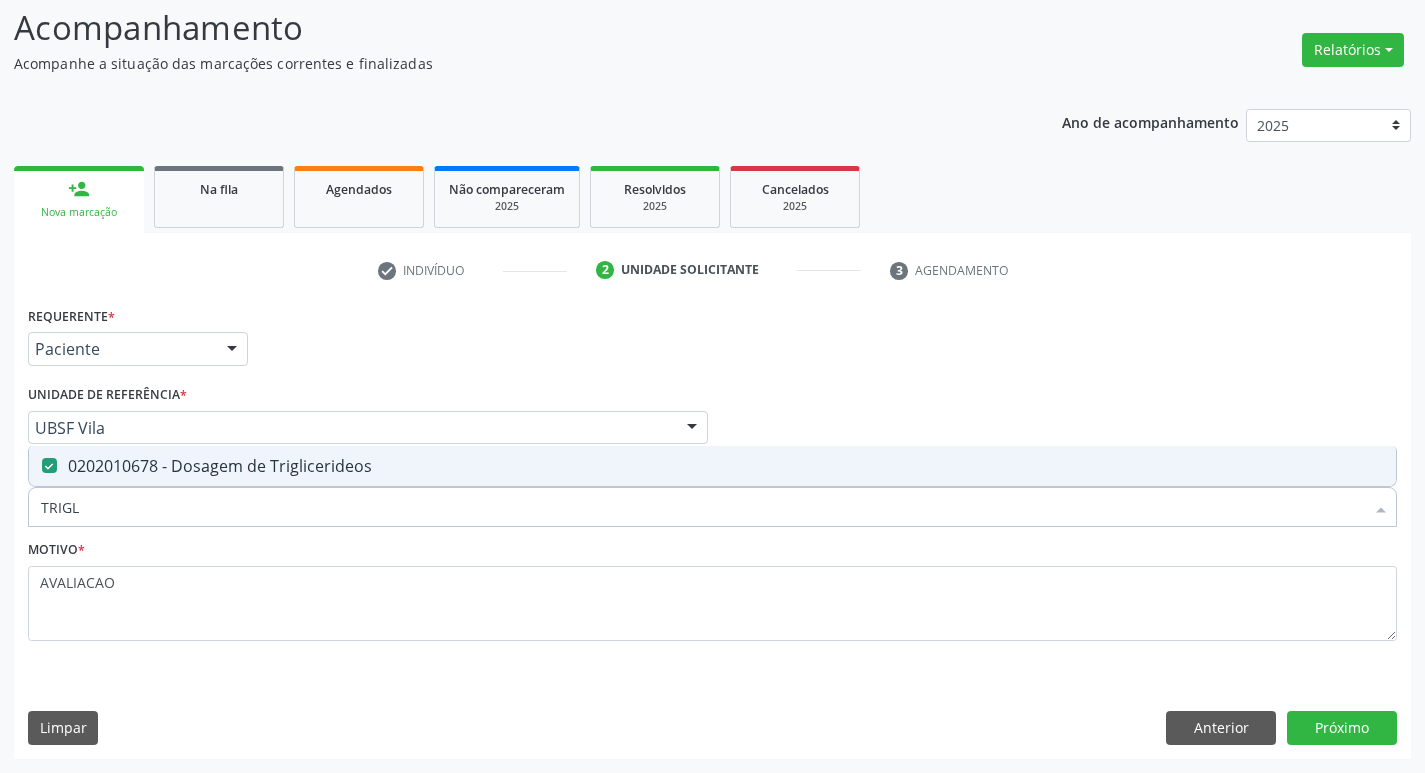 checkbox on "true" 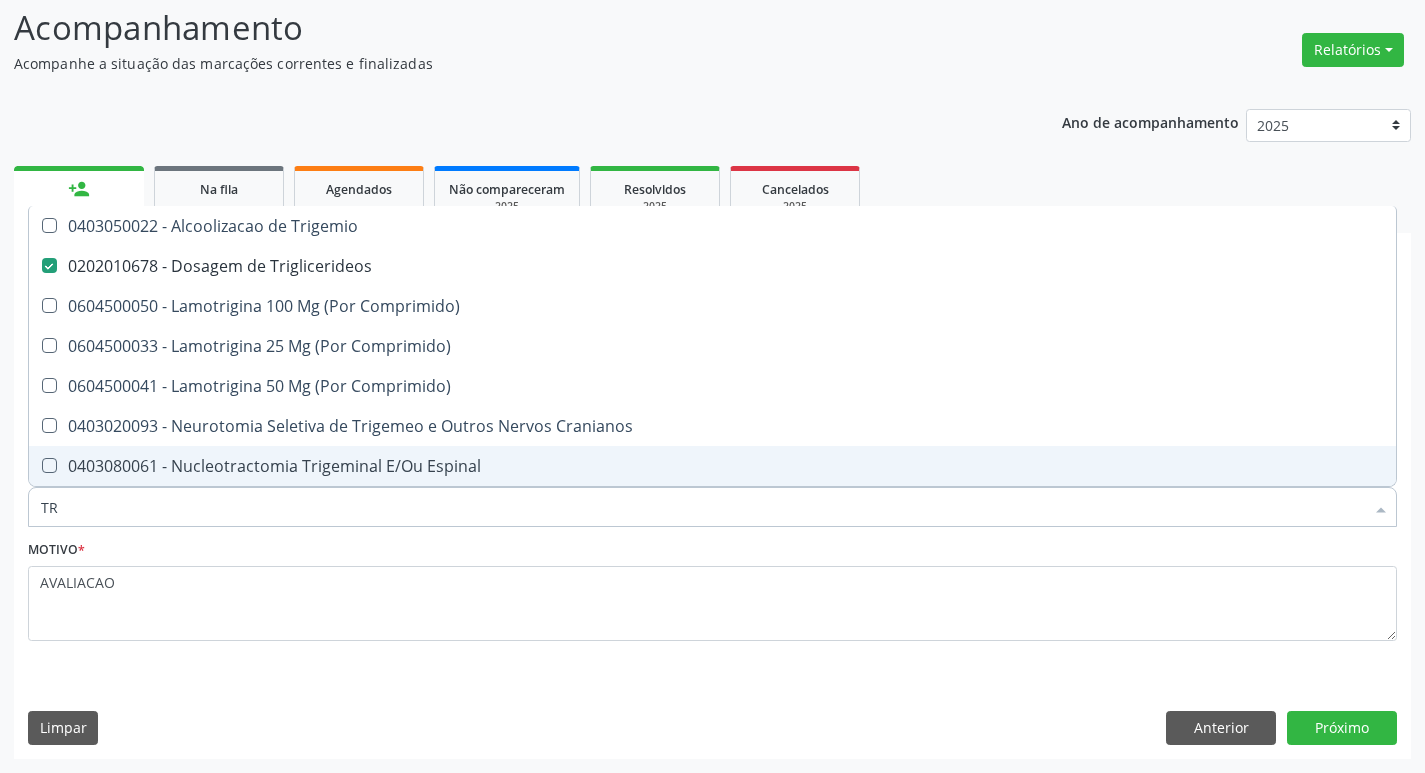 type on "T" 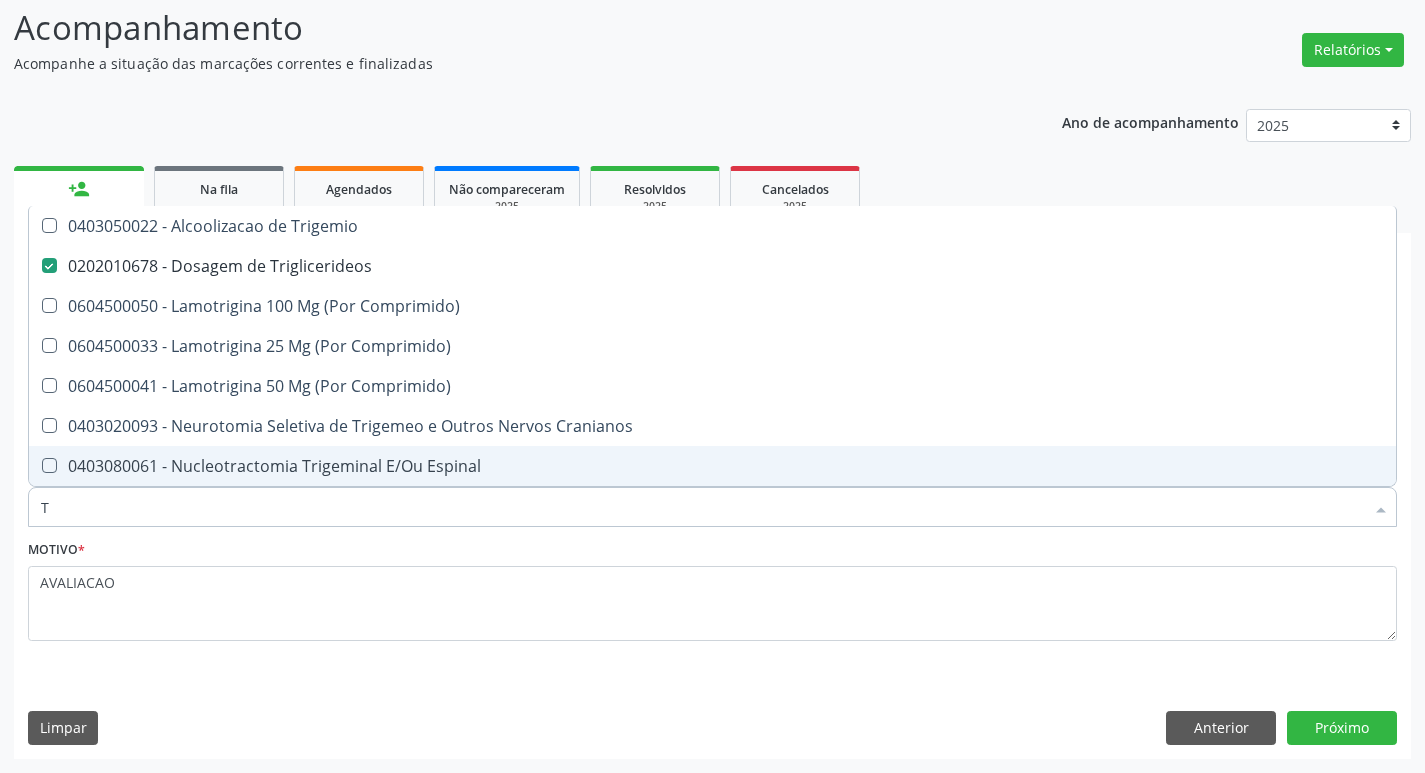 type 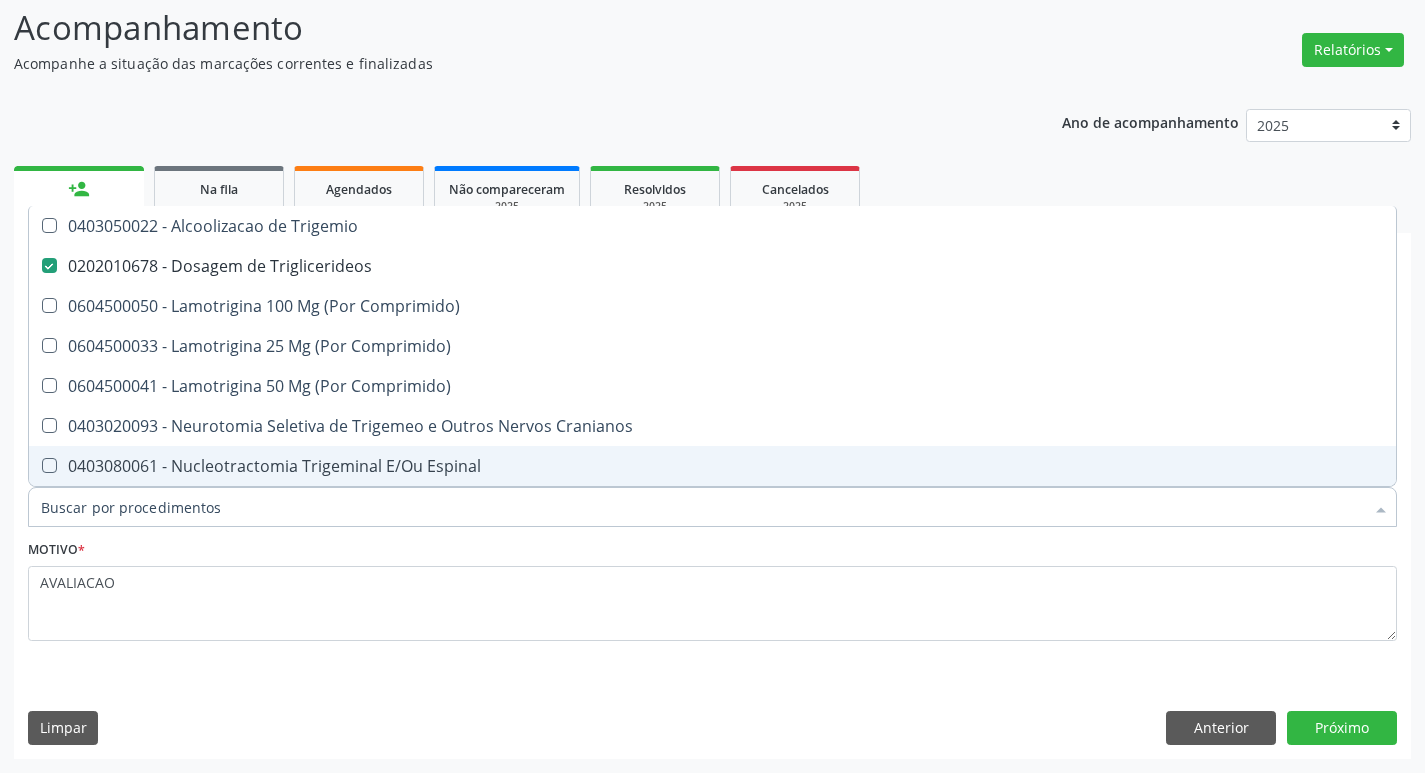 checkbox on "false" 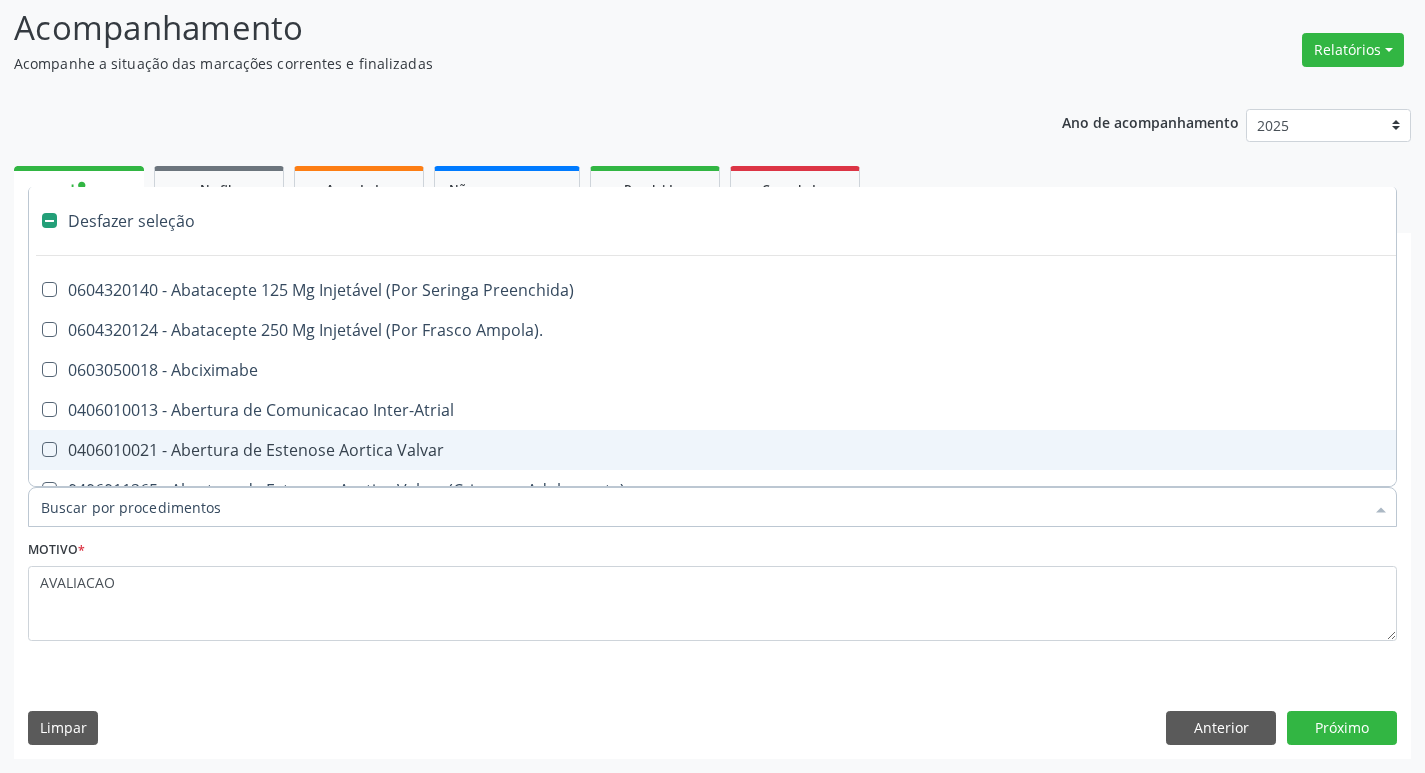 type on "2" 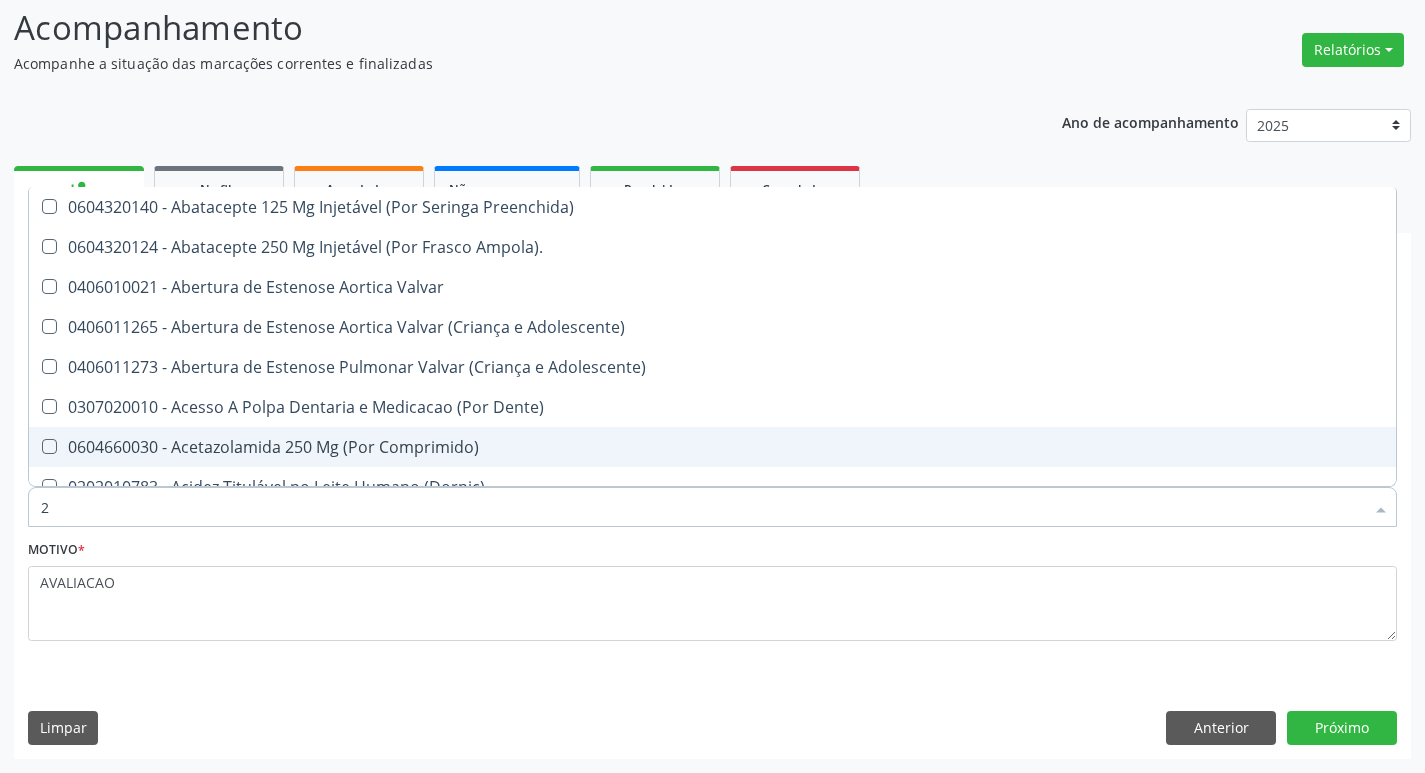 checkbox on "true" 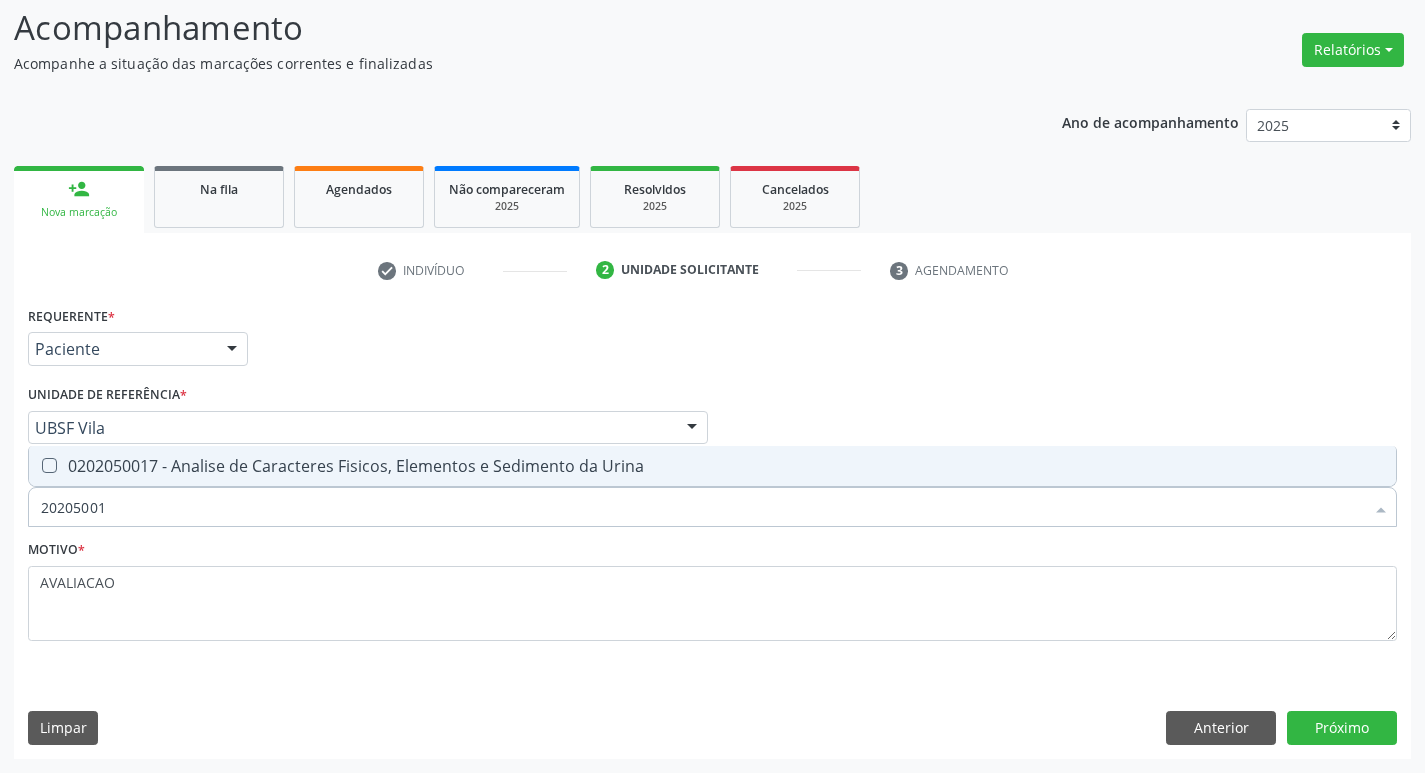 click on "0202050017 - Analise de Caracteres Fisicos, Elementos e Sedimento da Urina" at bounding box center (712, 466) 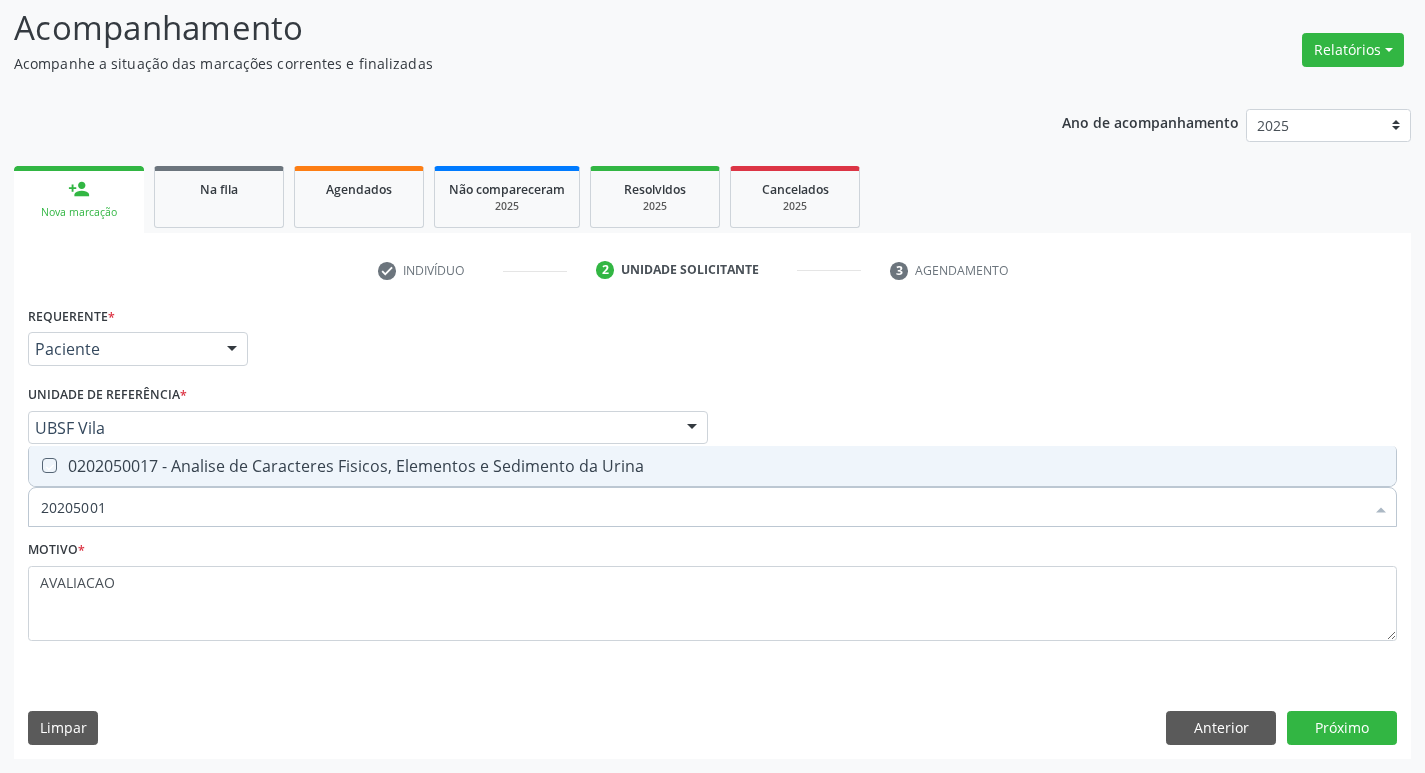 checkbox on "true" 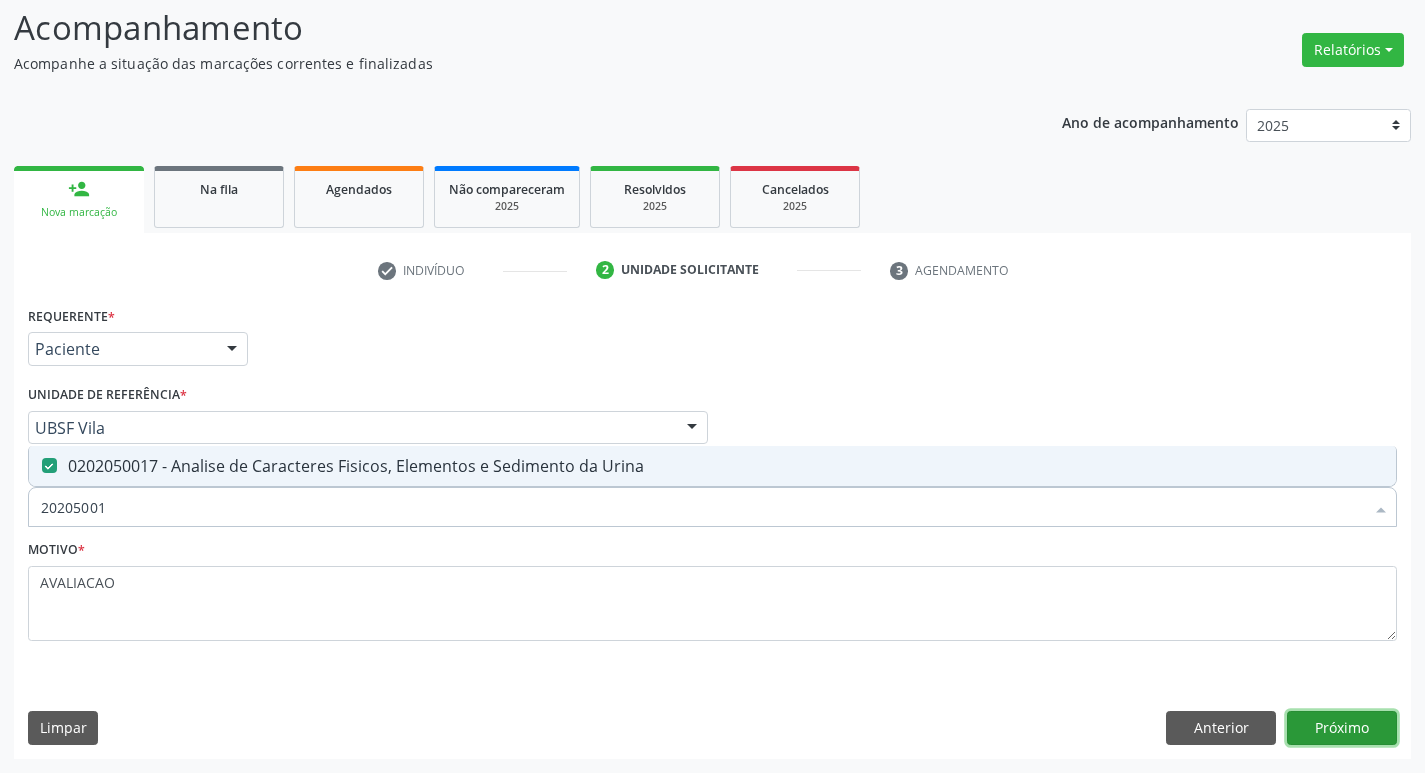 click on "Próximo" at bounding box center [1342, 728] 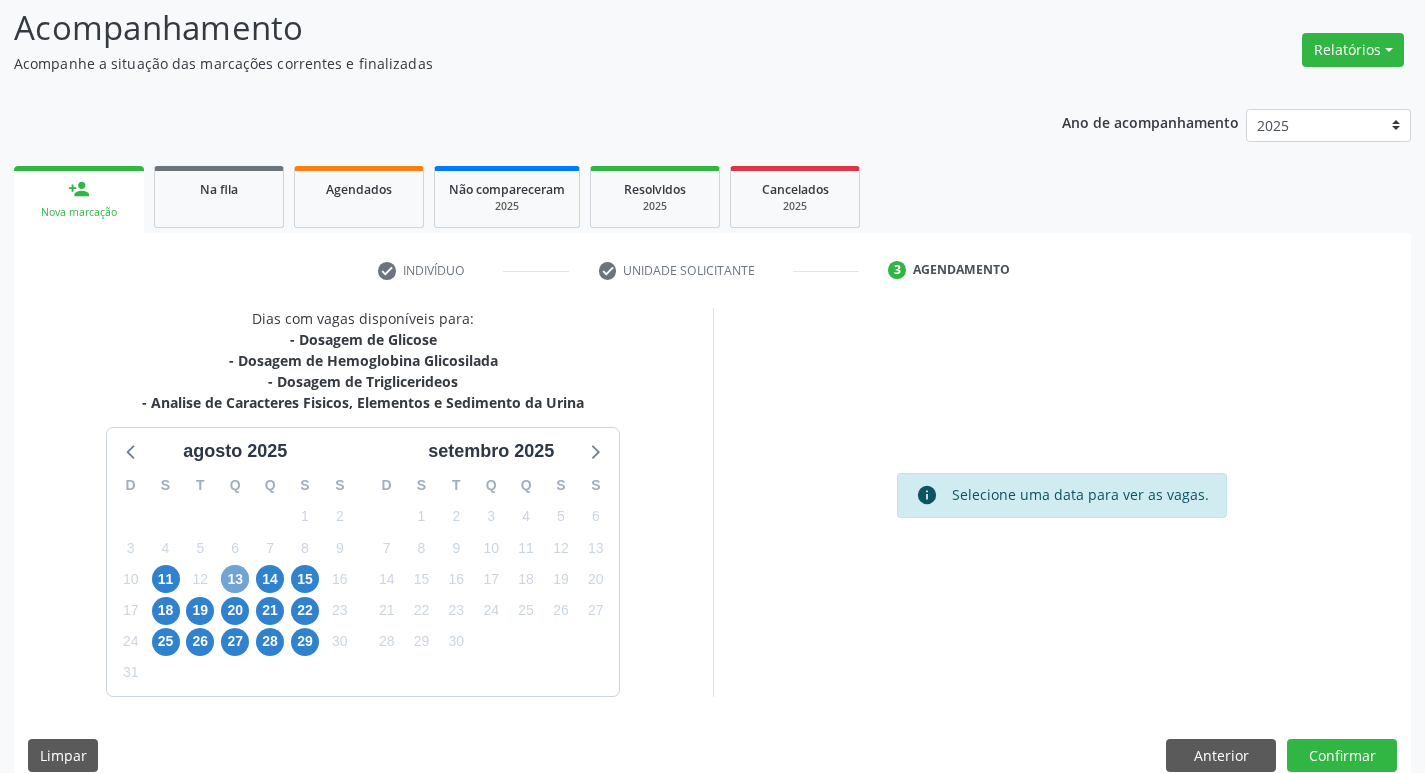 click on "13" at bounding box center (235, 579) 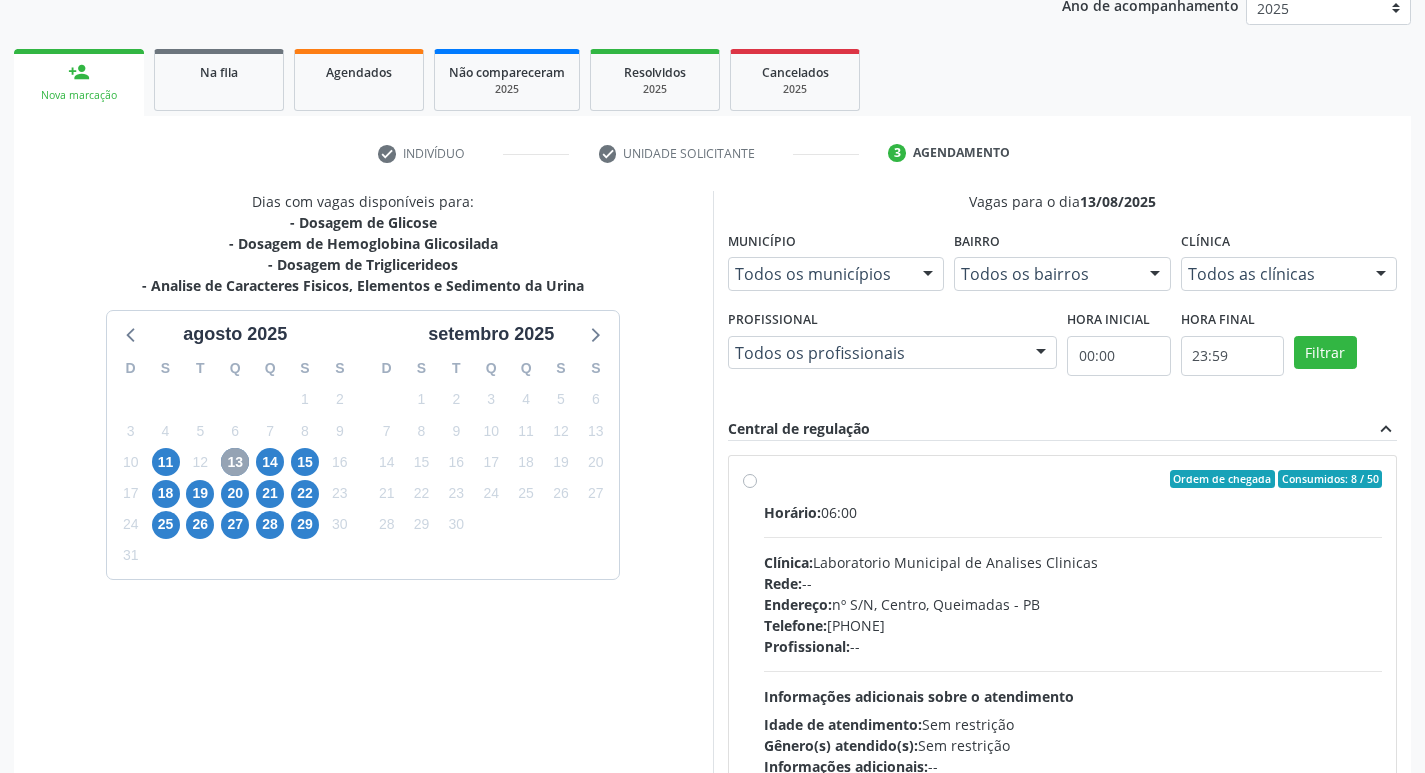 scroll, scrollTop: 386, scrollLeft: 0, axis: vertical 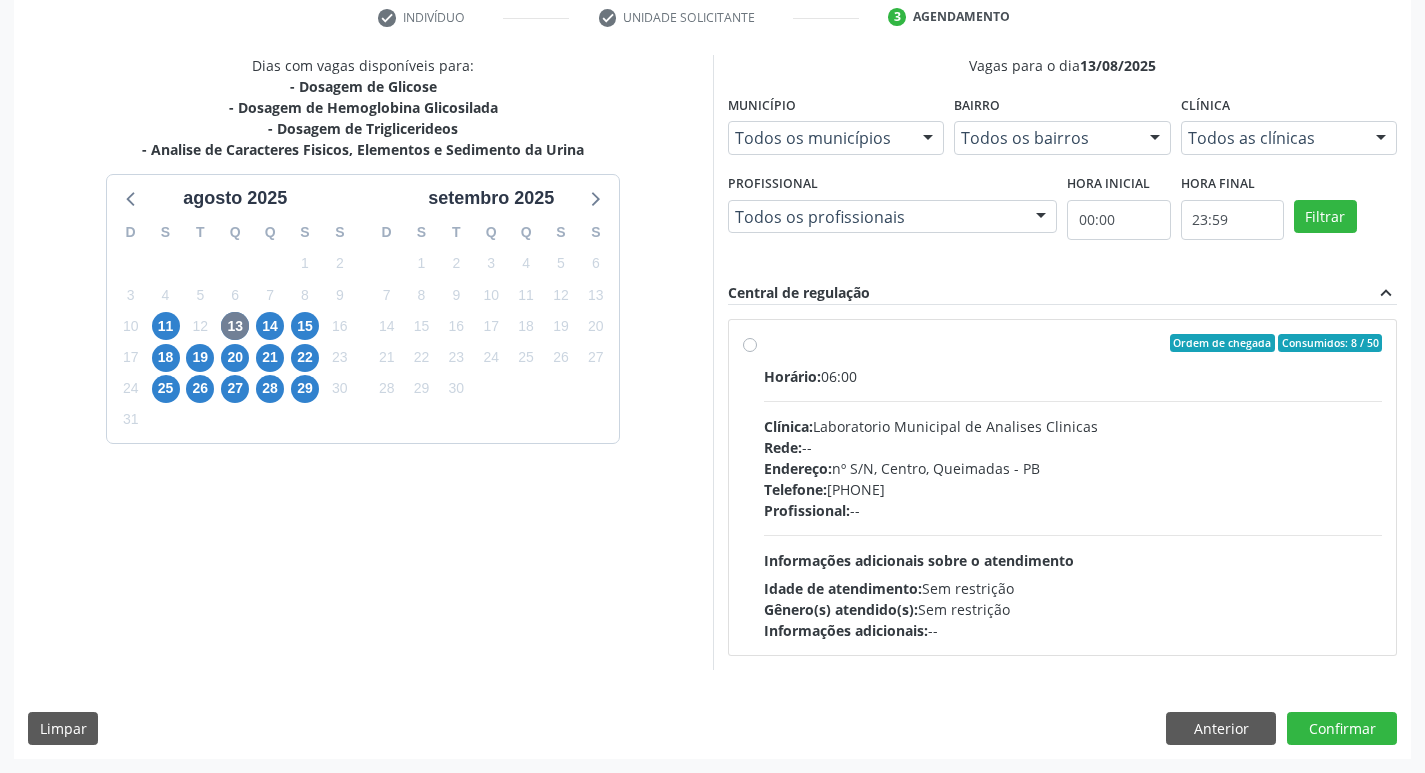 click on "Horário:   06:00
Clínica:  Laboratorio Municipal de Analises Clinicas
Rede:
--
Endereço:   nº S/N, Centro, Queimadas - PB
Telefone:   (83) 33921344
Profissional:
--
Informações adicionais sobre o atendimento
Idade de atendimento:
Sem restrição
Gênero(s) atendido(s):
Sem restrição
Informações adicionais:
--" at bounding box center (1073, 503) 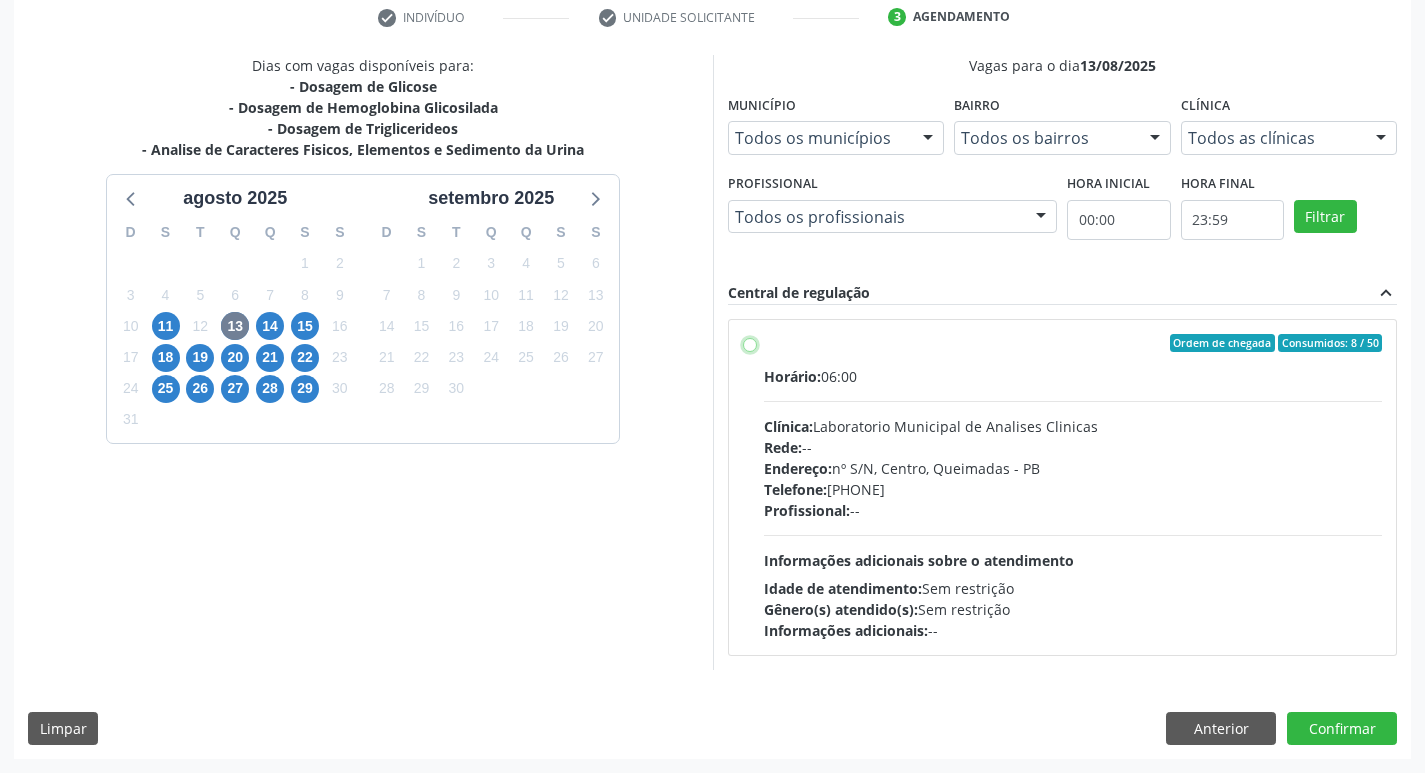 click on "Ordem de chegada
Consumidos: 8 / 50
Horário:   06:00
Clínica:  Laboratorio Municipal de Analises Clinicas
Rede:
--
Endereço:   nº S/N, Centro, Queimadas - PB
Telefone:   (83) 33921344
Profissional:
--
Informações adicionais sobre o atendimento
Idade de atendimento:
Sem restrição
Gênero(s) atendido(s):
Sem restrição
Informações adicionais:
--" at bounding box center (750, 343) 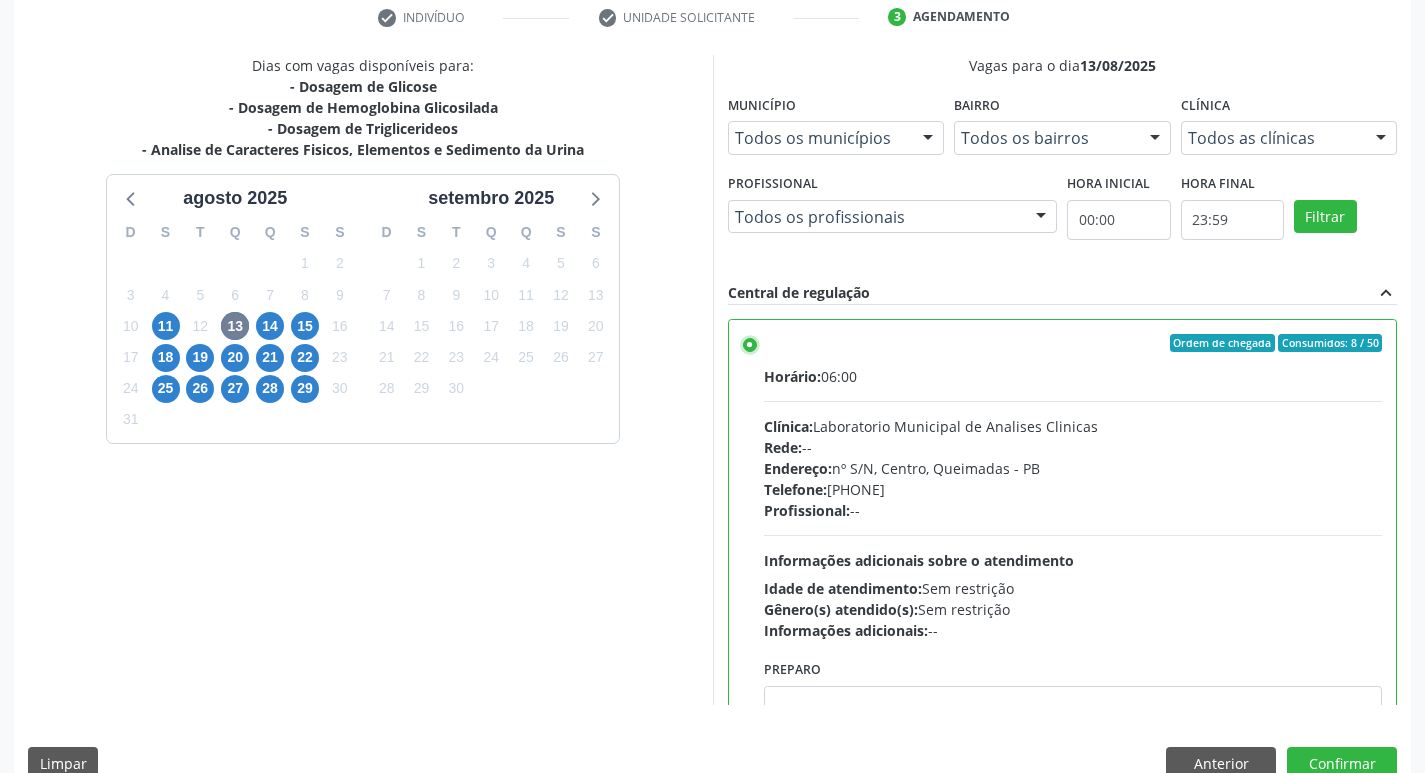 scroll, scrollTop: 99, scrollLeft: 0, axis: vertical 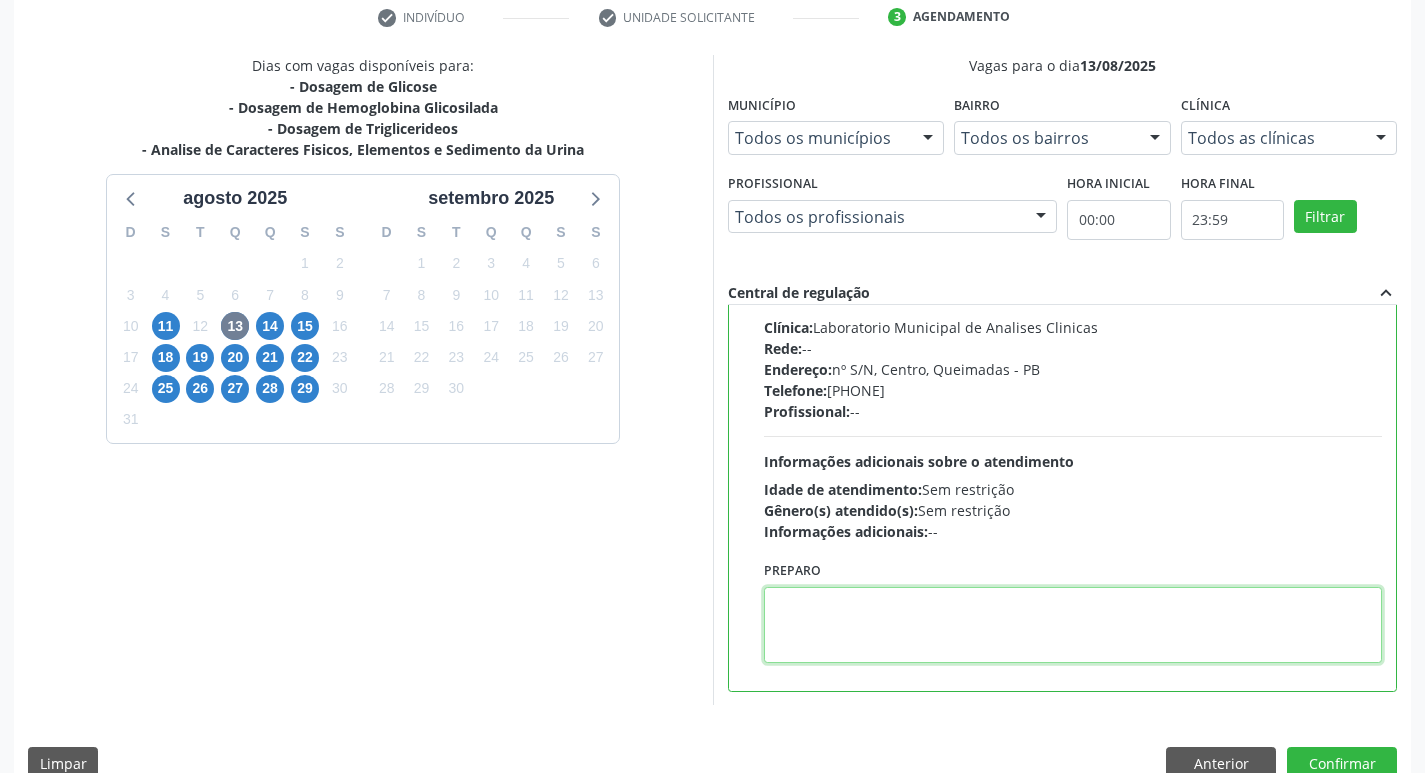 click at bounding box center (1073, 625) 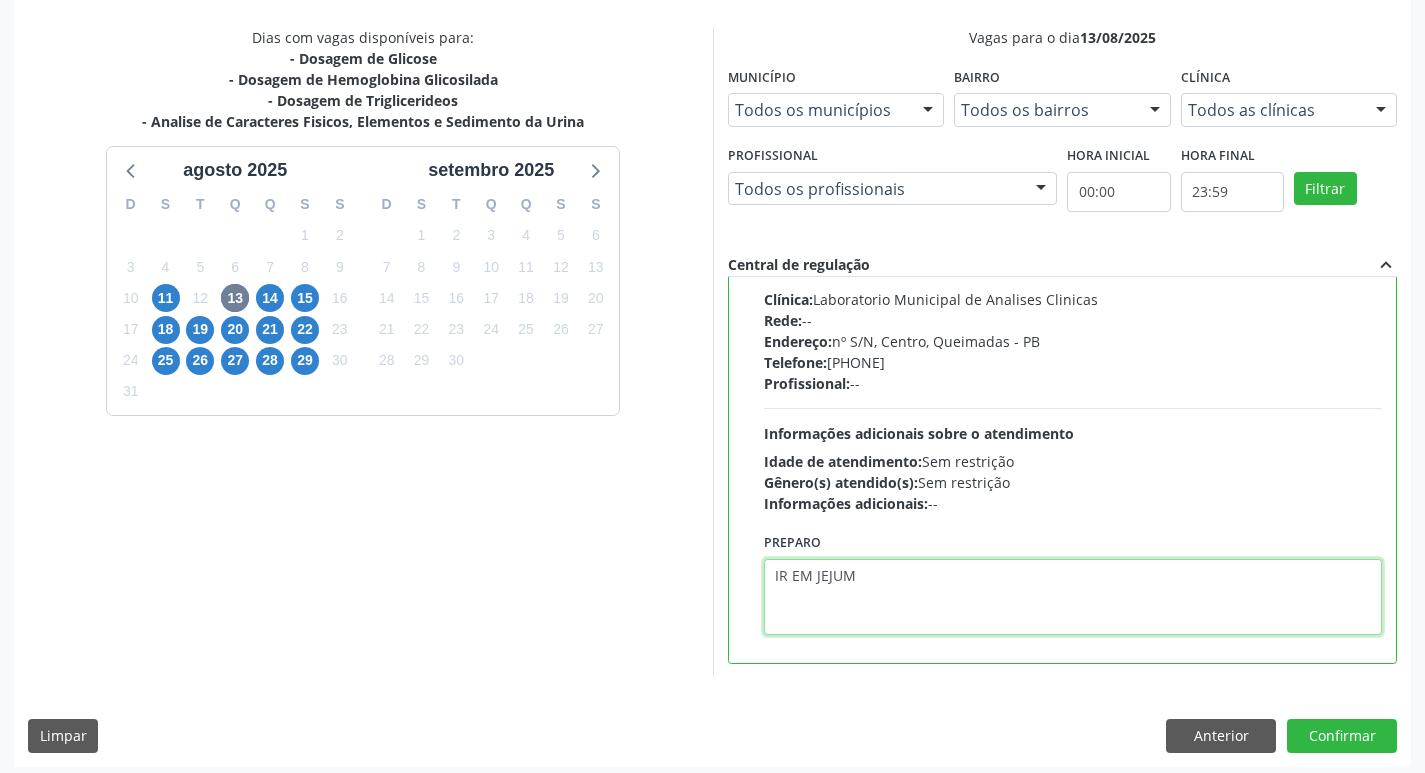 scroll, scrollTop: 422, scrollLeft: 0, axis: vertical 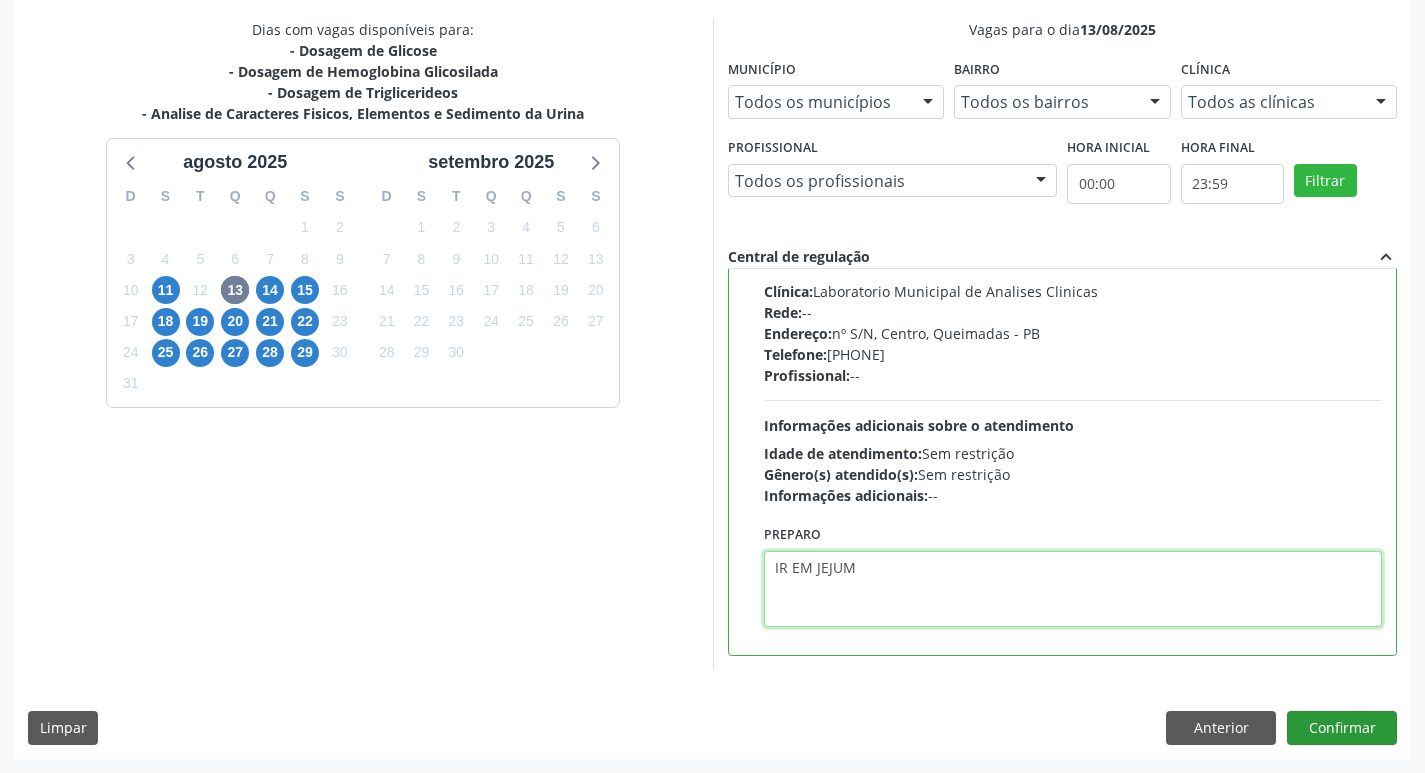 type on "IR EM JEJUM" 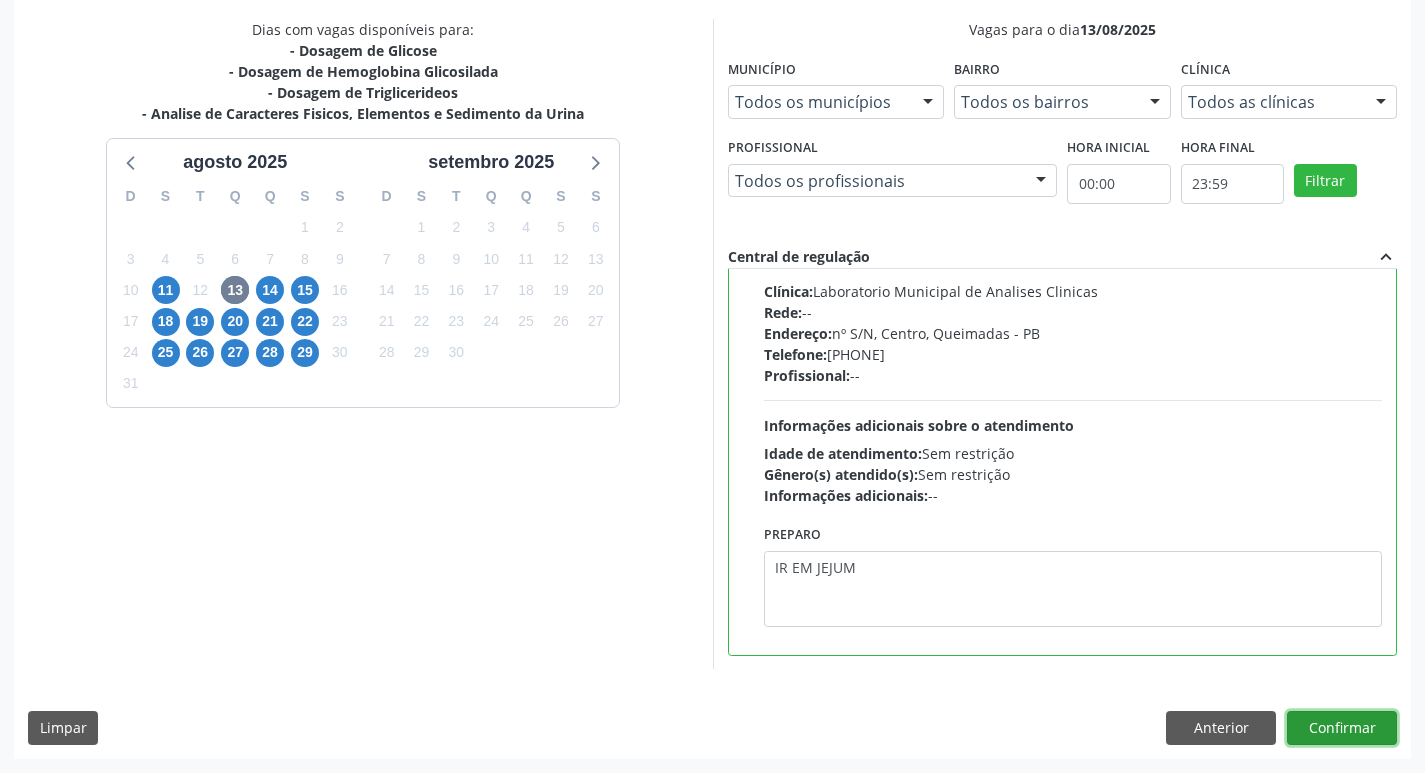 click on "Confirmar" at bounding box center [1342, 728] 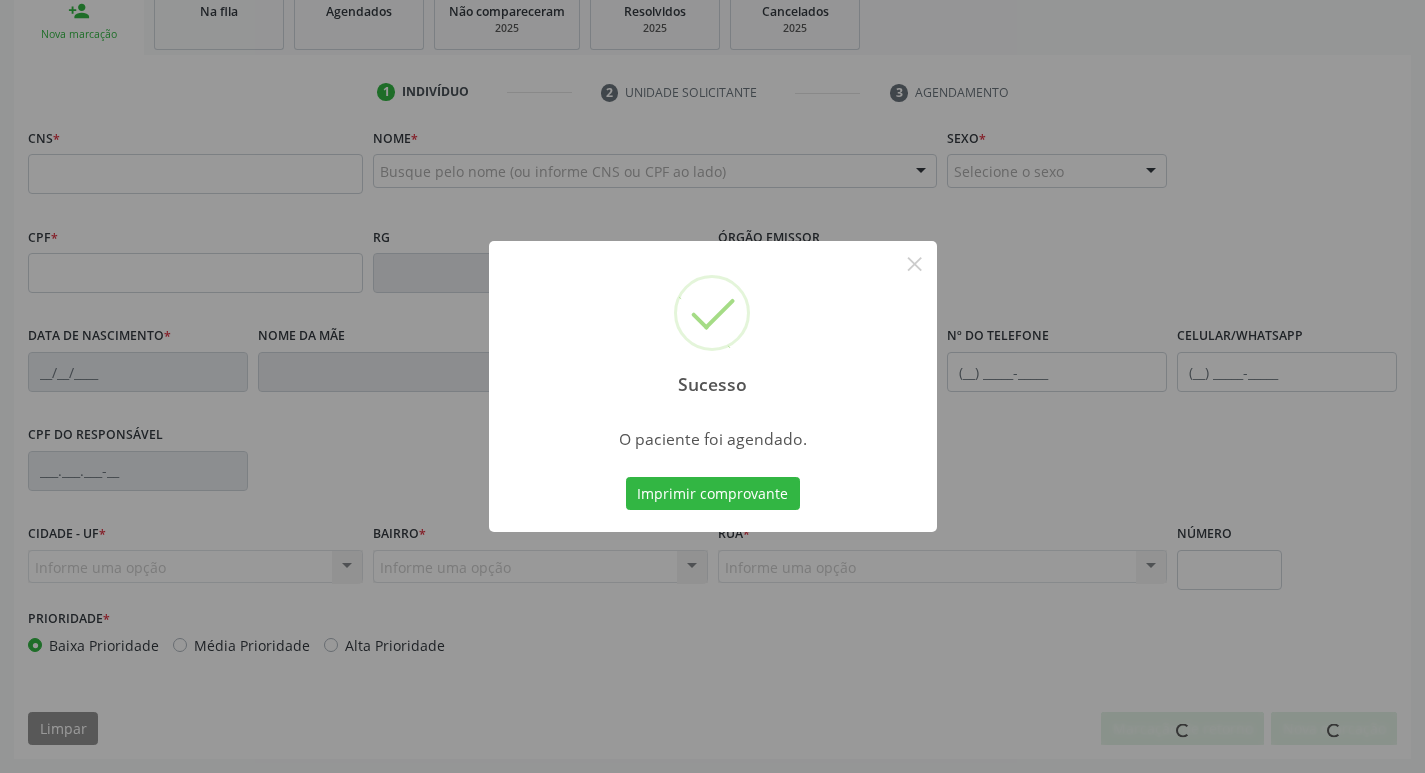 scroll, scrollTop: 0, scrollLeft: 0, axis: both 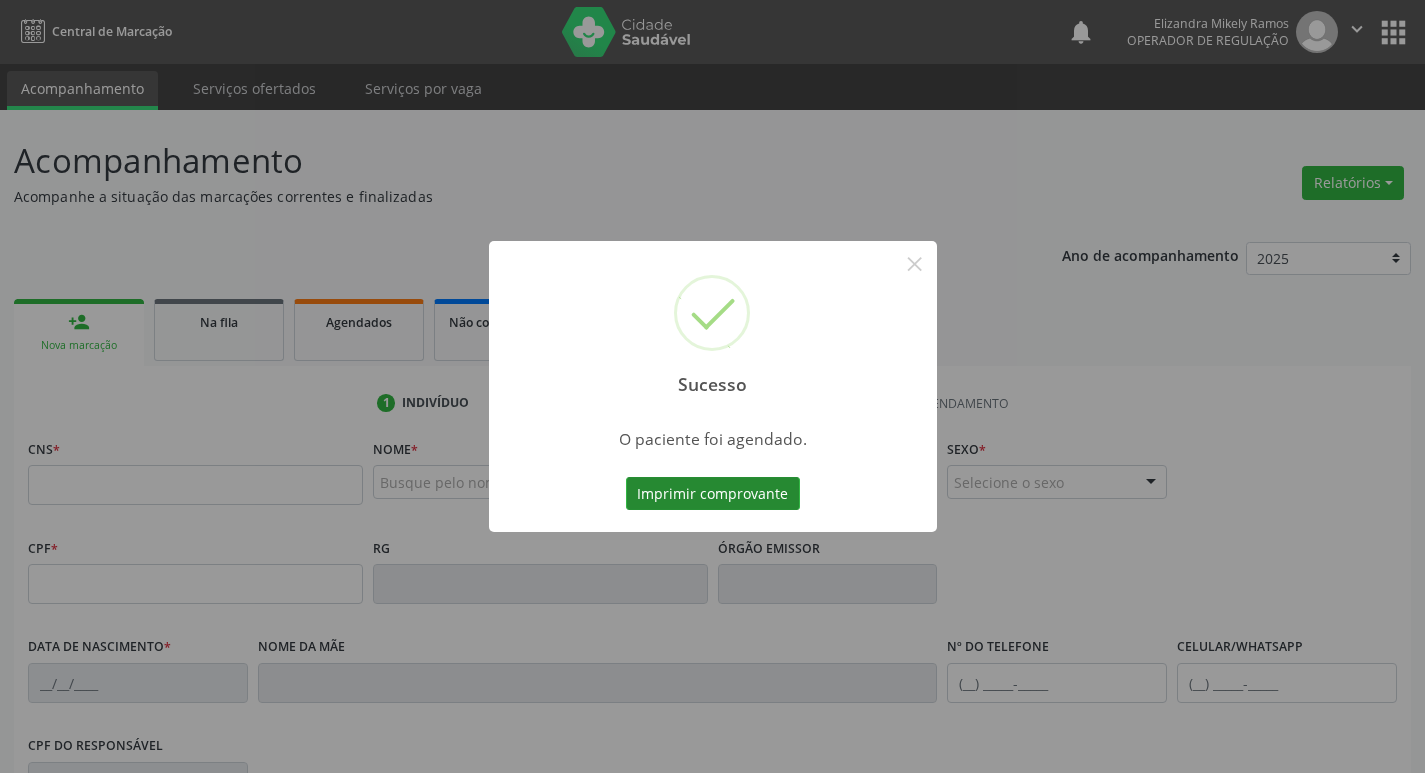 click on "Imprimir comprovante" at bounding box center (713, 494) 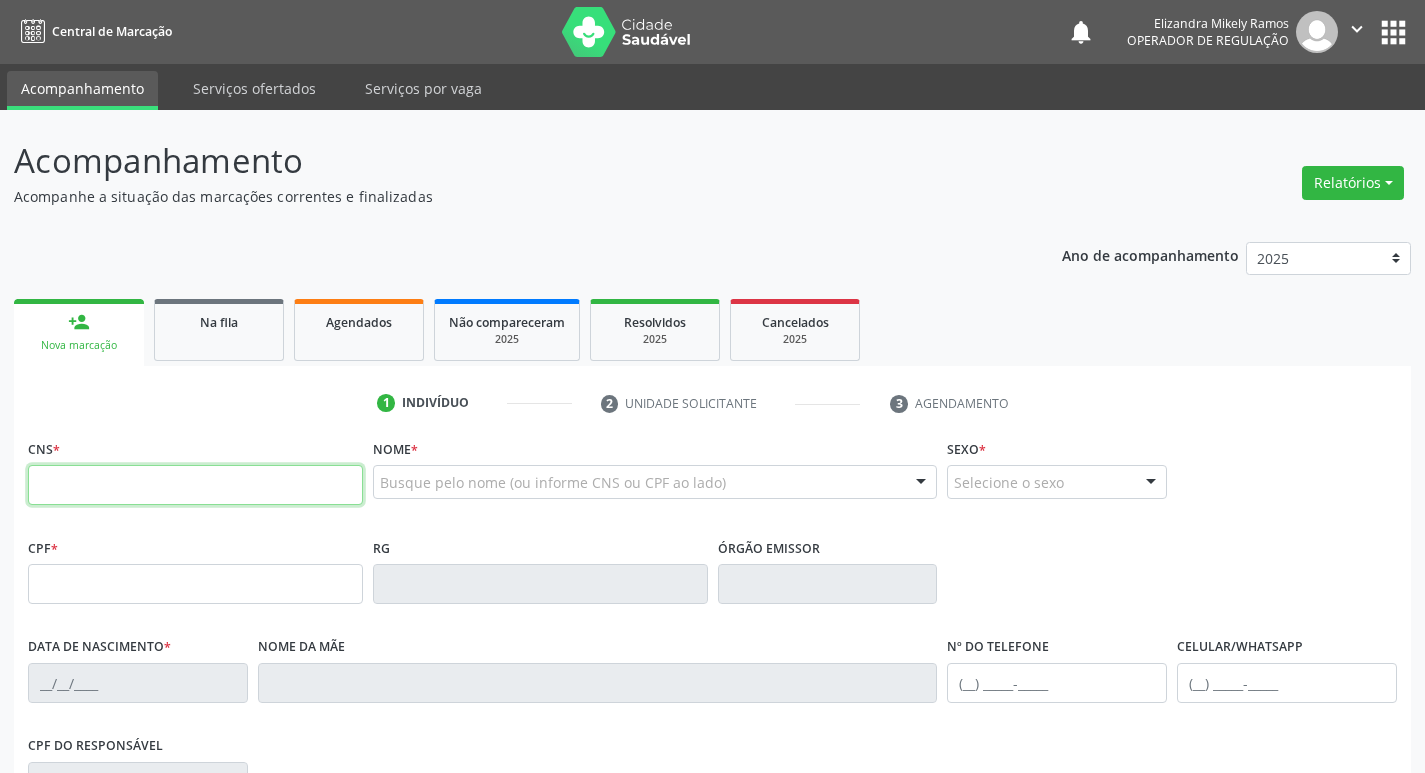 click at bounding box center [195, 485] 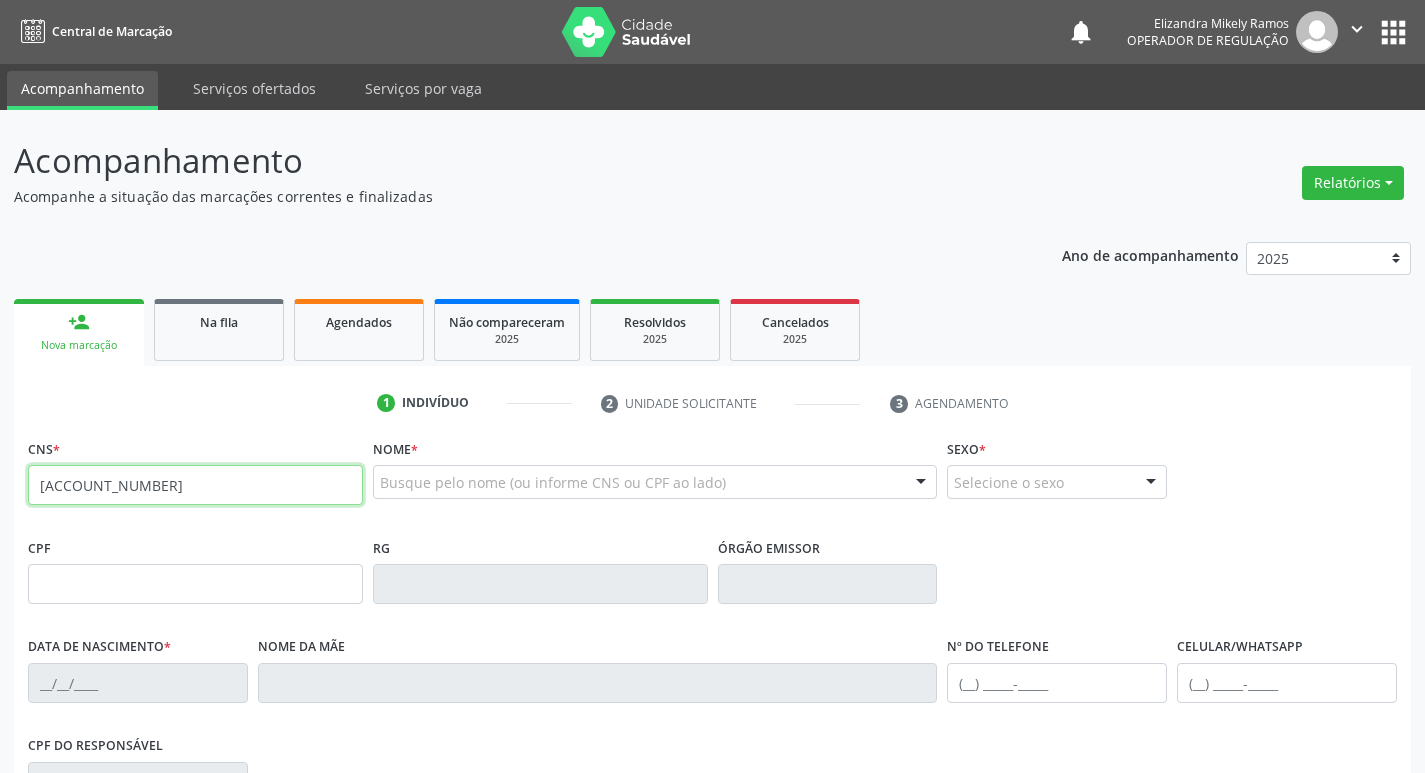 type on "705 0002 9852 7753" 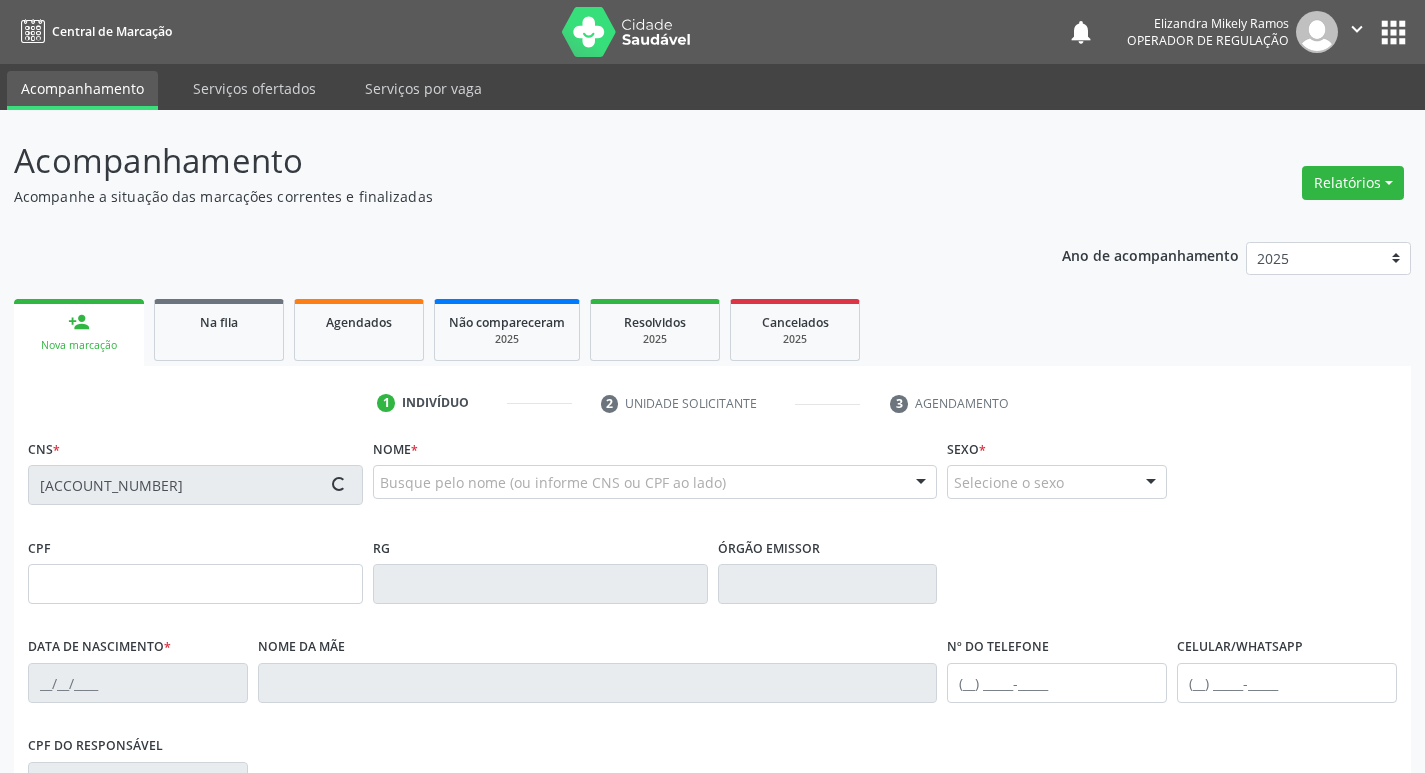 type on "024.427.334-04" 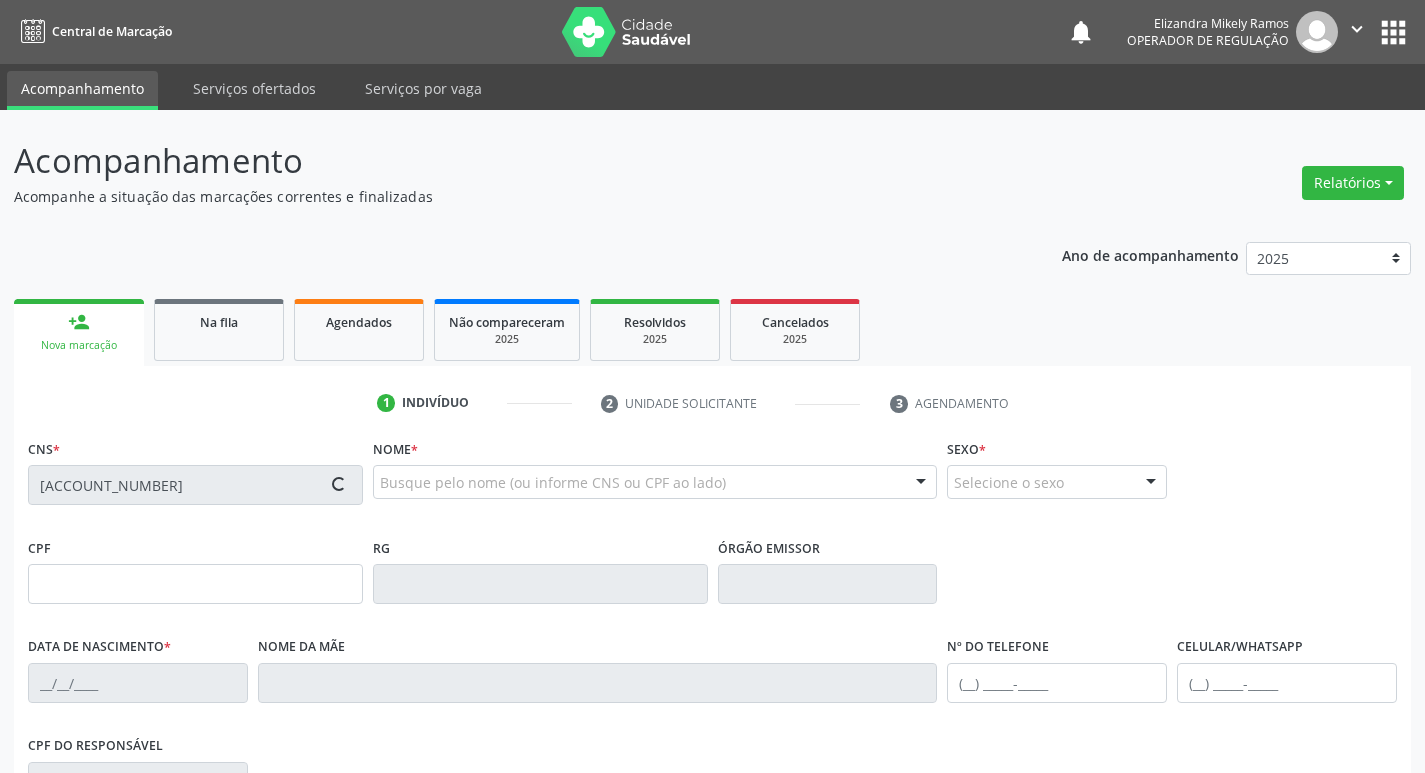 type on "11/03/1975" 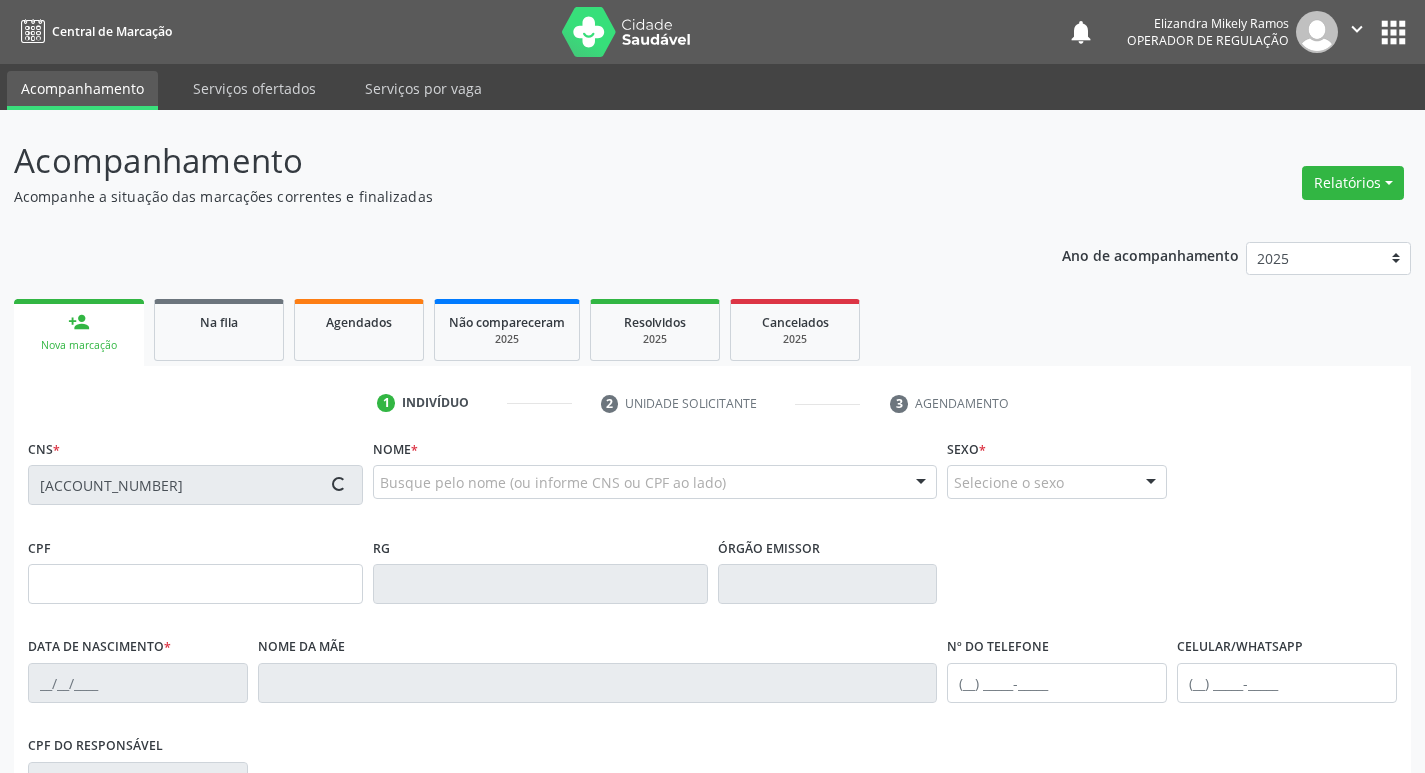 type on "Creuza Costa" 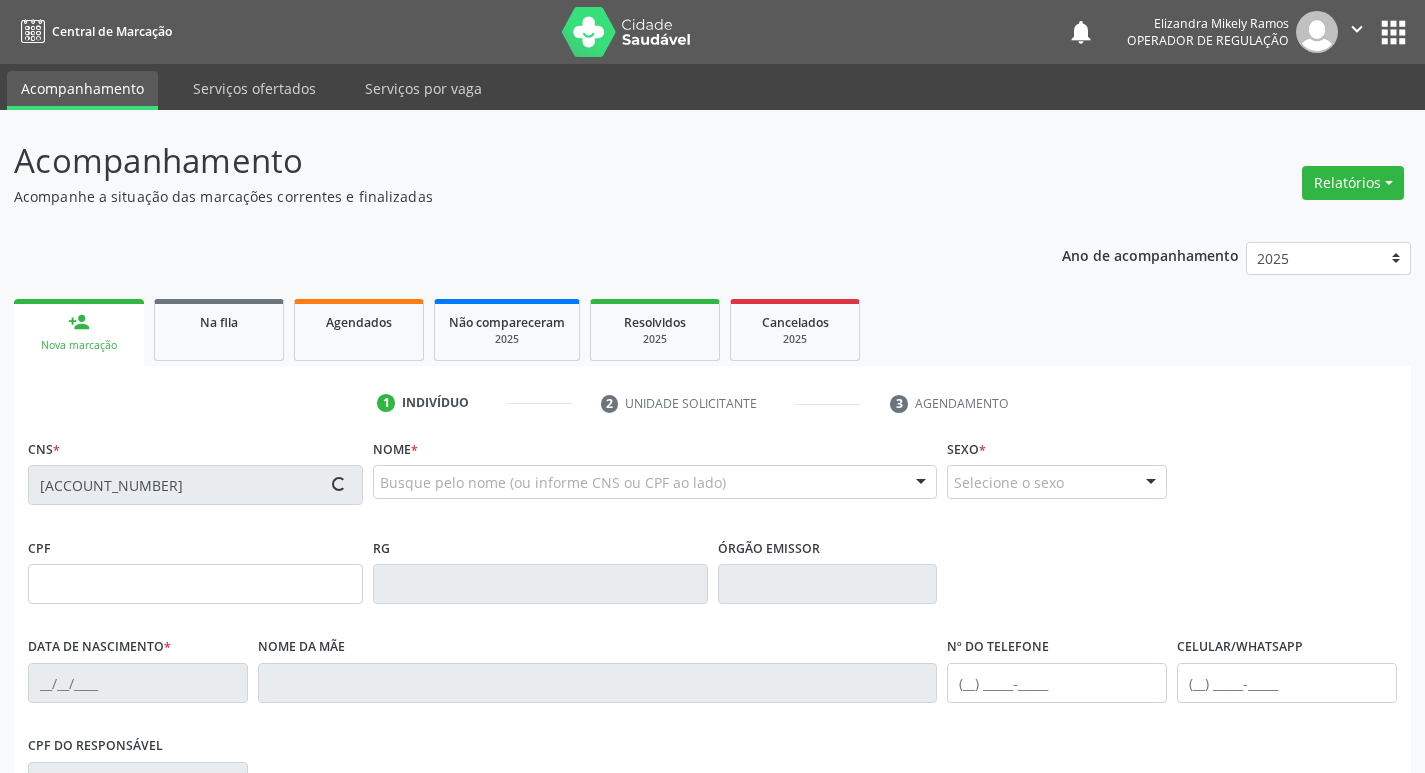 type on "51" 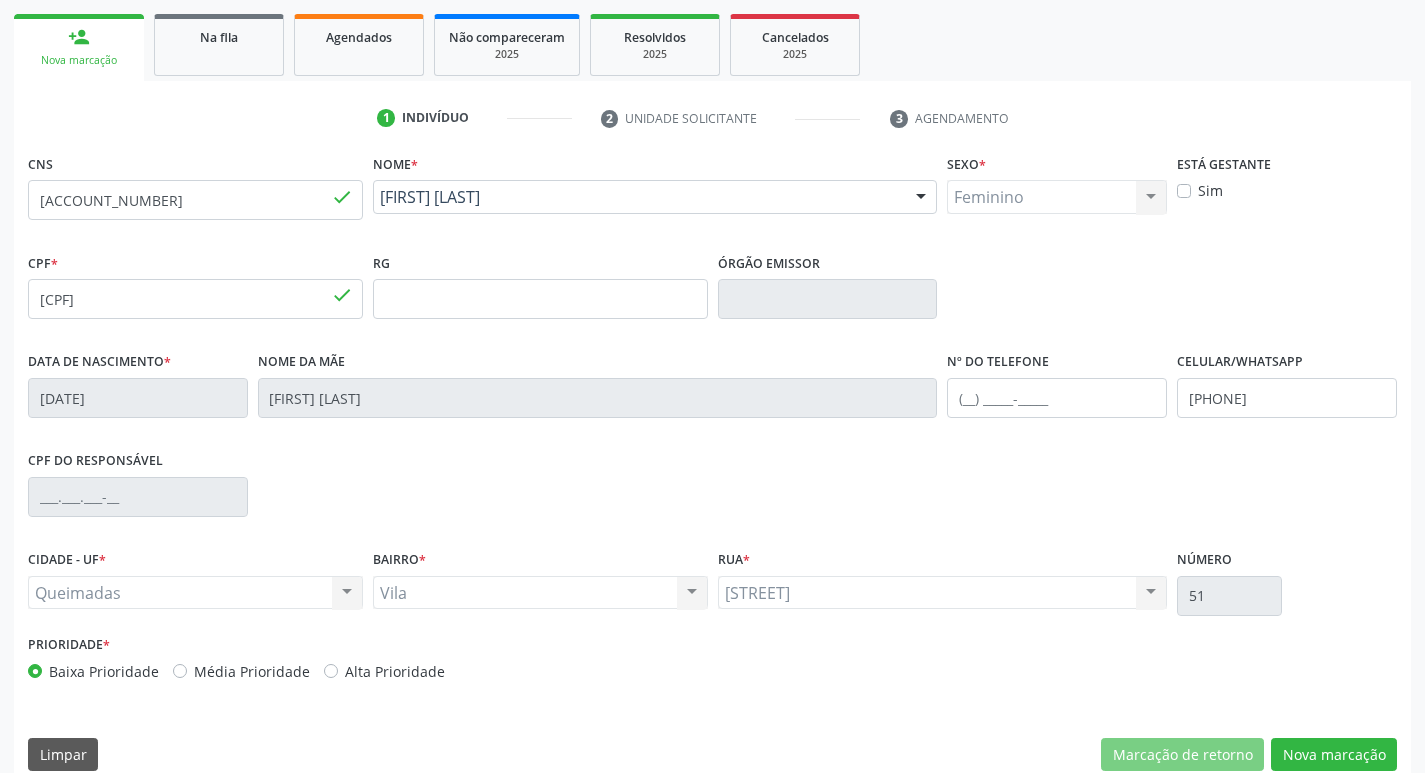 scroll, scrollTop: 311, scrollLeft: 0, axis: vertical 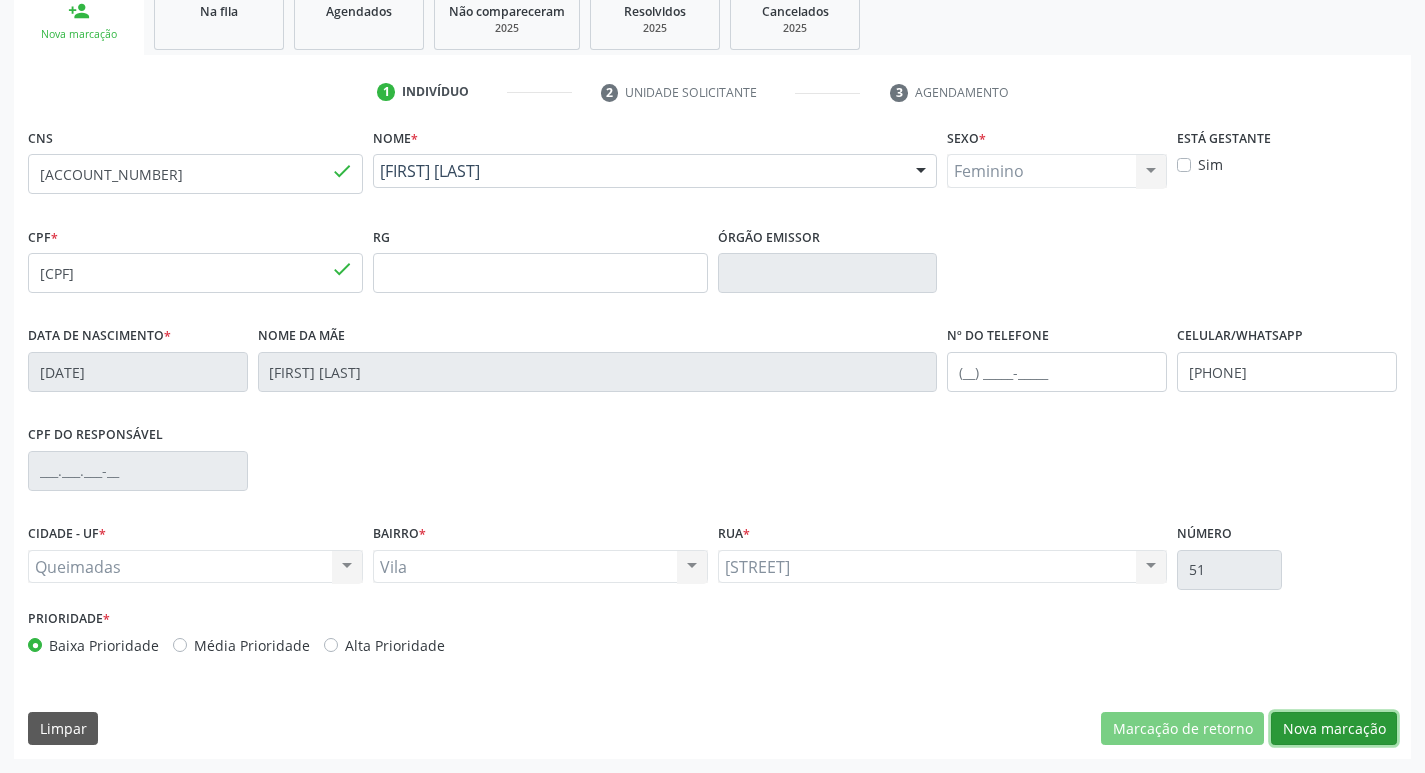 click on "Nova marcação" at bounding box center (1334, 729) 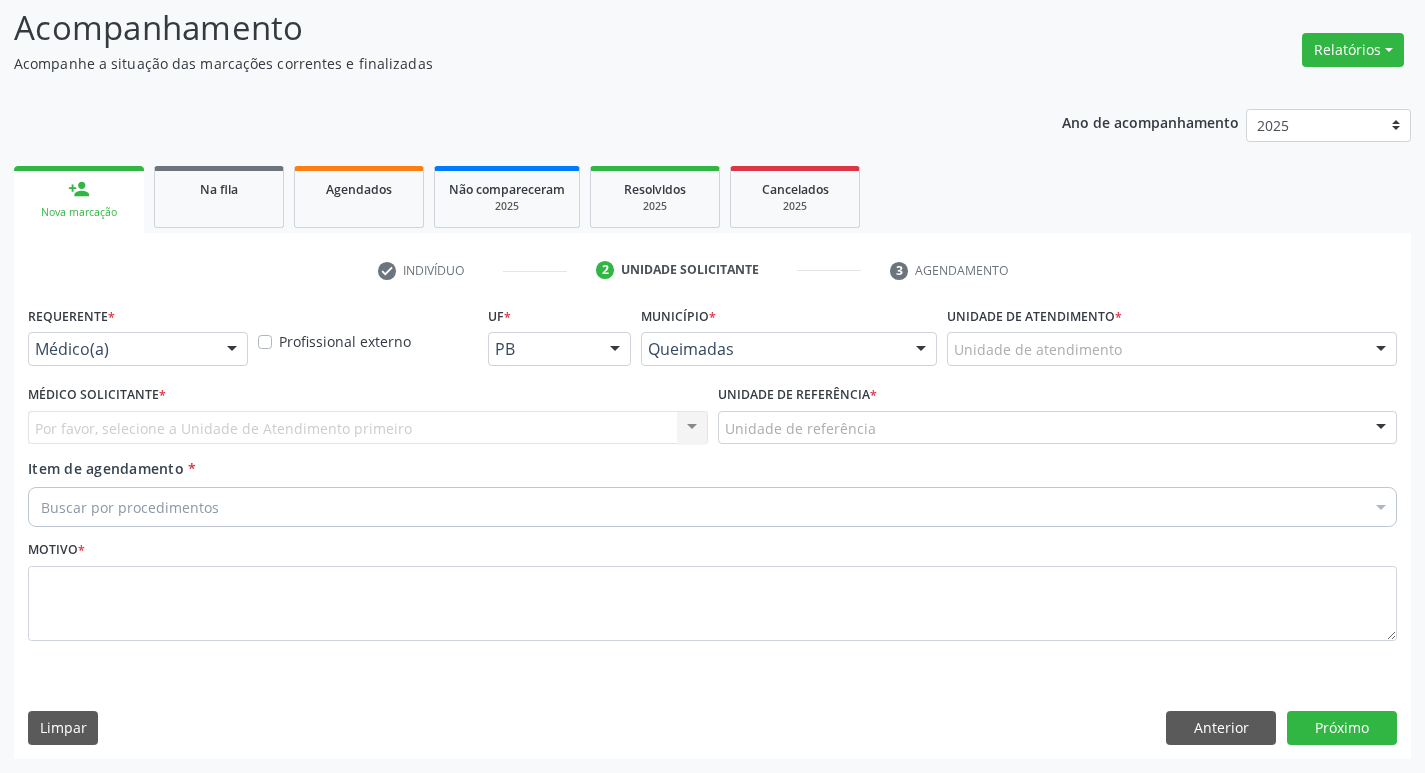 scroll, scrollTop: 133, scrollLeft: 0, axis: vertical 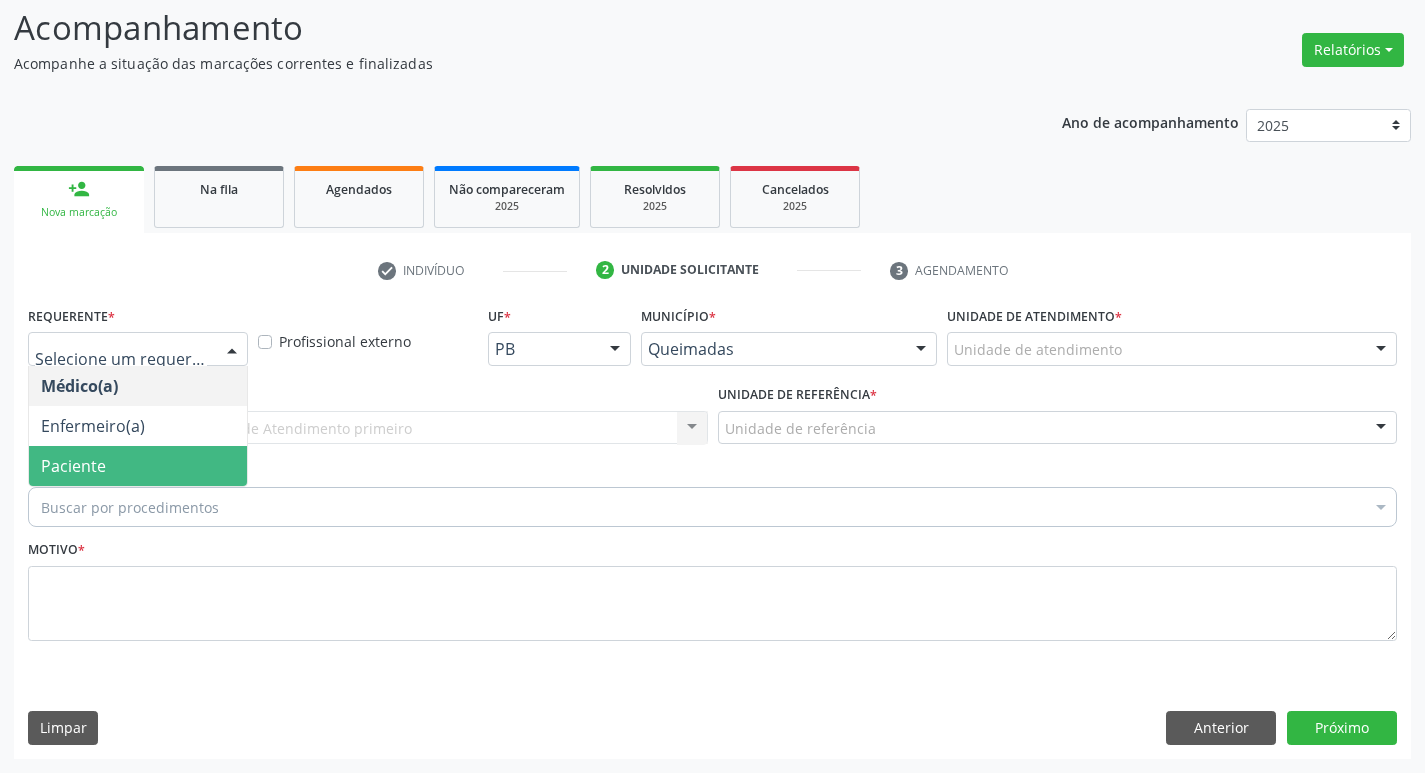 click on "Paciente" at bounding box center [138, 466] 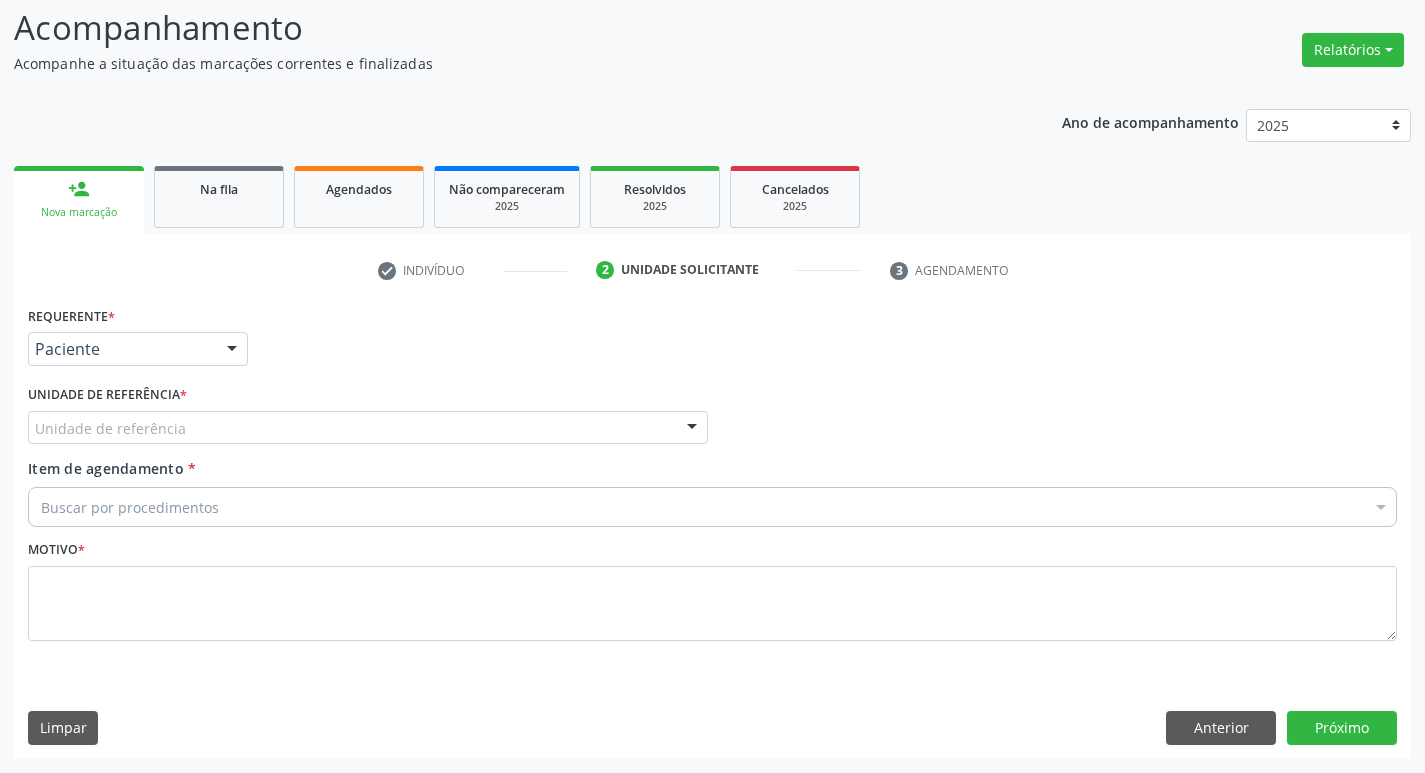 click on "Unidade de referência" at bounding box center [368, 428] 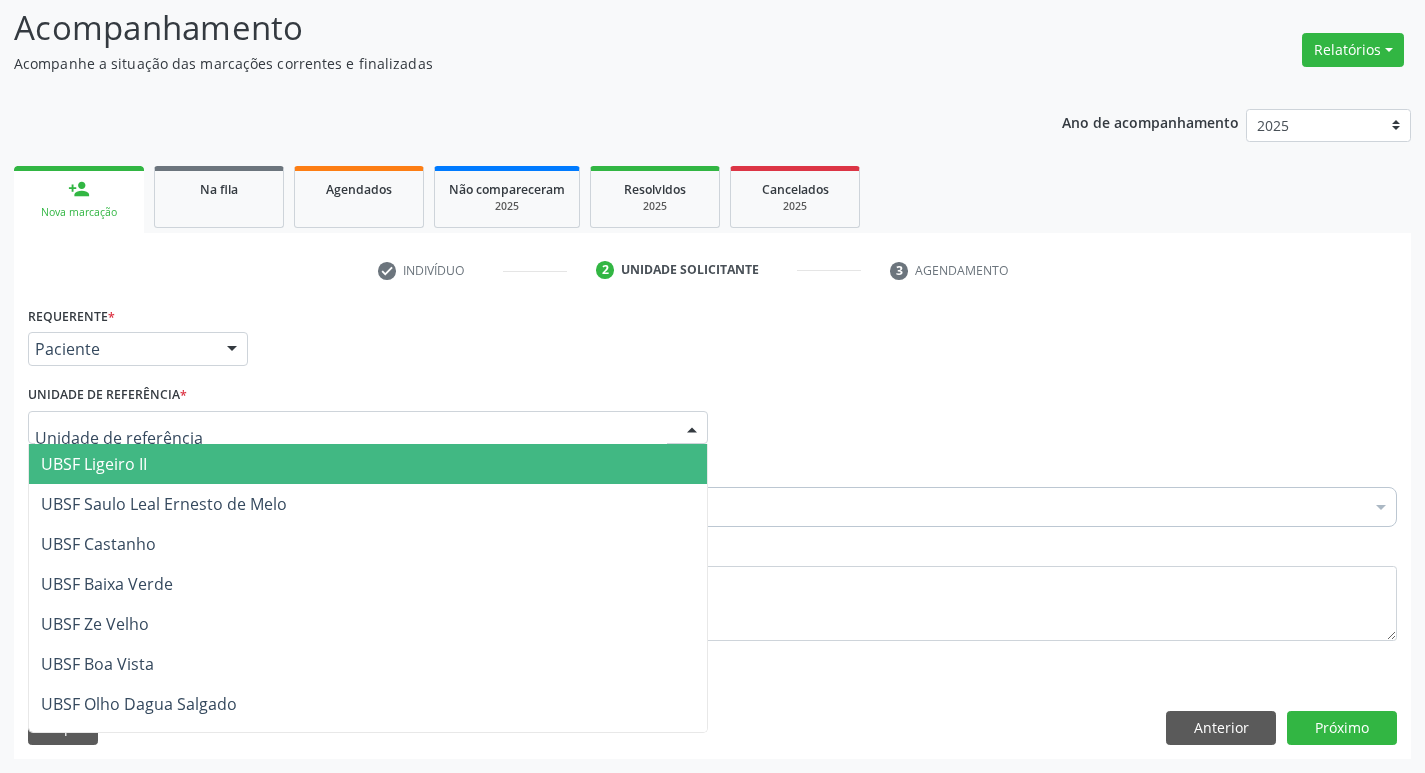 type on "V" 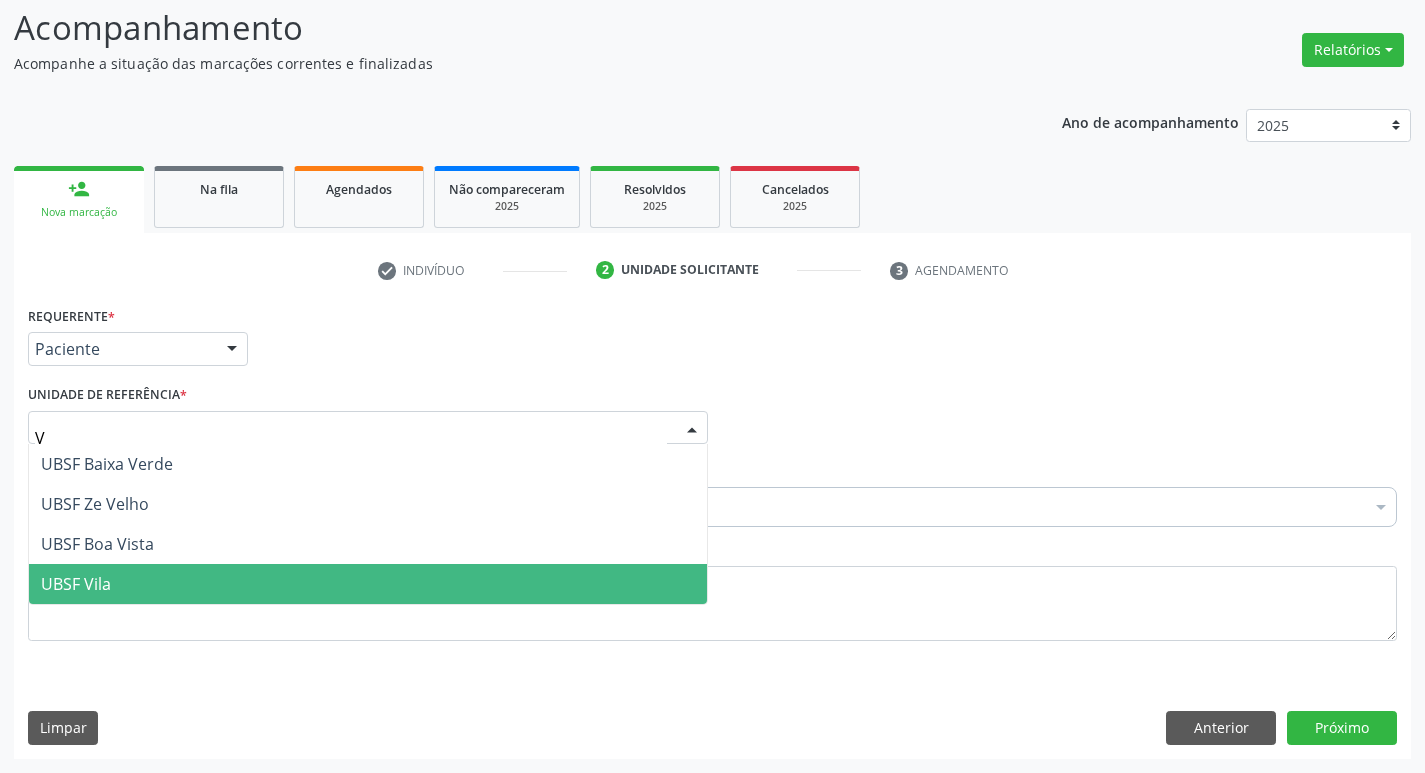 click on "UBSF Vila" at bounding box center (368, 584) 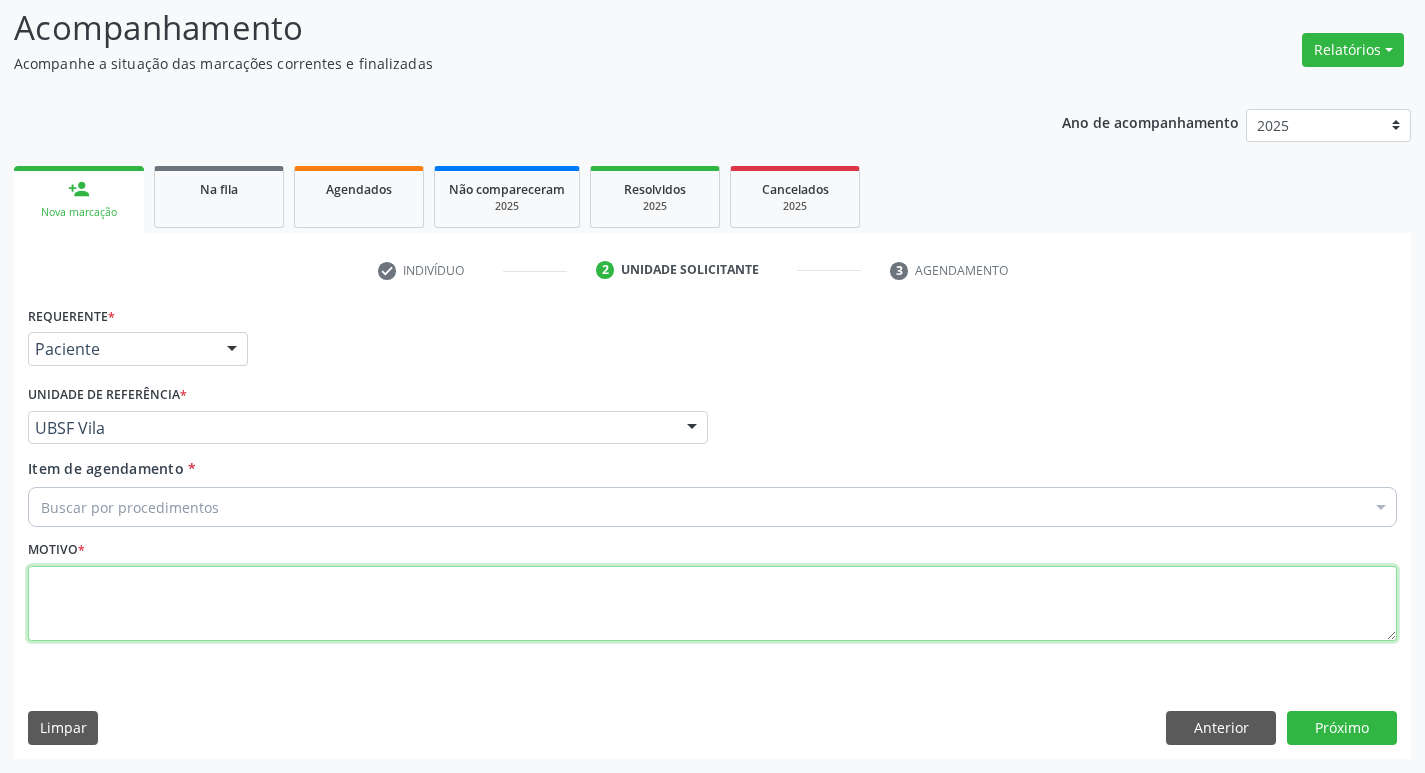 click at bounding box center (712, 604) 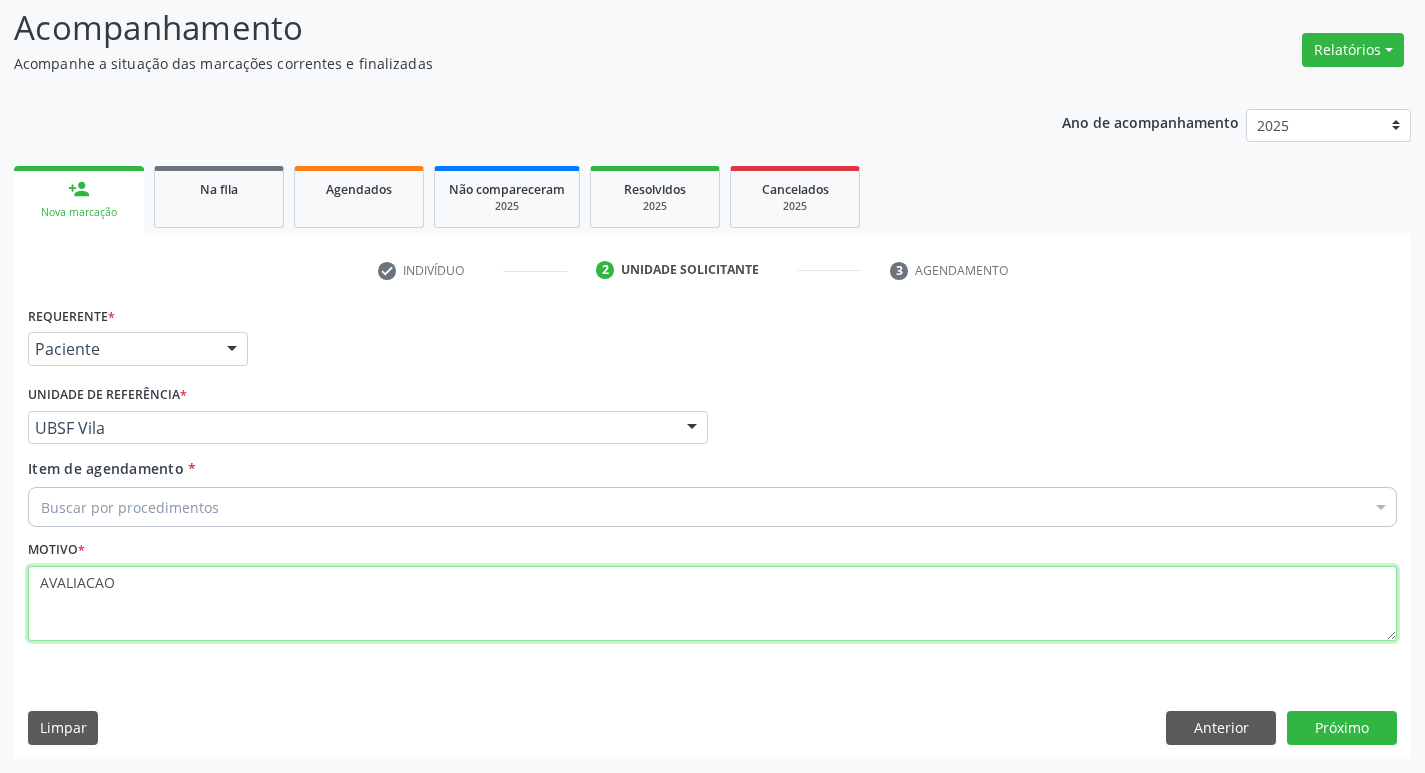 type on "AVALIACAO" 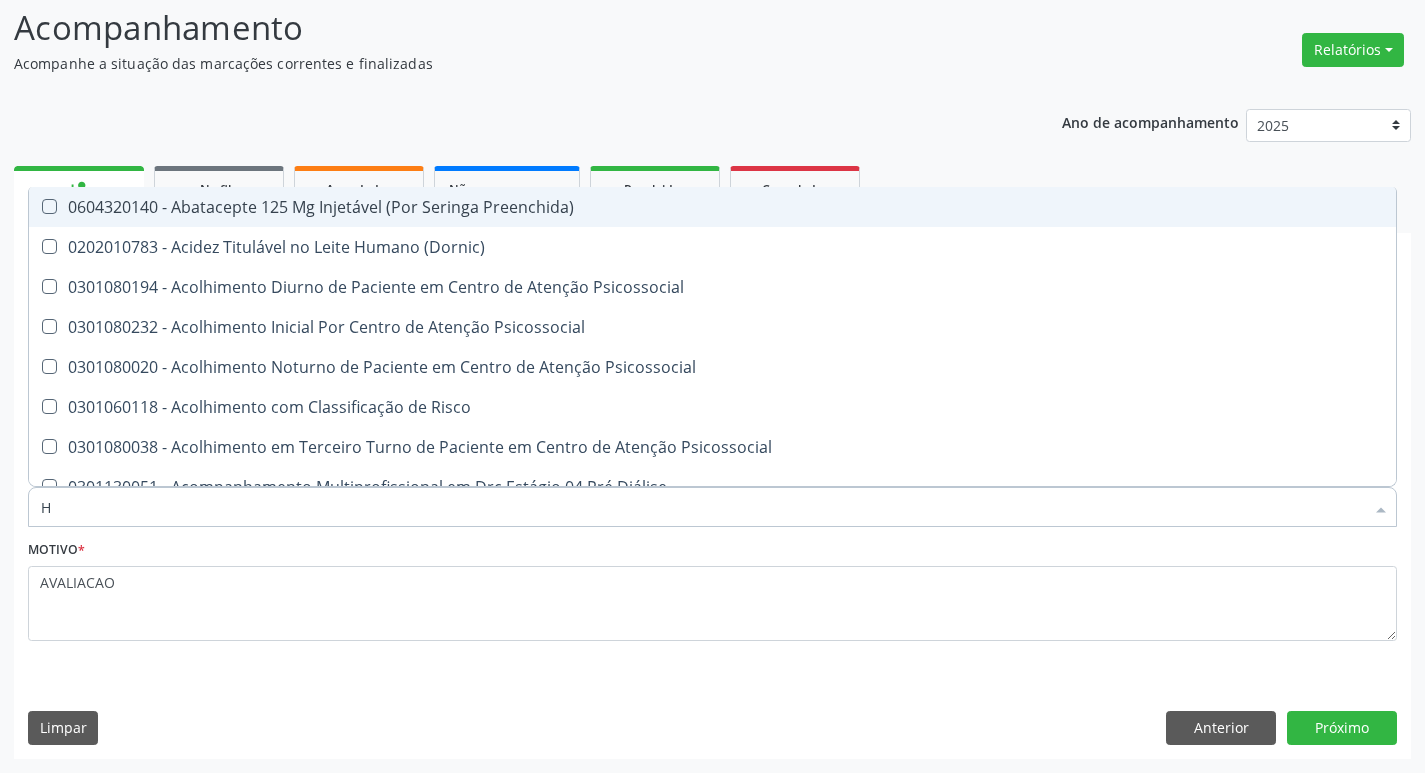 type on "HEMOGR" 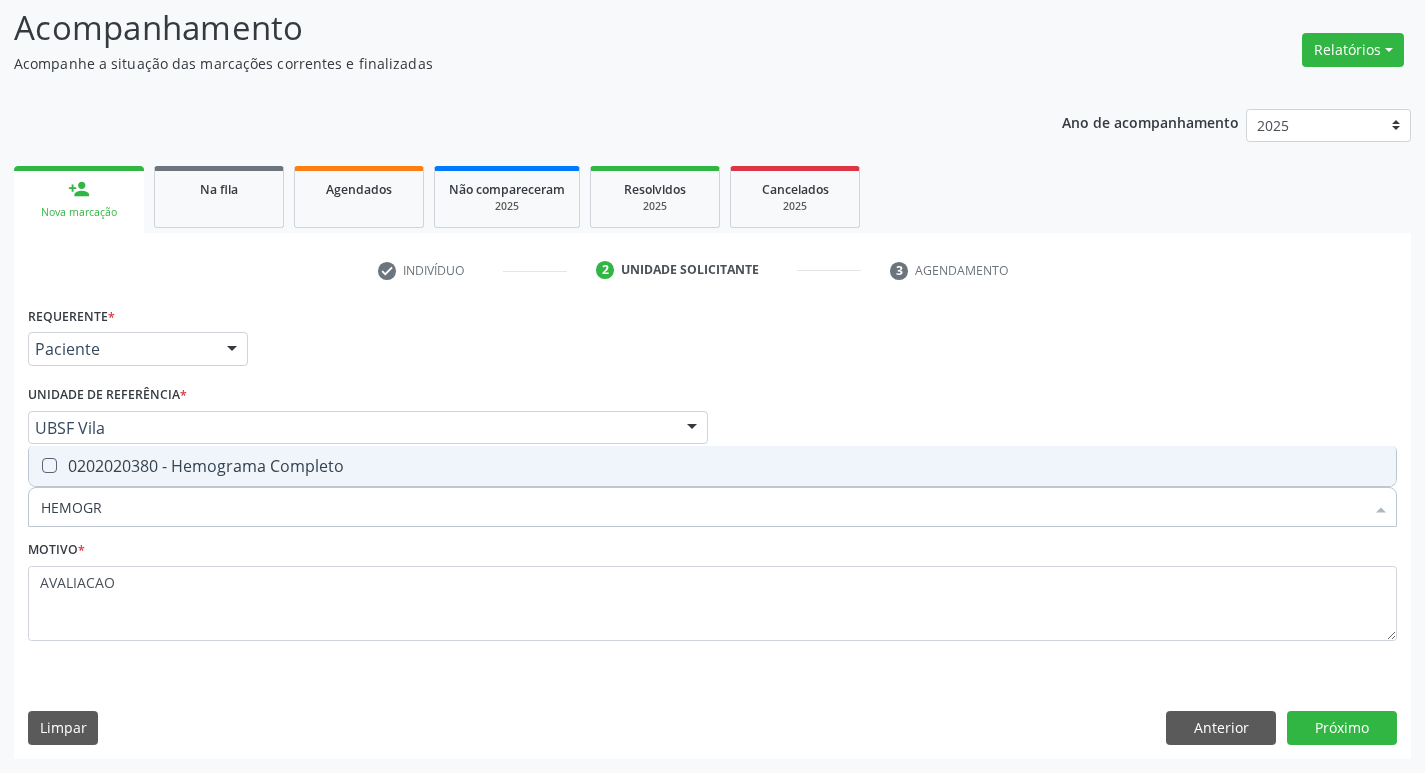 click on "0202020380 - Hemograma Completo" at bounding box center (712, 466) 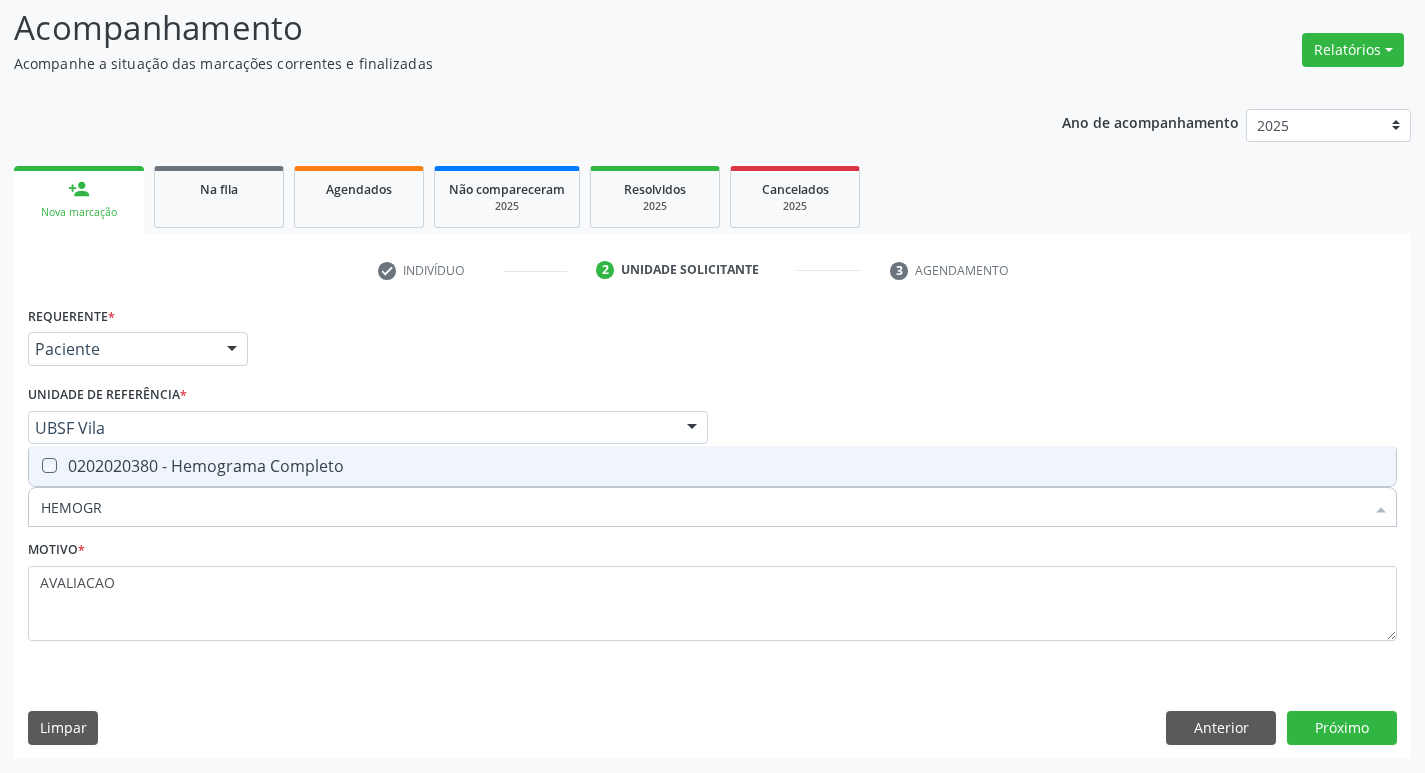 checkbox on "true" 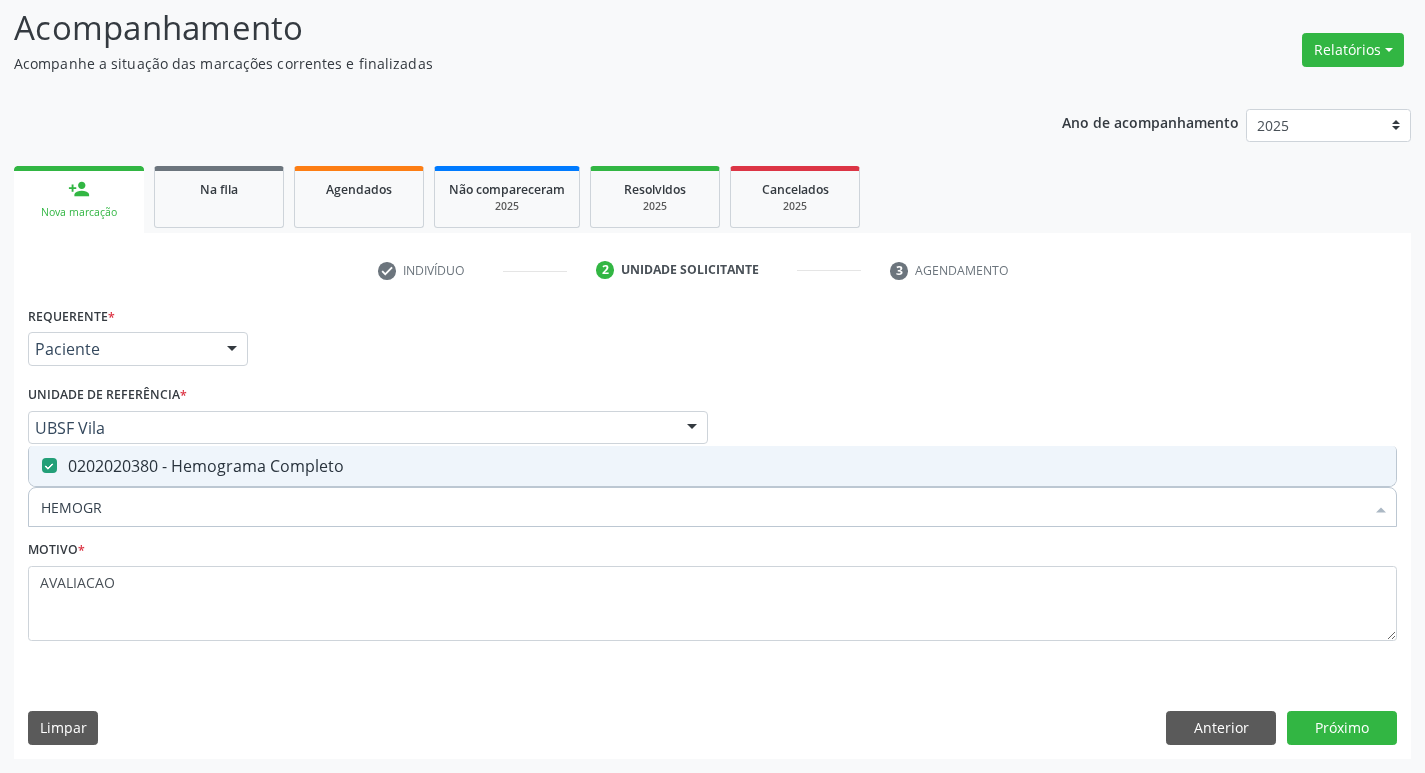 type on "HEMOG" 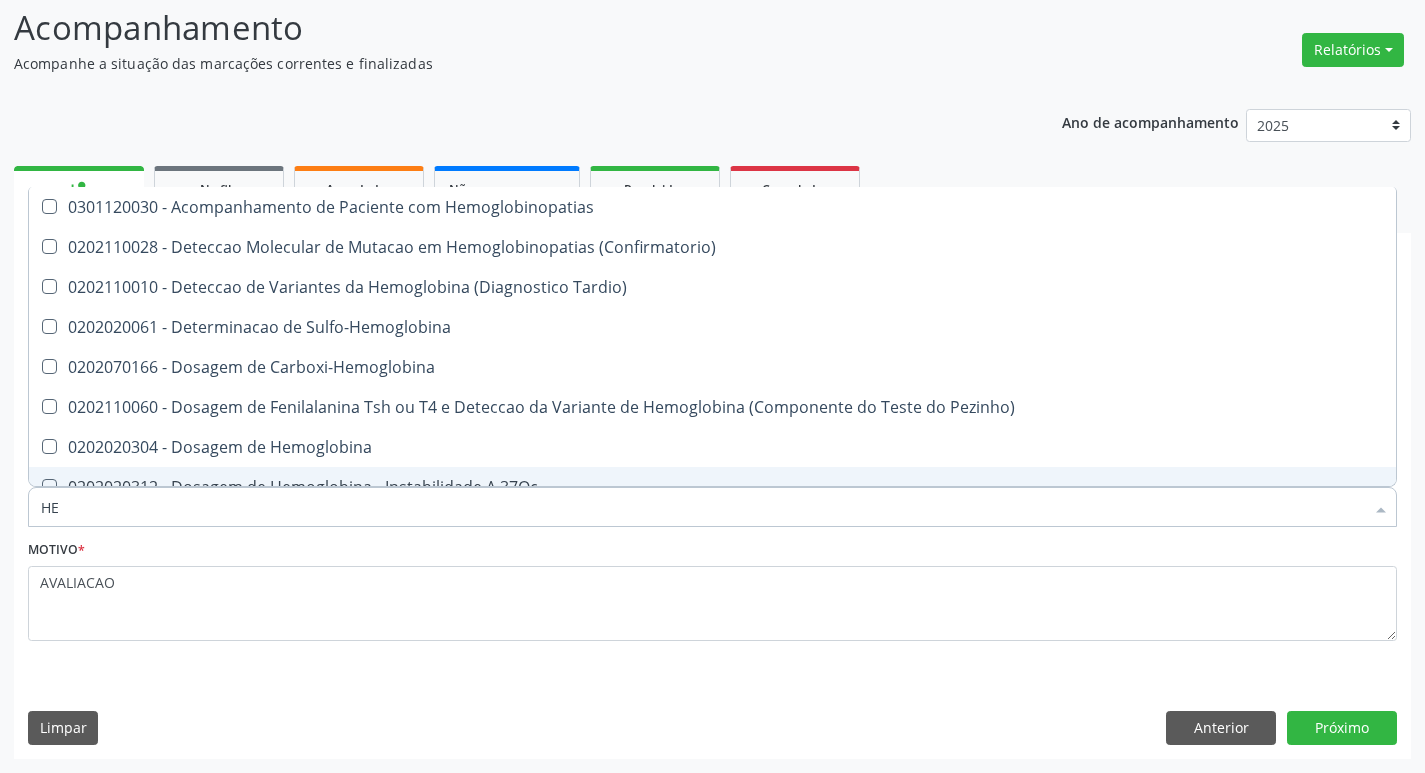 type on "H" 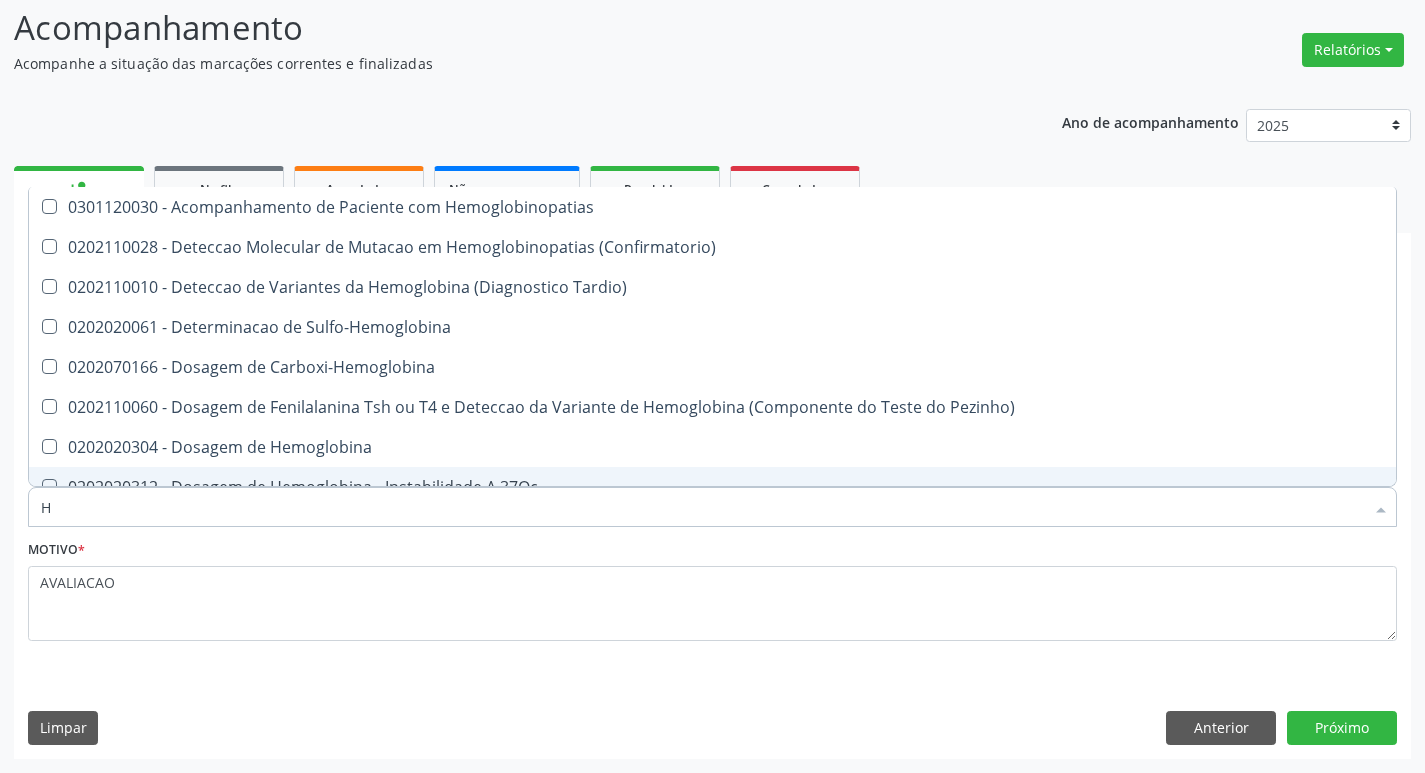 type 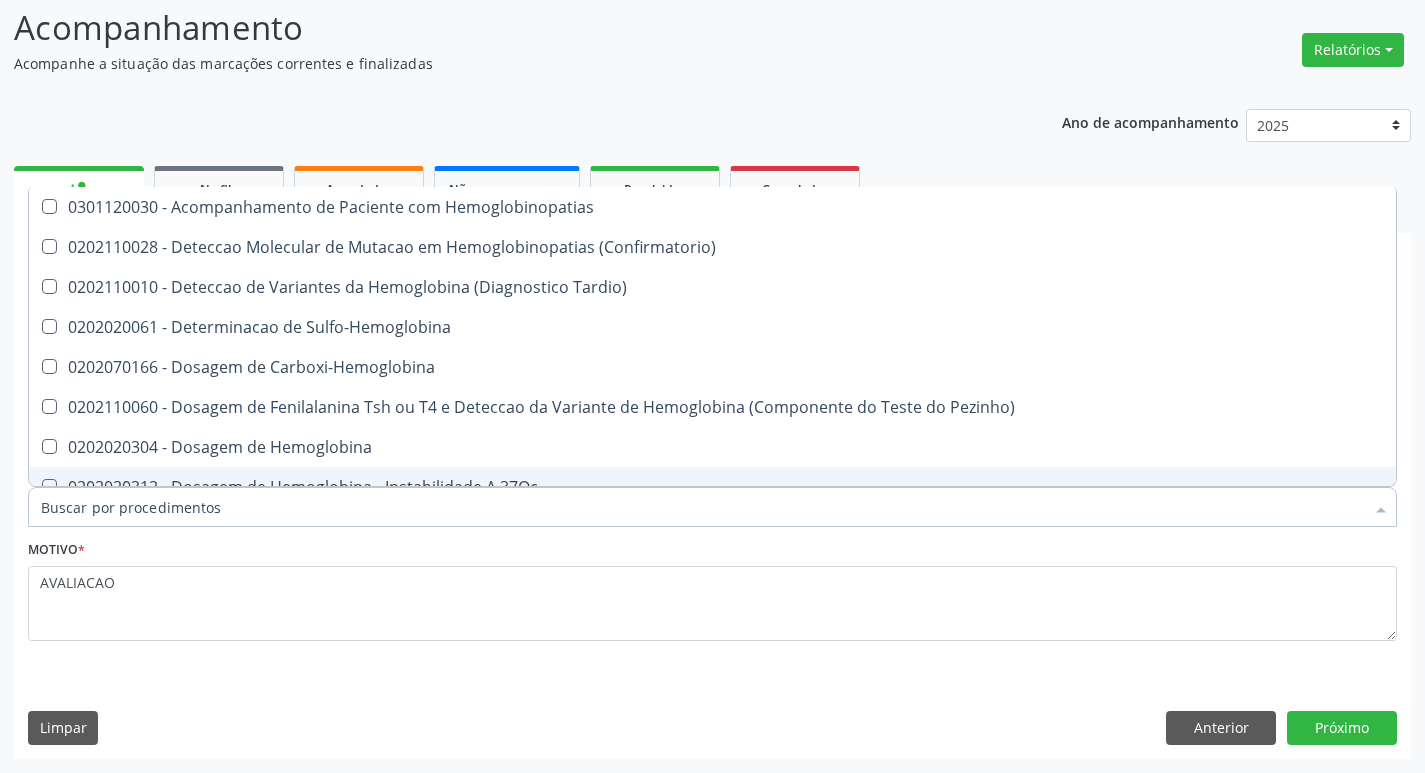 checkbox on "false" 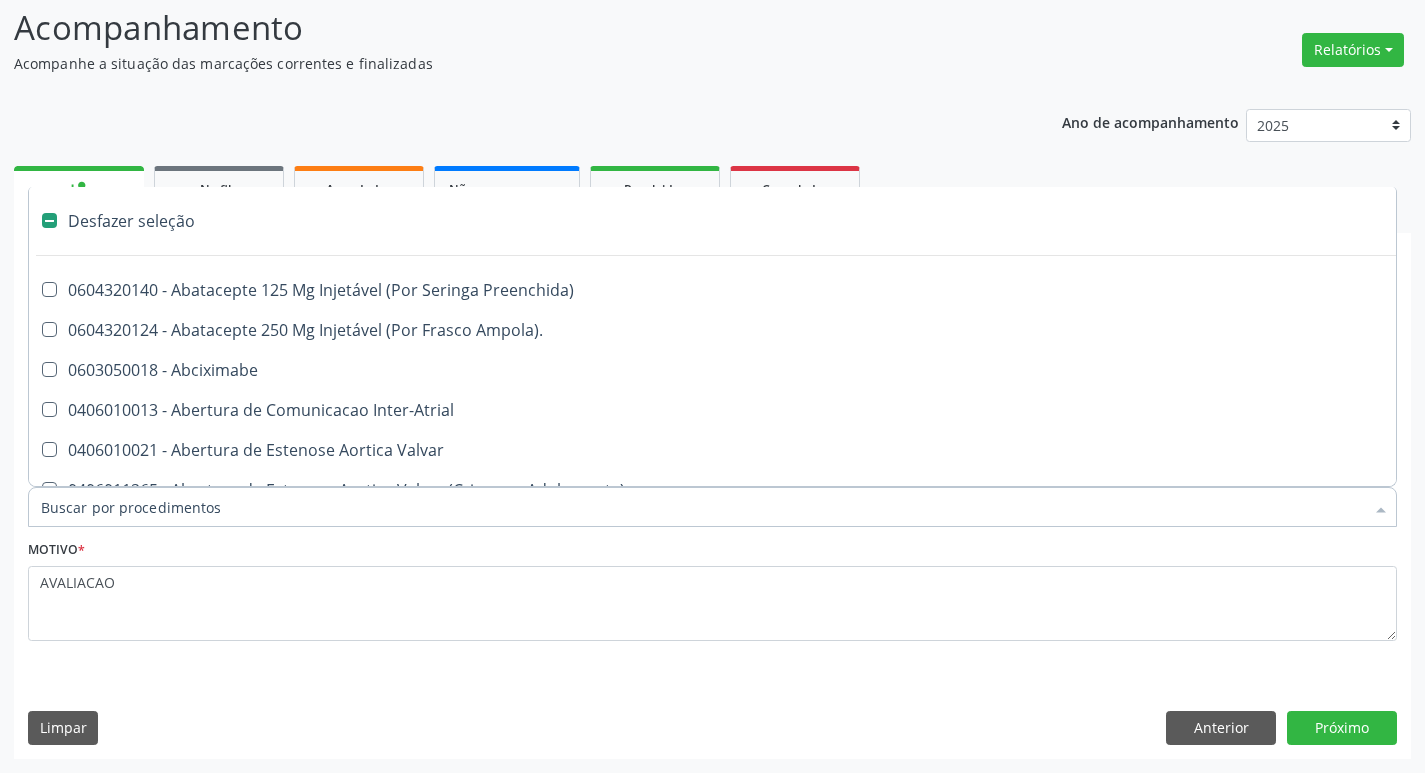 type on "F" 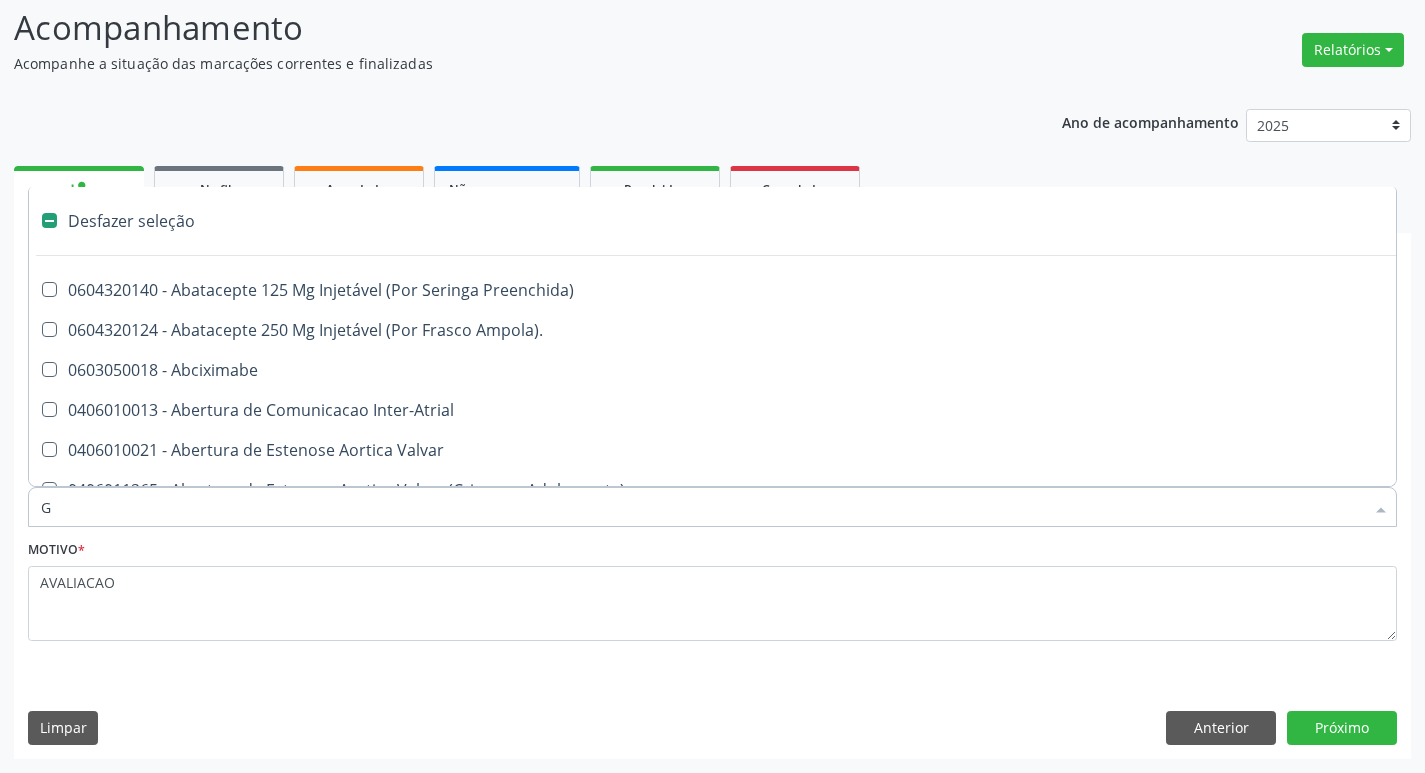 checkbox on "true" 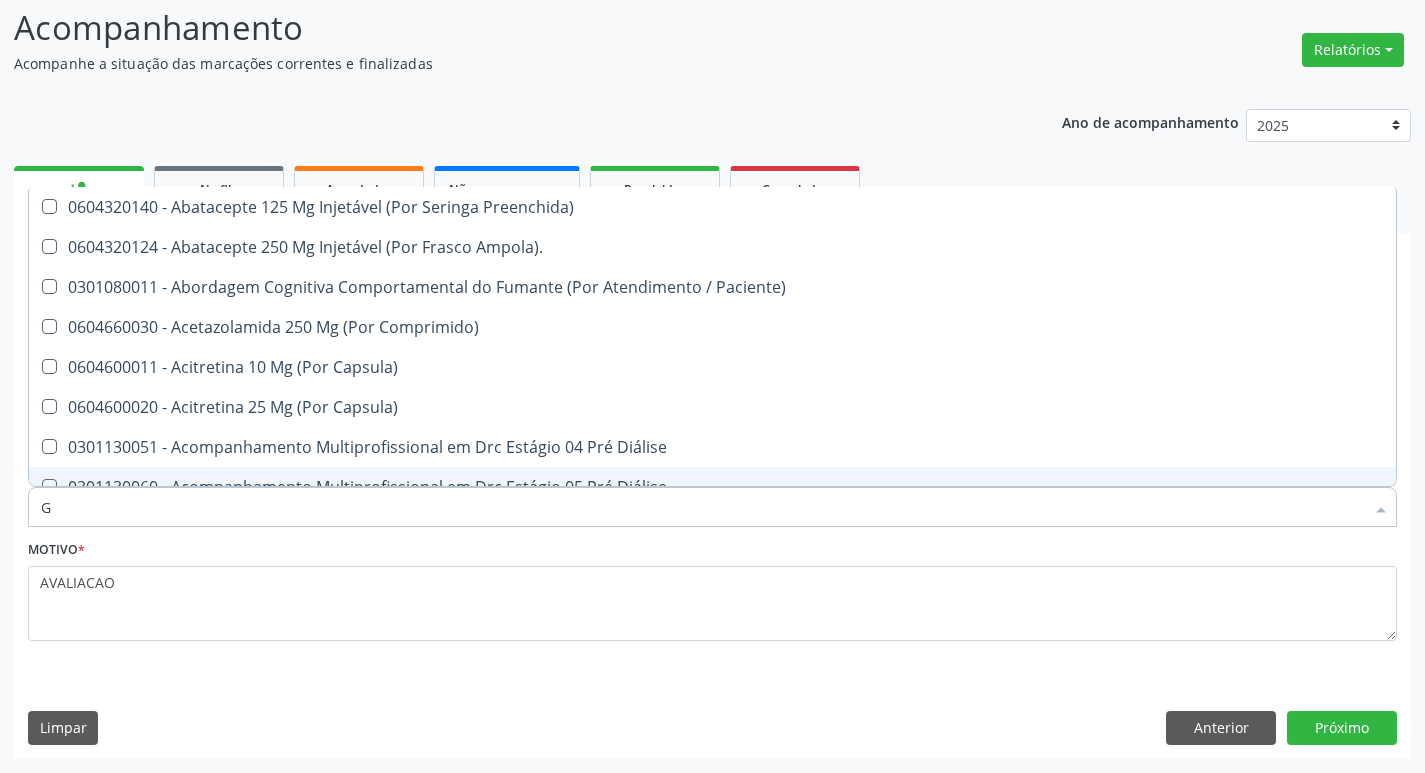 type on "GLICOSE" 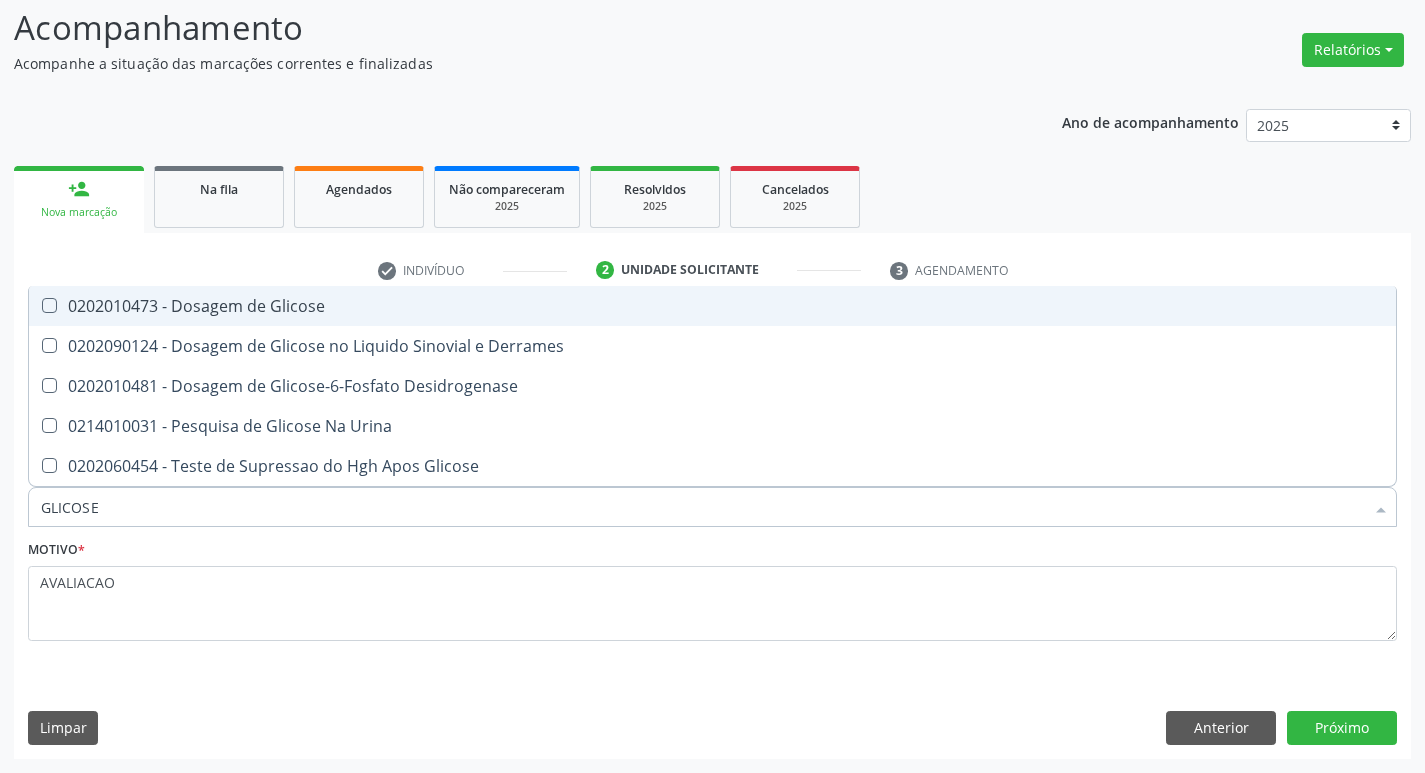 click on "0202010473 - Dosagem de Glicose" at bounding box center (712, 306) 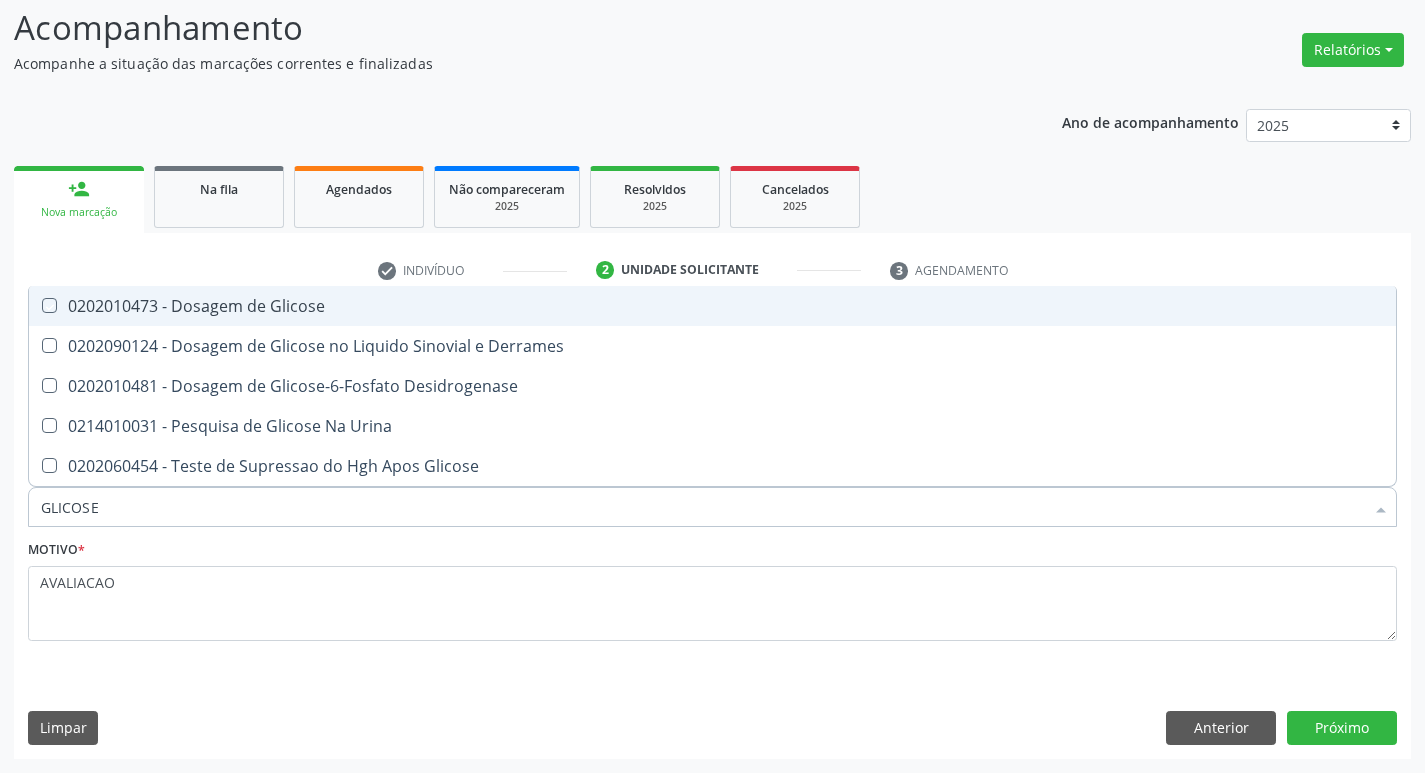 checkbox on "true" 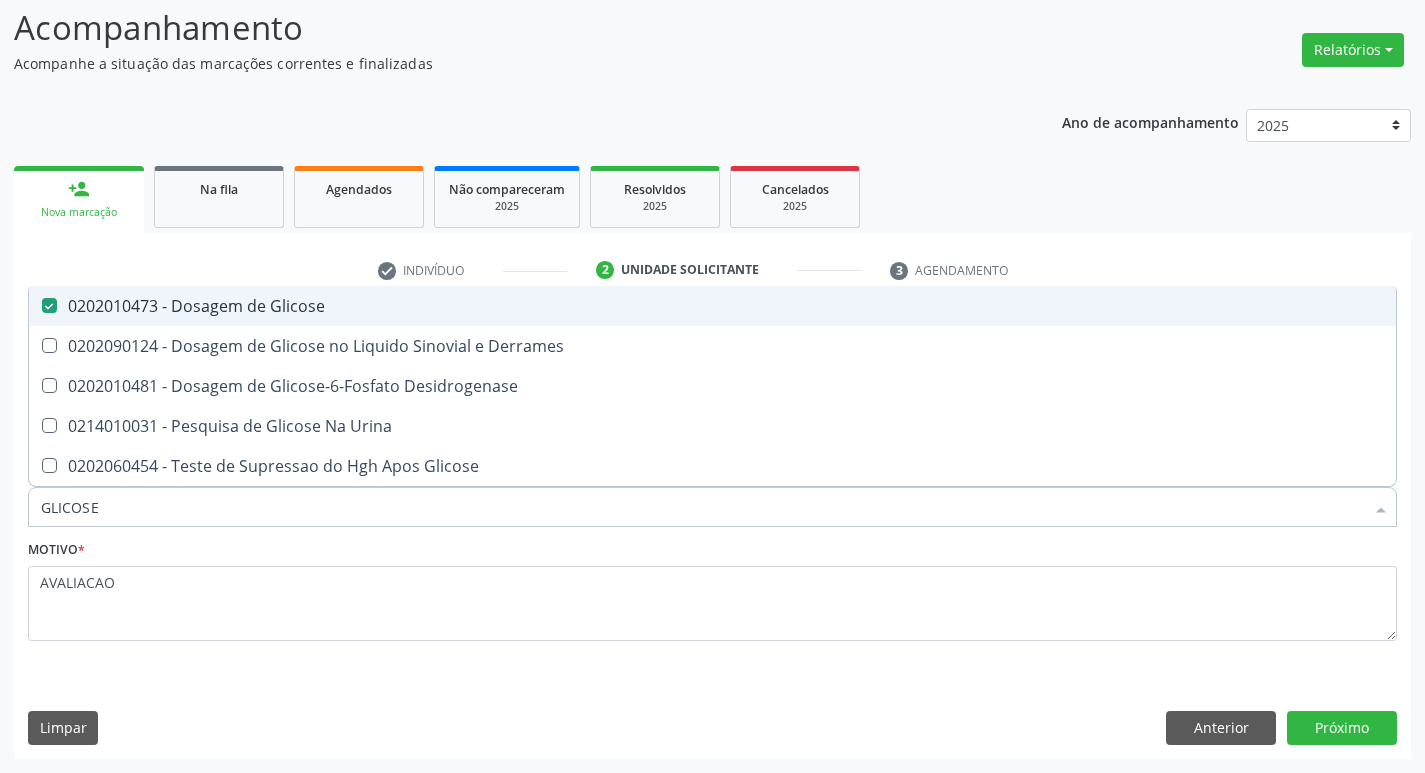 type on "GLICOS" 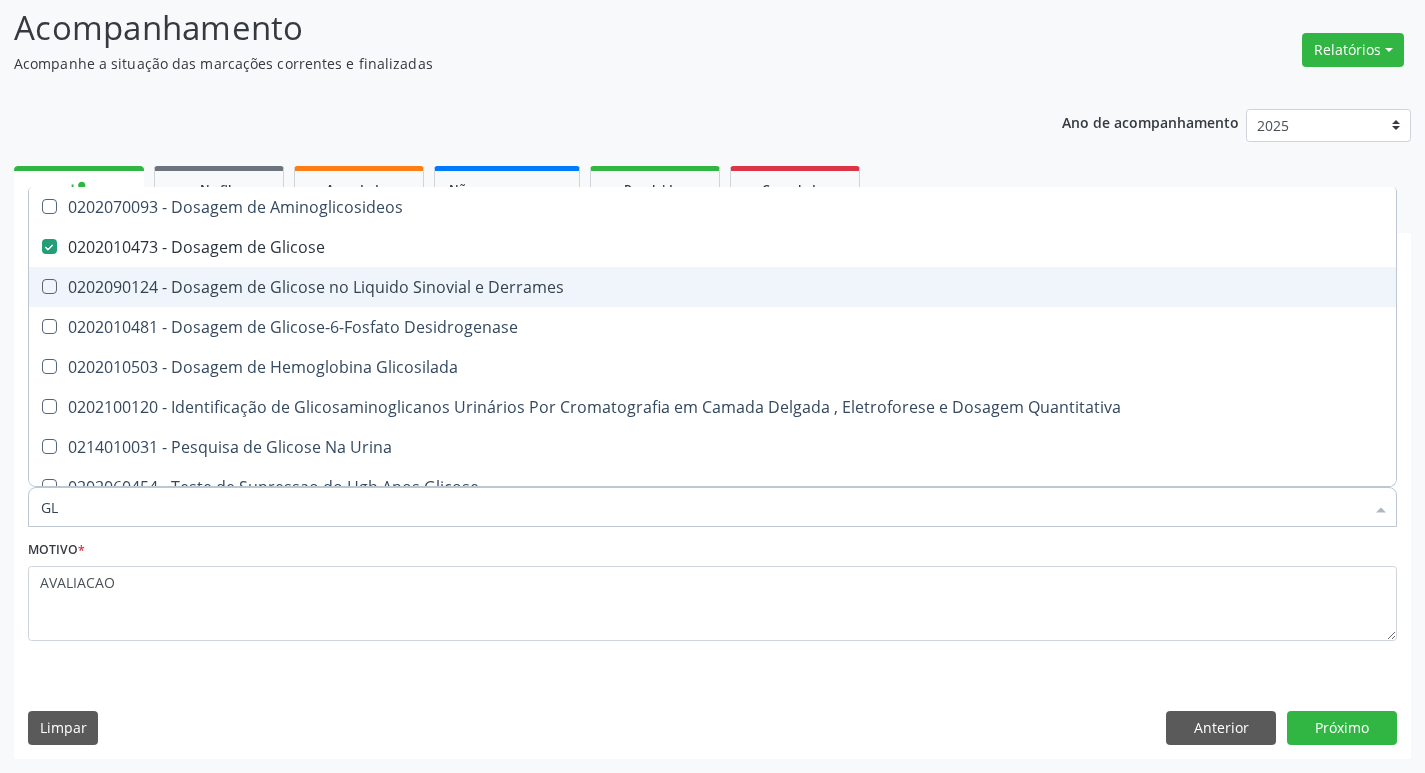 type on "G" 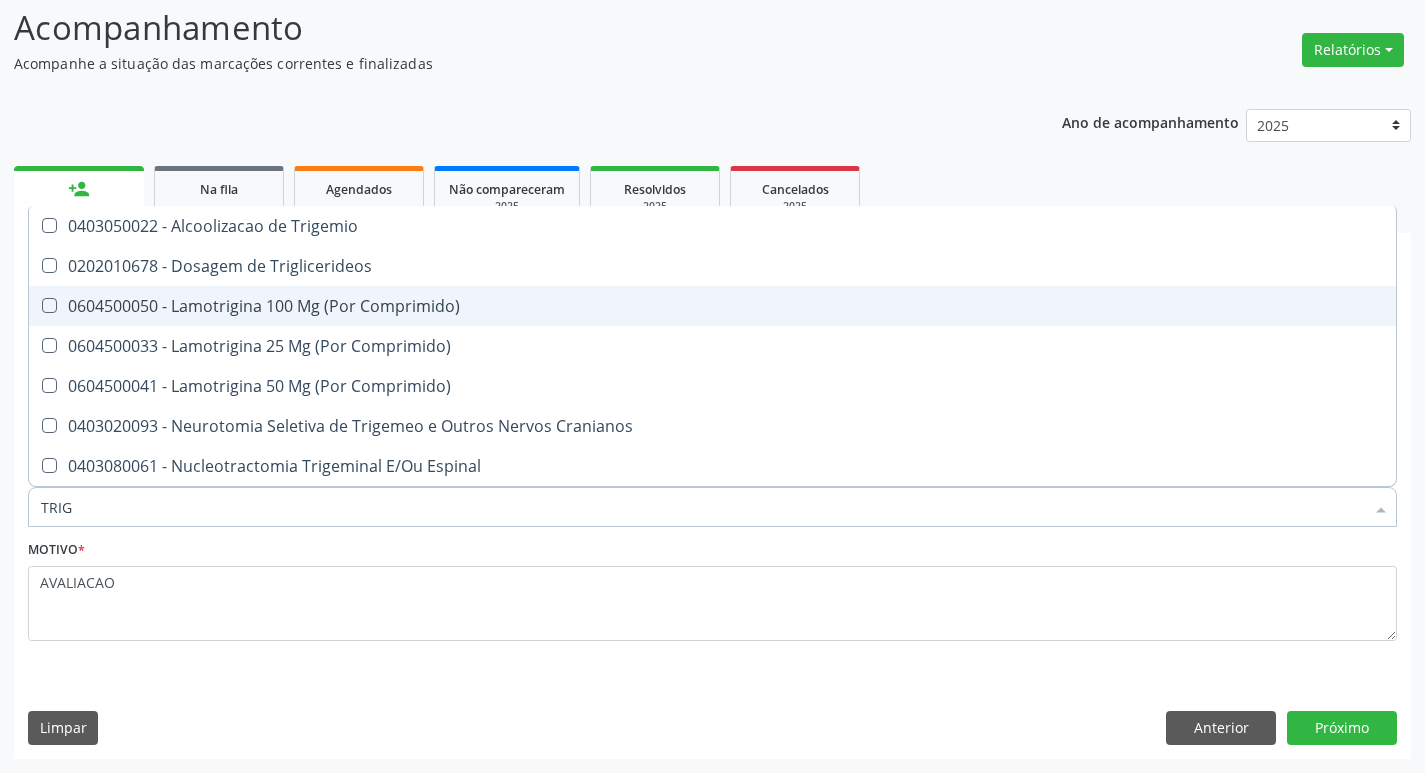 type on "TRIGL" 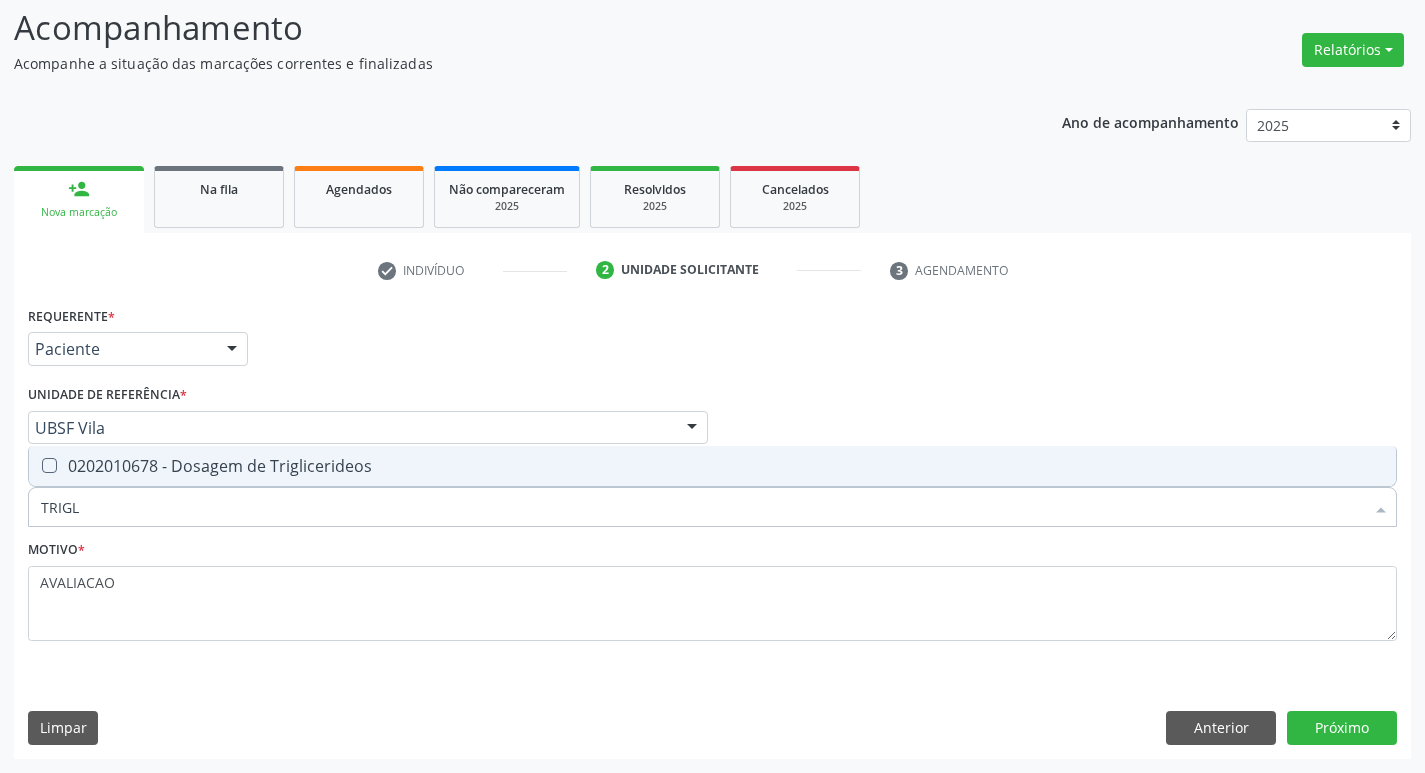 click on "0202010678 - Dosagem de Triglicerideos" at bounding box center (712, 466) 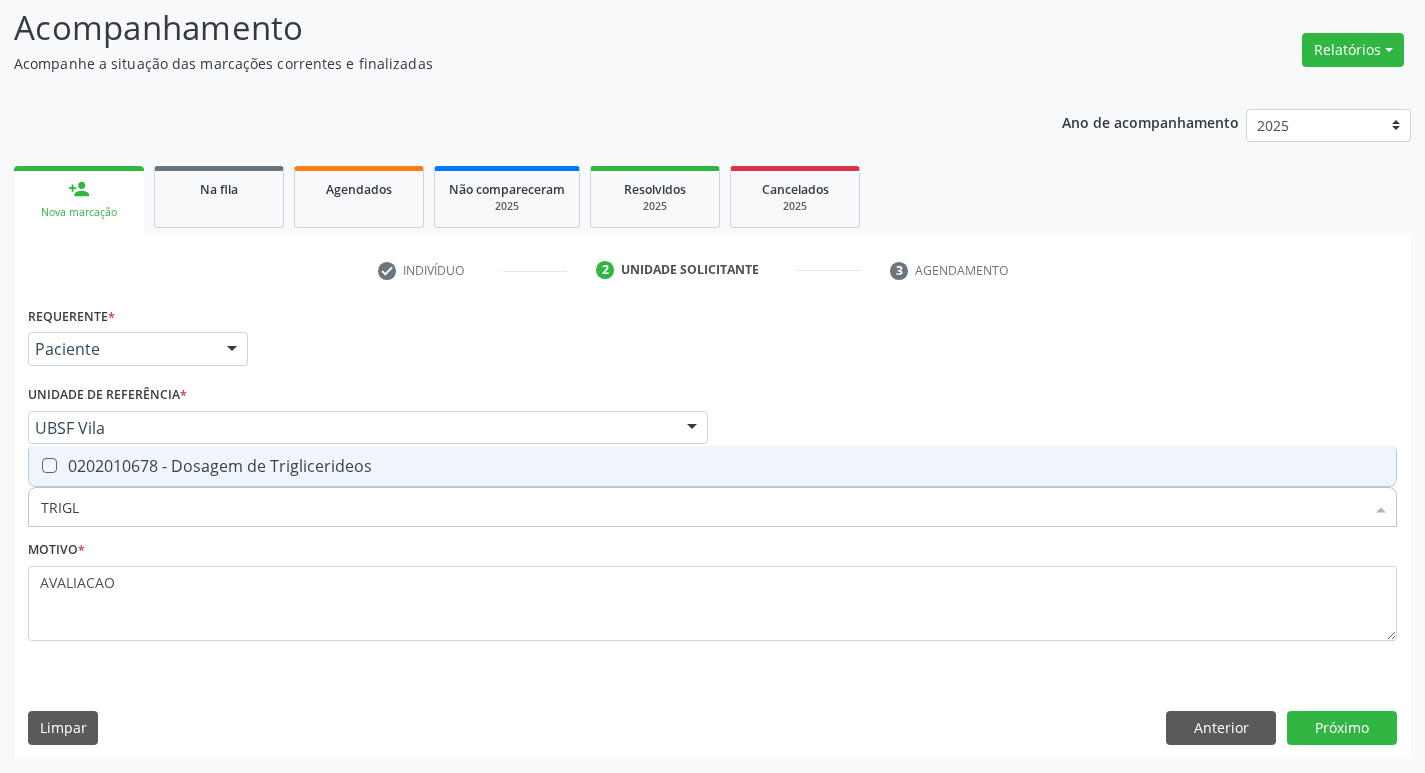 checkbox on "true" 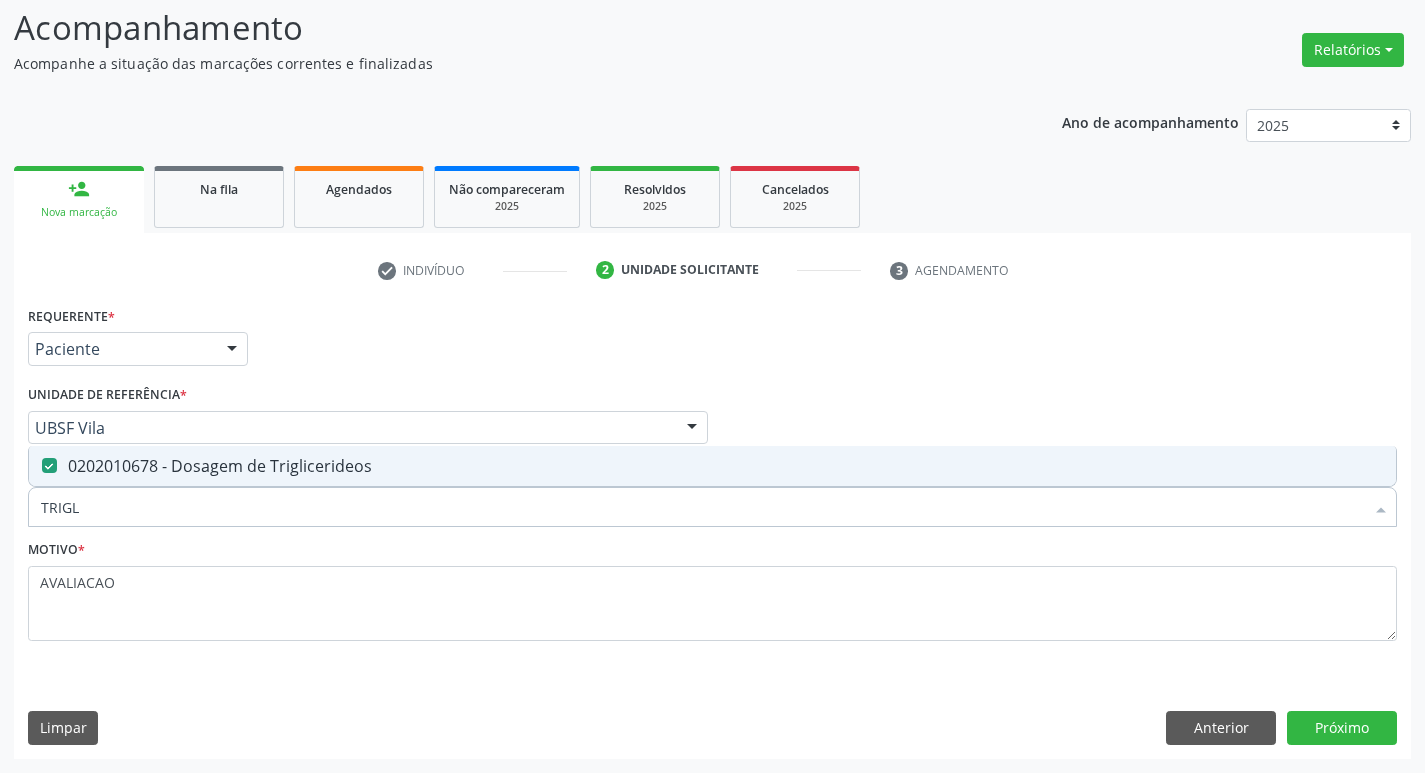type on "TRIG" 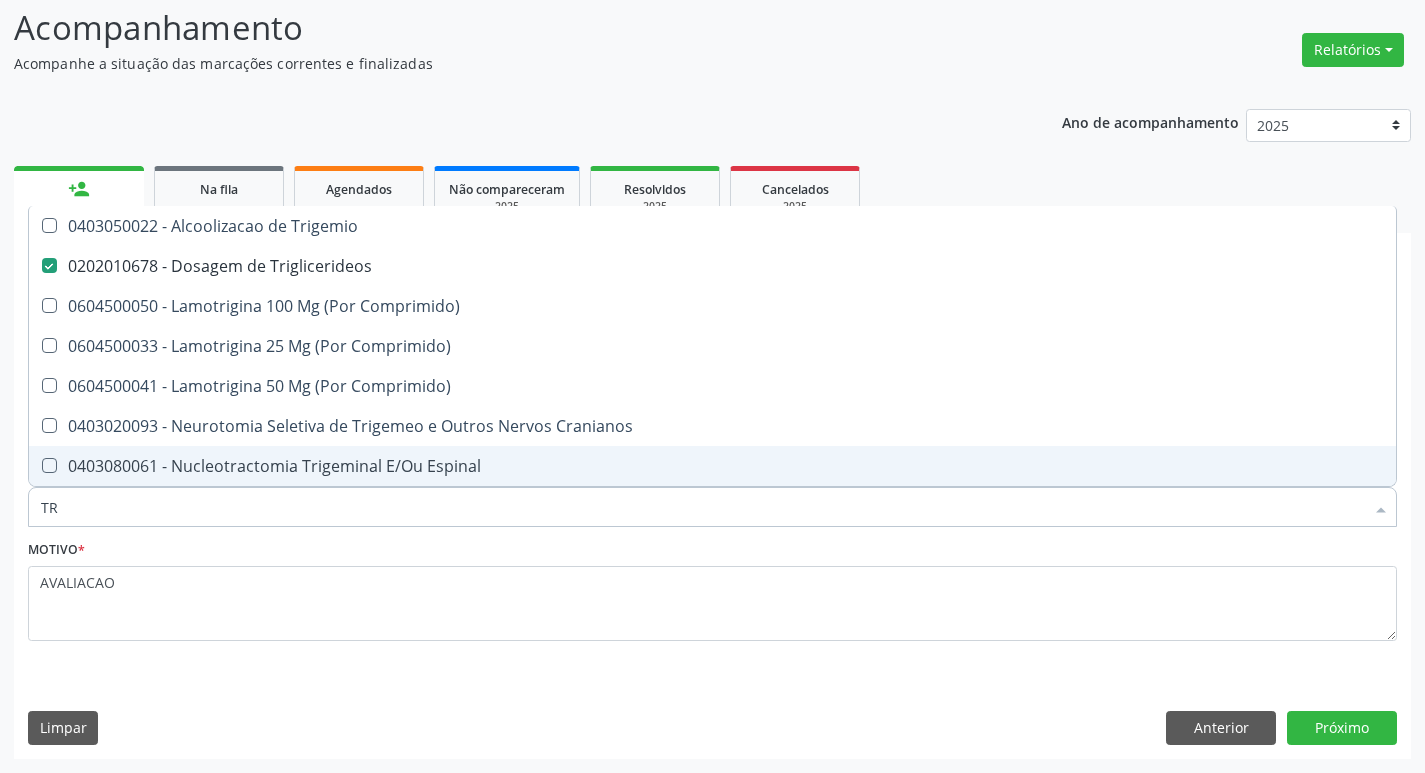 type on "T" 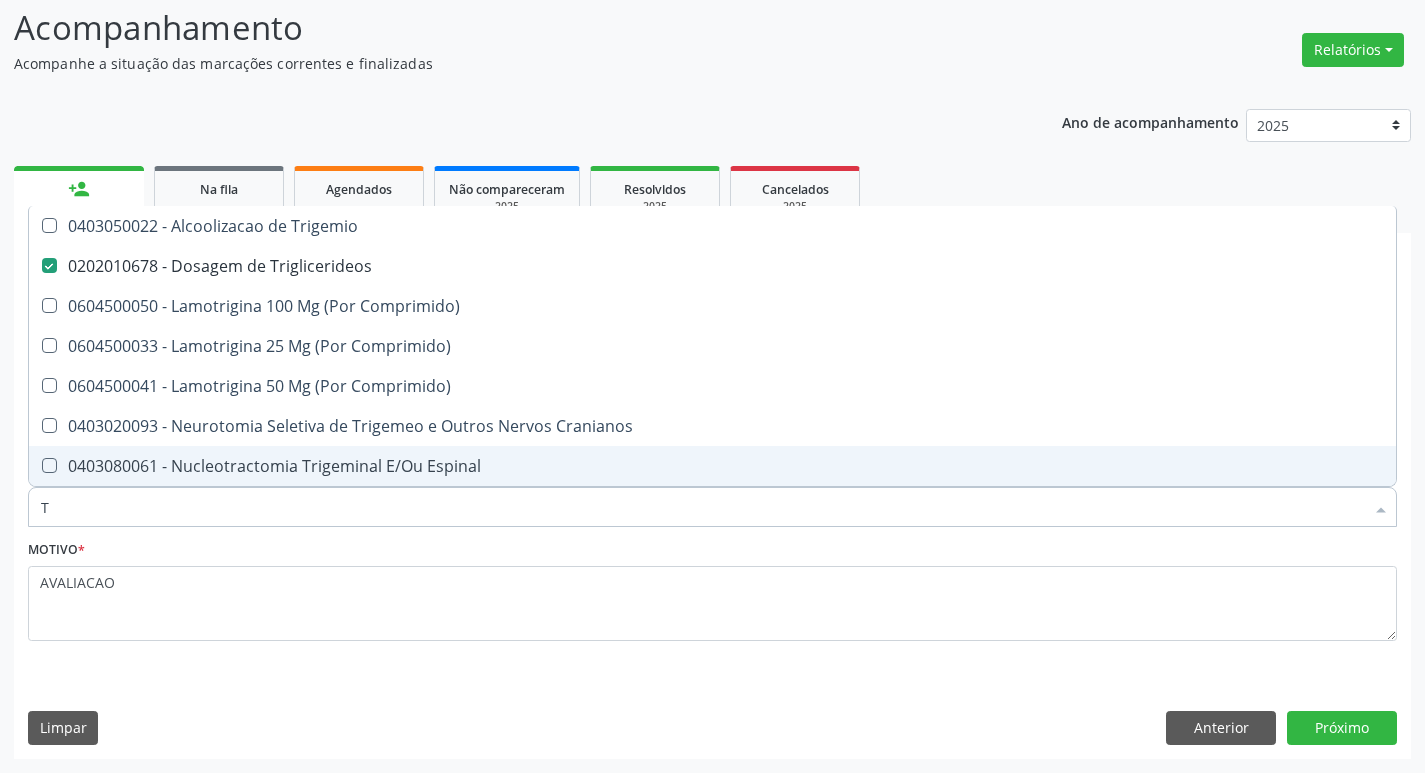 type 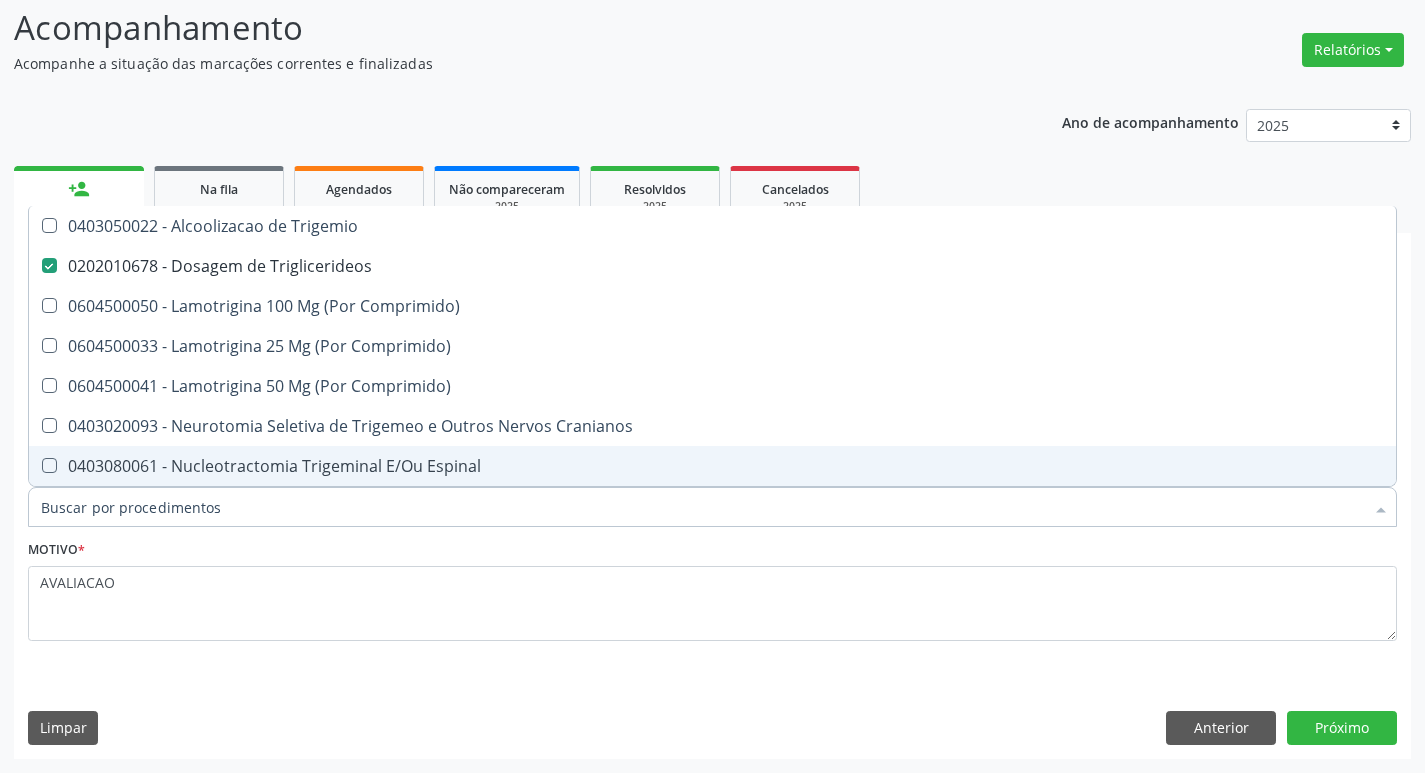 checkbox on "false" 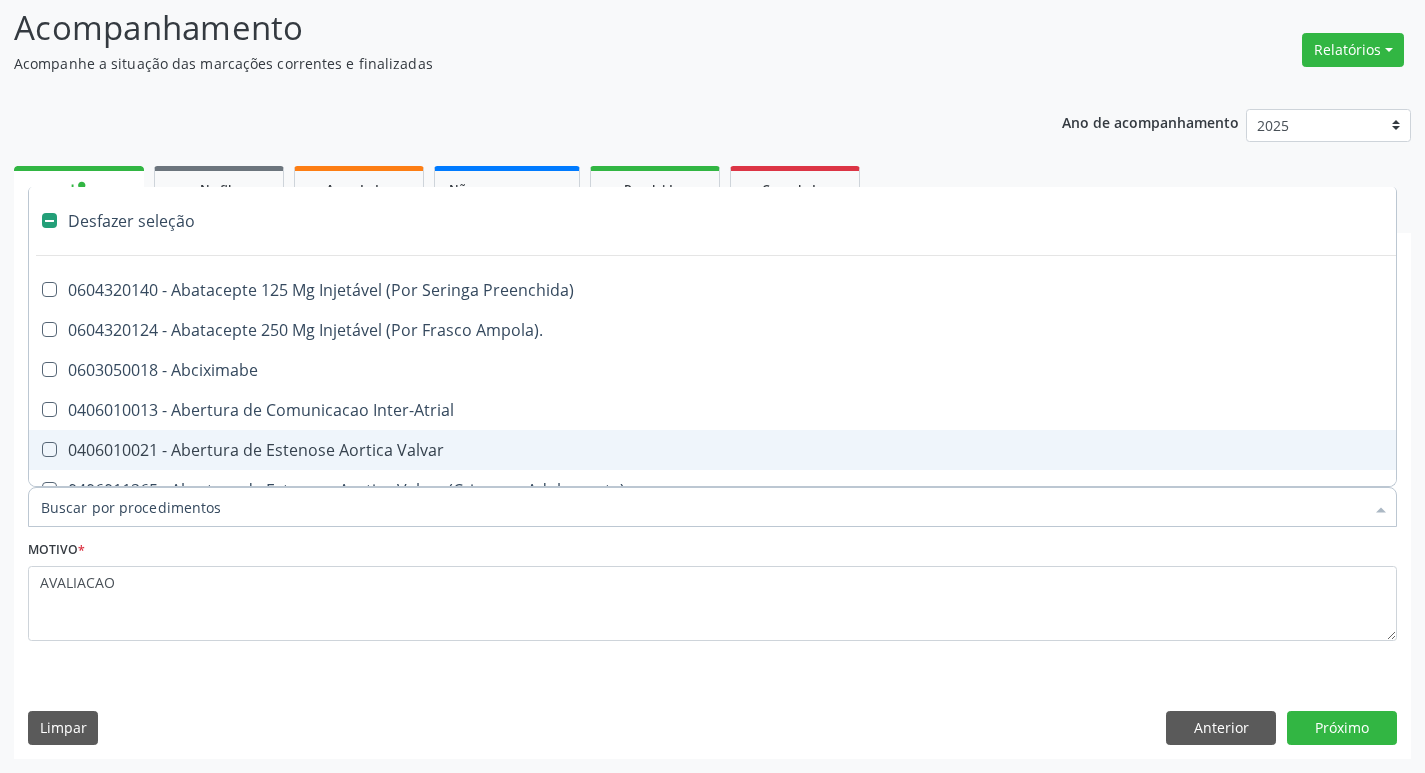 type on "H" 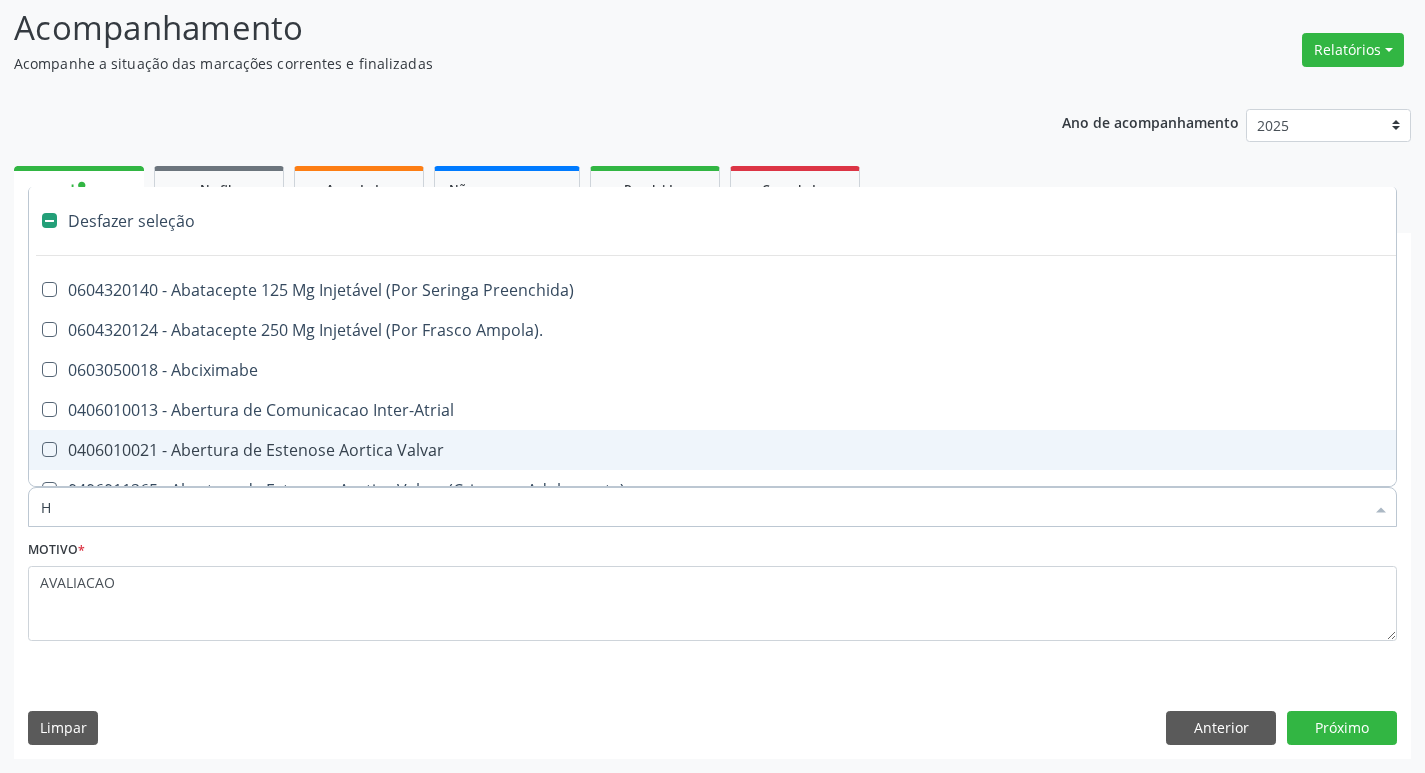 checkbox on "true" 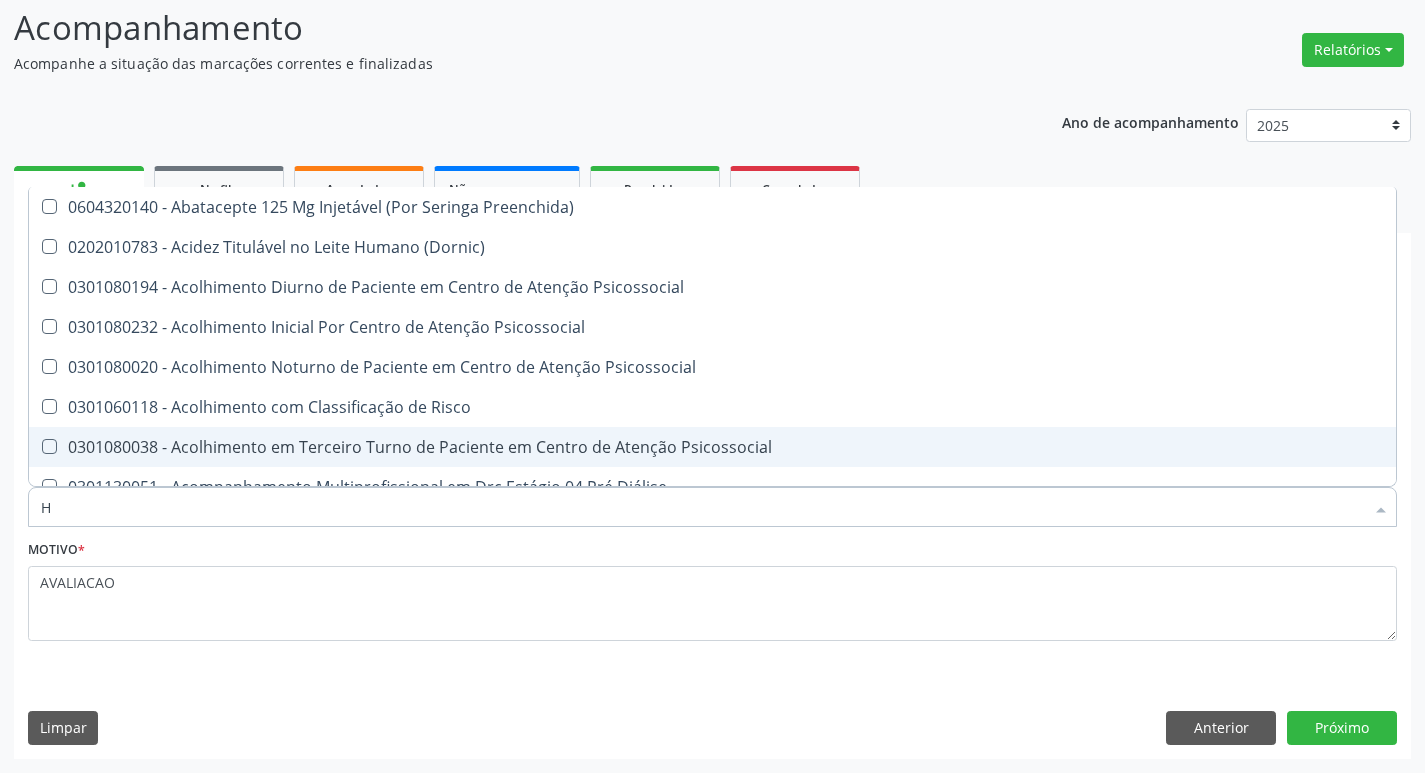 type on "HEMOGLOBINA G" 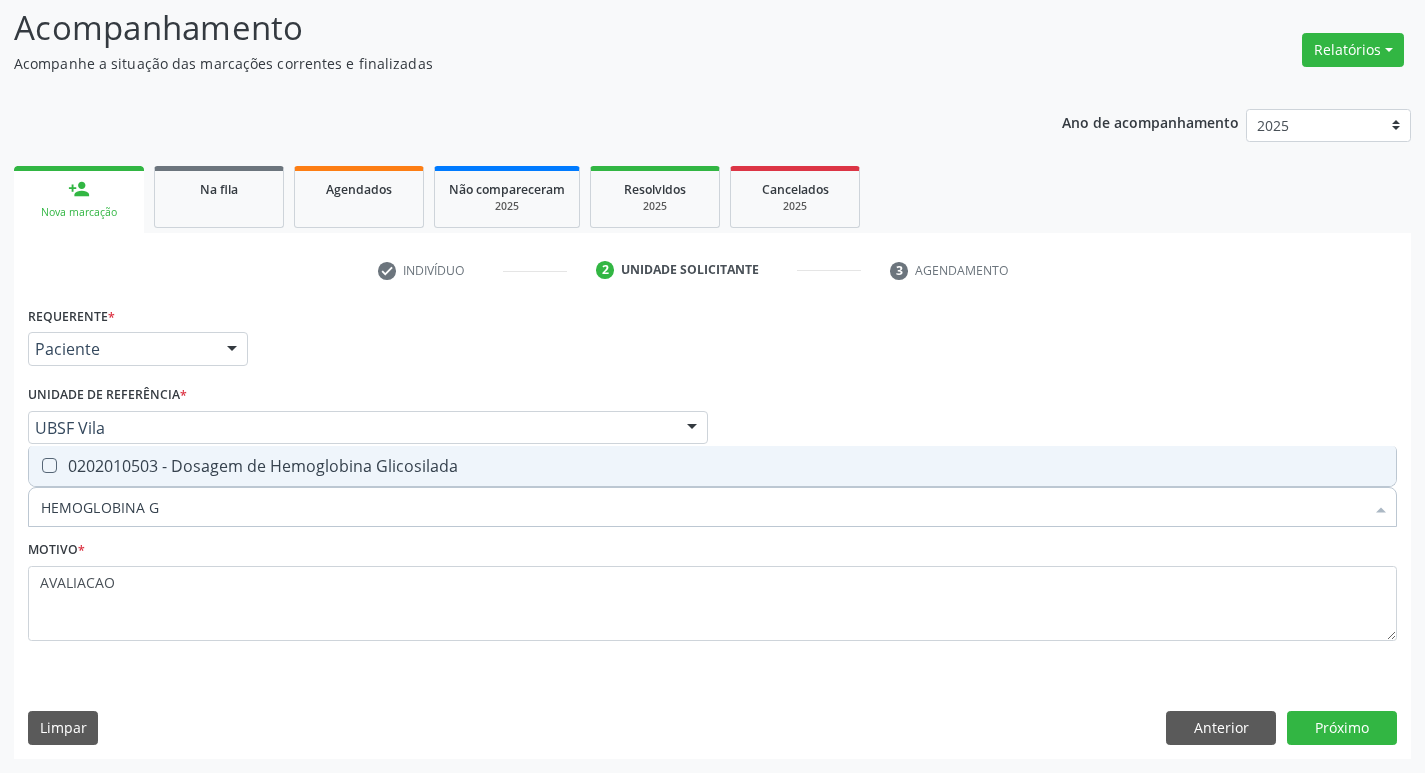 click on "0202010503 - Dosagem de Hemoglobina Glicosilada" at bounding box center [712, 466] 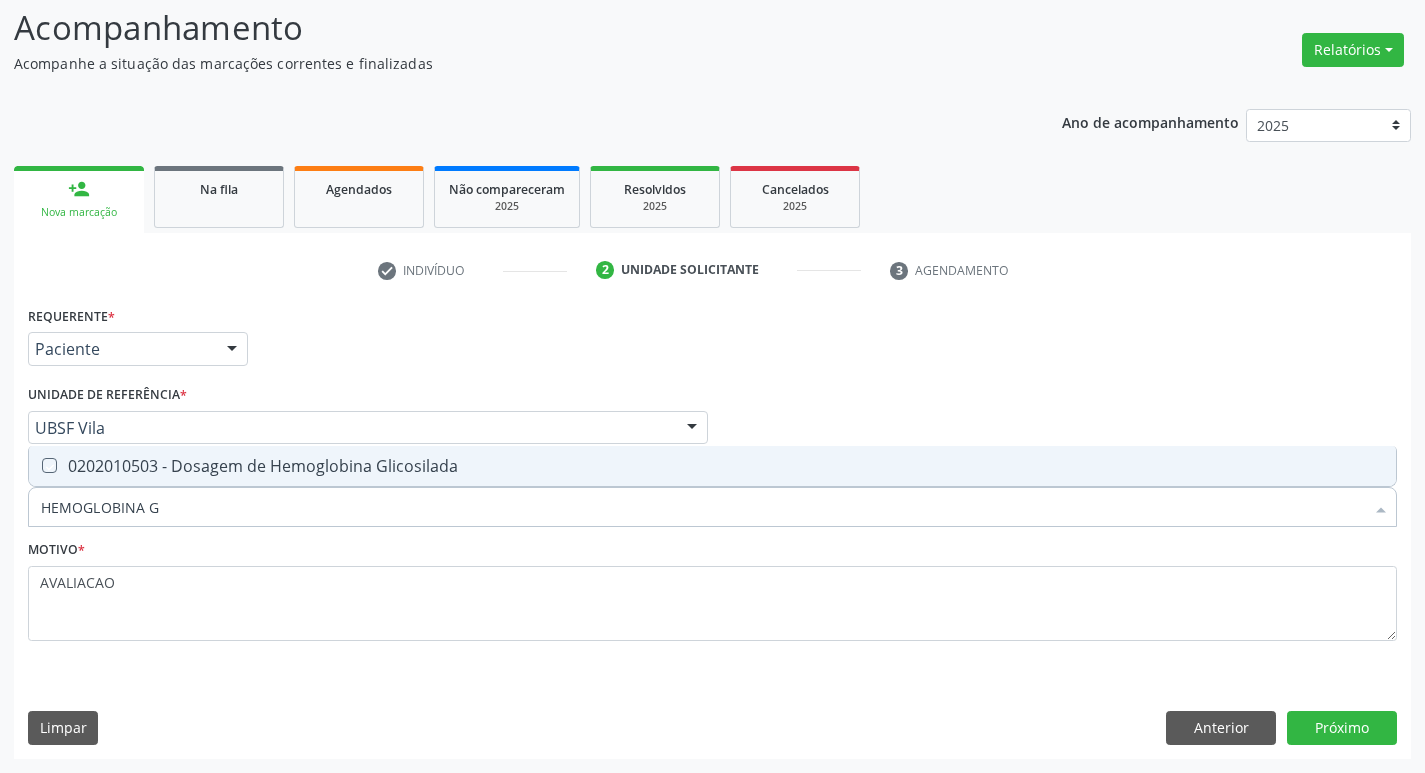 checkbox on "true" 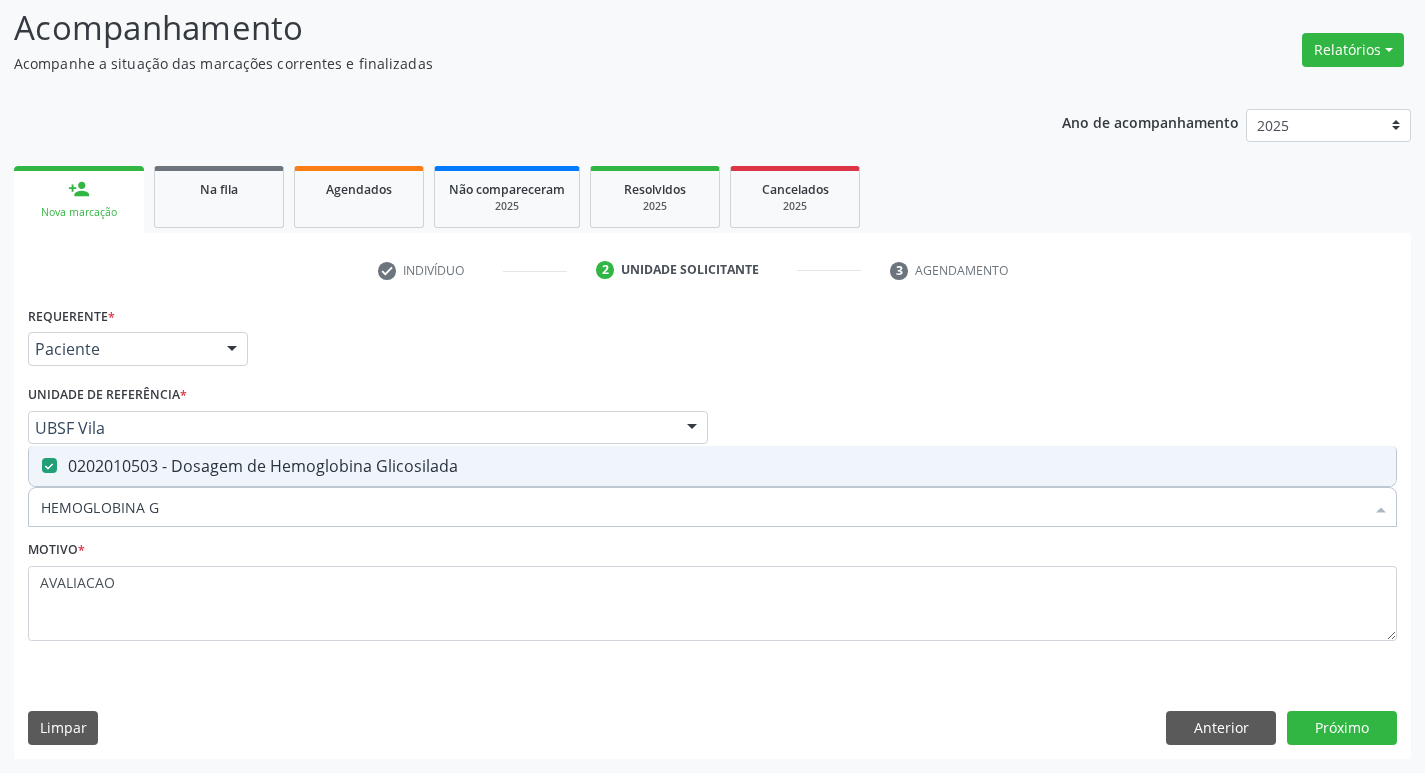 type on "HEMOGLOBINA" 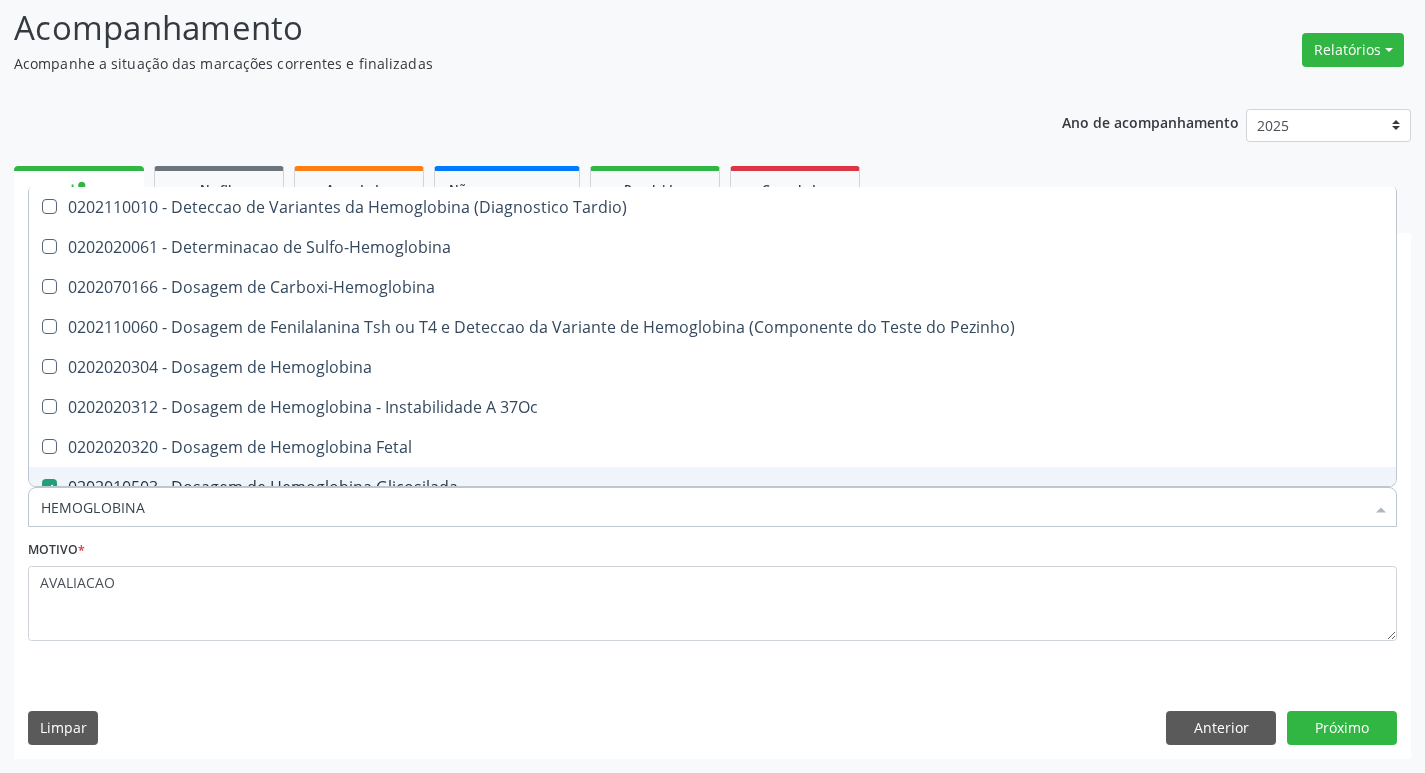 type on "HEMOGLOBIN" 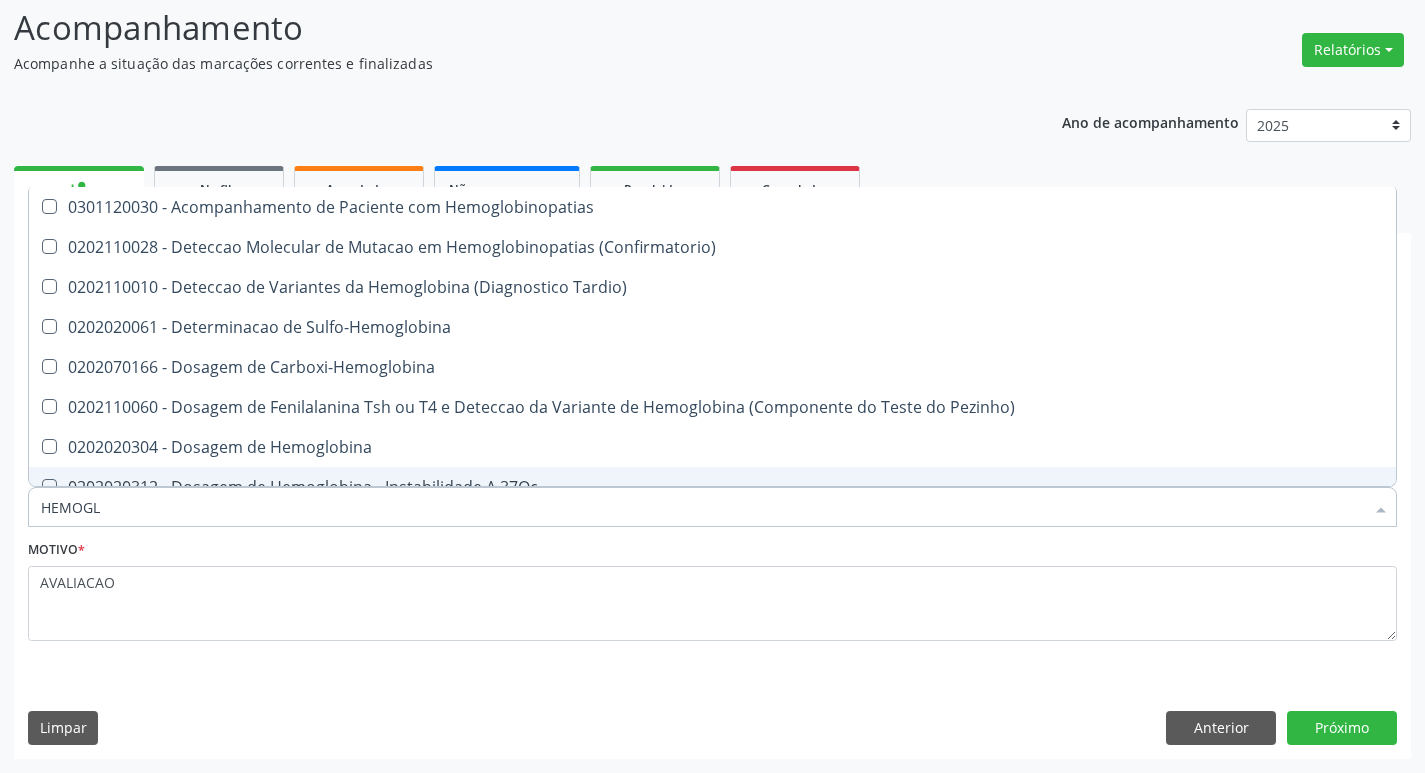 type on "HEMOG" 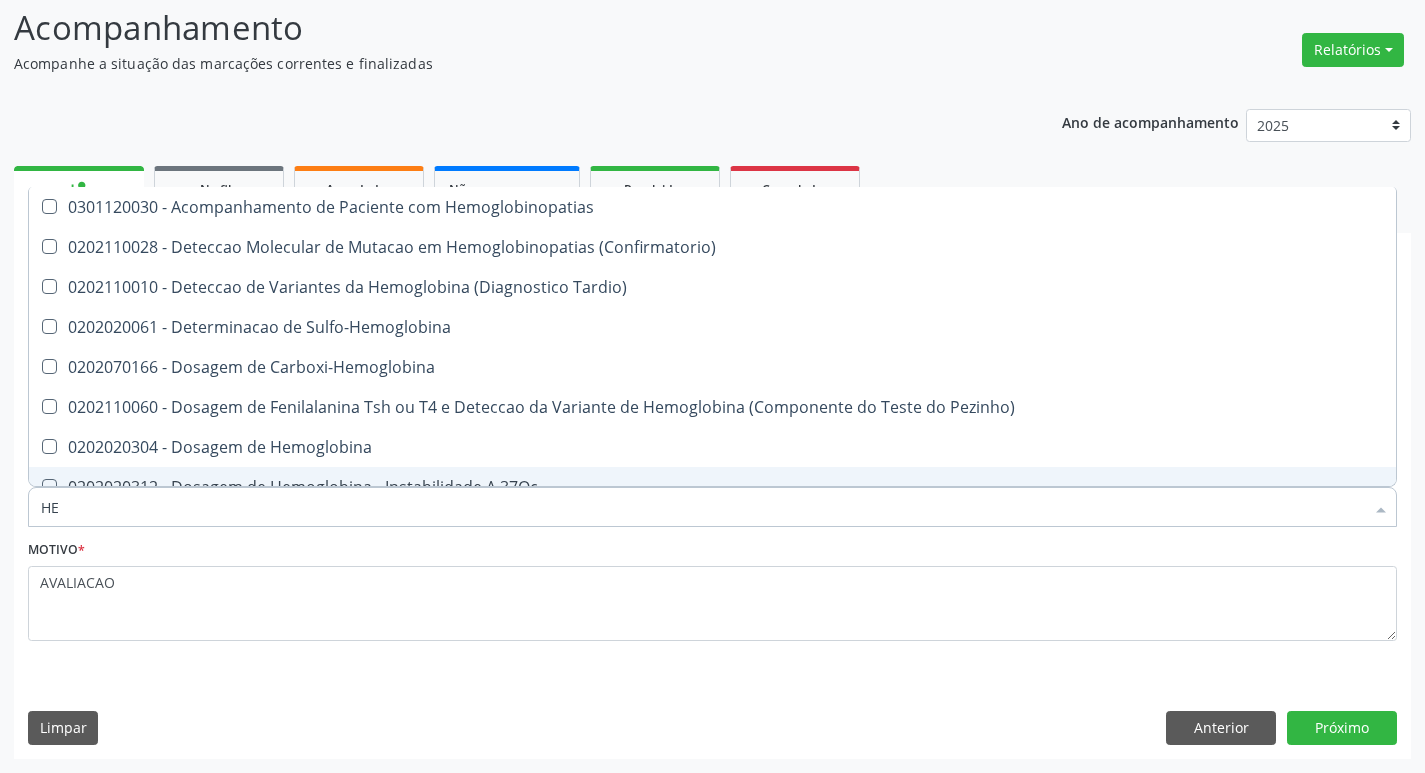 type on "H" 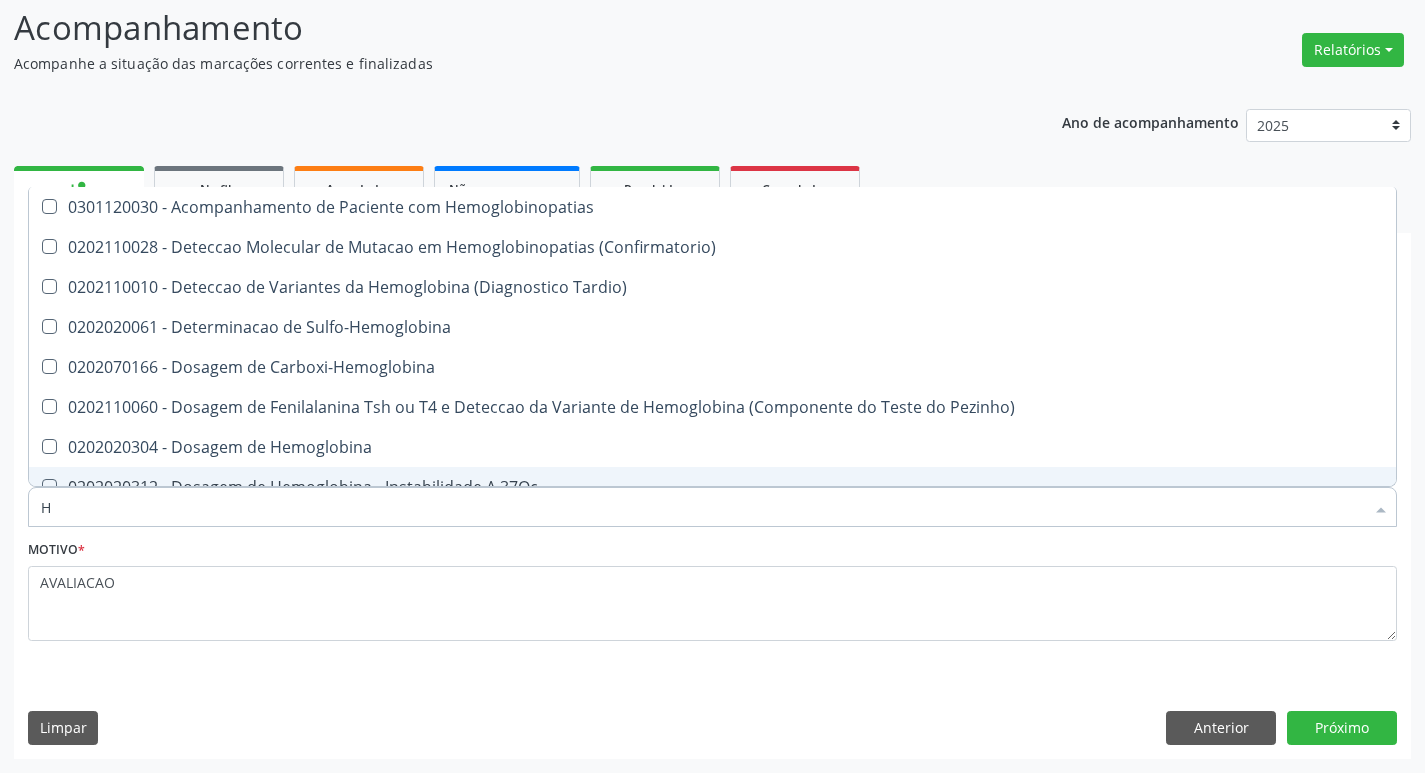type 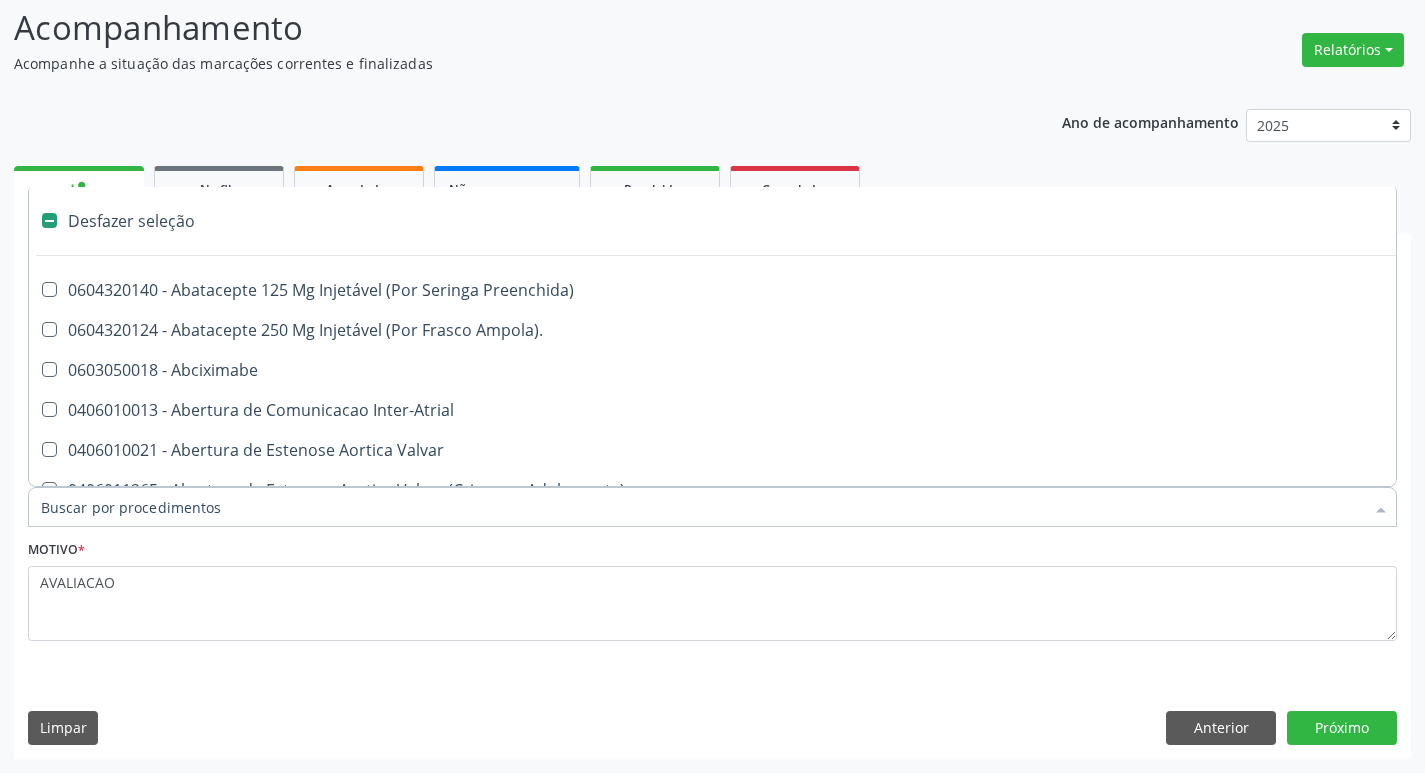 checkbox on "false" 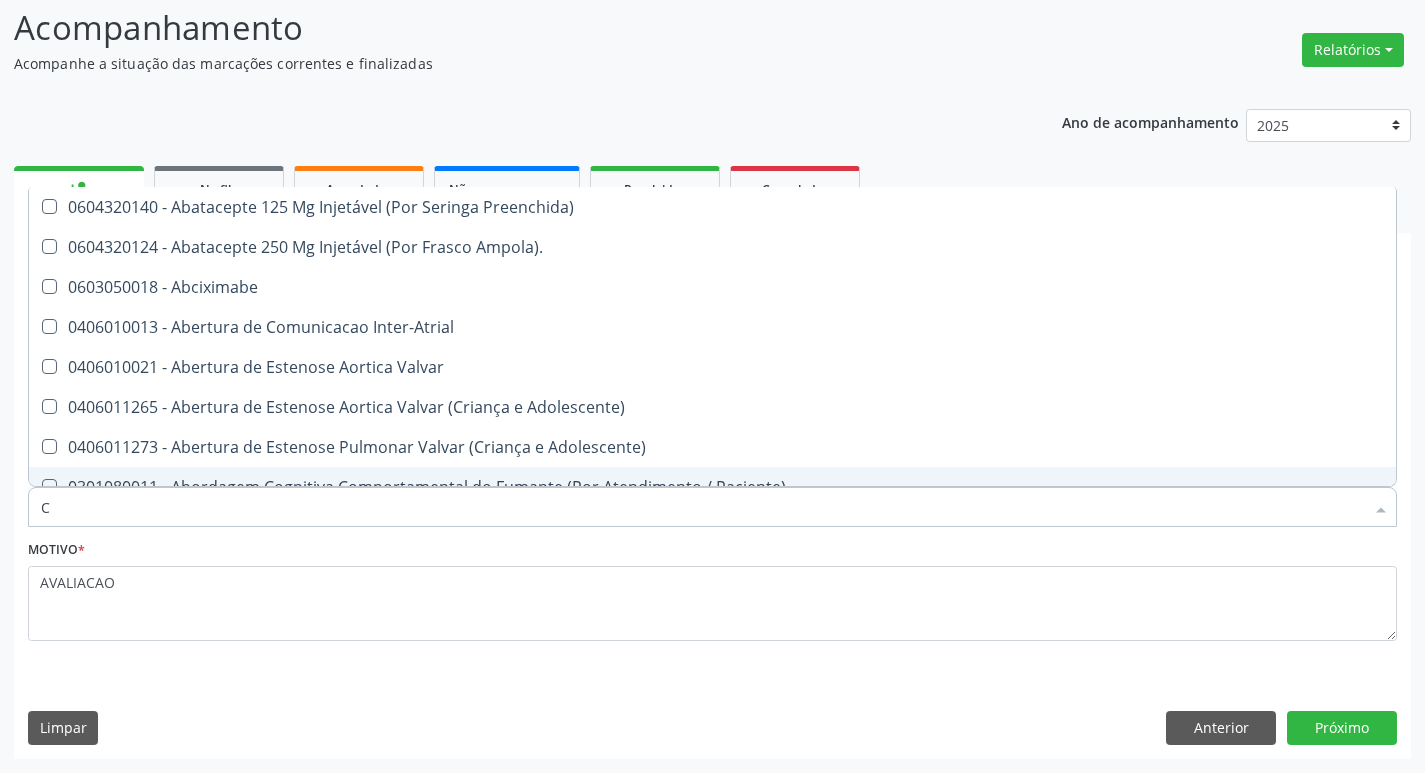 type on "CO" 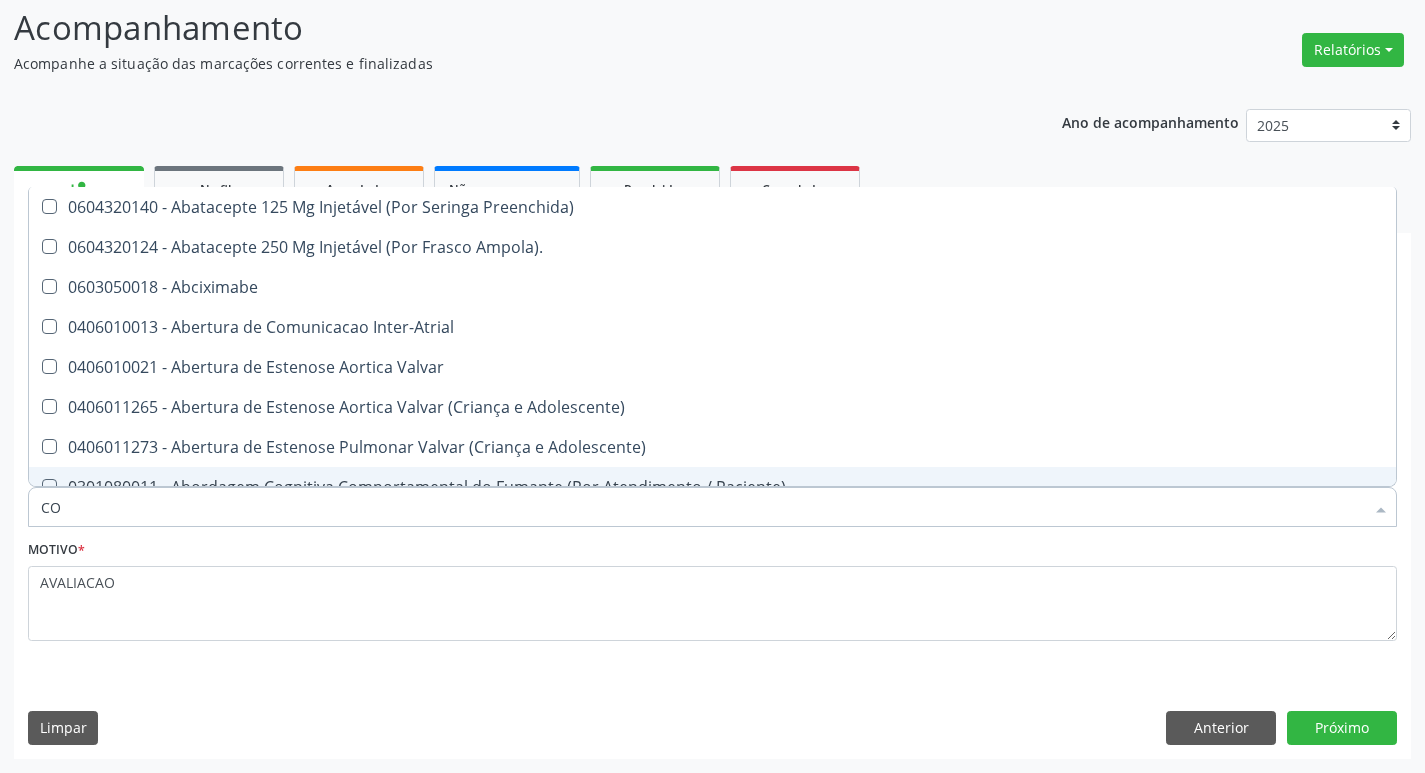 checkbox on "true" 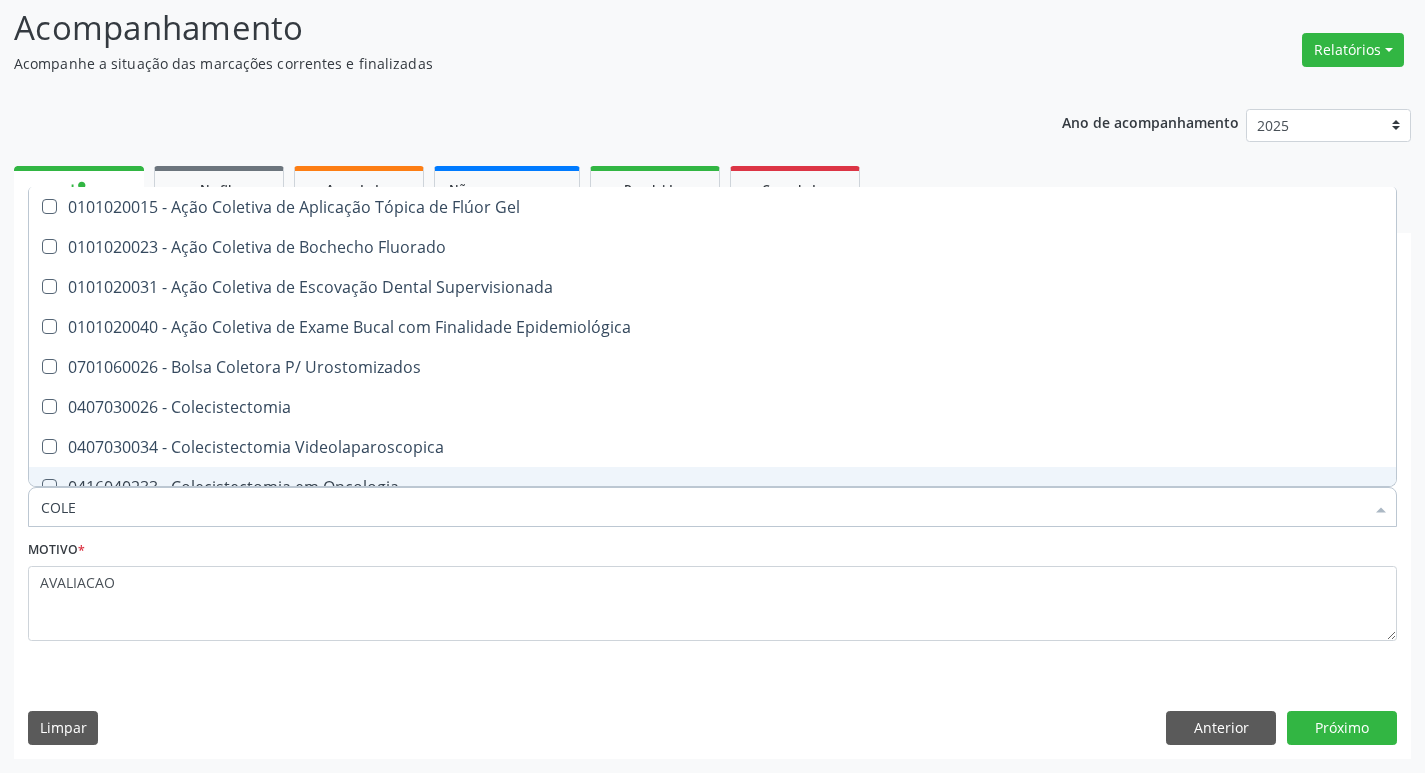 type on "COLES" 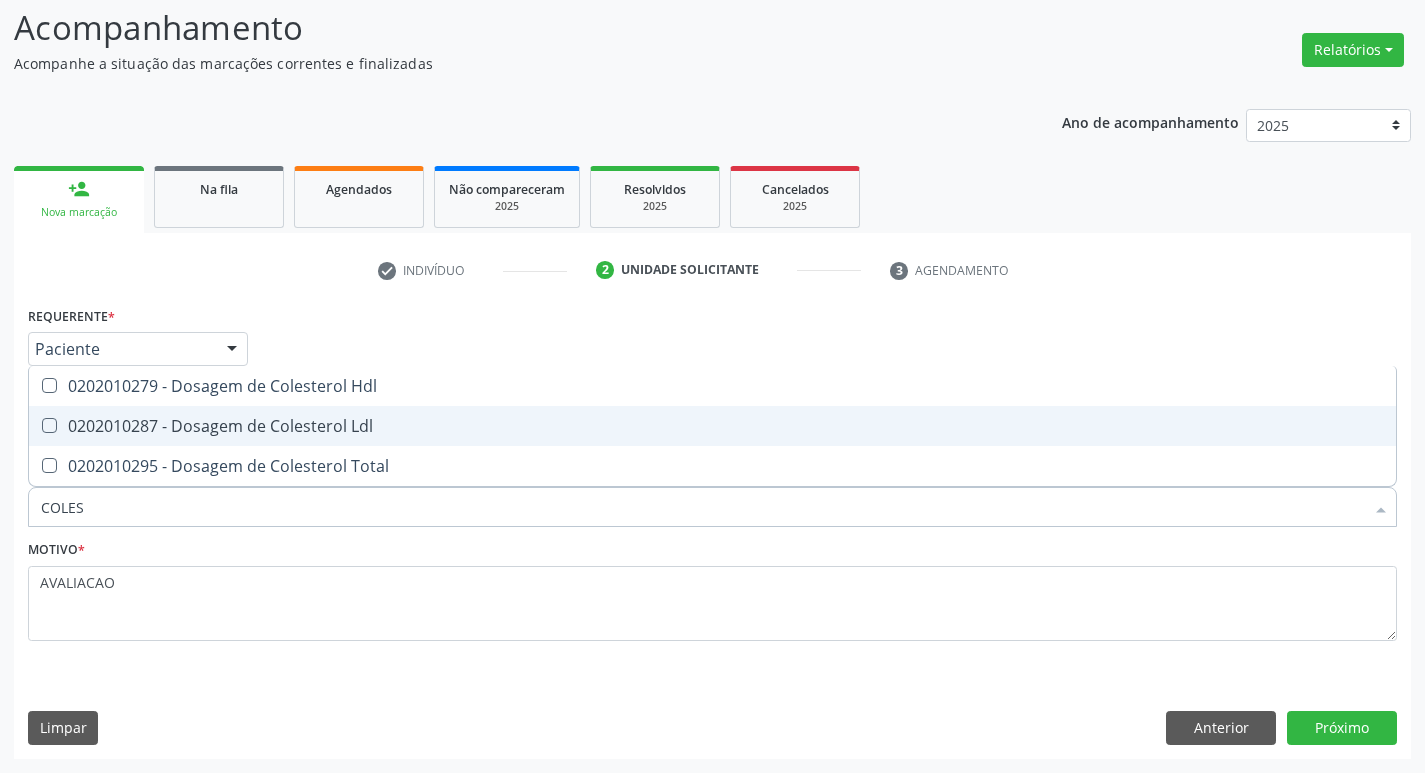 click on "0202010287 - Dosagem de Colesterol Ldl" at bounding box center [712, 426] 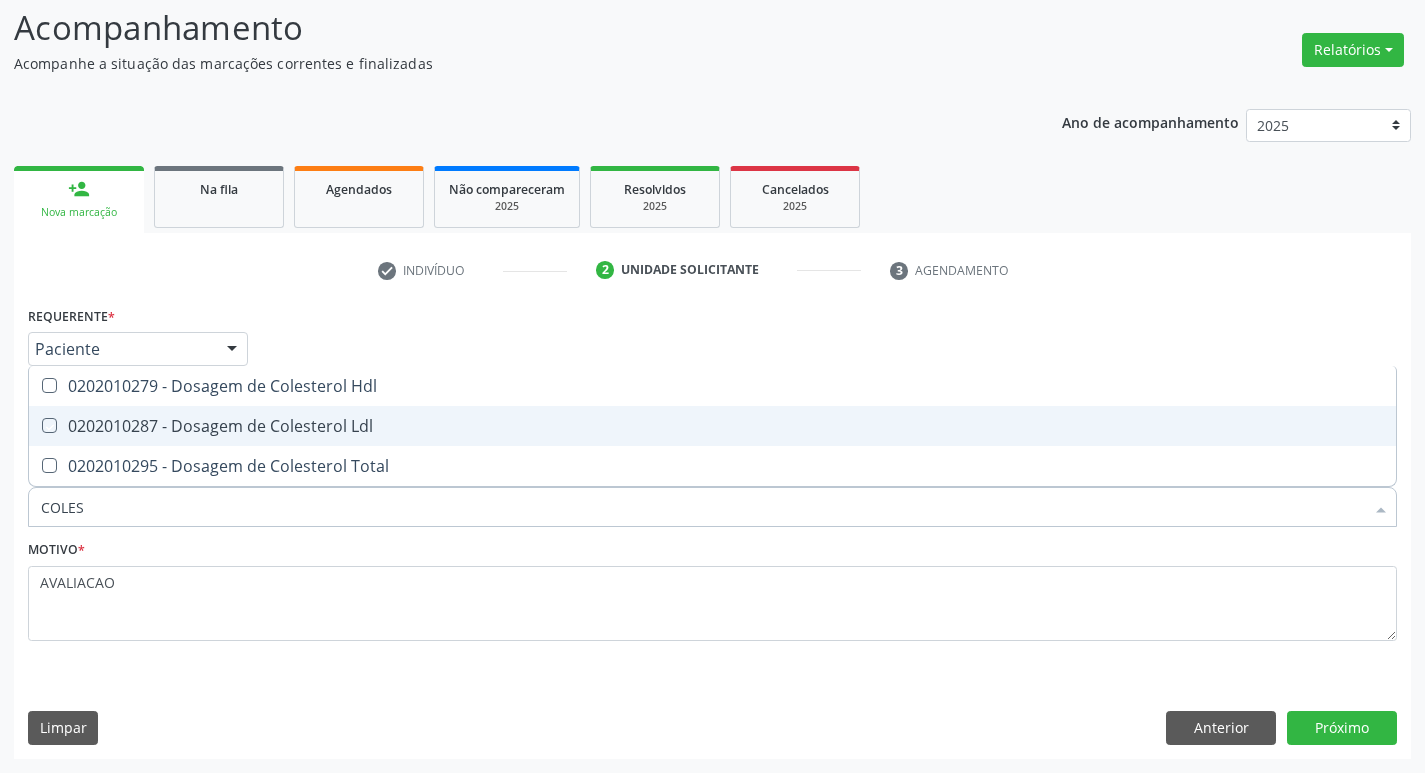 checkbox on "true" 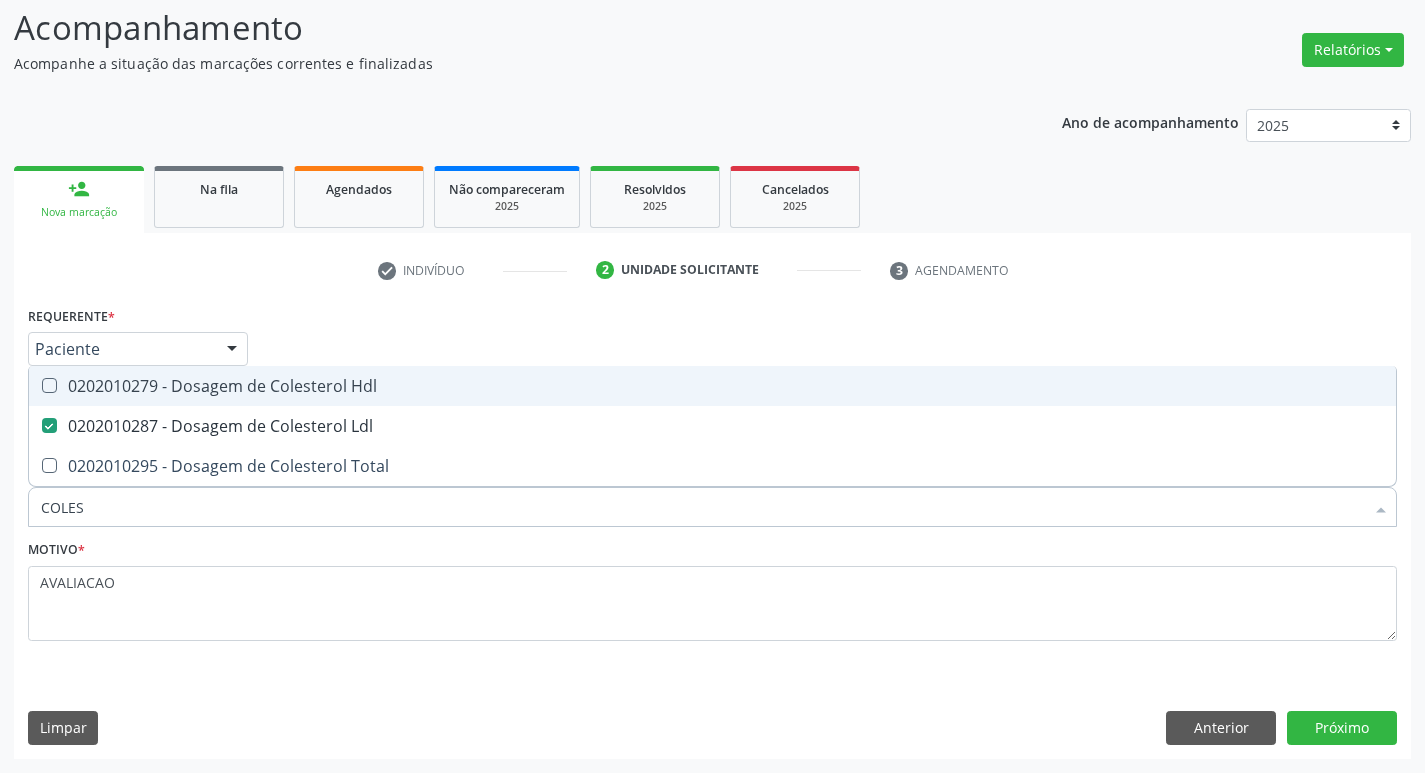 click on "0202010279 - Dosagem de Colesterol Hdl" at bounding box center [712, 386] 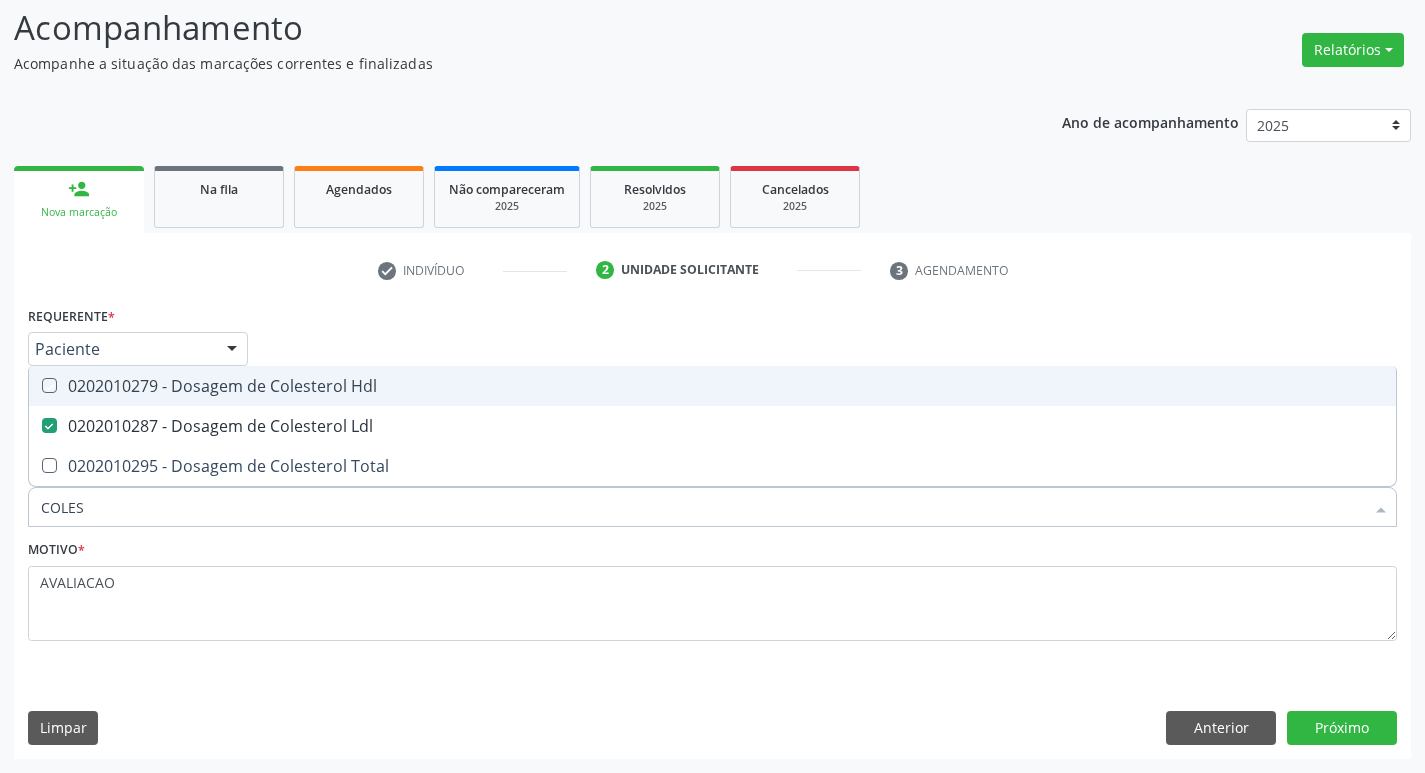 checkbox on "true" 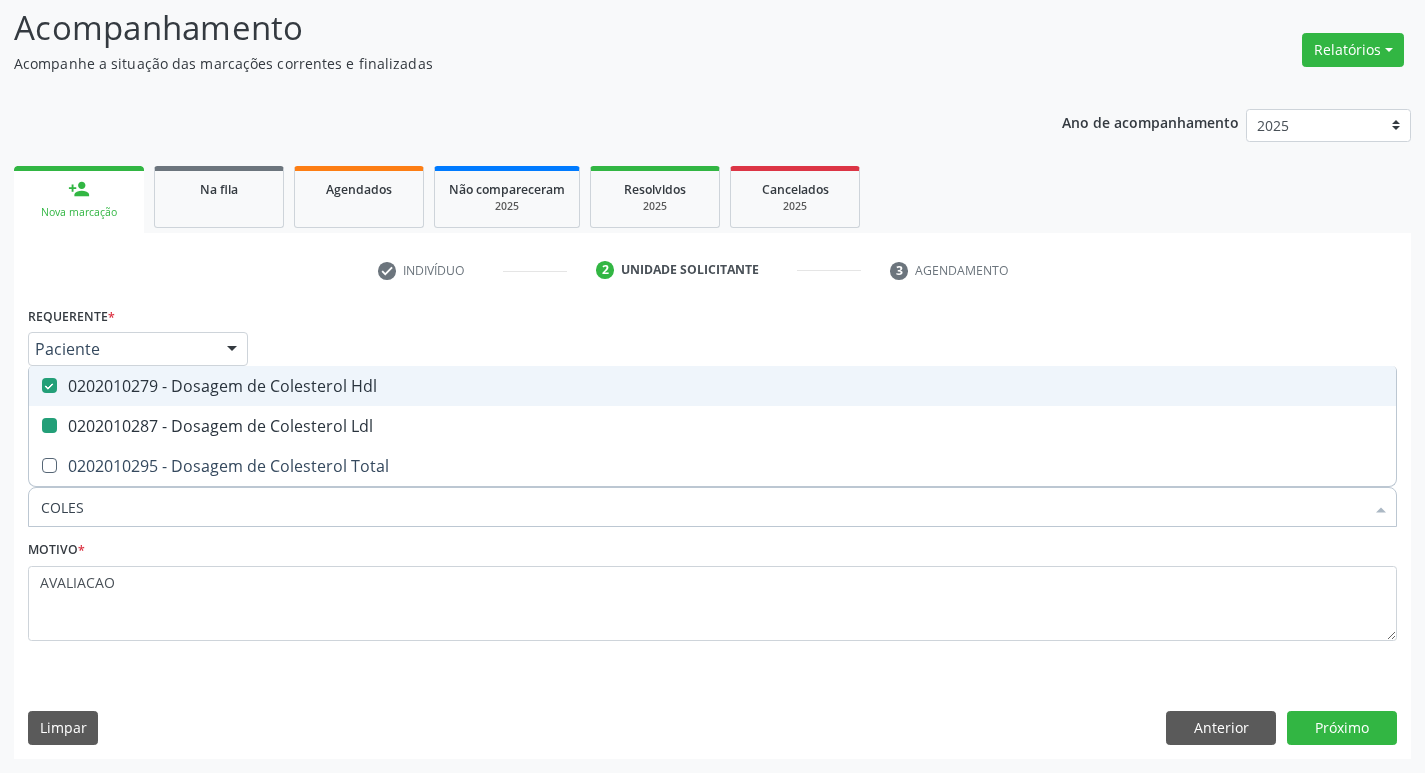 type on "COLE" 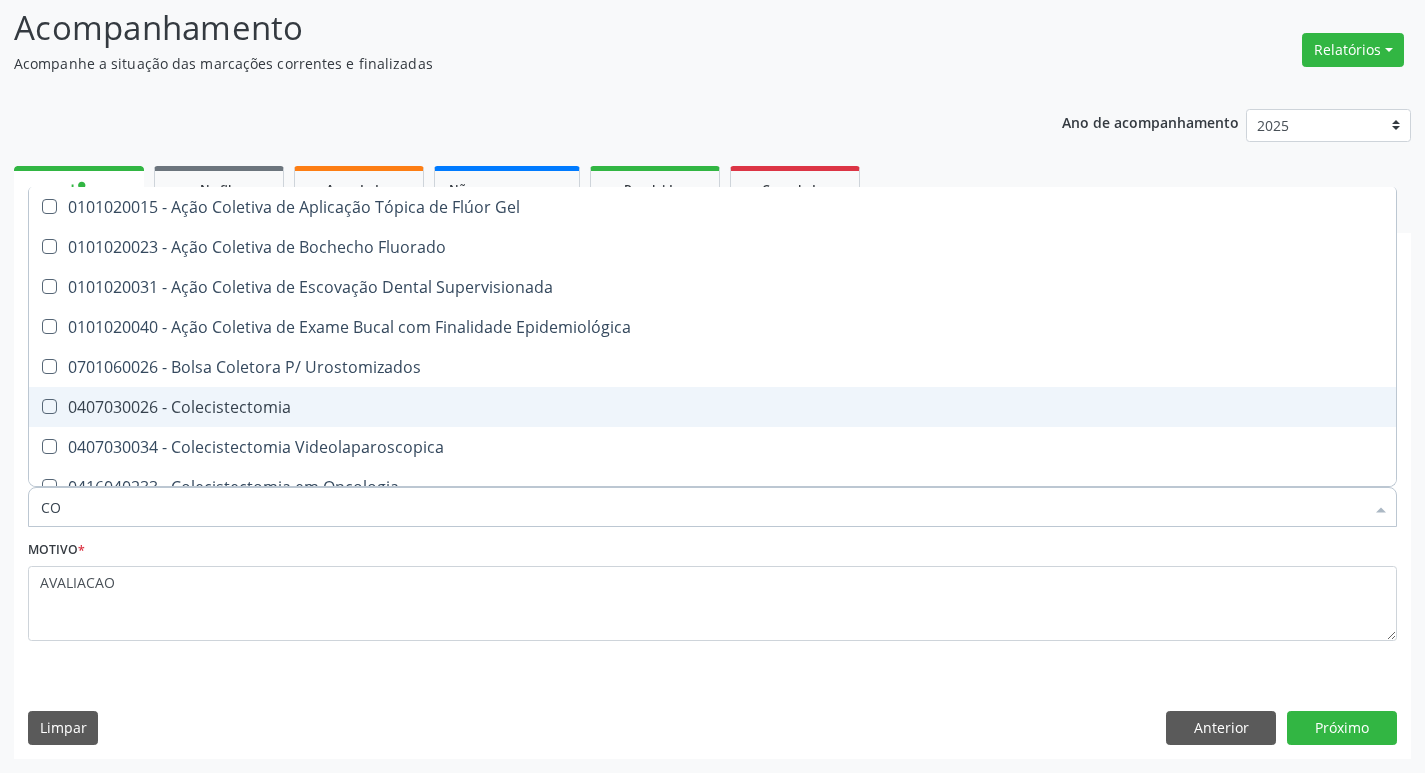 type on "C" 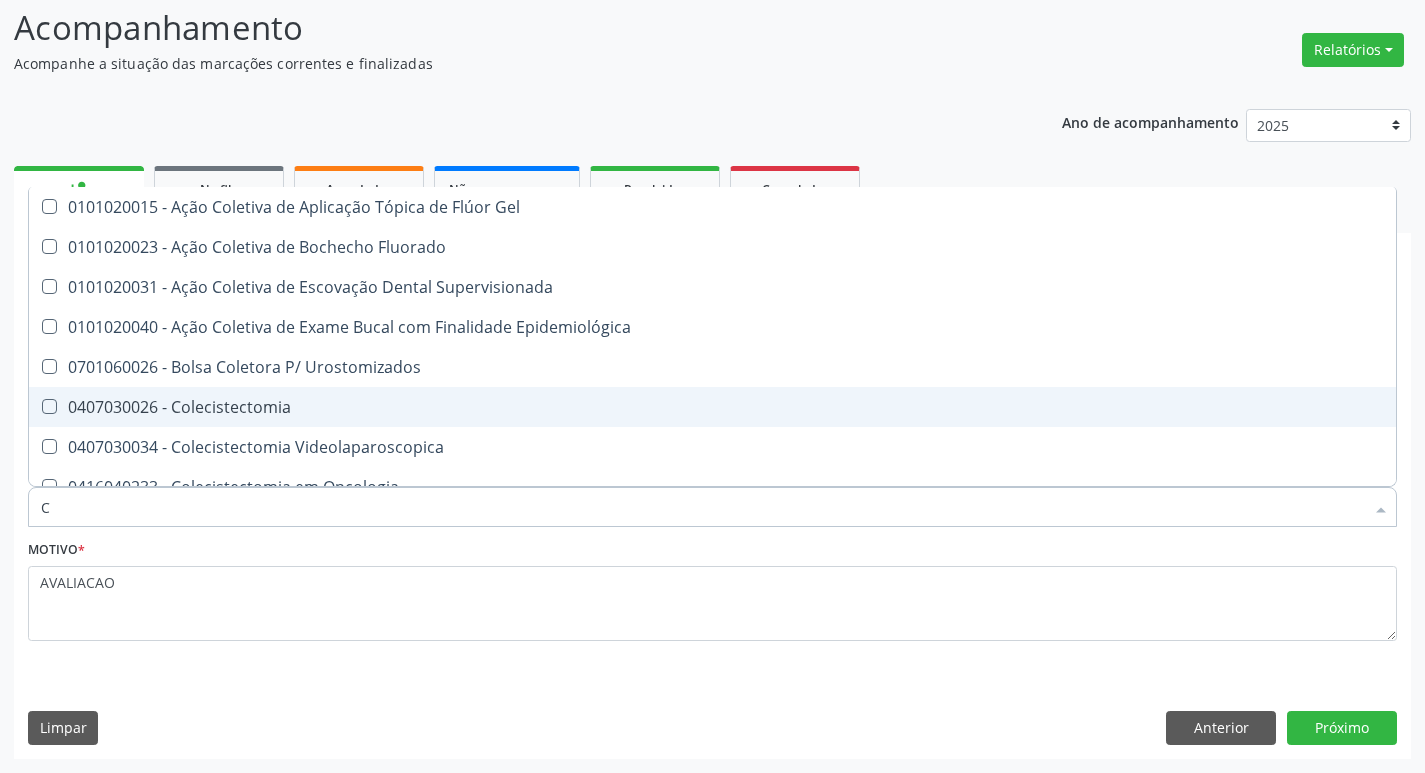 type 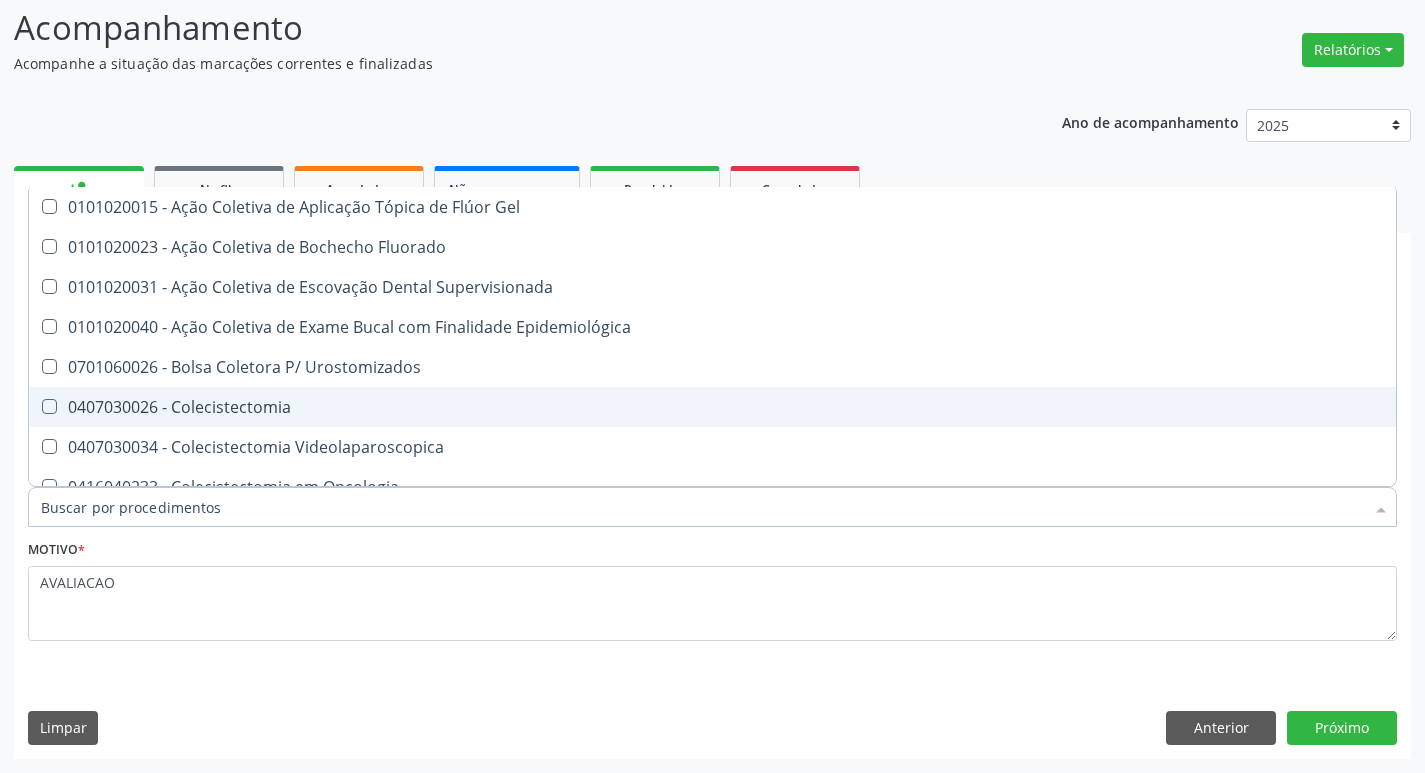checkbox on "false" 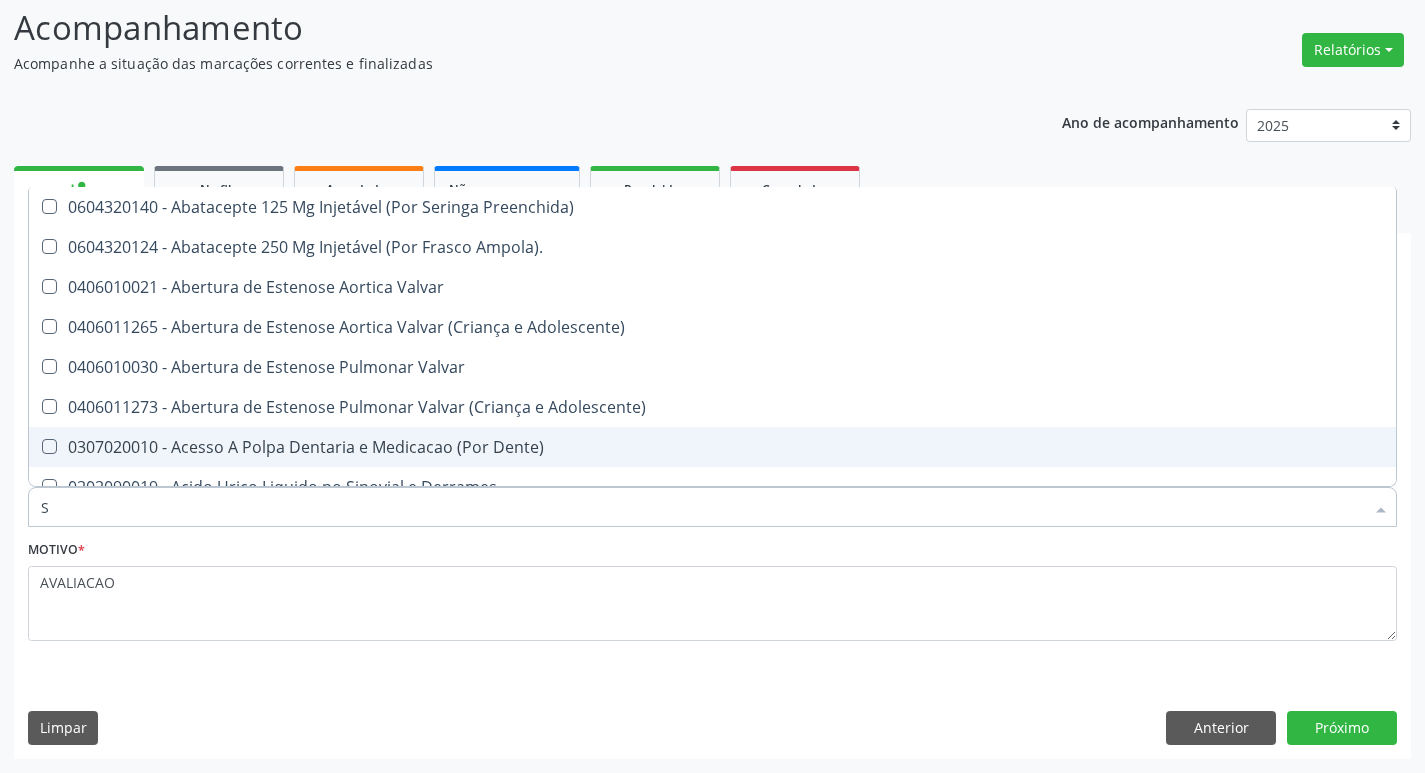 type on "SANGUE O" 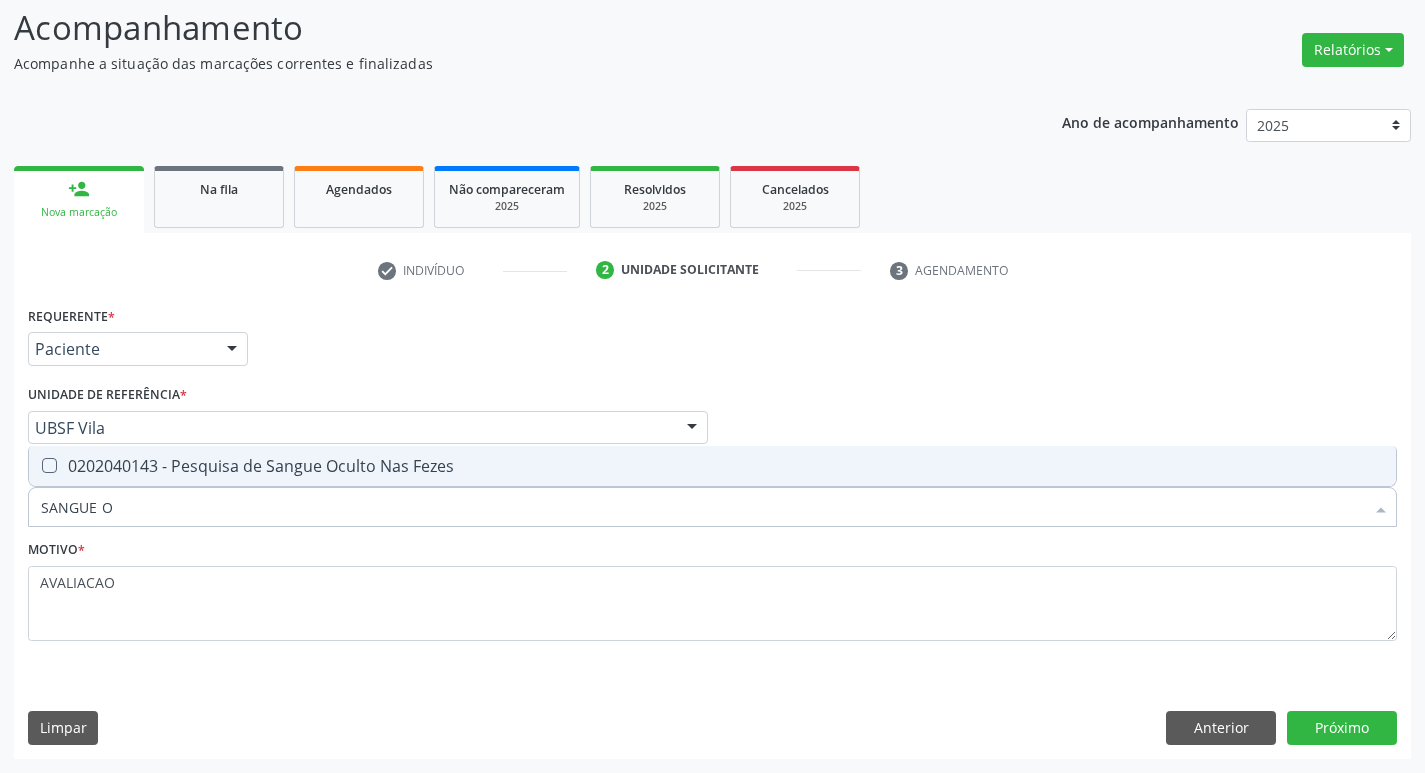 click on "0202040143 - Pesquisa de Sangue Oculto Nas Fezes" at bounding box center (712, 466) 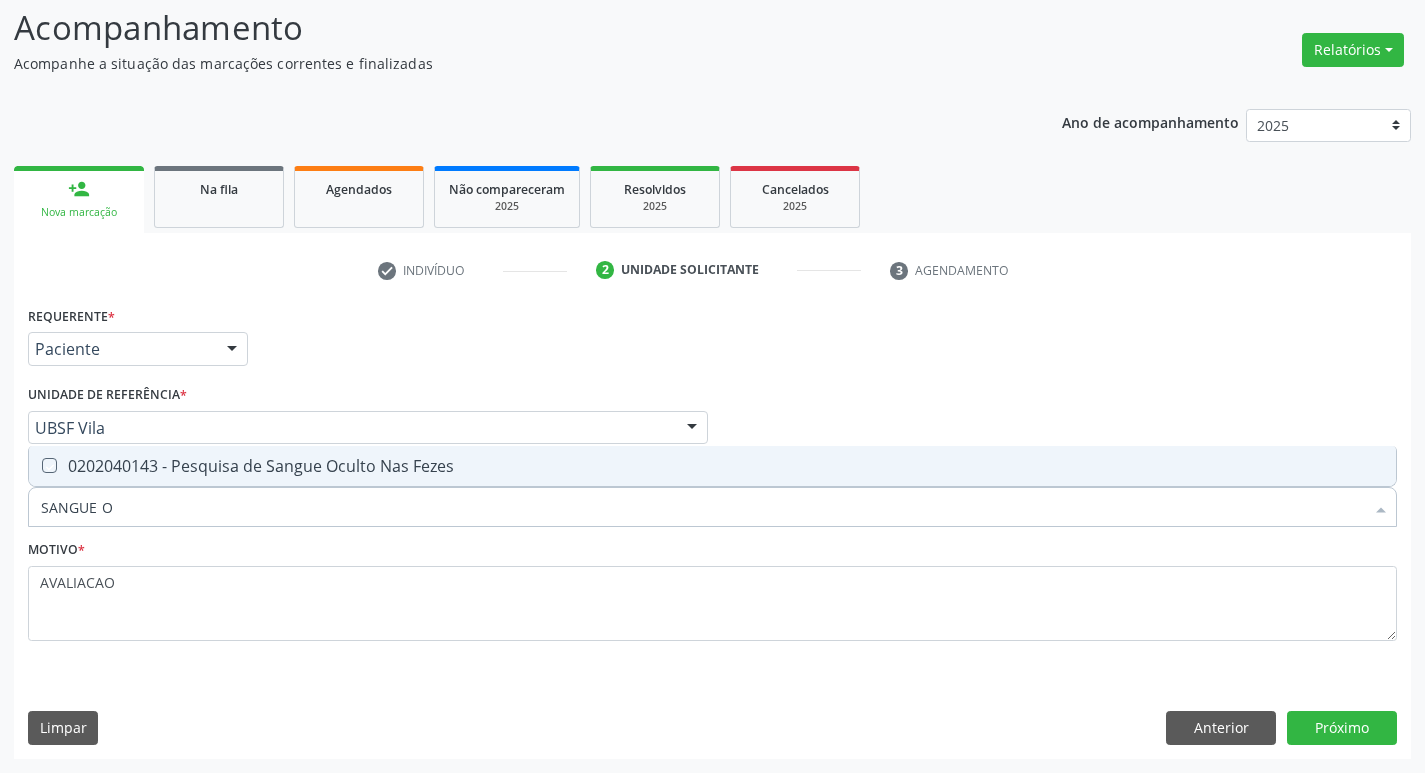 checkbox on "true" 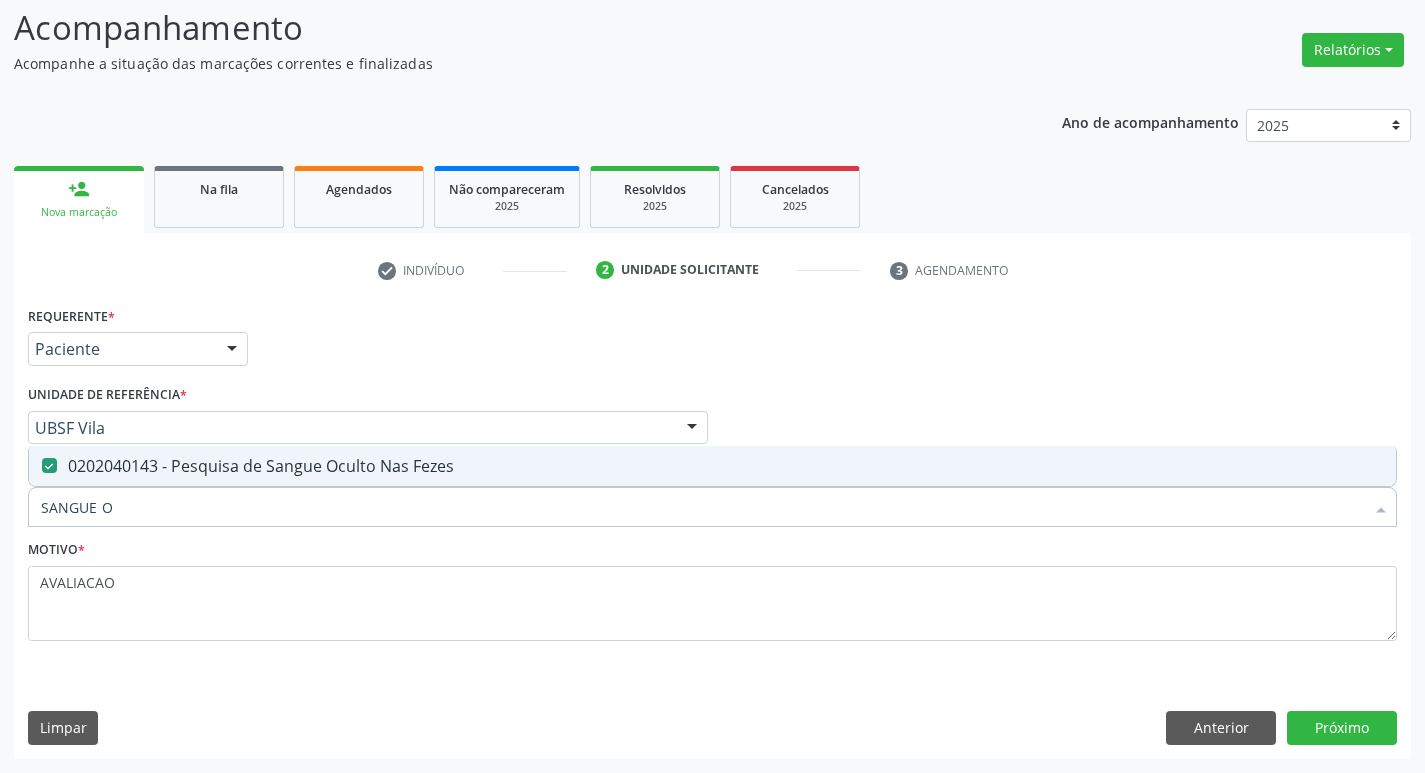 type on "SANGUE" 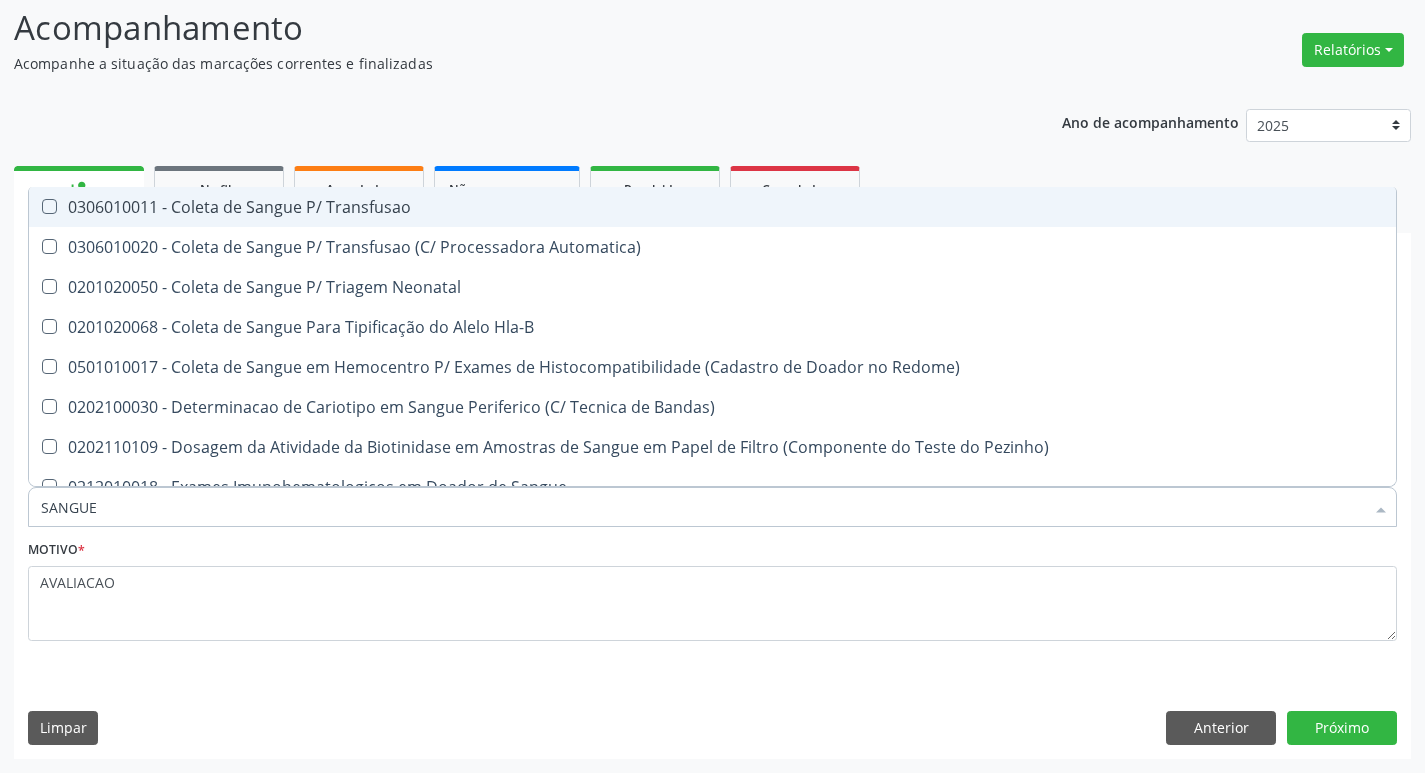 type on "SANGU" 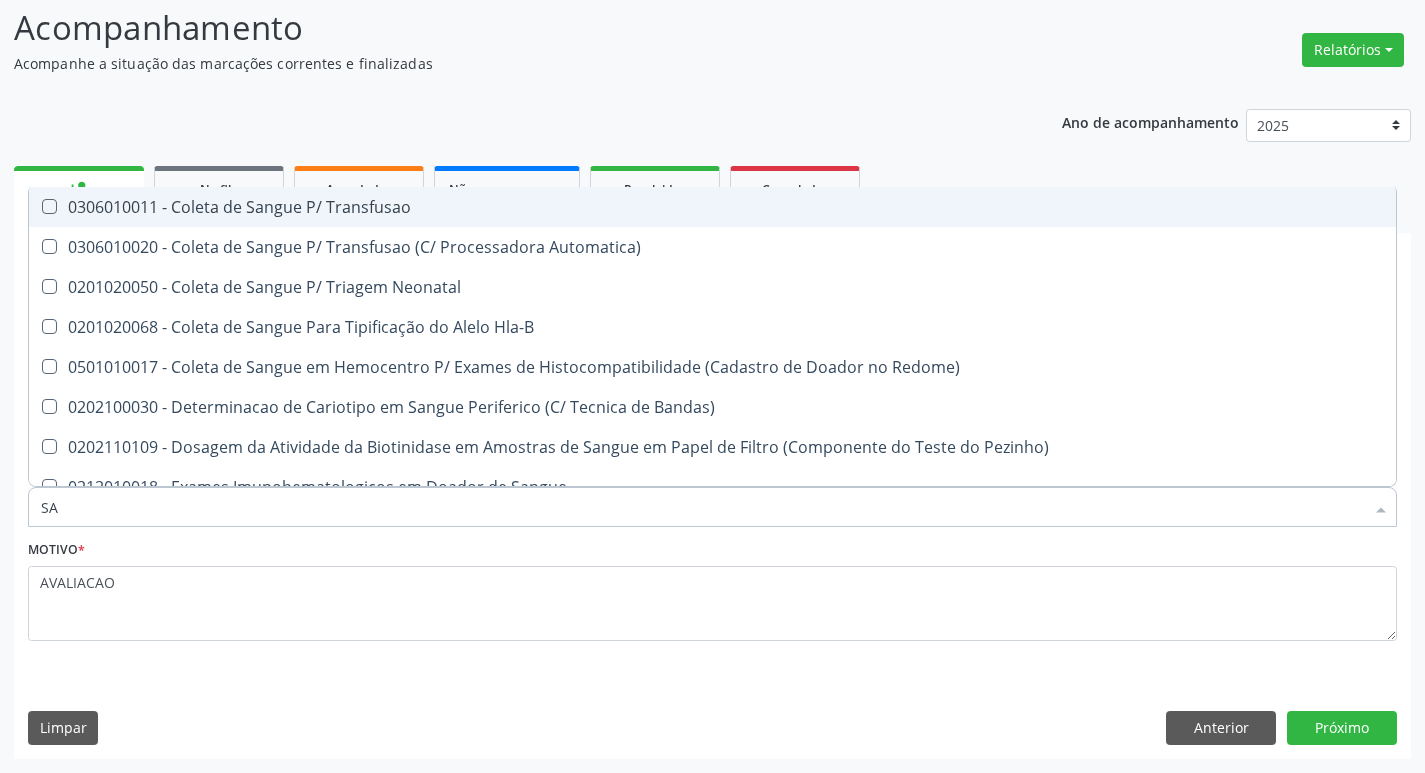 type on "S" 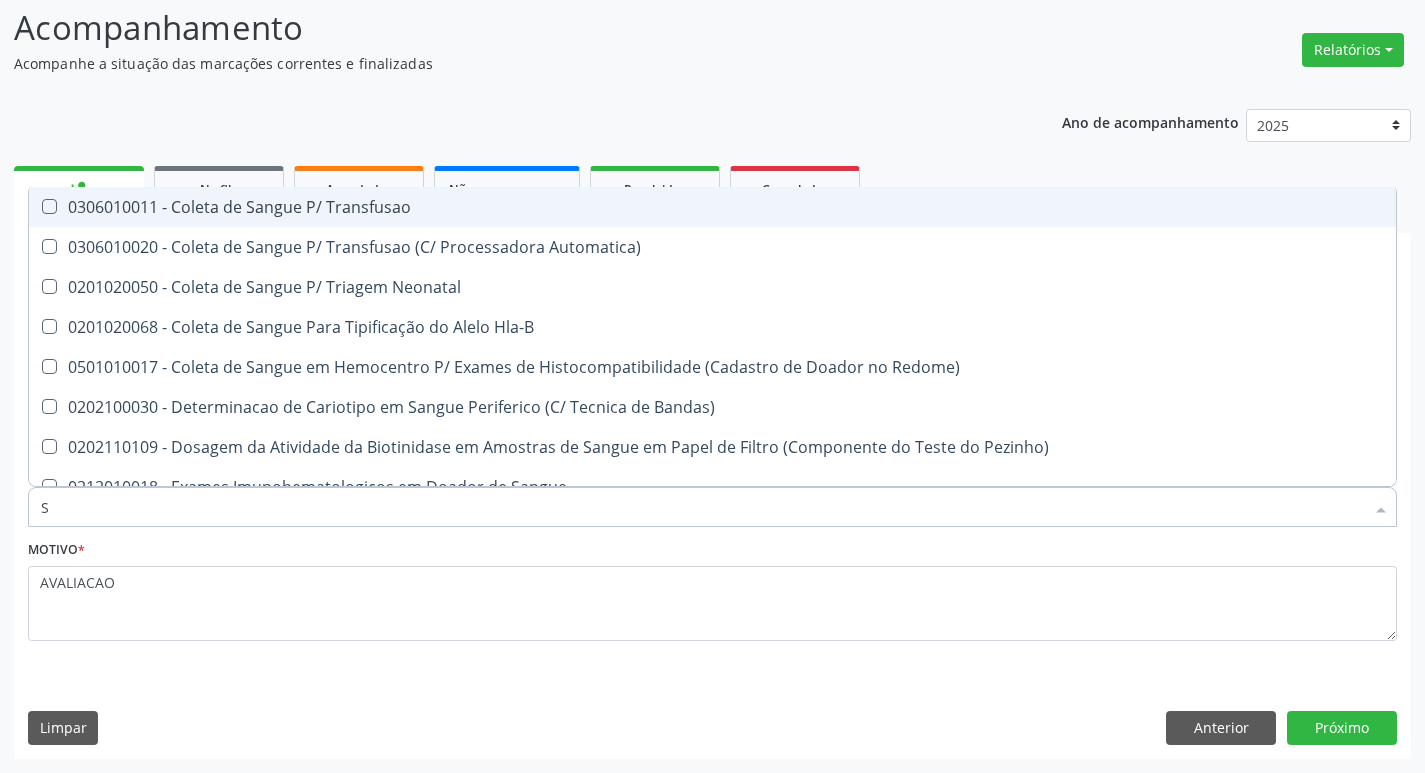 type 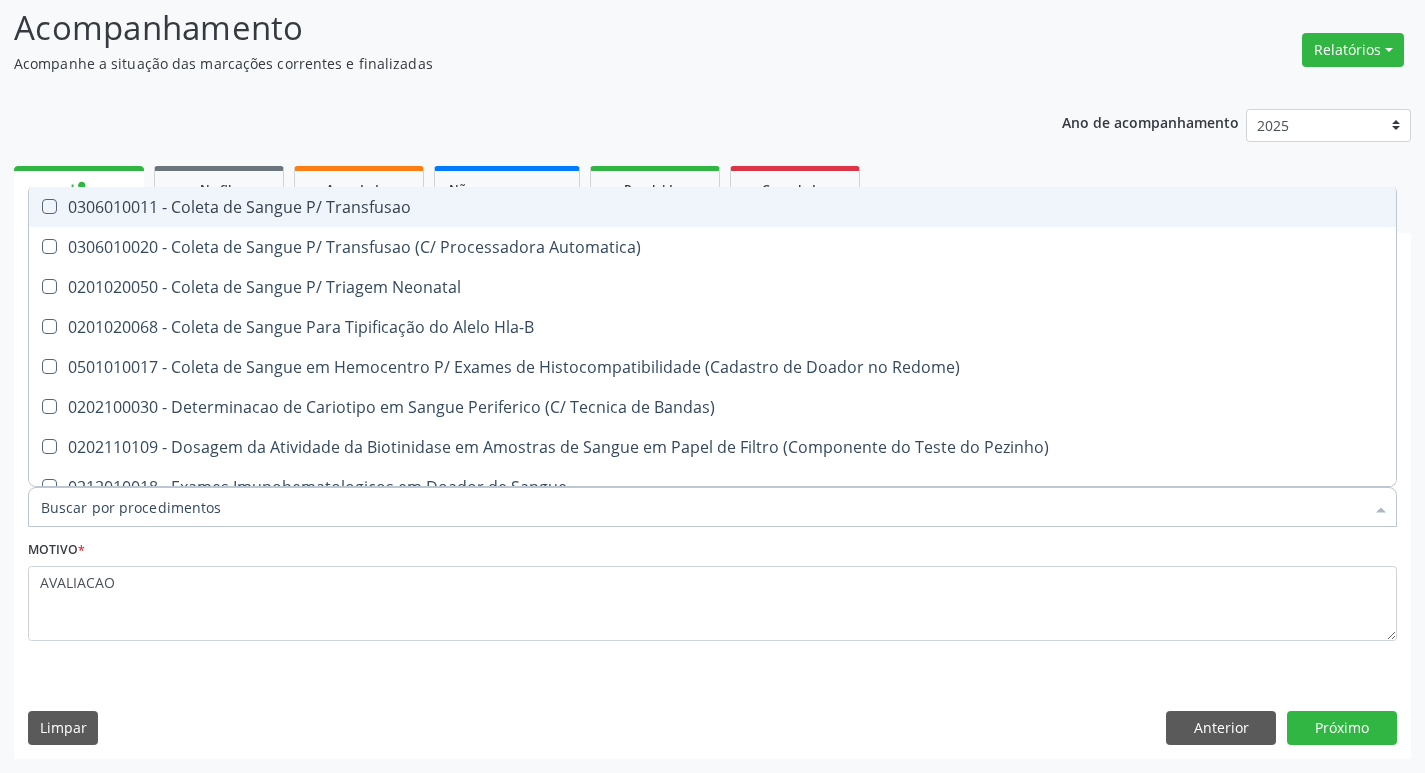 checkbox on "false" 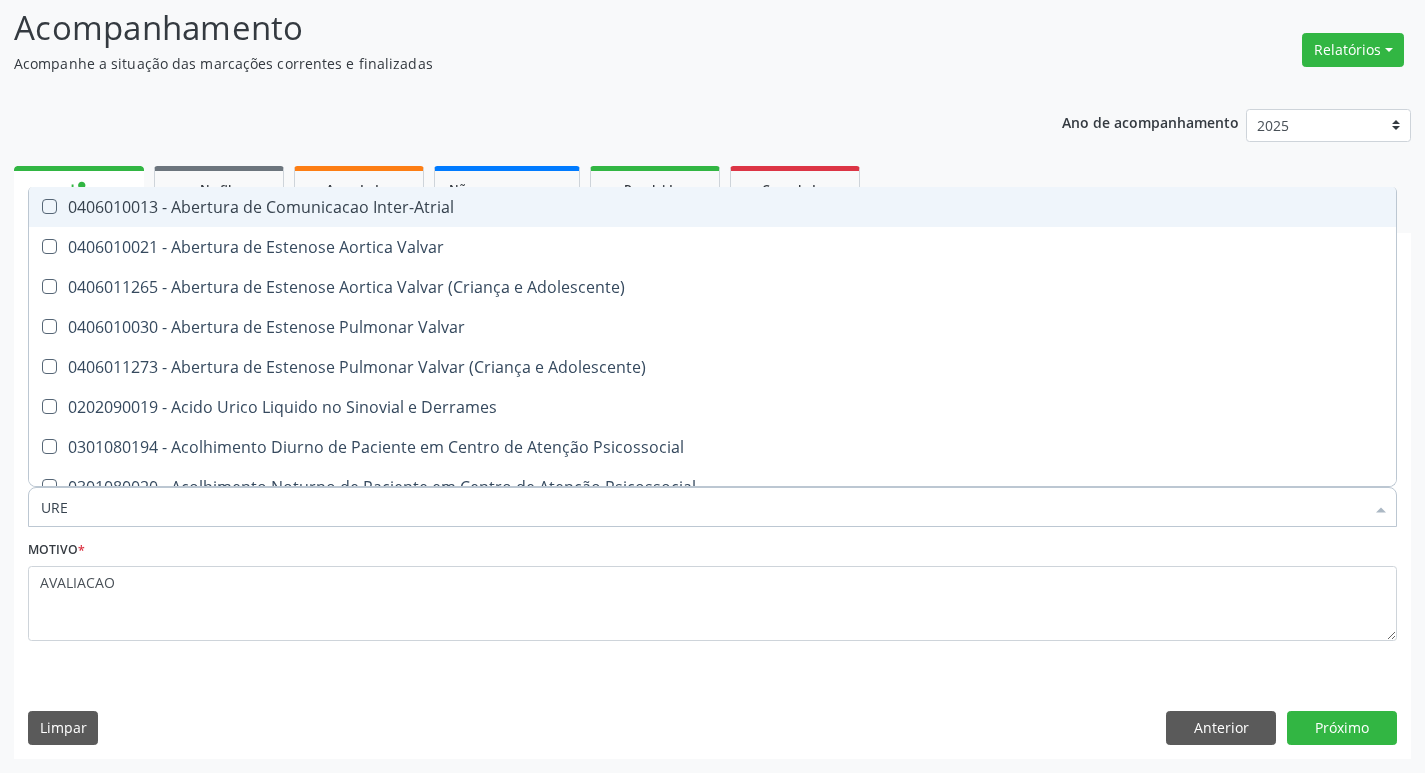 type on "UREI" 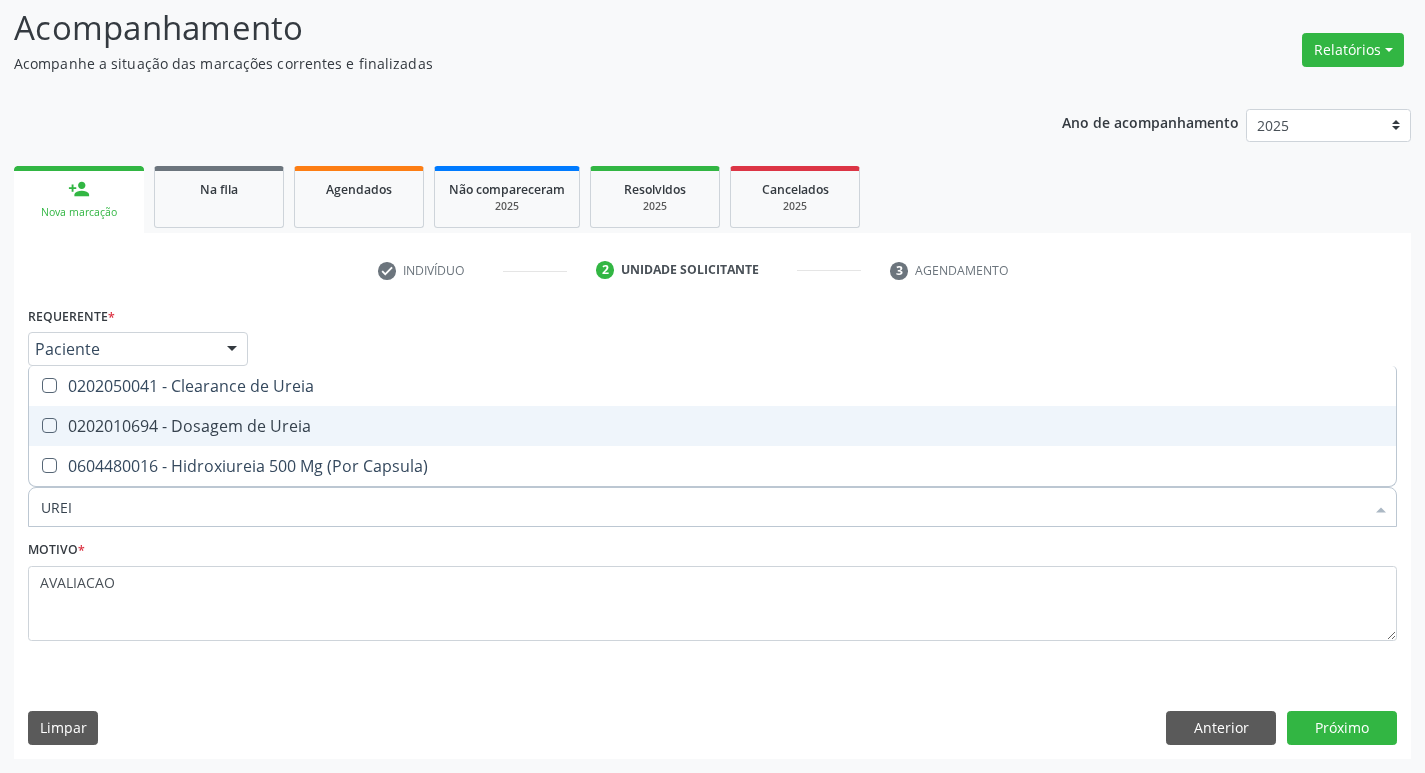click on "0202010694 - Dosagem de Ureia" at bounding box center [712, 426] 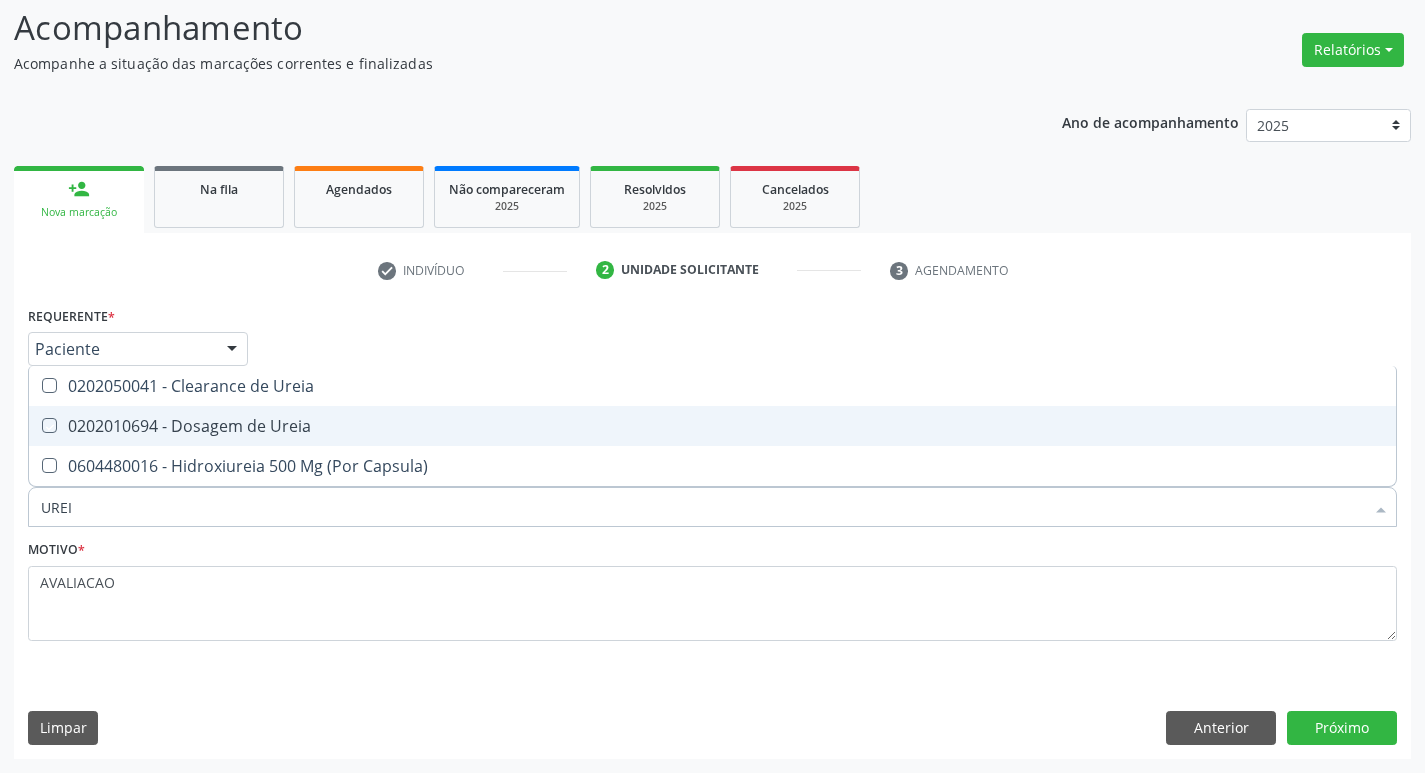 checkbox on "true" 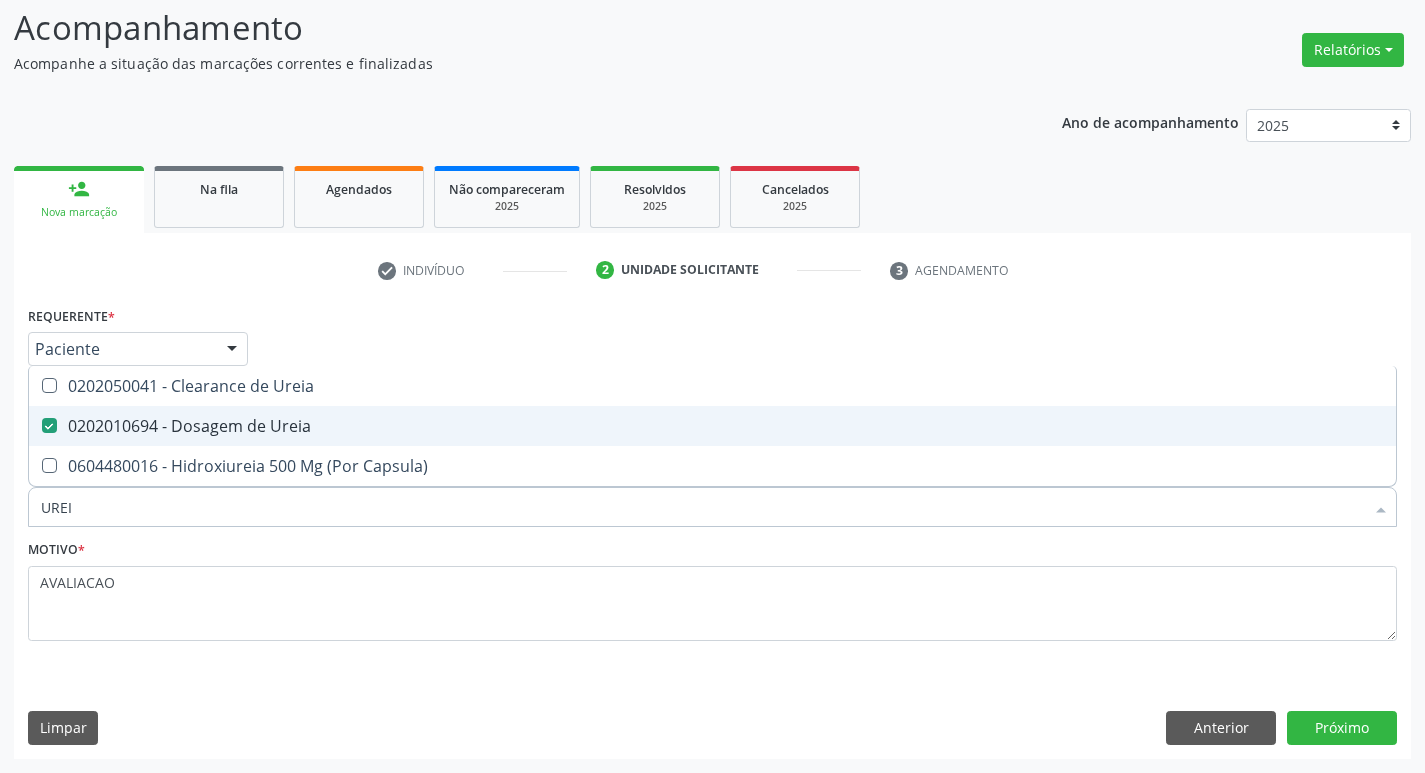 type on "URE" 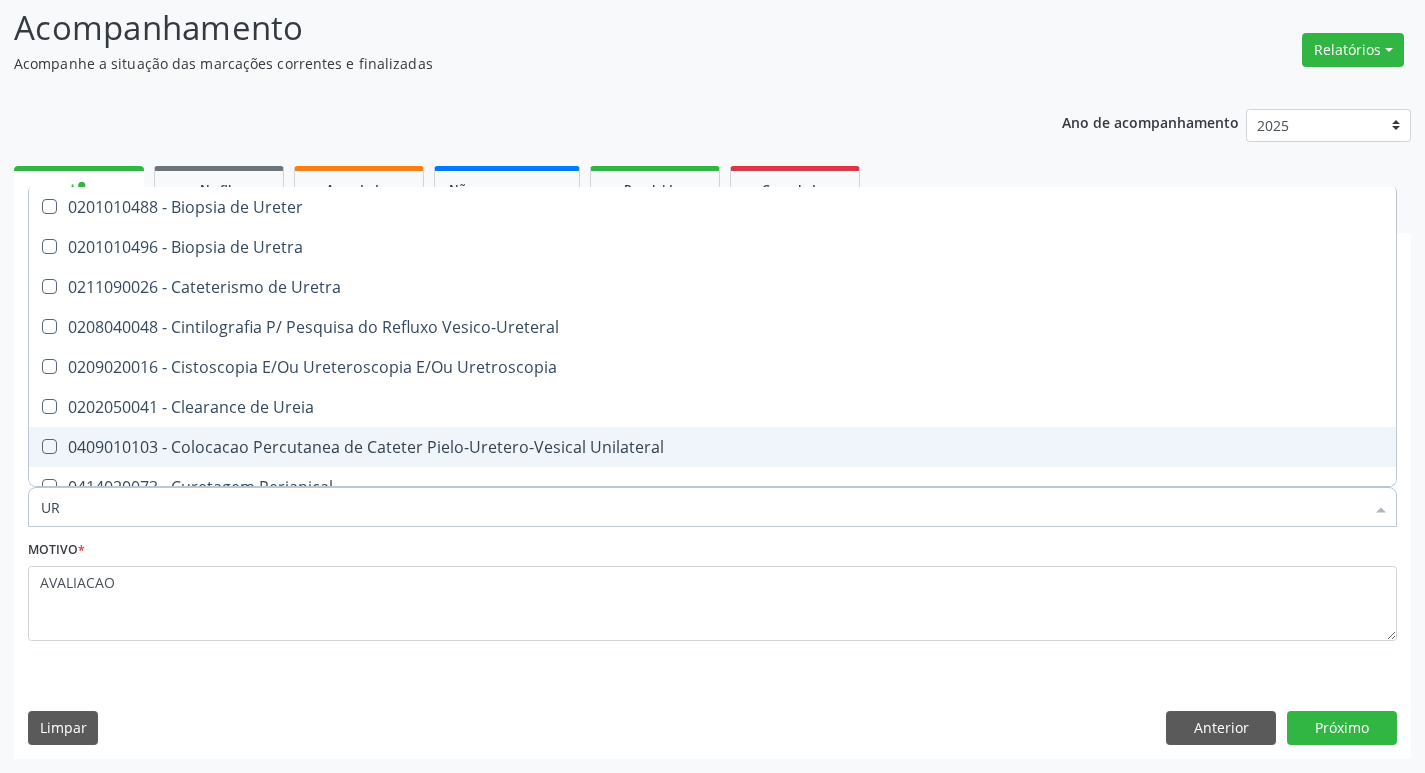 type on "U" 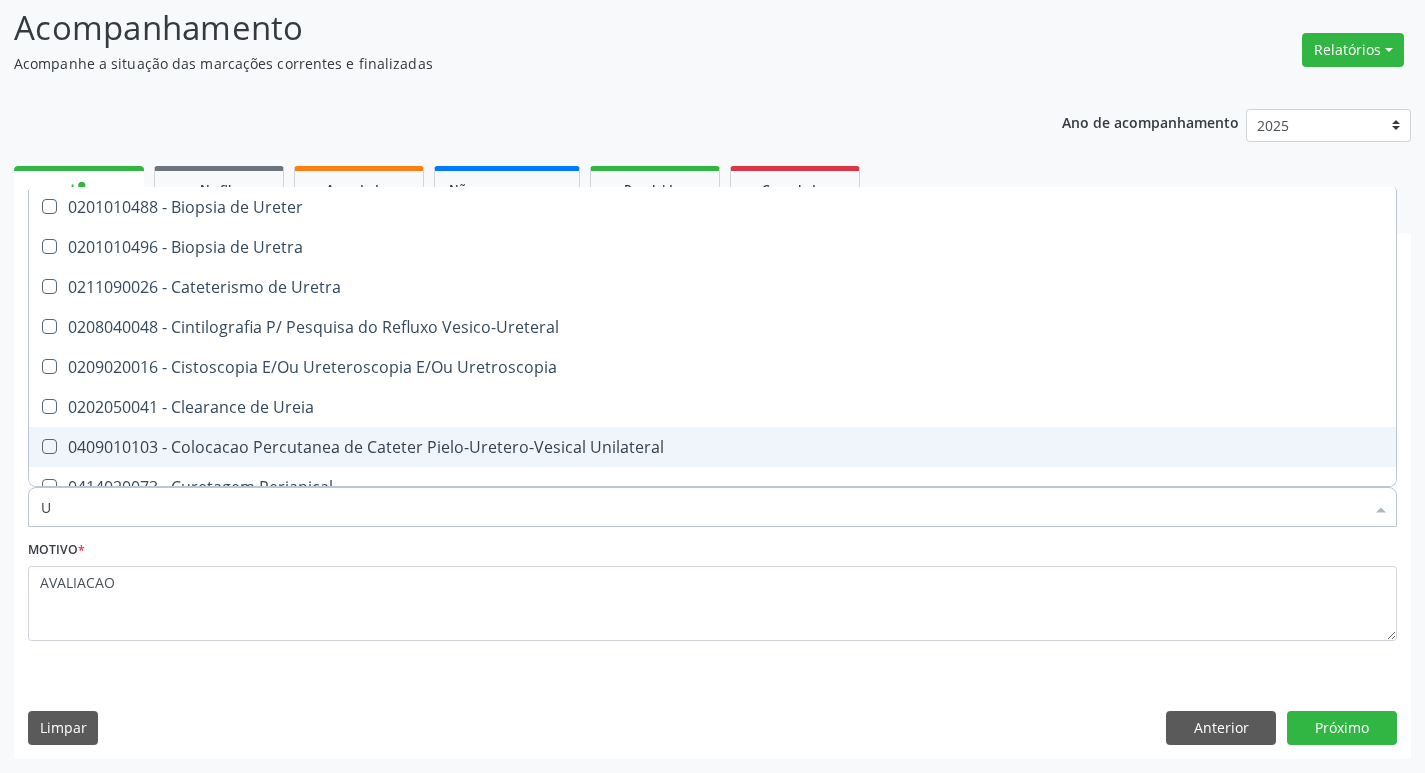 type 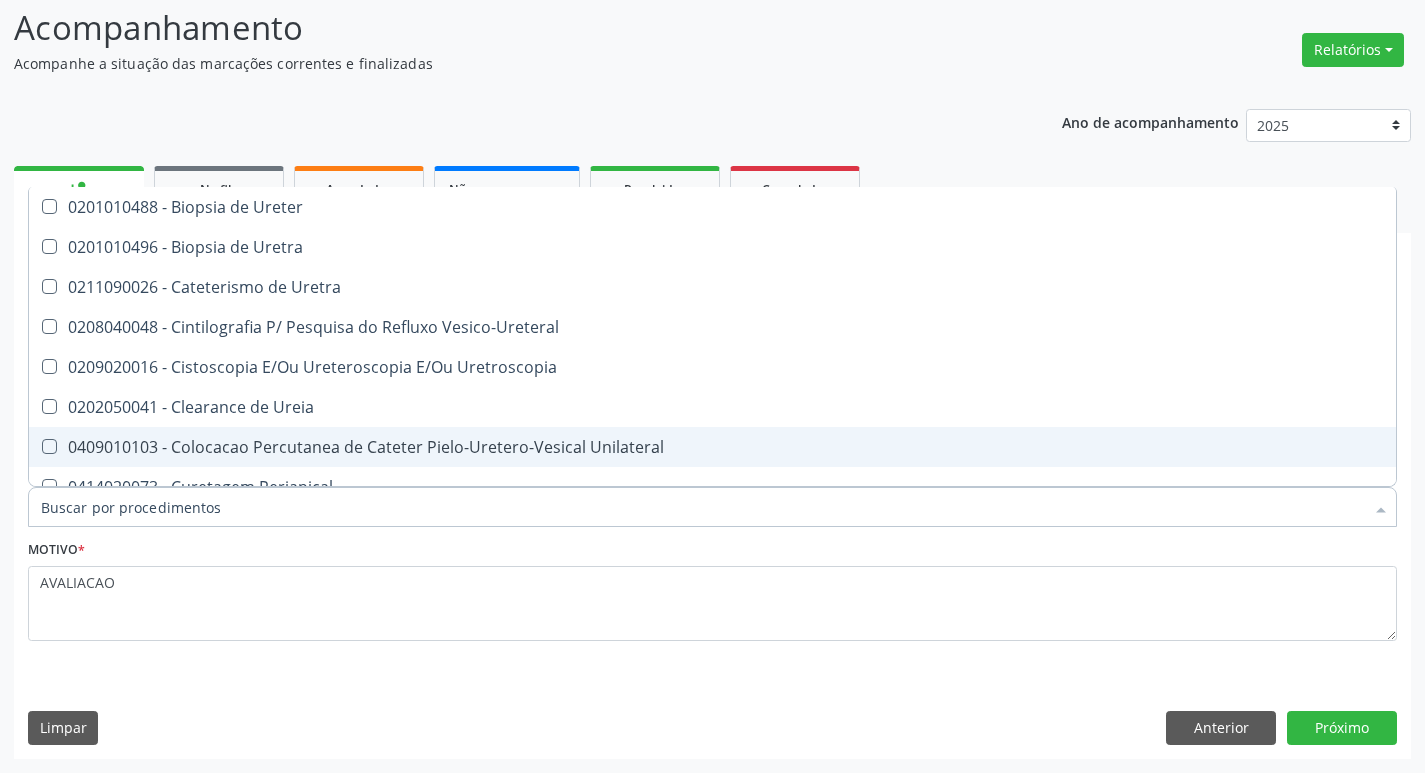 checkbox on "false" 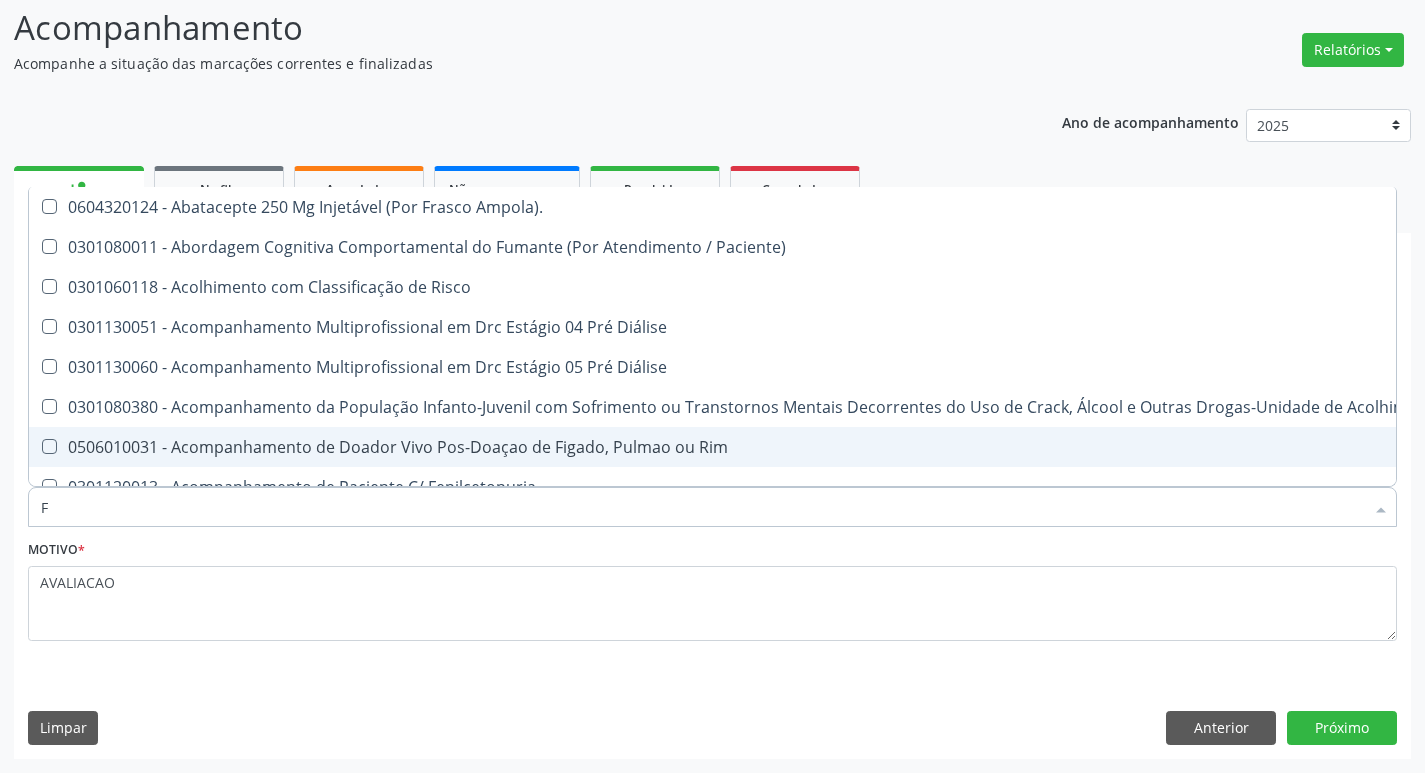 type on "FE" 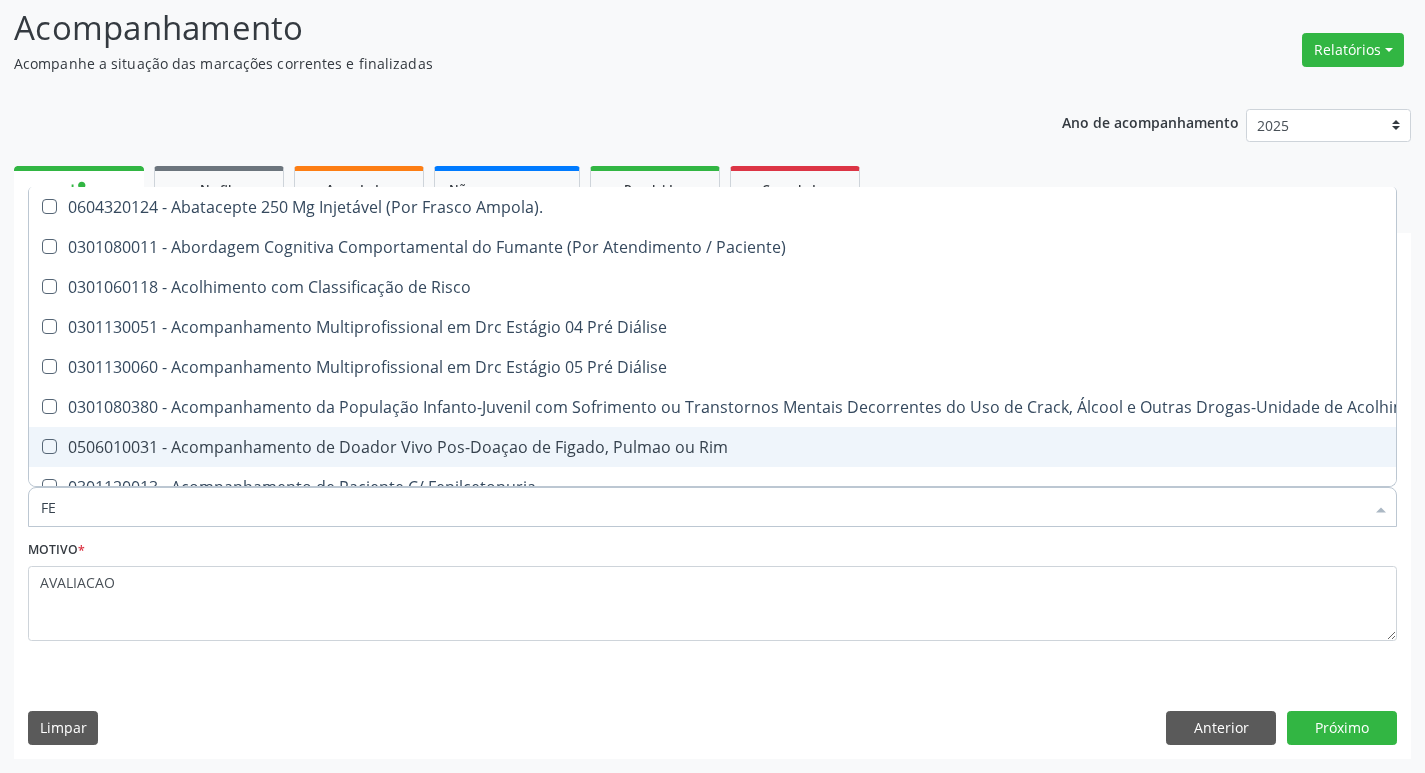 checkbox on "true" 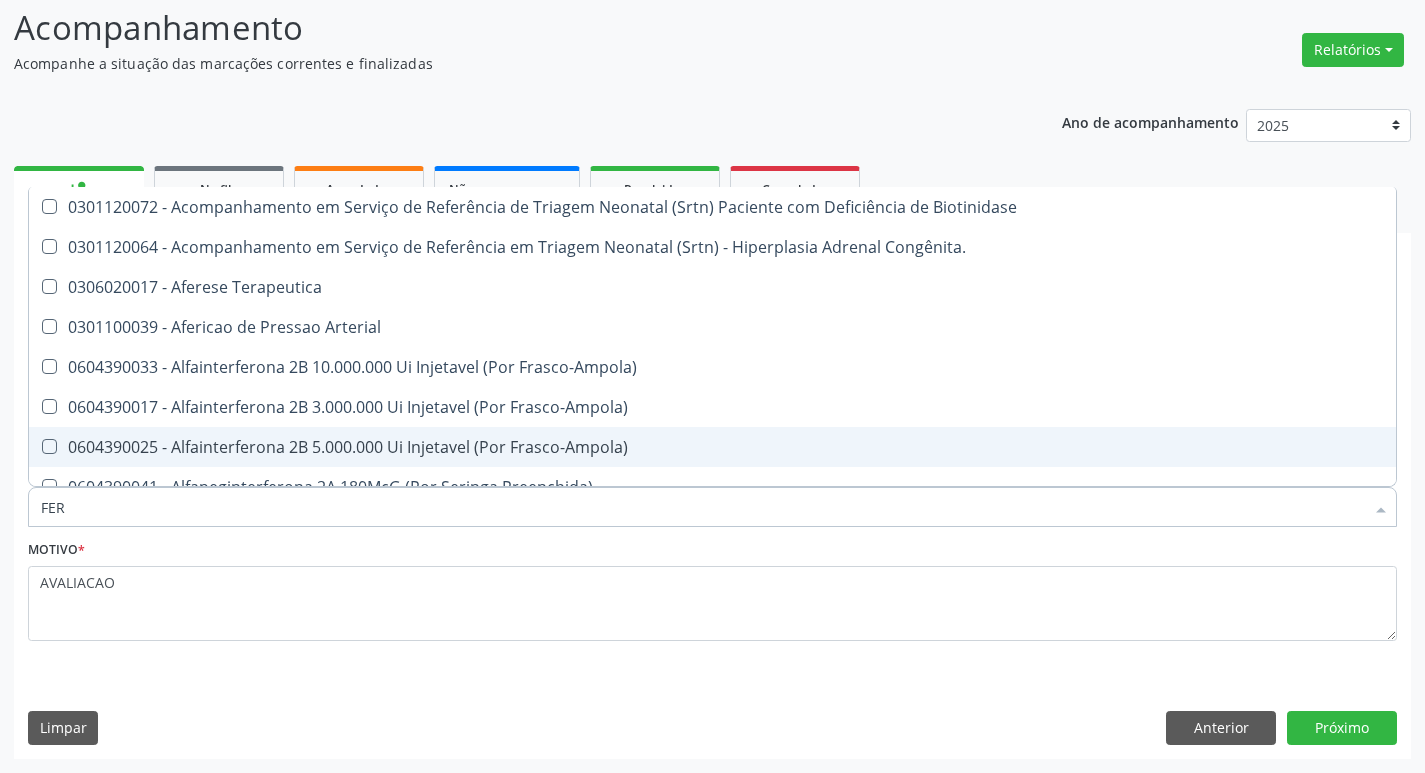 type on "FERR" 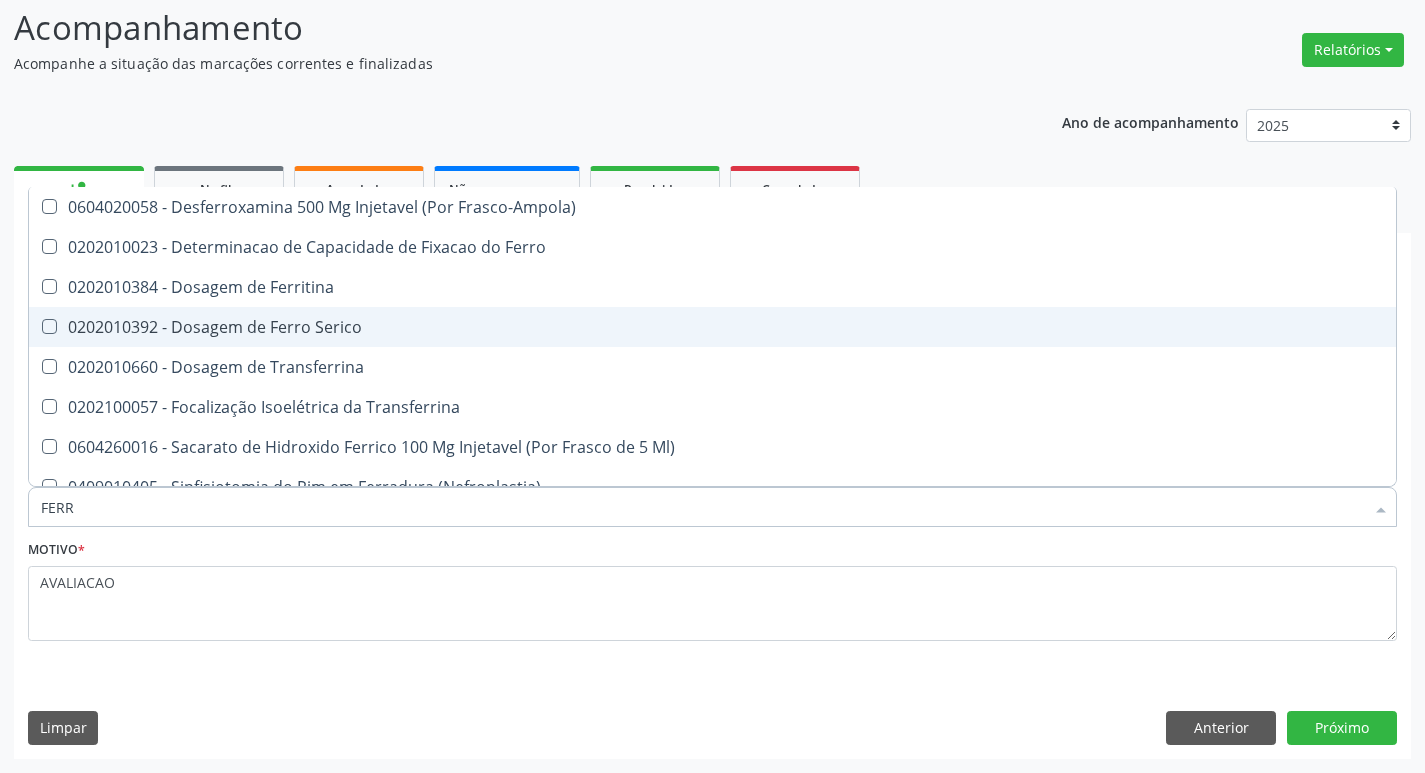 click on "0202010392 - Dosagem de Ferro Serico" at bounding box center [712, 327] 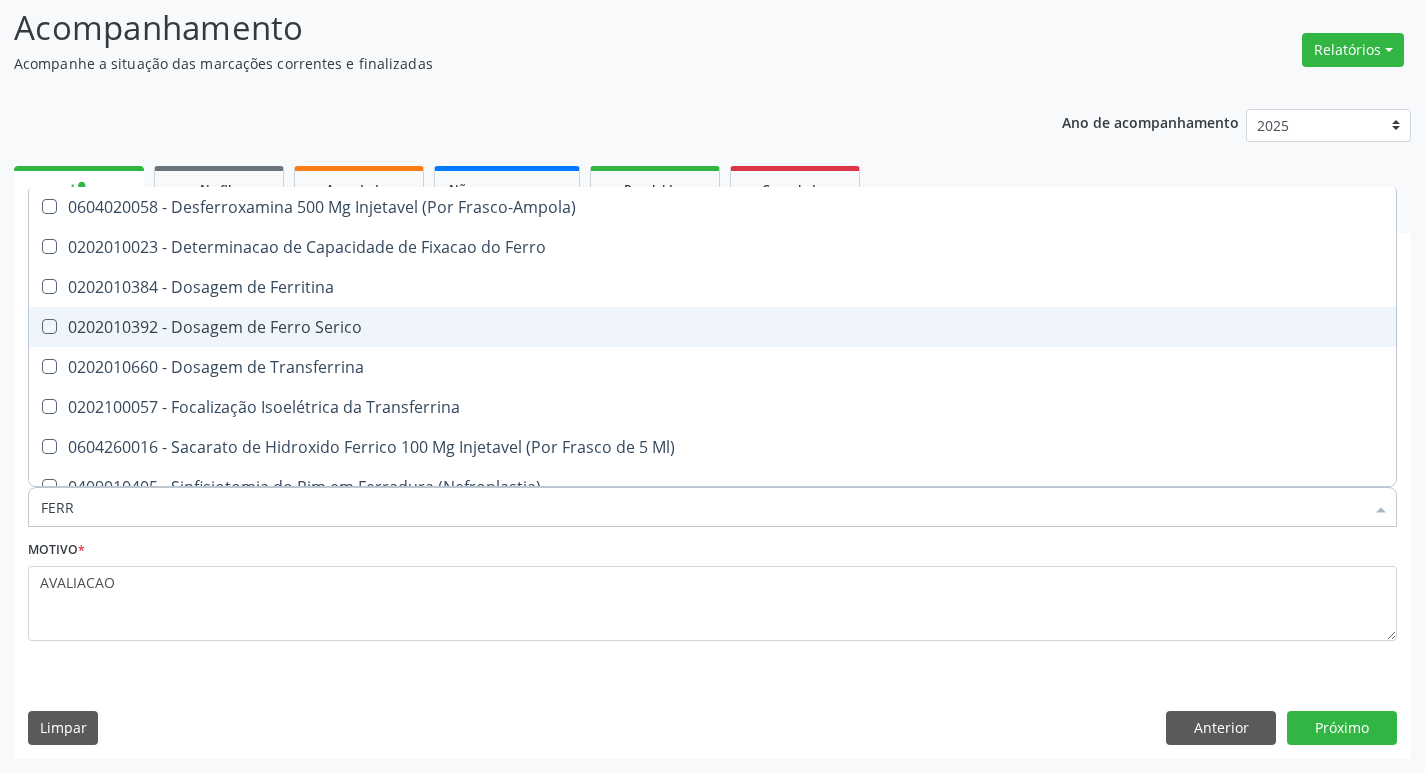 checkbox on "true" 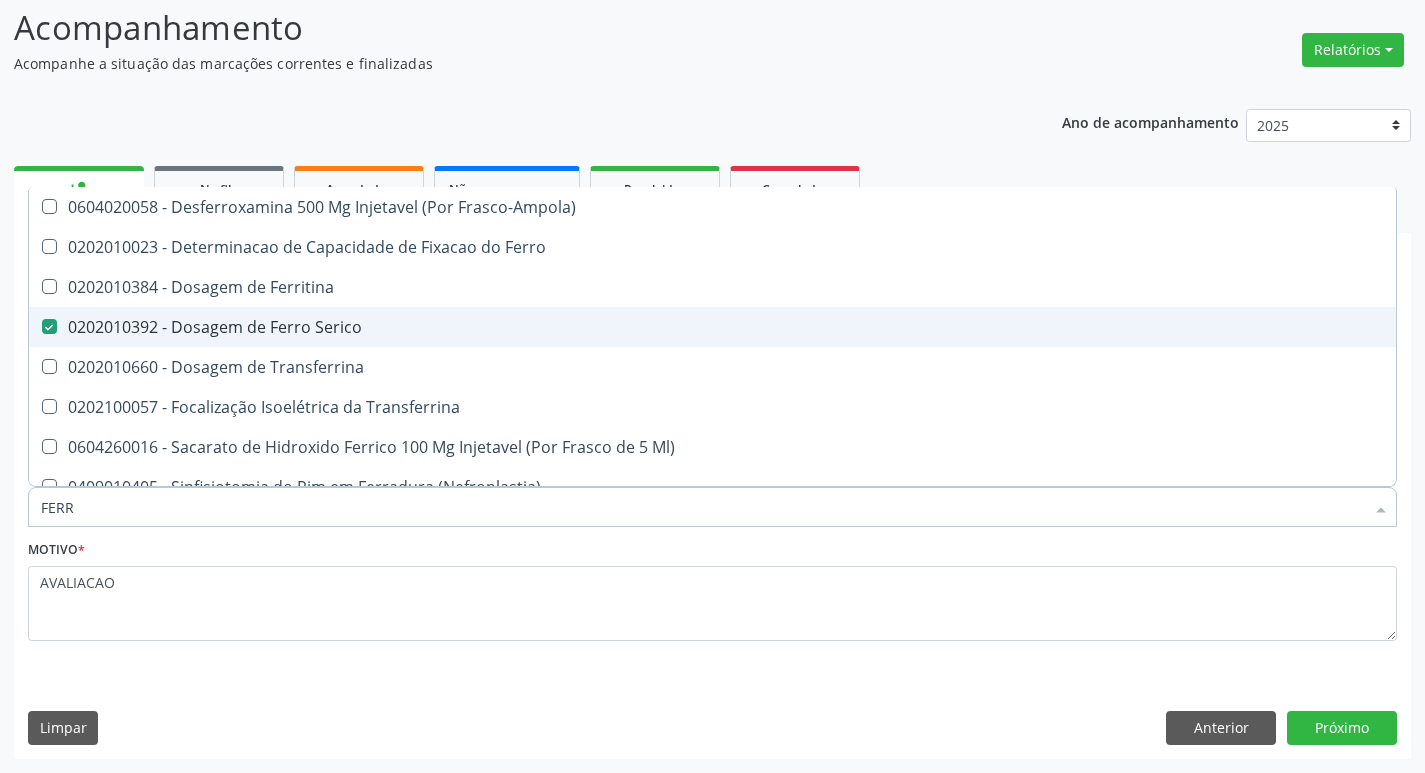 click on "0202010384 - Dosagem de Ferritina" at bounding box center [712, 287] 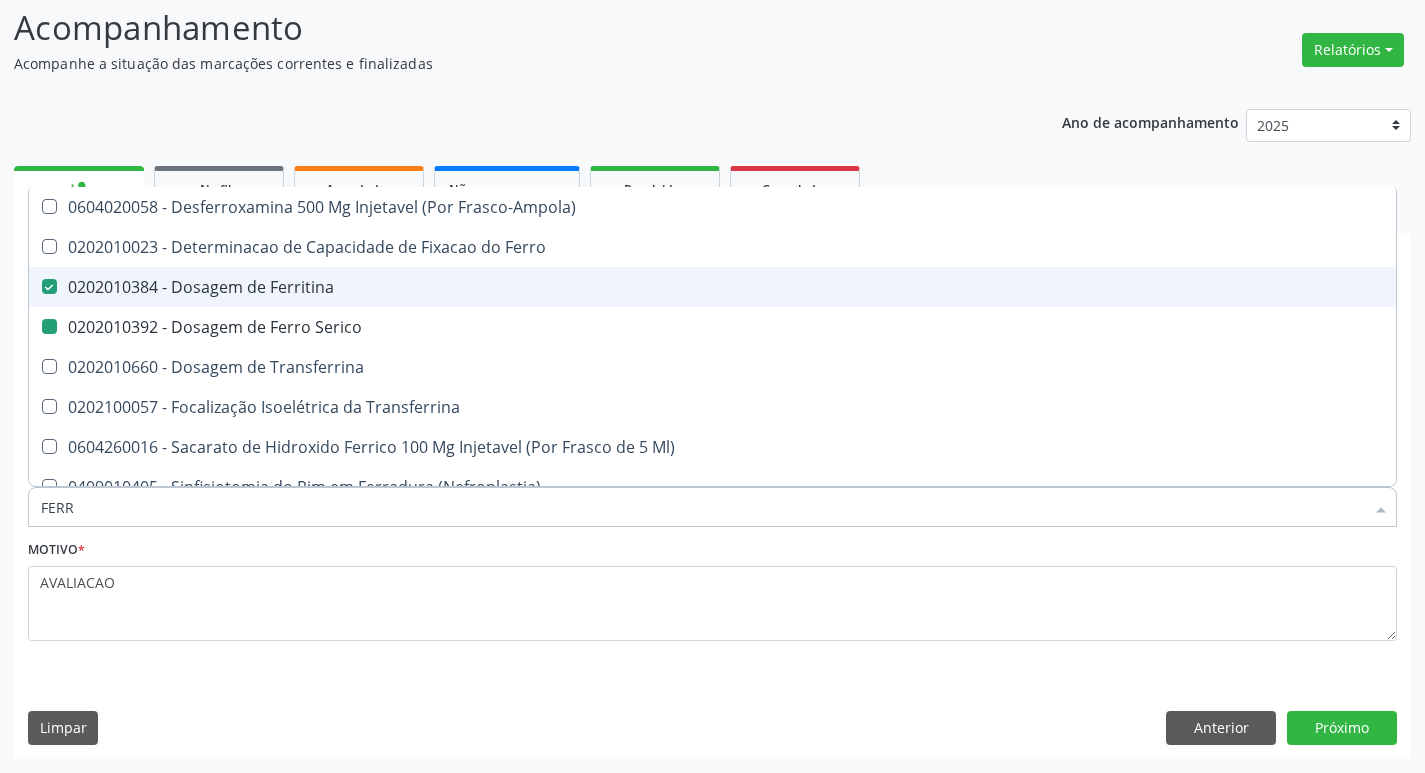 type on "FER" 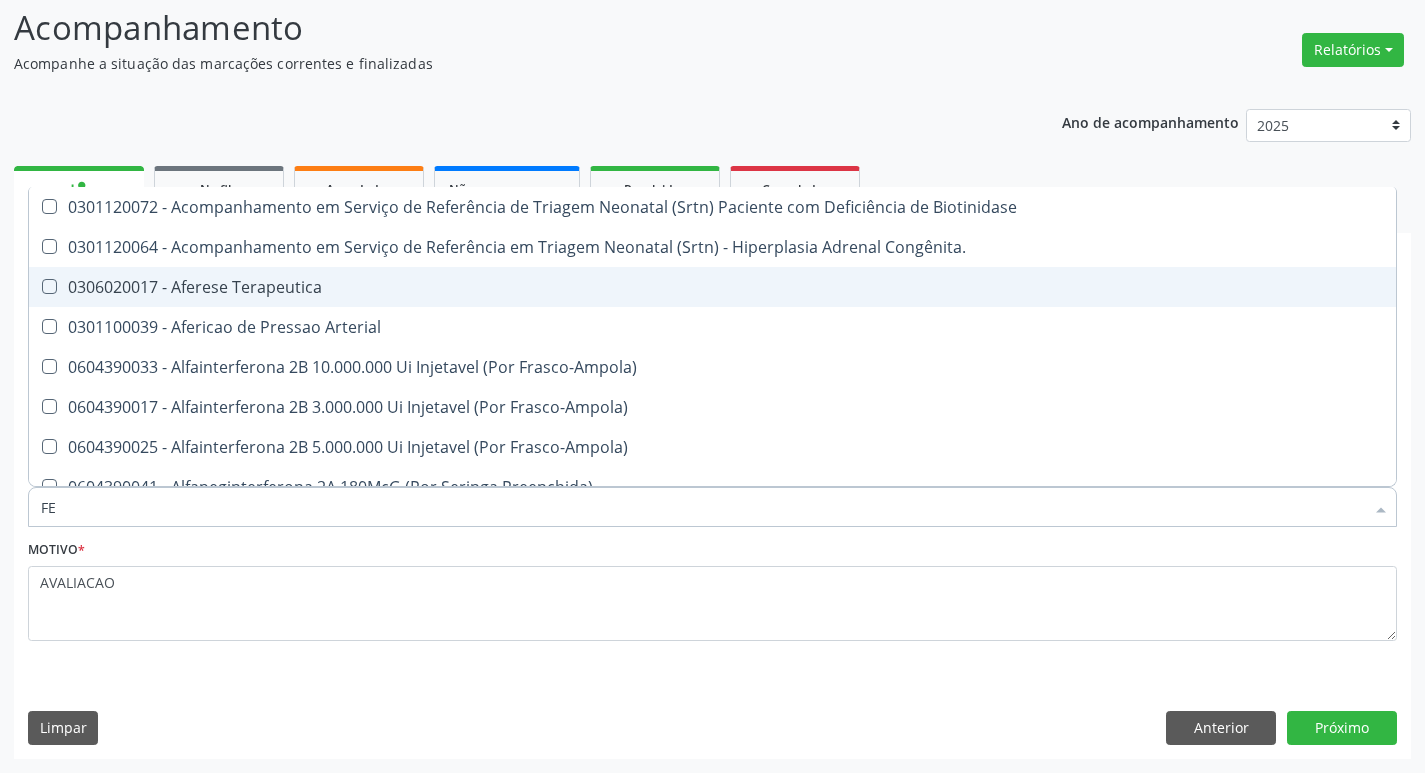 type on "F" 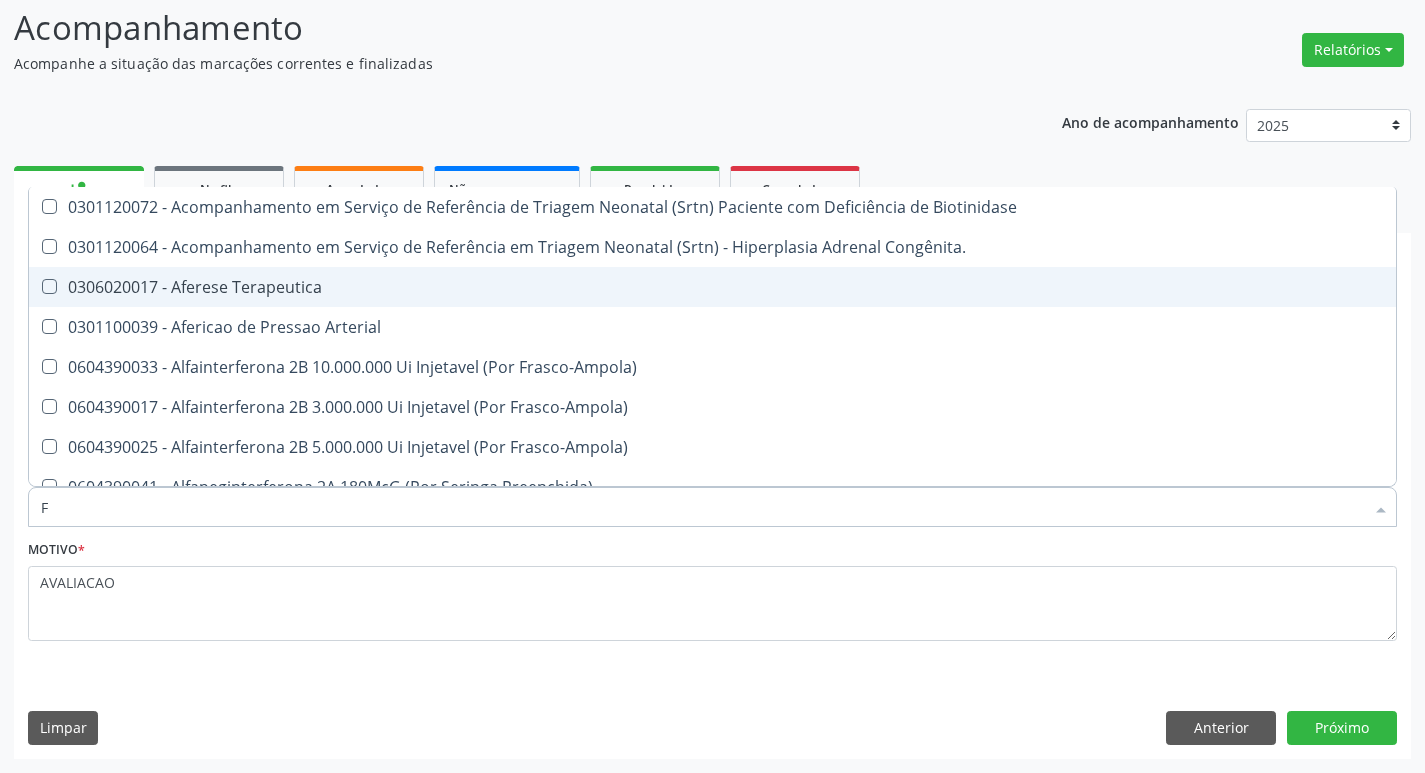 type 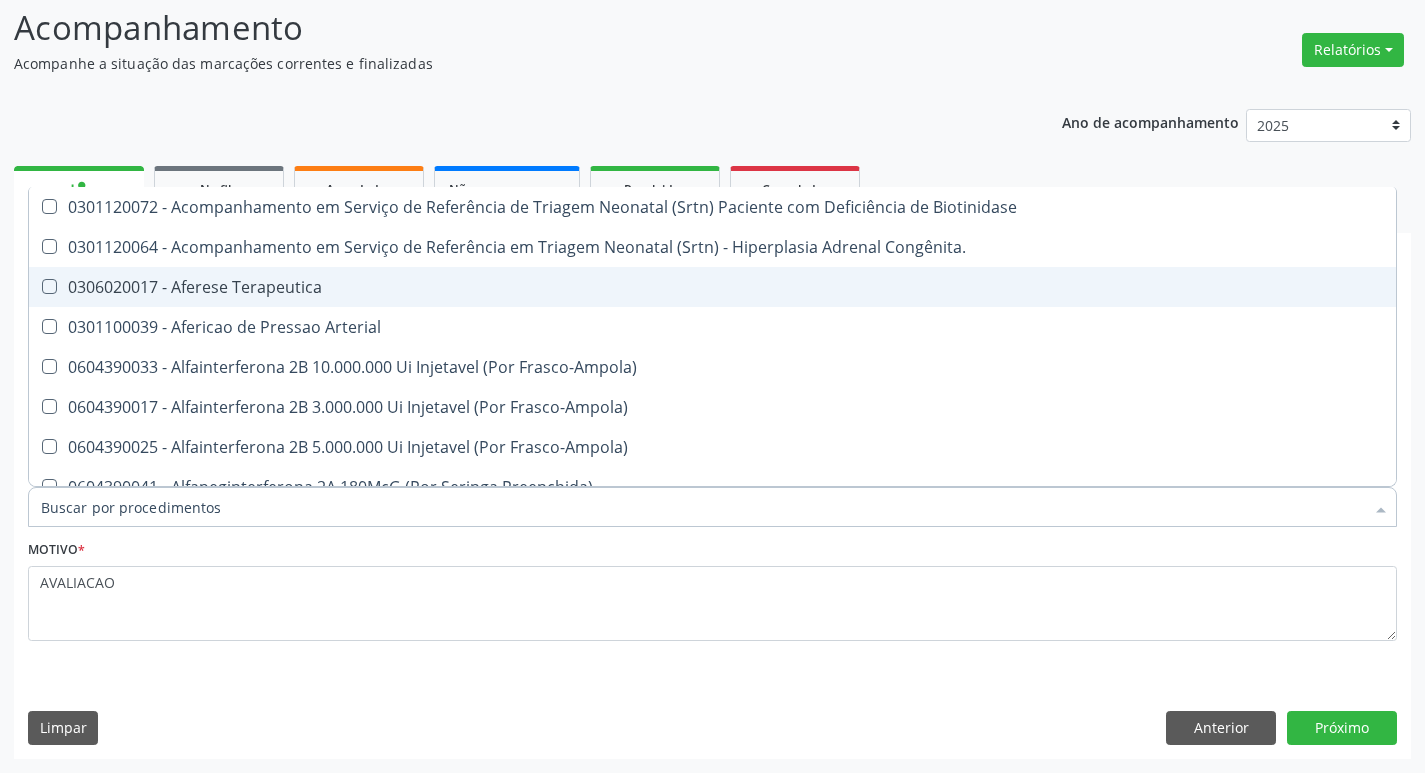 checkbox on "false" 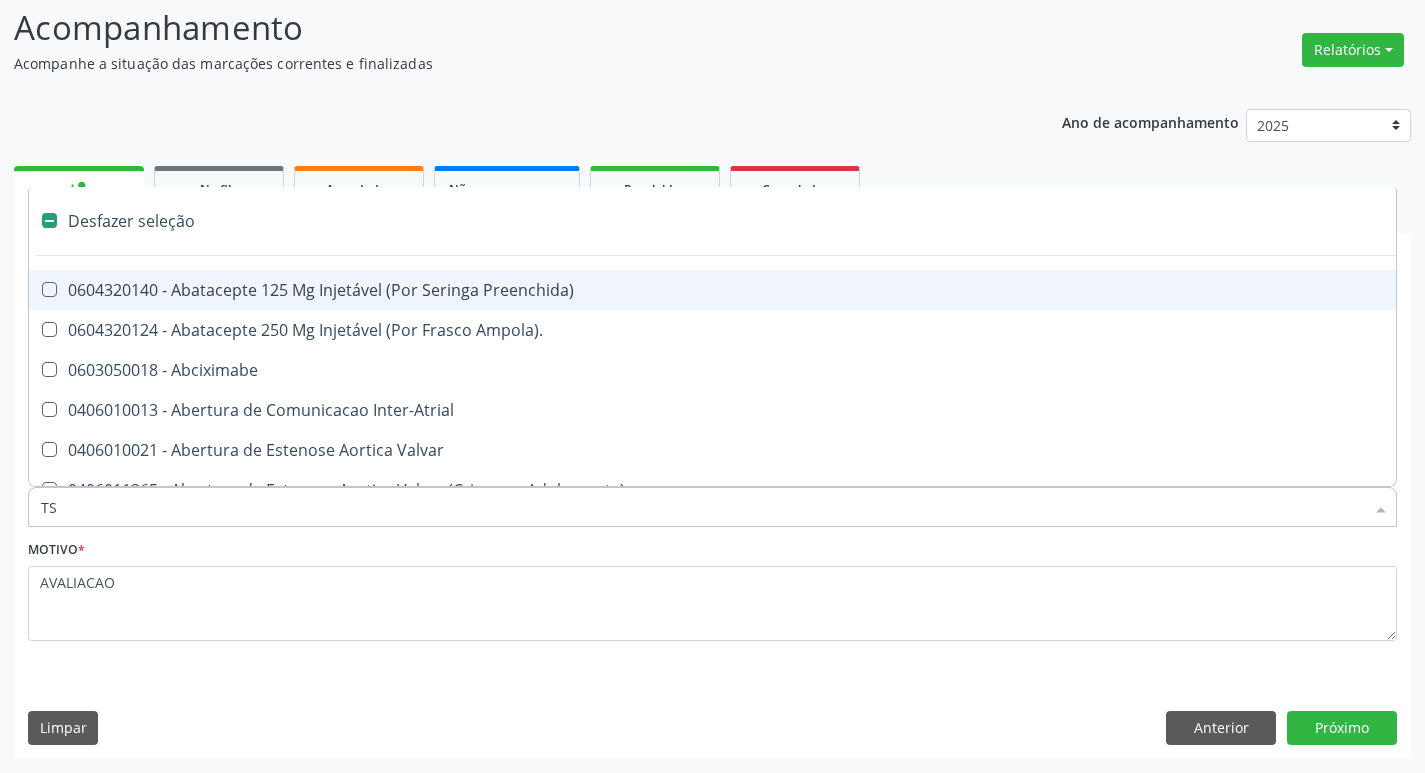 type on "TSH" 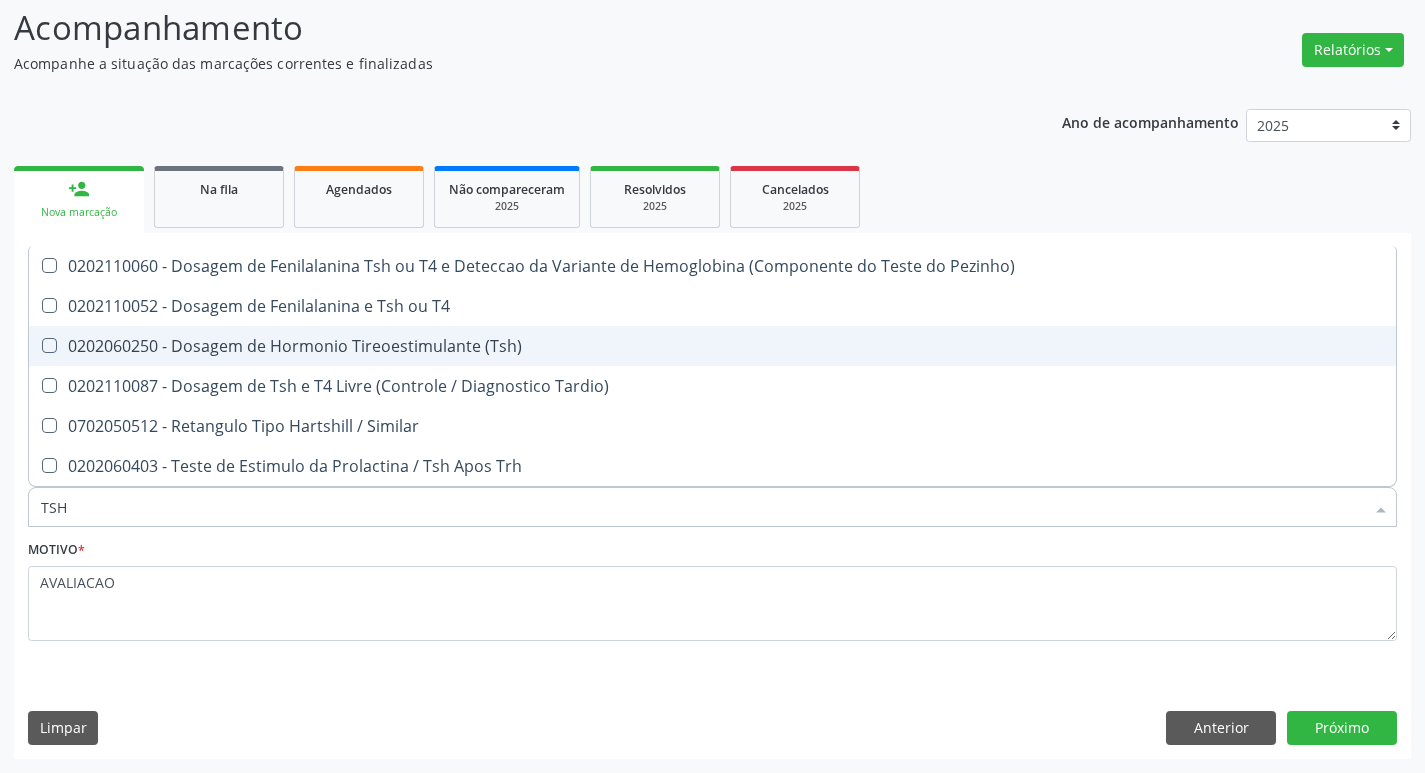 click on "0202060250 - Dosagem de Hormonio Tireoestimulante (Tsh)" at bounding box center (712, 346) 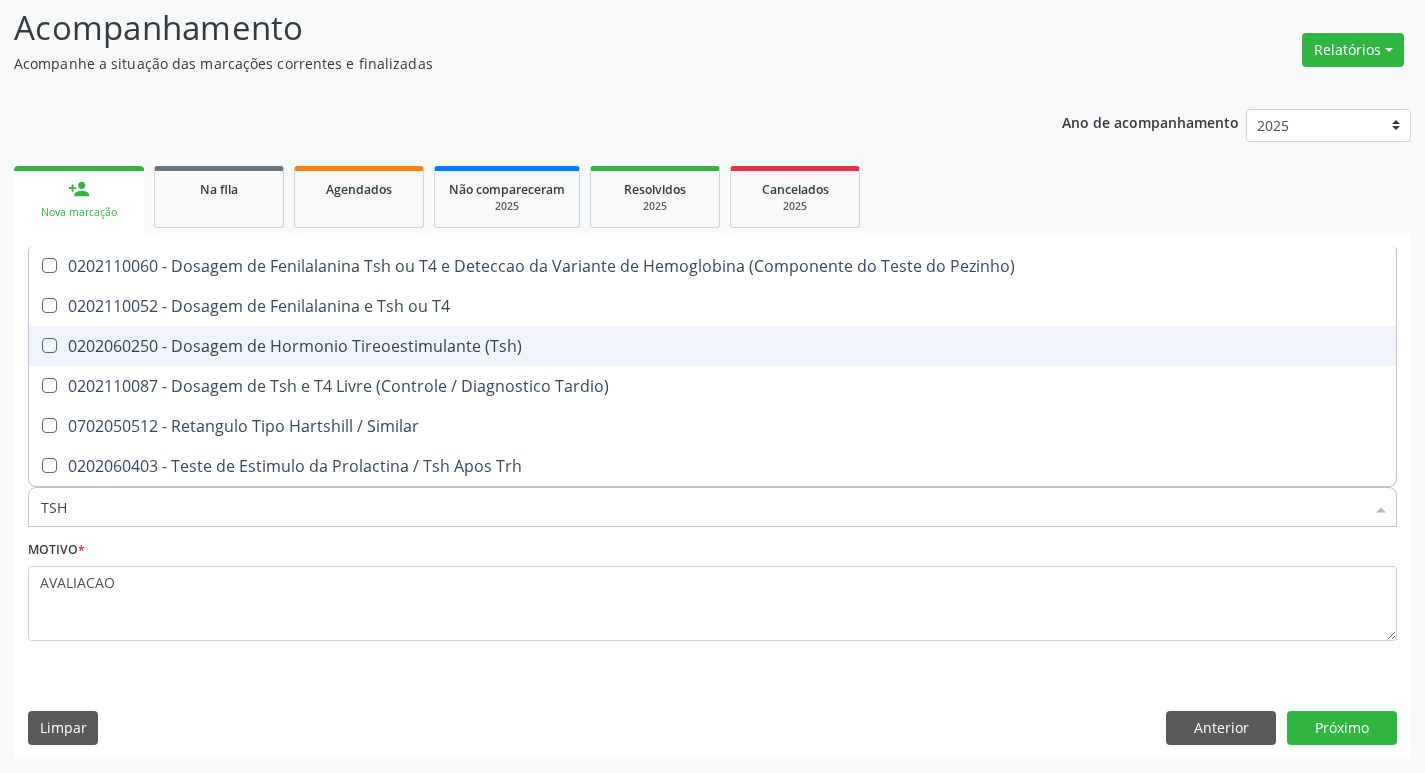 checkbox on "true" 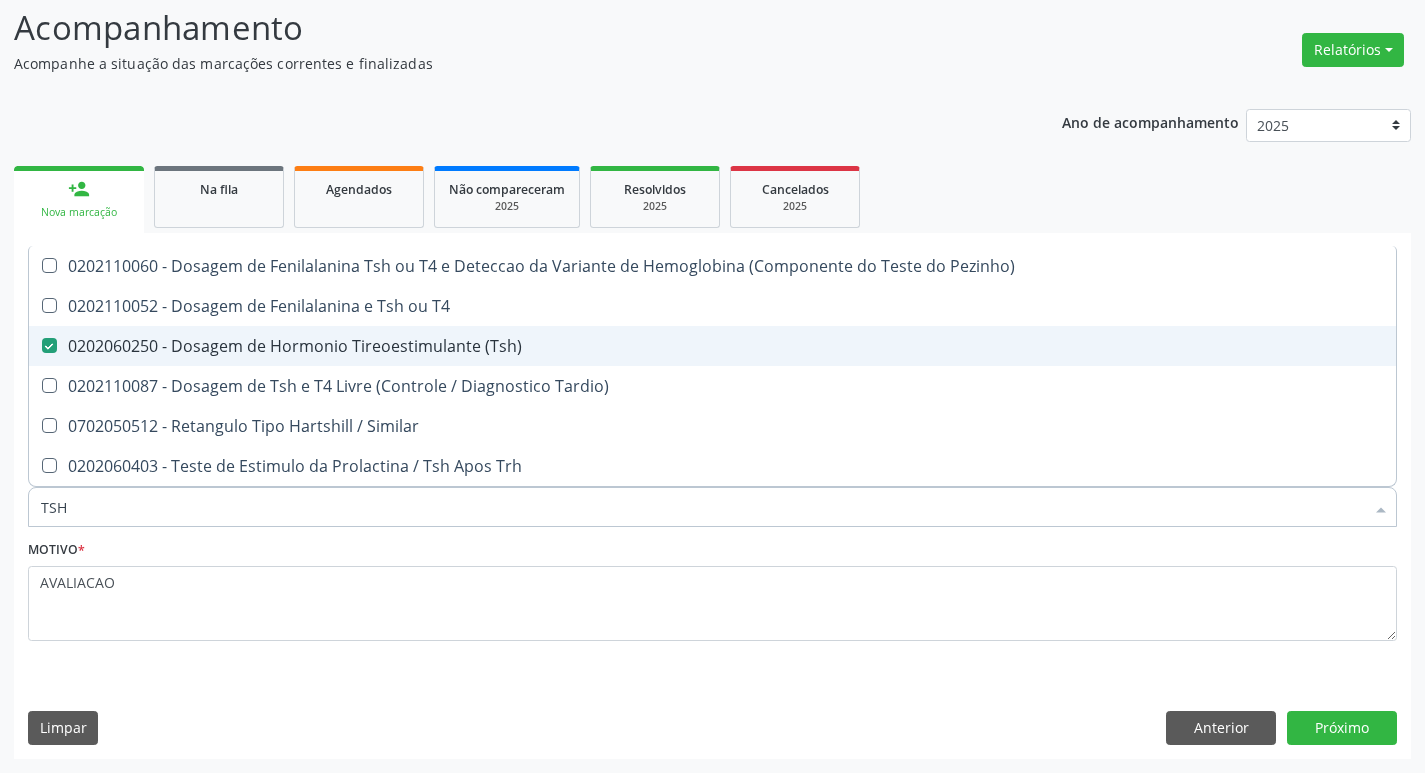 type on "TS" 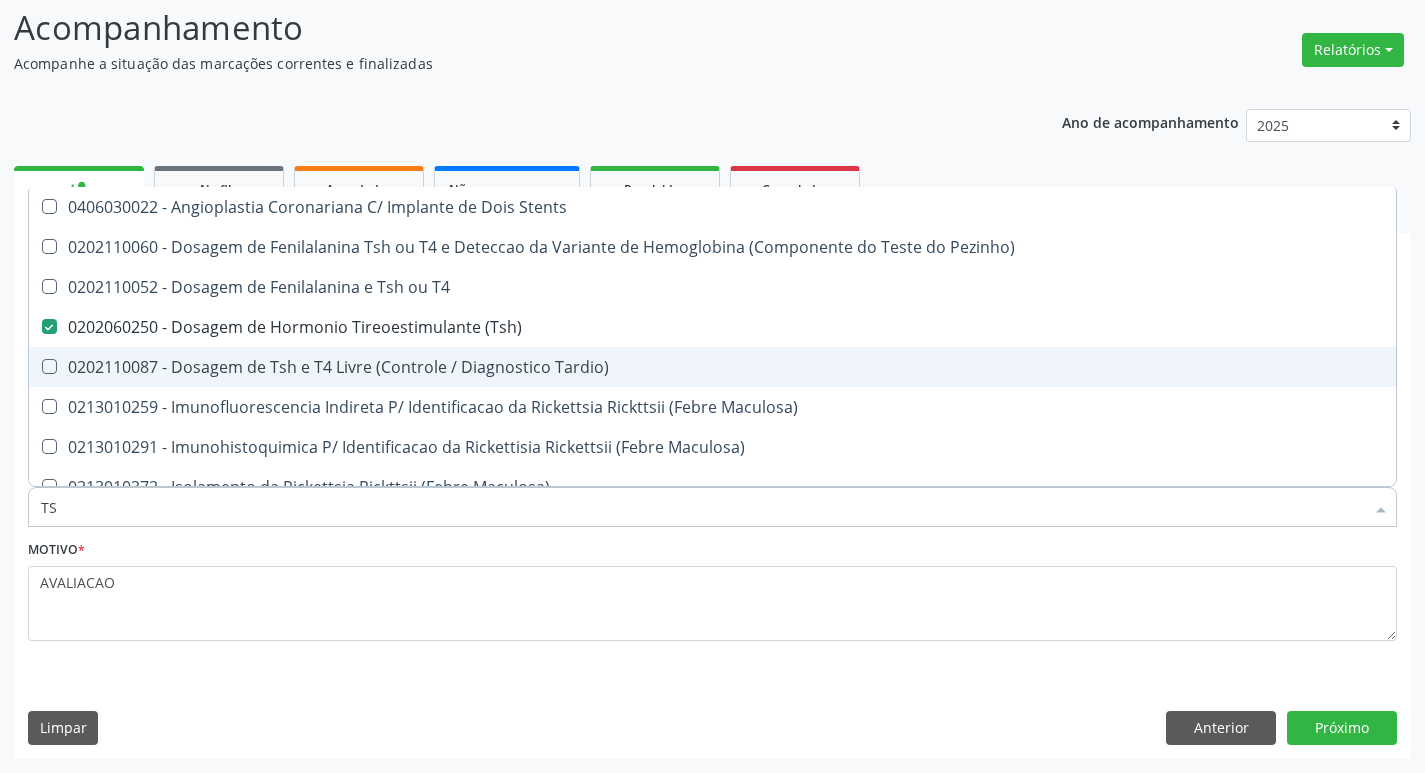 type on "T" 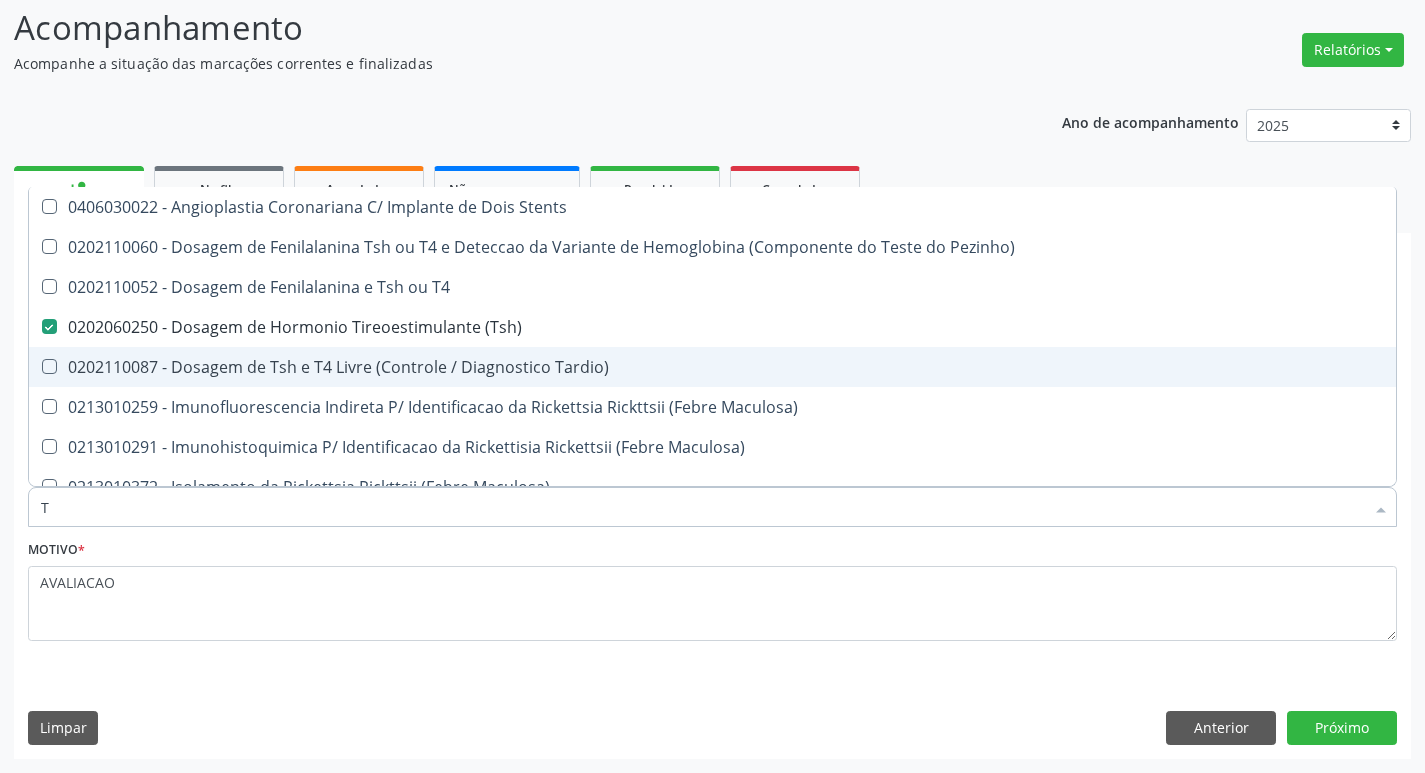checkbox on "false" 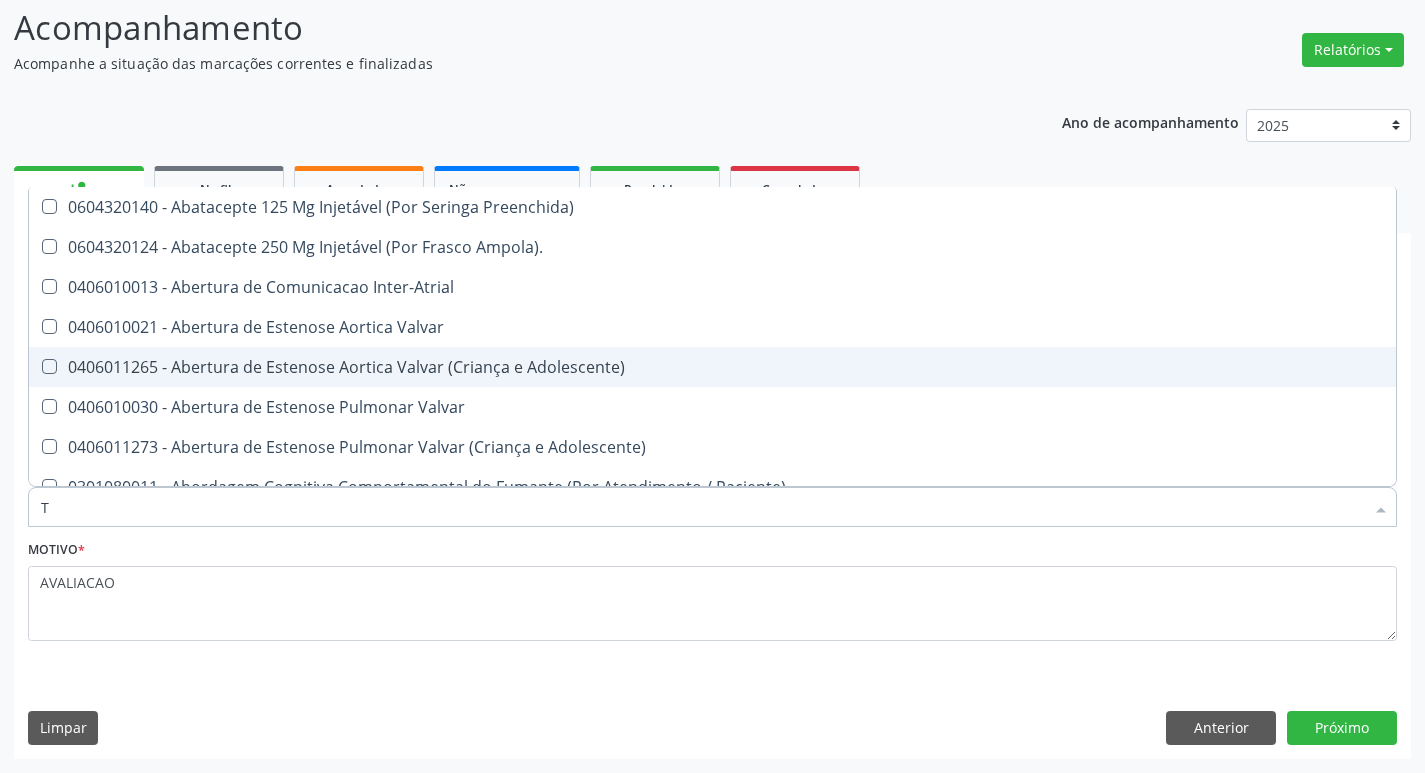 type on "T4" 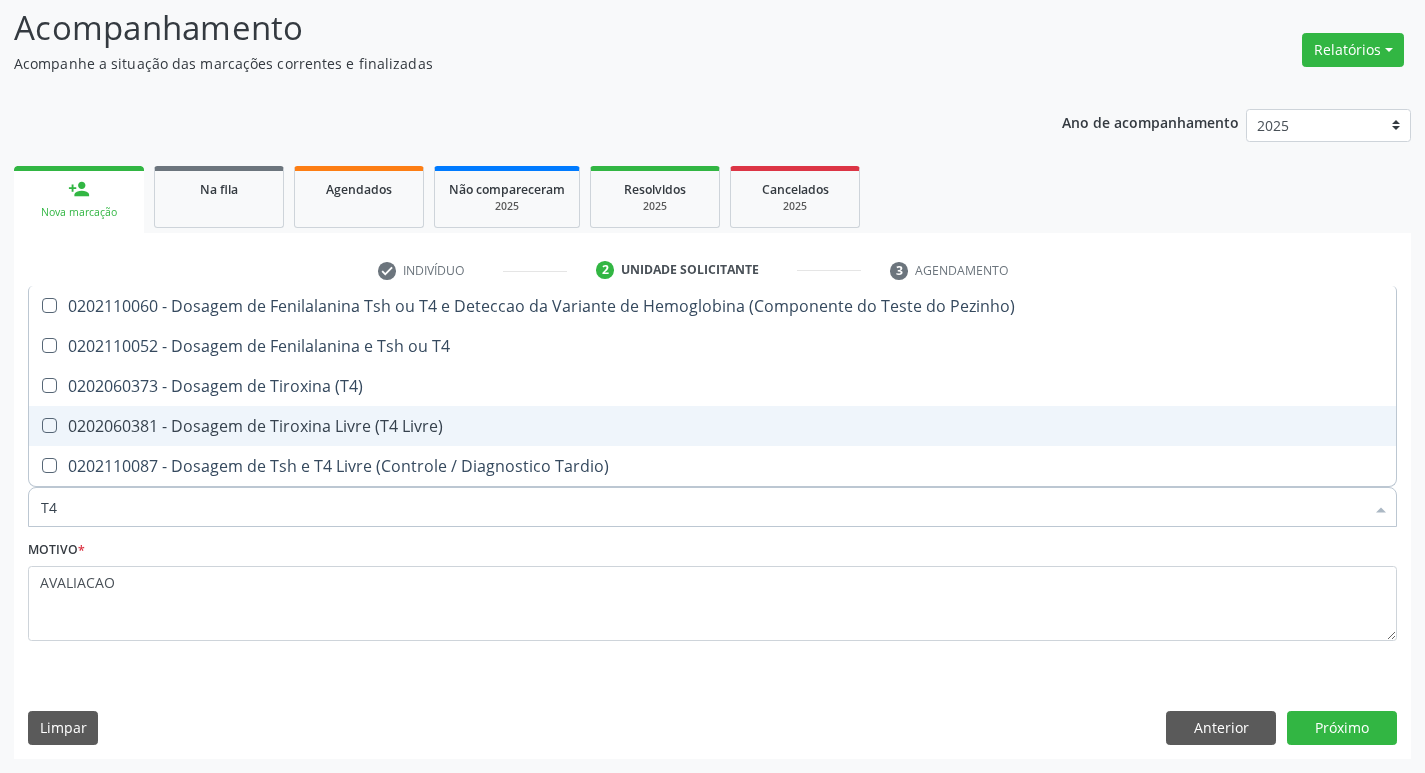 click on "0202060381 - Dosagem de Tiroxina Livre (T4 Livre)" at bounding box center (712, 426) 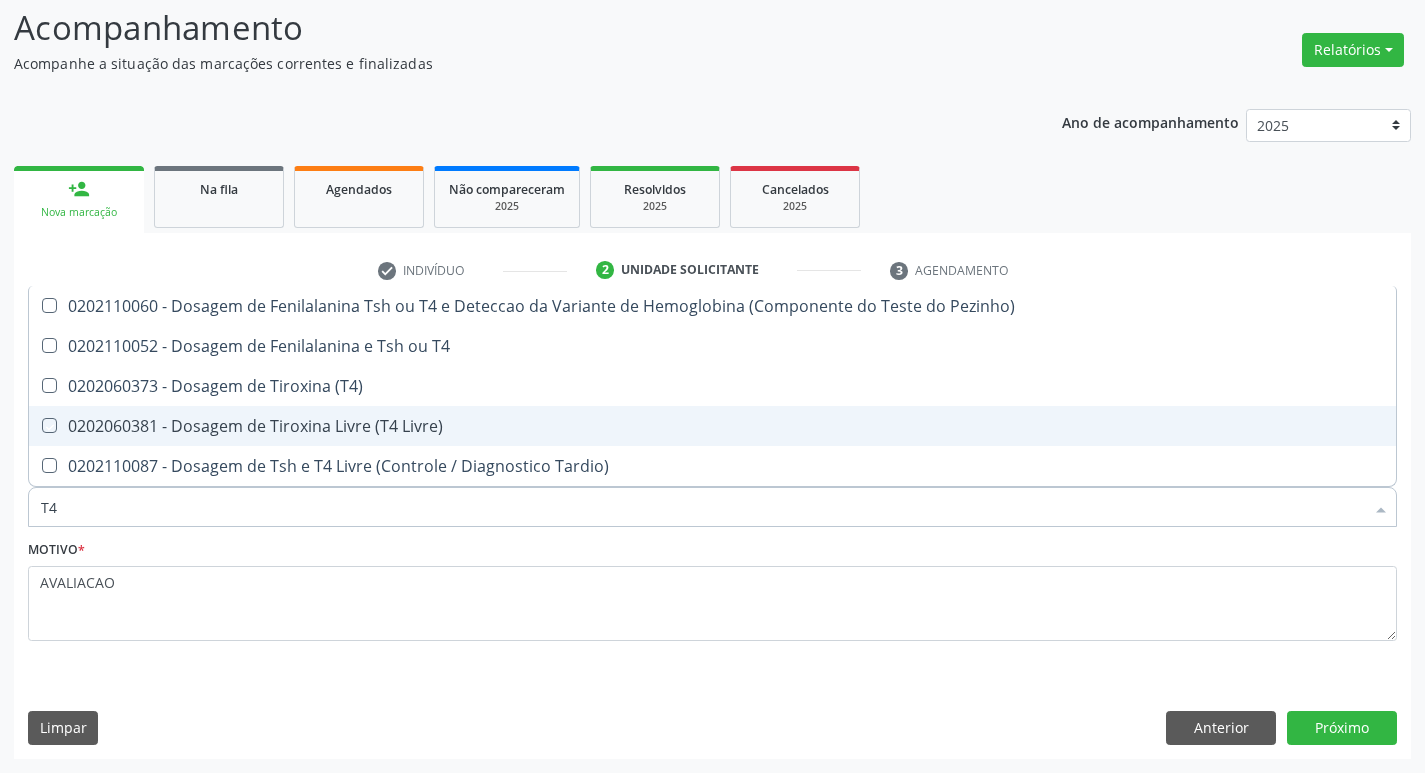 checkbox on "true" 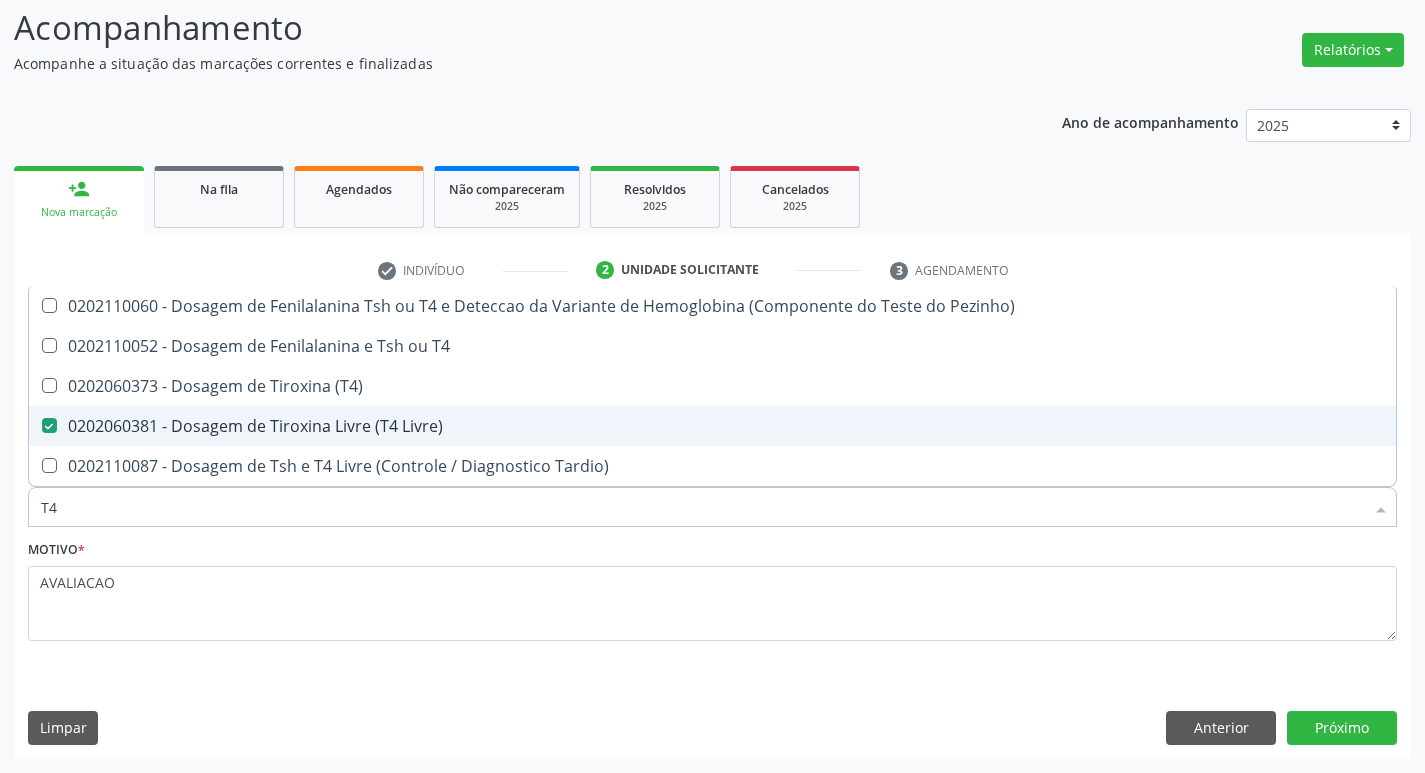 type on "T" 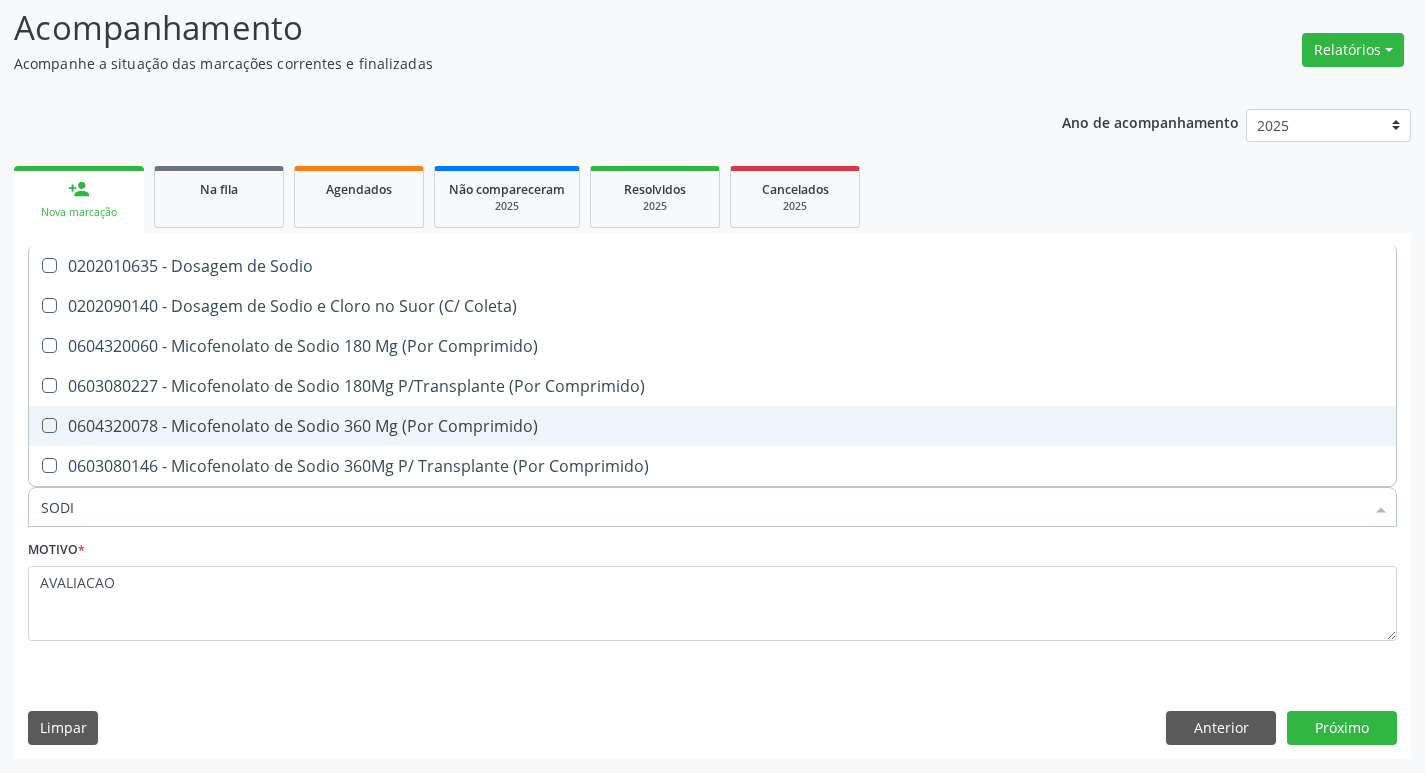 type on "SODIO" 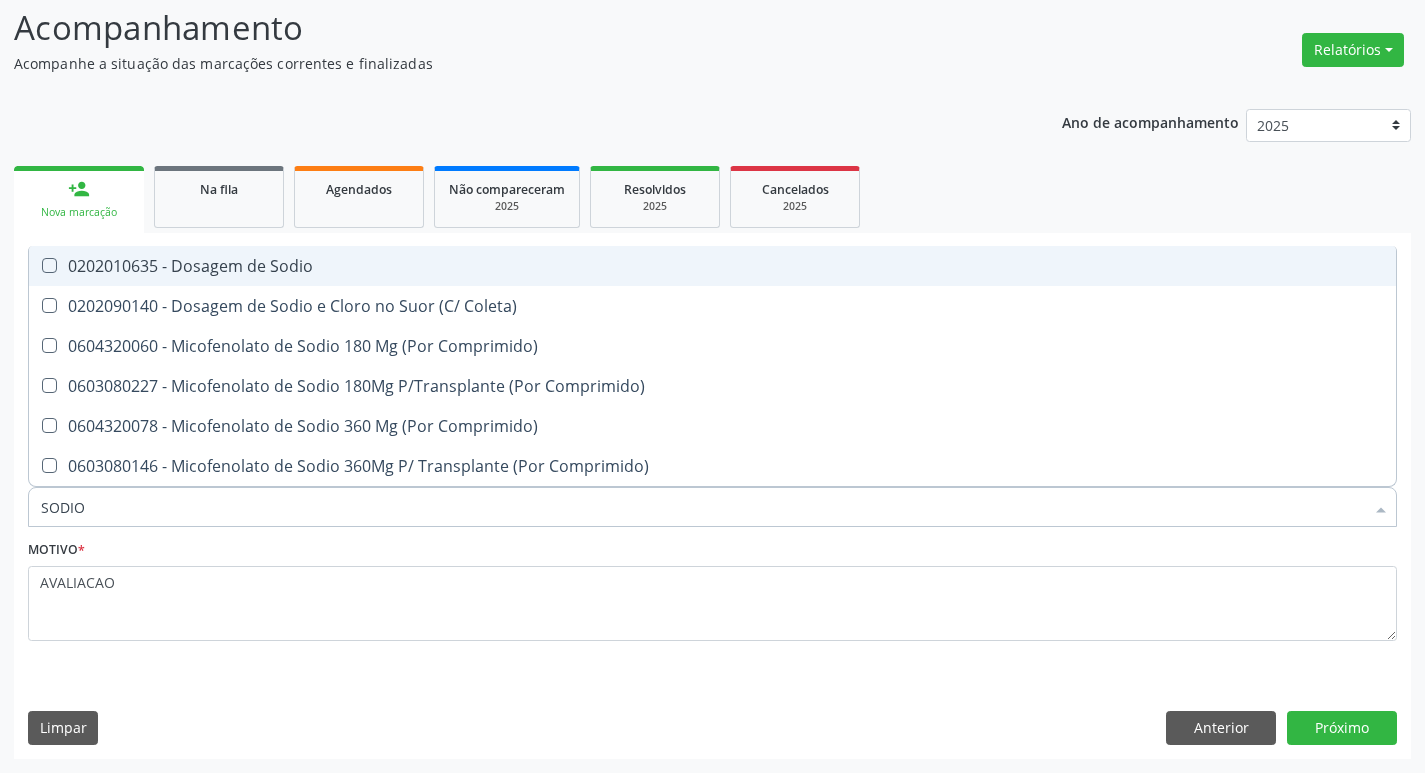 click on "0202010635 - Dosagem de Sodio" at bounding box center (712, 266) 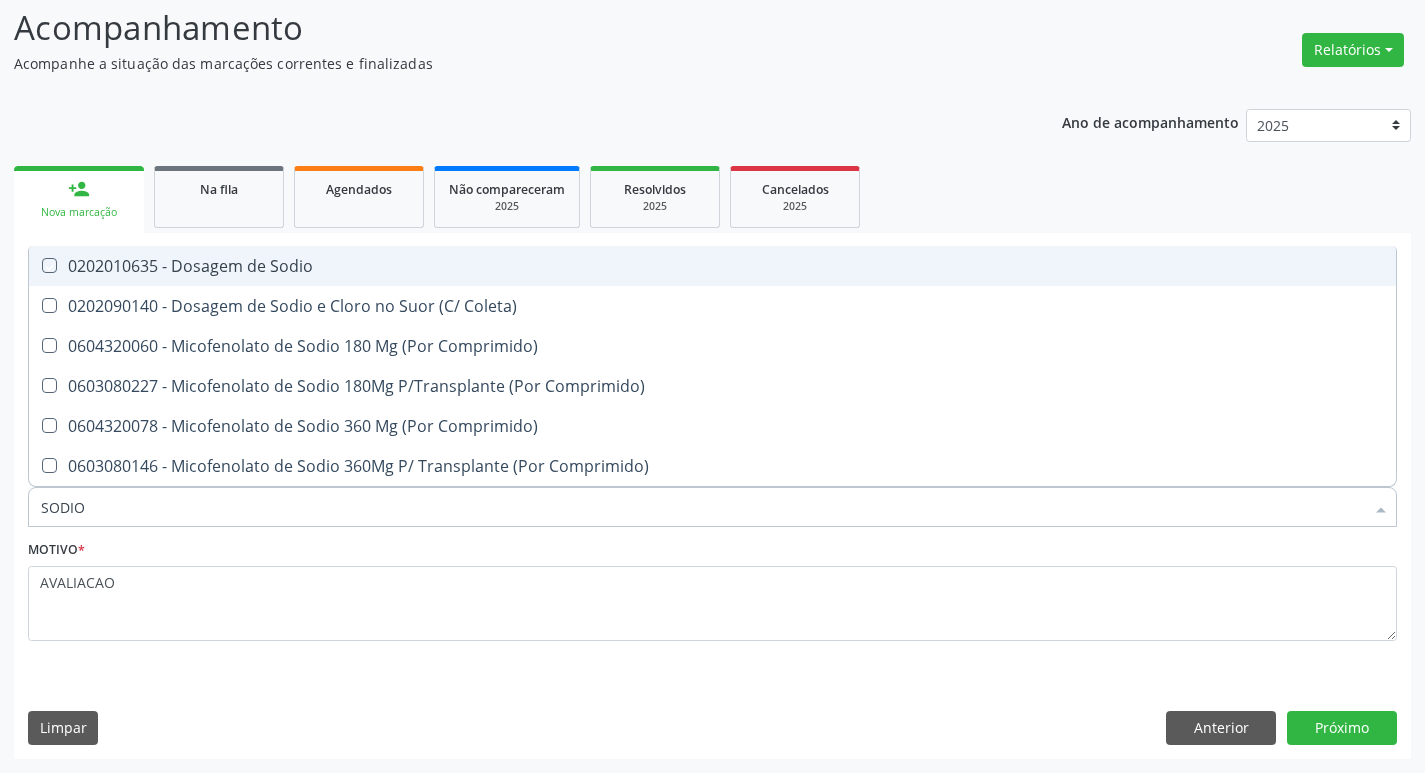 checkbox on "true" 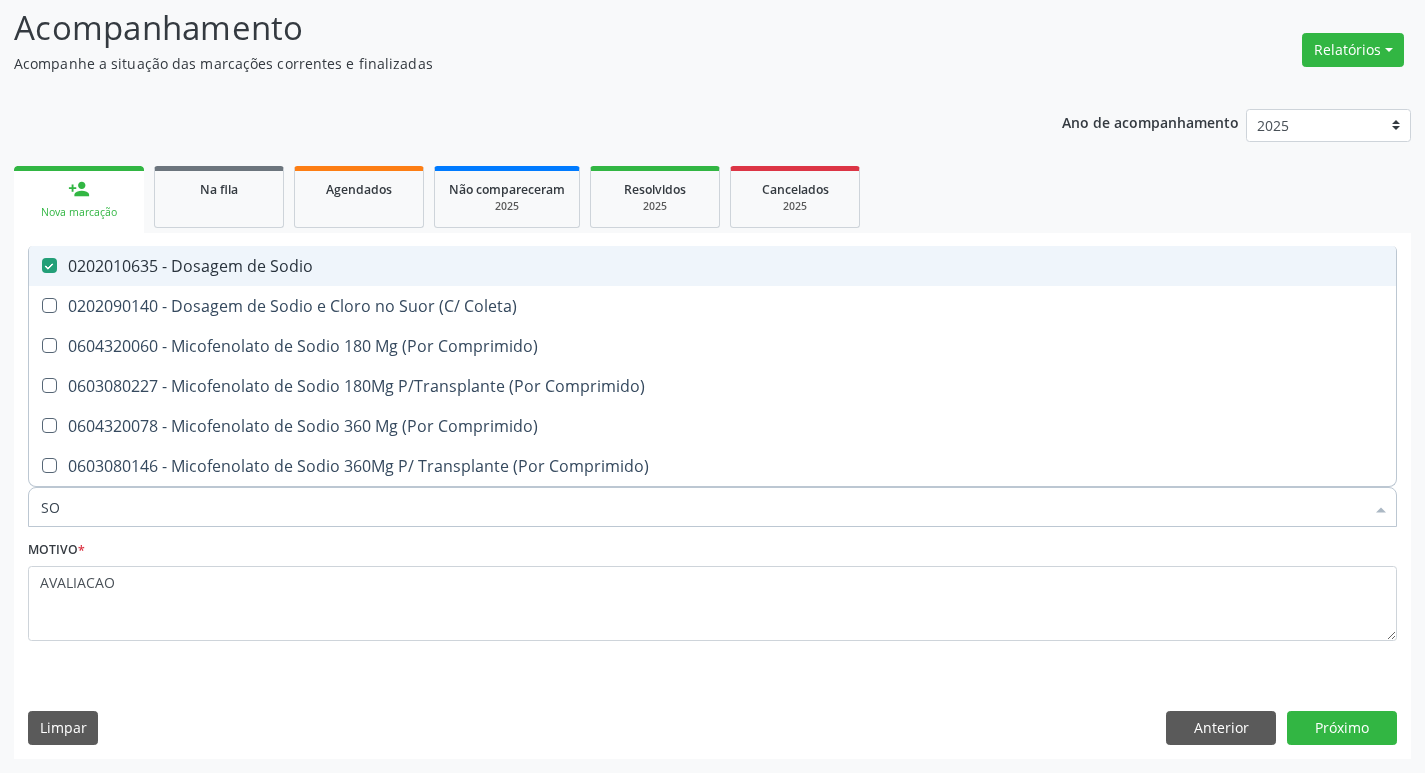type on "S" 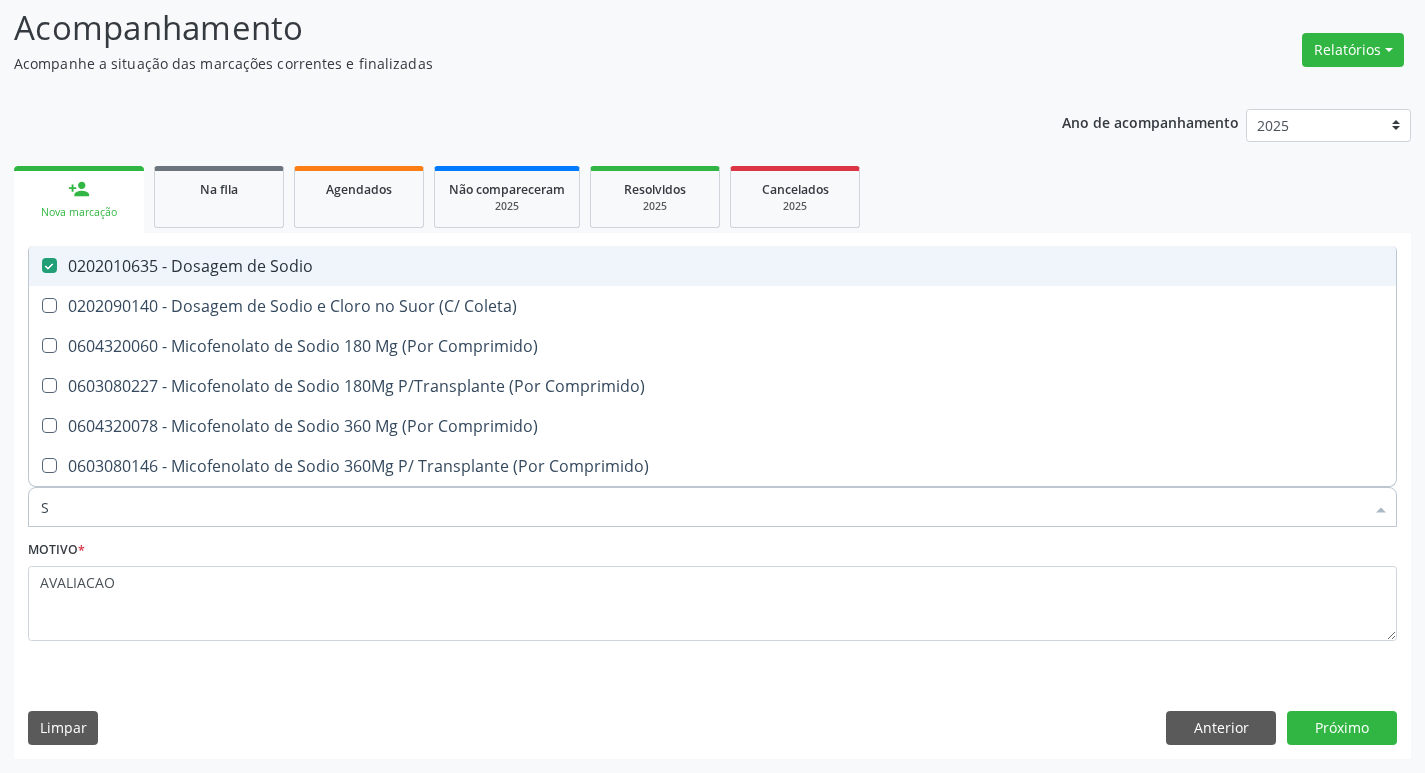 type 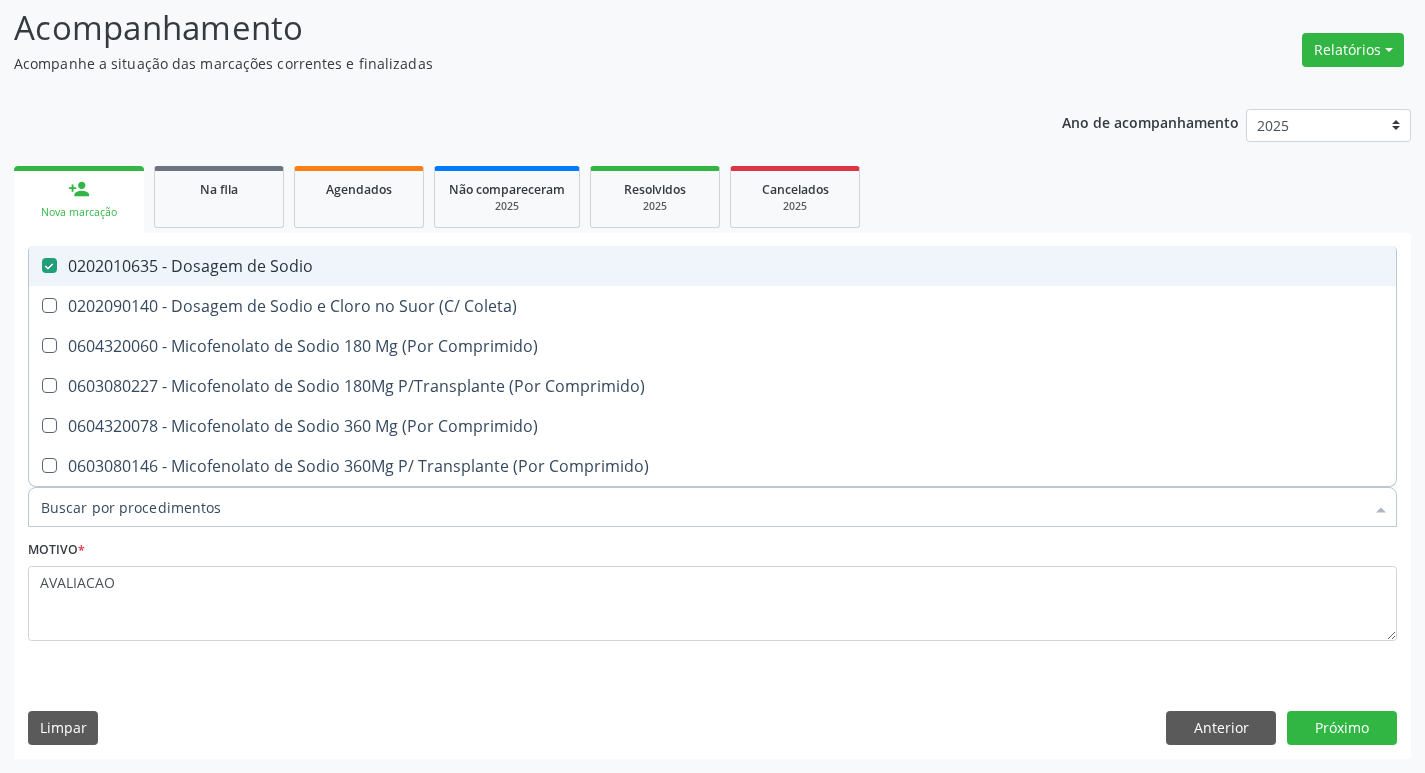 checkbox on "false" 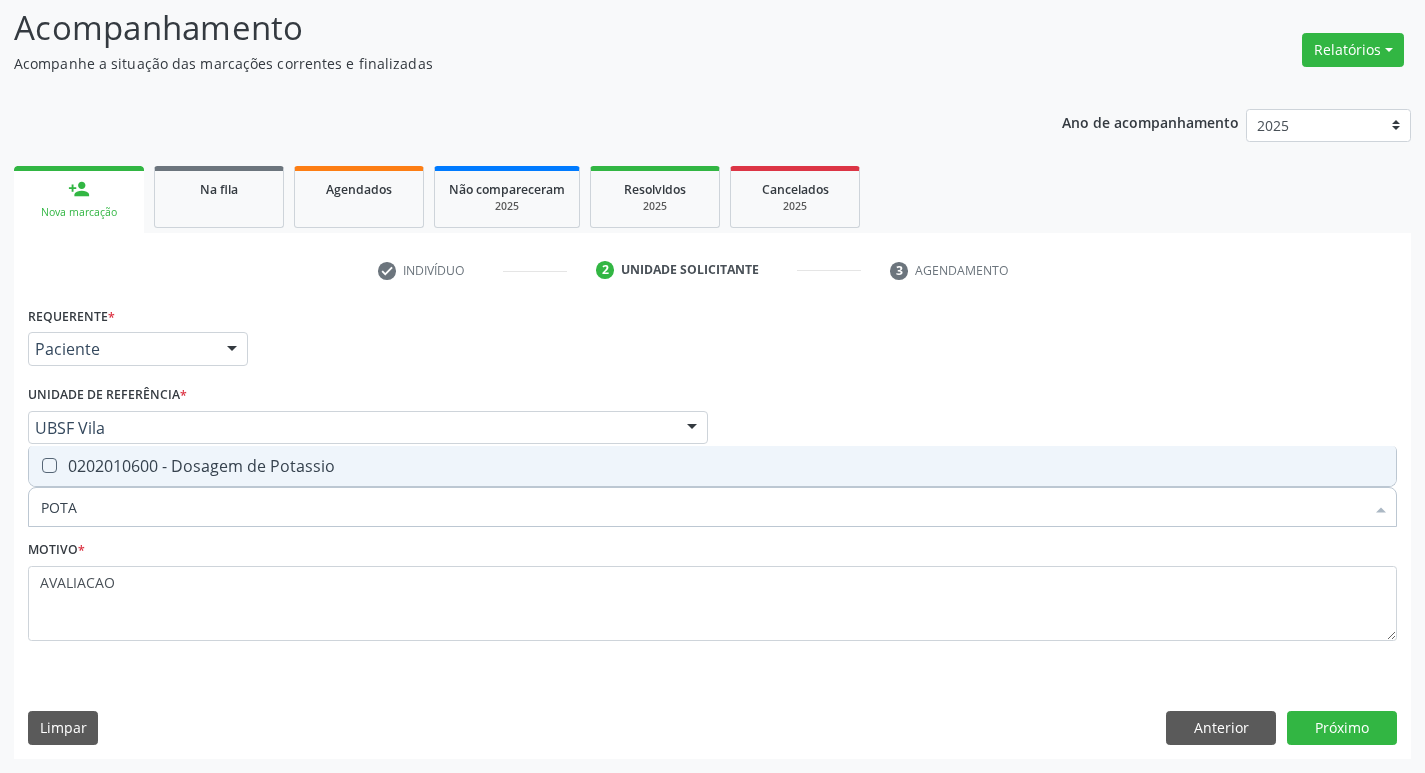 type on "POTAS" 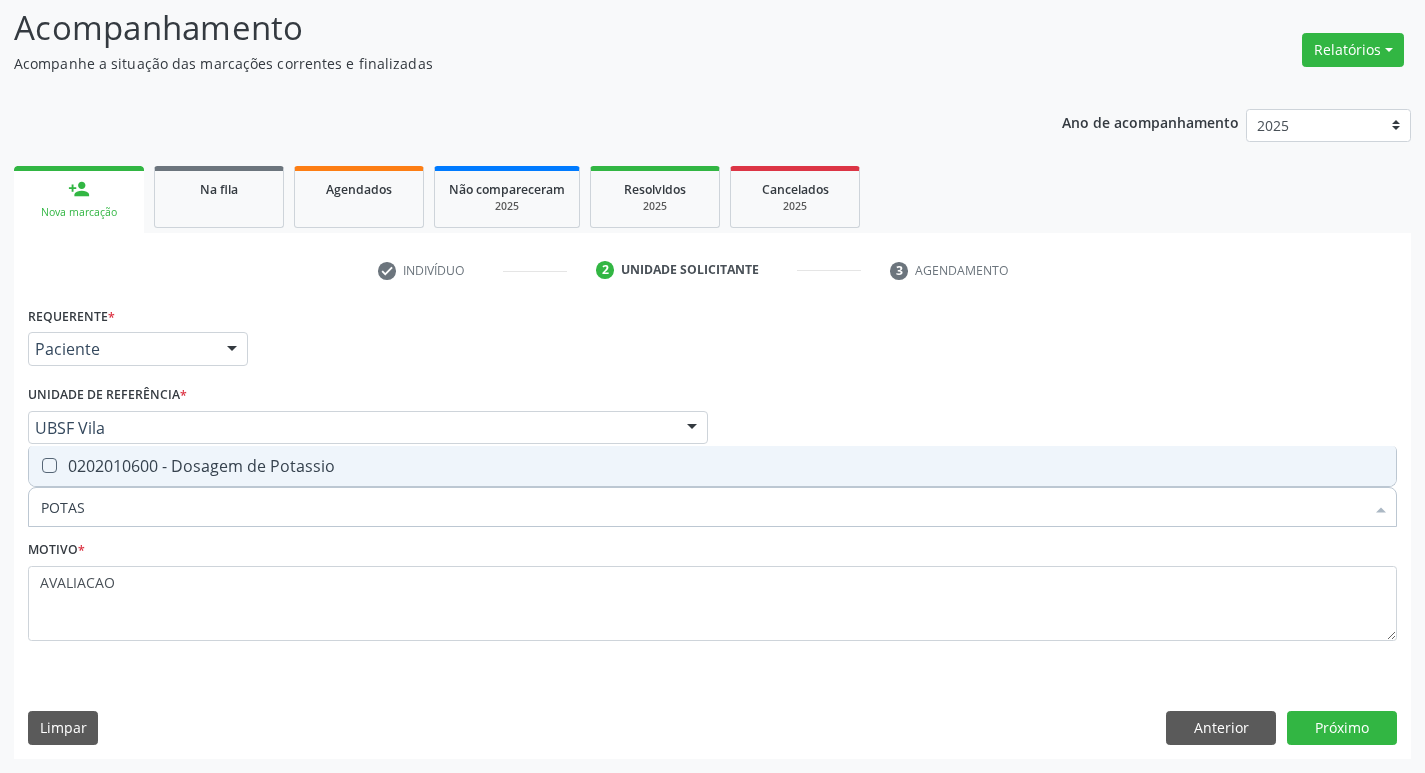 click on "0202010600 - Dosagem de Potassio" at bounding box center [712, 466] 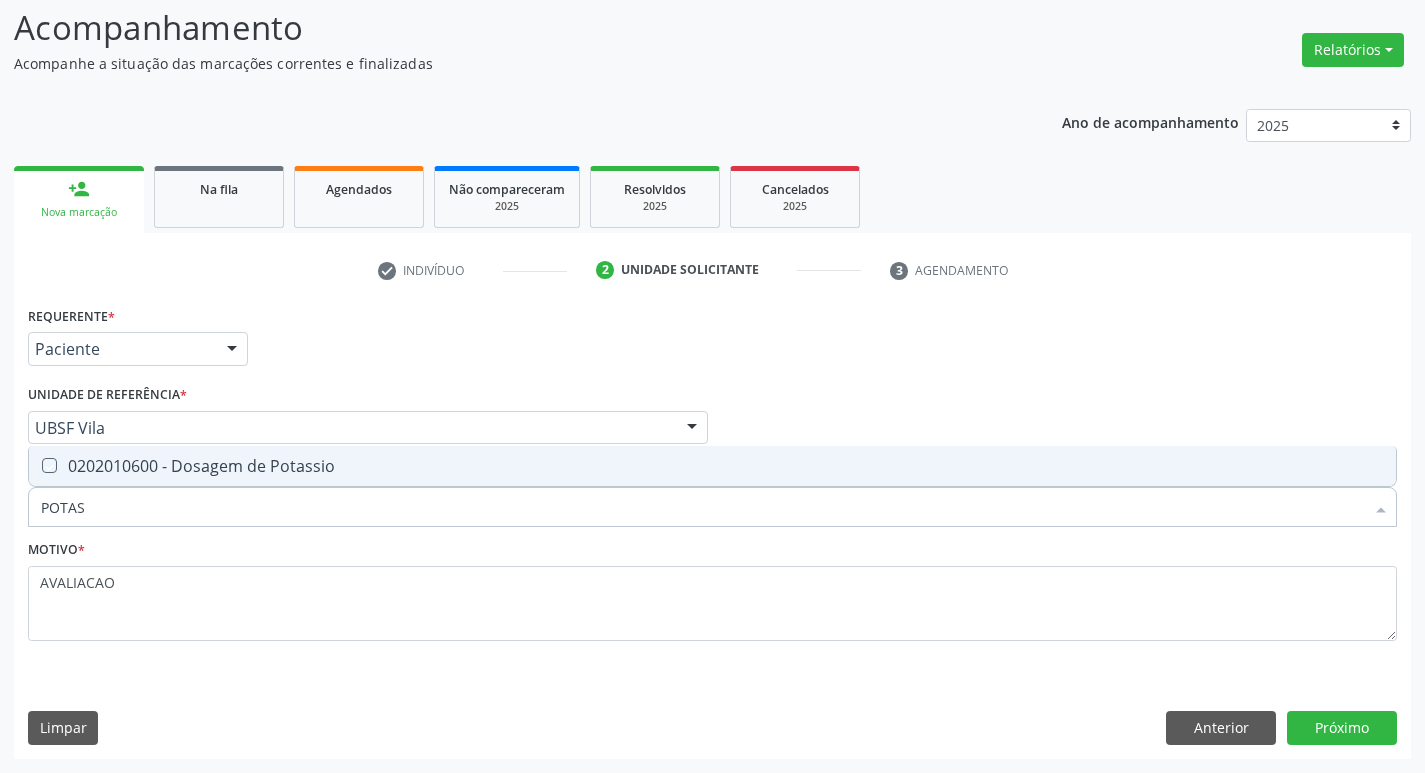 checkbox on "true" 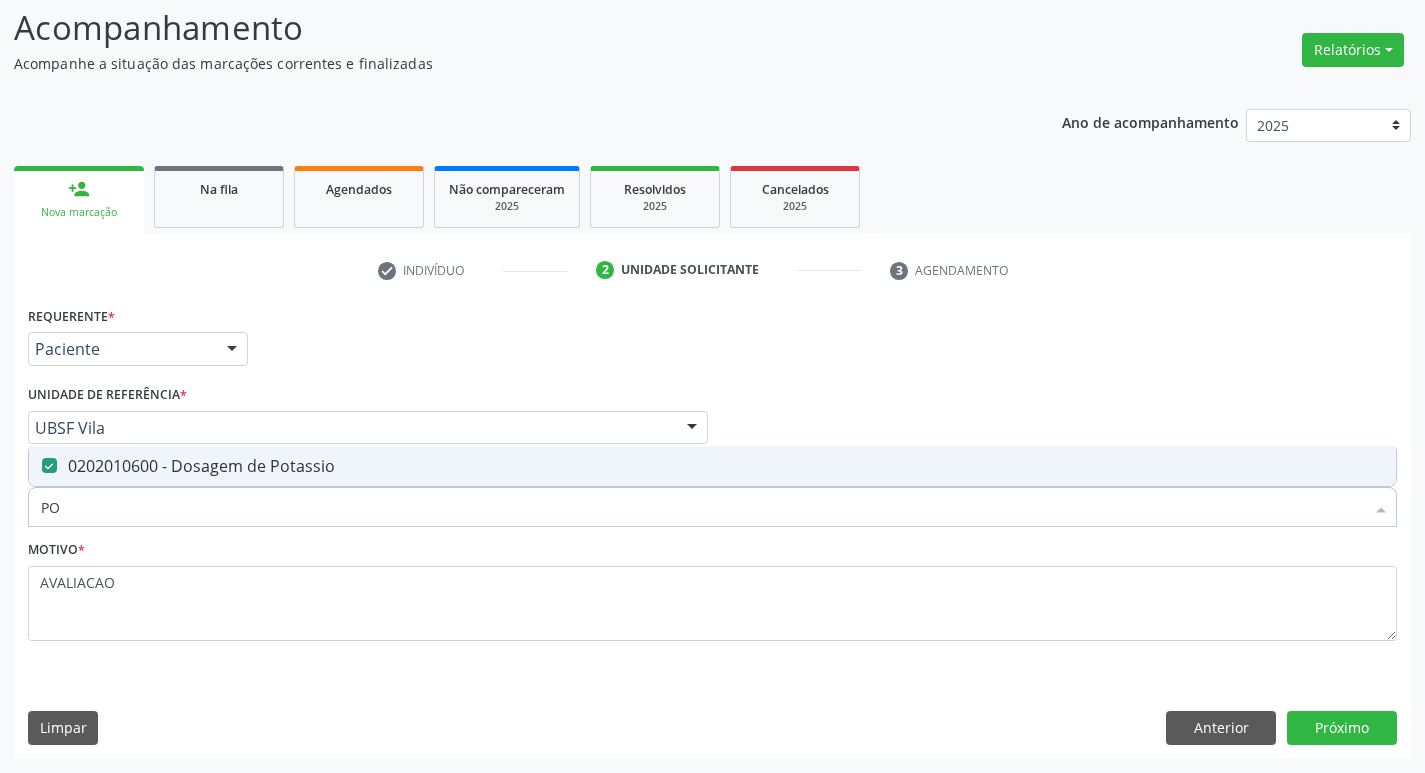 type on "P" 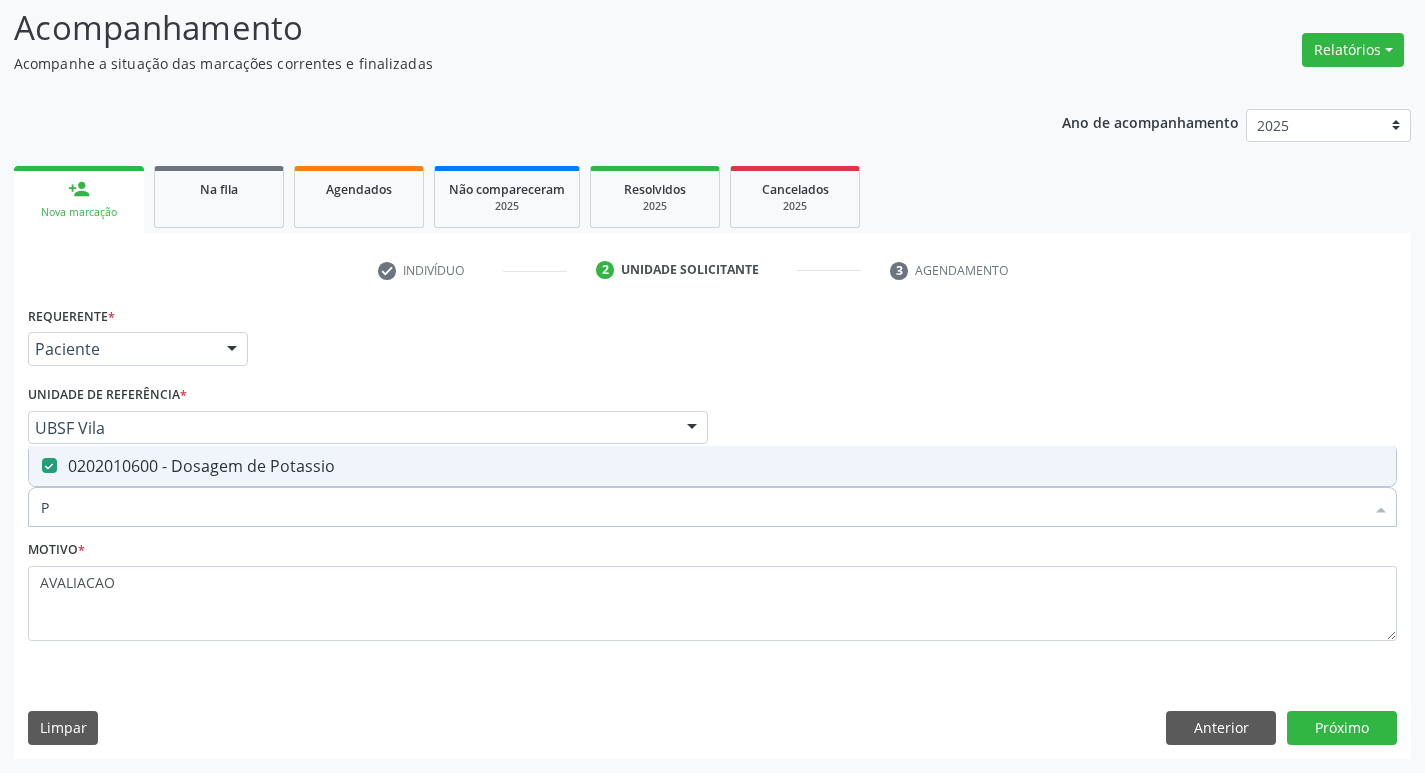 type 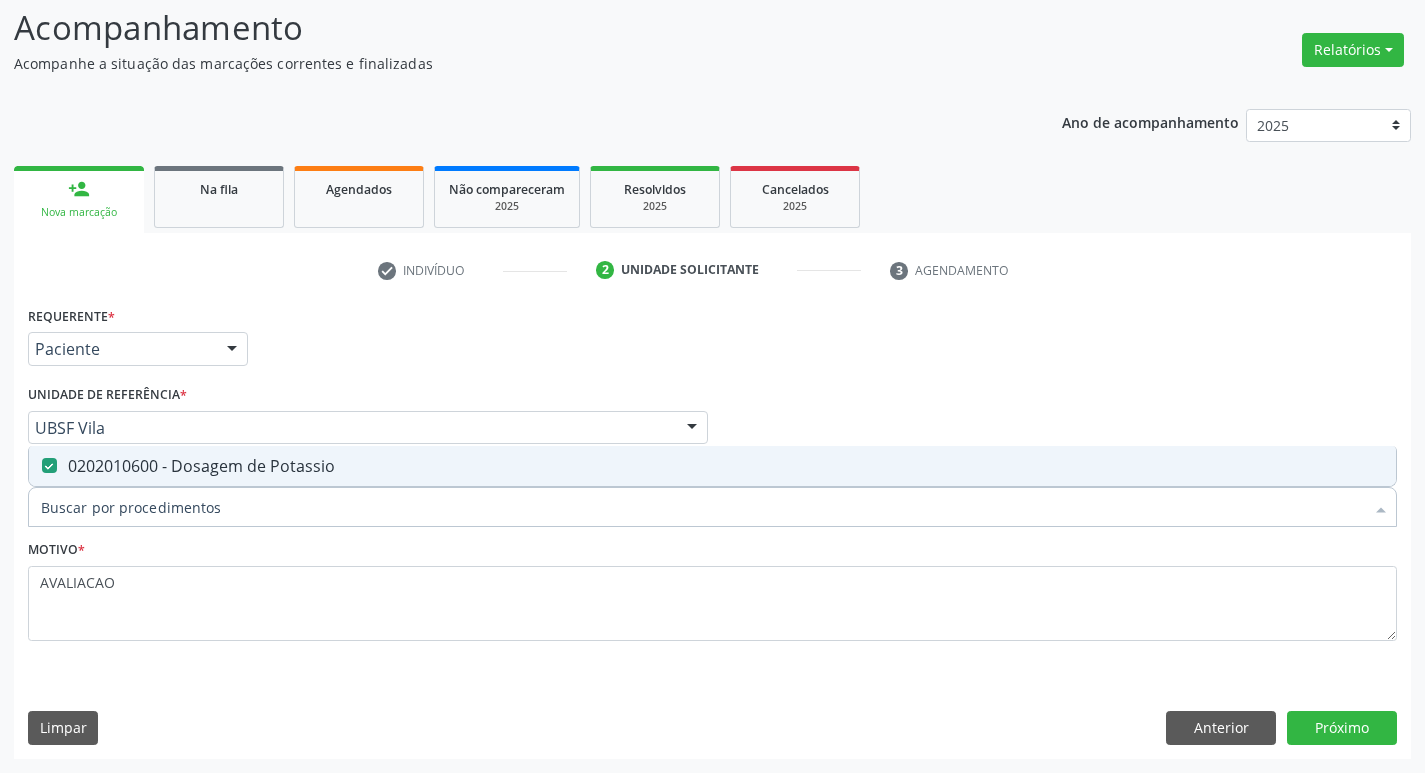 checkbox on "false" 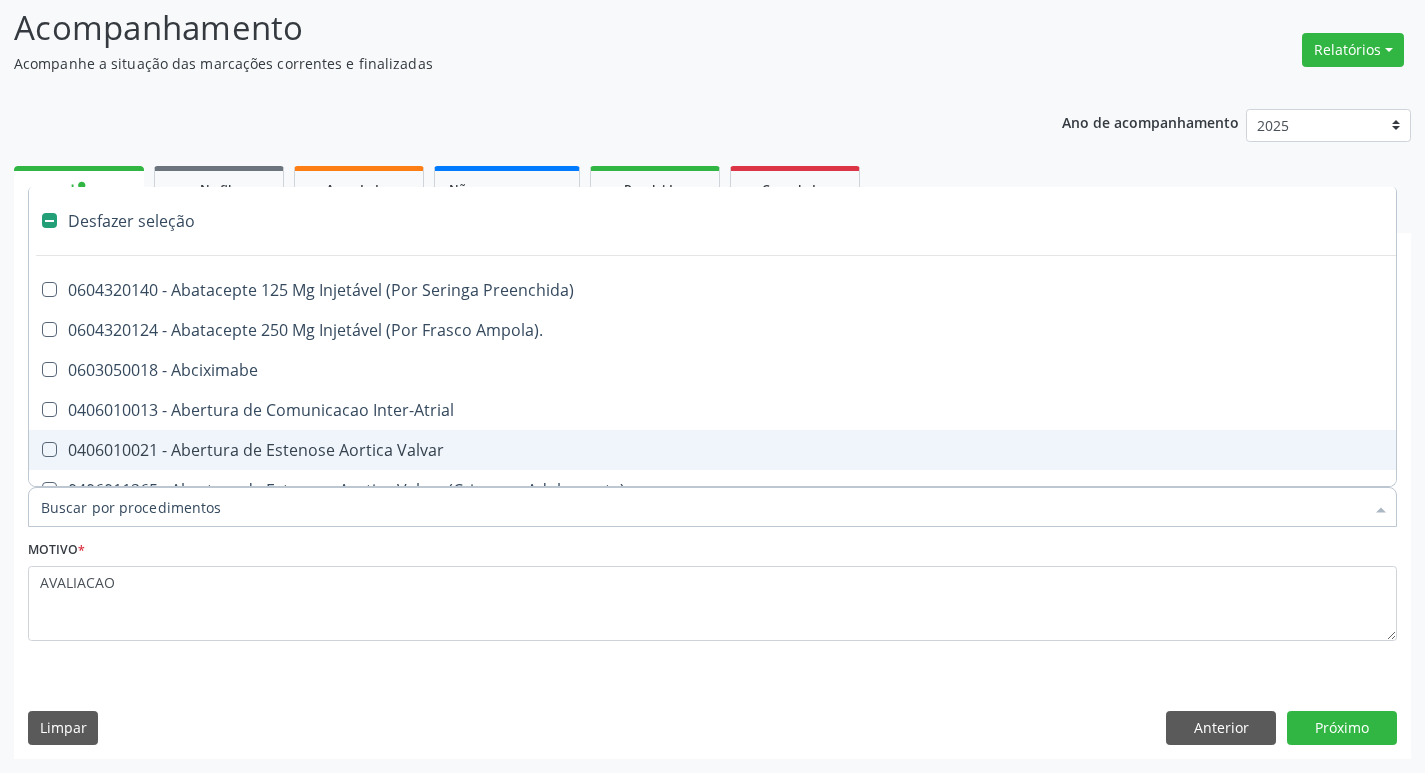 type on "2" 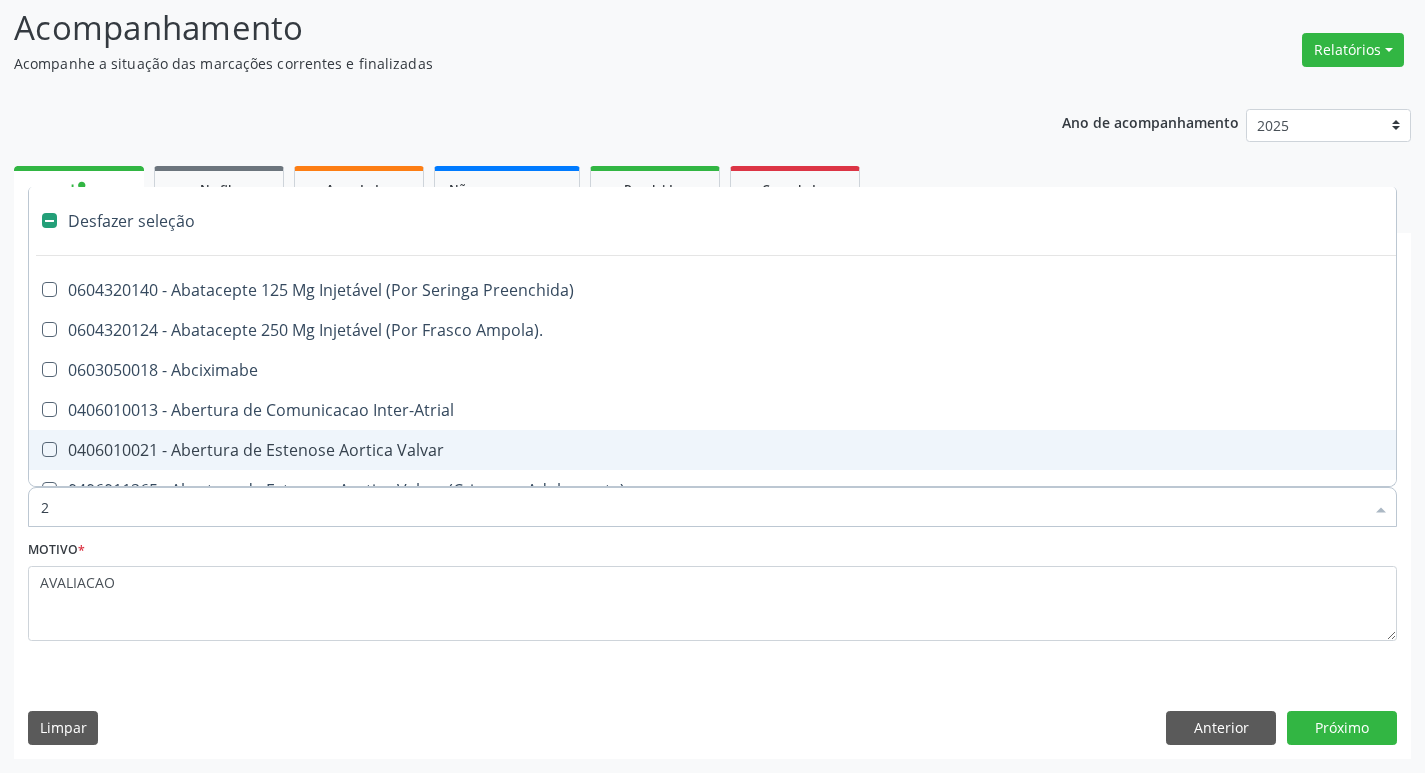 checkbox on "true" 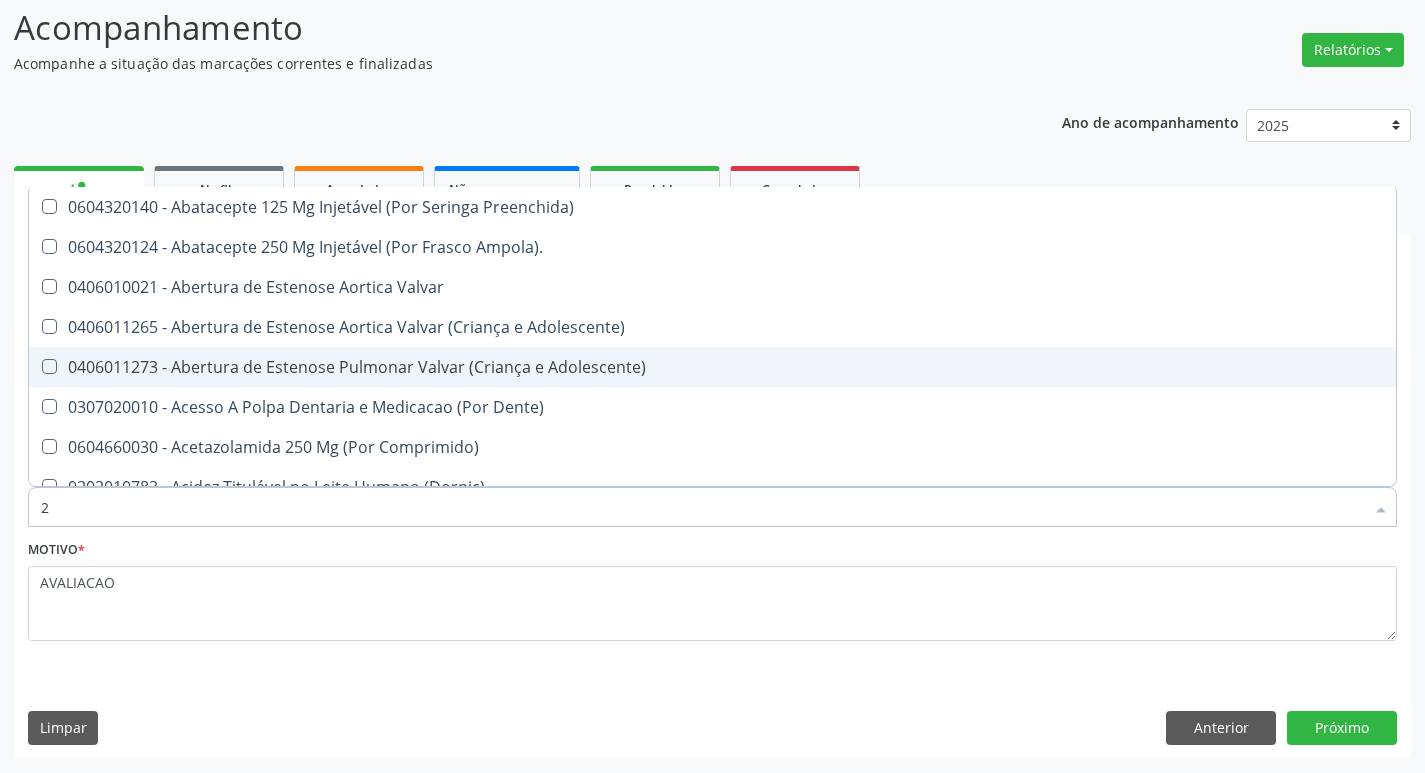 type on "20205001" 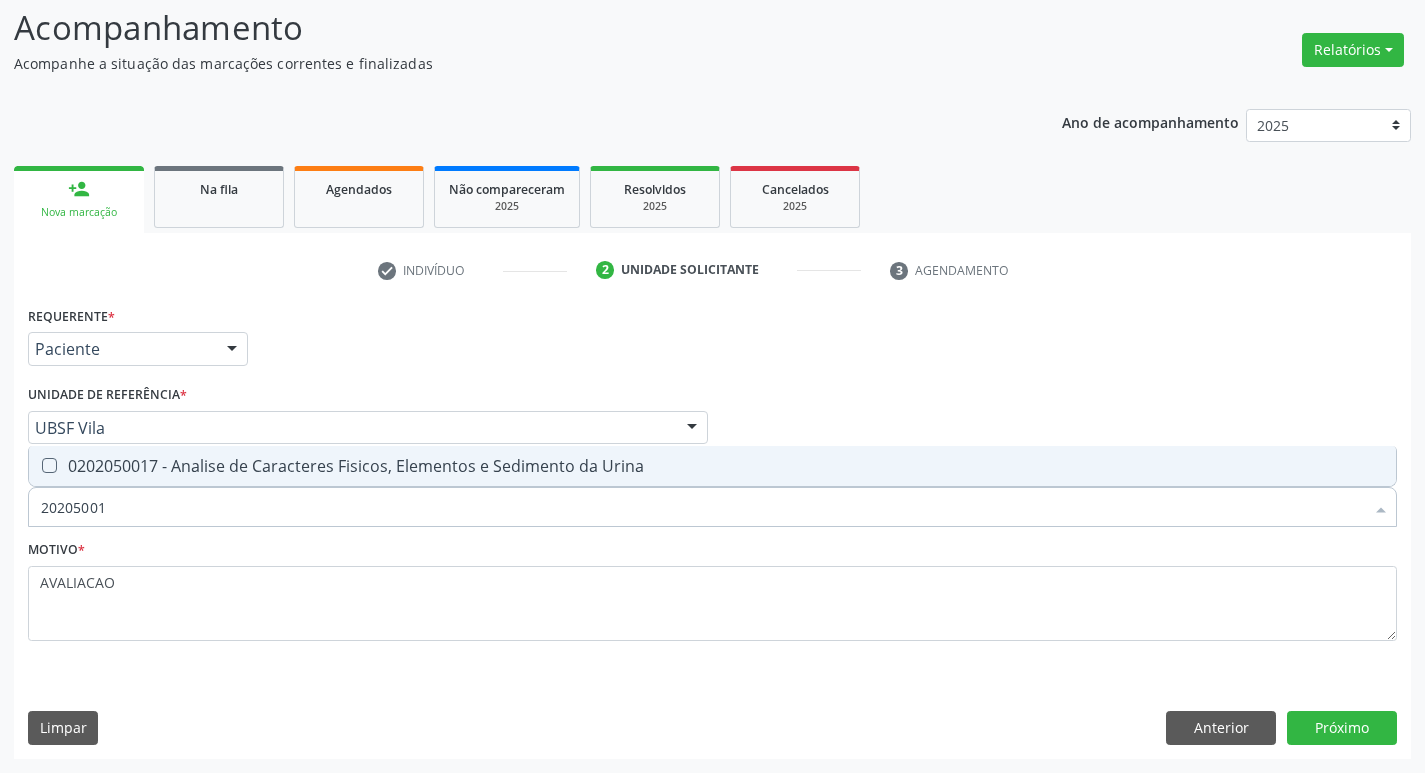 click on "0202050017 - Analise de Caracteres Fisicos, Elementos e Sedimento da Urina" at bounding box center [712, 466] 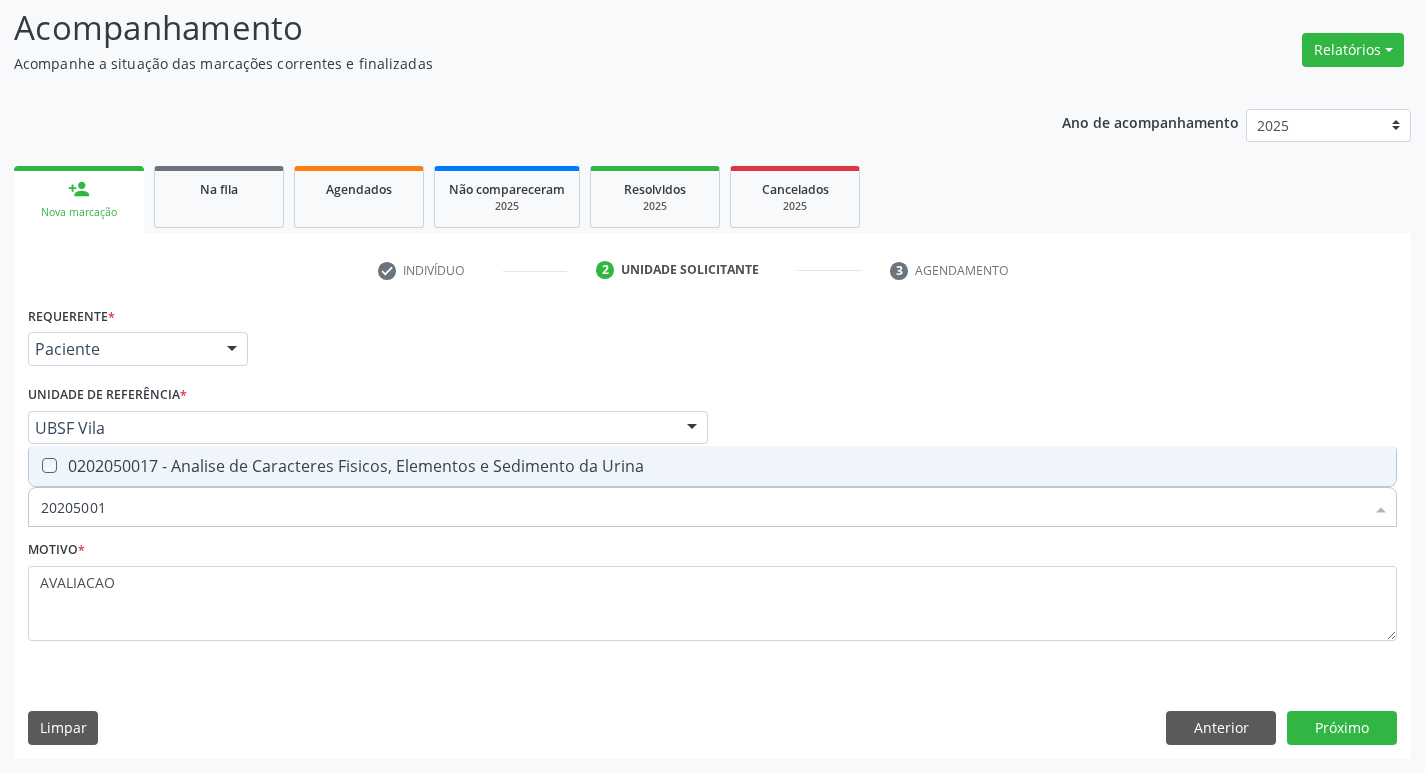 checkbox on "true" 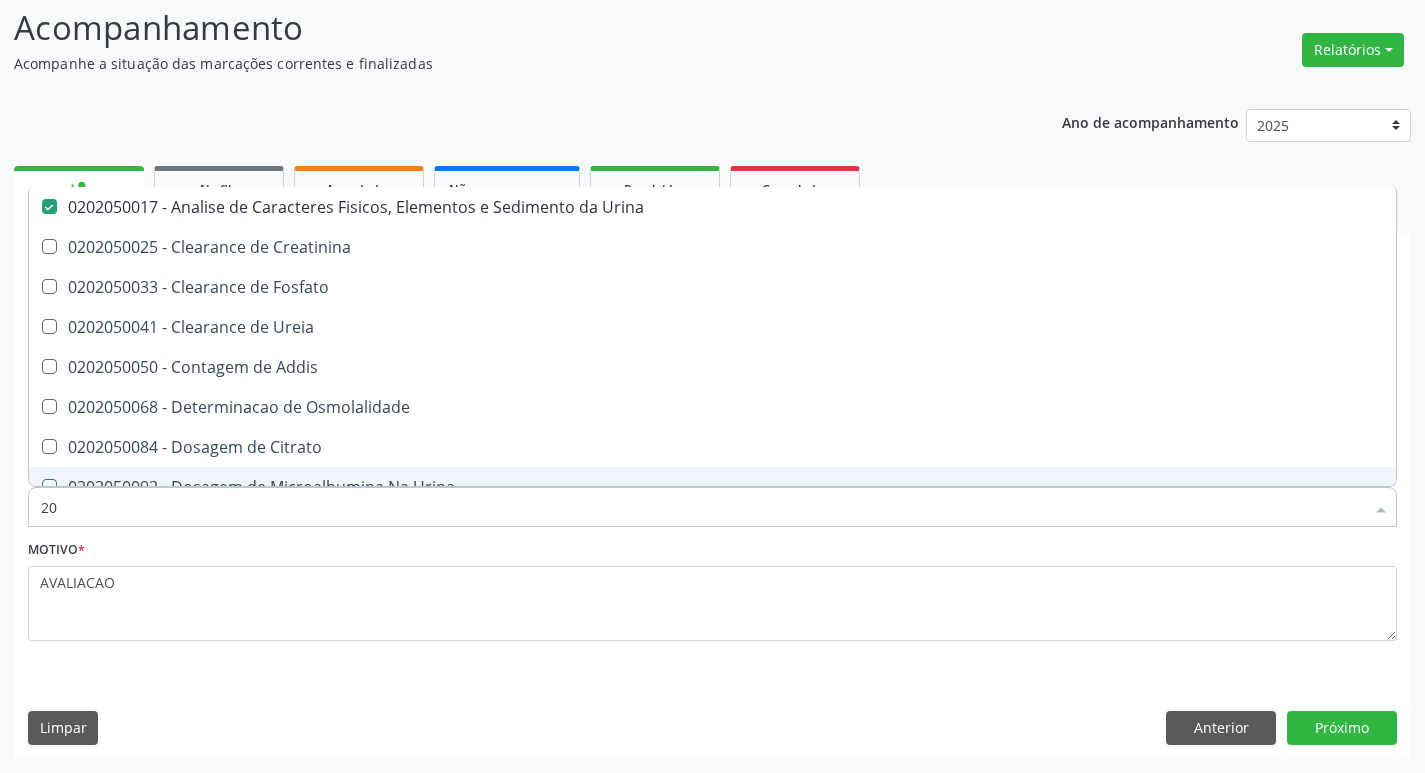 type on "2" 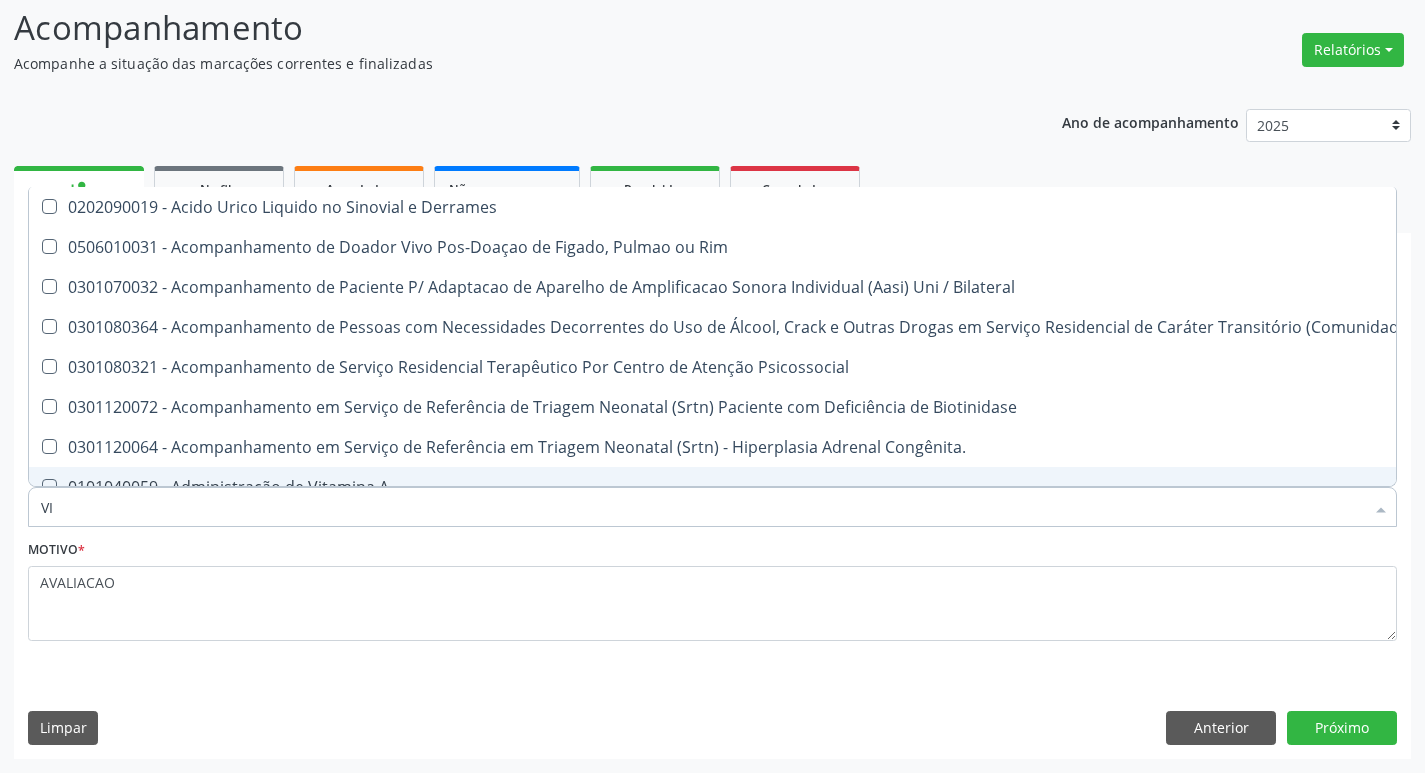 type on "VITAM" 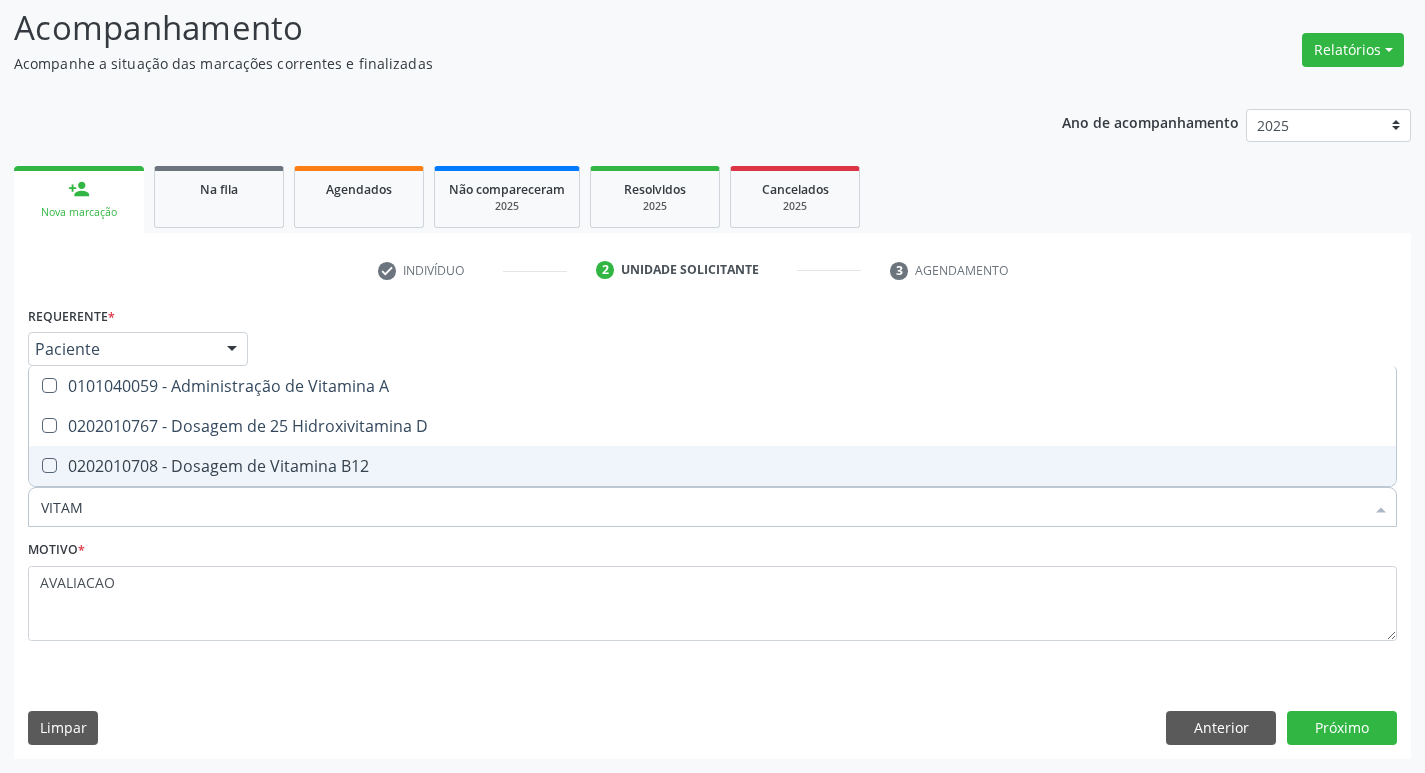 click on "0202010708 - Dosagem de Vitamina B12" at bounding box center (712, 466) 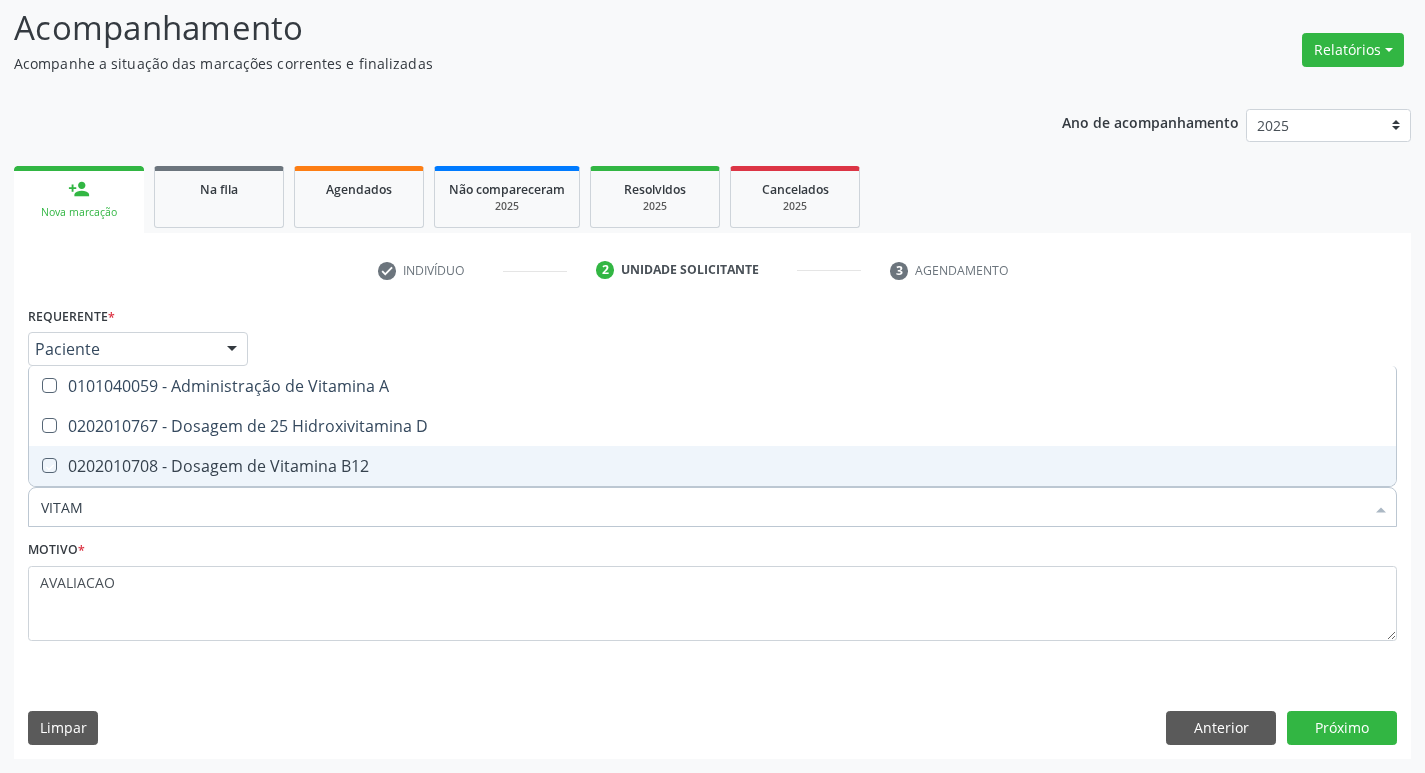 checkbox on "true" 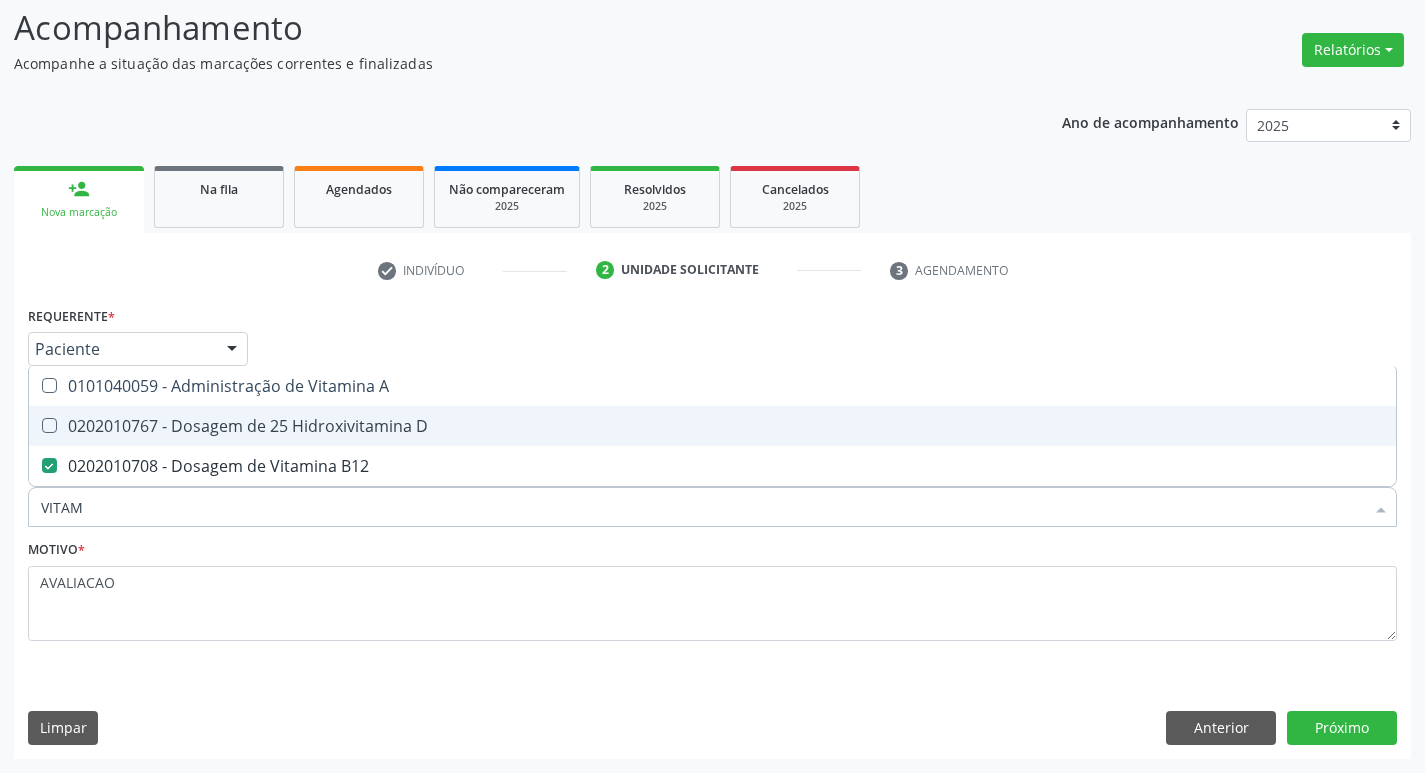 click on "0202010767 - Dosagem de 25 Hidroxivitamina D" at bounding box center (712, 426) 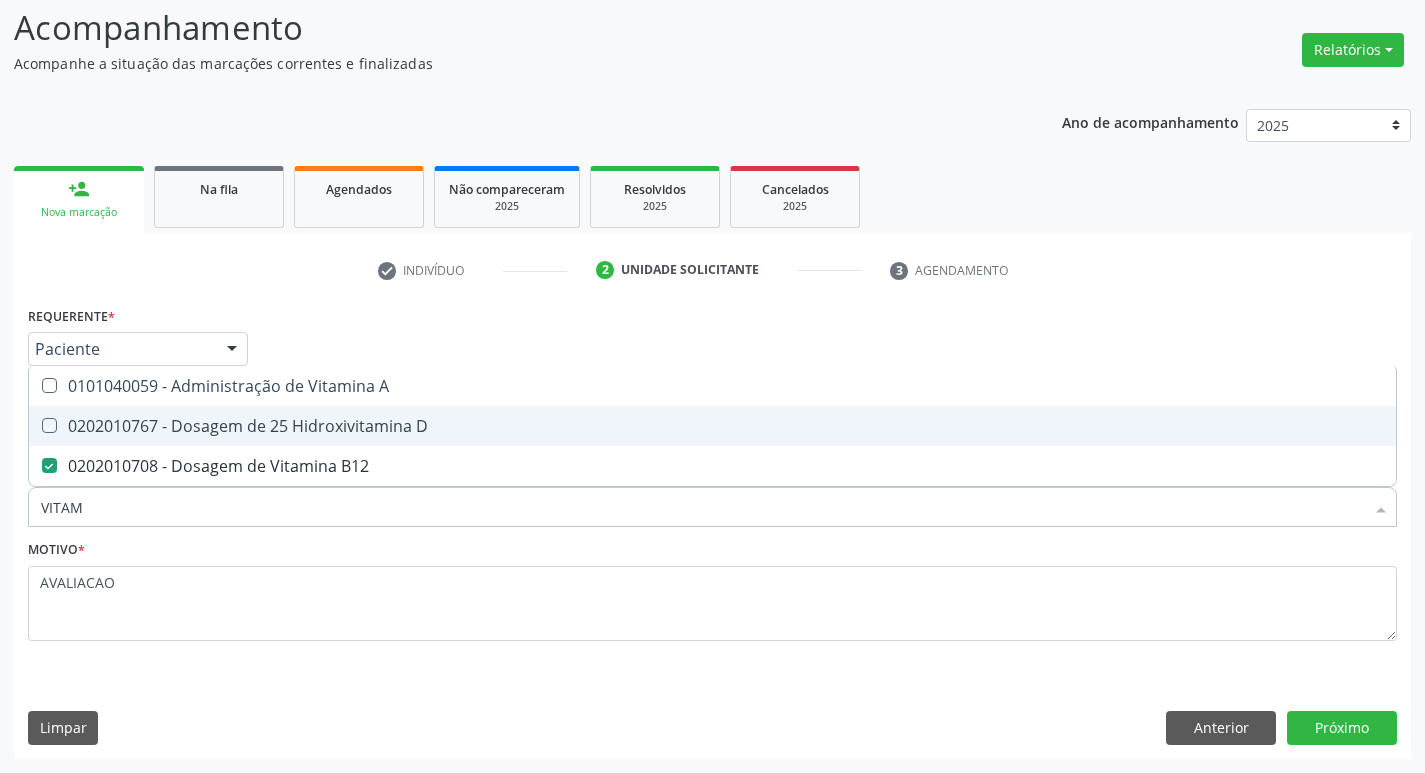 checkbox on "true" 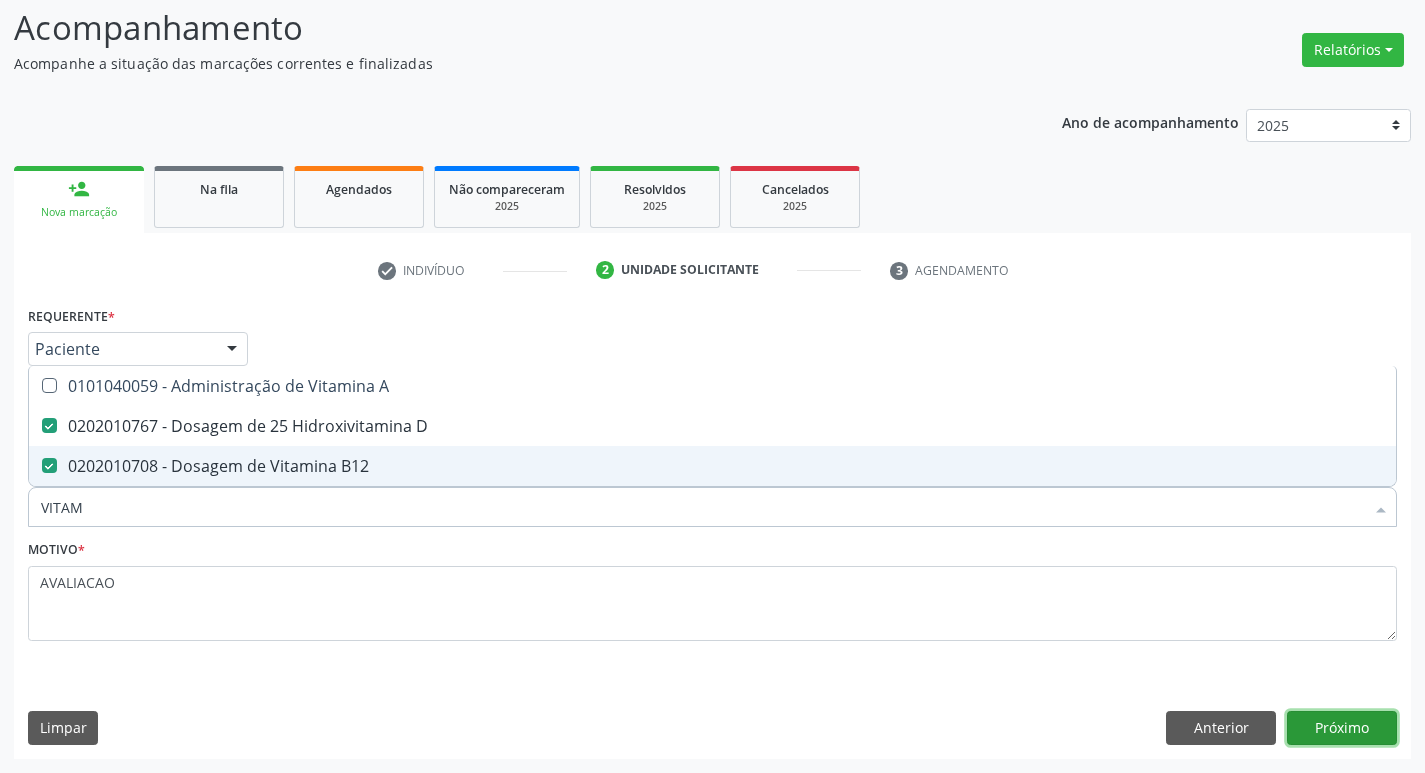 click on "Próximo" at bounding box center [1342, 728] 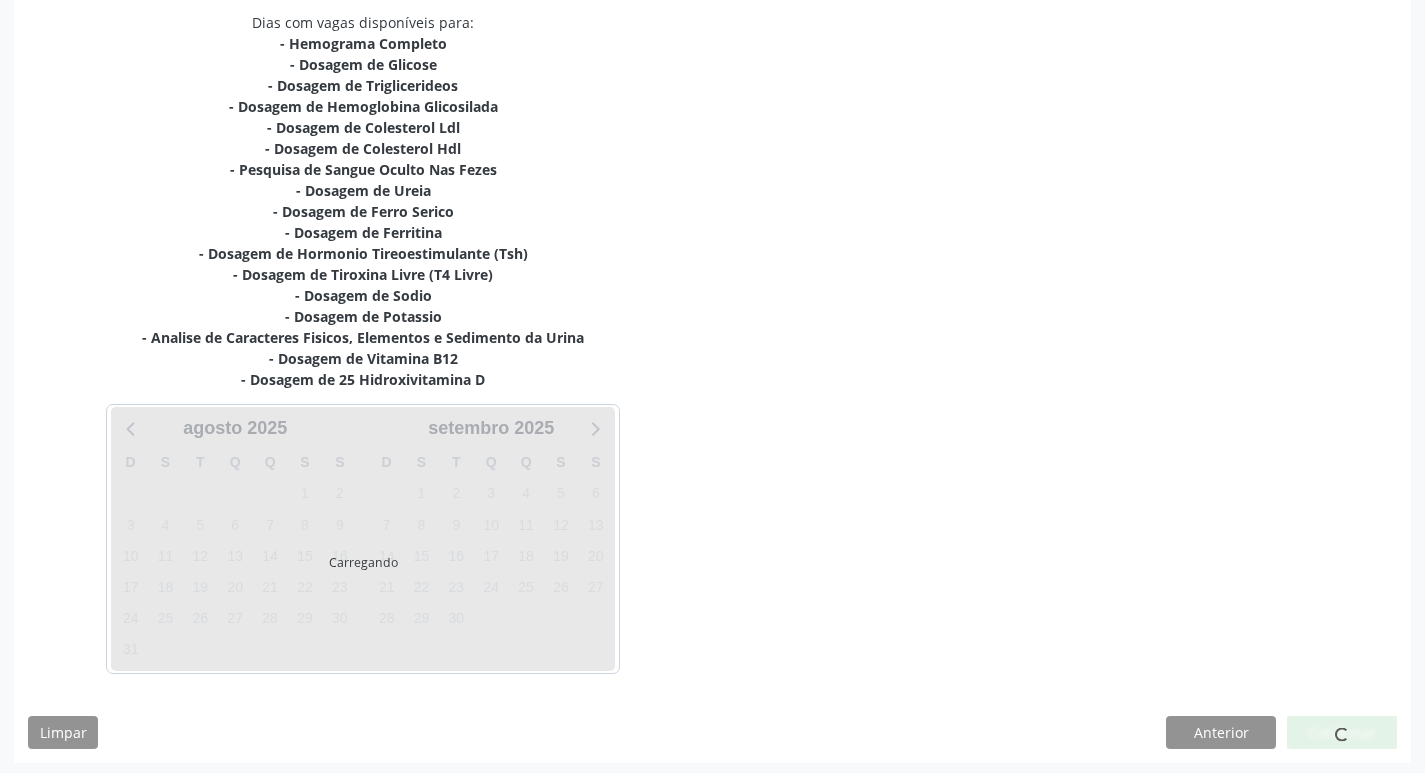 scroll, scrollTop: 433, scrollLeft: 0, axis: vertical 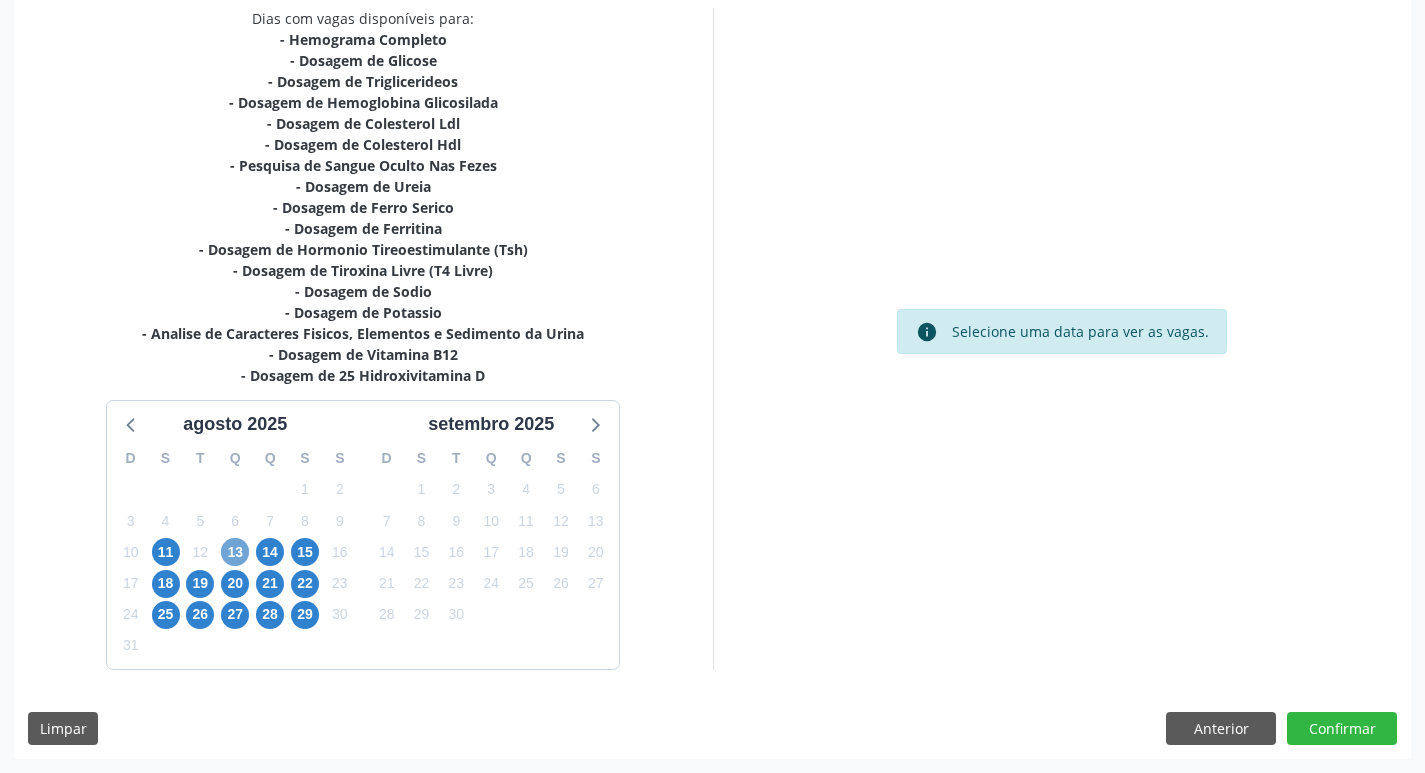 click on "13" at bounding box center [235, 552] 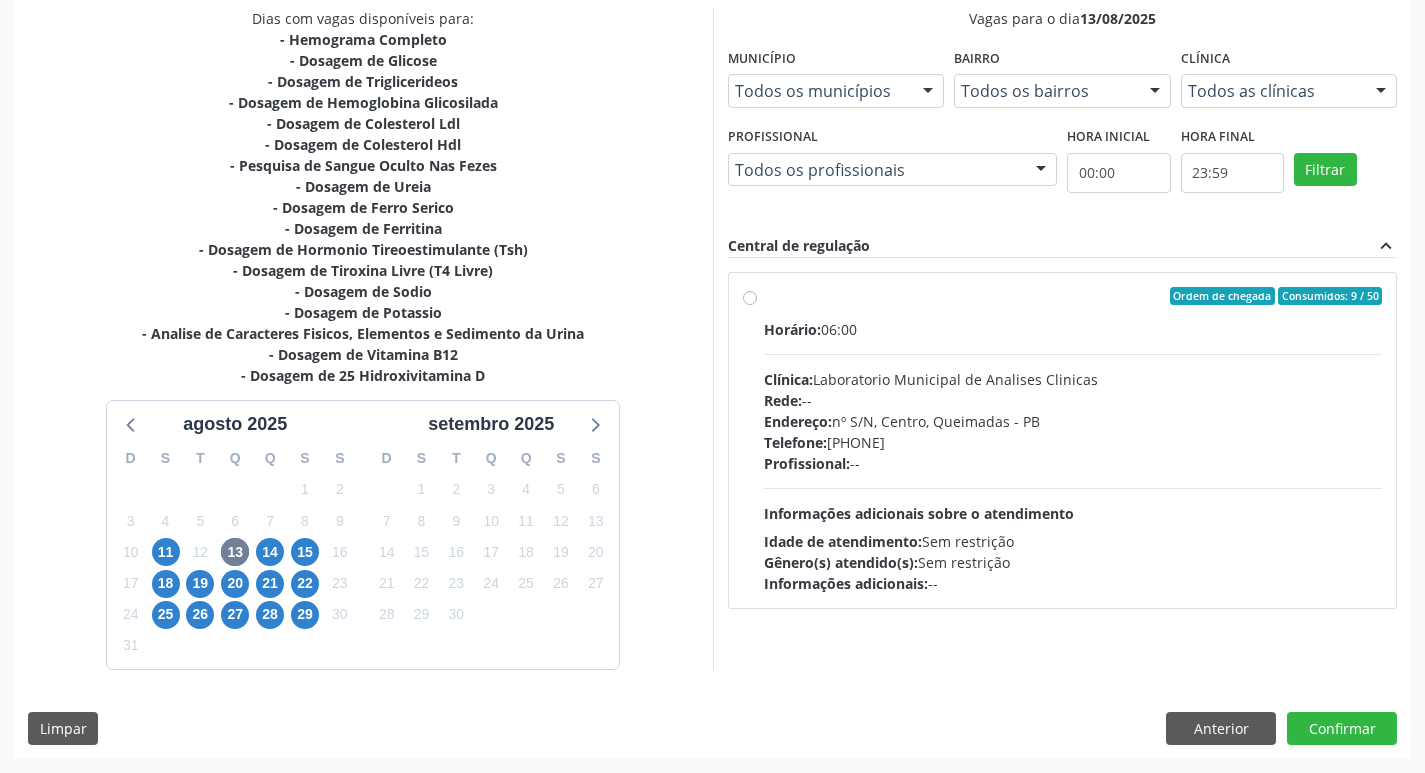 click on "Endereço:   nº S/N, Centro, Queimadas - PB" at bounding box center (1073, 421) 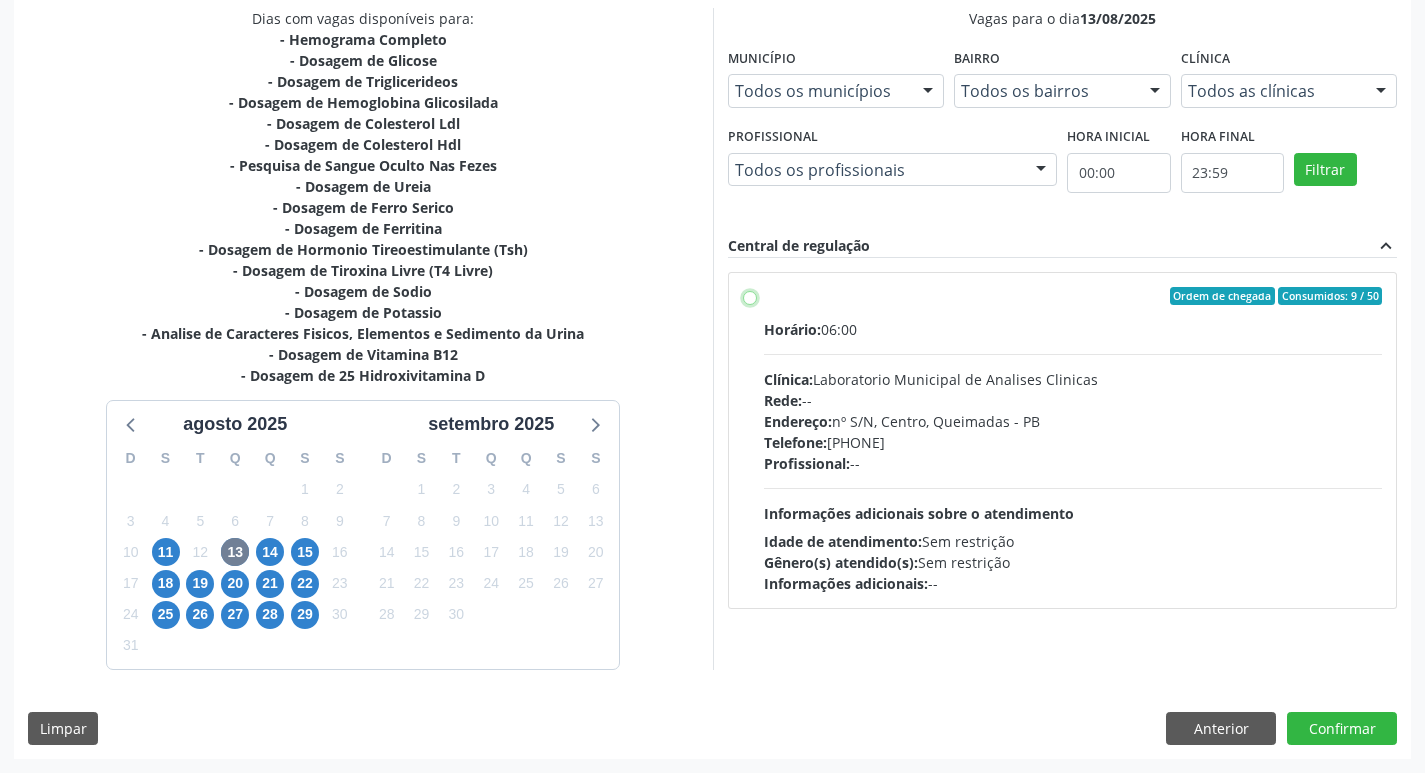 click on "Ordem de chegada
Consumidos: 9 / 50
Horário:   06:00
Clínica:  Laboratorio Municipal de Analises Clinicas
Rede:
--
Endereço:   nº S/N, Centro, Queimadas - PB
Telefone:   (83) 33921344
Profissional:
--
Informações adicionais sobre o atendimento
Idade de atendimento:
Sem restrição
Gênero(s) atendido(s):
Sem restrição
Informações adicionais:
--" at bounding box center (750, 296) 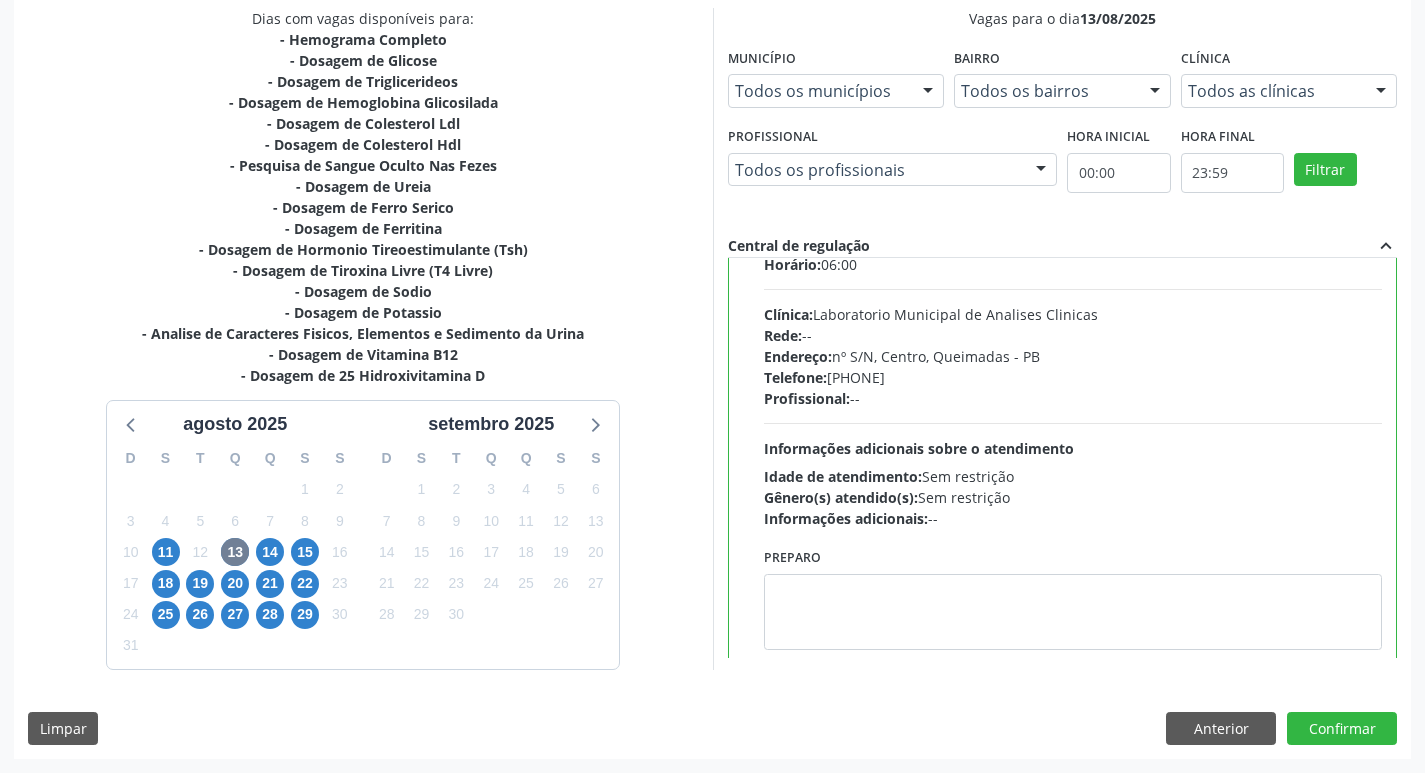 scroll, scrollTop: 99, scrollLeft: 0, axis: vertical 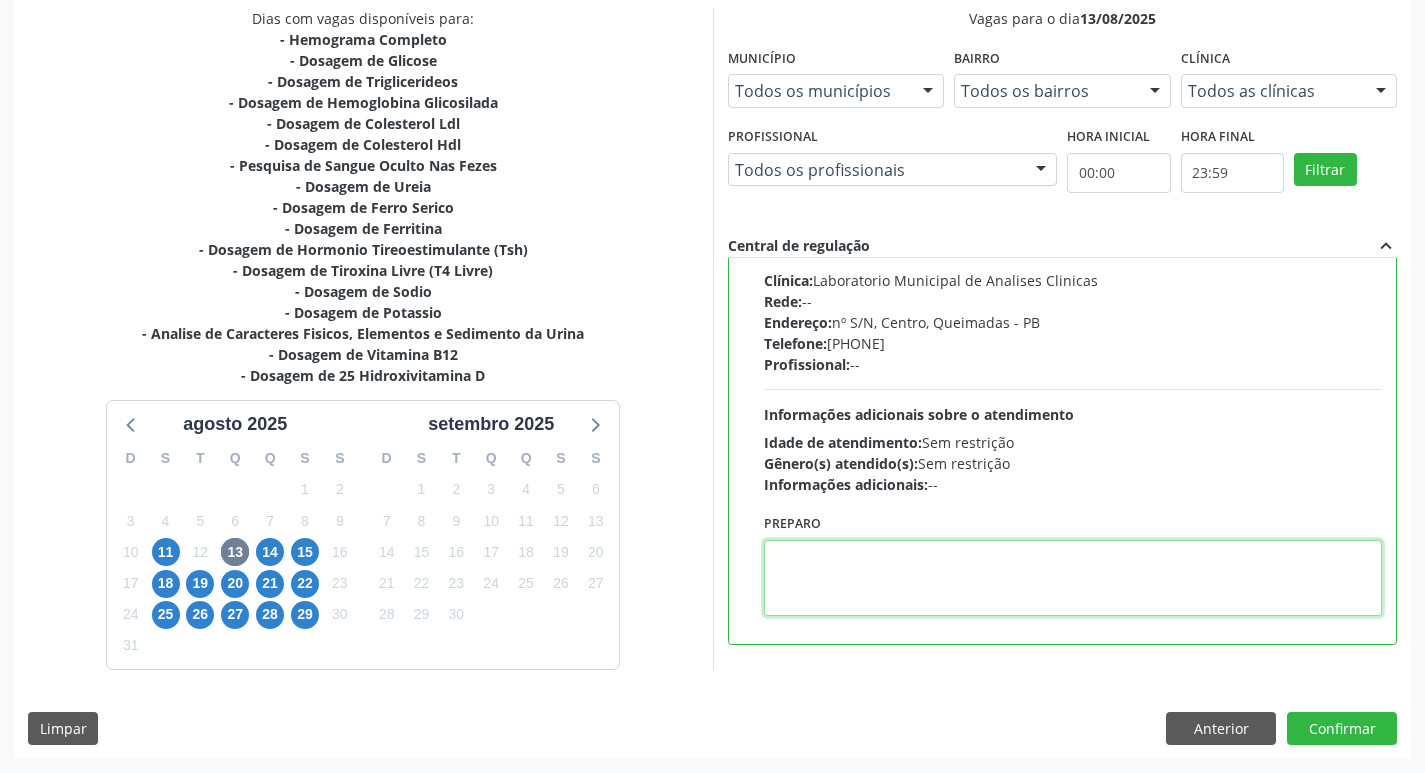 click at bounding box center [1073, 578] 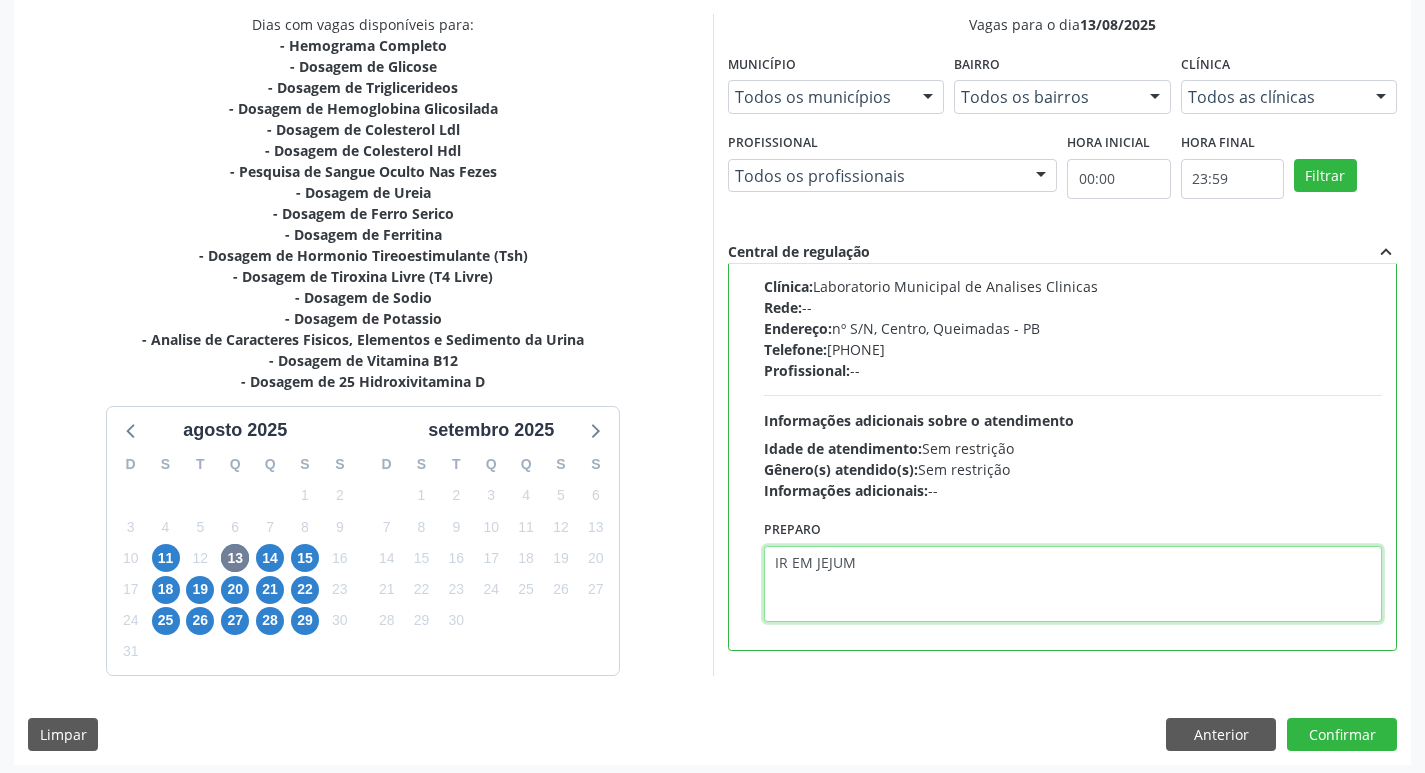 scroll, scrollTop: 433, scrollLeft: 0, axis: vertical 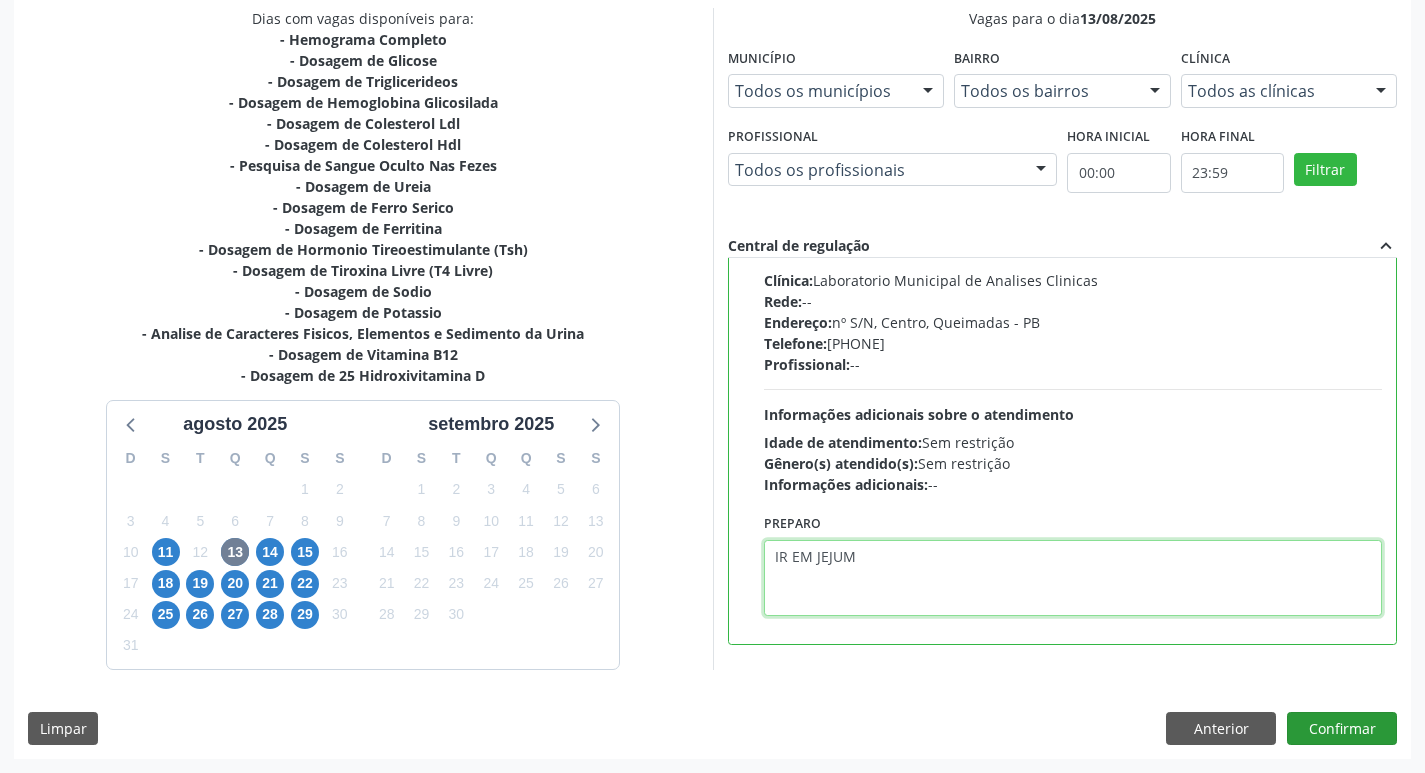 type on "IR EM JEJUM" 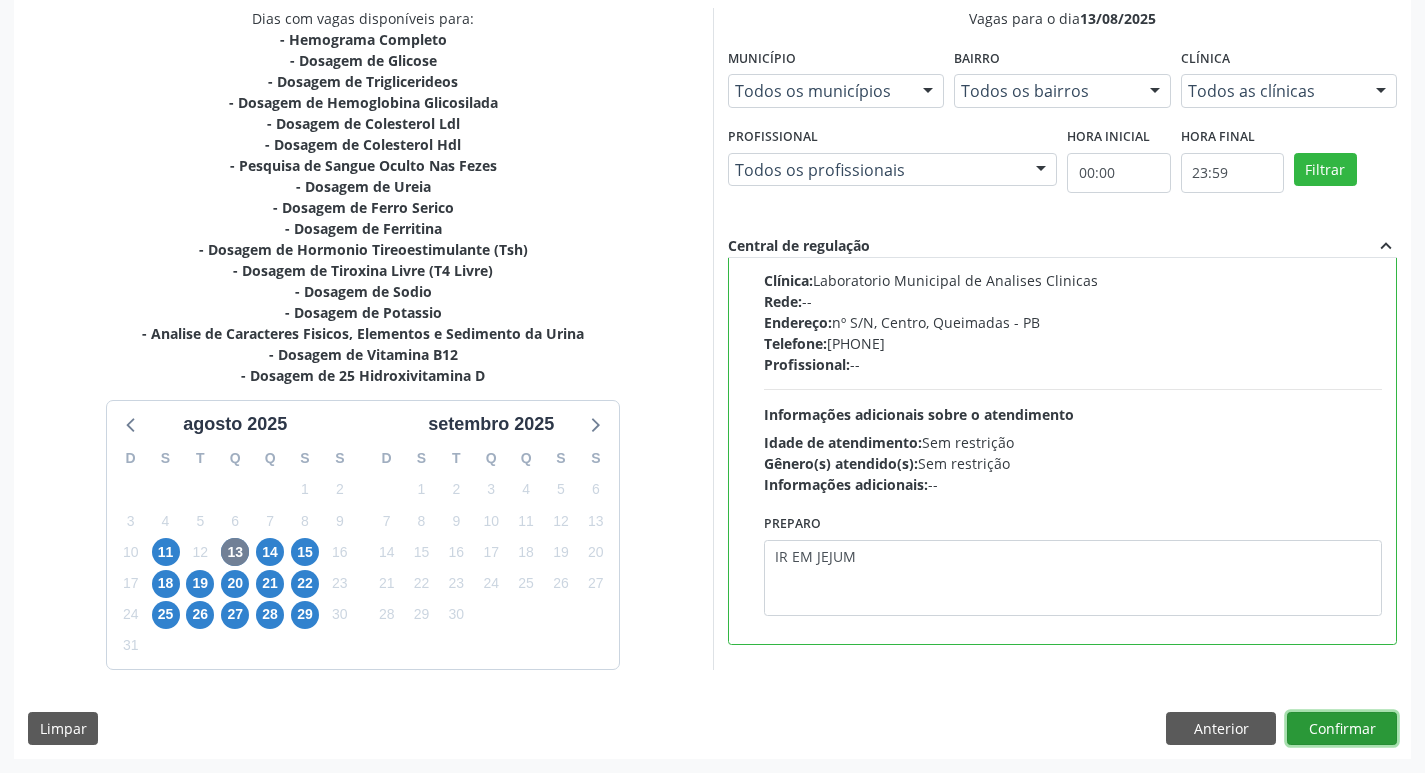 click on "Confirmar" at bounding box center (1342, 729) 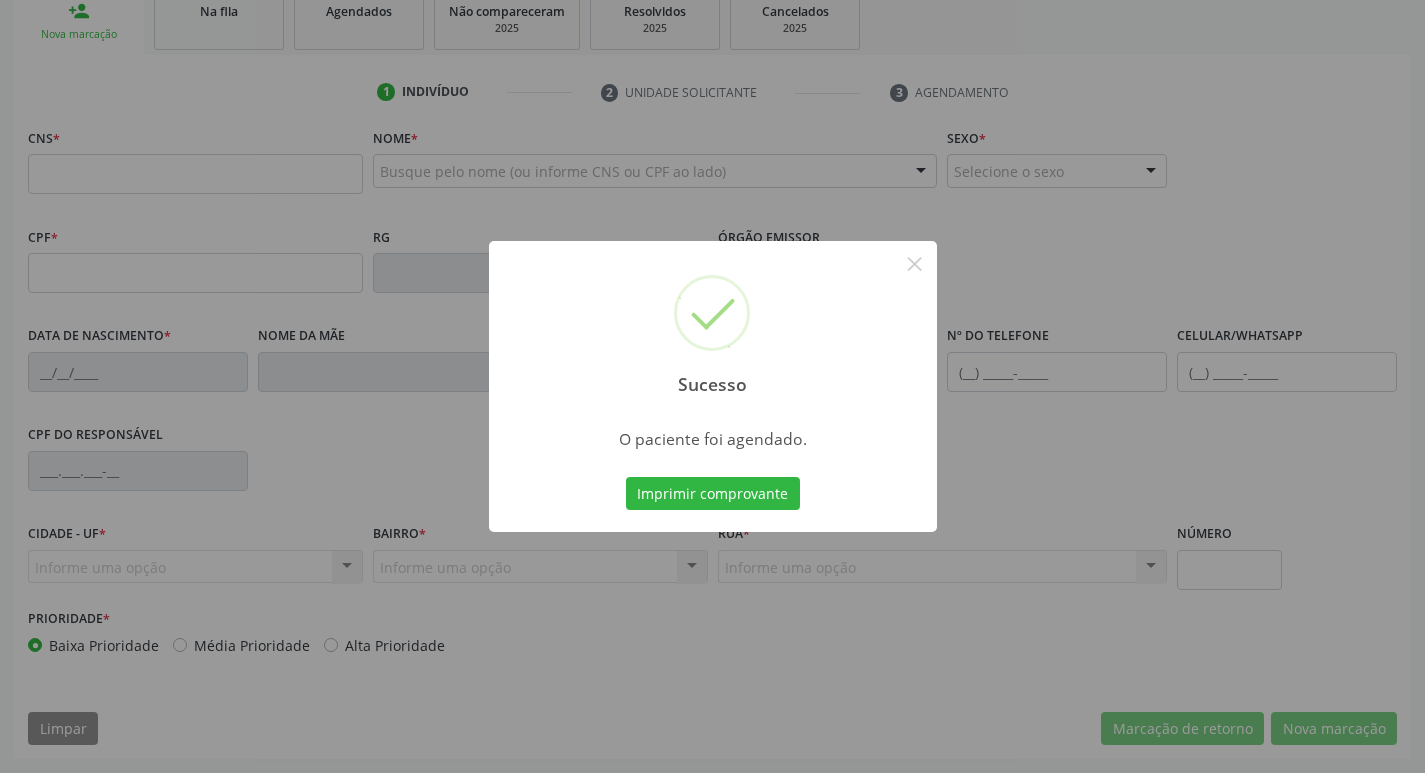 scroll, scrollTop: 311, scrollLeft: 0, axis: vertical 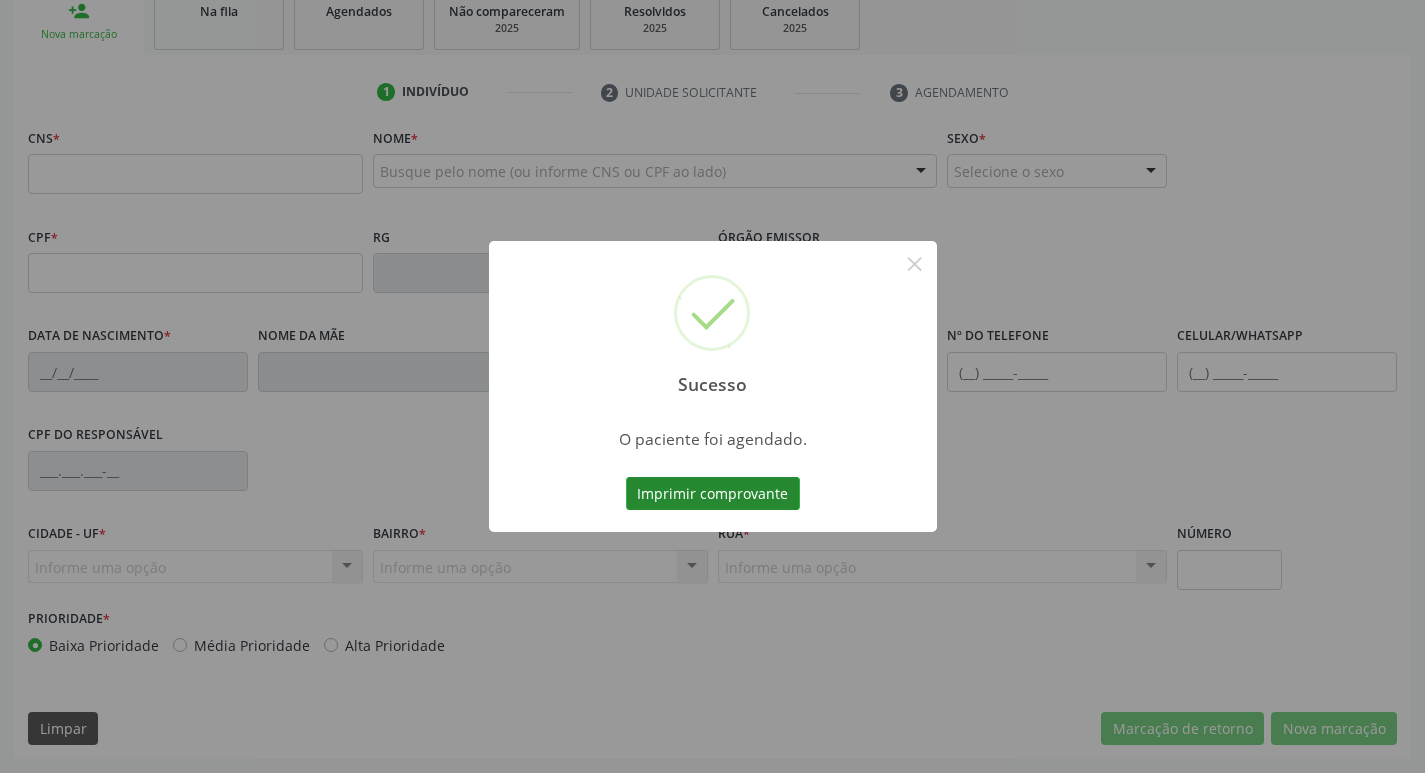 click on "Imprimir comprovante" at bounding box center (713, 494) 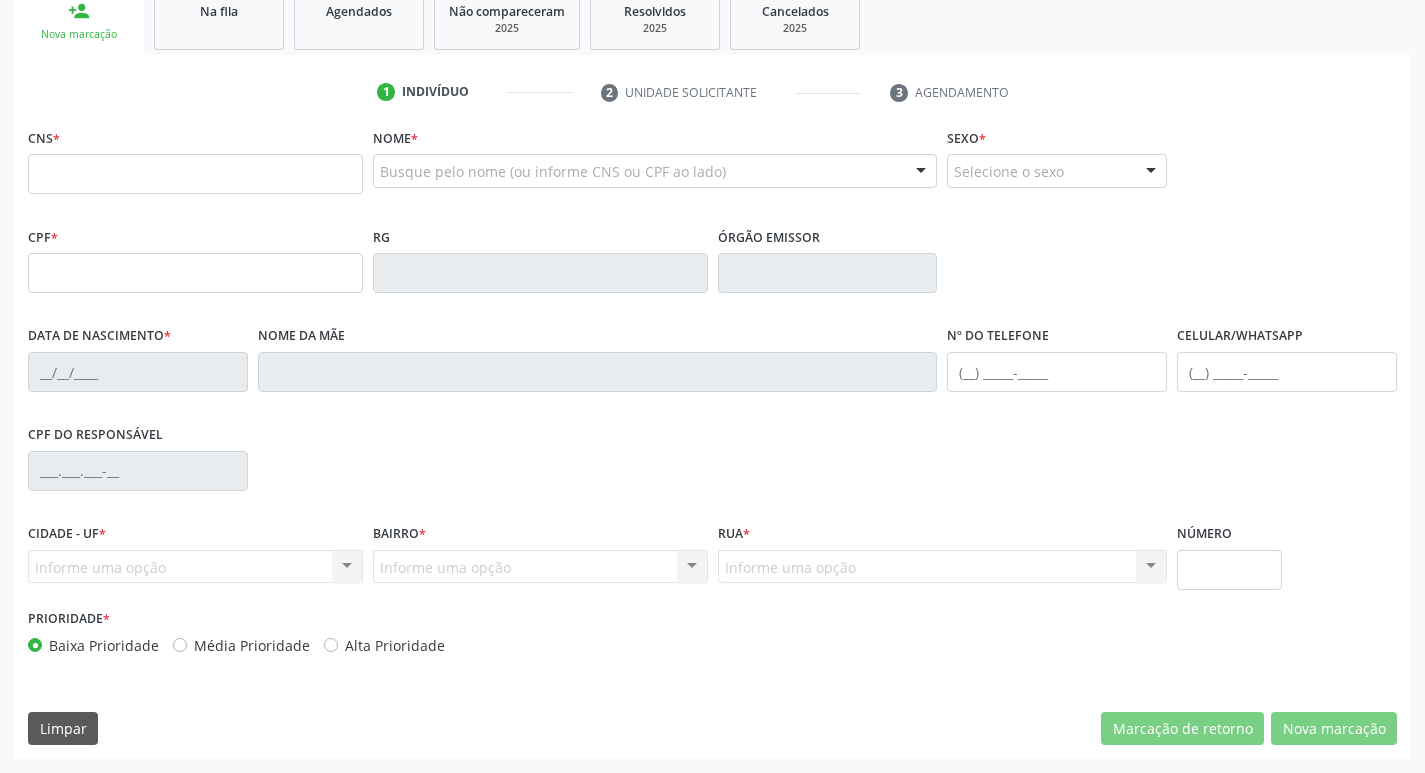 scroll, scrollTop: 311, scrollLeft: 0, axis: vertical 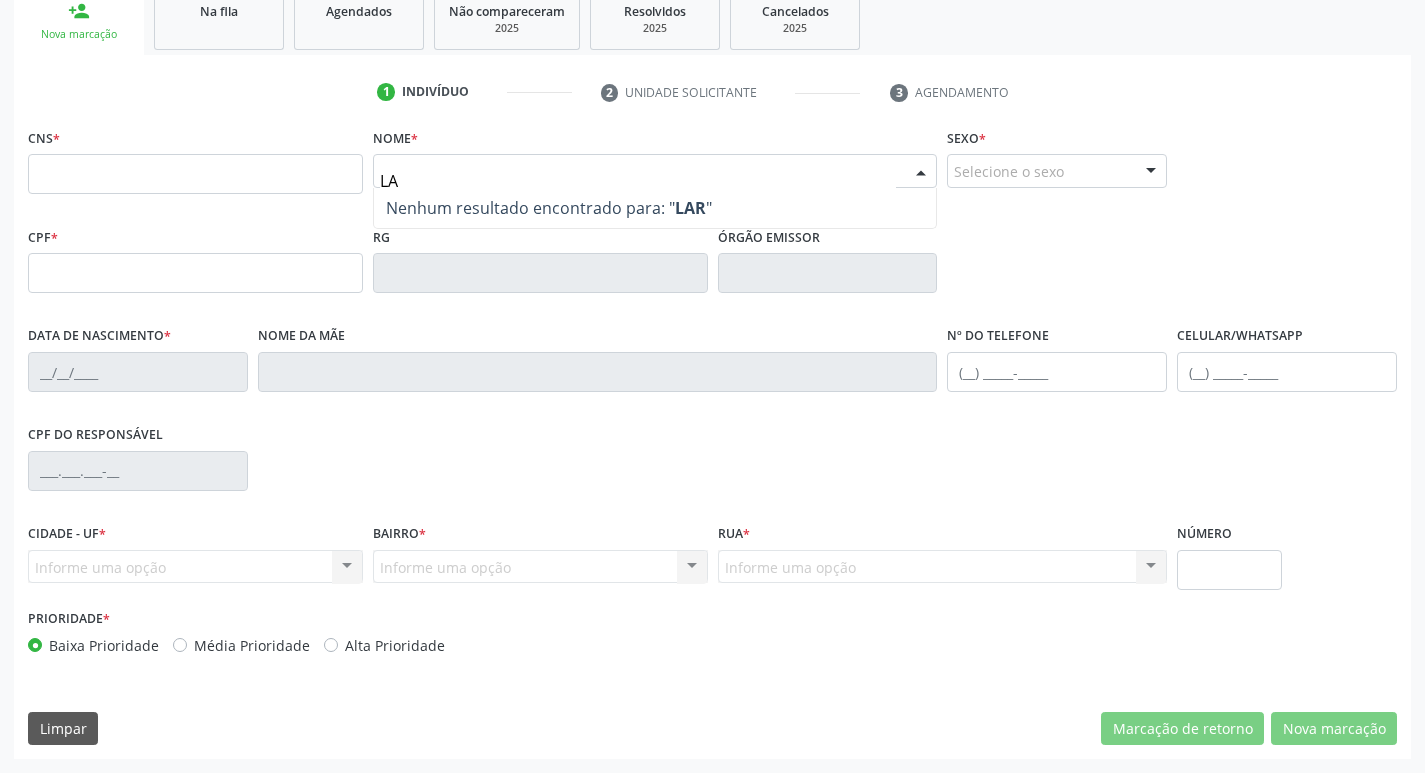 type on "L" 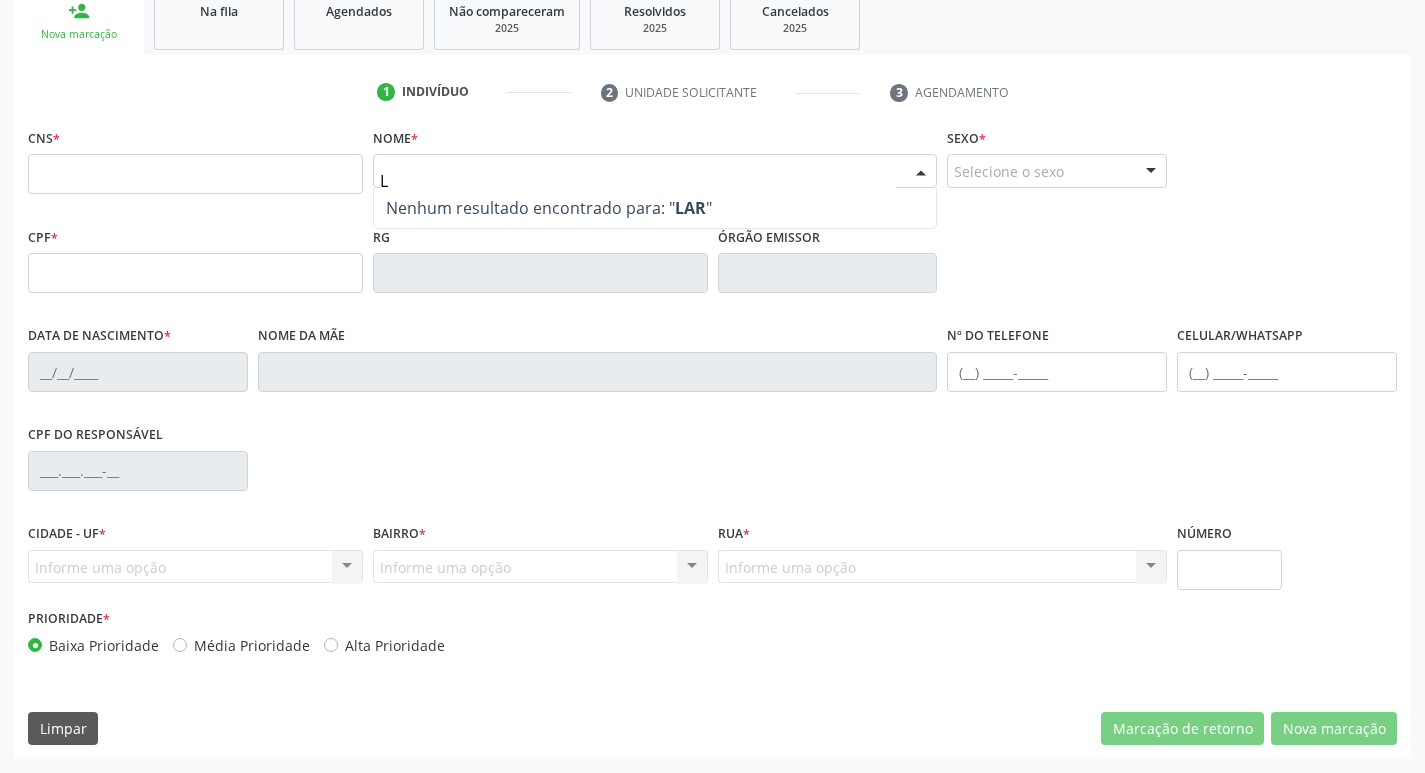 type 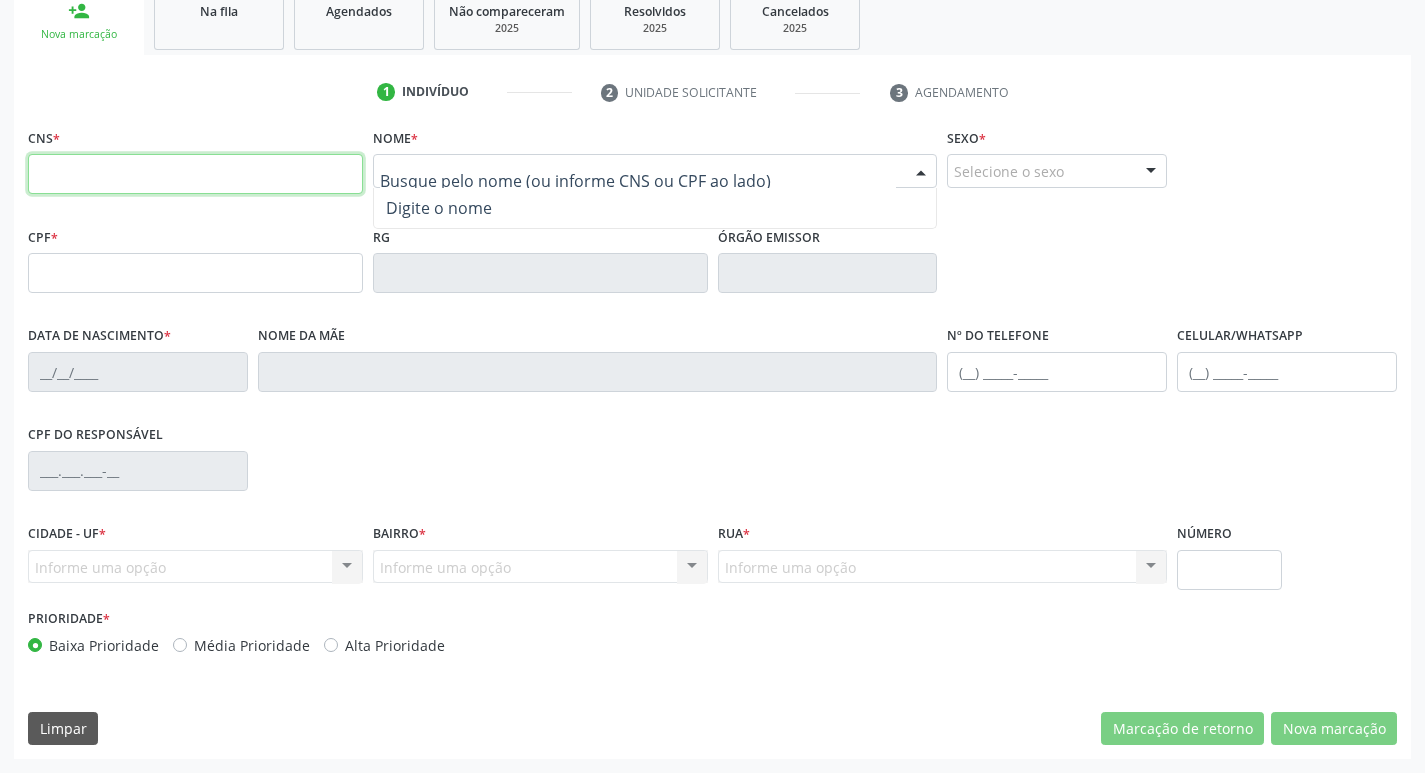 click at bounding box center (195, 174) 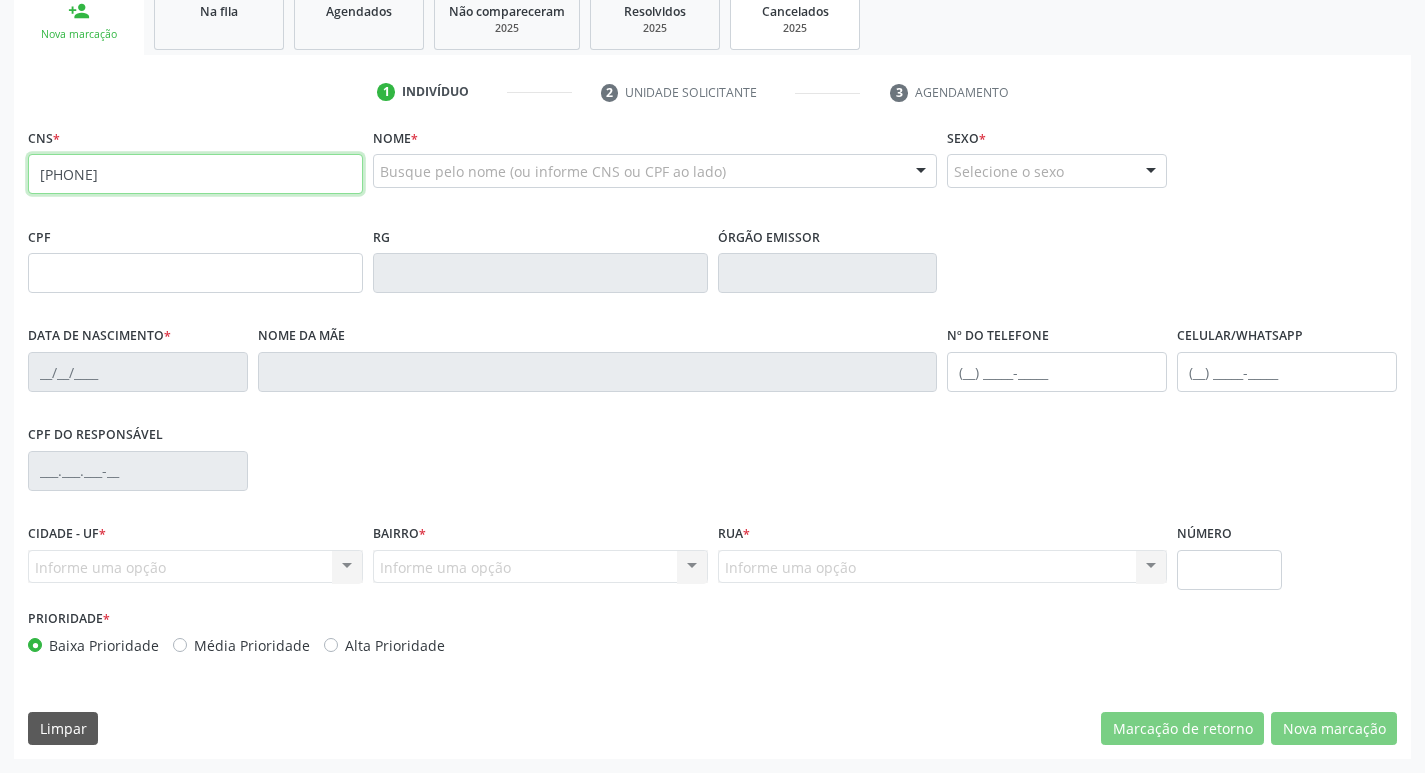type on "[PHONE]" 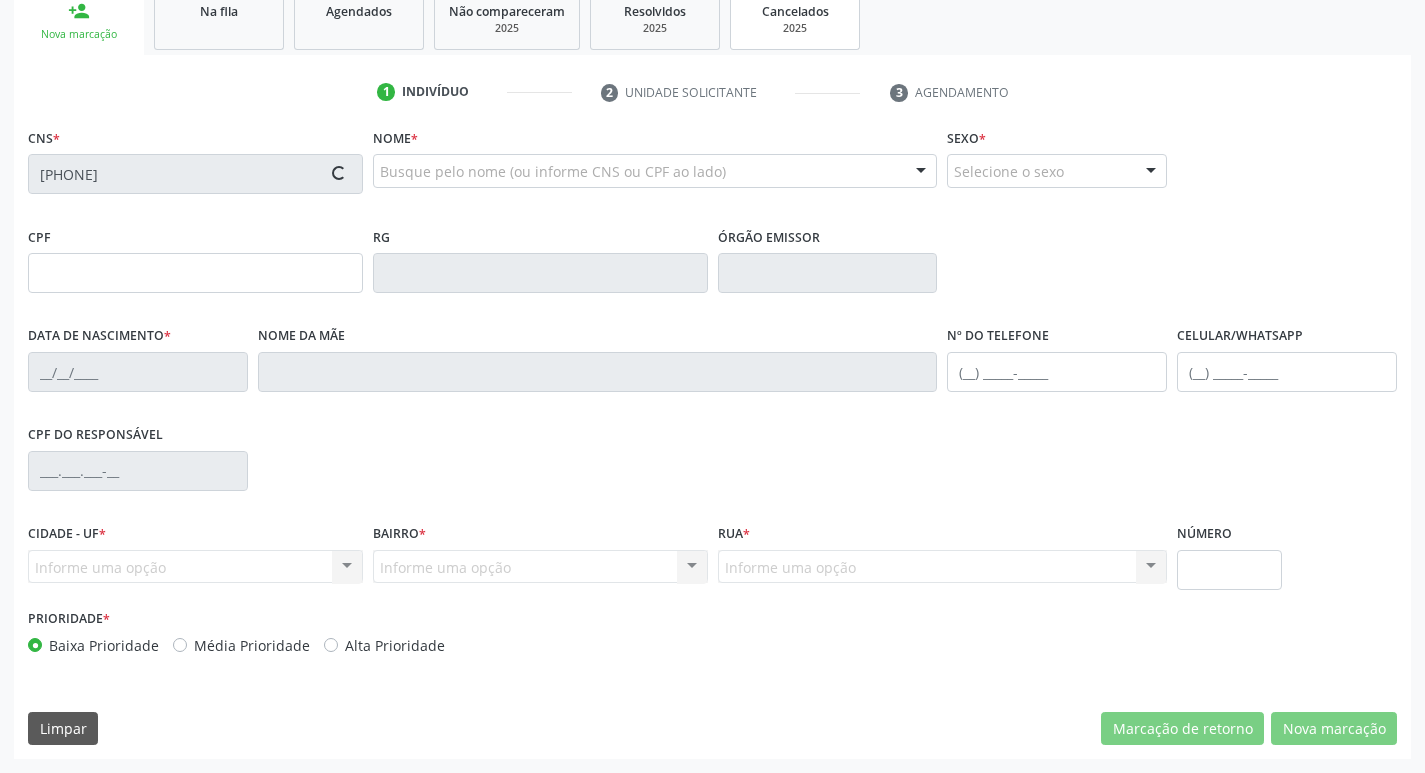 type on "[PHONE]" 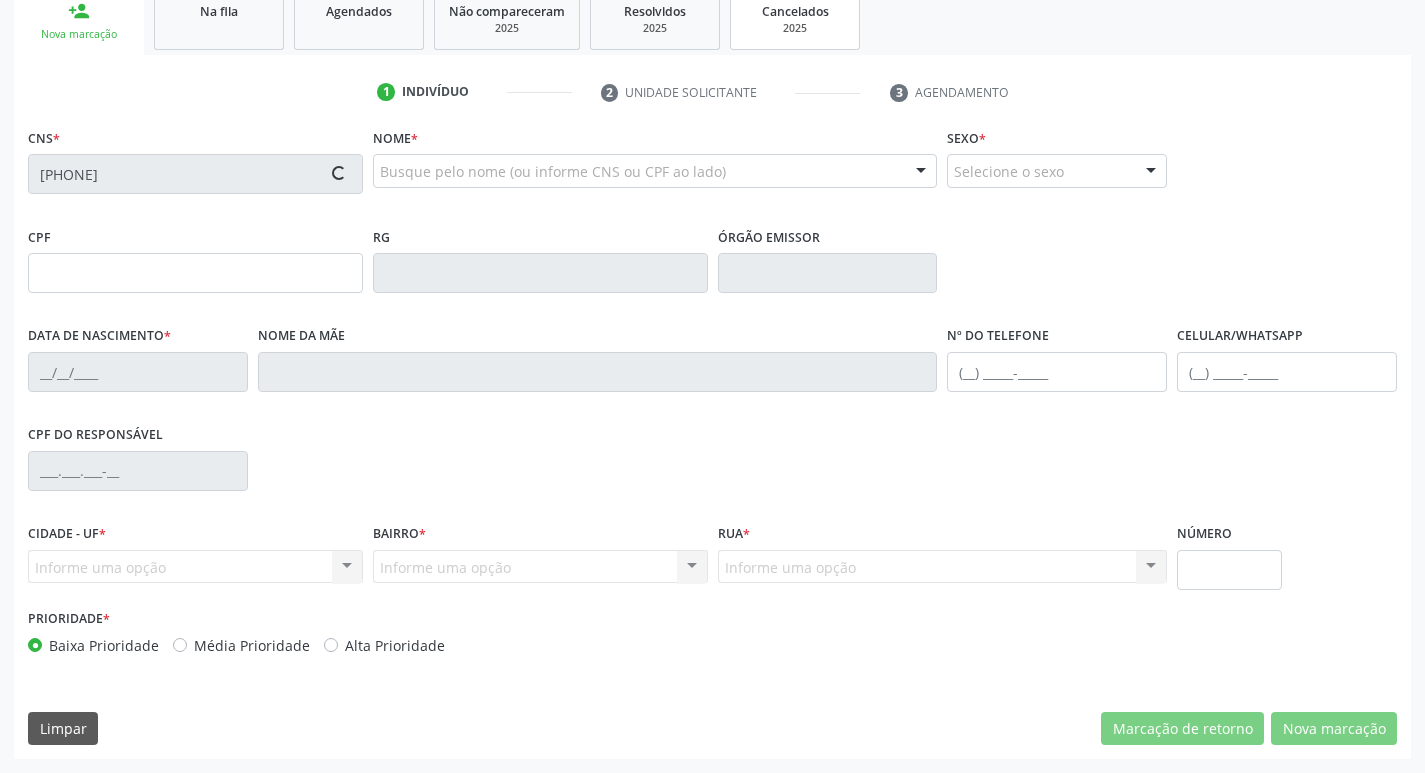 type on "[DATE]" 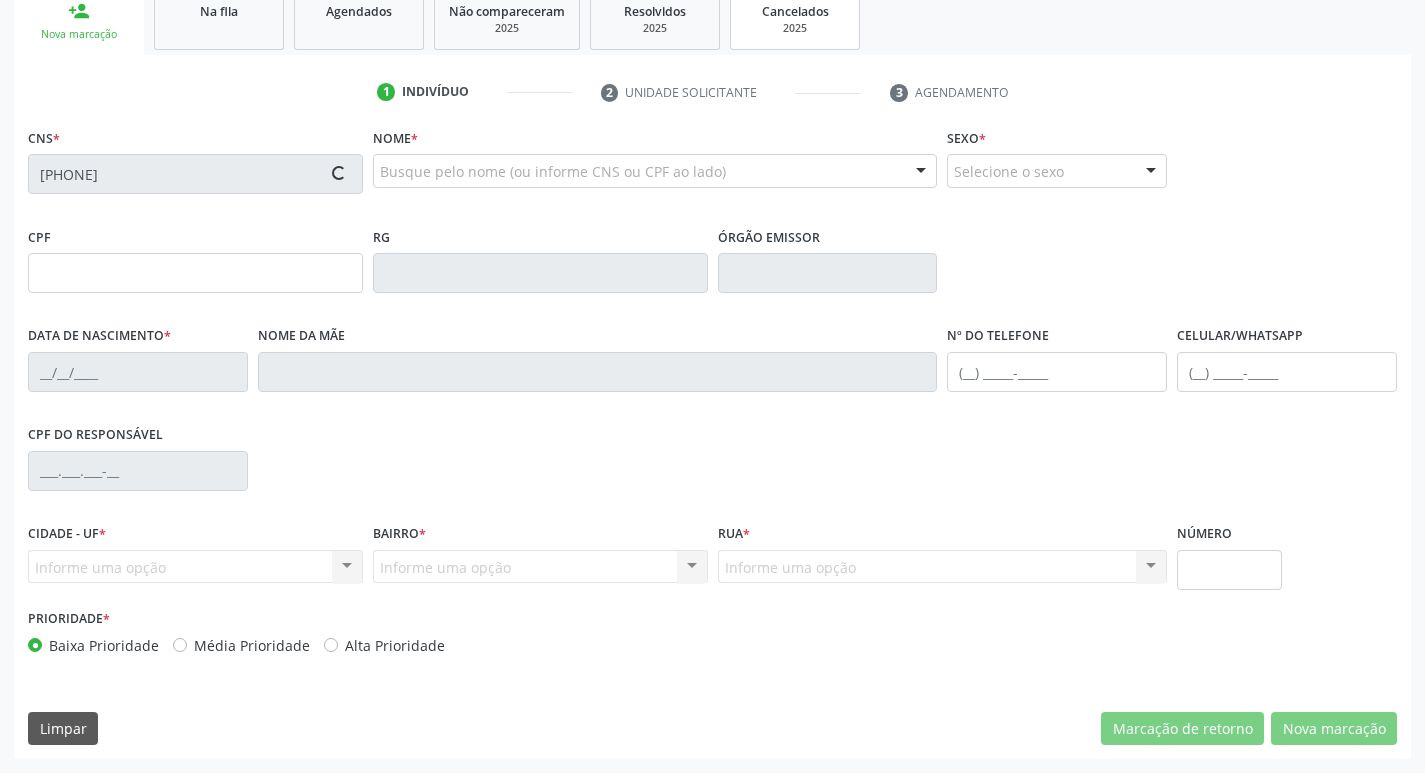 type on "[FIRST] [MIDDLE] [LAST] [LAST]" 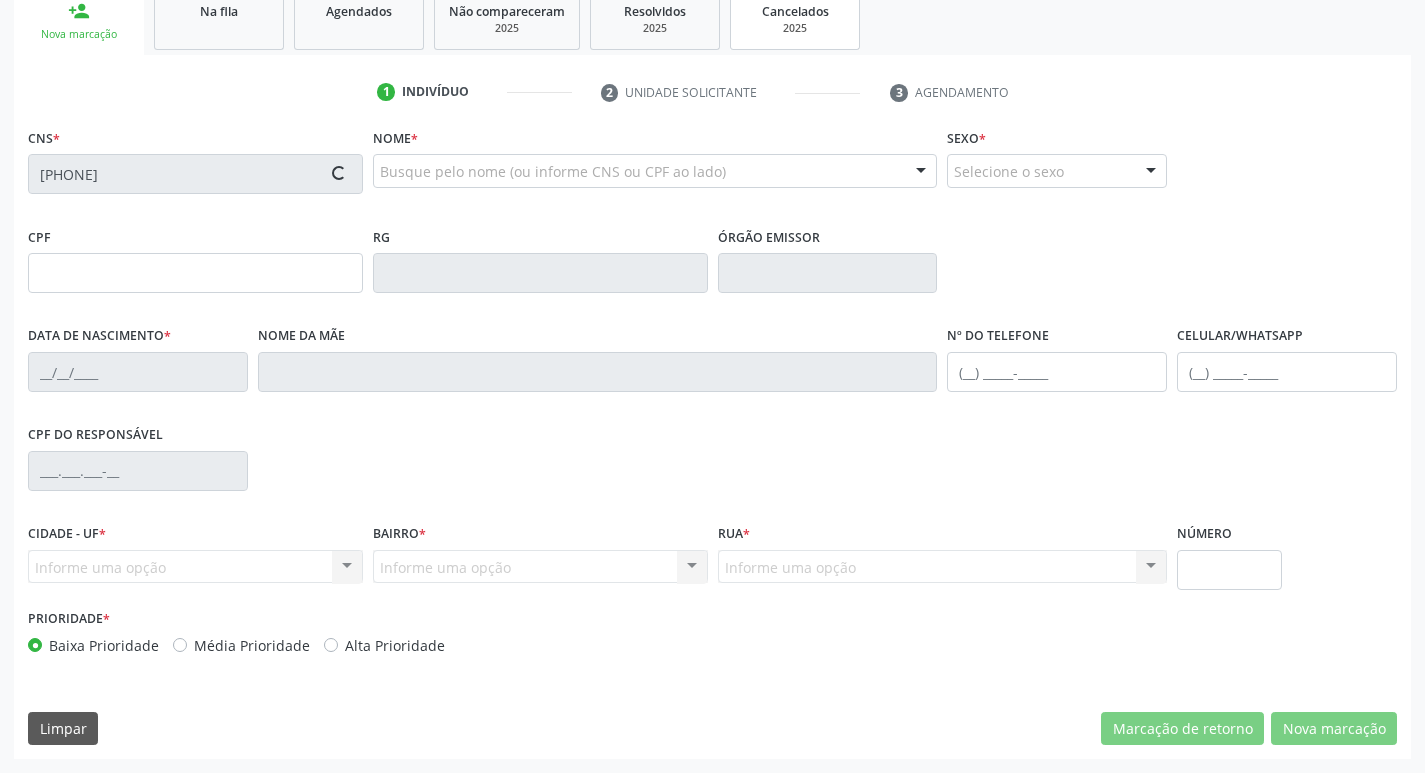 type on "[PHONE]" 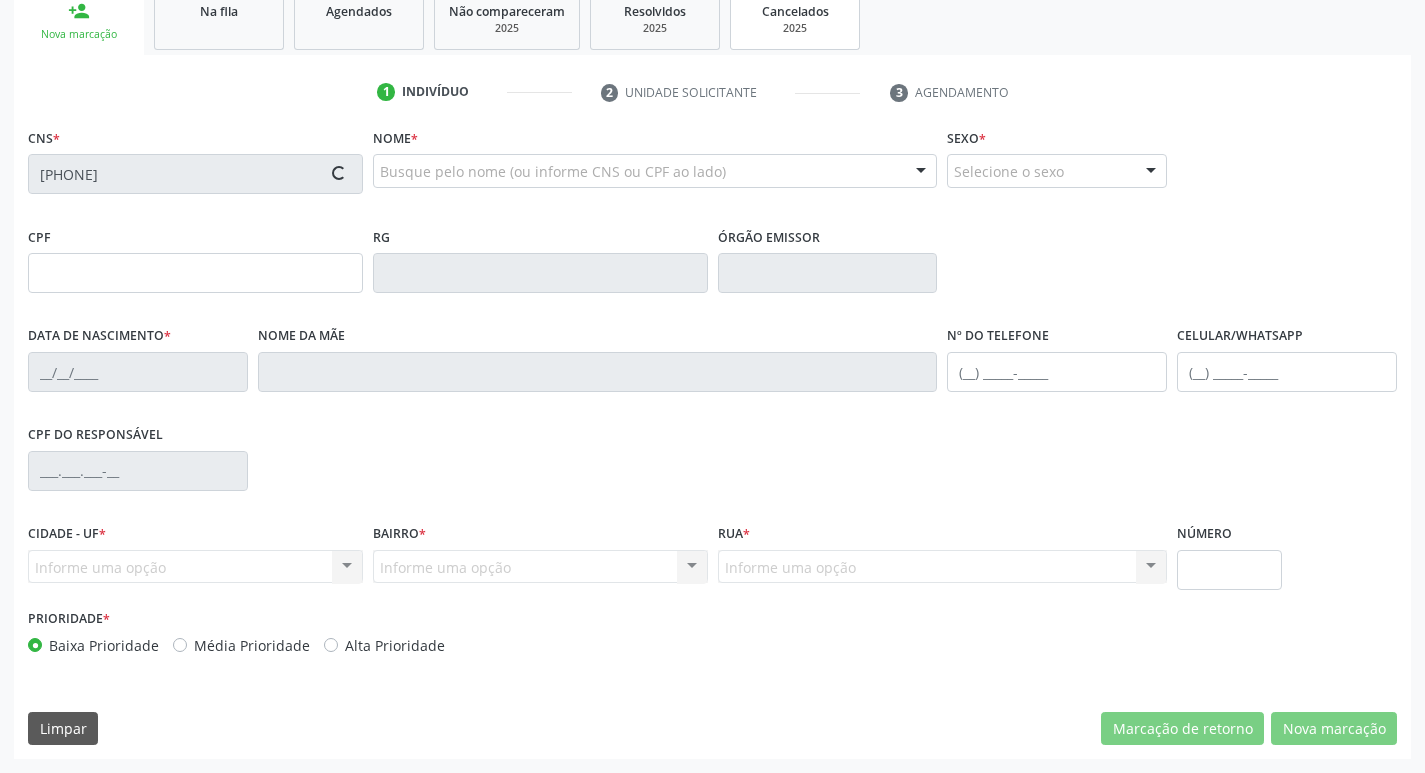 type on "[PHONE]" 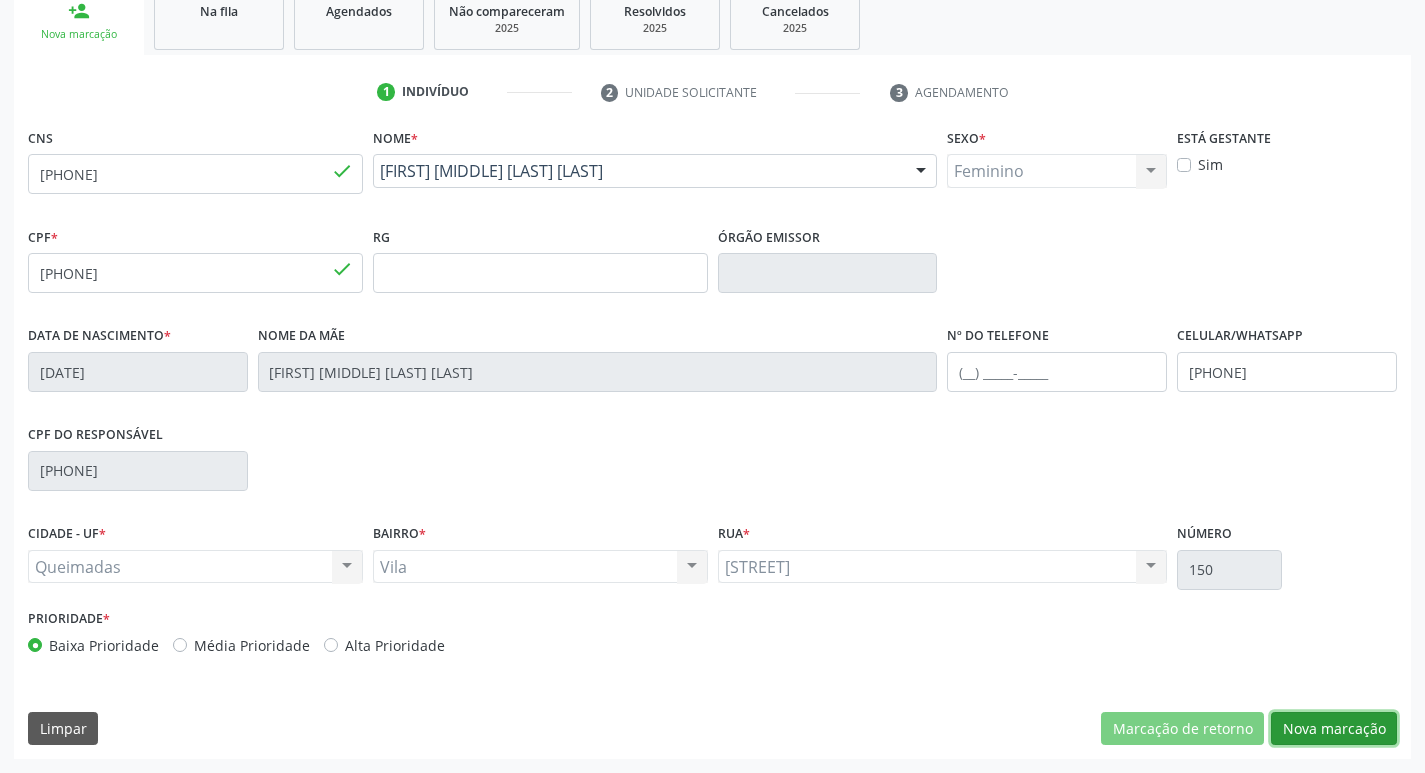 click on "Nova marcação" at bounding box center [1334, 729] 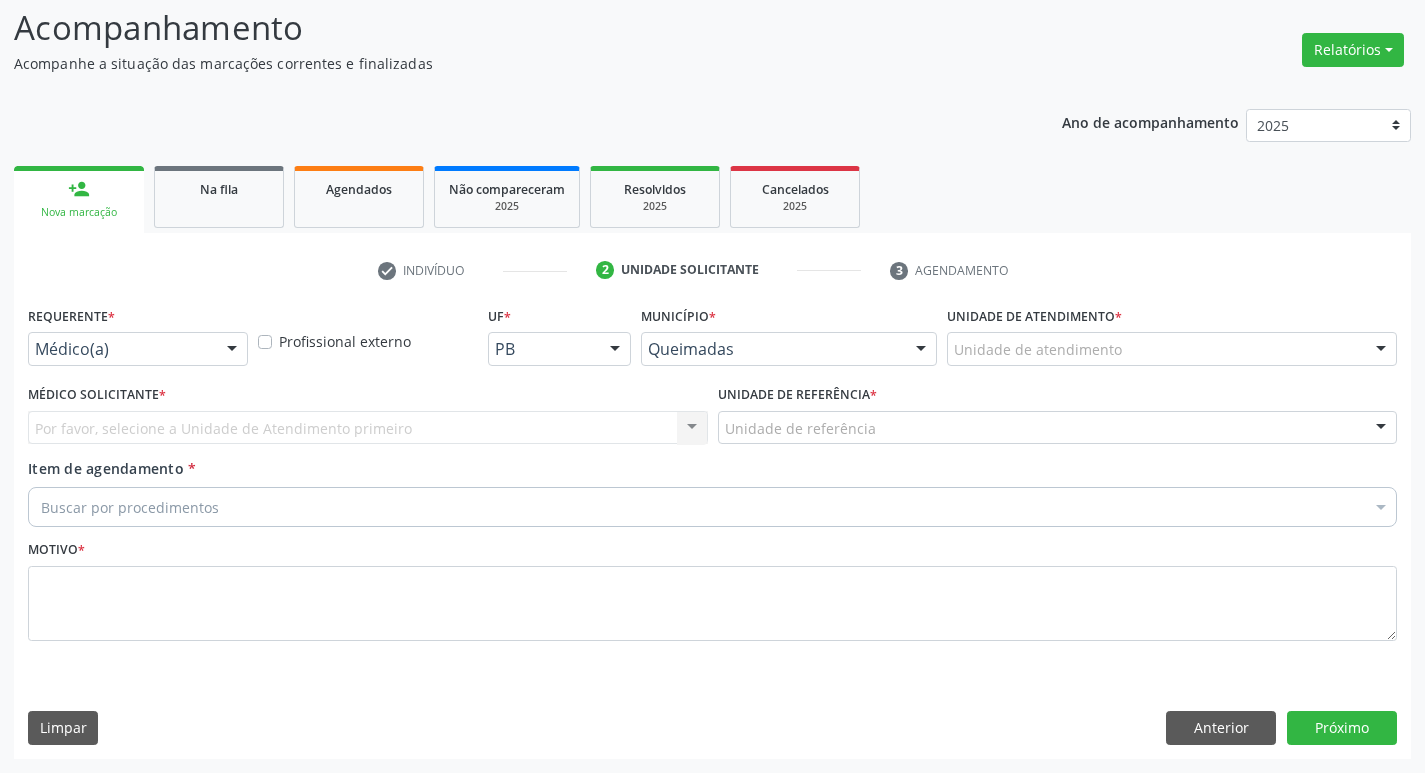 scroll, scrollTop: 133, scrollLeft: 0, axis: vertical 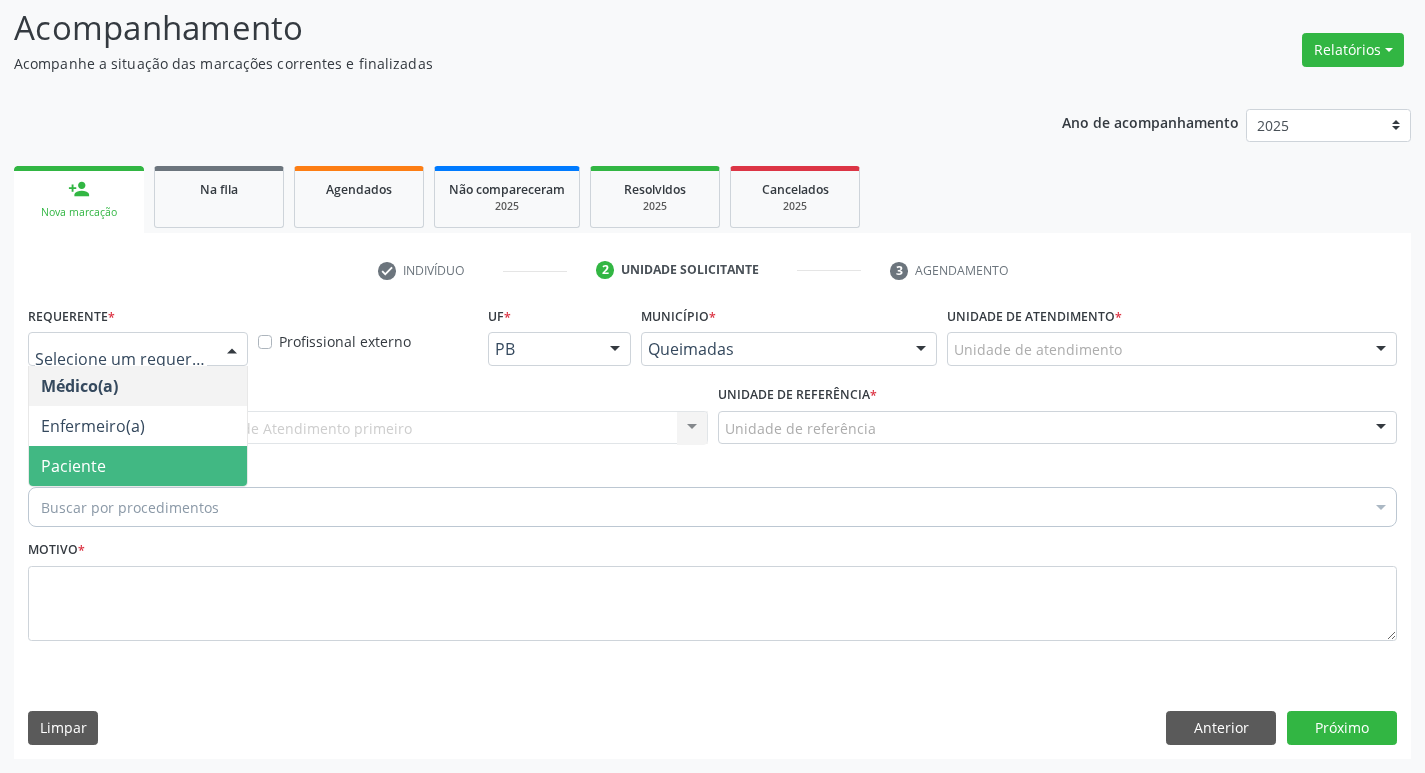 click on "Paciente" at bounding box center (138, 466) 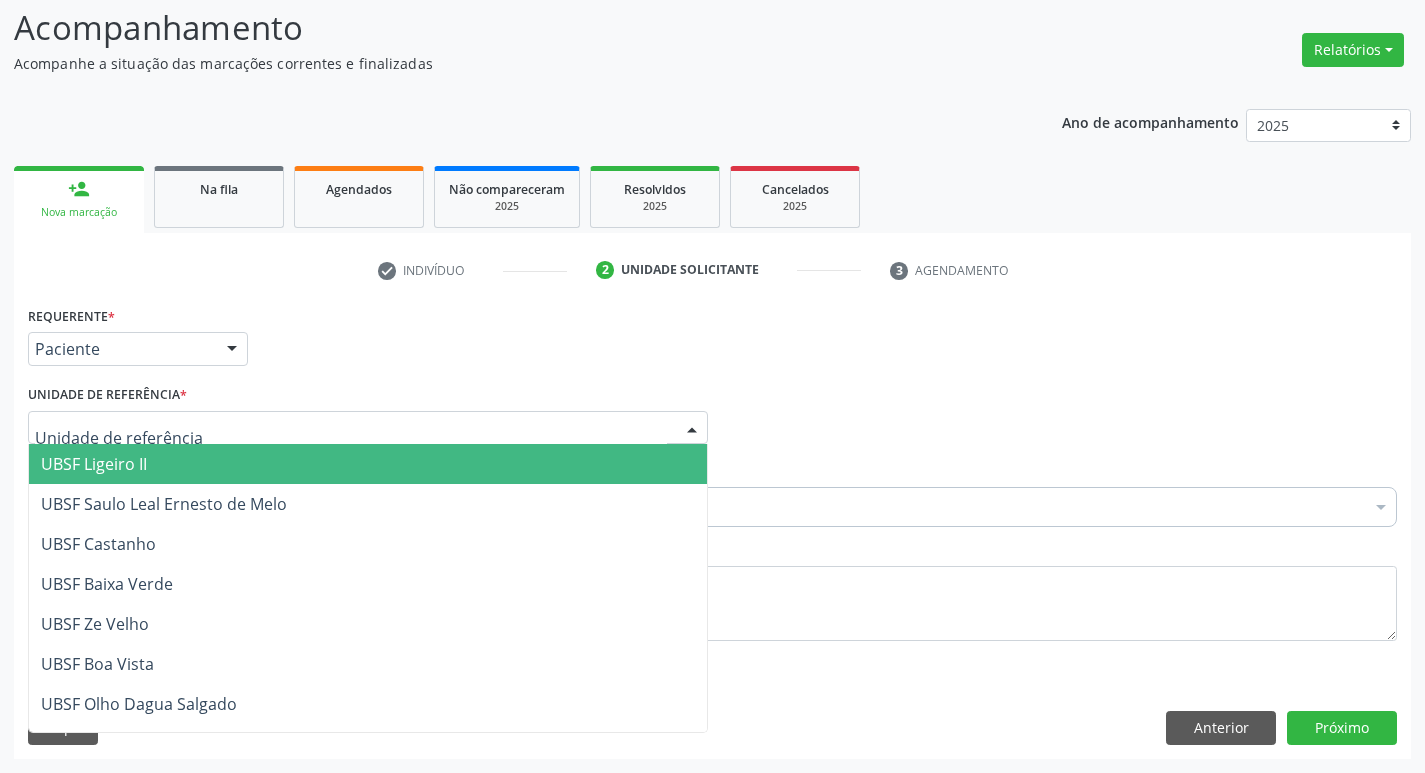 type on "V" 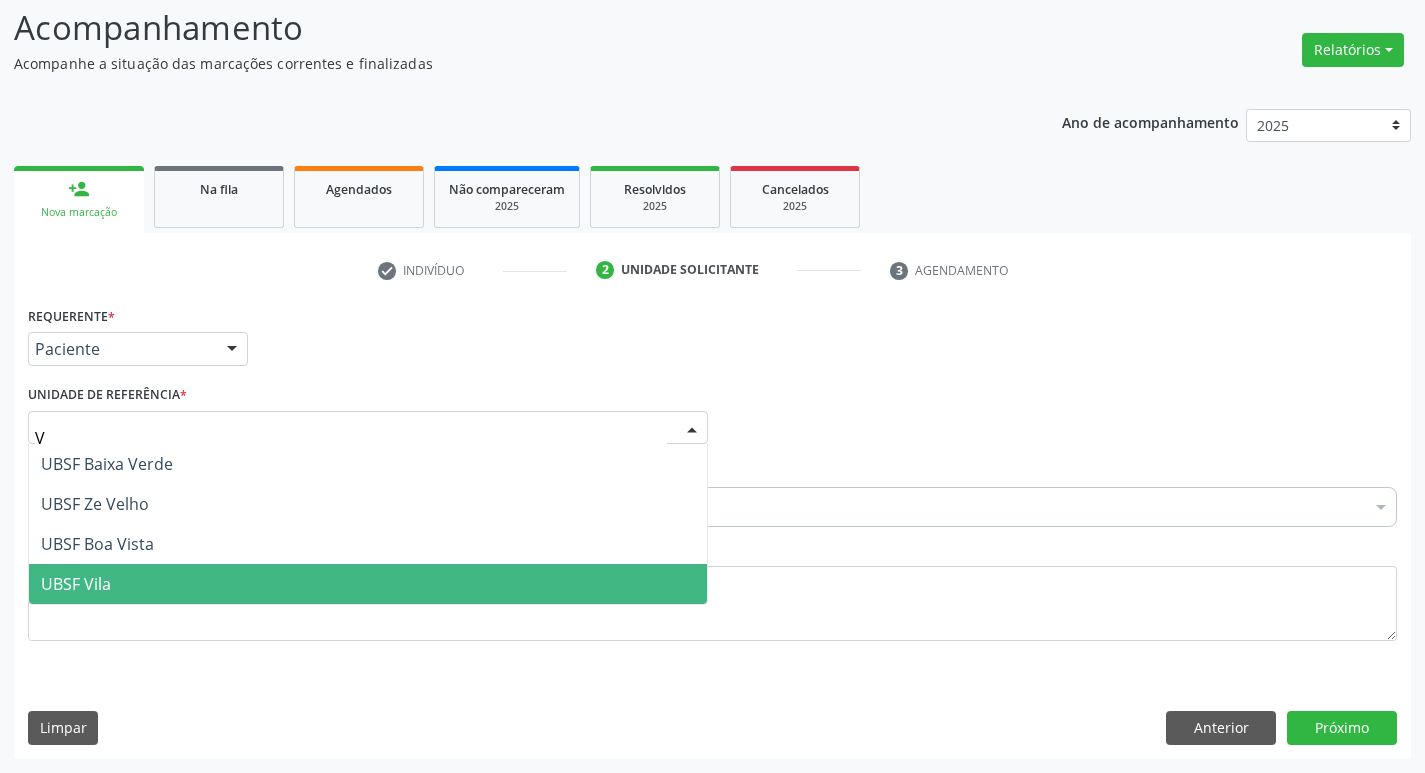 click on "UBSF Vila" at bounding box center [368, 584] 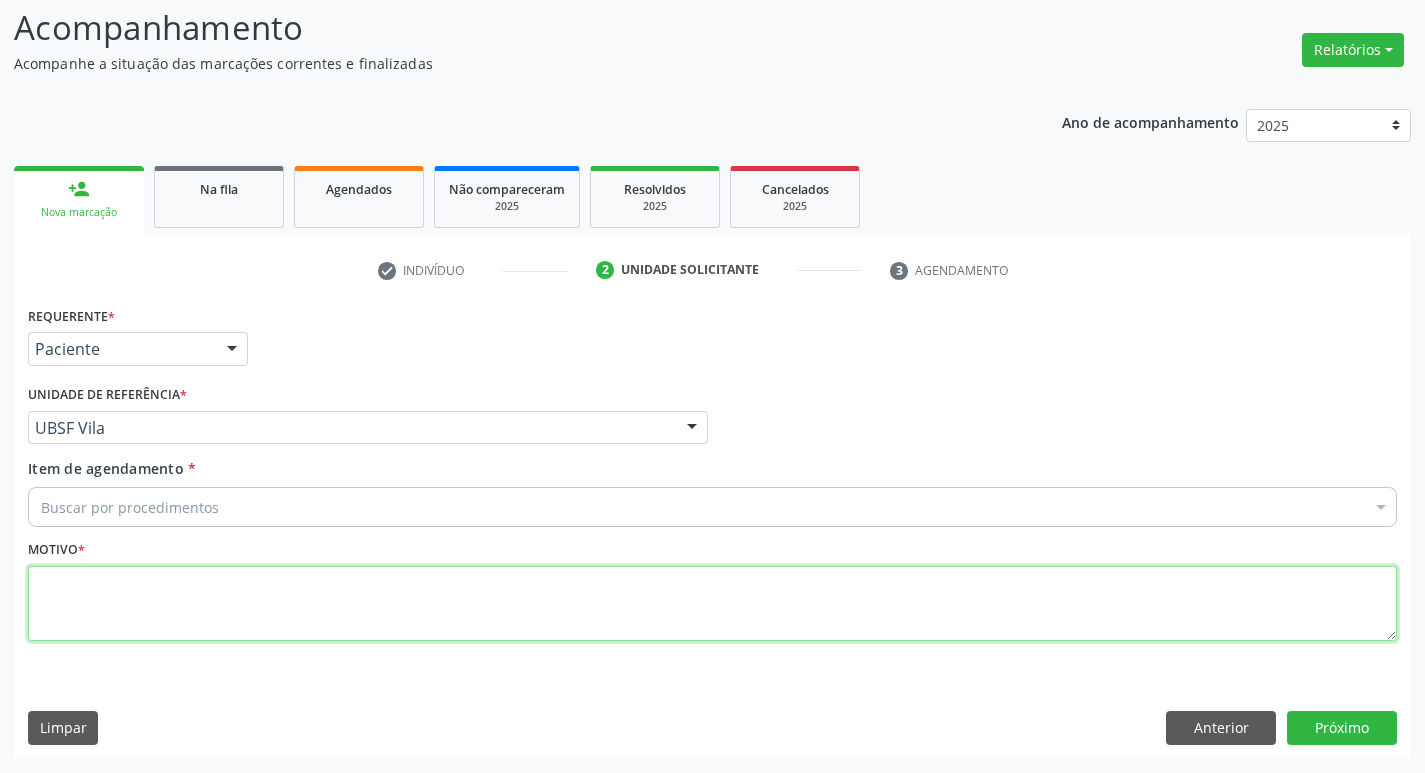 click at bounding box center (712, 604) 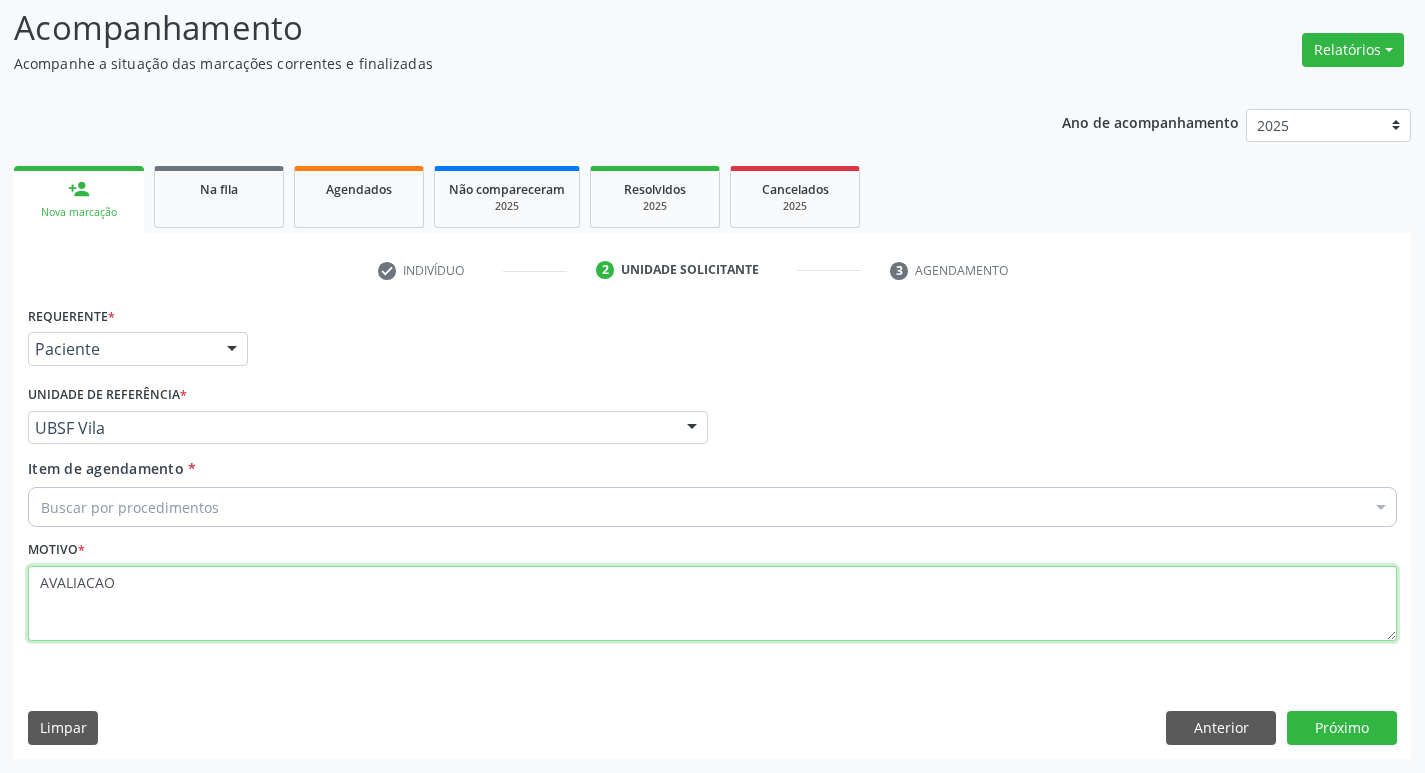 type on "AVALIACAO" 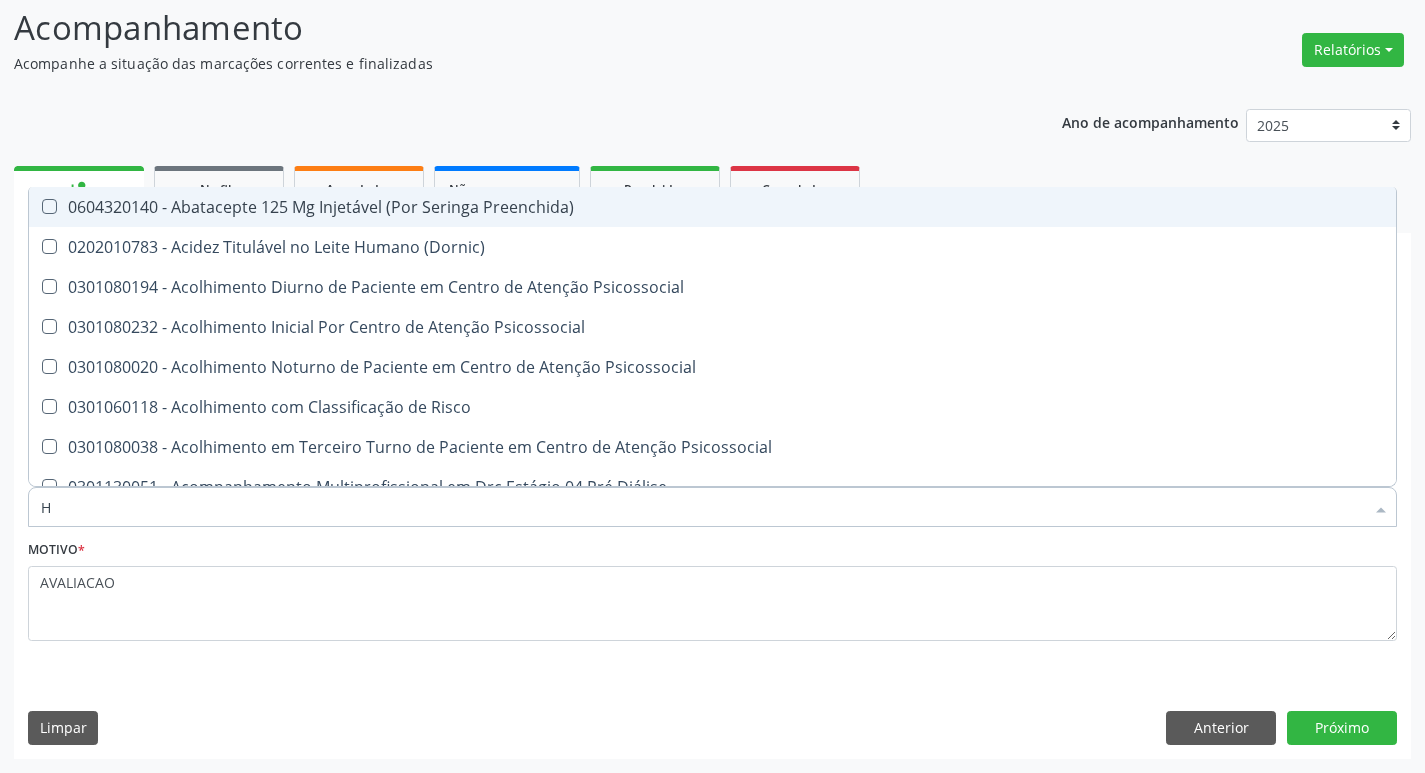 type on "HEMOGR" 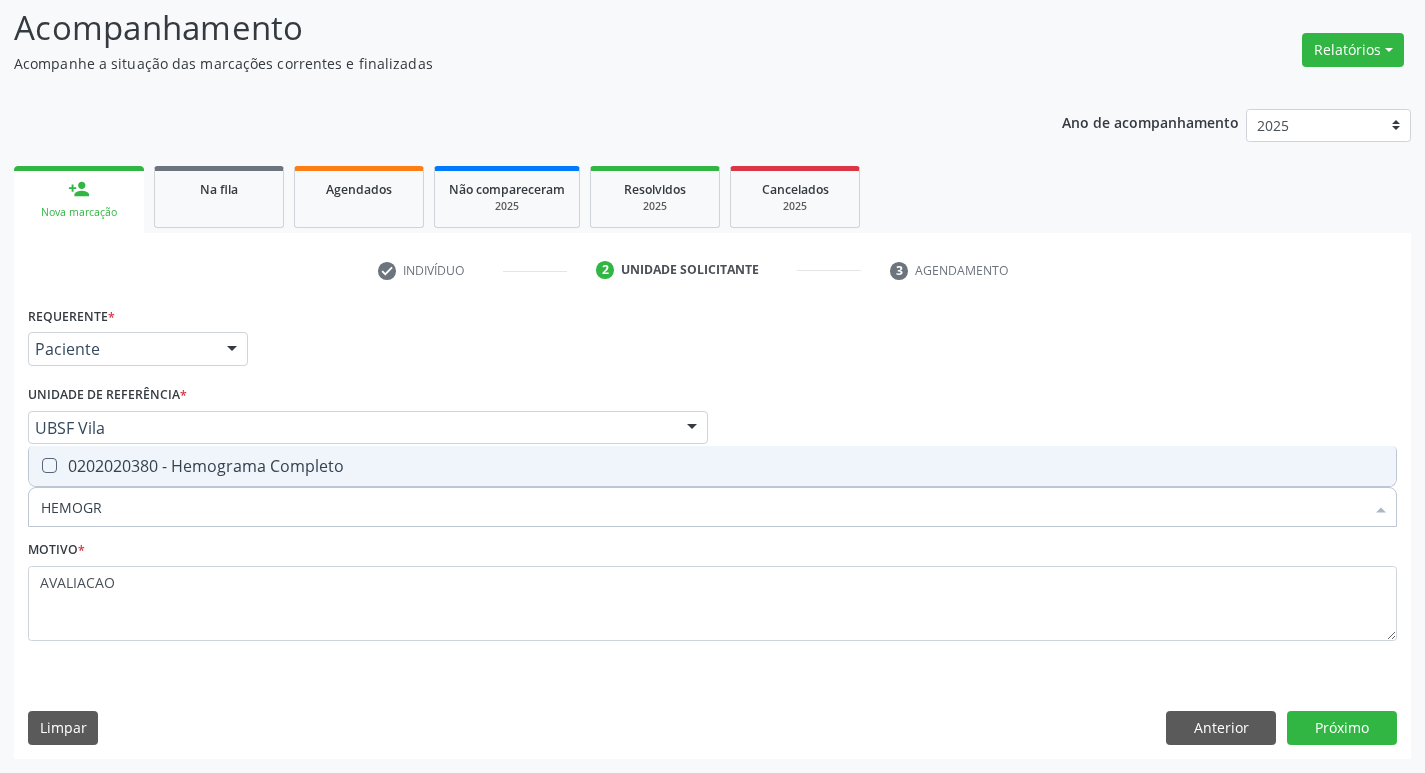click on "0202020380 - Hemograma Completo" at bounding box center (712, 466) 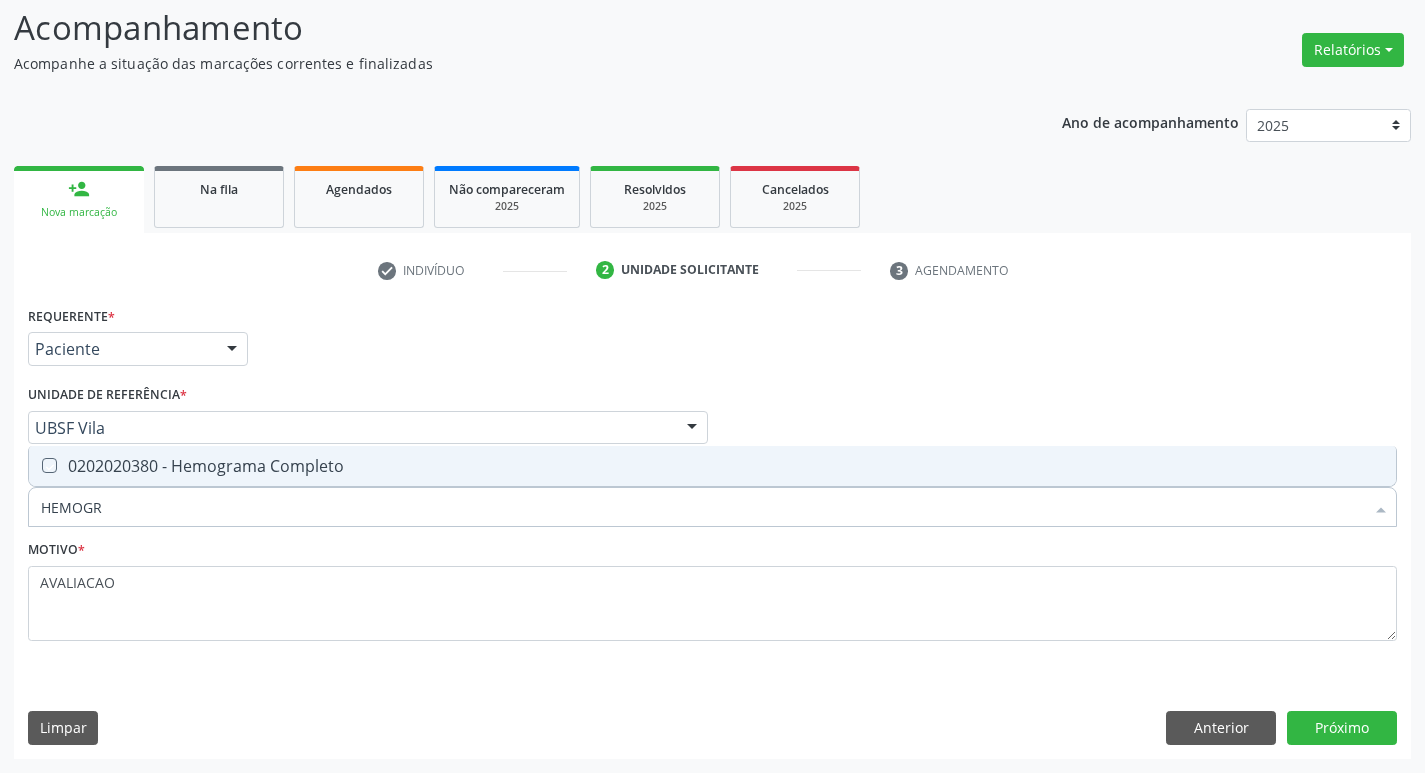 checkbox on "true" 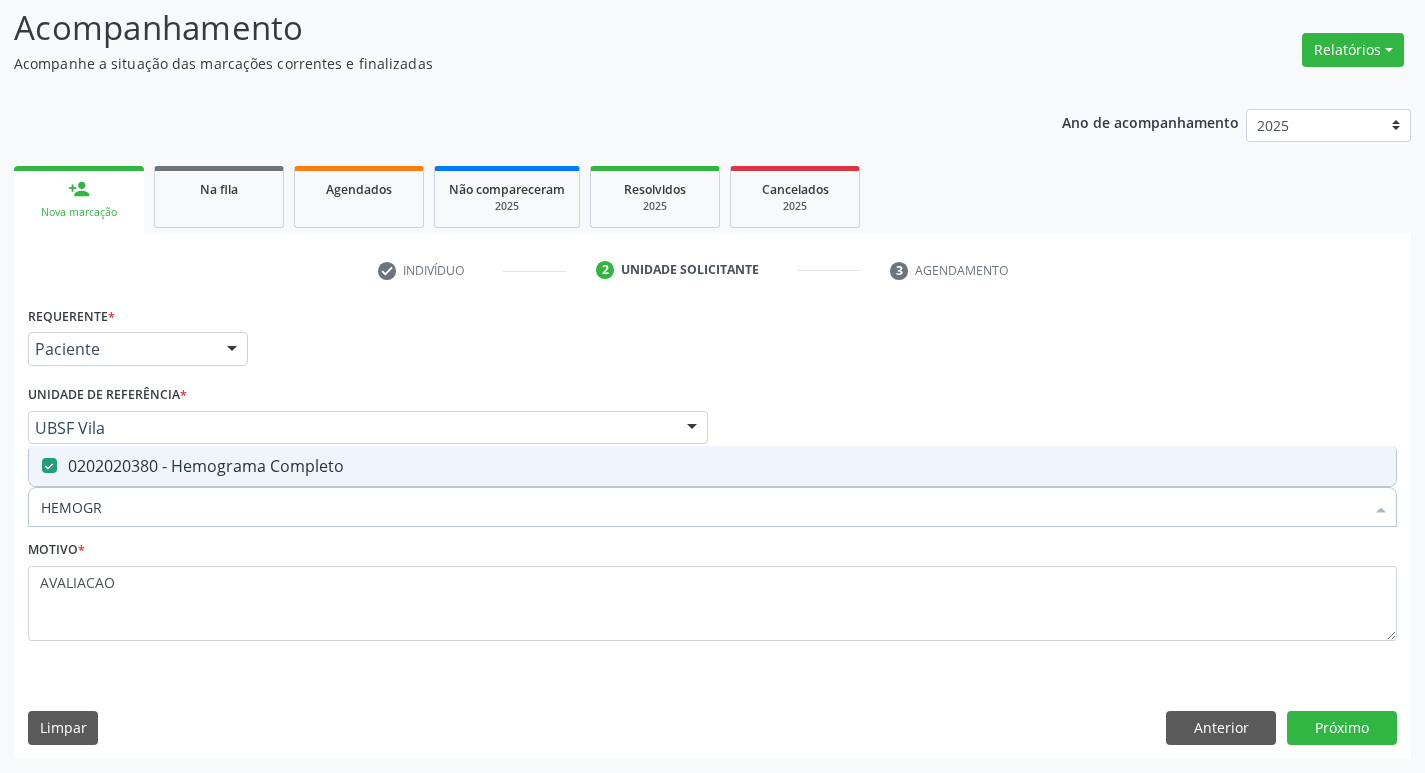 type on "HEMOG" 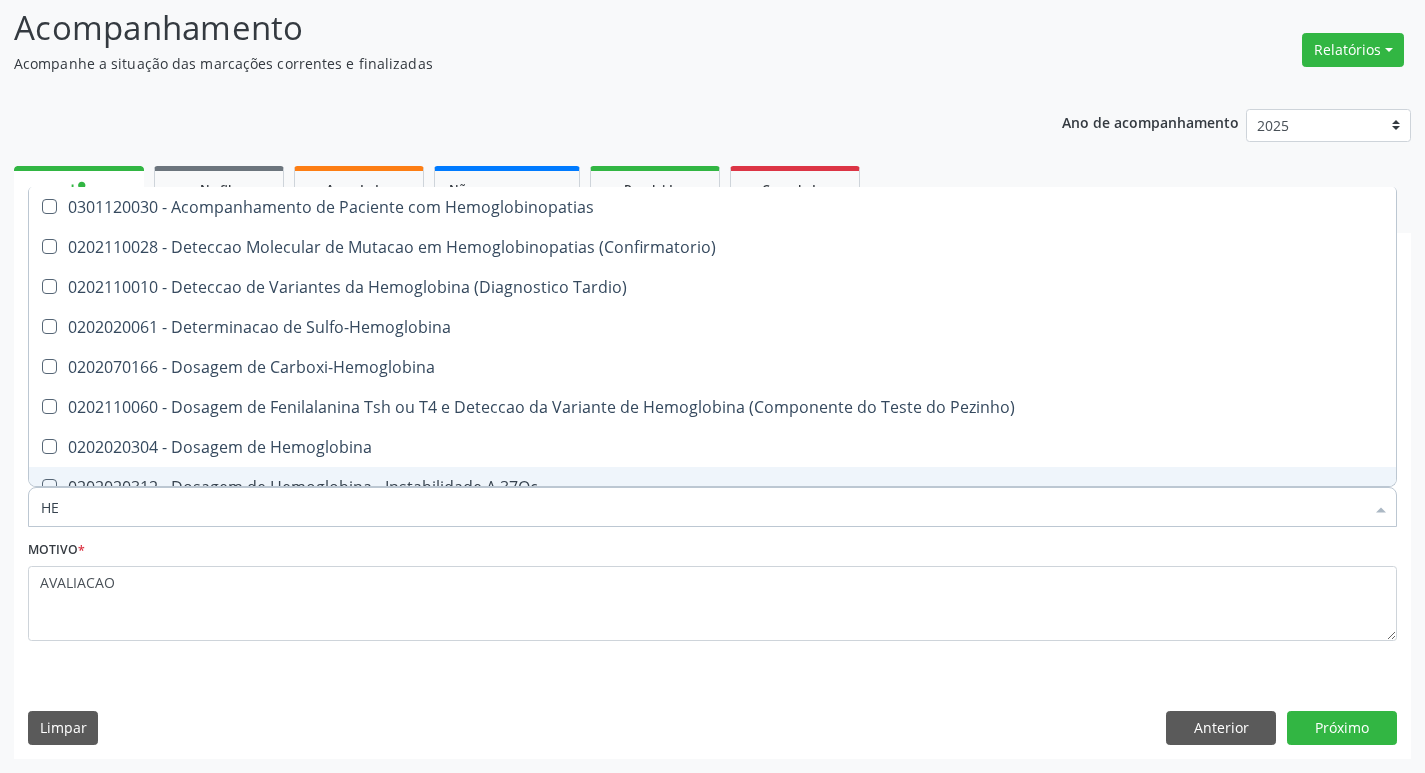 type on "H" 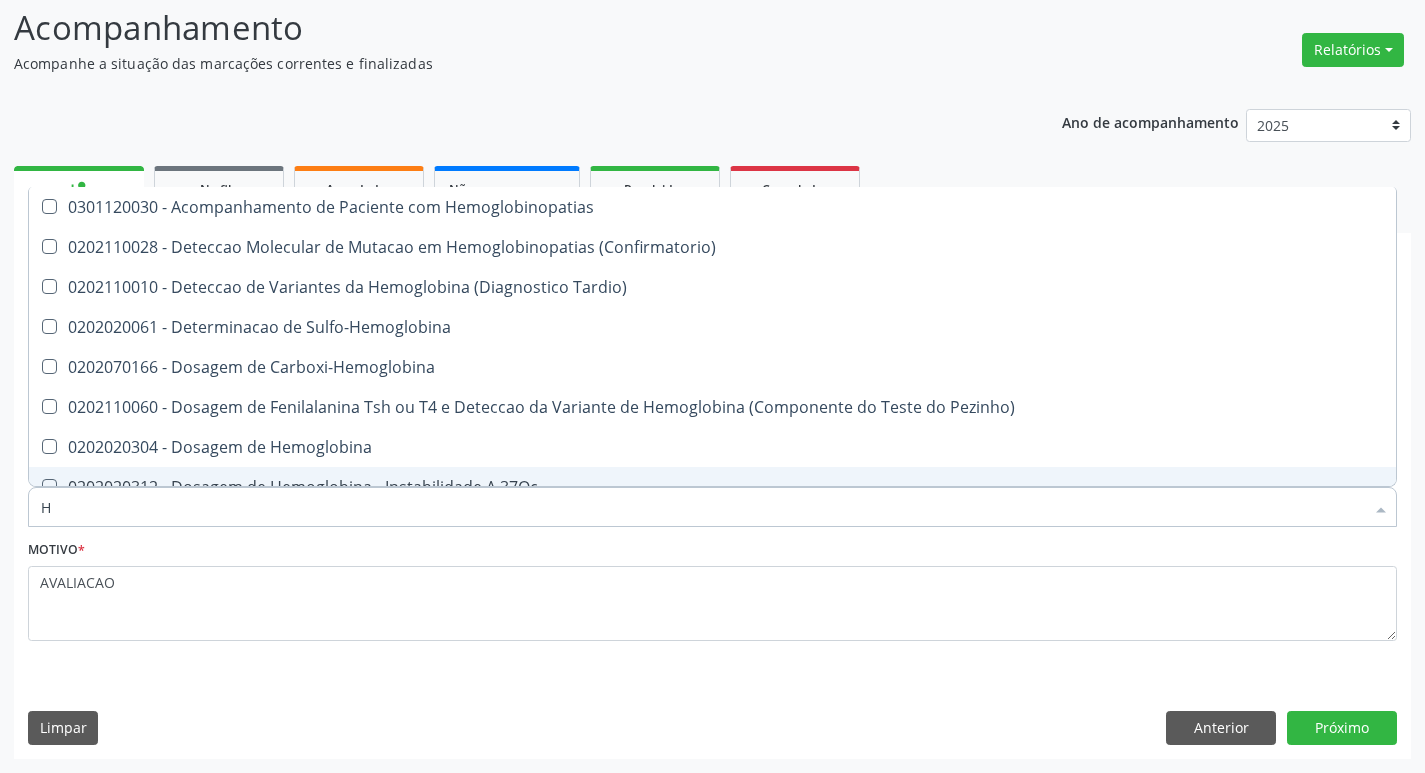 type 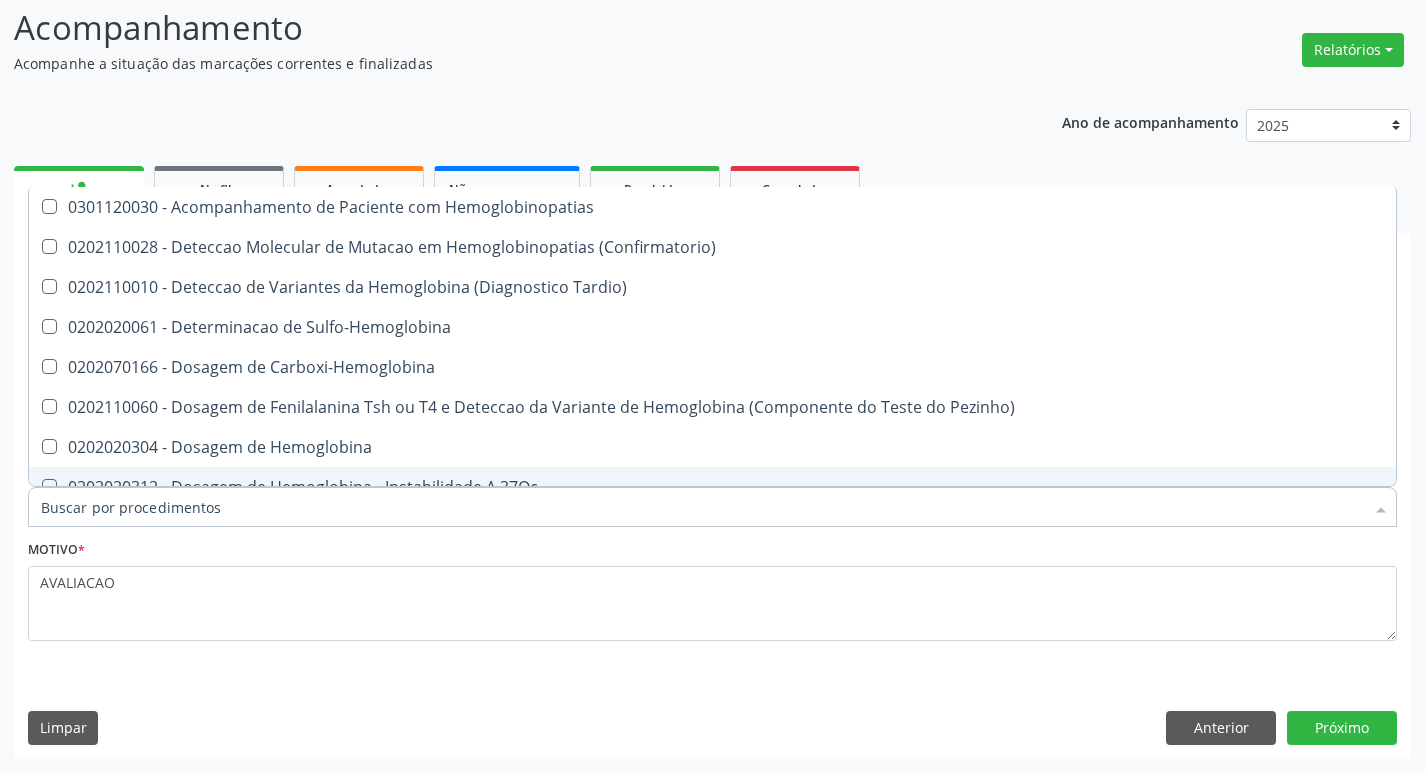 checkbox on "false" 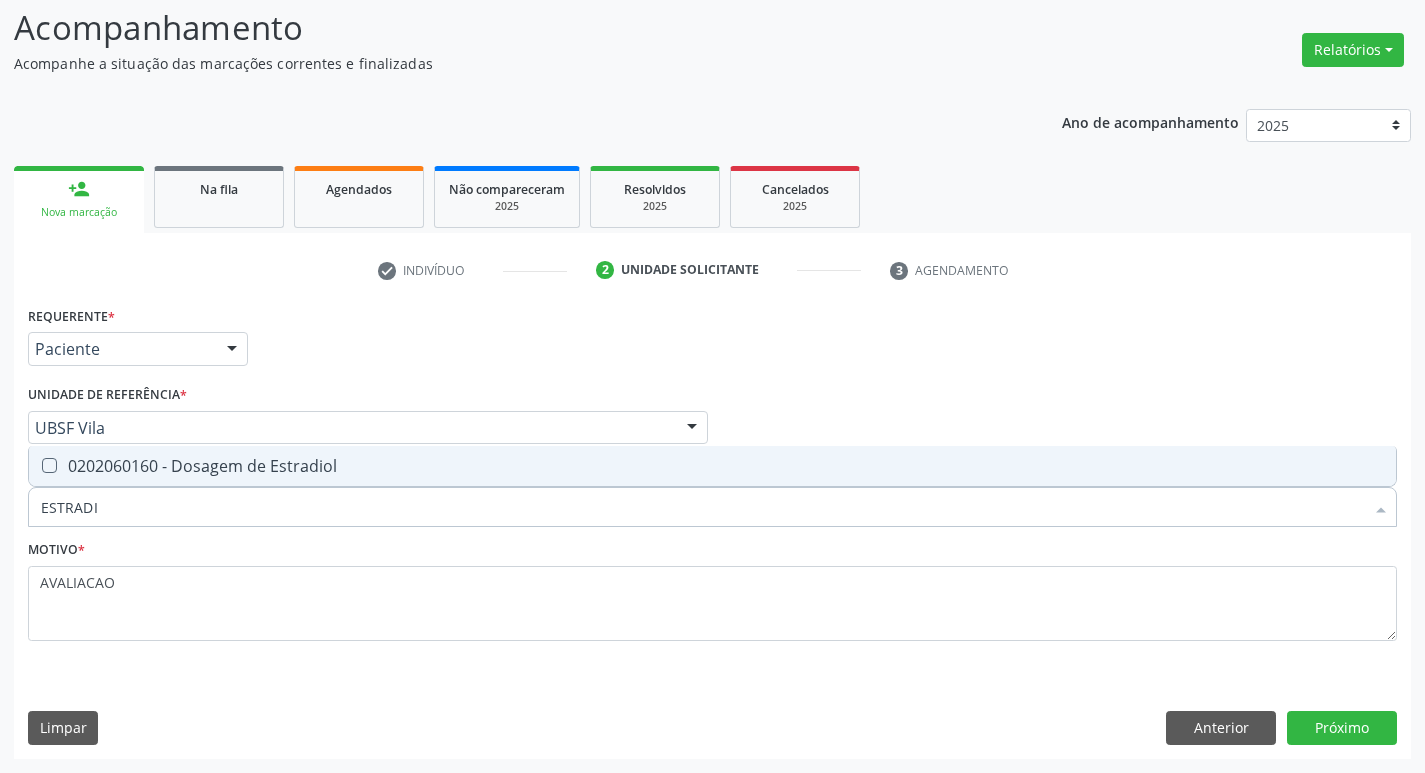 type on "ESTRADIO" 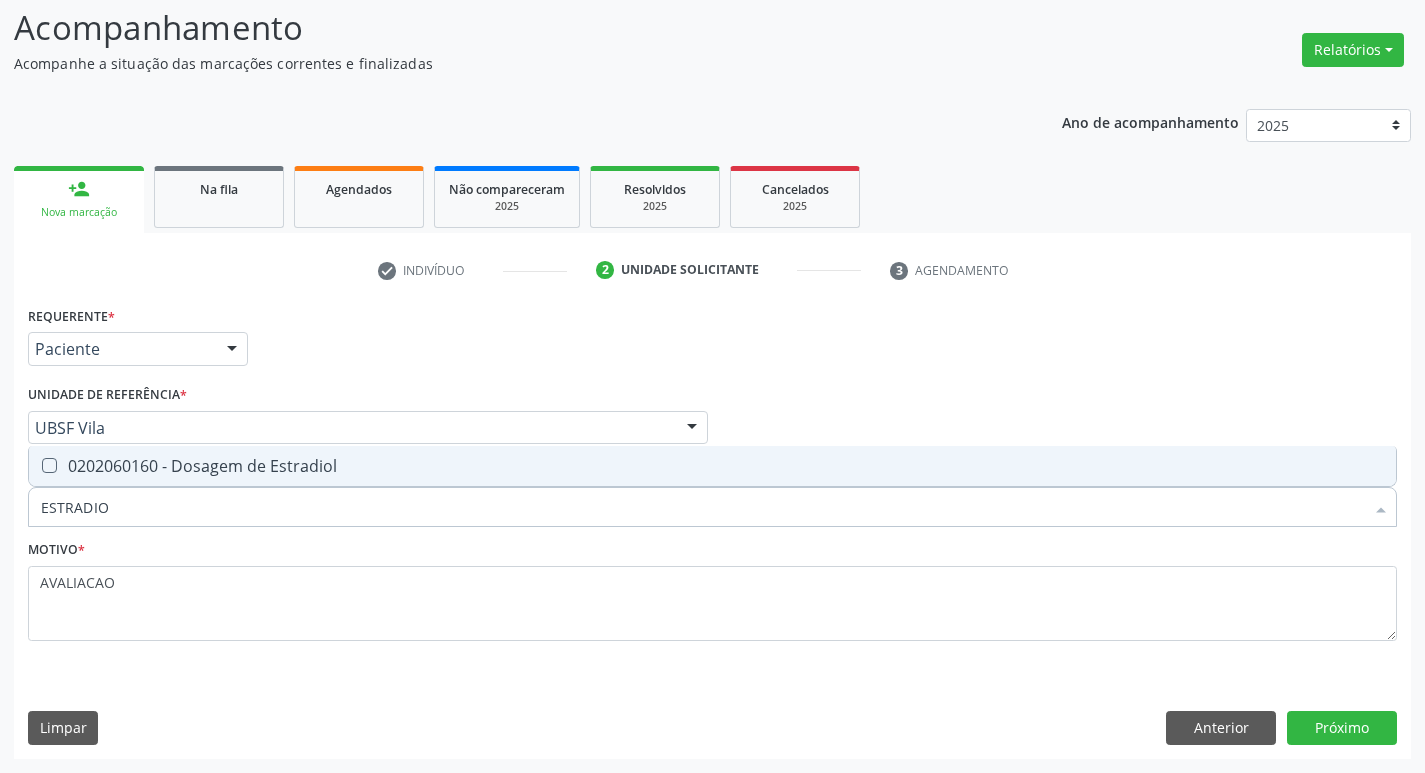 click on "0202060160 - Dosagem de Estradiol" at bounding box center [712, 466] 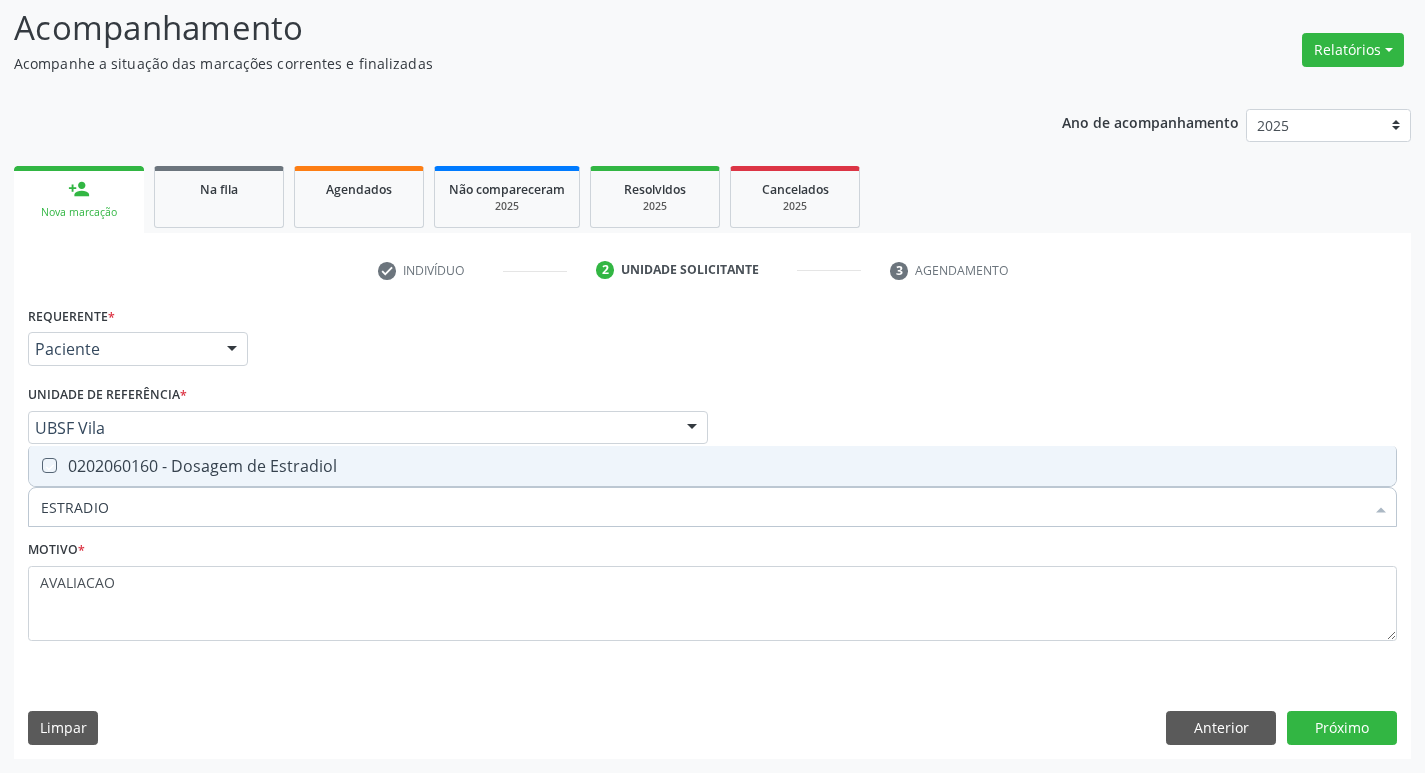 checkbox on "true" 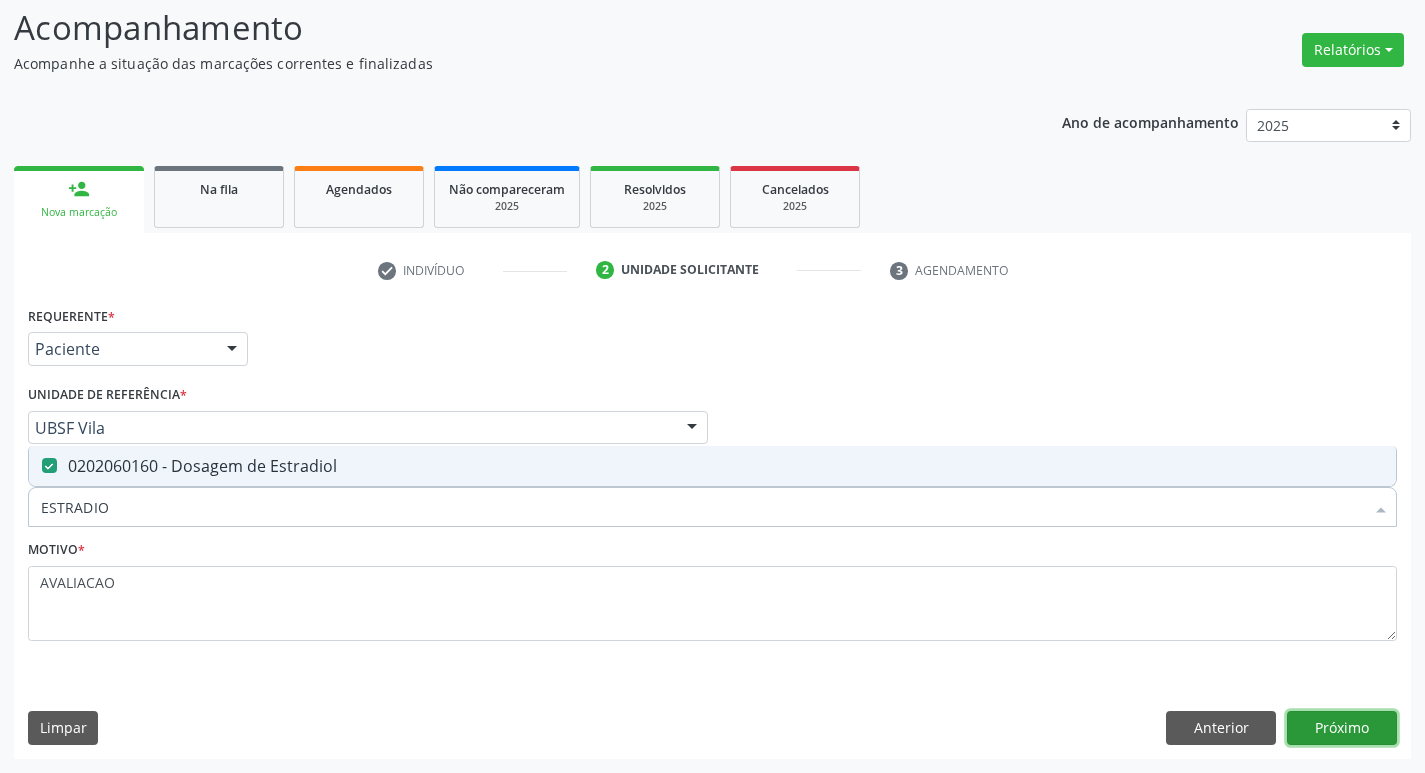 click on "Próximo" at bounding box center [1342, 728] 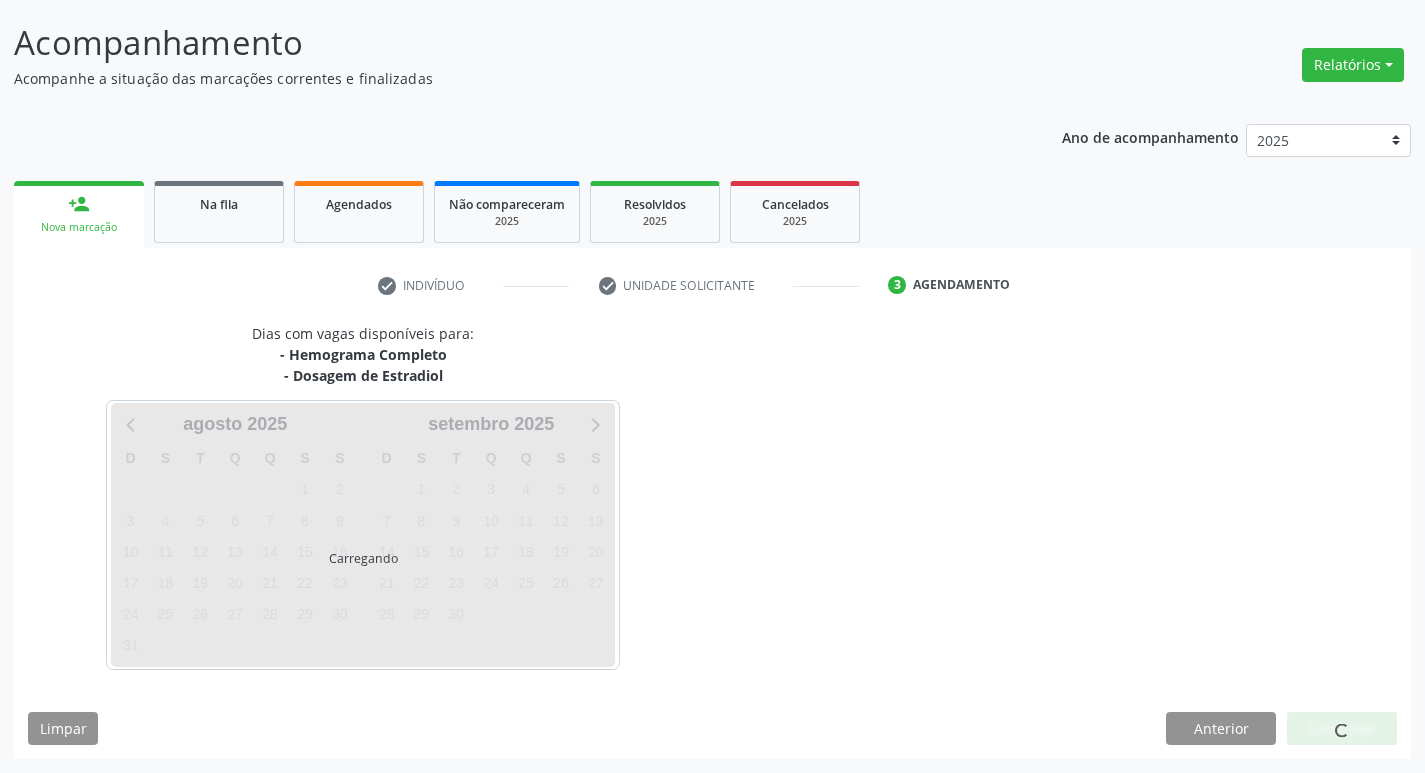 scroll, scrollTop: 118, scrollLeft: 0, axis: vertical 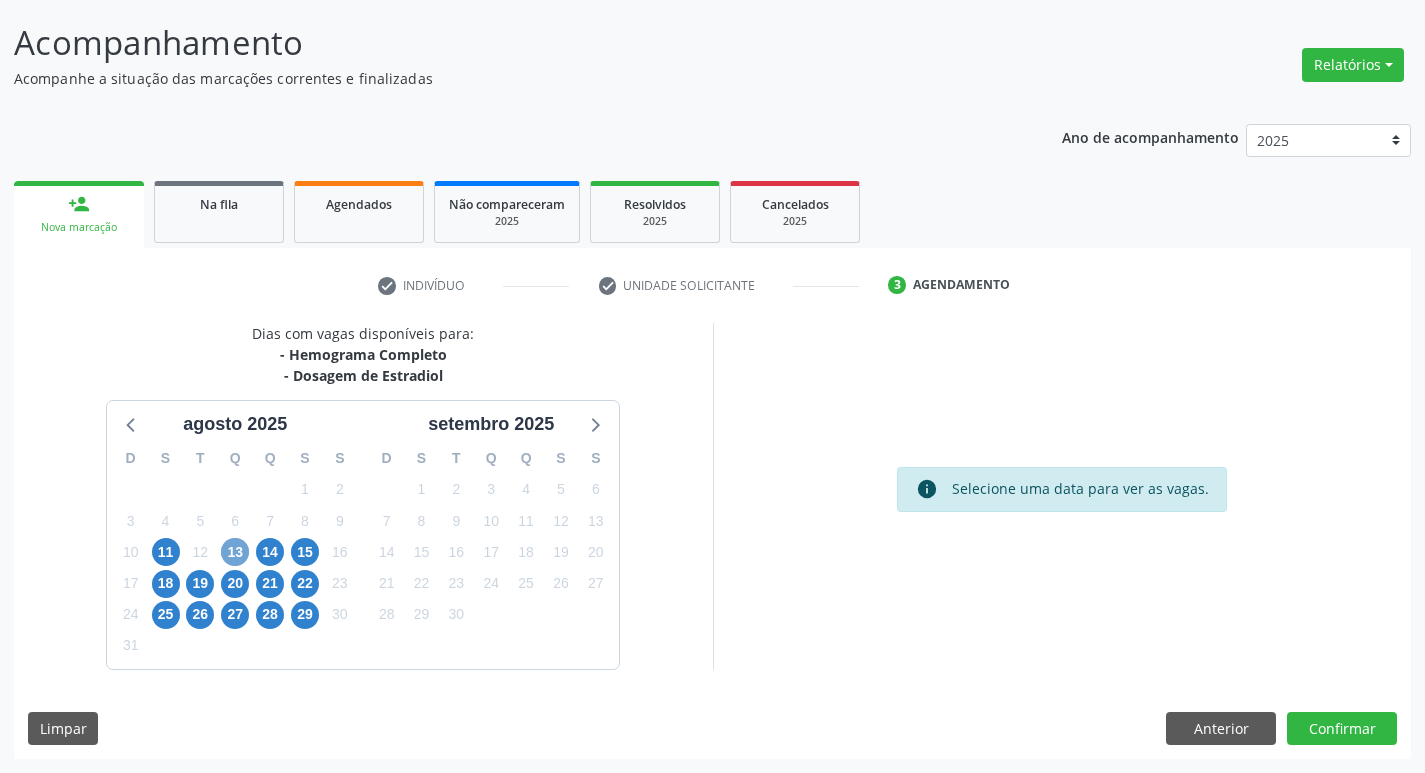 click on "13" at bounding box center (235, 552) 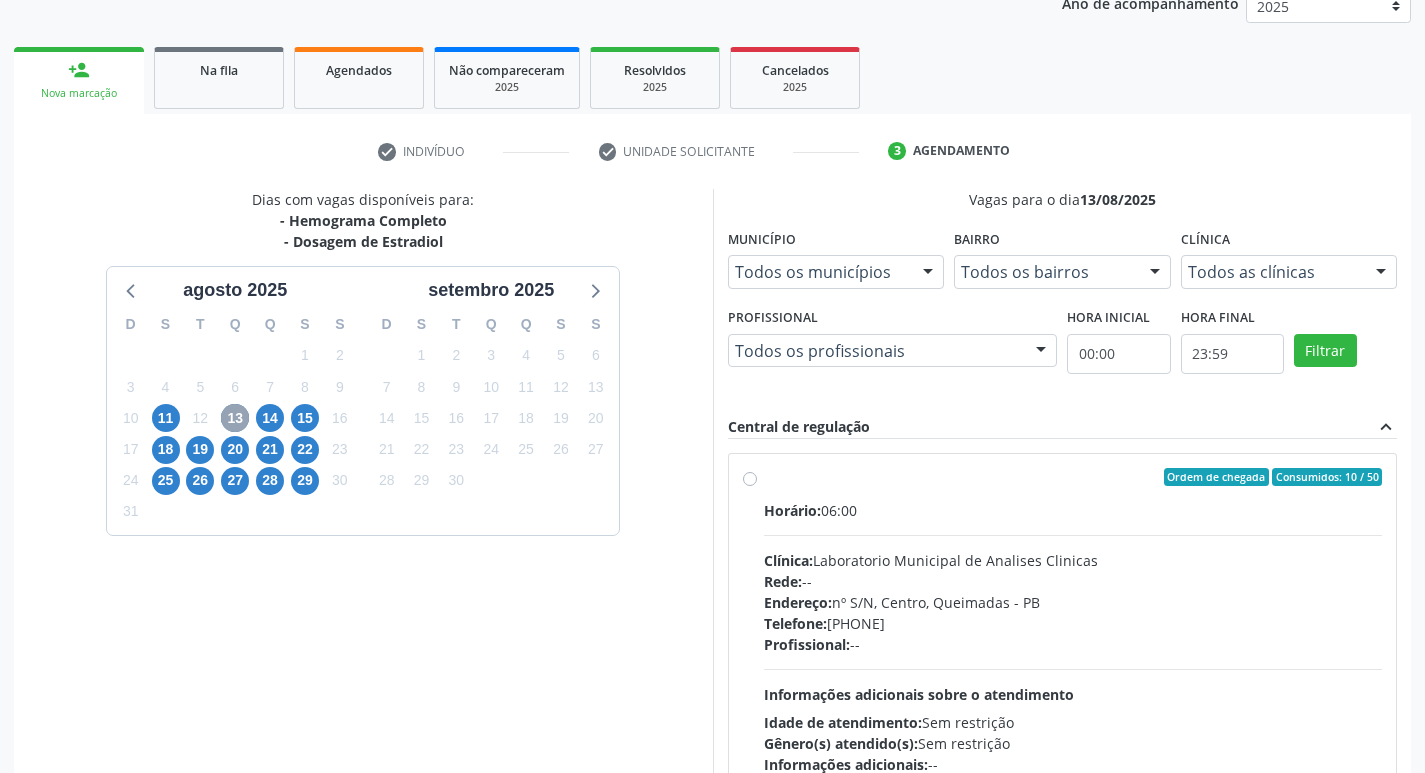 scroll, scrollTop: 386, scrollLeft: 0, axis: vertical 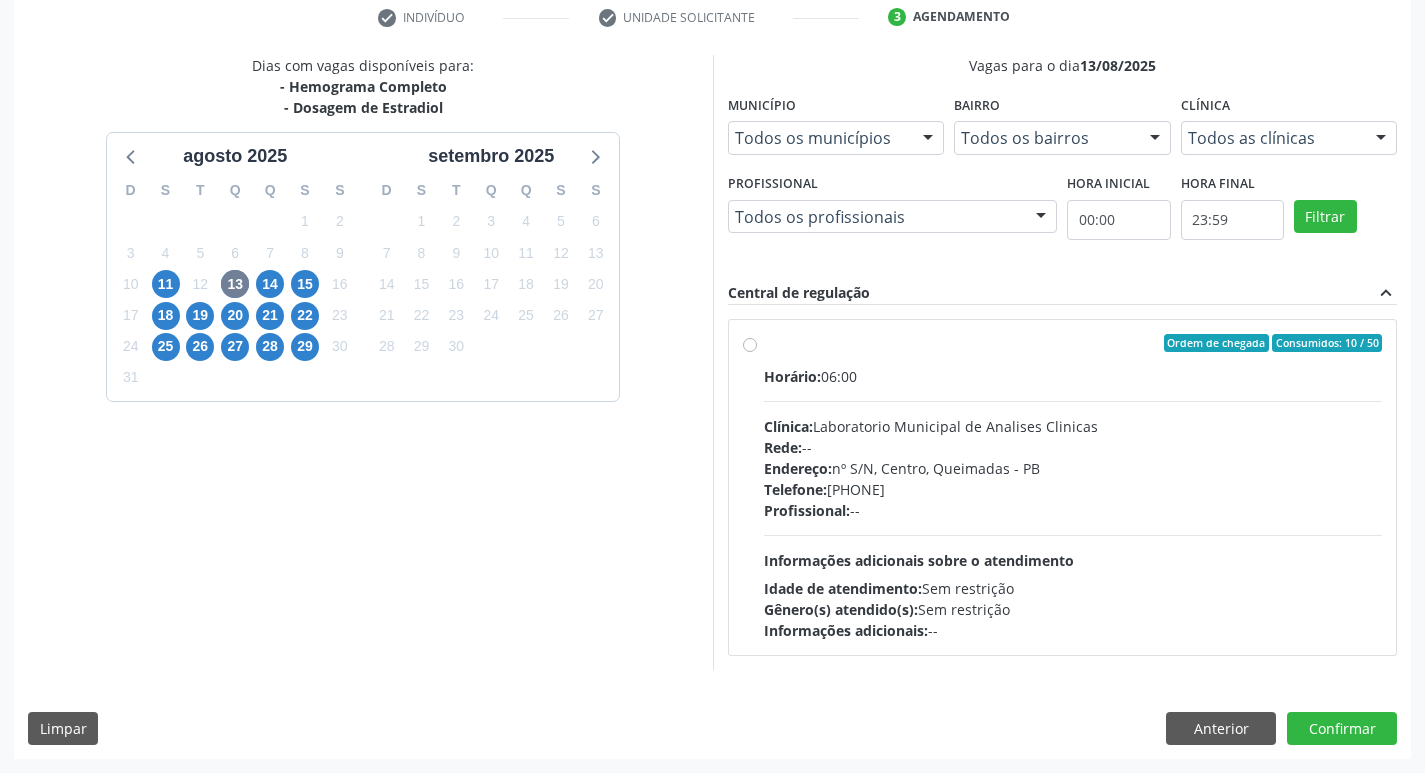 click on "Endereço:   nº S/N, Centro, Queimadas - PB" at bounding box center [1073, 468] 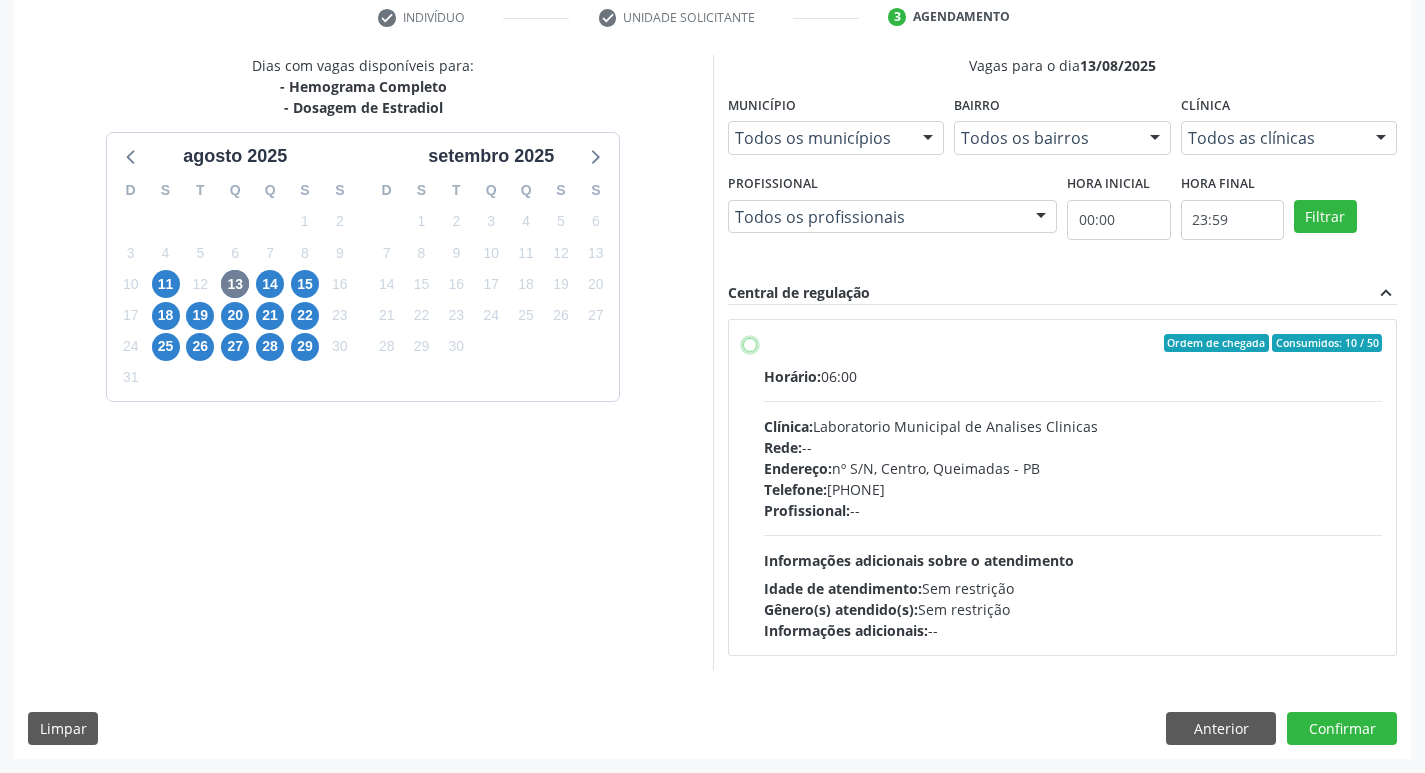 click on "Ordem de chegada
Consumidos: 10 / 50
Horário:   06:00
Clínica:  Laboratorio Municipal de Analises Clinicas
Rede:
--
Endereço:   nº S/N, Centro, [CITY] - [STATE]
Telefone:   [PHONE]
Profissional:
--
Informações adicionais sobre o atendimento
Idade de atendimento:
Sem restrição
Gênero(s) atendido(s):
Sem restrição
Informações adicionais:
--" at bounding box center (750, 343) 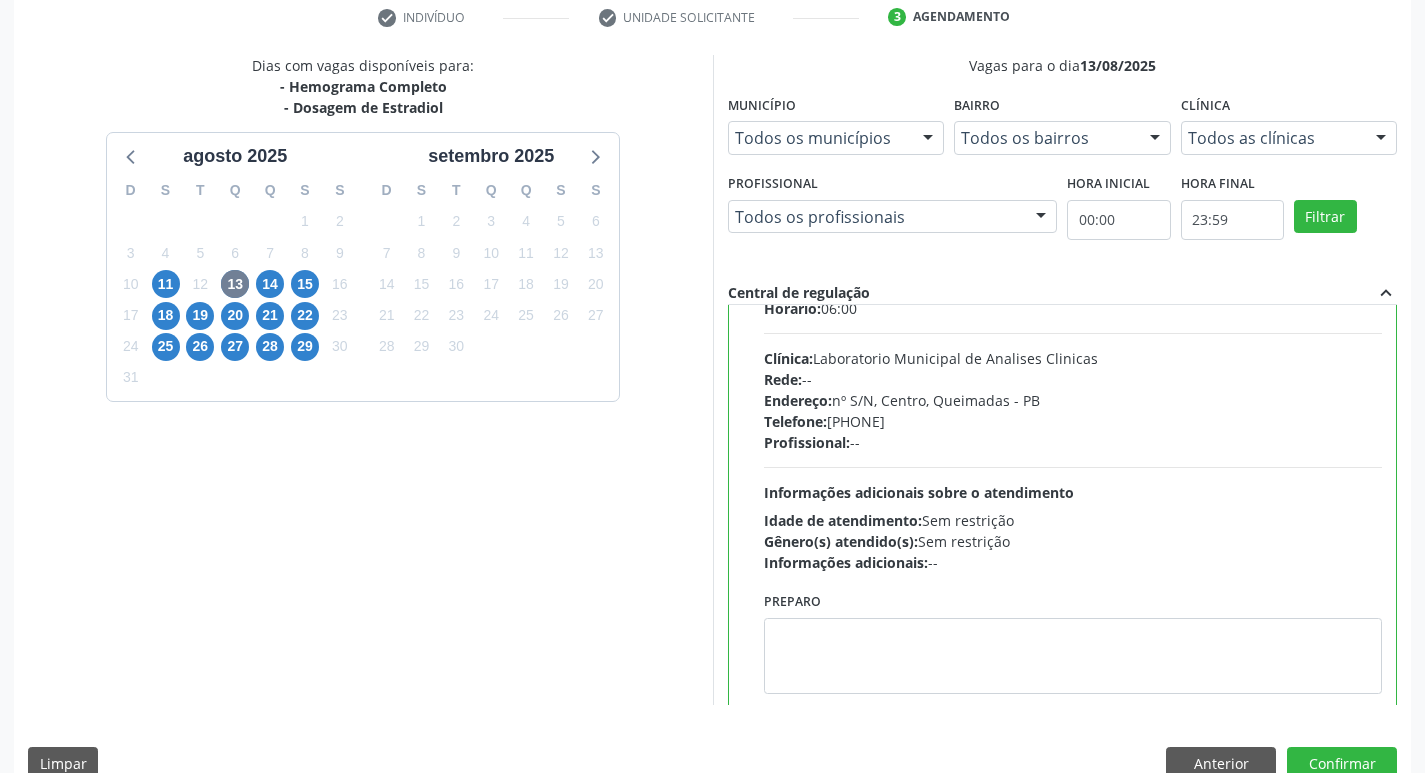 scroll, scrollTop: 99, scrollLeft: 0, axis: vertical 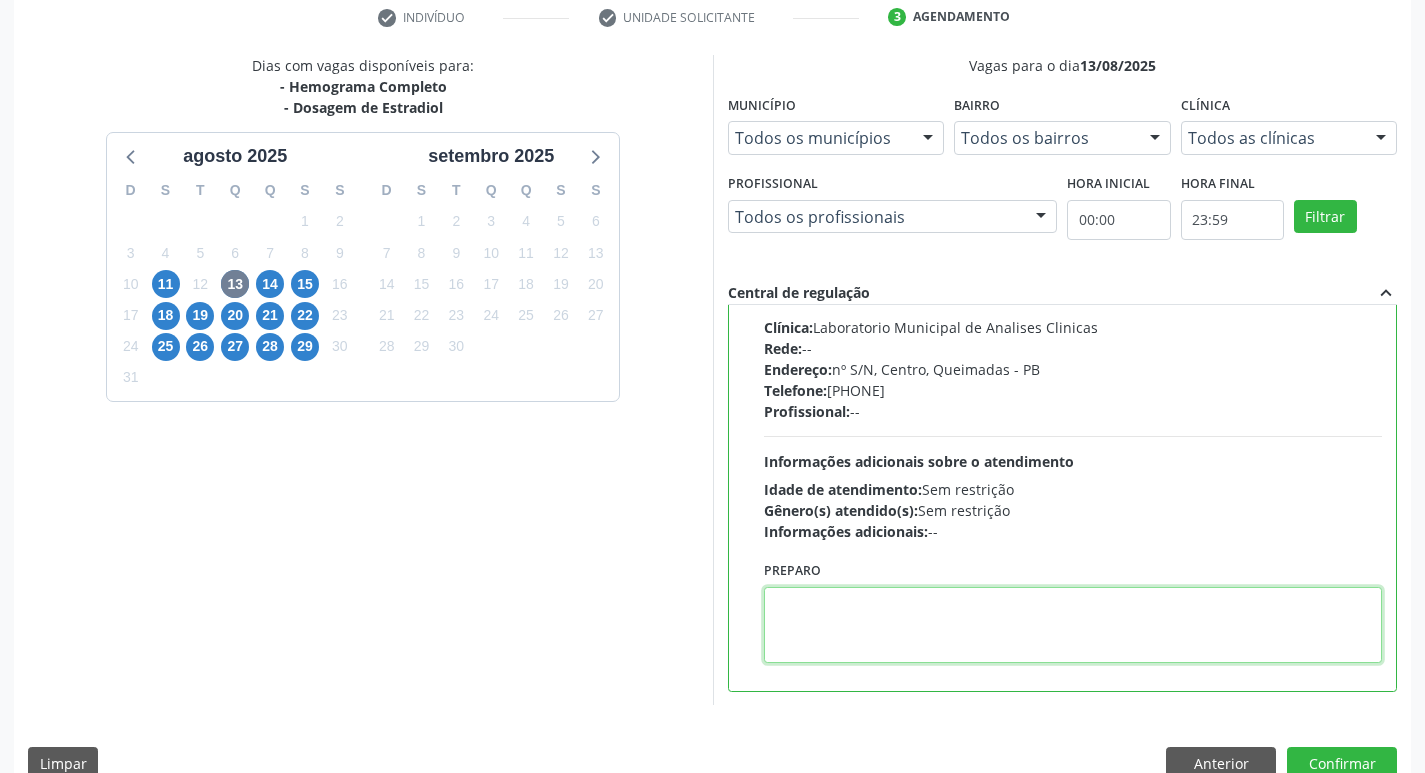 click at bounding box center (1073, 625) 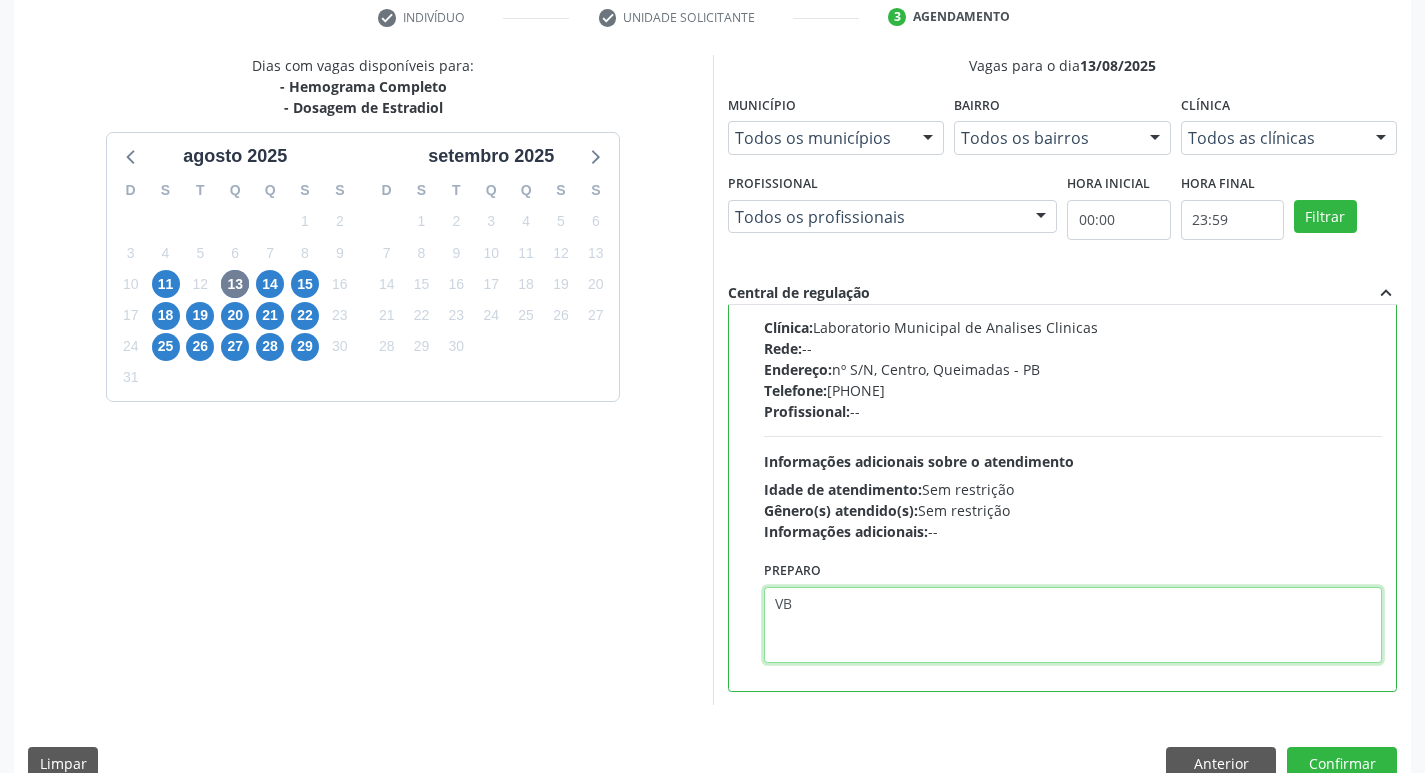 type on "V" 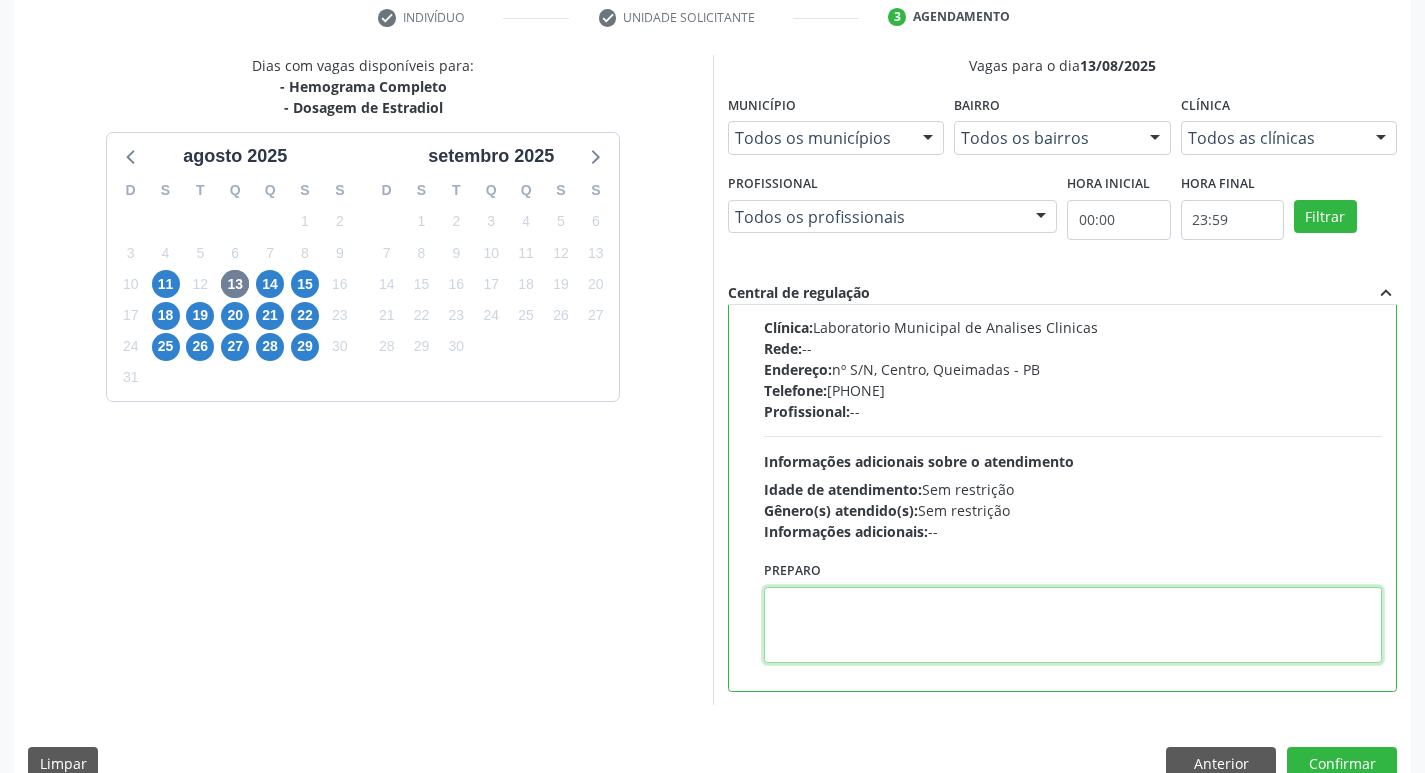 paste on "IR EM JEJUM" 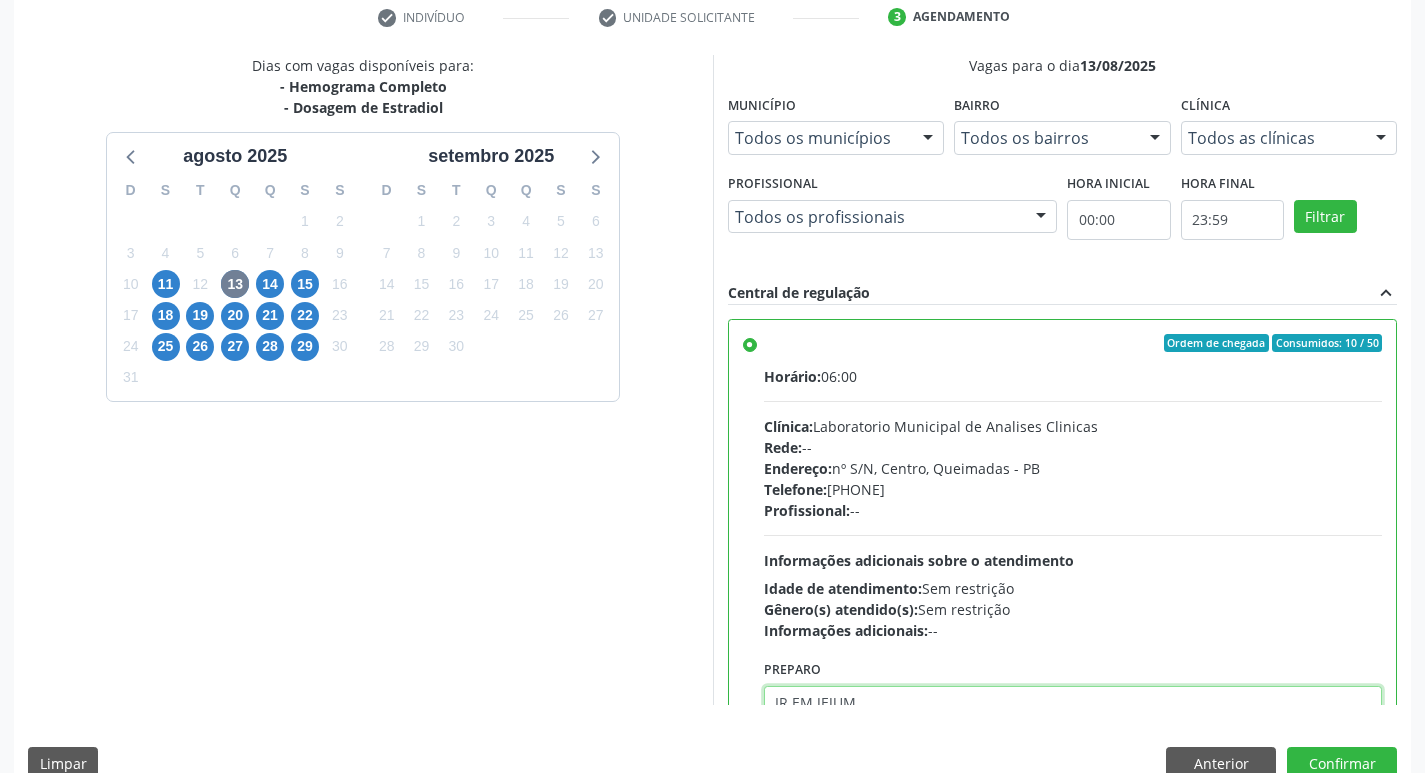 scroll, scrollTop: 99, scrollLeft: 0, axis: vertical 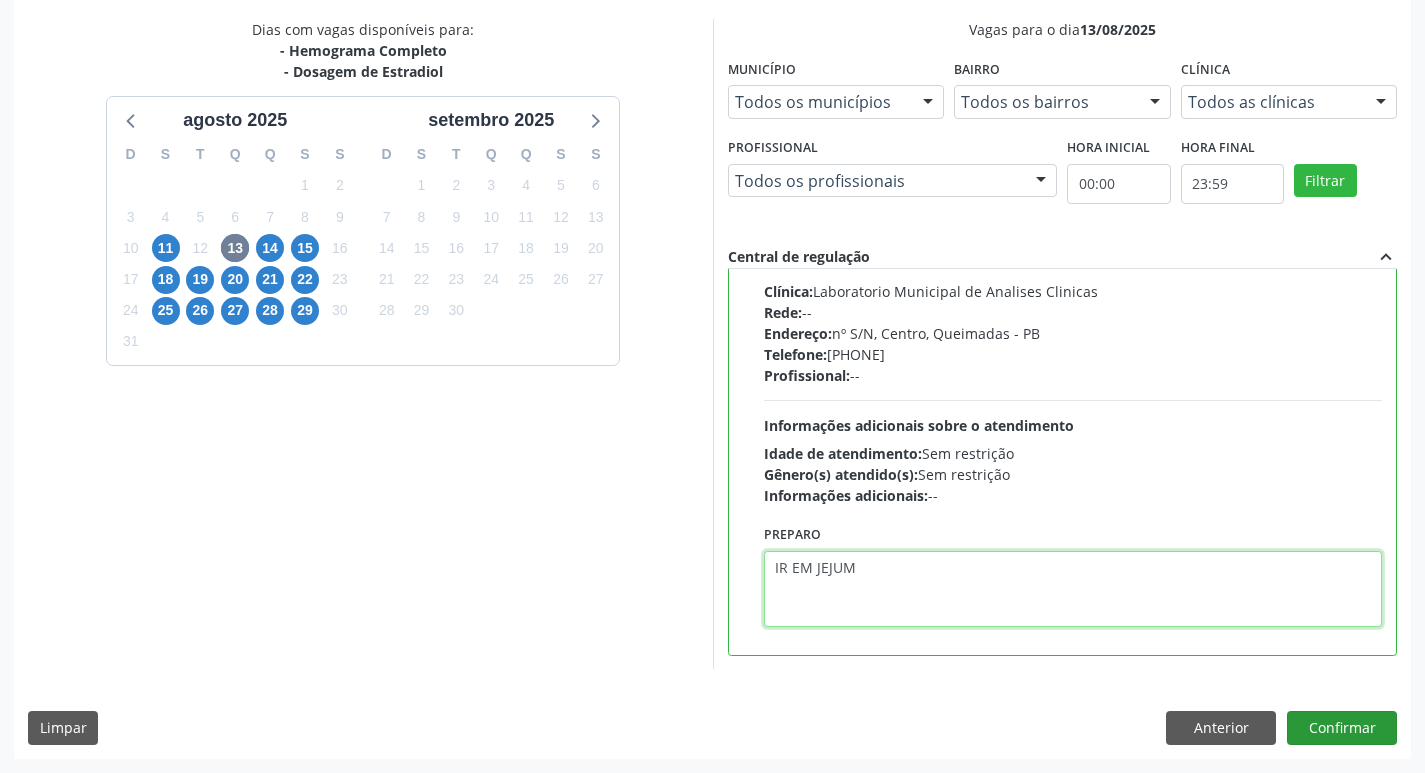 type on "IR EM JEJUM" 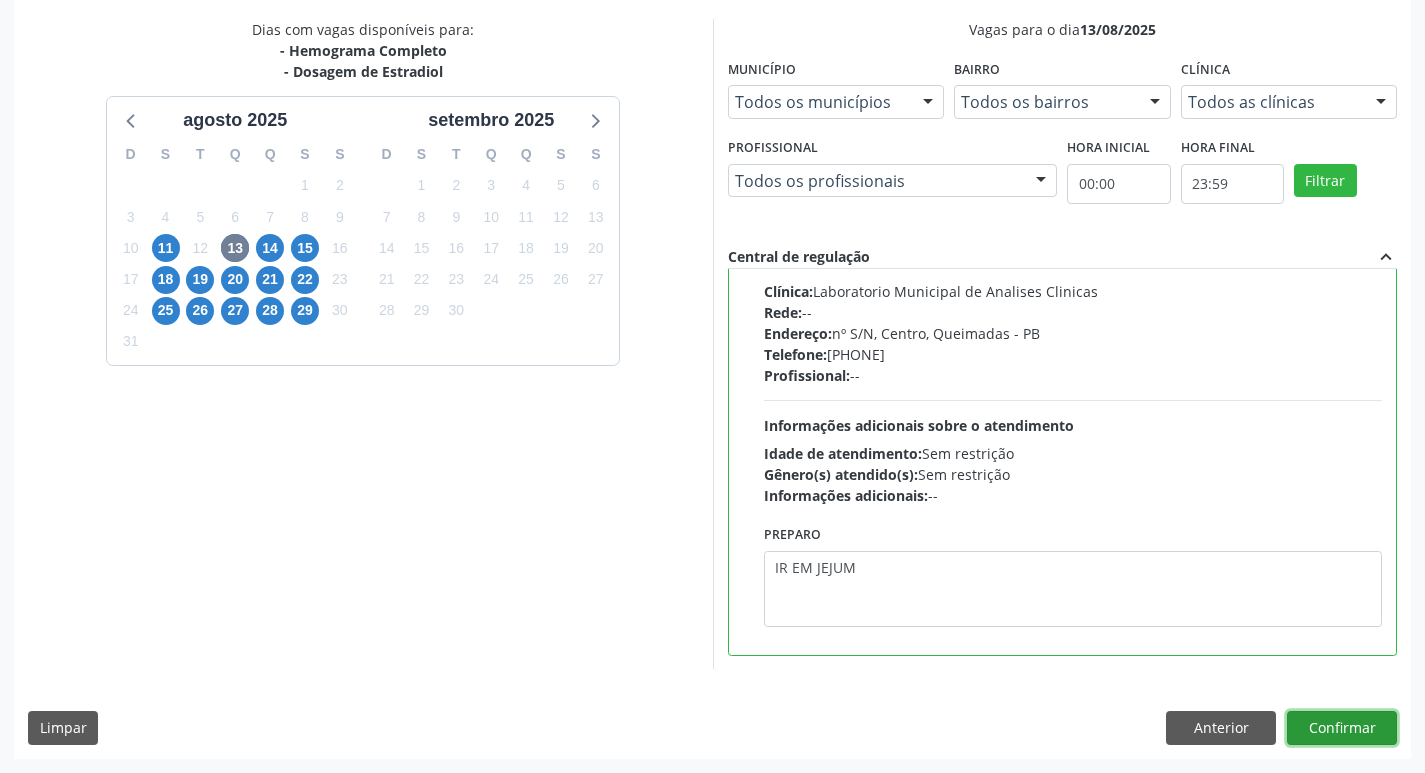click on "Confirmar" at bounding box center [1342, 728] 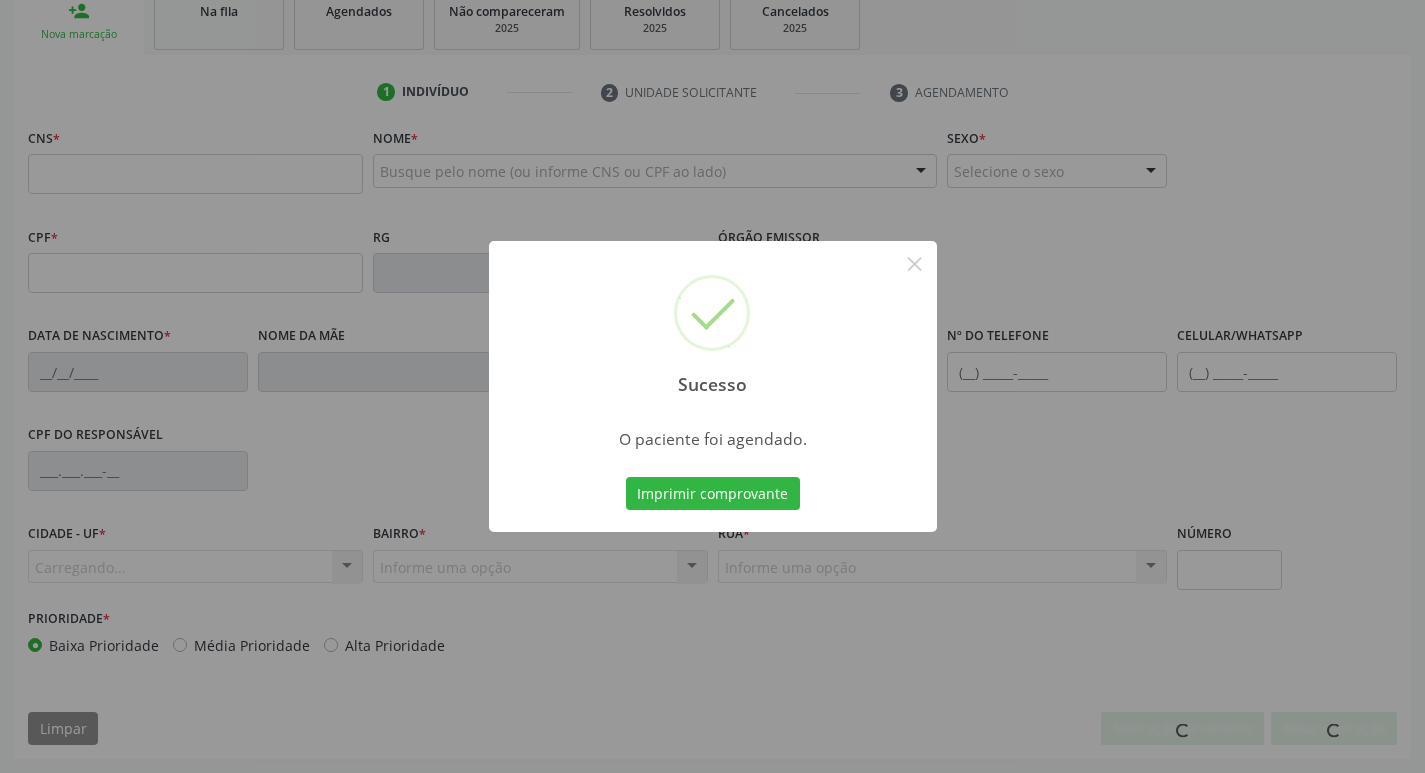 scroll, scrollTop: 0, scrollLeft: 0, axis: both 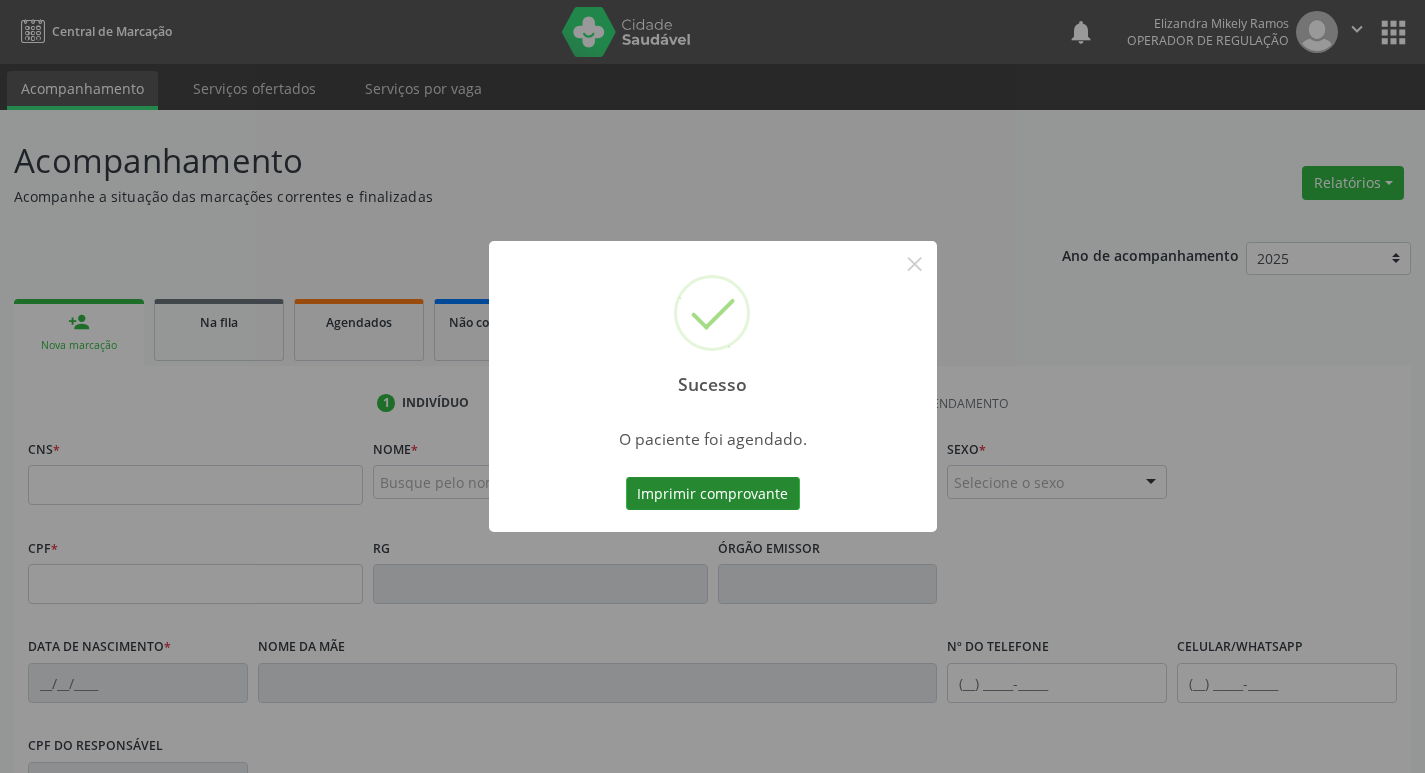click on "Imprimir comprovante" at bounding box center (713, 494) 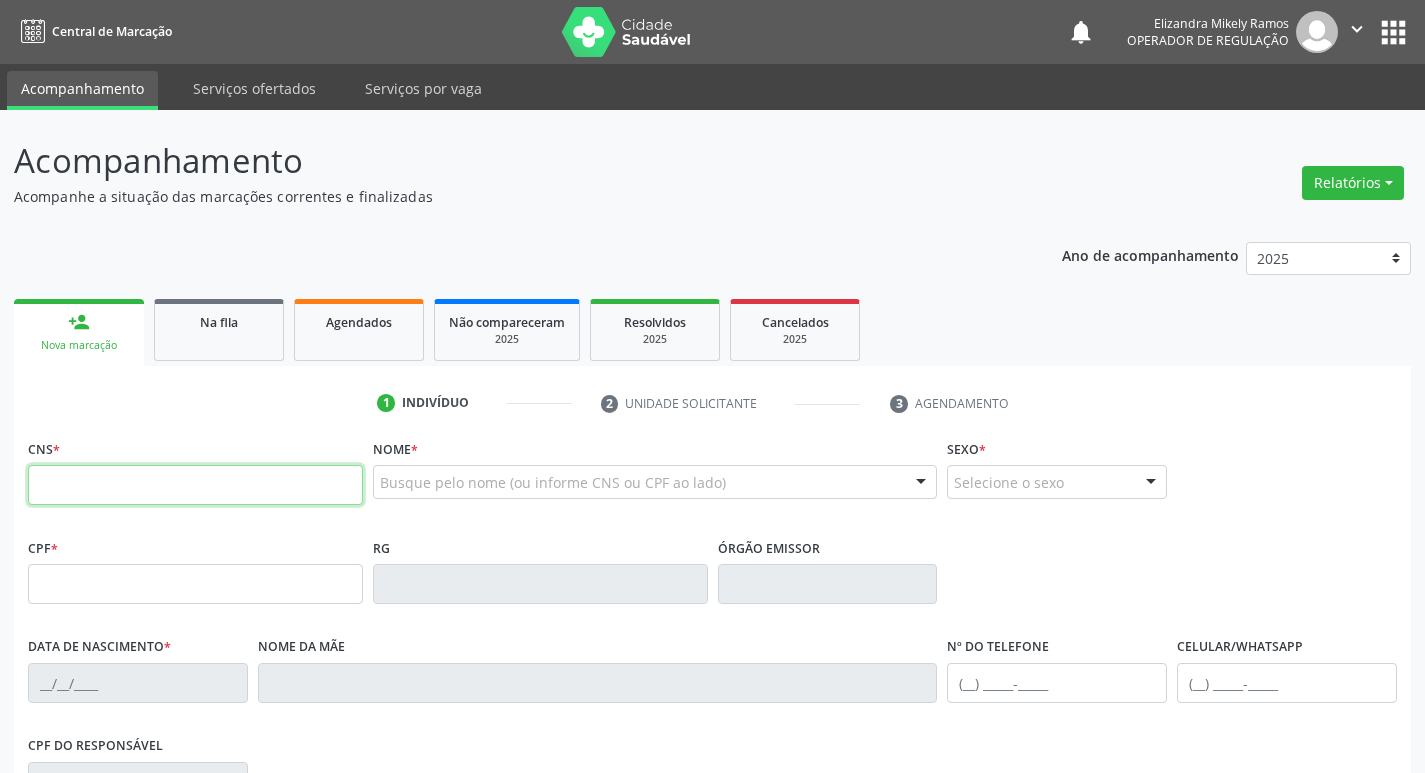 click at bounding box center (195, 485) 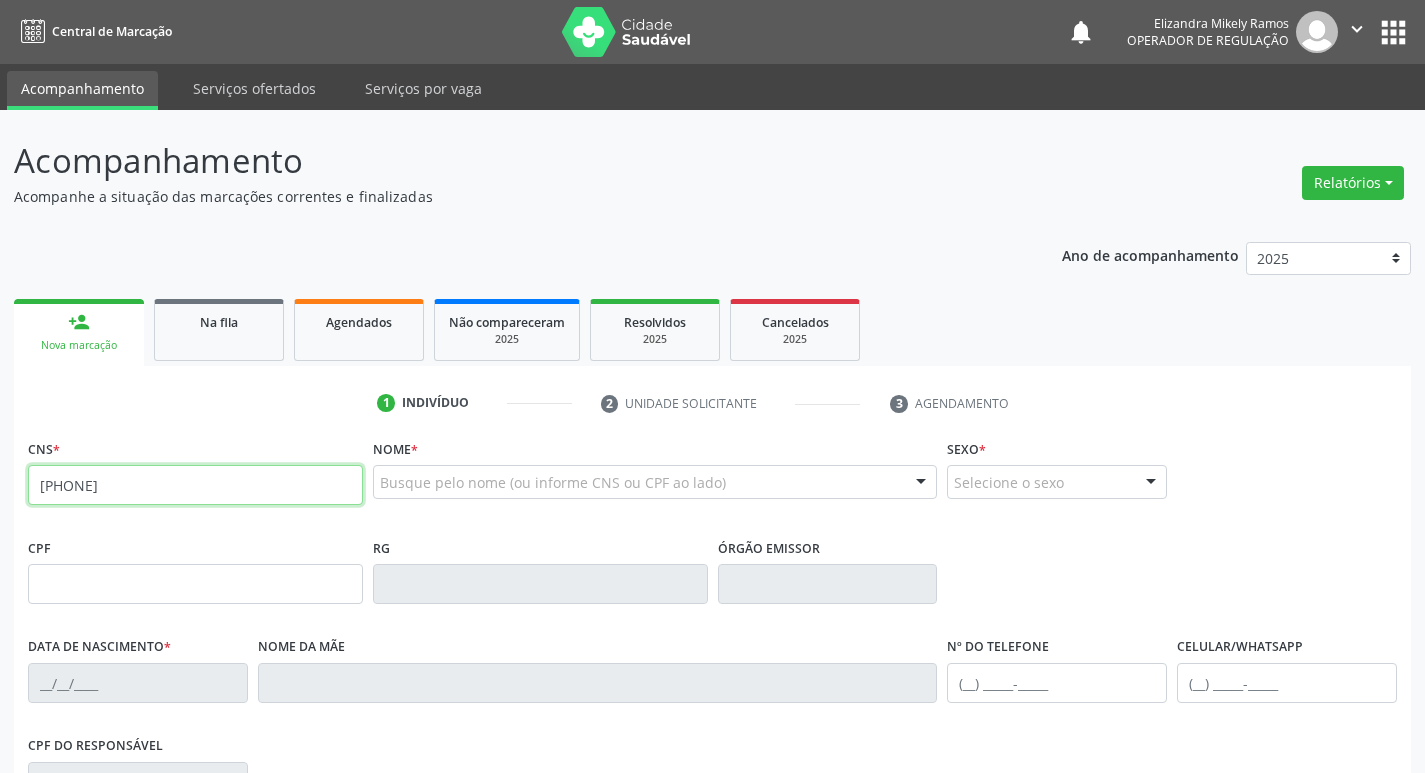 type on "[PHONE]" 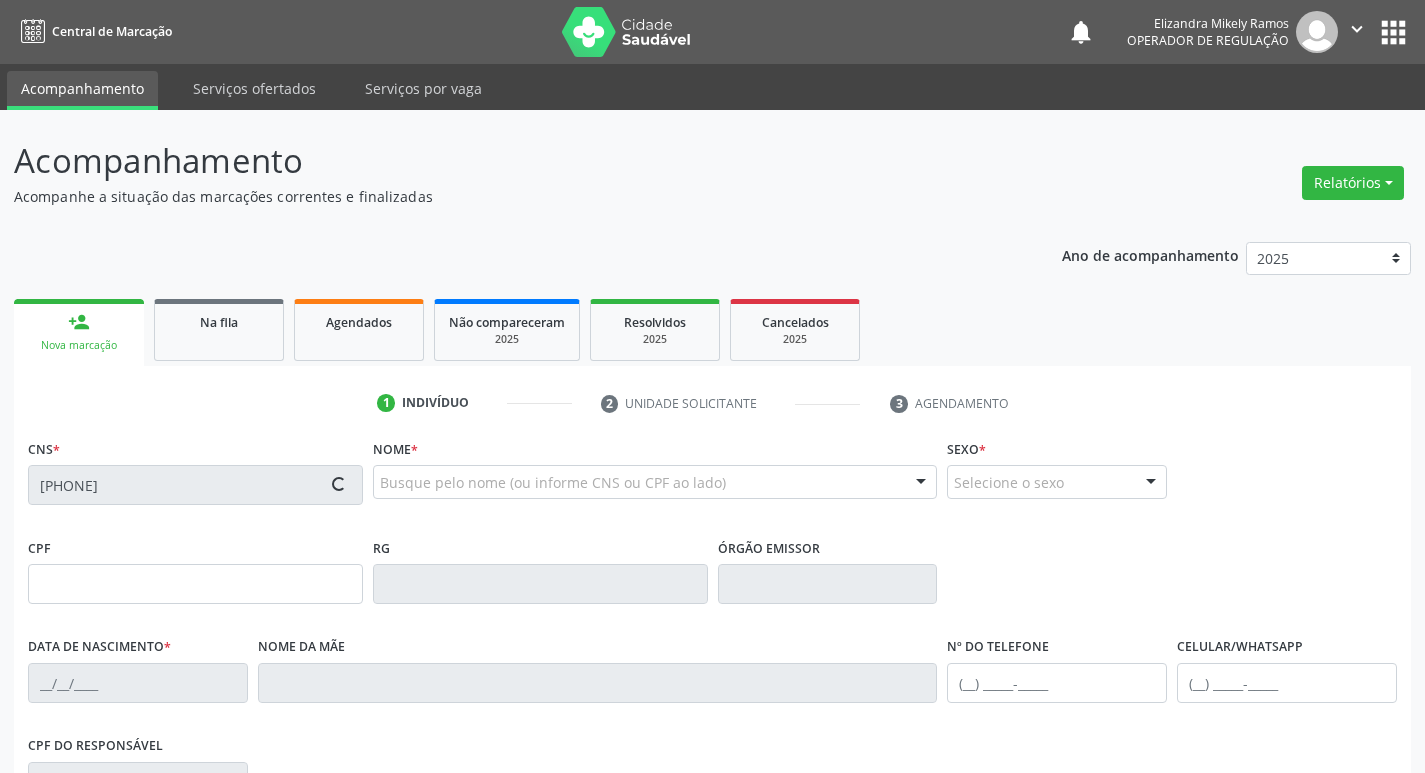 type on "[PHONE]" 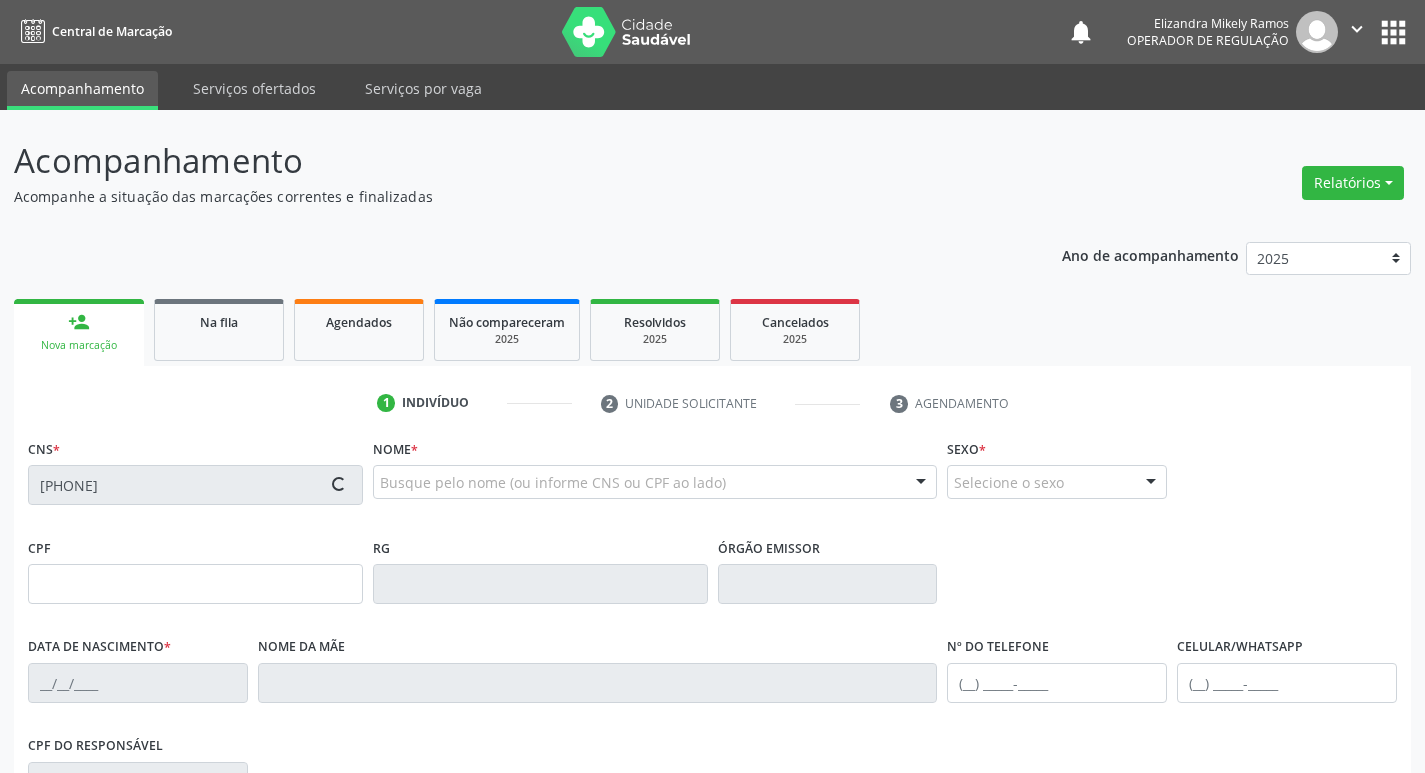 type on "[DATE]" 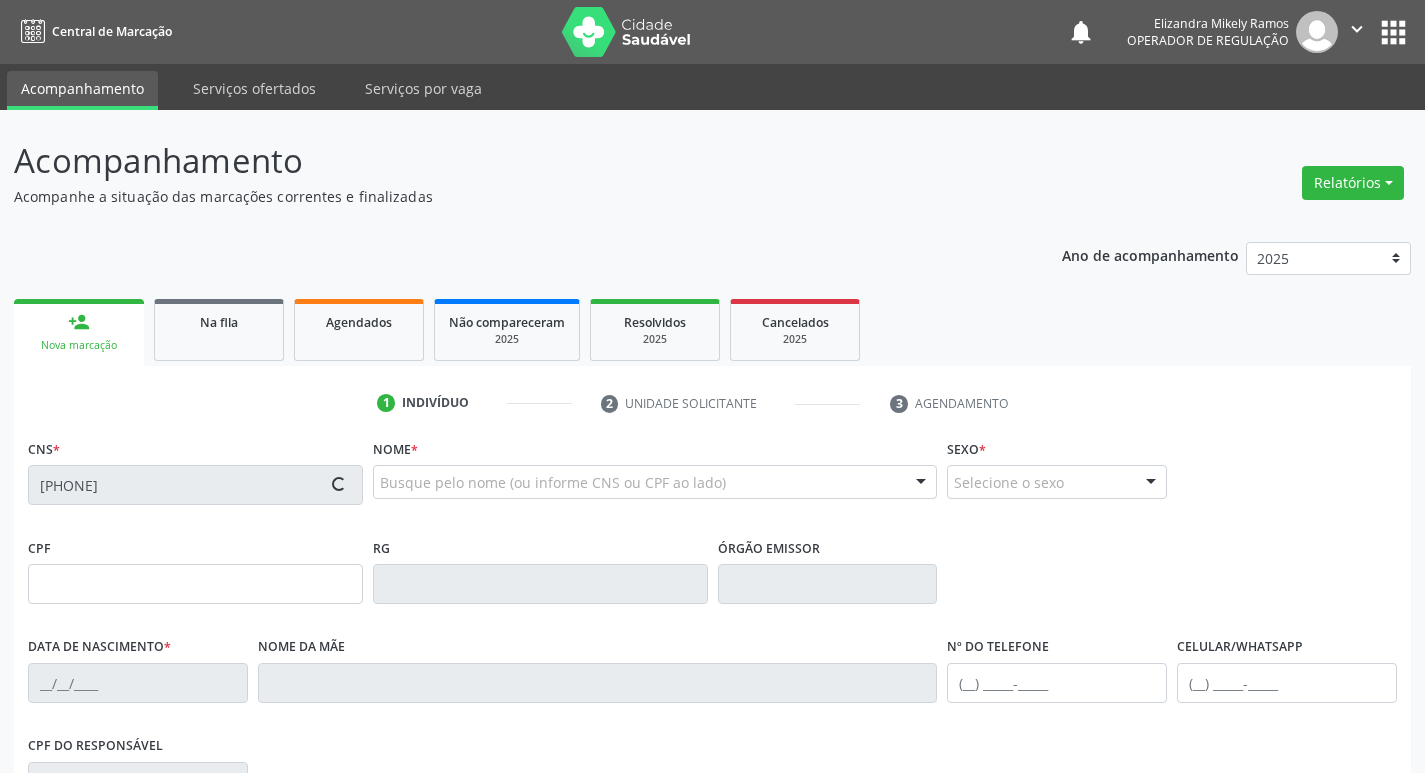 type on "[PHONE]" 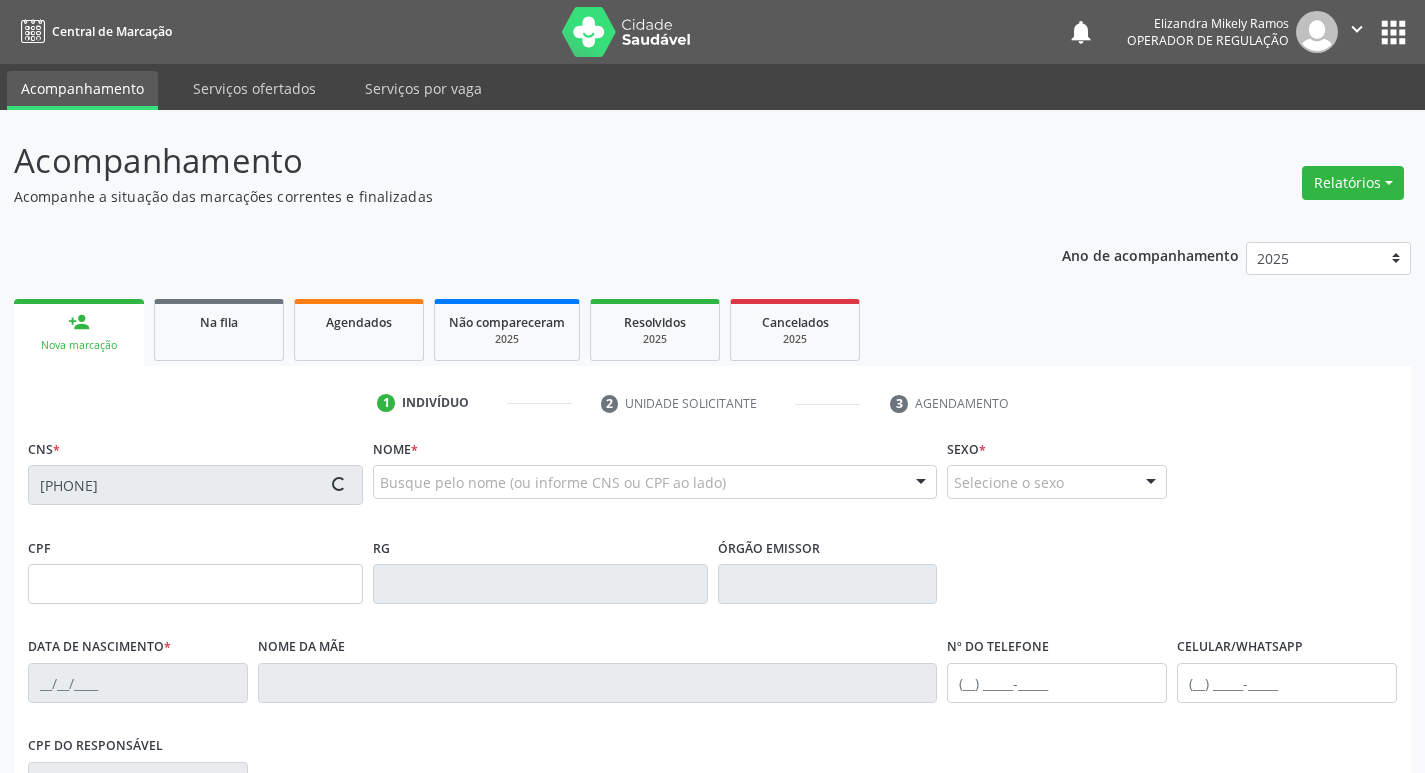 type on "[PHONE]" 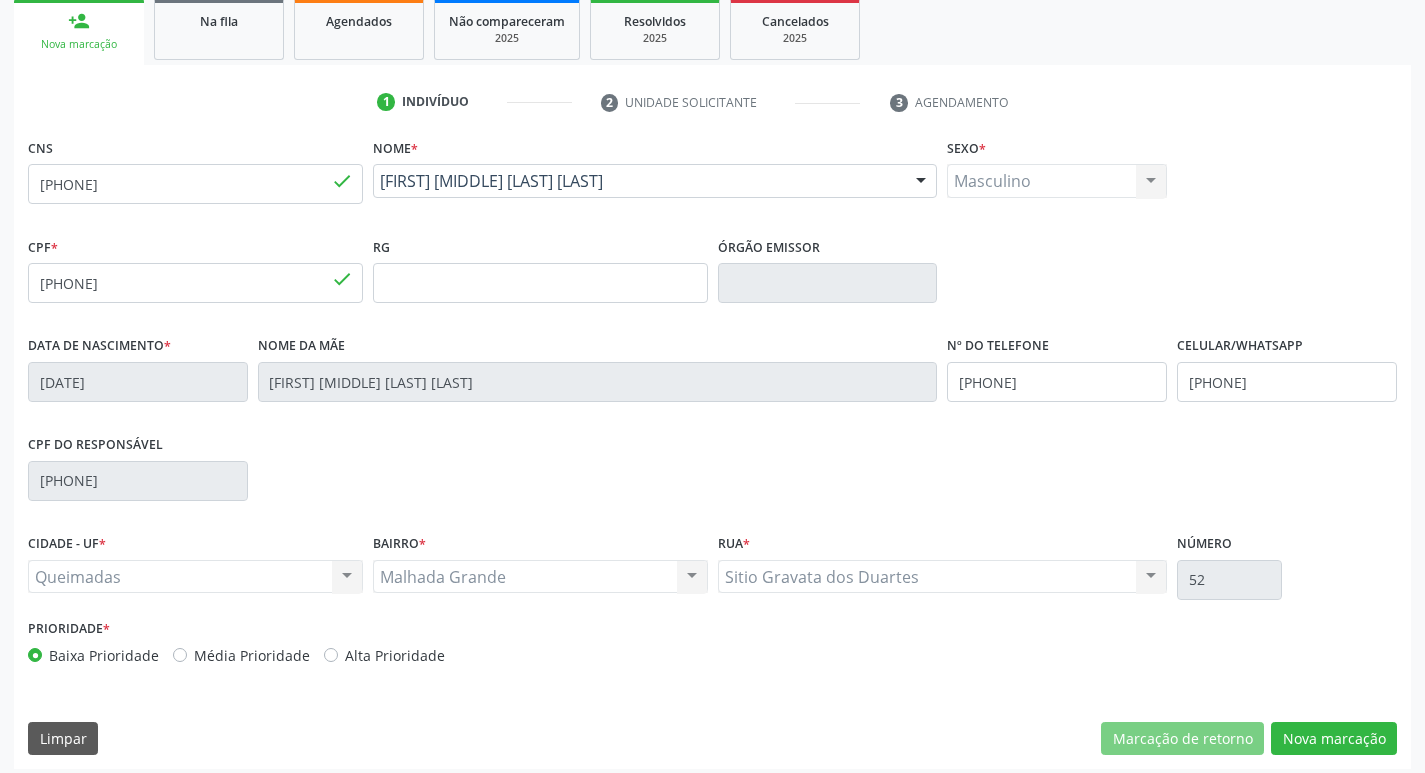 scroll, scrollTop: 311, scrollLeft: 0, axis: vertical 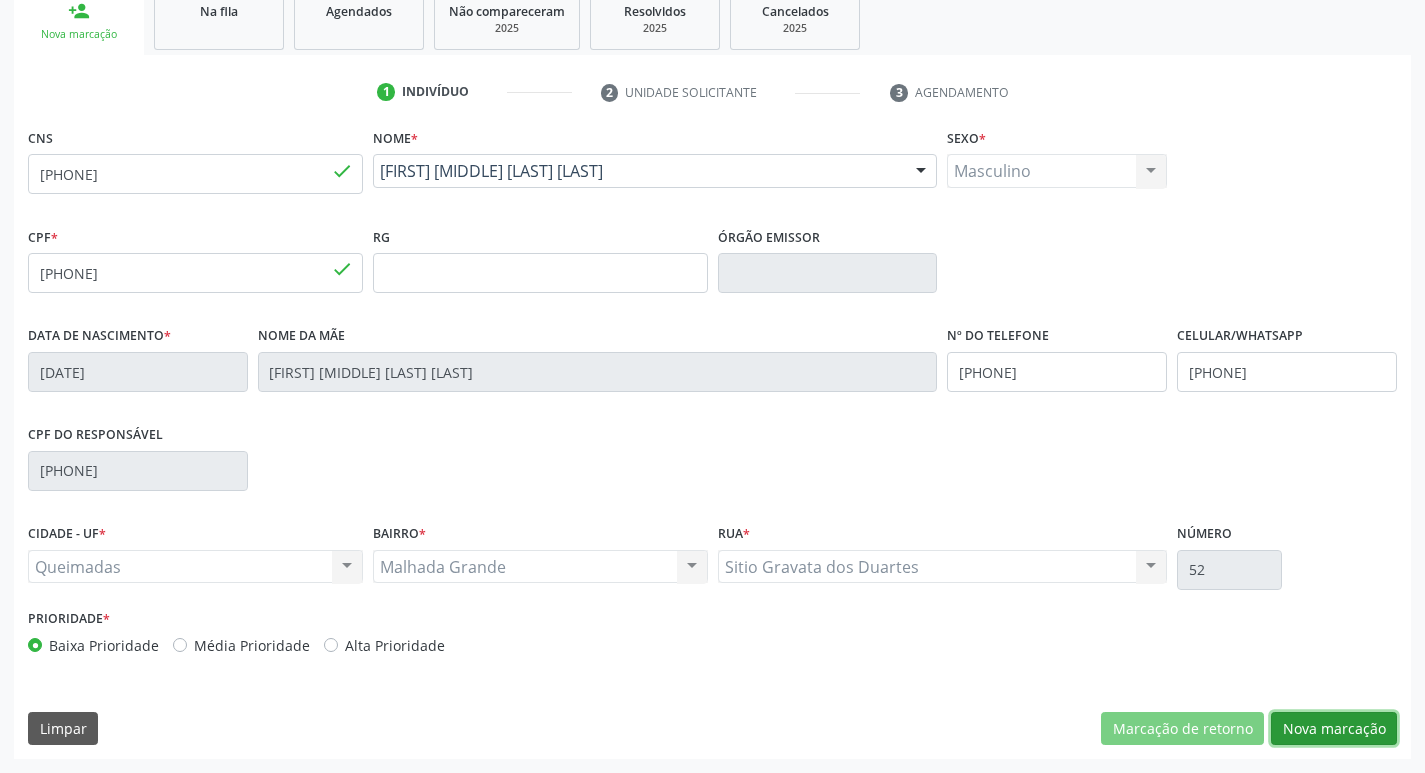 click on "Nova marcação" at bounding box center [1334, 729] 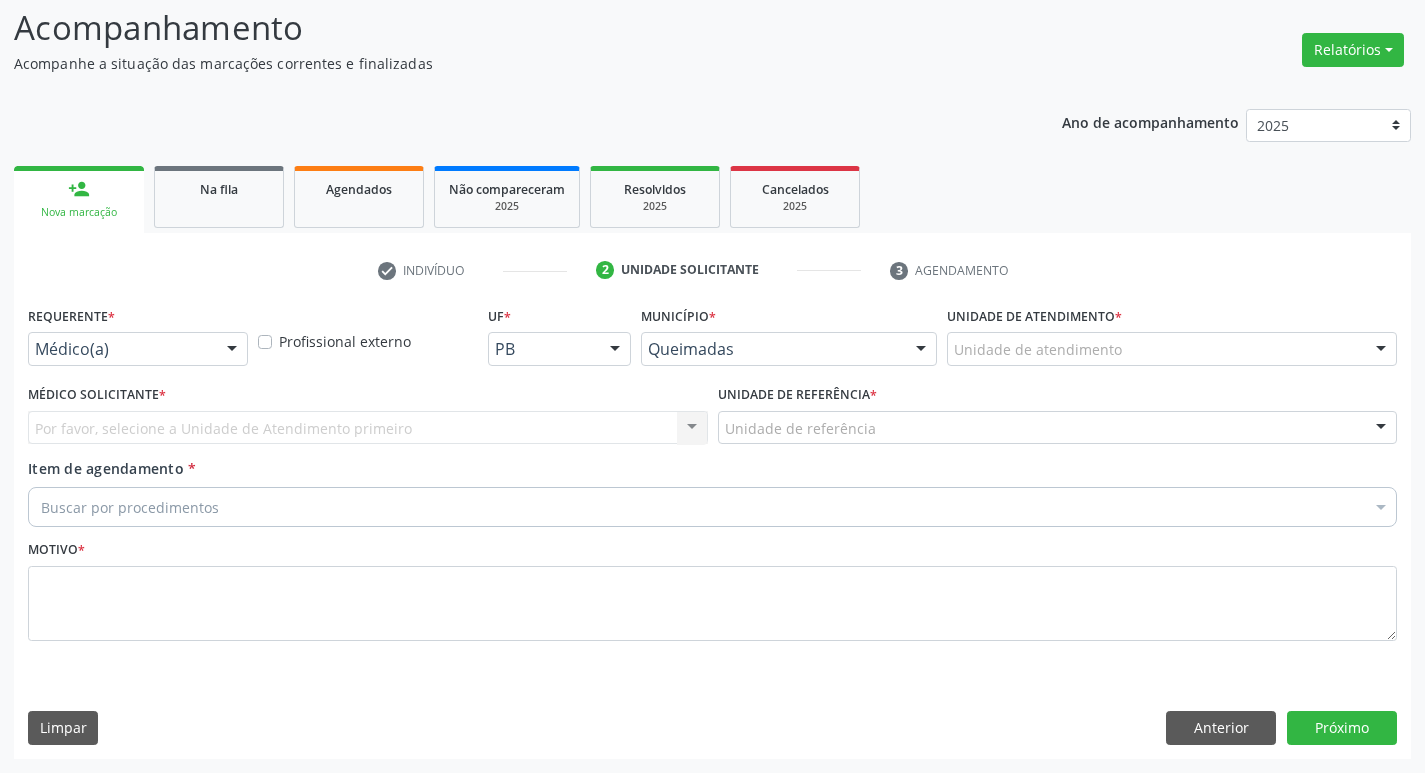 scroll, scrollTop: 133, scrollLeft: 0, axis: vertical 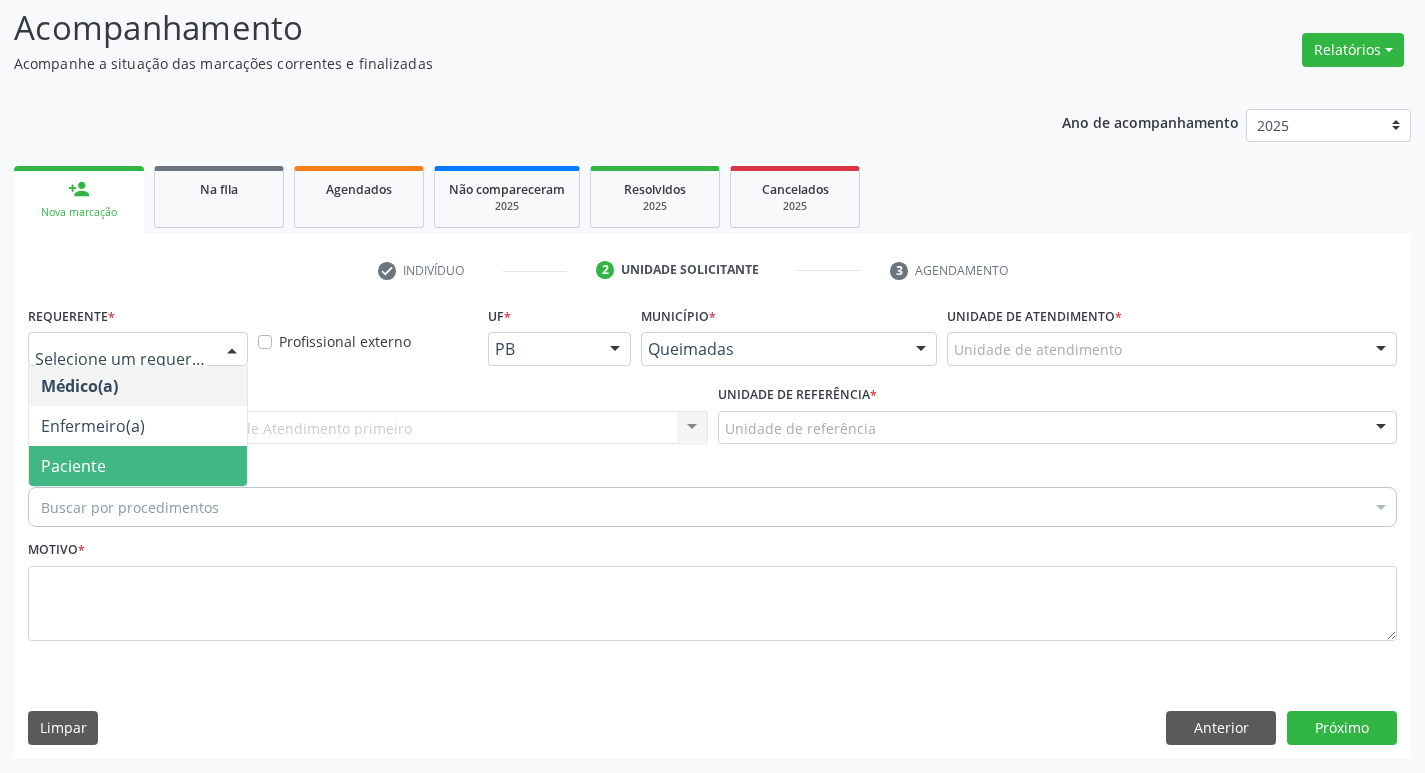 click on "Paciente" at bounding box center (138, 466) 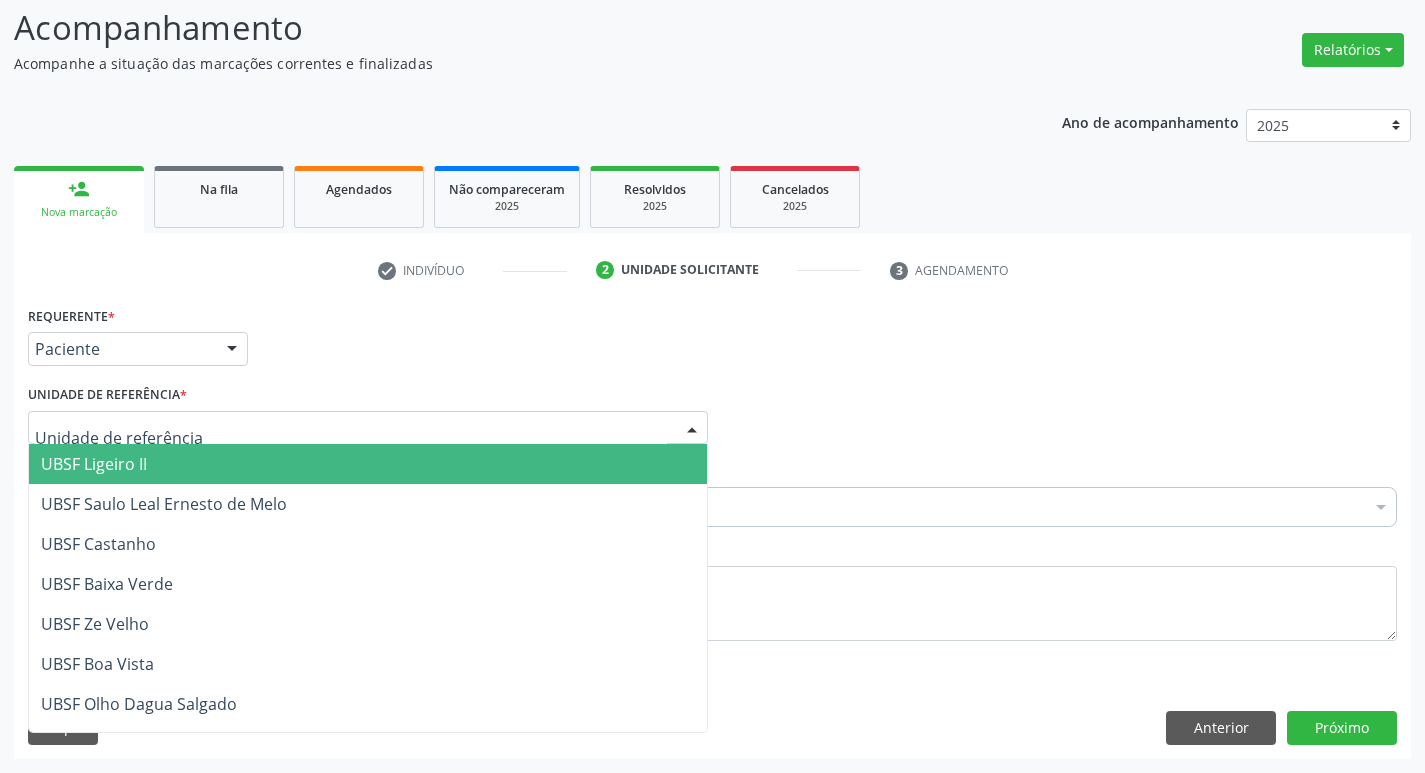 type on "M" 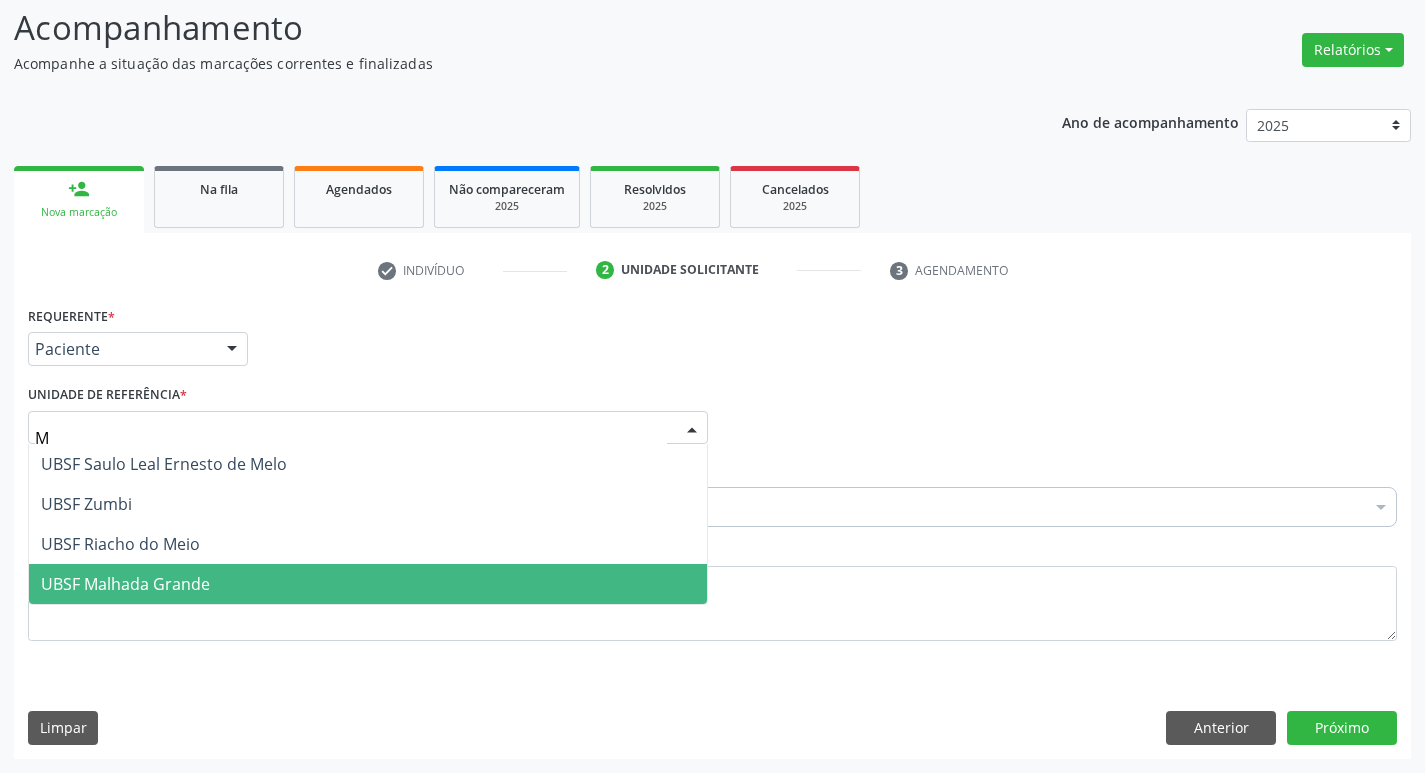 click on "UBSF Malhada Grande" at bounding box center (125, 584) 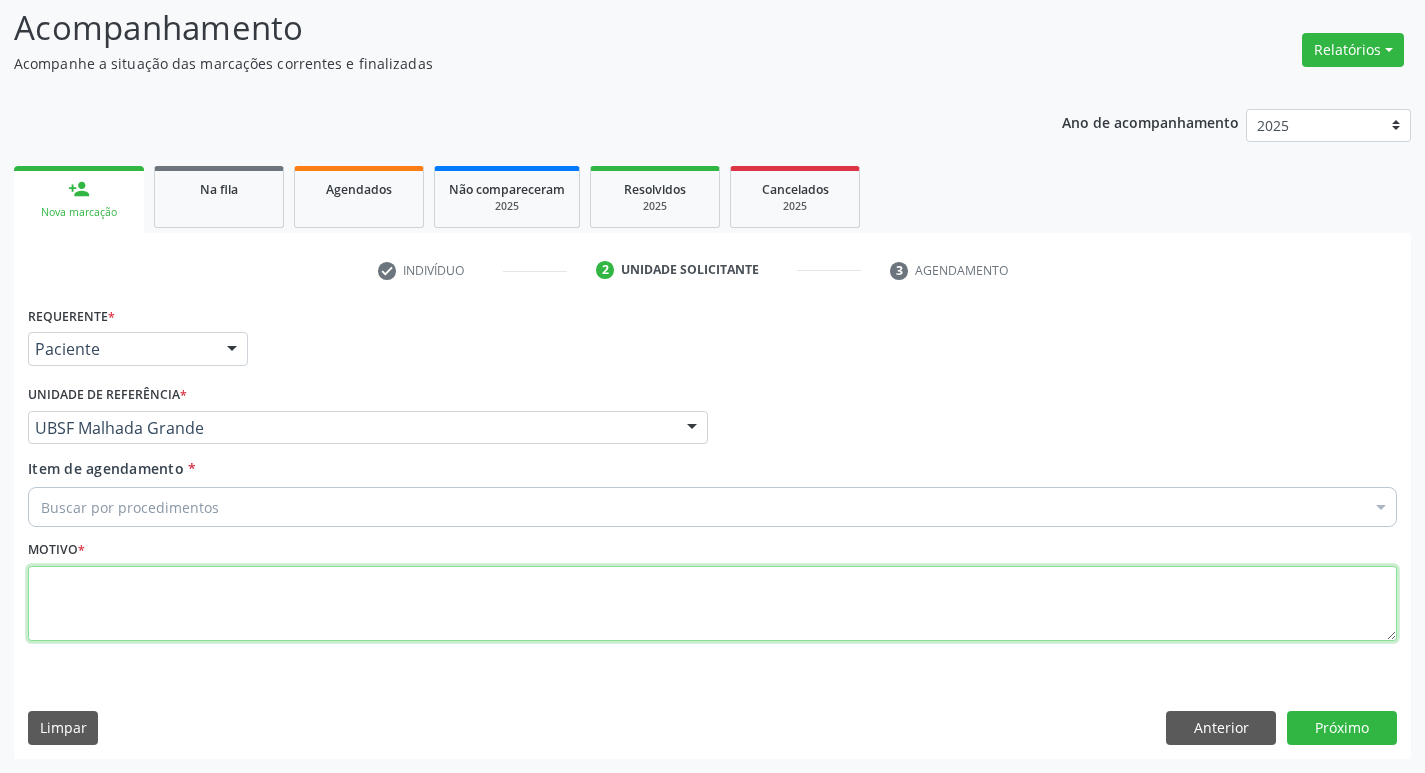 click at bounding box center (712, 604) 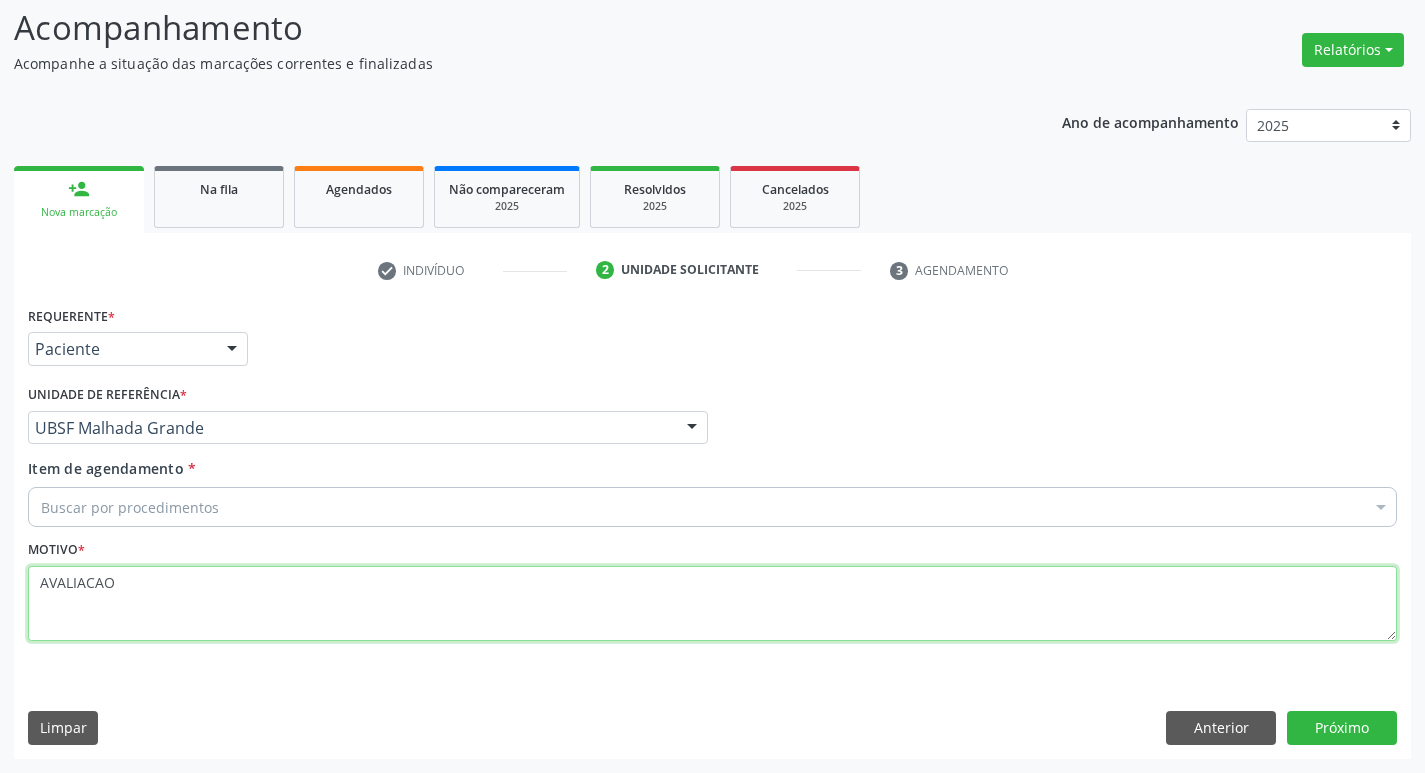 type on "AVALIACAO" 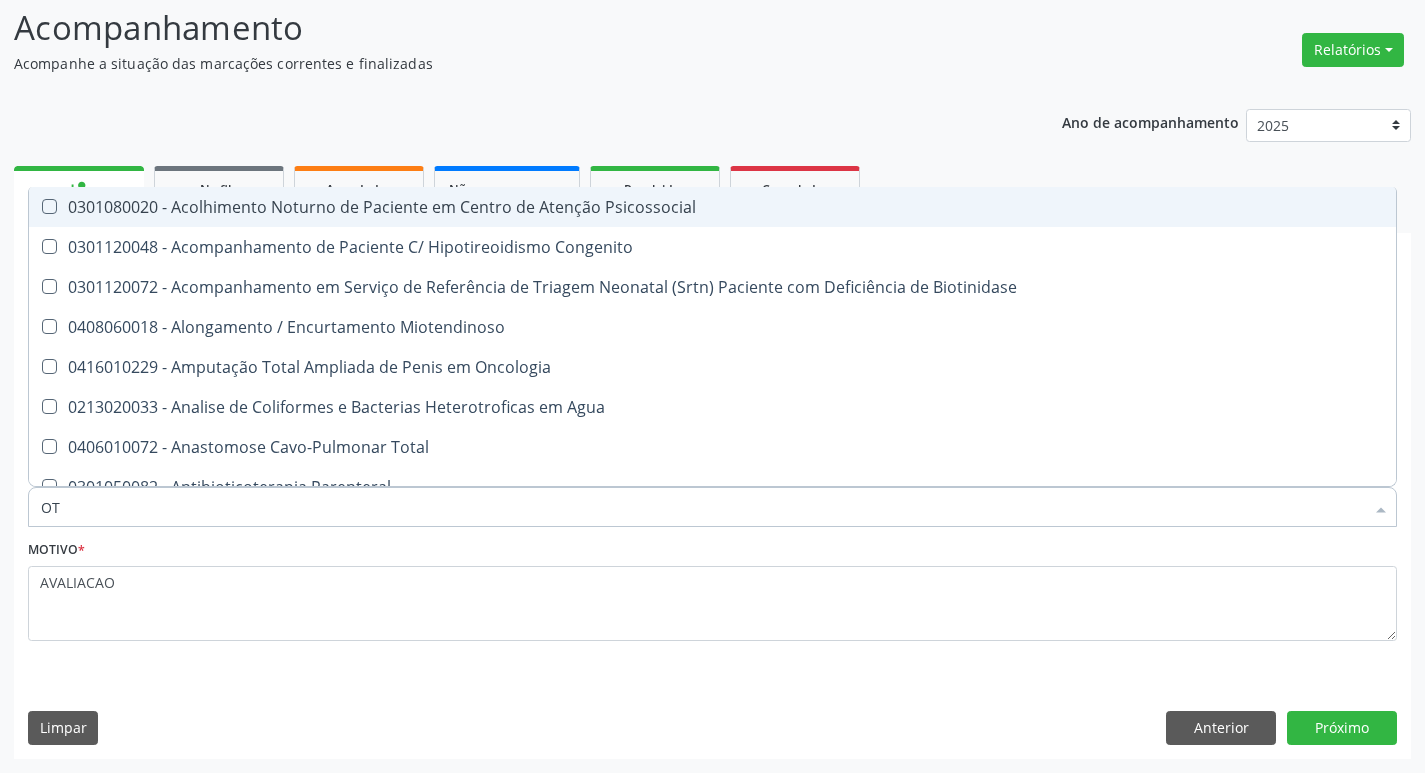 type on "OTORR" 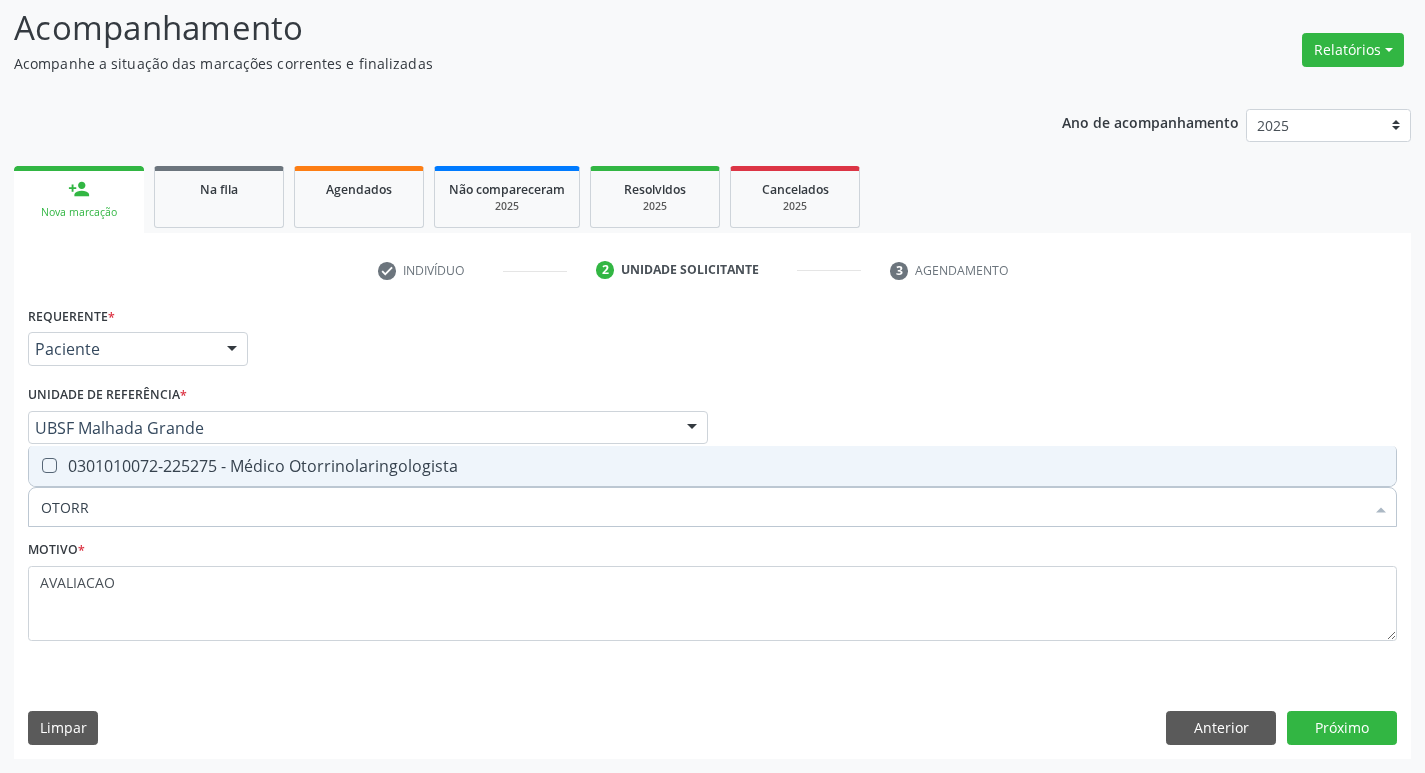 click on "0301010072-225275 - Médico Otorrinolaringologista" at bounding box center (712, 466) 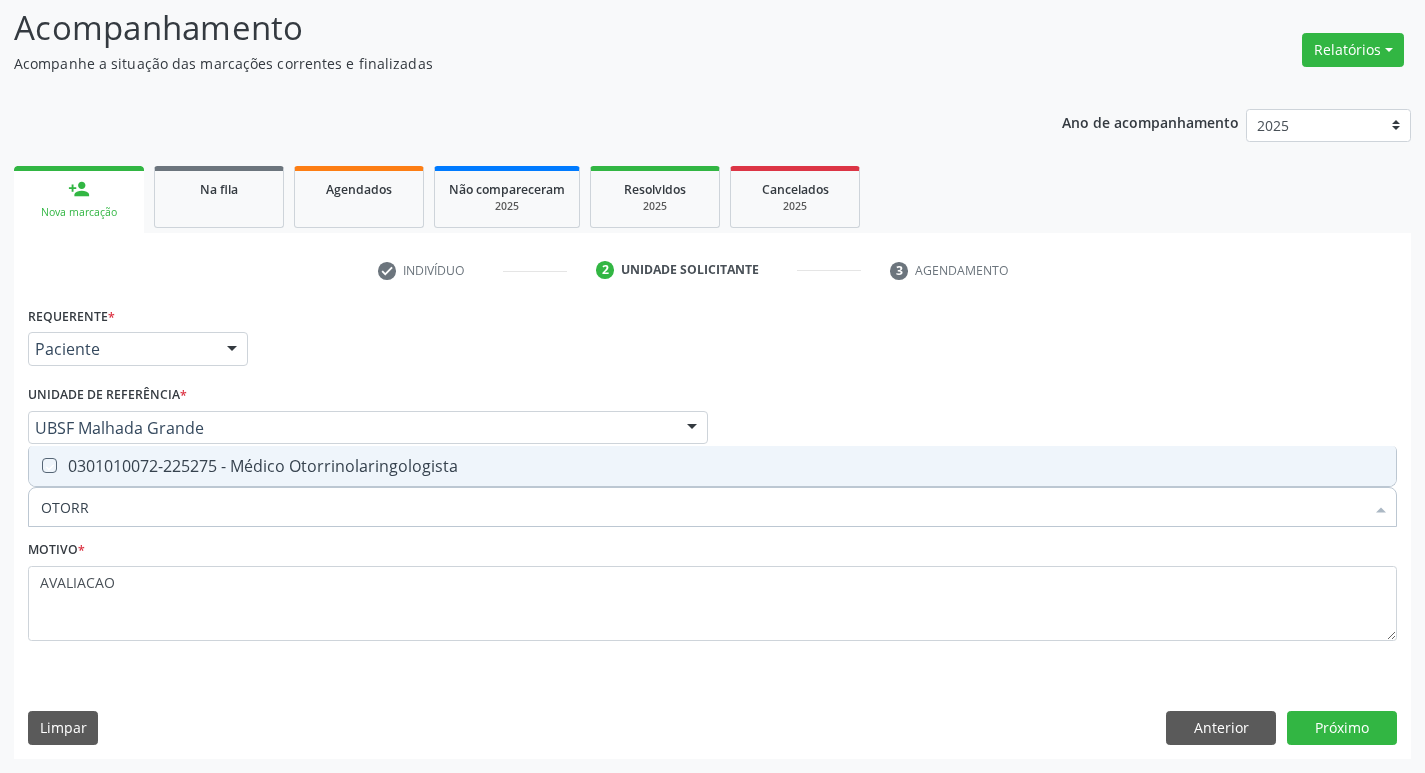 checkbox on "true" 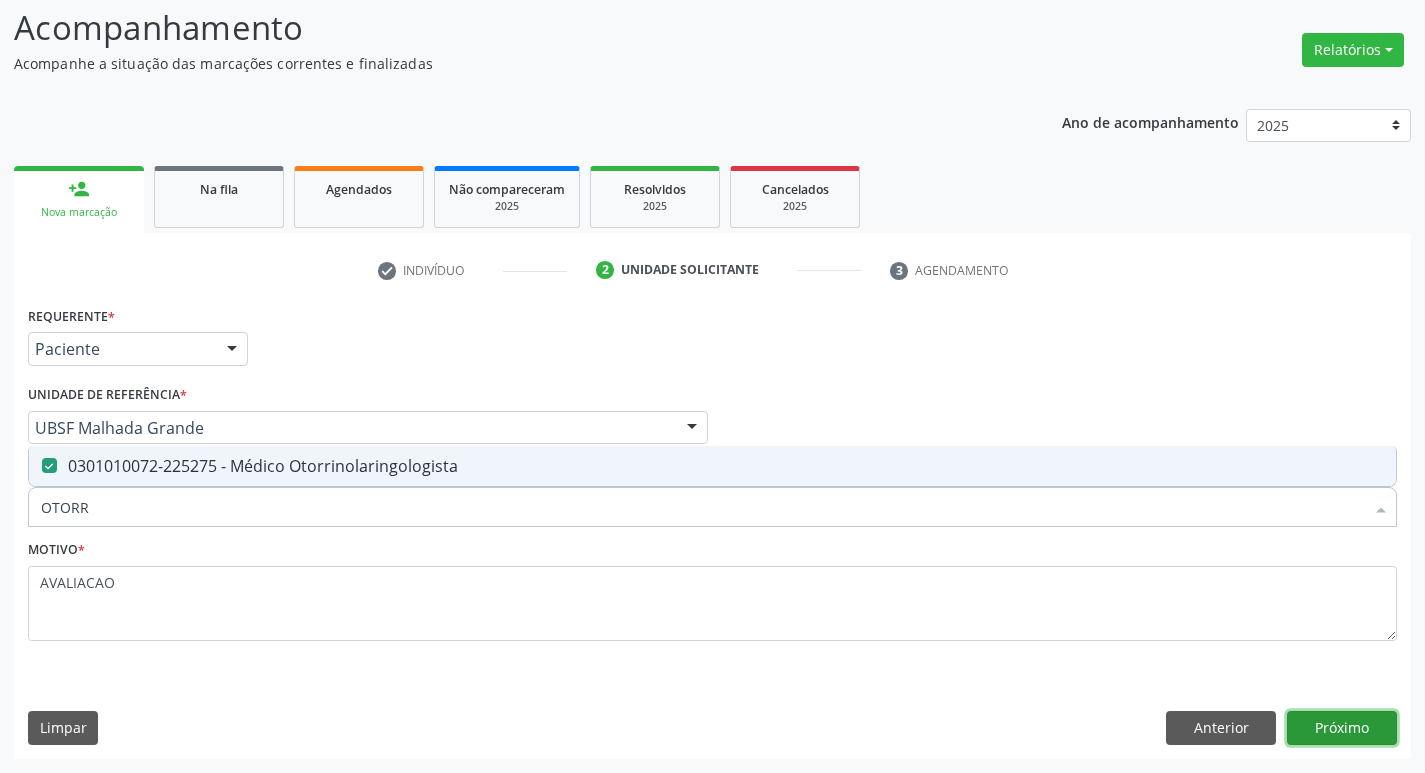 click on "Próximo" at bounding box center (1342, 728) 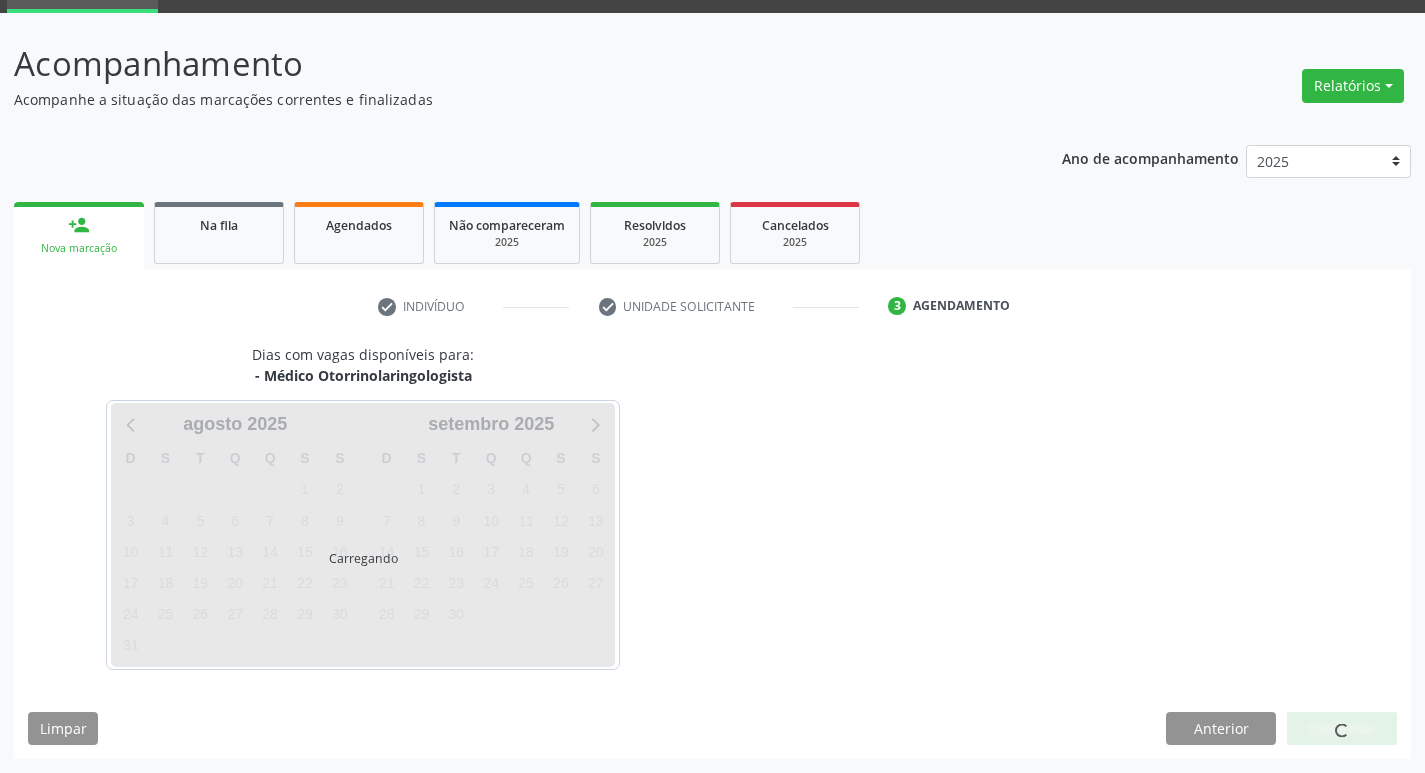 scroll, scrollTop: 97, scrollLeft: 0, axis: vertical 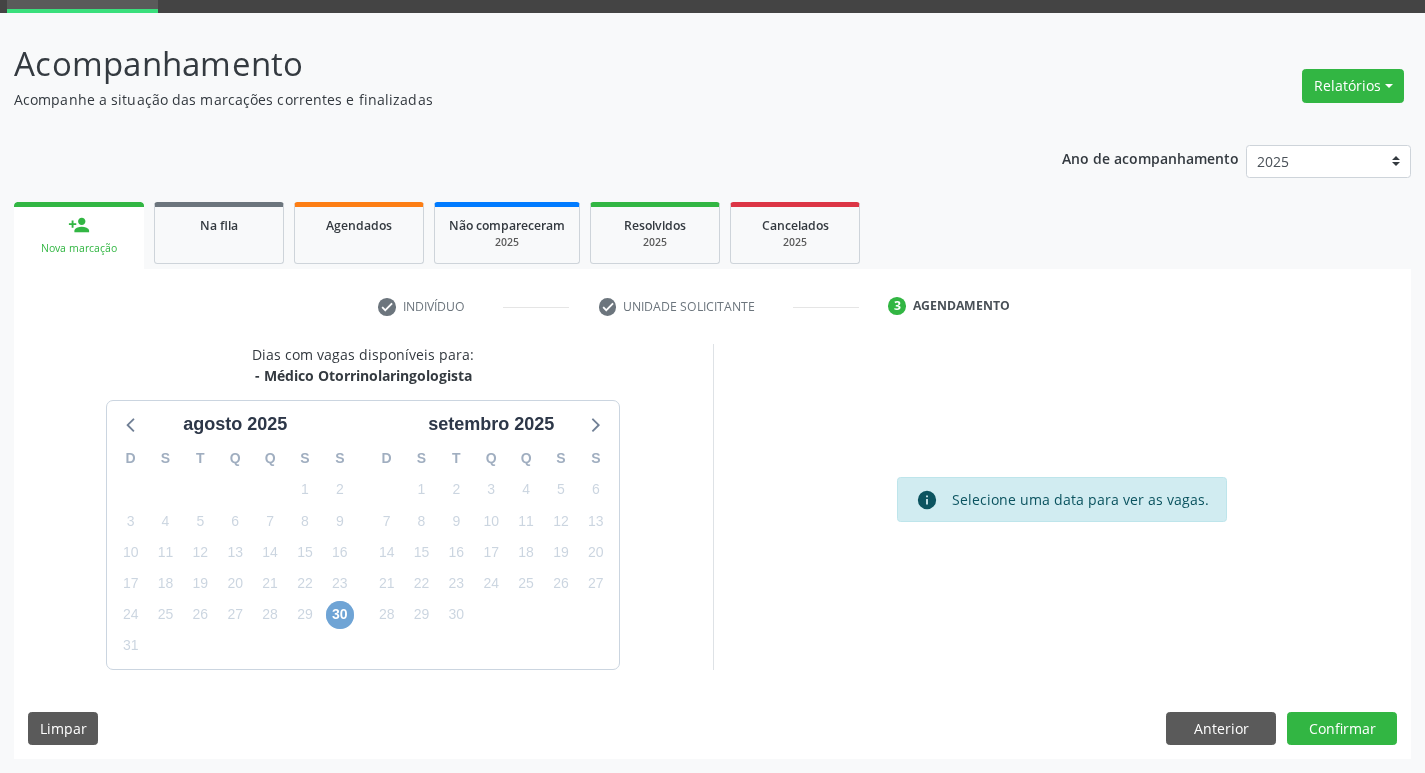 click on "30" at bounding box center [340, 615] 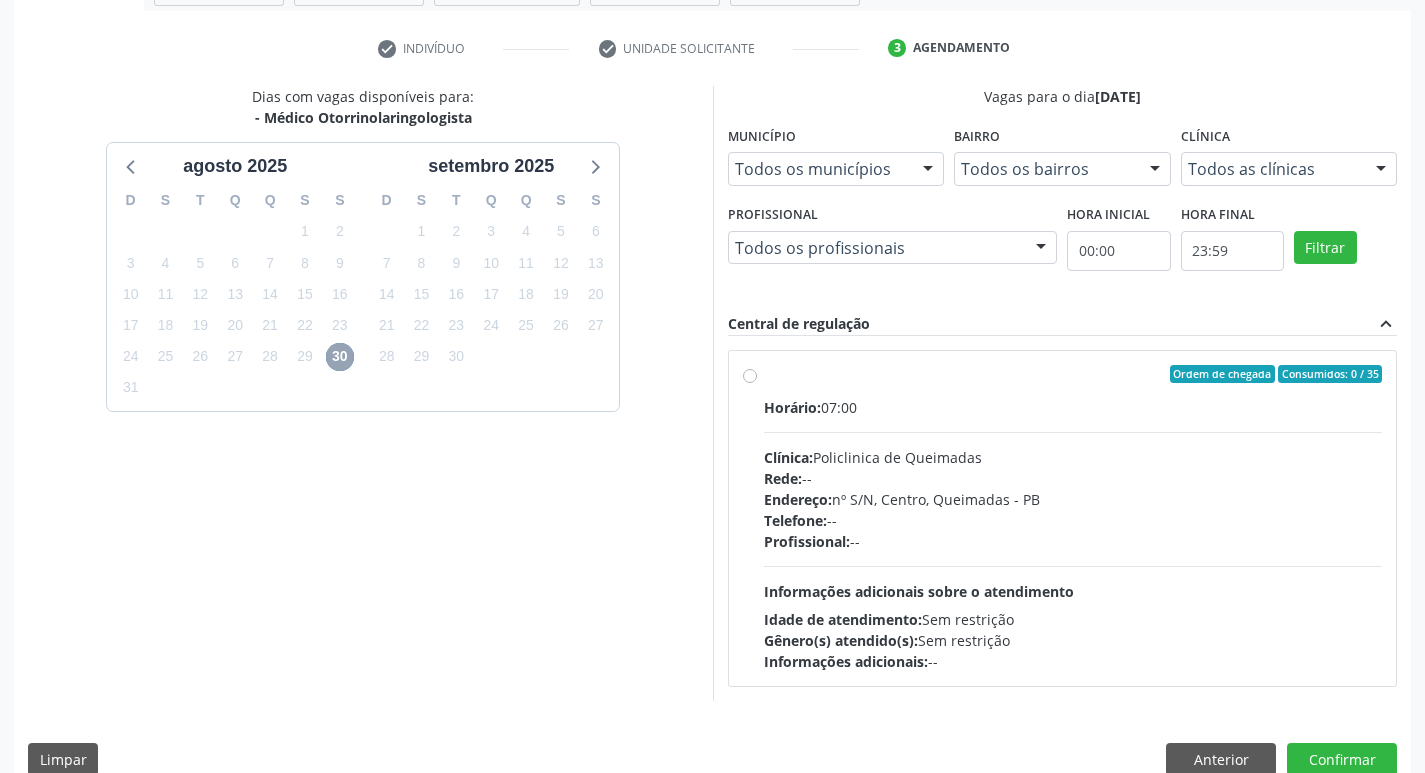 scroll, scrollTop: 386, scrollLeft: 0, axis: vertical 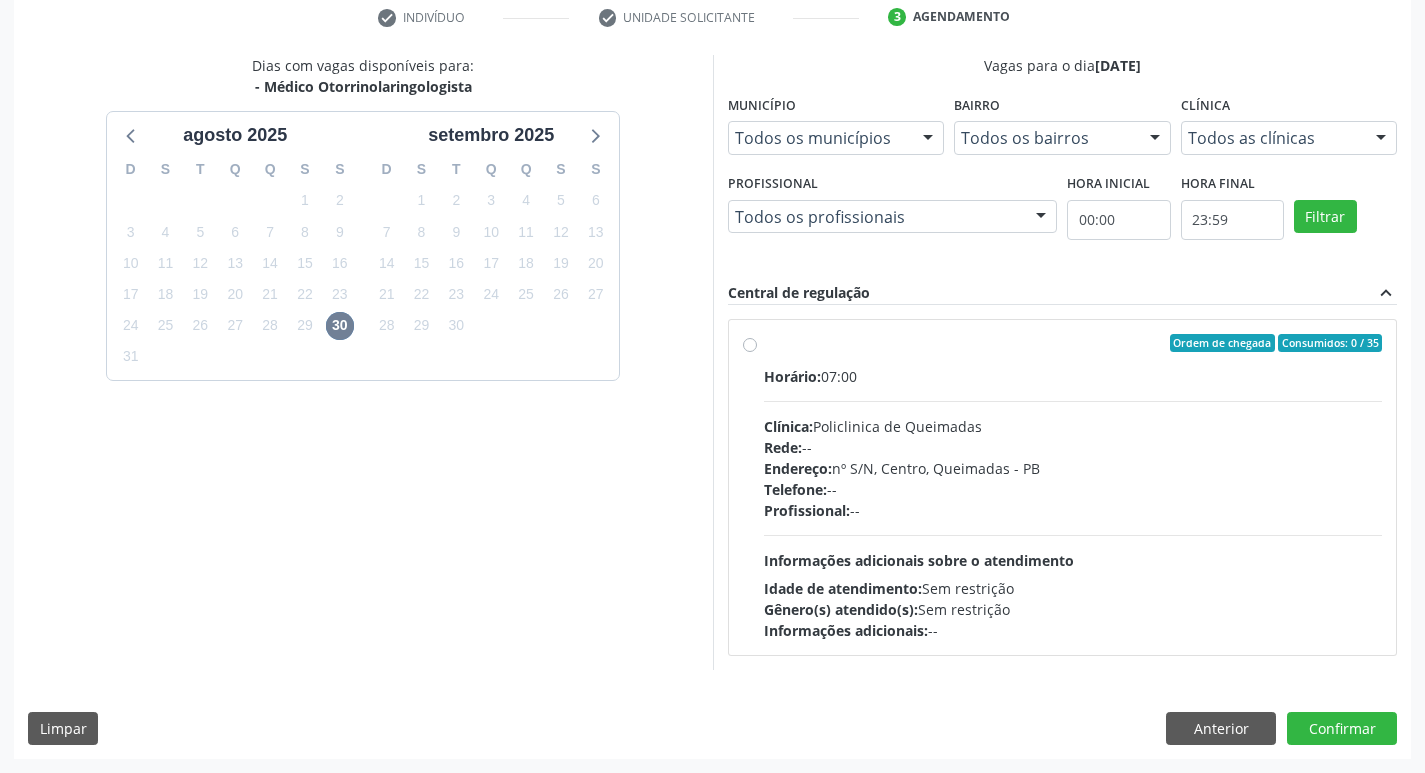 click on "Telefone:   --" at bounding box center (1073, 489) 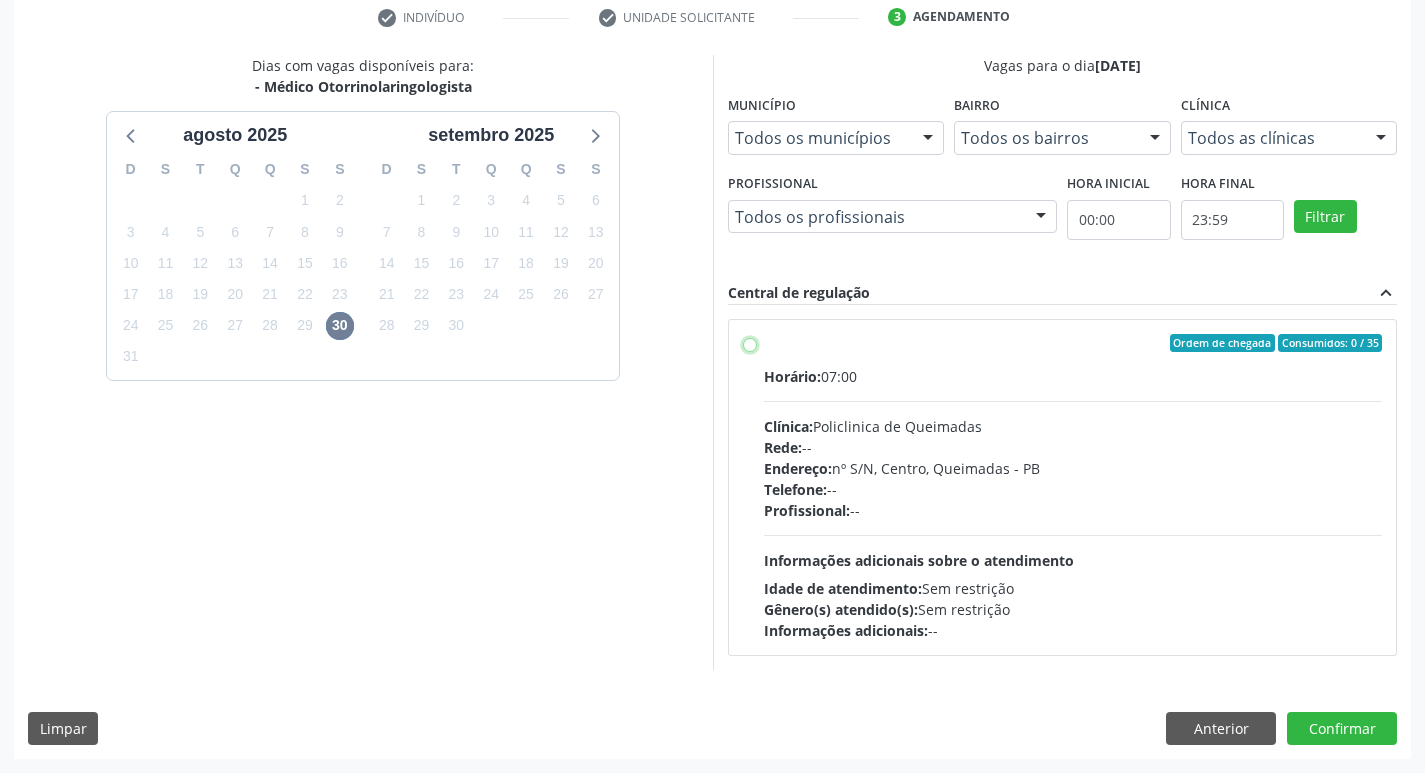 click on "Ordem de chegada
Consumidos: 0 / 35
Horário:   07:00
Clínica:  Policlinica de Queimadas
Rede:
--
Endereço:   nº S/N, Centro, [CITY] - [STATE]
Telefone:   --
Profissional:
--
Informações adicionais sobre o atendimento
Idade de atendimento:
Sem restrição
Gênero(s) atendido(s):
Sem restrição
Informações adicionais:
--" at bounding box center (750, 343) 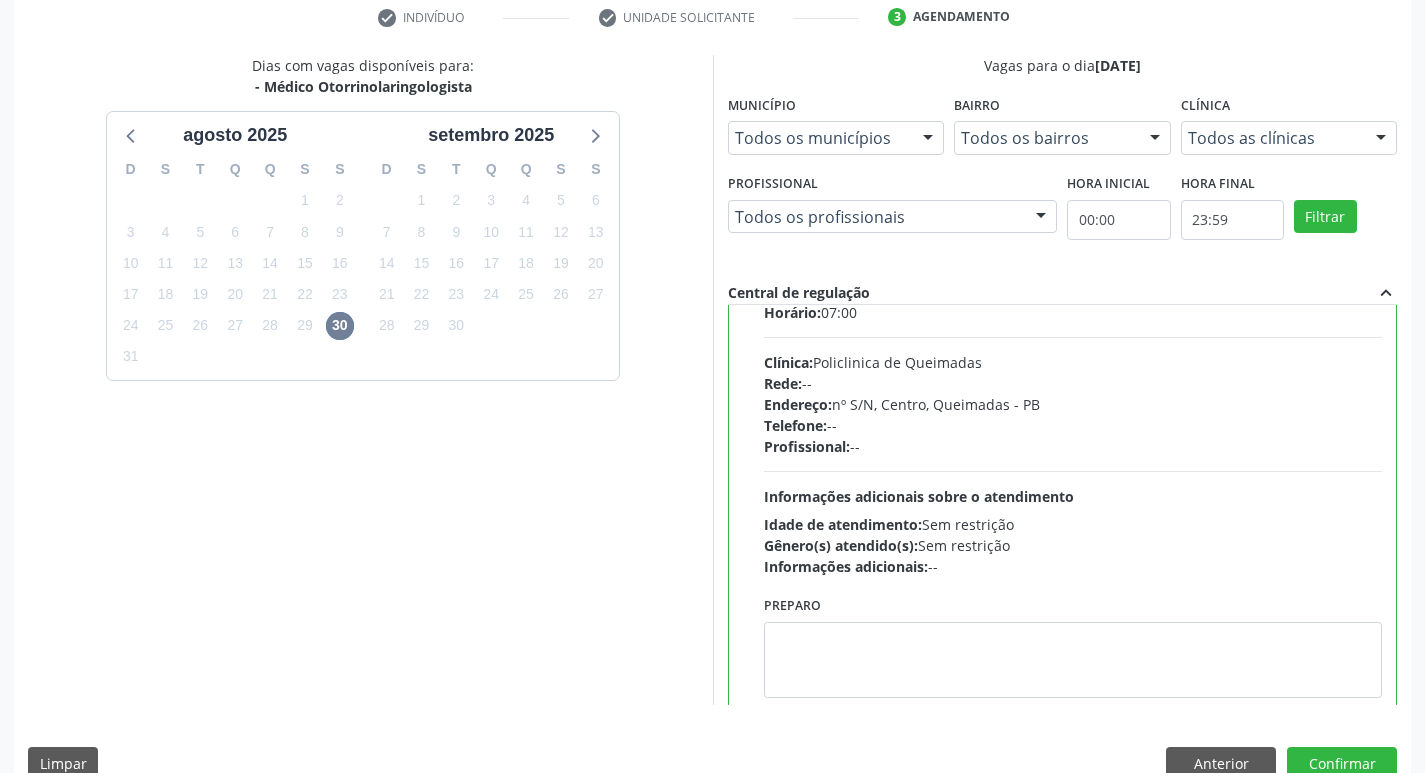 scroll, scrollTop: 99, scrollLeft: 0, axis: vertical 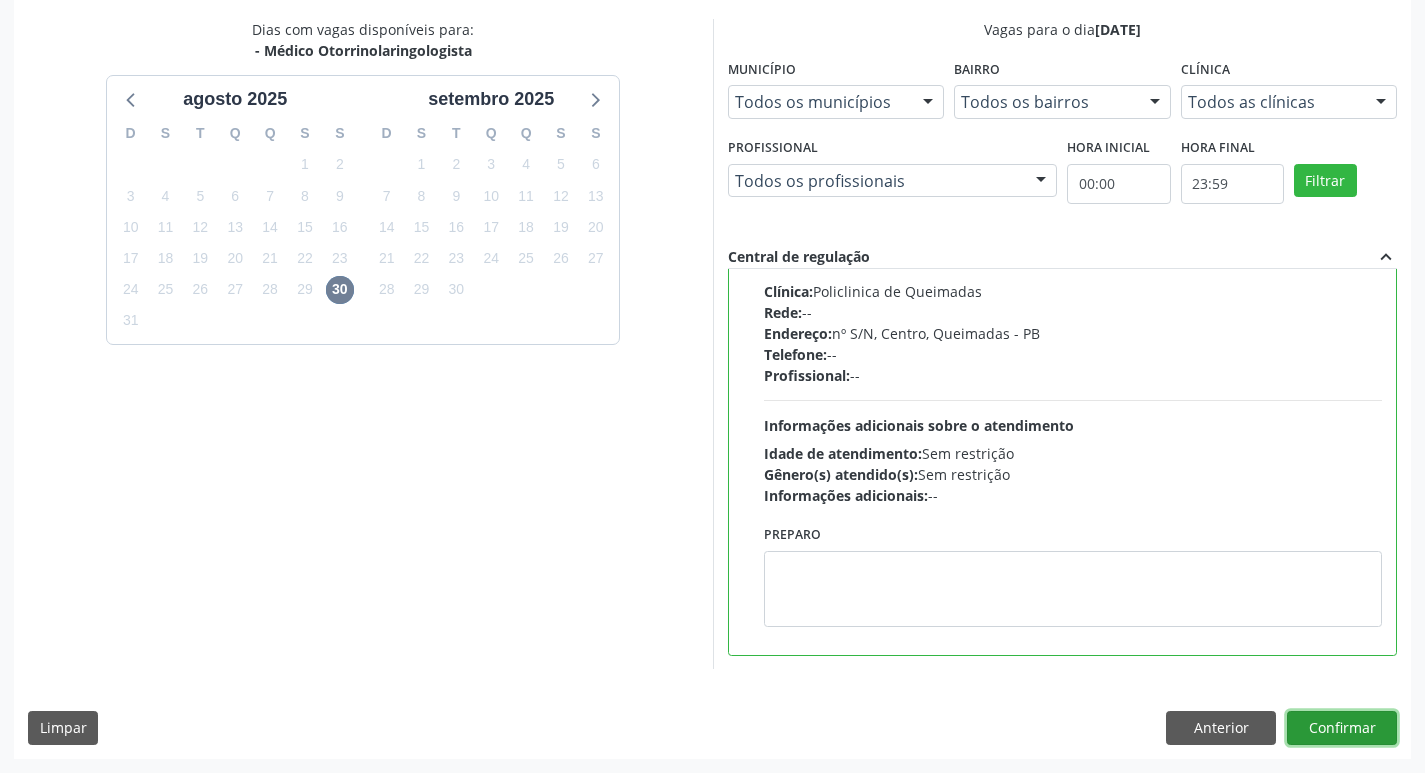 click on "Confirmar" at bounding box center [1342, 728] 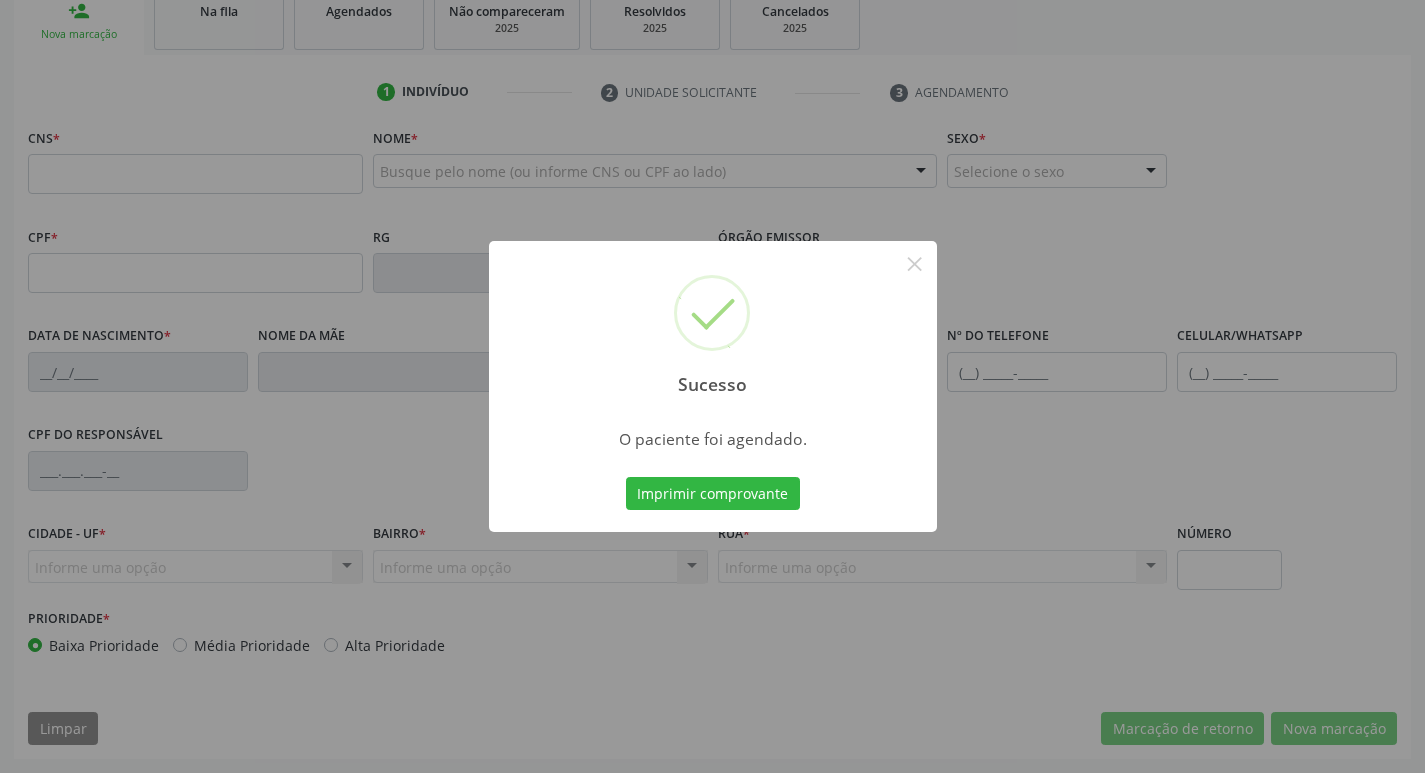 scroll, scrollTop: 311, scrollLeft: 0, axis: vertical 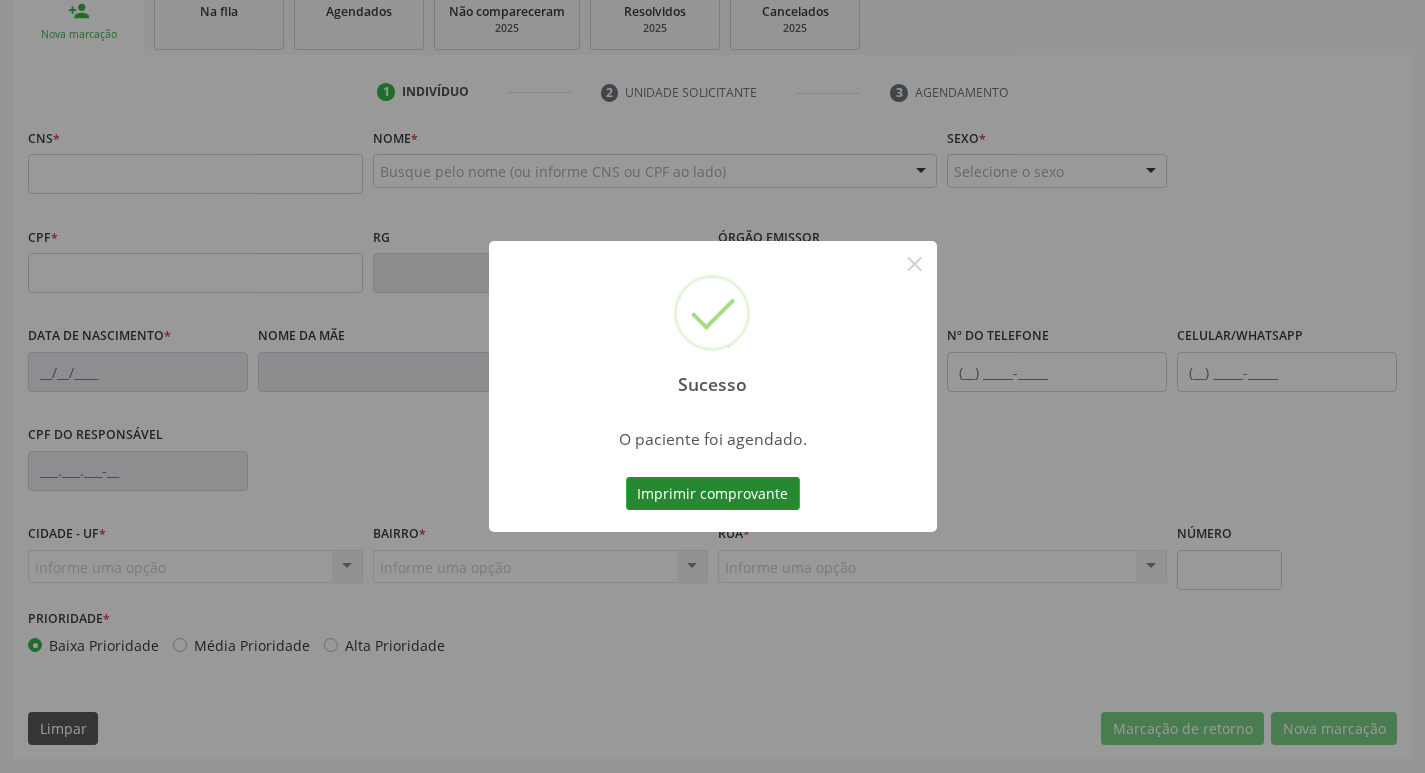 click on "Imprimir comprovante" at bounding box center (713, 494) 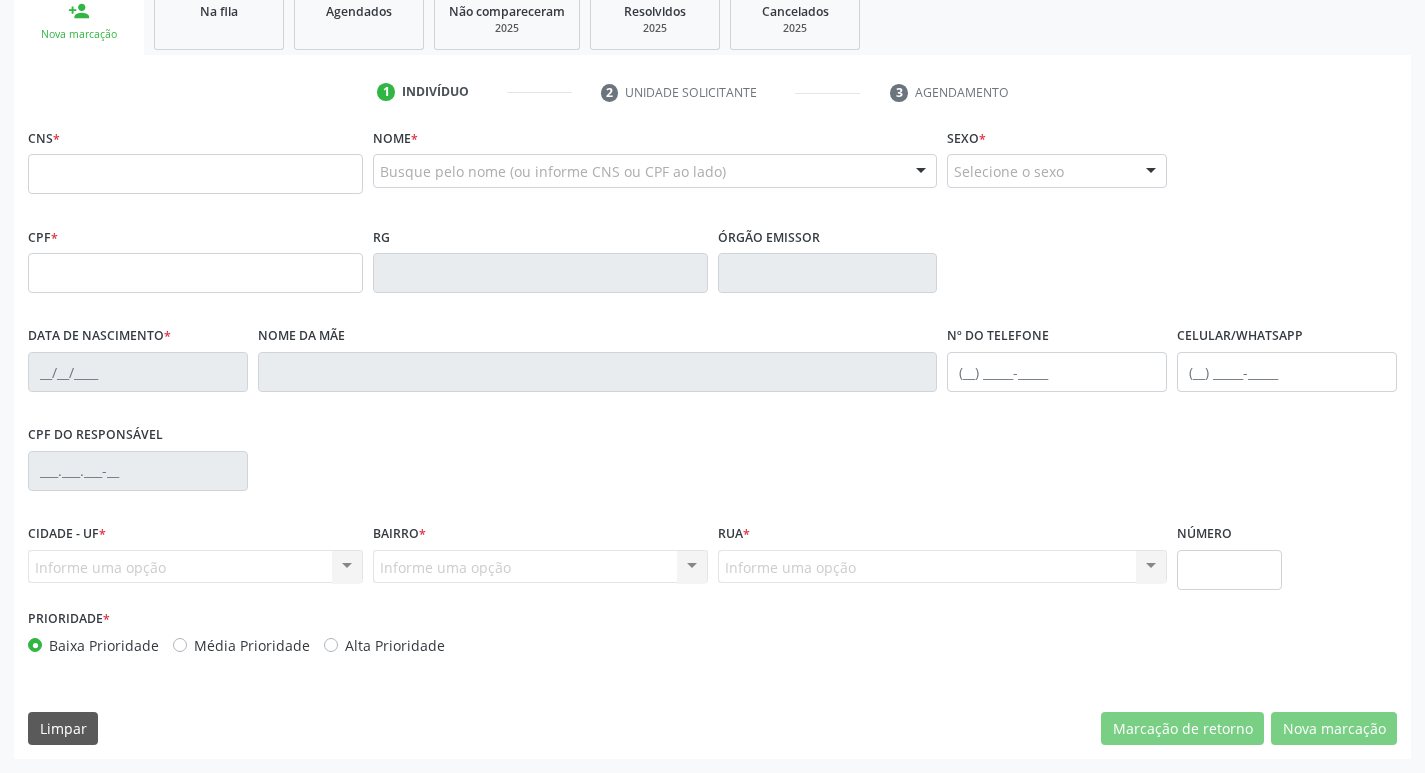 scroll, scrollTop: 0, scrollLeft: 0, axis: both 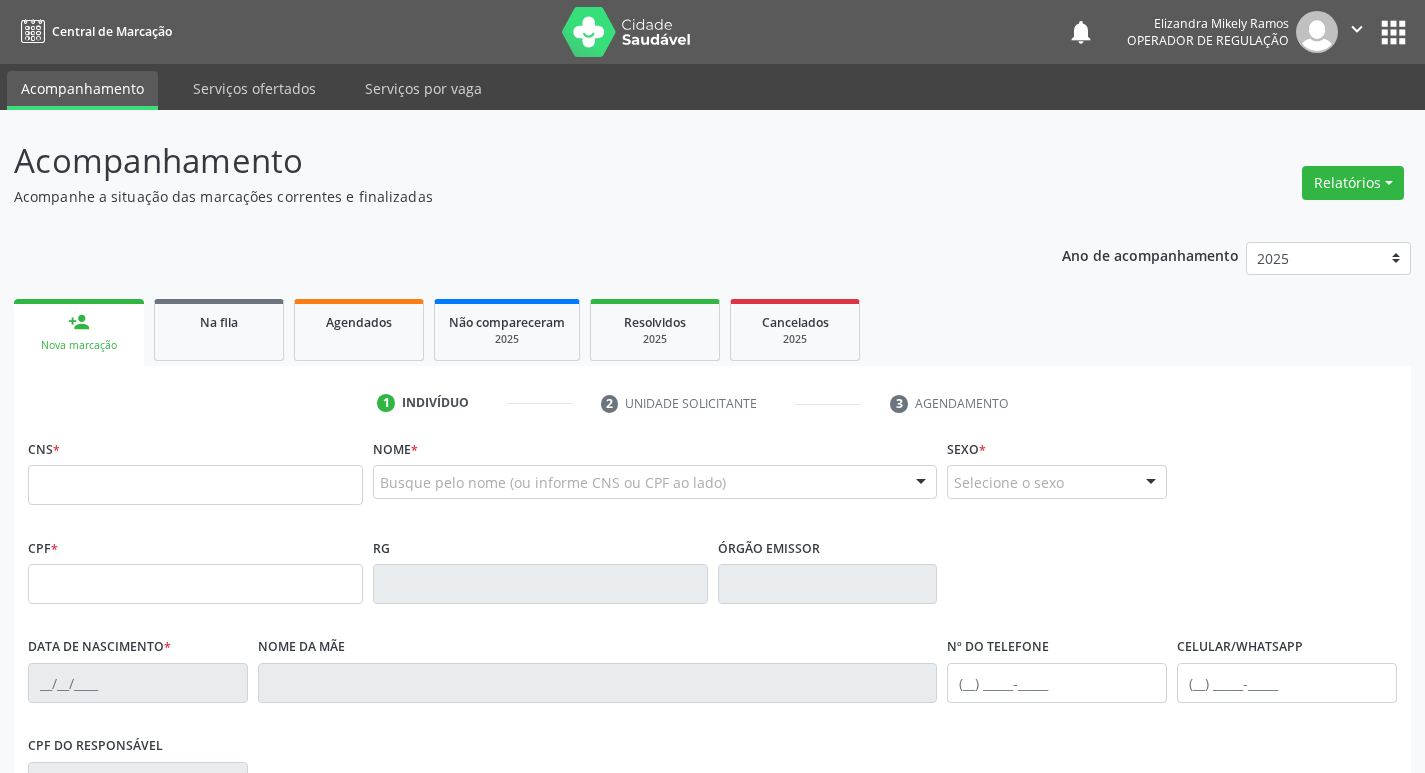 click on "apps" at bounding box center [1393, 32] 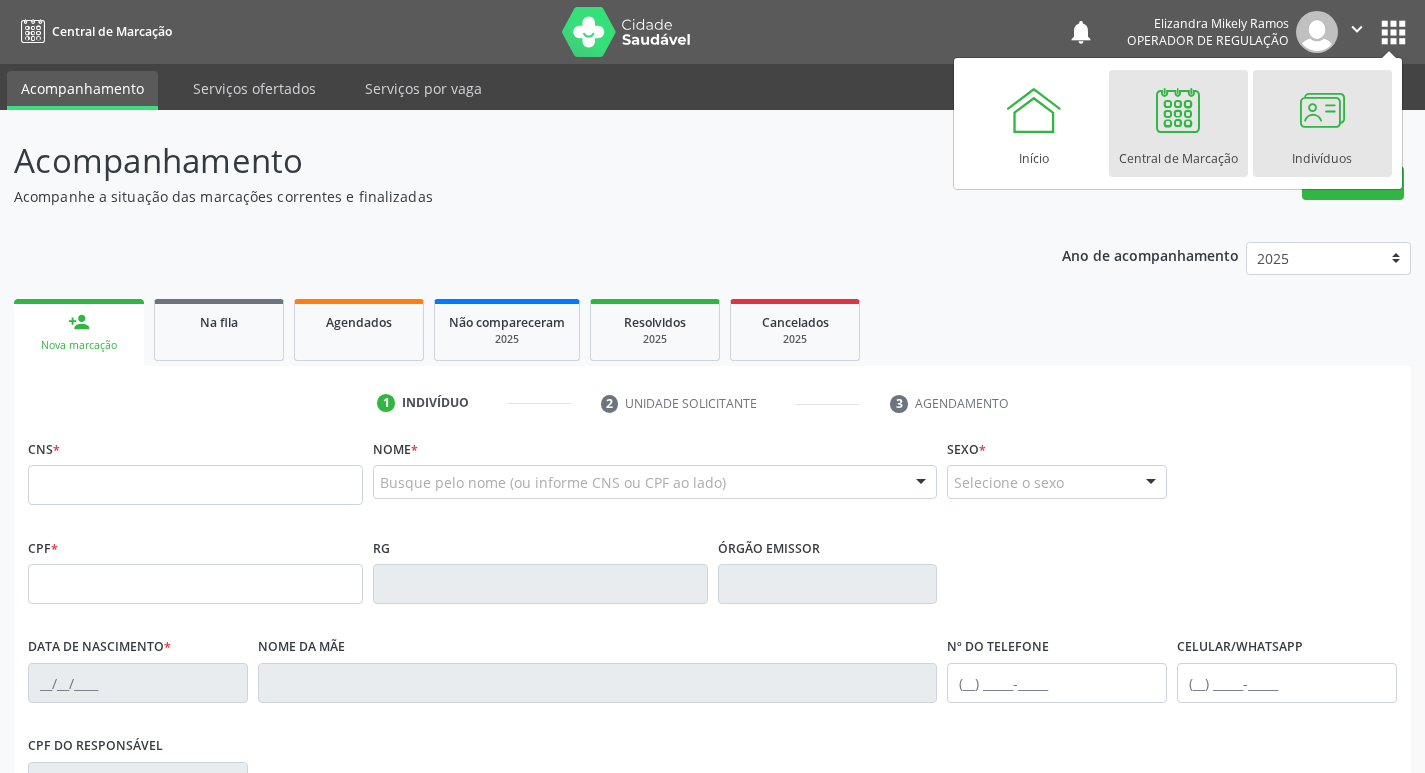 click at bounding box center [1322, 110] 